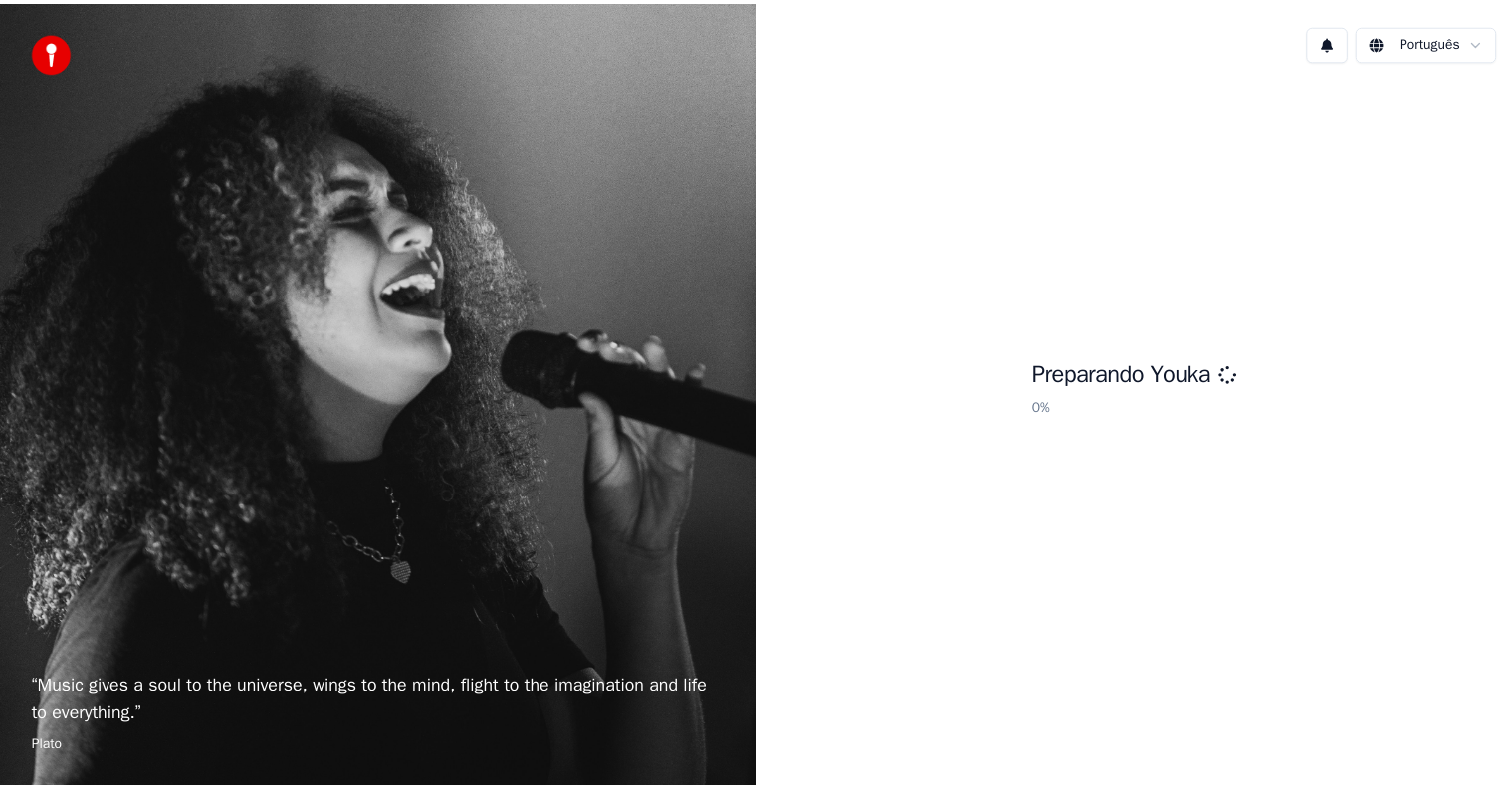 scroll, scrollTop: 0, scrollLeft: 0, axis: both 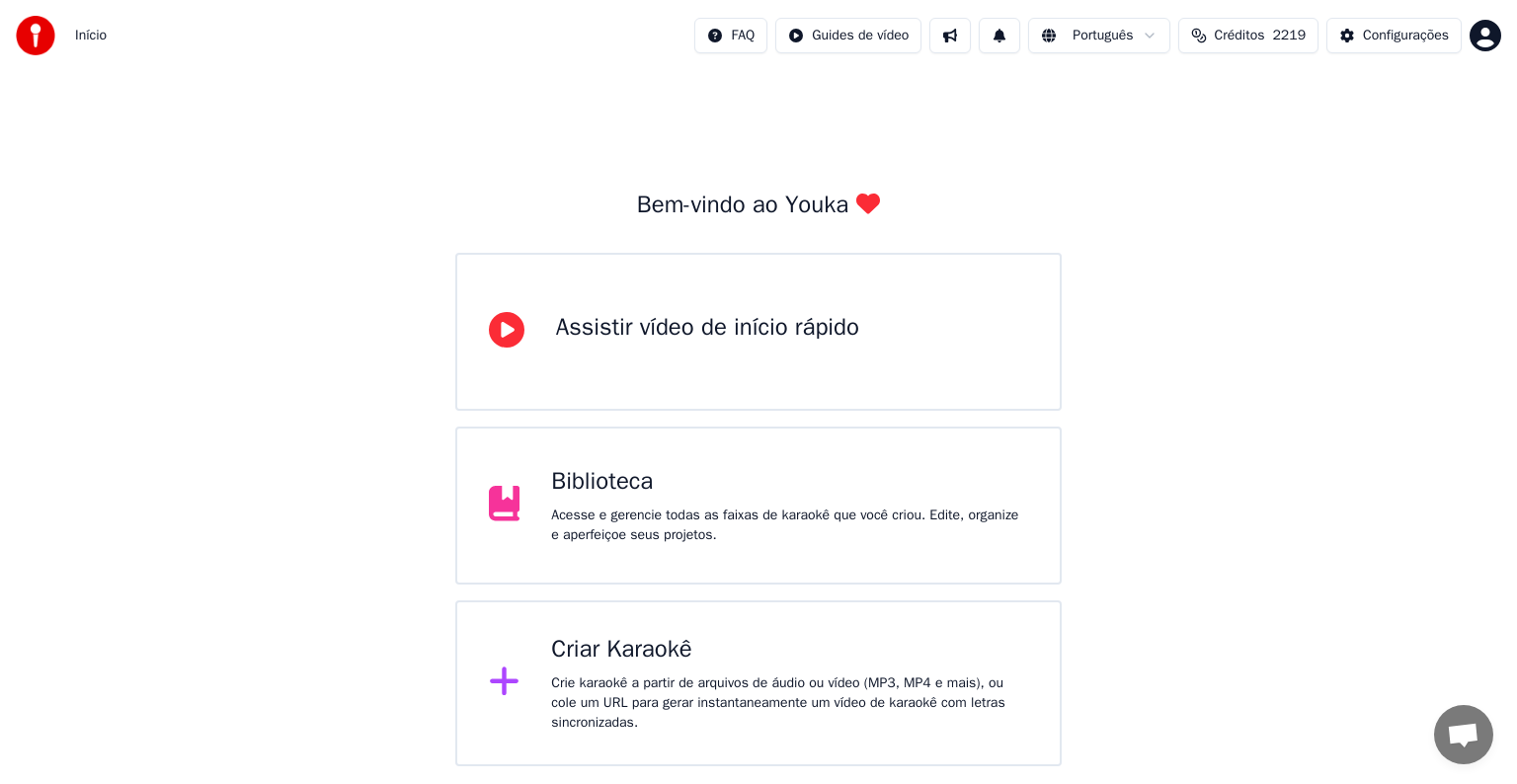 click on "Biblioteca" at bounding box center [789, 482] 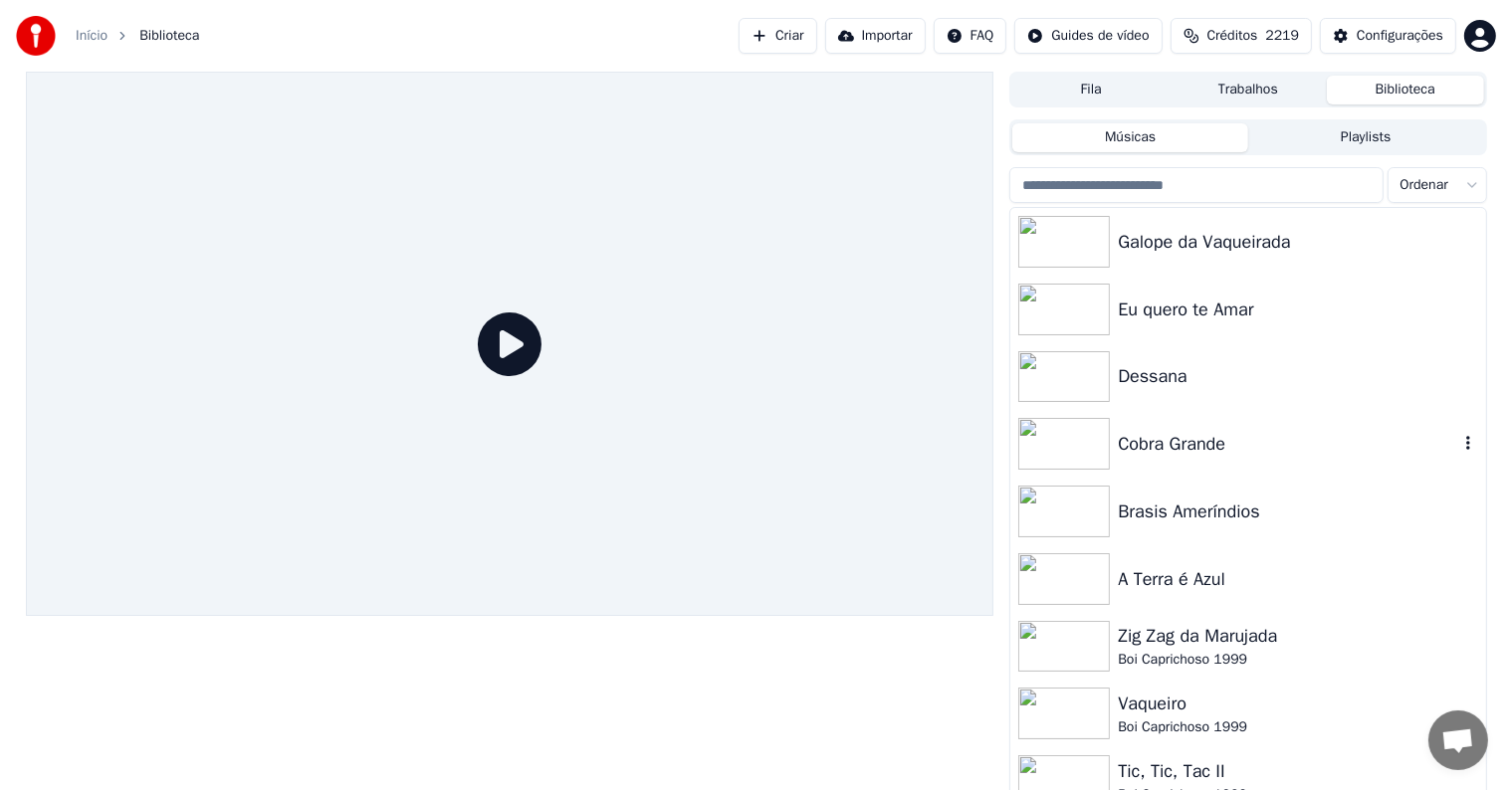 click at bounding box center (1064, 444) 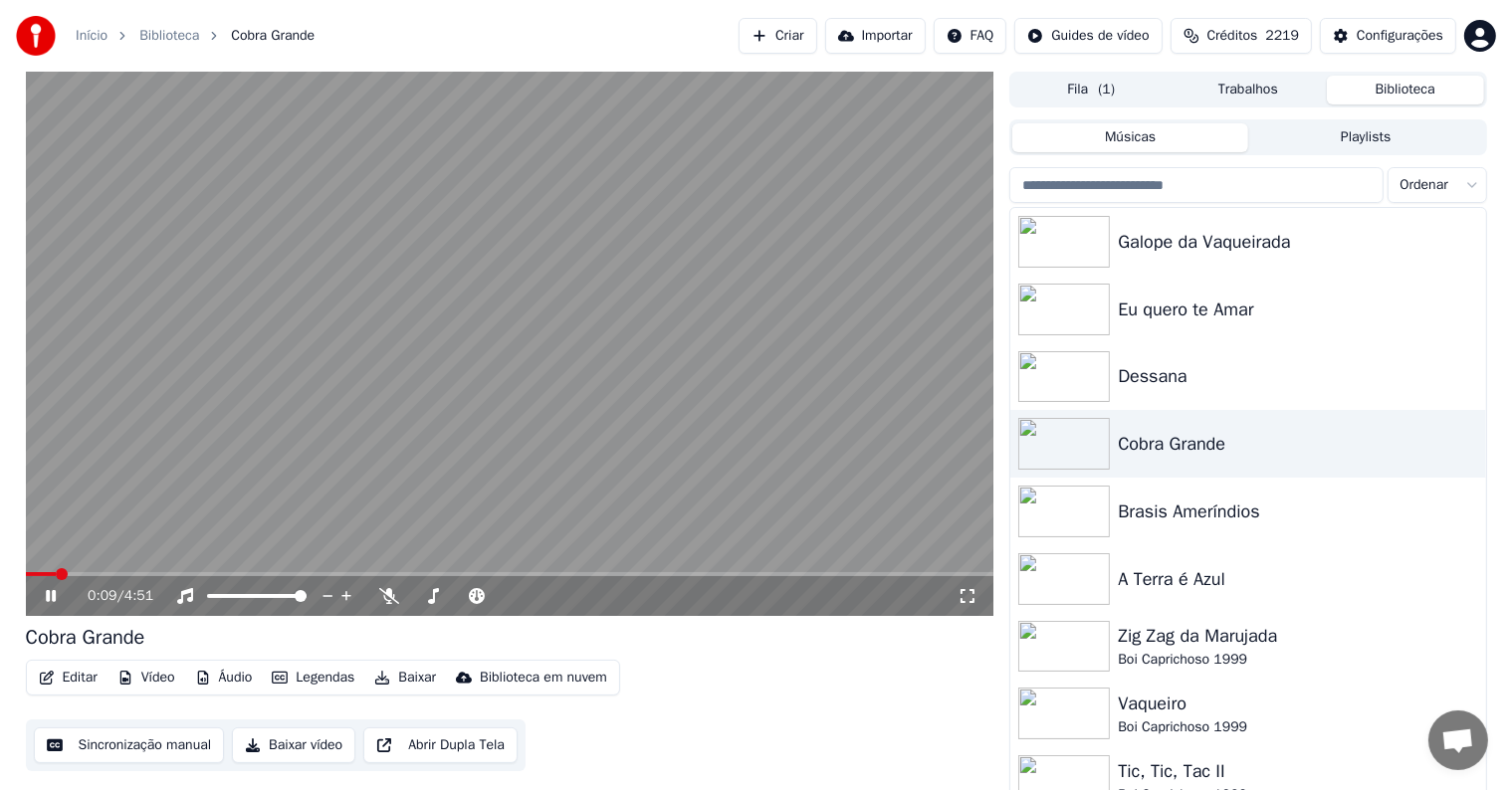 click at bounding box center (510, 343) 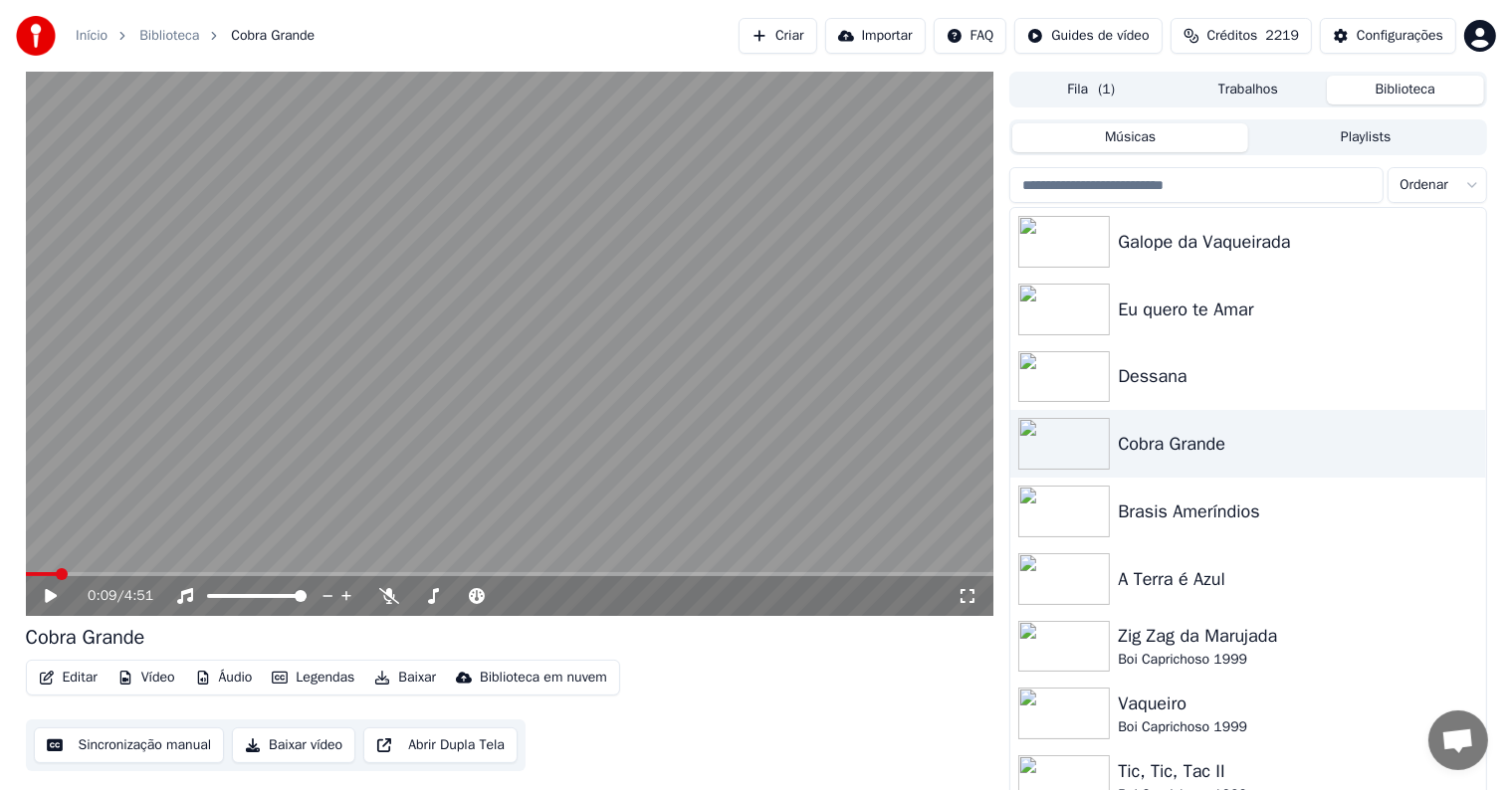 click on "Editar" at bounding box center [68, 678] 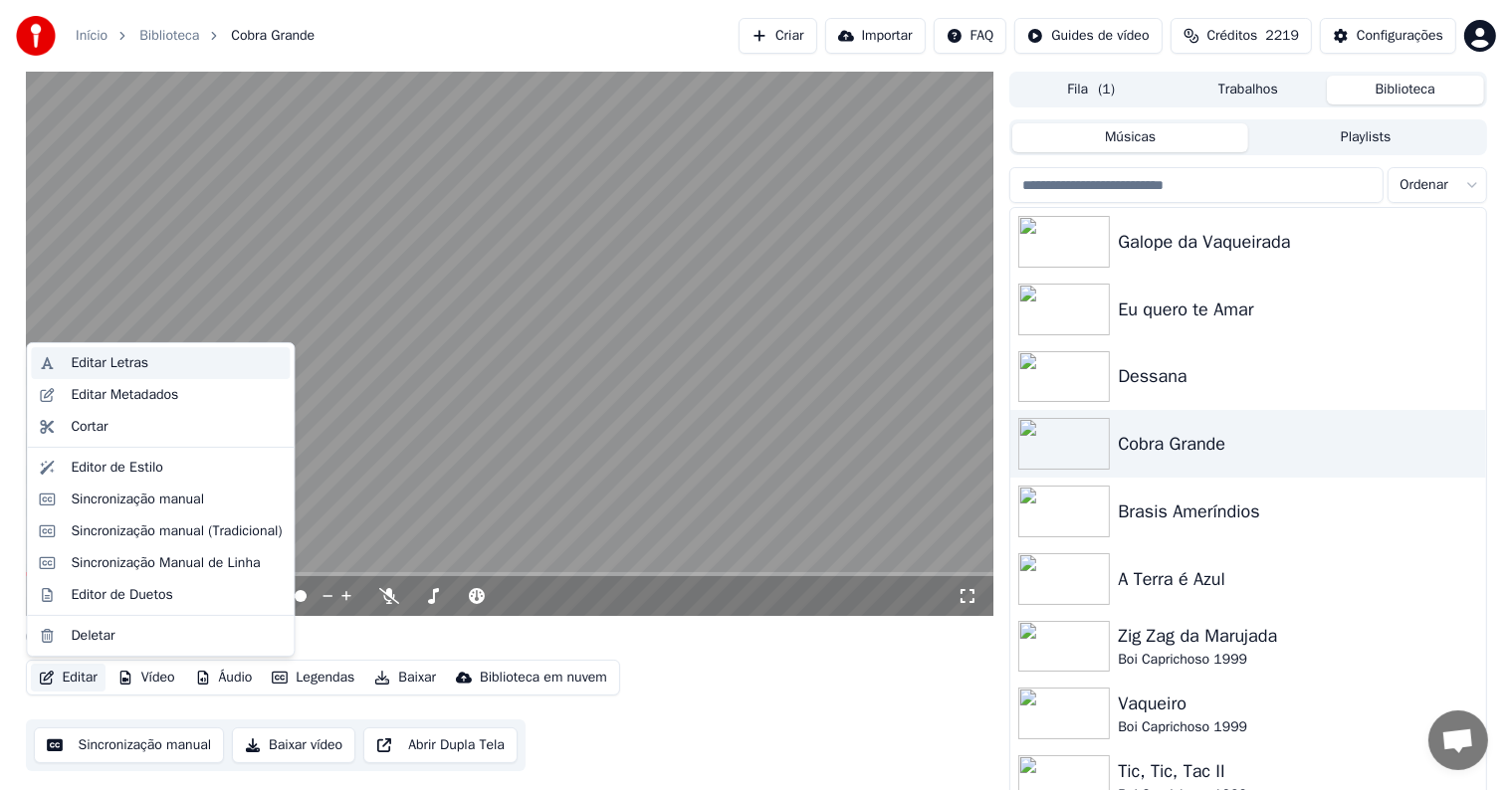 click on "Editar Letras" at bounding box center [109, 363] 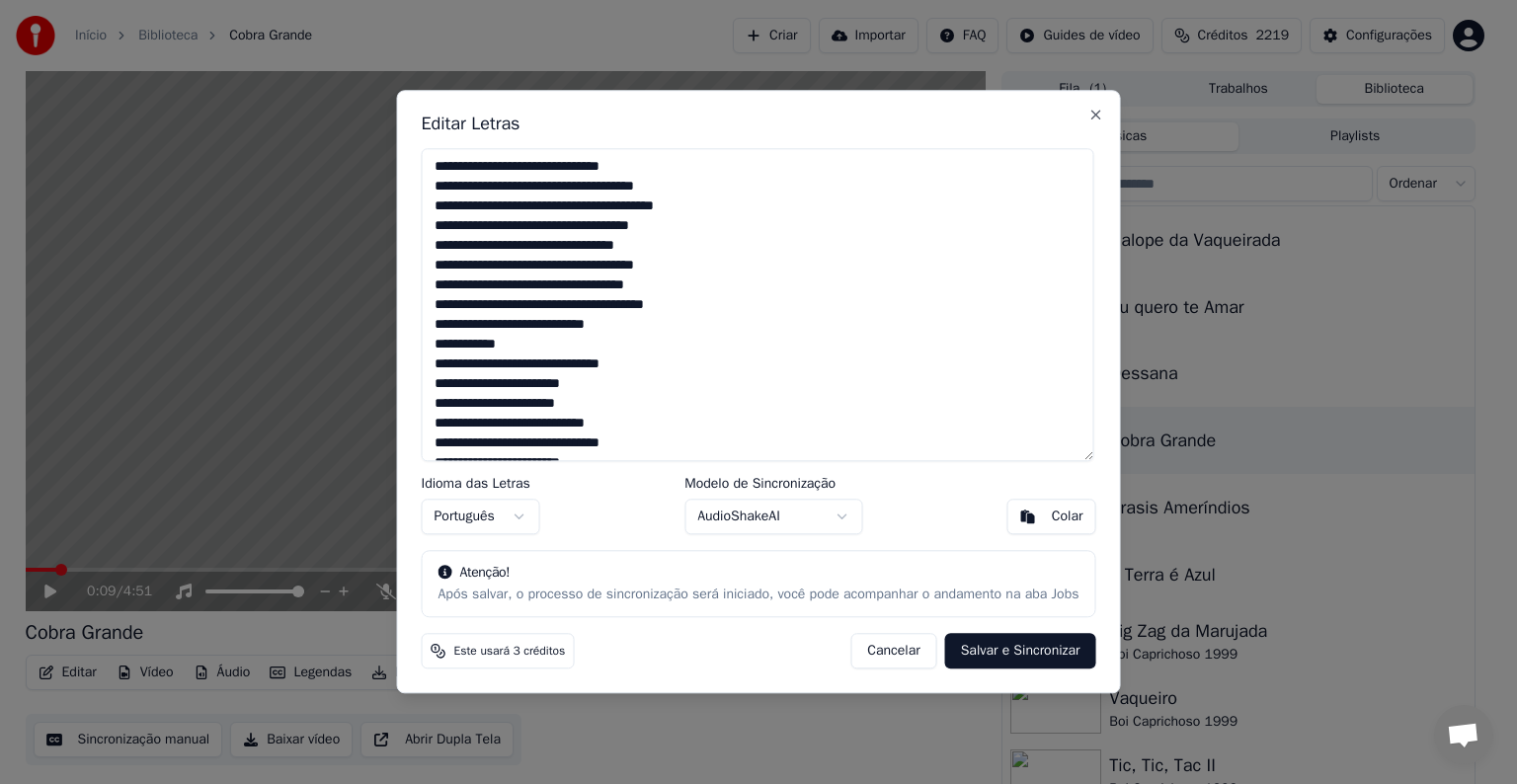 click on "Cancelar" at bounding box center [893, 652] 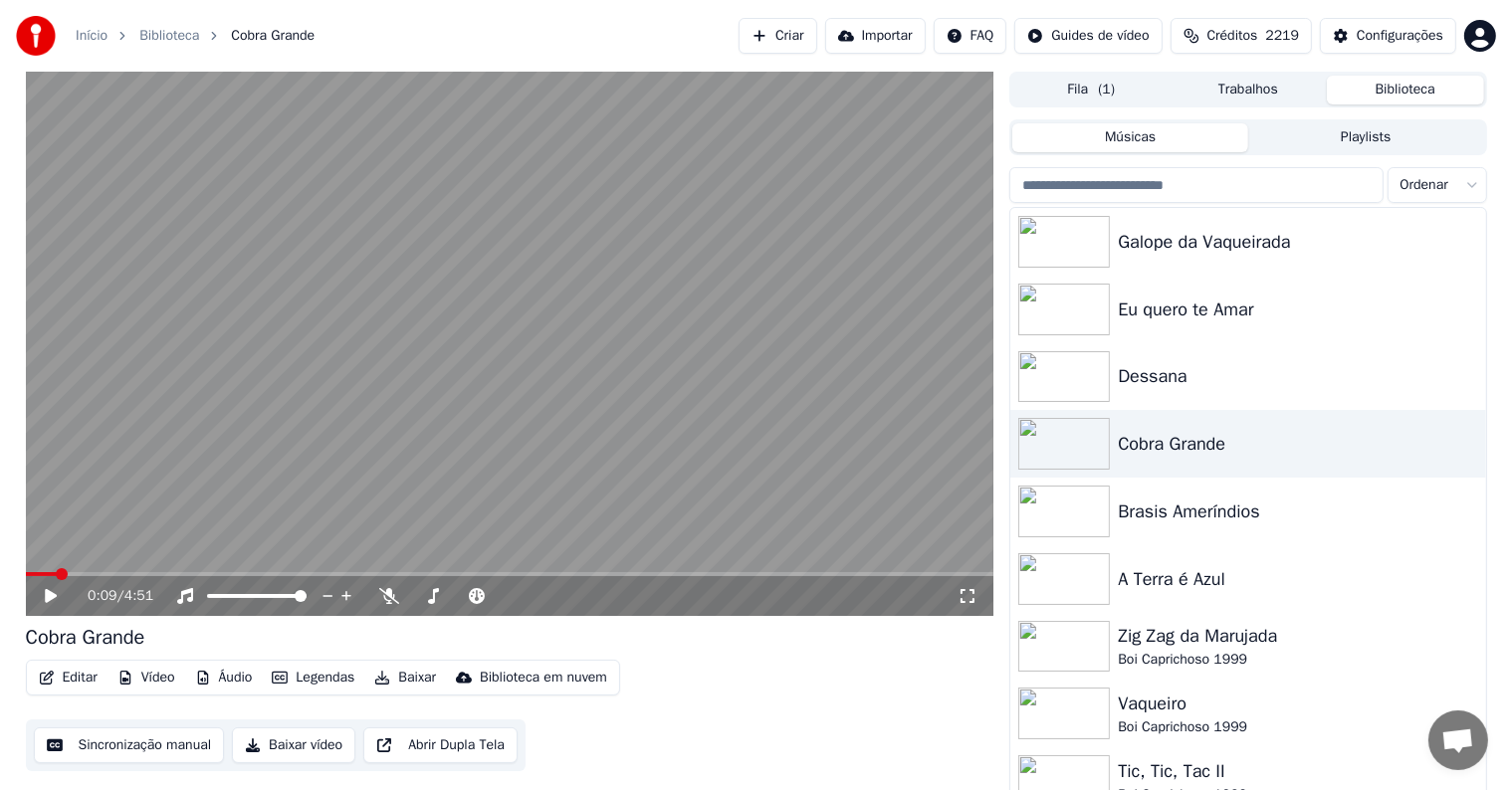 click on "Editar" at bounding box center [68, 678] 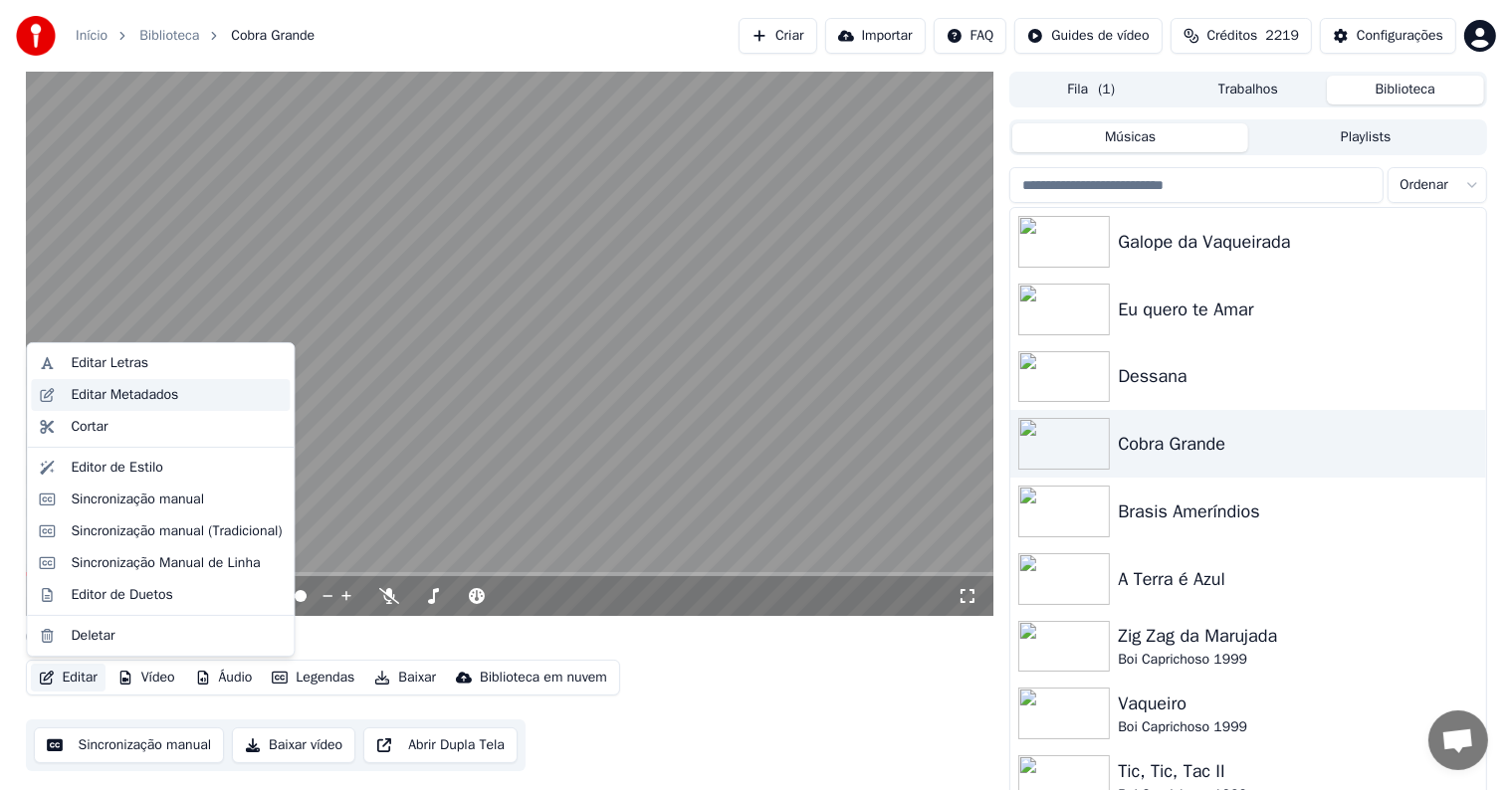 click on "Editar Metadados" at bounding box center [124, 395] 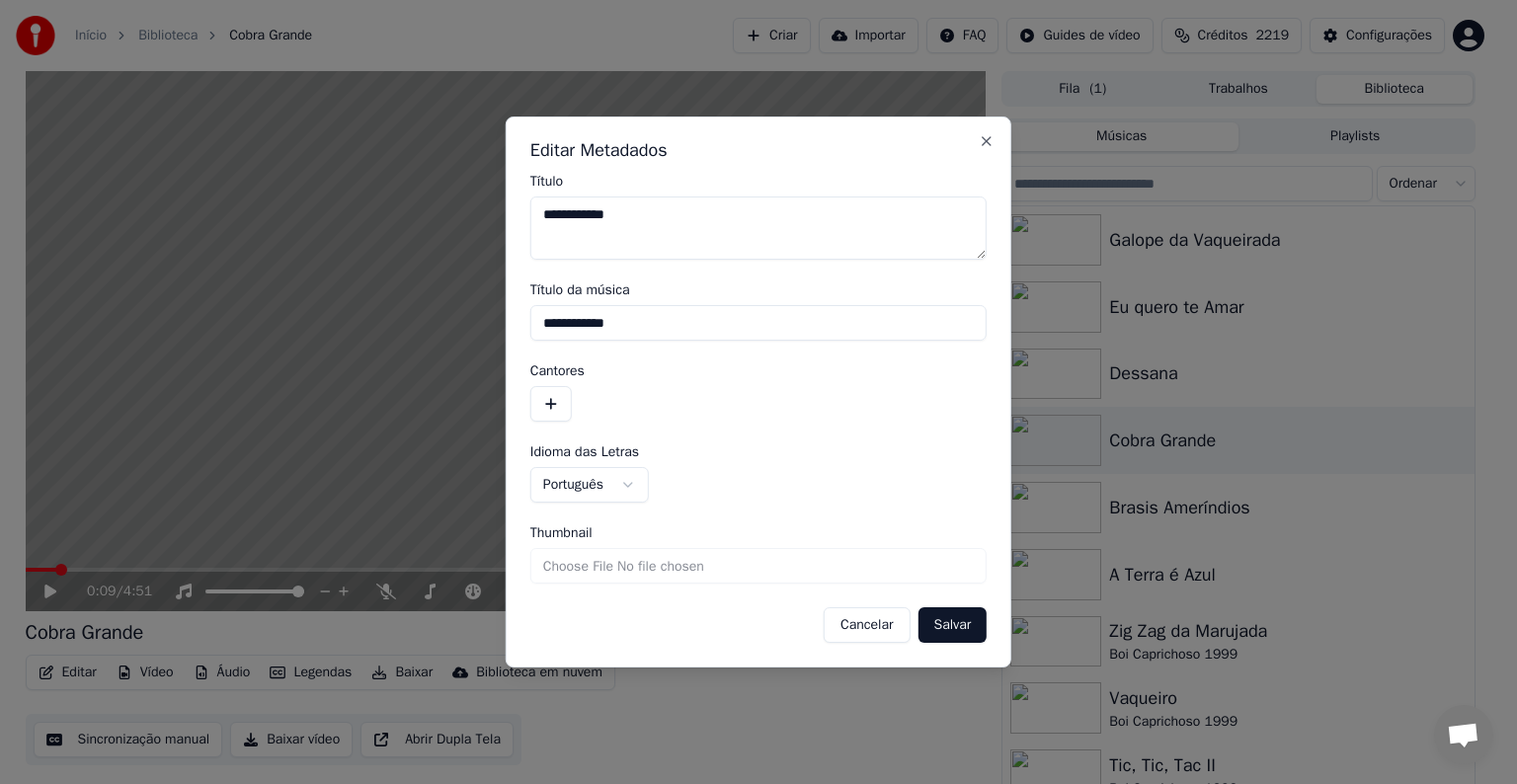 drag, startPoint x: 654, startPoint y: 320, endPoint x: 510, endPoint y: 328, distance: 144.22205 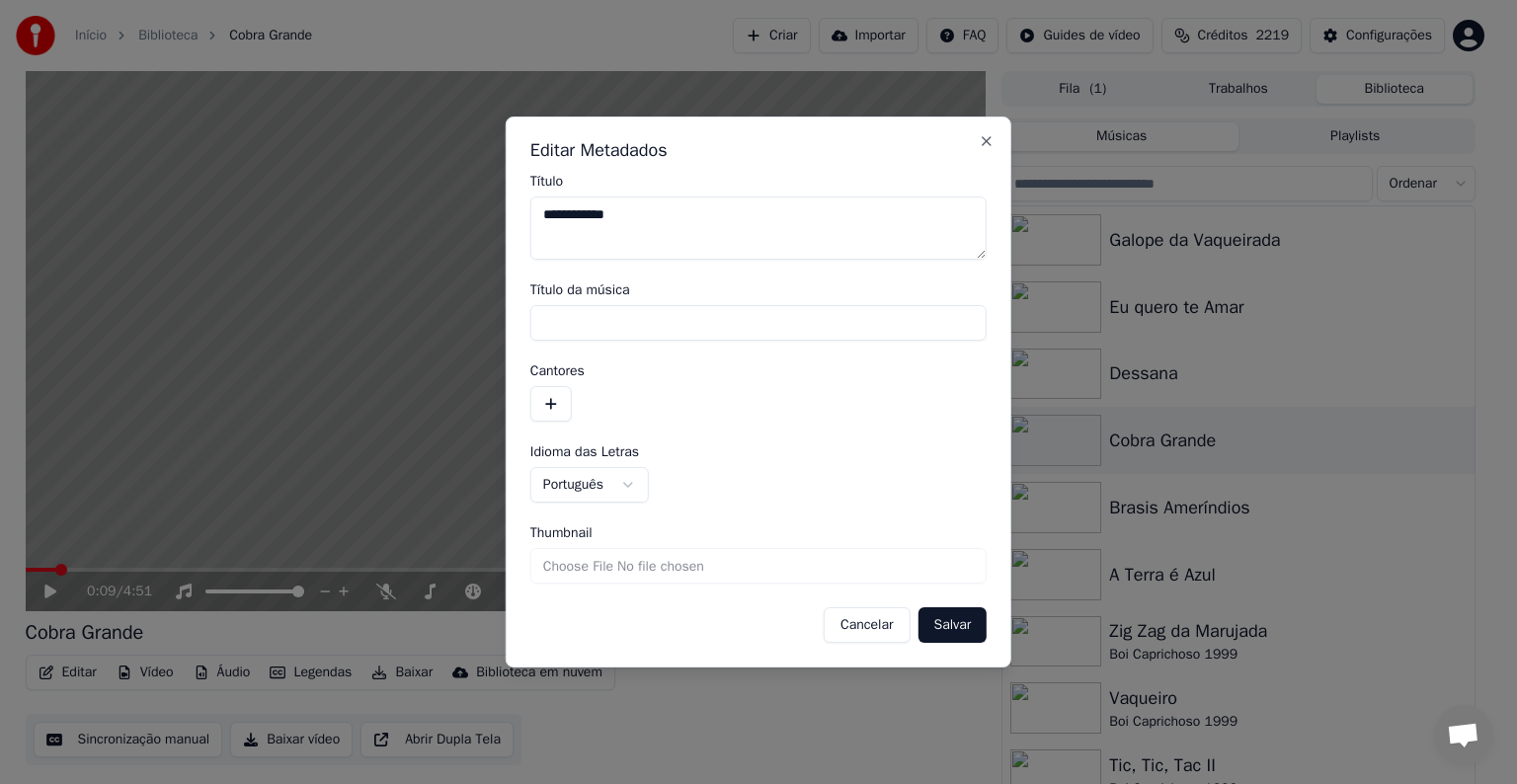 type 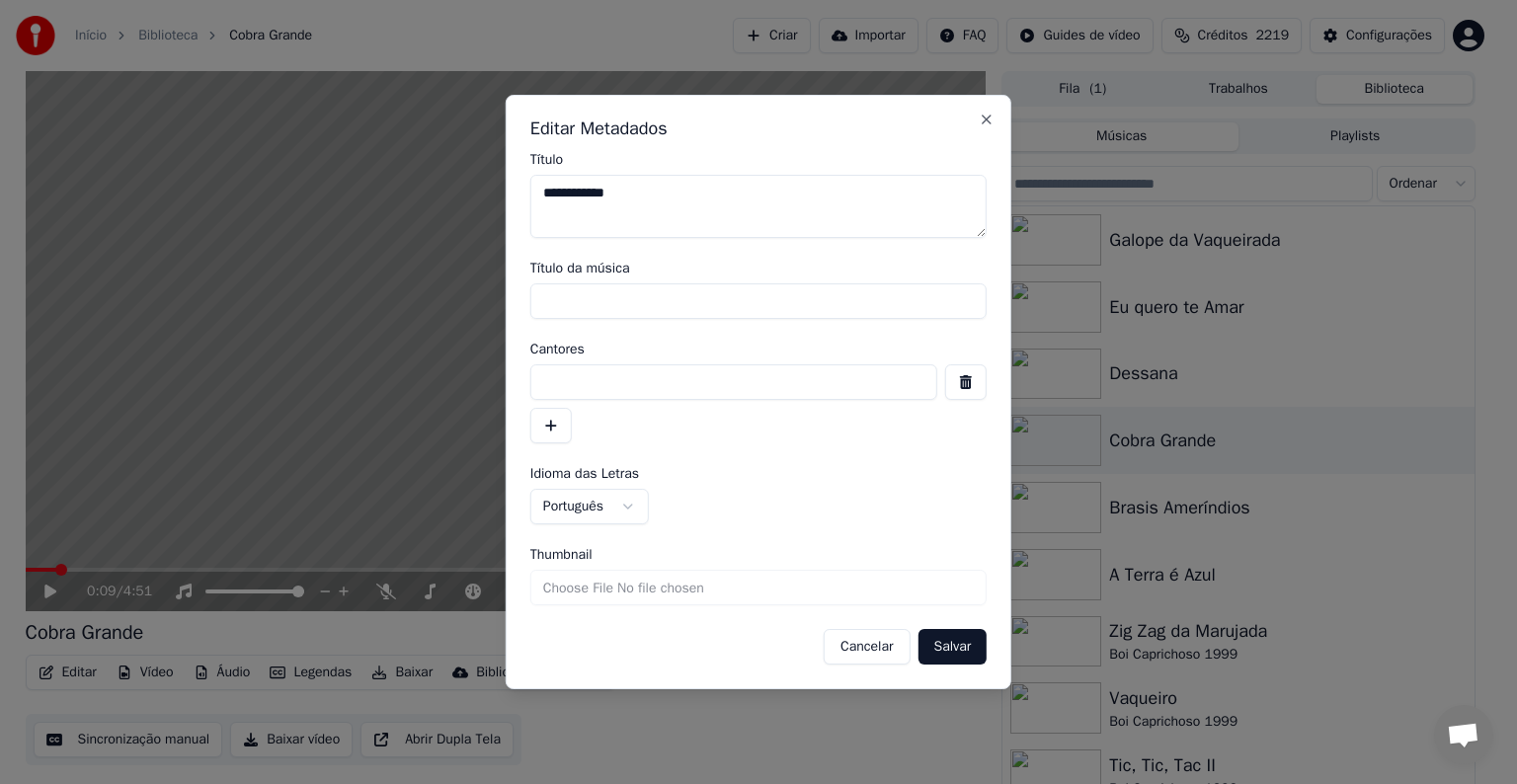 click at bounding box center [734, 382] 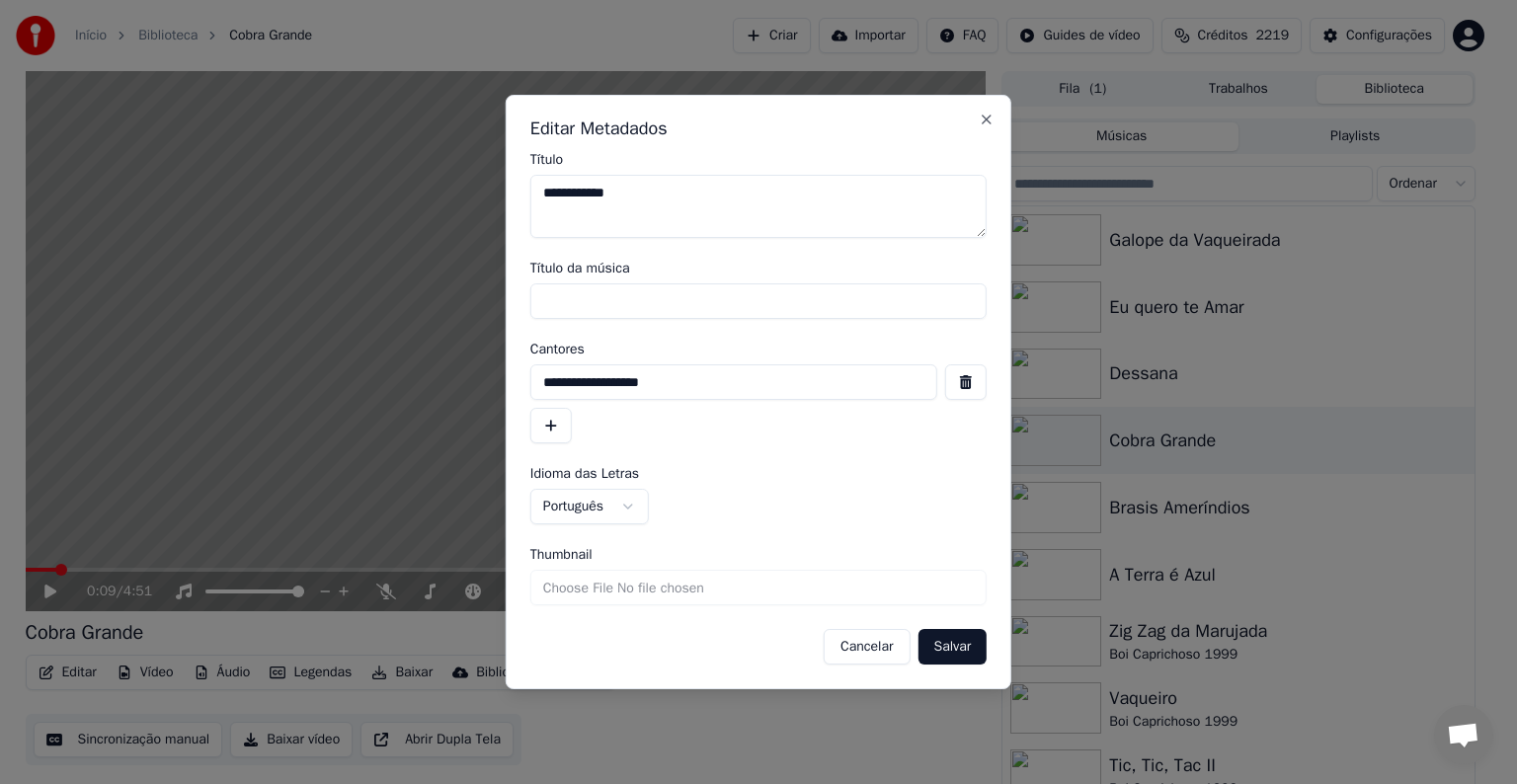 click on "**********" at bounding box center [734, 382] 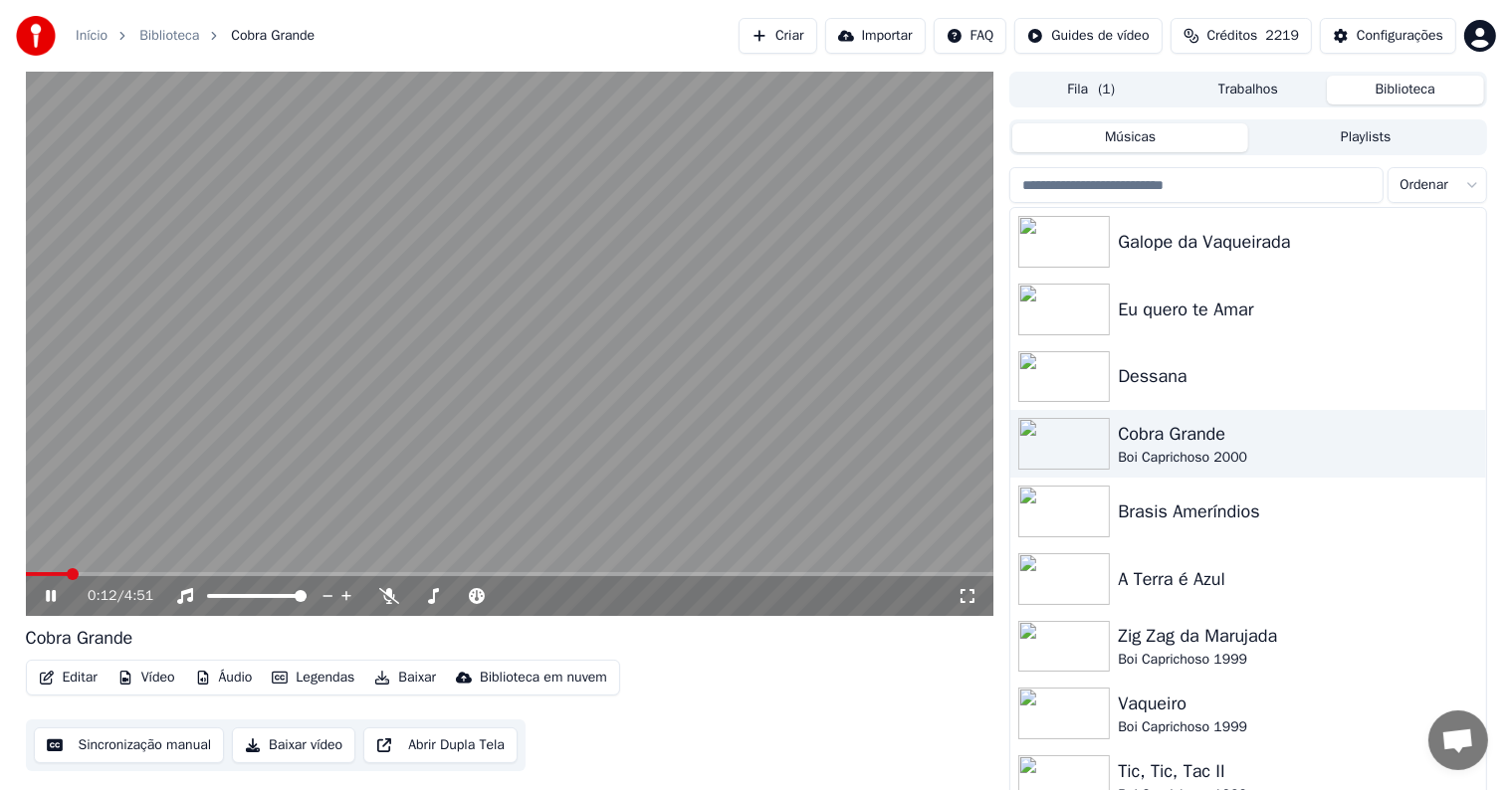 click at bounding box center (510, 343) 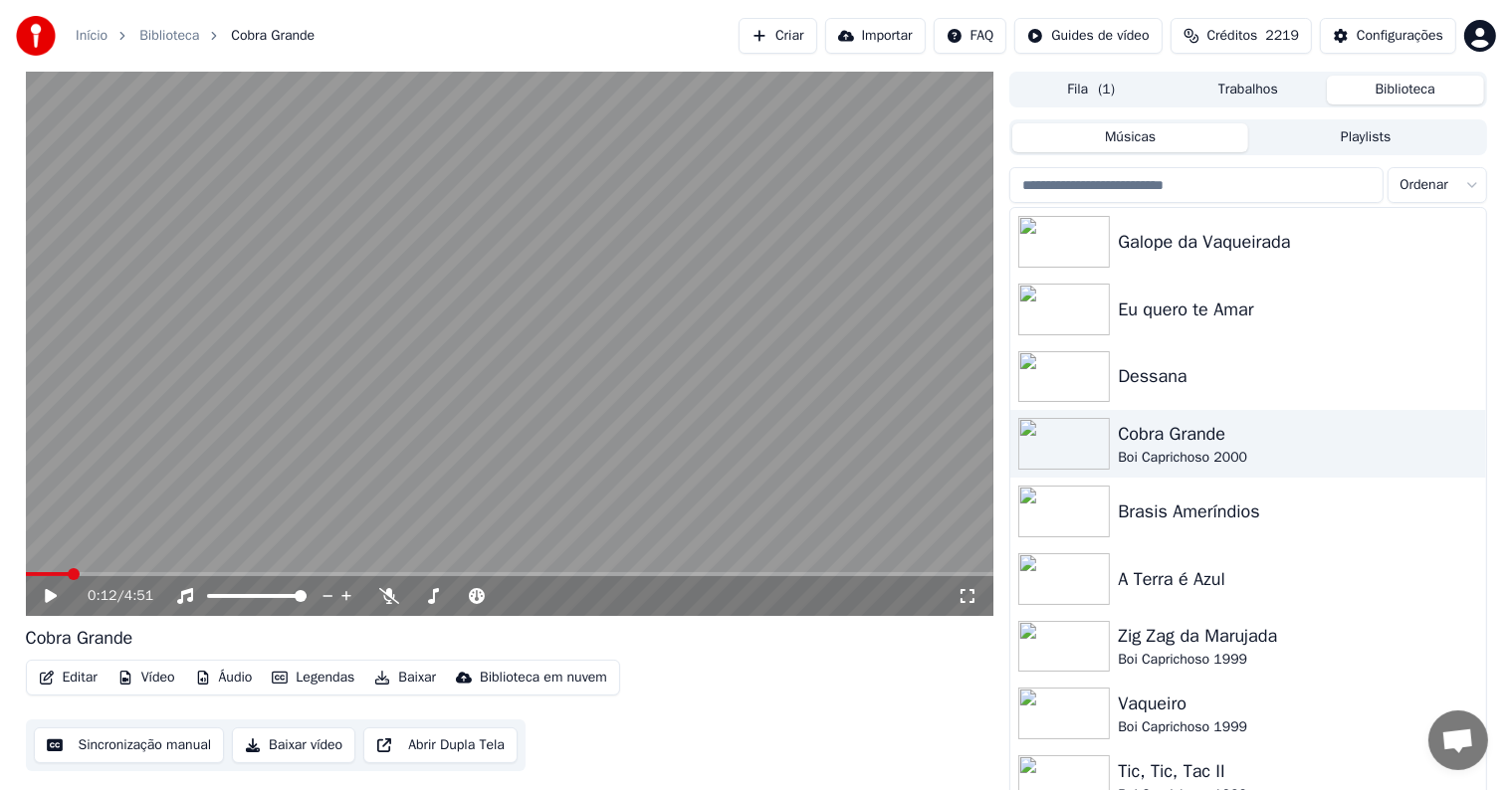 click on "Sincronização manual" at bounding box center (129, 745) 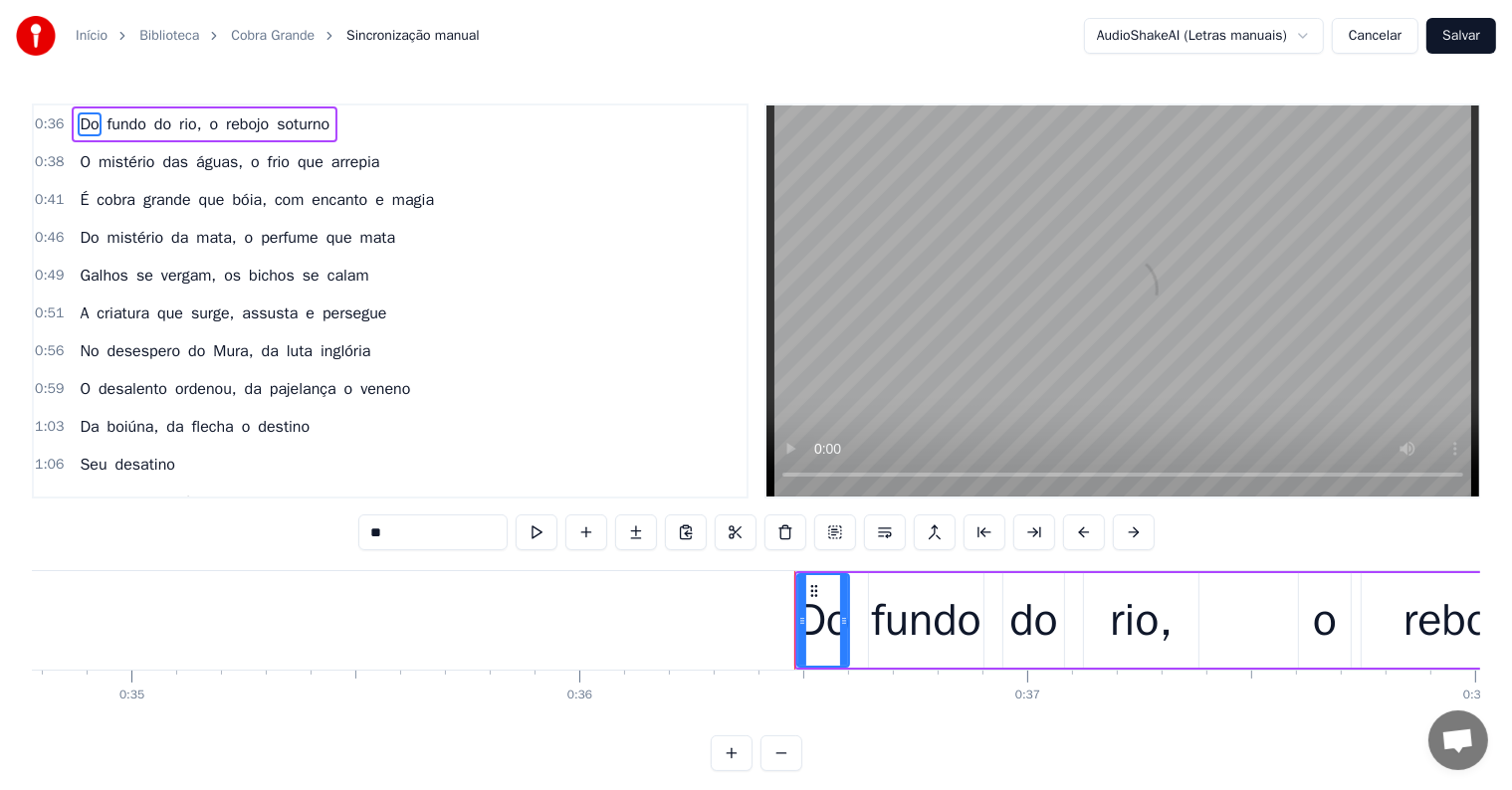 scroll, scrollTop: 0, scrollLeft: 16241, axis: horizontal 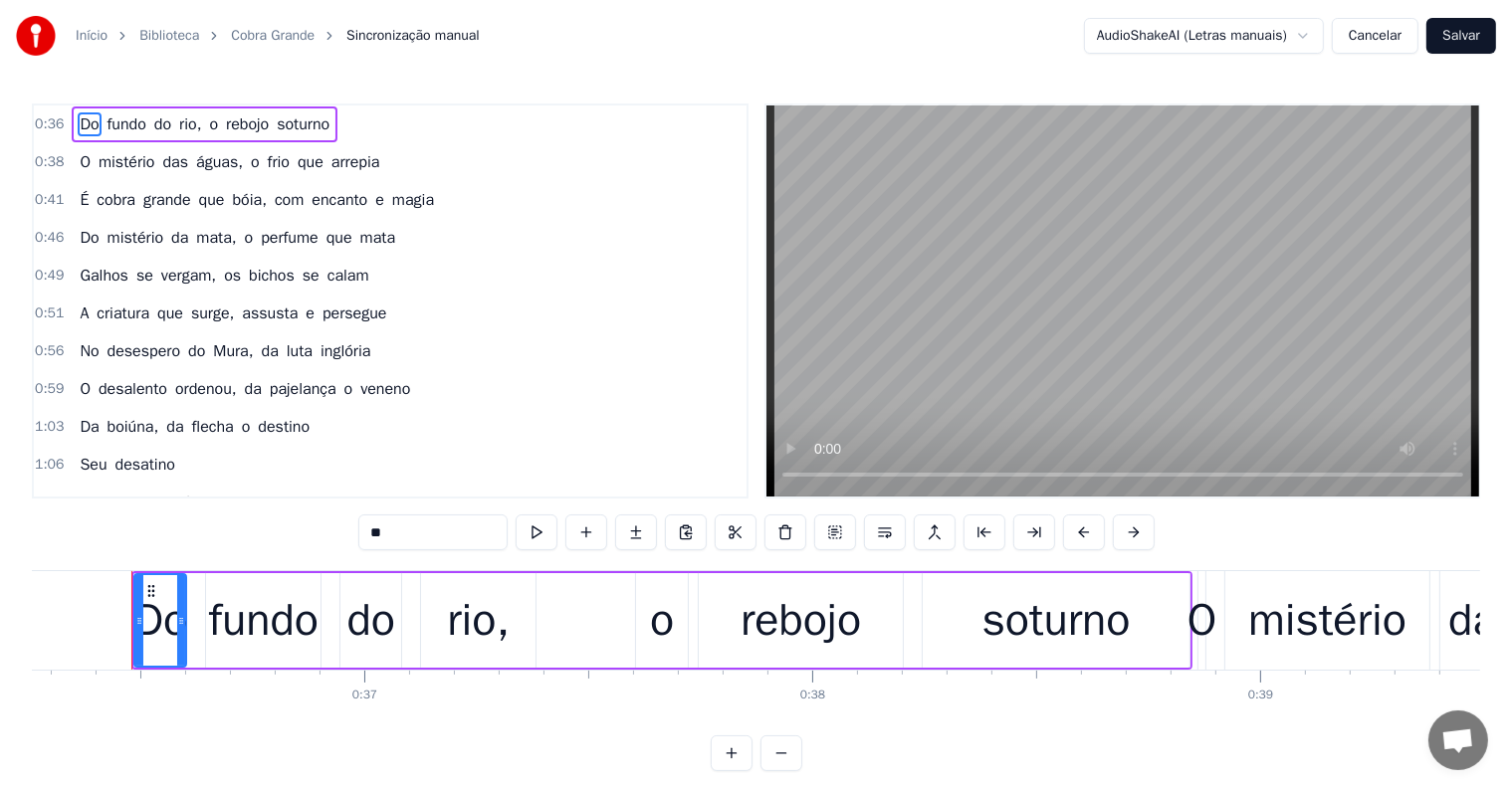 type 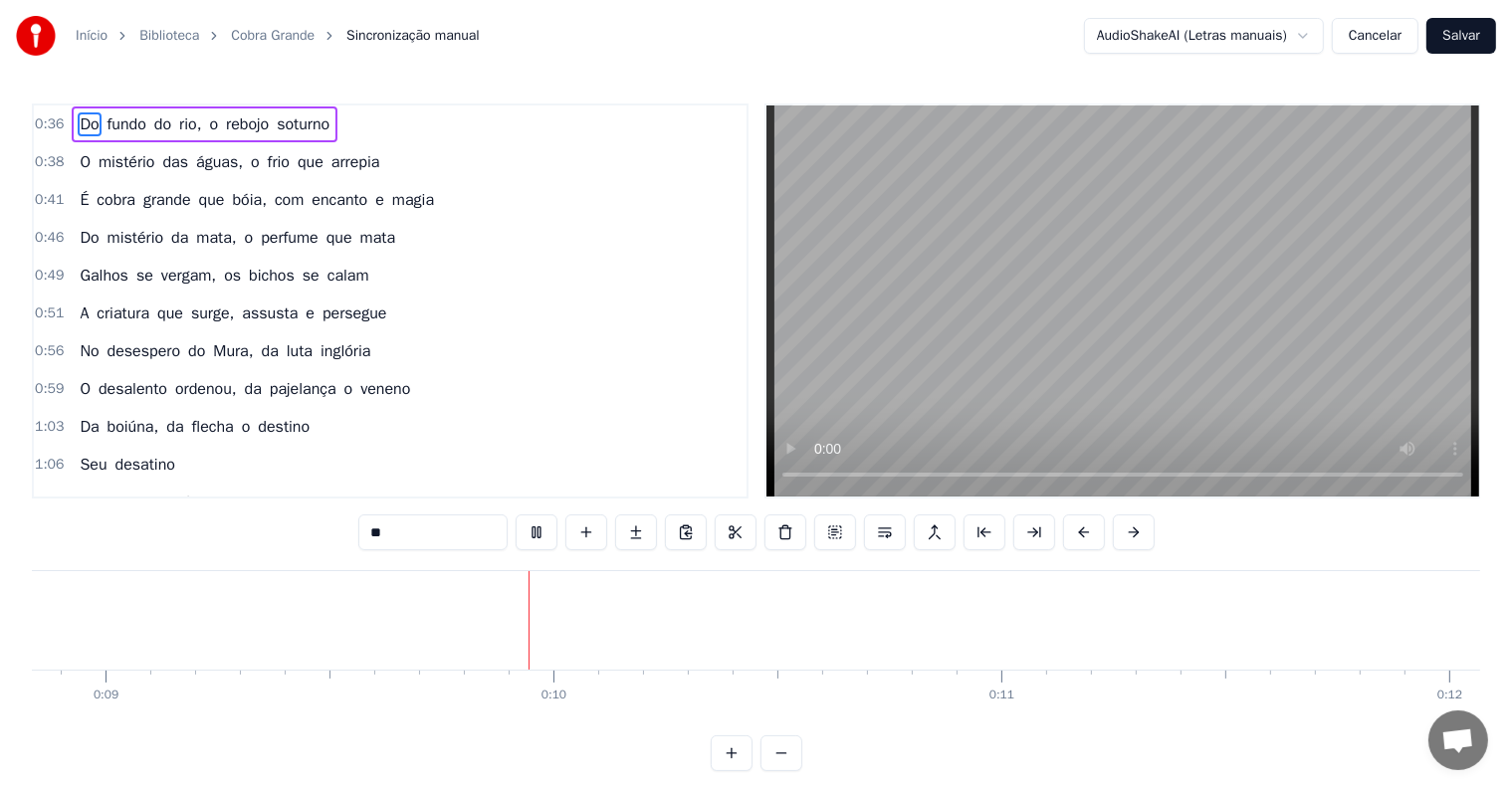 scroll, scrollTop: 0, scrollLeft: 4065, axis: horizontal 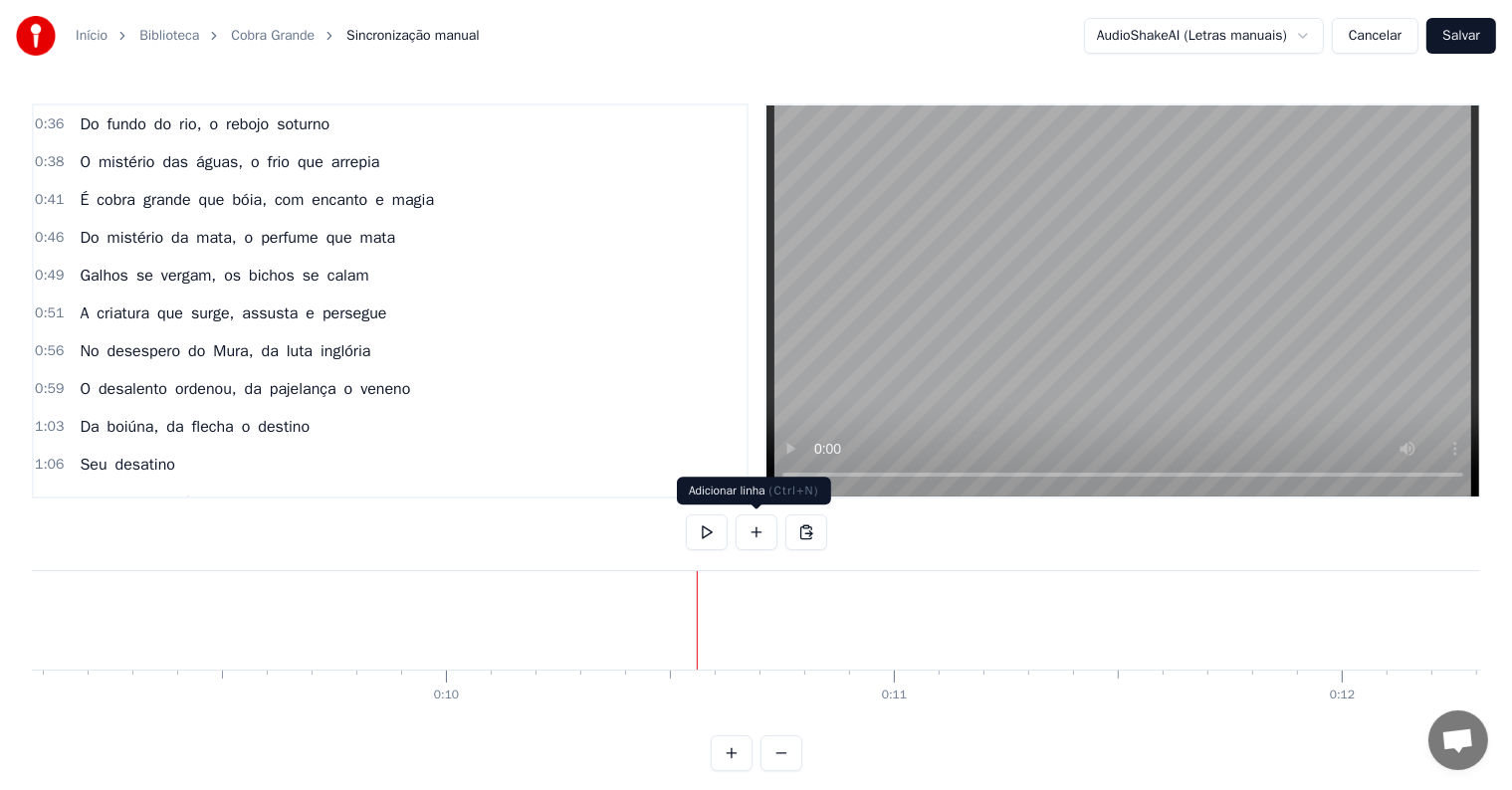 click at bounding box center (756, 532) 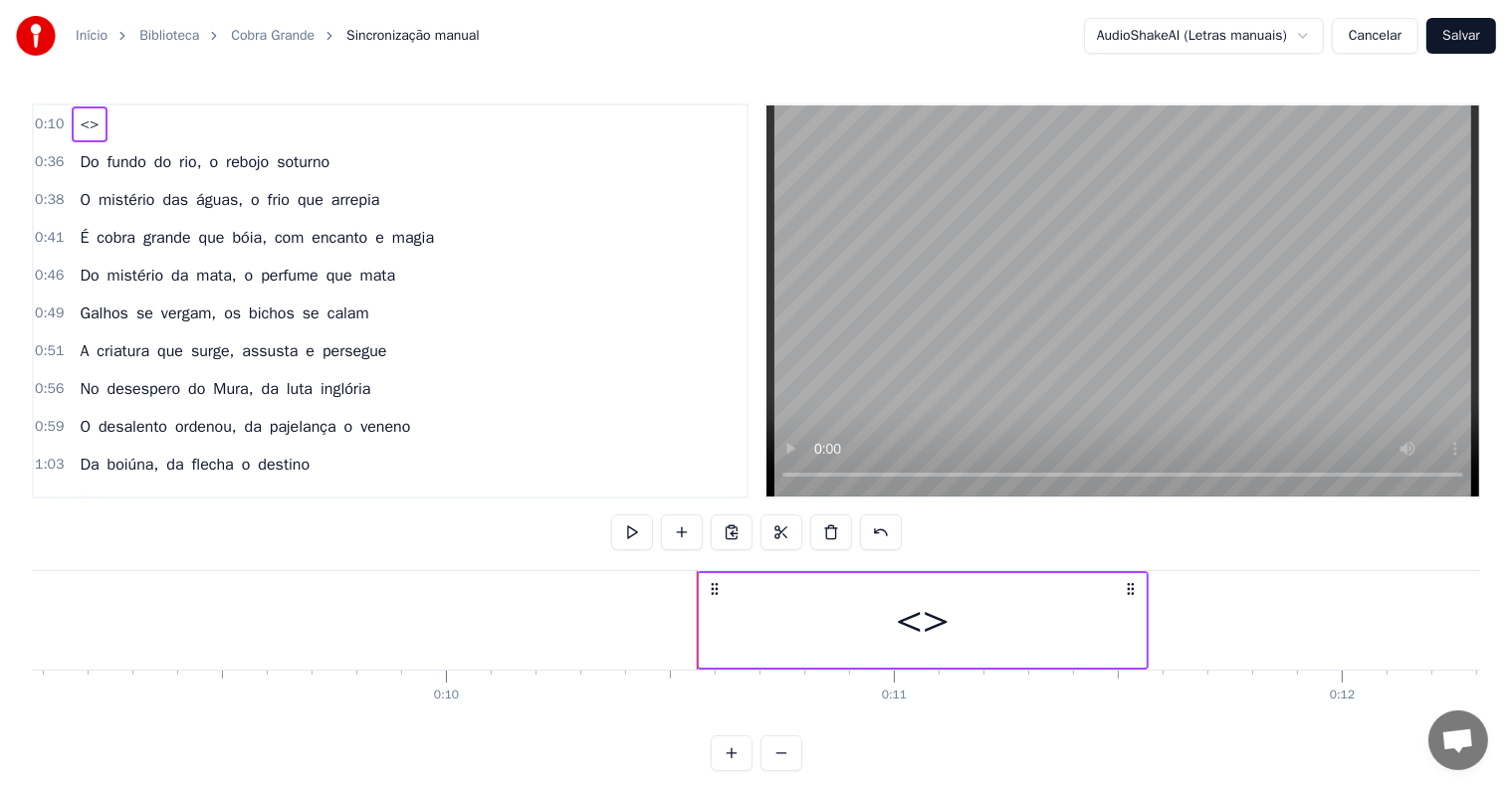 click on "<>" at bounding box center (923, 620) 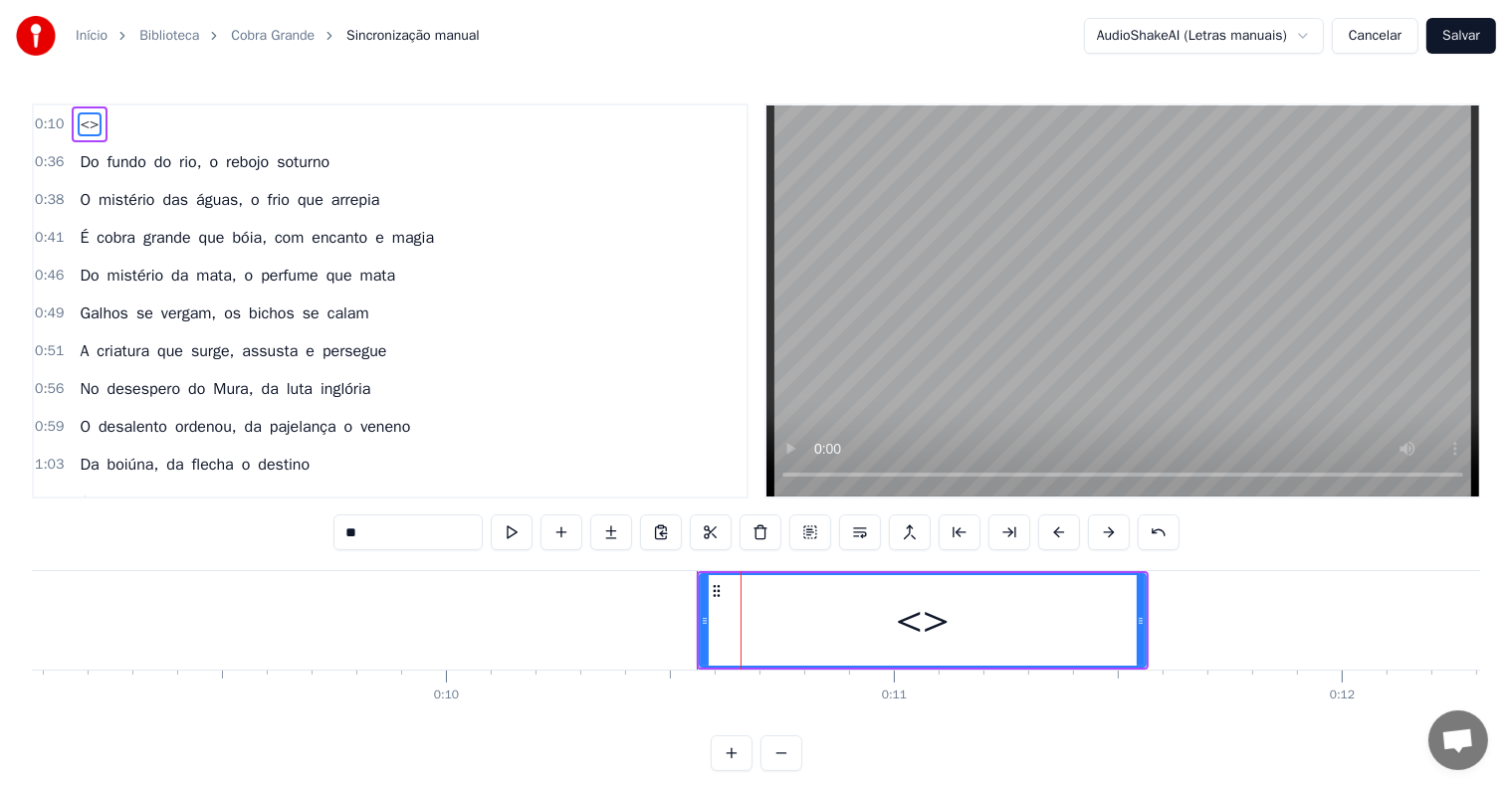 drag, startPoint x: 425, startPoint y: 533, endPoint x: 125, endPoint y: 475, distance: 305.5552 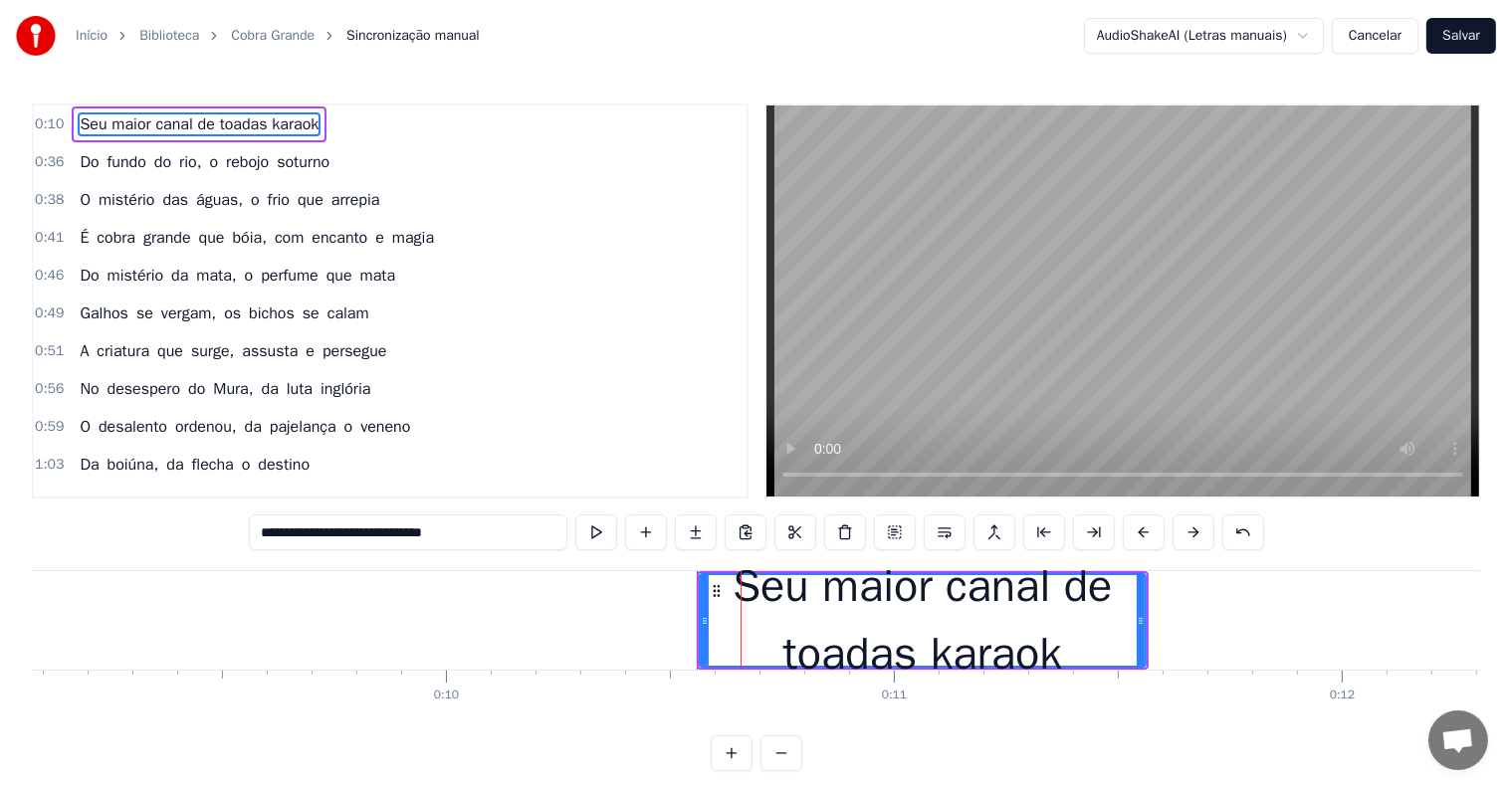 type on "**********" 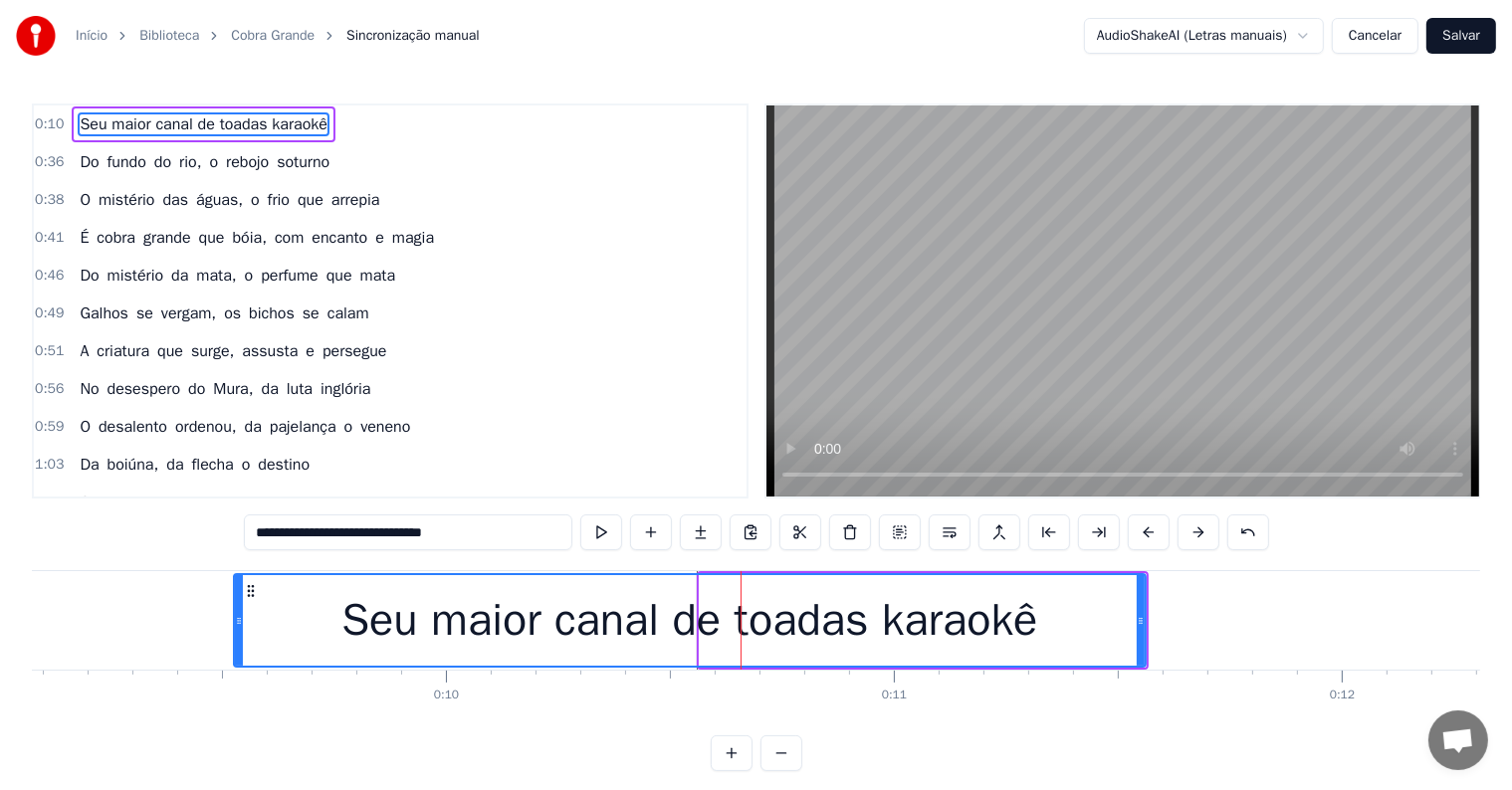 drag, startPoint x: 701, startPoint y: 619, endPoint x: 235, endPoint y: 617, distance: 466.00429 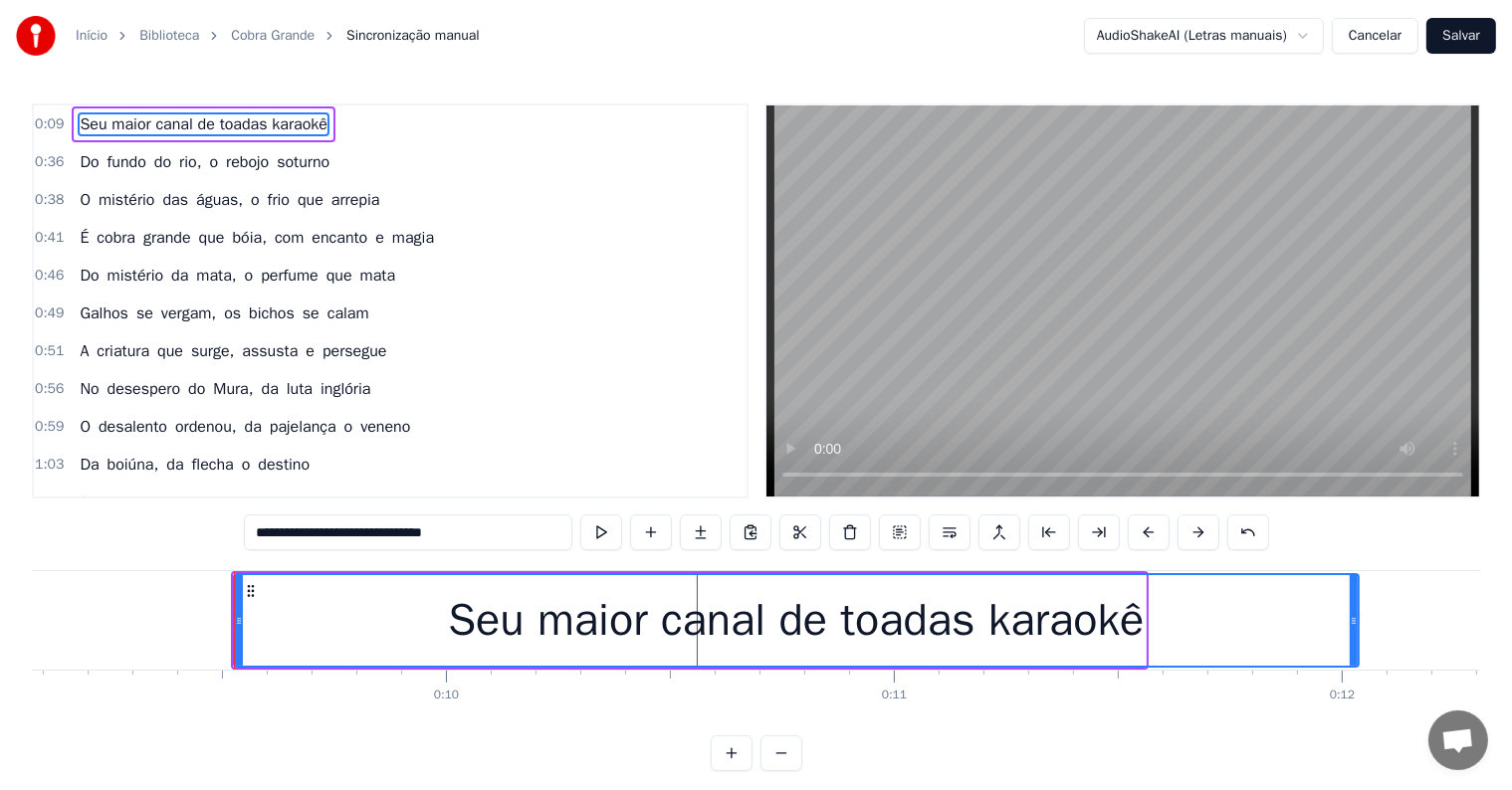 drag, startPoint x: 1139, startPoint y: 622, endPoint x: 1352, endPoint y: 621, distance: 213.00235 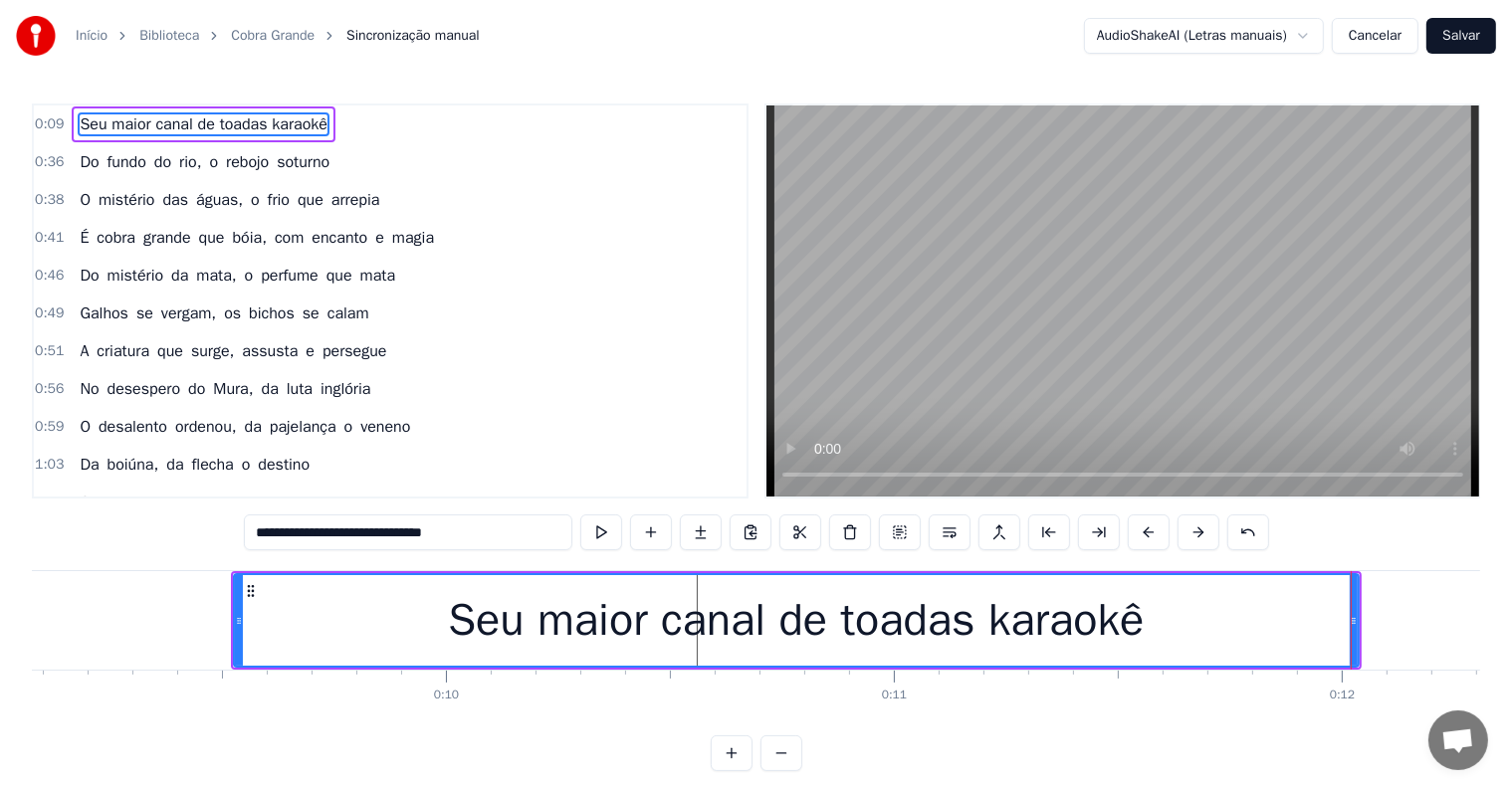 click at bounding box center [61222, 620] 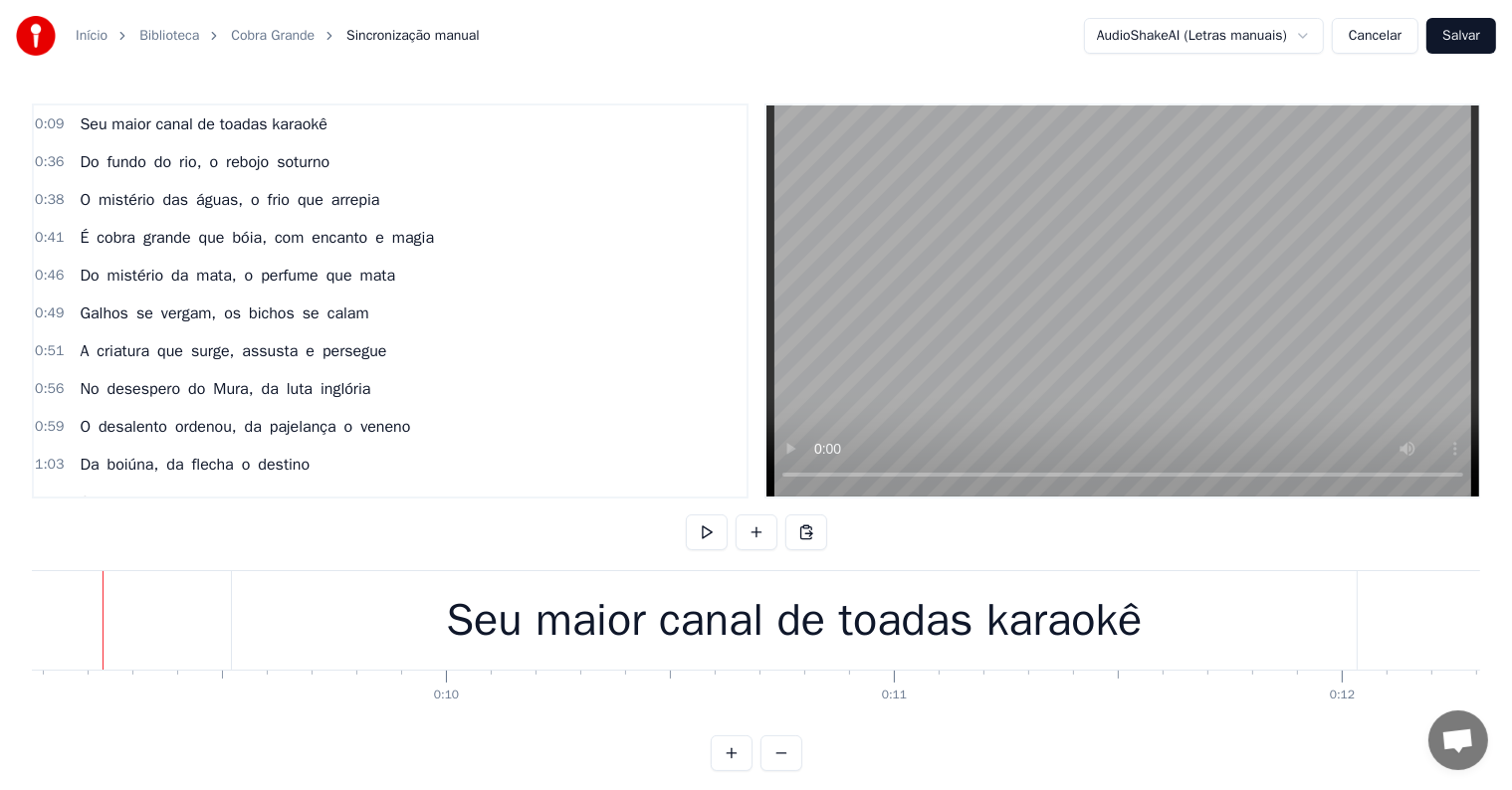 scroll, scrollTop: 0, scrollLeft: 4035, axis: horizontal 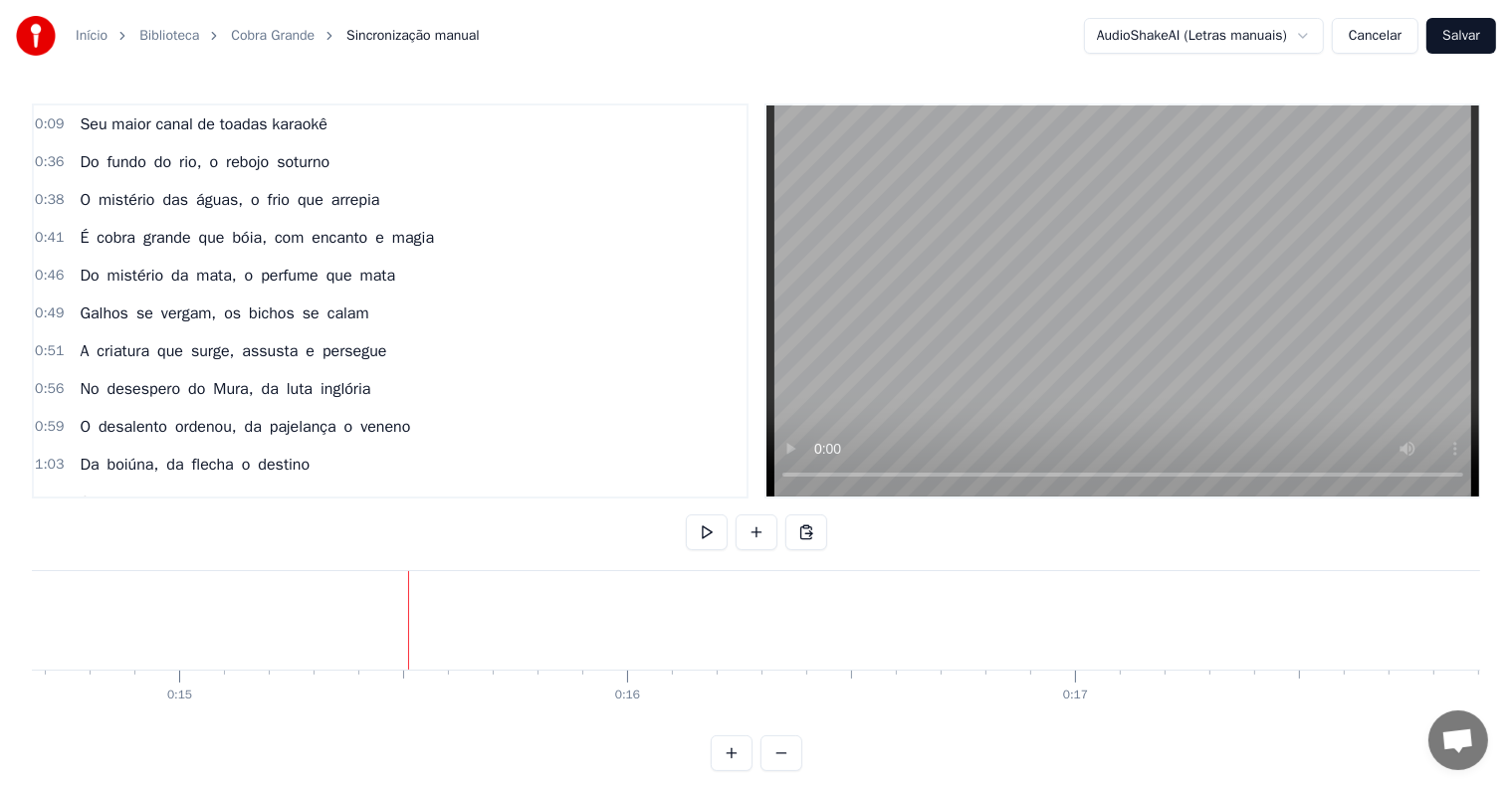 click at bounding box center (408, 620) 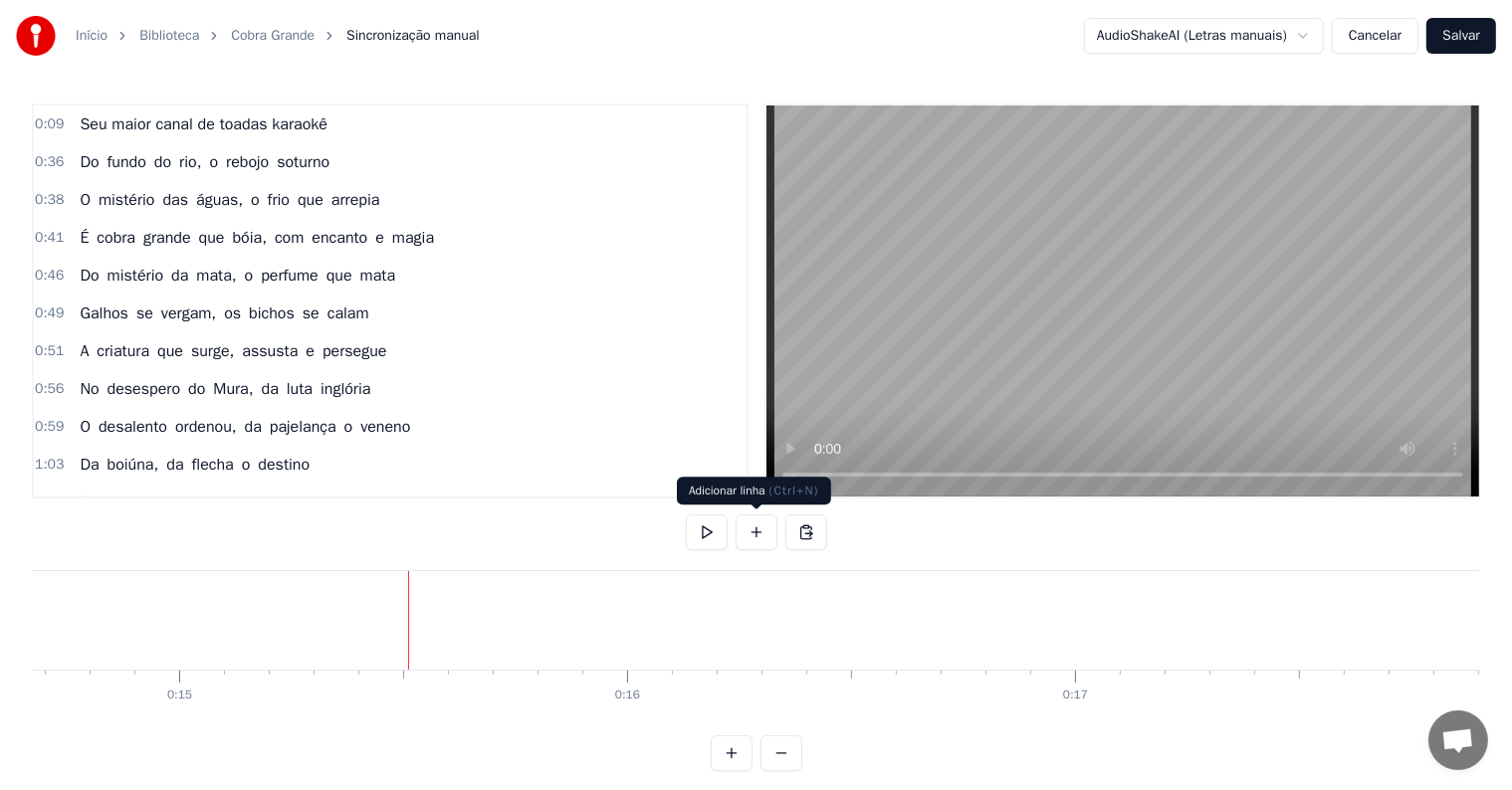 click at bounding box center [756, 532] 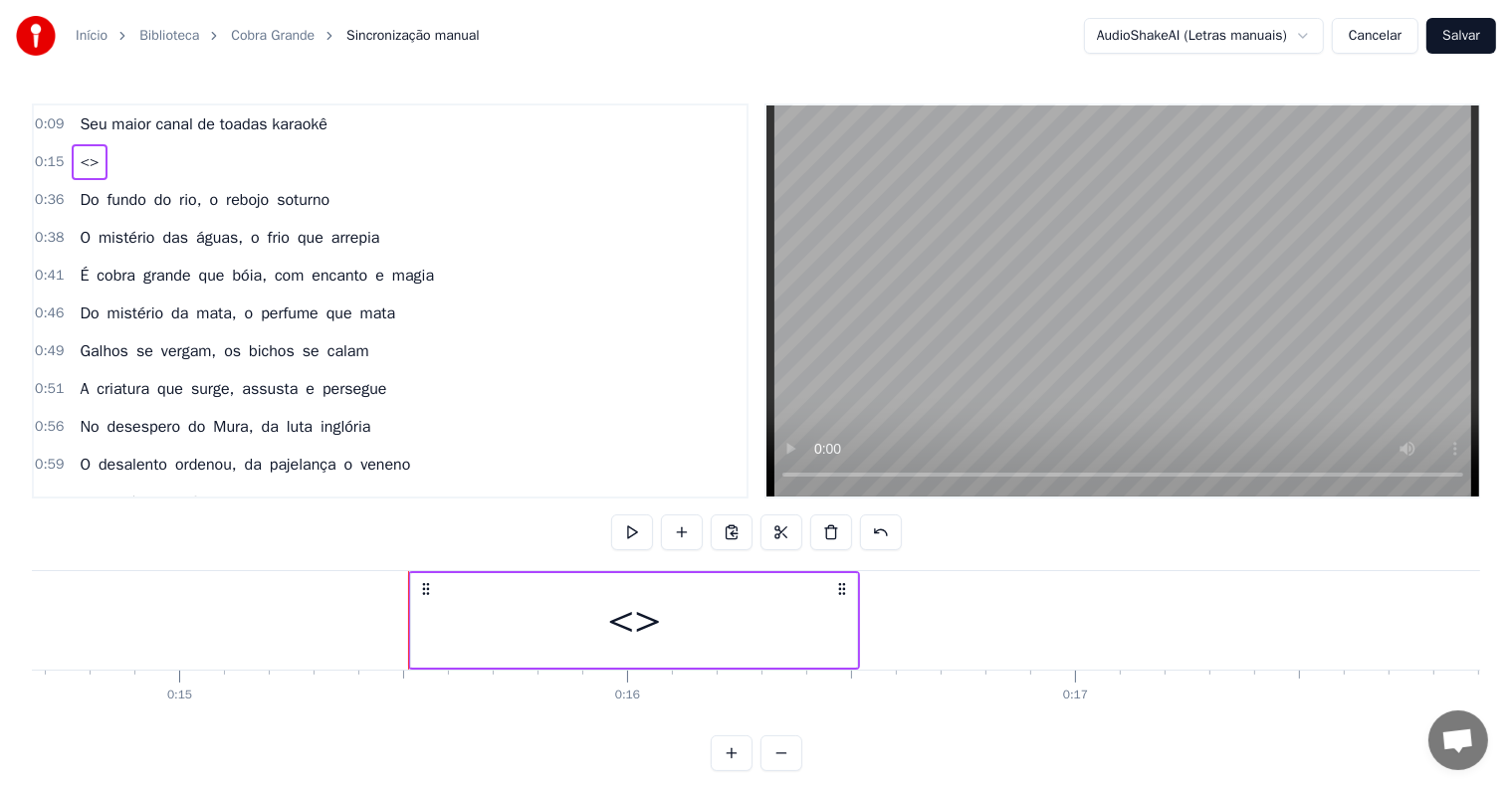 click on "<>" at bounding box center [634, 620] 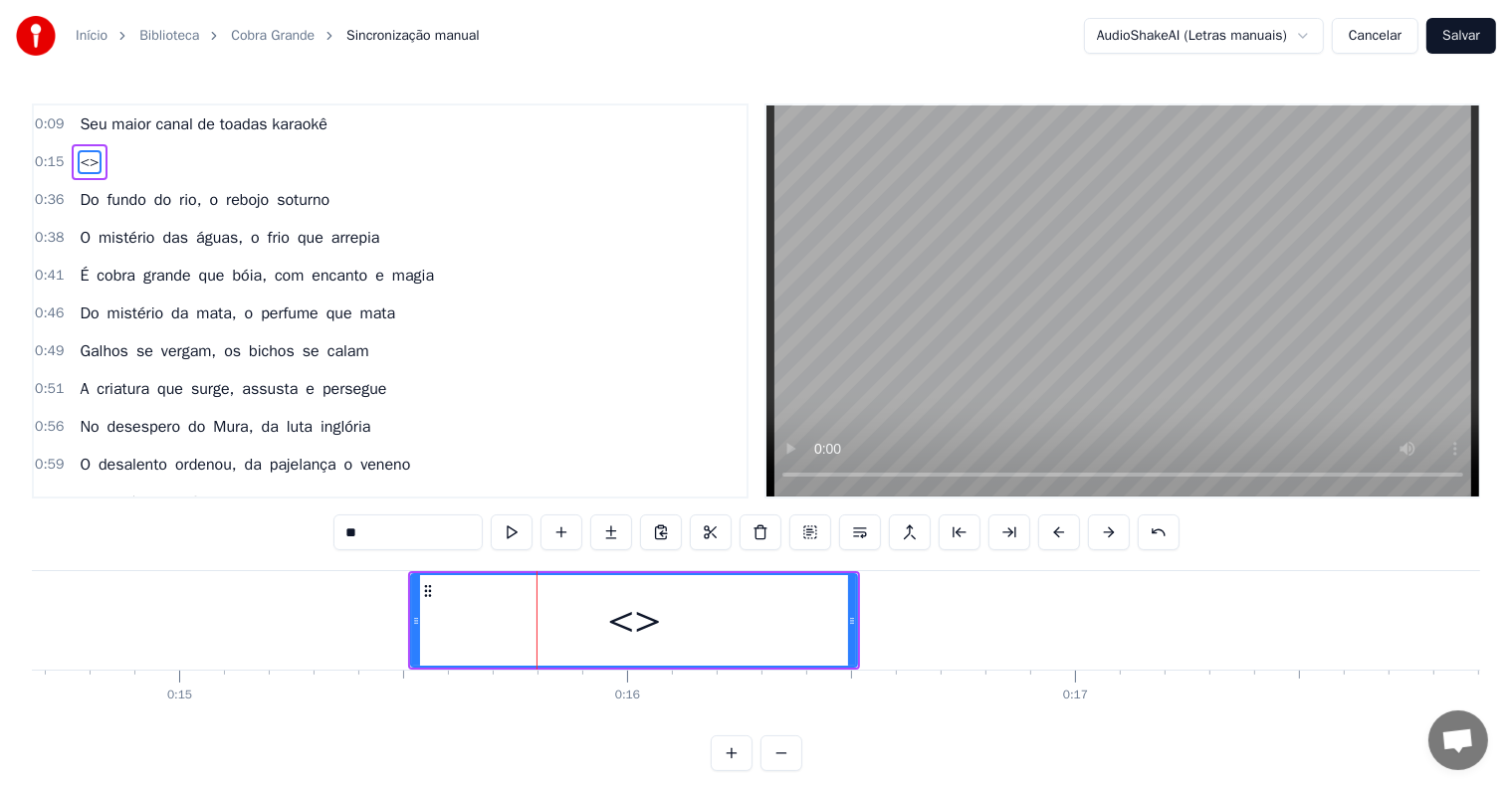 click on "0:09 Seu maior canal de toadas karaokê 0:15 <> 0:36 Do fundo do rio, o rebojo soturno 0:38 O mistério das águas, o frio que arrepia 0:41 É cobra grande que bóia, com encanto e magia 0:46 Do mistério da mata, o perfume que mata 0:49 Galhos se vergam, os bichos se calam 0:51 A criatura que surge, assusta e persegue 0:56 No desespero do Mura, da luta inglória 0:59 O desalento ordenou, da pajelança o veneno 1:03 Da boiúna, da flecha o destino 1:06 Seu desatino 1:08 A guerreira virá, em cobra grande 1:11 Em cobra grande encantada 1:13 Desperta da toca molhada 1:15 E faz tremer o chão das ocaras 1:18 A guerreira virá, em cobra grande 1:21 Em cobra grande encantada 1:23 Desperta da toca molhada 1:25 E faz tremer o chão das ocaras 1:29 Surge dos igapós 1:32 Em cobra grande 1:33 Em cobra grande 1:34 Em cobra grande 1:35 Em cobra grande 1:37 Em cobra grande 1:39 Em cobra grande 1:41 Em cobra grande 1:42 Em cobra grande 1:43 Em cobra grande 1:44 Em cobra grande 1:47 Surge dos igapós 2:09 Do fundo do rio," at bounding box center [756, 437] 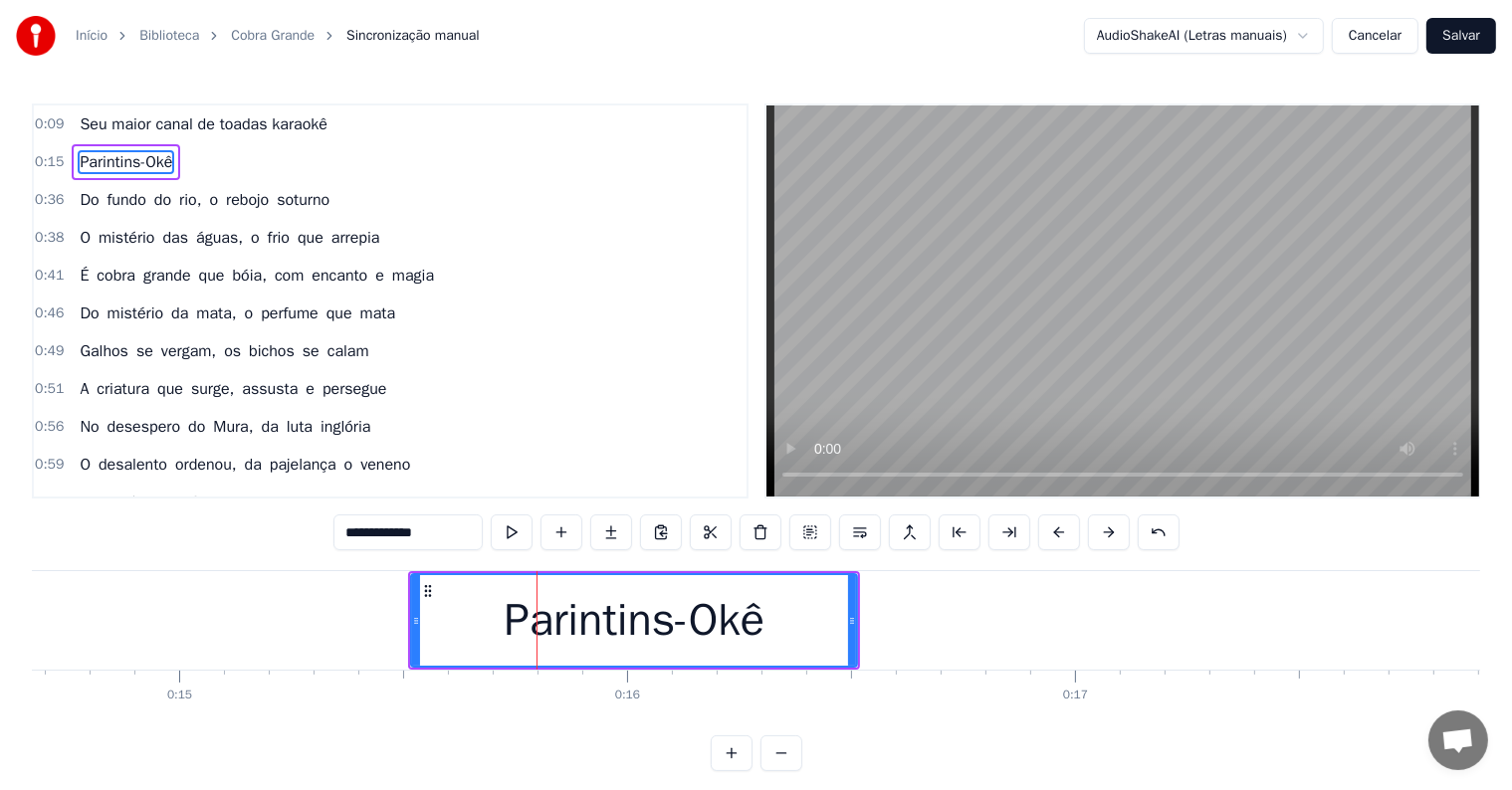 type on "**********" 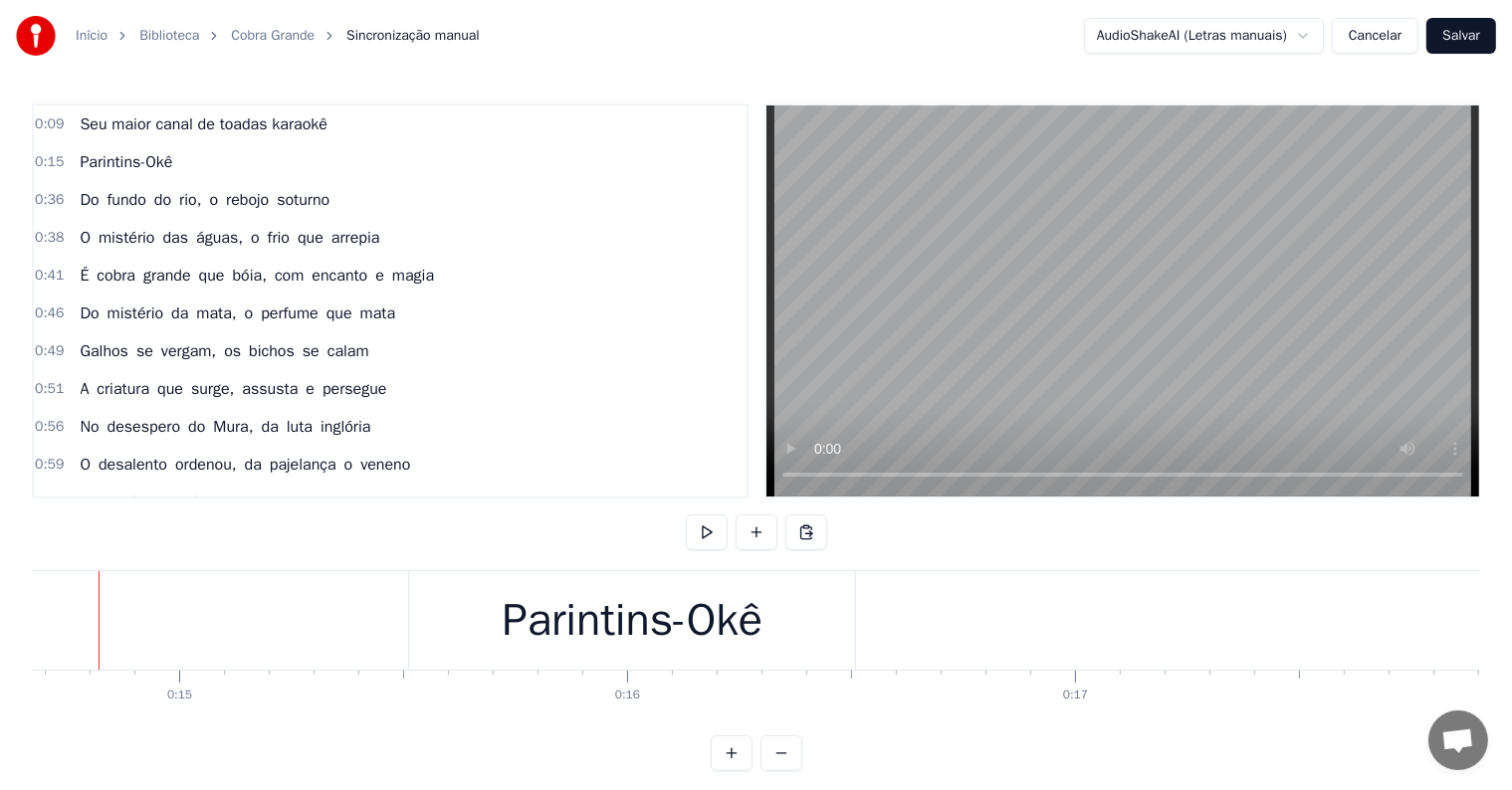 scroll, scrollTop: 0, scrollLeft: 6538, axis: horizontal 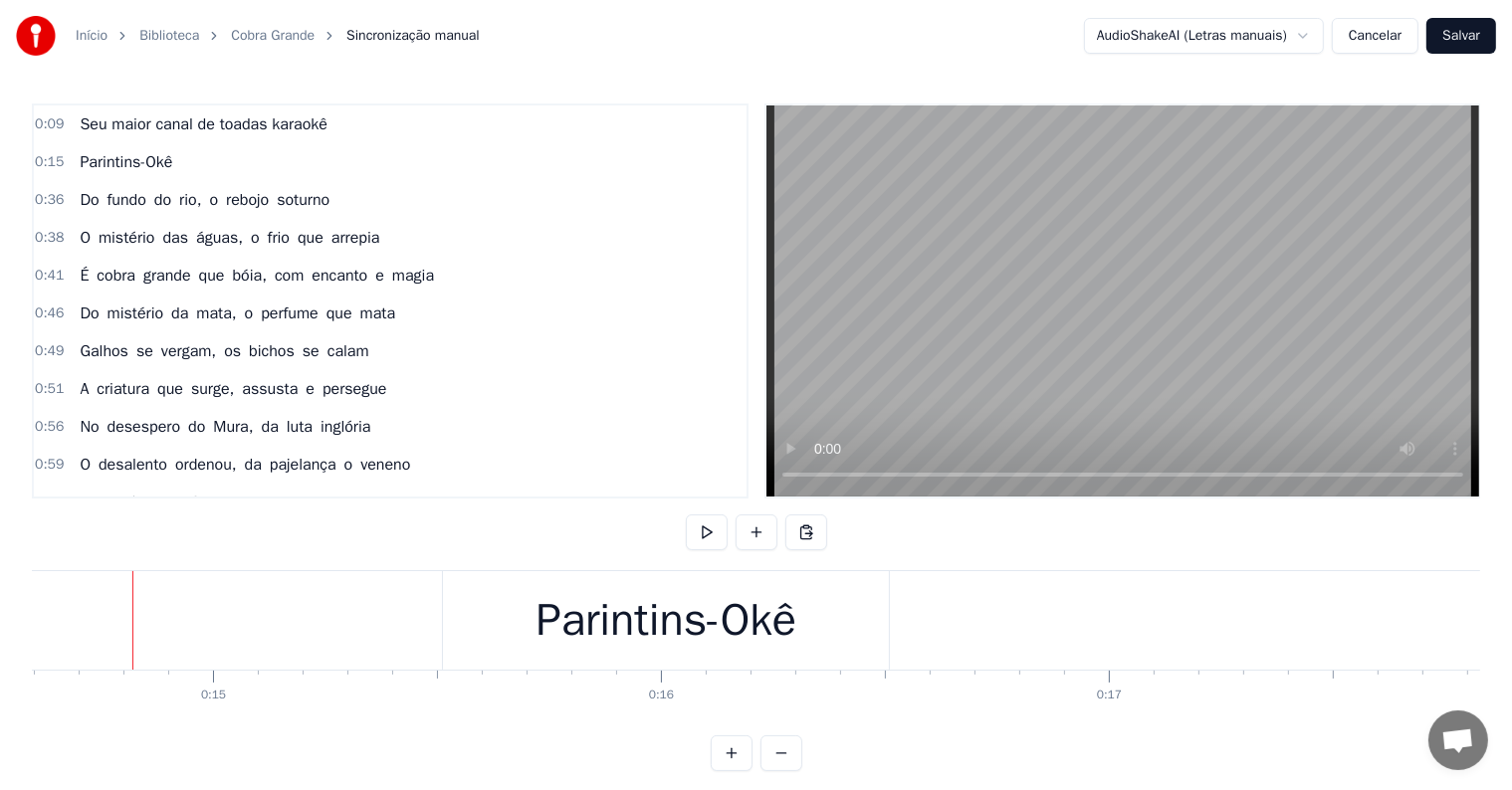 click on "Parintins-Okê" at bounding box center (667, 621) 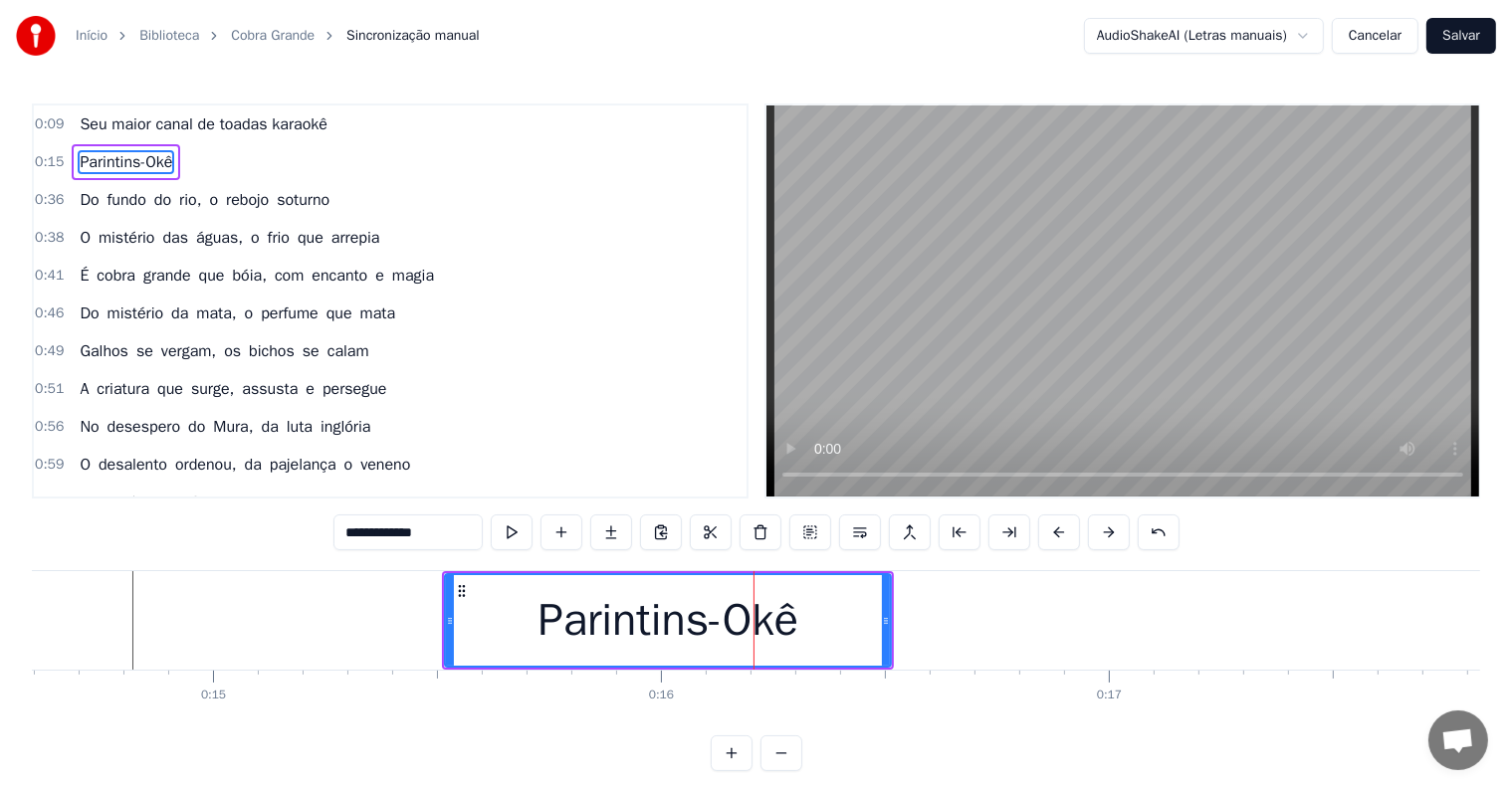 click on "Seu maior canal de toadas karaokê Parintins-Okê Do fundo do rio, o rebojo soturno O mistério das águas, o frio que arrepia É cobra grande que bóia, com encanto e magia Do mistério da mata, o perfume que mata Galhos se vergam, os bichos se calam A criatura que surge, assusta e persegue No desespero do Mura, da luta inglória O desalento ordenou, da pajelança o veneno Da boiúna, da flecha o destino Seu desatino A guerreira virá, em cobra grande Em cobra grande encantada Desperta da toca molhada E faz tremer o chão das ocaras A guerreira virá, em cobra grande Em cobra grande encantada Desperta da toca molhada E faz tremer o chão das ocaras Surge dos igapós Em cobra grande Em cobra grande Em cobra grande Em cobra grande Em cobra grande Em cobra grande Em cobra grande Em cobra grande Em cobra grande Em cobra grande Surge dos igapós Do fundo do rio, o rebojo soturno O mistério das águas, o frio que arrepia É cobra grande que bóia, com encanto e magia Do mistério da mata, o perfume que mata se os" at bounding box center [58749, 620] 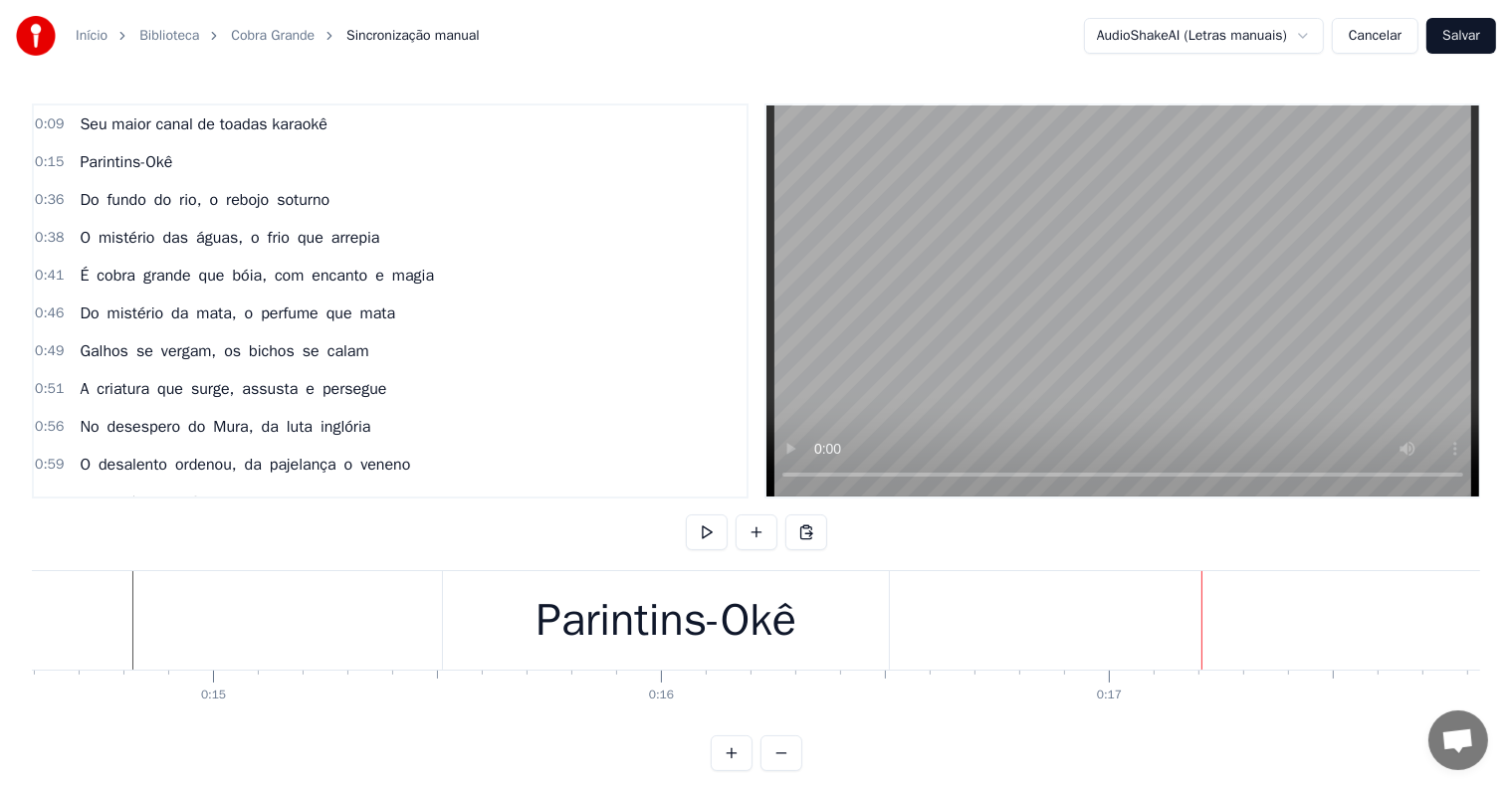 click on "Parintins-Okê" at bounding box center [666, 620] 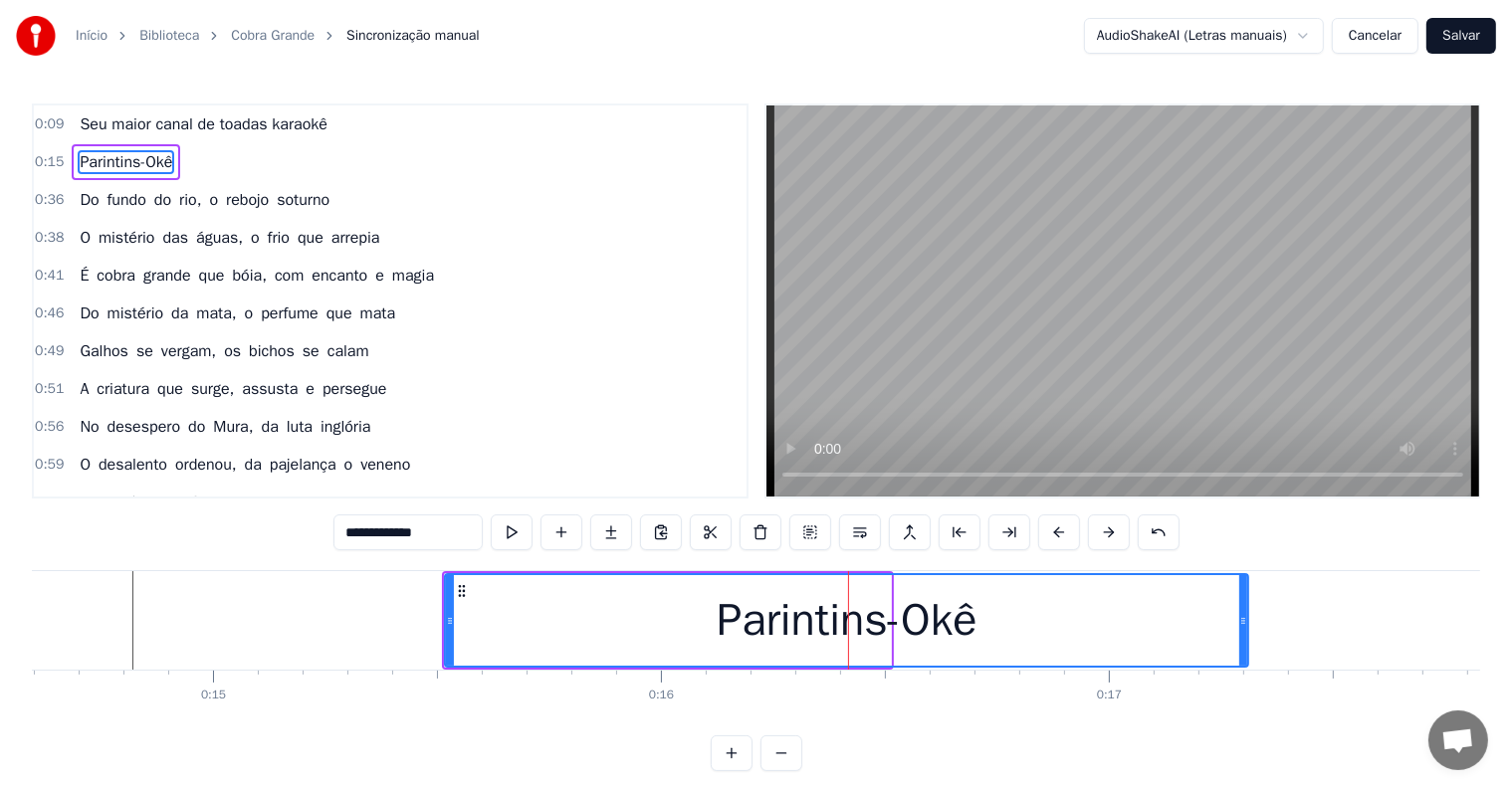 drag, startPoint x: 883, startPoint y: 621, endPoint x: 1263, endPoint y: 630, distance: 380.10656 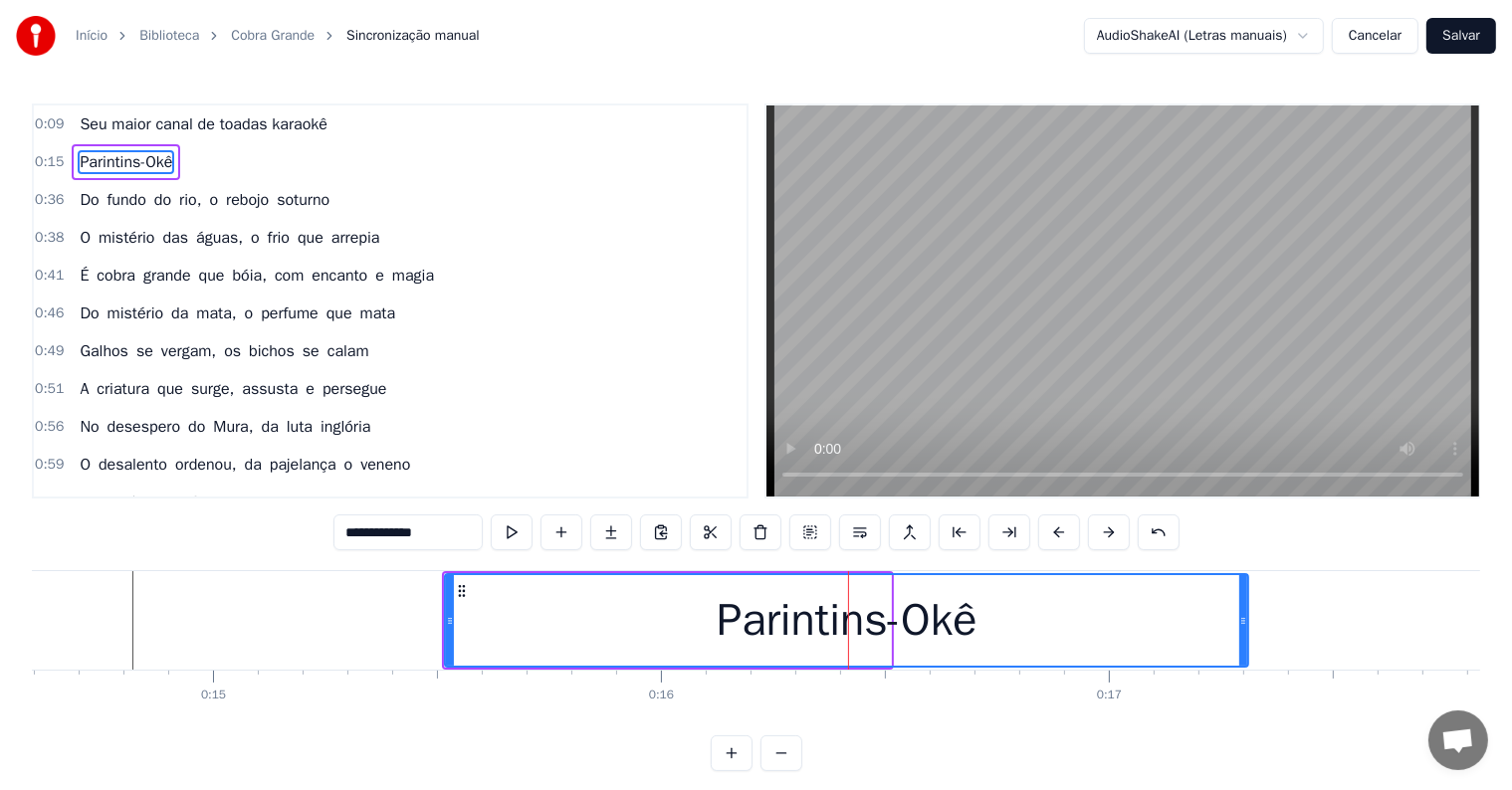 click at bounding box center (1243, 620) 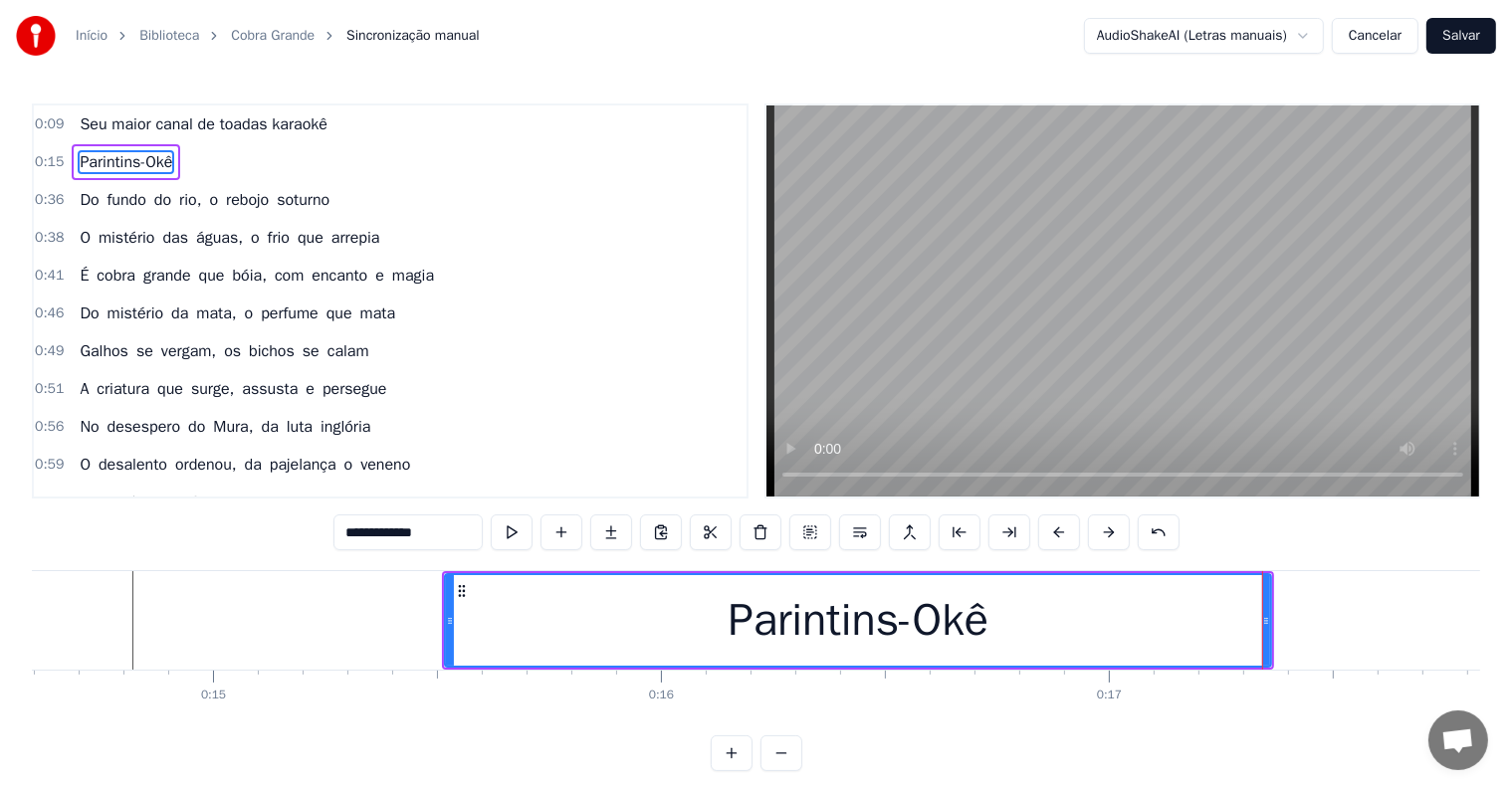 click at bounding box center [58749, 620] 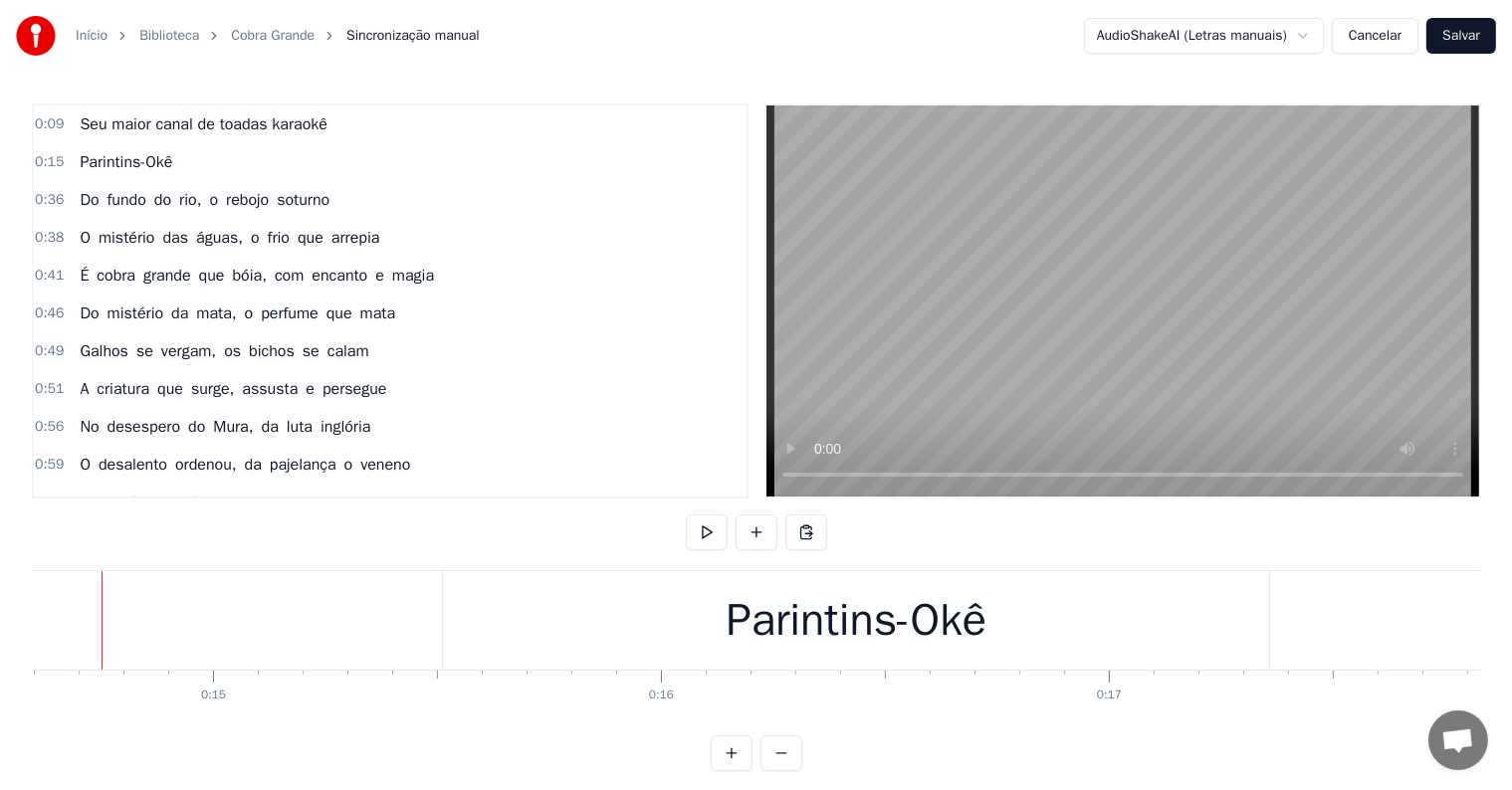 scroll, scrollTop: 0, scrollLeft: 6507, axis: horizontal 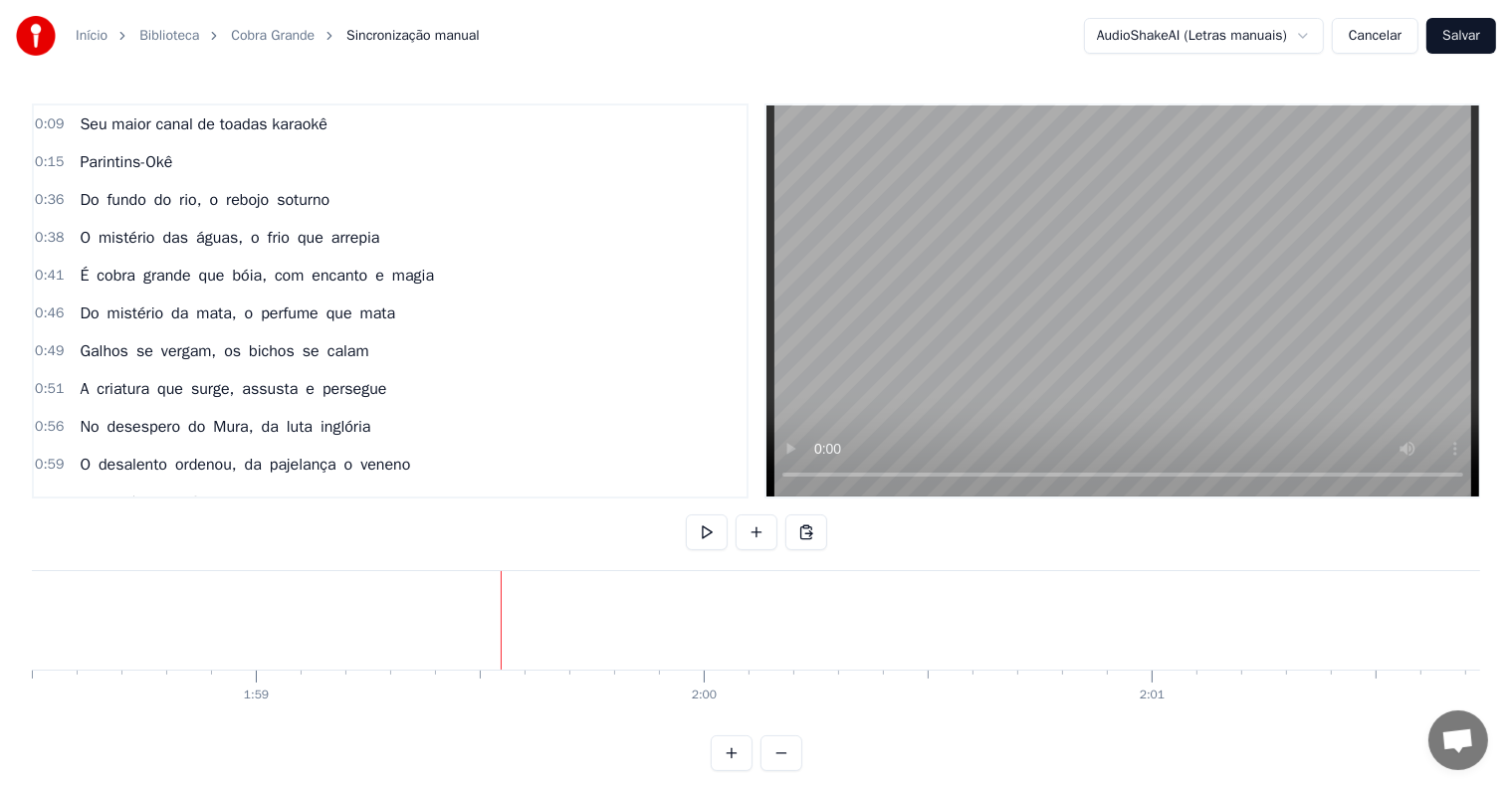 click at bounding box center (501, 620) 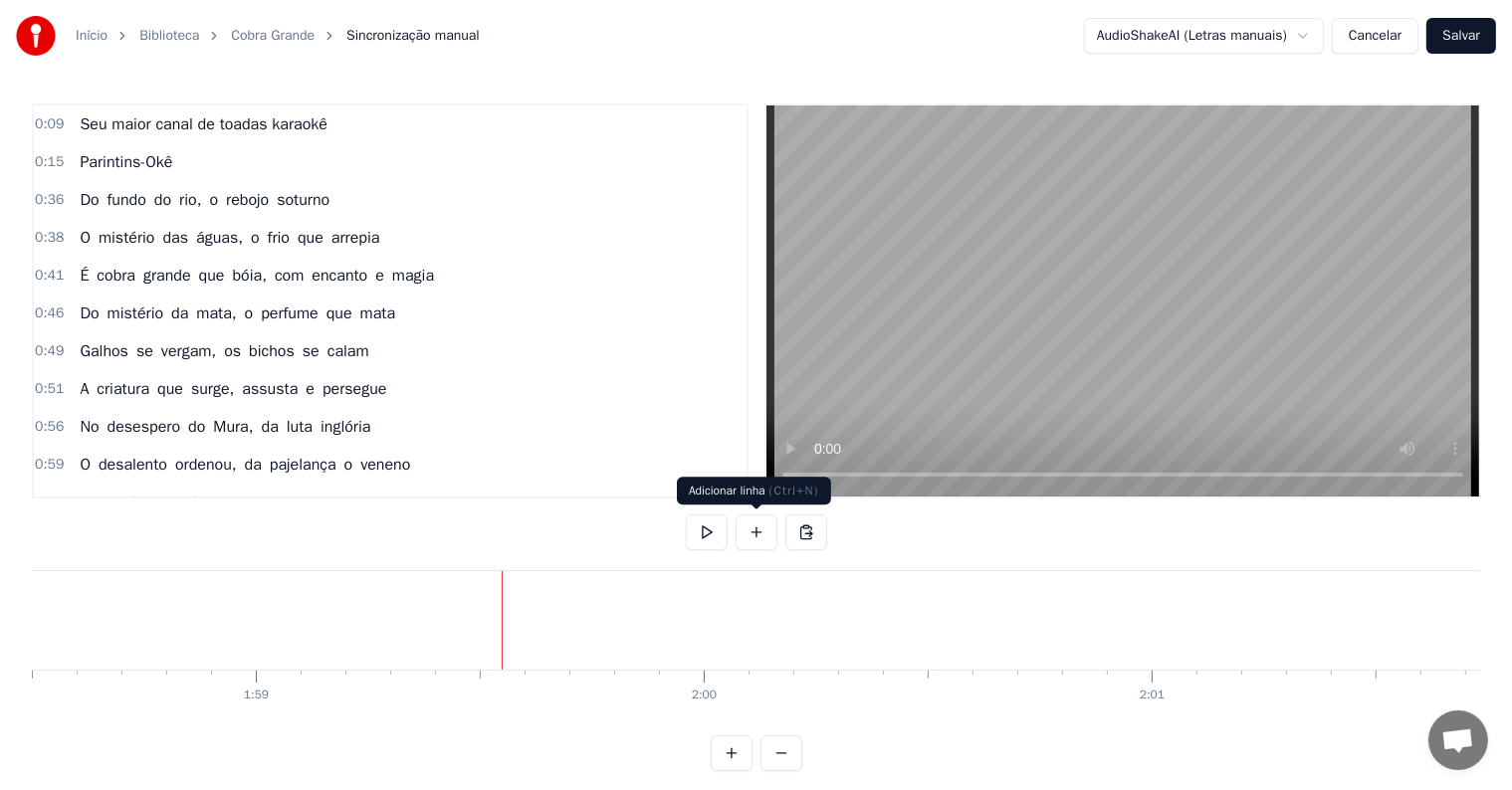 click at bounding box center [756, 532] 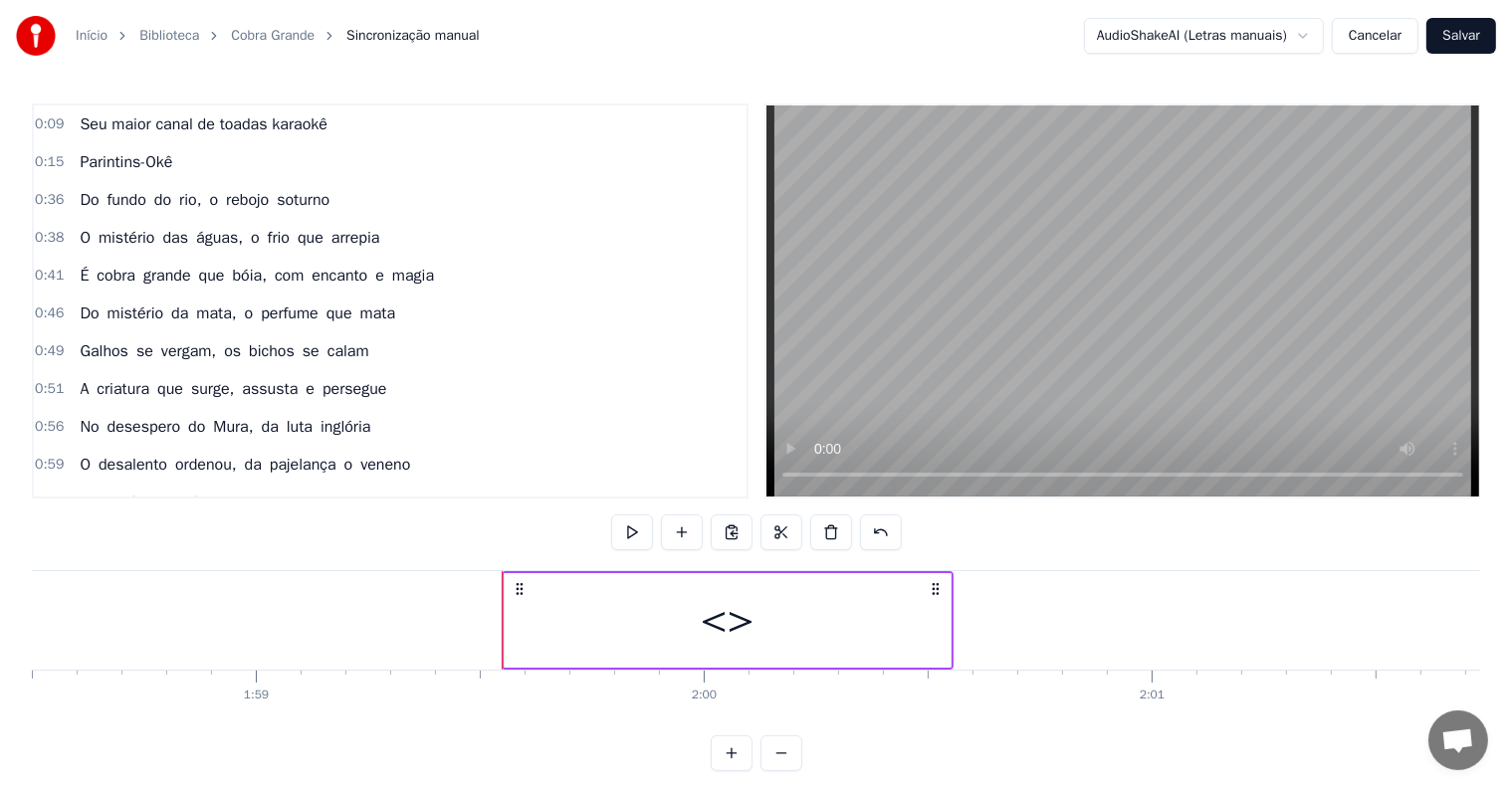 click on "<>" at bounding box center [728, 621] 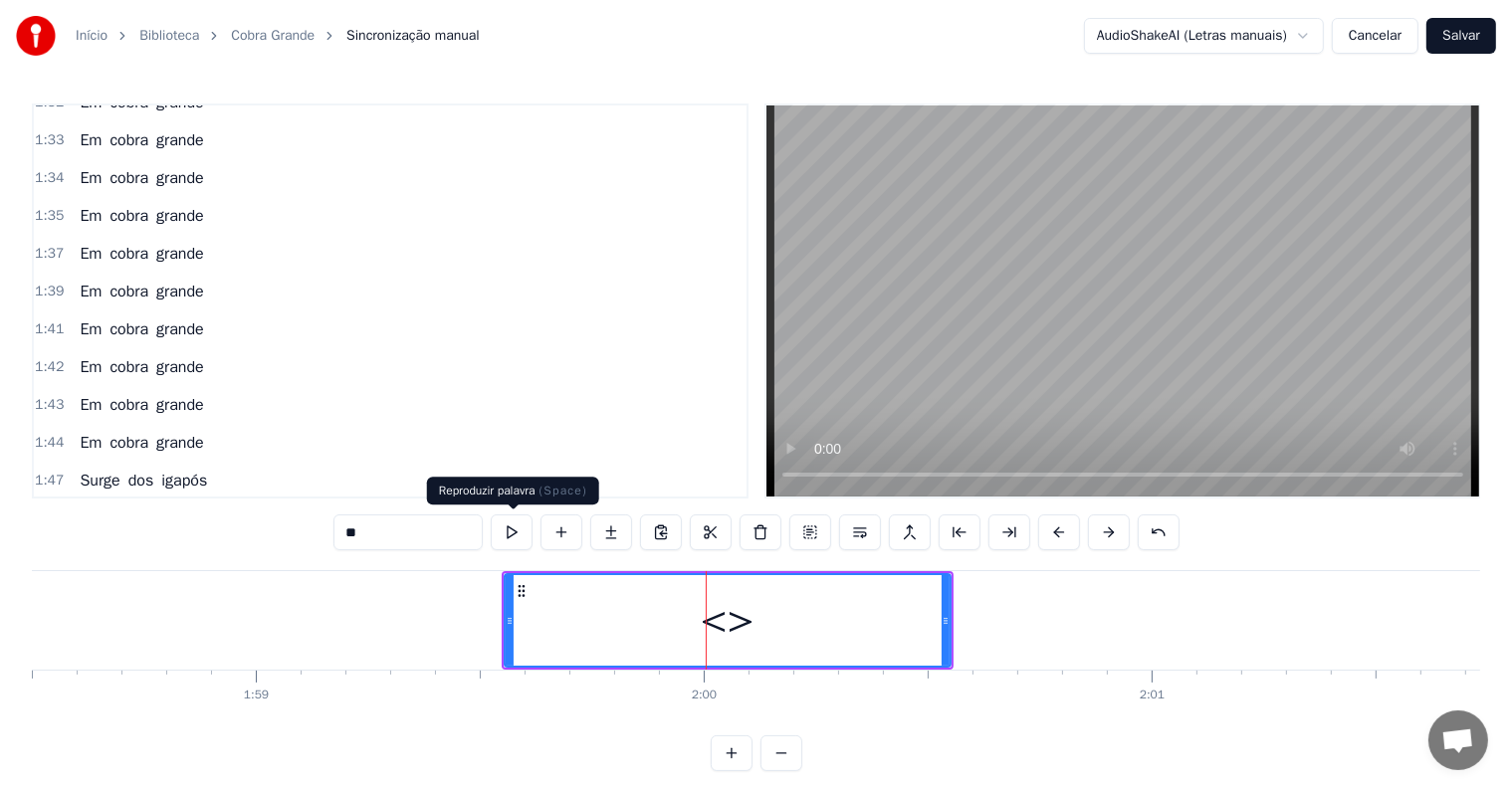 scroll, scrollTop: 994, scrollLeft: 0, axis: vertical 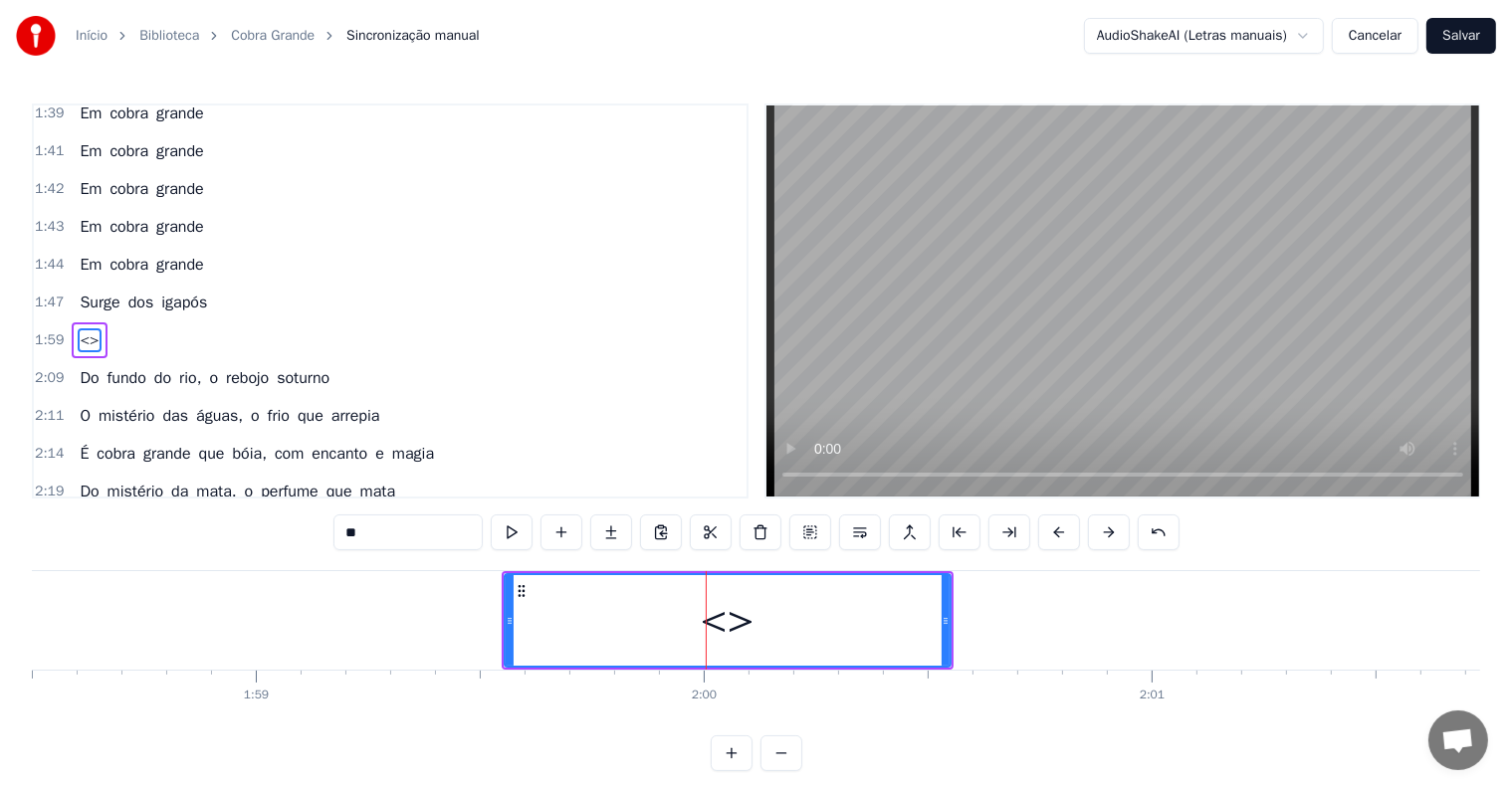 drag, startPoint x: 458, startPoint y: 533, endPoint x: 0, endPoint y: 344, distance: 495.46443 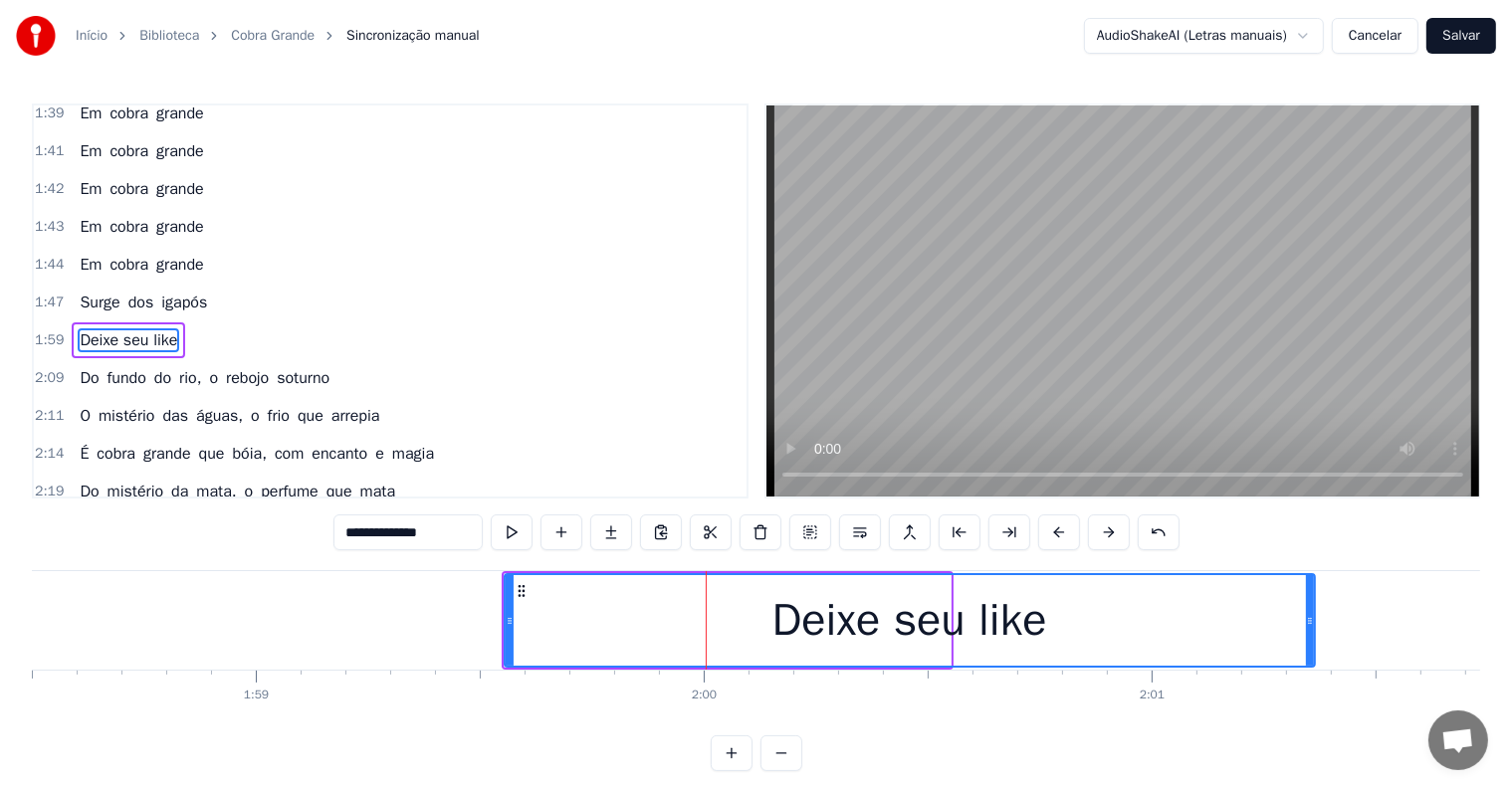 drag, startPoint x: 942, startPoint y: 621, endPoint x: 1306, endPoint y: 597, distance: 364.79035 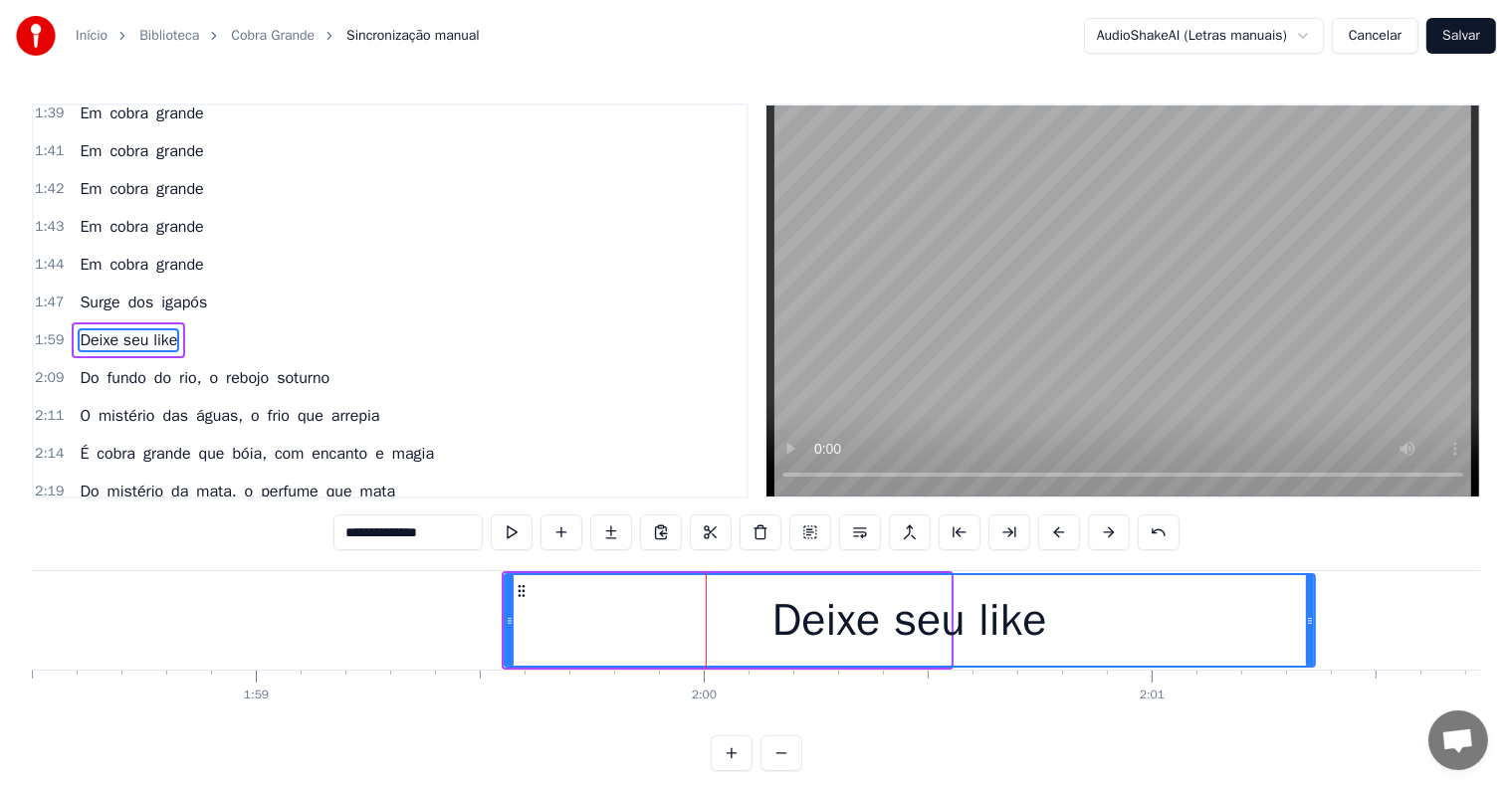 click at bounding box center [1310, 620] 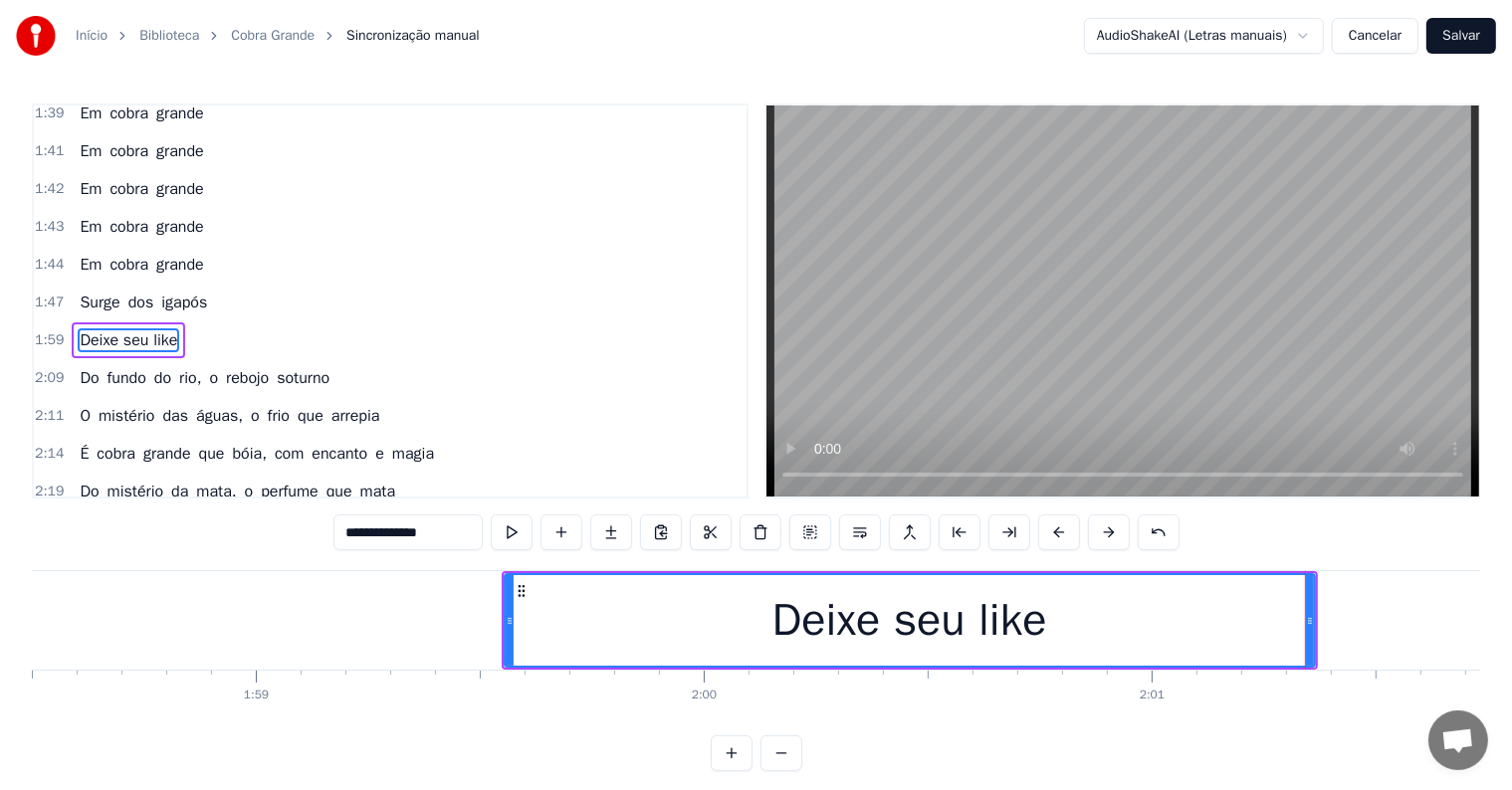 click on "**********" at bounding box center [408, 532] 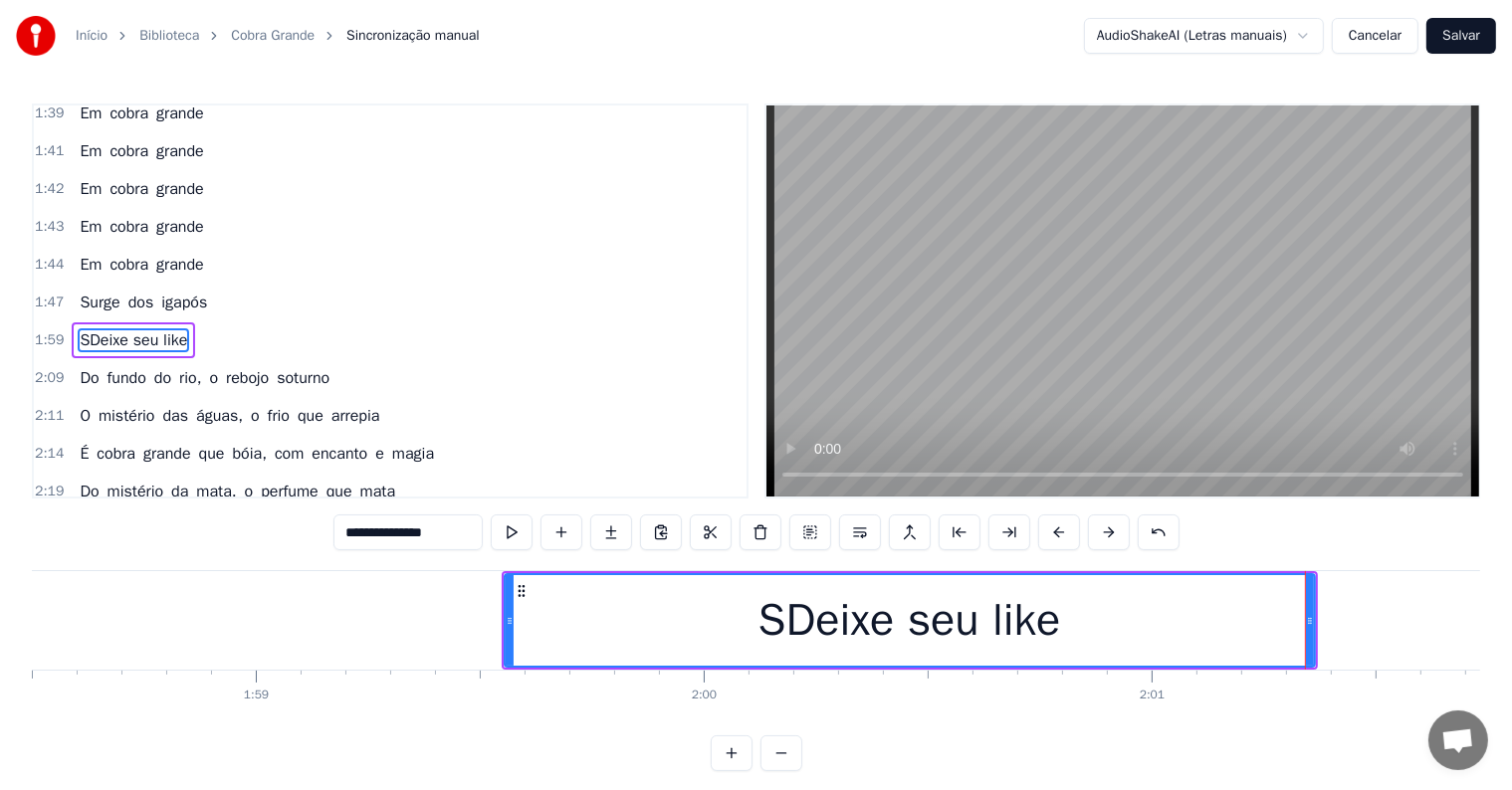 click on "**********" at bounding box center (408, 532) 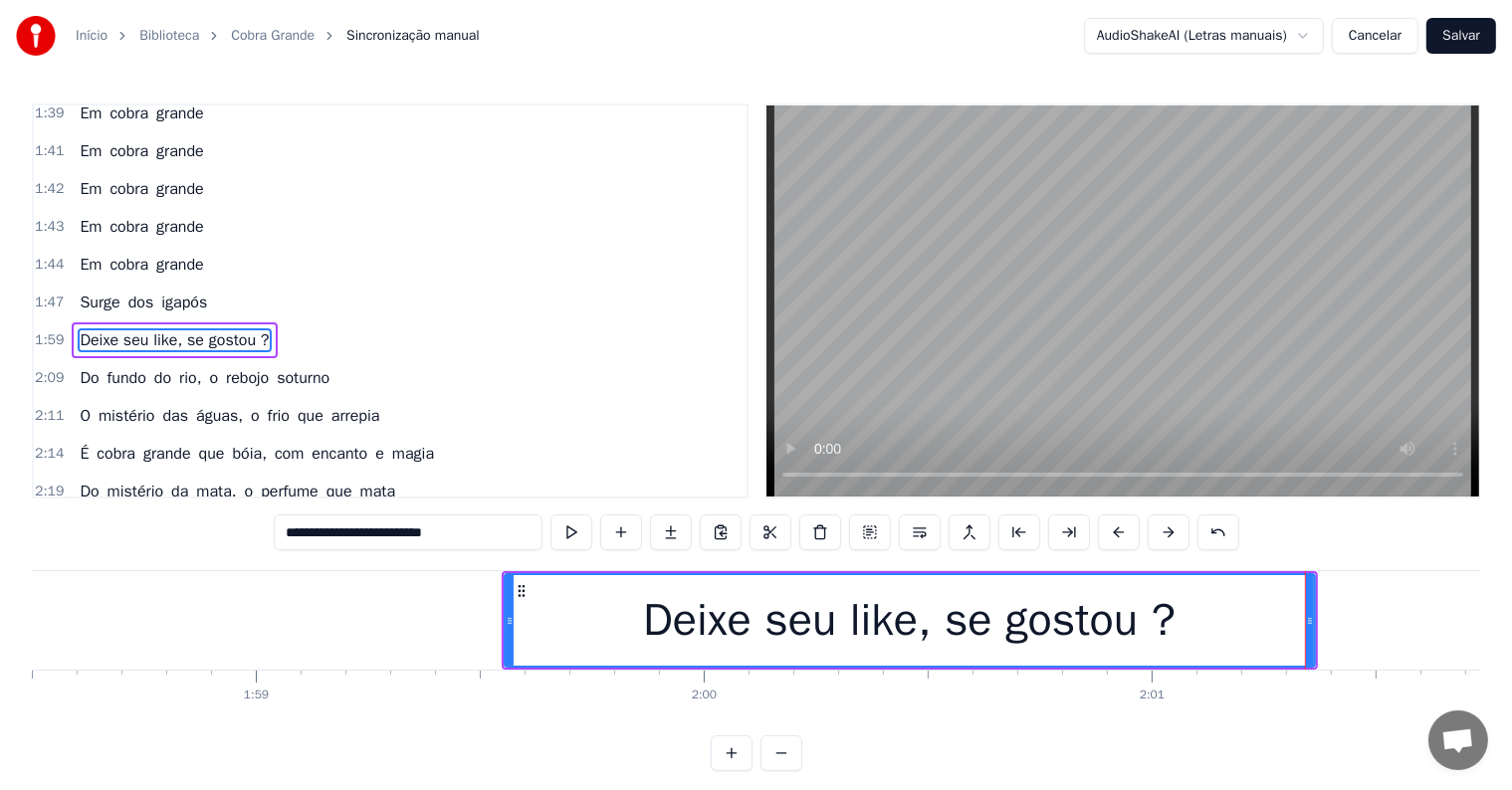 type on "**********" 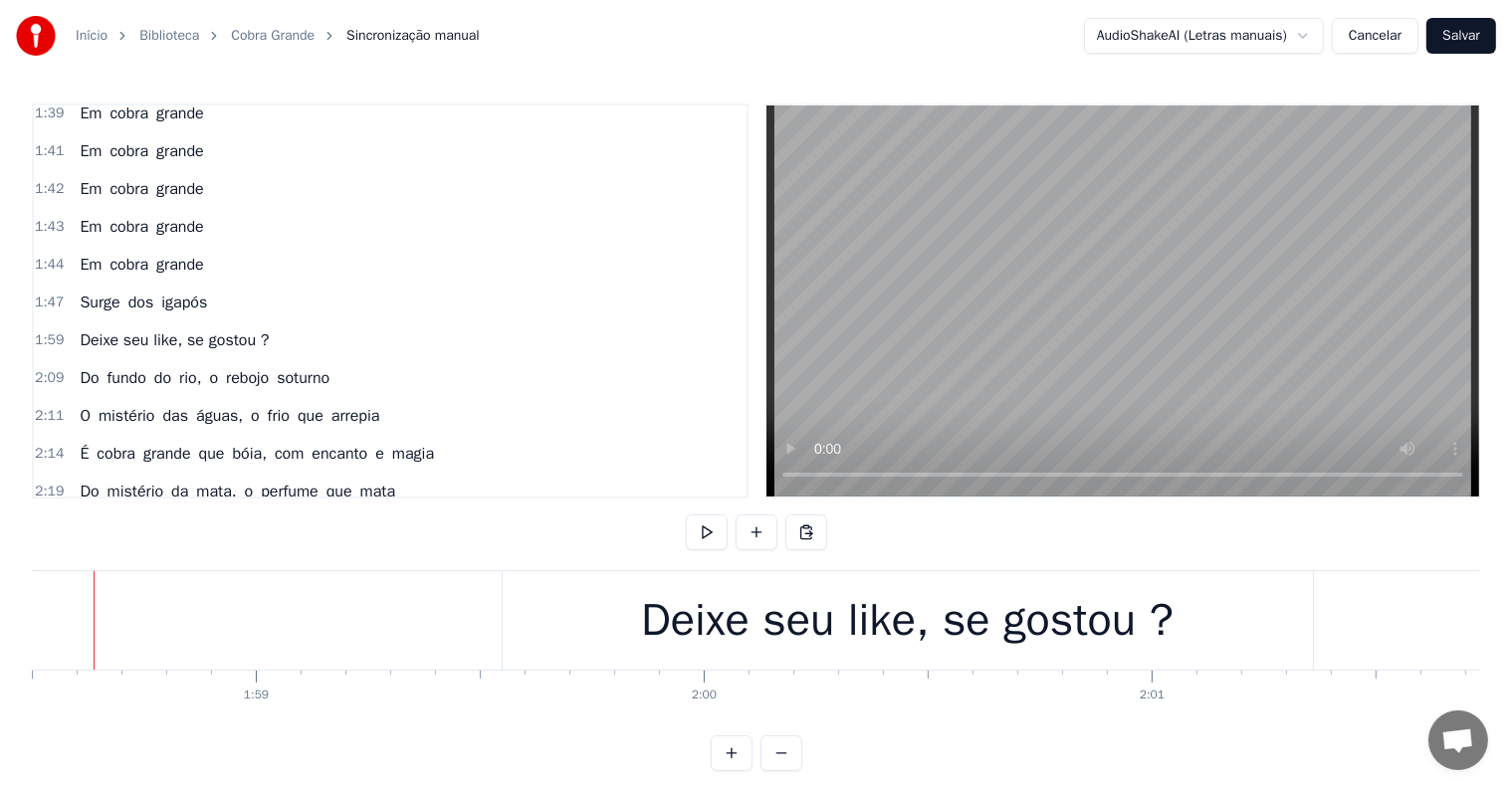 scroll, scrollTop: 0, scrollLeft: 53040, axis: horizontal 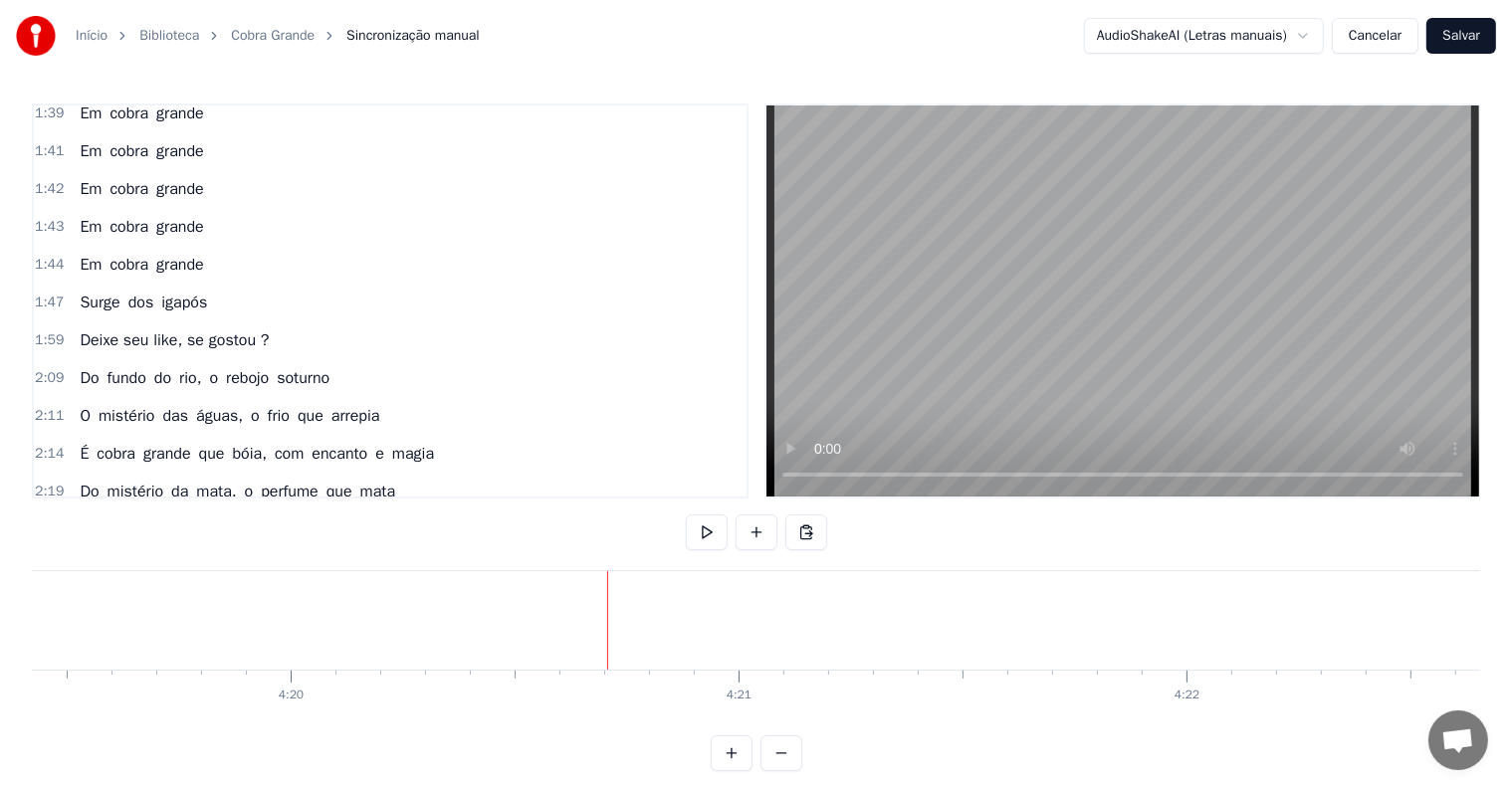 click at bounding box center [607, 620] 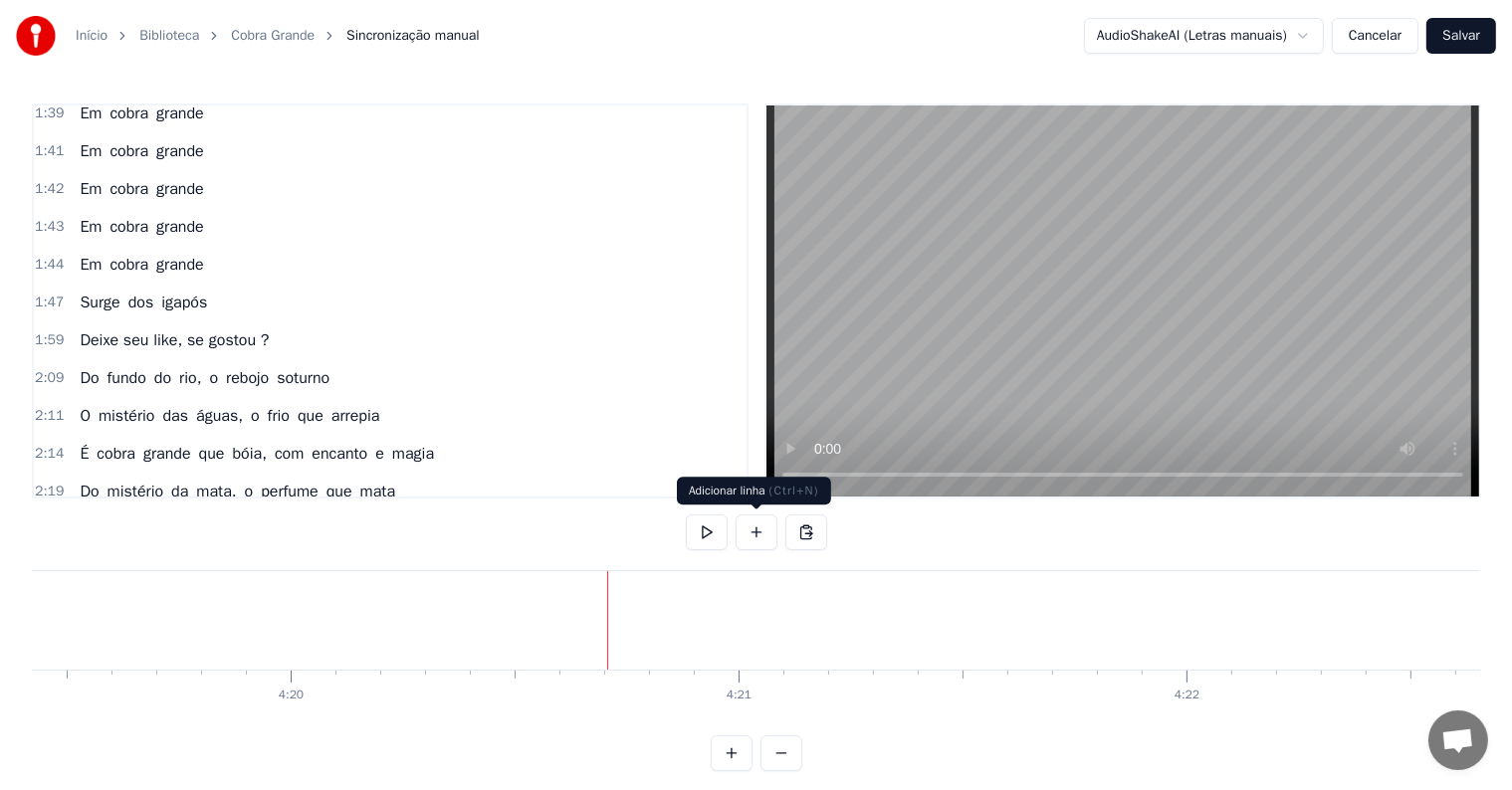 click at bounding box center [756, 532] 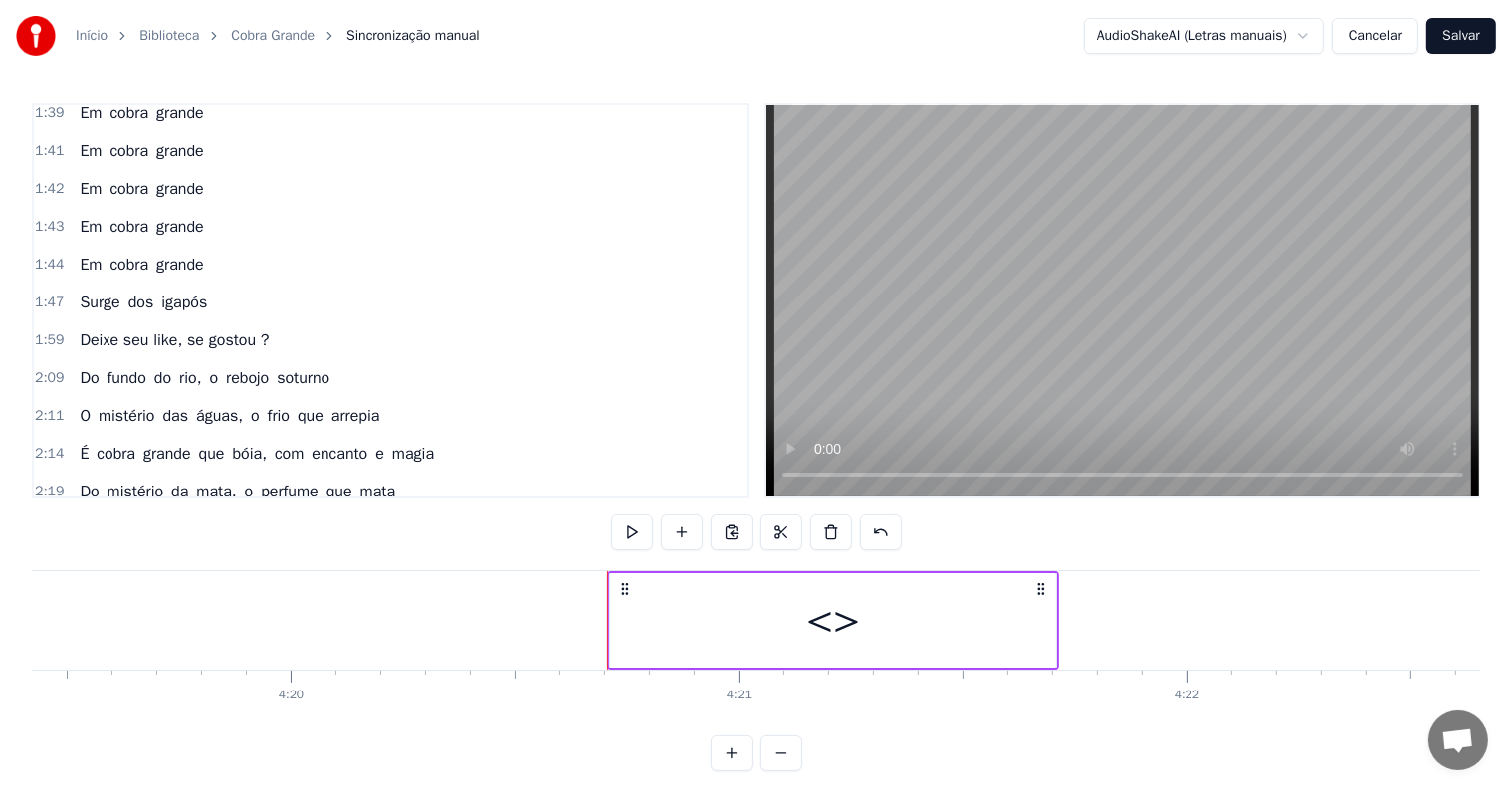 click on "<>" at bounding box center (833, 620) 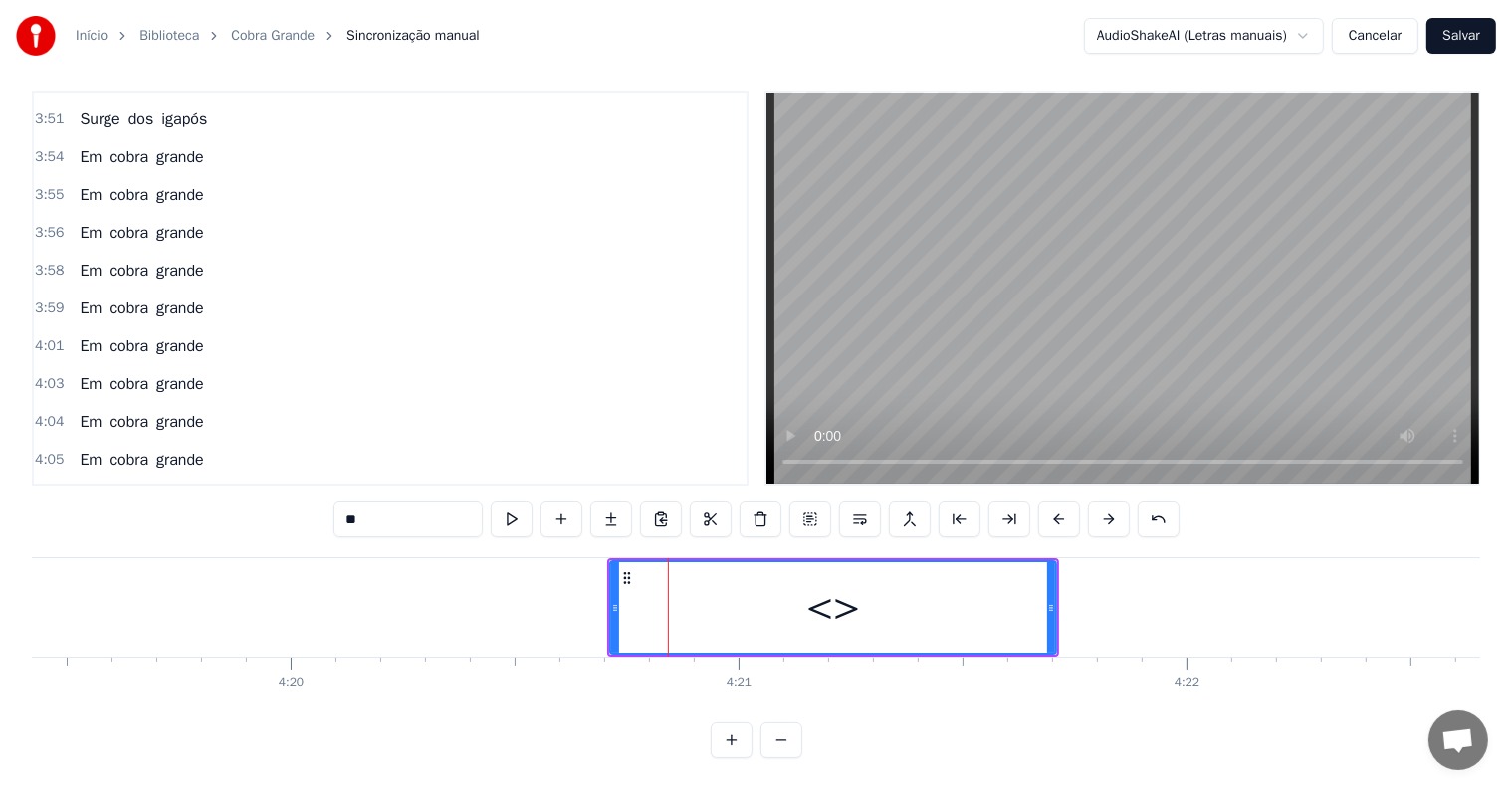 scroll, scrollTop: 2830, scrollLeft: 0, axis: vertical 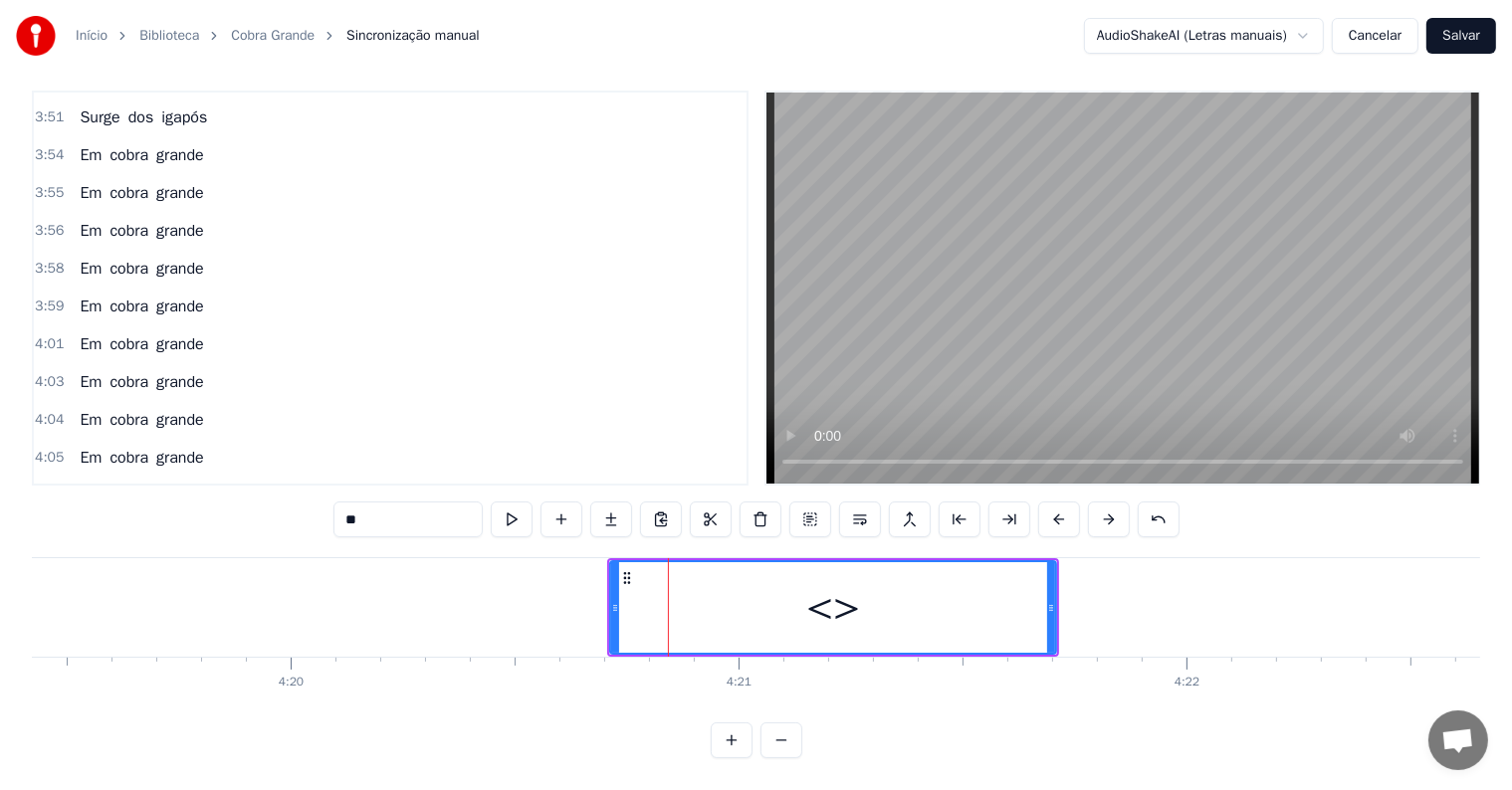 drag, startPoint x: 423, startPoint y: 510, endPoint x: 142, endPoint y: 489, distance: 281.7836 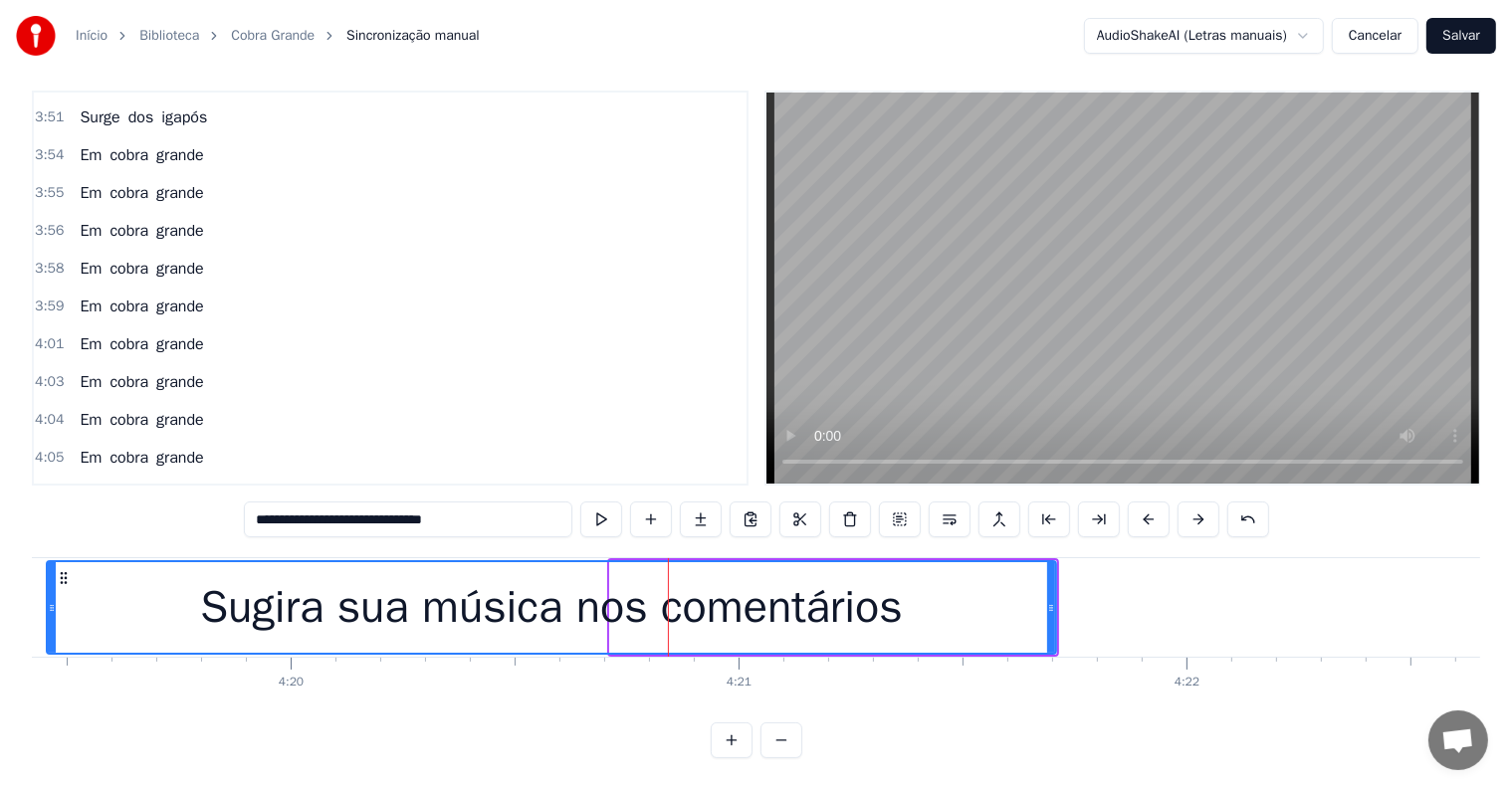 drag, startPoint x: 611, startPoint y: 586, endPoint x: 48, endPoint y: 580, distance: 563.032 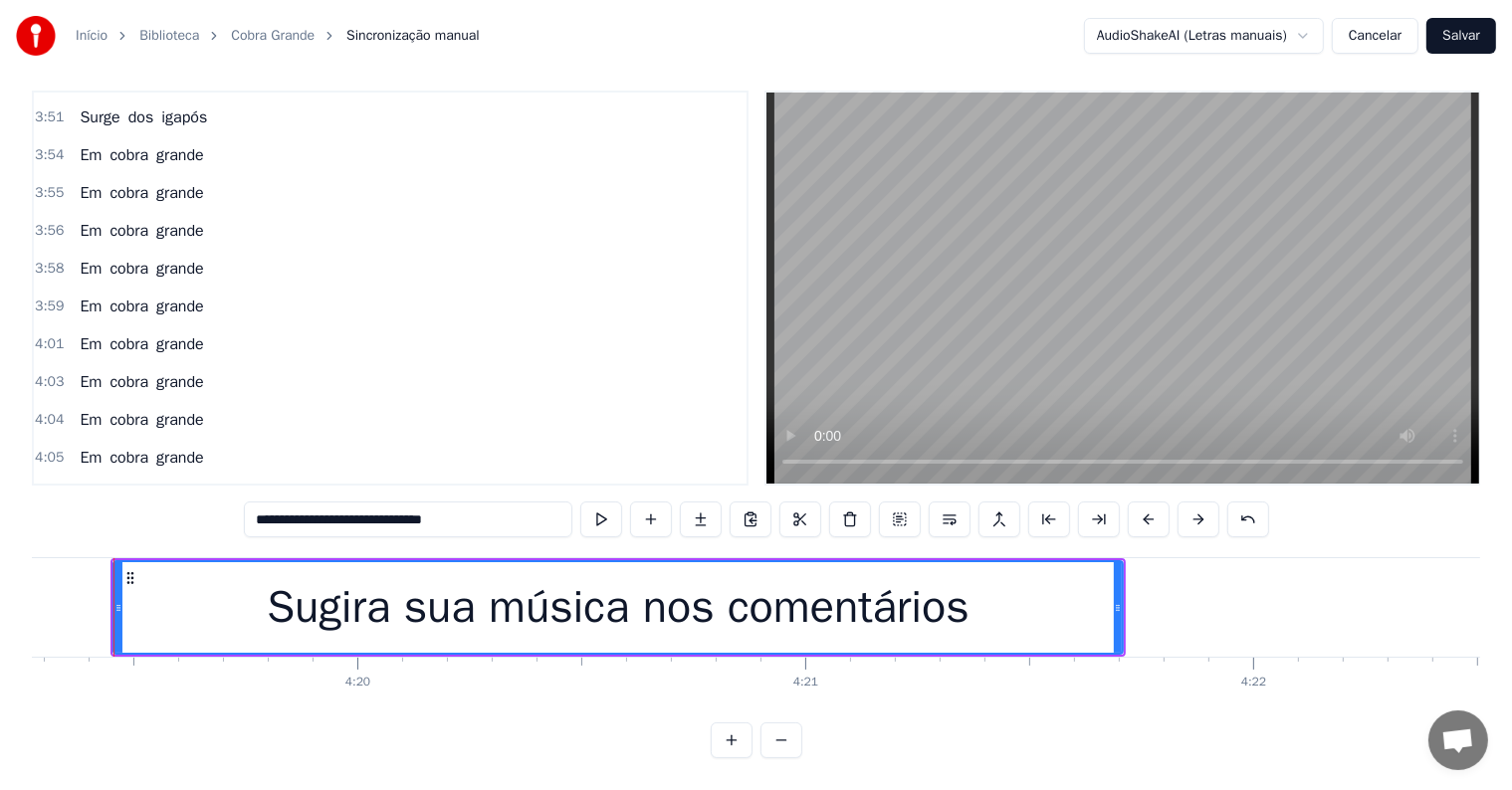 scroll, scrollTop: 0, scrollLeft: 116117, axis: horizontal 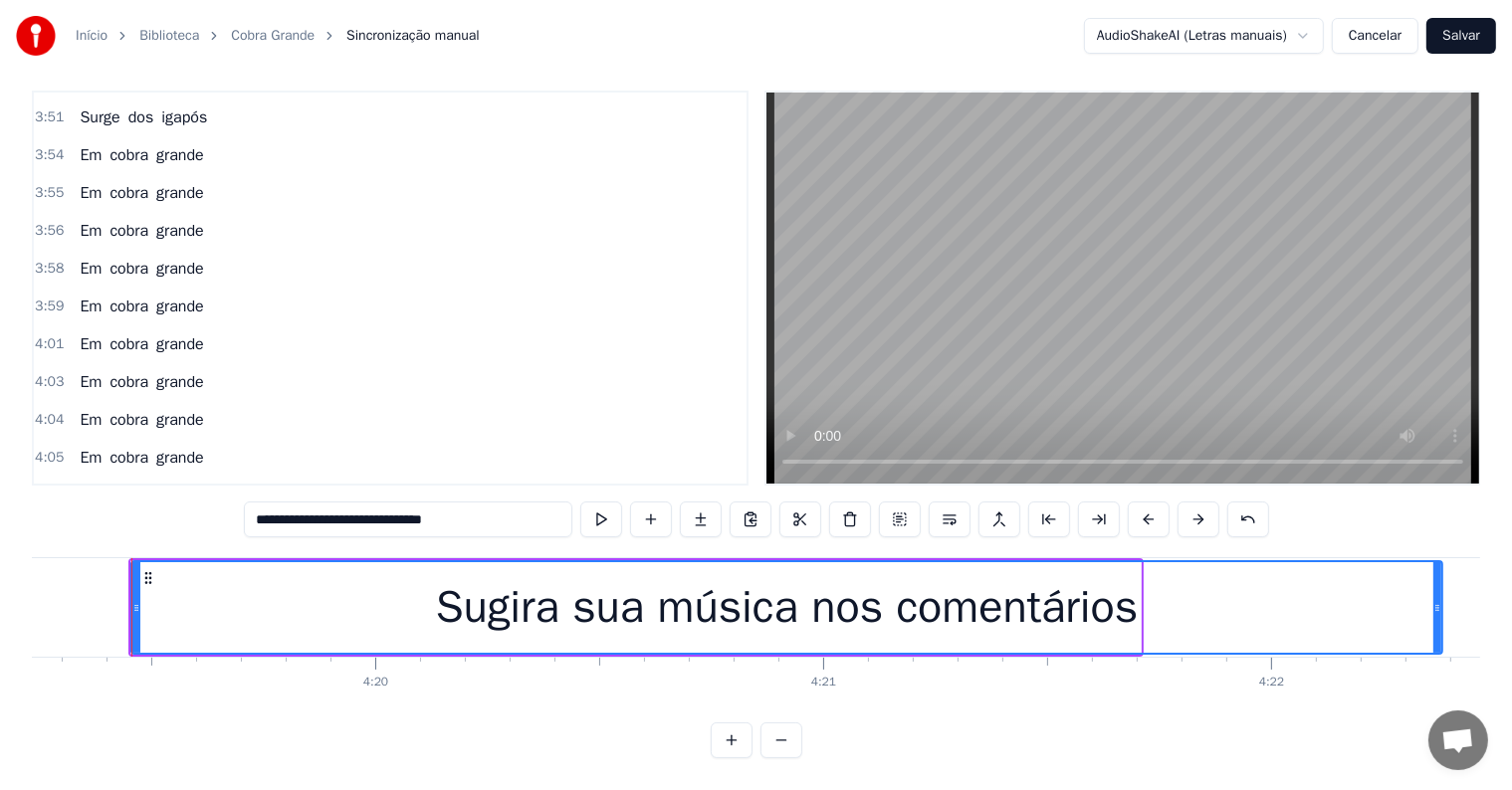 drag, startPoint x: 1150, startPoint y: 586, endPoint x: 1435, endPoint y: 601, distance: 285.39446 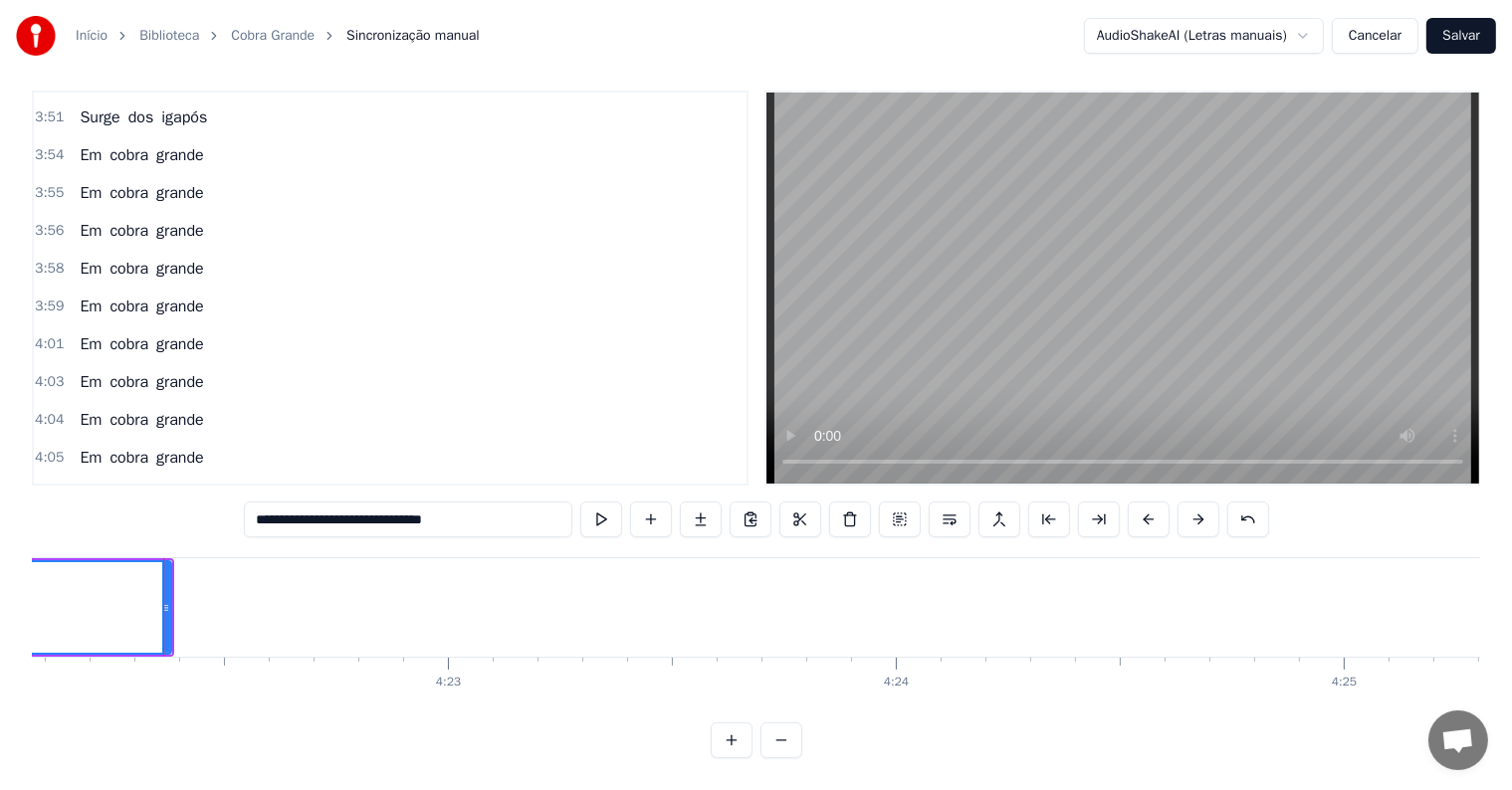 scroll, scrollTop: 0, scrollLeft: 117419, axis: horizontal 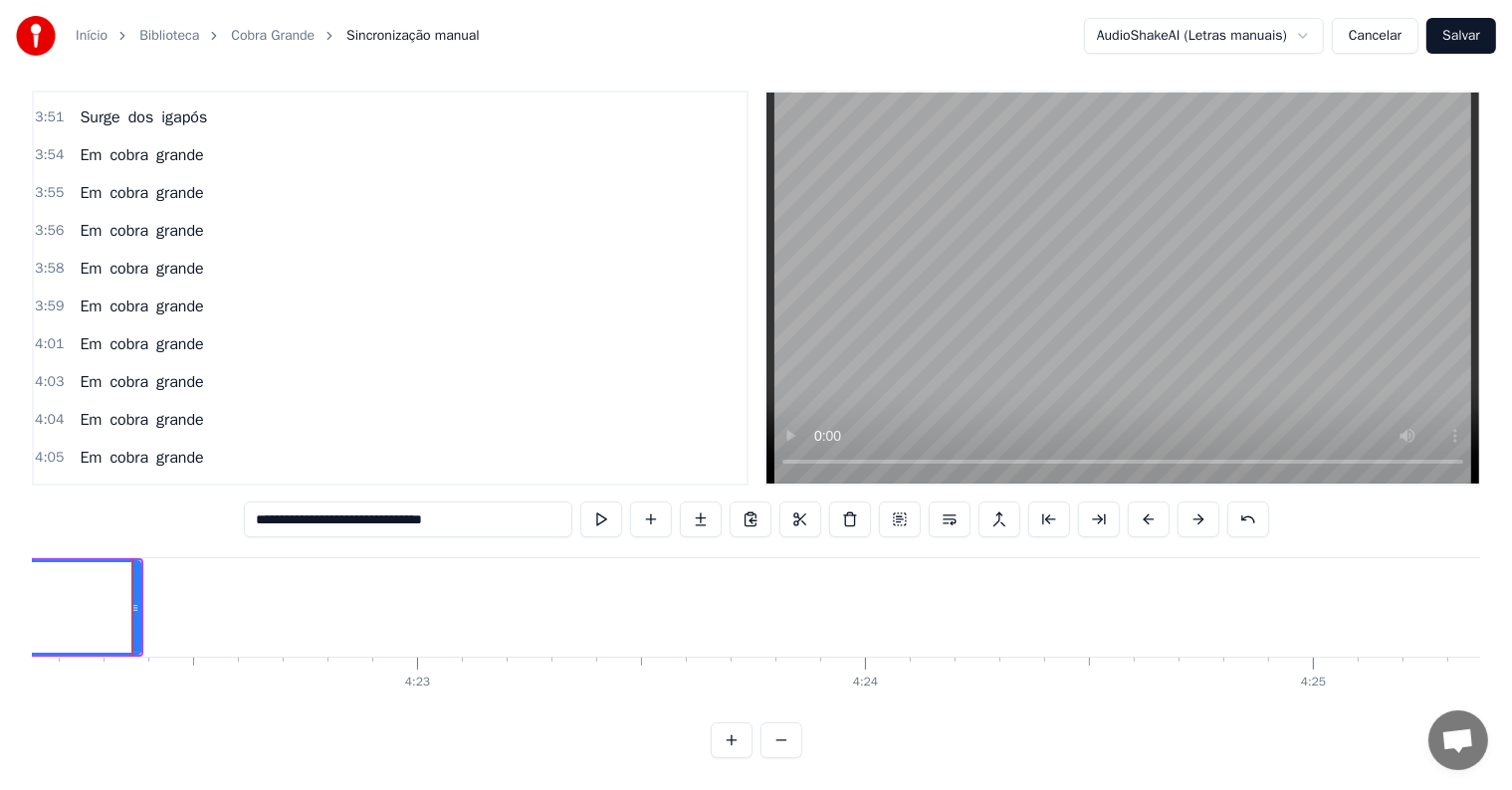 click on "igapós" at bounding box center (184, 533) 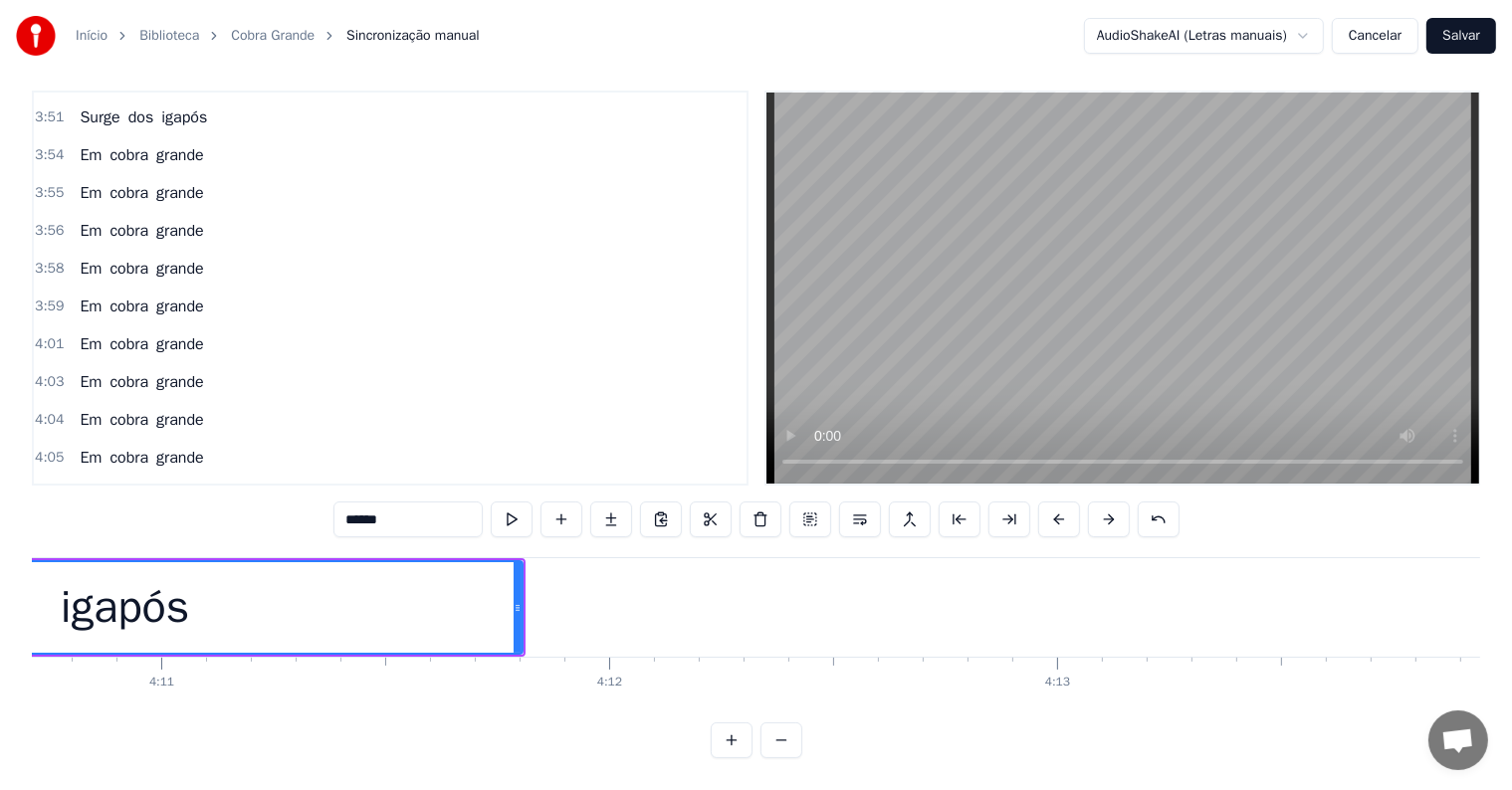 scroll, scrollTop: 0, scrollLeft: 111892, axis: horizontal 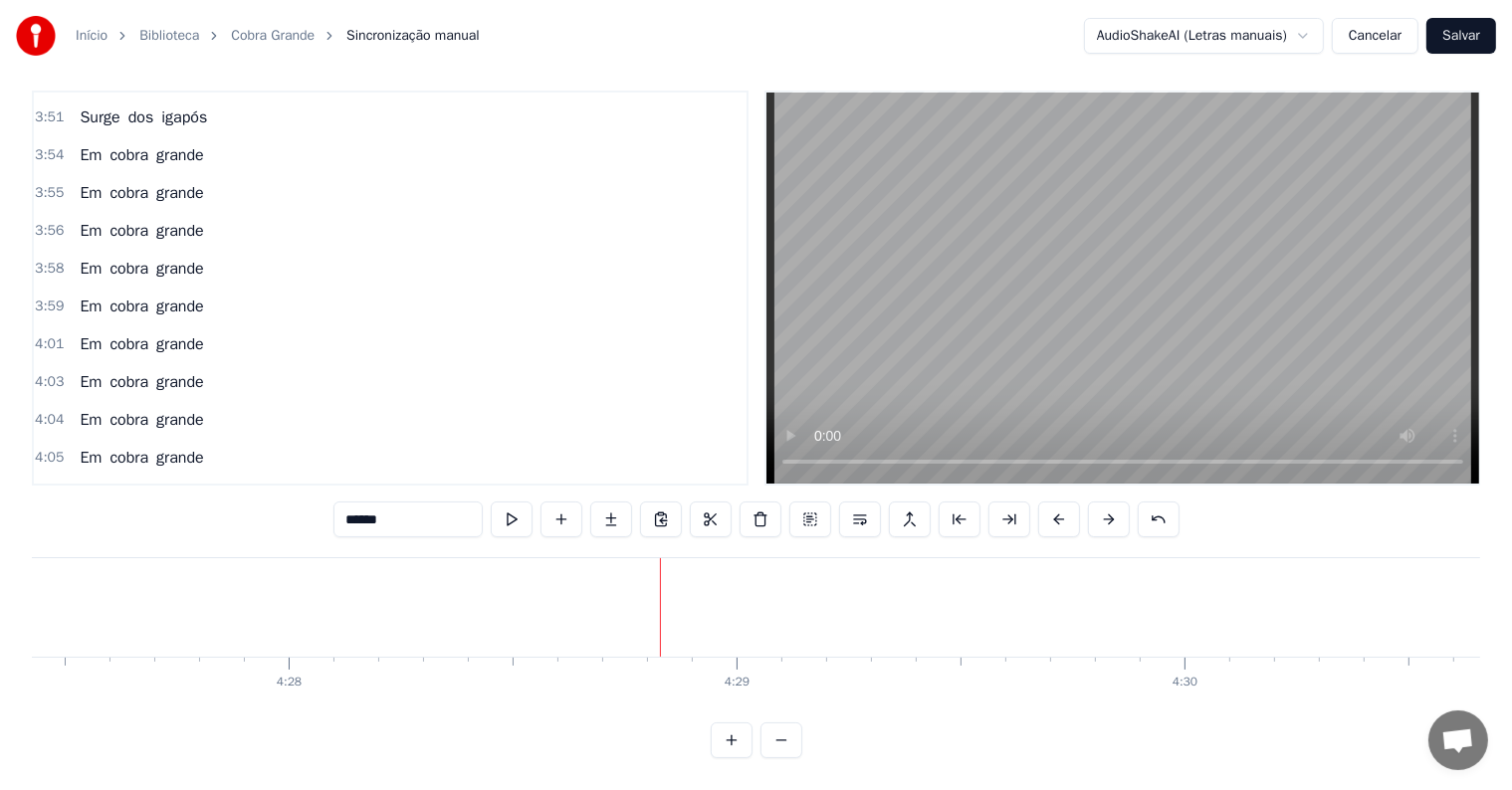 click at bounding box center (660, 607) 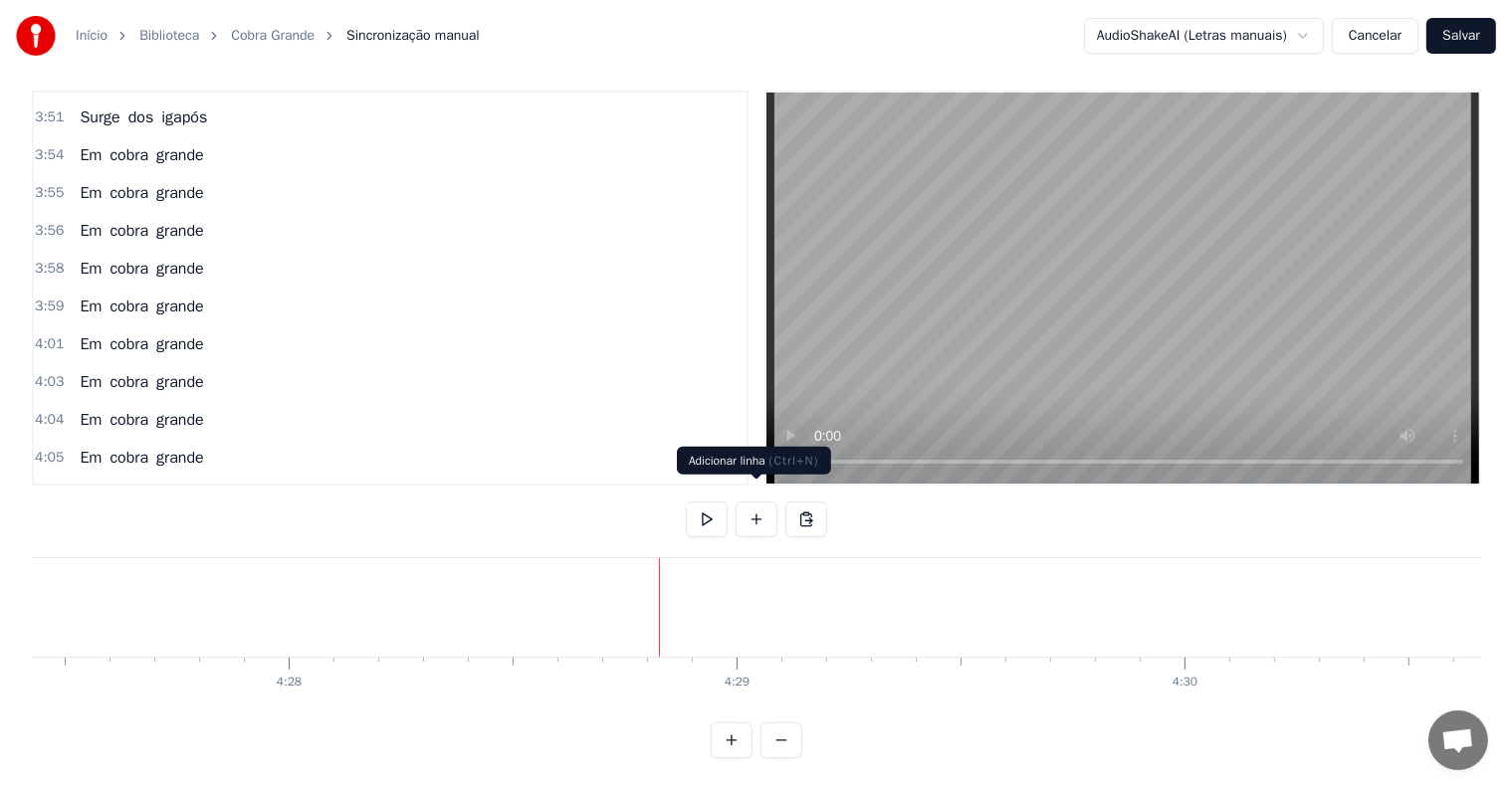 click at bounding box center [756, 519] 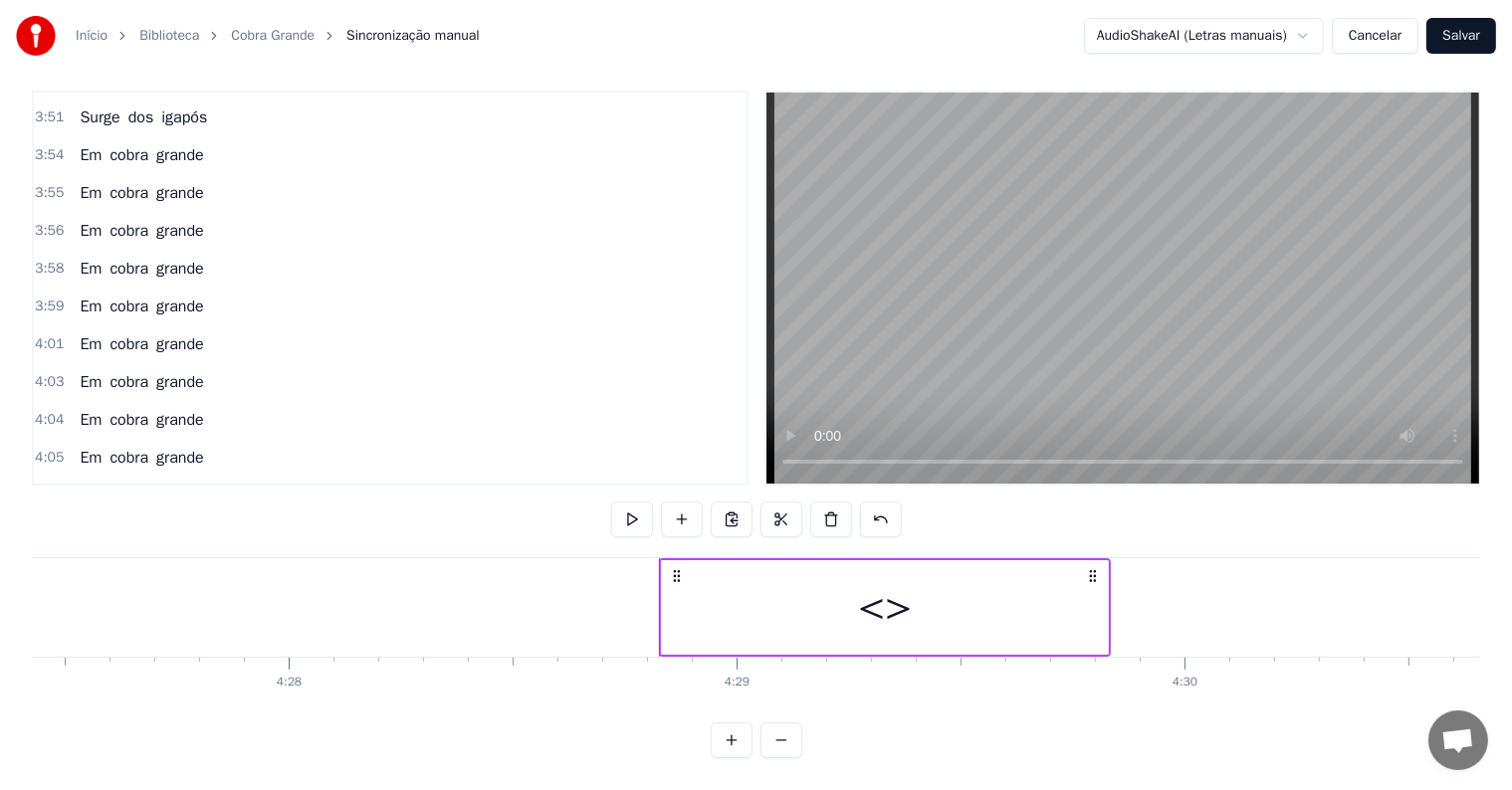 click on "<>" at bounding box center [885, 607] 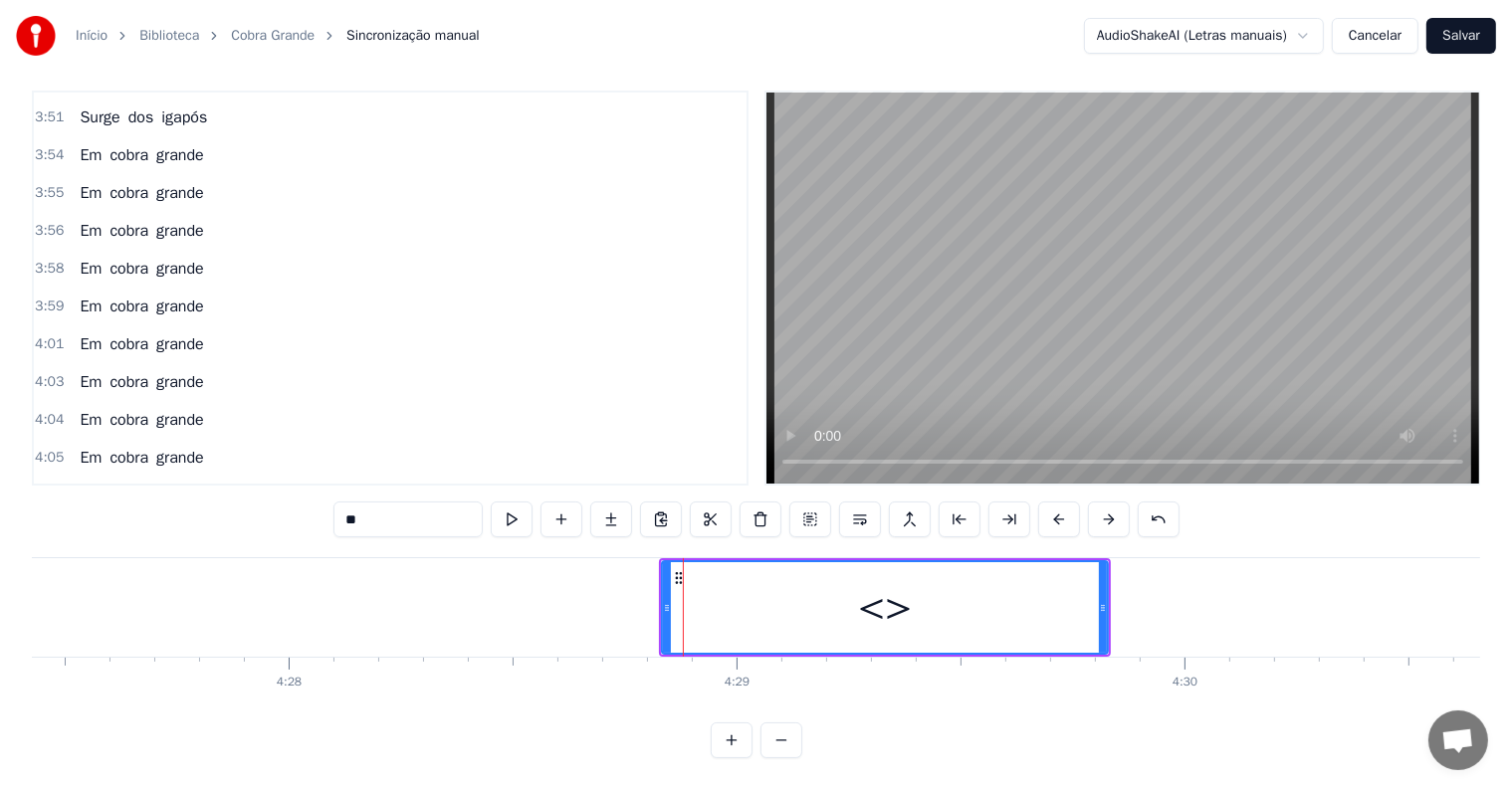 scroll, scrollTop: 2866, scrollLeft: 0, axis: vertical 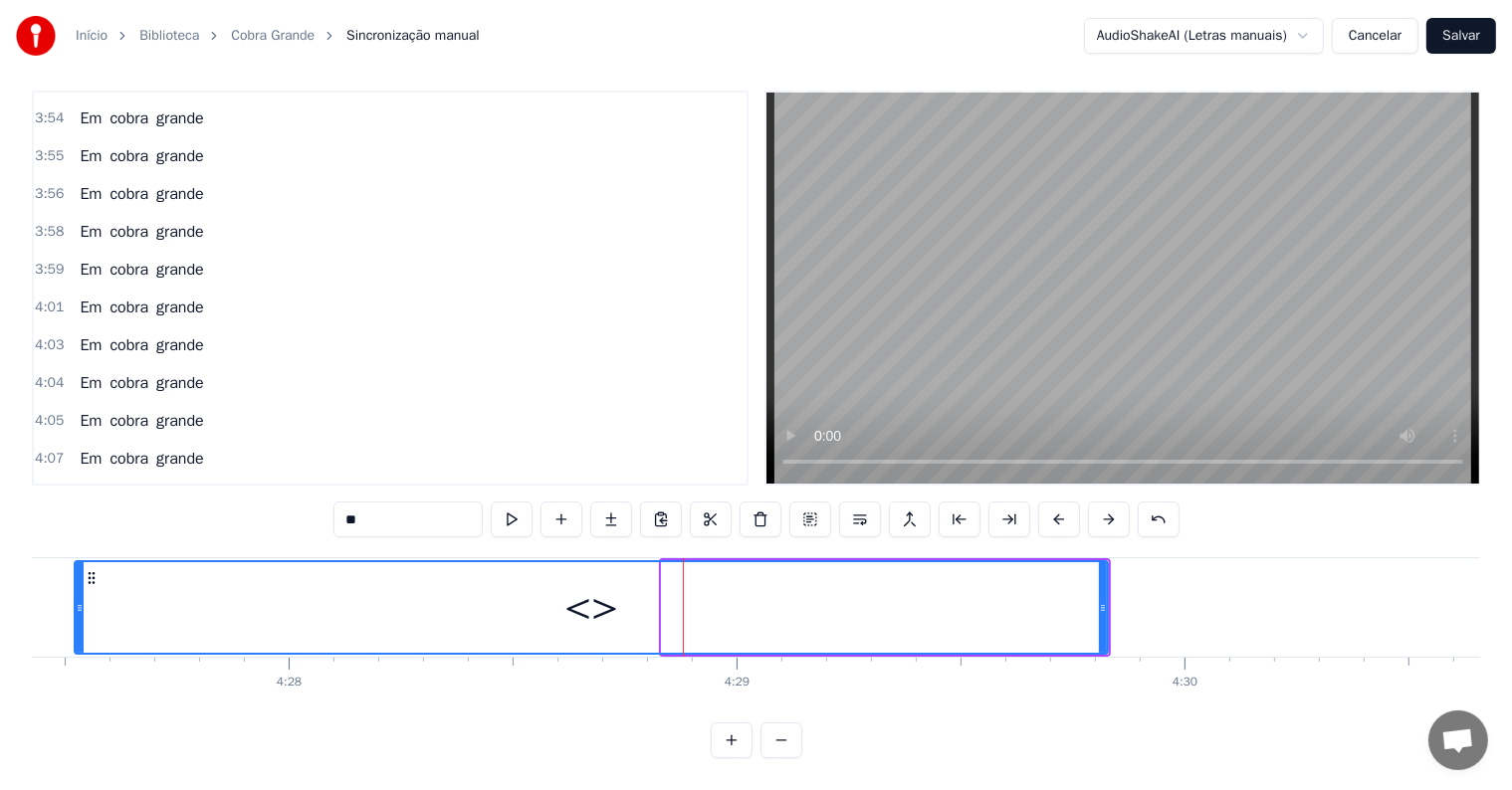 drag, startPoint x: 662, startPoint y: 588, endPoint x: 75, endPoint y: 581, distance: 587.0417 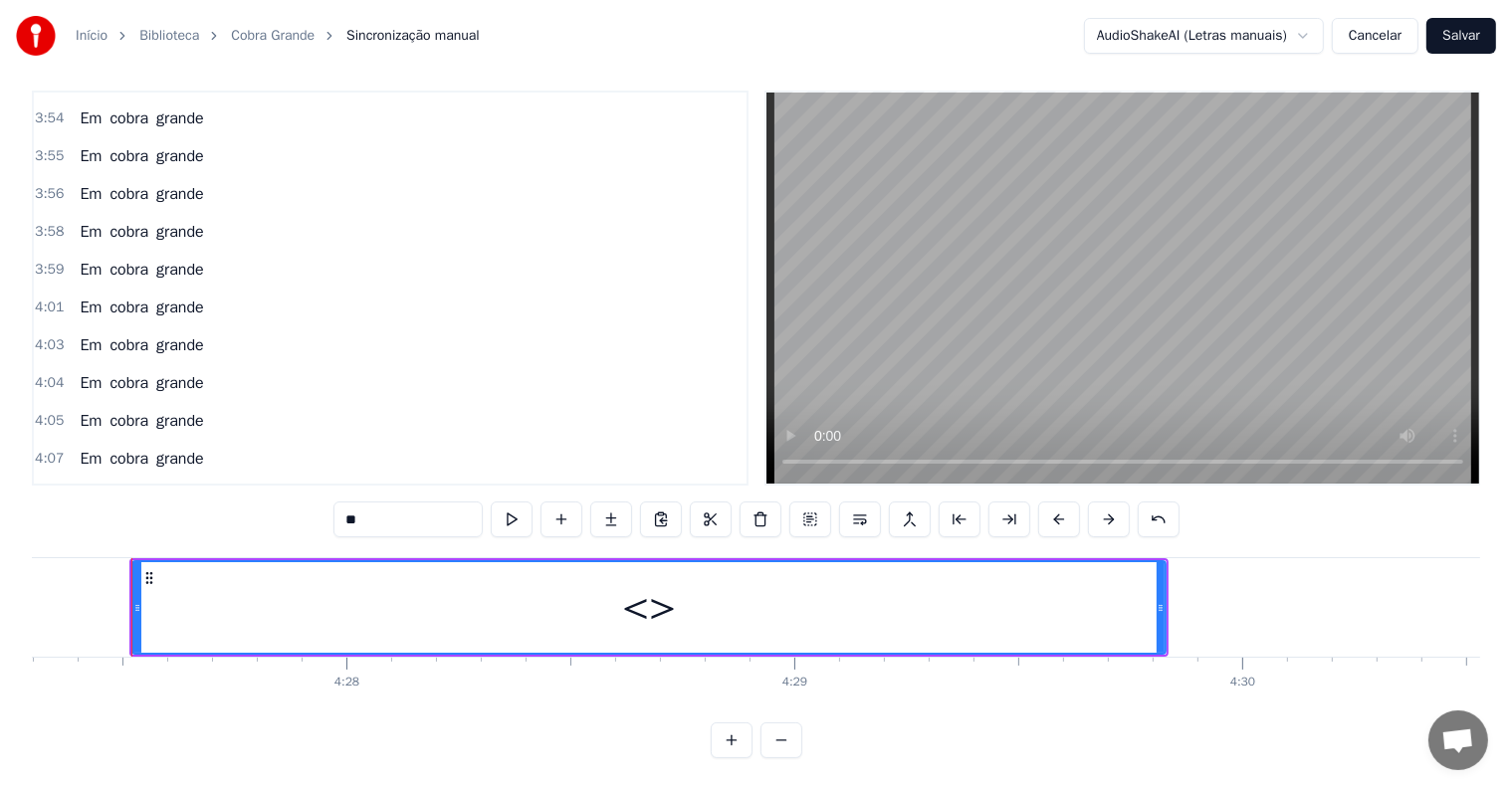 scroll, scrollTop: 0, scrollLeft: 119729, axis: horizontal 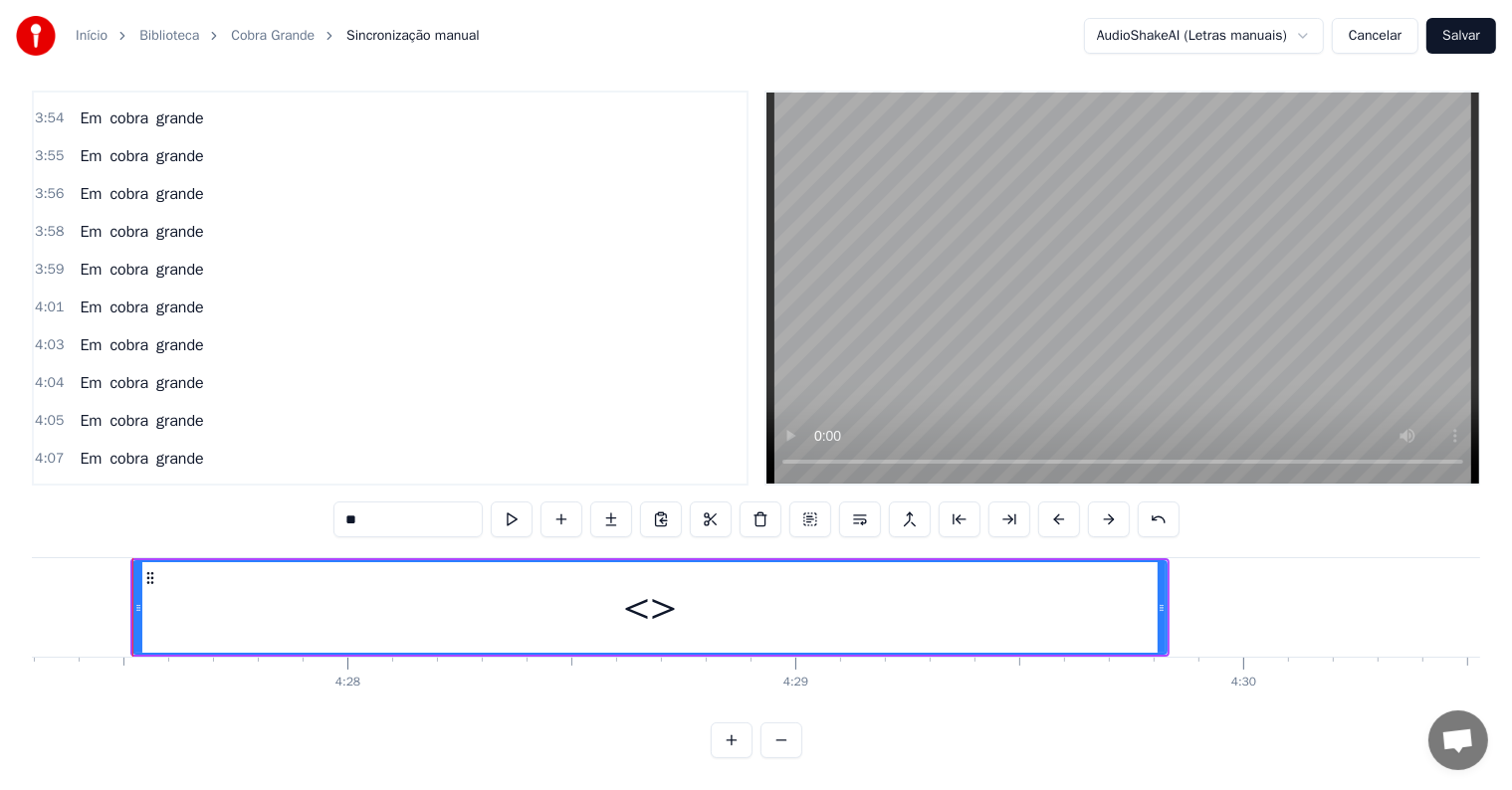 drag, startPoint x: 402, startPoint y: 503, endPoint x: 311, endPoint y: 510, distance: 91.26883 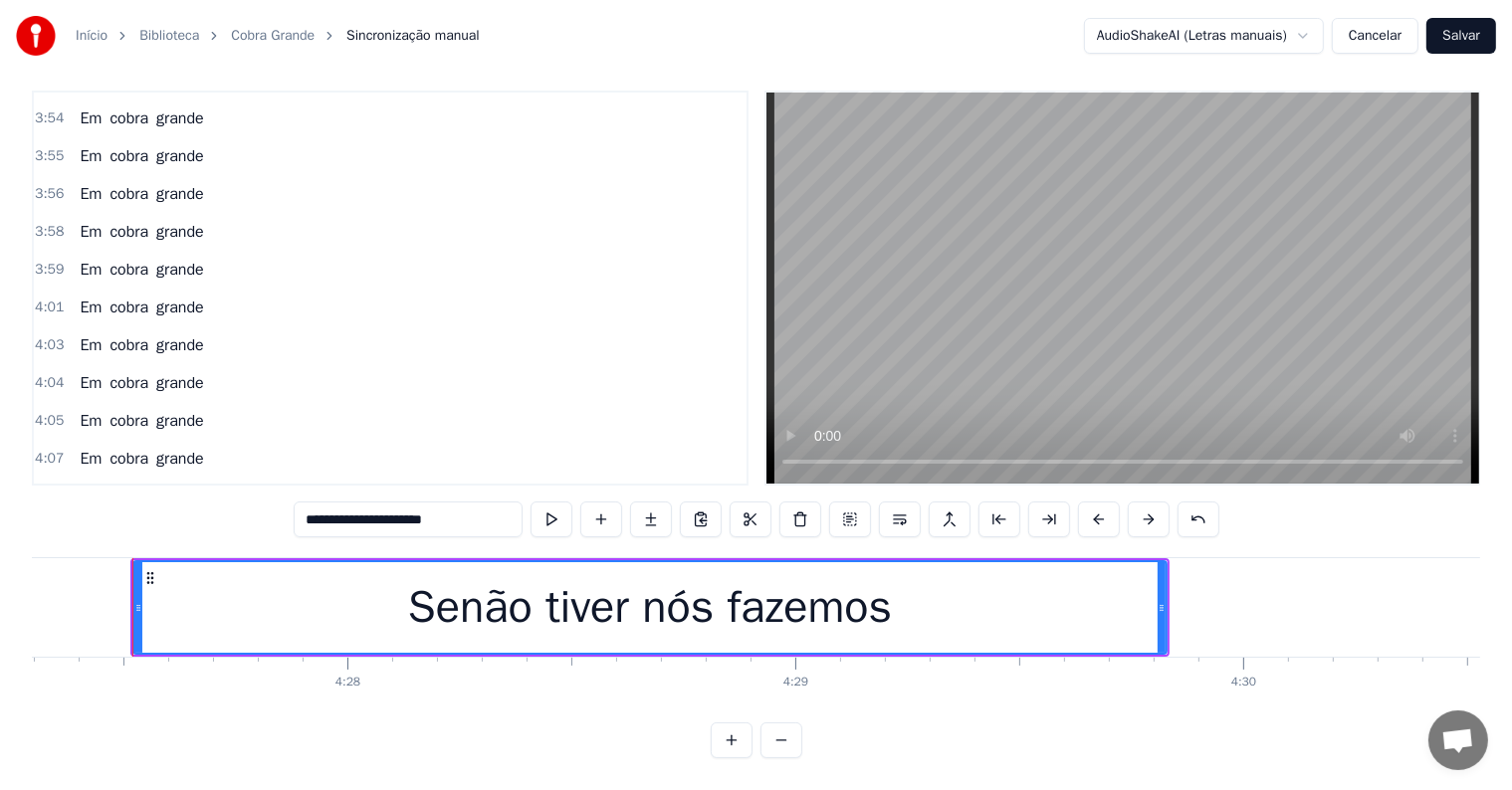 type on "**********" 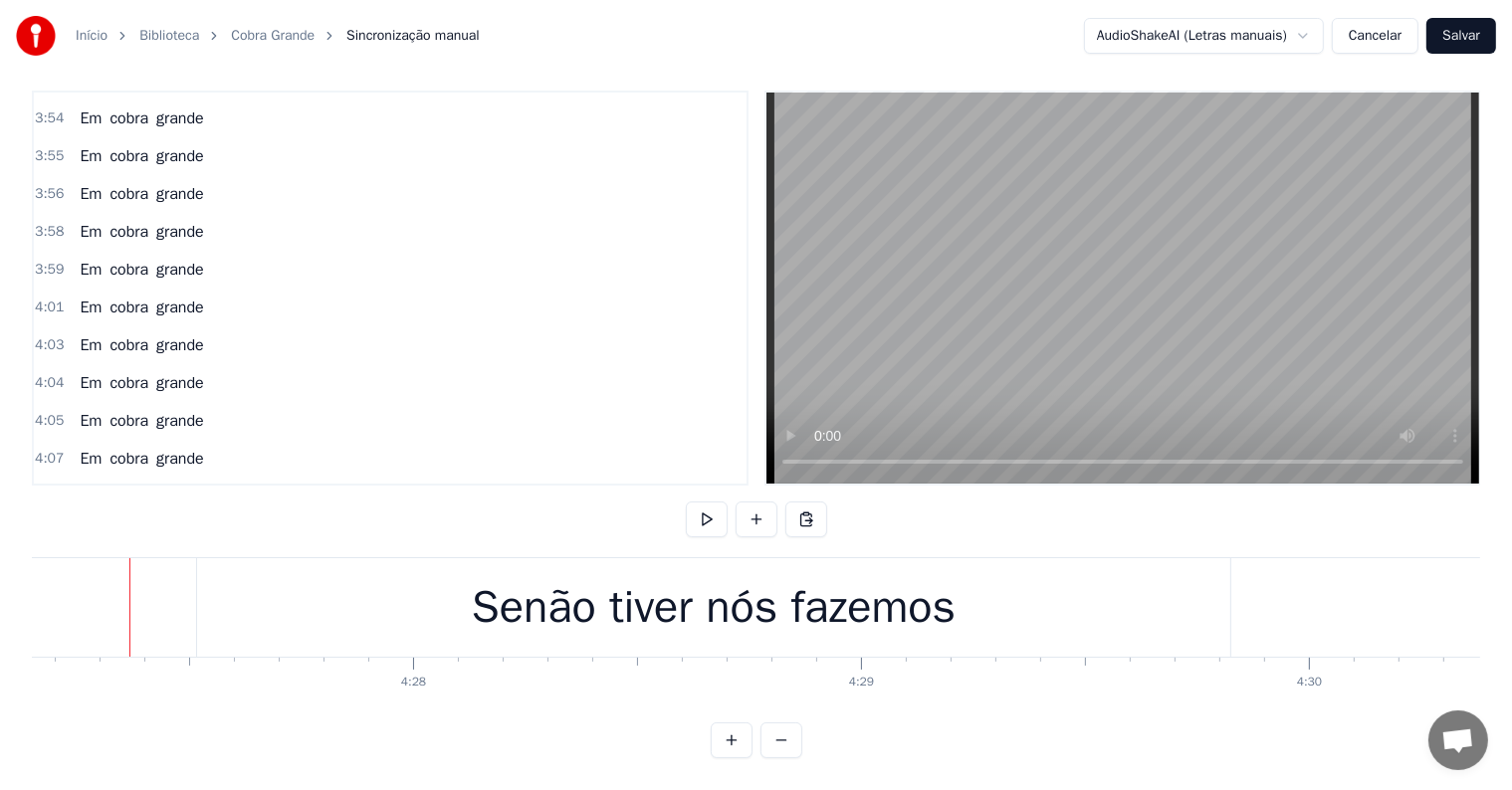 scroll, scrollTop: 0, scrollLeft: 119661, axis: horizontal 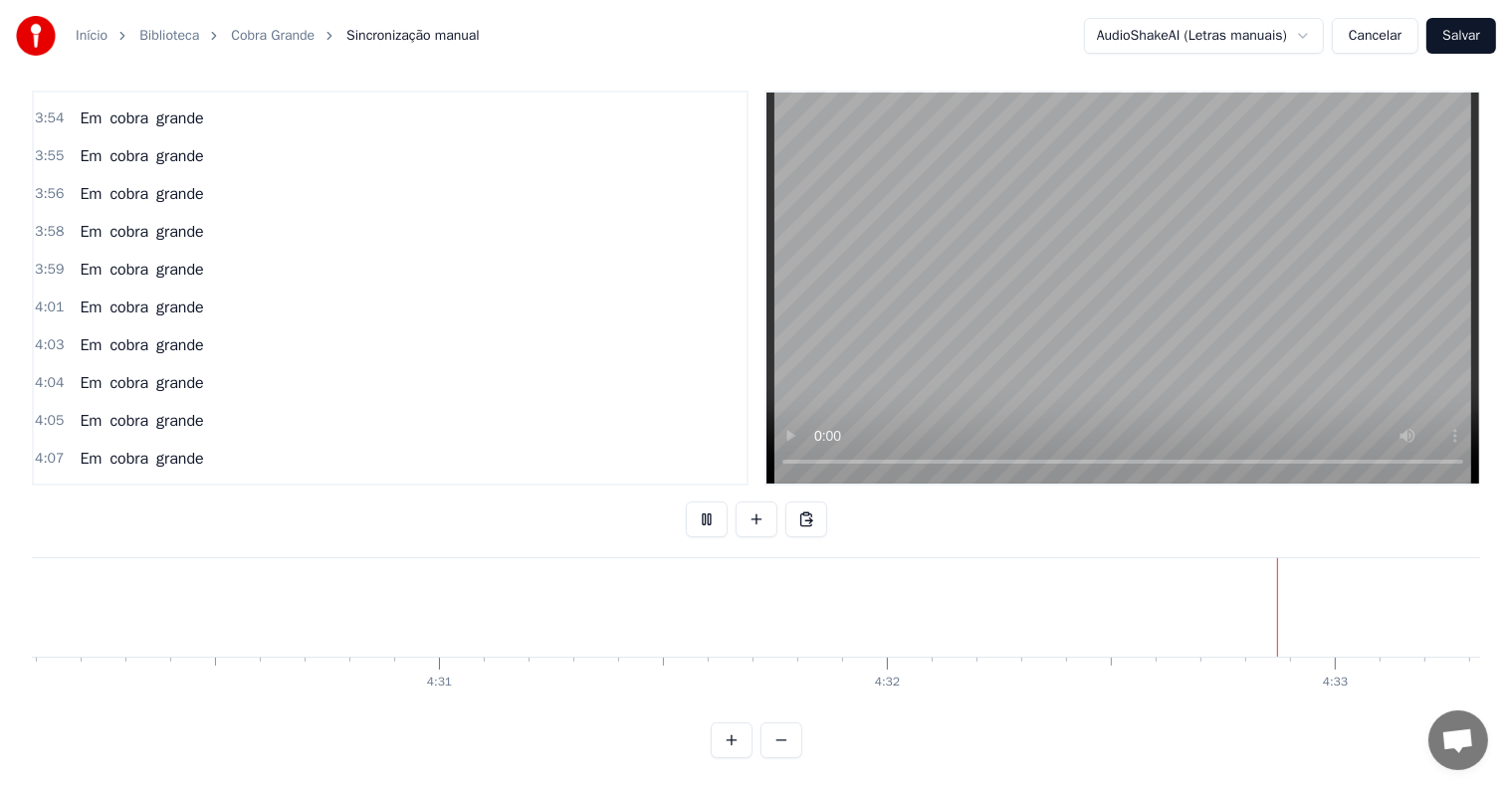 click on "Salvar" at bounding box center [1461, 36] 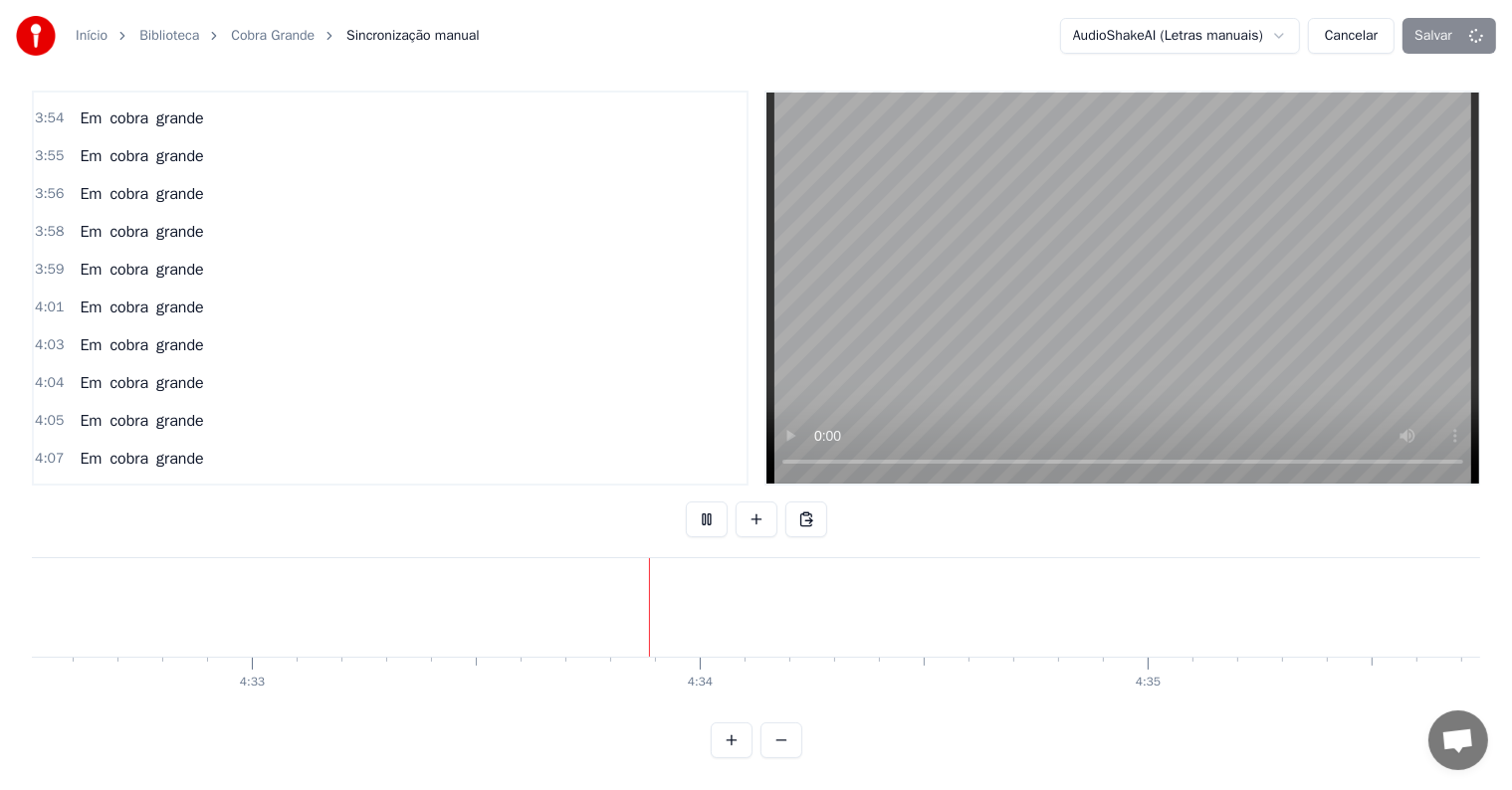 scroll, scrollTop: 0, scrollLeft: 122278, axis: horizontal 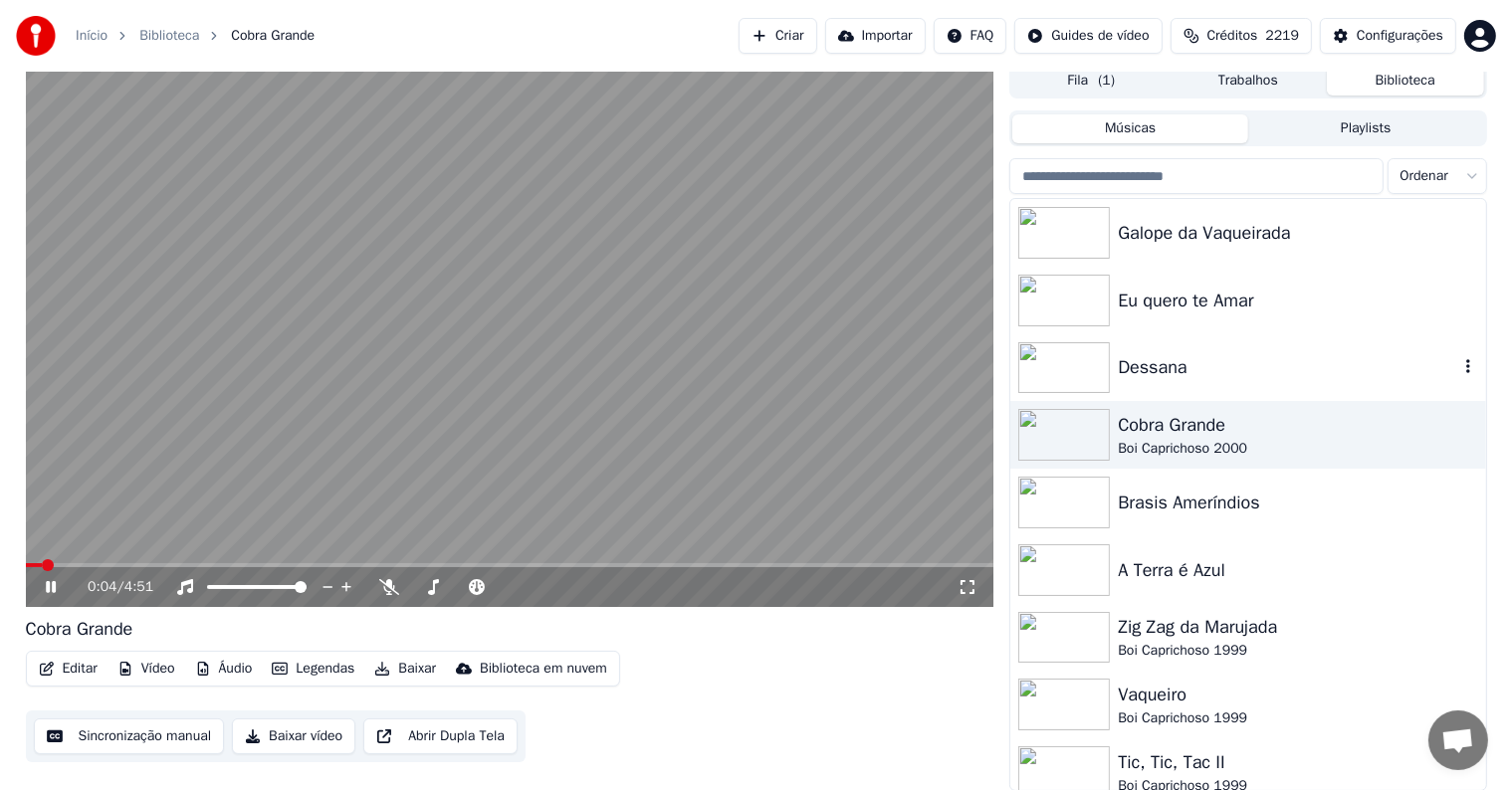 click on "Dessana" at bounding box center (1287, 367) 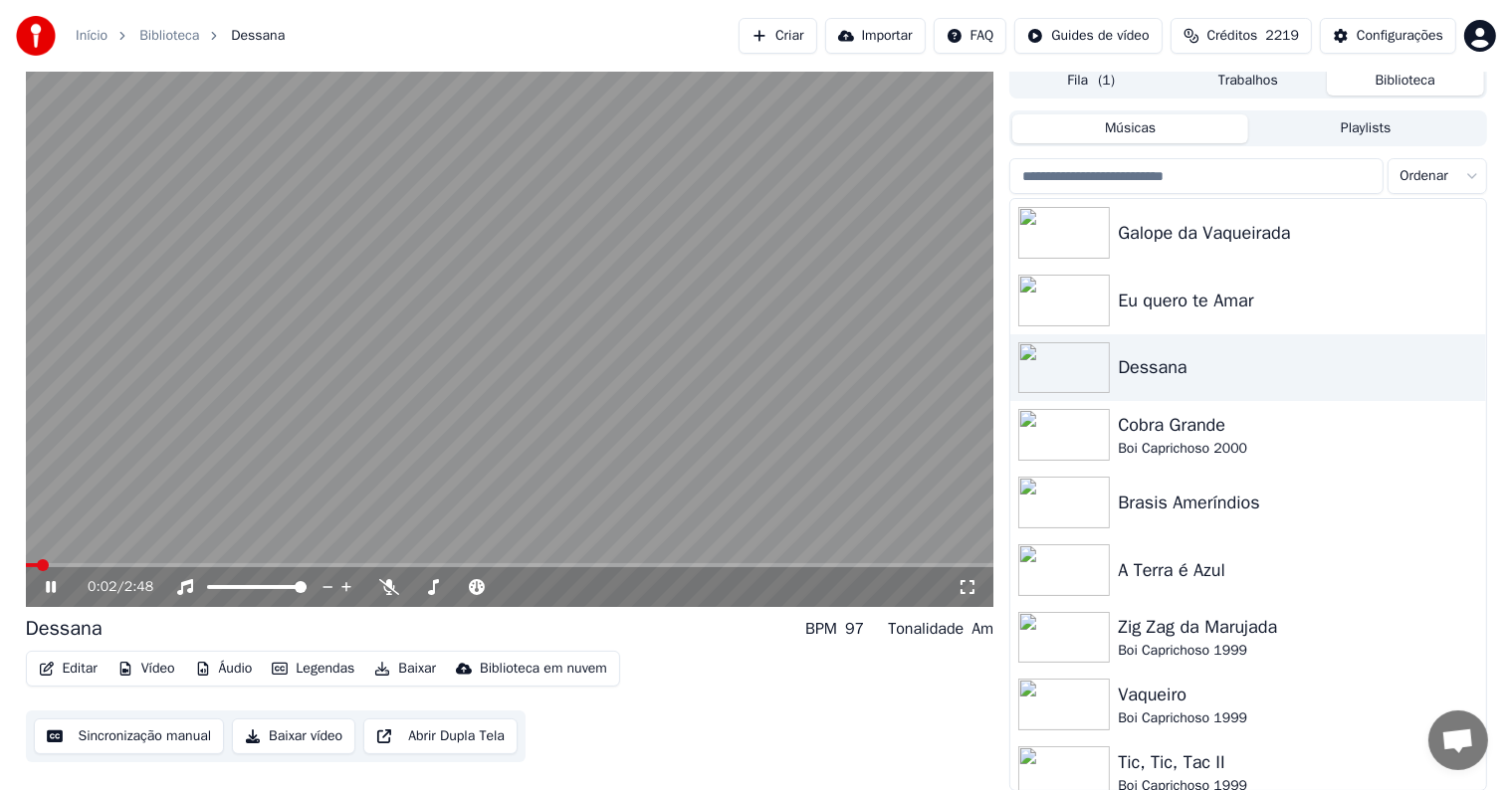 click at bounding box center [510, 334] 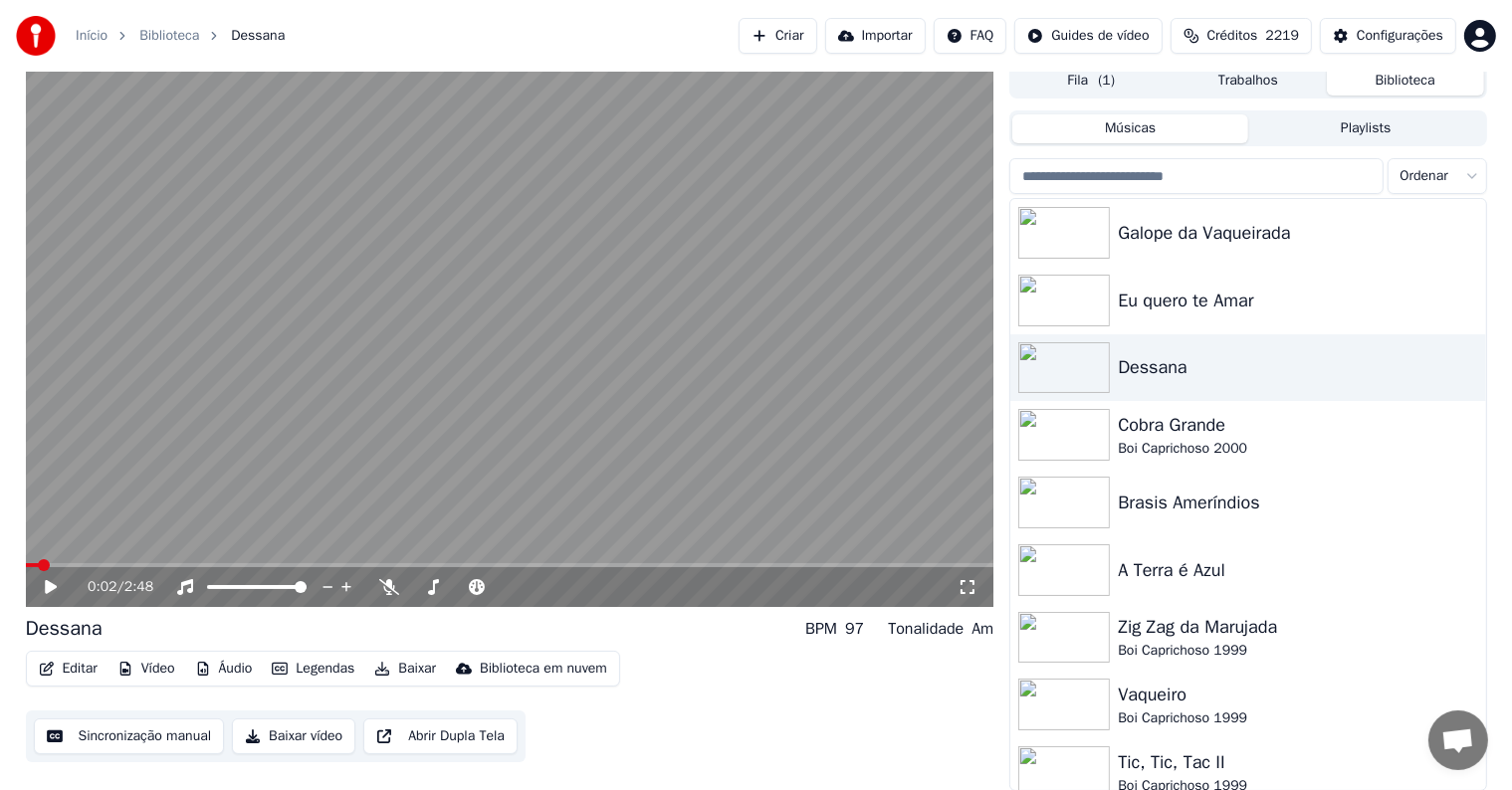 click on "Editar" at bounding box center [68, 669] 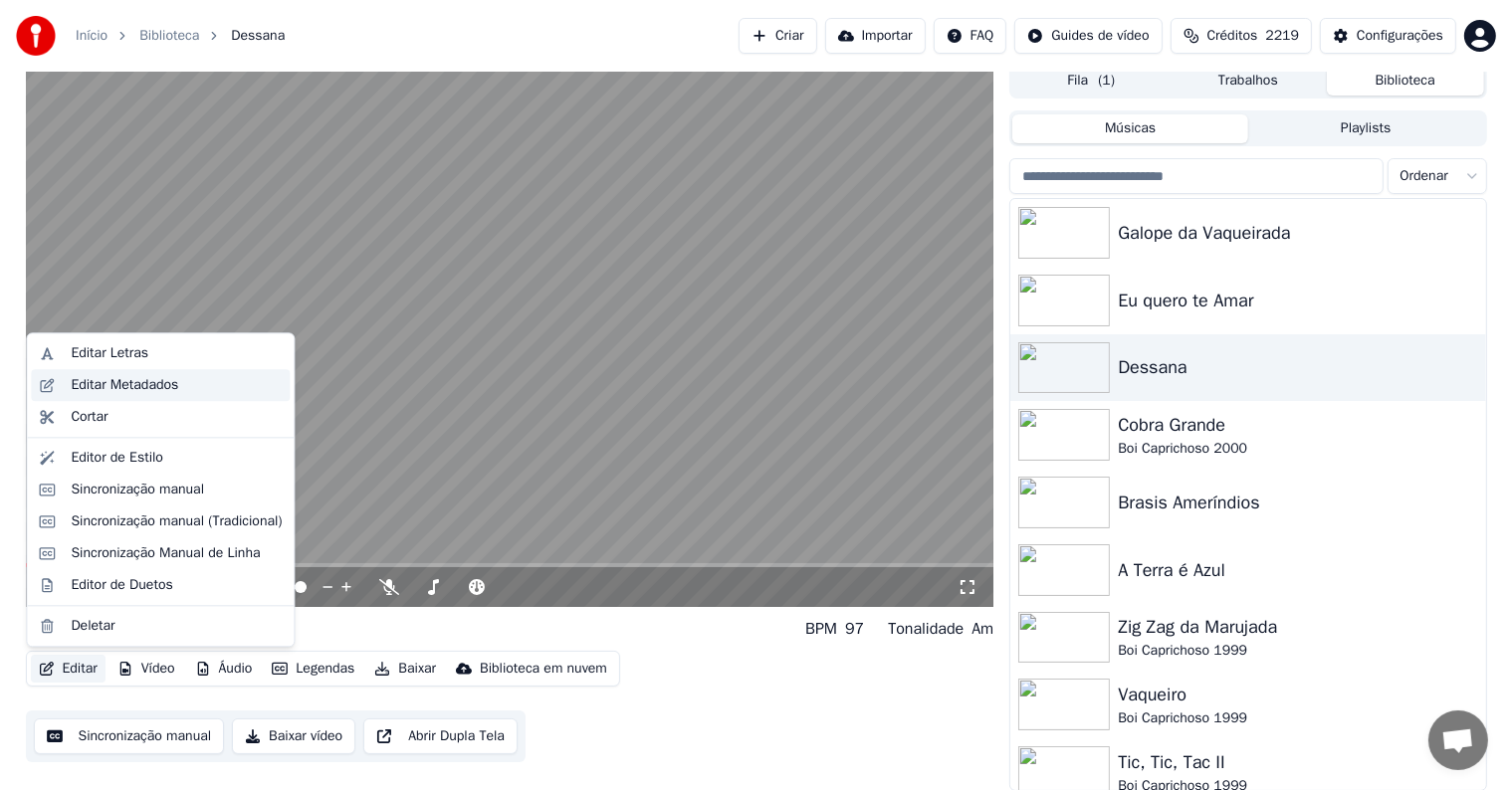 click on "Editar Metadados" at bounding box center [124, 385] 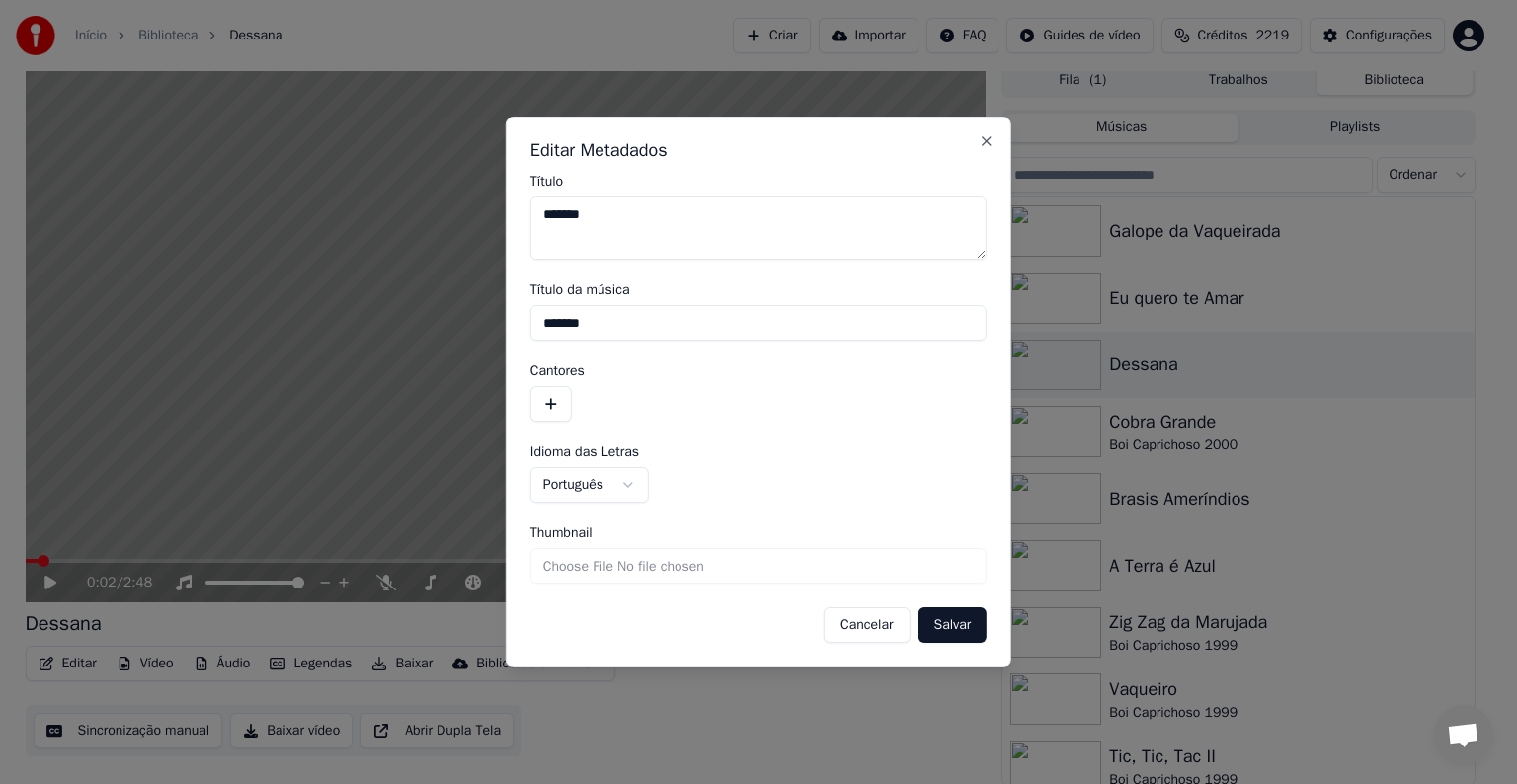 drag, startPoint x: 606, startPoint y: 327, endPoint x: 492, endPoint y: 327, distance: 114 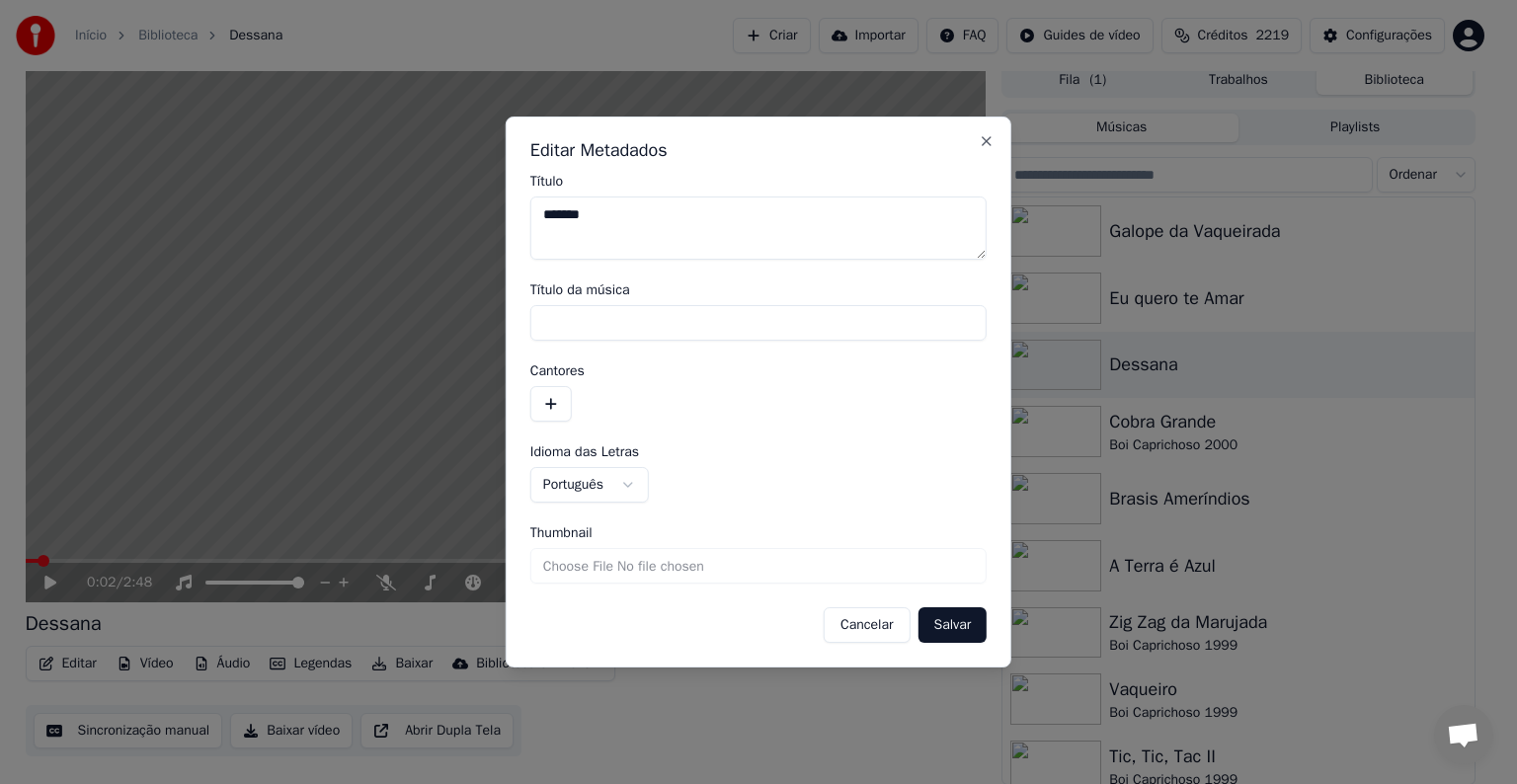 type 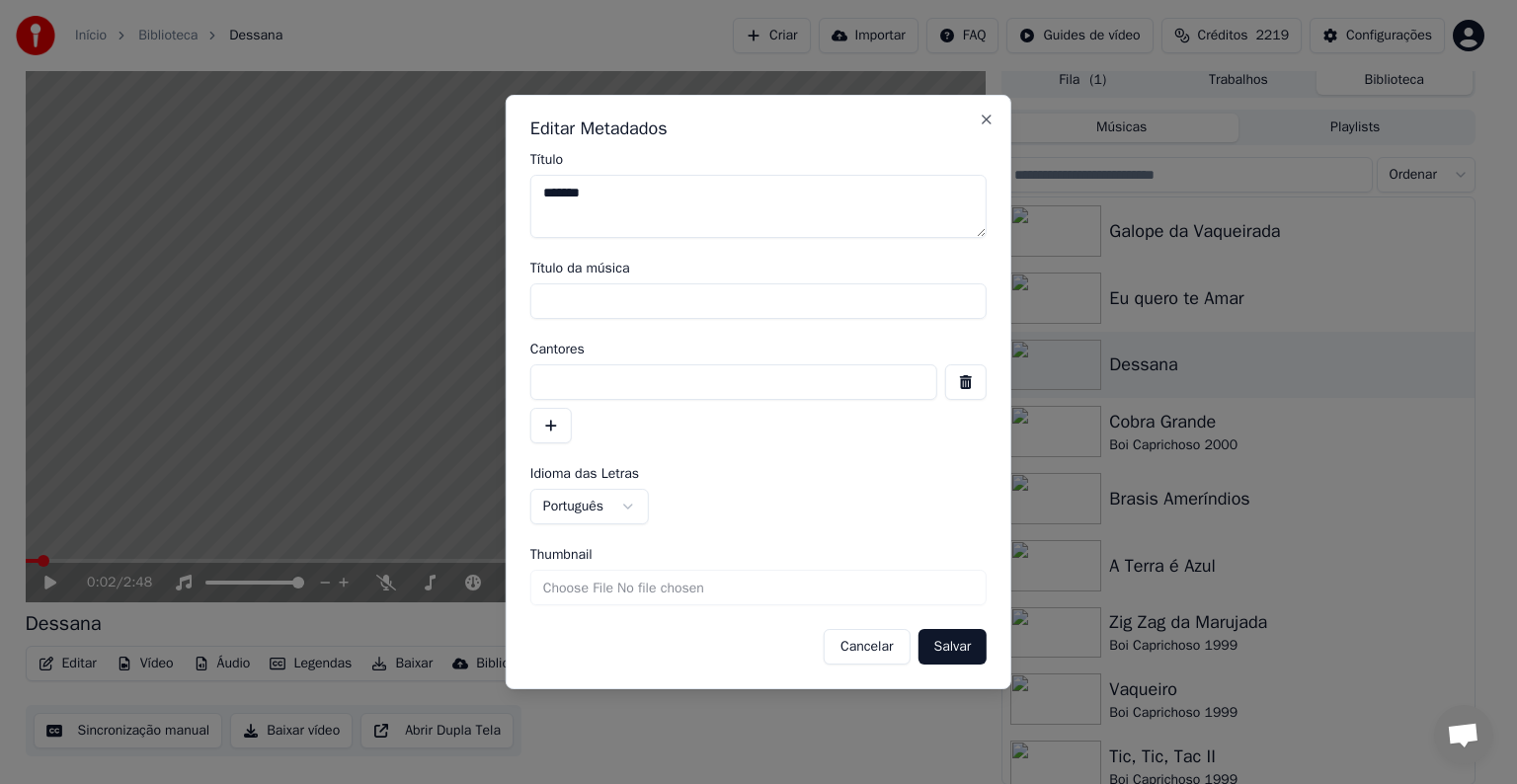 click at bounding box center [734, 382] 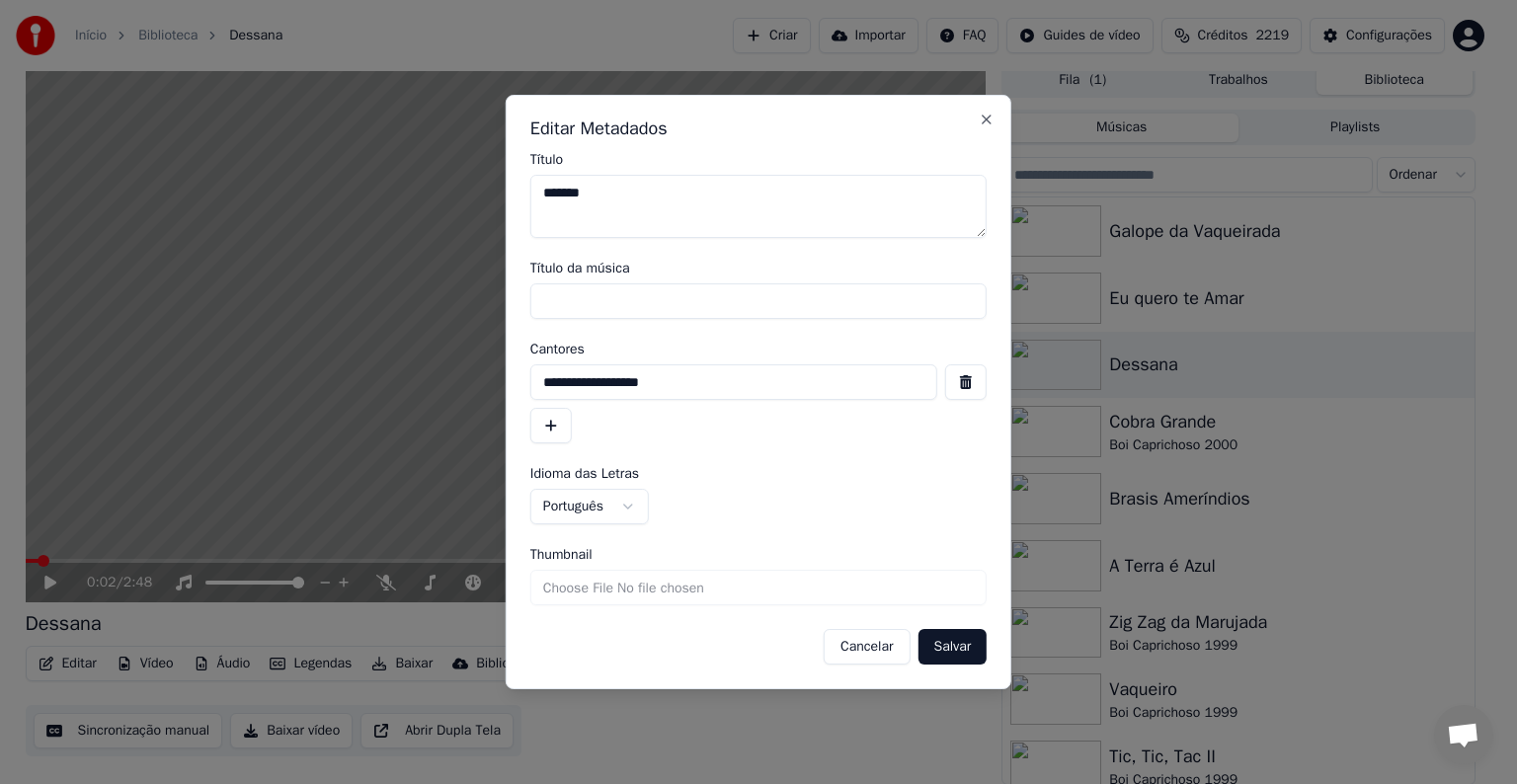 type on "**********" 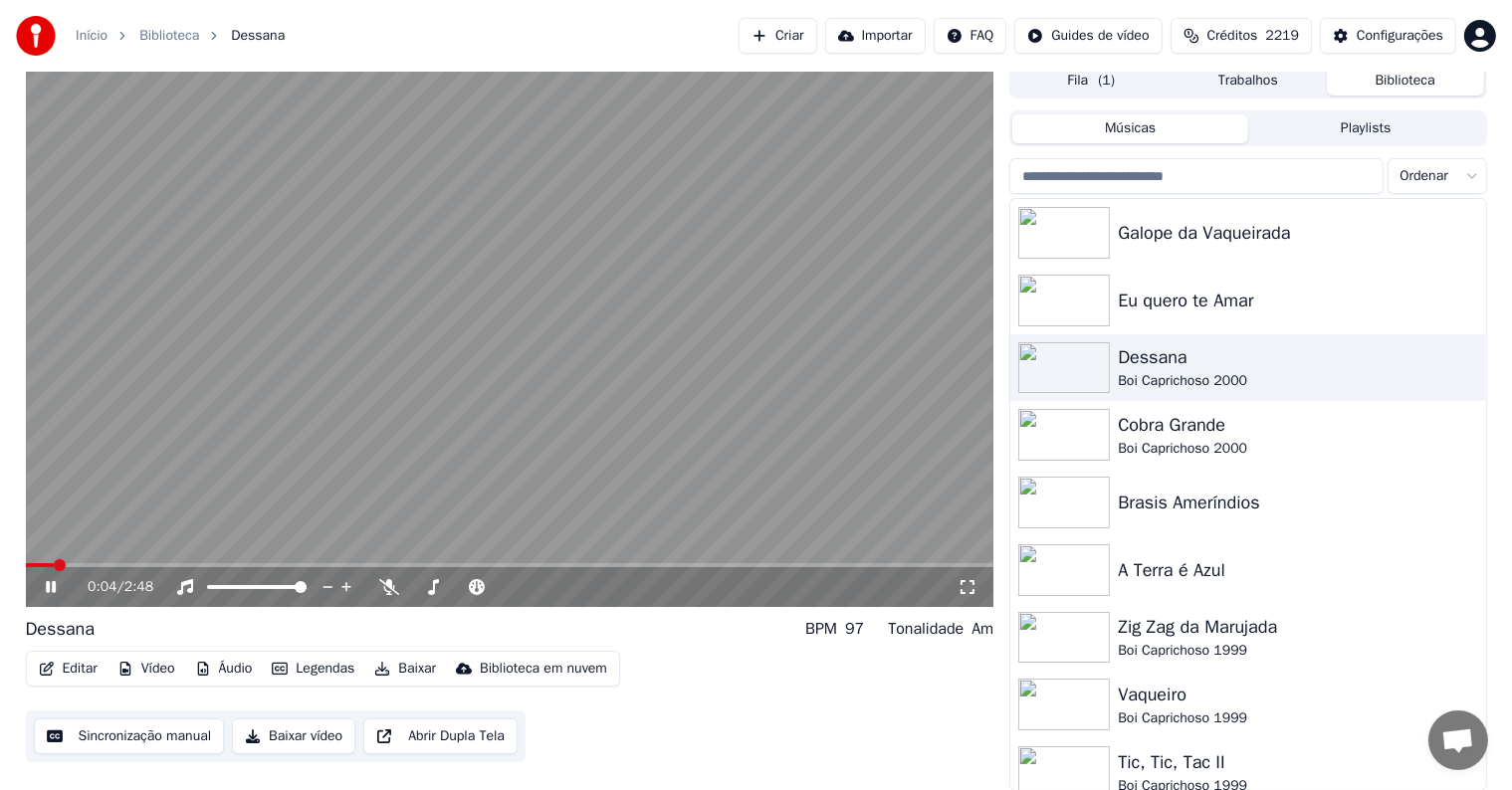 click at bounding box center (510, 334) 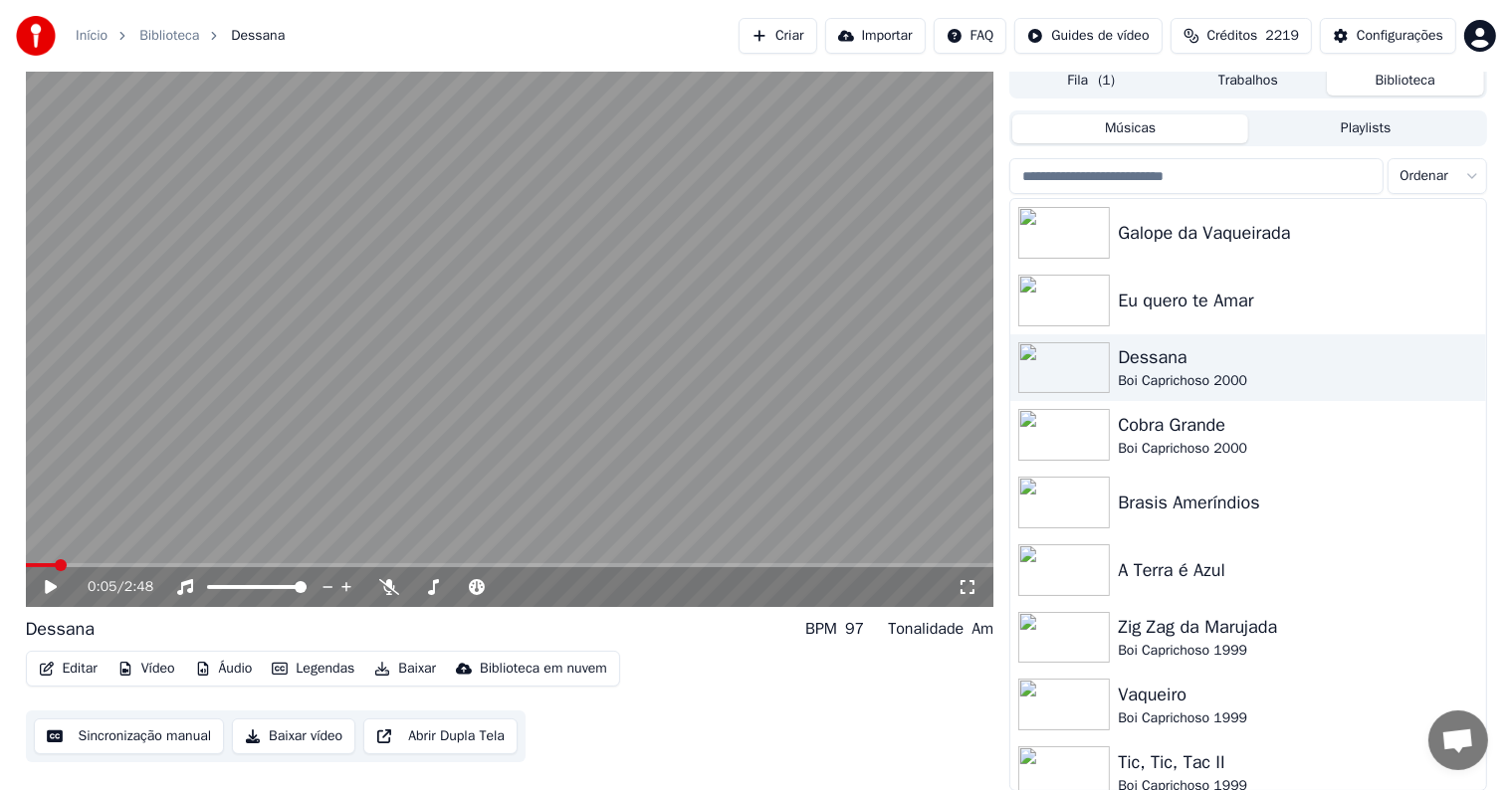 click on "Sincronização manual" at bounding box center [129, 736] 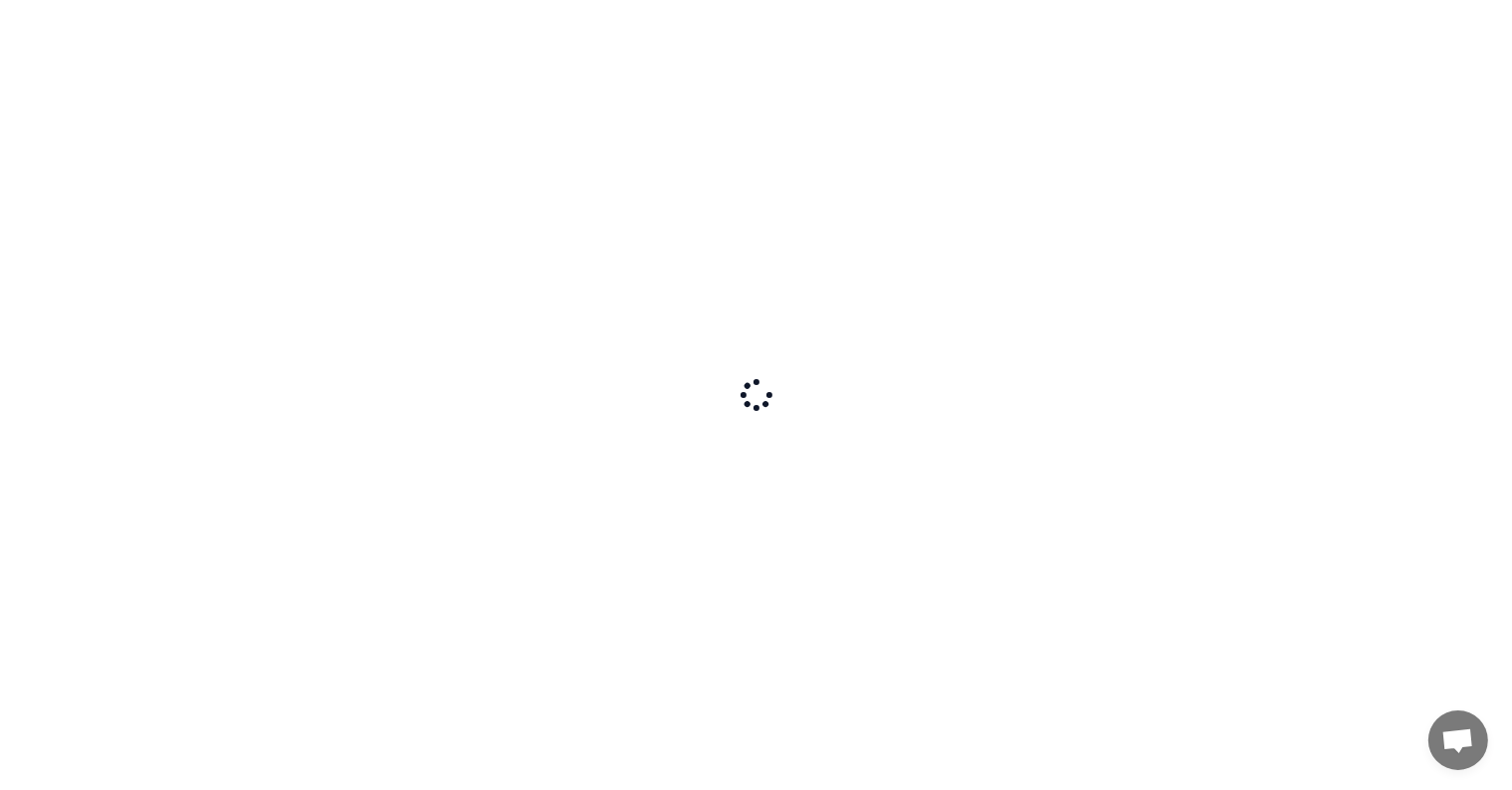 scroll, scrollTop: 0, scrollLeft: 0, axis: both 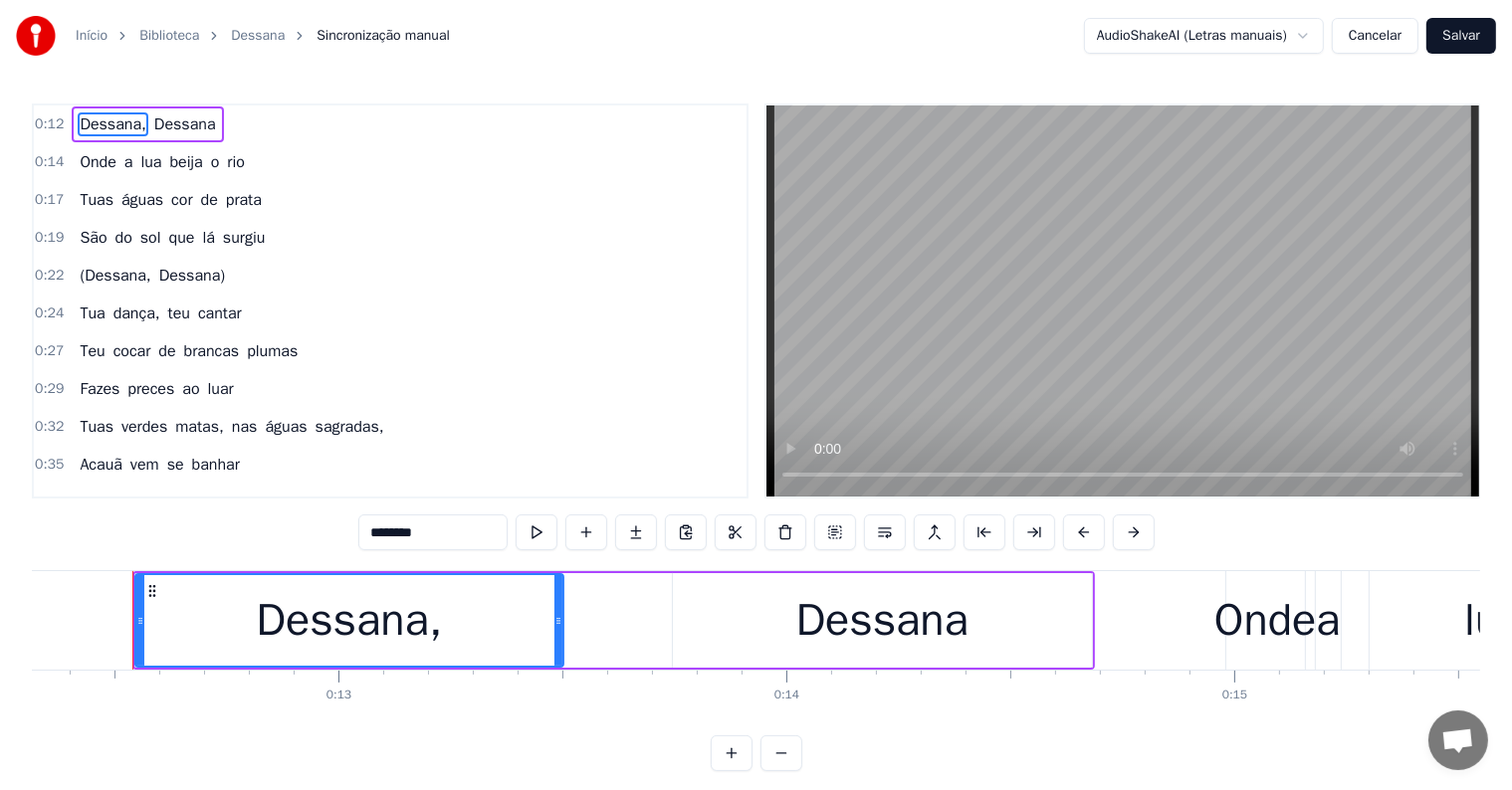type 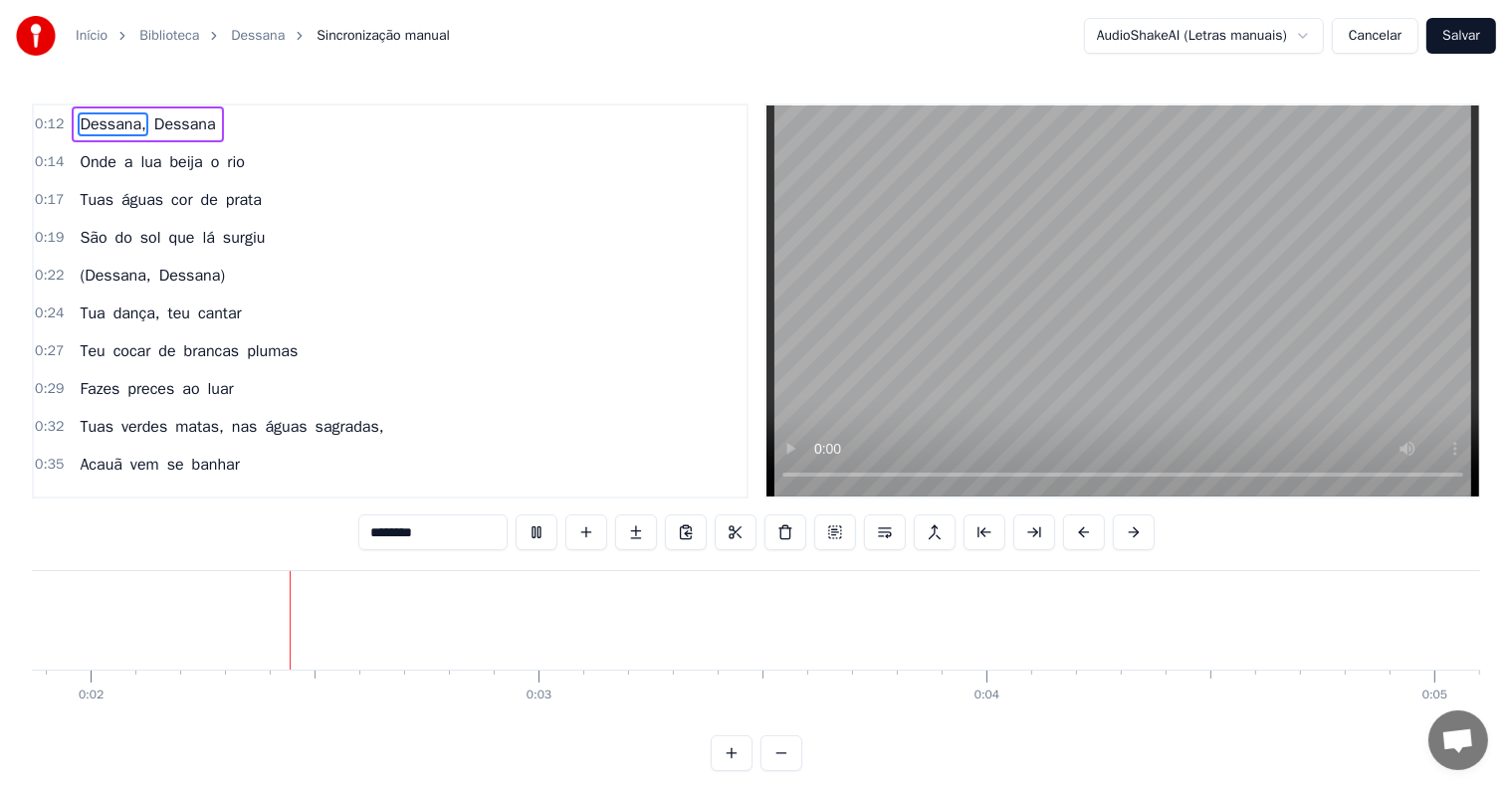 scroll, scrollTop: 0, scrollLeft: 835, axis: horizontal 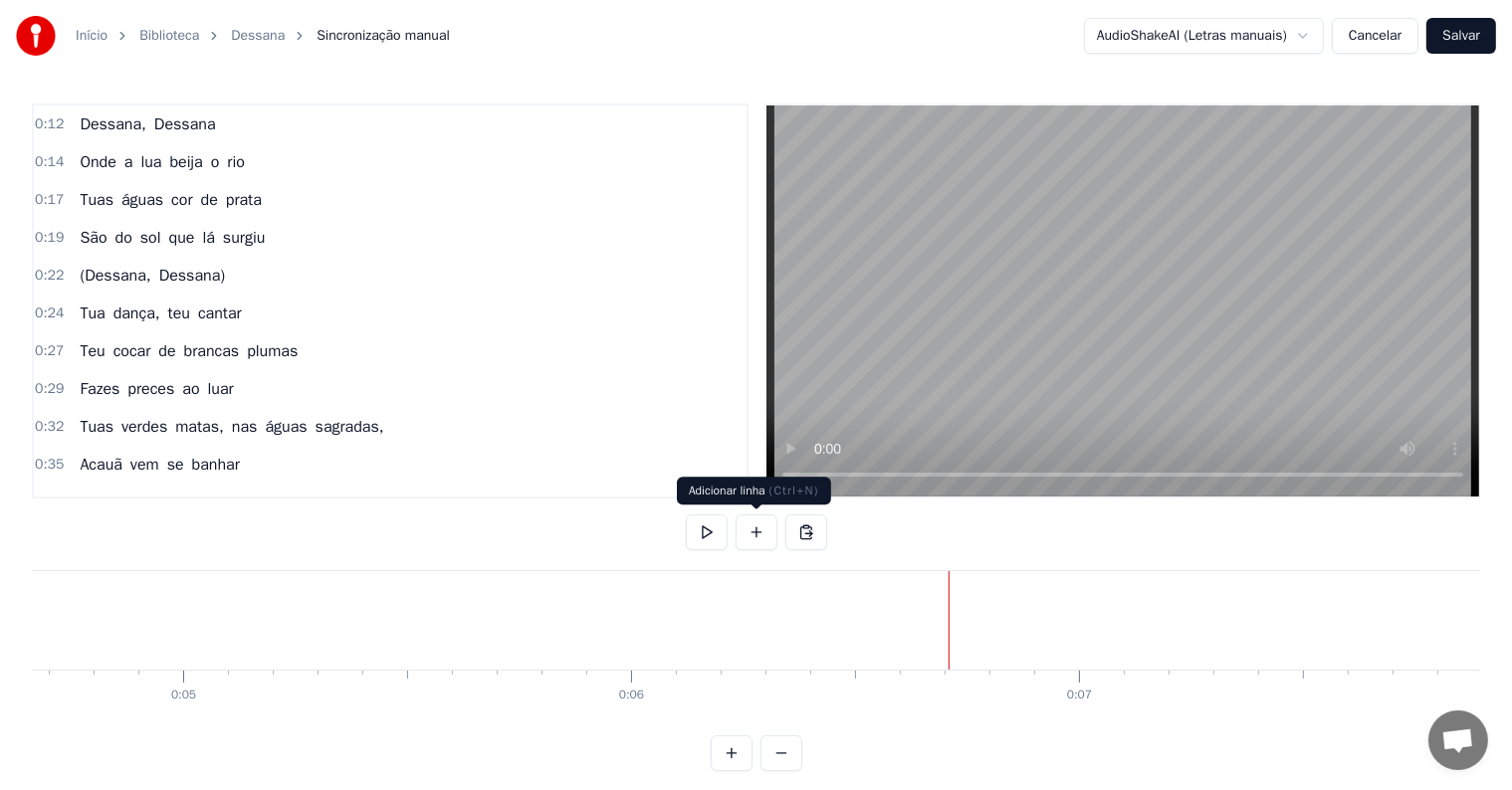 click at bounding box center (756, 532) 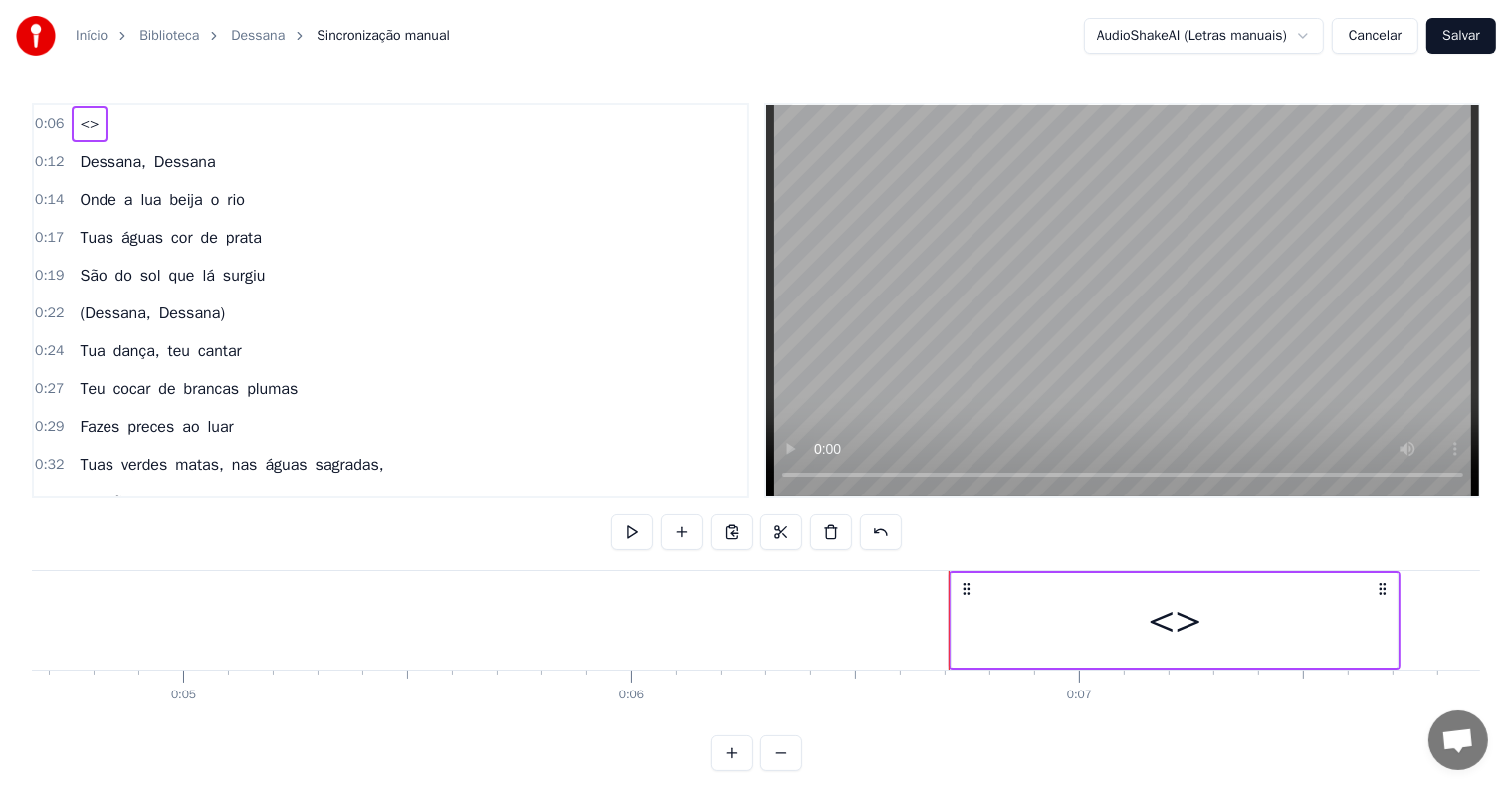 click on "<>" at bounding box center (1175, 620) 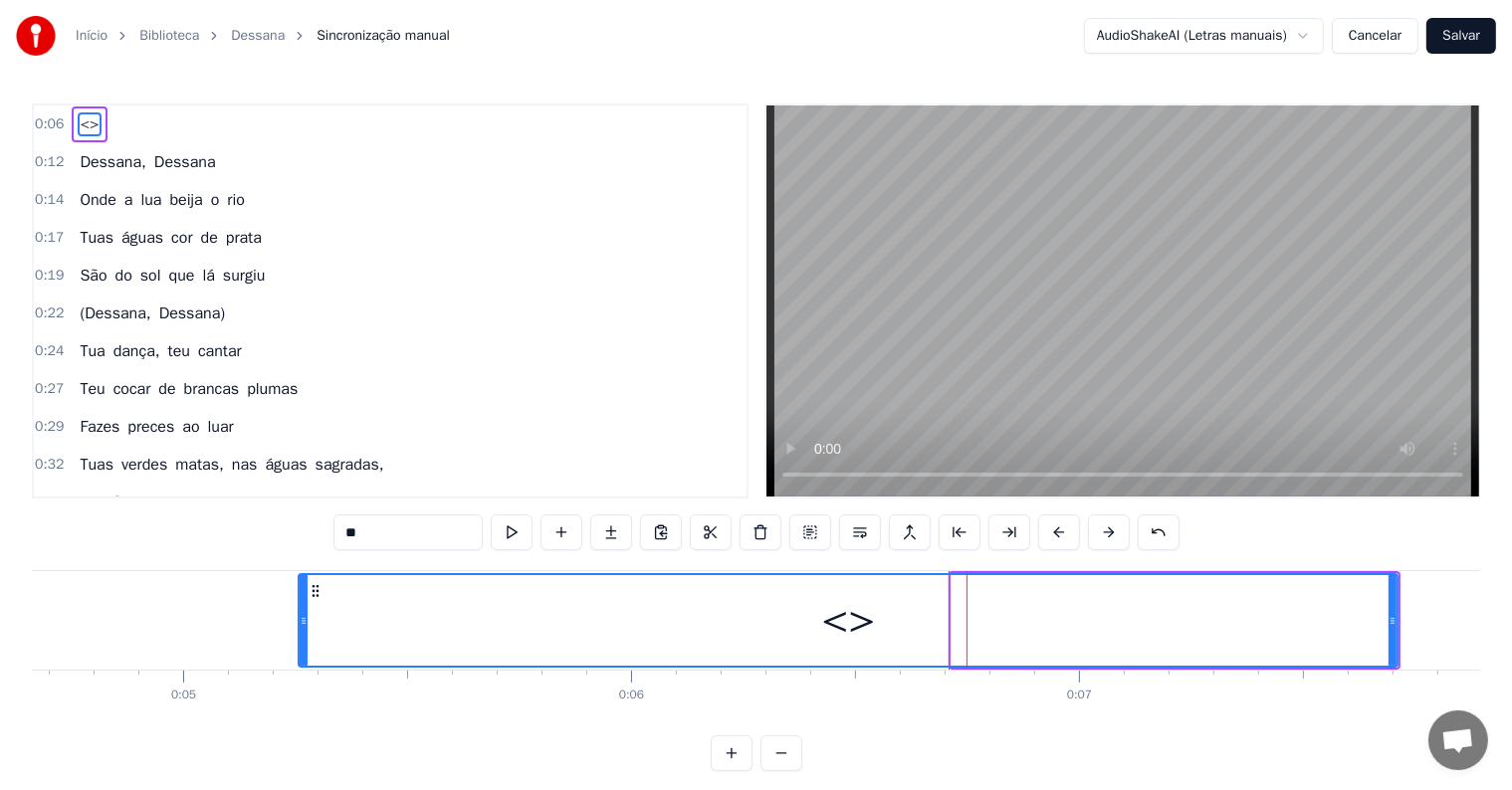 drag, startPoint x: 959, startPoint y: 619, endPoint x: 306, endPoint y: 630, distance: 653.0926 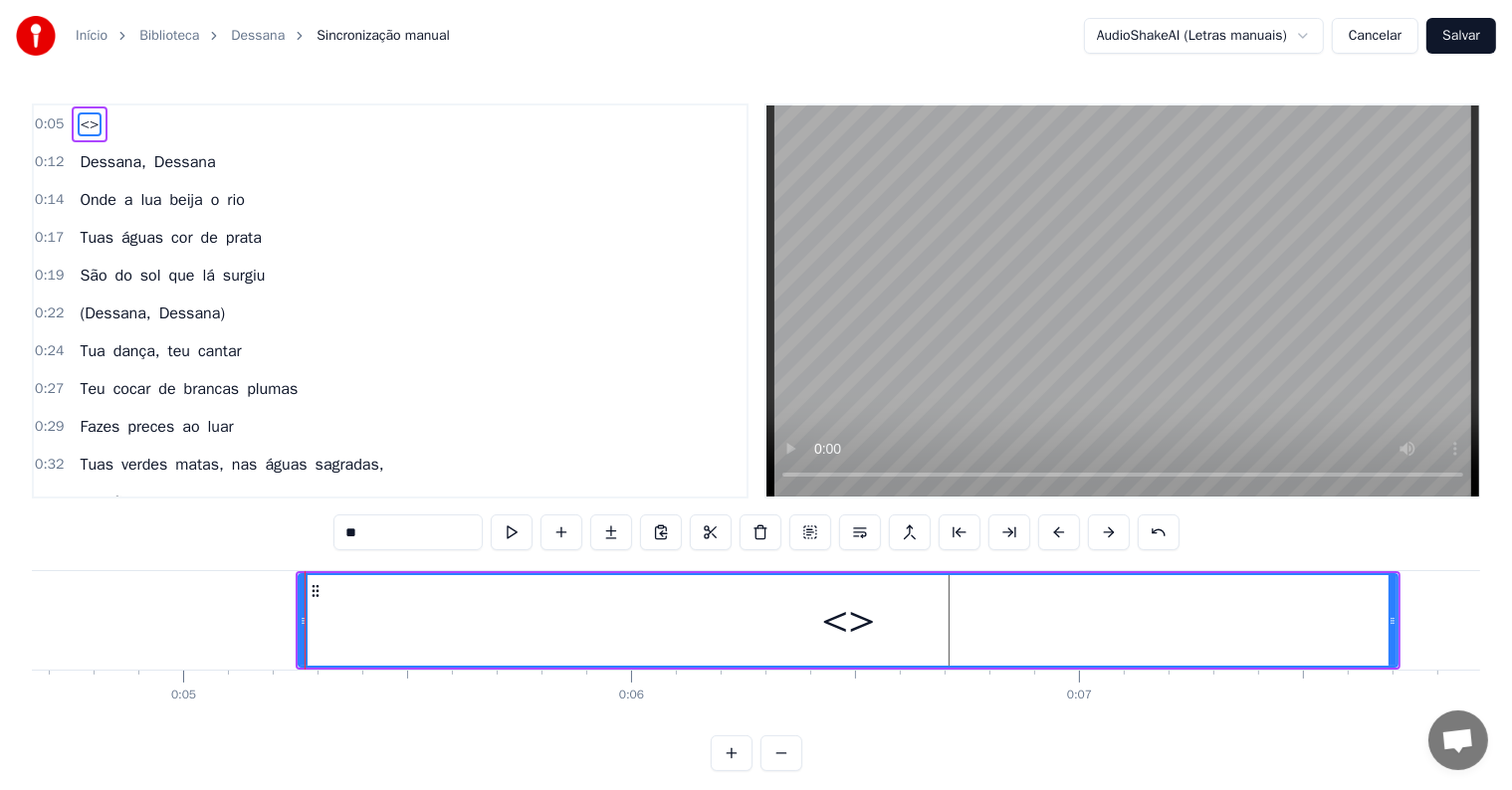 drag, startPoint x: 398, startPoint y: 524, endPoint x: 244, endPoint y: 523, distance: 154.00325 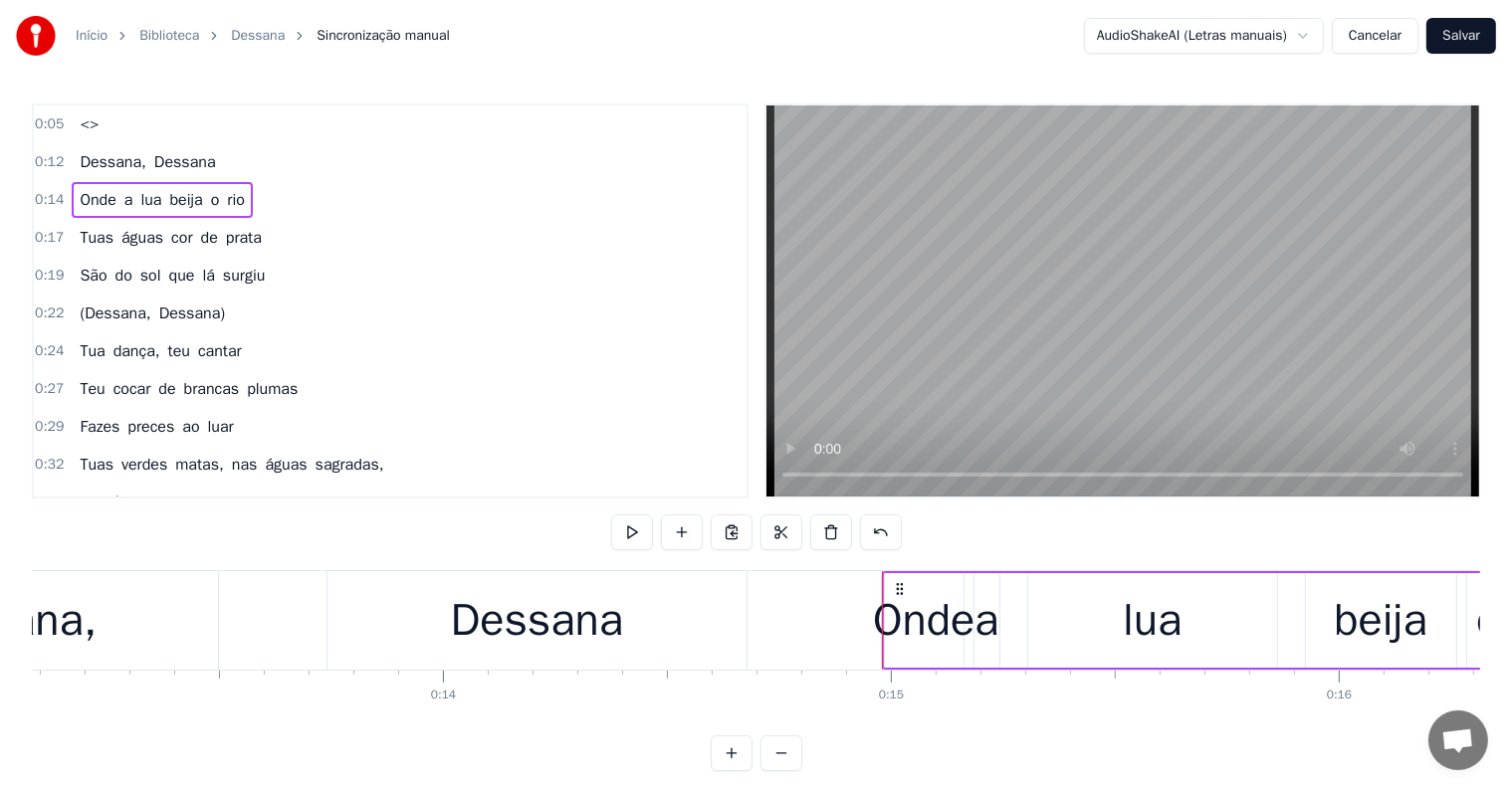 scroll, scrollTop: 0, scrollLeft: 6609, axis: horizontal 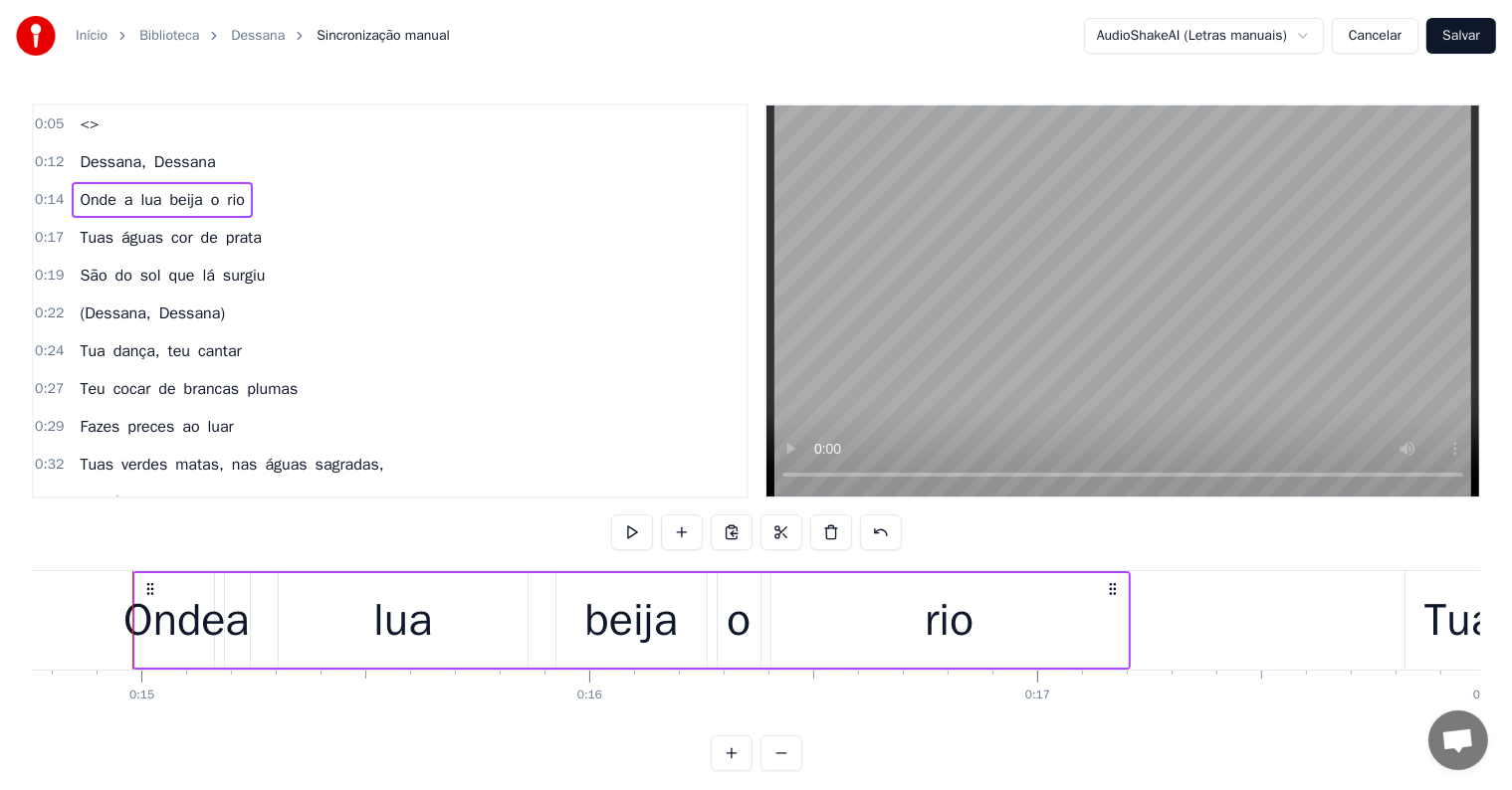 click on "<>" at bounding box center (89, 124) 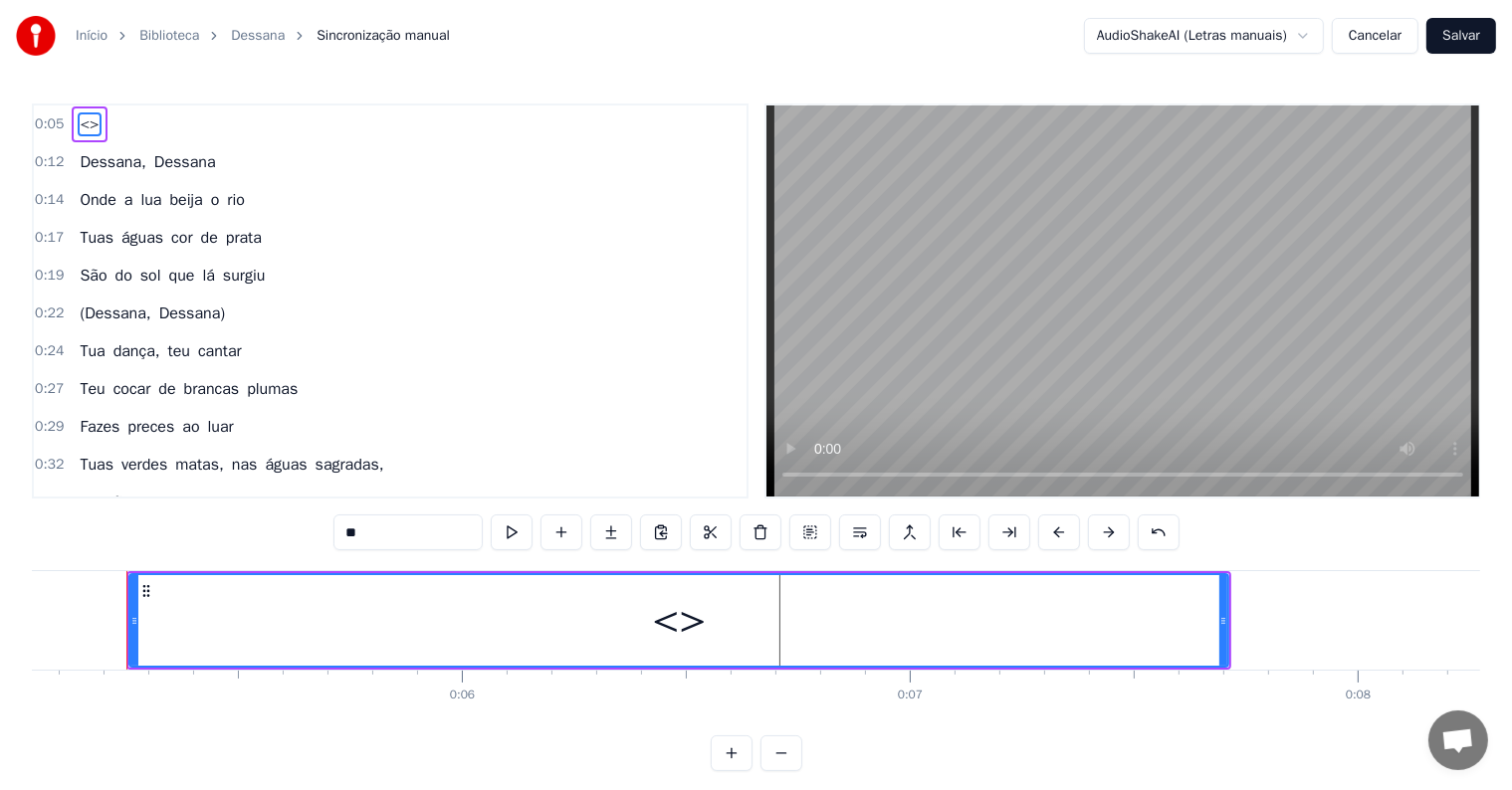 scroll, scrollTop: 0, scrollLeft: 2253, axis: horizontal 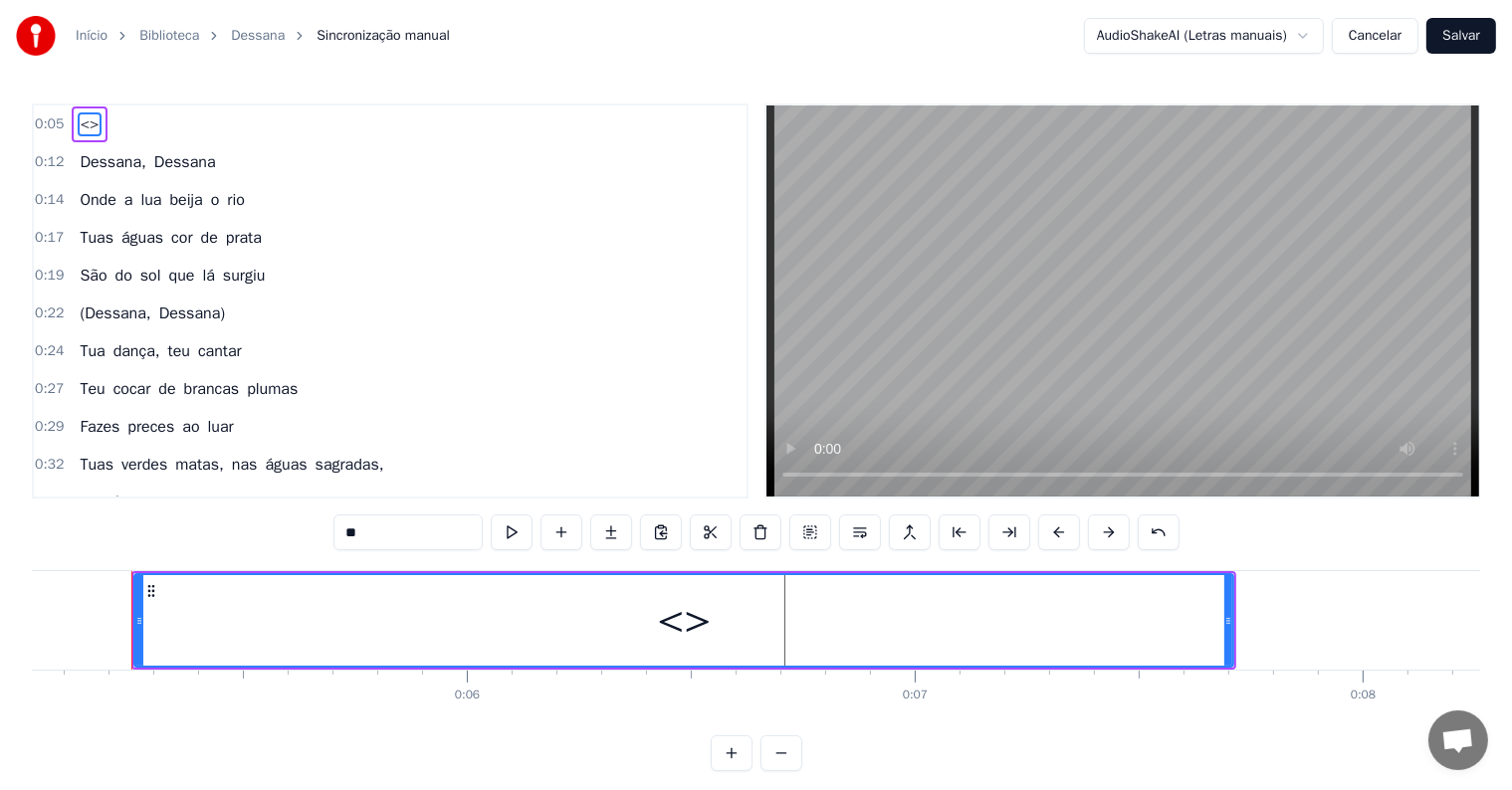click on "<>" at bounding box center (684, 620) 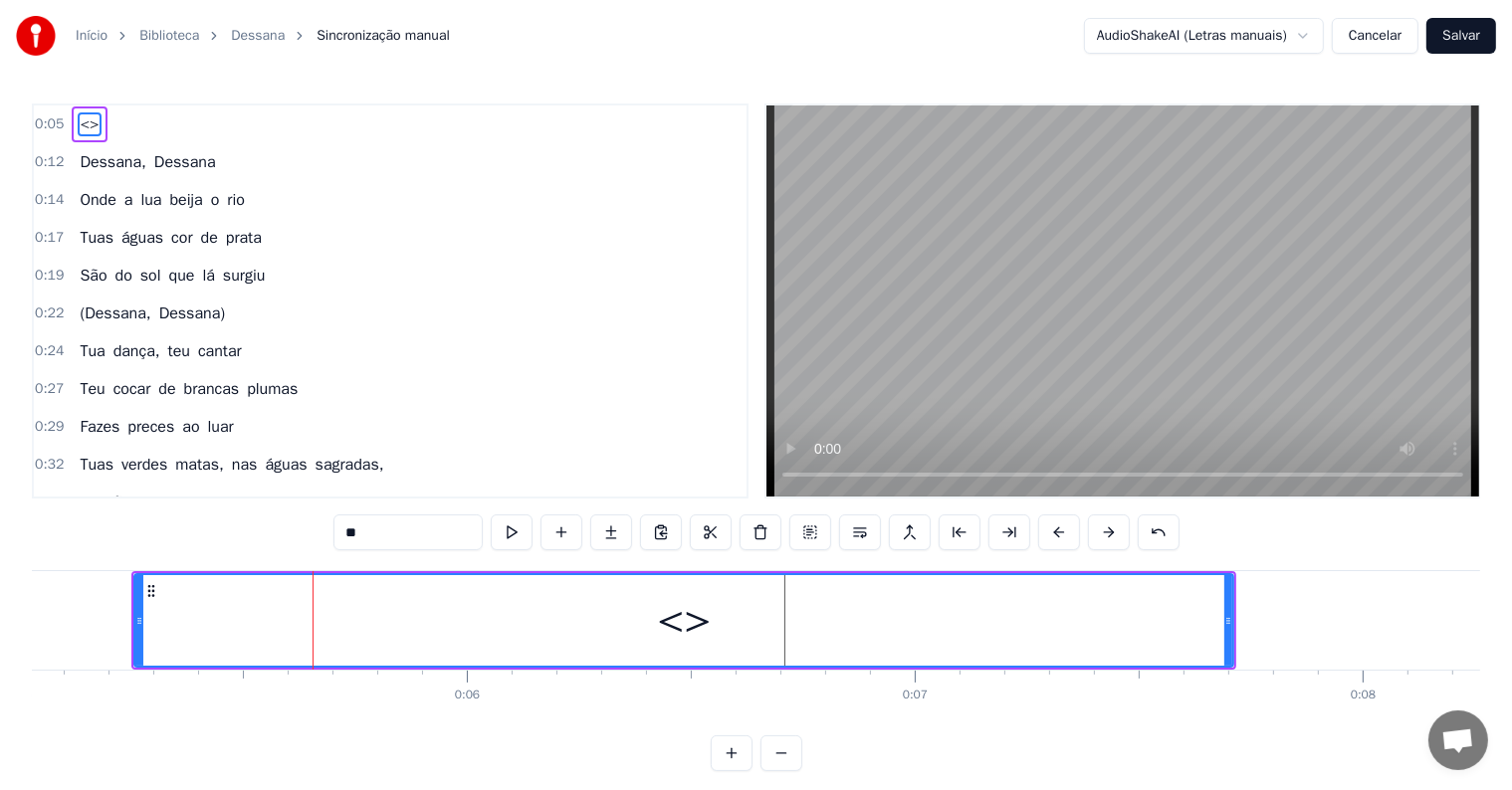 drag, startPoint x: 406, startPoint y: 543, endPoint x: 0, endPoint y: 196, distance: 534.08333 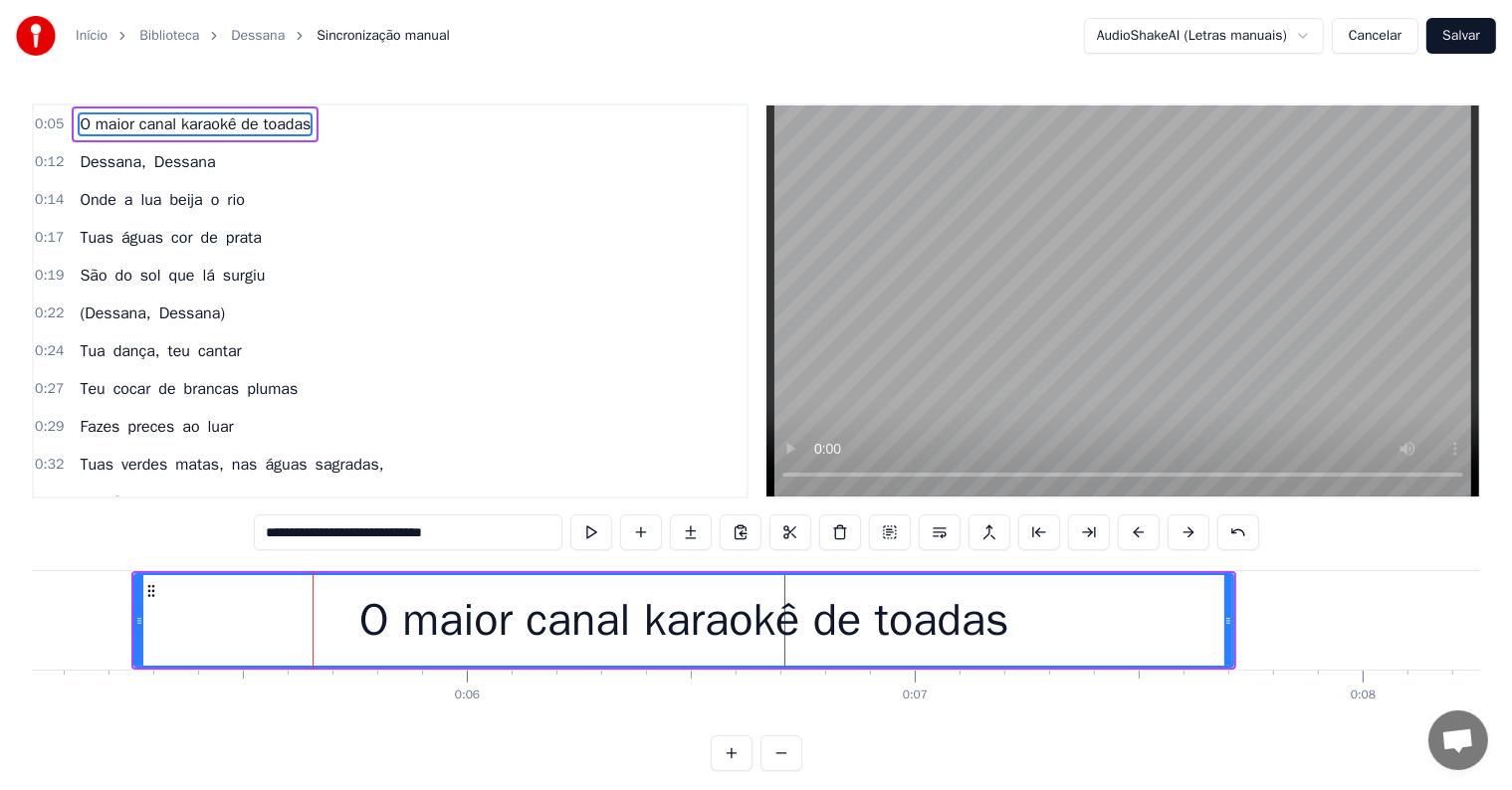 type on "**********" 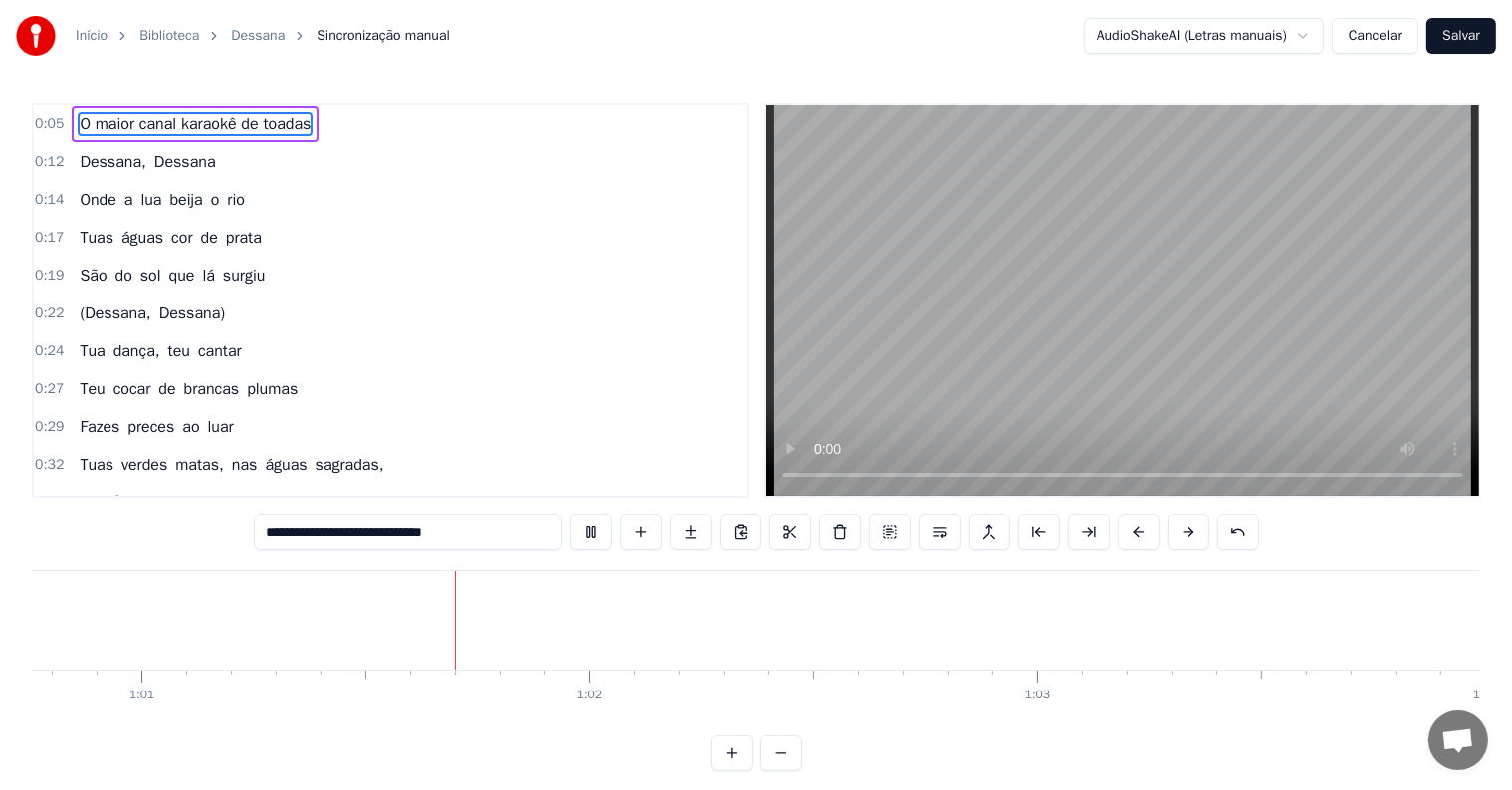 scroll, scrollTop: 0, scrollLeft: 27247, axis: horizontal 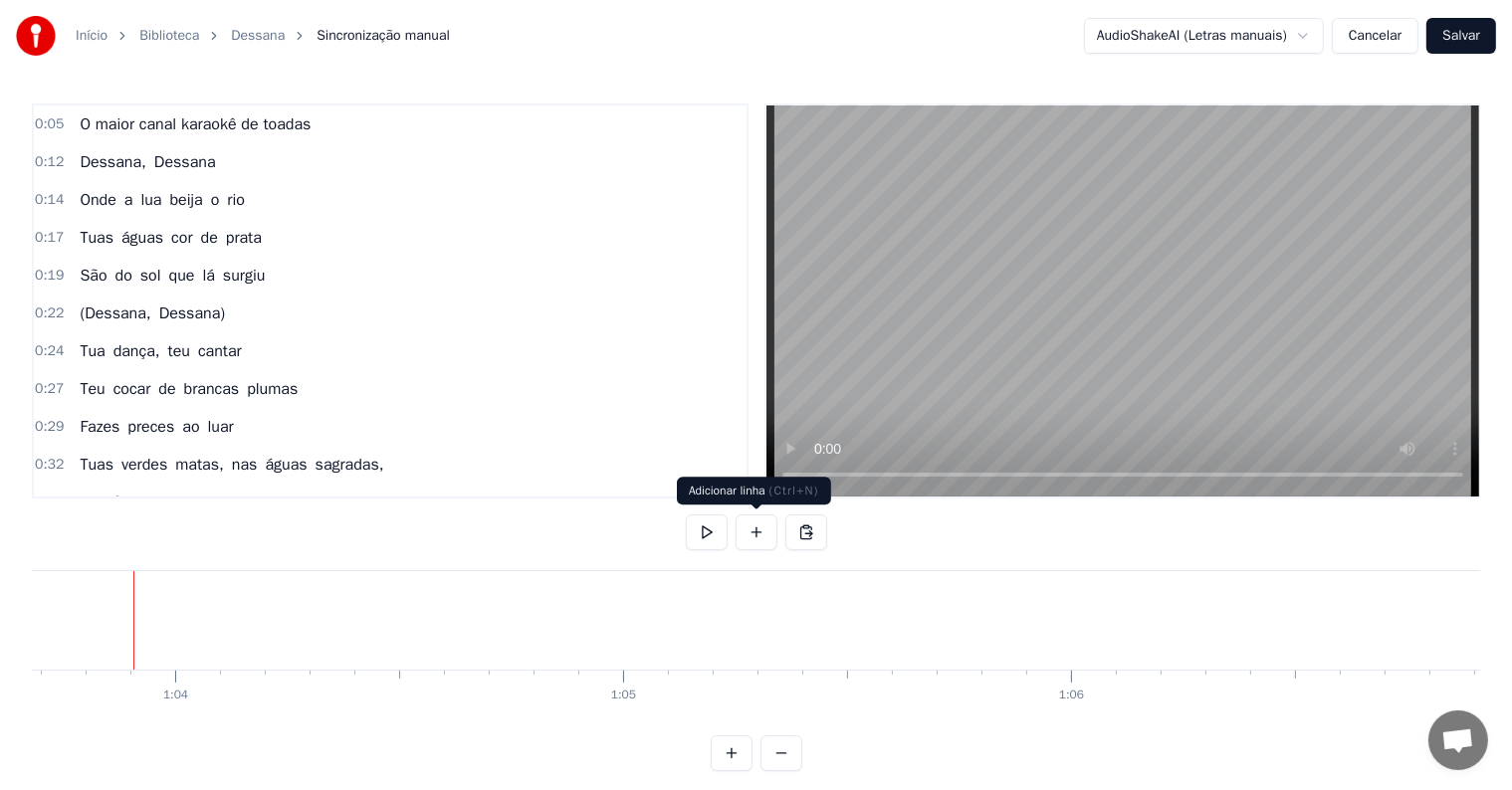 click at bounding box center [756, 532] 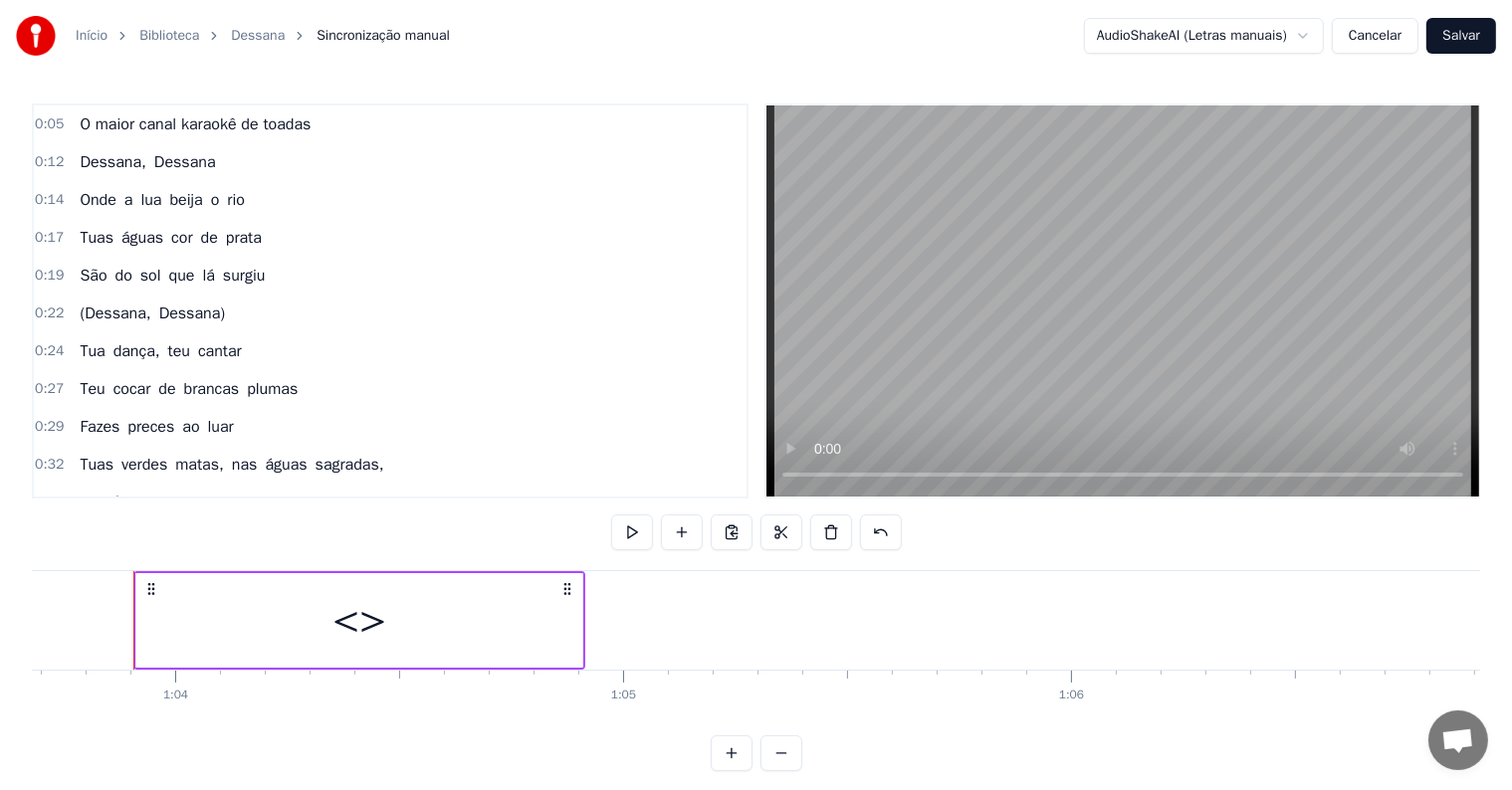 click on "<>" at bounding box center (359, 620) 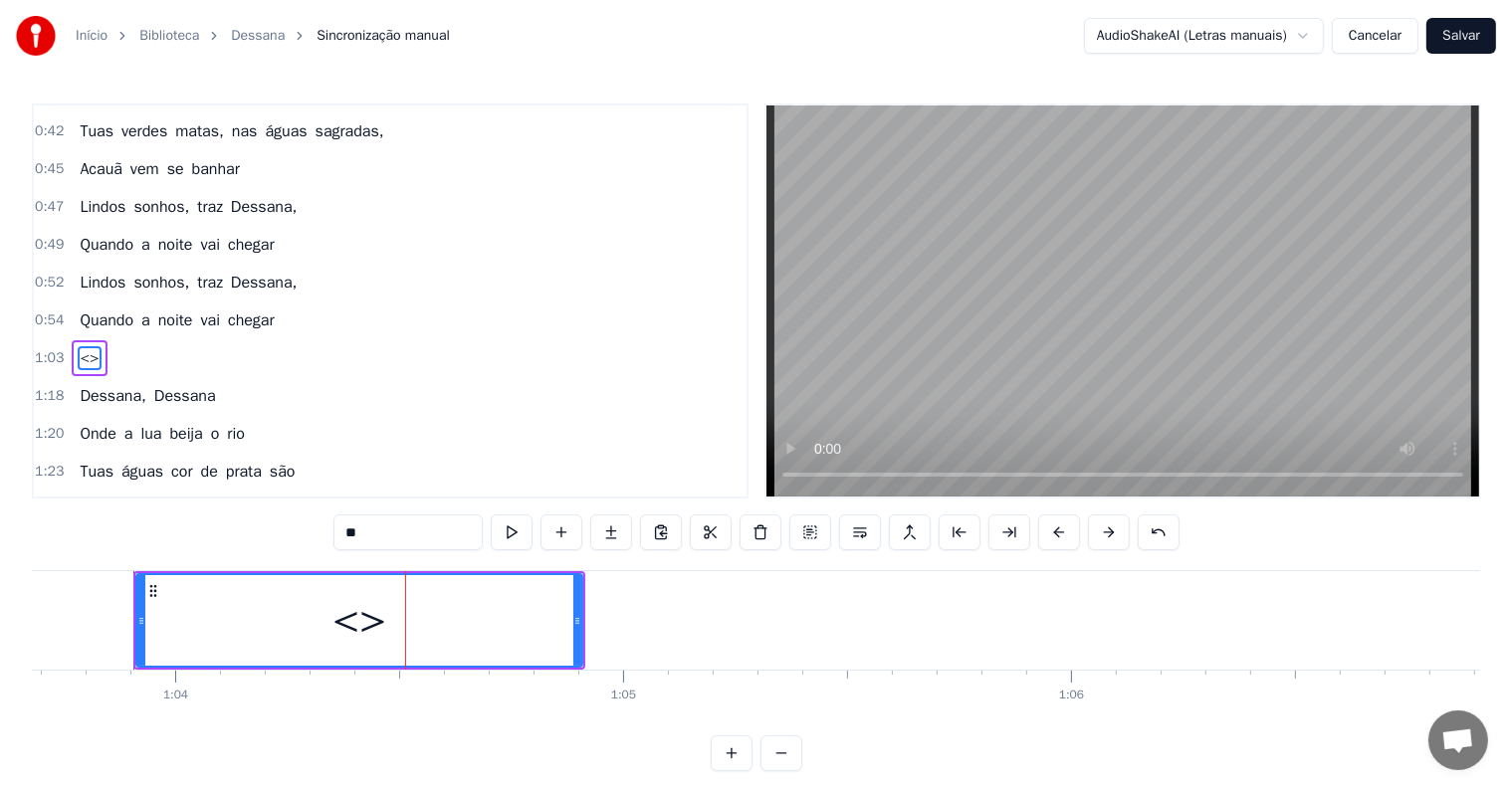 scroll, scrollTop: 517, scrollLeft: 0, axis: vertical 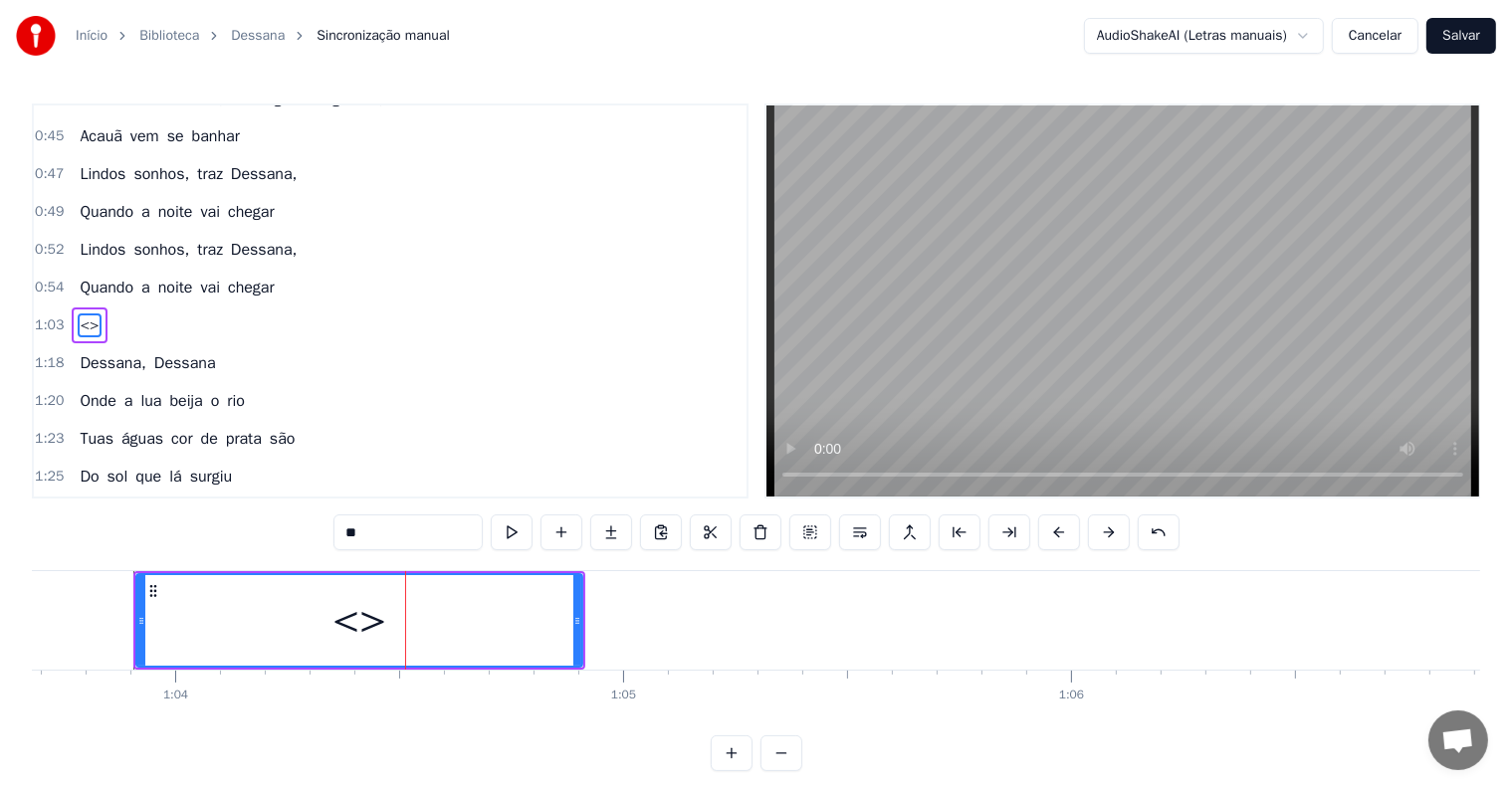 drag, startPoint x: 463, startPoint y: 532, endPoint x: 235, endPoint y: 514, distance: 228.70942 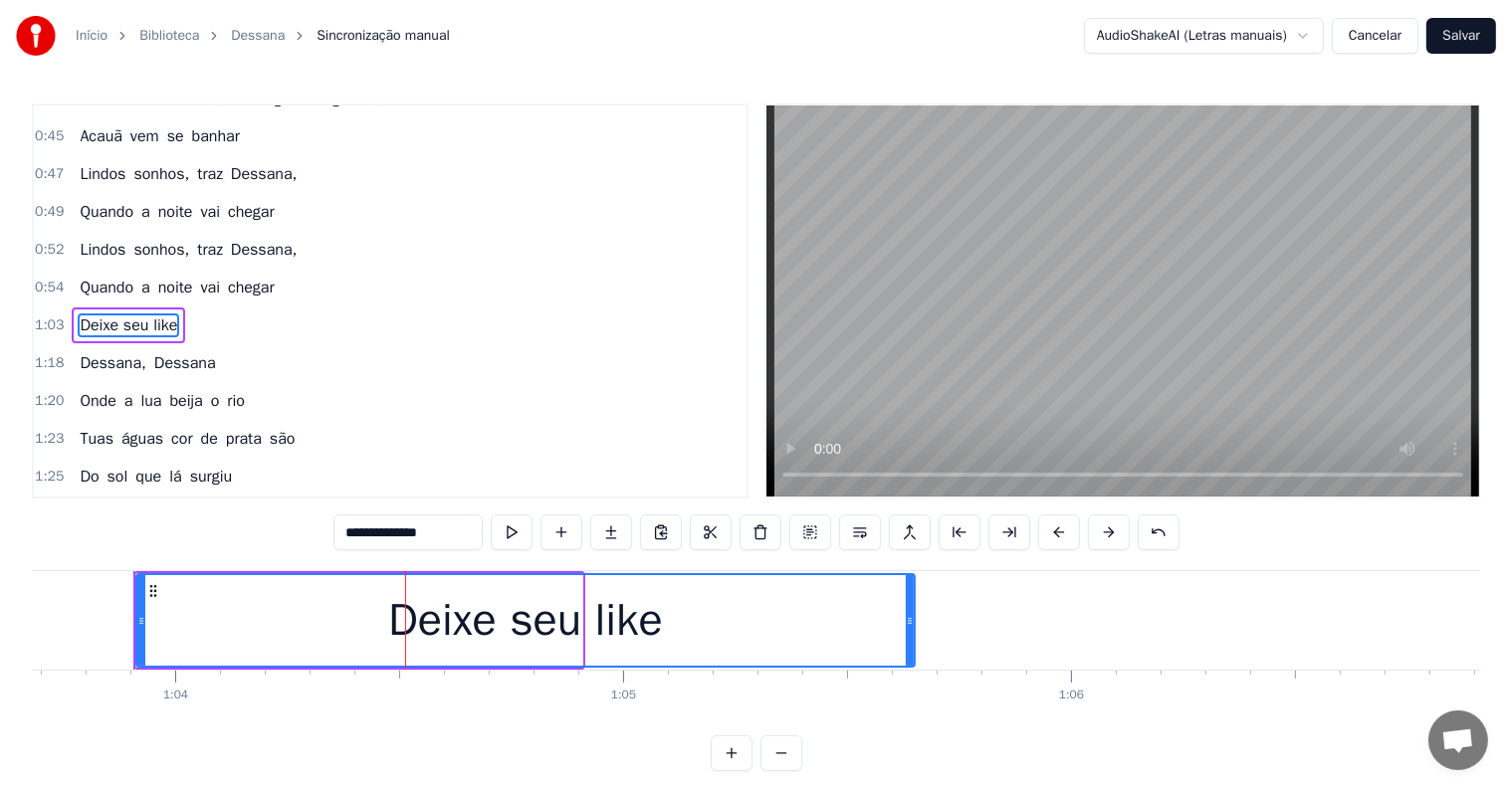 drag, startPoint x: 577, startPoint y: 628, endPoint x: 910, endPoint y: 613, distance: 333.33767 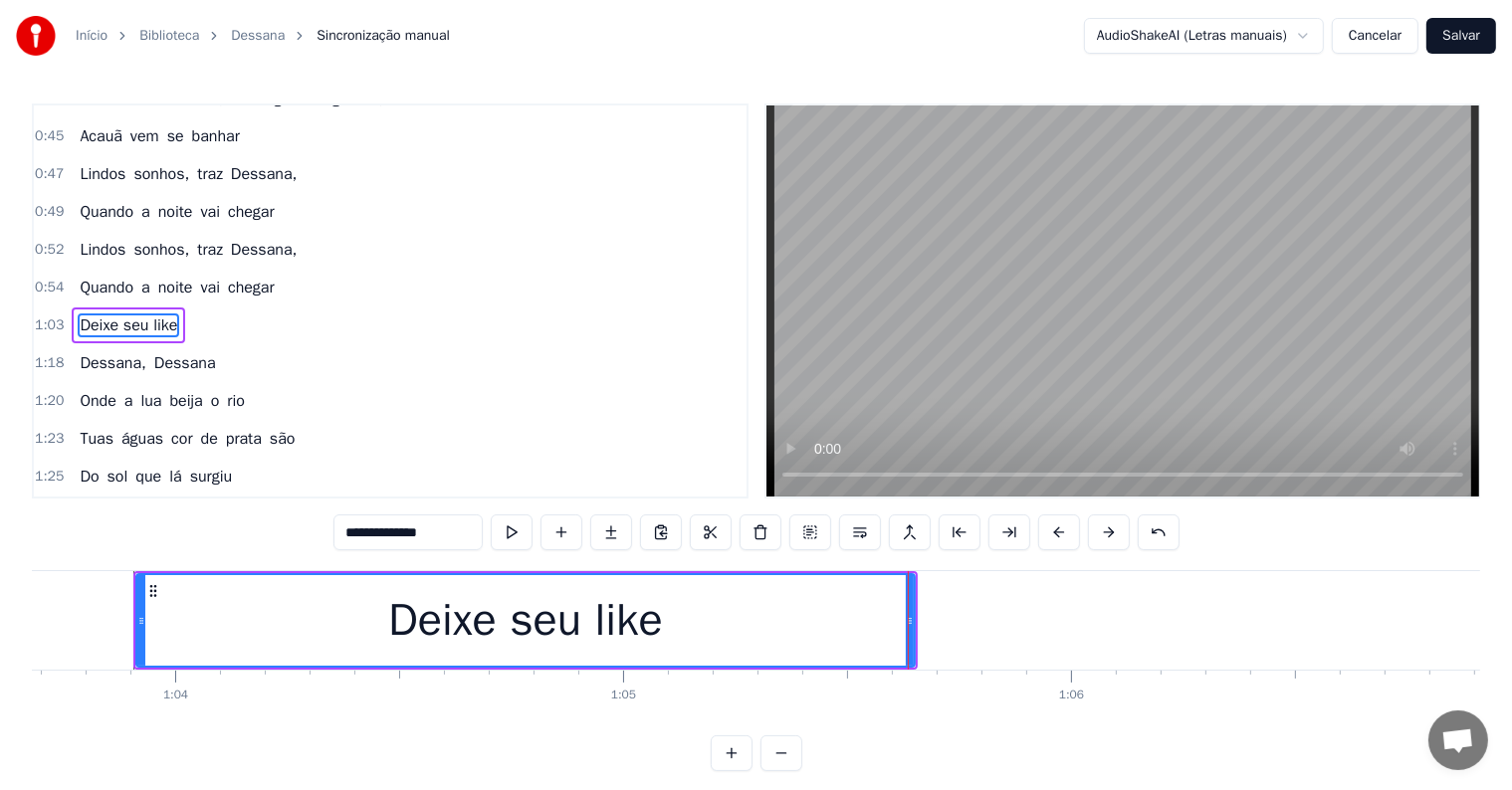 type on "**********" 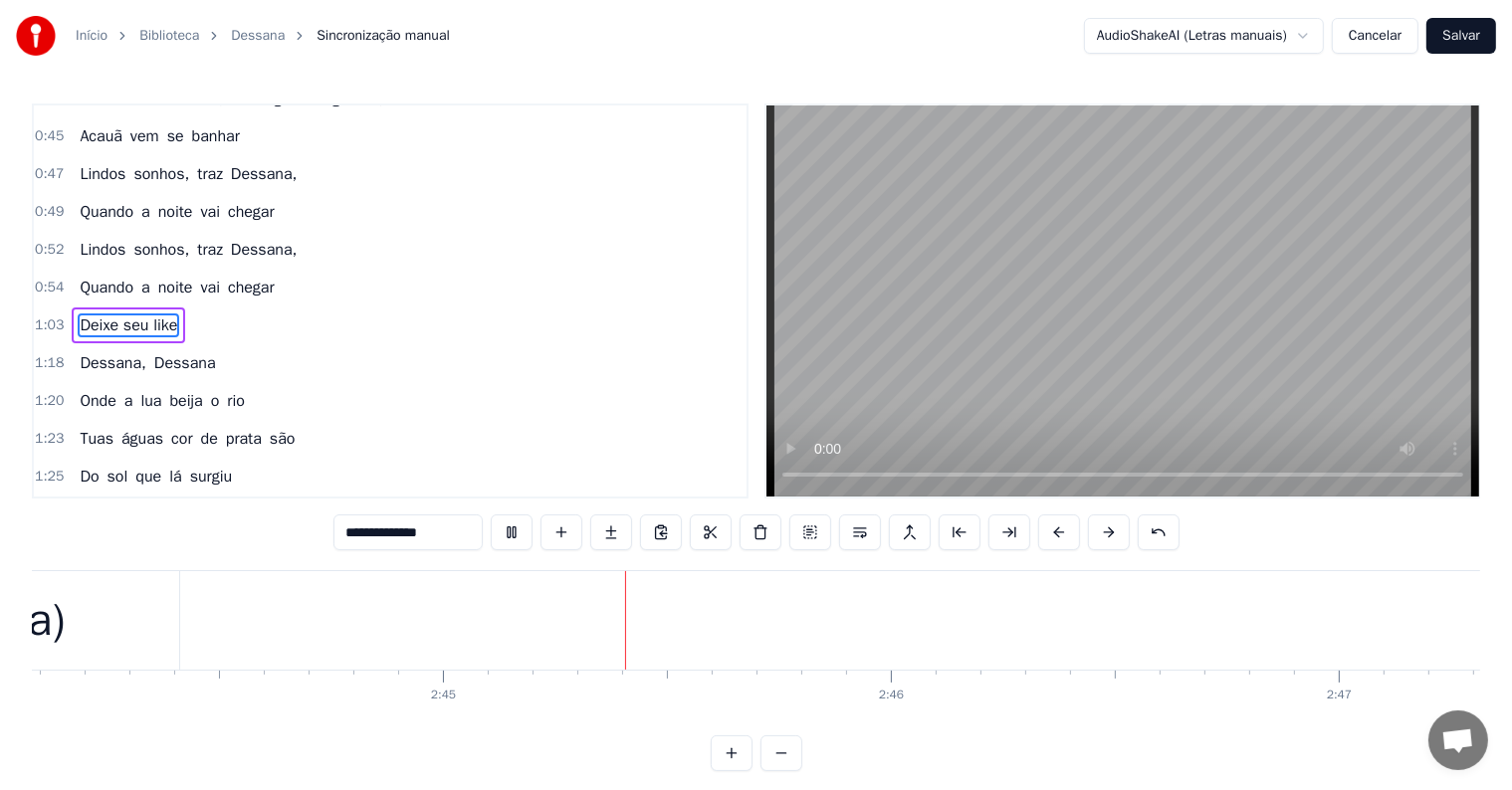 scroll, scrollTop: 0, scrollLeft: 73685, axis: horizontal 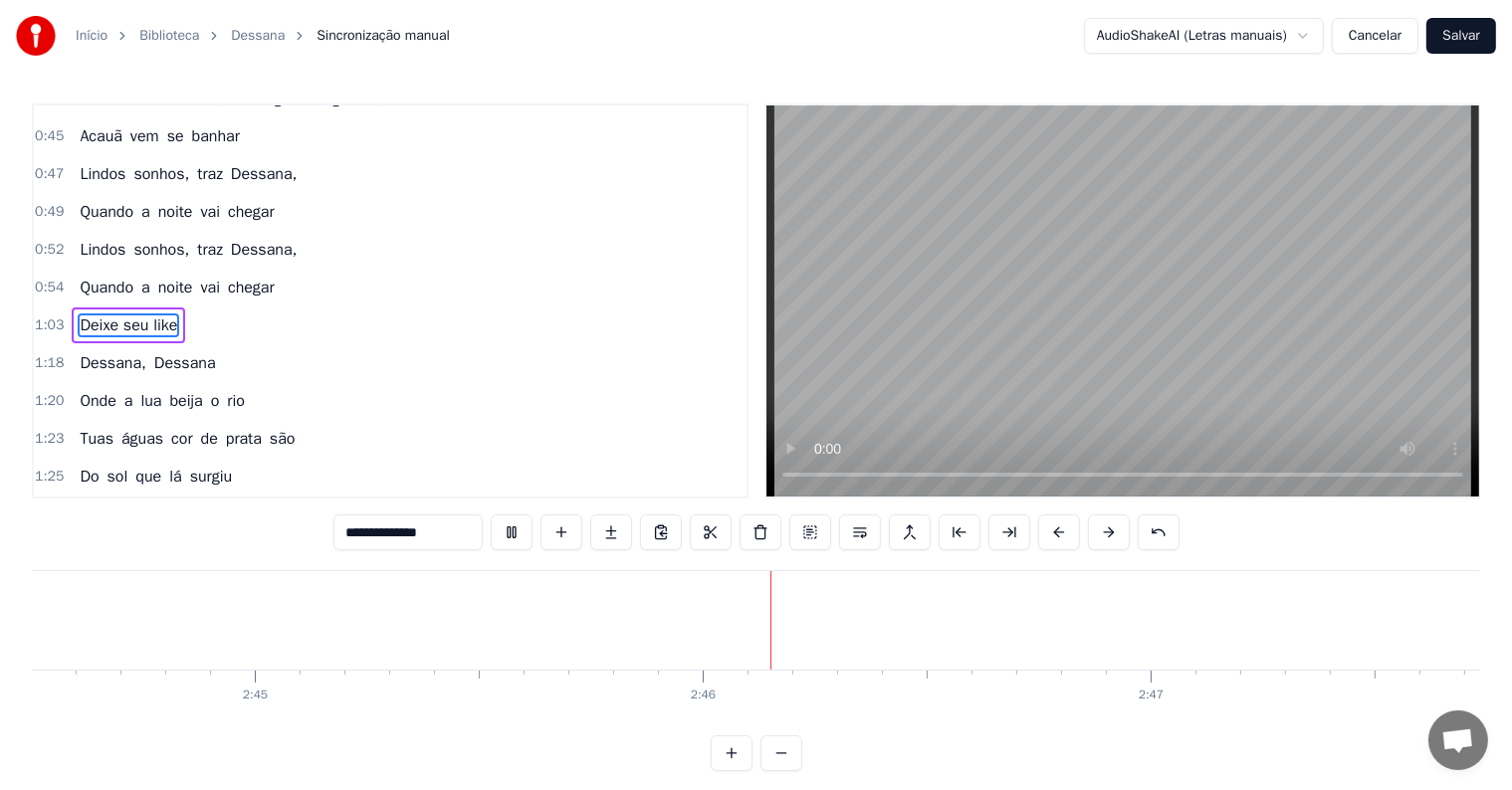 click on "Salvar" at bounding box center [1461, 36] 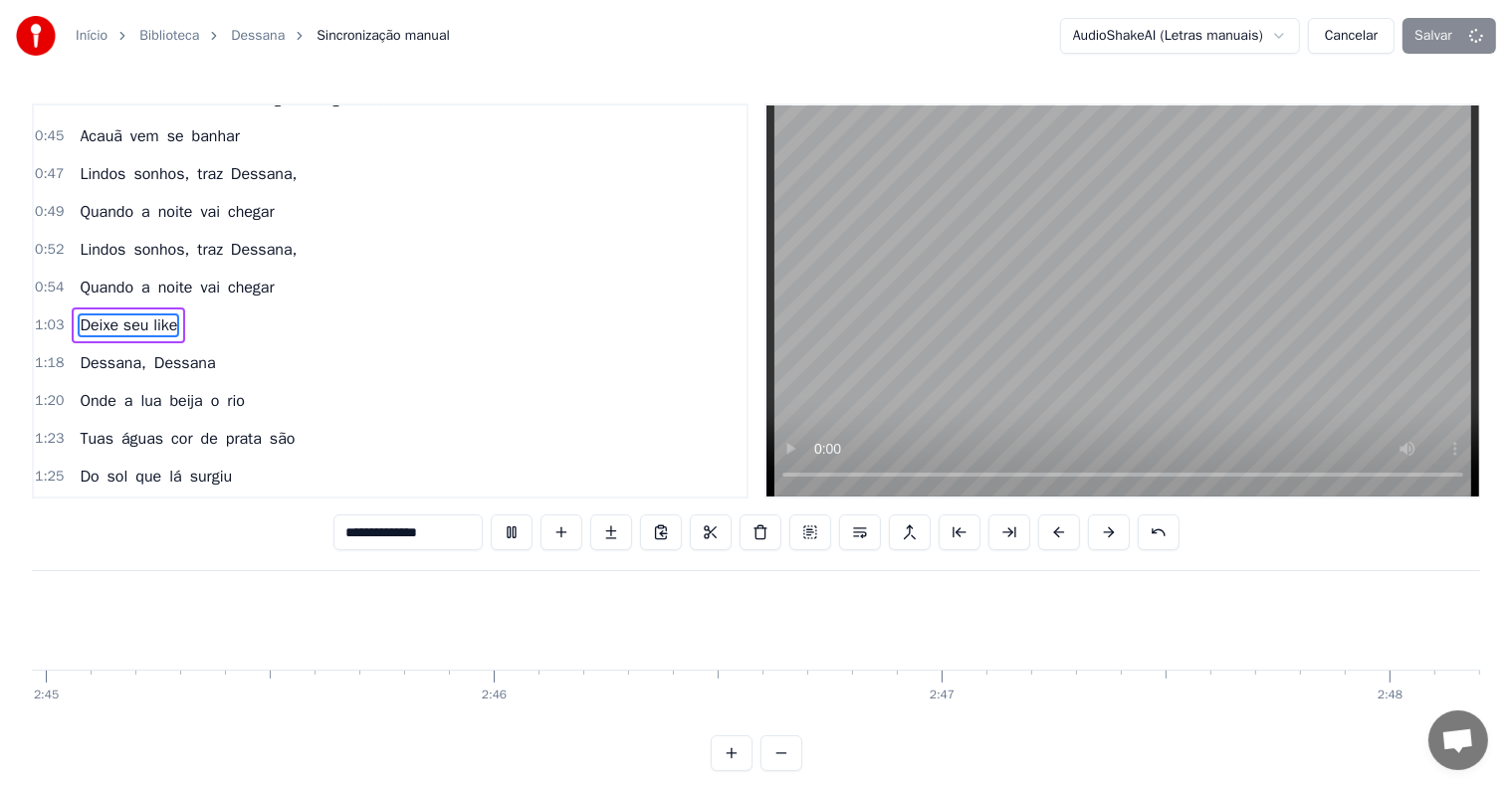 scroll, scrollTop: 0, scrollLeft: 73989, axis: horizontal 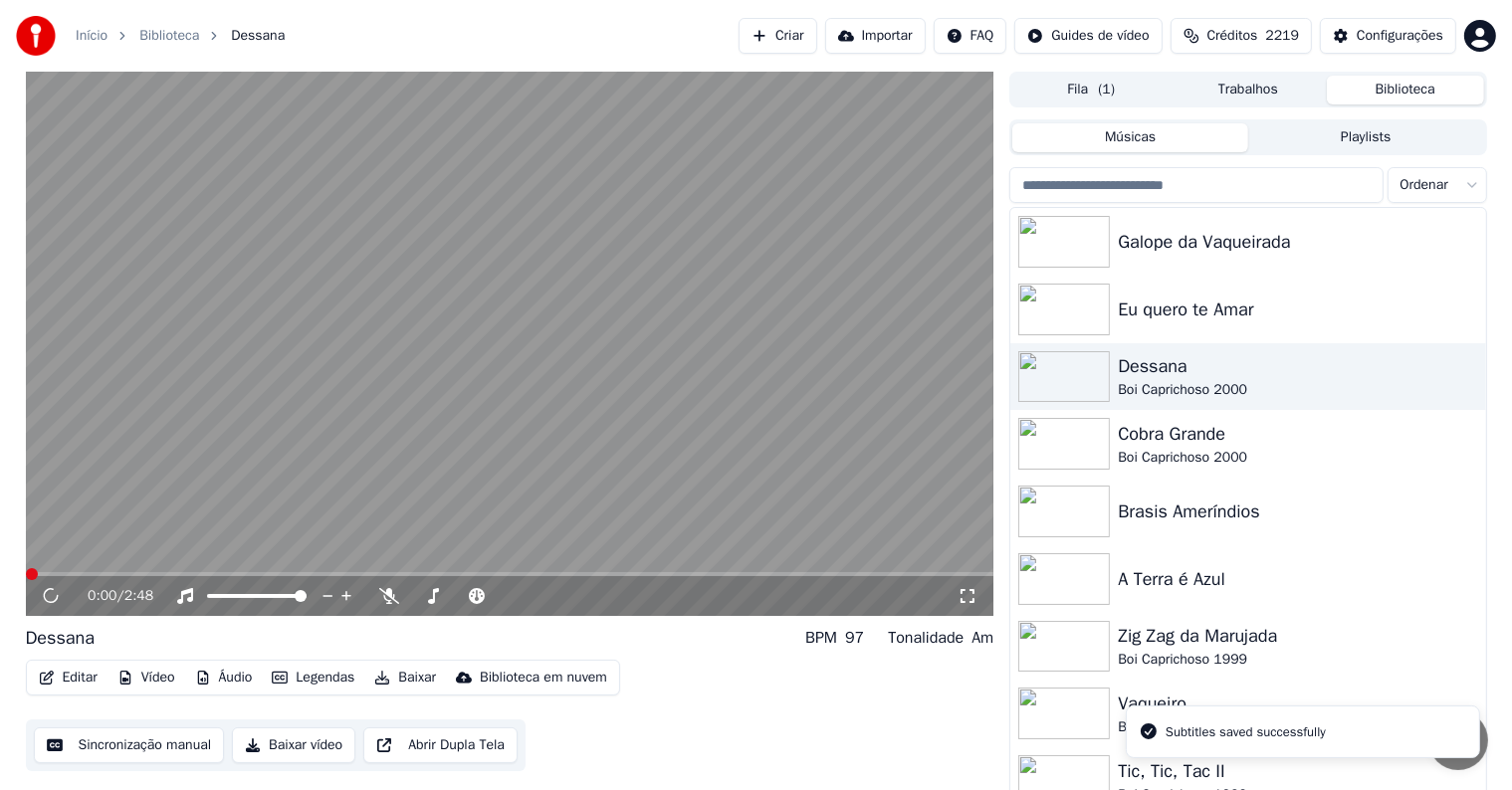 click at bounding box center [510, 343] 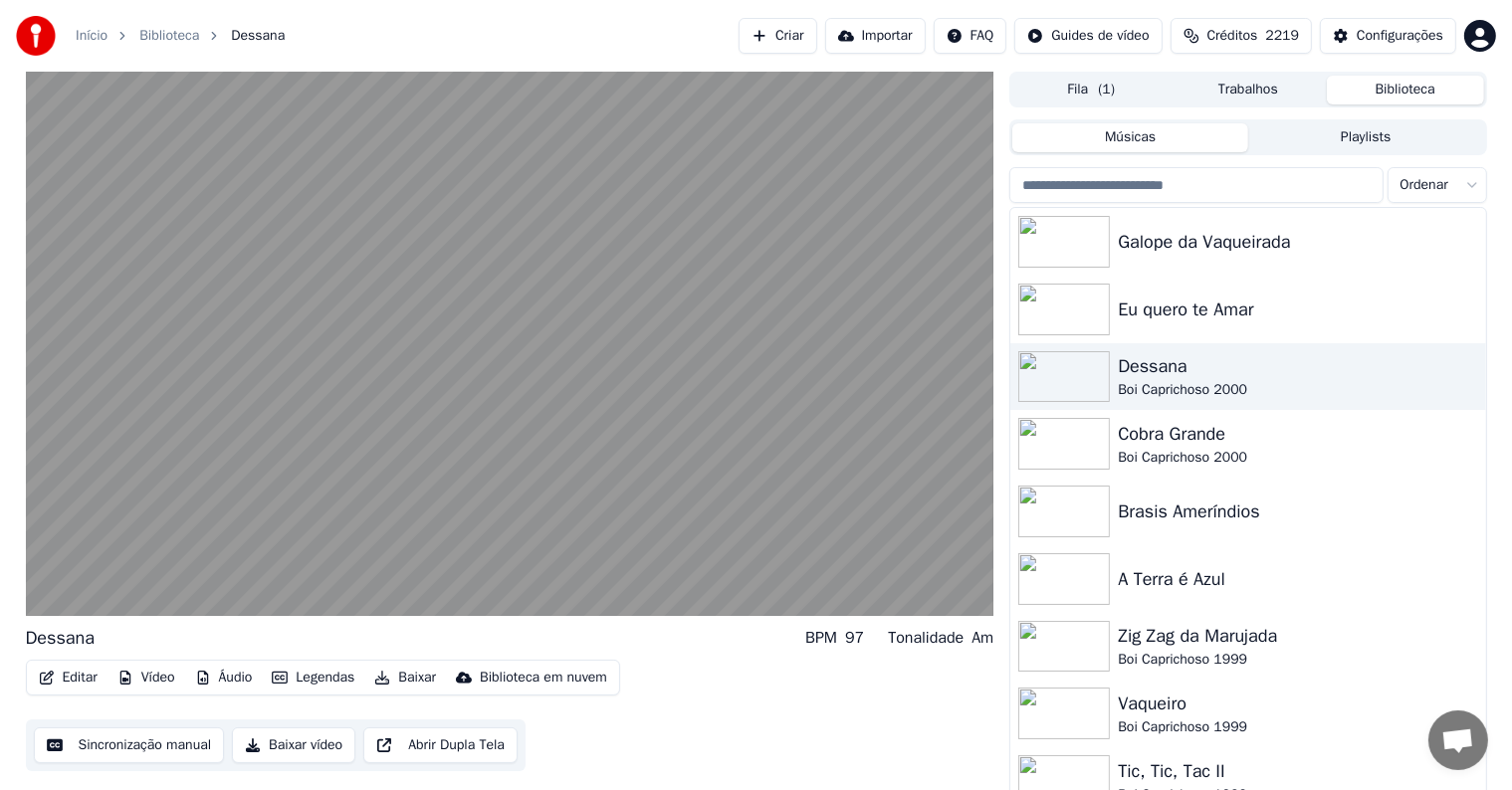 click at bounding box center [510, 343] 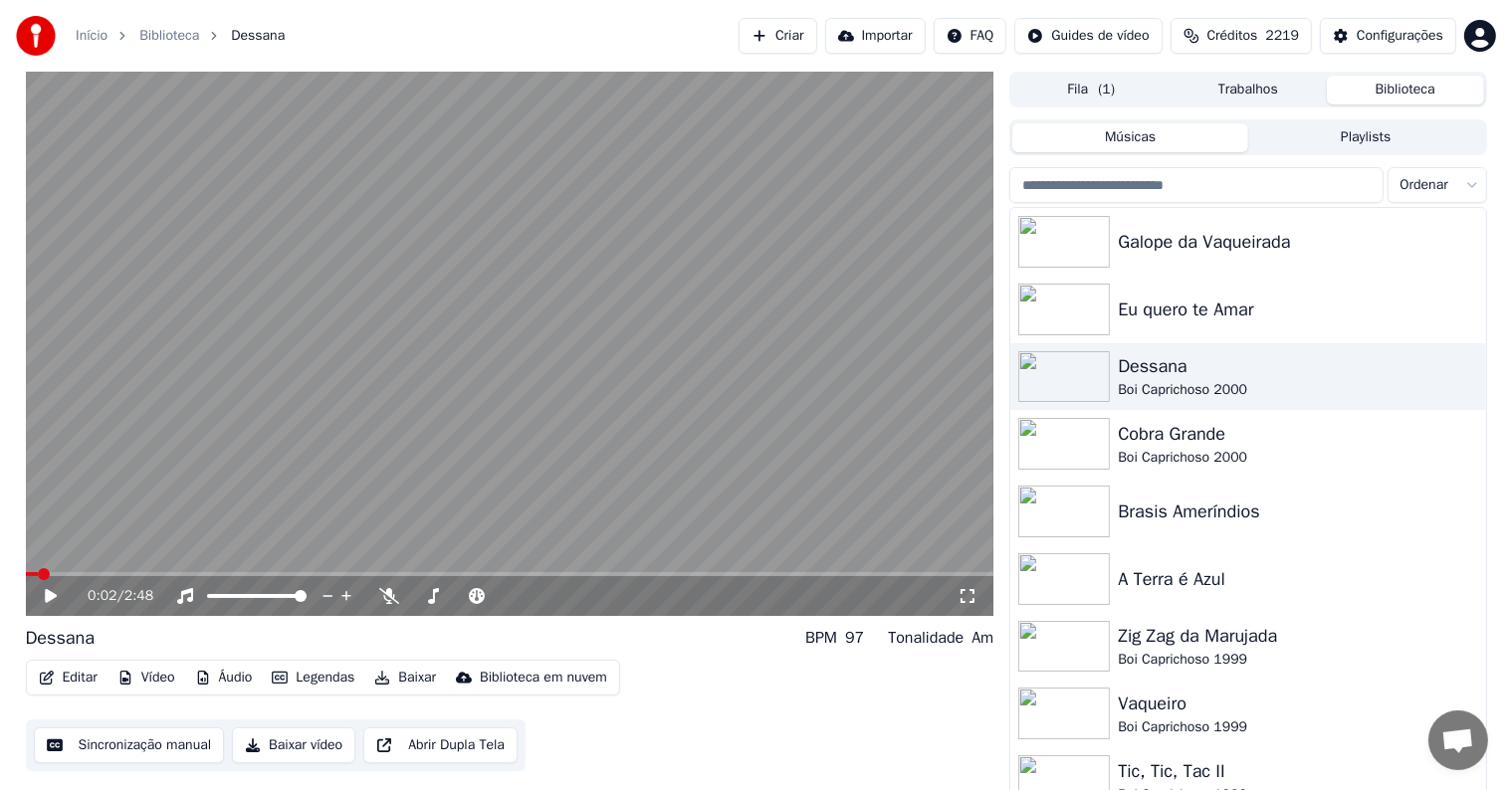 click on "Sincronização manual" at bounding box center [129, 745] 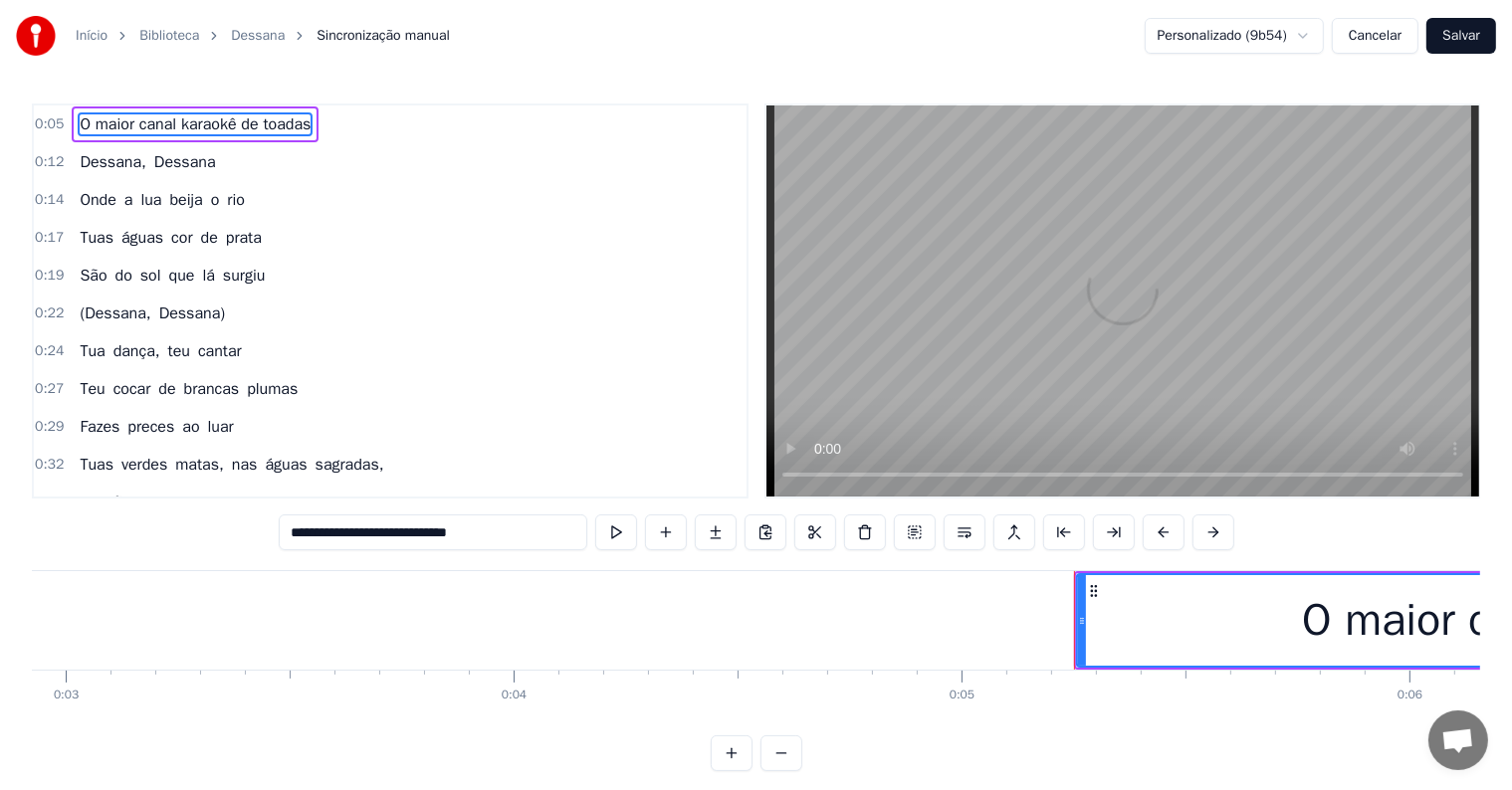 scroll, scrollTop: 0, scrollLeft: 2253, axis: horizontal 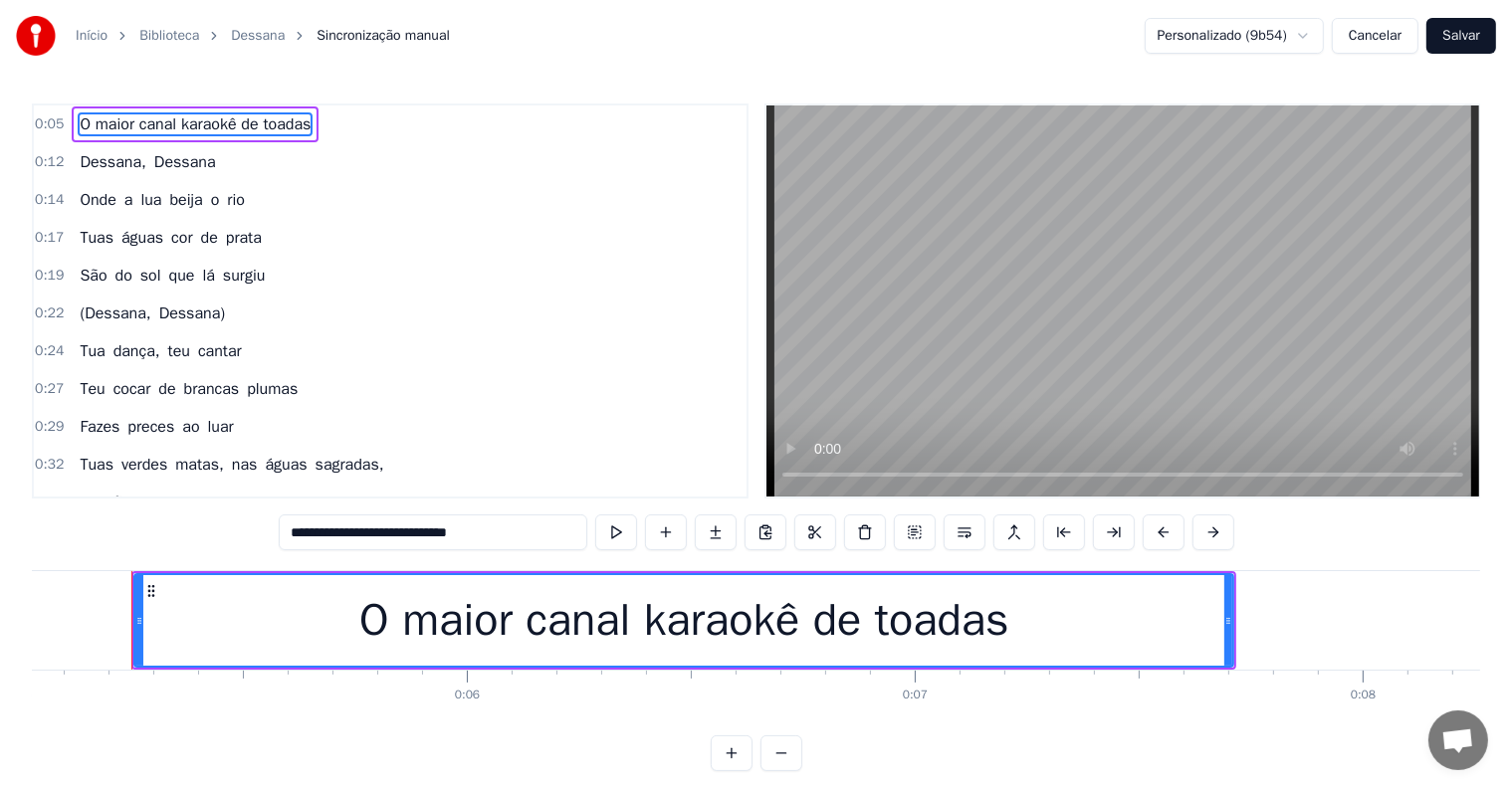 type 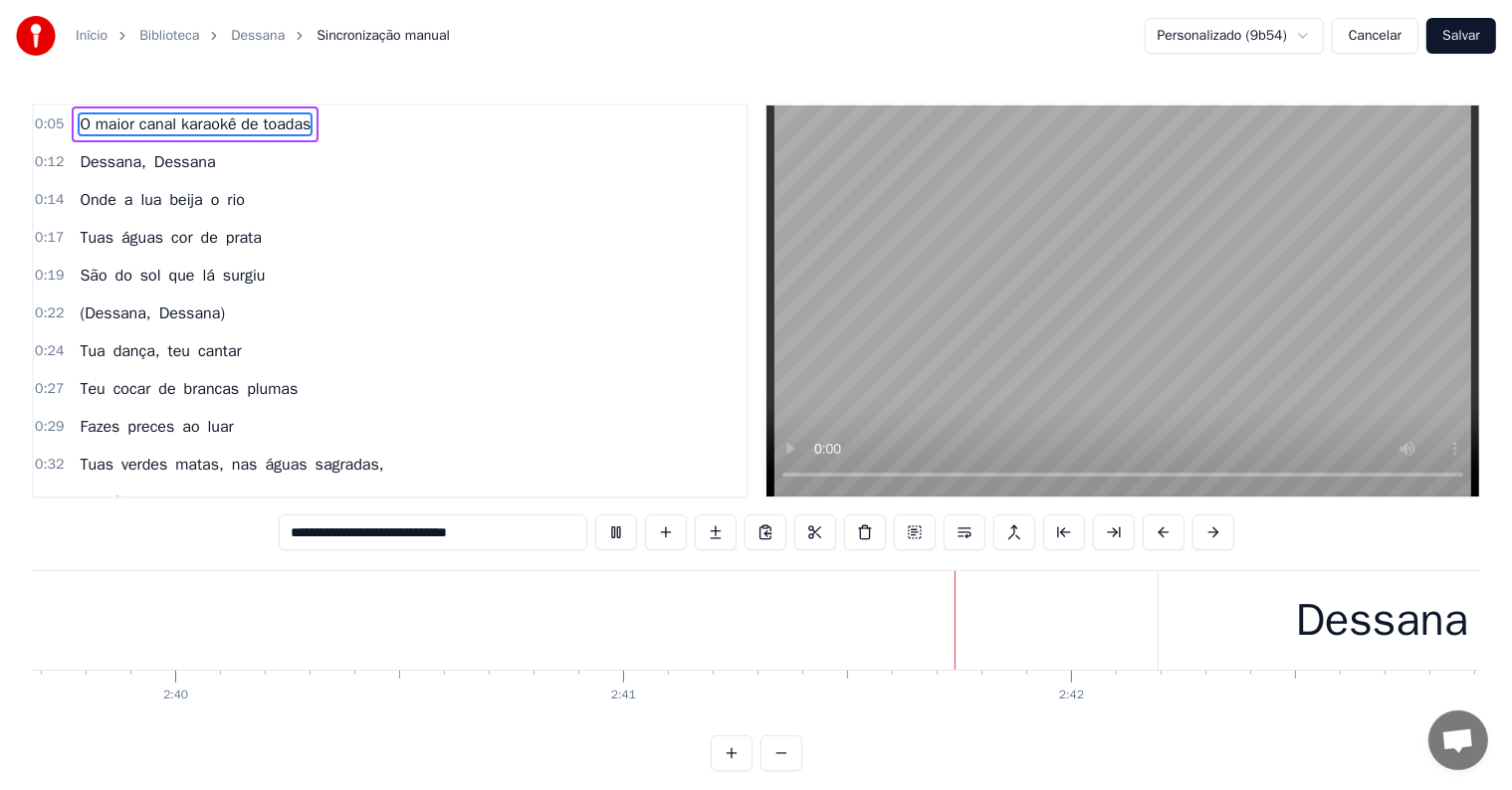 scroll, scrollTop: 0, scrollLeft: 72061, axis: horizontal 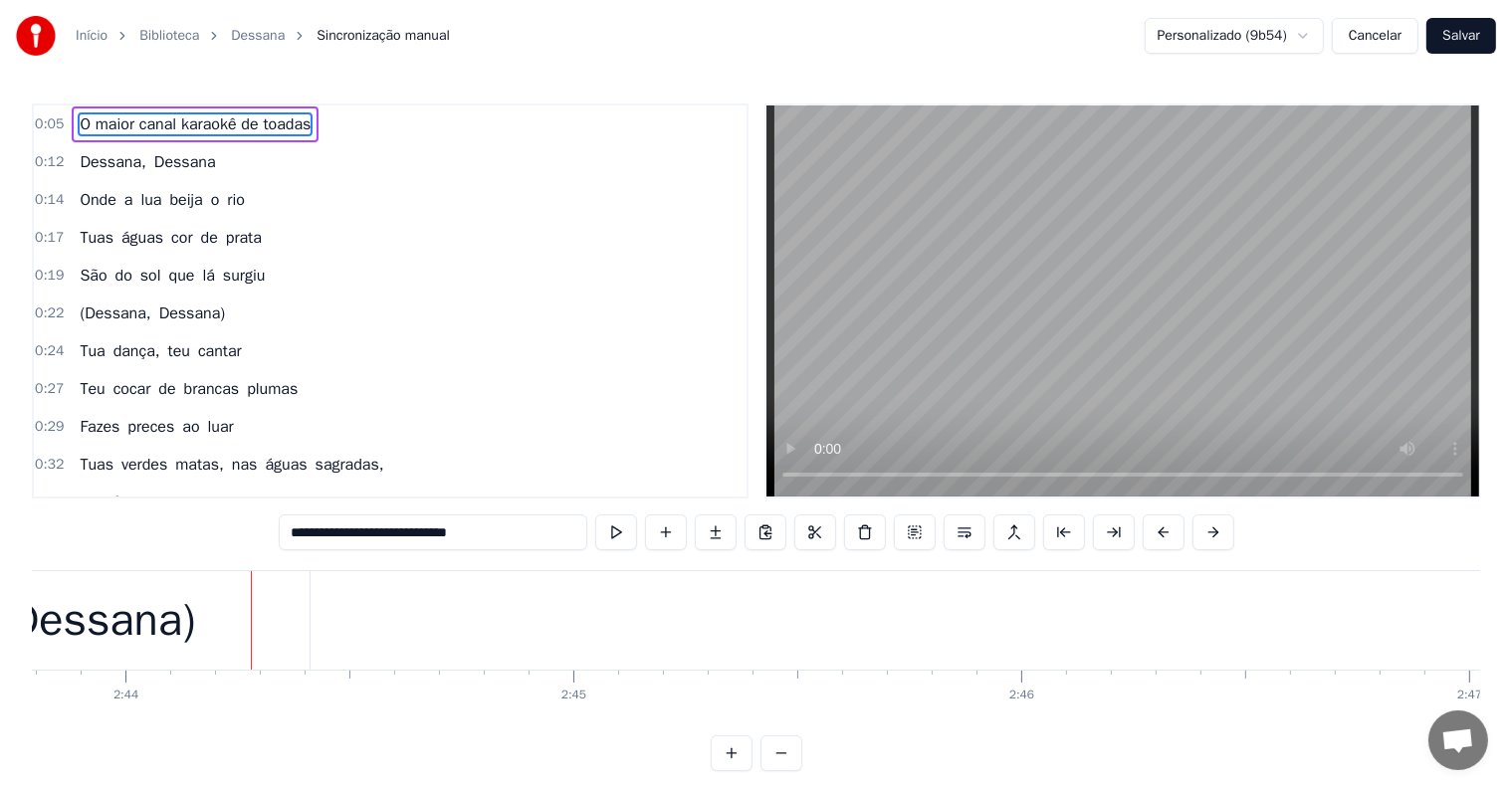 click on "(Dessana)" at bounding box center [96, 621] 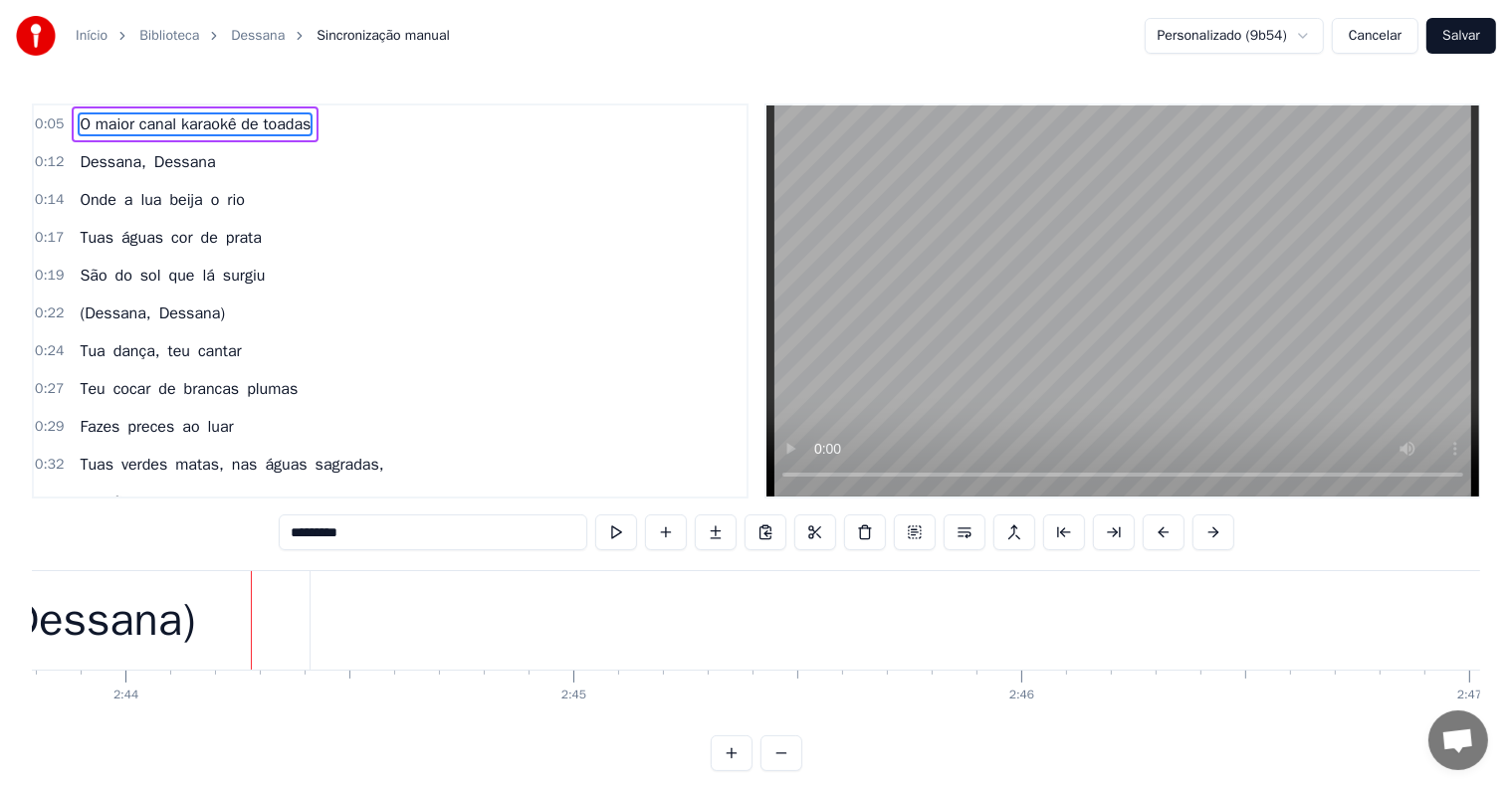 scroll, scrollTop: 30, scrollLeft: 0, axis: vertical 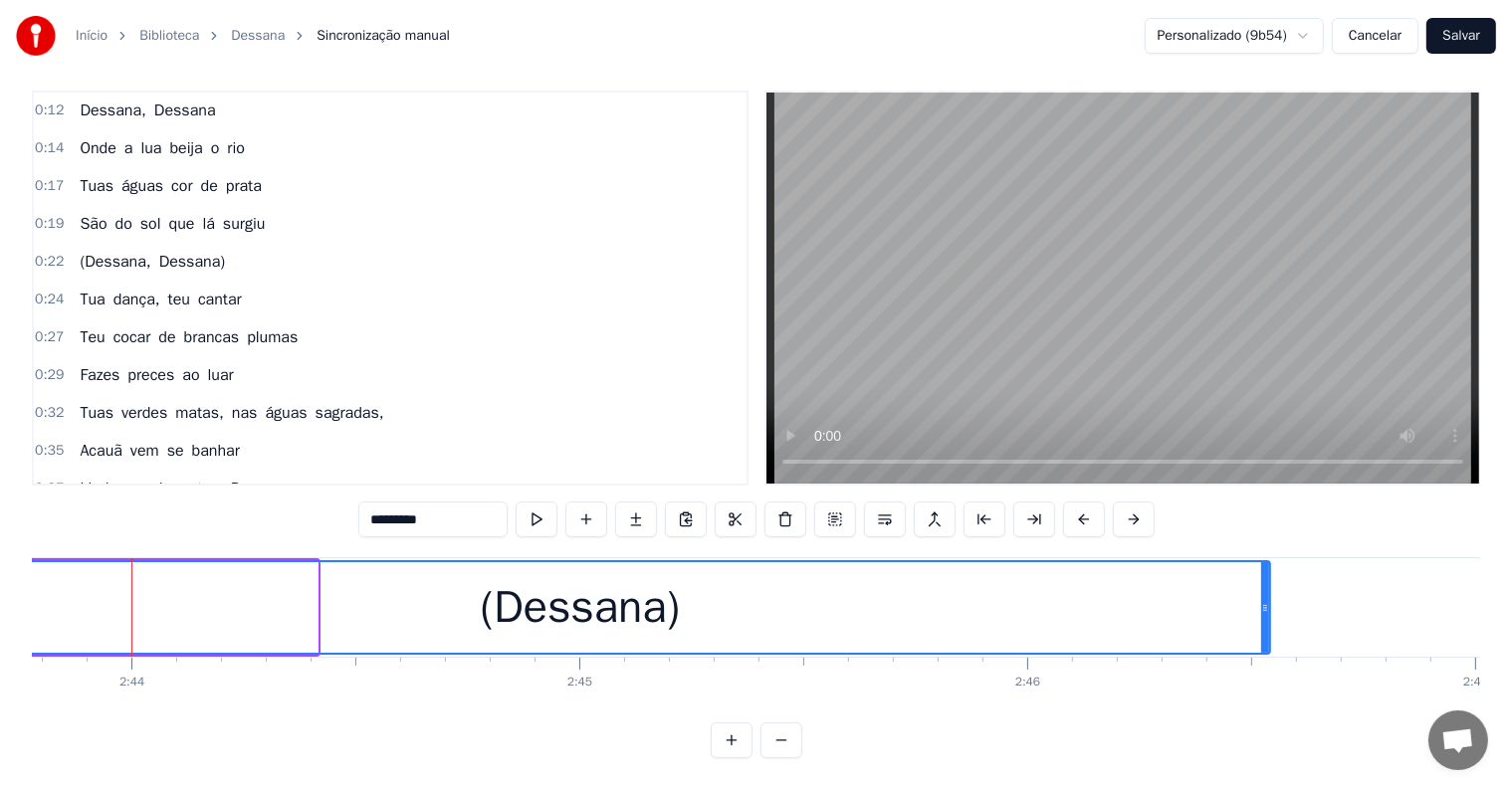 drag, startPoint x: 313, startPoint y: 591, endPoint x: 1265, endPoint y: 585, distance: 952.0189 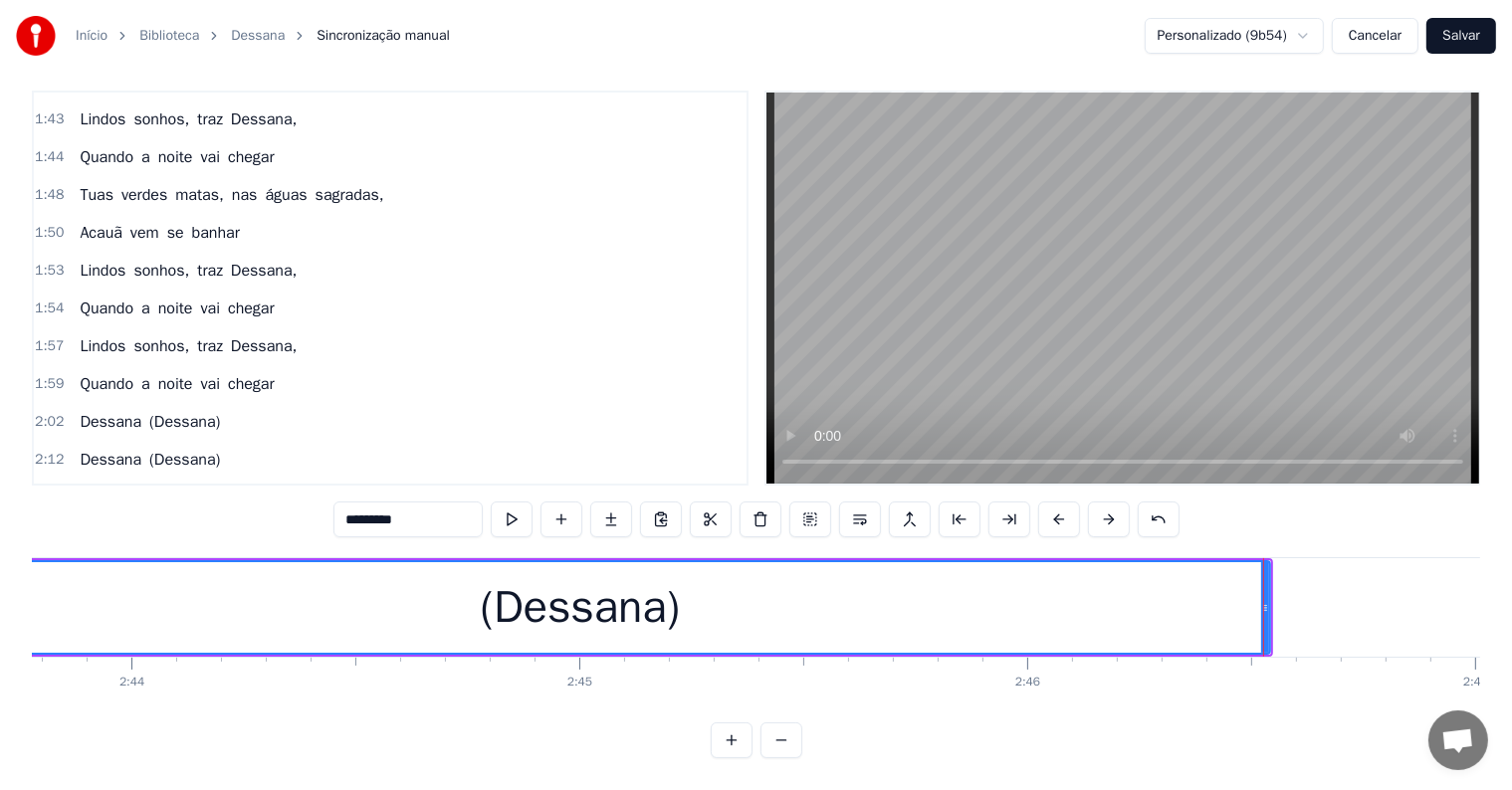 scroll, scrollTop: 1182, scrollLeft: 0, axis: vertical 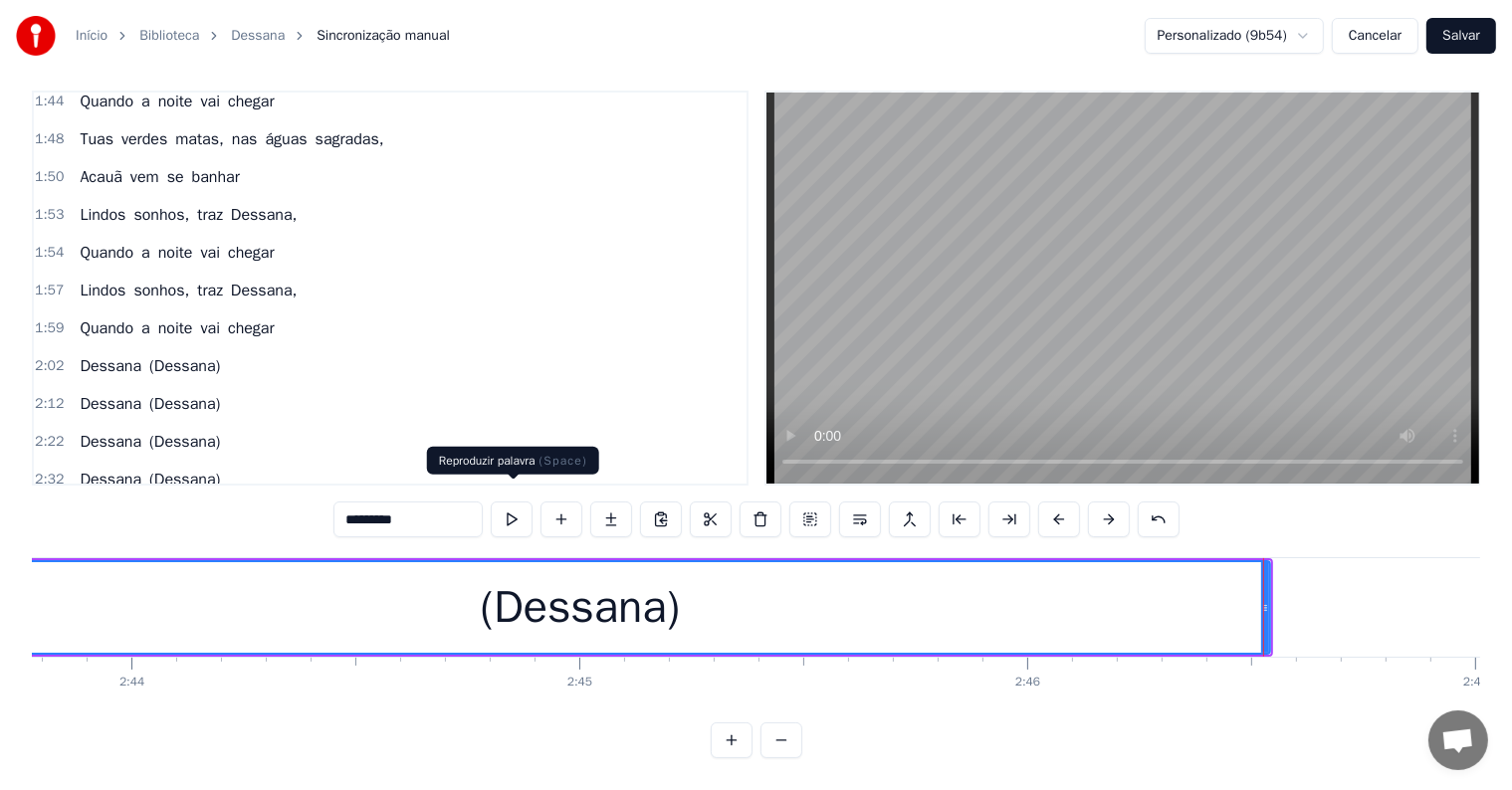 click at bounding box center (512, 519) 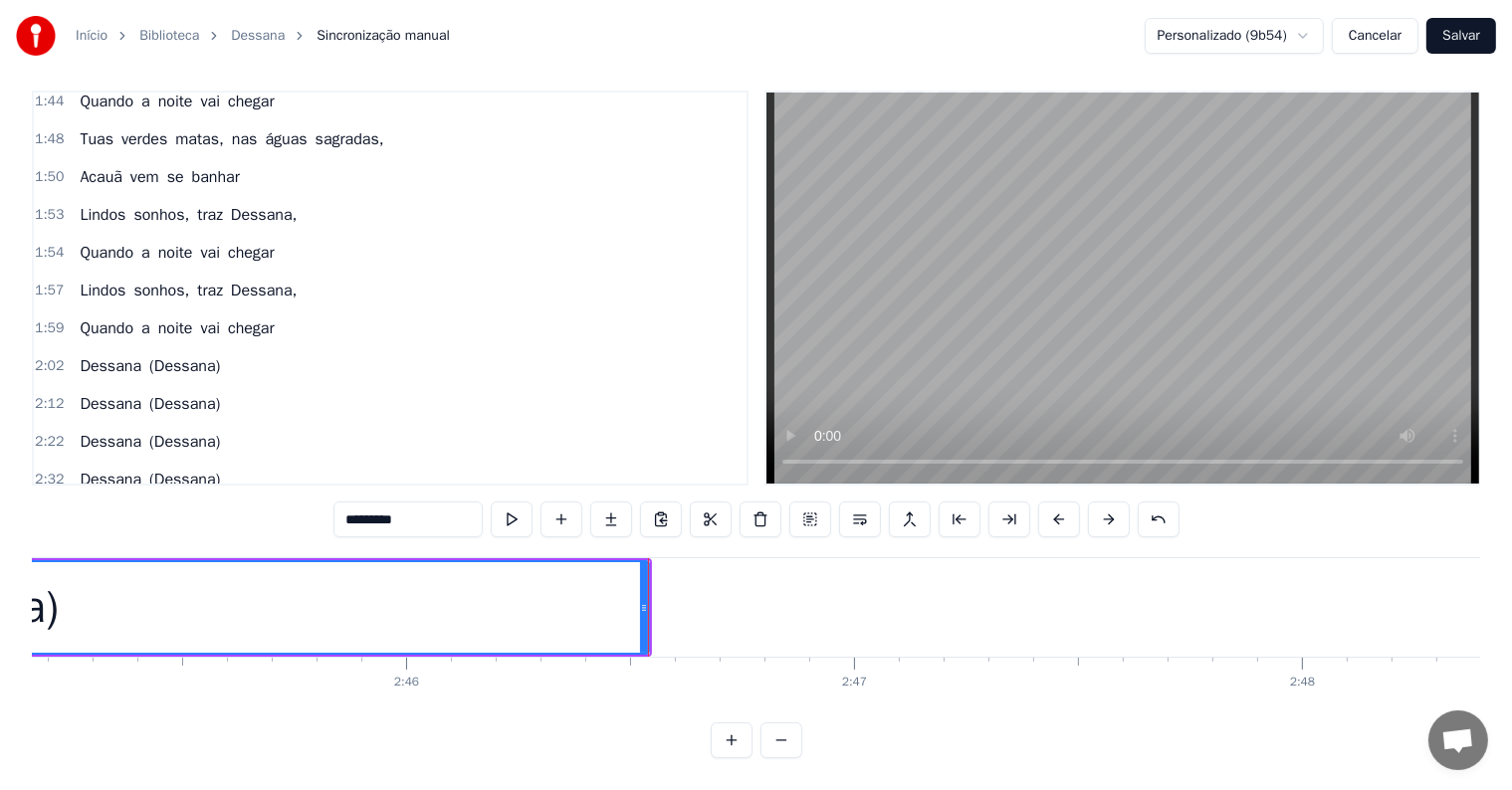 scroll, scrollTop: 0, scrollLeft: 73989, axis: horizontal 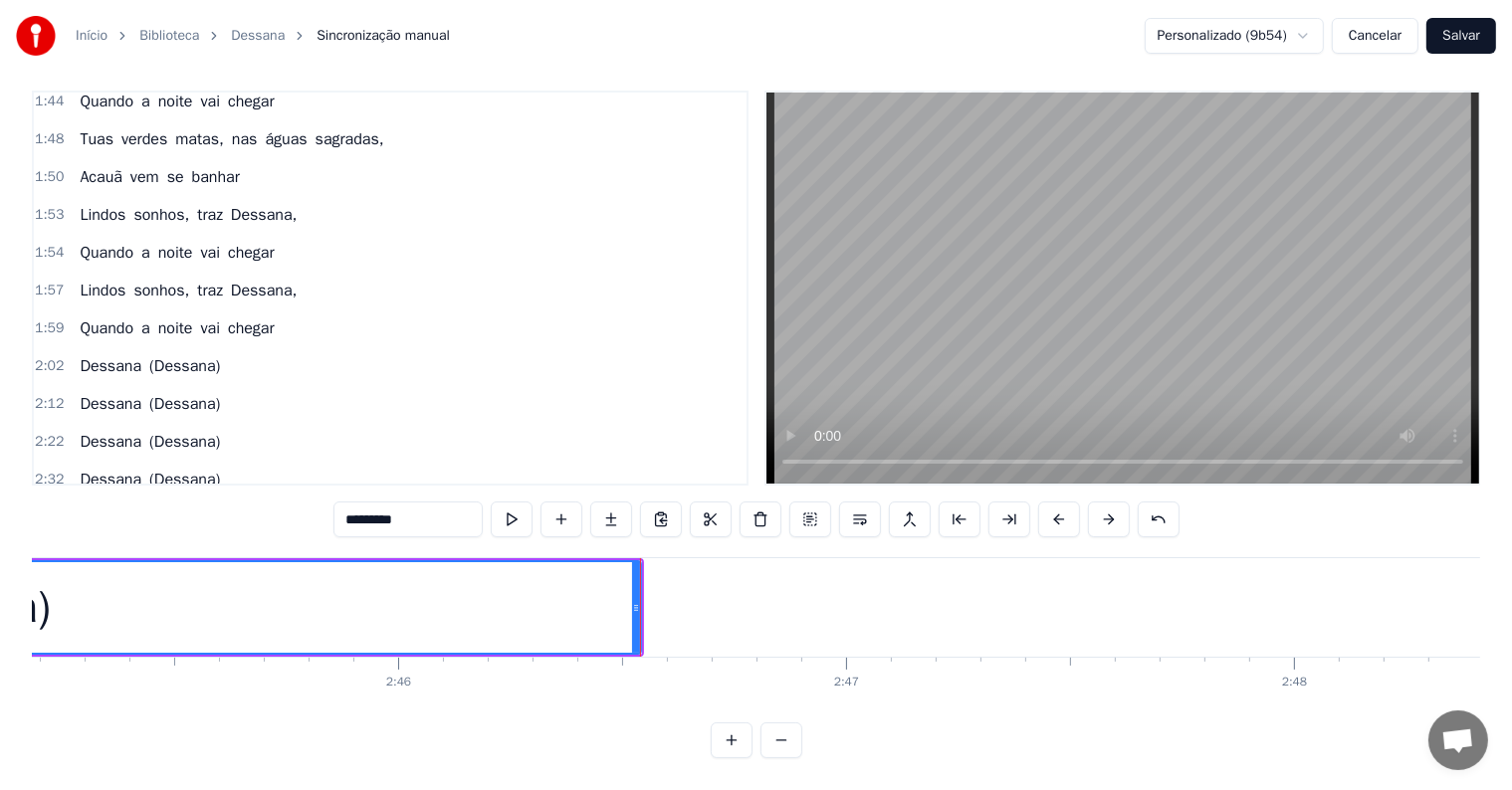 click on "Salvar" at bounding box center (1461, 36) 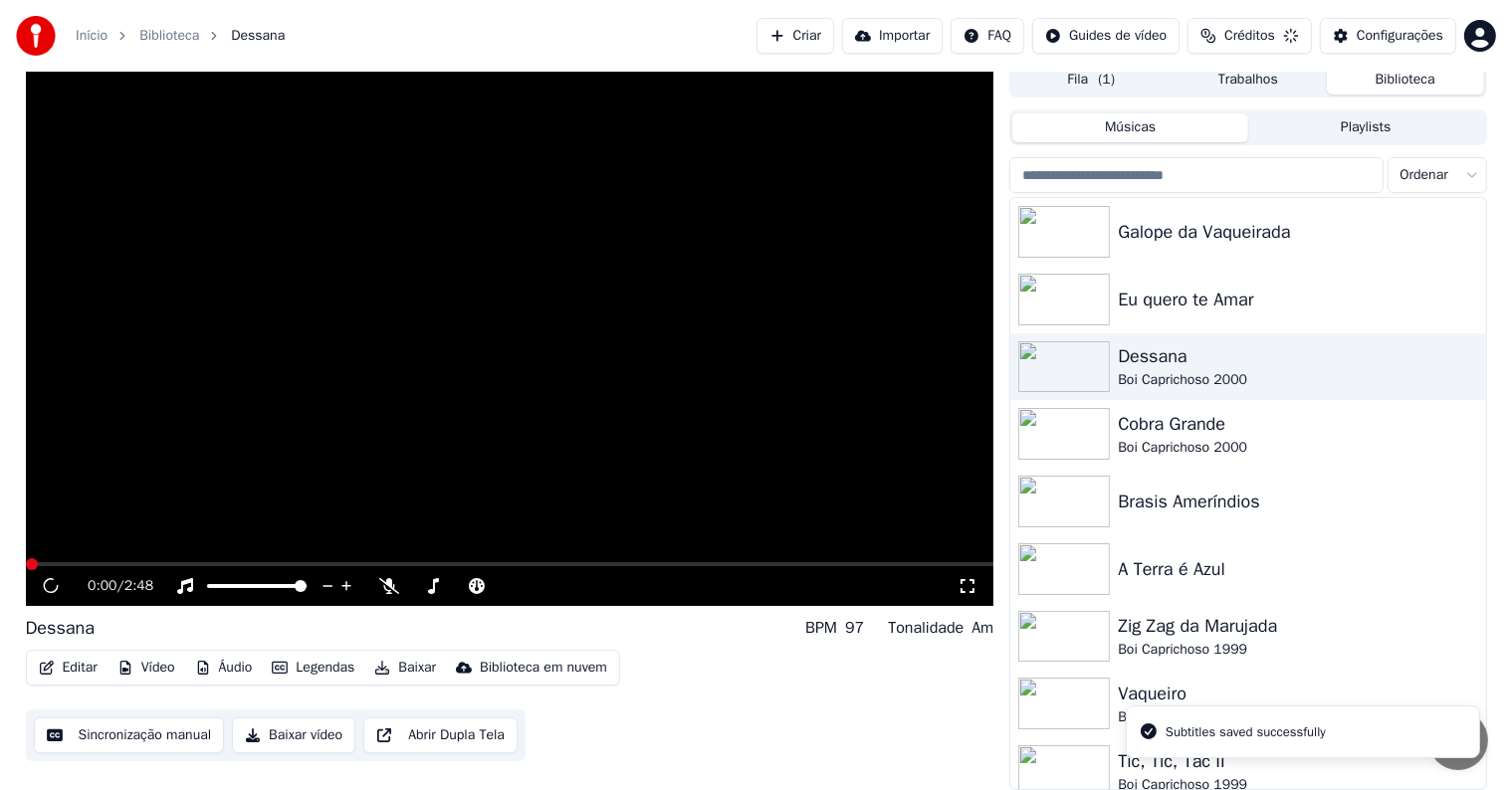scroll, scrollTop: 9, scrollLeft: 0, axis: vertical 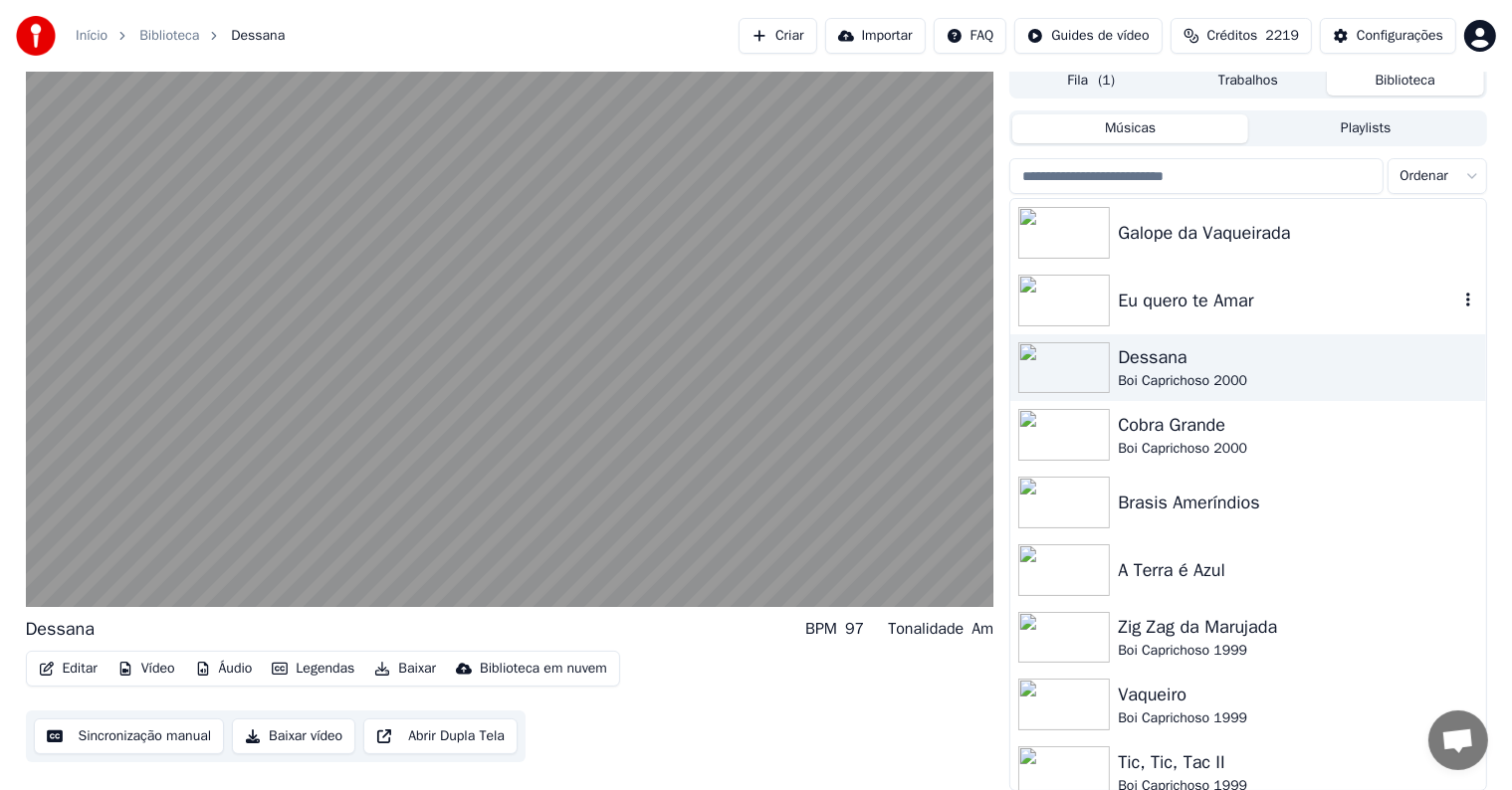 click on "Eu quero te Amar" at bounding box center [1287, 300] 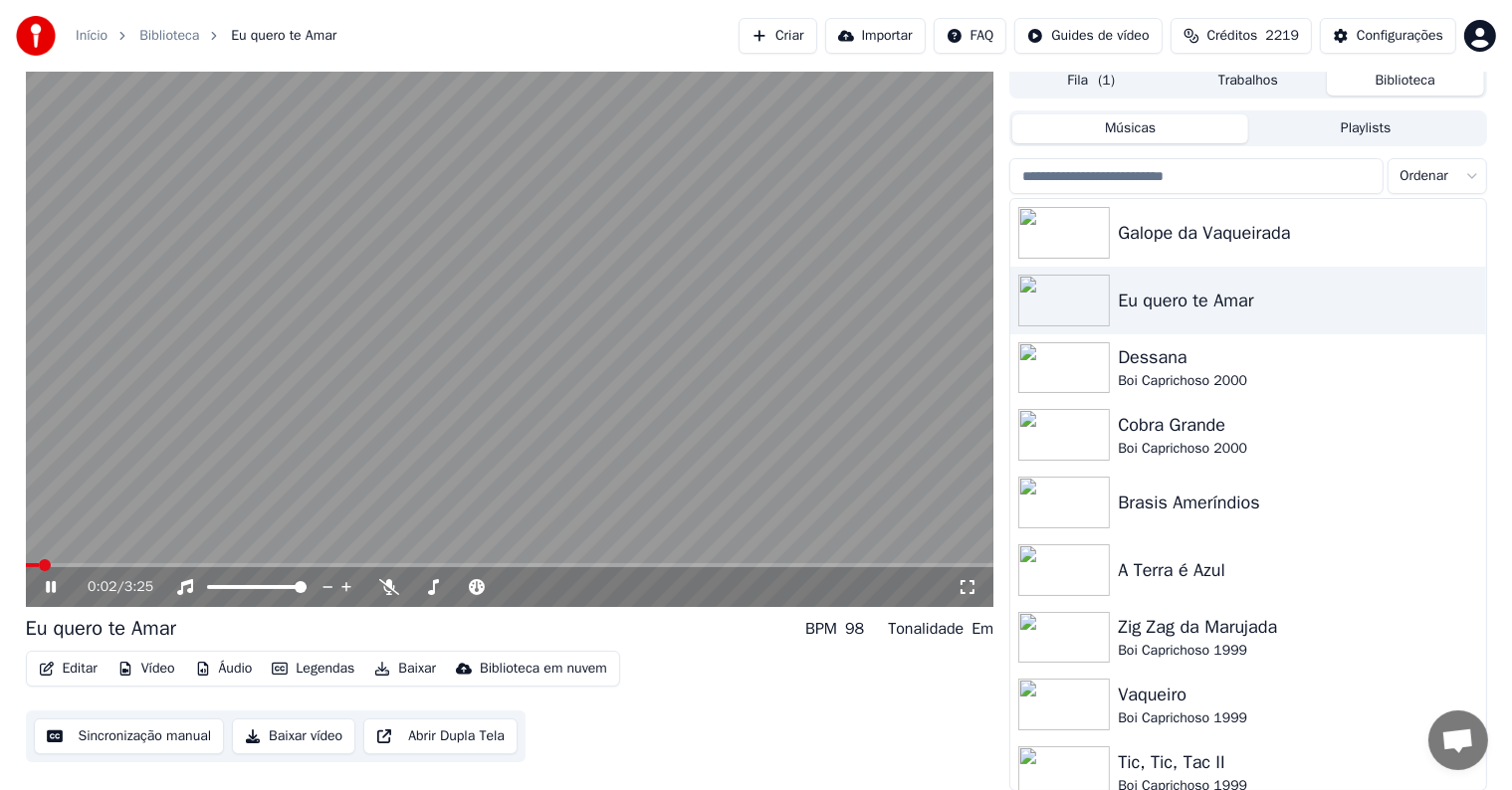 click at bounding box center [510, 334] 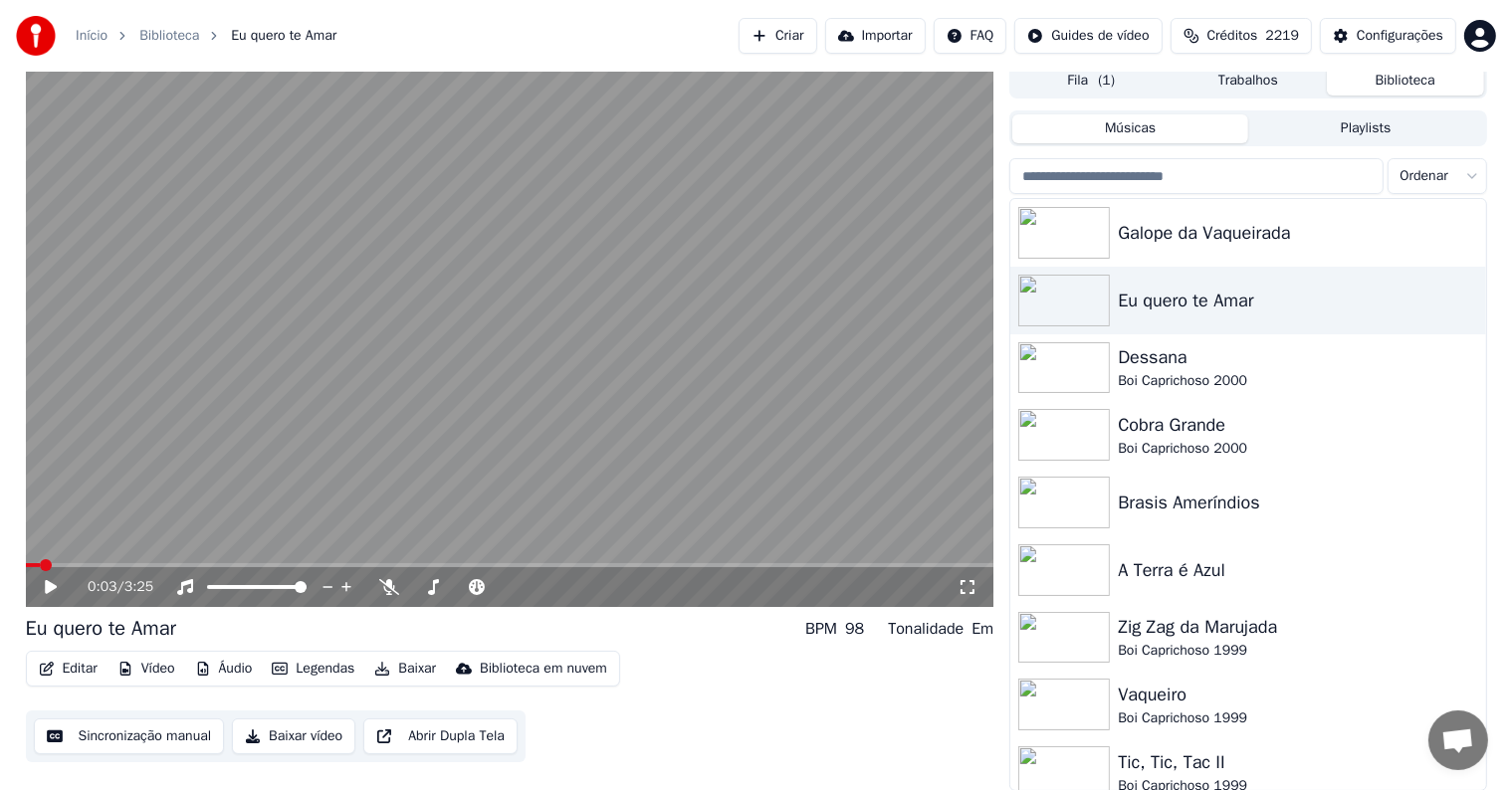 click on "Sincronização manual" at bounding box center [129, 736] 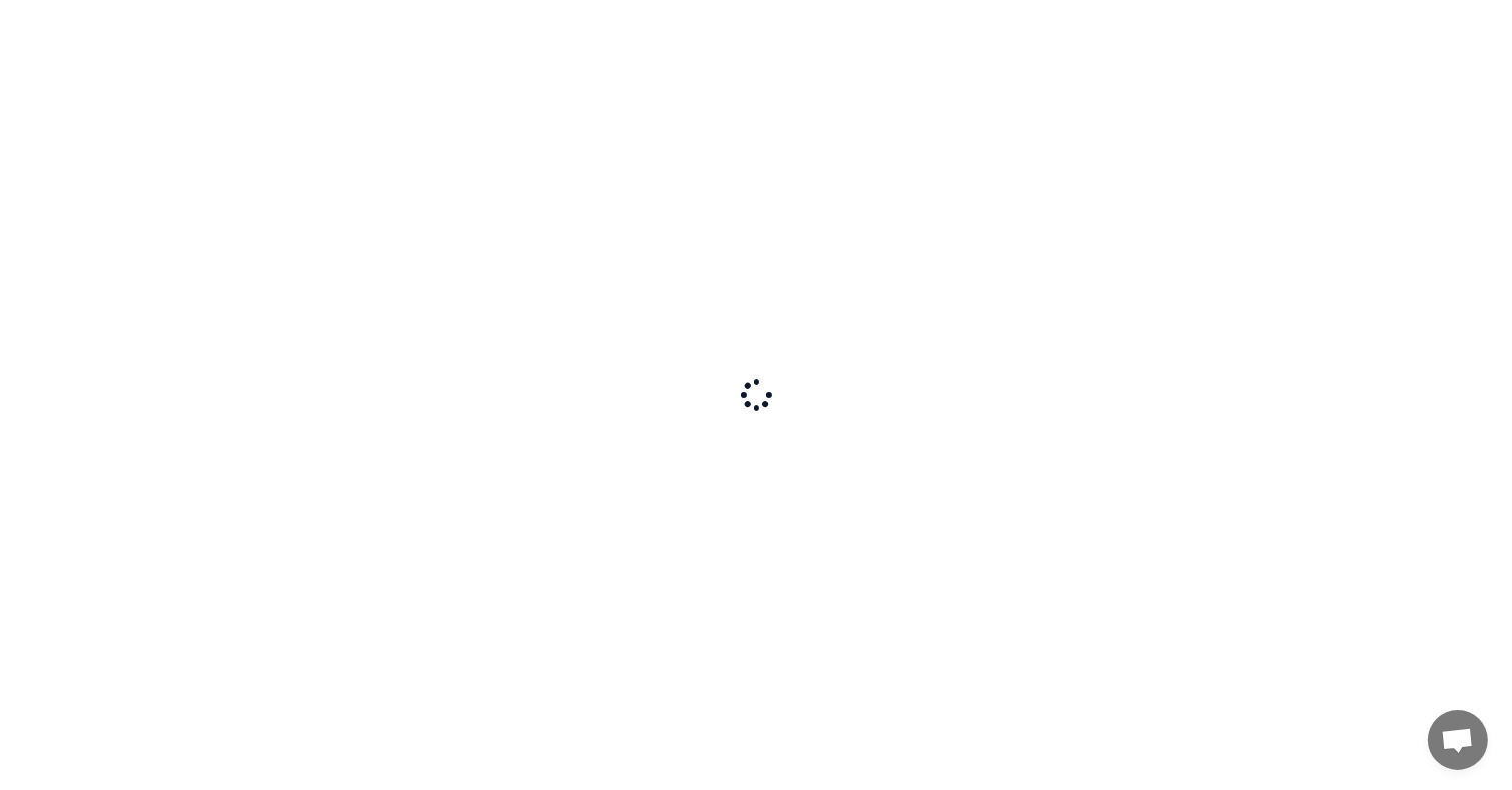 scroll, scrollTop: 0, scrollLeft: 0, axis: both 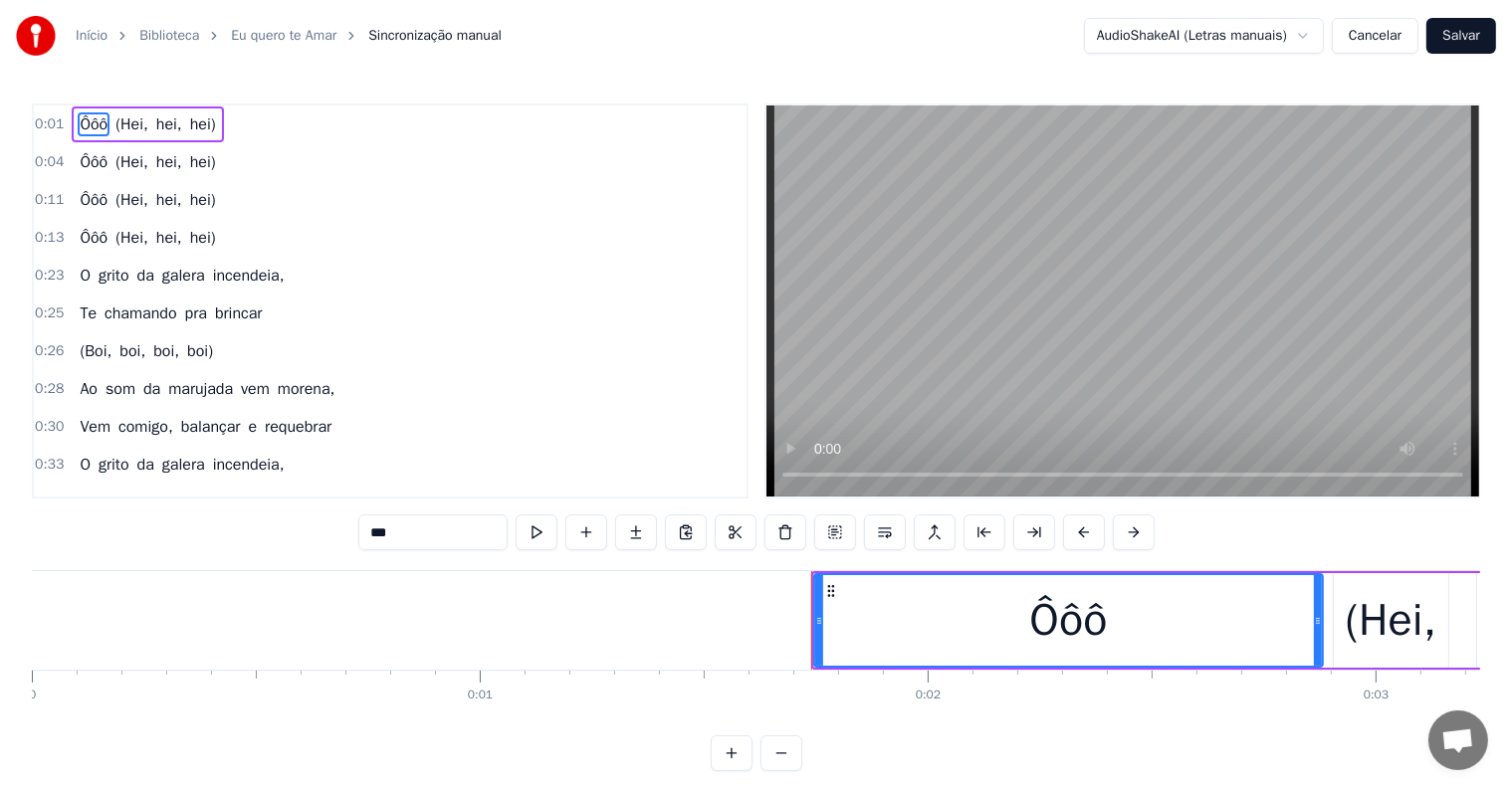 click on "Cancelar" at bounding box center [1375, 36] 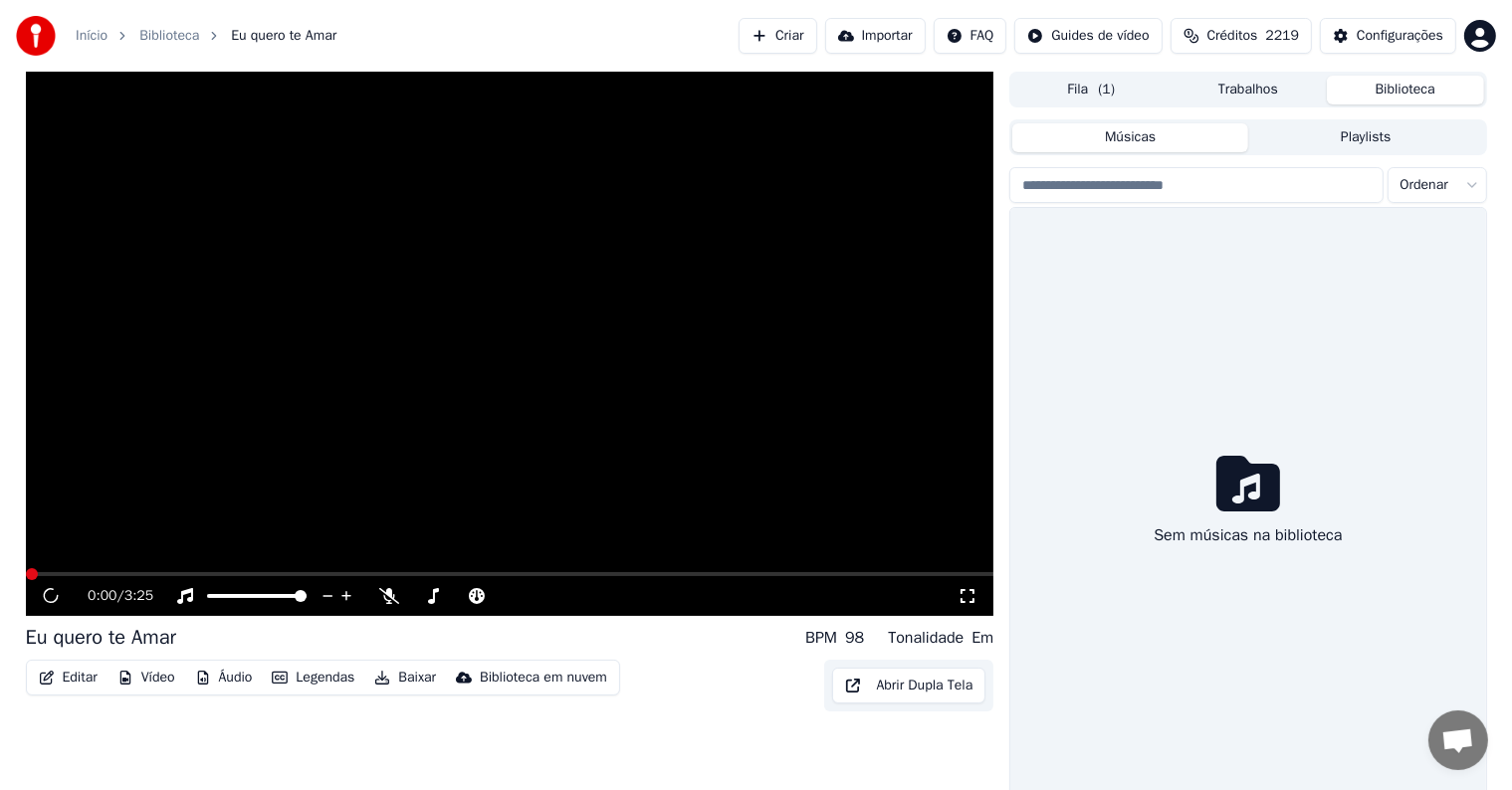 scroll, scrollTop: 9, scrollLeft: 0, axis: vertical 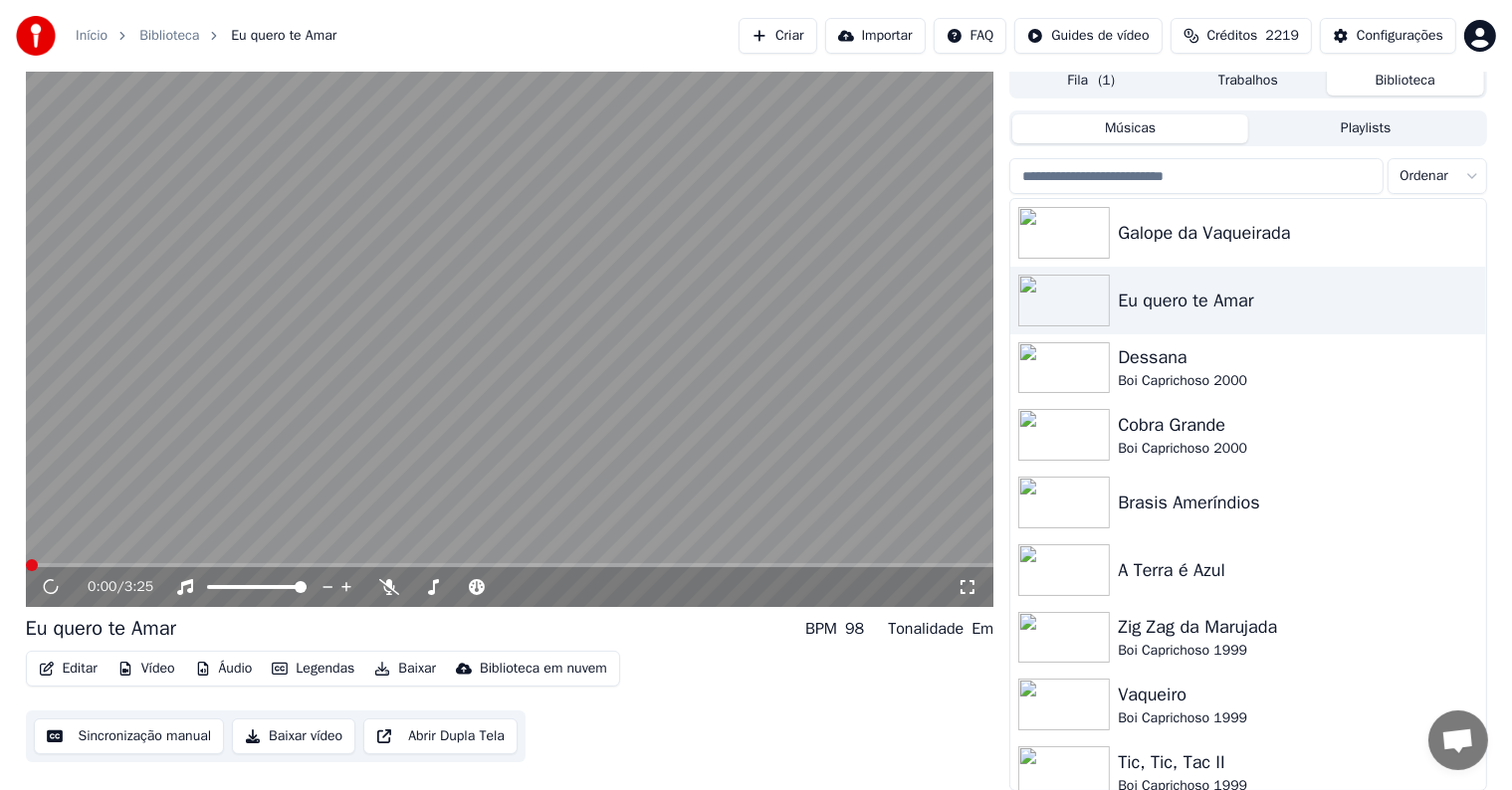 click at bounding box center (510, 334) 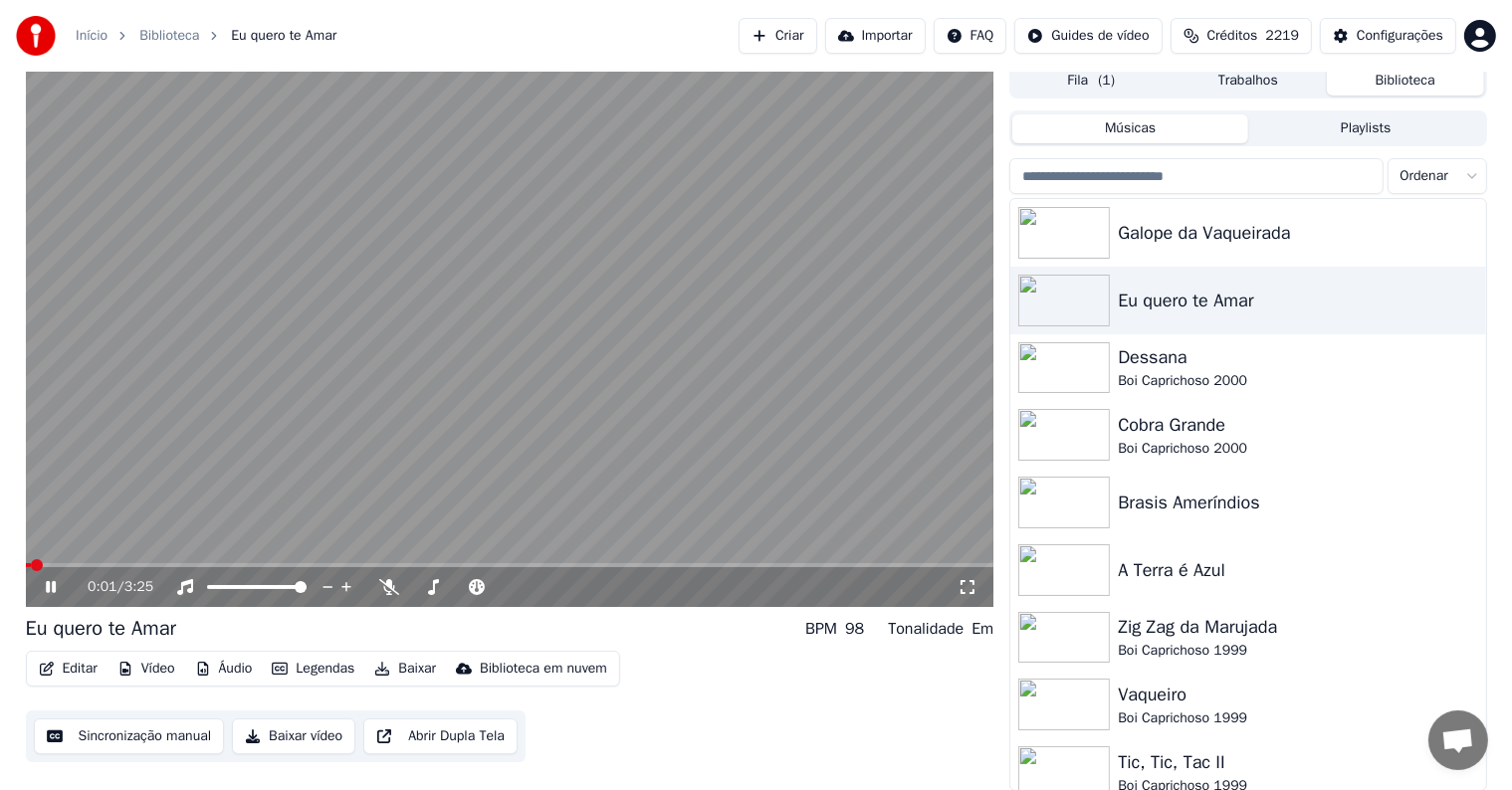 click at bounding box center [510, 334] 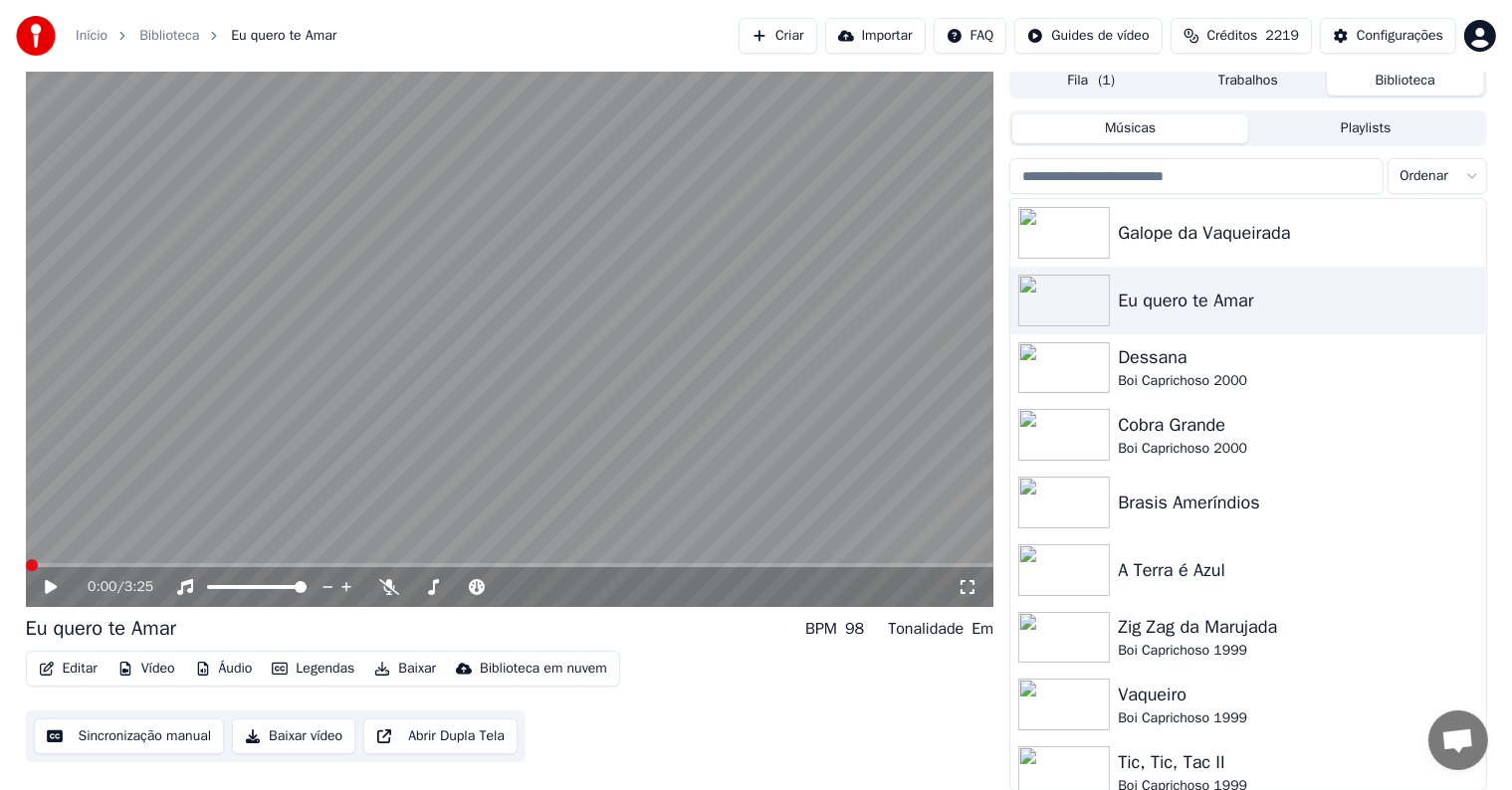click on "Editar" at bounding box center (68, 669) 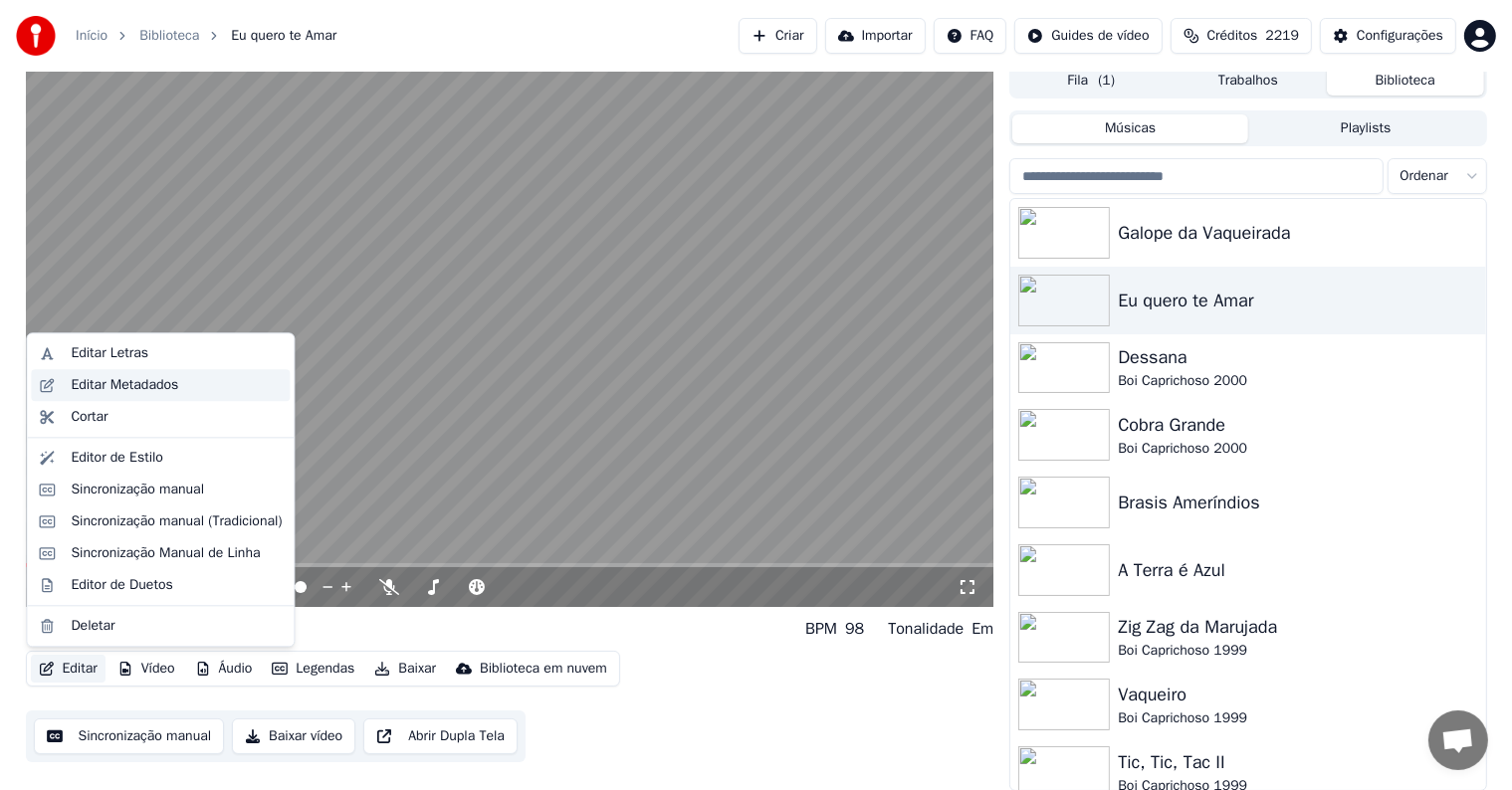 click on "Editar Metadados" at bounding box center (124, 385) 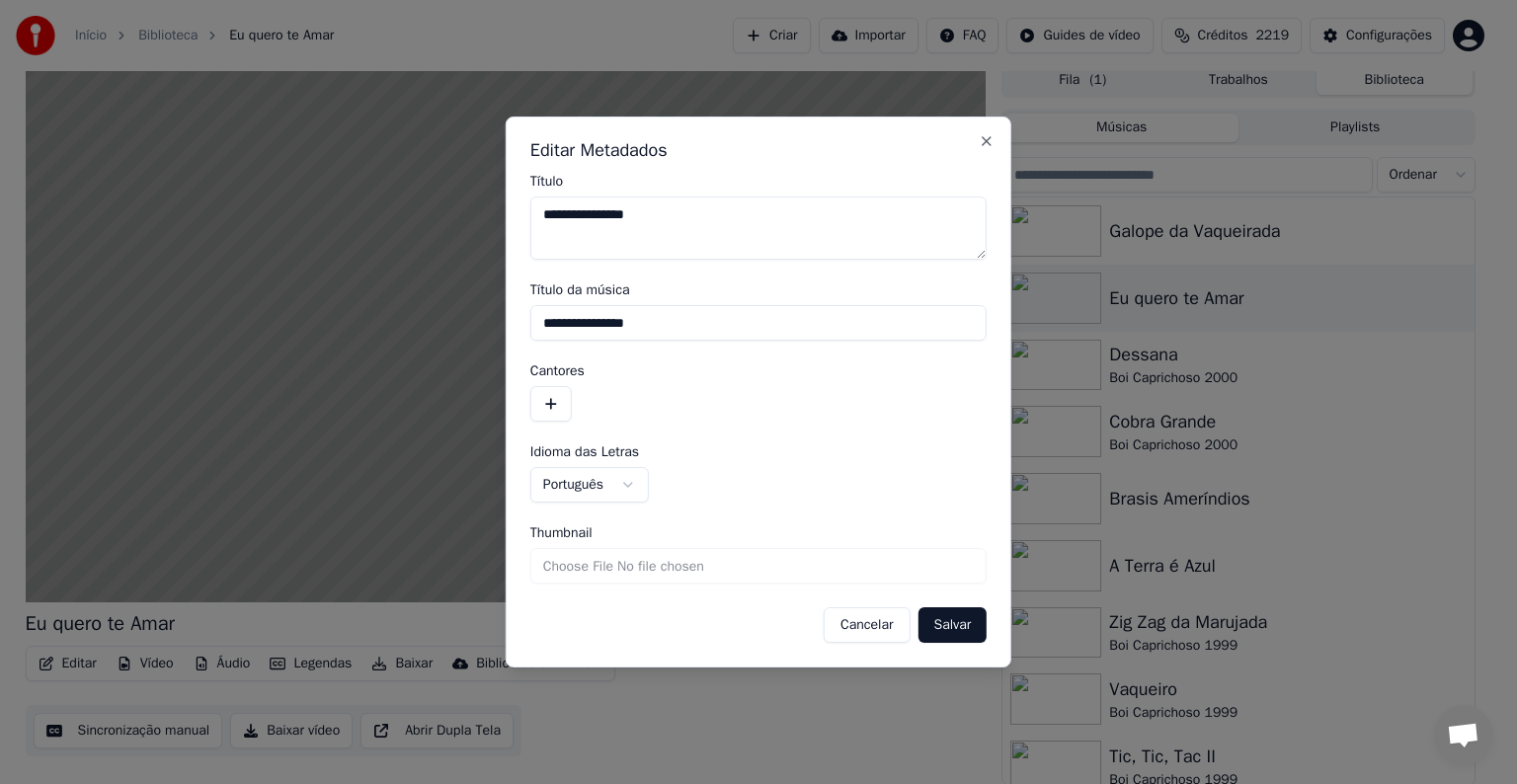 drag, startPoint x: 722, startPoint y: 328, endPoint x: 439, endPoint y: 312, distance: 283.45194 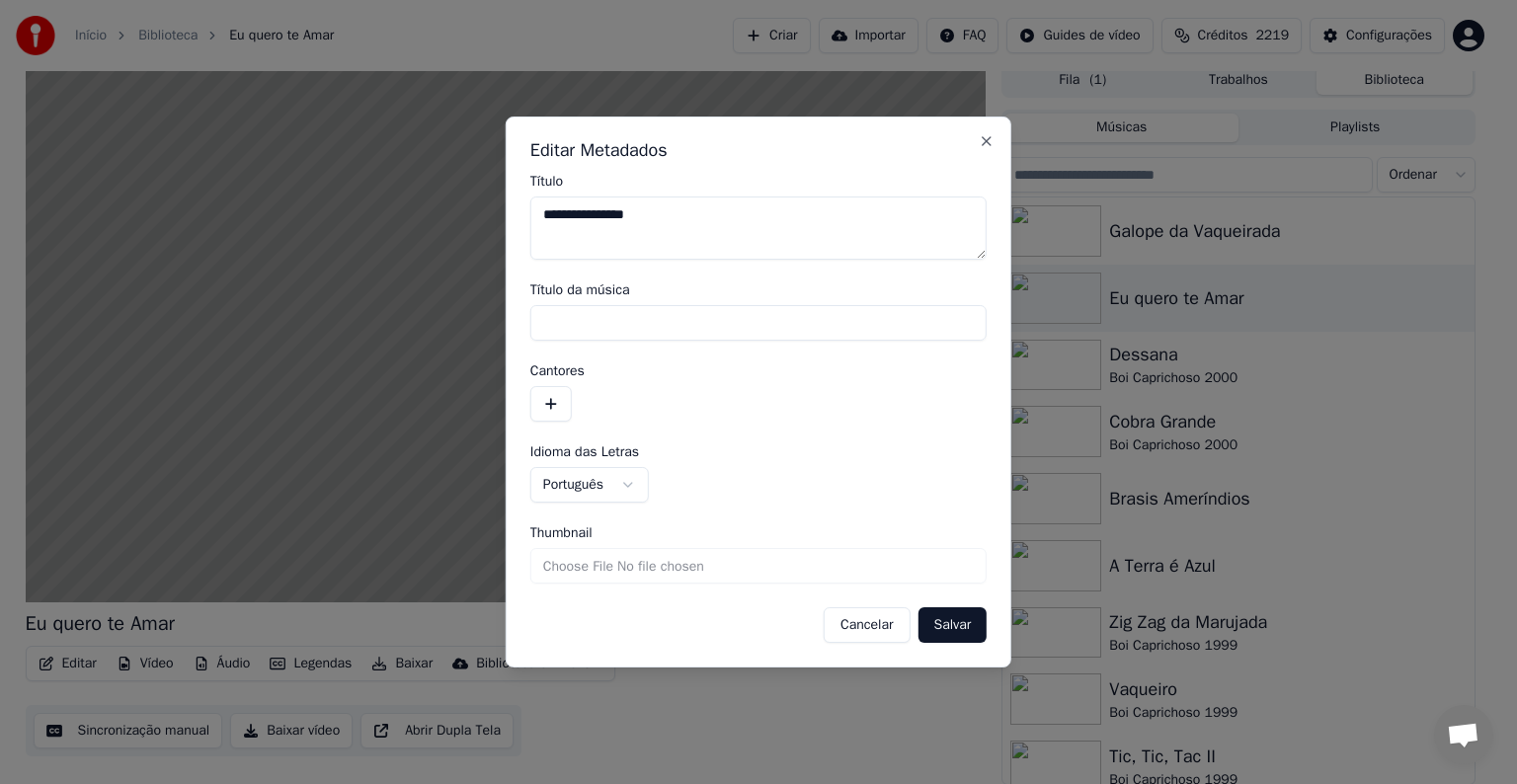 type 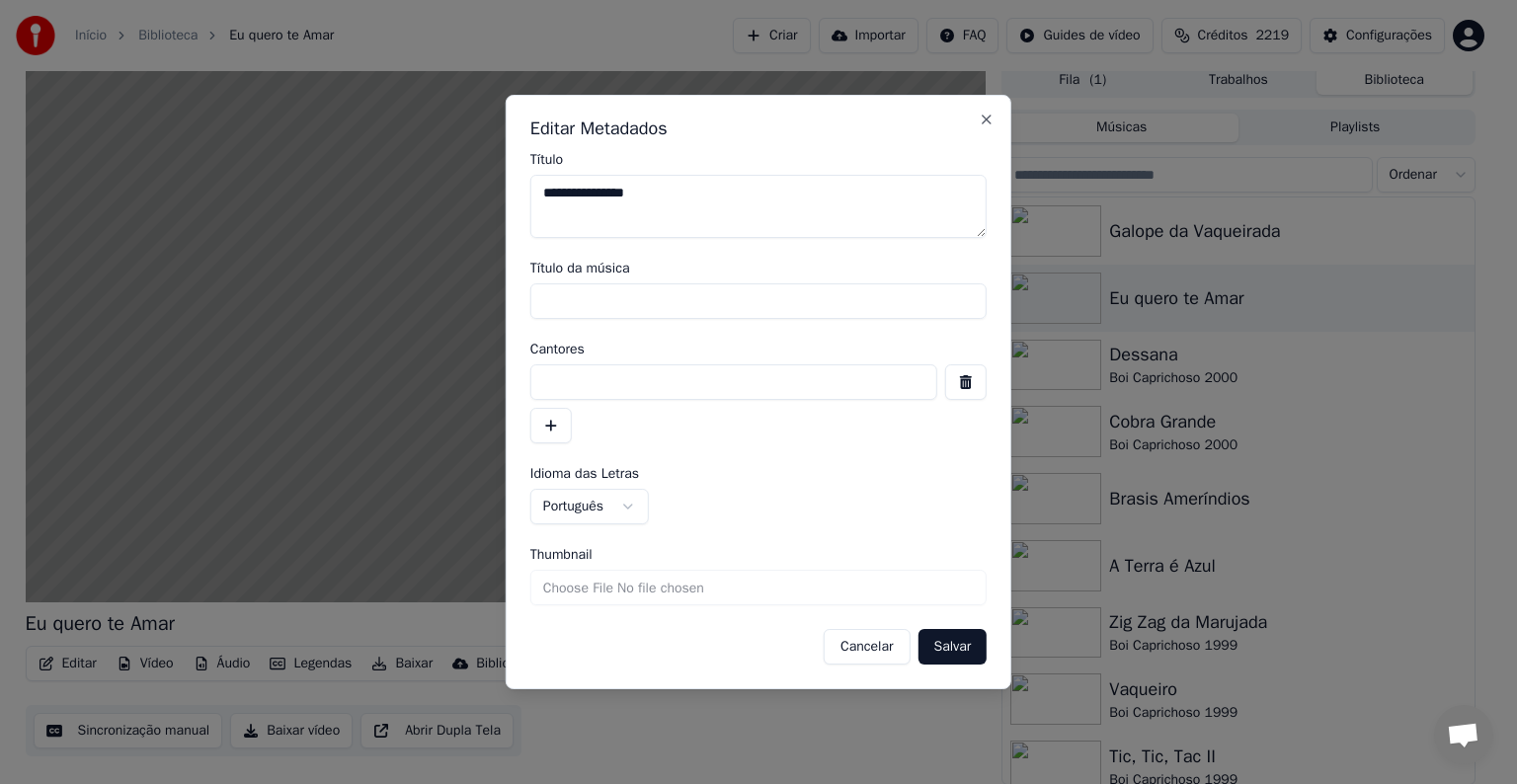 click at bounding box center [734, 382] 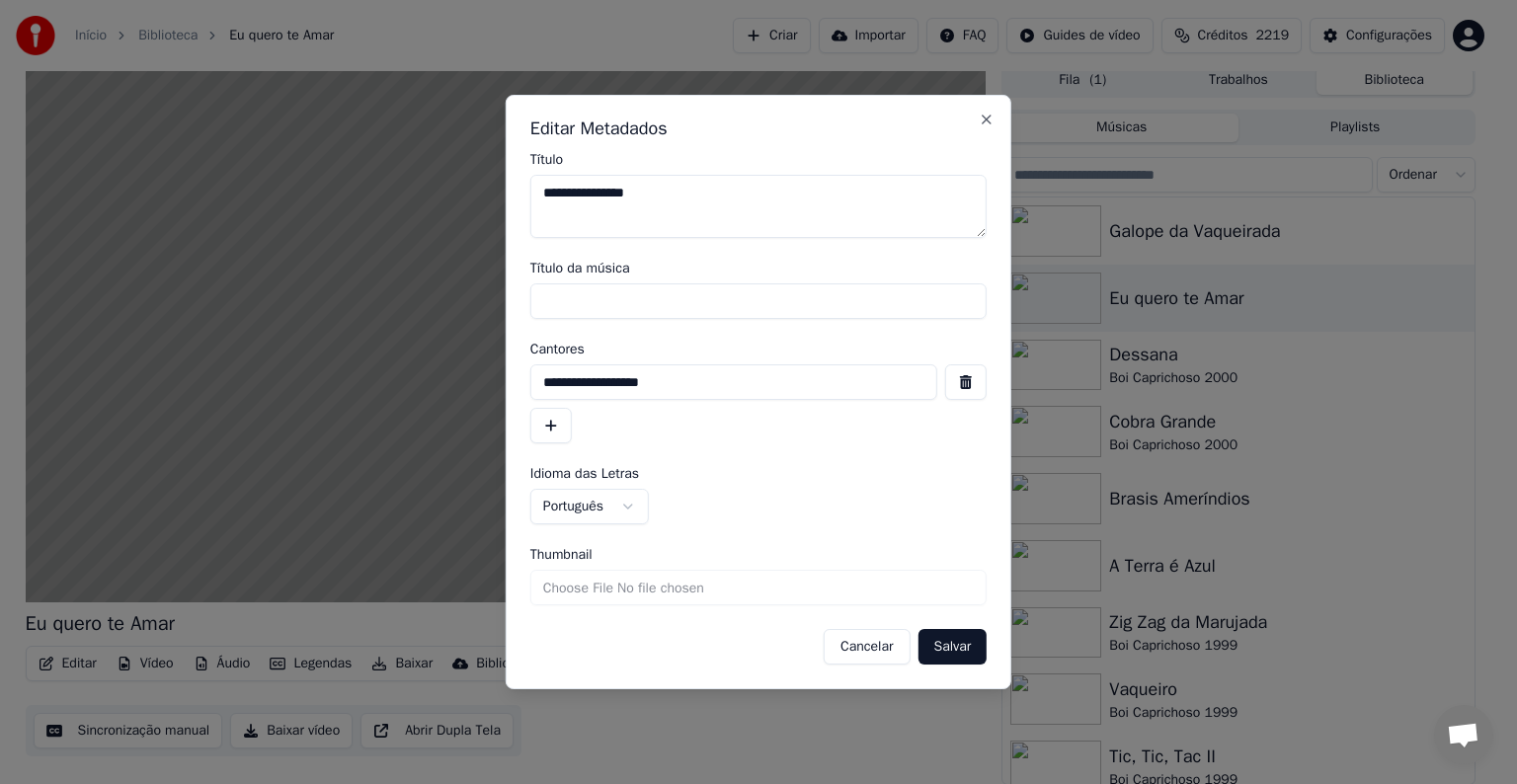 type on "**********" 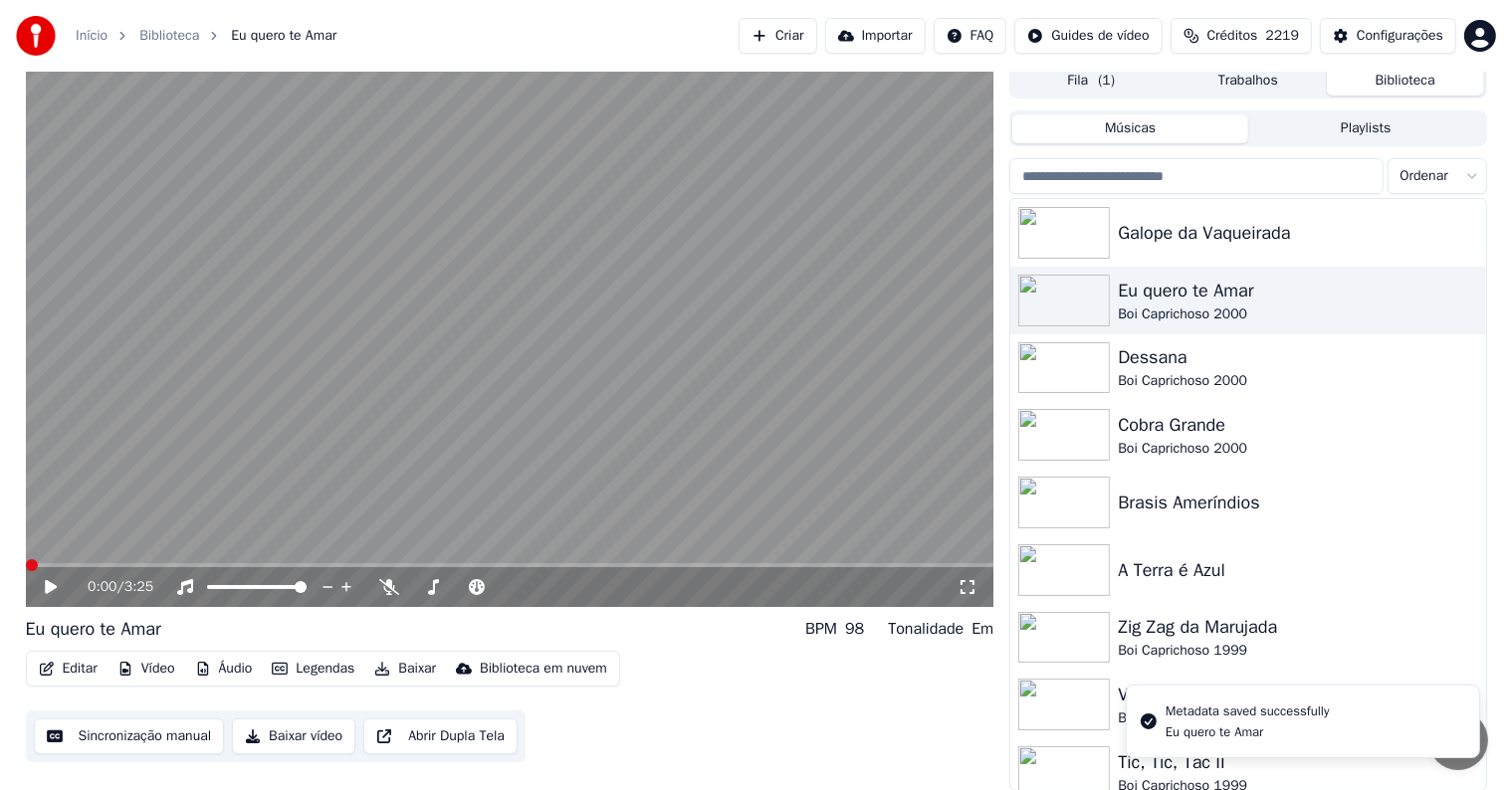 click at bounding box center (510, 334) 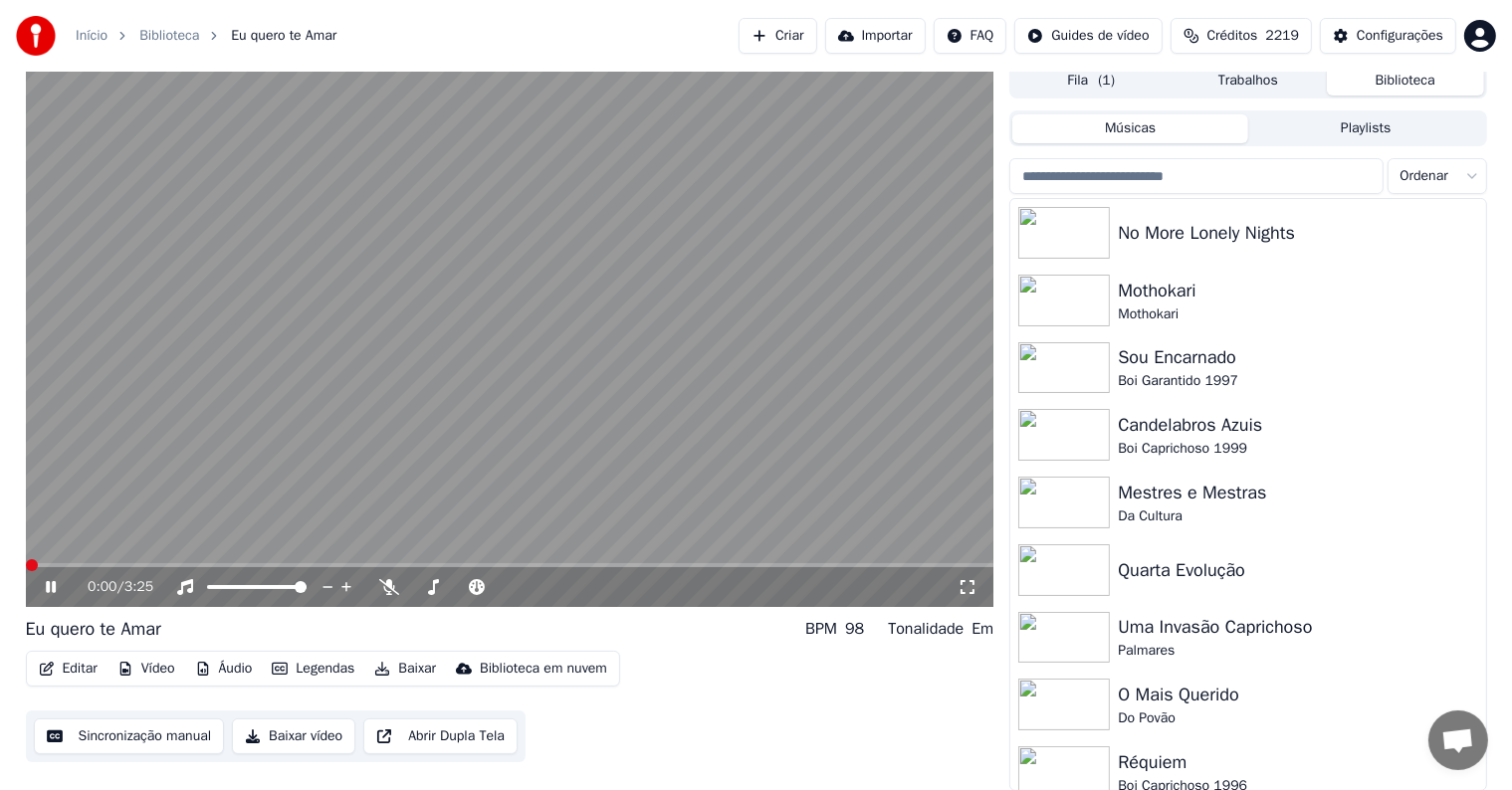 click at bounding box center (510, 334) 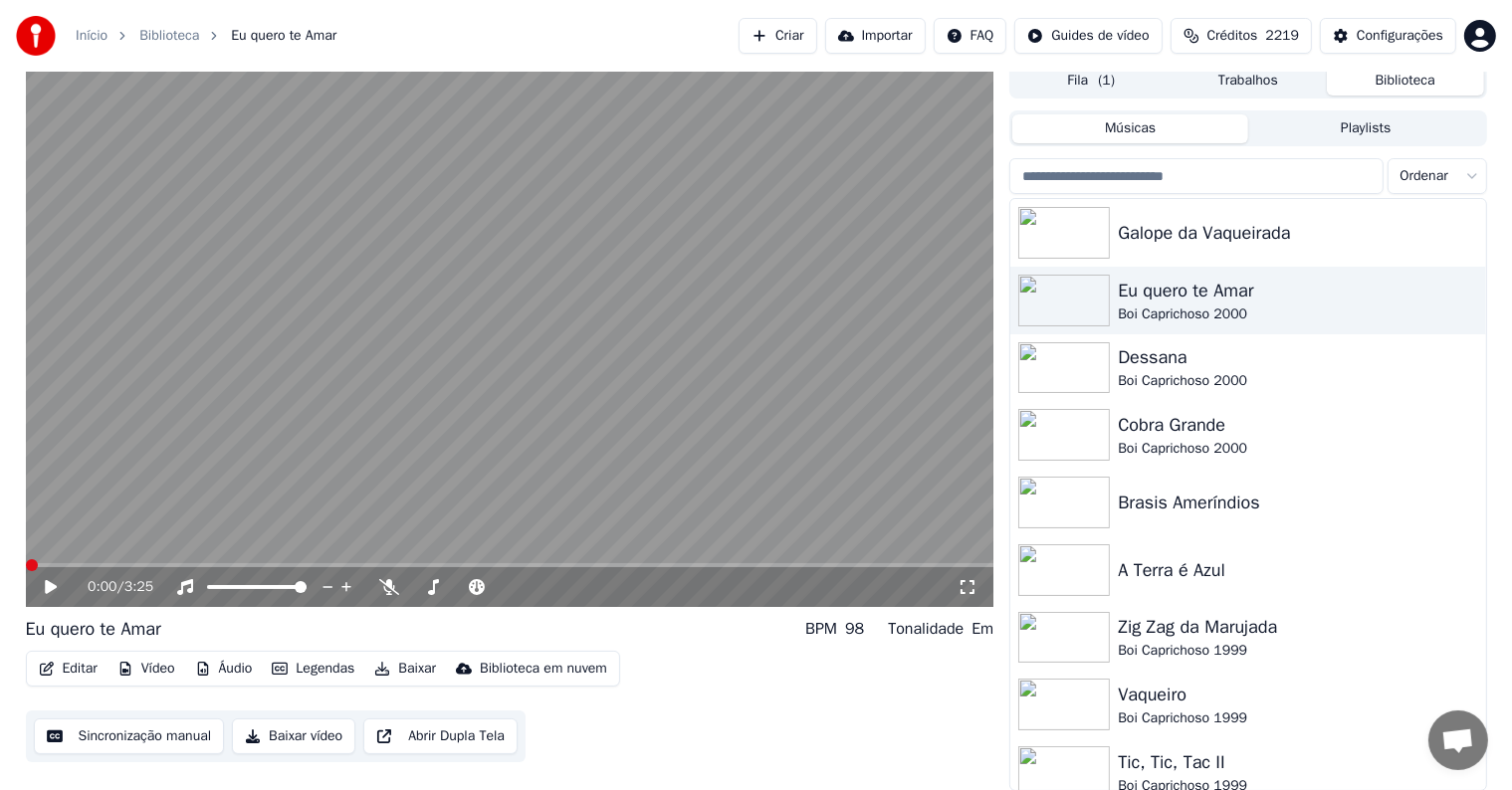 click on "Sincronização manual" at bounding box center (129, 736) 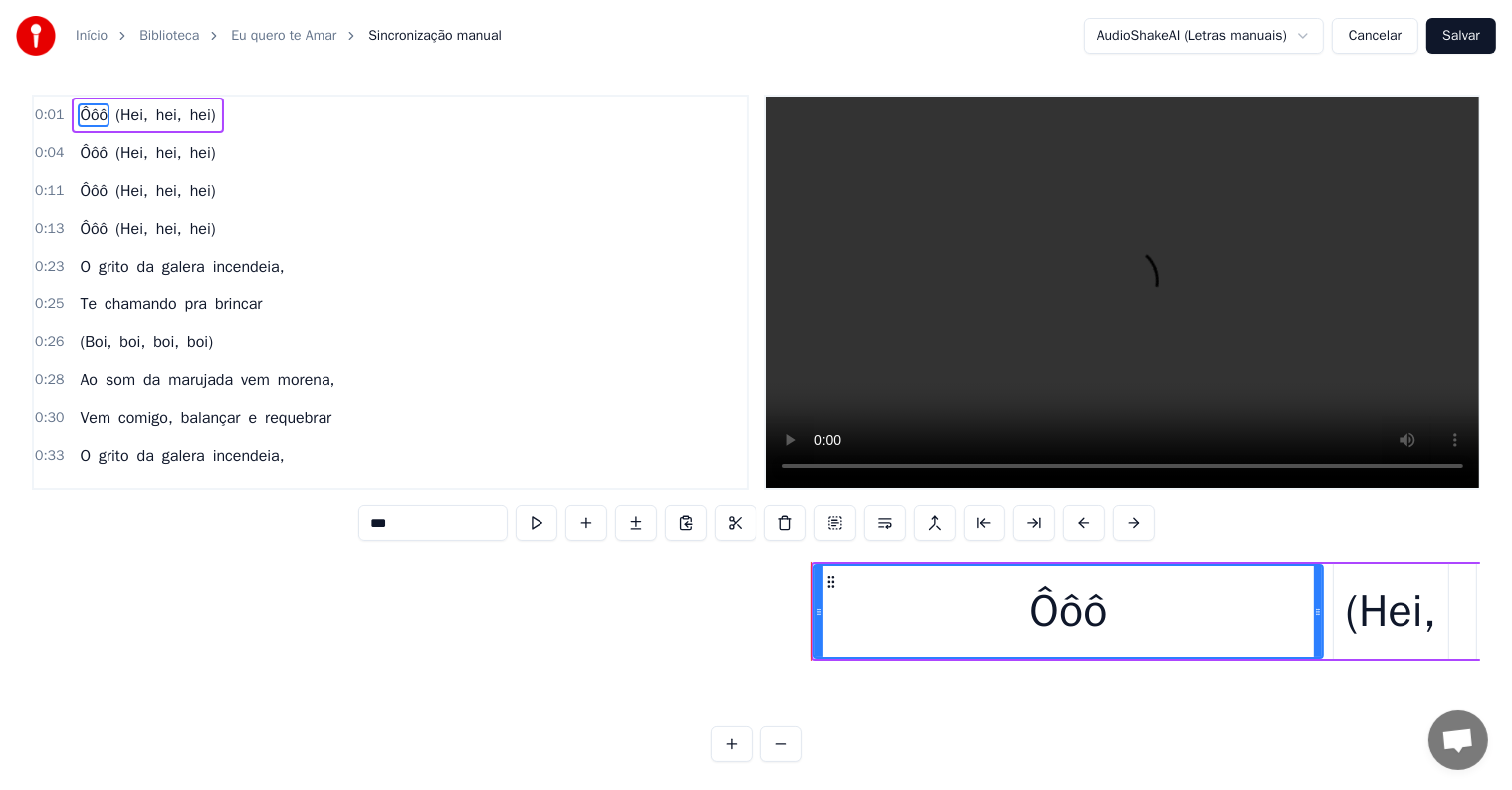 scroll, scrollTop: 0, scrollLeft: 0, axis: both 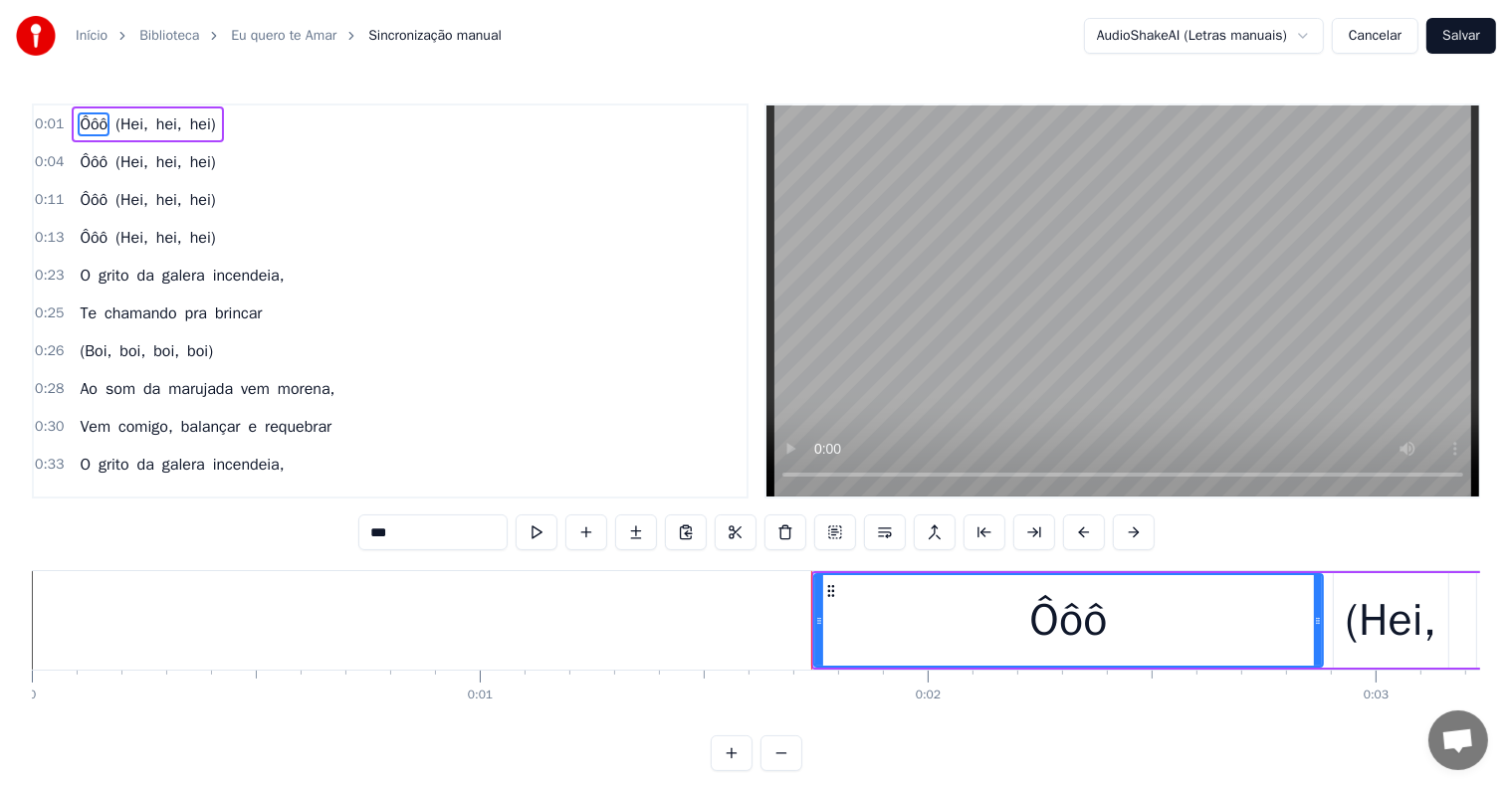 click on "***" at bounding box center [433, 532] 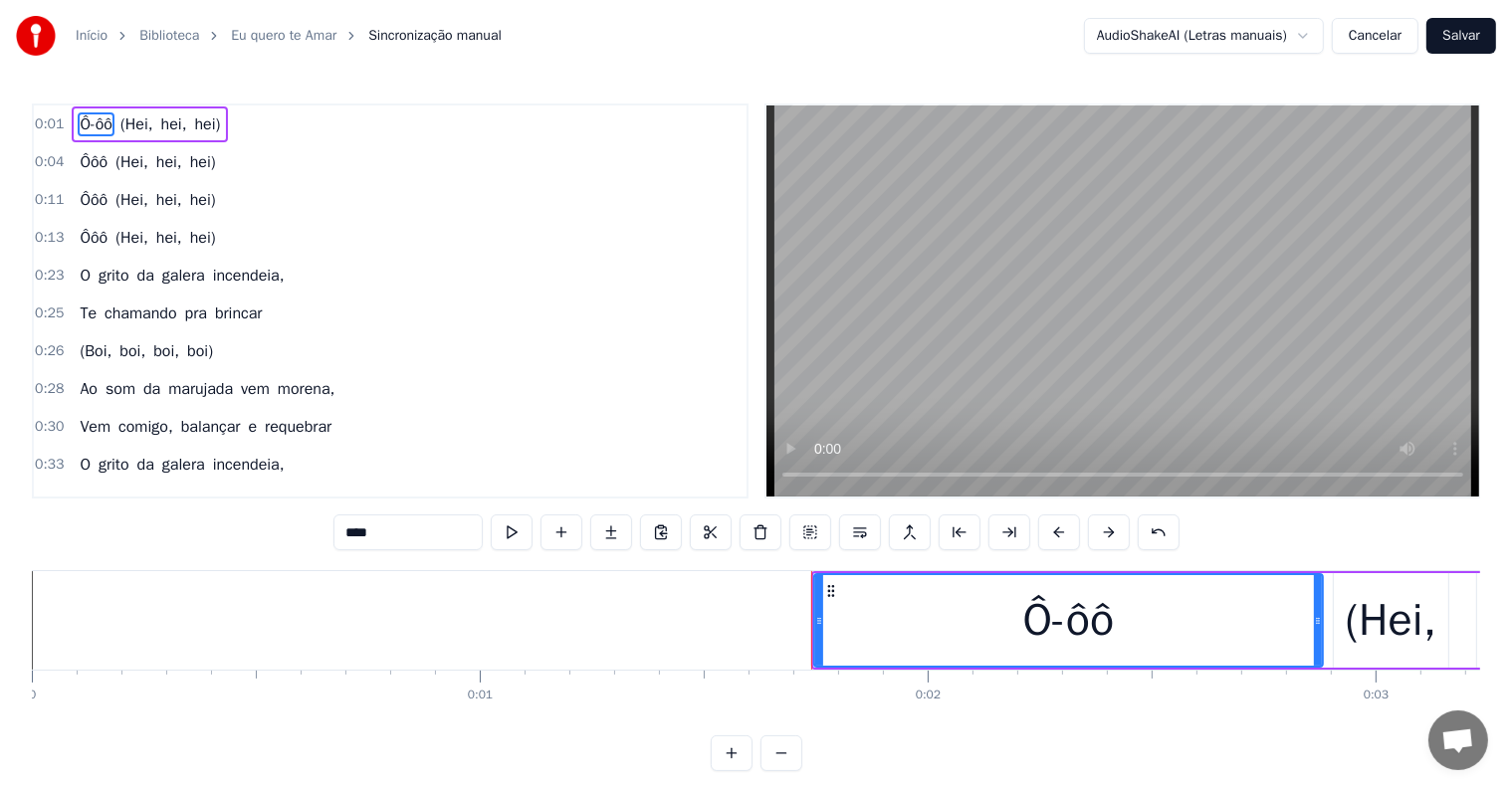 click on "****" at bounding box center (408, 532) 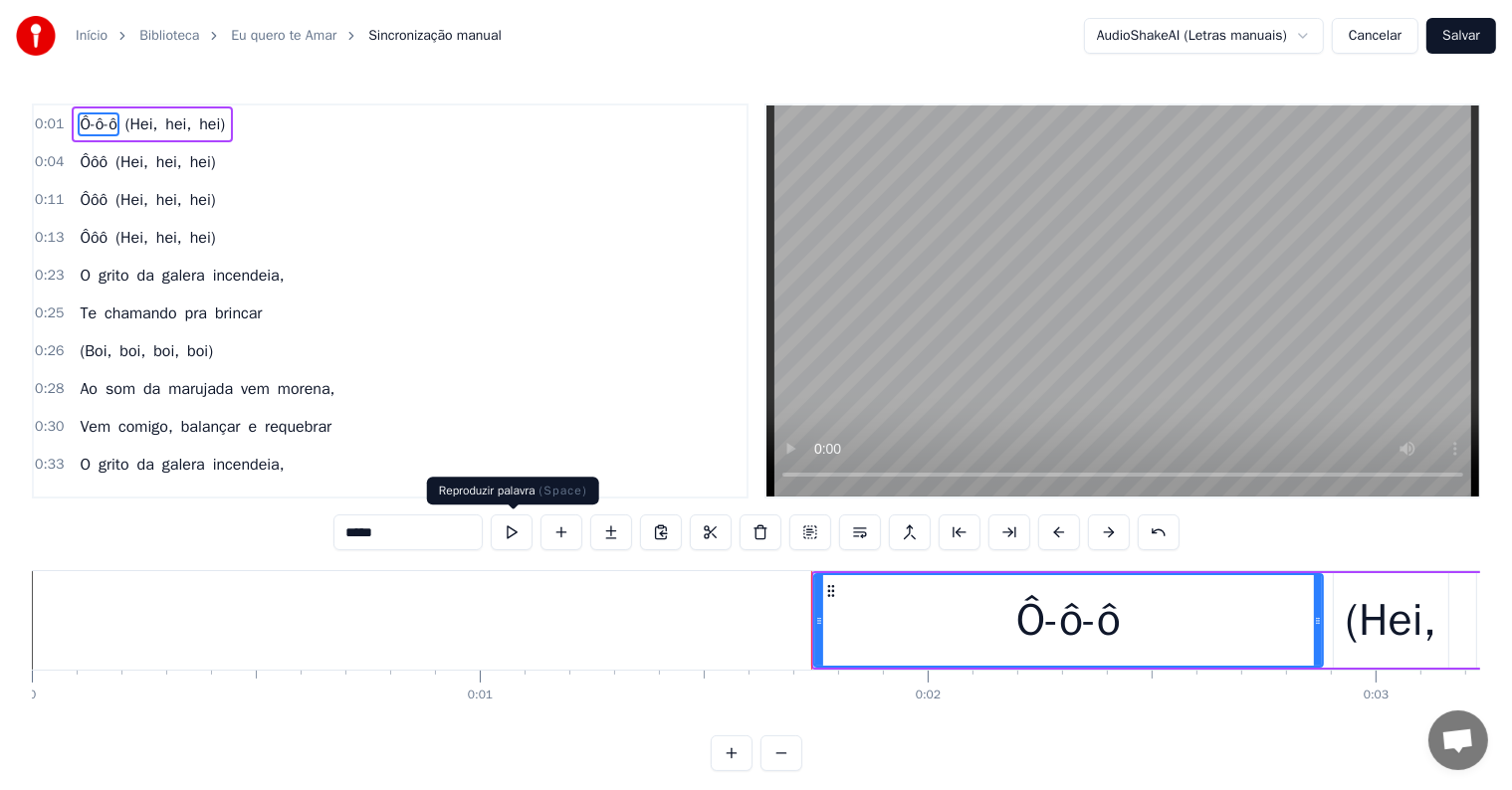 click at bounding box center [512, 532] 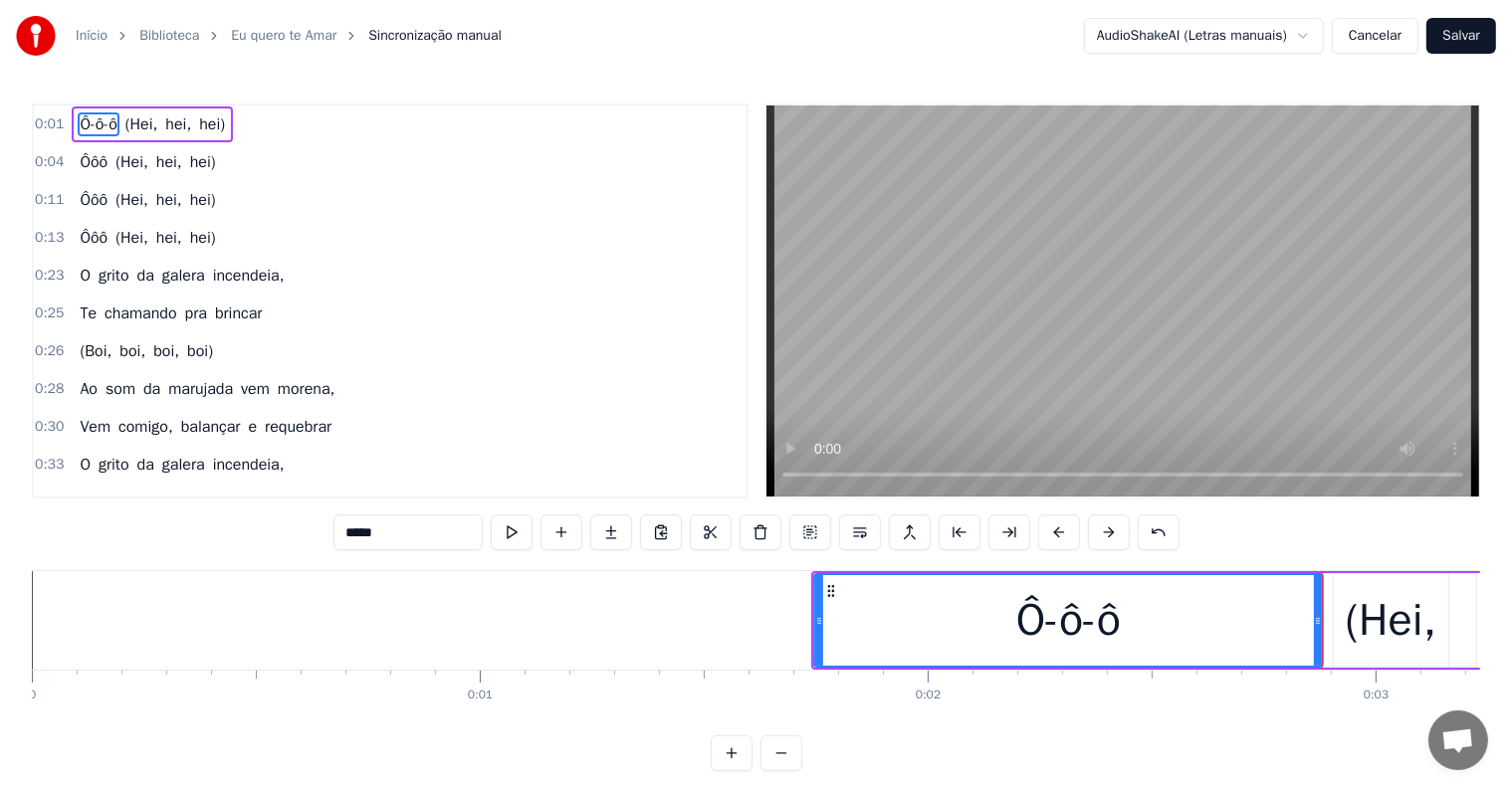 click at bounding box center (512, 532) 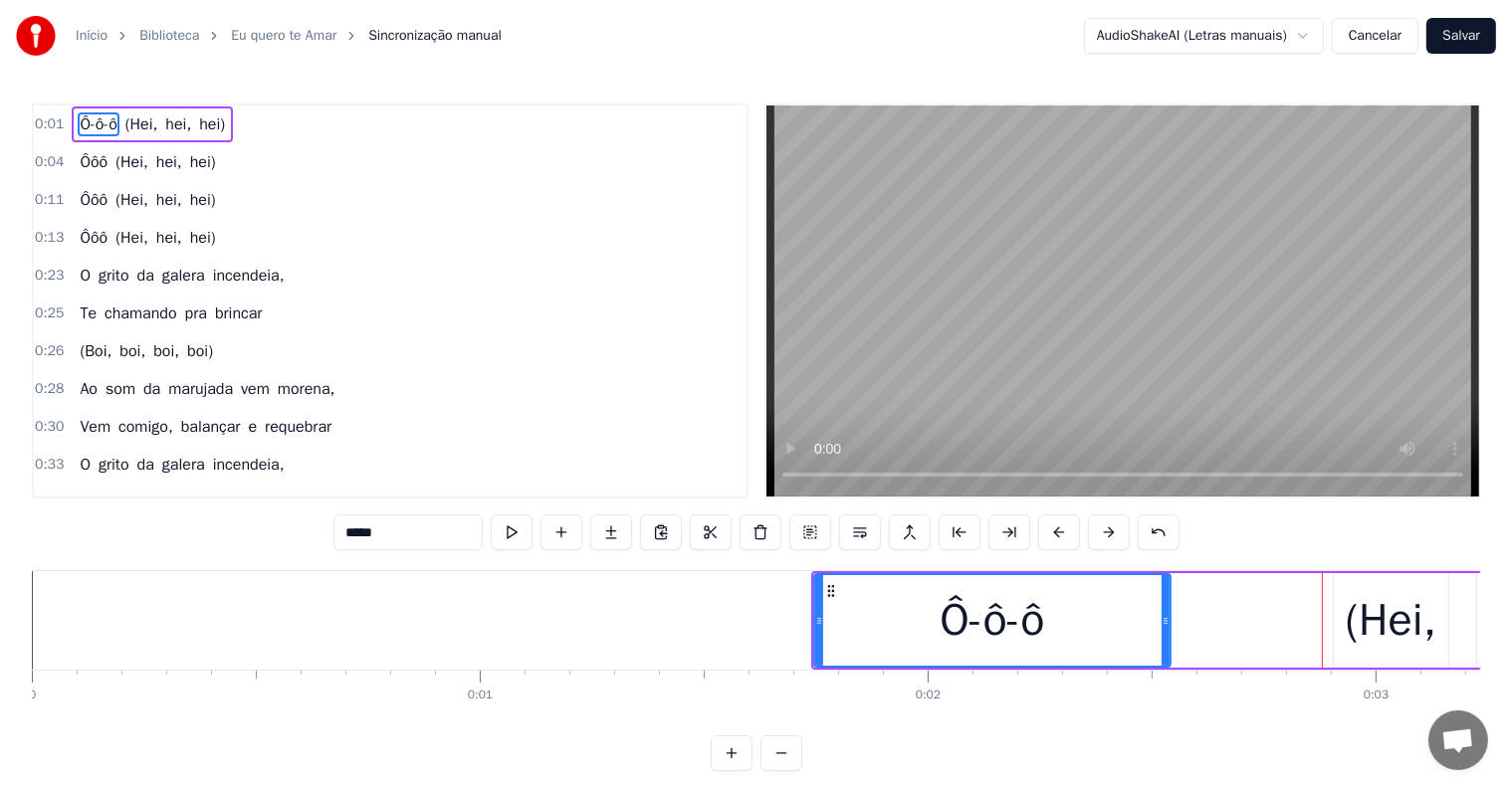 drag, startPoint x: 1316, startPoint y: 617, endPoint x: 1164, endPoint y: 617, distance: 152 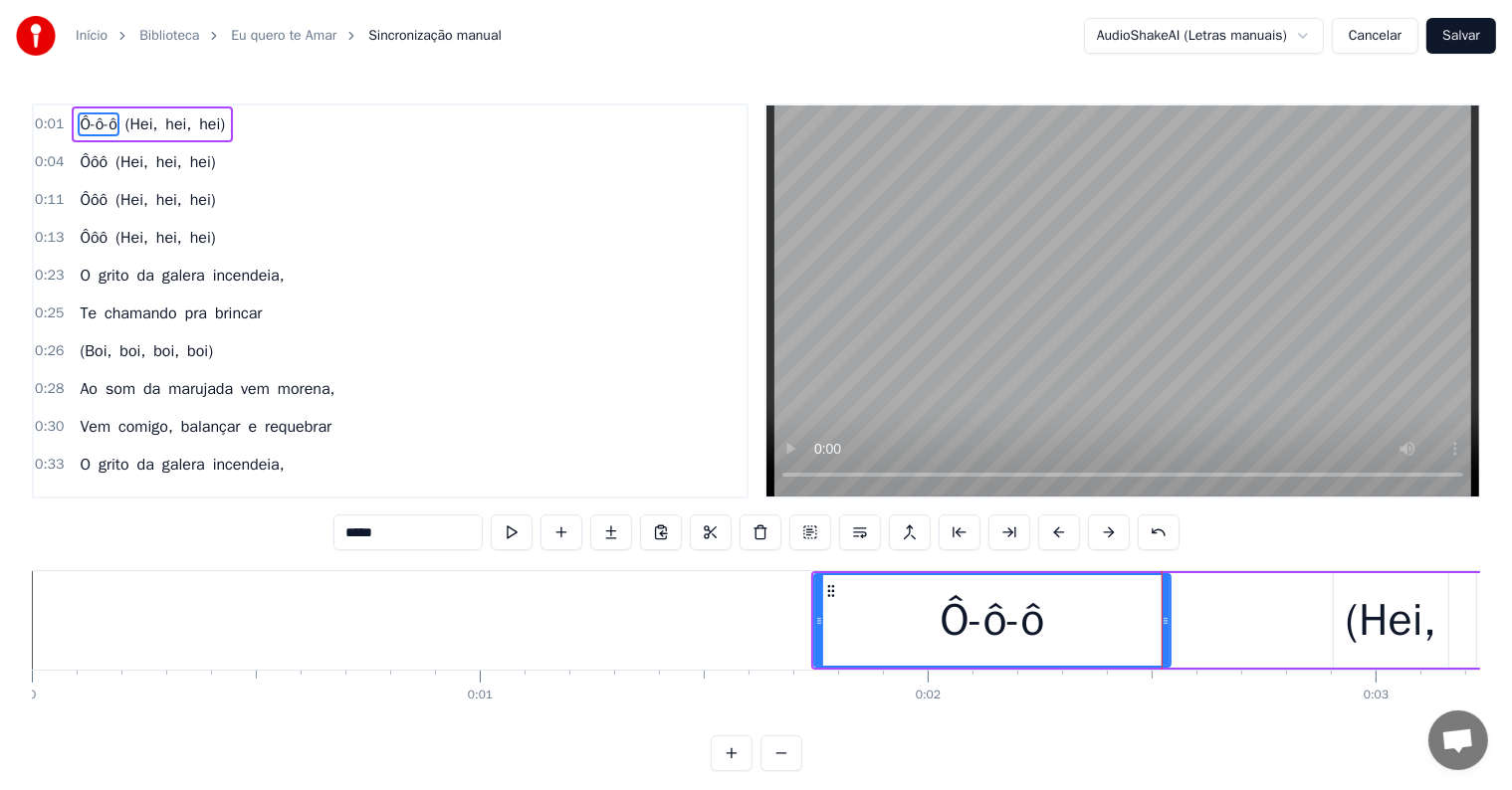 click on "(Hei," at bounding box center (1391, 620) 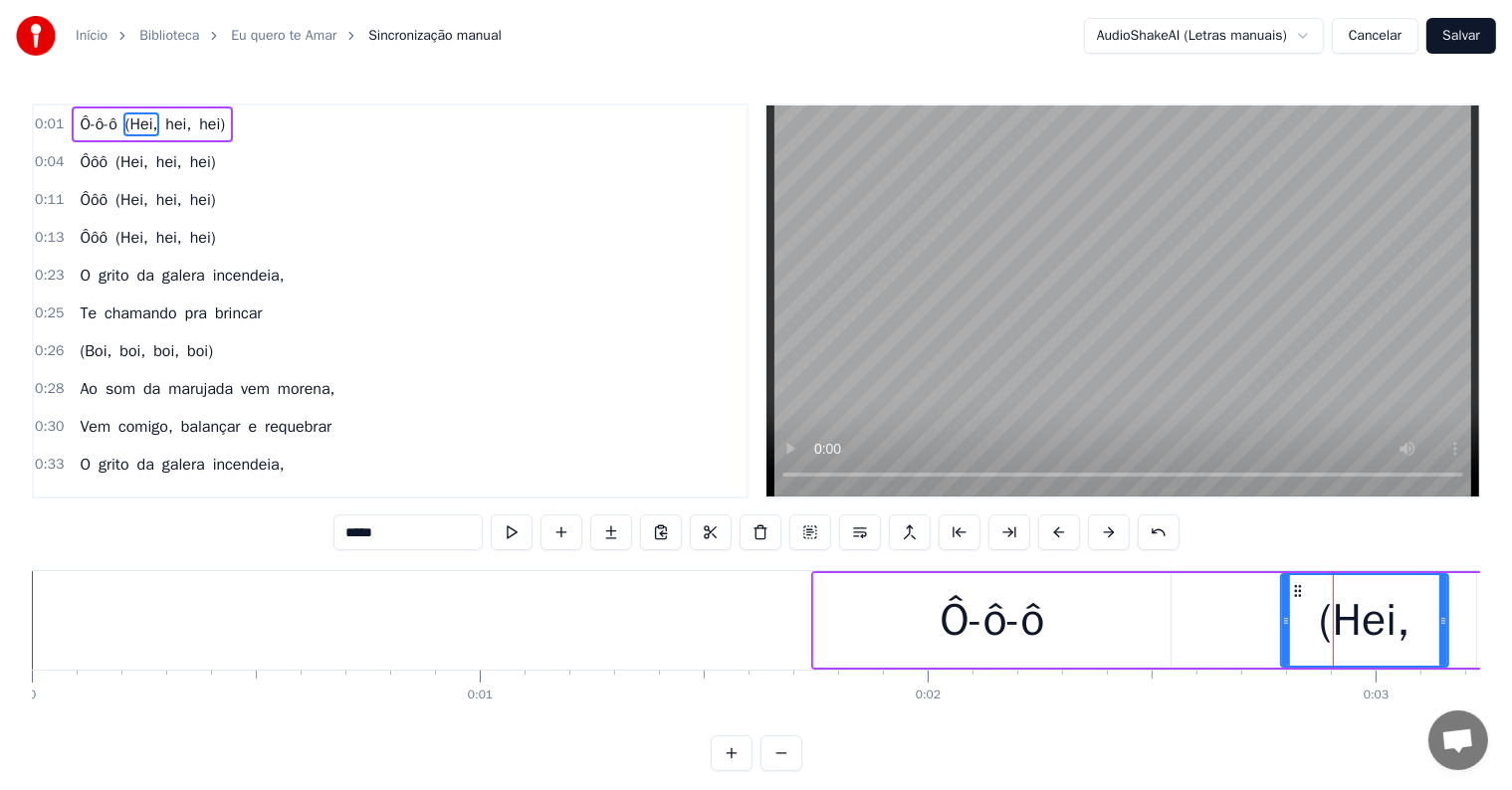 drag, startPoint x: 1336, startPoint y: 614, endPoint x: 1283, endPoint y: 617, distance: 53.08484 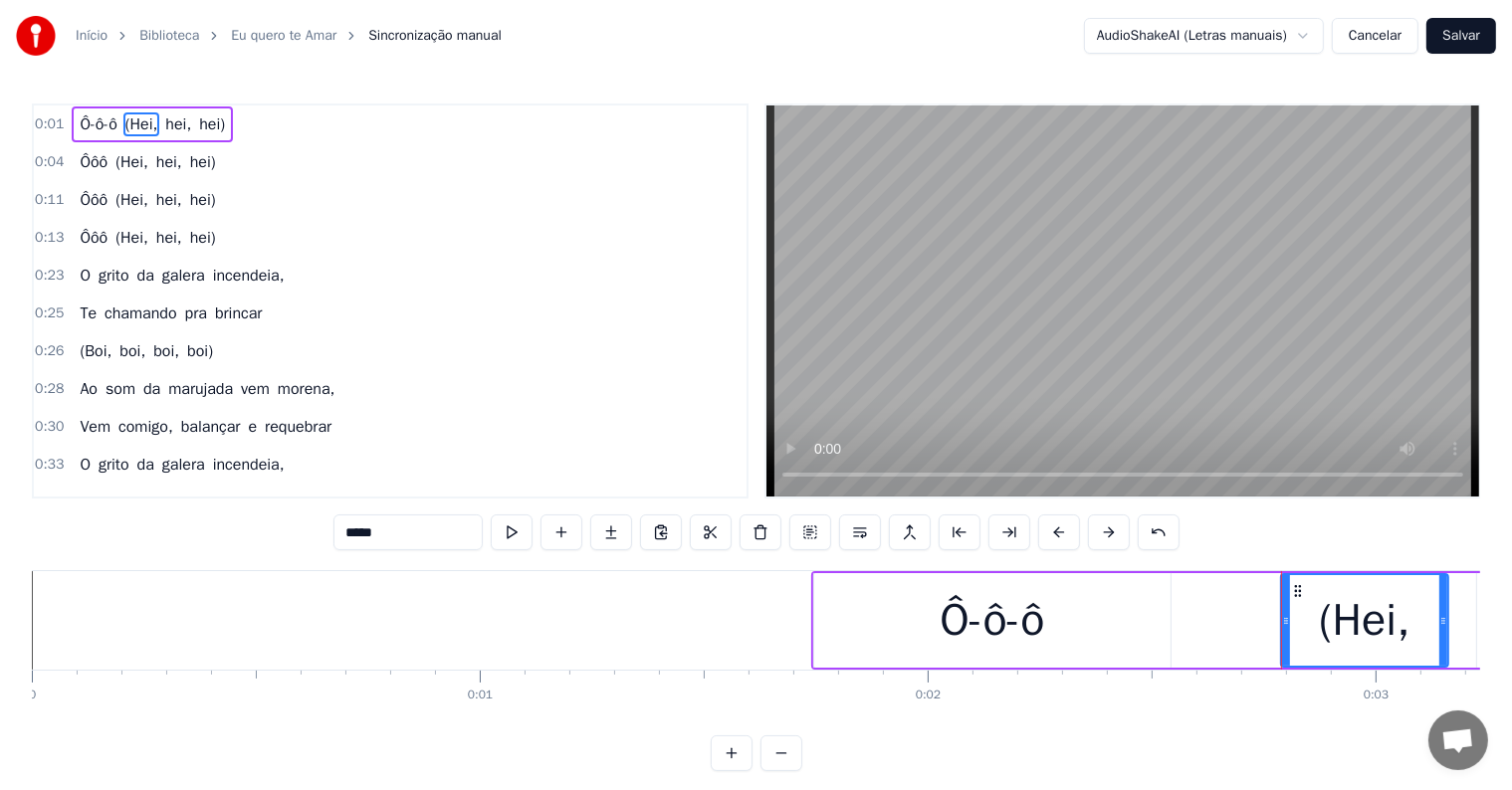 click on "Ô-ô-ô" at bounding box center [992, 620] 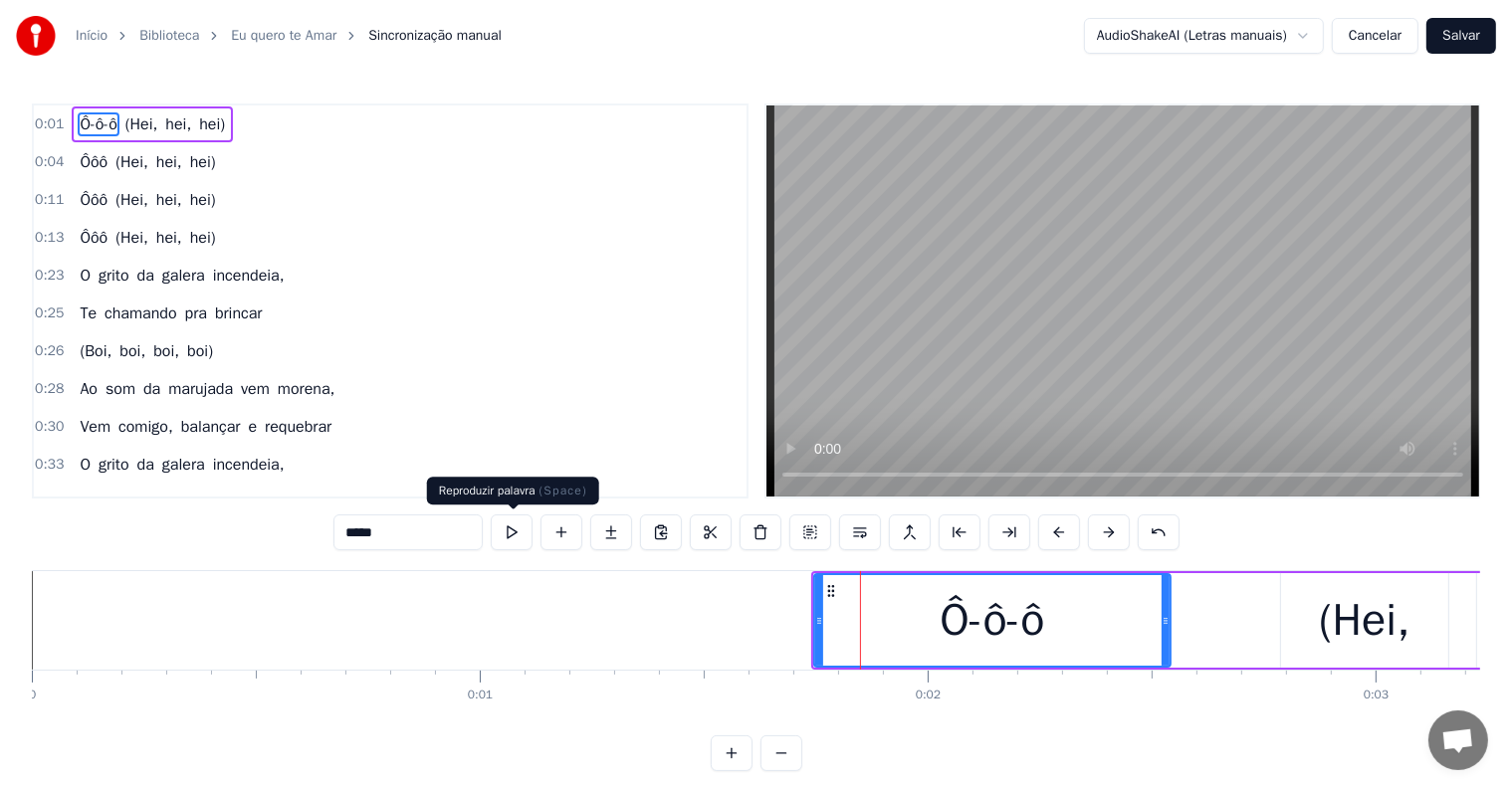 click at bounding box center (512, 532) 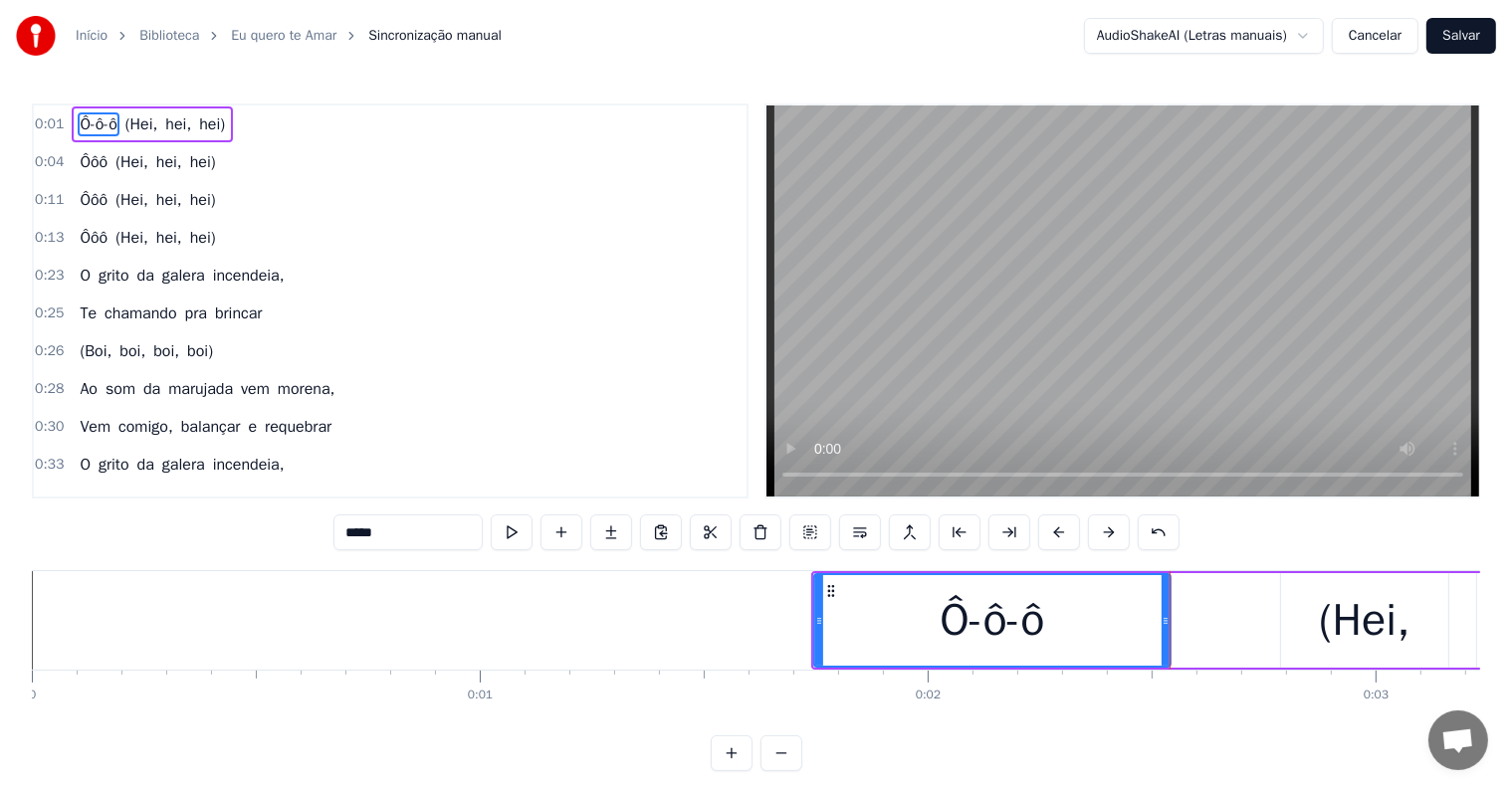 click on "*****" at bounding box center [408, 532] 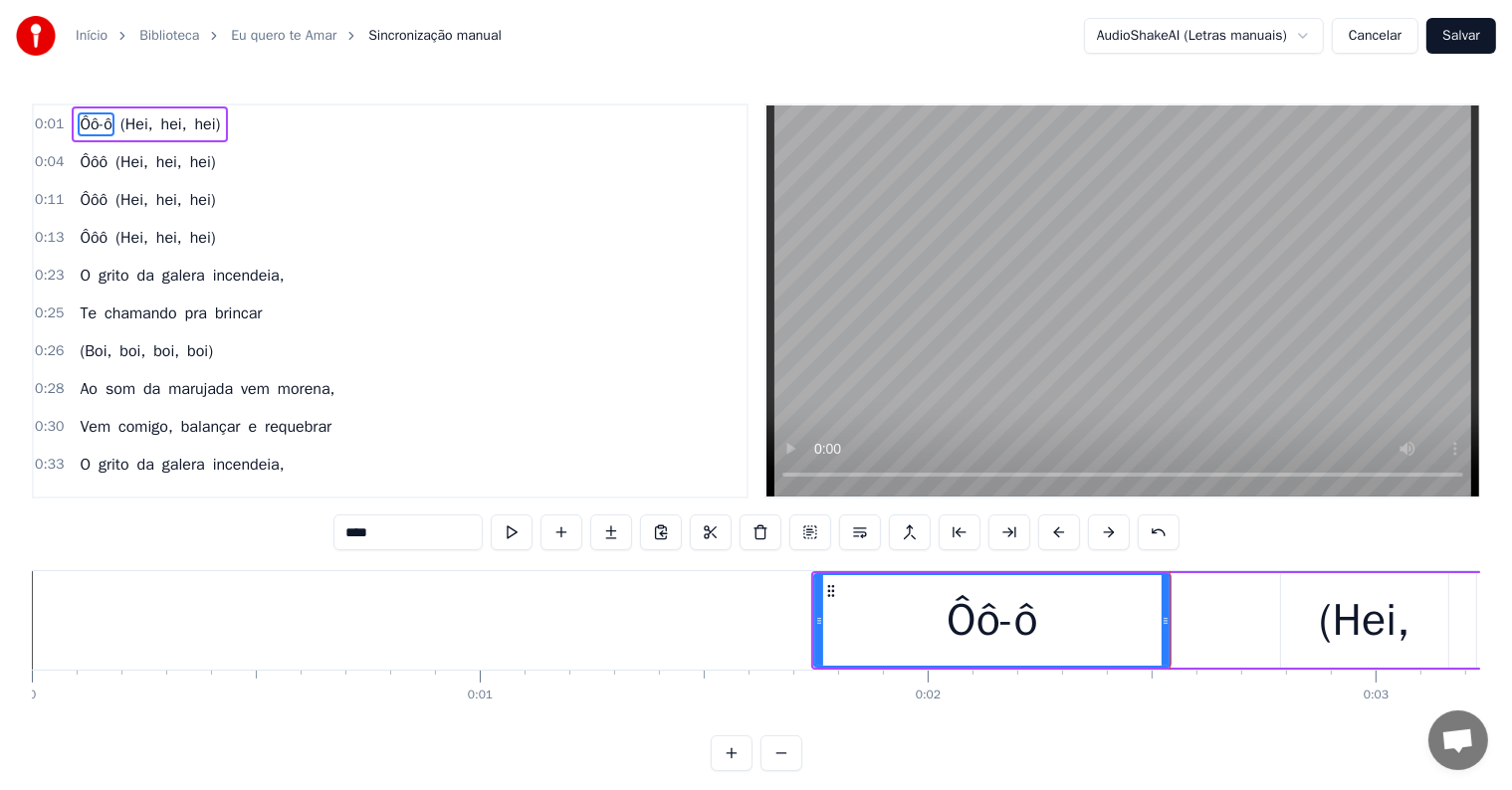 click on "****" at bounding box center (408, 532) 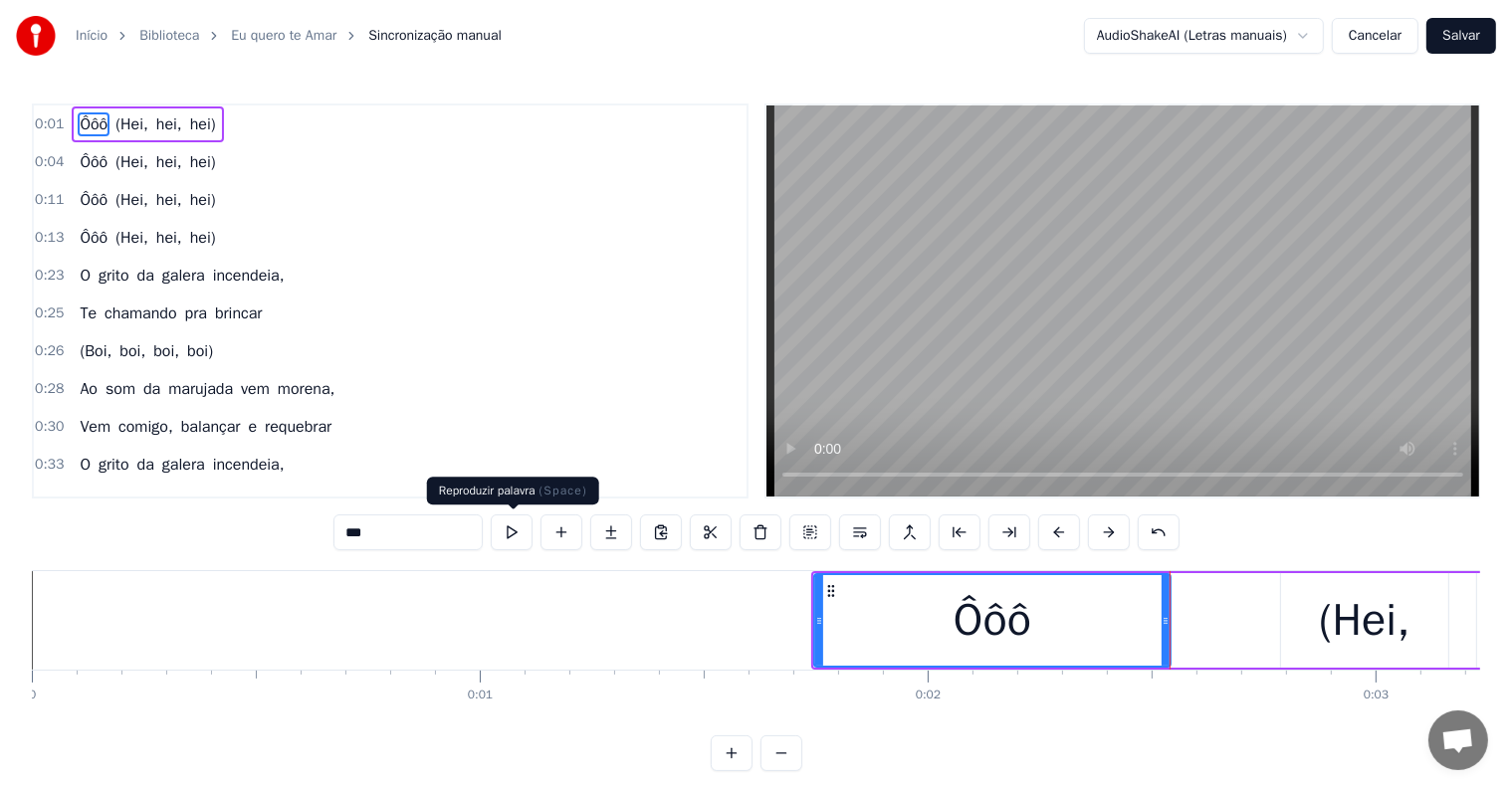 click at bounding box center [512, 532] 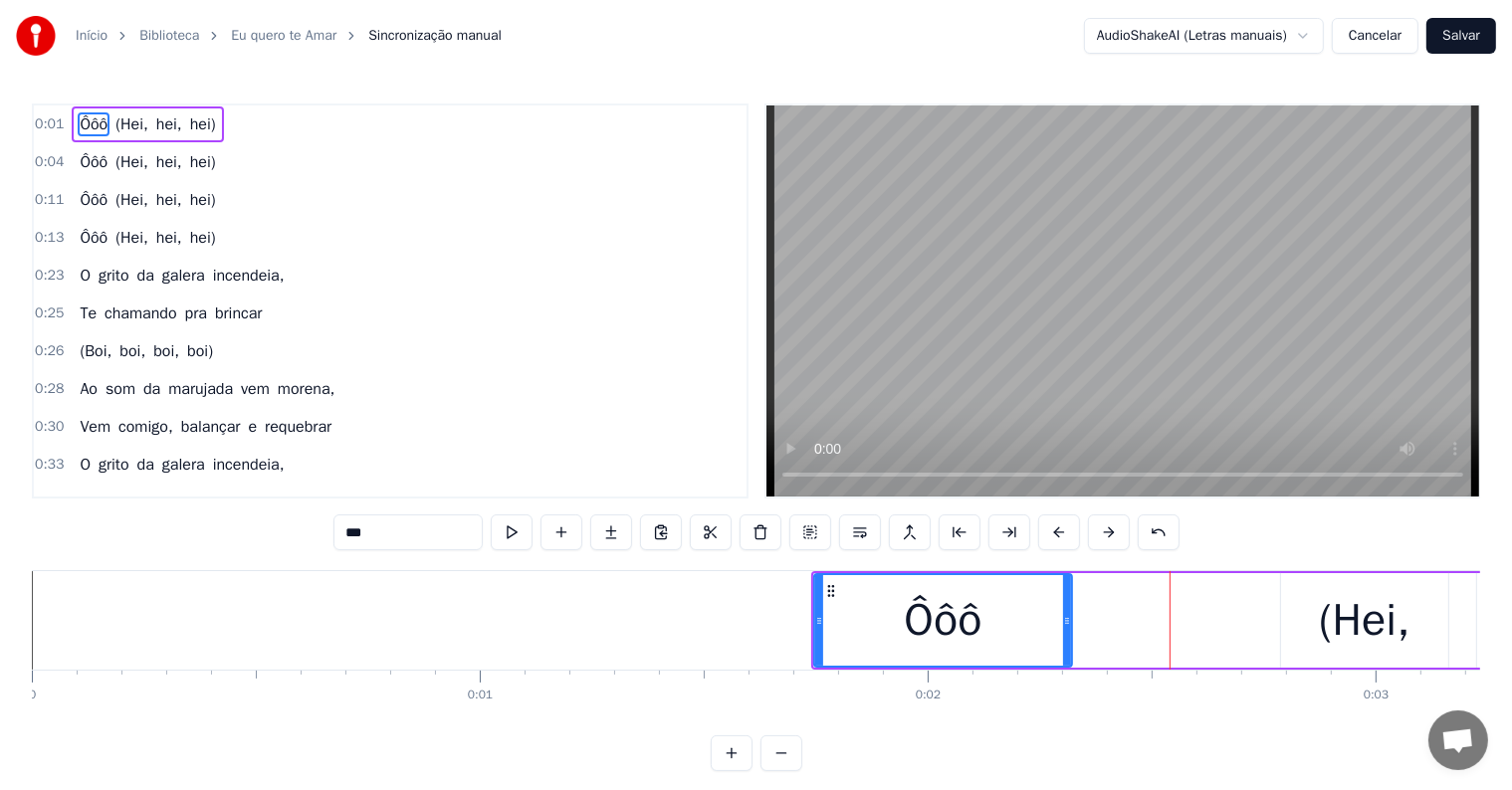 drag, startPoint x: 1166, startPoint y: 618, endPoint x: 1067, endPoint y: 617, distance: 99.00505 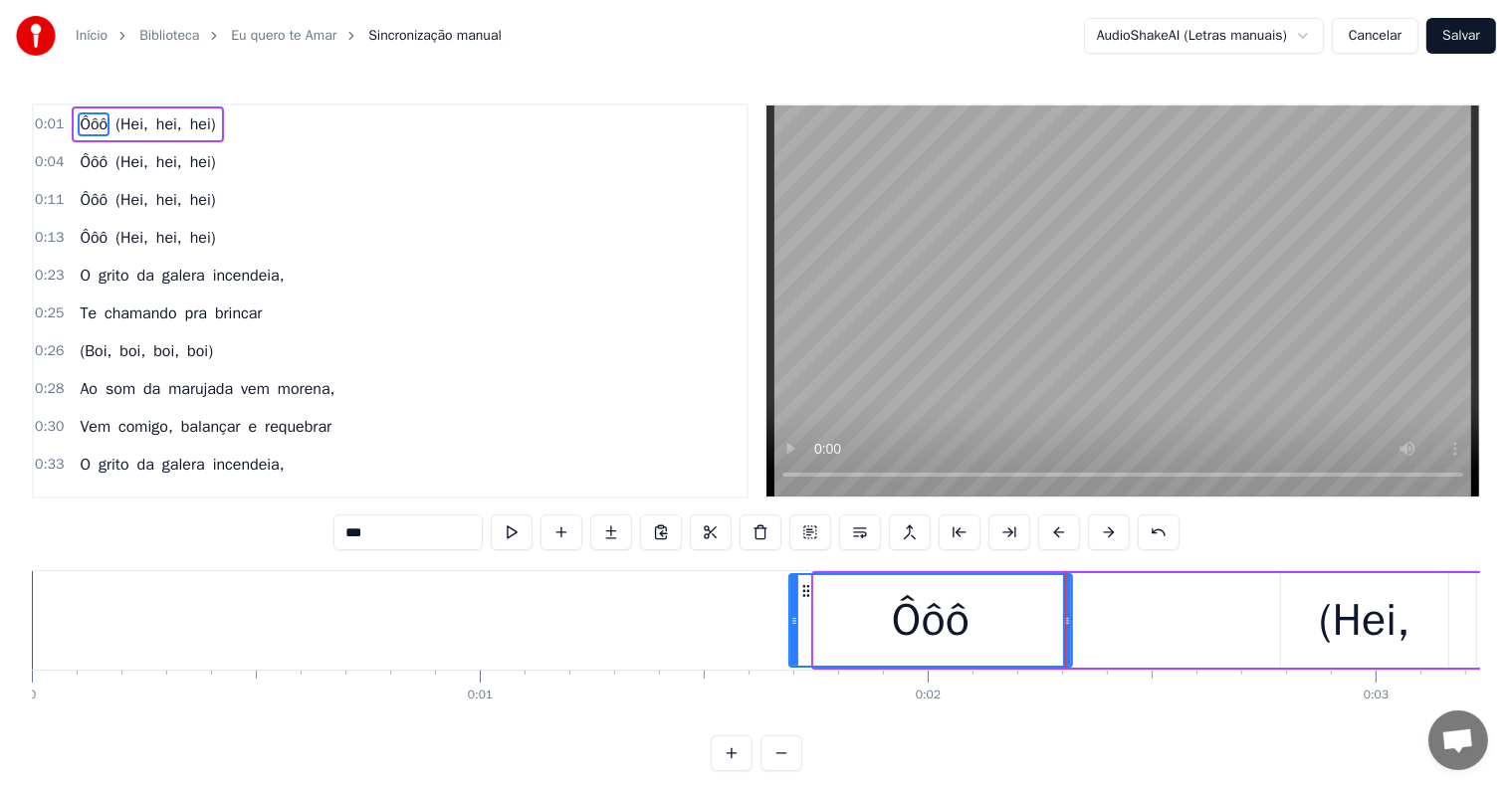 drag, startPoint x: 815, startPoint y: 620, endPoint x: 790, endPoint y: 620, distance: 25 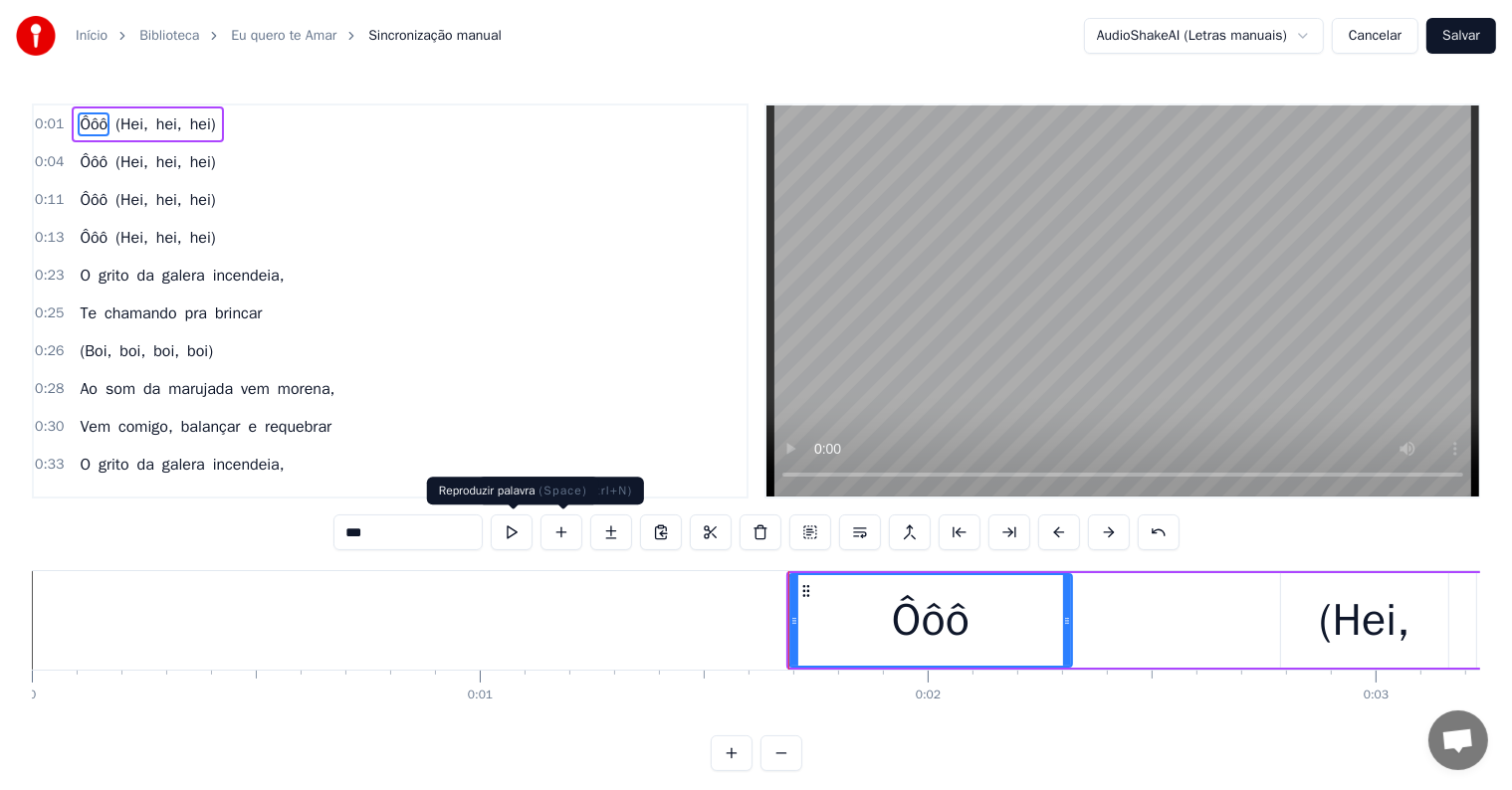 click at bounding box center (512, 532) 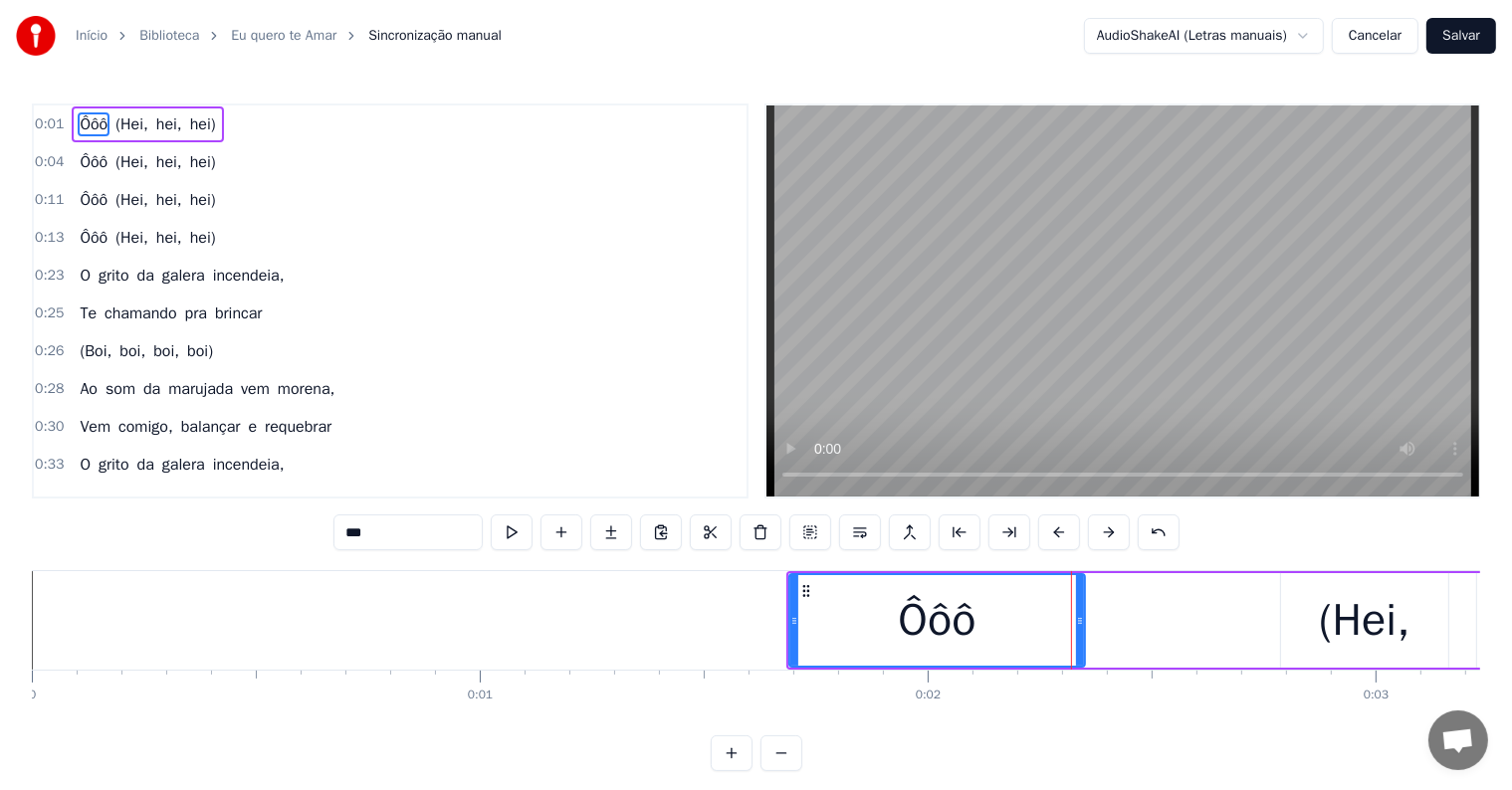 drag, startPoint x: 1067, startPoint y: 621, endPoint x: 1080, endPoint y: 623, distance: 13.152946 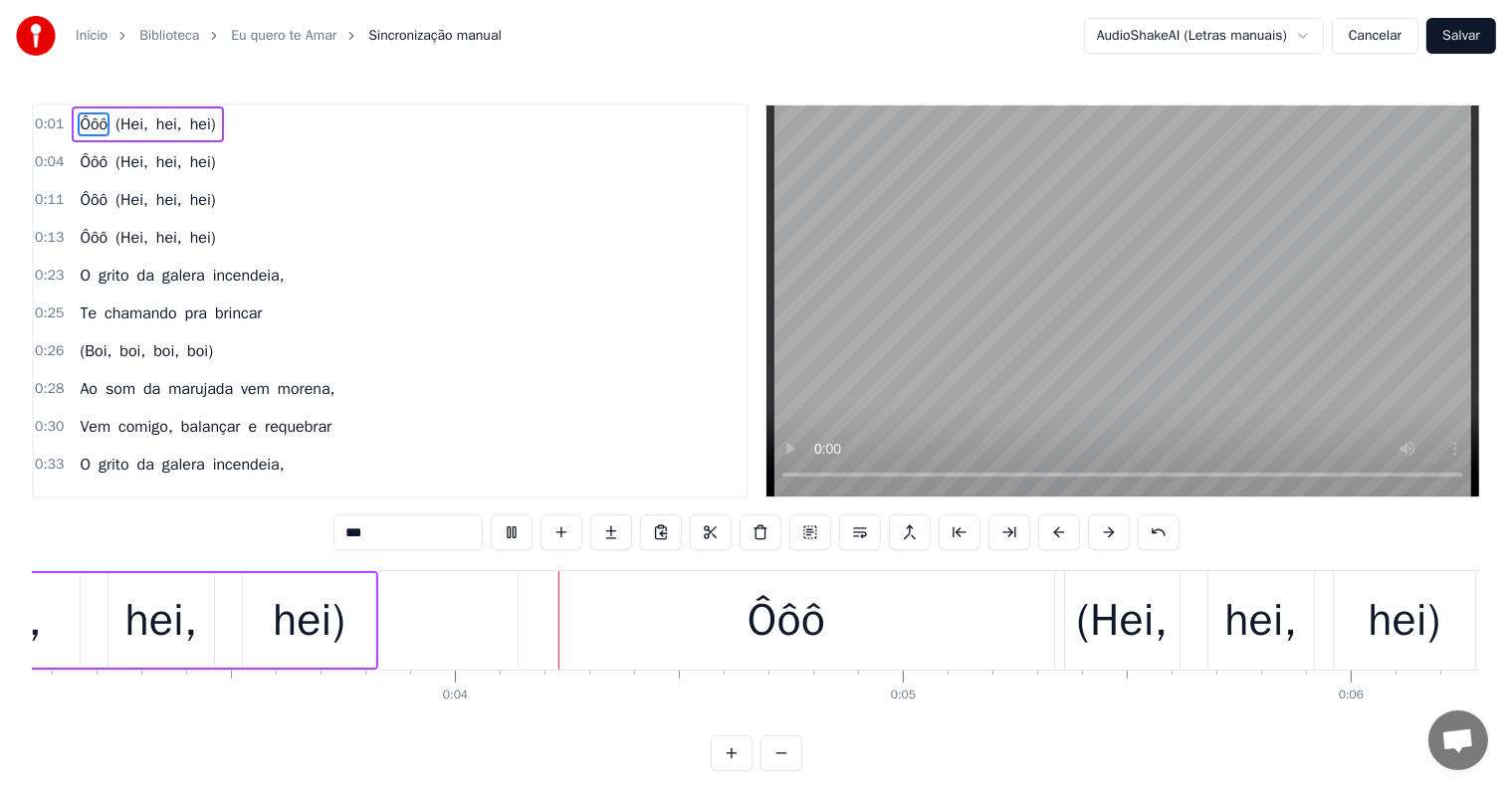 scroll, scrollTop: 0, scrollLeft: 1512, axis: horizontal 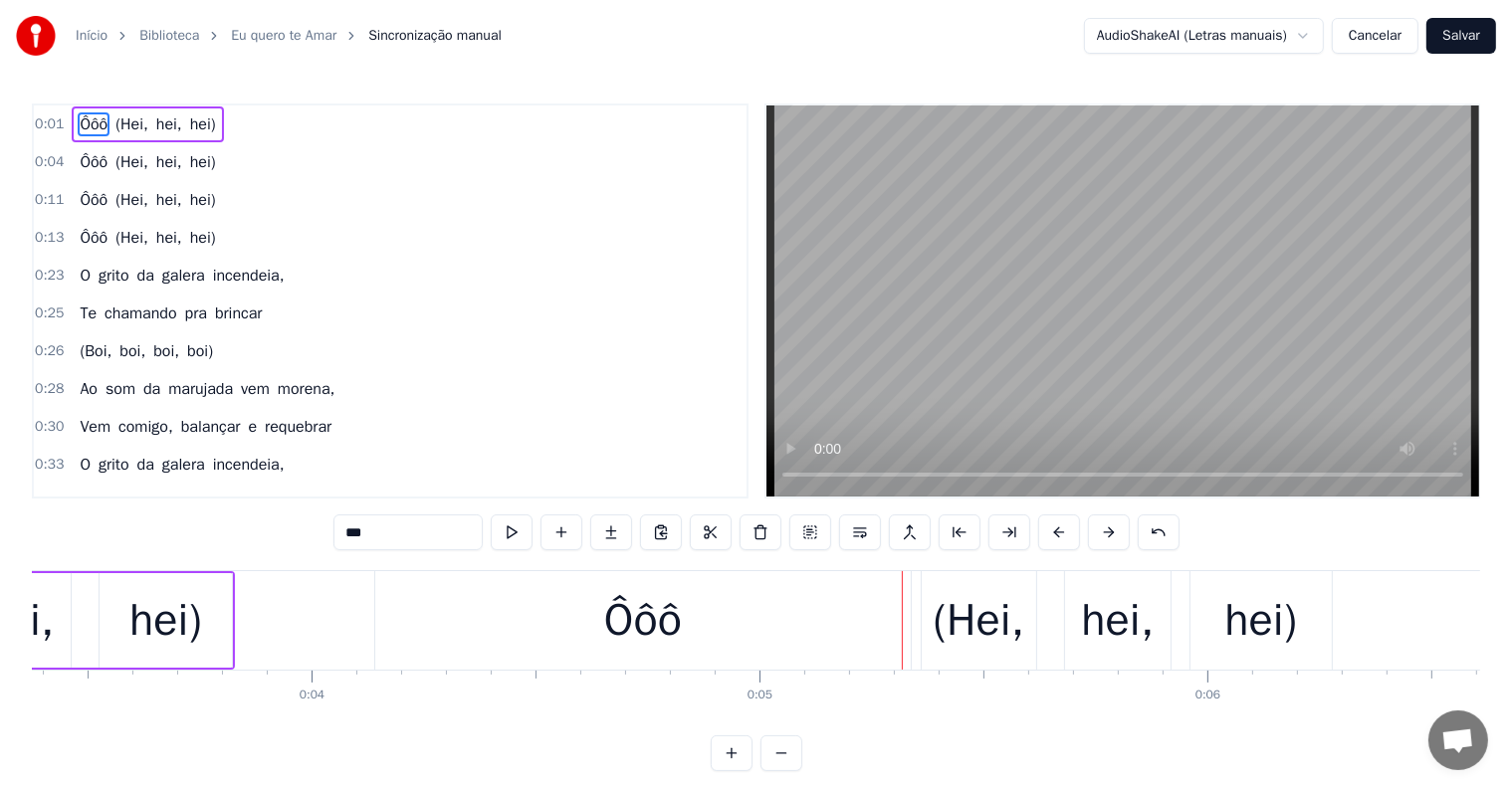 click on "Ôôô" at bounding box center (643, 620) 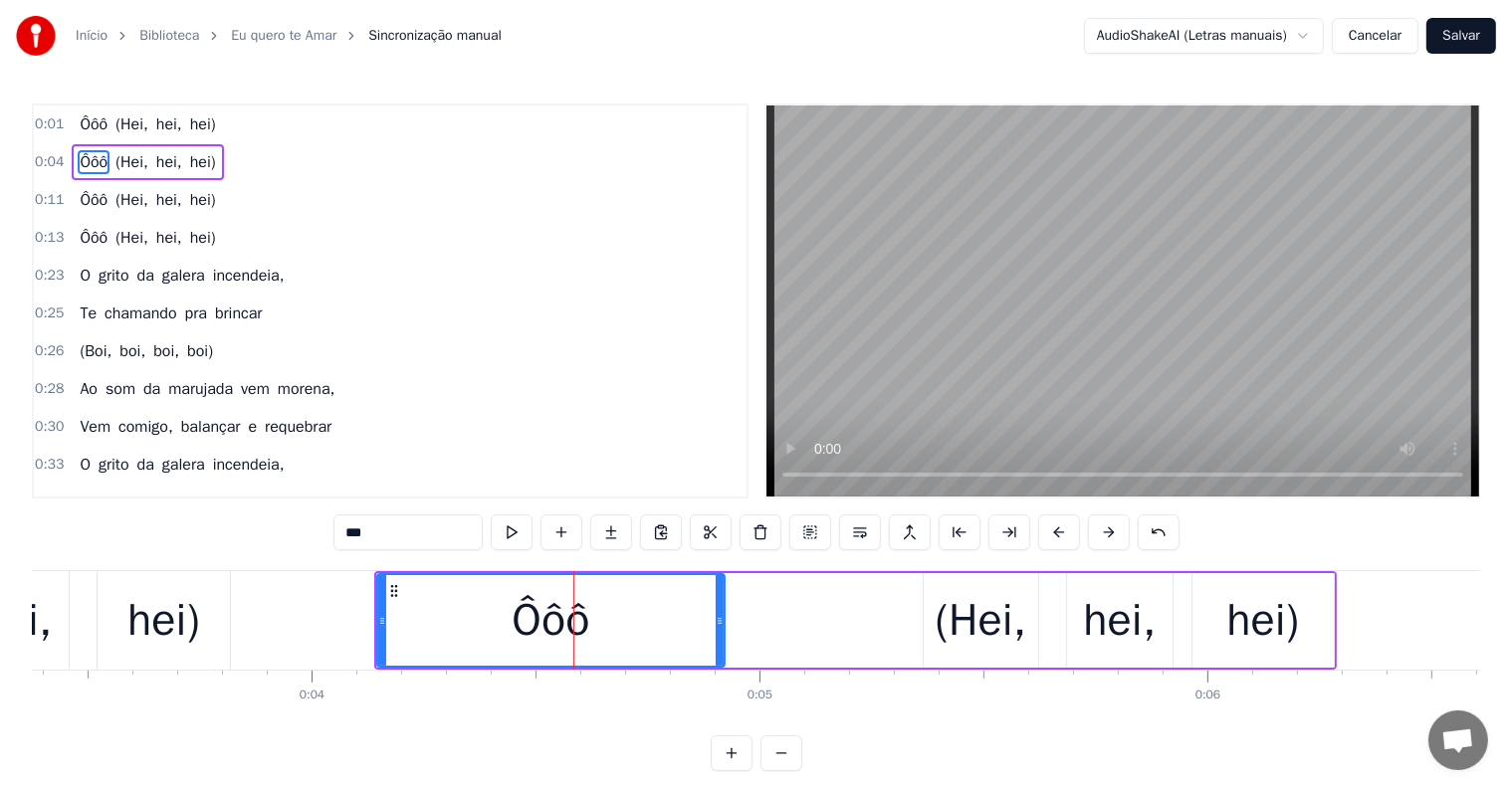 drag, startPoint x: 906, startPoint y: 620, endPoint x: 718, endPoint y: 617, distance: 188.0239 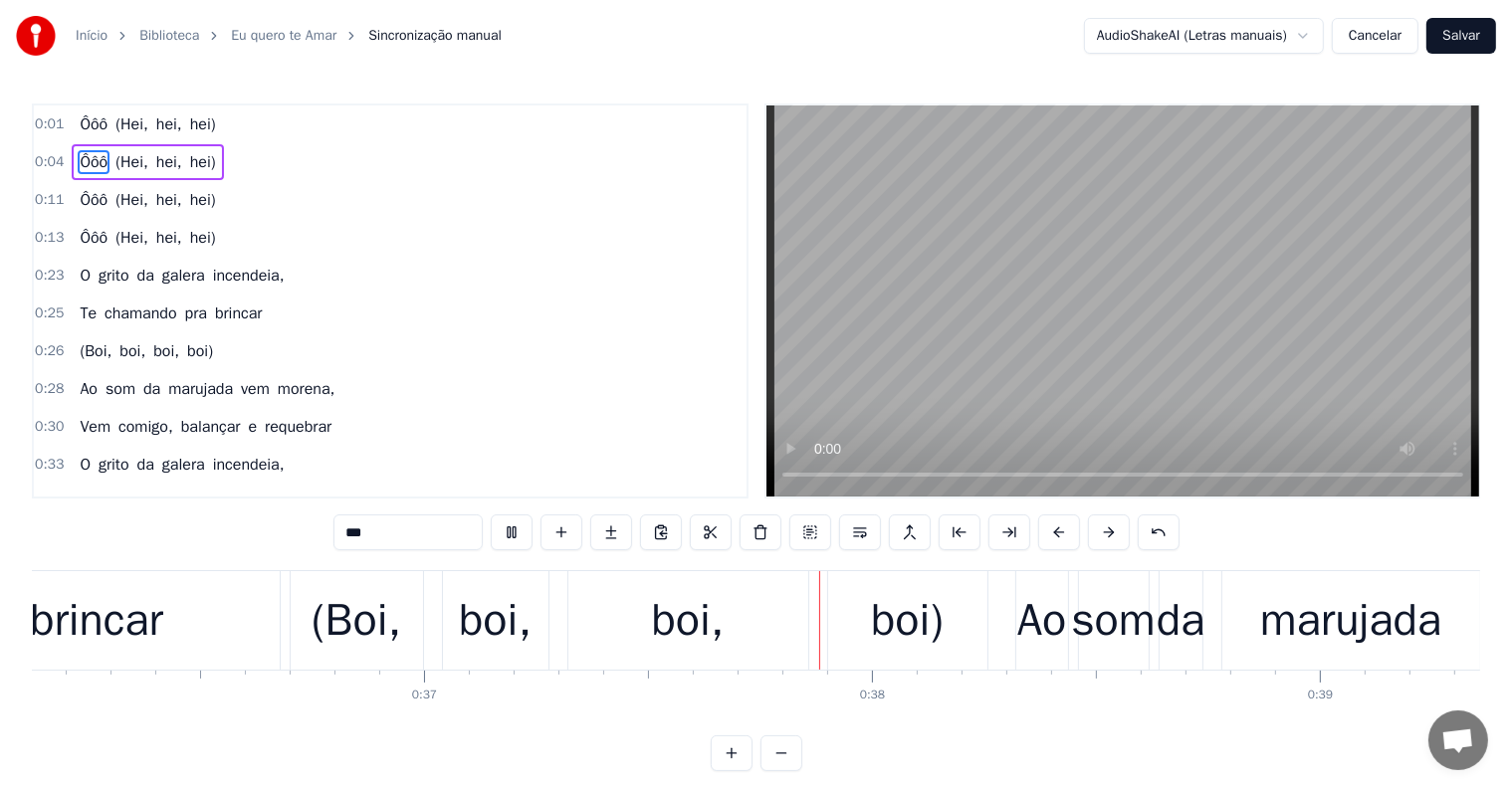 scroll, scrollTop: 0, scrollLeft: 16538, axis: horizontal 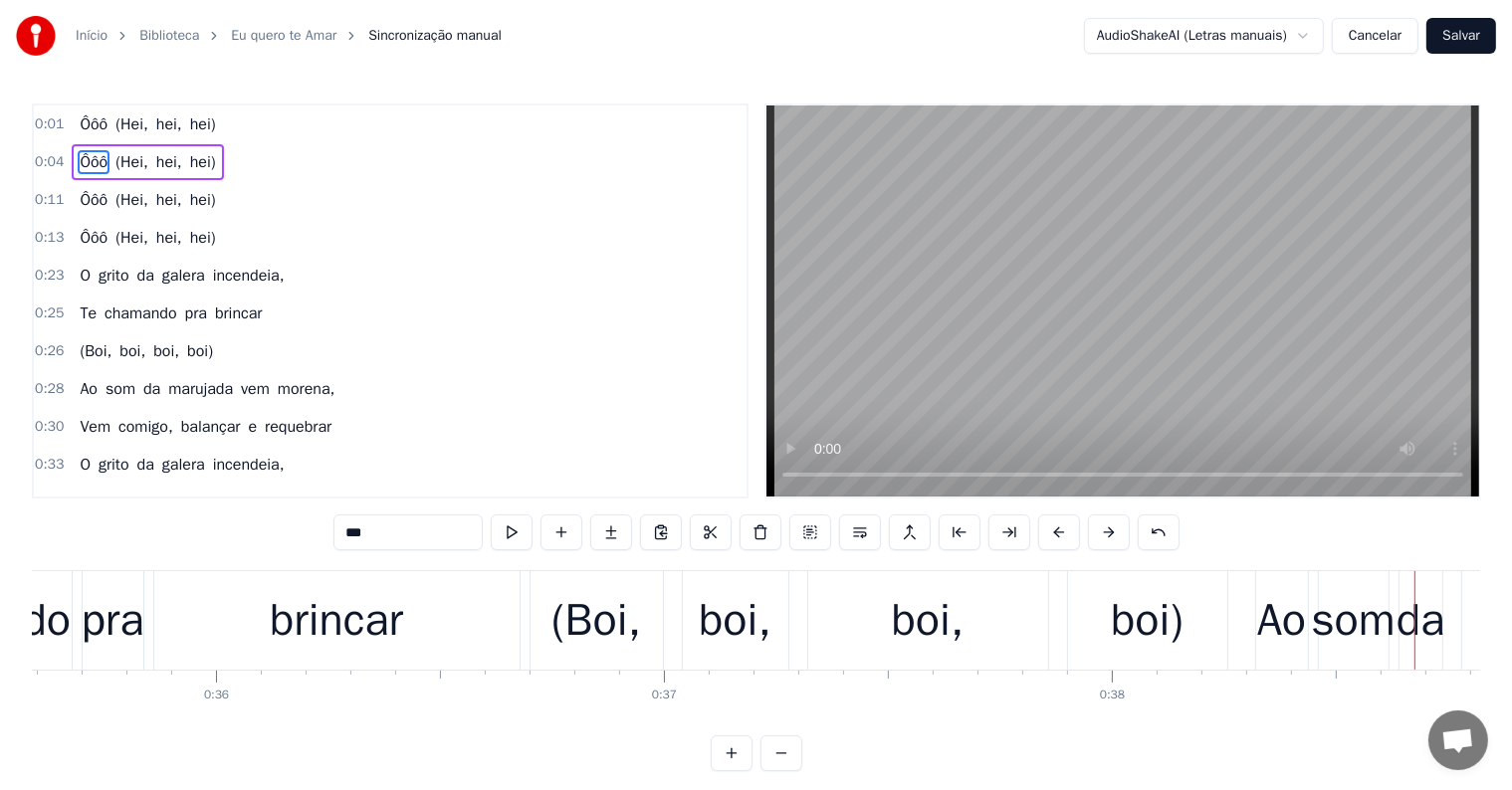 click on "brincar" at bounding box center (336, 620) 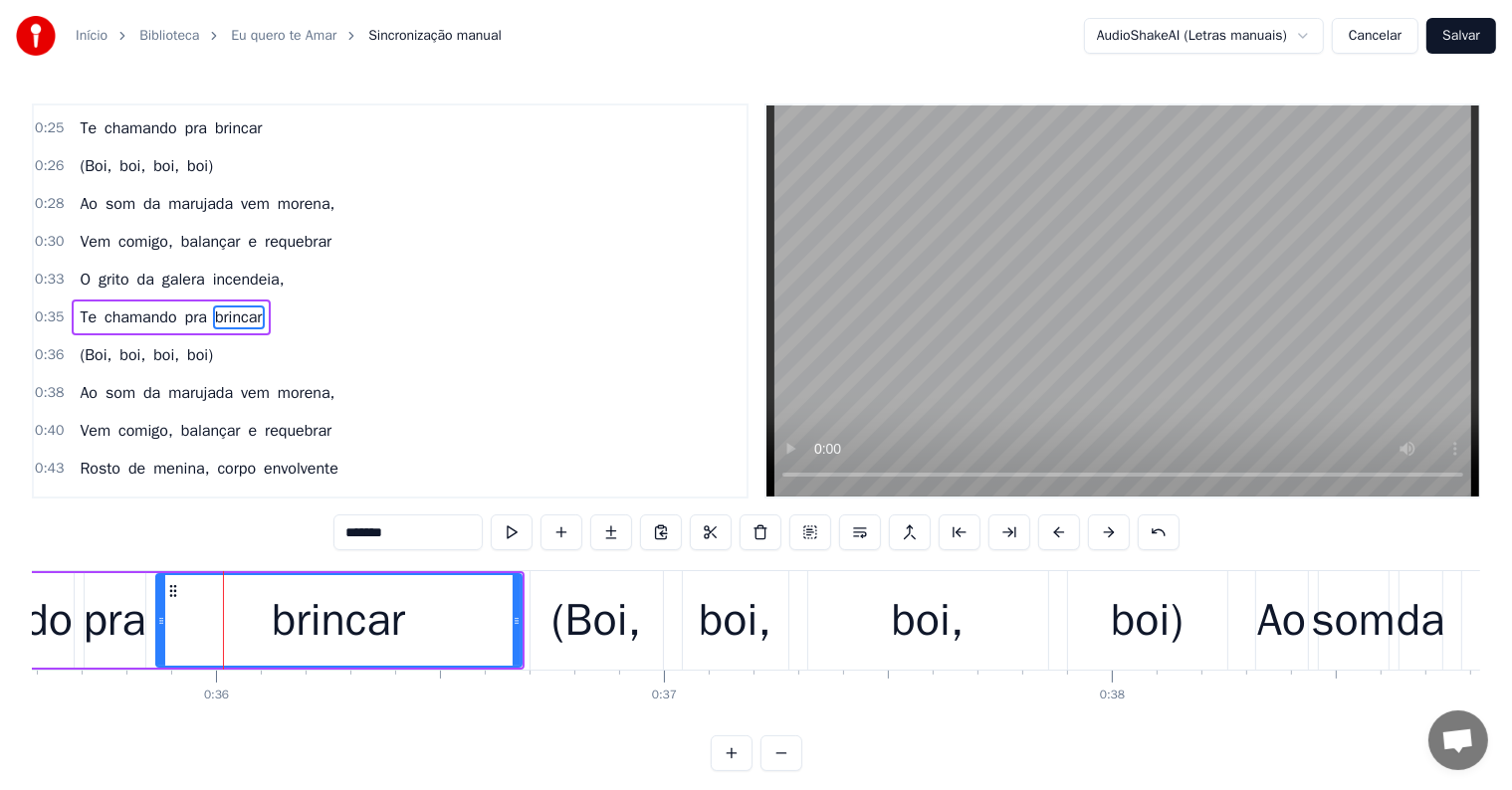 scroll, scrollTop: 188, scrollLeft: 0, axis: vertical 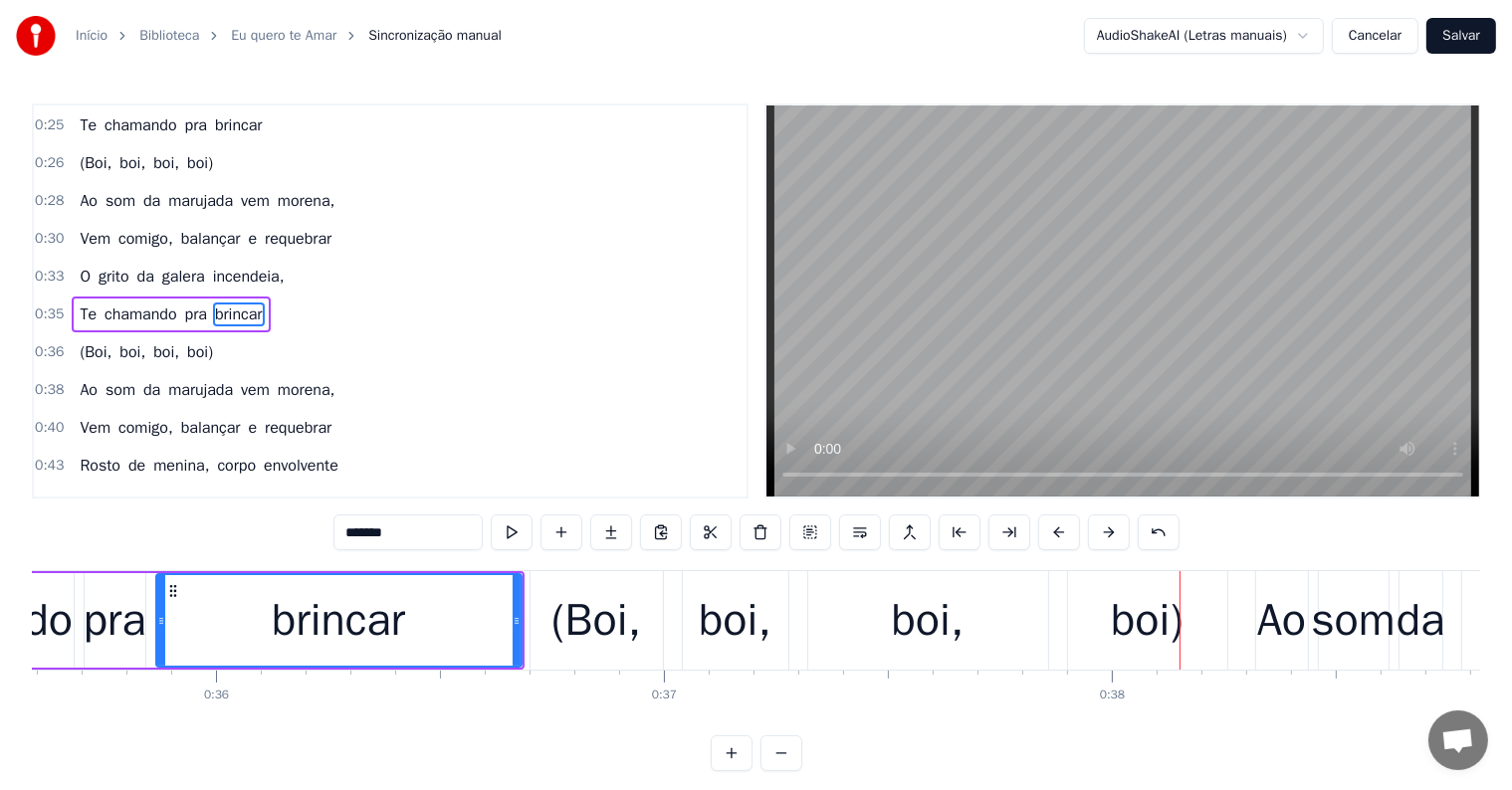 click on "(Boi," at bounding box center [596, 621] 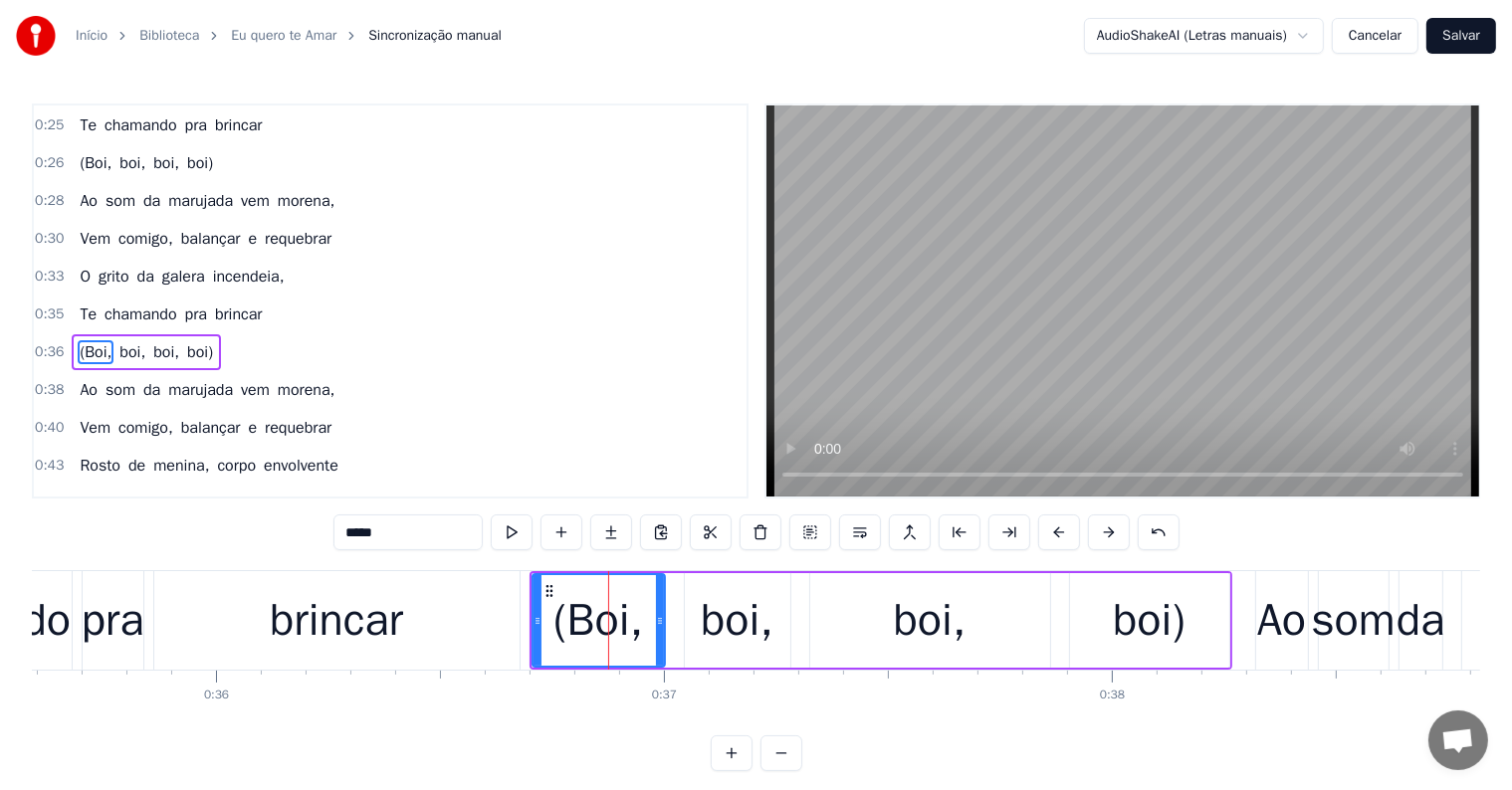 scroll, scrollTop: 225, scrollLeft: 0, axis: vertical 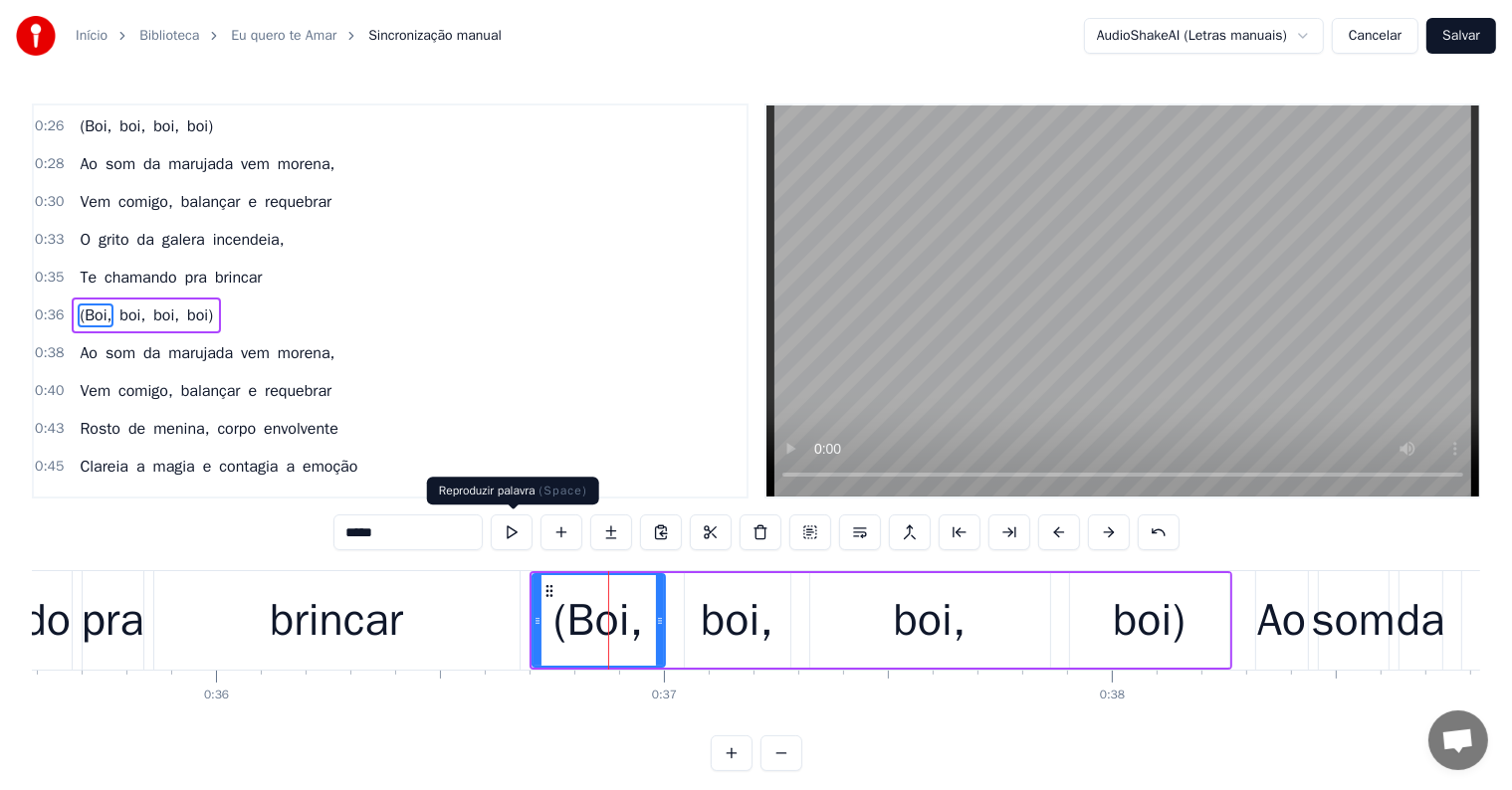 click at bounding box center [512, 532] 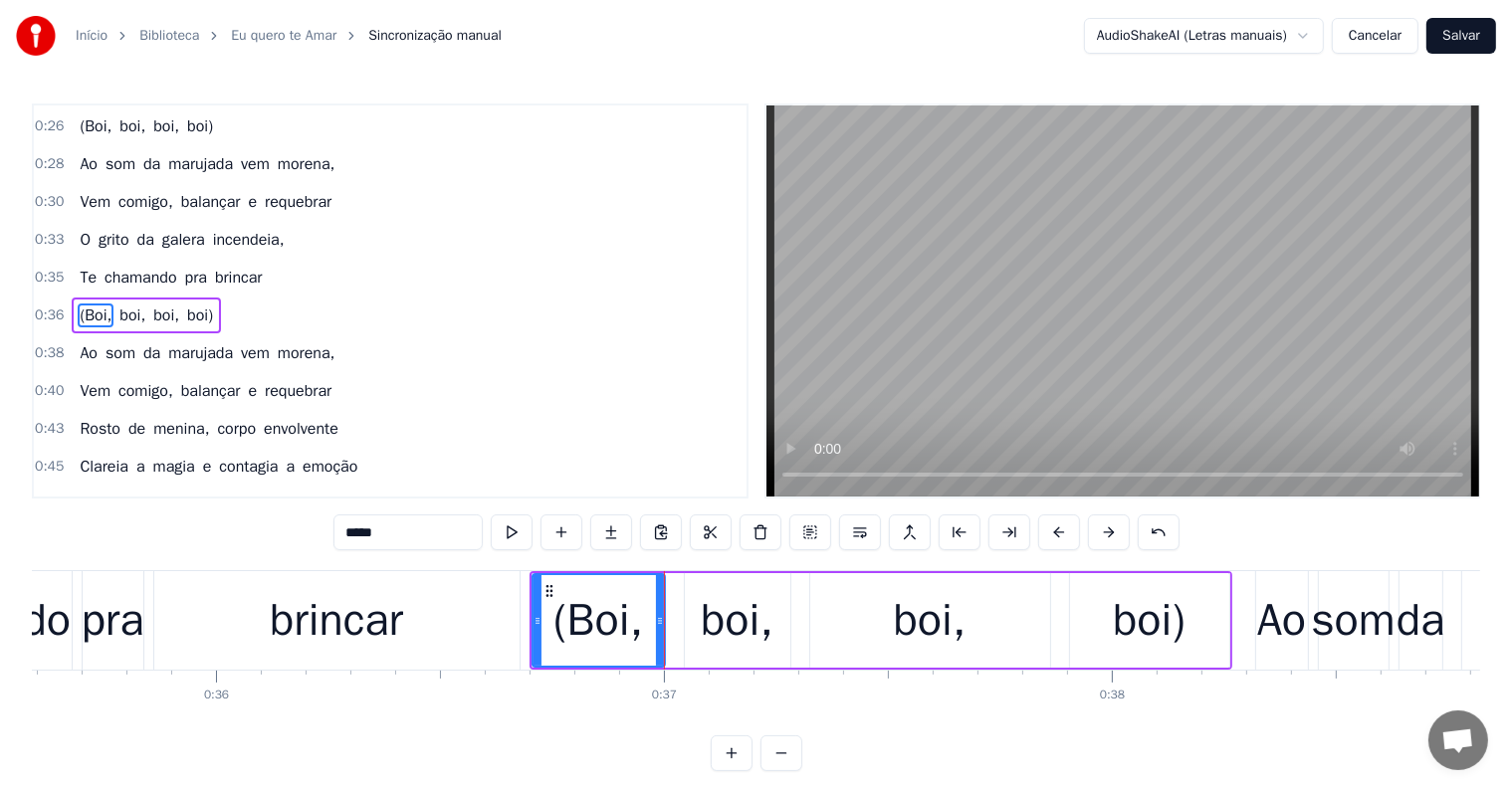 click on "boi," at bounding box center [737, 621] 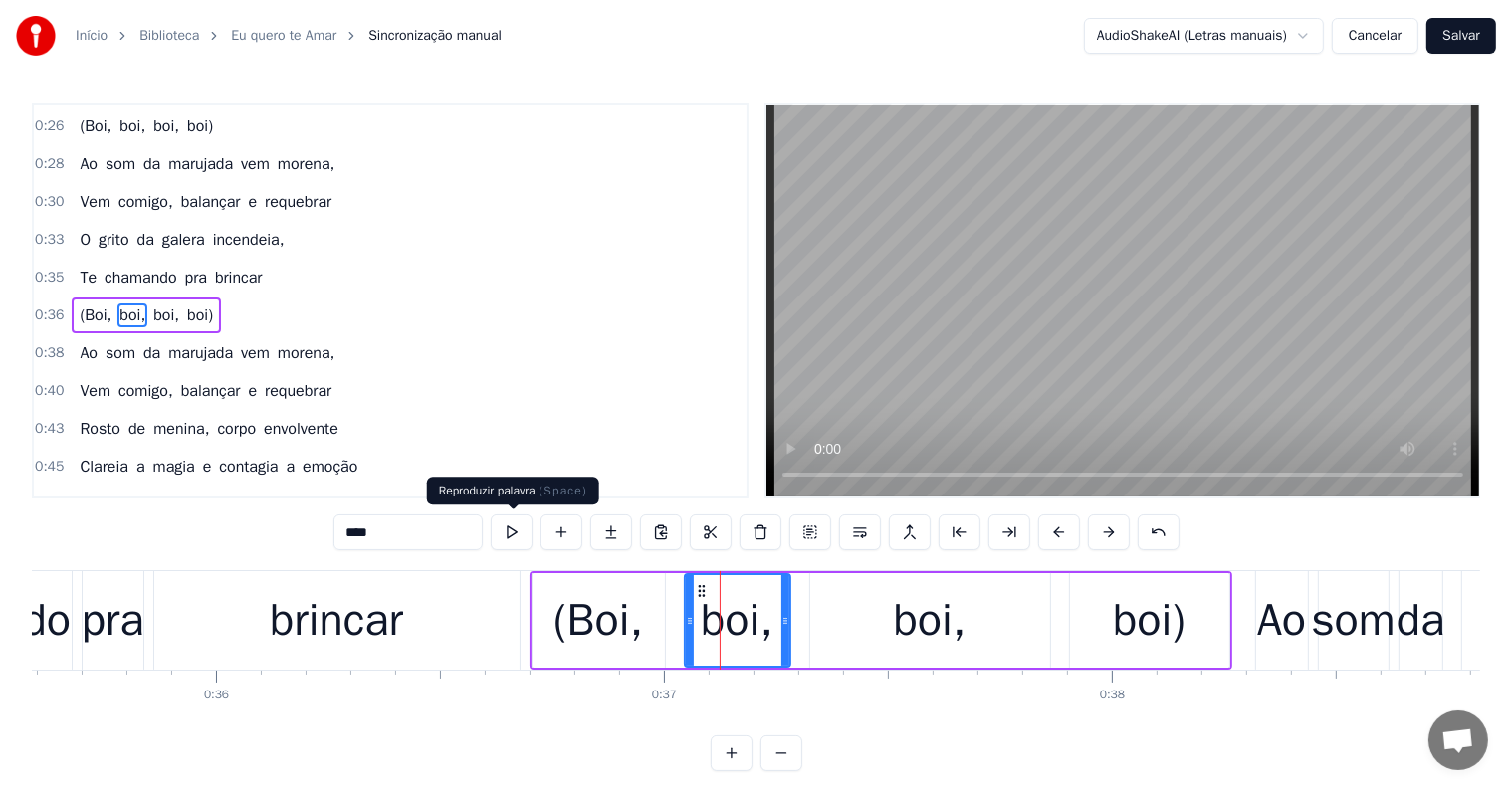 click at bounding box center [512, 532] 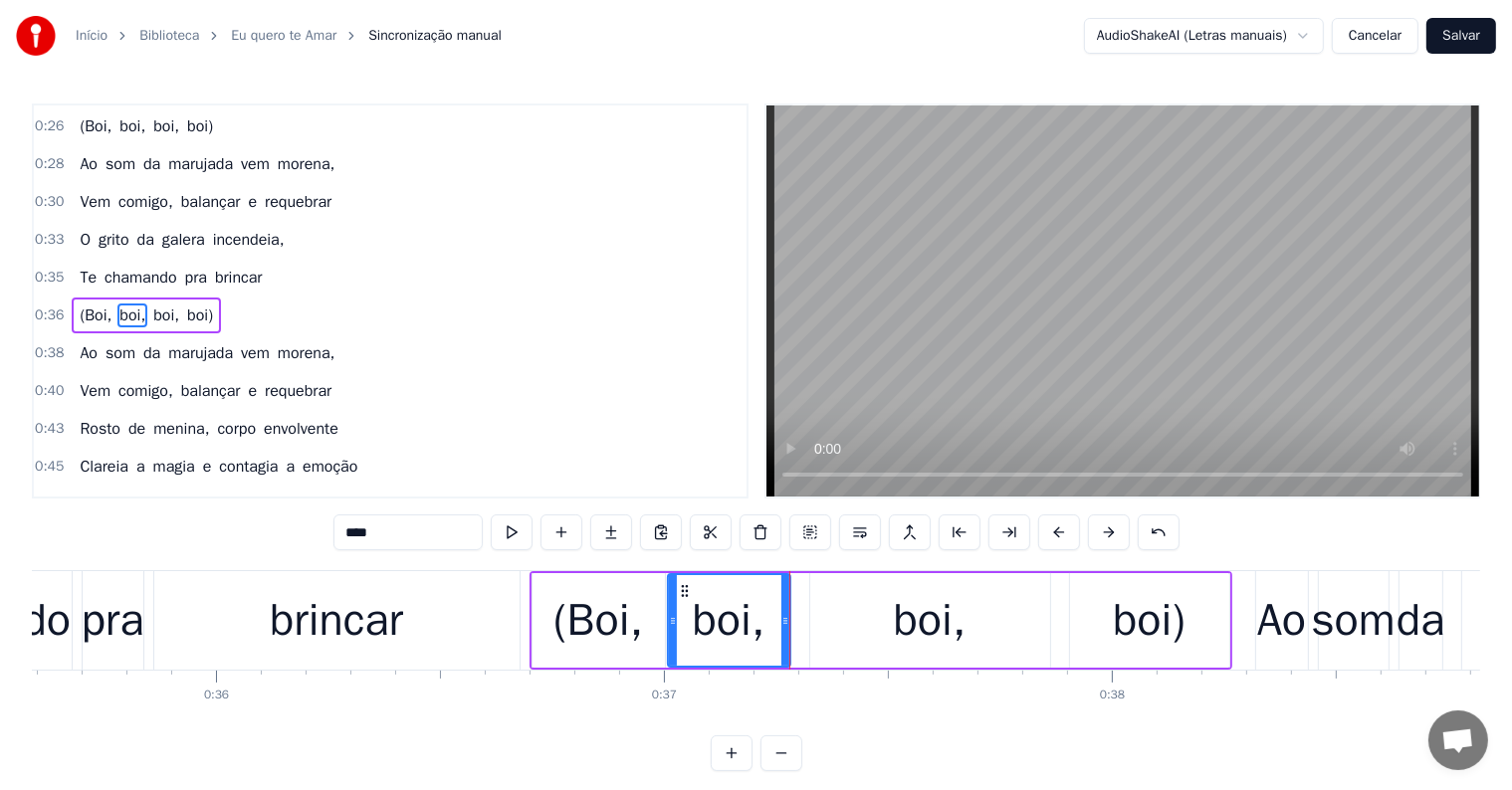 drag, startPoint x: 687, startPoint y: 619, endPoint x: 670, endPoint y: 619, distance: 17 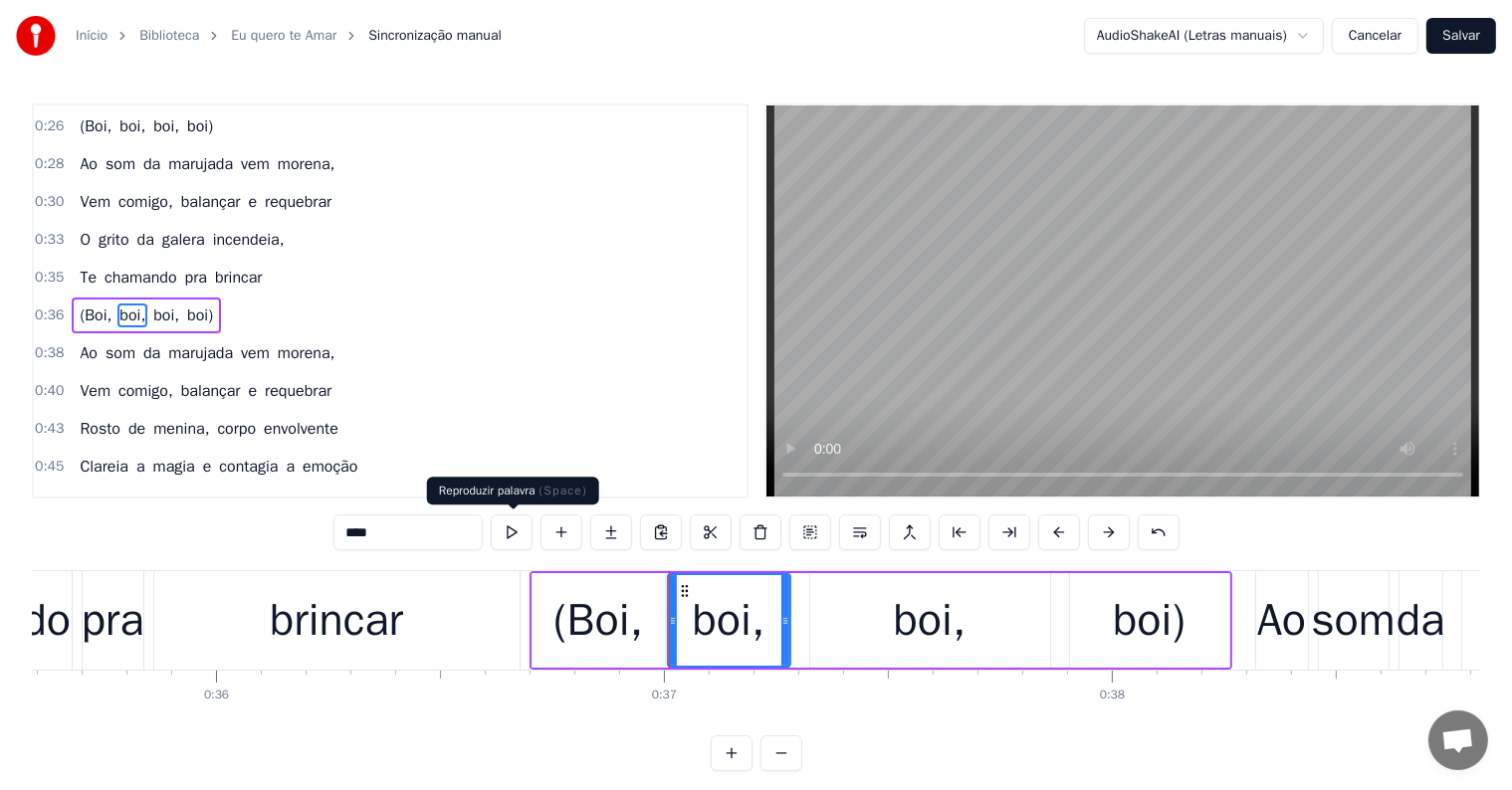 click at bounding box center [512, 532] 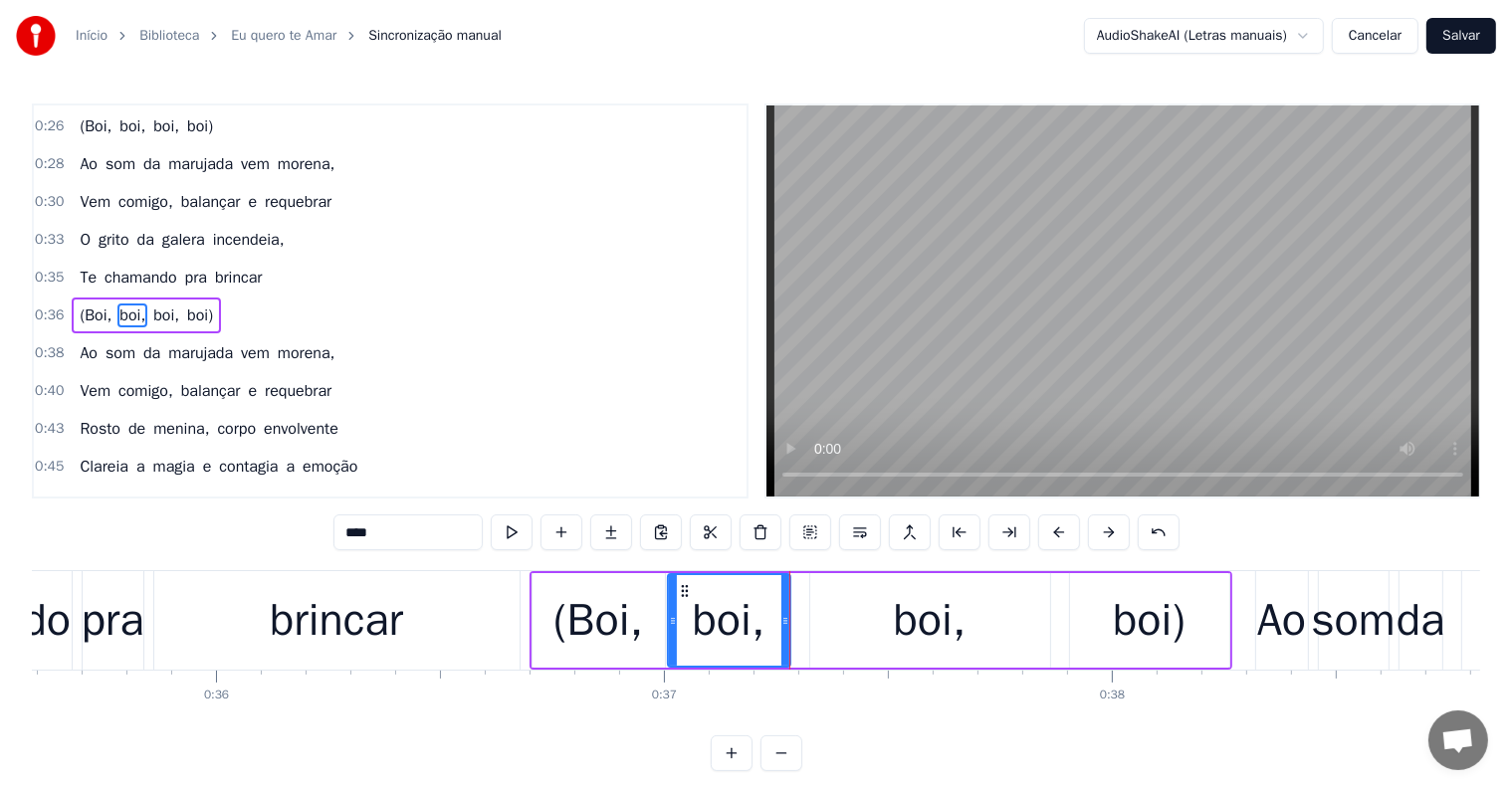 click on "boi," at bounding box center [930, 620] 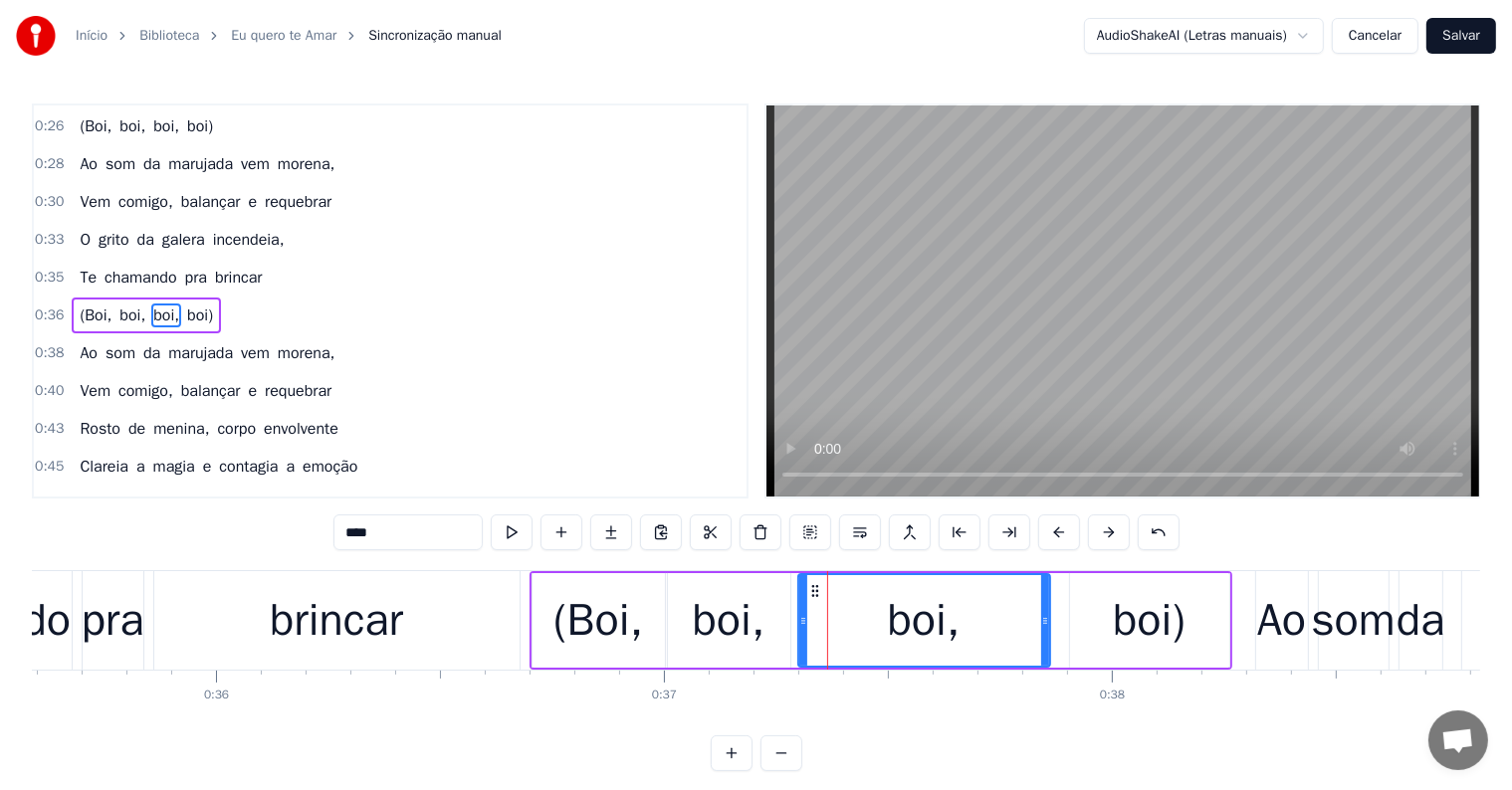 drag, startPoint x: 813, startPoint y: 621, endPoint x: 801, endPoint y: 621, distance: 12 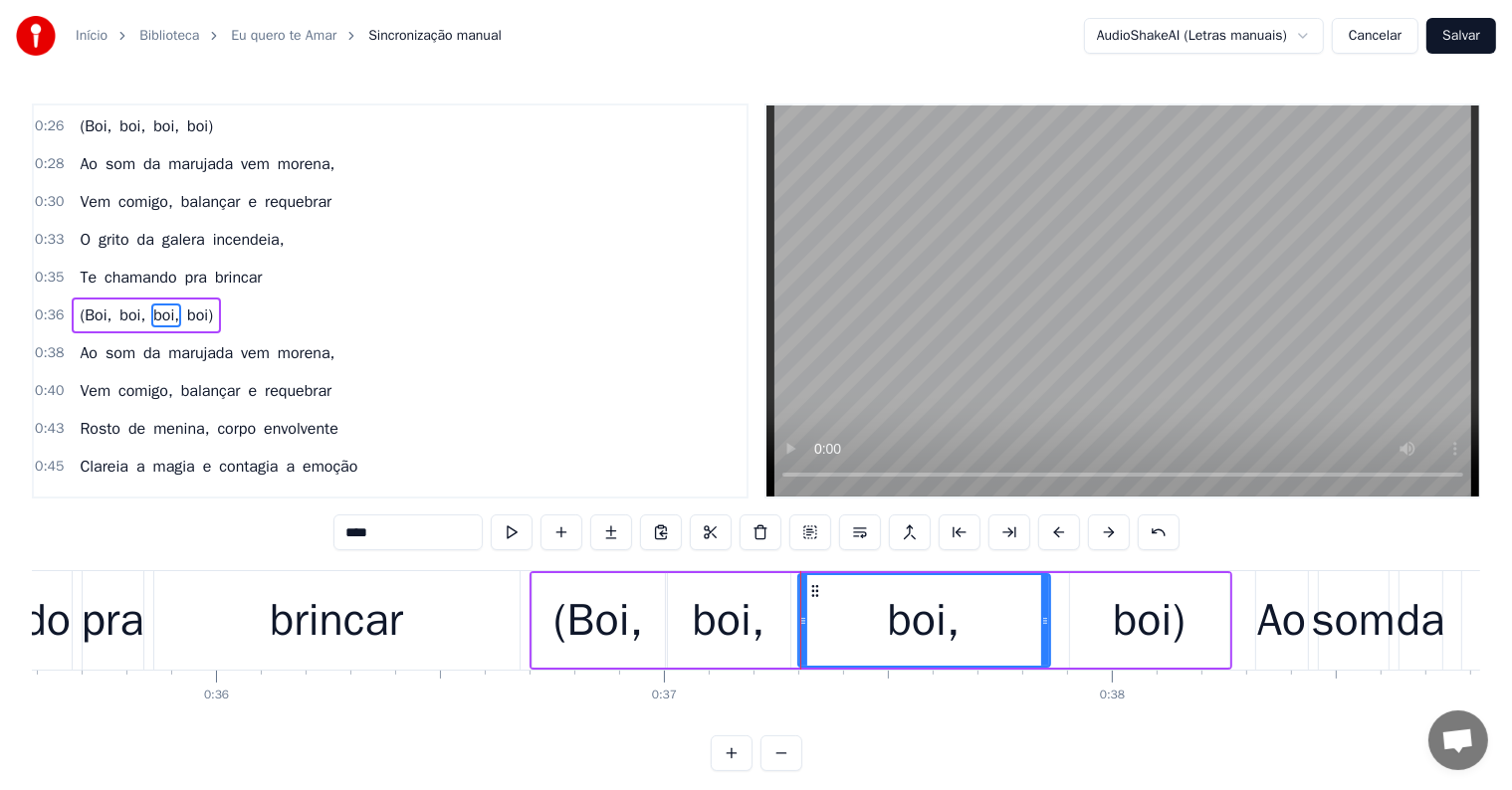 click on "boi," at bounding box center [729, 621] 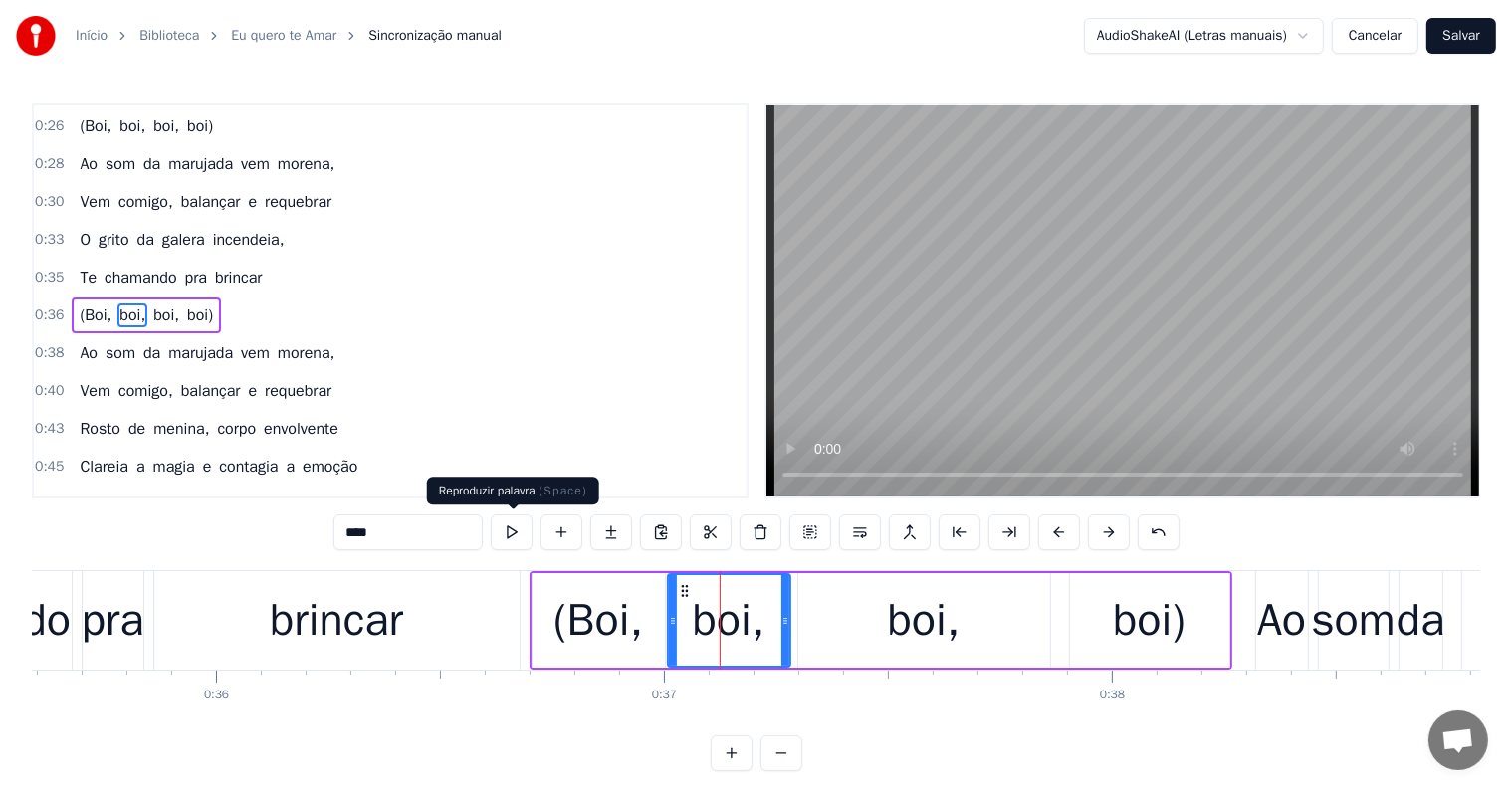click at bounding box center (512, 532) 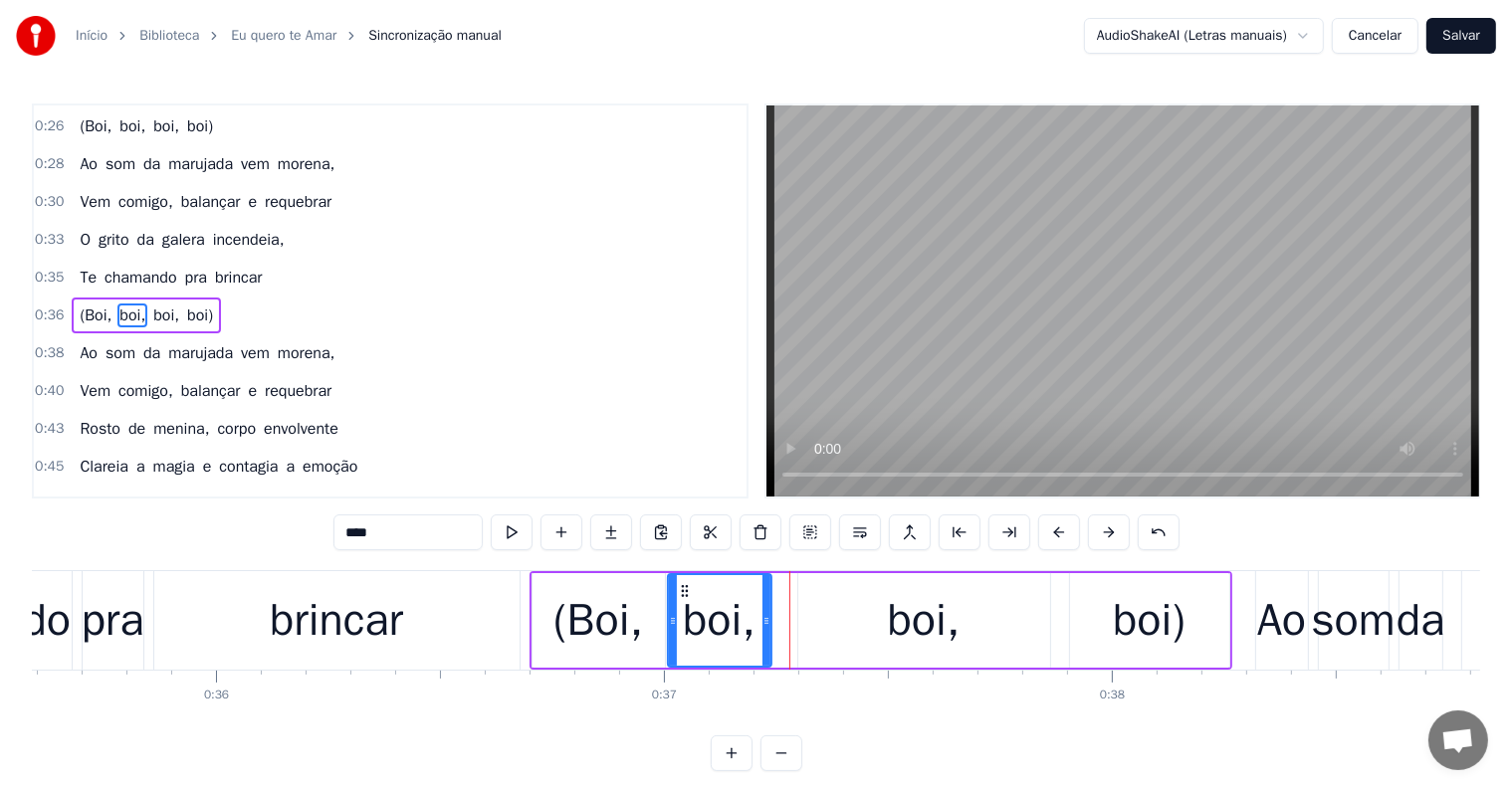 drag, startPoint x: 783, startPoint y: 621, endPoint x: 764, endPoint y: 621, distance: 19 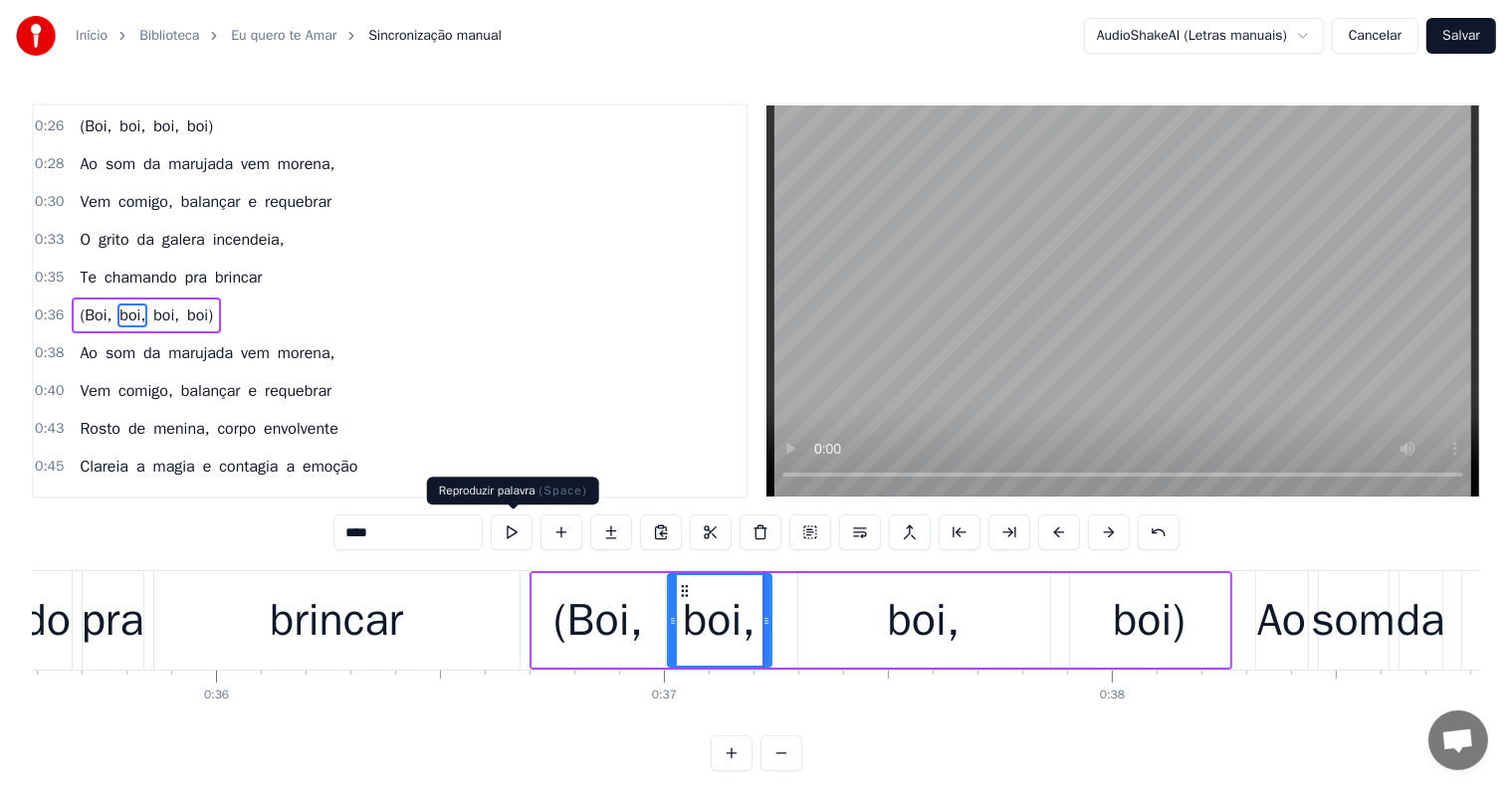 click at bounding box center [512, 532] 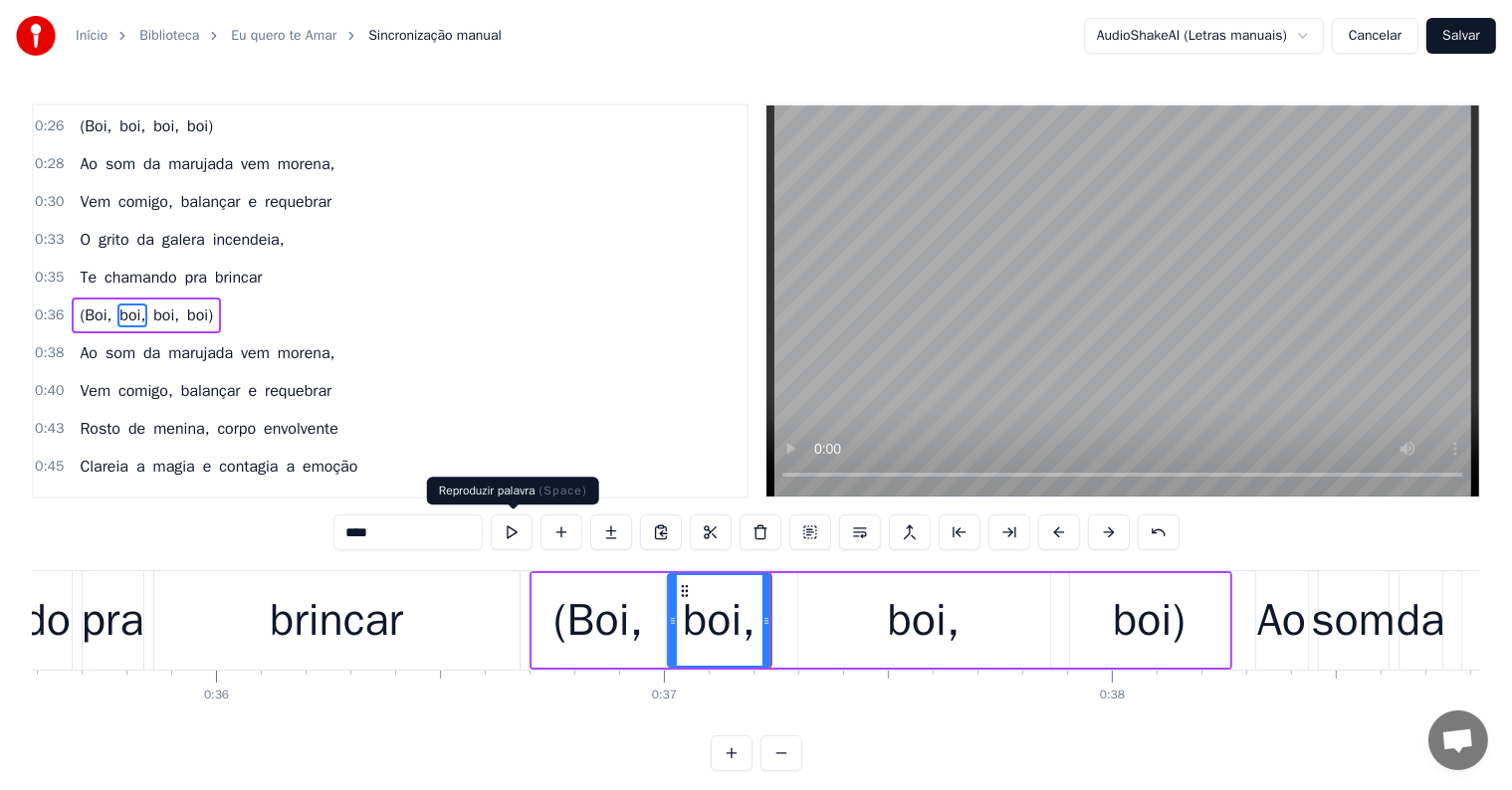 click at bounding box center [512, 532] 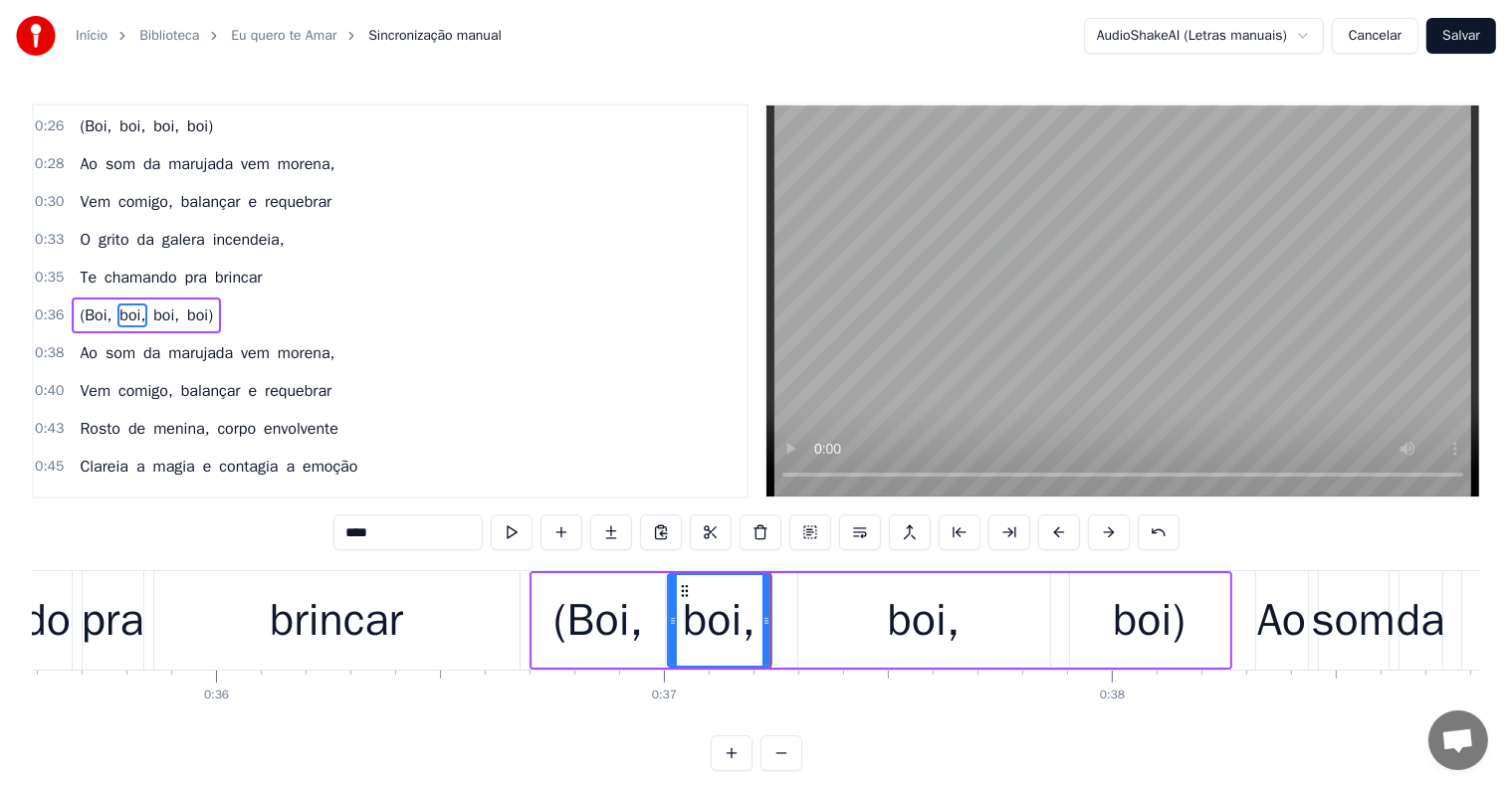 click on "boi," at bounding box center (924, 620) 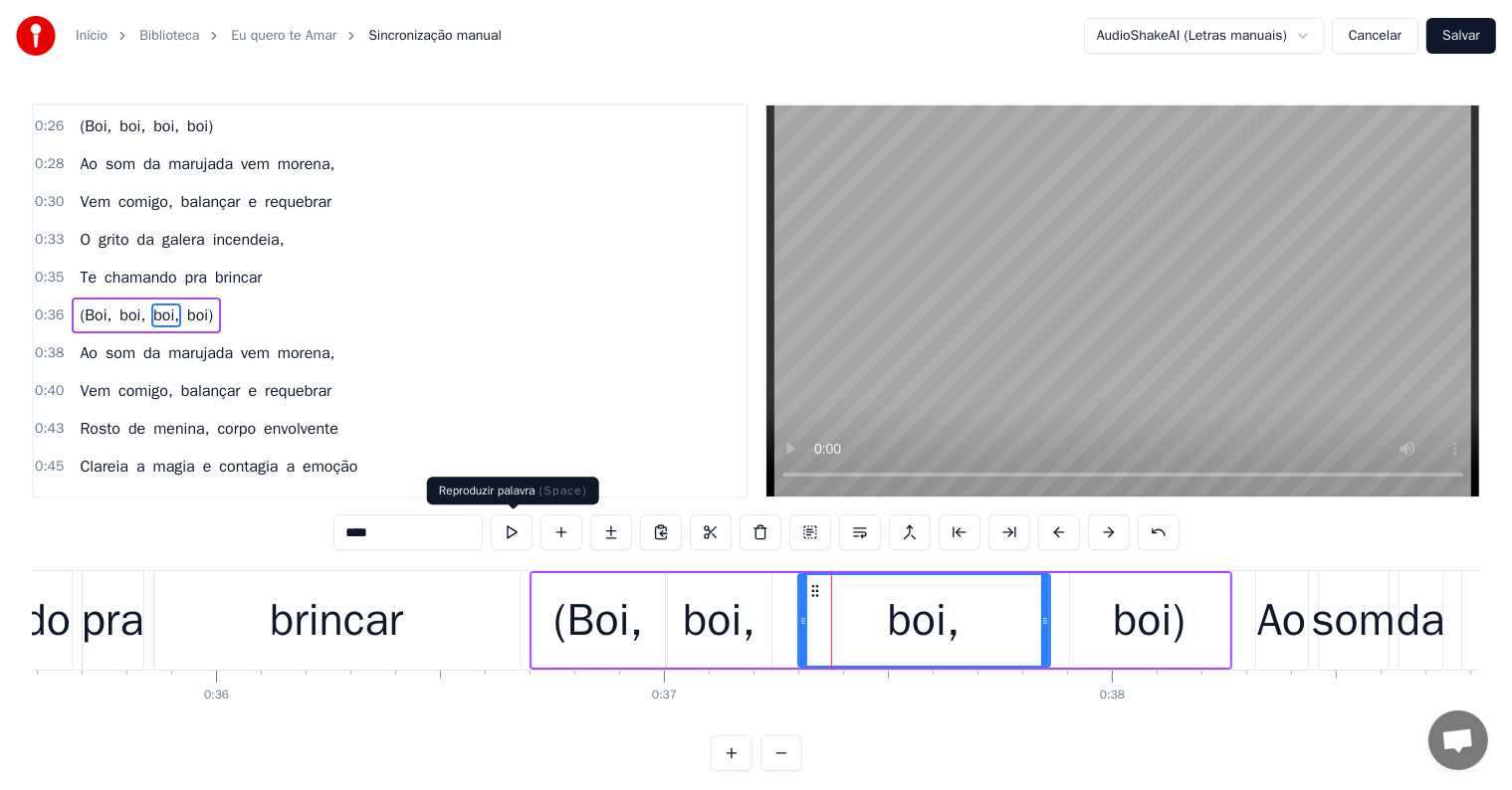 click at bounding box center (512, 532) 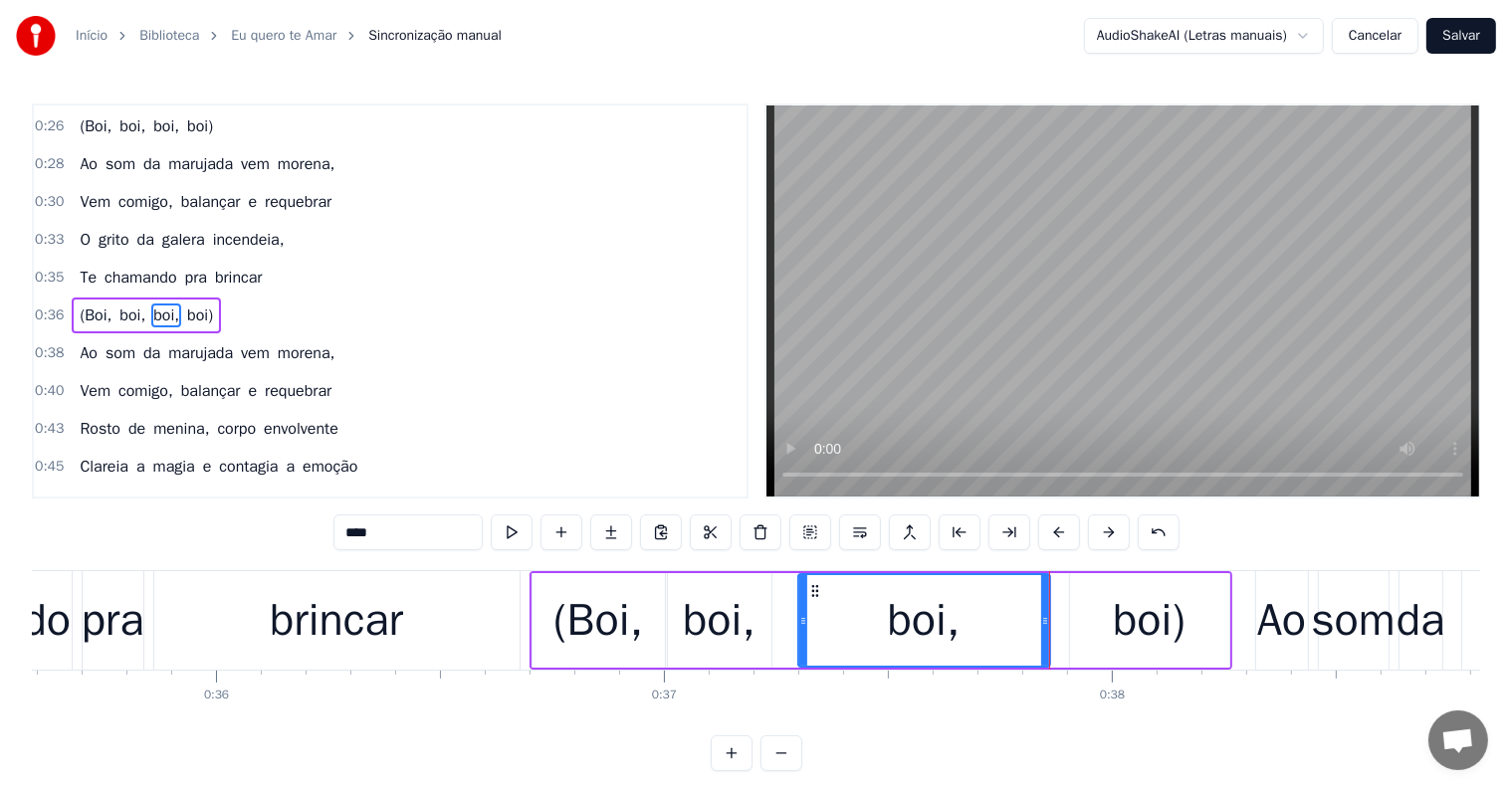 click at bounding box center [512, 532] 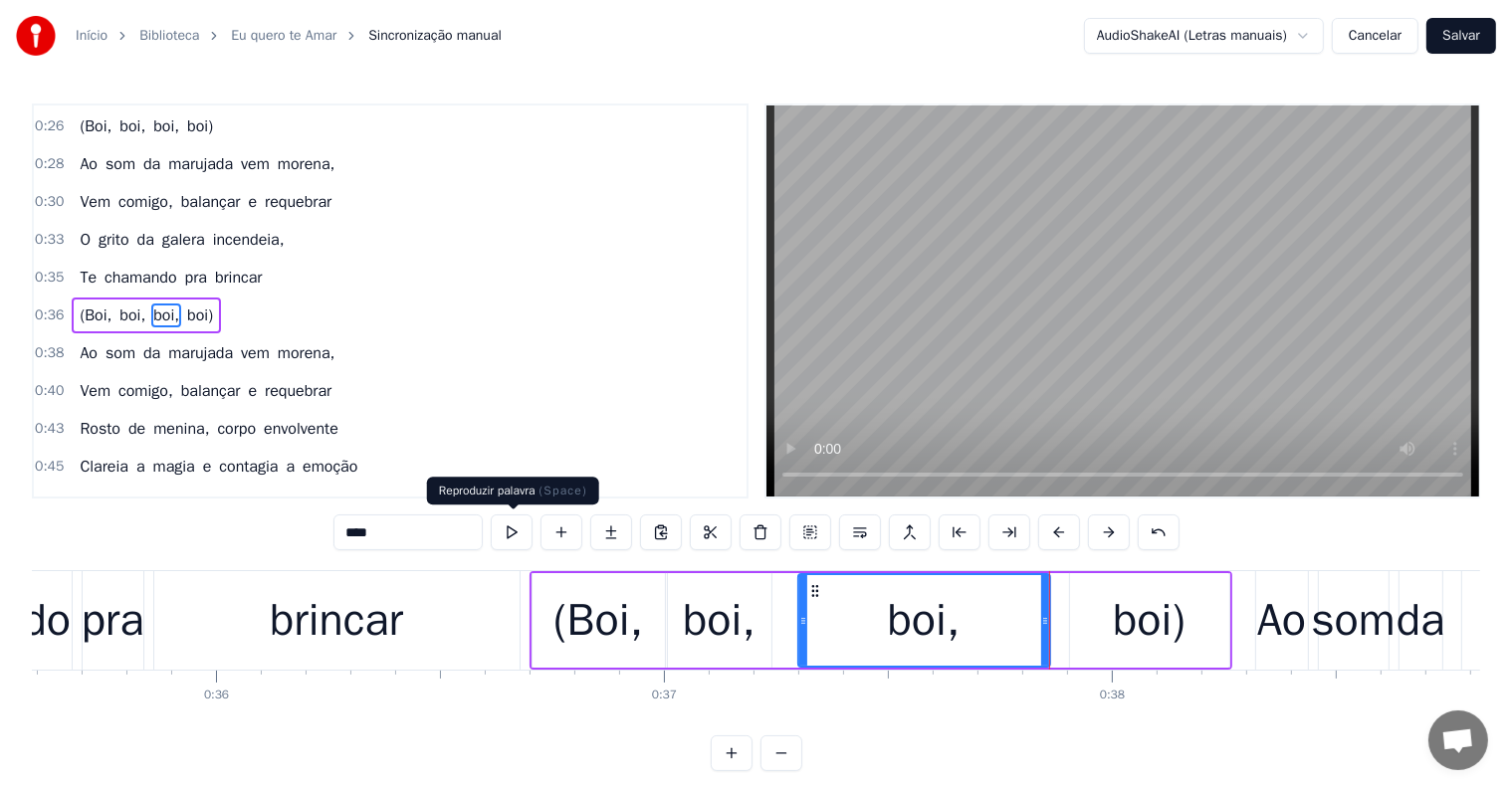 click at bounding box center (512, 532) 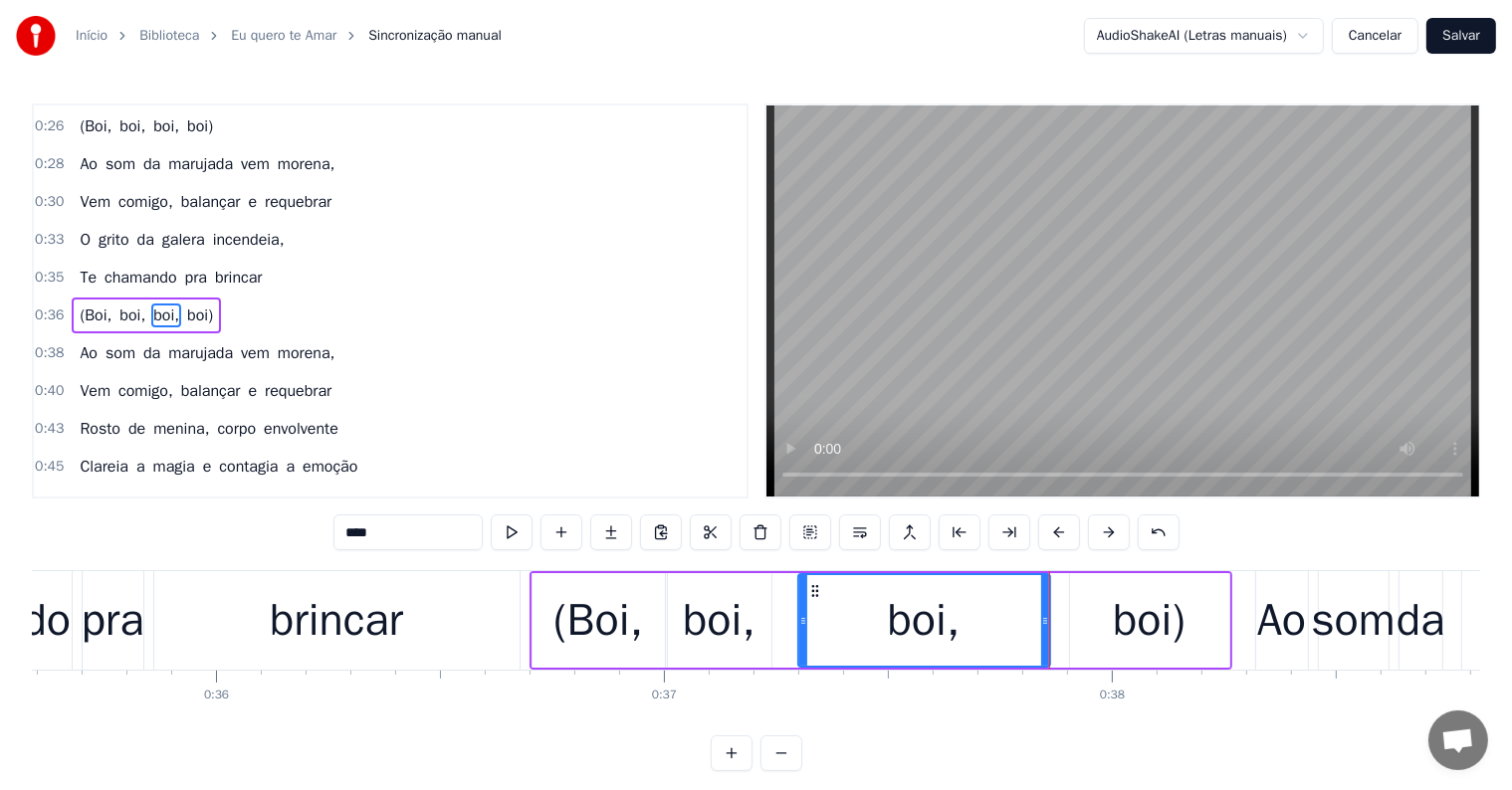 click on "boi)" at bounding box center [1150, 620] 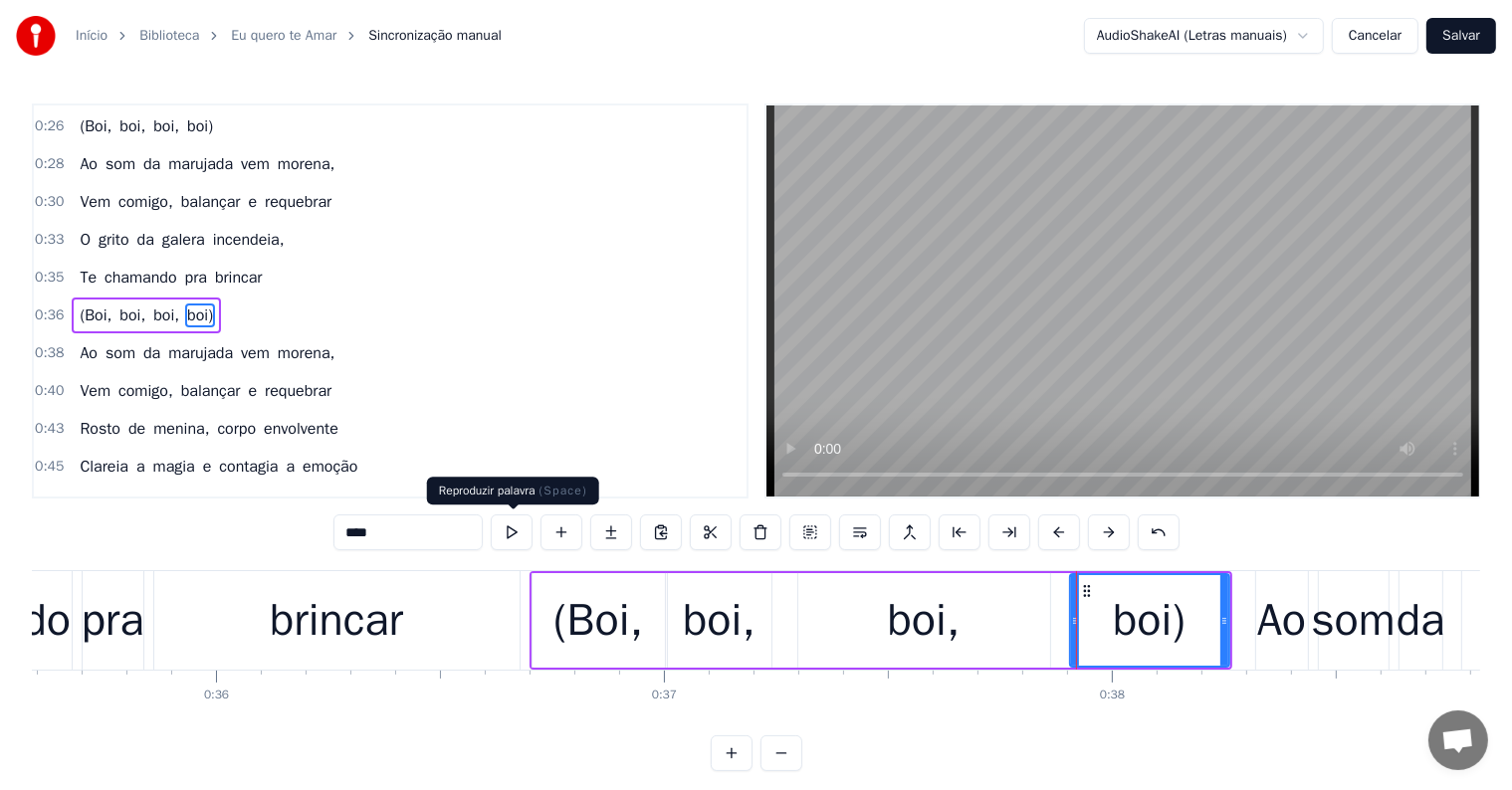 click at bounding box center (512, 532) 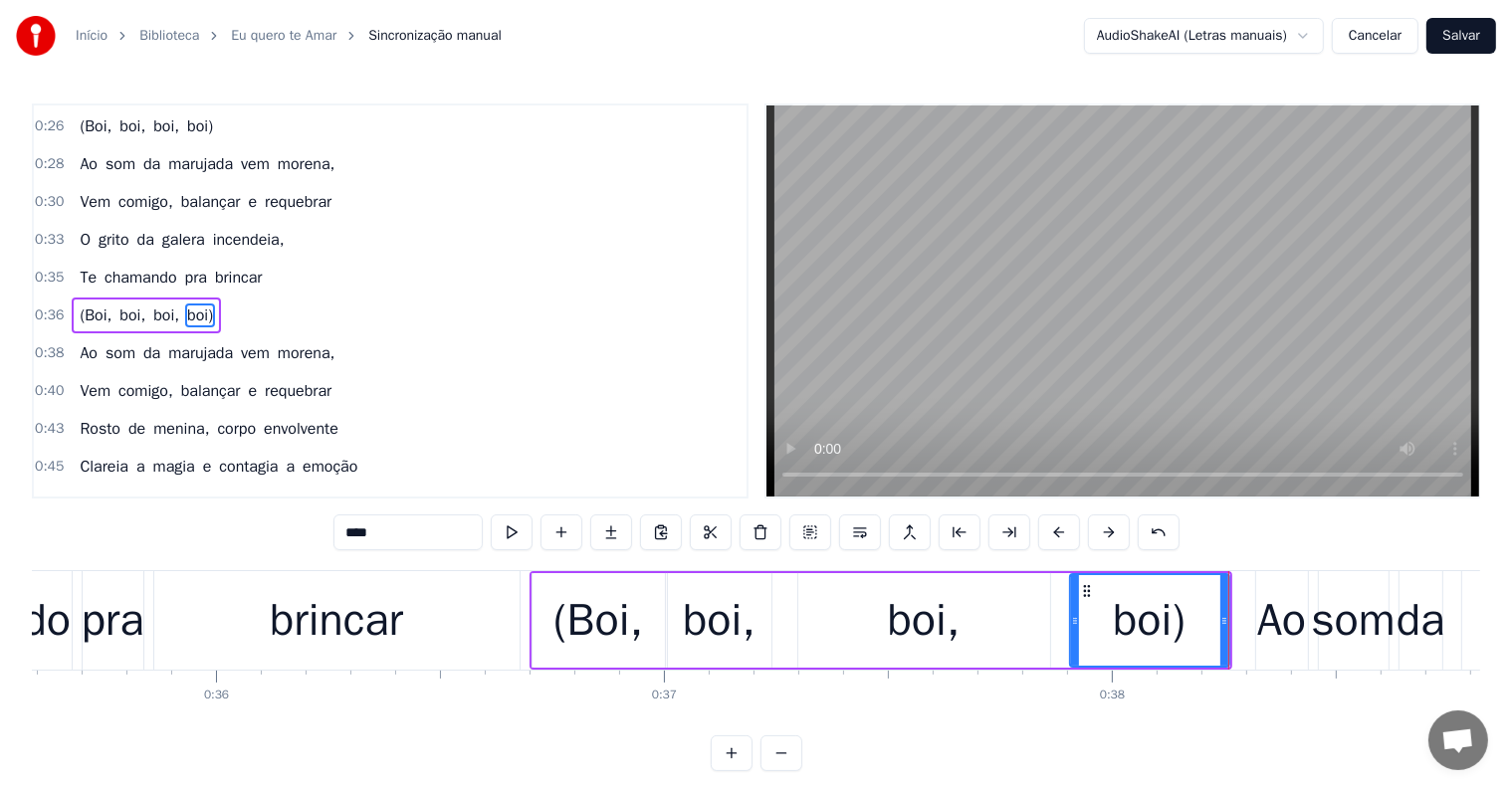 click at bounding box center (512, 532) 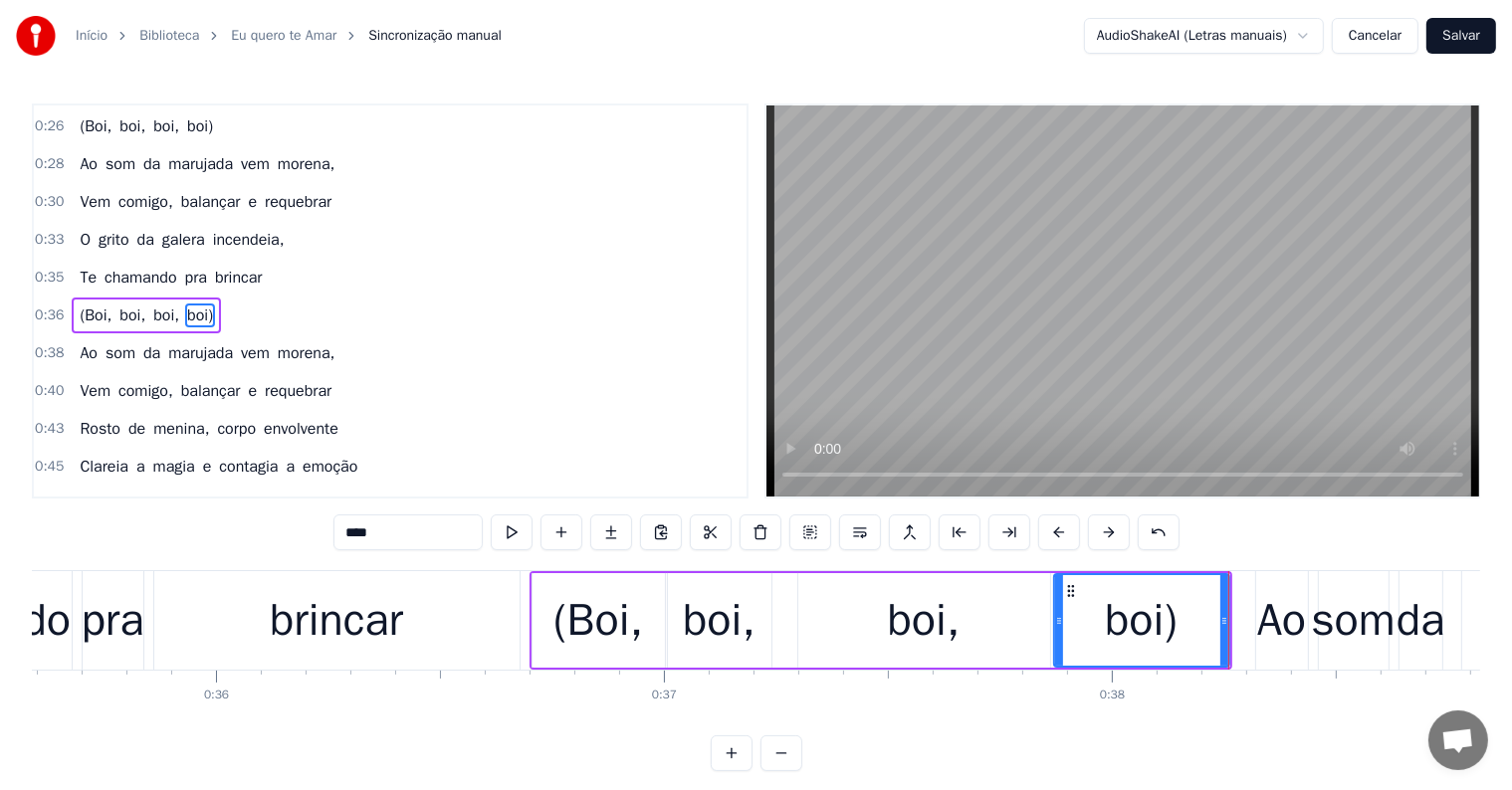 drag, startPoint x: 1069, startPoint y: 622, endPoint x: 1053, endPoint y: 621, distance: 16.03122 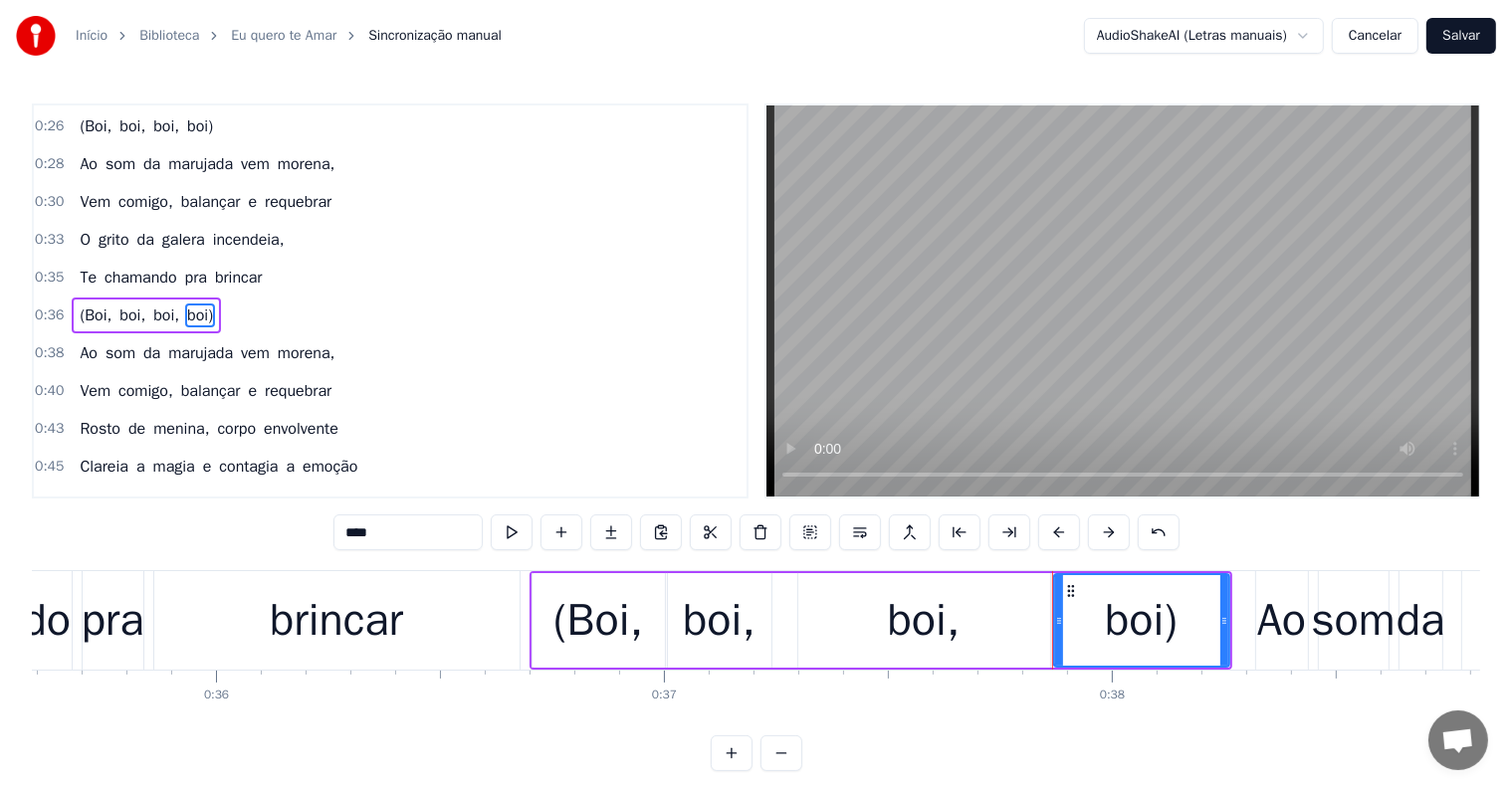 click on "brincar" at bounding box center [336, 621] 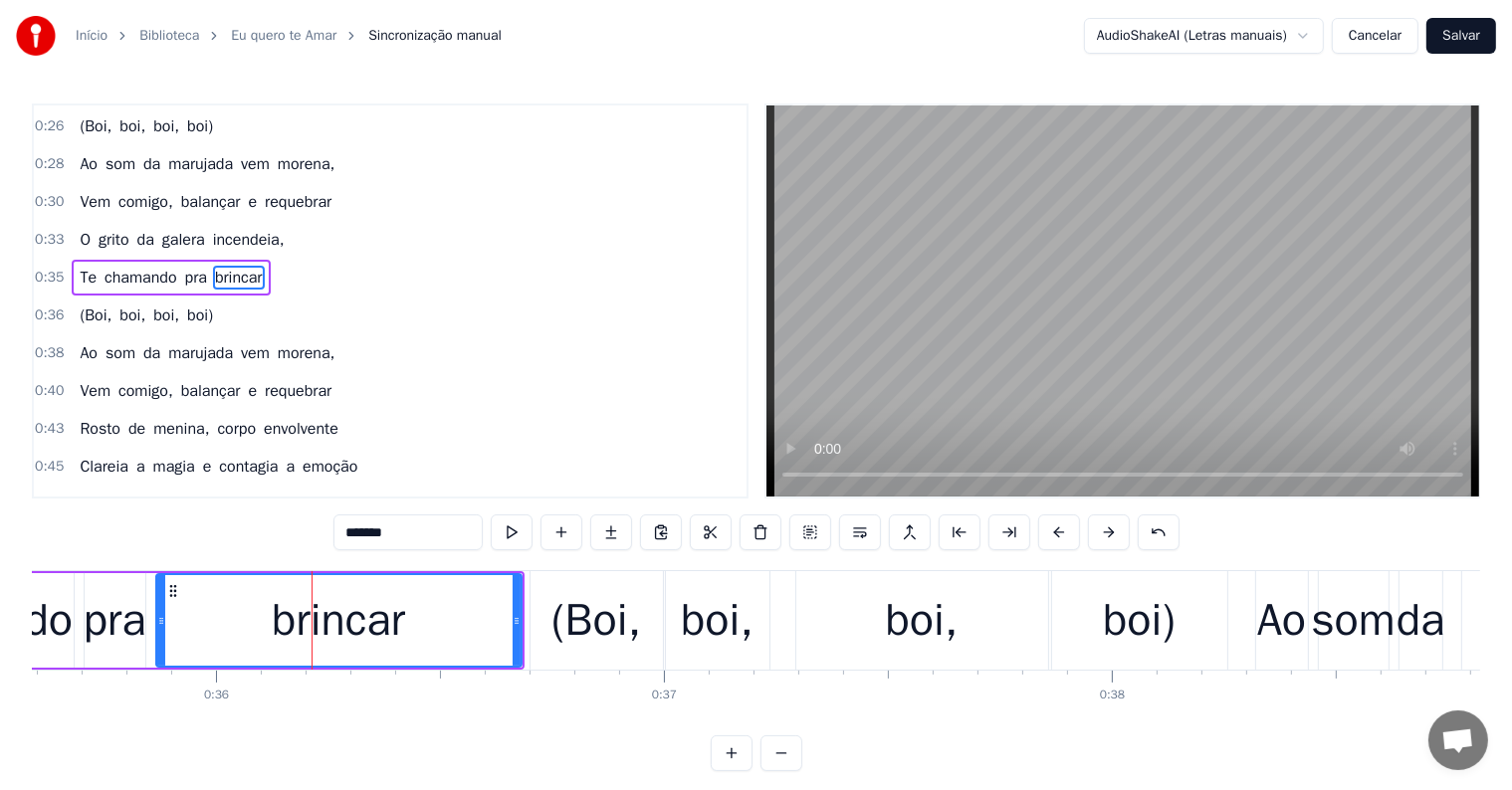 scroll, scrollTop: 188, scrollLeft: 0, axis: vertical 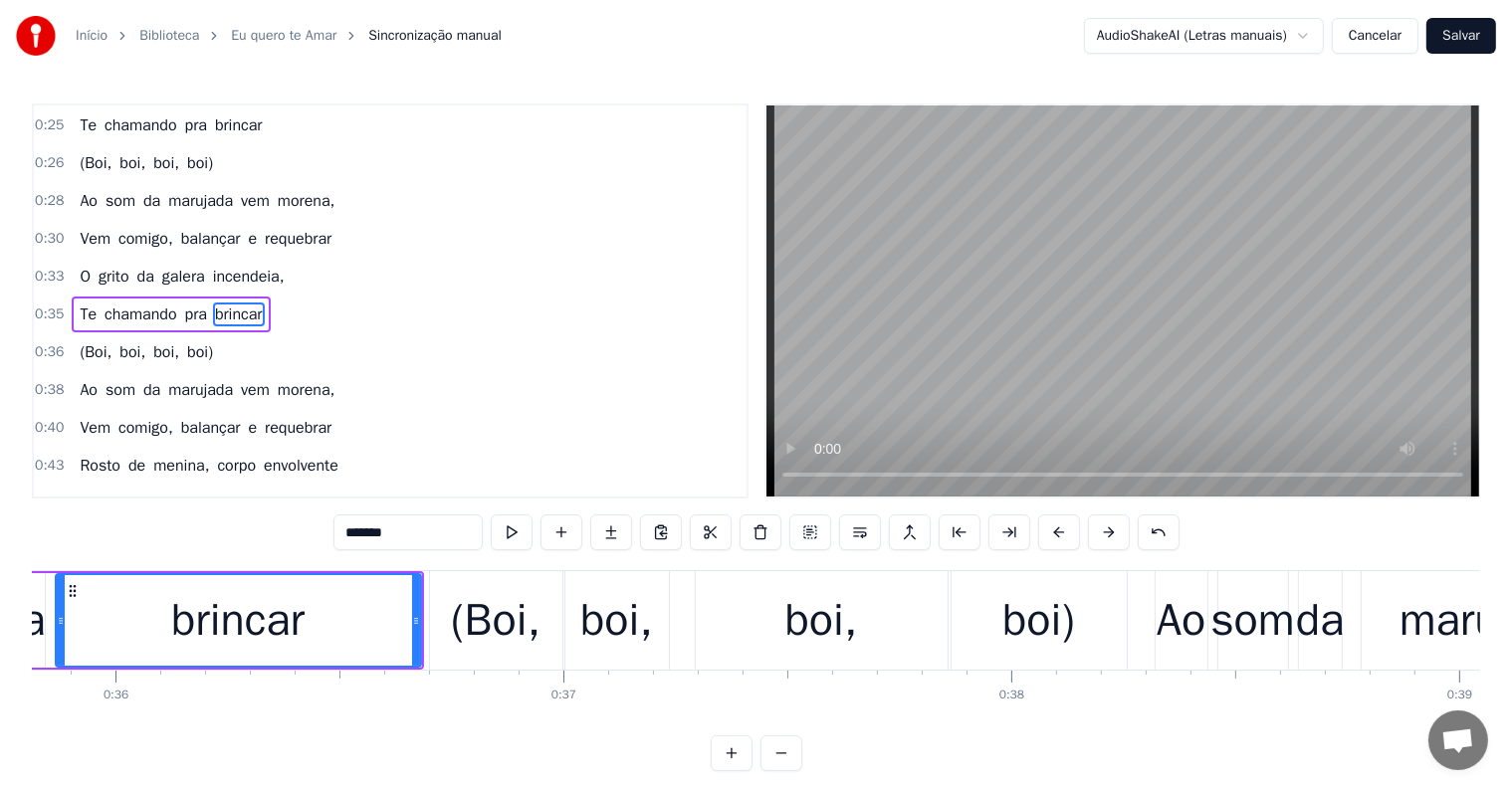 click on "(Boi," at bounding box center (496, 621) 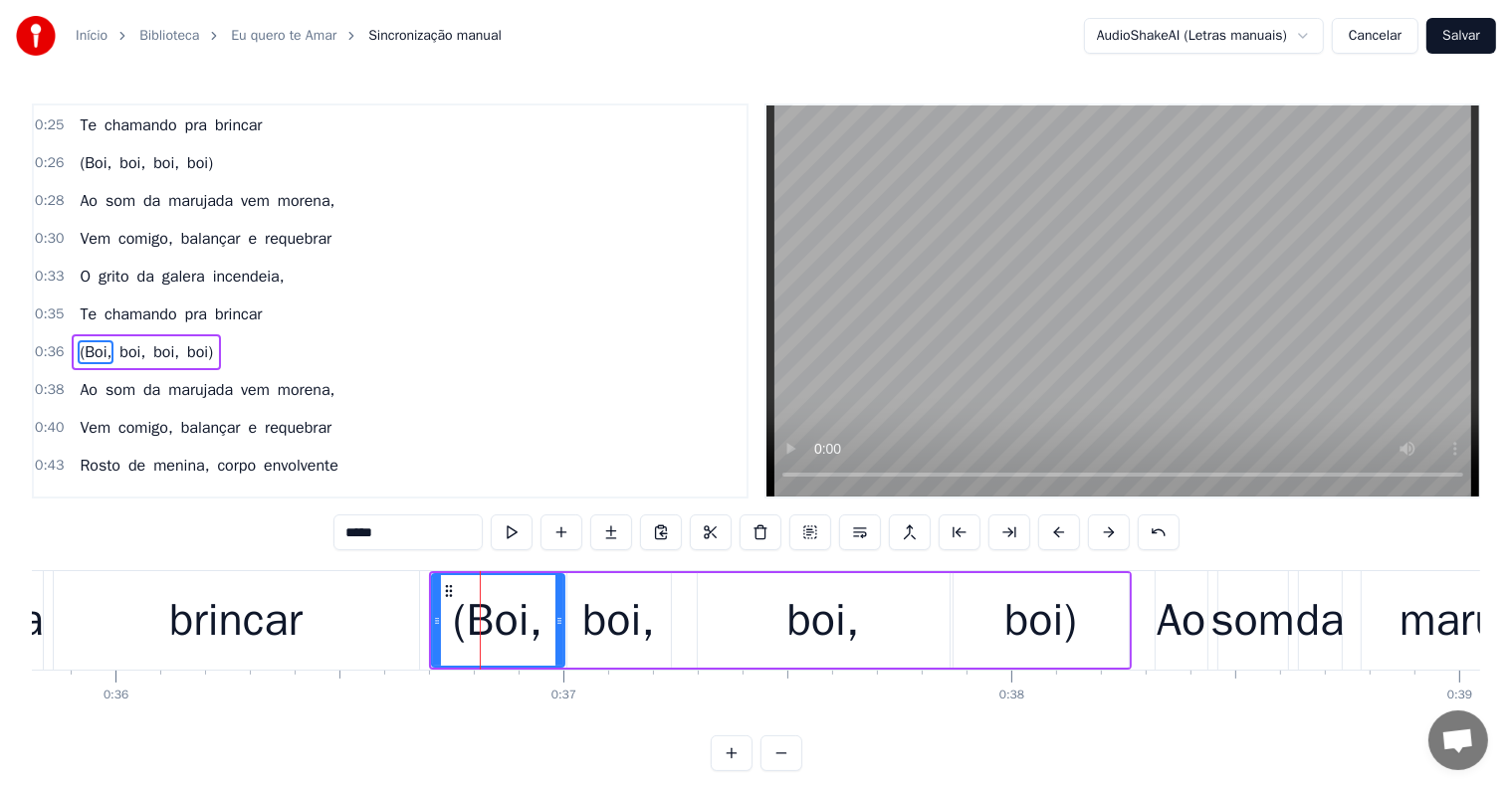 scroll, scrollTop: 225, scrollLeft: 0, axis: vertical 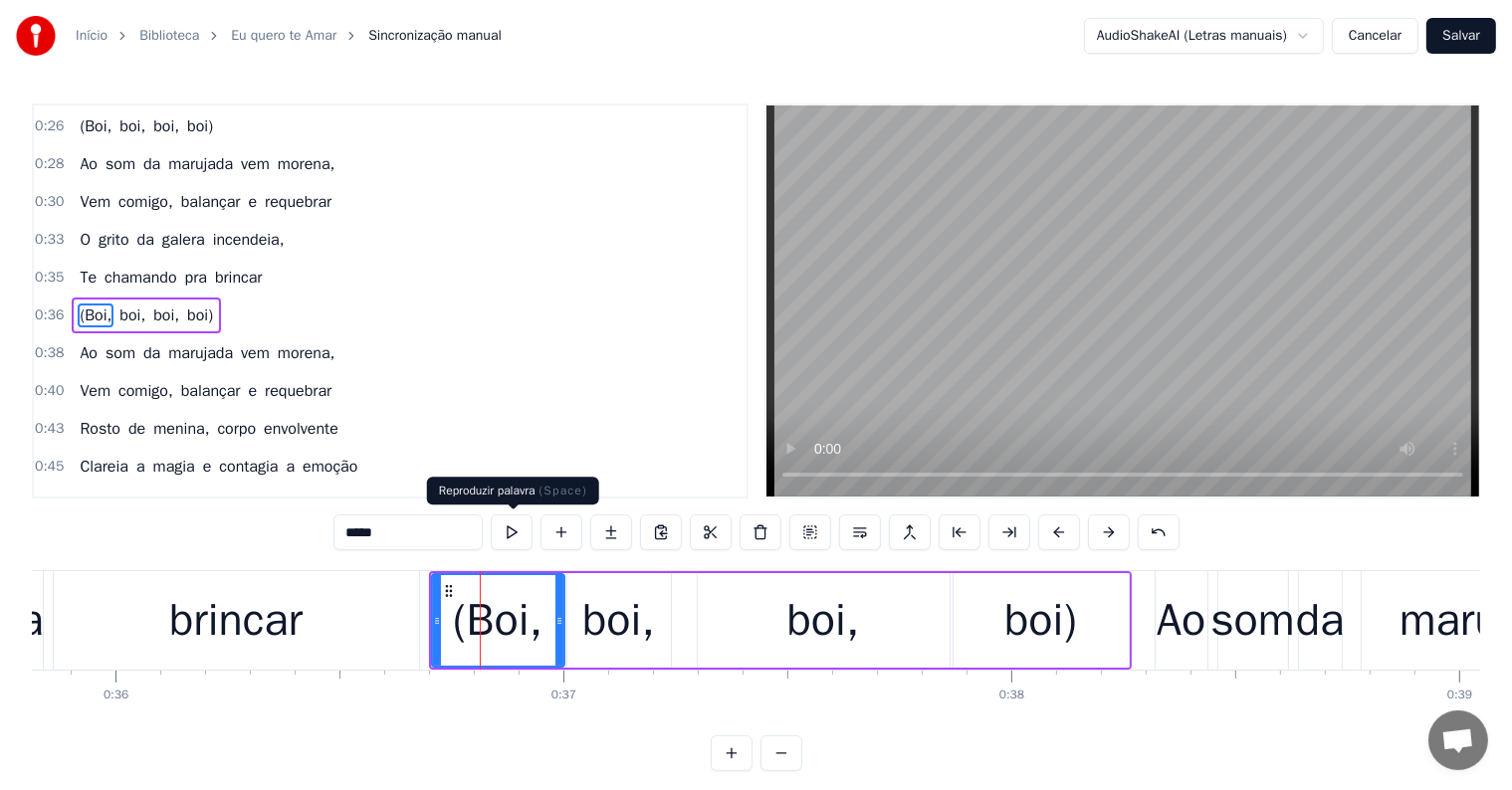 click at bounding box center [512, 532] 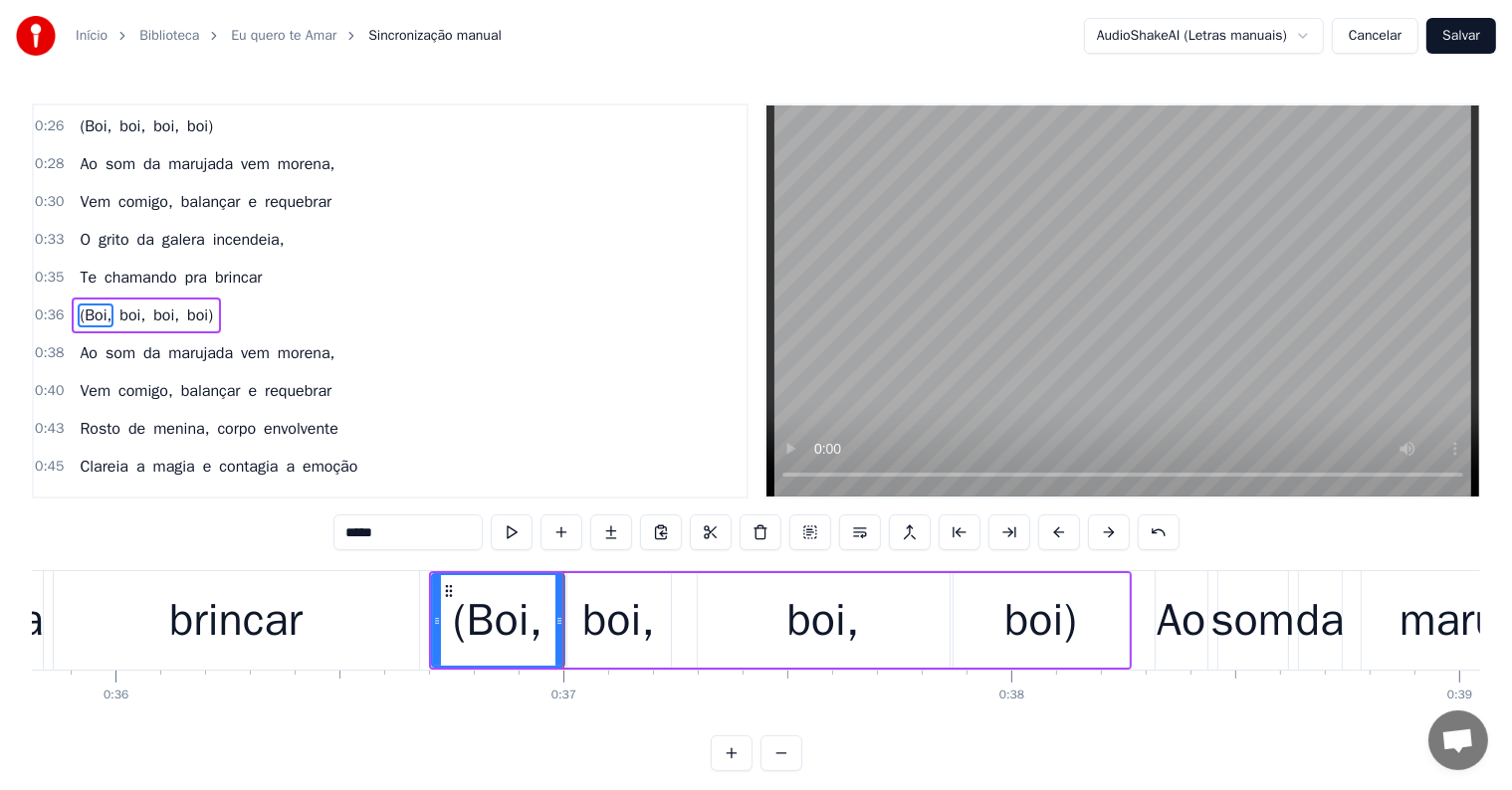 click on "brincar" at bounding box center (236, 621) 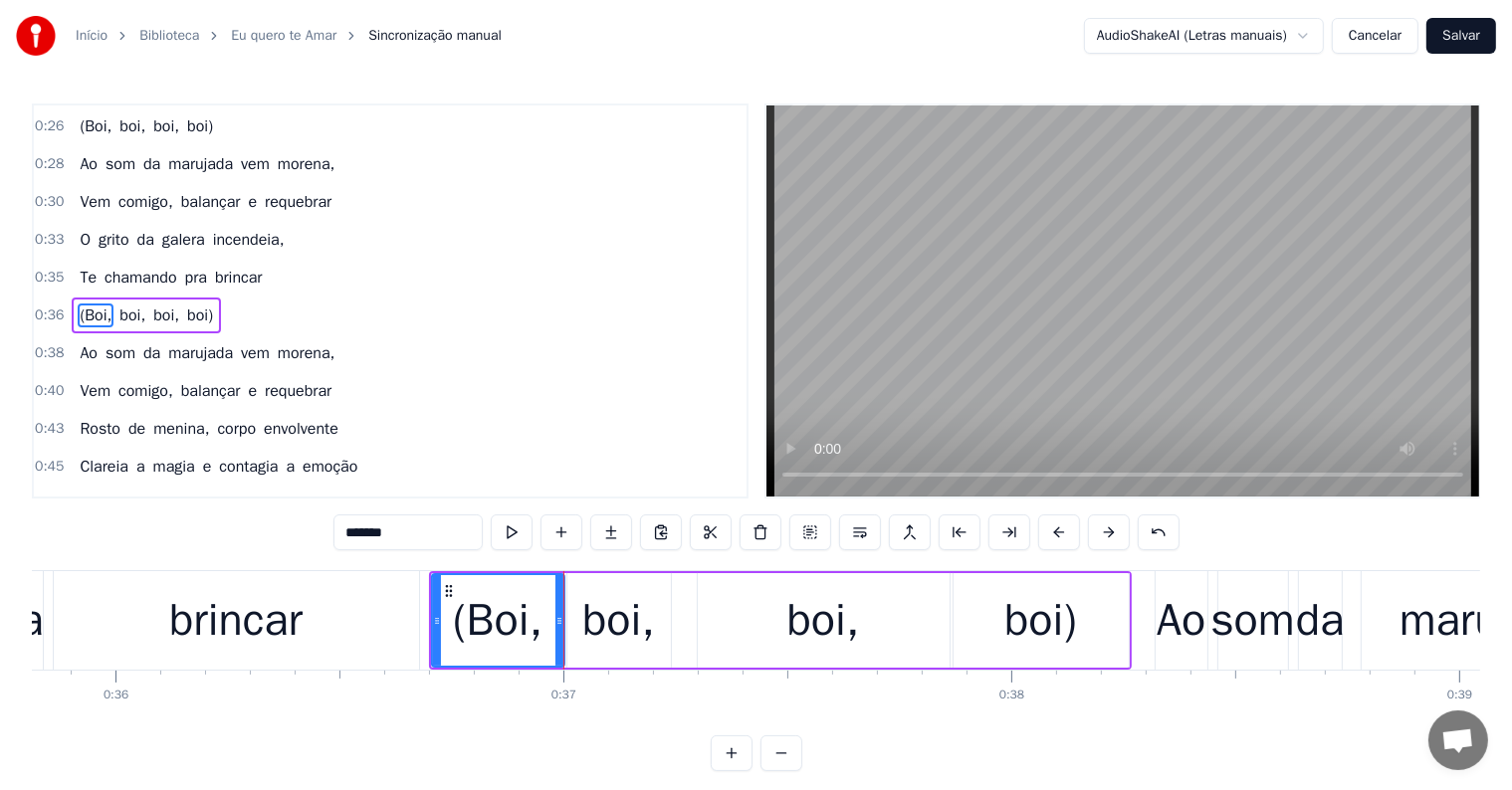 scroll, scrollTop: 188, scrollLeft: 0, axis: vertical 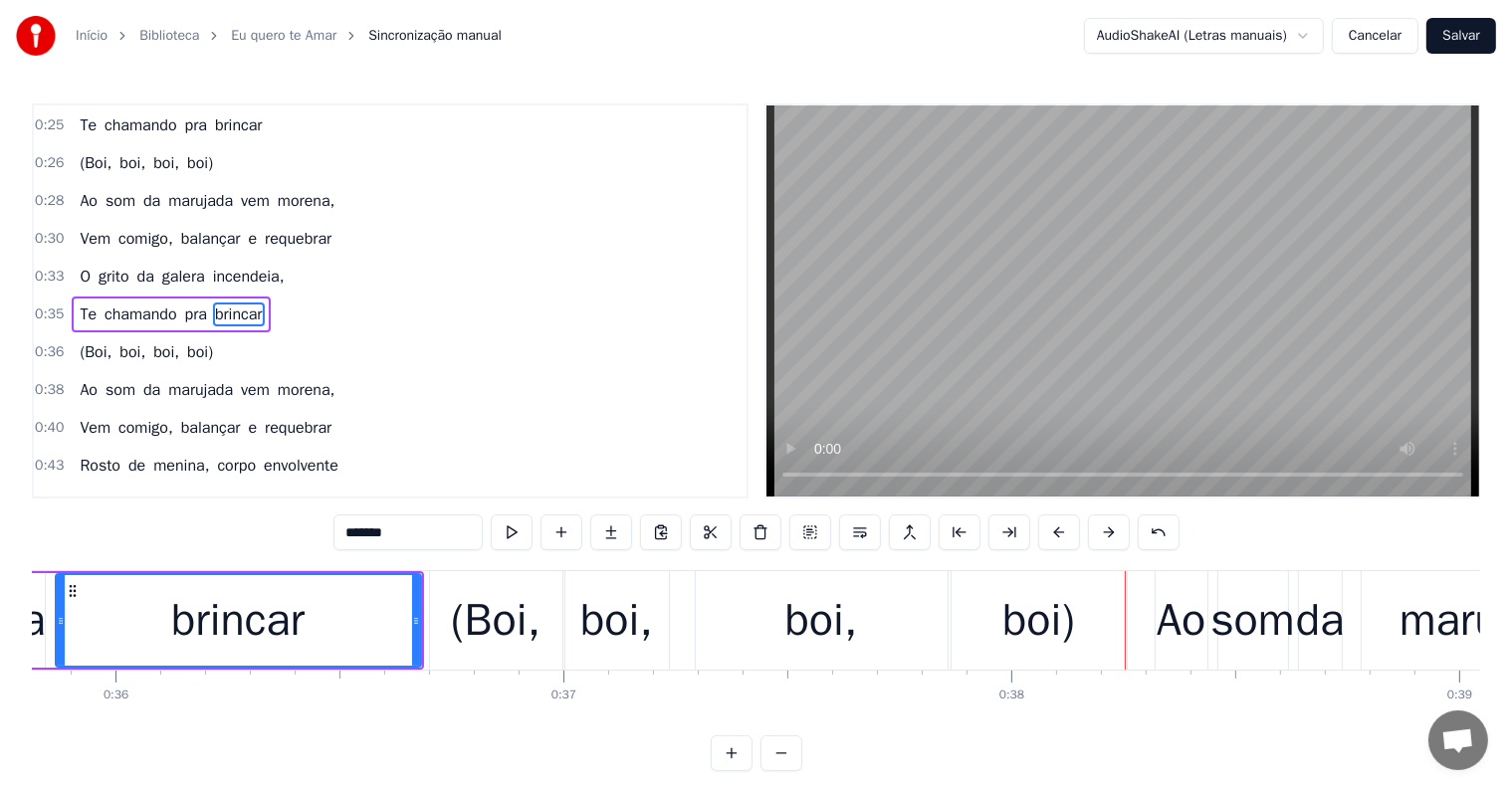 click on "boi," at bounding box center [616, 621] 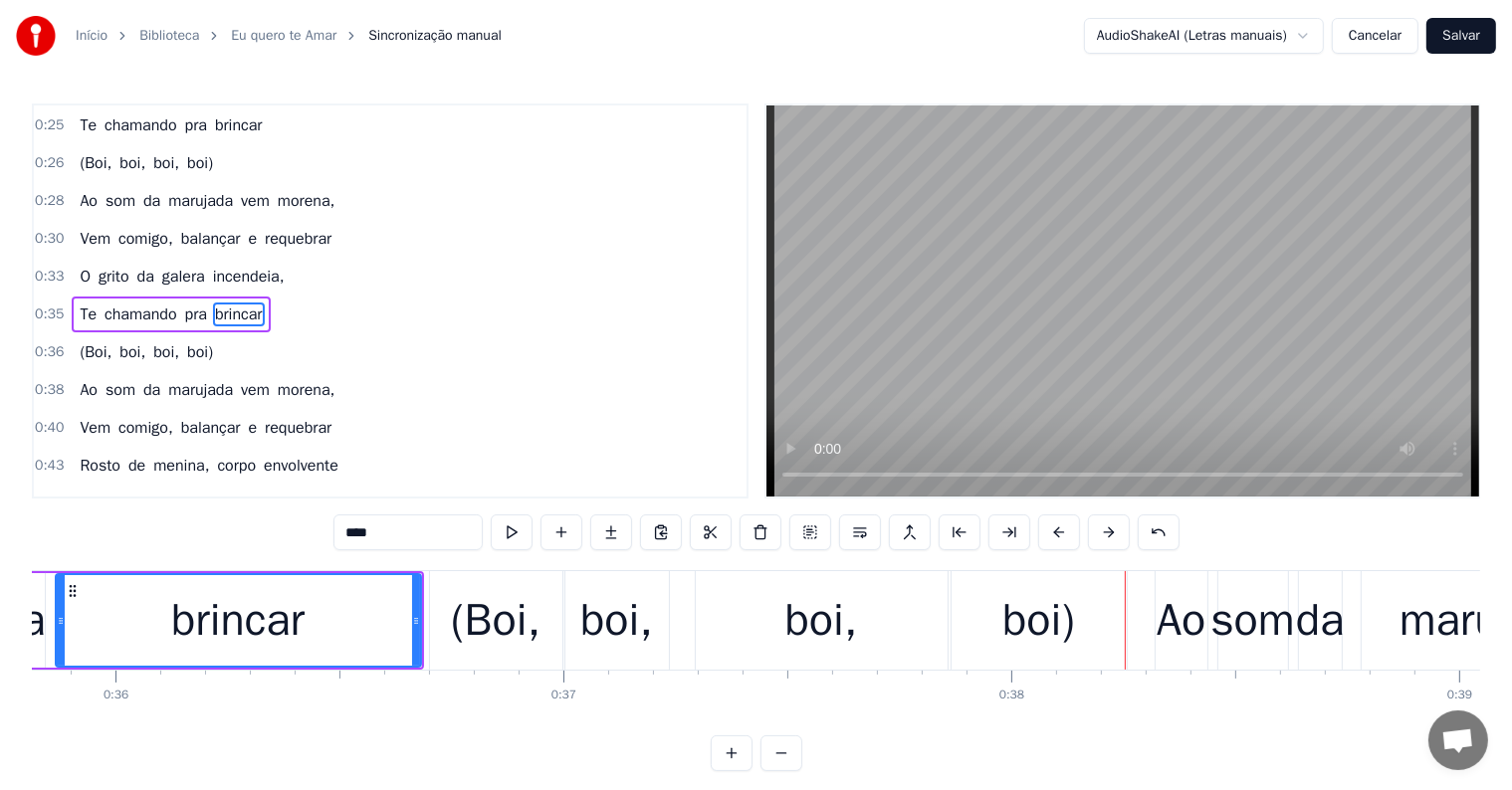 scroll, scrollTop: 225, scrollLeft: 0, axis: vertical 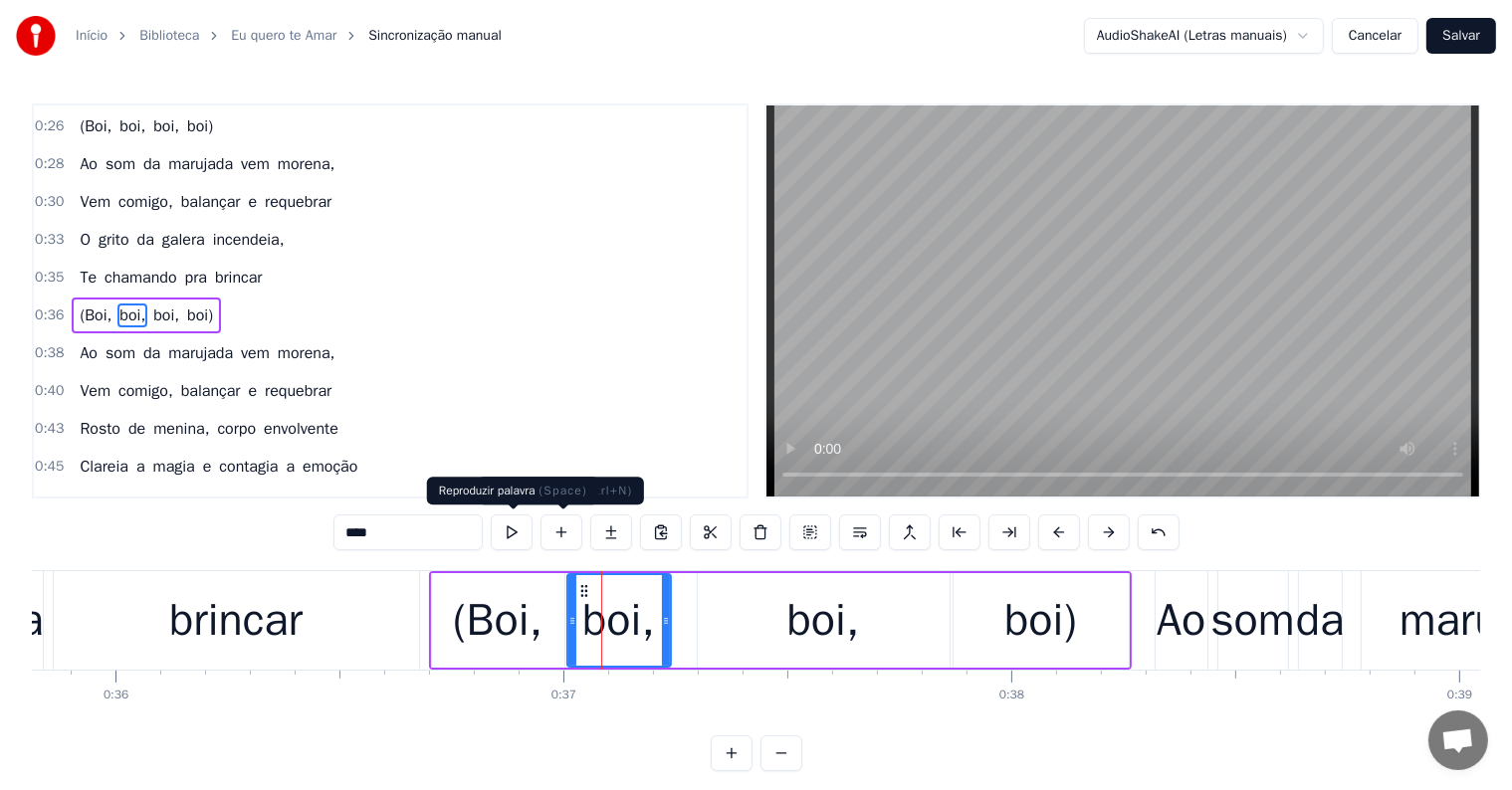 click at bounding box center [512, 532] 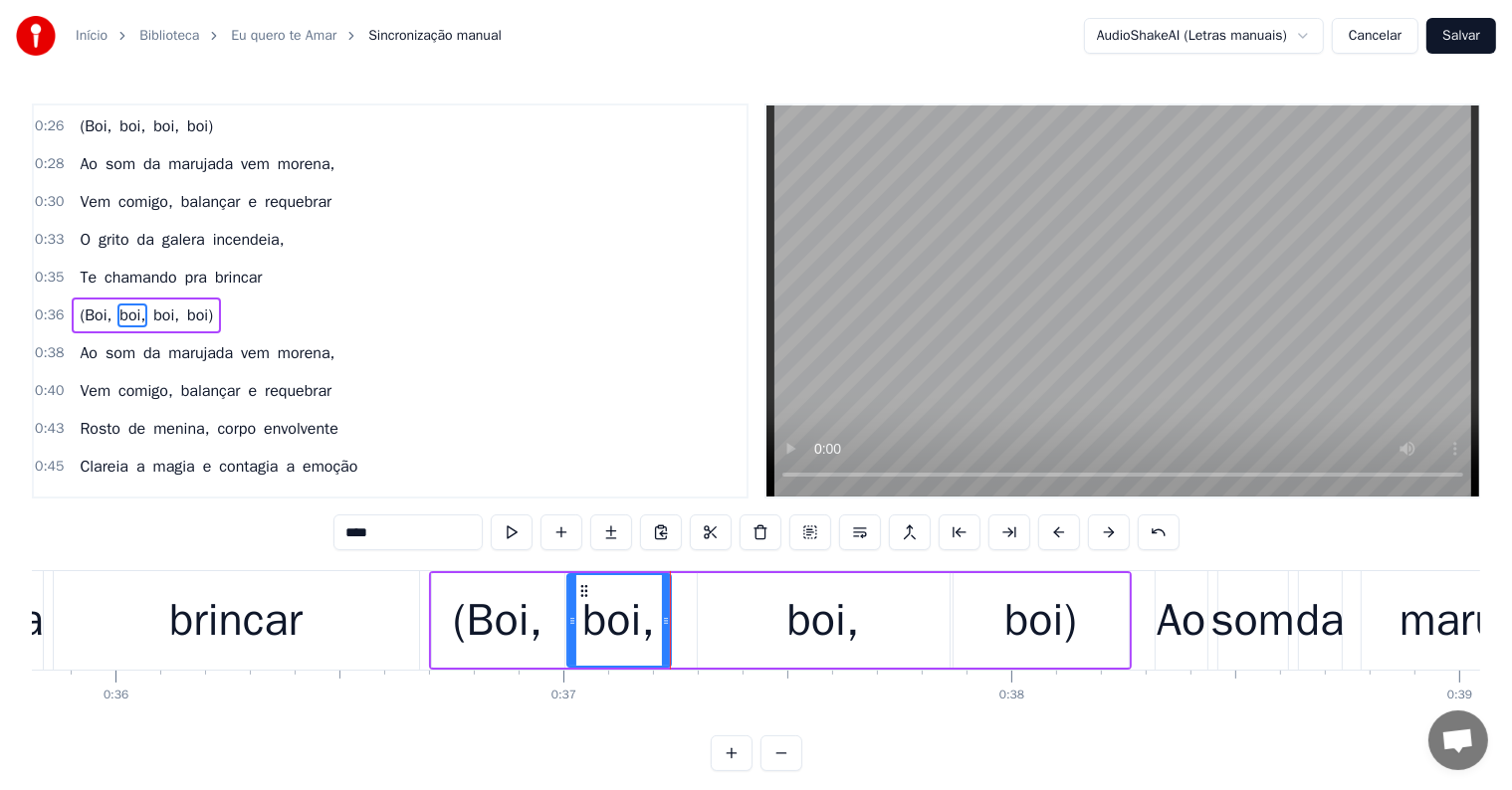 click on "boi," at bounding box center (618, 621) 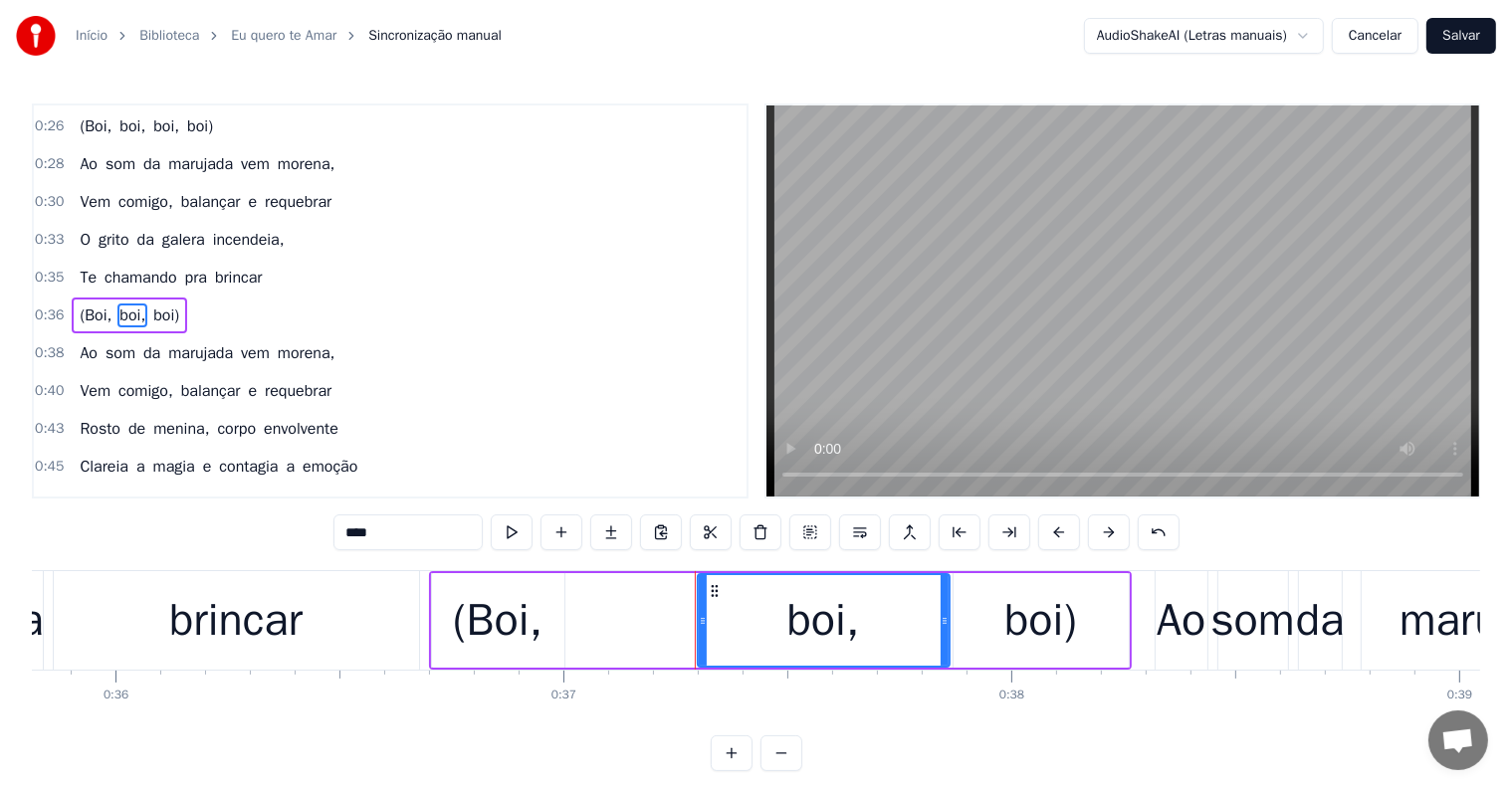 click on "(Boi," at bounding box center (498, 620) 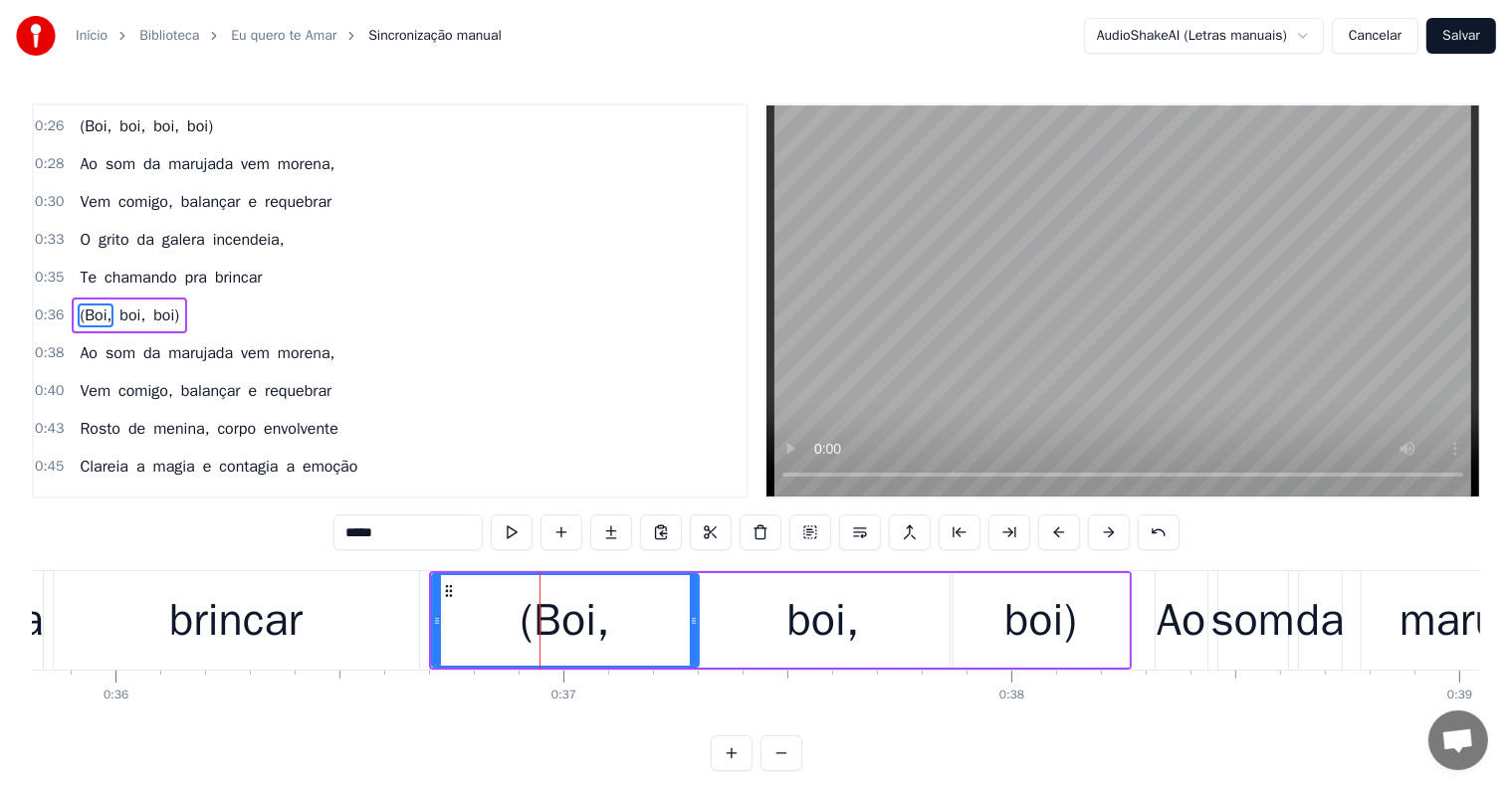 drag, startPoint x: 557, startPoint y: 622, endPoint x: 692, endPoint y: 628, distance: 135.13327 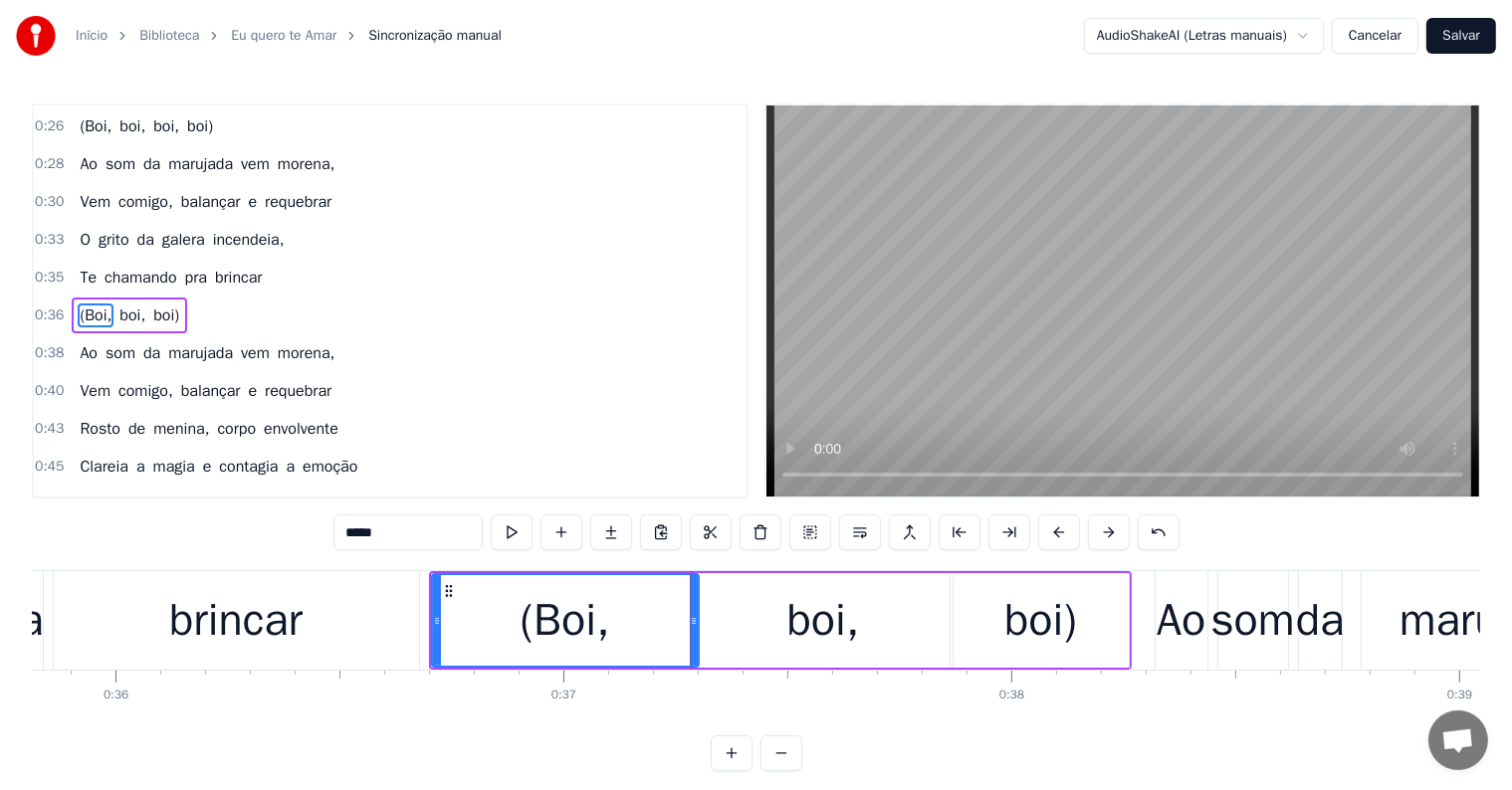 click on "brincar" at bounding box center (236, 620) 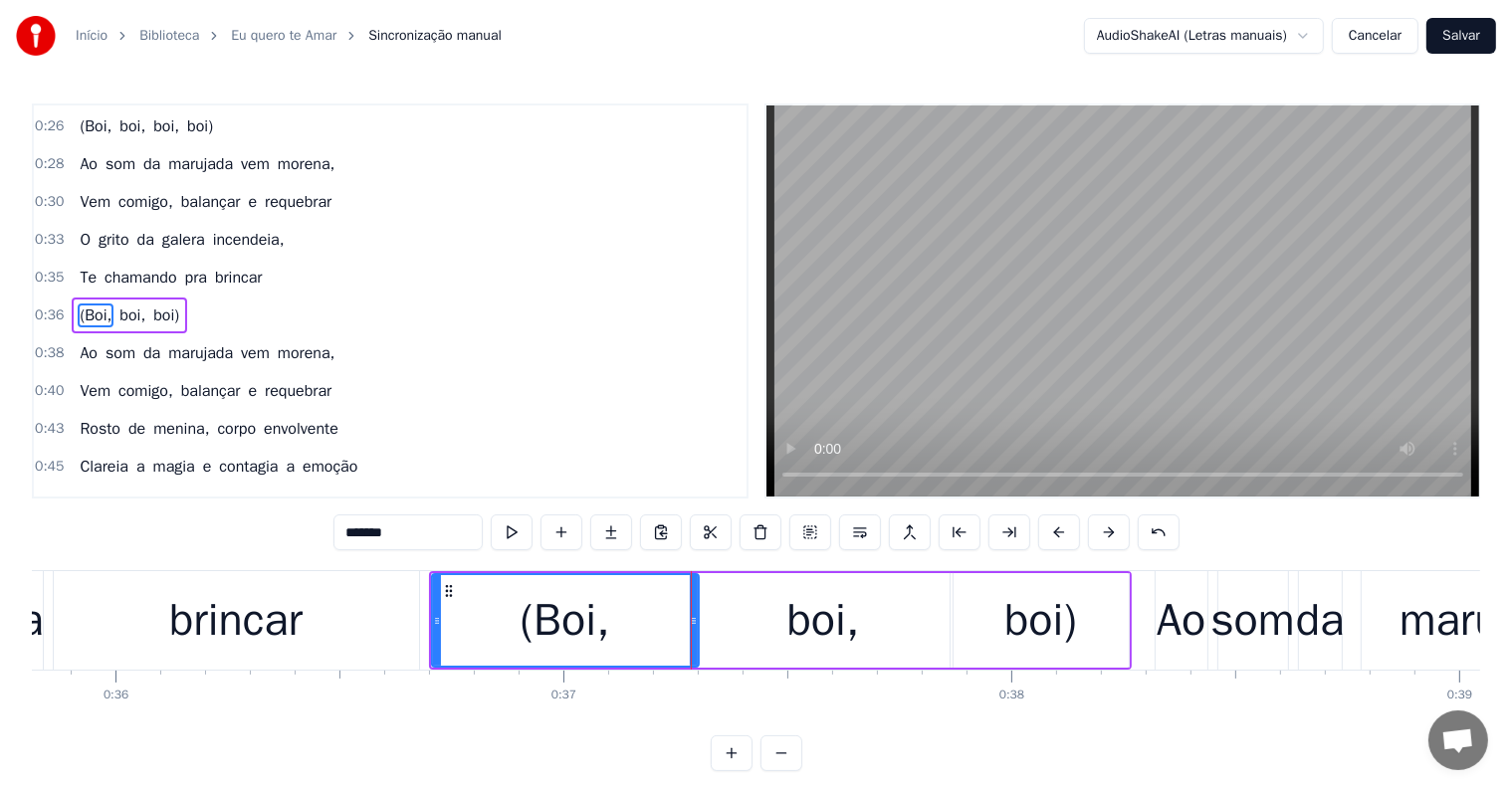 scroll, scrollTop: 188, scrollLeft: 0, axis: vertical 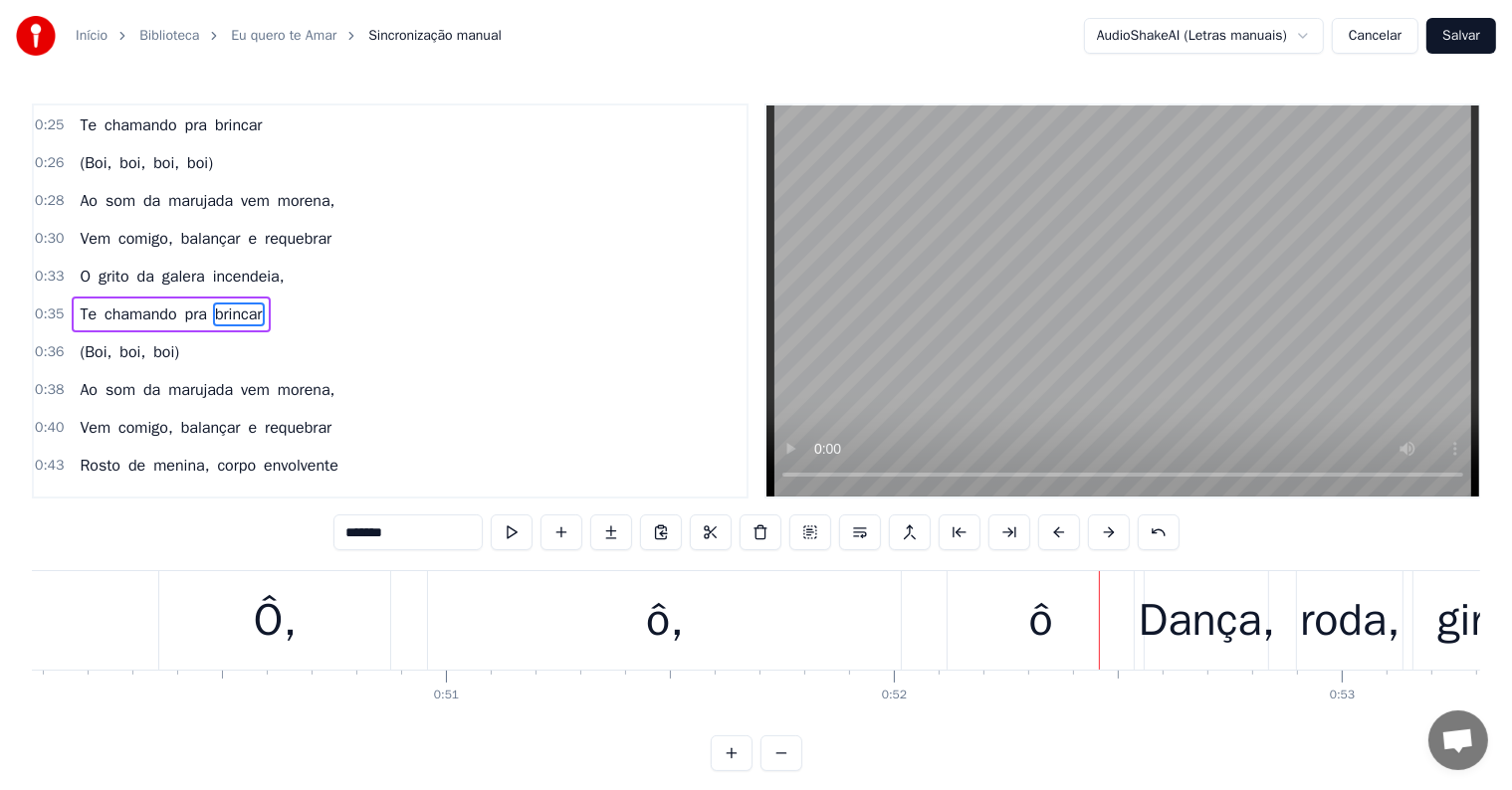 click on "Ô," at bounding box center [275, 620] 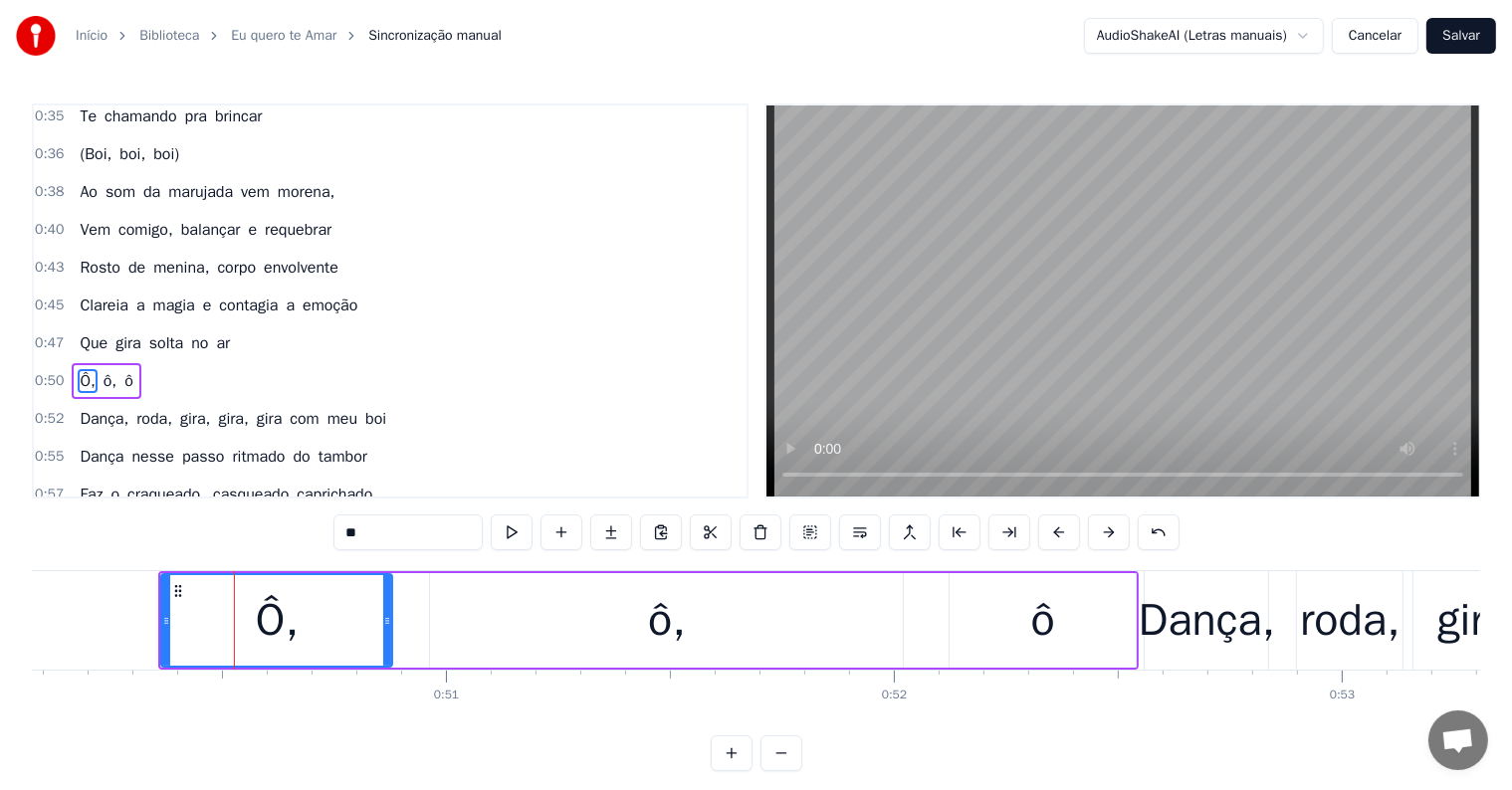 scroll, scrollTop: 445, scrollLeft: 0, axis: vertical 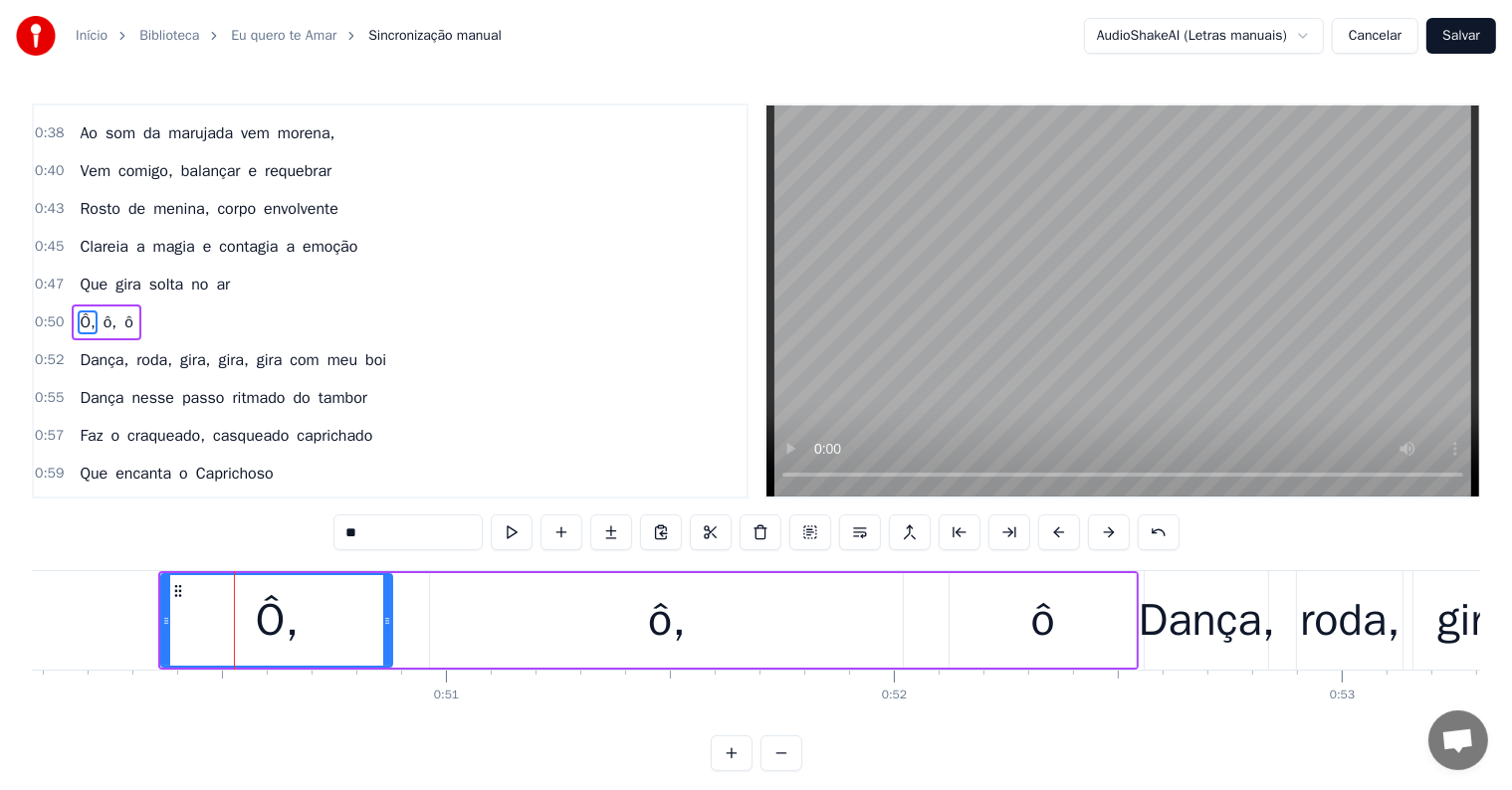 click on "ô," at bounding box center (666, 620) 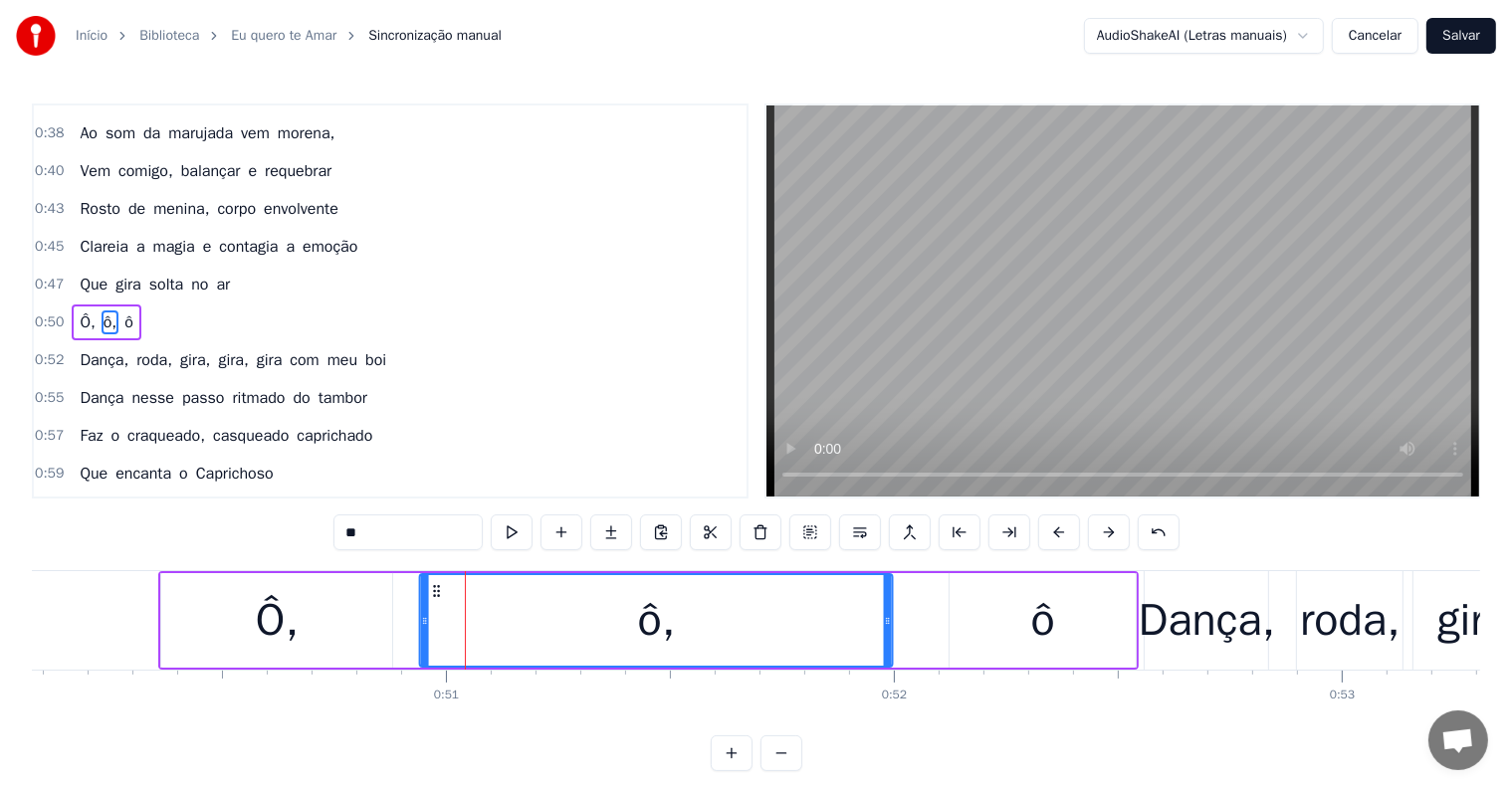 drag, startPoint x: 446, startPoint y: 590, endPoint x: 436, endPoint y: 589, distance: 10.049876 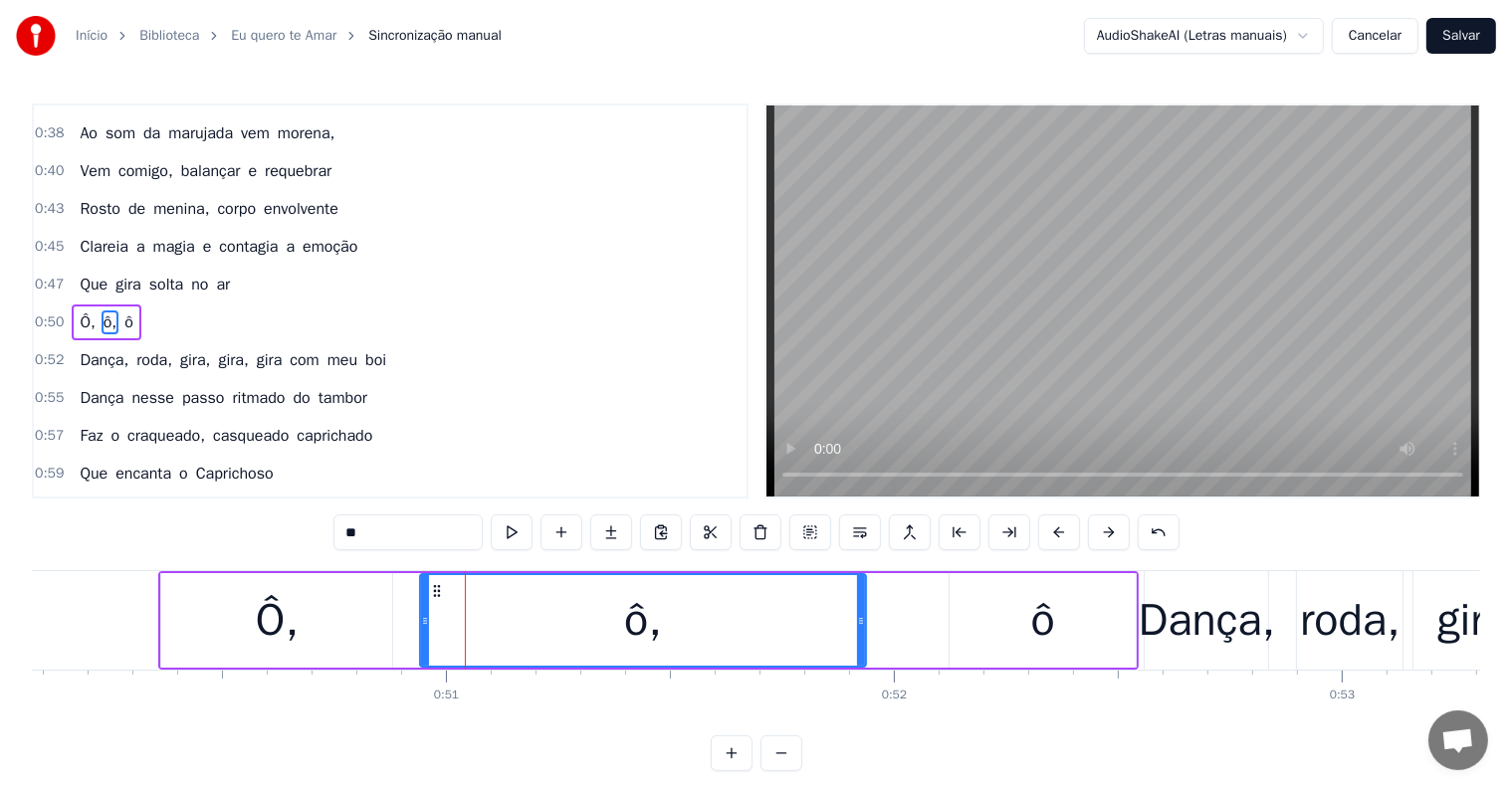 drag, startPoint x: 889, startPoint y: 625, endPoint x: 862, endPoint y: 624, distance: 27.018512 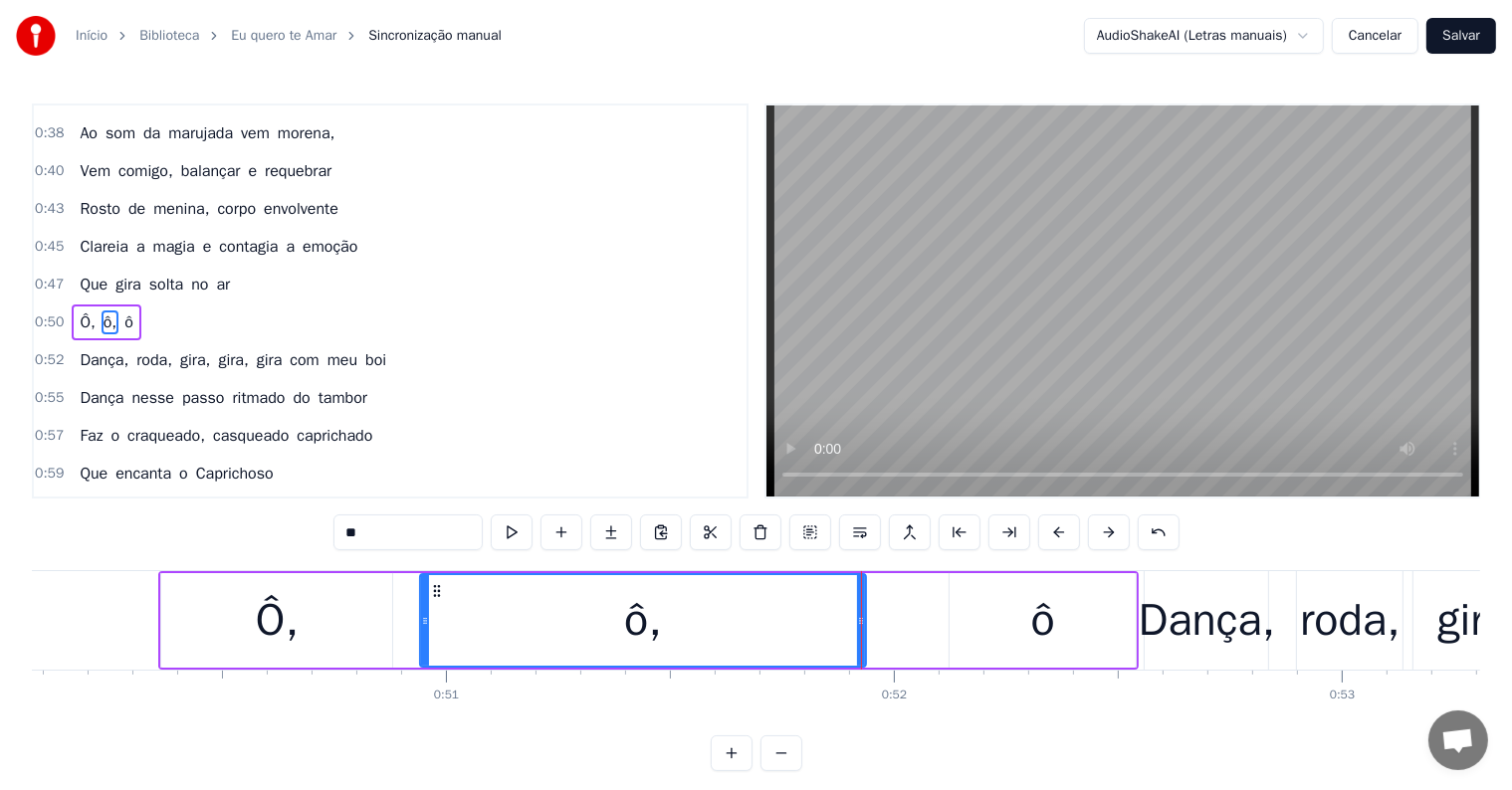 click on "Ô," at bounding box center (277, 620) 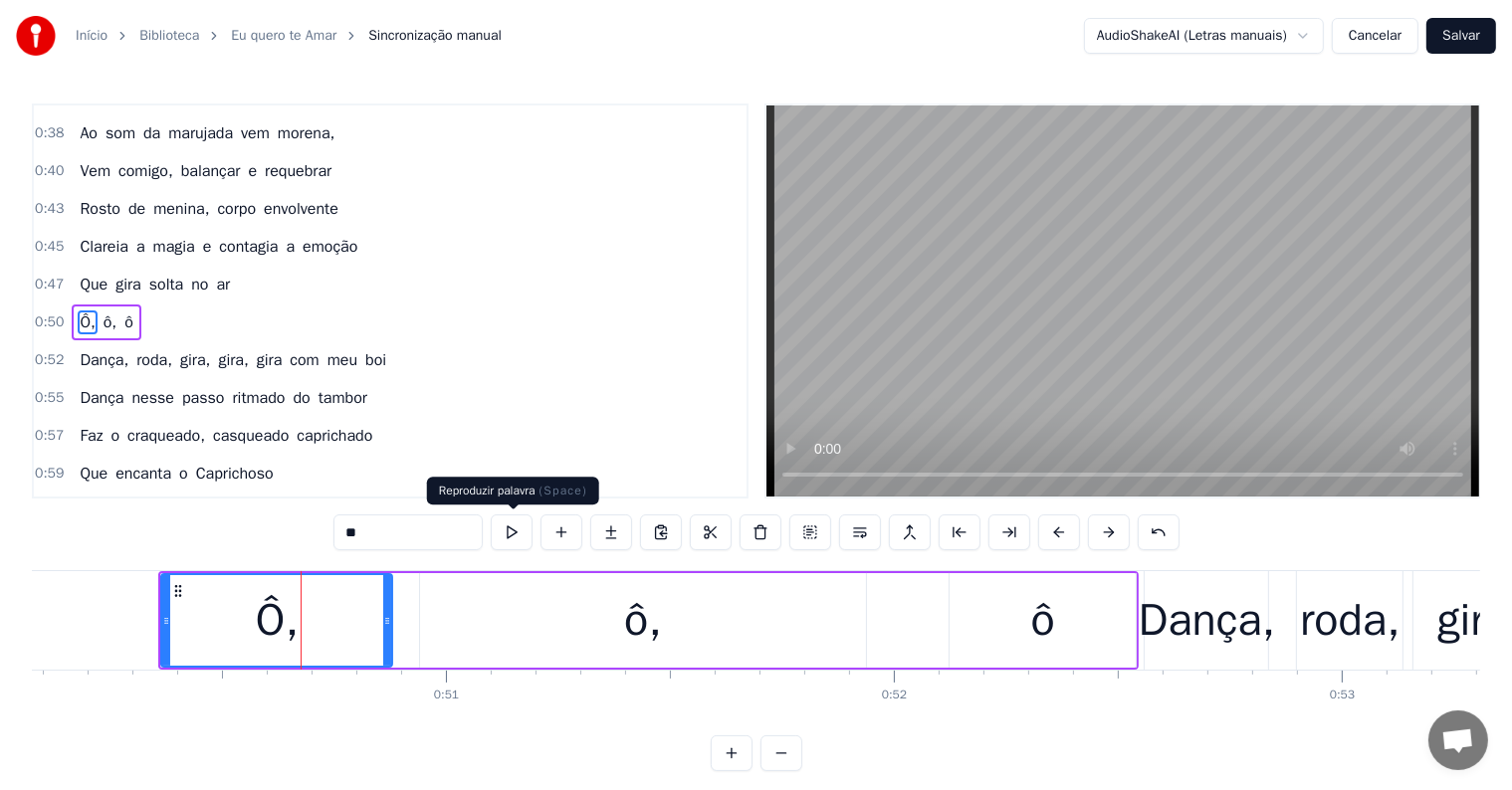 click at bounding box center [512, 532] 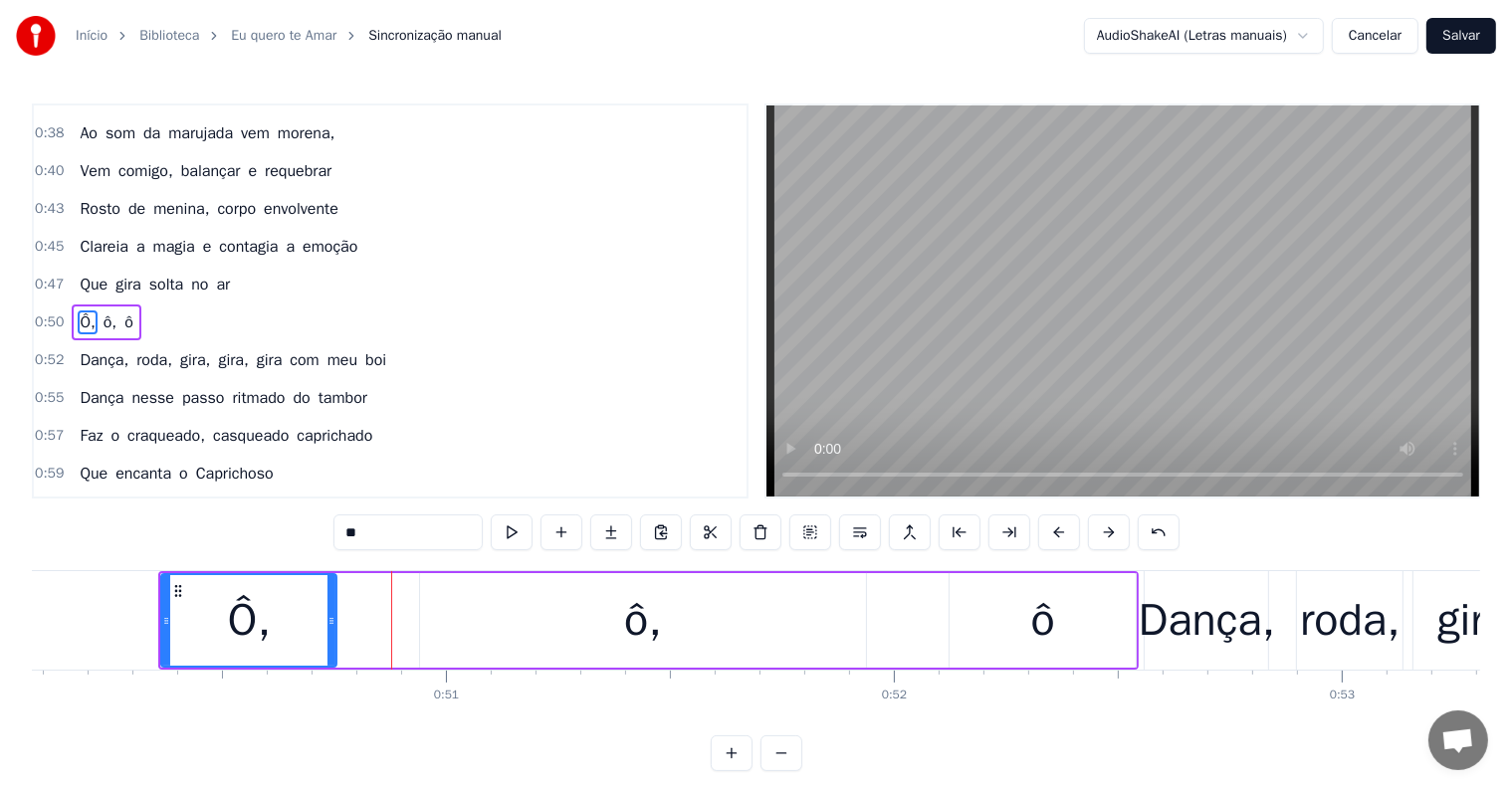 drag, startPoint x: 386, startPoint y: 625, endPoint x: 330, endPoint y: 625, distance: 56 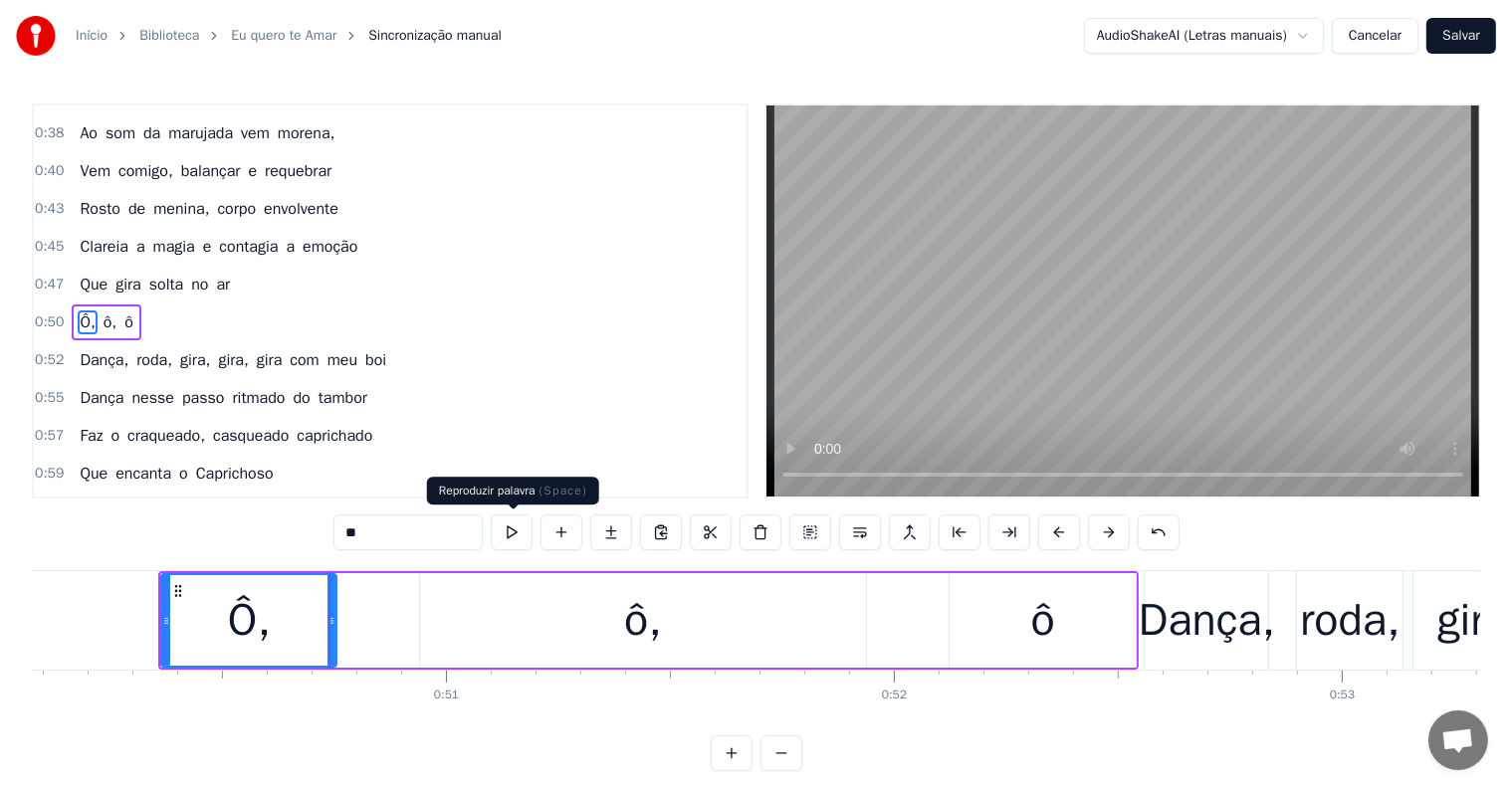 click at bounding box center [512, 532] 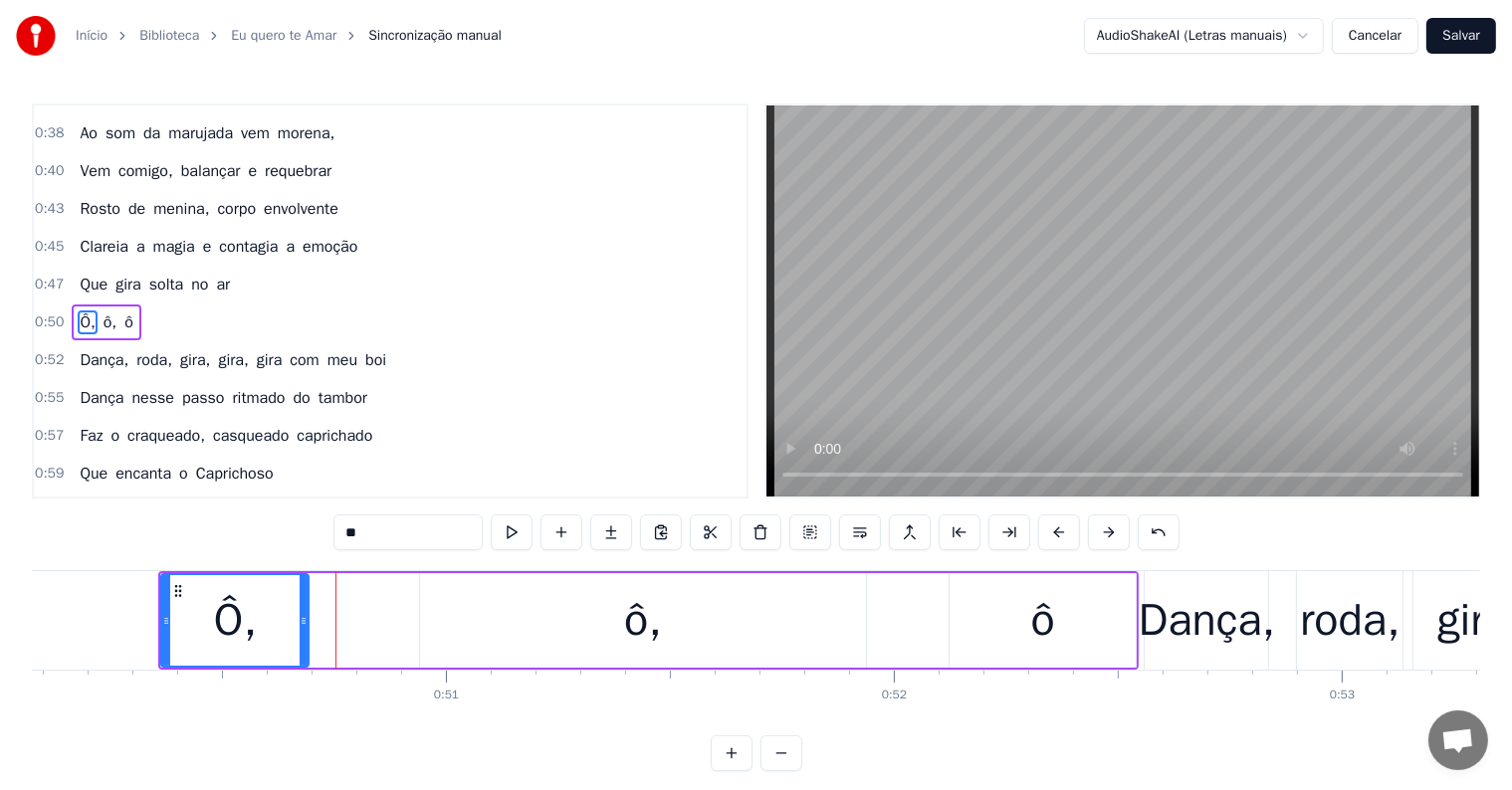 drag, startPoint x: 330, startPoint y: 620, endPoint x: 303, endPoint y: 620, distance: 27 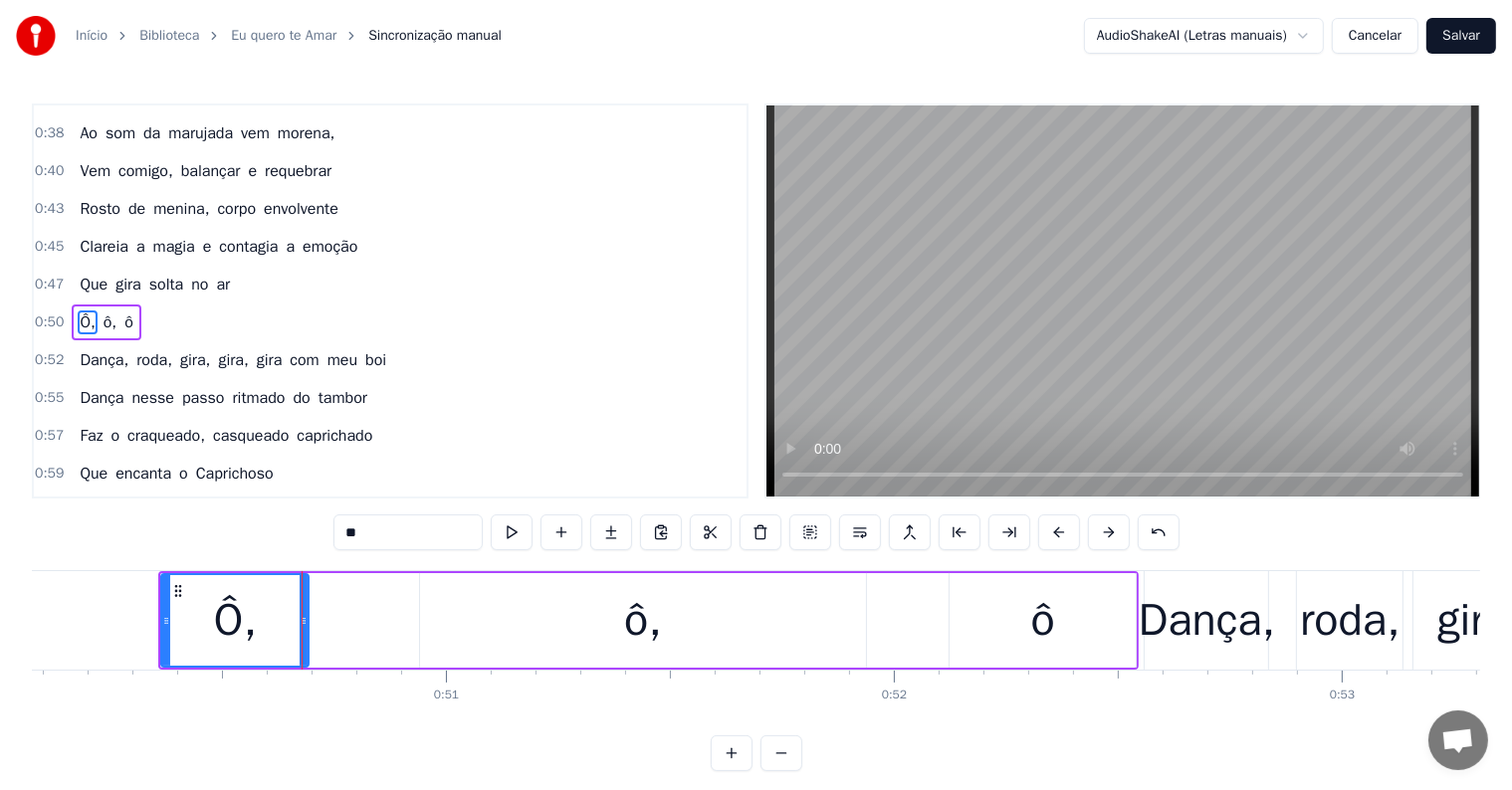 click on "ô," at bounding box center [643, 620] 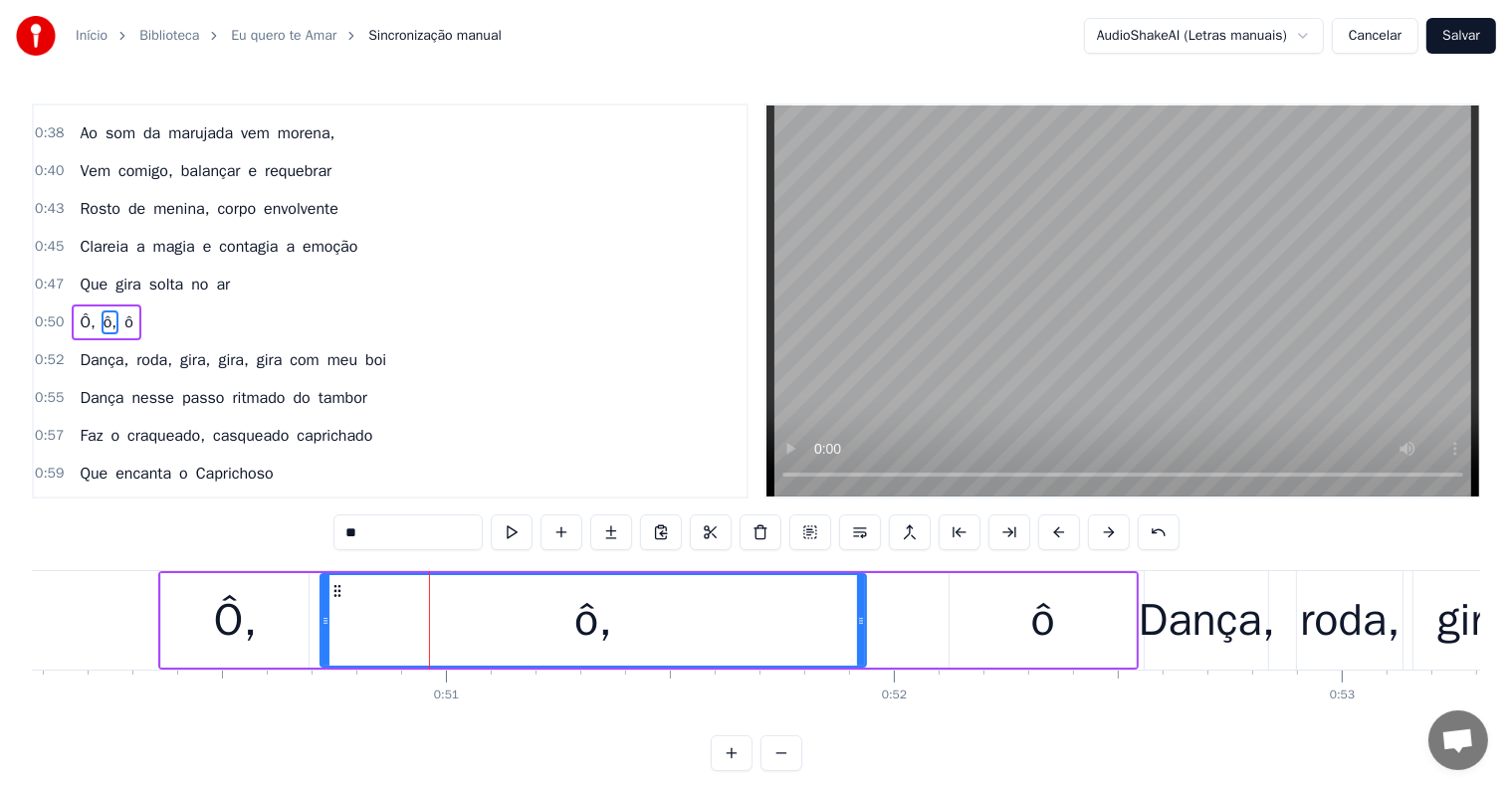 drag, startPoint x: 425, startPoint y: 621, endPoint x: 325, endPoint y: 621, distance: 100 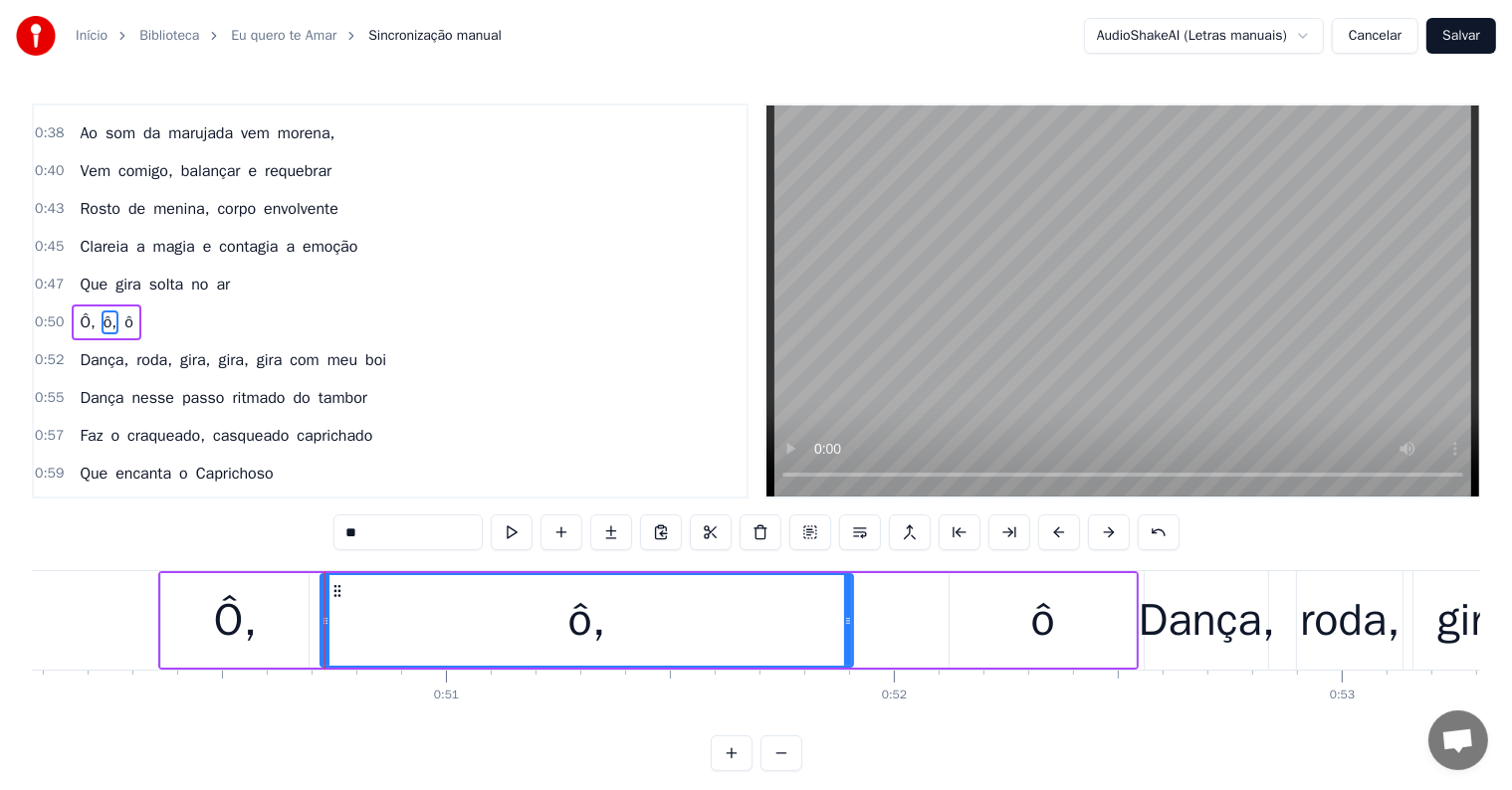 drag, startPoint x: 857, startPoint y: 621, endPoint x: 844, endPoint y: 621, distance: 13 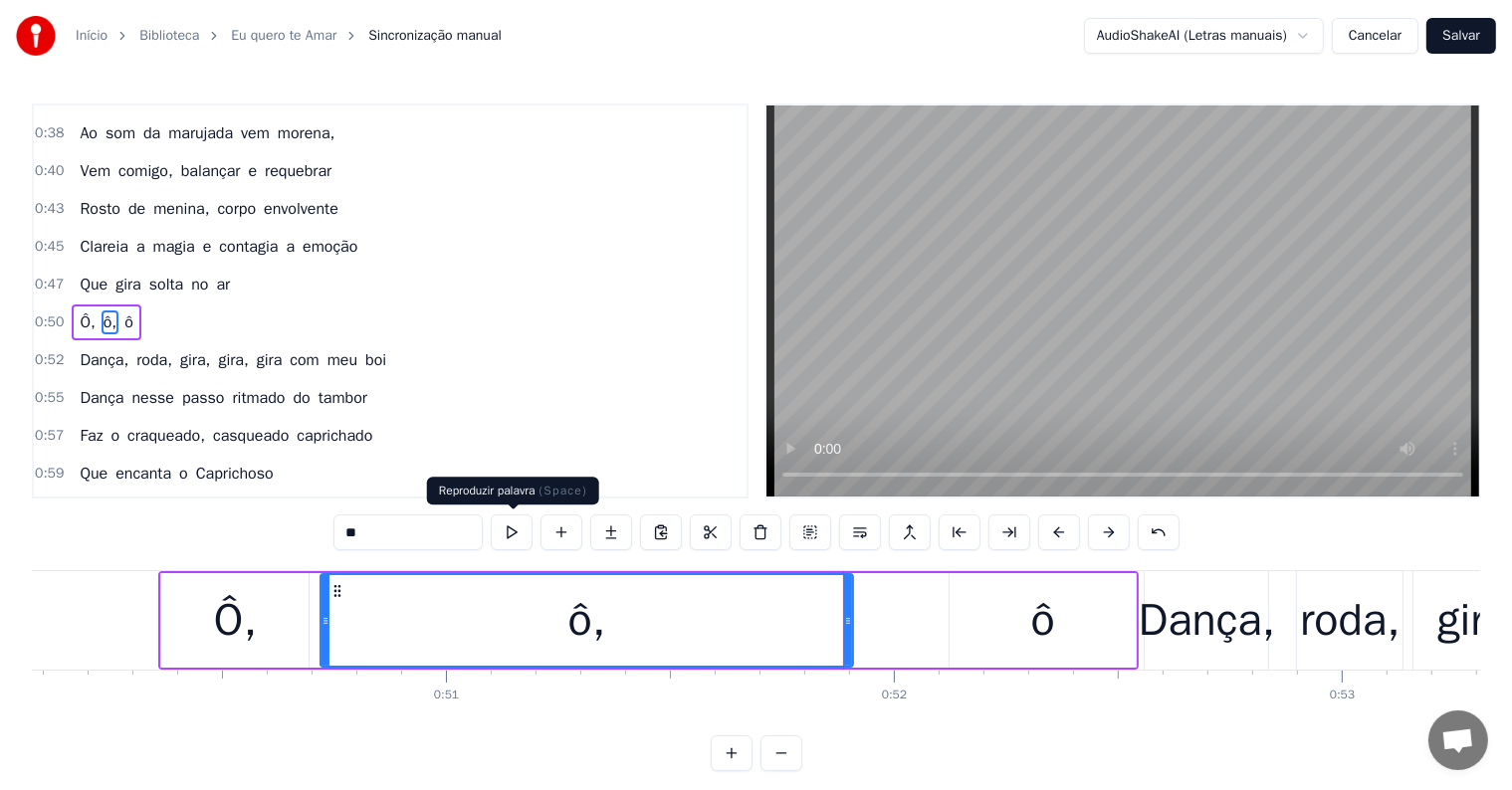 click at bounding box center (512, 532) 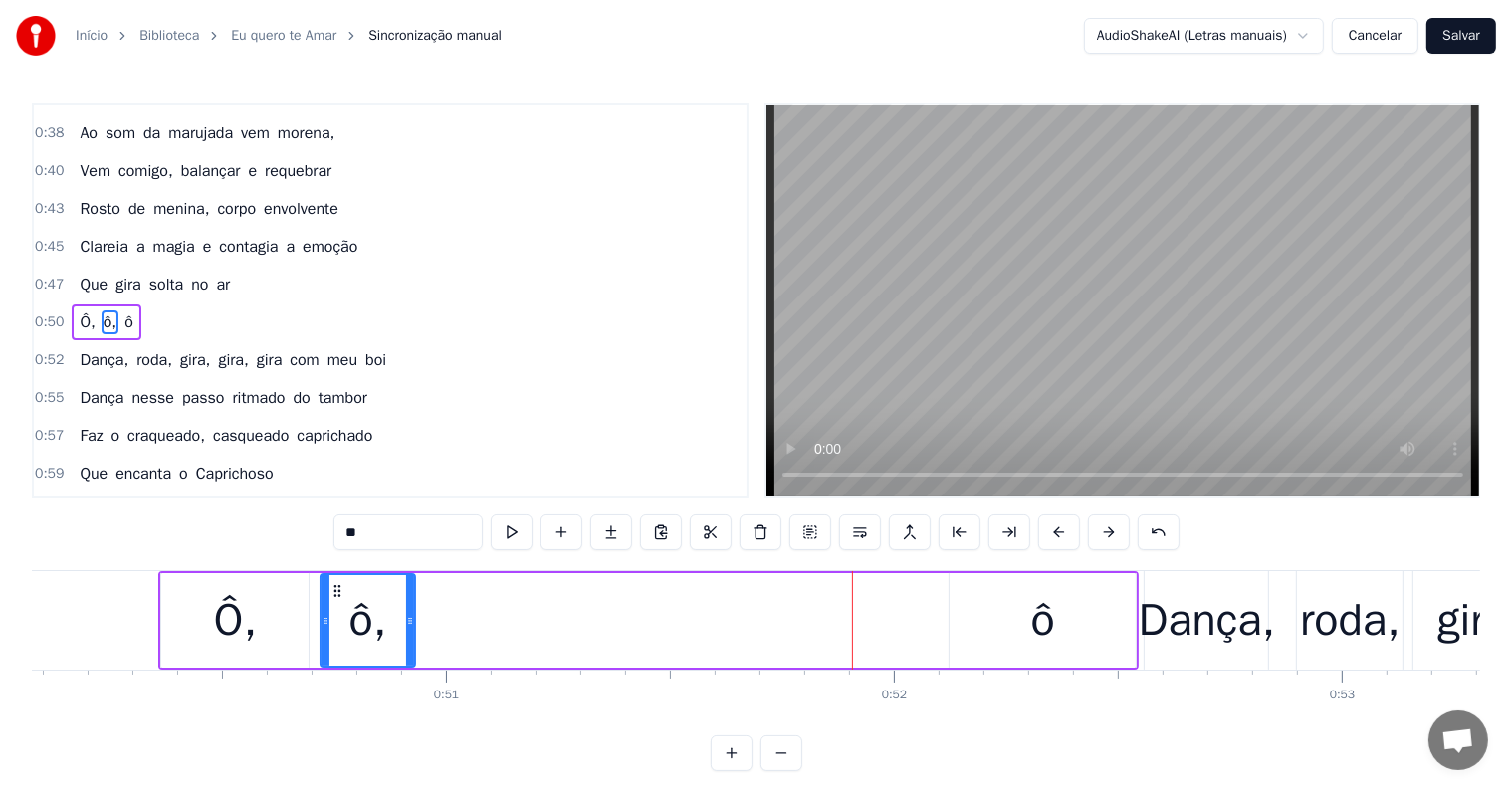 drag, startPoint x: 844, startPoint y: 614, endPoint x: 406, endPoint y: 618, distance: 438.0183 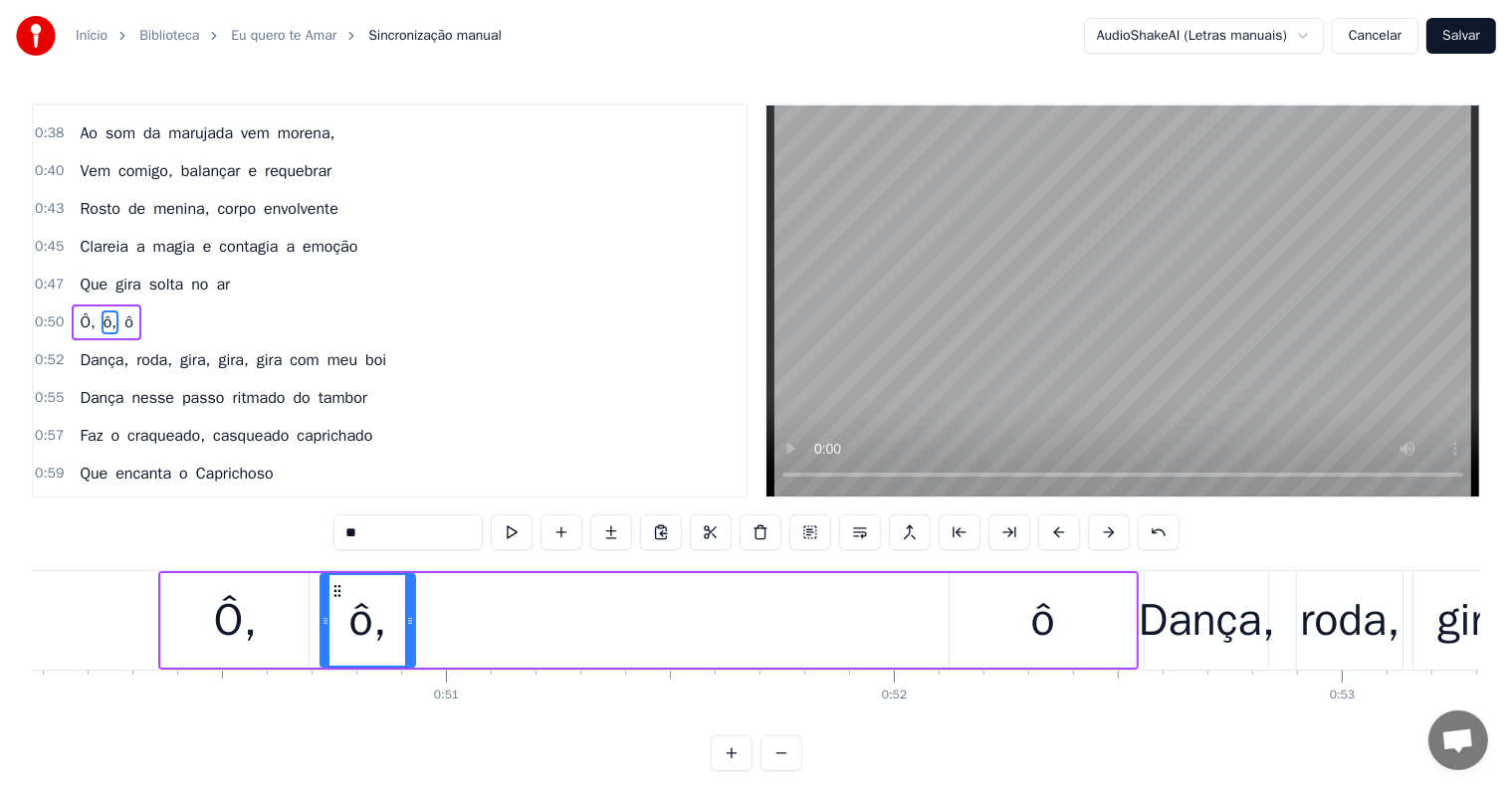click on "ô" at bounding box center (1042, 620) 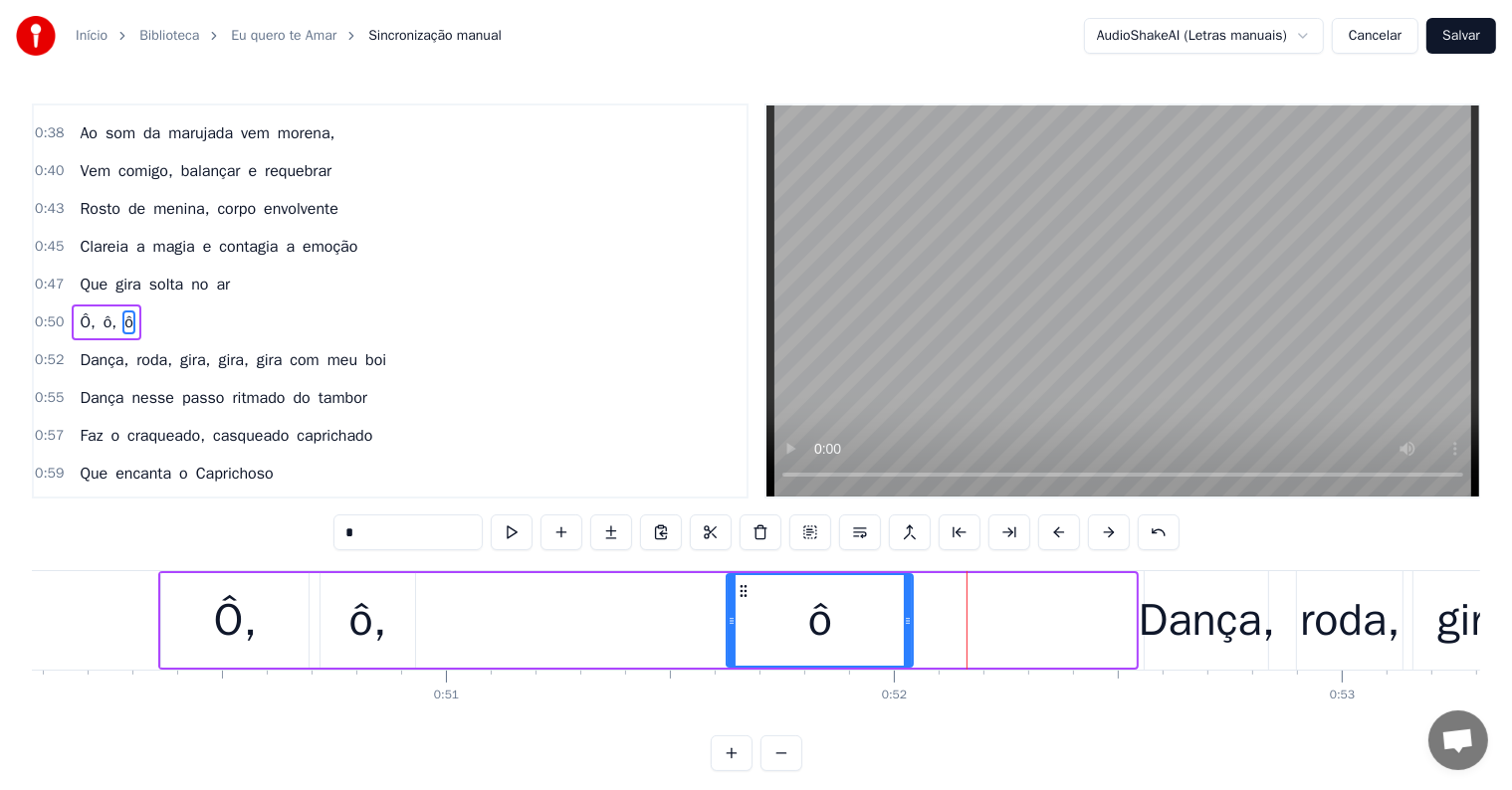 drag, startPoint x: 969, startPoint y: 589, endPoint x: 746, endPoint y: 592, distance: 223.0202 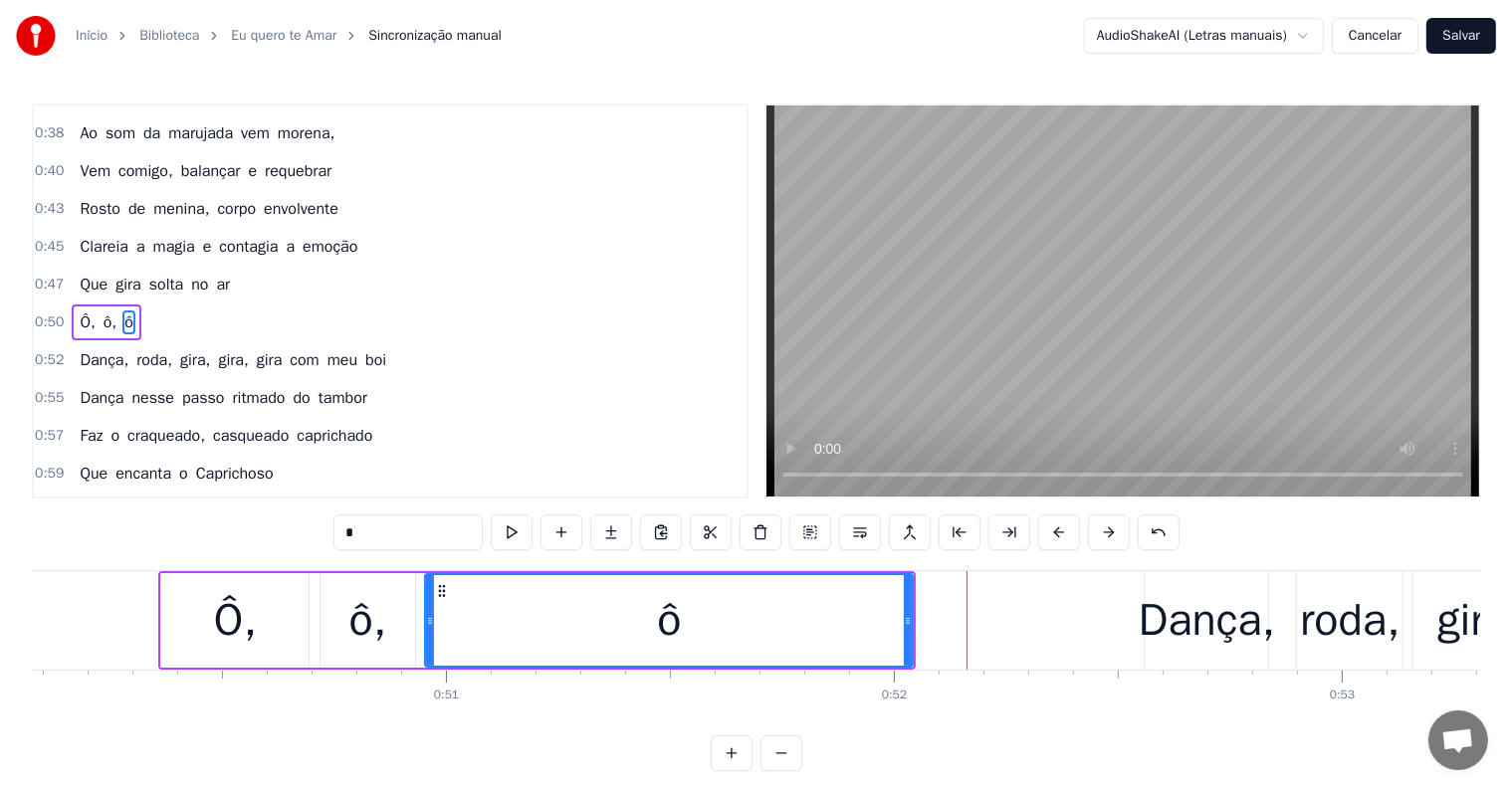 drag, startPoint x: 732, startPoint y: 621, endPoint x: 430, endPoint y: 619, distance: 302.0066 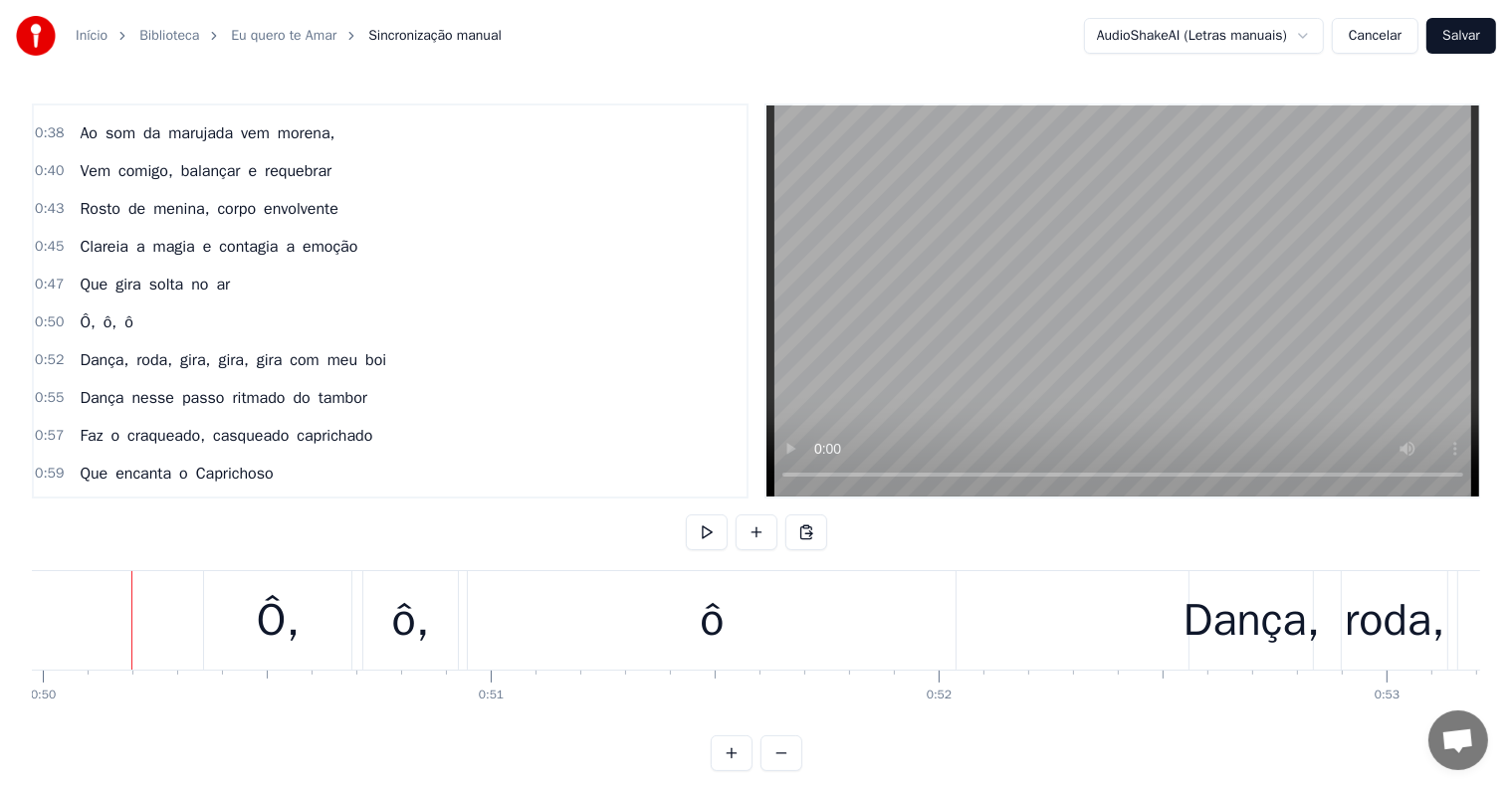 scroll, scrollTop: 0, scrollLeft: 22384, axis: horizontal 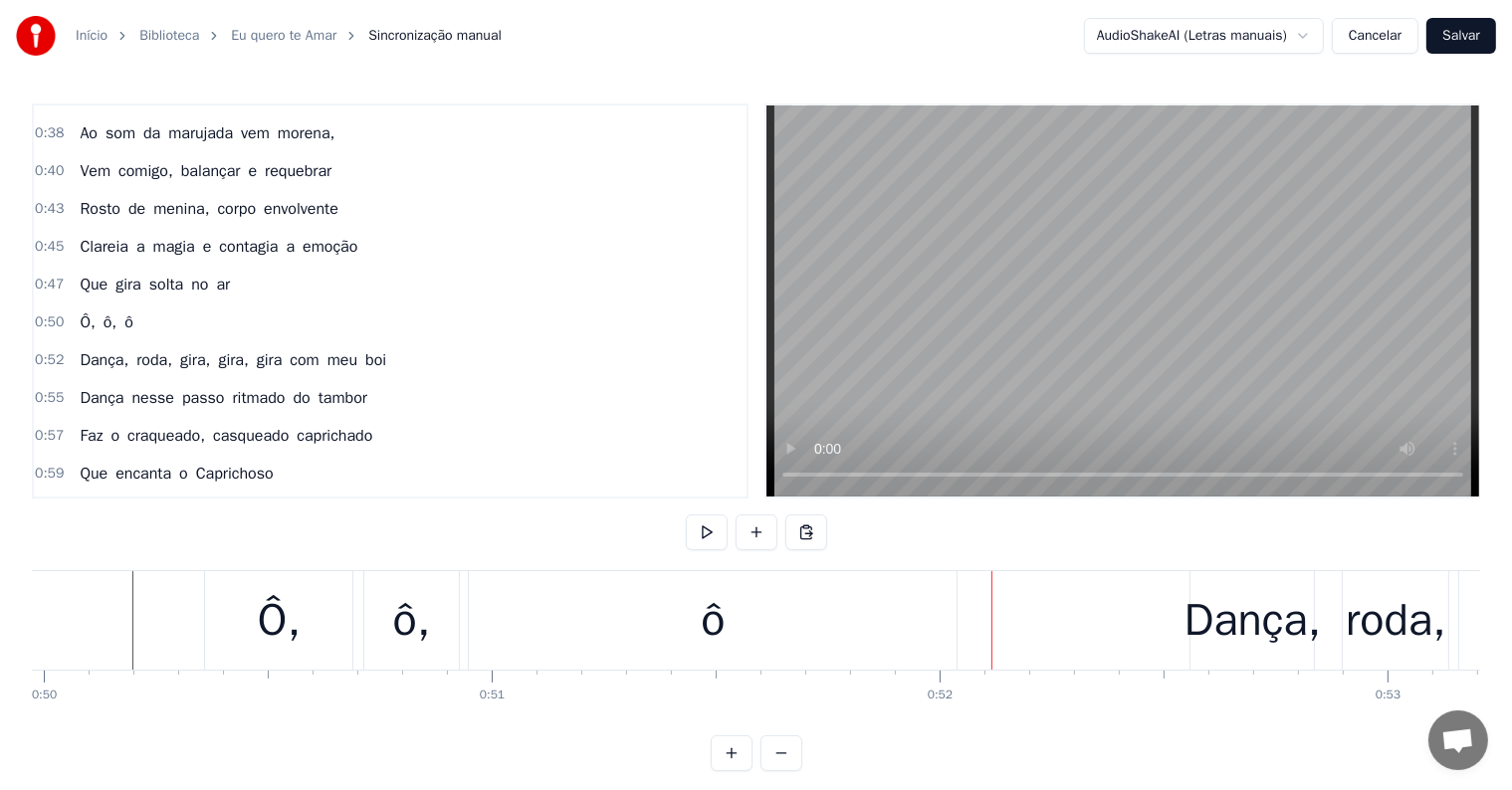 click on "Ô," at bounding box center [279, 620] 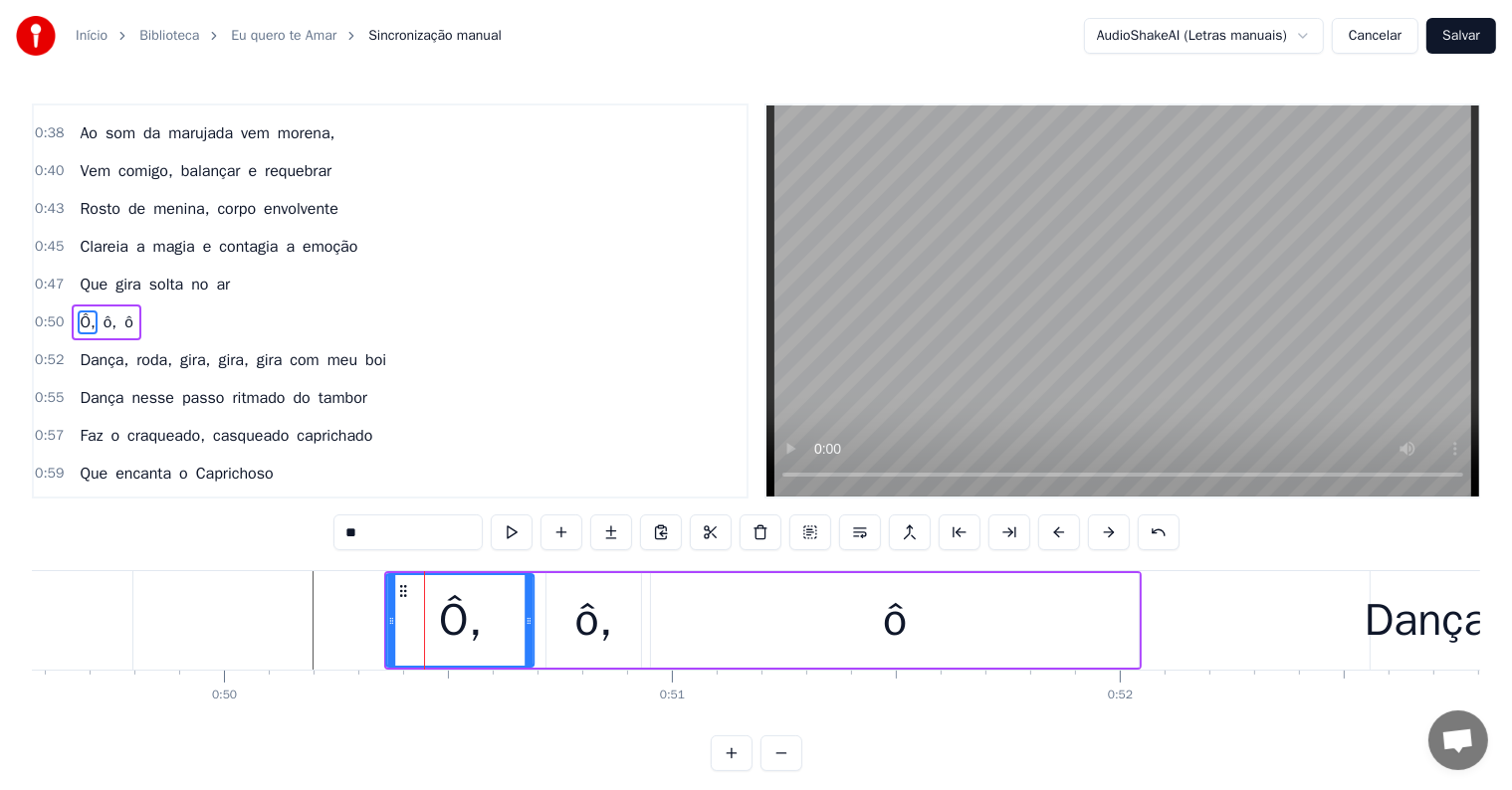 scroll, scrollTop: 0, scrollLeft: 22202, axis: horizontal 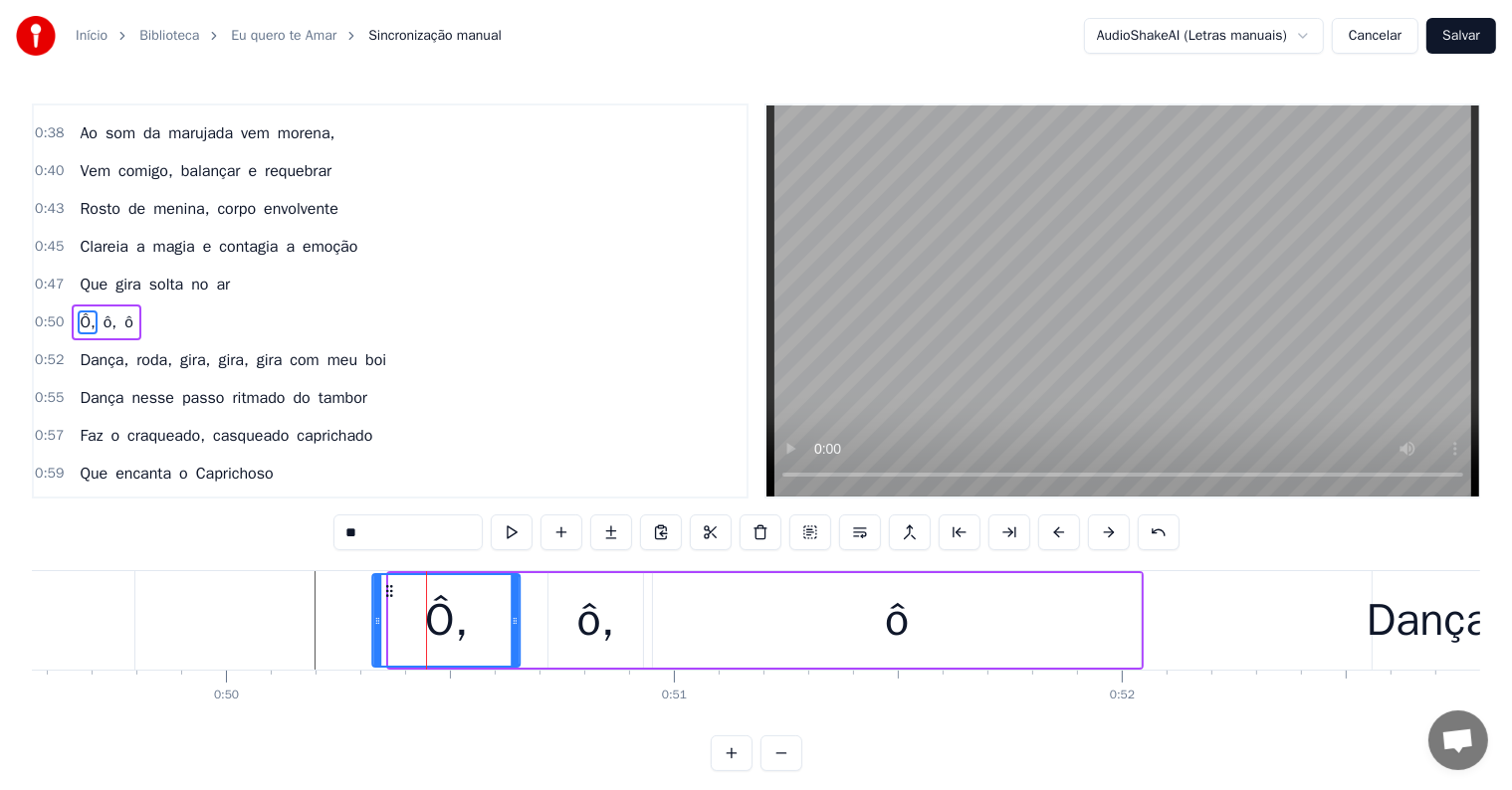 drag, startPoint x: 222, startPoint y: 587, endPoint x: 387, endPoint y: 601, distance: 165.59287 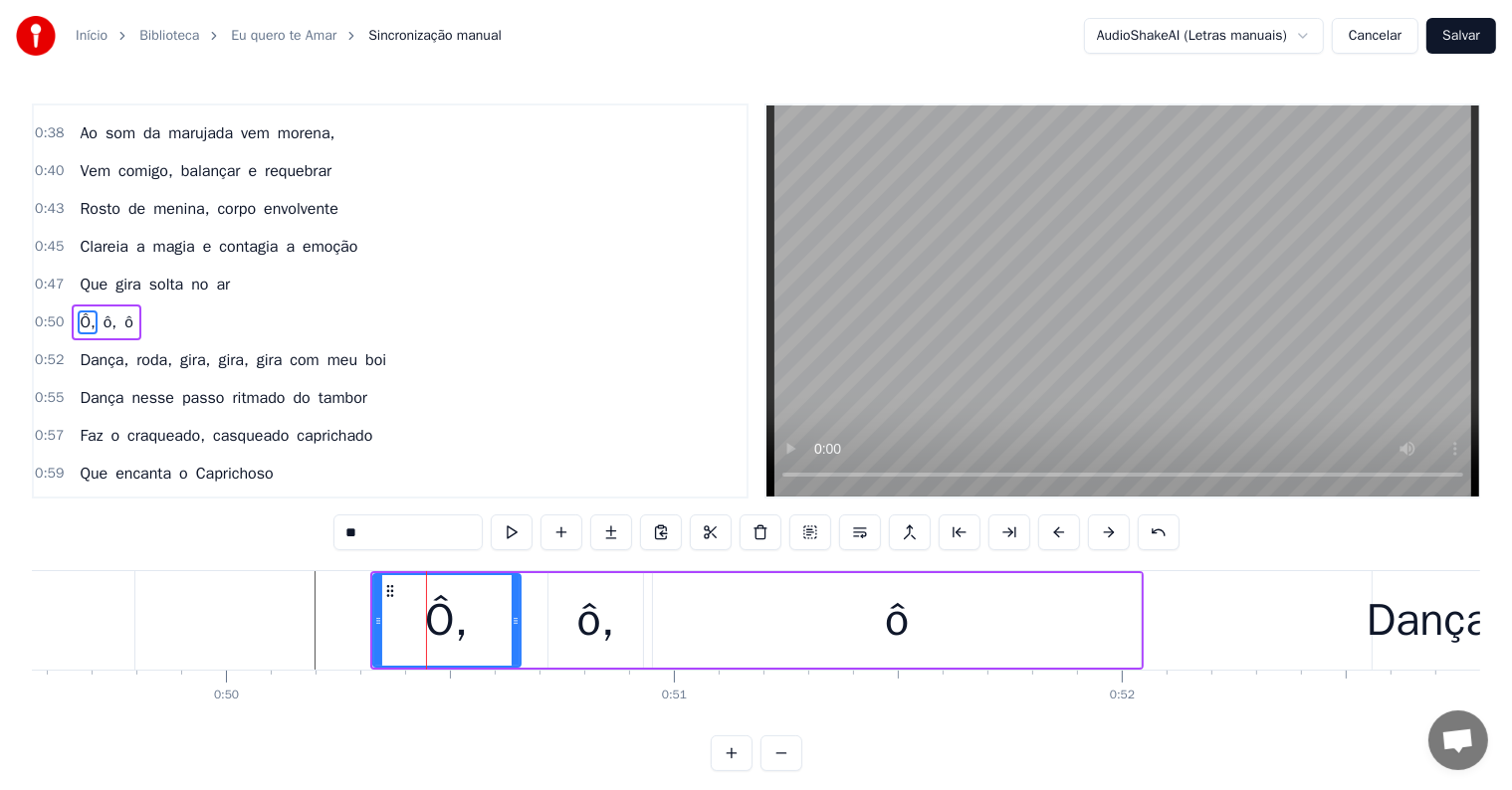 click on "ô," at bounding box center [595, 620] 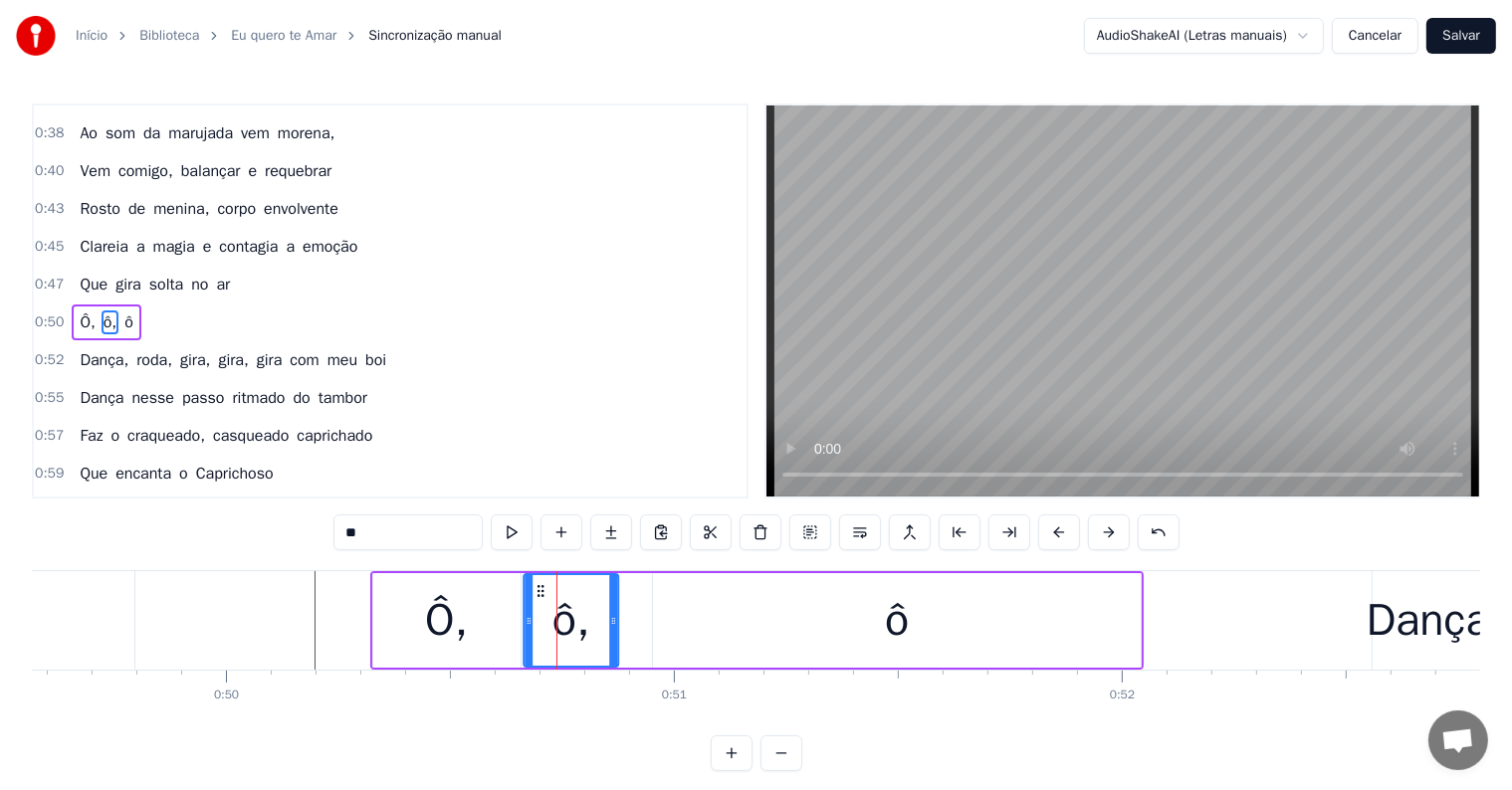 drag, startPoint x: 563, startPoint y: 585, endPoint x: 539, endPoint y: 593, distance: 25.29822 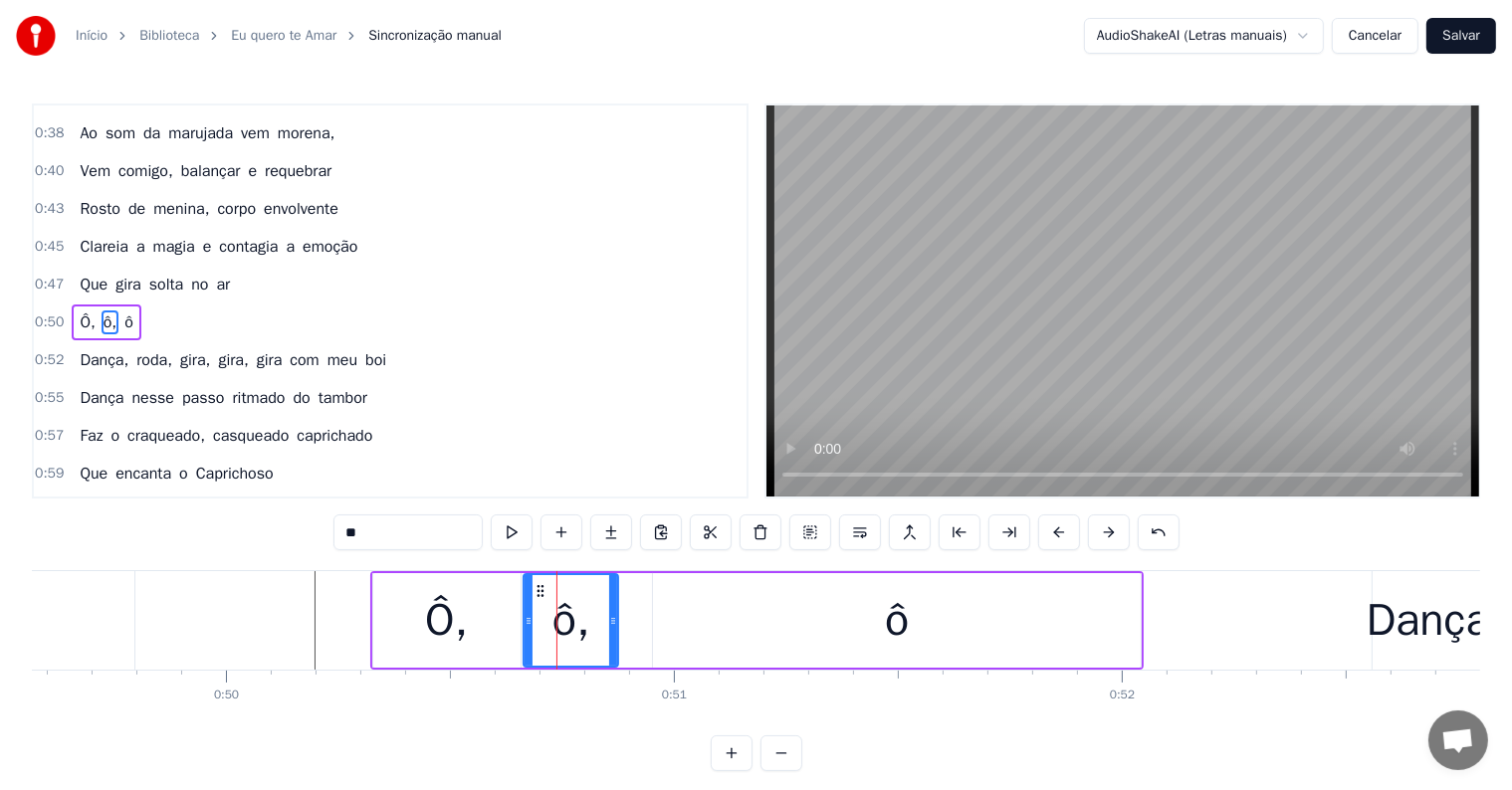 click on "Ô," at bounding box center [447, 620] 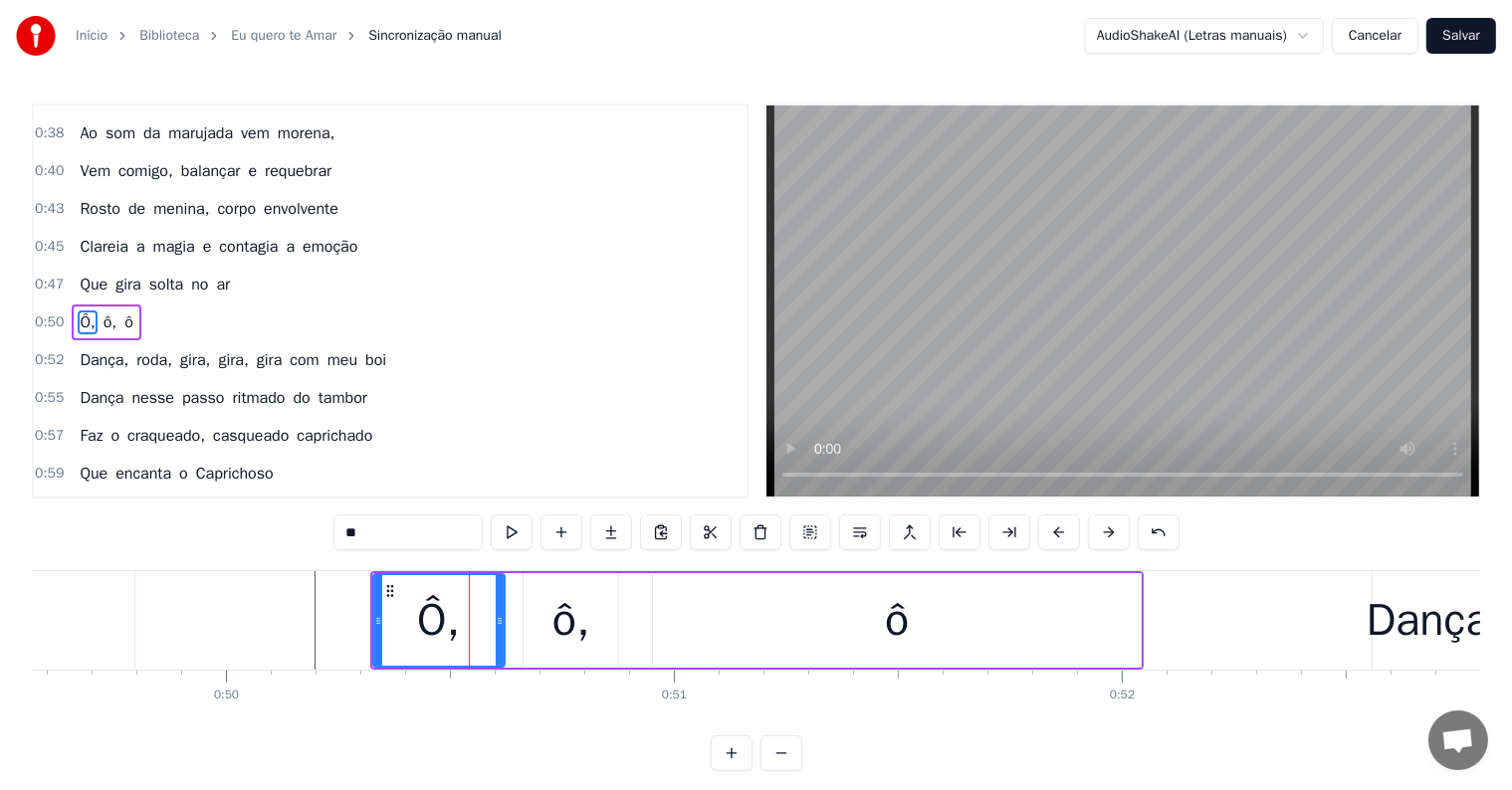 drag, startPoint x: 516, startPoint y: 618, endPoint x: 500, endPoint y: 618, distance: 16 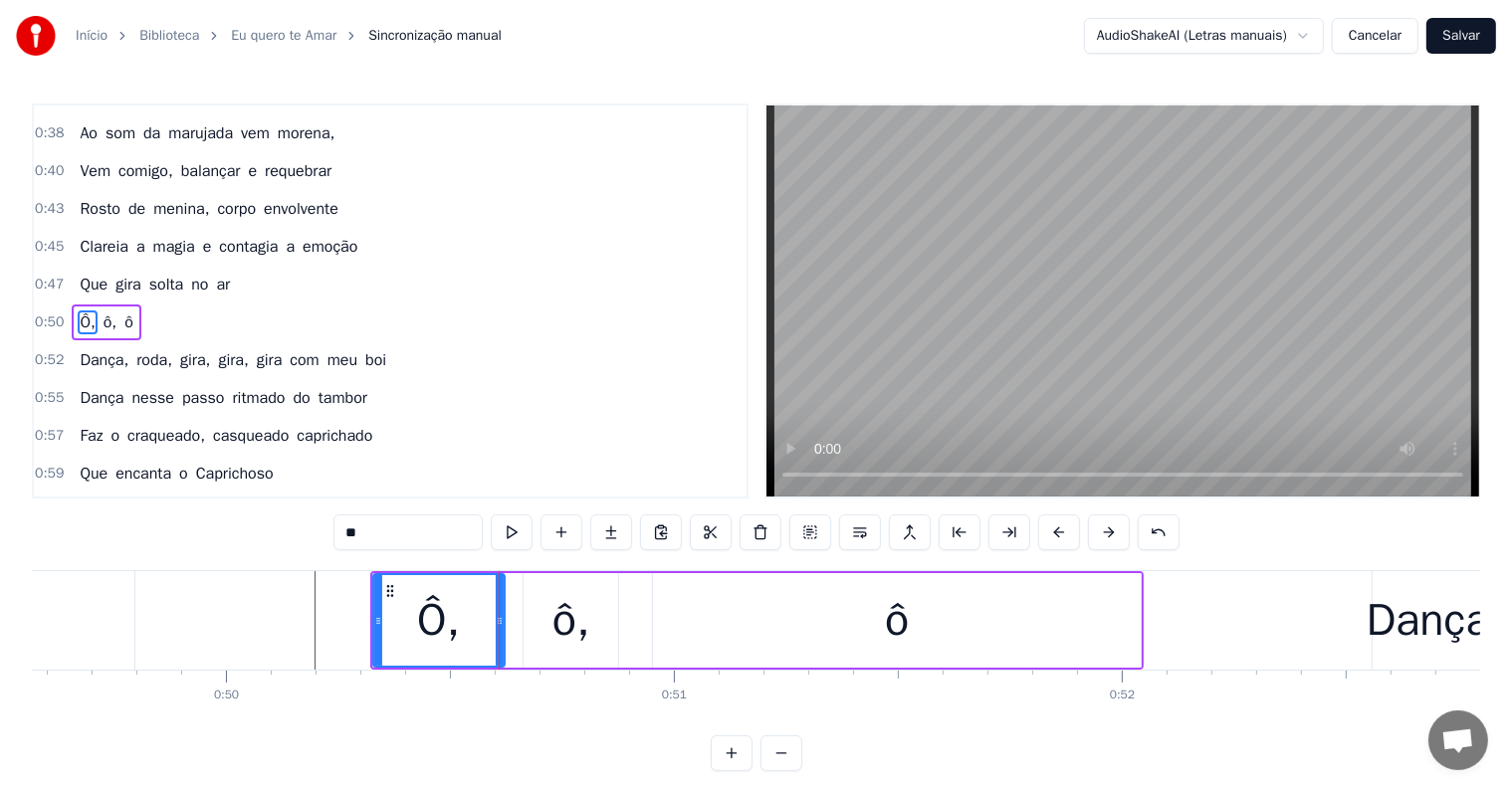 click on "ô," at bounding box center (570, 620) 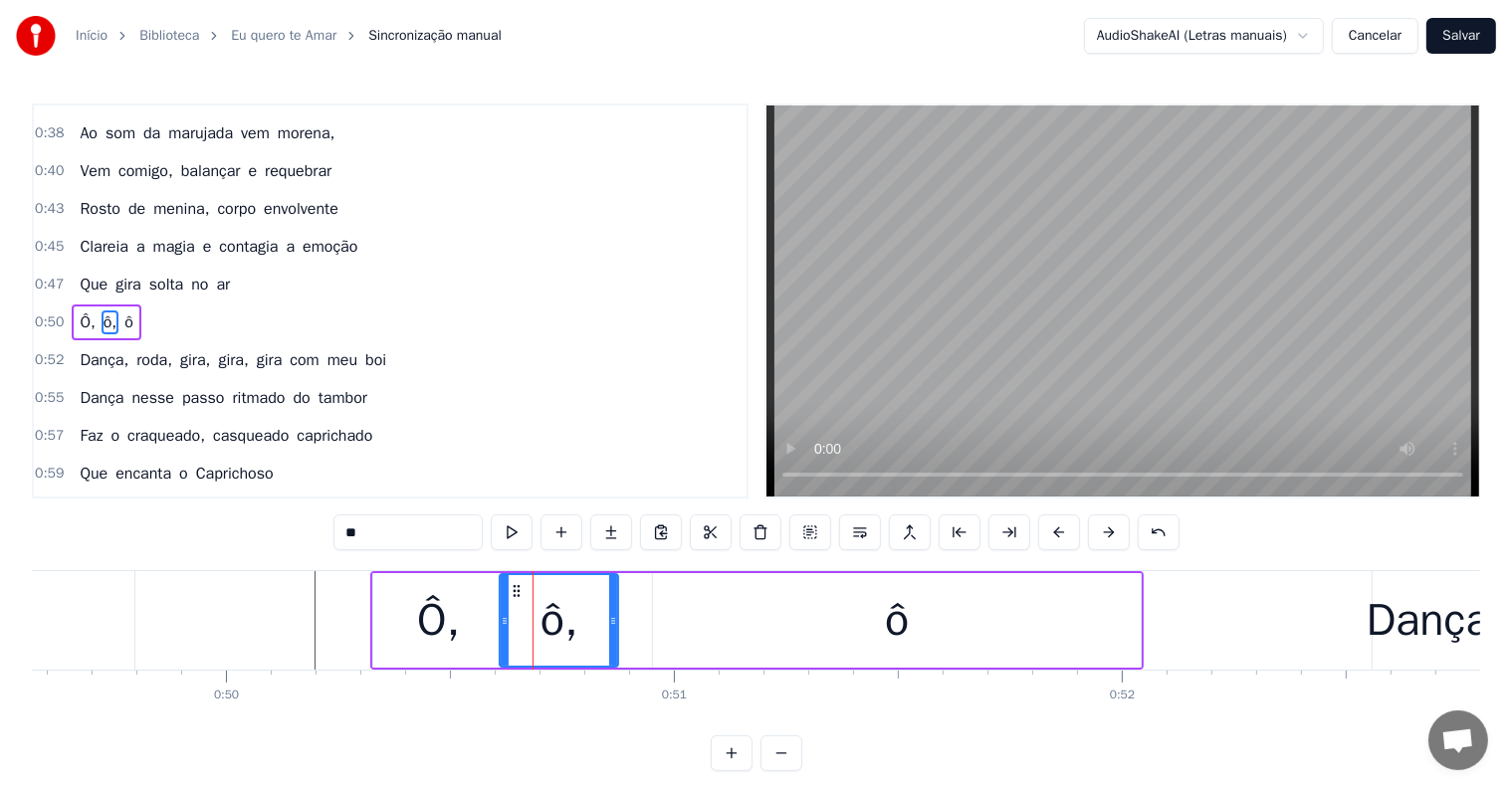 drag, startPoint x: 530, startPoint y: 618, endPoint x: 506, endPoint y: 618, distance: 24 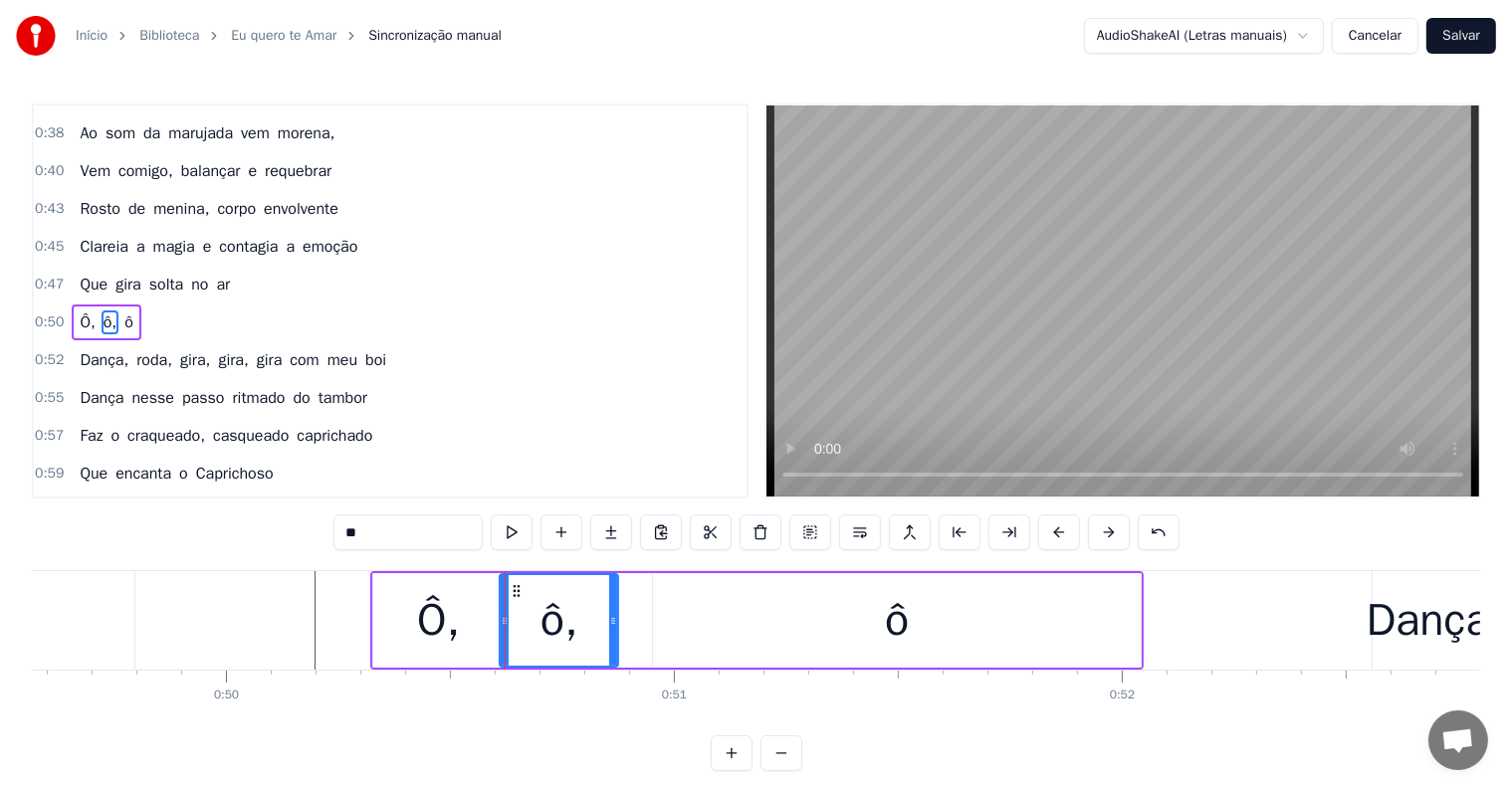 click at bounding box center (23754, 620) 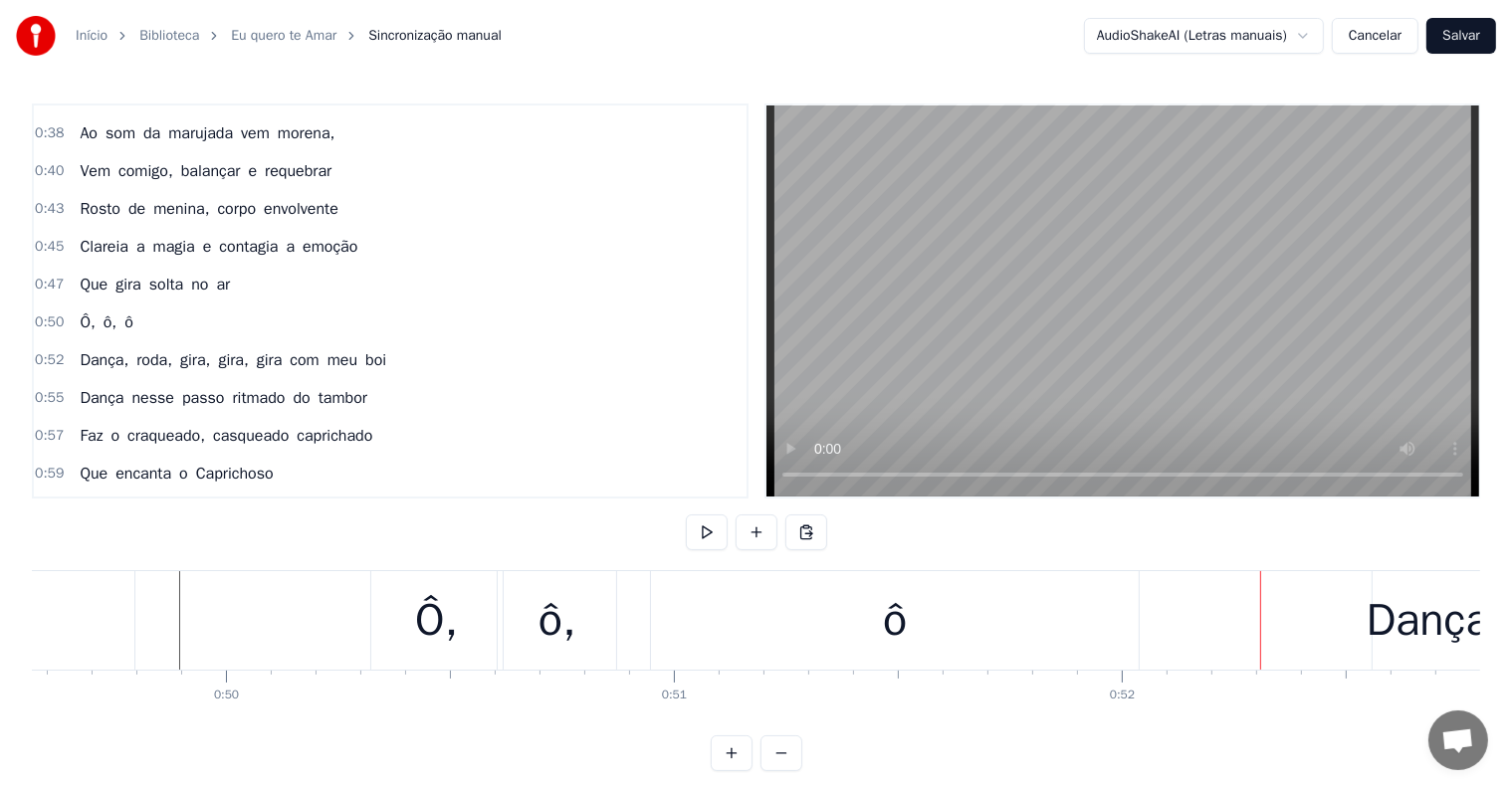 click on "ô" at bounding box center [895, 620] 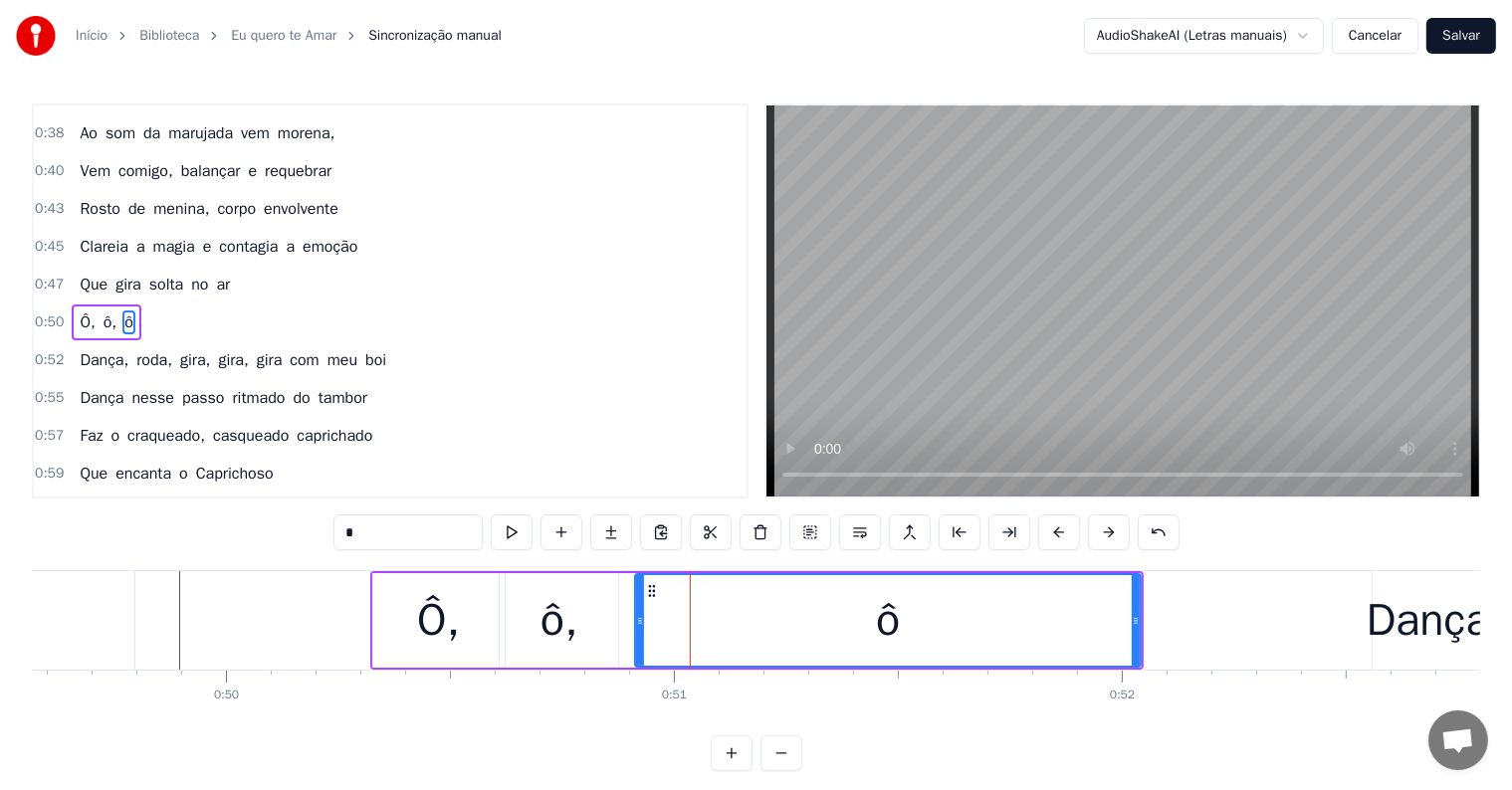 drag, startPoint x: 656, startPoint y: 621, endPoint x: 638, endPoint y: 623, distance: 18.11077 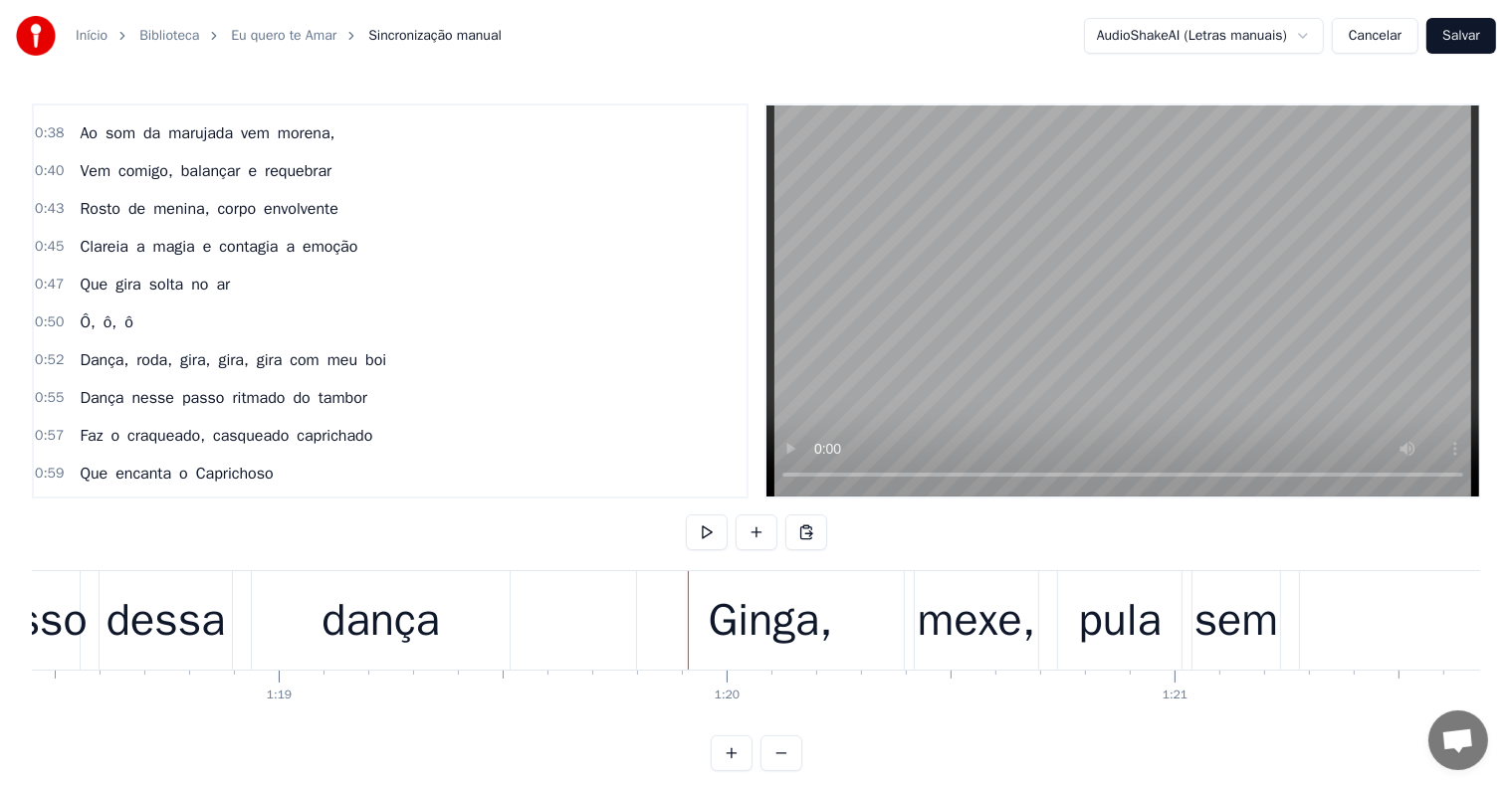 scroll, scrollTop: 0, scrollLeft: 35462, axis: horizontal 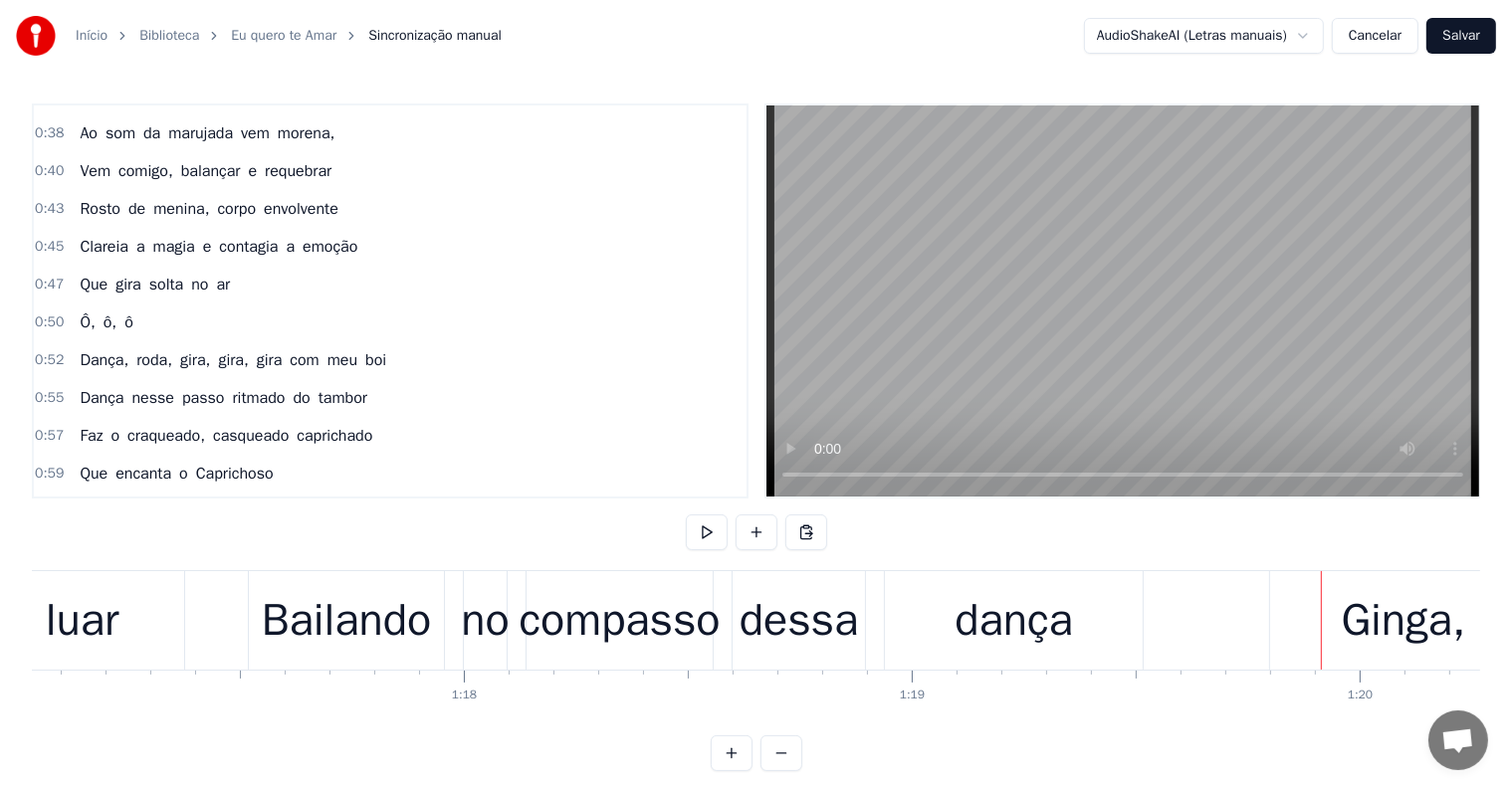 click on "dessa" at bounding box center (799, 621) 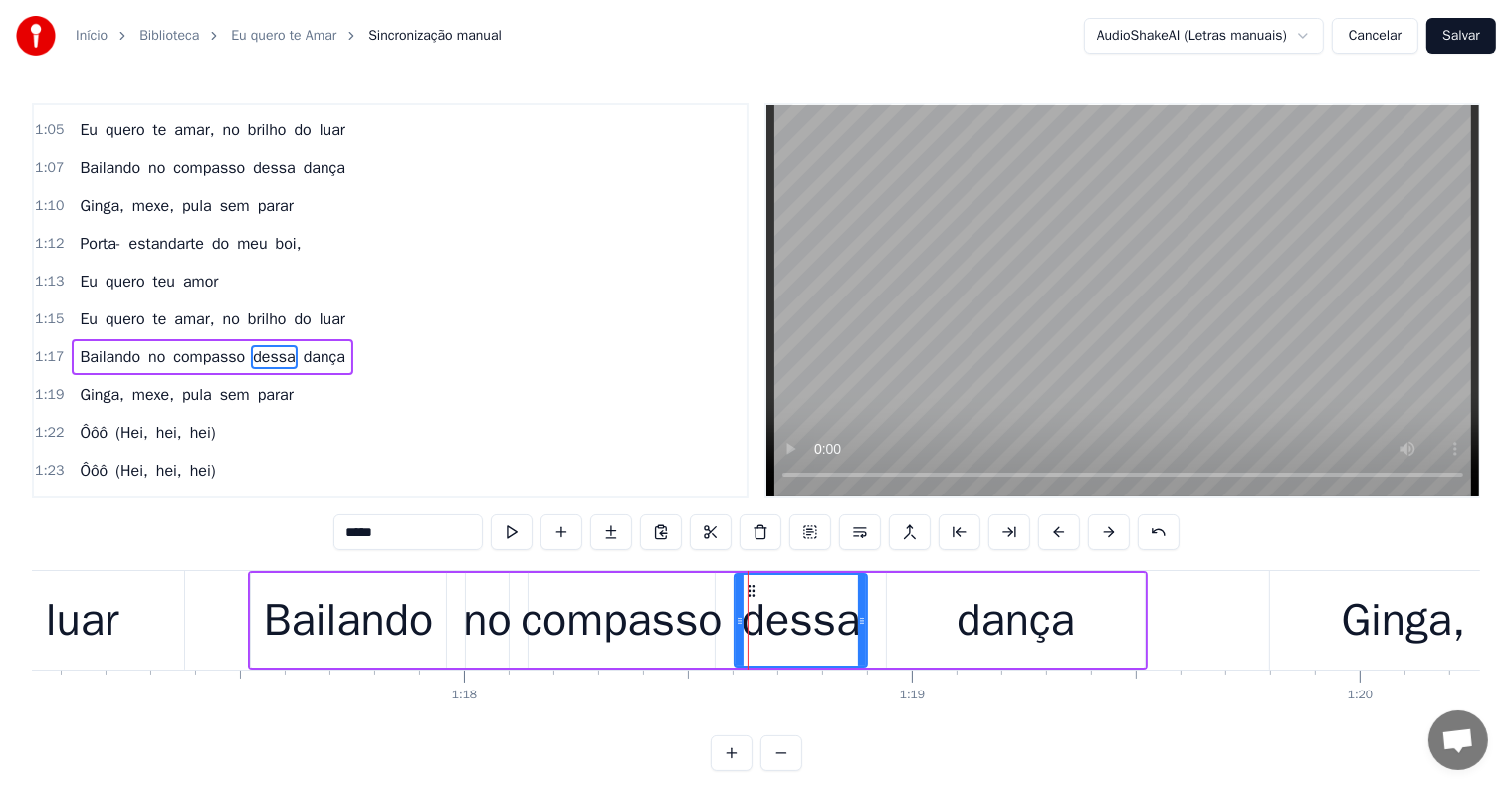 scroll, scrollTop: 957, scrollLeft: 0, axis: vertical 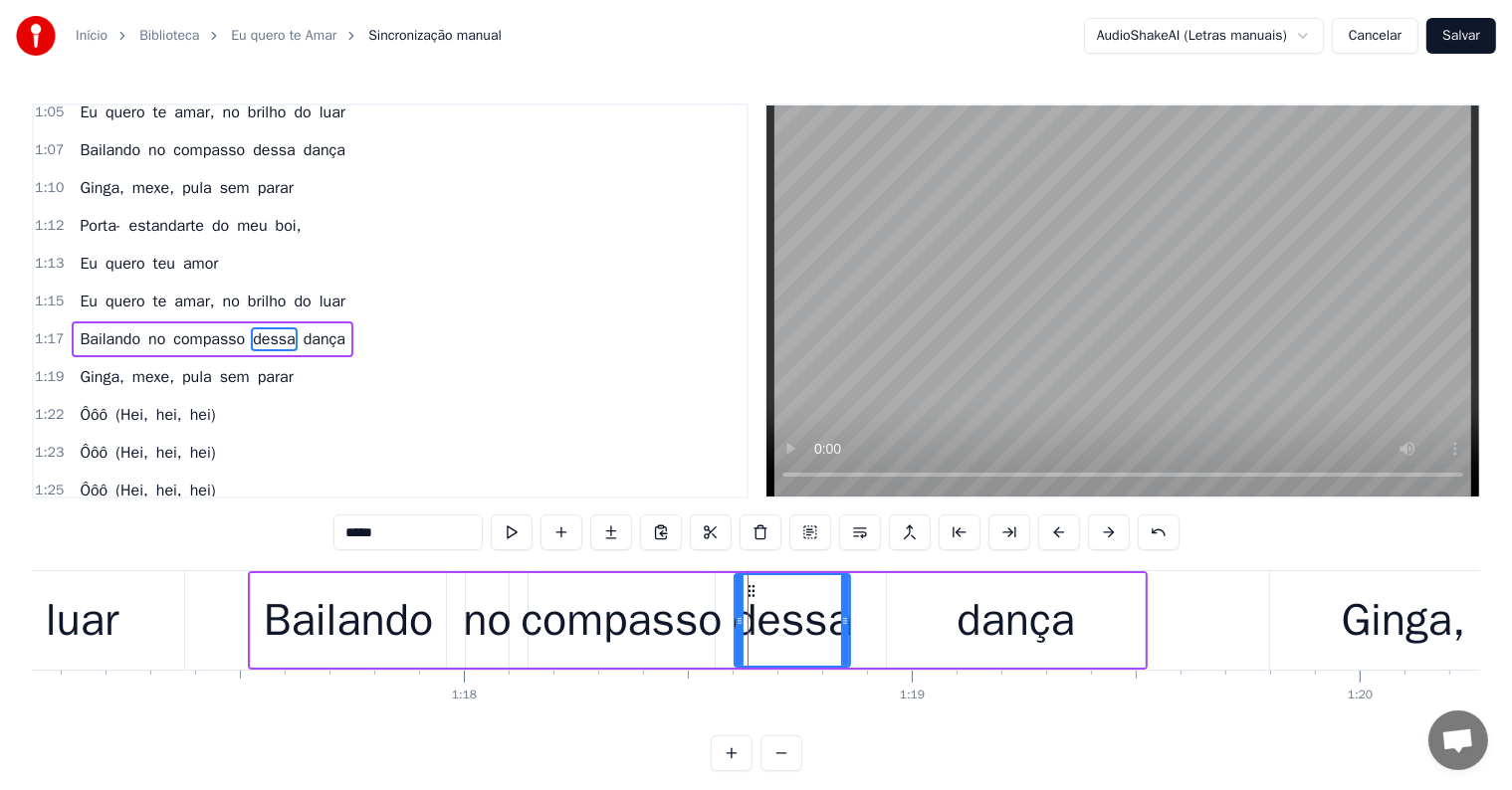 drag, startPoint x: 860, startPoint y: 620, endPoint x: 843, endPoint y: 618, distance: 17.117243 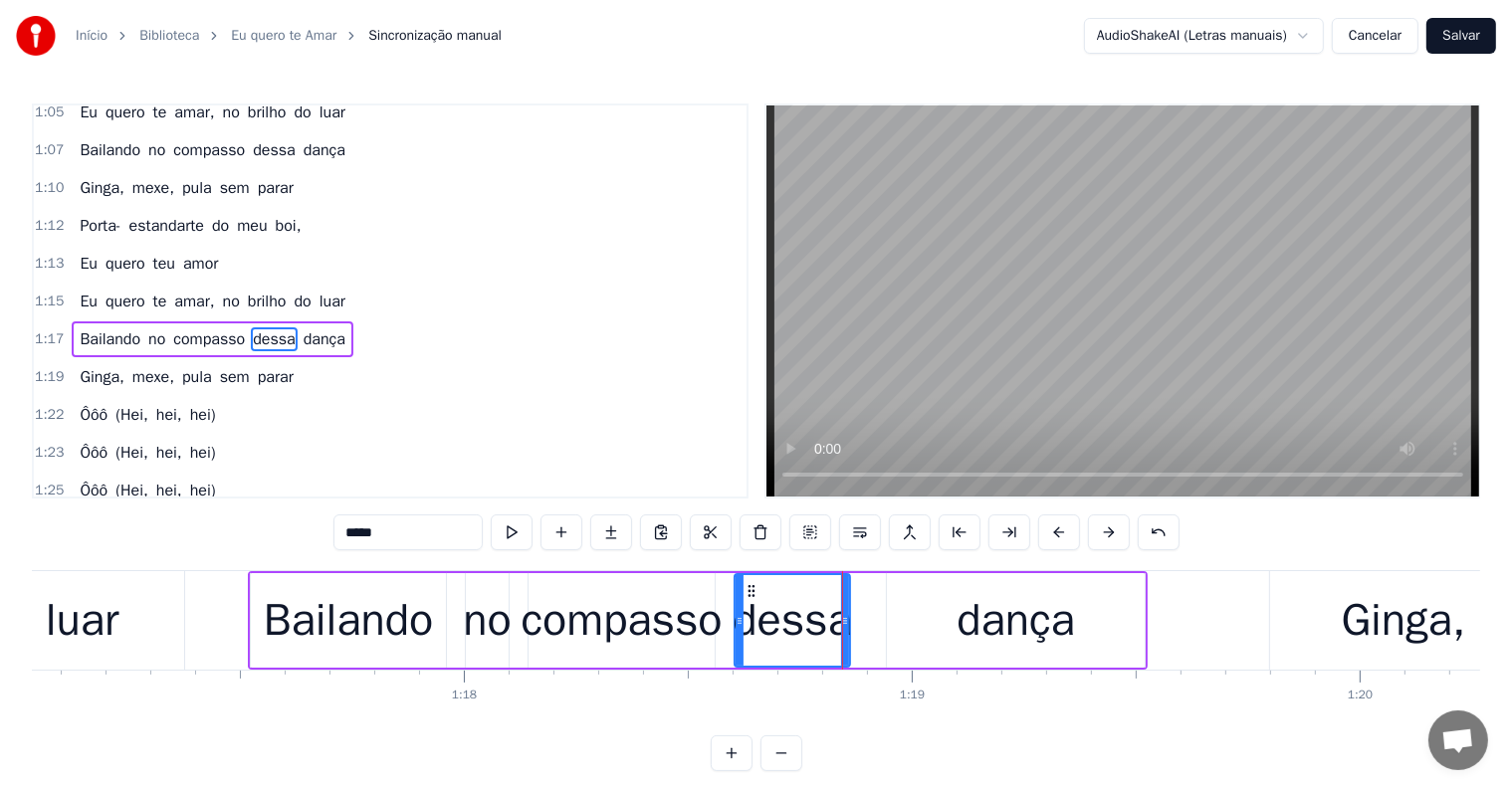 click on "luar" at bounding box center [82, 620] 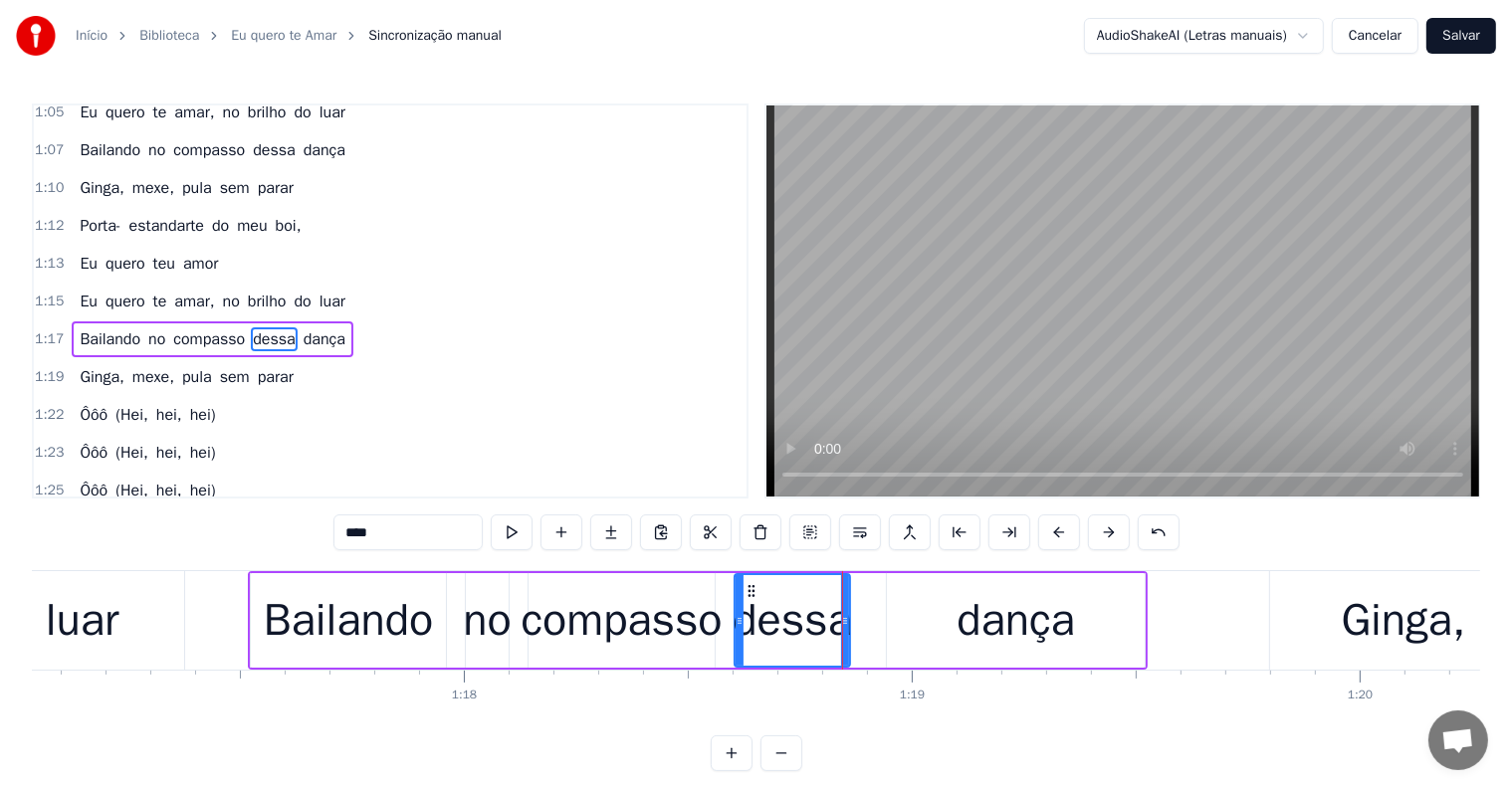 scroll, scrollTop: 920, scrollLeft: 0, axis: vertical 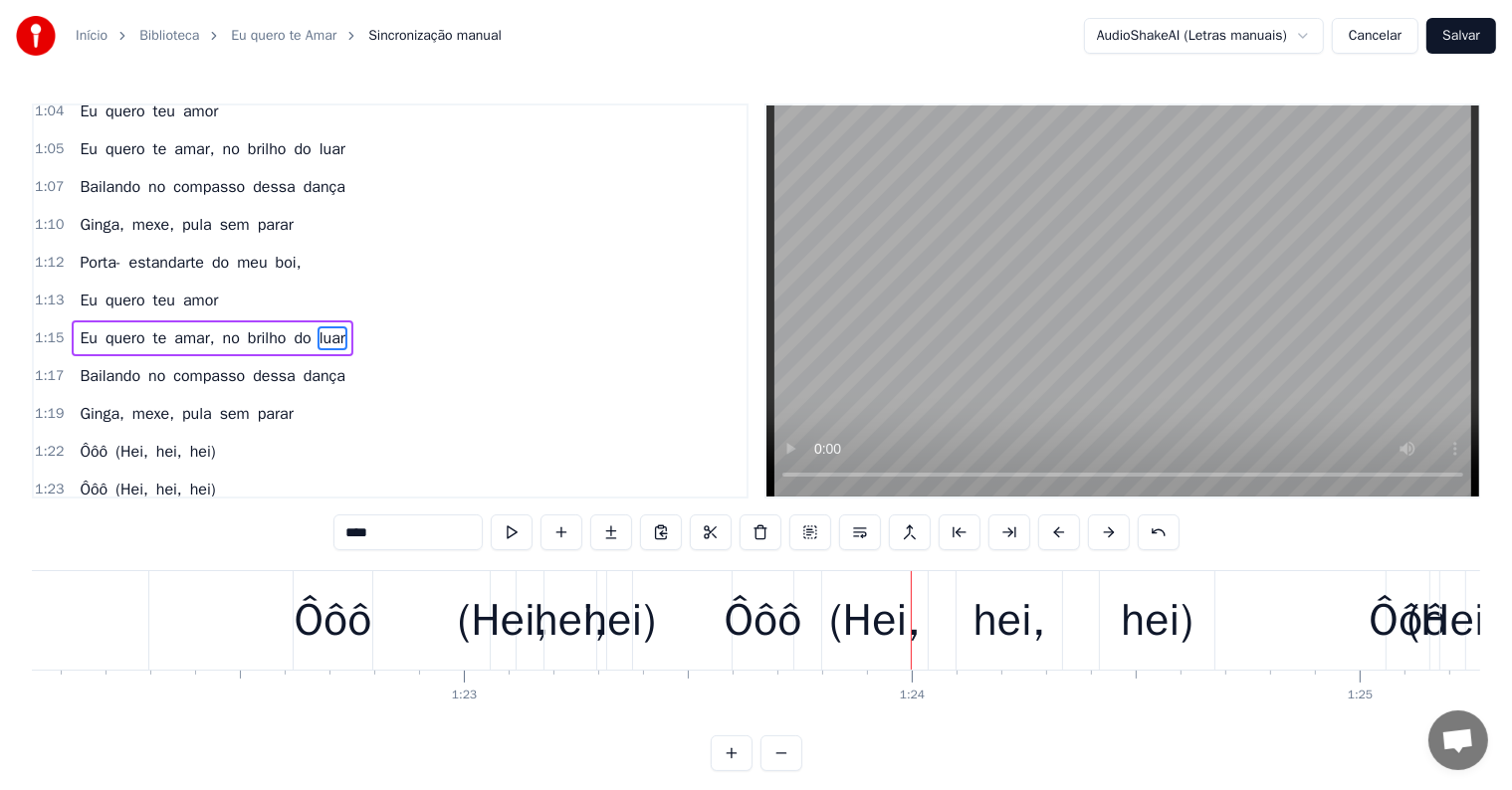 click on "Ôôô" at bounding box center (332, 621) 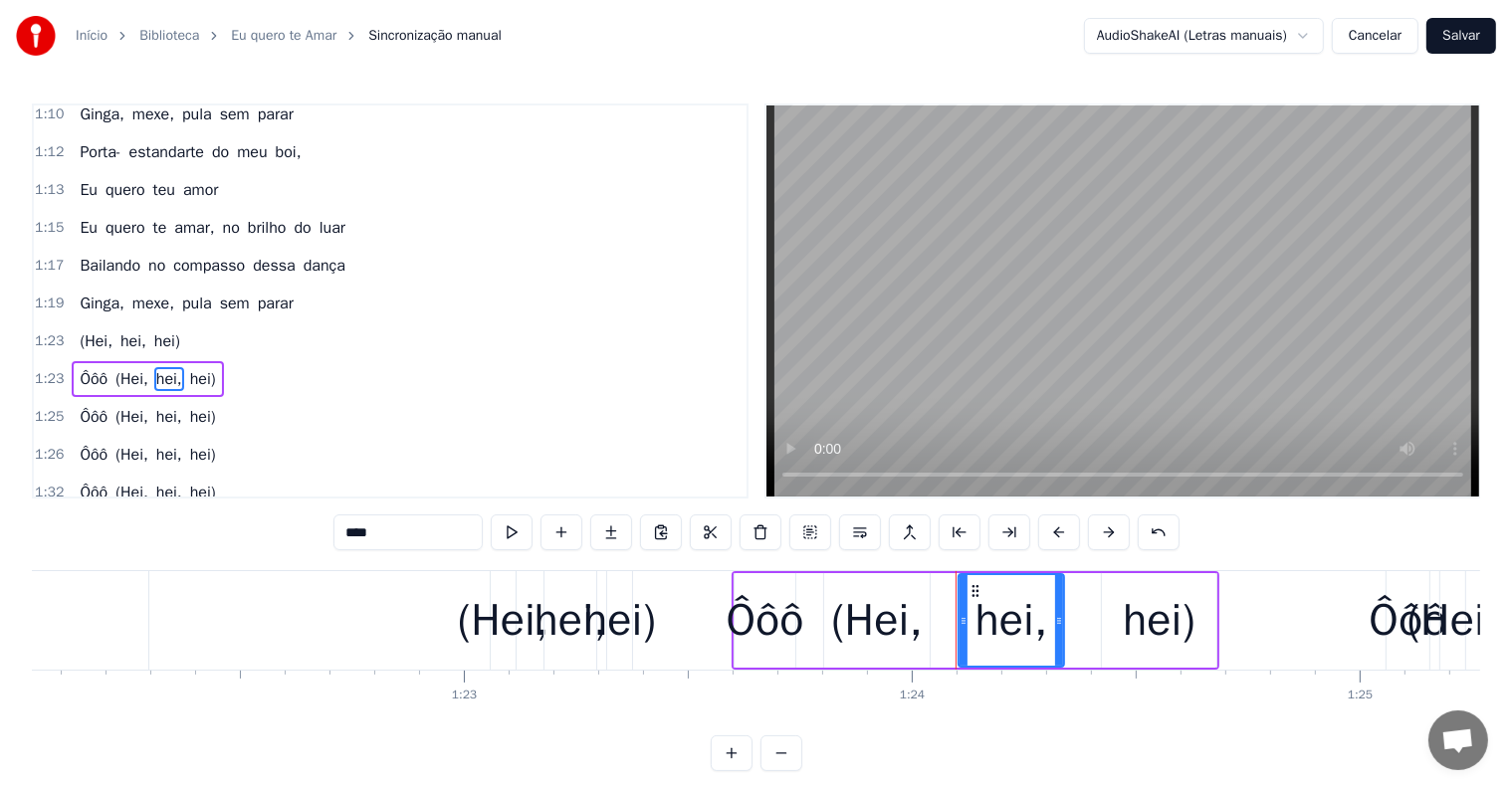 scroll, scrollTop: 1067, scrollLeft: 0, axis: vertical 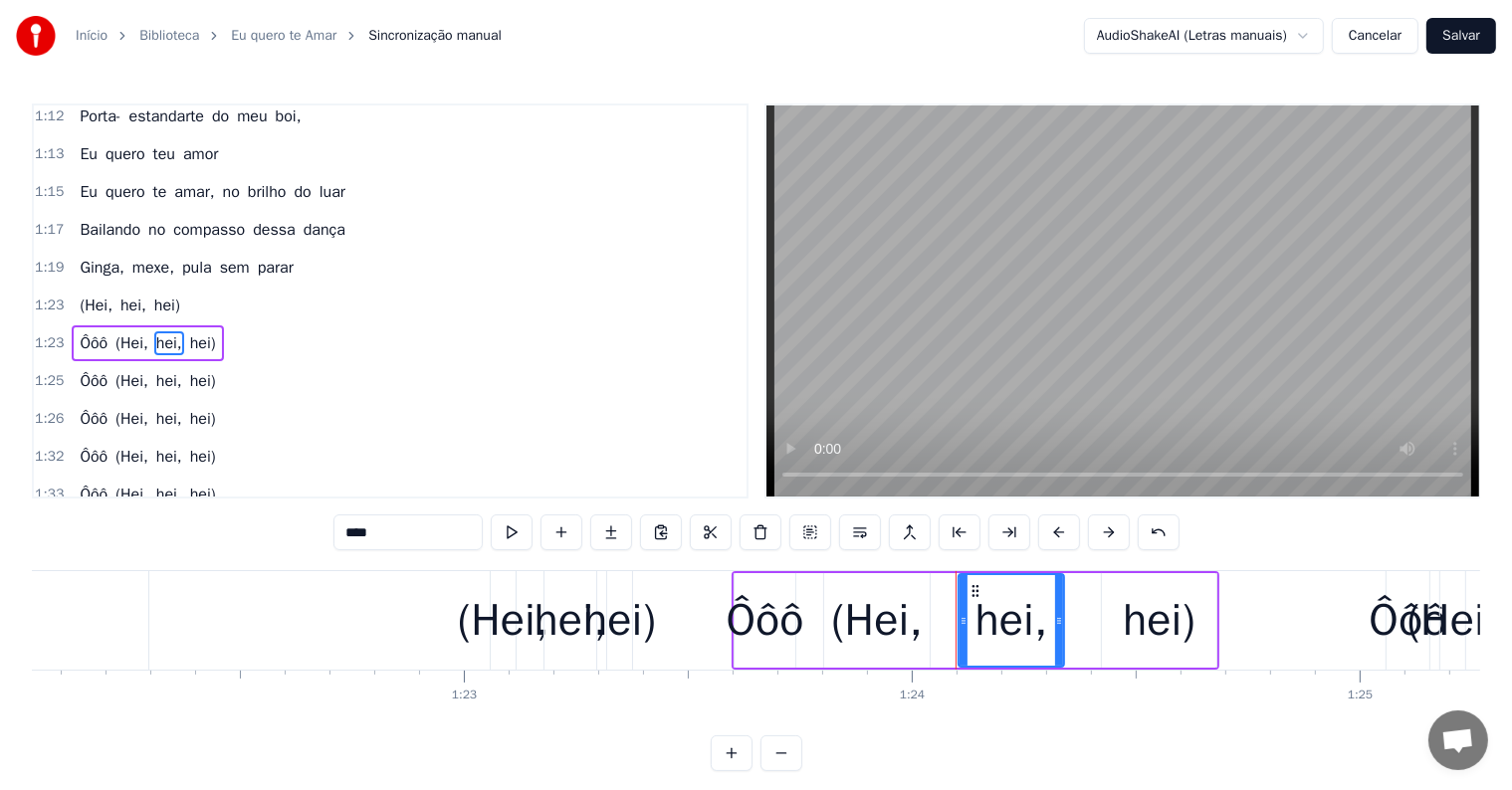 type on "****" 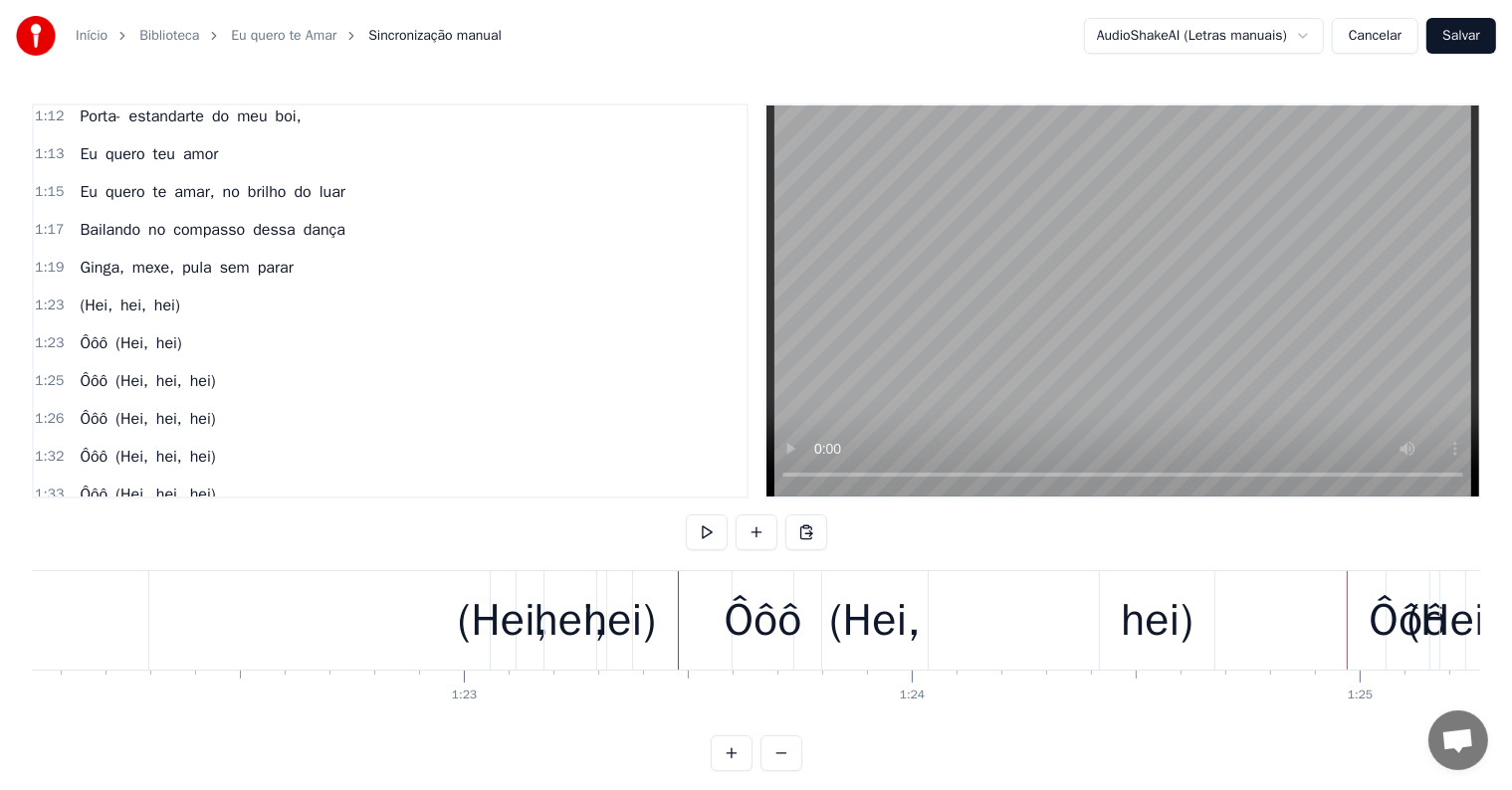 click on "(Hei," at bounding box center (504, 621) 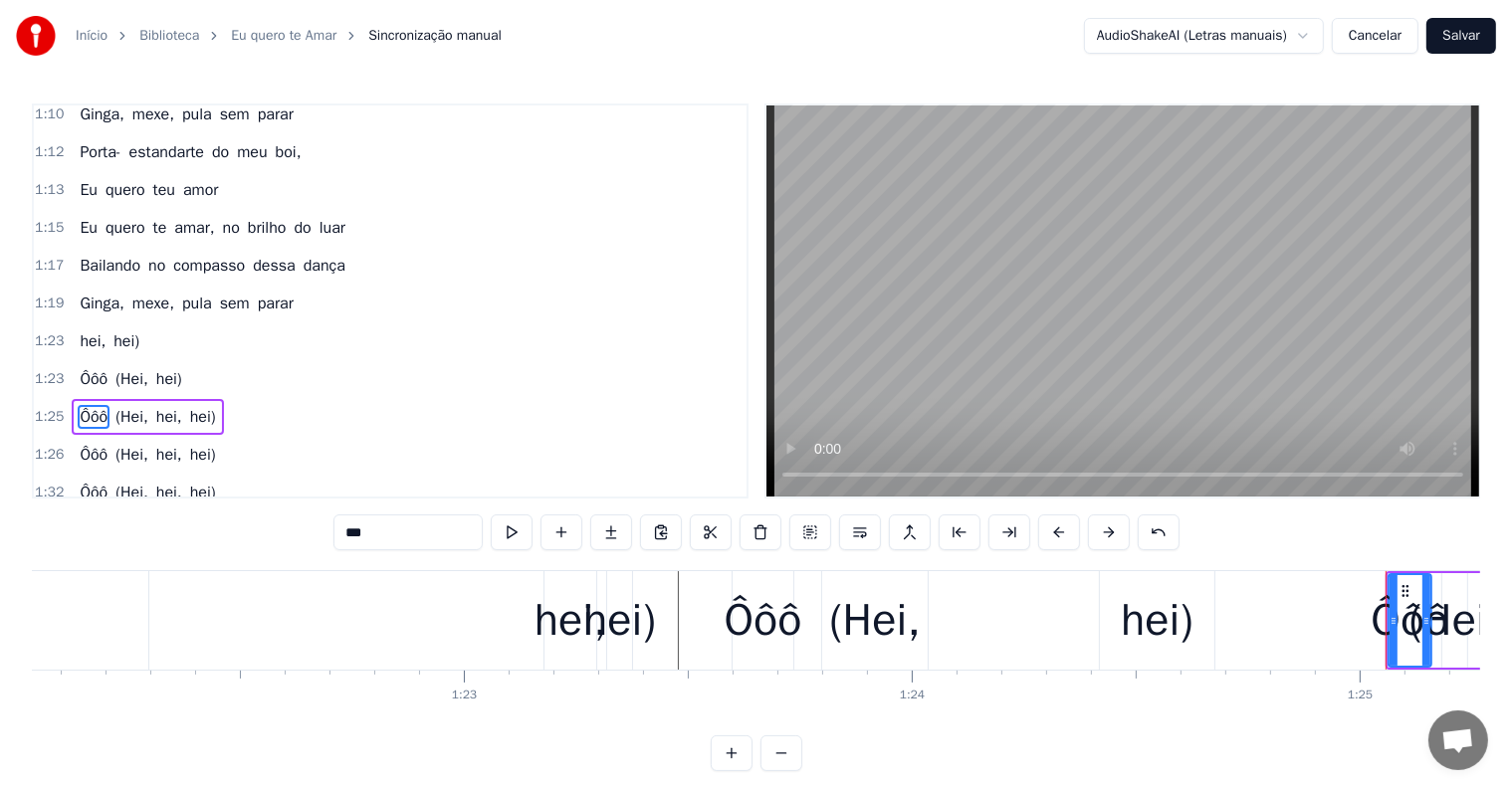 scroll, scrollTop: 1092, scrollLeft: 0, axis: vertical 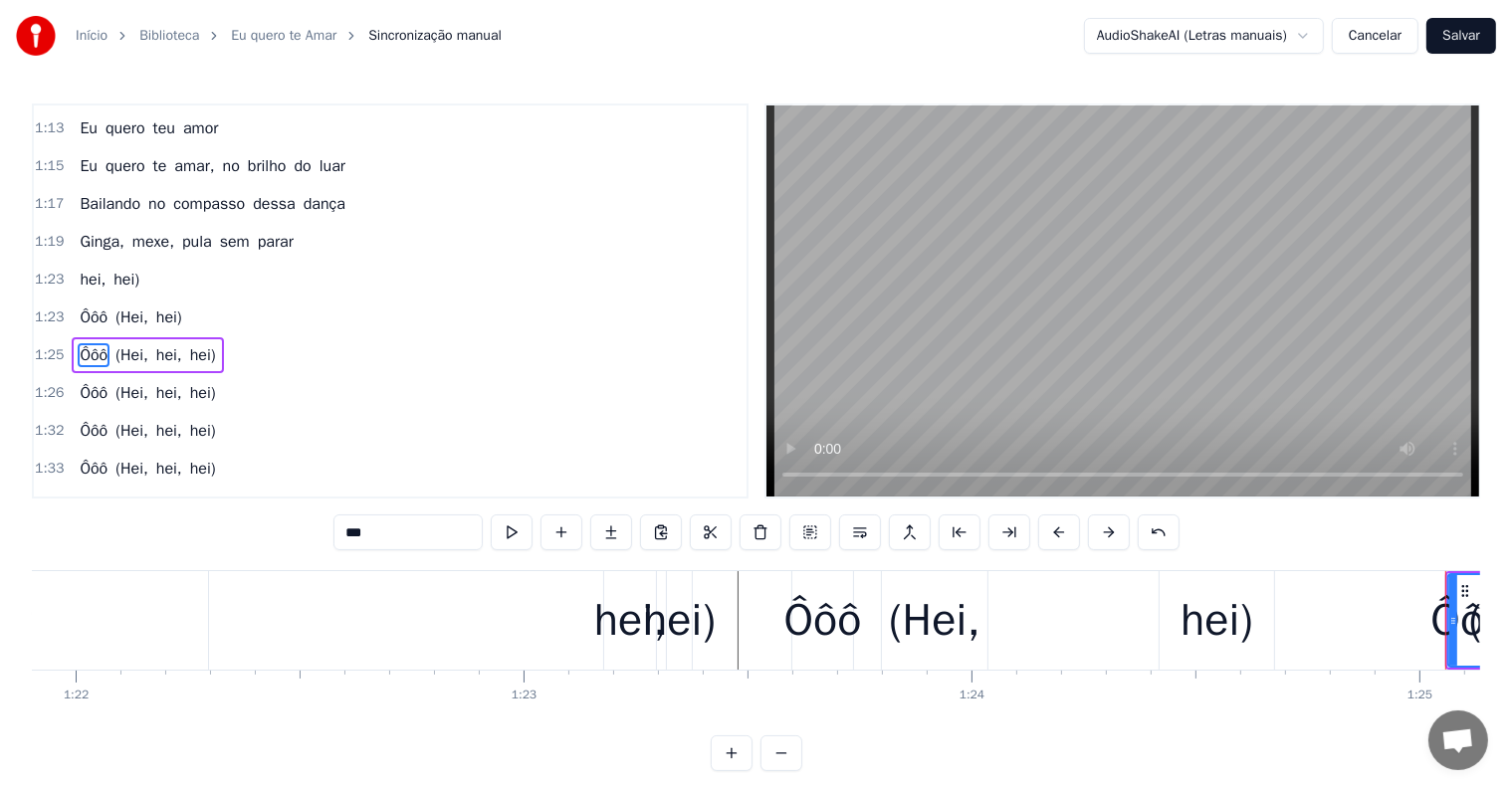 click on "hei," at bounding box center (630, 621) 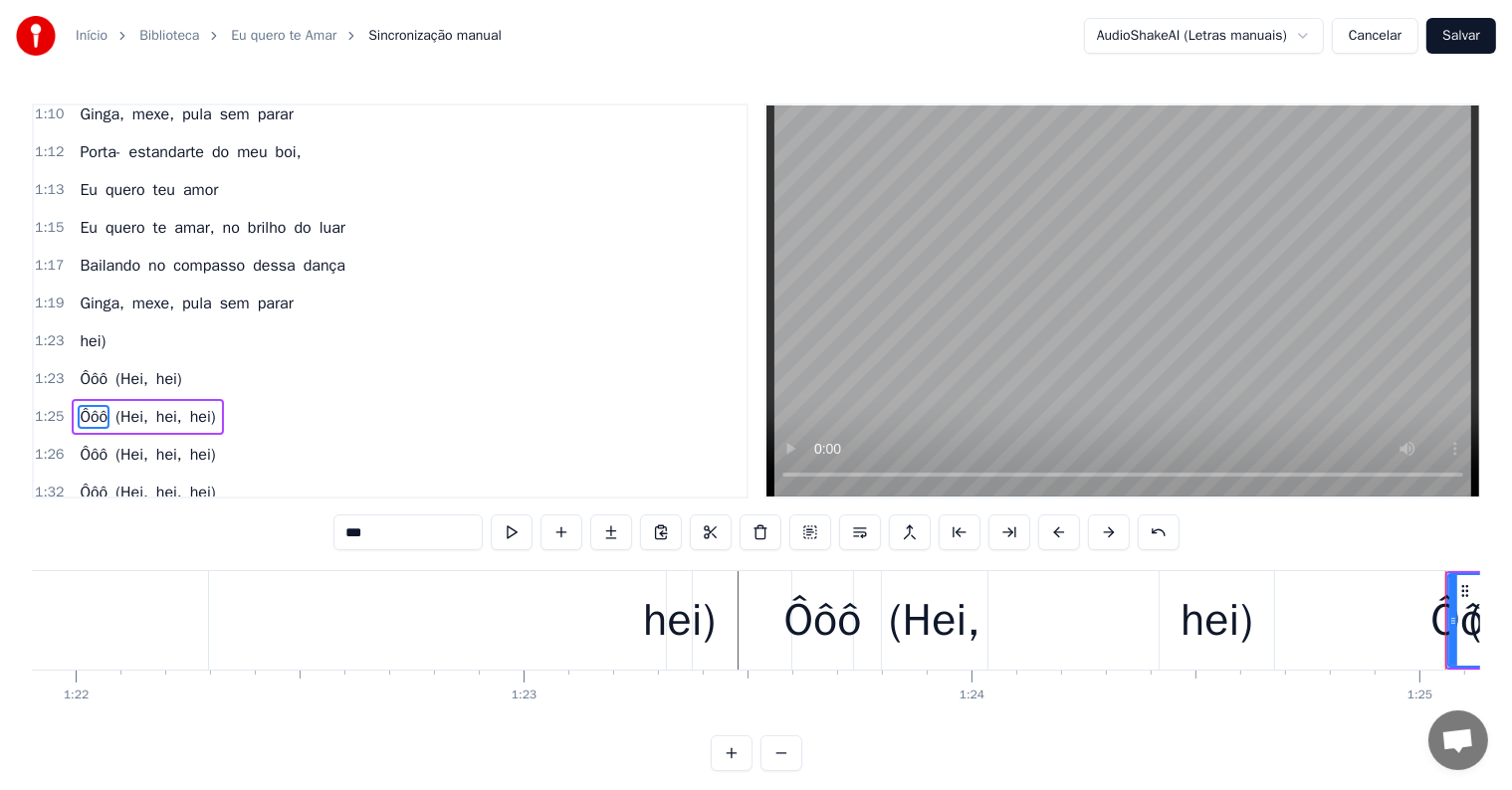 scroll, scrollTop: 1103, scrollLeft: 0, axis: vertical 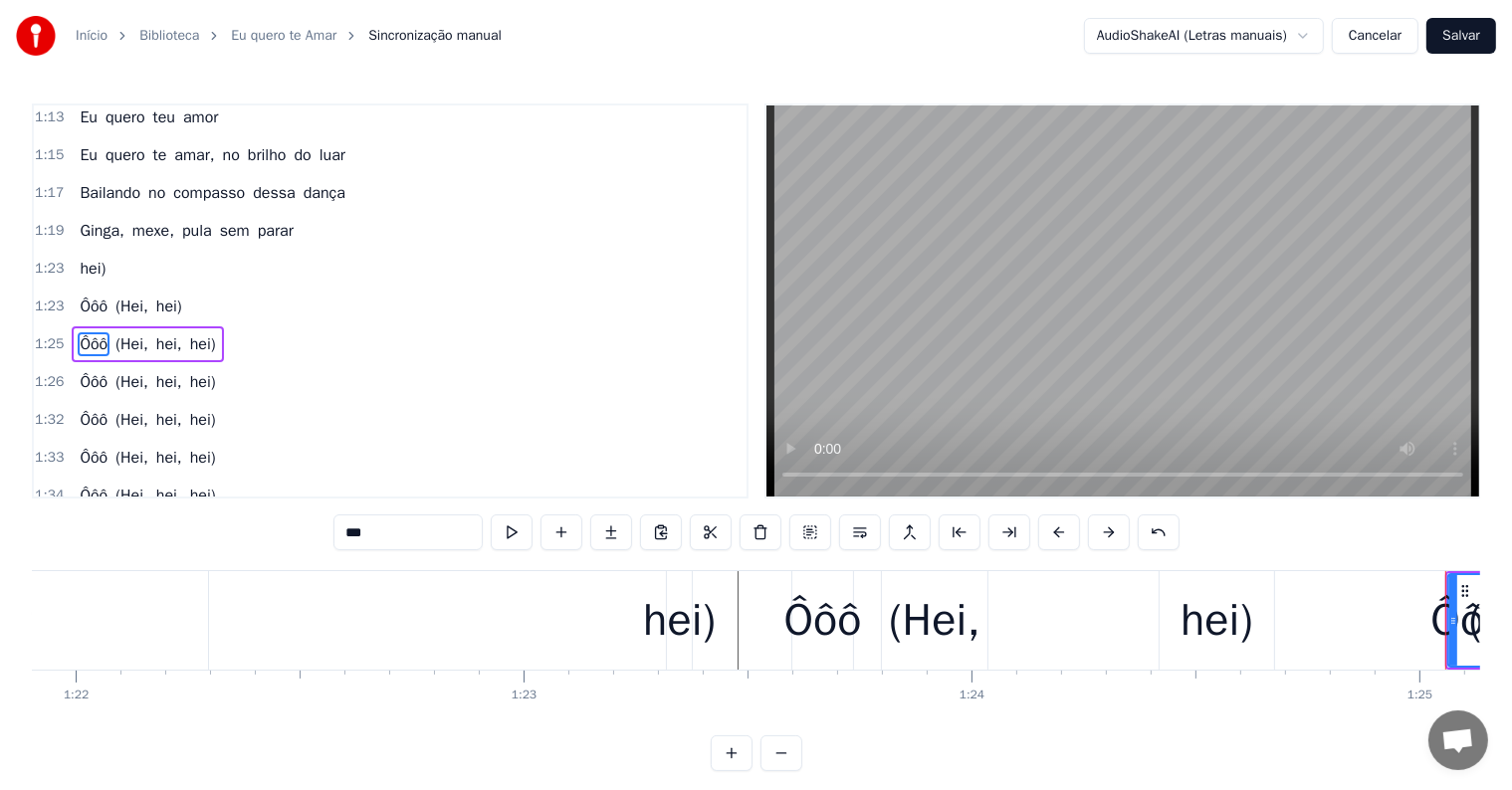 click on "hei)" at bounding box center [679, 621] 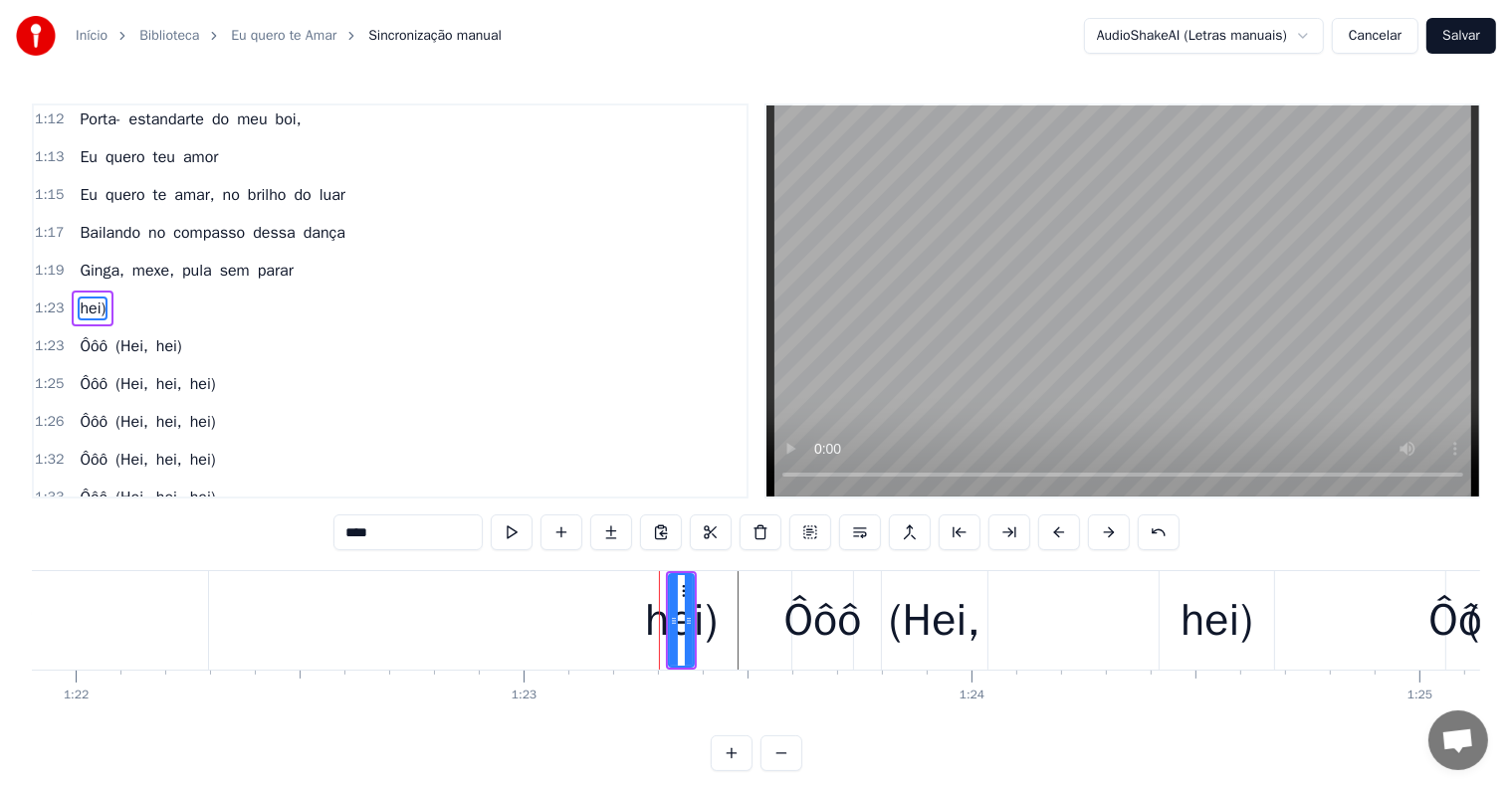 type on "***" 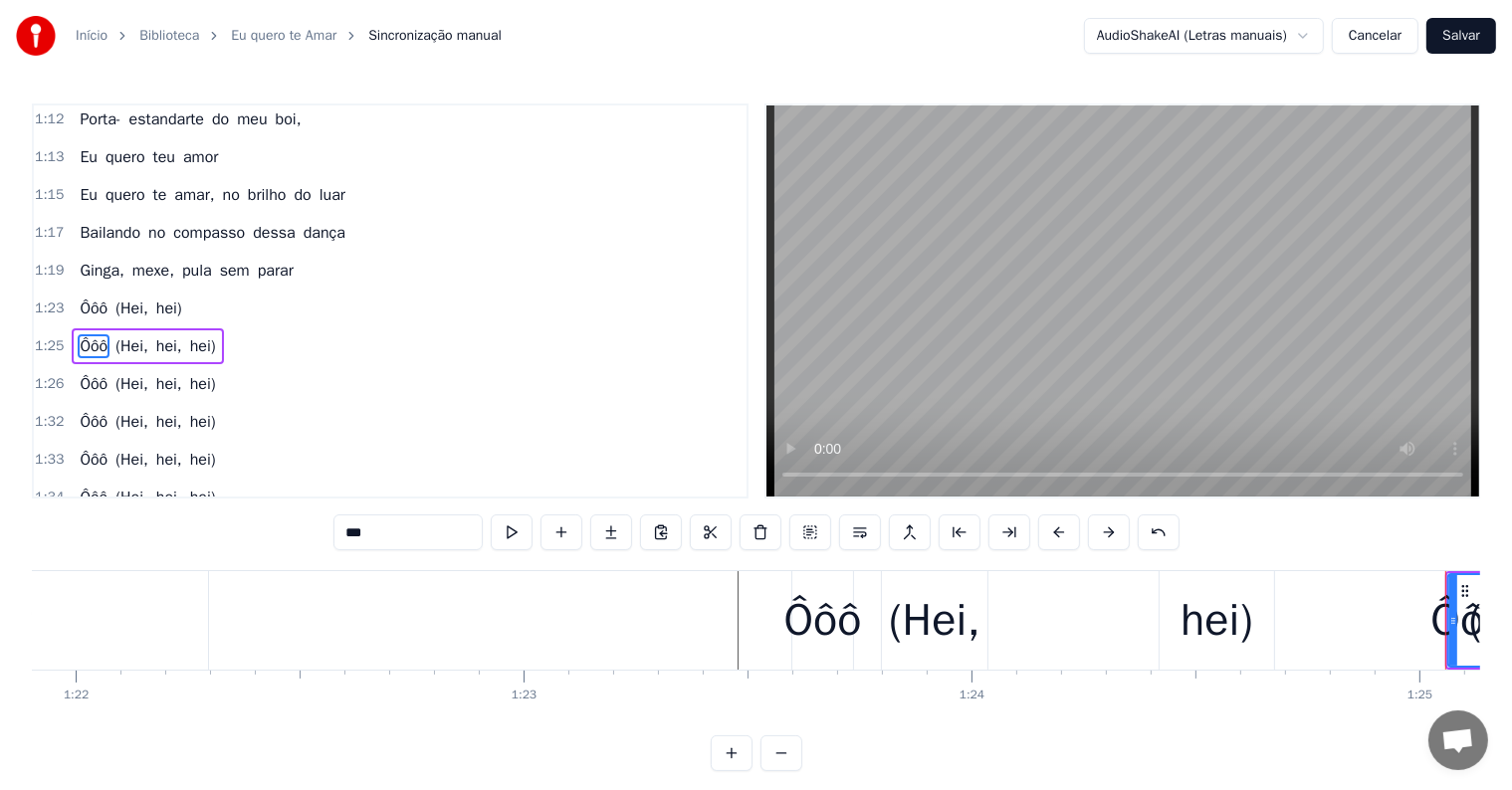 scroll, scrollTop: 1067, scrollLeft: 0, axis: vertical 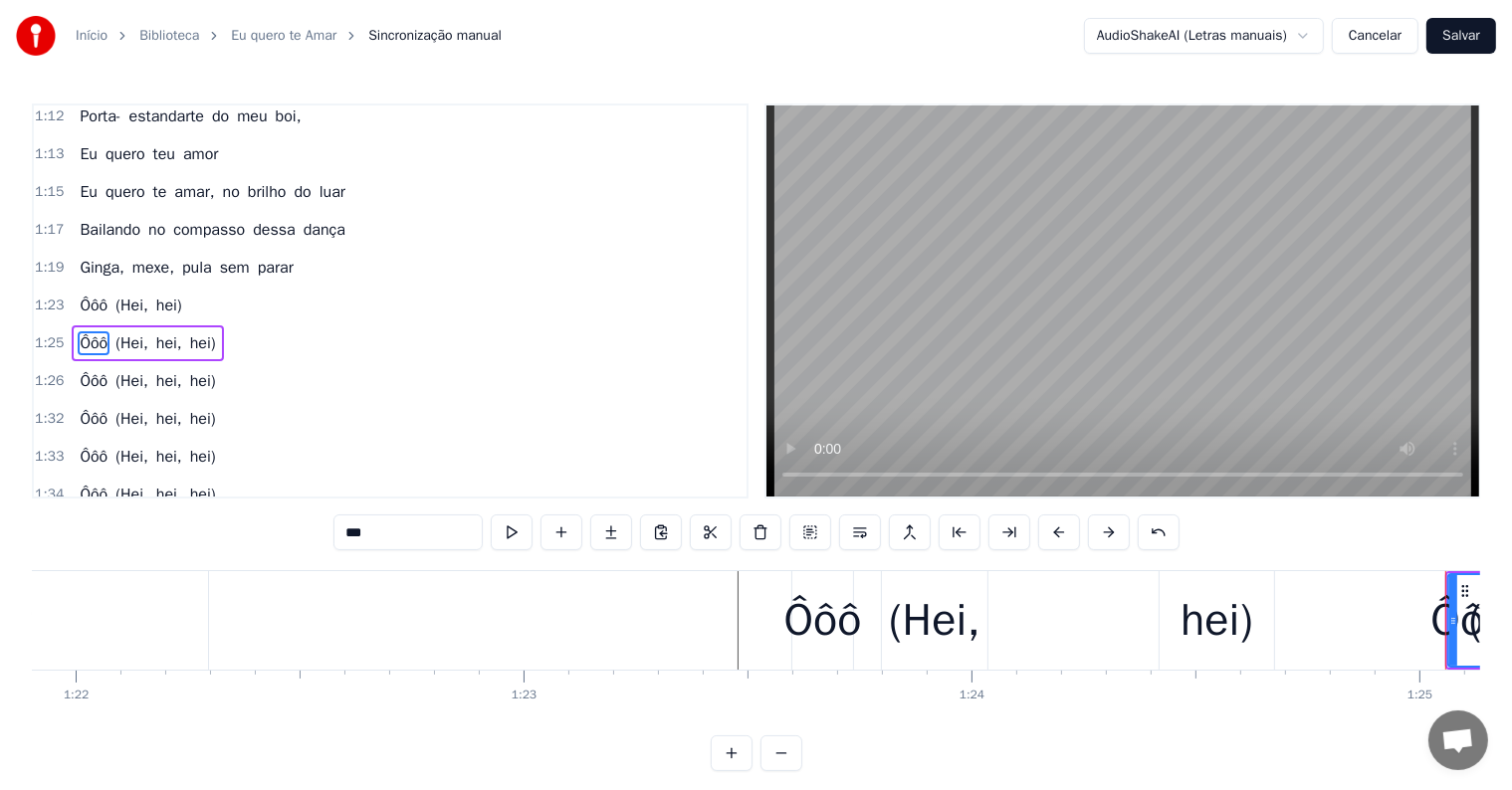 click at bounding box center [9270, 620] 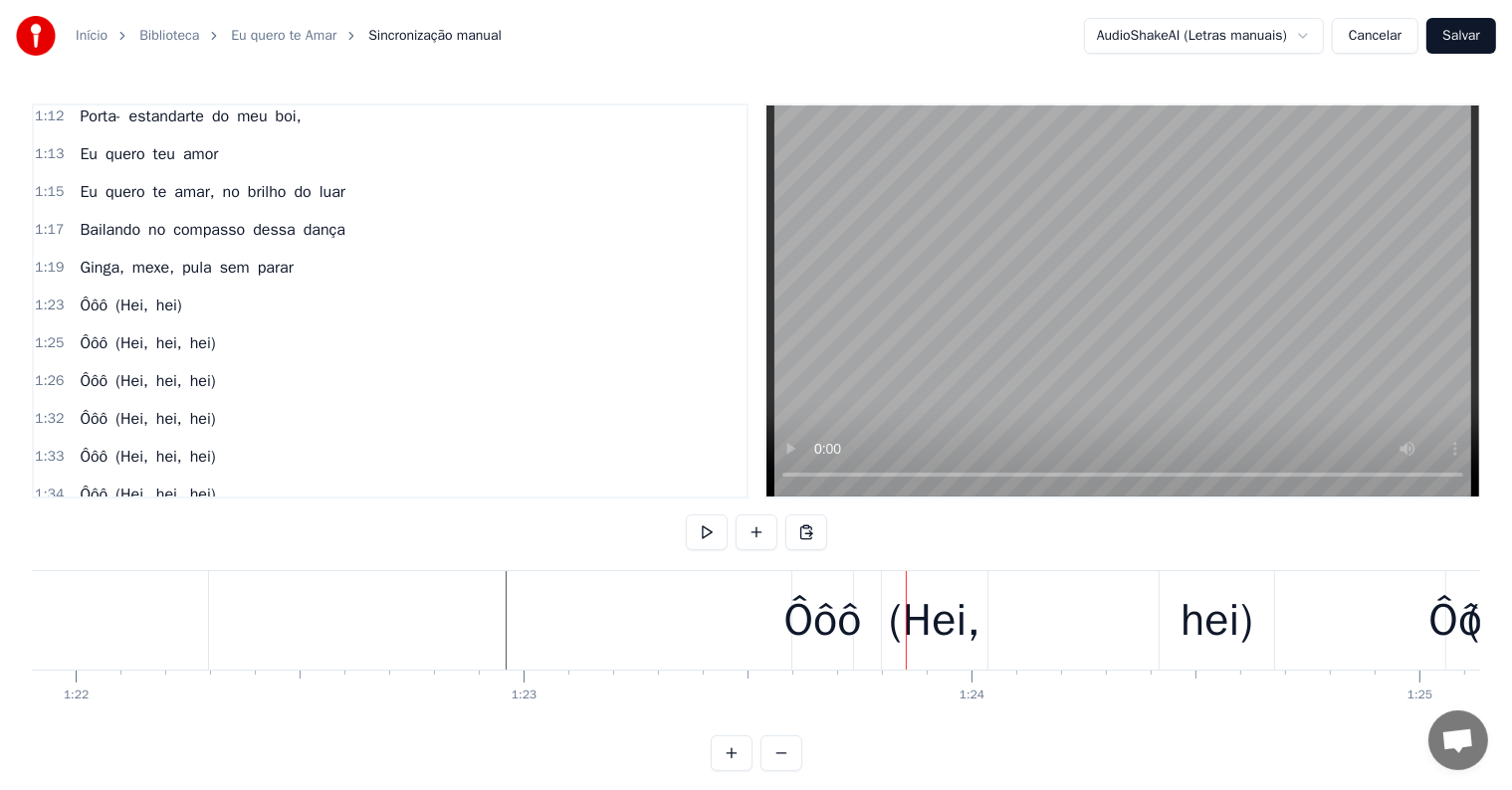 click at bounding box center (9270, 620) 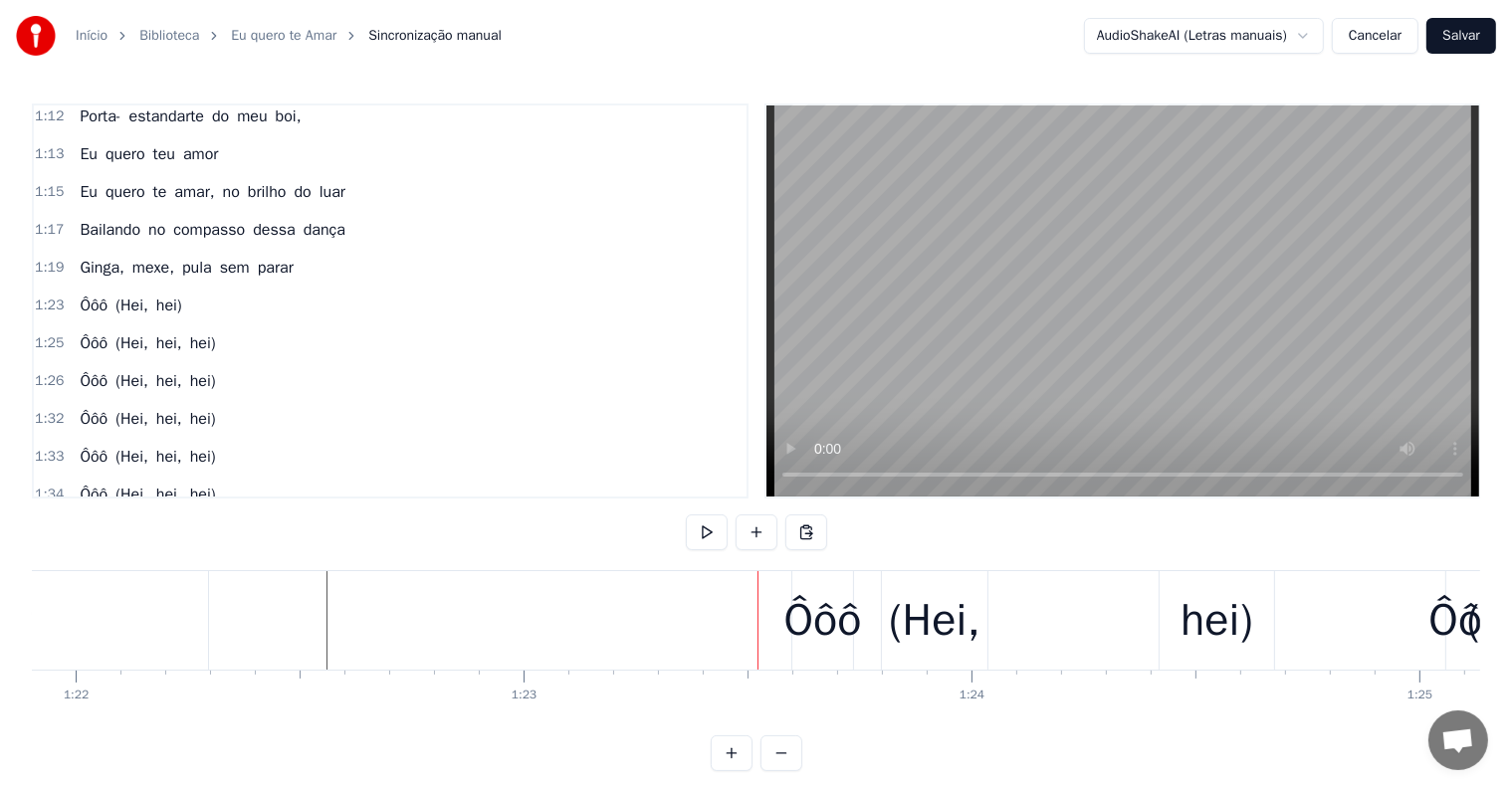 click on "Ôôô" at bounding box center [822, 620] 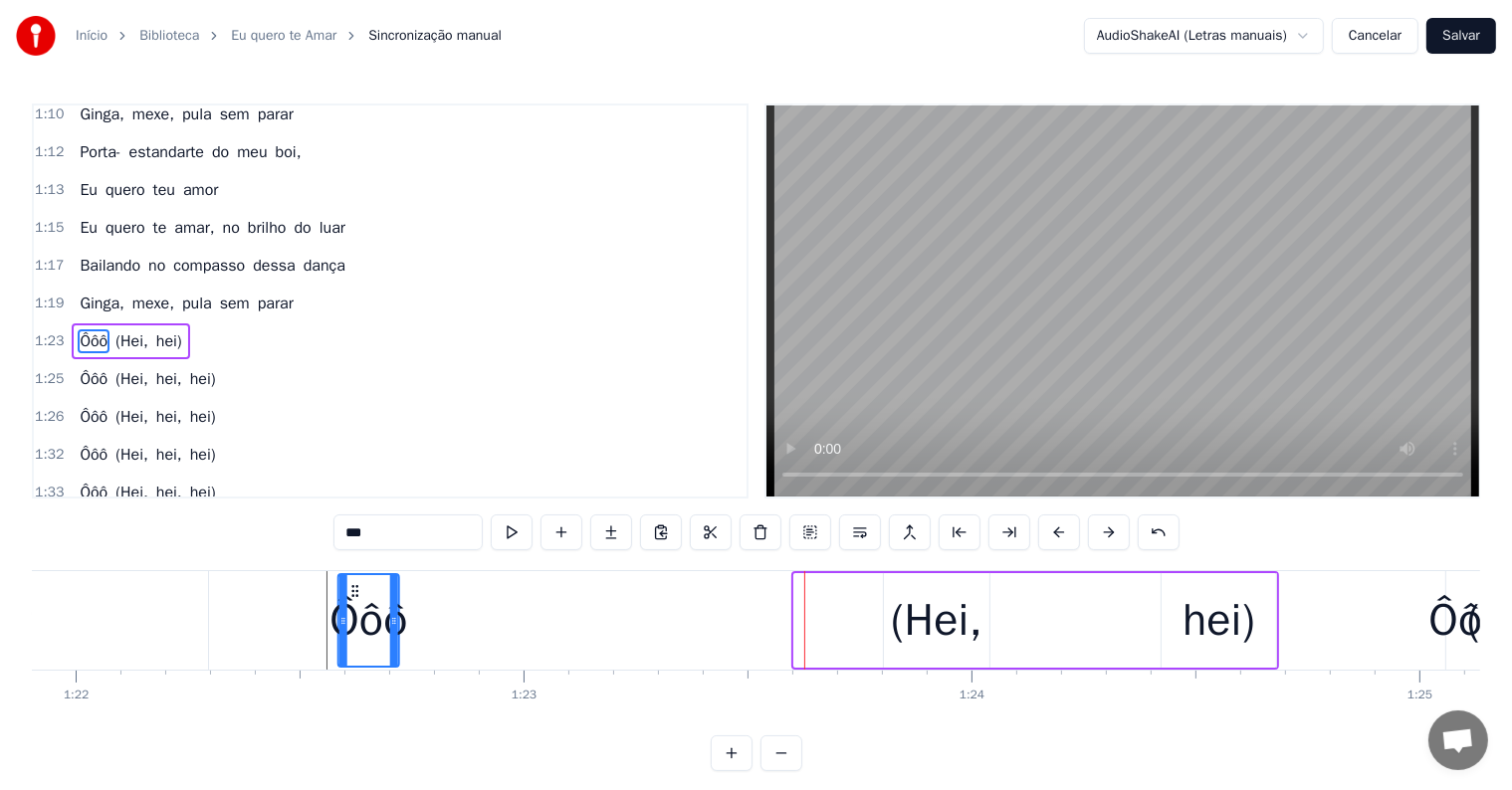 drag, startPoint x: 809, startPoint y: 583, endPoint x: 353, endPoint y: 591, distance: 456.07017 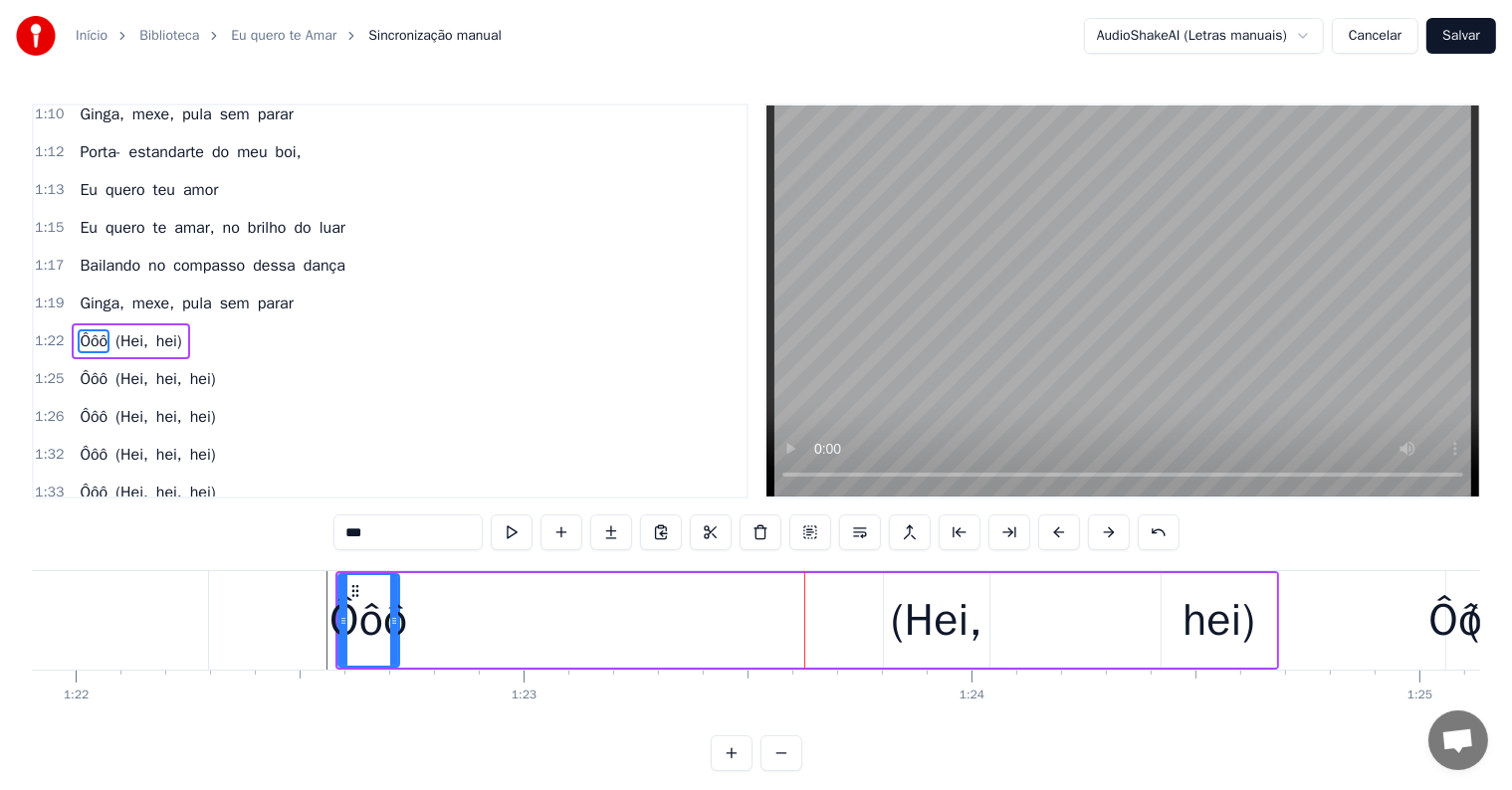 drag, startPoint x: 398, startPoint y: 619, endPoint x: 479, endPoint y: 625, distance: 81.22192 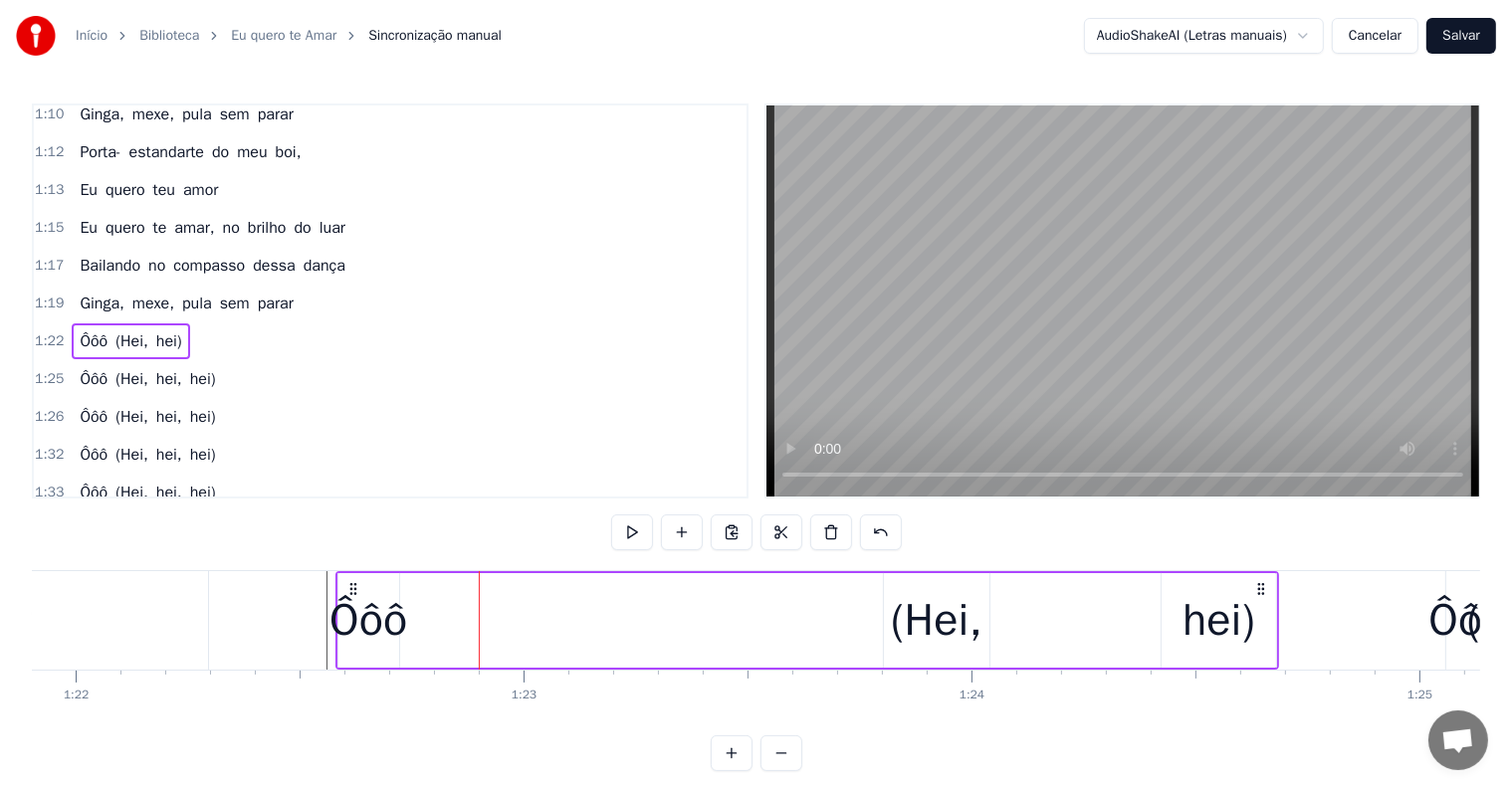 click on "Ôôô" at bounding box center [368, 621] 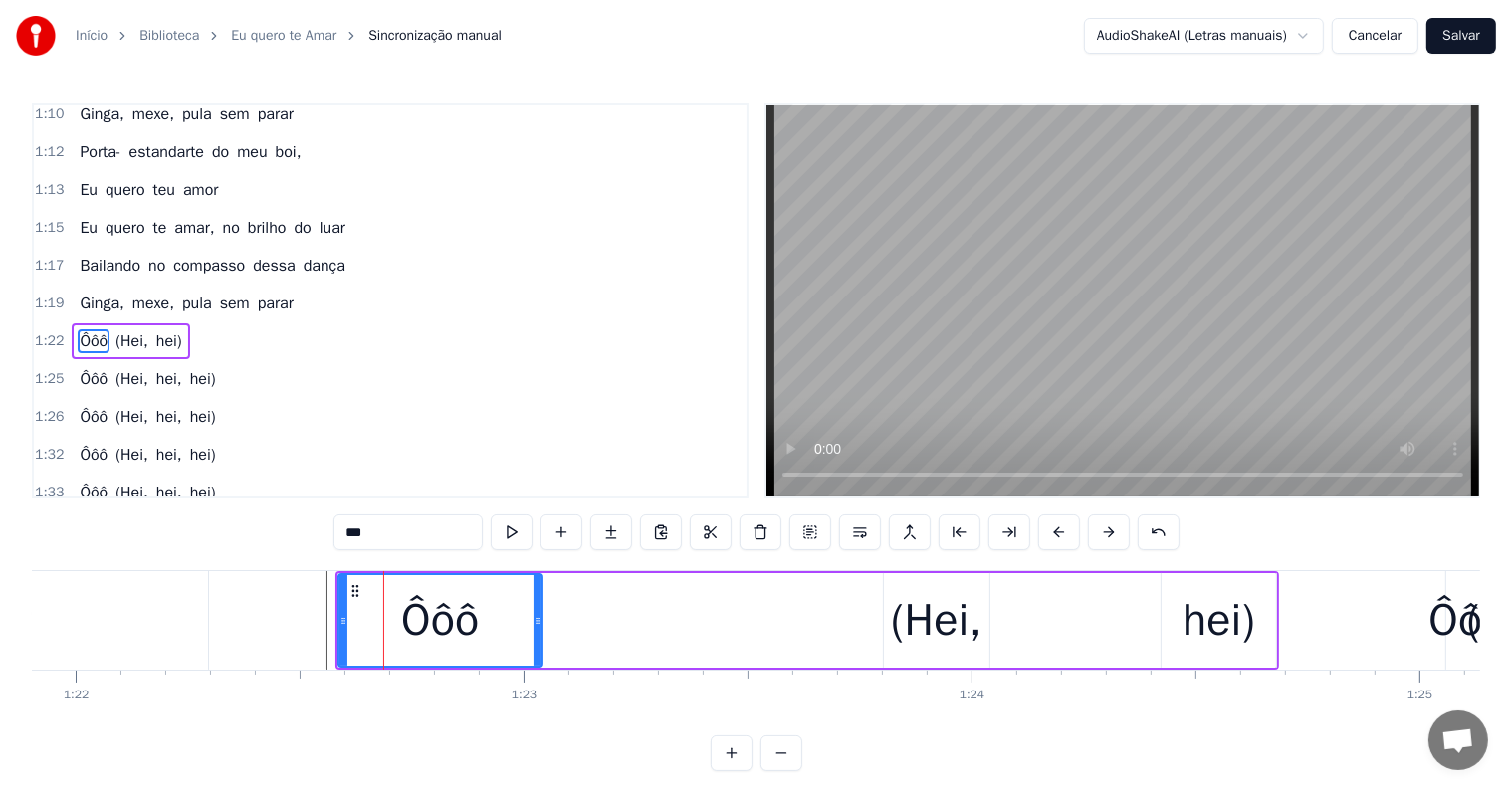 drag, startPoint x: 391, startPoint y: 616, endPoint x: 535, endPoint y: 620, distance: 144.05554 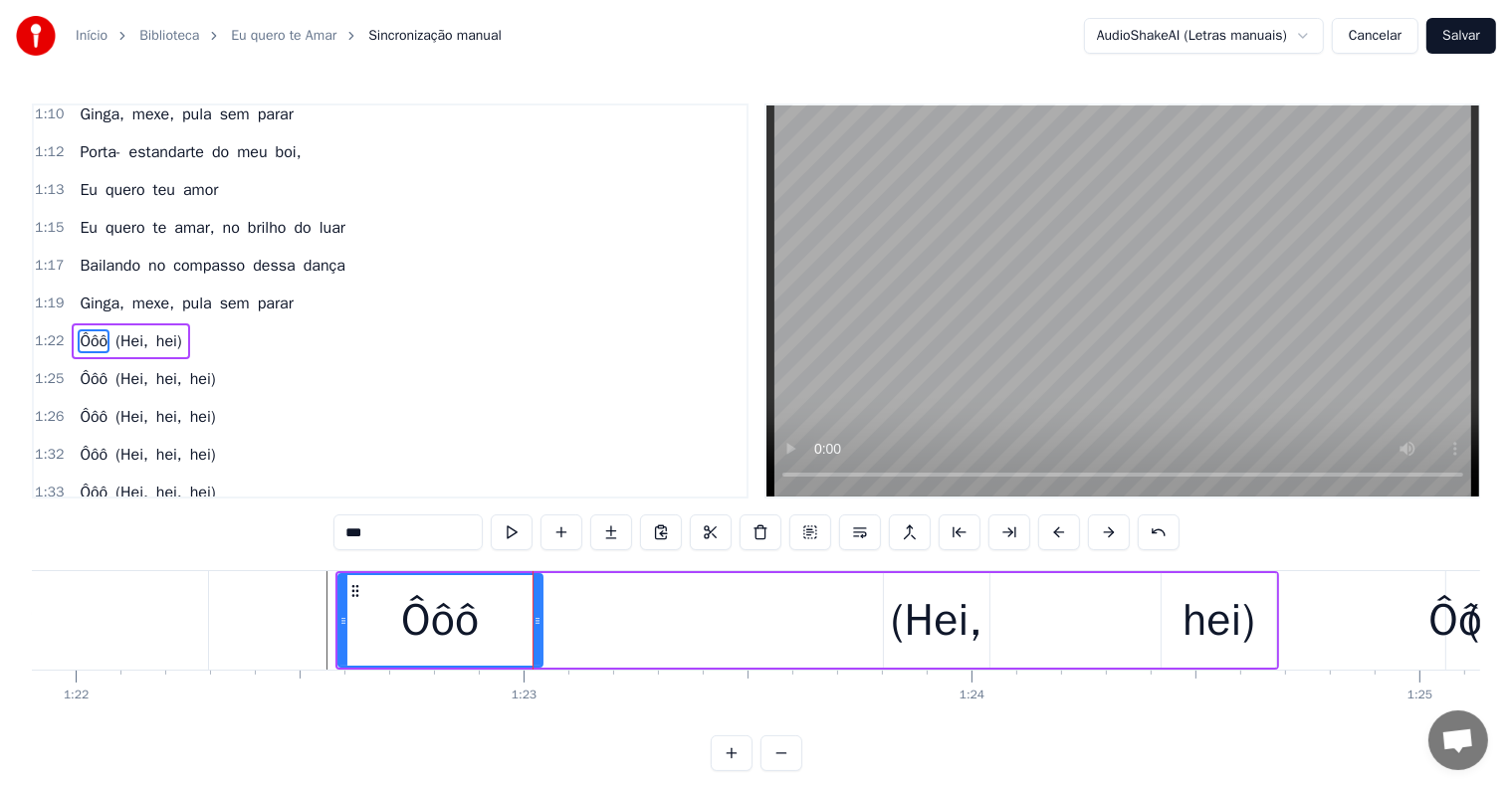 click at bounding box center (9270, 620) 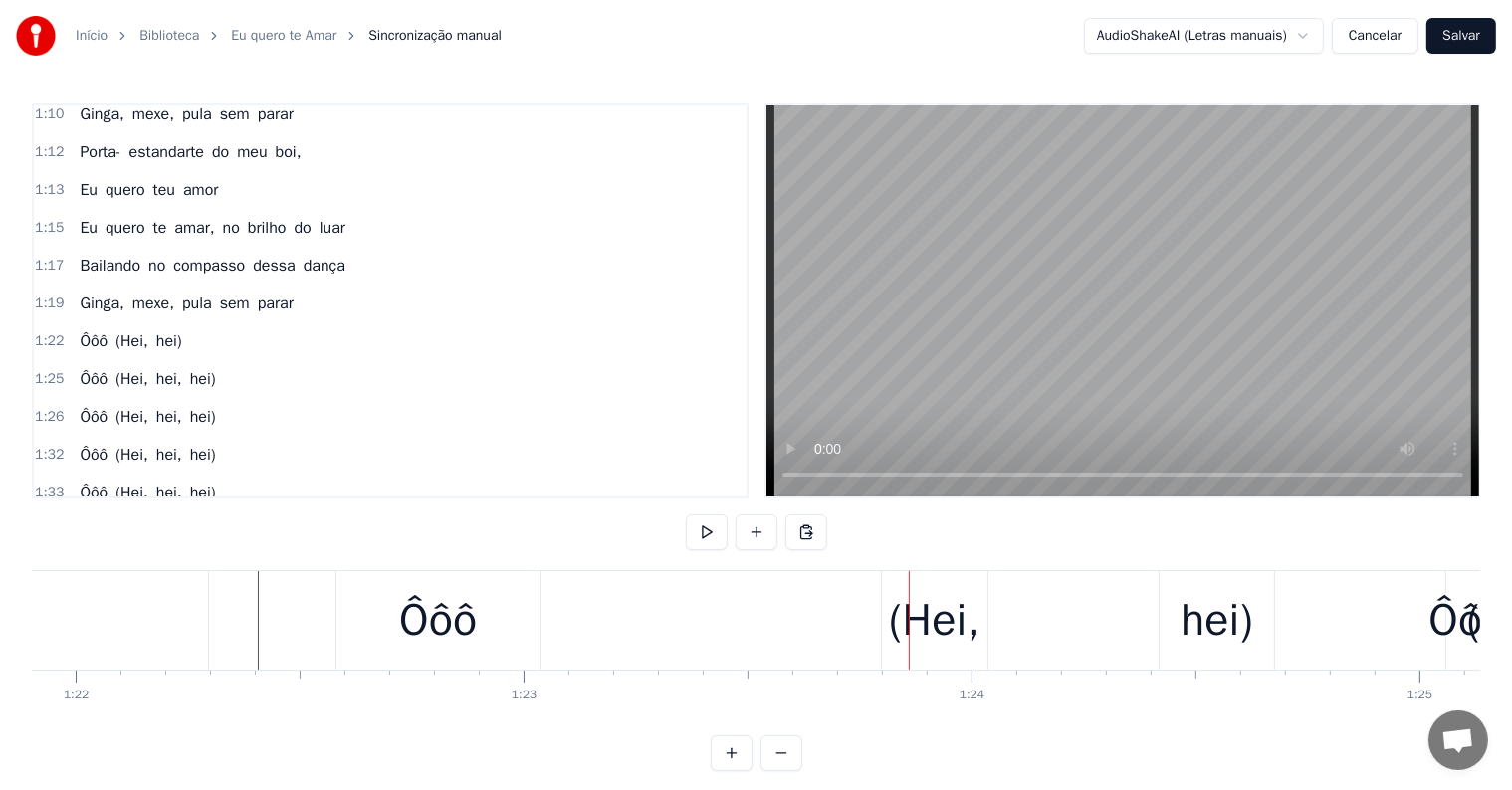 click on "Ôôô" at bounding box center (438, 621) 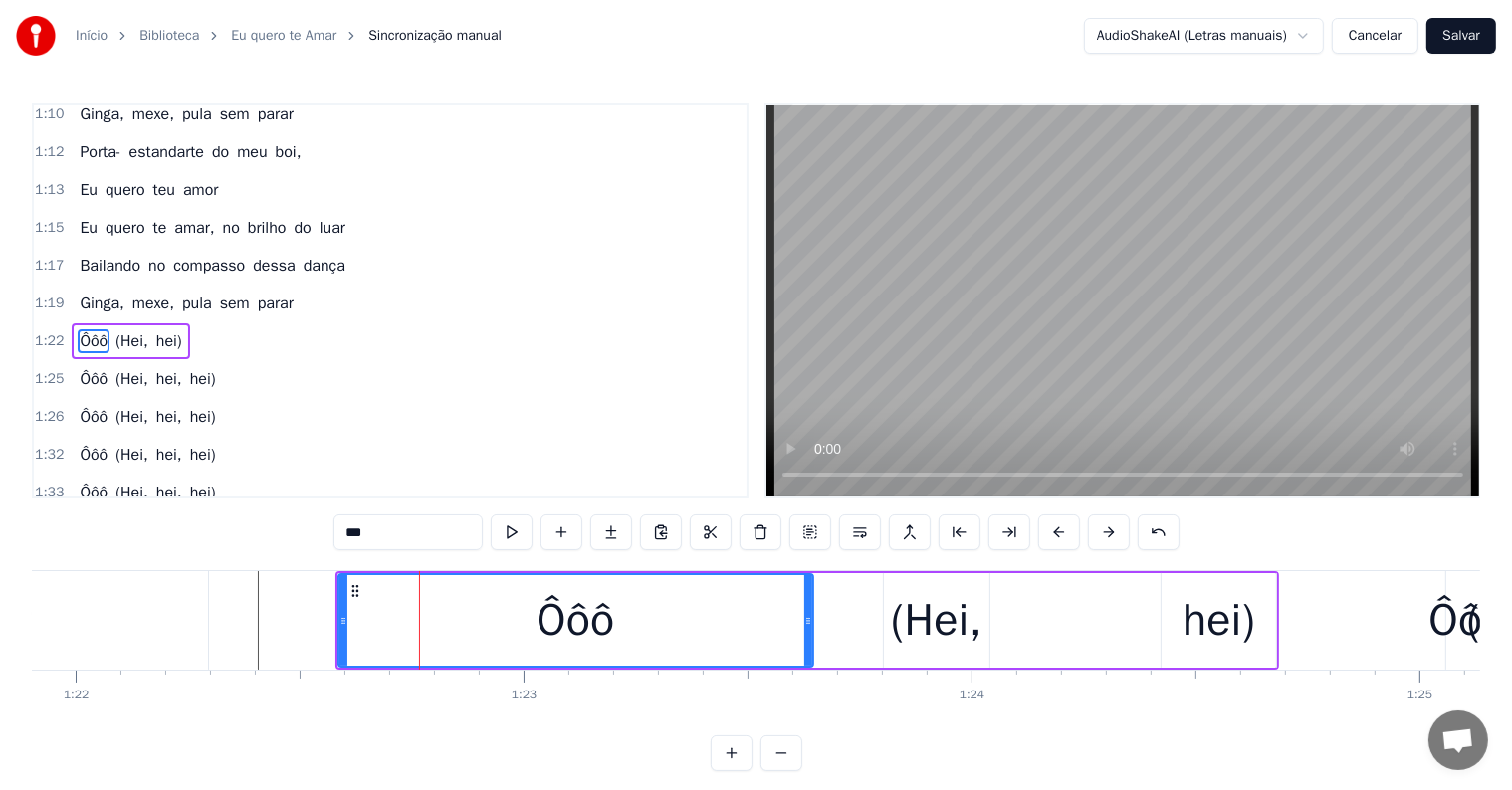 drag, startPoint x: 539, startPoint y: 621, endPoint x: 809, endPoint y: 617, distance: 270.02963 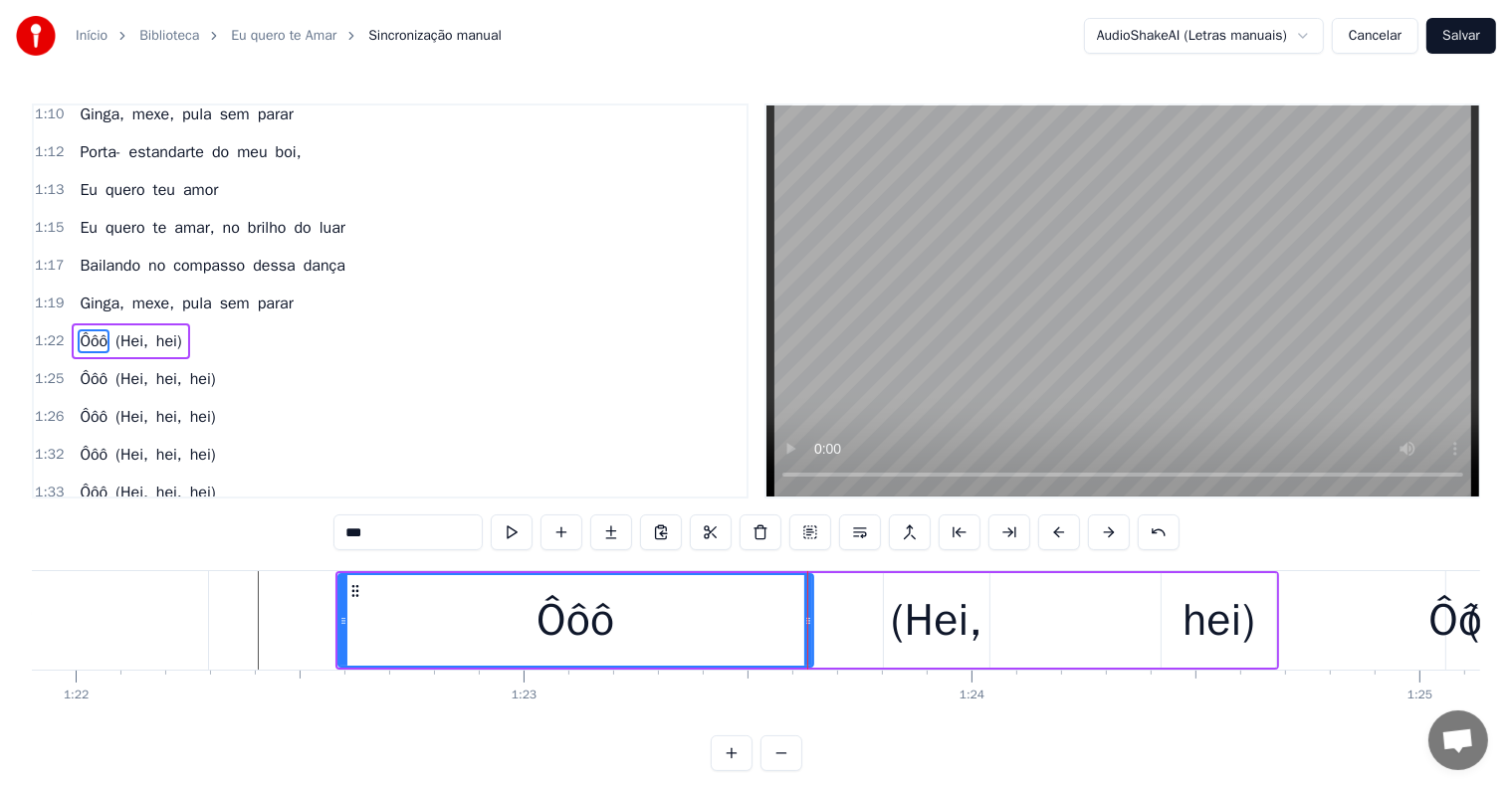 click on "(Hei," at bounding box center (937, 621) 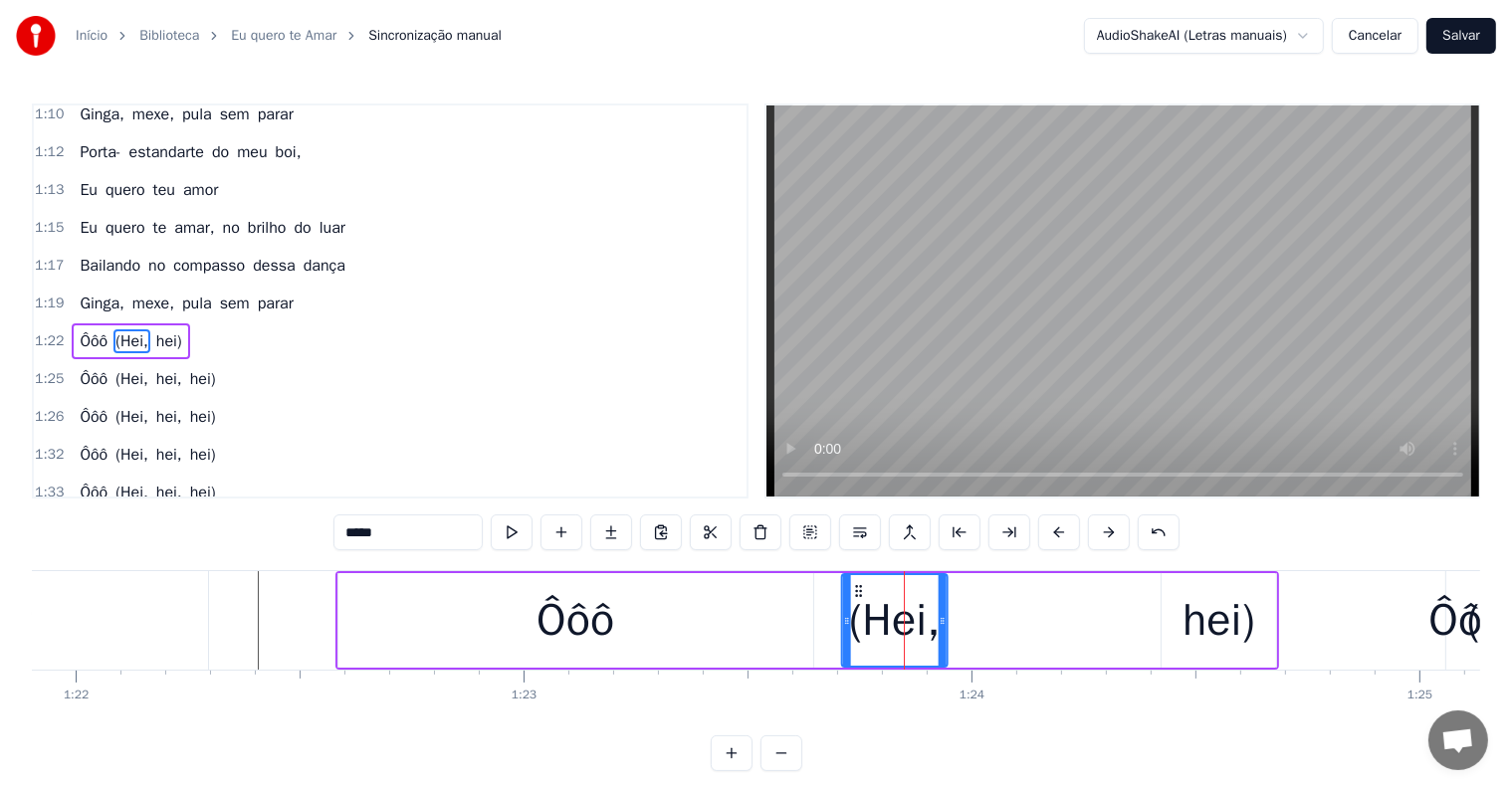 drag, startPoint x: 897, startPoint y: 587, endPoint x: 855, endPoint y: 586, distance: 42.0119 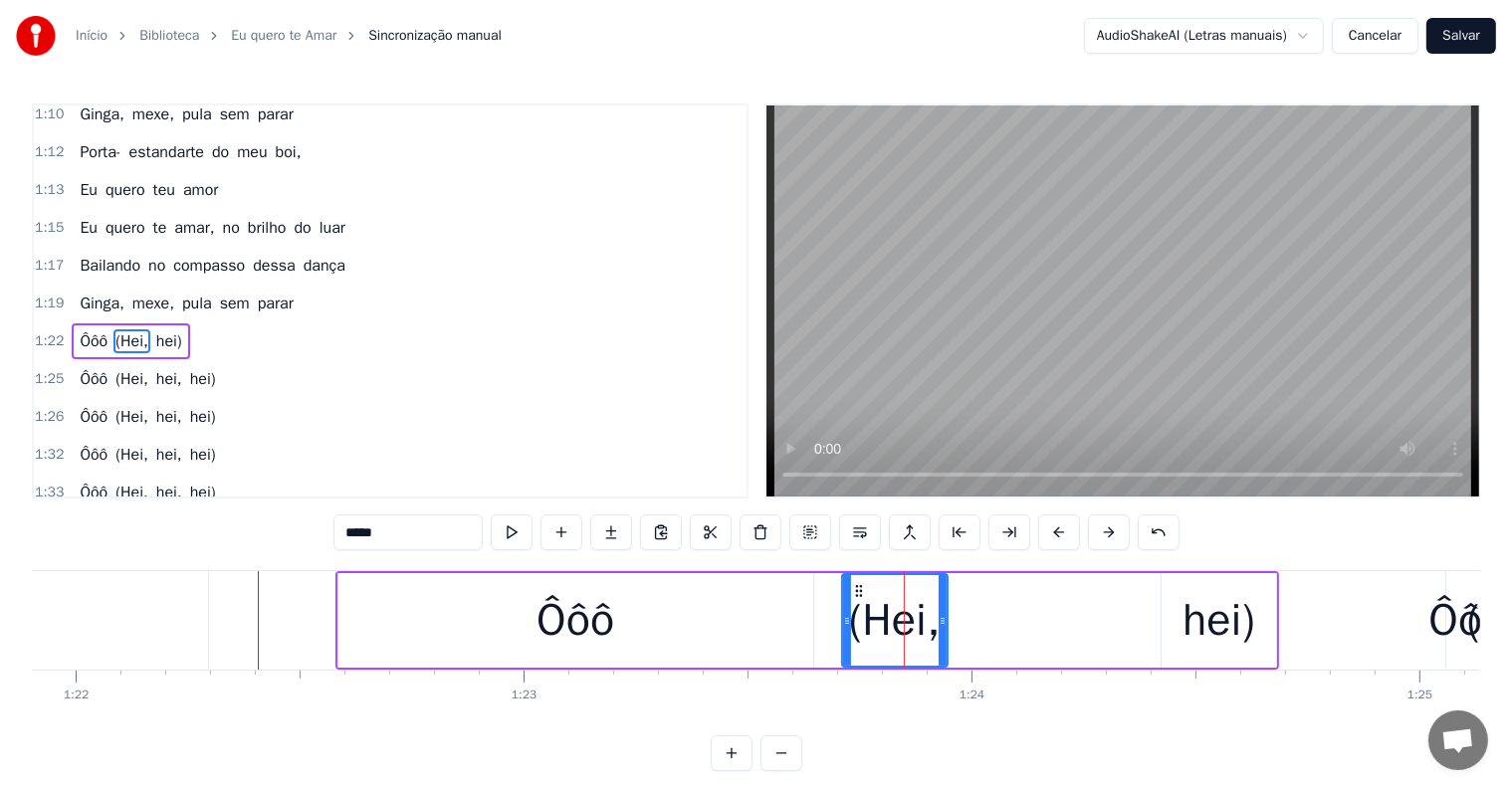 click on "hei)" at bounding box center (1218, 621) 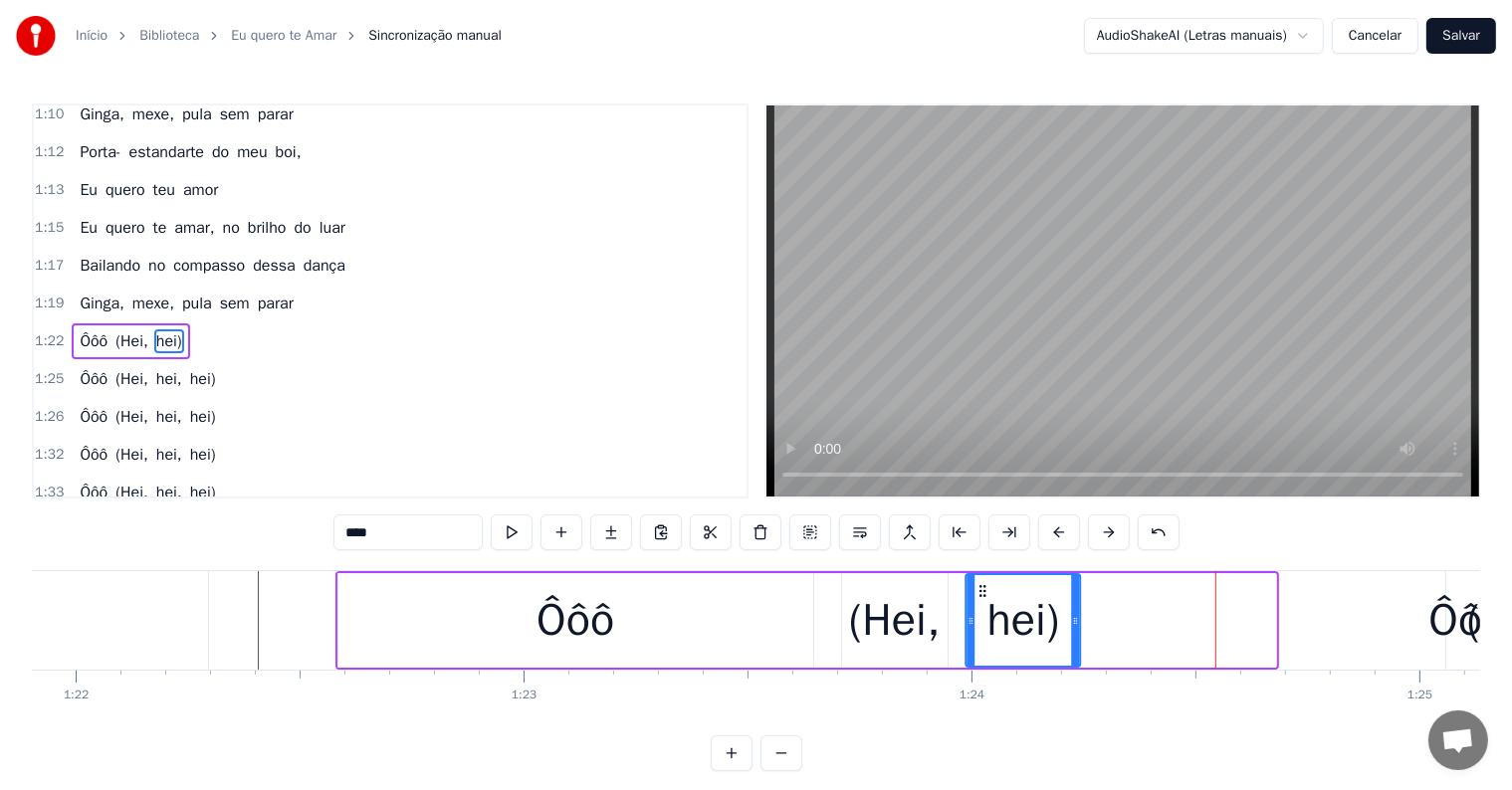 drag, startPoint x: 1180, startPoint y: 588, endPoint x: 983, endPoint y: 592, distance: 197.0406 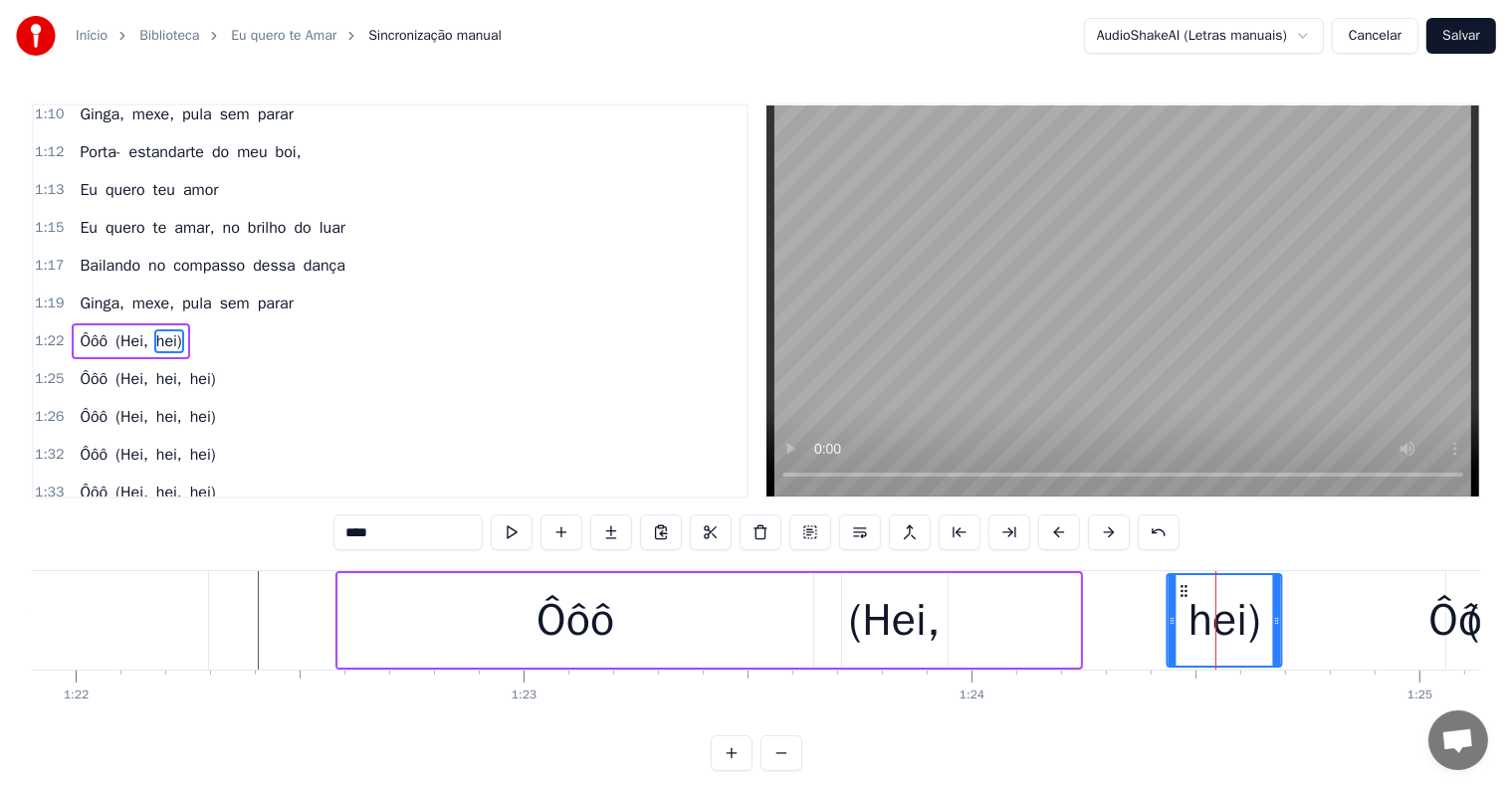 drag, startPoint x: 981, startPoint y: 591, endPoint x: 1183, endPoint y: 606, distance: 202.55617 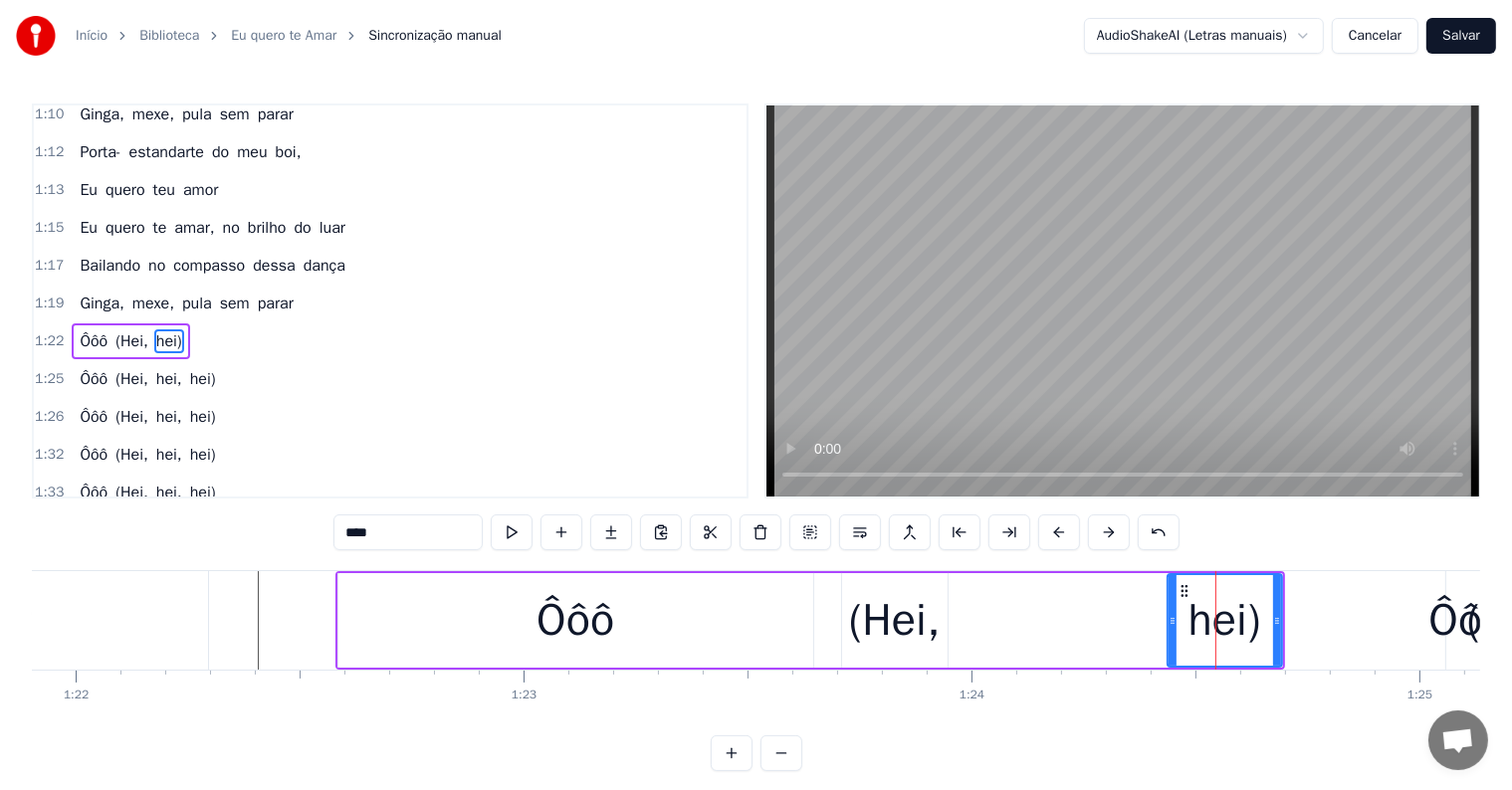 click on "Ôôô (Hei, hei)" at bounding box center (810, 620) 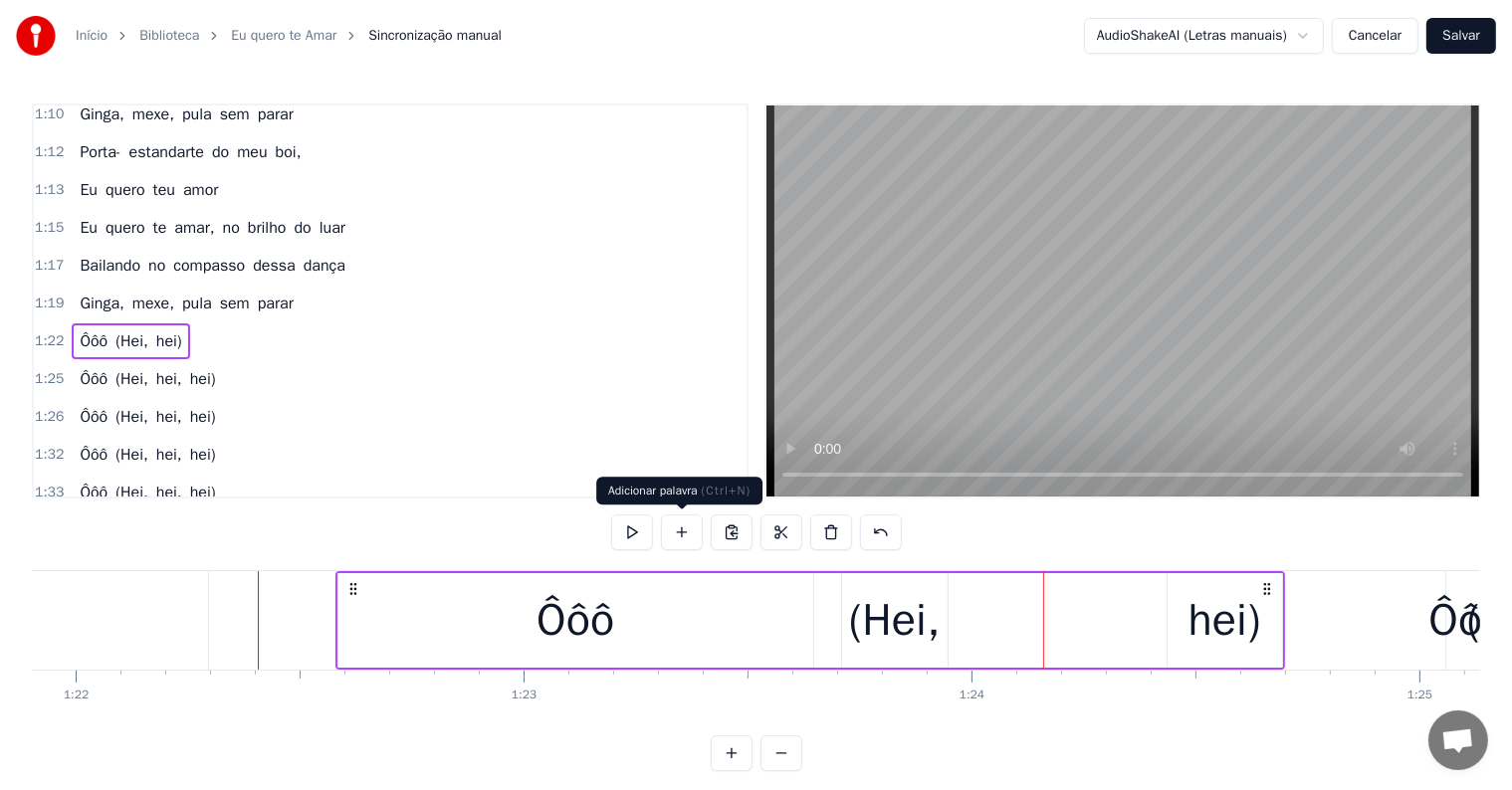 click at bounding box center (682, 532) 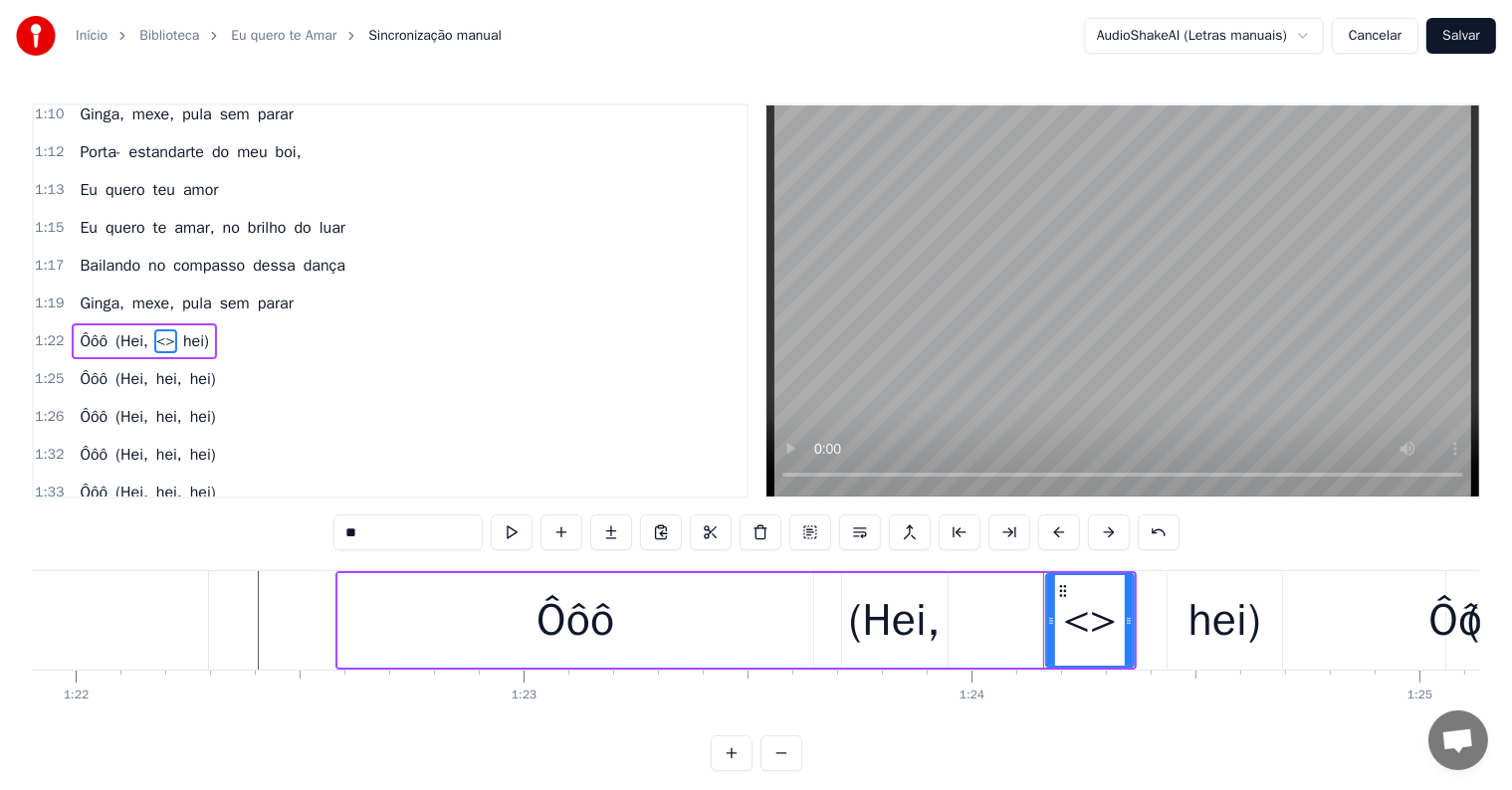 drag, startPoint x: 418, startPoint y: 530, endPoint x: 273, endPoint y: 519, distance: 145.4166 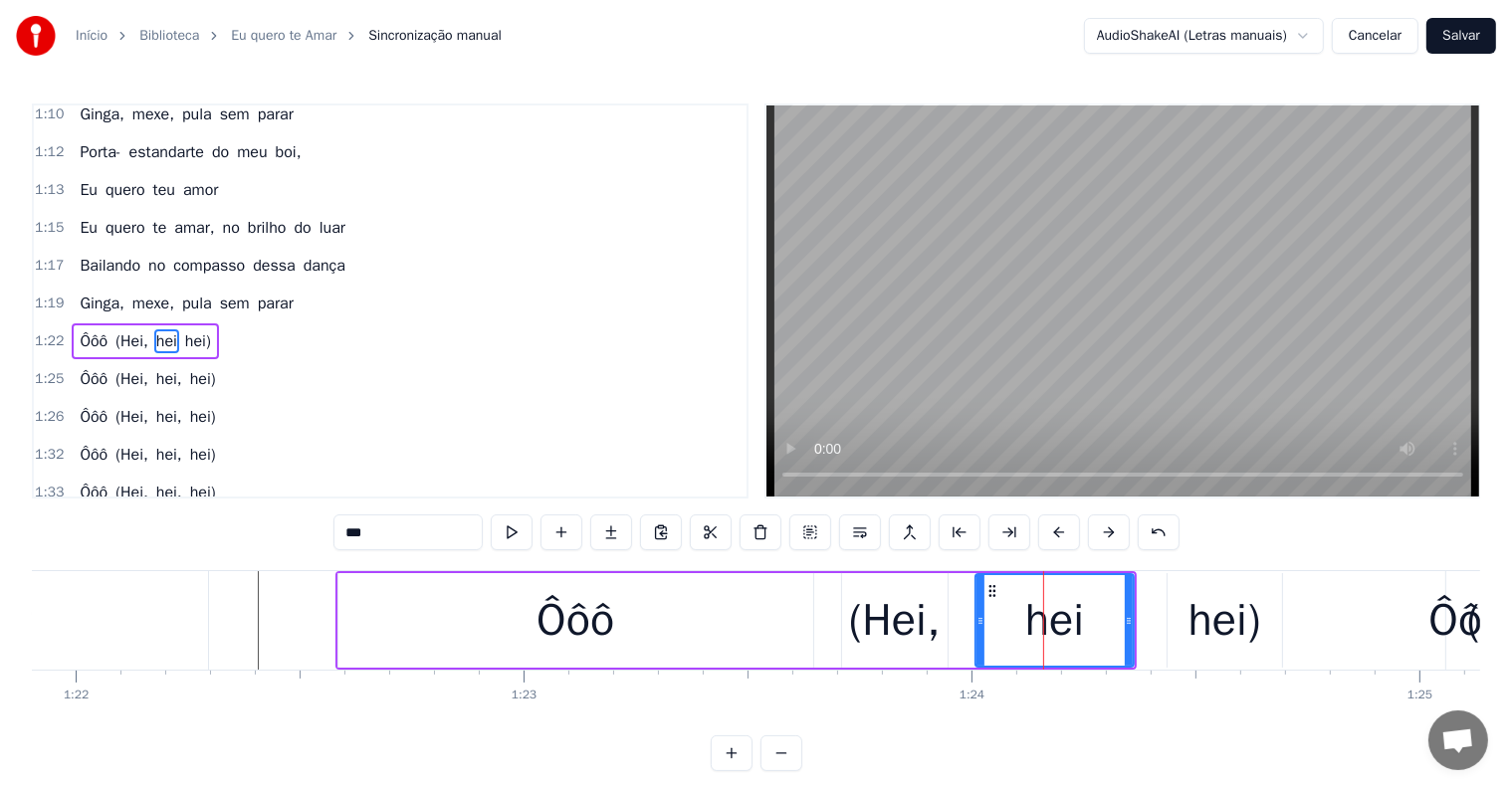 drag, startPoint x: 1047, startPoint y: 612, endPoint x: 976, endPoint y: 617, distance: 71.17584 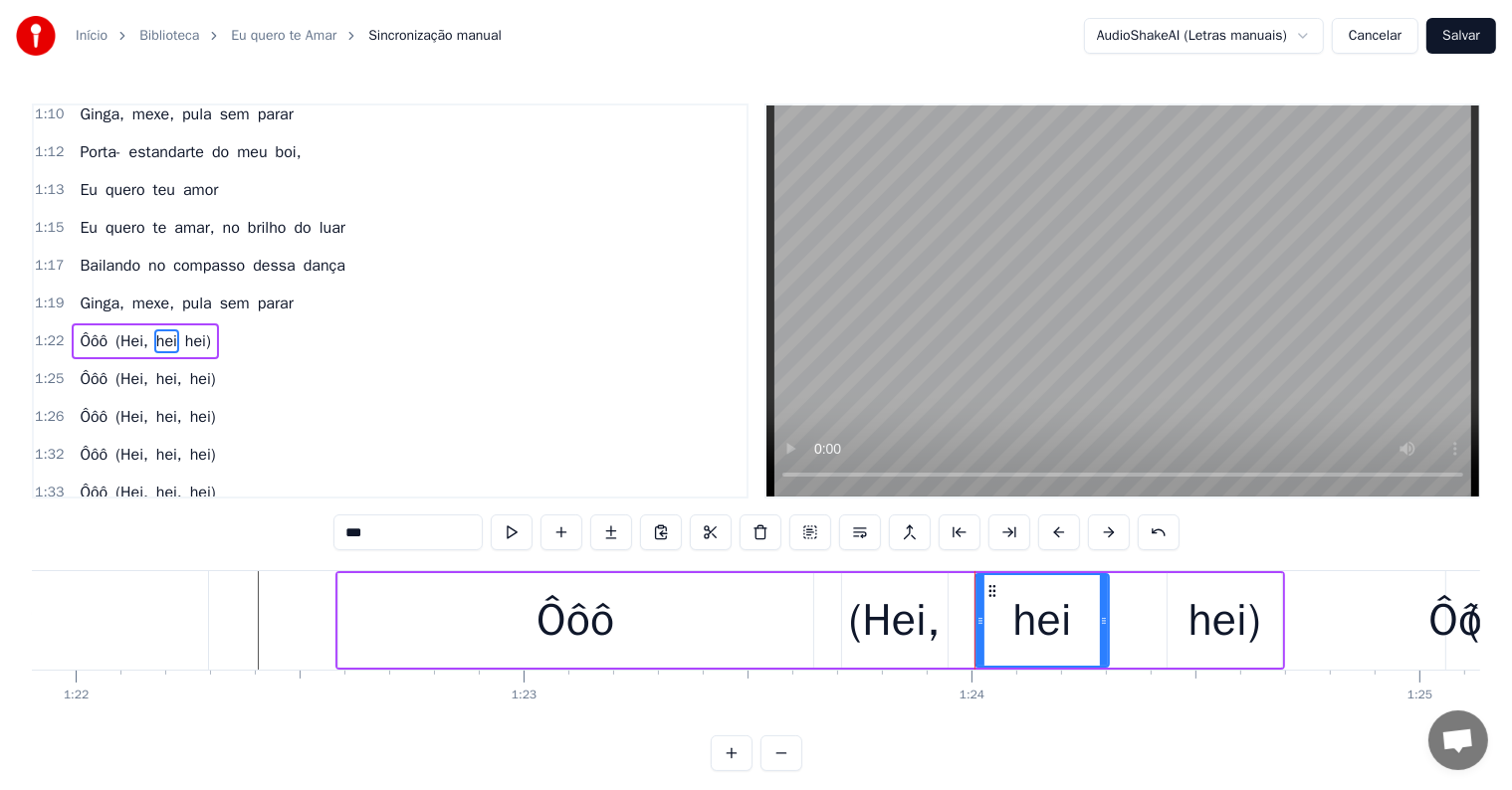 drag, startPoint x: 1127, startPoint y: 618, endPoint x: 1102, endPoint y: 618, distance: 25 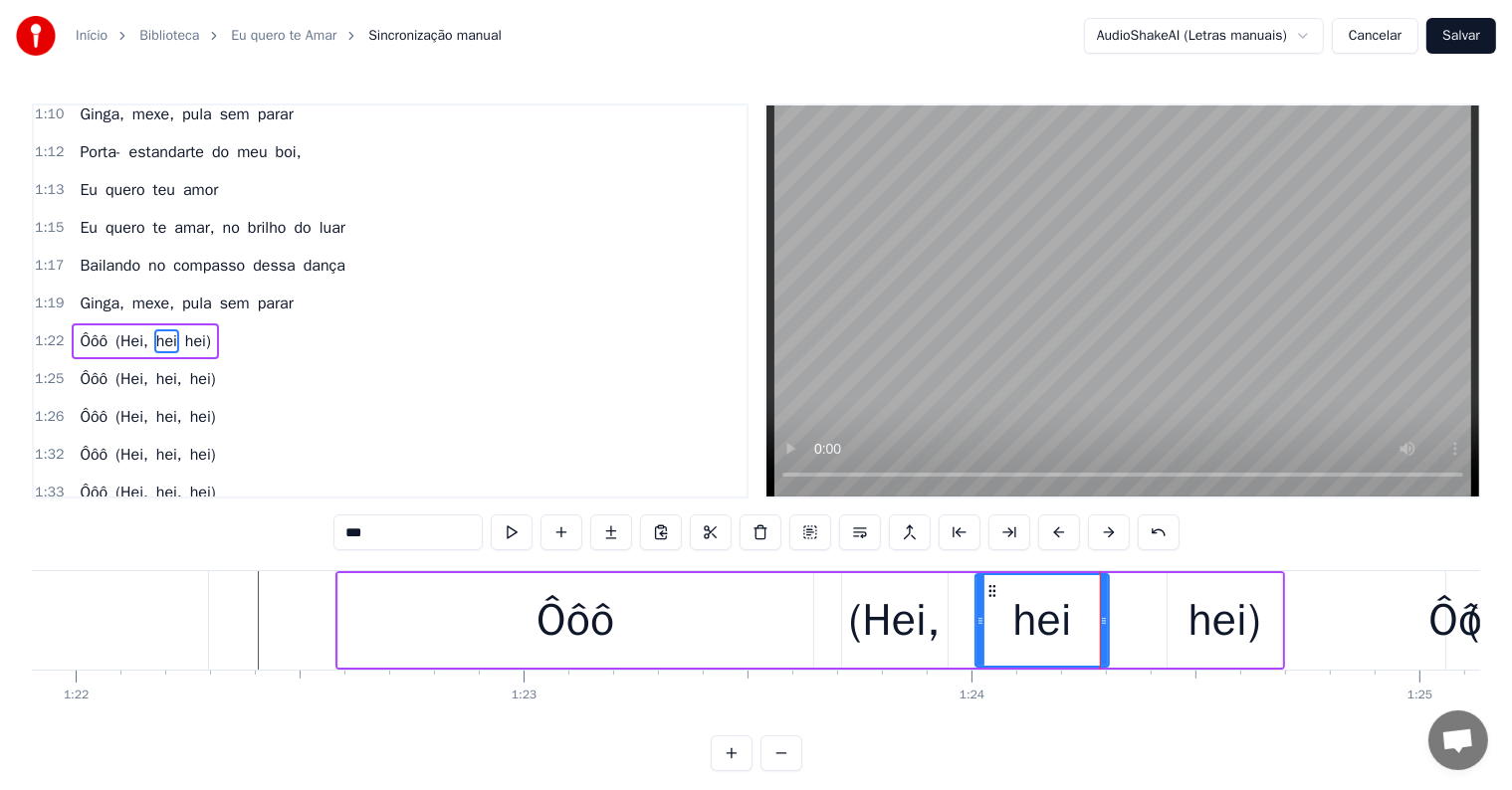 click on "hei)" at bounding box center (1224, 620) 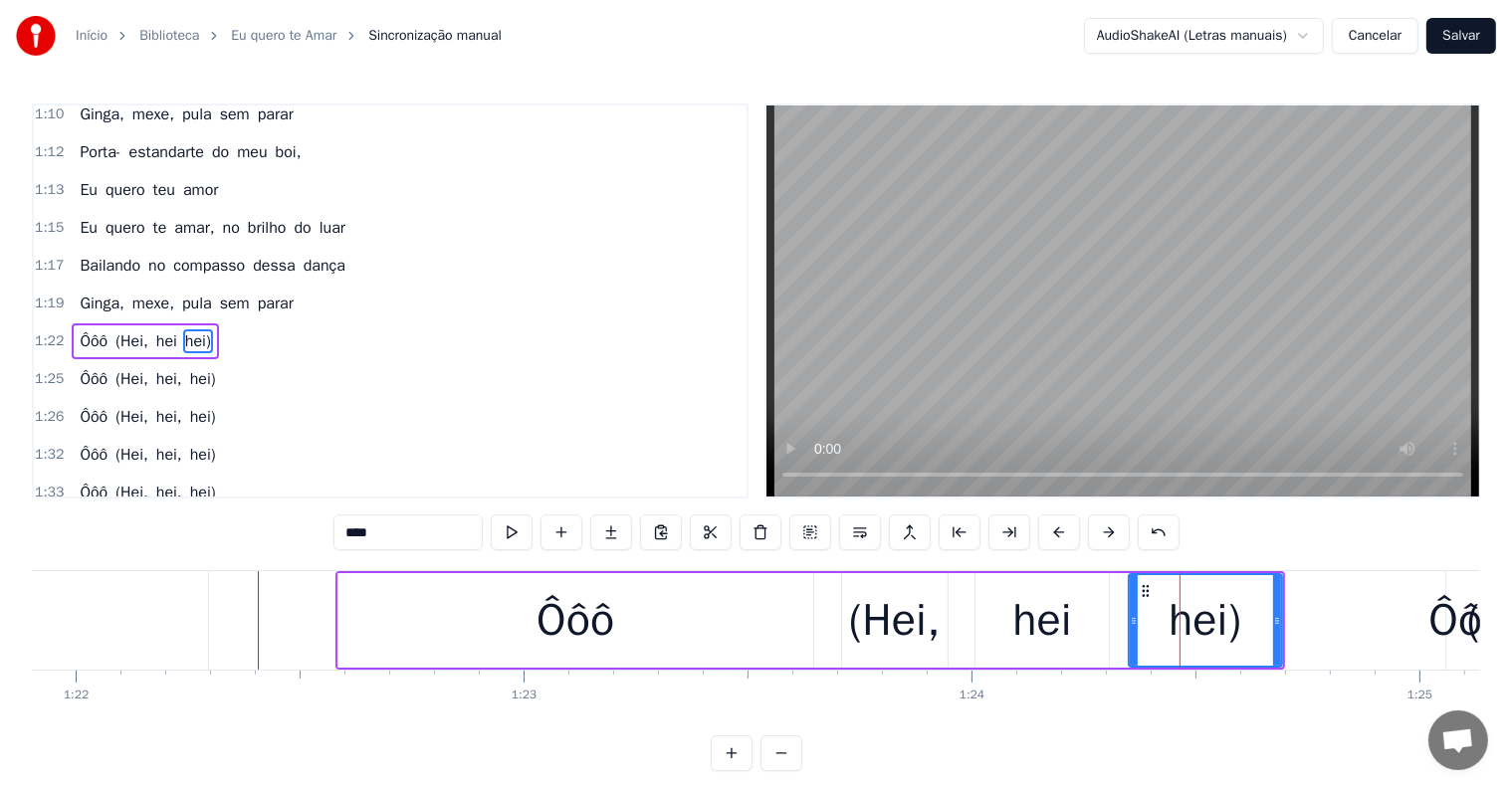 drag, startPoint x: 1171, startPoint y: 624, endPoint x: 1132, endPoint y: 624, distance: 39 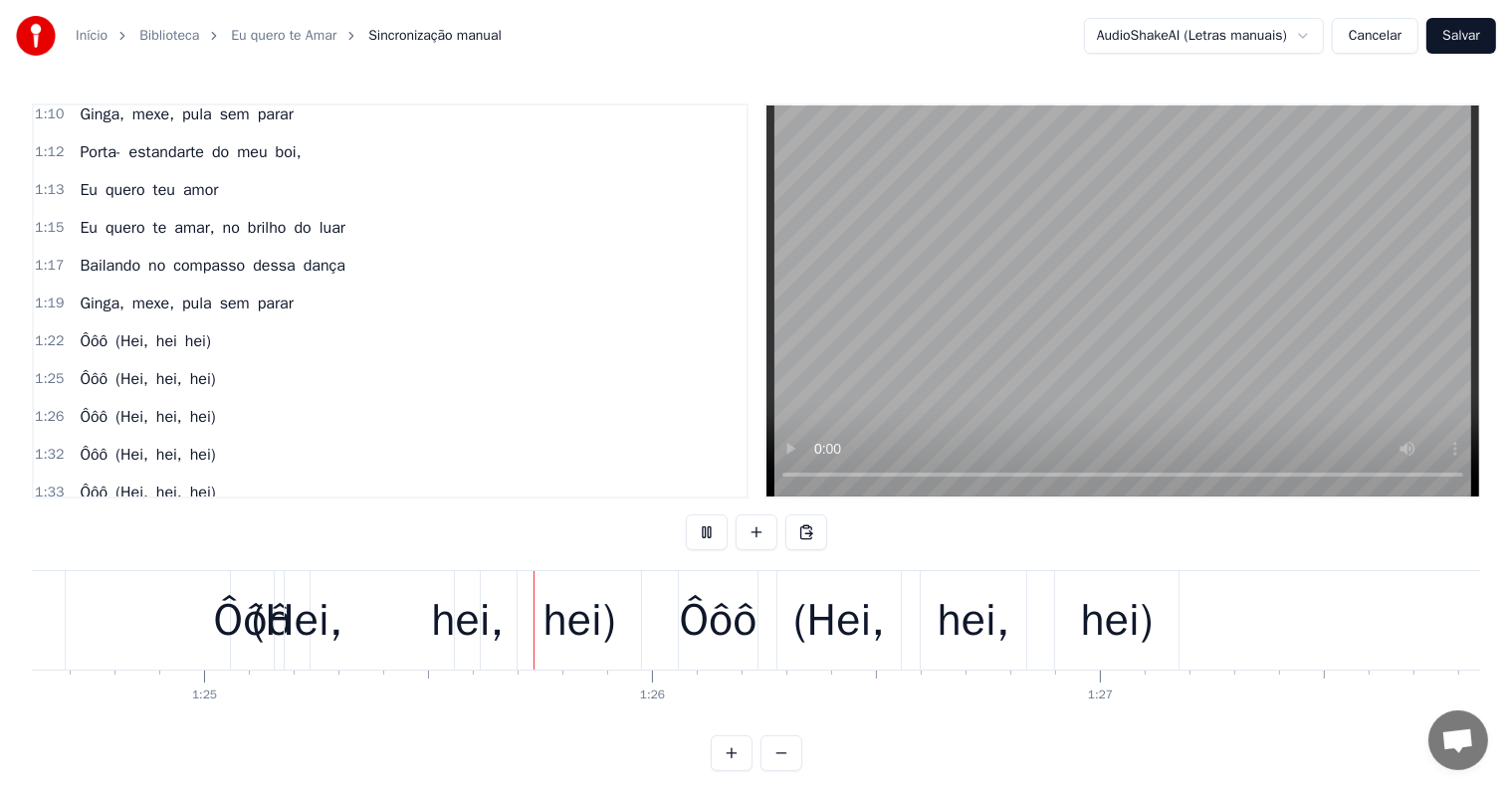 scroll, scrollTop: 0, scrollLeft: 37993, axis: horizontal 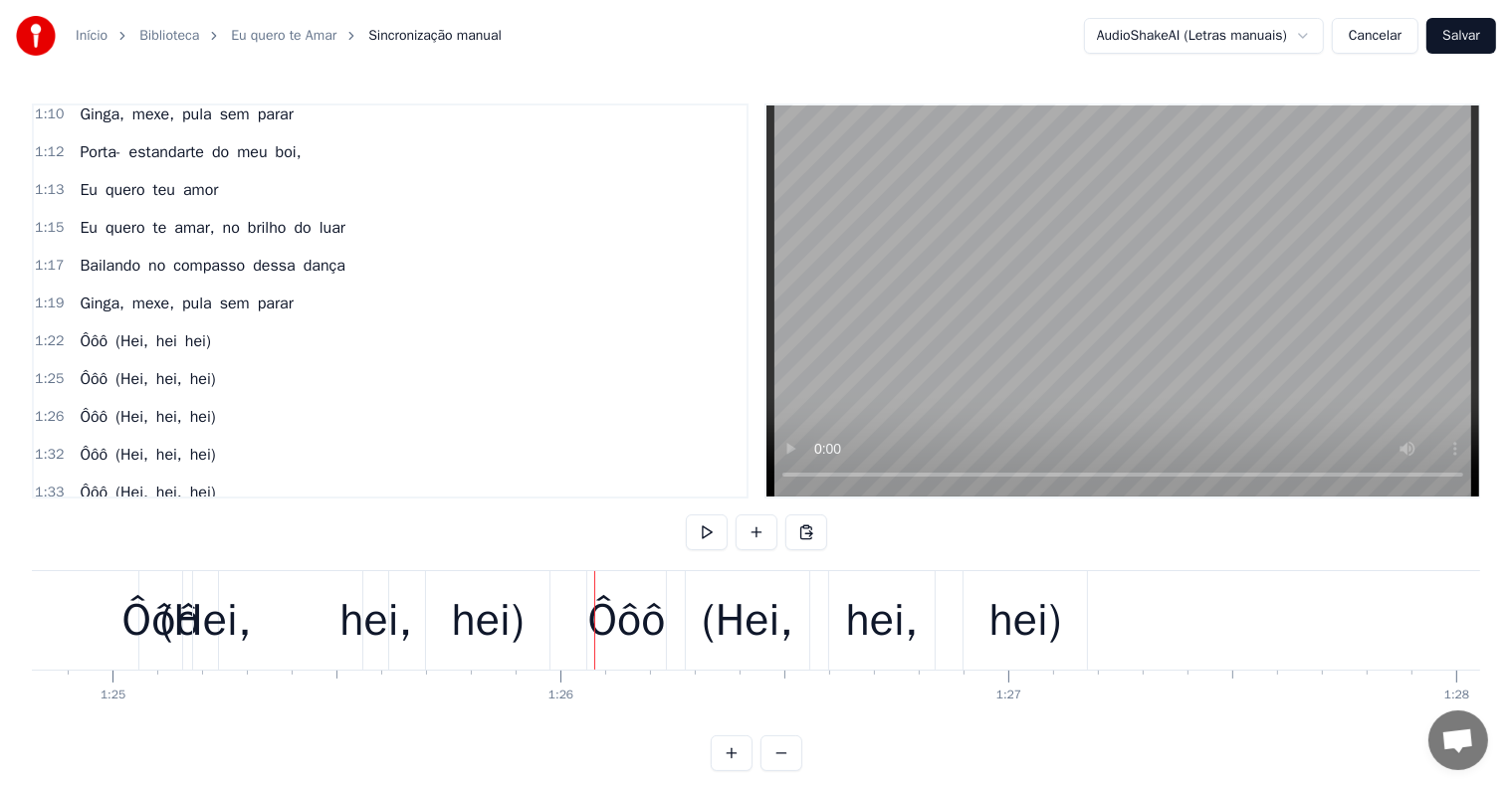 click on "Ôôô" at bounding box center [161, 621] 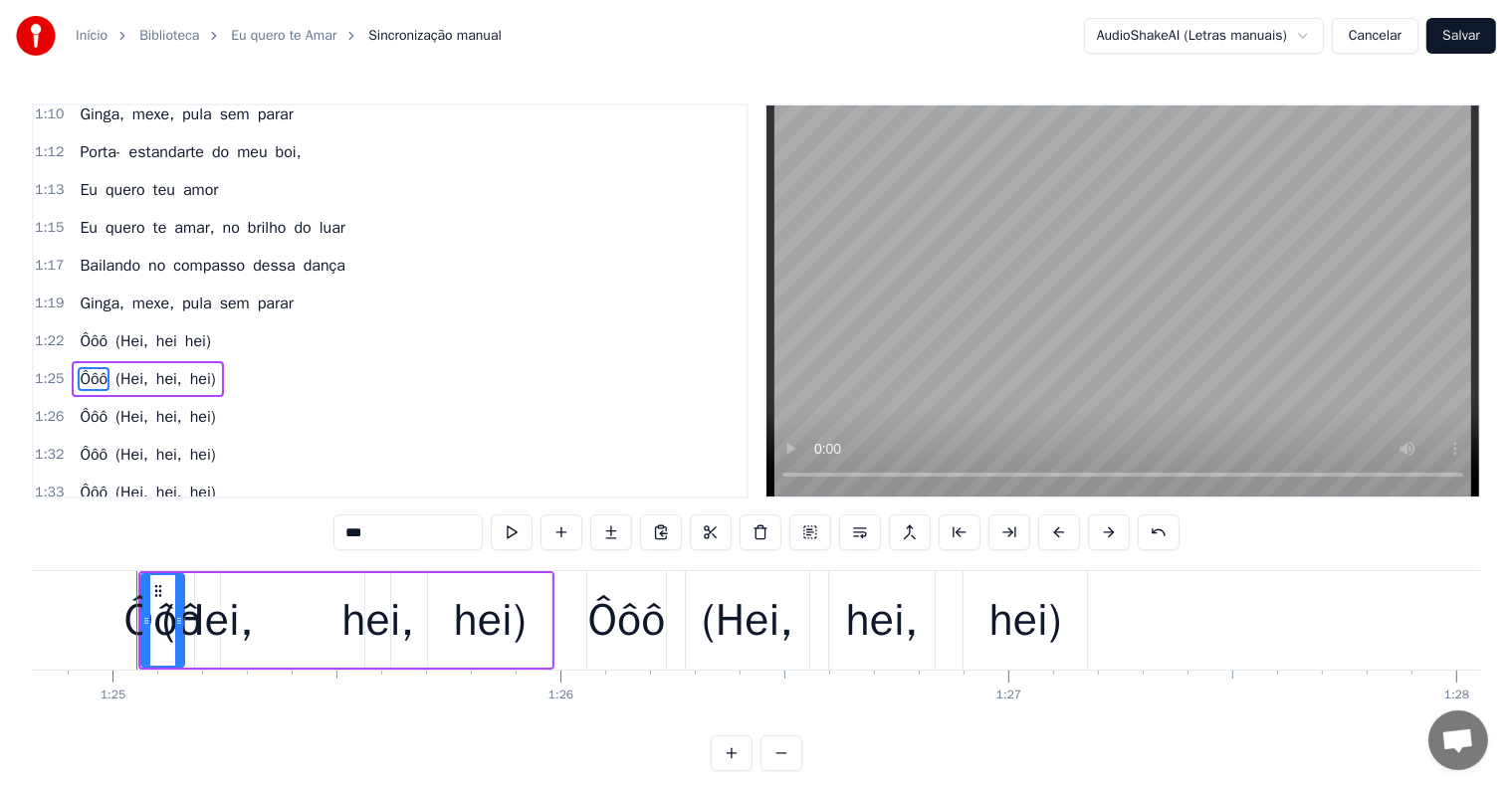 scroll, scrollTop: 1067, scrollLeft: 0, axis: vertical 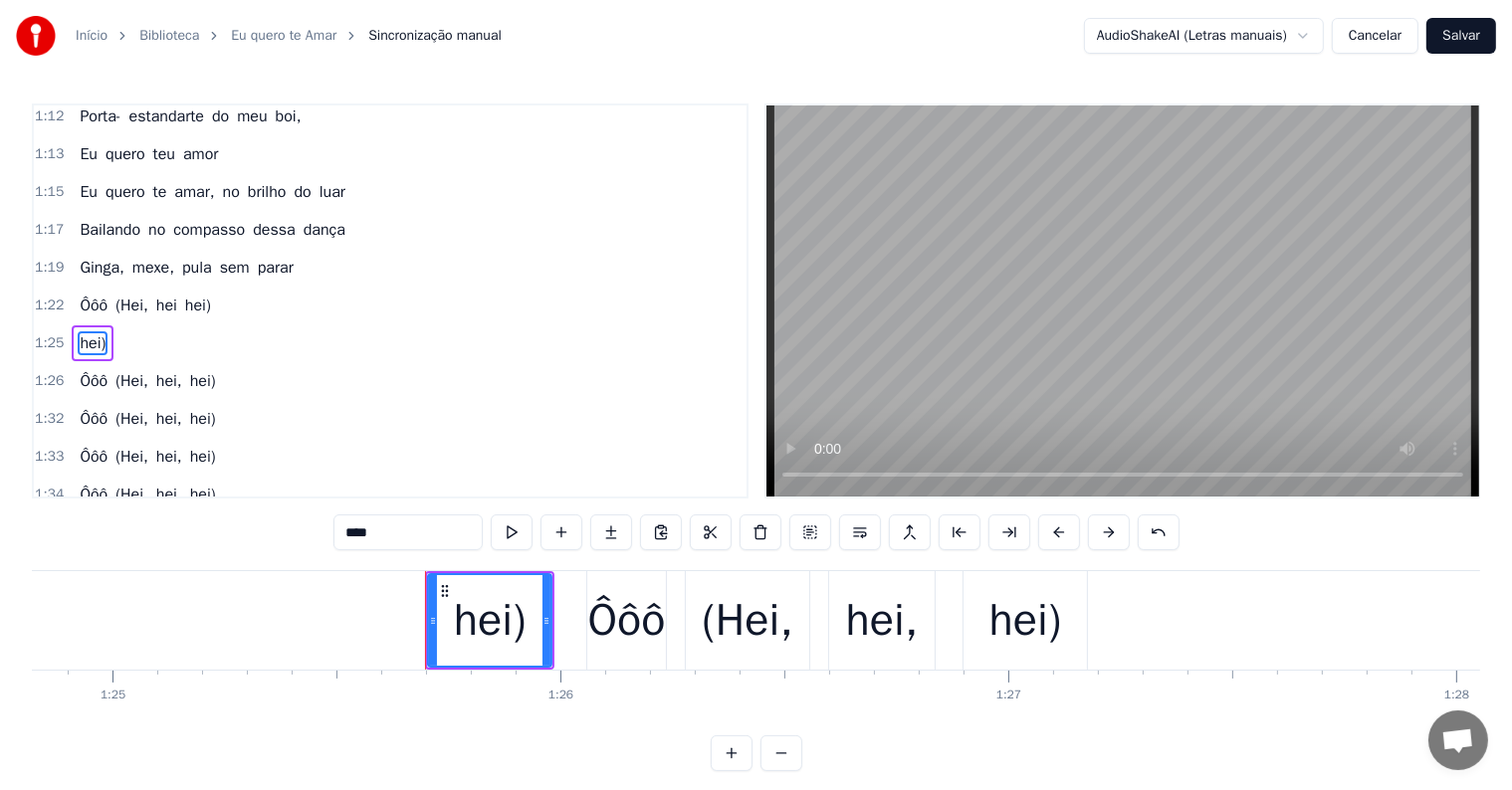 type on "***" 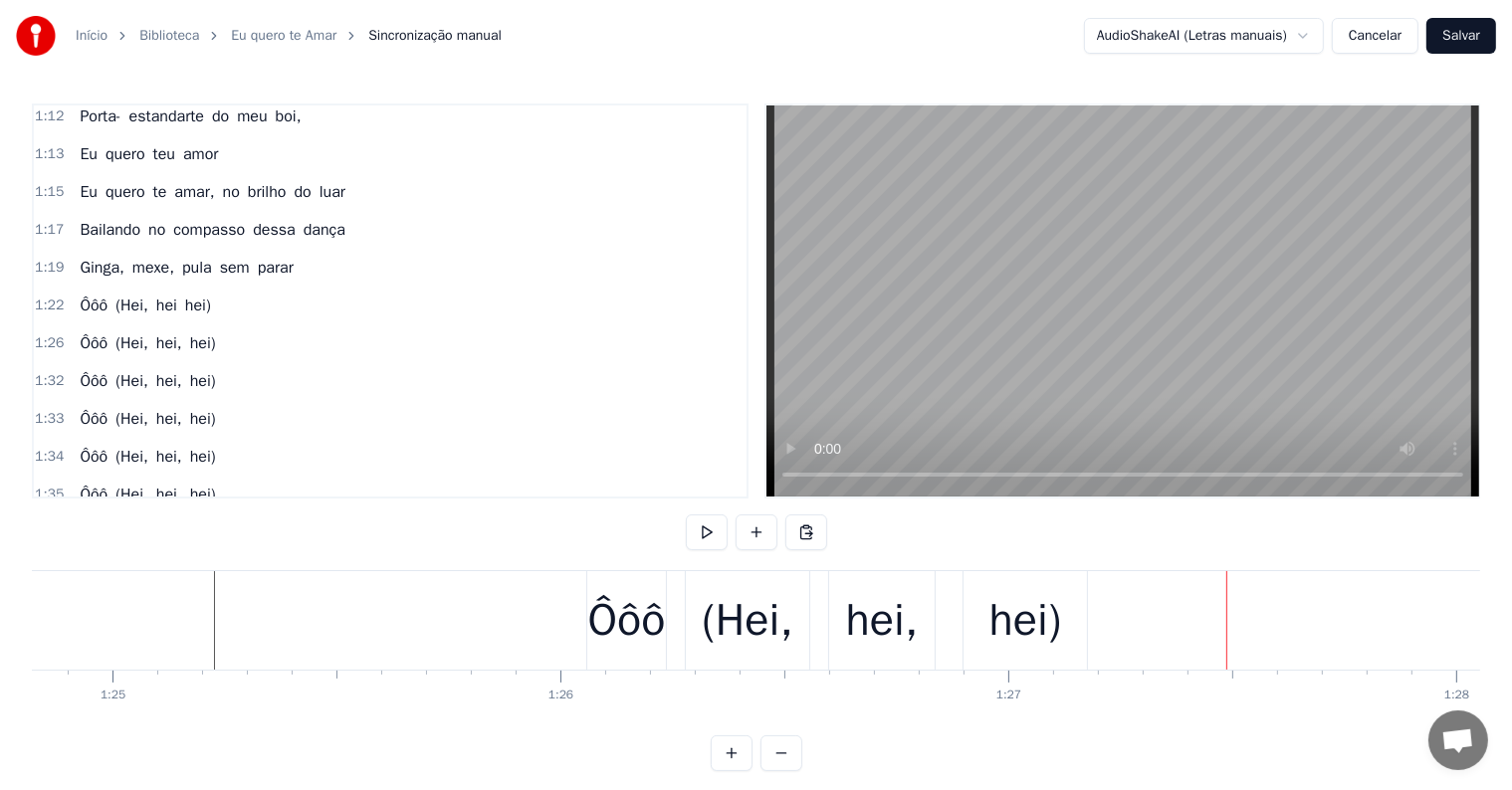 click on "Ôôô" at bounding box center (626, 621) 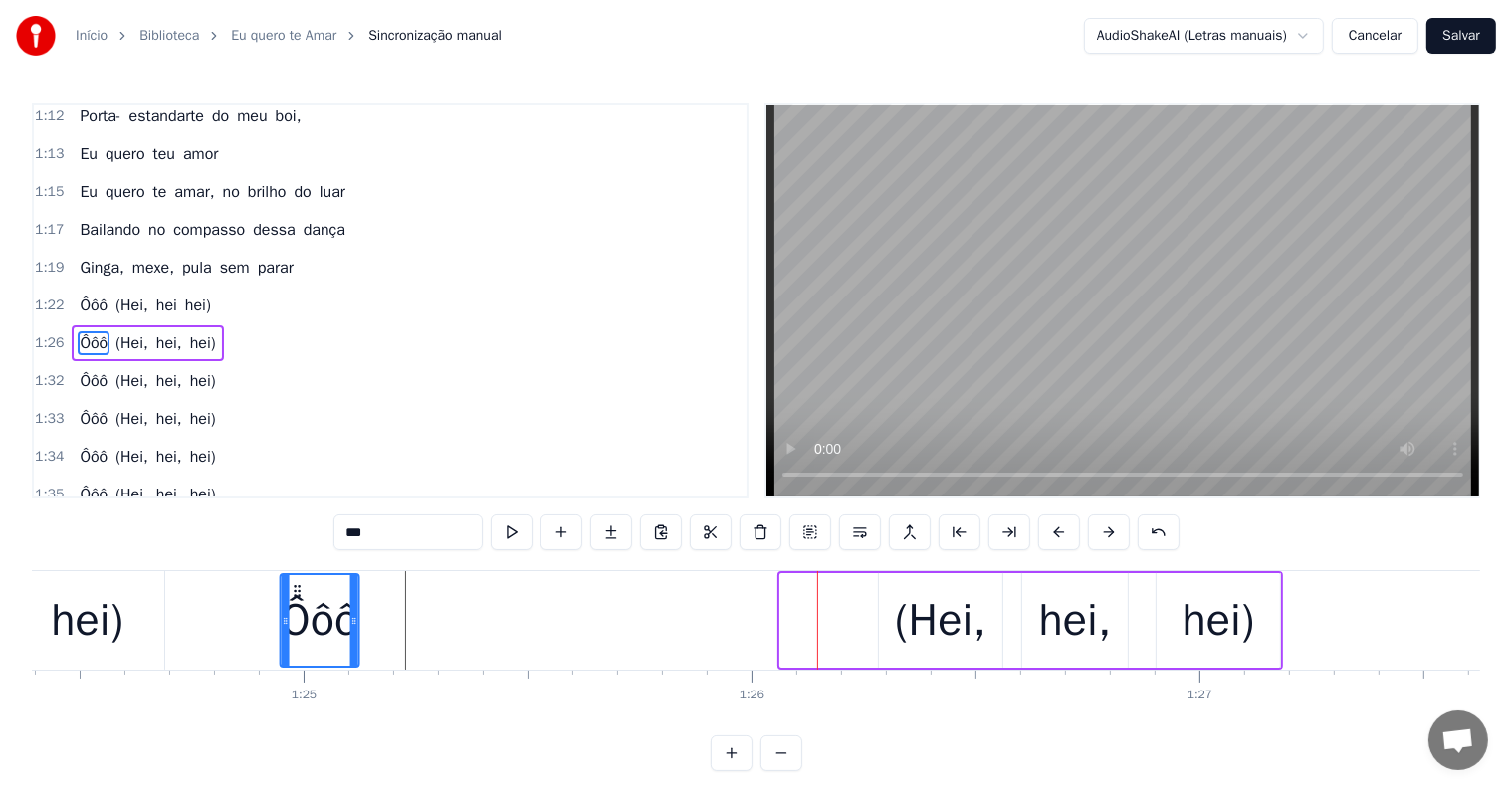 scroll, scrollTop: 0, scrollLeft: 37802, axis: horizontal 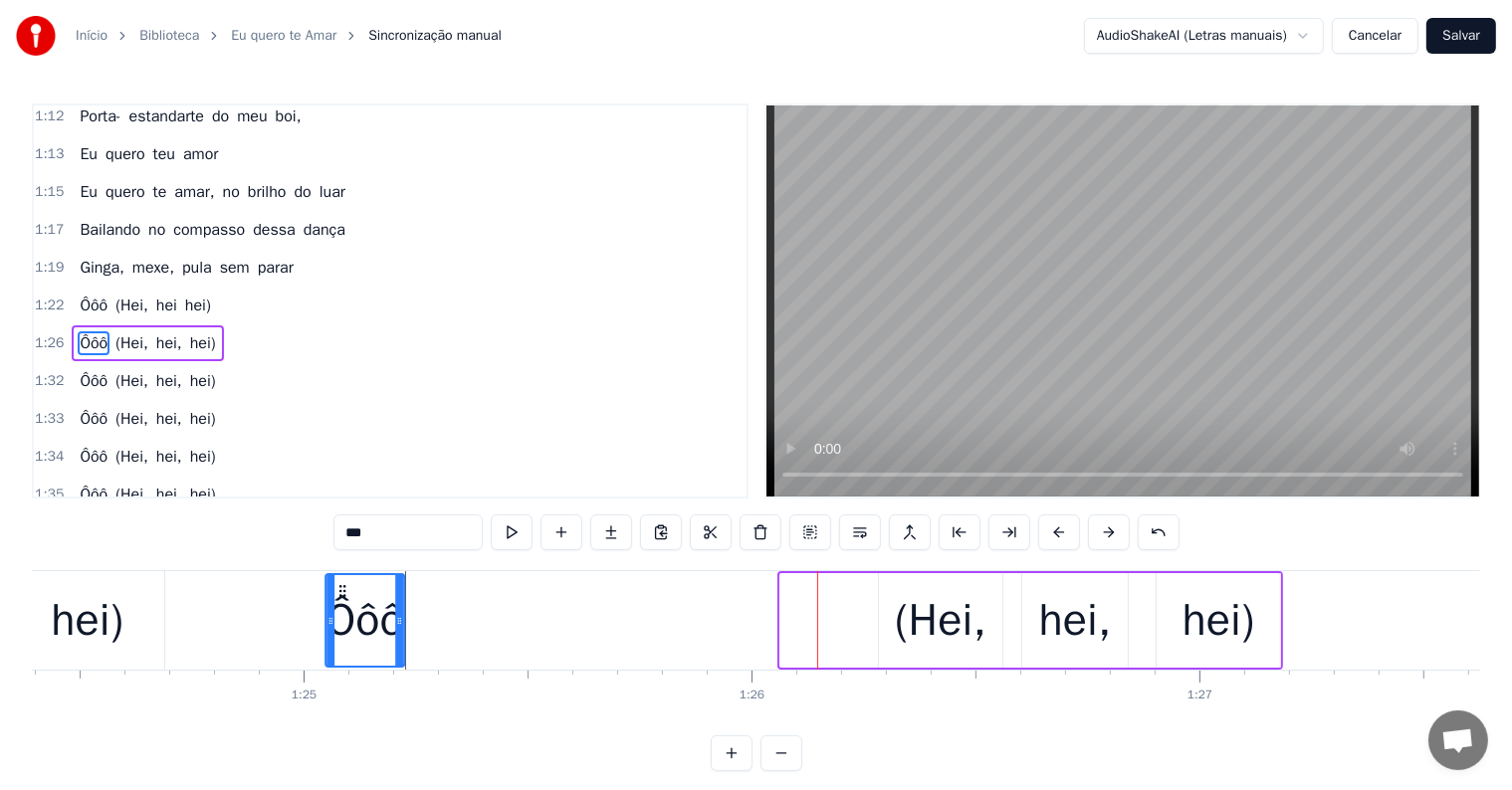 drag, startPoint x: 604, startPoint y: 587, endPoint x: 342, endPoint y: 608, distance: 262.84026 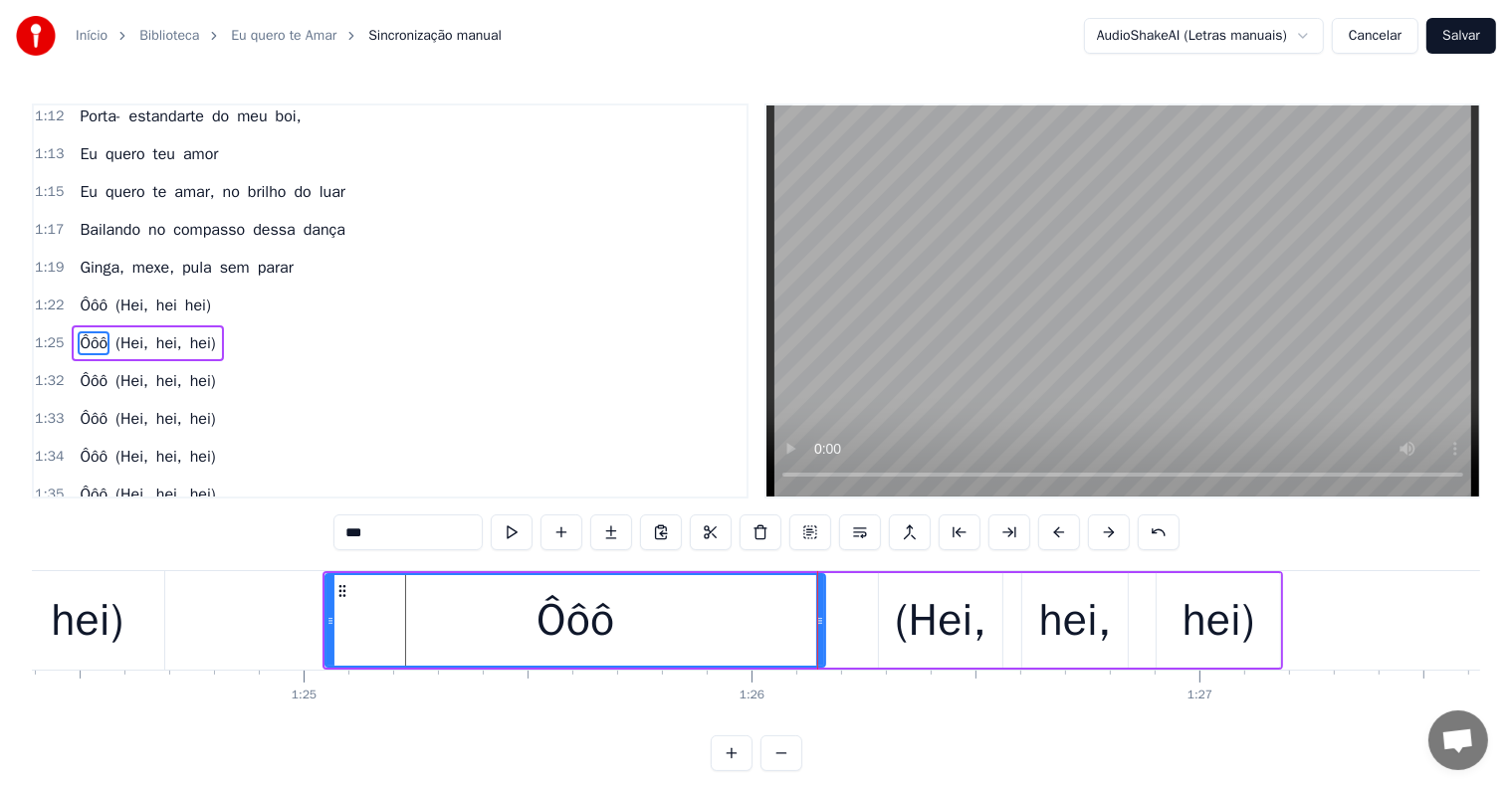 drag, startPoint x: 395, startPoint y: 611, endPoint x: 816, endPoint y: 623, distance: 421.17099 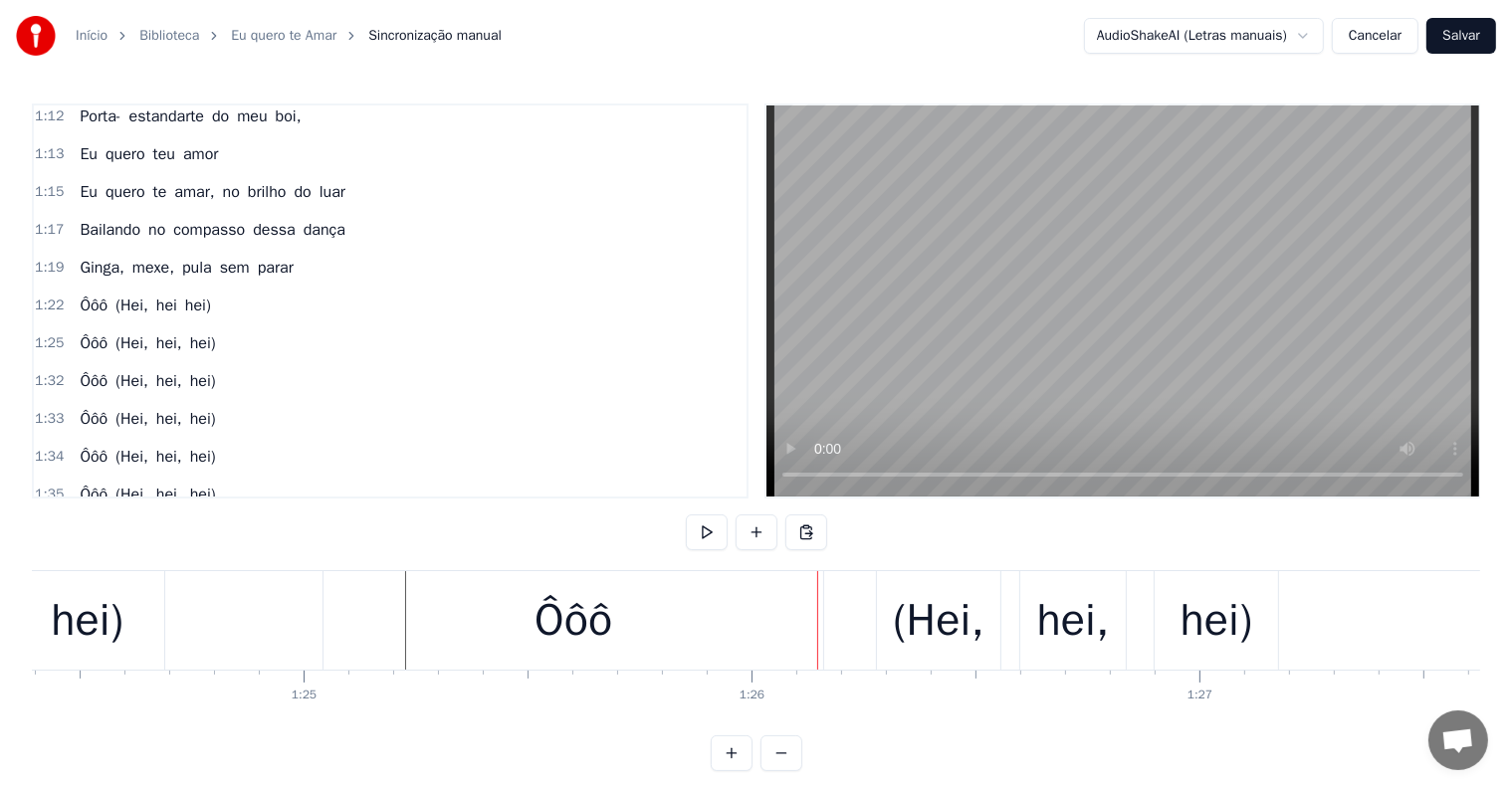 click at bounding box center [8154, 620] 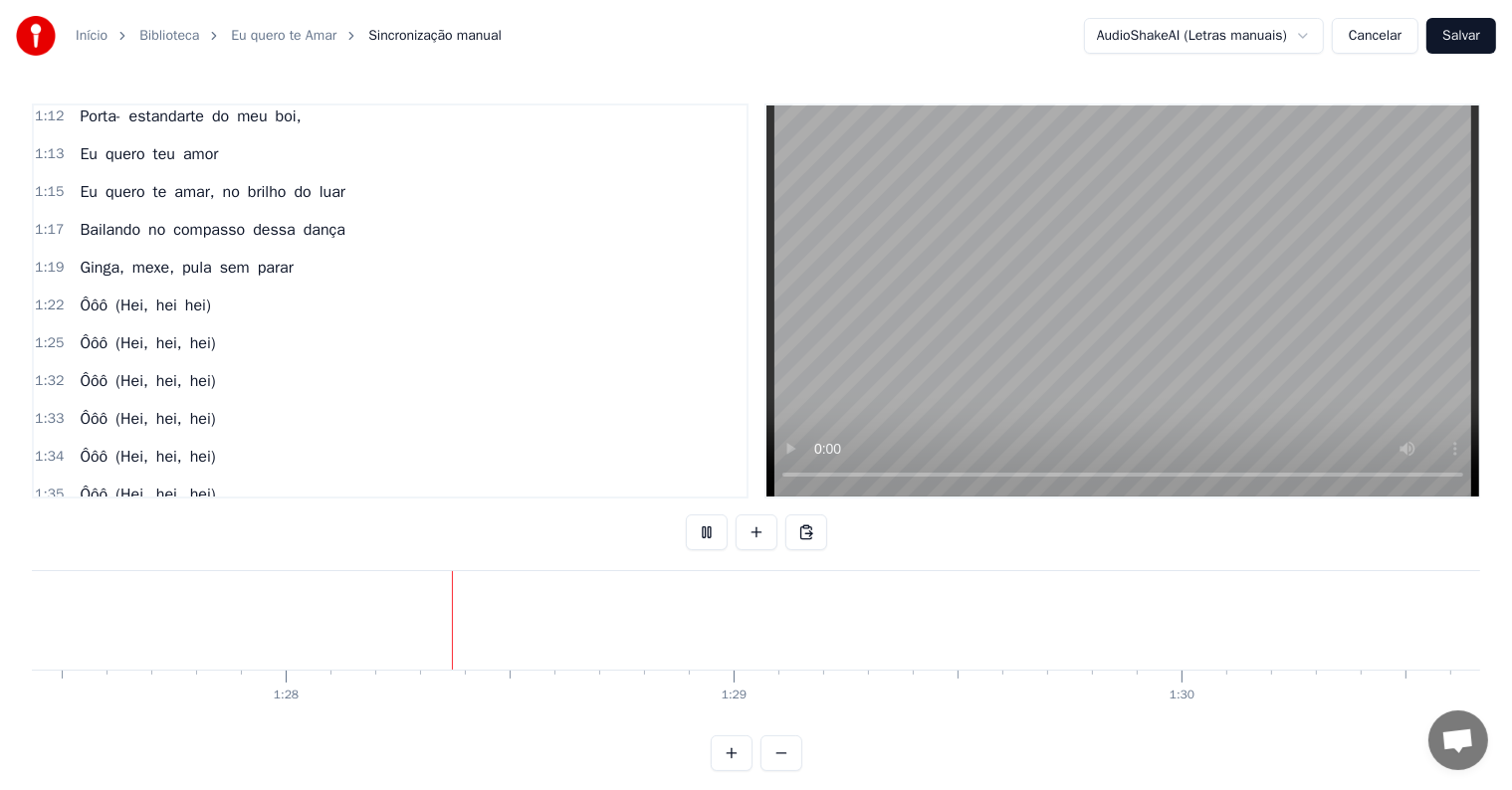 scroll, scrollTop: 0, scrollLeft: 39167, axis: horizontal 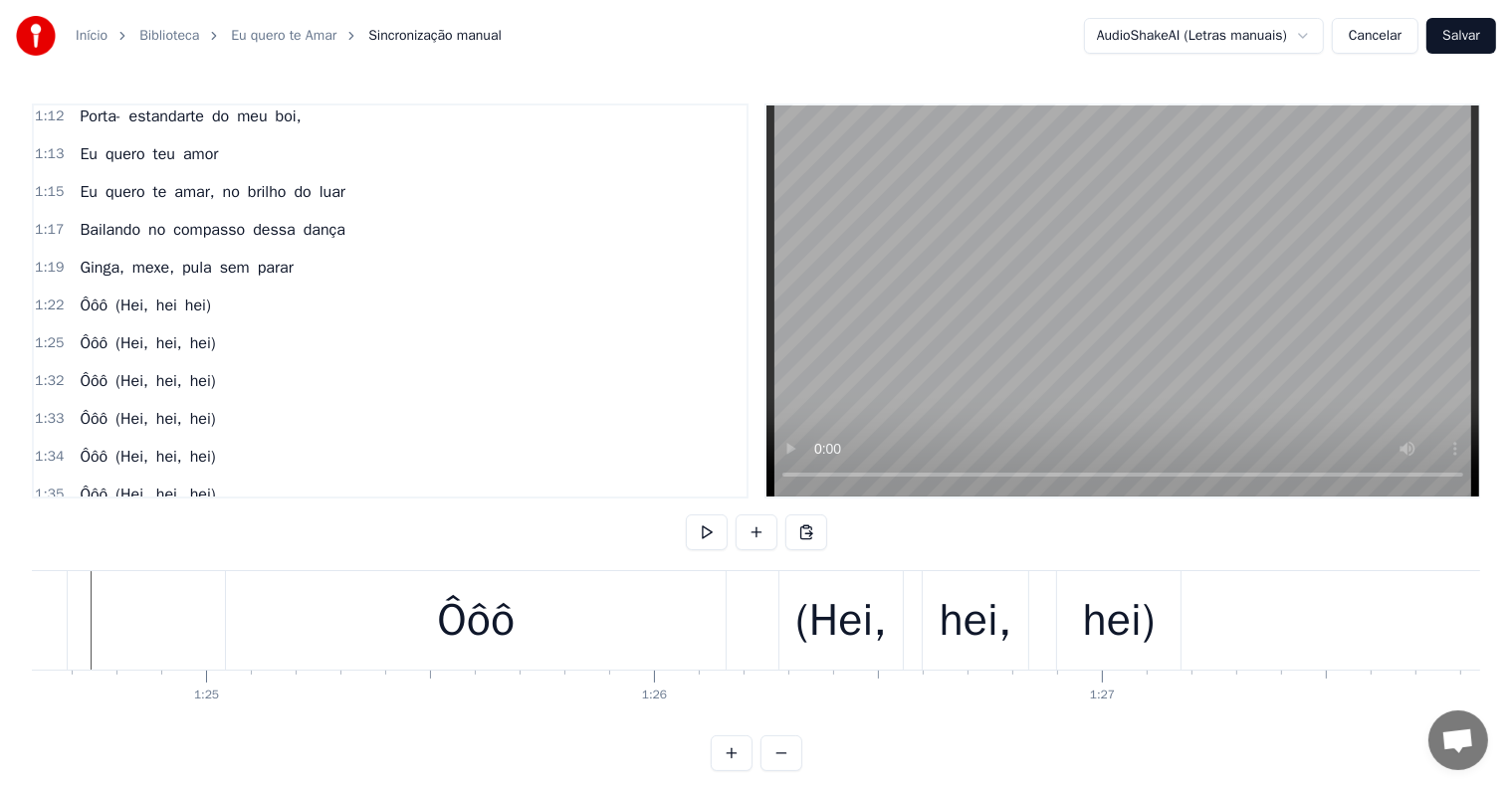 click on "Ôôô" at bounding box center [476, 621] 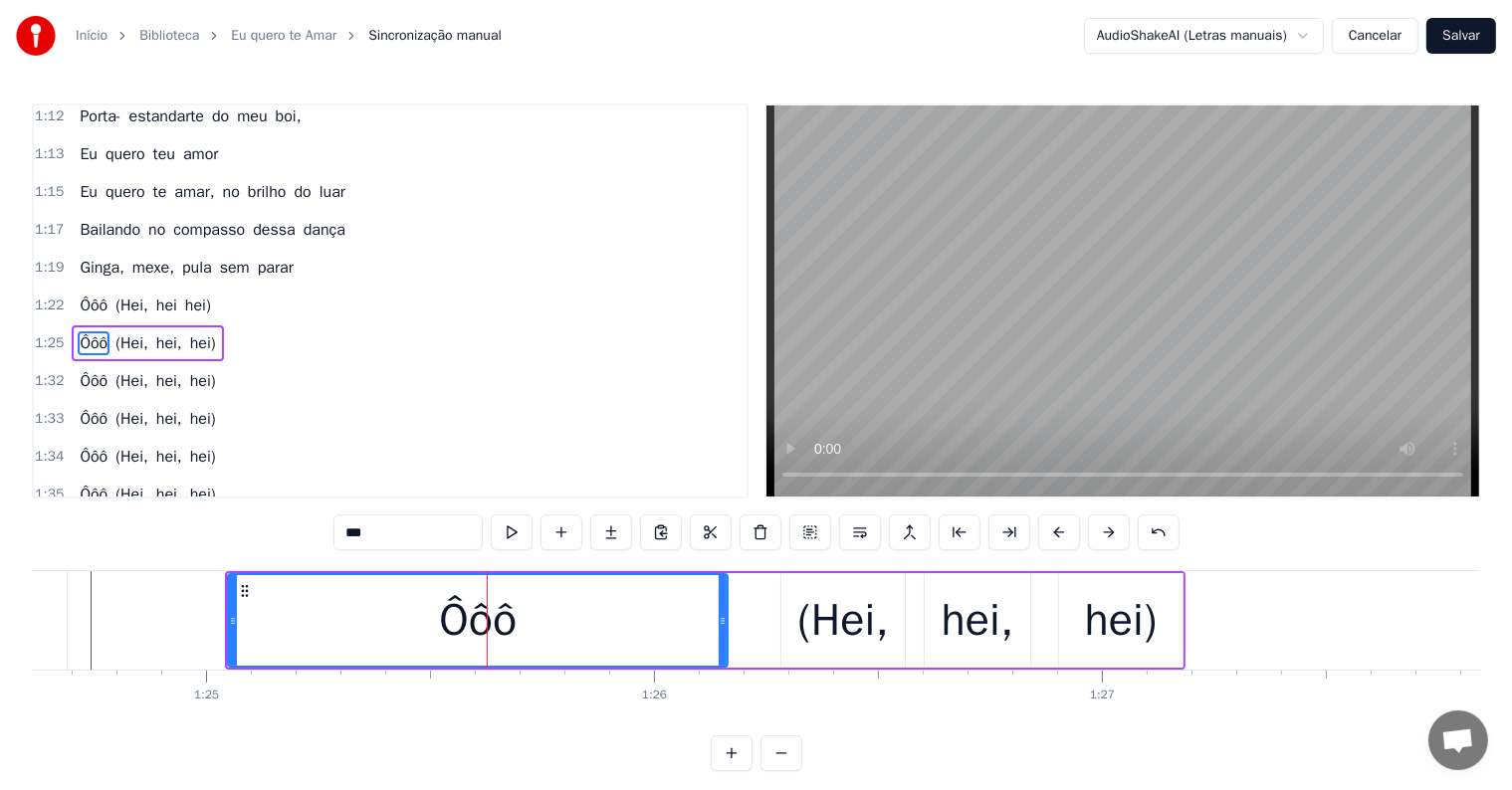 click on "Ôôô" at bounding box center [94, 305] 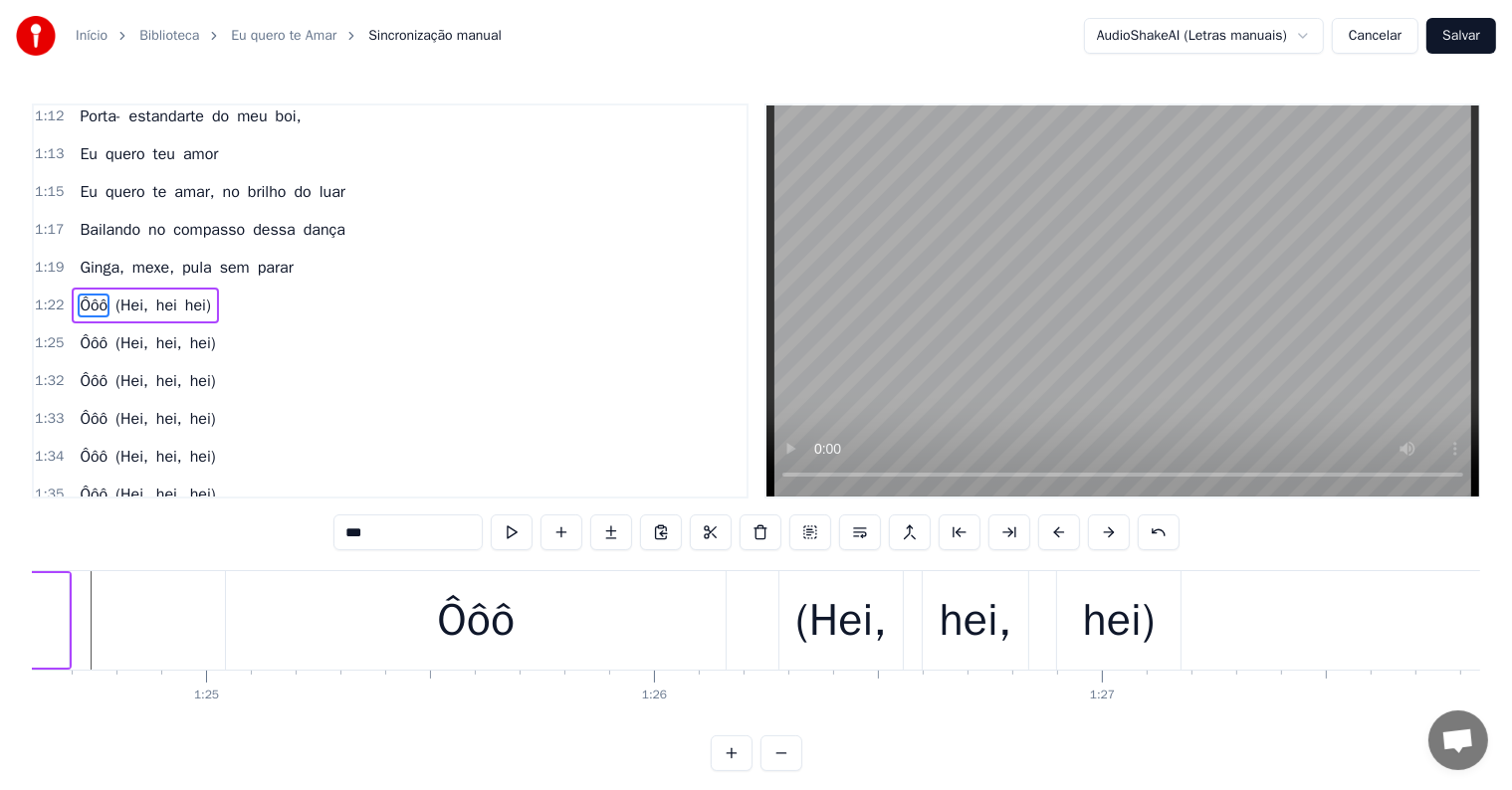 scroll, scrollTop: 1031, scrollLeft: 0, axis: vertical 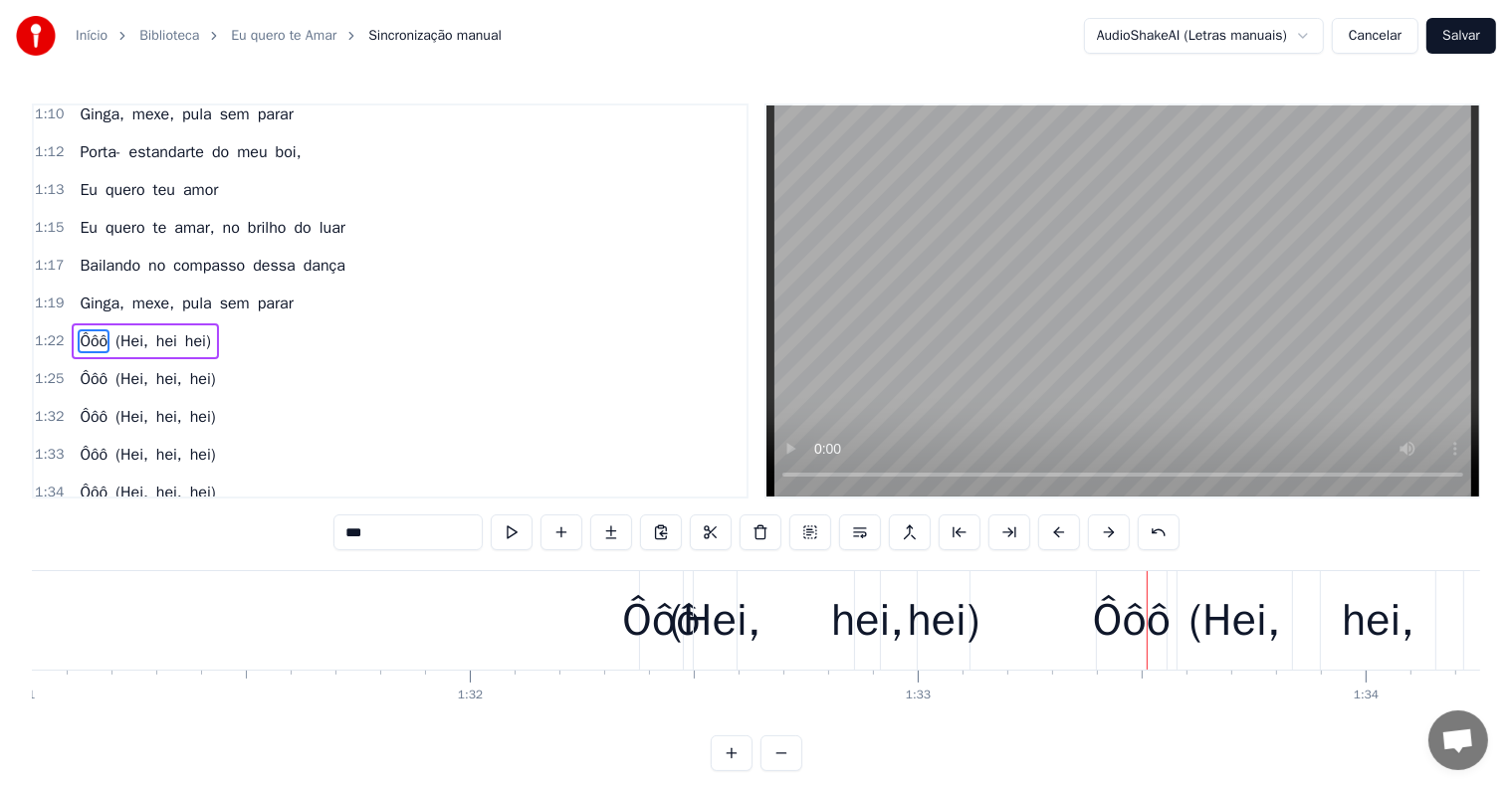 click on "Ôôô" at bounding box center (661, 621) 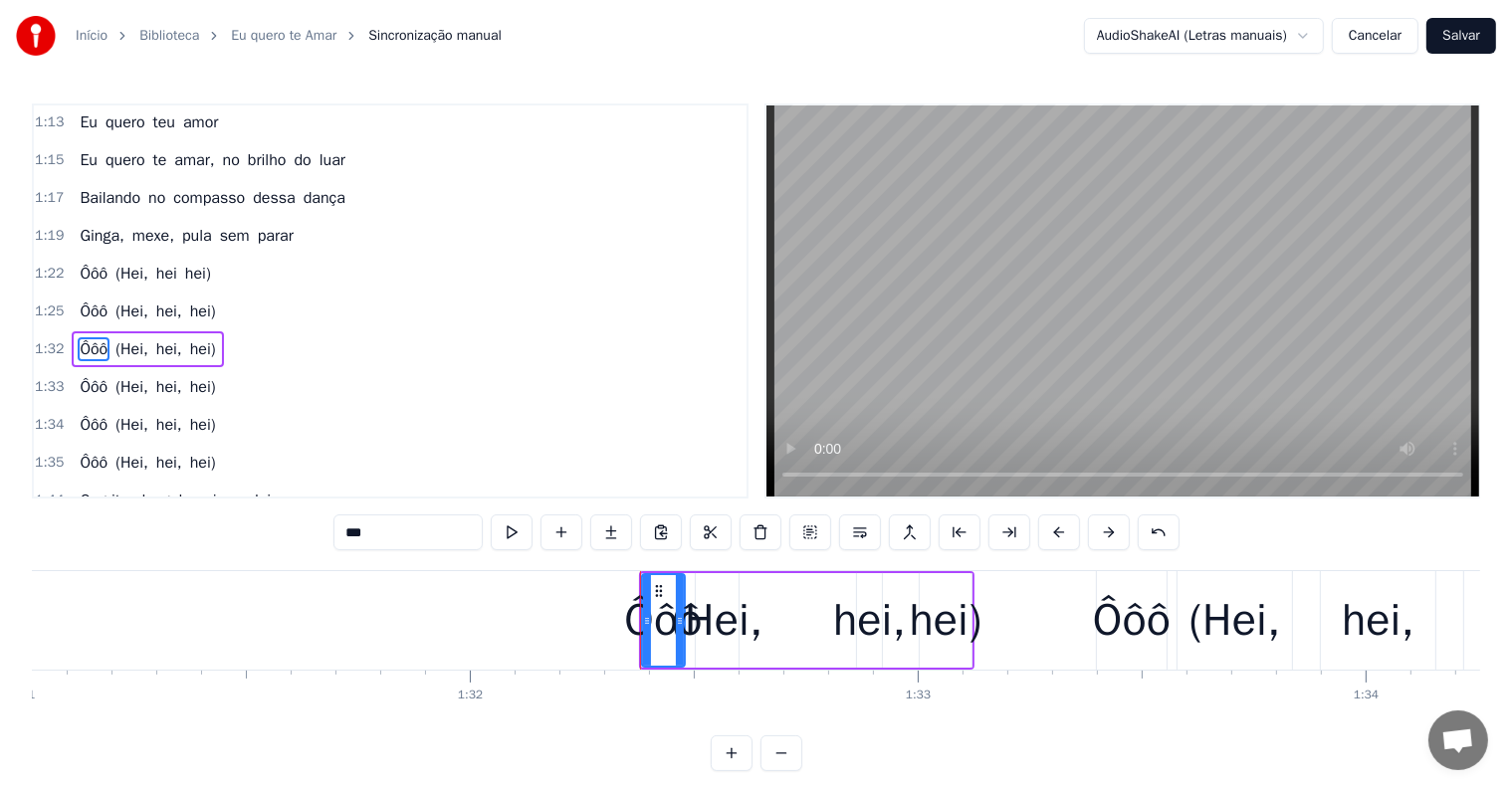 scroll, scrollTop: 1103, scrollLeft: 0, axis: vertical 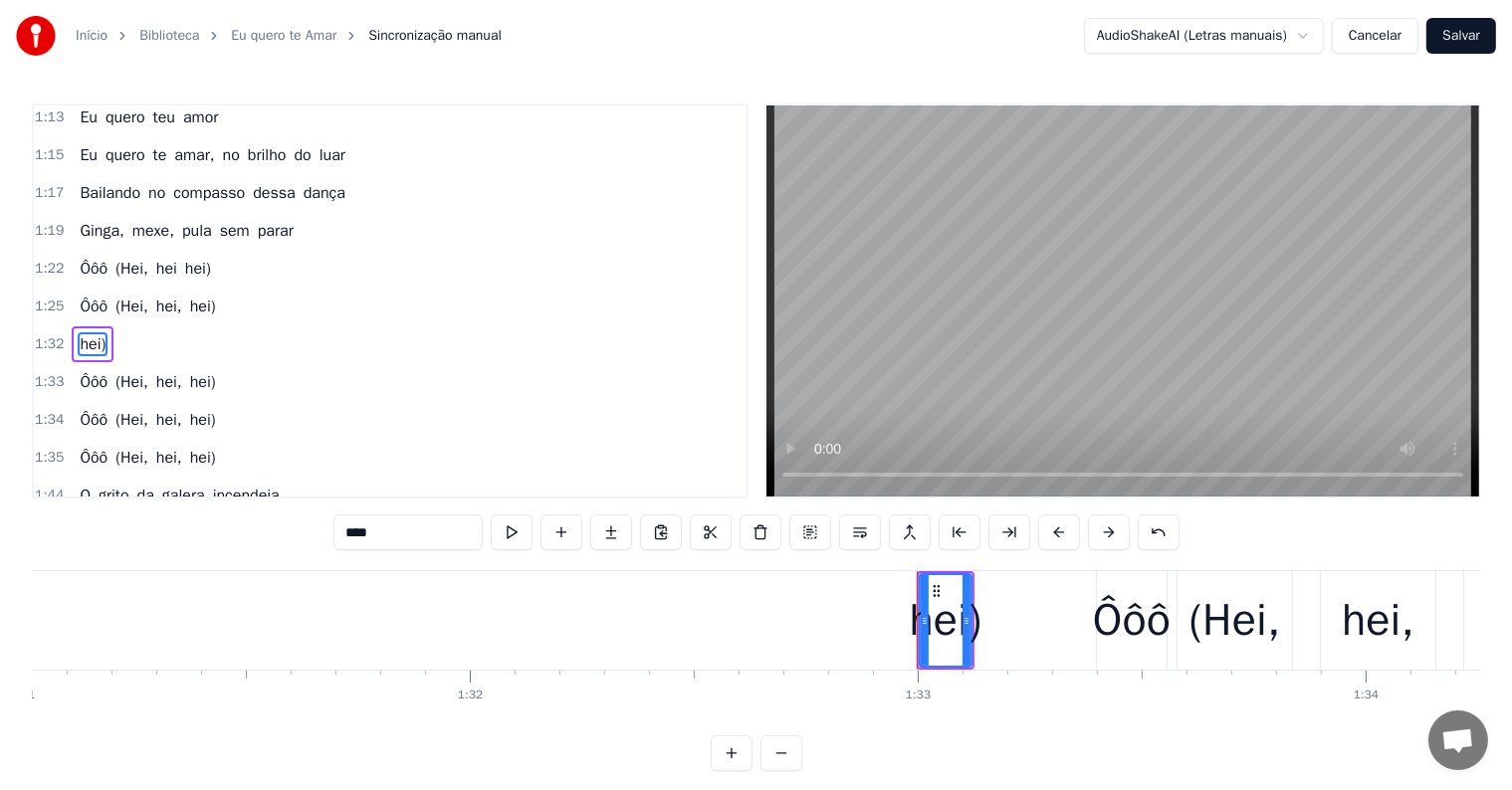 type on "***" 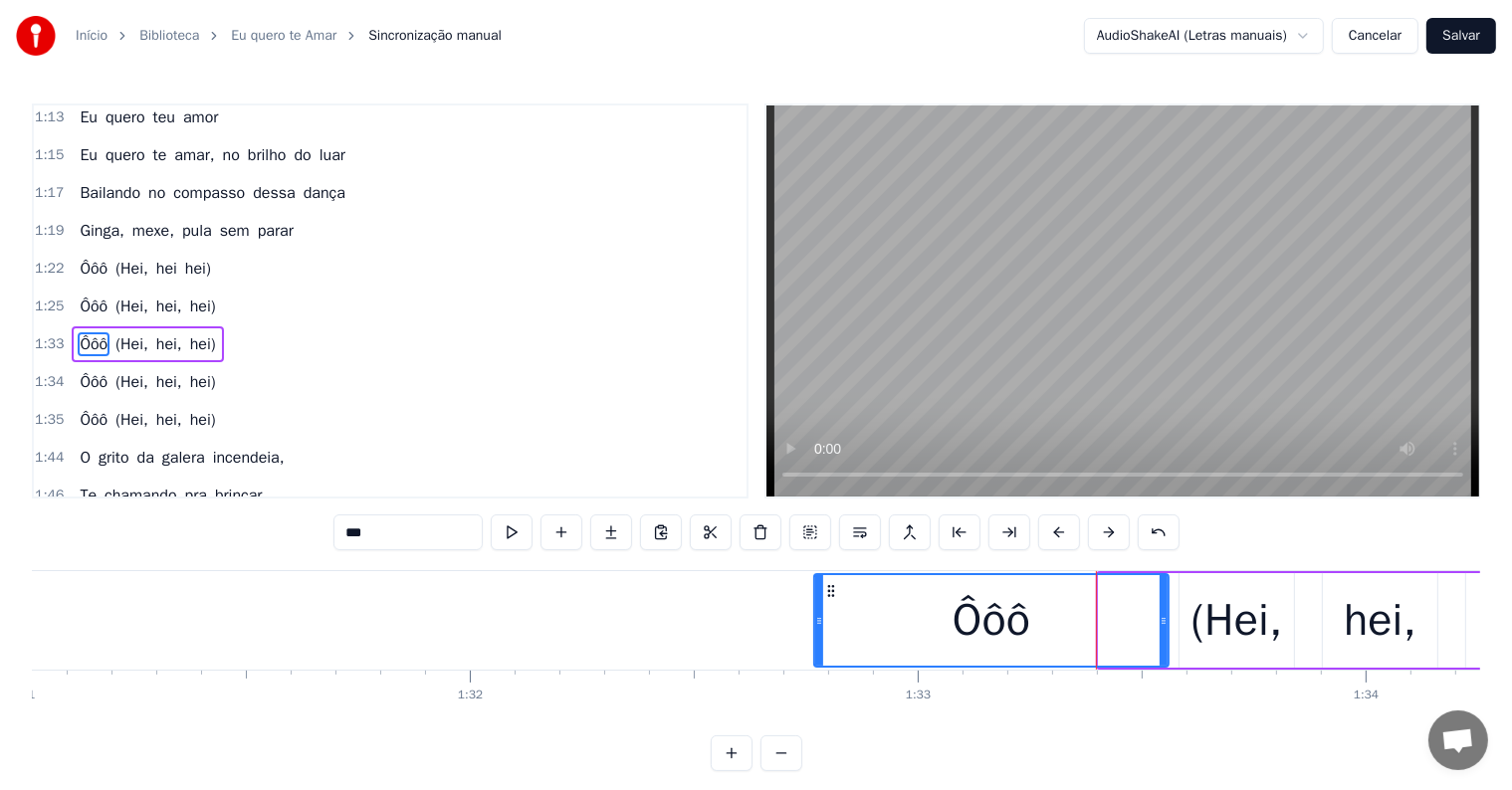 drag, startPoint x: 1099, startPoint y: 619, endPoint x: 812, endPoint y: 620, distance: 287.00174 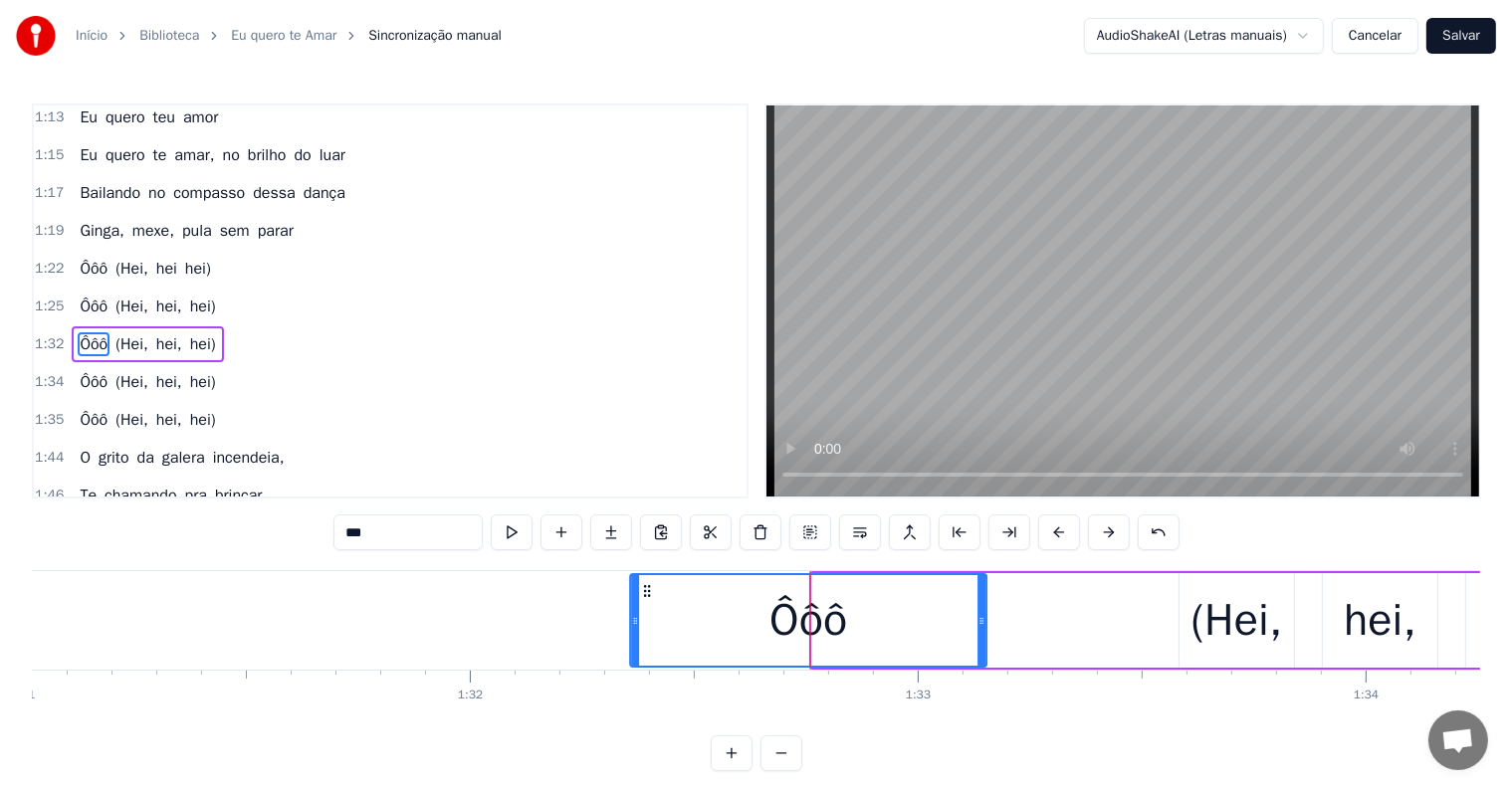 drag, startPoint x: 826, startPoint y: 593, endPoint x: 645, endPoint y: 601, distance: 181.17671 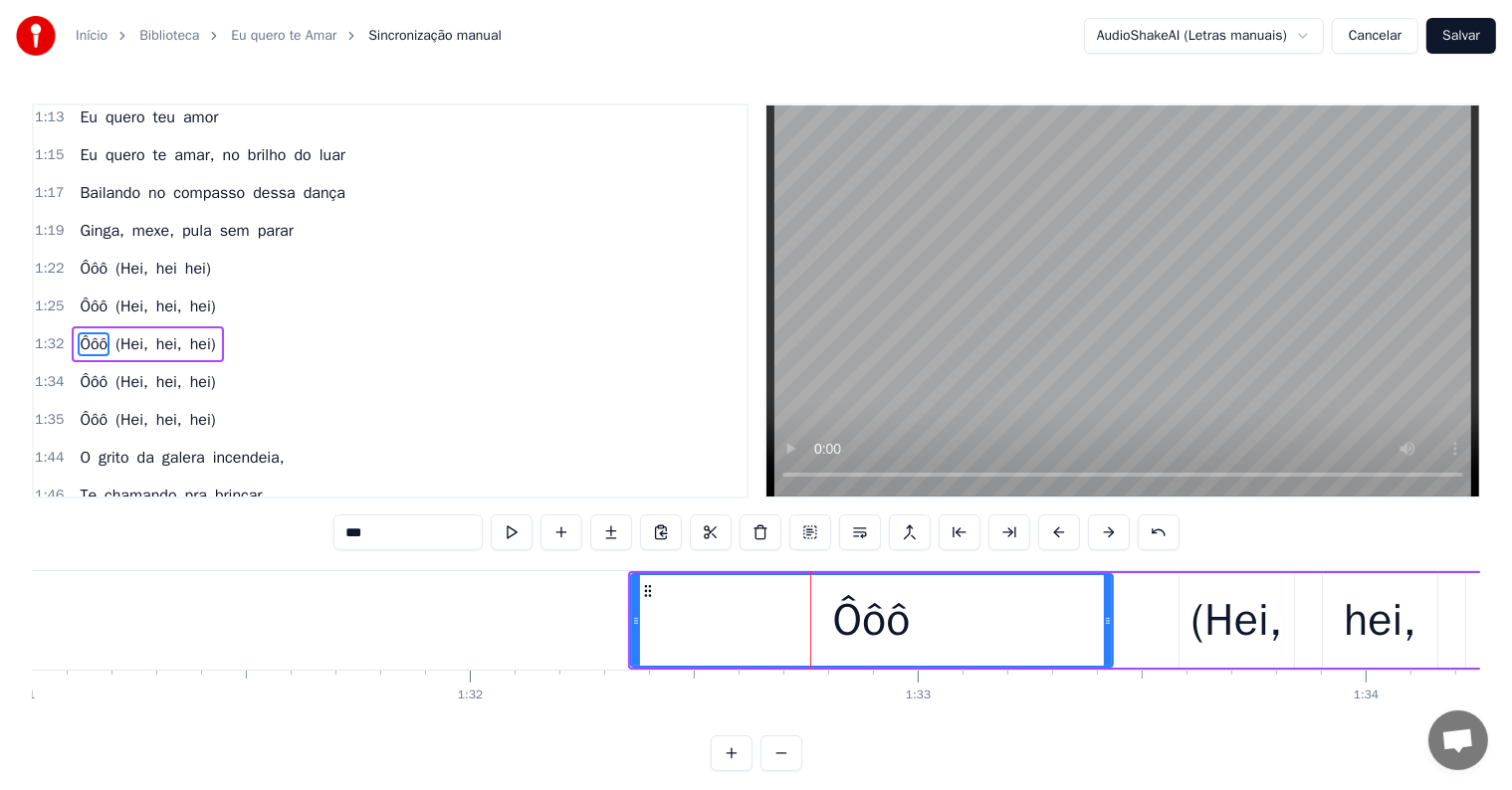 drag, startPoint x: 981, startPoint y: 621, endPoint x: 1107, endPoint y: 627, distance: 126.14278 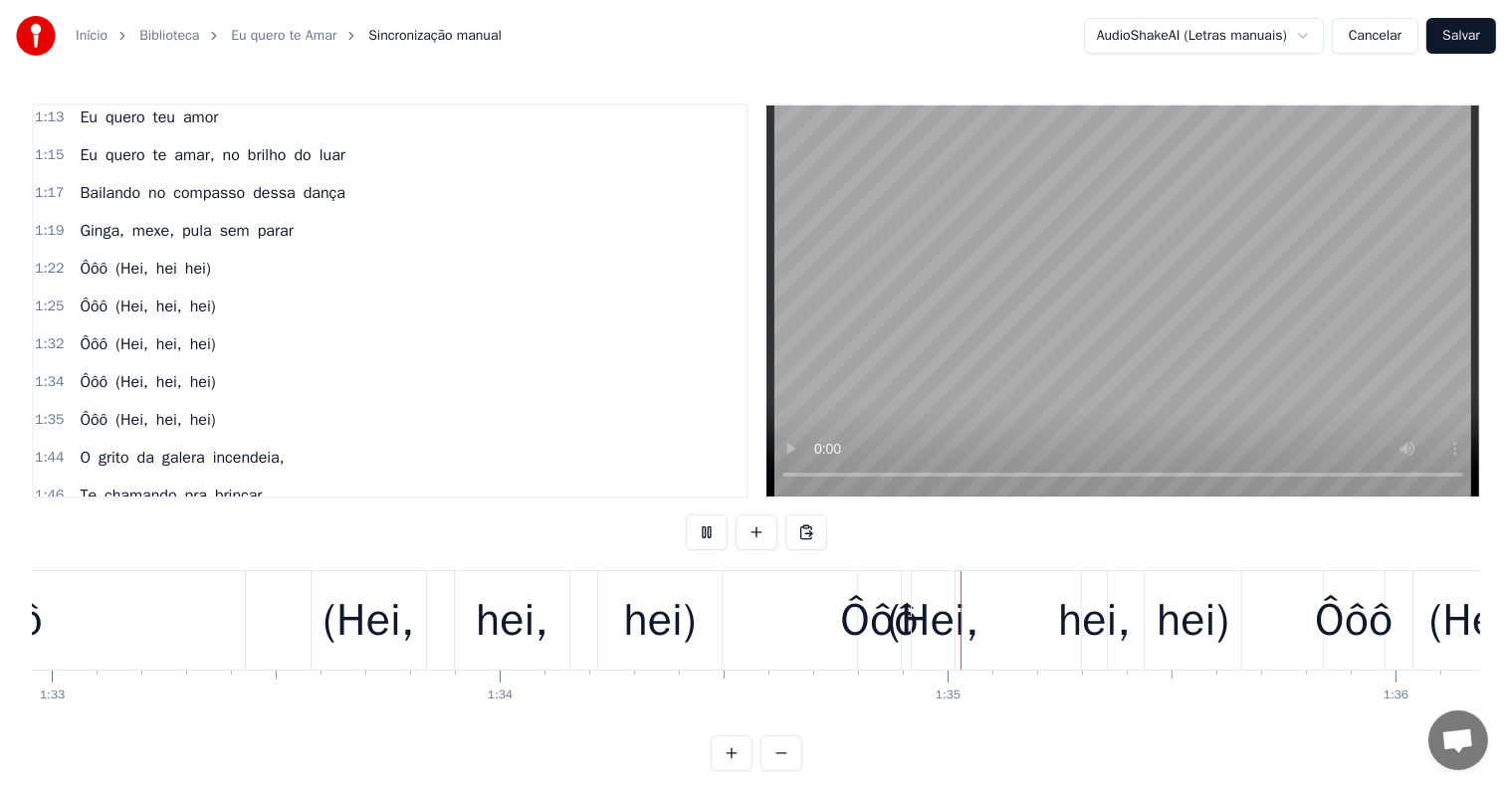 scroll, scrollTop: 0, scrollLeft: 42134, axis: horizontal 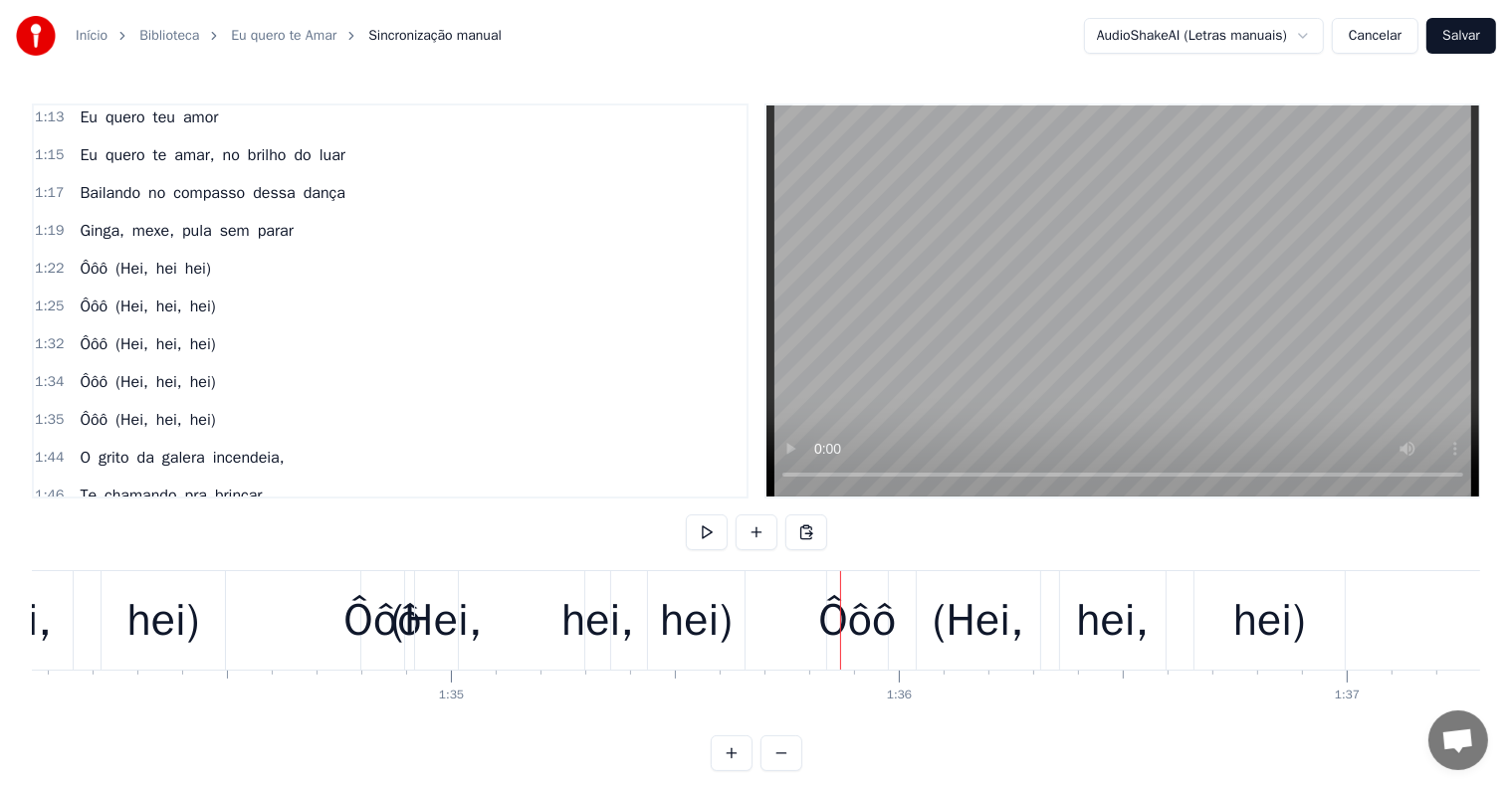 click on "Ôôô" at bounding box center (382, 621) 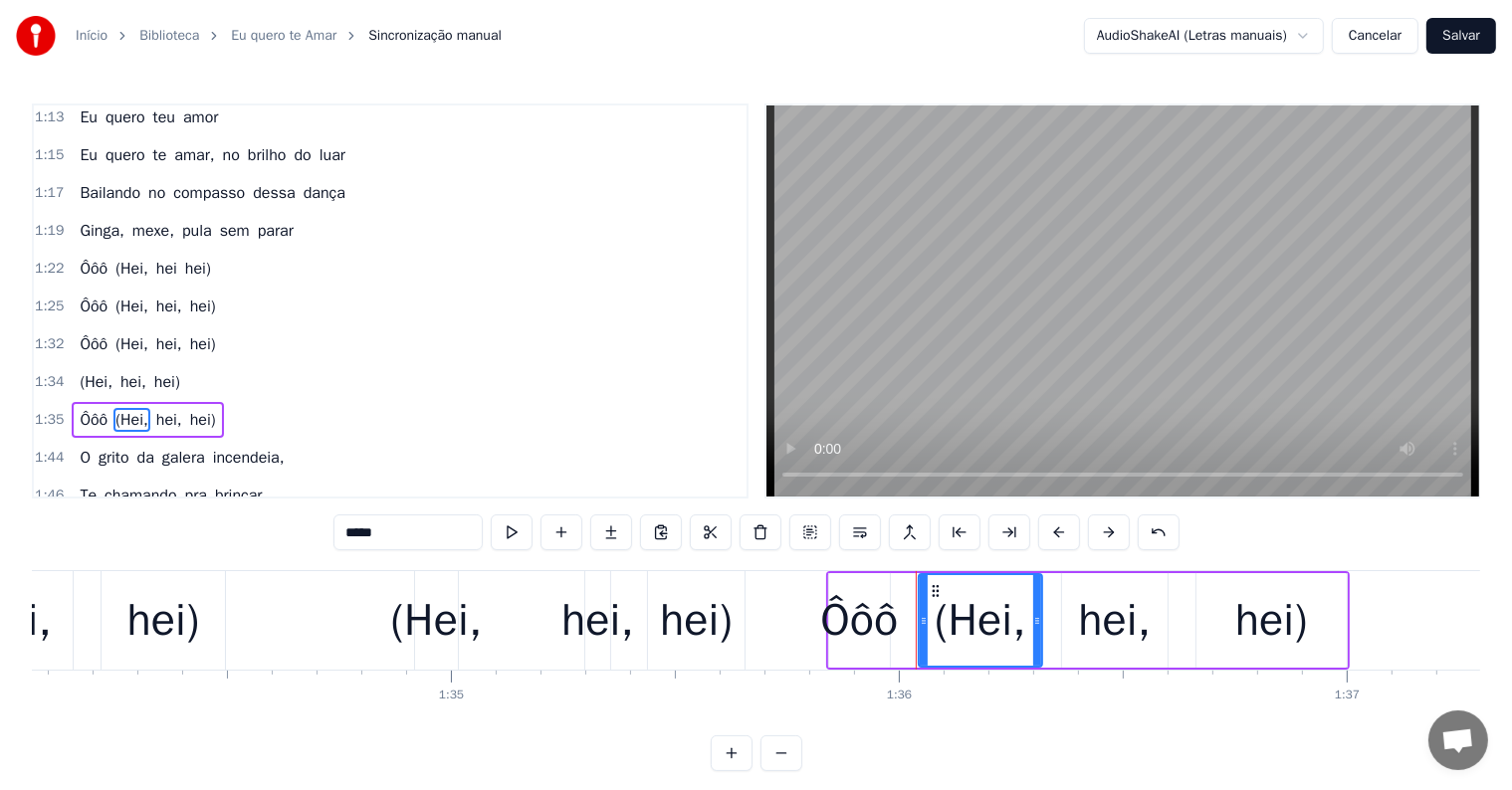 scroll, scrollTop: 1177, scrollLeft: 0, axis: vertical 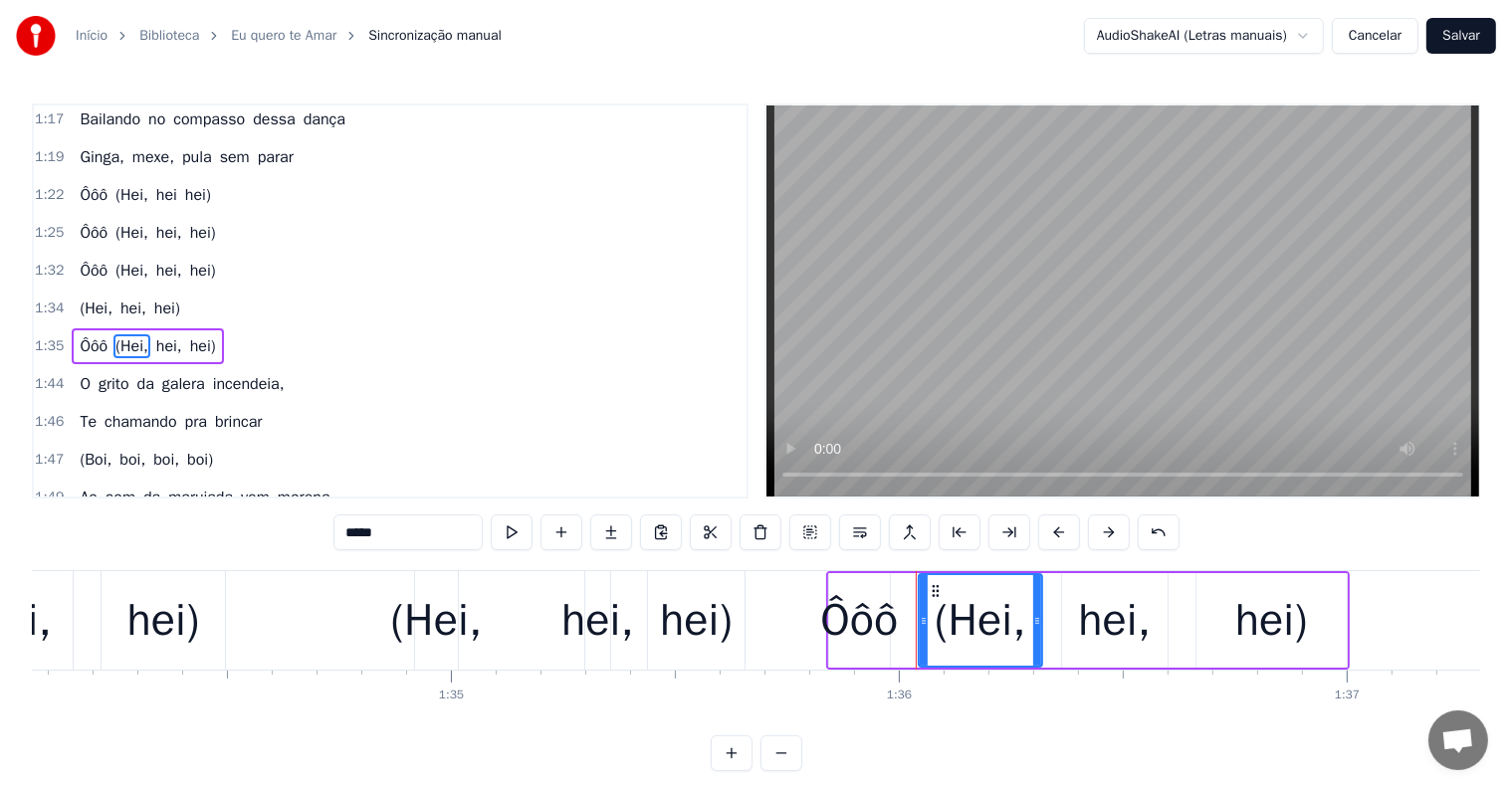 click on "(Hei," at bounding box center [437, 621] 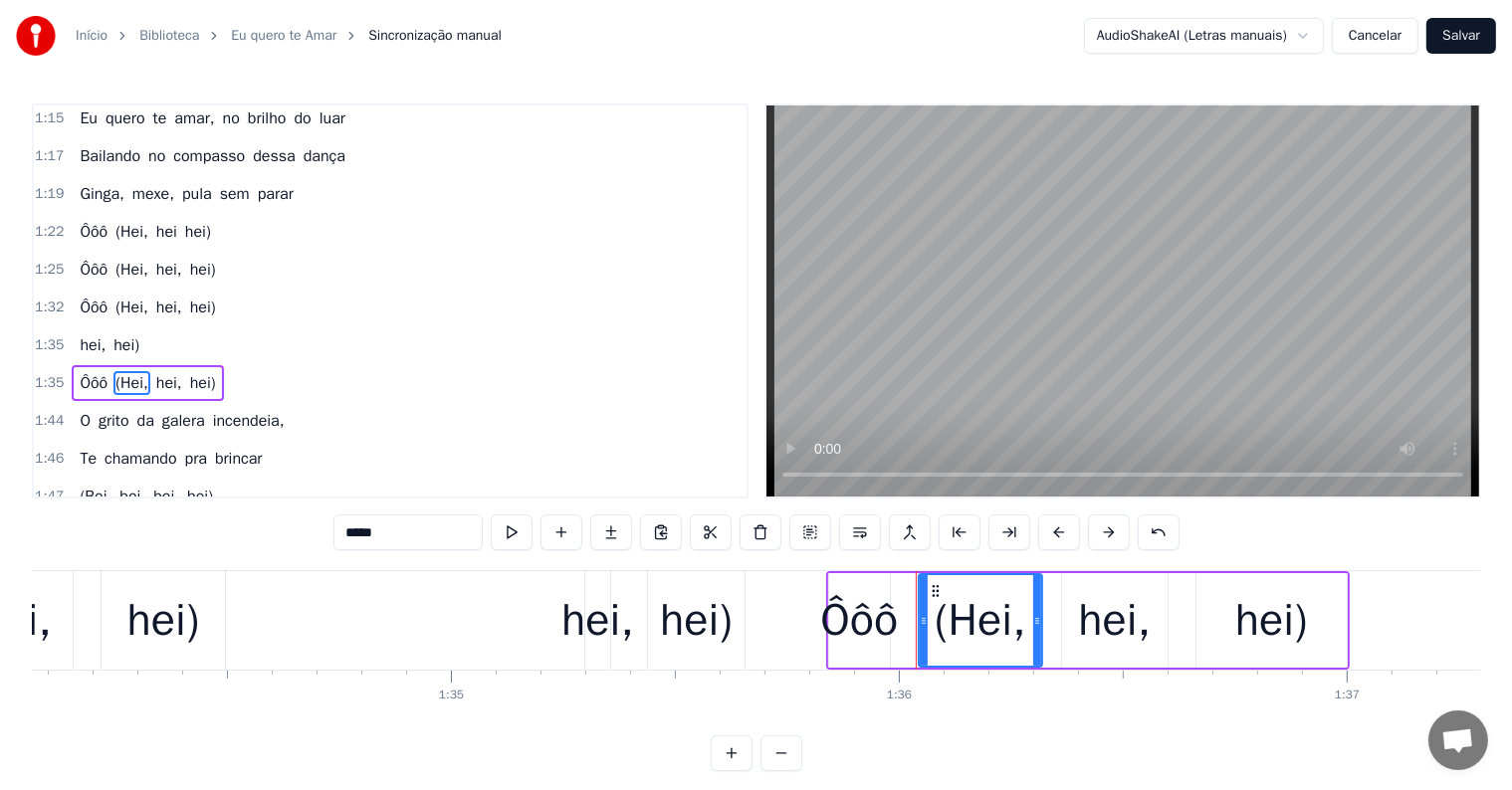 scroll, scrollTop: 1177, scrollLeft: 0, axis: vertical 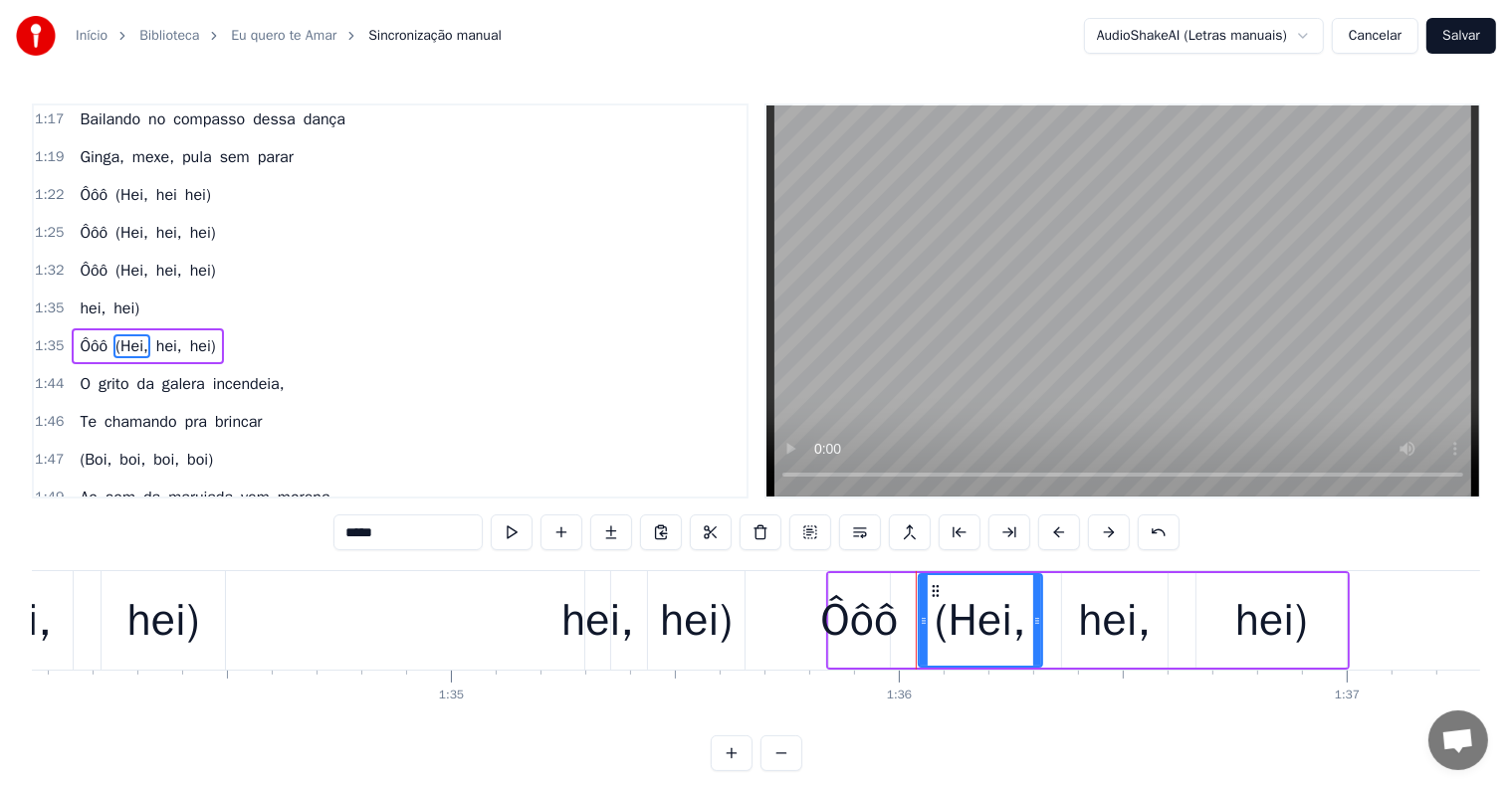 click on "hei," at bounding box center (597, 621) 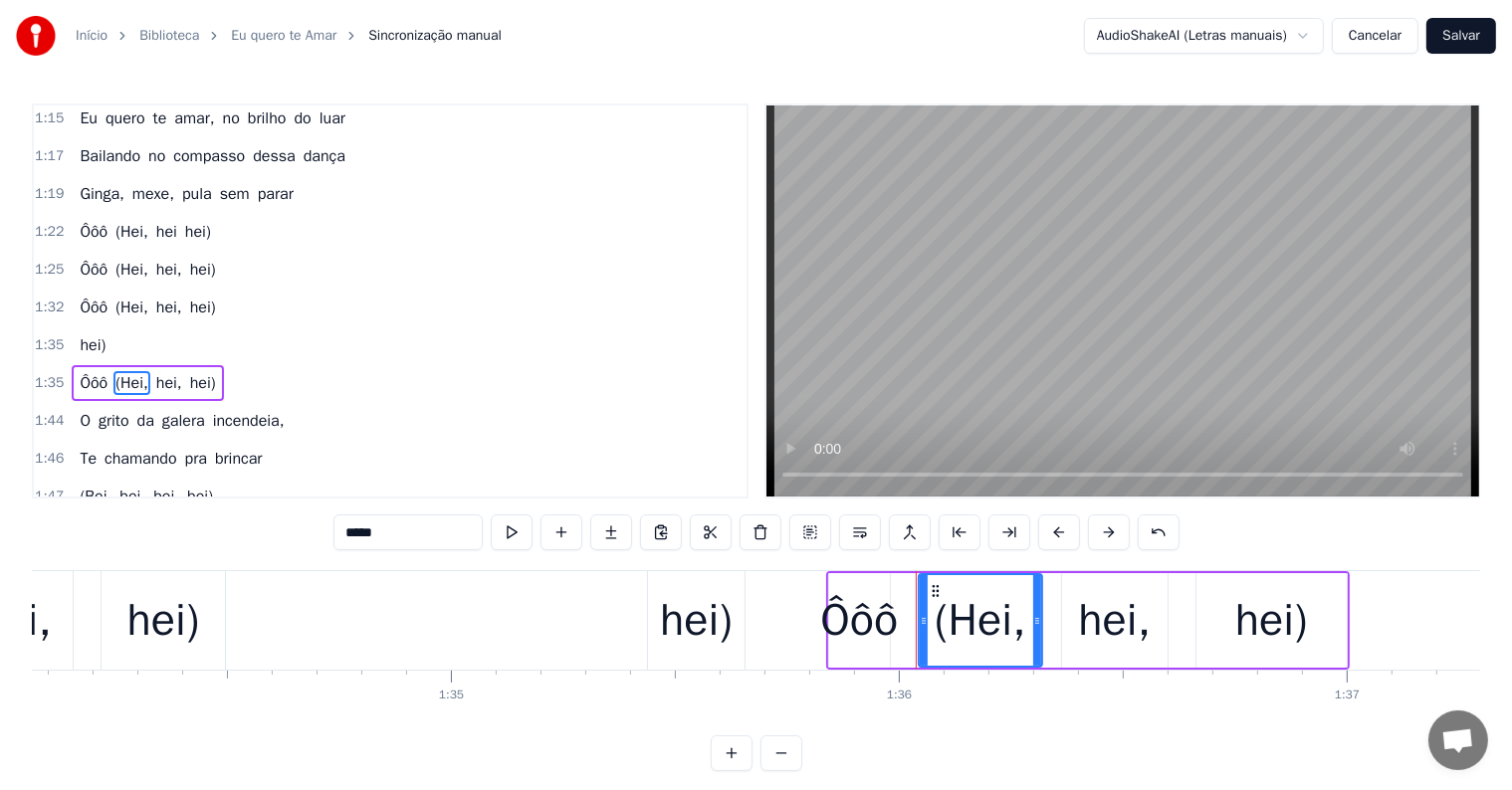 scroll, scrollTop: 1177, scrollLeft: 0, axis: vertical 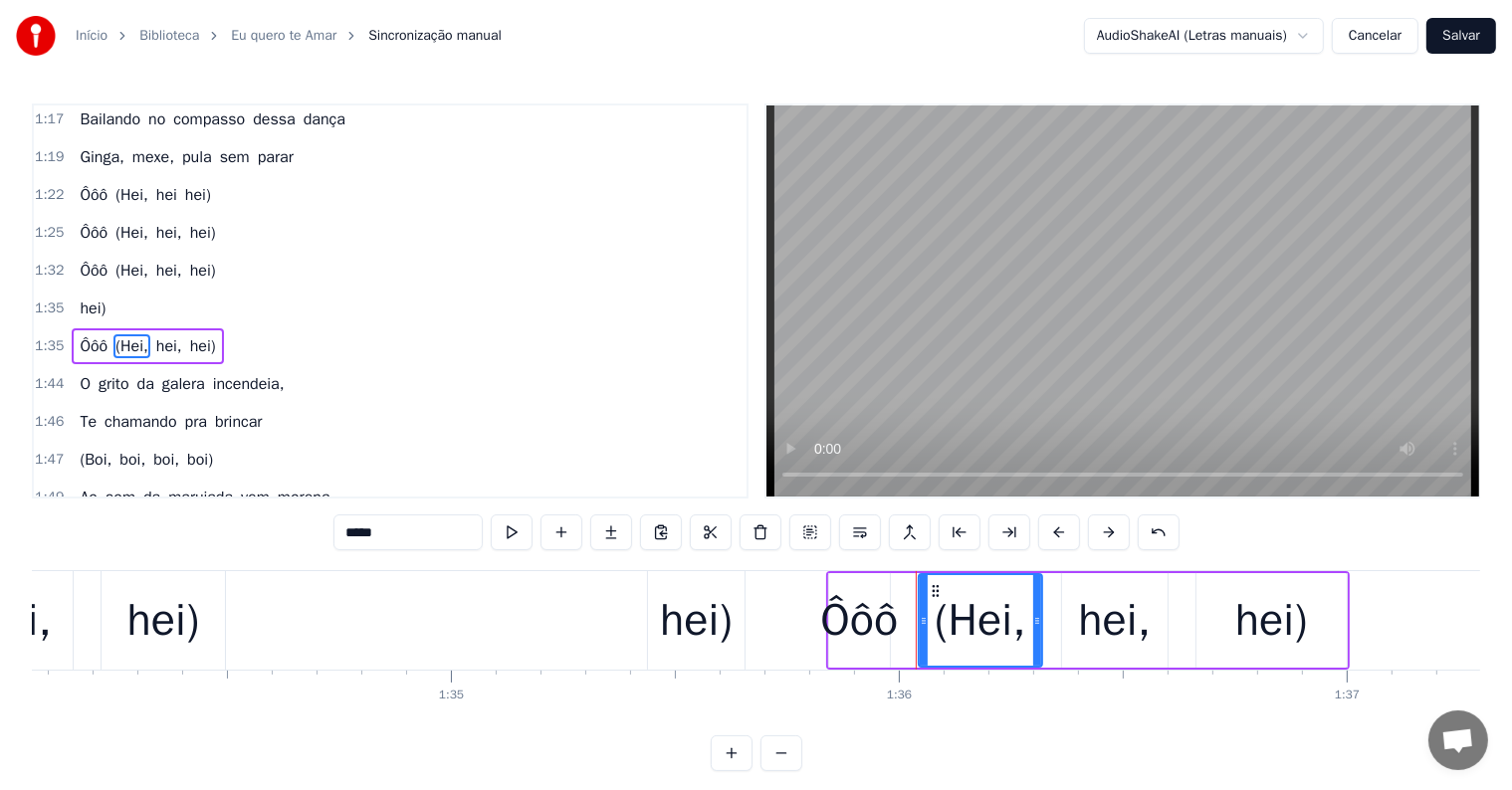 click on "hei)" at bounding box center (696, 621) 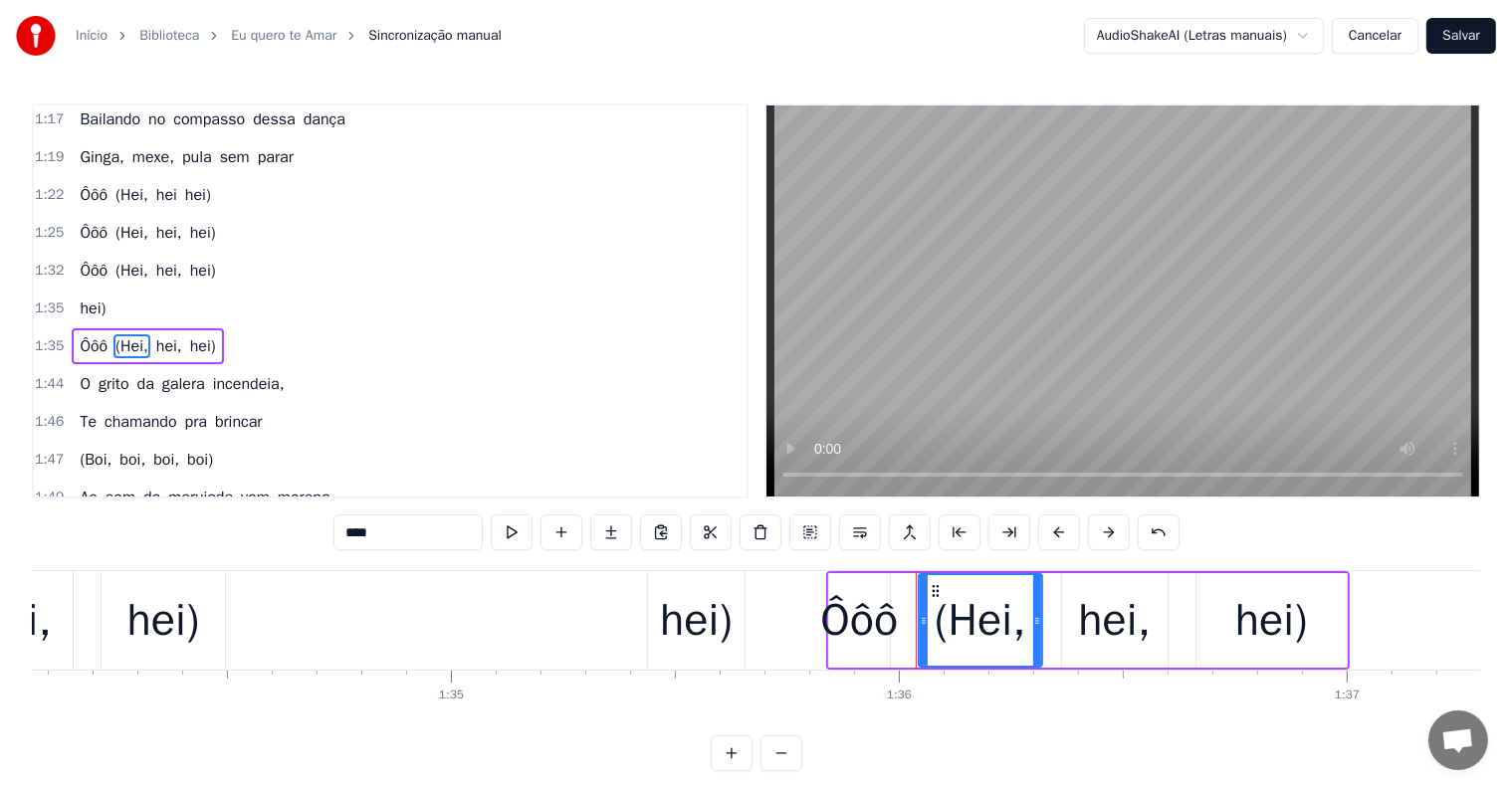 scroll, scrollTop: 1140, scrollLeft: 0, axis: vertical 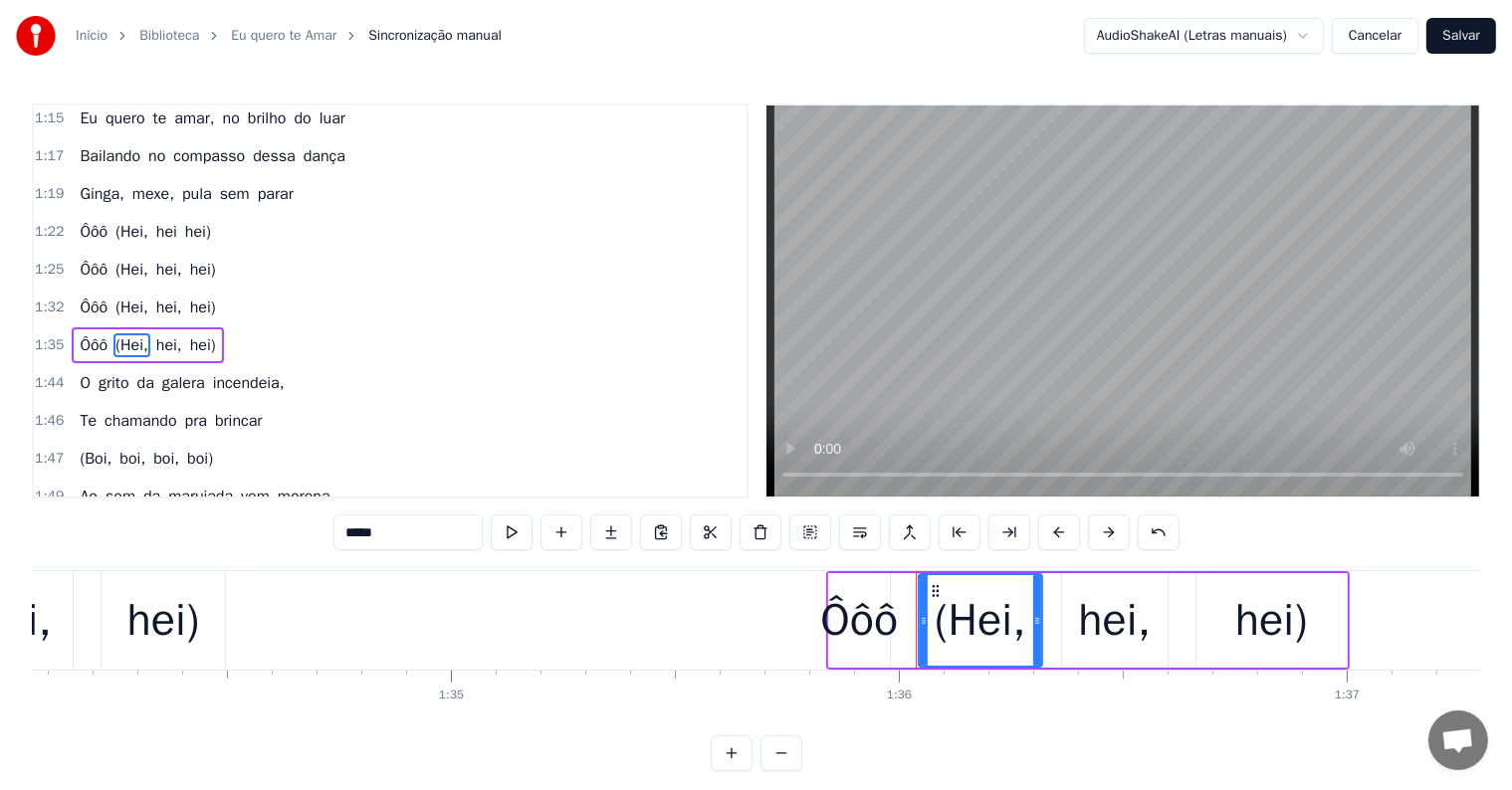 click on "Ôôô" at bounding box center (859, 621) 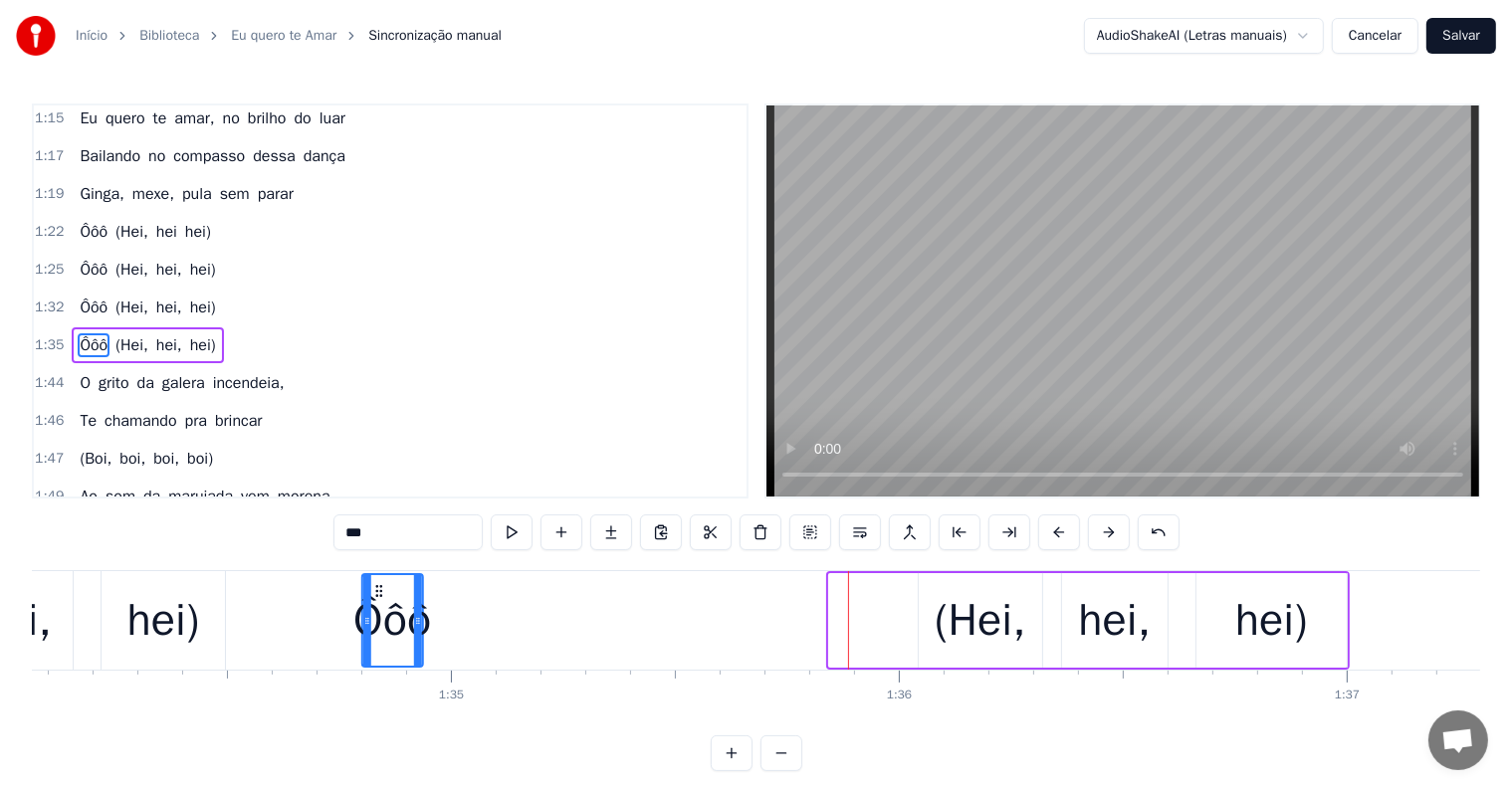 drag, startPoint x: 844, startPoint y: 591, endPoint x: 377, endPoint y: 603, distance: 467.1542 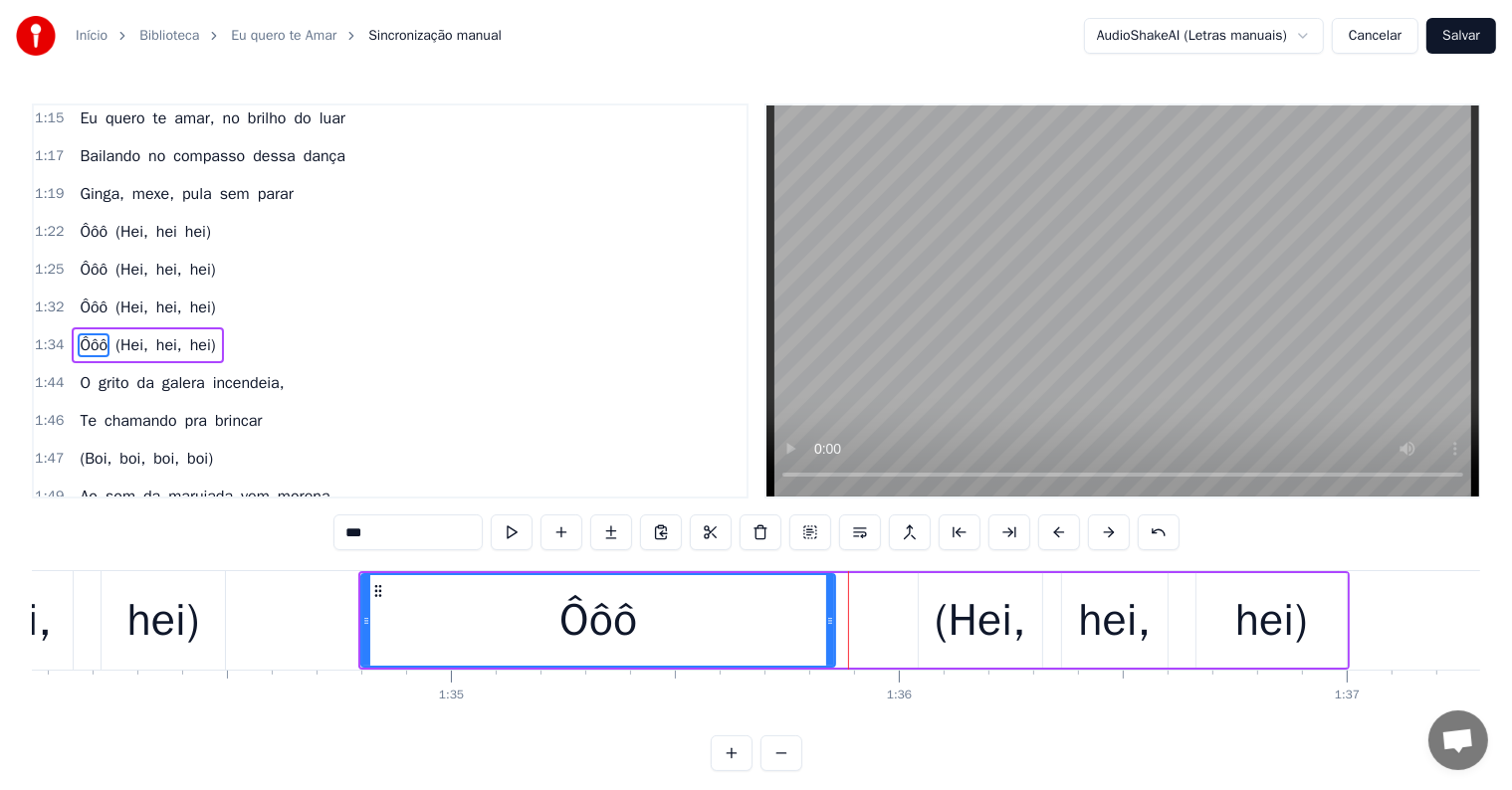 drag, startPoint x: 415, startPoint y: 617, endPoint x: 828, endPoint y: 625, distance: 413.0775 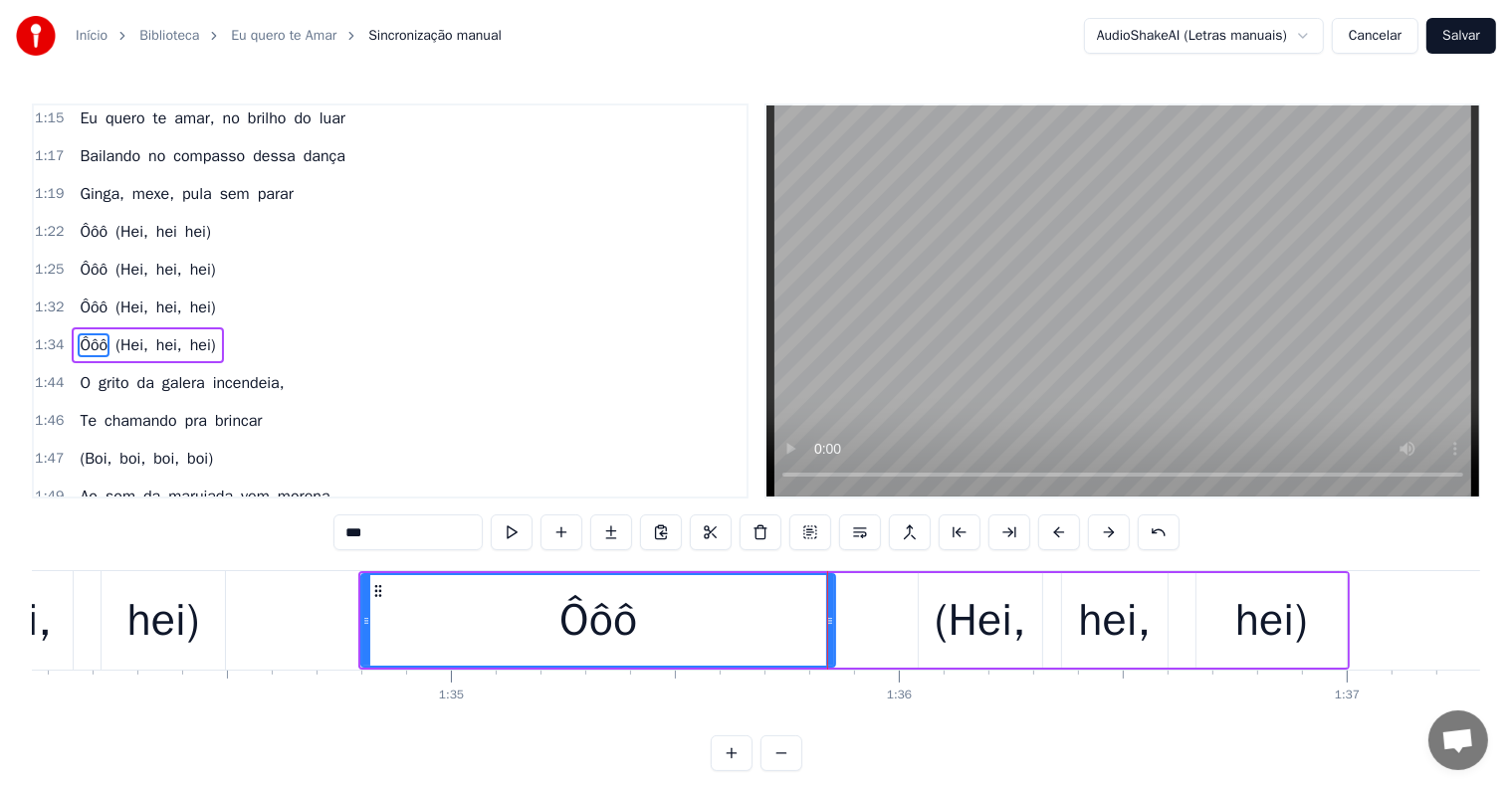 click on "Início Biblioteca Eu quero te Amar Sincronização manual AudioShakeAI (Letras manuais) Cancelar Salvar 0:01 Ôôô (Hei, hei, hei) 0:04 Ôôô (Hei, hei, hei) 0:11 Ôôô (Hei, hei, hei) 0:13 Ôôô (Hei, hei, hei) 0:23 O grito da galera incendeia, 0:25 Te chamando pra brincar 0:26 (Boi, boi, boi, boi) 0:28 Ao som da marujada vem morena, 0:30 Vem comigo, balançar e requebrar 0:33 O grito da galera incendeia, 0:35 Te chamando pra brincar 0:36 (Boi, boi, boi) 0:38 Ao som da marujada vem morena, 0:40 Vem comigo, balançar e requebrar 0:43 Rosto de menina, corpo envolvente 0:45 Clareia a magia e contagia a emoção 0:47 Que gira solta no ar 0:50 Ô, ô, ô 0:52 Dança, roda, gira, gira, gira com meu boi 0:55 Dança nesse passo ritmado do tambor 0:57 Faz o craqueado, casqueado caprichado 0:59 Que encanta o Caprichoso 1:00 Na arena pra brincar 1:02 Porta- estandarte do meu boi, 1:04 Eu quero teu amor 1:05 Eu quero te amar, no brilho do luar 1:07 Bailando no compasso dessa dança 1:10 Ginga, mexe, pula sem parar" at bounding box center (756, 385) 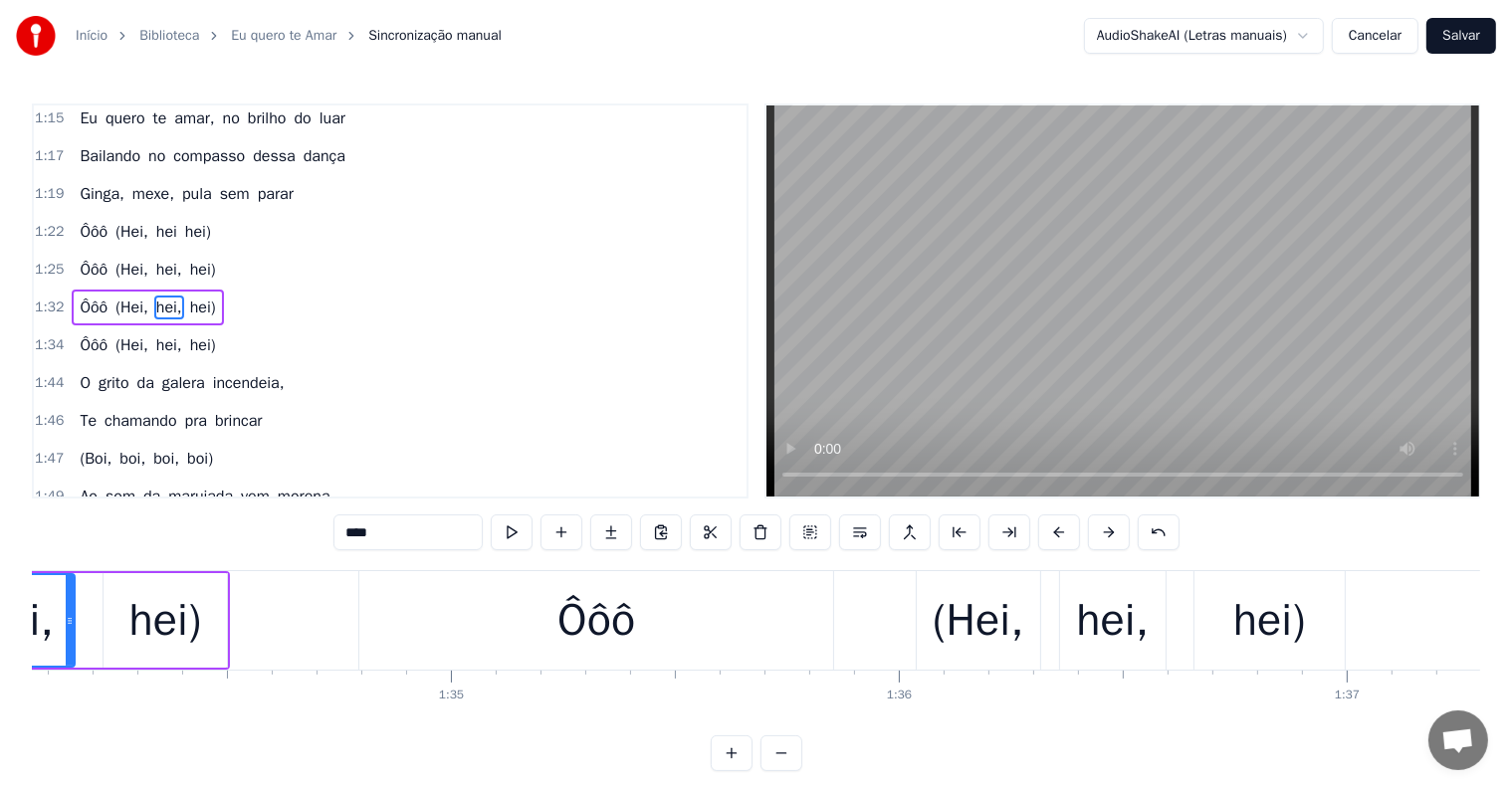 scroll, scrollTop: 1103, scrollLeft: 0, axis: vertical 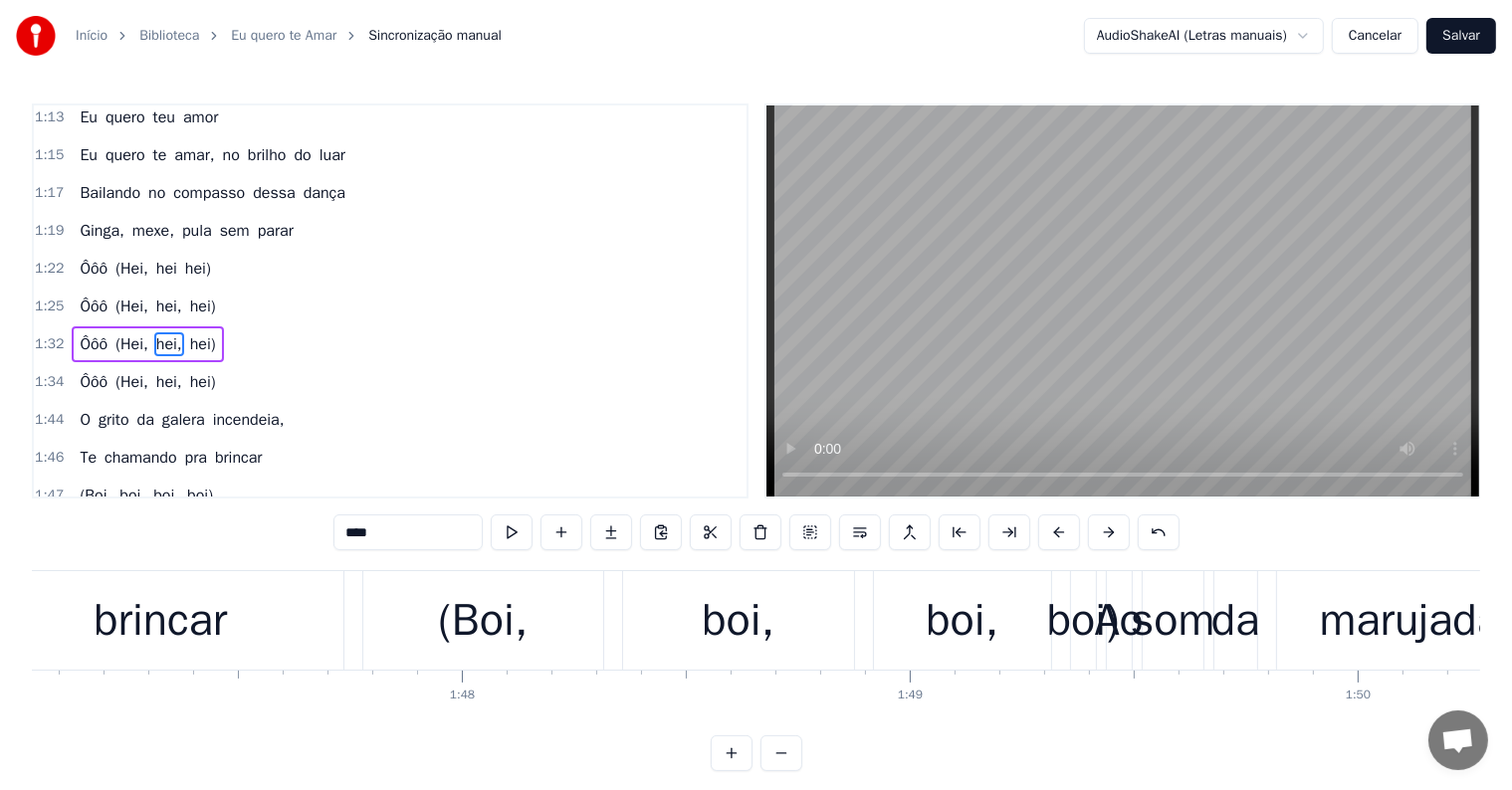 click on "boi)" at bounding box center (1083, 621) 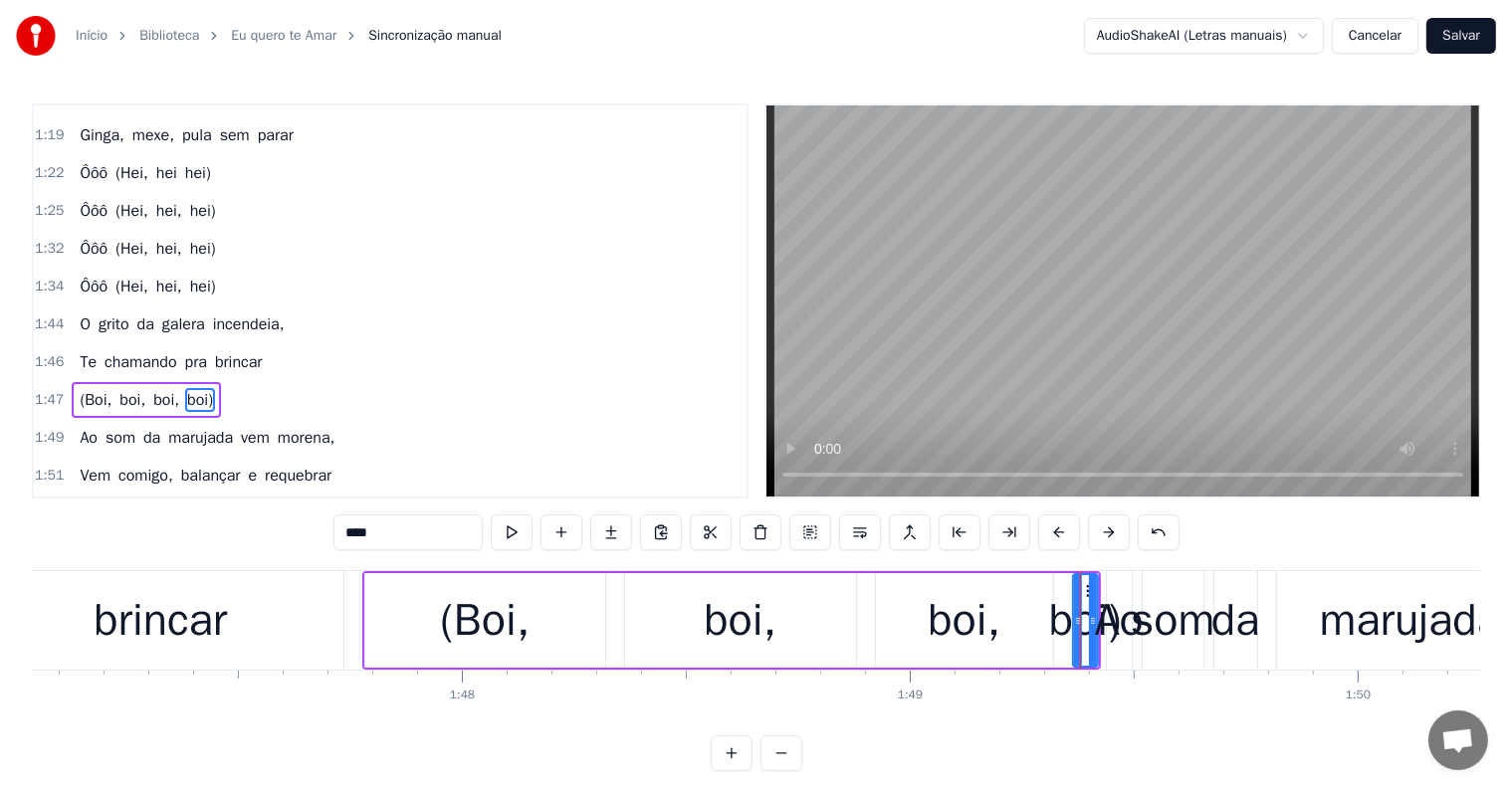 scroll, scrollTop: 1250, scrollLeft: 0, axis: vertical 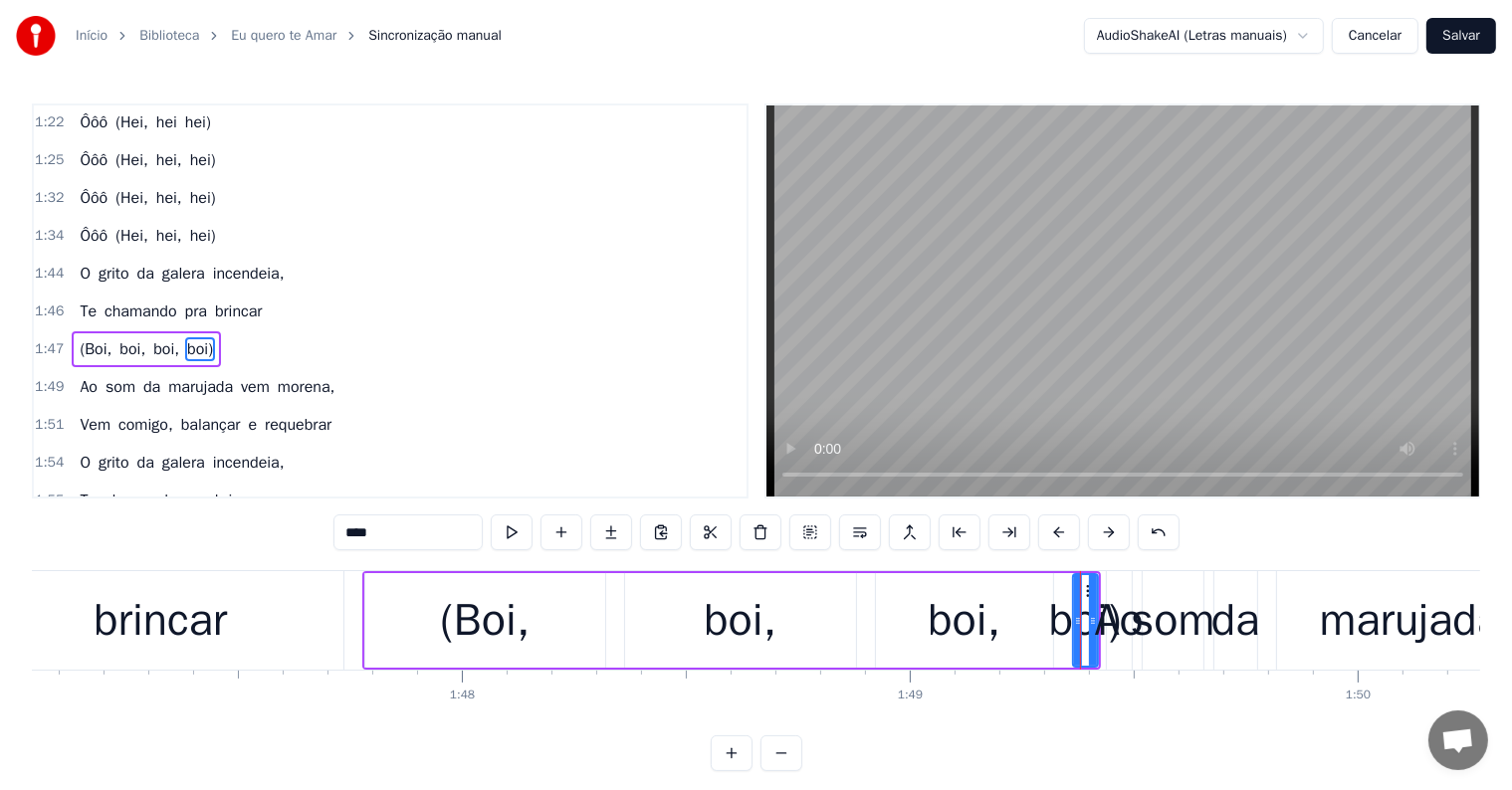click on "boi)" at bounding box center [1085, 621] 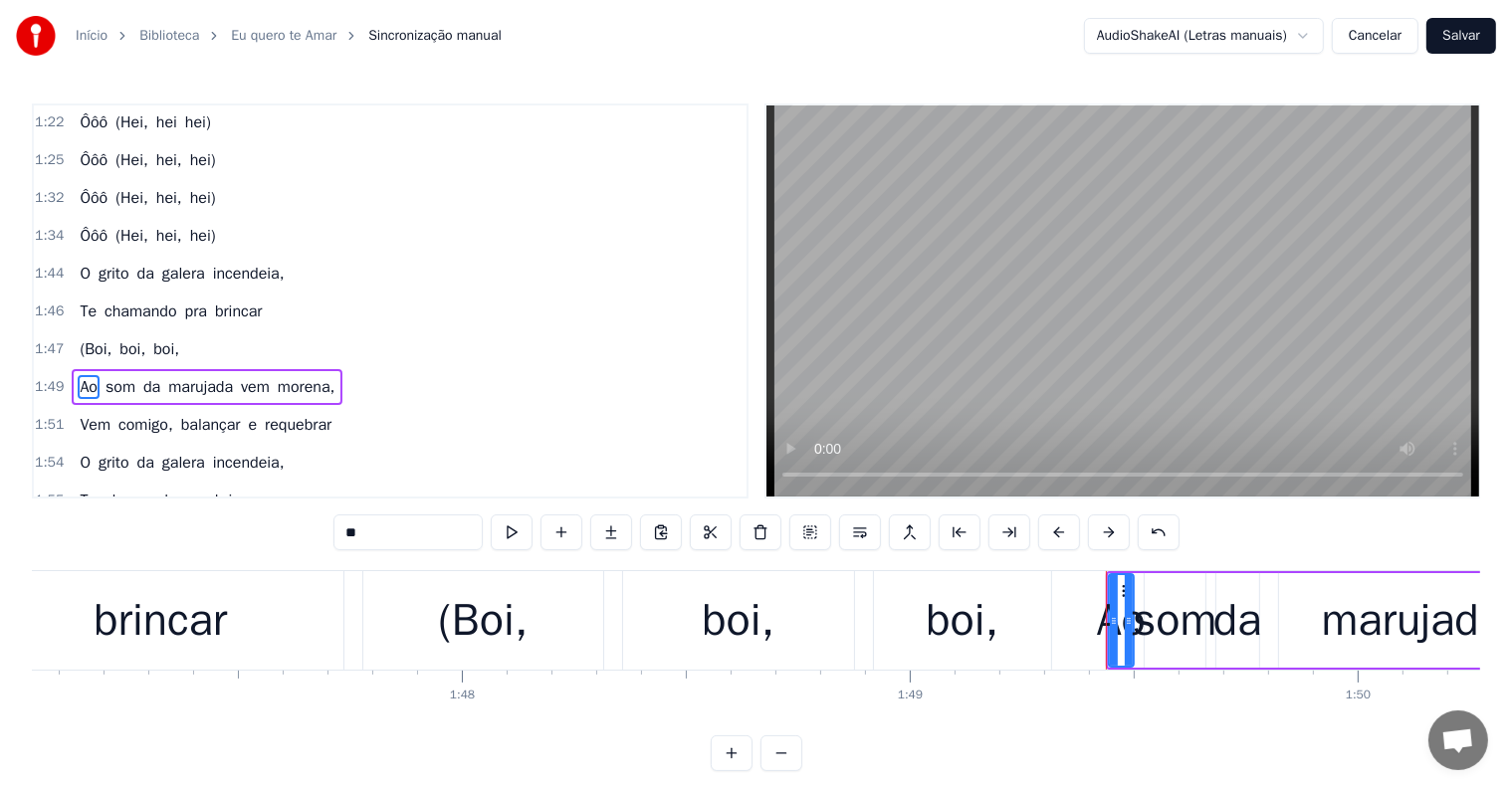scroll, scrollTop: 1286, scrollLeft: 0, axis: vertical 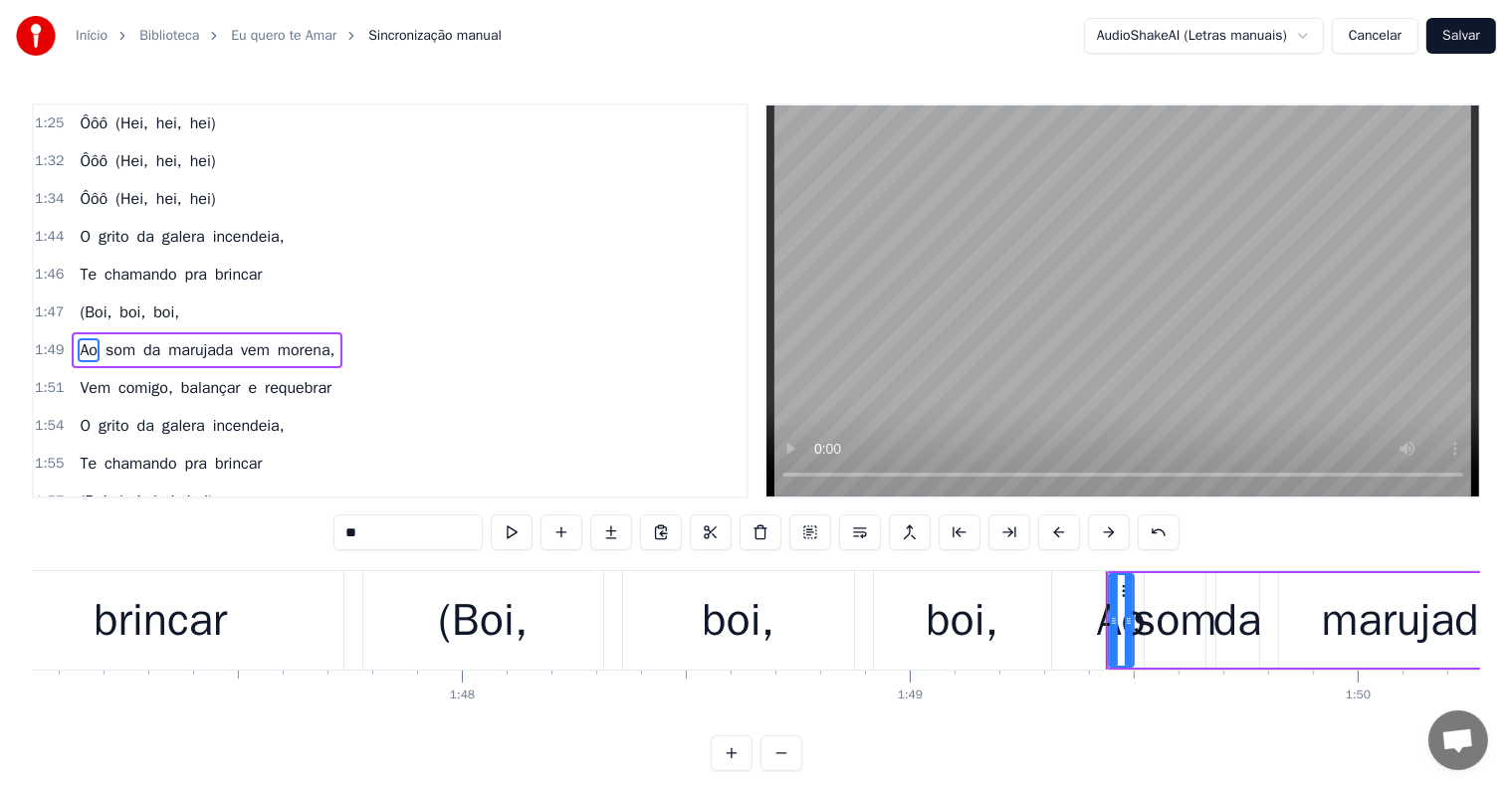 click on "brincar" at bounding box center (160, 621) 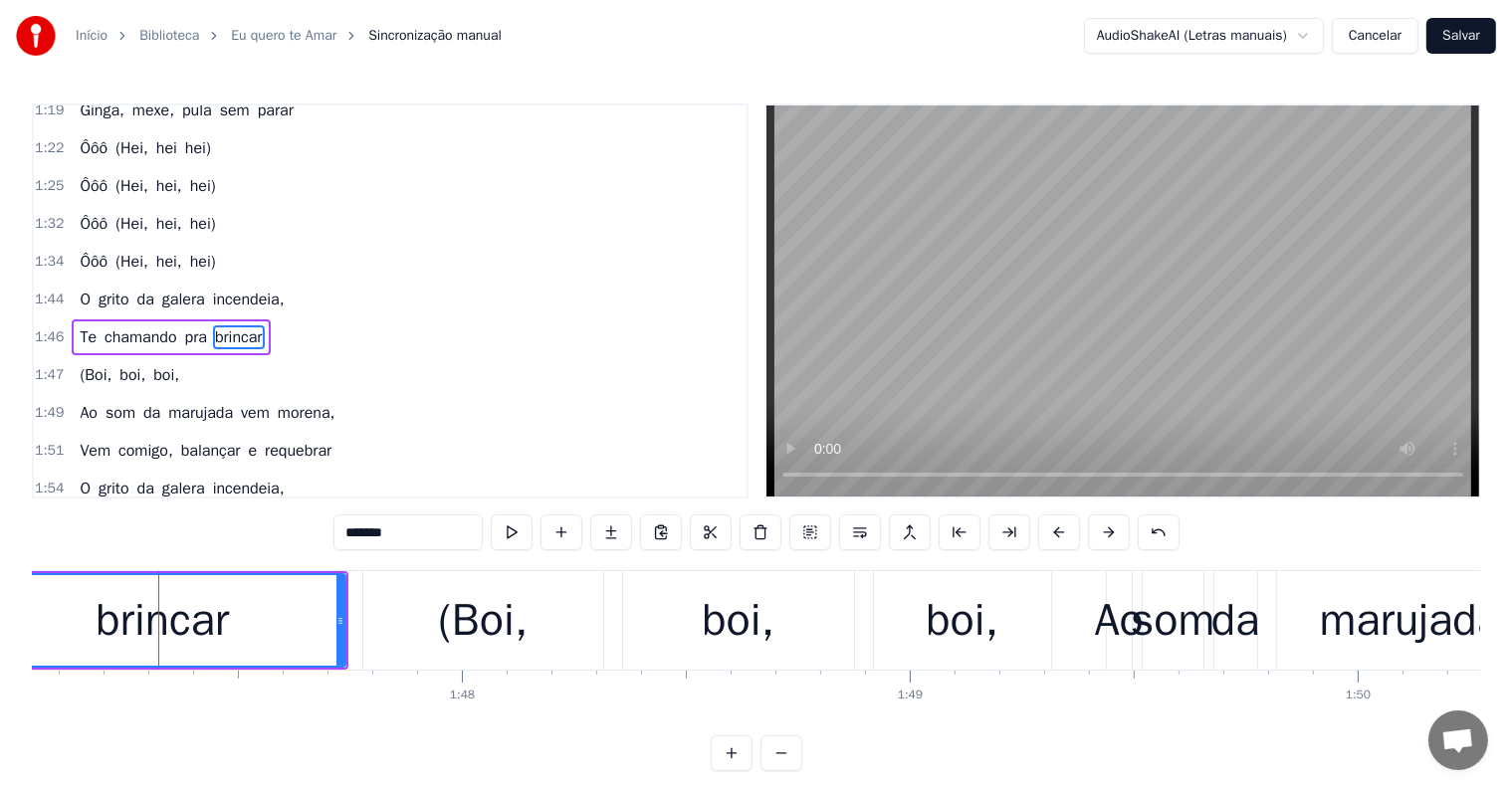 scroll, scrollTop: 1214, scrollLeft: 0, axis: vertical 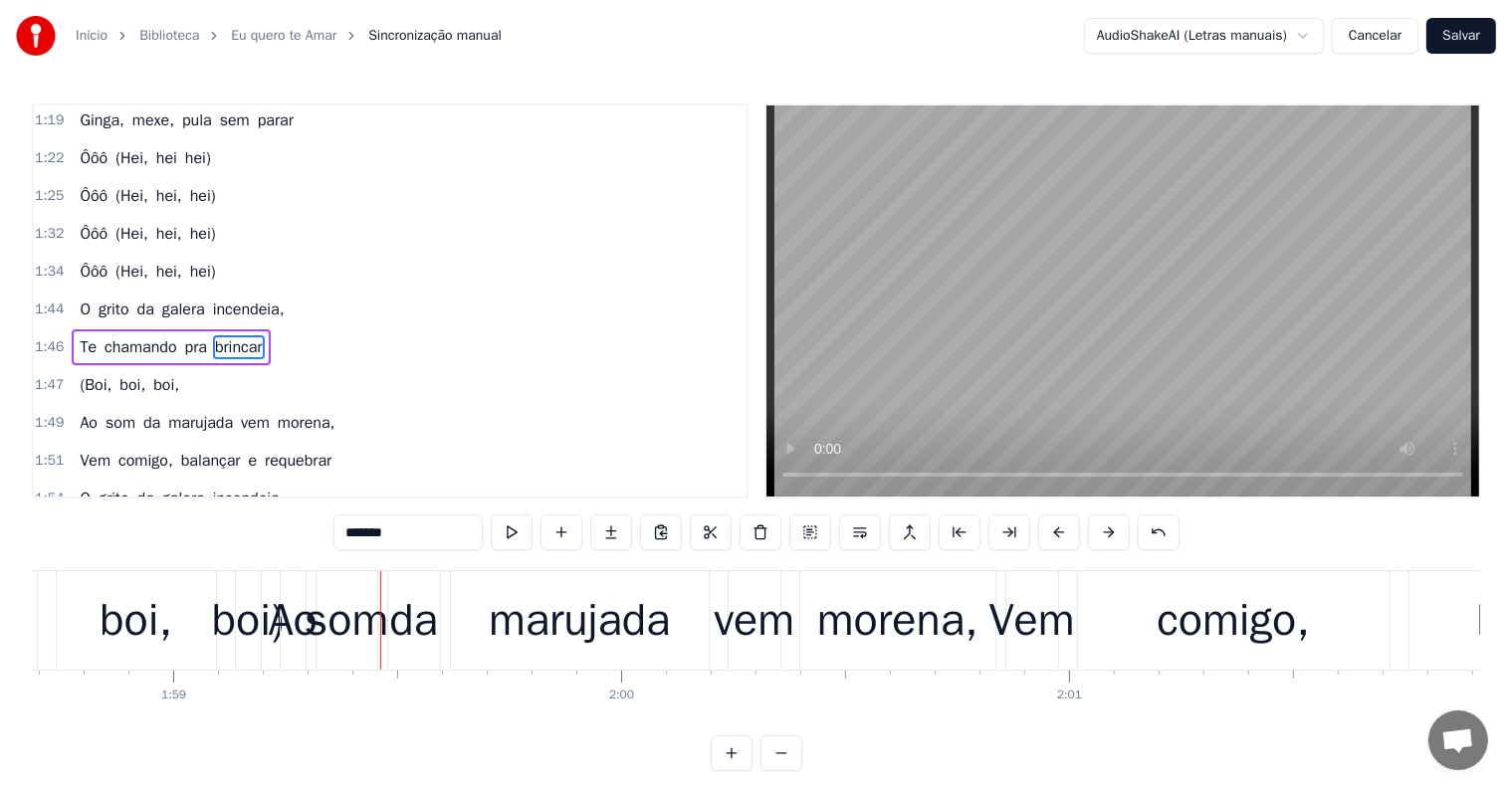 click on "boi," at bounding box center (135, 621) 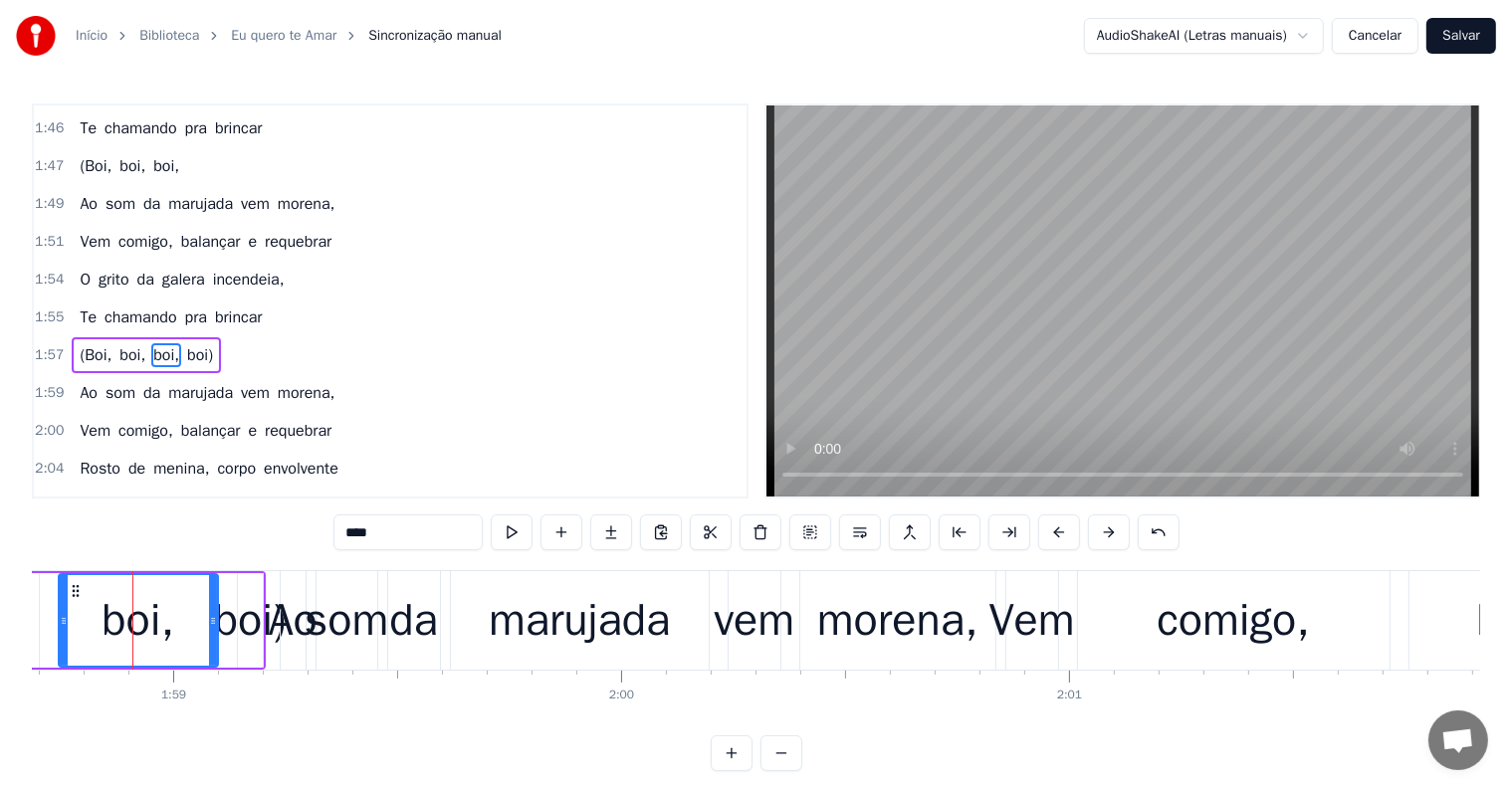 scroll, scrollTop: 1433, scrollLeft: 0, axis: vertical 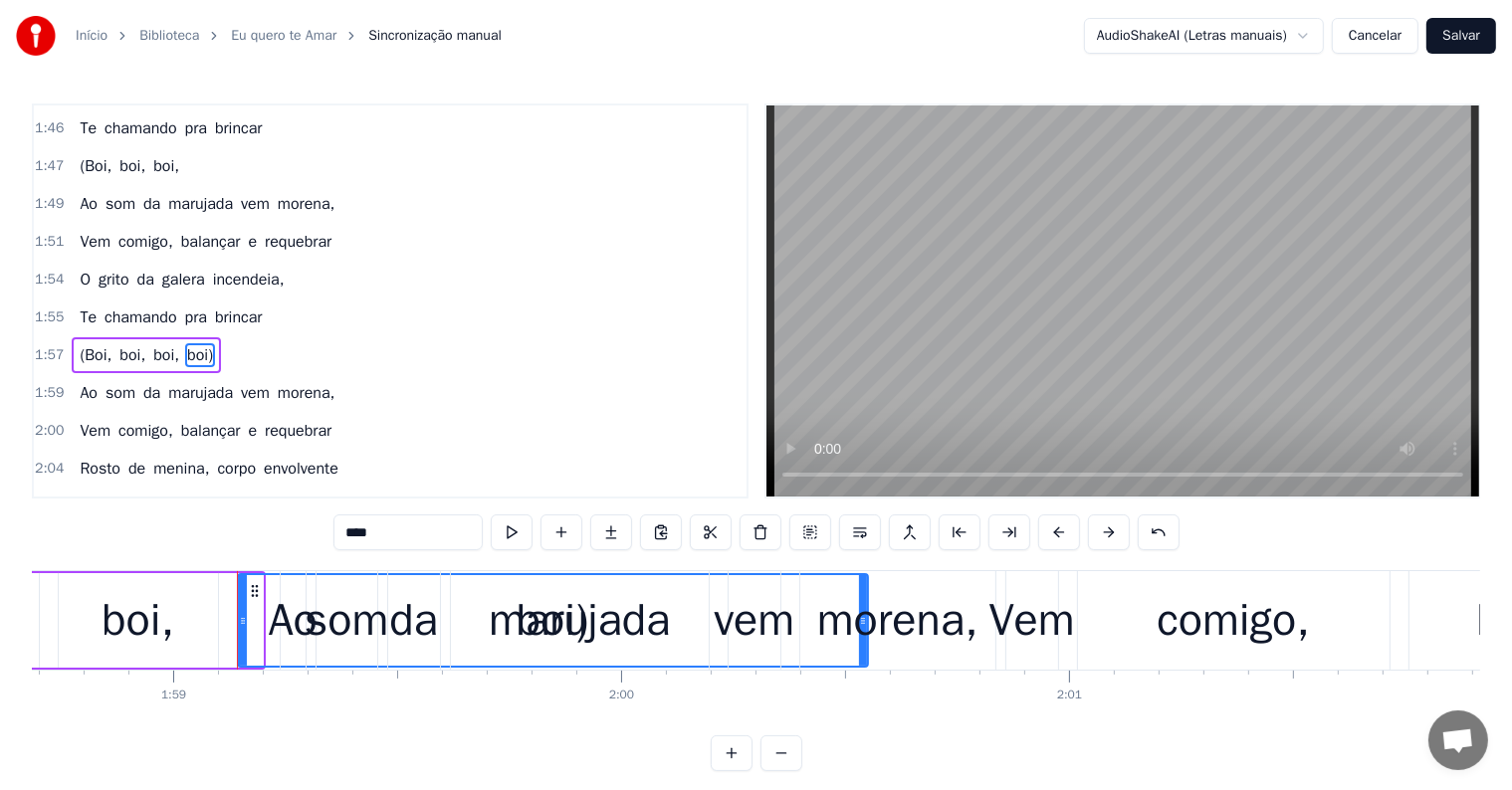 drag, startPoint x: 252, startPoint y: 621, endPoint x: 857, endPoint y: 617, distance: 605.0132 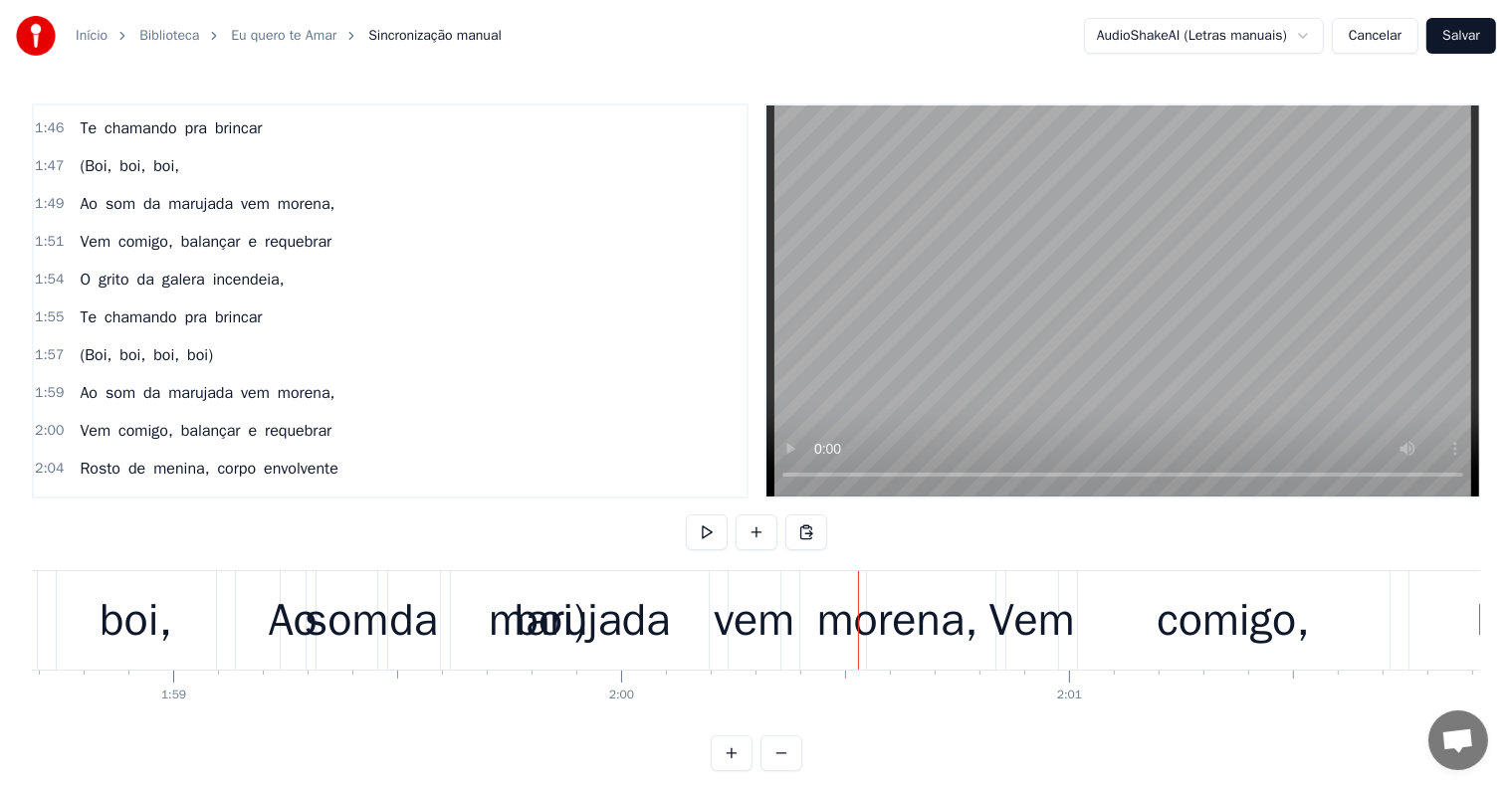 click on "boi," at bounding box center (136, 620) 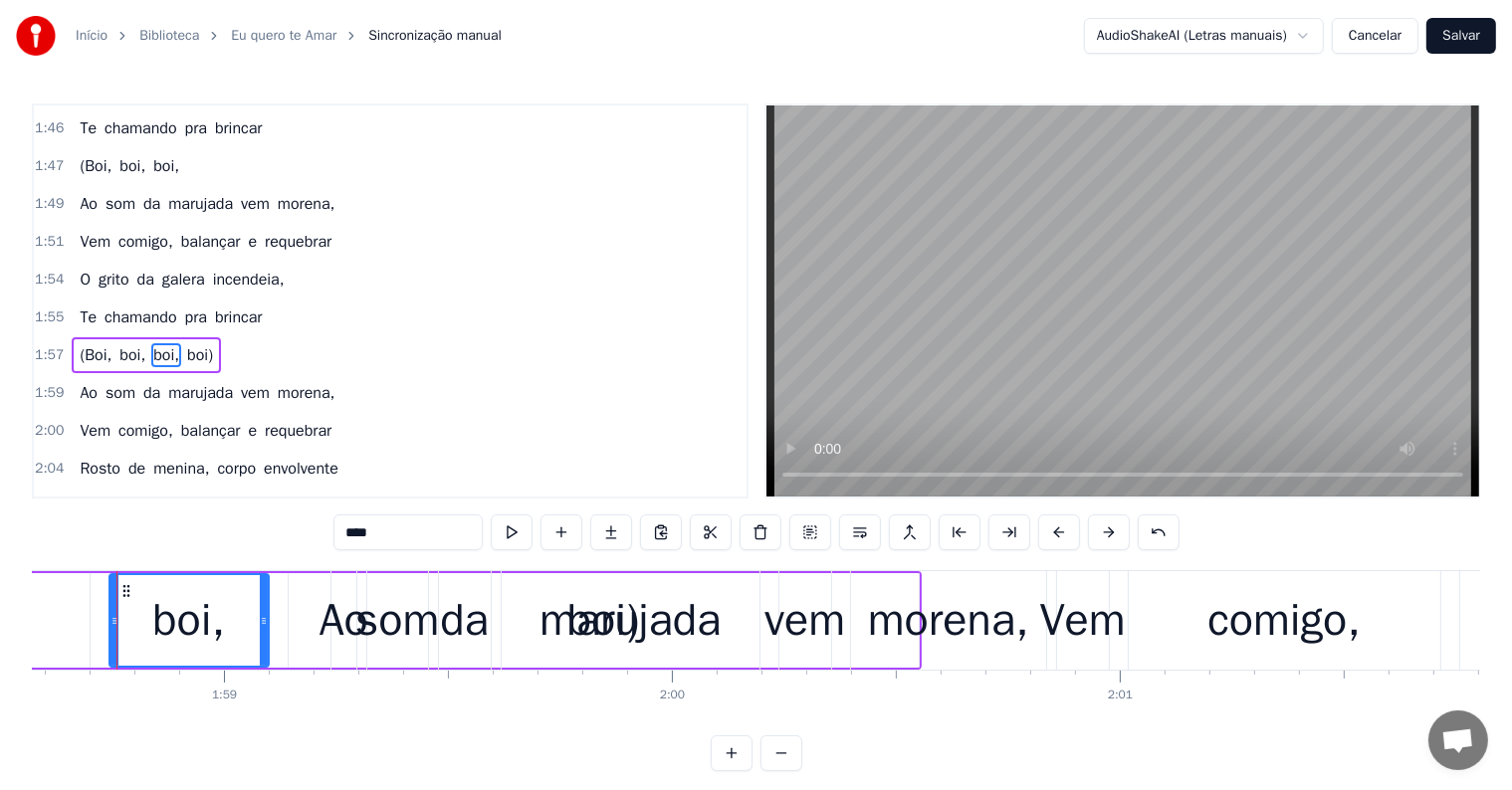 scroll, scrollTop: 0, scrollLeft: 53095, axis: horizontal 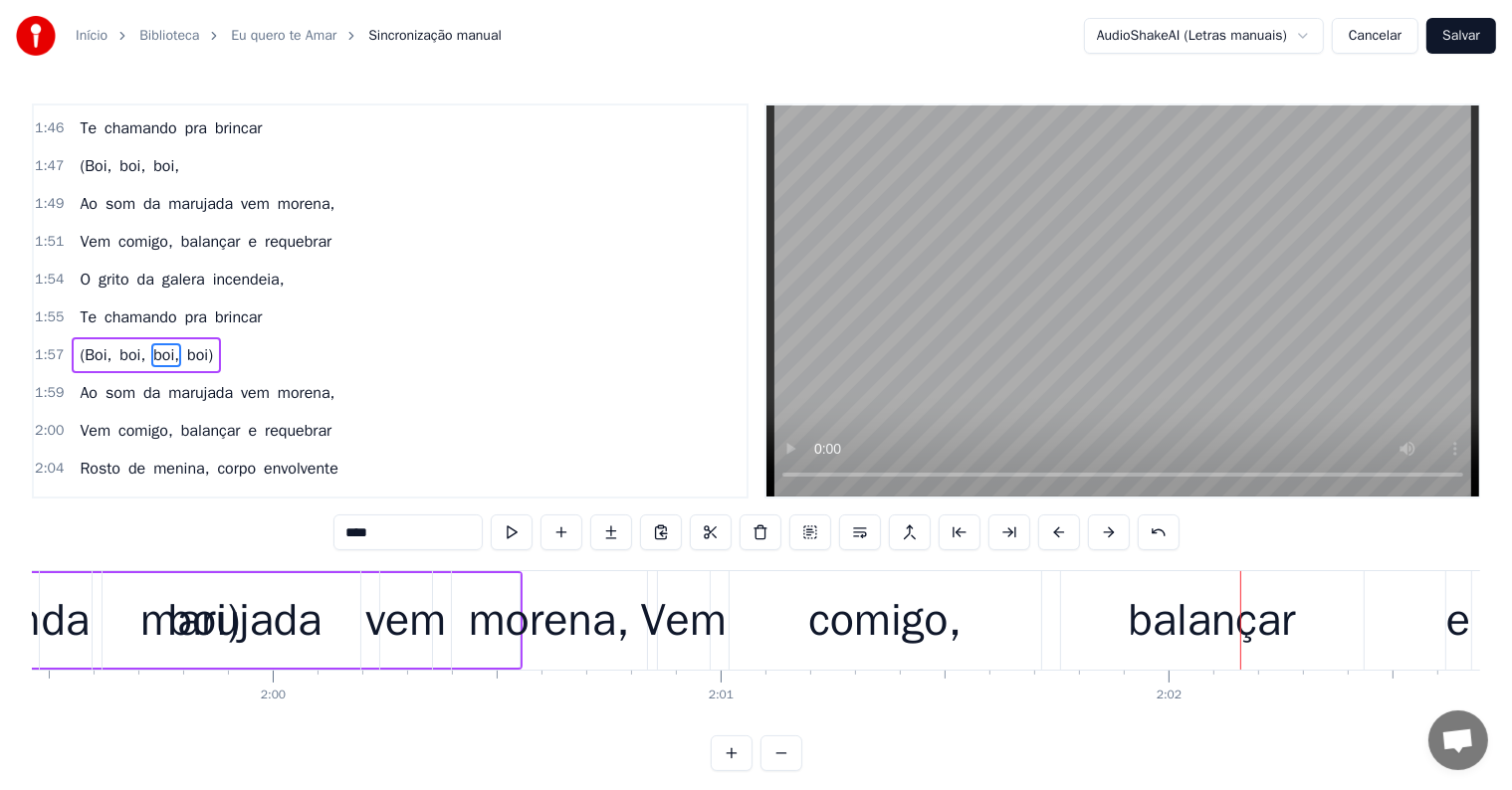 click on "(Boi," at bounding box center (96, 355) 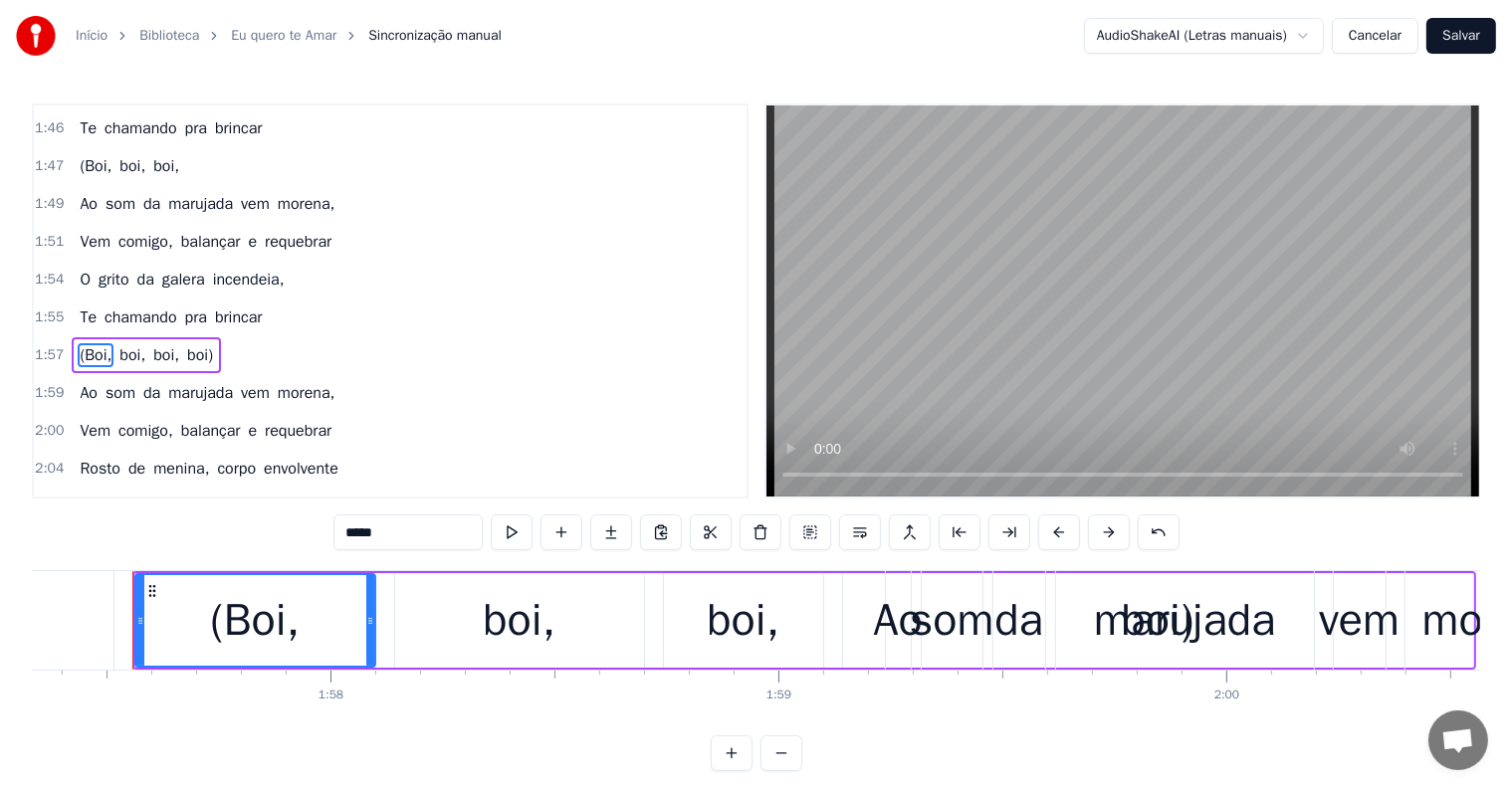 scroll, scrollTop: 0, scrollLeft: 52557, axis: horizontal 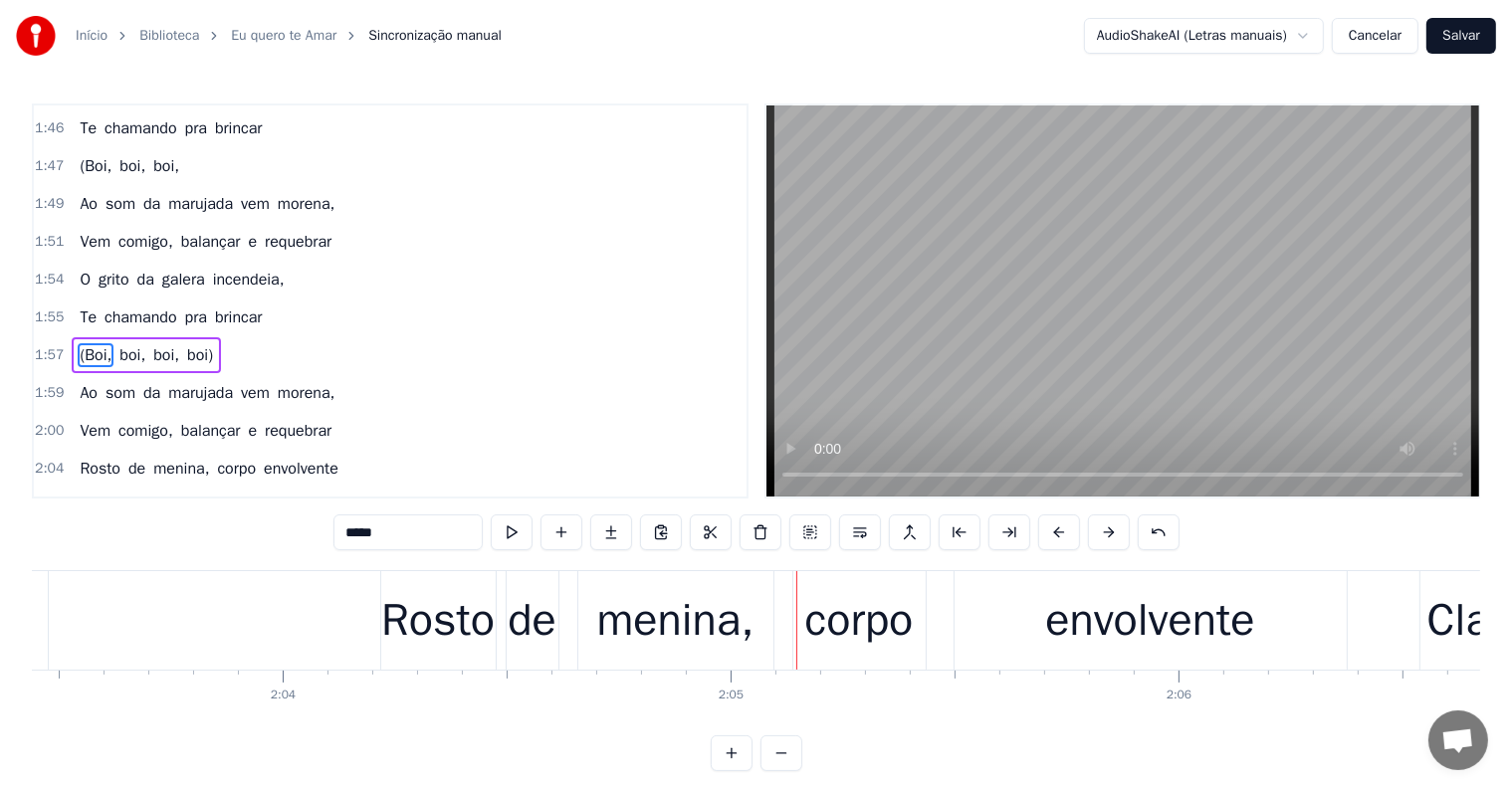click on "boi)" at bounding box center [200, 355] 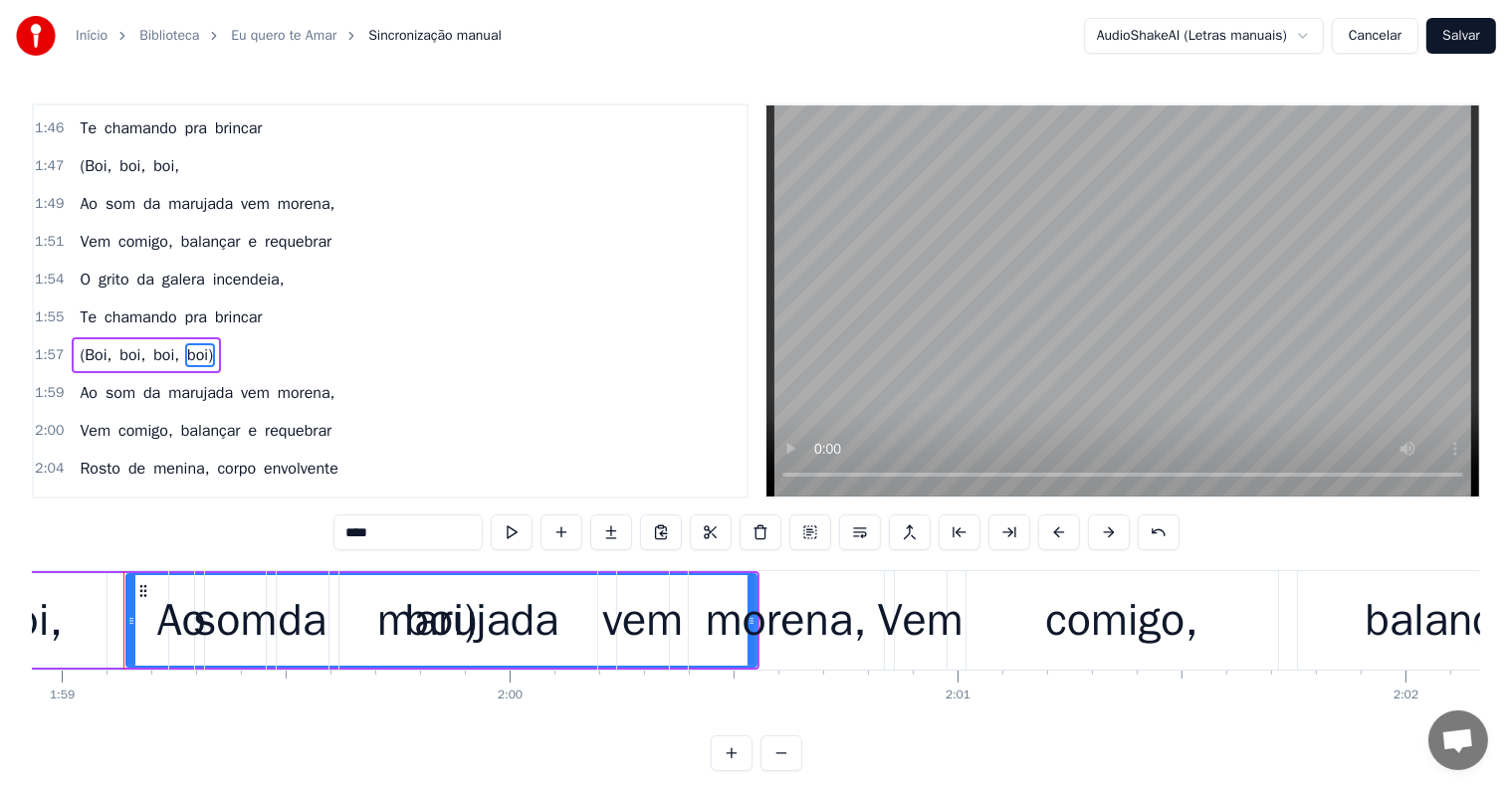 scroll, scrollTop: 0, scrollLeft: 53264, axis: horizontal 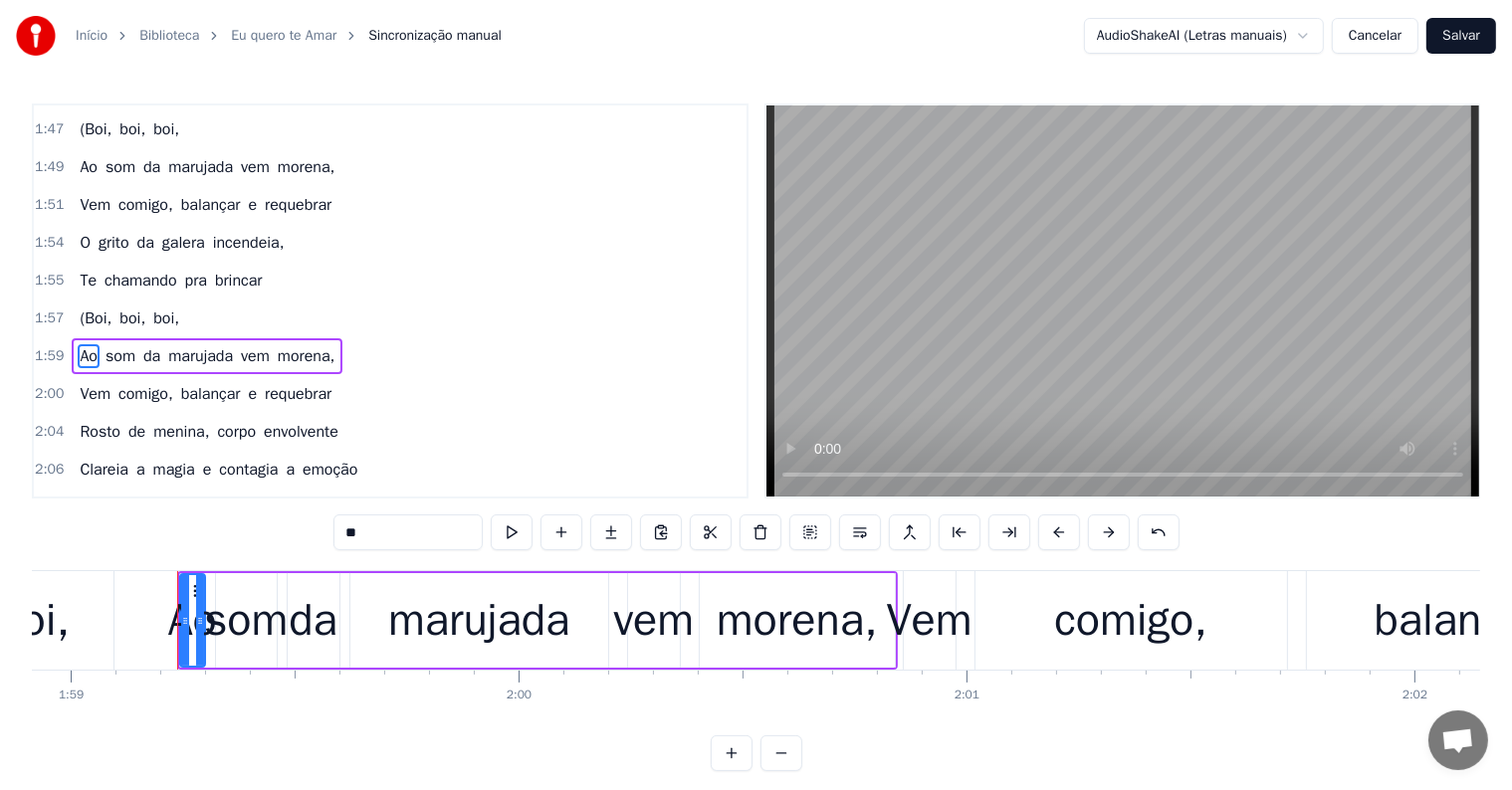click on "boi," at bounding box center [33, 621] 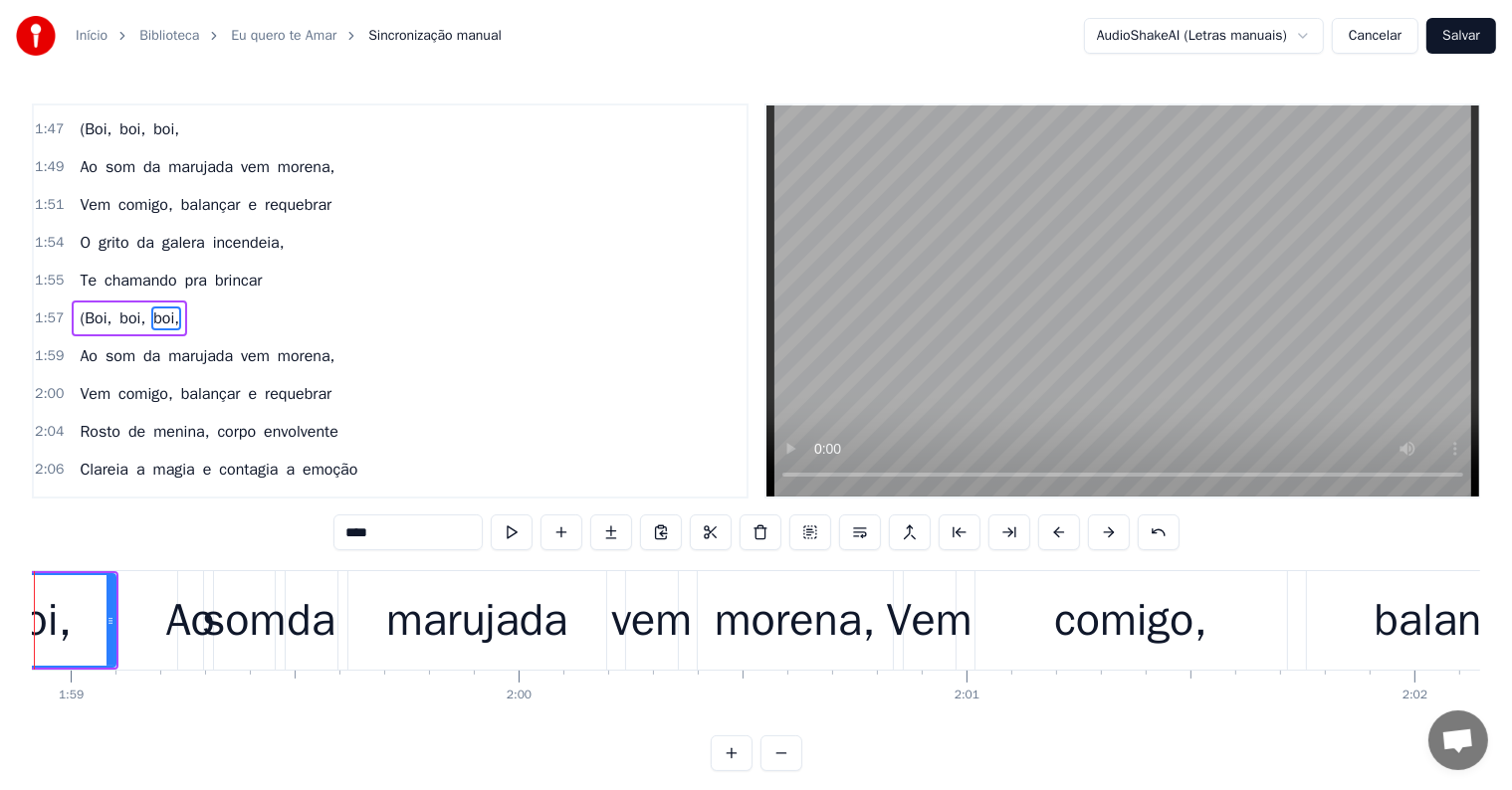 scroll, scrollTop: 1433, scrollLeft: 0, axis: vertical 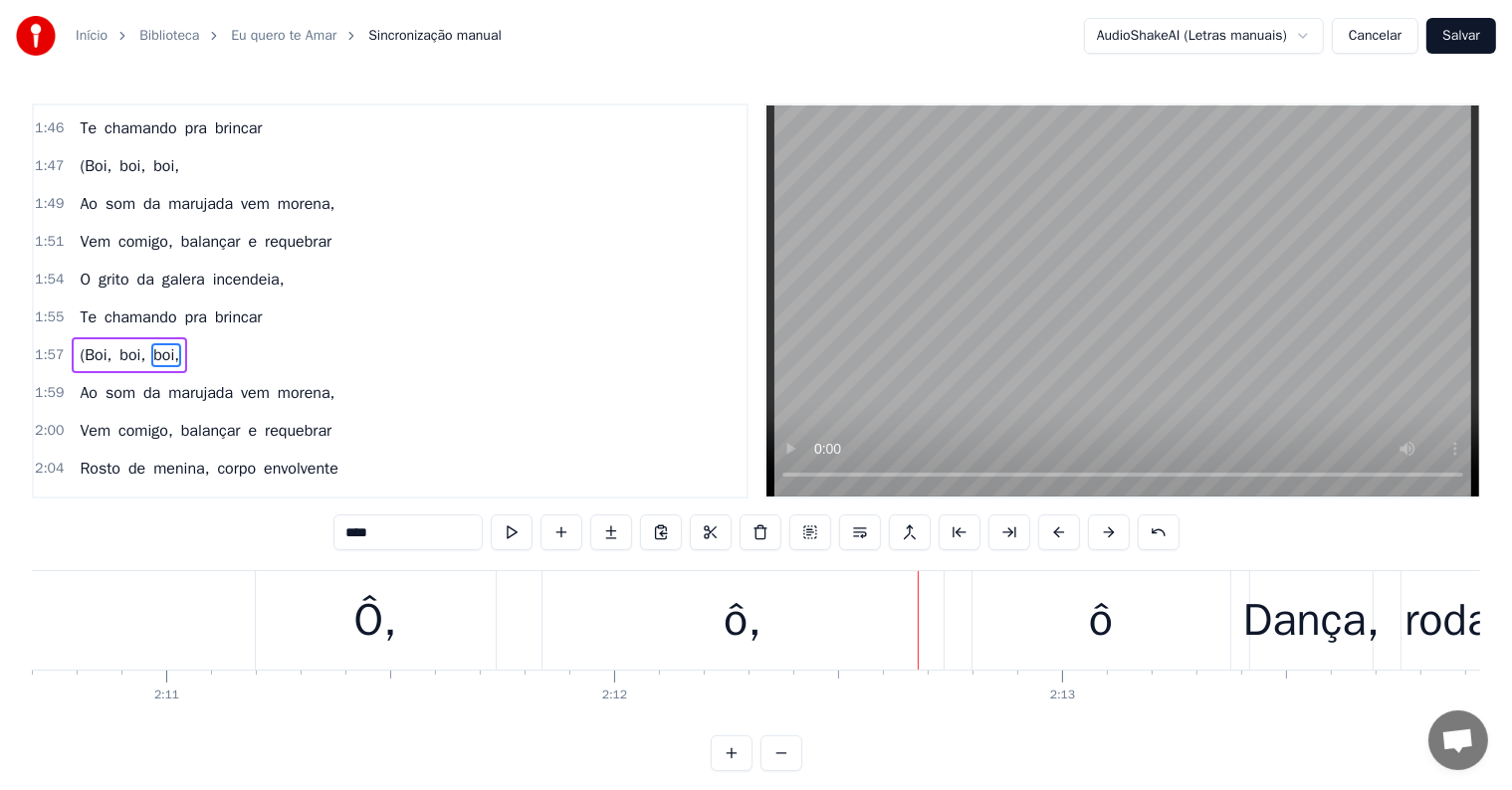 click on "Ô," at bounding box center (375, 621) 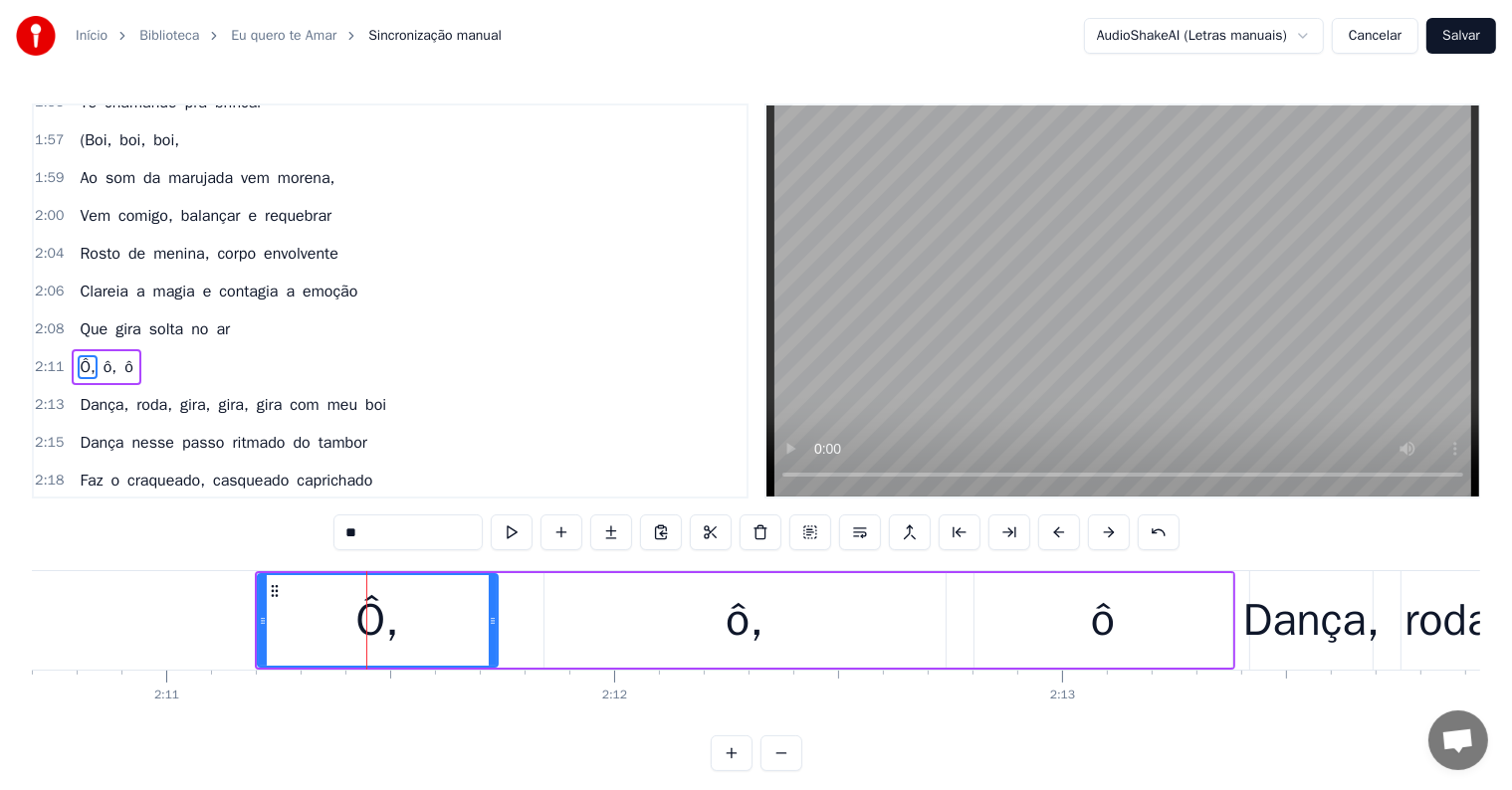 scroll, scrollTop: 1653, scrollLeft: 0, axis: vertical 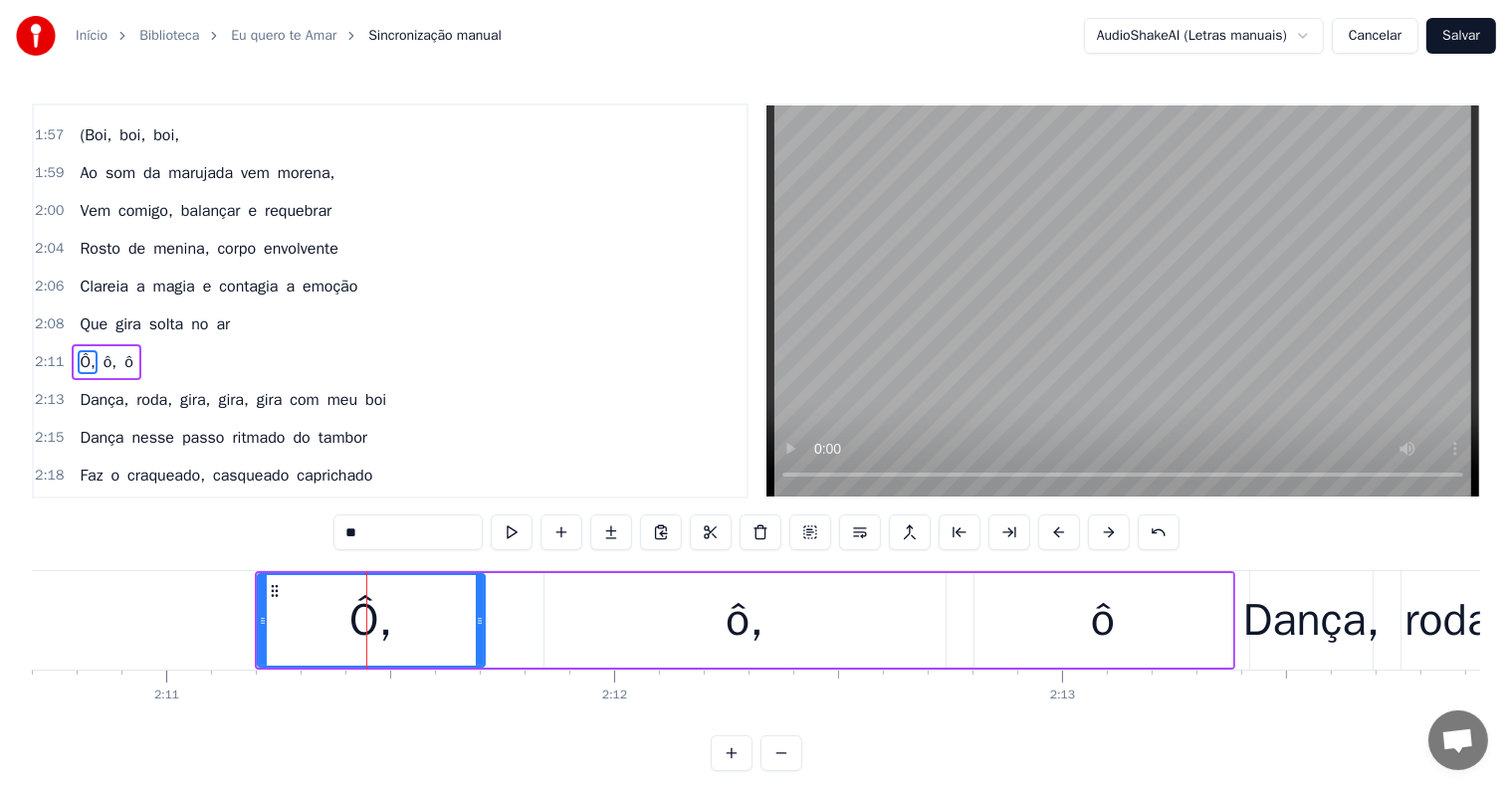 drag, startPoint x: 493, startPoint y: 621, endPoint x: 480, endPoint y: 622, distance: 13.038405 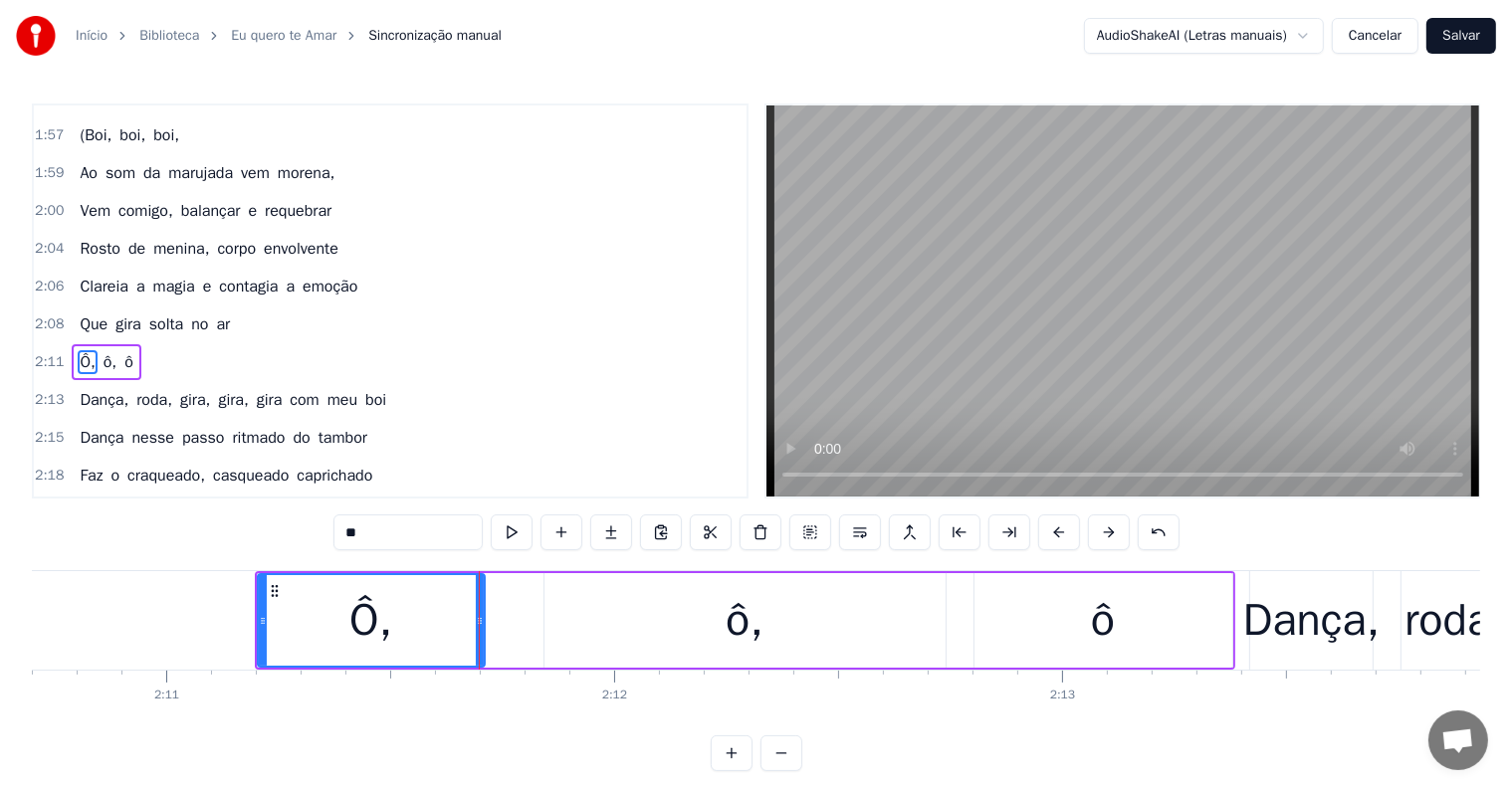 click on "**" at bounding box center [408, 532] 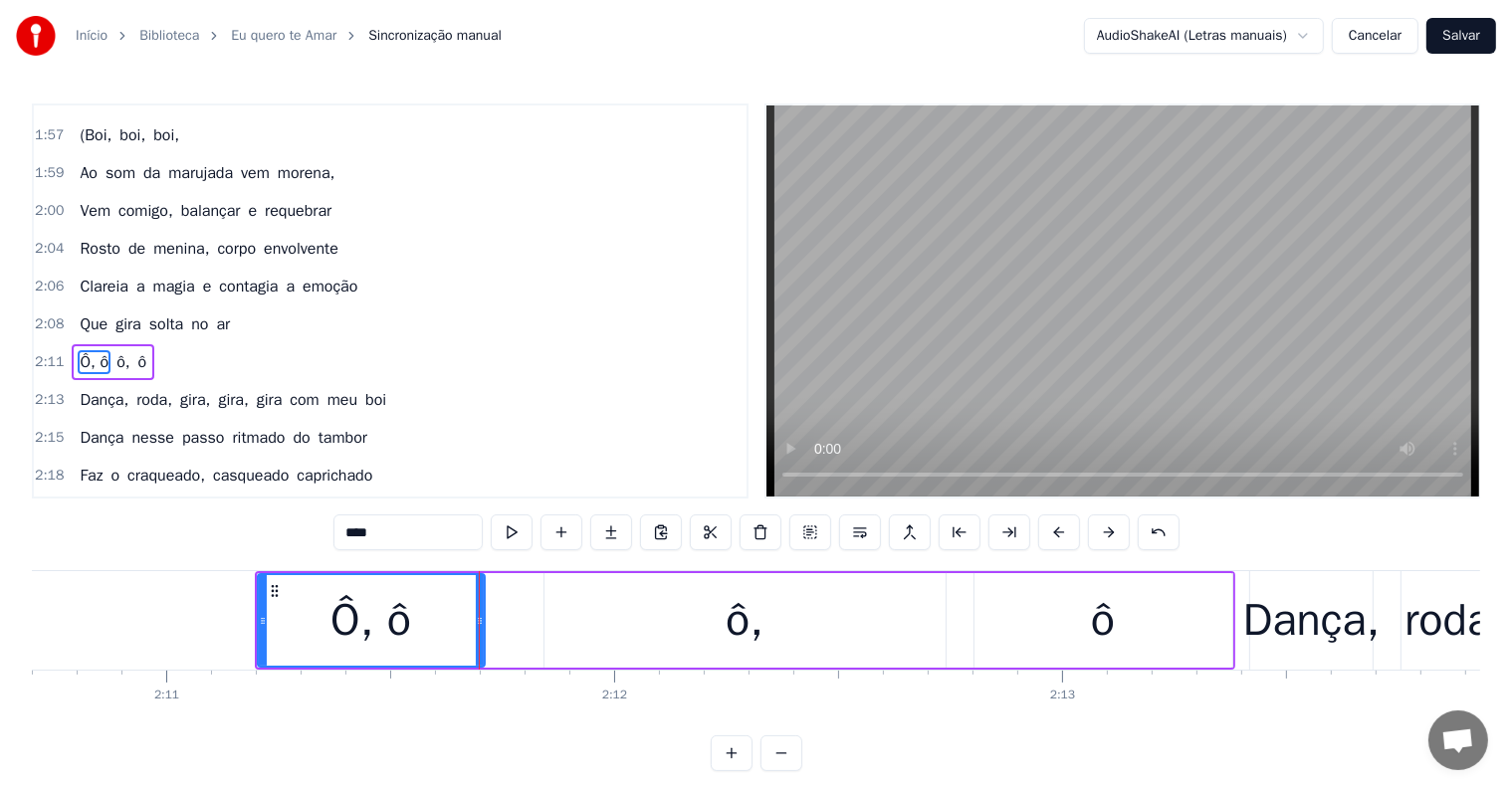 click on "ô," at bounding box center [745, 620] 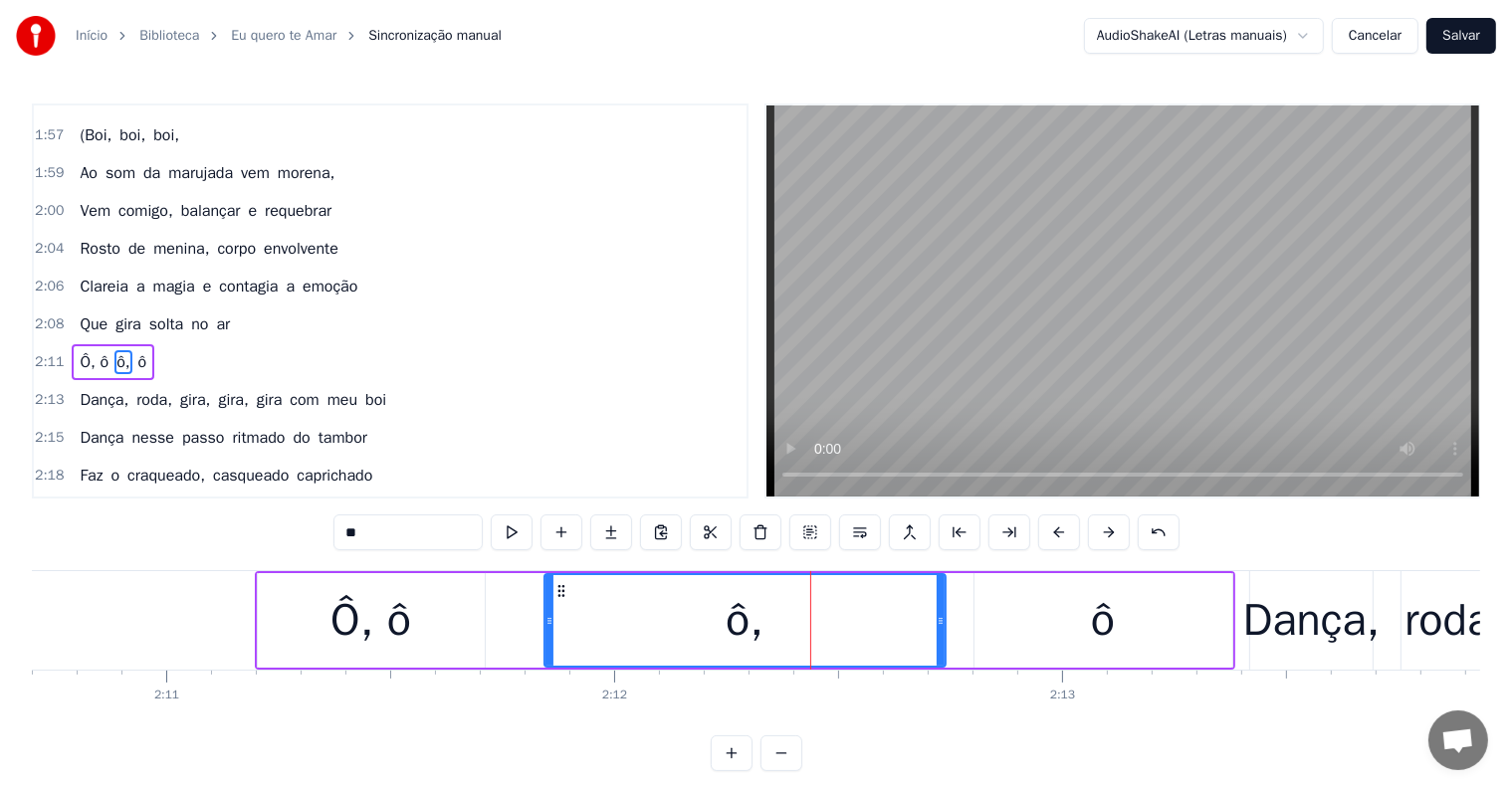 click on "ô" at bounding box center [1103, 620] 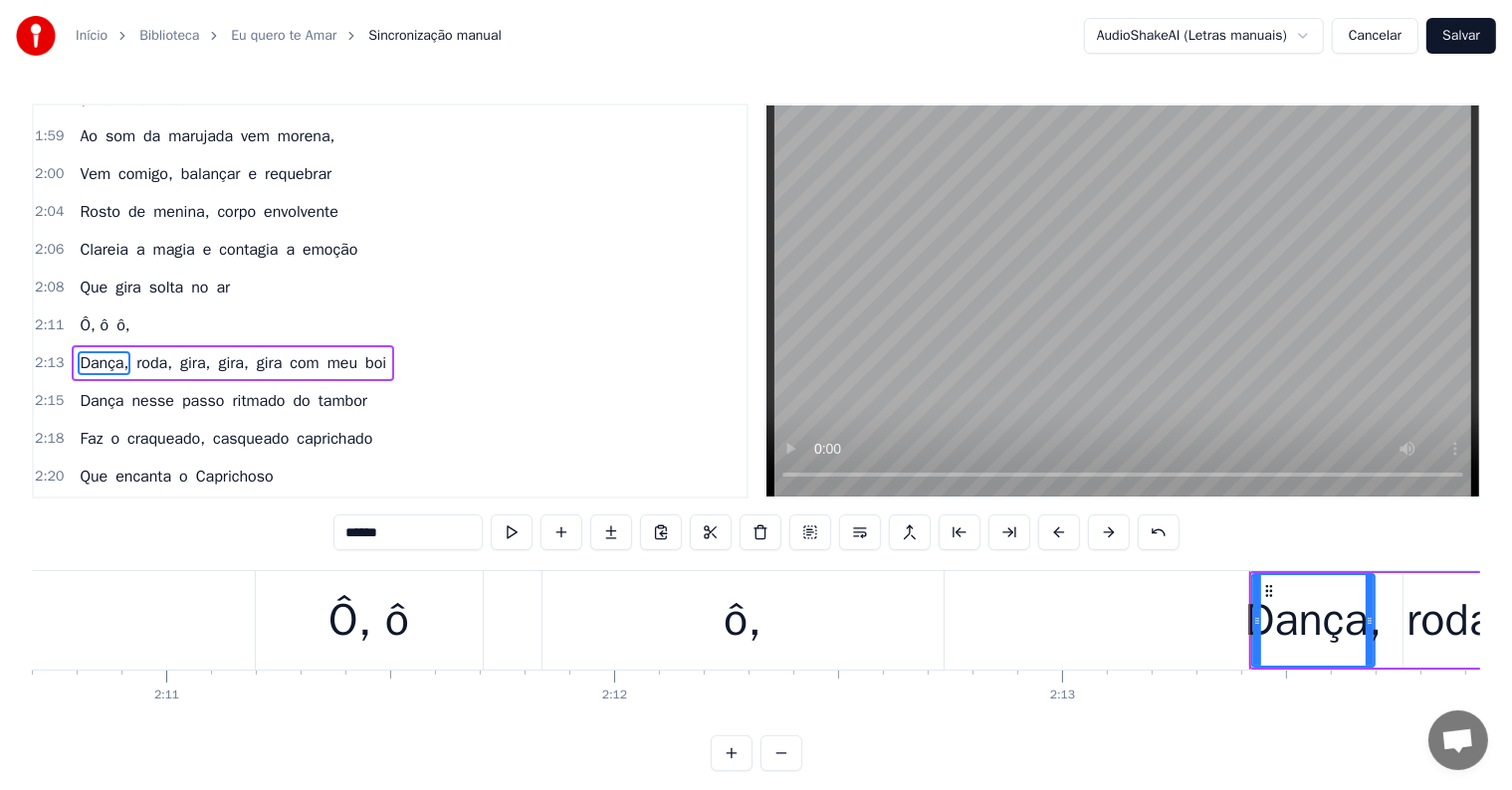 click on "ô," at bounding box center (743, 621) 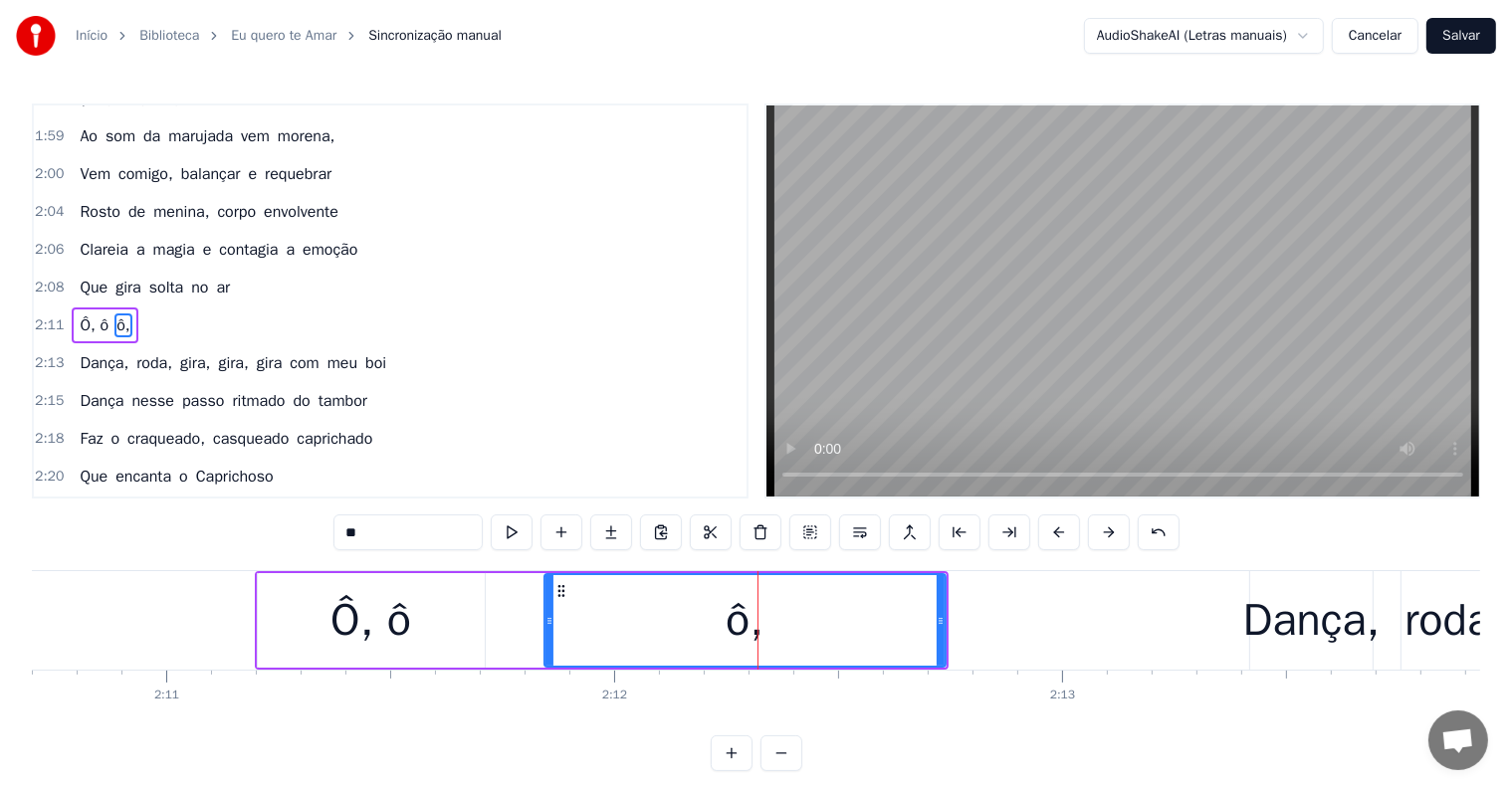 scroll, scrollTop: 1653, scrollLeft: 0, axis: vertical 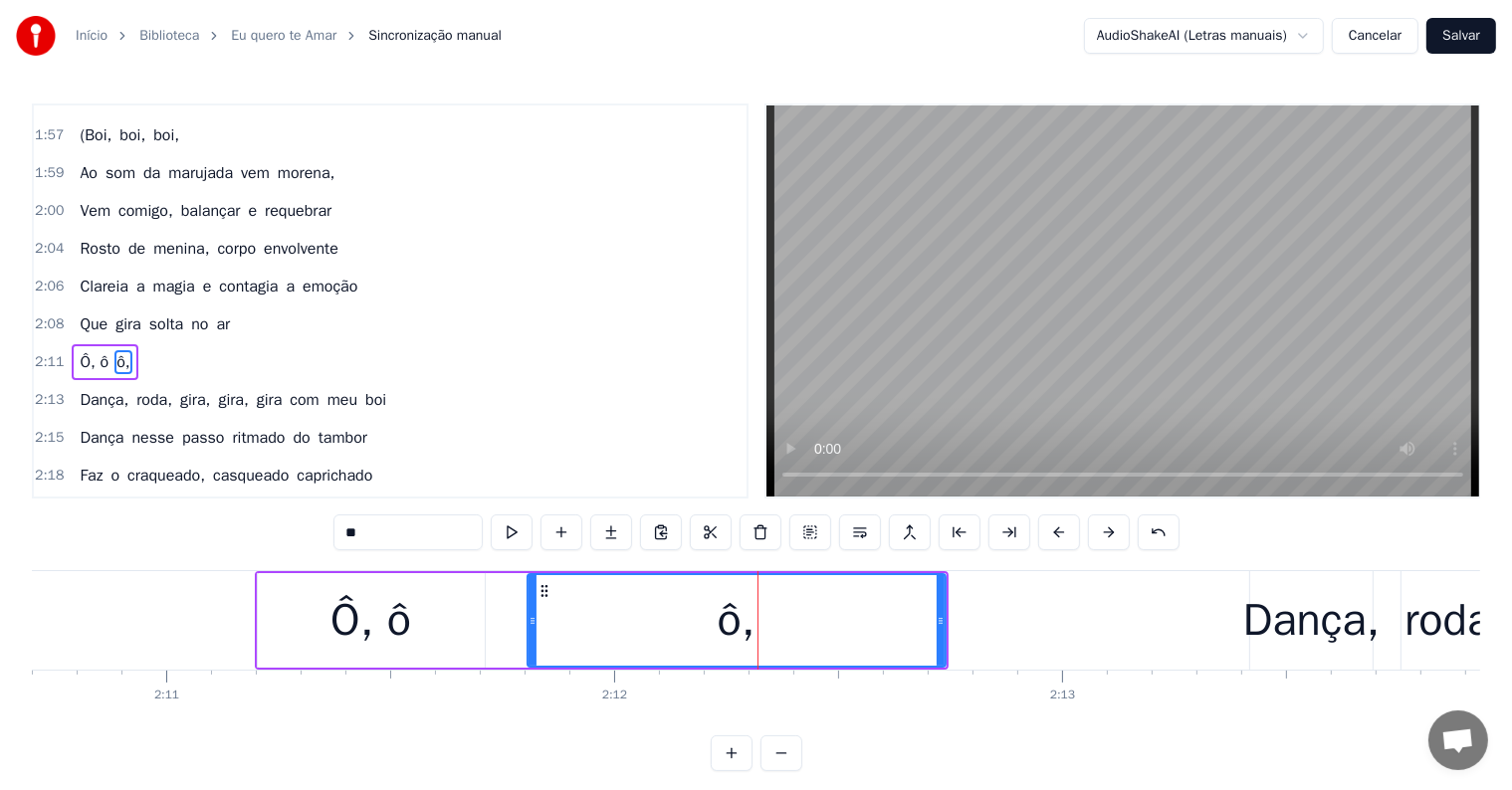 drag, startPoint x: 547, startPoint y: 621, endPoint x: 531, endPoint y: 620, distance: 16.03122 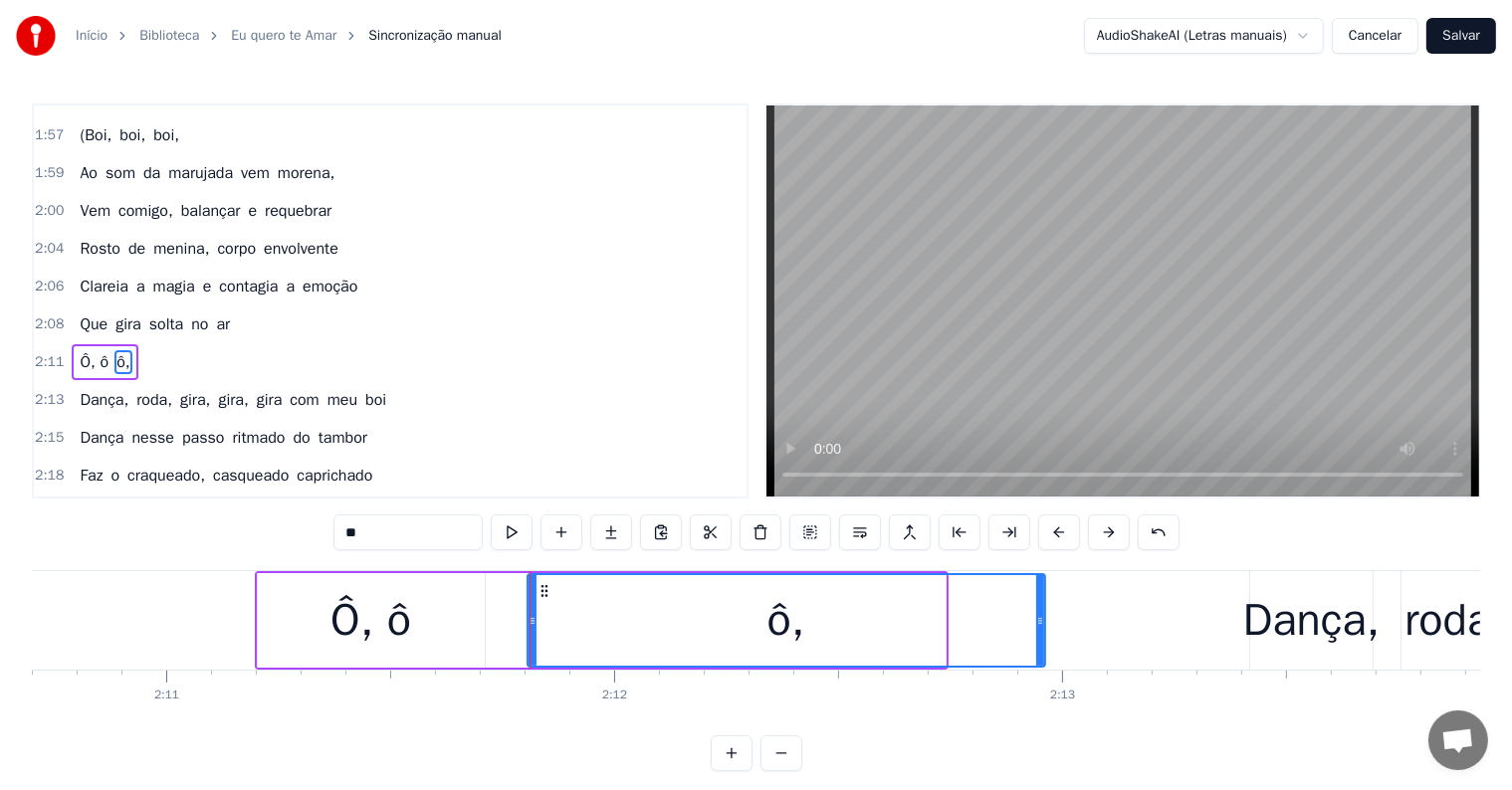 drag, startPoint x: 936, startPoint y: 617, endPoint x: 1035, endPoint y: 624, distance: 99.2472 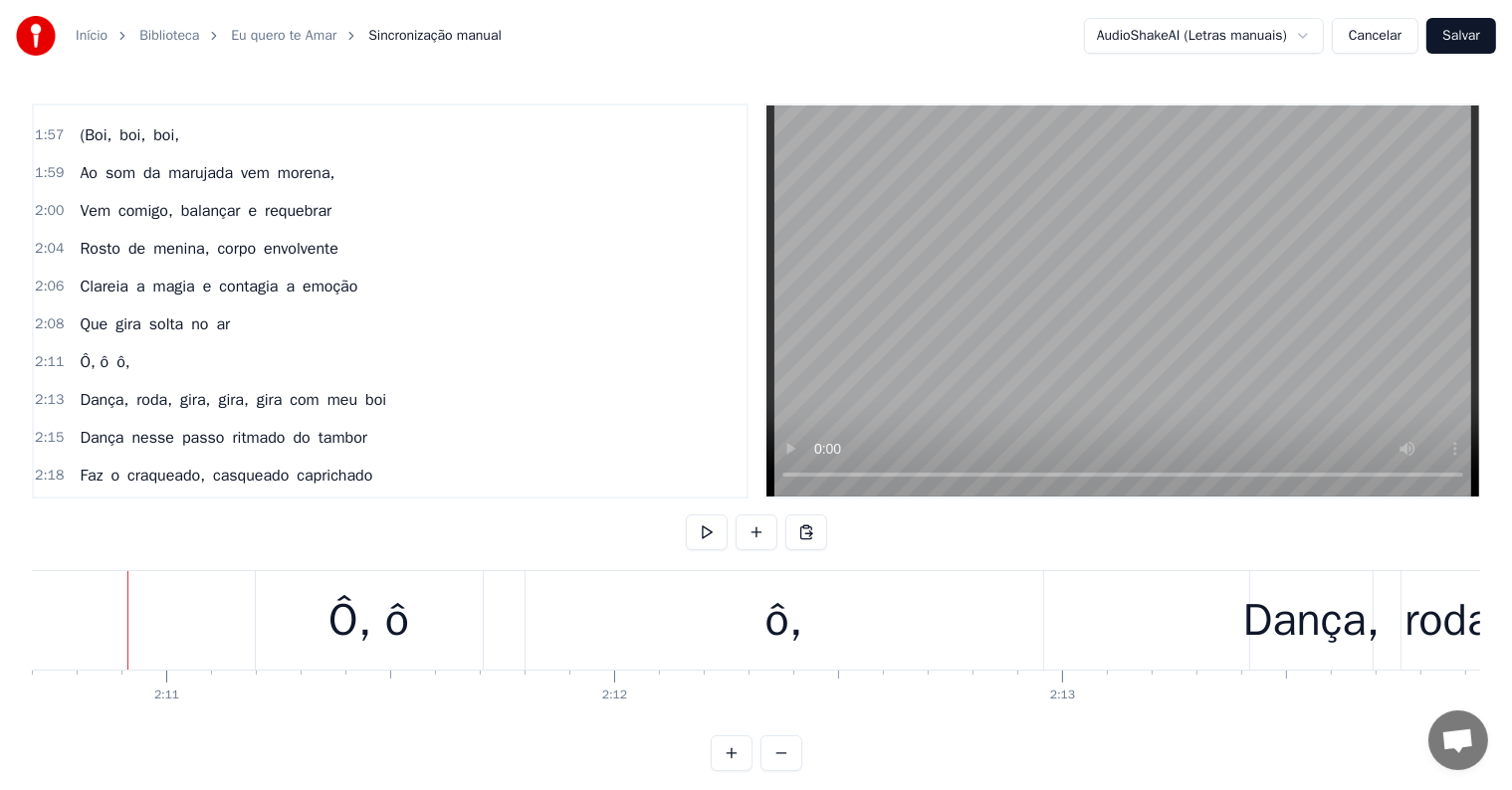 scroll, scrollTop: 0, scrollLeft: 58540, axis: horizontal 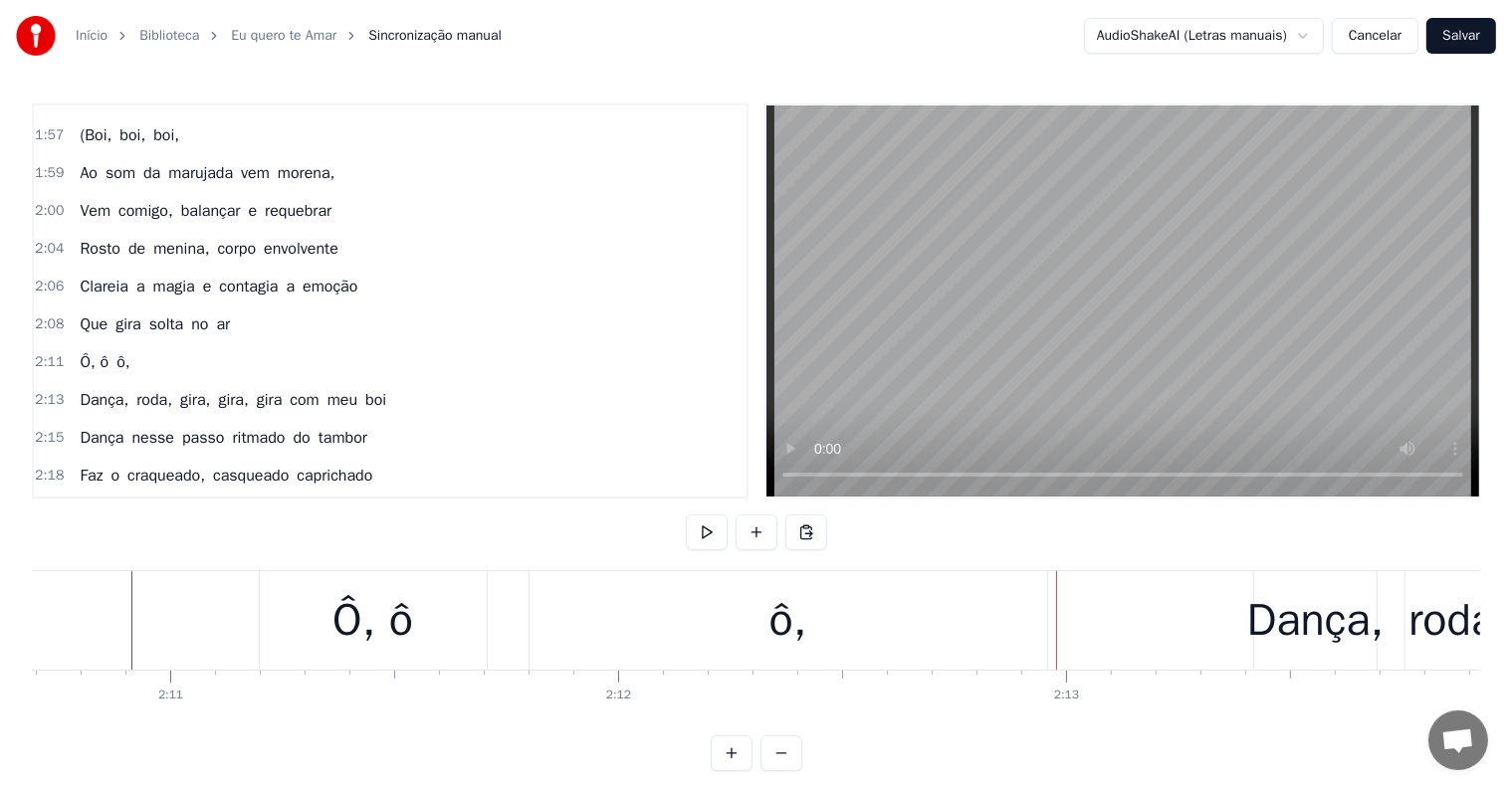 click on "Ô, ô" at bounding box center [372, 621] 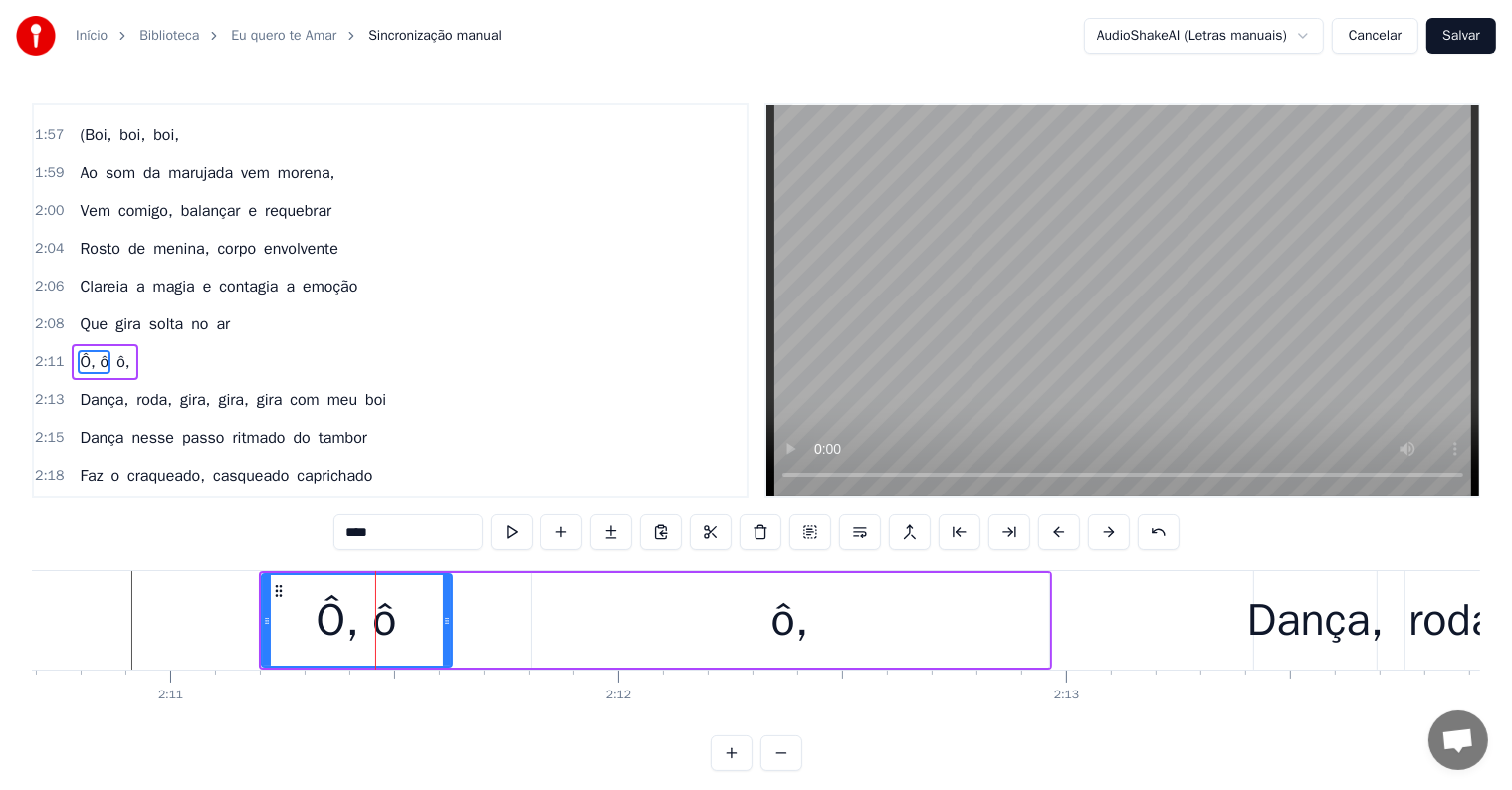 drag, startPoint x: 486, startPoint y: 619, endPoint x: 449, endPoint y: 618, distance: 37.01351 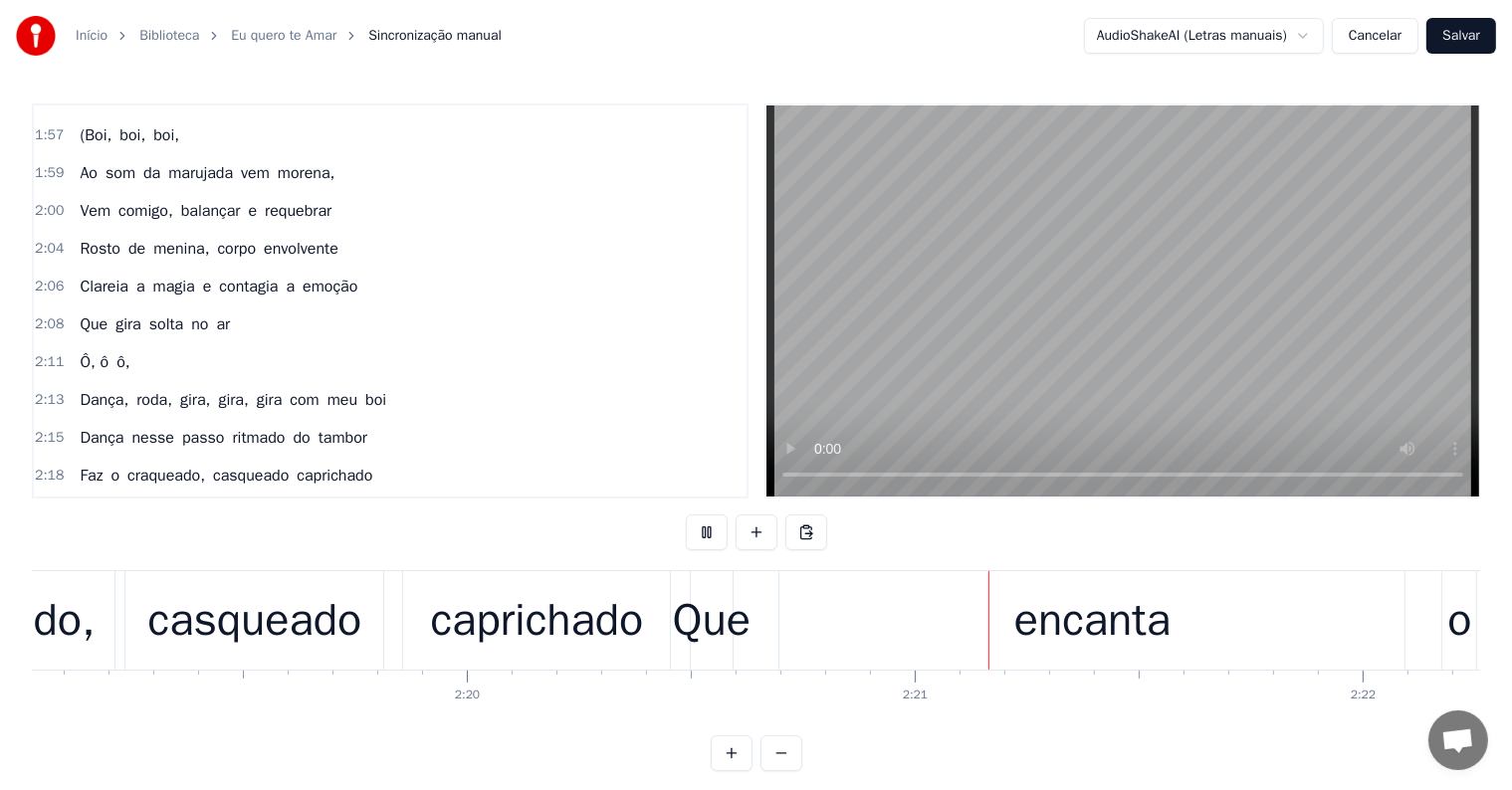 scroll, scrollTop: 0, scrollLeft: 62890, axis: horizontal 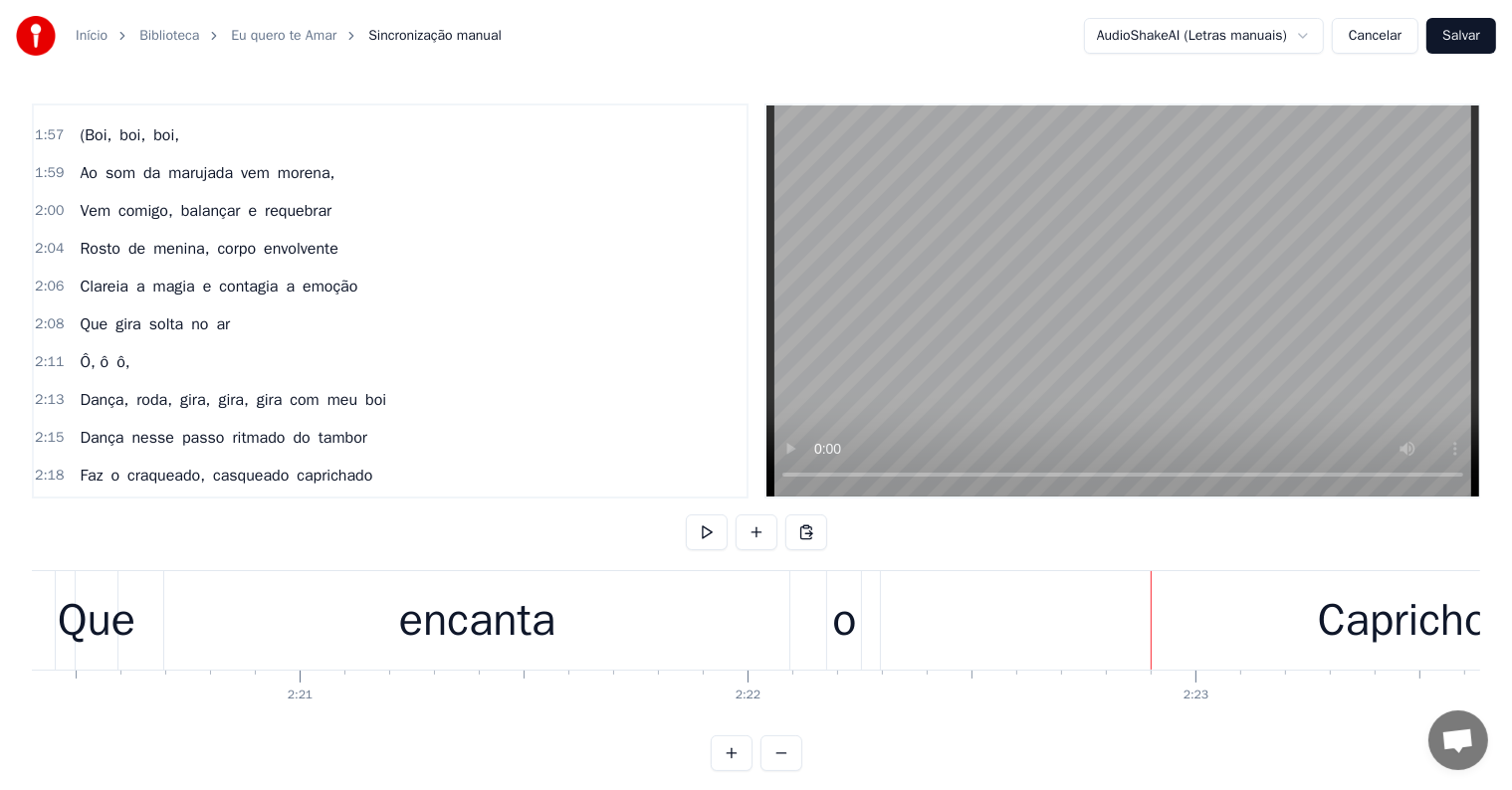 click on "encanta" at bounding box center (477, 620) 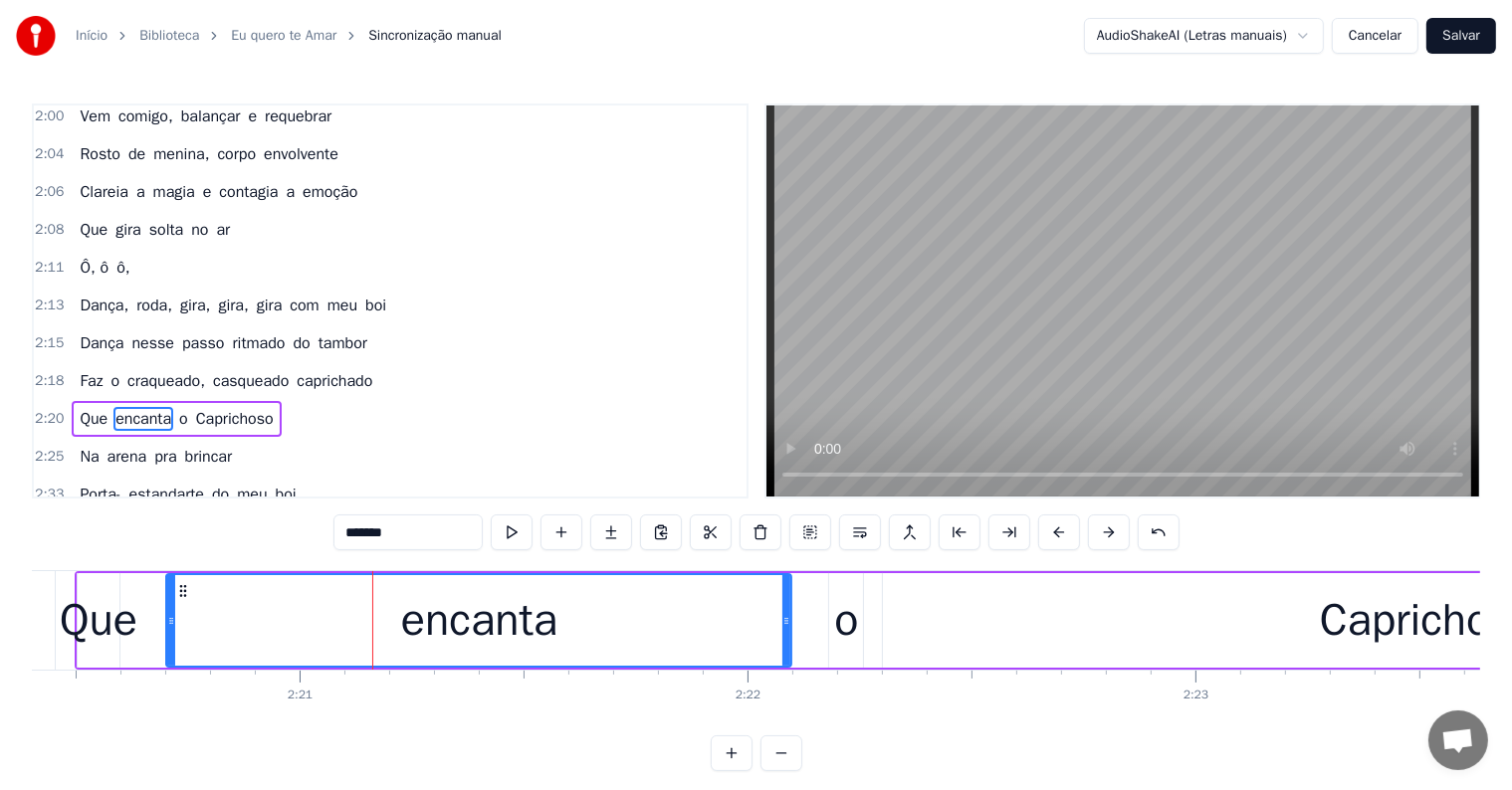 scroll, scrollTop: 1799, scrollLeft: 0, axis: vertical 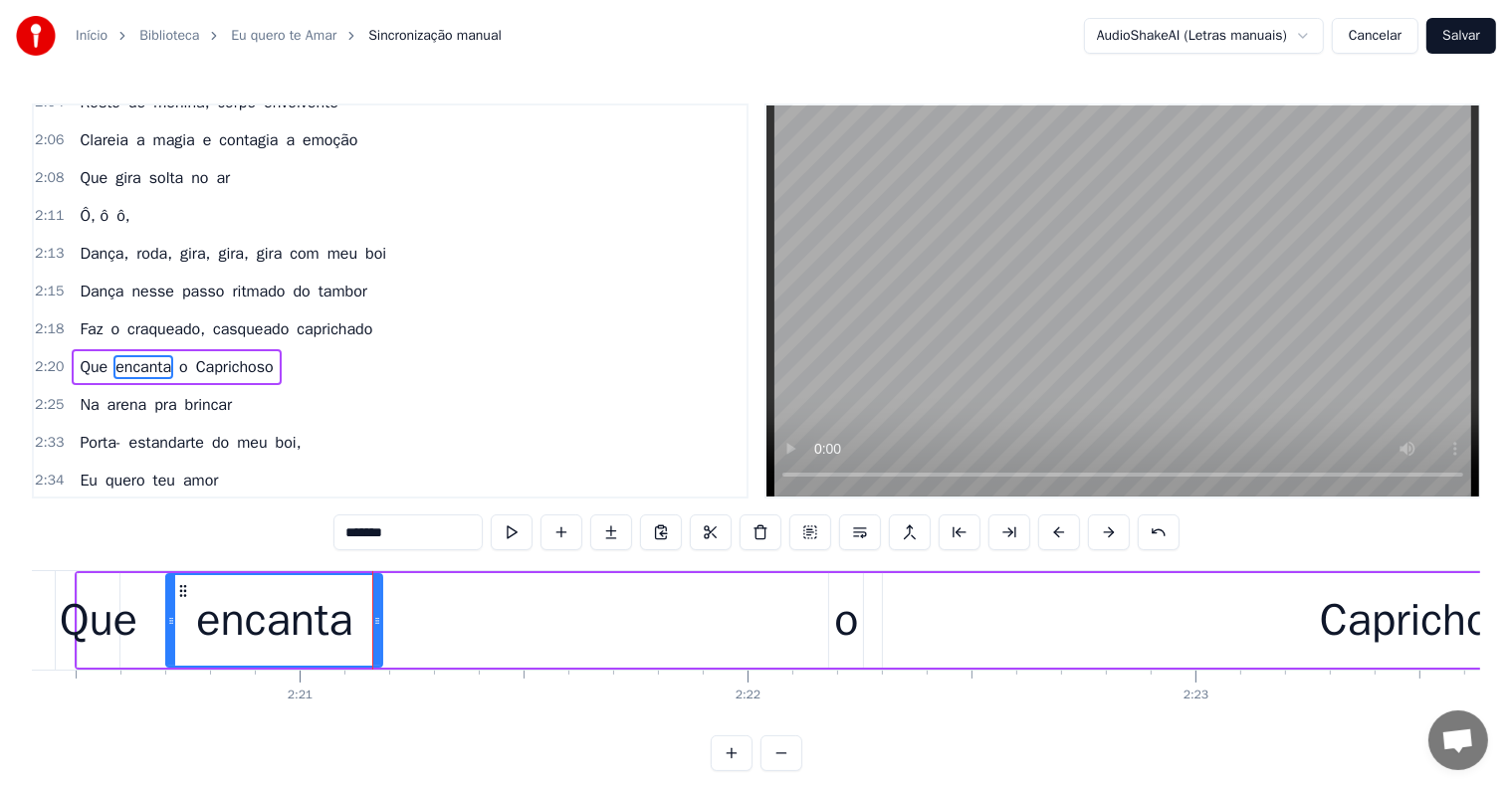 drag, startPoint x: 783, startPoint y: 624, endPoint x: 374, endPoint y: 609, distance: 409.27497 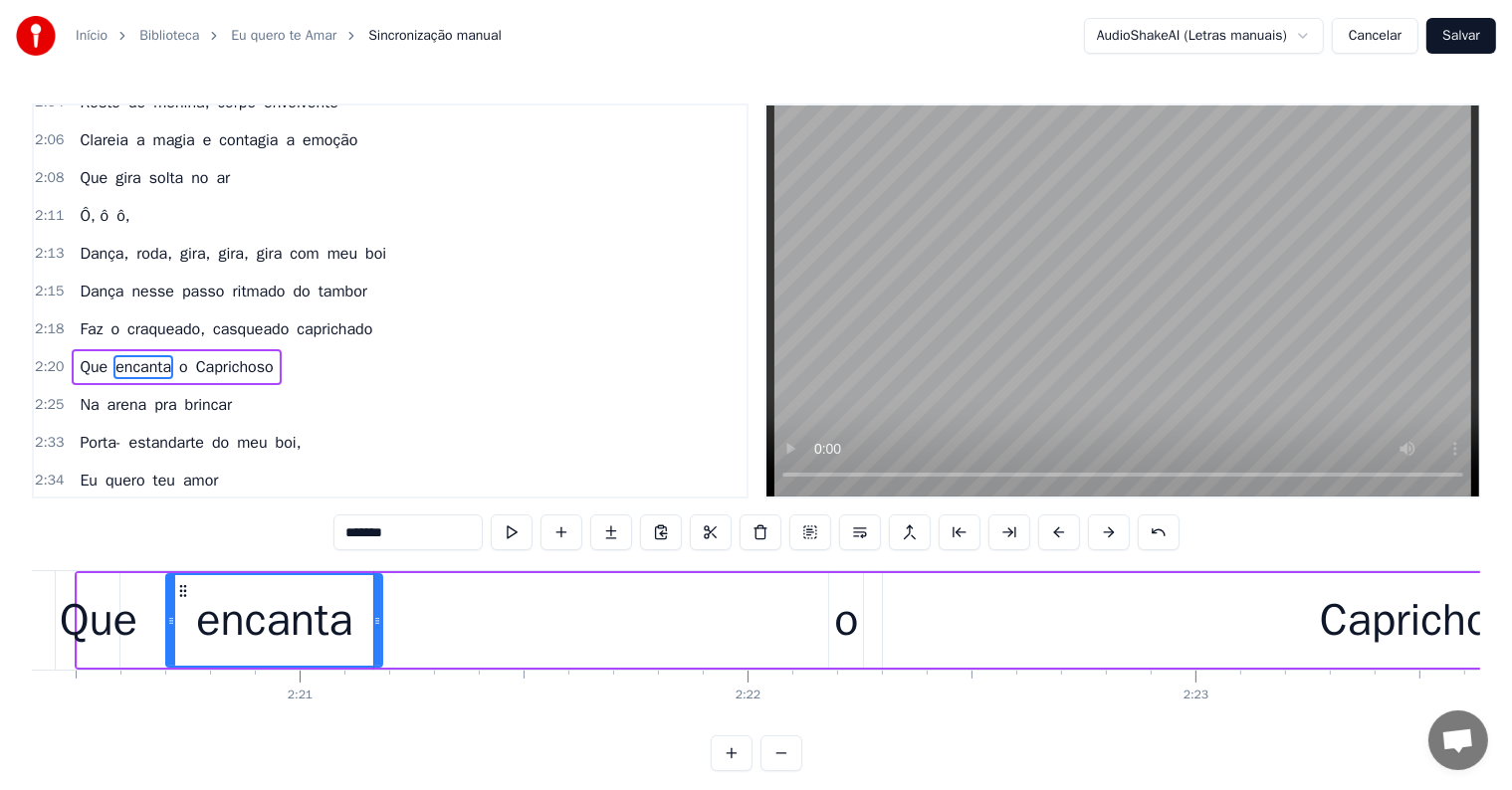 click on "o" at bounding box center [846, 621] 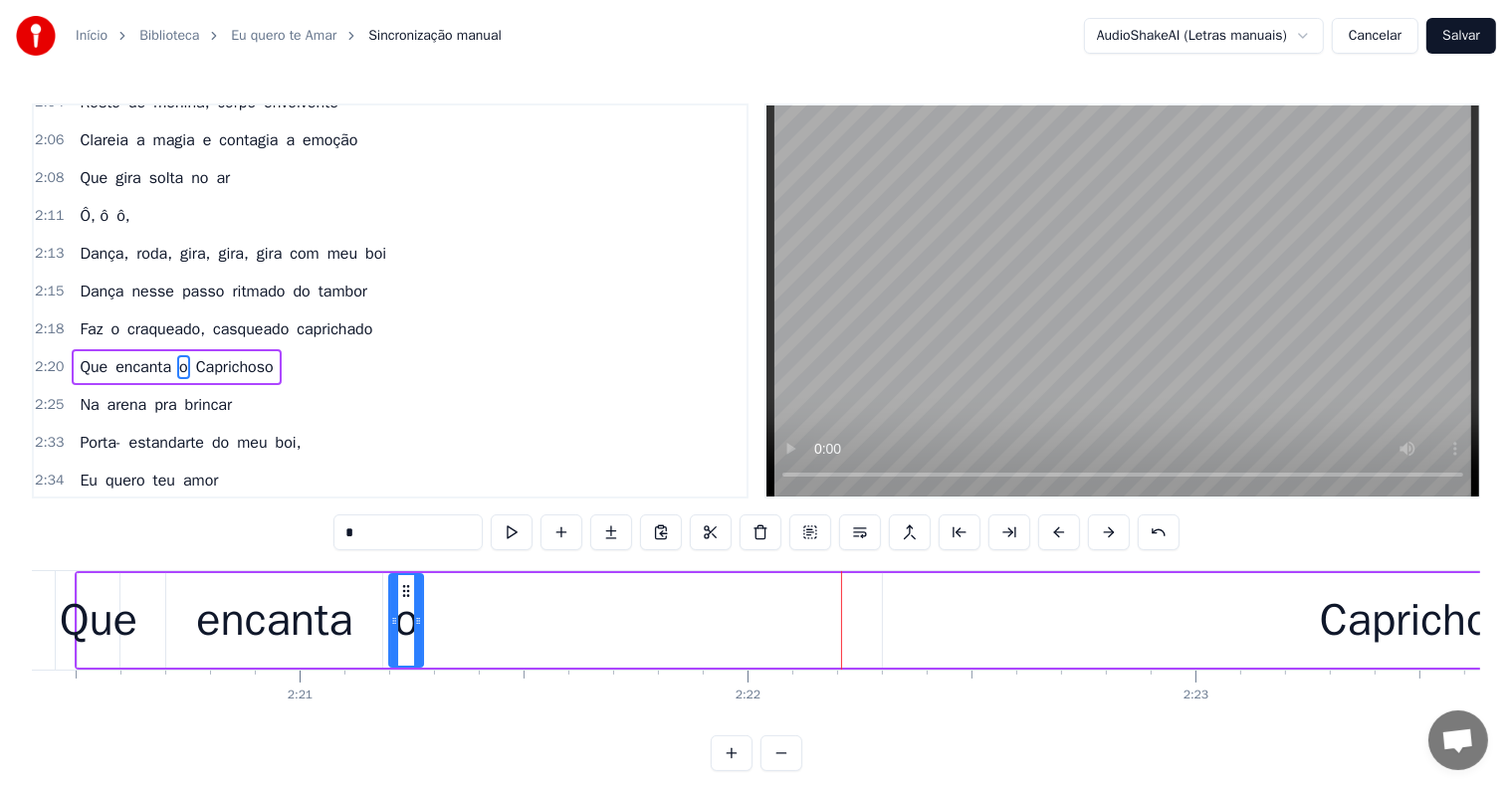 drag, startPoint x: 844, startPoint y: 588, endPoint x: 405, endPoint y: 592, distance: 439.01822 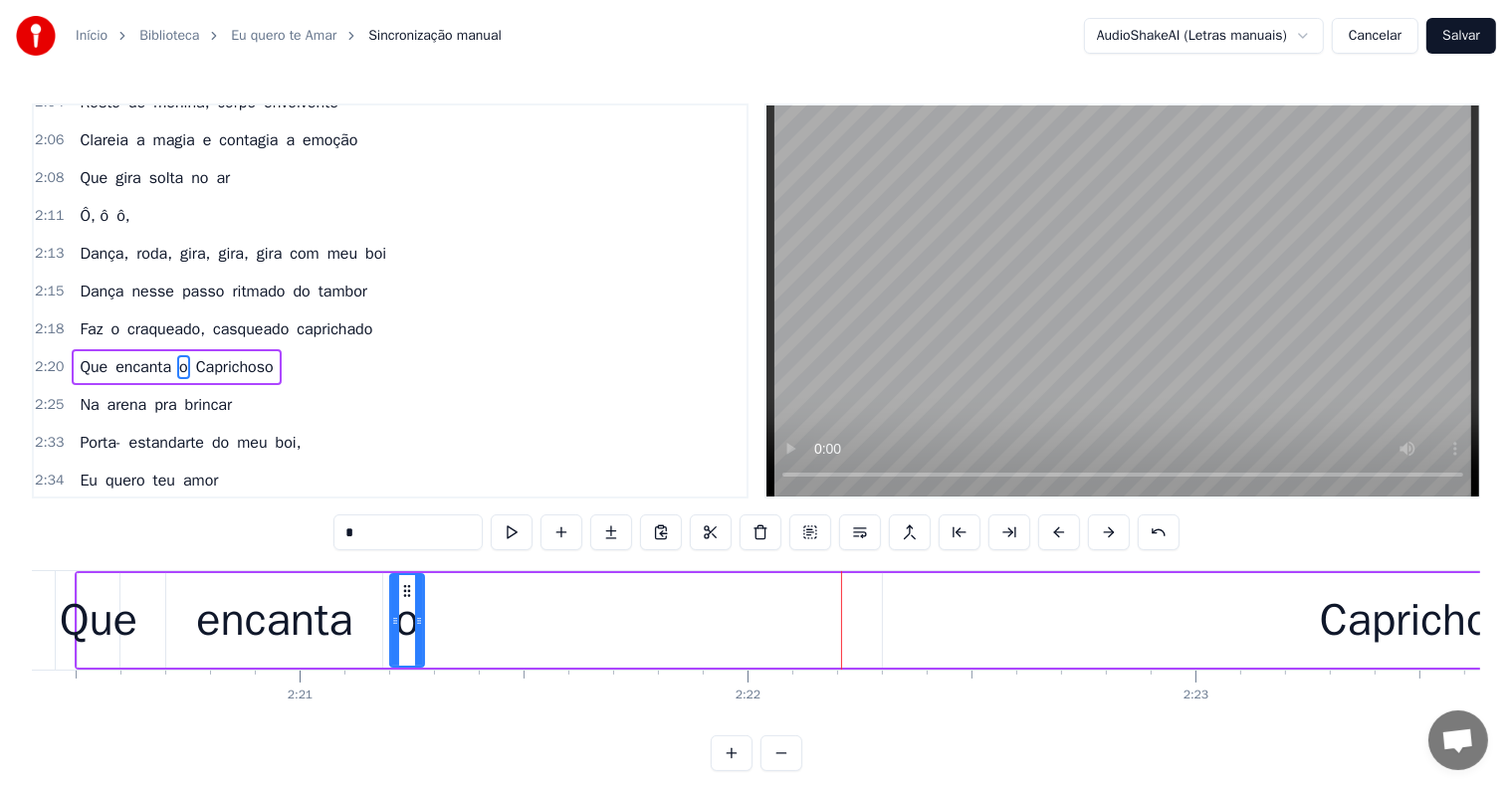 click on "encanta" at bounding box center [274, 620] 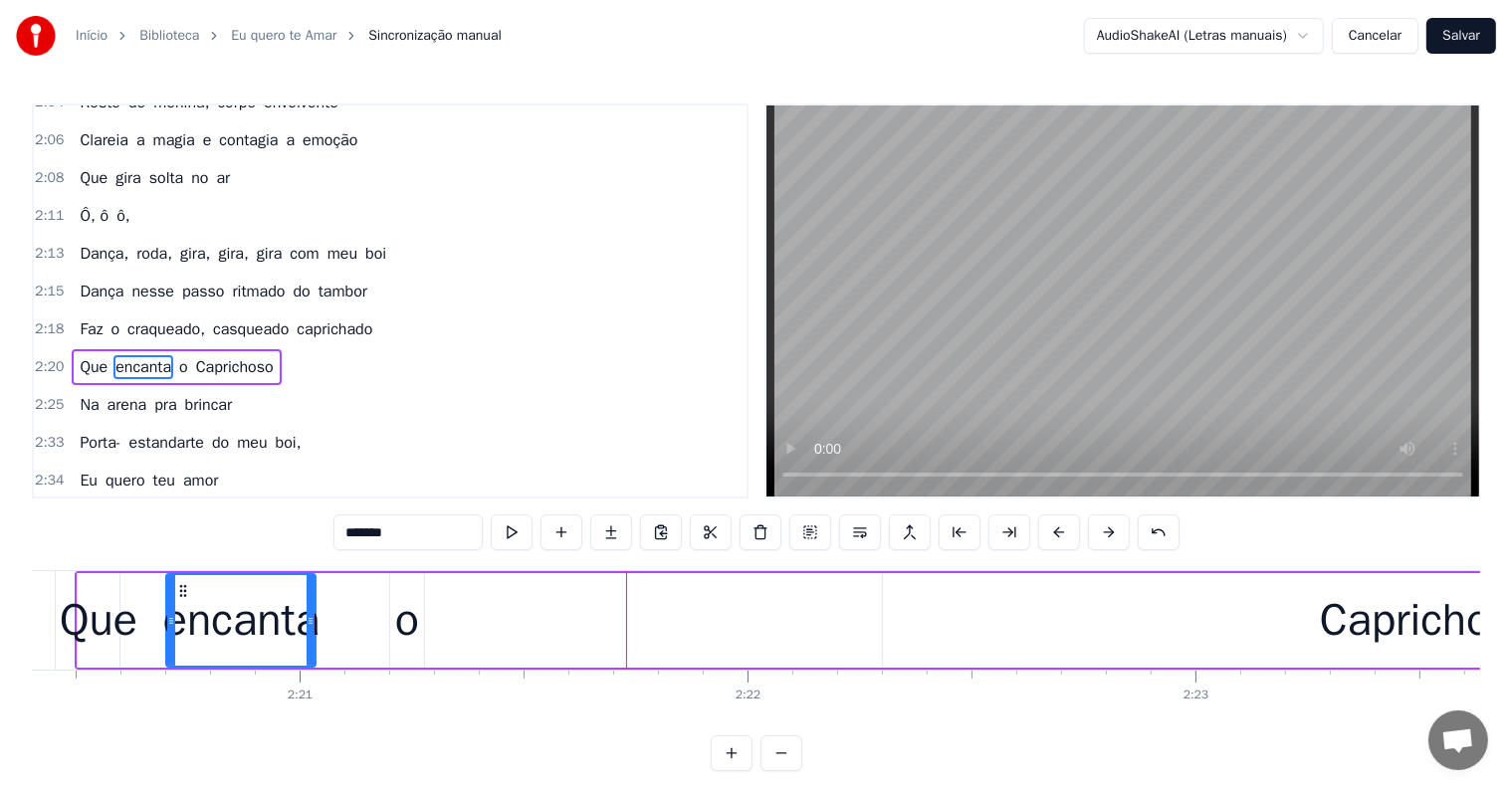 drag, startPoint x: 376, startPoint y: 611, endPoint x: 310, endPoint y: 617, distance: 66.27217 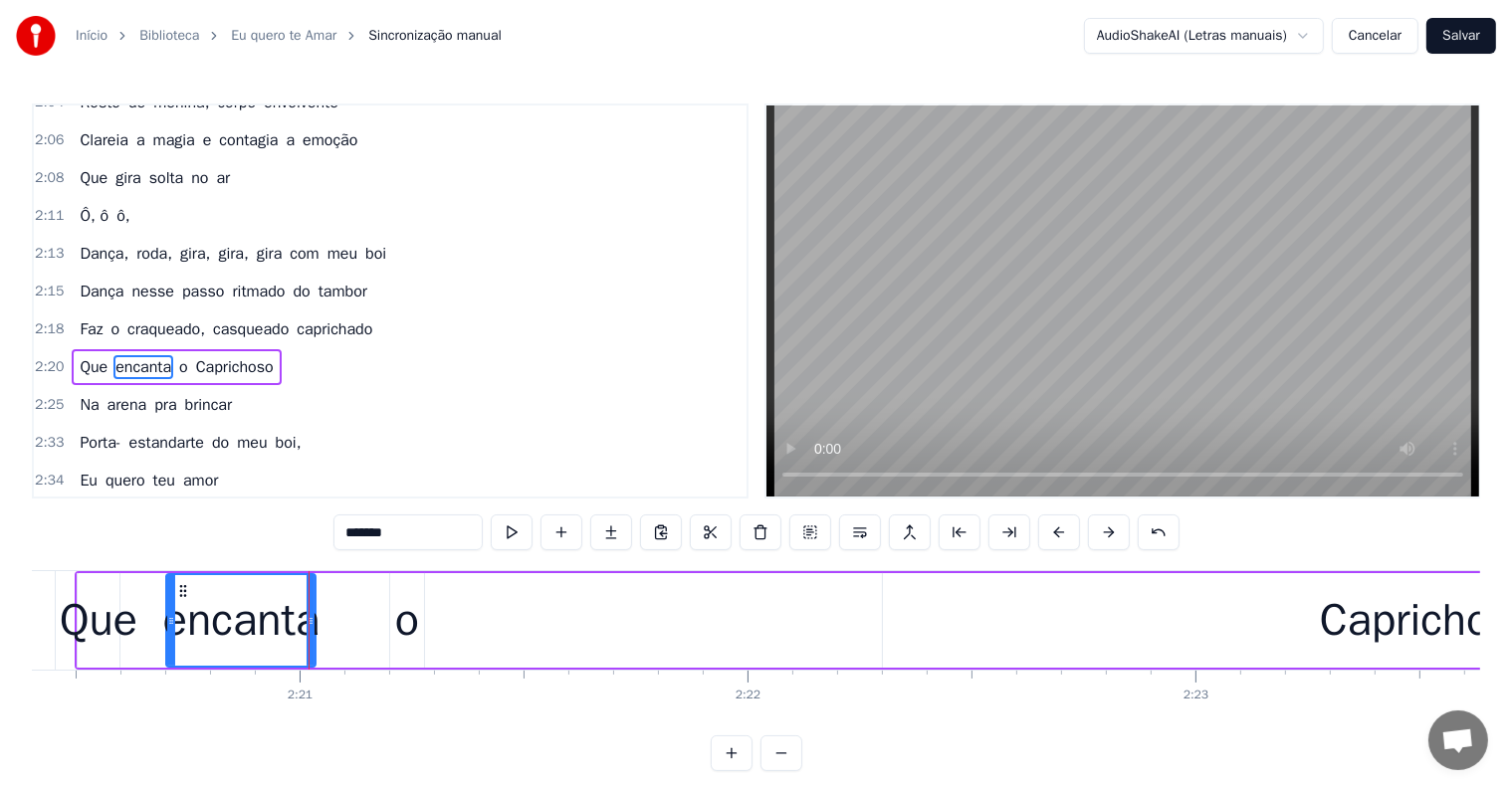 click on "o" at bounding box center (407, 621) 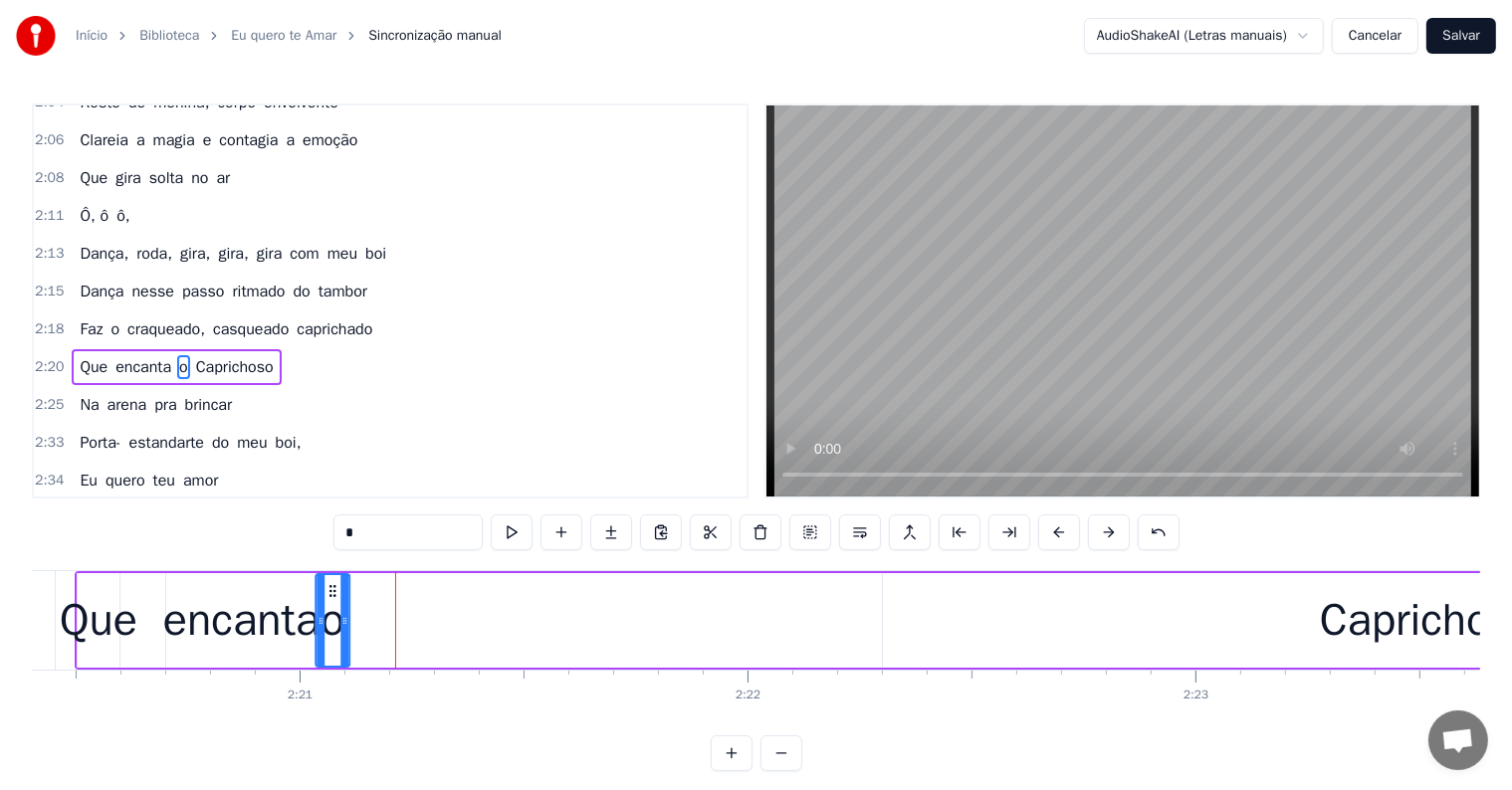 drag, startPoint x: 406, startPoint y: 589, endPoint x: 331, endPoint y: 594, distance: 75.16648 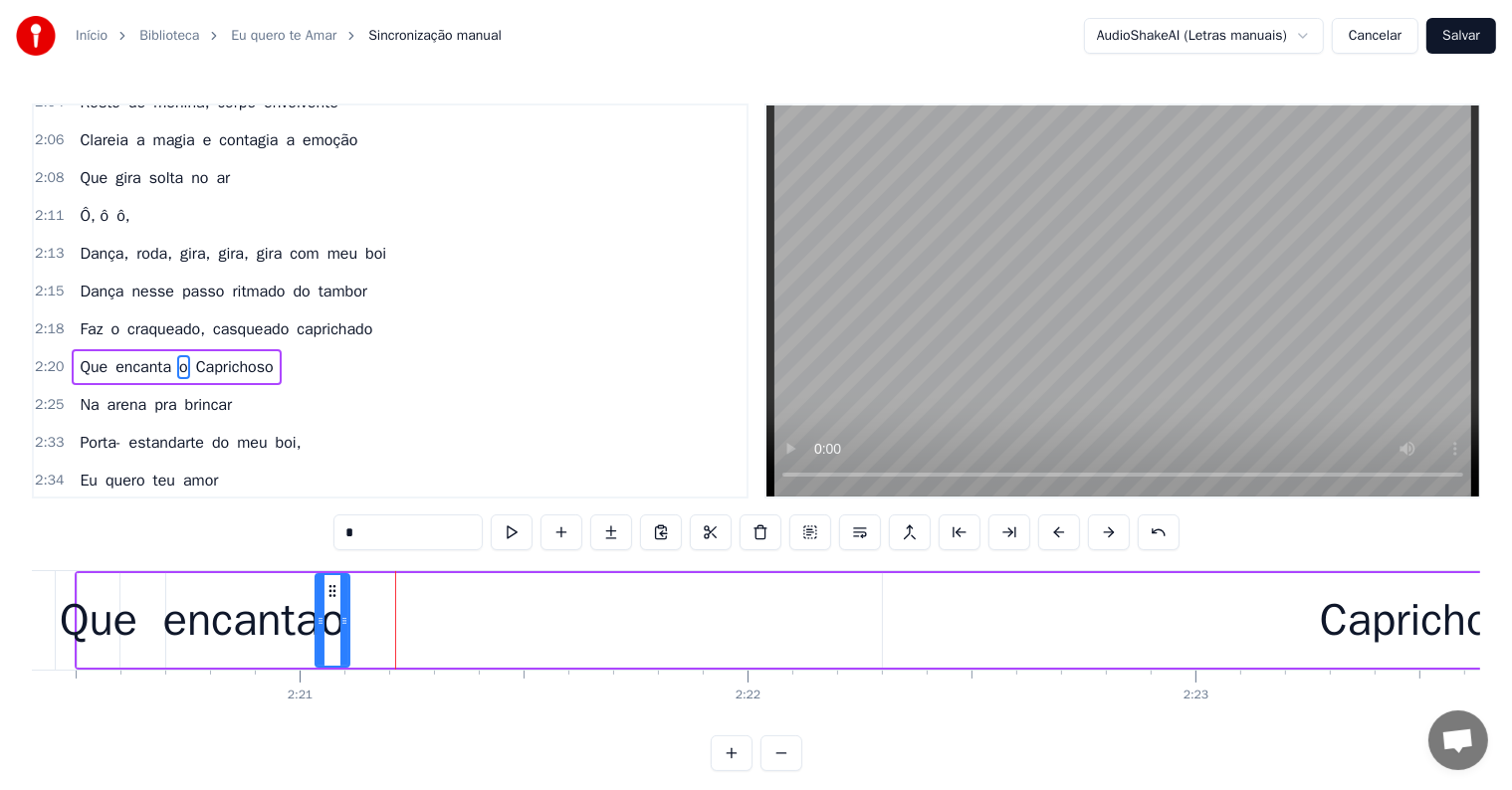 click on "caprichado" at bounding box center (-79, 620) 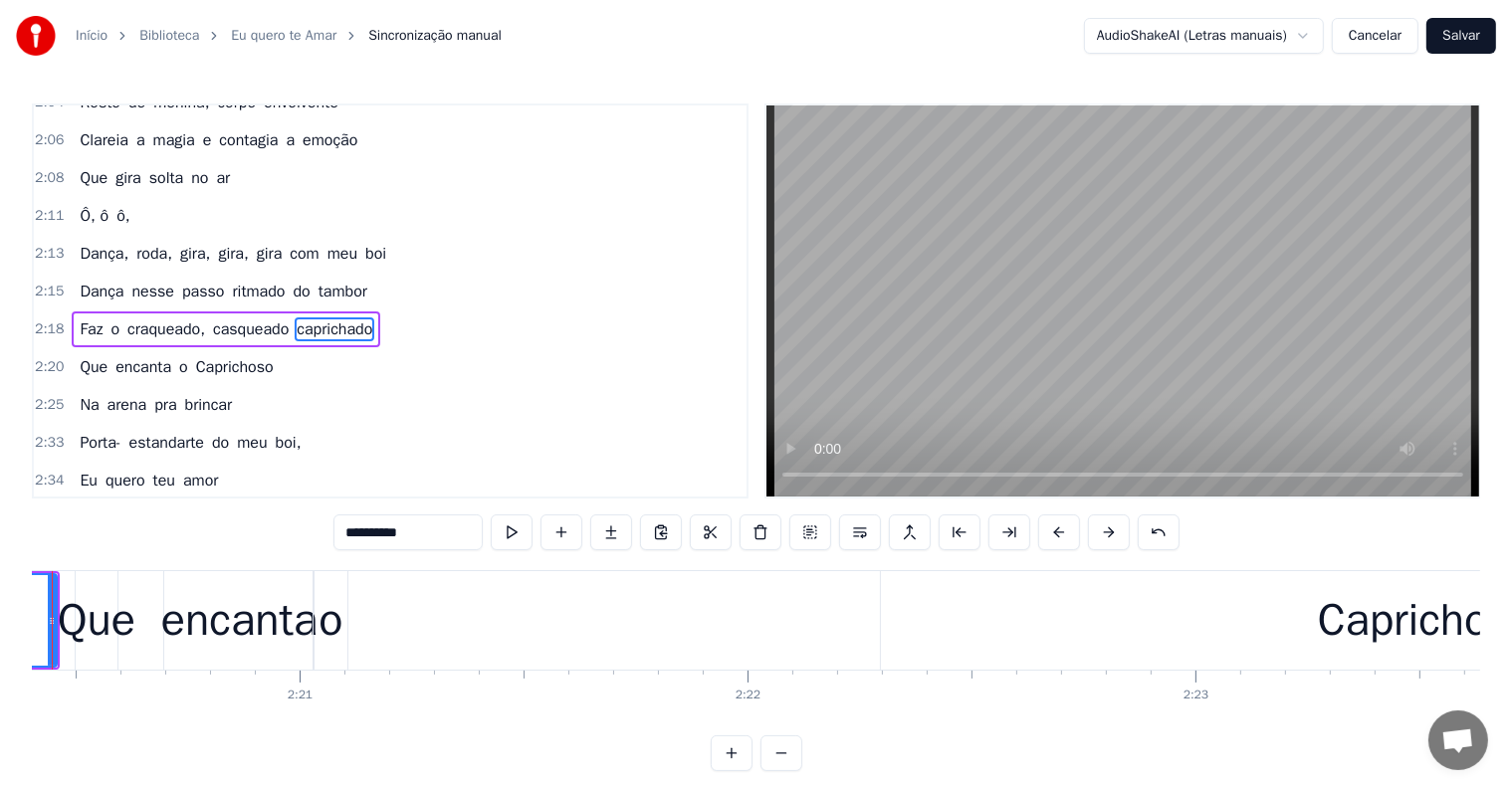 scroll, scrollTop: 1763, scrollLeft: 0, axis: vertical 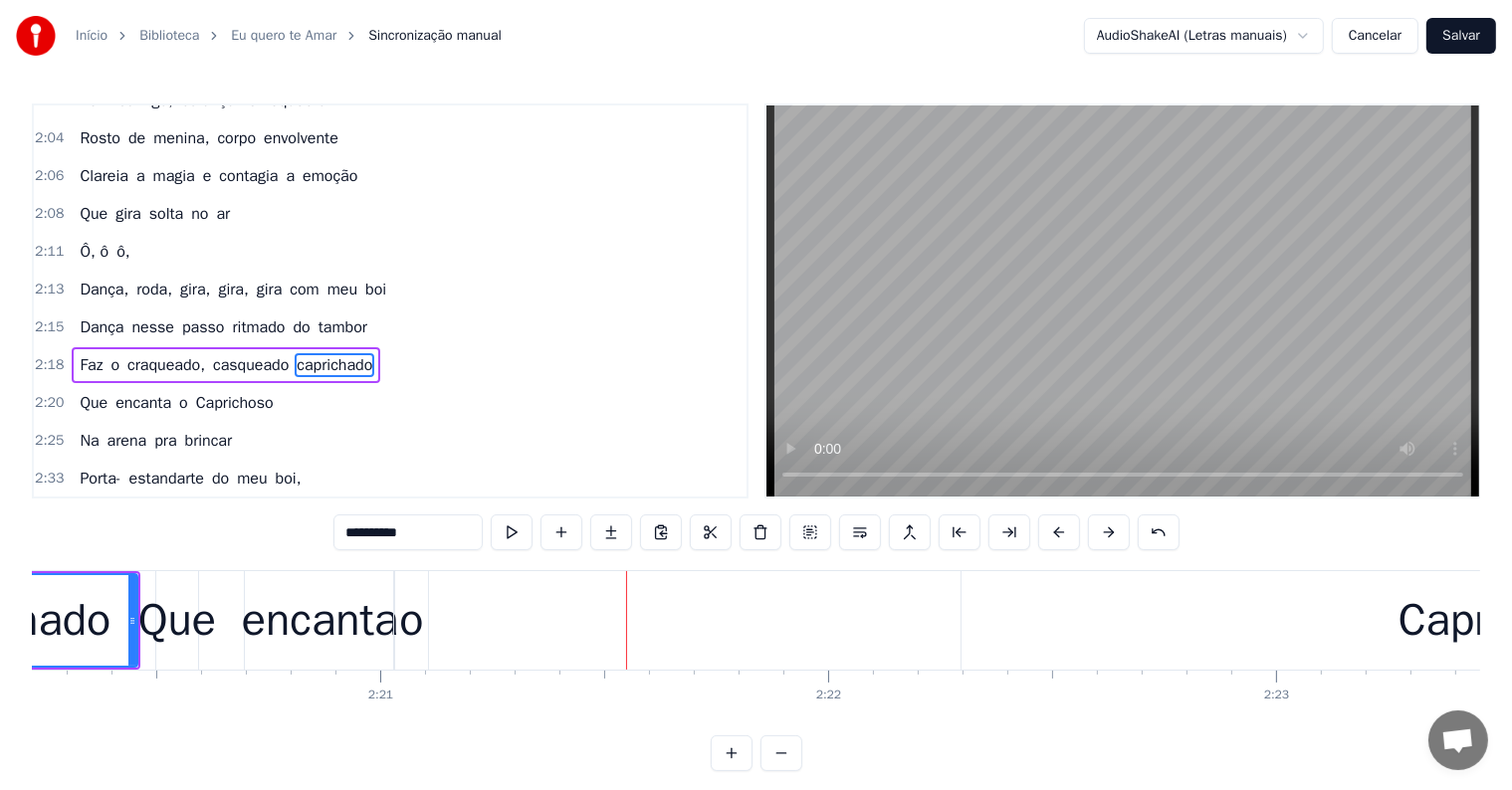 click on "Caprichoso" at bounding box center (1507, 620) 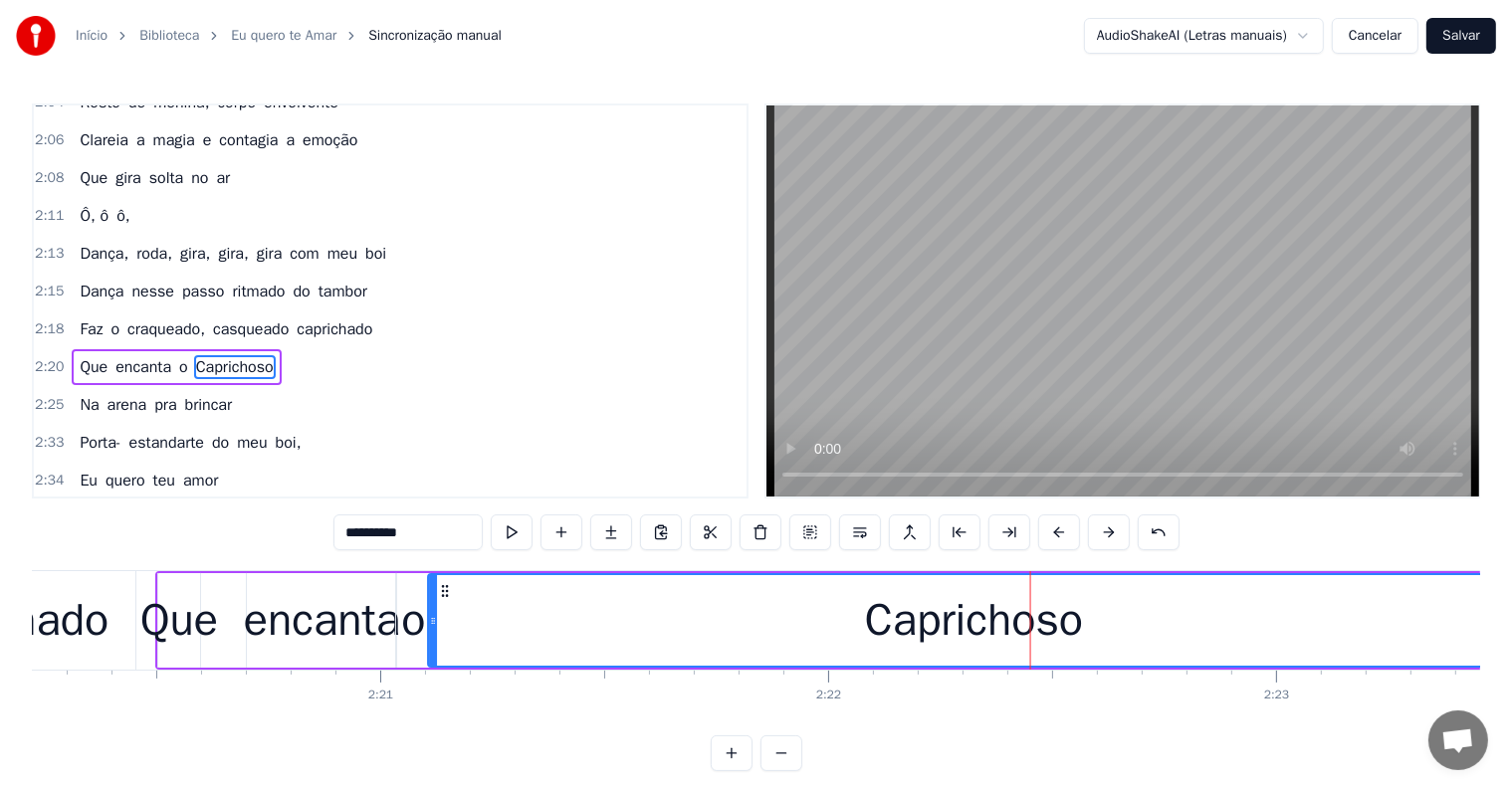 drag, startPoint x: 983, startPoint y: 591, endPoint x: 448, endPoint y: 605, distance: 535.1831 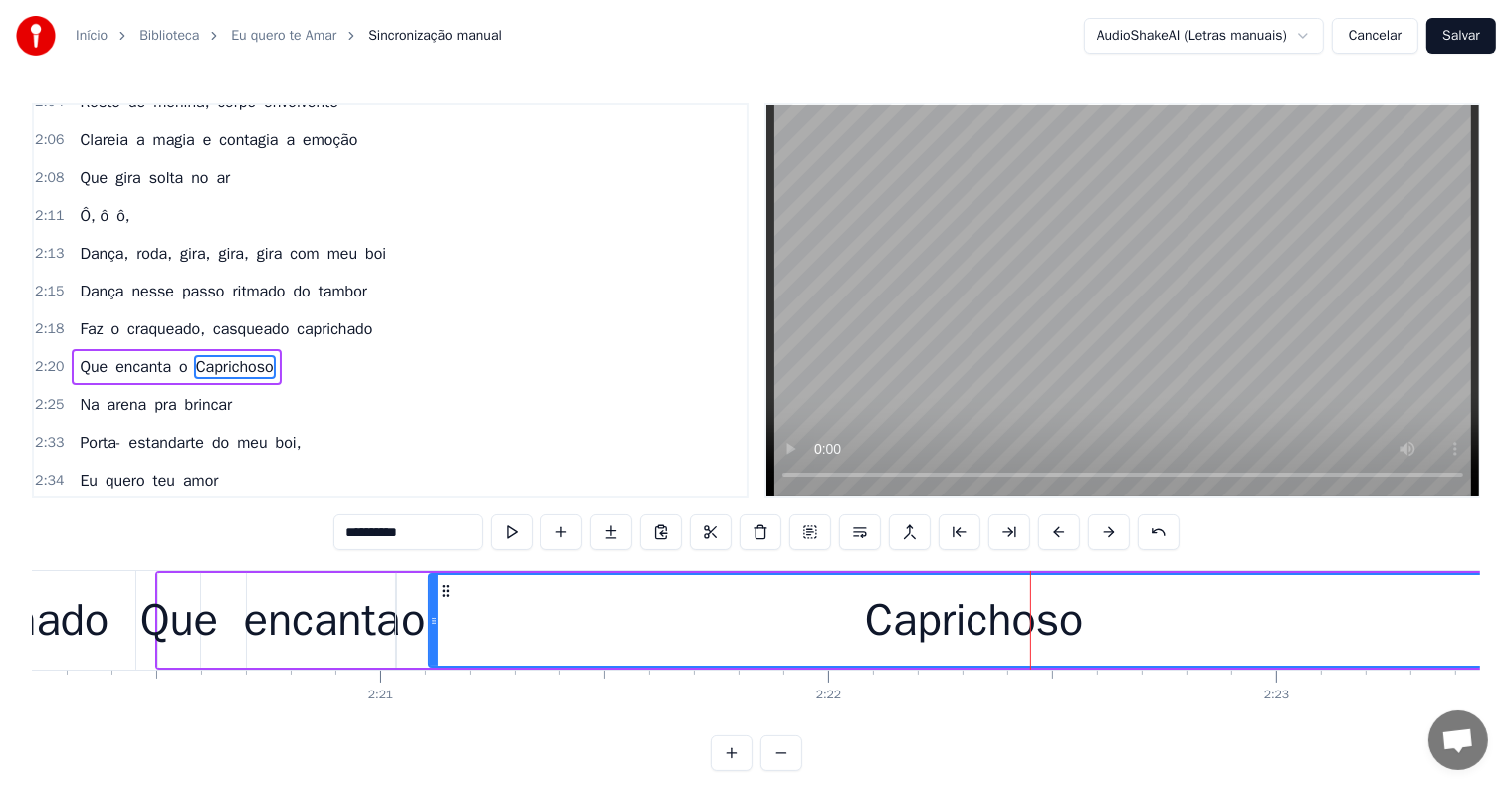click on "Caprichoso" at bounding box center [974, 620] 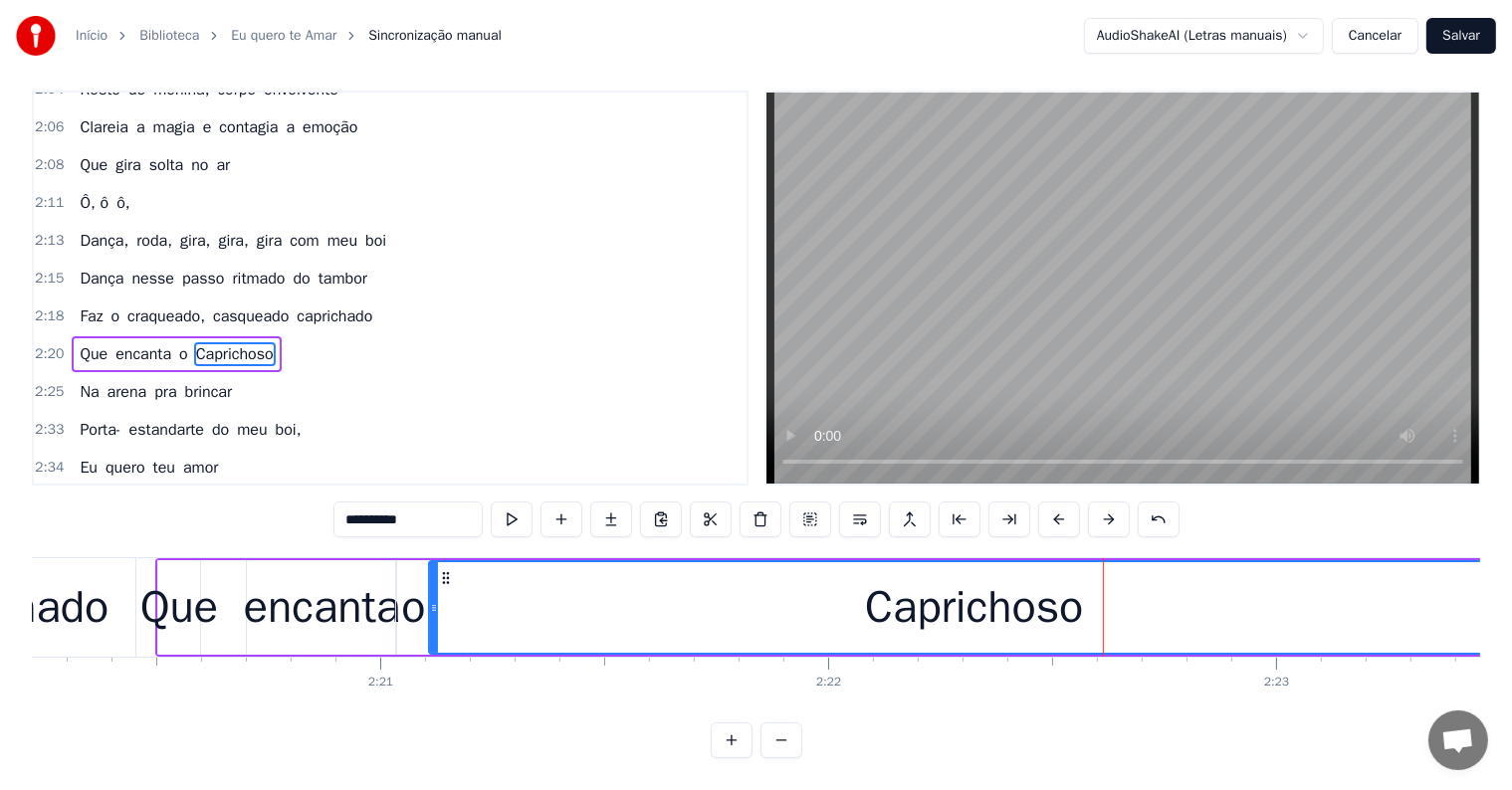 scroll, scrollTop: 30, scrollLeft: 0, axis: vertical 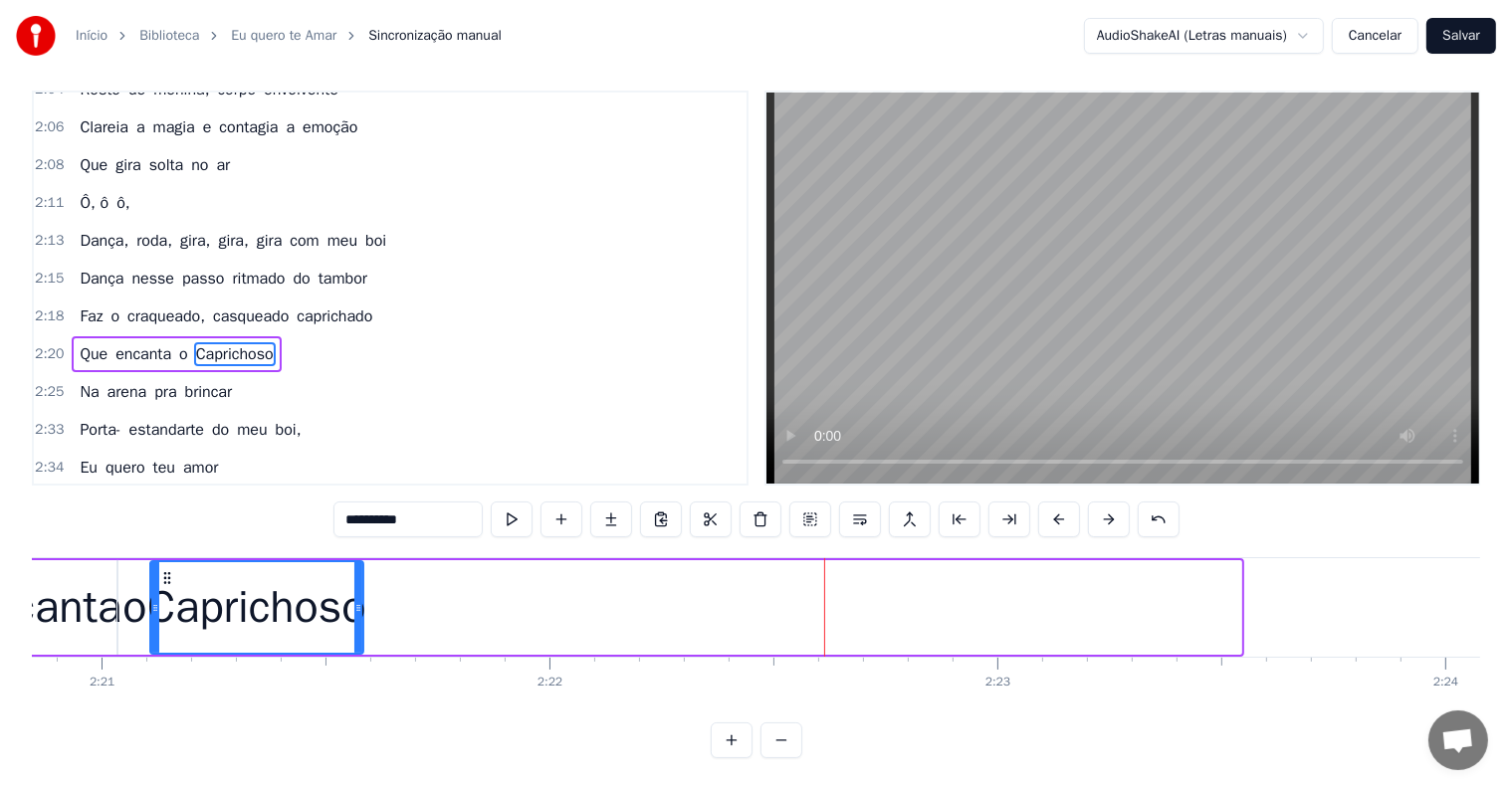drag, startPoint x: 1236, startPoint y: 588, endPoint x: 358, endPoint y: 608, distance: 878.22776 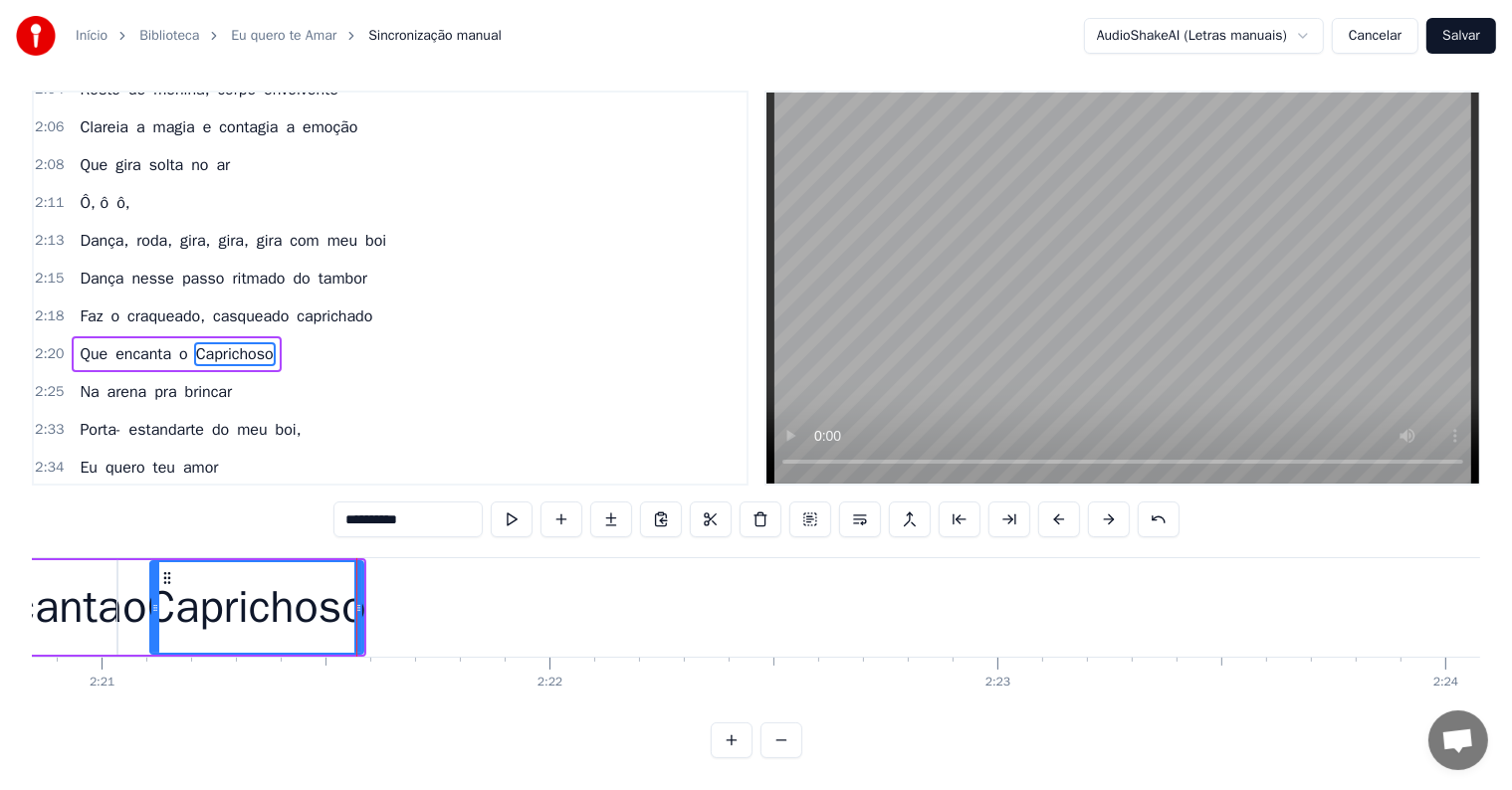 scroll, scrollTop: 0, scrollLeft: 0, axis: both 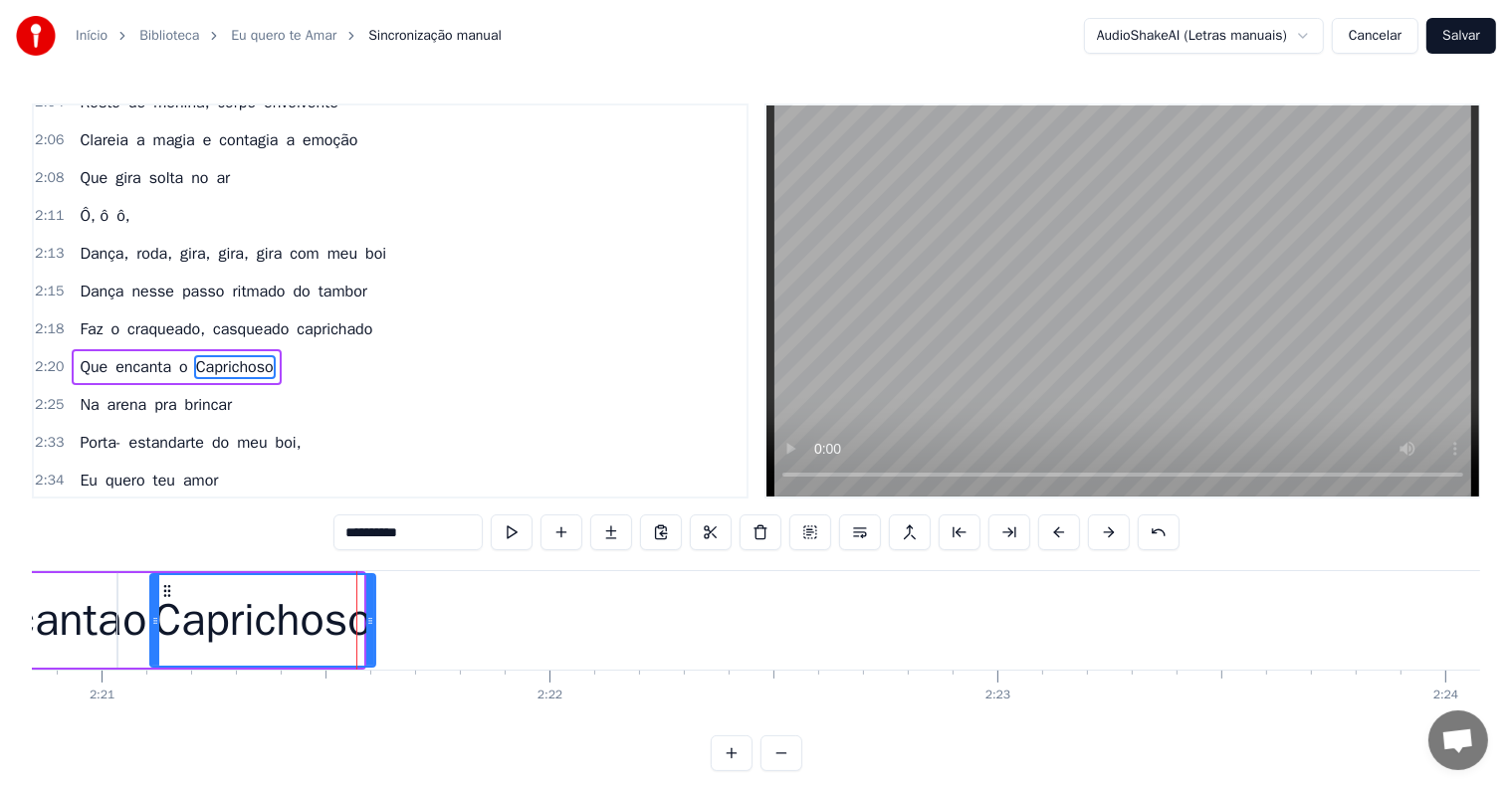 drag, startPoint x: 358, startPoint y: 617, endPoint x: 370, endPoint y: 618, distance: 12.0415946 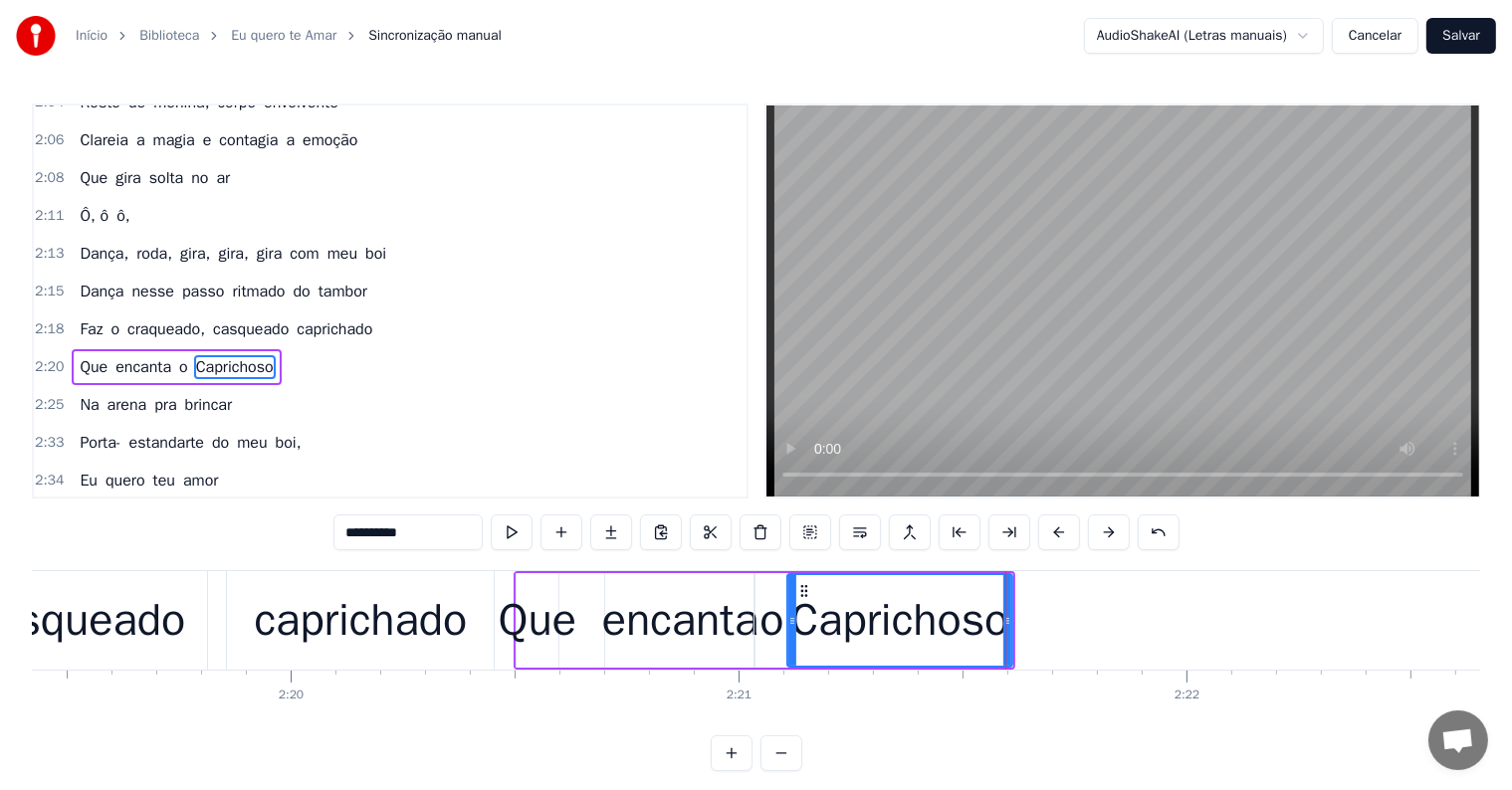 scroll, scrollTop: 0, scrollLeft: 62451, axis: horizontal 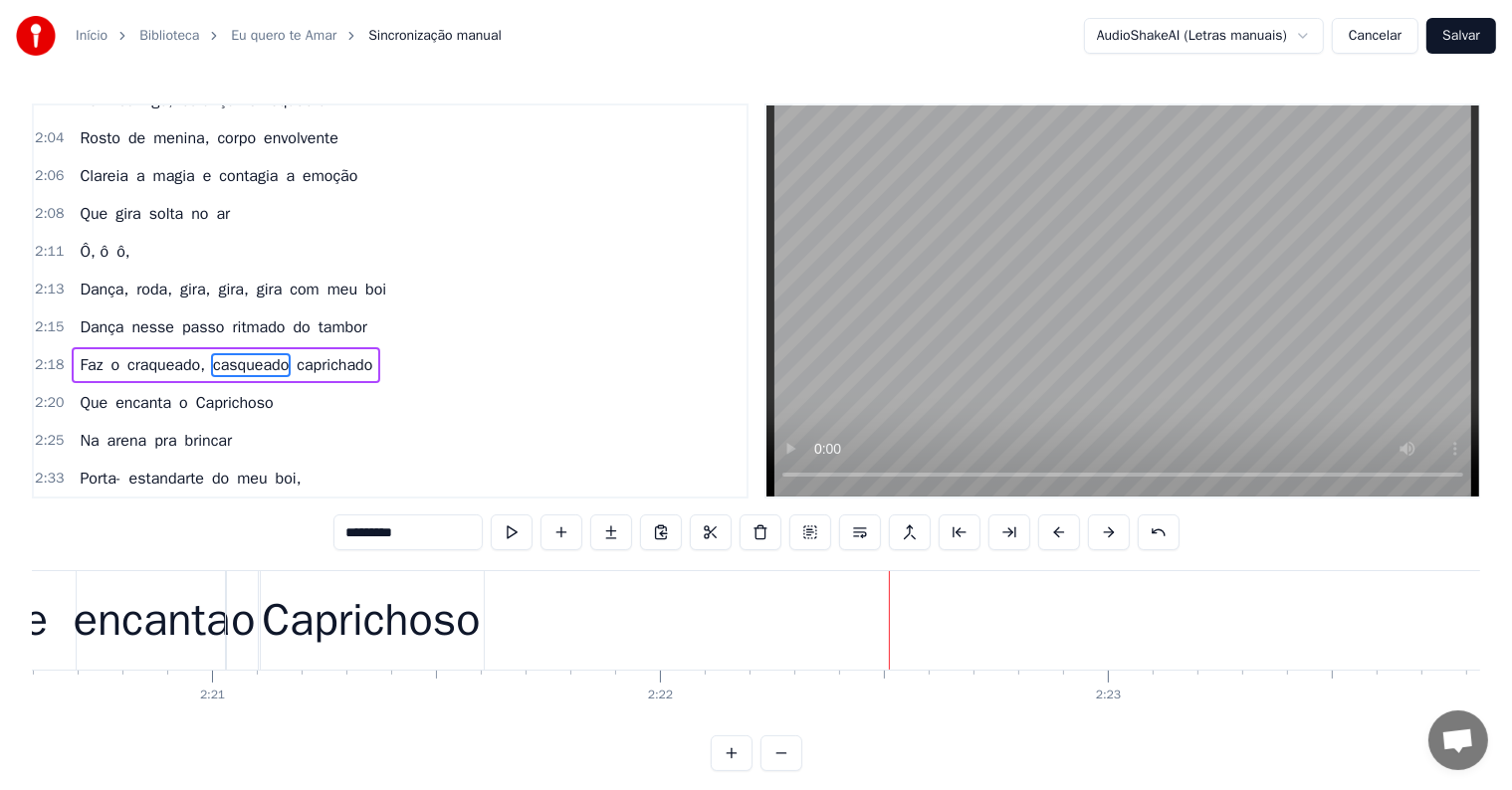click on "Caprichoso" at bounding box center (370, 621) 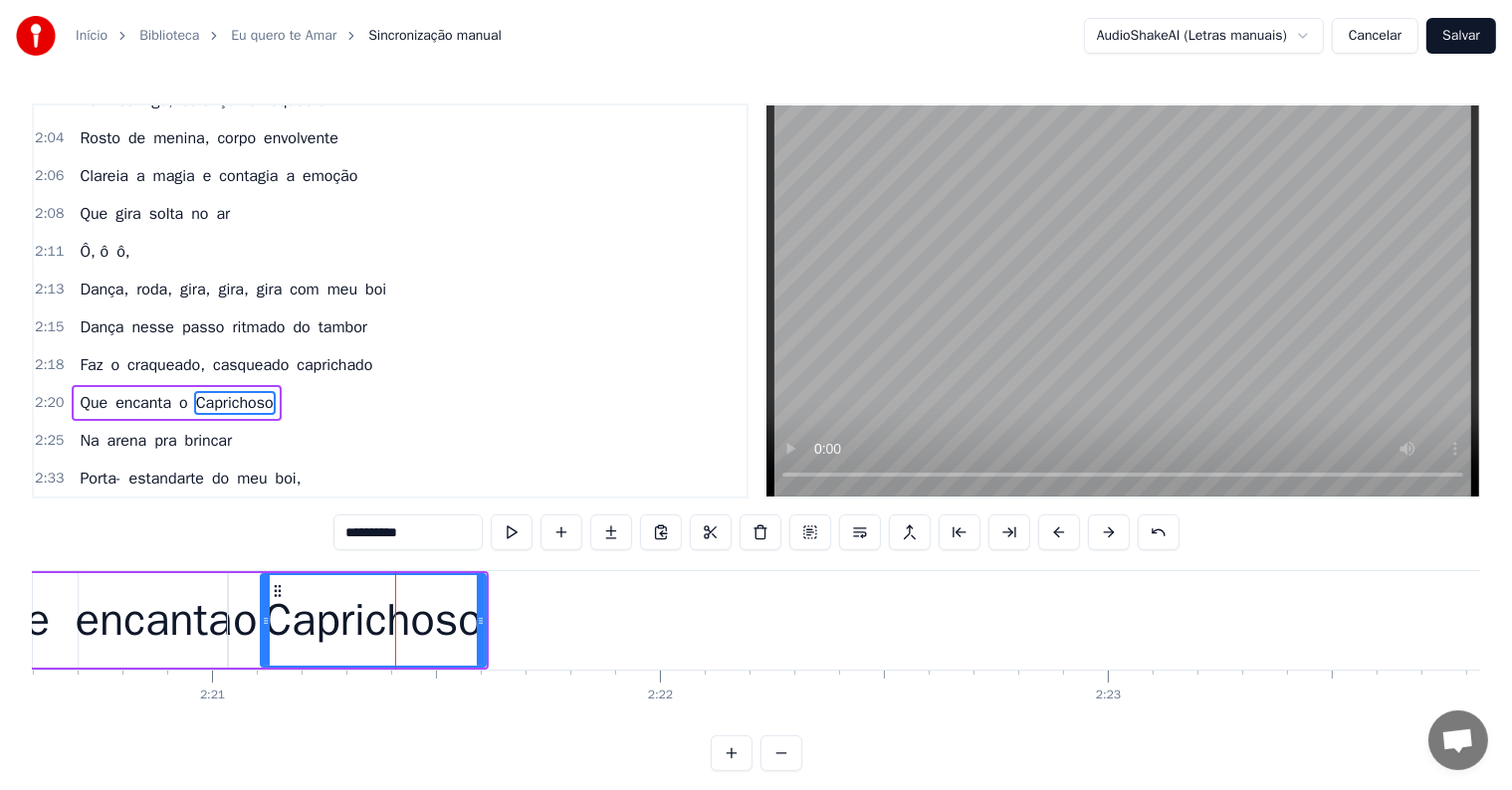 scroll, scrollTop: 1799, scrollLeft: 0, axis: vertical 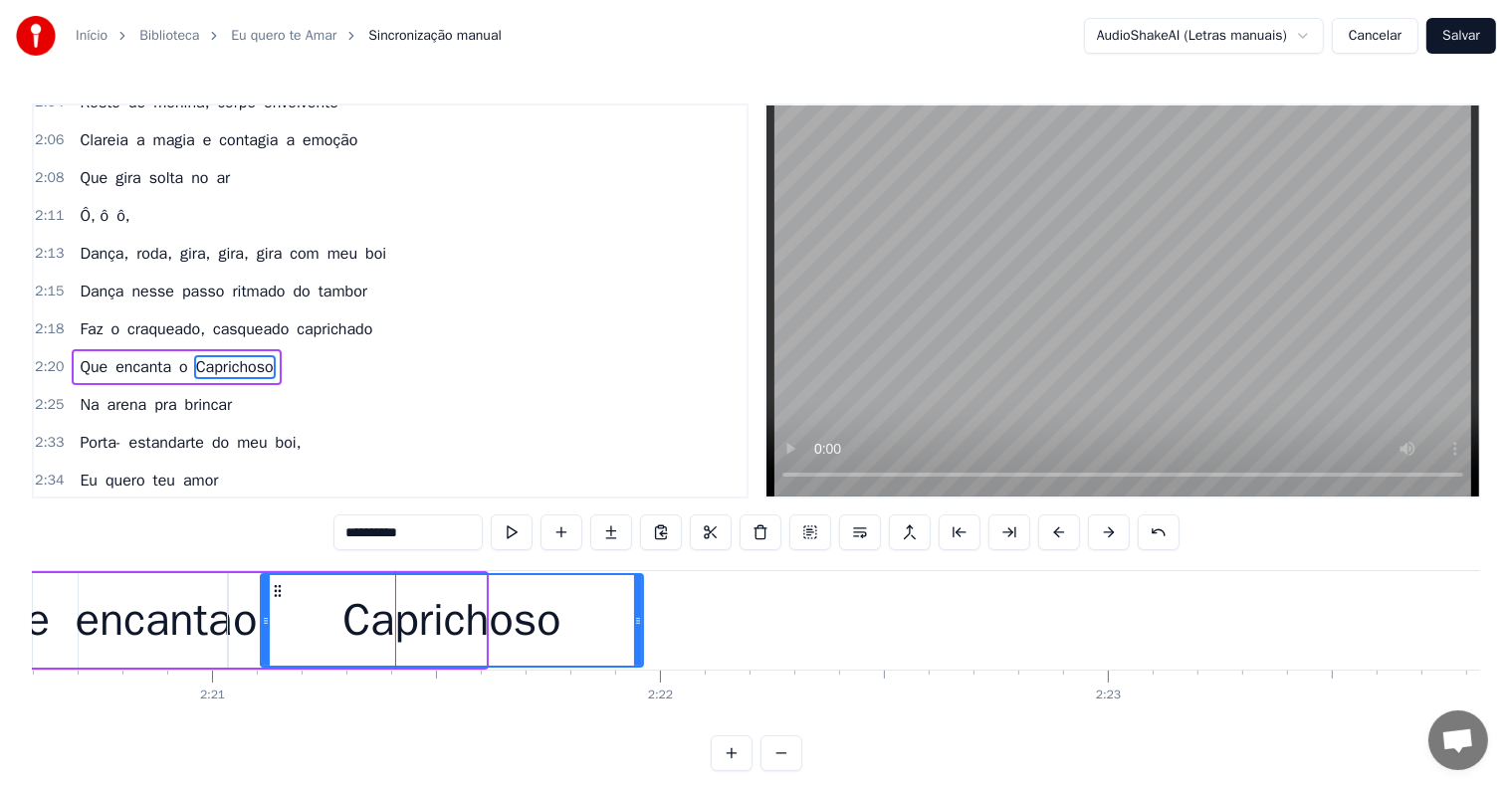 drag, startPoint x: 486, startPoint y: 619, endPoint x: 639, endPoint y: 629, distance: 153.32645 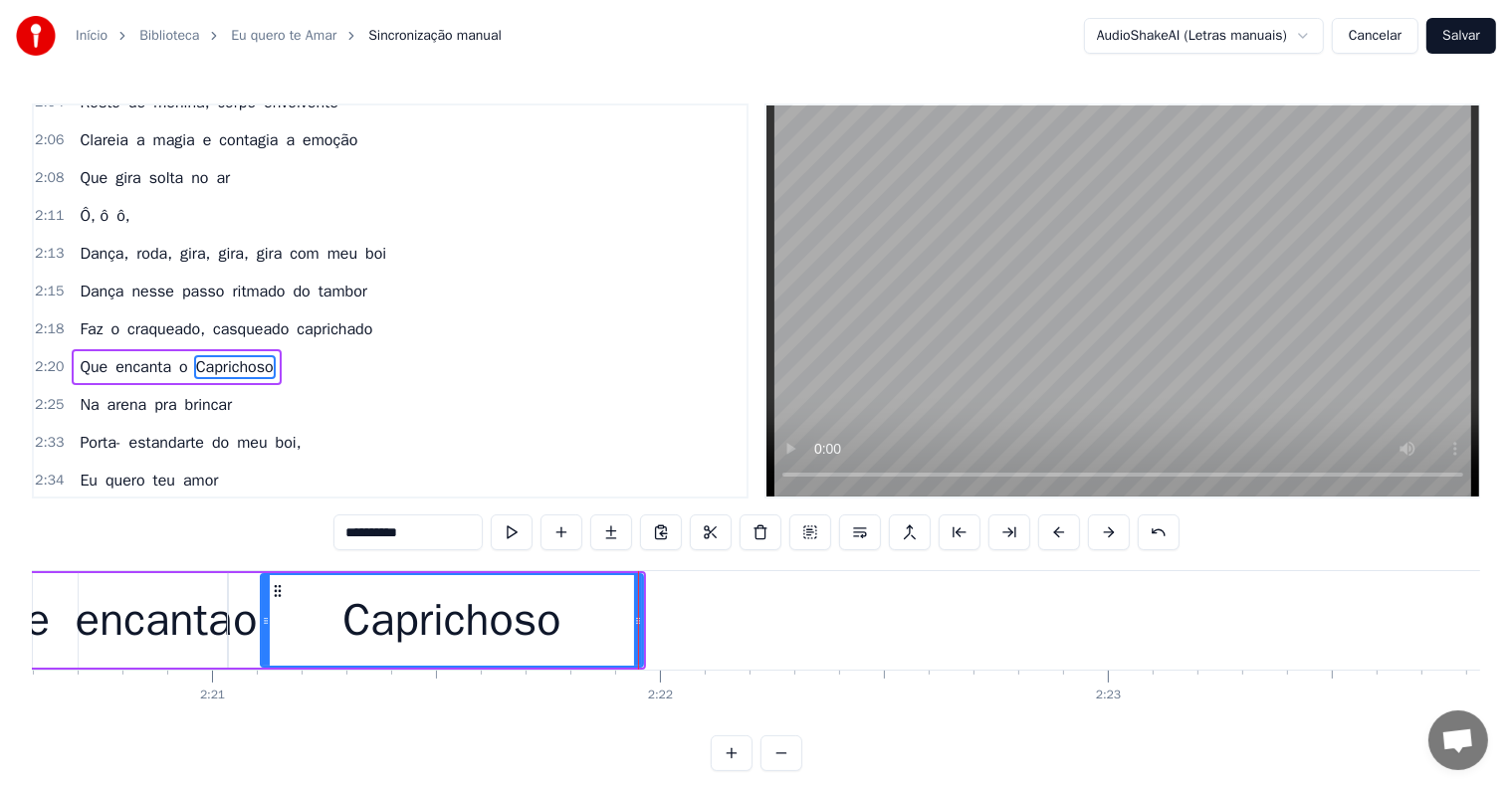 click on "encanta" at bounding box center (153, 621) 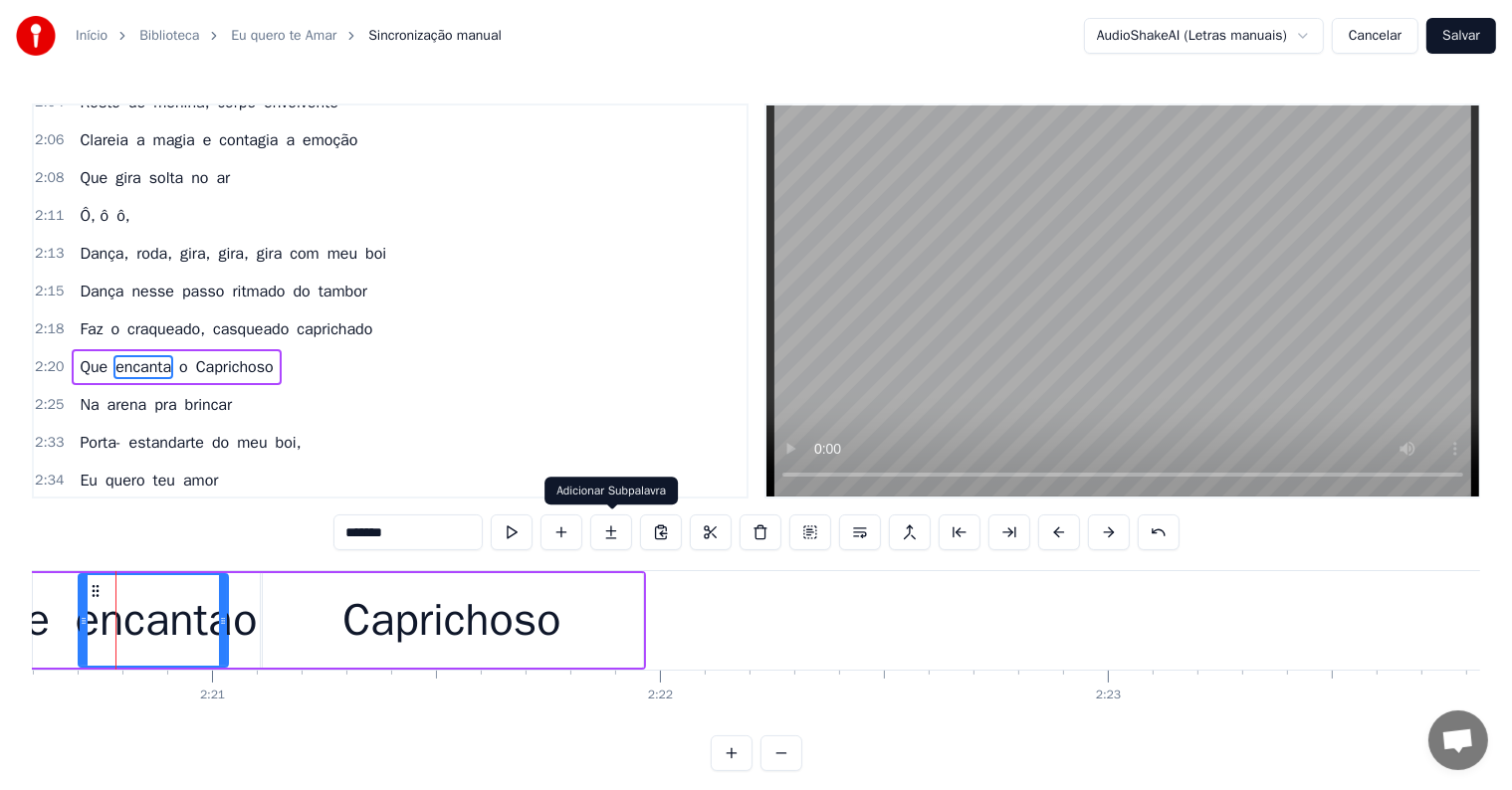 scroll, scrollTop: 0, scrollLeft: 62961, axis: horizontal 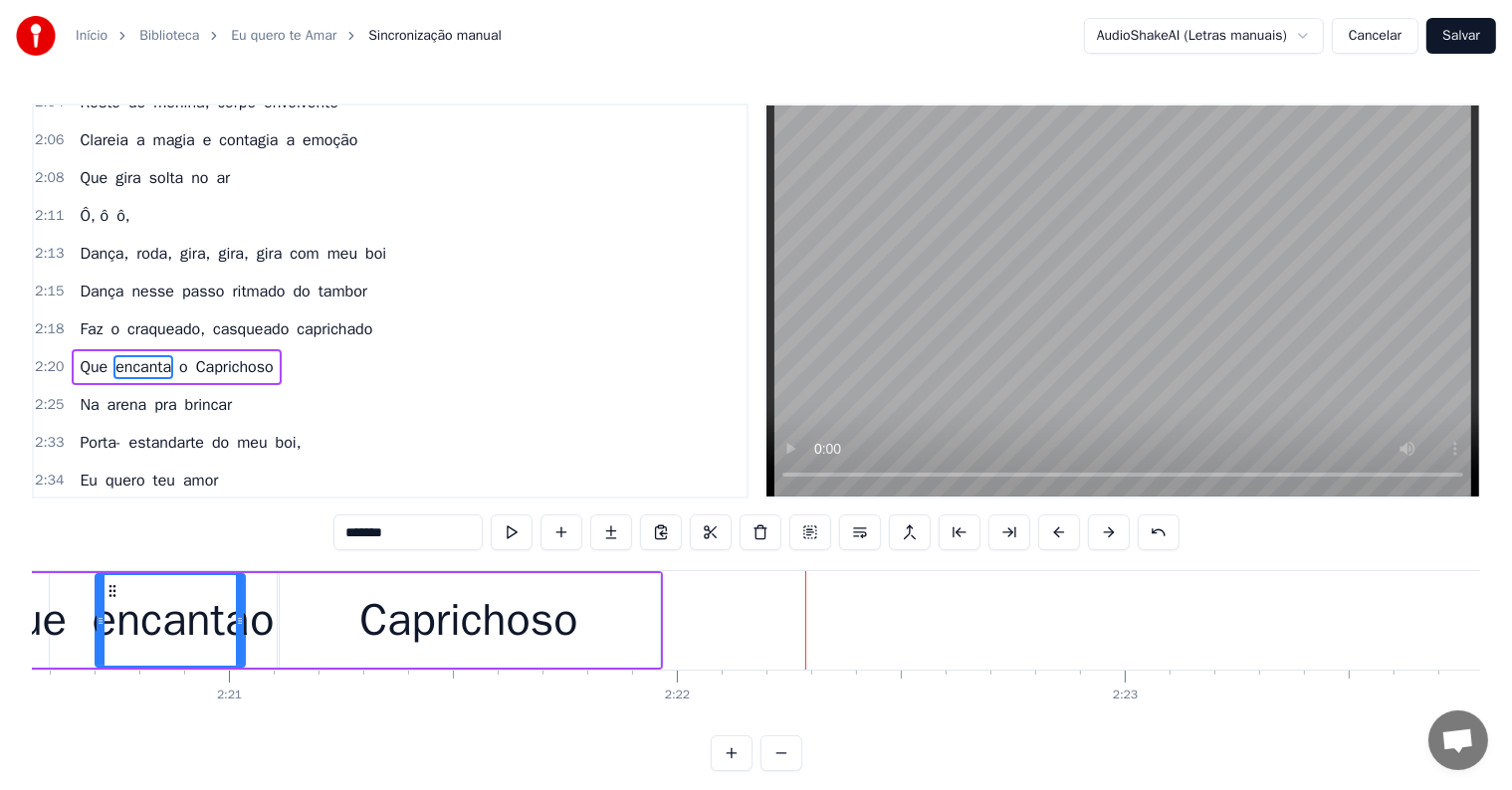 drag, startPoint x: 460, startPoint y: 585, endPoint x: 430, endPoint y: 630, distance: 54.08327 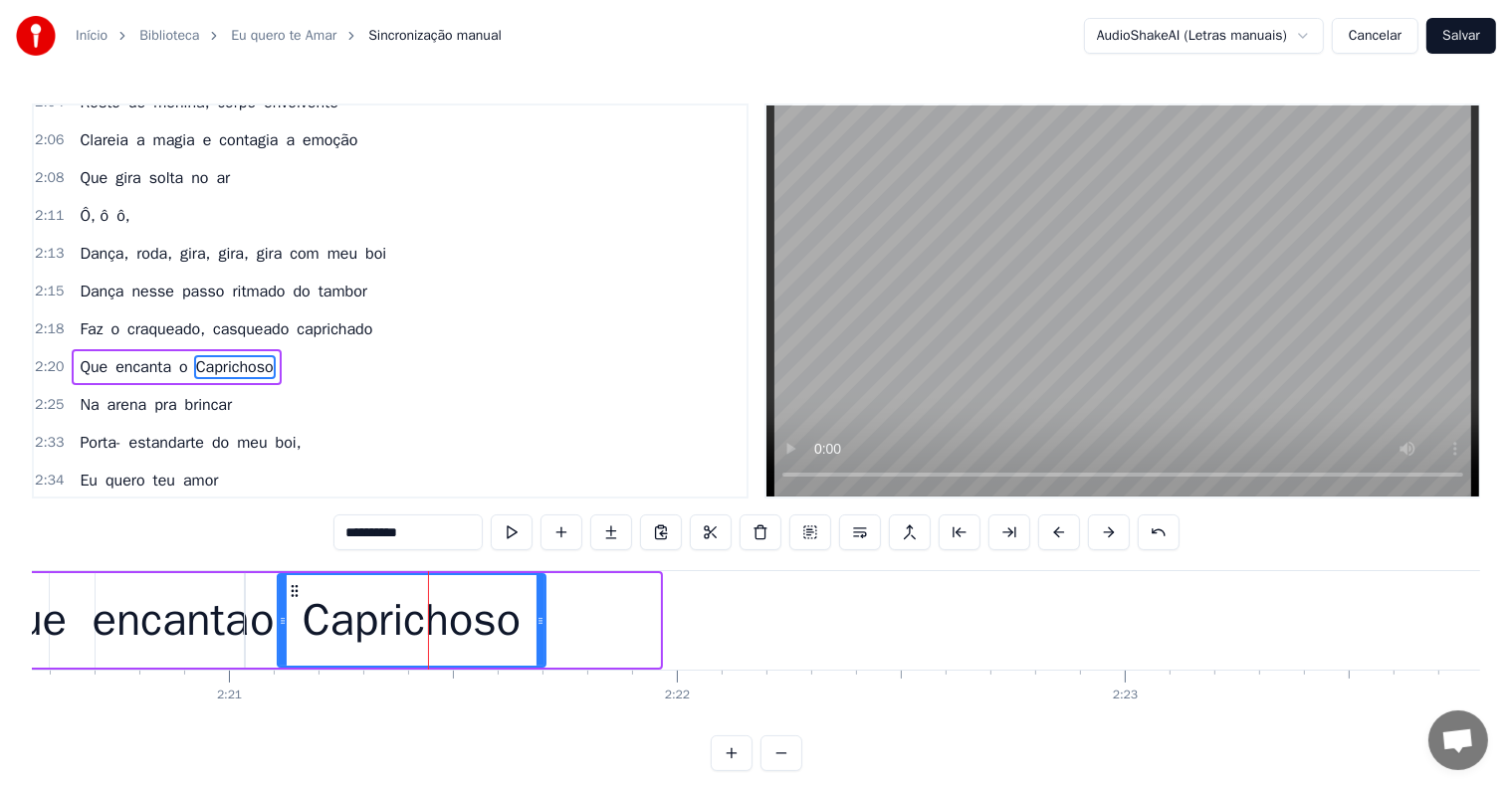 drag, startPoint x: 654, startPoint y: 616, endPoint x: 541, endPoint y: 616, distance: 113 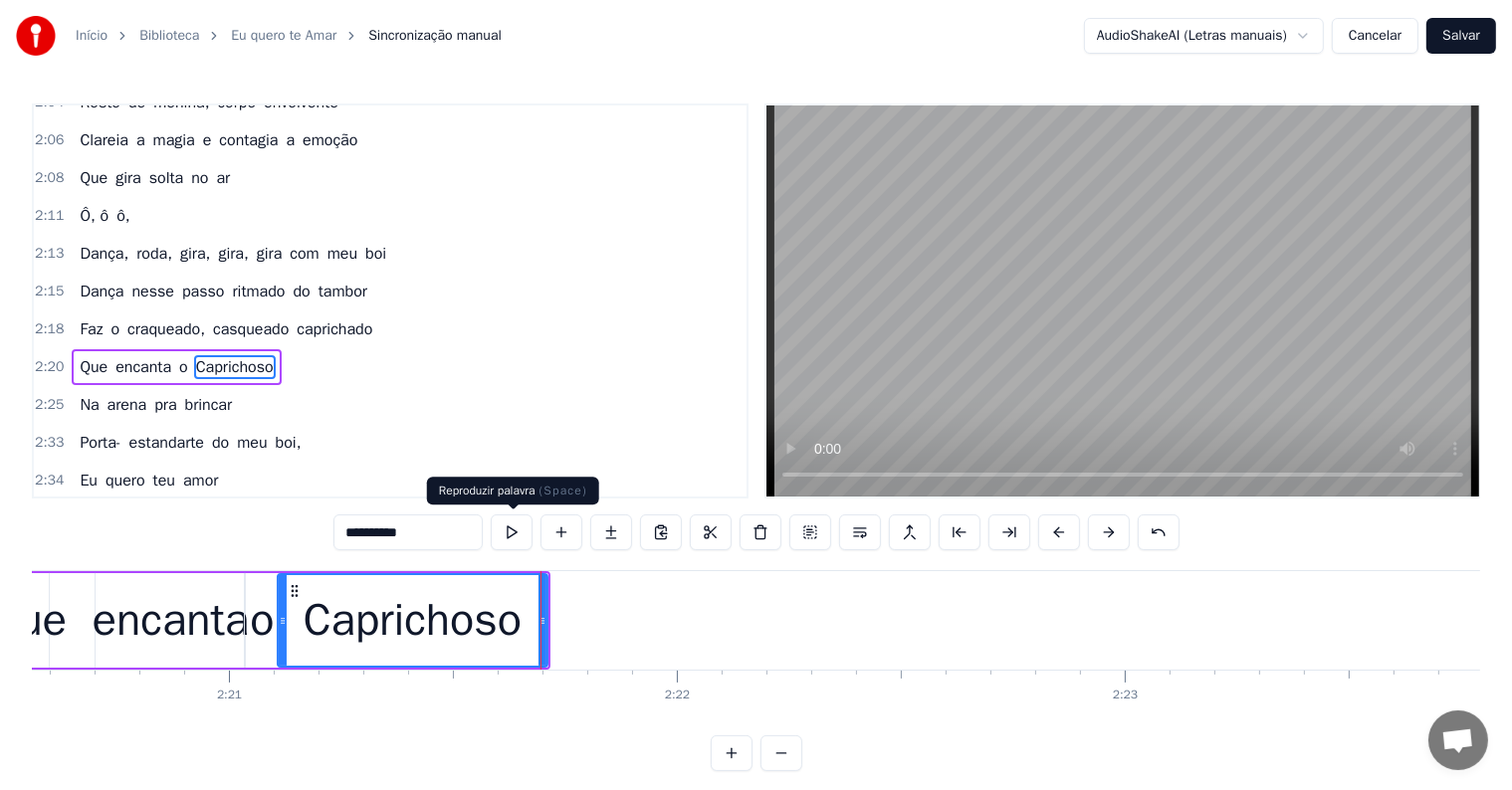 click at bounding box center [512, 532] 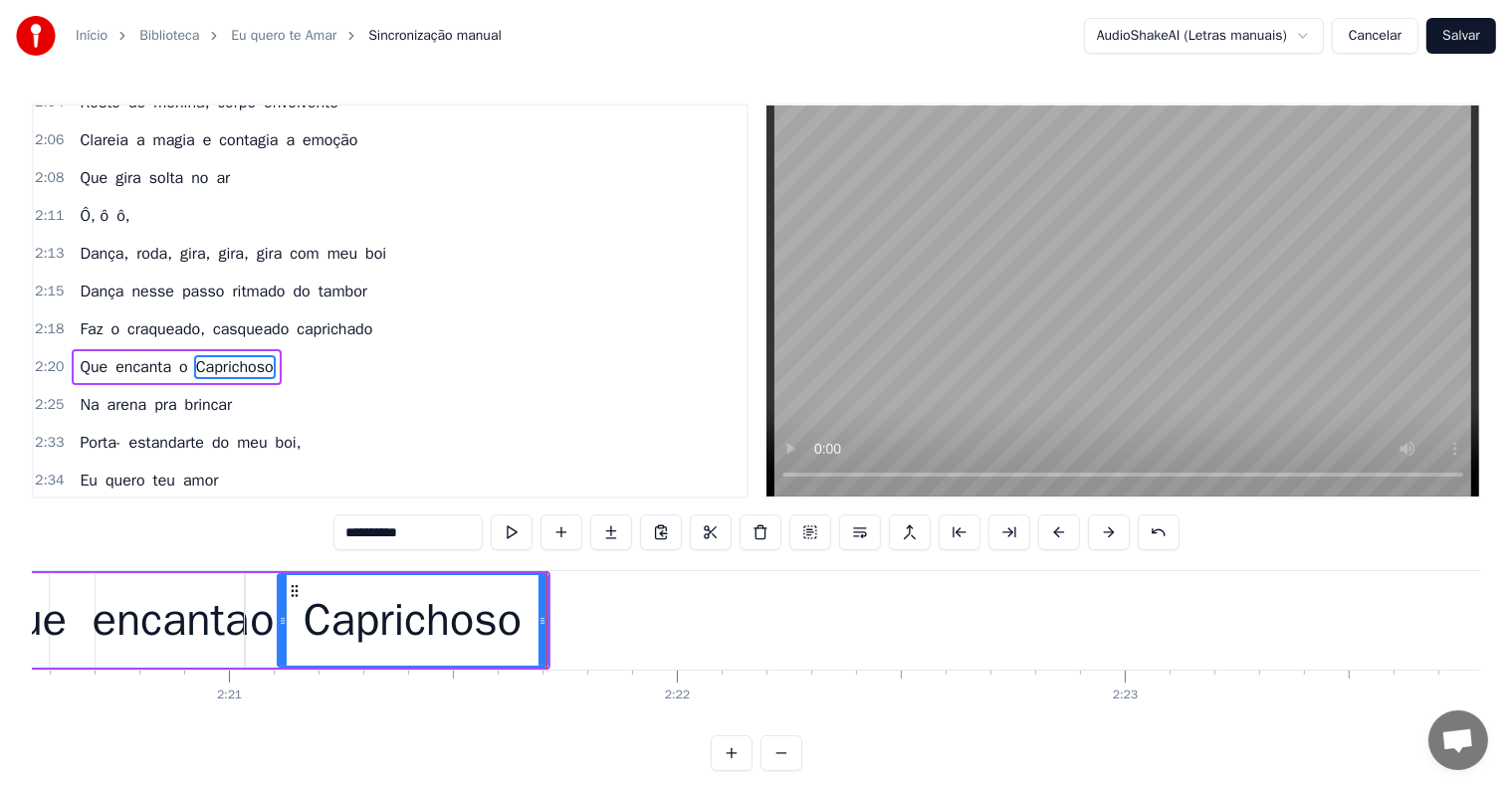 click at bounding box center [512, 532] 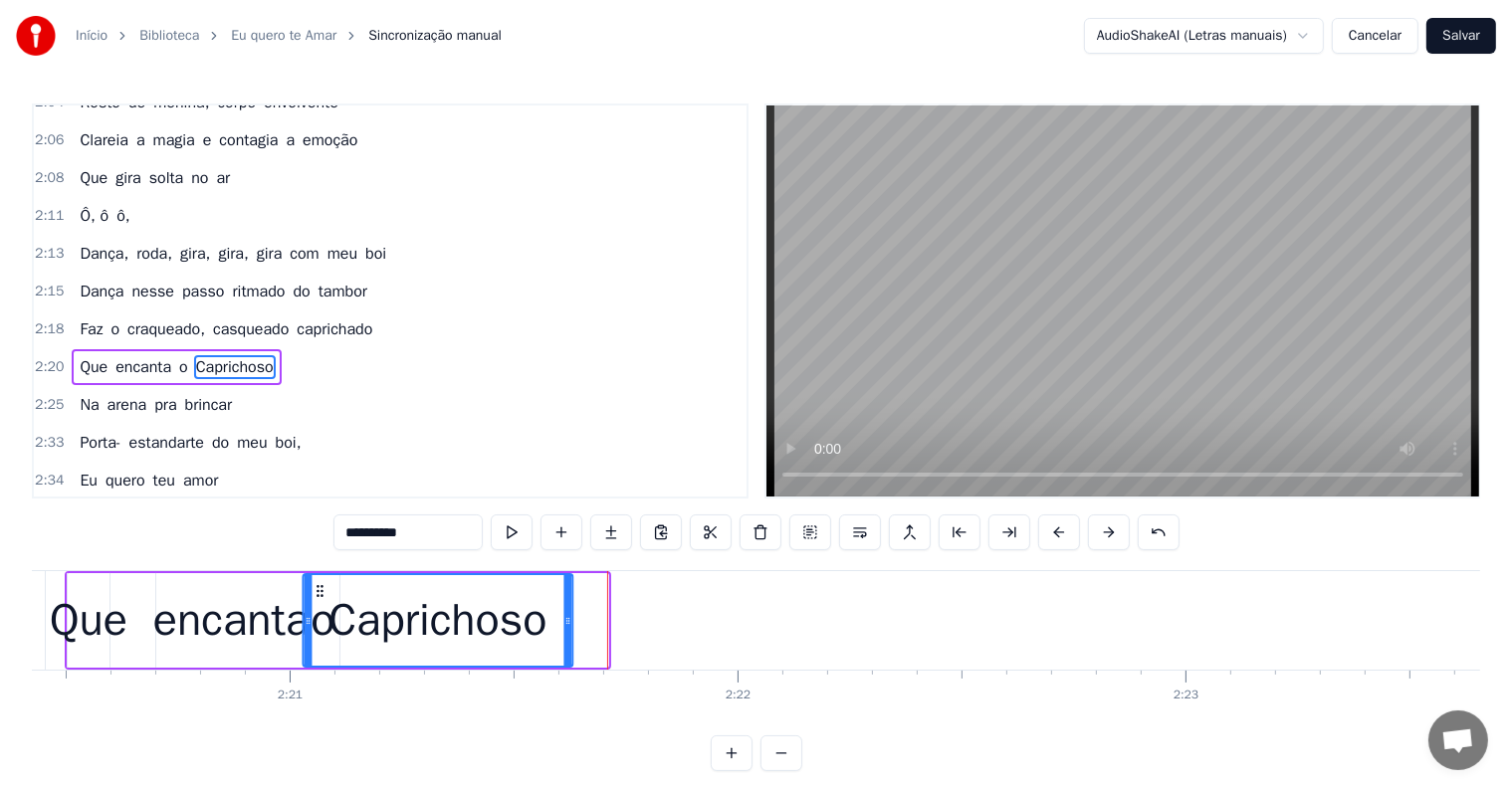 scroll, scrollTop: 0, scrollLeft: 62899, axis: horizontal 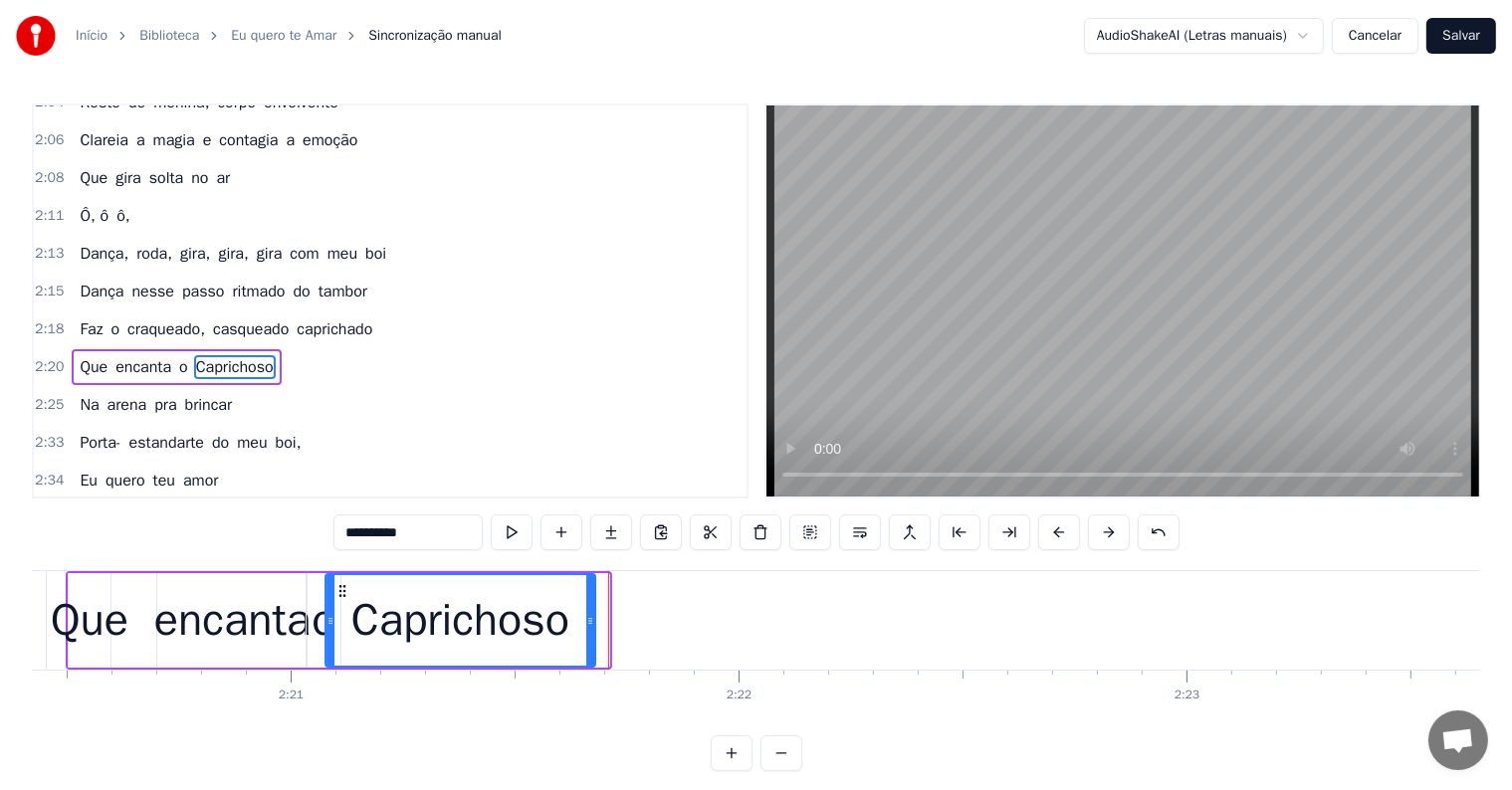 drag, startPoint x: 293, startPoint y: 588, endPoint x: 341, endPoint y: 599, distance: 49.244289 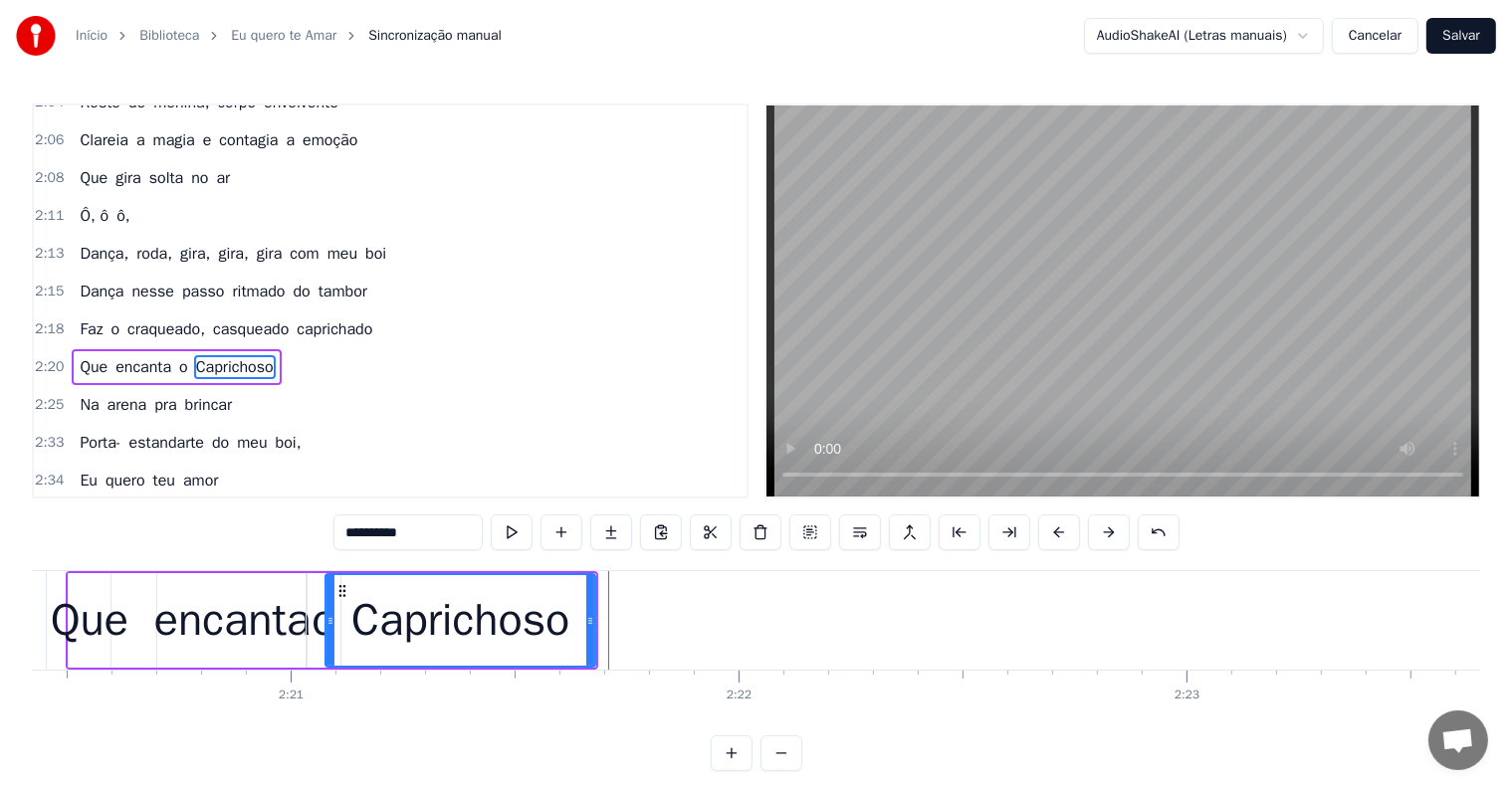 drag, startPoint x: 593, startPoint y: 624, endPoint x: 557, endPoint y: 621, distance: 36.124784 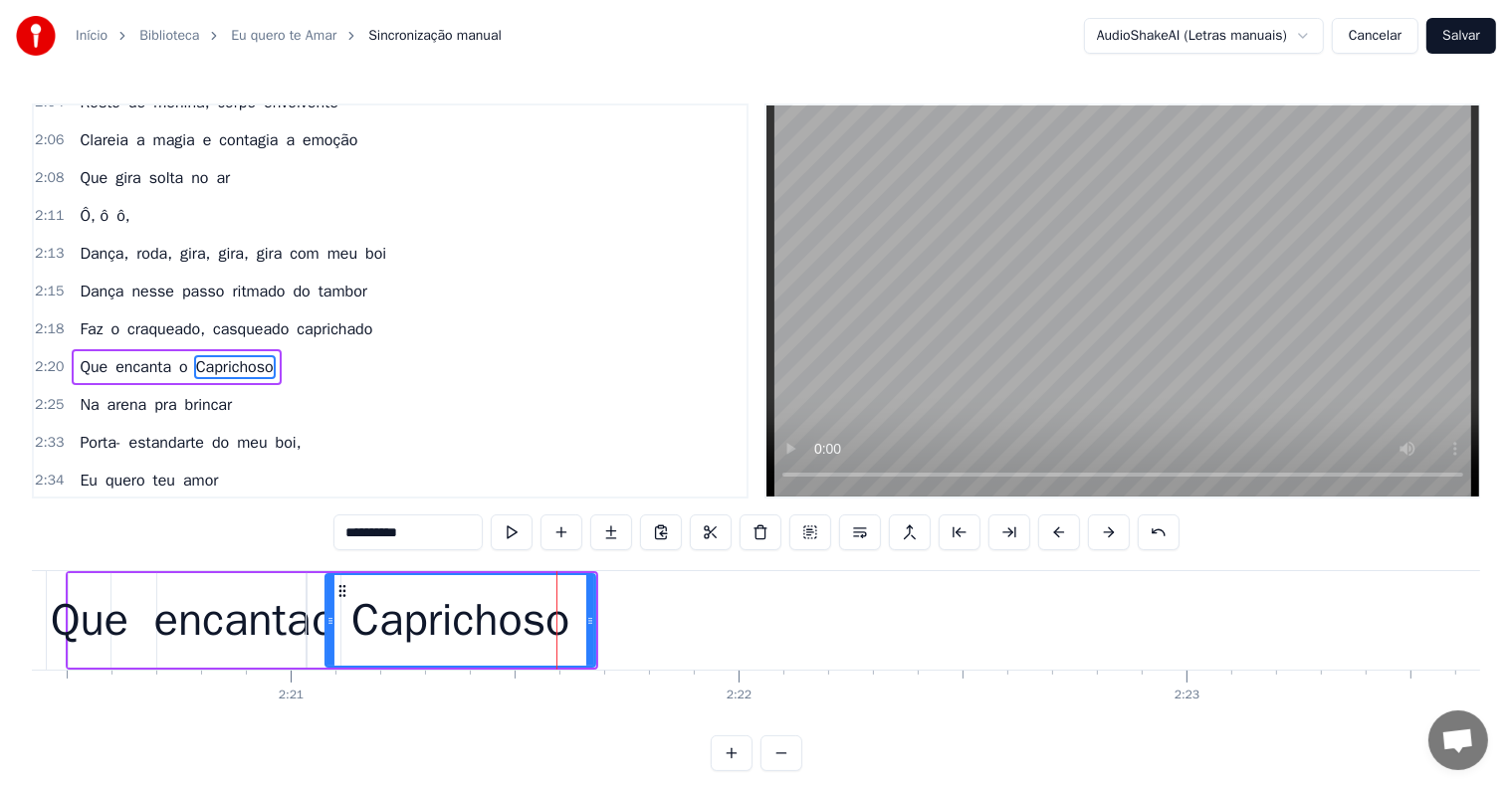 click on "Caprichoso" at bounding box center [460, 621] 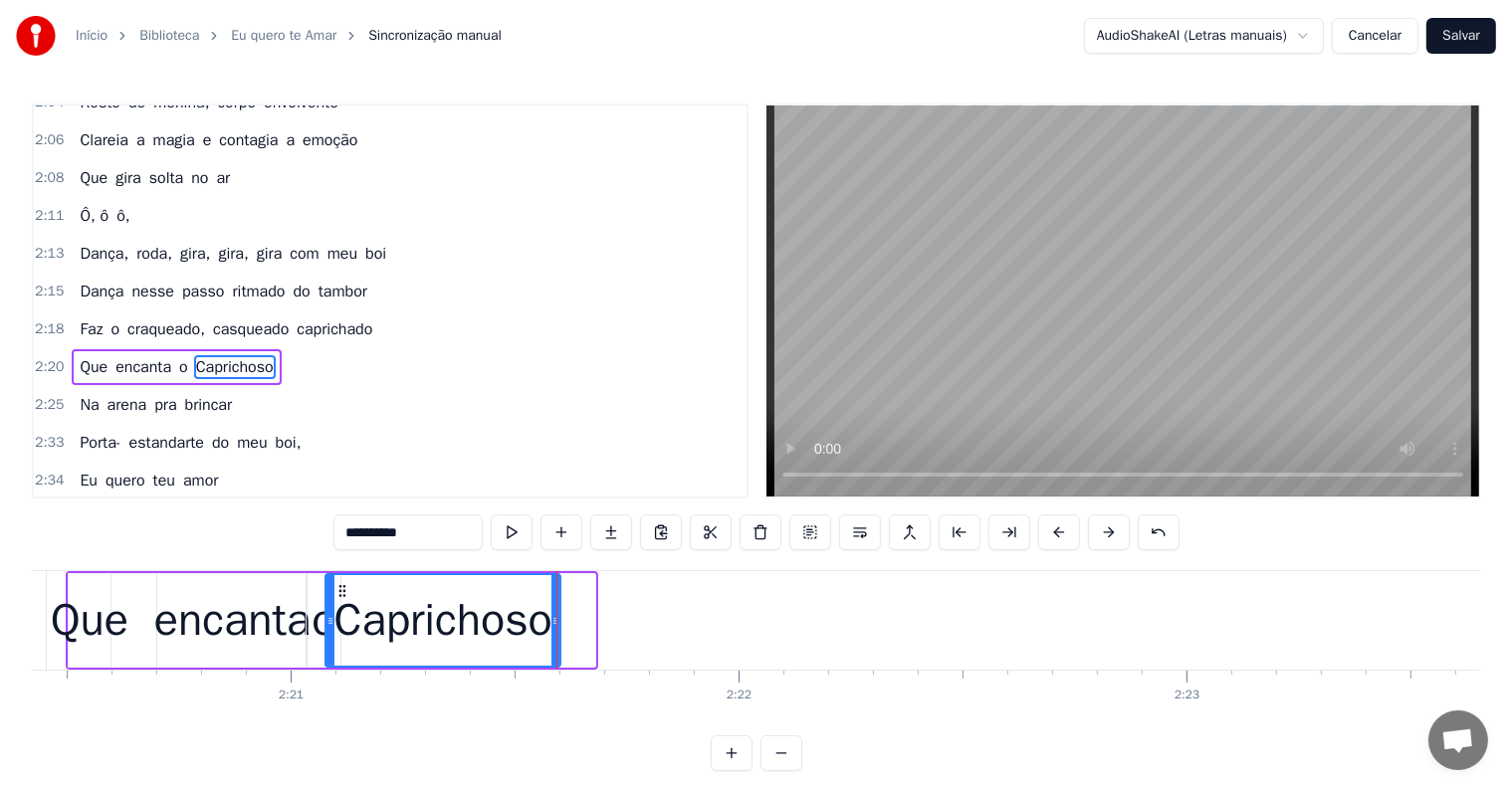 drag, startPoint x: 588, startPoint y: 615, endPoint x: 553, endPoint y: 614, distance: 35.014283 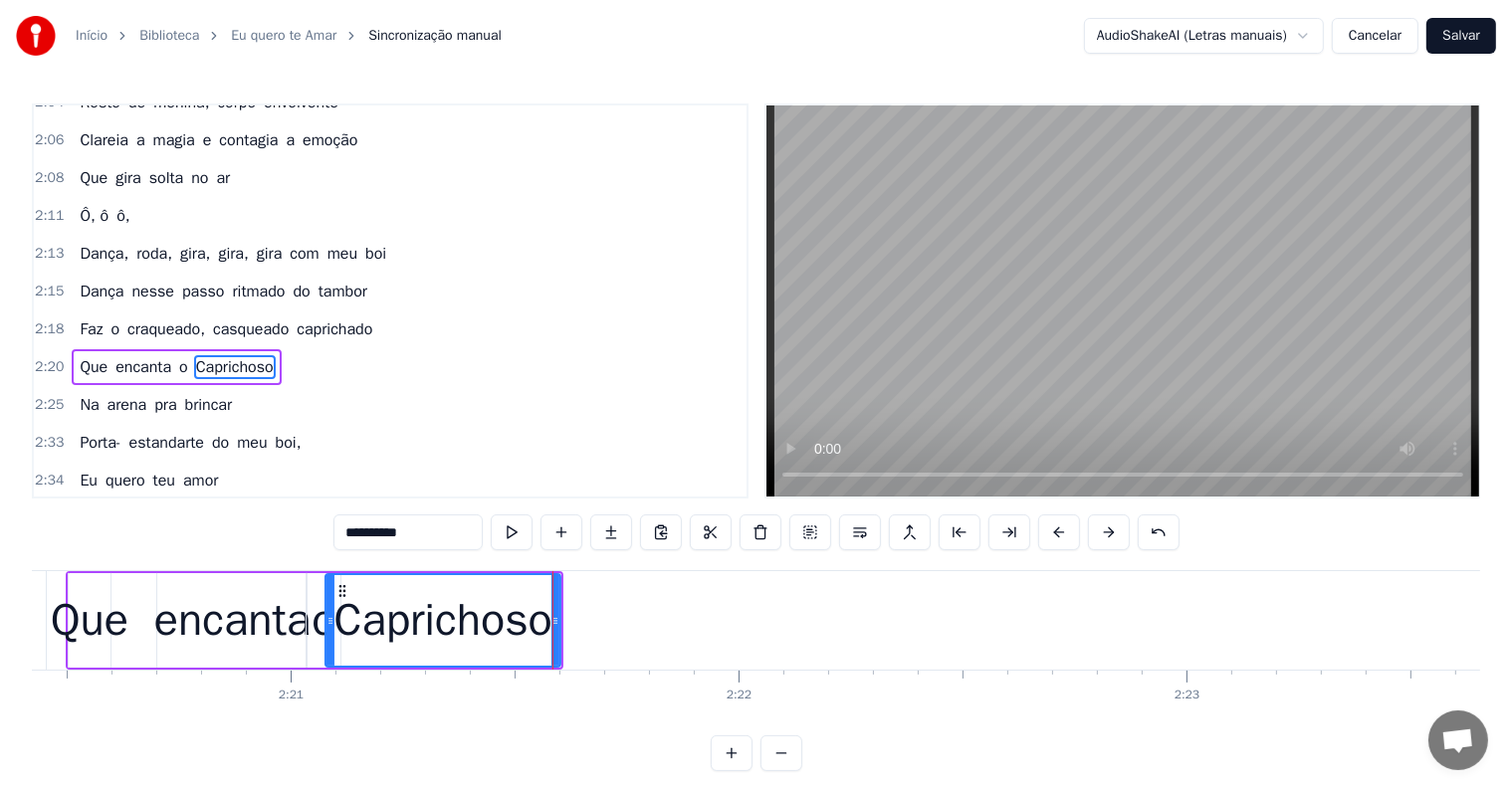 click on "encanta" at bounding box center [232, 621] 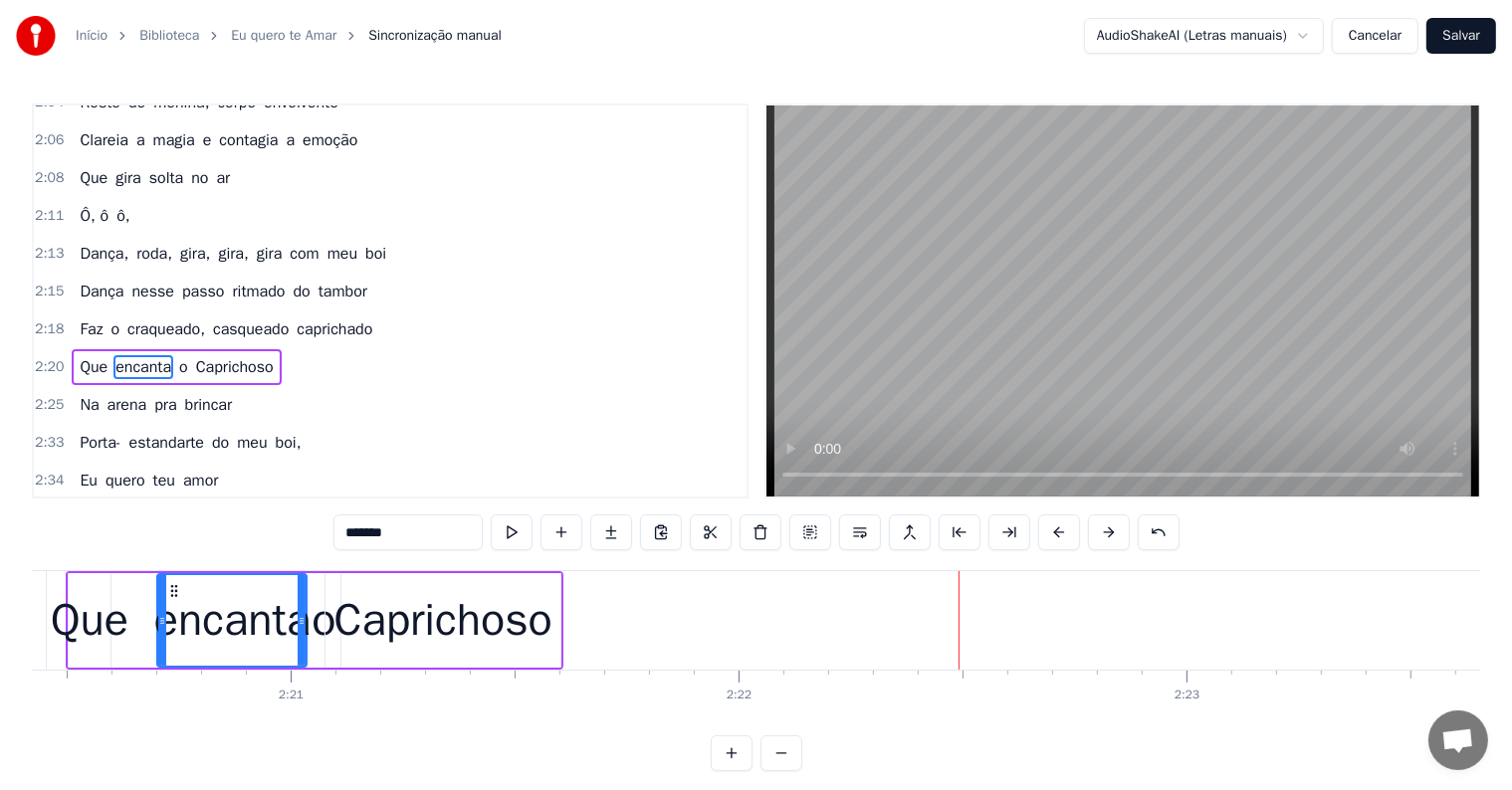 click on "Na arena pra brincar" at bounding box center [155, 405] 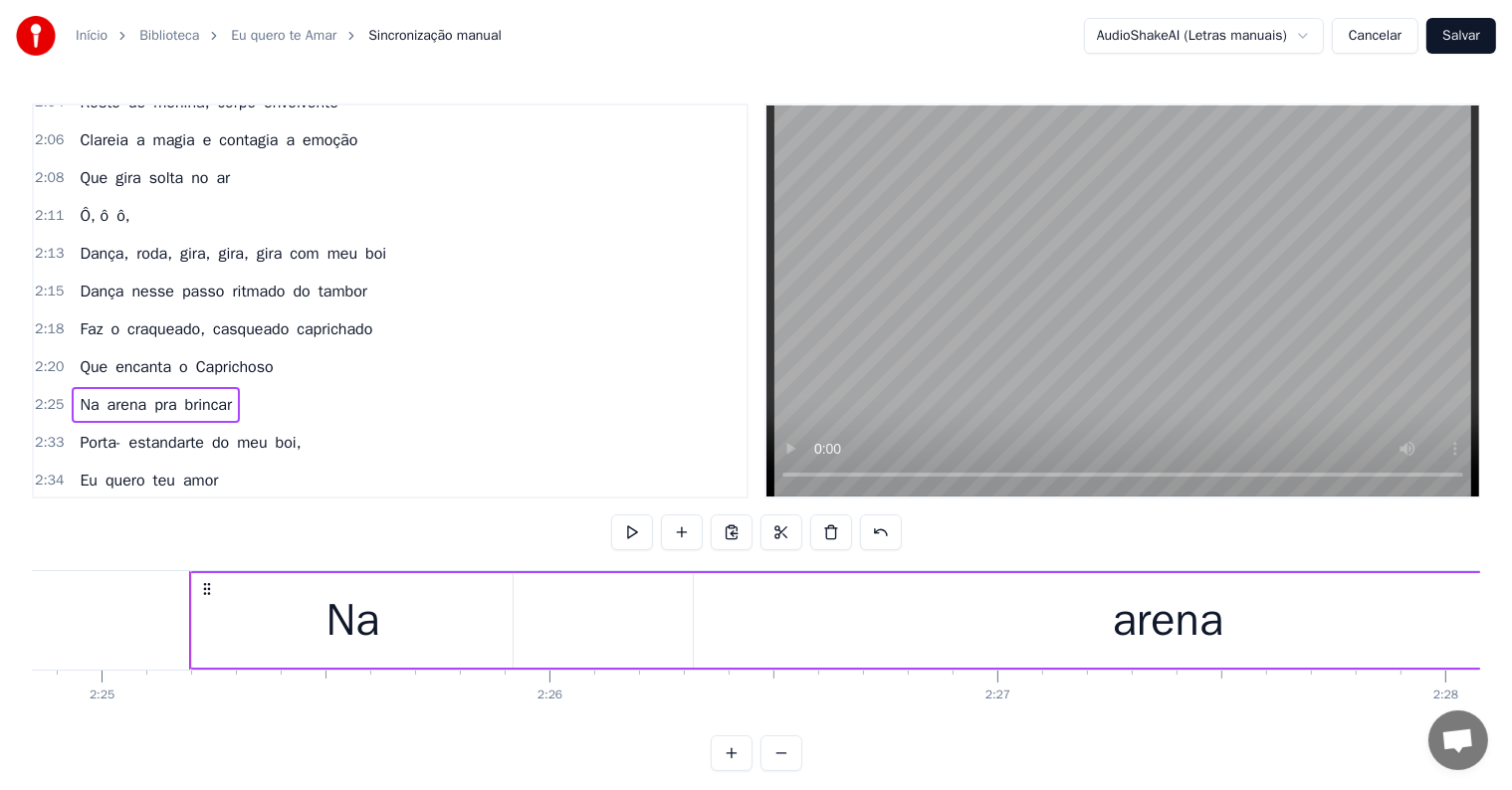 scroll, scrollTop: 0, scrollLeft: 64937, axis: horizontal 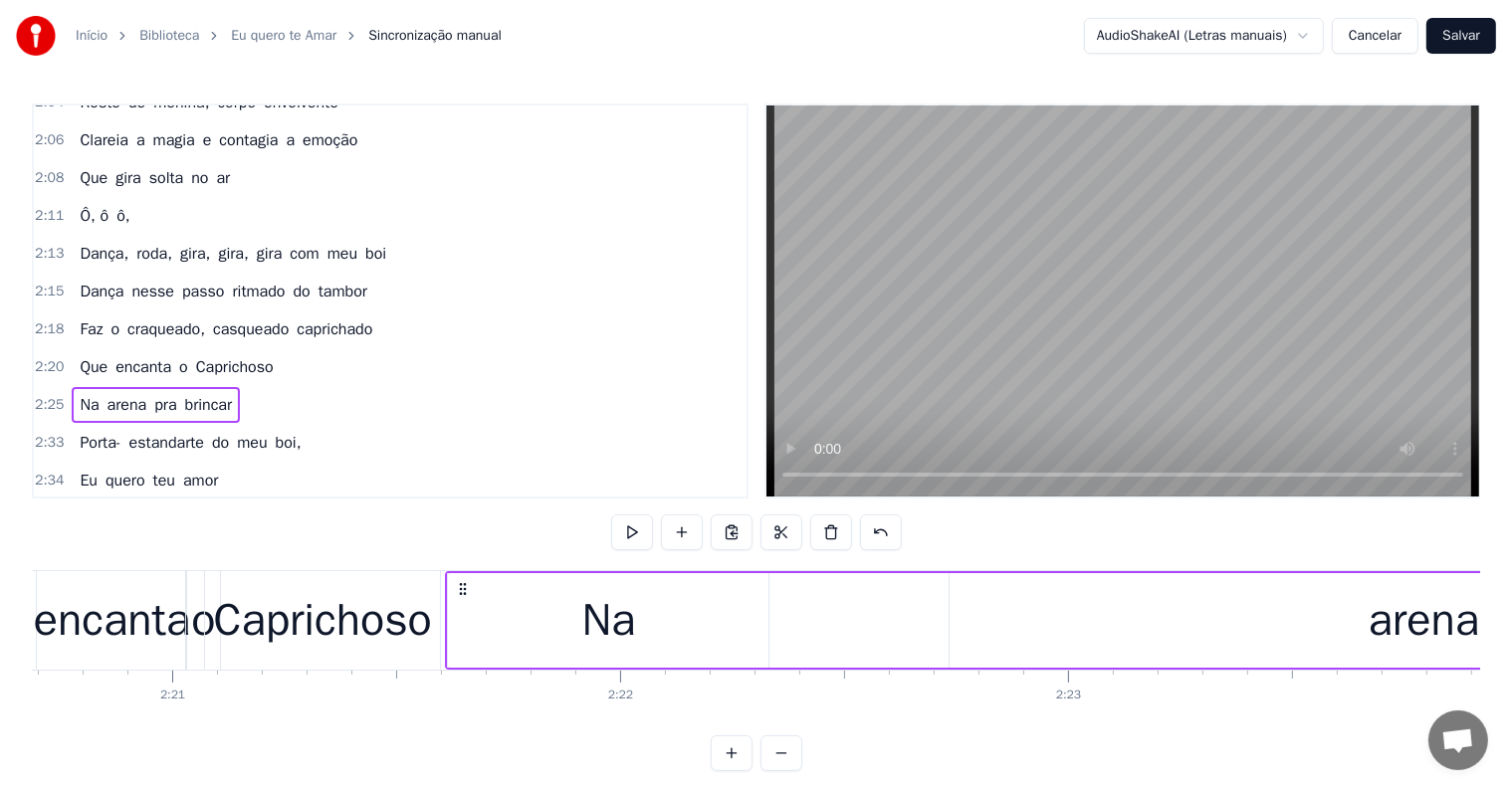 drag, startPoint x: 147, startPoint y: 589, endPoint x: 461, endPoint y: 597, distance: 314.10189 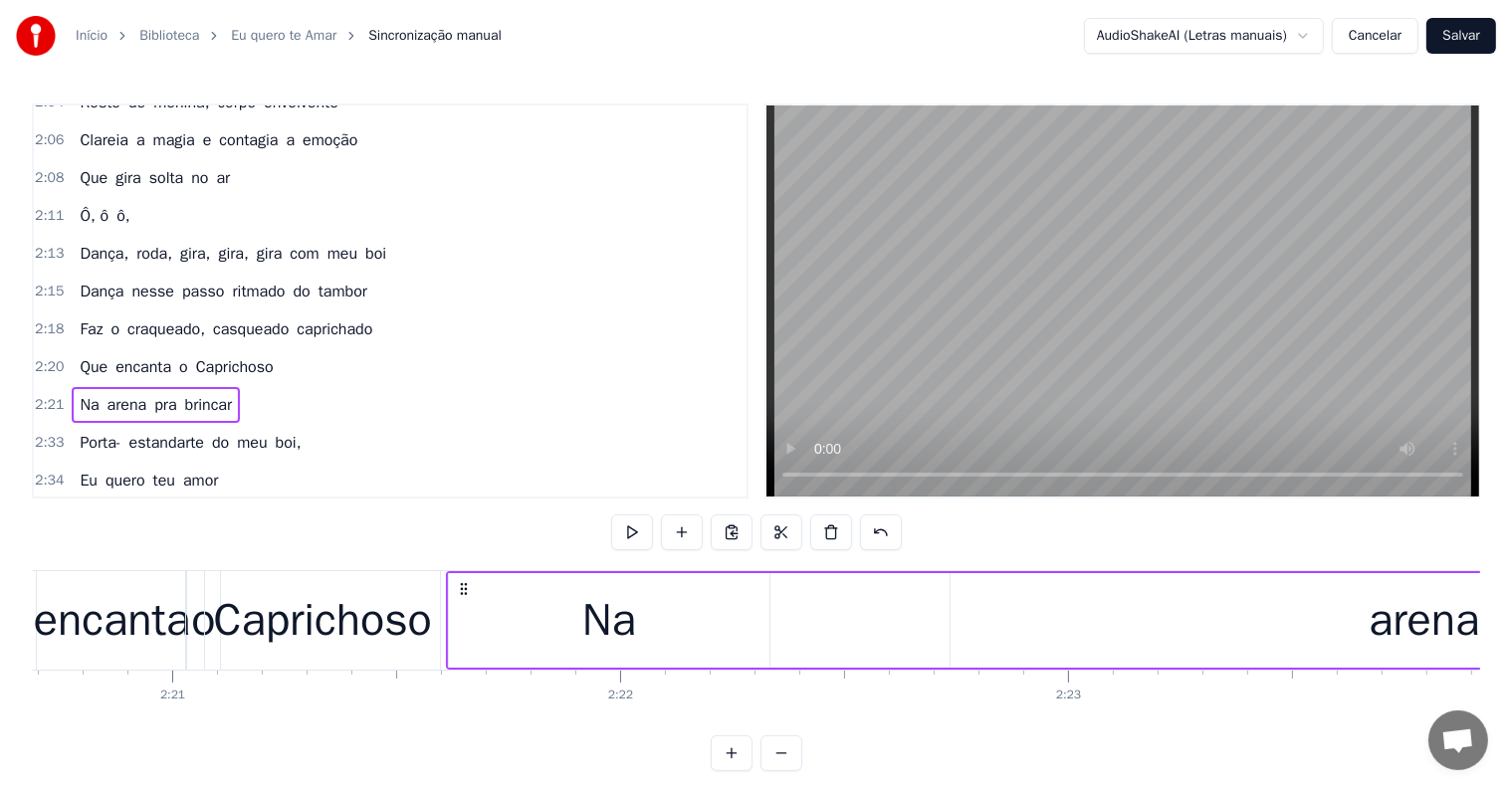 click on "Na" at bounding box center [609, 620] 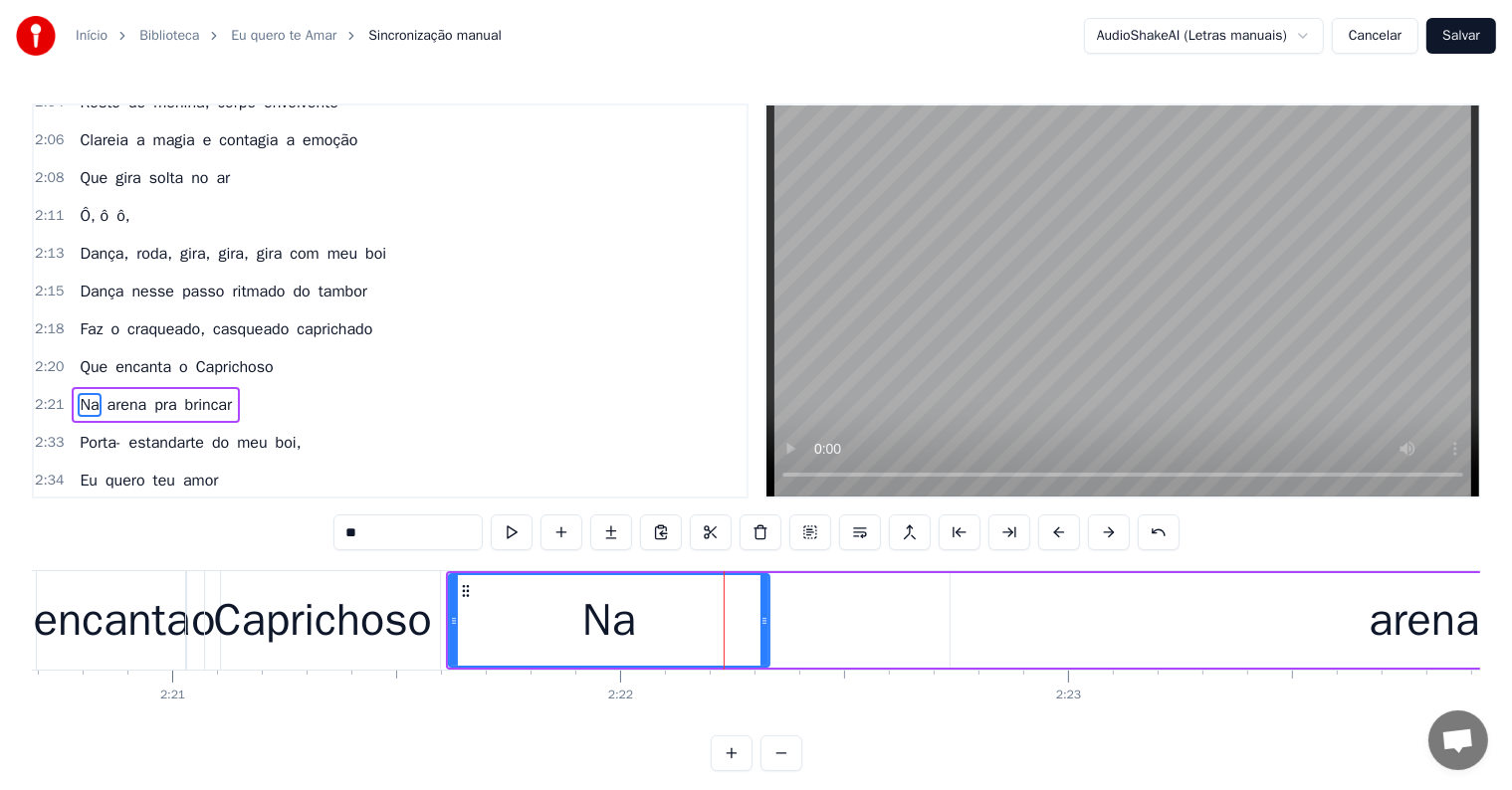 scroll, scrollTop: 1836, scrollLeft: 0, axis: vertical 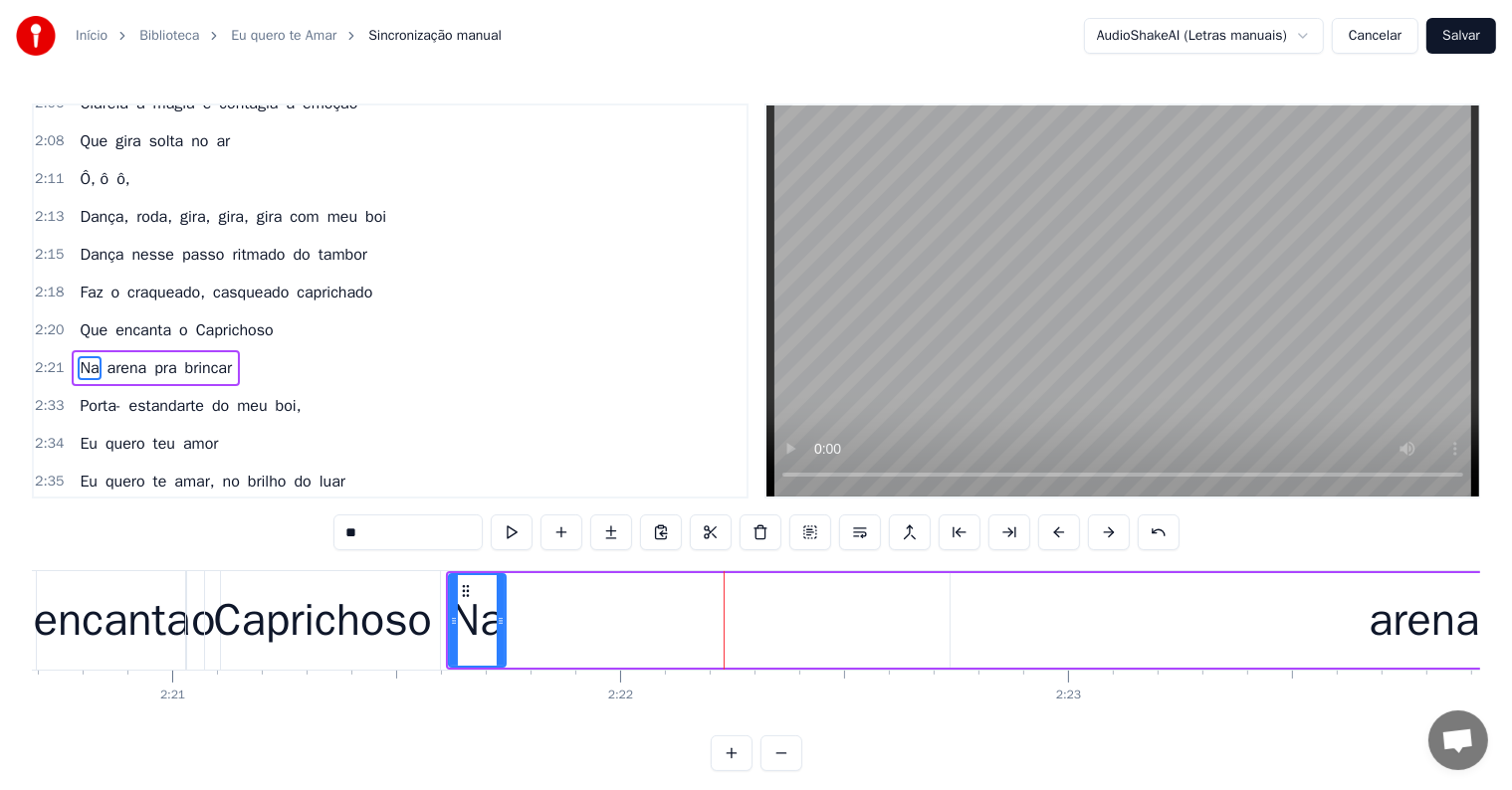 drag, startPoint x: 761, startPoint y: 621, endPoint x: 498, endPoint y: 611, distance: 263.19 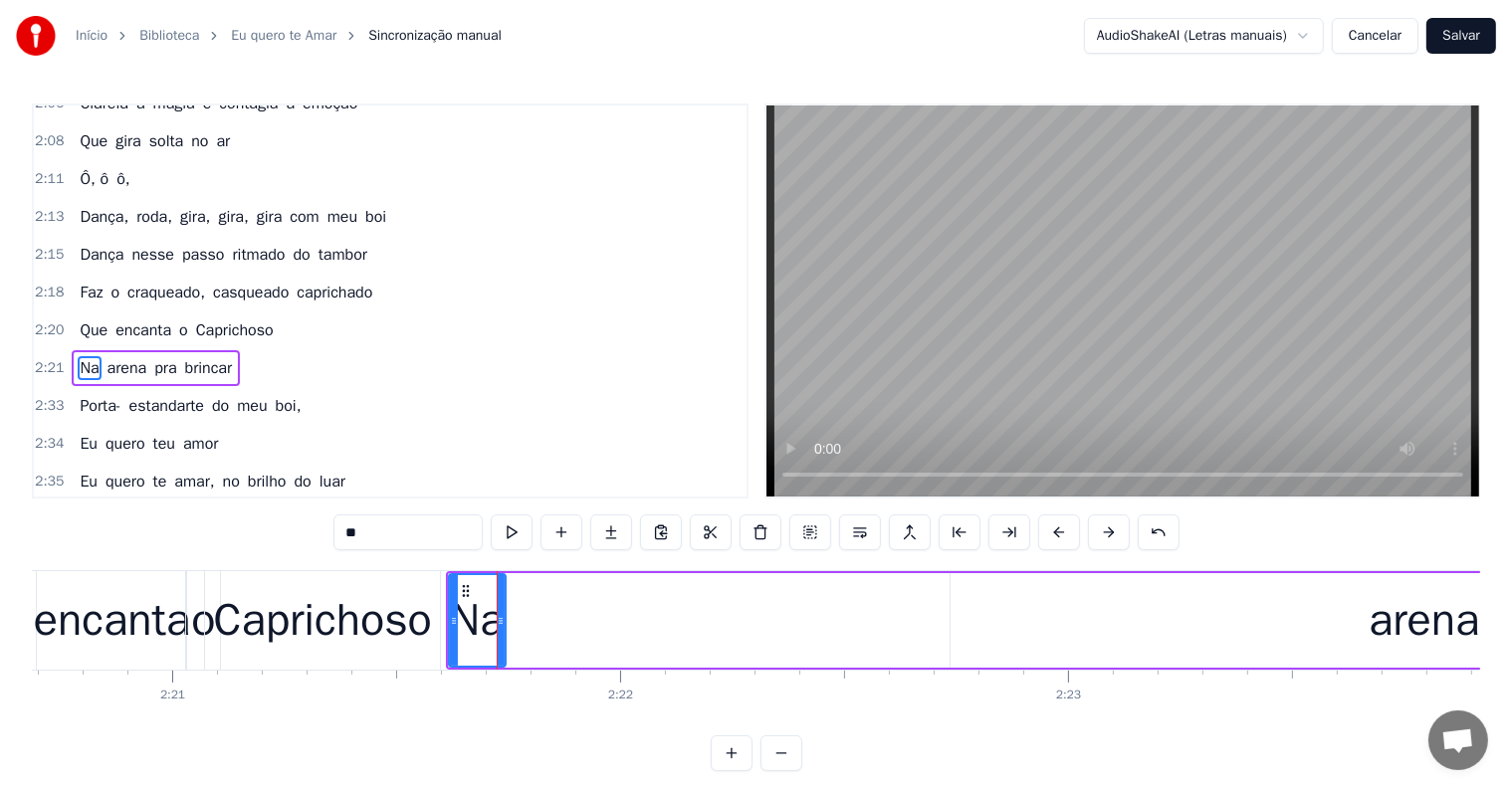 click on "arena" at bounding box center [1424, 620] 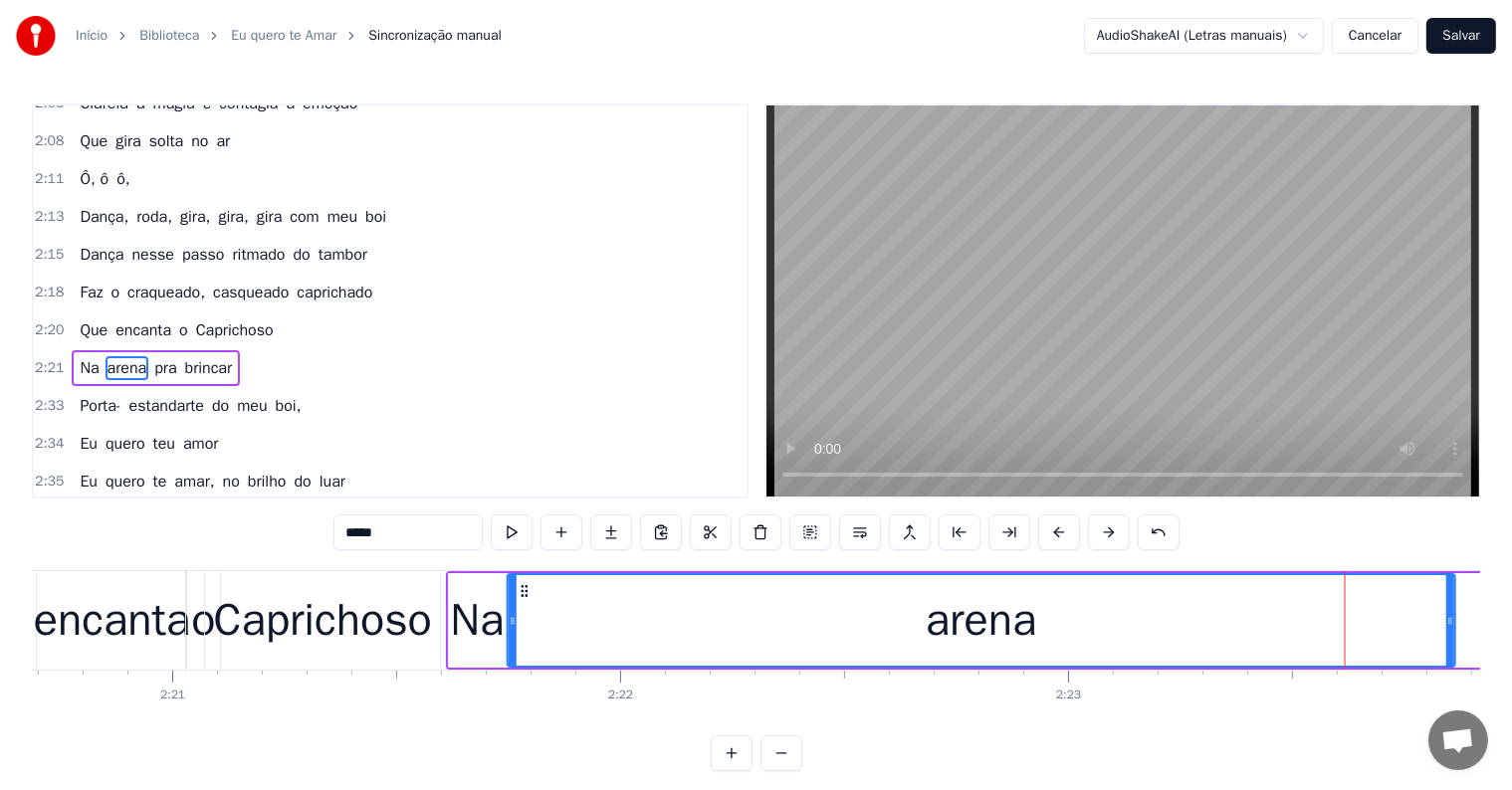 drag, startPoint x: 963, startPoint y: 589, endPoint x: 520, endPoint y: 589, distance: 443 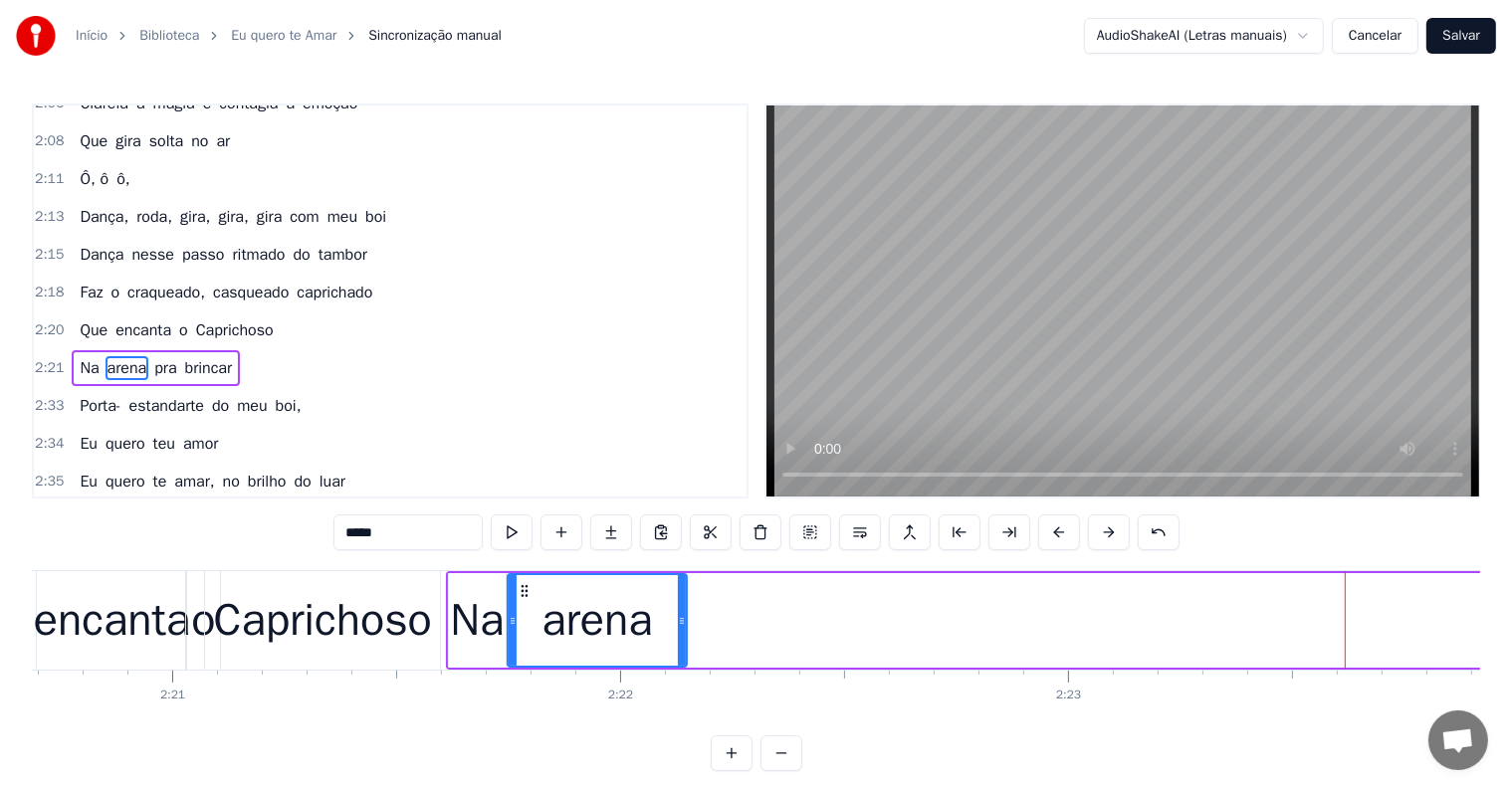 drag, startPoint x: 1449, startPoint y: 622, endPoint x: 681, endPoint y: 617, distance: 768.0163 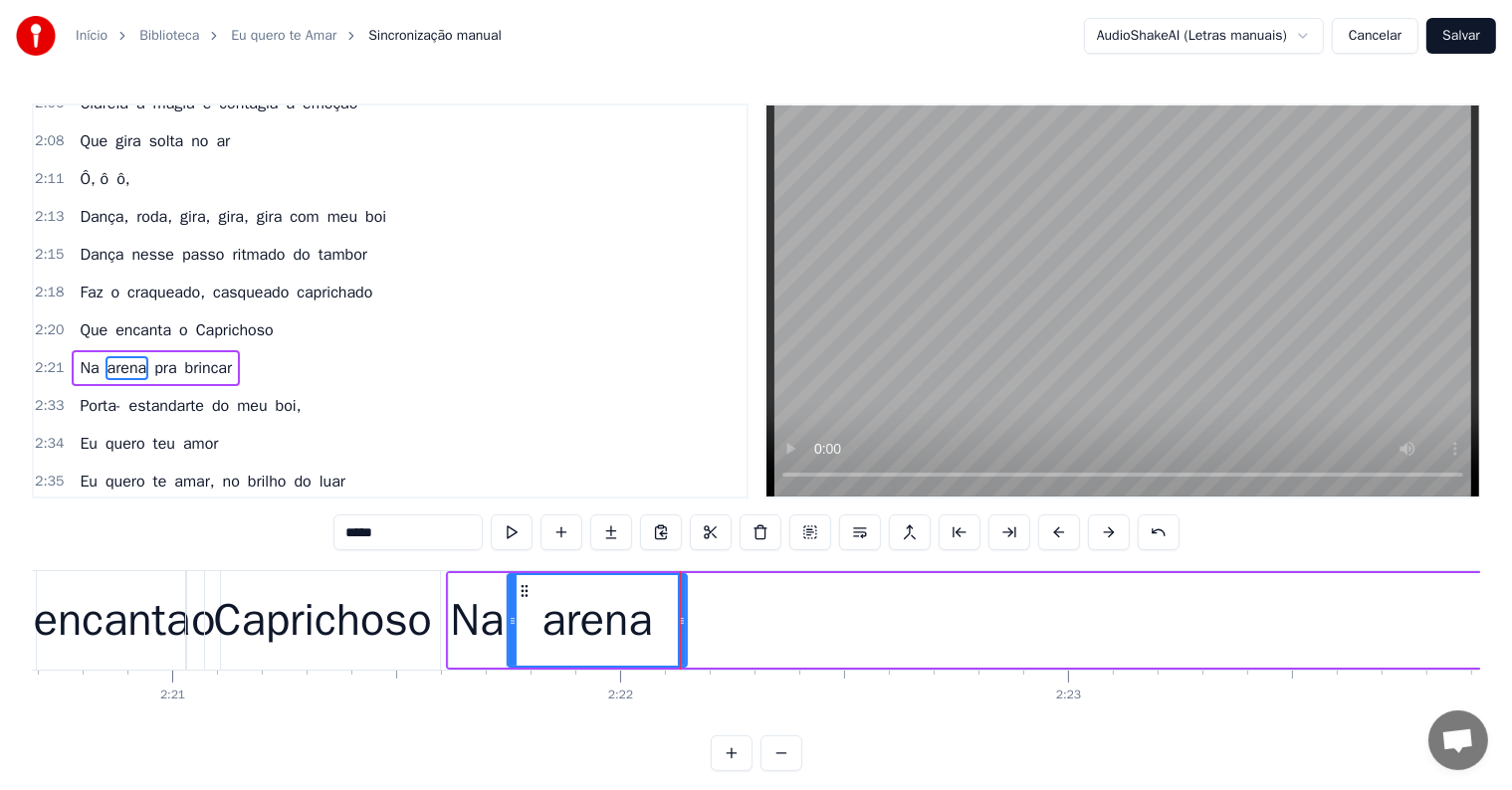 click on "pra" at bounding box center (165, 368) 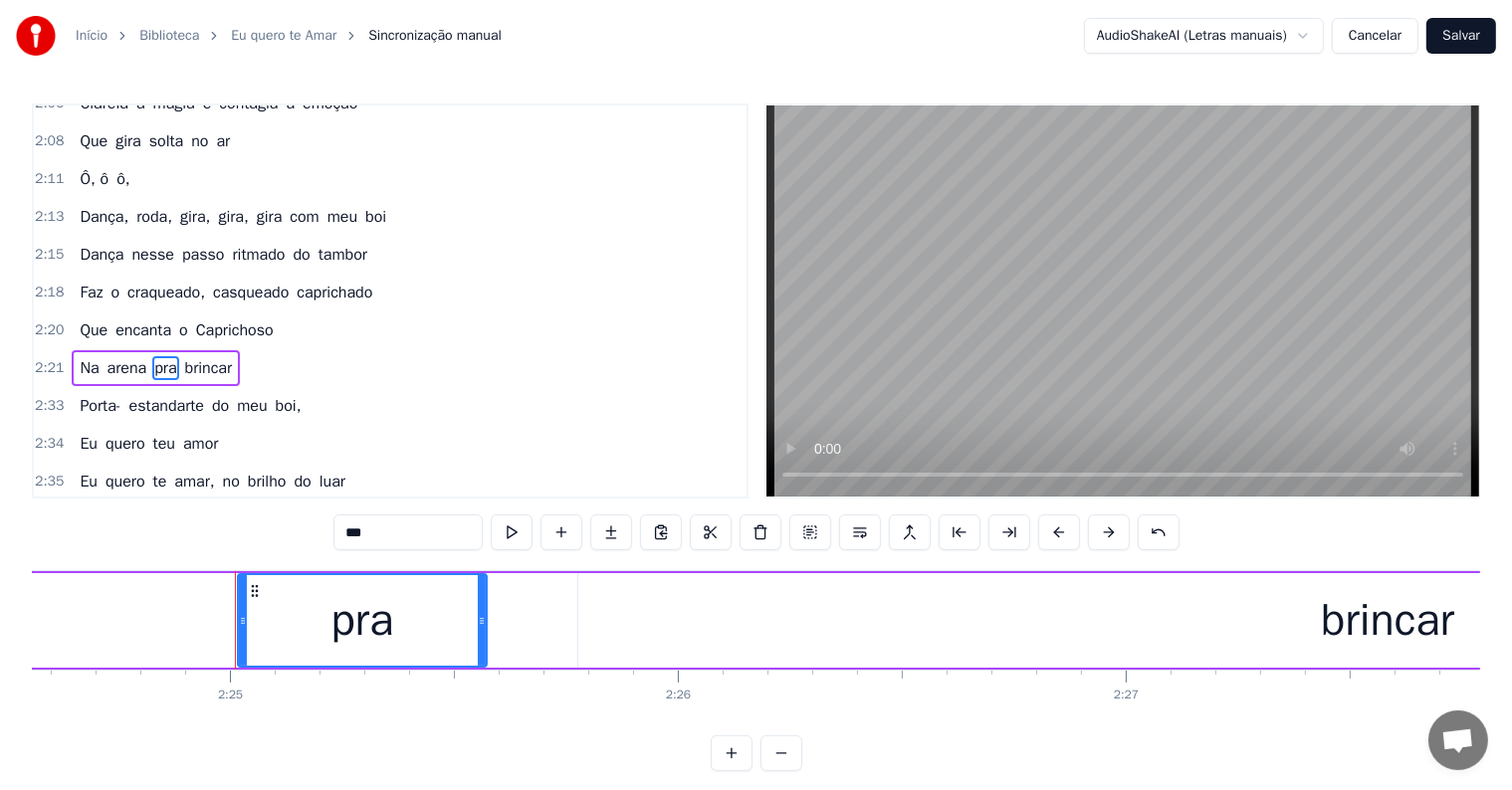 scroll, scrollTop: 0, scrollLeft: 64854, axis: horizontal 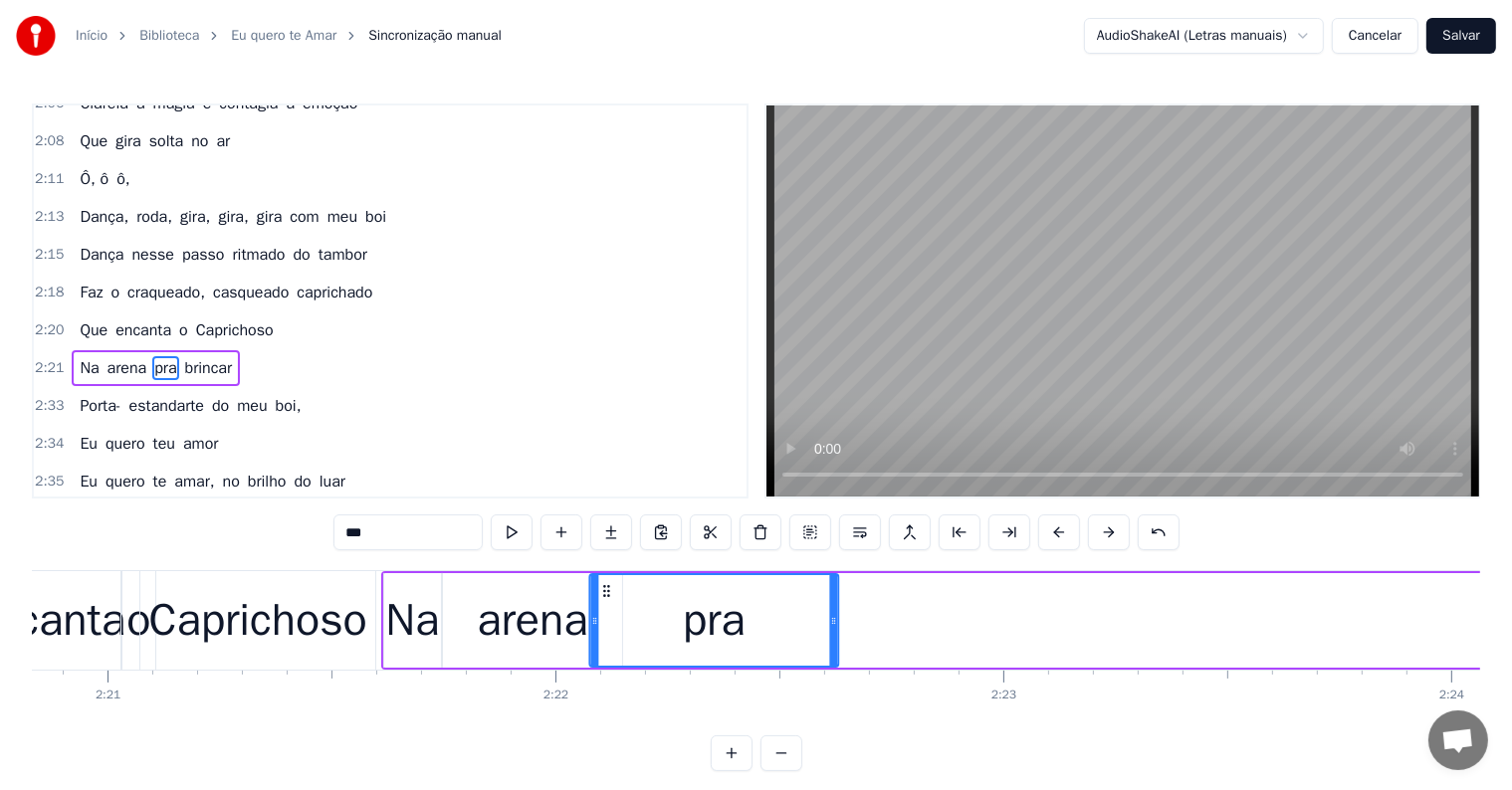 drag, startPoint x: 148, startPoint y: 589, endPoint x: 603, endPoint y: 585, distance: 455.01758 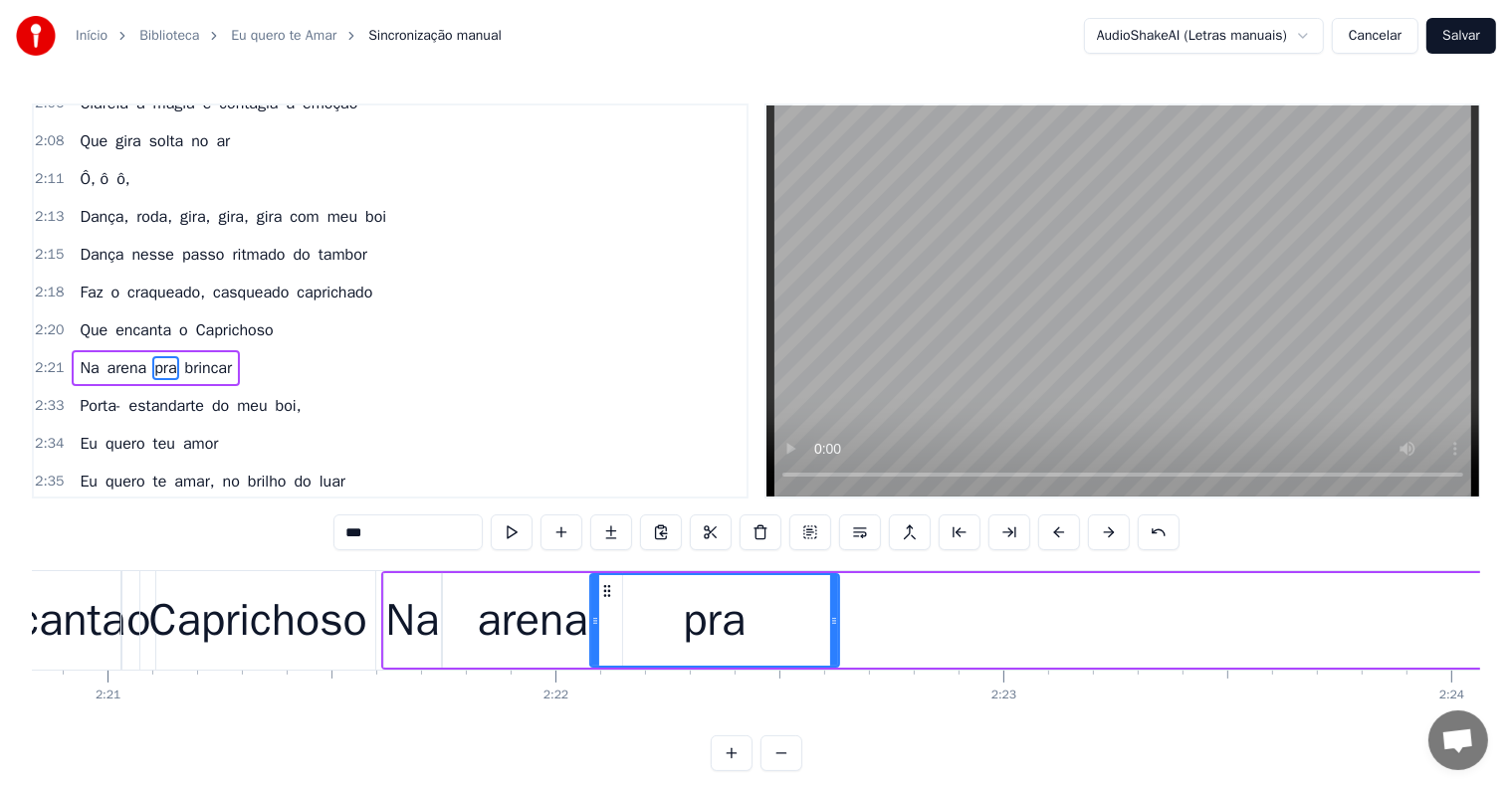 drag, startPoint x: 838, startPoint y: 620, endPoint x: 717, endPoint y: 613, distance: 121.20231 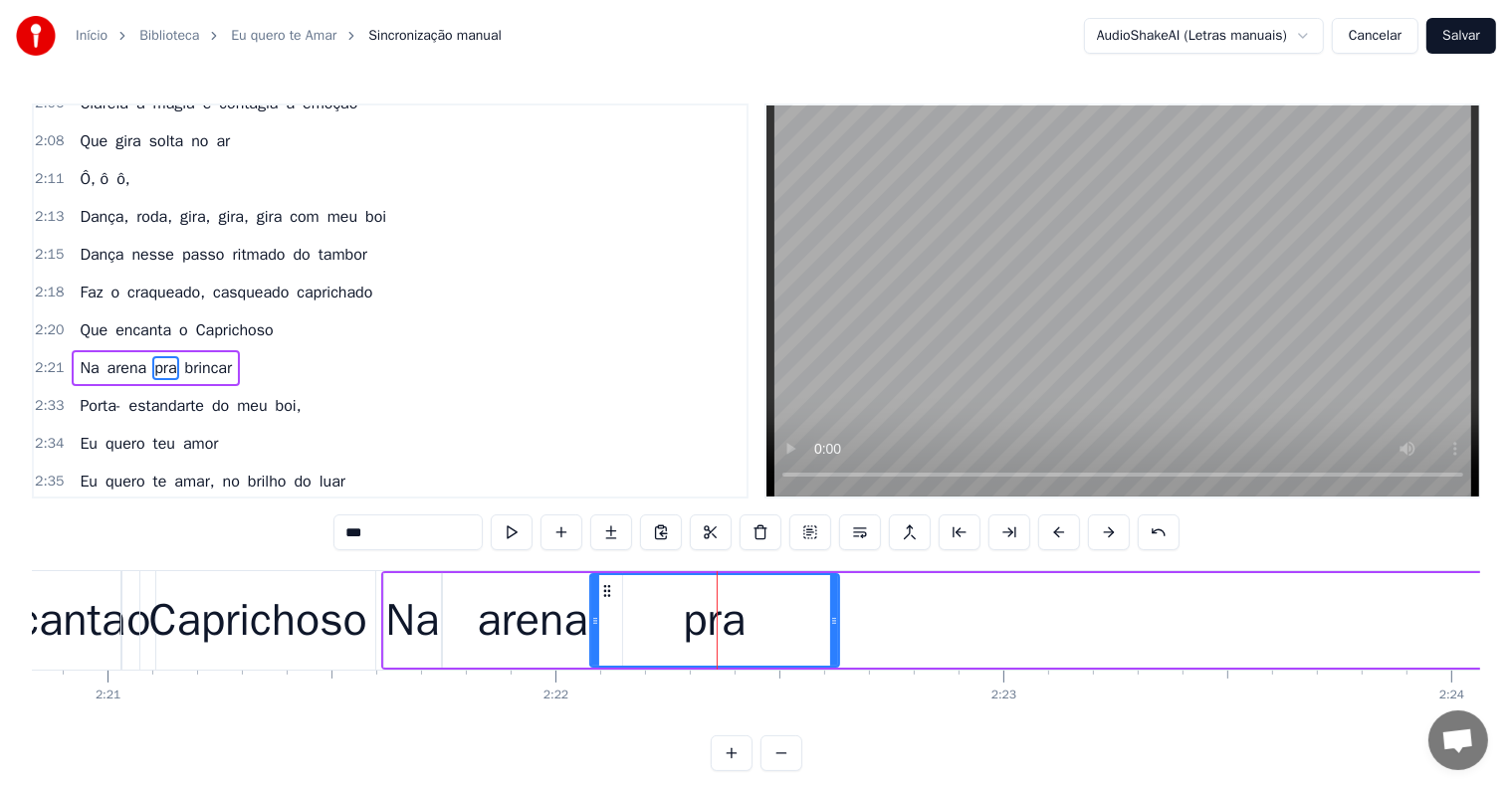click on "pra" at bounding box center [714, 621] 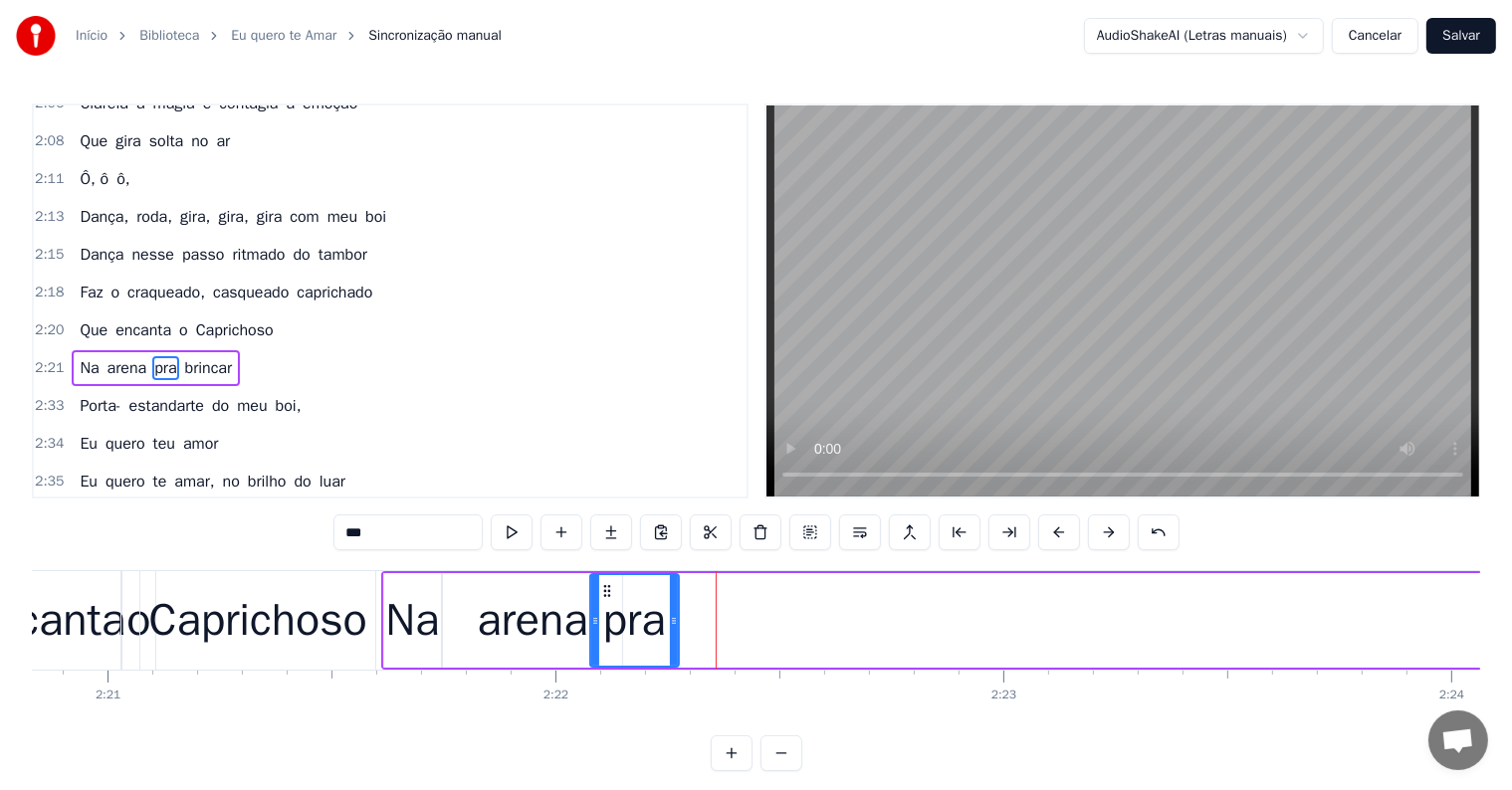 drag, startPoint x: 836, startPoint y: 618, endPoint x: 676, endPoint y: 617, distance: 160.00312 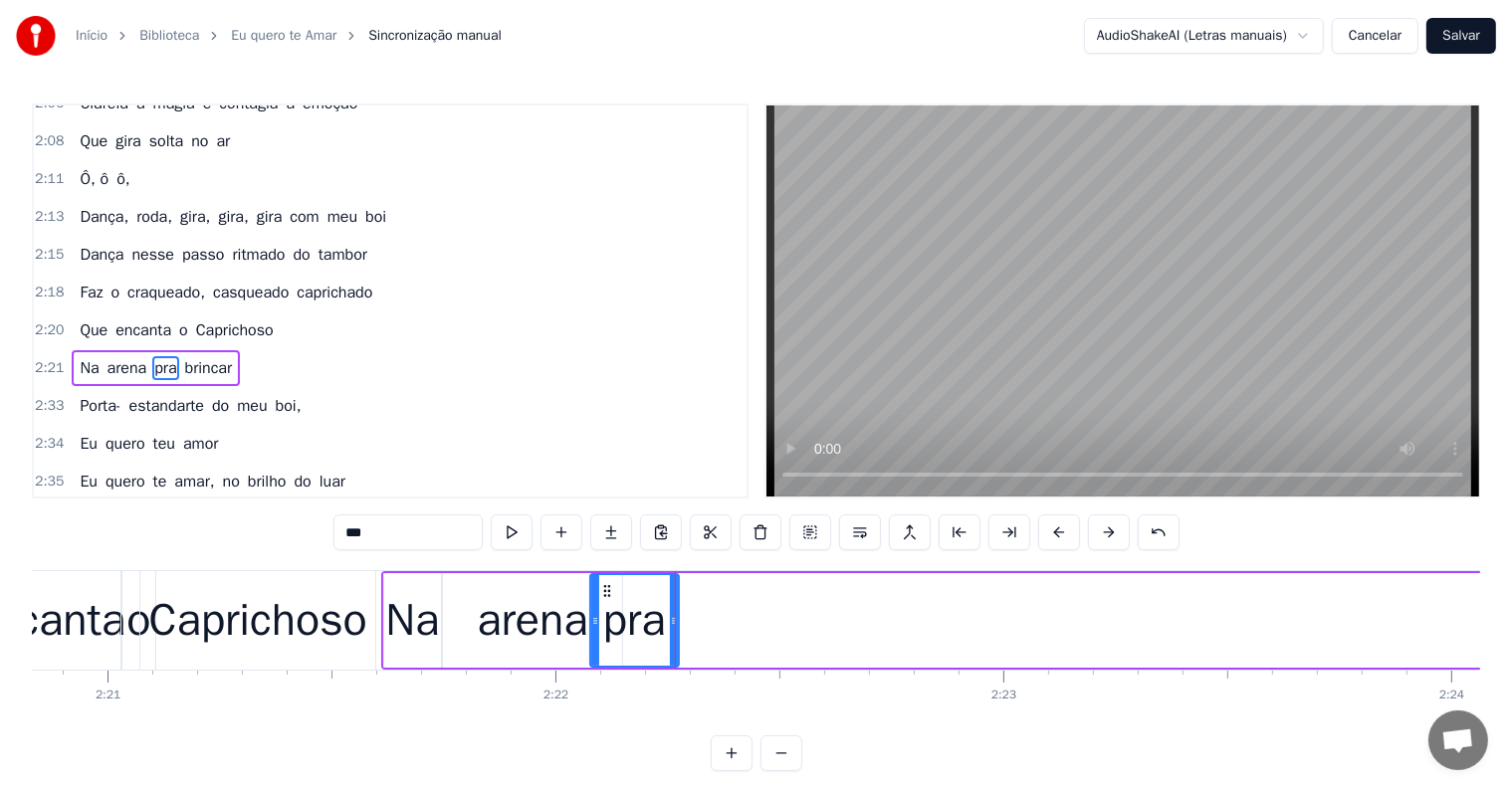 click on "brincar" at bounding box center [209, 368] 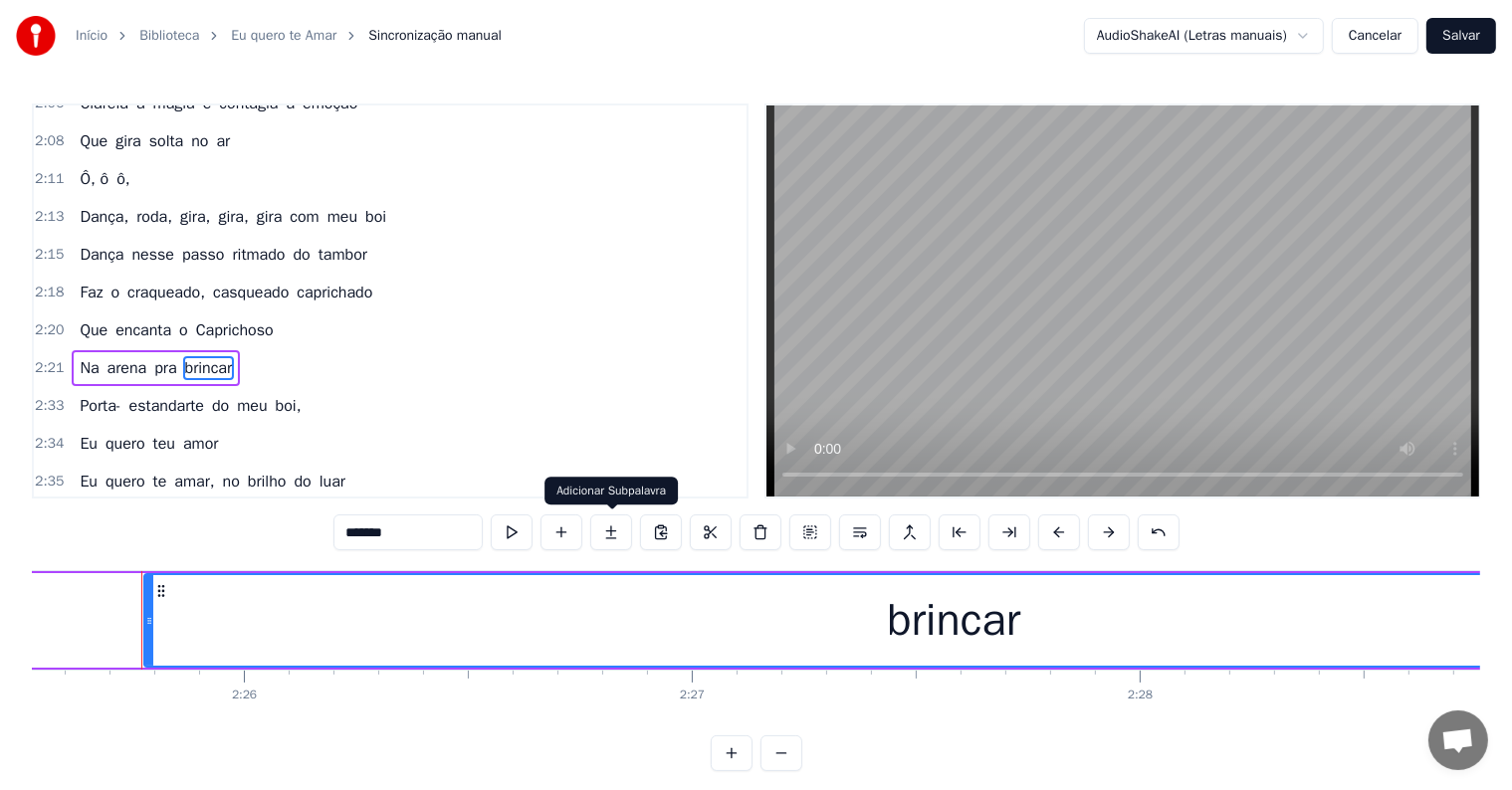 scroll, scrollTop: 0, scrollLeft: 65194, axis: horizontal 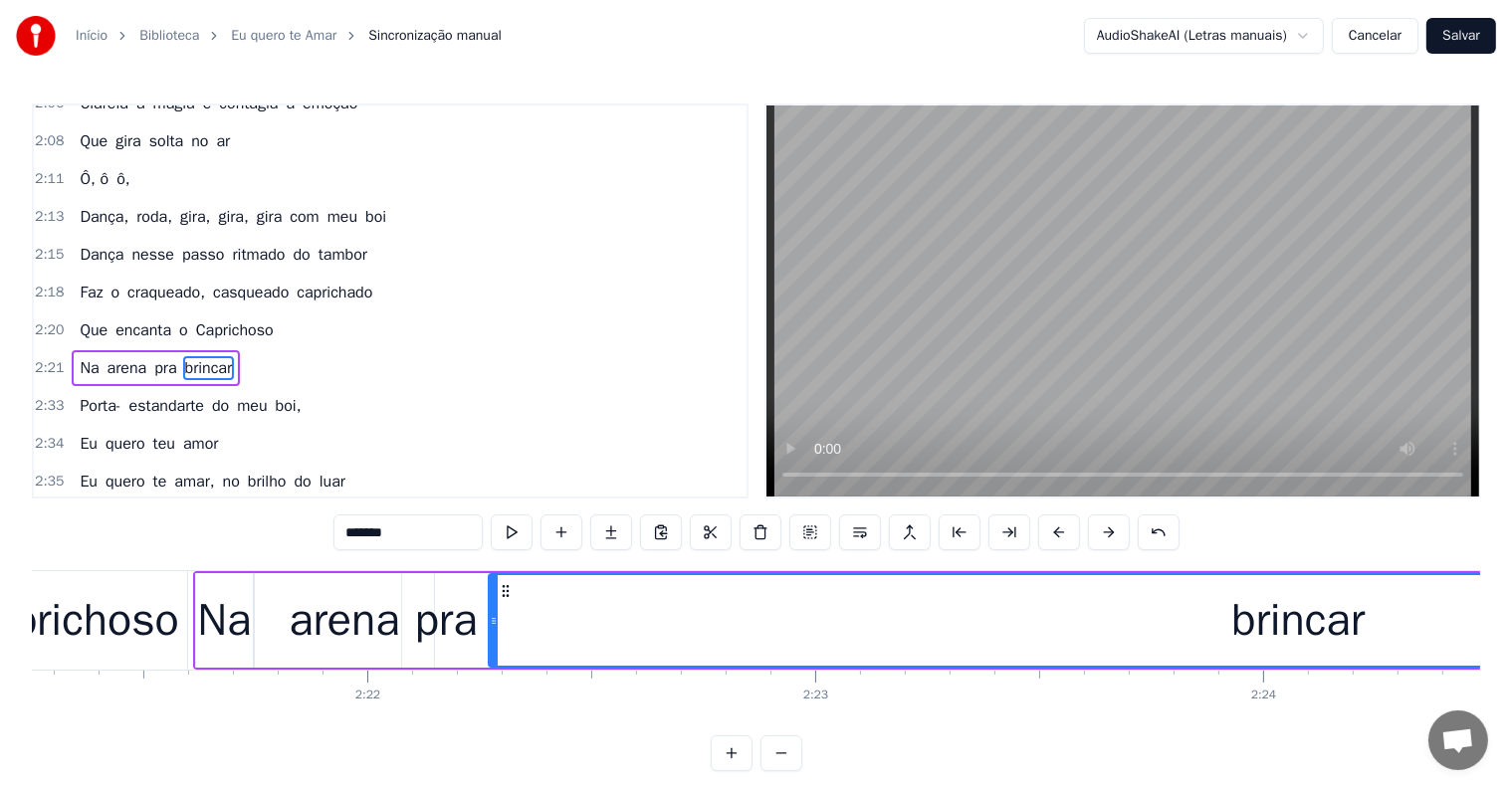 drag, startPoint x: 150, startPoint y: 584, endPoint x: 504, endPoint y: 595, distance: 354.17086 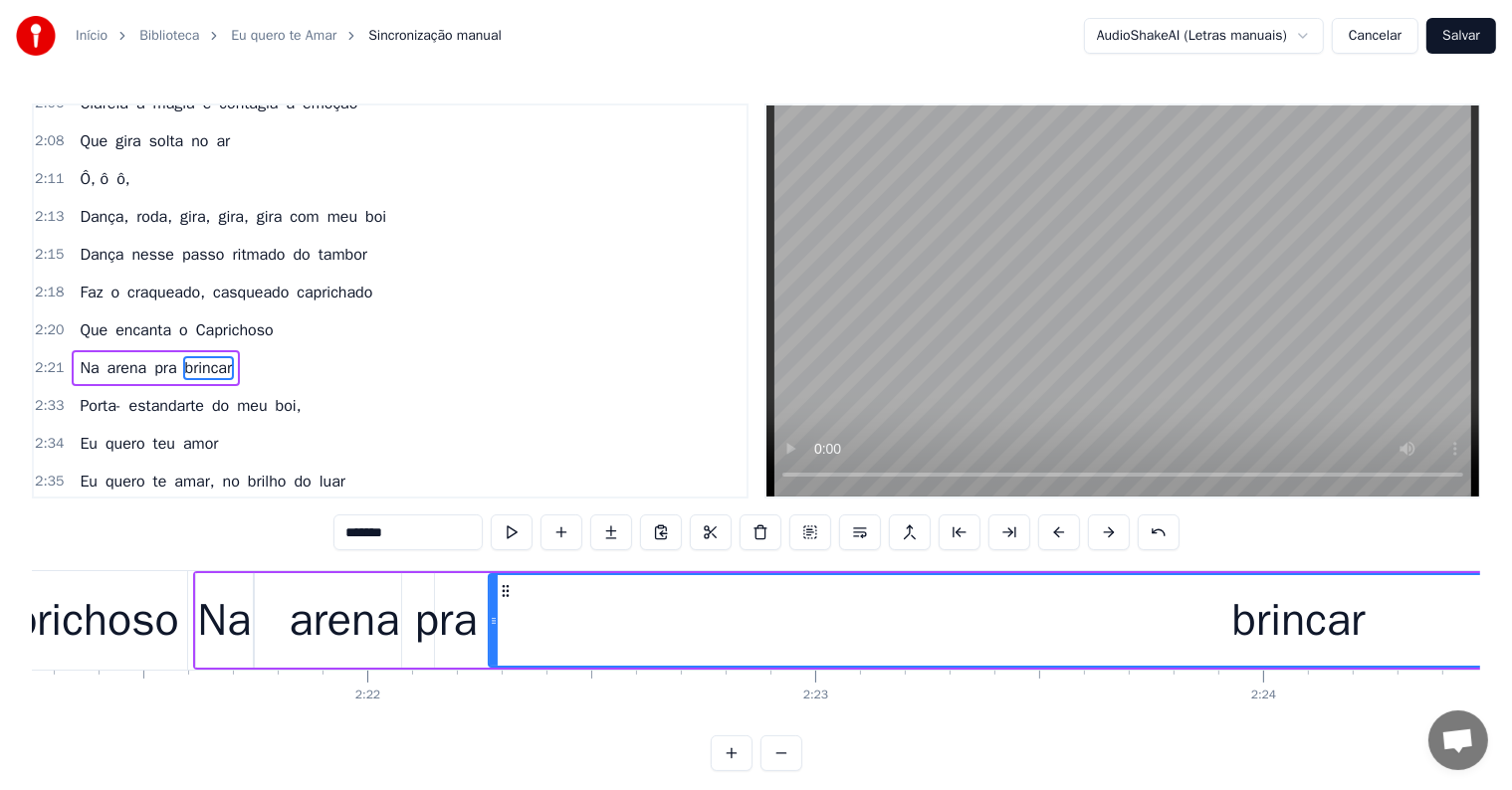 click on "Caprichoso" at bounding box center (70, 621) 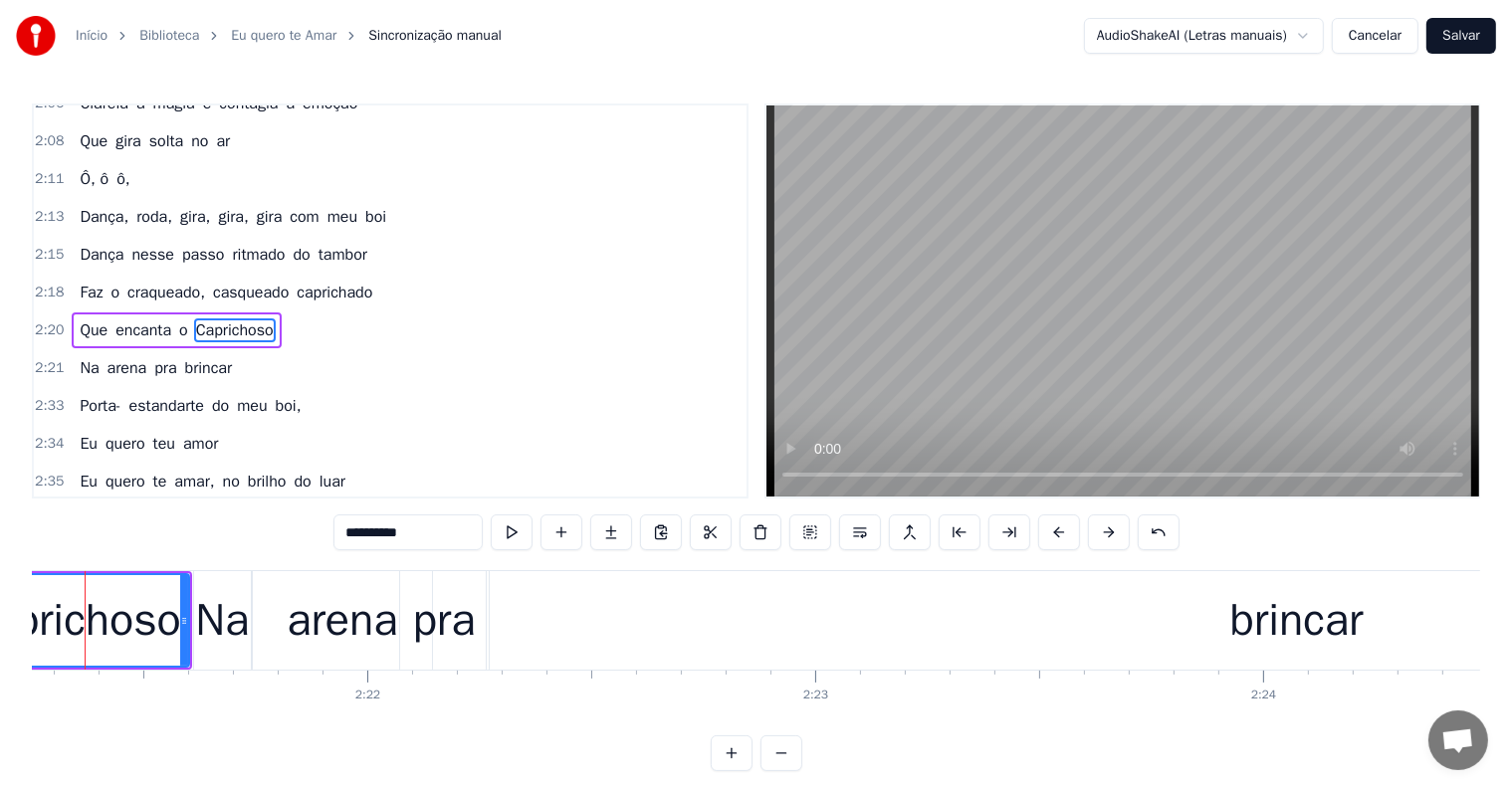 scroll, scrollTop: 1799, scrollLeft: 0, axis: vertical 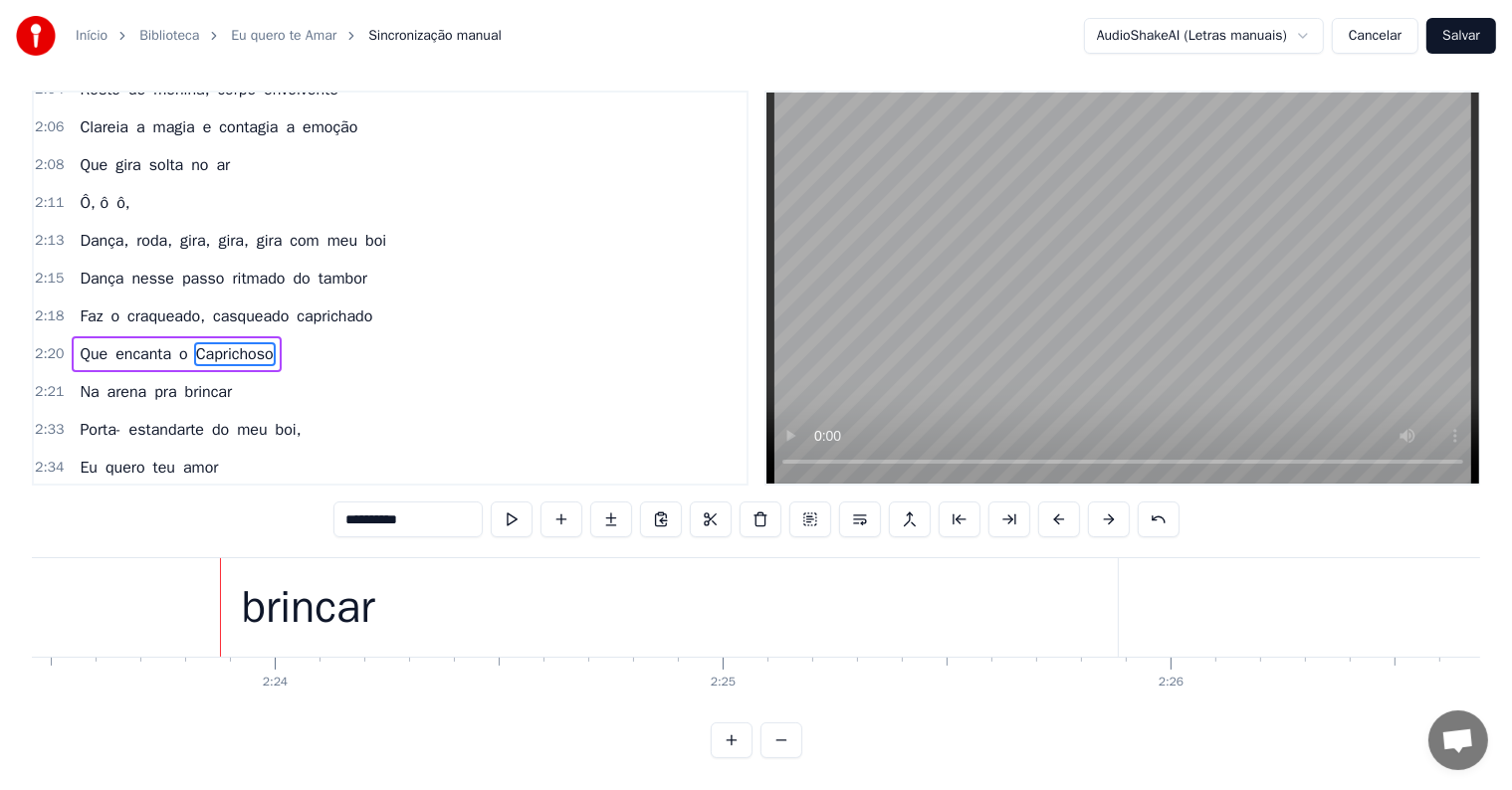click on "brincar" at bounding box center [308, 607] 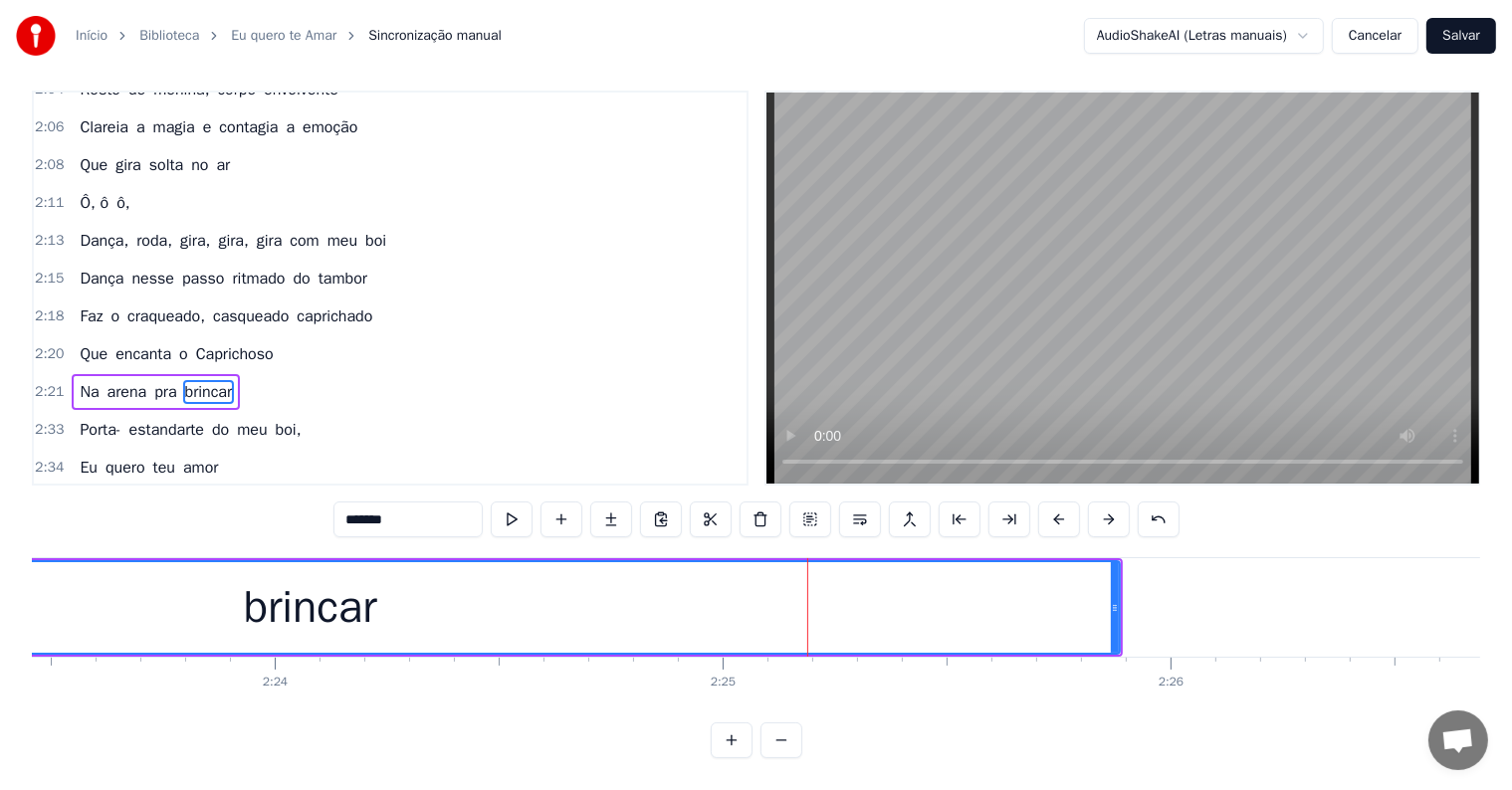 scroll, scrollTop: 0, scrollLeft: 0, axis: both 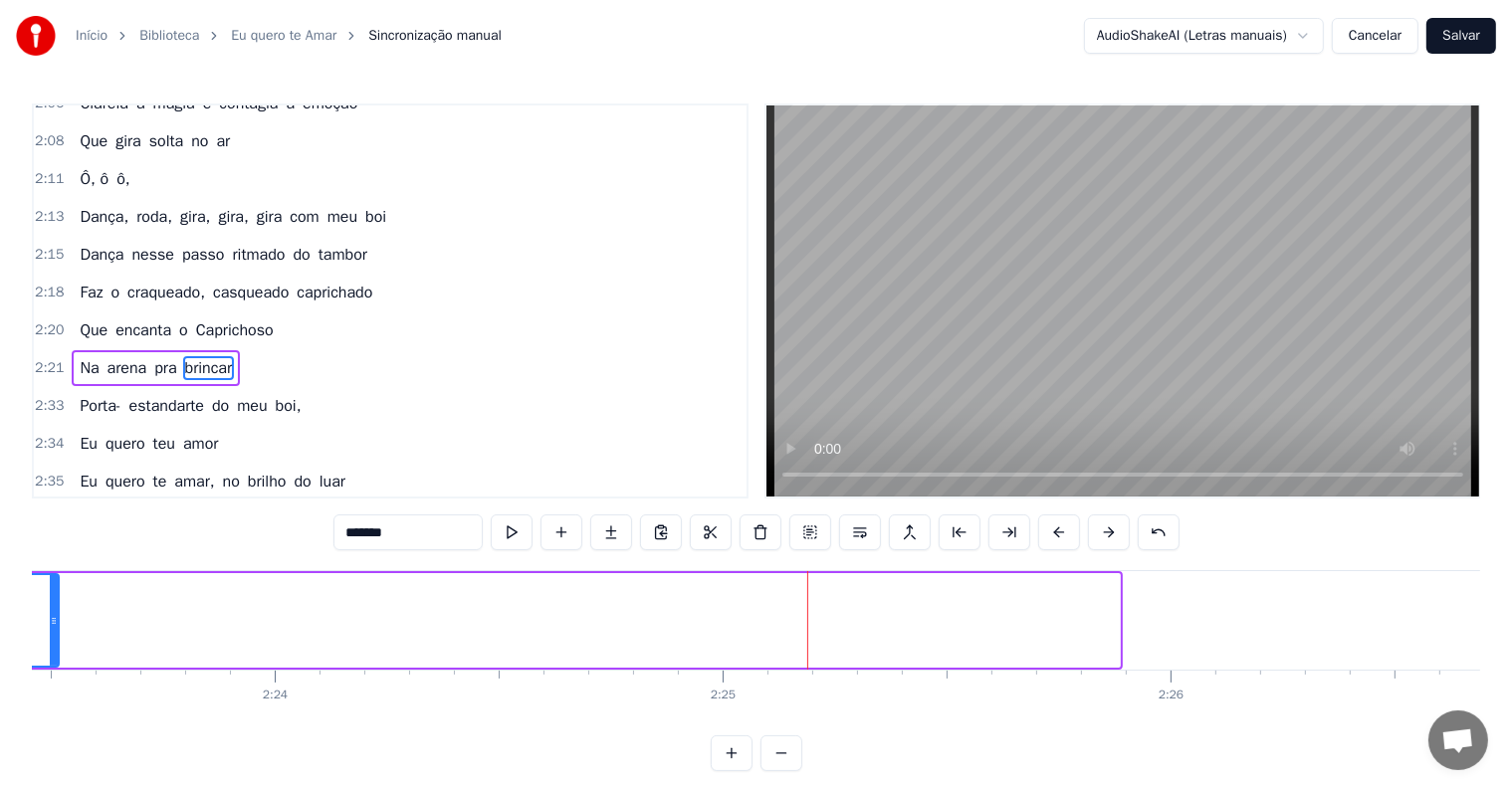 drag, startPoint x: 1117, startPoint y: 621, endPoint x: 56, endPoint y: 607, distance: 1061.0924 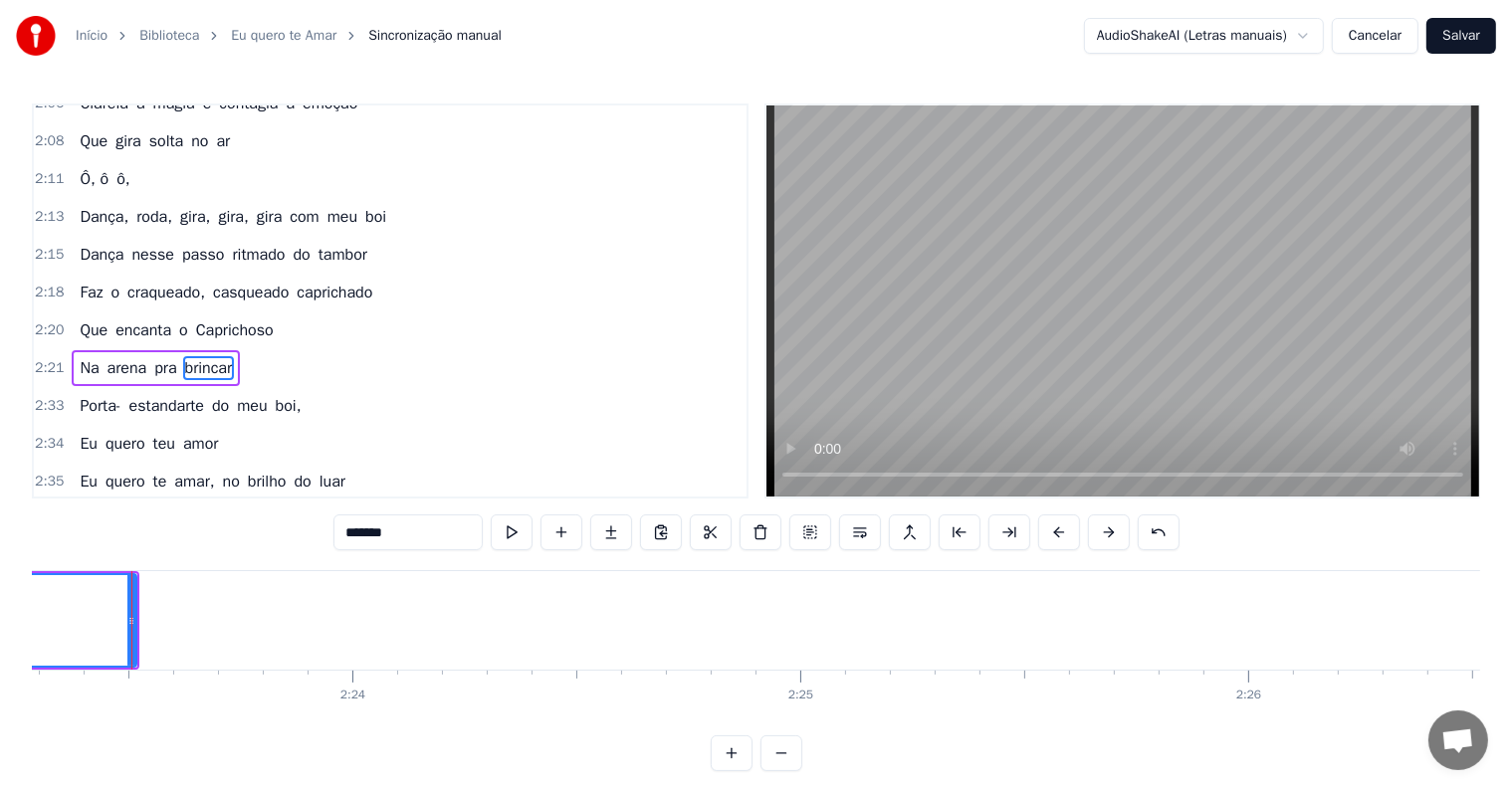 scroll, scrollTop: 0, scrollLeft: 62914, axis: horizontal 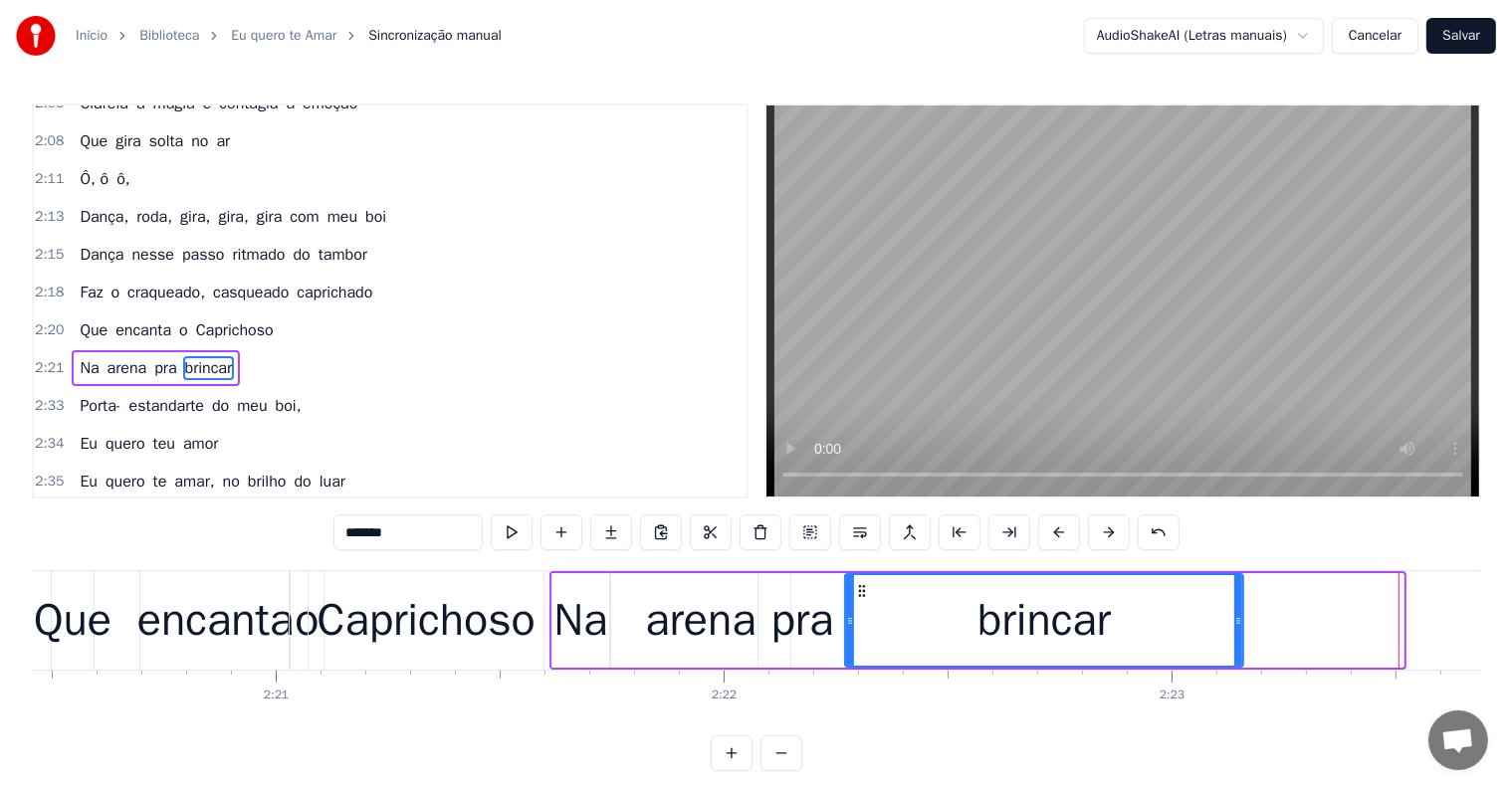 drag, startPoint x: 1402, startPoint y: 619, endPoint x: 1241, endPoint y: 621, distance: 161.01242 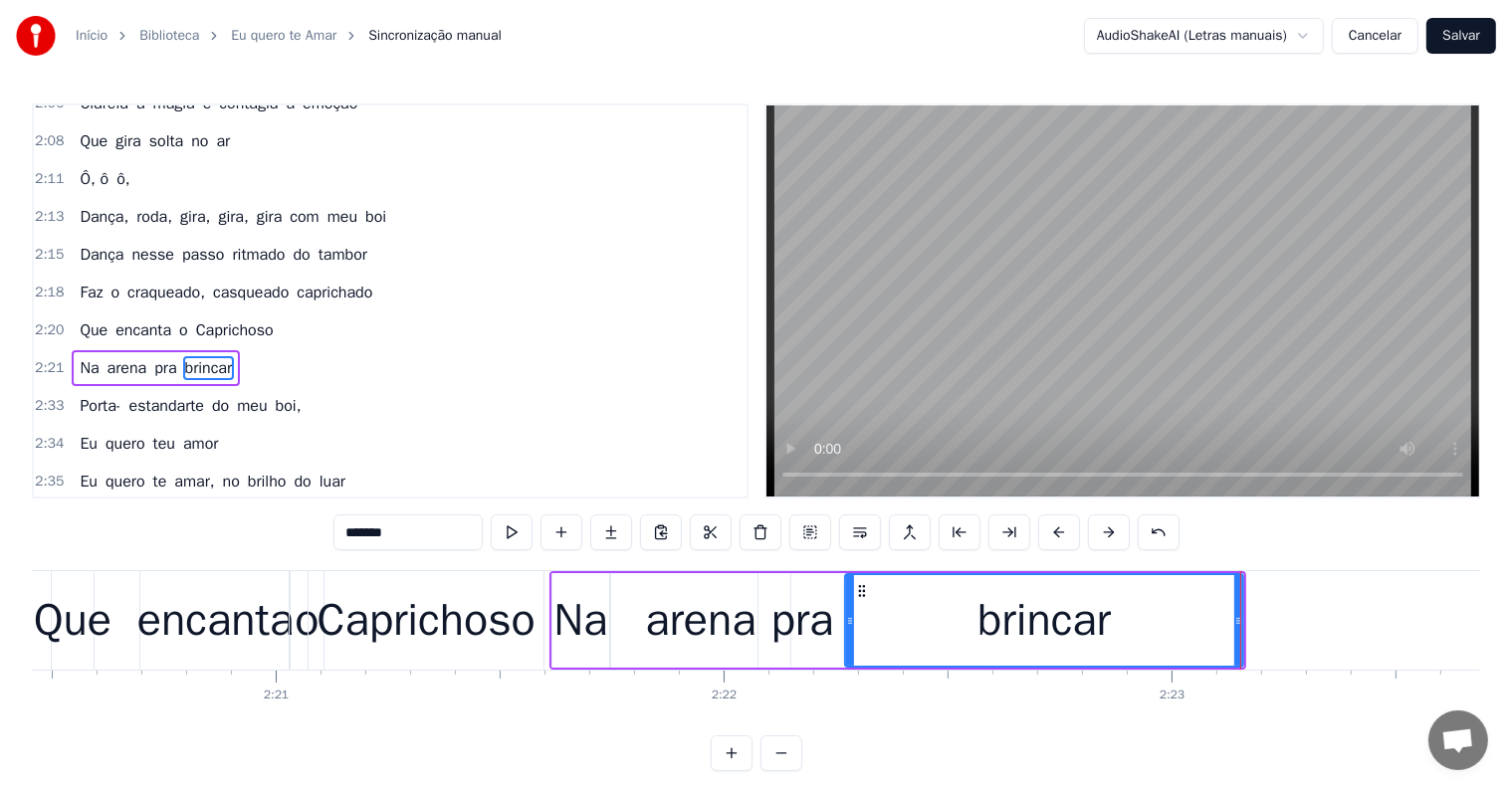 click on "Caprichoso" at bounding box center (426, 621) 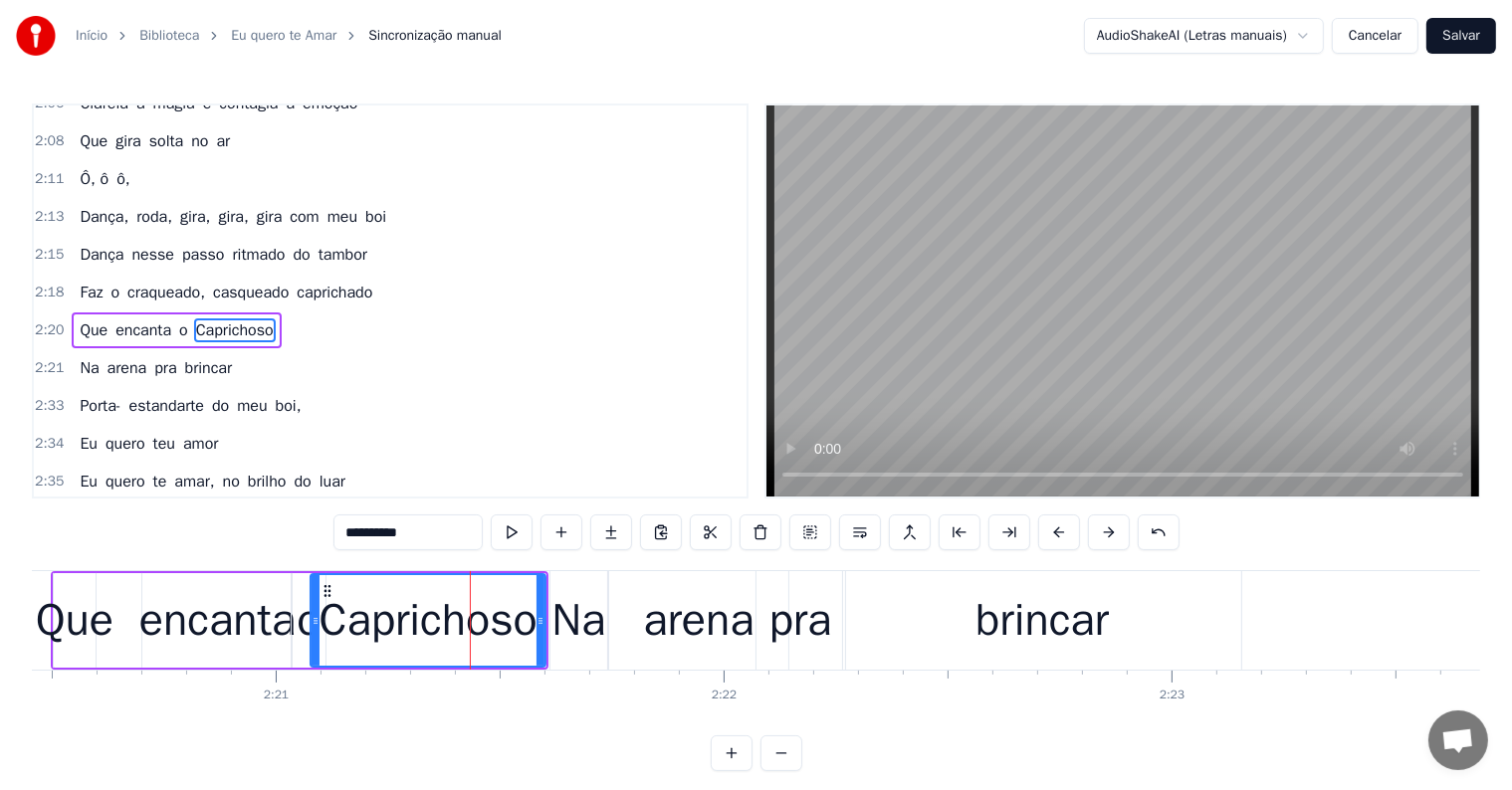 scroll, scrollTop: 1799, scrollLeft: 0, axis: vertical 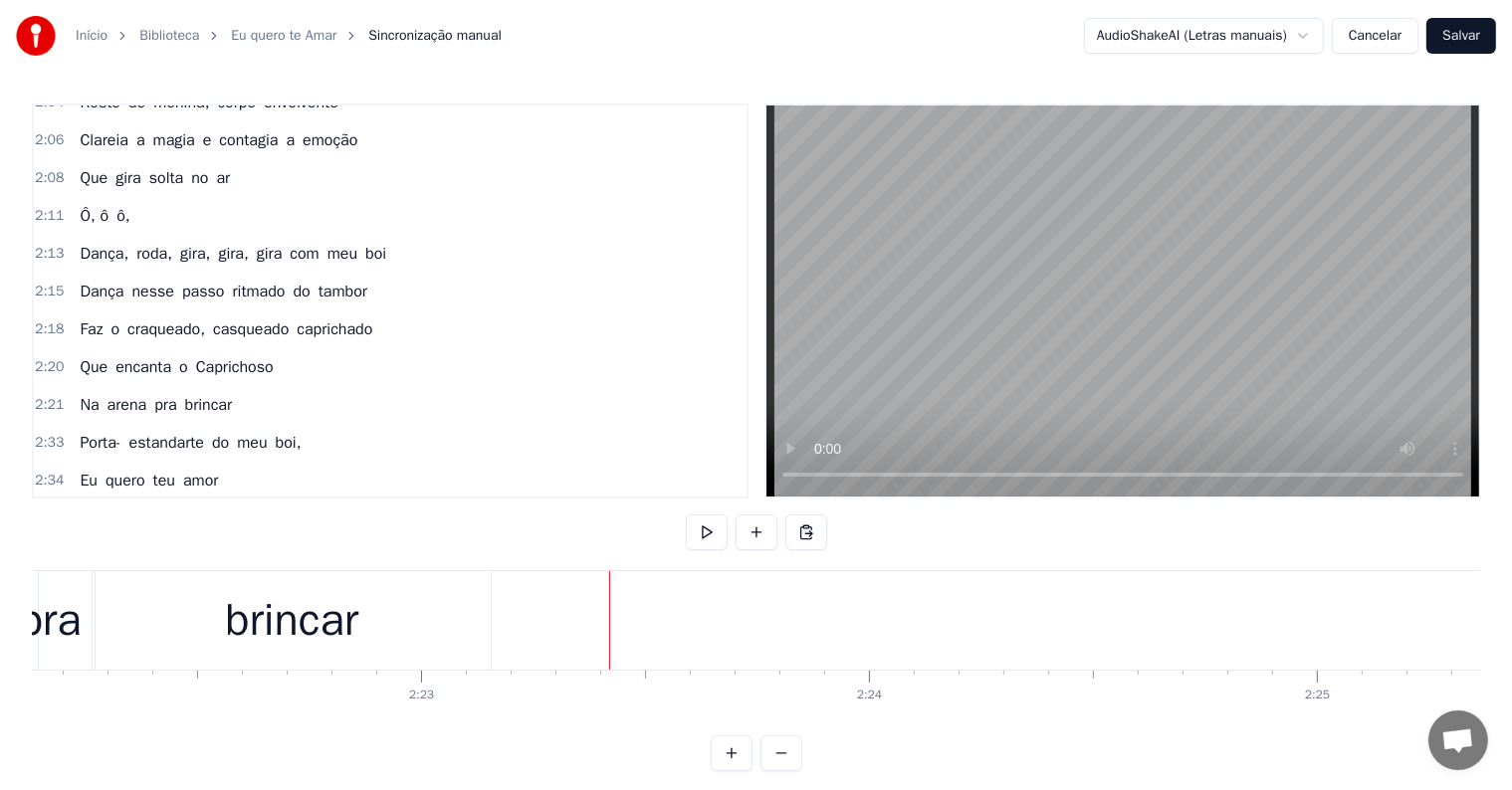 click on "brincar" at bounding box center [292, 620] 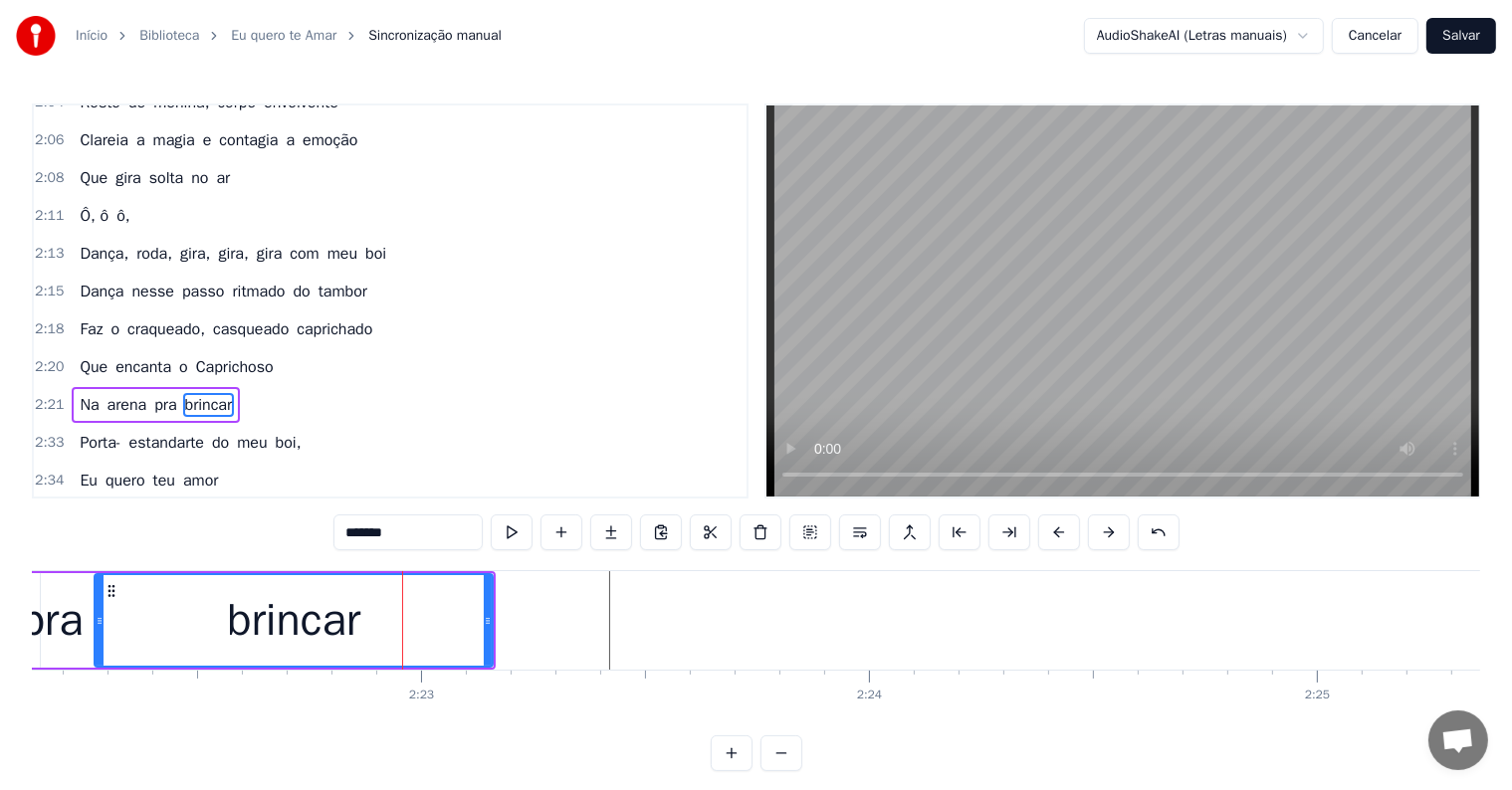 scroll, scrollTop: 1836, scrollLeft: 0, axis: vertical 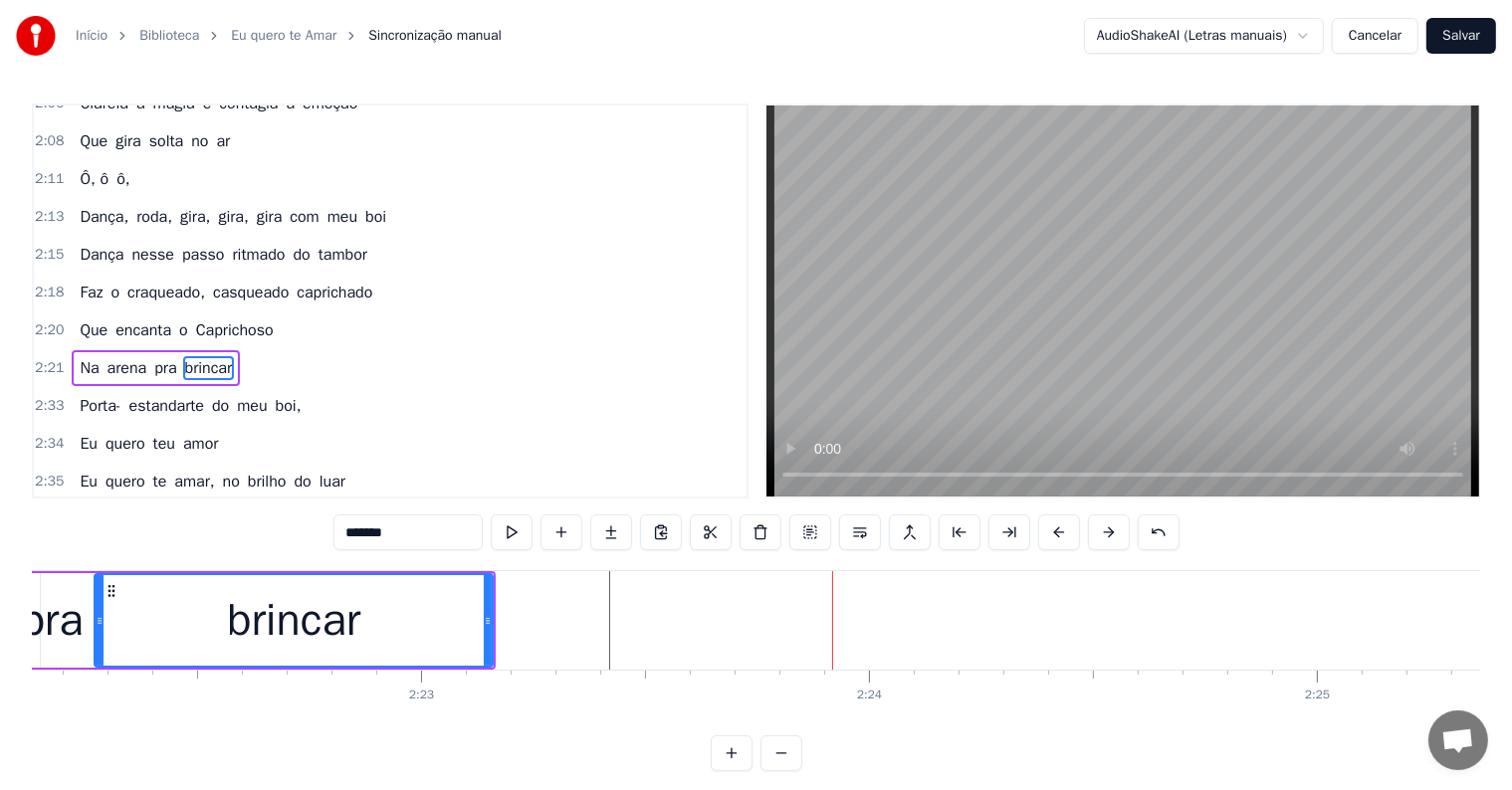 click at bounding box center [-17708, 620] 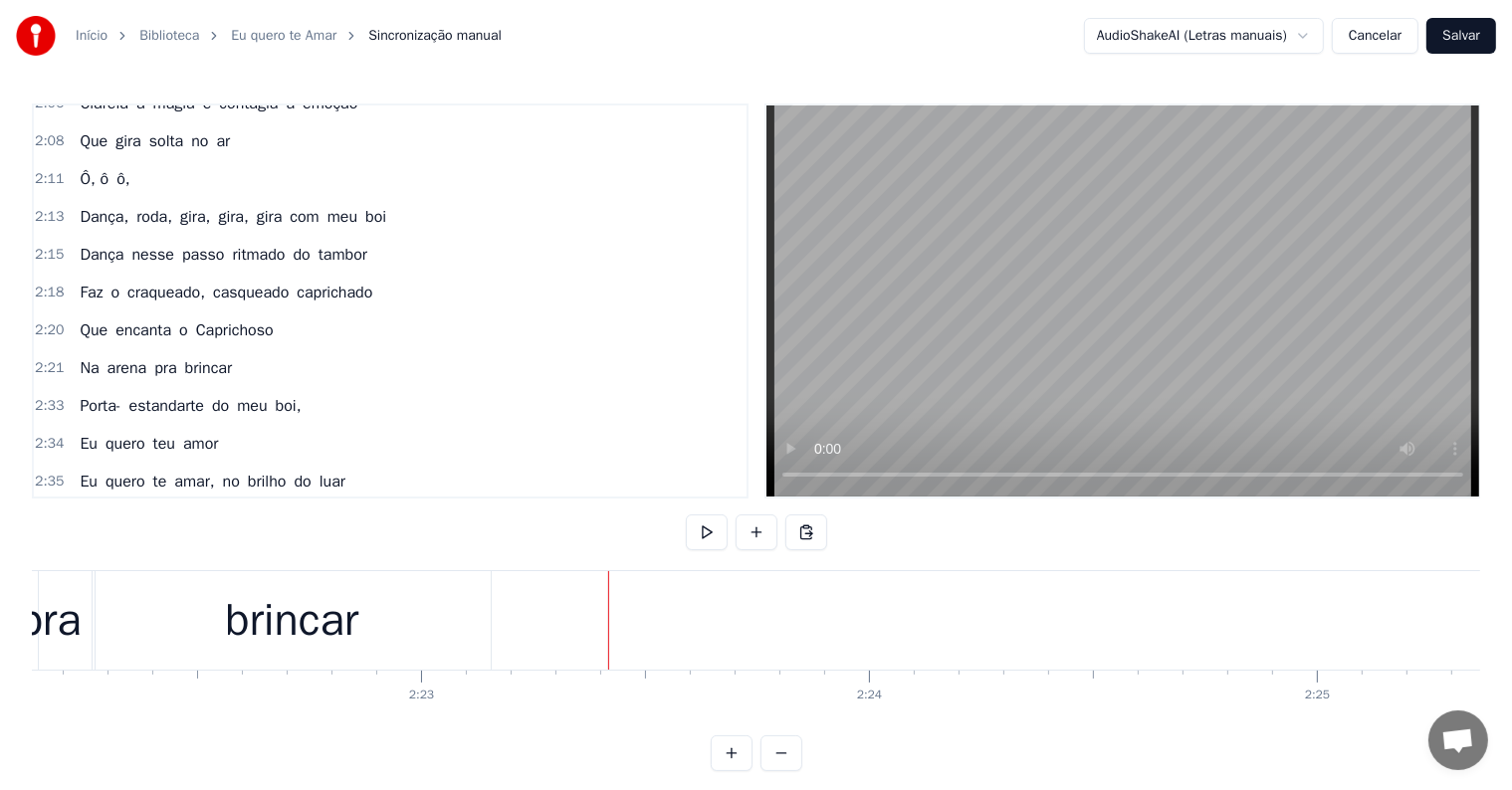 click on "brincar" at bounding box center [292, 621] 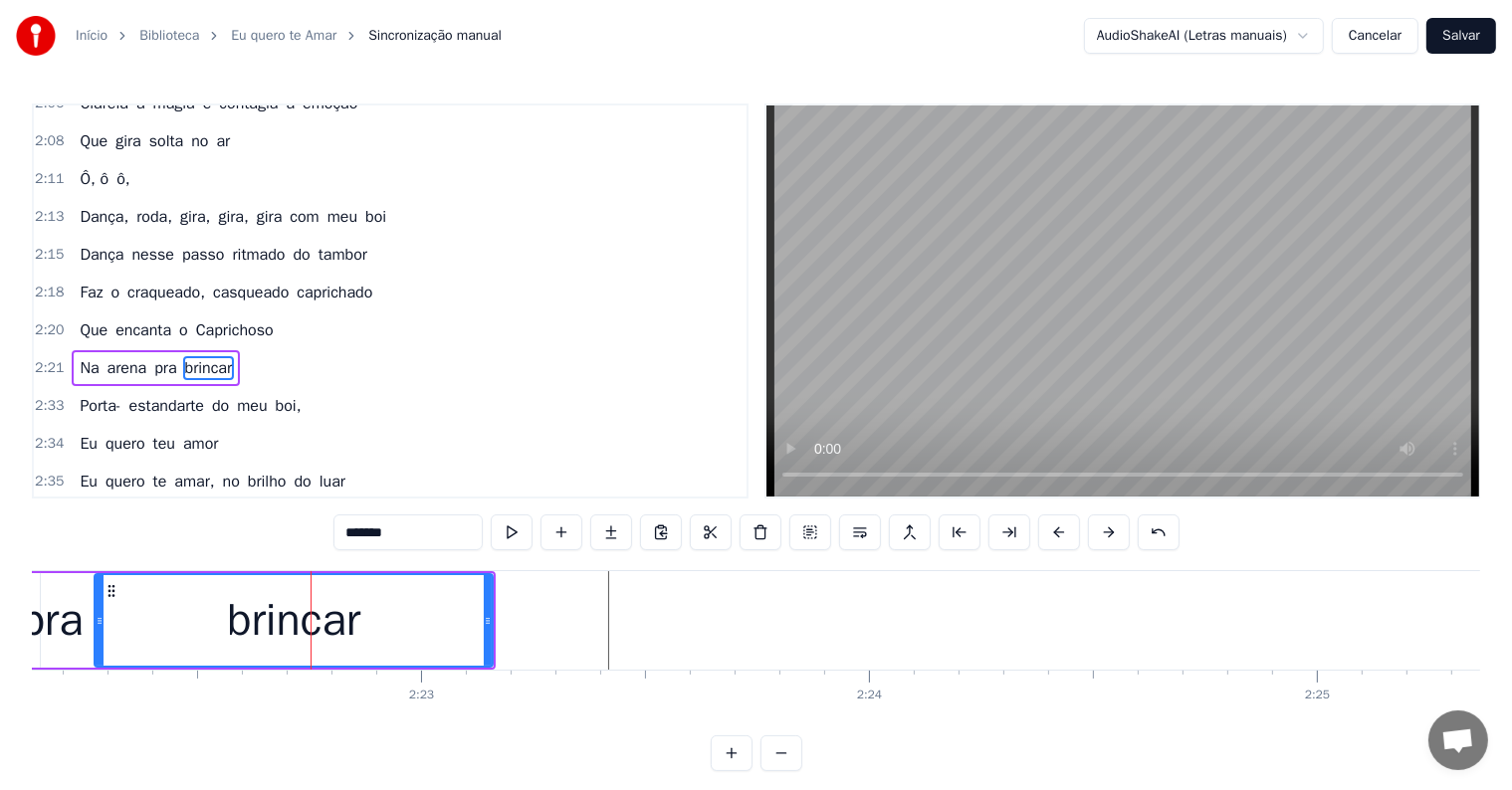click on "Porta- estandarte do meu boi," at bounding box center (190, 406) 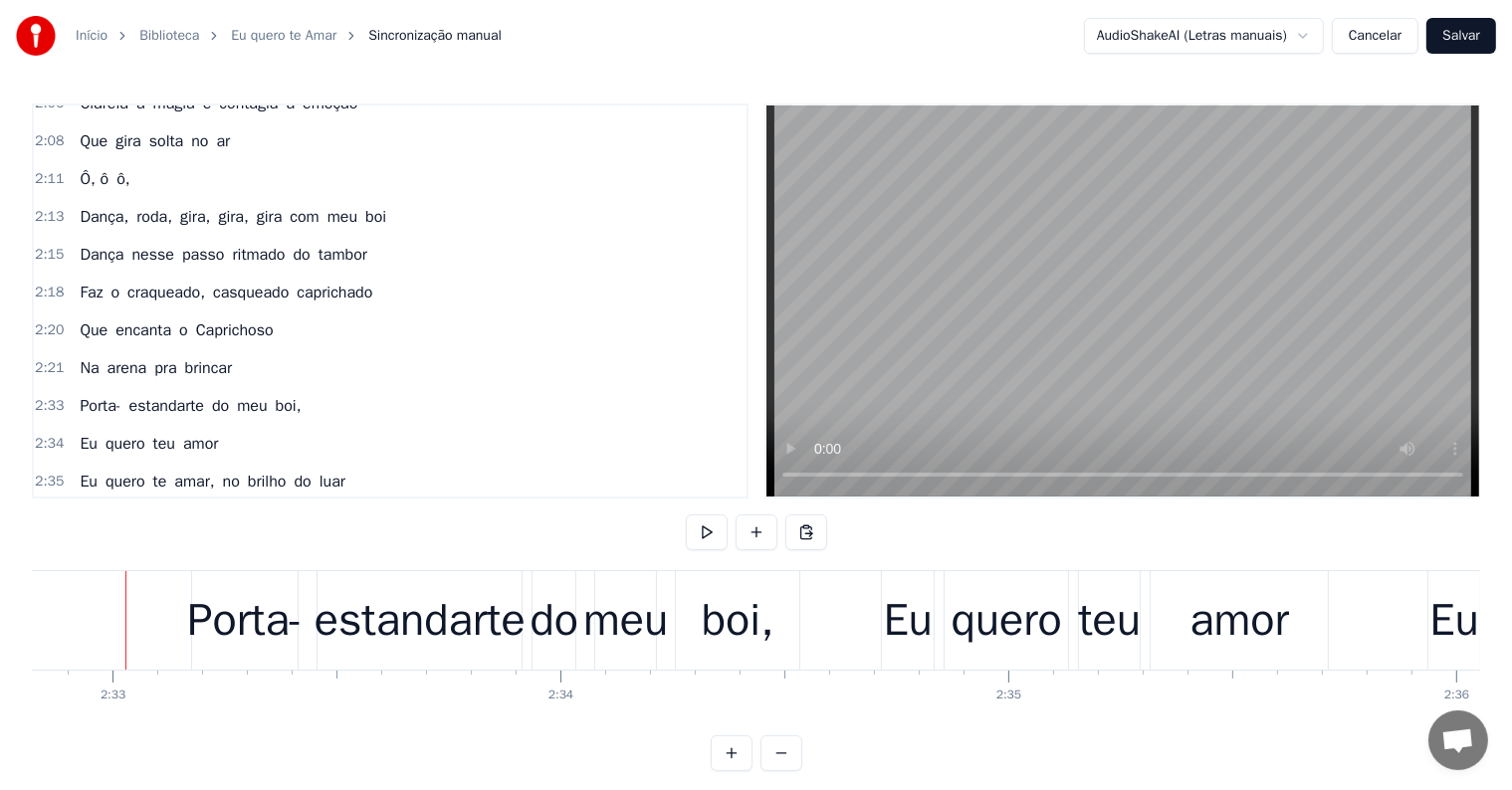 scroll, scrollTop: 0, scrollLeft: 68445, axis: horizontal 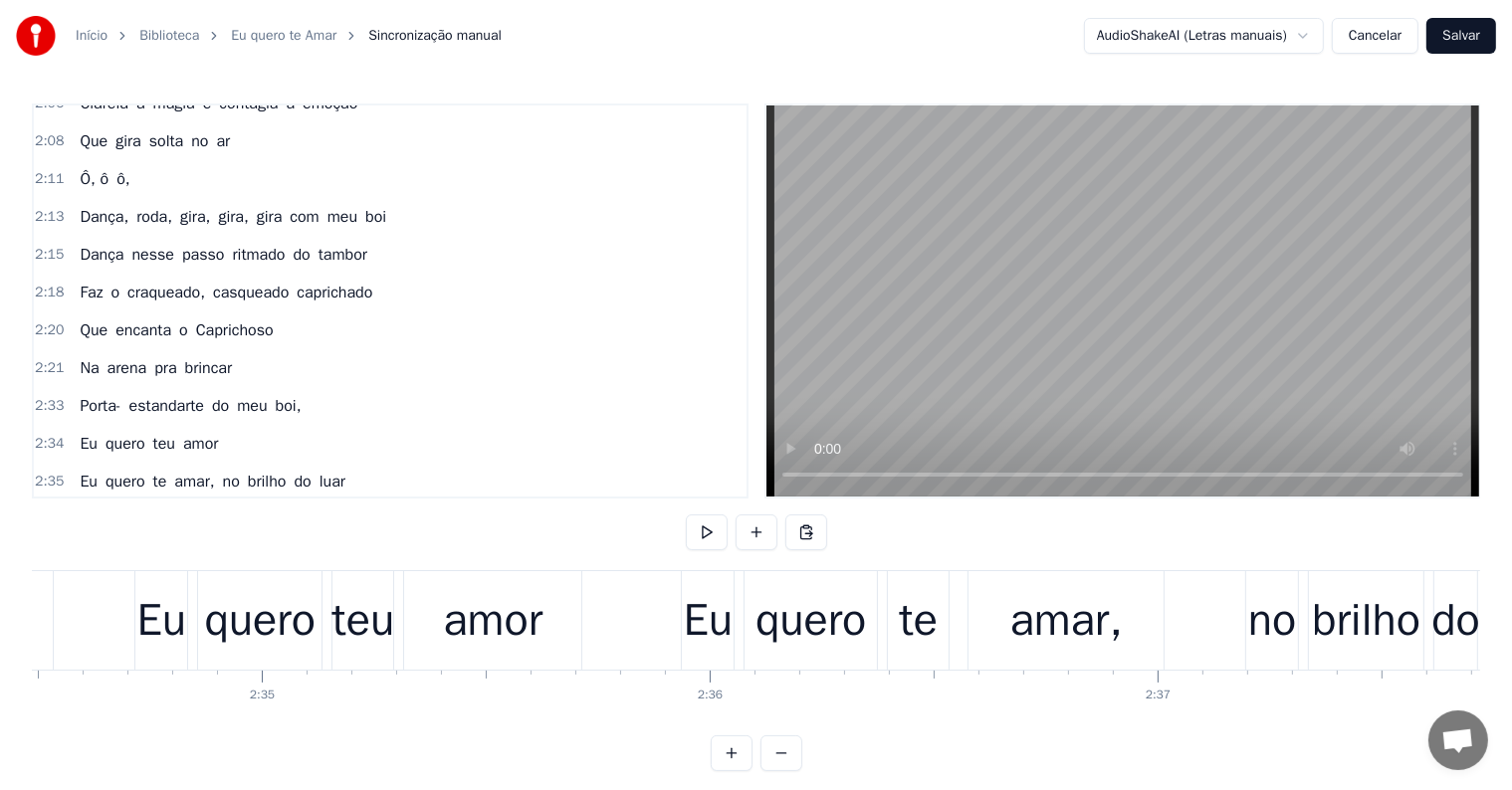 click on "brincar" at bounding box center (209, 368) 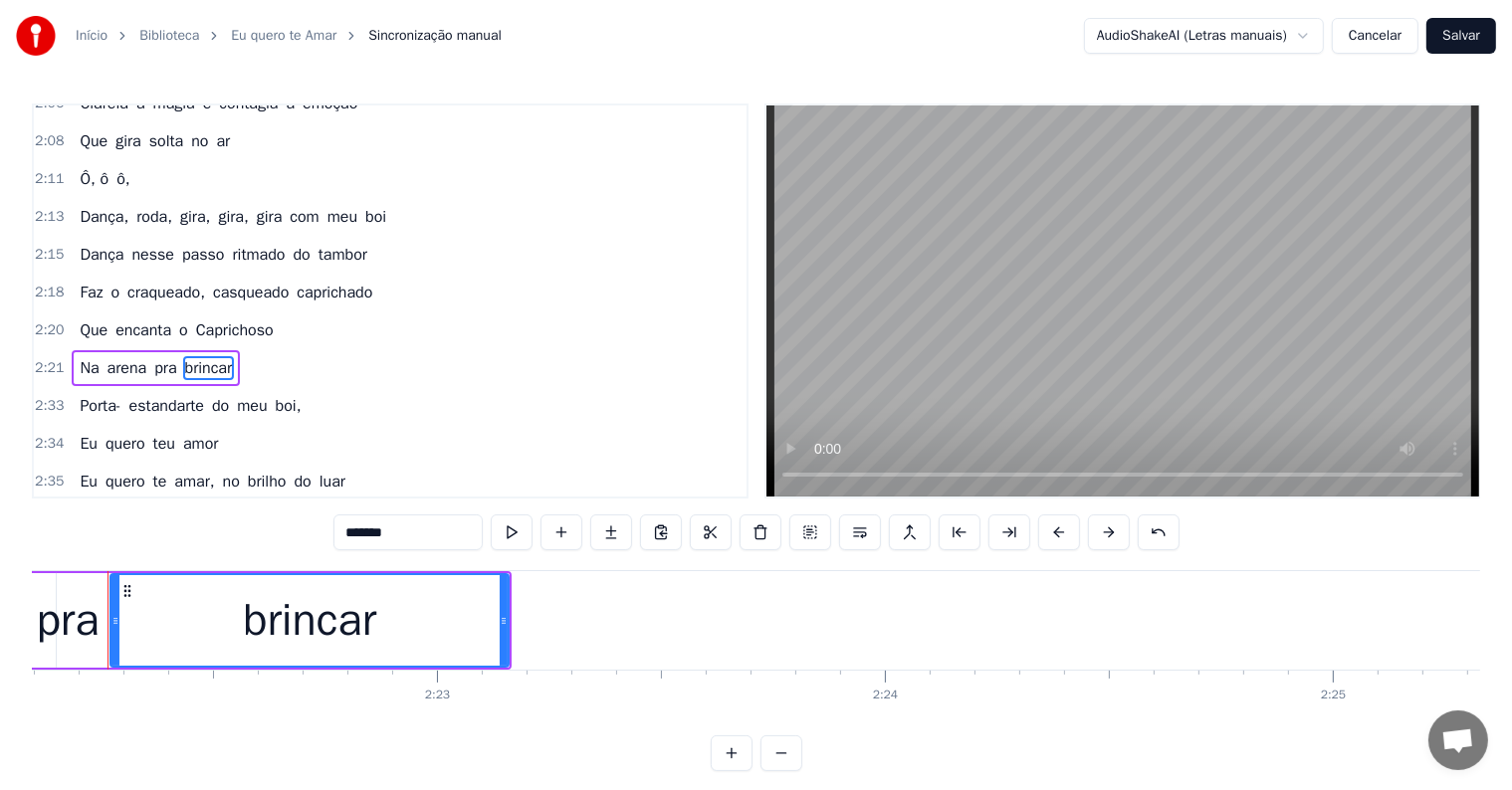 scroll, scrollTop: 0, scrollLeft: 63623, axis: horizontal 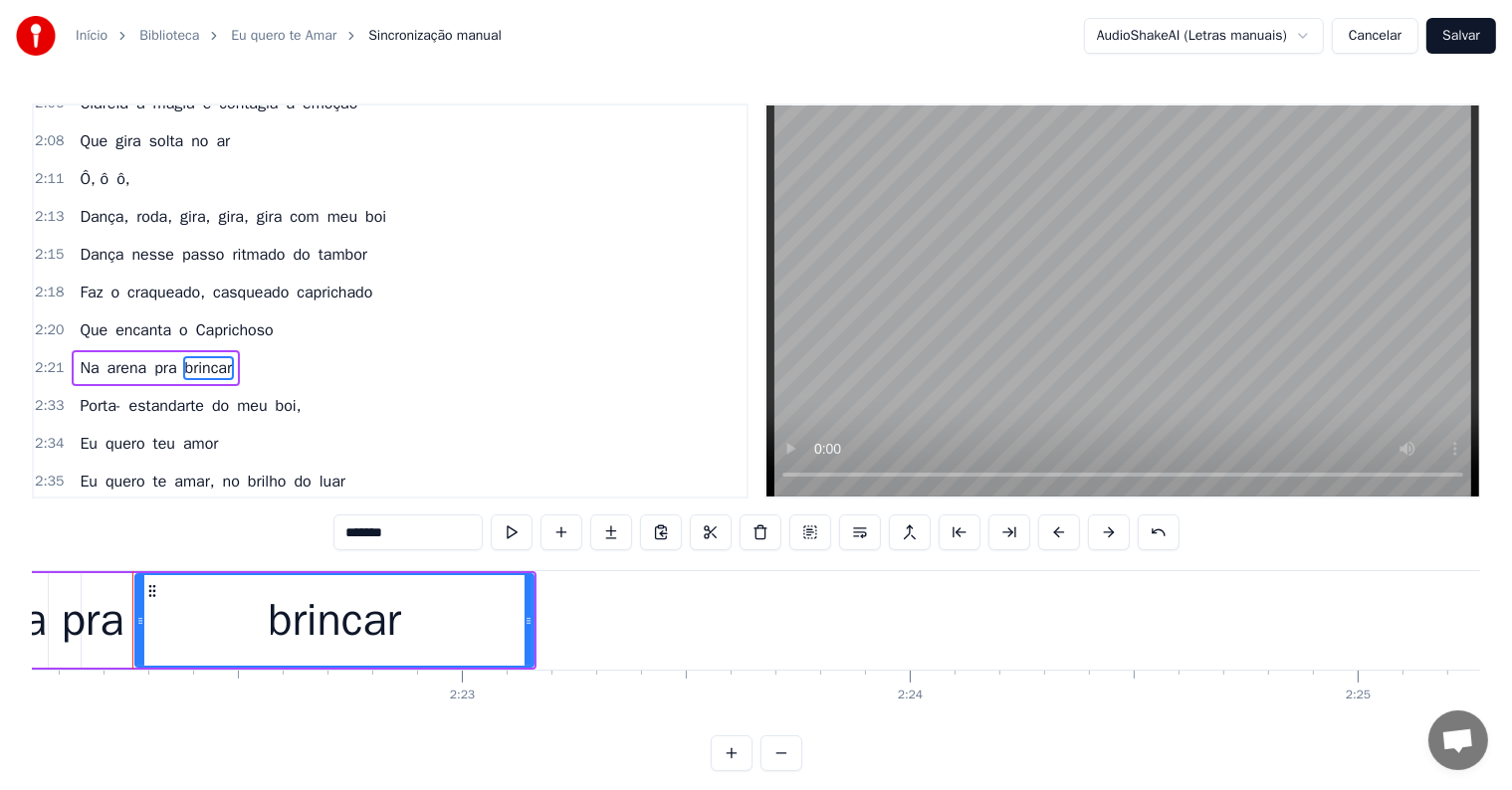 click on "Porta- estandarte do meu boi," at bounding box center (190, 406) 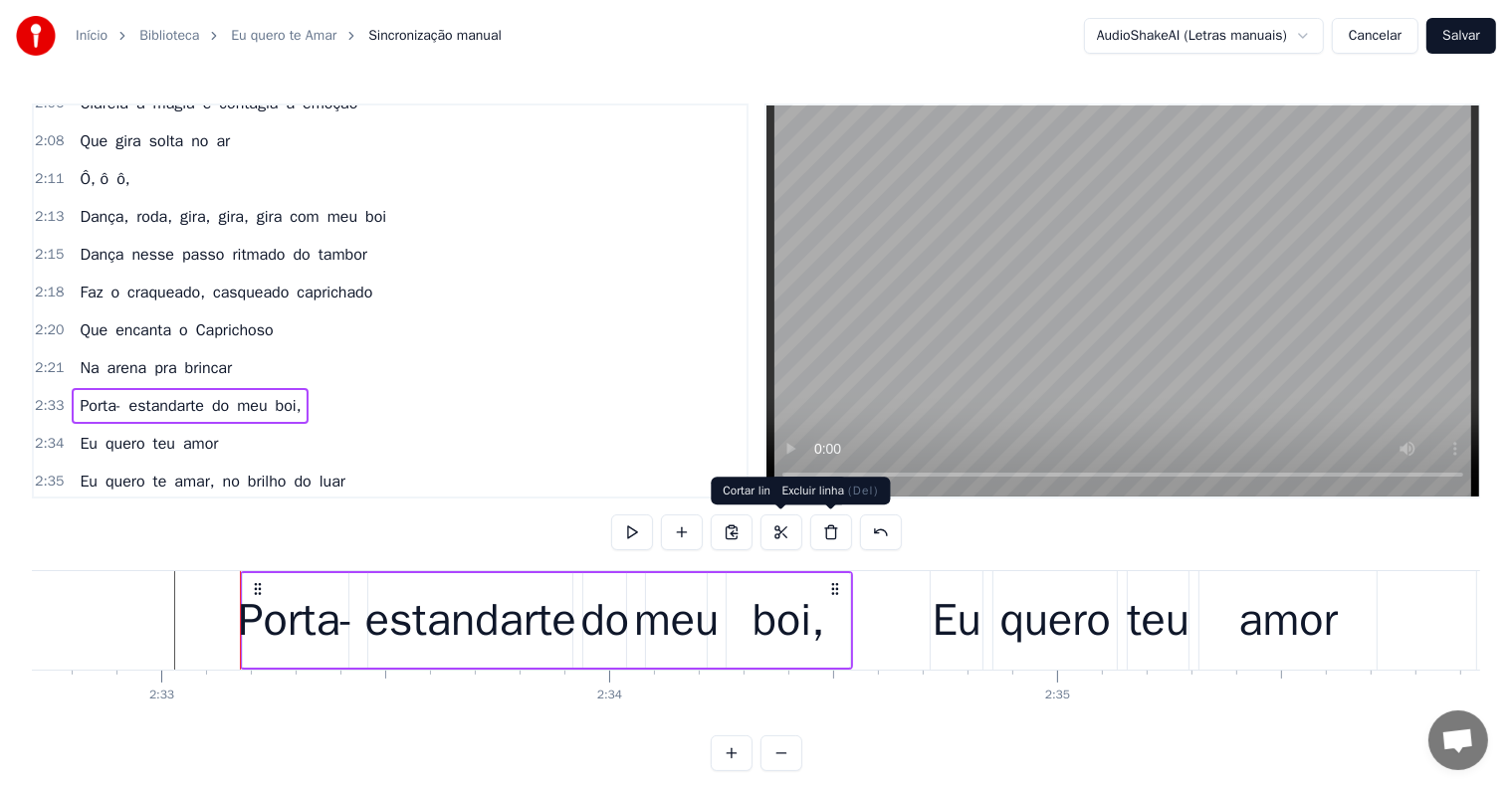 scroll, scrollTop: 0, scrollLeft: 68511, axis: horizontal 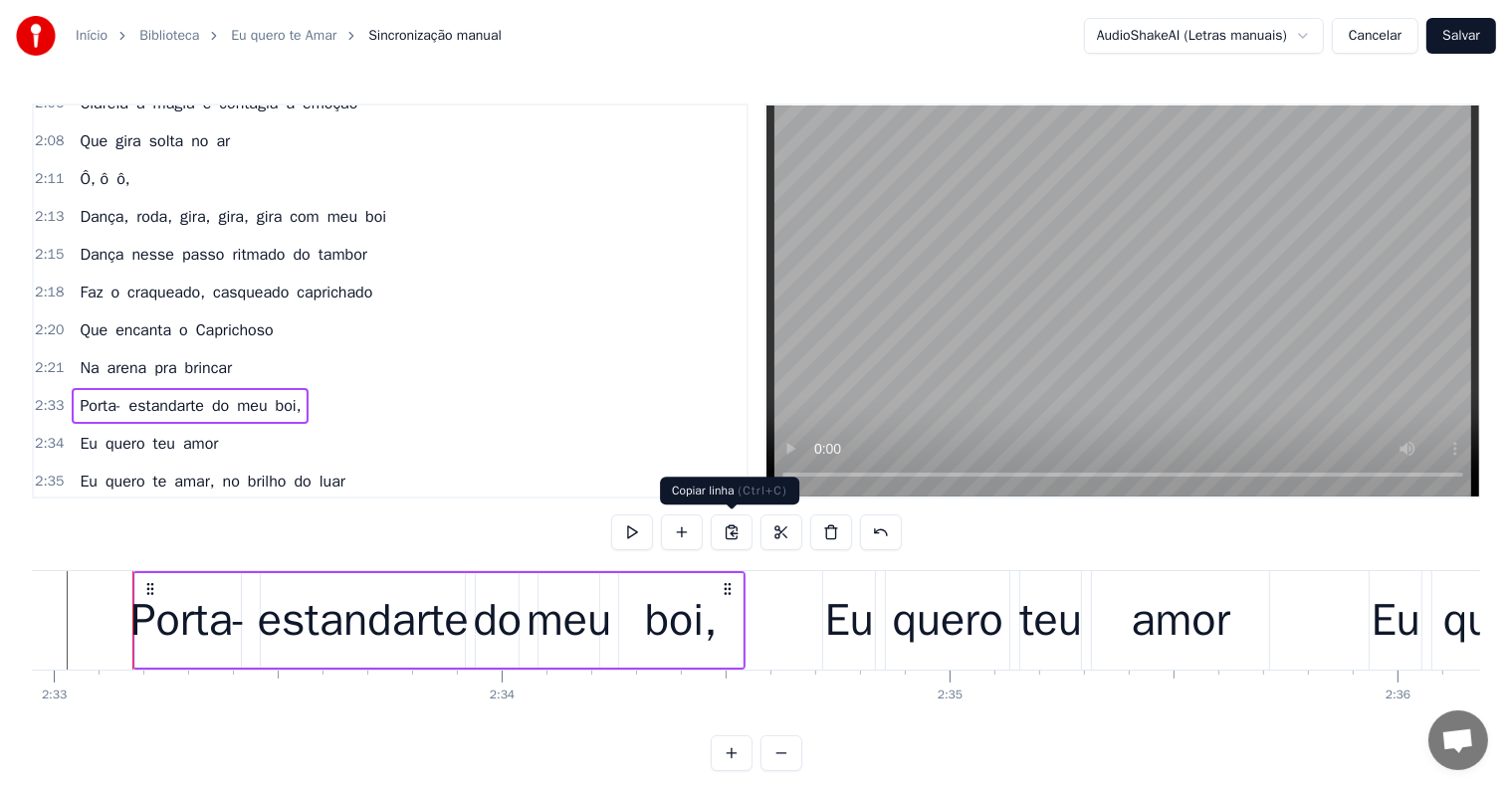 click at bounding box center (732, 532) 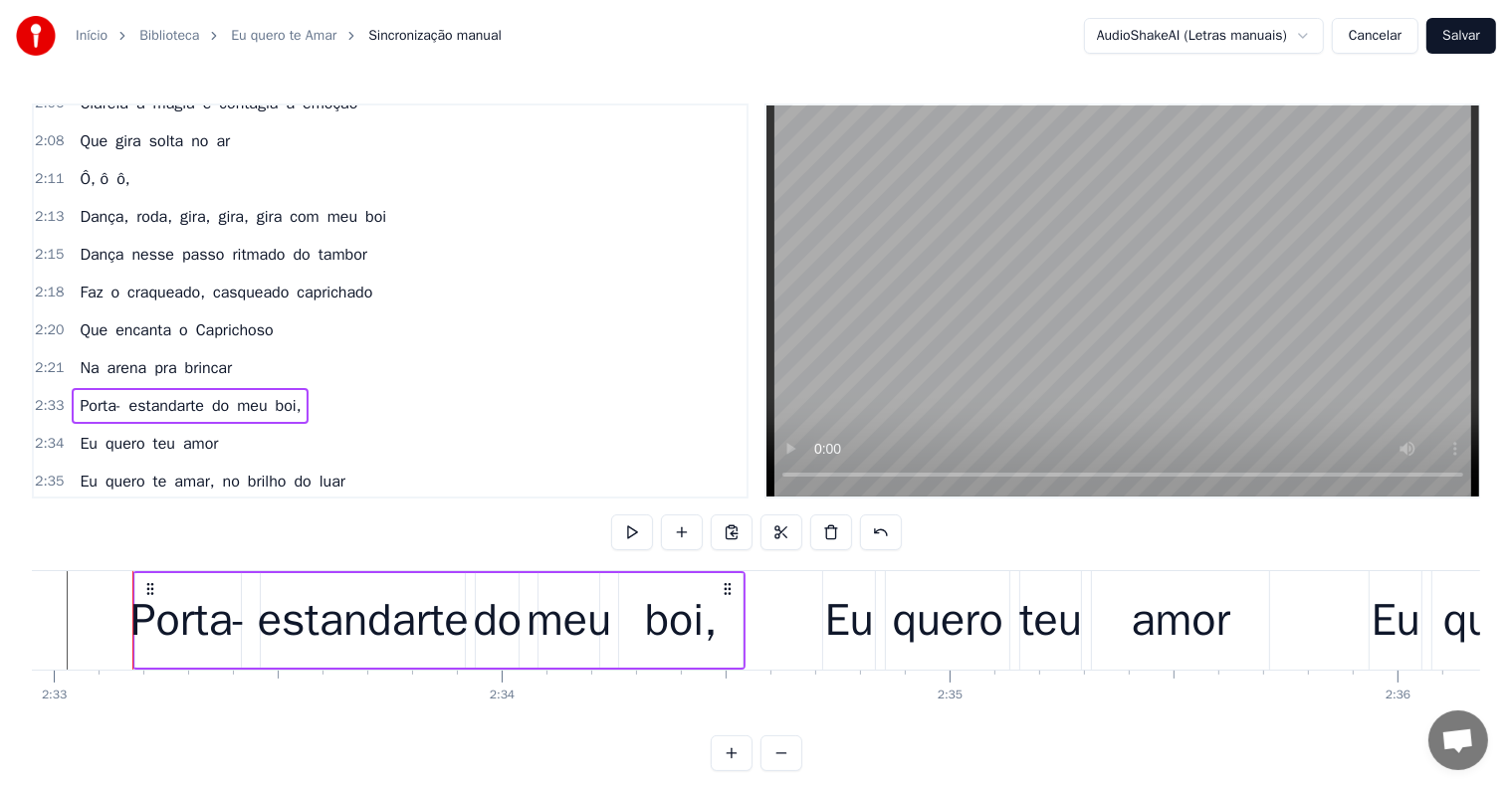 click on "brincar" at bounding box center [209, 368] 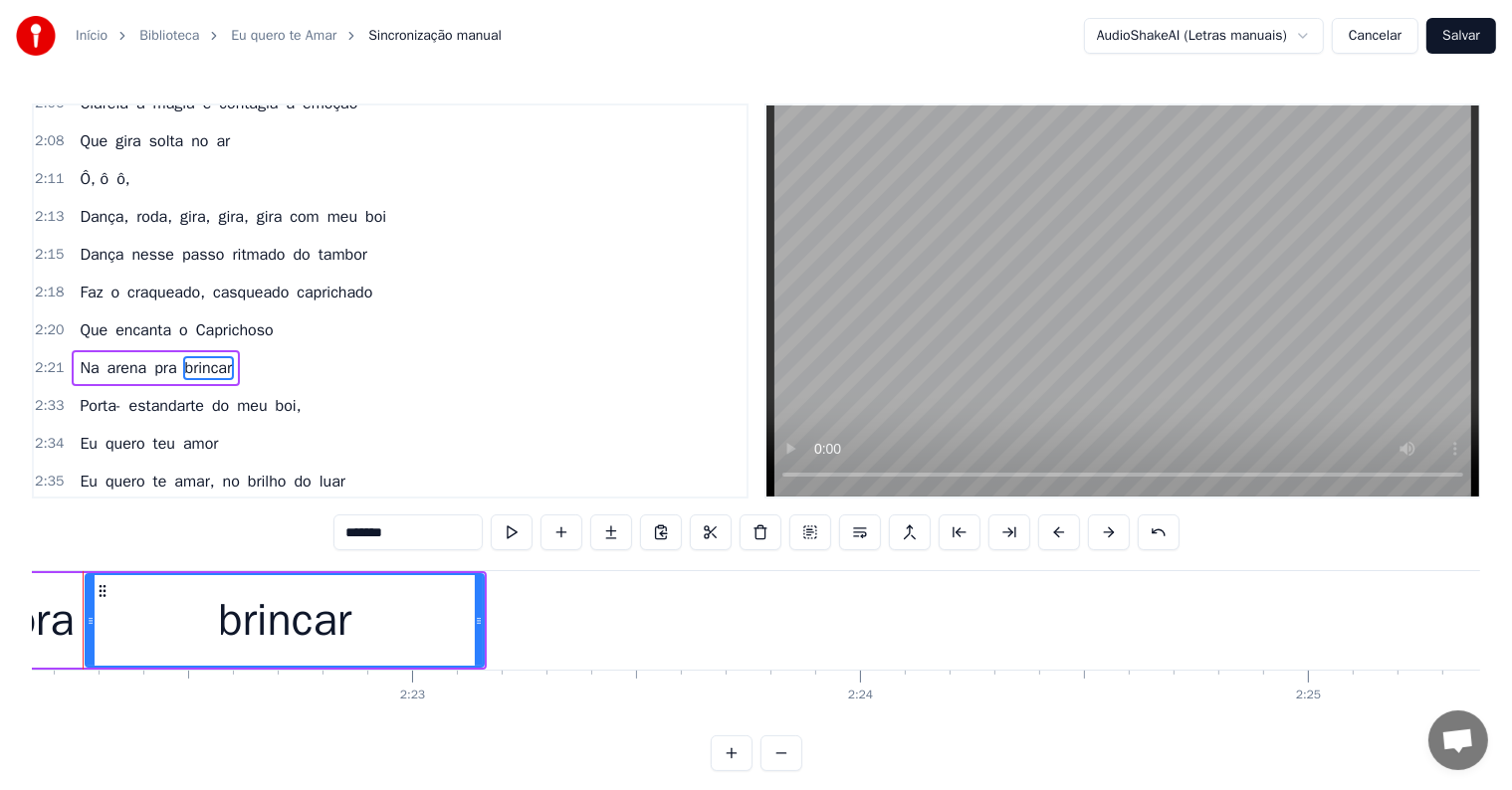scroll, scrollTop: 0, scrollLeft: 63623, axis: horizontal 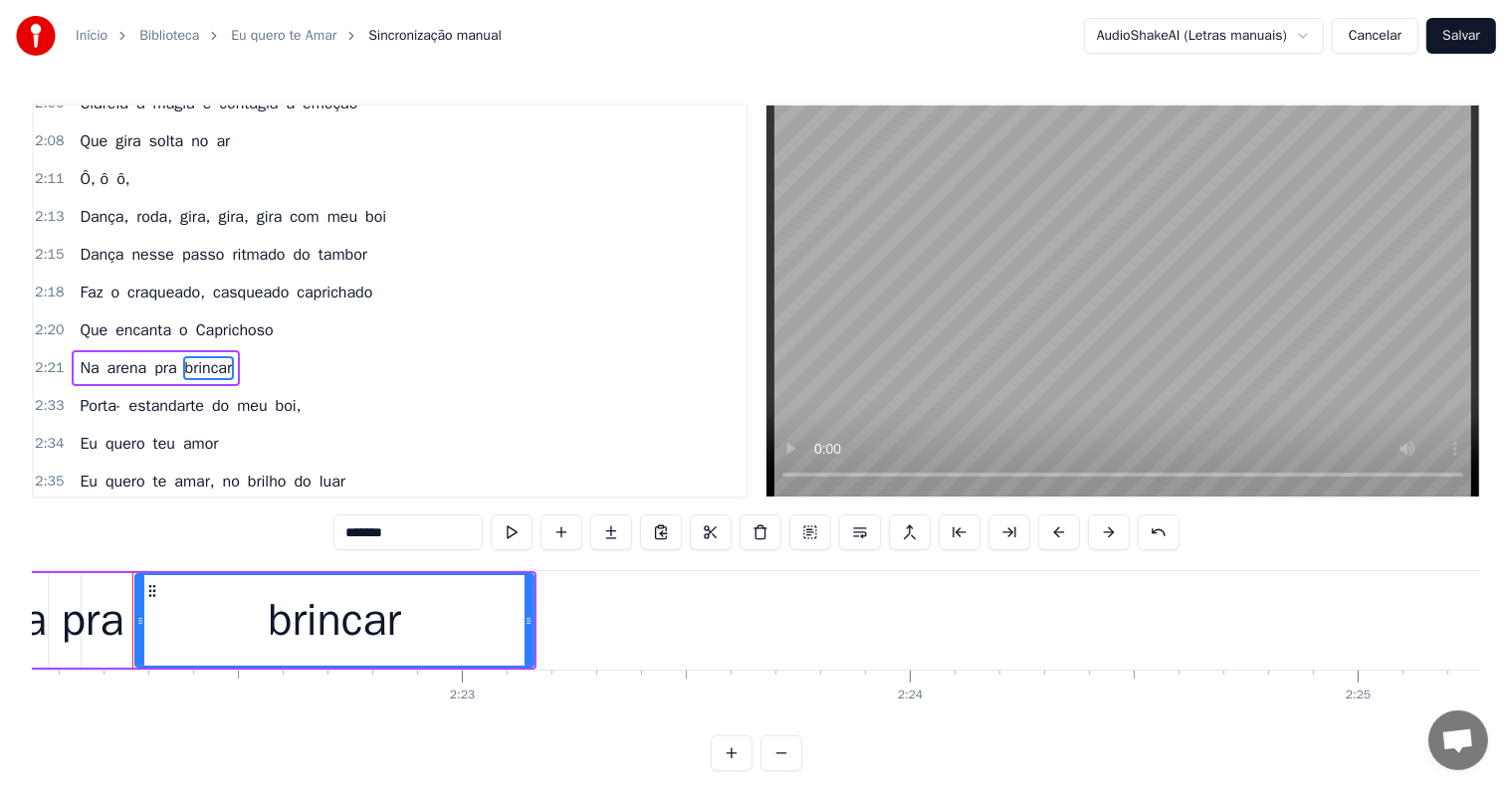 click at bounding box center (-17667, 620) 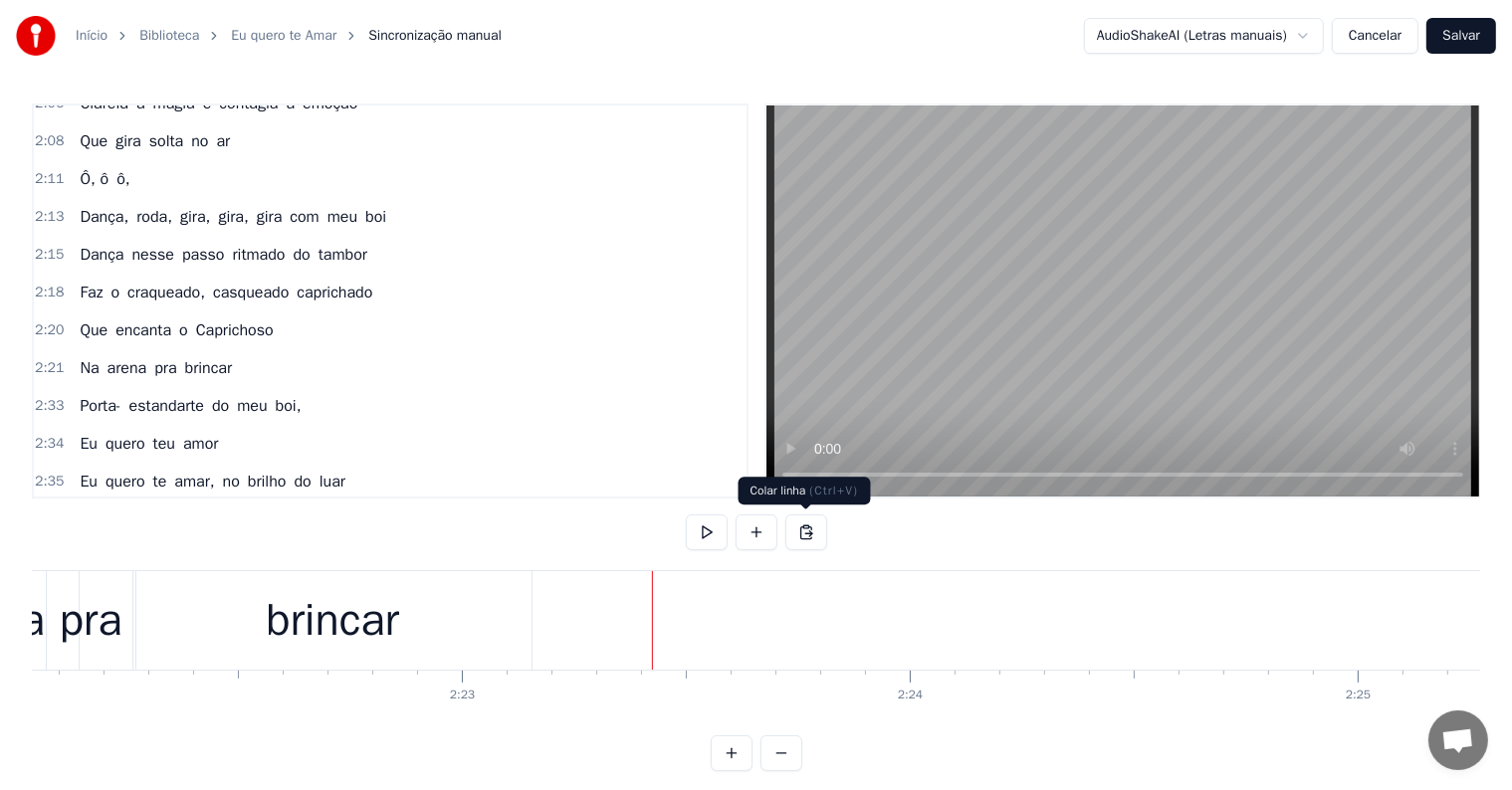 click at bounding box center [806, 532] 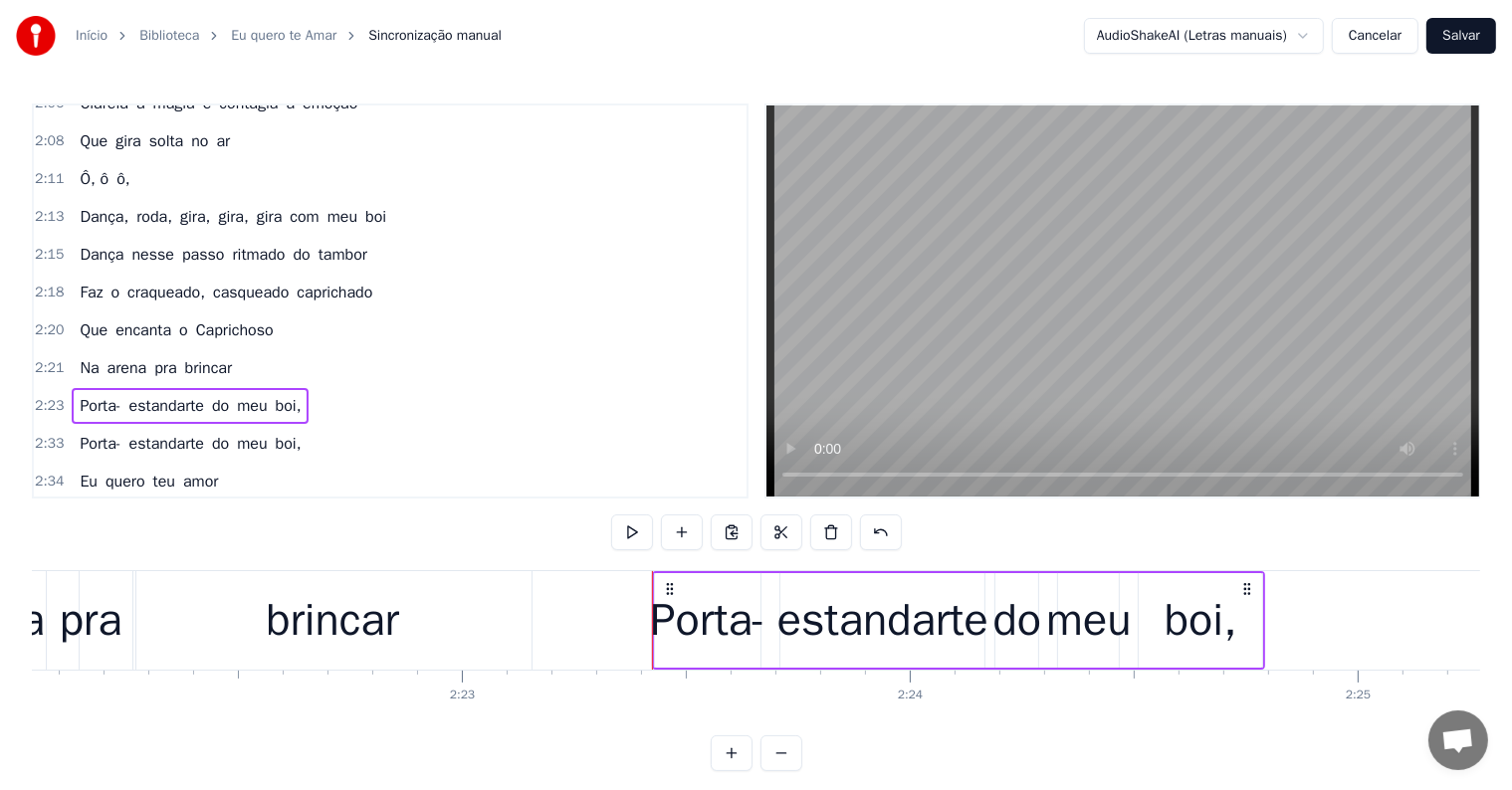 click on "pra" at bounding box center (91, 621) 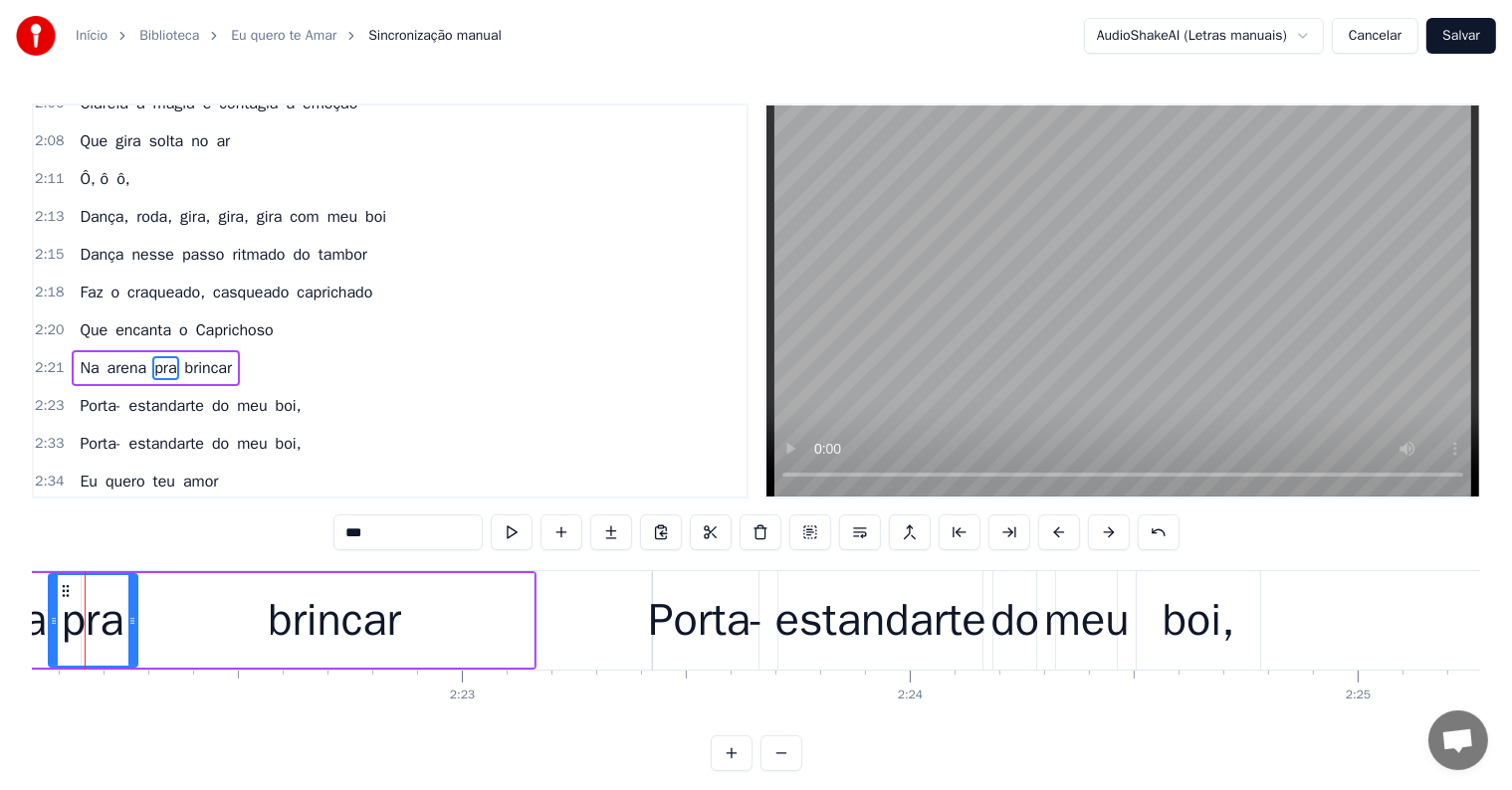 scroll, scrollTop: 0, scrollLeft: 63577, axis: horizontal 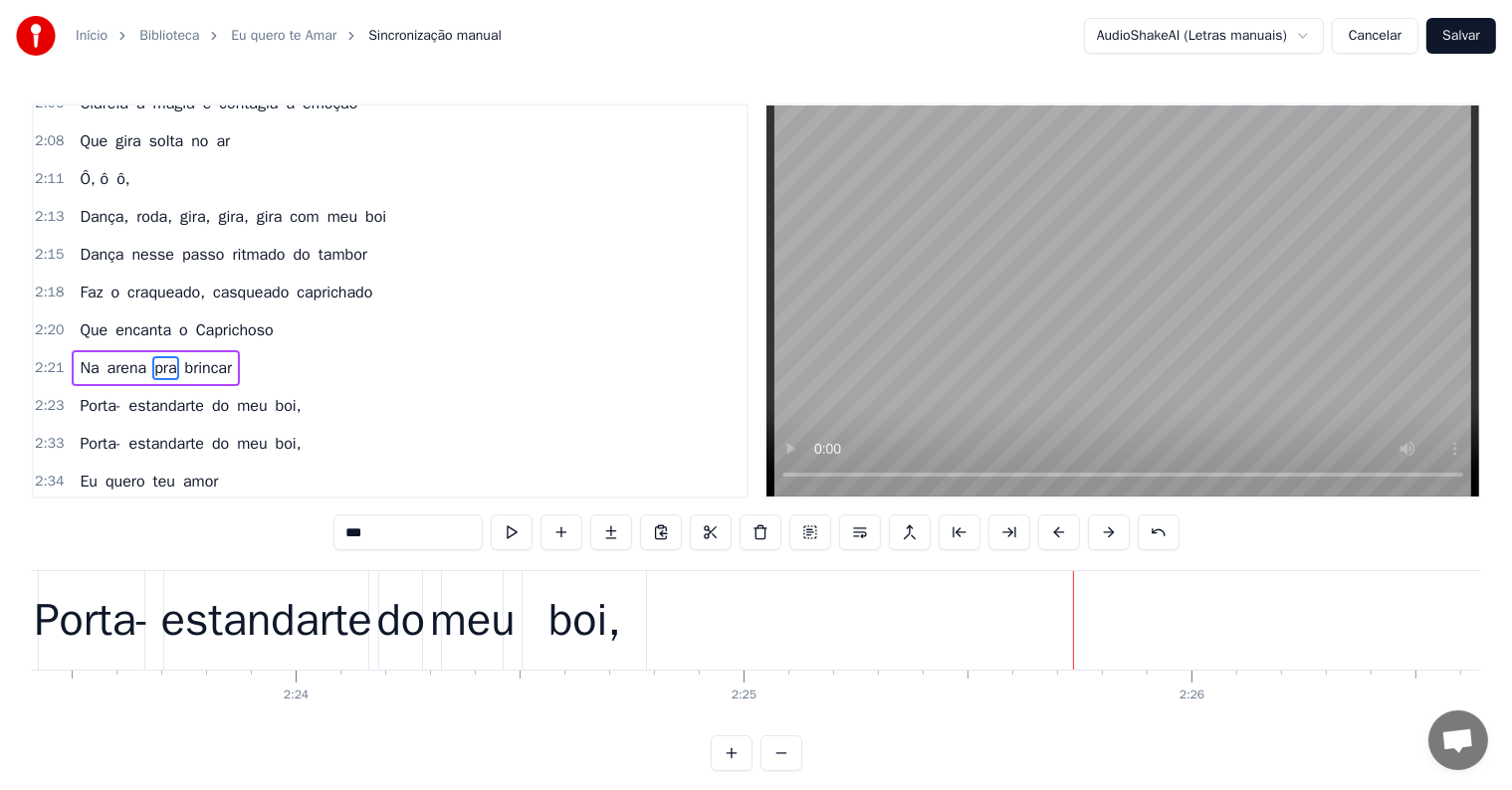 click on "estandarte" at bounding box center [267, 621] 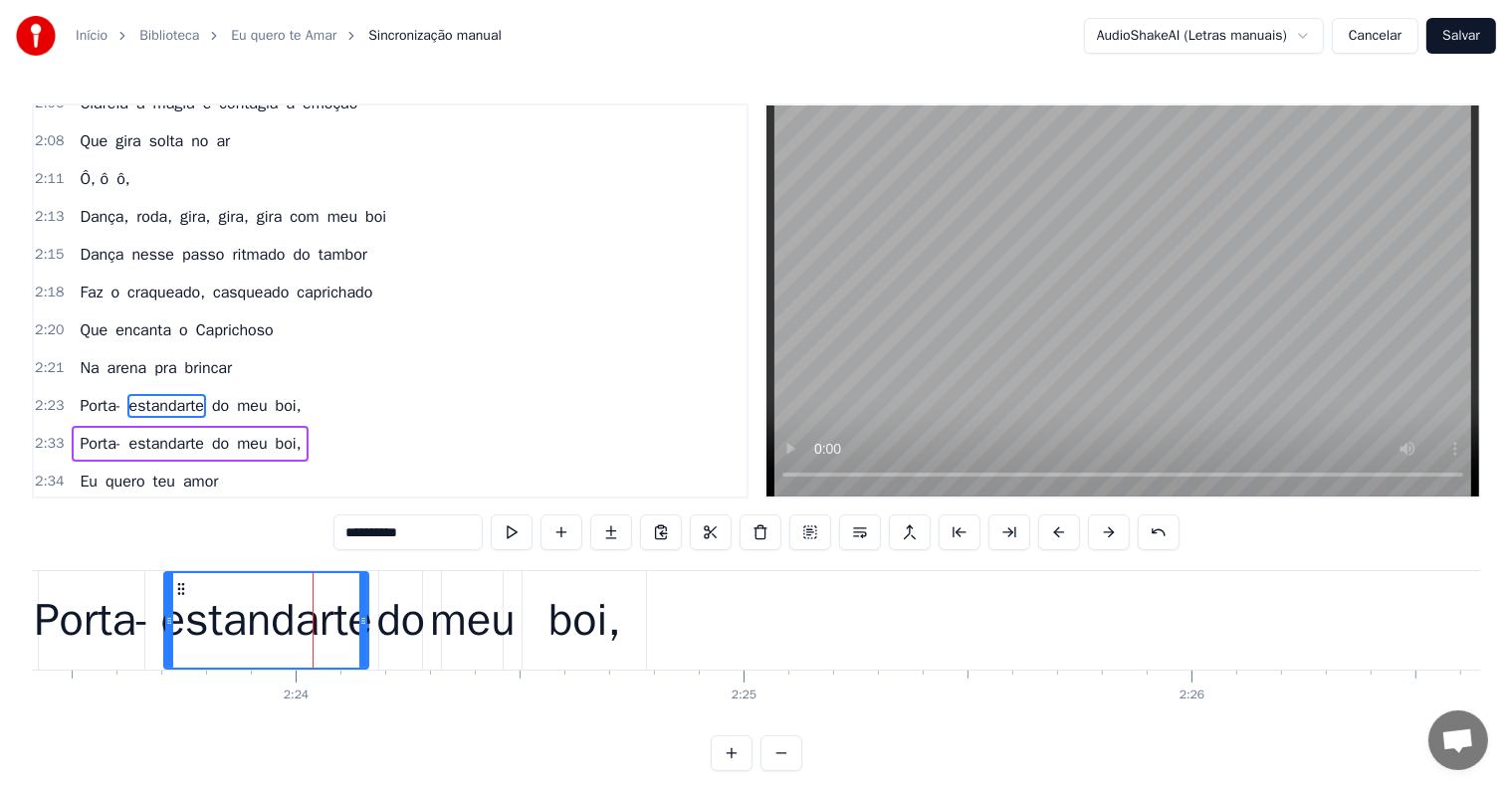 scroll, scrollTop: 1873, scrollLeft: 0, axis: vertical 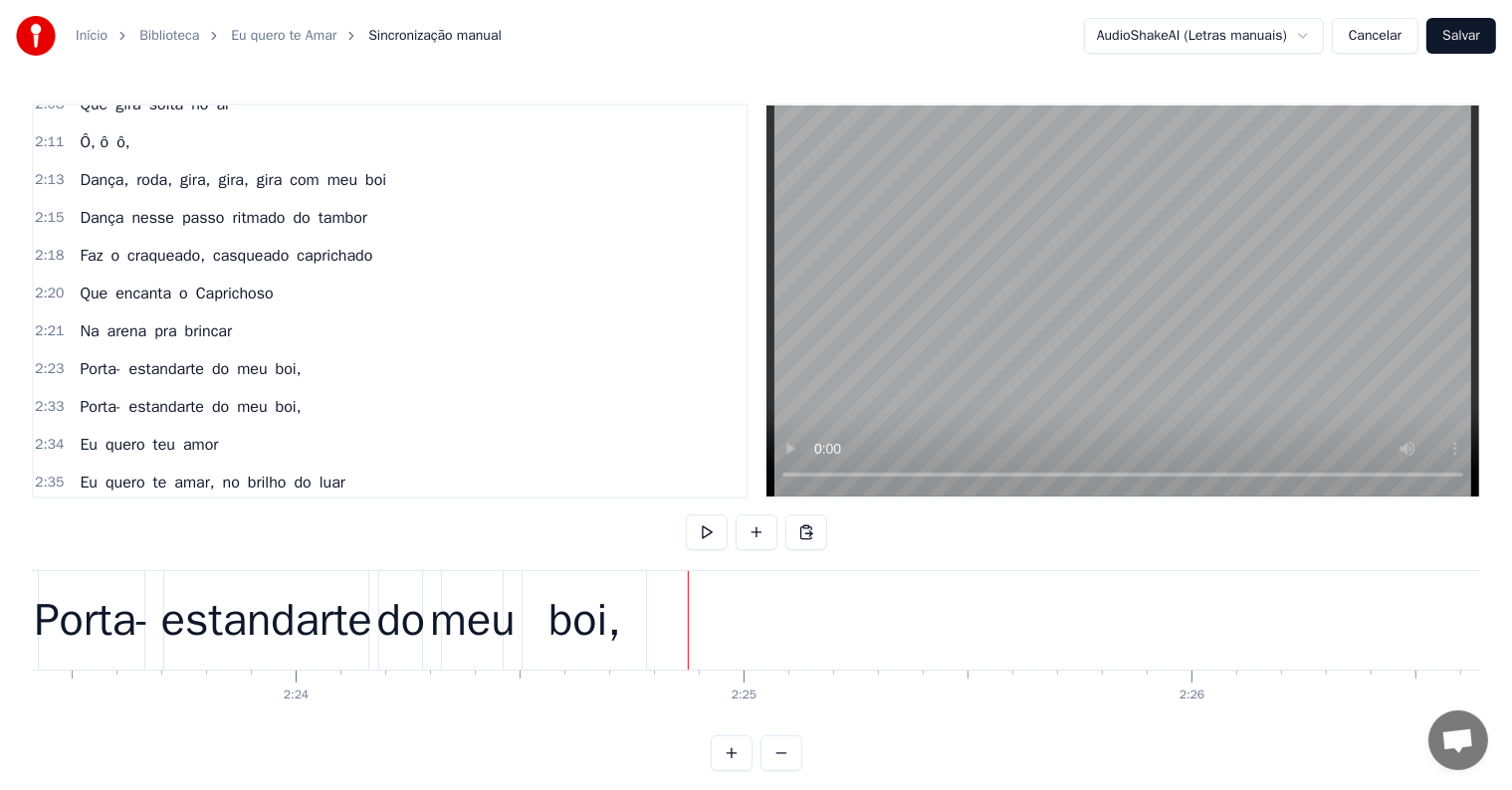 click on "Eu quero teu amor" at bounding box center [148, 445] 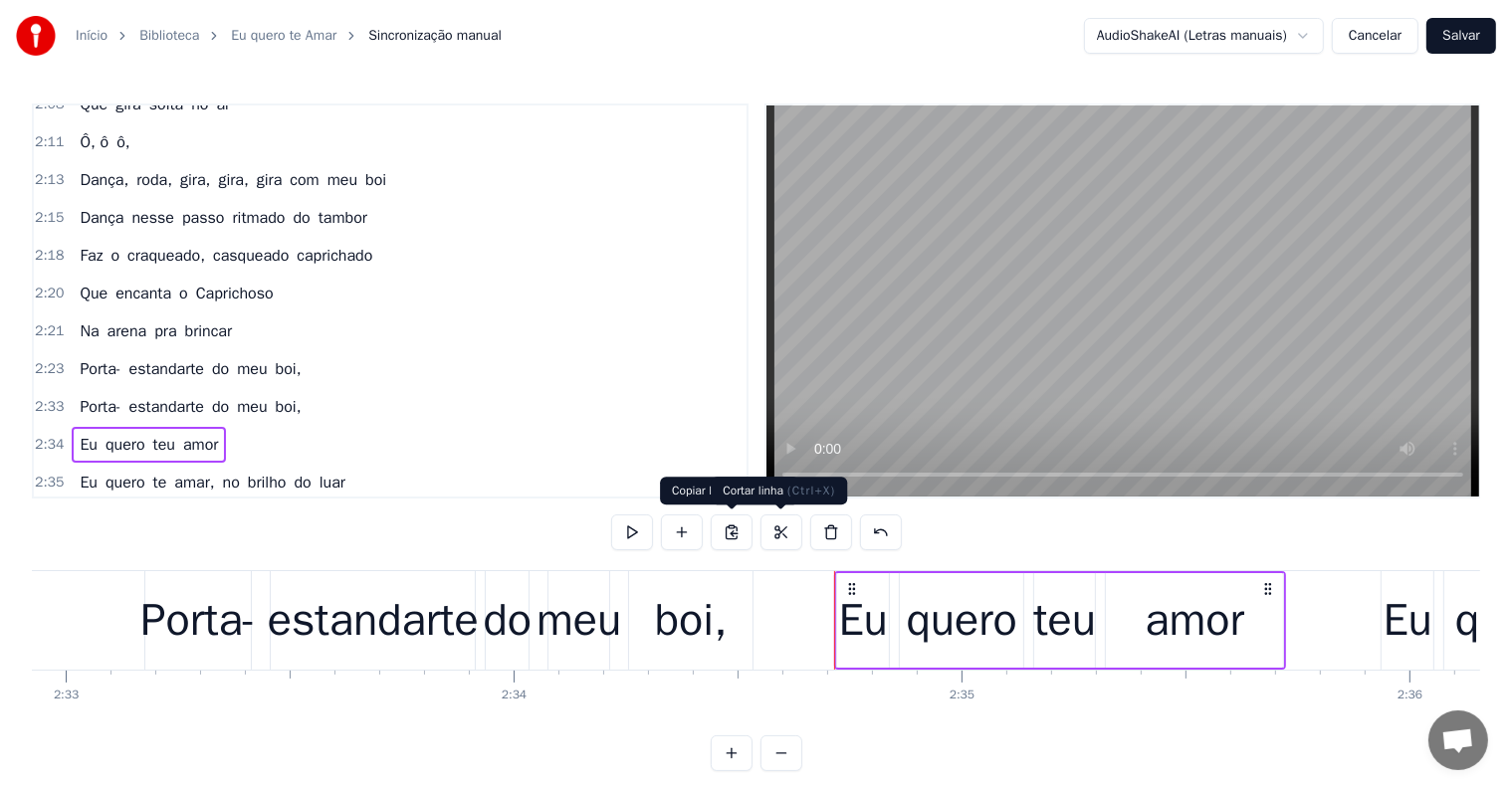 scroll, scrollTop: 0, scrollLeft: 69201, axis: horizontal 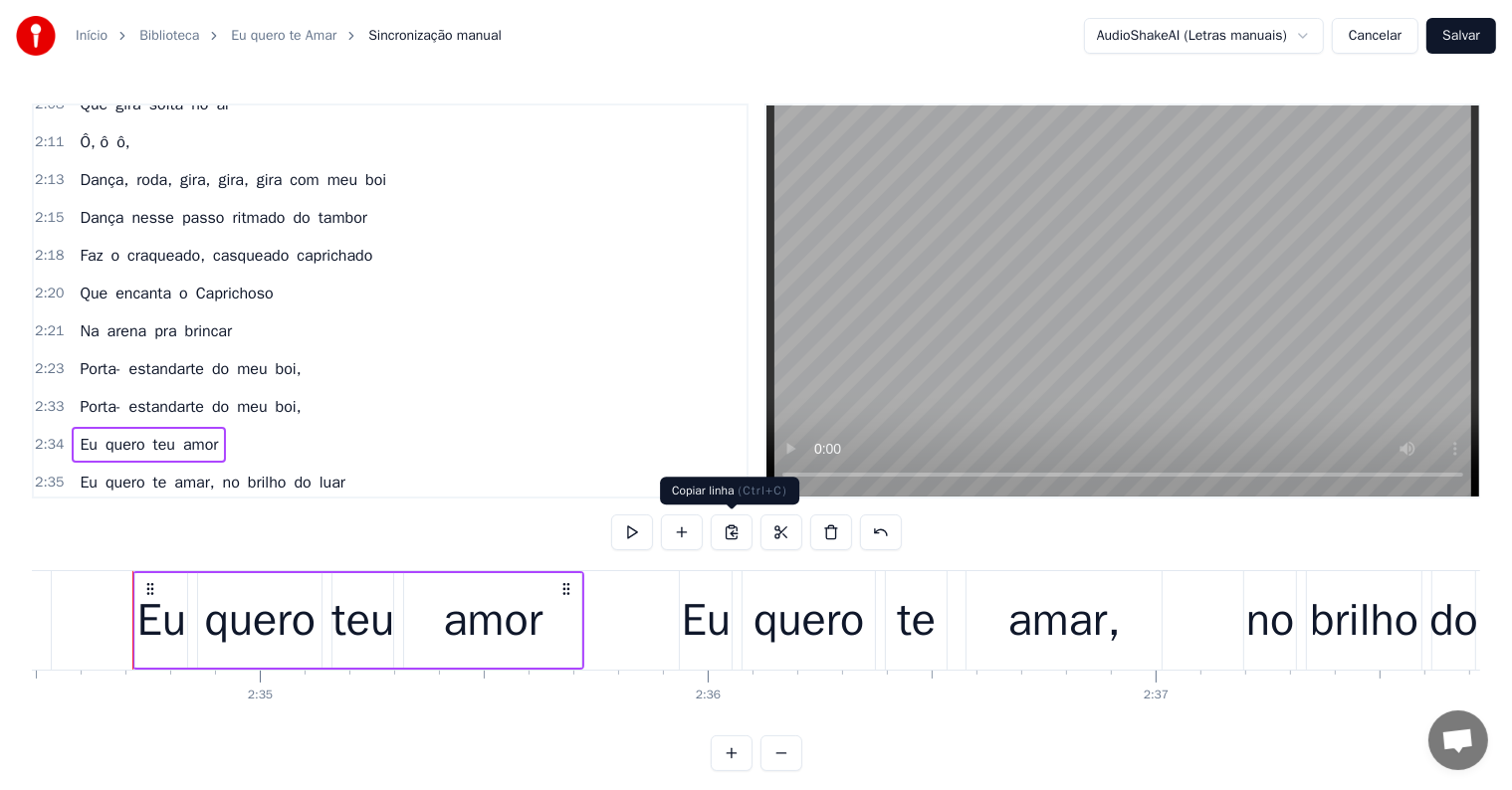 click at bounding box center (732, 532) 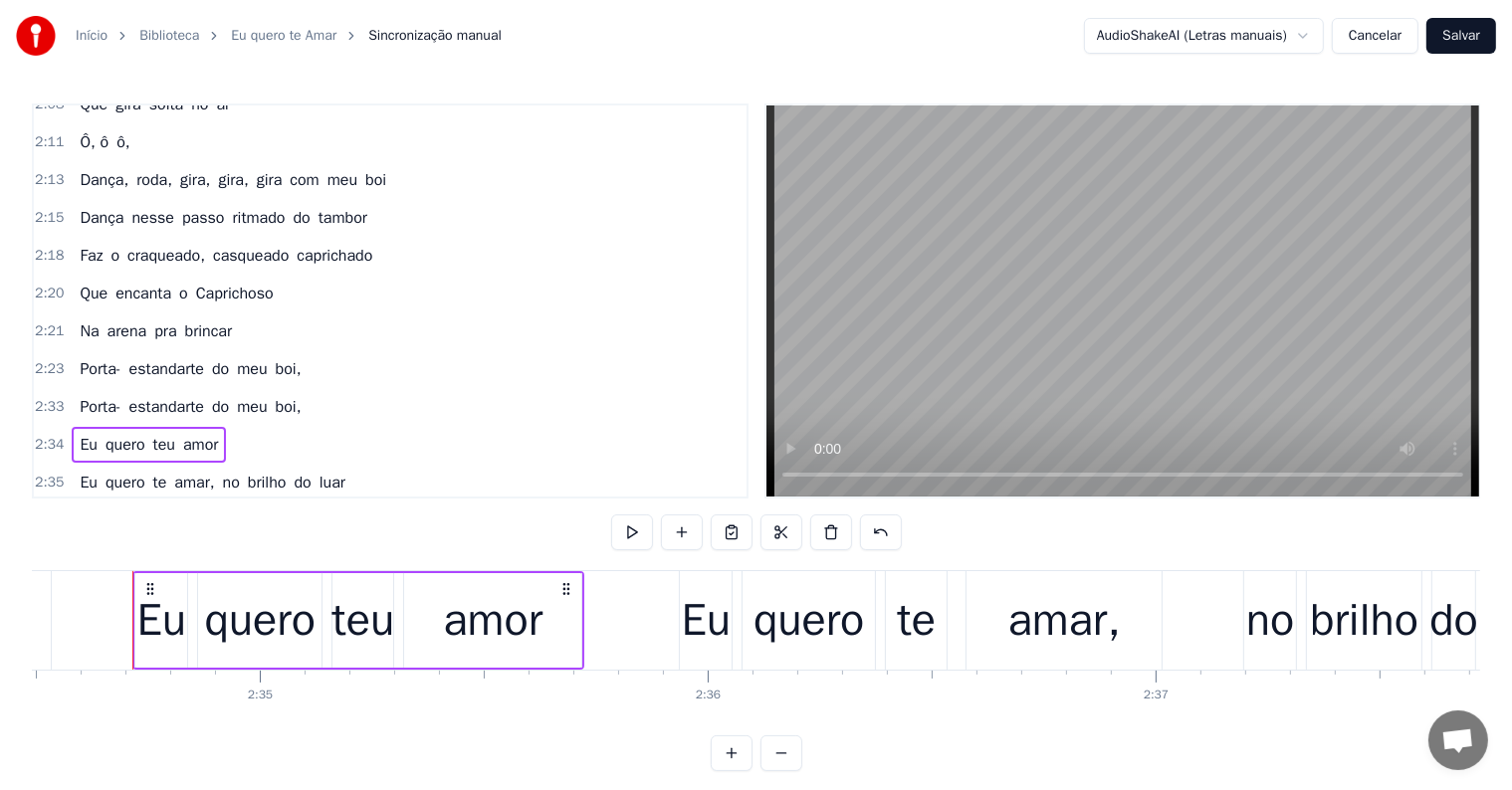 click on "boi," at bounding box center (289, 407) 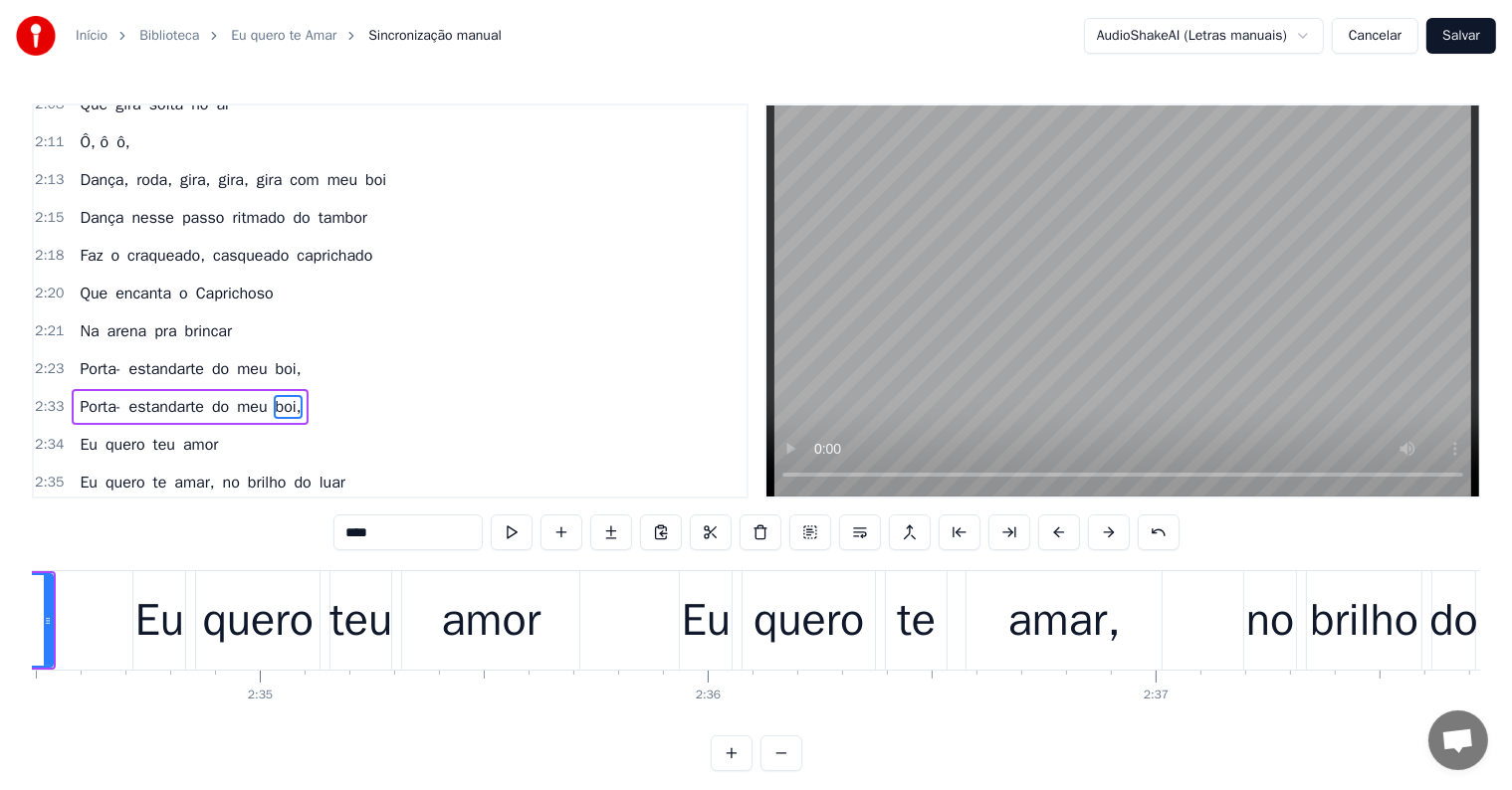 scroll, scrollTop: 1875, scrollLeft: 0, axis: vertical 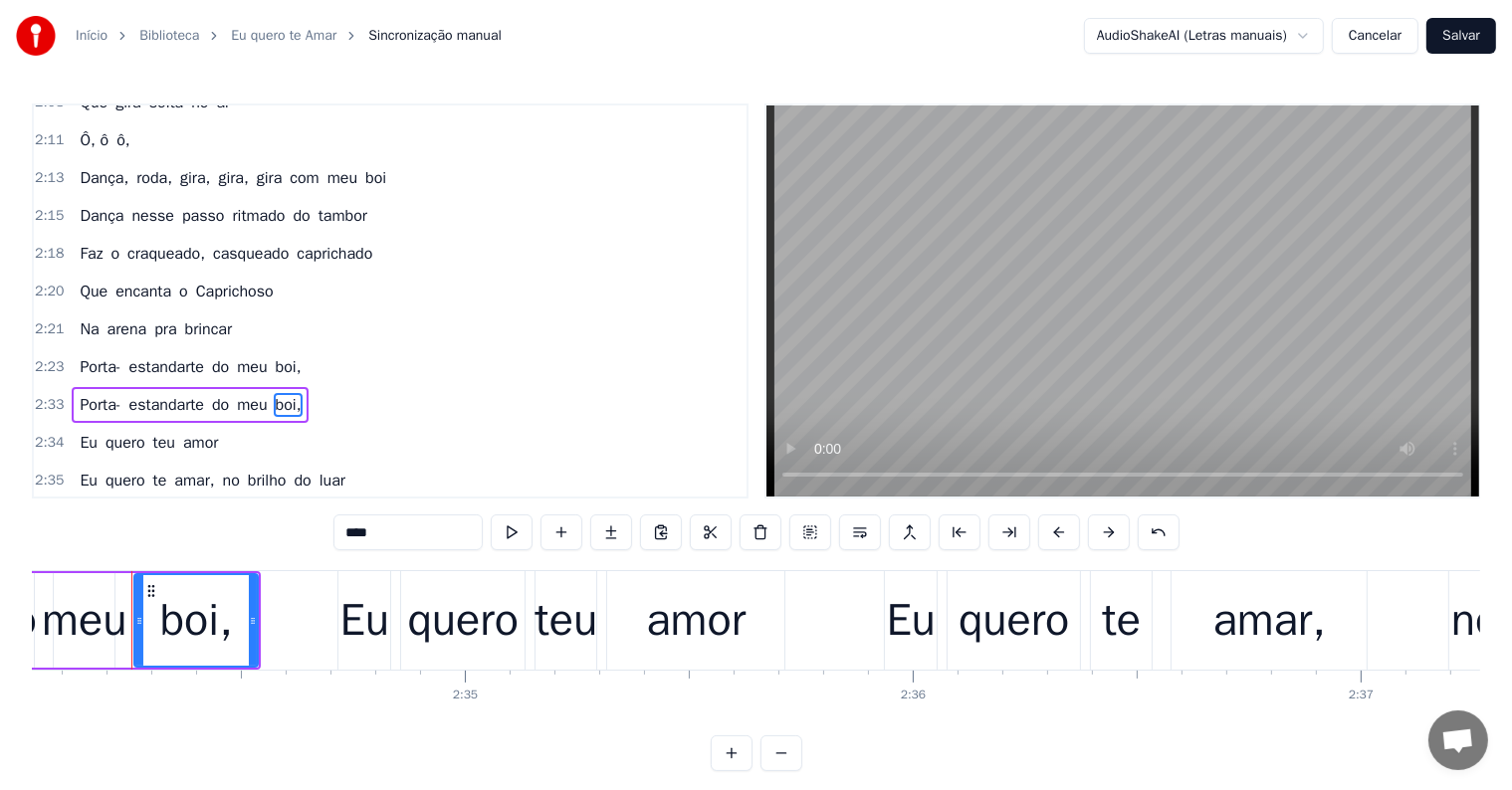 click on "boi," at bounding box center [289, 367] 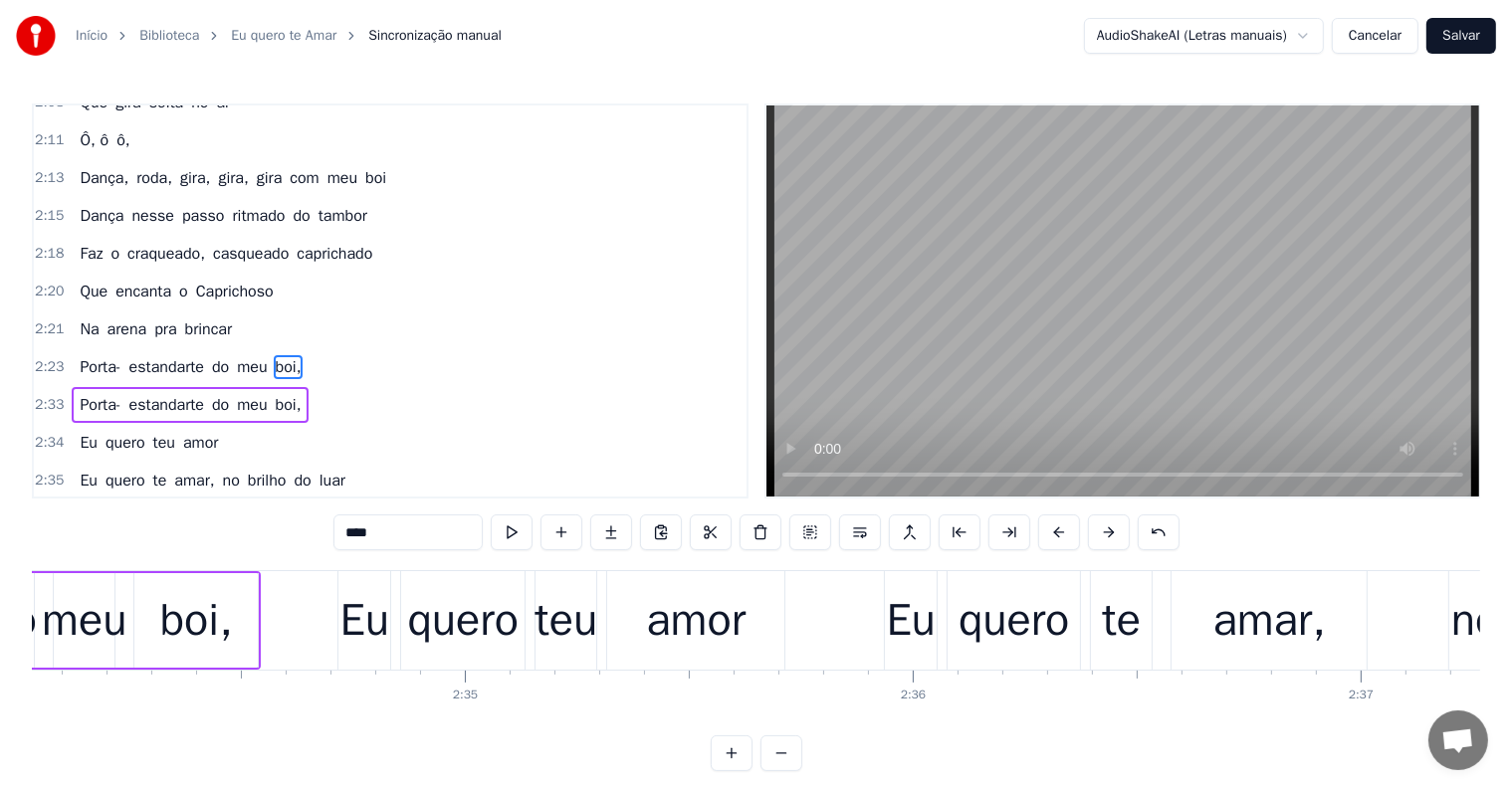 scroll, scrollTop: 1873, scrollLeft: 0, axis: vertical 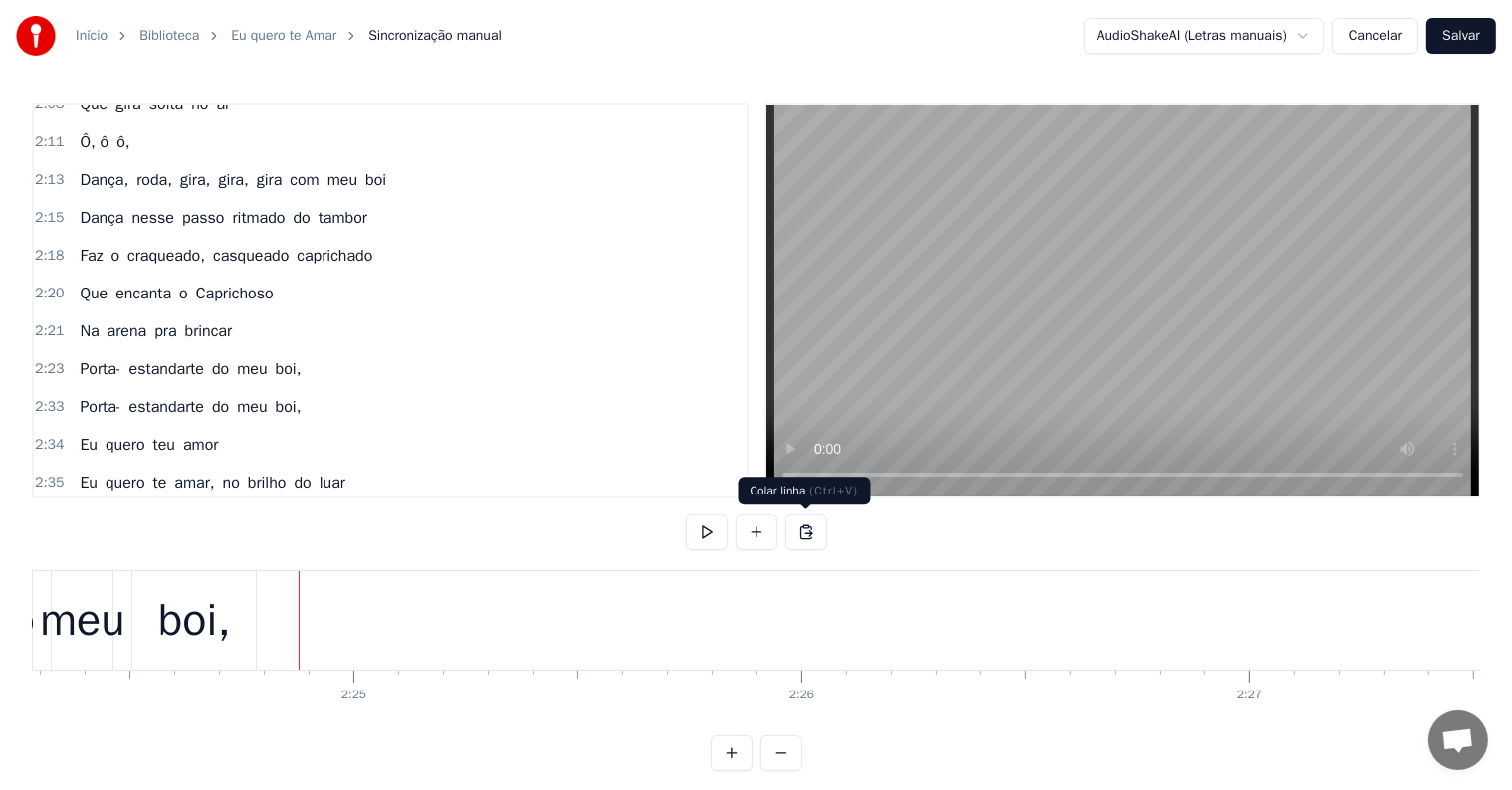 click at bounding box center (806, 532) 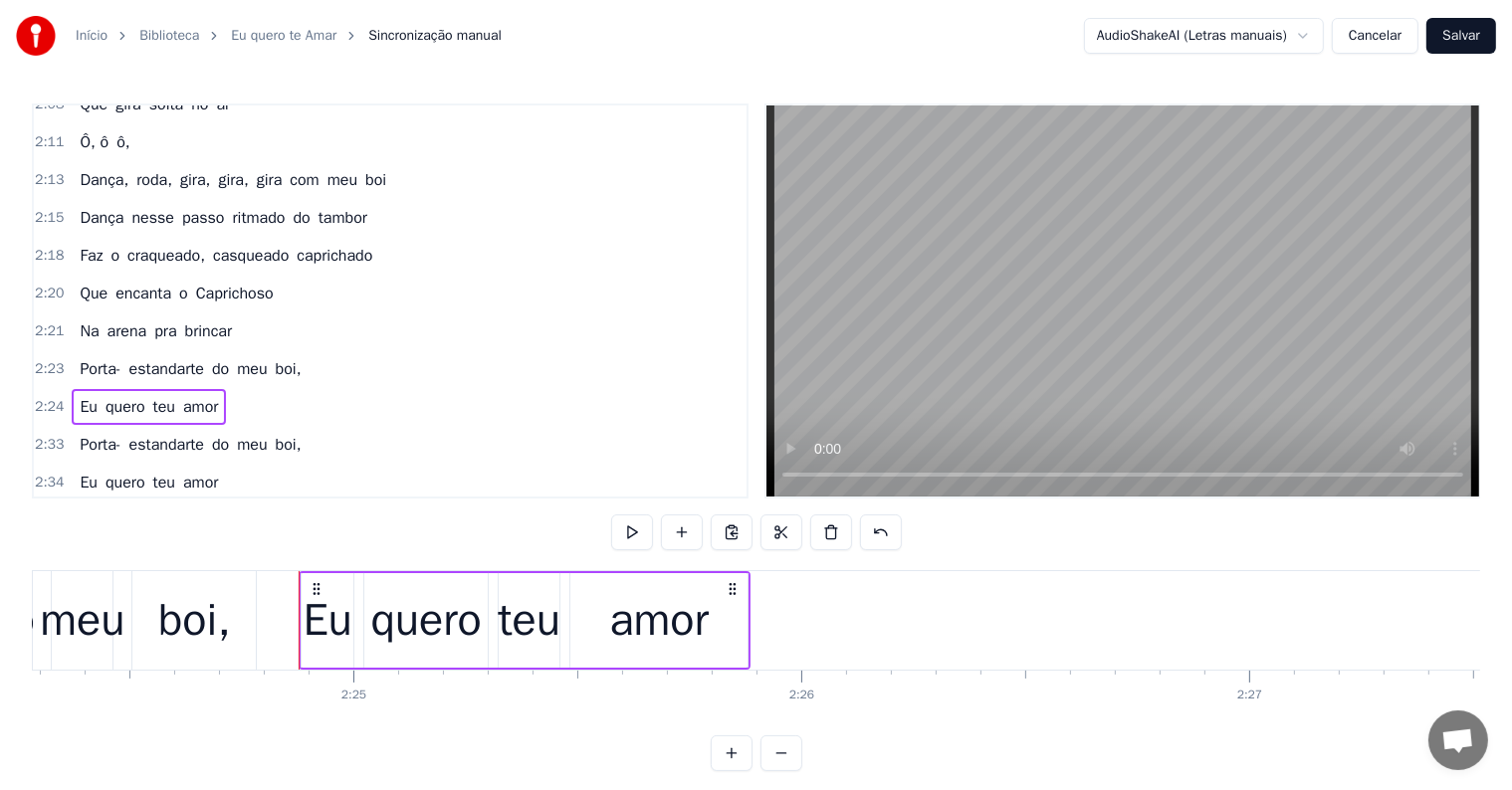 click on "boi," at bounding box center (194, 620) 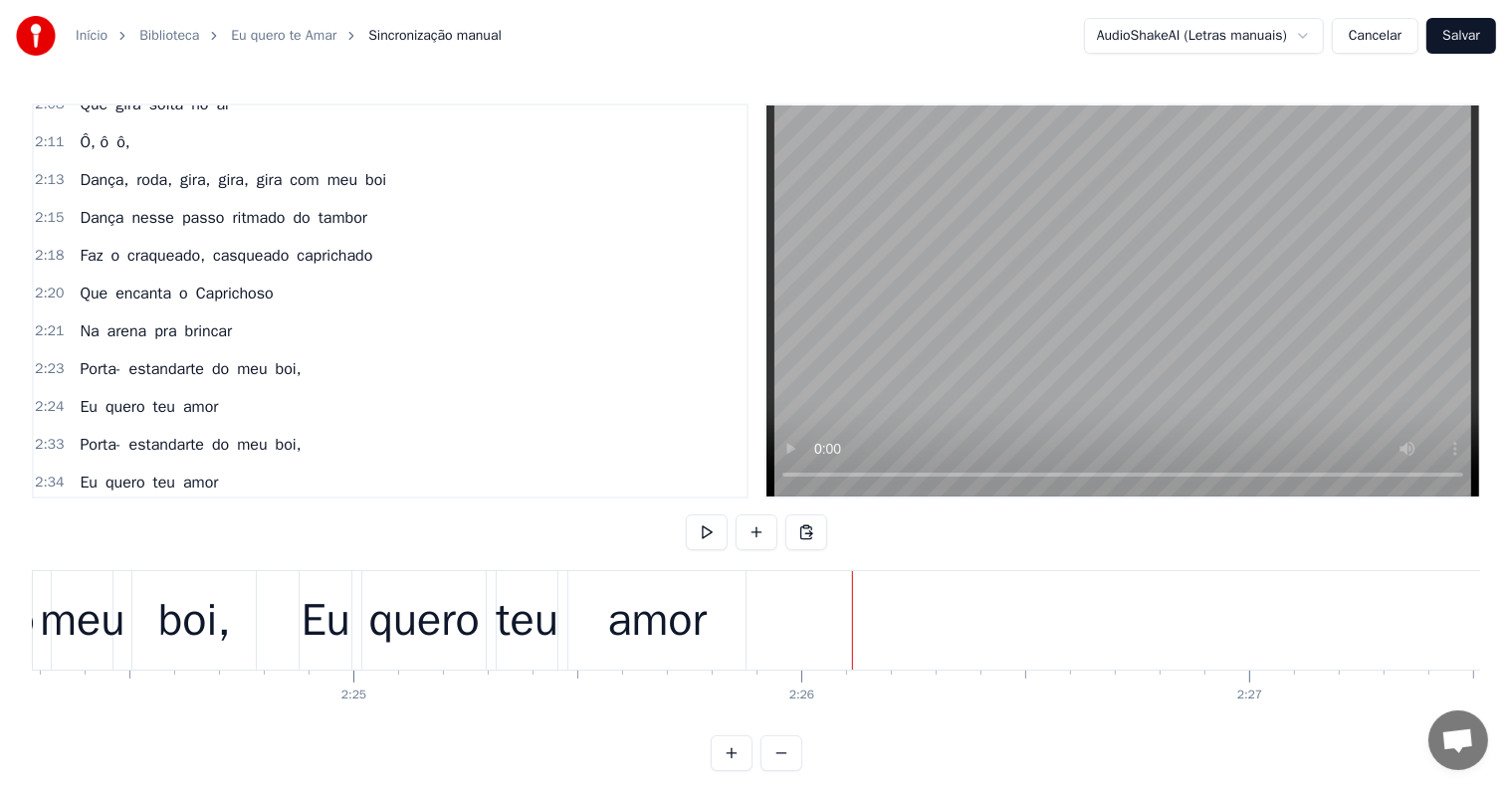 click on "Eu quero te amar, no brilho do luar" at bounding box center (212, 520) 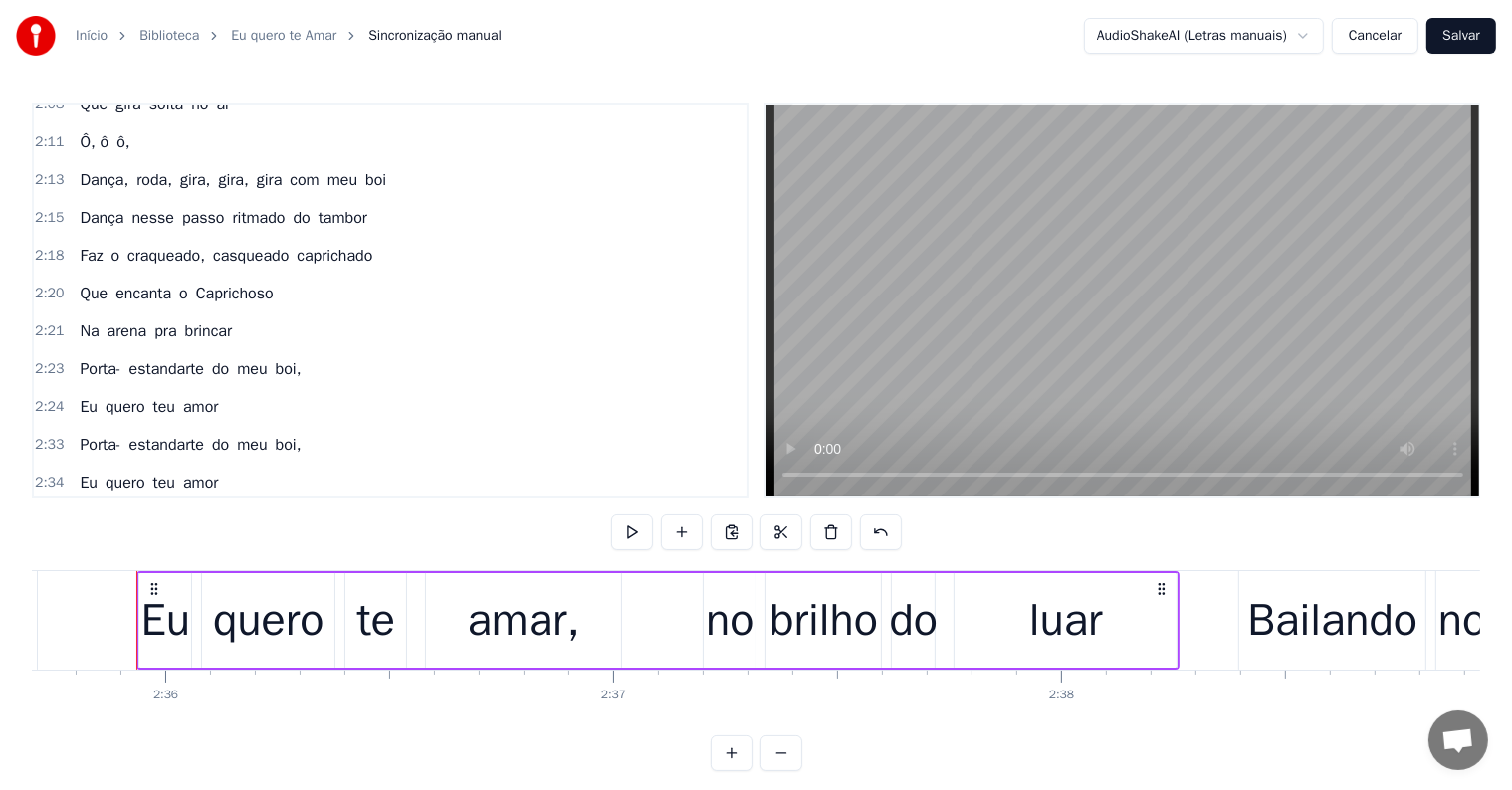 scroll, scrollTop: 0, scrollLeft: 69748, axis: horizontal 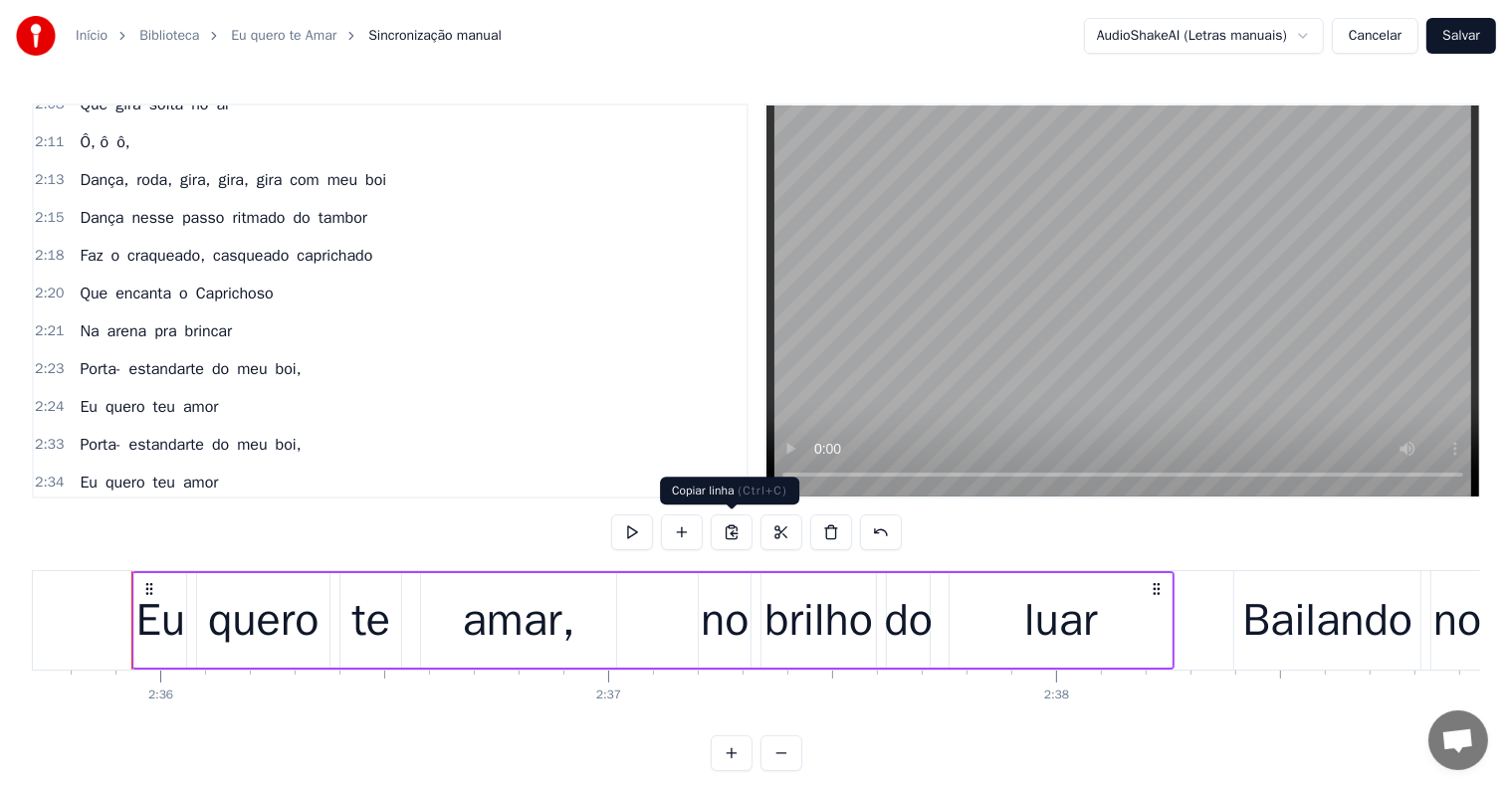 click at bounding box center (732, 532) 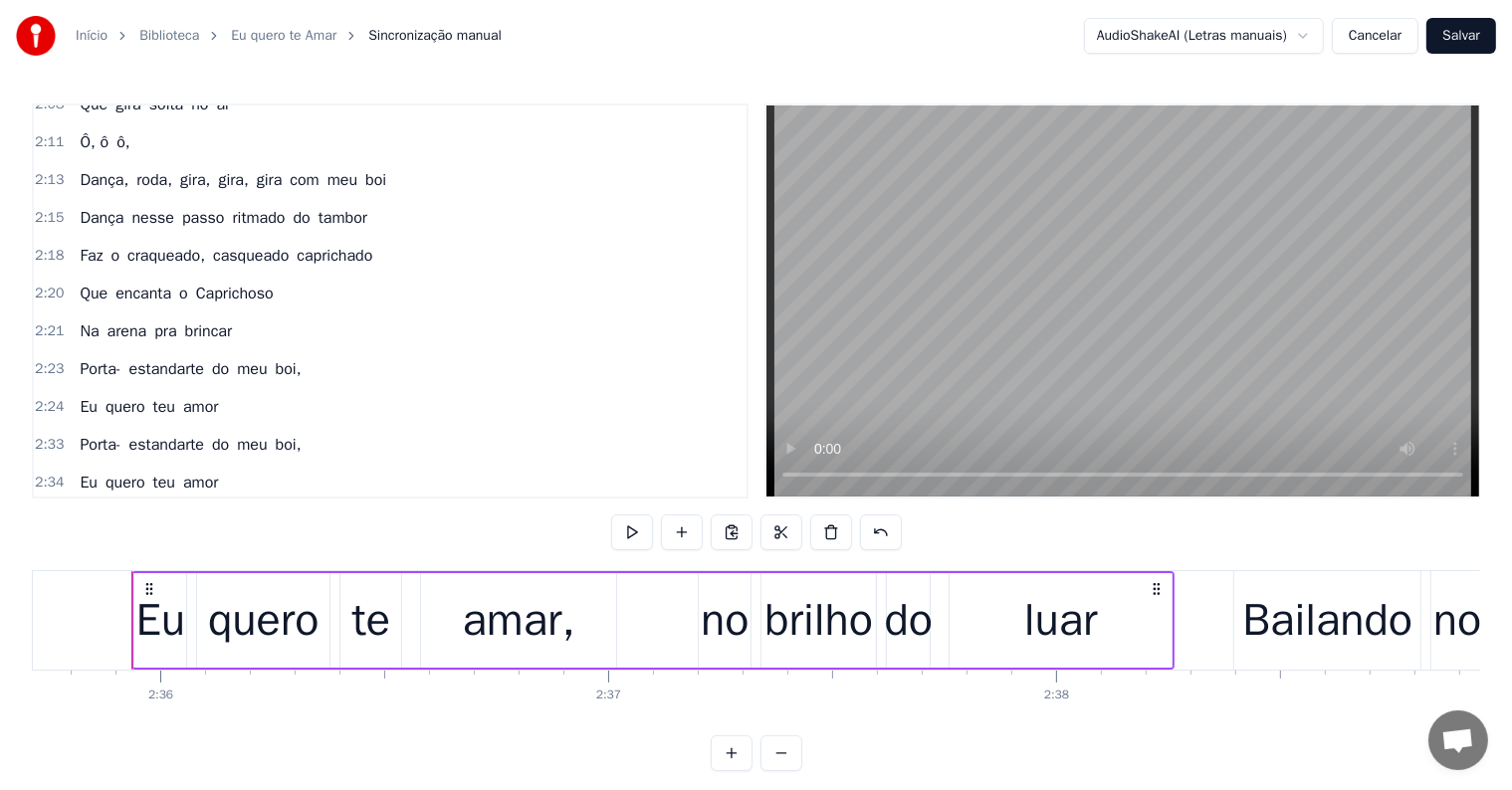 click on "amor" at bounding box center (200, 407) 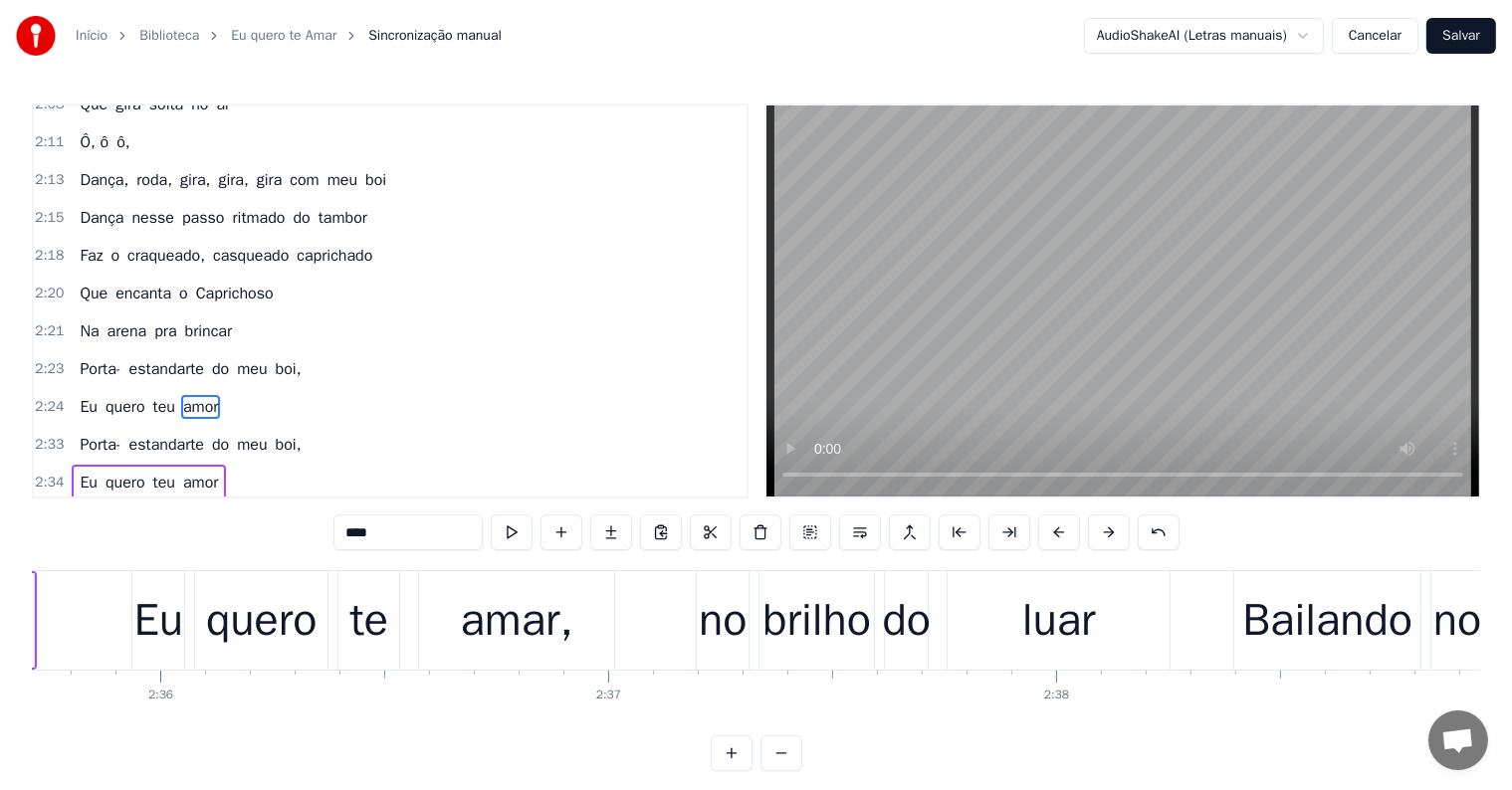 scroll, scrollTop: 1909, scrollLeft: 0, axis: vertical 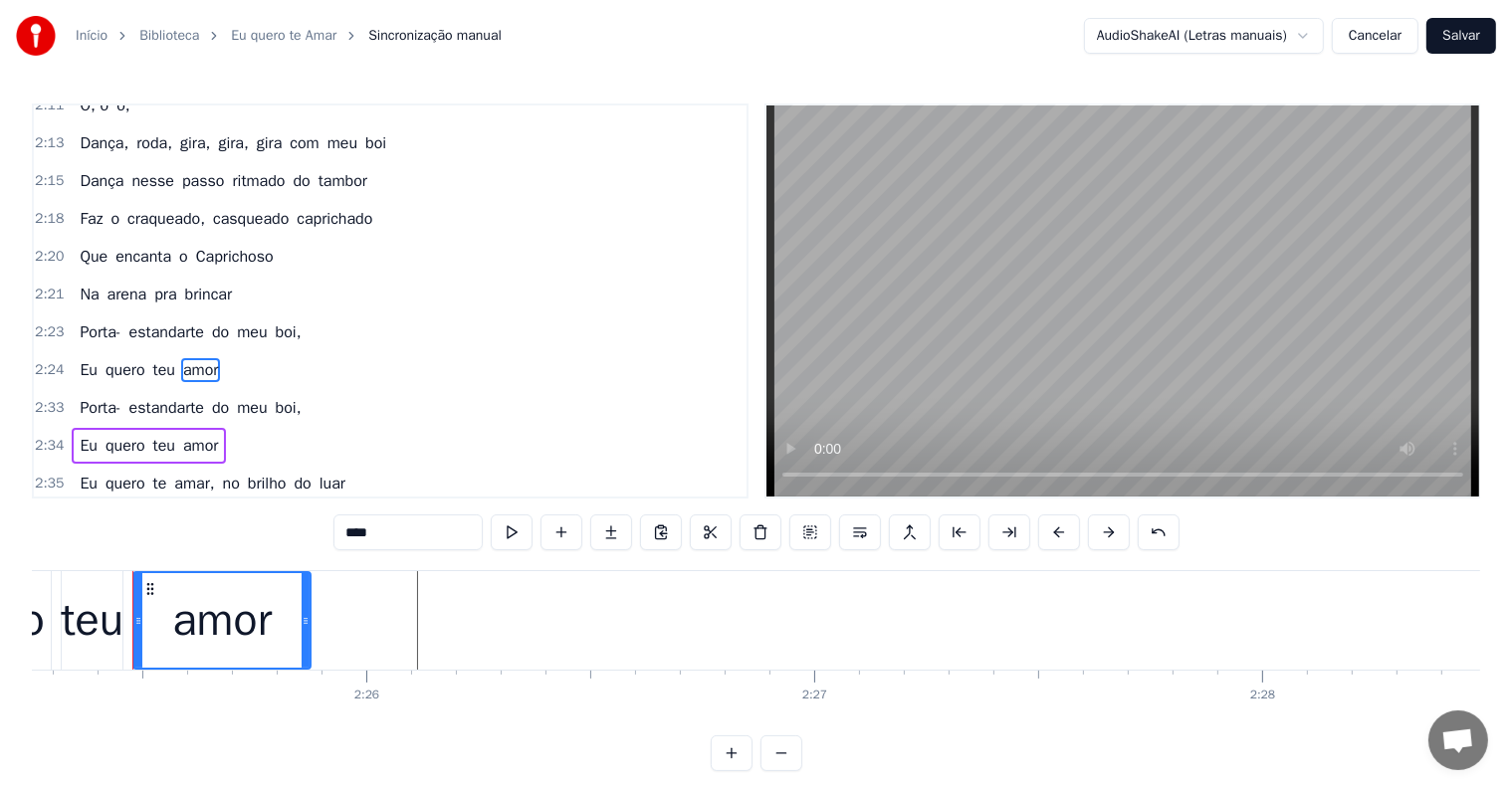 click on "amor" at bounding box center [200, 370] 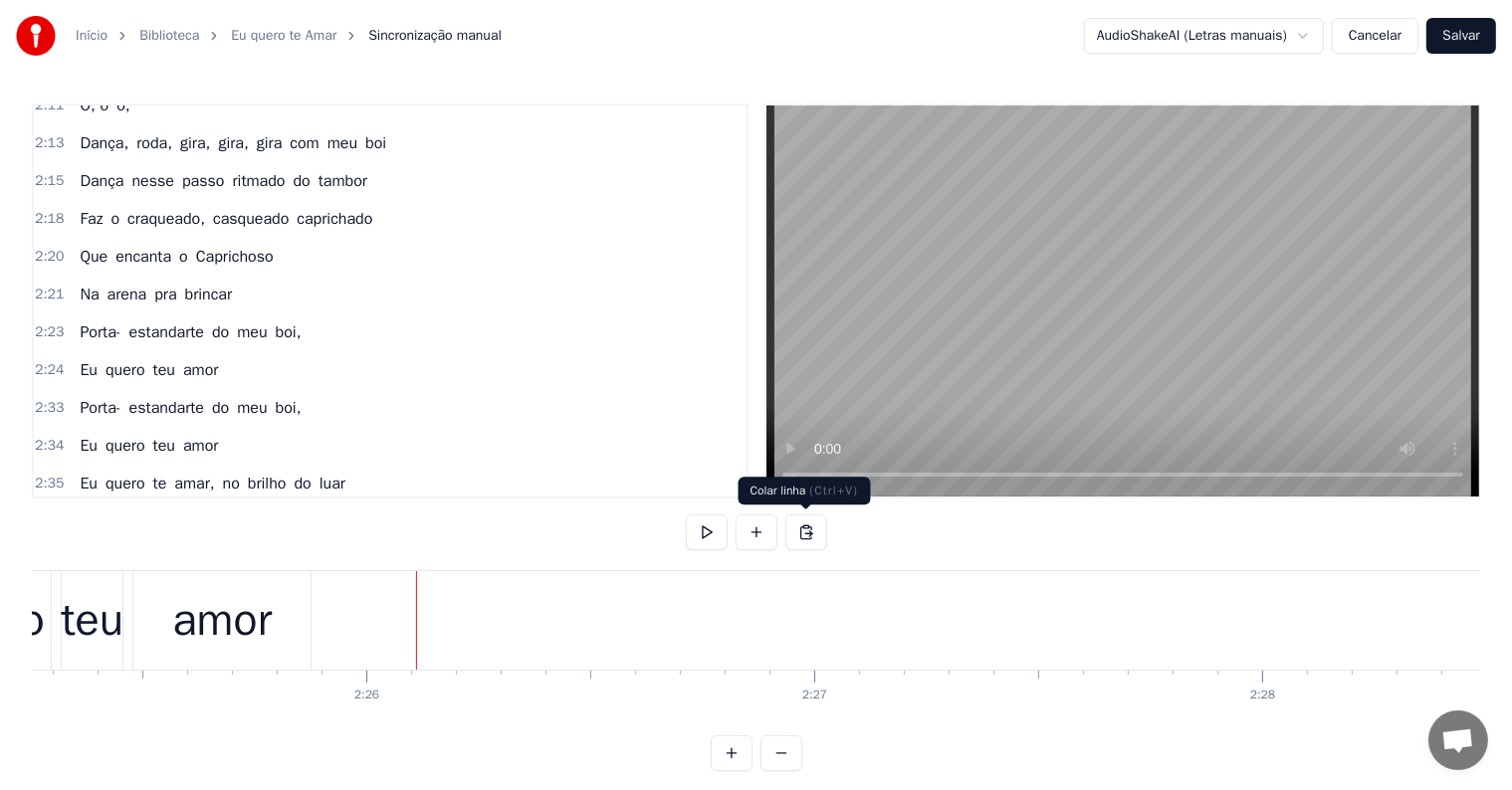 click at bounding box center (806, 532) 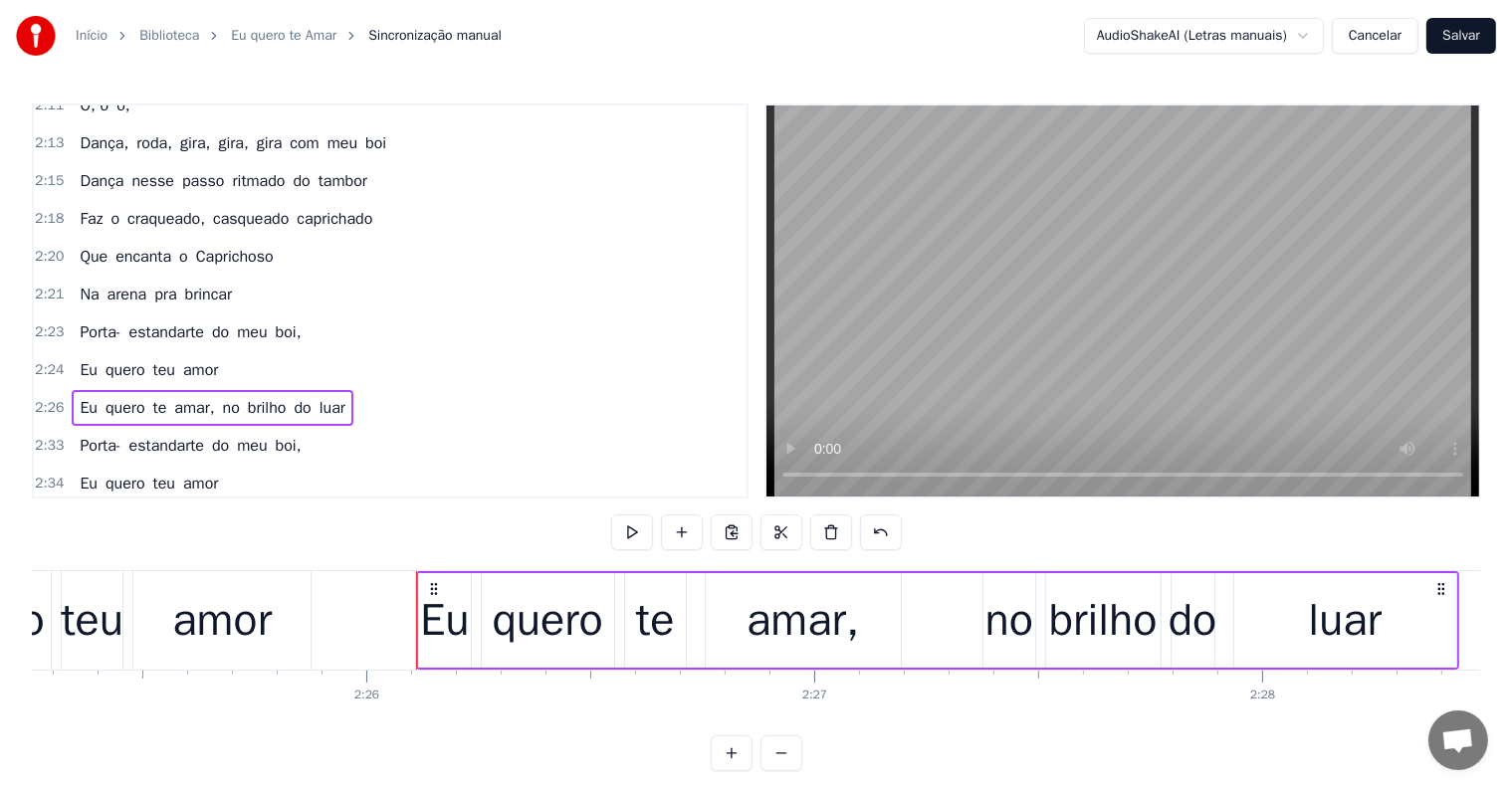 click on "amor" at bounding box center [222, 621] 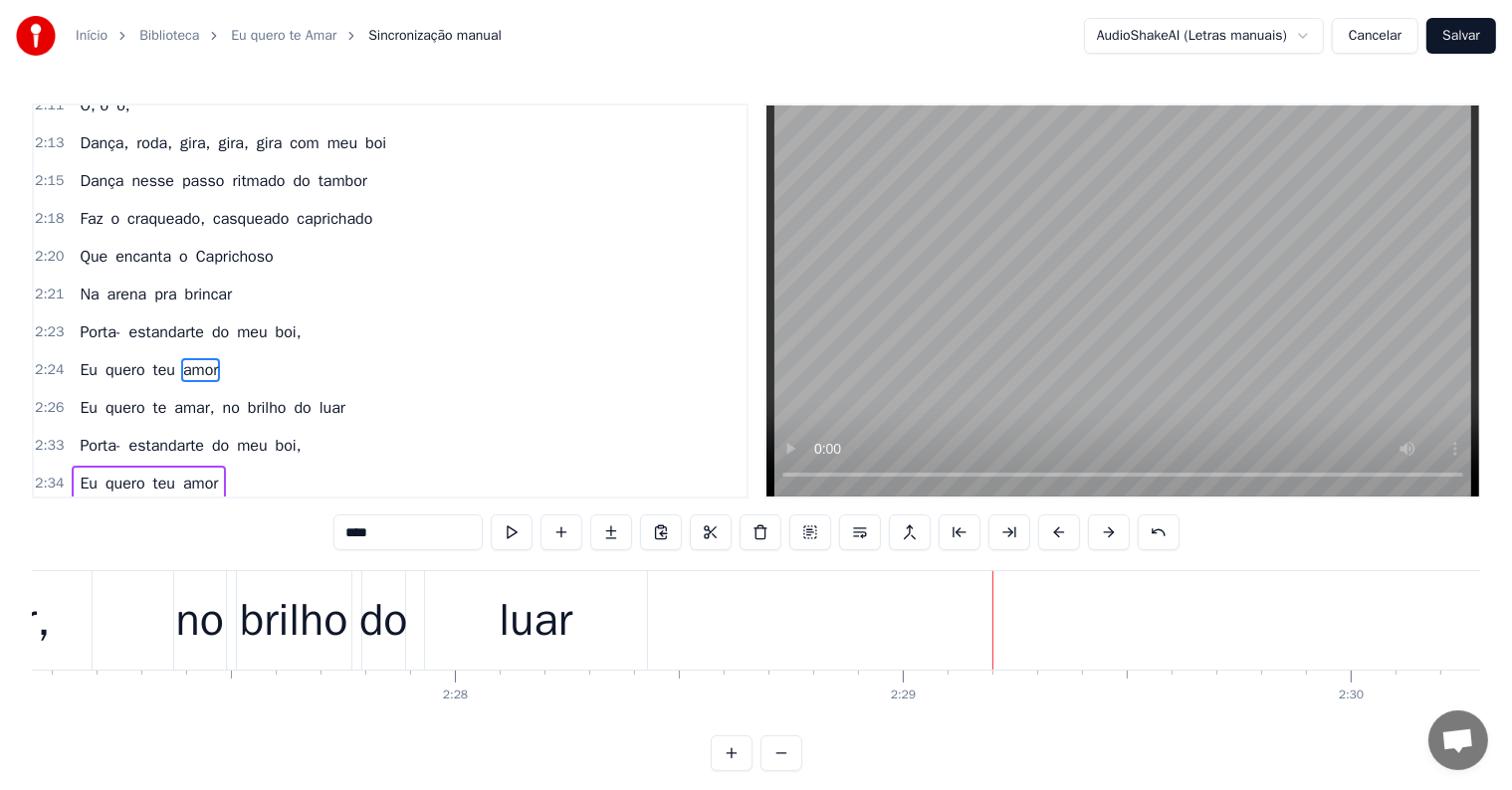 scroll, scrollTop: 0, scrollLeft: 66390, axis: horizontal 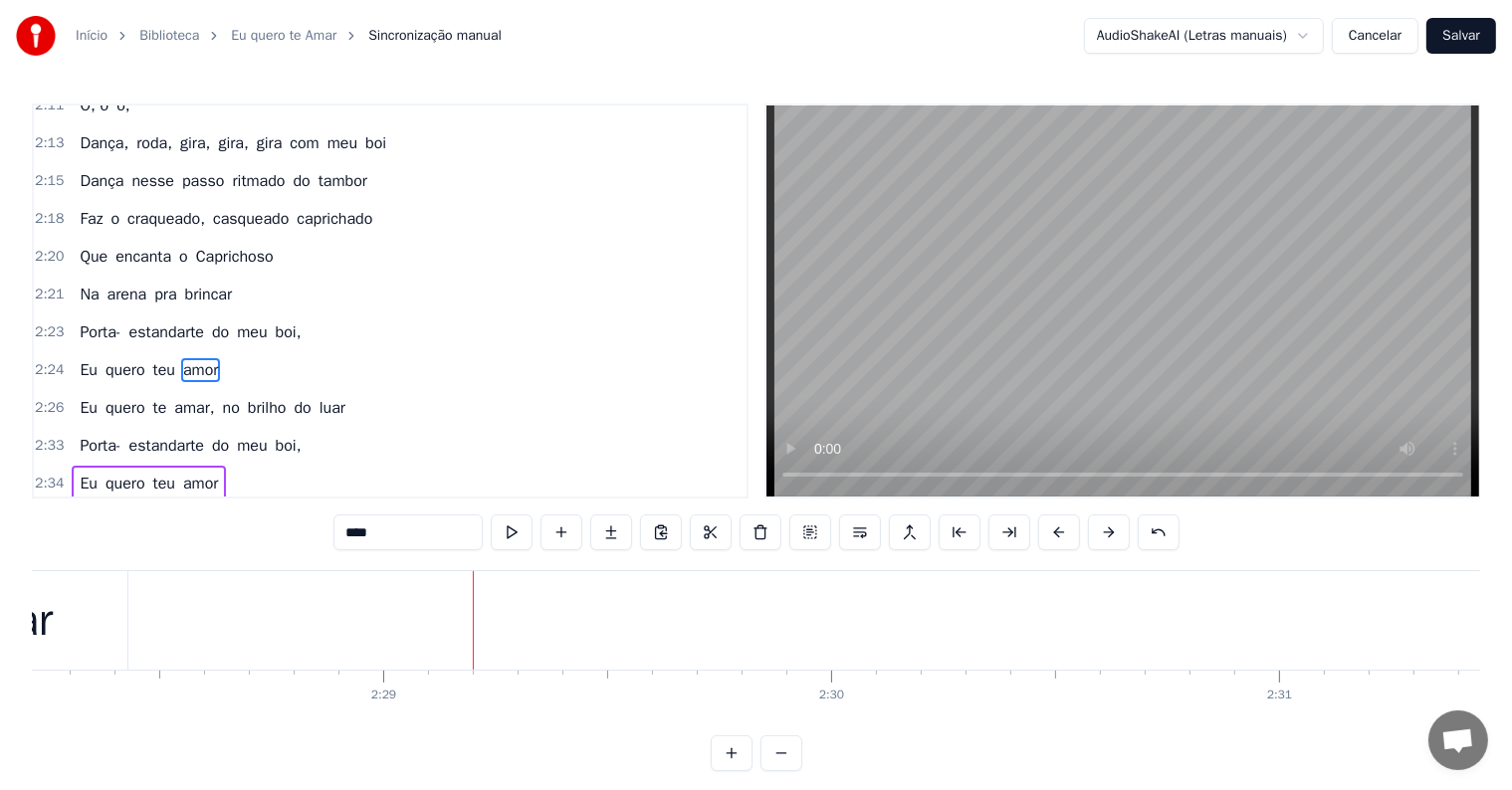 click on "Eu quero te amar, no brilho do luar" at bounding box center [-389, 620] 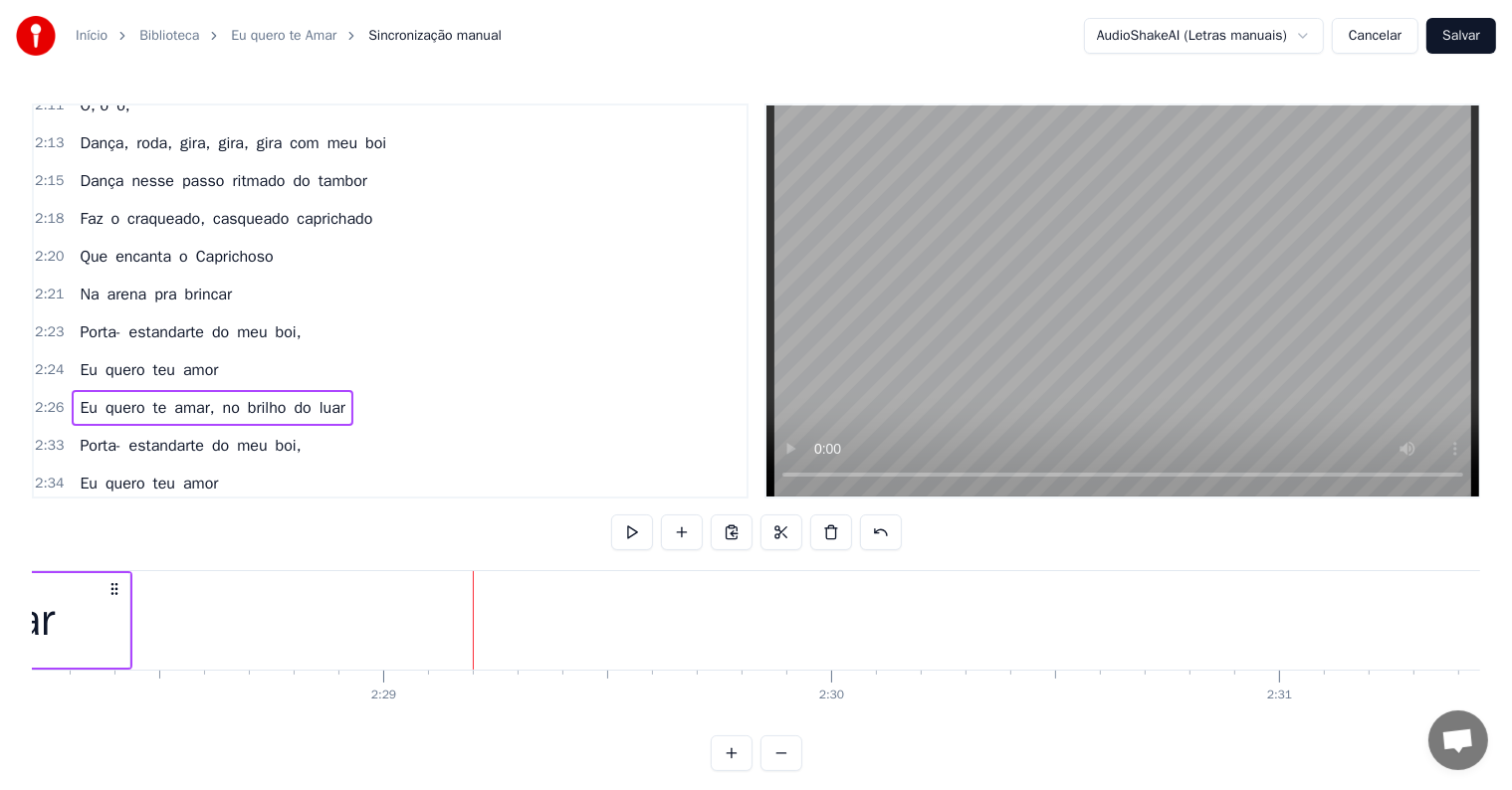 scroll, scrollTop: 0, scrollLeft: 66387, axis: horizontal 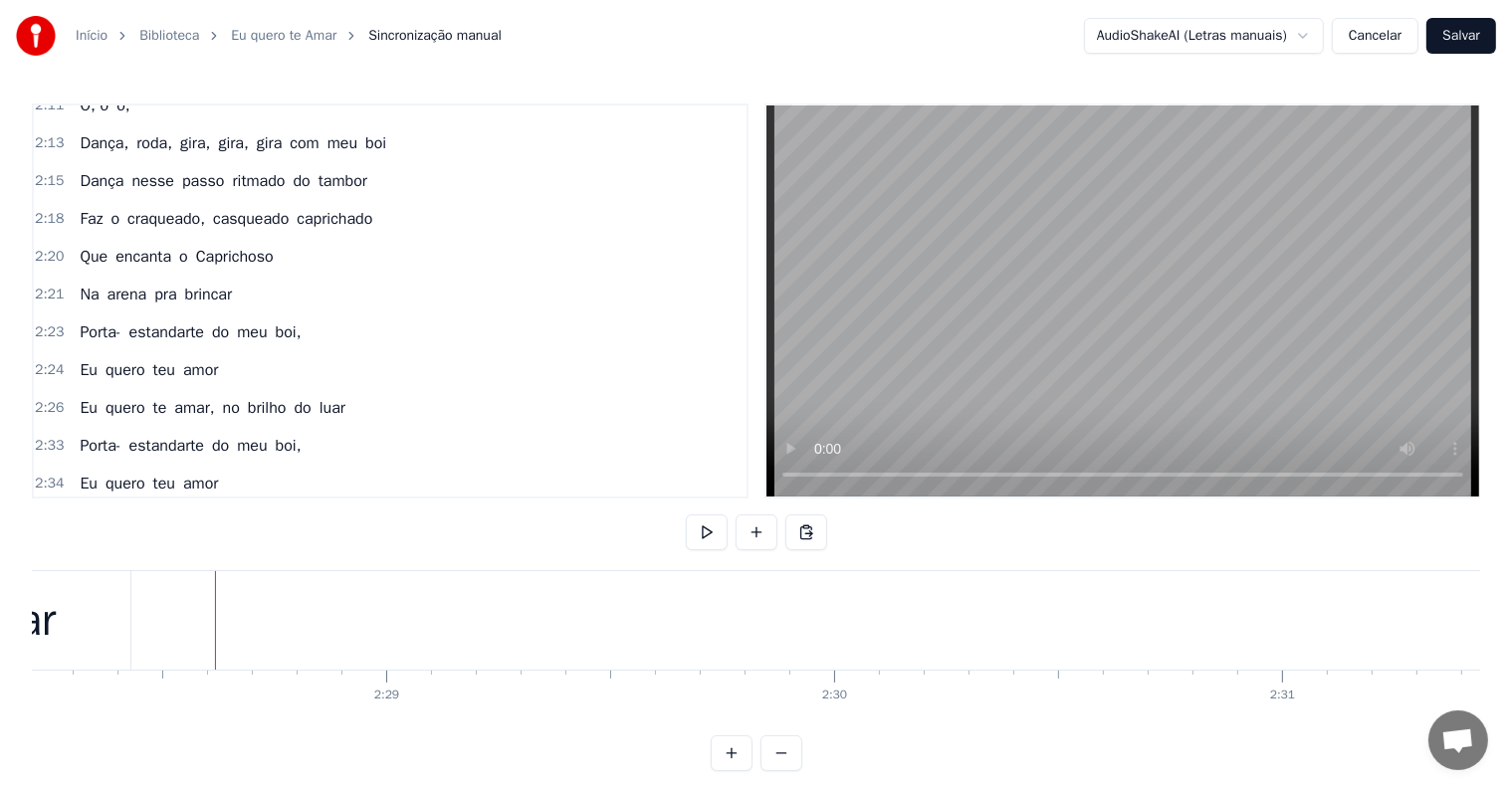 click on "compasso" at bounding box center (209, 559) 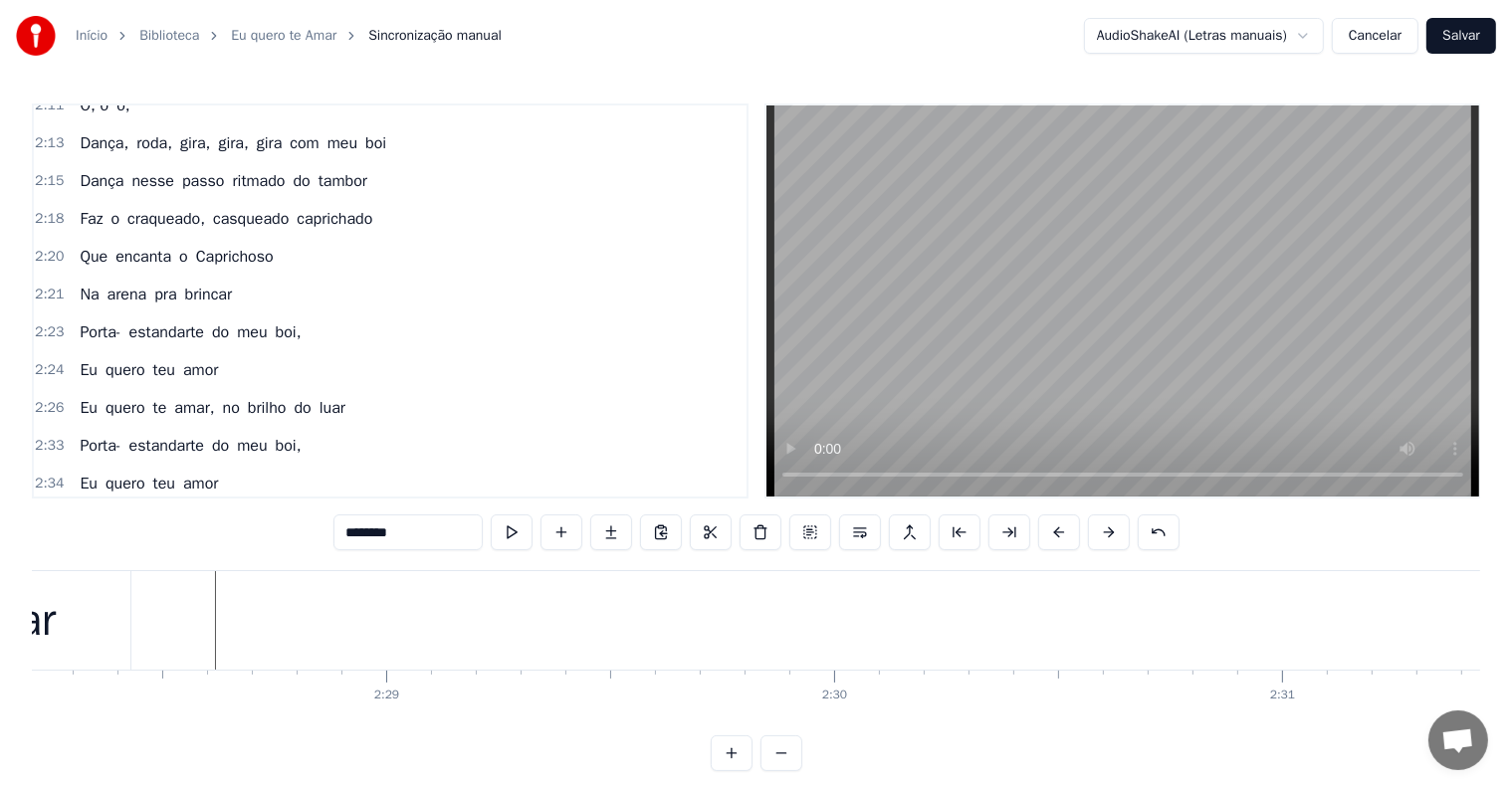 scroll, scrollTop: 1910, scrollLeft: 0, axis: vertical 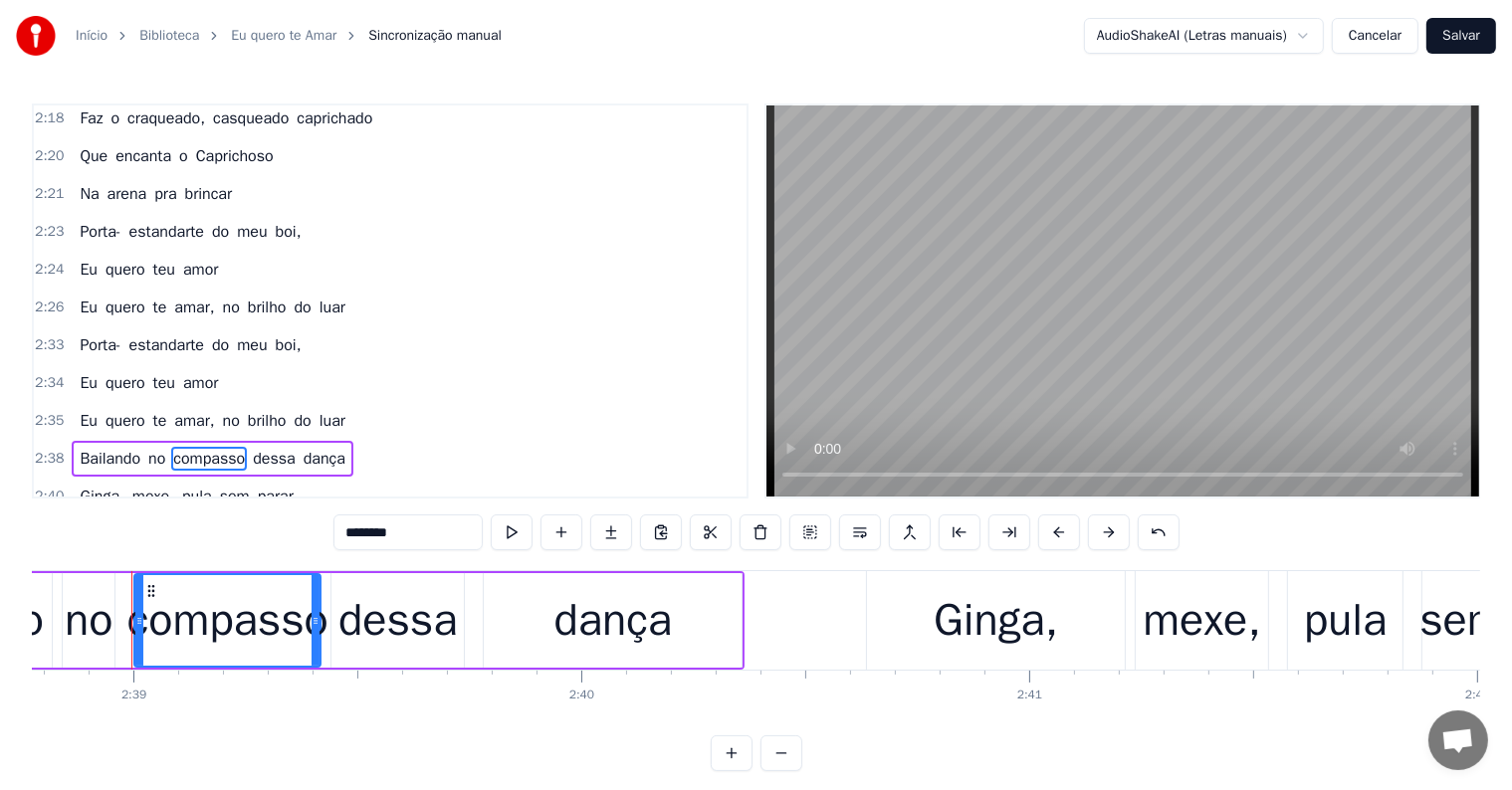 click on "Bailando no compasso dessa dança" at bounding box center (212, 459) 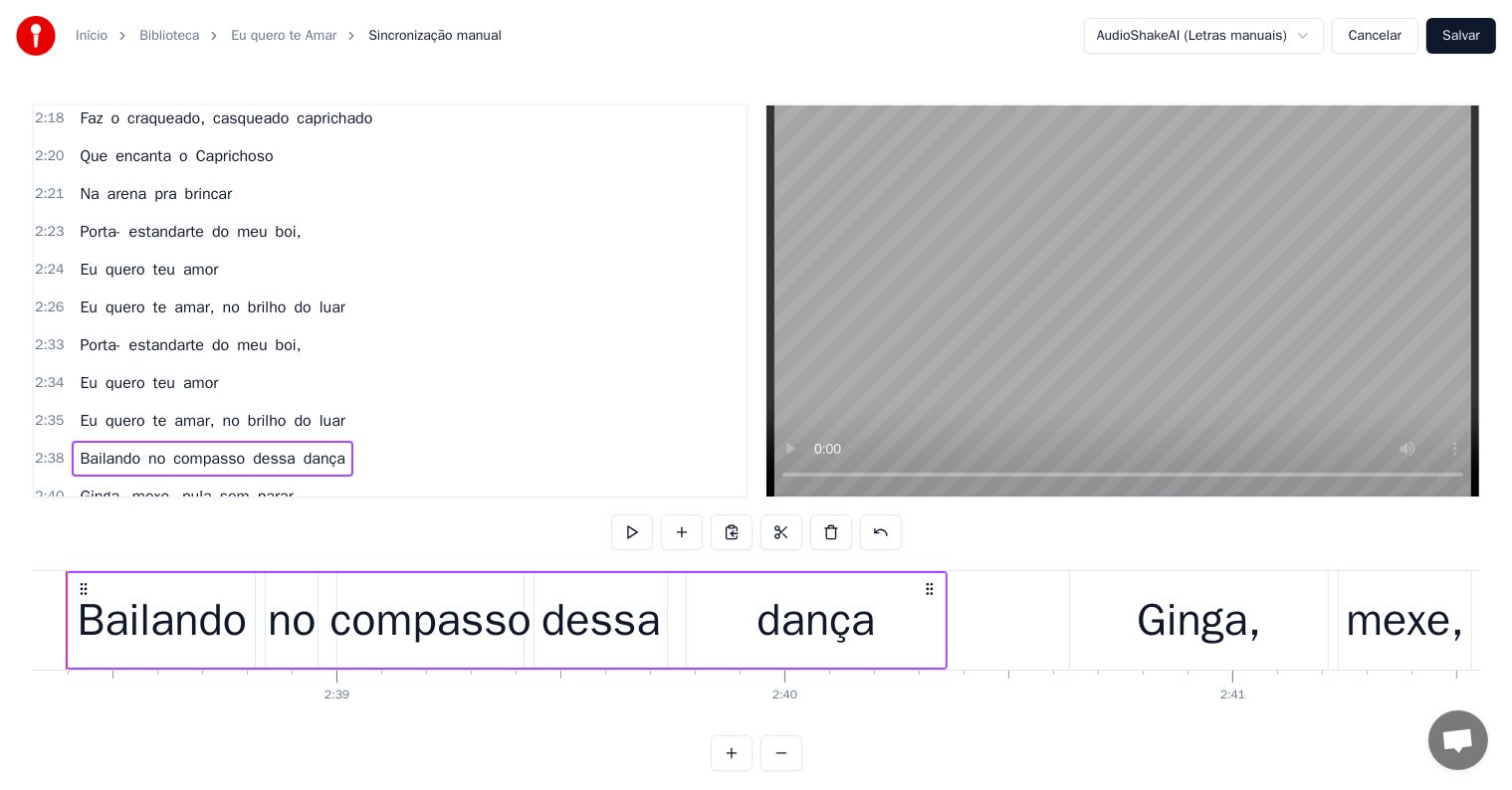 scroll, scrollTop: 0, scrollLeft: 70849, axis: horizontal 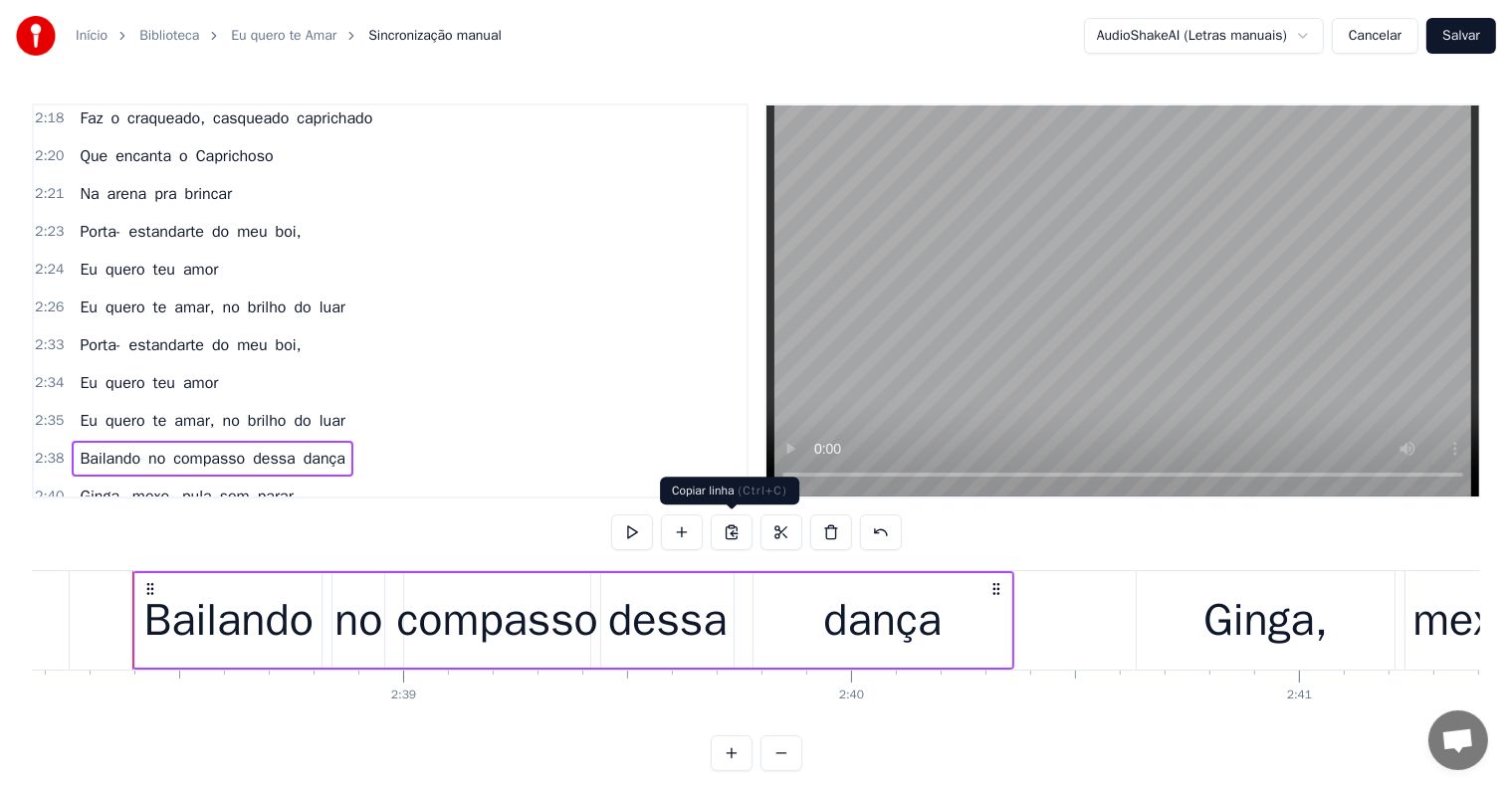 click at bounding box center (732, 532) 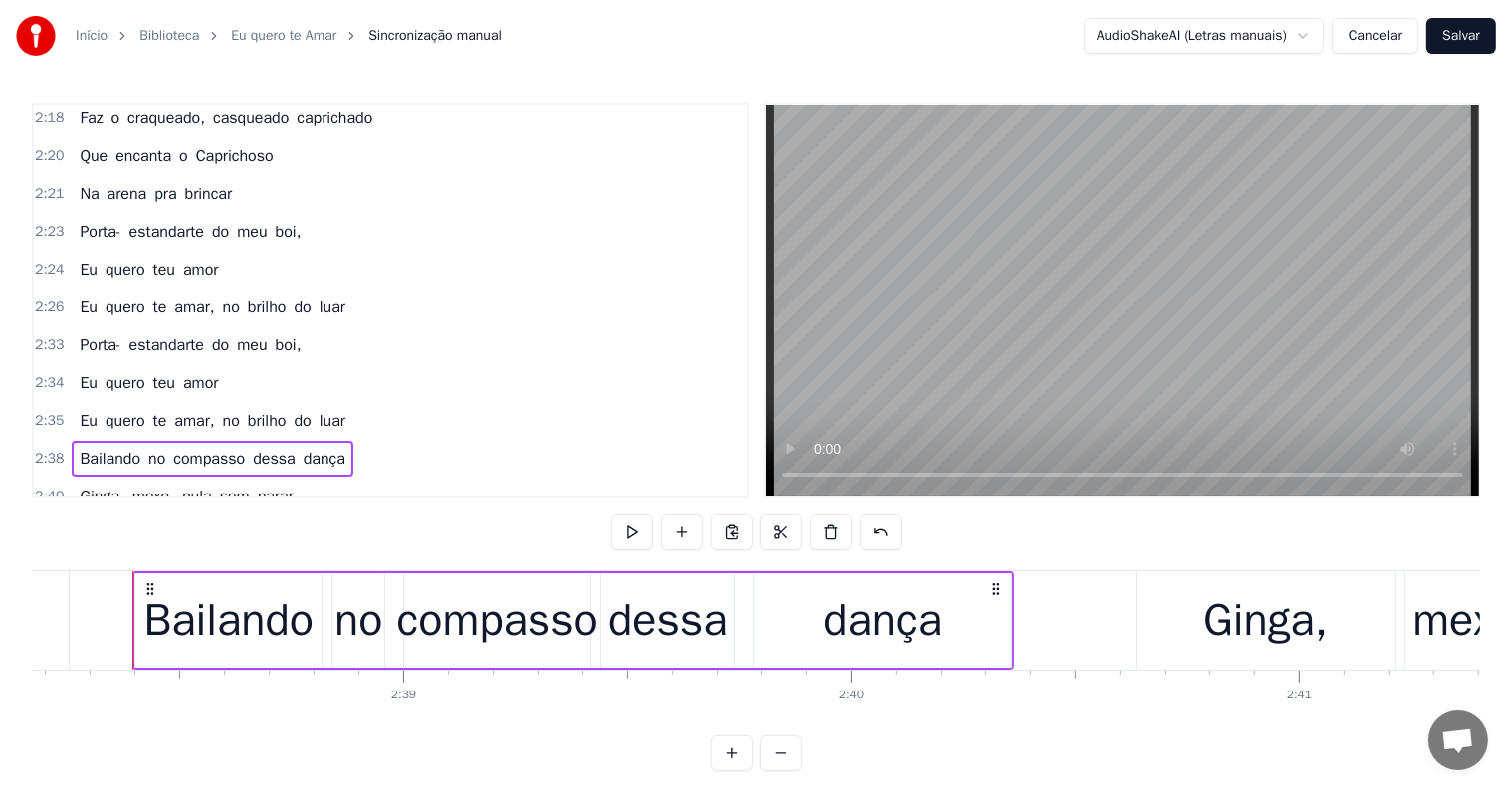 click on "luar" at bounding box center (332, 307) 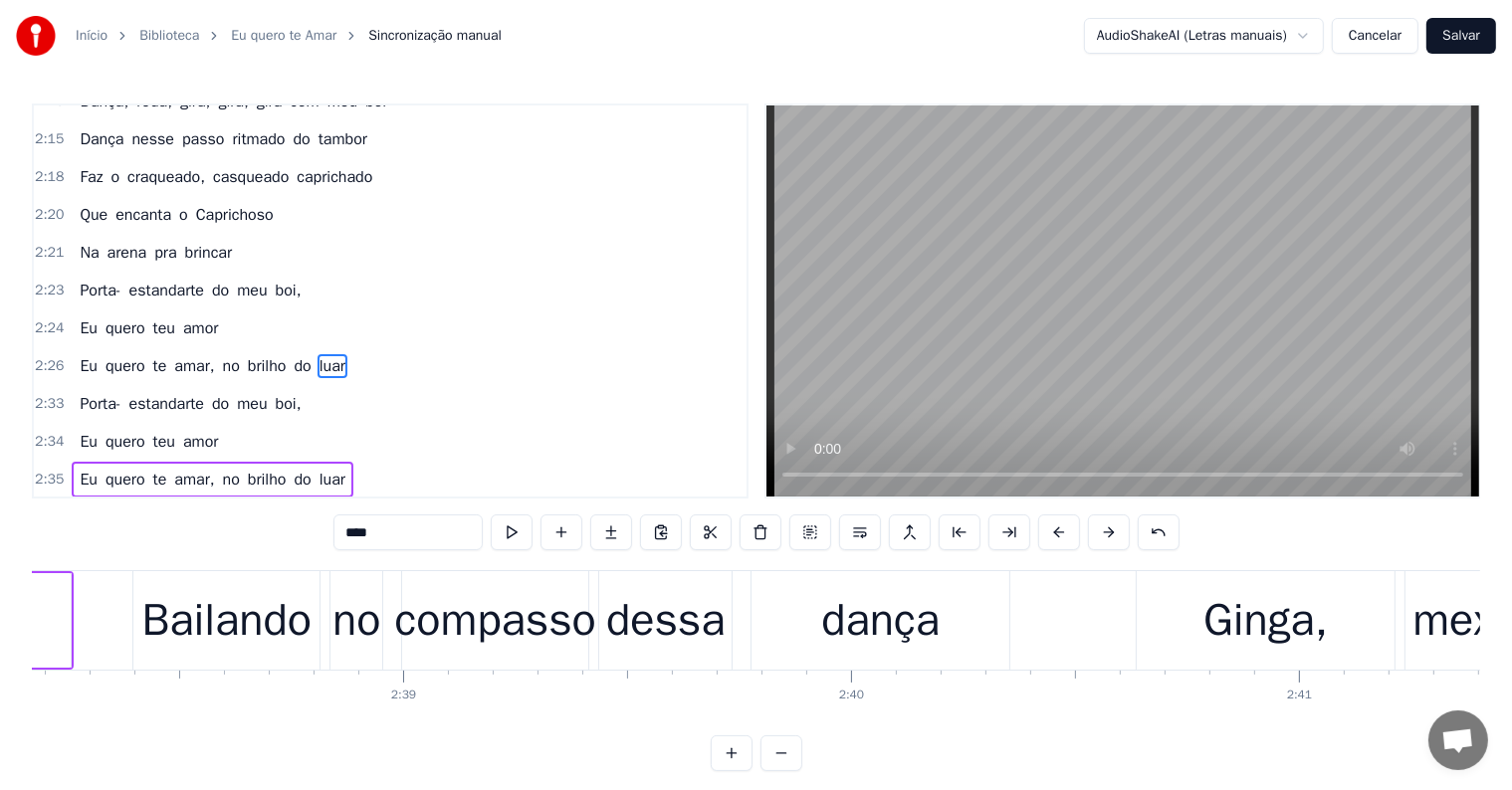 scroll, scrollTop: 1946, scrollLeft: 0, axis: vertical 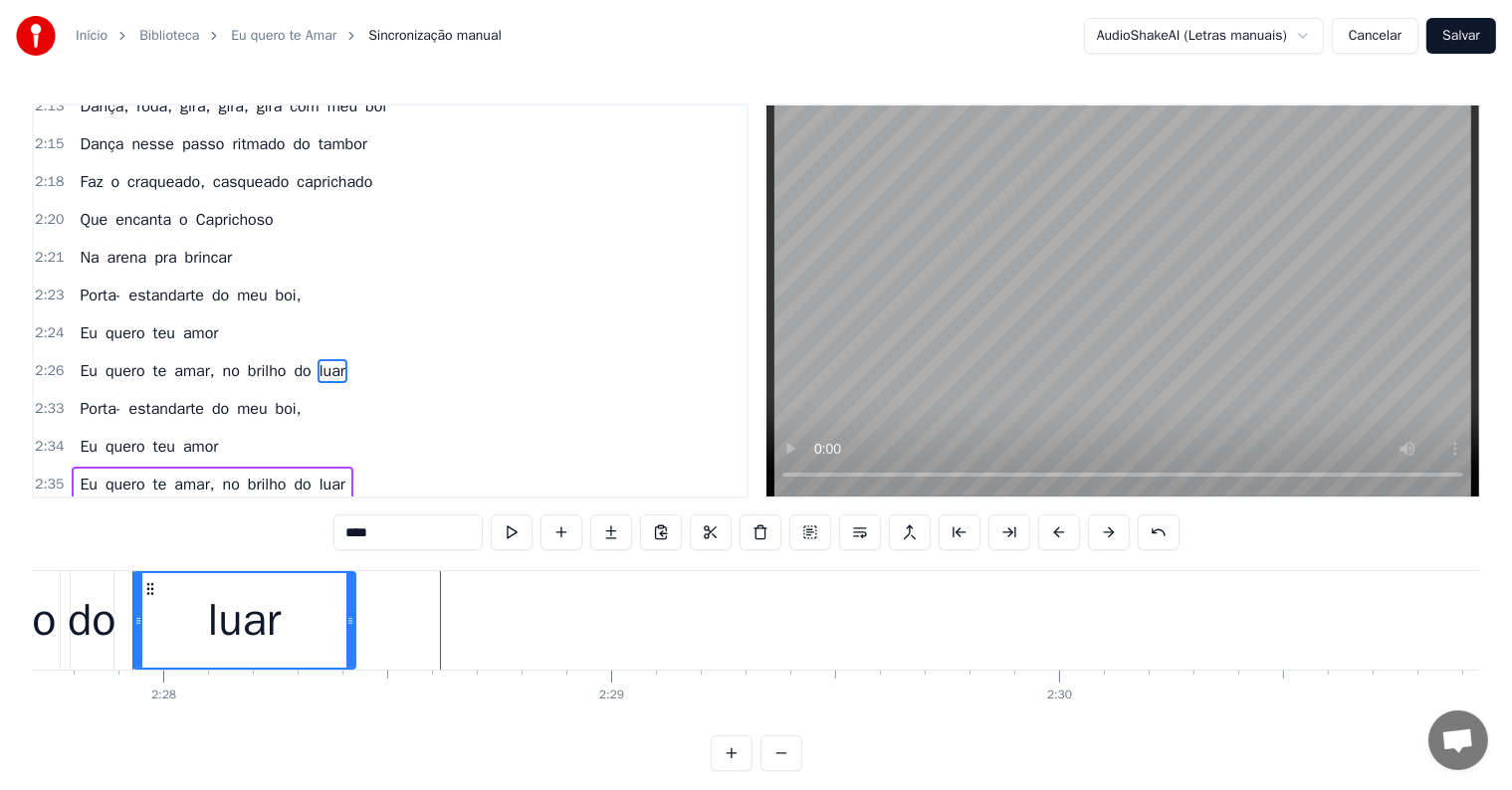 click at bounding box center (-20205, 620) 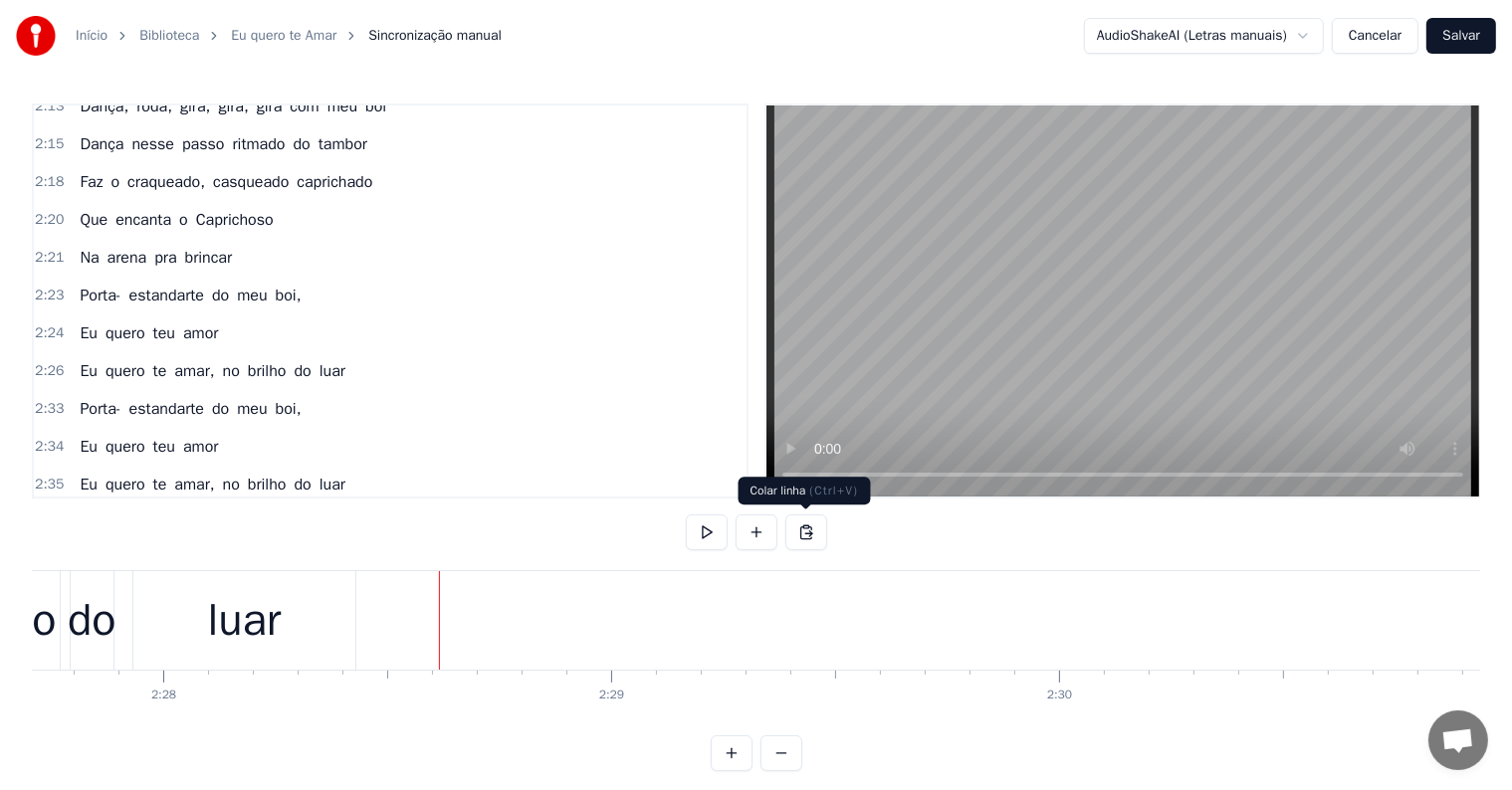 click at bounding box center [806, 532] 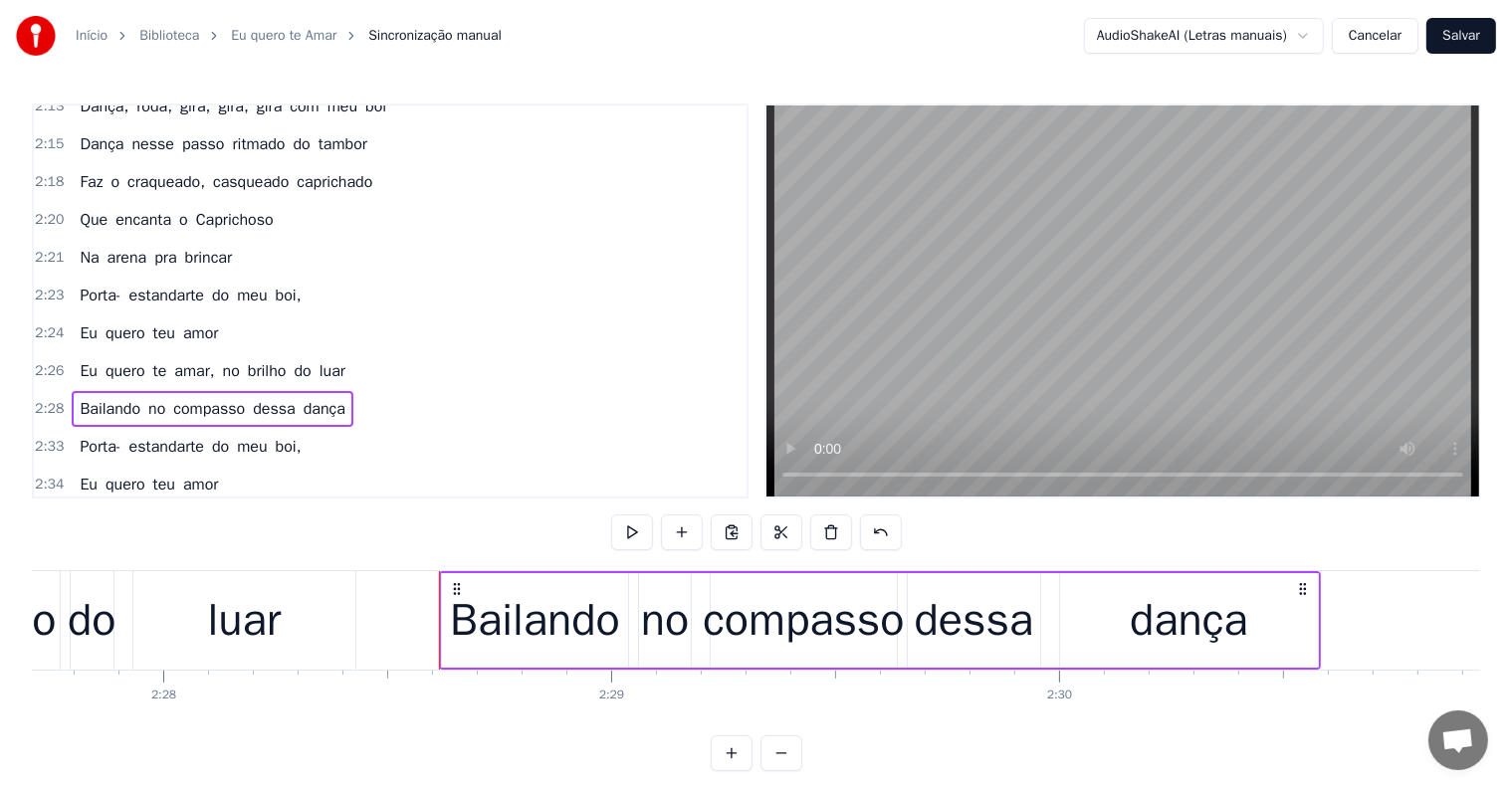 click on "luar" at bounding box center [244, 620] 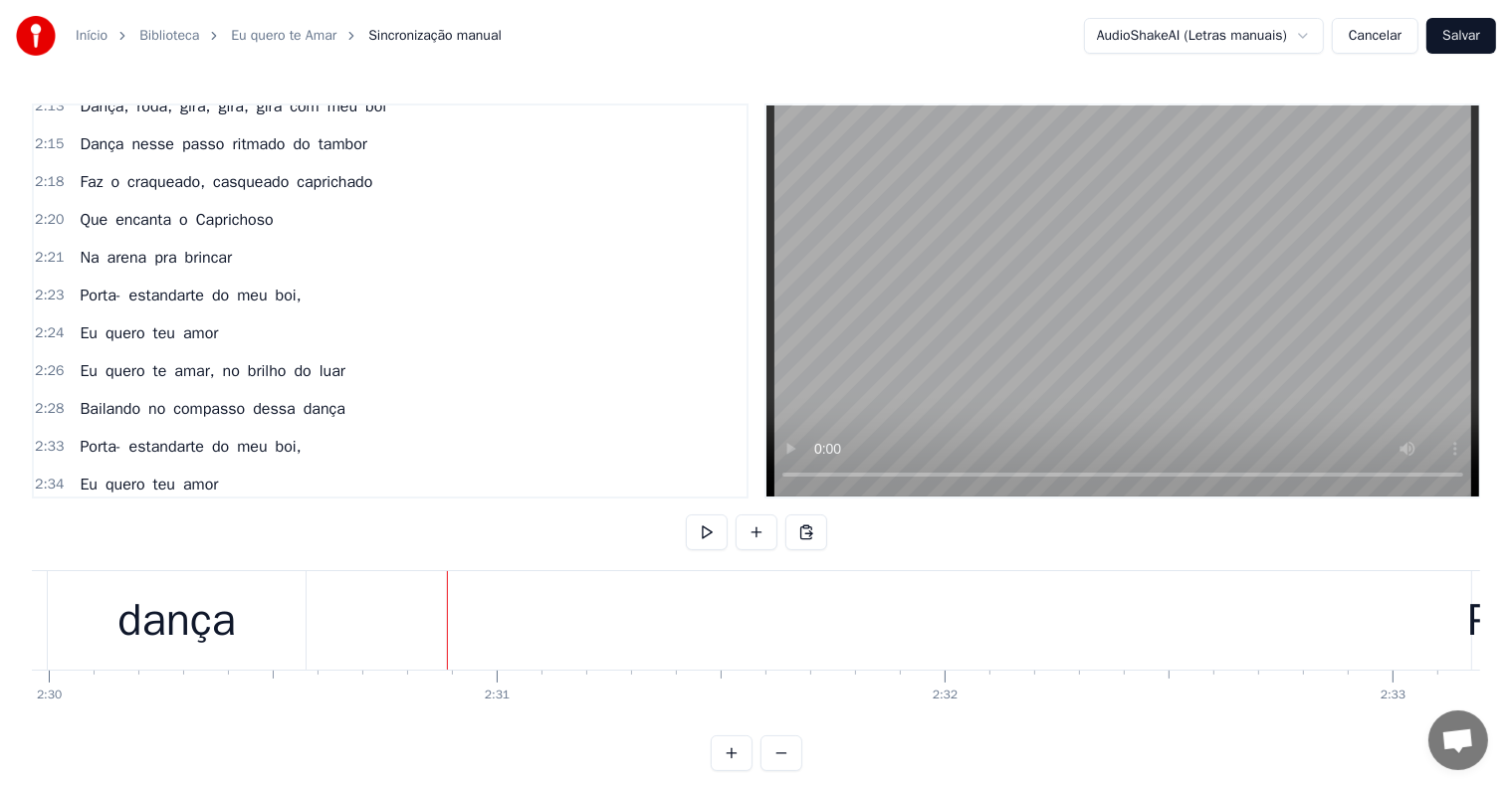 scroll, scrollTop: 0, scrollLeft: 67169, axis: horizontal 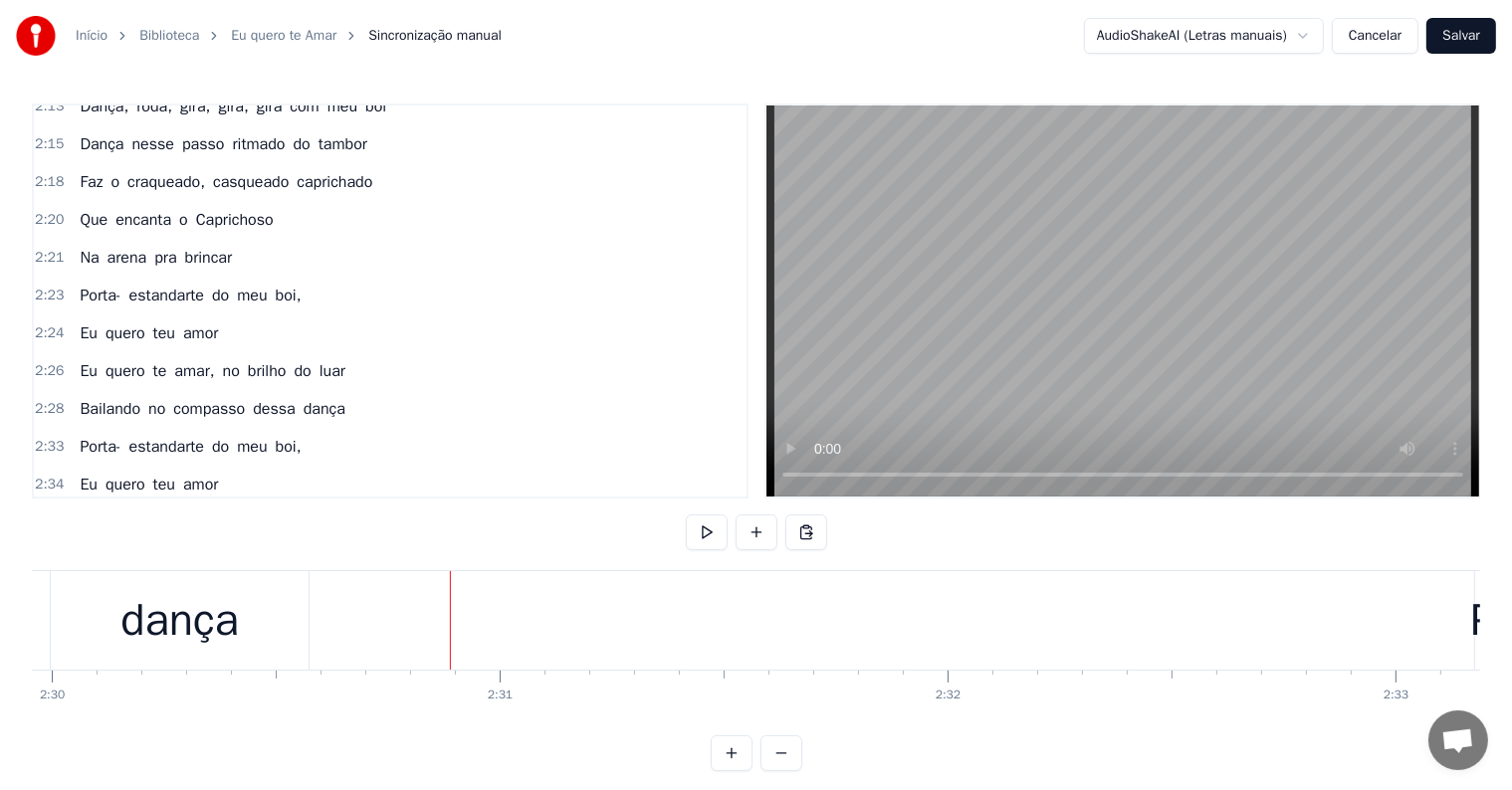 click on "dança" at bounding box center (179, 621) 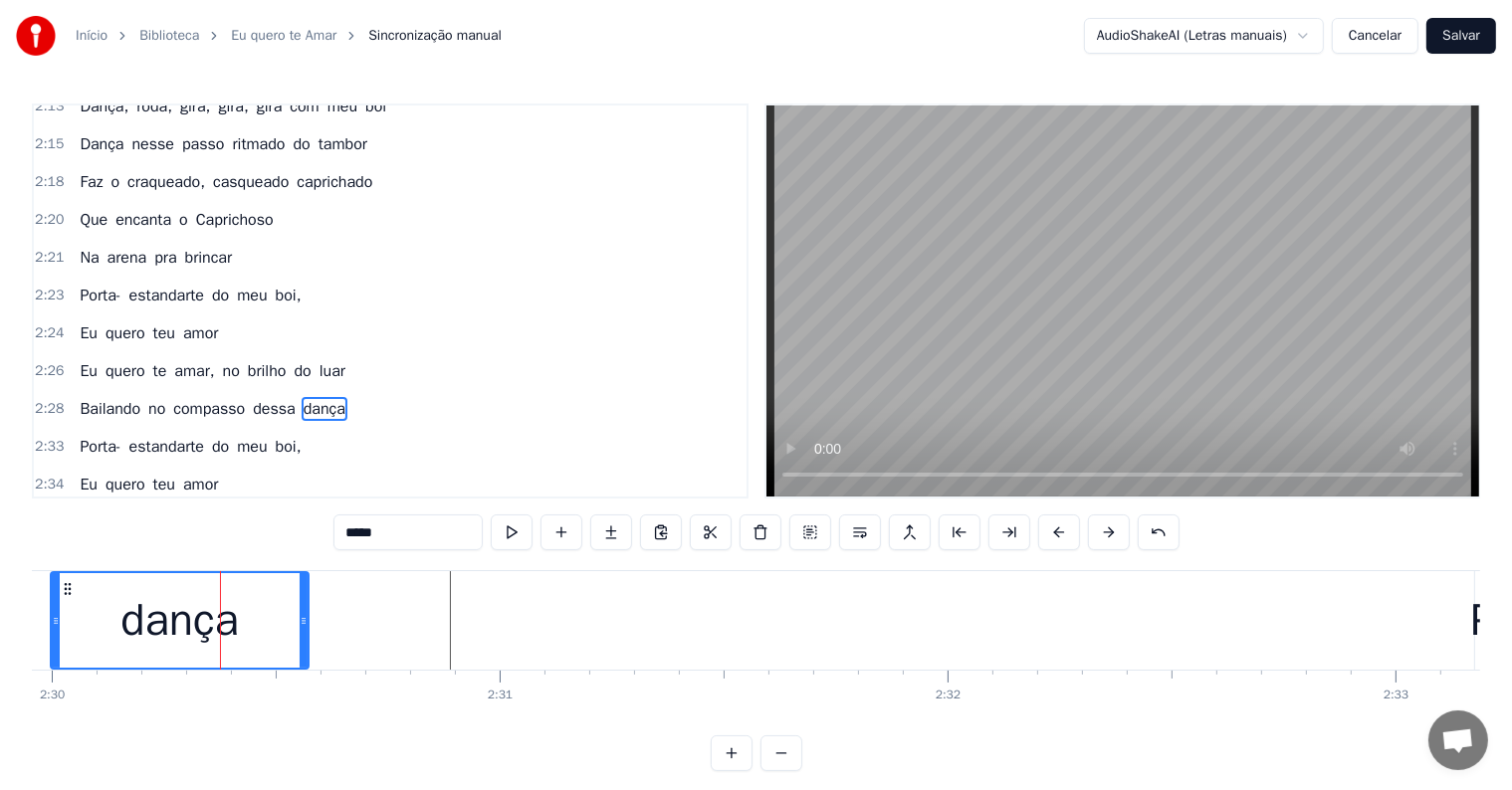 scroll, scrollTop: 1982, scrollLeft: 0, axis: vertical 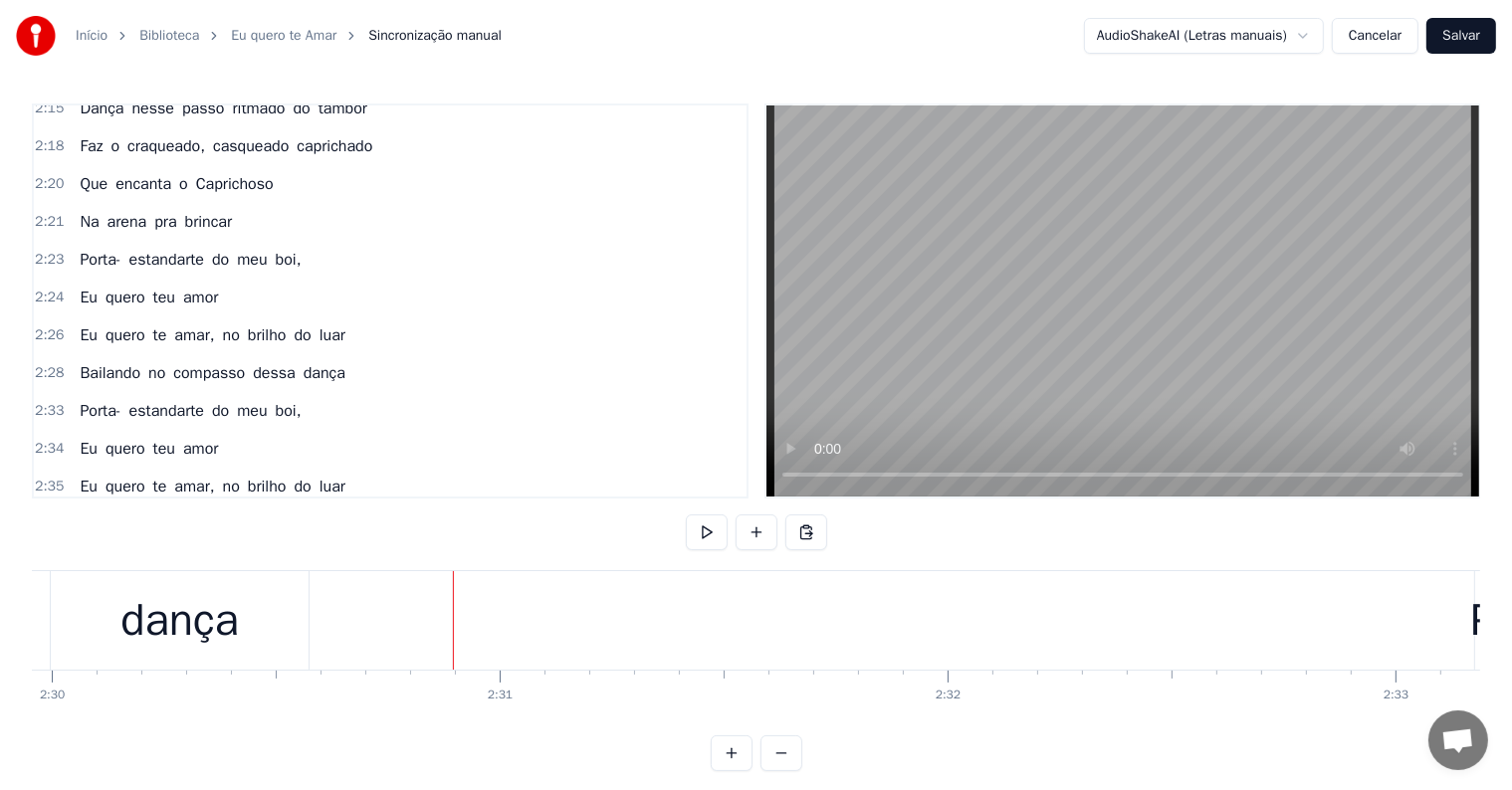 click on "Ginga, mexe, pula sem parar" at bounding box center [186, 562] 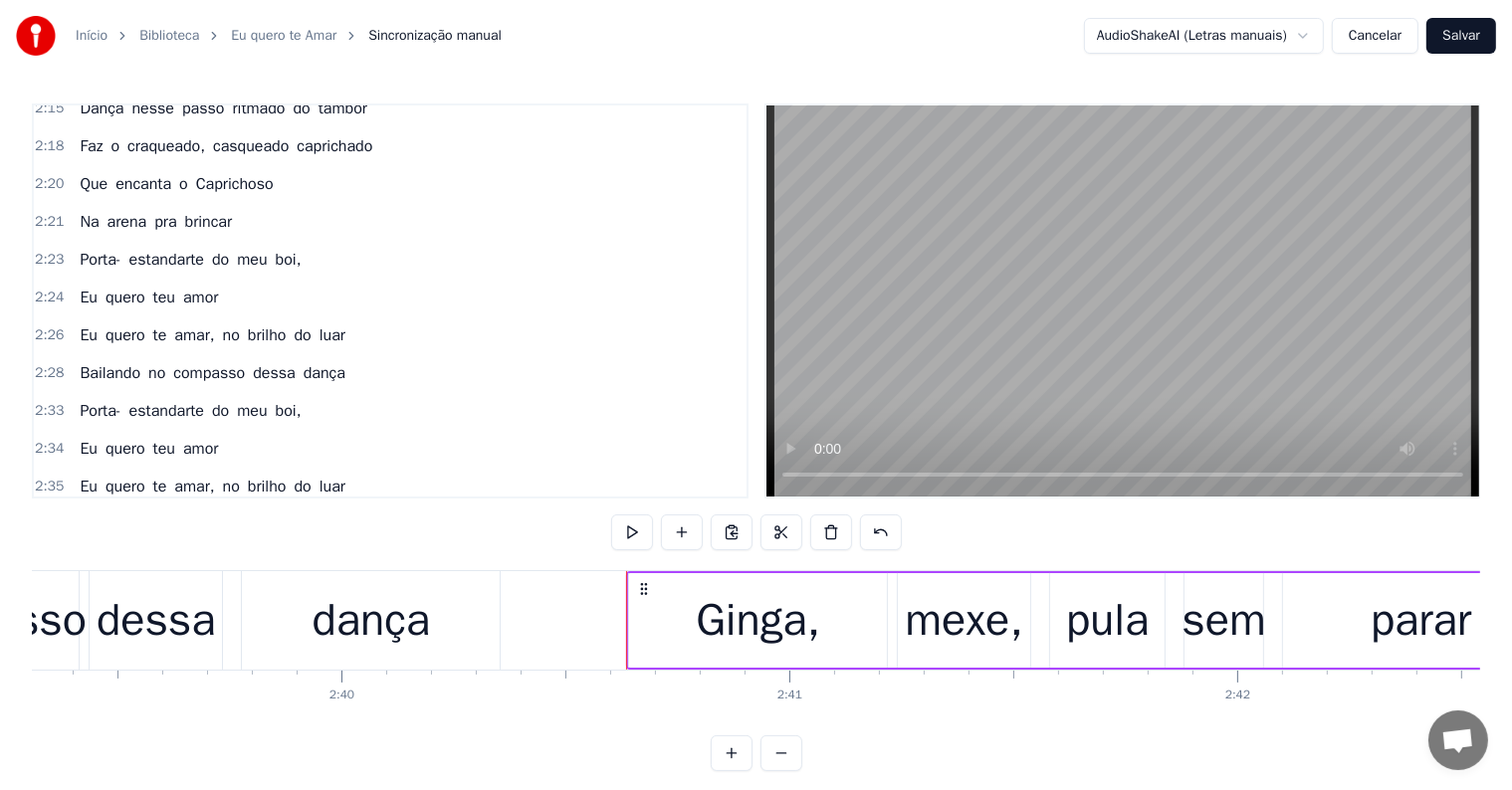 scroll, scrollTop: 0, scrollLeft: 71852, axis: horizontal 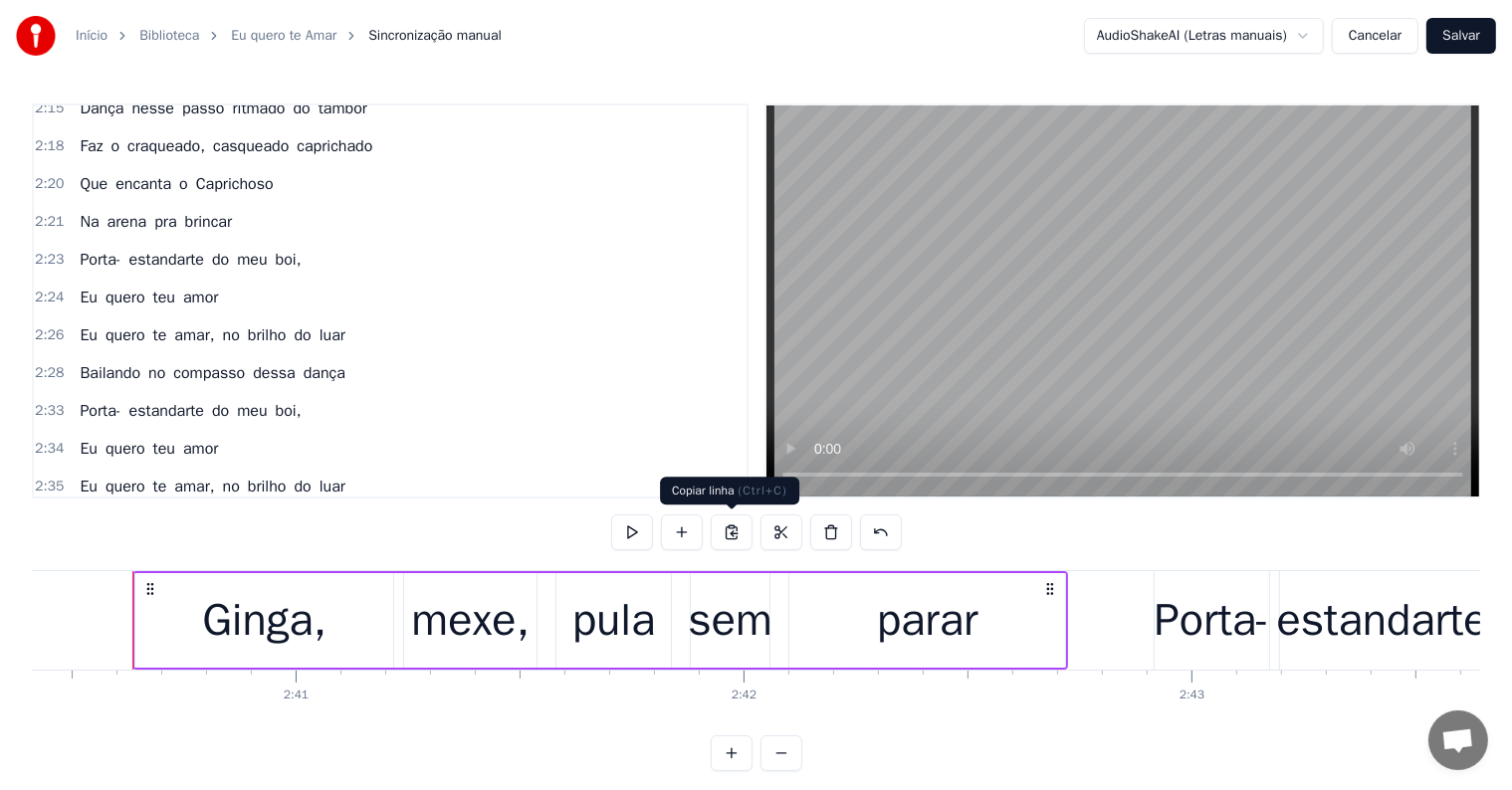click at bounding box center (732, 532) 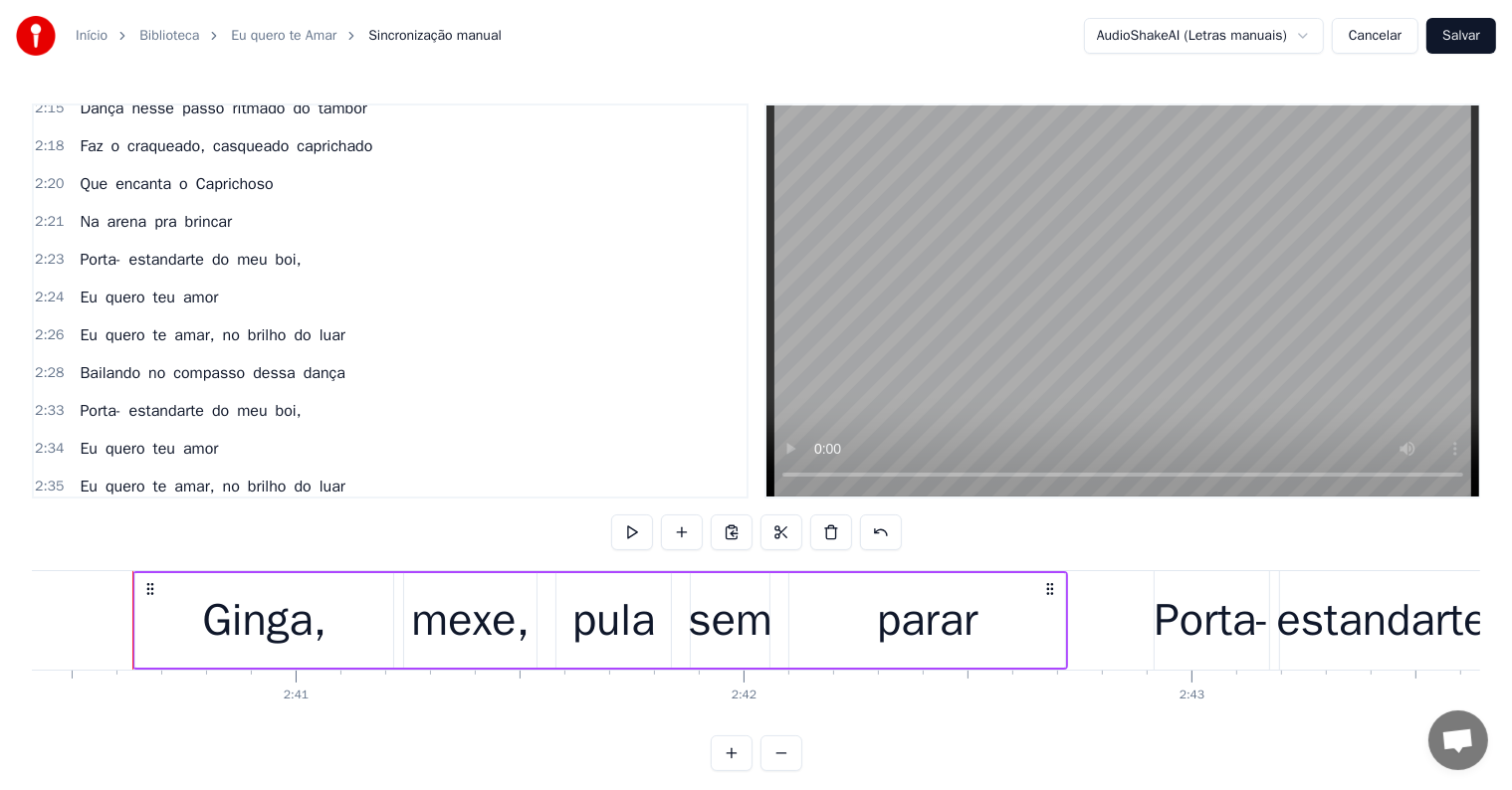 click on "dança" at bounding box center (324, 373) 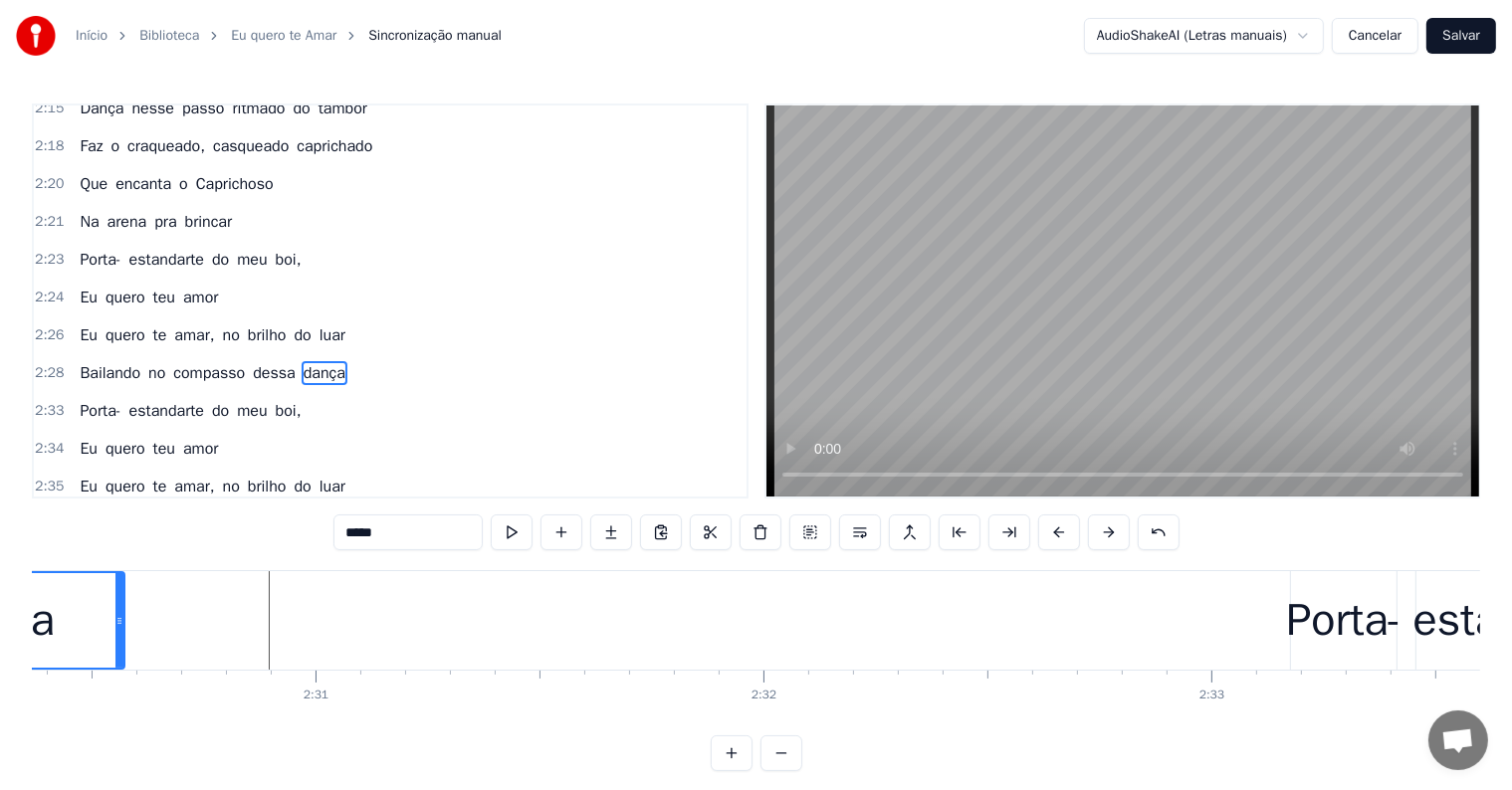scroll, scrollTop: 0, scrollLeft: 67086, axis: horizontal 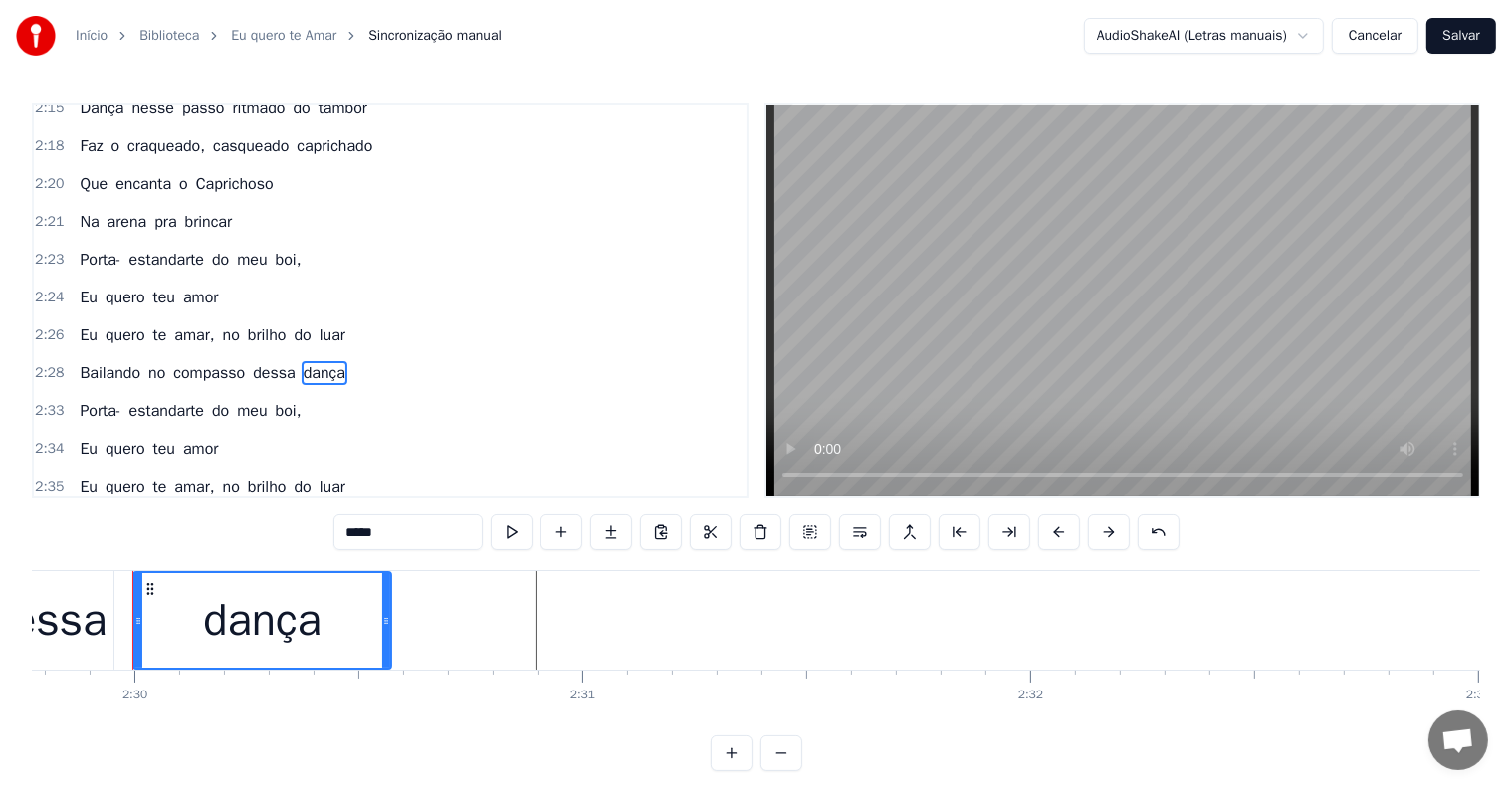 click at bounding box center (-21130, 620) 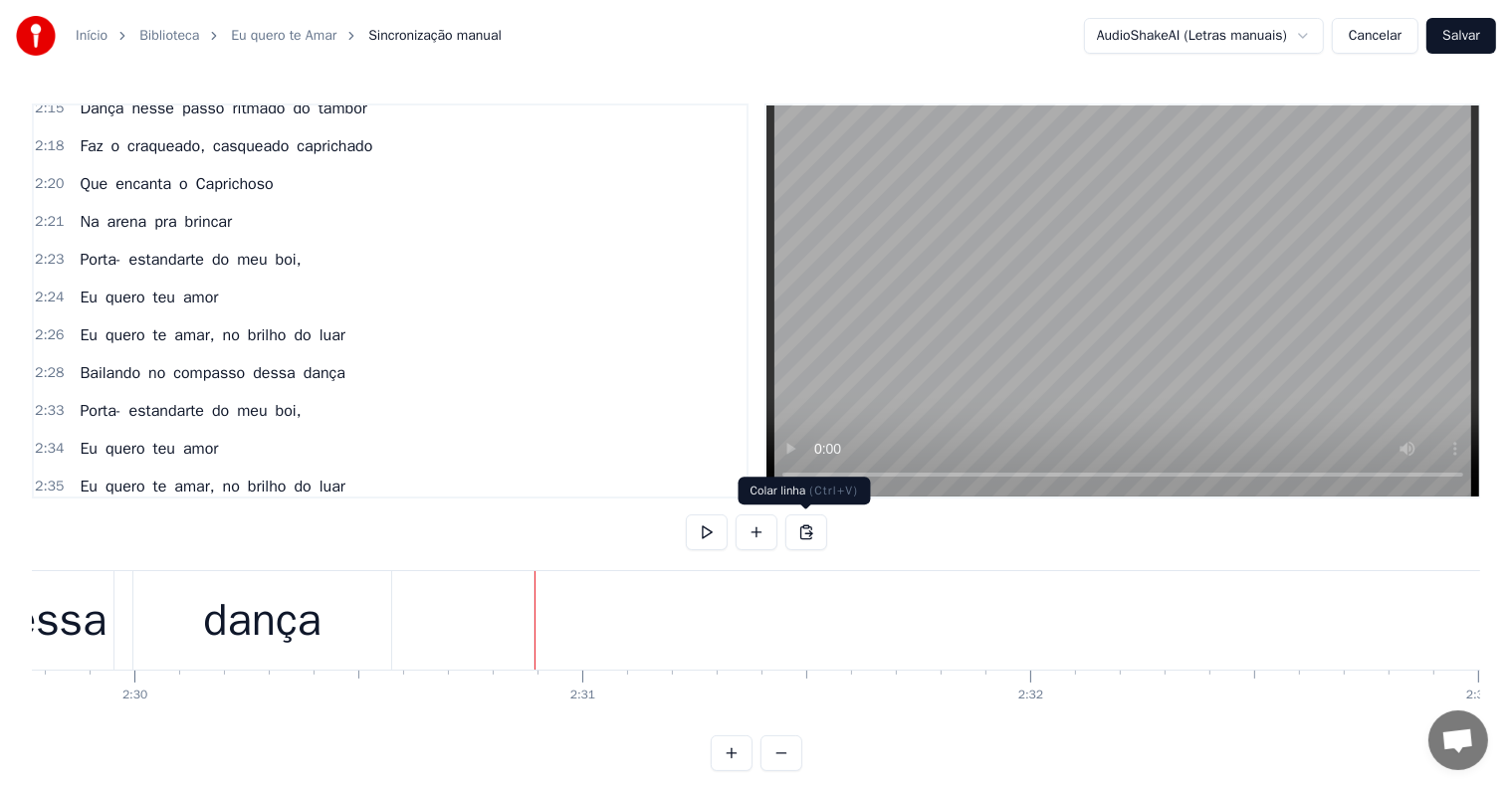 click at bounding box center (806, 532) 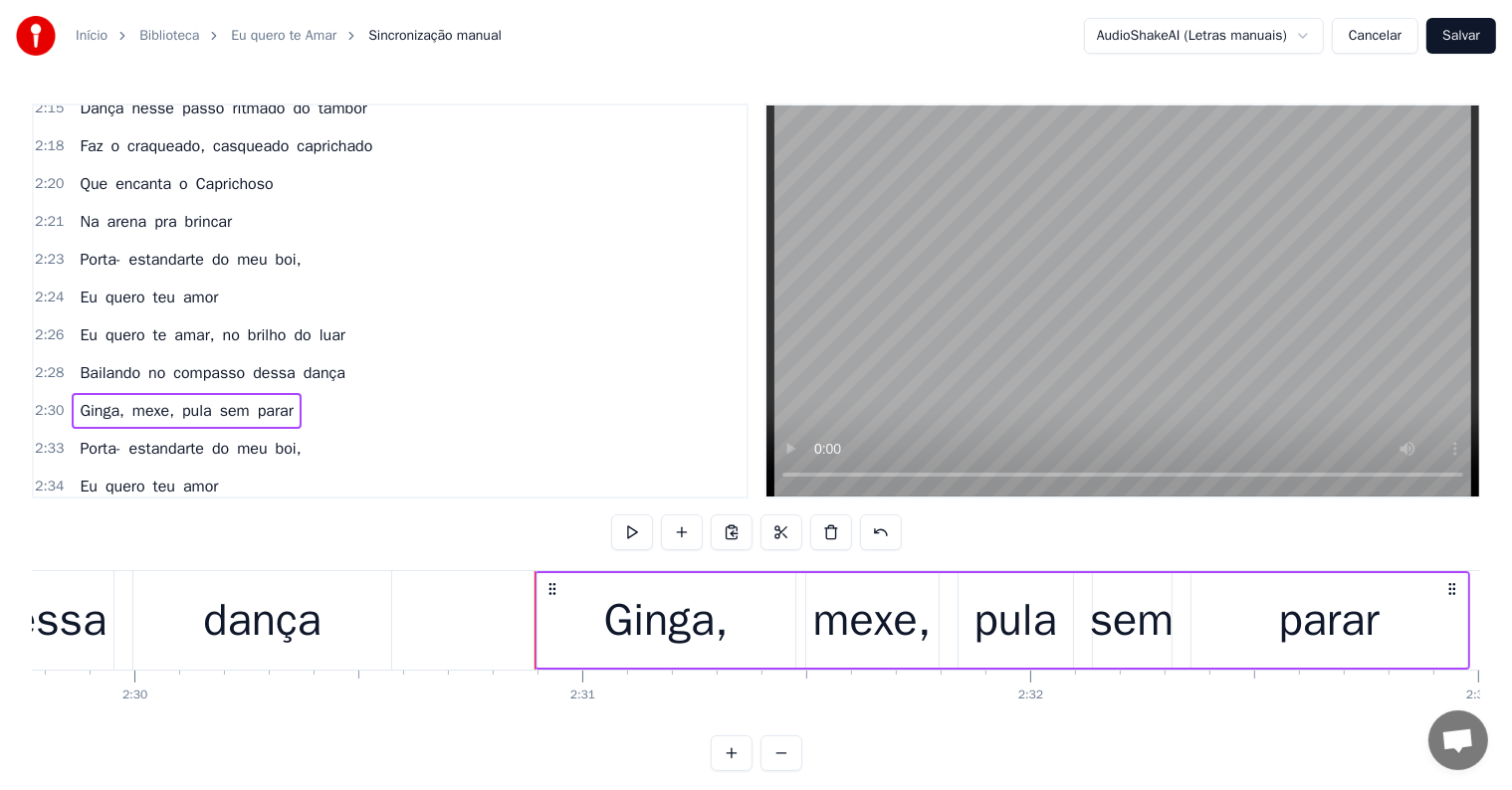 click on "dança" at bounding box center (262, 620) 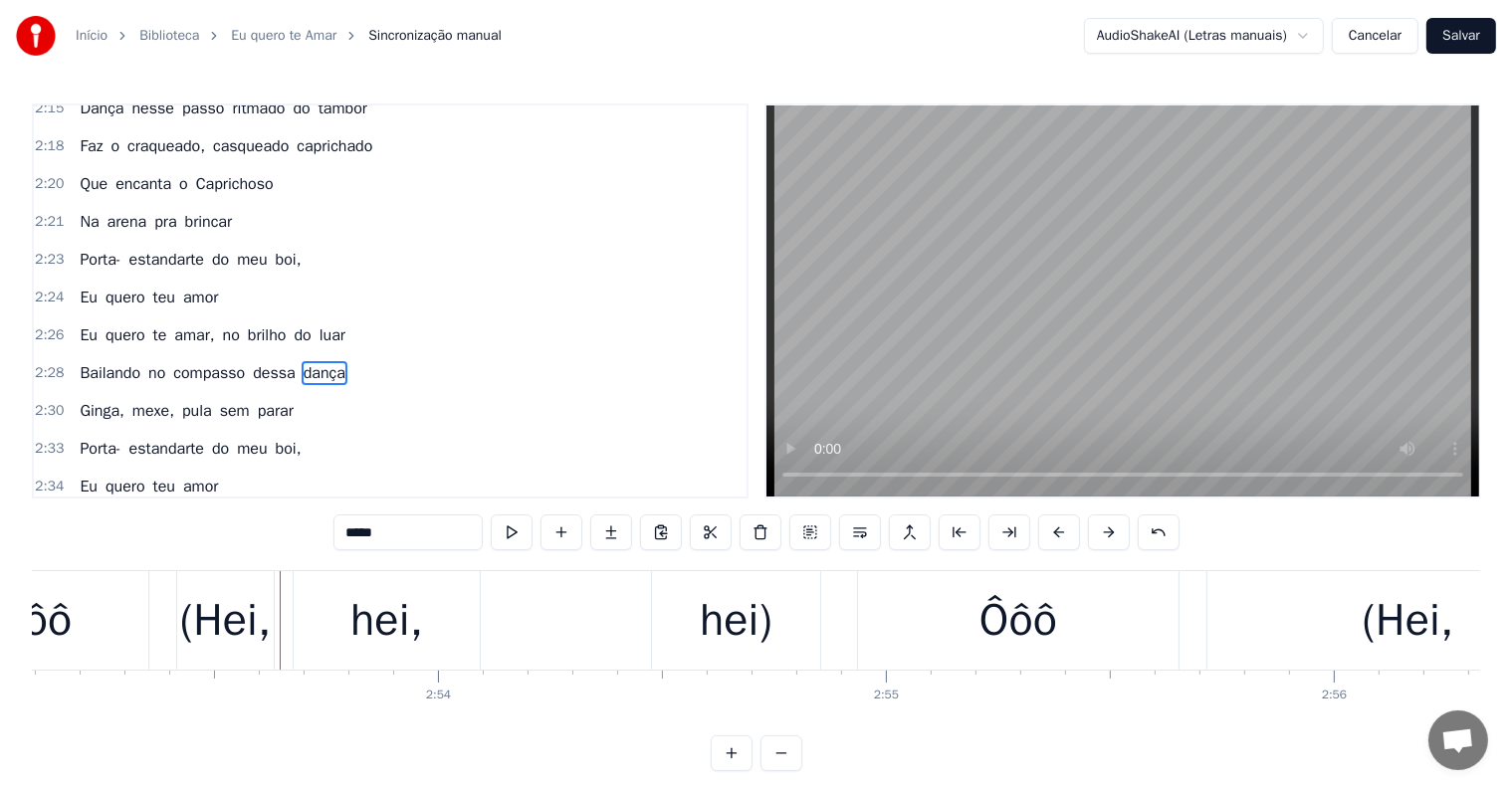 scroll, scrollTop: 0, scrollLeft: 77574, axis: horizontal 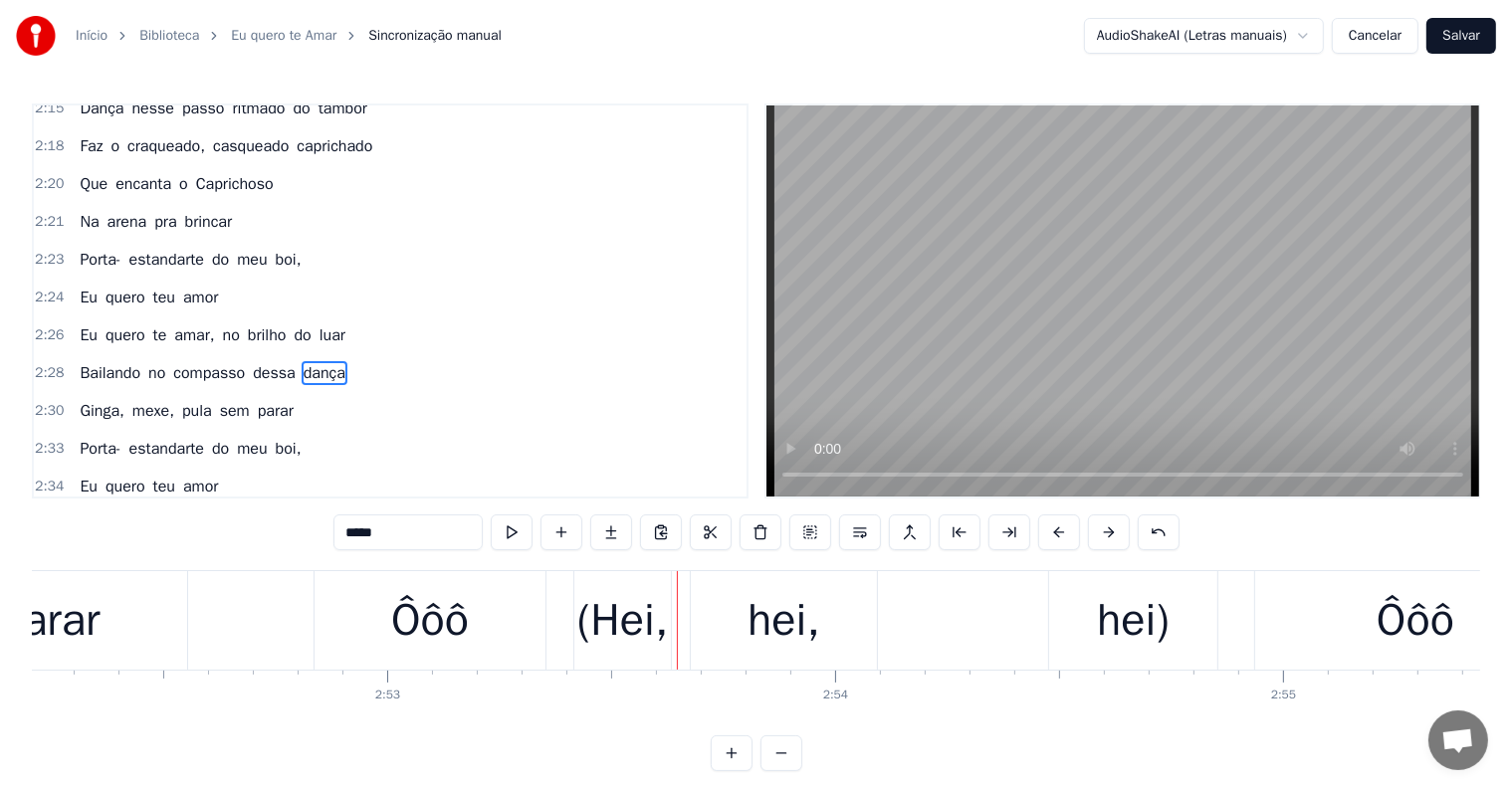 click on "Ôôô" at bounding box center [430, 620] 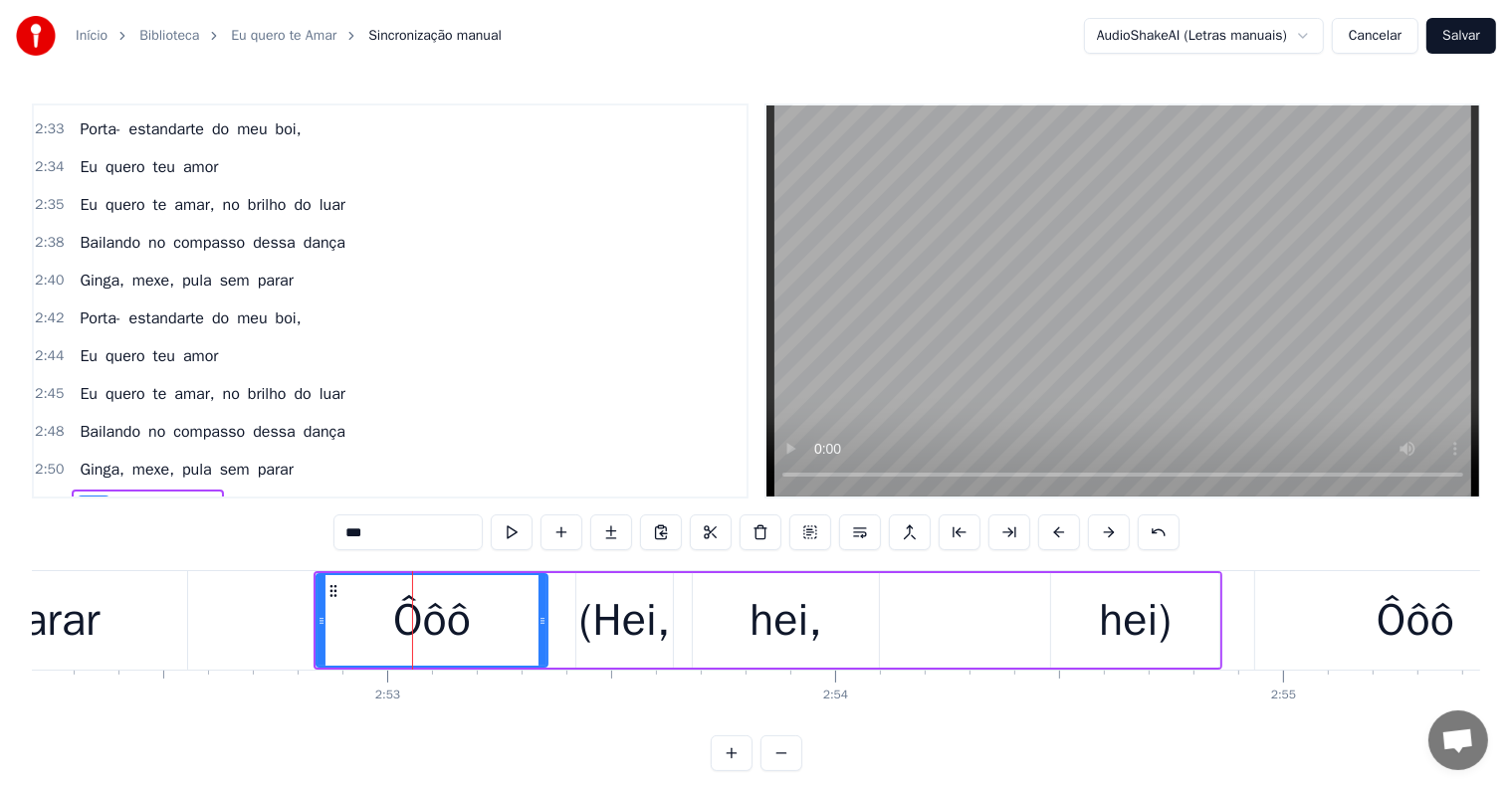 scroll, scrollTop: 2354, scrollLeft: 0, axis: vertical 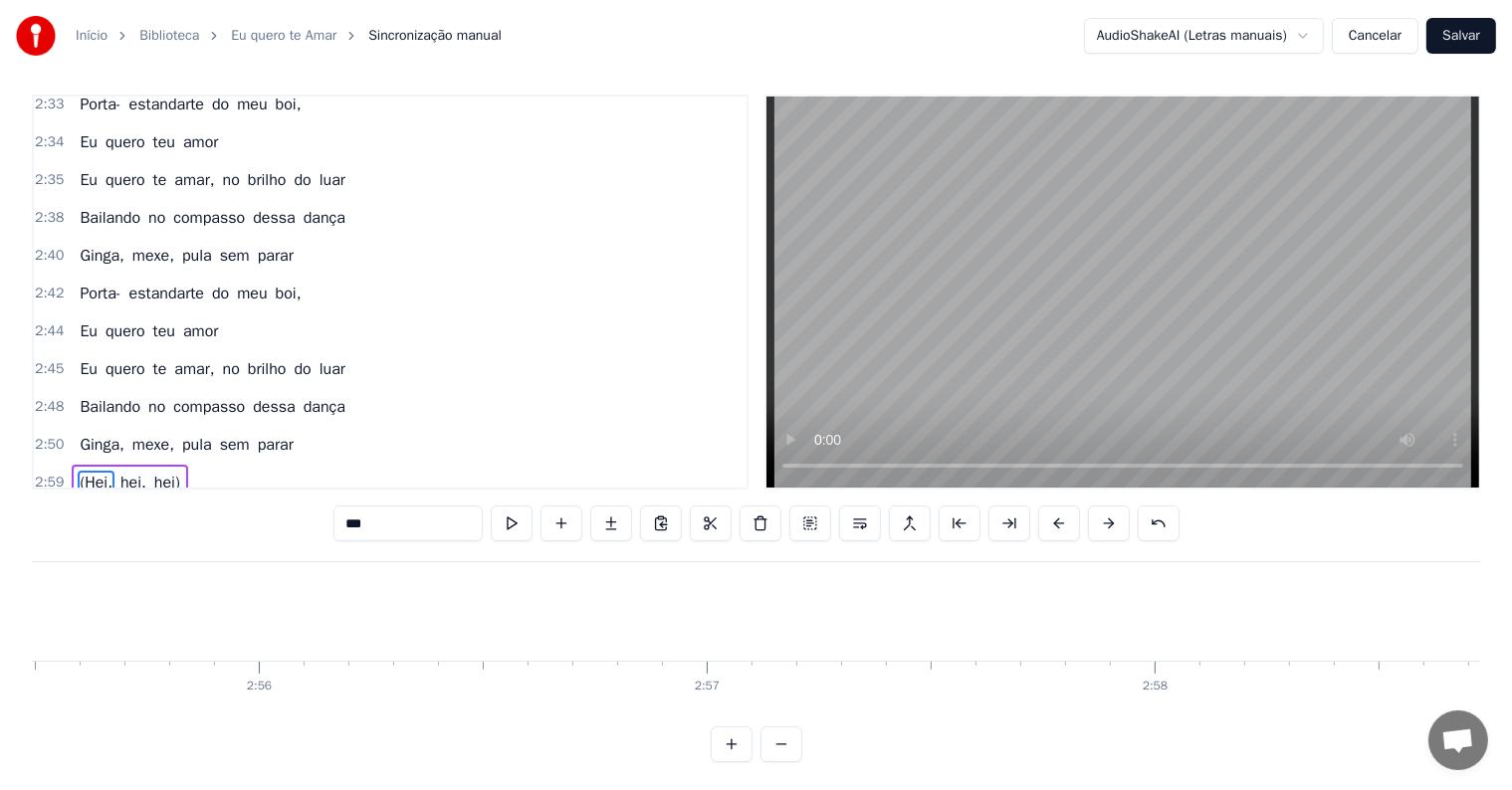 type on "*****" 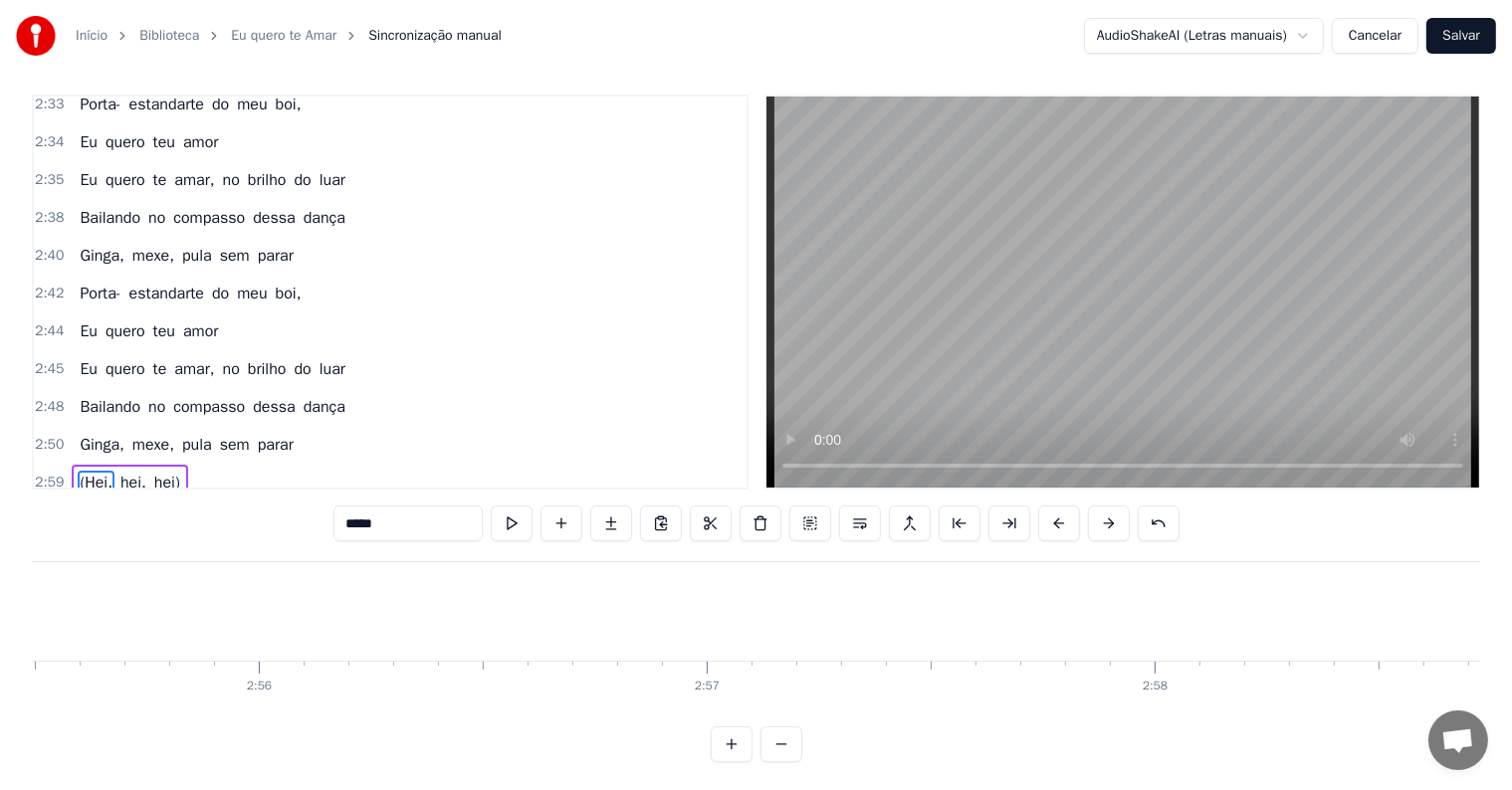 scroll, scrollTop: 30, scrollLeft: 0, axis: vertical 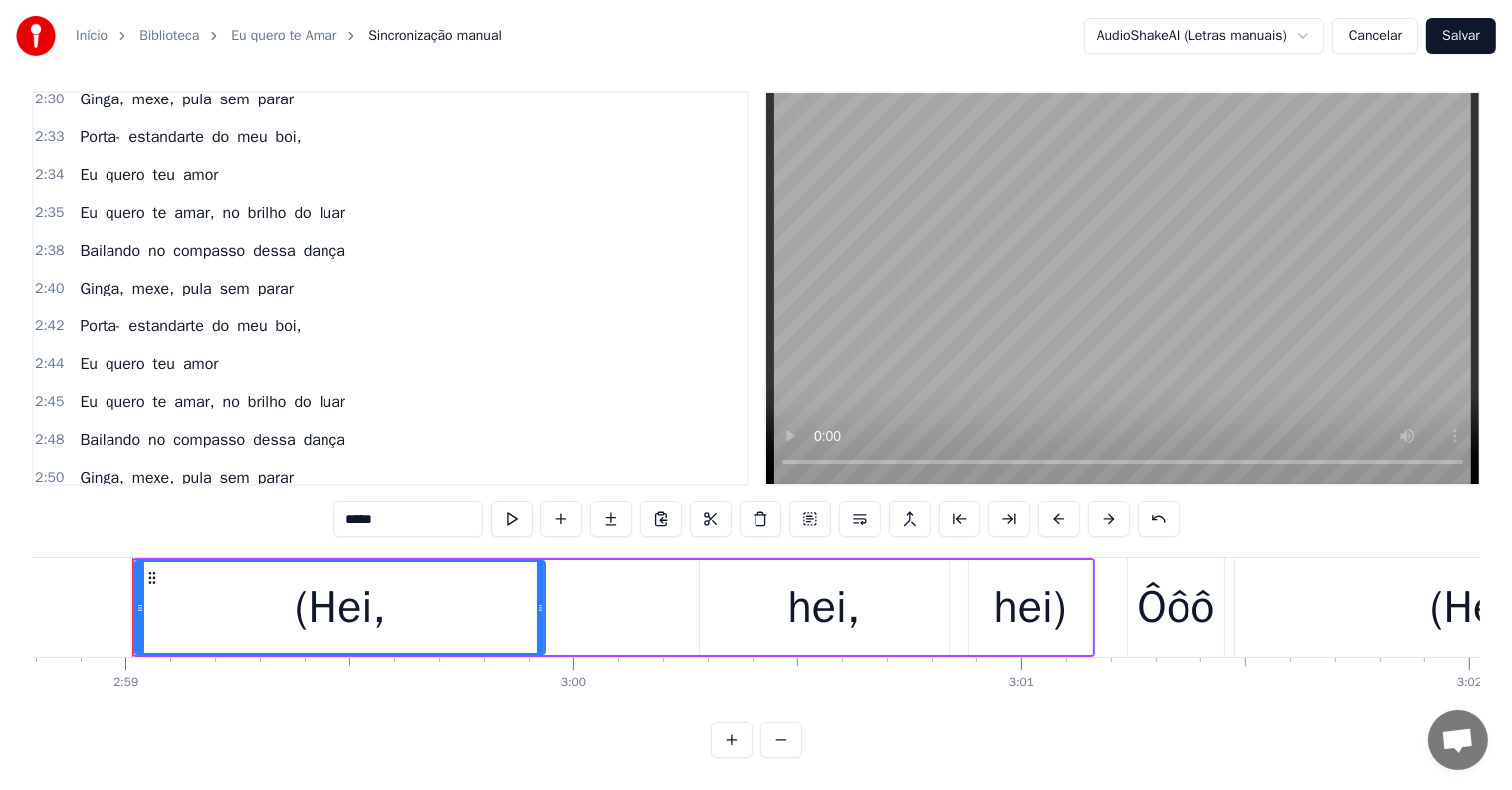 click on "(Hei, hei, hei)" at bounding box center [129, 515] 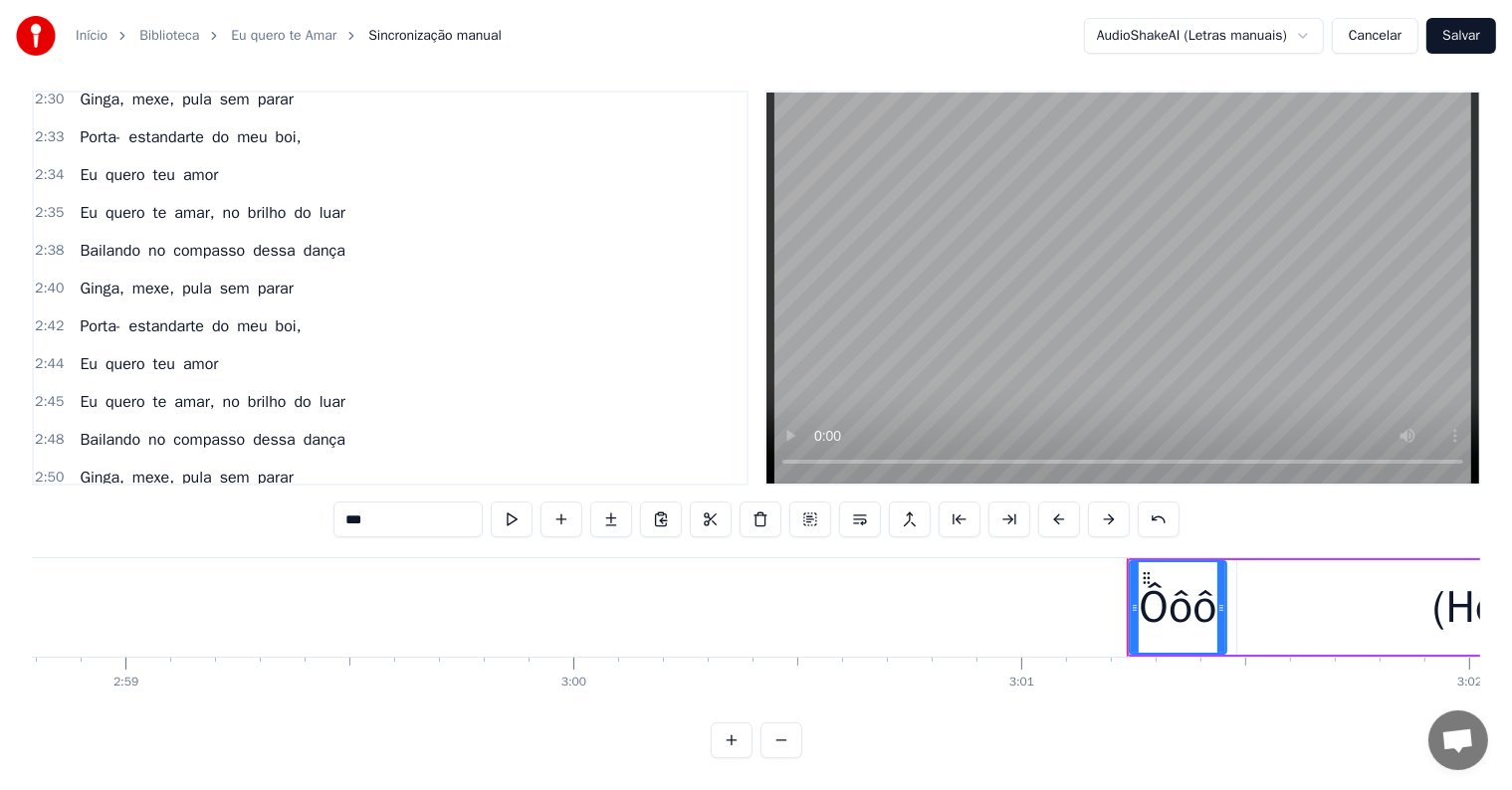 scroll, scrollTop: 2245, scrollLeft: 0, axis: vertical 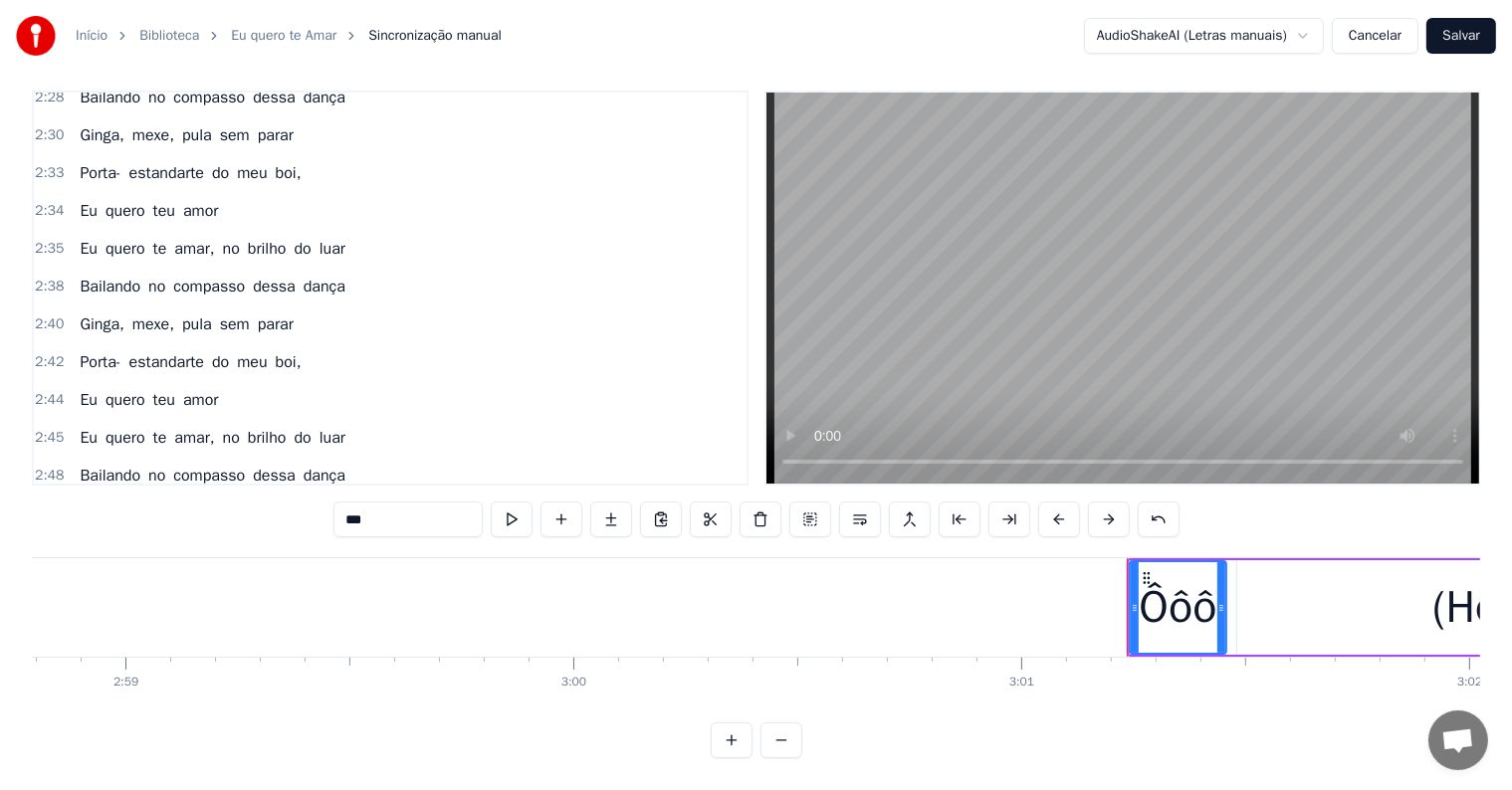 click on "Ôôô (Hei, hei, hei)" at bounding box center [147, 551] 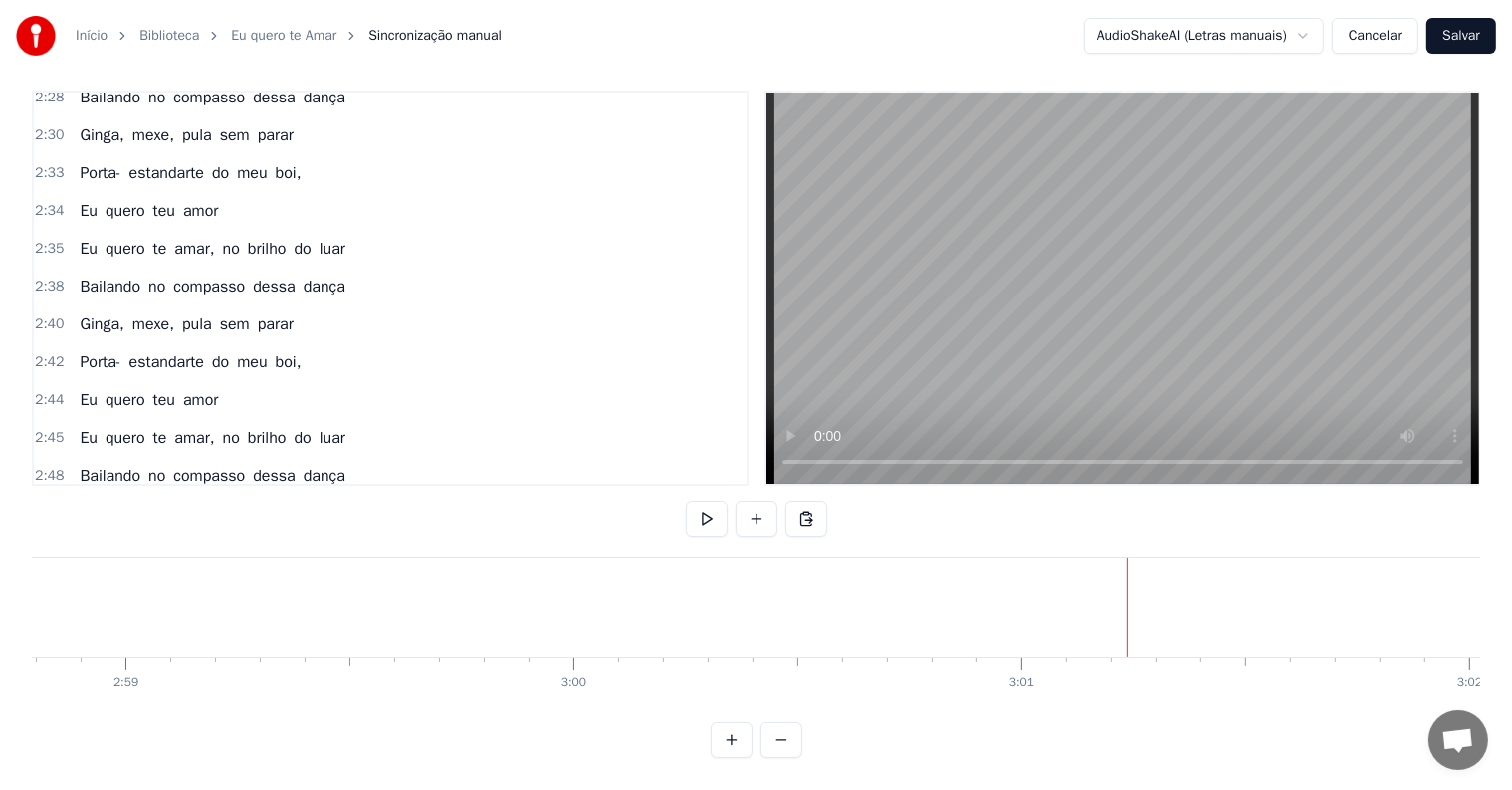 scroll, scrollTop: 2208, scrollLeft: 0, axis: vertical 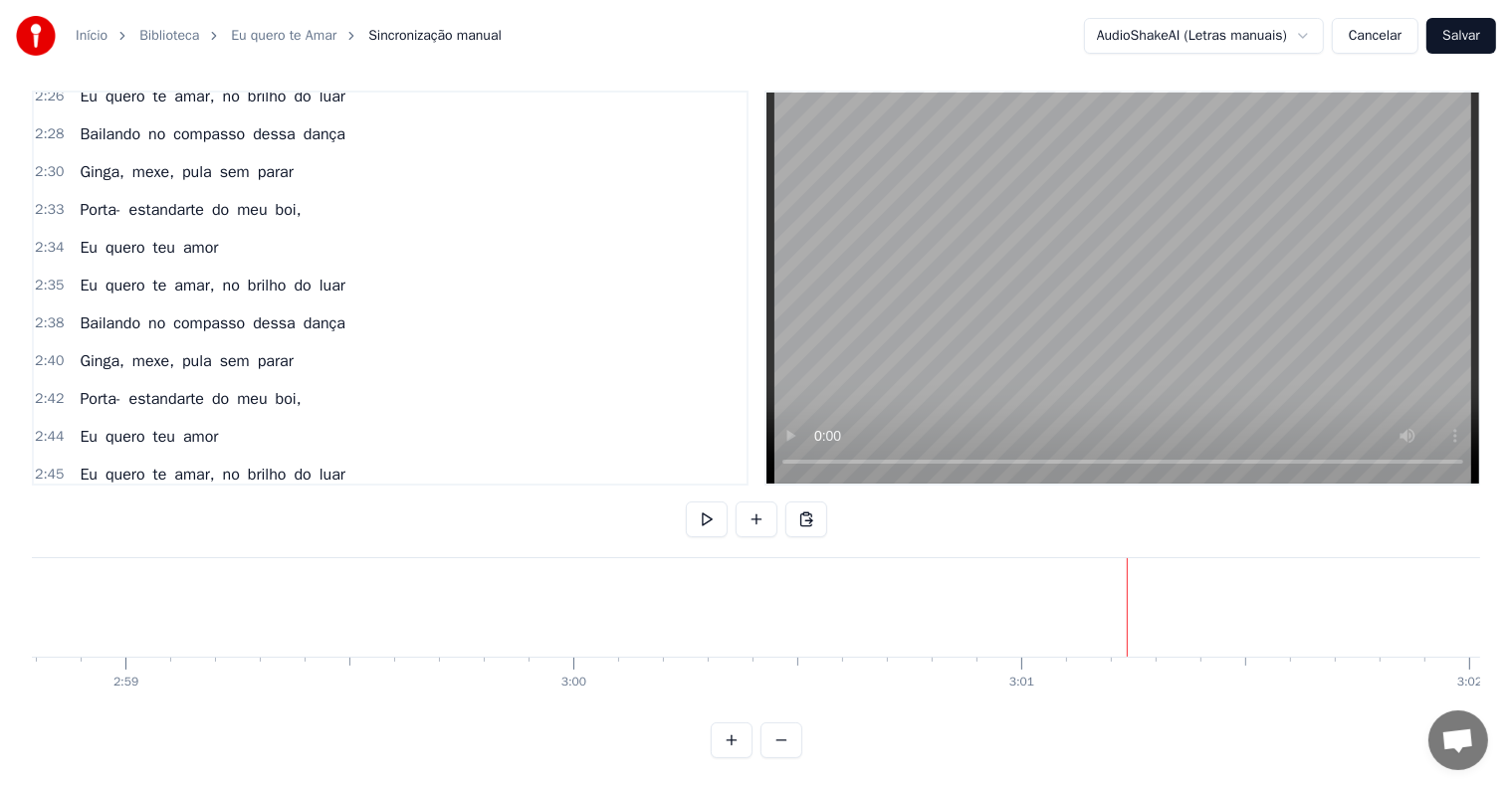 click on "parar" at bounding box center [276, 550] 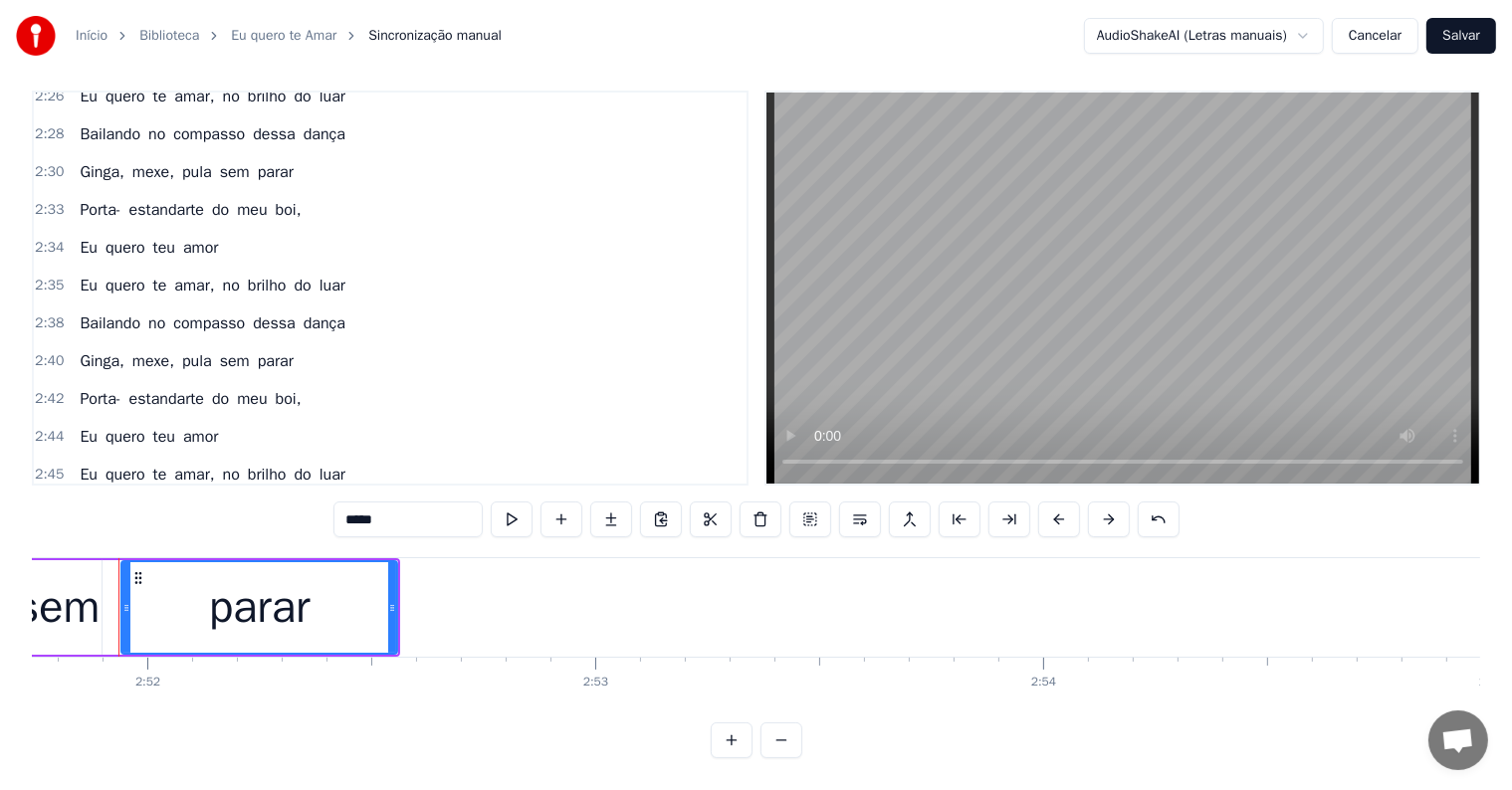 scroll, scrollTop: 0, scrollLeft: 76914, axis: horizontal 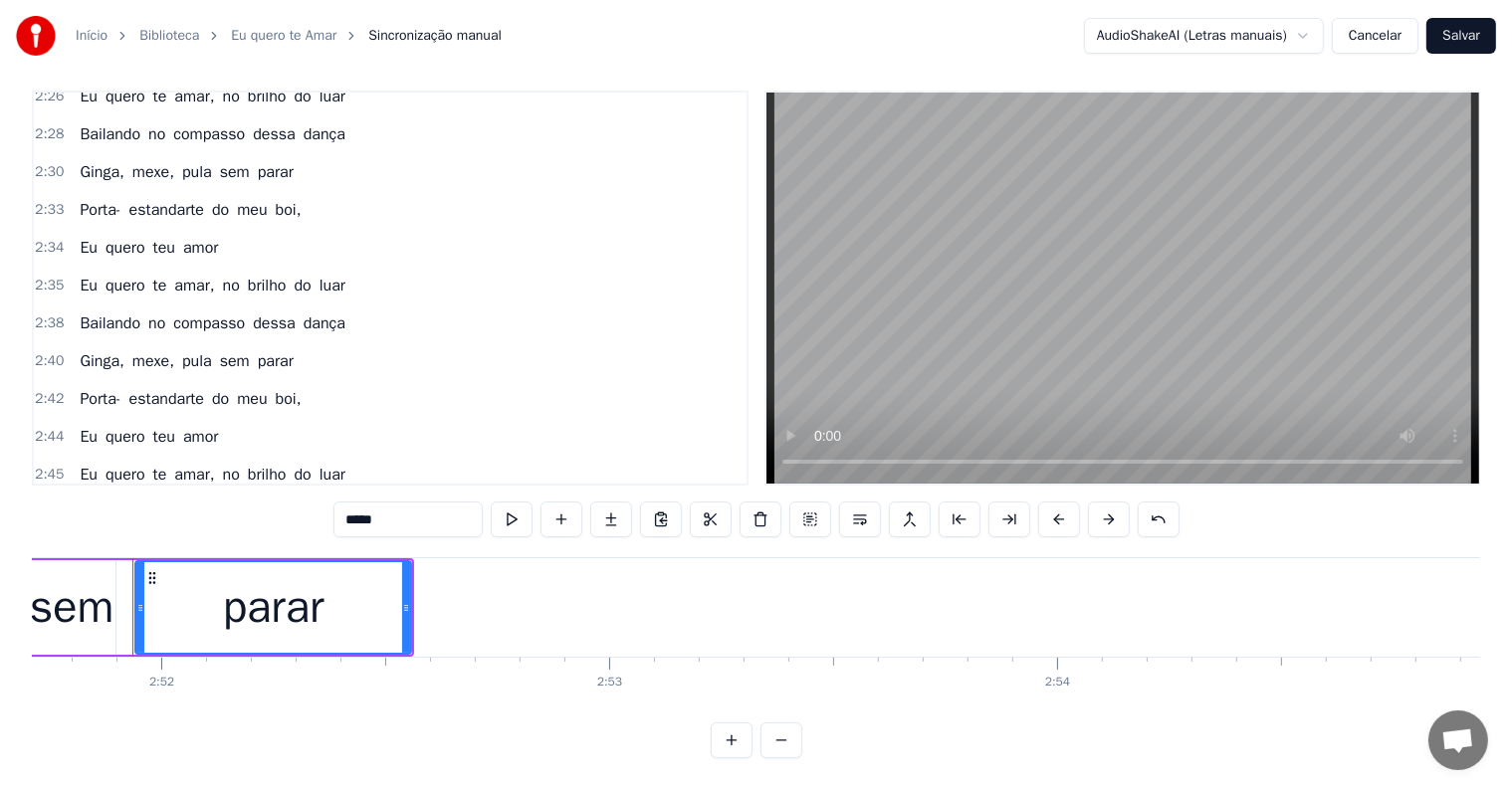 click on "Porta- estandarte do meu boi," at bounding box center (190, 399) 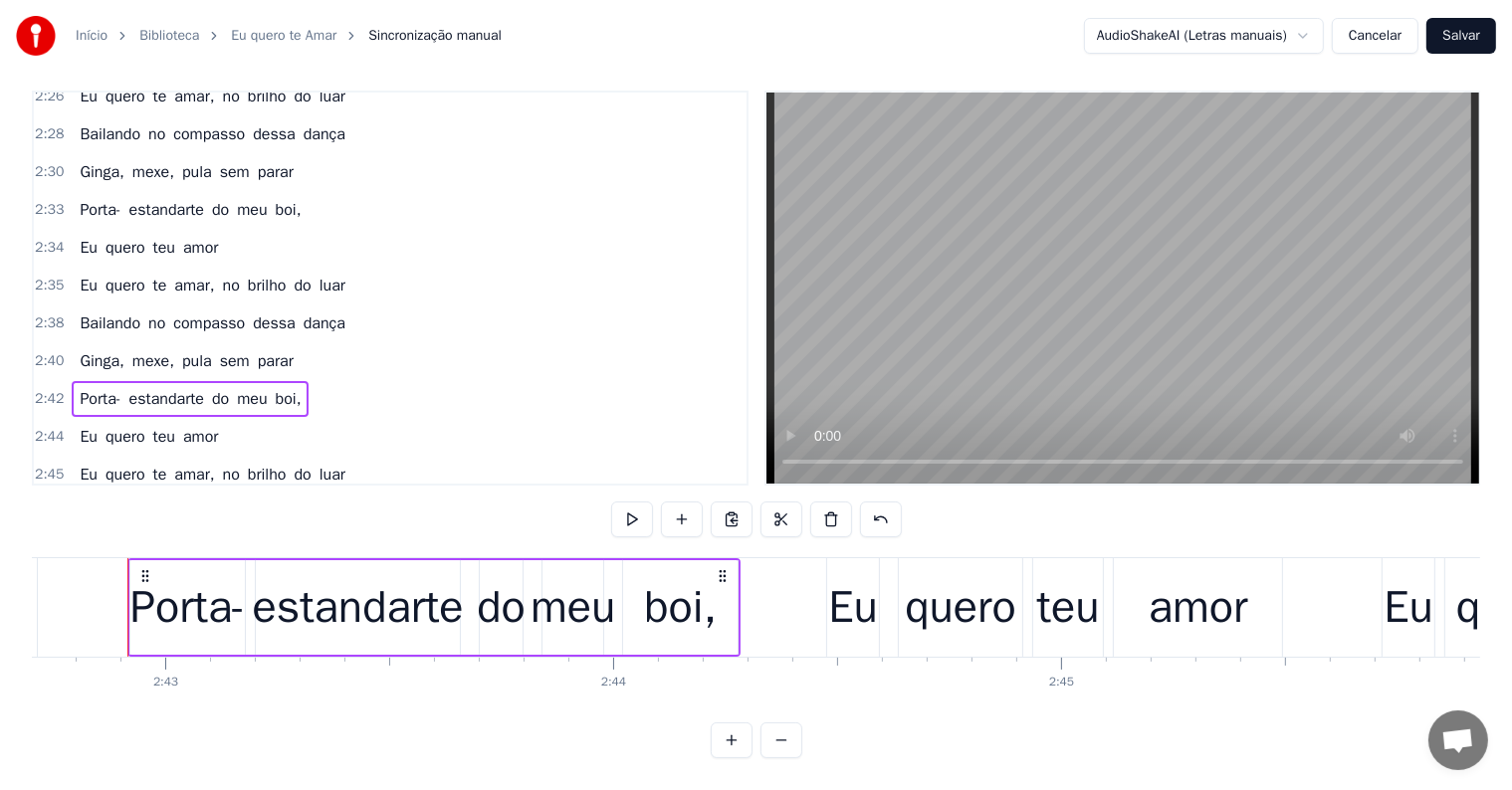 scroll, scrollTop: 0, scrollLeft: 72875, axis: horizontal 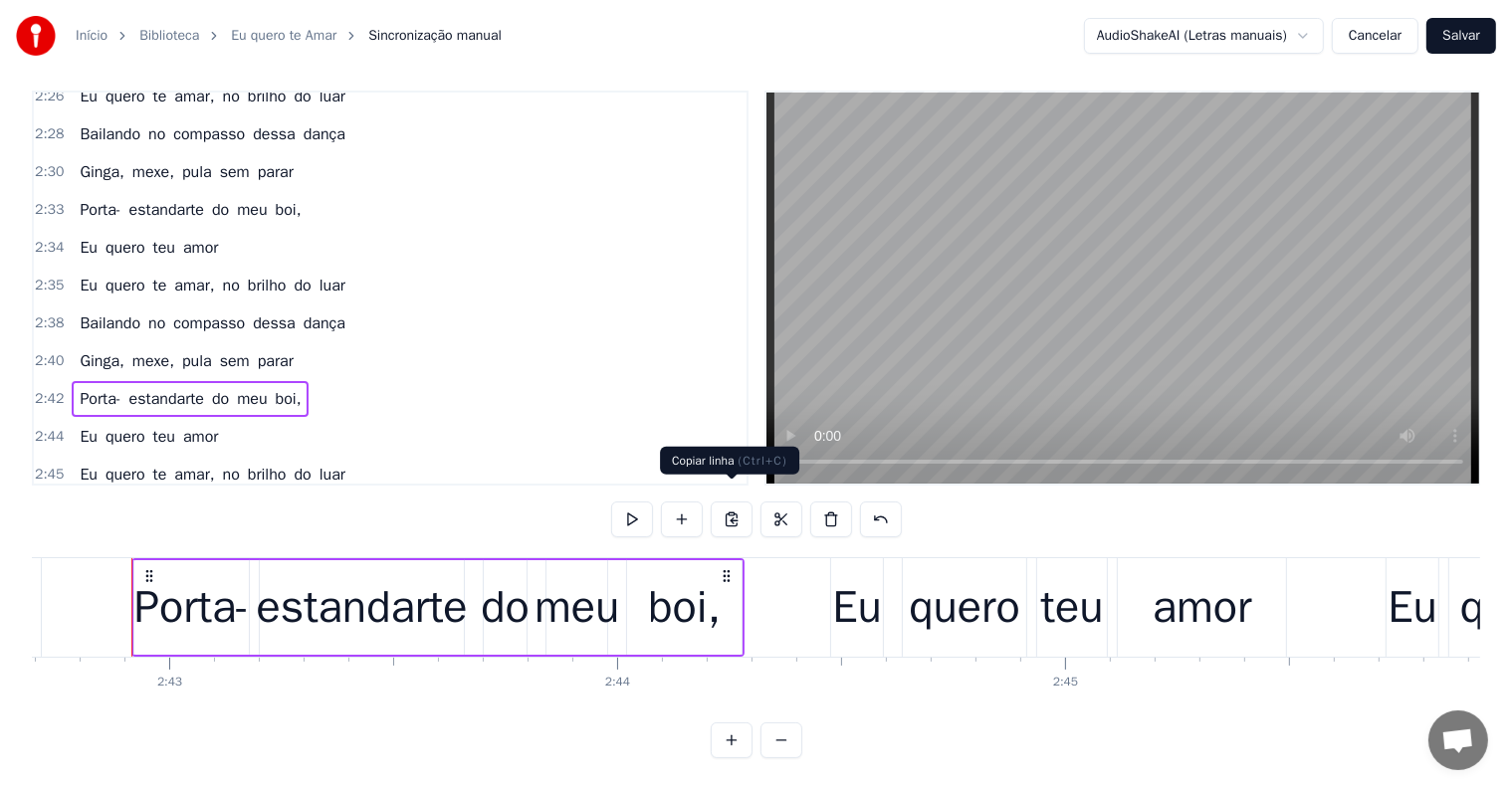 click at bounding box center [732, 519] 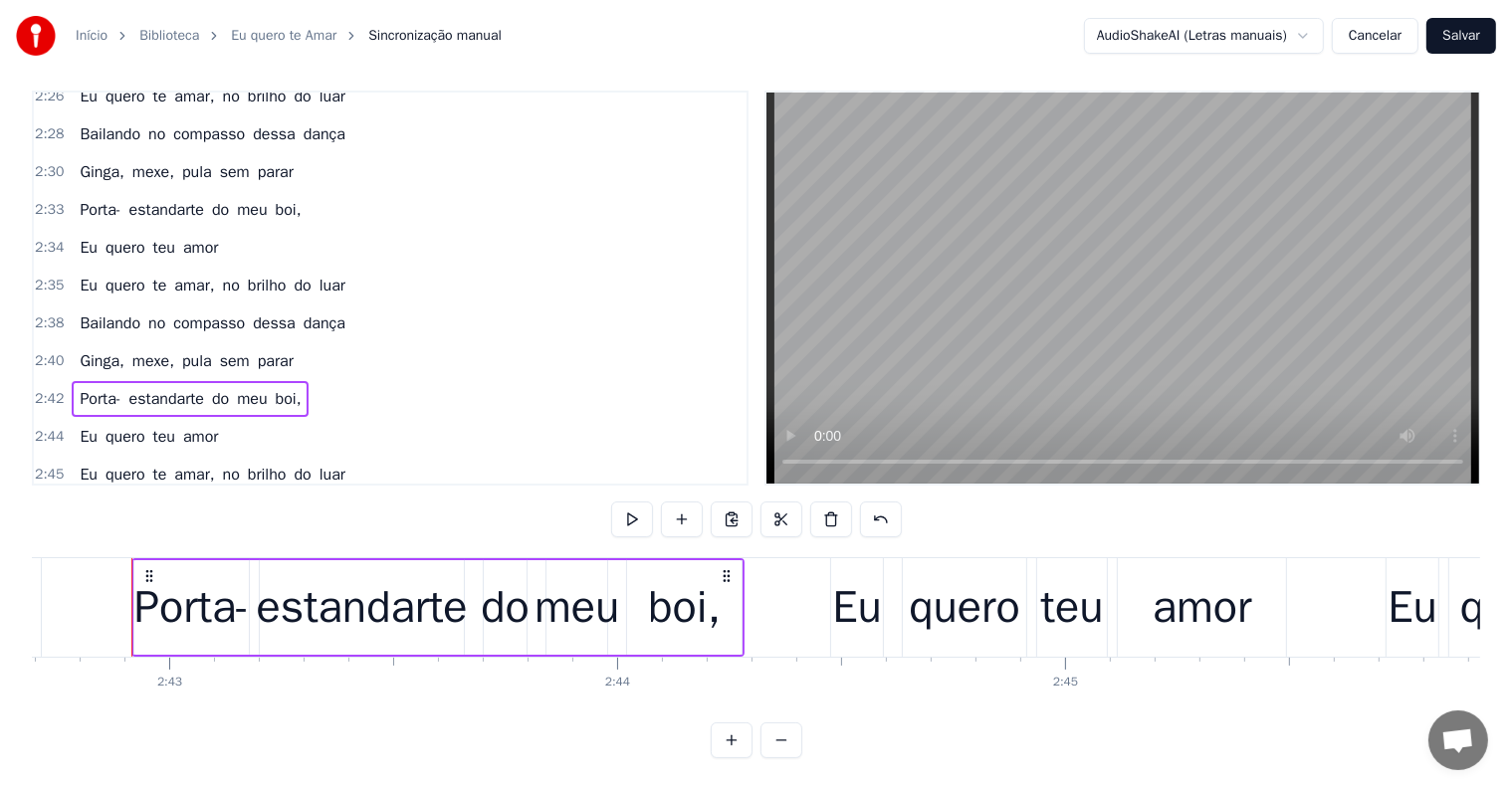 click on "parar" at bounding box center [276, 550] 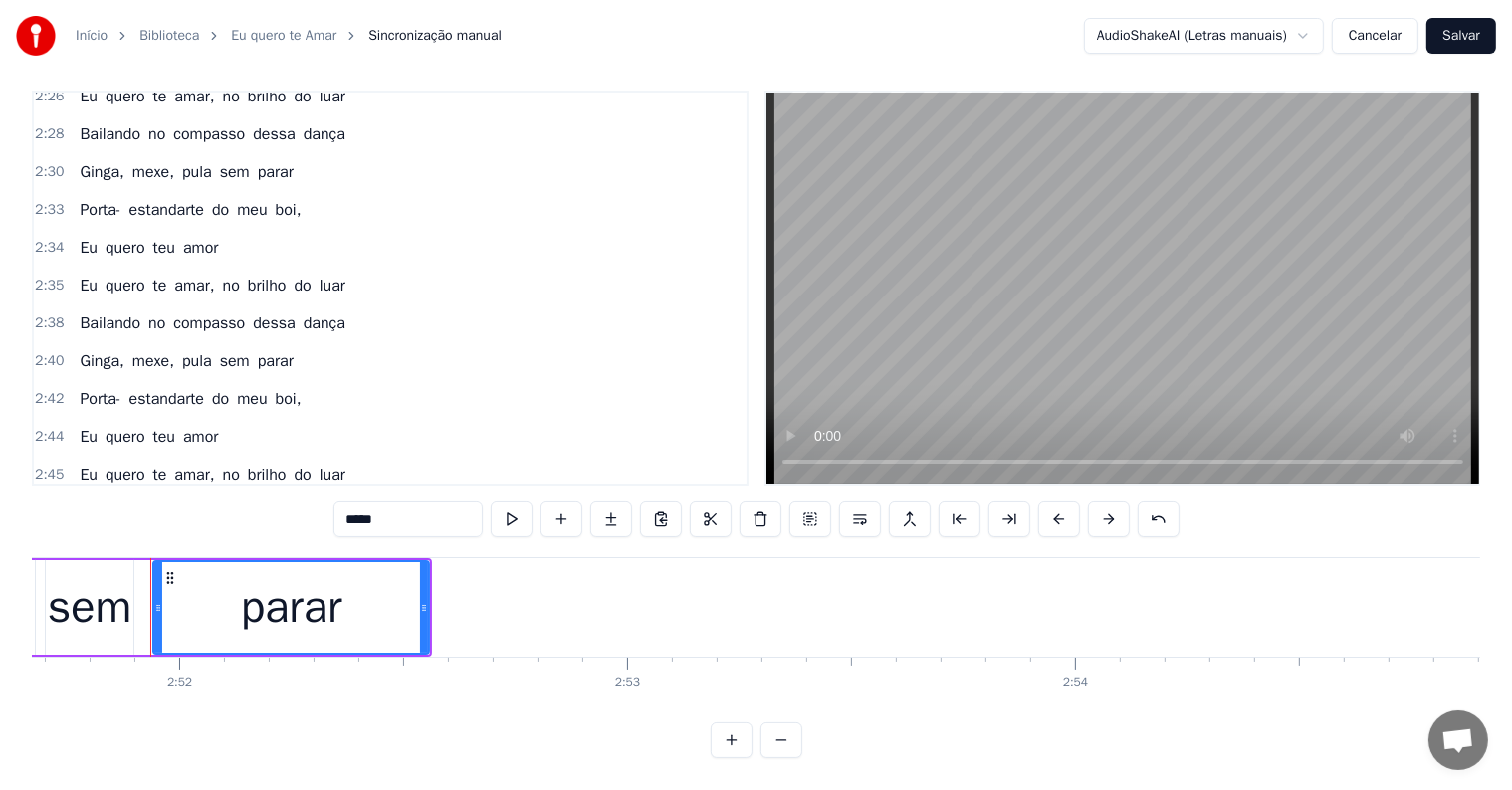 scroll, scrollTop: 0, scrollLeft: 76914, axis: horizontal 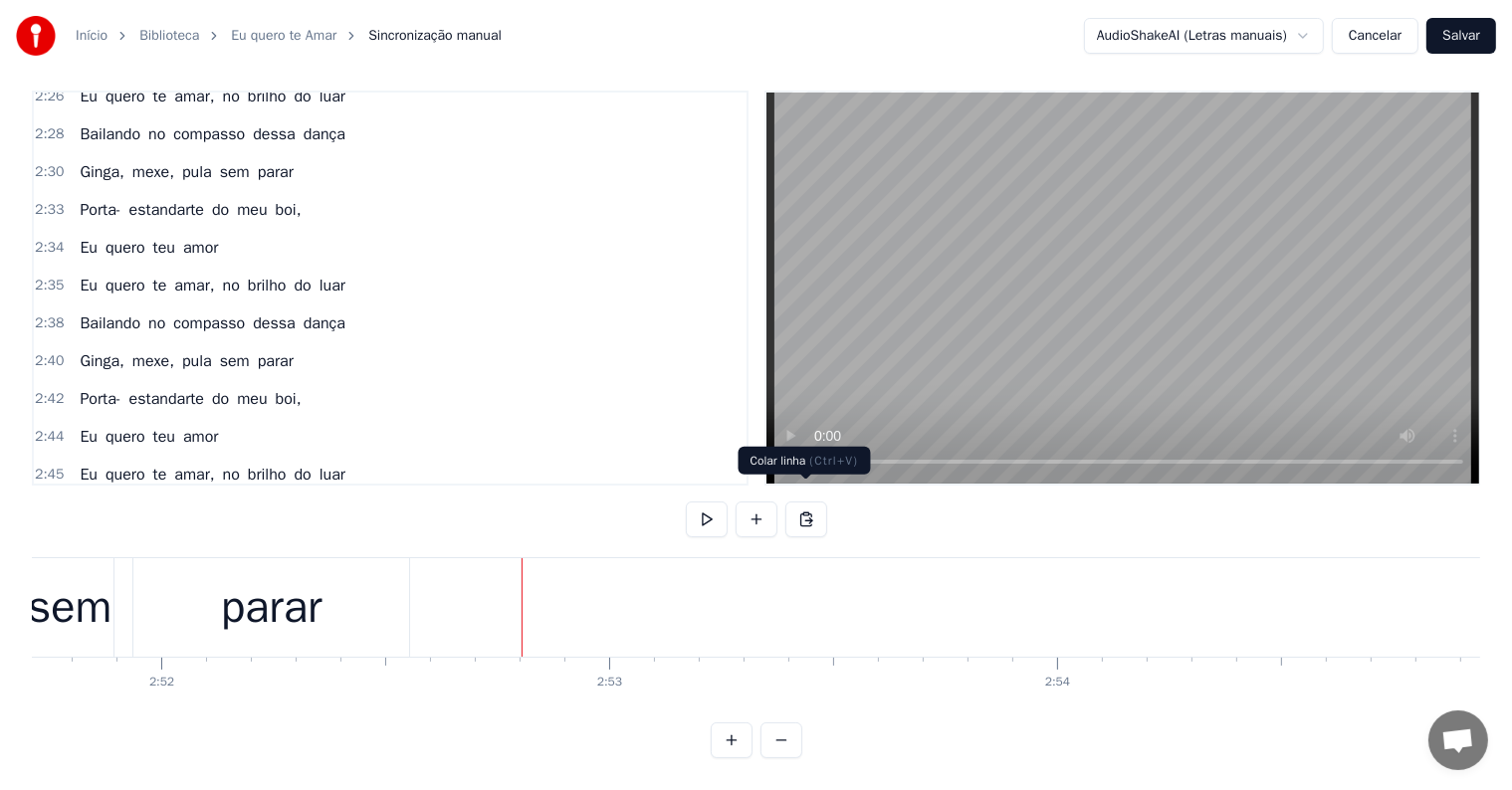 click at bounding box center [806, 519] 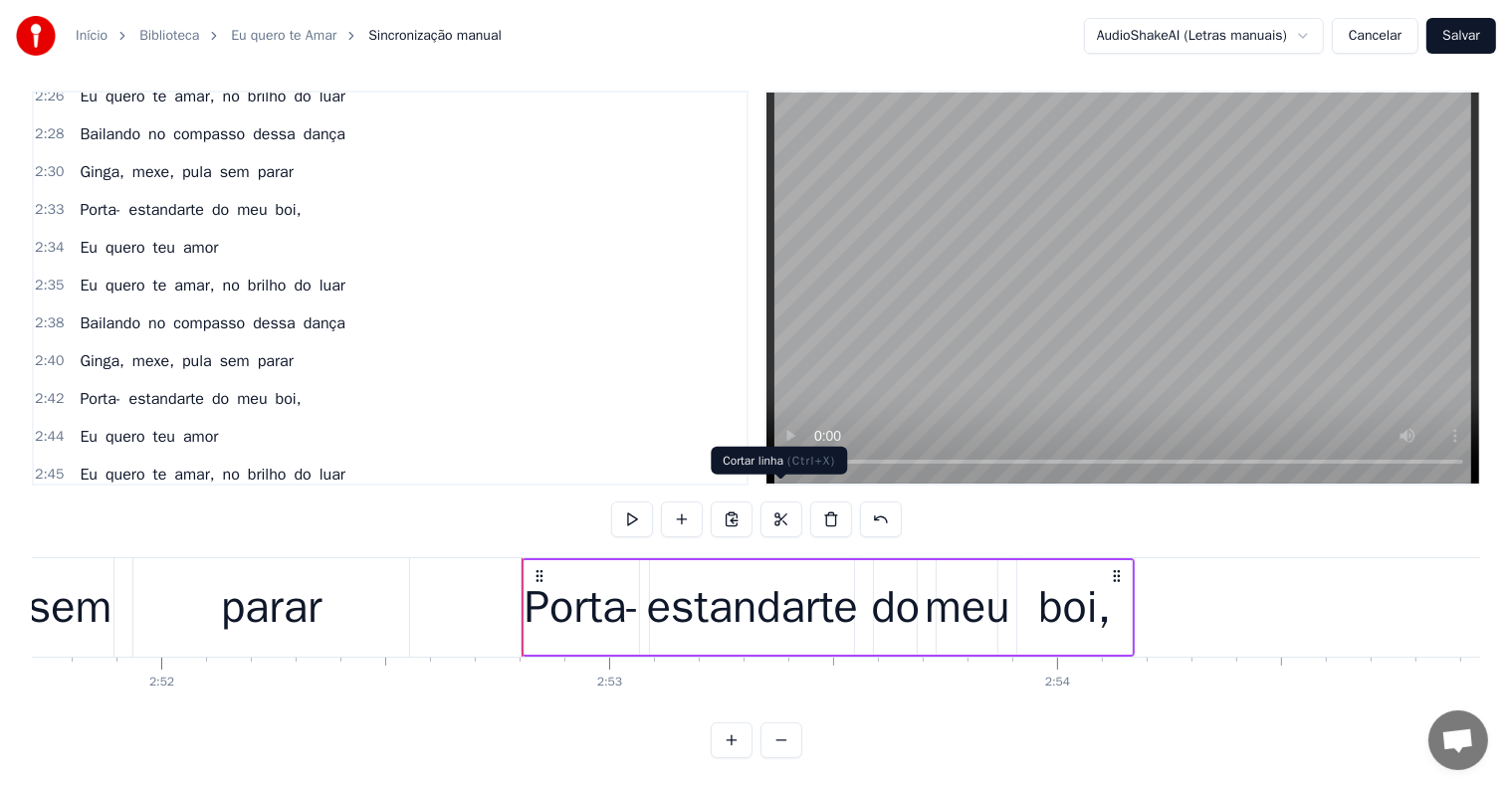 scroll, scrollTop: 2245, scrollLeft: 0, axis: vertical 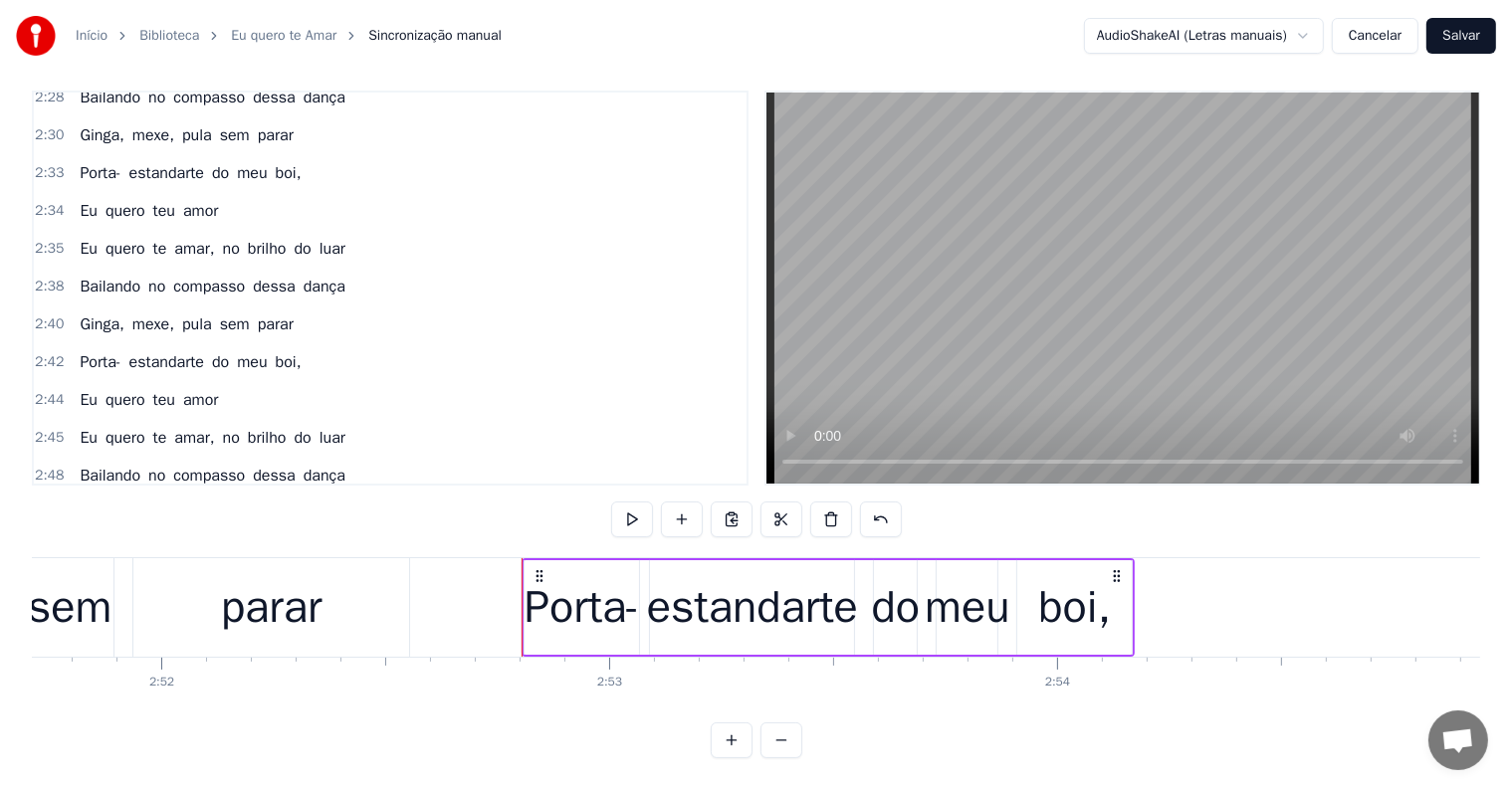 click on "parar" at bounding box center [271, 607] 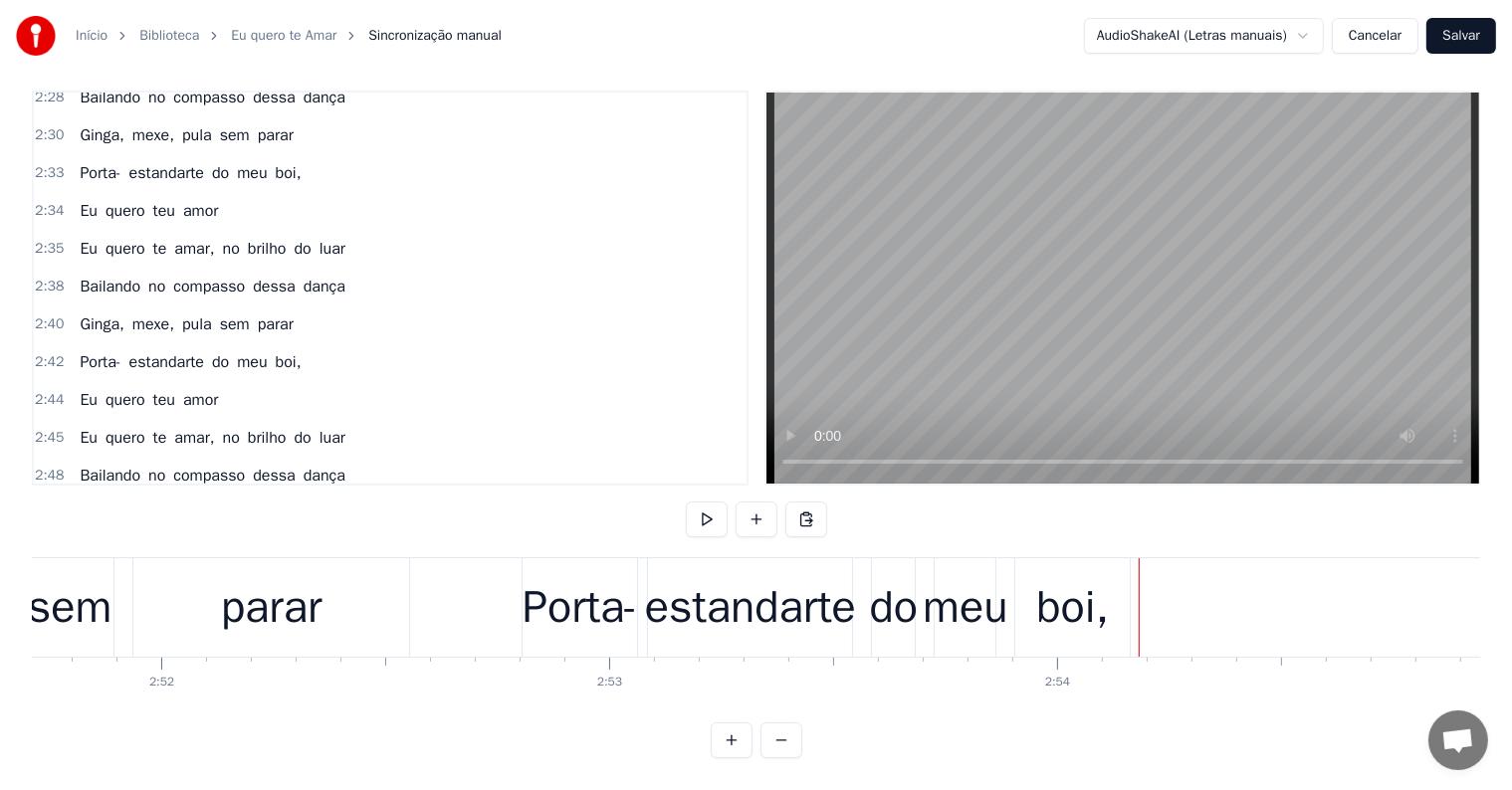 click on "Eu quero teu amor" at bounding box center (148, 400) 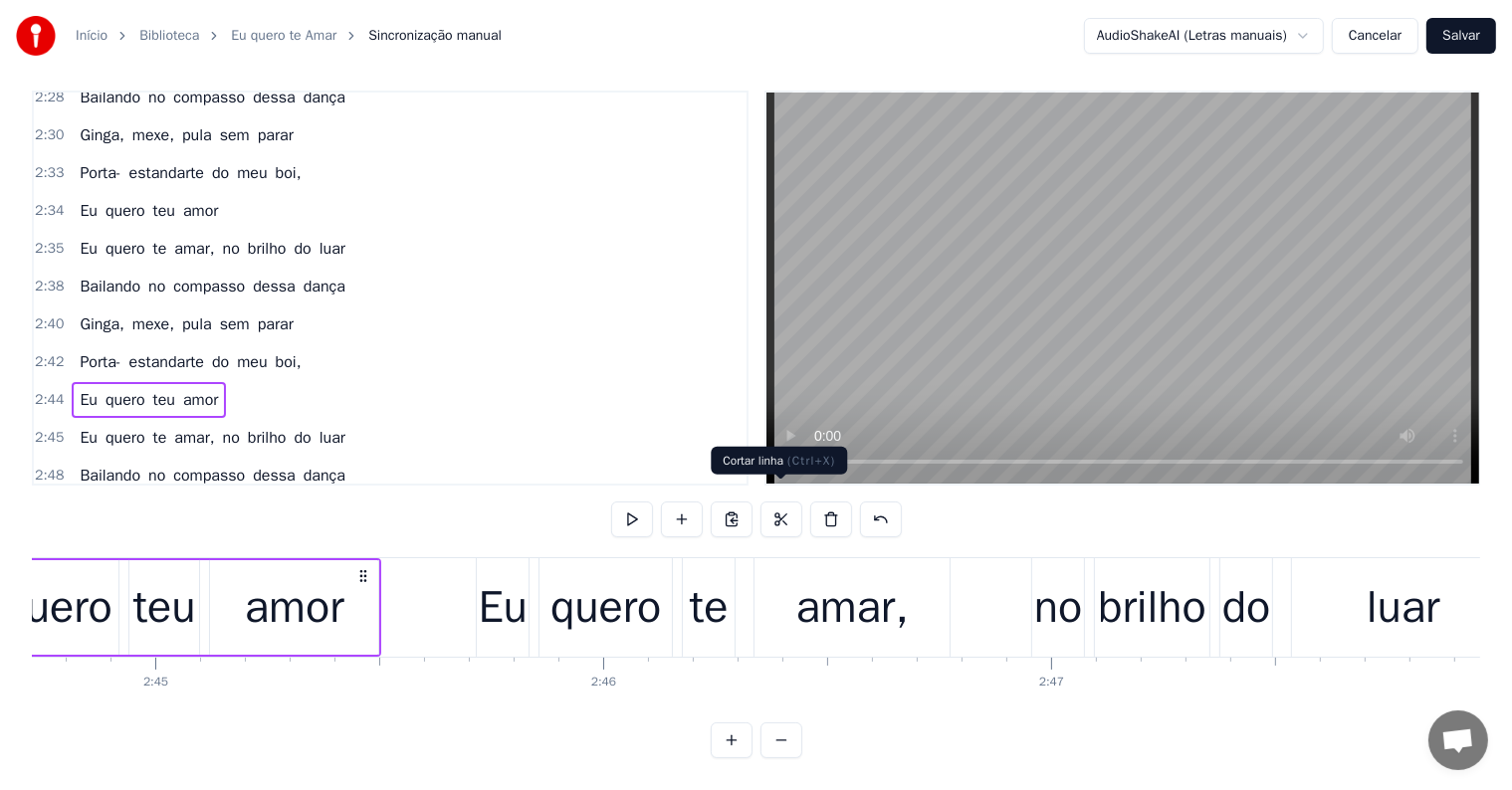 scroll, scrollTop: 0, scrollLeft: 73572, axis: horizontal 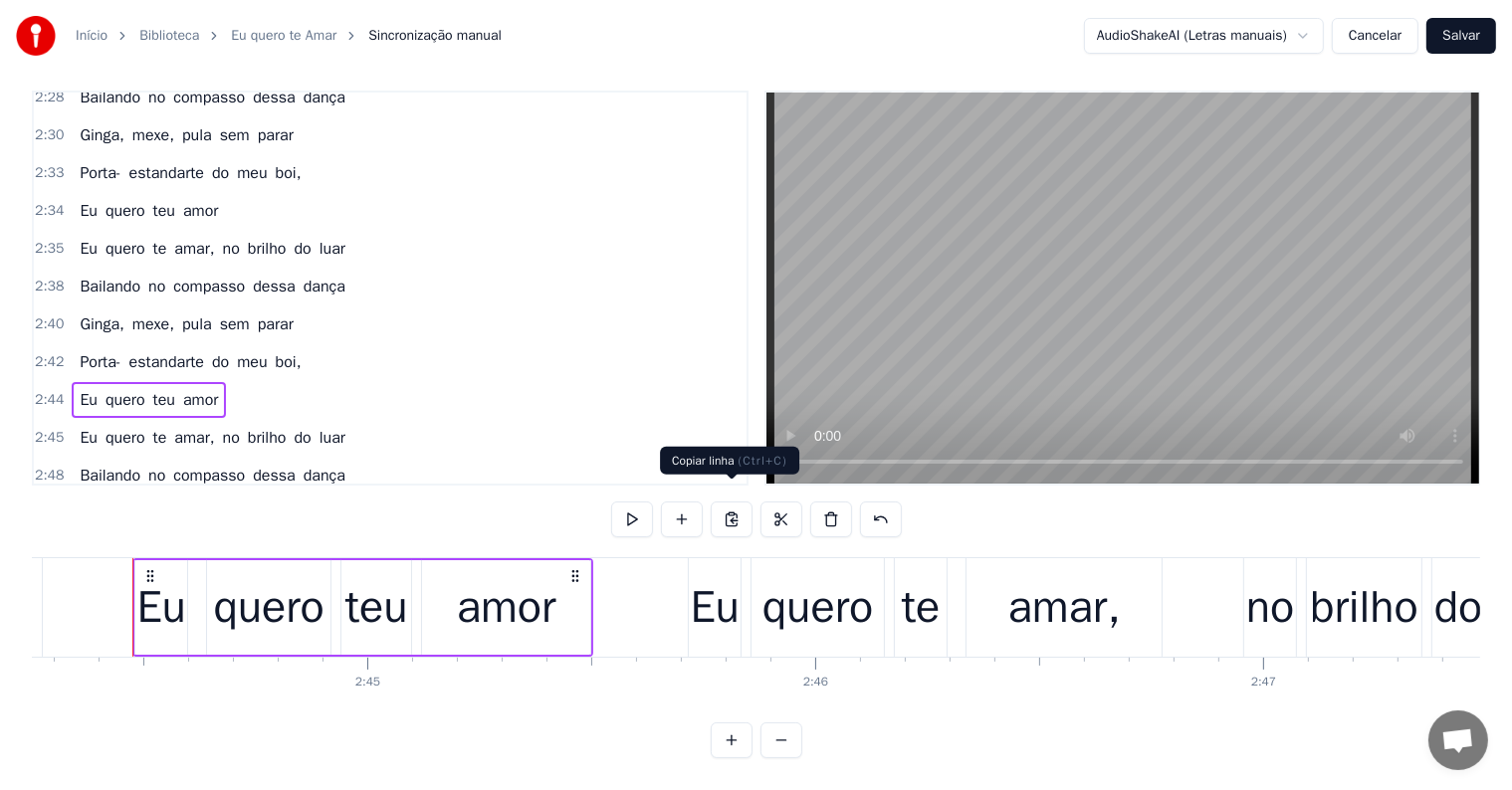 click at bounding box center [732, 519] 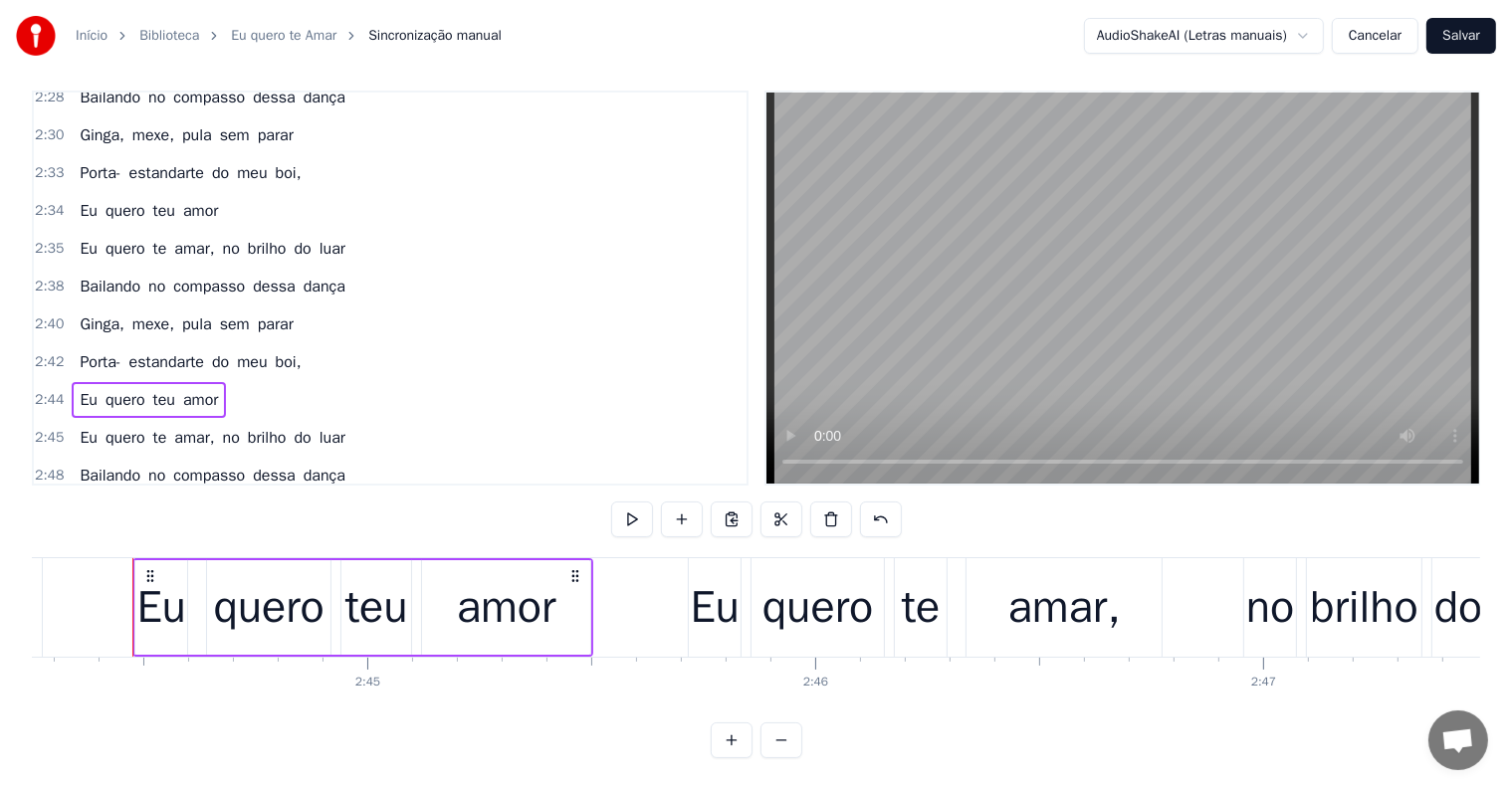 click on "boi," at bounding box center (289, 551) 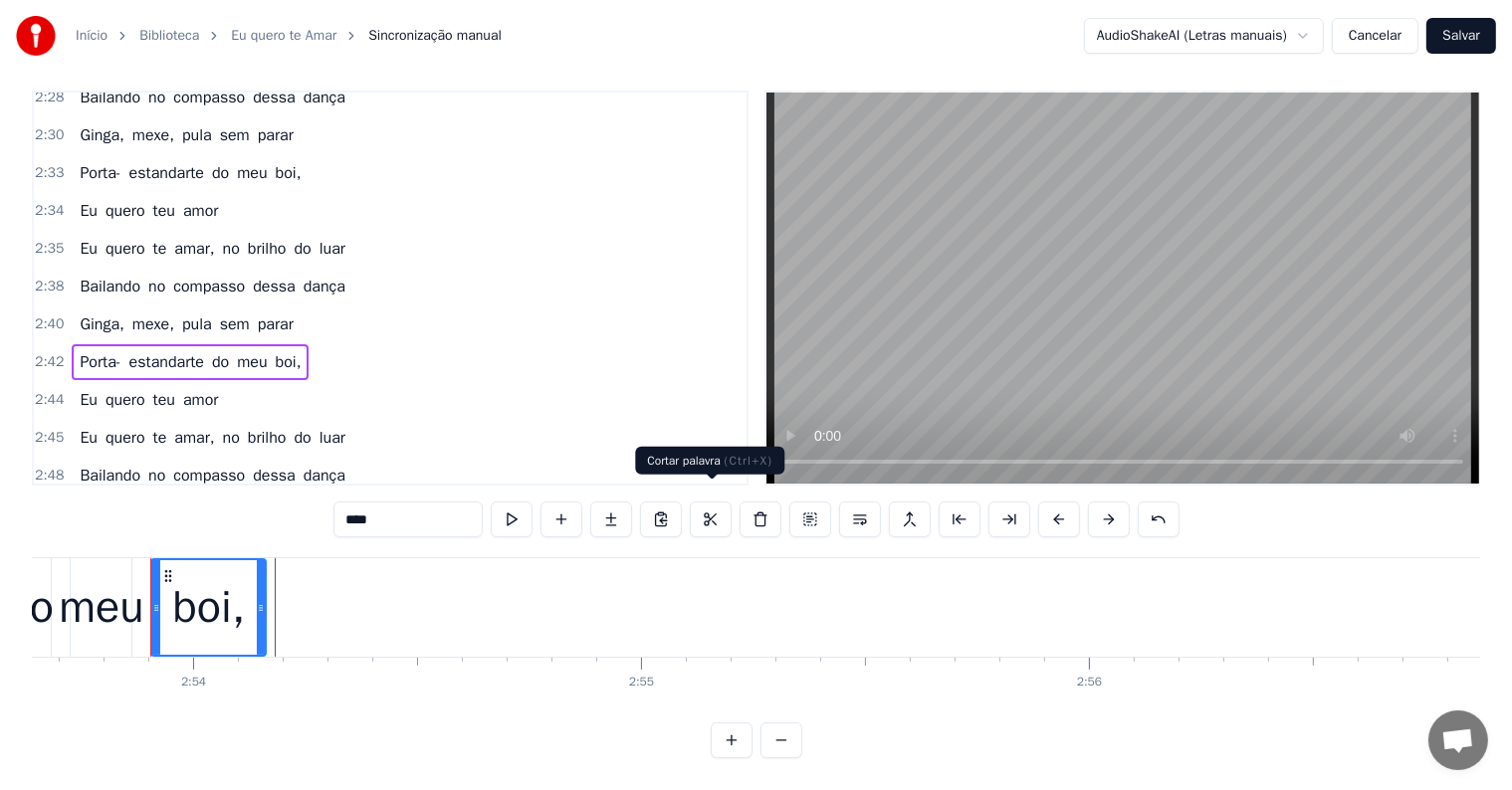 scroll, scrollTop: 0, scrollLeft: 77796, axis: horizontal 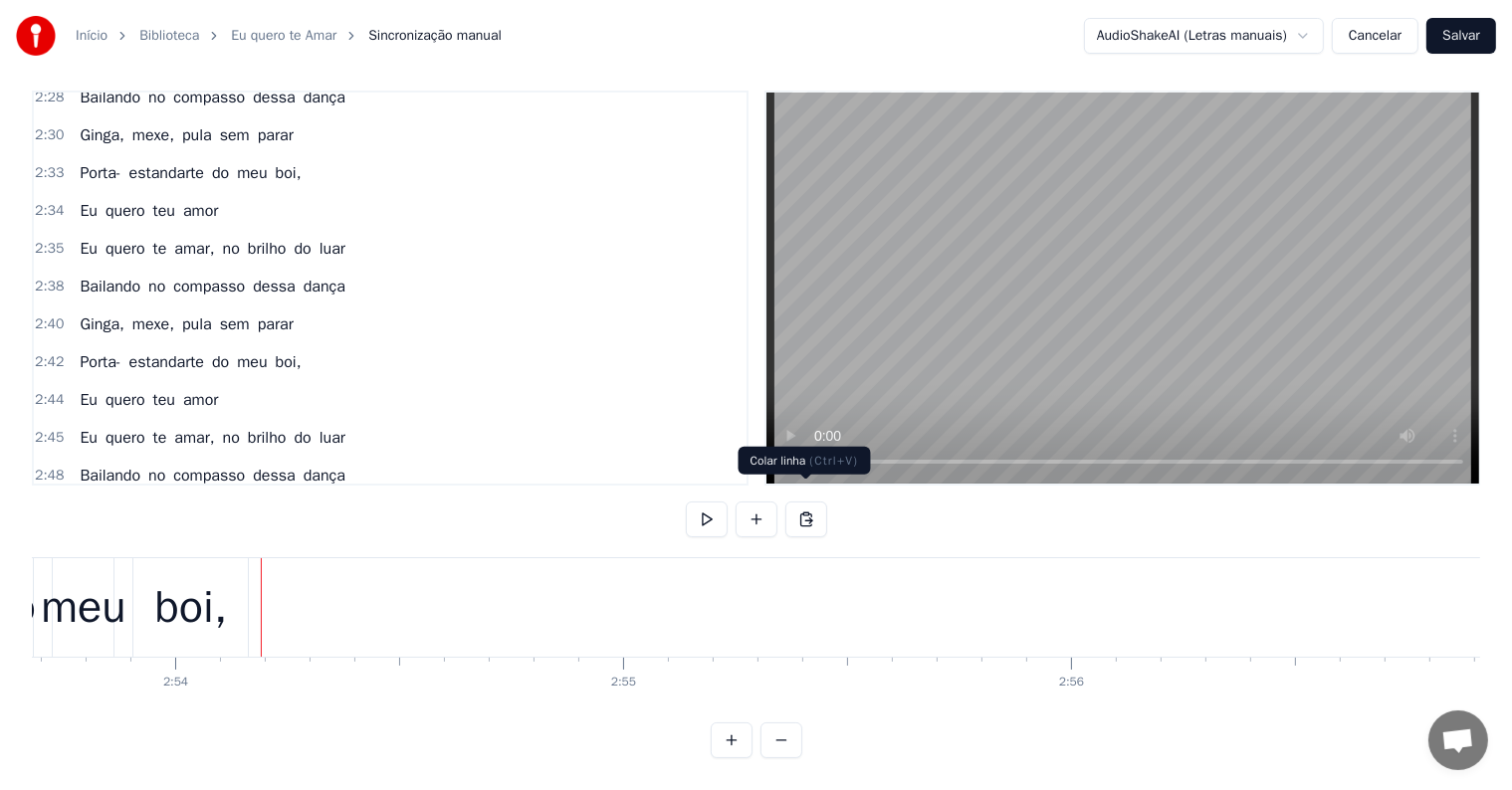 click at bounding box center [806, 519] 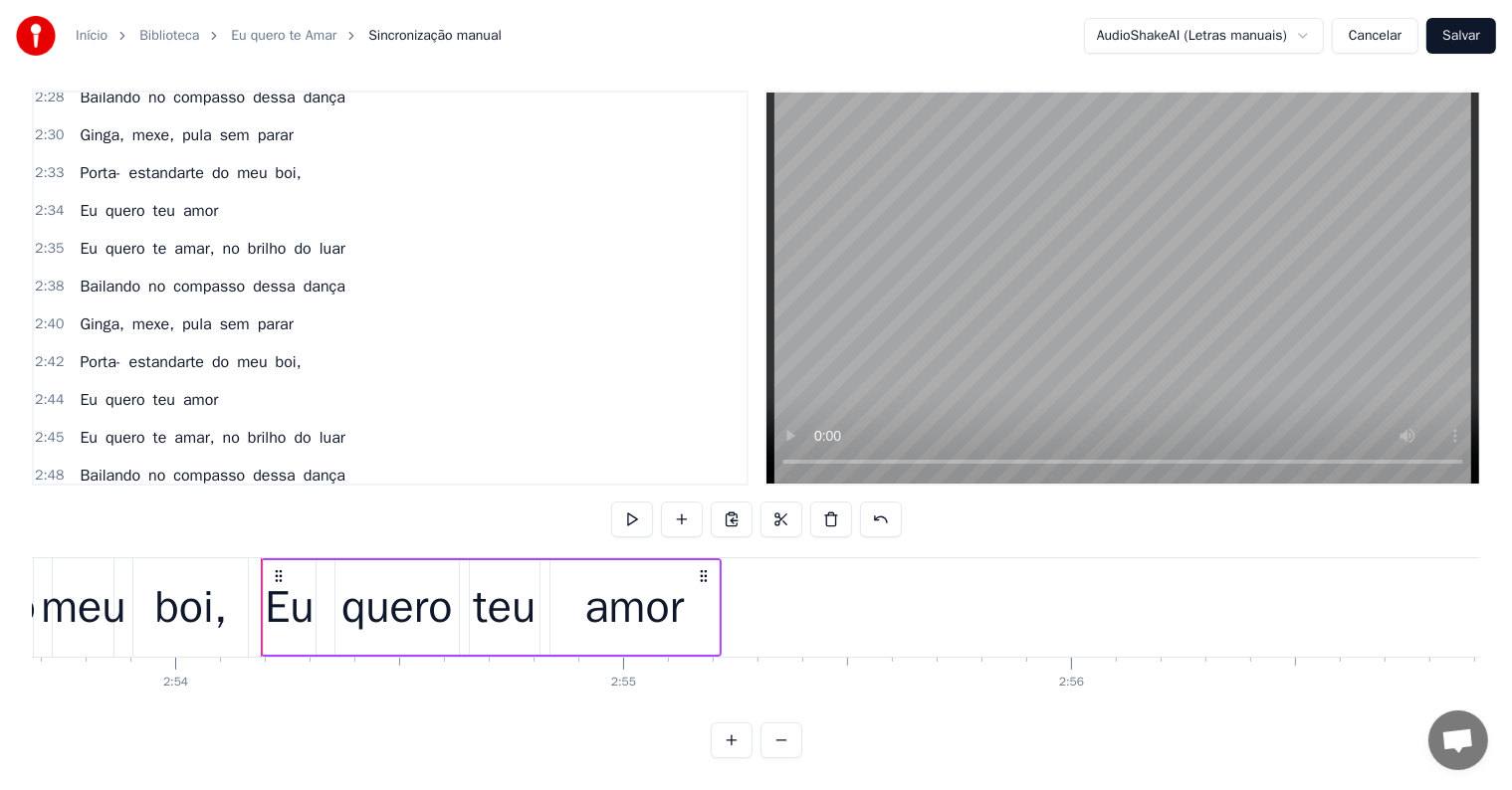scroll, scrollTop: 2280, scrollLeft: 0, axis: vertical 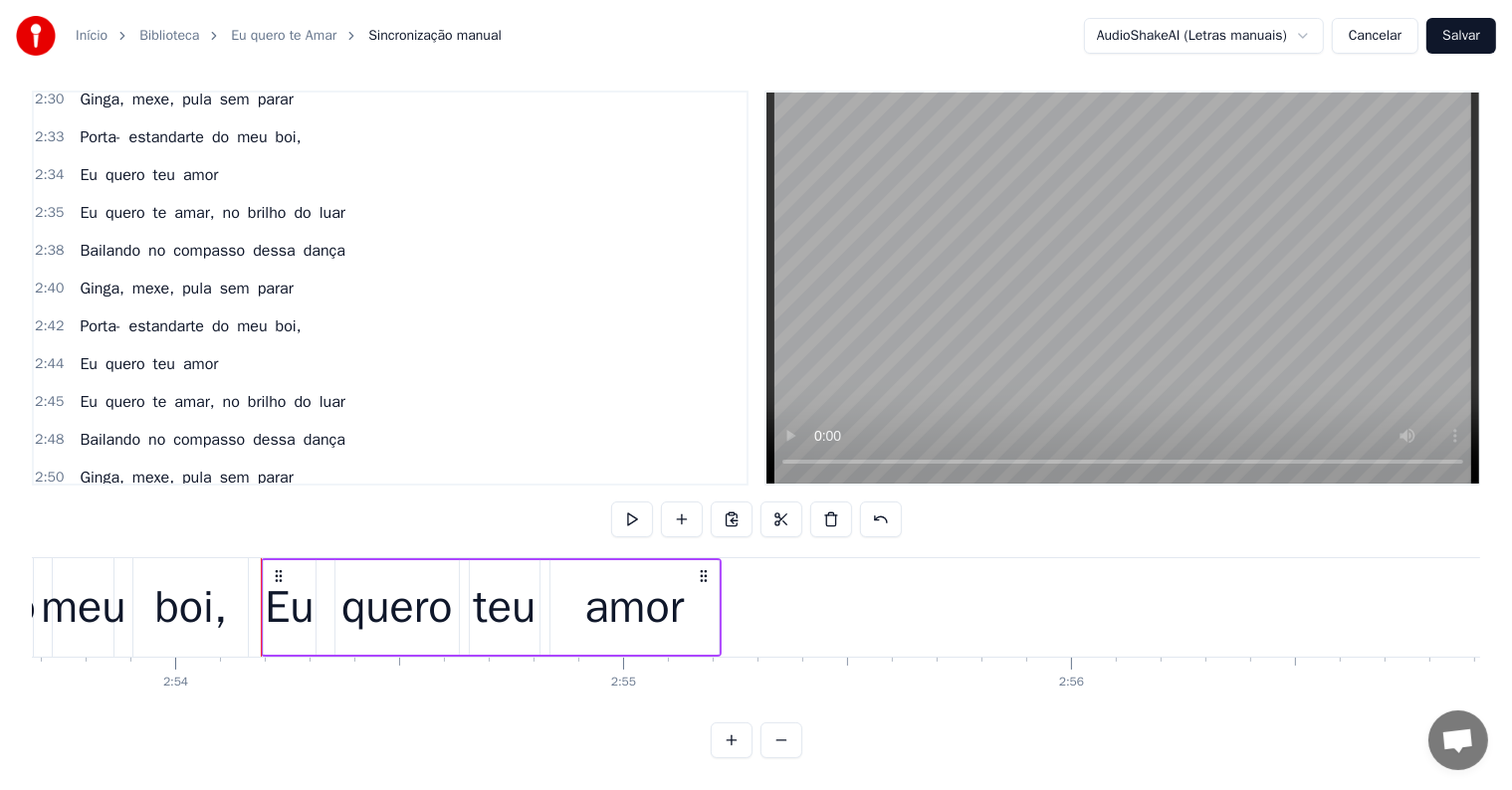 drag, startPoint x: 112, startPoint y: 582, endPoint x: 390, endPoint y: 525, distance: 283.78337 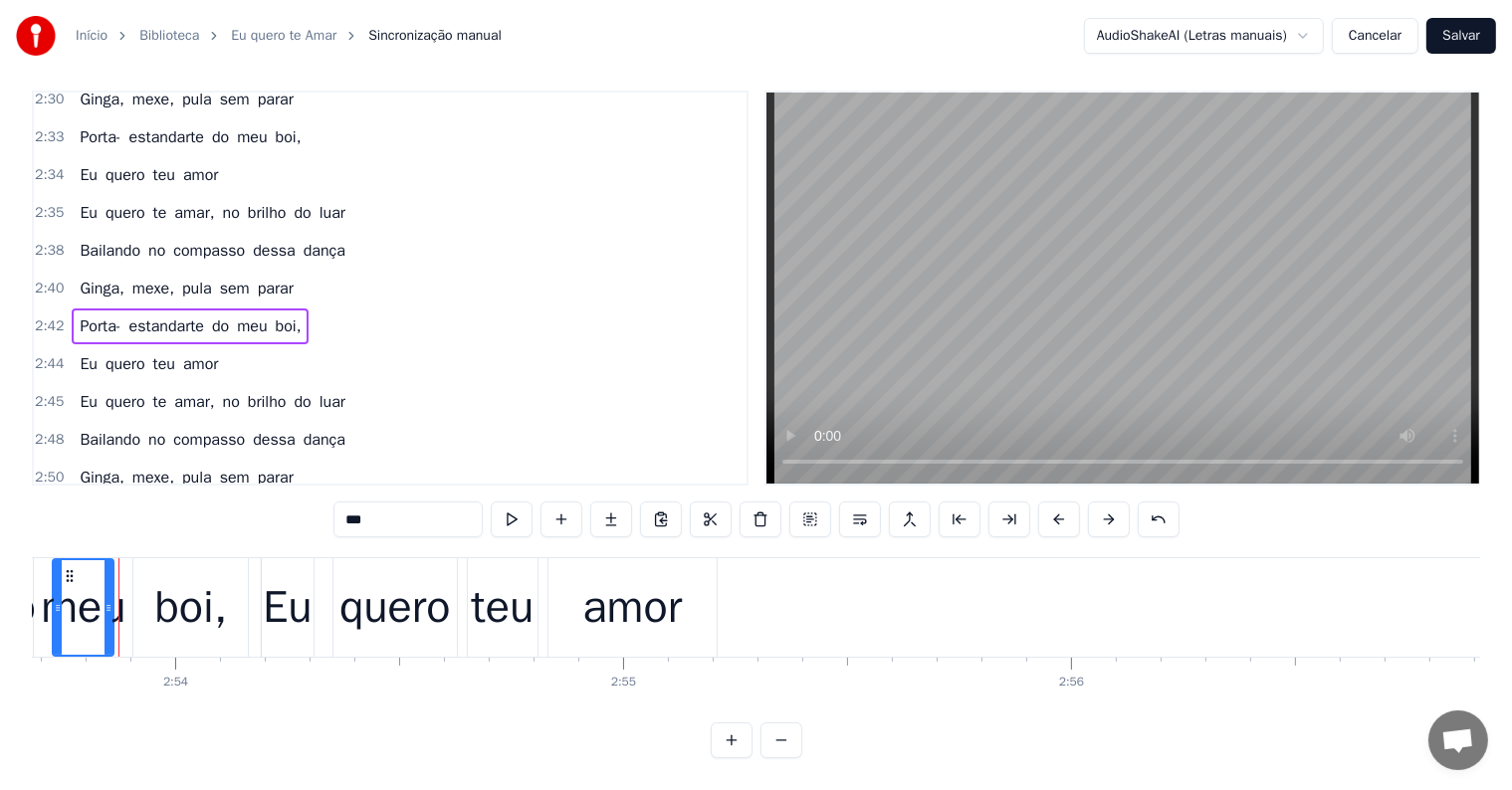 scroll, scrollTop: 0, scrollLeft: 77782, axis: horizontal 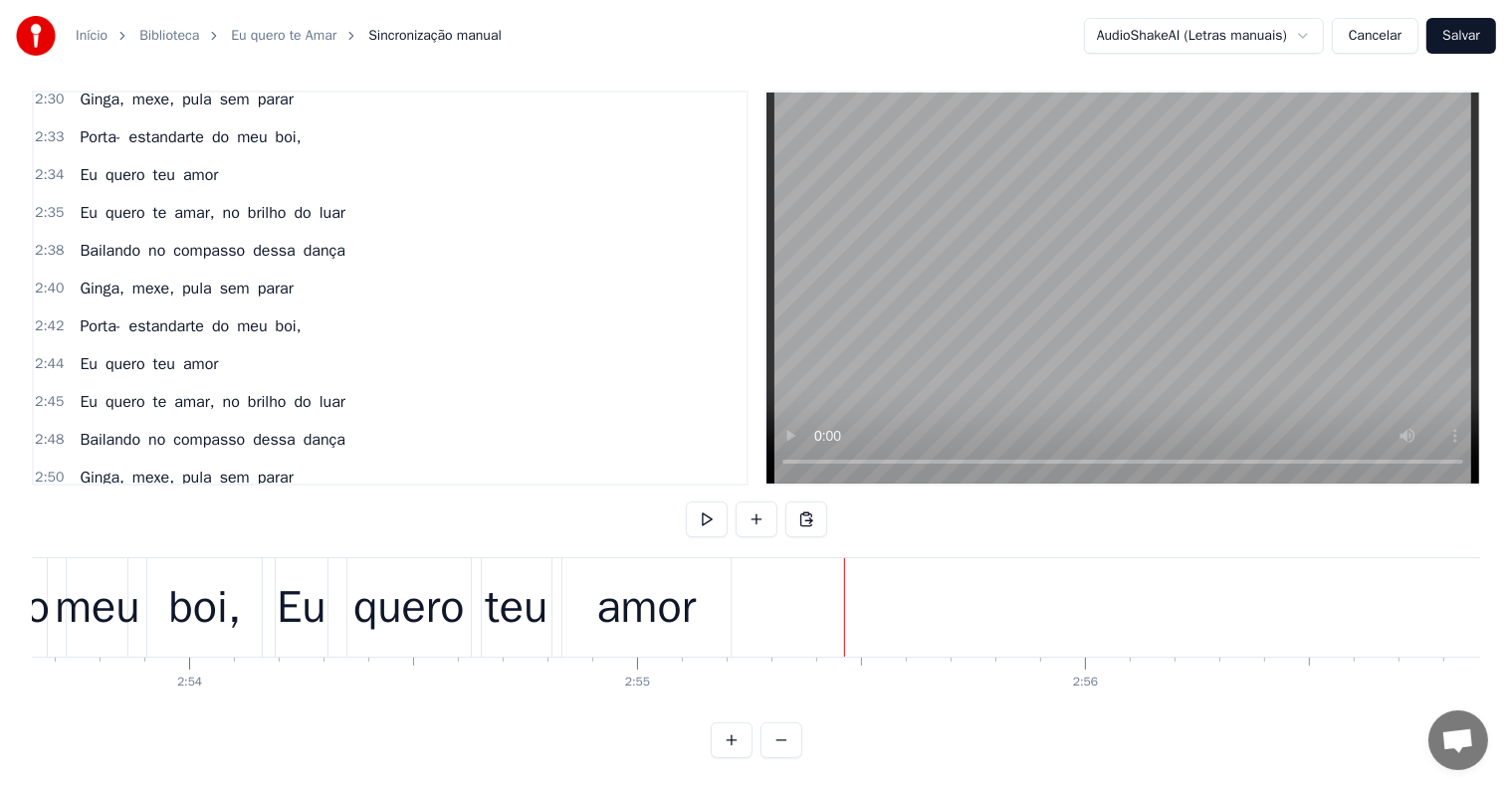 click on "Eu quero te amar, no brilho do luar" at bounding box center [212, 402] 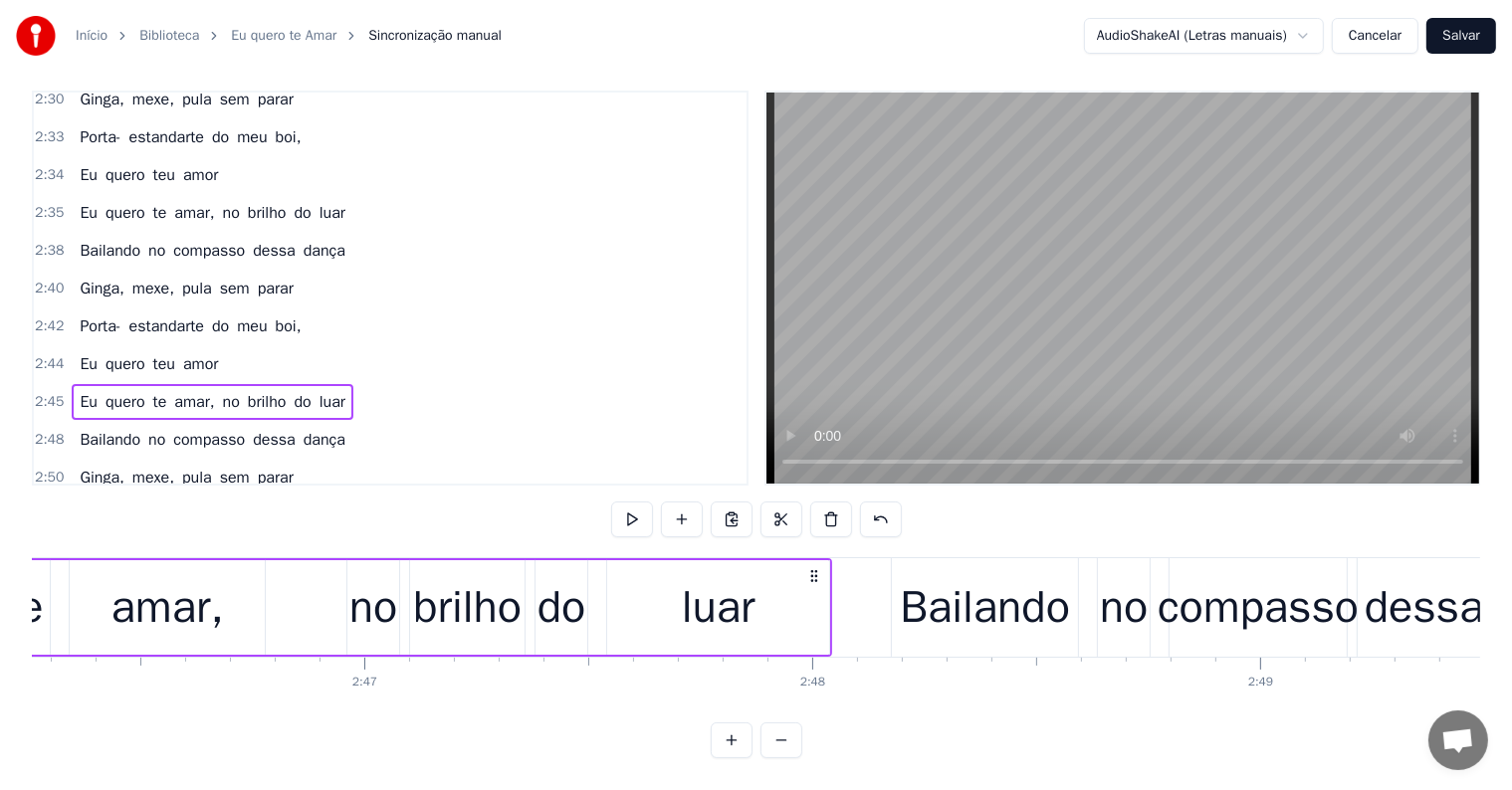 scroll, scrollTop: 0, scrollLeft: 74129, axis: horizontal 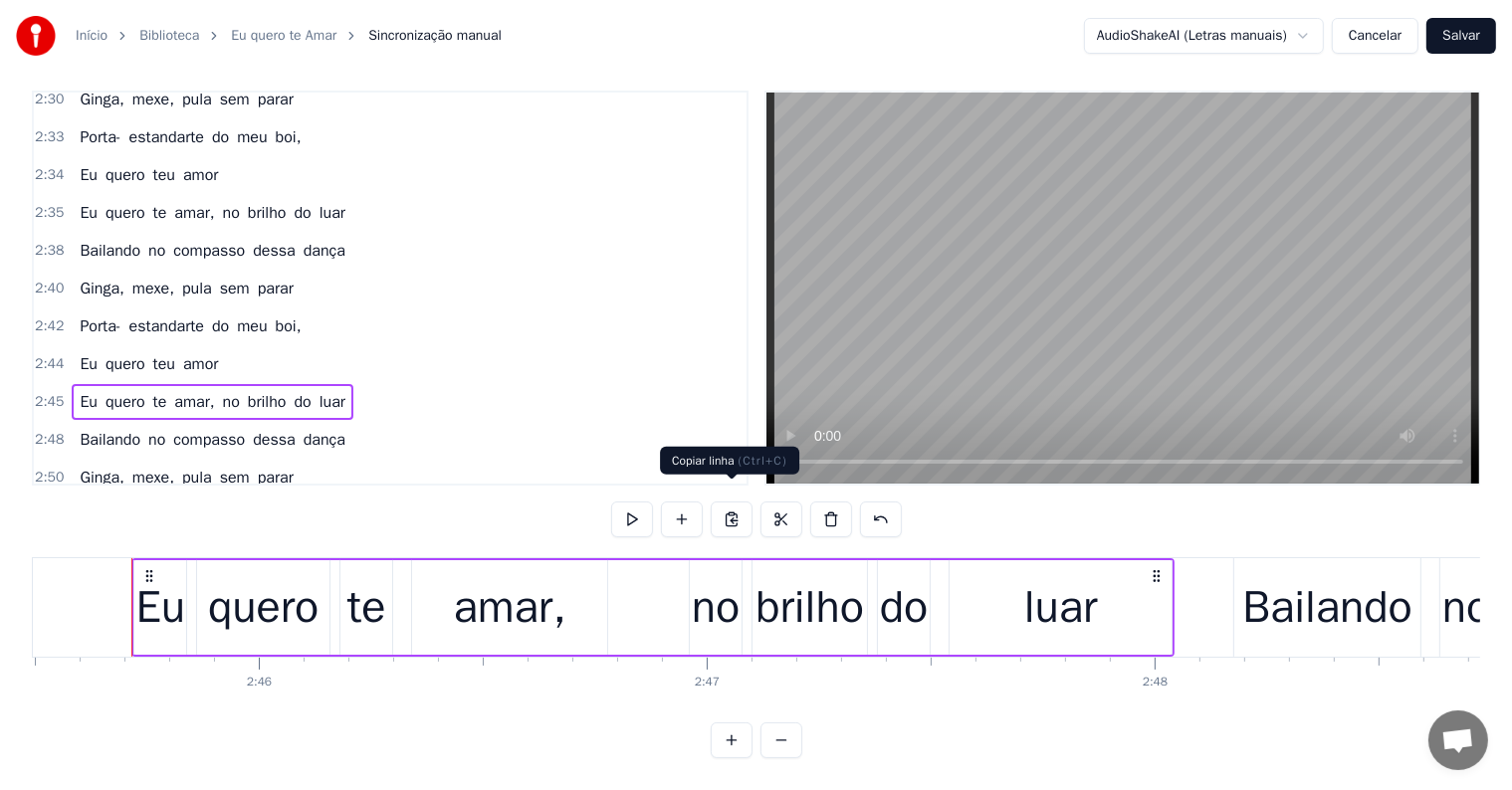 click at bounding box center (732, 519) 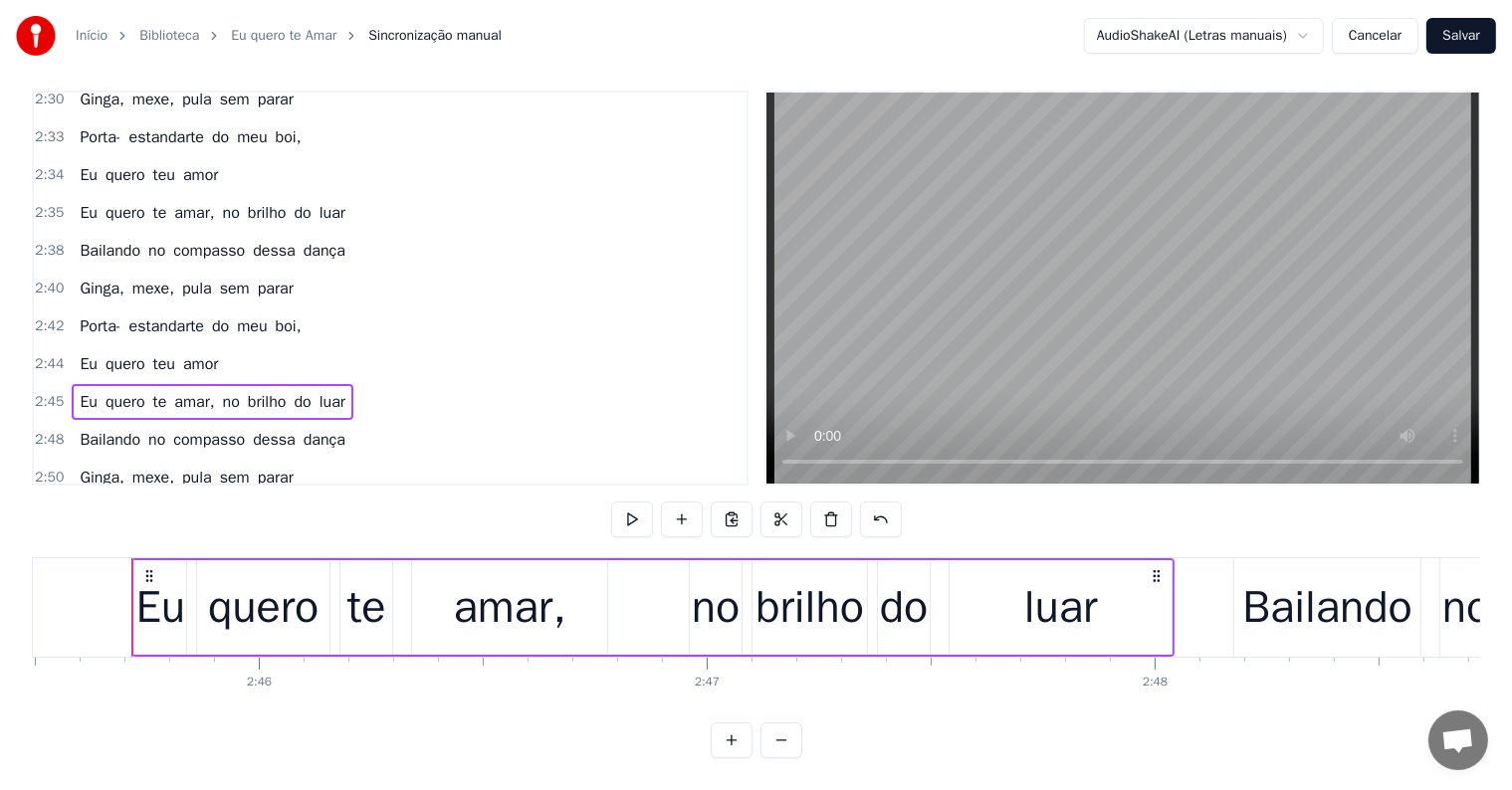 click on "amor" at bounding box center [200, 553] 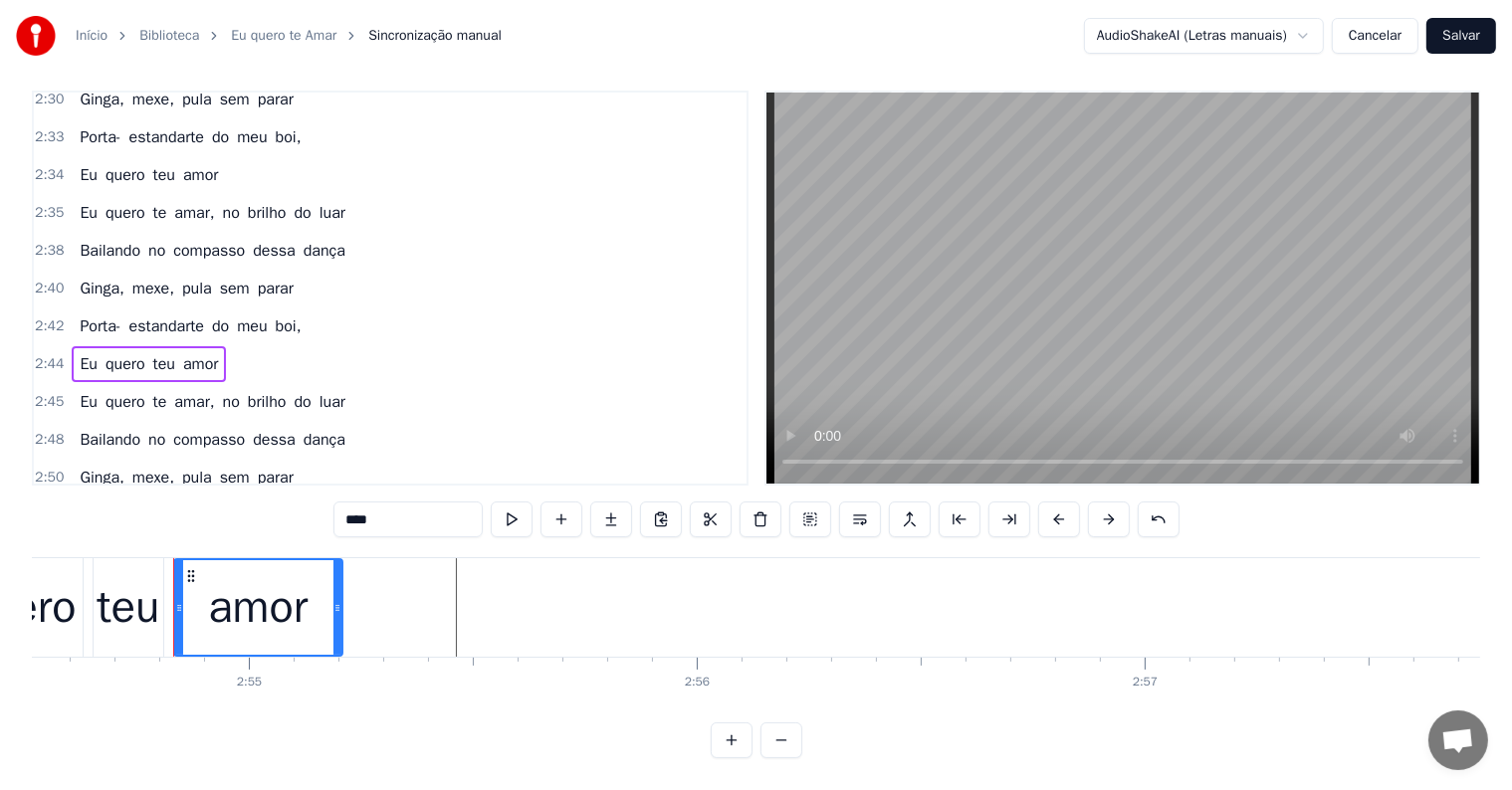 scroll, scrollTop: 0, scrollLeft: 78211, axis: horizontal 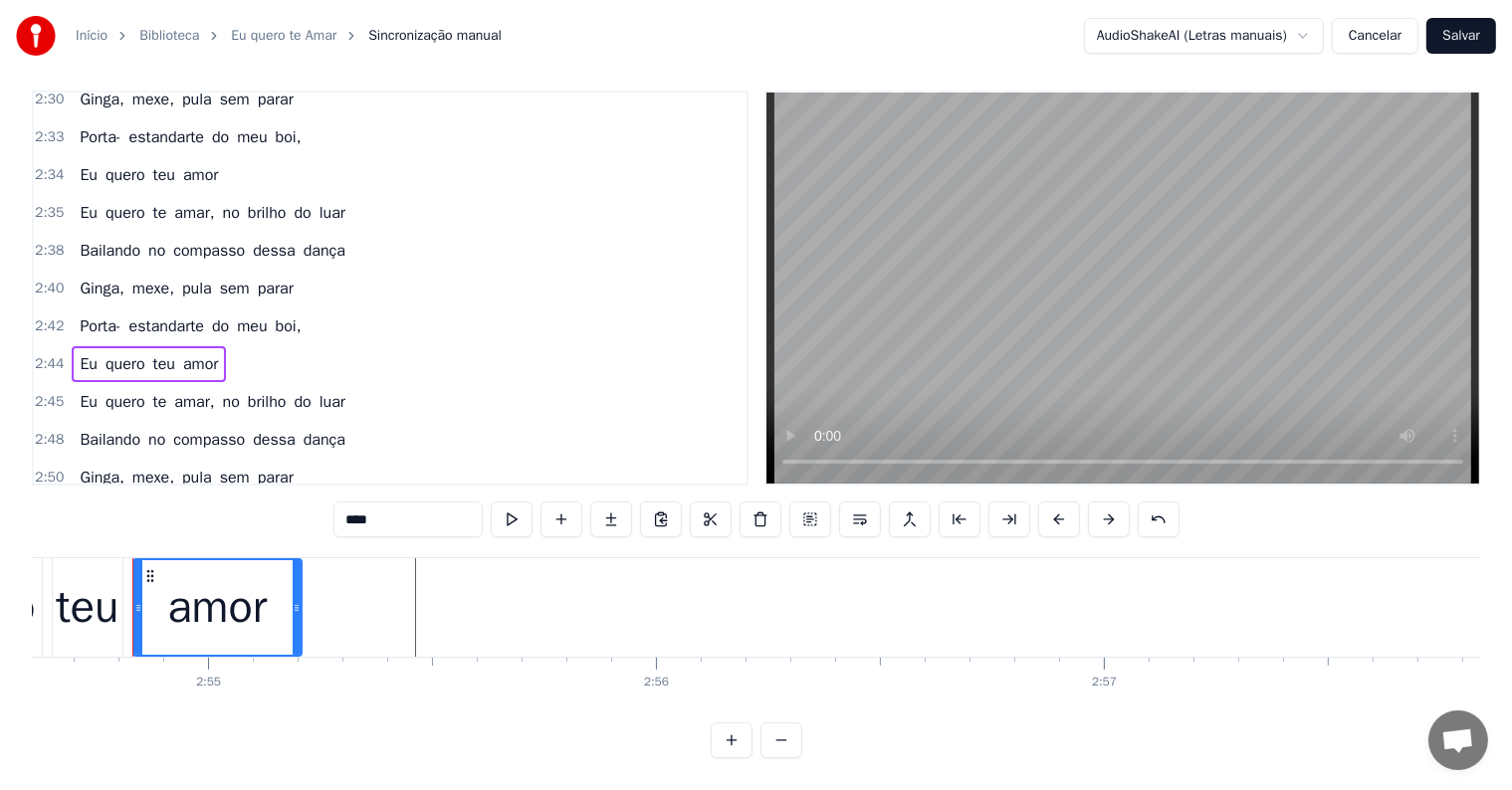 click at bounding box center [-32255, 607] 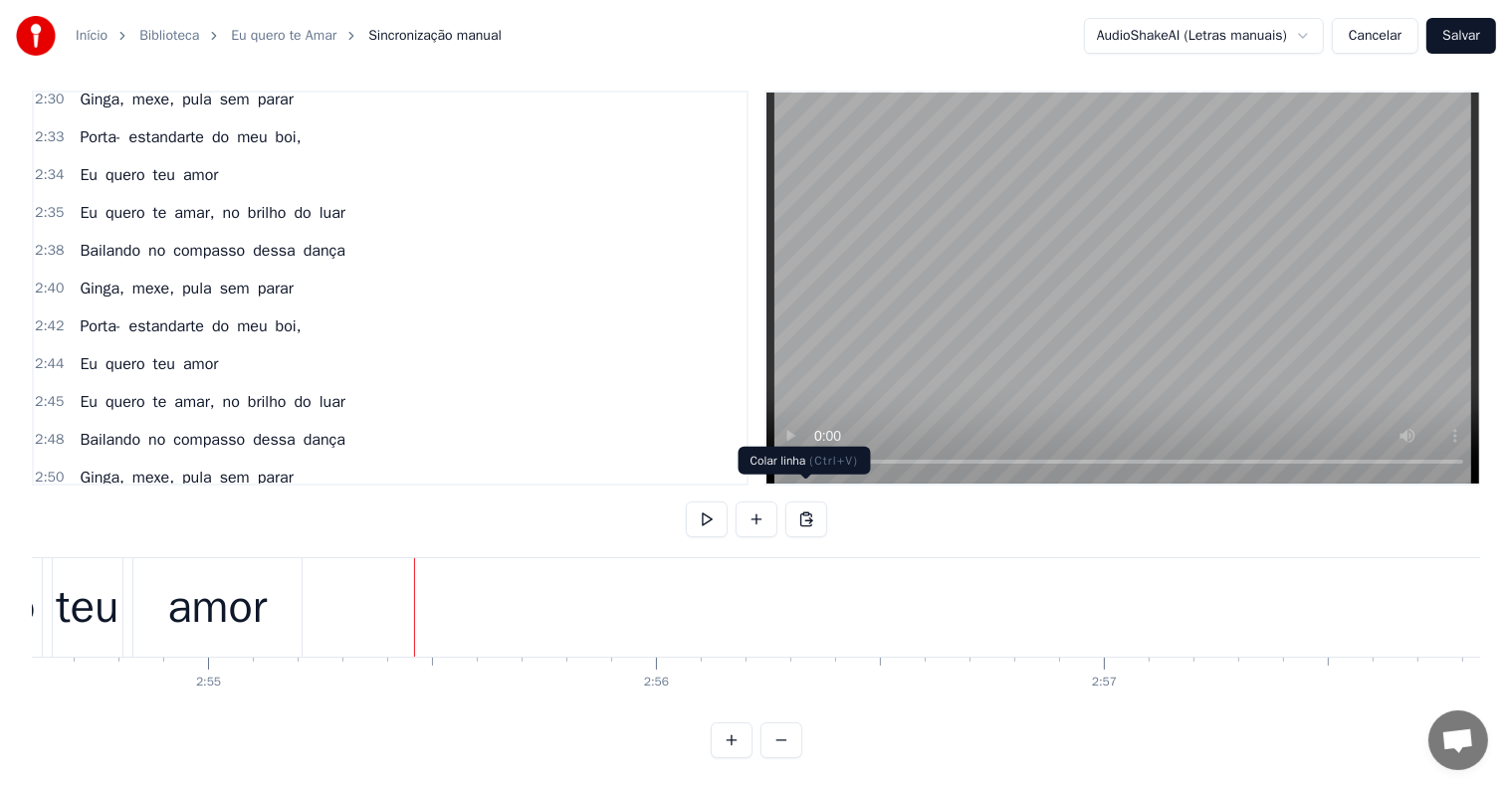 click at bounding box center [806, 519] 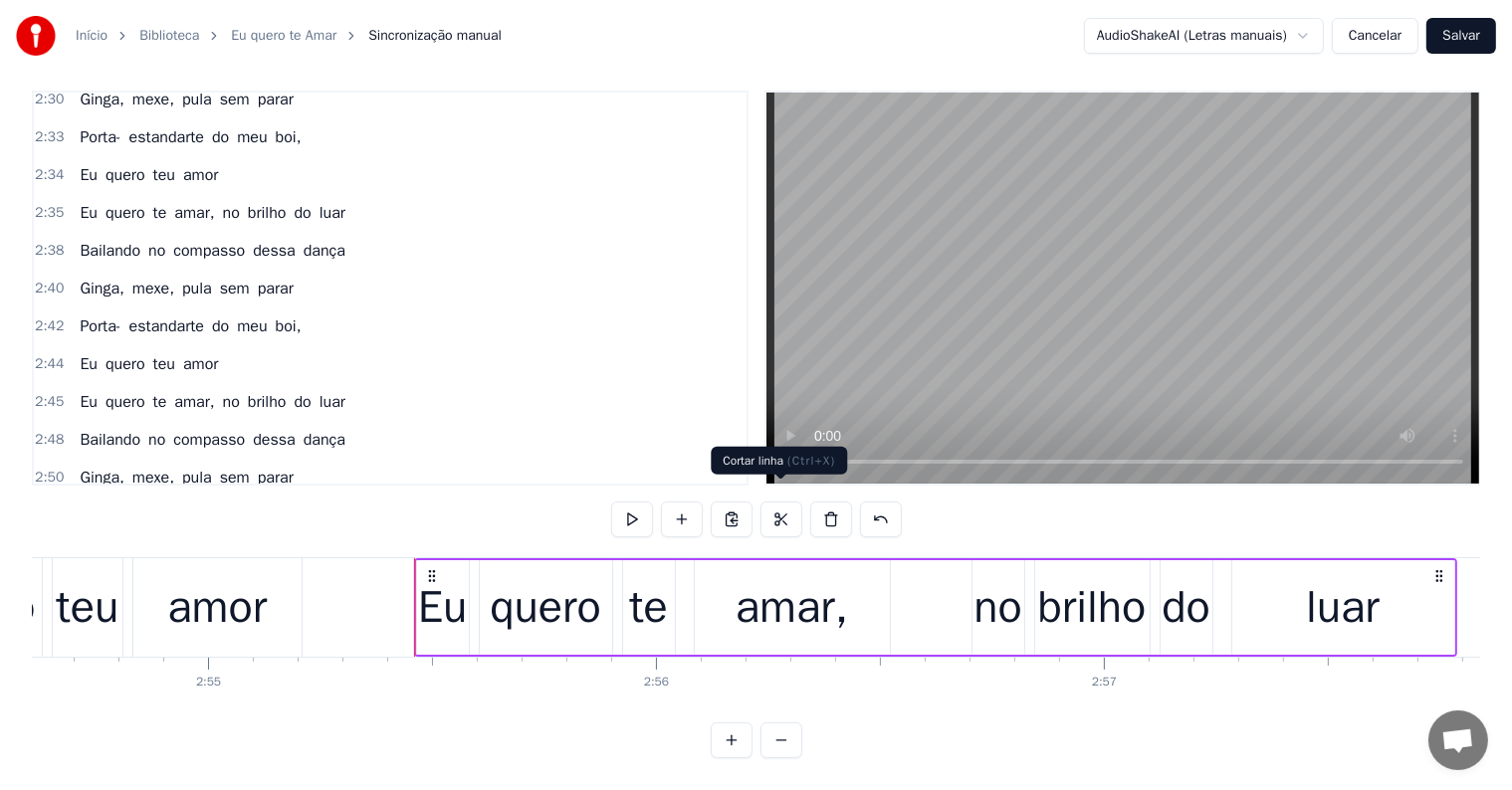 scroll, scrollTop: 2317, scrollLeft: 0, axis: vertical 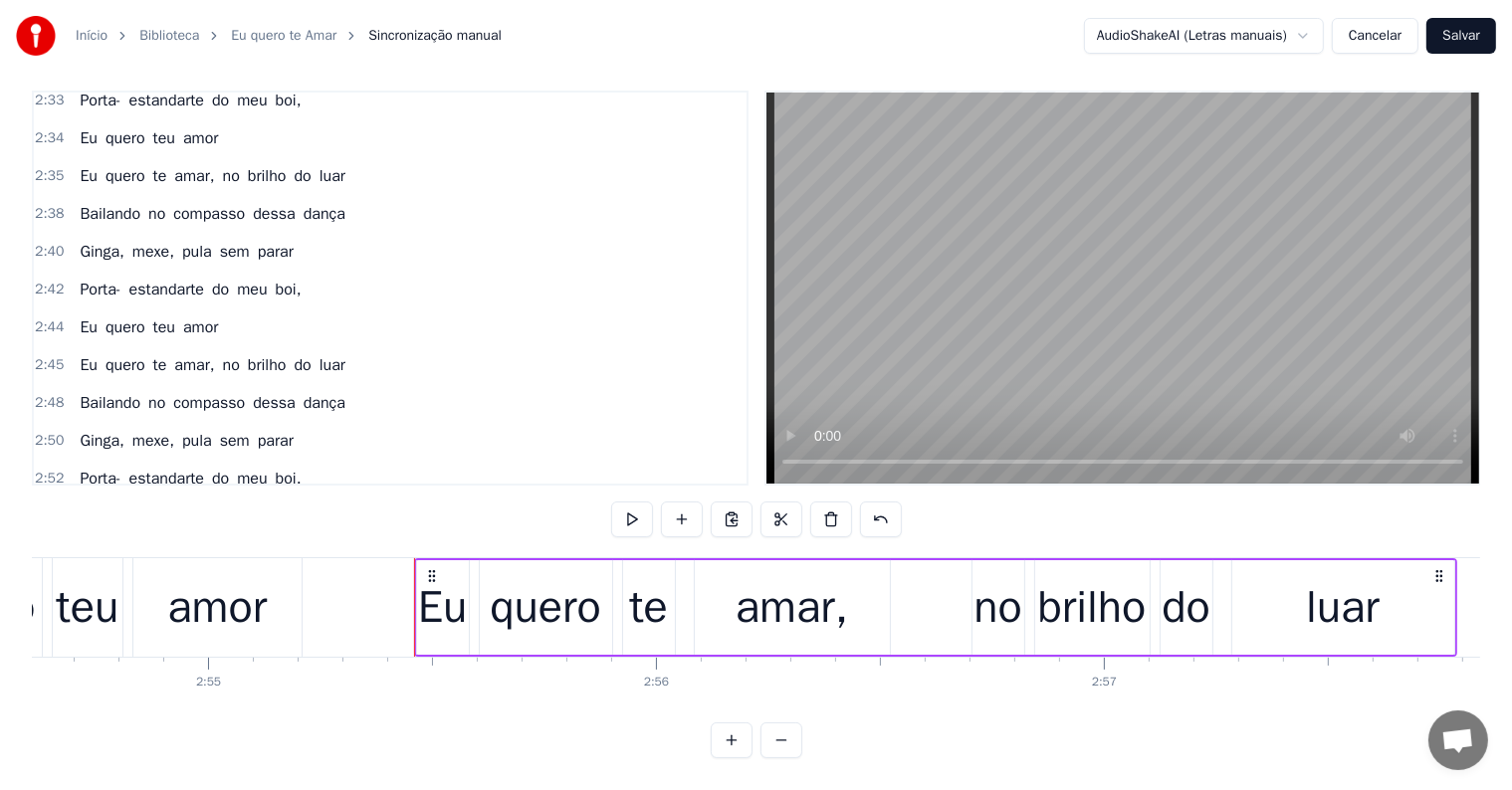click on "amor" at bounding box center (217, 607) 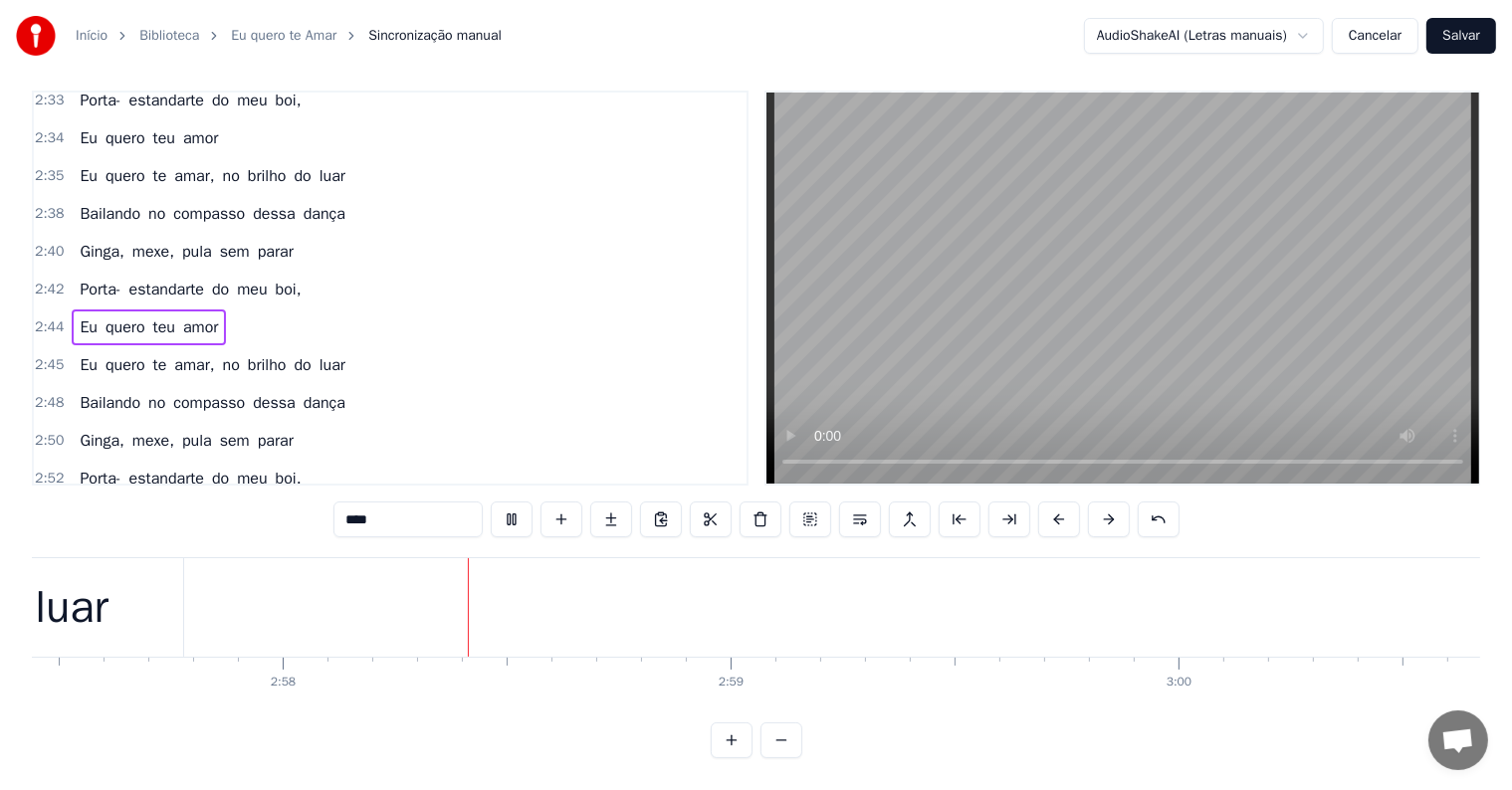scroll, scrollTop: 0, scrollLeft: 79487, axis: horizontal 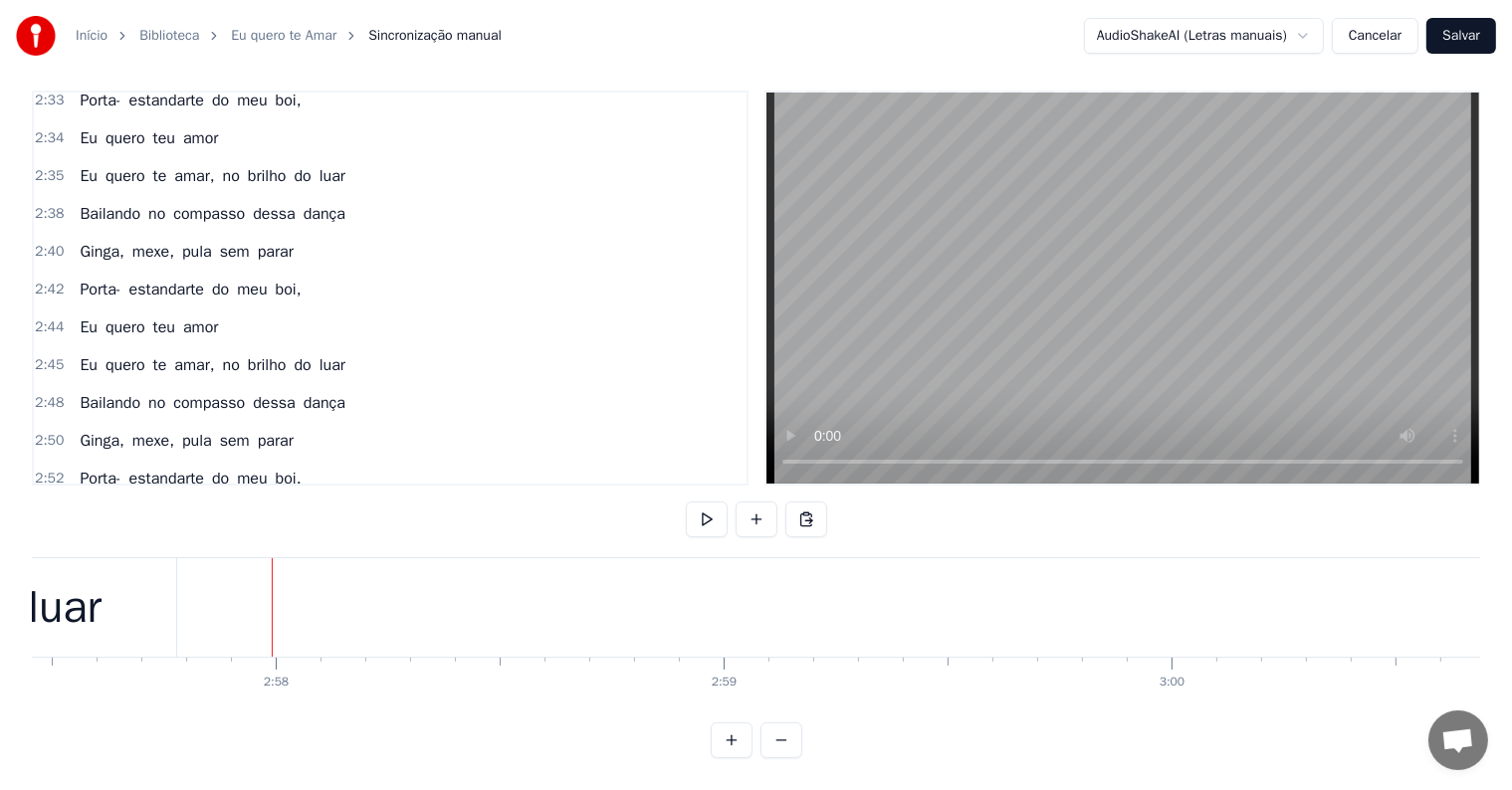 click on "no" at bounding box center [156, 403] 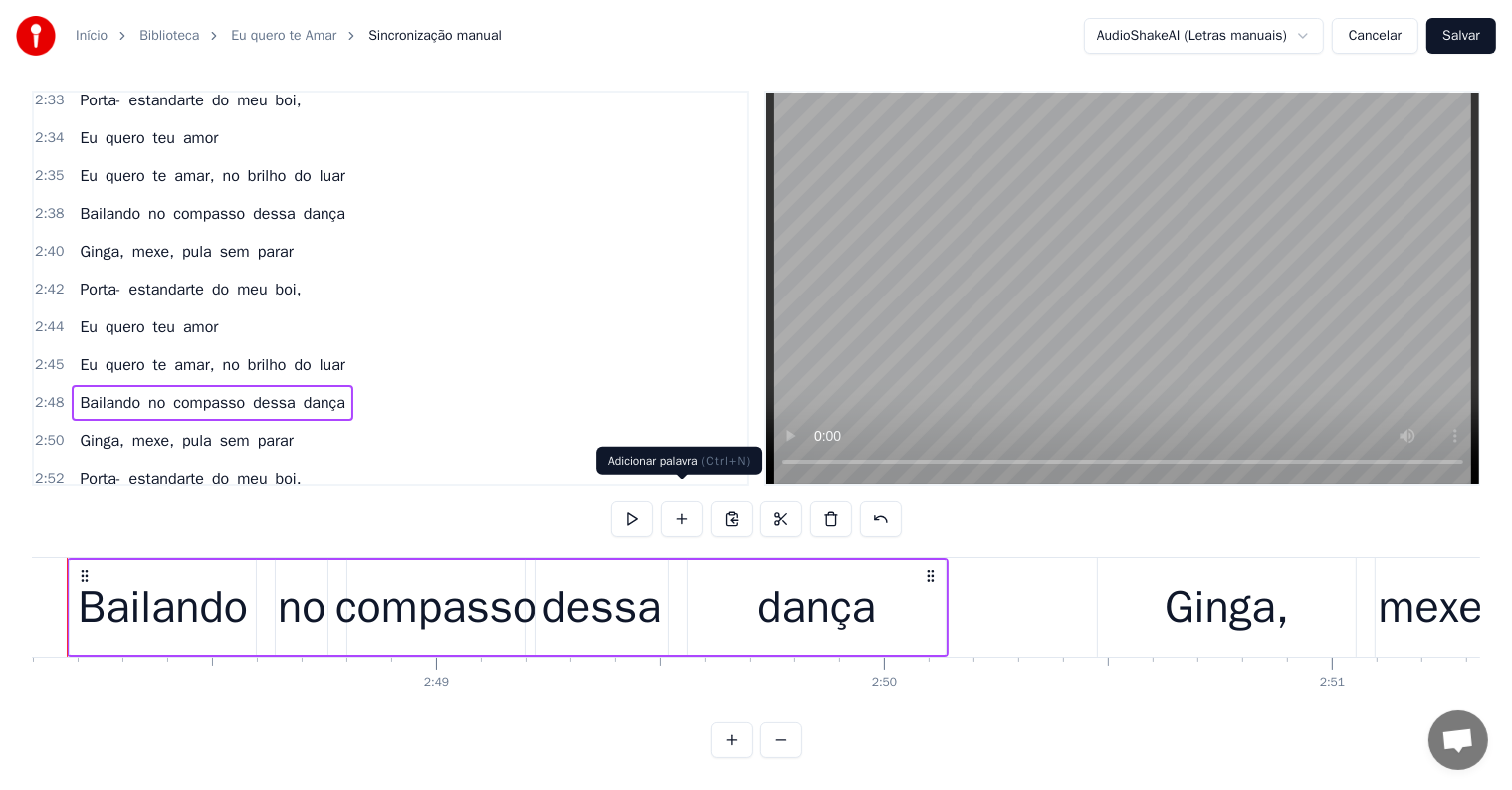 scroll, scrollTop: 0, scrollLeft: 75230, axis: horizontal 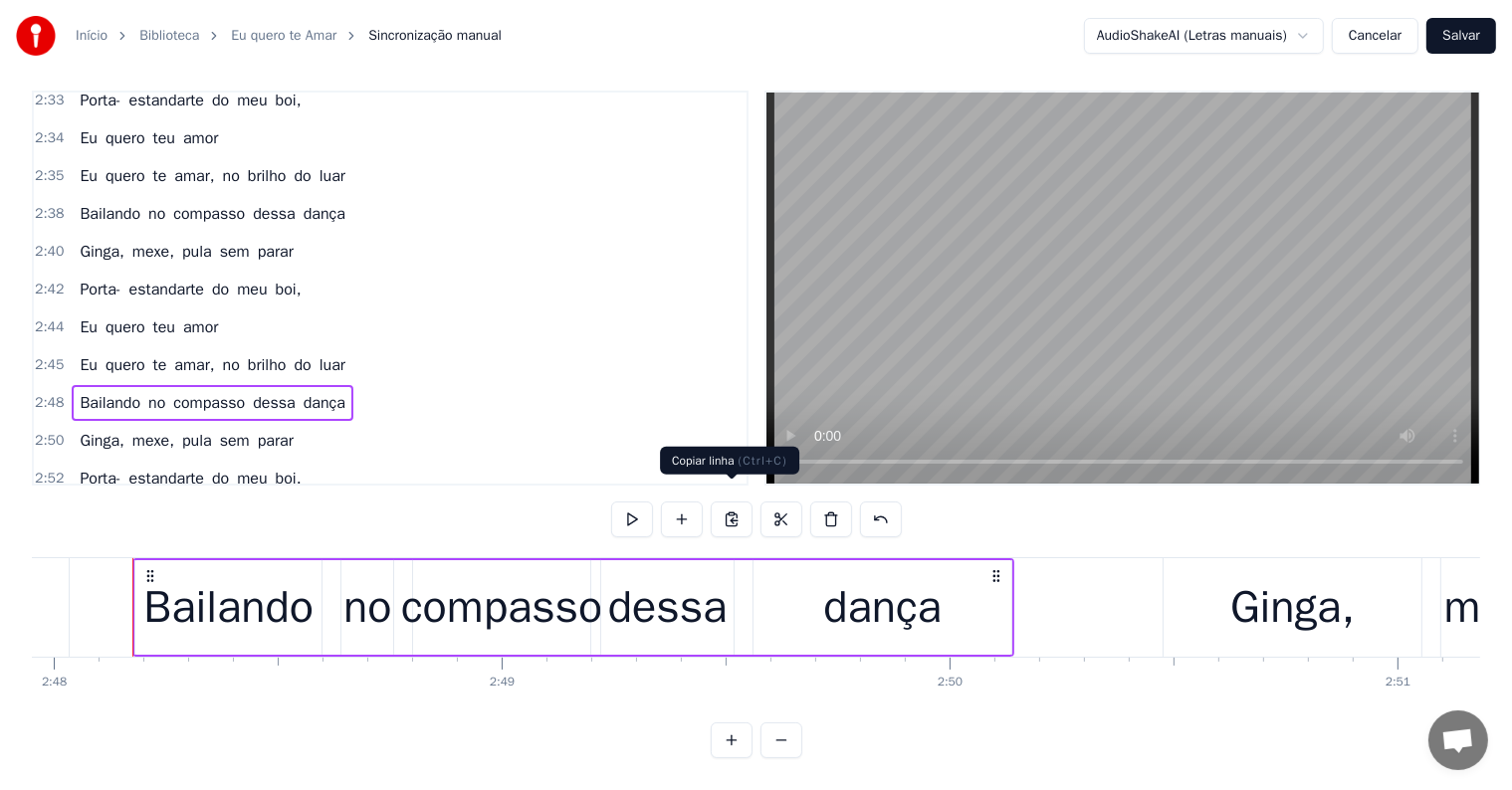 click at bounding box center [732, 519] 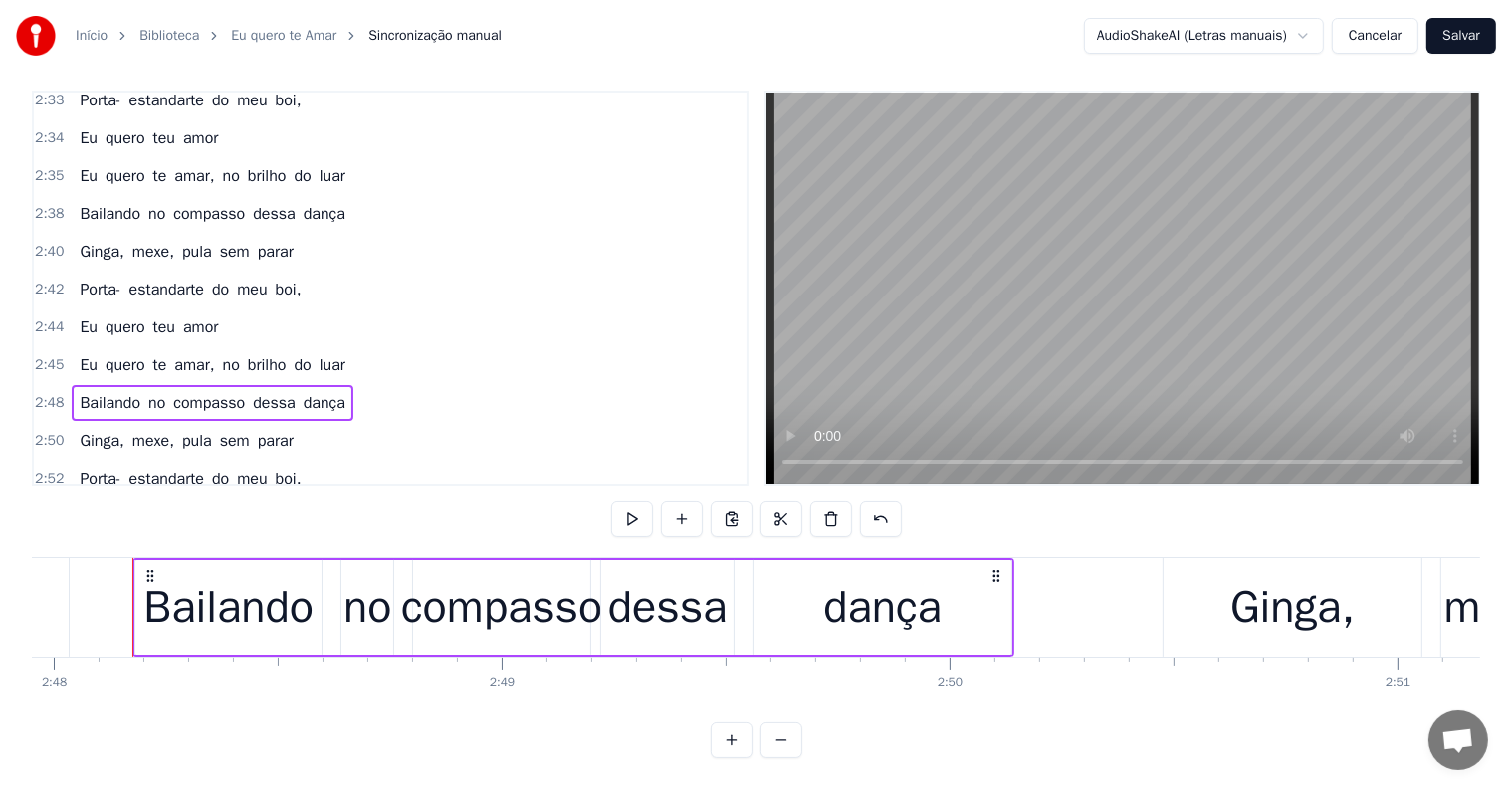click on "luar" at bounding box center [332, 554] 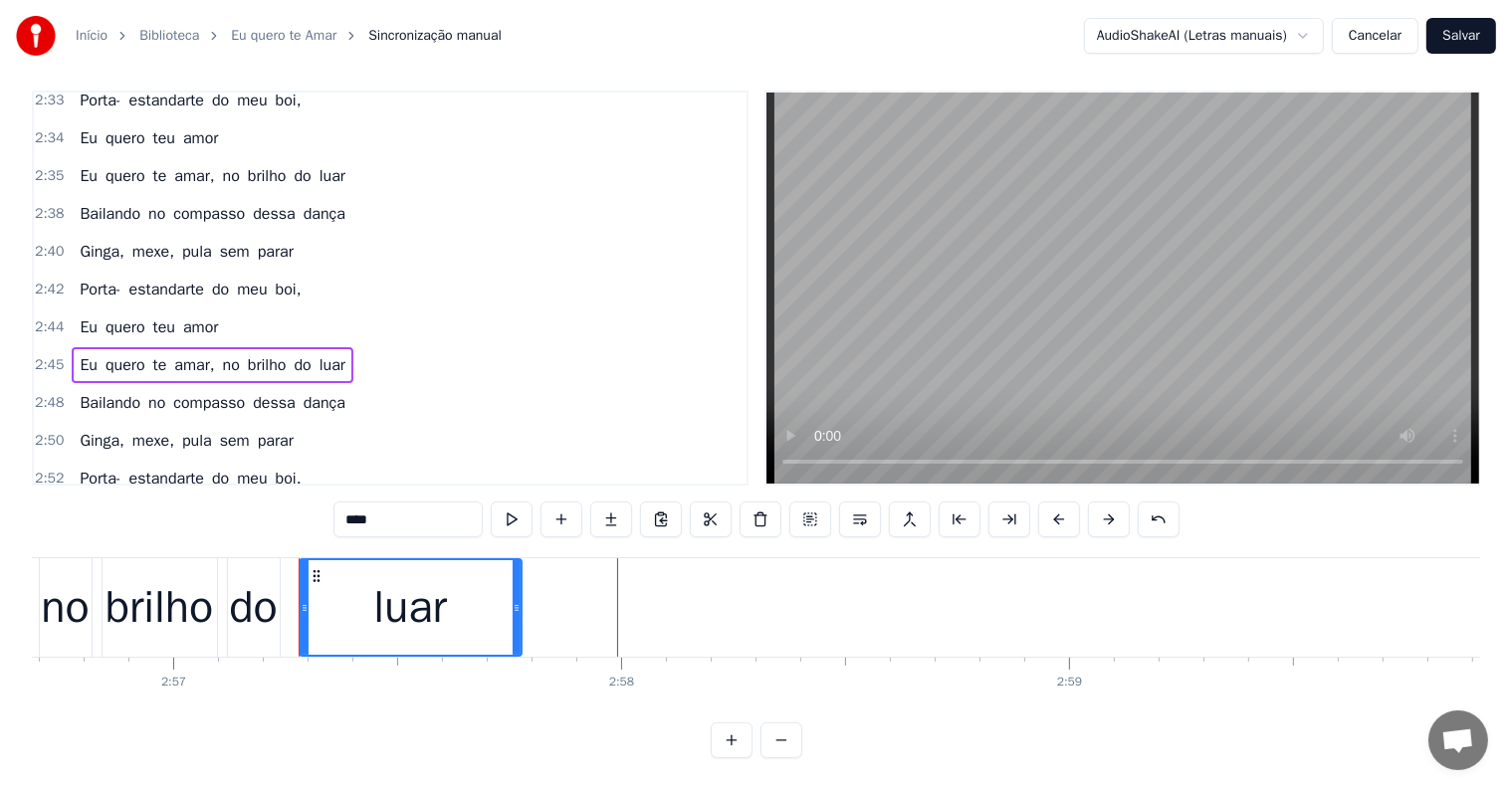 scroll, scrollTop: 0, scrollLeft: 79308, axis: horizontal 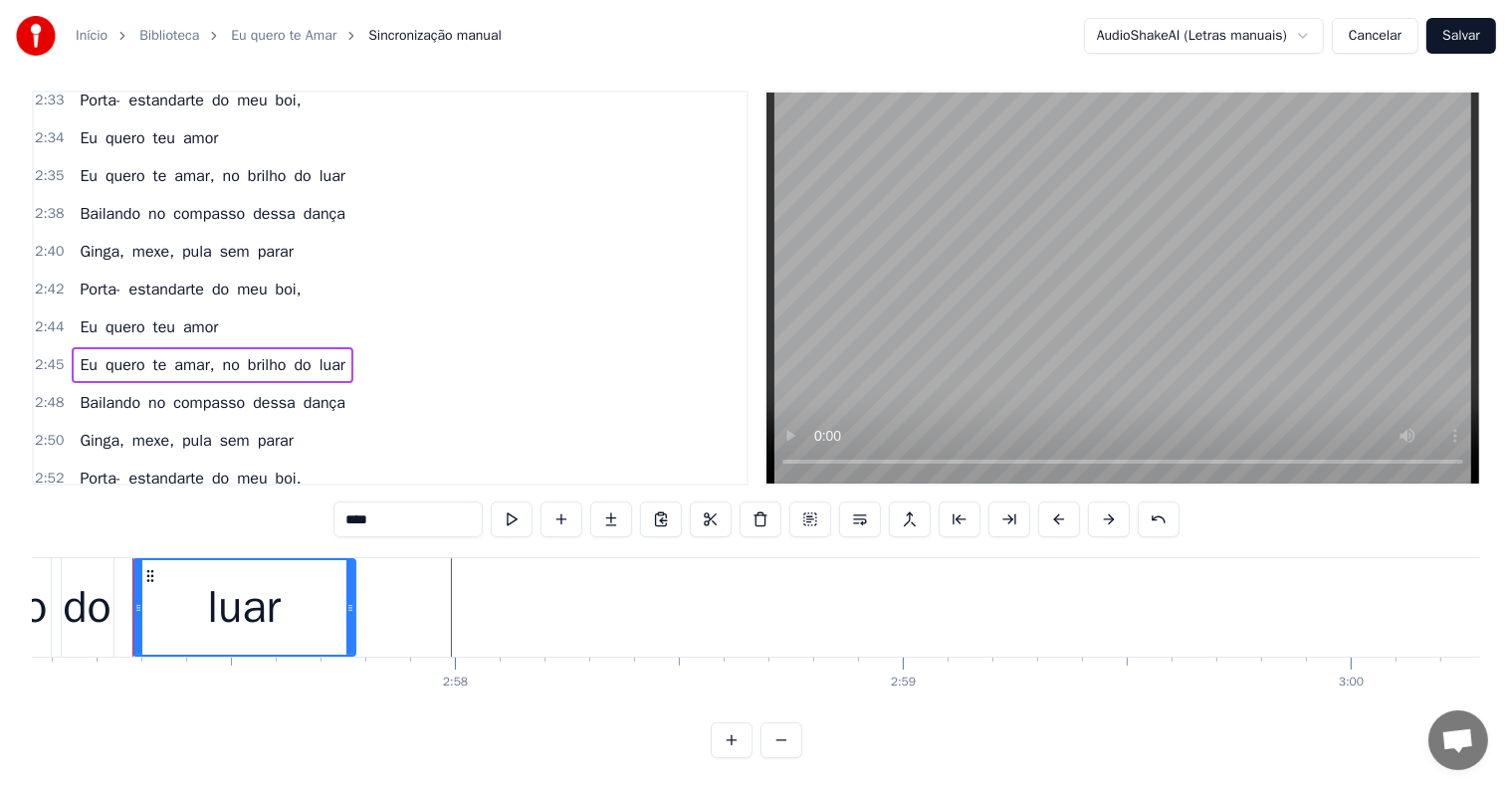 click at bounding box center (-33352, 607) 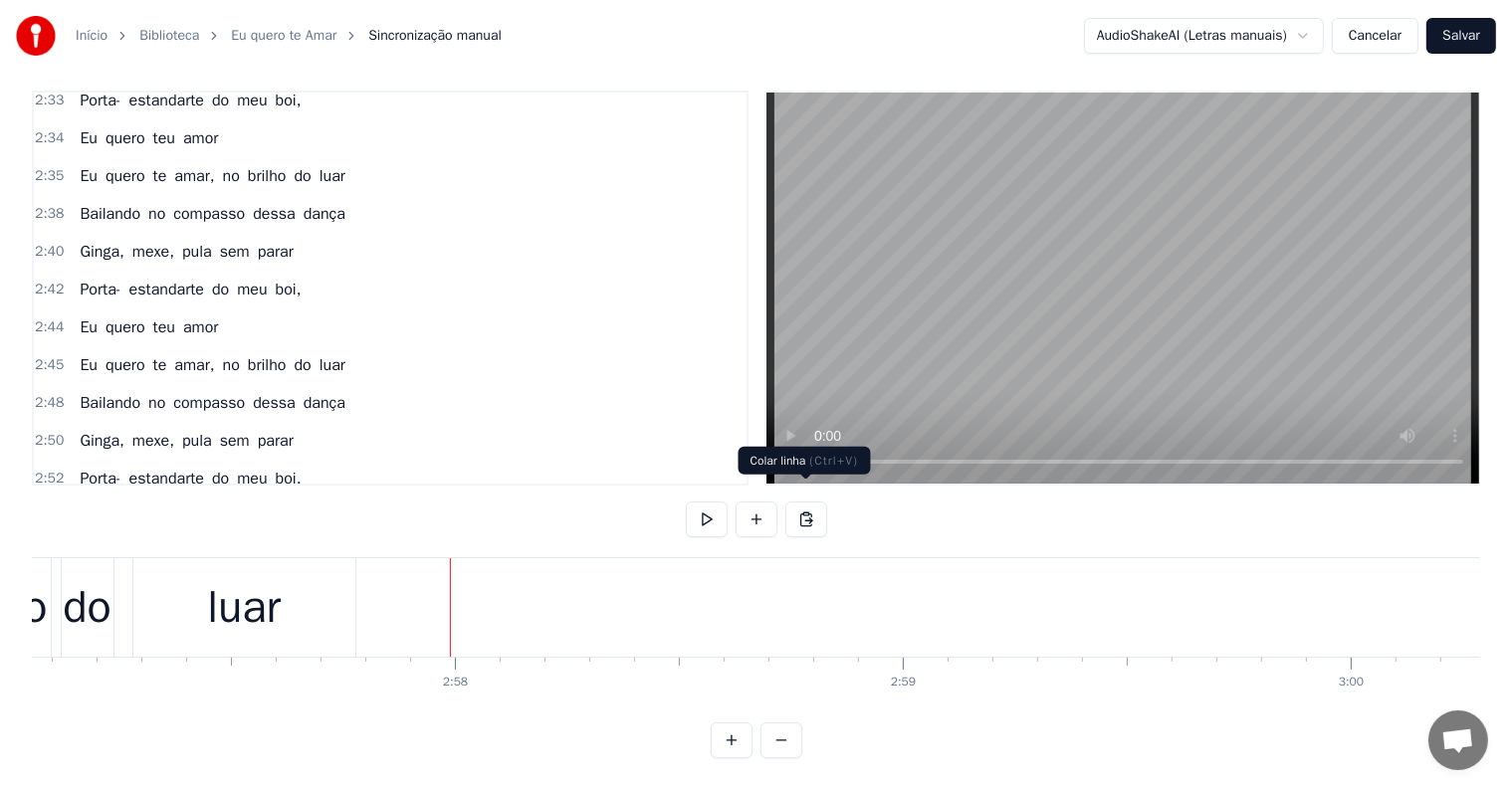 click at bounding box center [806, 519] 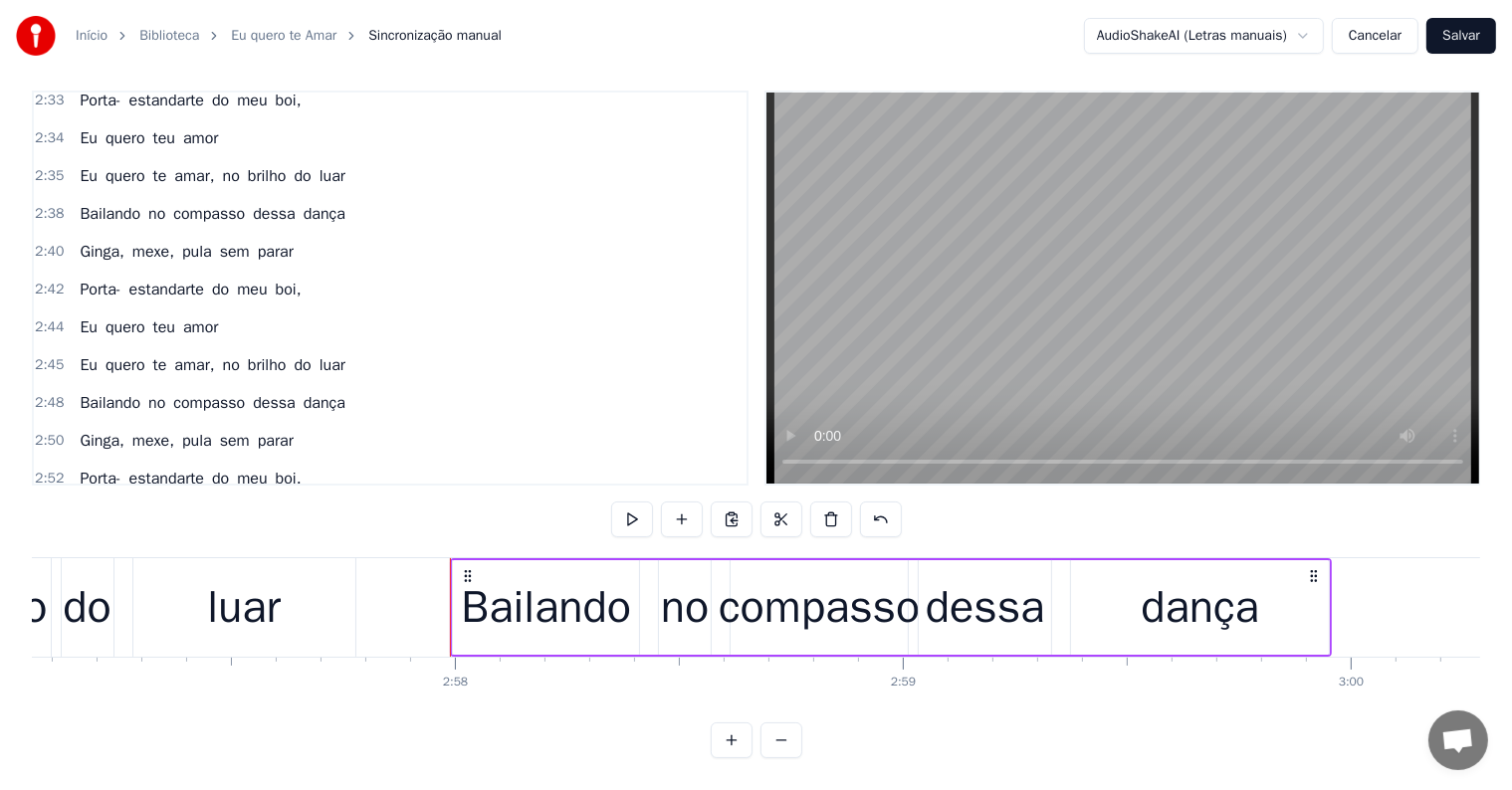 scroll, scrollTop: 2354, scrollLeft: 0, axis: vertical 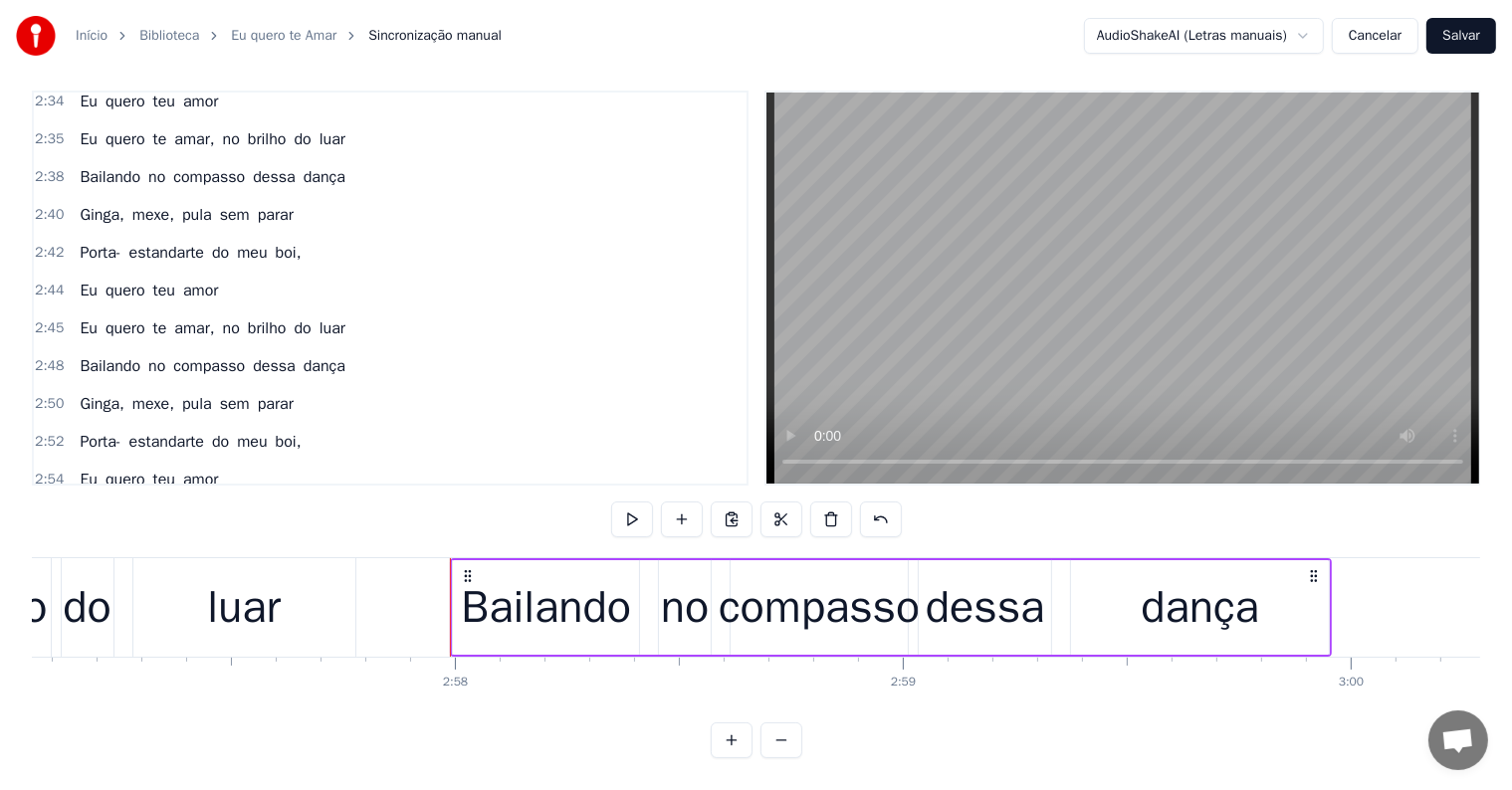 click on "luar" at bounding box center (244, 607) 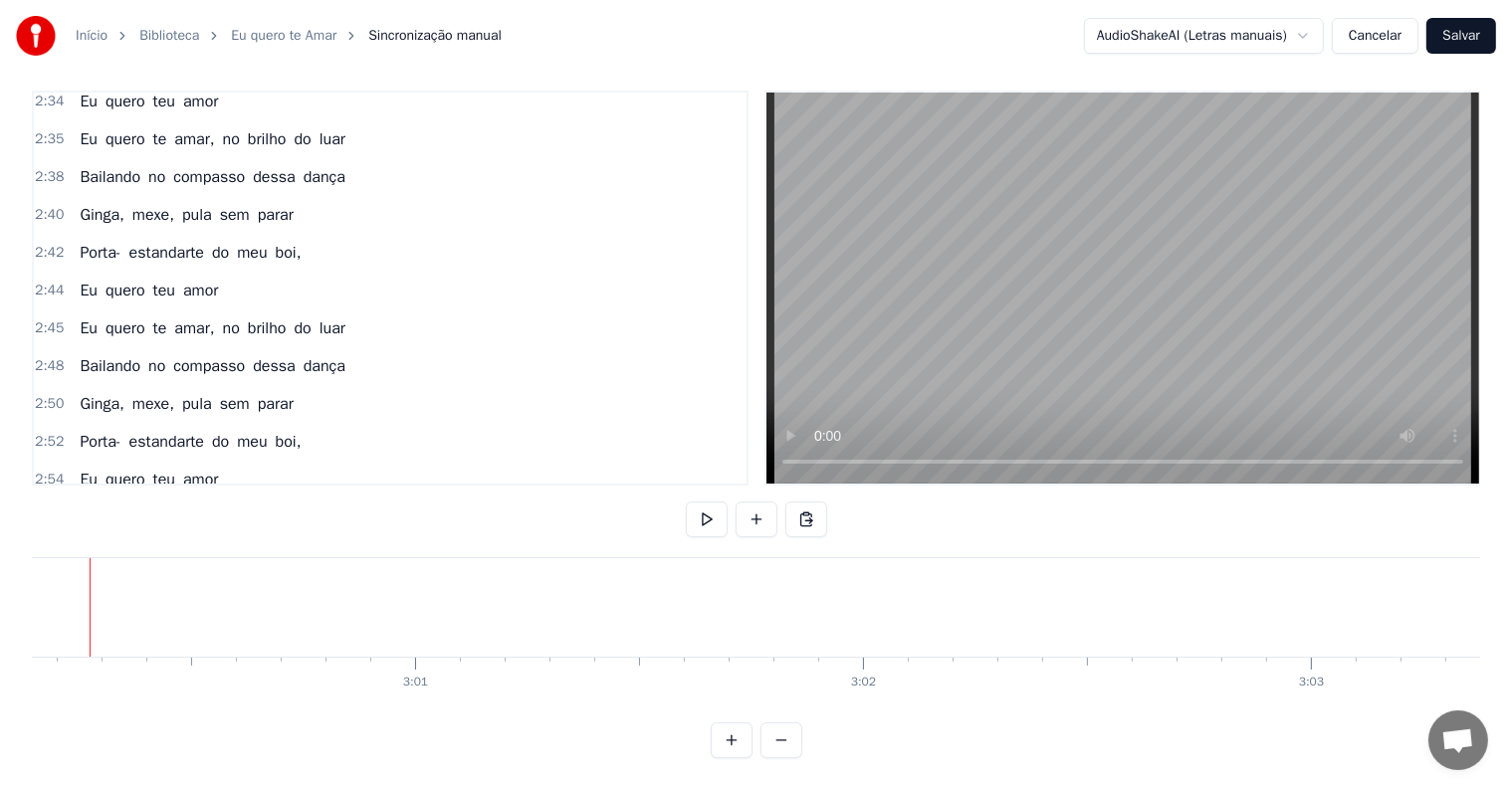 scroll, scrollTop: 0, scrollLeft: 80649, axis: horizontal 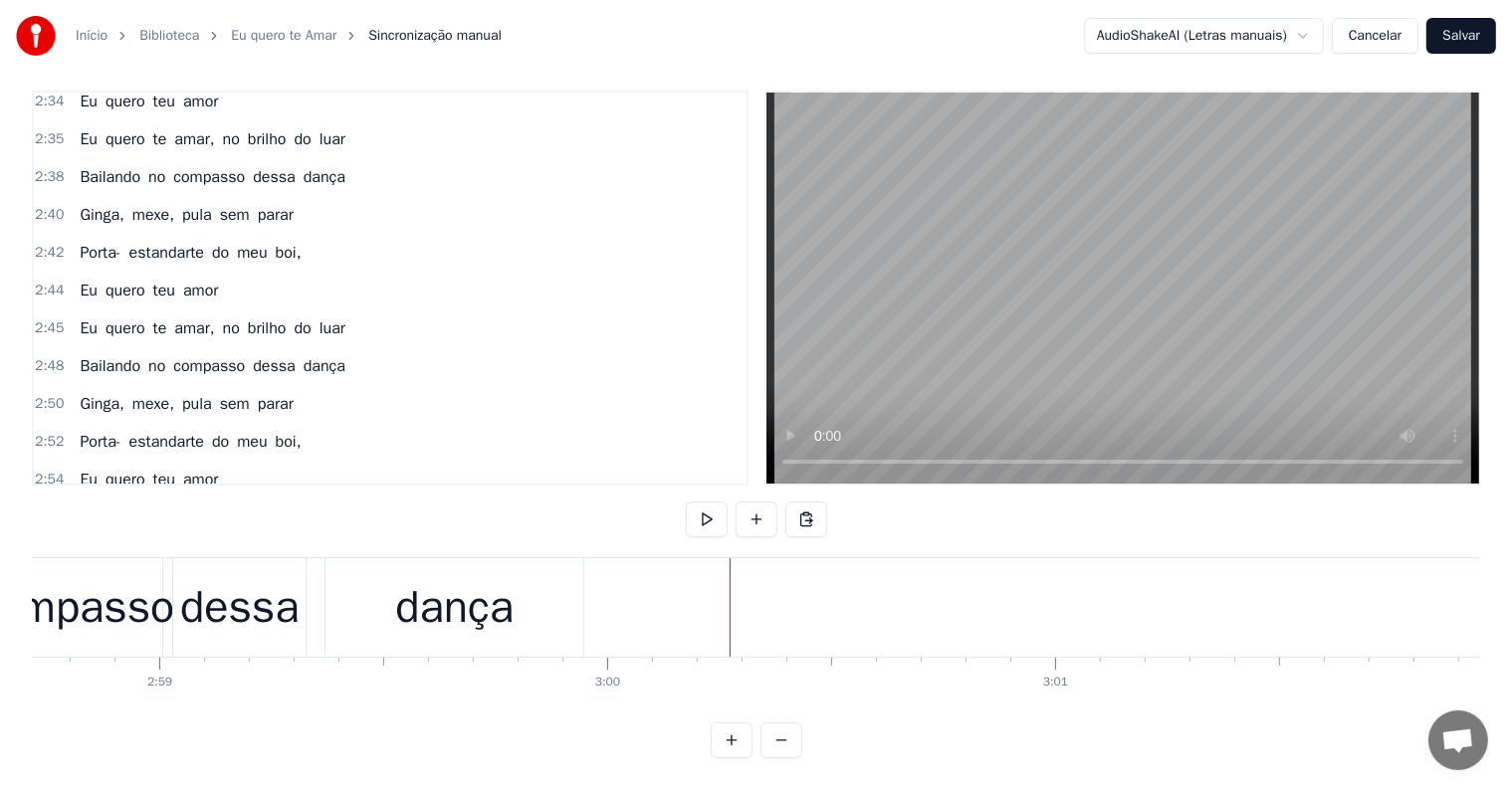 click on "dança" at bounding box center (454, 608) 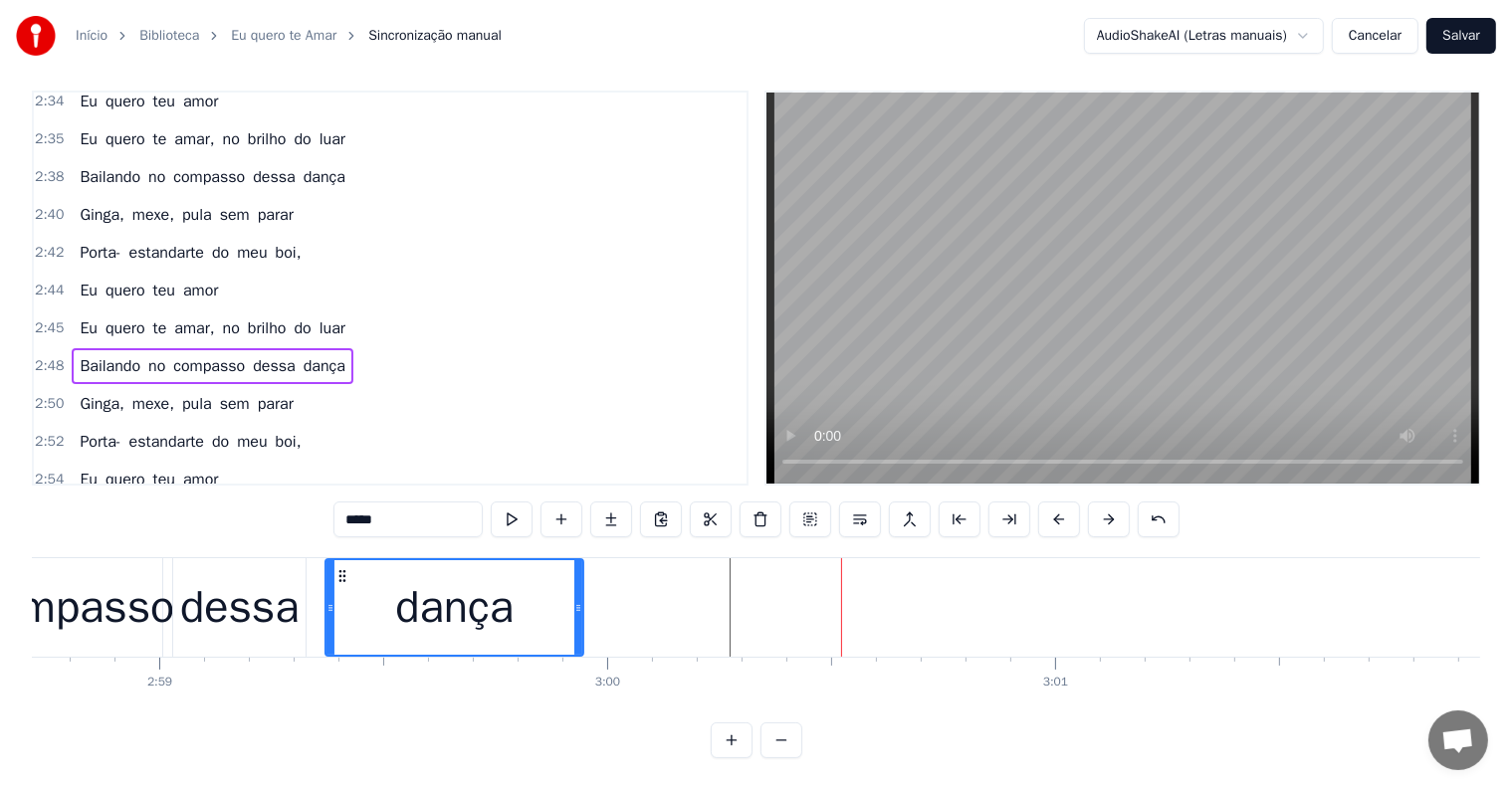 click on "Ginga, mexe, pula sem parar" at bounding box center [186, 404] 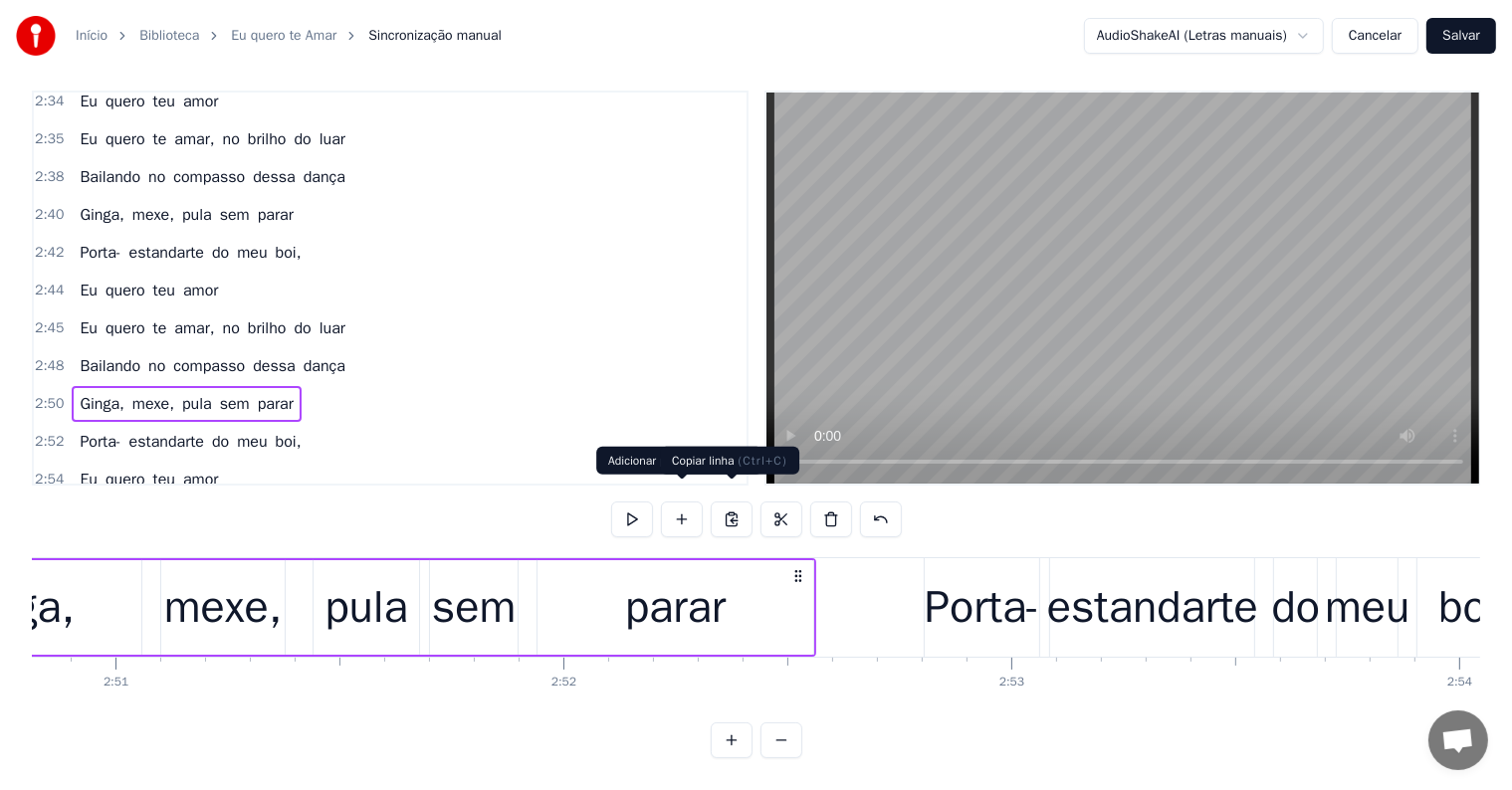 scroll, scrollTop: 0, scrollLeft: 76260, axis: horizontal 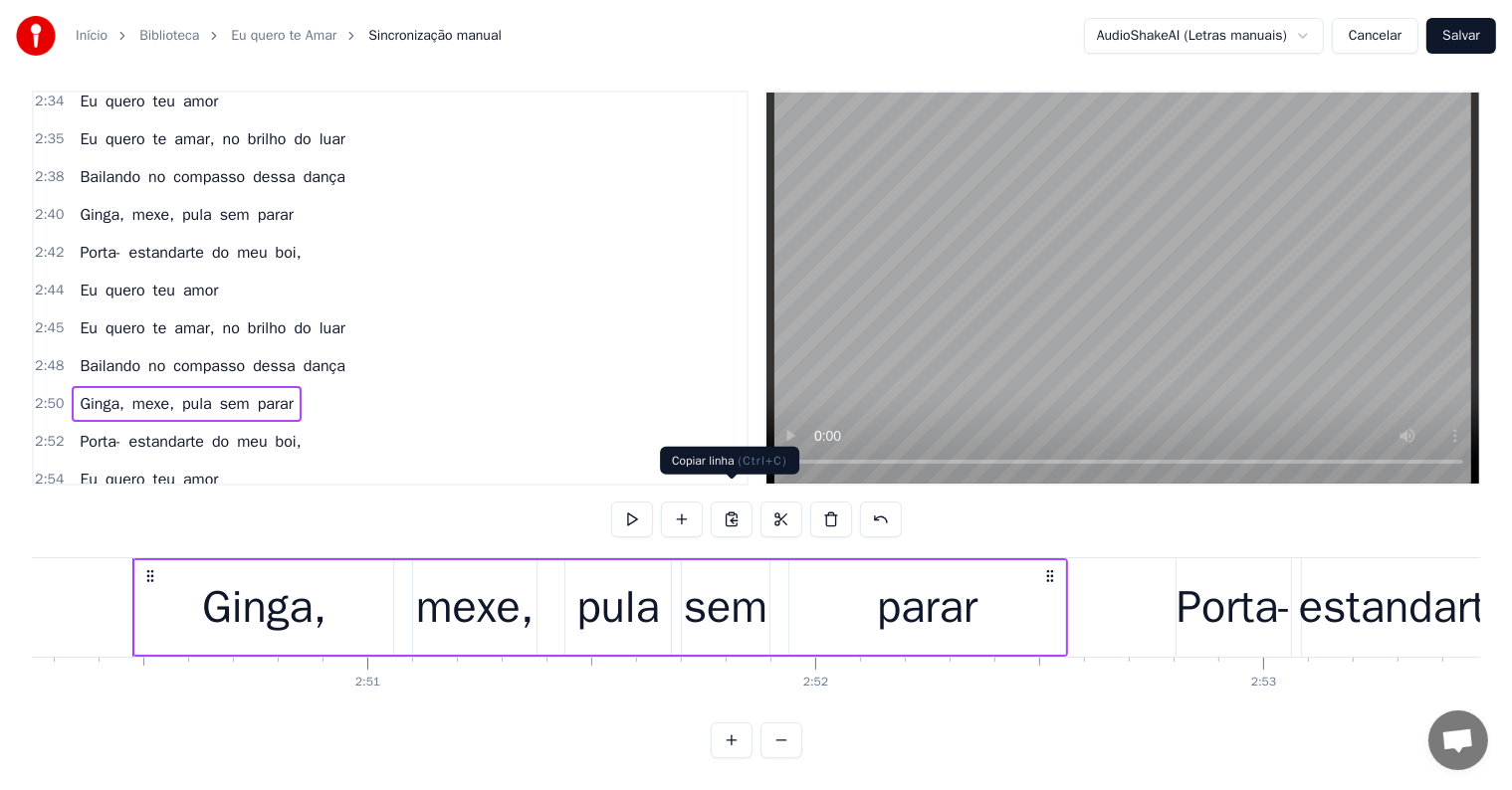 click at bounding box center (732, 519) 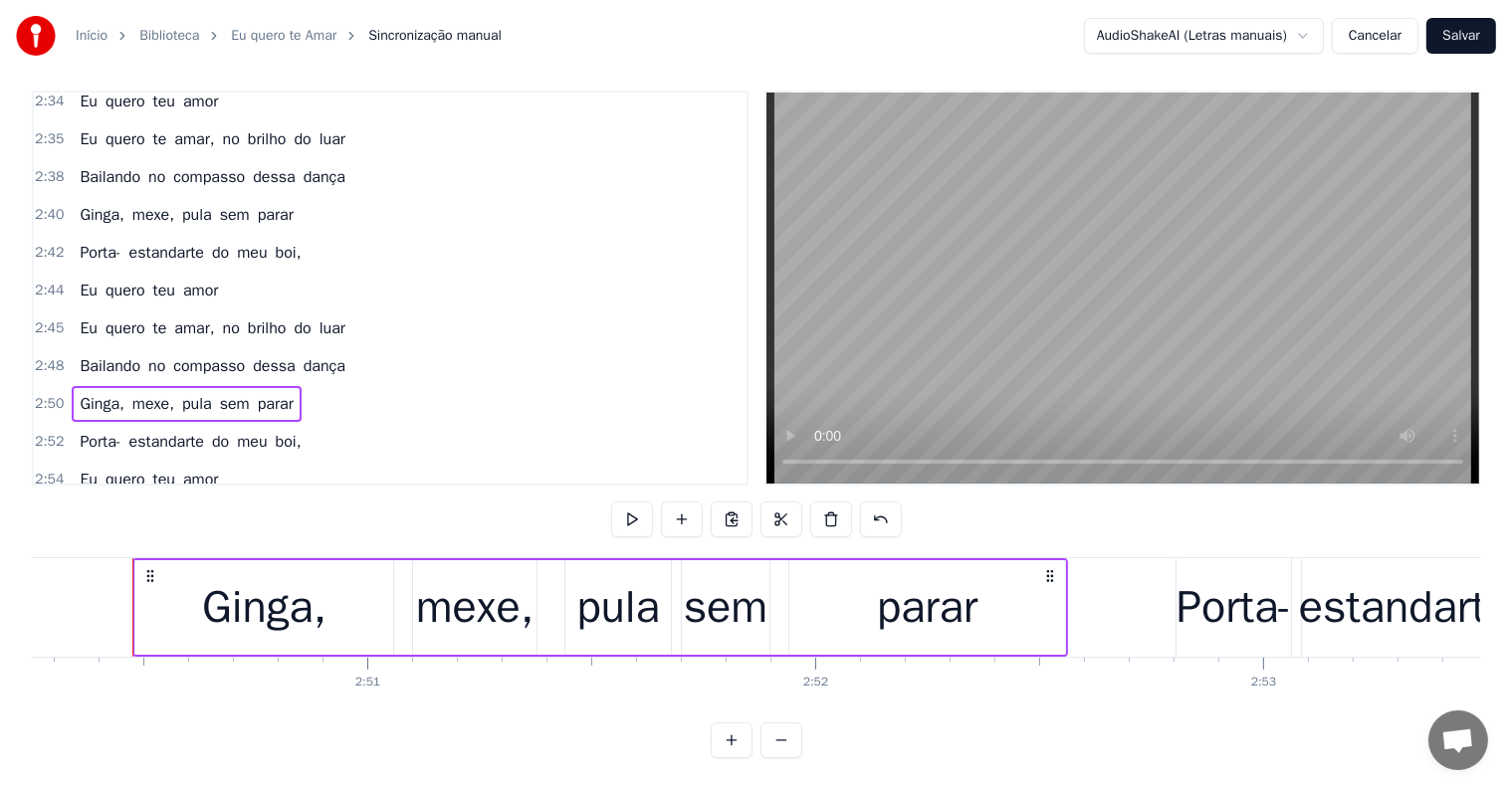 click on "dança" at bounding box center (324, 555) 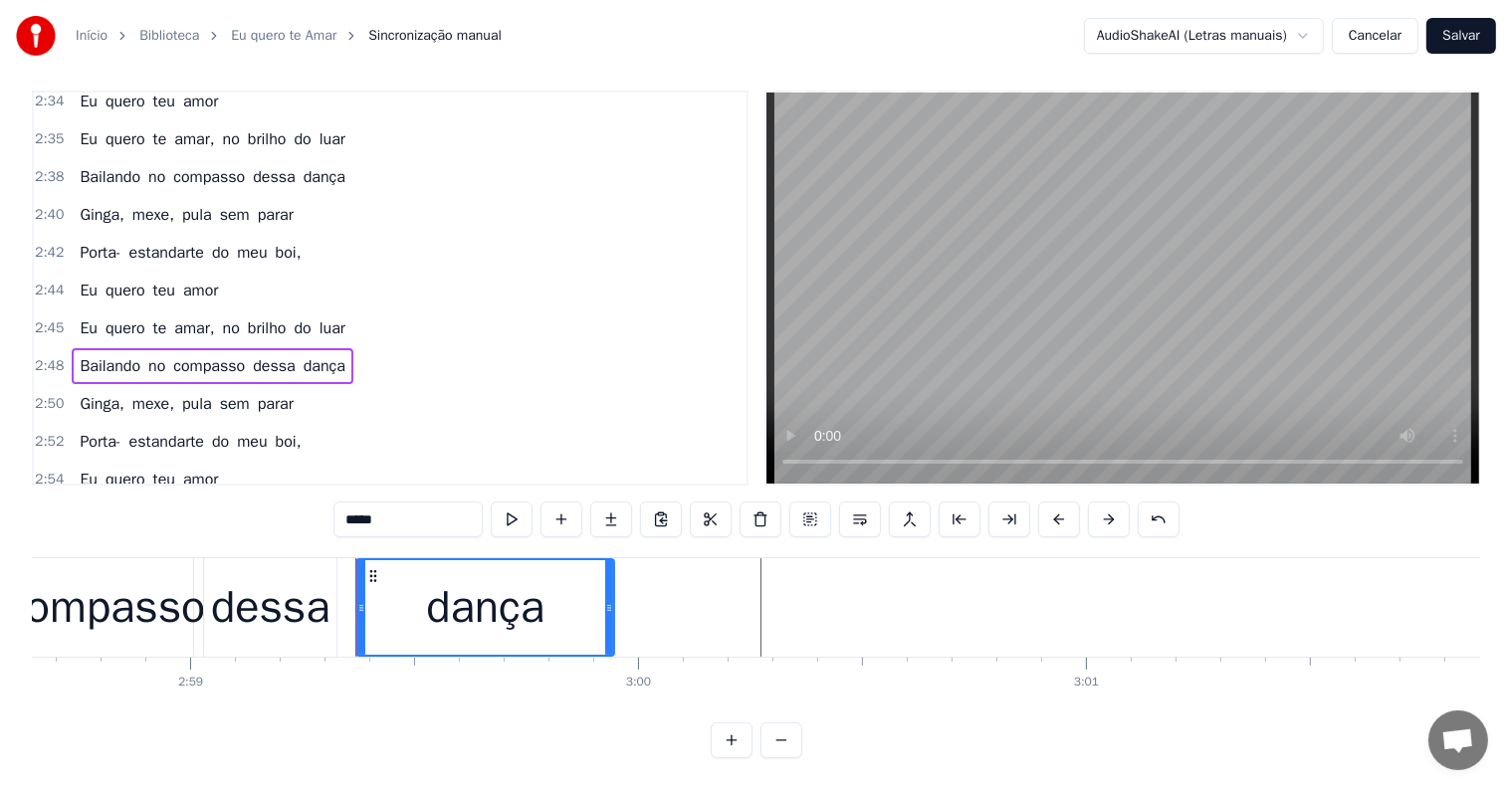 scroll, scrollTop: 0, scrollLeft: 80244, axis: horizontal 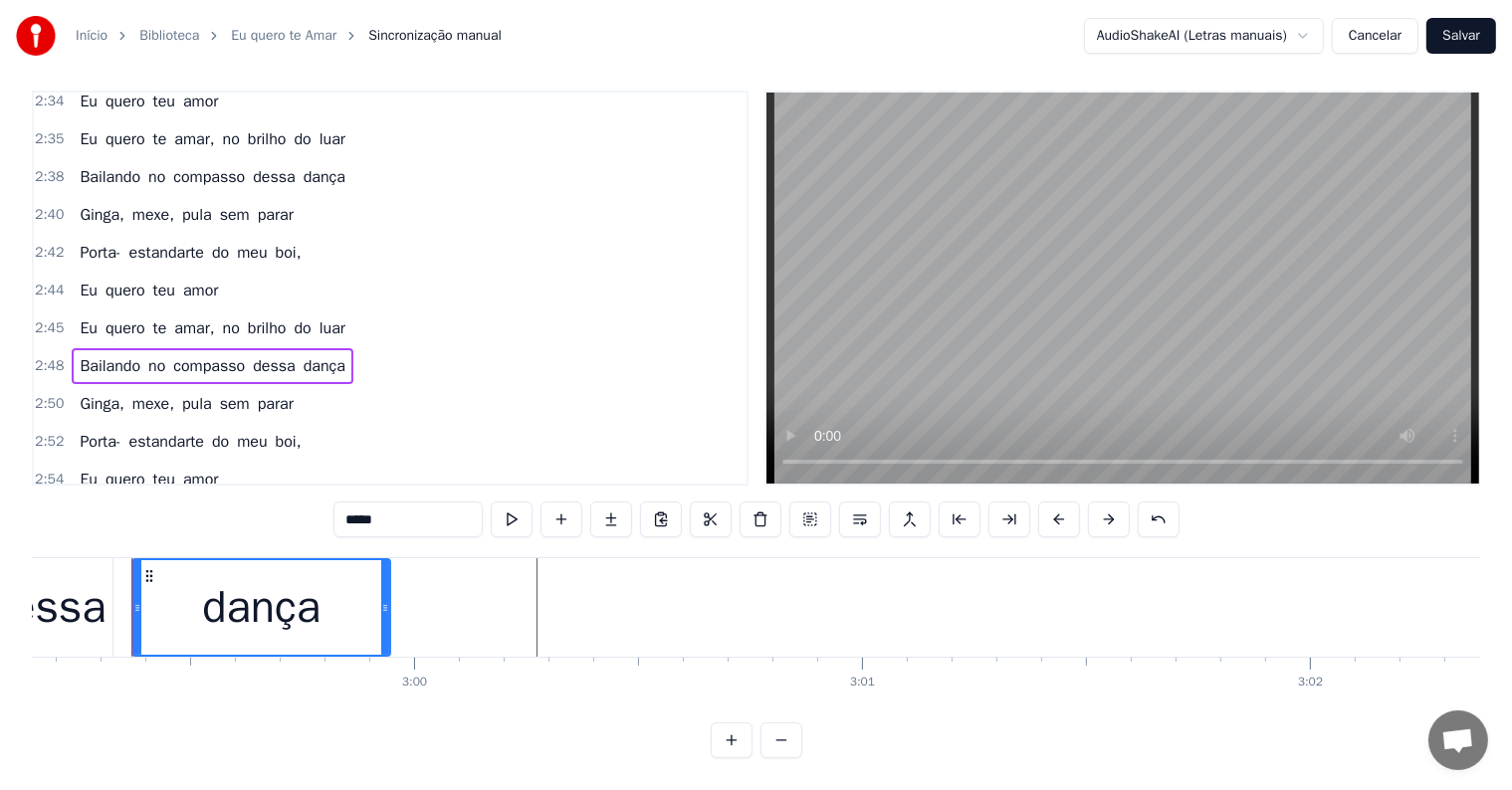 click at bounding box center [-34288, 607] 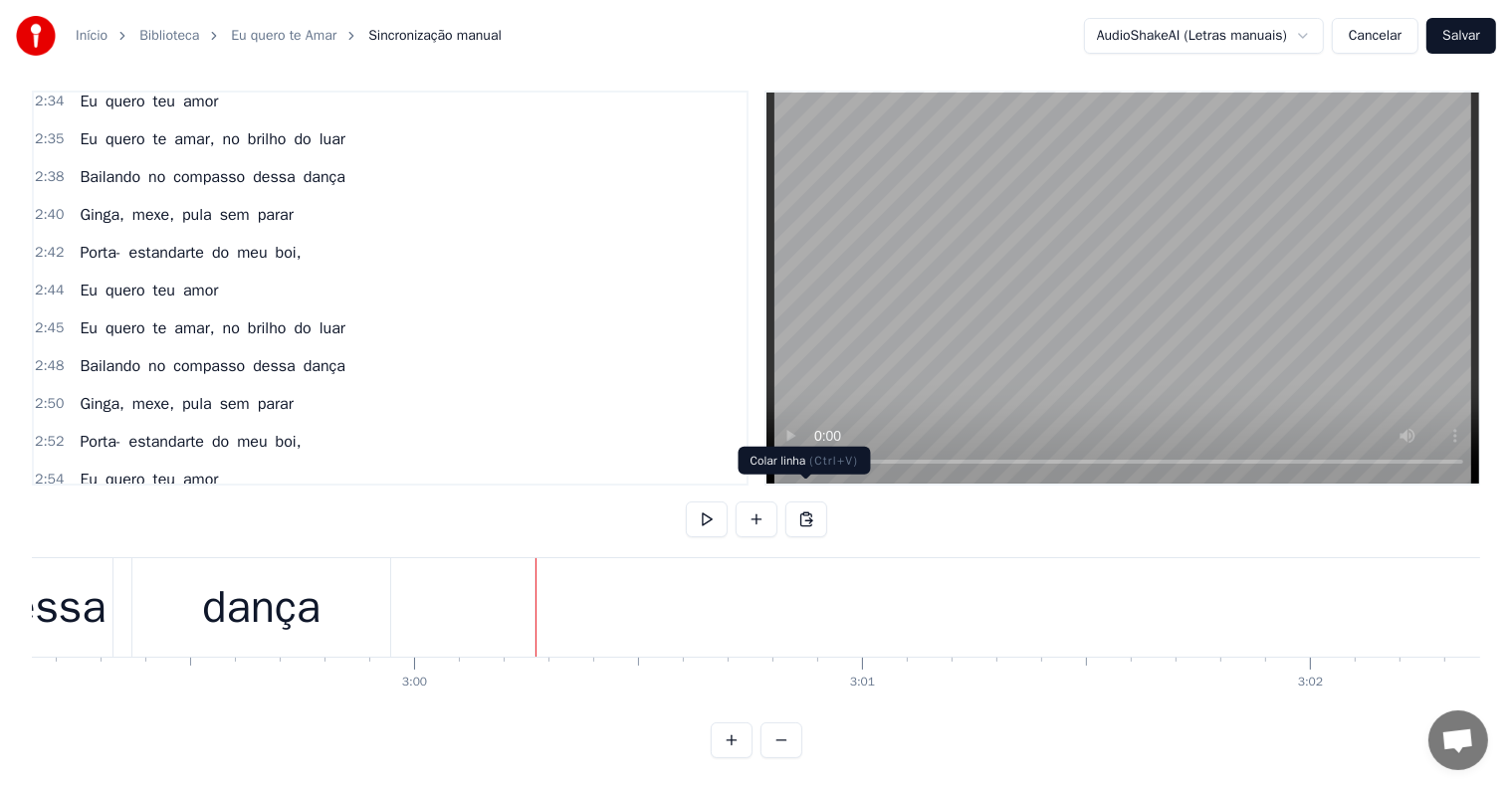click at bounding box center [806, 519] 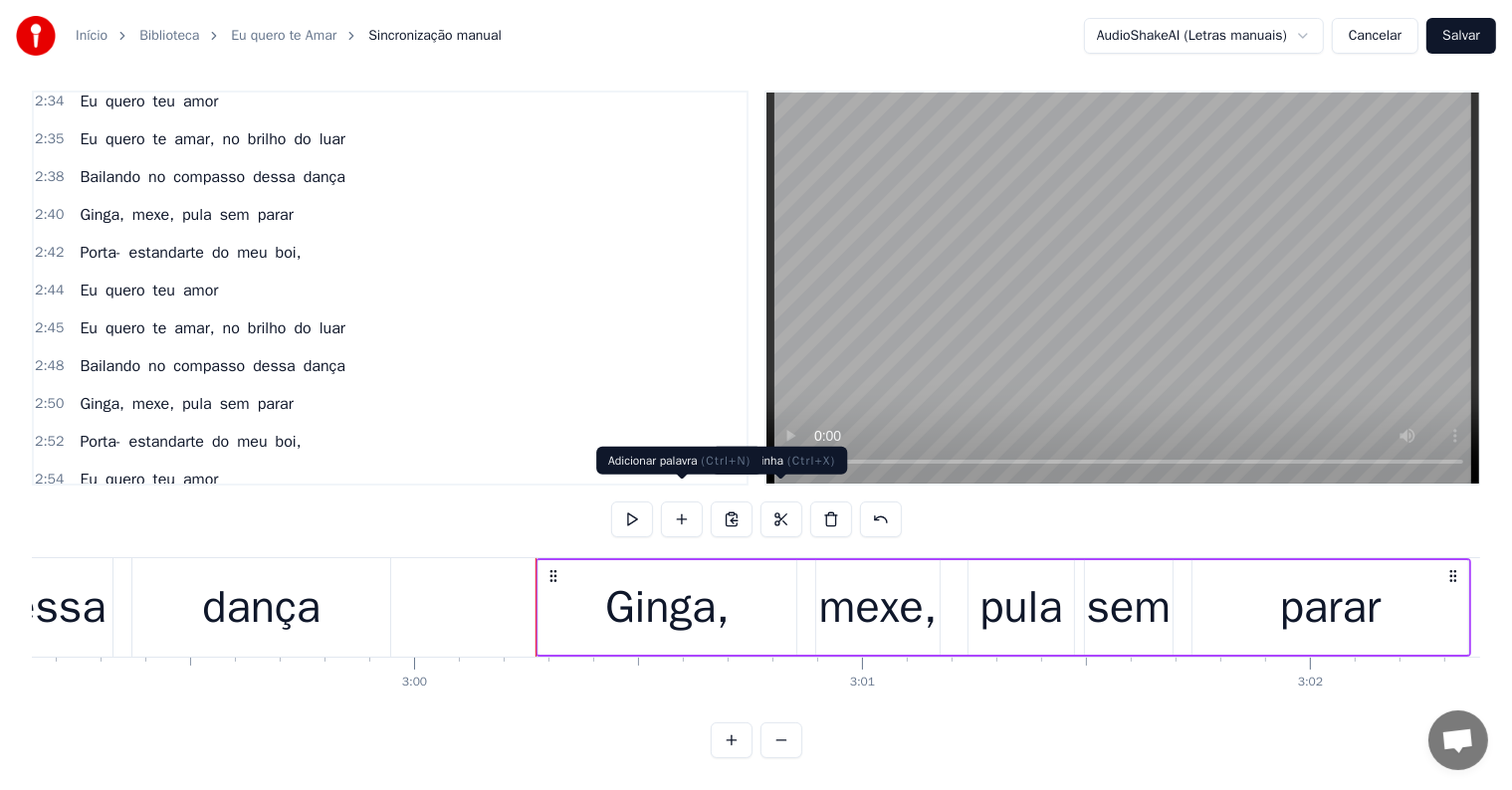 click on "dança" at bounding box center [261, 608] 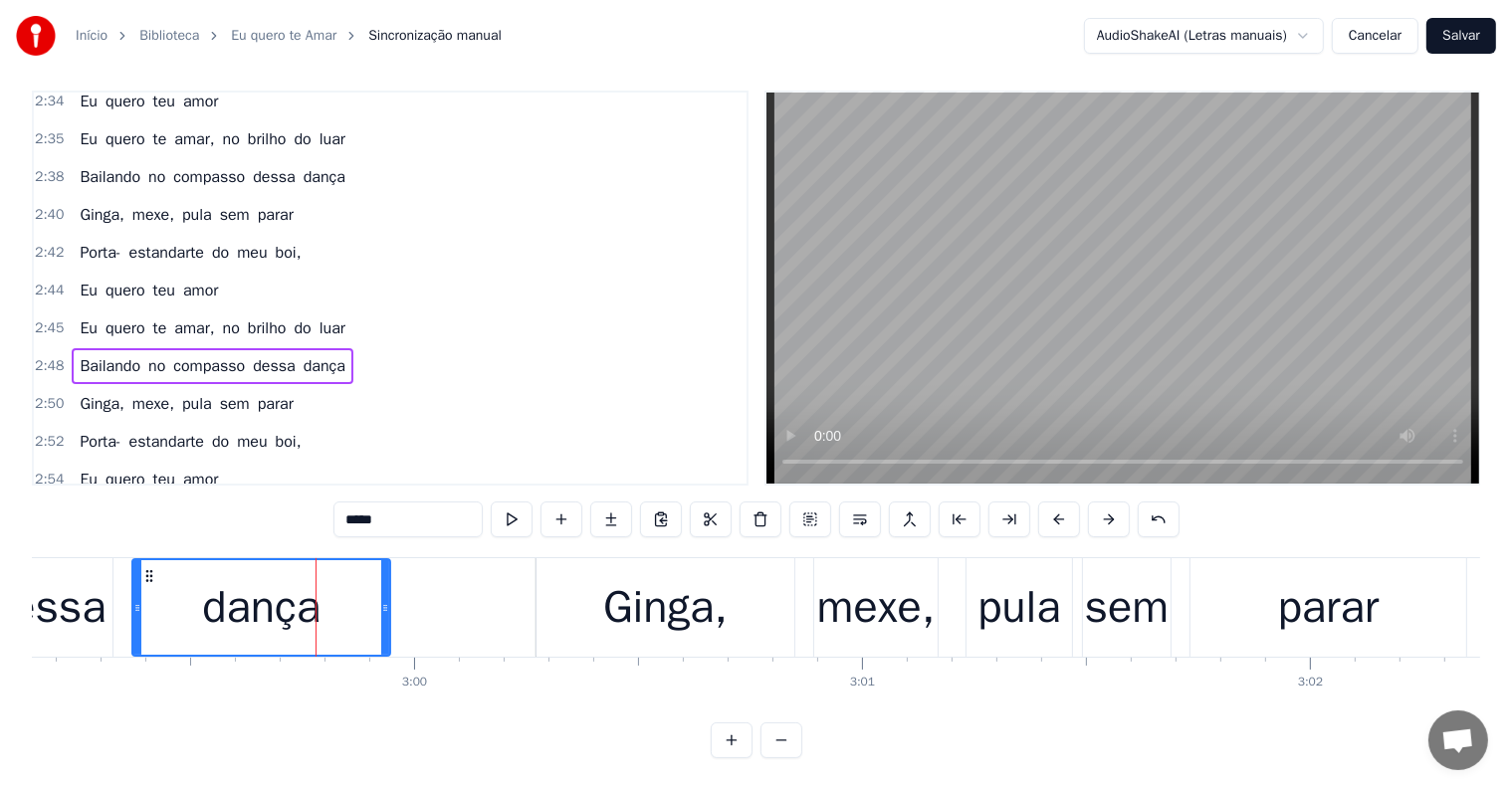 scroll, scrollTop: 2391, scrollLeft: 0, axis: vertical 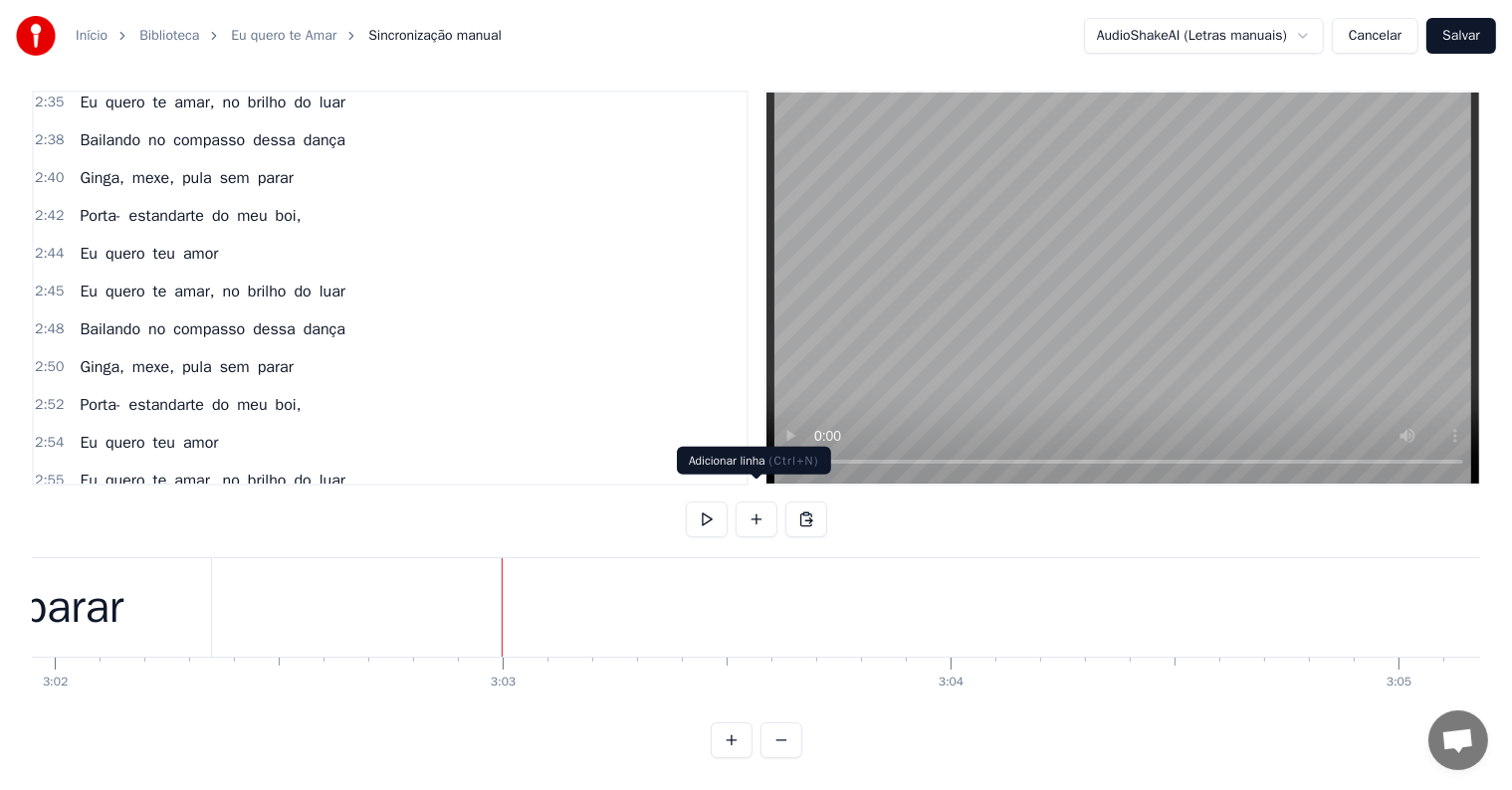 click at bounding box center (756, 519) 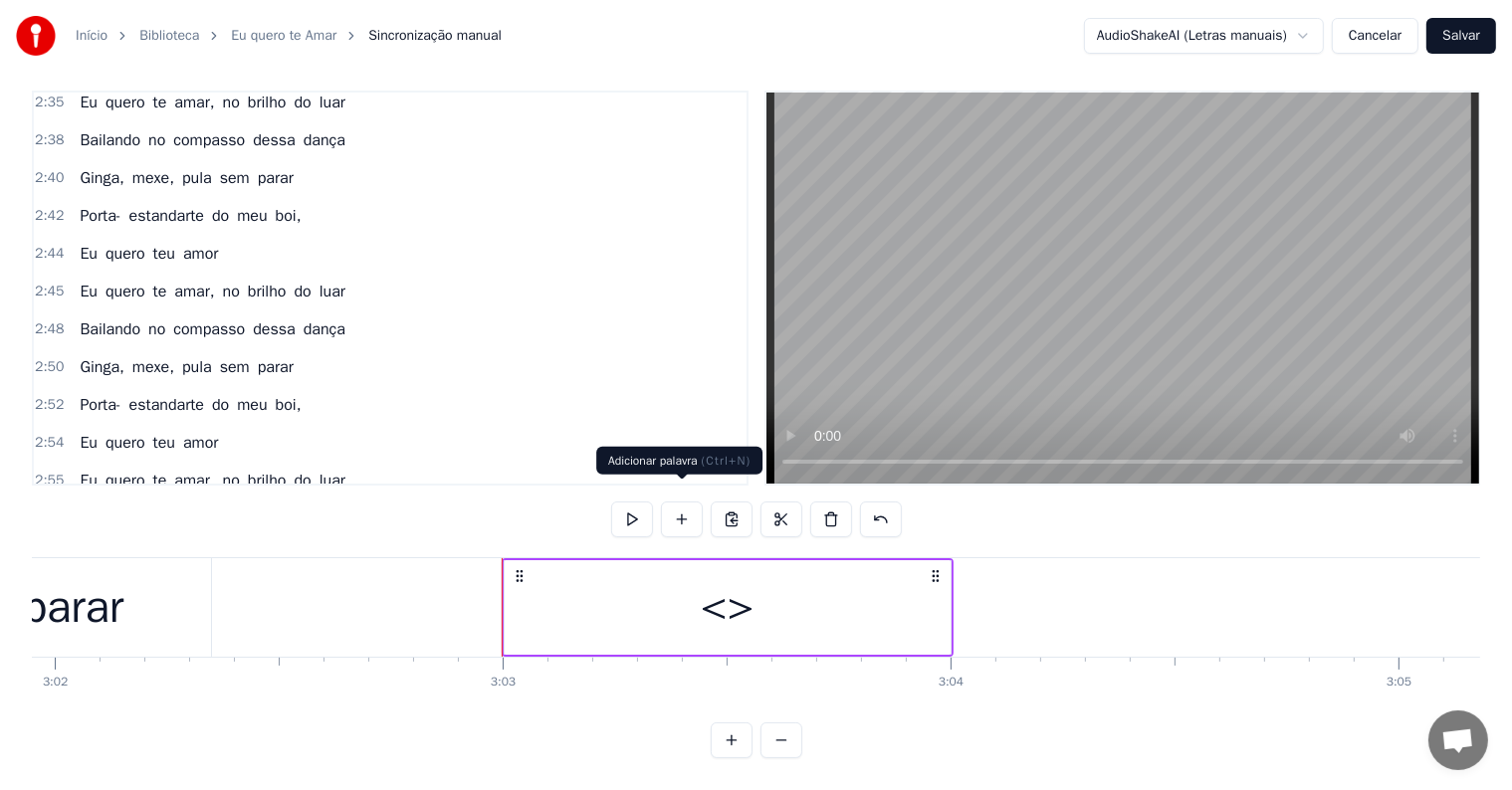 click on "<>" at bounding box center [728, 607] 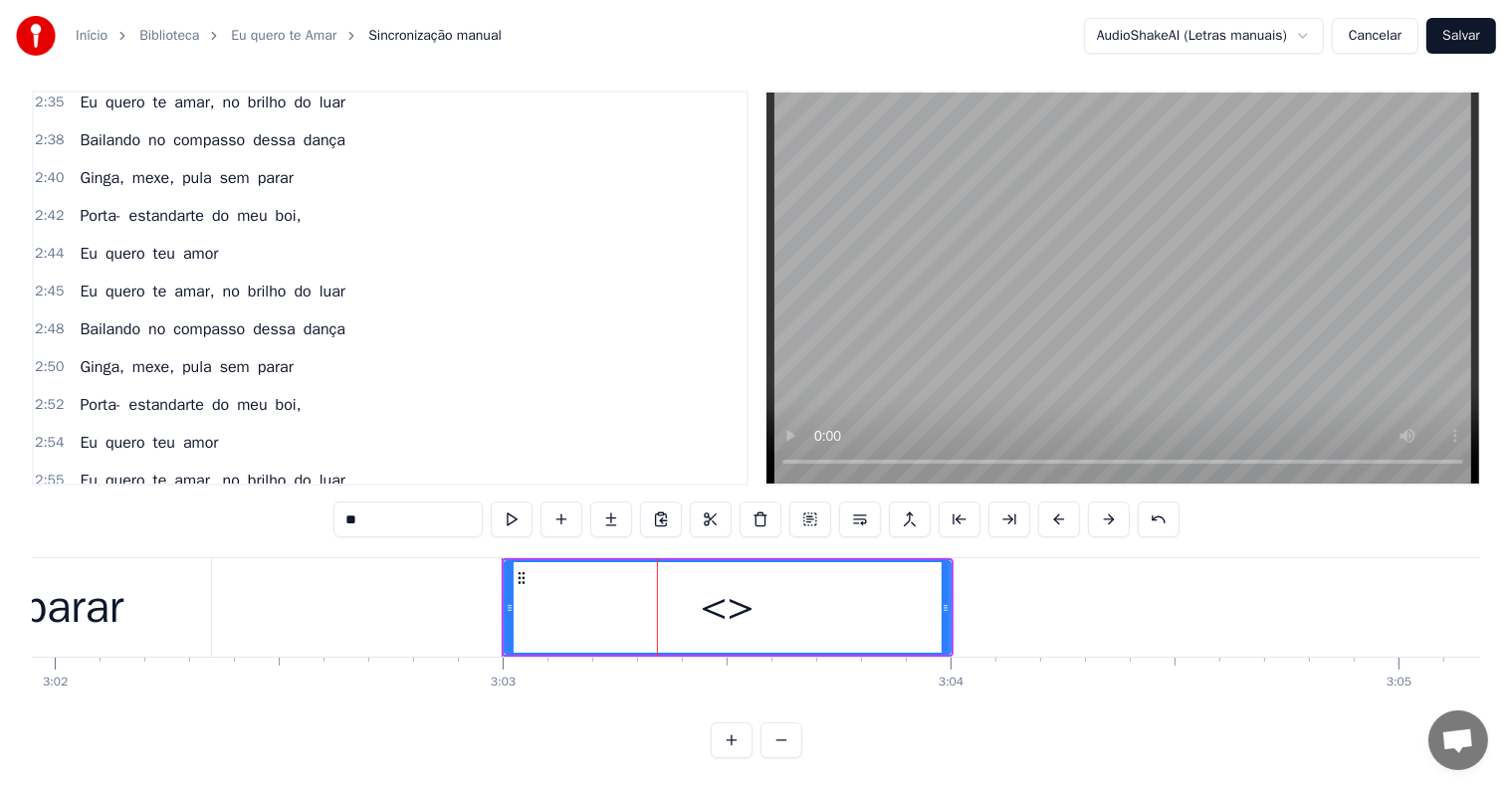scroll, scrollTop: 2428, scrollLeft: 0, axis: vertical 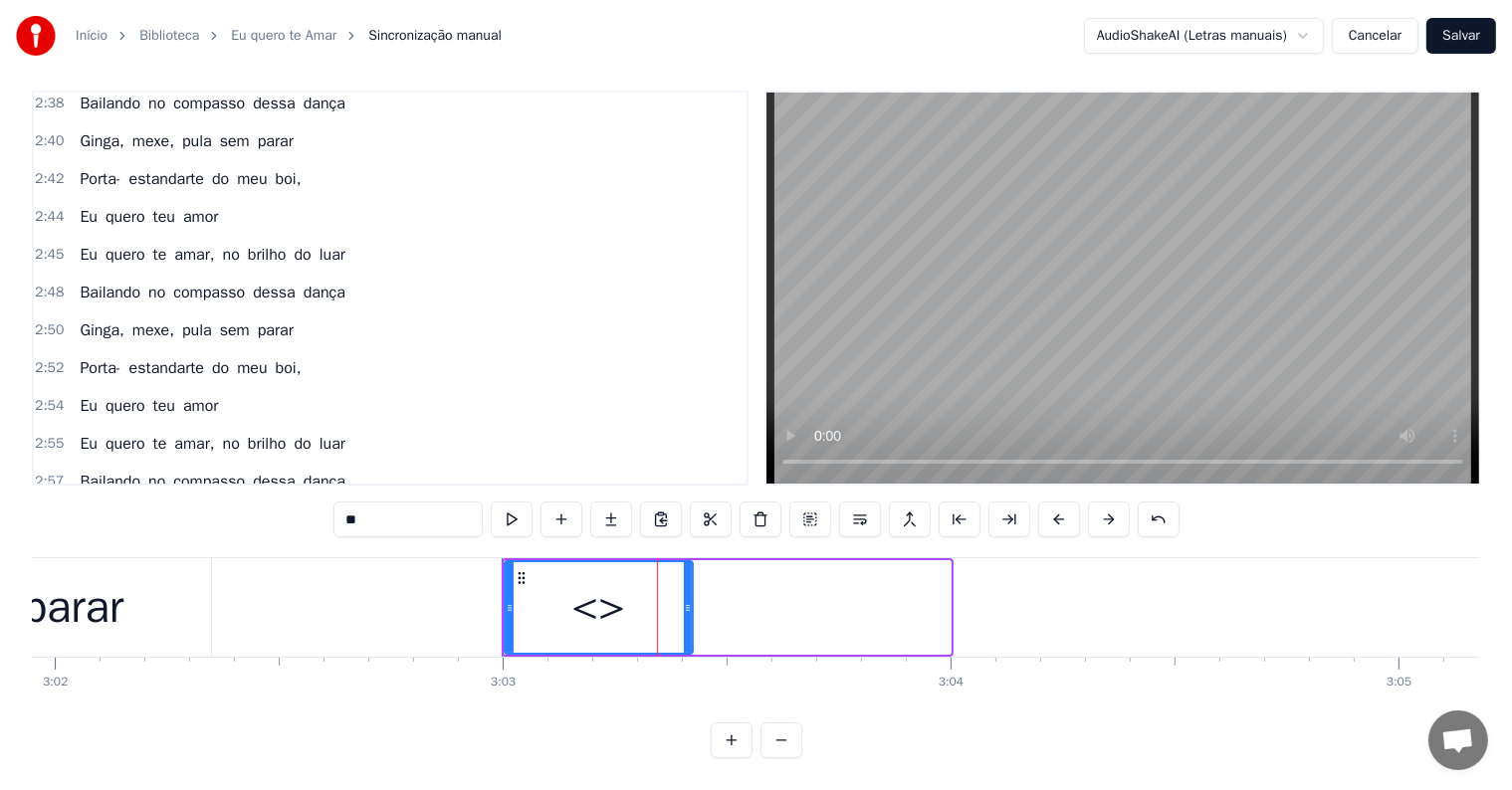 drag, startPoint x: 943, startPoint y: 590, endPoint x: 685, endPoint y: 584, distance: 258.0698 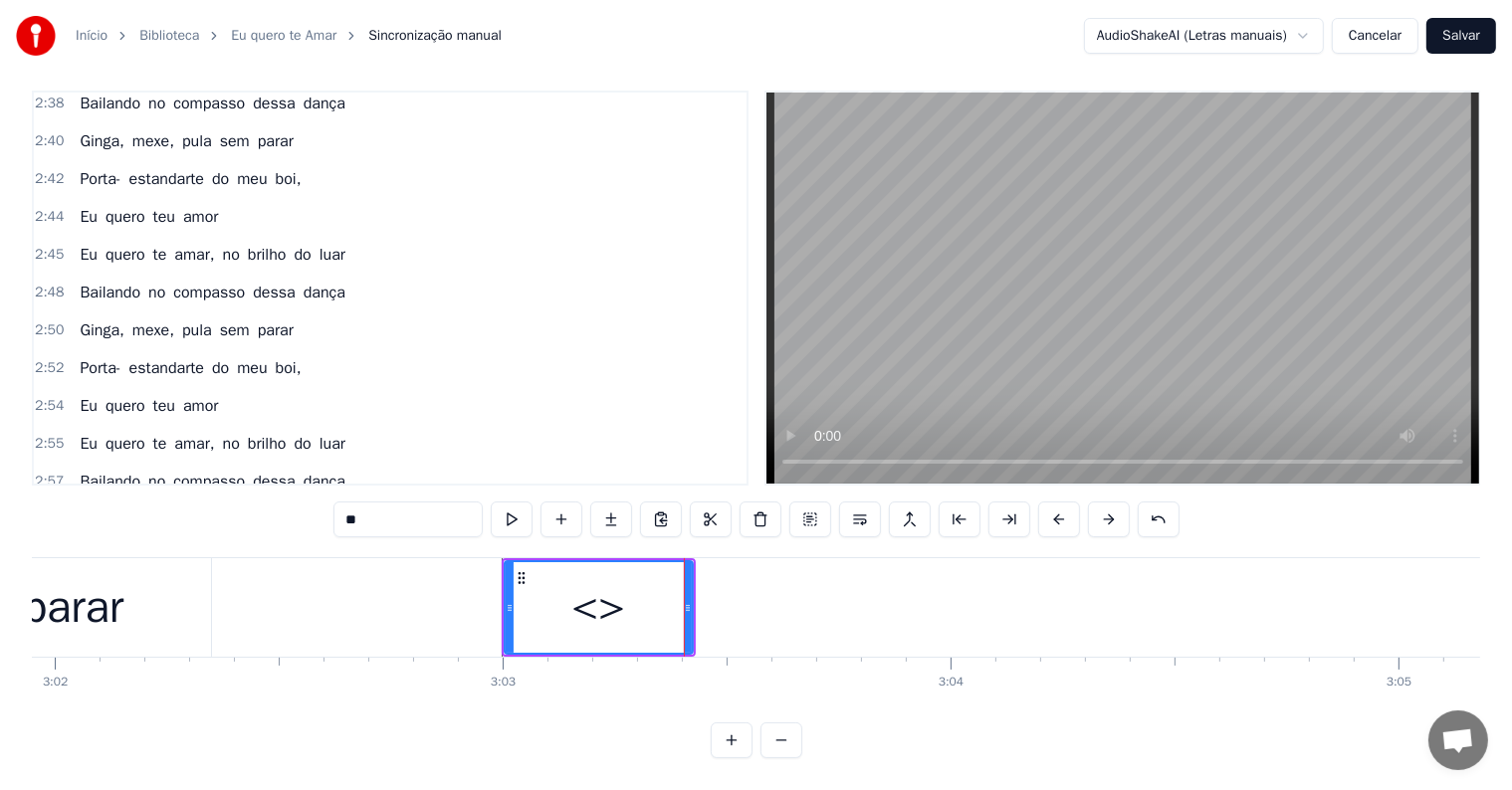 drag, startPoint x: 401, startPoint y: 501, endPoint x: 229, endPoint y: 470, distance: 174.77128 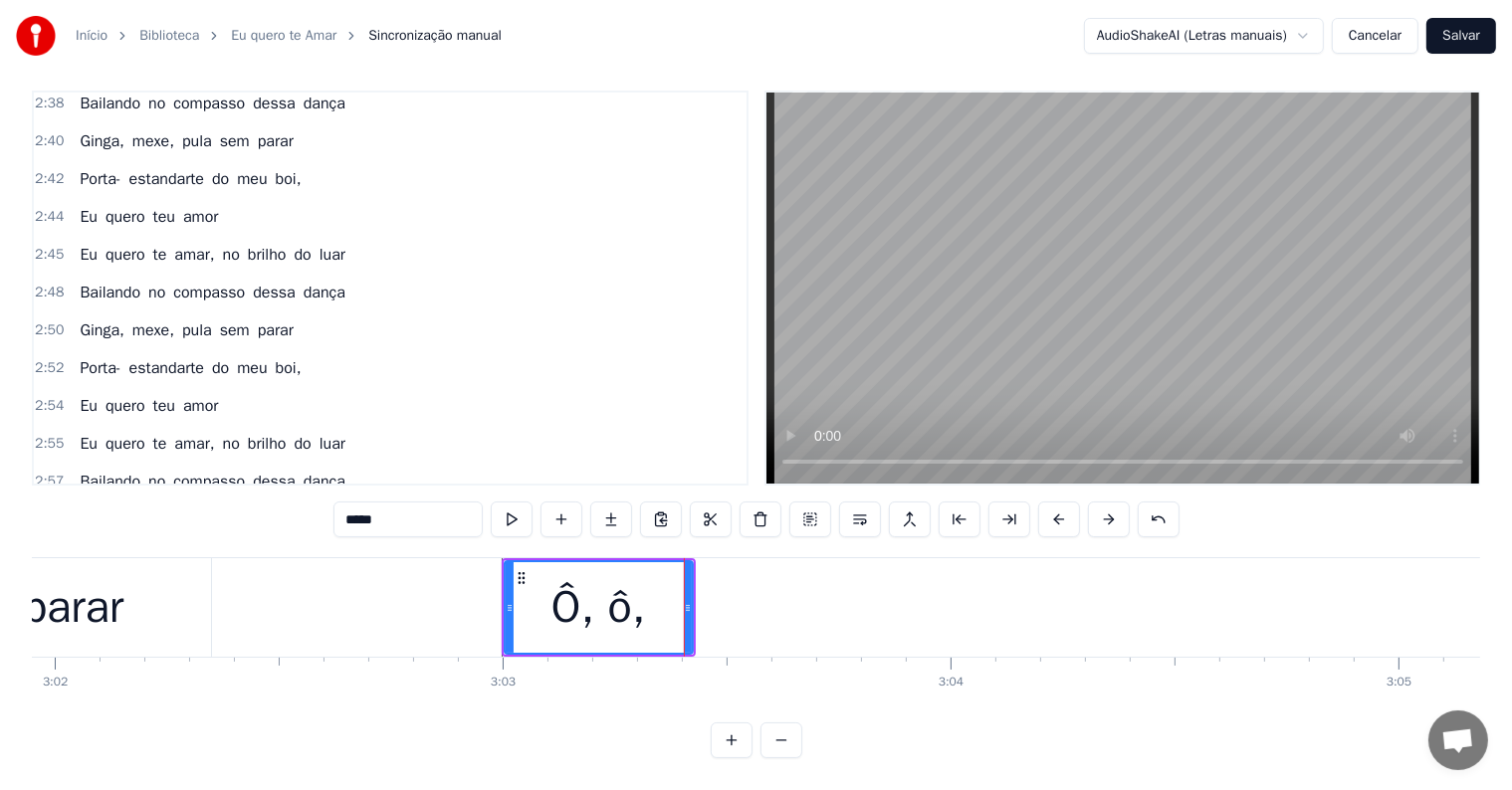 type on "*****" 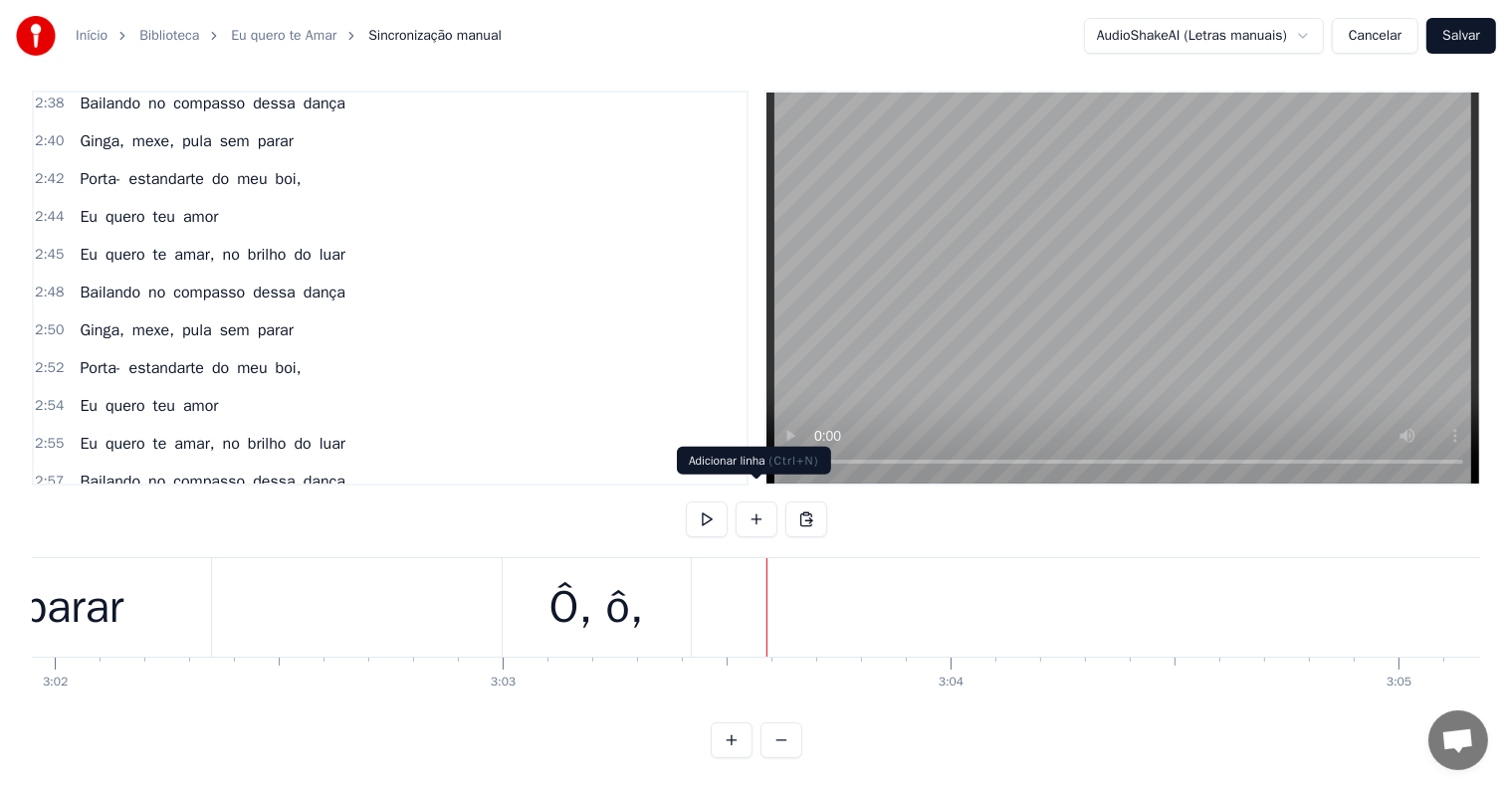 click at bounding box center (756, 519) 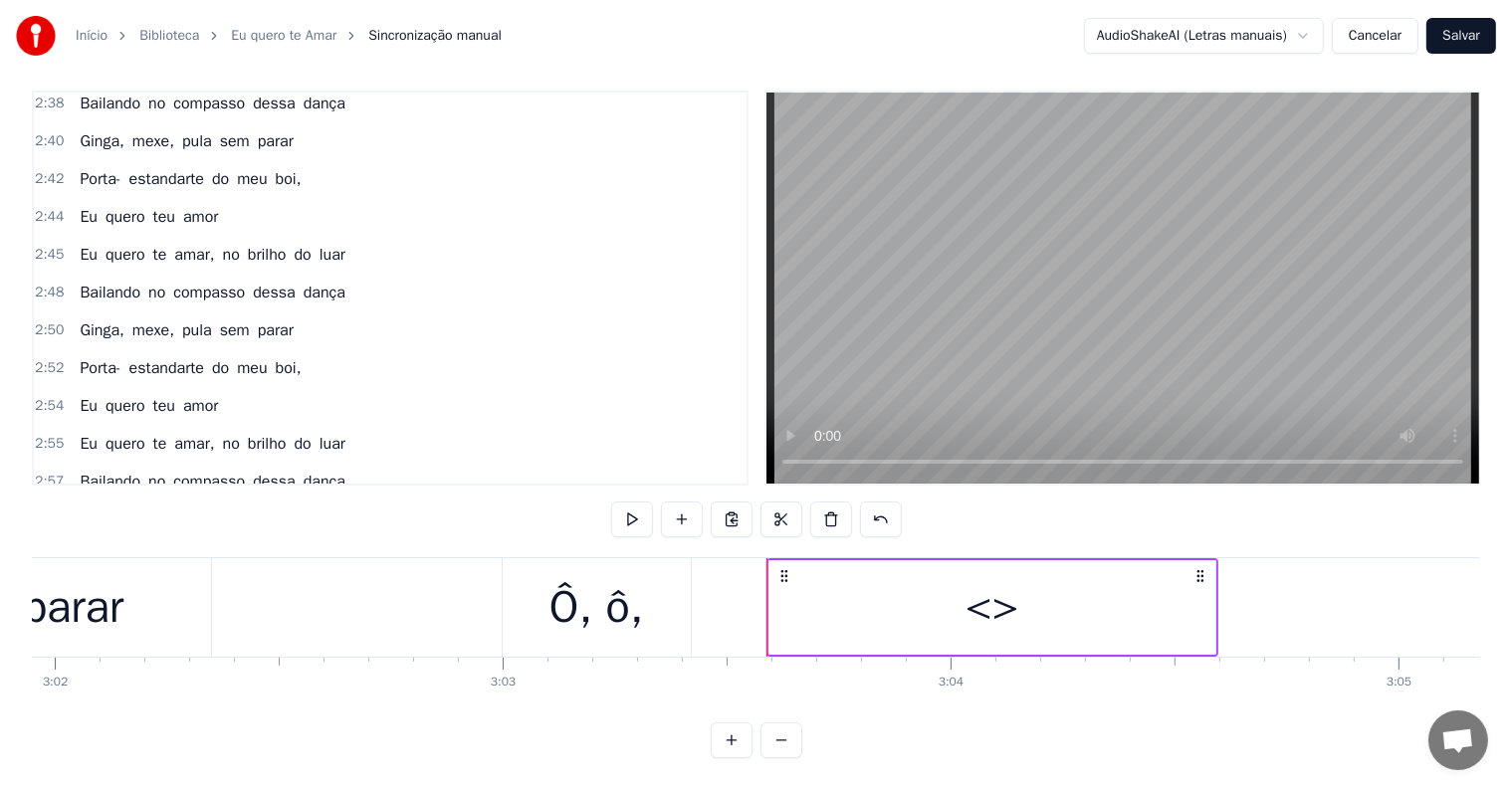 click on "<>" at bounding box center (992, 607) 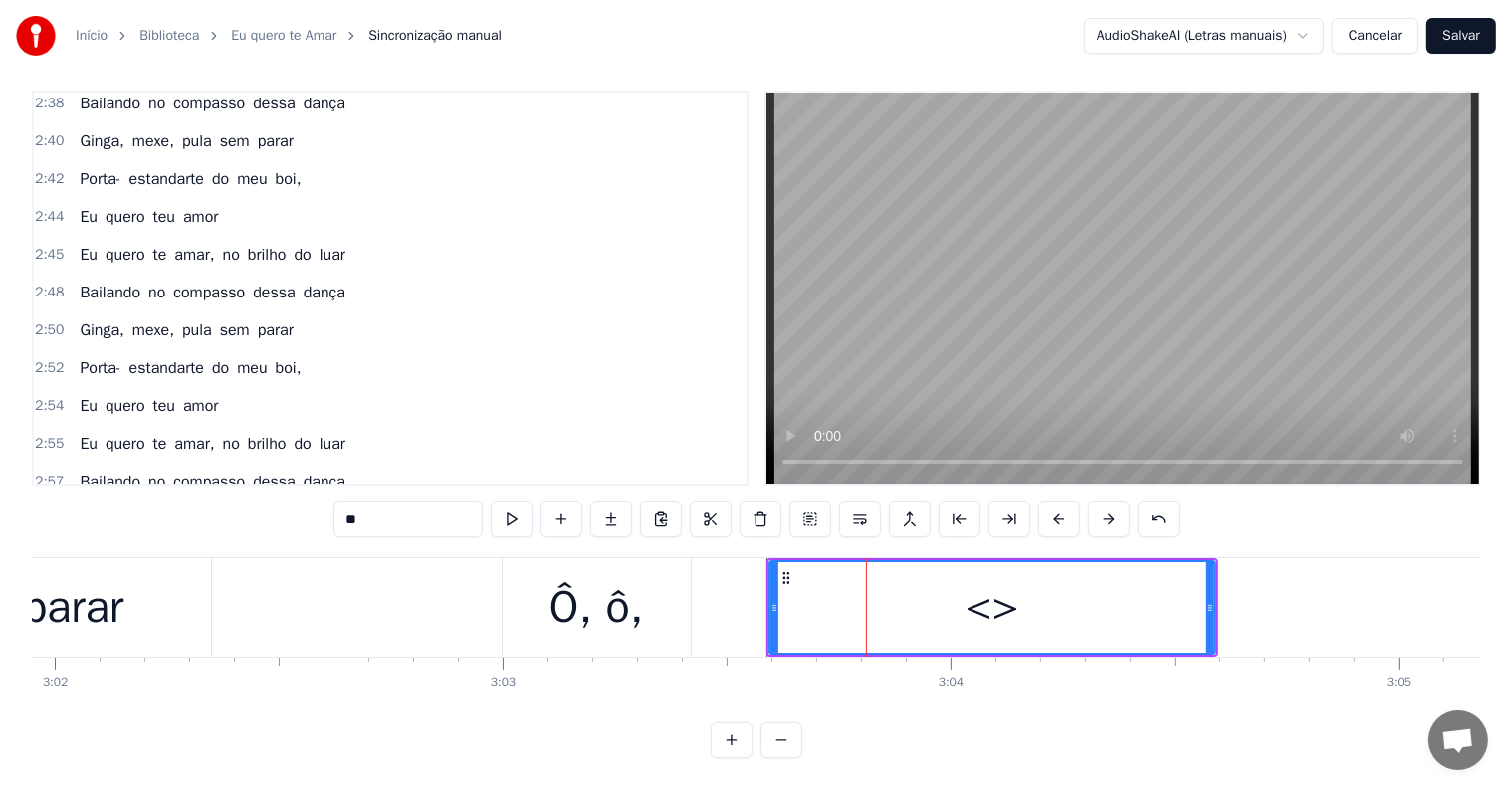 scroll, scrollTop: 2464, scrollLeft: 0, axis: vertical 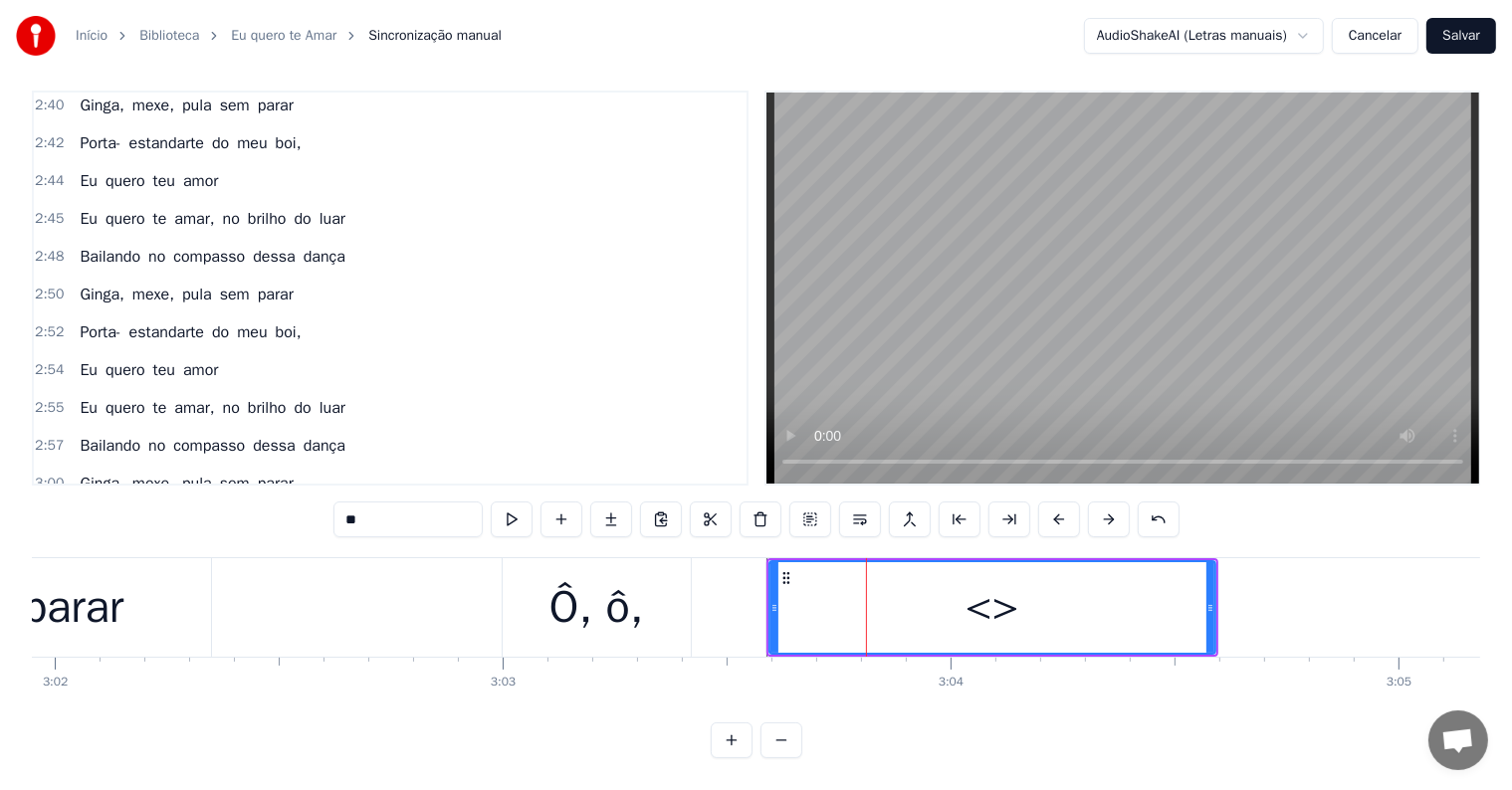 drag, startPoint x: 433, startPoint y: 500, endPoint x: 221, endPoint y: 472, distance: 213.84106 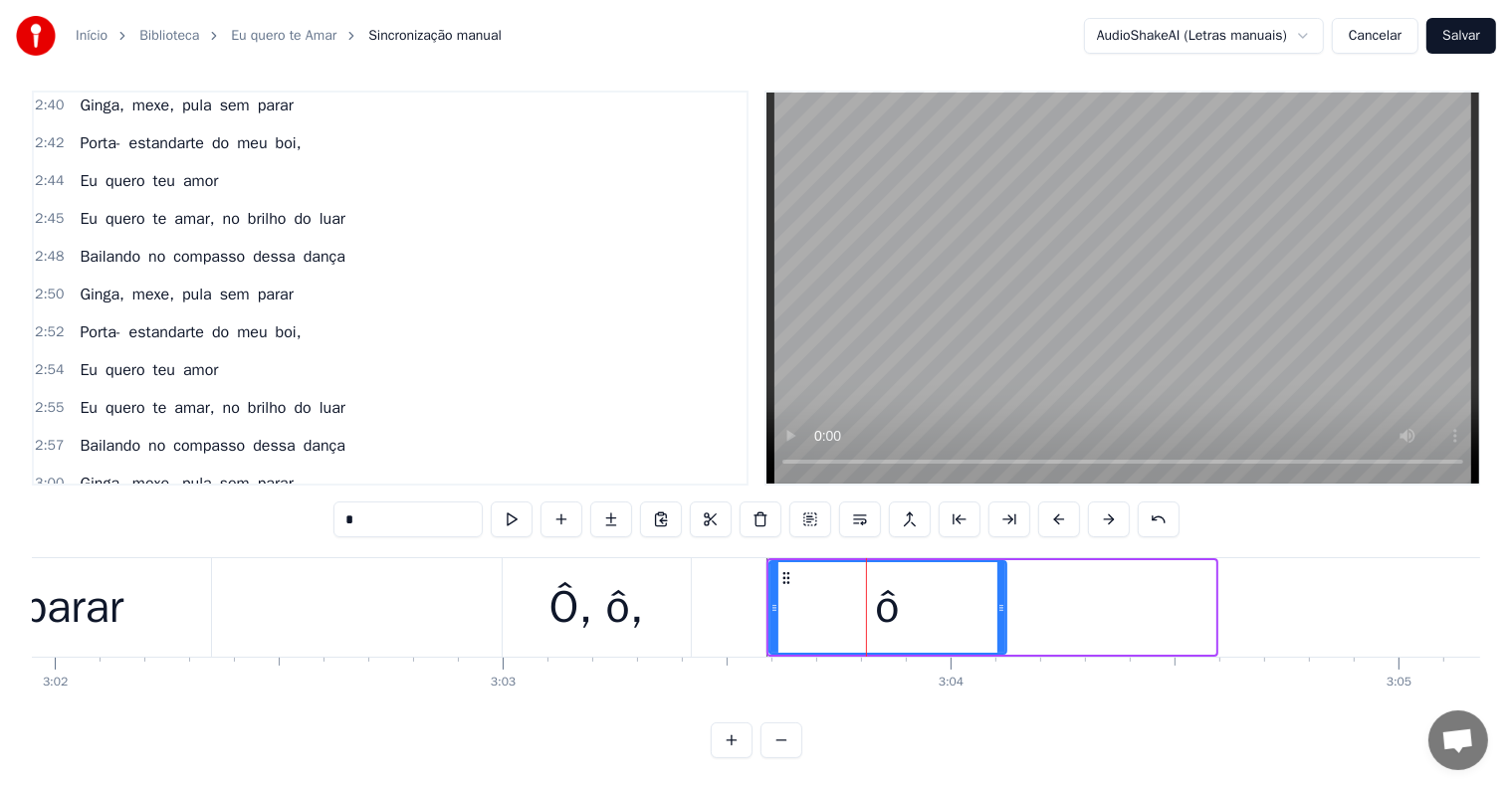 drag, startPoint x: 1210, startPoint y: 587, endPoint x: 1001, endPoint y: 589, distance: 209.00957 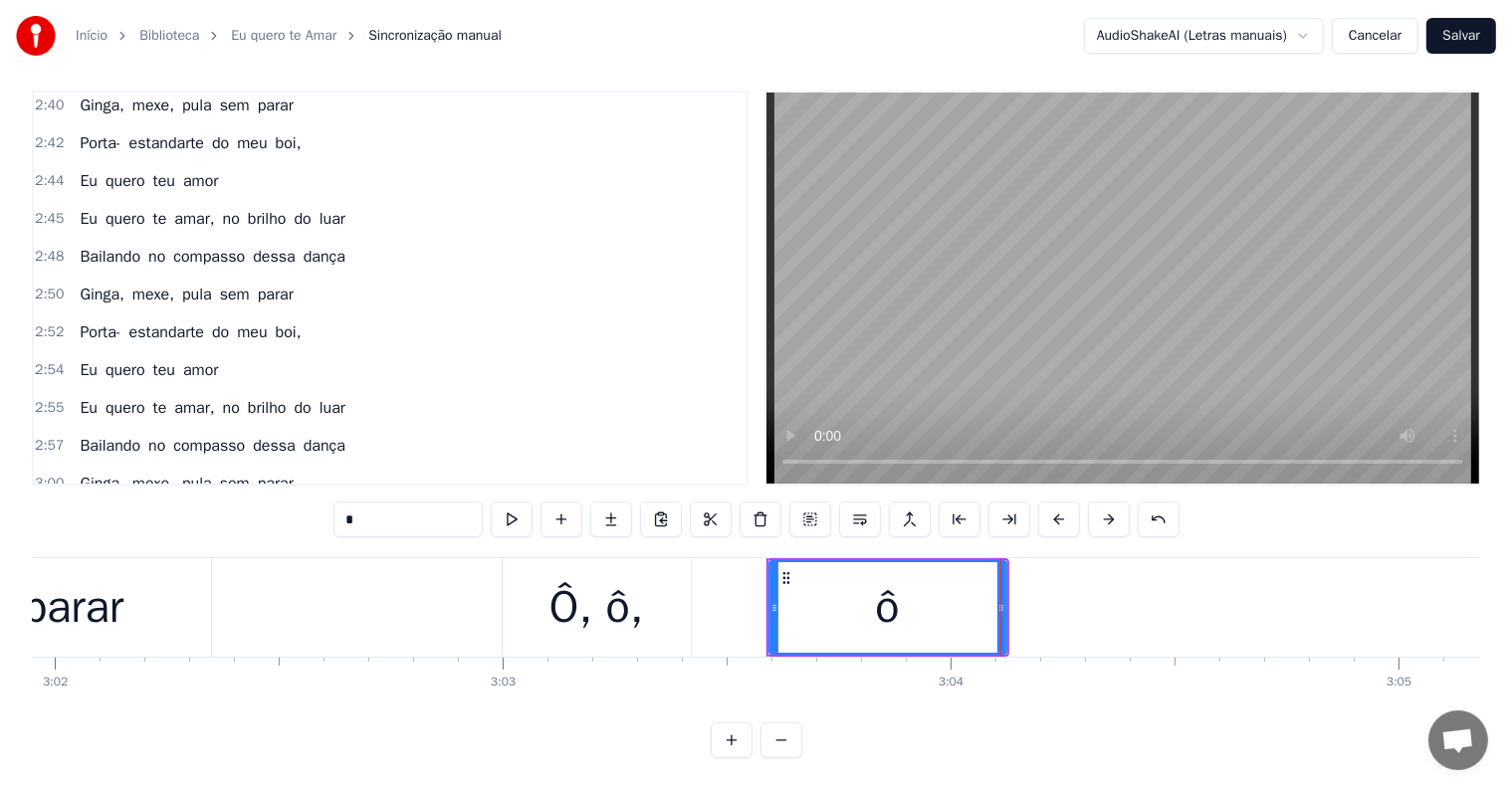 type on "*" 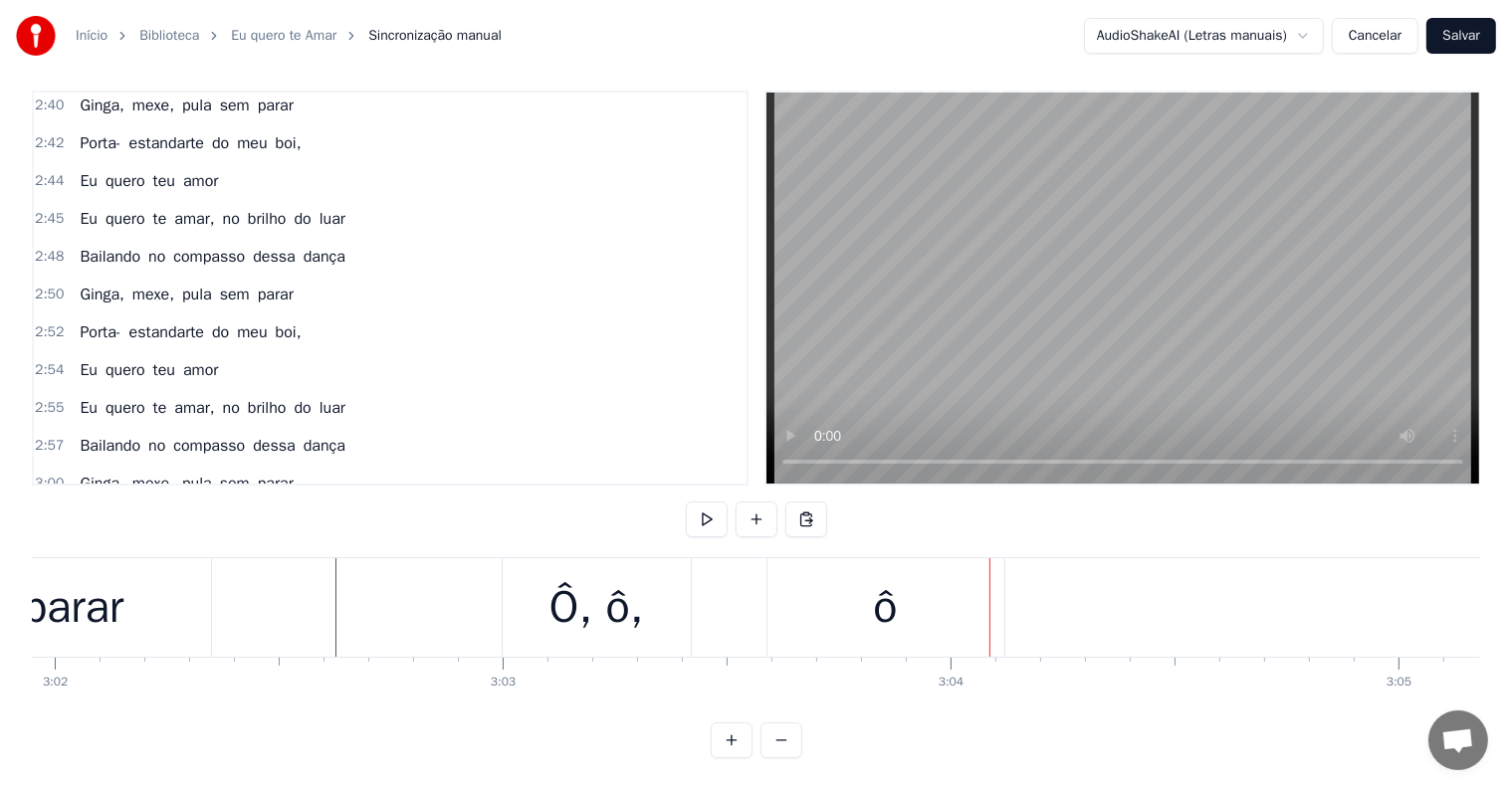 click on "Ô, ô," at bounding box center (596, 608) 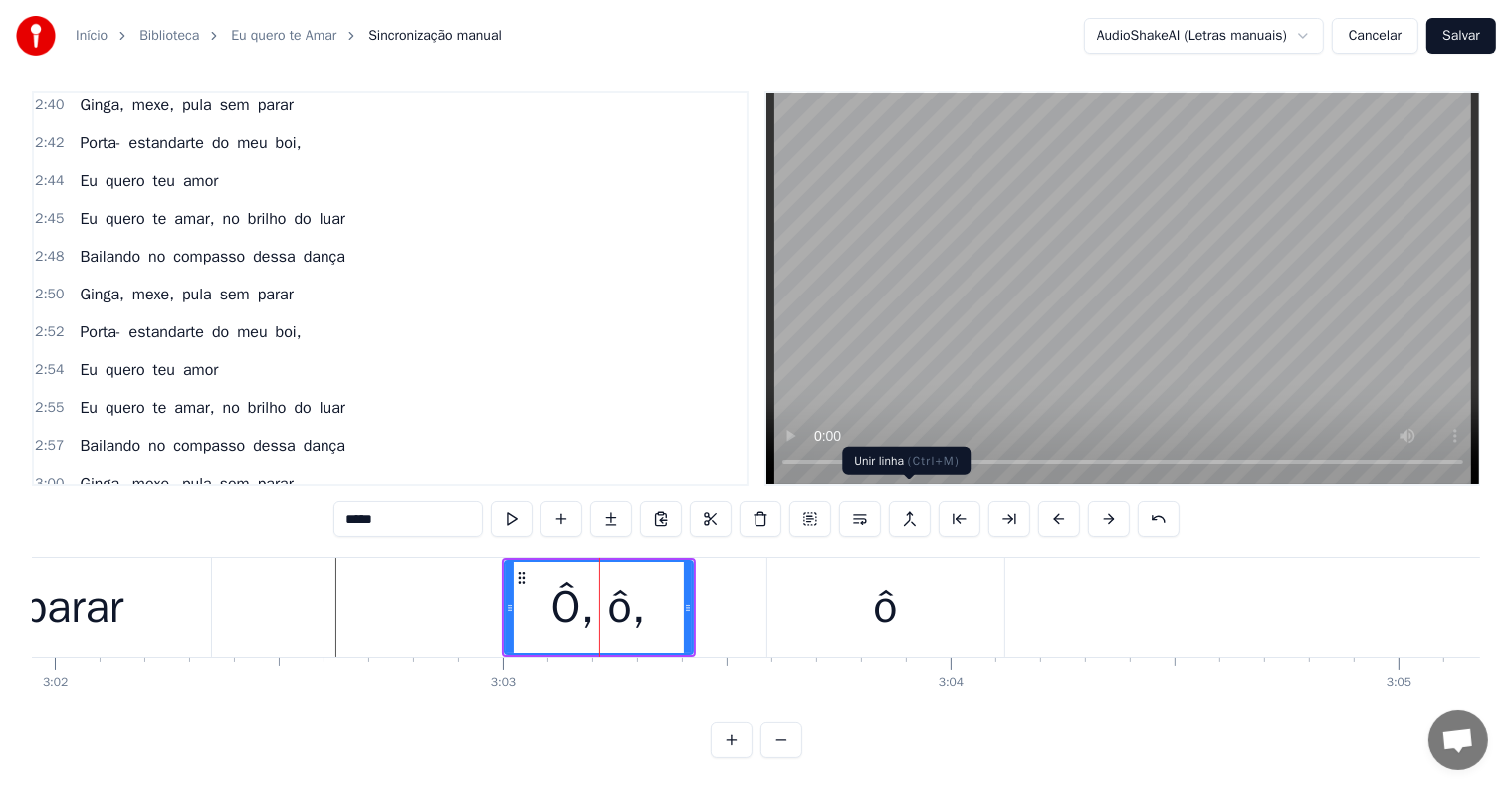 click at bounding box center [910, 519] 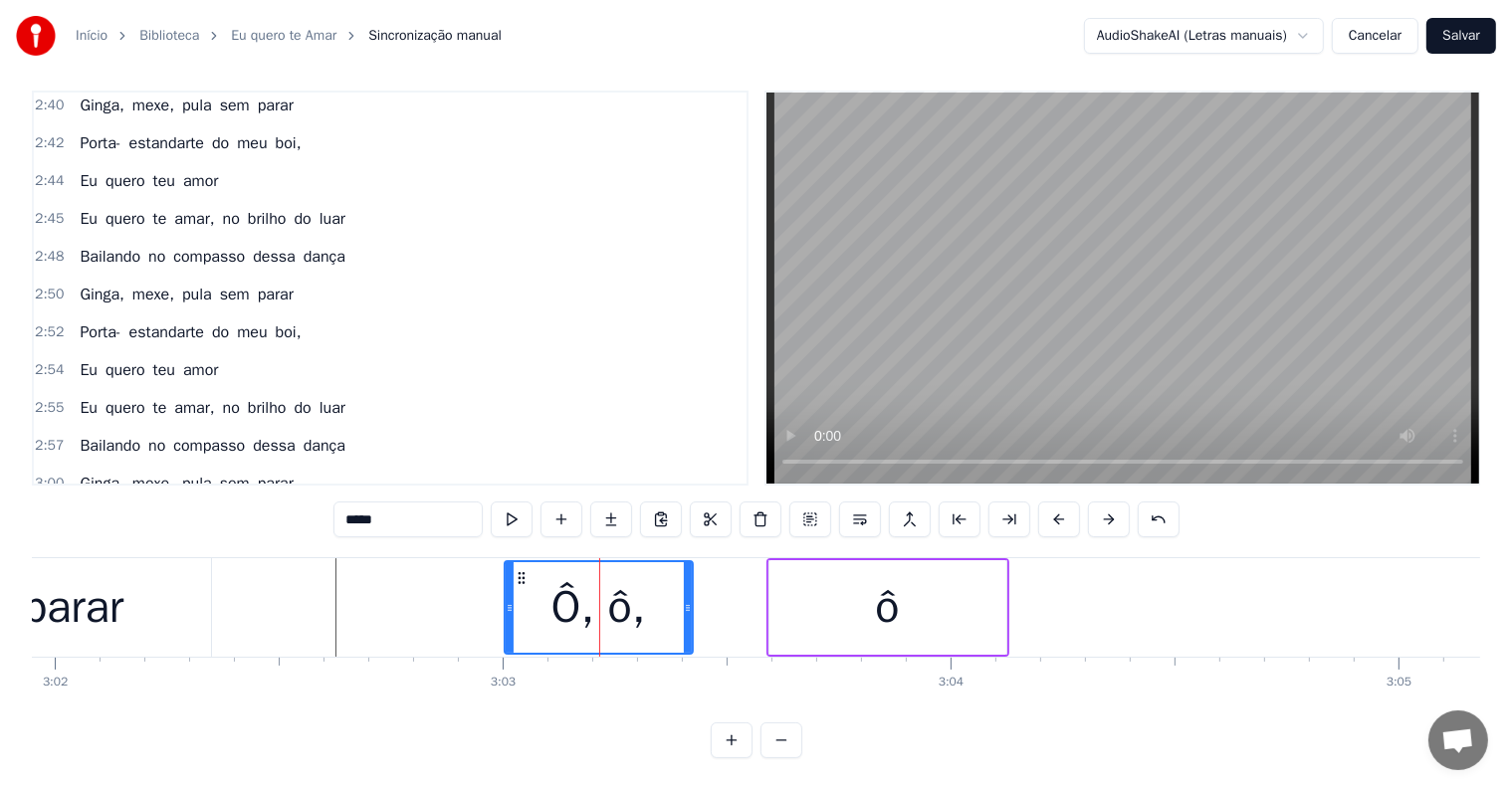 scroll, scrollTop: 2428, scrollLeft: 0, axis: vertical 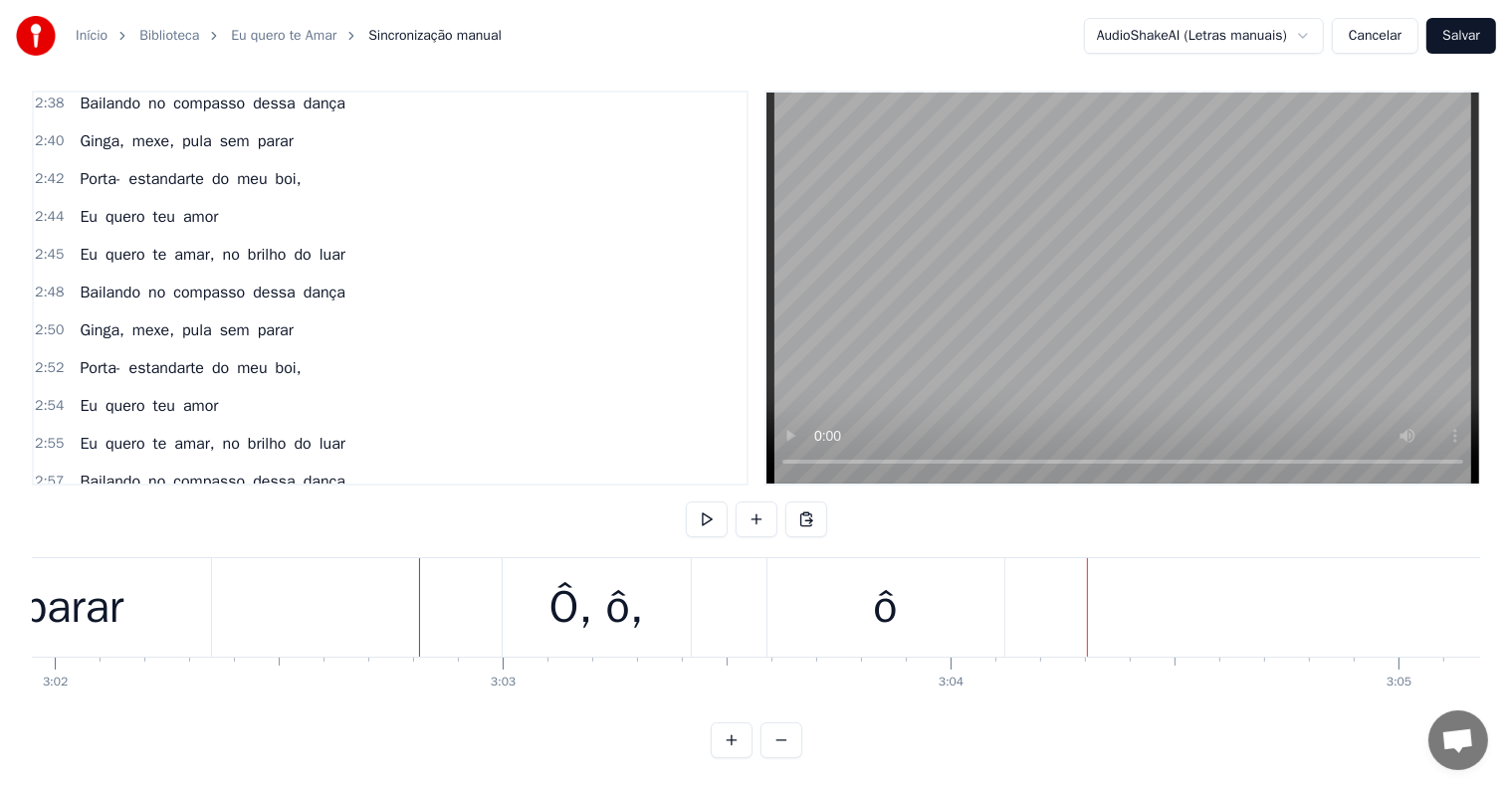 click on "Ô, ô," at bounding box center [596, 608] 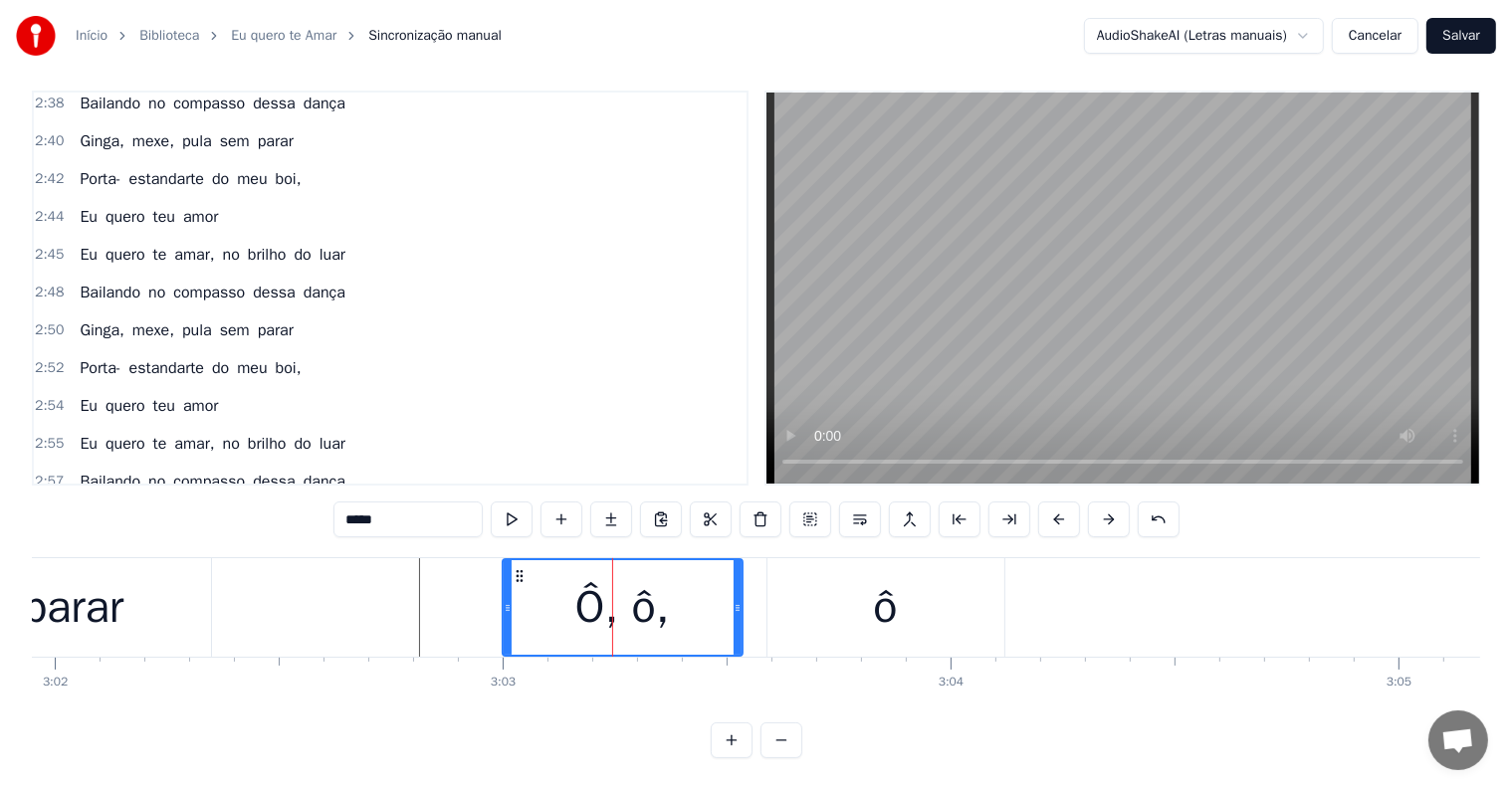 drag, startPoint x: 681, startPoint y: 587, endPoint x: 737, endPoint y: 590, distance: 56.0803 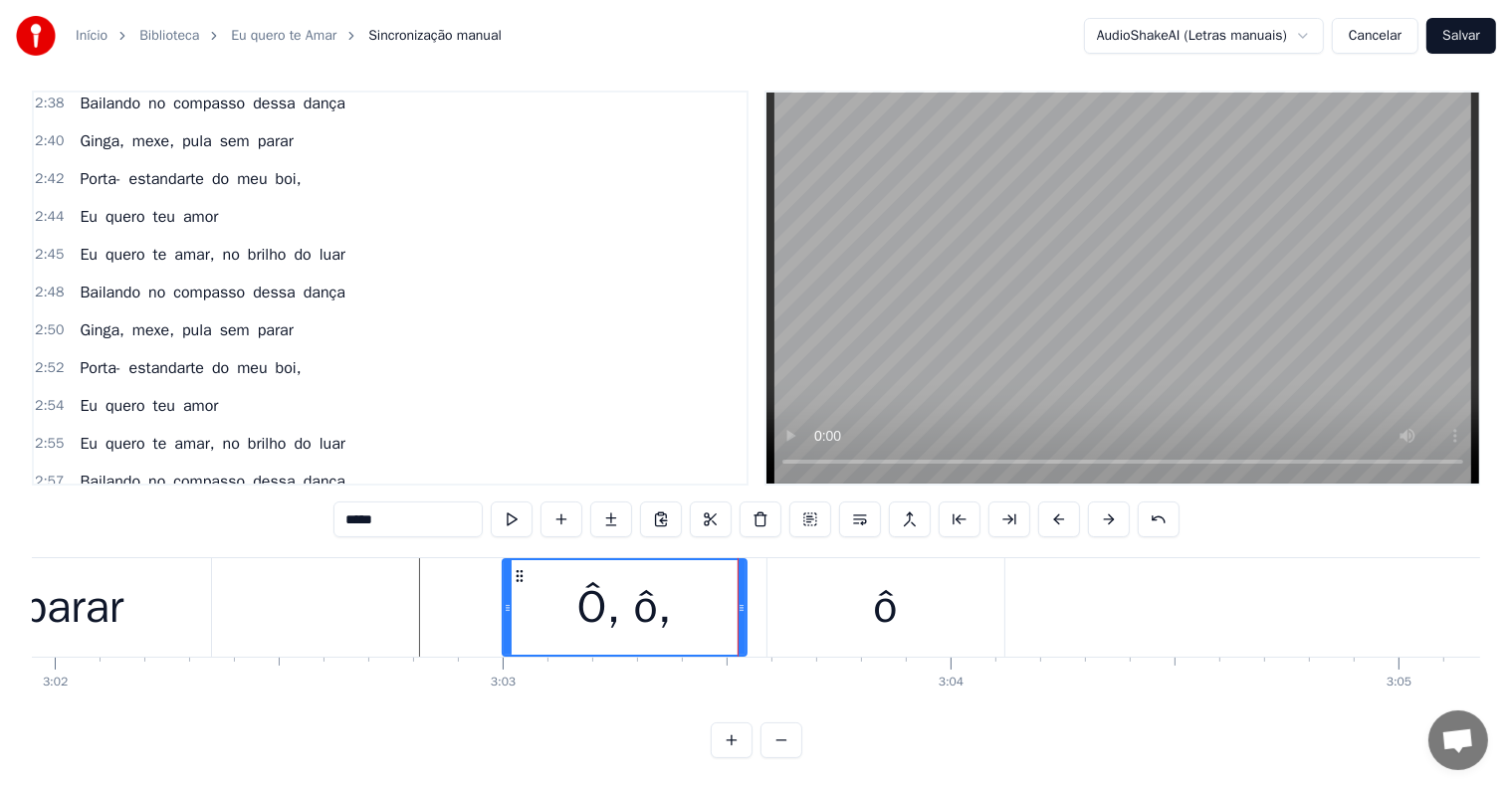 click at bounding box center (-35543, 607) 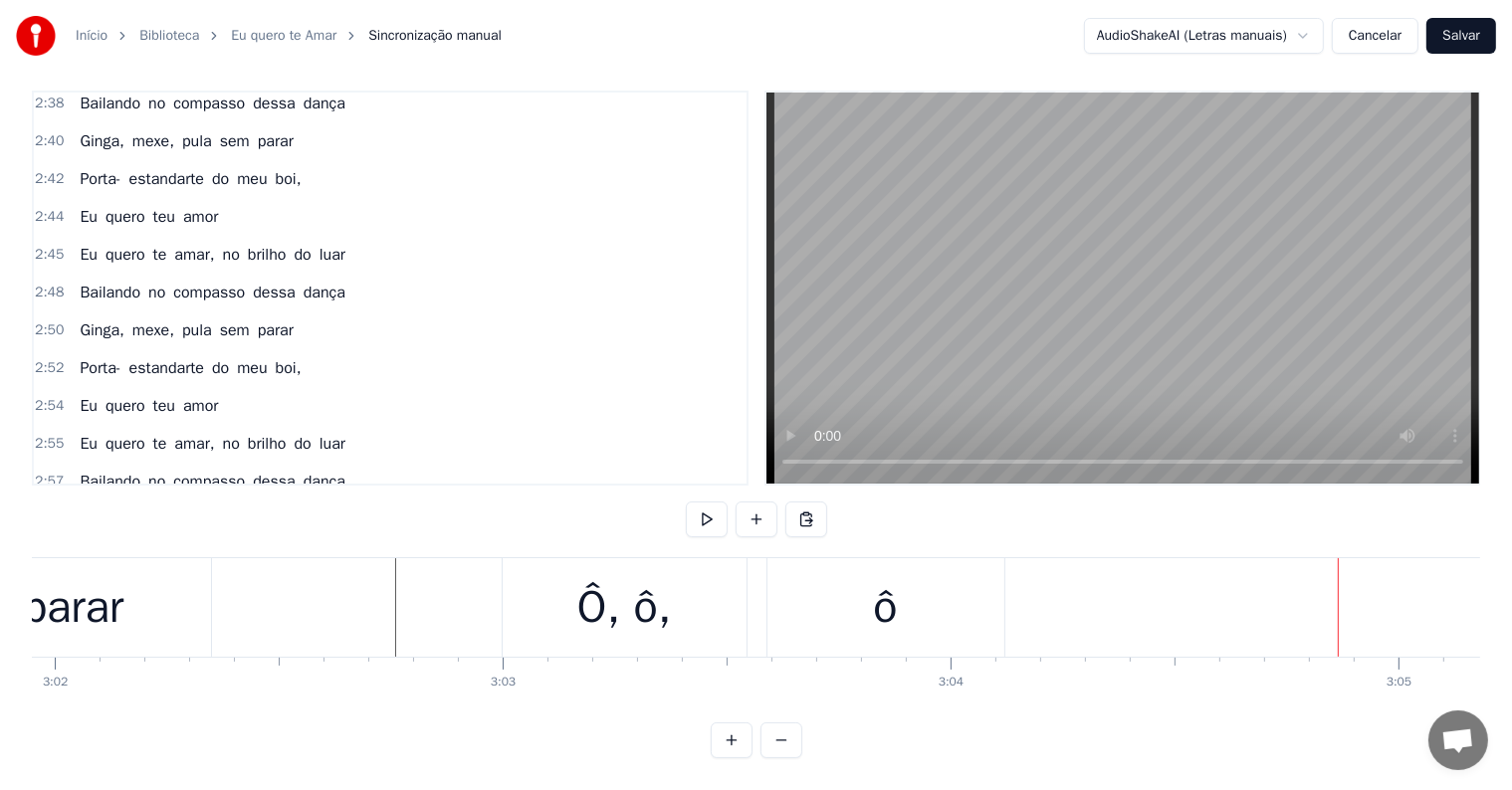 click on "Ô, ô, ô" at bounding box center [756, 607] 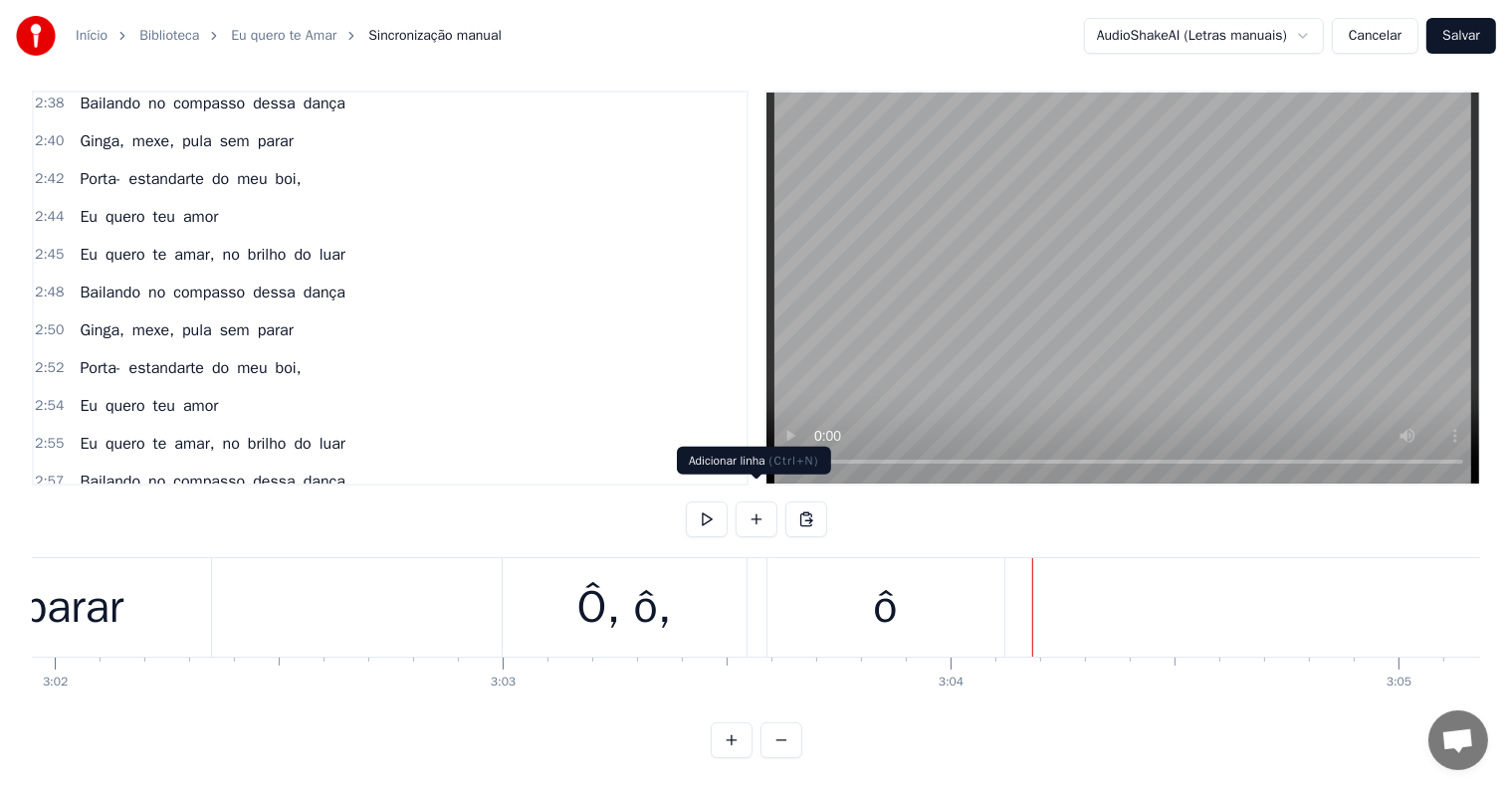 click at bounding box center (756, 519) 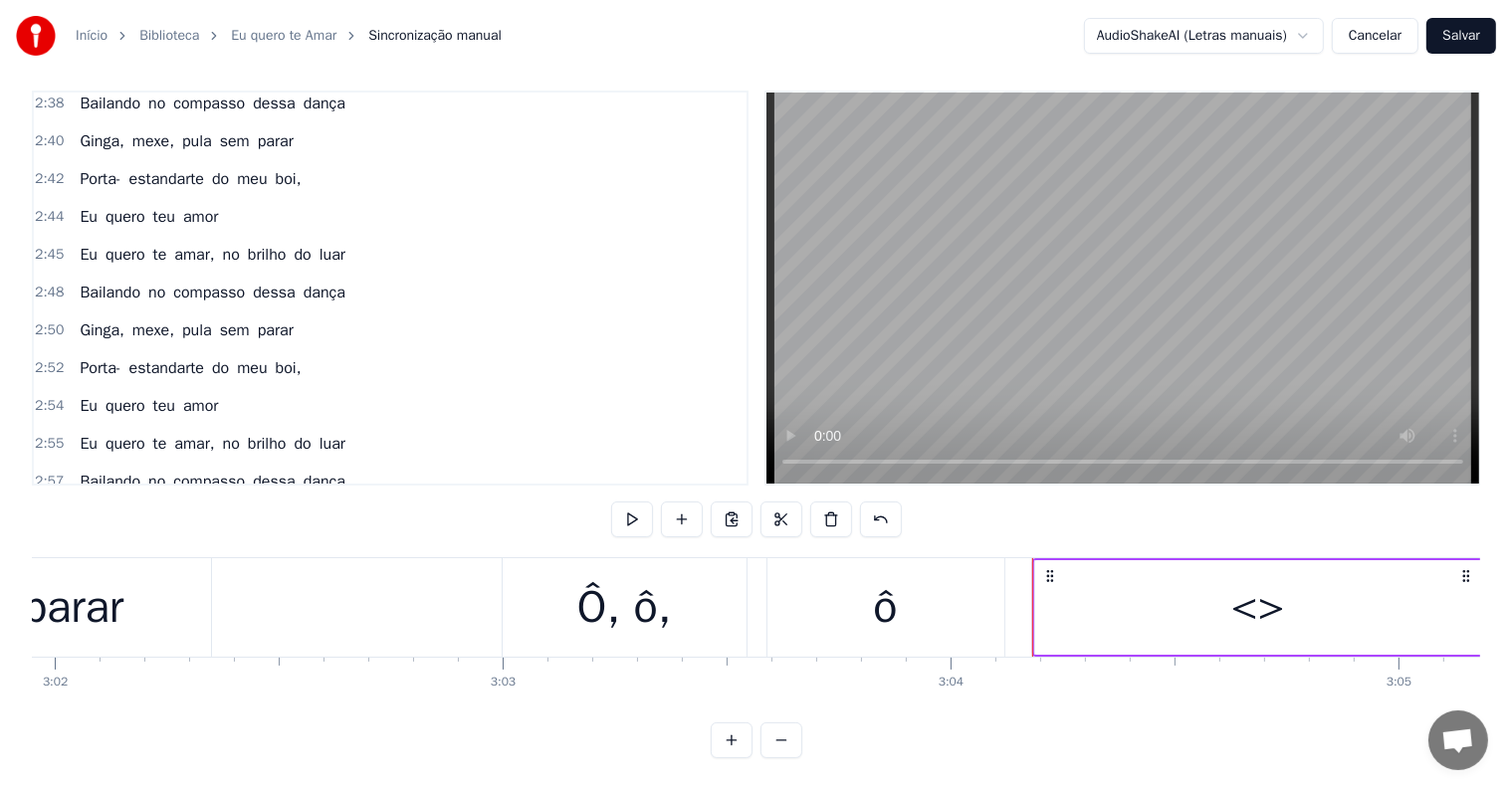 scroll, scrollTop: 2464, scrollLeft: 0, axis: vertical 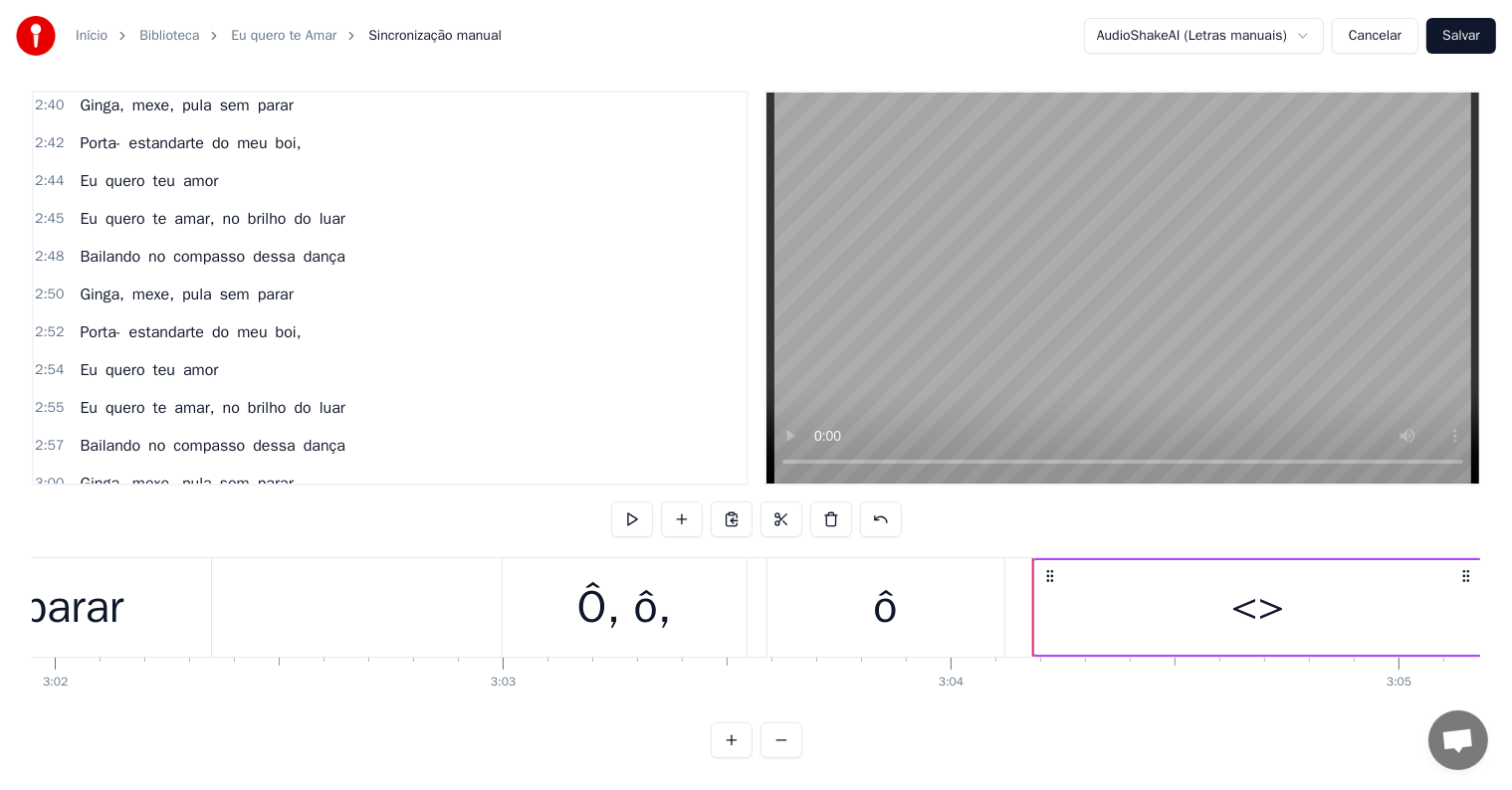 click on "<>" at bounding box center [1258, 607] 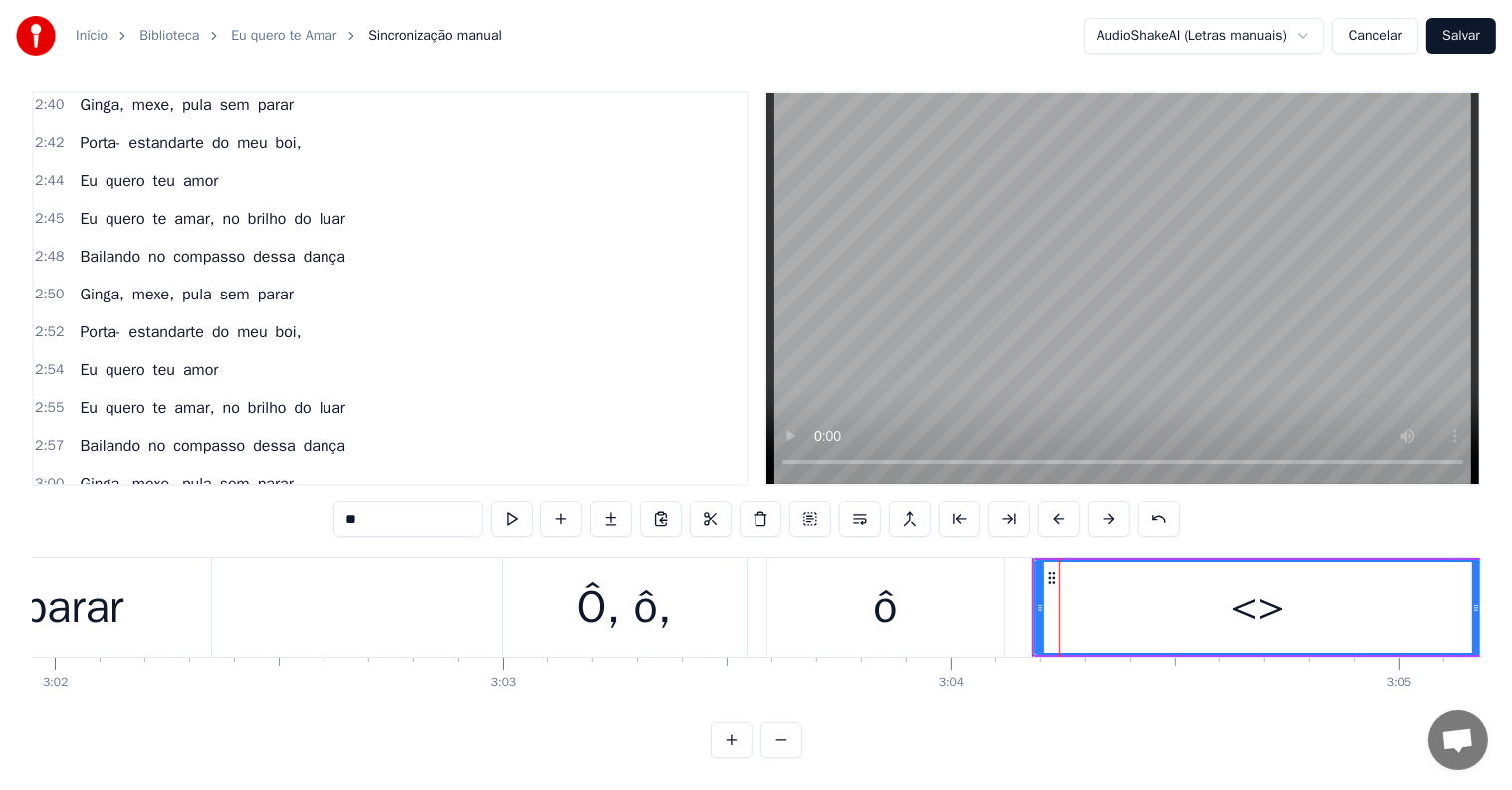 drag, startPoint x: 424, startPoint y: 494, endPoint x: 189, endPoint y: 481, distance: 235.3593 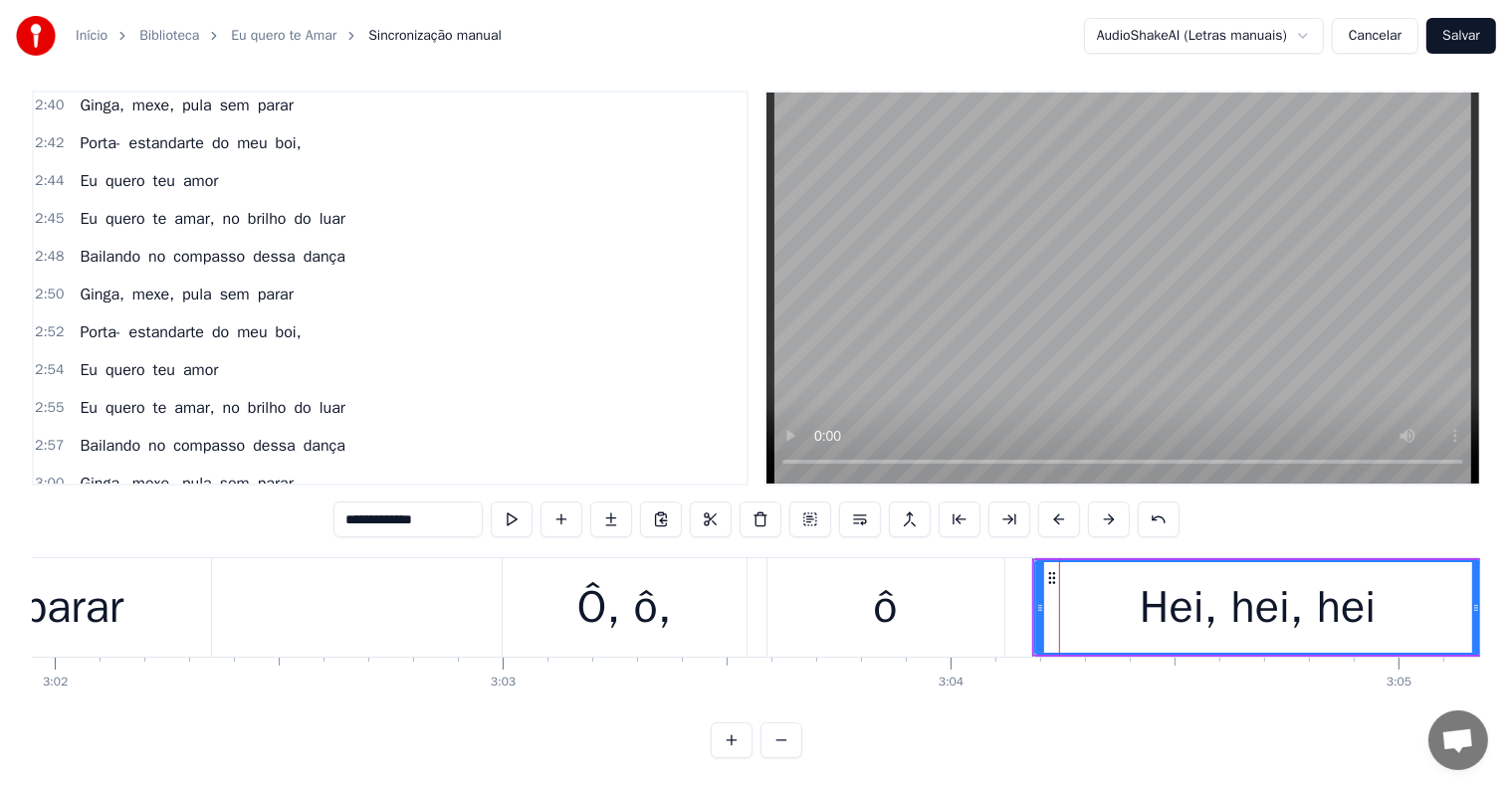 type on "**********" 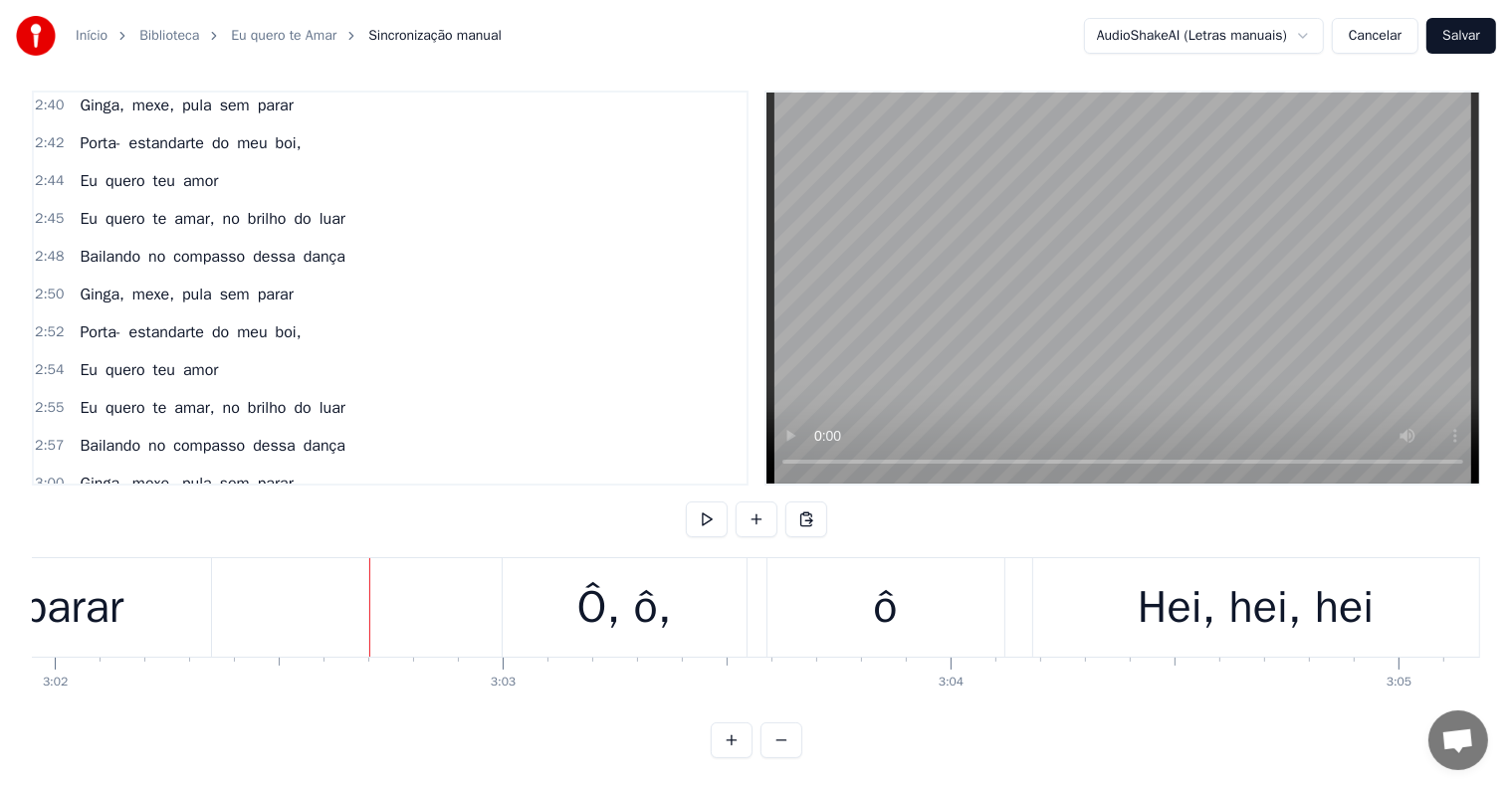 click on "Hei, hei, hei" at bounding box center [1255, 608] 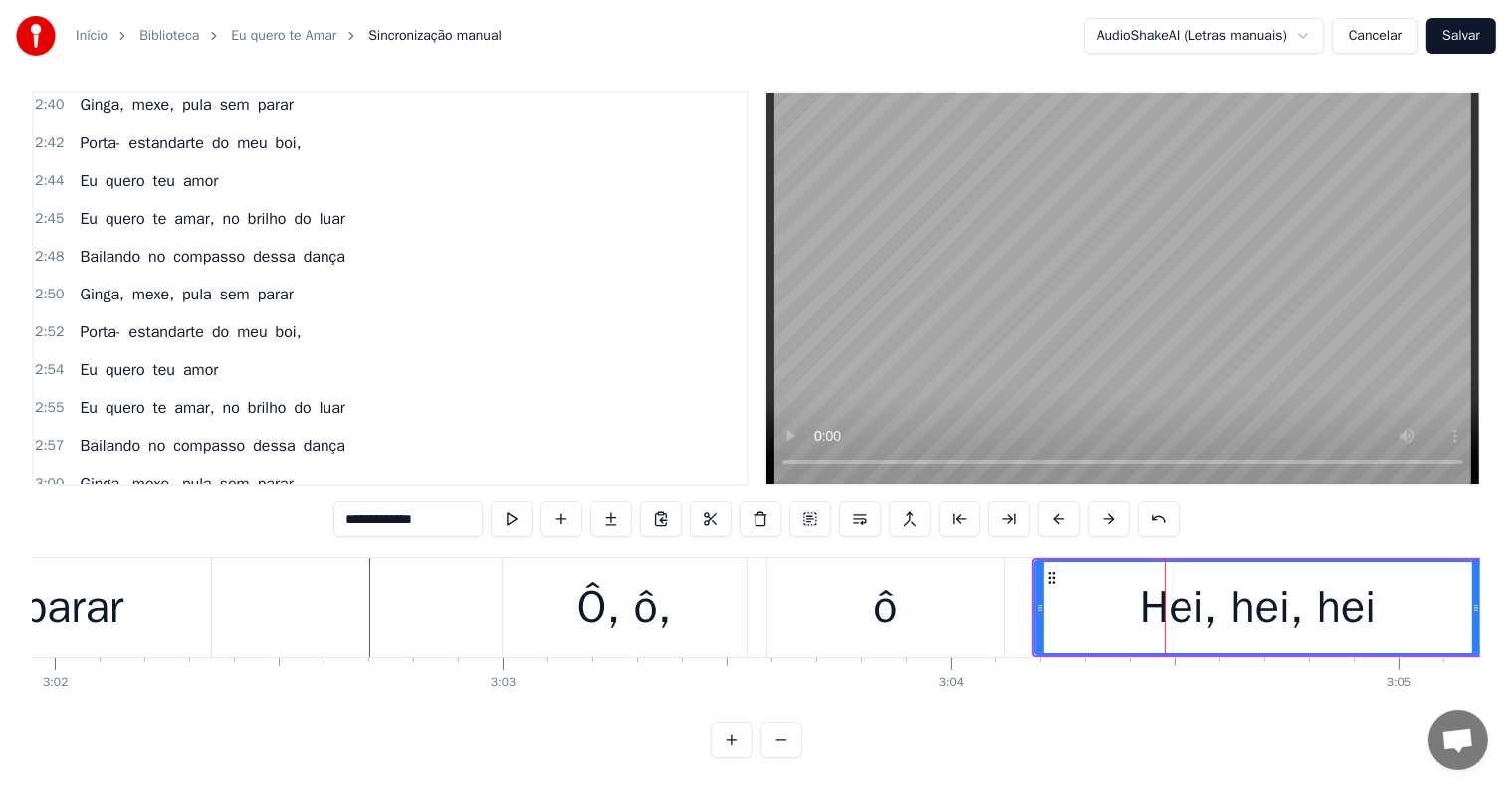 click on "**********" at bounding box center [408, 519] 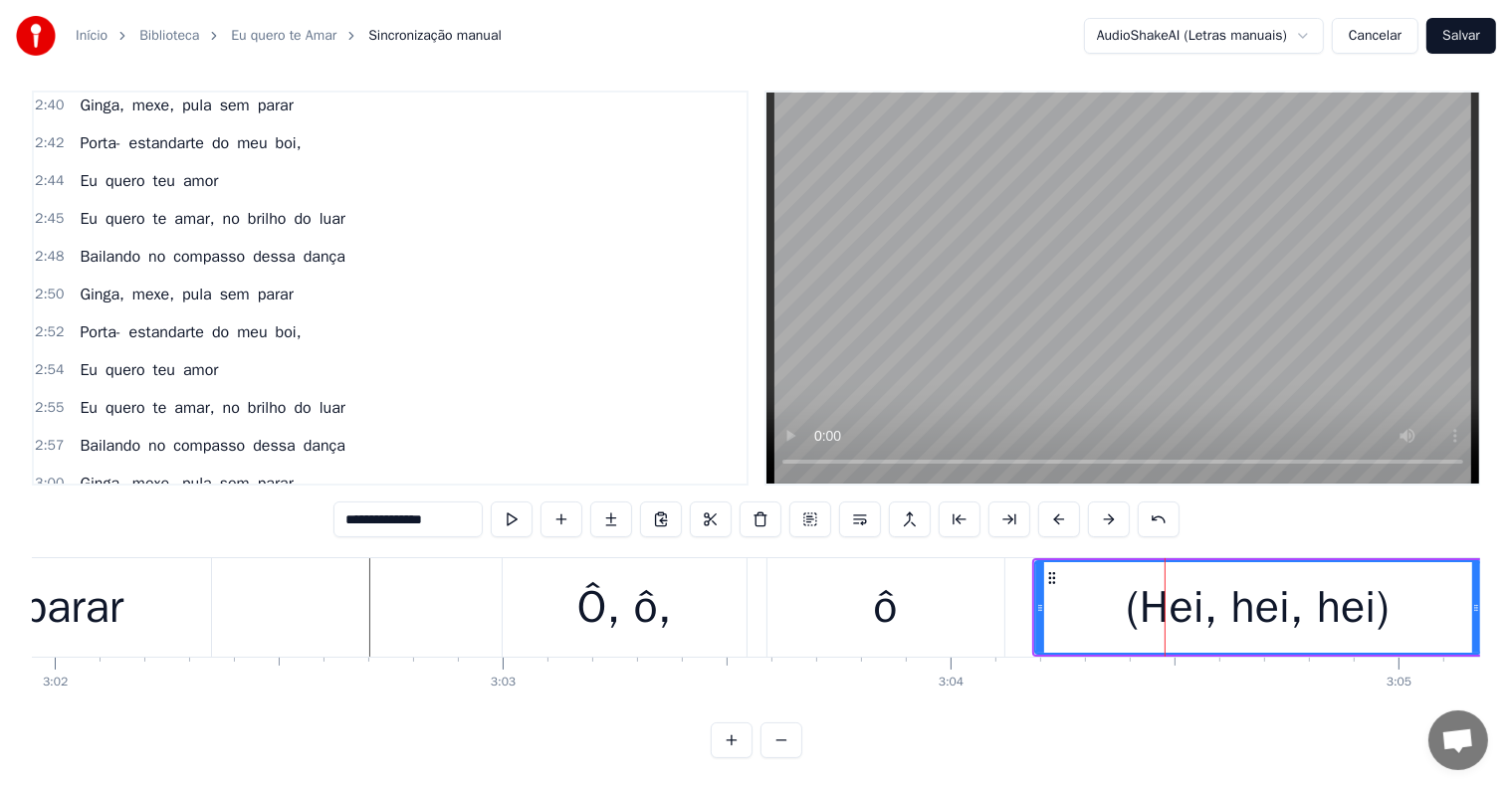 type on "**********" 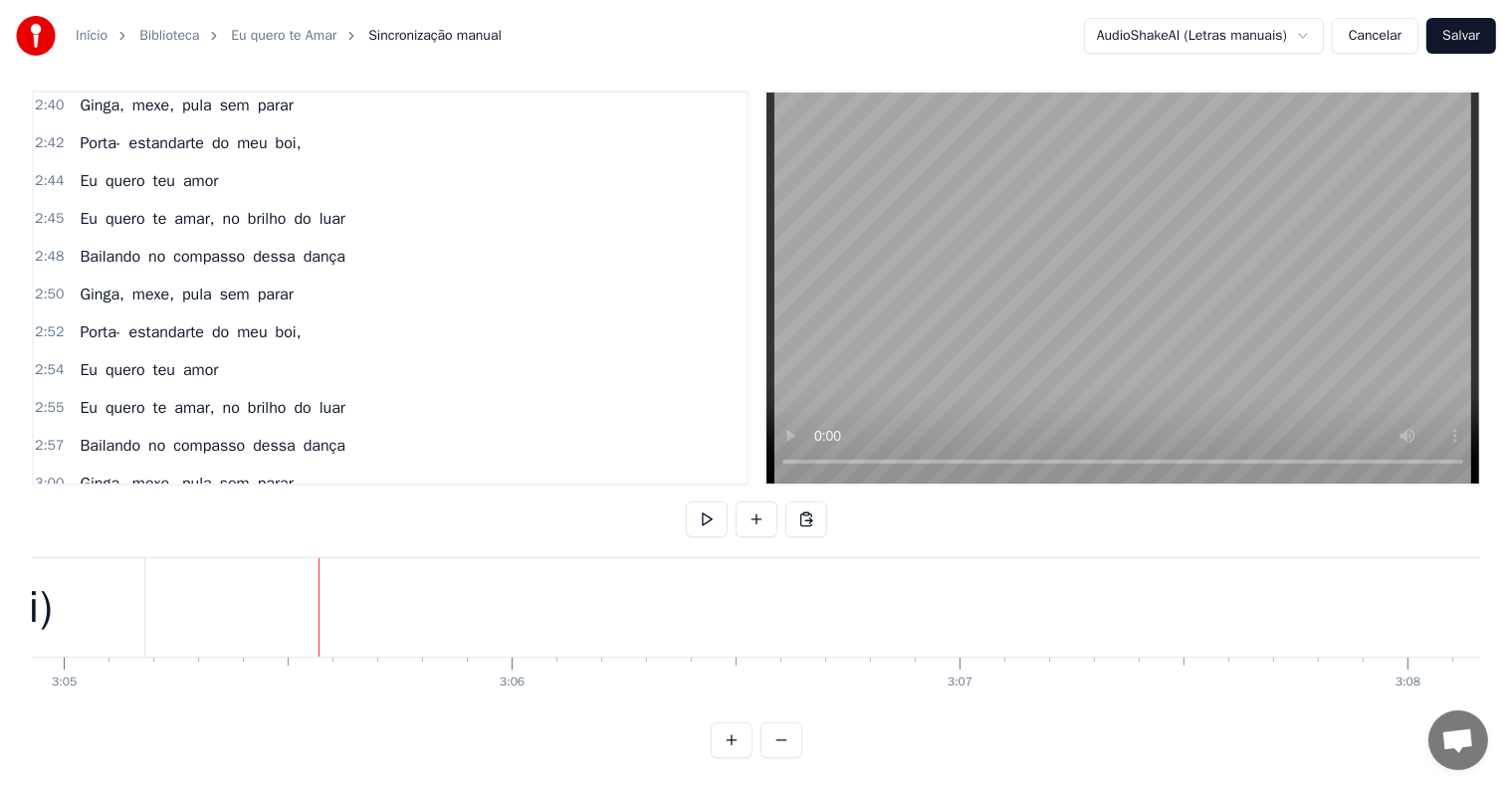 scroll, scrollTop: 0, scrollLeft: 82887, axis: horizontal 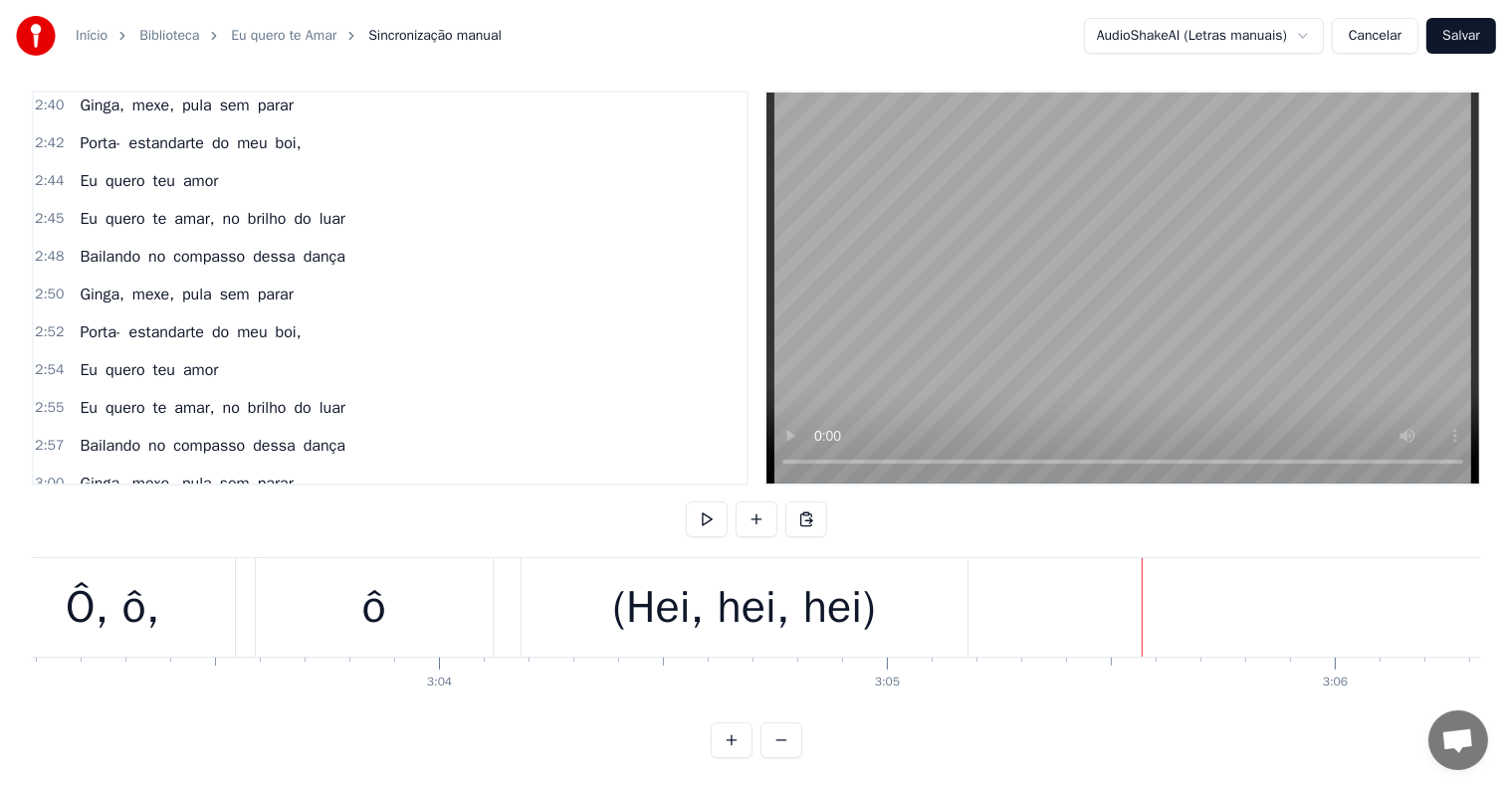 click on "(Hei, hei, hei)" at bounding box center (745, 607) 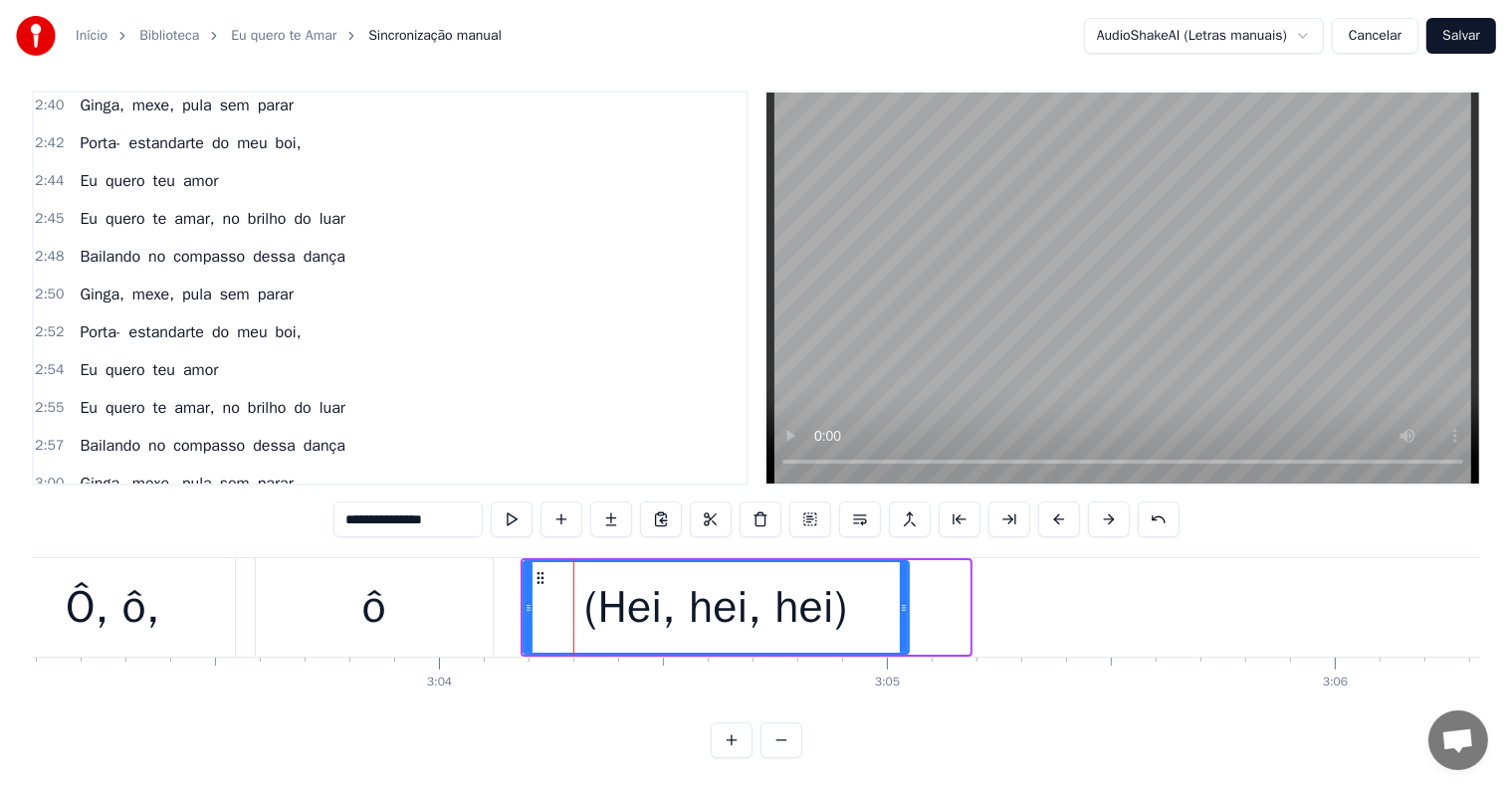 drag, startPoint x: 963, startPoint y: 583, endPoint x: 900, endPoint y: 589, distance: 63.28507 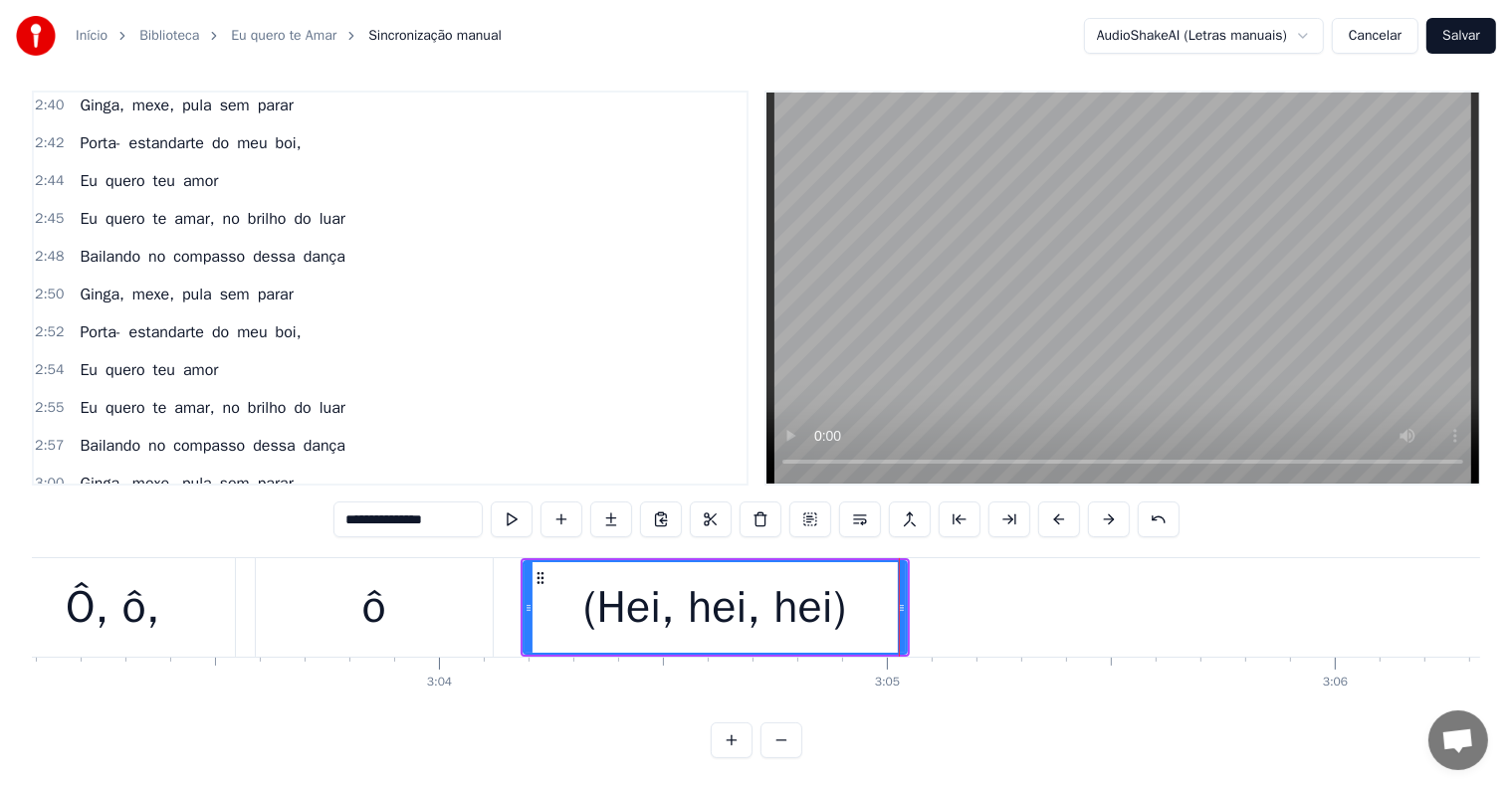 click on "Ô, ô," at bounding box center [112, 607] 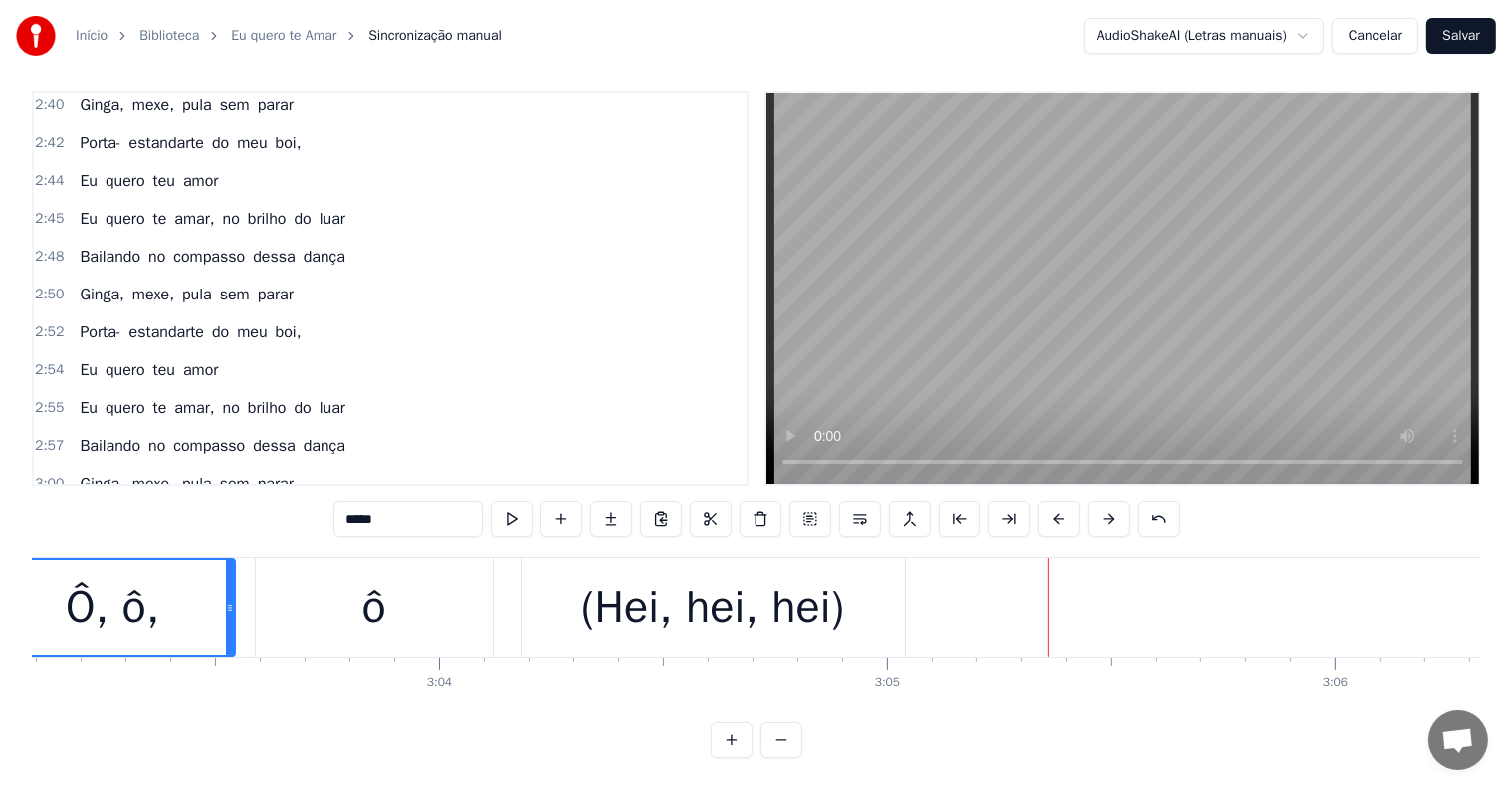 click on "Ô, ô," at bounding box center (112, 607) 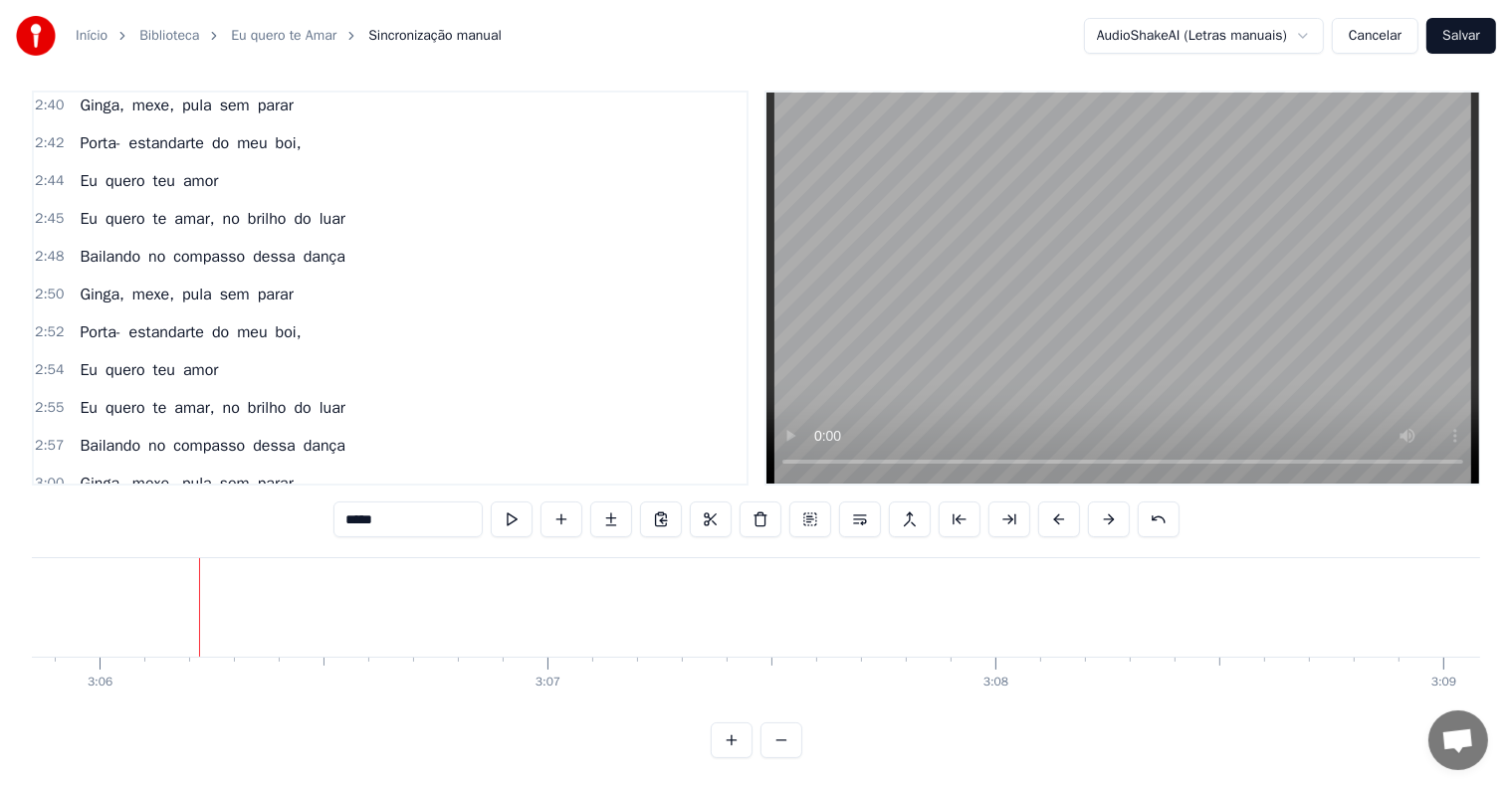 scroll, scrollTop: 0, scrollLeft: 83314, axis: horizontal 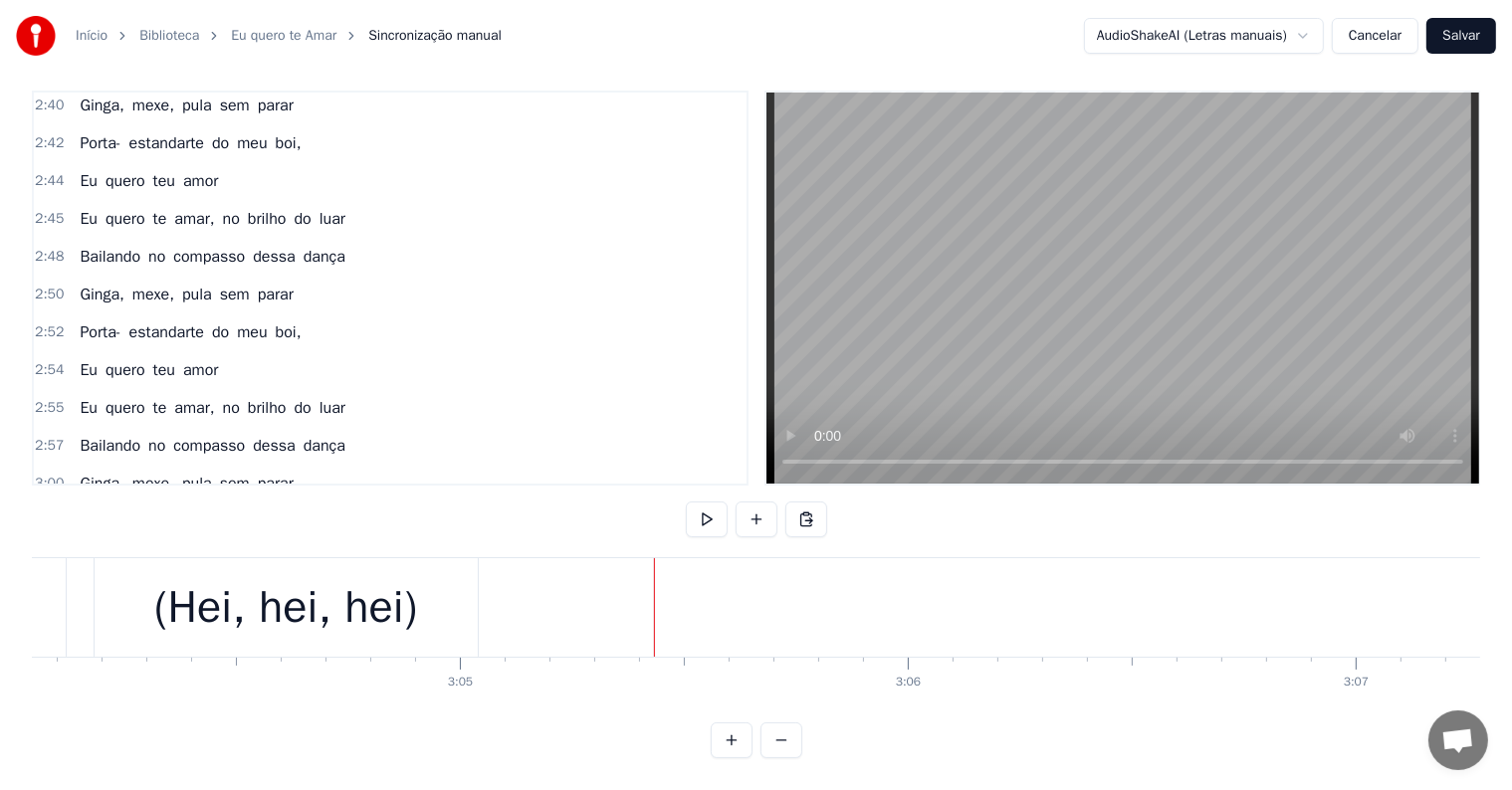 click on "ô" at bounding box center [125, 521] 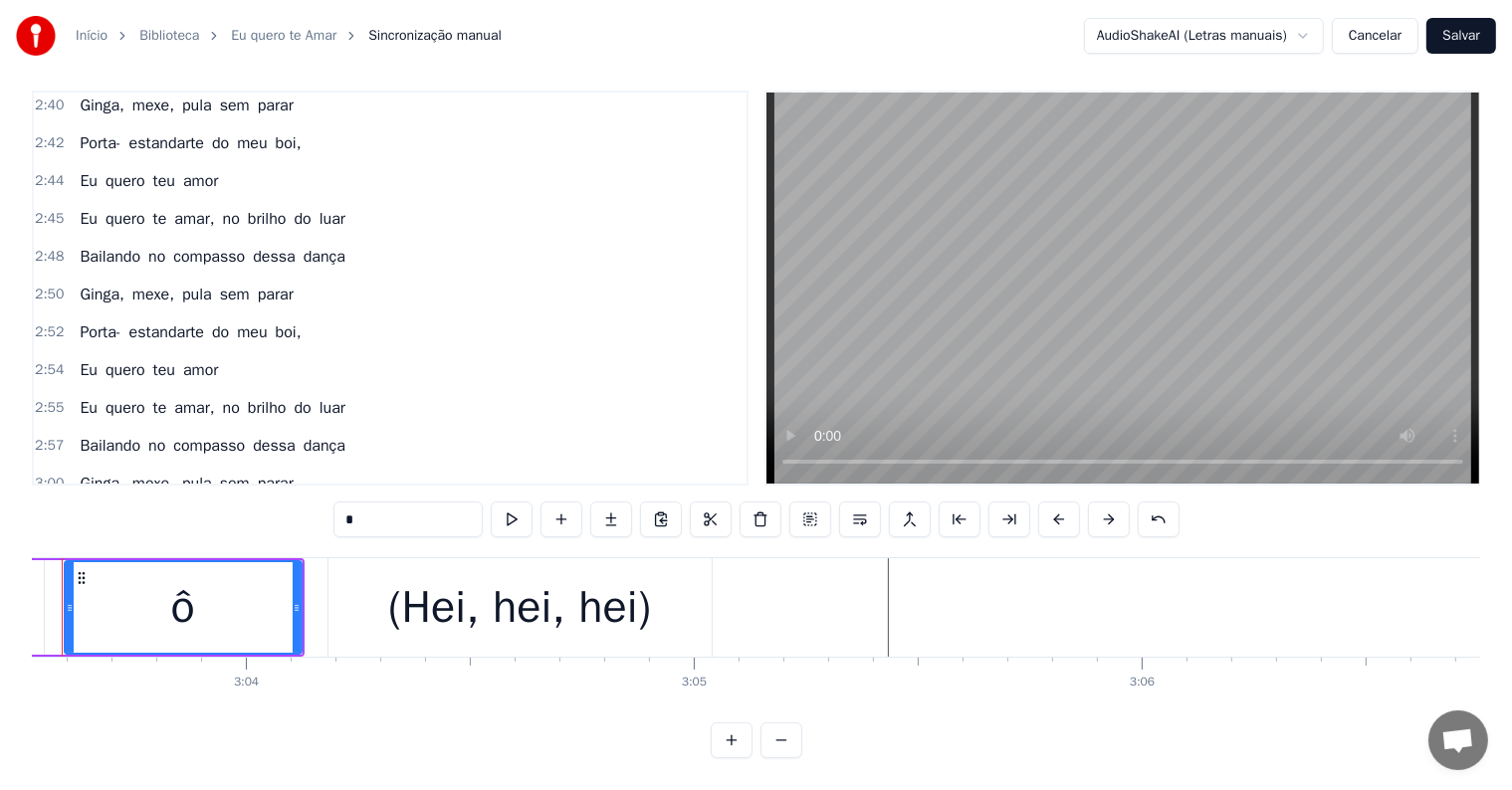 scroll, scrollTop: 0, scrollLeft: 82134, axis: horizontal 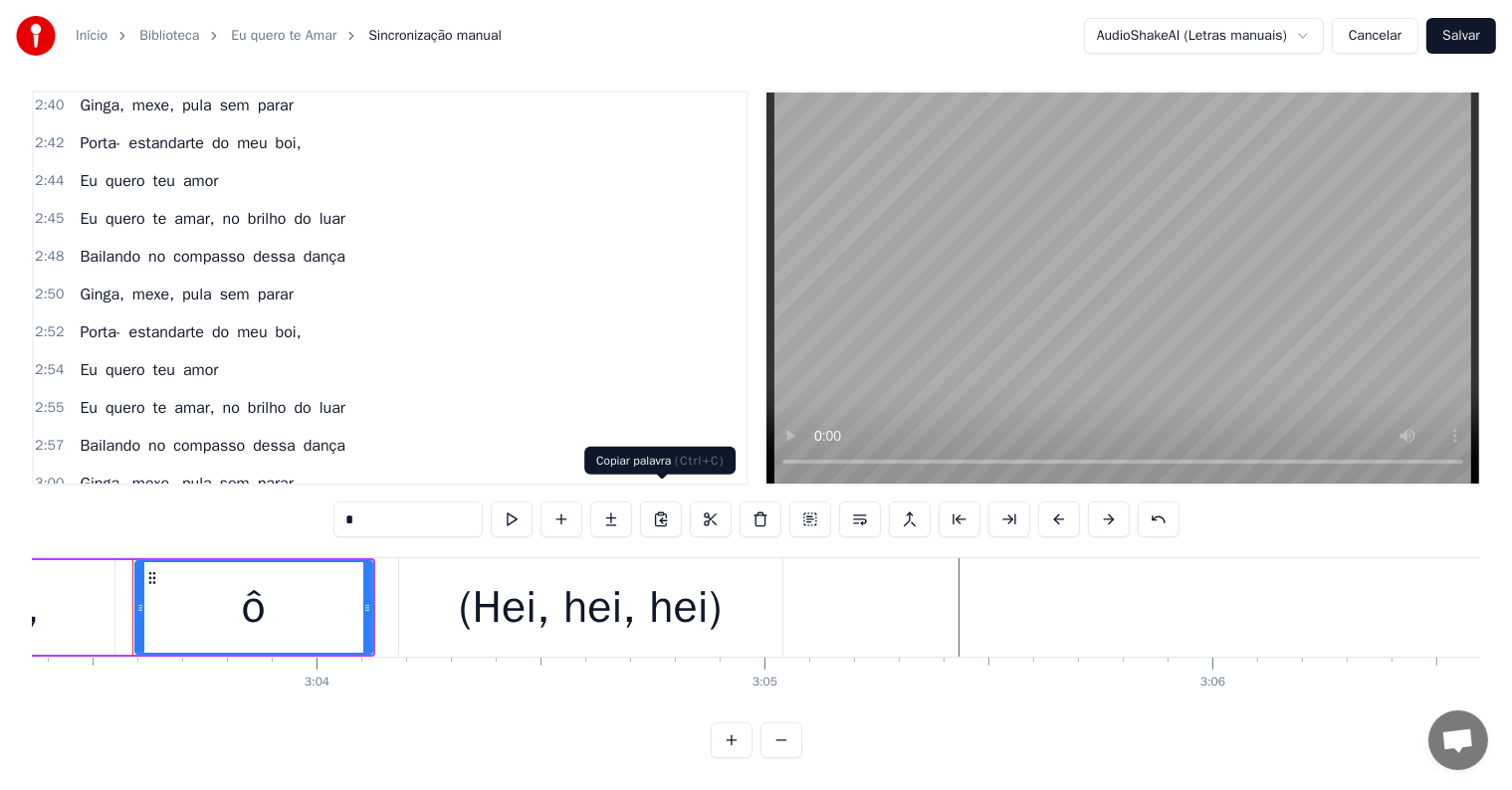 click at bounding box center (661, 519) 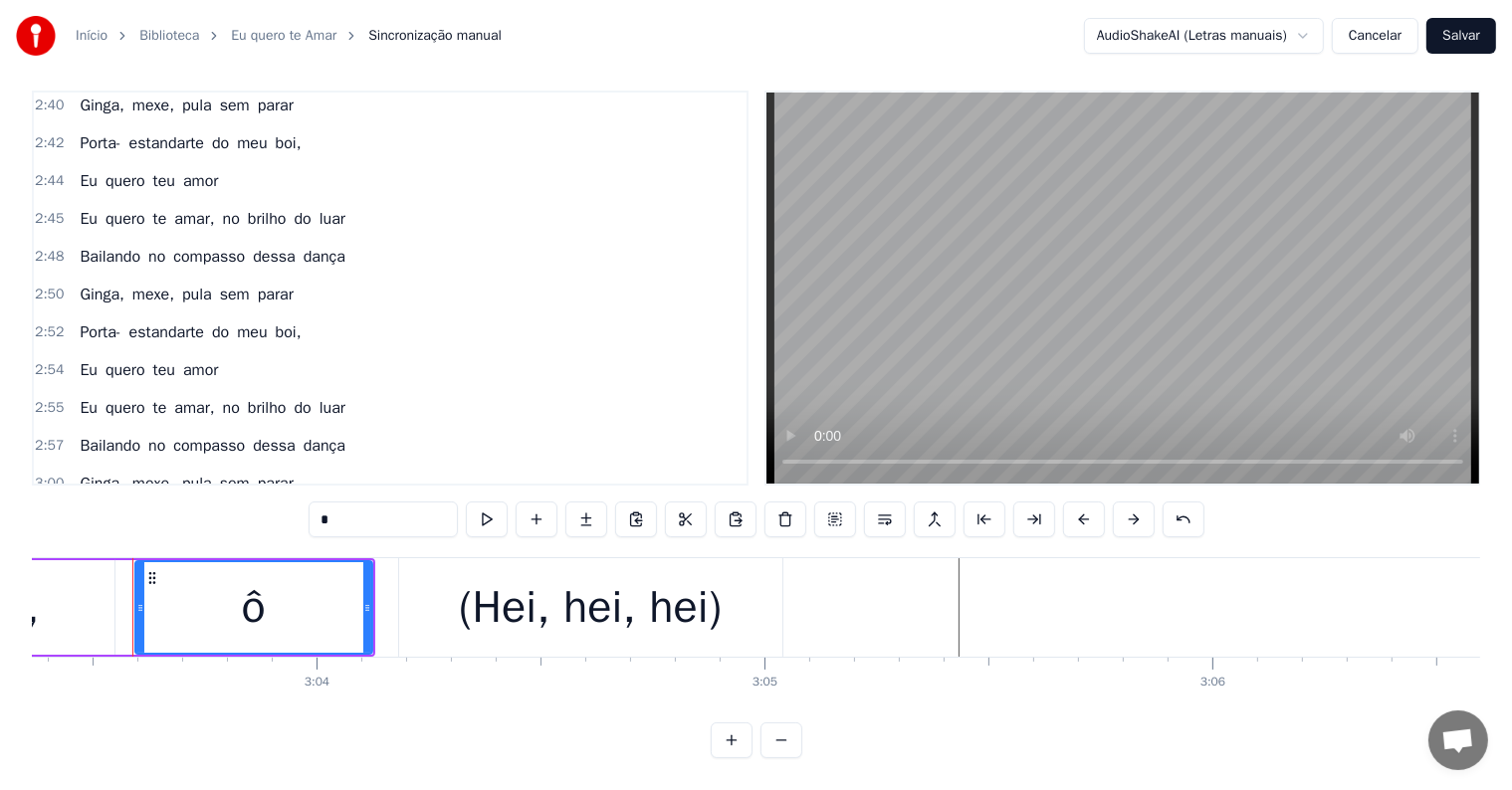 click on "Ô, ô, ô" at bounding box center (105, 521) 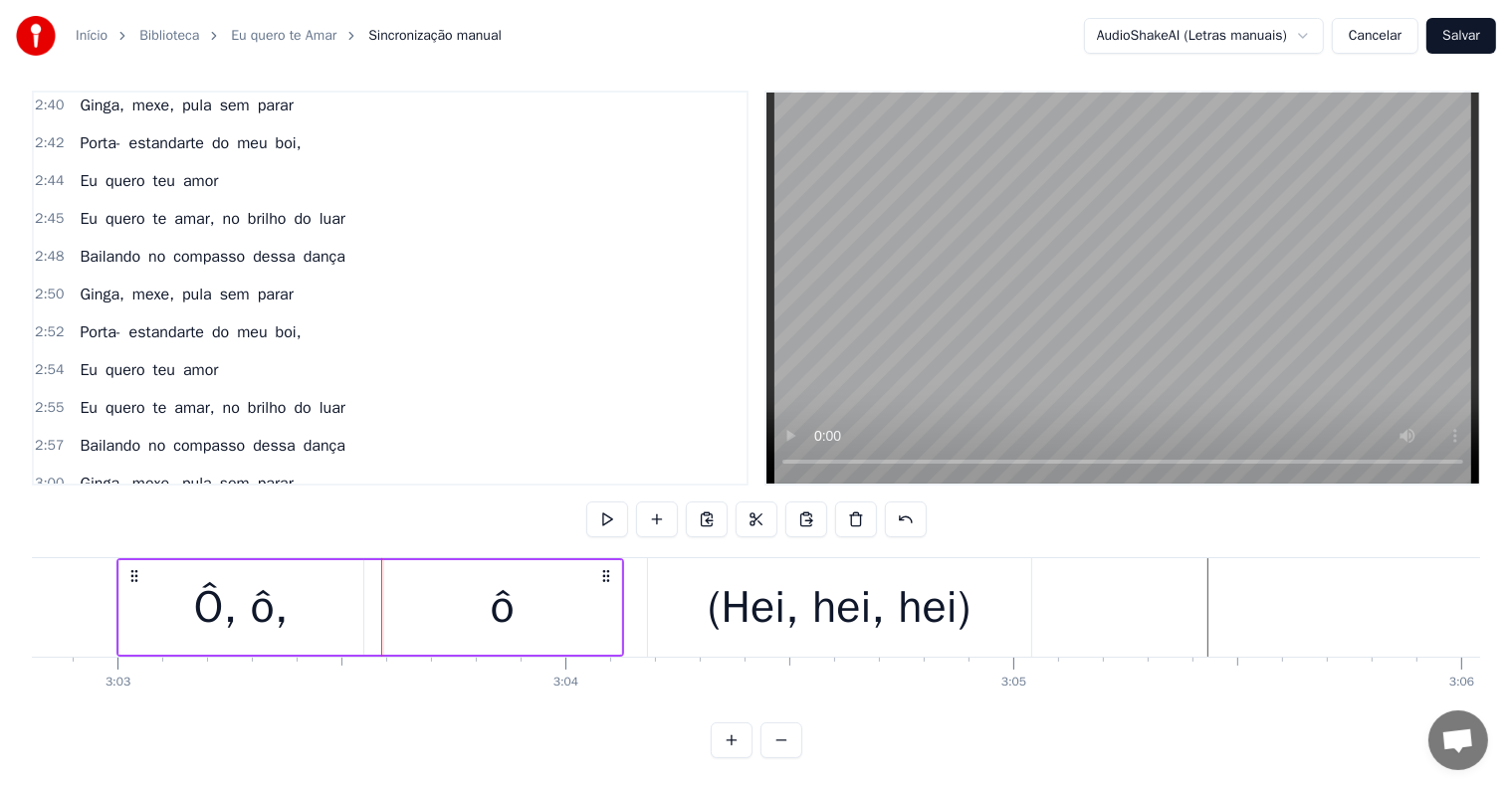 scroll, scrollTop: 0, scrollLeft: 81869, axis: horizontal 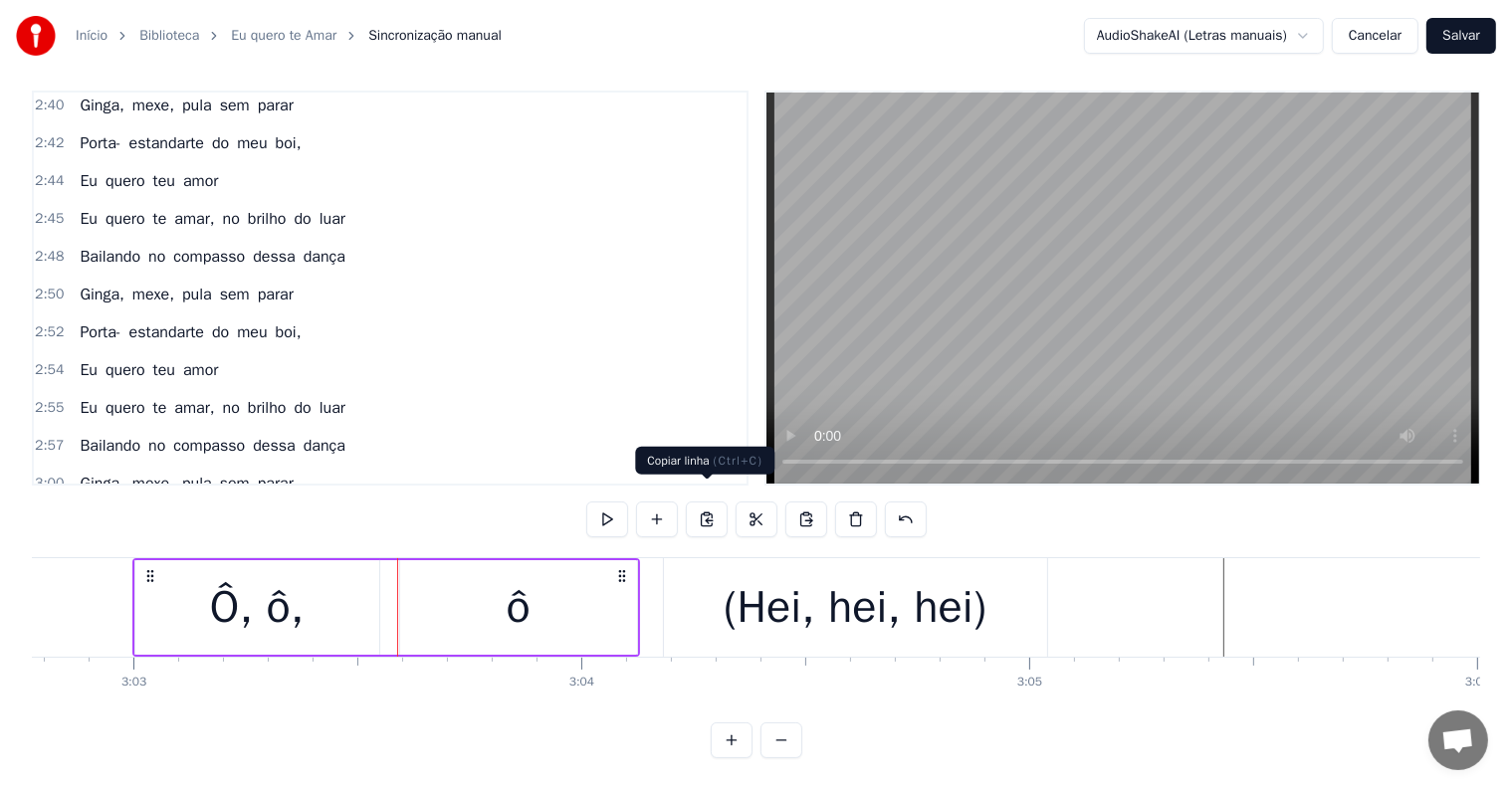 click at bounding box center [707, 519] 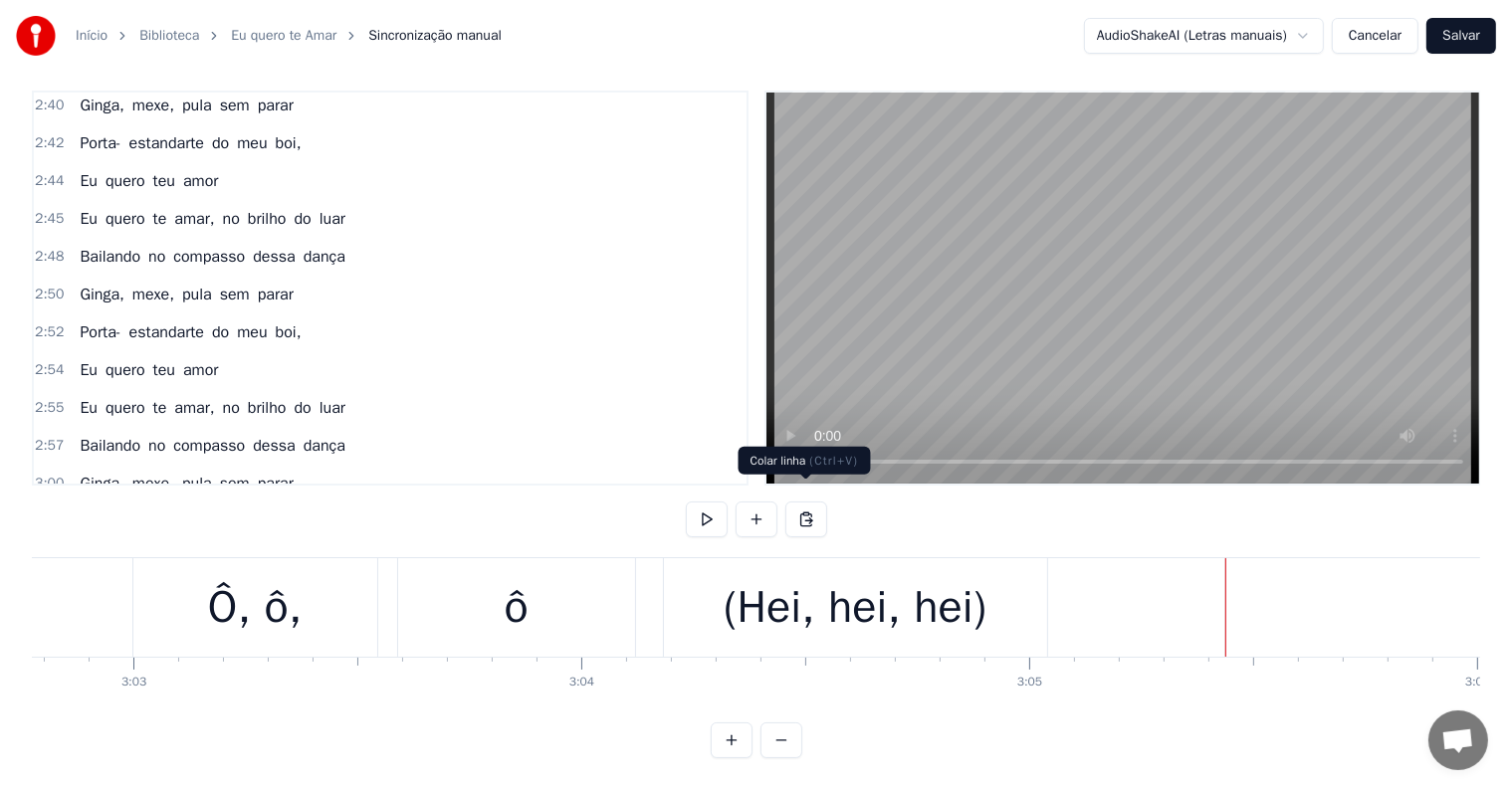 click at bounding box center (806, 519) 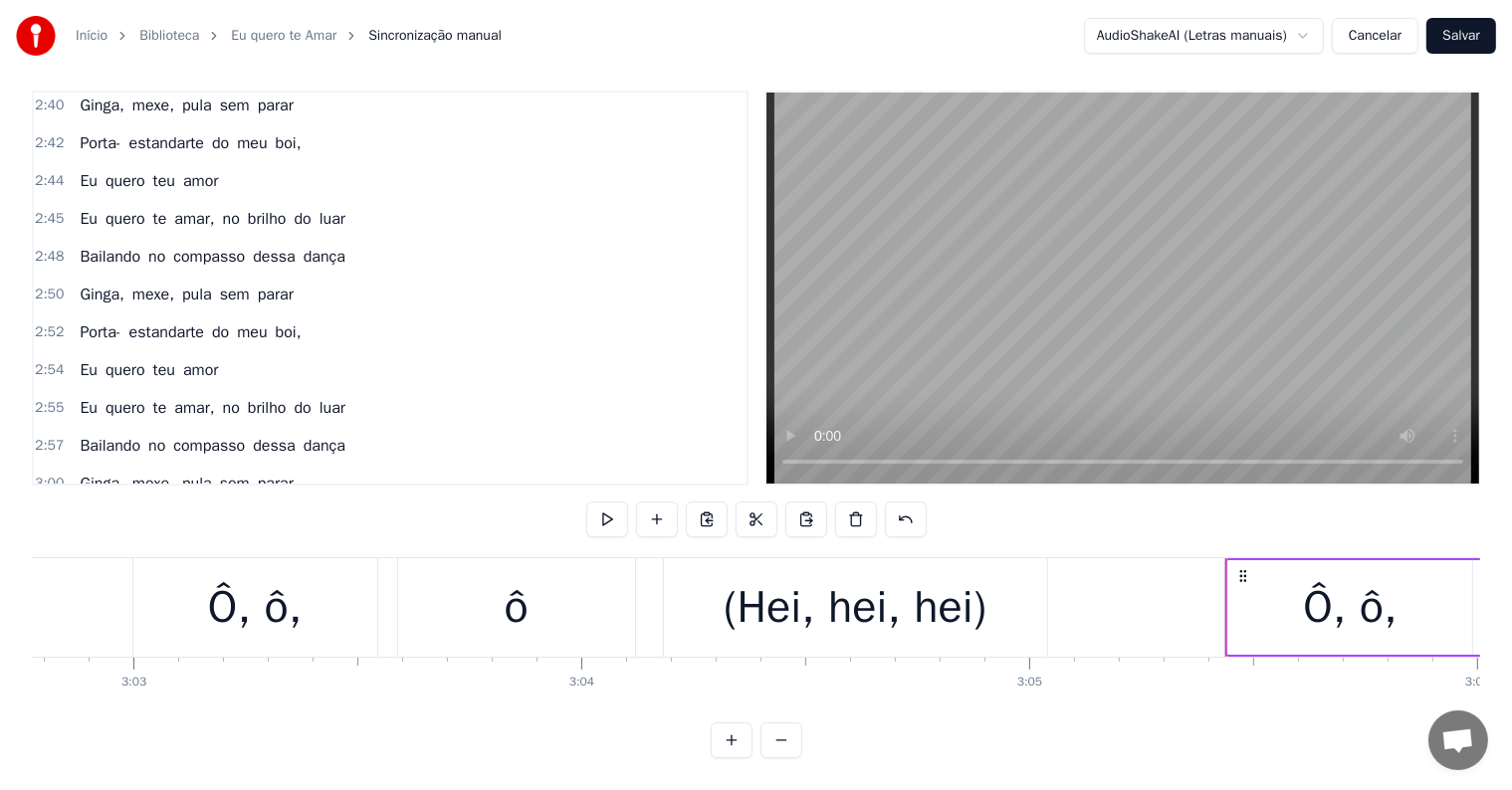 click on "(Hei, hei, hei)" at bounding box center (855, 607) 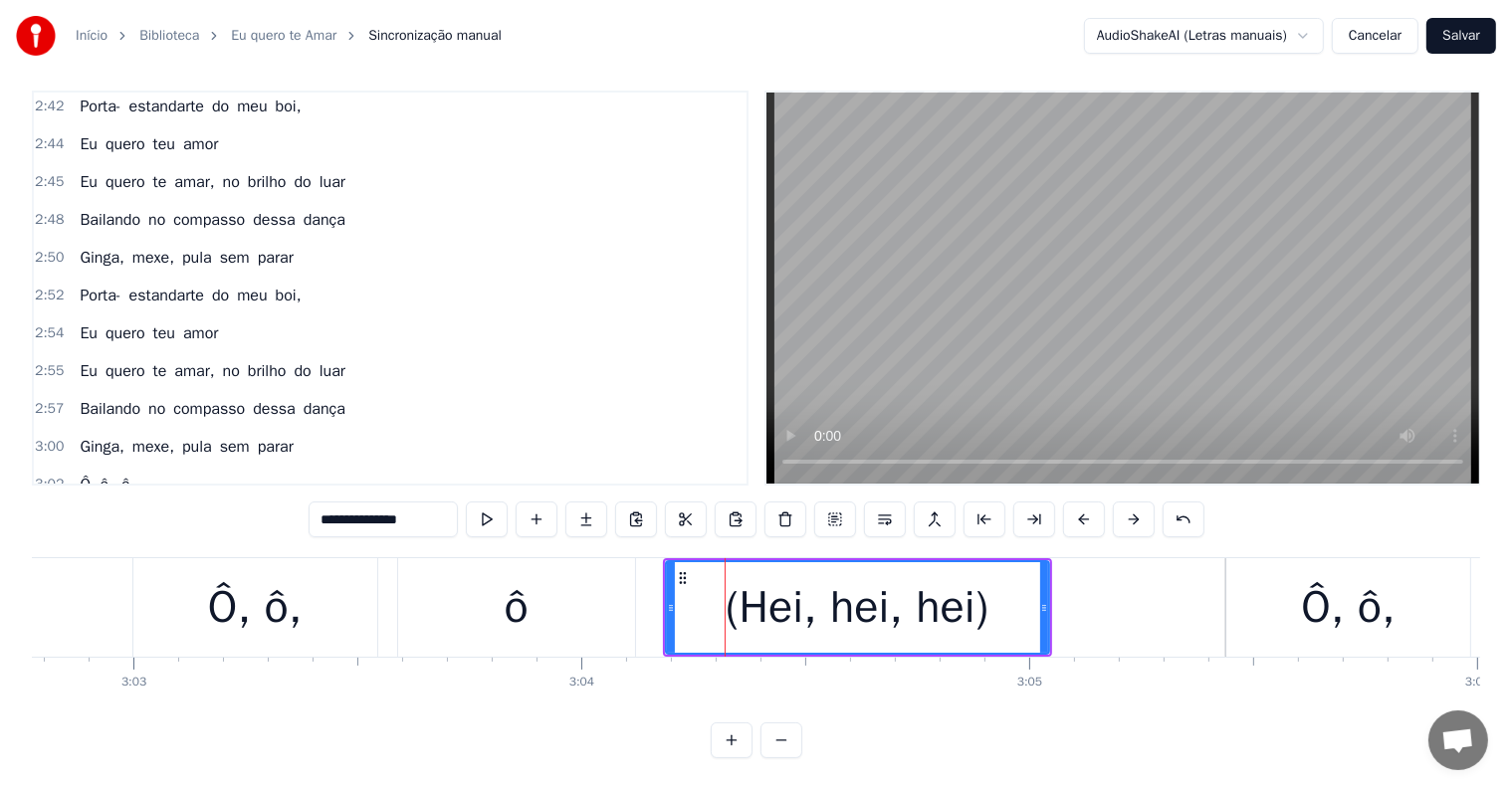 click on "(Hei, hei, hei)" at bounding box center [126, 522] 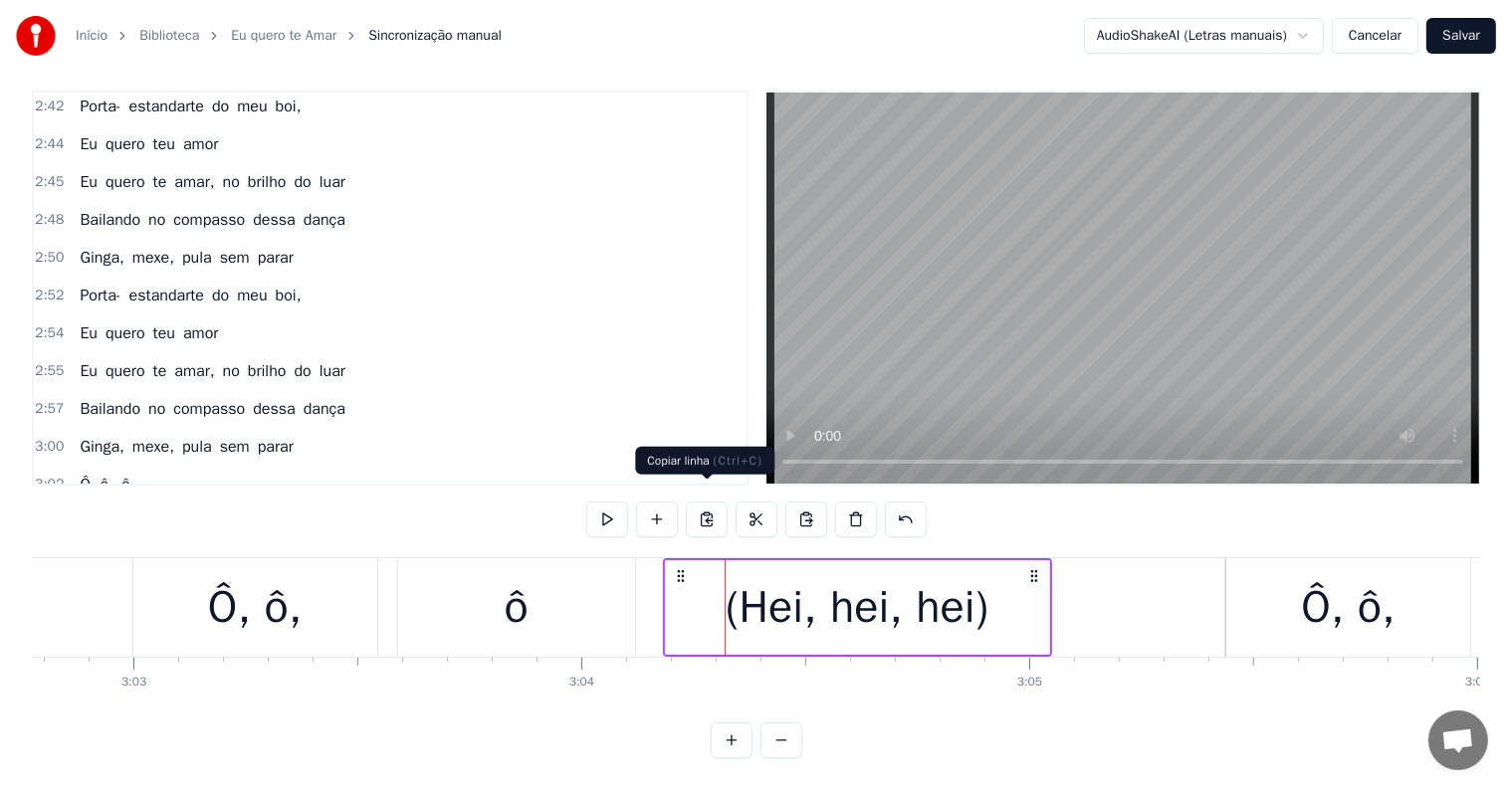 click at bounding box center (707, 519) 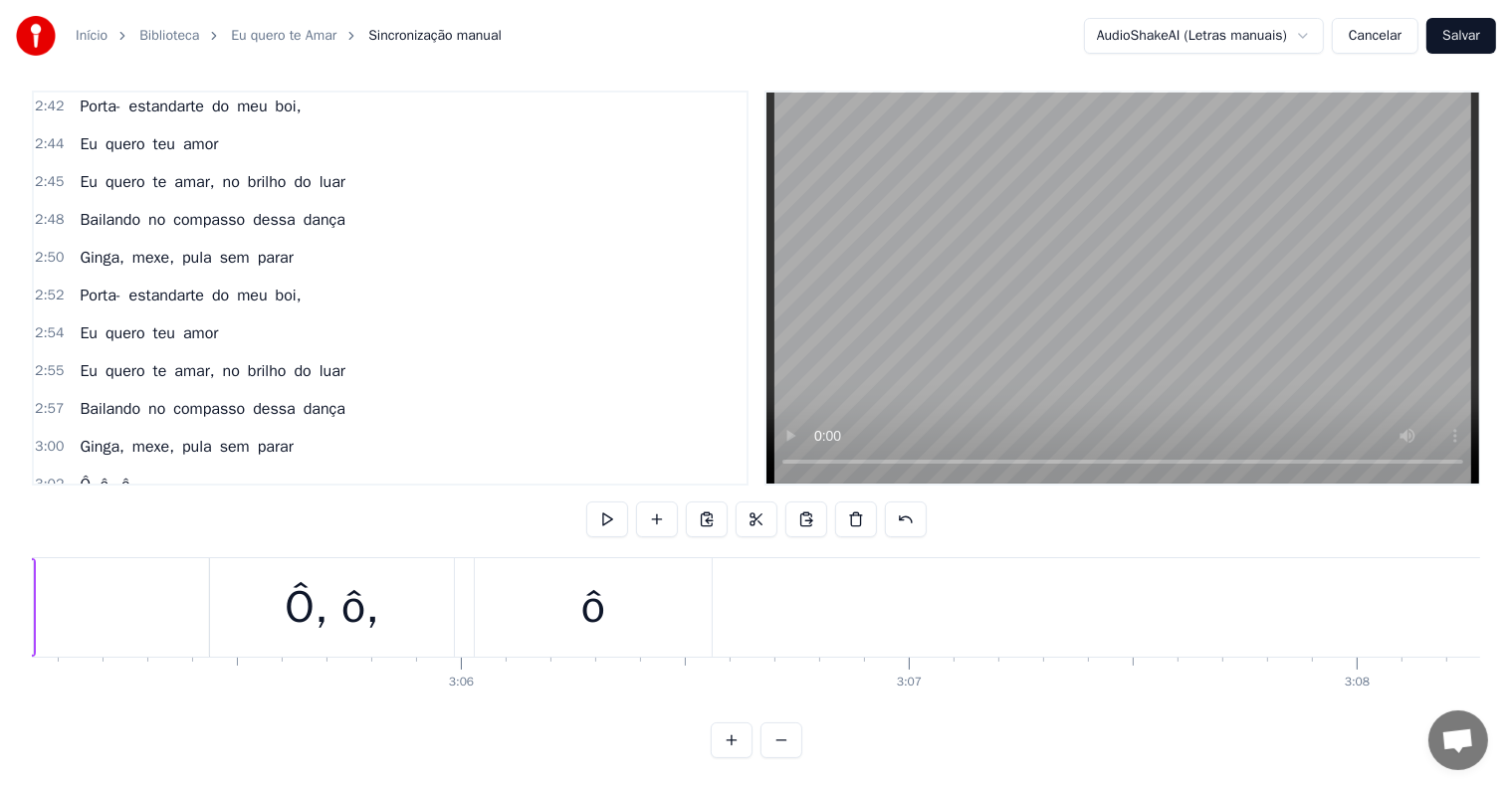 scroll, scrollTop: 0, scrollLeft: 82904, axis: horizontal 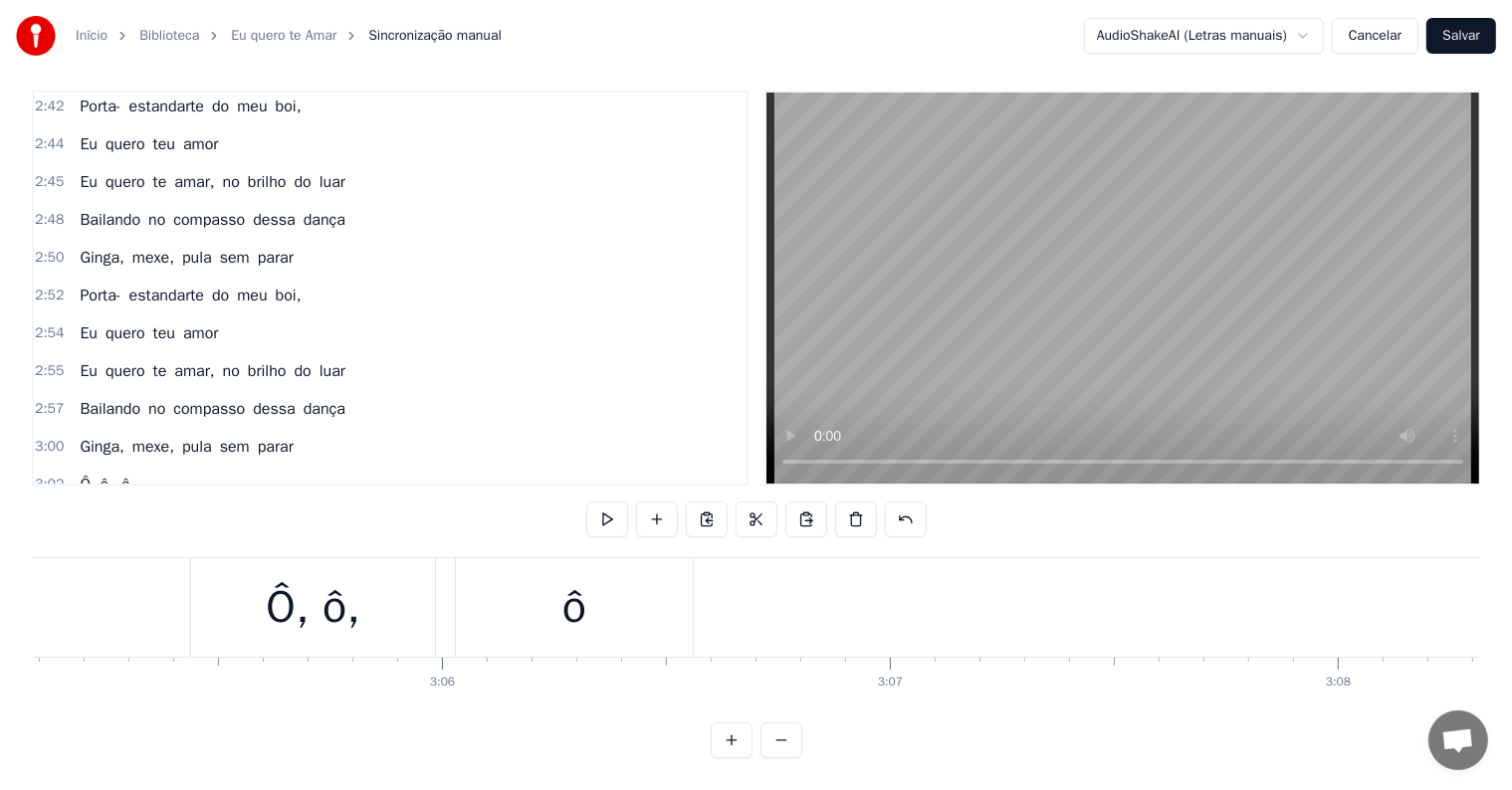 click at bounding box center (-36948, 607) 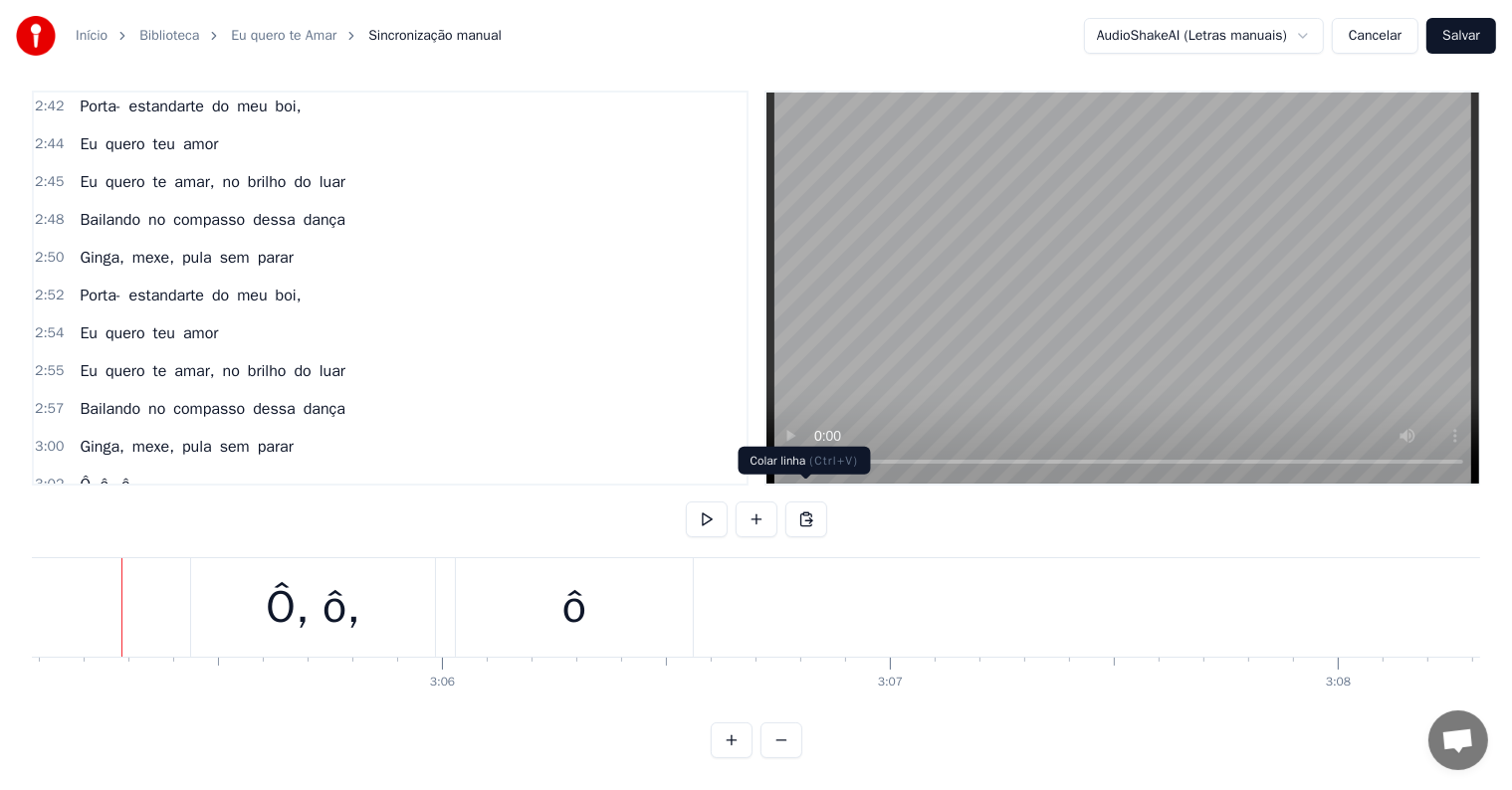 scroll, scrollTop: 0, scrollLeft: 82893, axis: horizontal 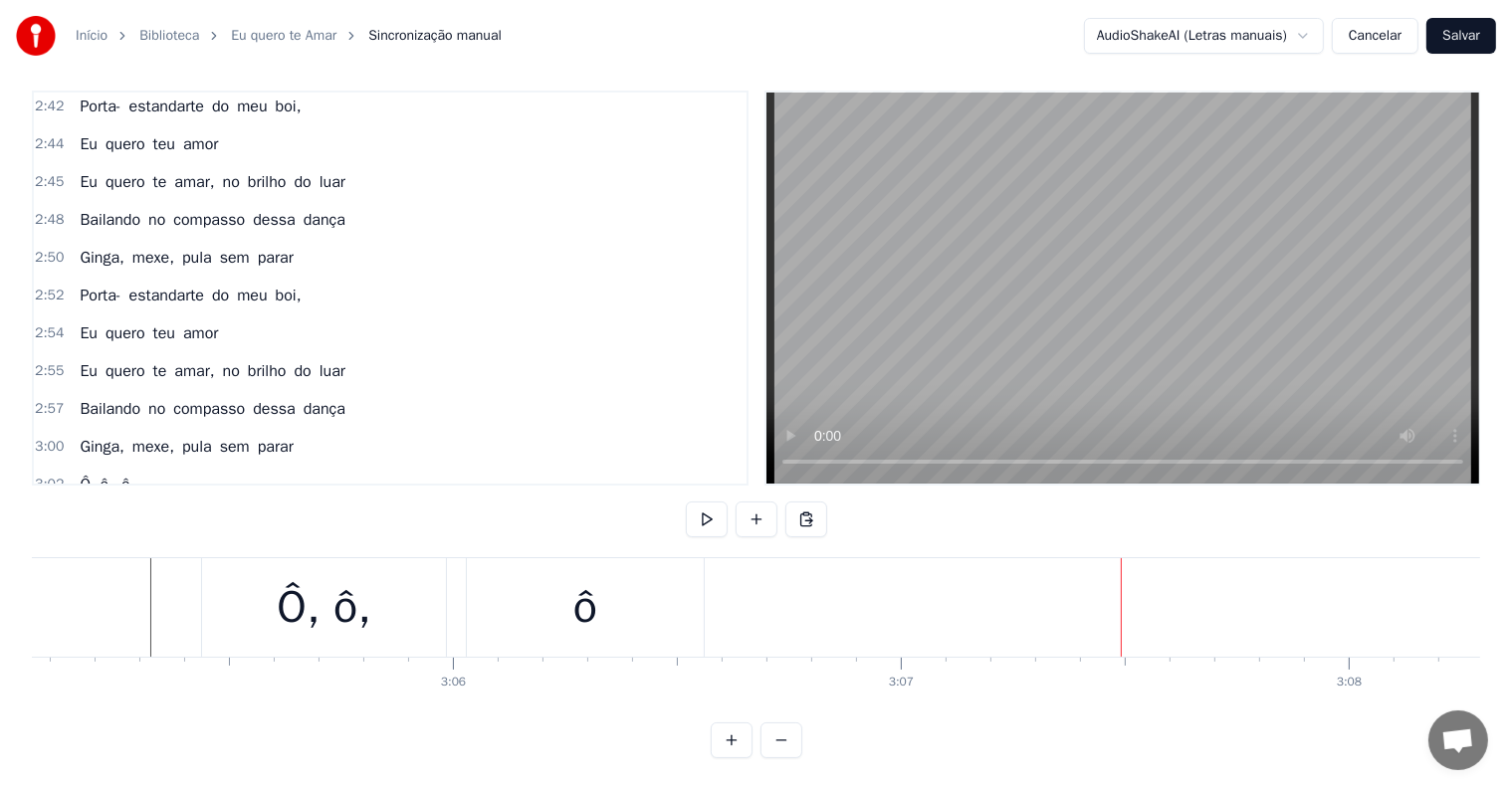 click on "ô" at bounding box center [585, 607] 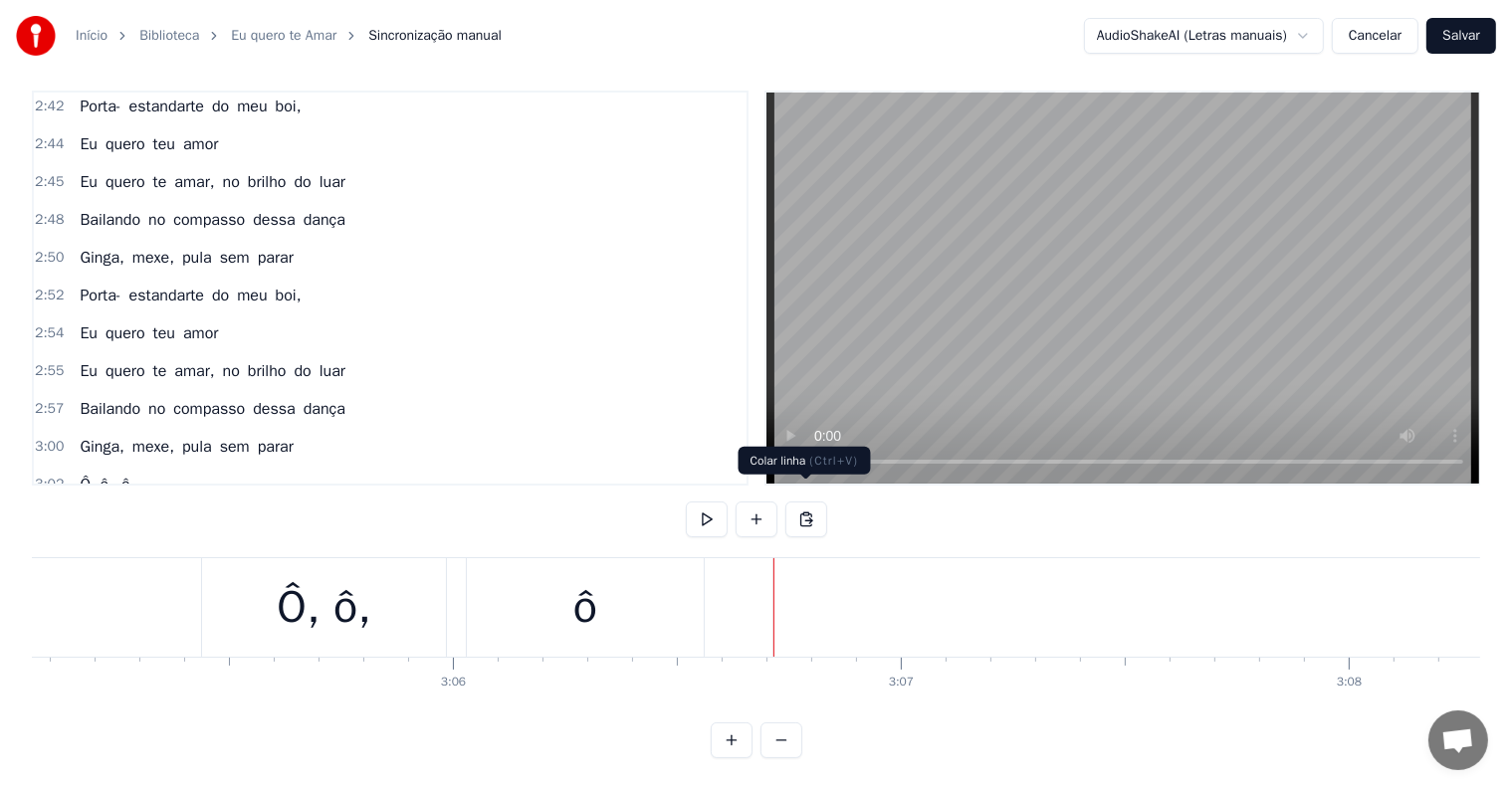 click at bounding box center [806, 519] 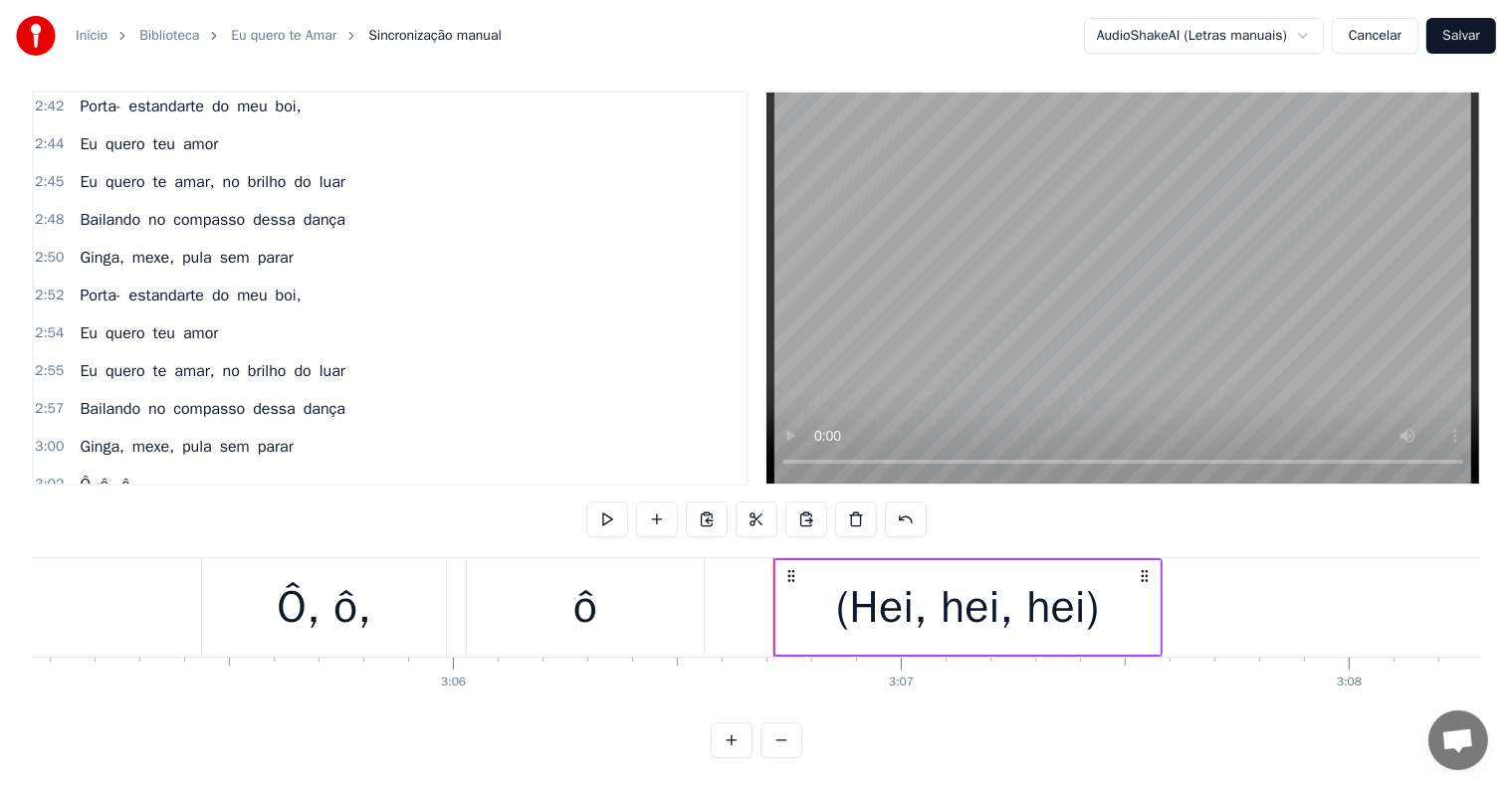 click at bounding box center [-36937, 607] 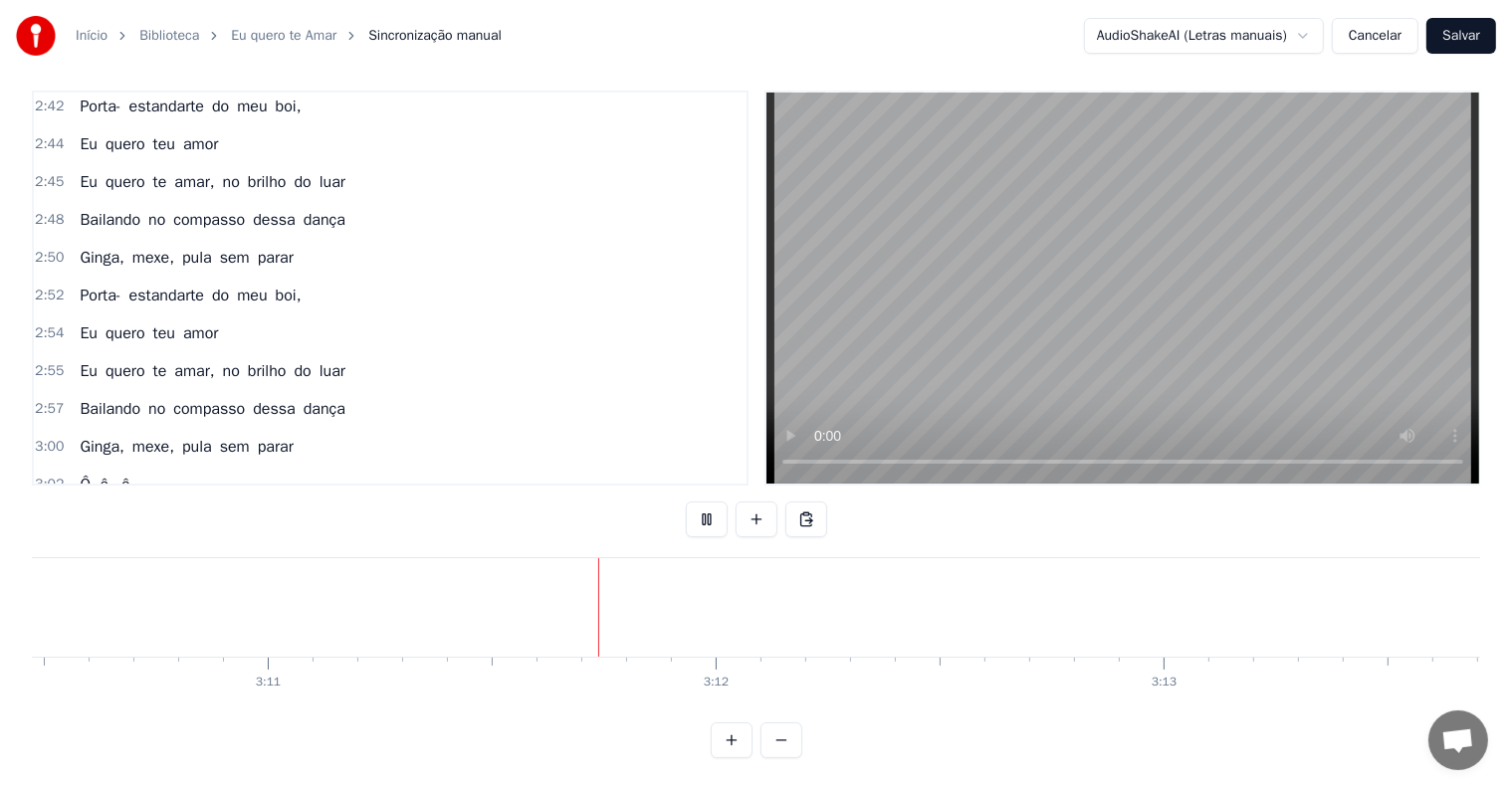 scroll, scrollTop: 0, scrollLeft: 85460, axis: horizontal 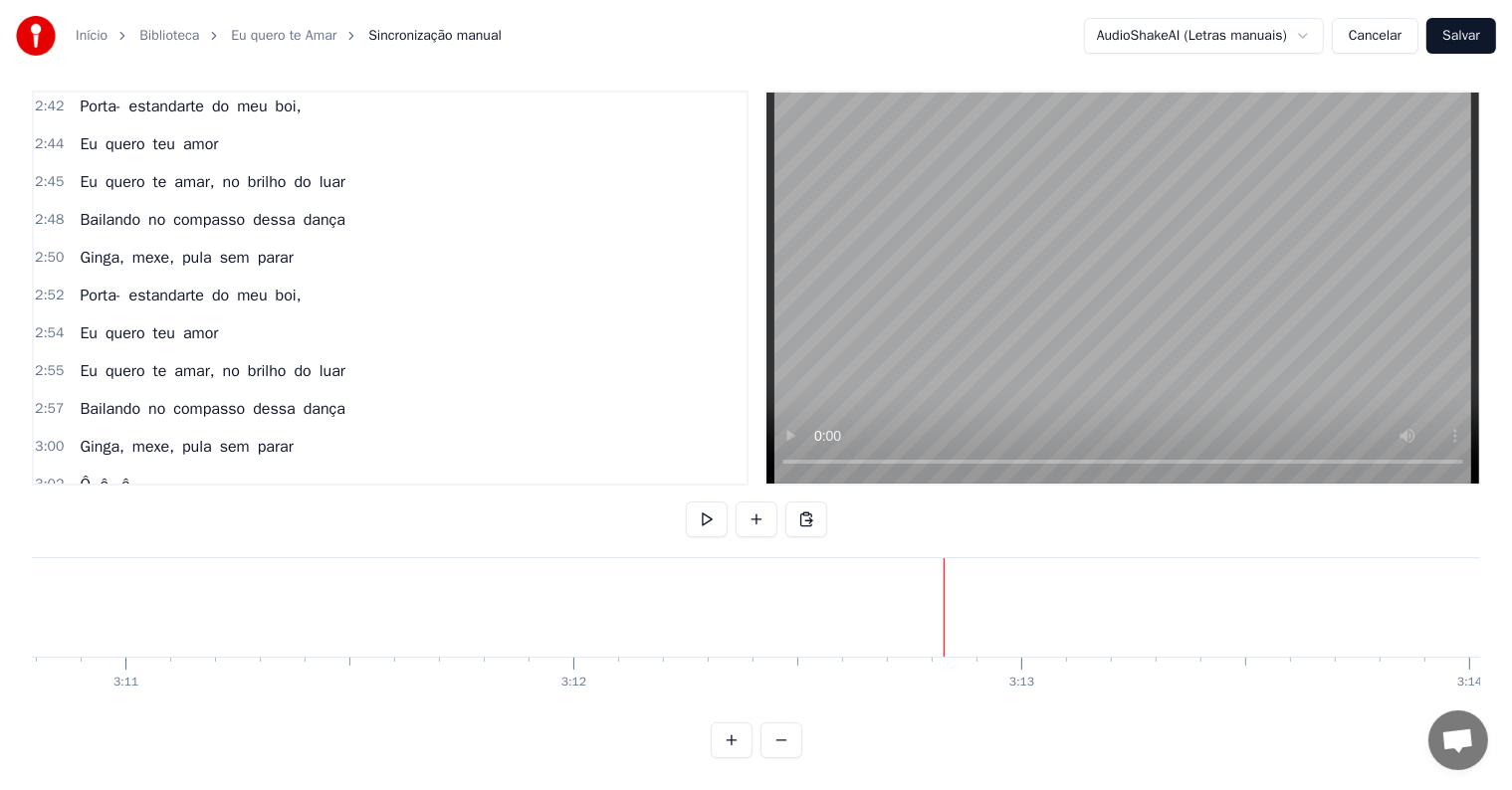 click on "Ô, ô, ô" at bounding box center [105, 485] 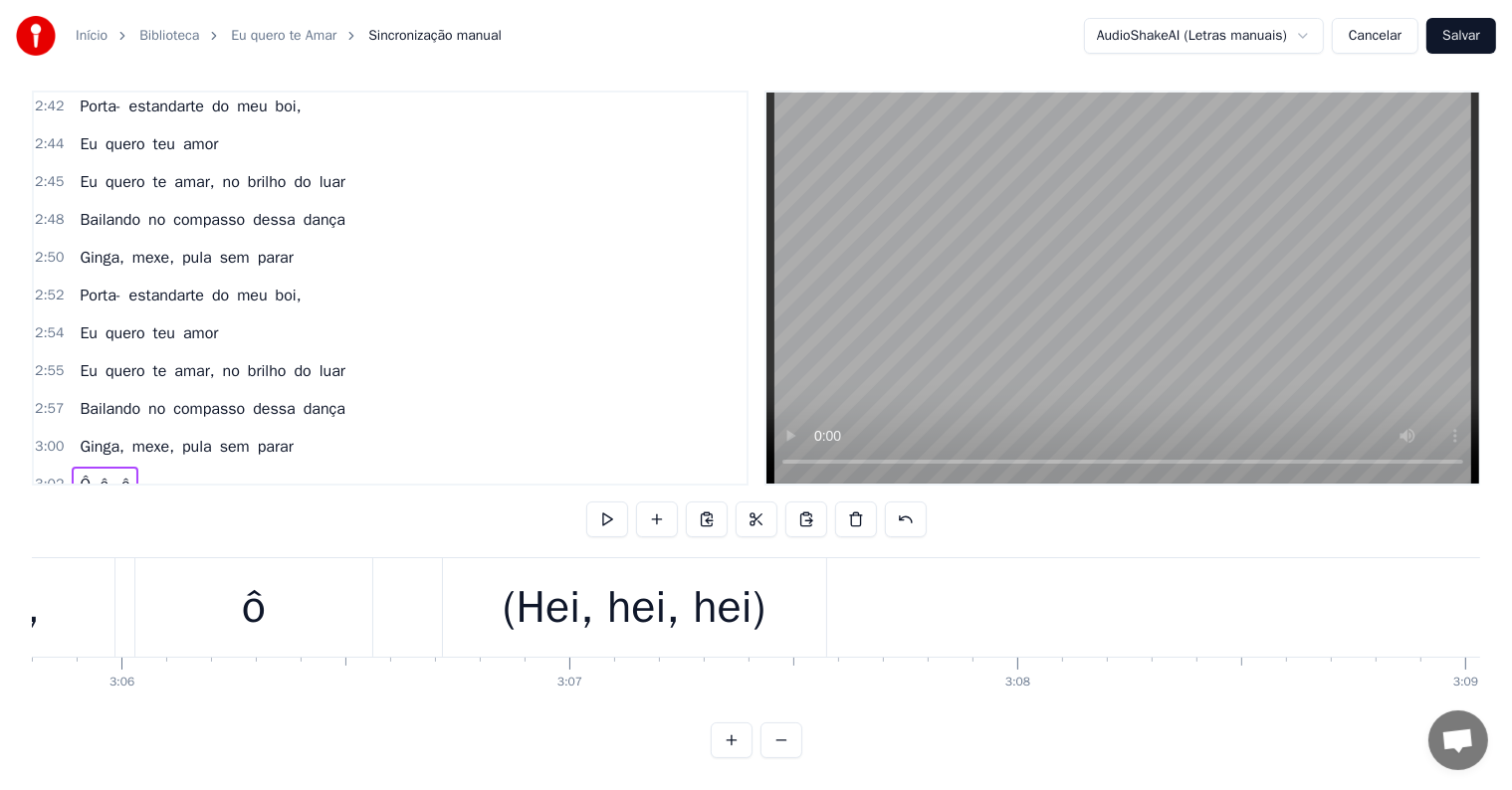scroll, scrollTop: 0, scrollLeft: 81869, axis: horizontal 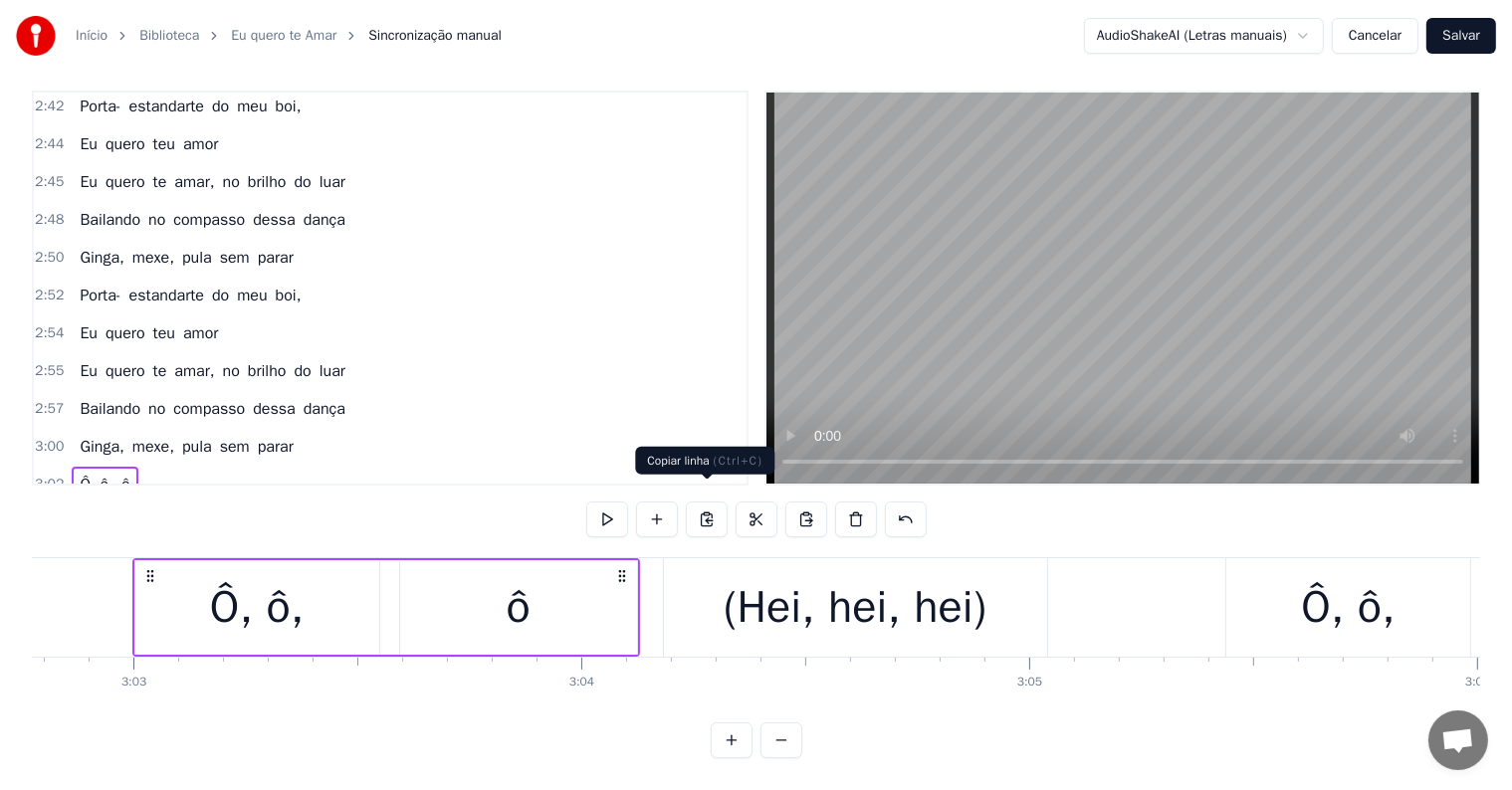 click at bounding box center (707, 519) 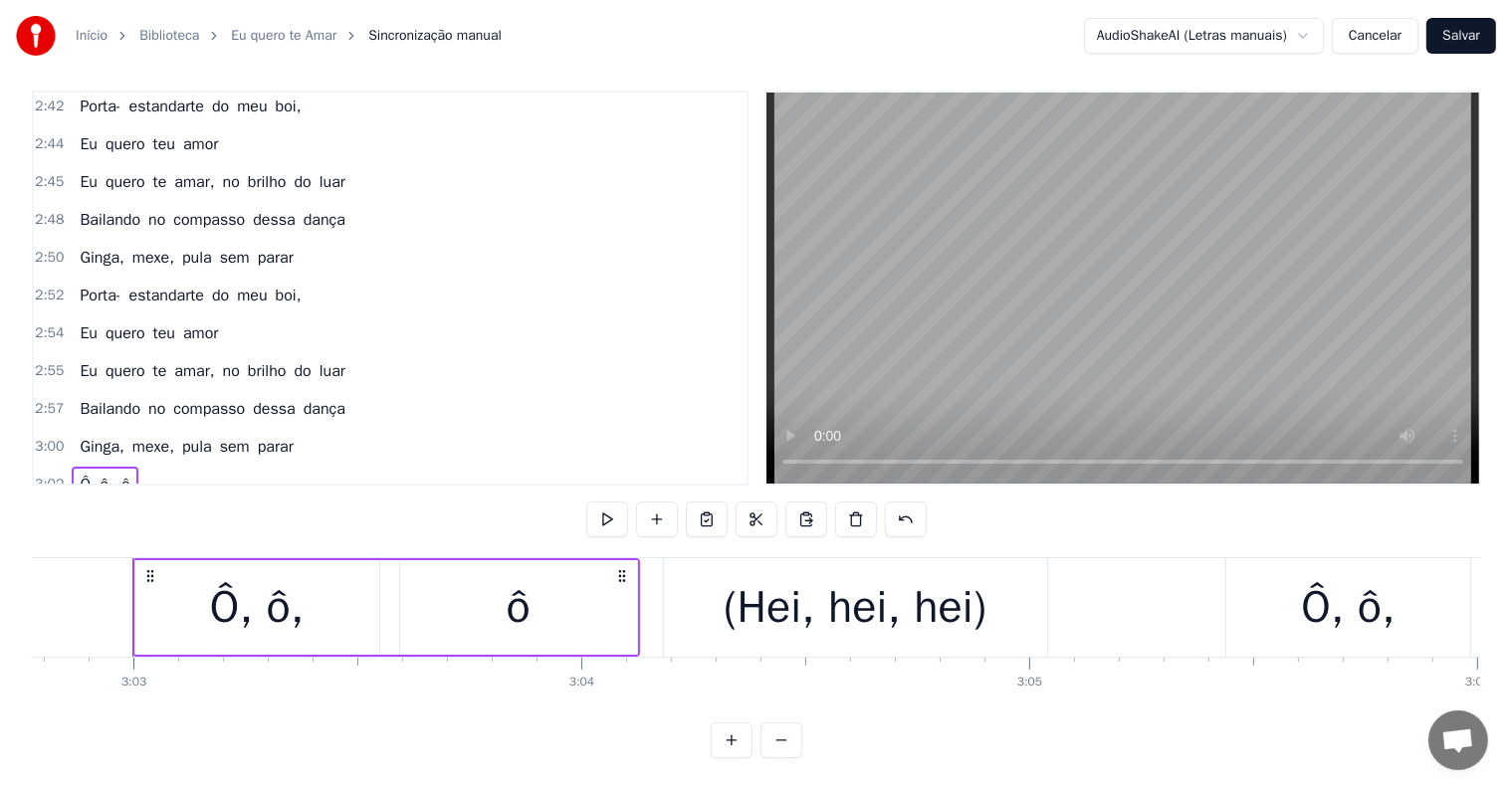 click on "ô" at bounding box center (125, 560) 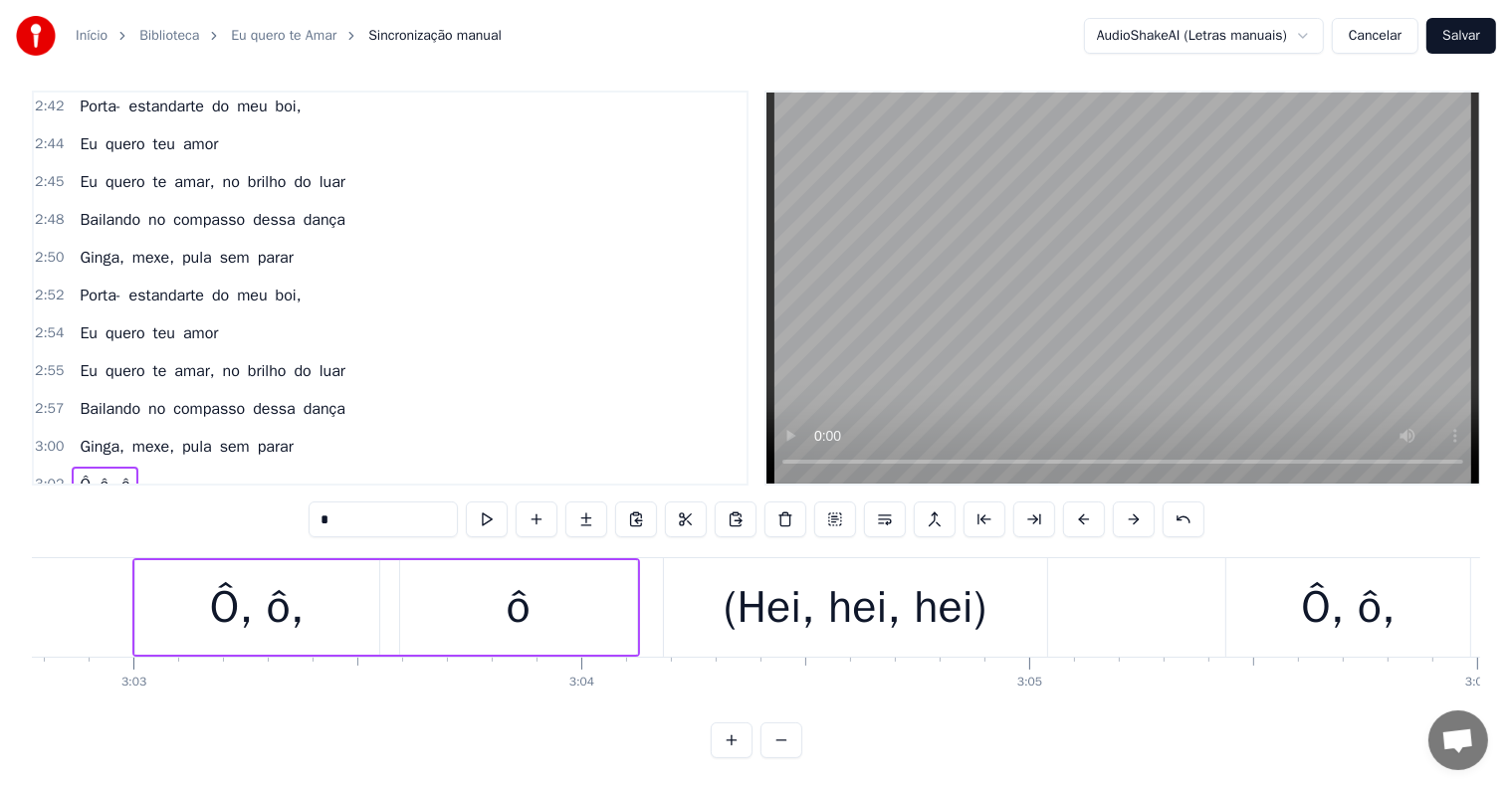 scroll, scrollTop: 2537, scrollLeft: 0, axis: vertical 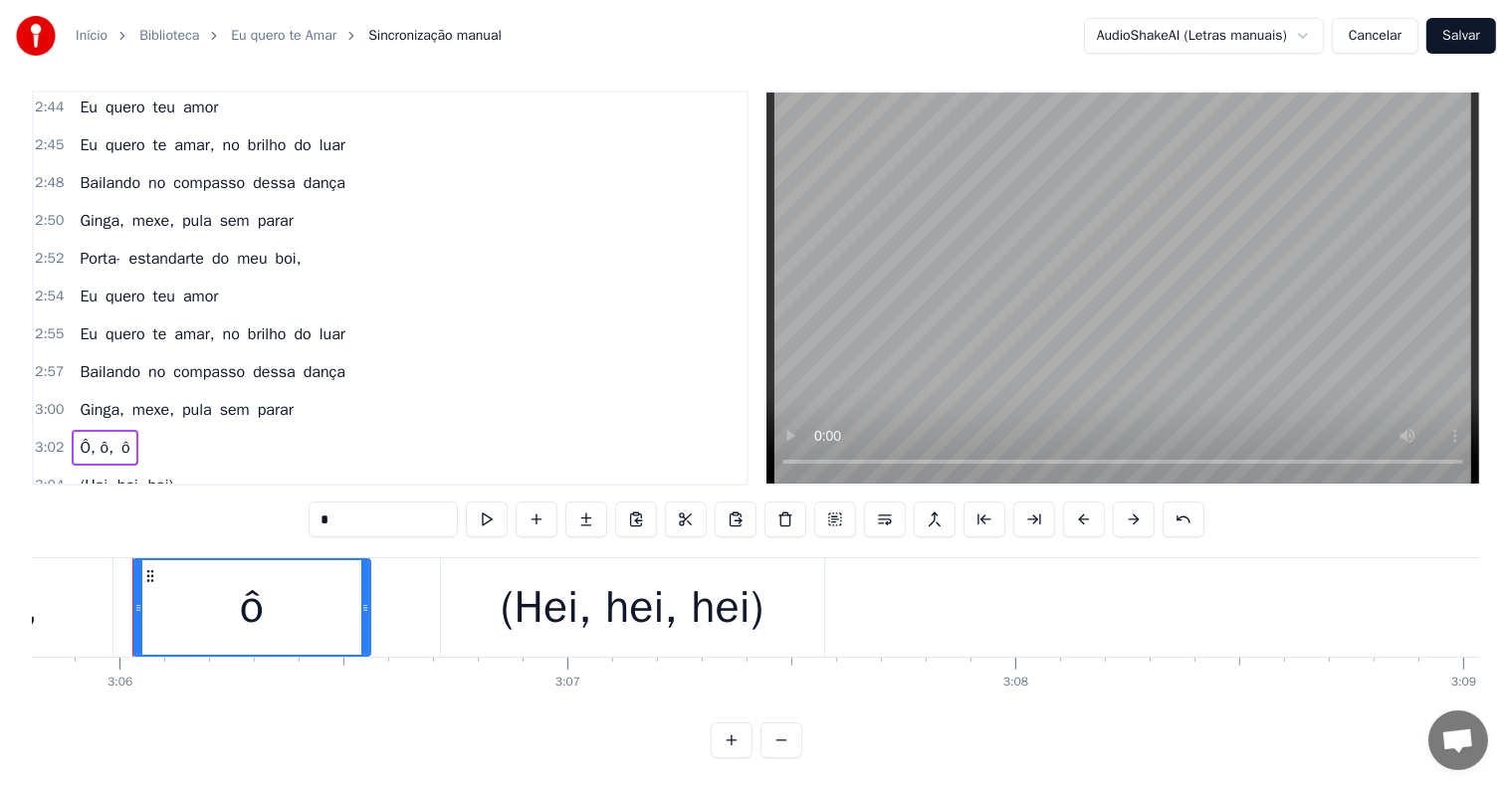 click on "(Hei, hei, hei)" at bounding box center (126, 561) 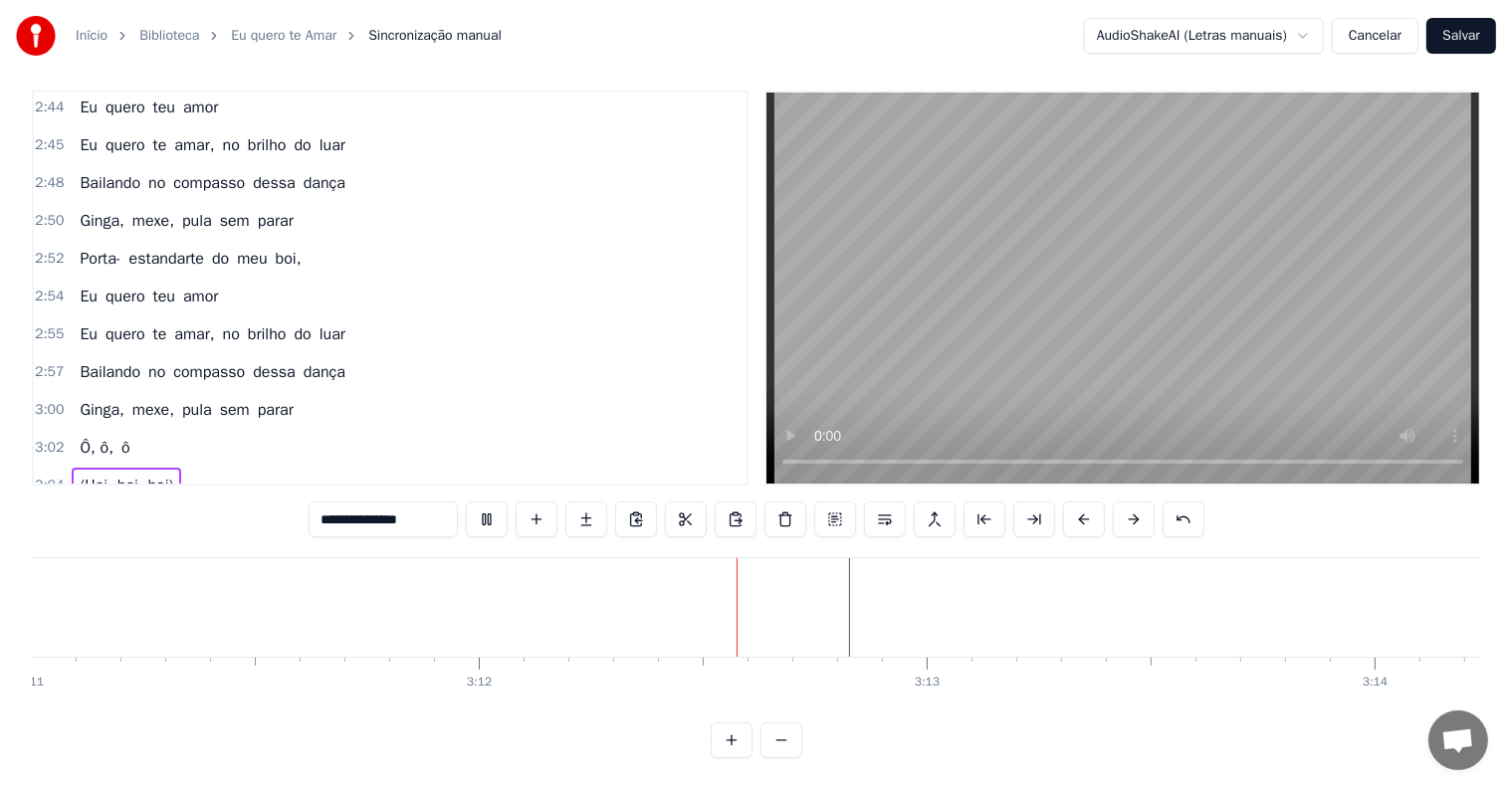 scroll, scrollTop: 0, scrollLeft: 85857, axis: horizontal 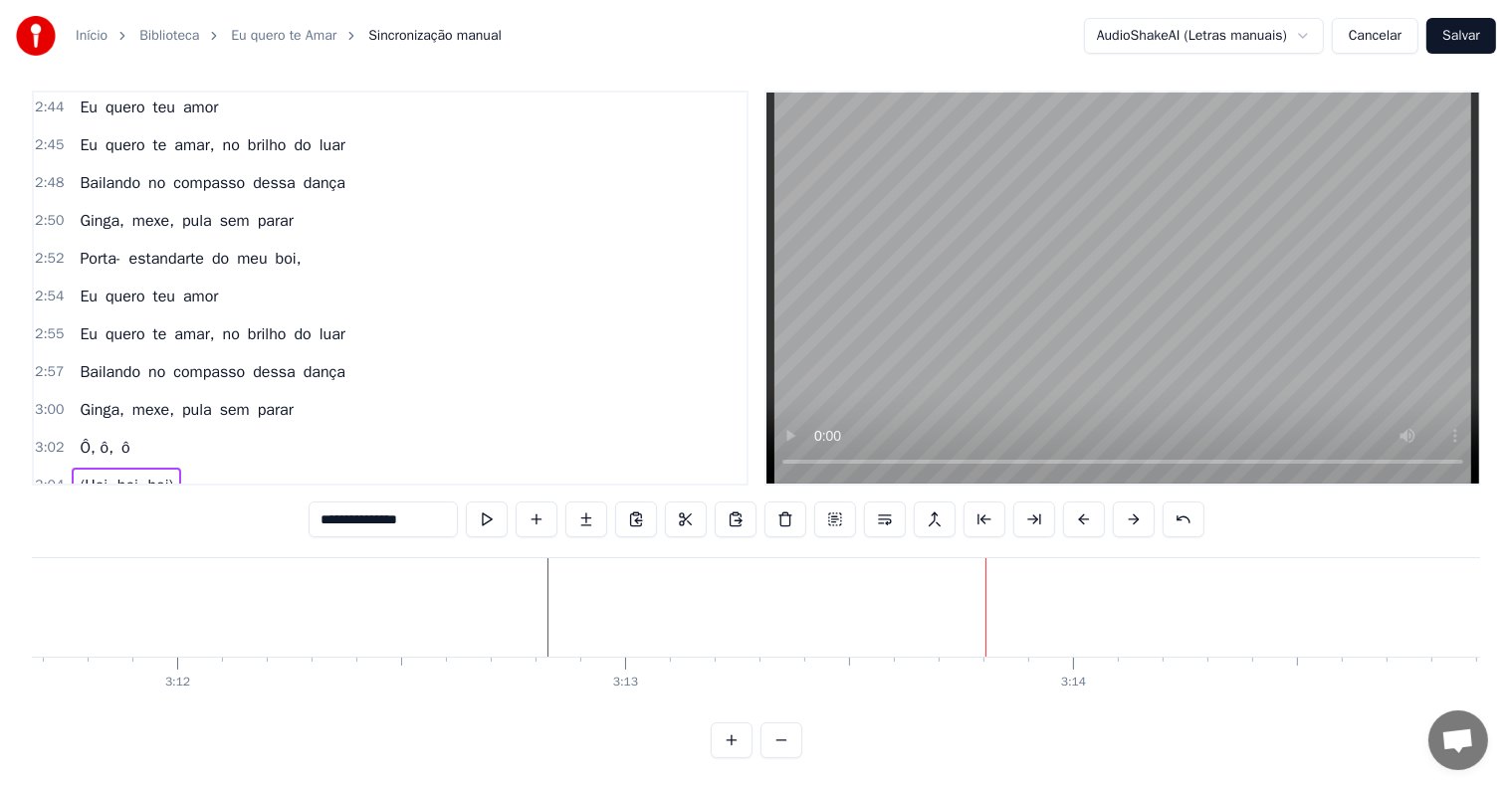 click at bounding box center (-39900, 607) 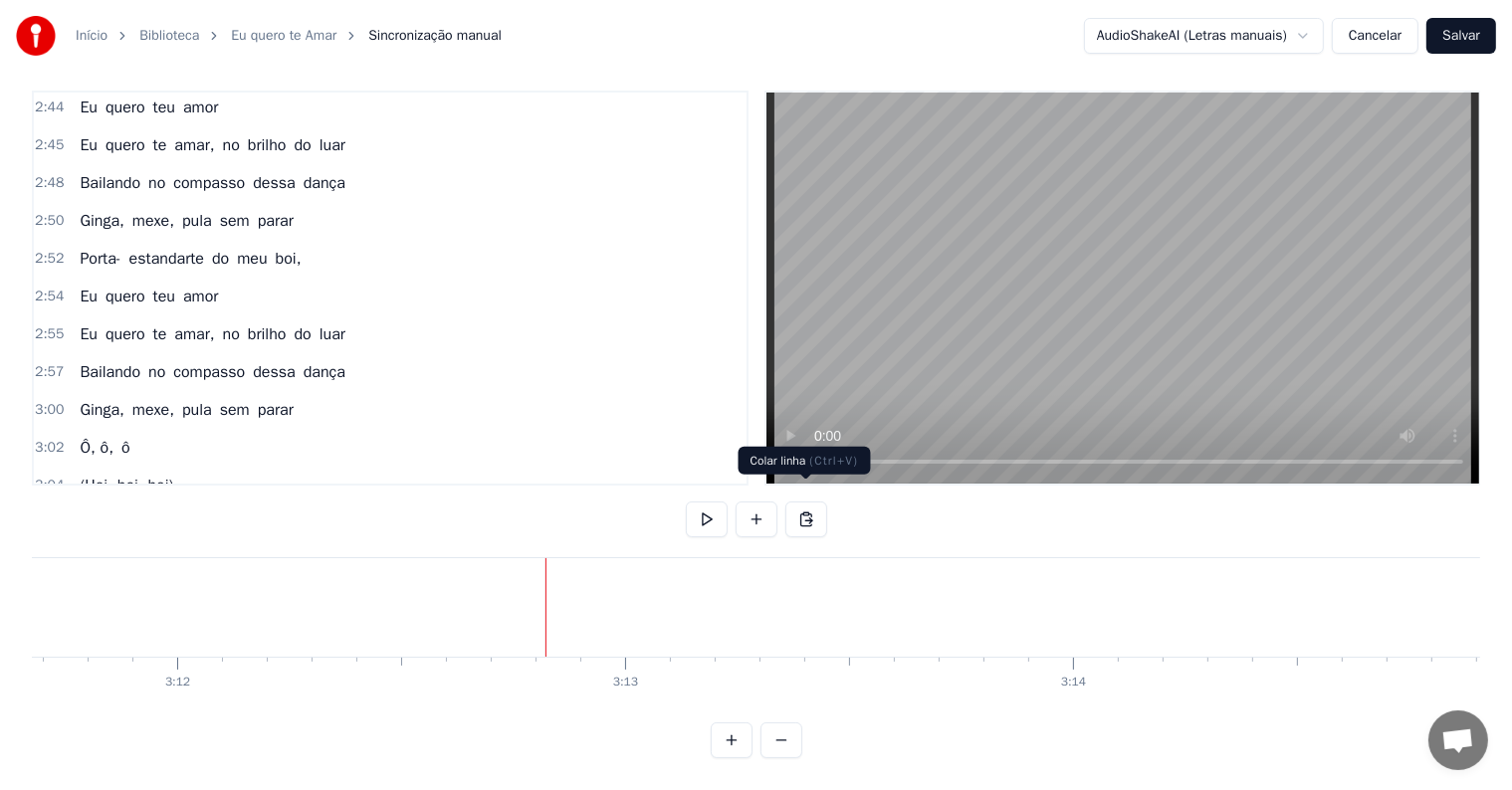 click at bounding box center [806, 519] 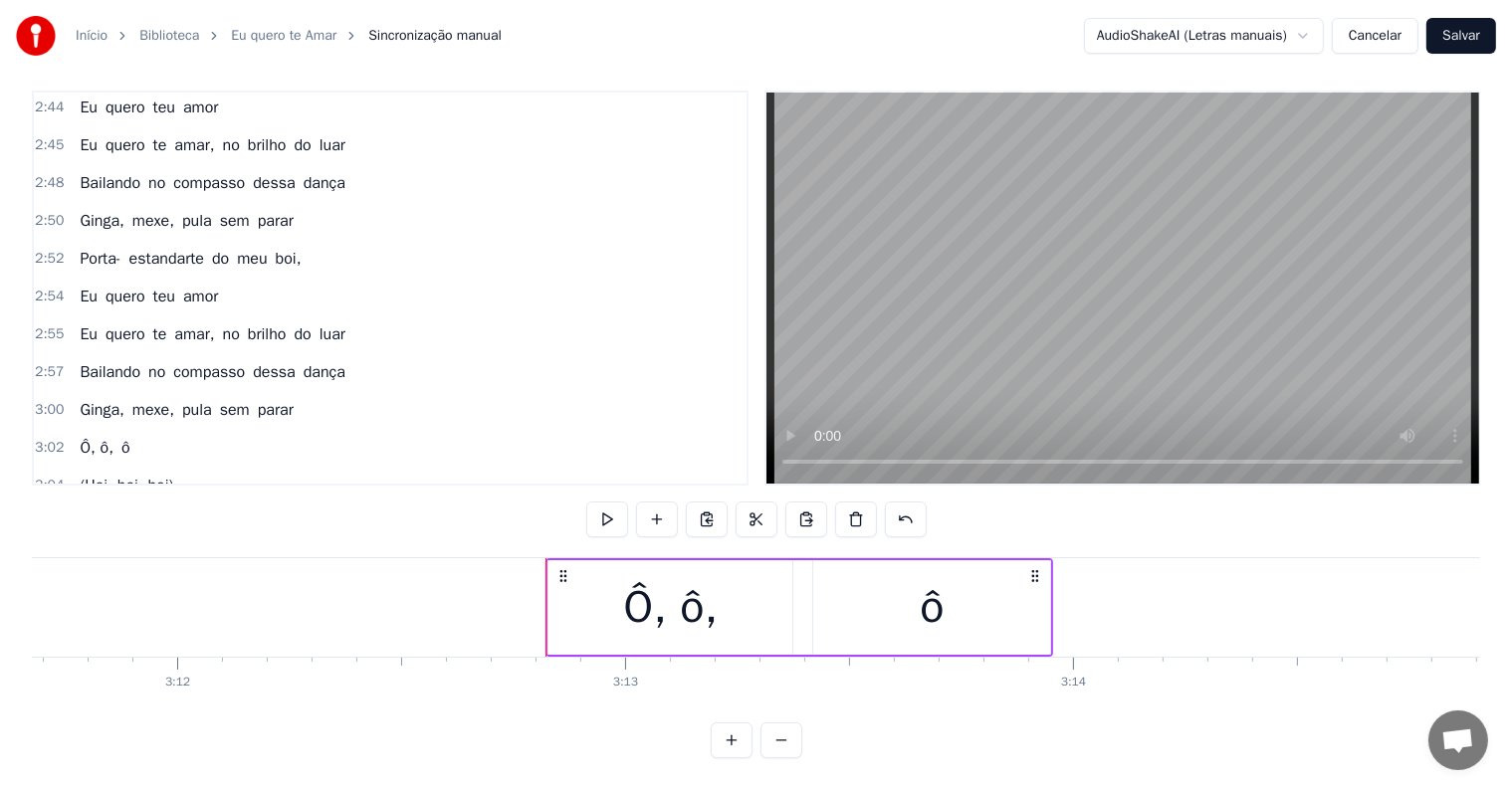 click on "(Hei, hei, hei)" at bounding box center (126, 561) 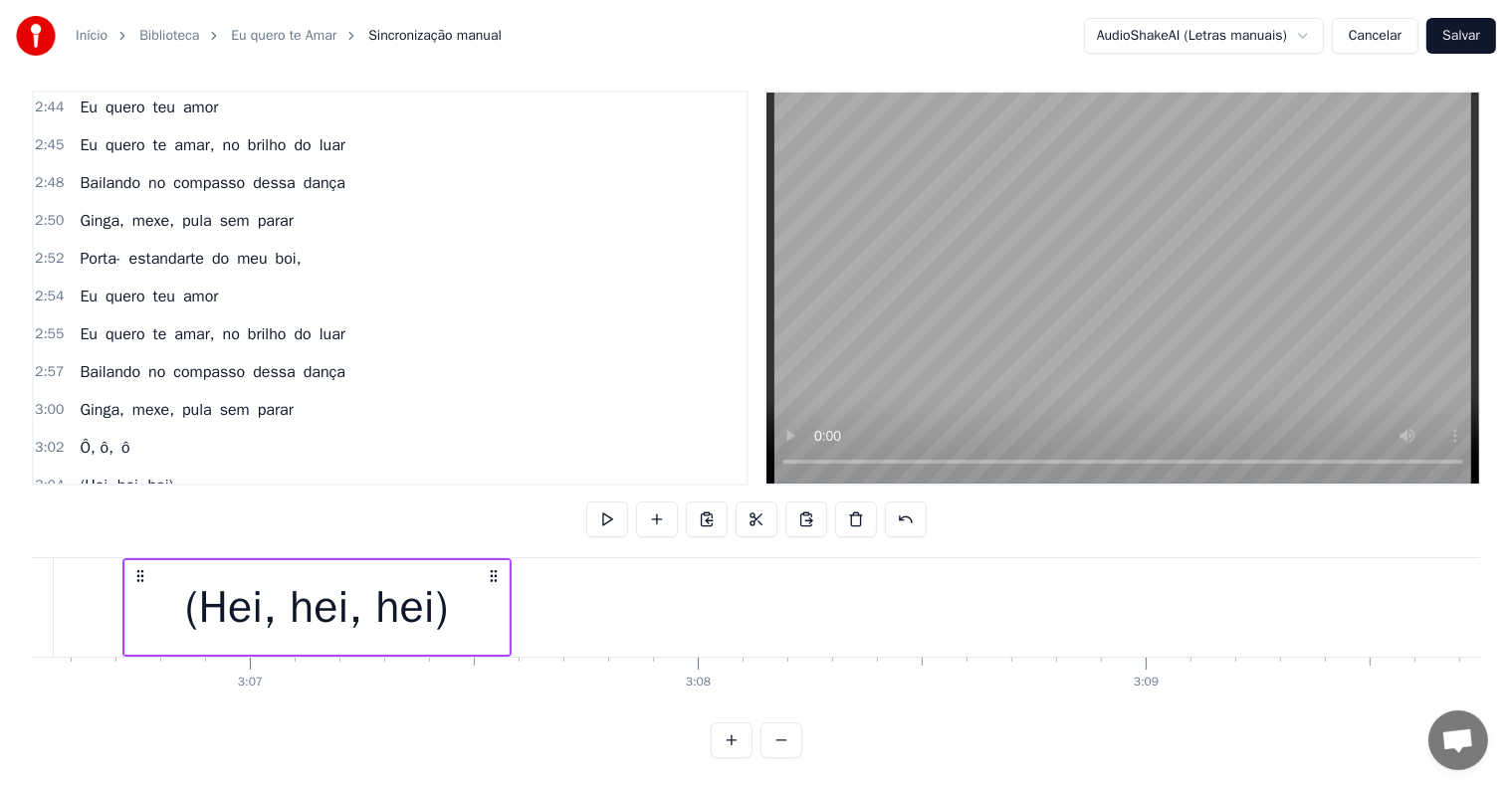 scroll, scrollTop: 0, scrollLeft: 83534, axis: horizontal 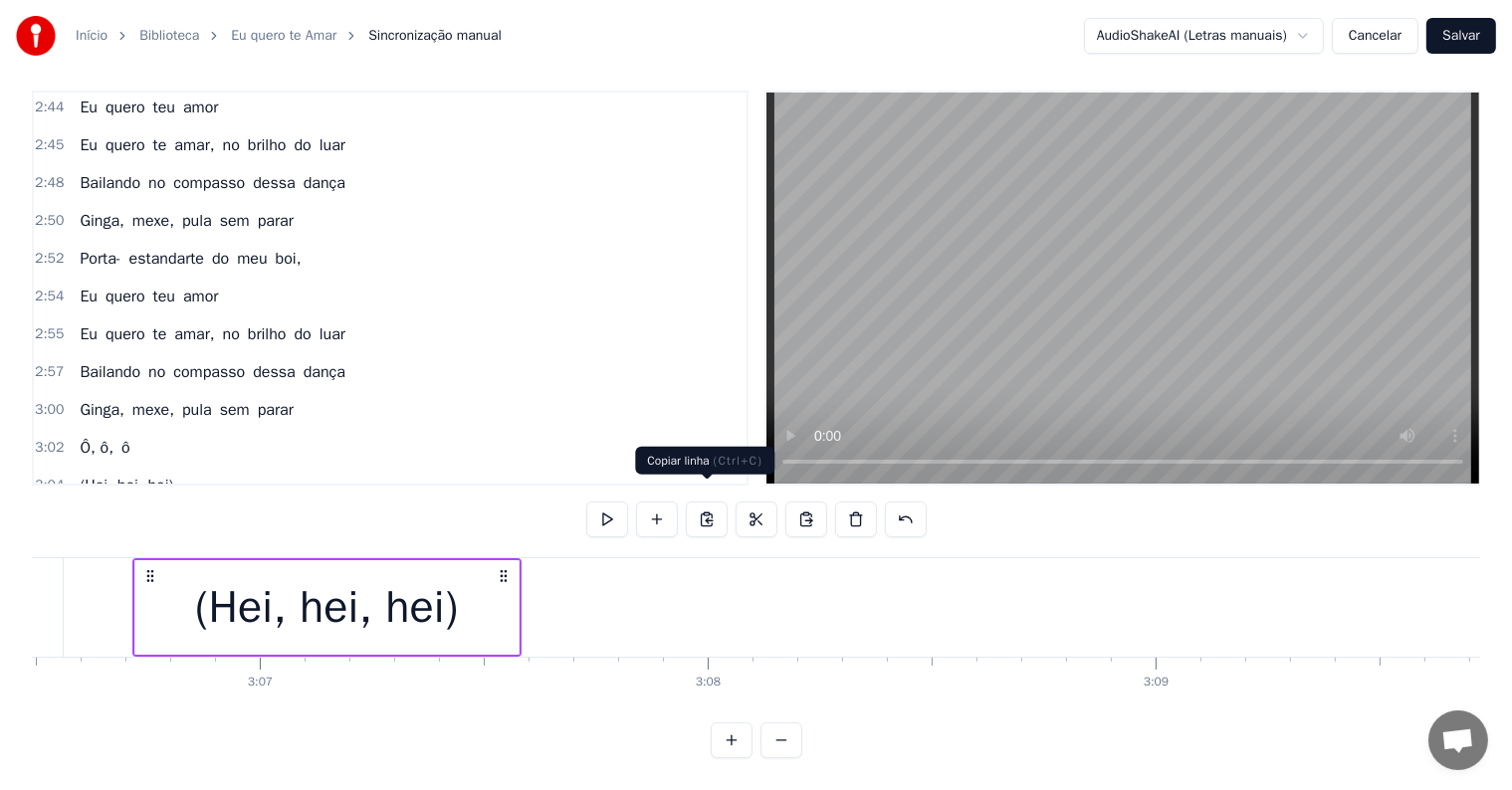 click at bounding box center (707, 519) 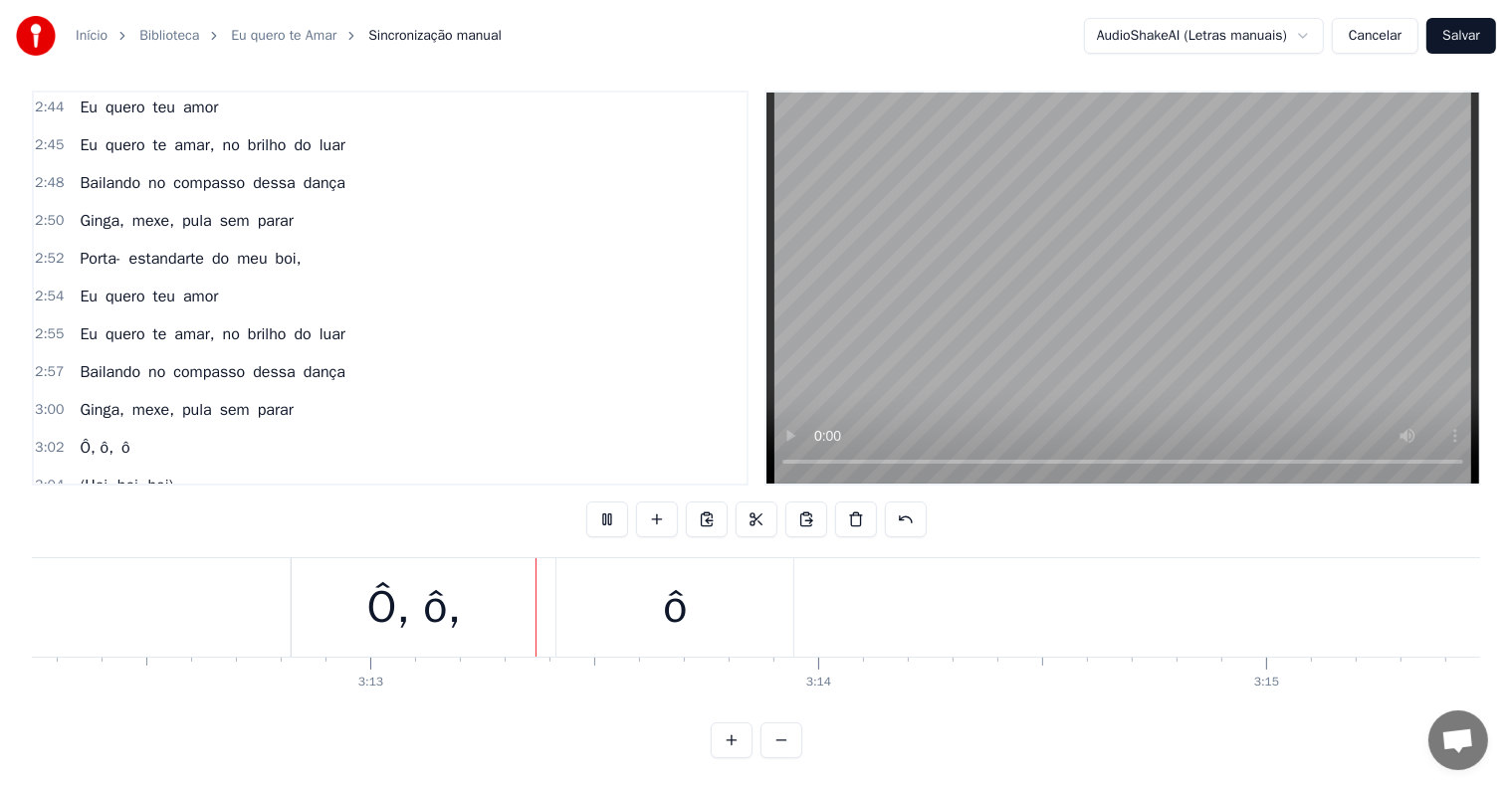 scroll, scrollTop: 0, scrollLeft: 86223, axis: horizontal 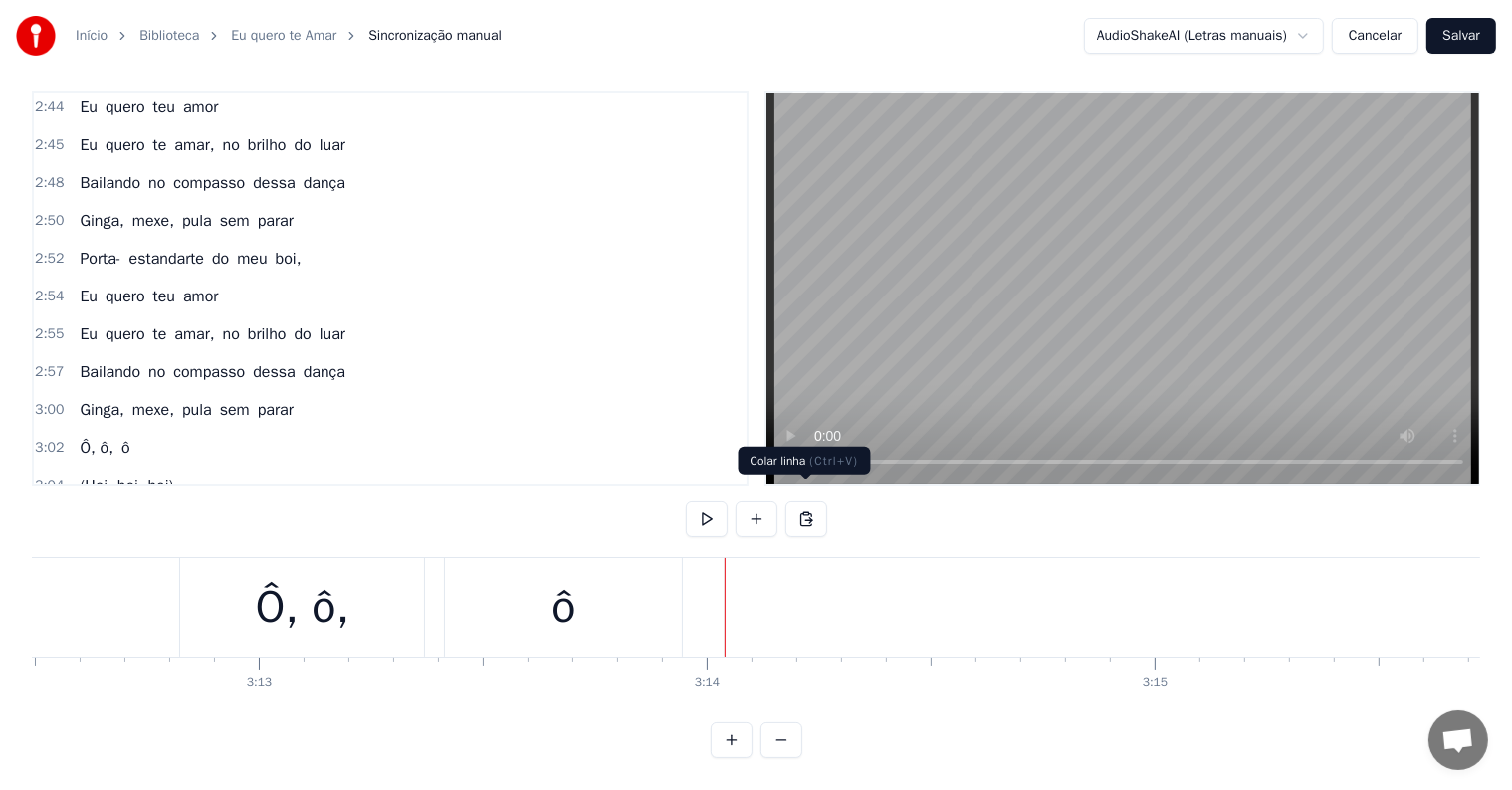 click at bounding box center (806, 519) 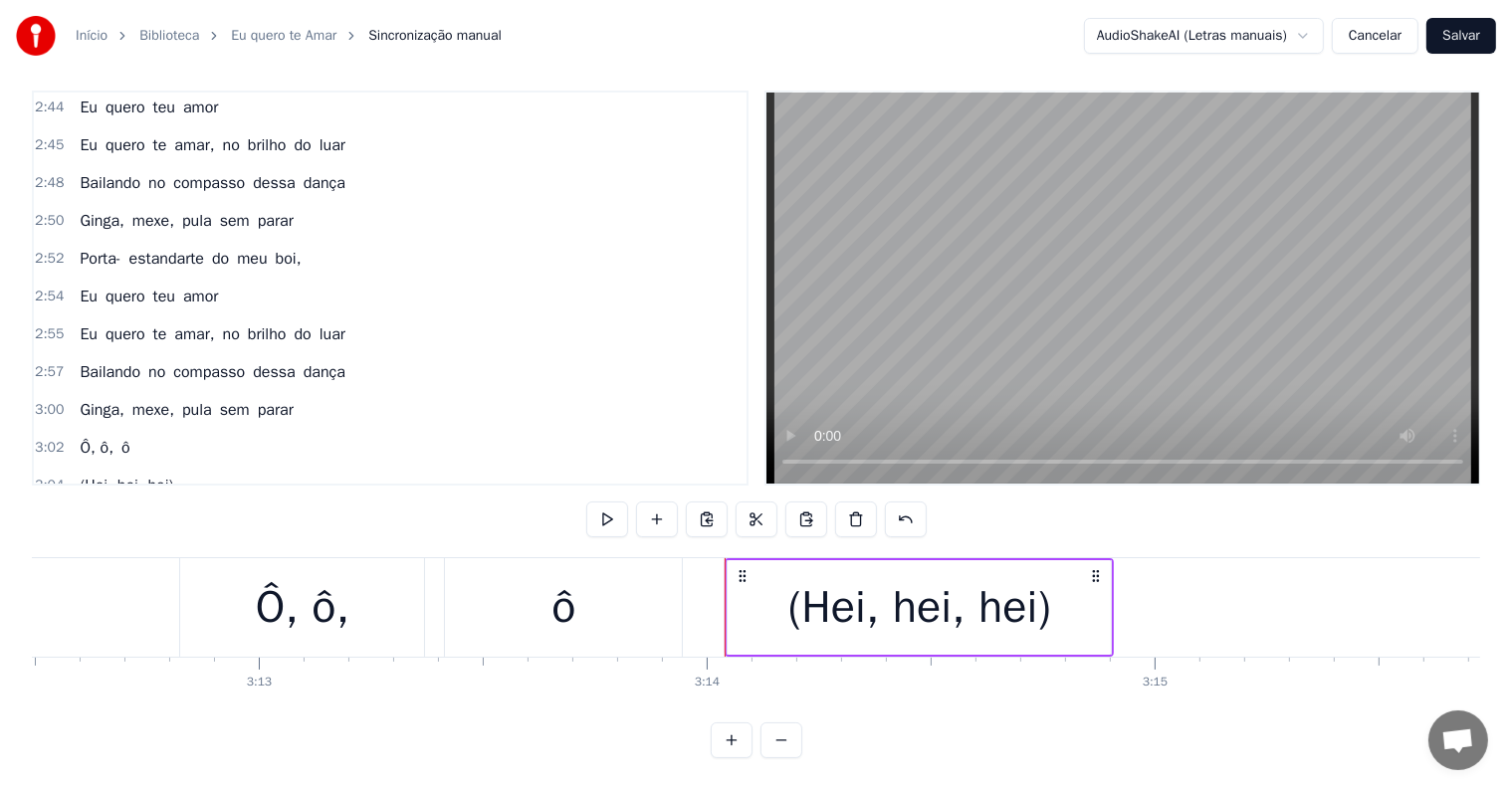 click at bounding box center [-40267, 607] 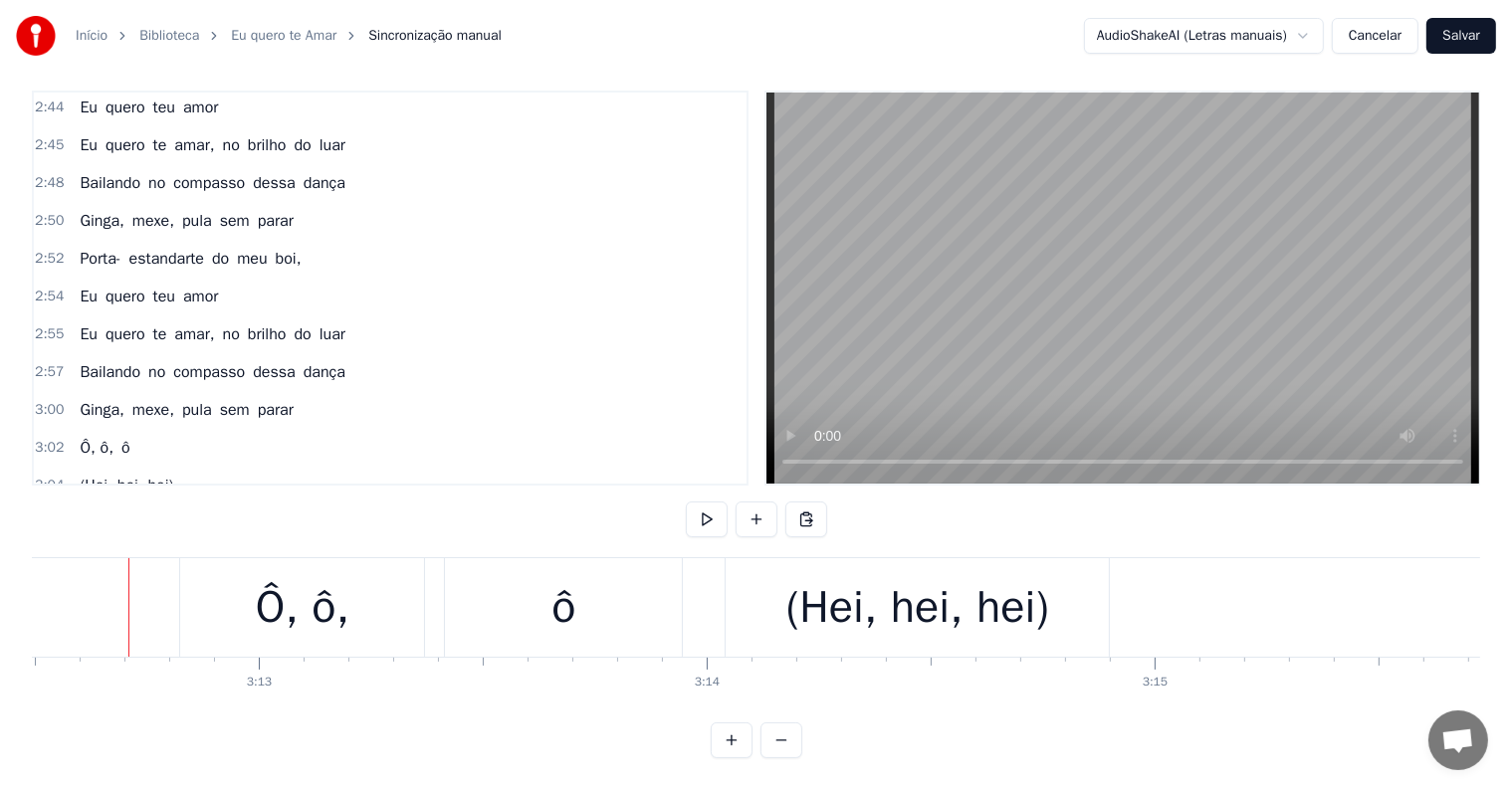 scroll, scrollTop: 0, scrollLeft: 86220, axis: horizontal 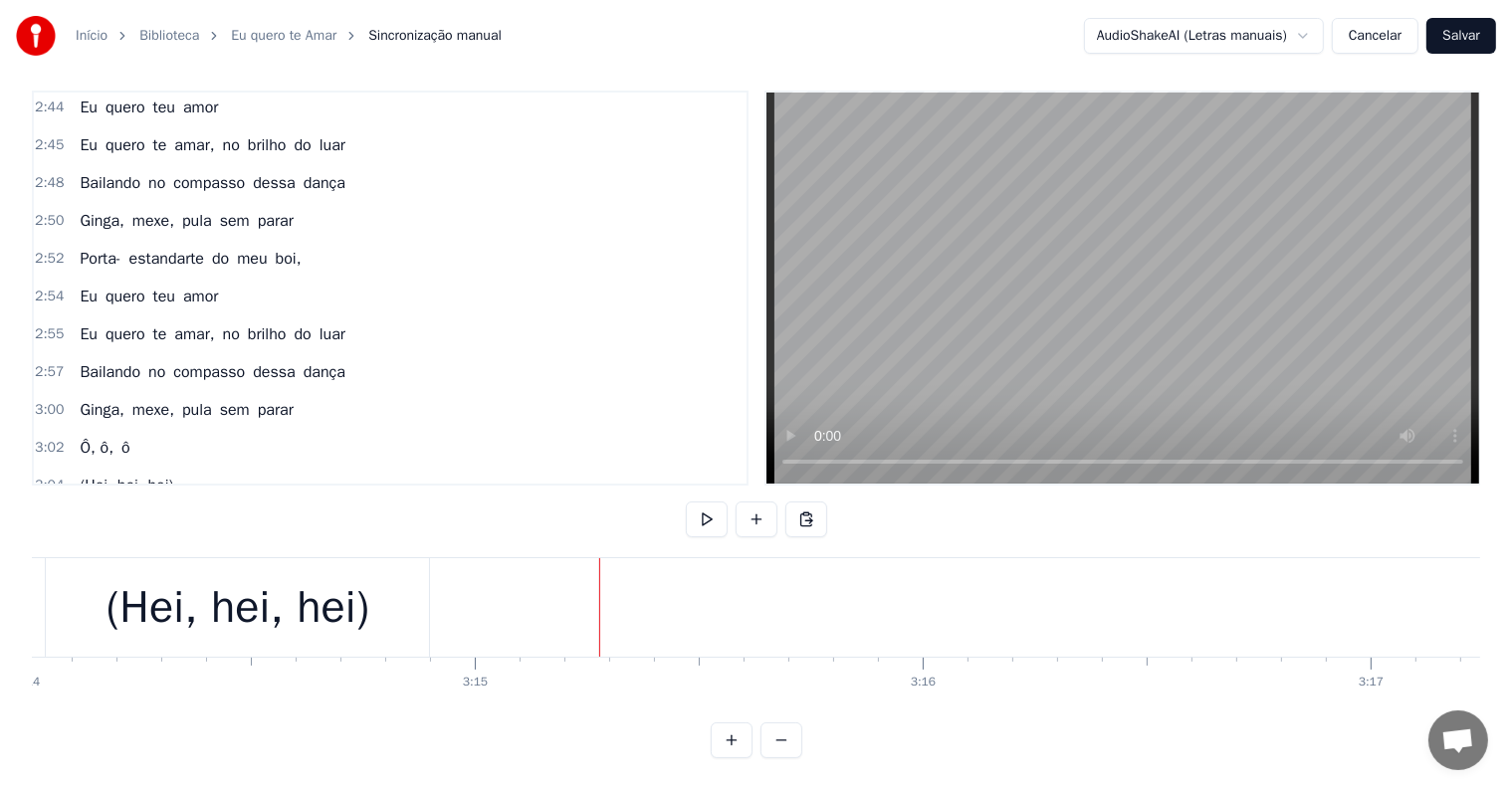 click on "Ô, ô, ô" at bounding box center [105, 523] 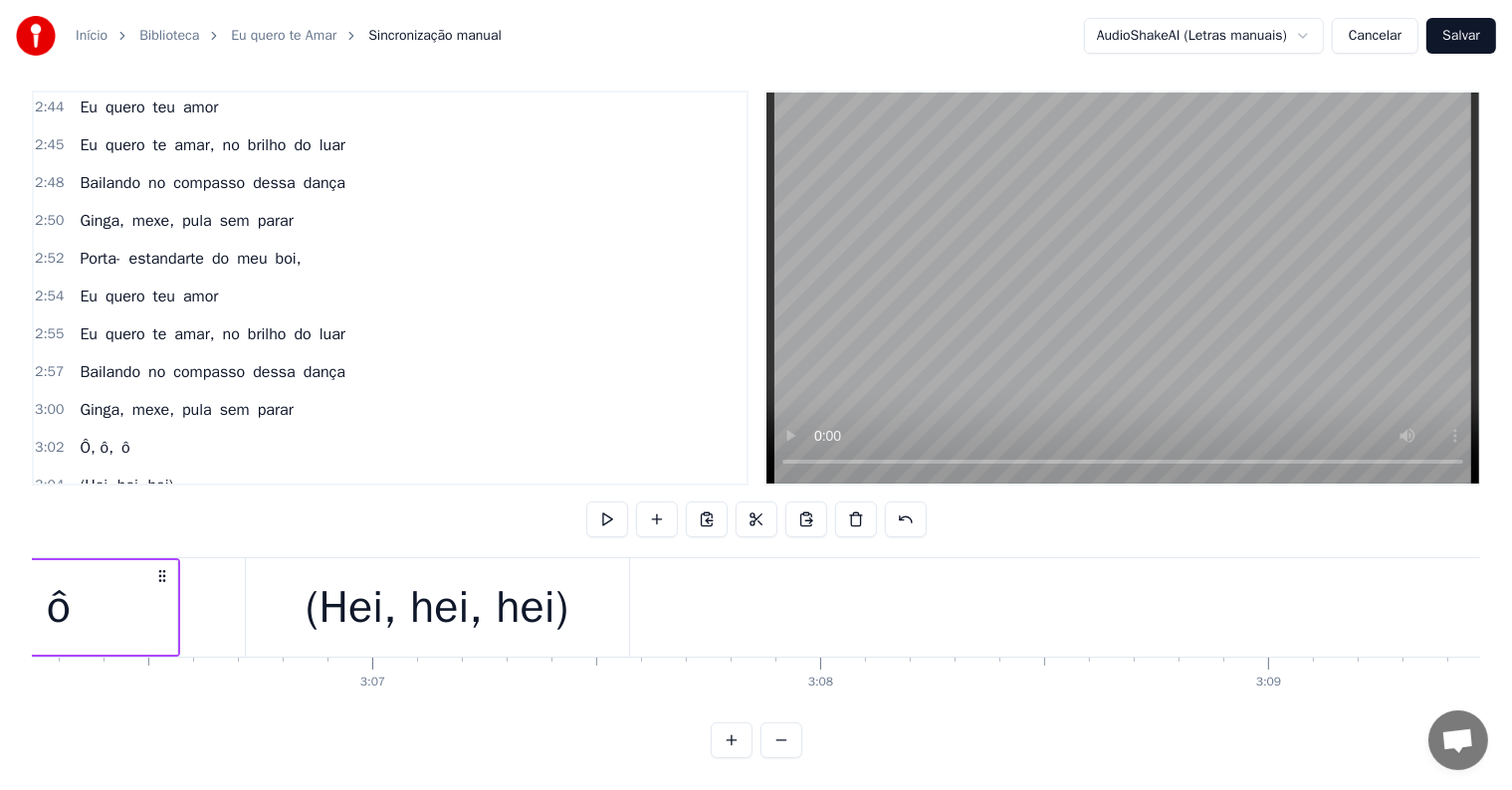 scroll, scrollTop: 0, scrollLeft: 82962, axis: horizontal 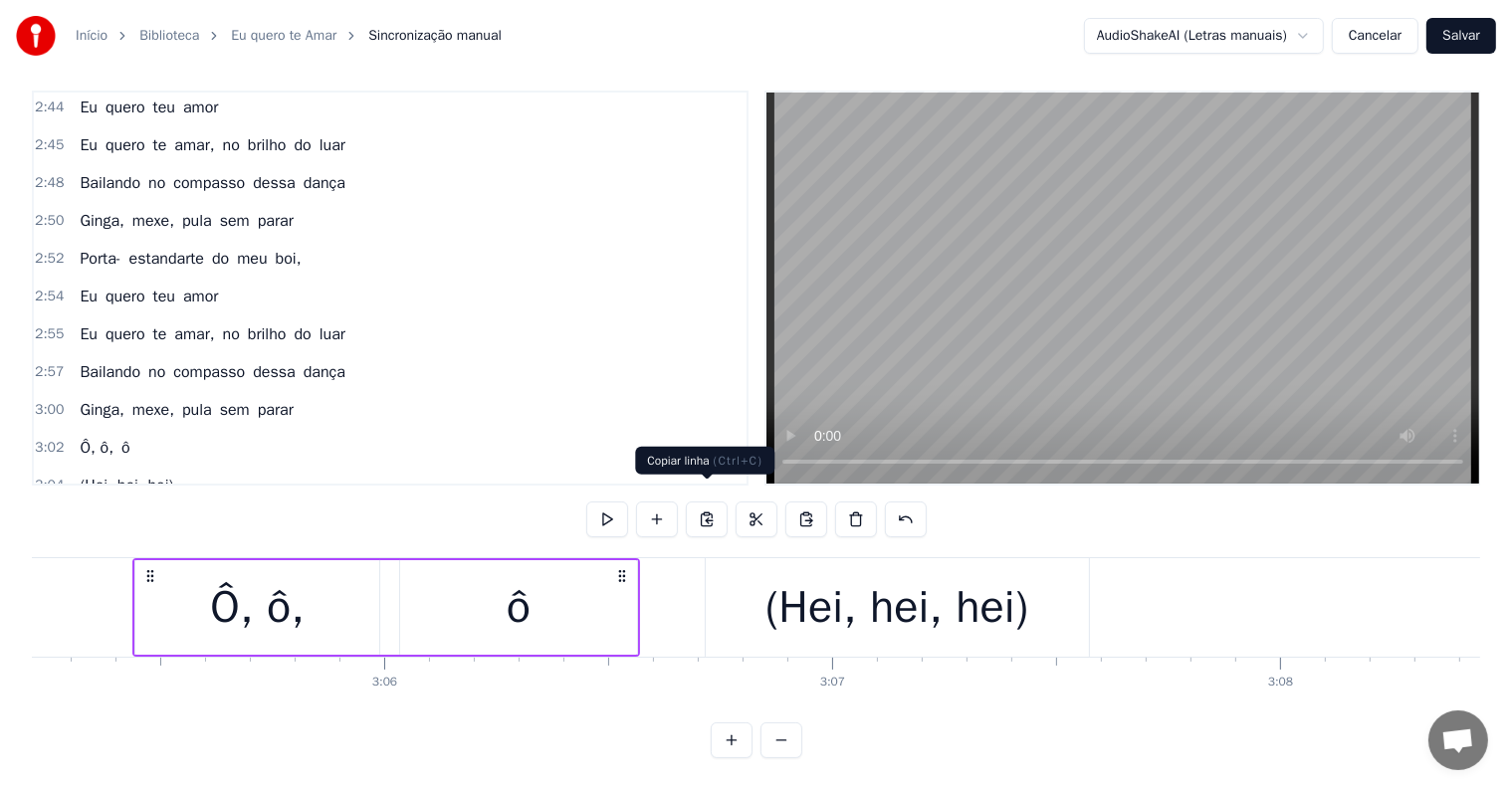 click at bounding box center (707, 519) 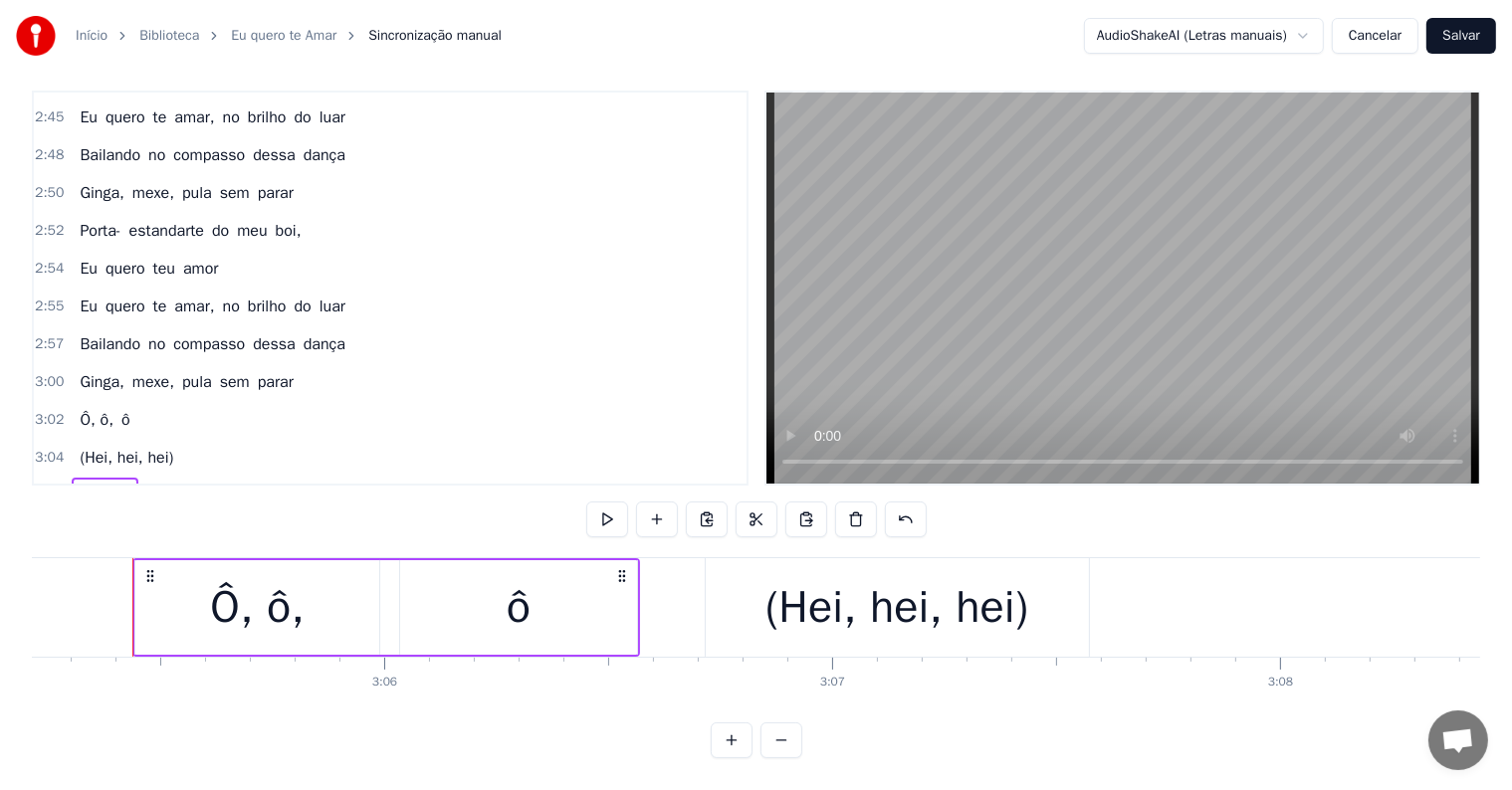 scroll, scrollTop: 2611, scrollLeft: 0, axis: vertical 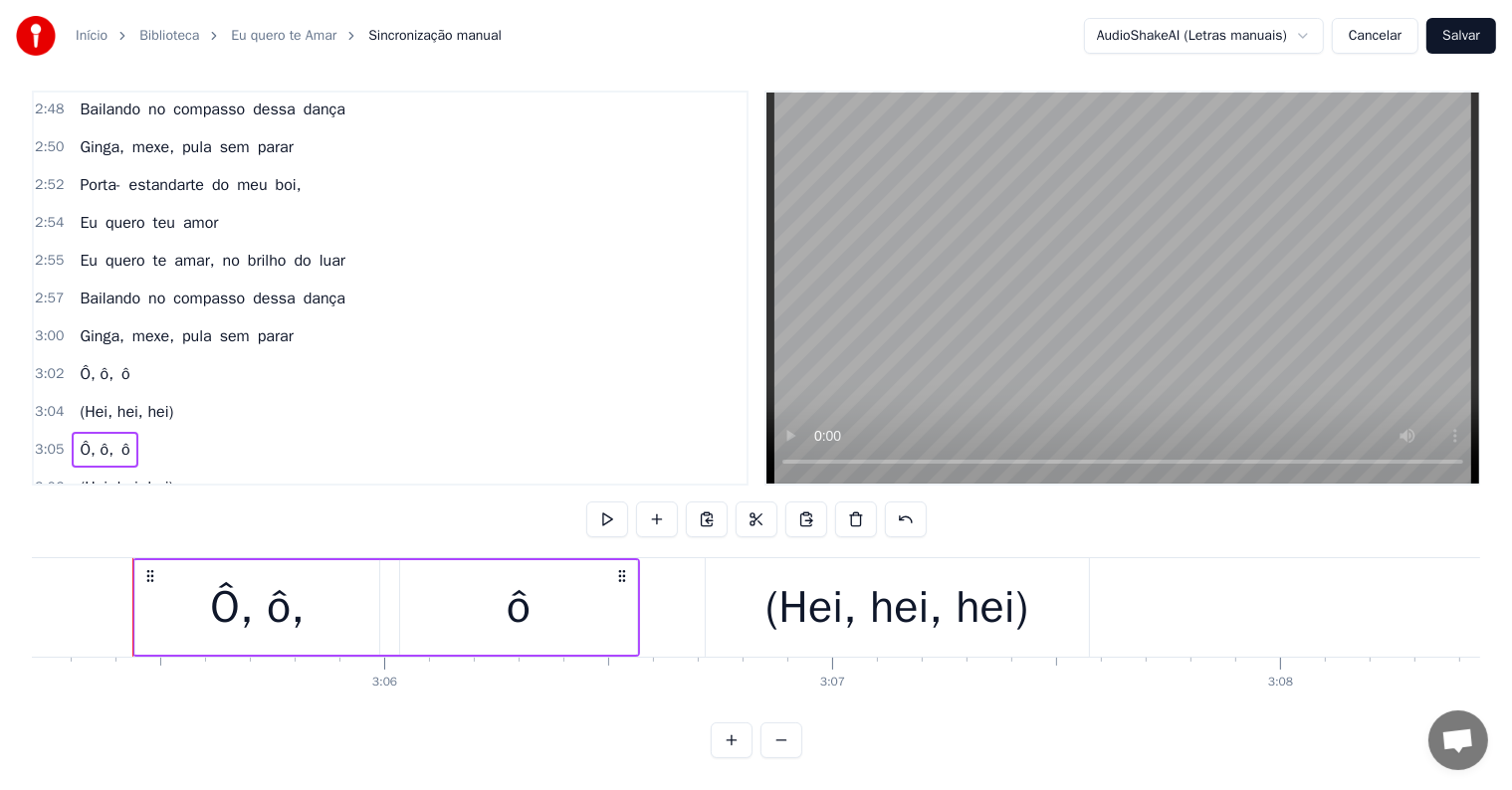 click on "(Hei, hei, hei)" at bounding box center (126, 563) 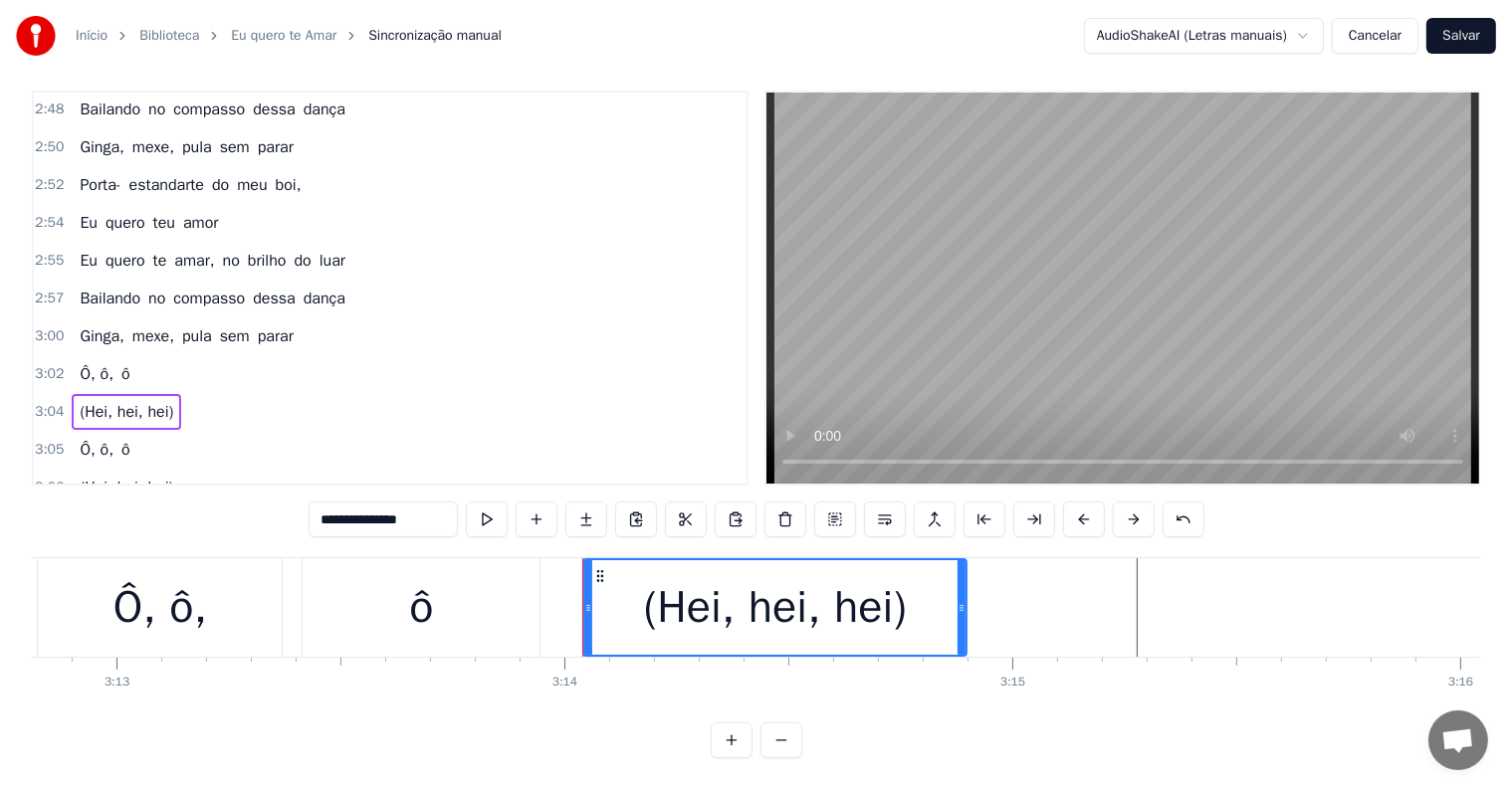 scroll, scrollTop: 0, scrollLeft: 86816, axis: horizontal 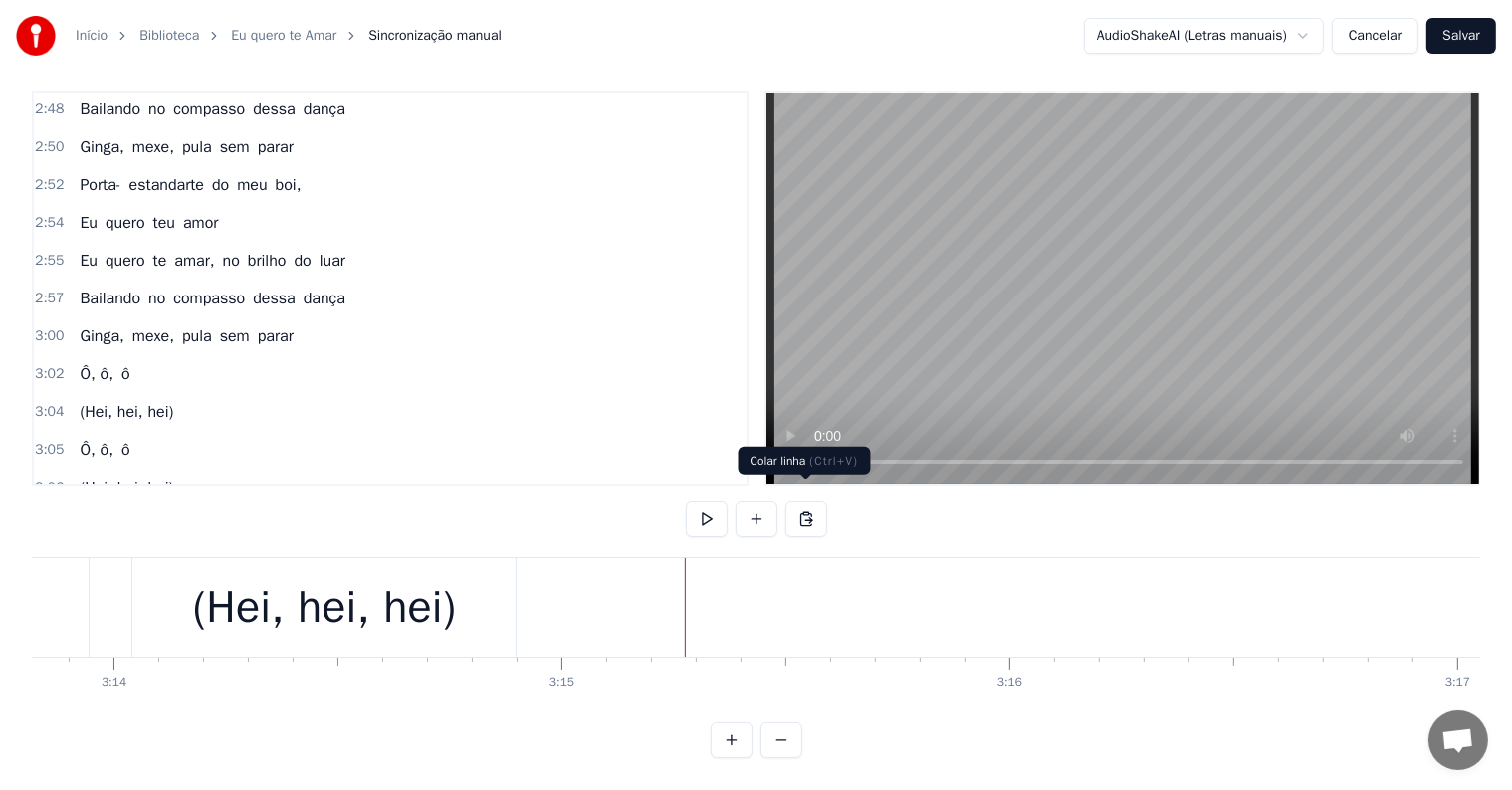 click at bounding box center [806, 519] 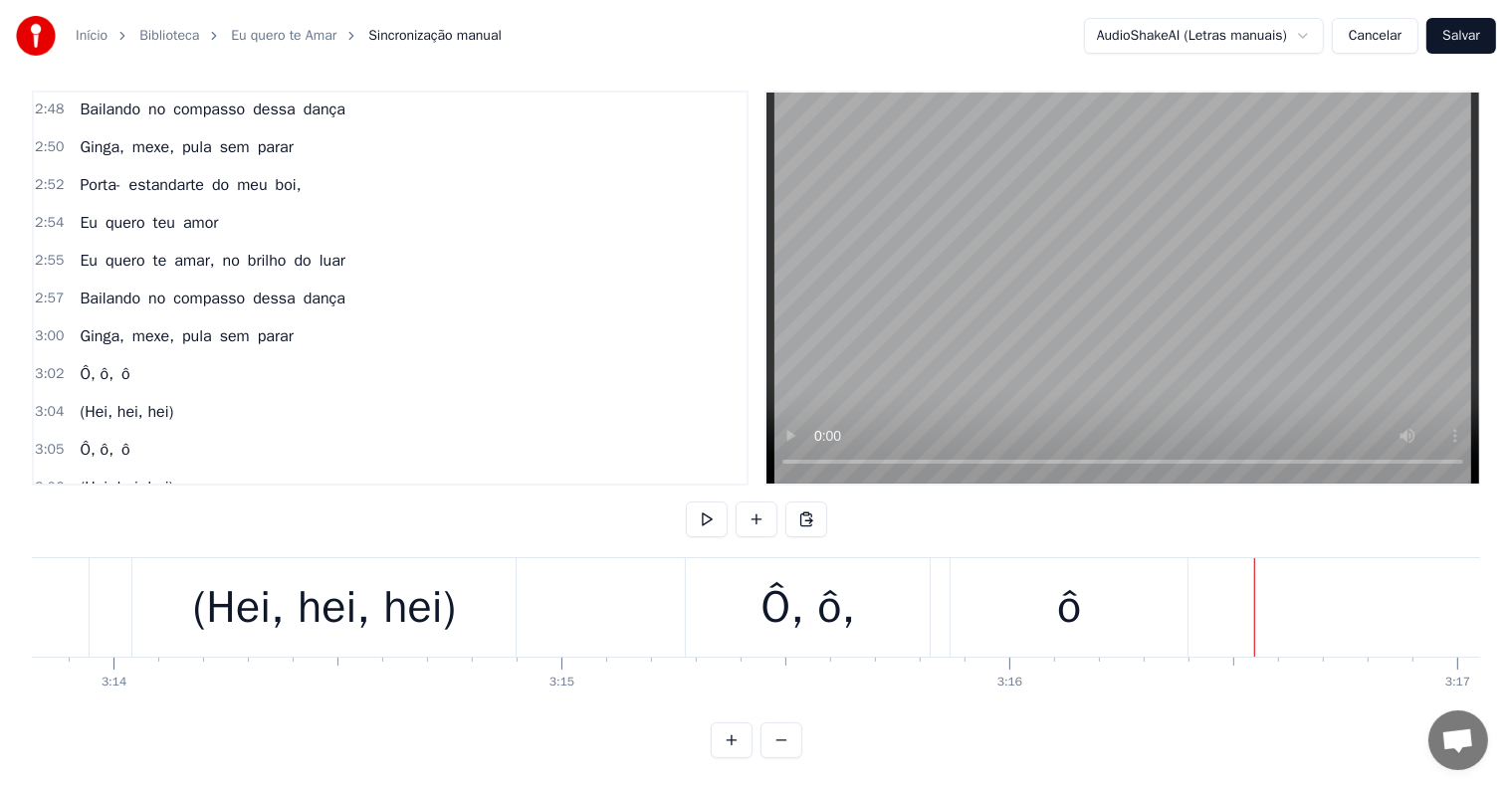 click on "(Hei, hei, hei)" at bounding box center (126, 563) 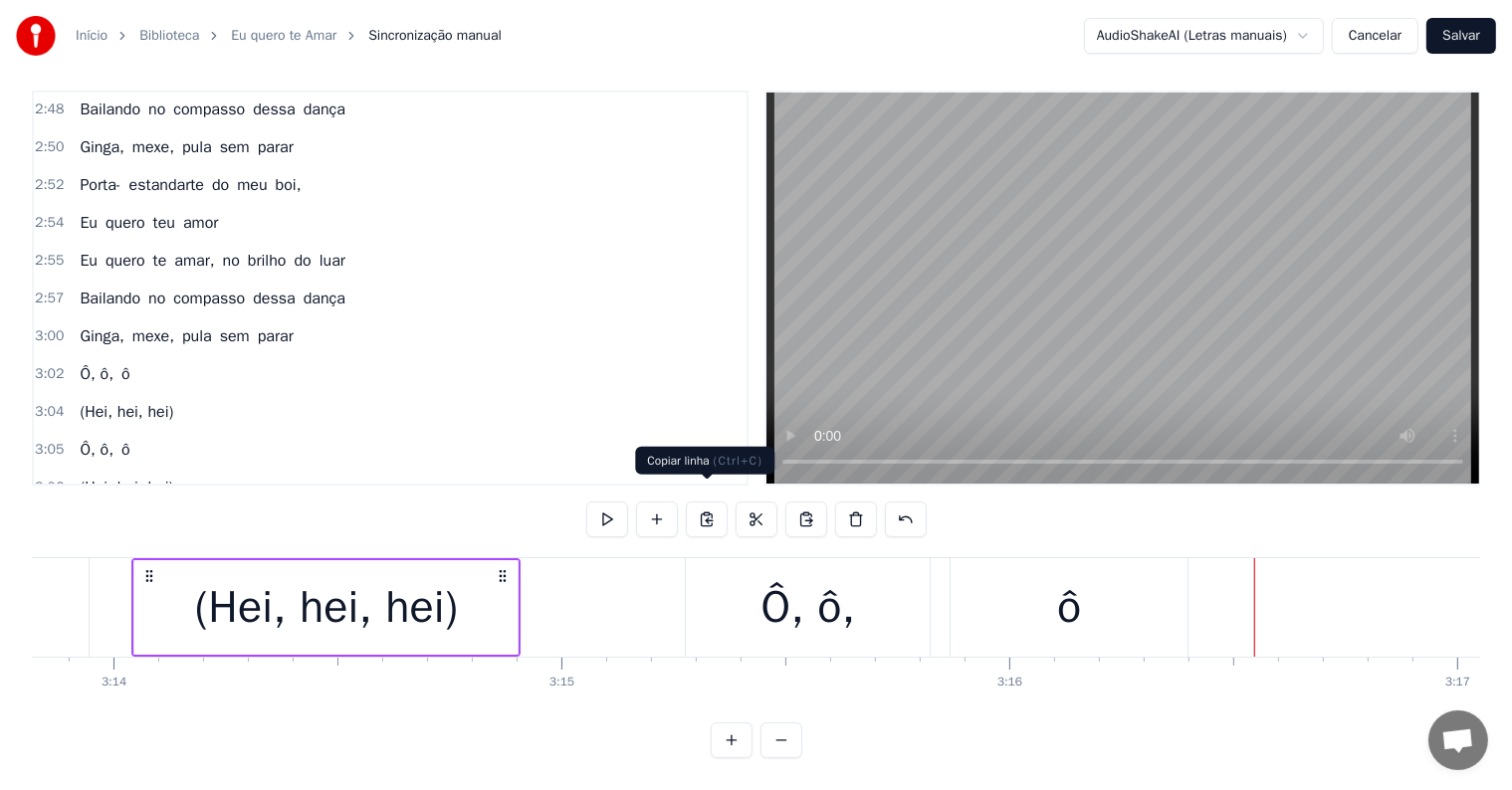click at bounding box center (707, 519) 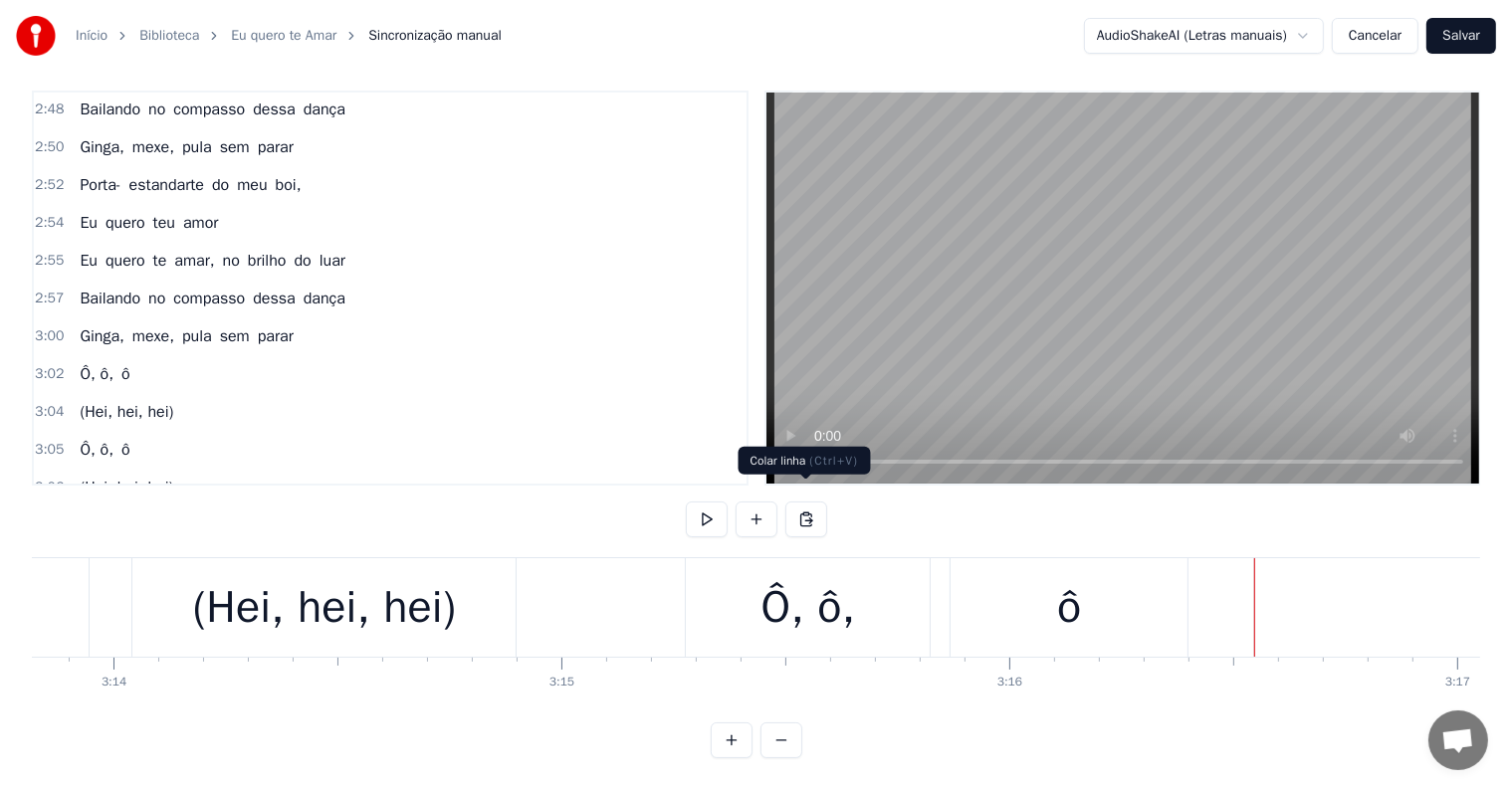 click at bounding box center (806, 519) 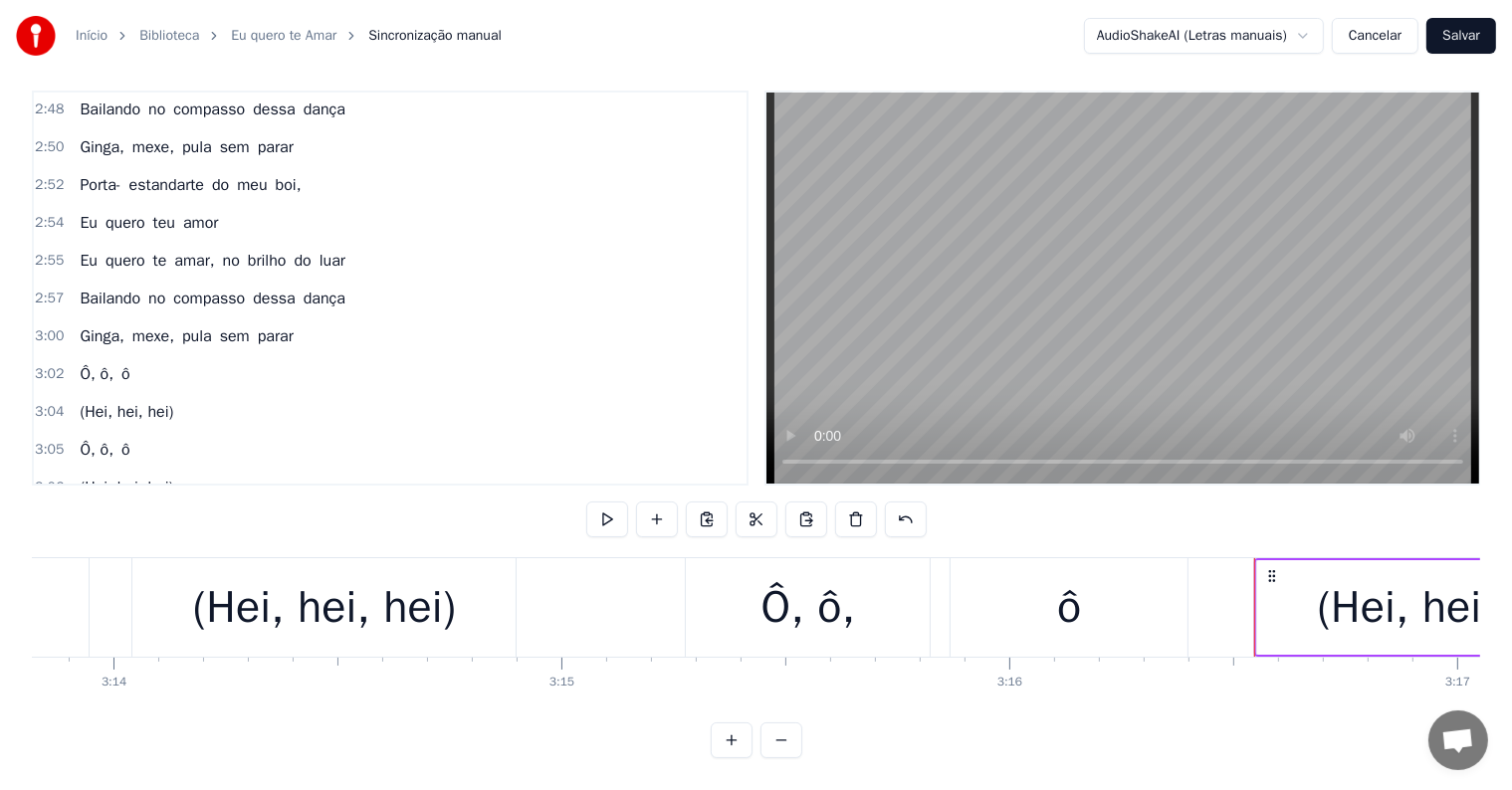 click on "Ô, ô, ô" at bounding box center [-160, 607] 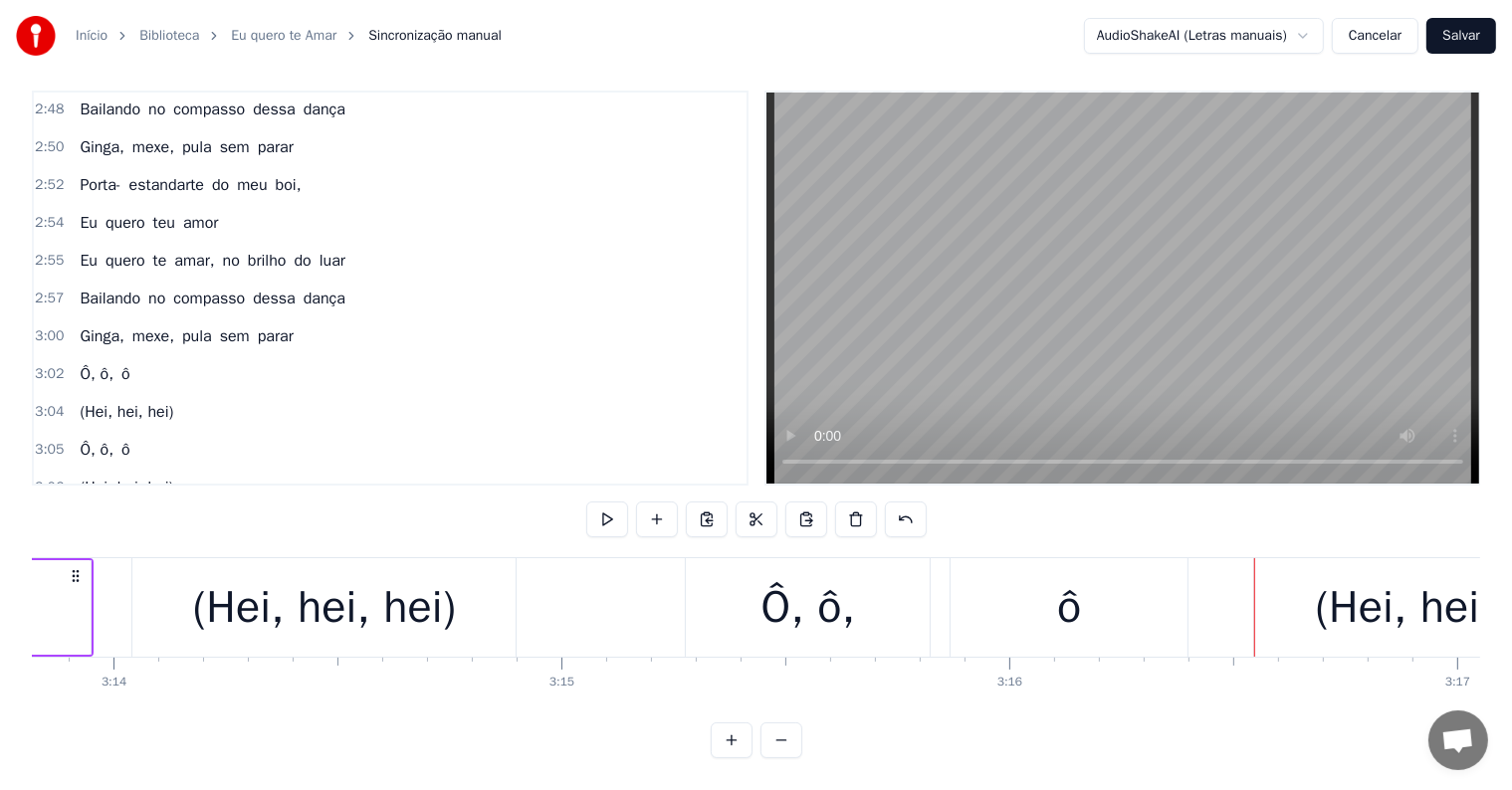 scroll, scrollTop: 0, scrollLeft: 86776, axis: horizontal 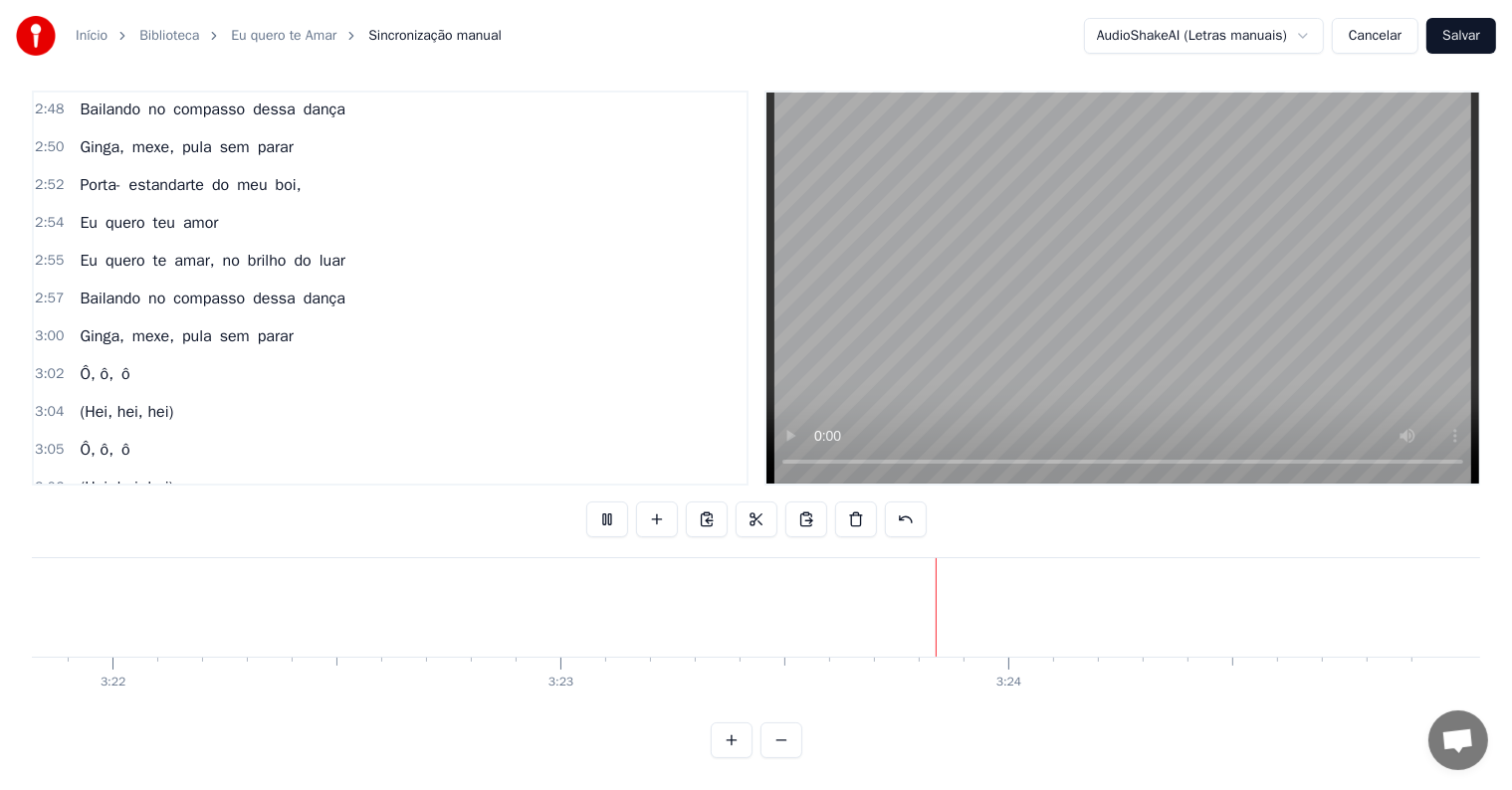 click on "Salvar" at bounding box center [1461, 36] 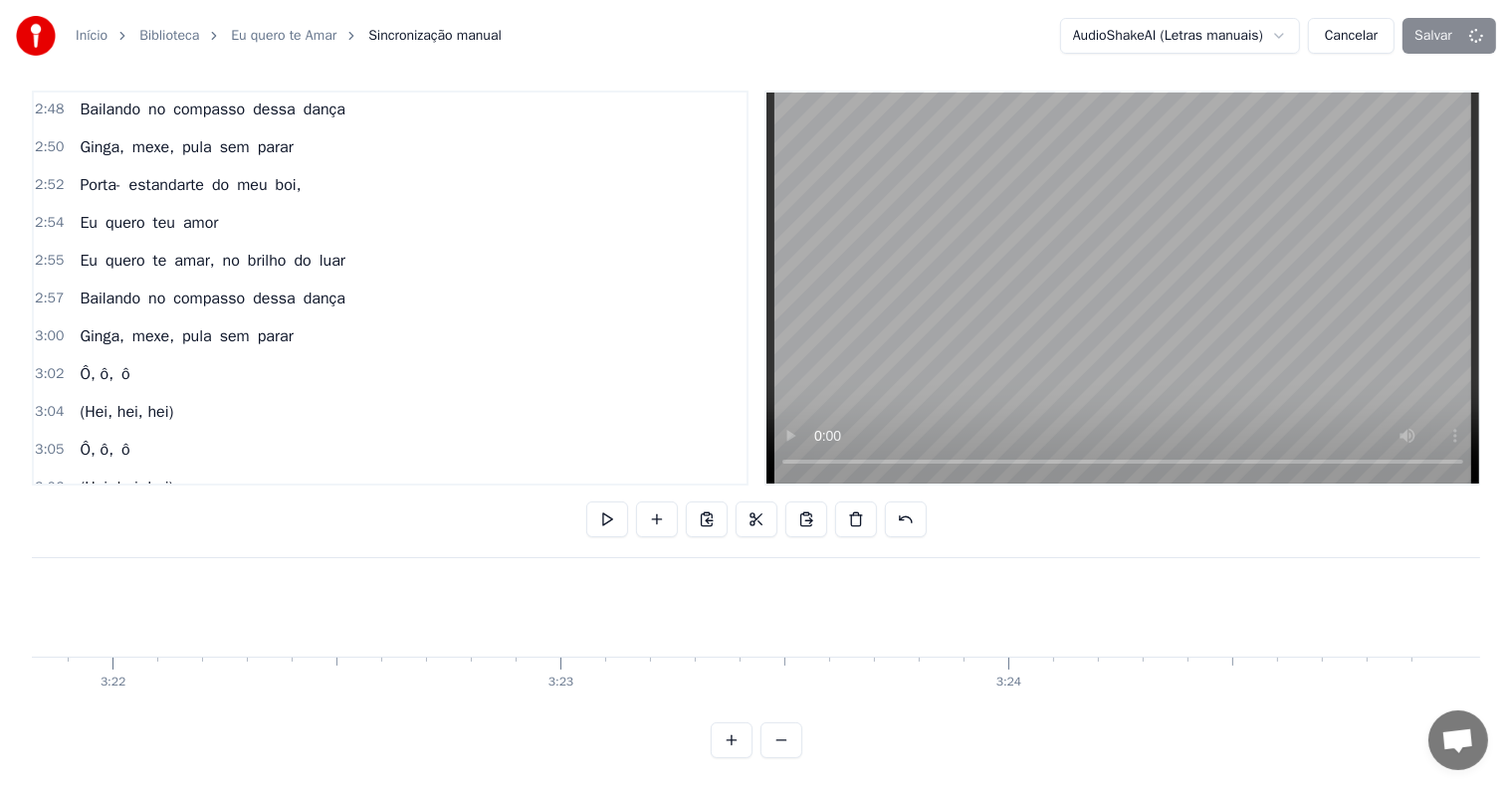 scroll, scrollTop: 0, scrollLeft: 90401, axis: horizontal 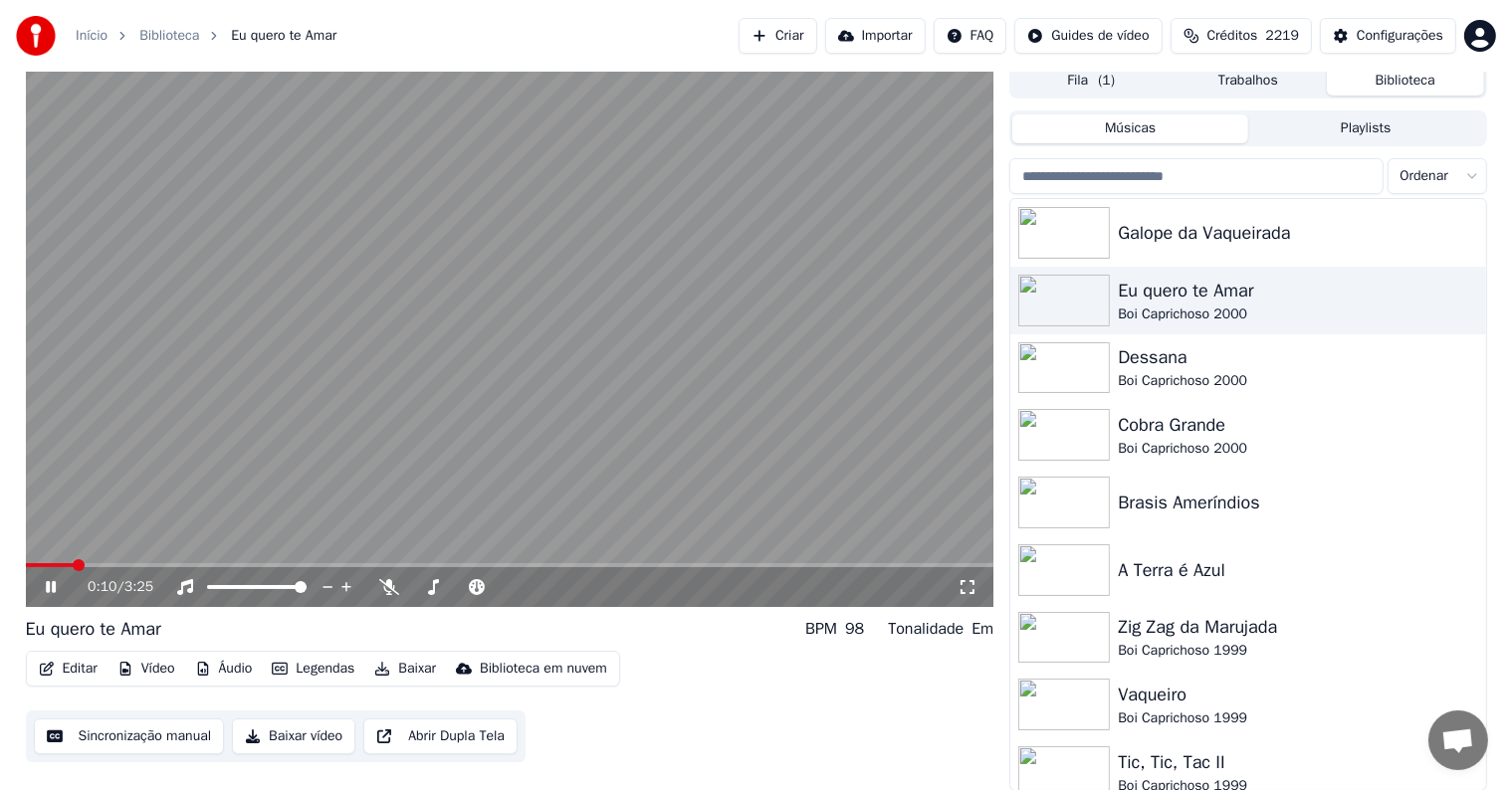 click at bounding box center (510, 334) 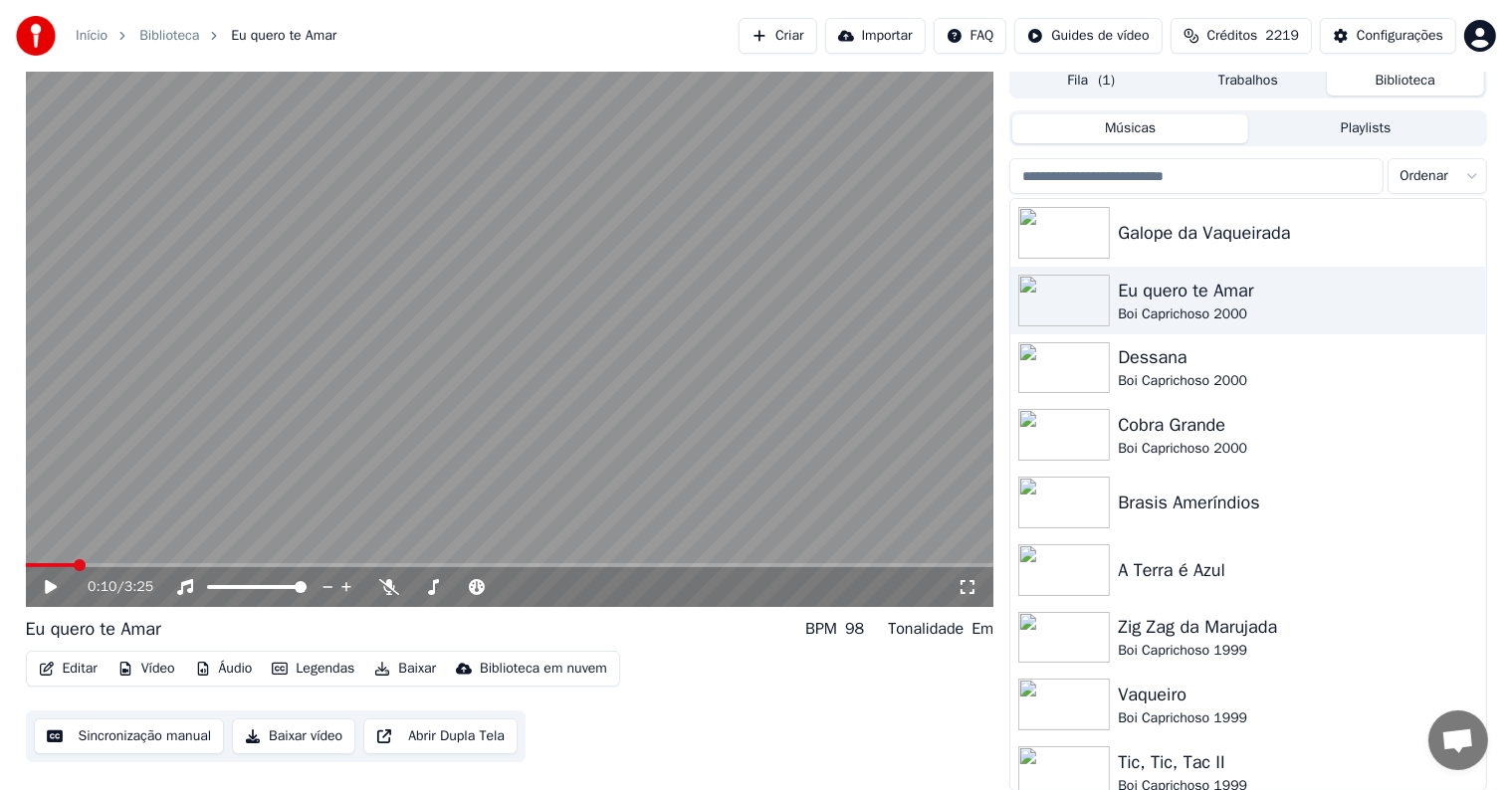 click at bounding box center [50, 565] 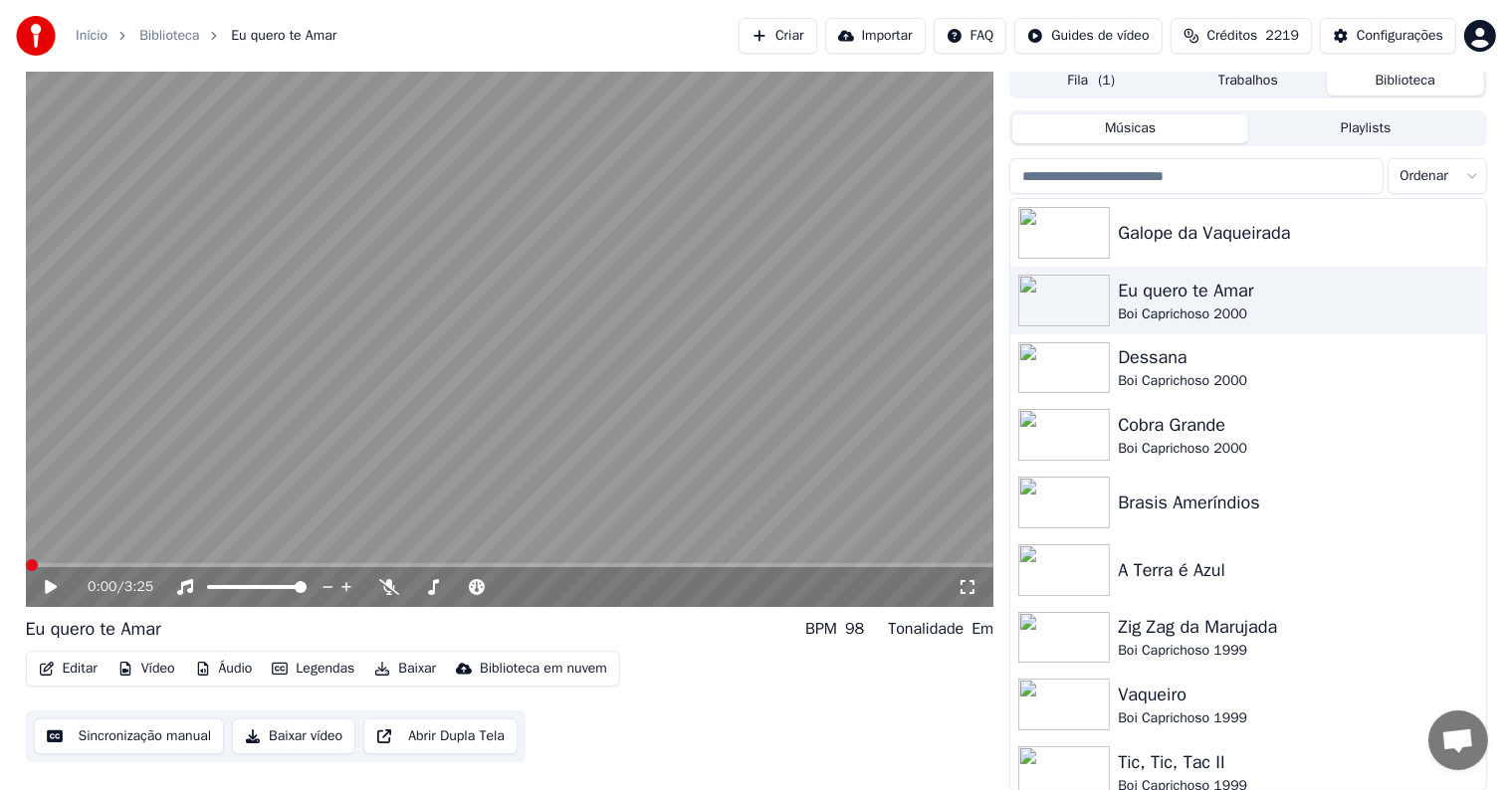 click at bounding box center (32, 565) 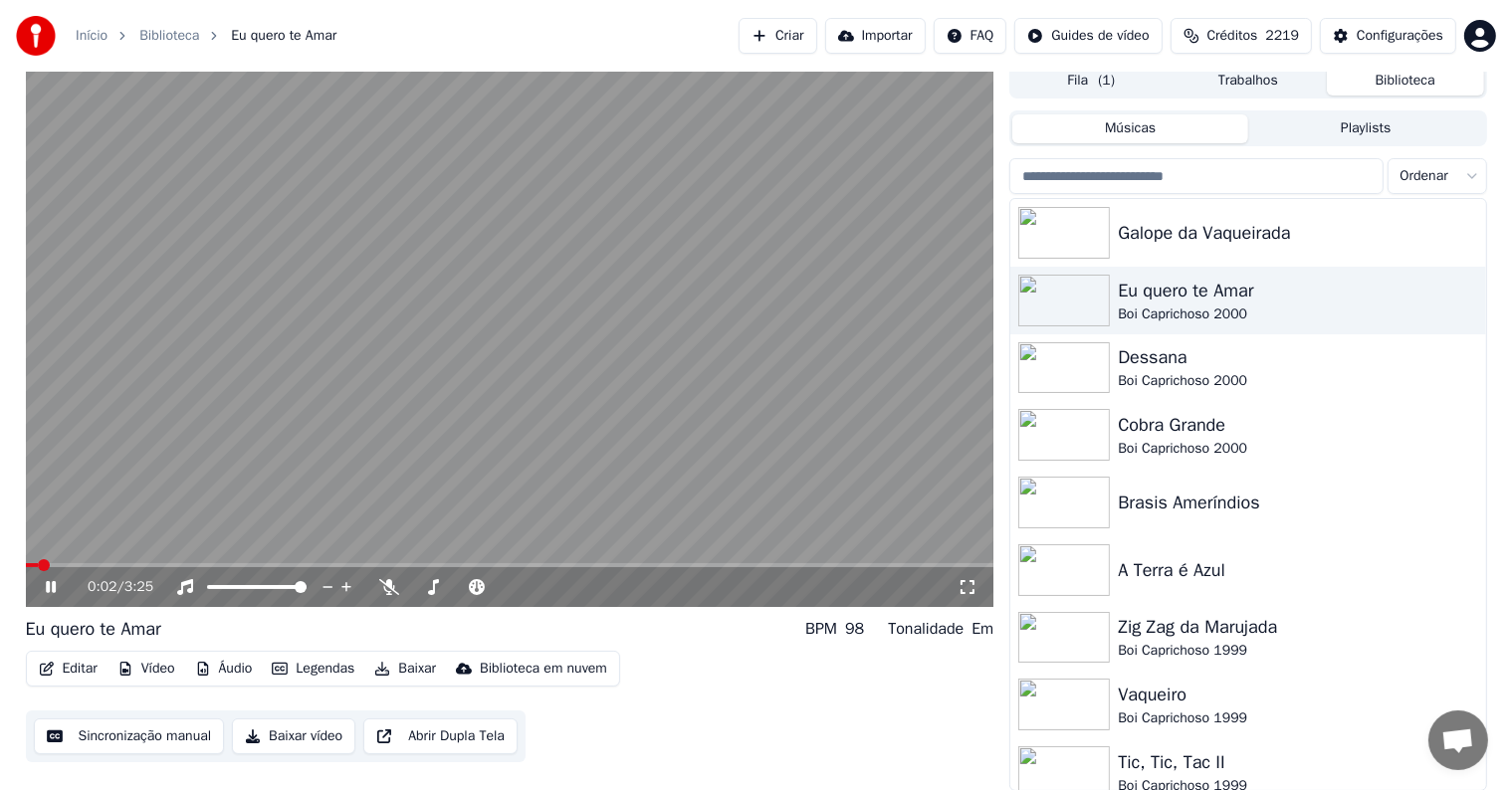 click at bounding box center [510, 334] 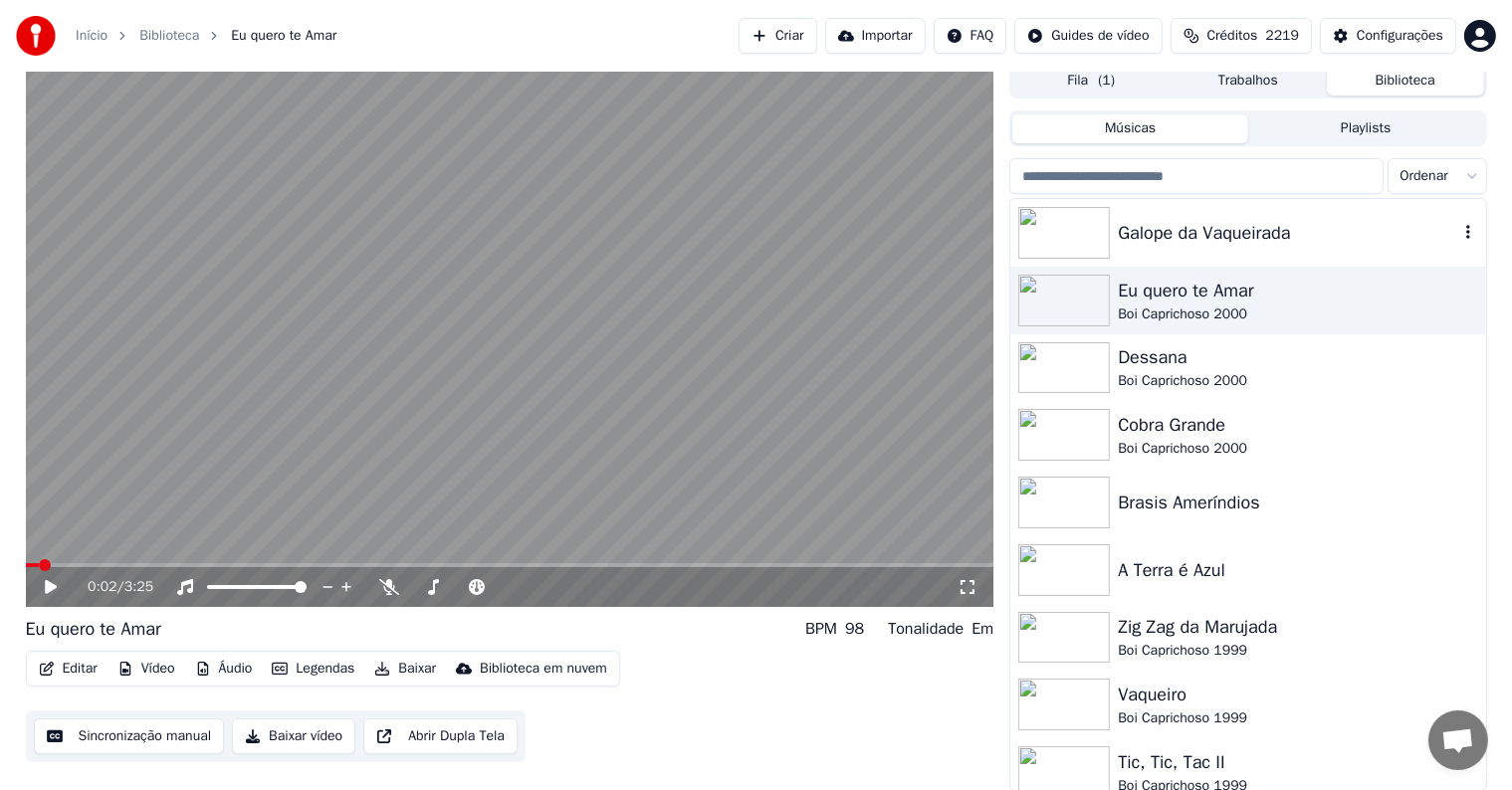 click on "Galope da Vaqueirada" at bounding box center (1287, 233) 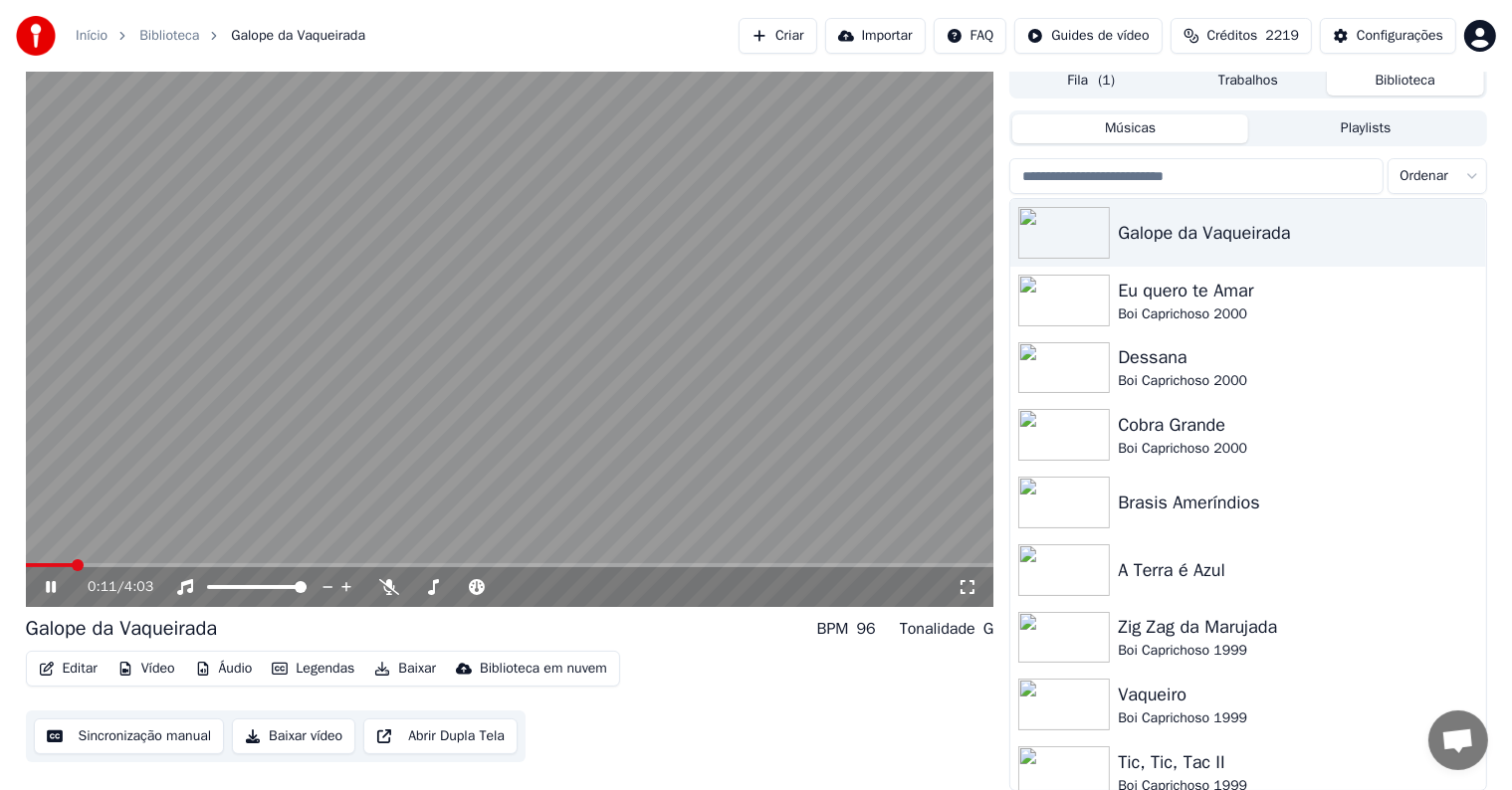click at bounding box center [510, 334] 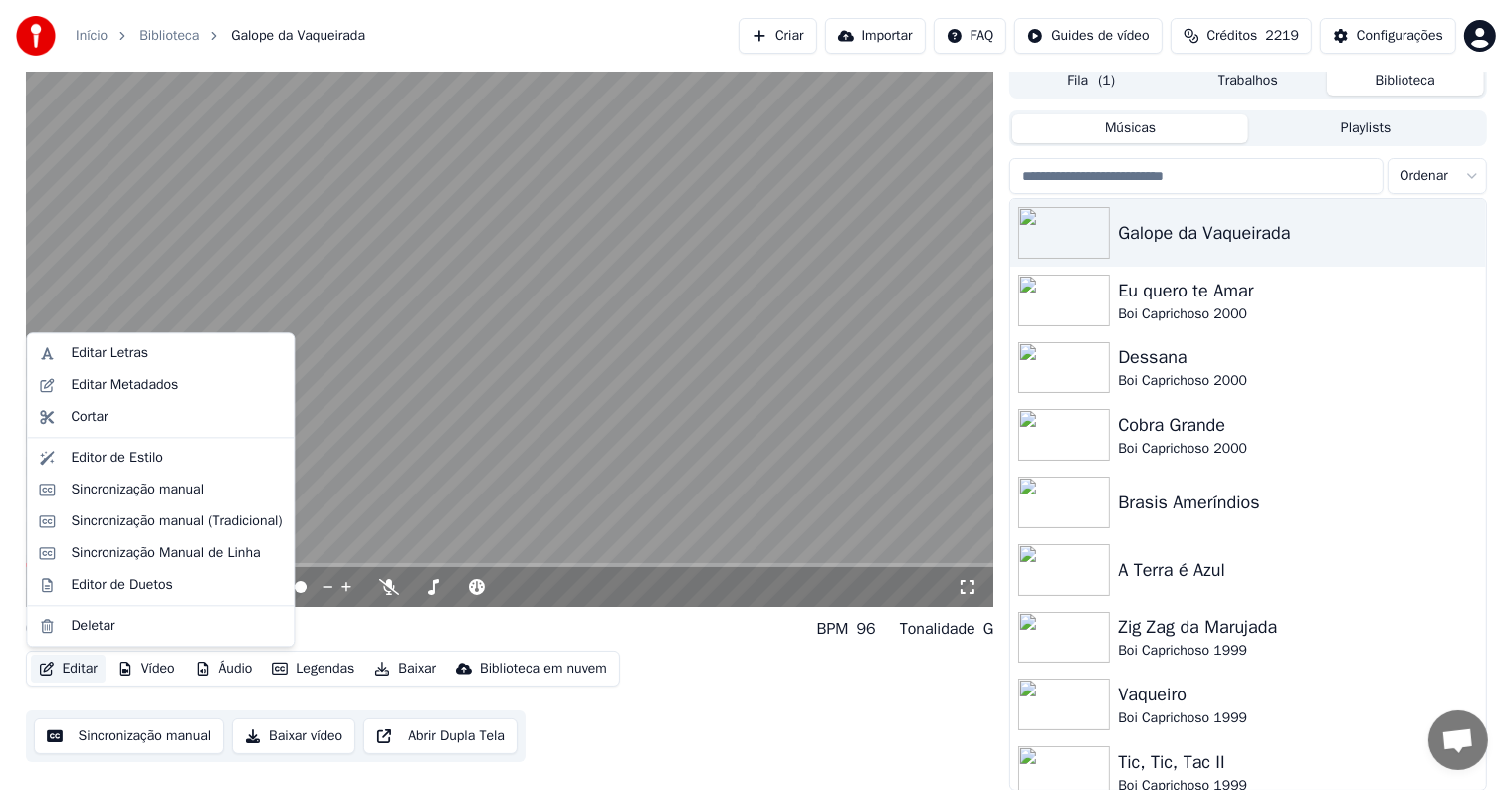 click on "Editar" at bounding box center [68, 669] 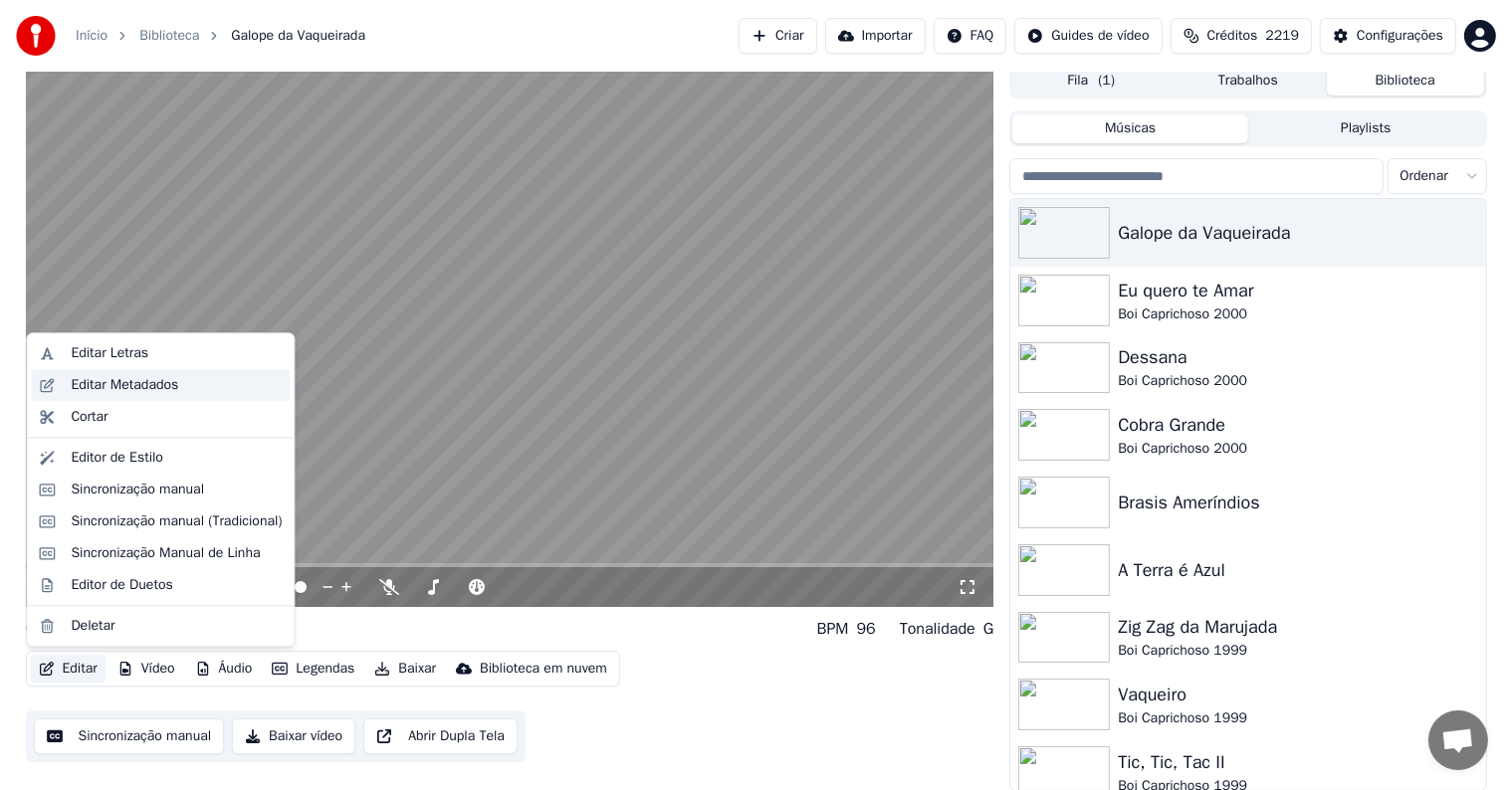 click on "Editar Metadados" at bounding box center (124, 385) 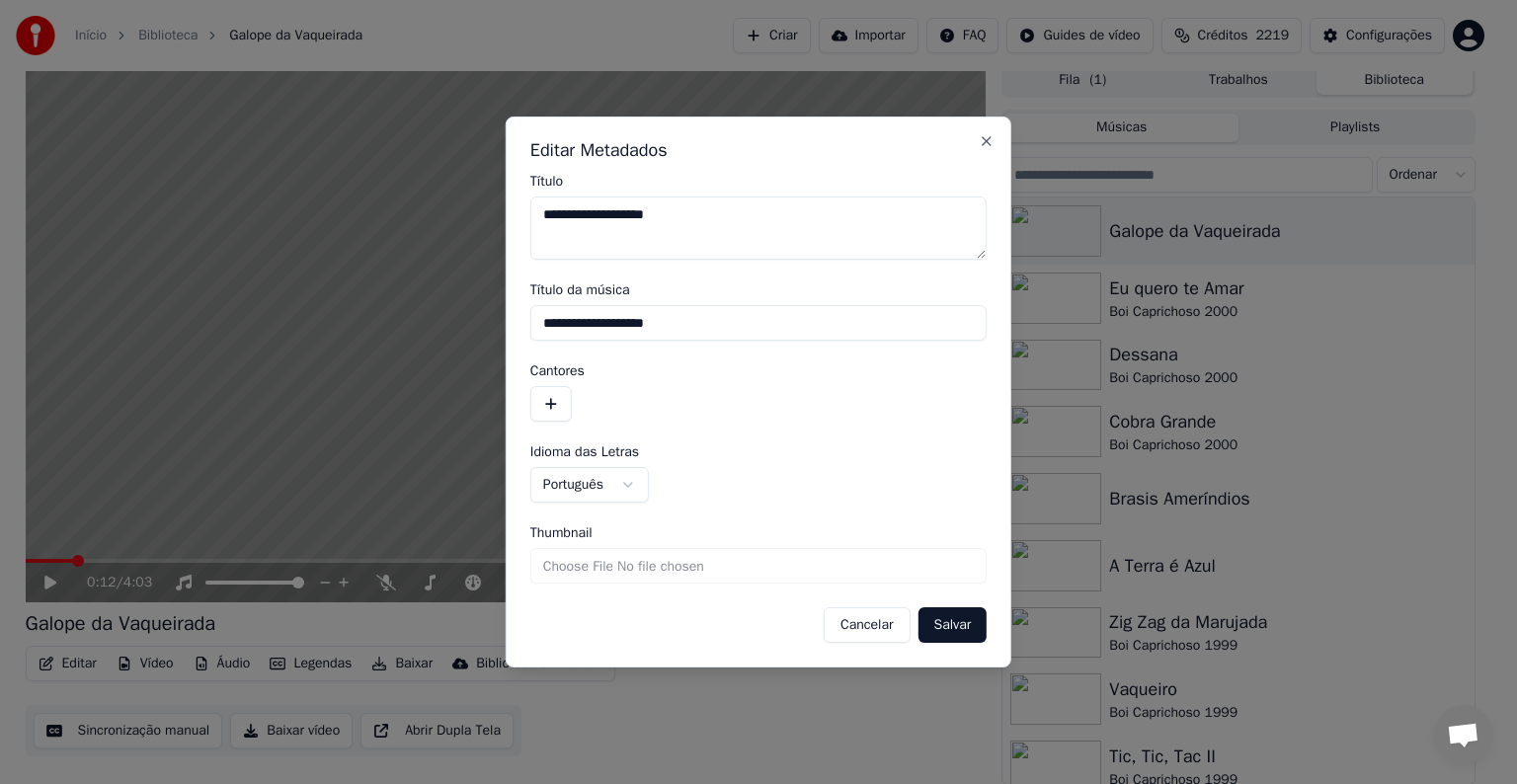 drag, startPoint x: 707, startPoint y: 326, endPoint x: 422, endPoint y: 324, distance: 285.00702 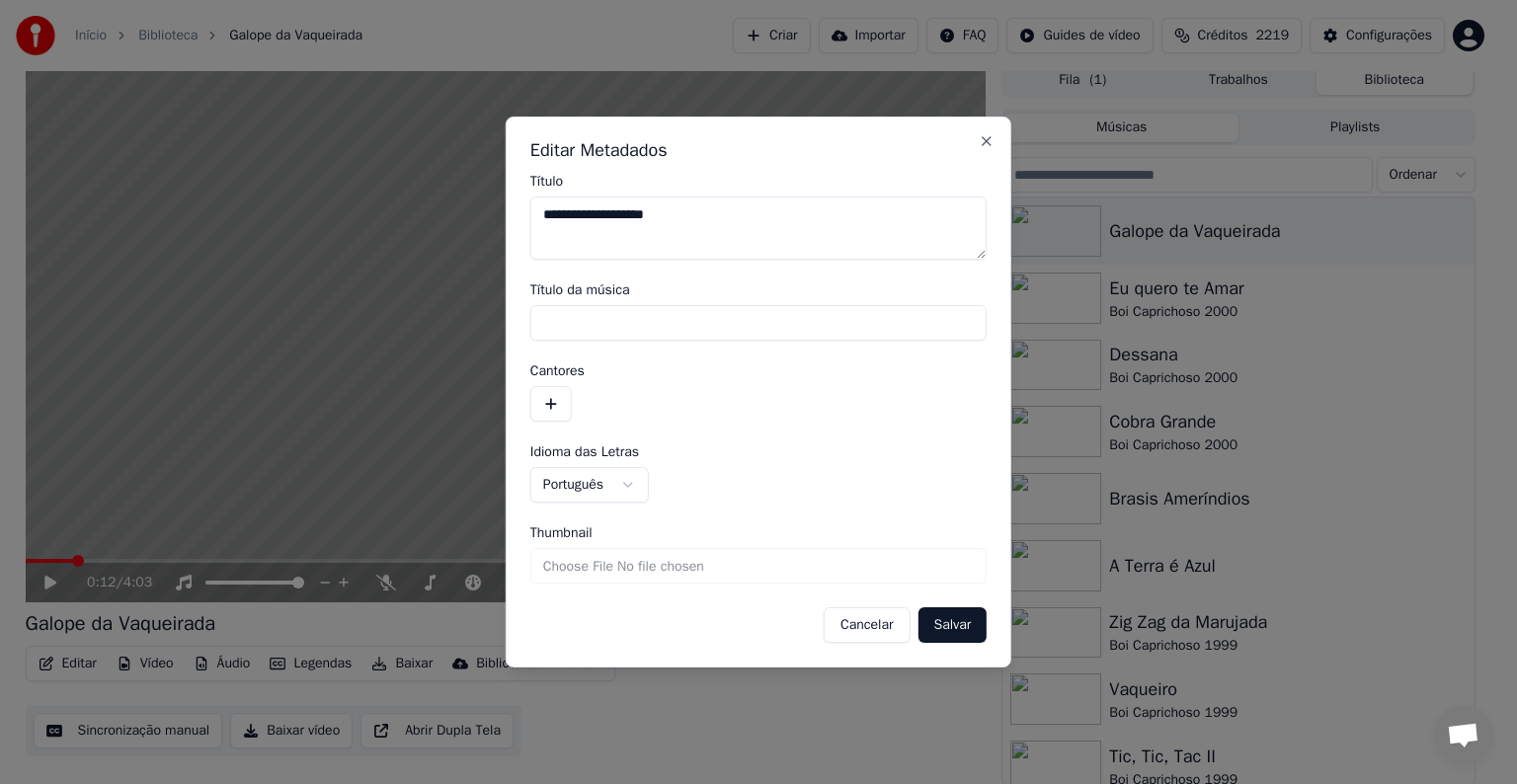 type 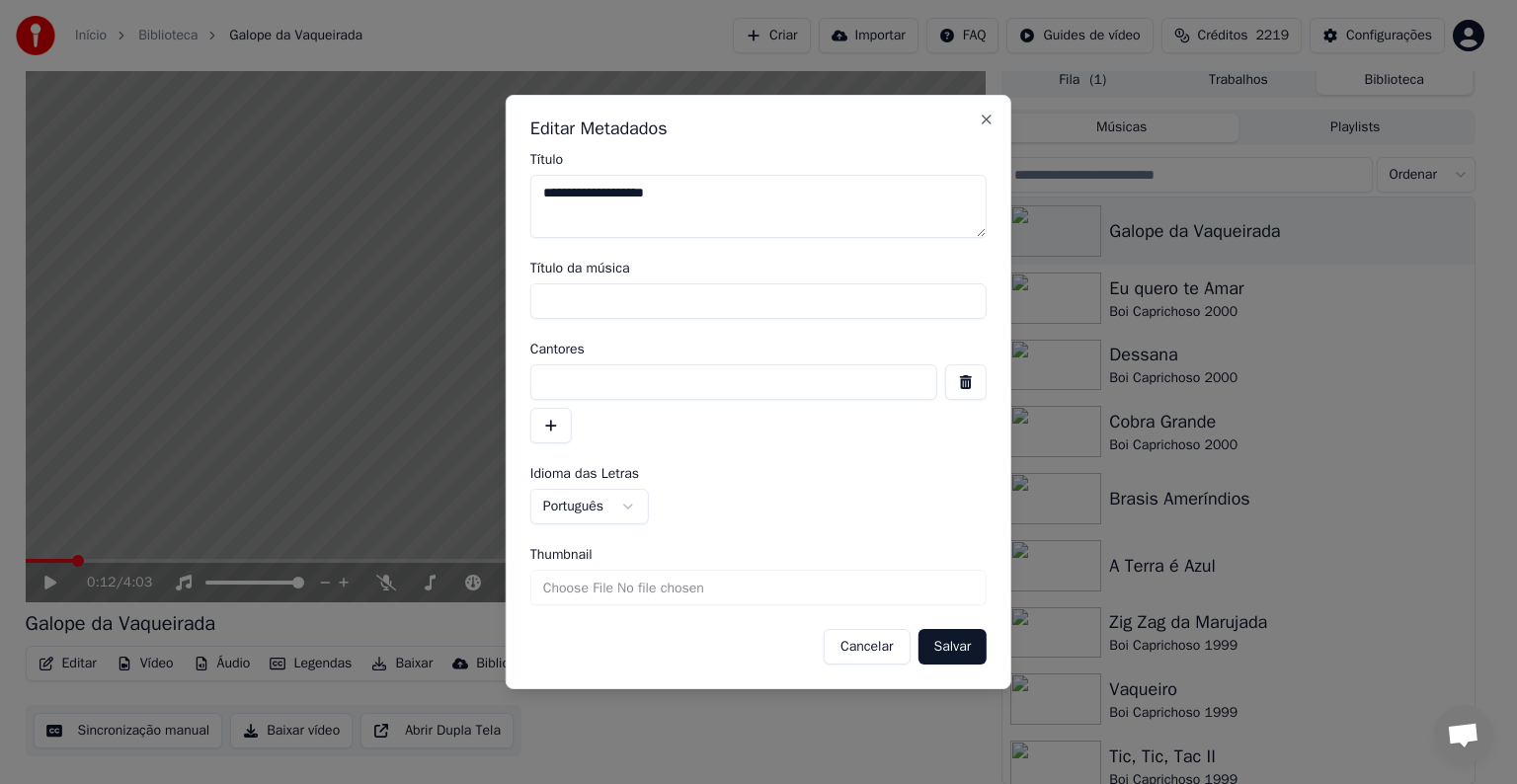 click at bounding box center [734, 382] 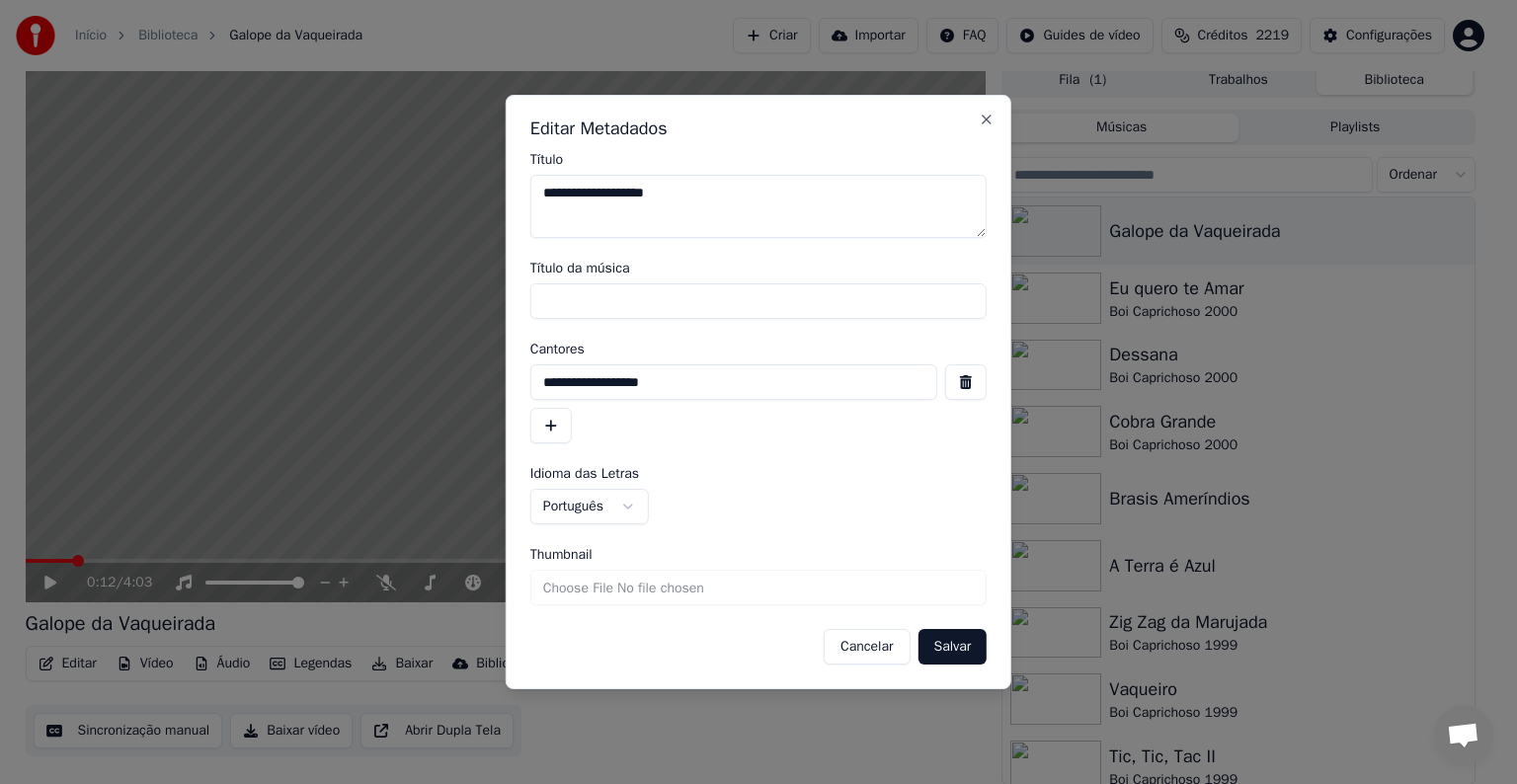 type on "**********" 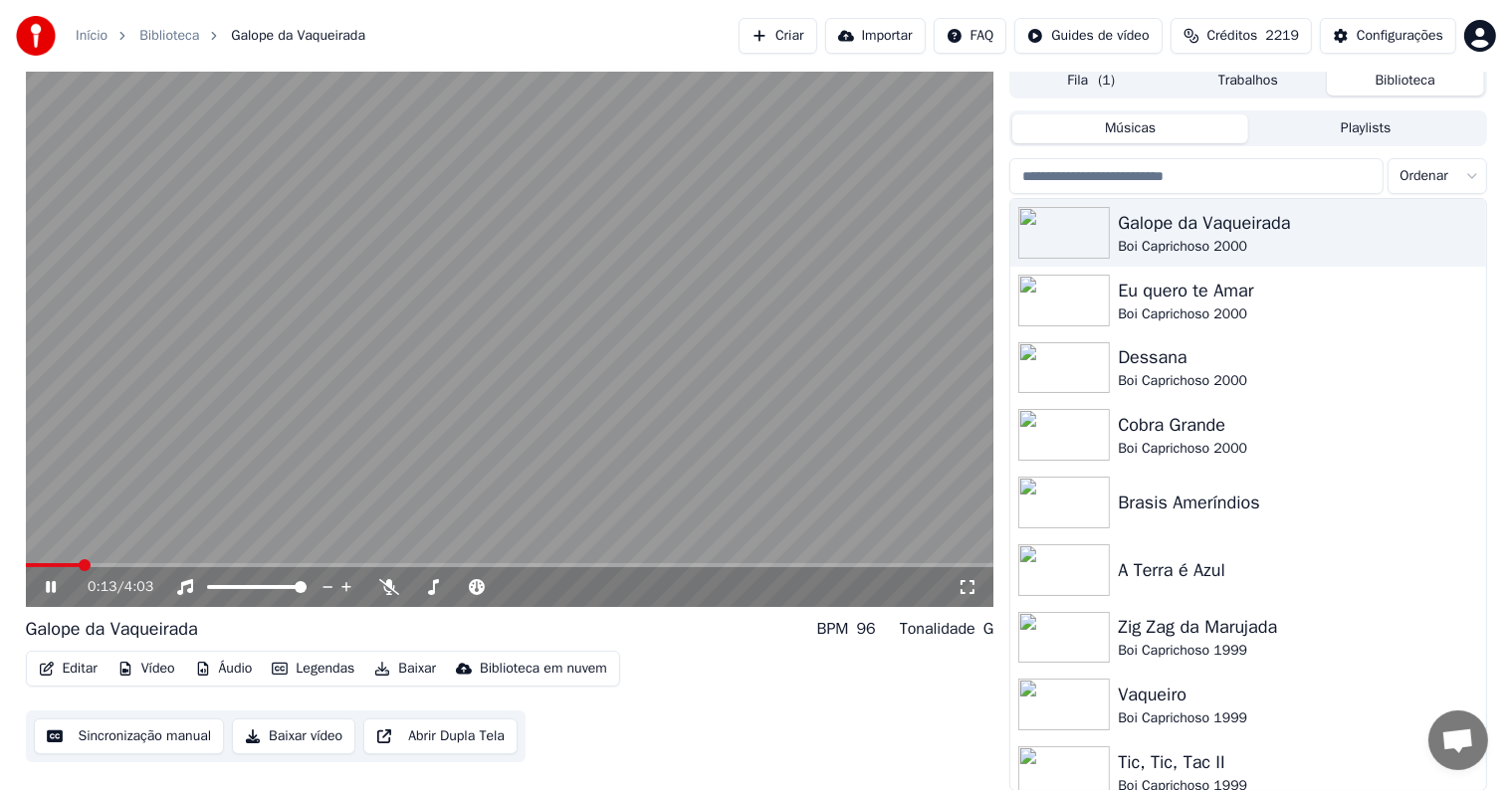 click at bounding box center (510, 334) 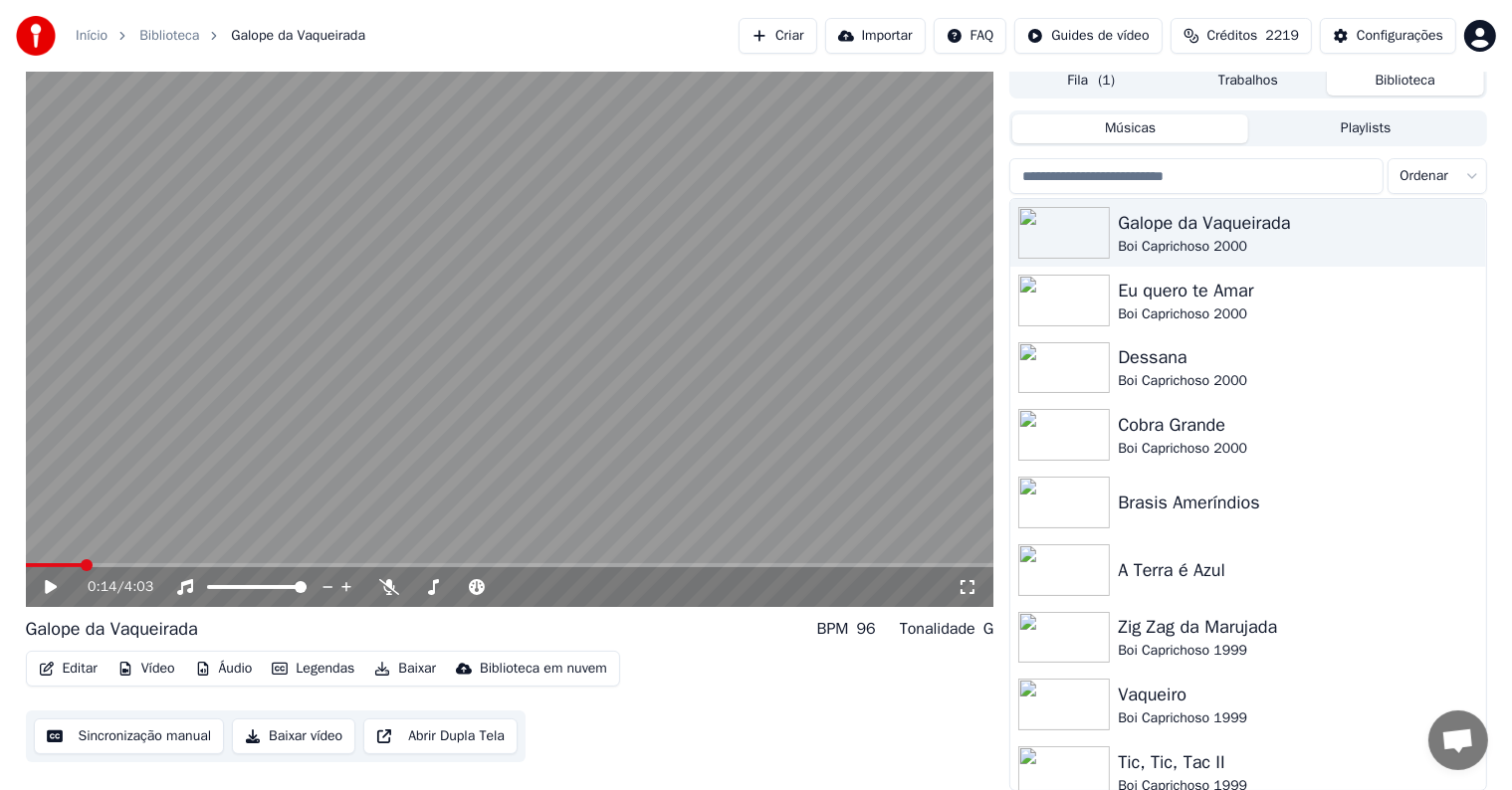 click on "Sincronização manual" at bounding box center (129, 736) 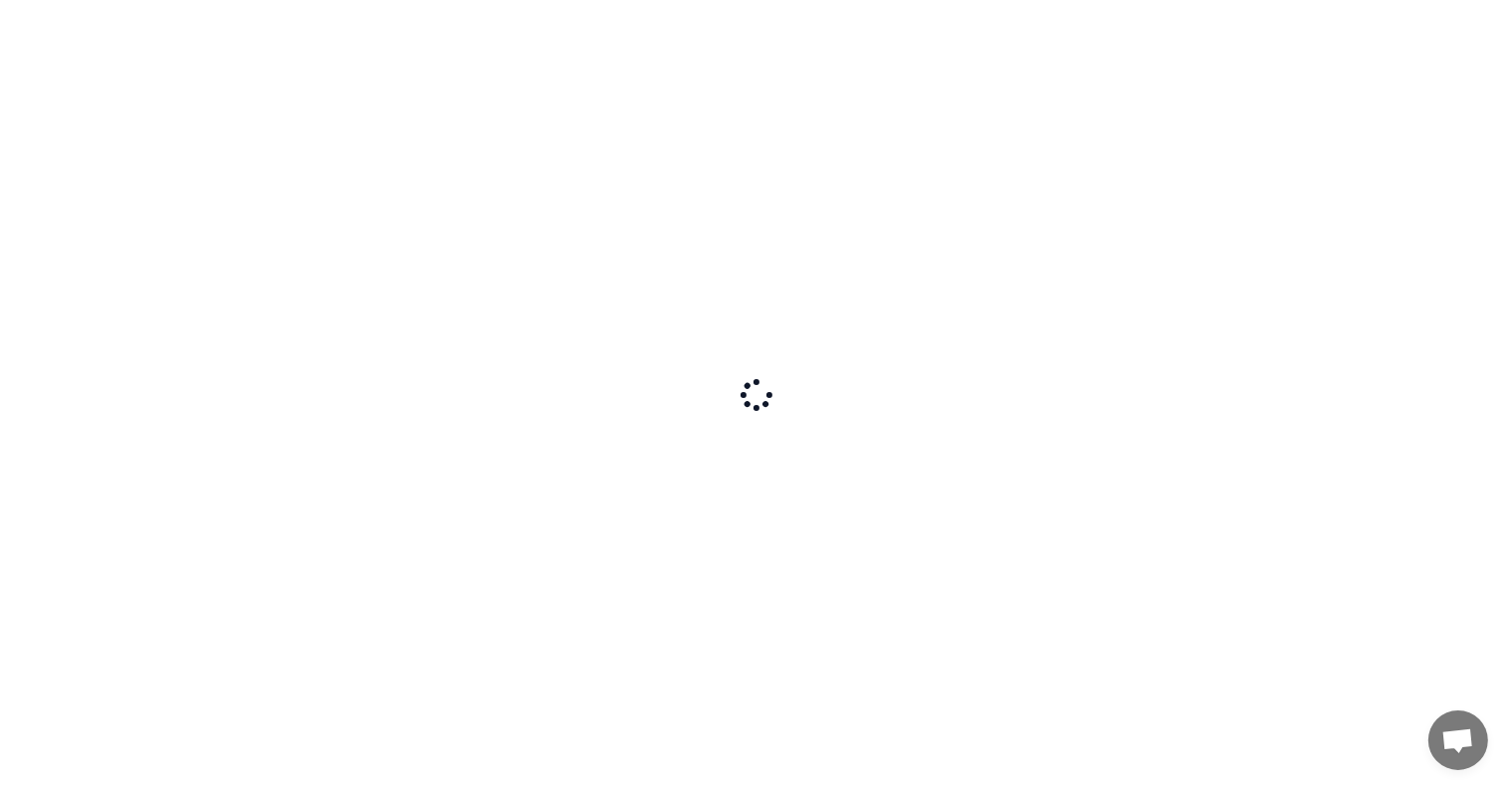 scroll, scrollTop: 0, scrollLeft: 0, axis: both 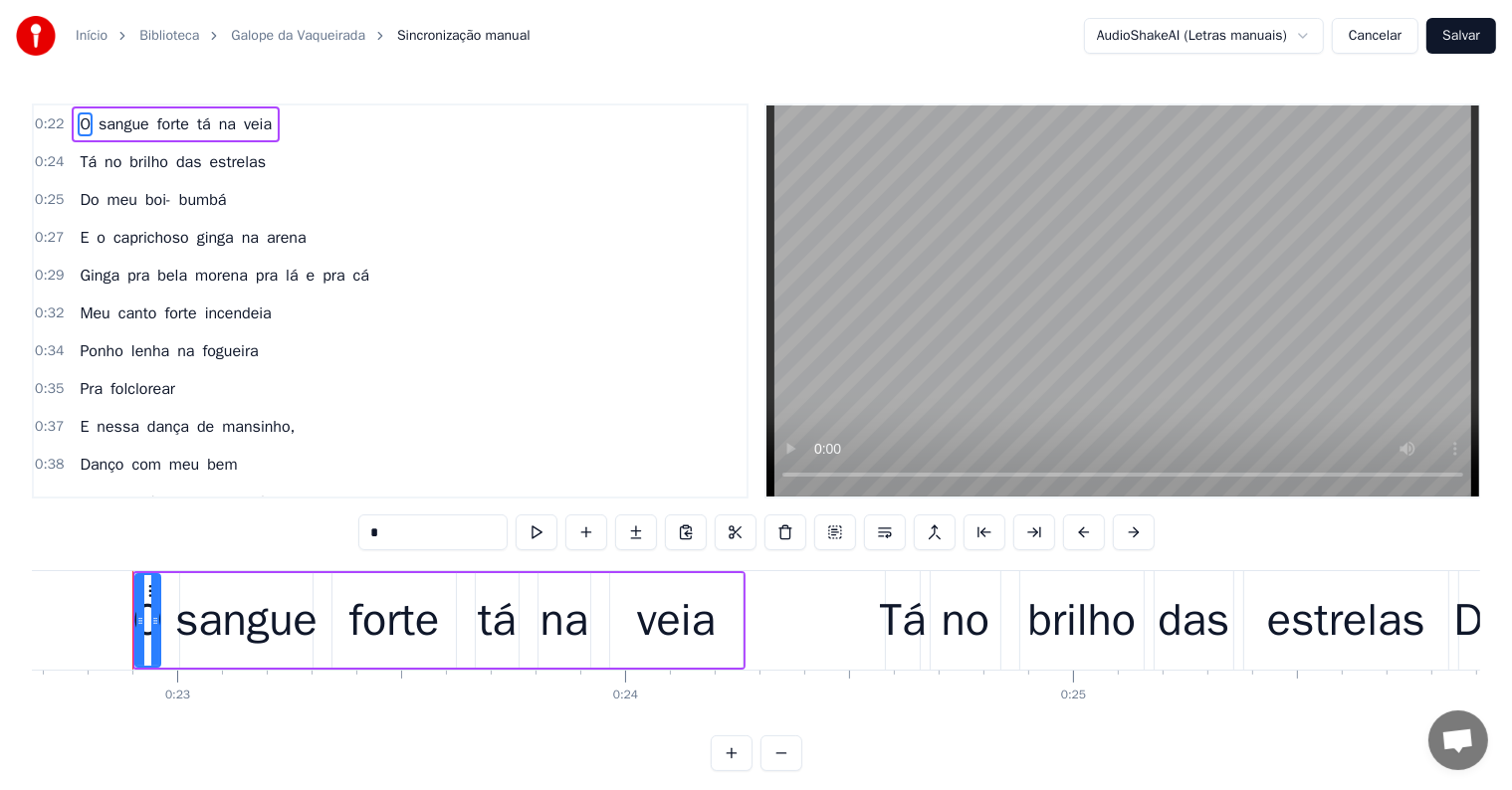 type 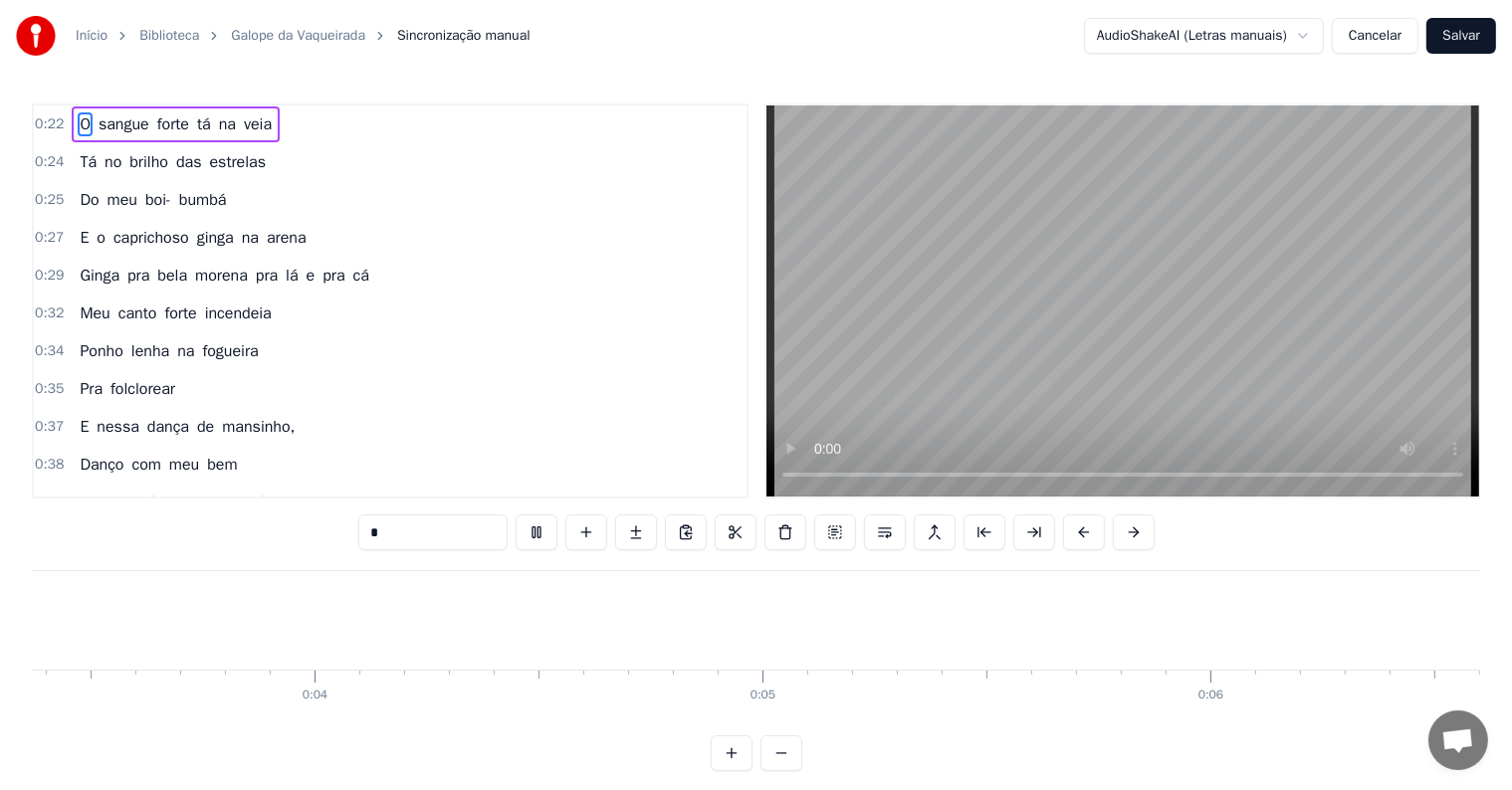 scroll, scrollTop: 0, scrollLeft: 1093, axis: horizontal 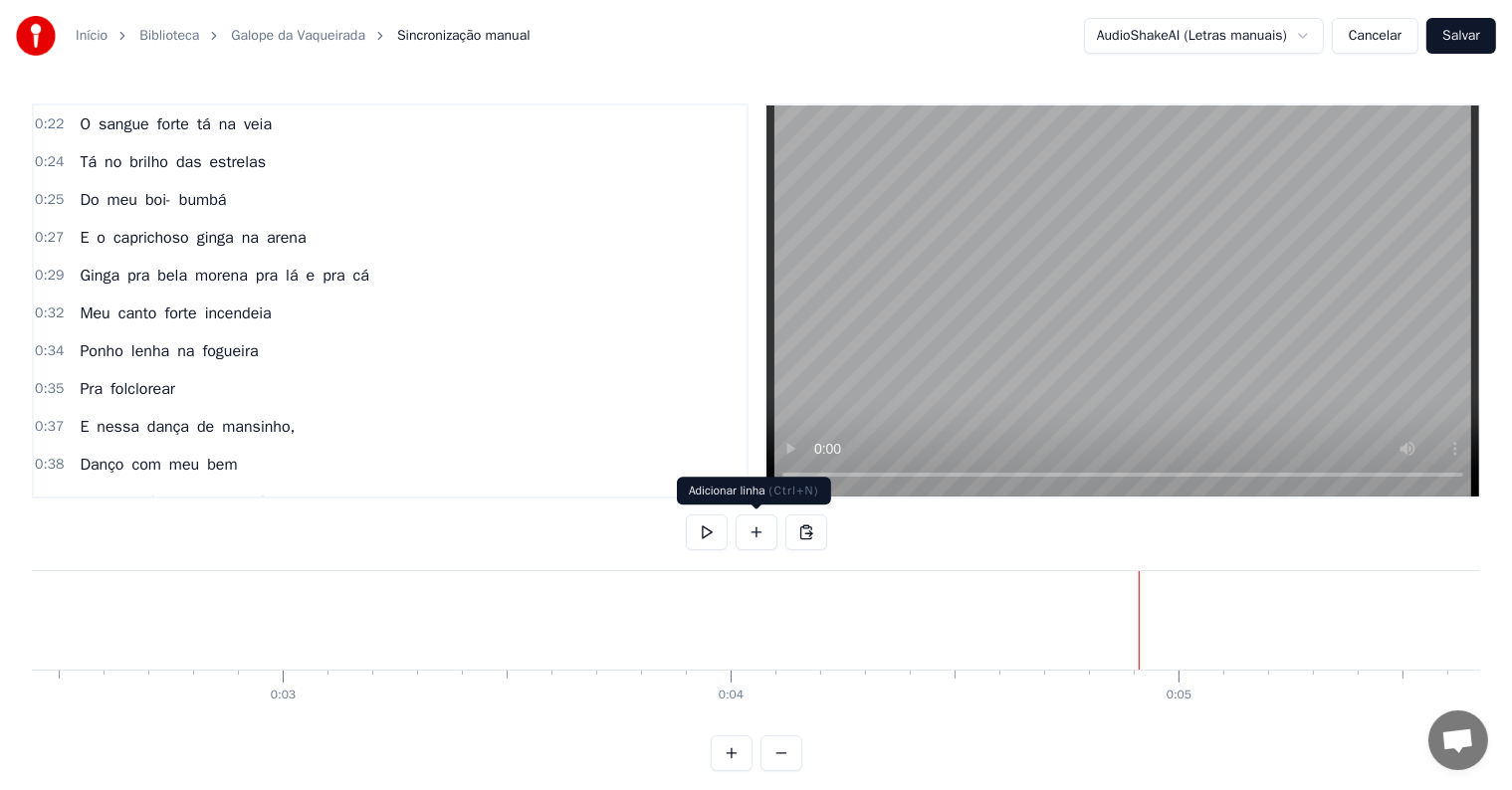 click at bounding box center [756, 532] 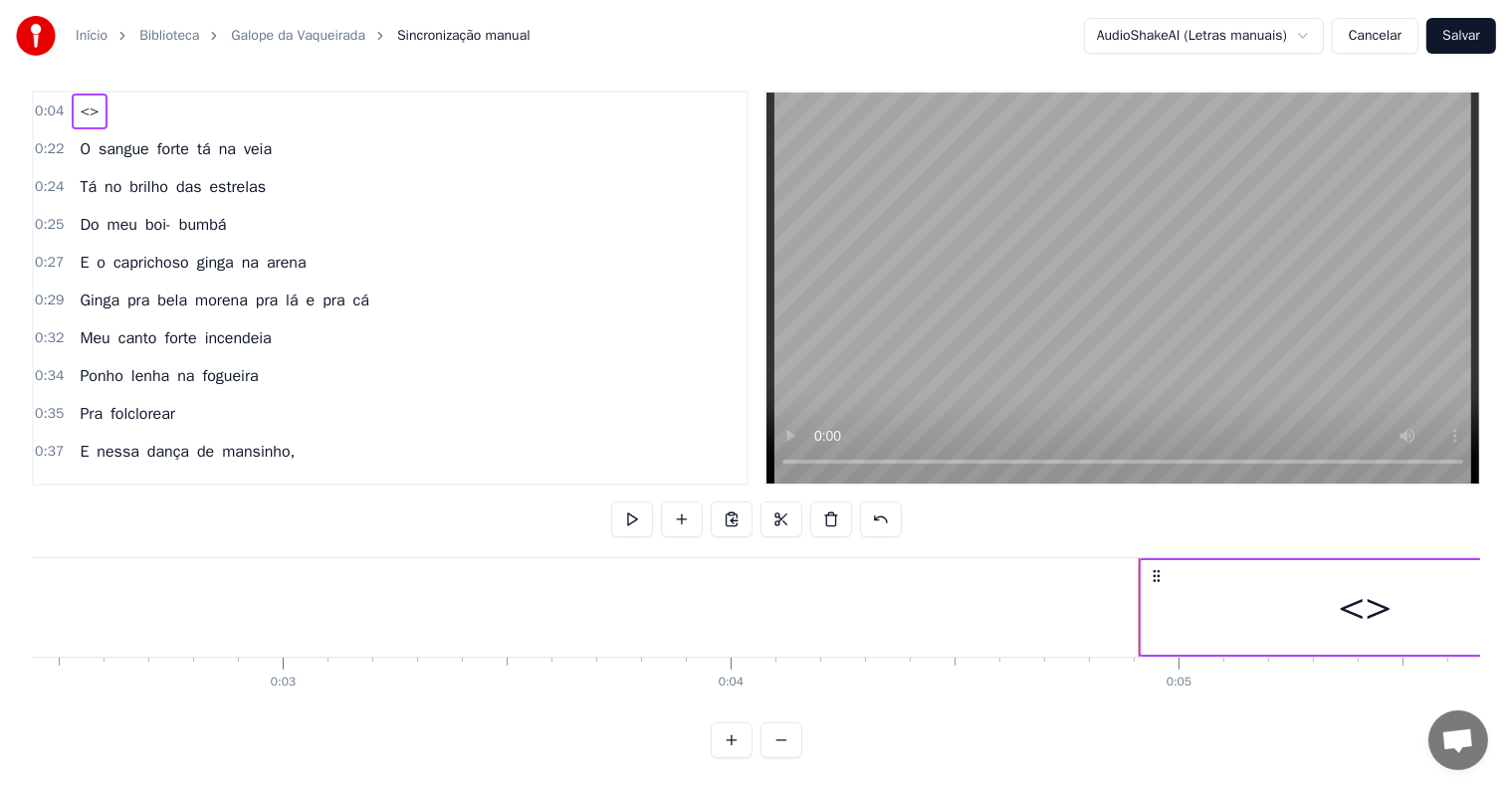 scroll, scrollTop: 30, scrollLeft: 0, axis: vertical 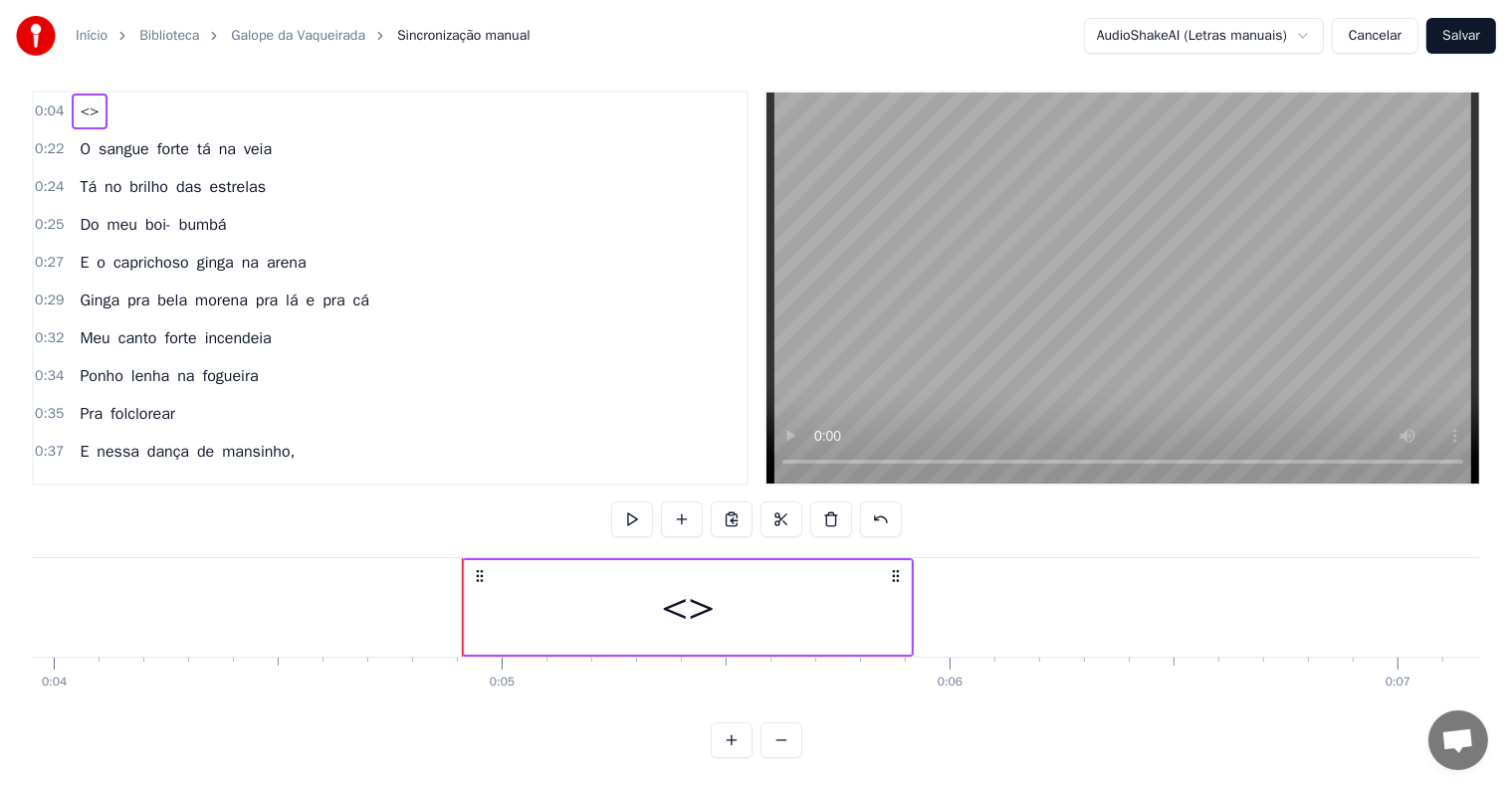 click on "<>" at bounding box center [688, 607] 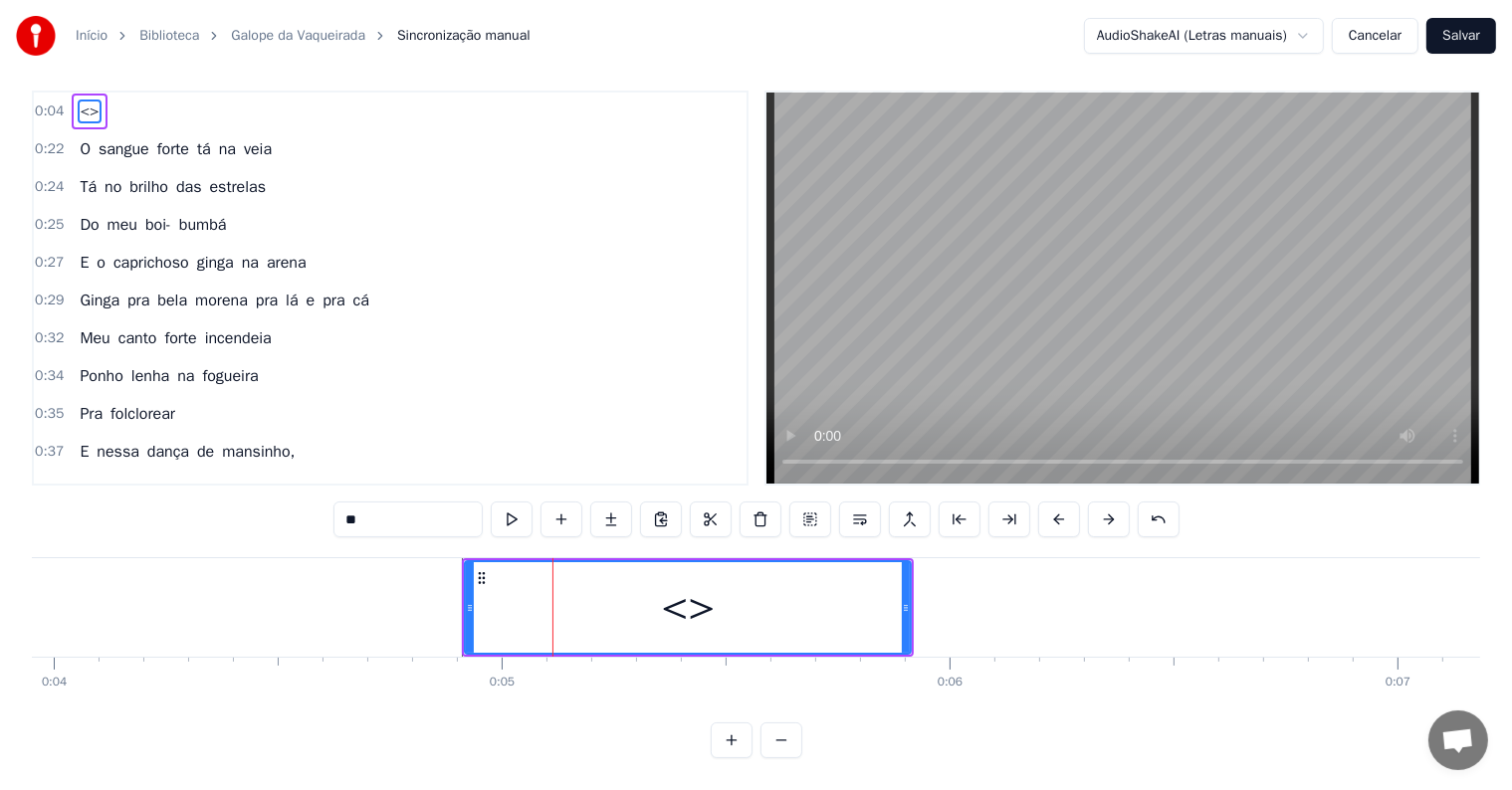 scroll, scrollTop: 0, scrollLeft: 0, axis: both 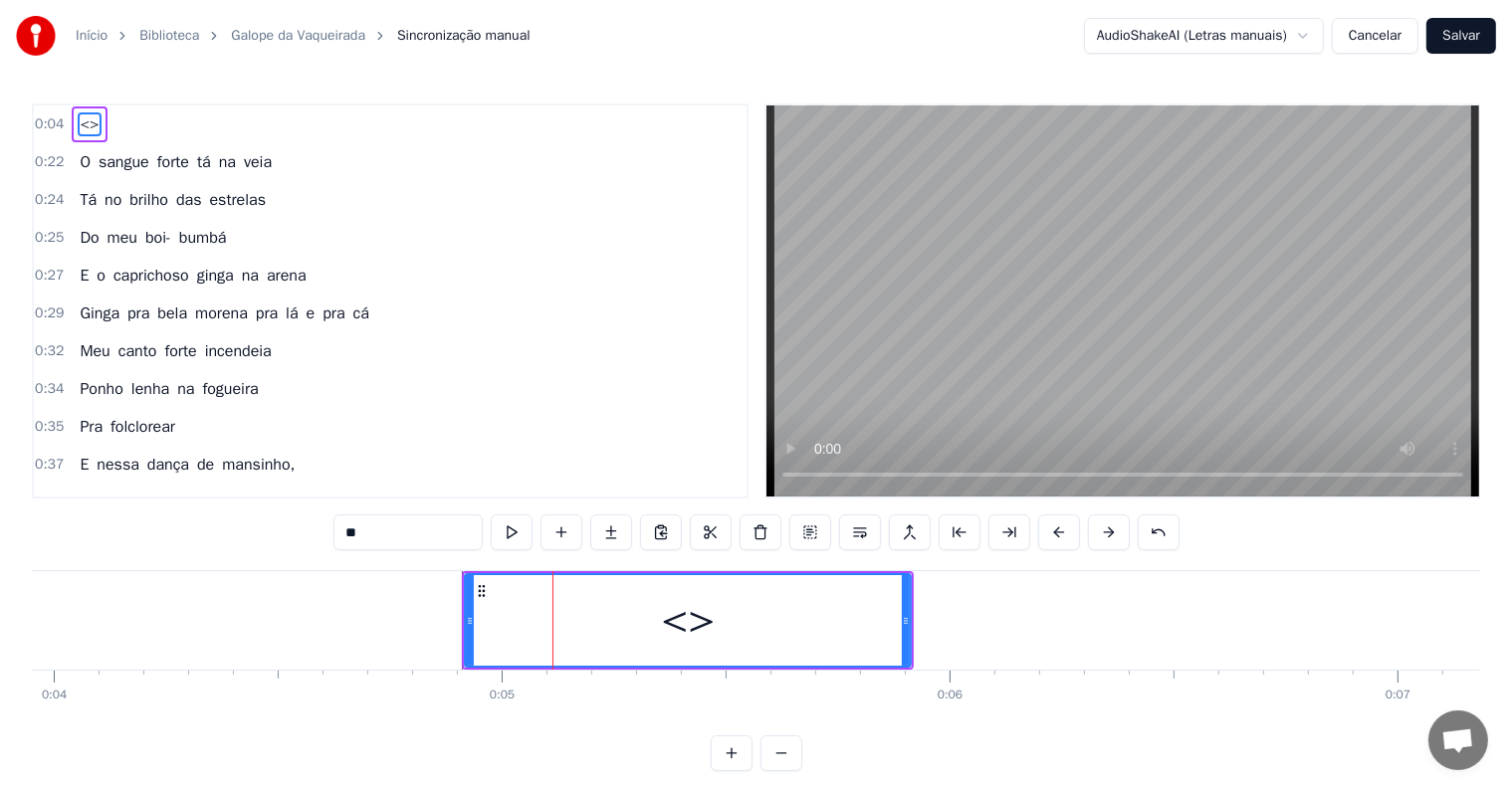 drag, startPoint x: 402, startPoint y: 530, endPoint x: 0, endPoint y: 223, distance: 505.81914 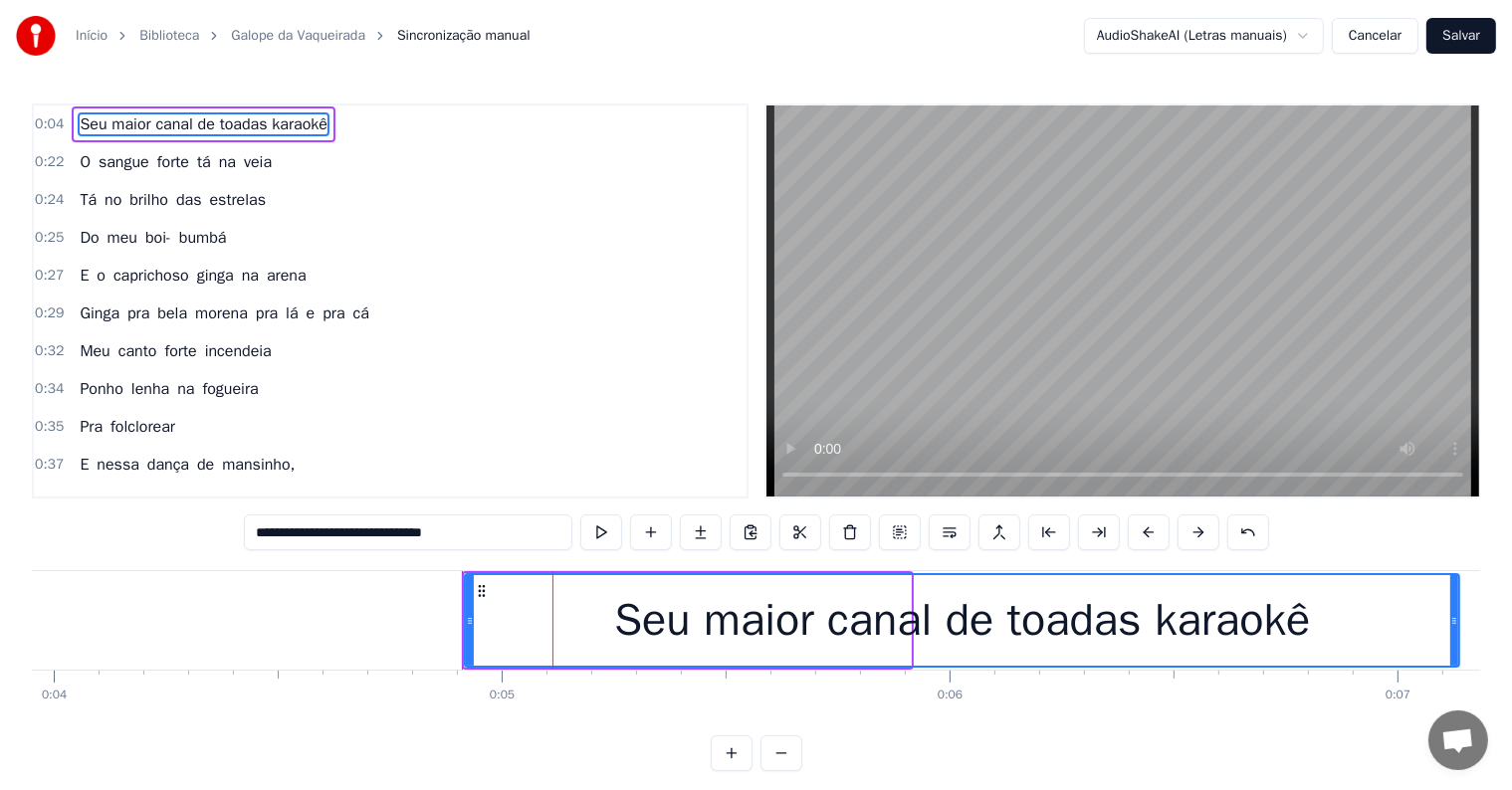 drag, startPoint x: 905, startPoint y: 621, endPoint x: 1453, endPoint y: 630, distance: 548.0739 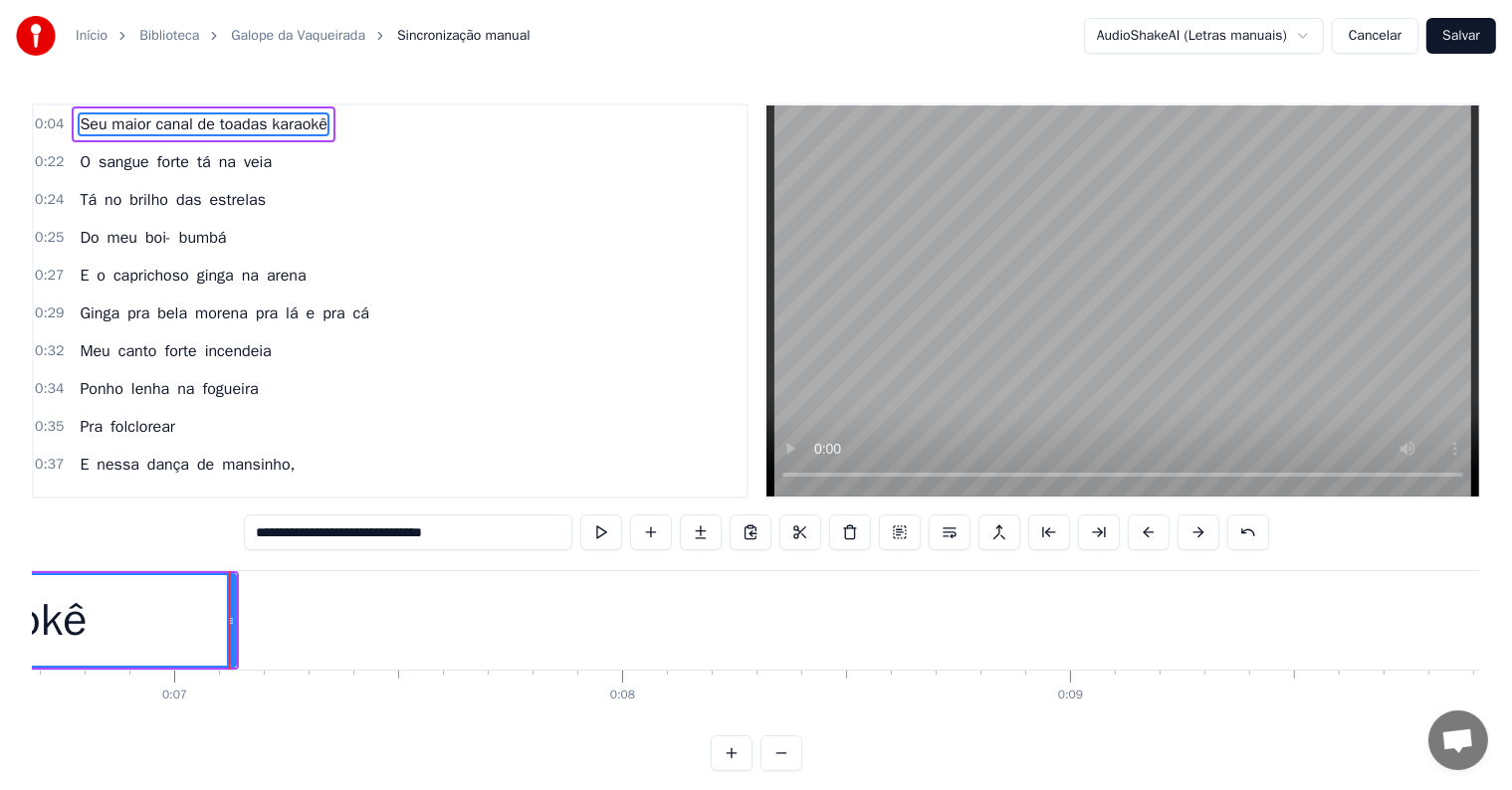 scroll, scrollTop: 0, scrollLeft: 3090, axis: horizontal 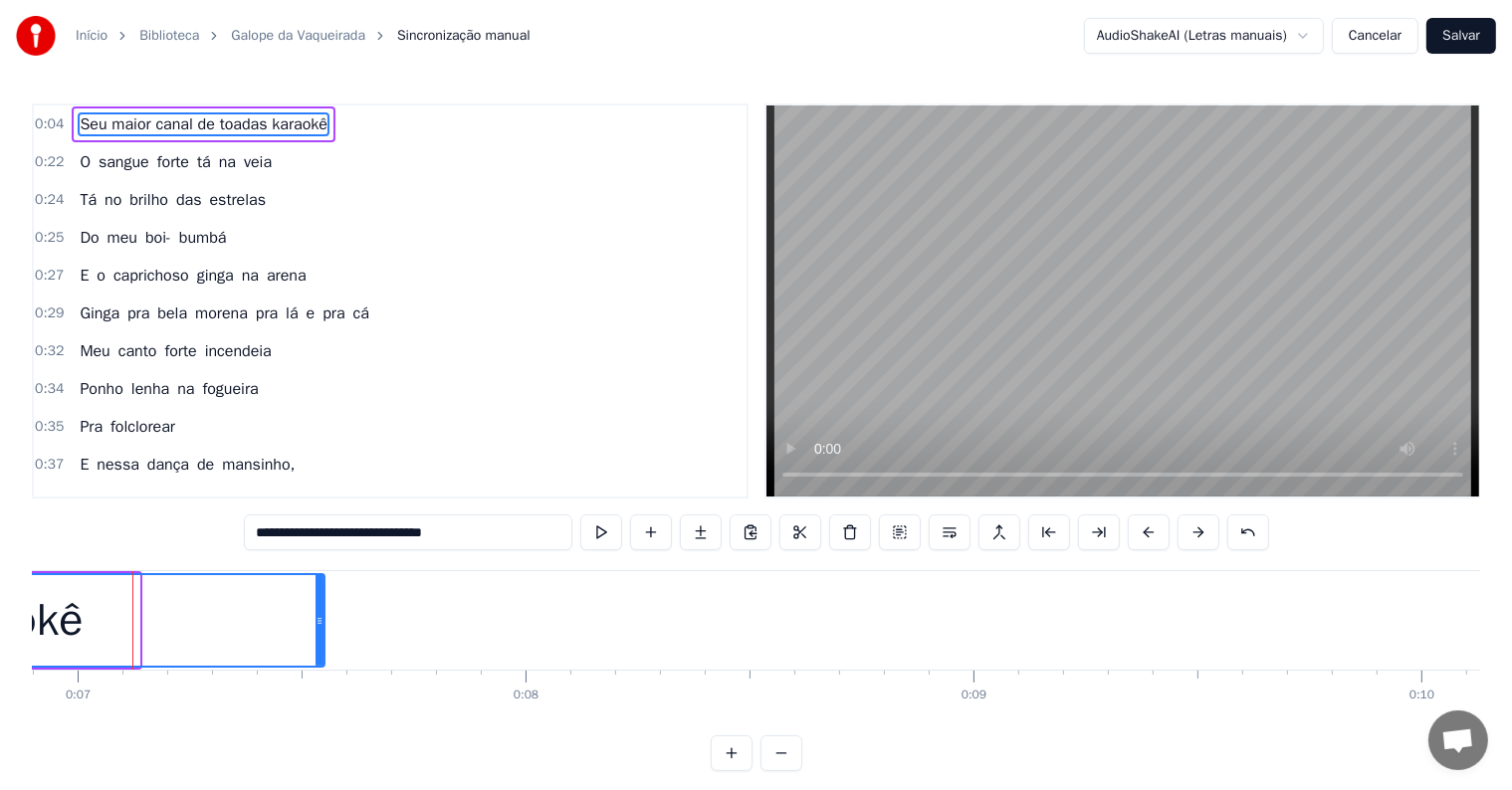 drag, startPoint x: 135, startPoint y: 619, endPoint x: 324, endPoint y: 618, distance: 189.00265 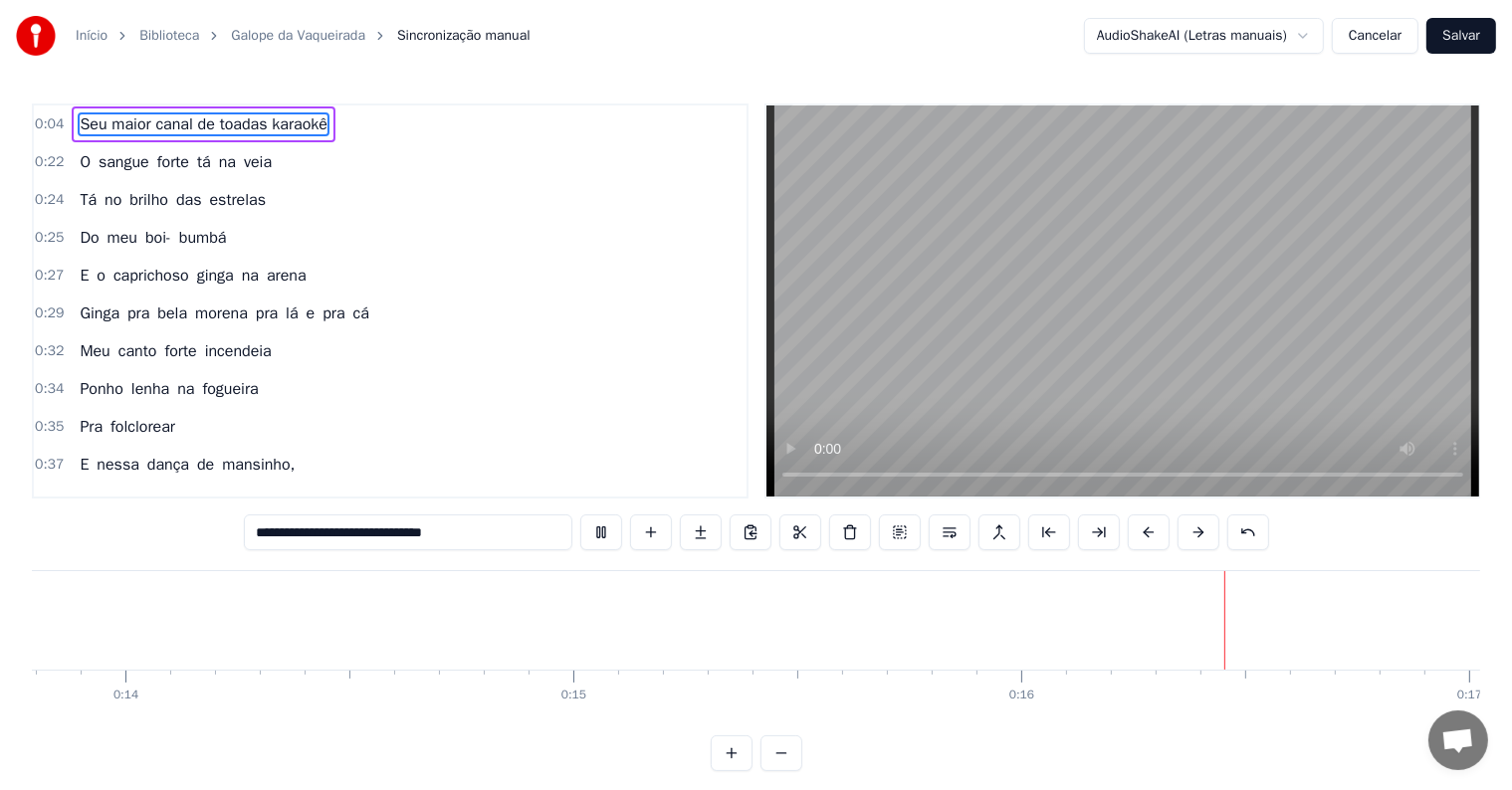 scroll, scrollTop: 0, scrollLeft: 6816, axis: horizontal 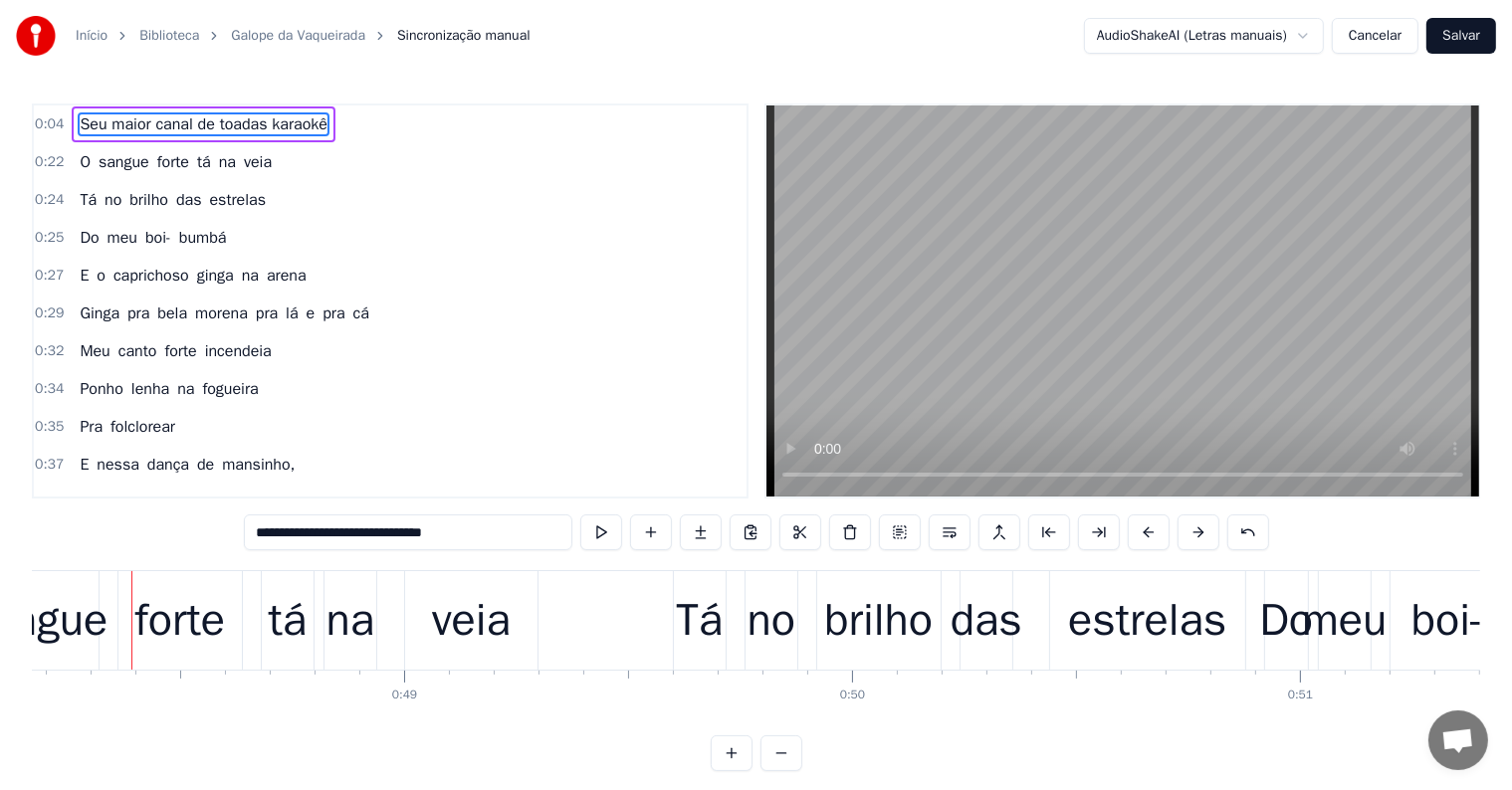 click on "sangue" at bounding box center (36, 621) 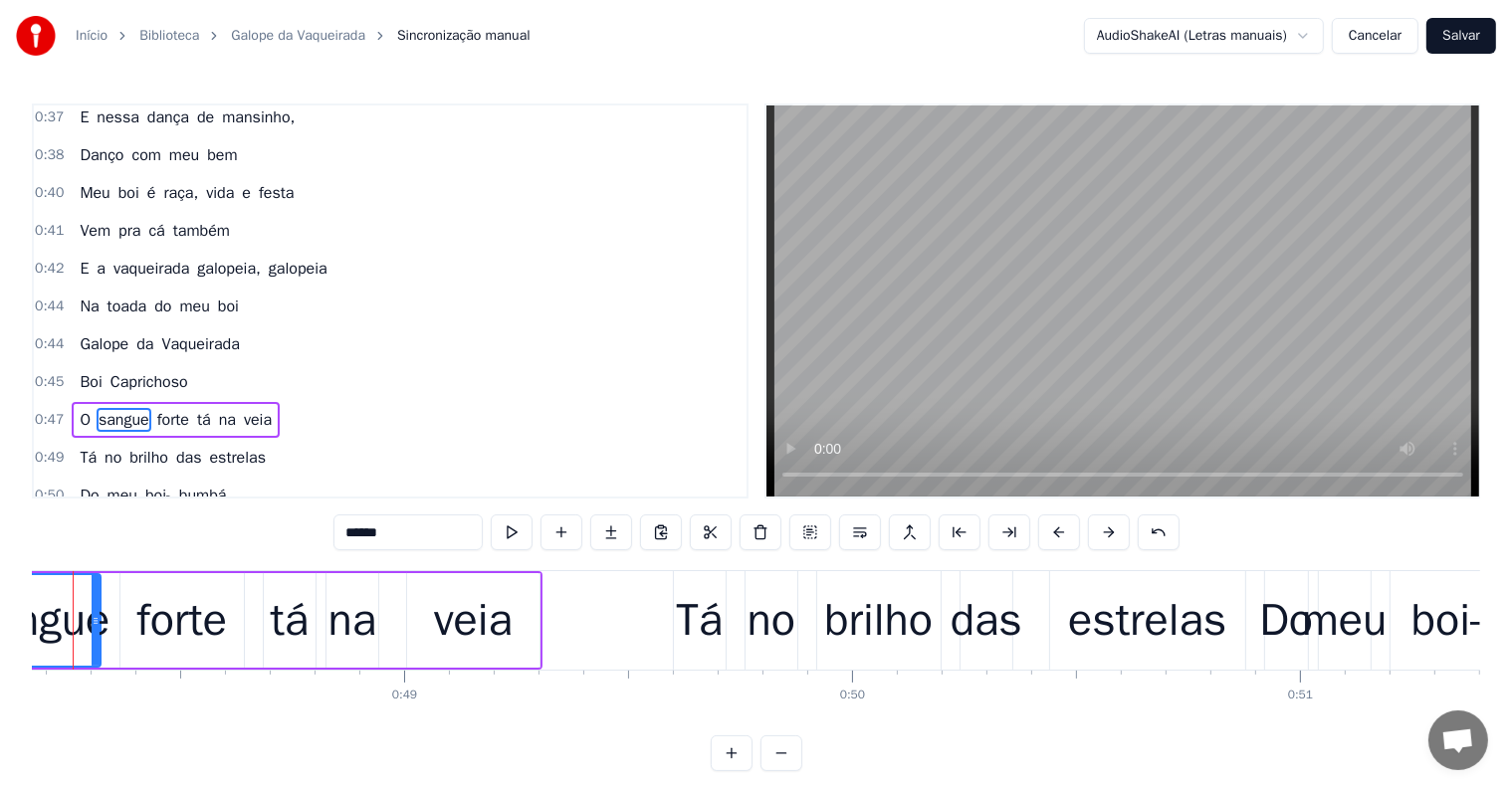 scroll, scrollTop: 445, scrollLeft: 0, axis: vertical 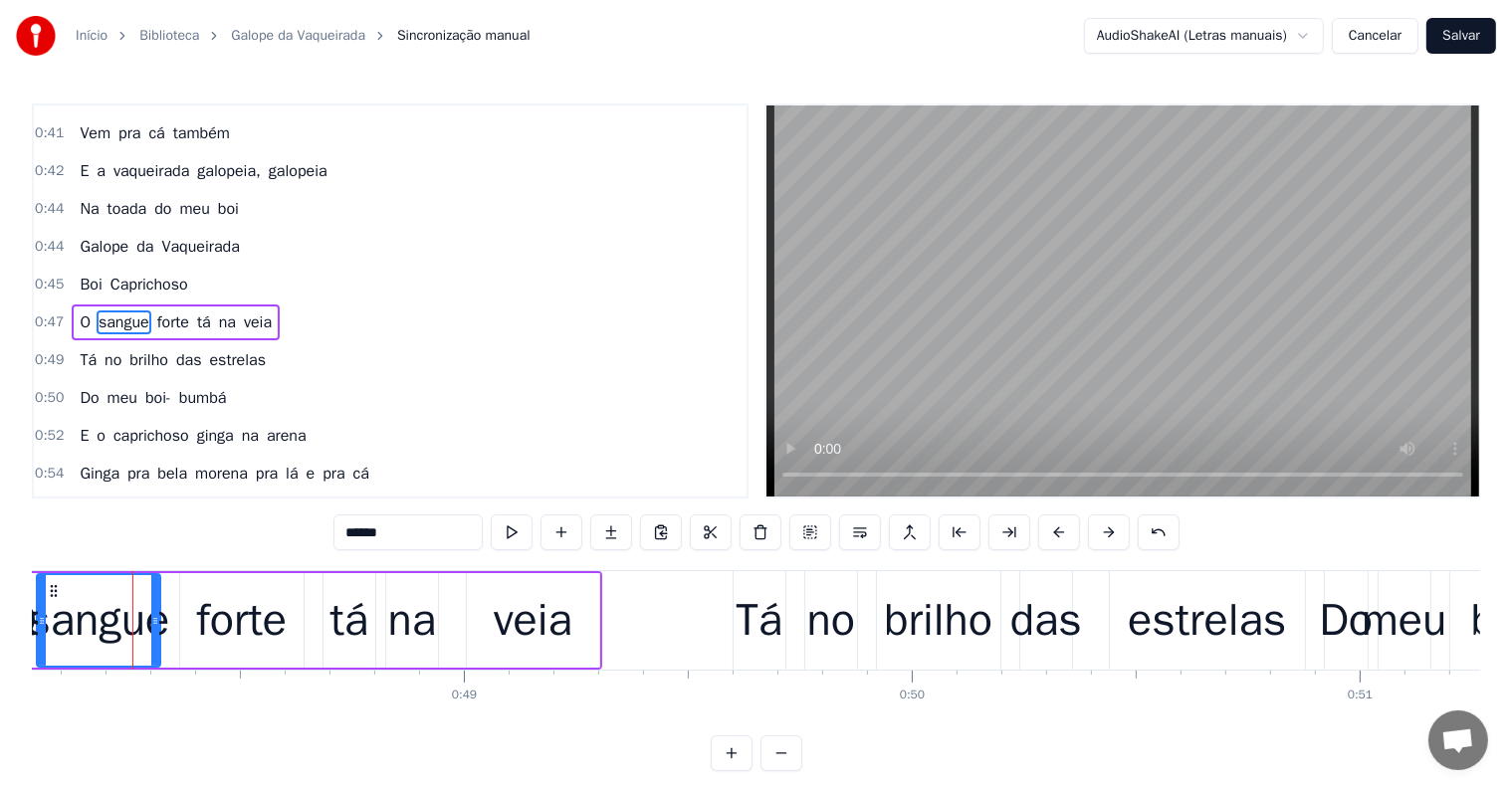 click on "Na" at bounding box center (89, 209) 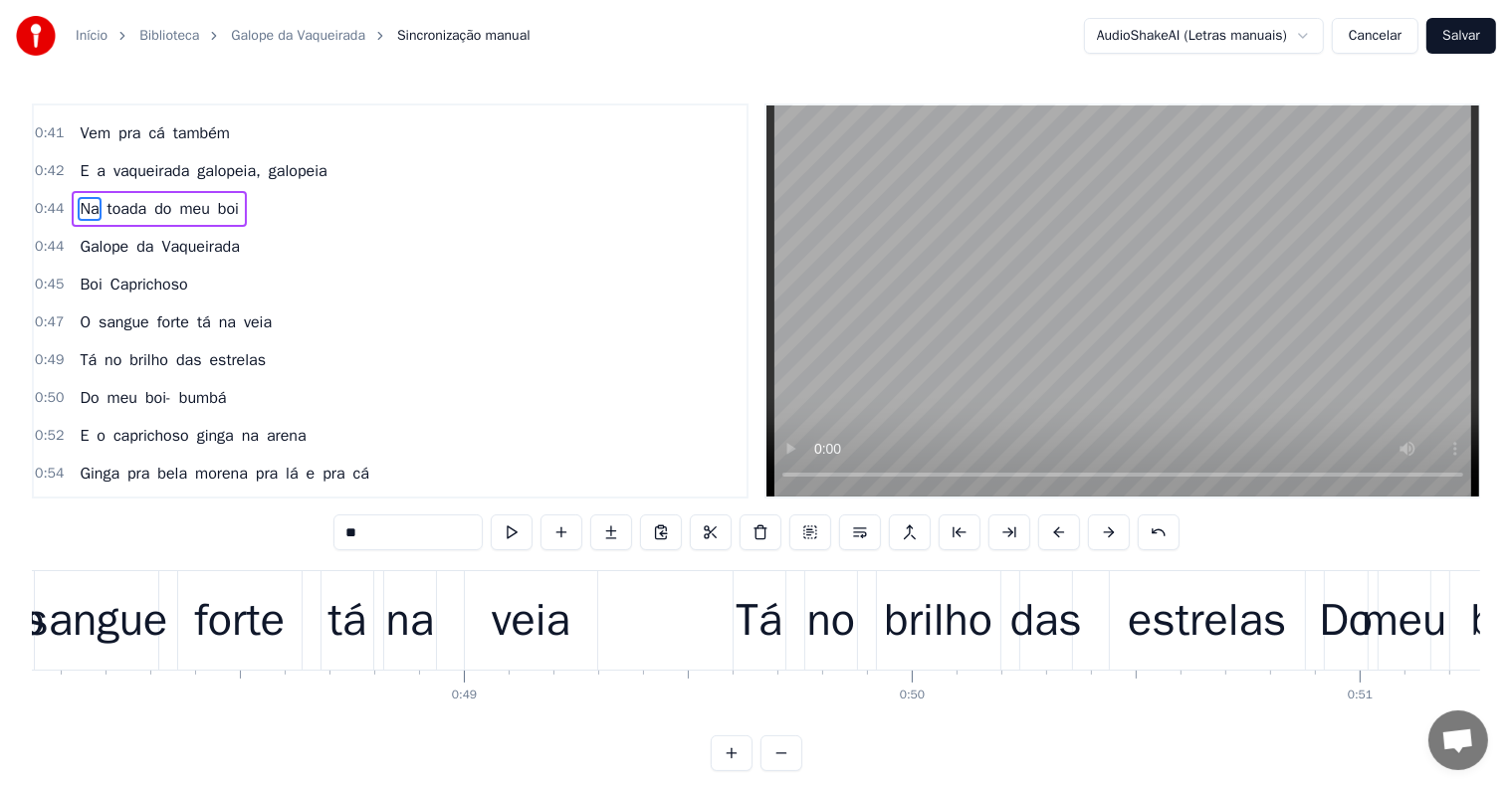 scroll, scrollTop: 334, scrollLeft: 0, axis: vertical 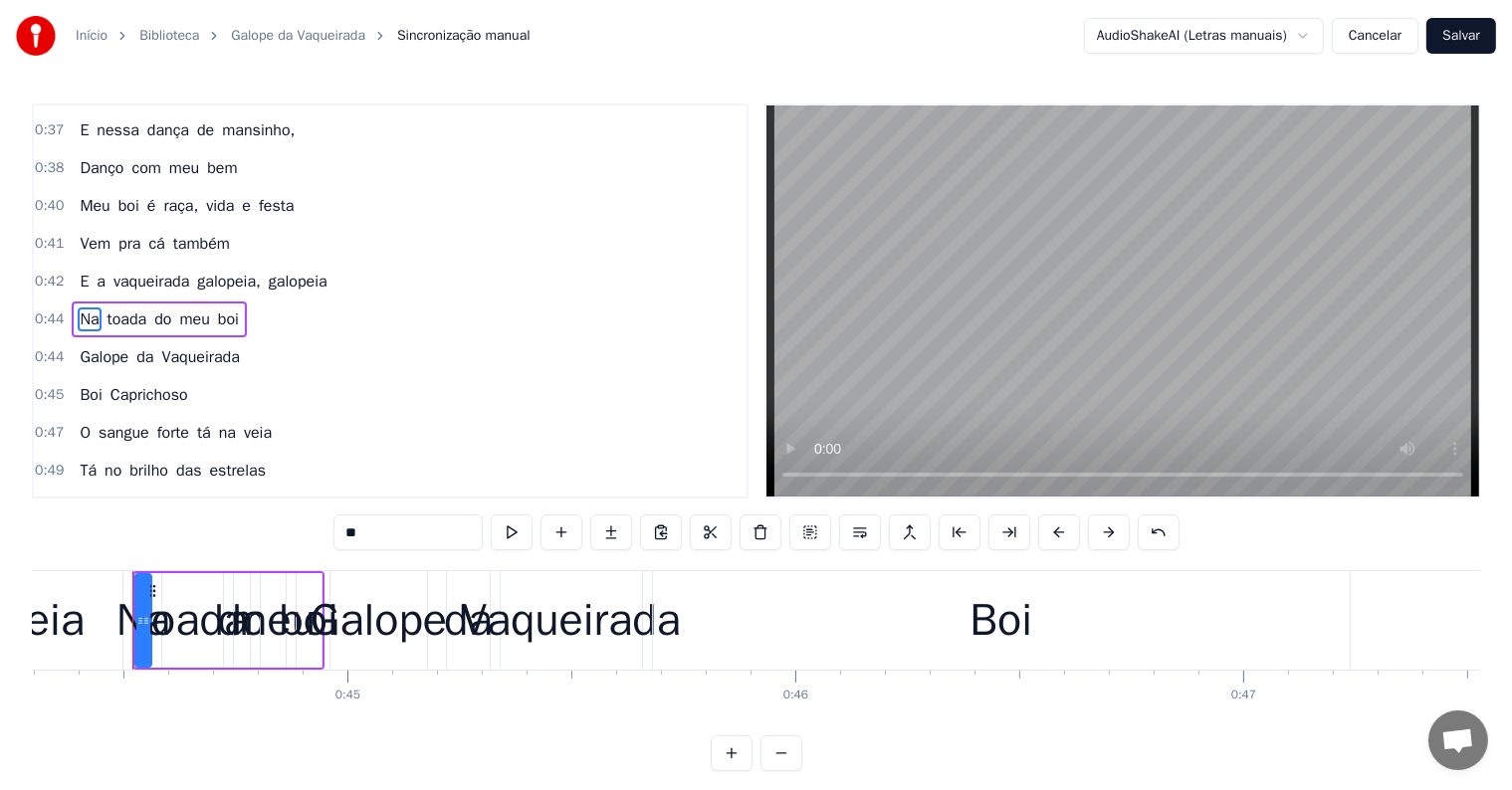 click on "Galope da Vaqueirada" at bounding box center (159, 357) 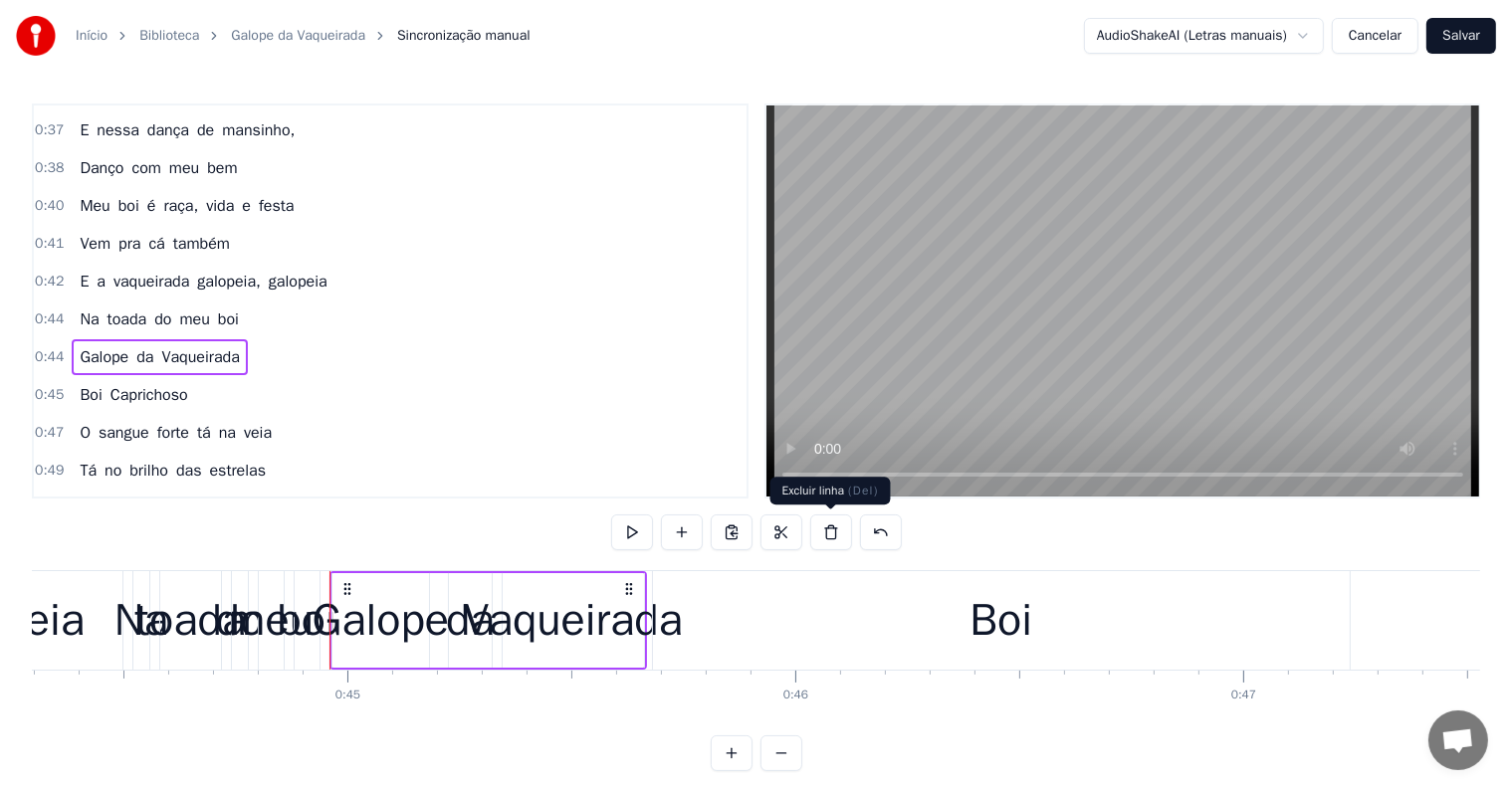 click at bounding box center [831, 532] 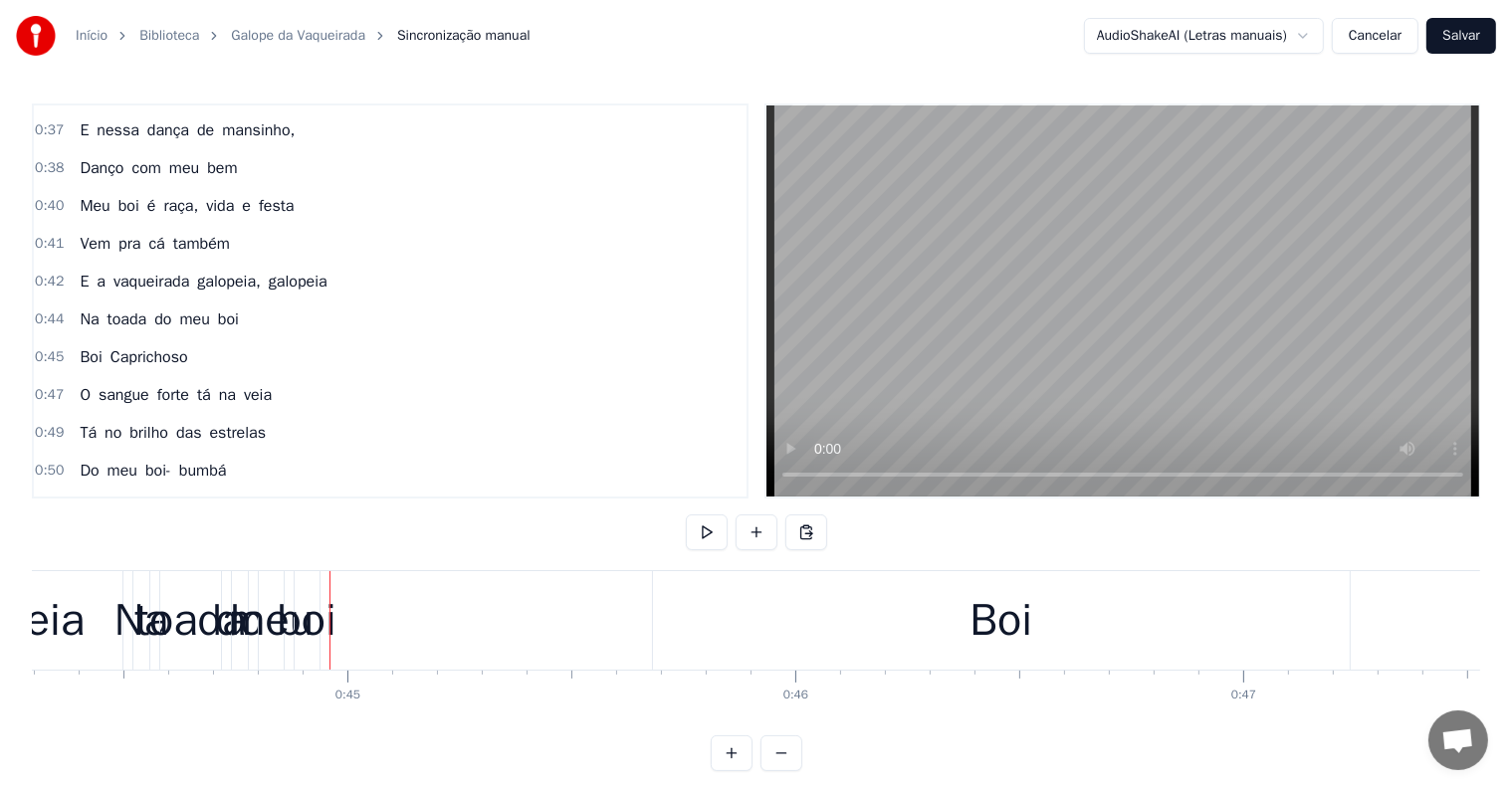 click on "Boi Caprichoso" at bounding box center [133, 357] 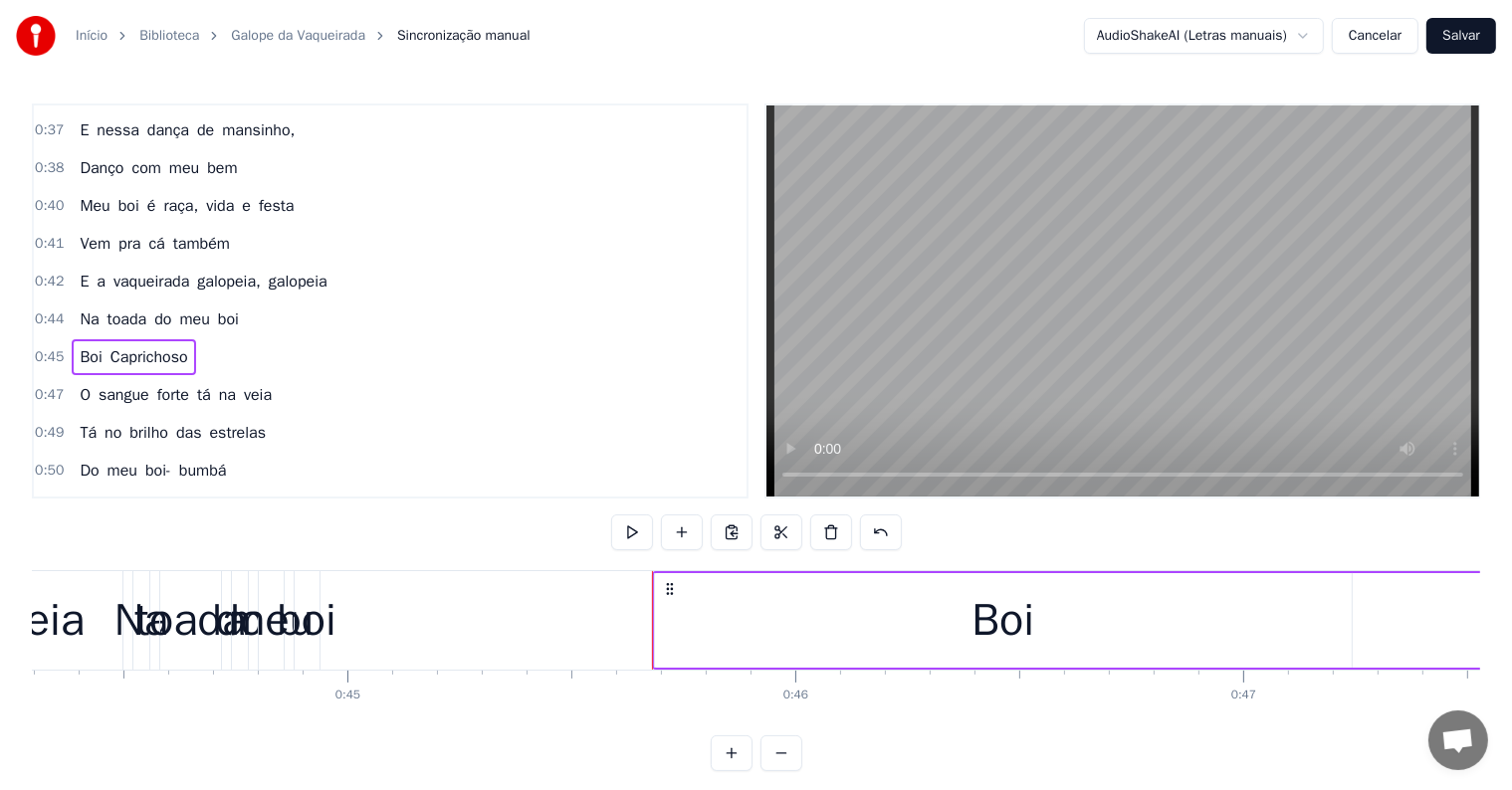 click on "Na" at bounding box center (89, 319) 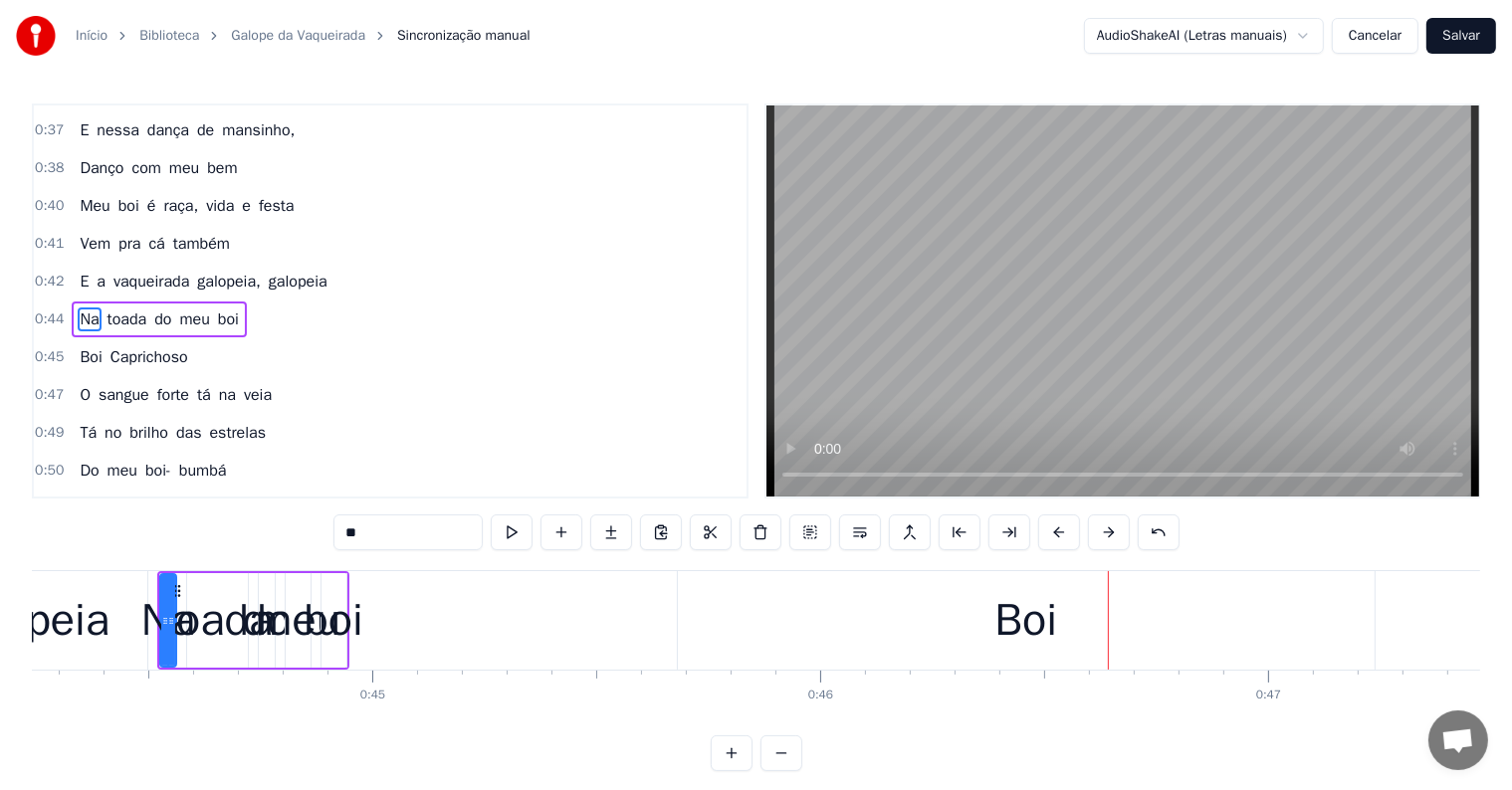 scroll, scrollTop: 0, scrollLeft: 19801, axis: horizontal 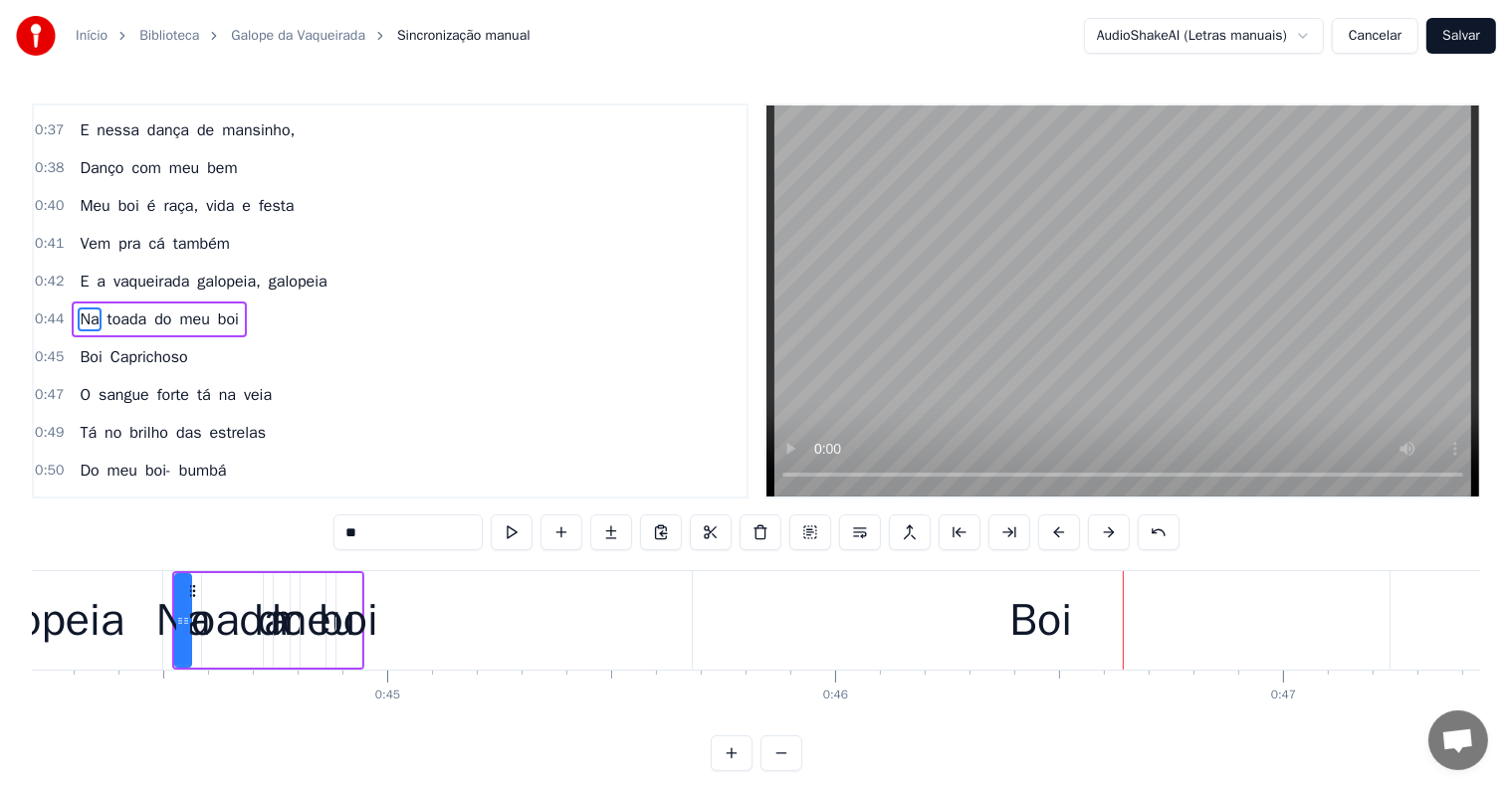 click on "E" at bounding box center (84, 282) 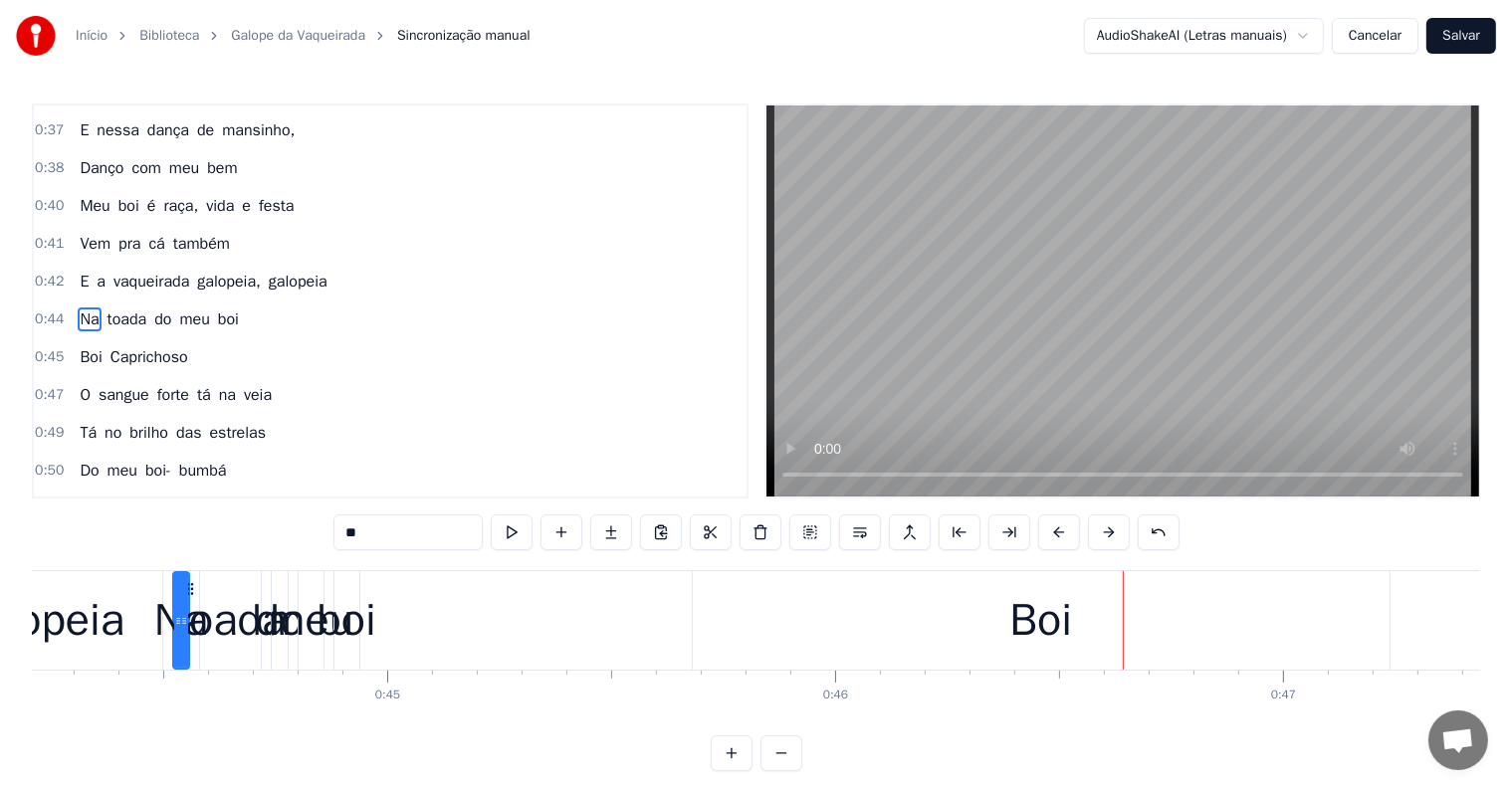 click on "E" at bounding box center (84, 282) 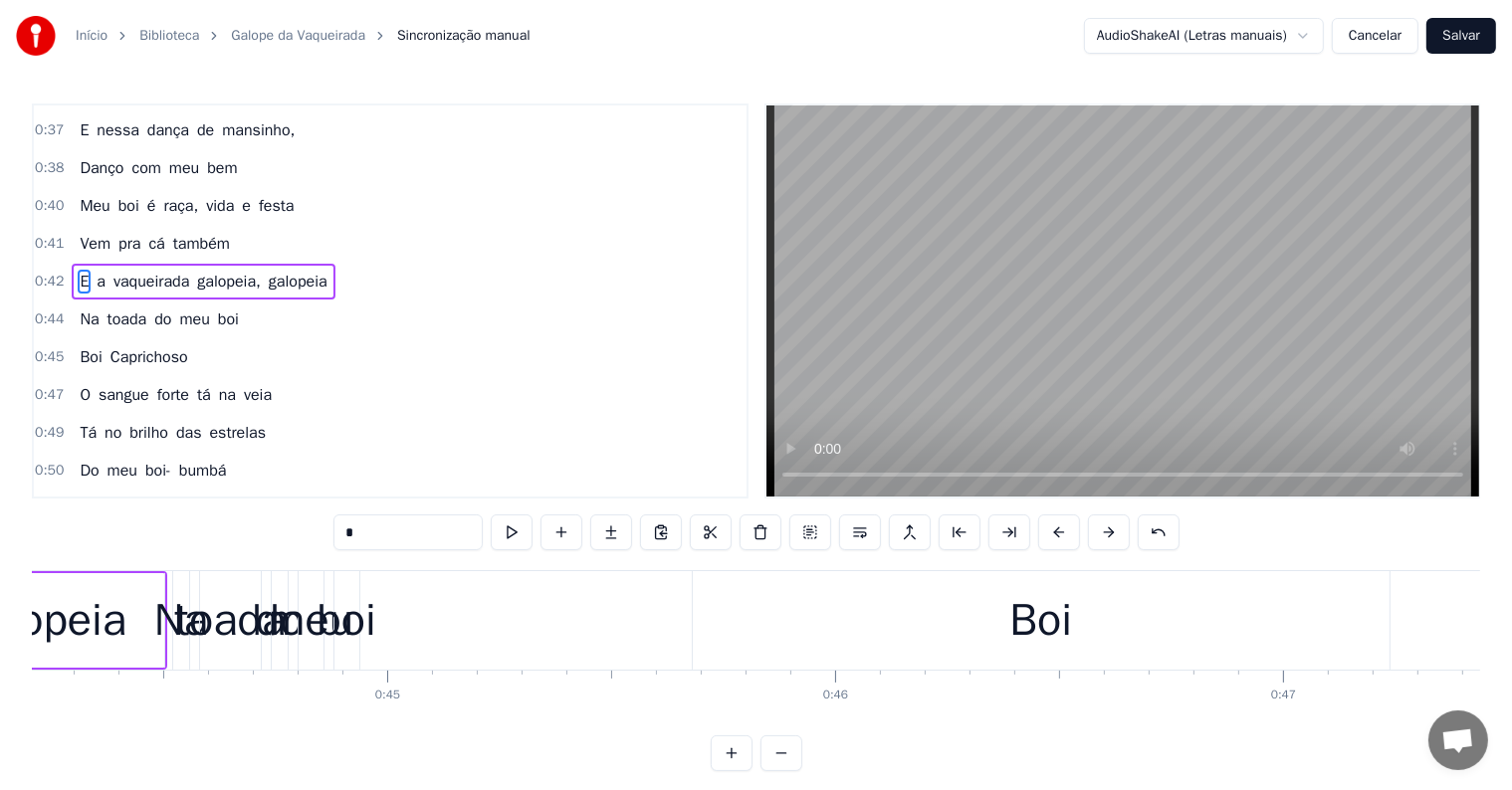 scroll, scrollTop: 298, scrollLeft: 0, axis: vertical 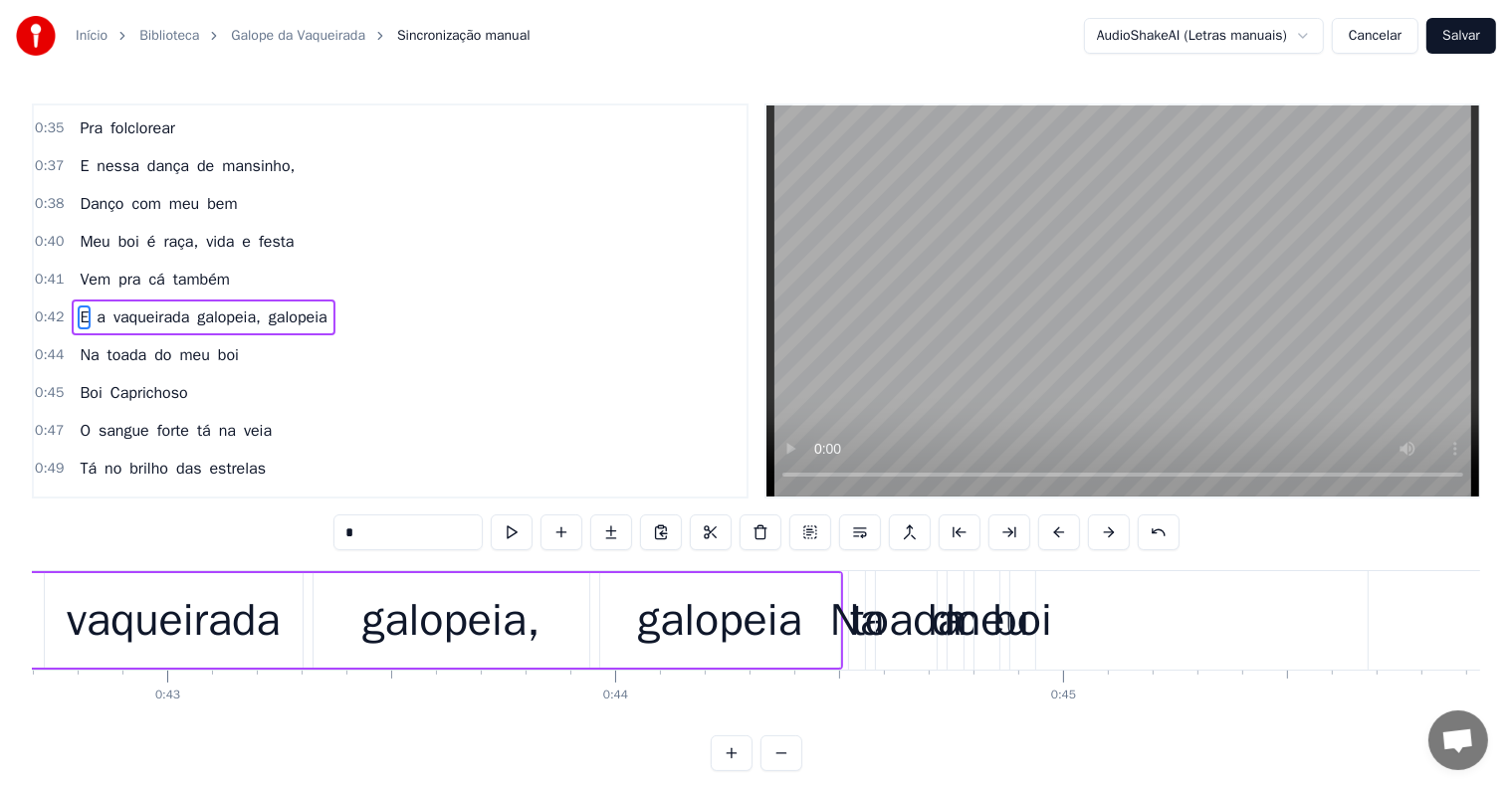 click on "Na" at bounding box center (89, 355) 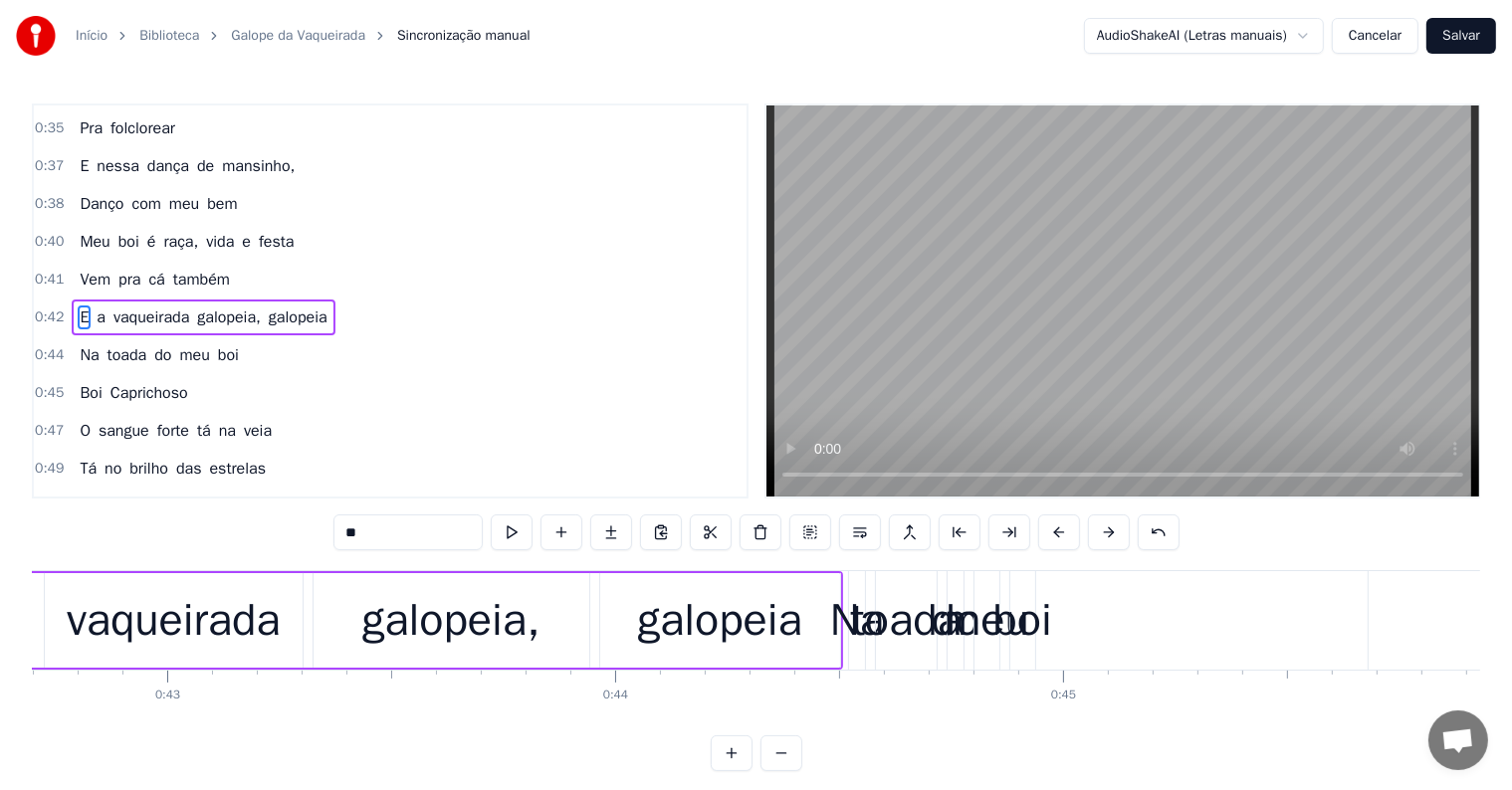 scroll, scrollTop: 334, scrollLeft: 0, axis: vertical 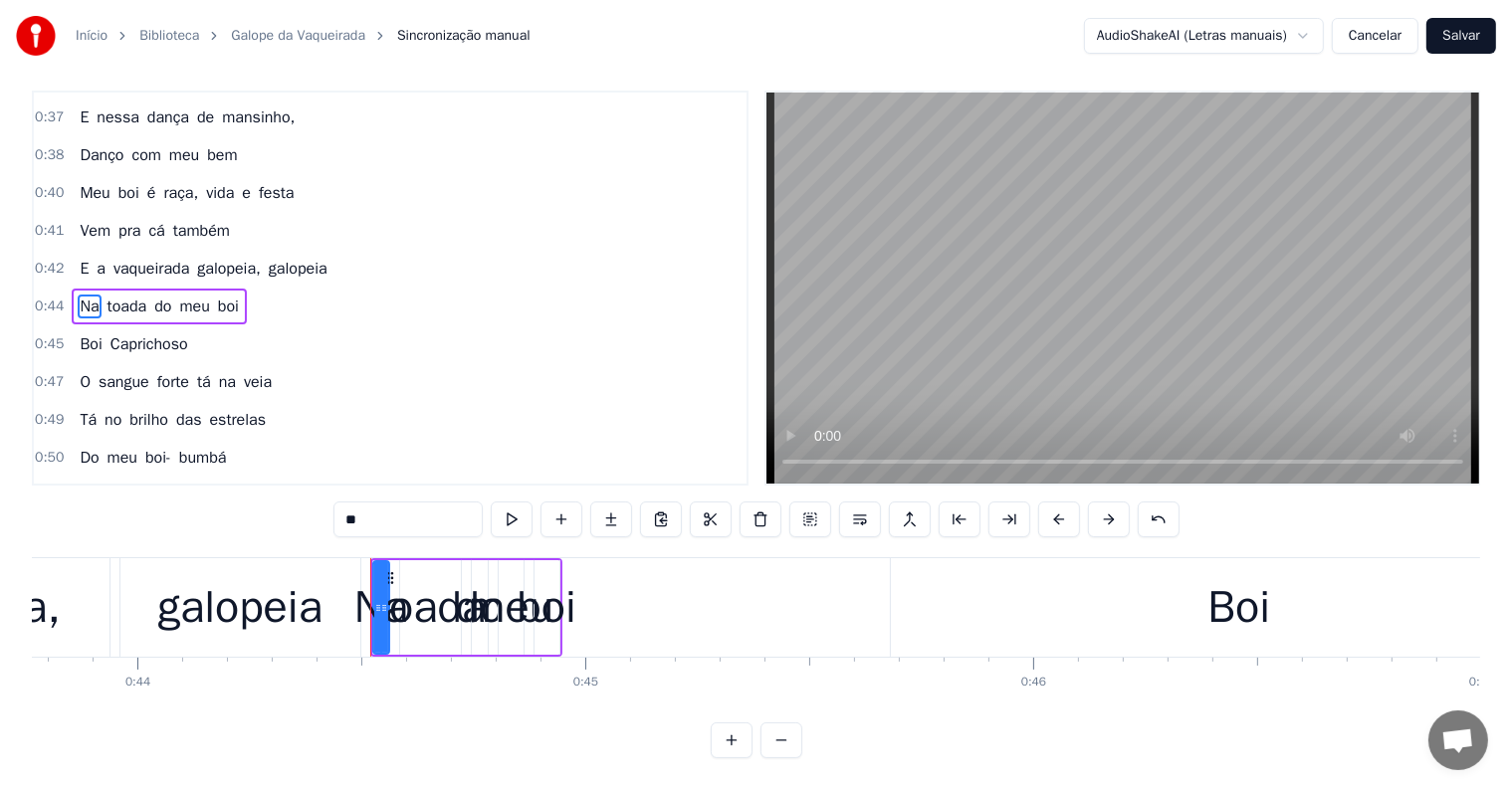 click on "Boi" at bounding box center (1239, 607) 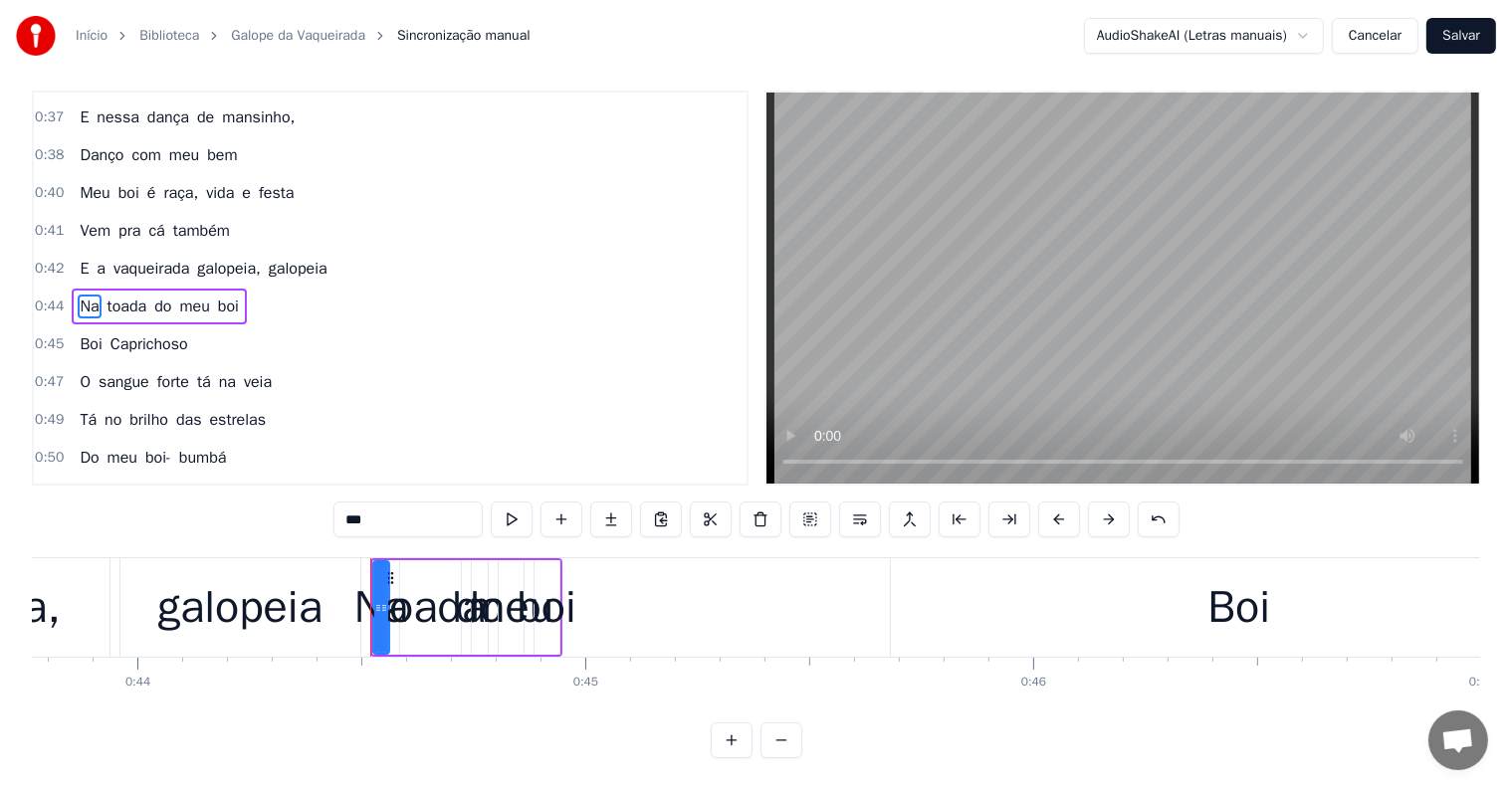 scroll, scrollTop: 0, scrollLeft: 0, axis: both 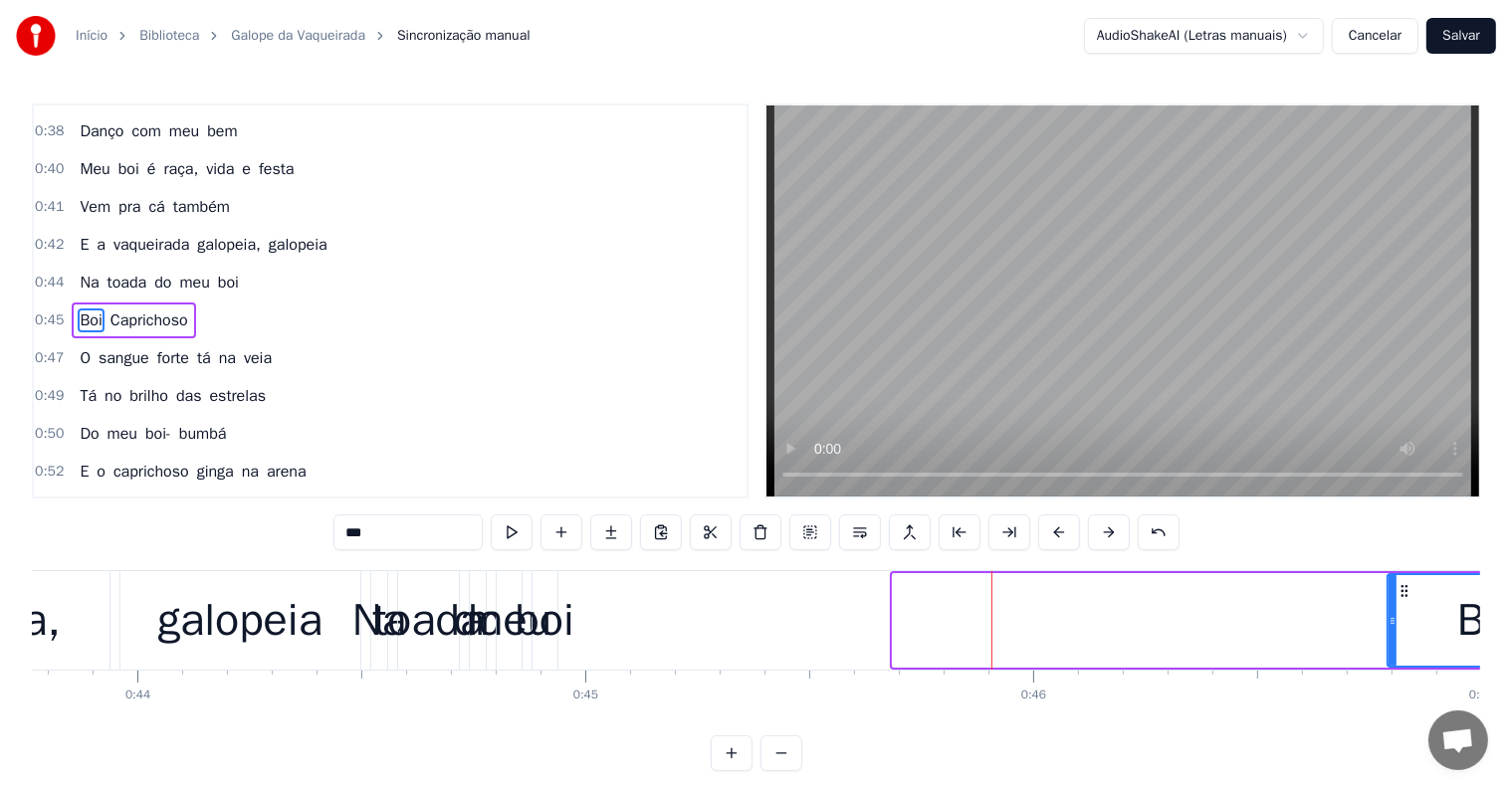 drag, startPoint x: 895, startPoint y: 618, endPoint x: 1422, endPoint y: 642, distance: 527.5462 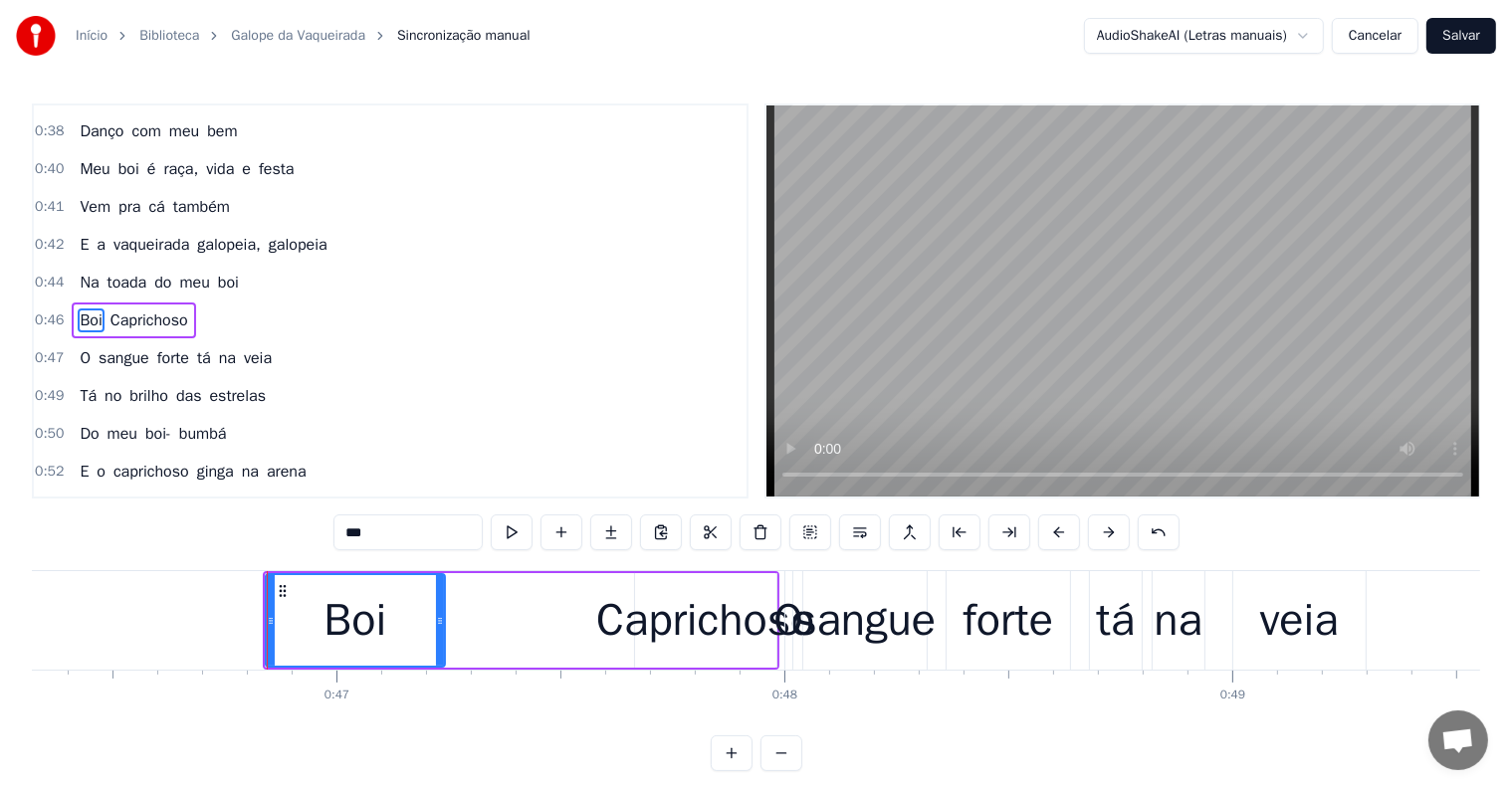 scroll, scrollTop: 0, scrollLeft: 20882, axis: horizontal 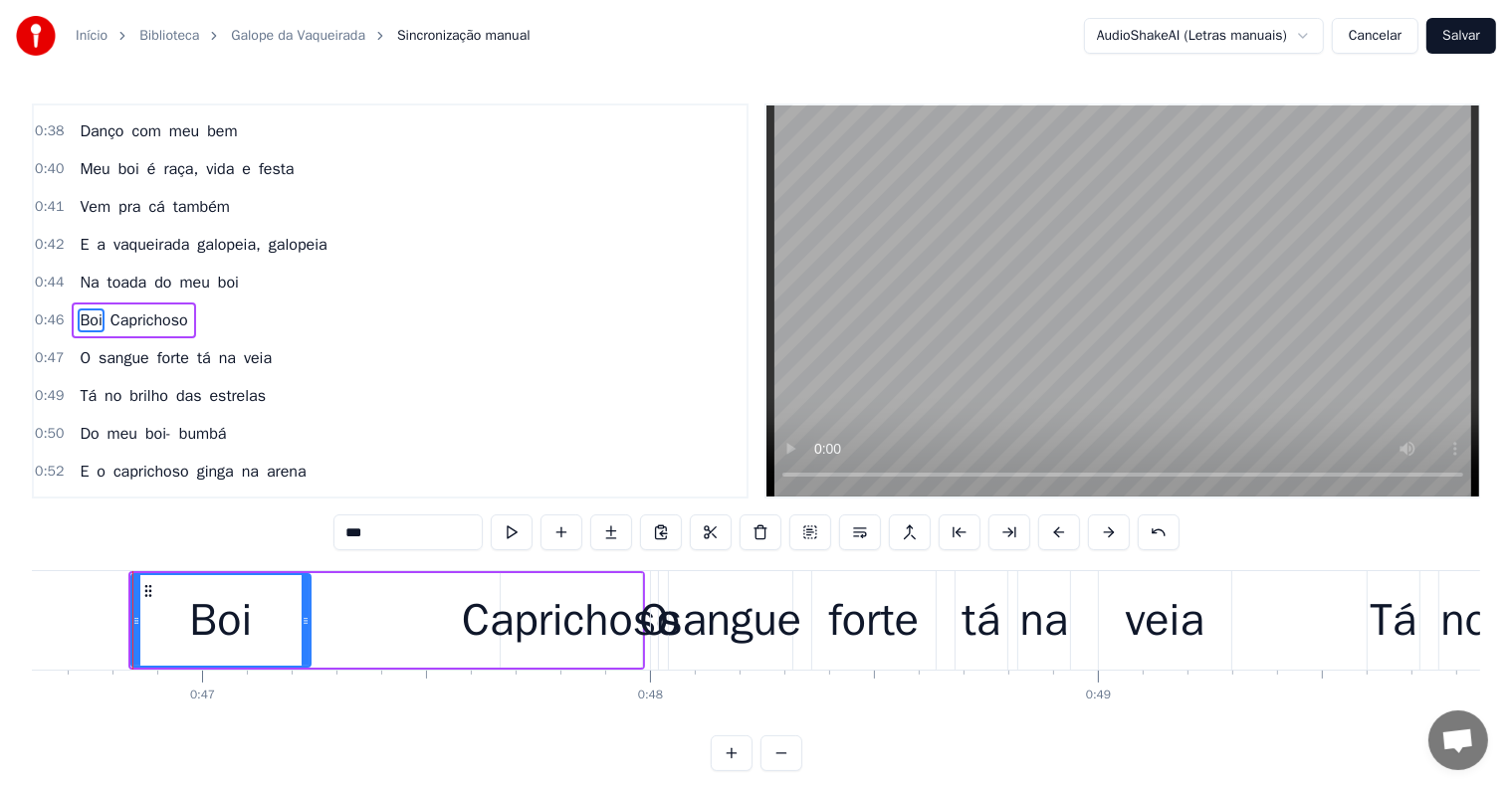 click on "Boi Caprichoso" at bounding box center [386, 620] 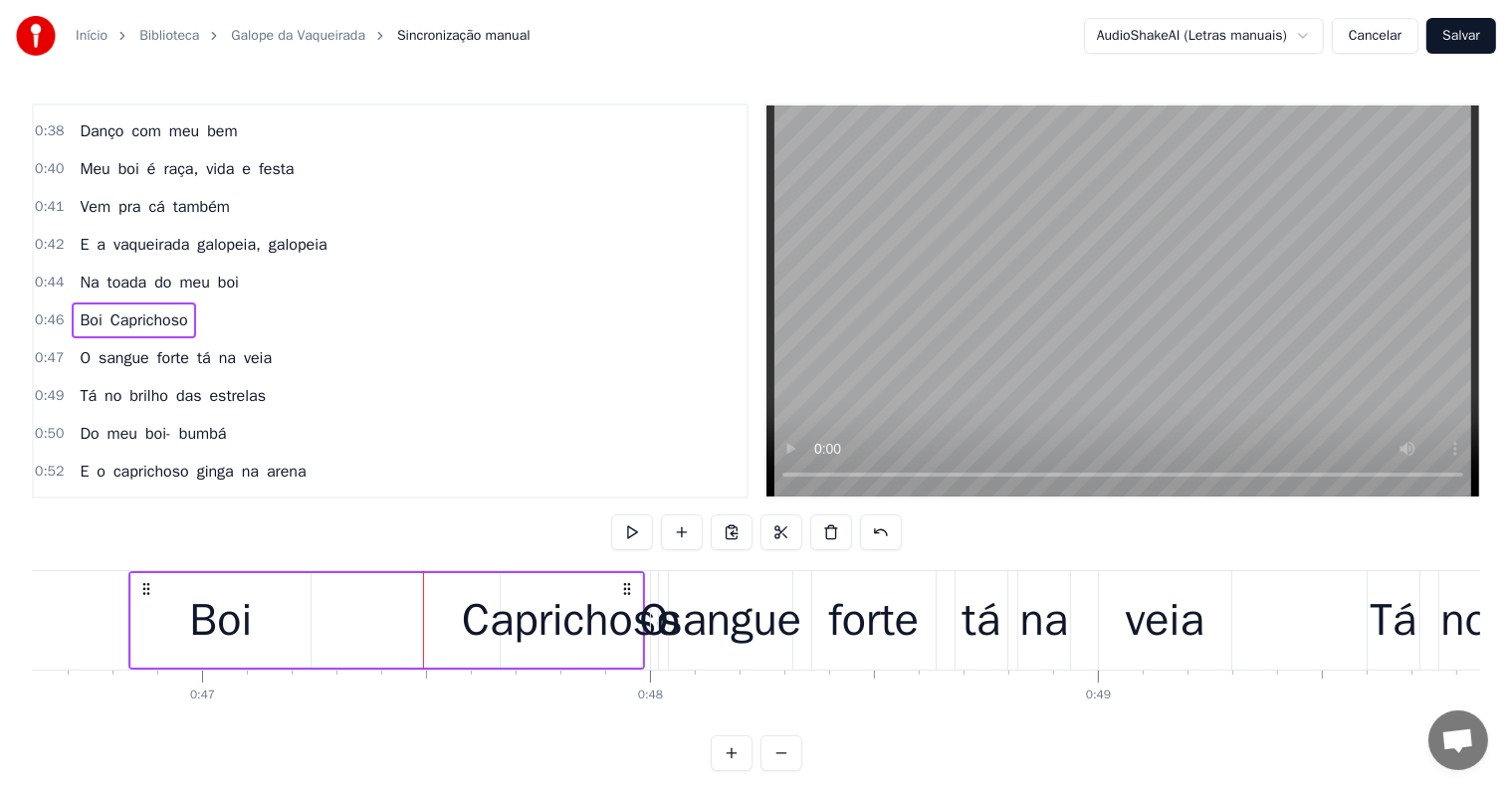 click on "Boi" at bounding box center (220, 621) 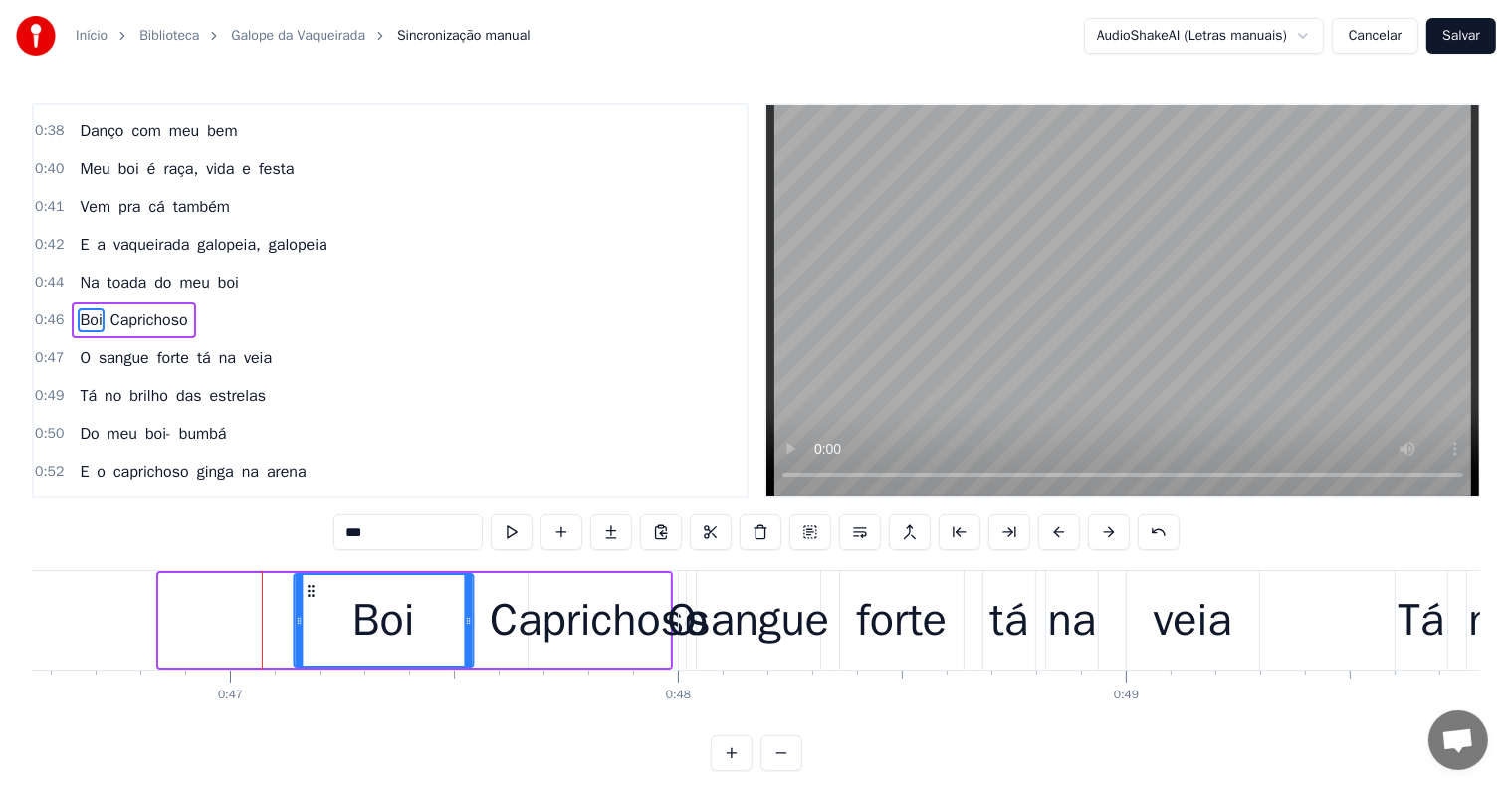 scroll, scrollTop: 0, scrollLeft: 20844, axis: horizontal 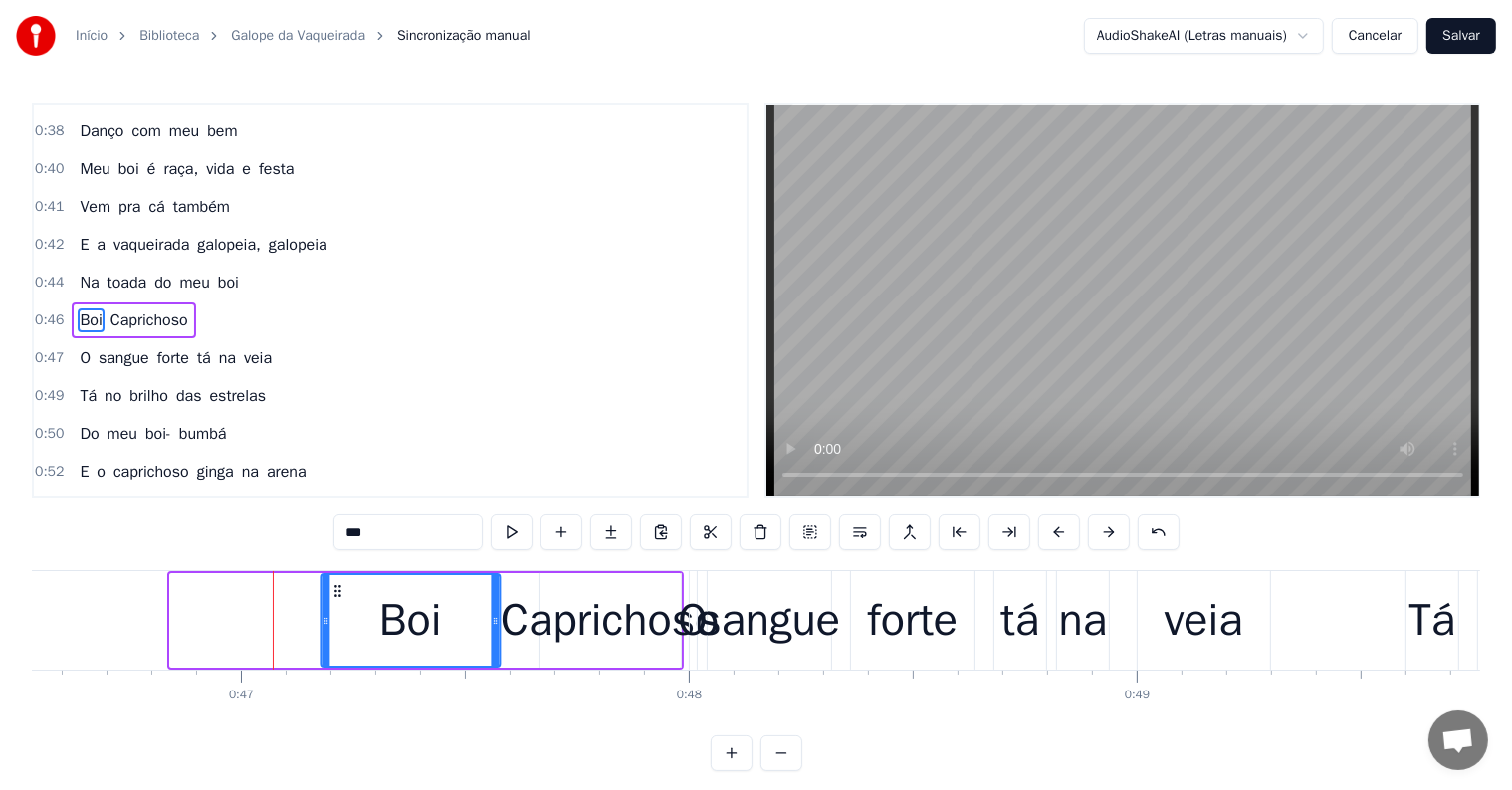 drag, startPoint x: 144, startPoint y: 589, endPoint x: 334, endPoint y: 606, distance: 190.75901 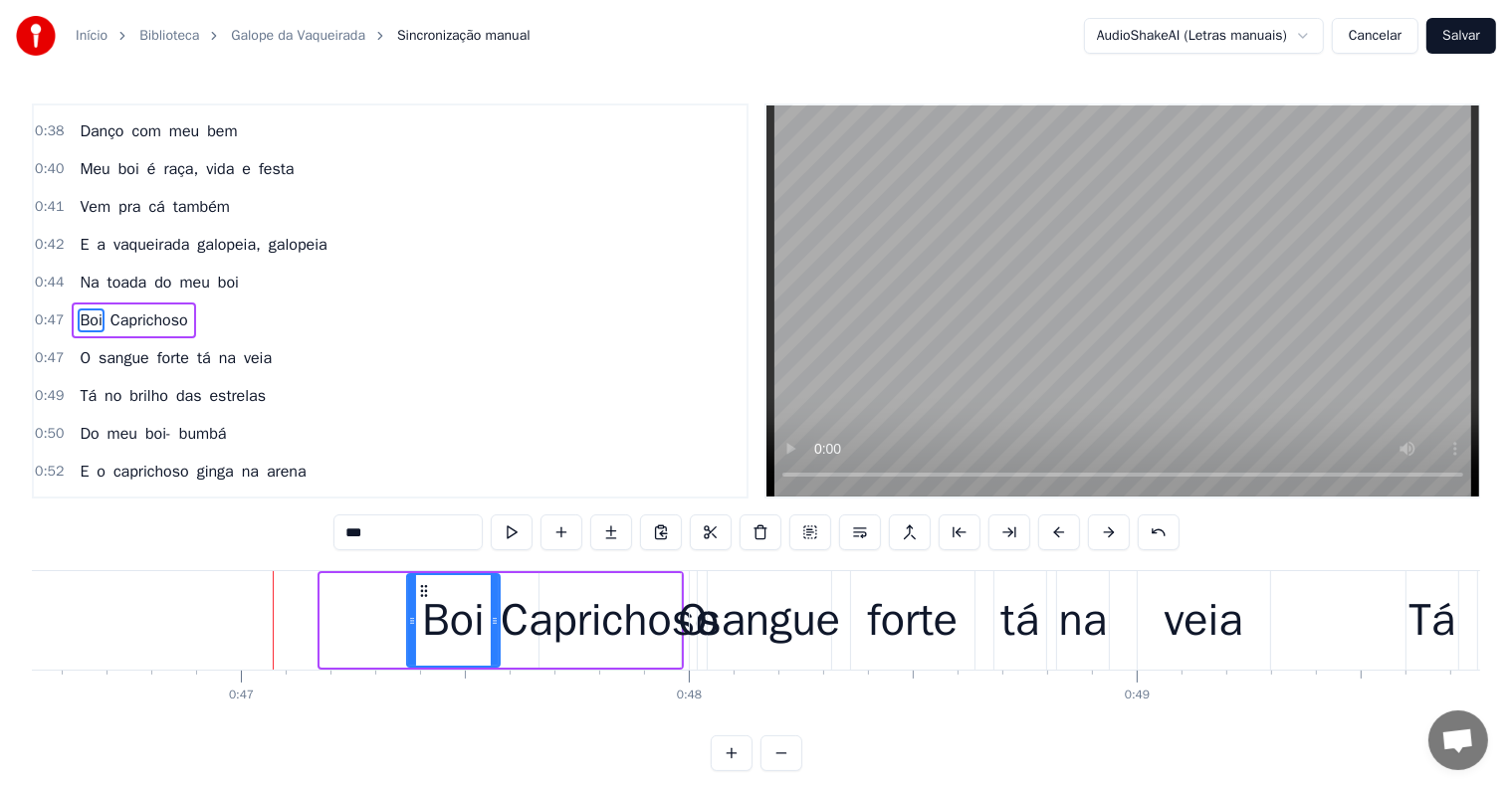 drag, startPoint x: 326, startPoint y: 619, endPoint x: 413, endPoint y: 625, distance: 87.20665 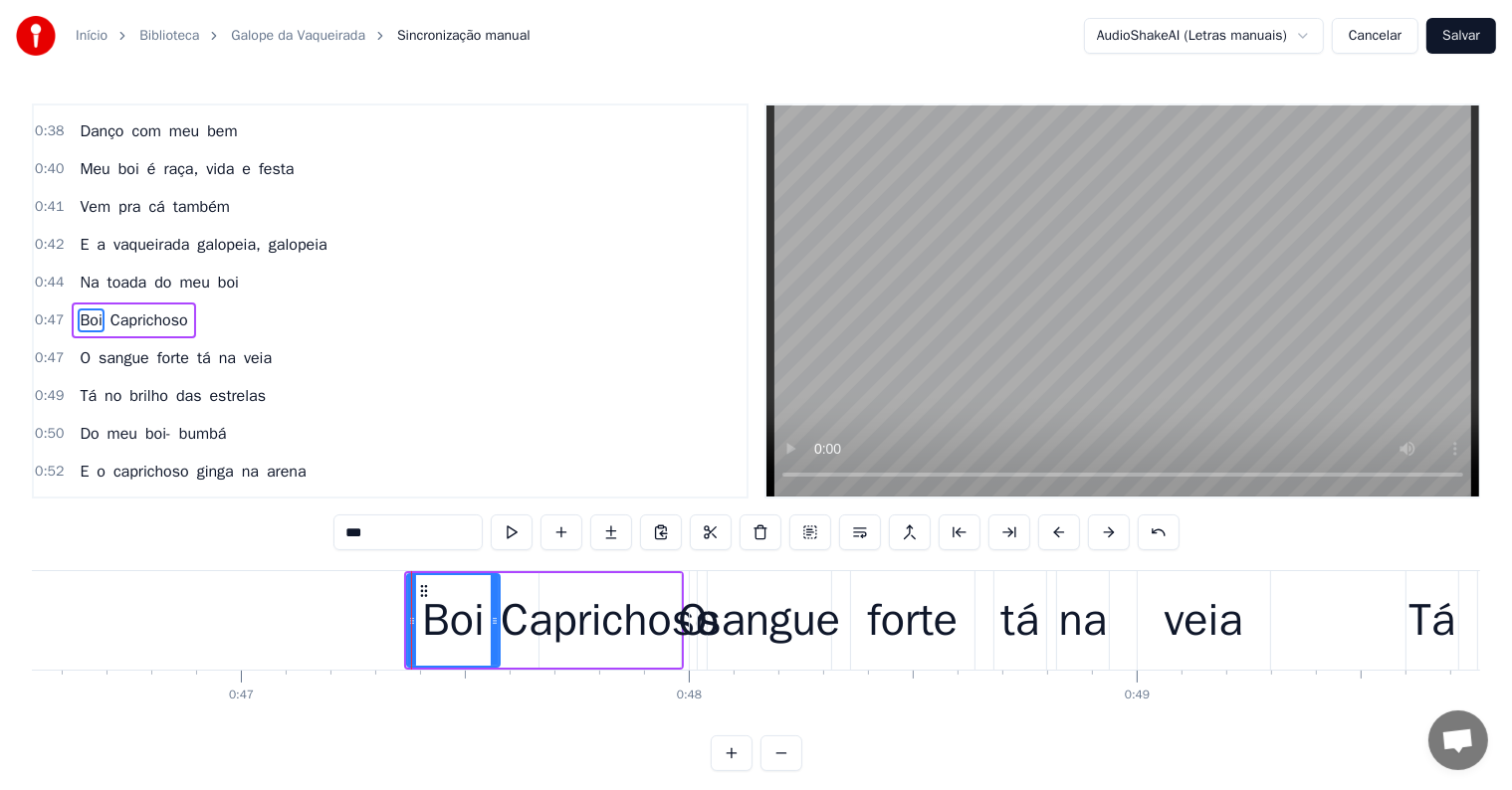 click on "O" at bounding box center [693, 621] 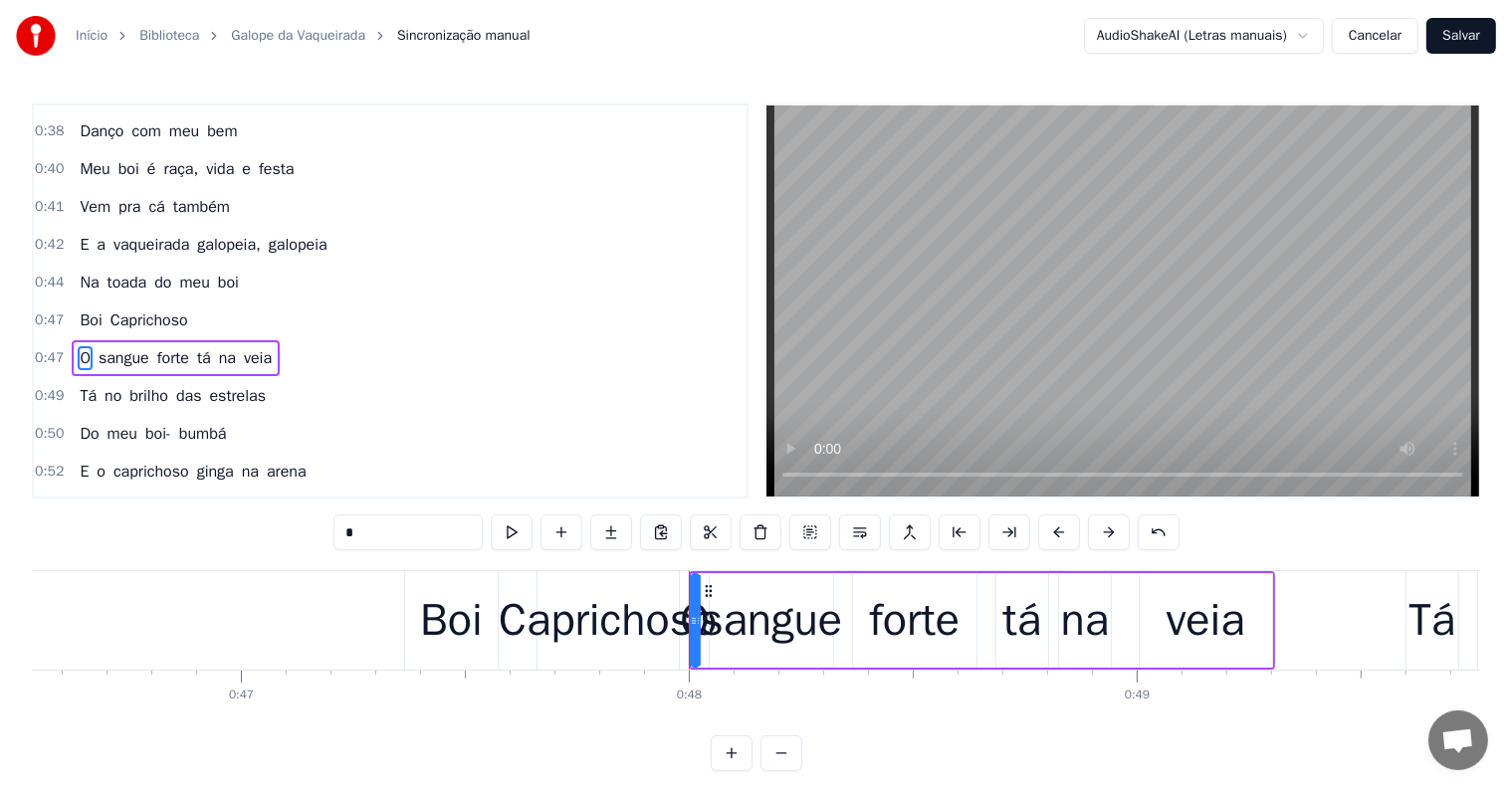 scroll, scrollTop: 408, scrollLeft: 0, axis: vertical 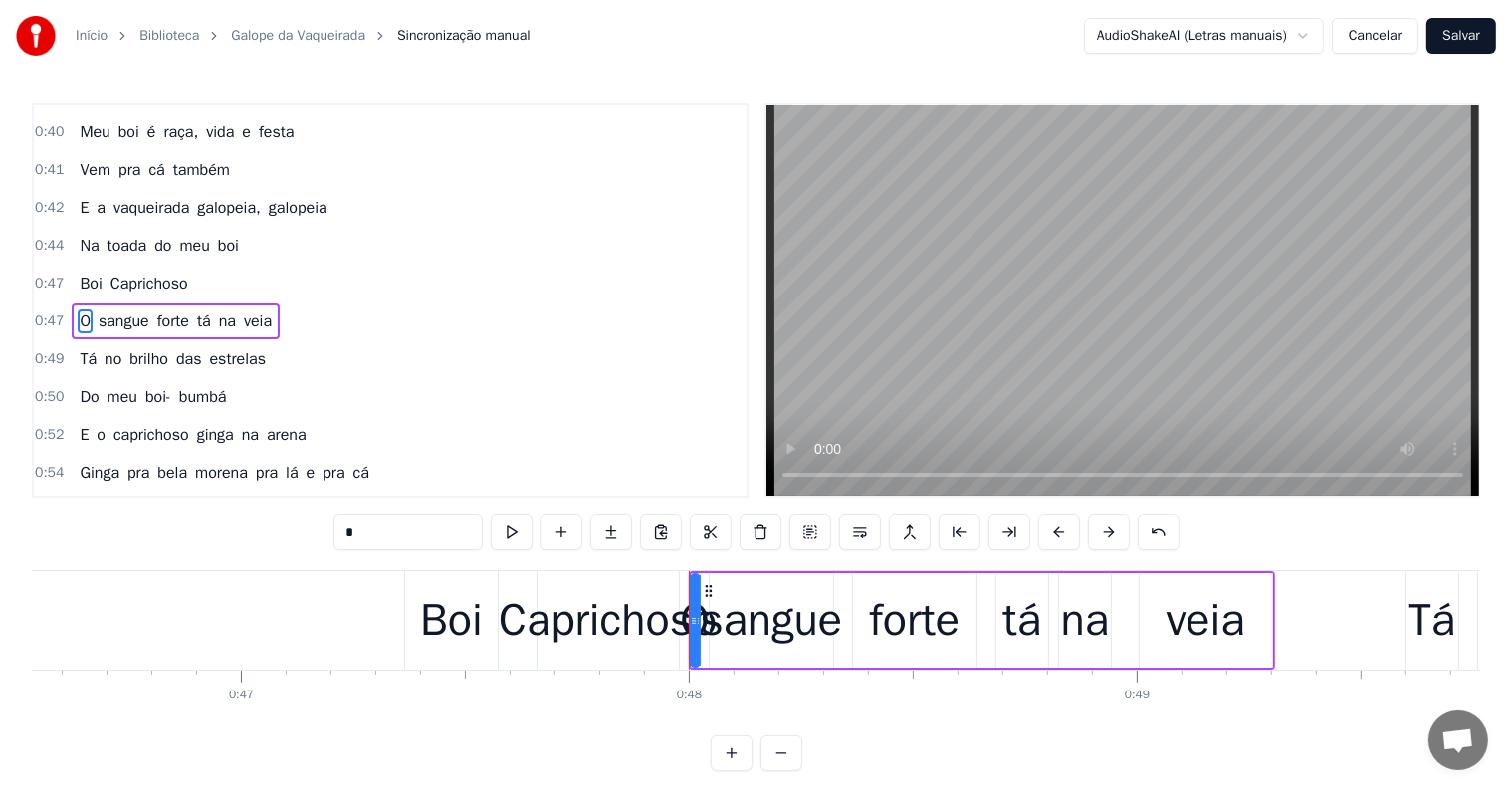 click on "Na" at bounding box center (89, 246) 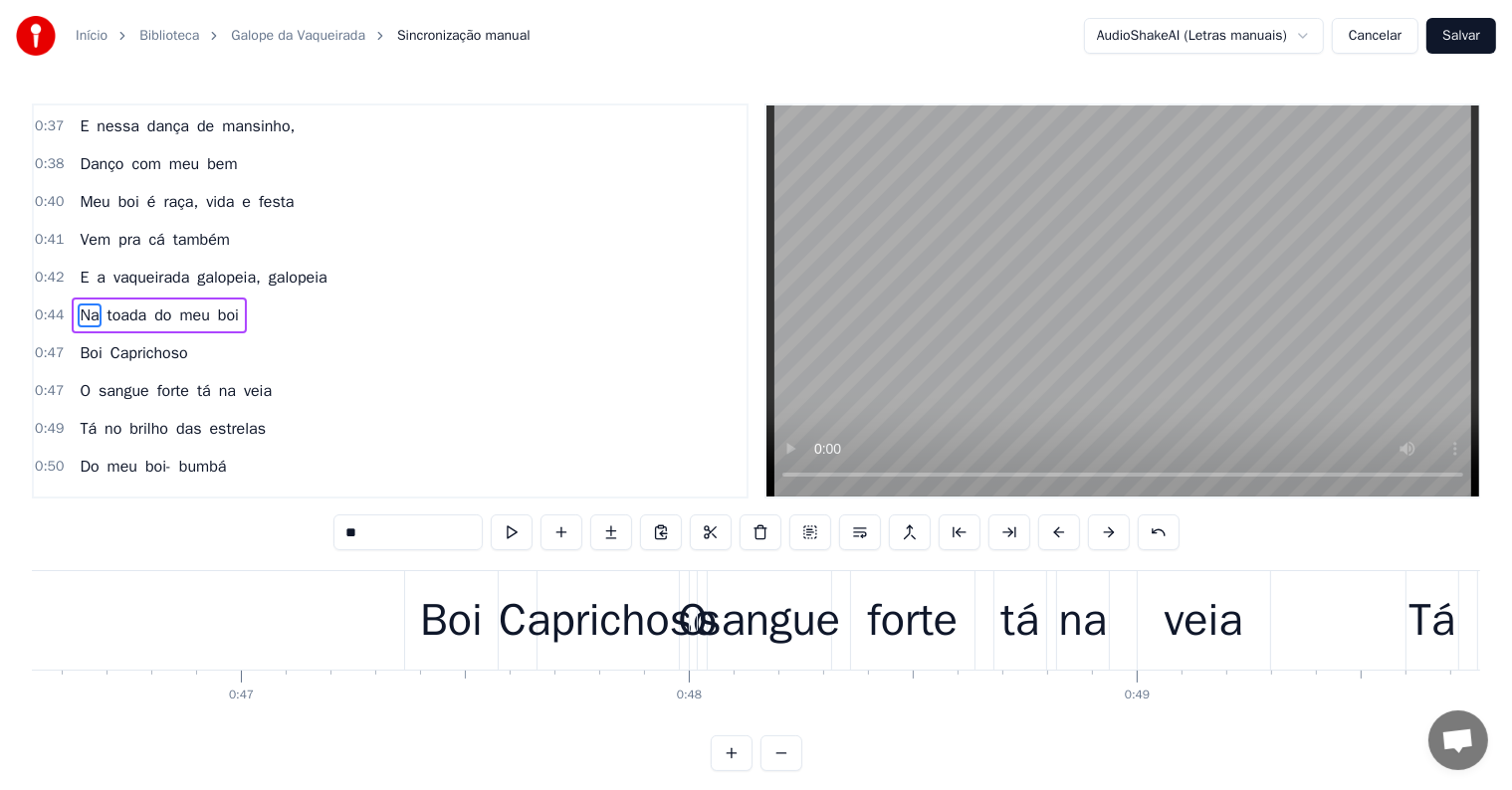 scroll, scrollTop: 334, scrollLeft: 0, axis: vertical 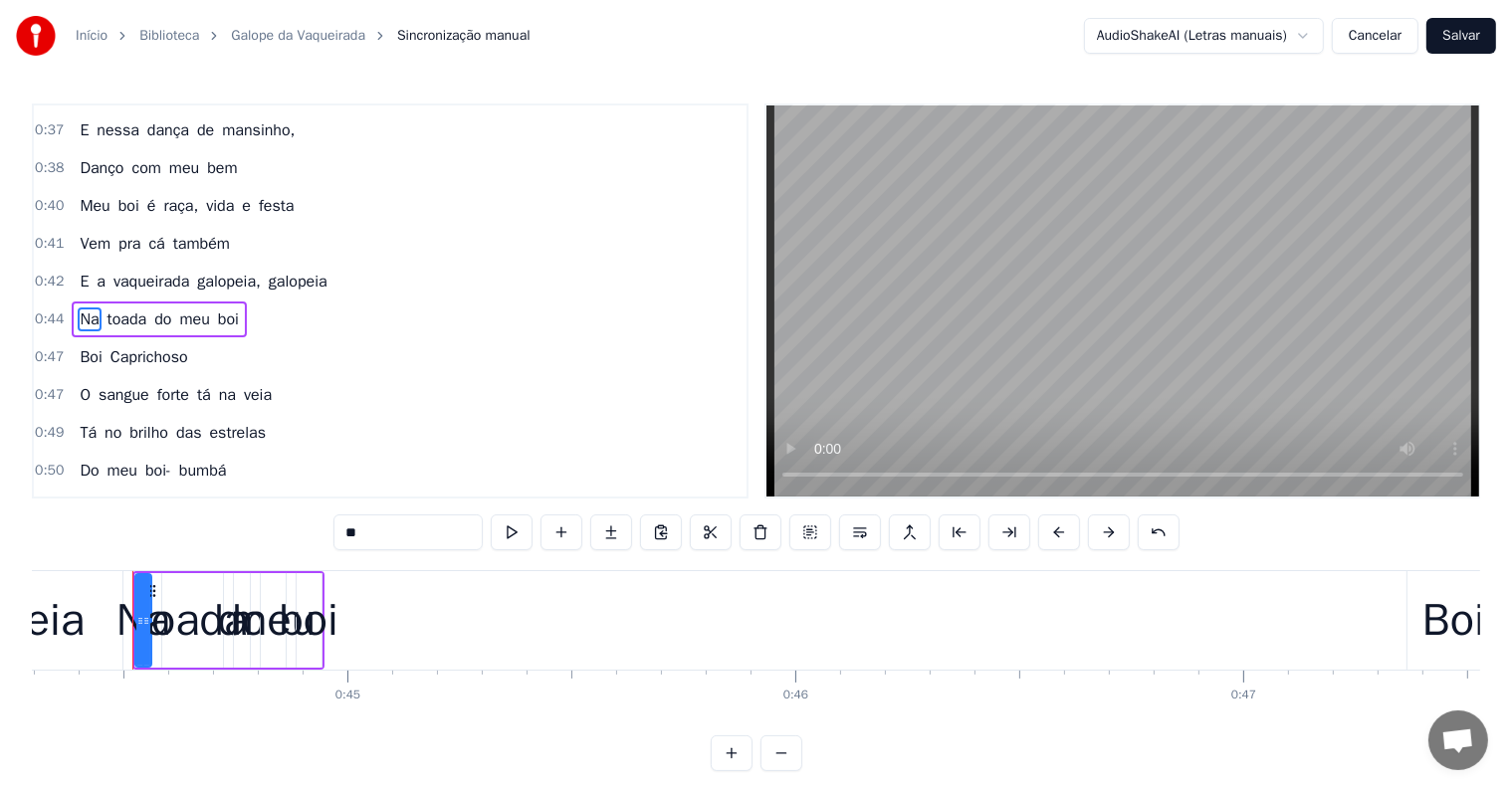 click on "galopeia" at bounding box center (2, 620) 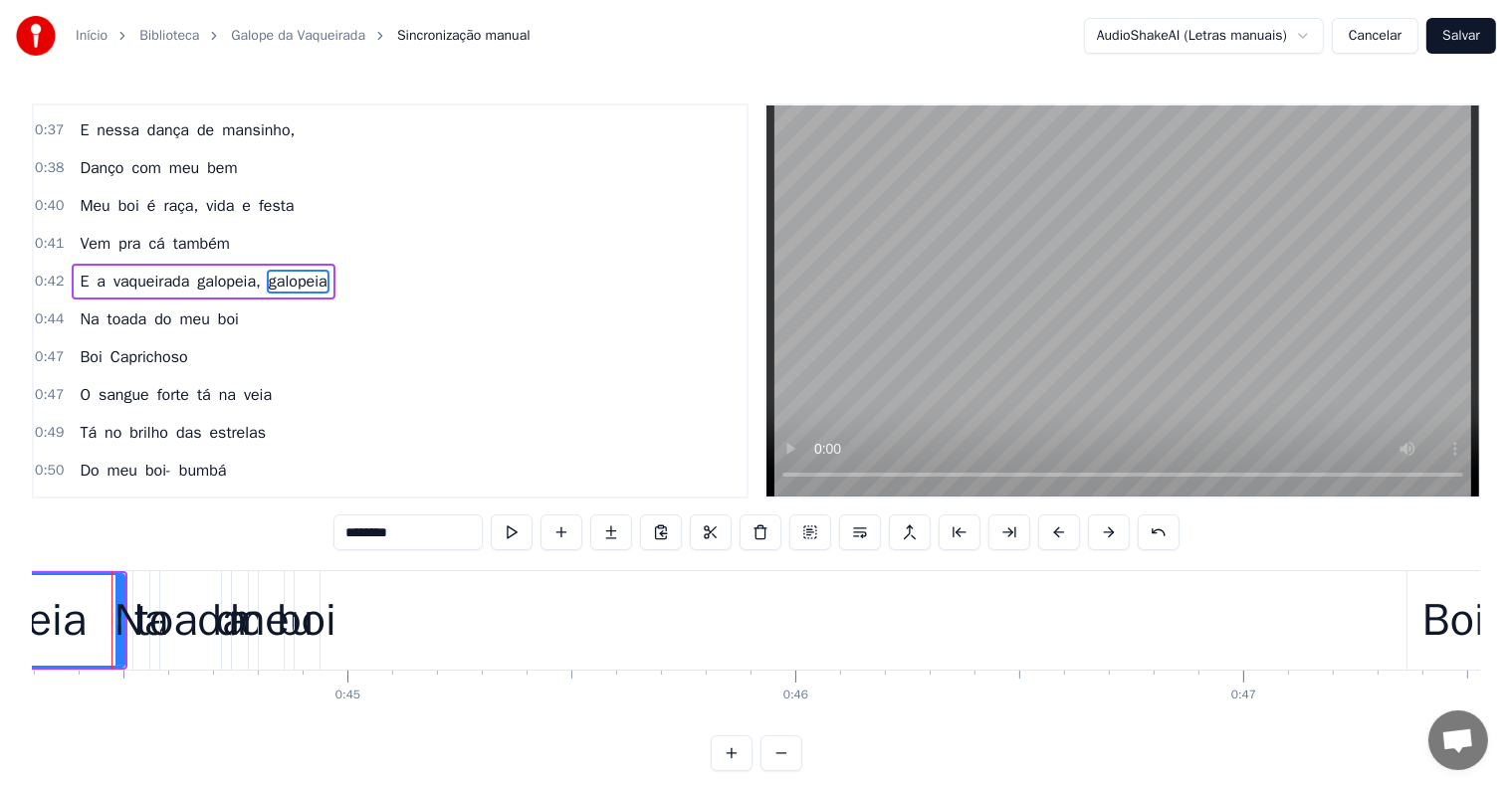 scroll, scrollTop: 298, scrollLeft: 0, axis: vertical 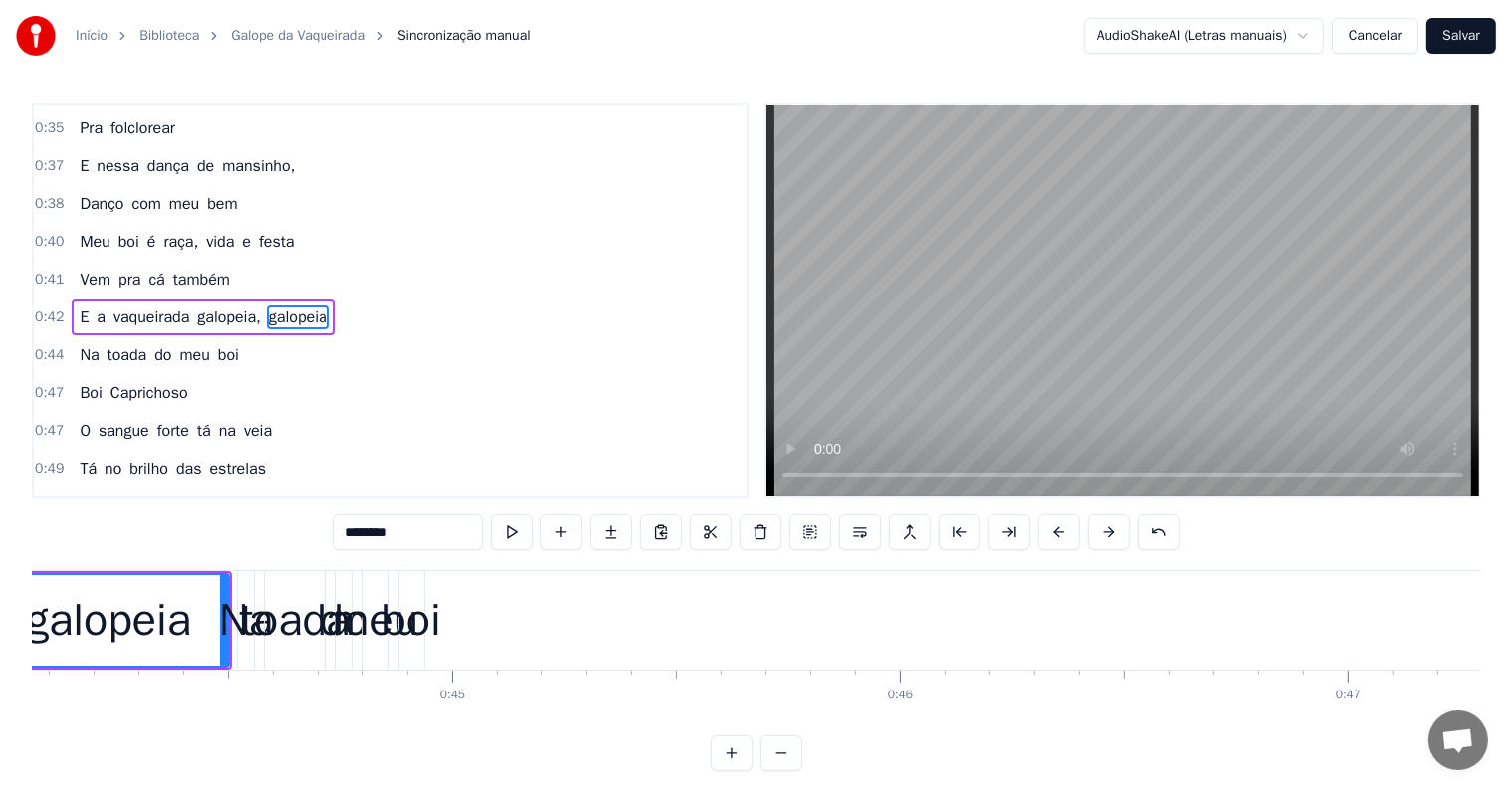 click on "boi" at bounding box center (411, 621) 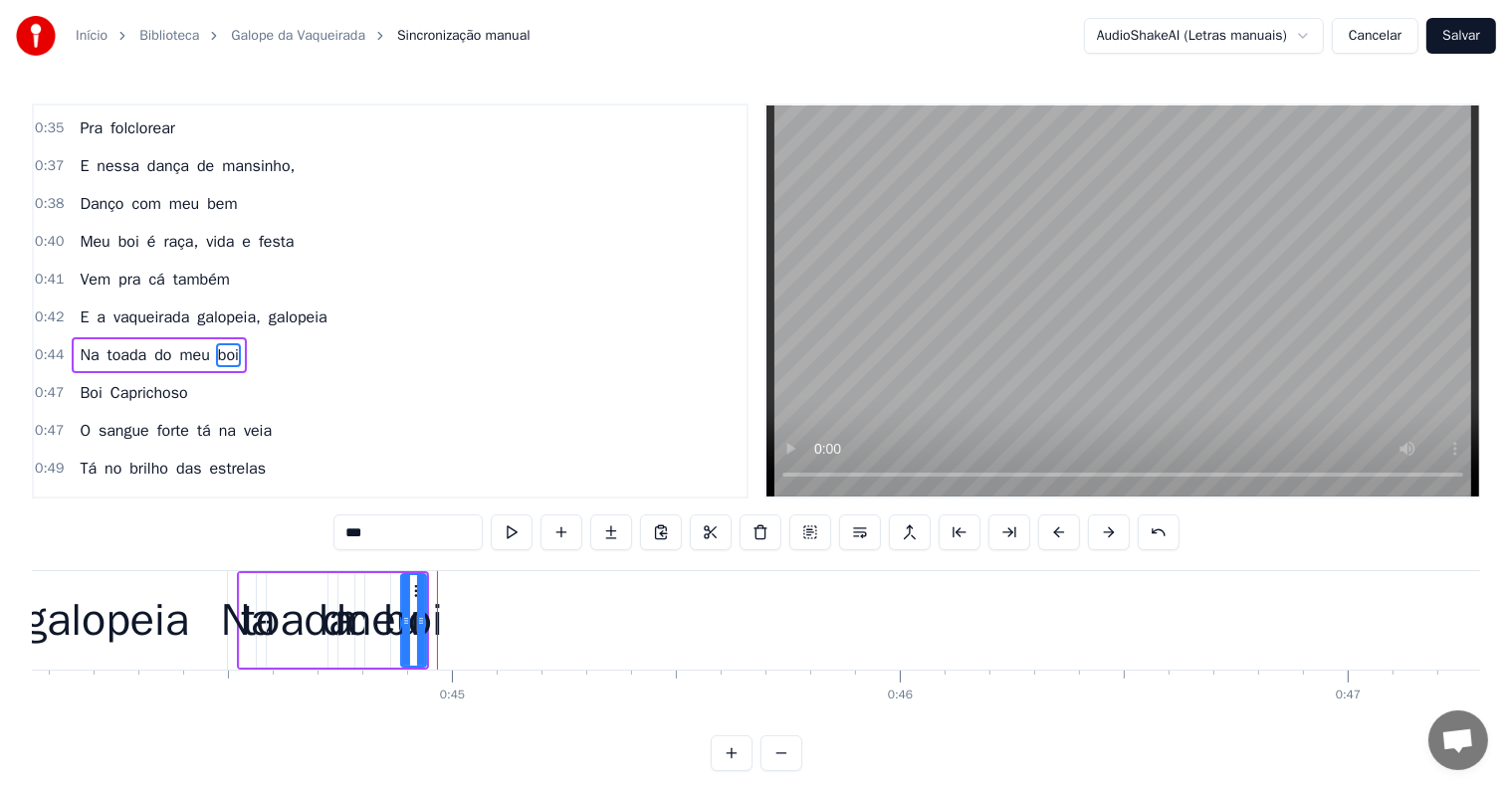 scroll, scrollTop: 334, scrollLeft: 0, axis: vertical 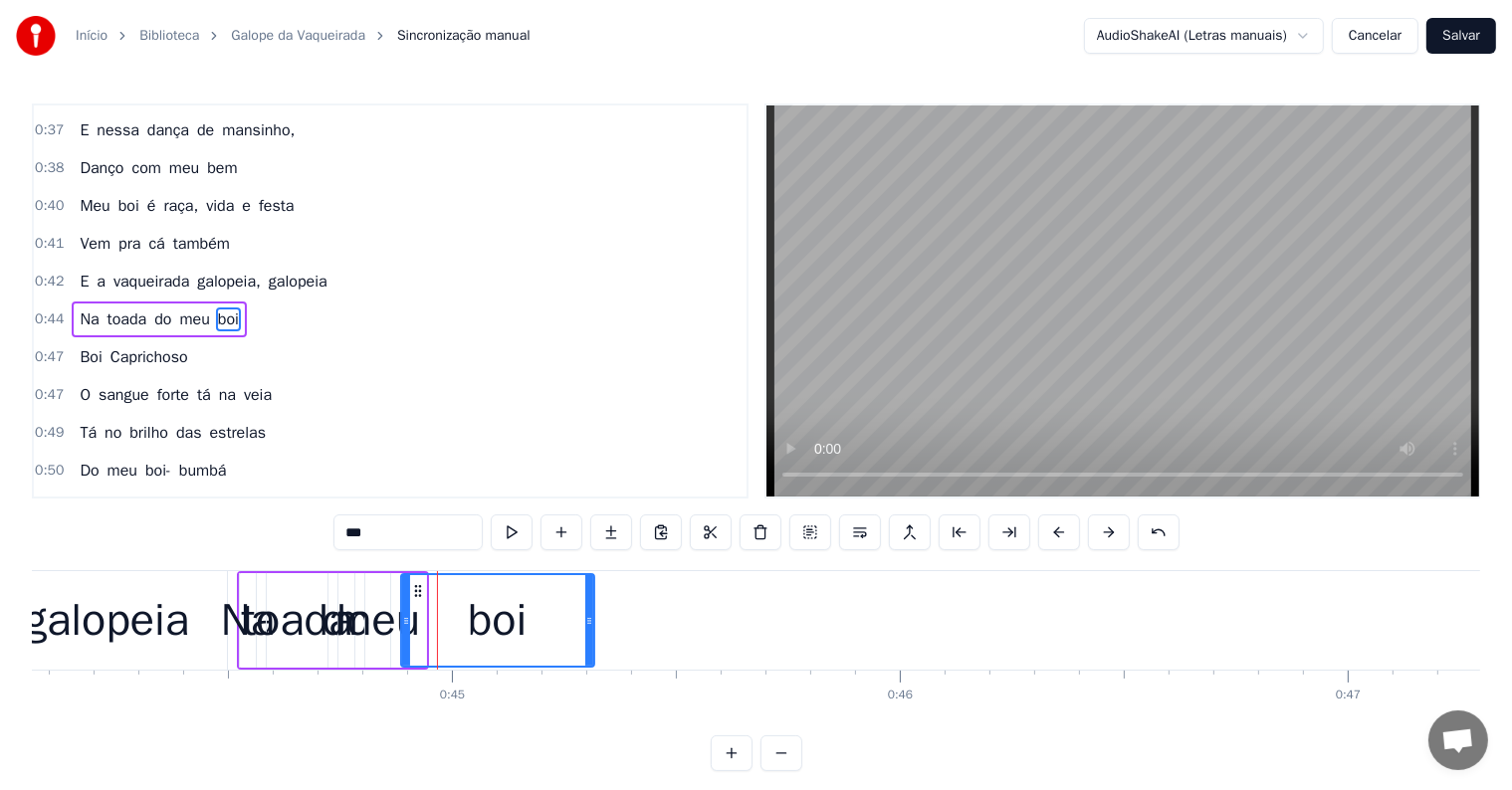 drag, startPoint x: 421, startPoint y: 621, endPoint x: 603, endPoint y: 641, distance: 183.0956 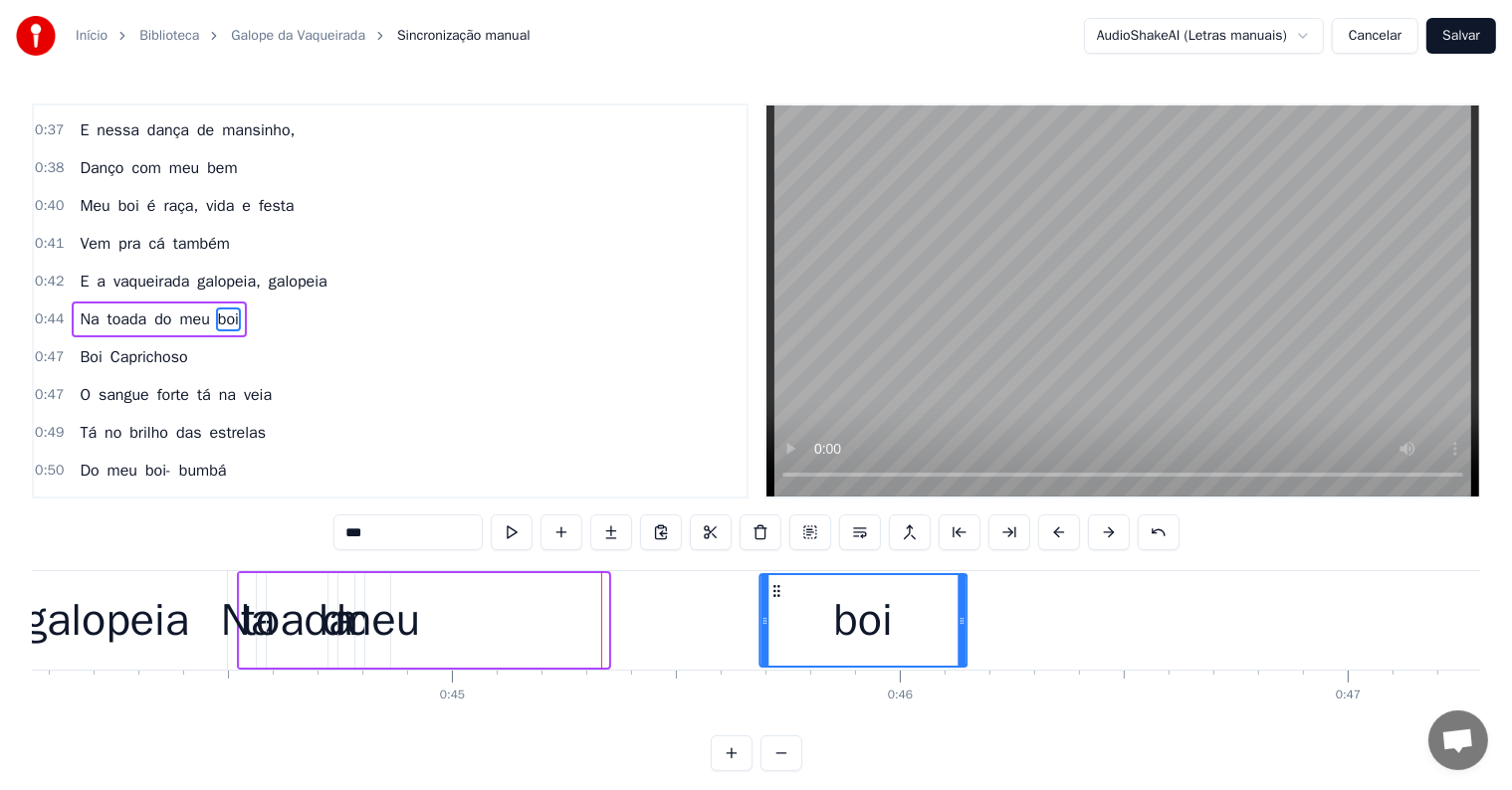 drag, startPoint x: 416, startPoint y: 589, endPoint x: 774, endPoint y: 625, distance: 359.8055 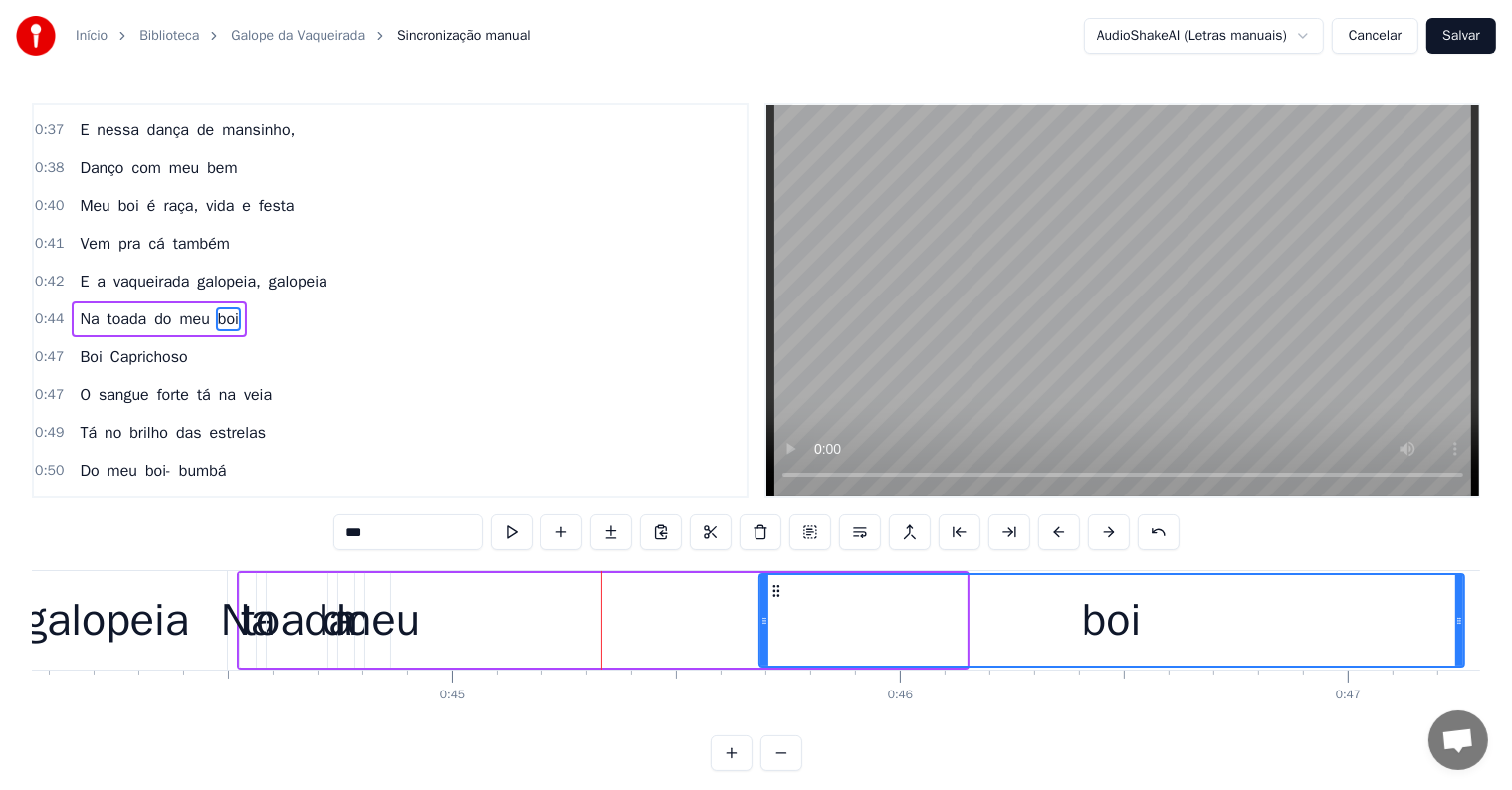 drag, startPoint x: 964, startPoint y: 621, endPoint x: 1461, endPoint y: 627, distance: 497.036 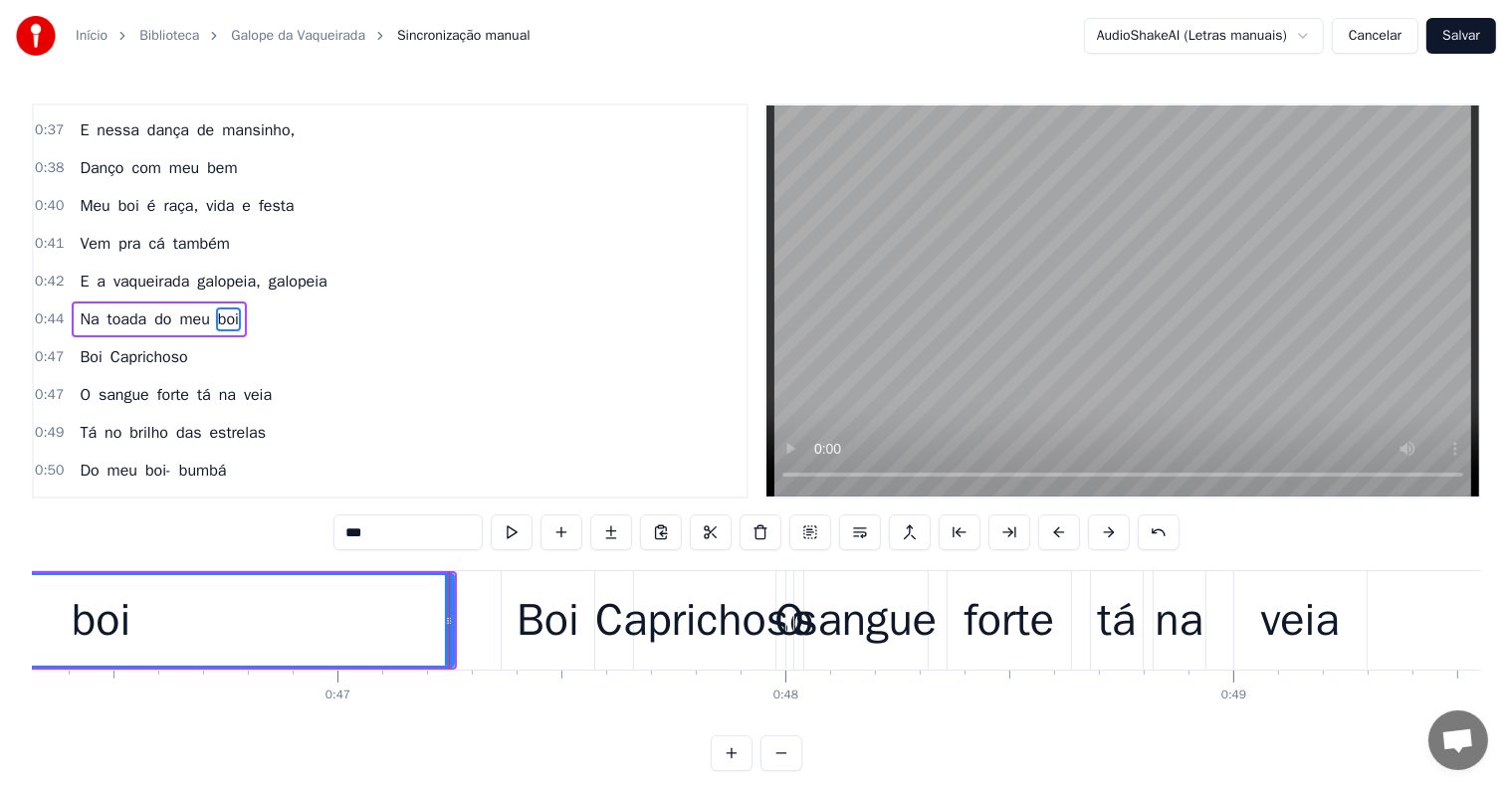 scroll, scrollTop: 0, scrollLeft: 21064, axis: horizontal 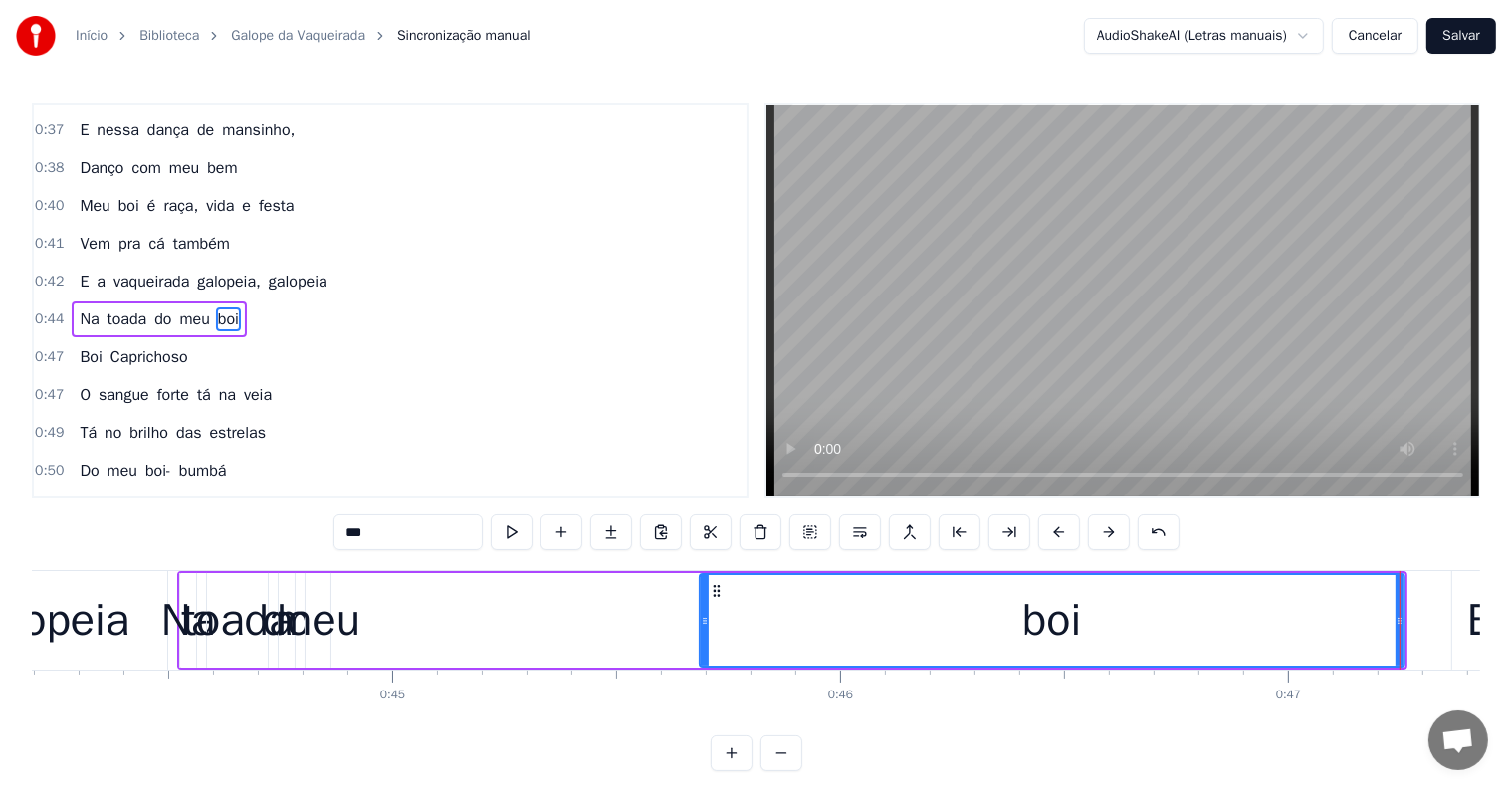 click on "meu" at bounding box center [318, 621] 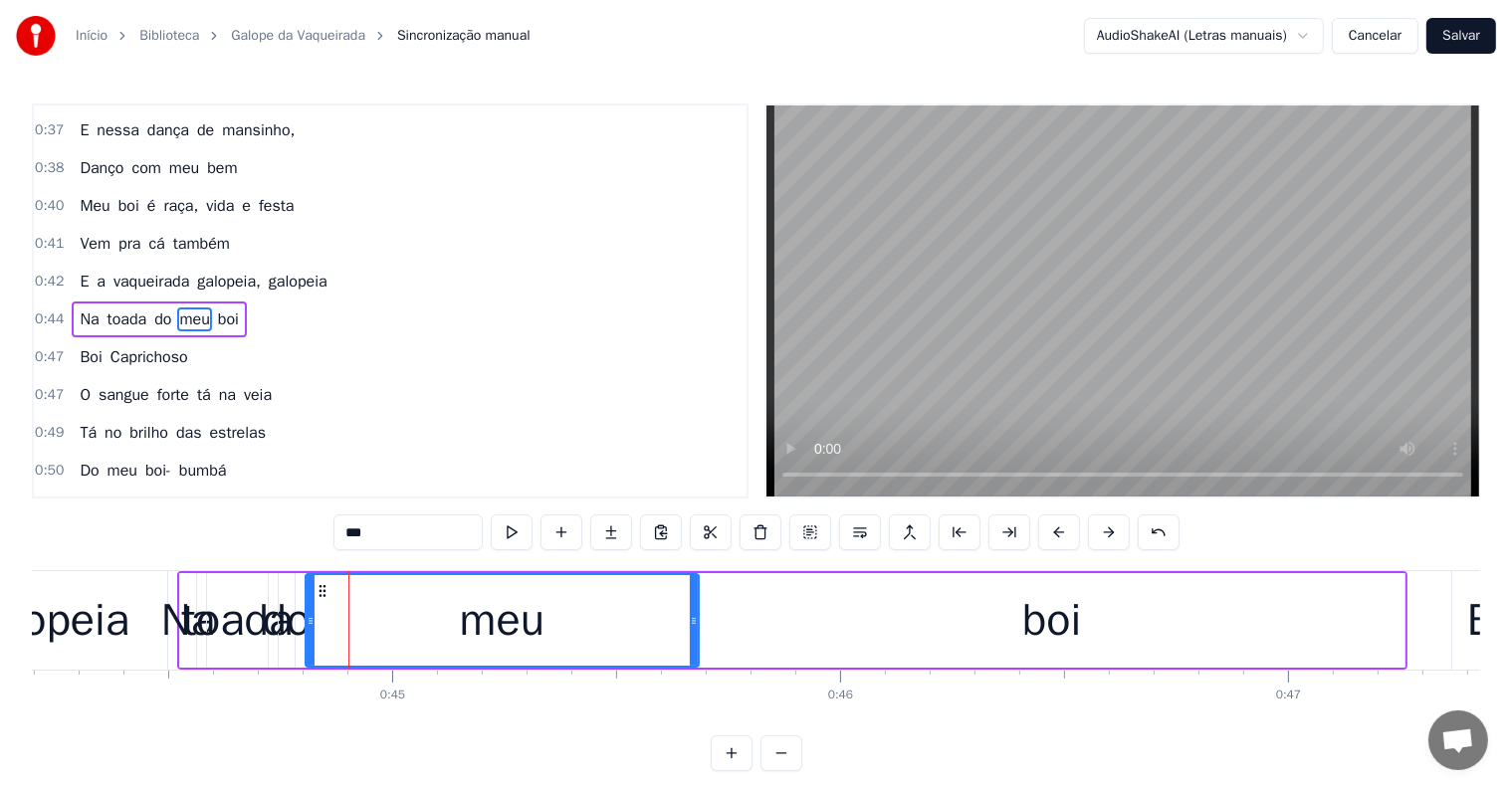drag, startPoint x: 321, startPoint y: 590, endPoint x: 689, endPoint y: 596, distance: 368.04891 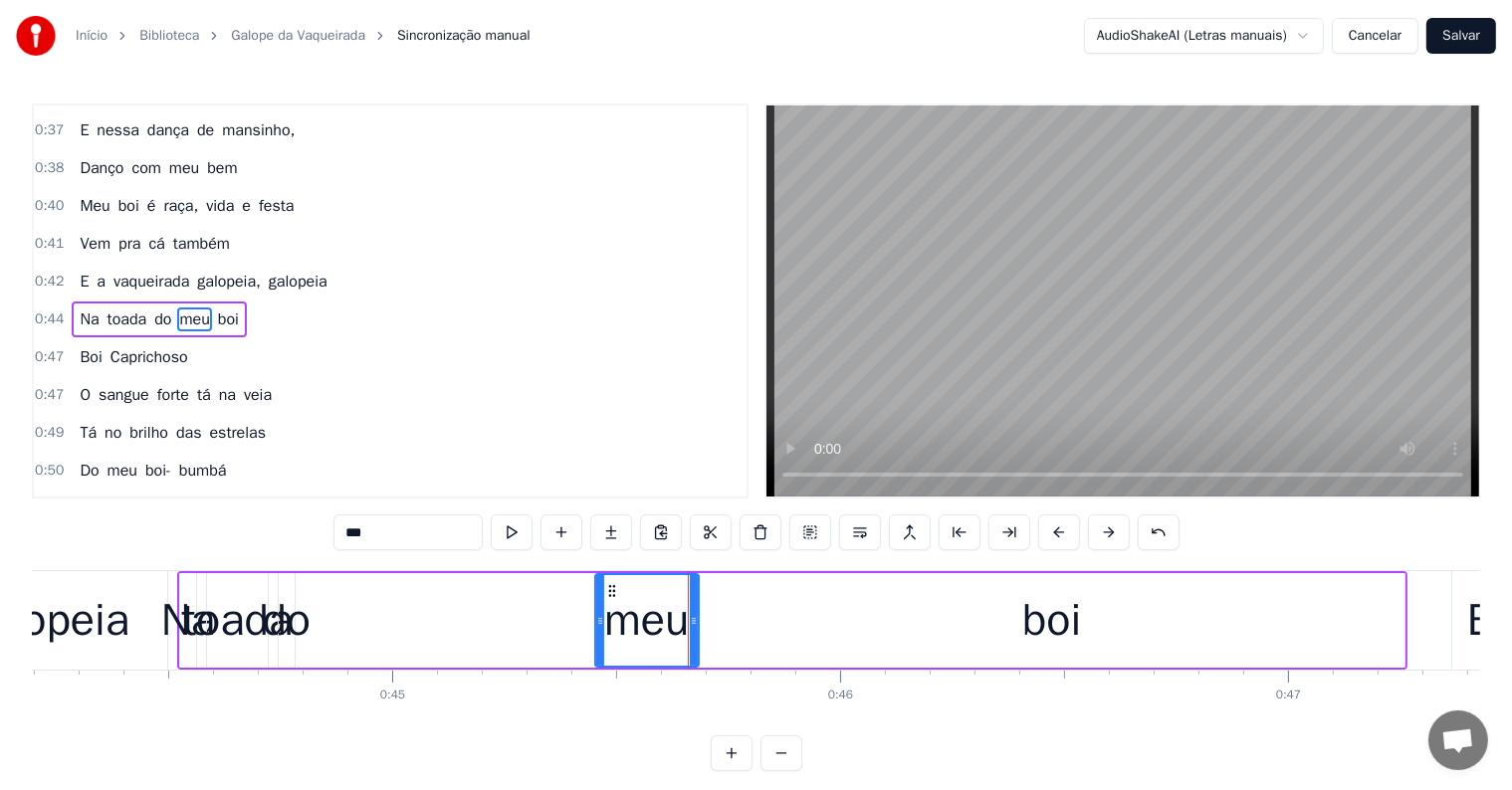 drag, startPoint x: 308, startPoint y: 613, endPoint x: 597, endPoint y: 615, distance: 289.00692 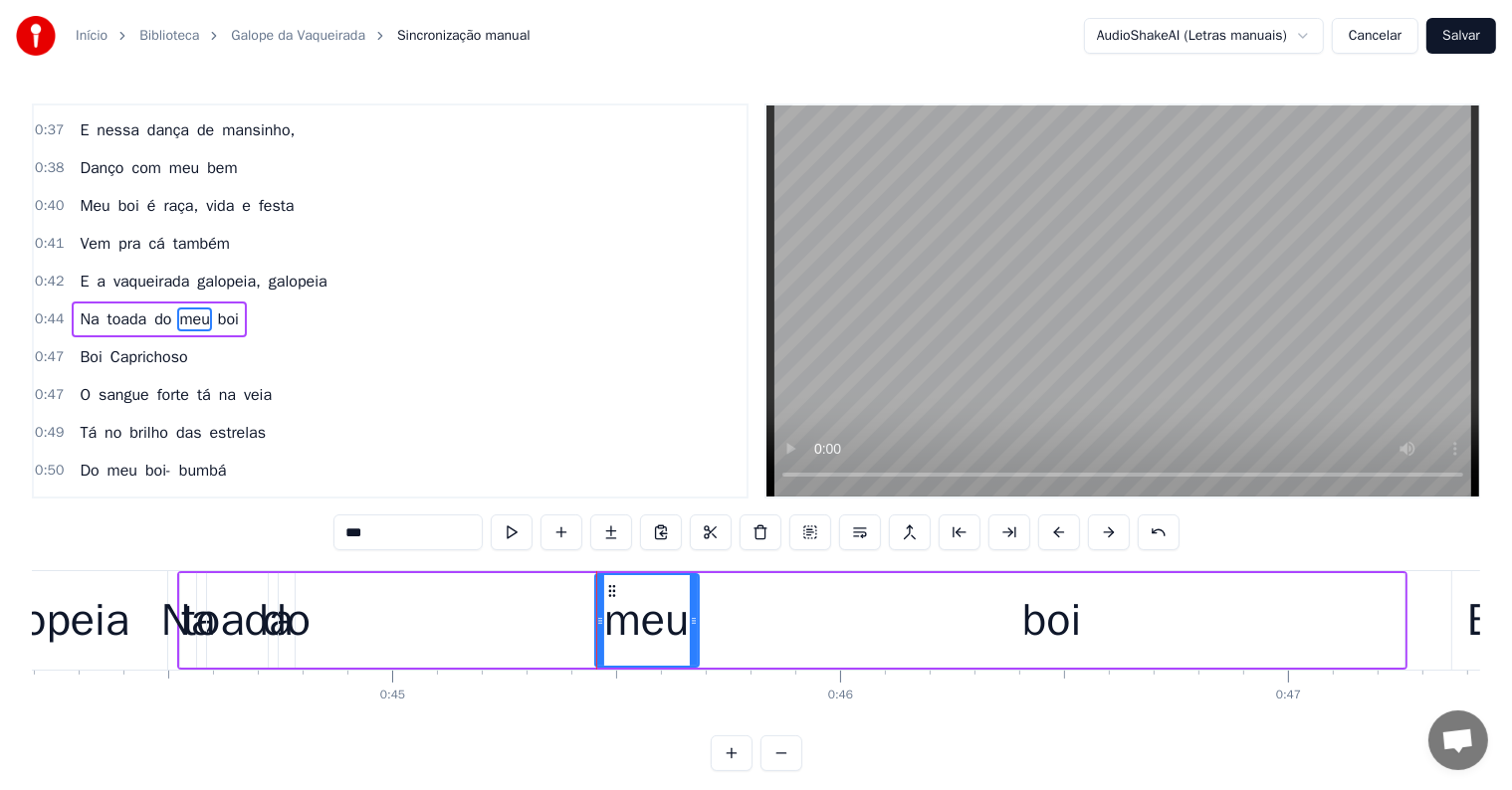 click on "do" at bounding box center (287, 621) 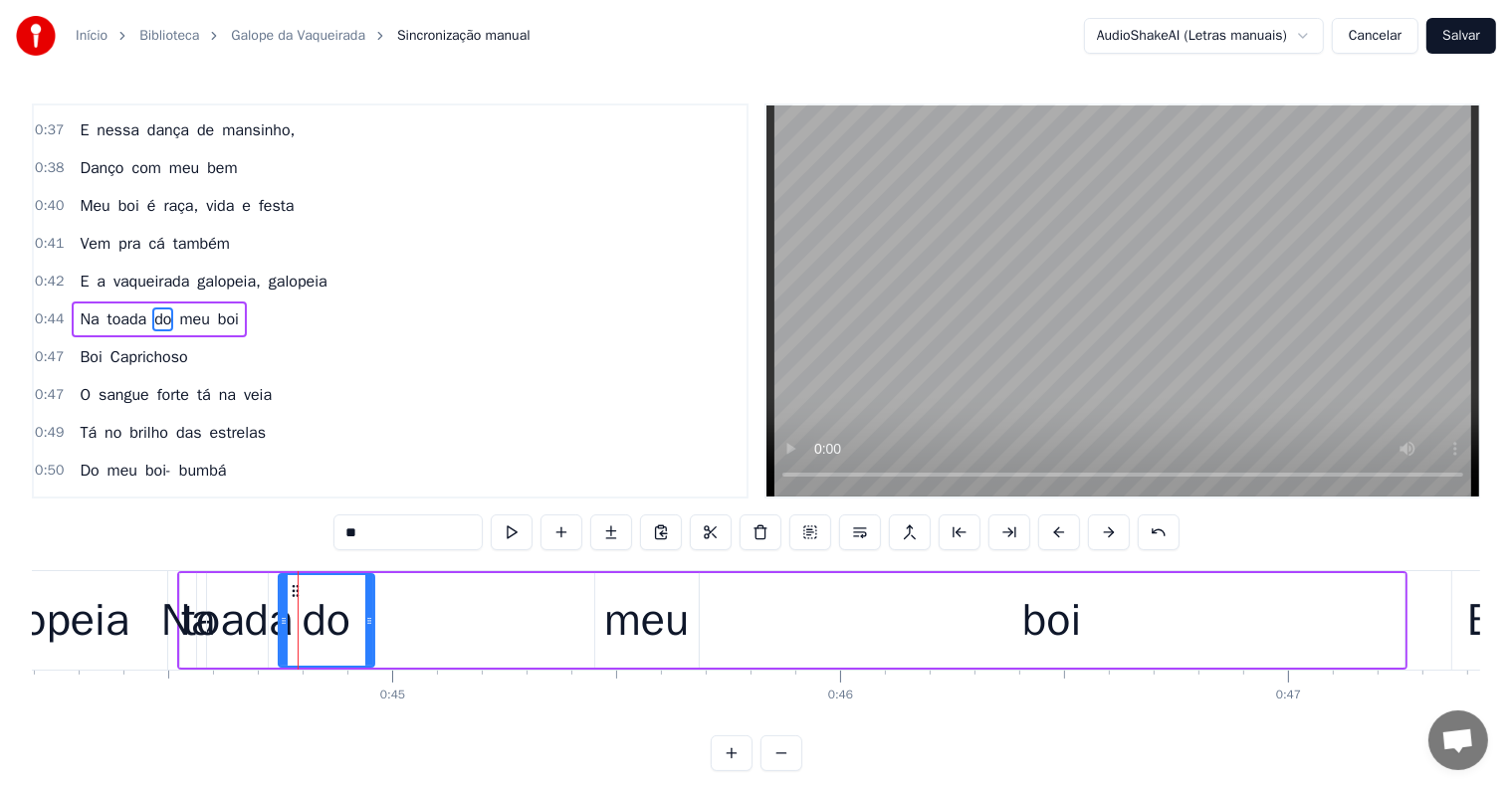 drag, startPoint x: 291, startPoint y: 613, endPoint x: 370, endPoint y: 620, distance: 79.30952 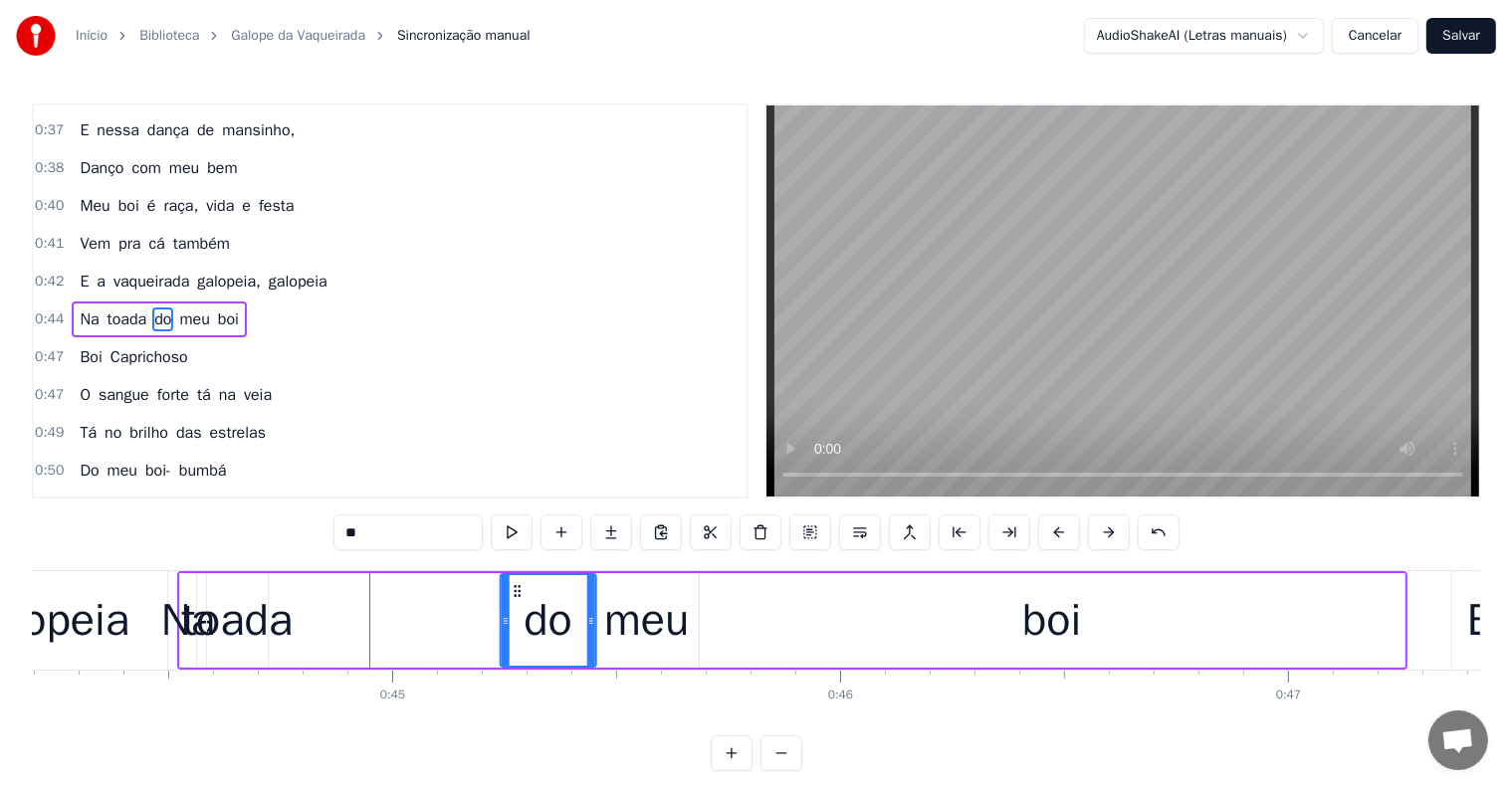 drag, startPoint x: 291, startPoint y: 587, endPoint x: 512, endPoint y: 599, distance: 221.32555 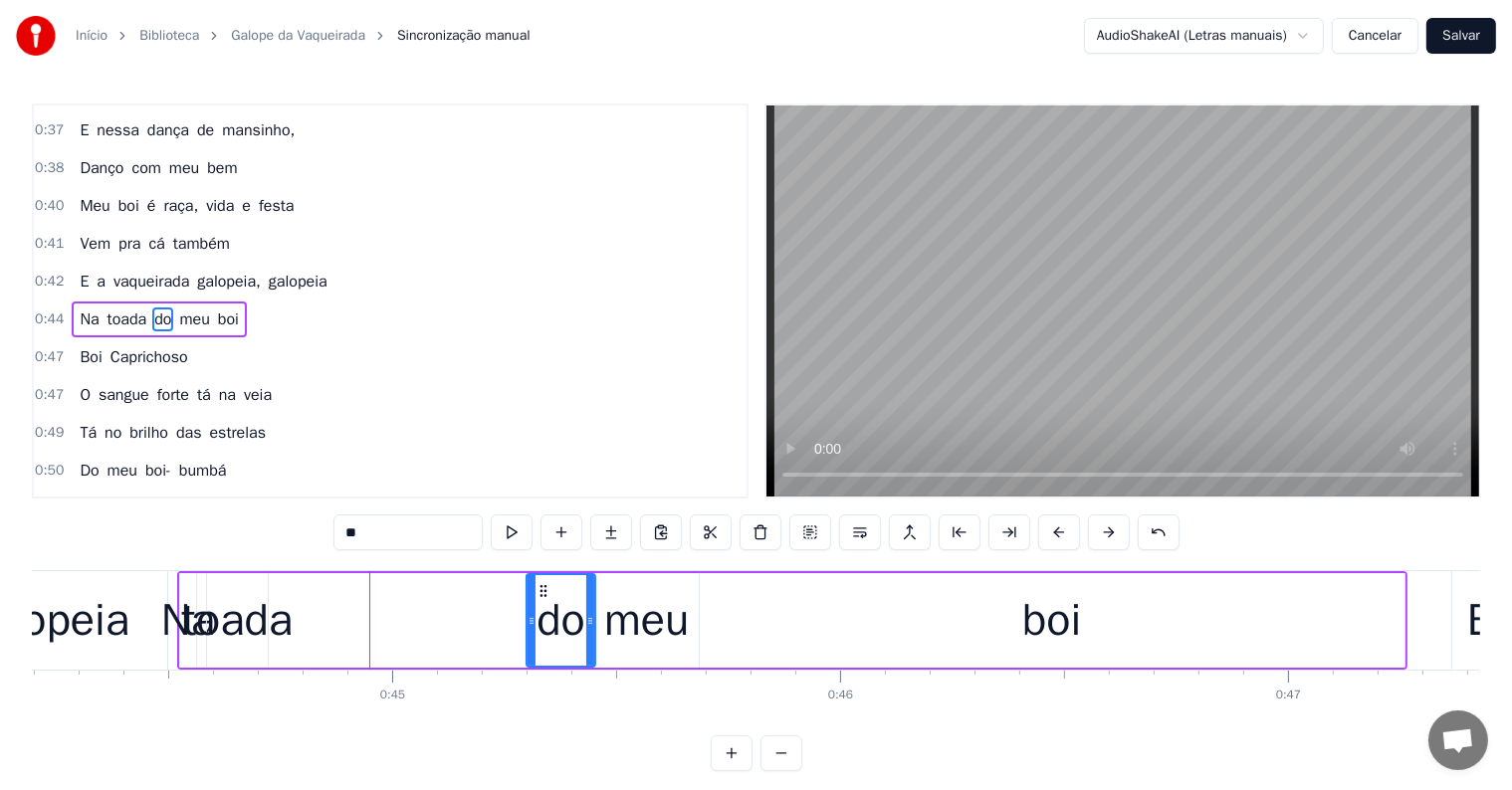 drag, startPoint x: 502, startPoint y: 617, endPoint x: 529, endPoint y: 619, distance: 27.073973 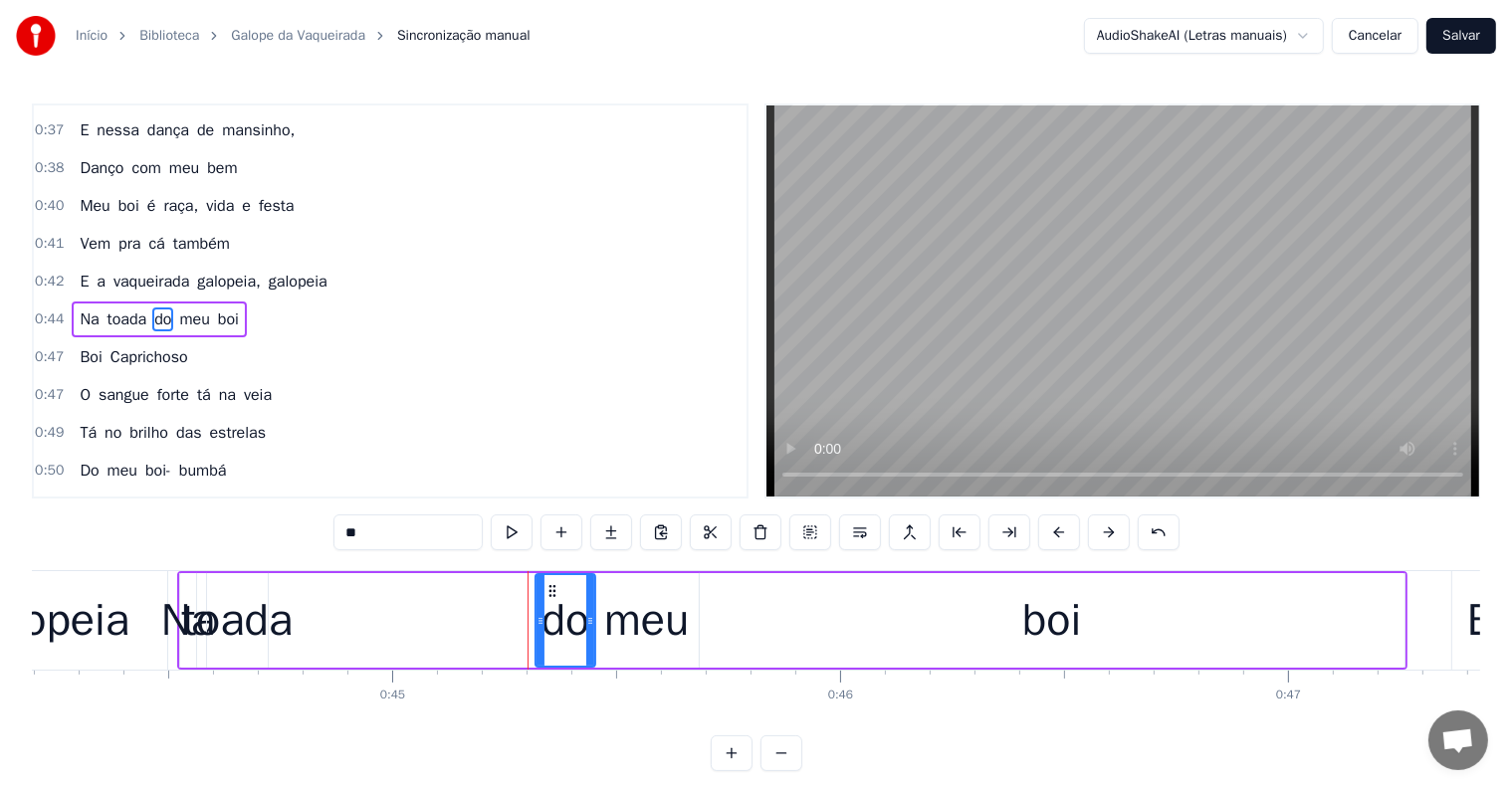 click 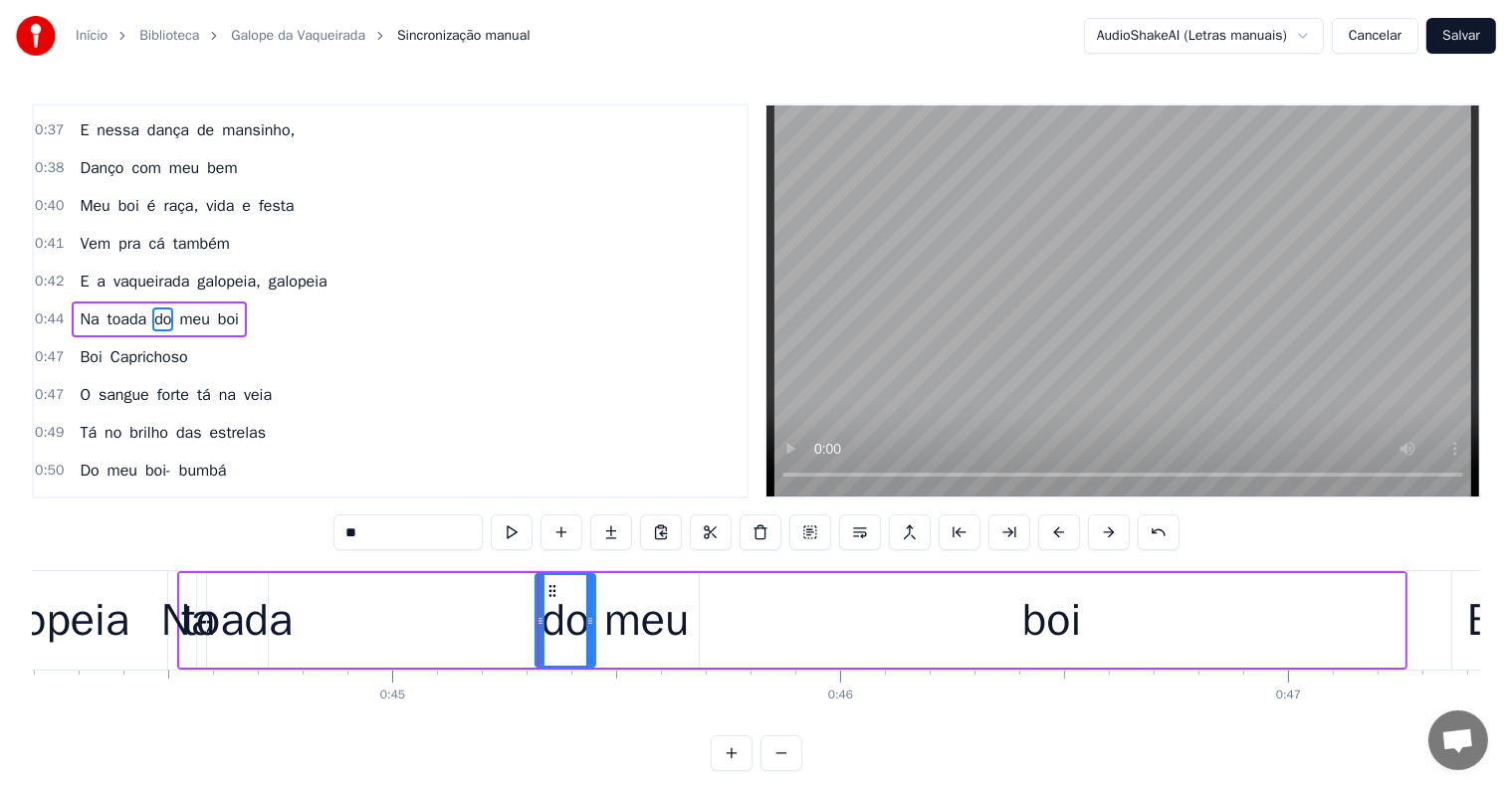 click on "toada" at bounding box center (237, 621) 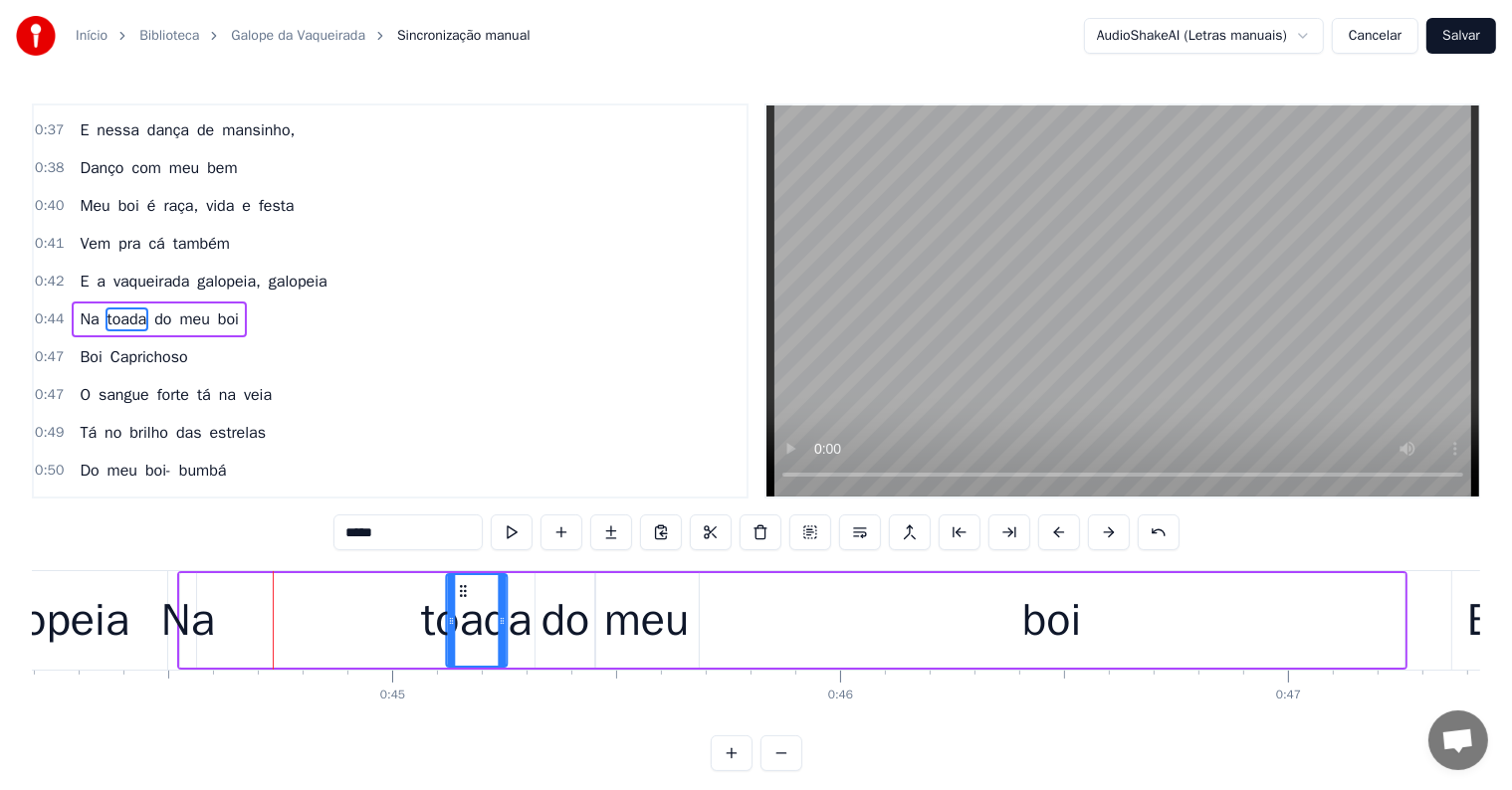drag, startPoint x: 219, startPoint y: 587, endPoint x: 458, endPoint y: 618, distance: 241.0021 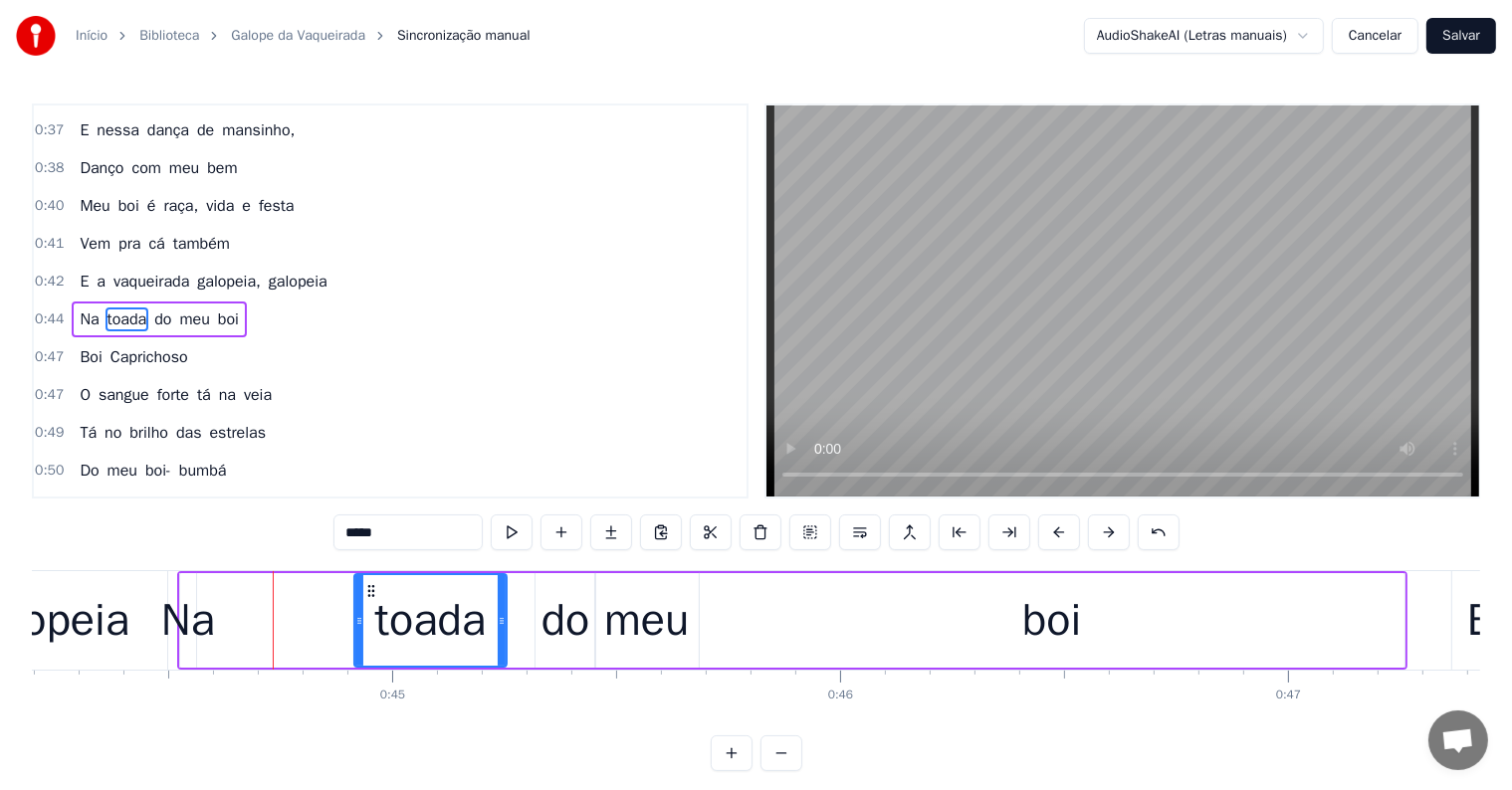 drag, startPoint x: 446, startPoint y: 619, endPoint x: 354, endPoint y: 614, distance: 92.13577 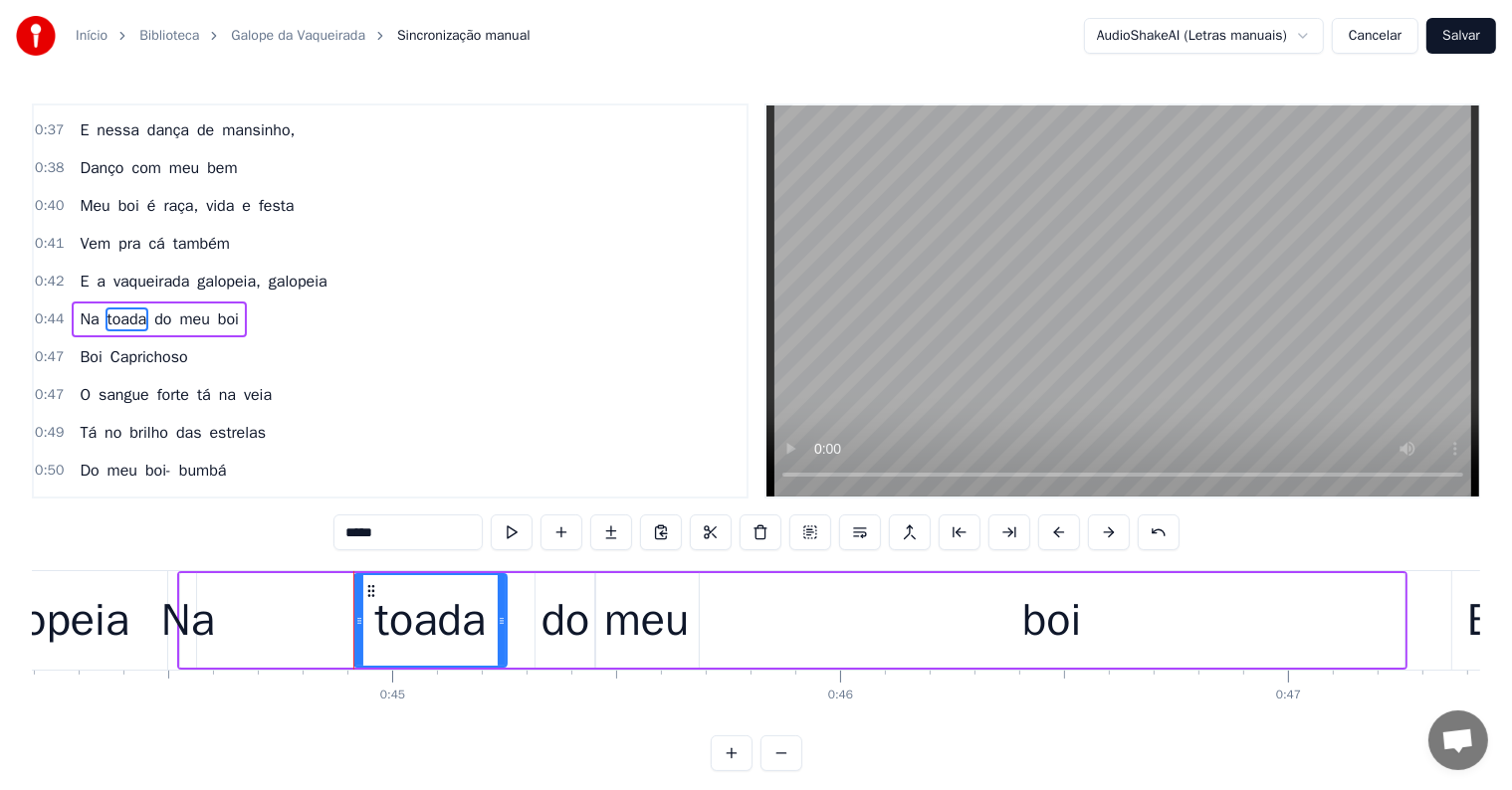 click on "Na" at bounding box center (188, 621) 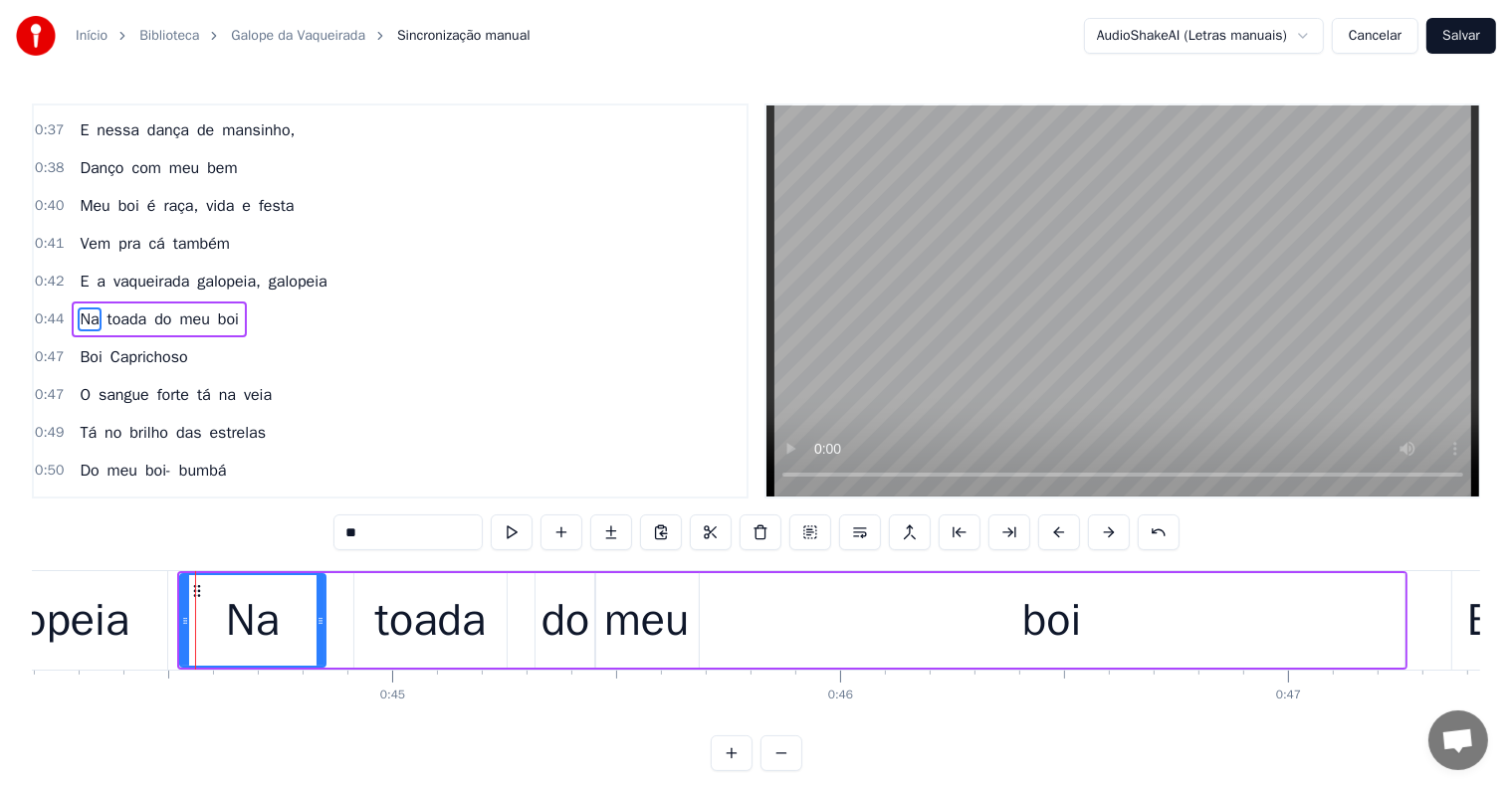 drag, startPoint x: 188, startPoint y: 619, endPoint x: 318, endPoint y: 619, distance: 130 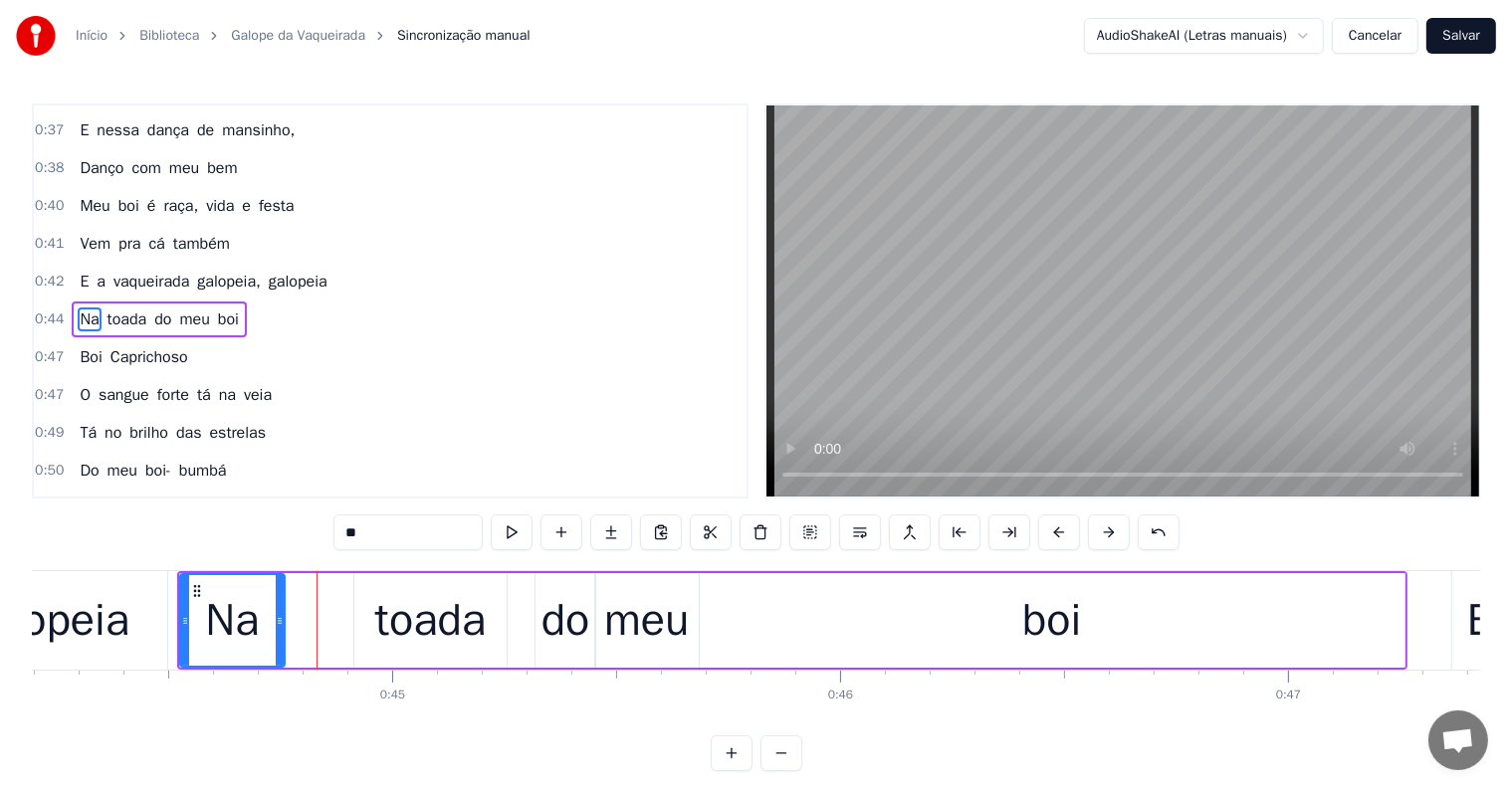 drag, startPoint x: 300, startPoint y: 619, endPoint x: 276, endPoint y: 619, distance: 24 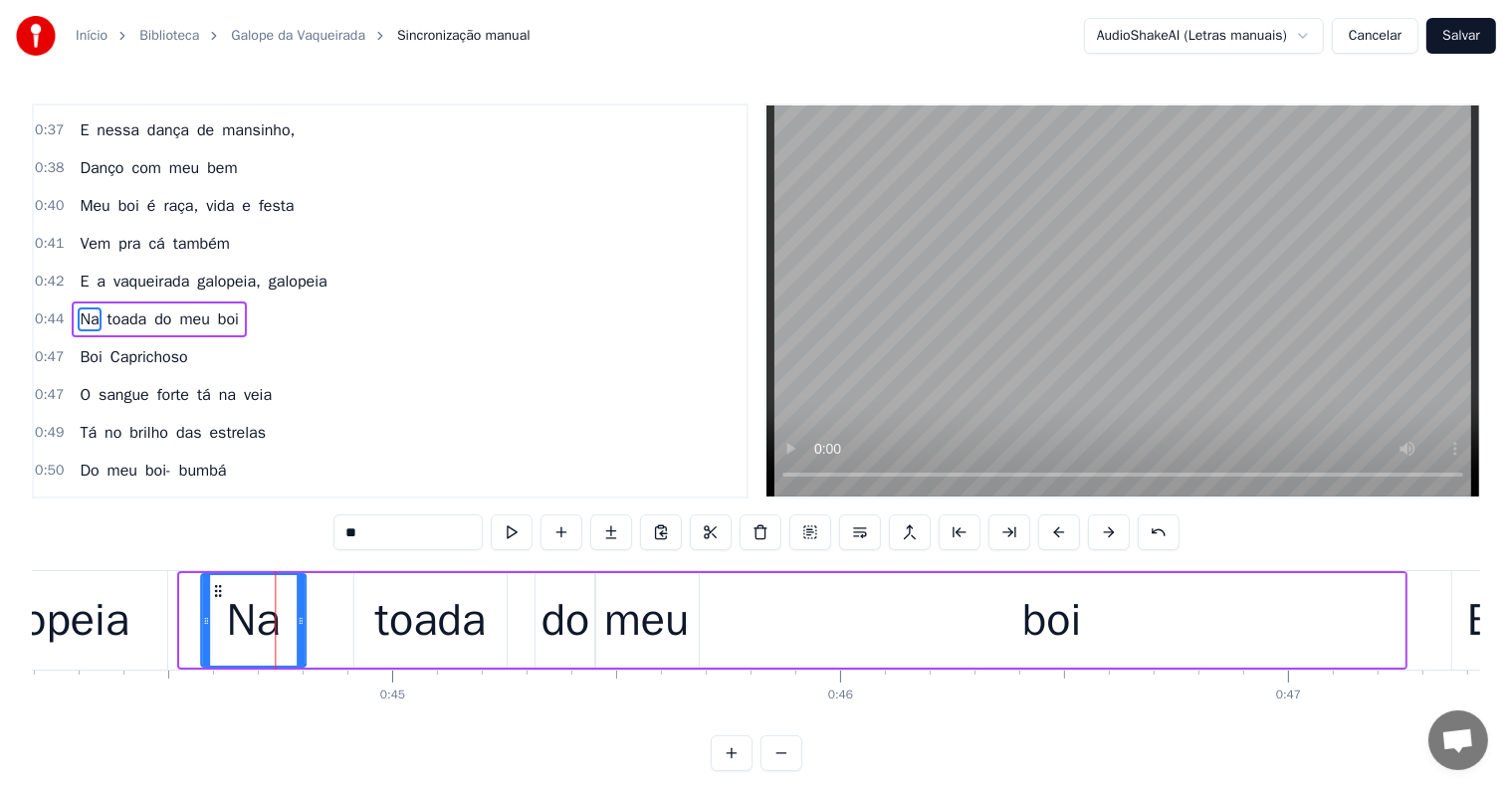 drag, startPoint x: 195, startPoint y: 588, endPoint x: 216, endPoint y: 593, distance: 21.587033 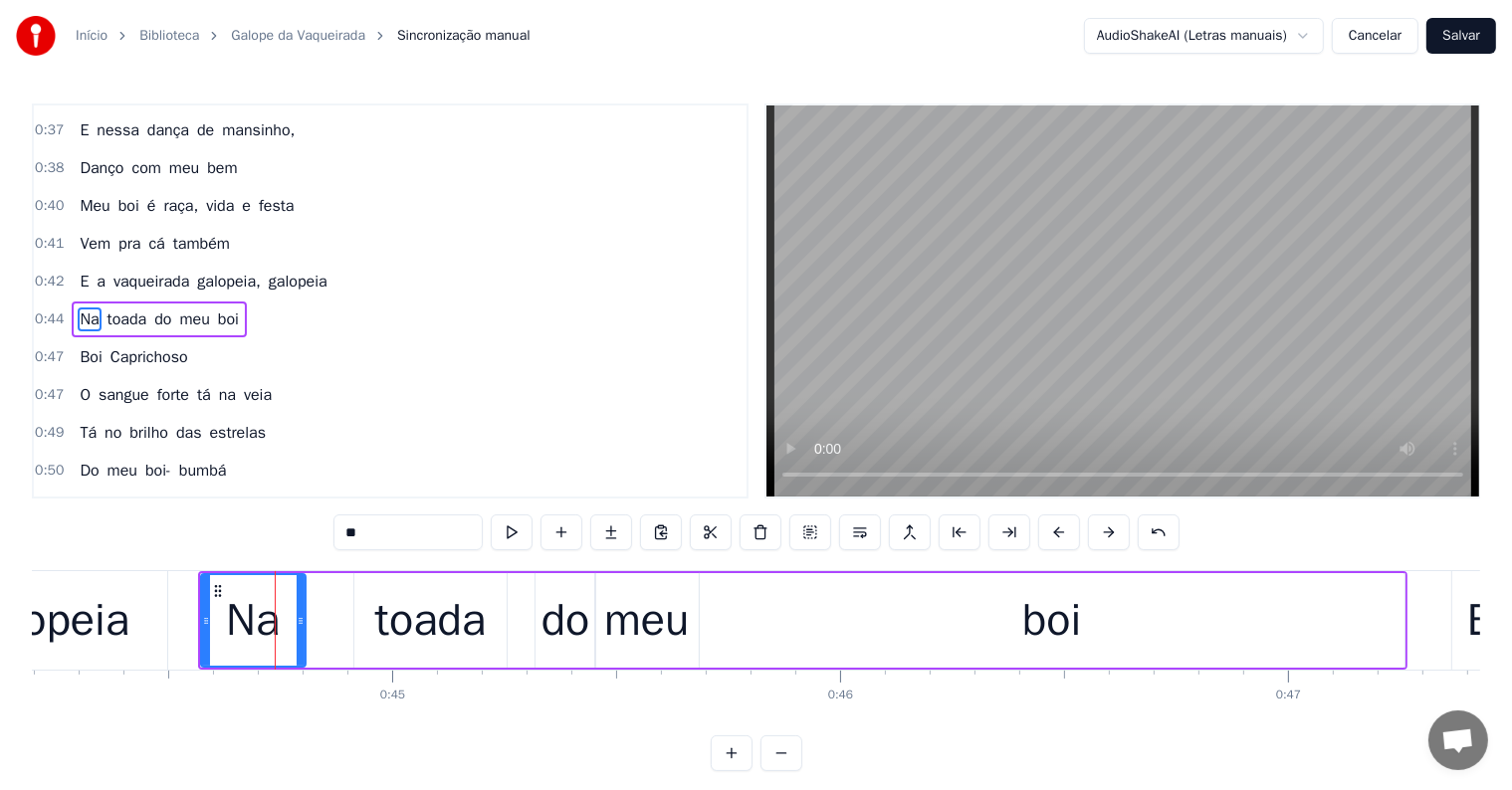 click on "toada" at bounding box center (430, 621) 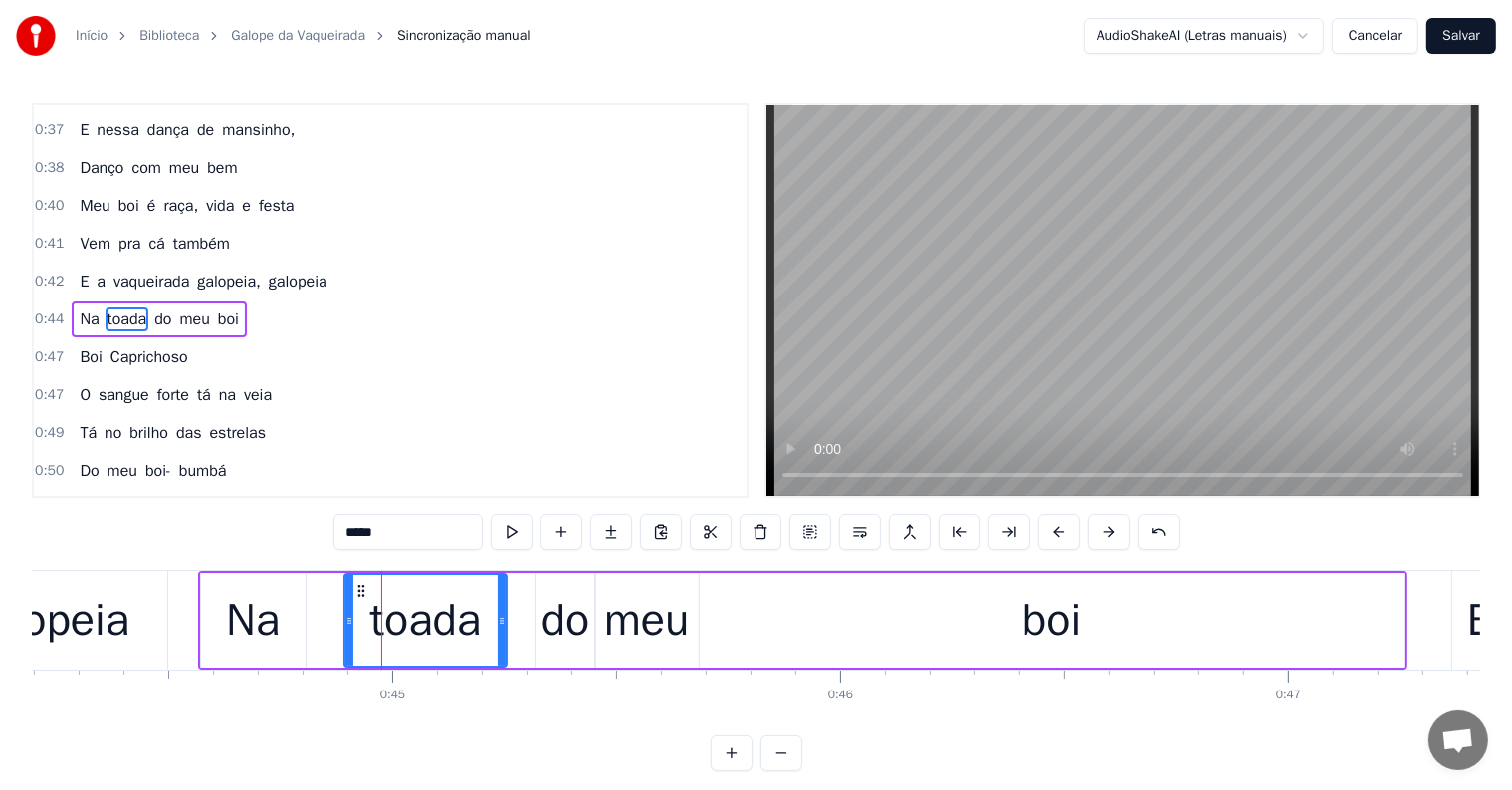 click at bounding box center [349, 620] 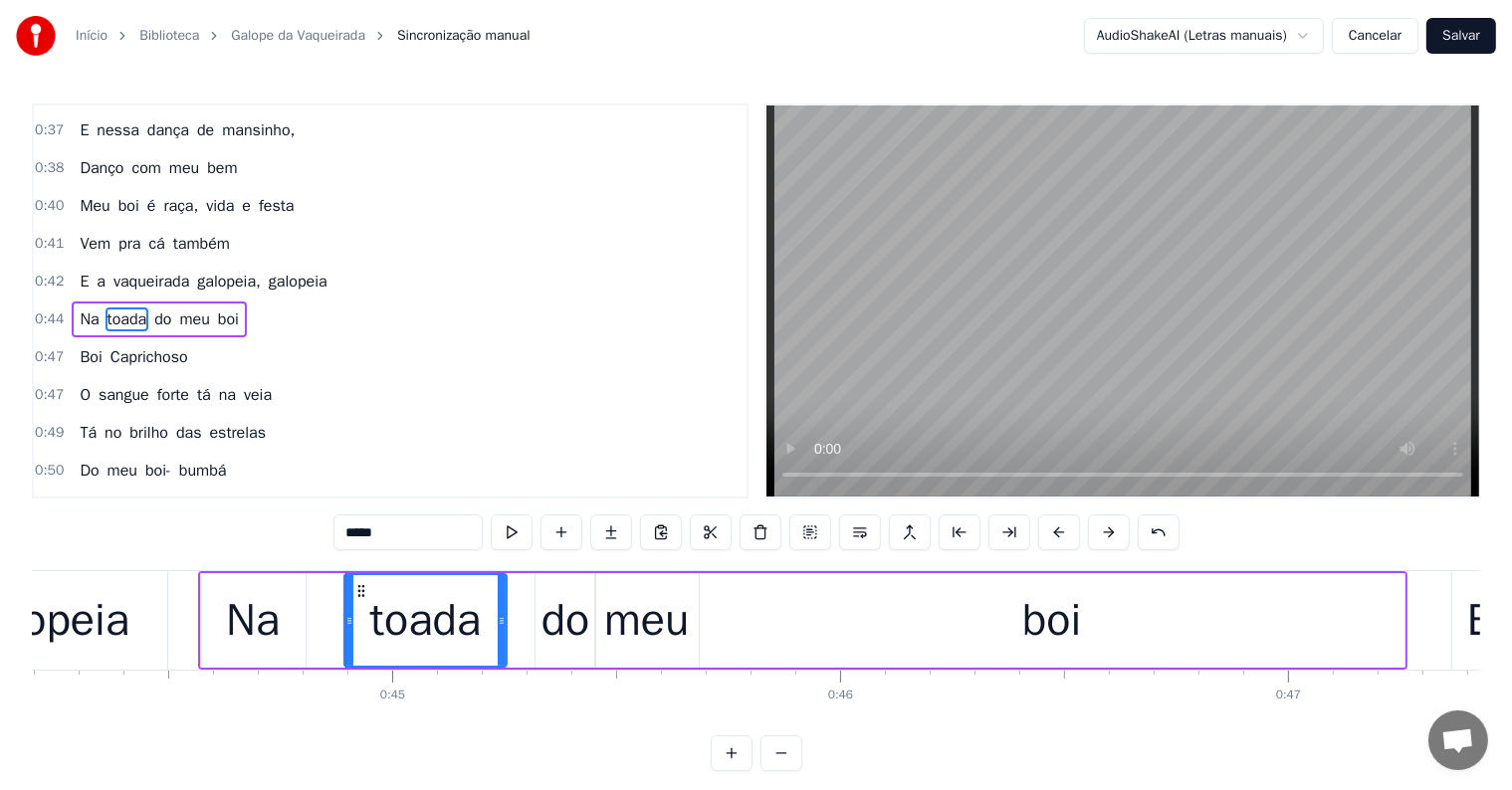 click on "galopeia" at bounding box center [47, 621] 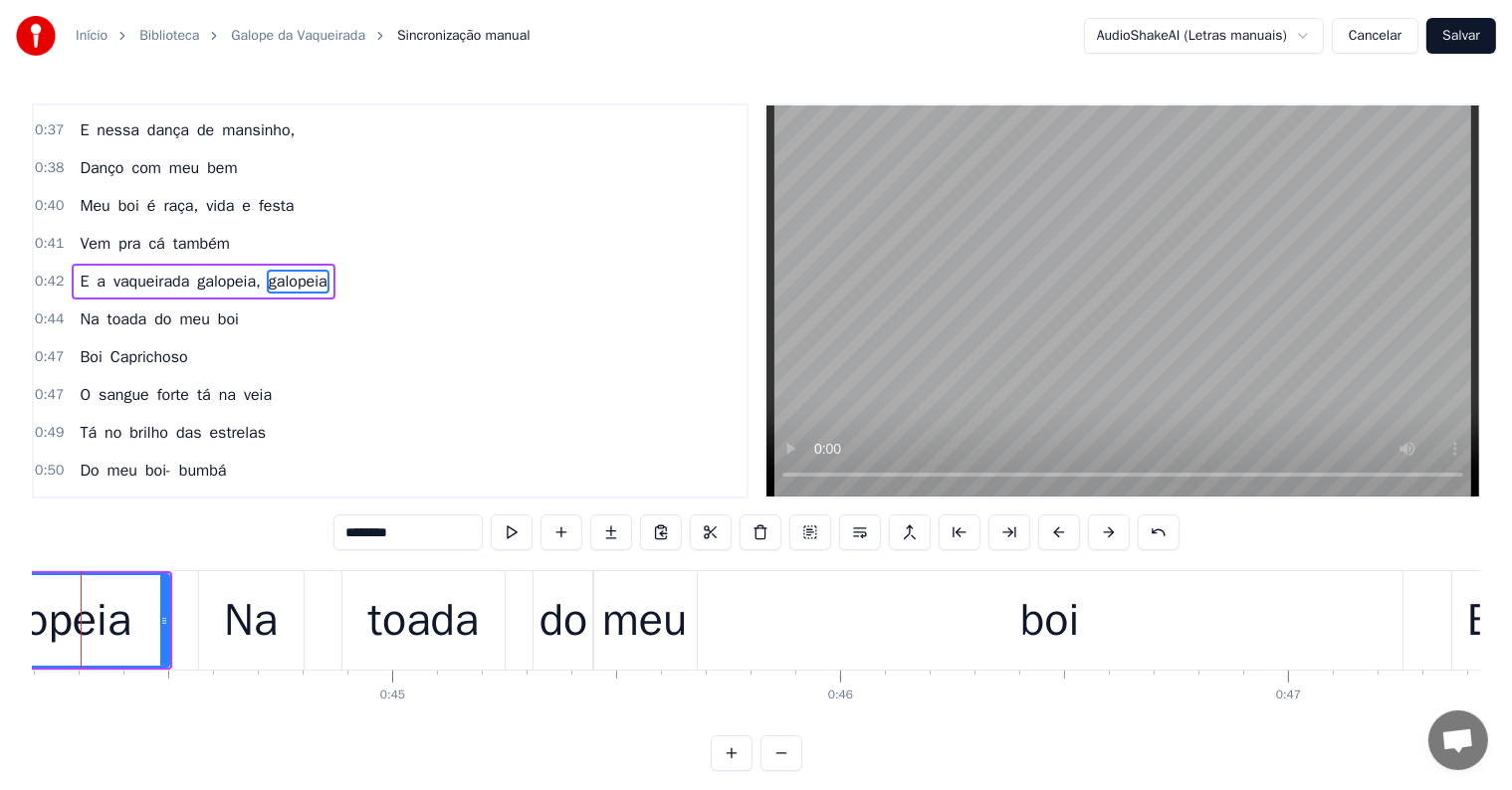scroll, scrollTop: 298, scrollLeft: 0, axis: vertical 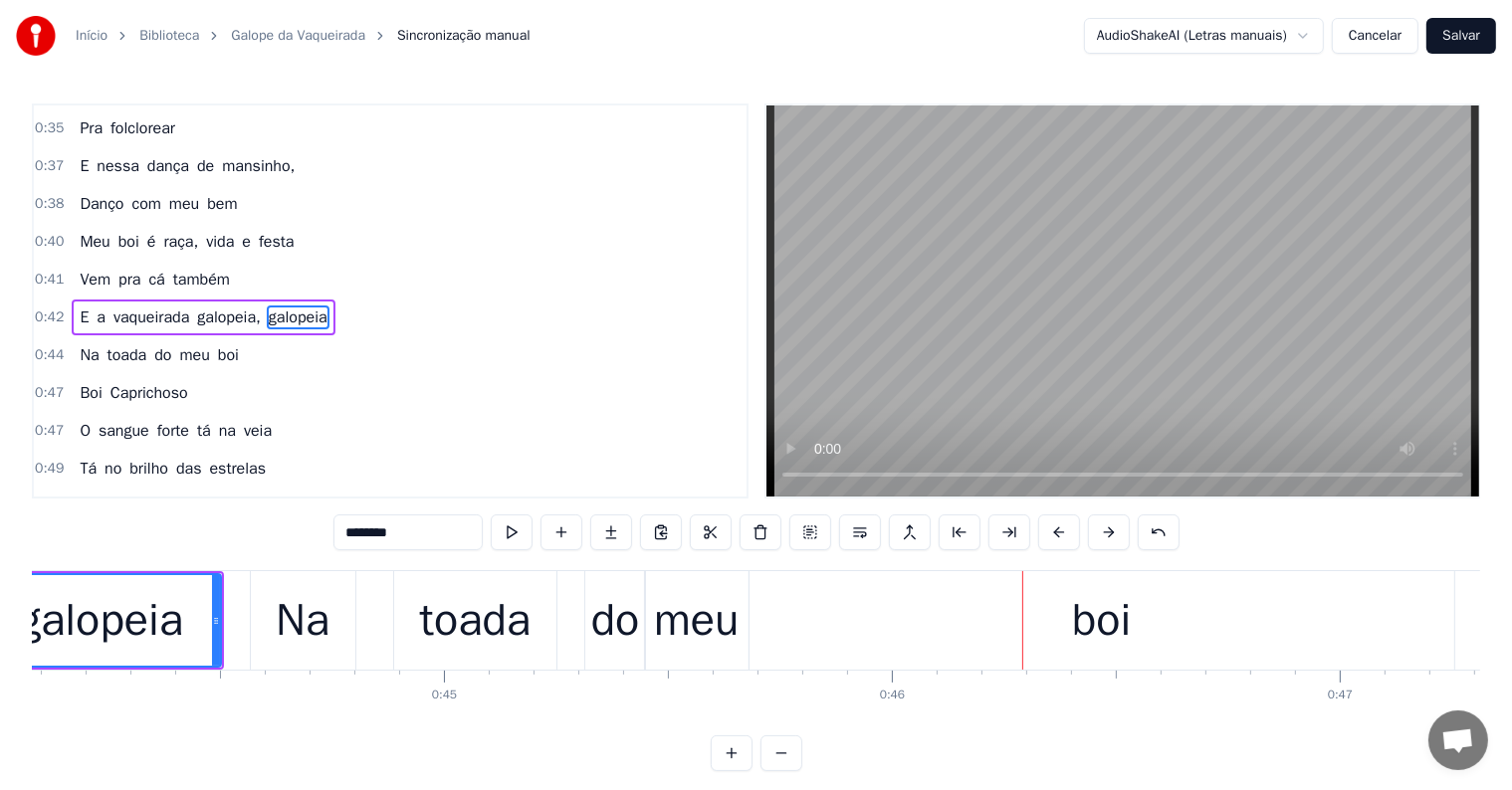 click on "galopeia" at bounding box center (101, 621) 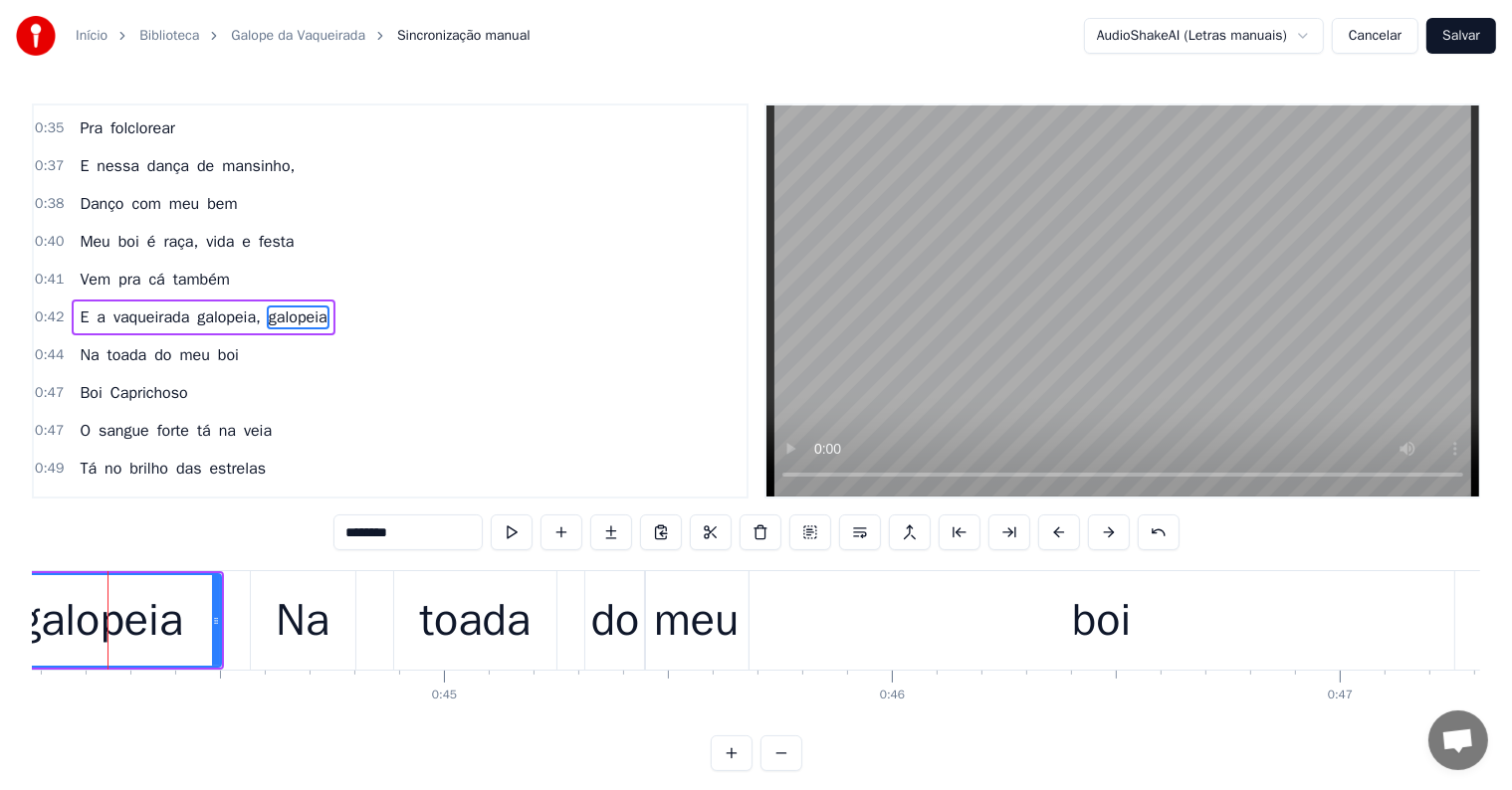 scroll, scrollTop: 0, scrollLeft: 19721, axis: horizontal 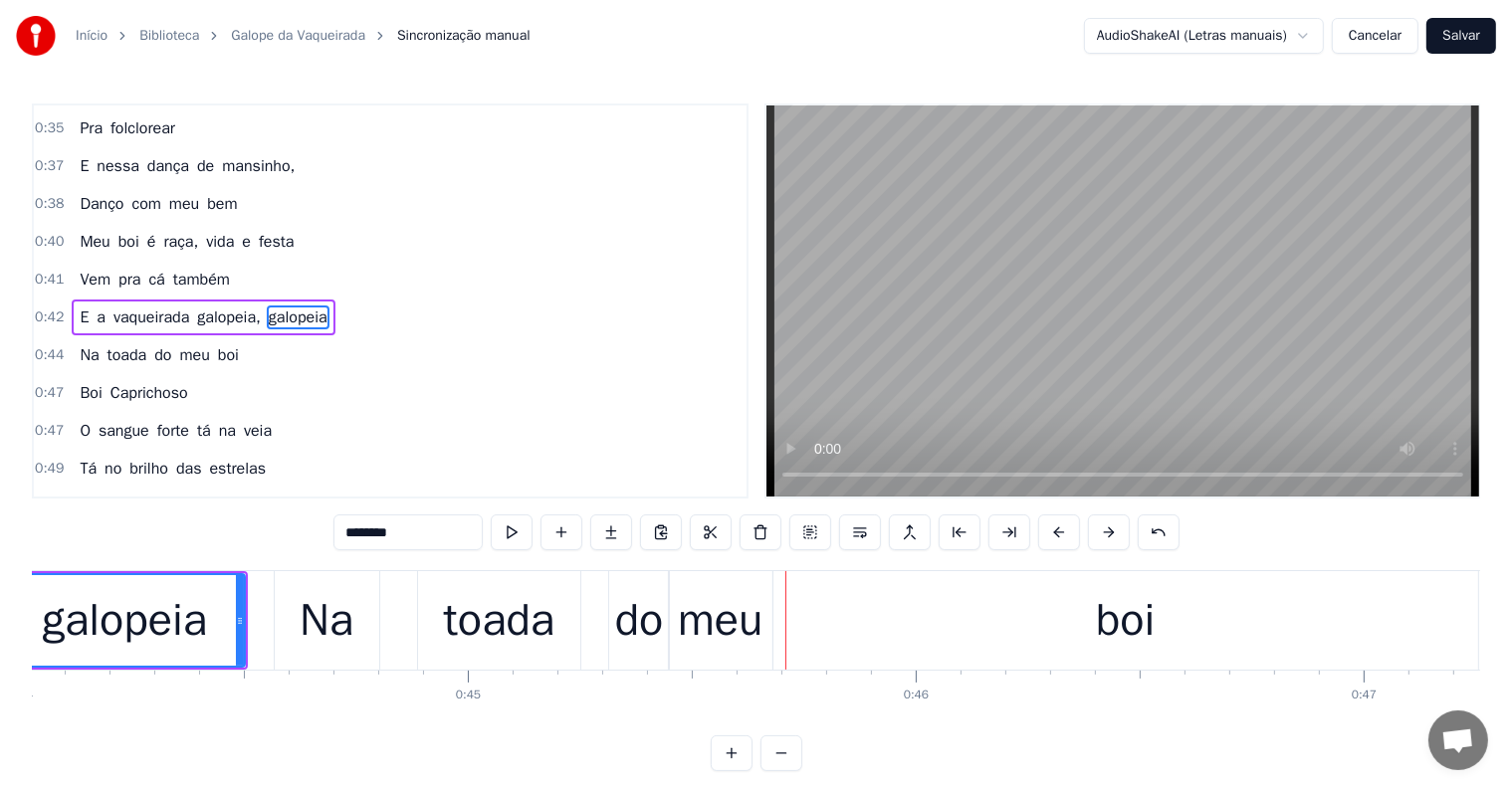 click on "Na" at bounding box center [326, 621] 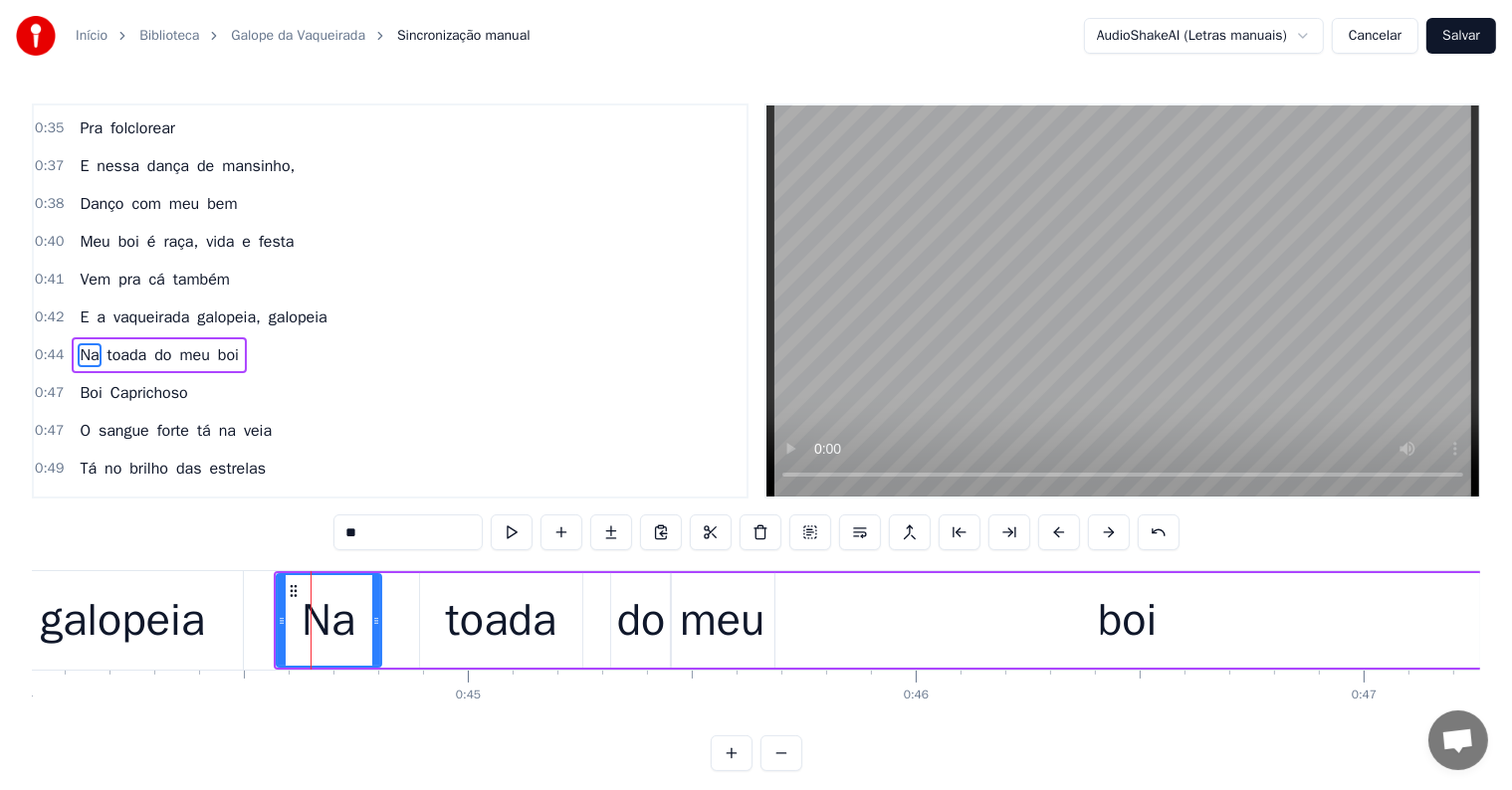 scroll, scrollTop: 334, scrollLeft: 0, axis: vertical 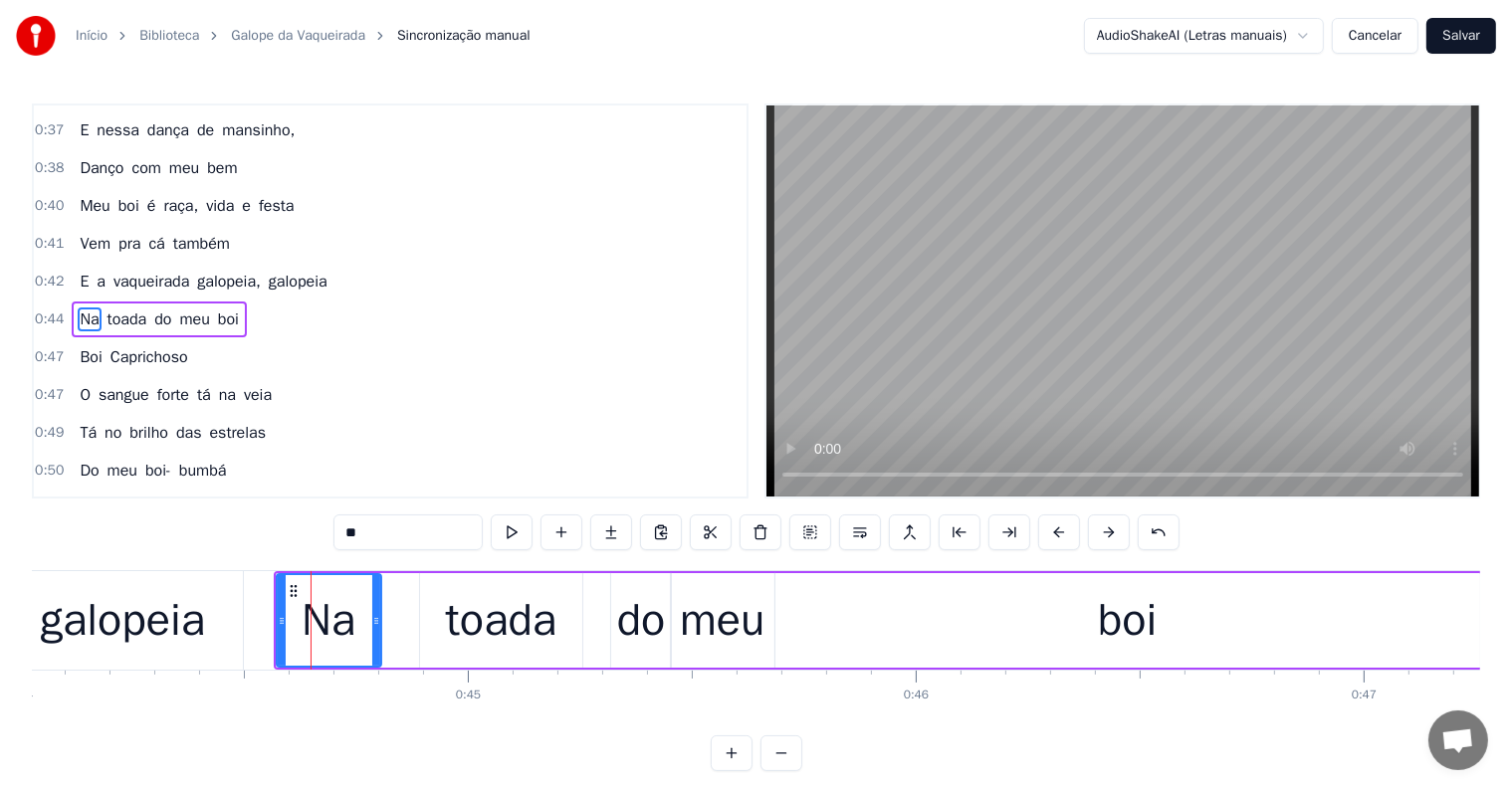click on "galopeia" at bounding box center (122, 621) 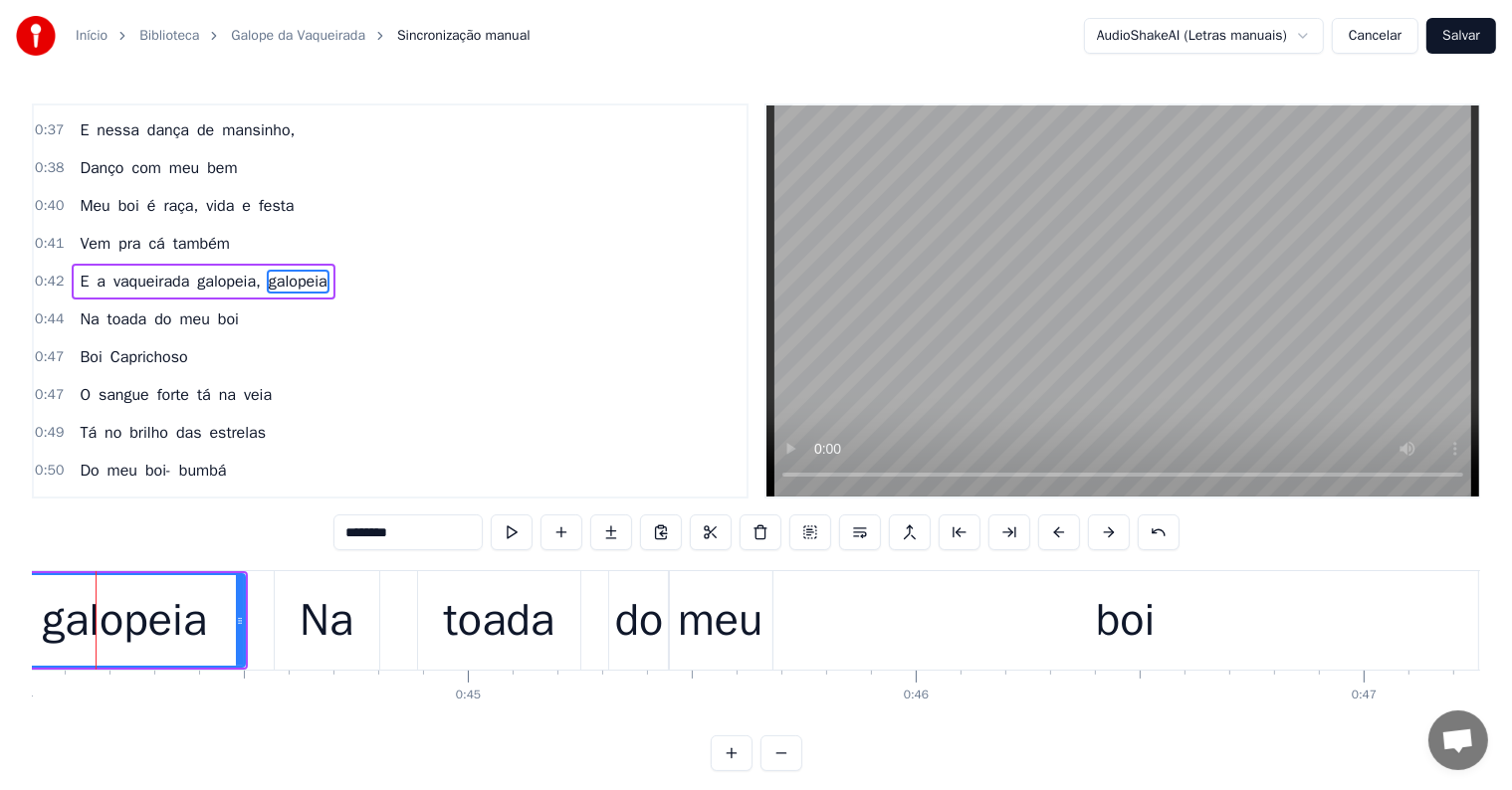 scroll, scrollTop: 298, scrollLeft: 0, axis: vertical 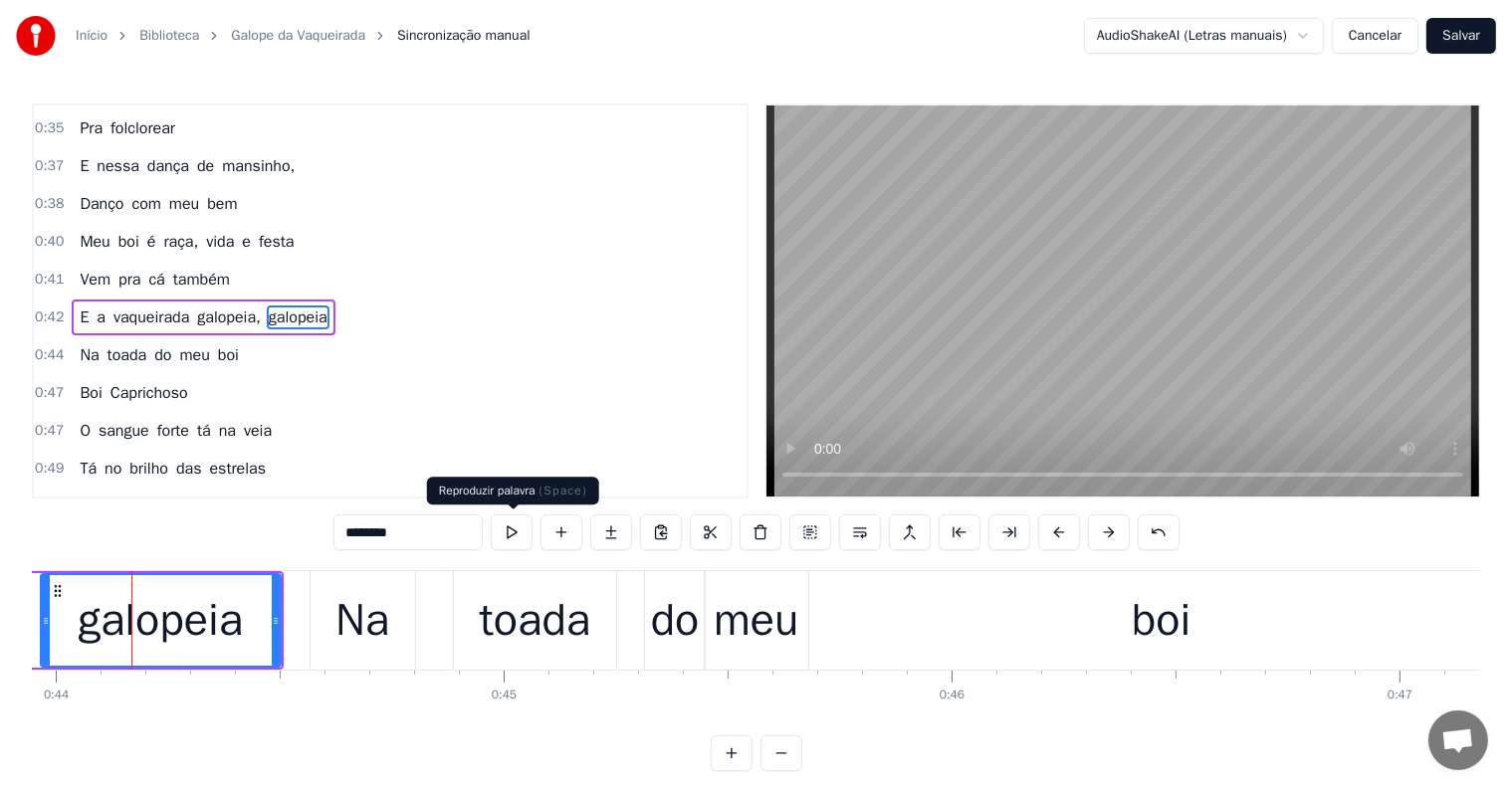click at bounding box center (512, 532) 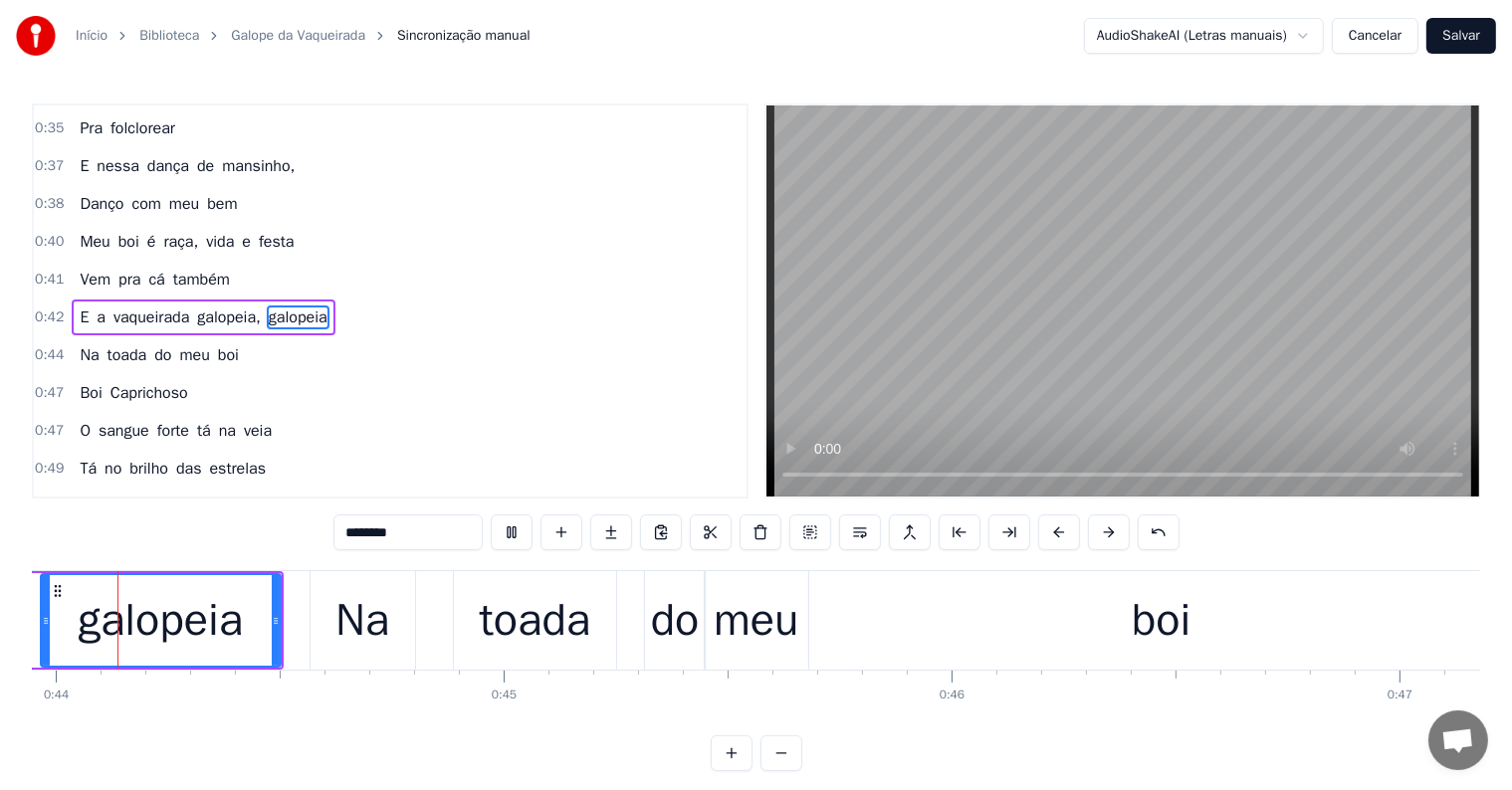 scroll, scrollTop: 0, scrollLeft: 19590, axis: horizontal 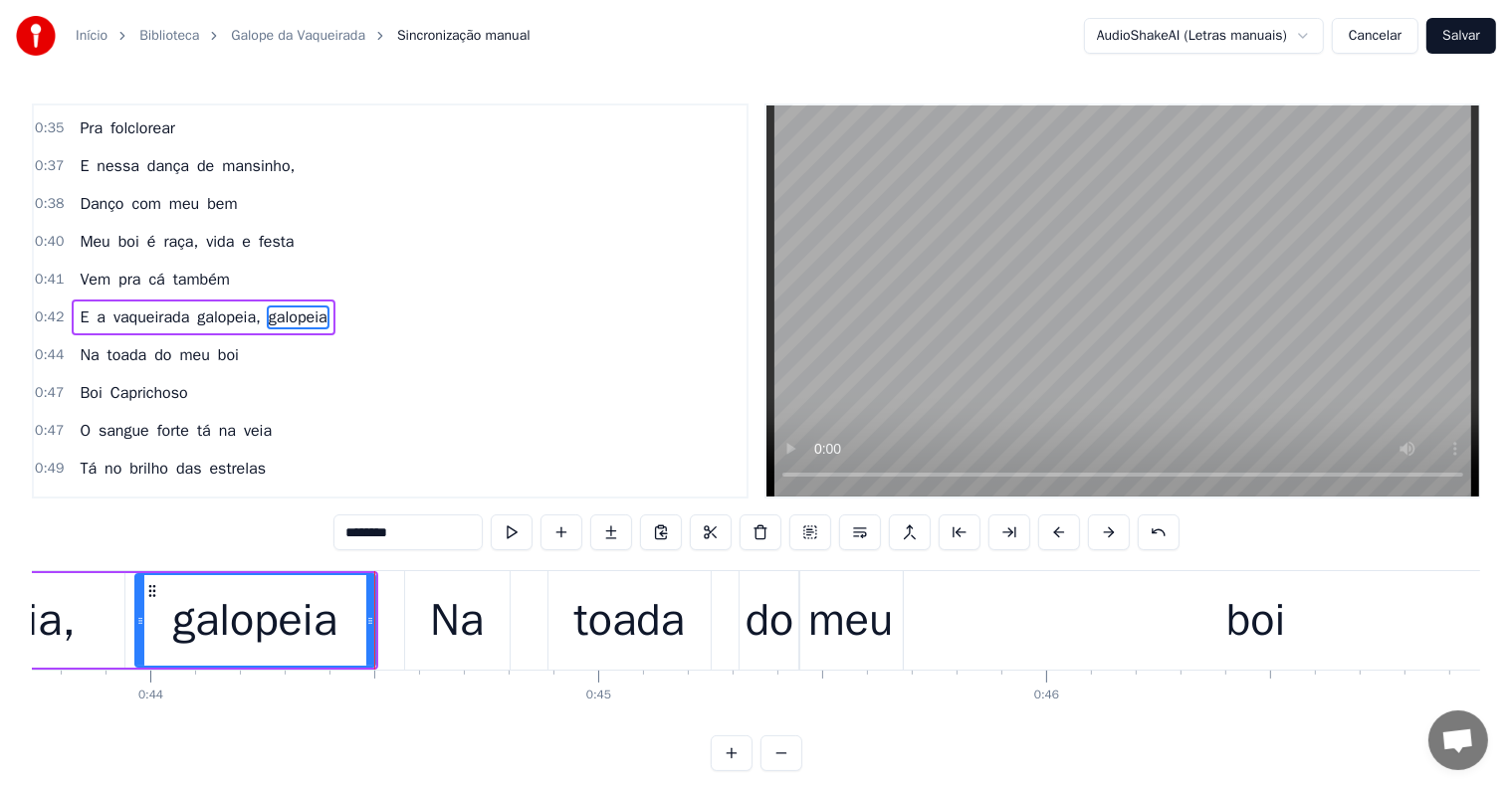 click on "Na" at bounding box center (457, 621) 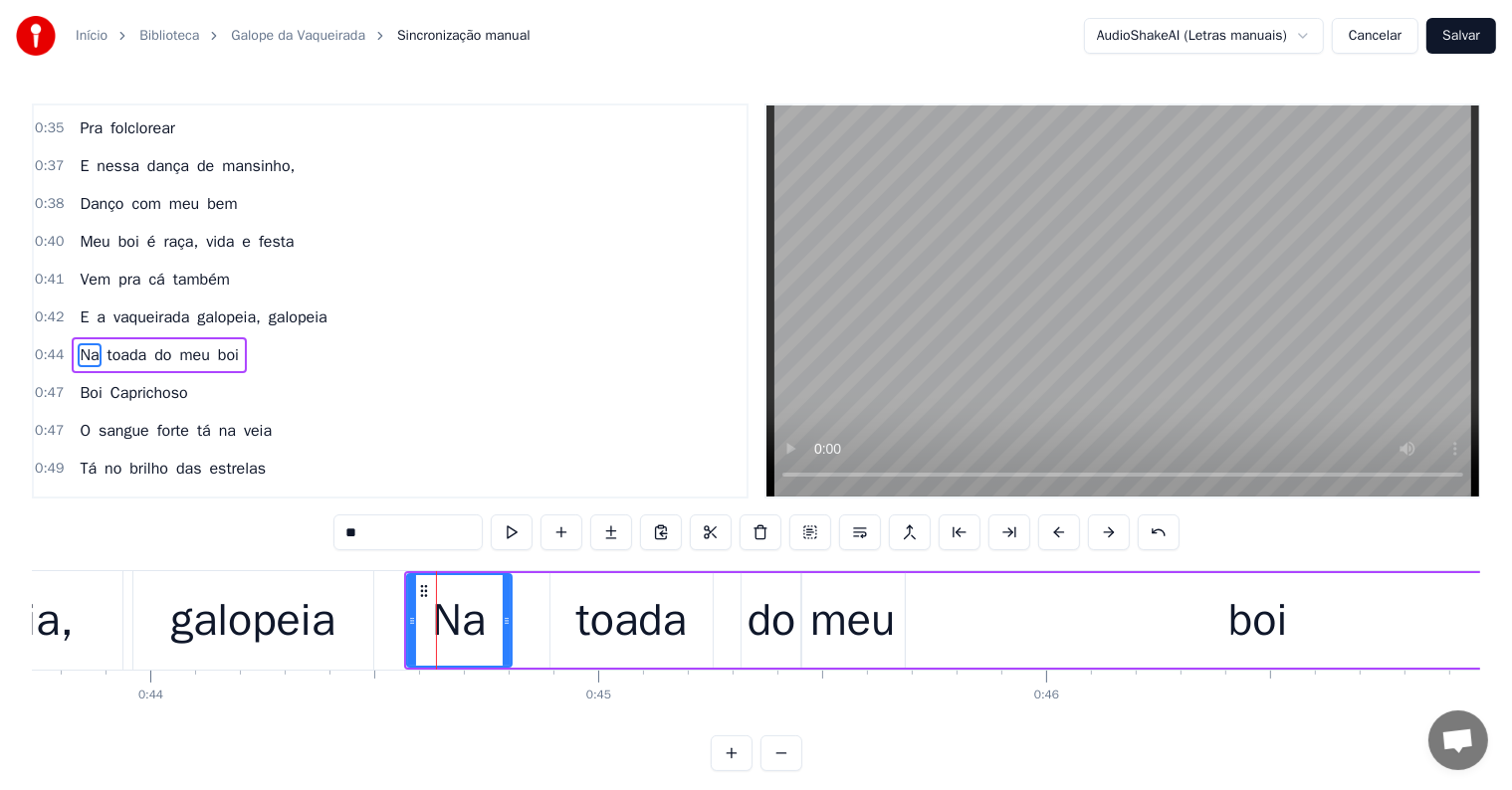 scroll, scrollTop: 334, scrollLeft: 0, axis: vertical 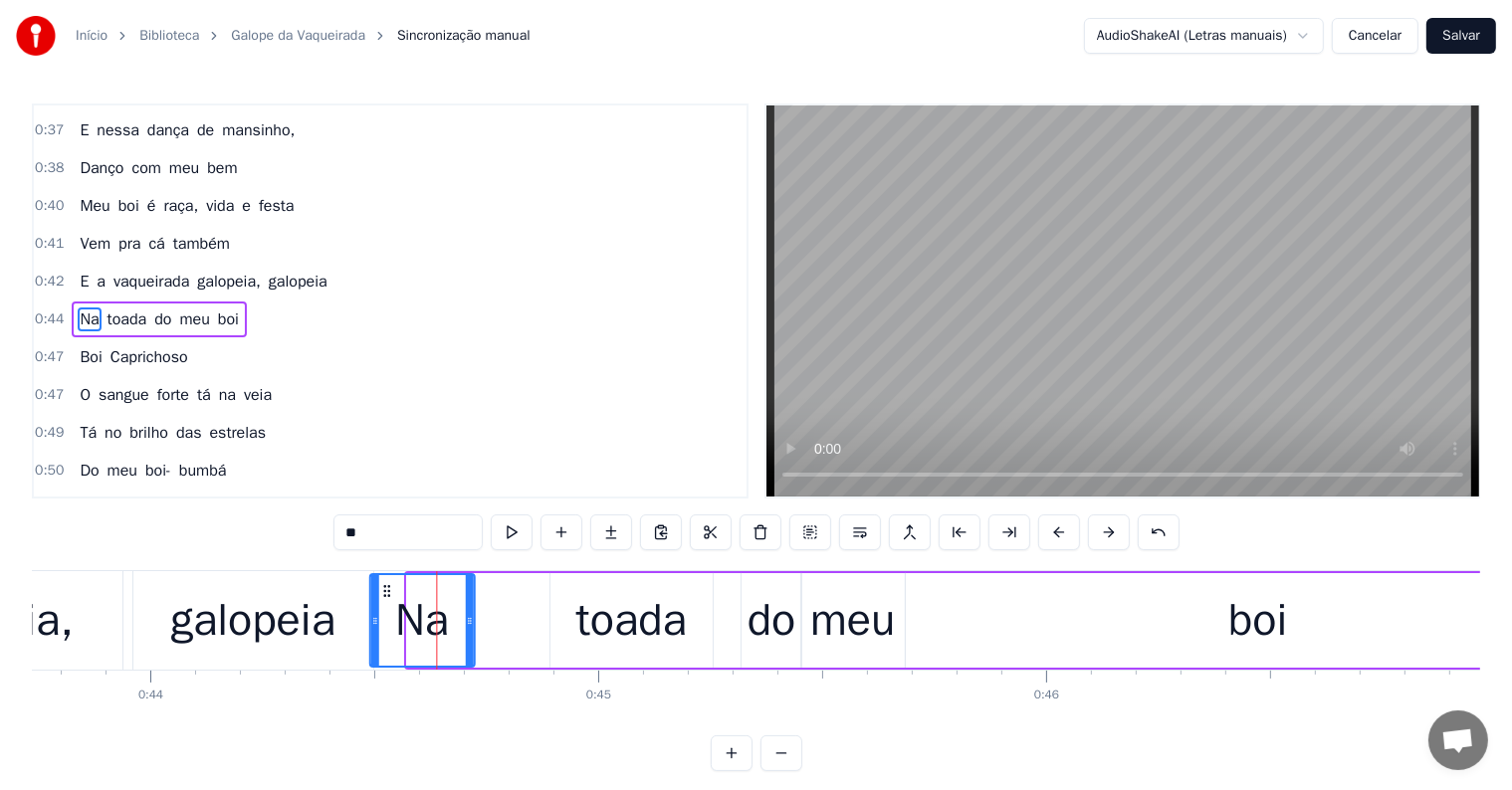 drag, startPoint x: 419, startPoint y: 587, endPoint x: 438, endPoint y: 615, distance: 33.83785 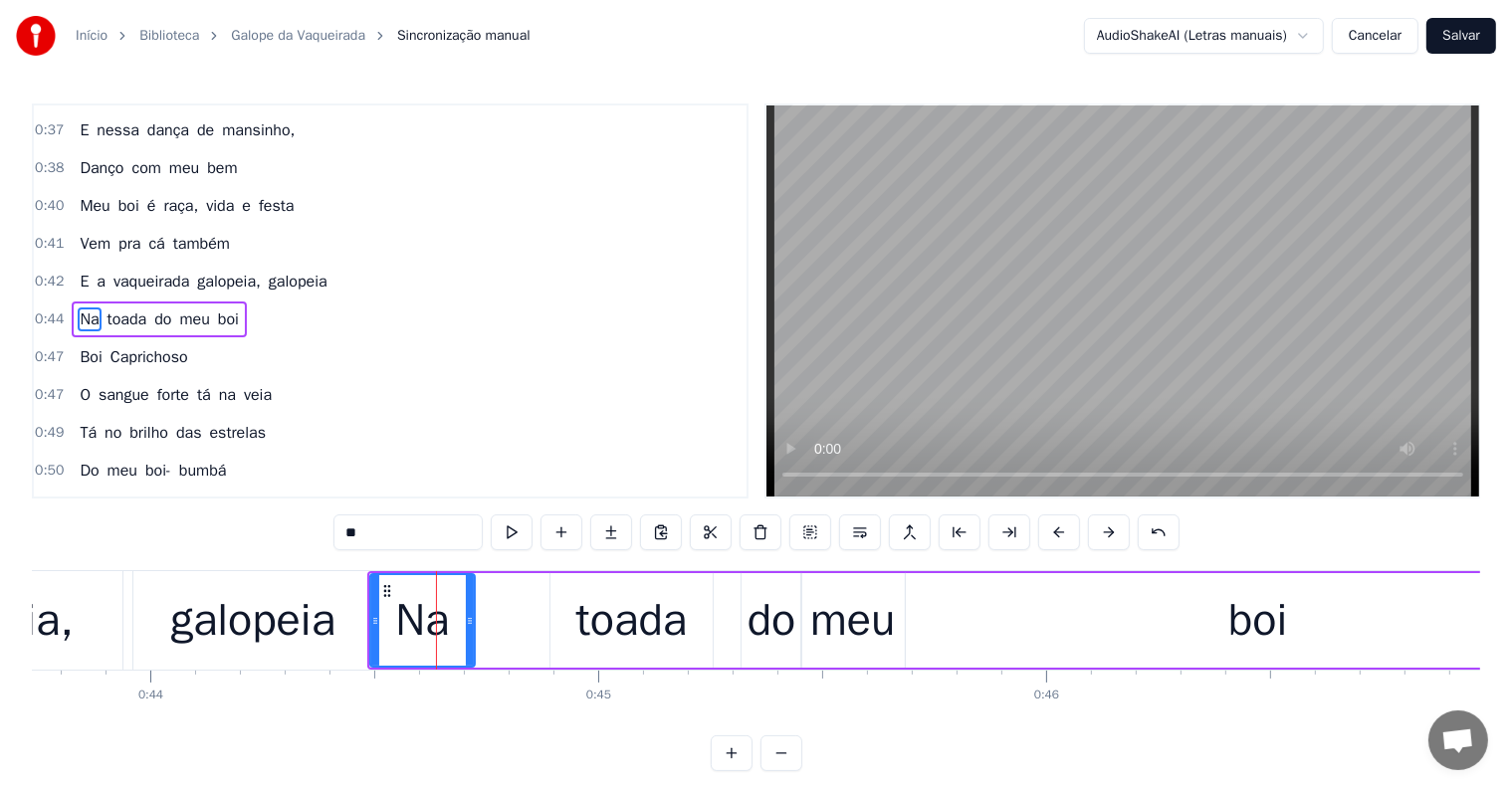 click on "toada" at bounding box center [631, 620] 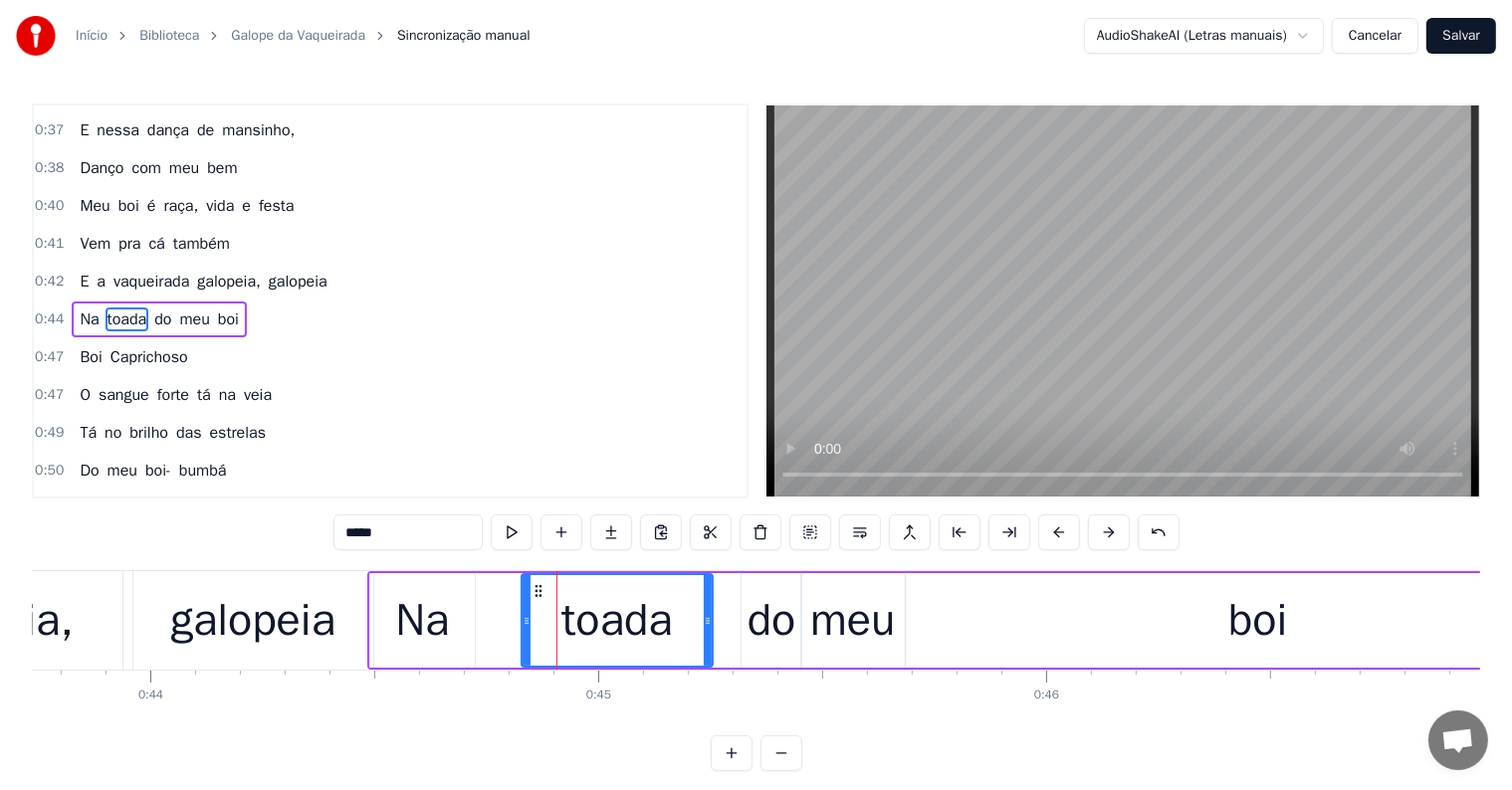 drag, startPoint x: 554, startPoint y: 613, endPoint x: 526, endPoint y: 619, distance: 28.635642 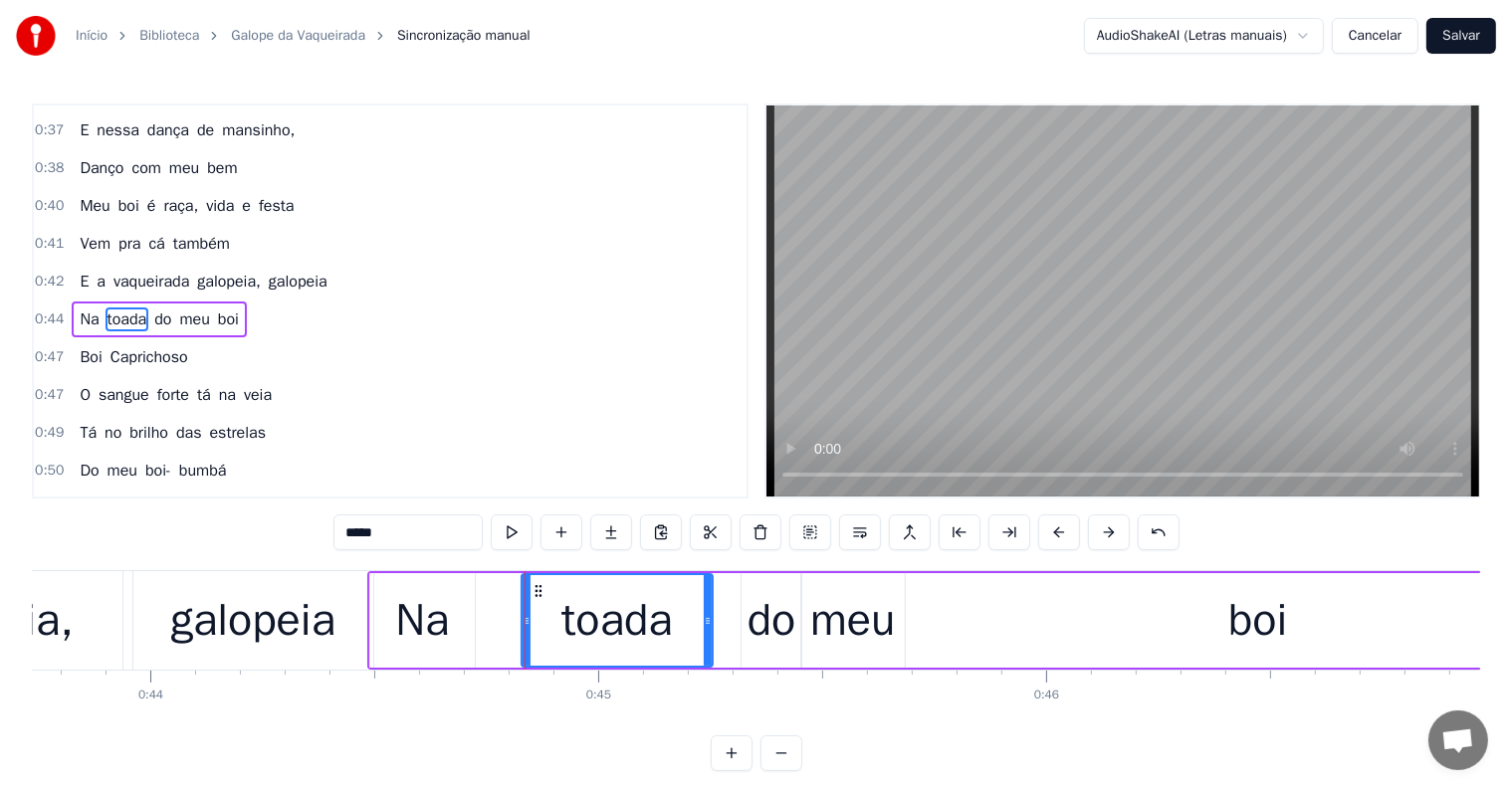 click on "galopeia" at bounding box center [253, 621] 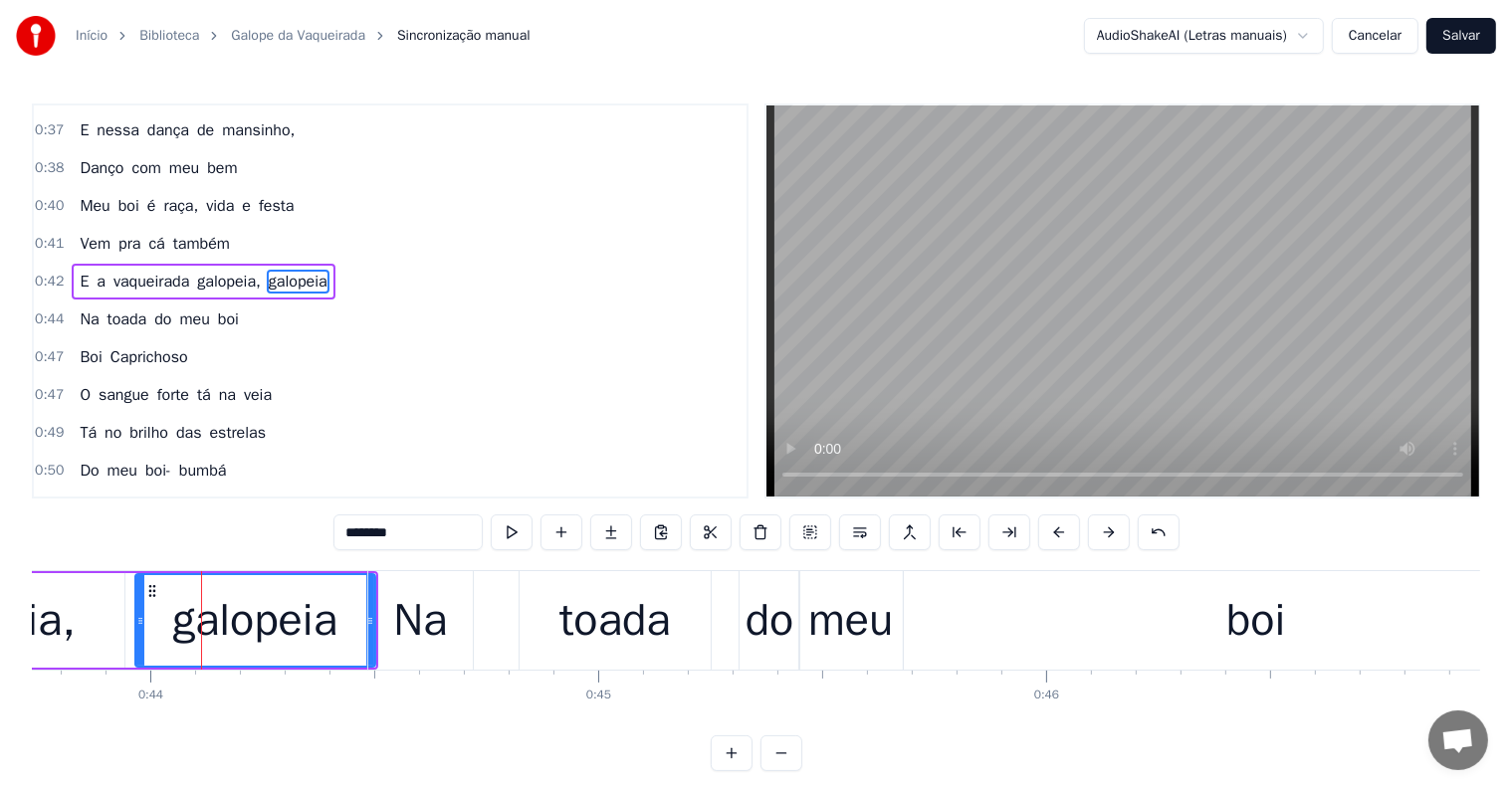 scroll, scrollTop: 298, scrollLeft: 0, axis: vertical 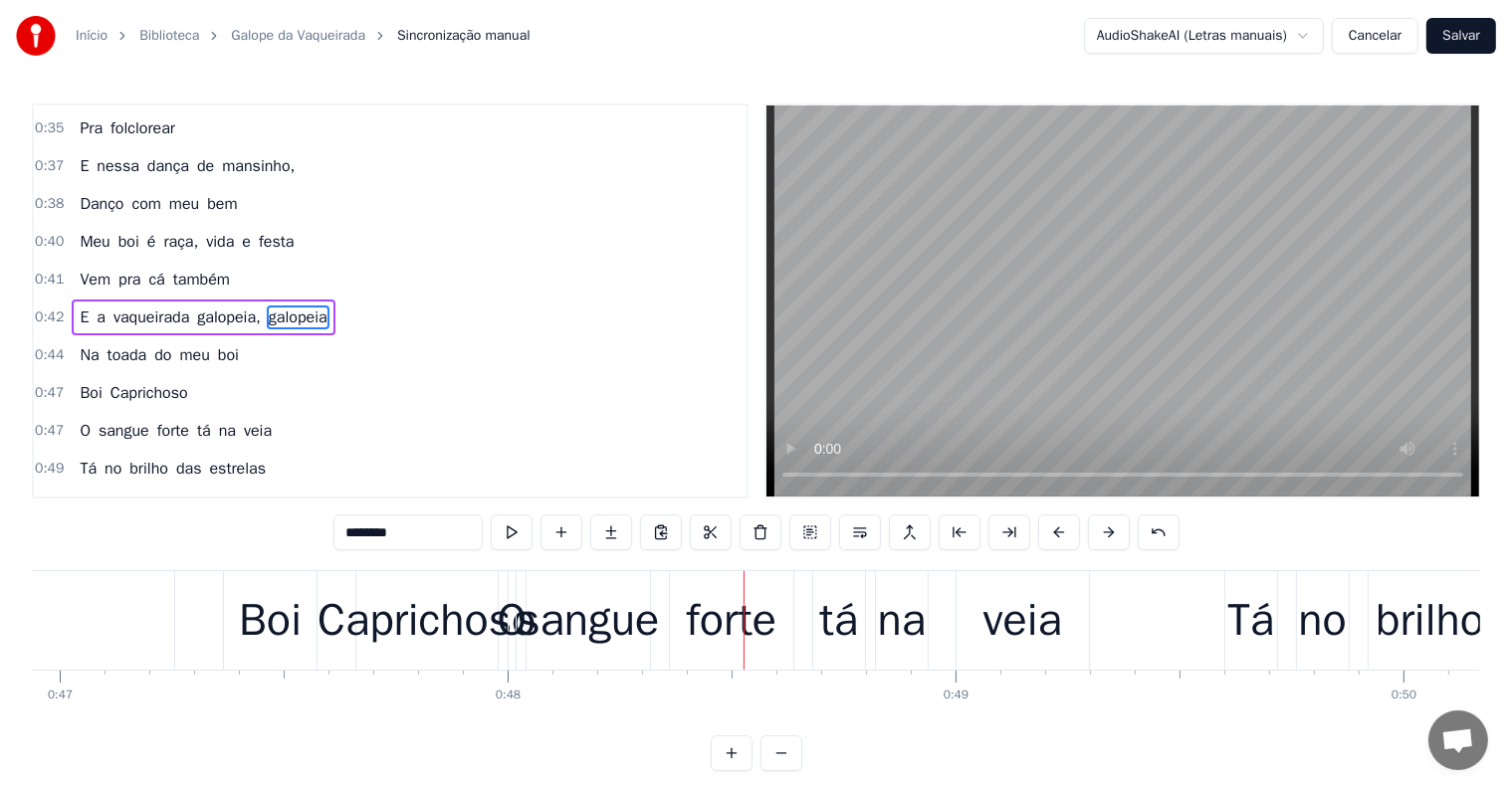 click on "Boi" at bounding box center (270, 621) 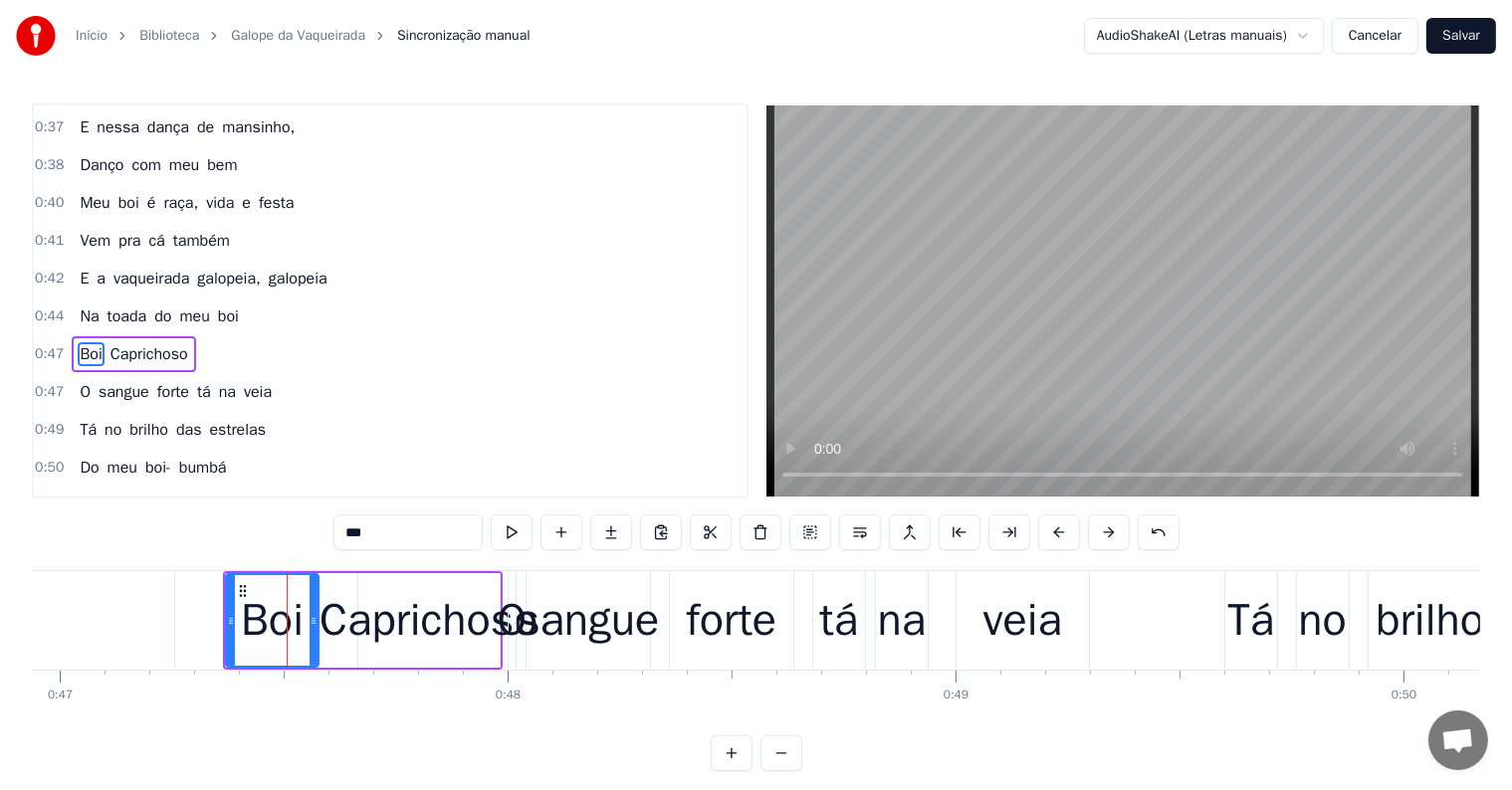 scroll, scrollTop: 371, scrollLeft: 0, axis: vertical 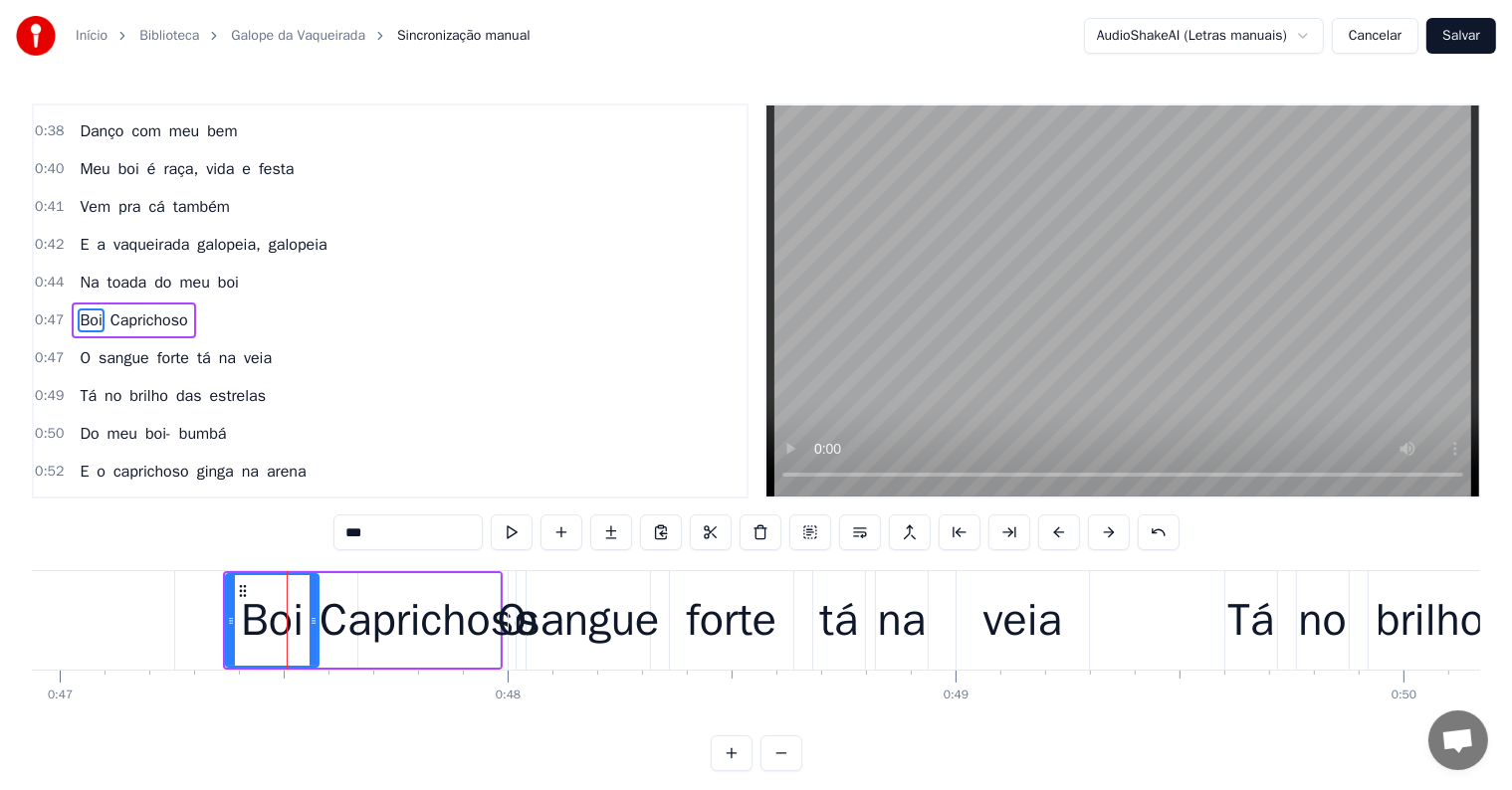 click on "0:47 Boi Caprichoso" at bounding box center [390, 320] 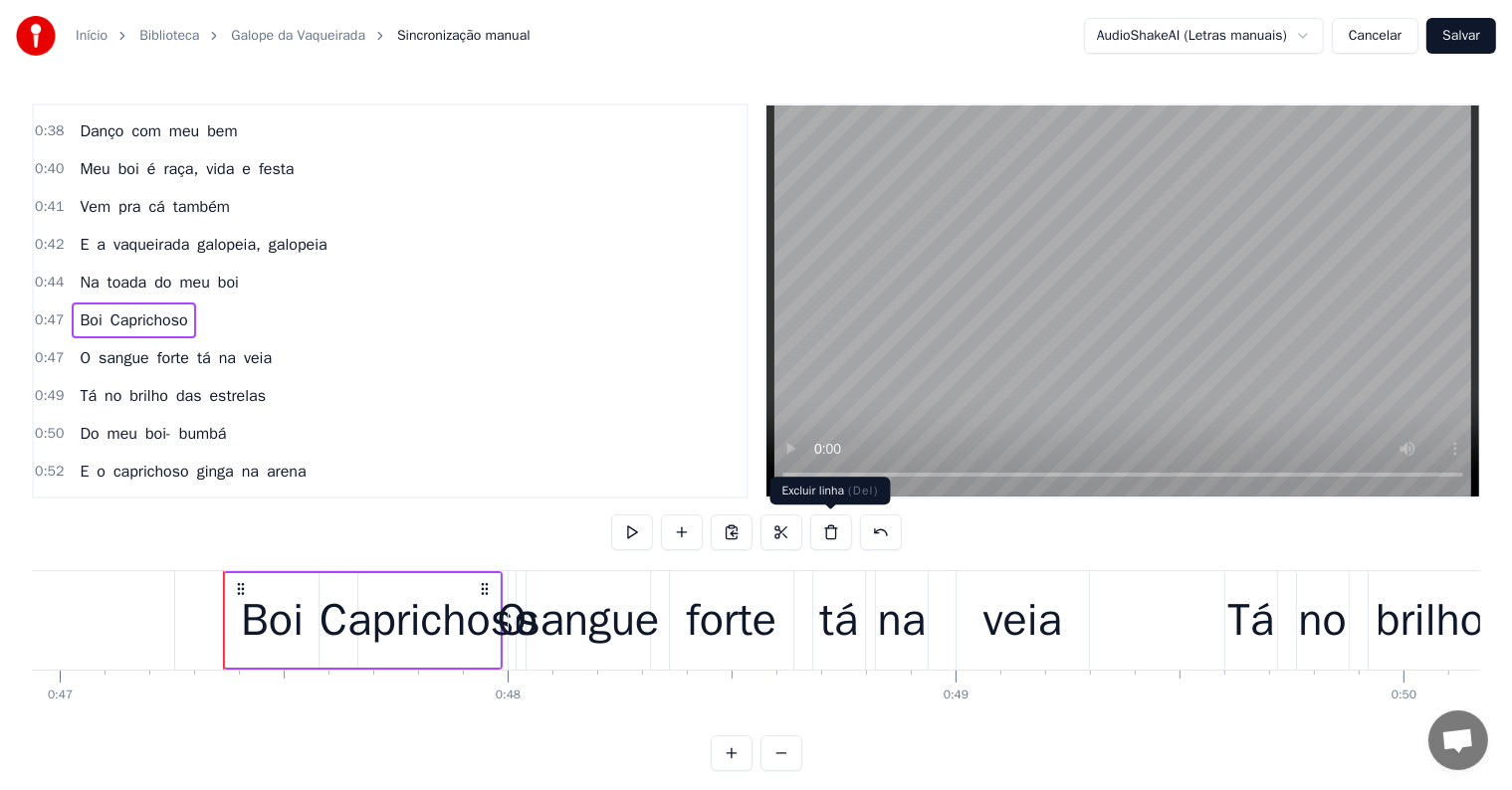 click at bounding box center (831, 532) 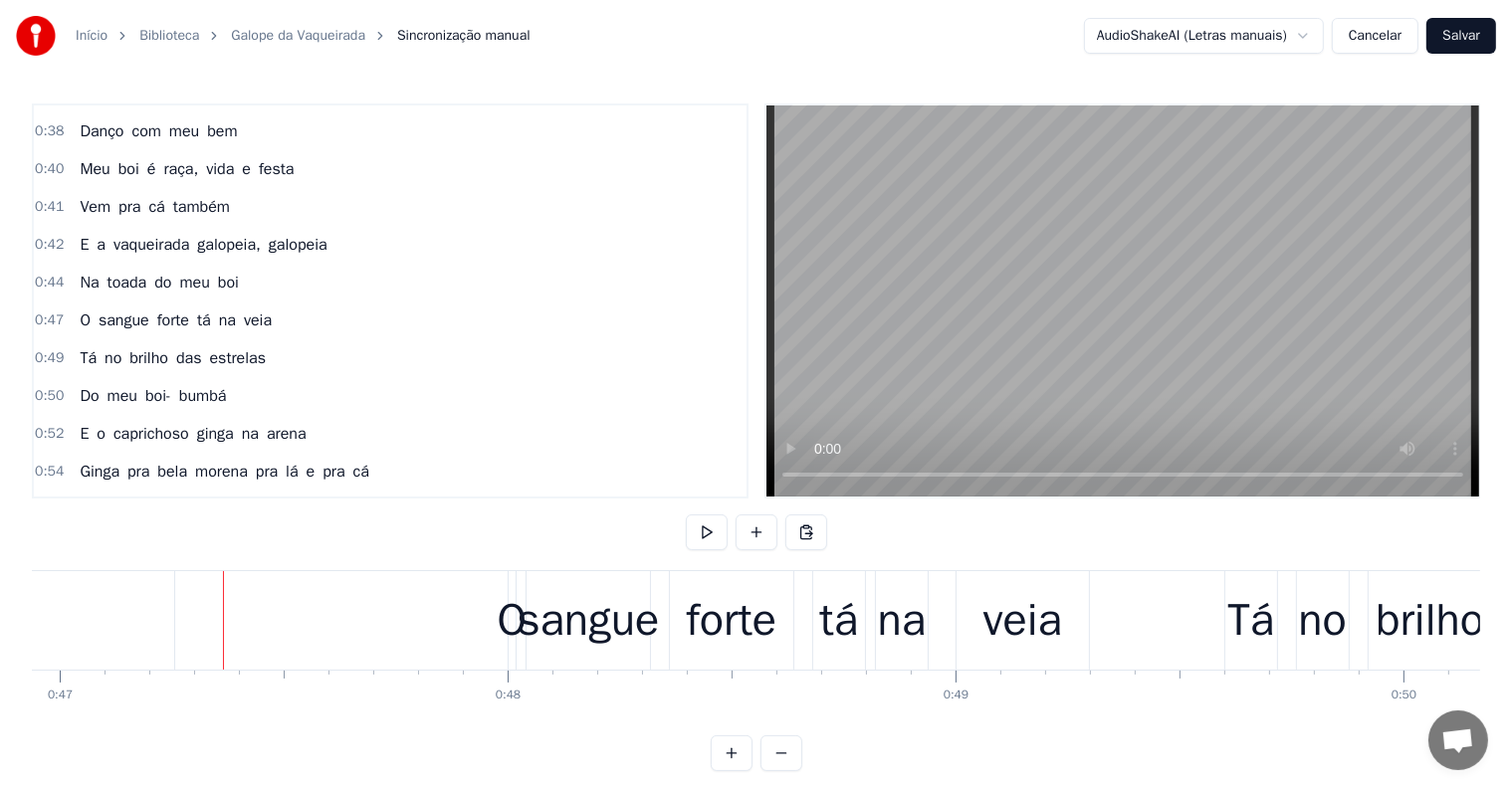 drag, startPoint x: 131, startPoint y: 612, endPoint x: 119, endPoint y: 607, distance: 13 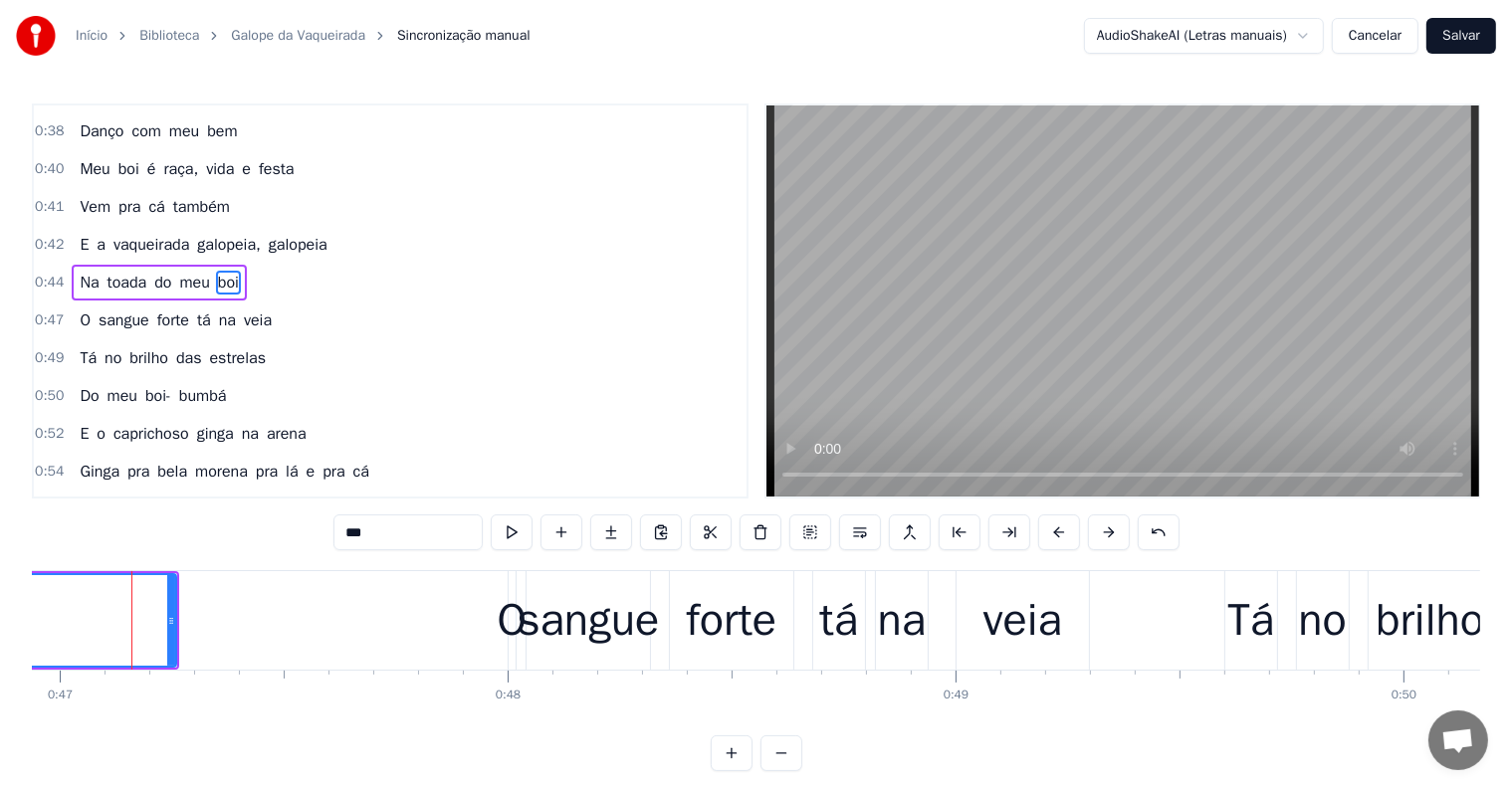 scroll, scrollTop: 334, scrollLeft: 0, axis: vertical 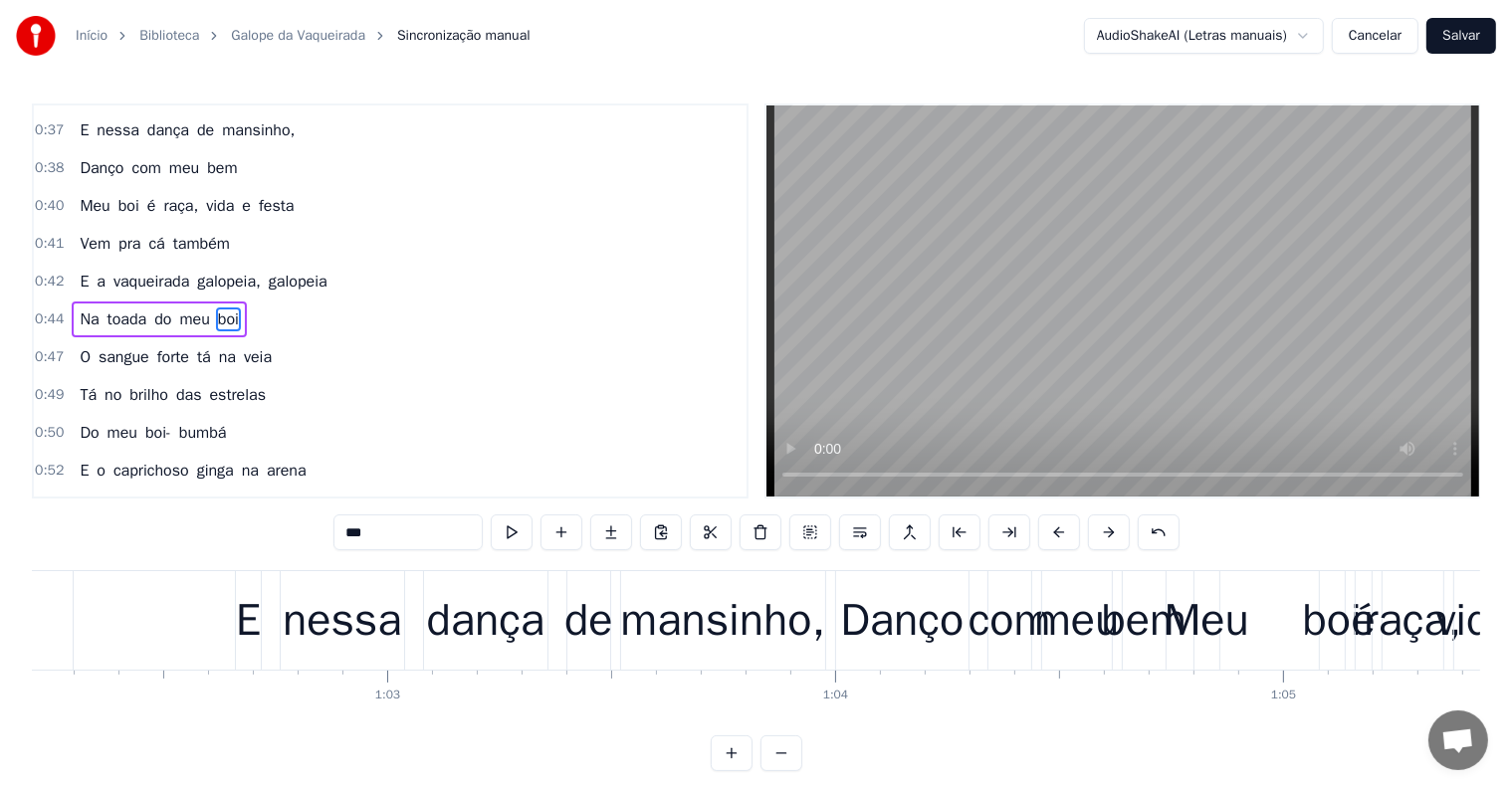 click on "nessa" at bounding box center [342, 621] 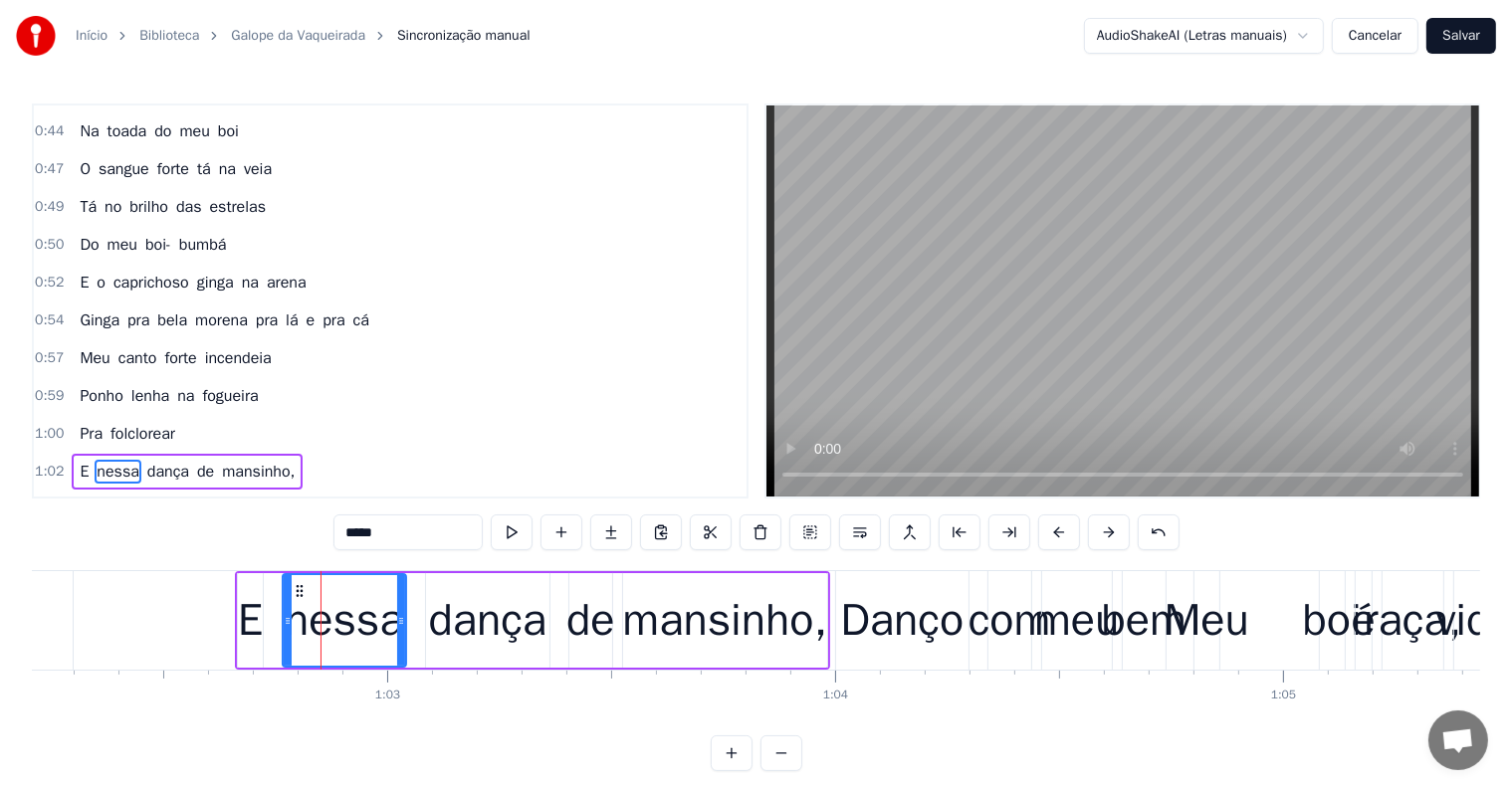 scroll, scrollTop: 665, scrollLeft: 0, axis: vertical 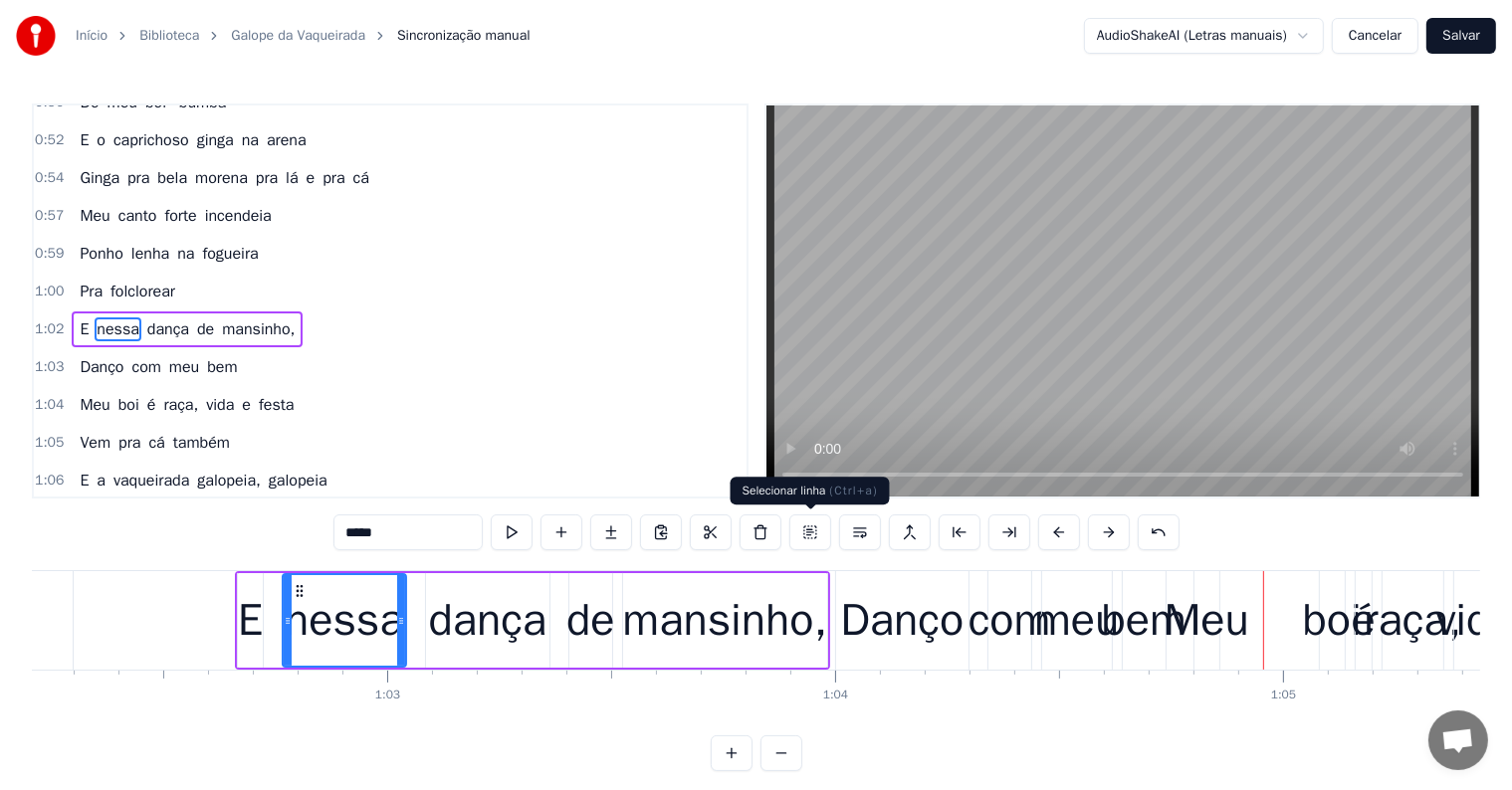 click on "Danço" at bounding box center (902, 621) 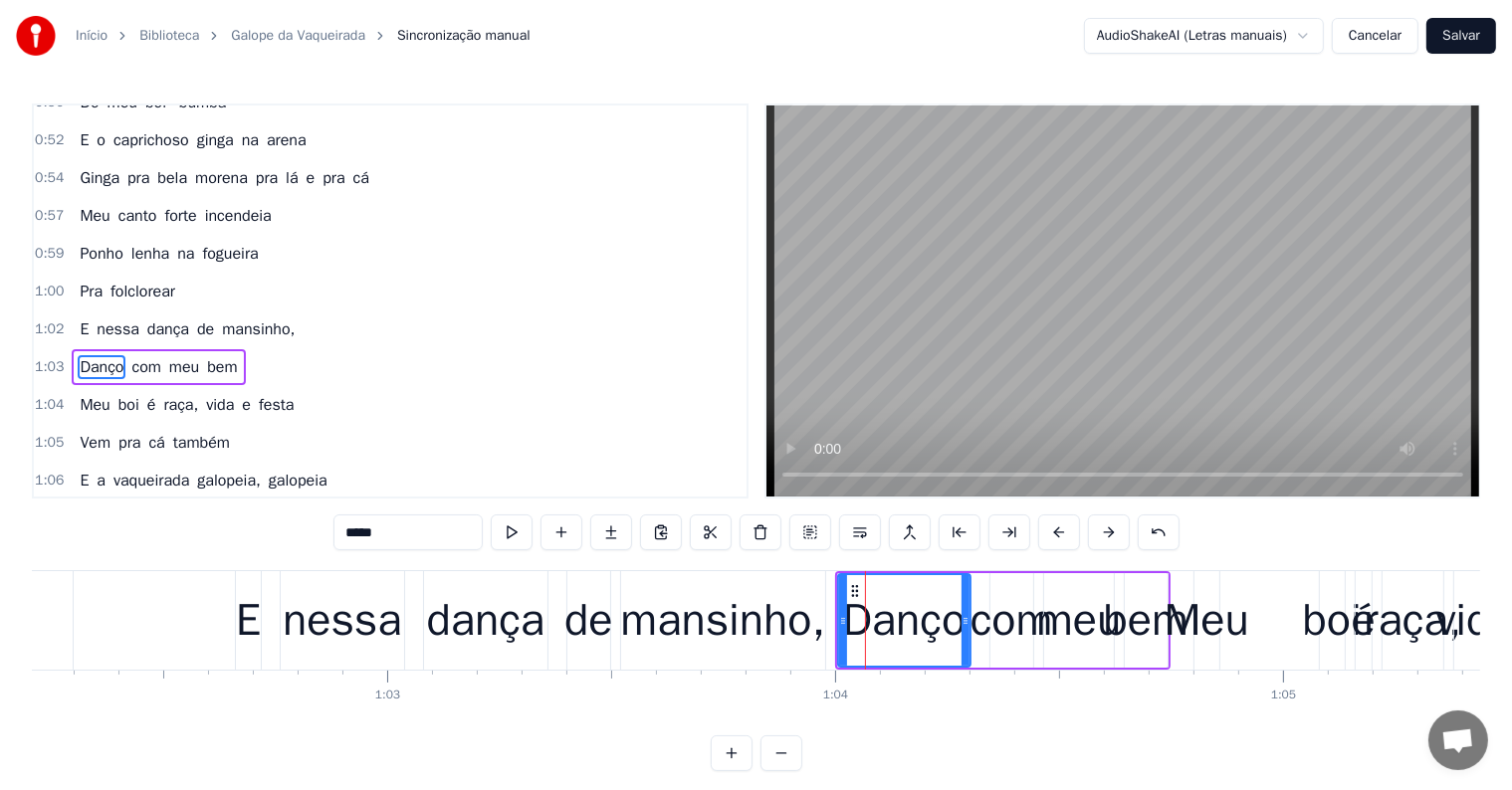 scroll, scrollTop: 700, scrollLeft: 0, axis: vertical 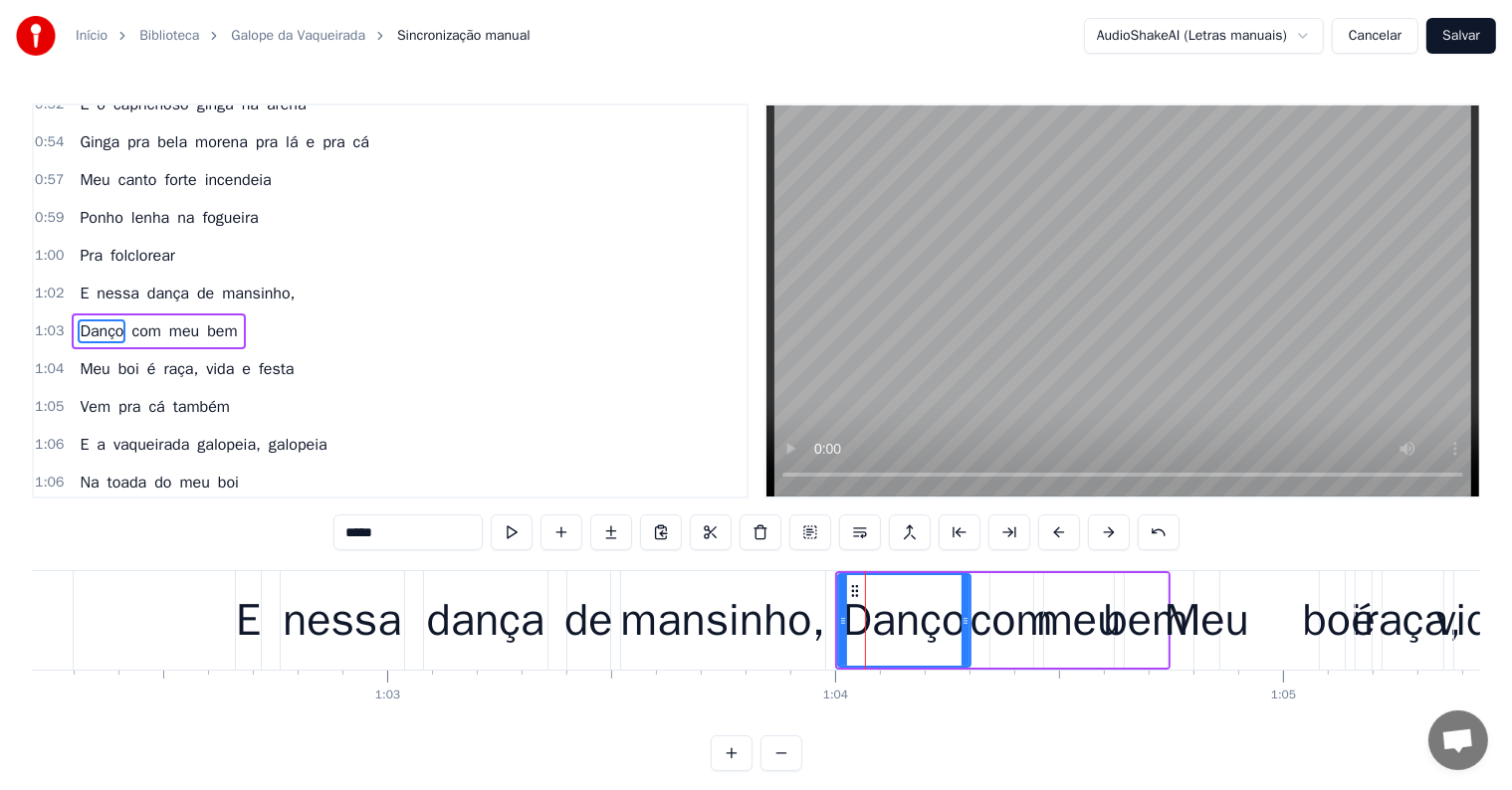 click on "Meu" at bounding box center (95, 369) 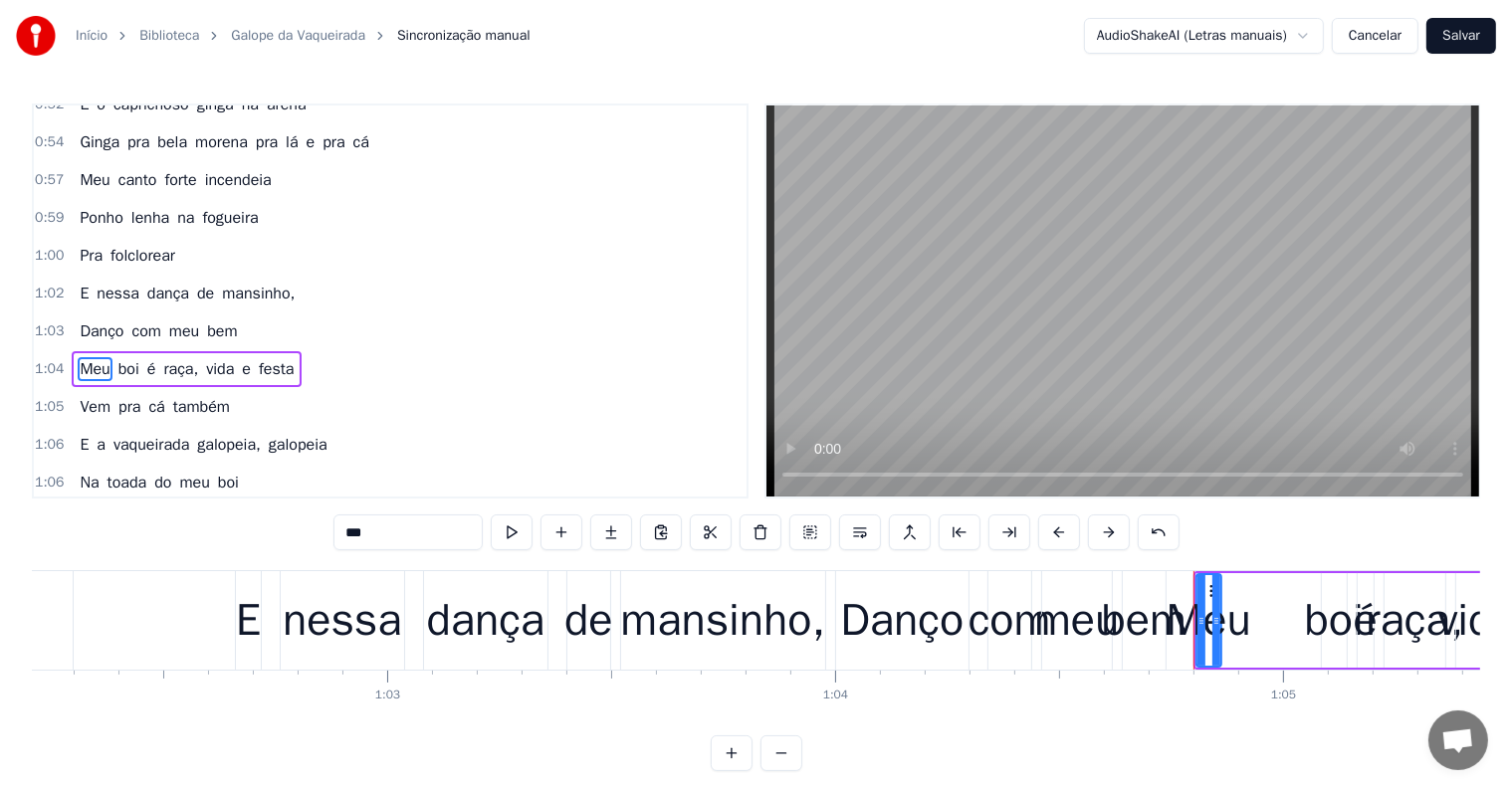 scroll, scrollTop: 737, scrollLeft: 0, axis: vertical 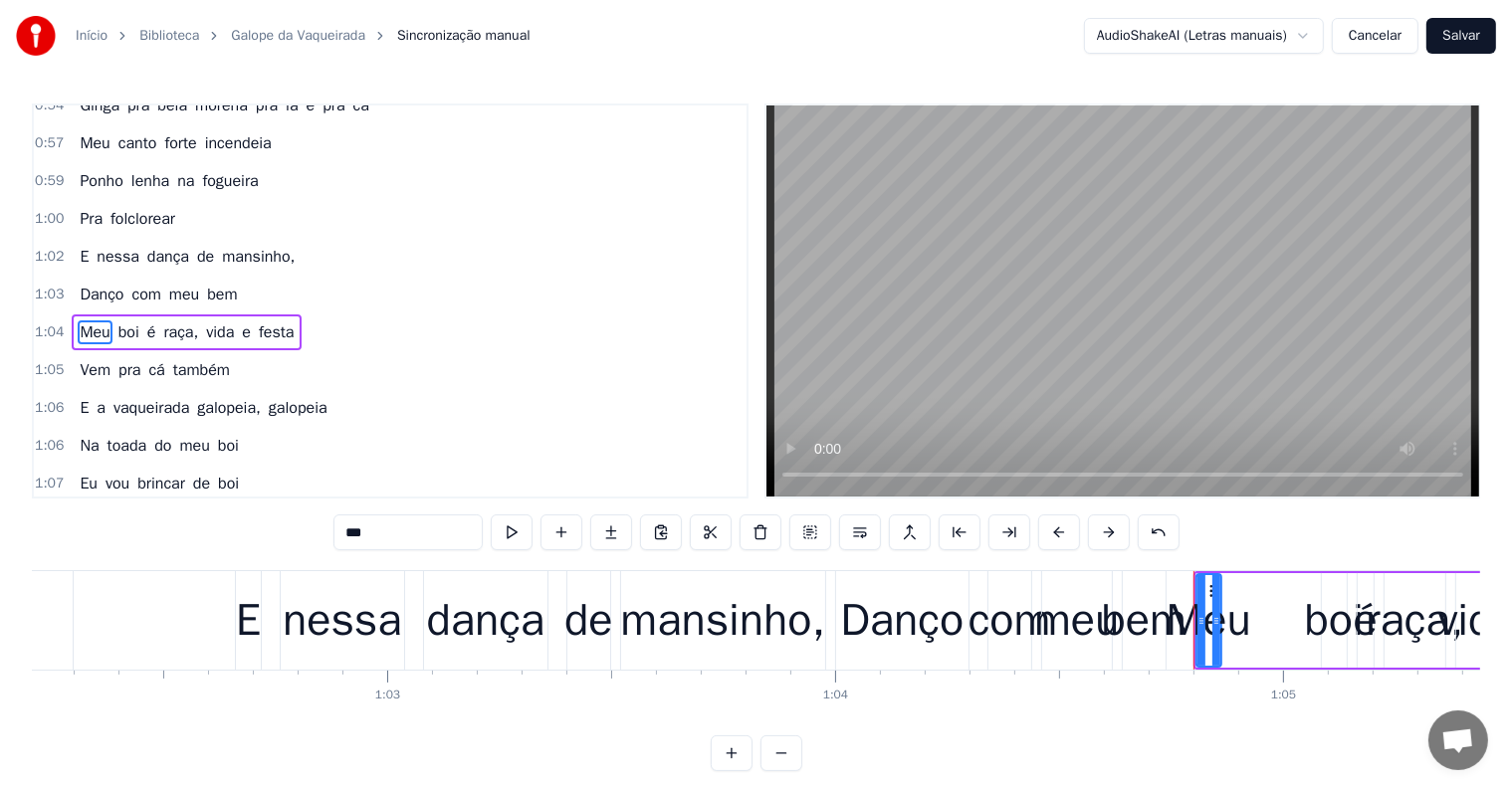 click on "vida" at bounding box center (220, 332) 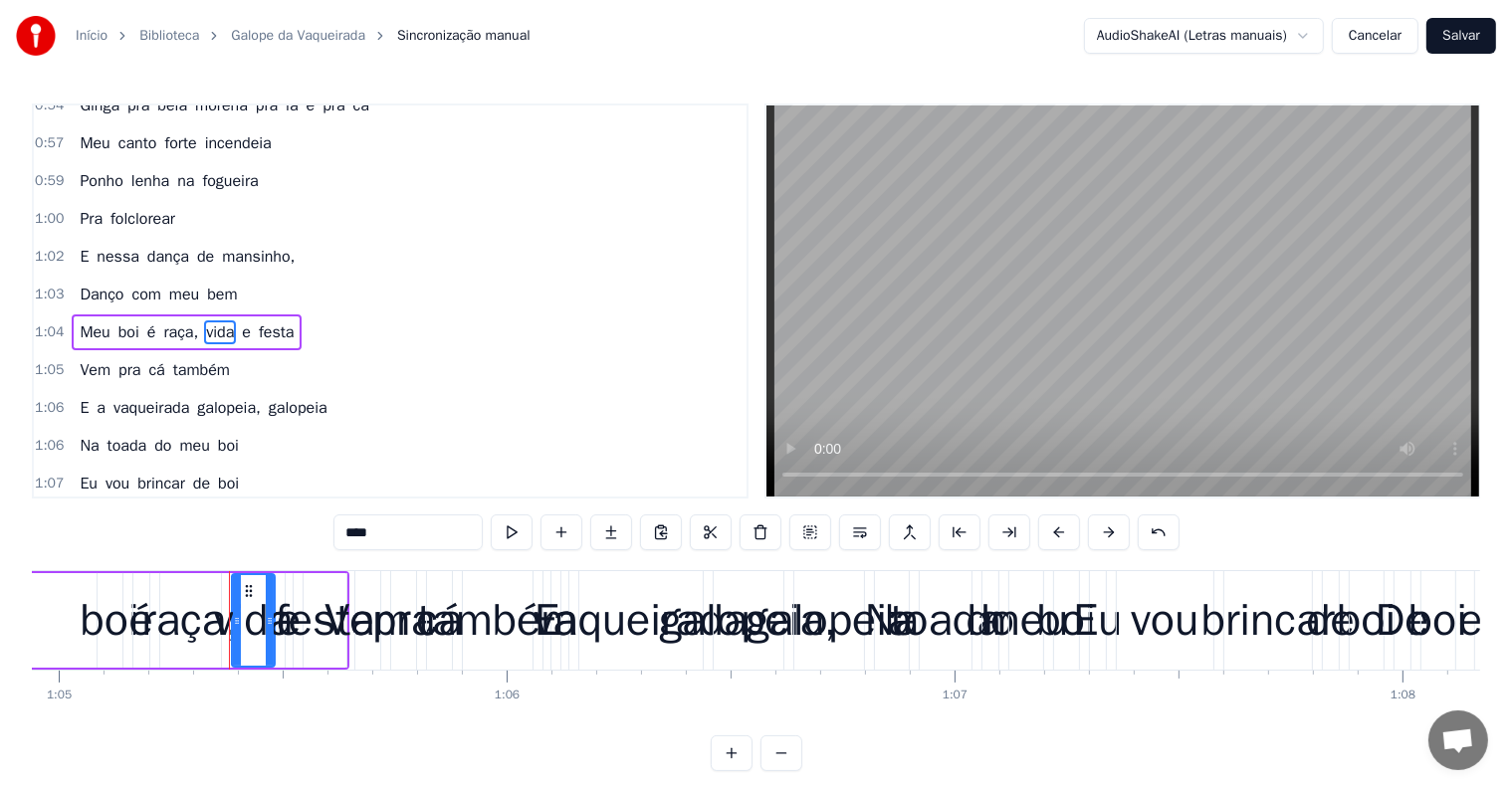 scroll, scrollTop: 0, scrollLeft: 29185, axis: horizontal 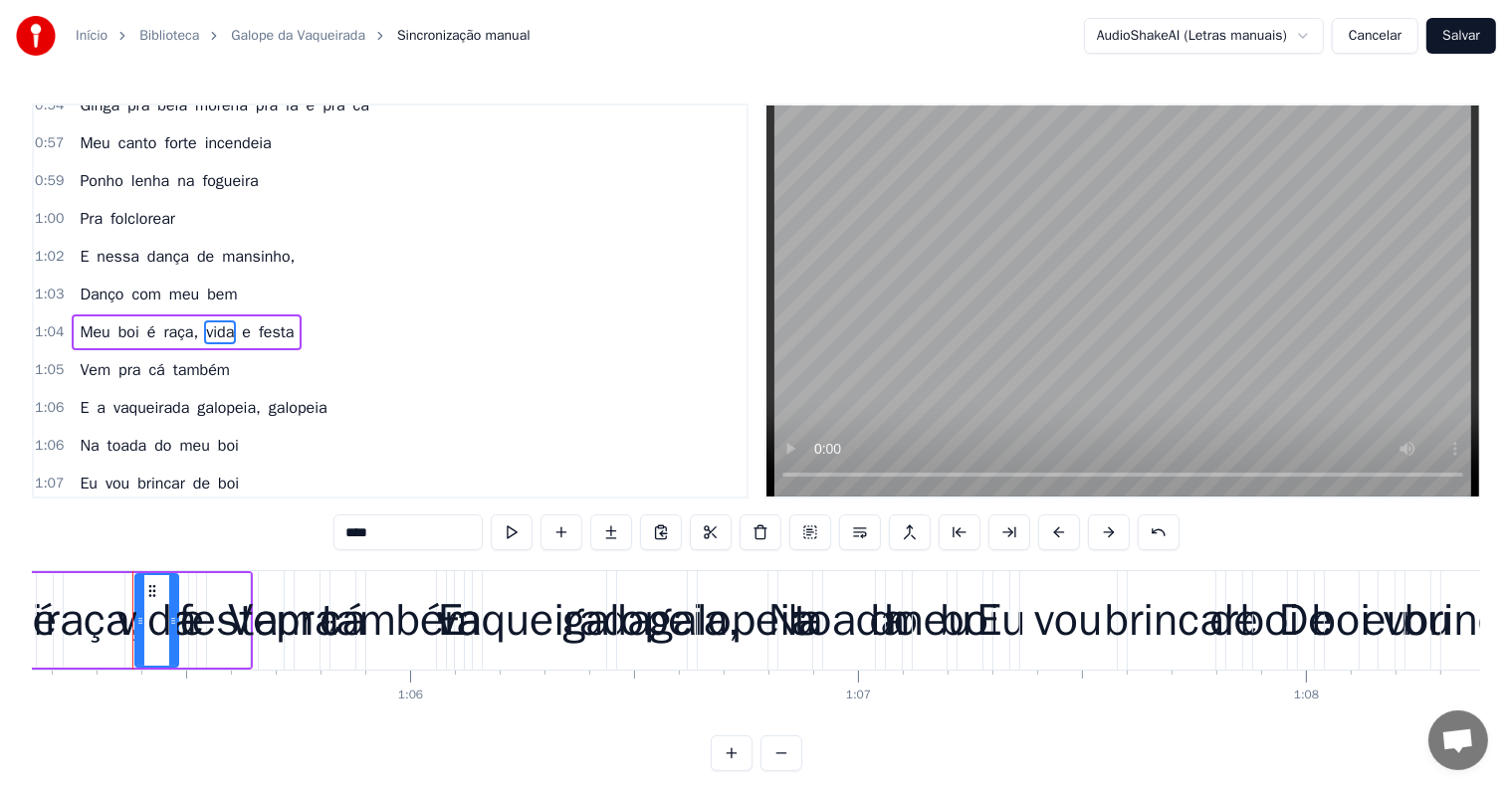 click on "Meu" at bounding box center (95, 332) 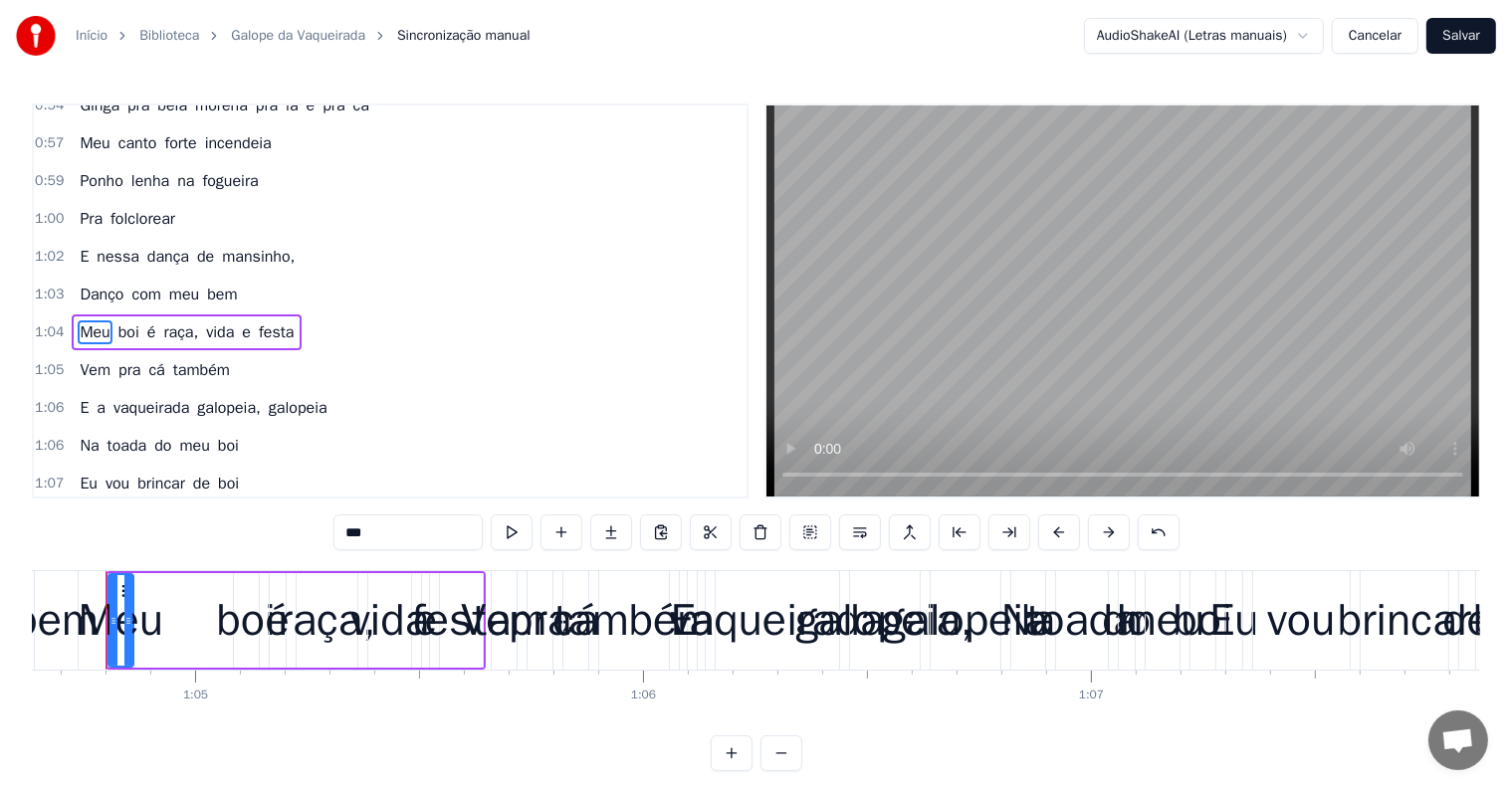 scroll, scrollTop: 0, scrollLeft: 28925, axis: horizontal 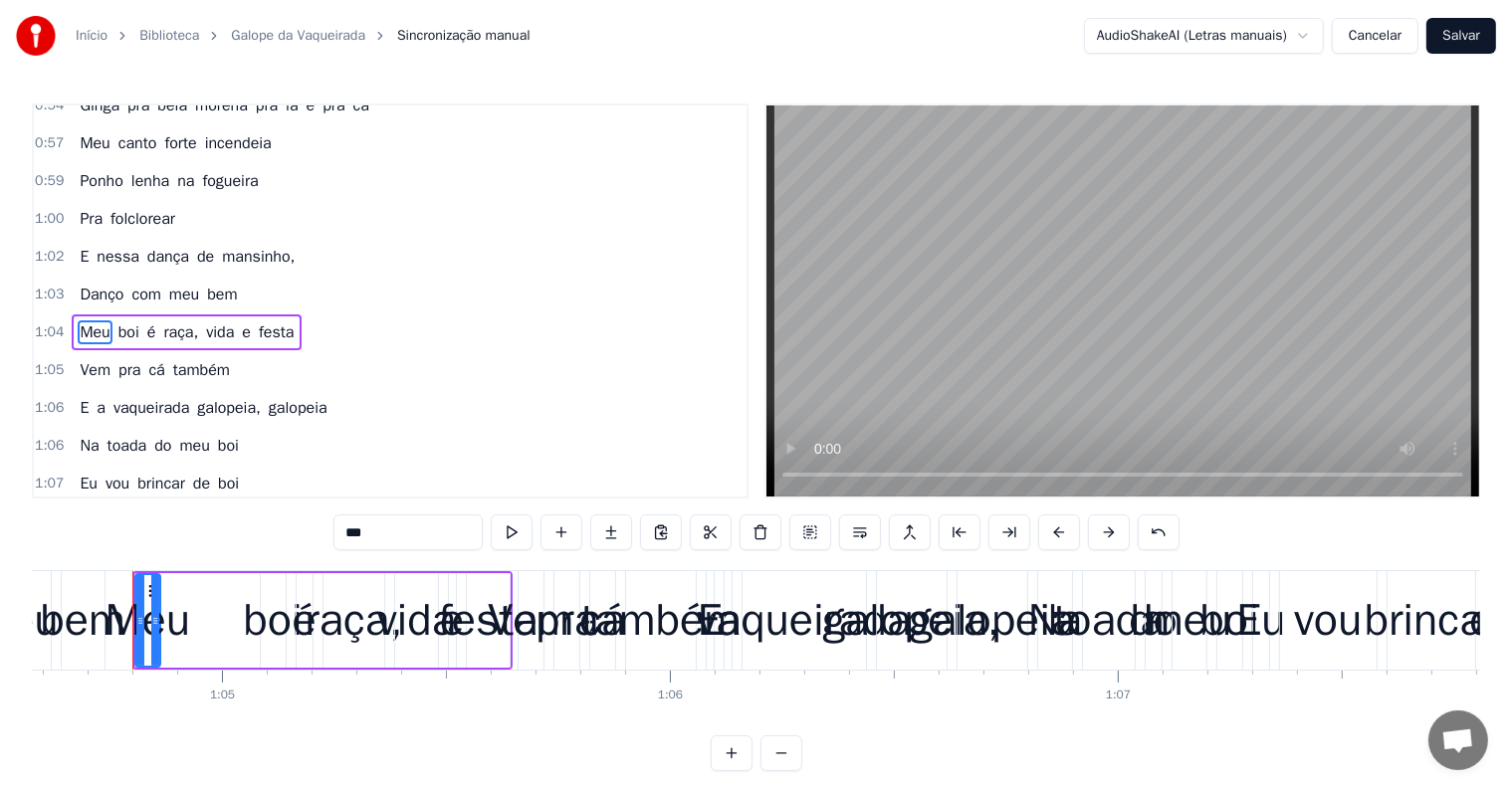 click on "Danço" at bounding box center (102, 295) 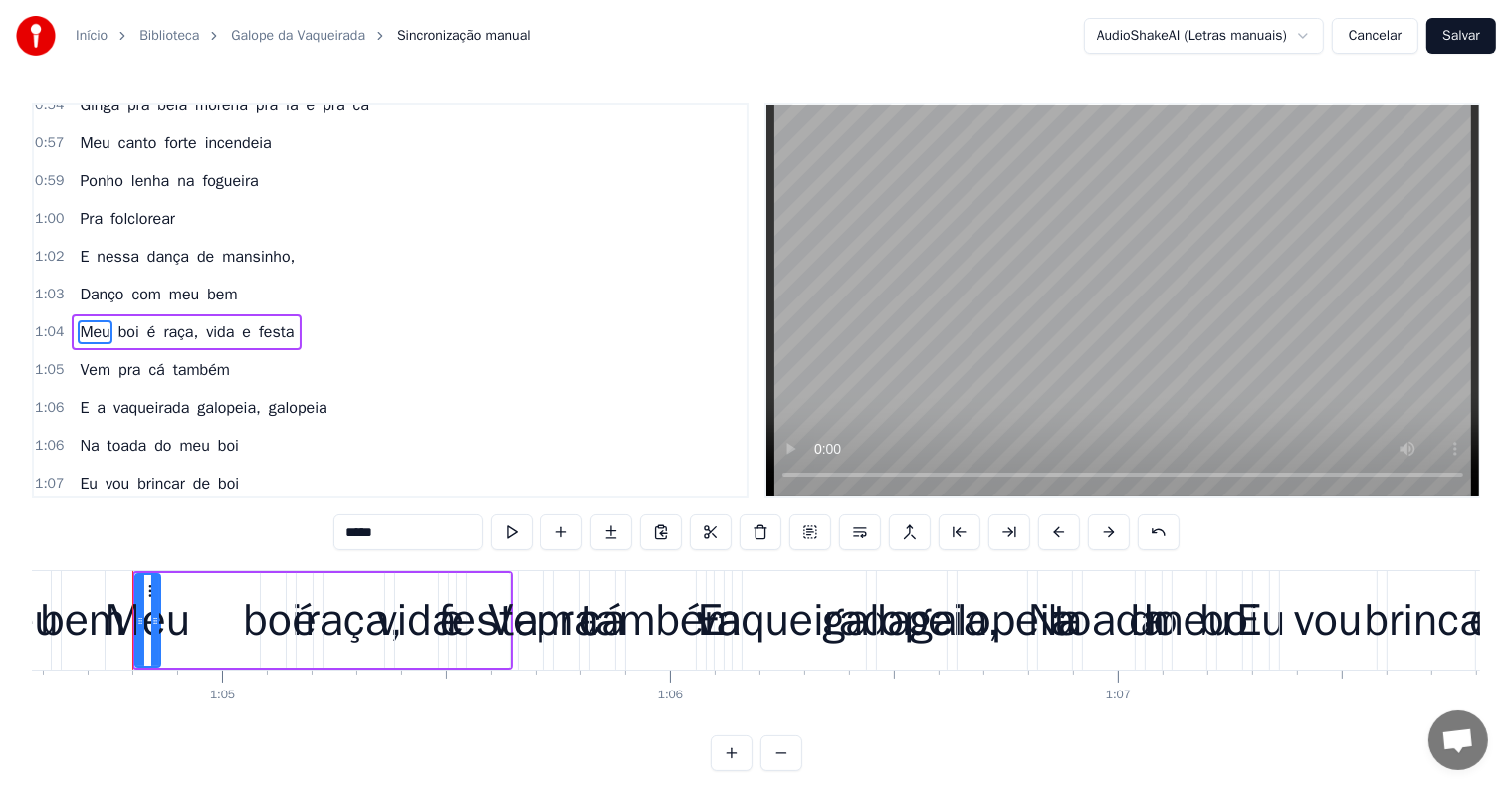scroll, scrollTop: 705, scrollLeft: 0, axis: vertical 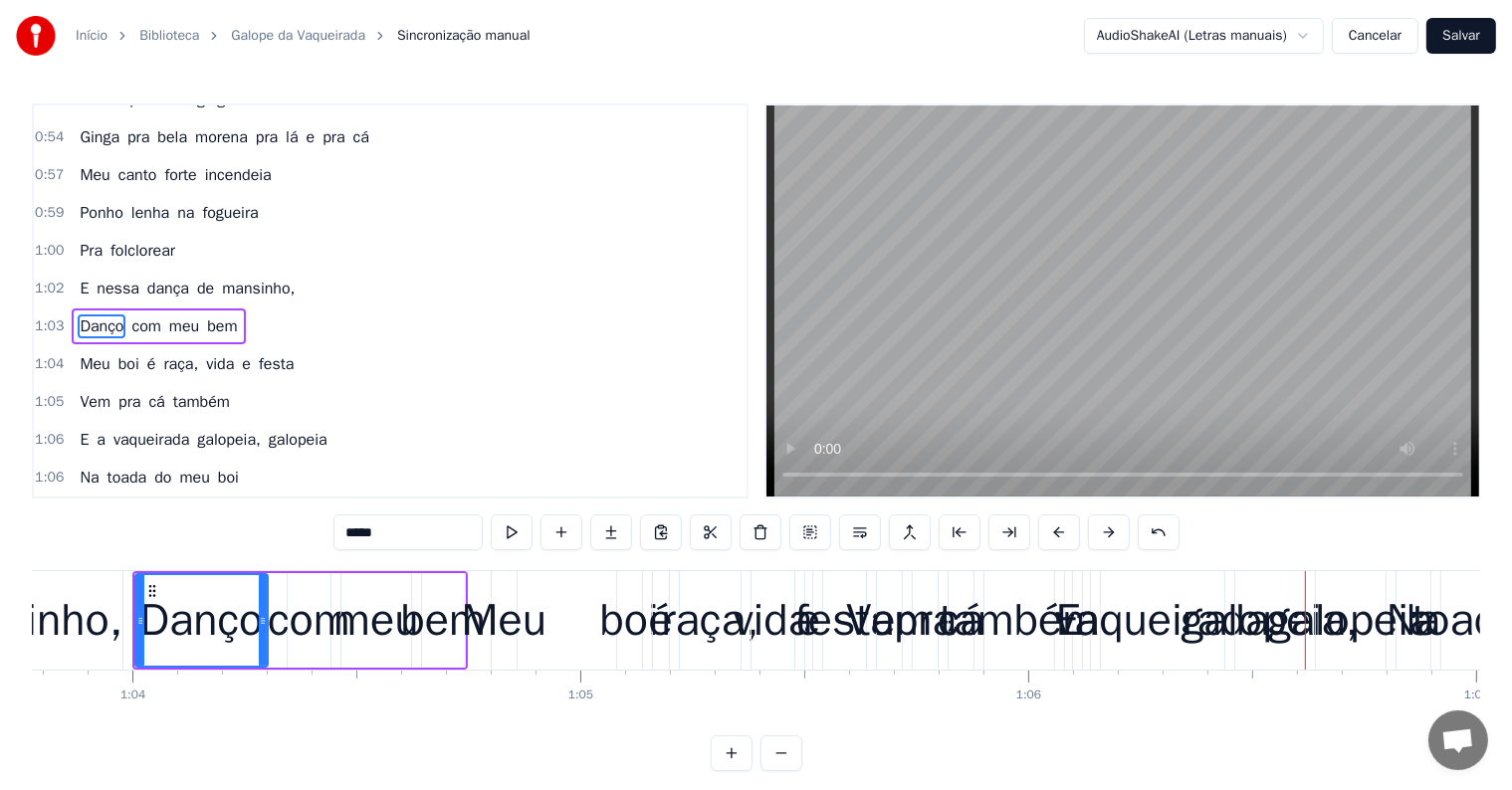 click on "Danço com meu bem" at bounding box center [158, 326] 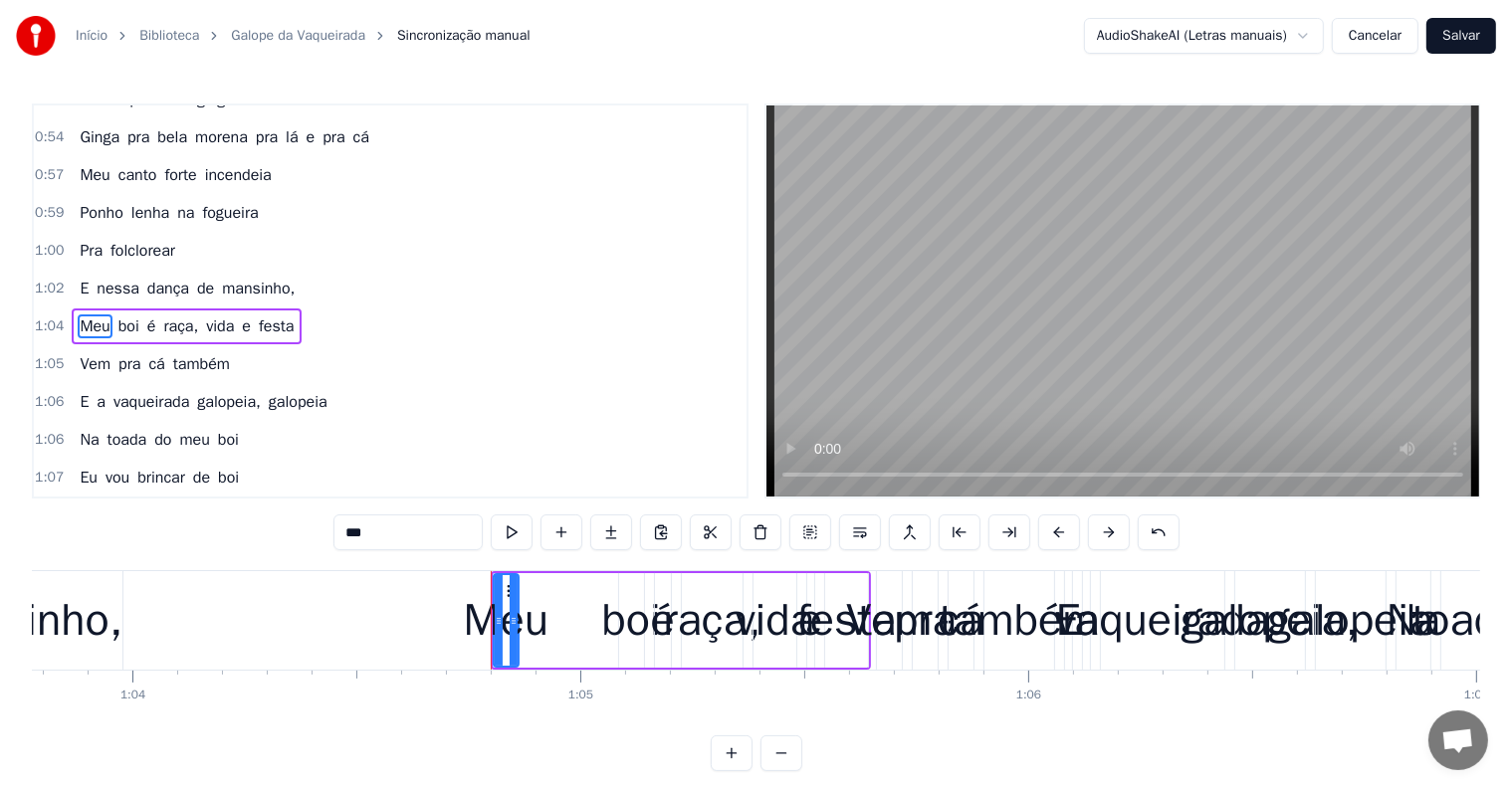 scroll, scrollTop: 700, scrollLeft: 0, axis: vertical 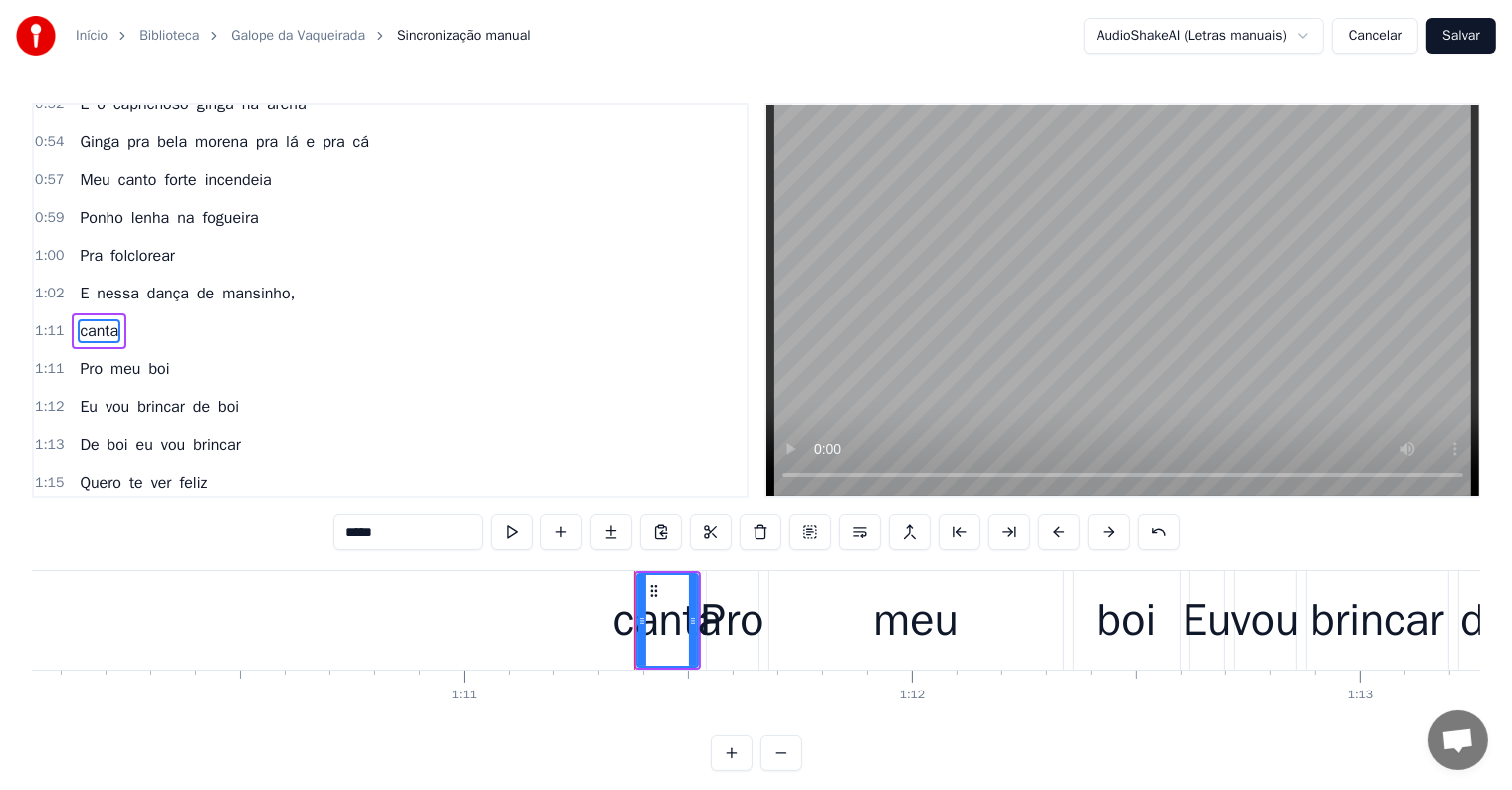 type on "***" 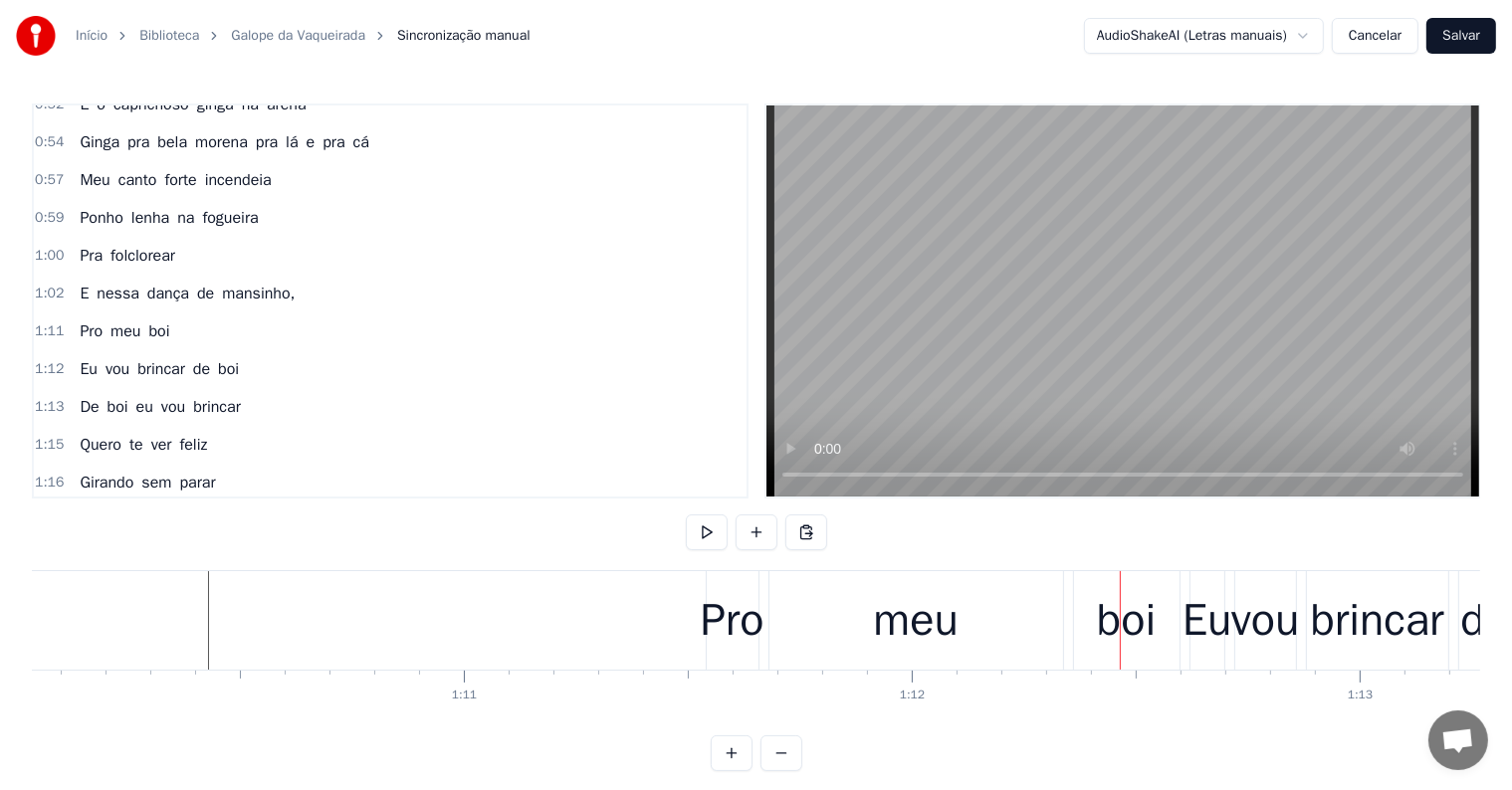 click on "Pro" at bounding box center (733, 621) 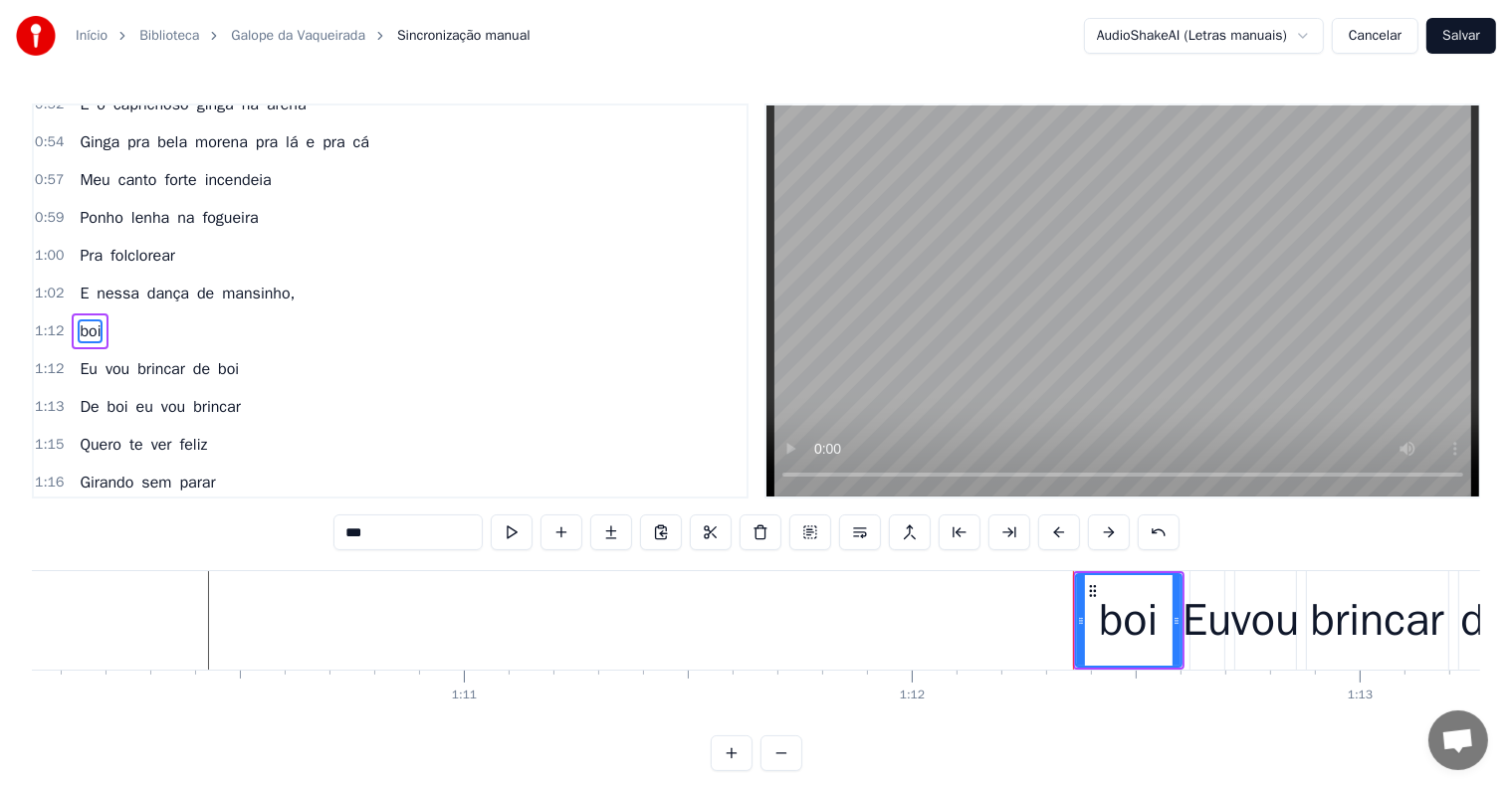 type on "**" 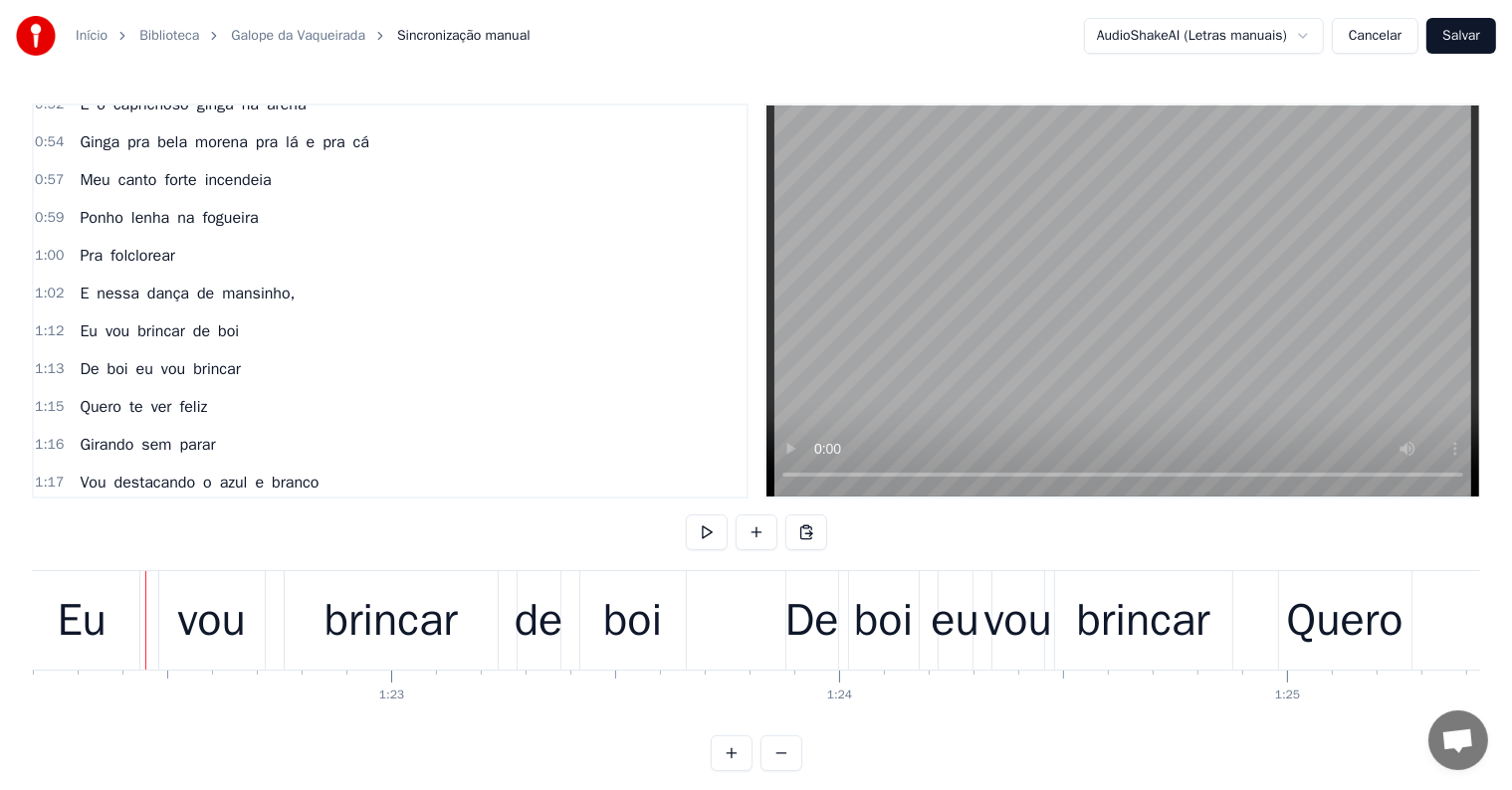 scroll, scrollTop: 0, scrollLeft: 36831, axis: horizontal 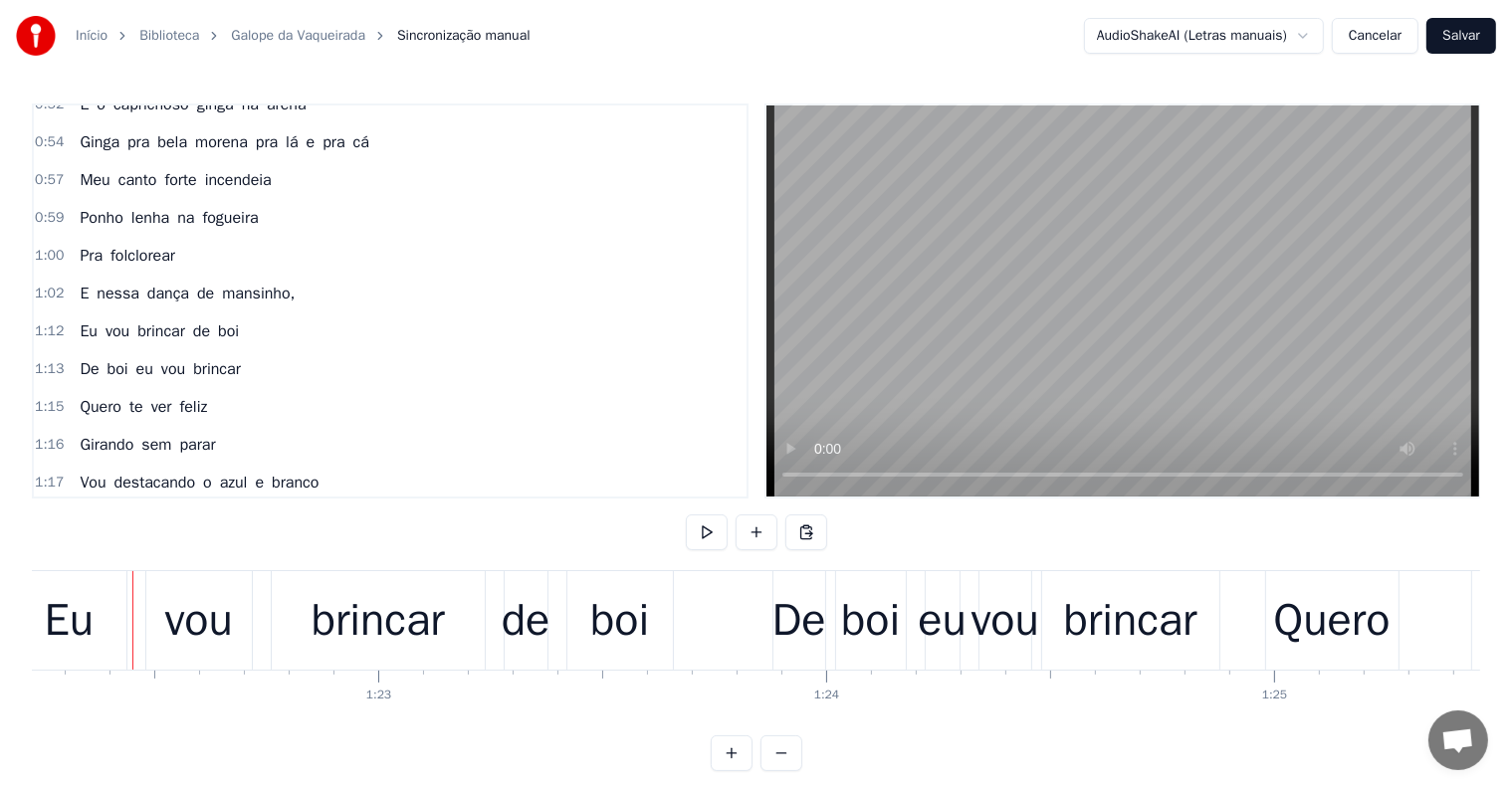 click on "Ginga" at bounding box center [100, 142] 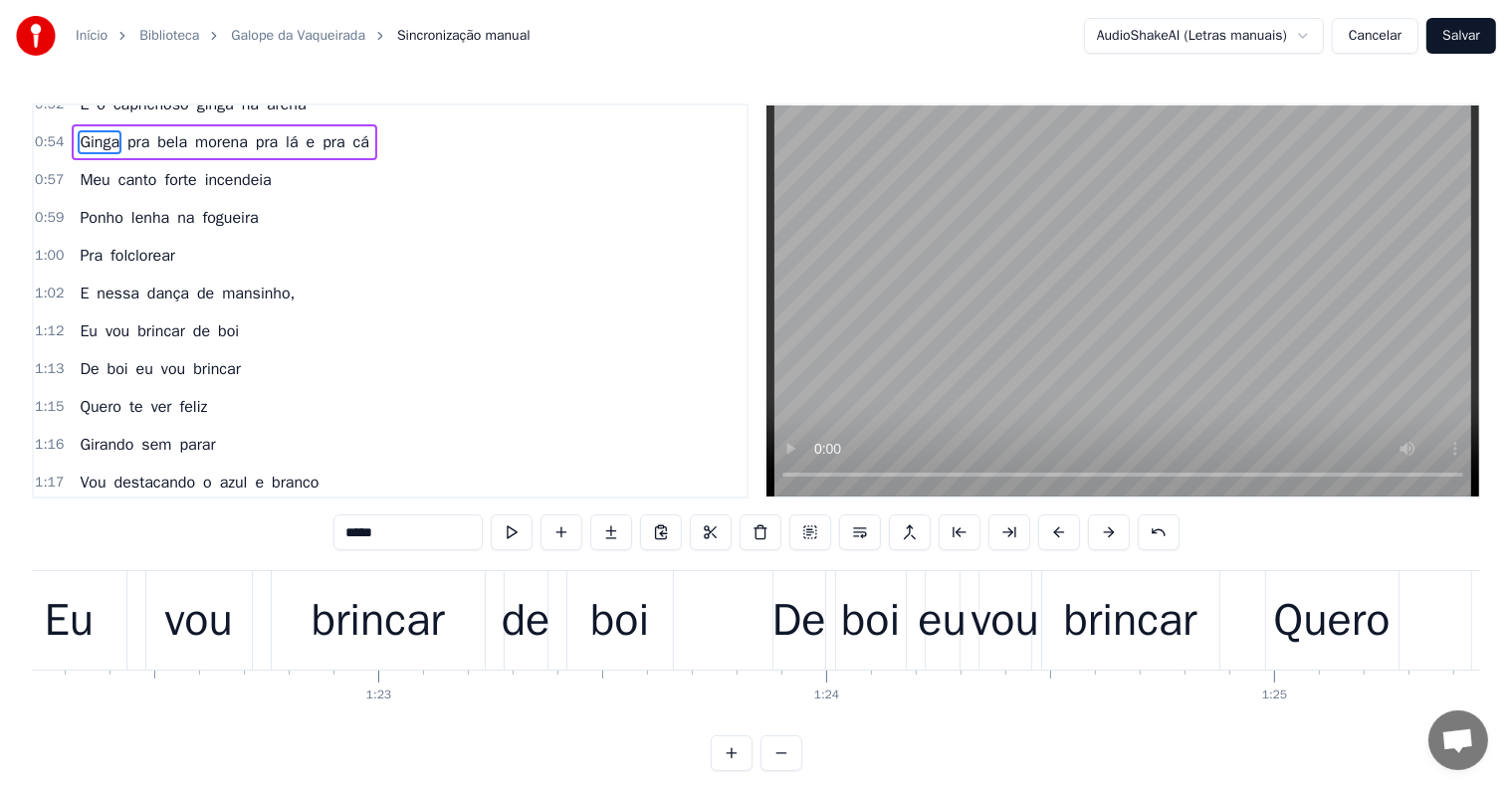 scroll, scrollTop: 694, scrollLeft: 0, axis: vertical 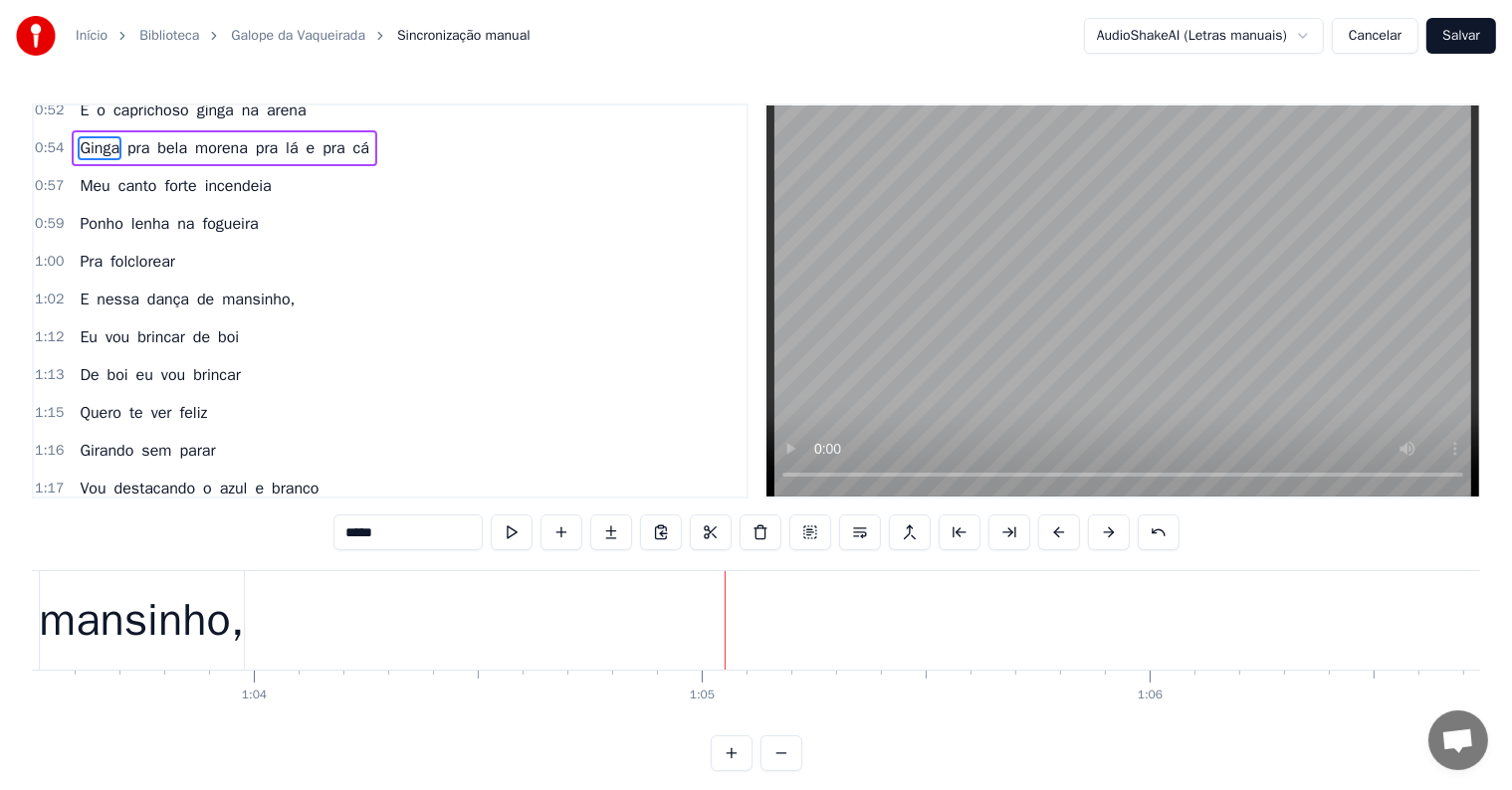 click on "mansinho," at bounding box center [141, 621] 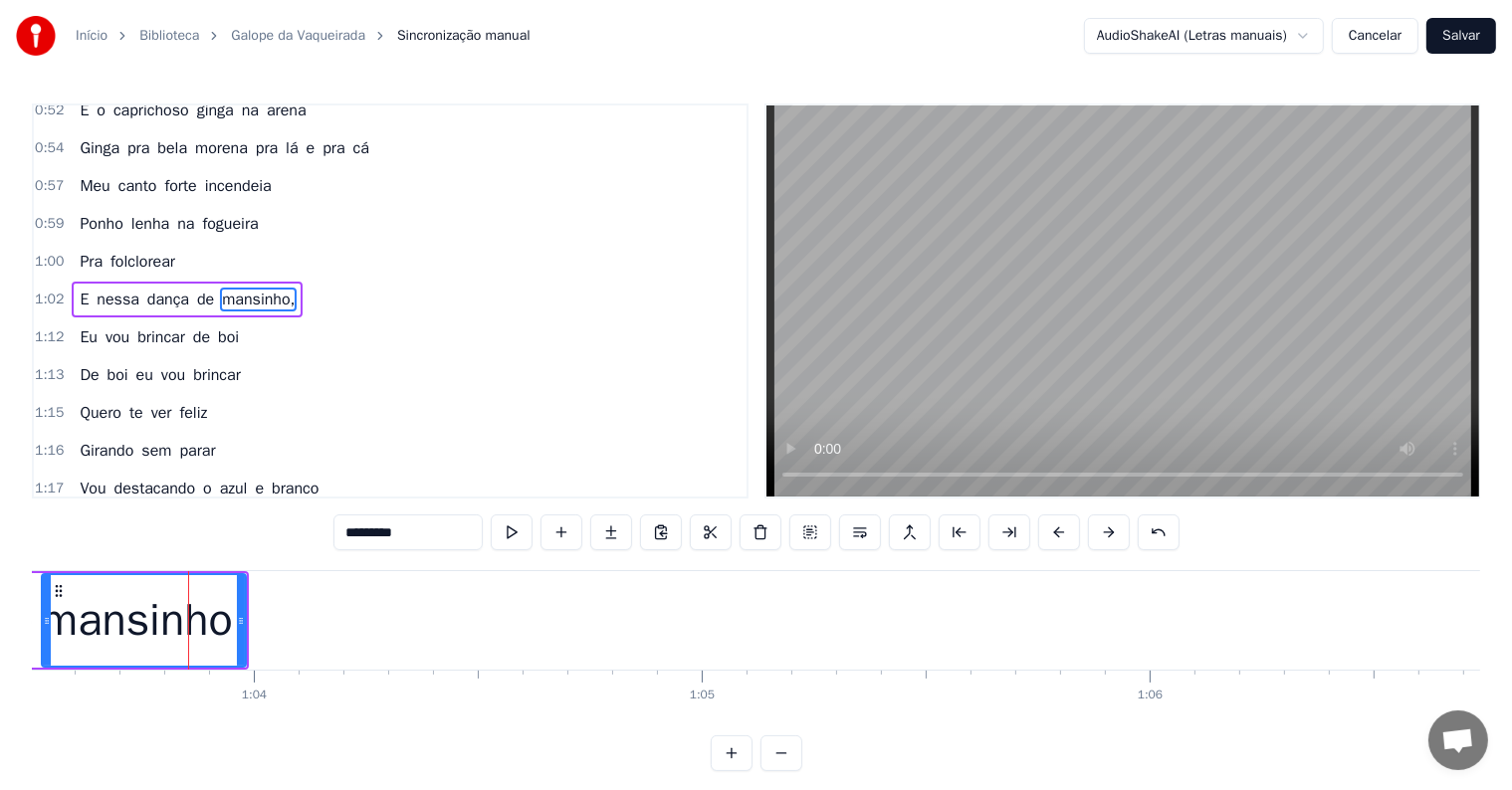 scroll, scrollTop: 665, scrollLeft: 0, axis: vertical 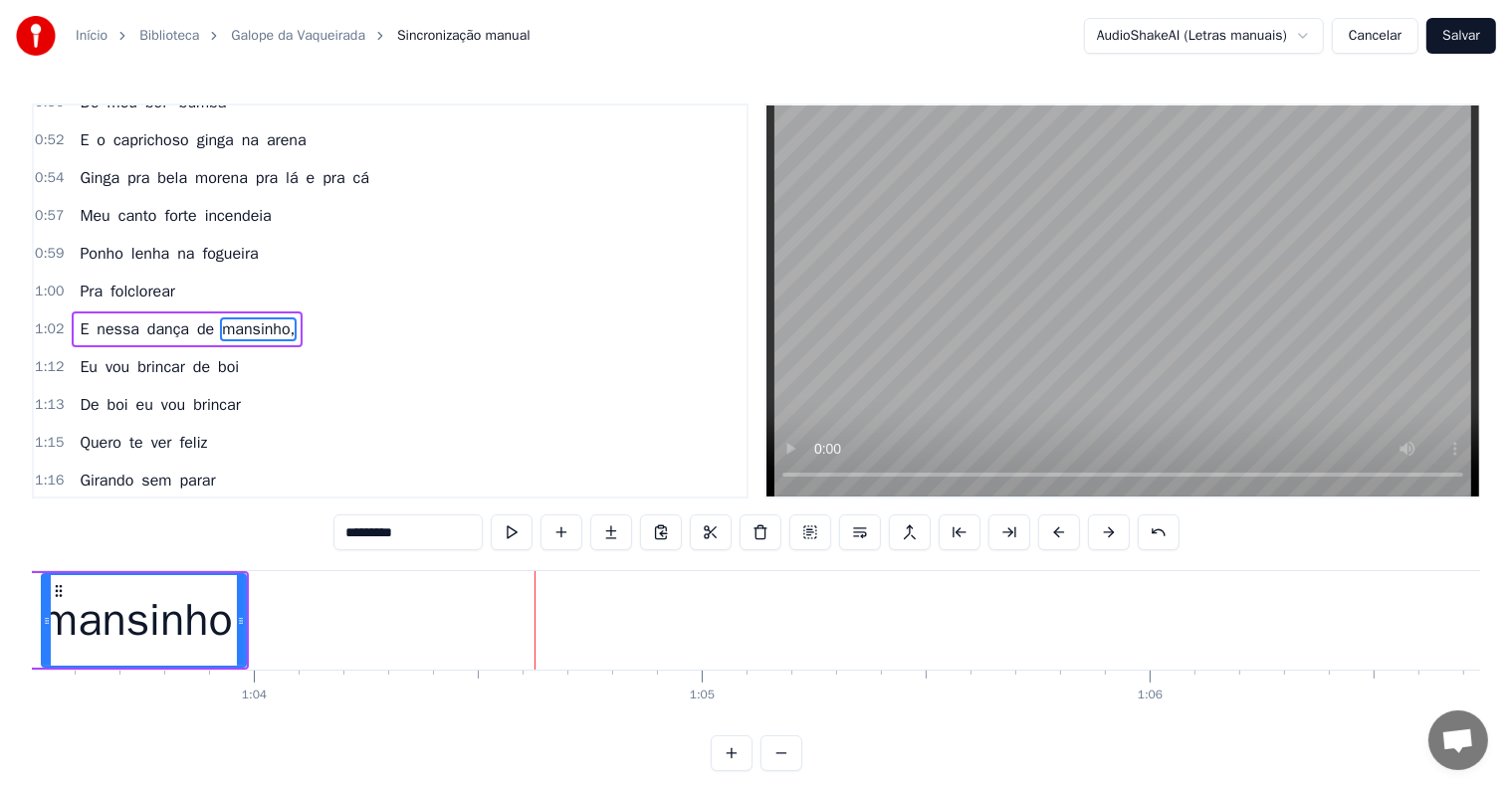 click at bounding box center (26076, 620) 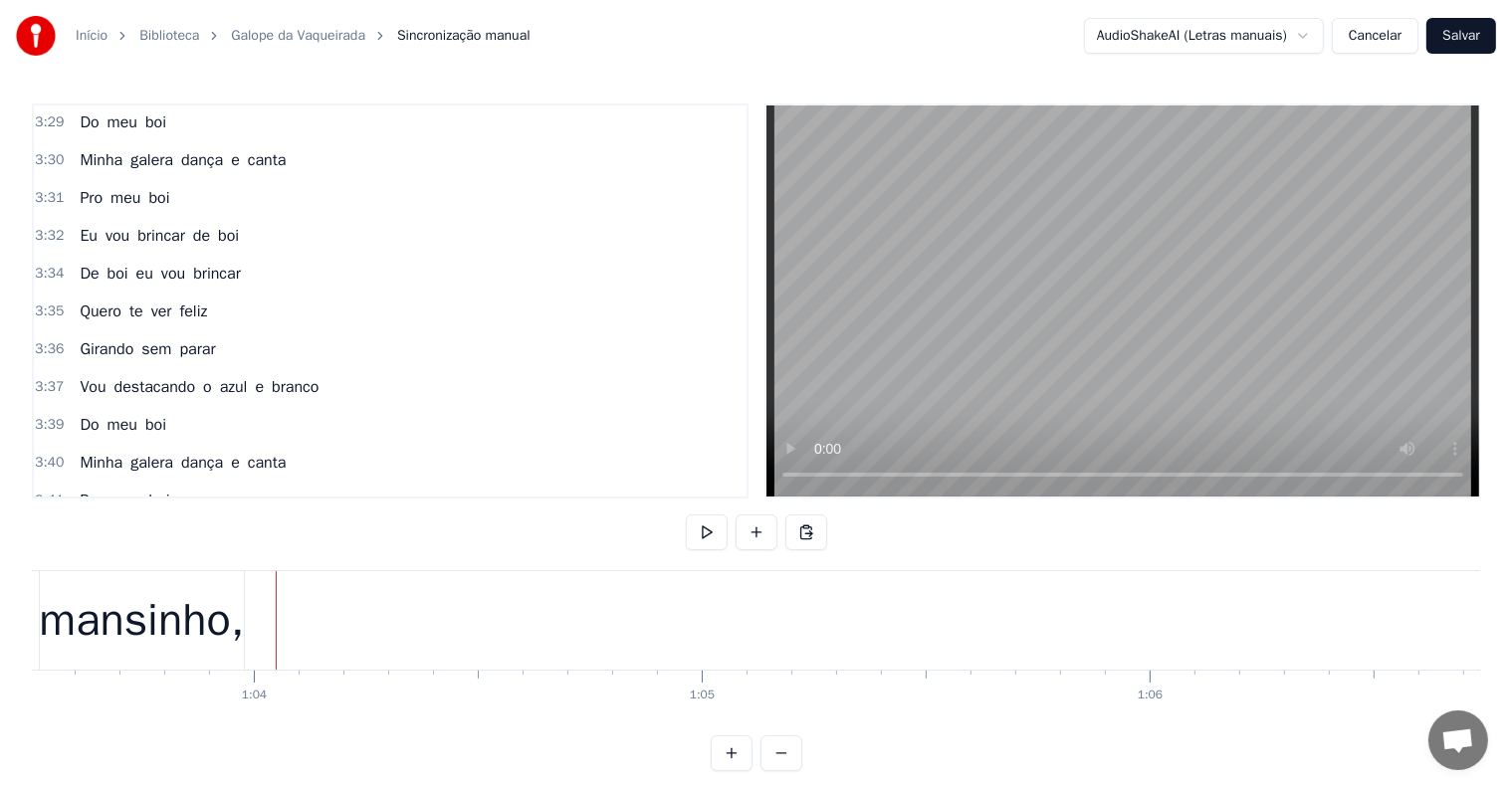 scroll, scrollTop: 4442, scrollLeft: 0, axis: vertical 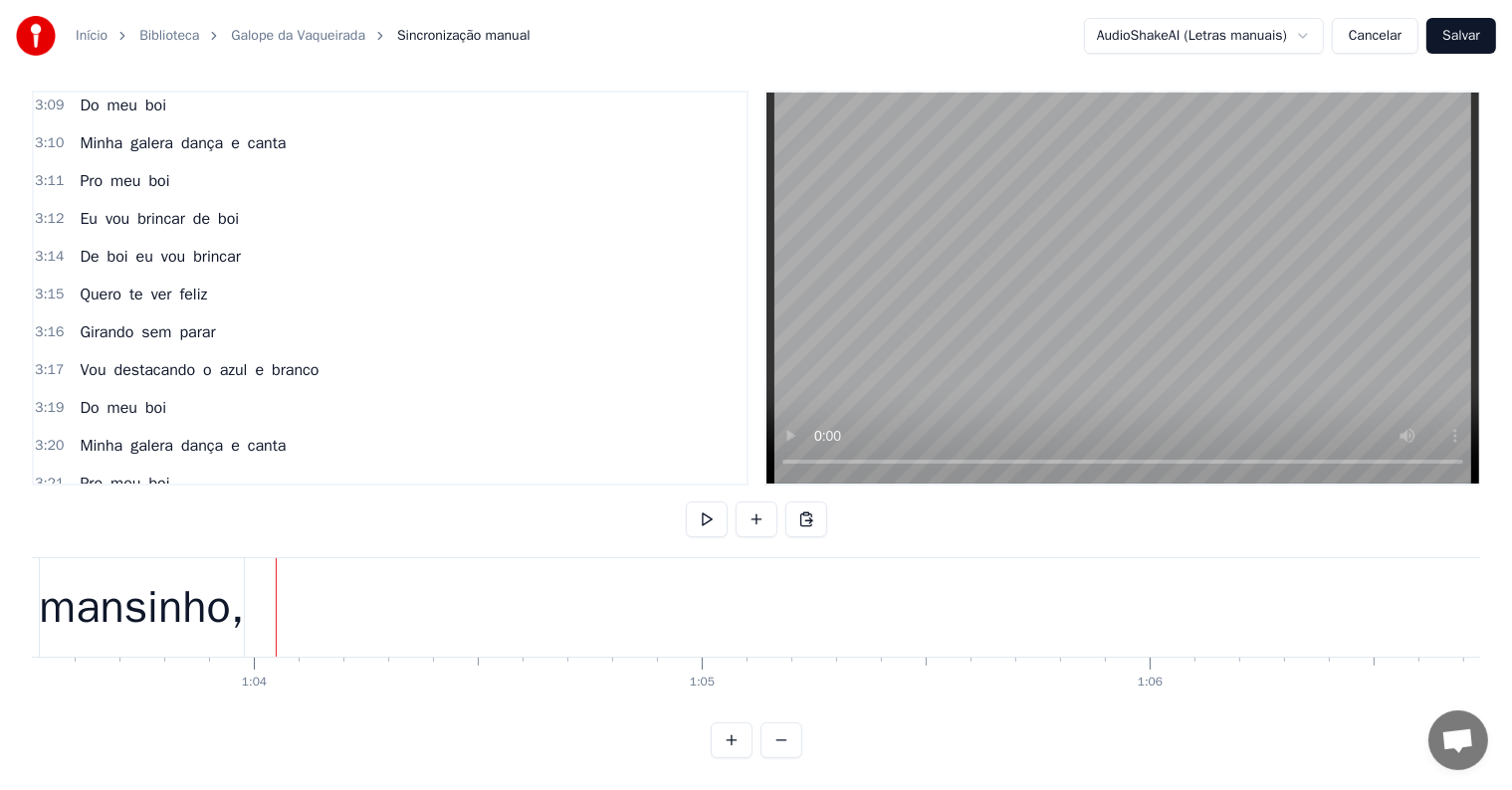 click on "mansinho," at bounding box center [141, 608] 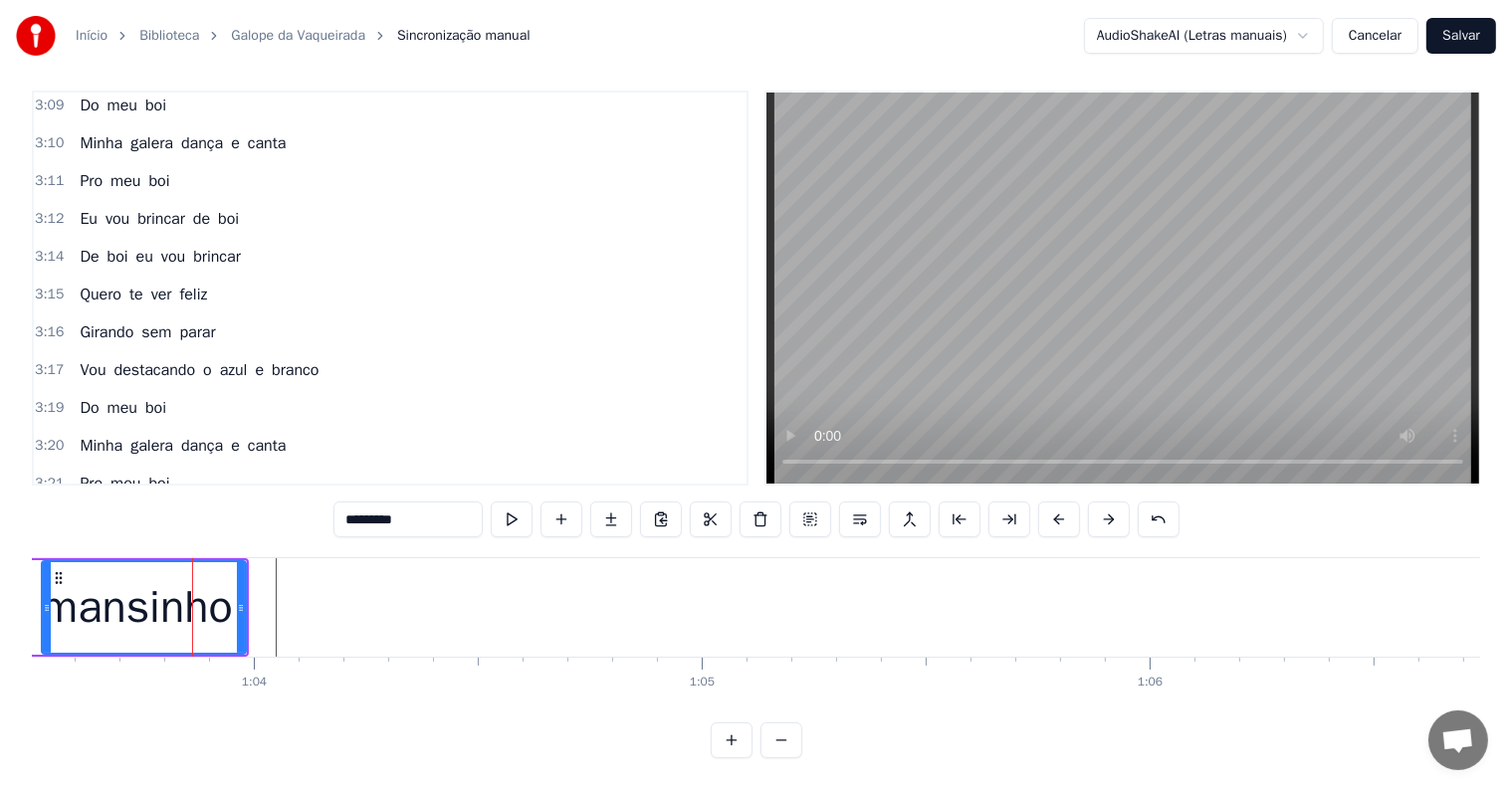 scroll, scrollTop: 0, scrollLeft: 0, axis: both 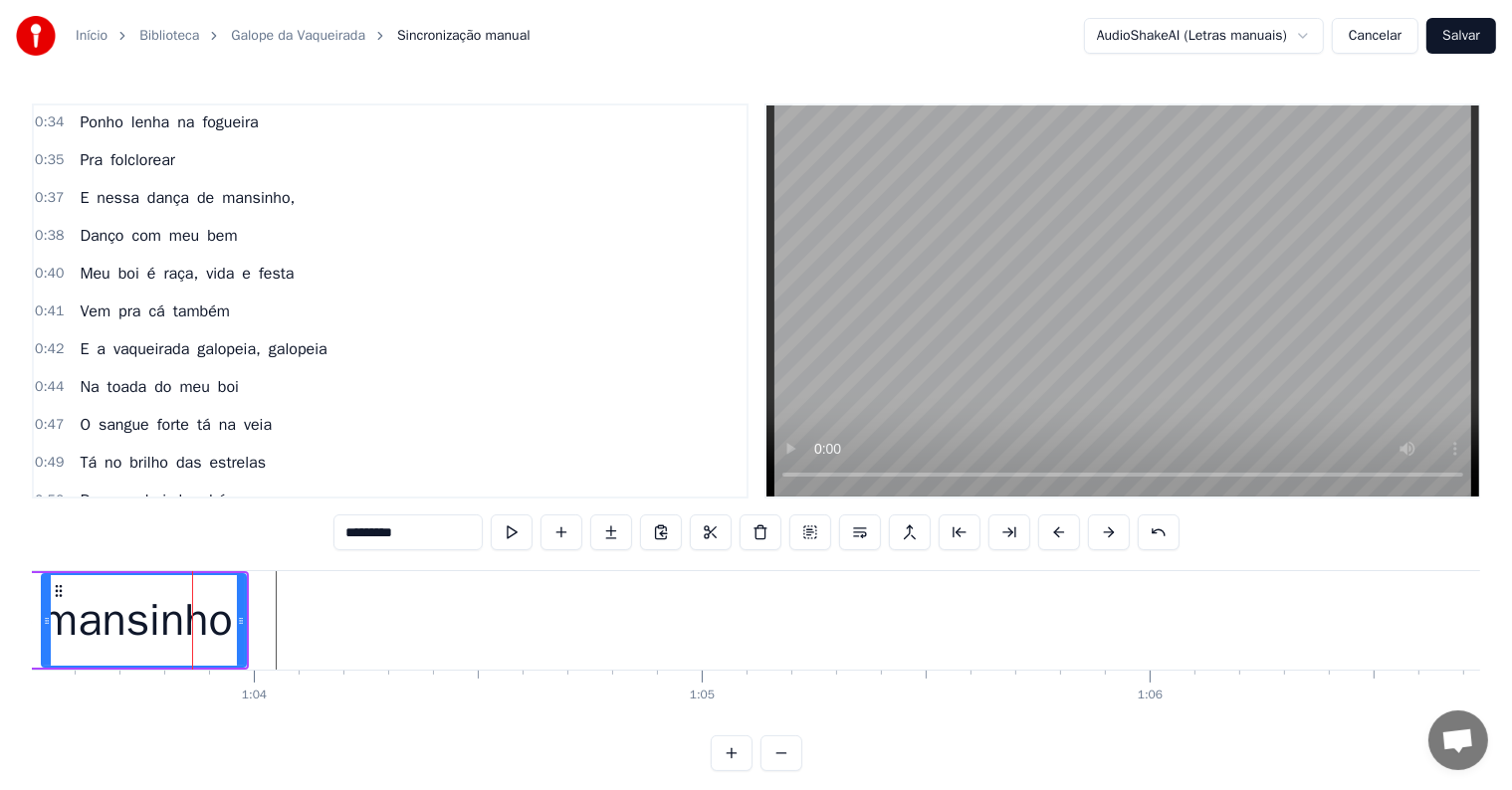 click on "Danço com meu bem" at bounding box center [158, 236] 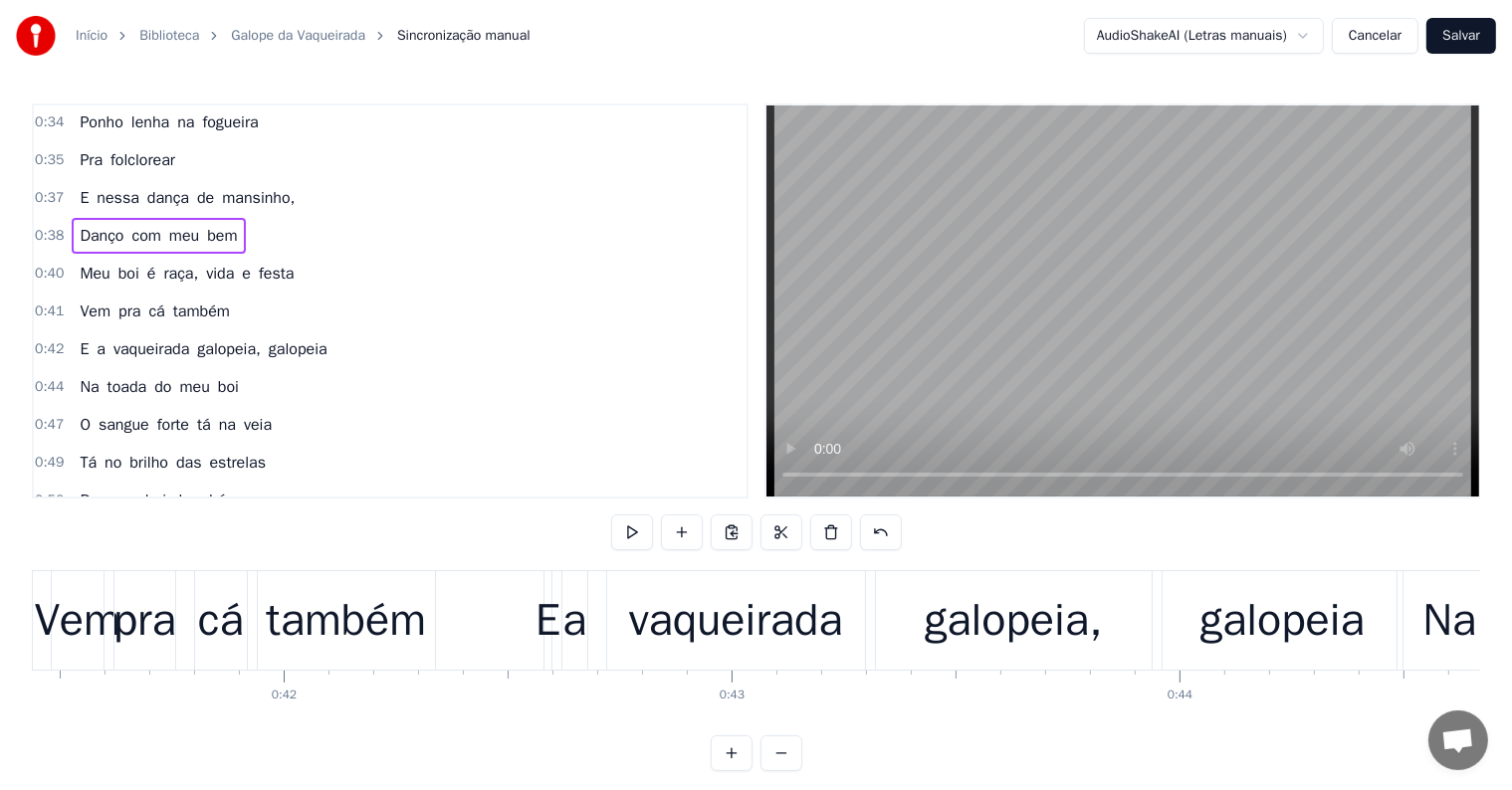 scroll, scrollTop: 0, scrollLeft: 17351, axis: horizontal 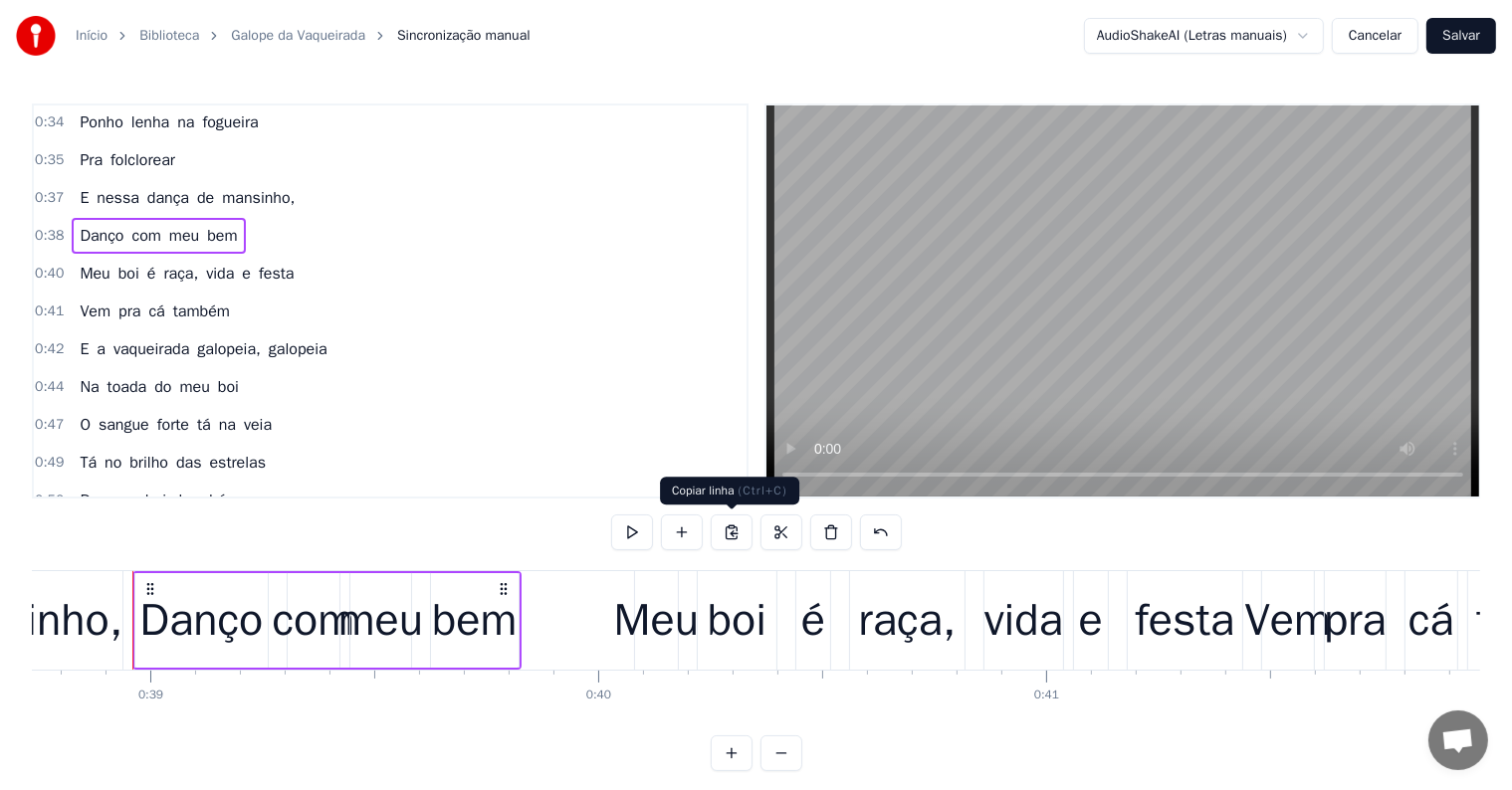 click at bounding box center [732, 532] 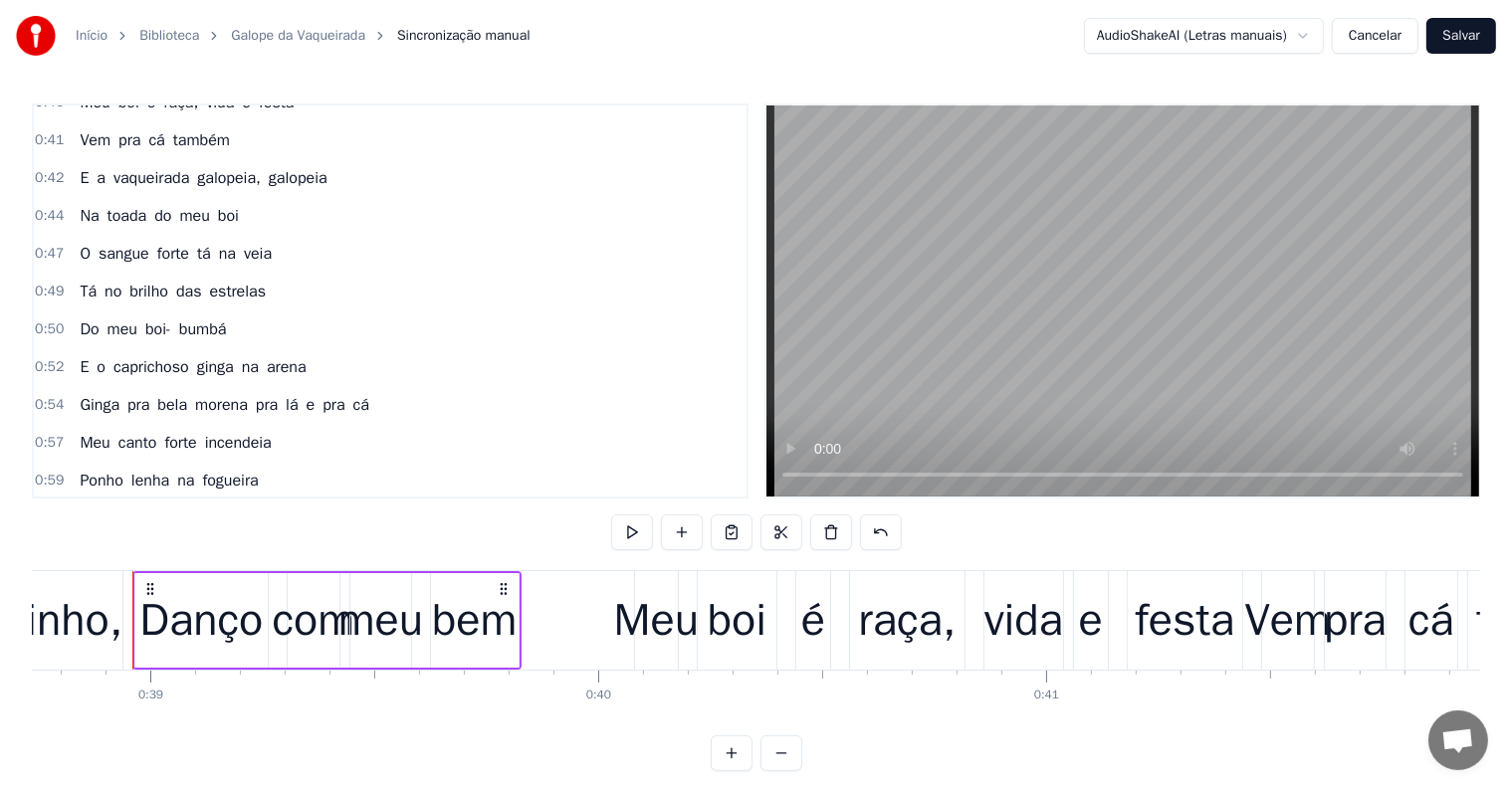 scroll, scrollTop: 565, scrollLeft: 0, axis: vertical 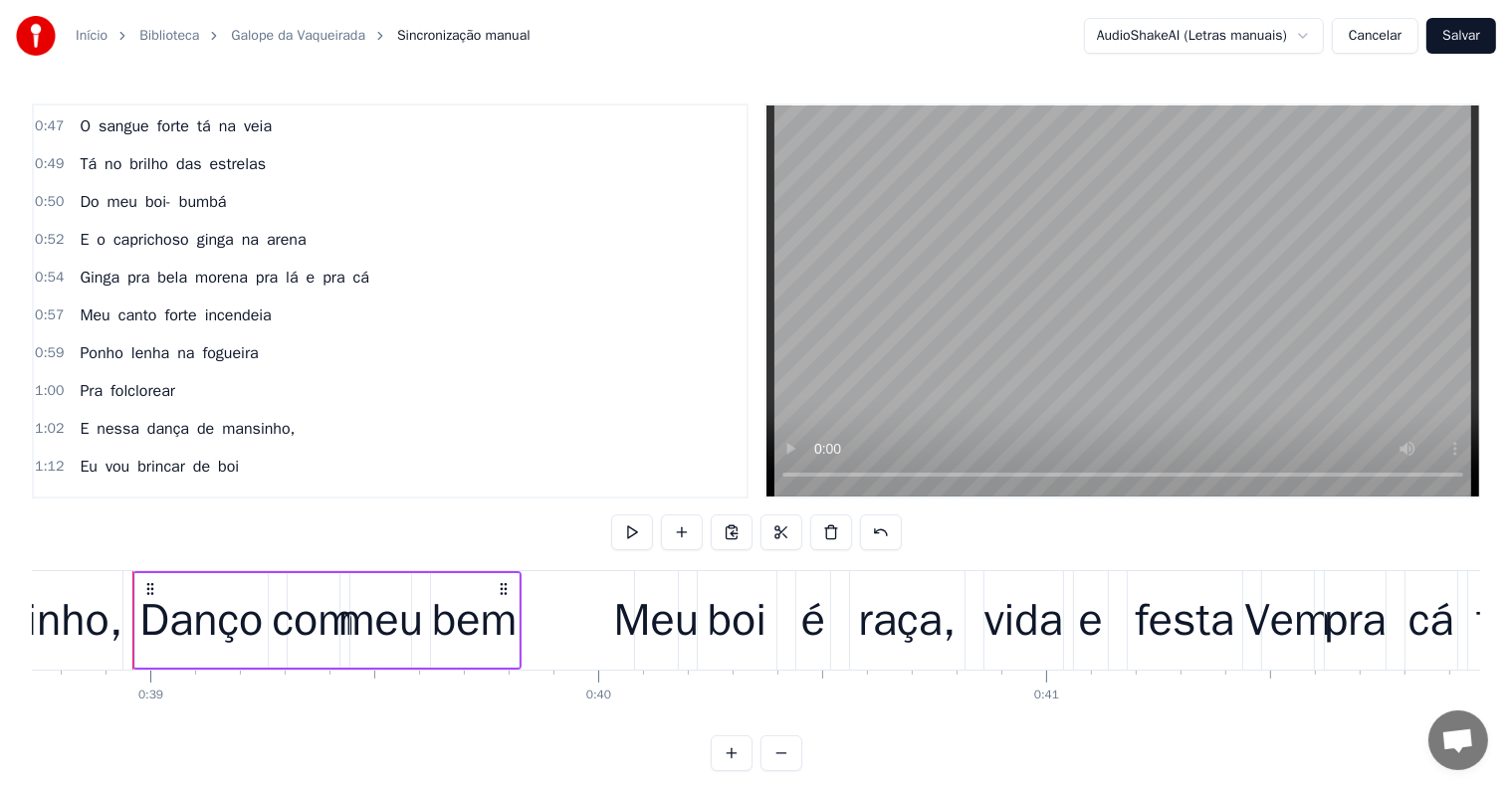 click on "mansinho," at bounding box center (258, 429) 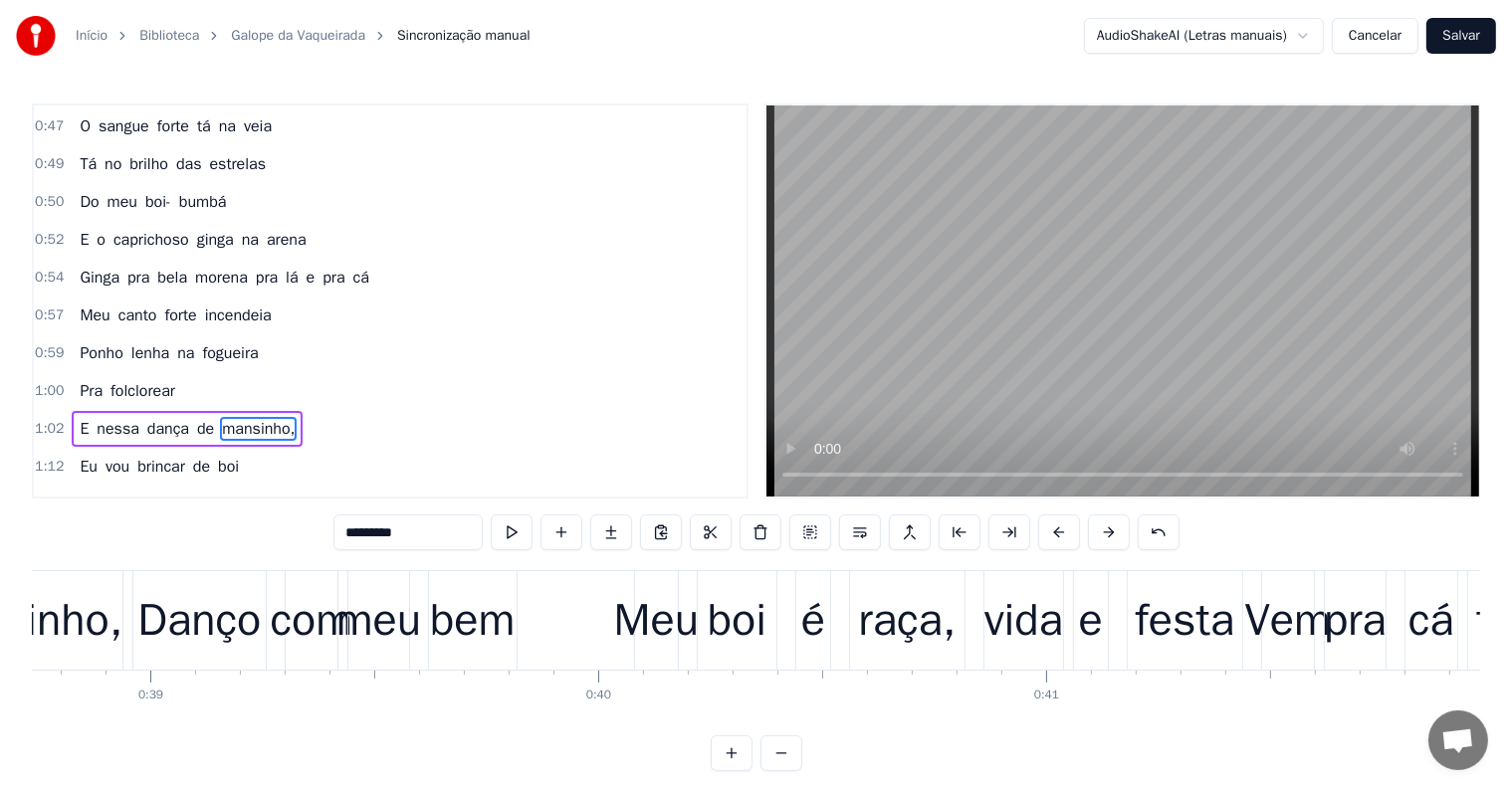 scroll, scrollTop: 591, scrollLeft: 0, axis: vertical 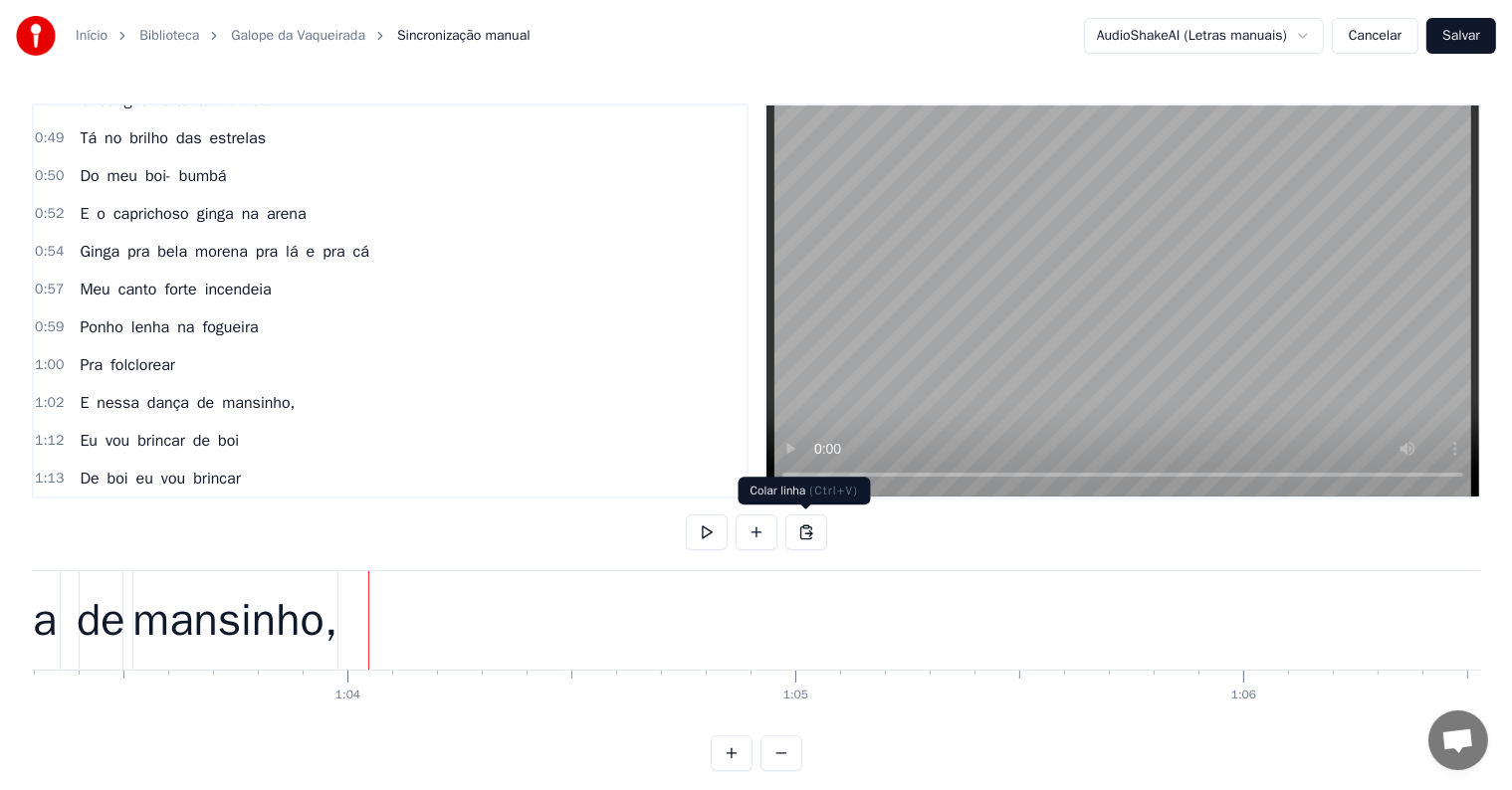 click at bounding box center [806, 532] 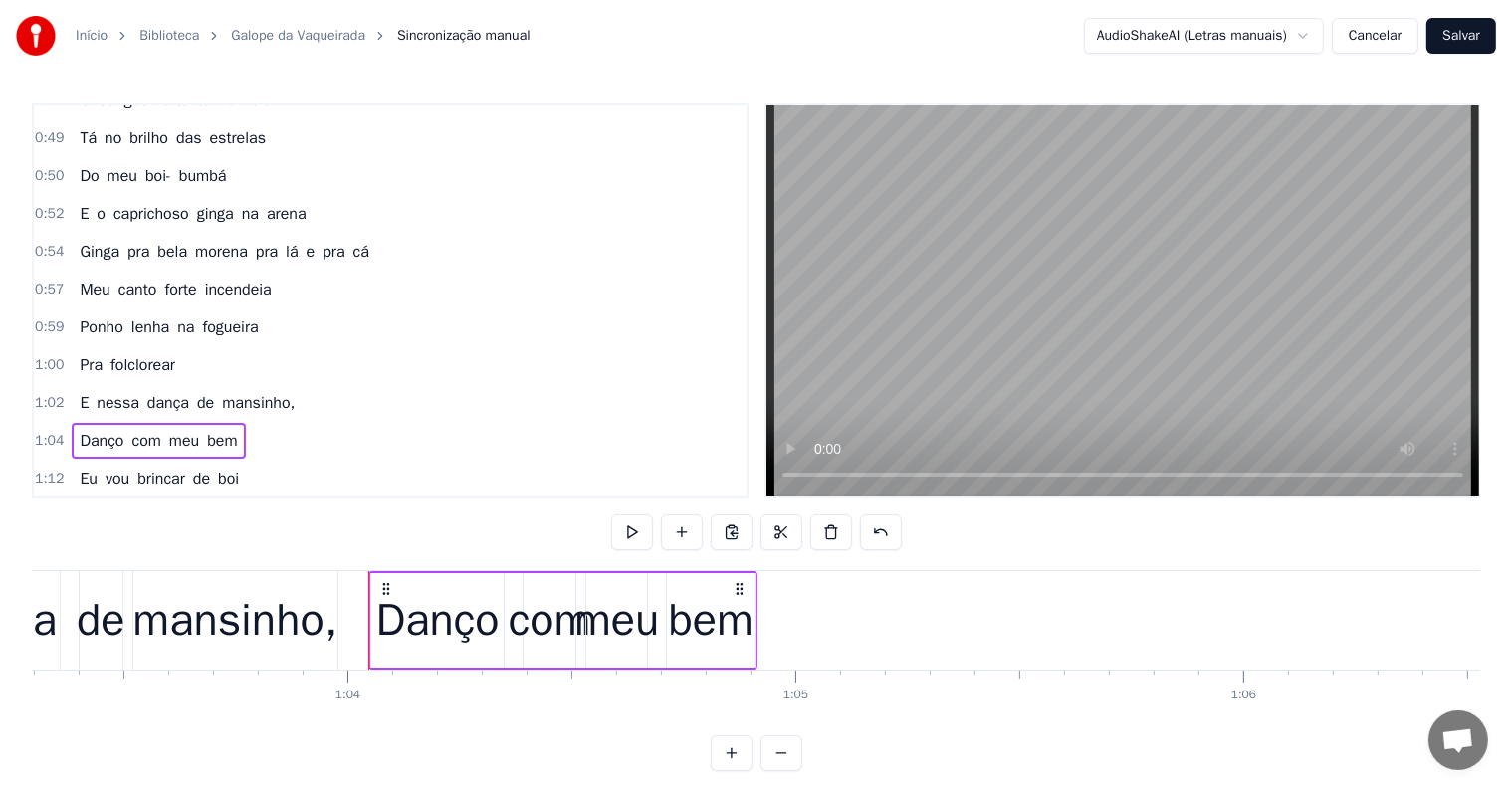 click on "mansinho," at bounding box center [235, 621] 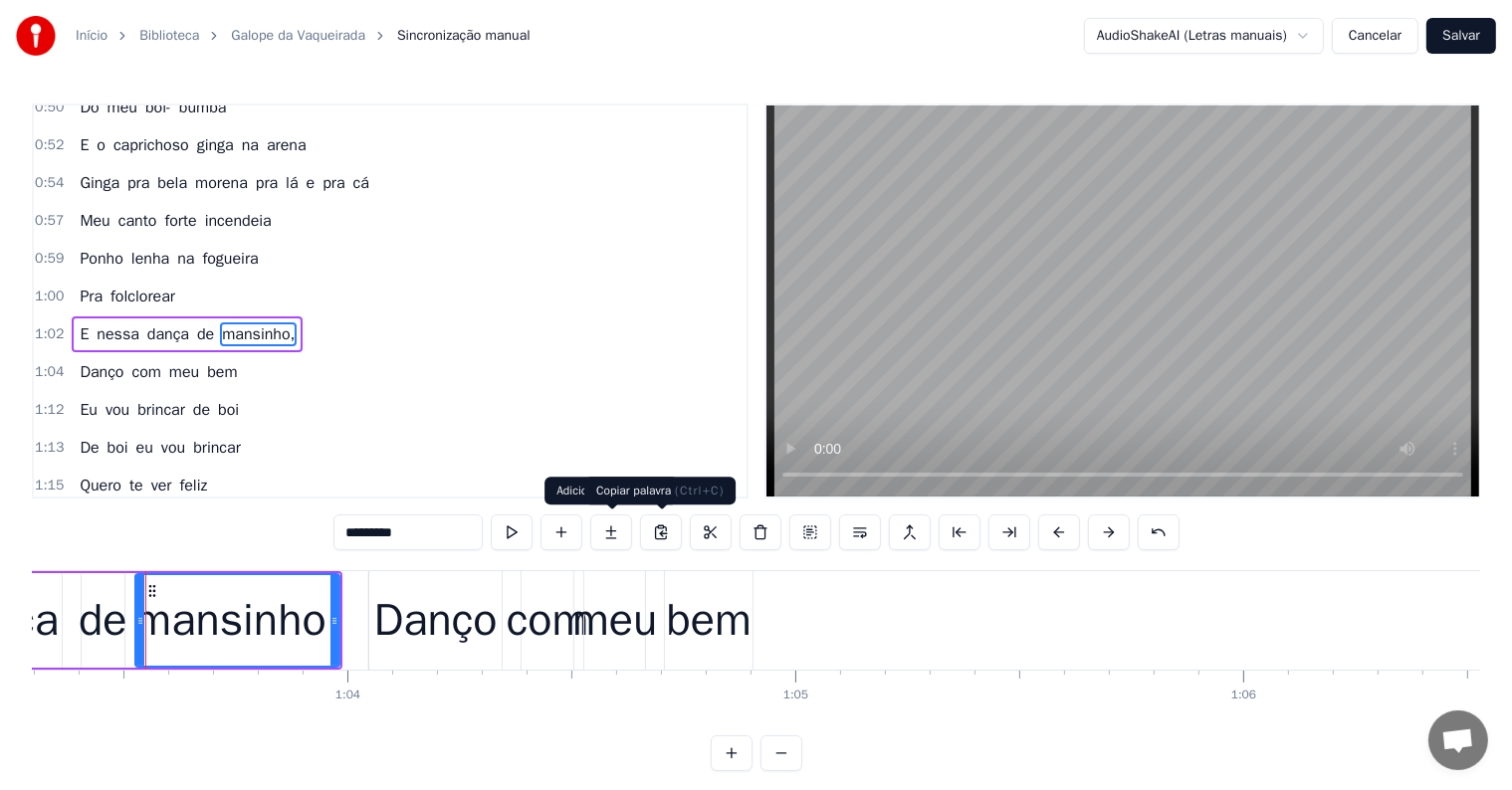 scroll, scrollTop: 665, scrollLeft: 0, axis: vertical 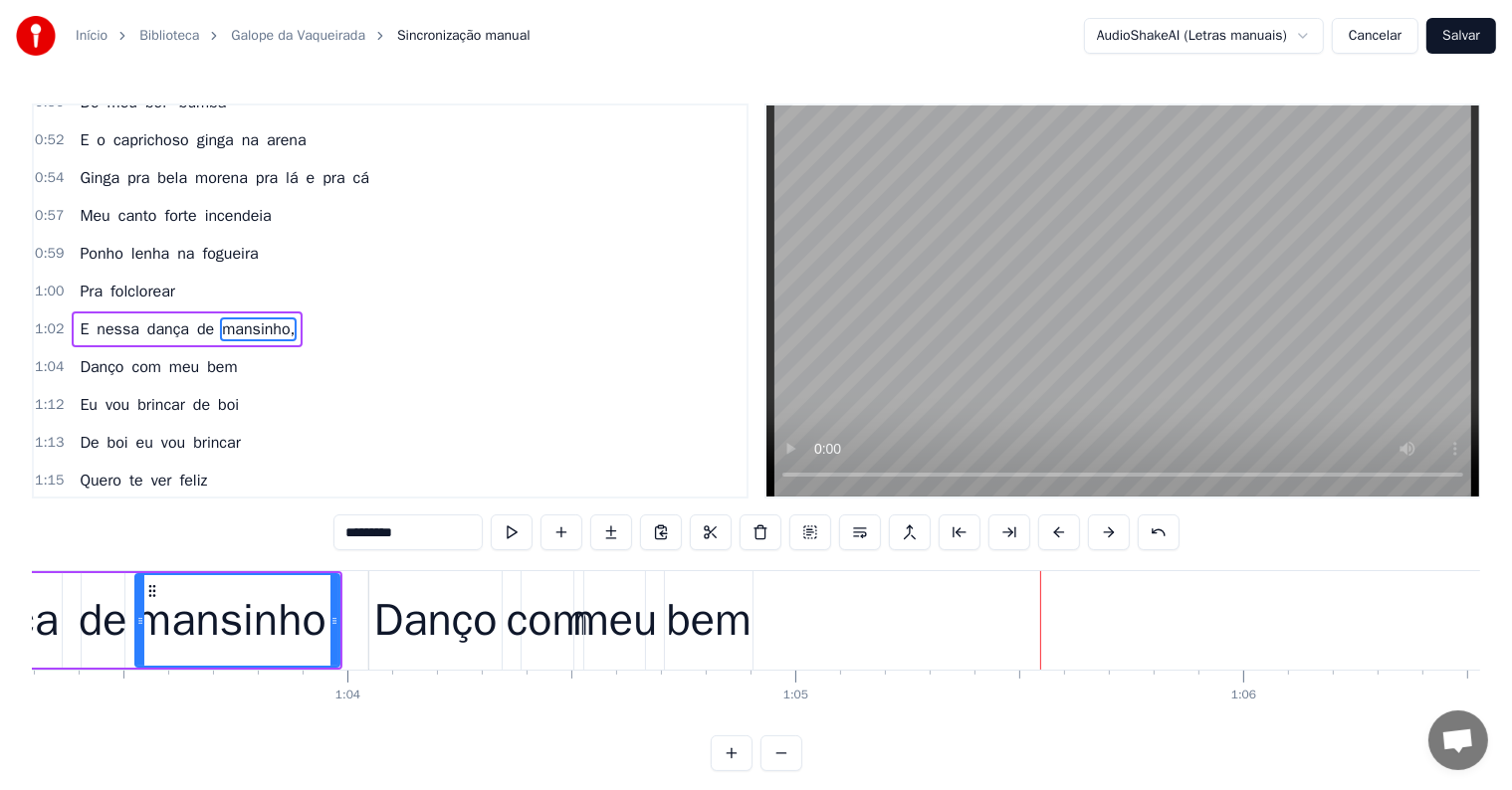 click on "bem" at bounding box center [708, 621] 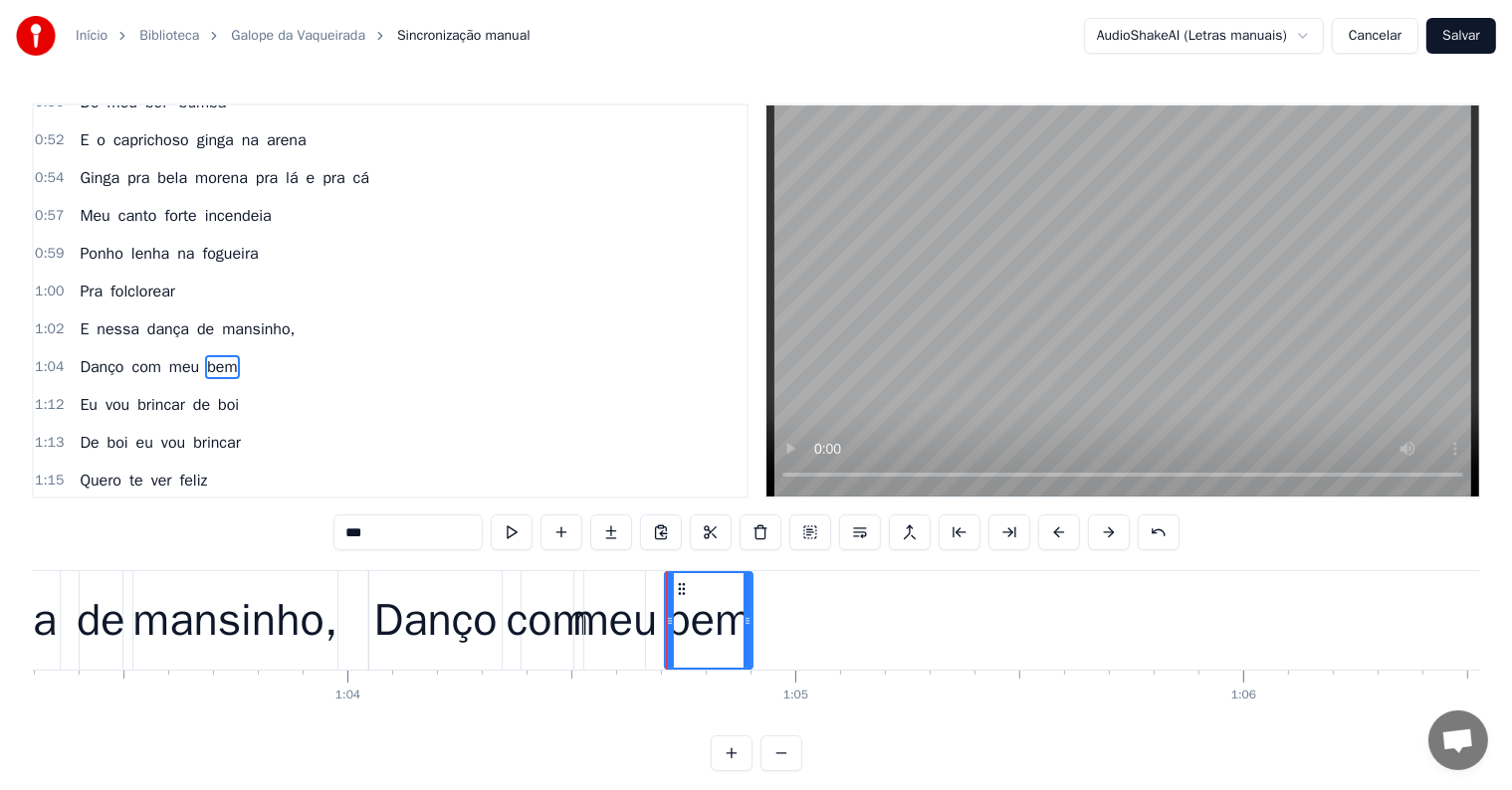 scroll, scrollTop: 700, scrollLeft: 0, axis: vertical 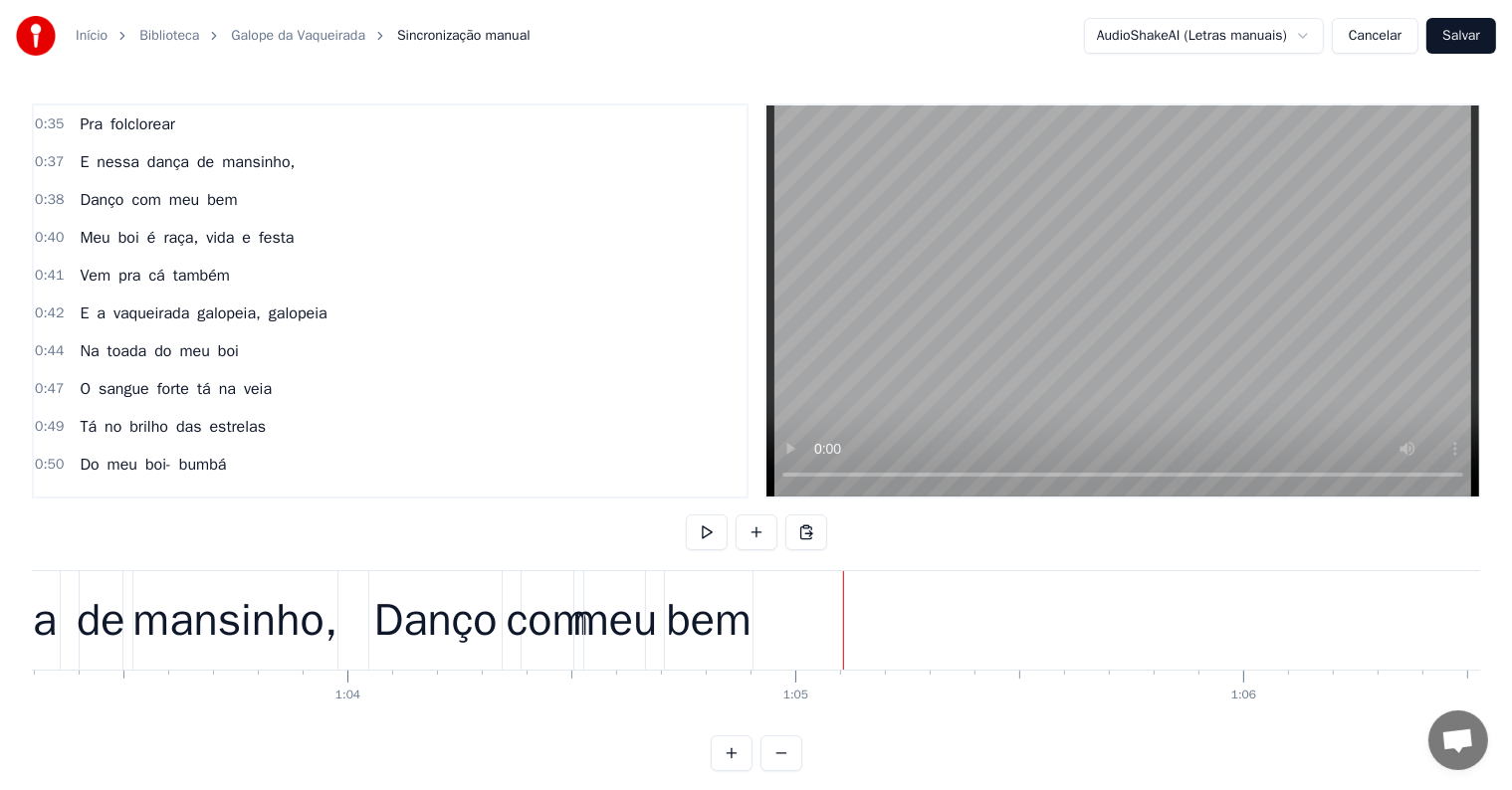 click on "Meu boi é raça, vida e festa" at bounding box center [186, 238] 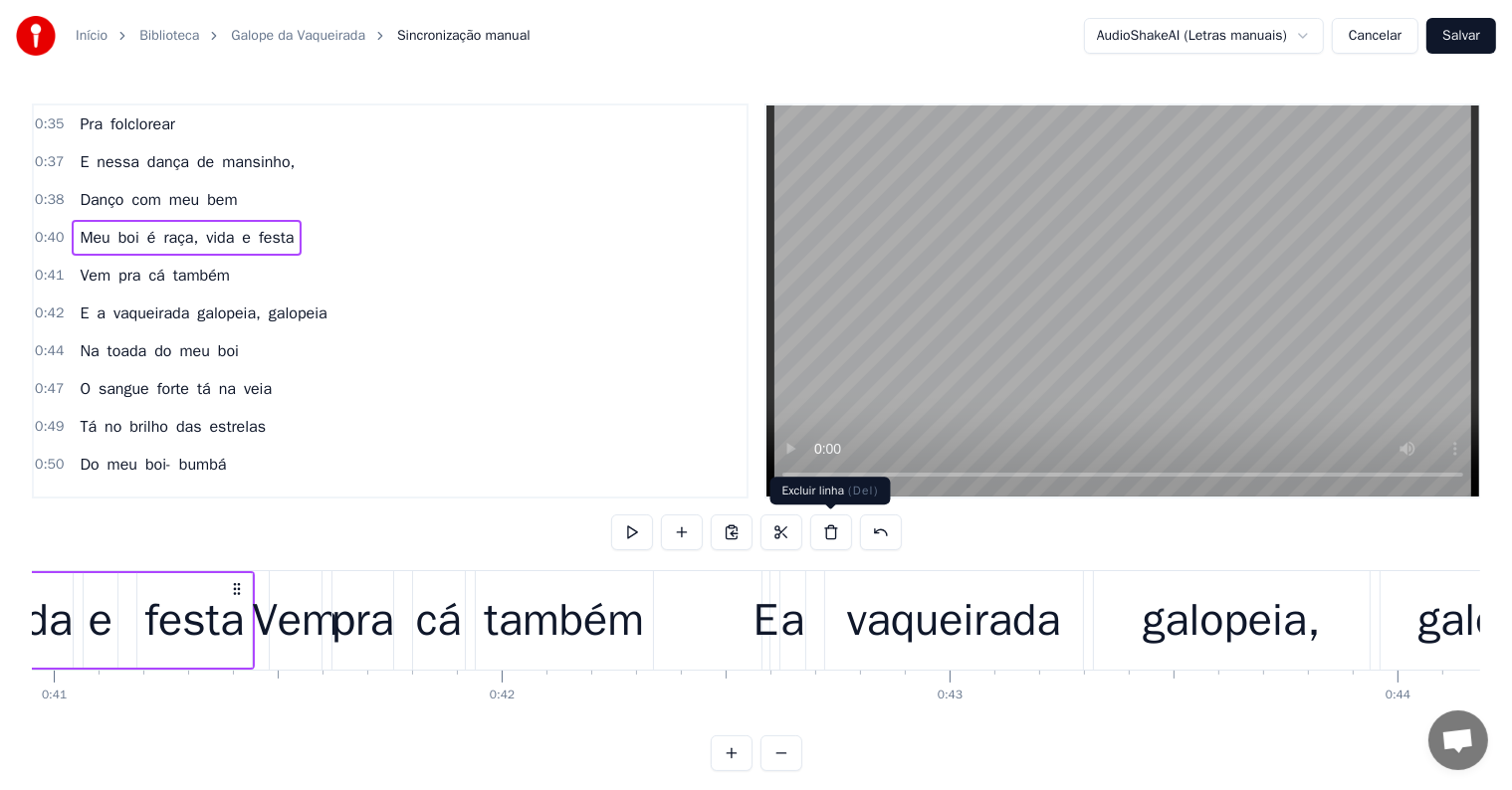 scroll, scrollTop: 0, scrollLeft: 17852, axis: horizontal 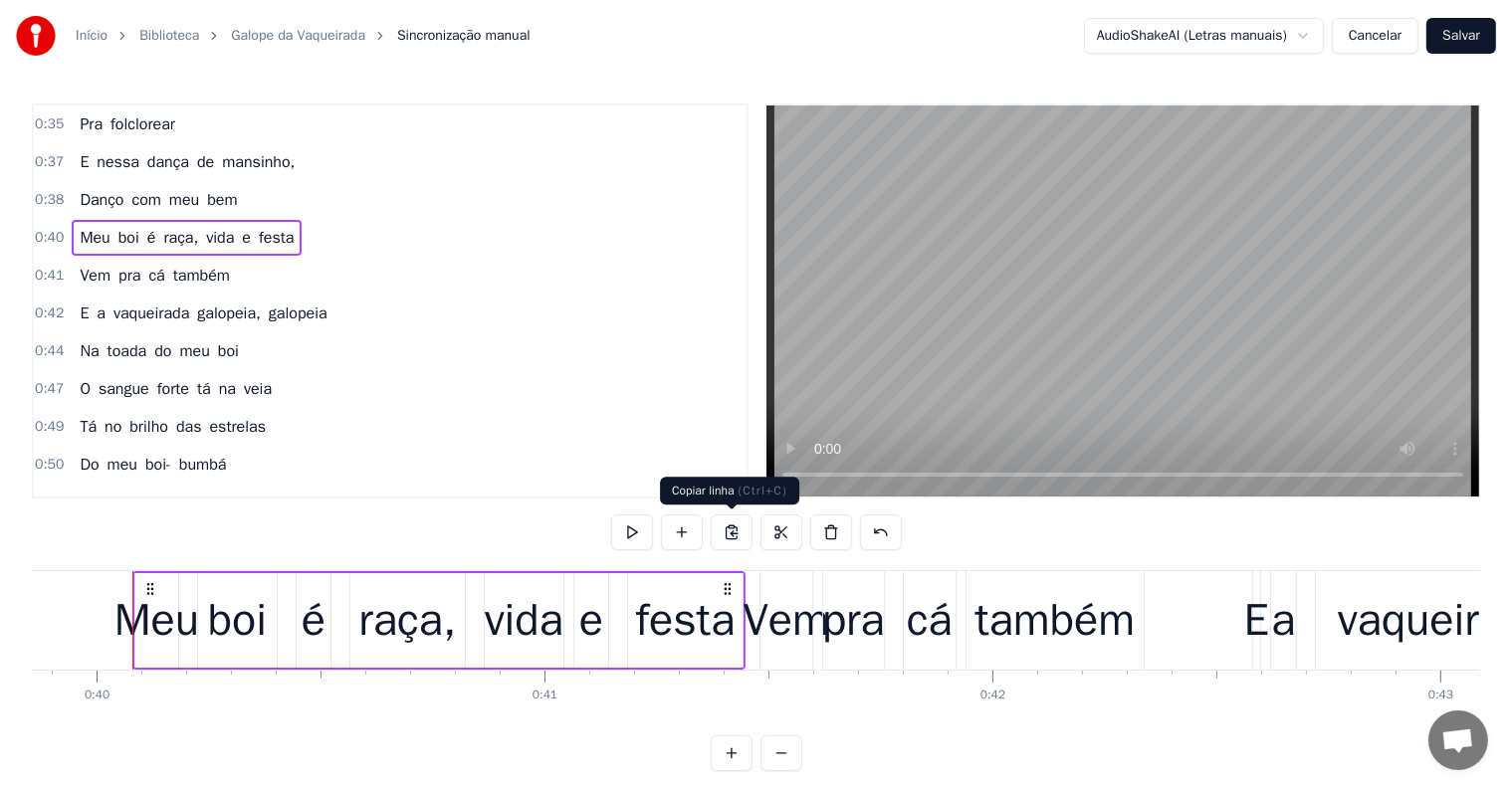 click at bounding box center (732, 532) 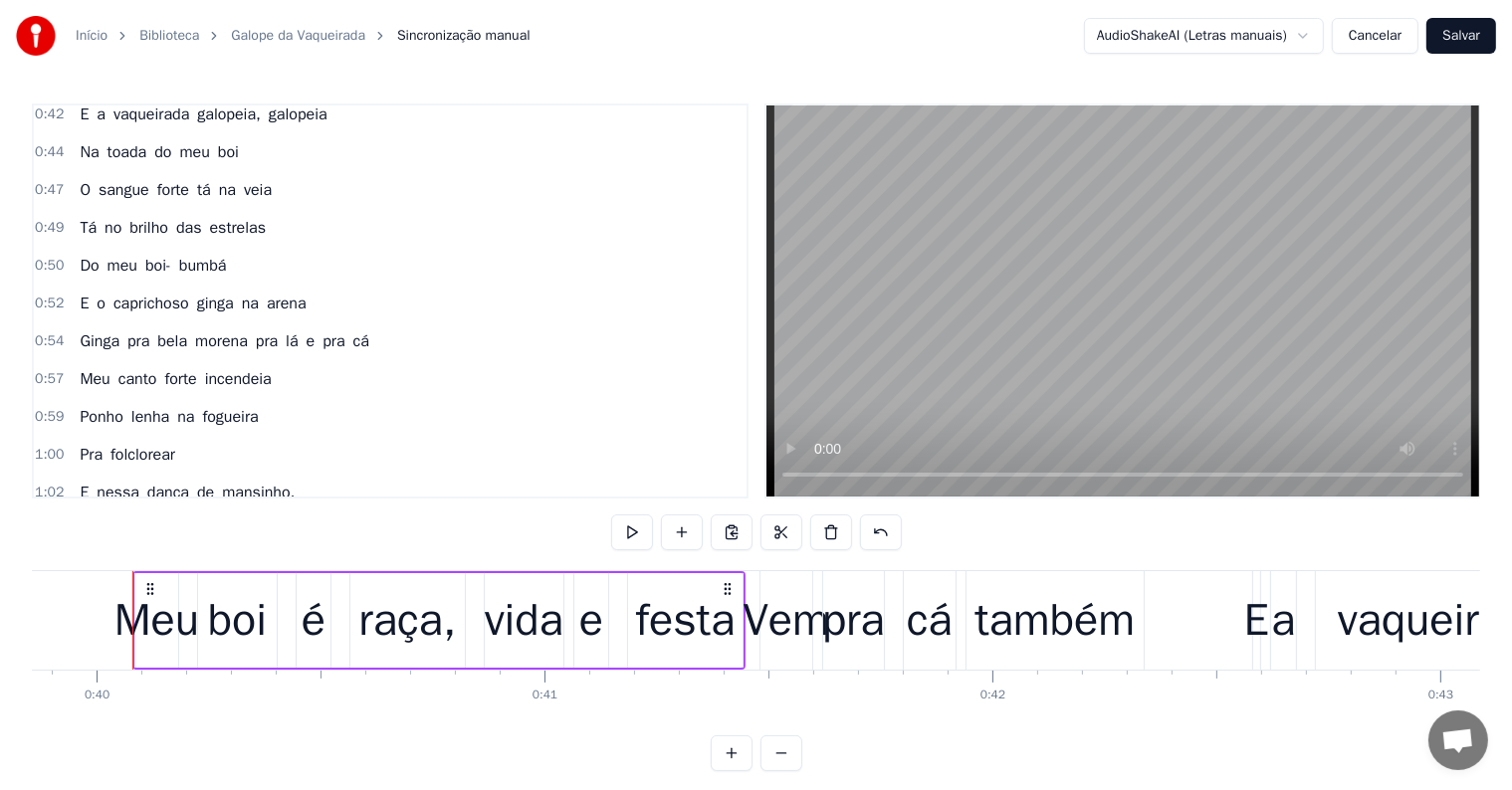 scroll, scrollTop: 601, scrollLeft: 0, axis: vertical 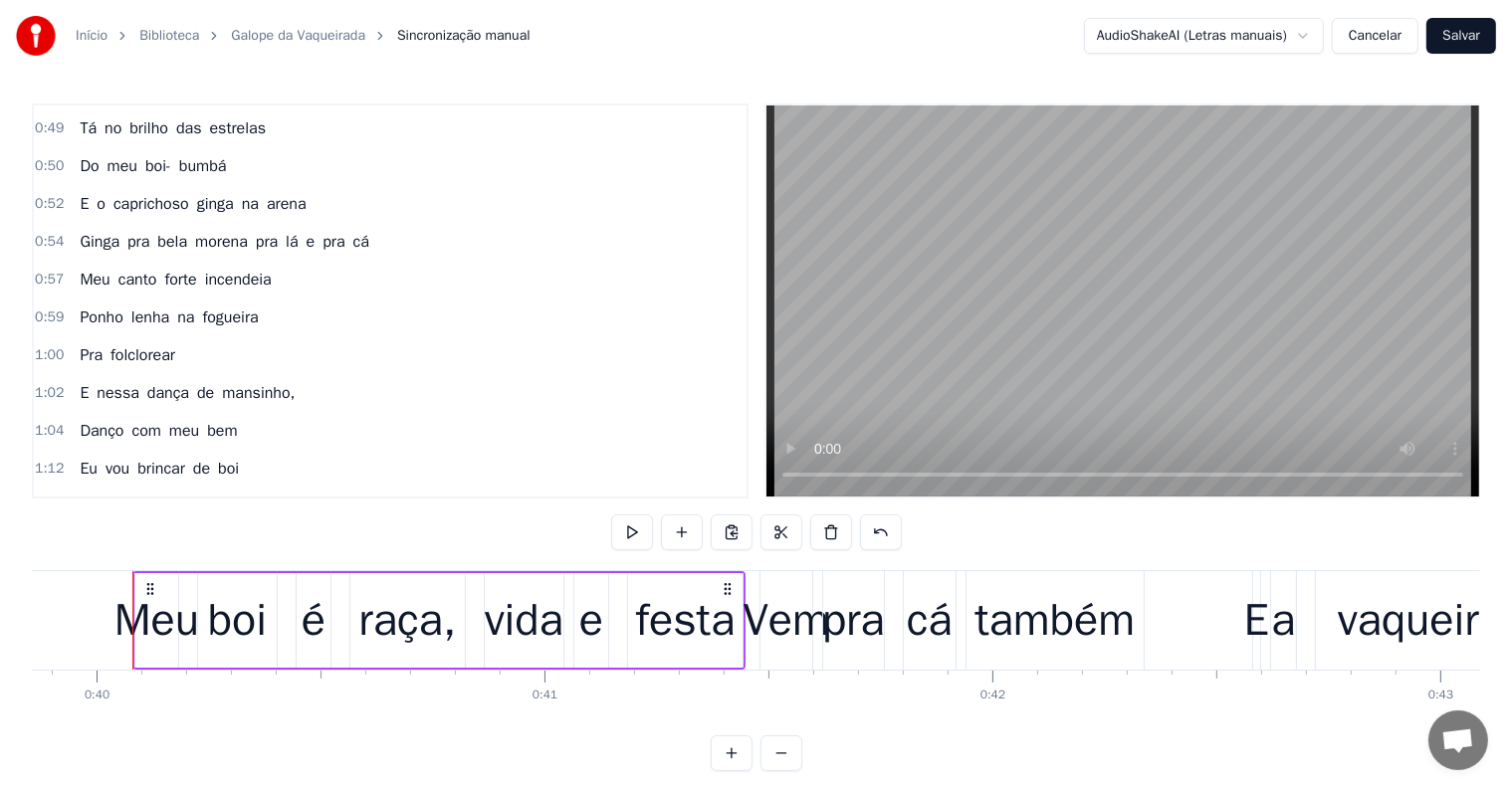 click on "bem" at bounding box center [222, 431] 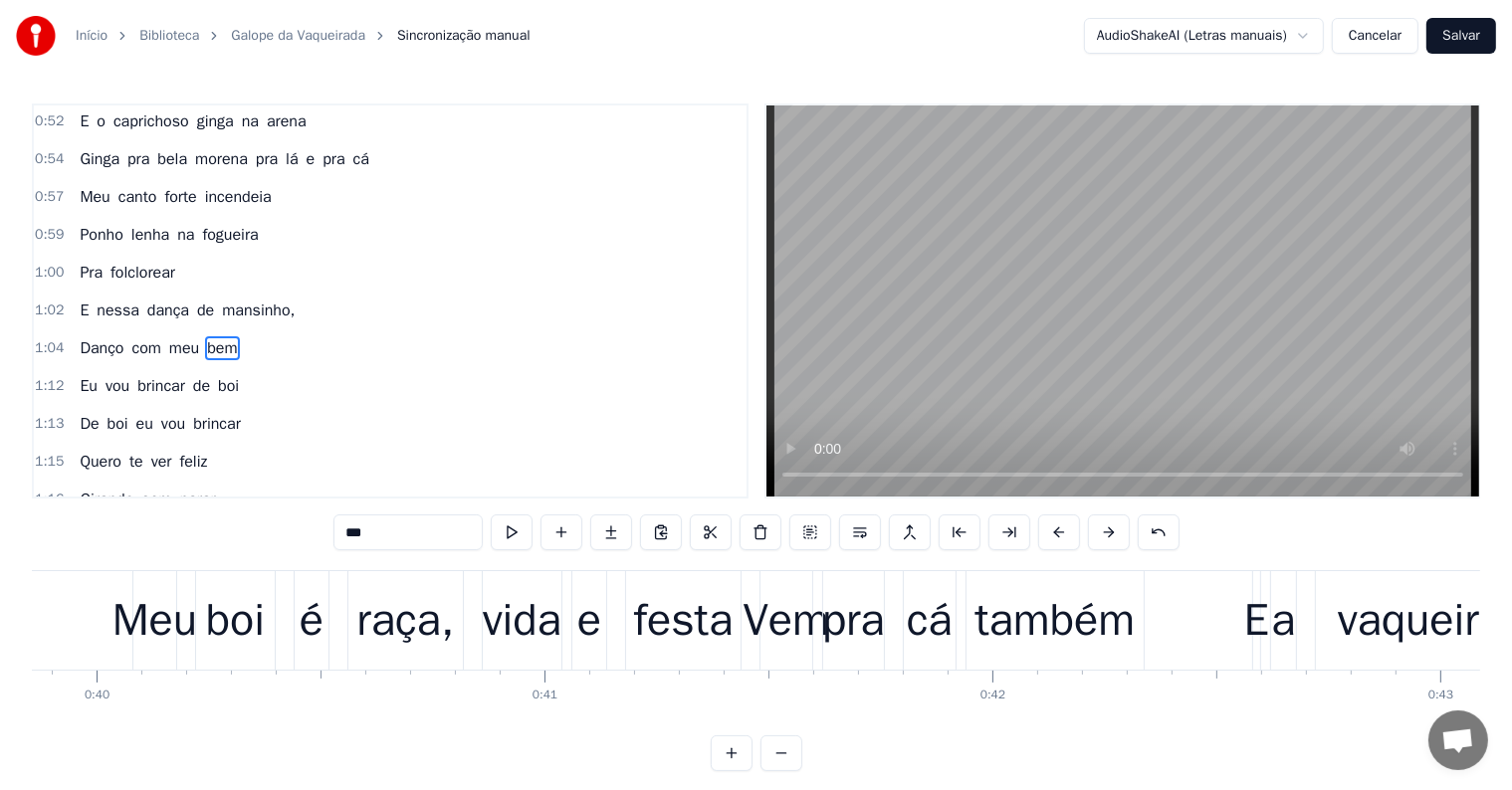 scroll, scrollTop: 700, scrollLeft: 0, axis: vertical 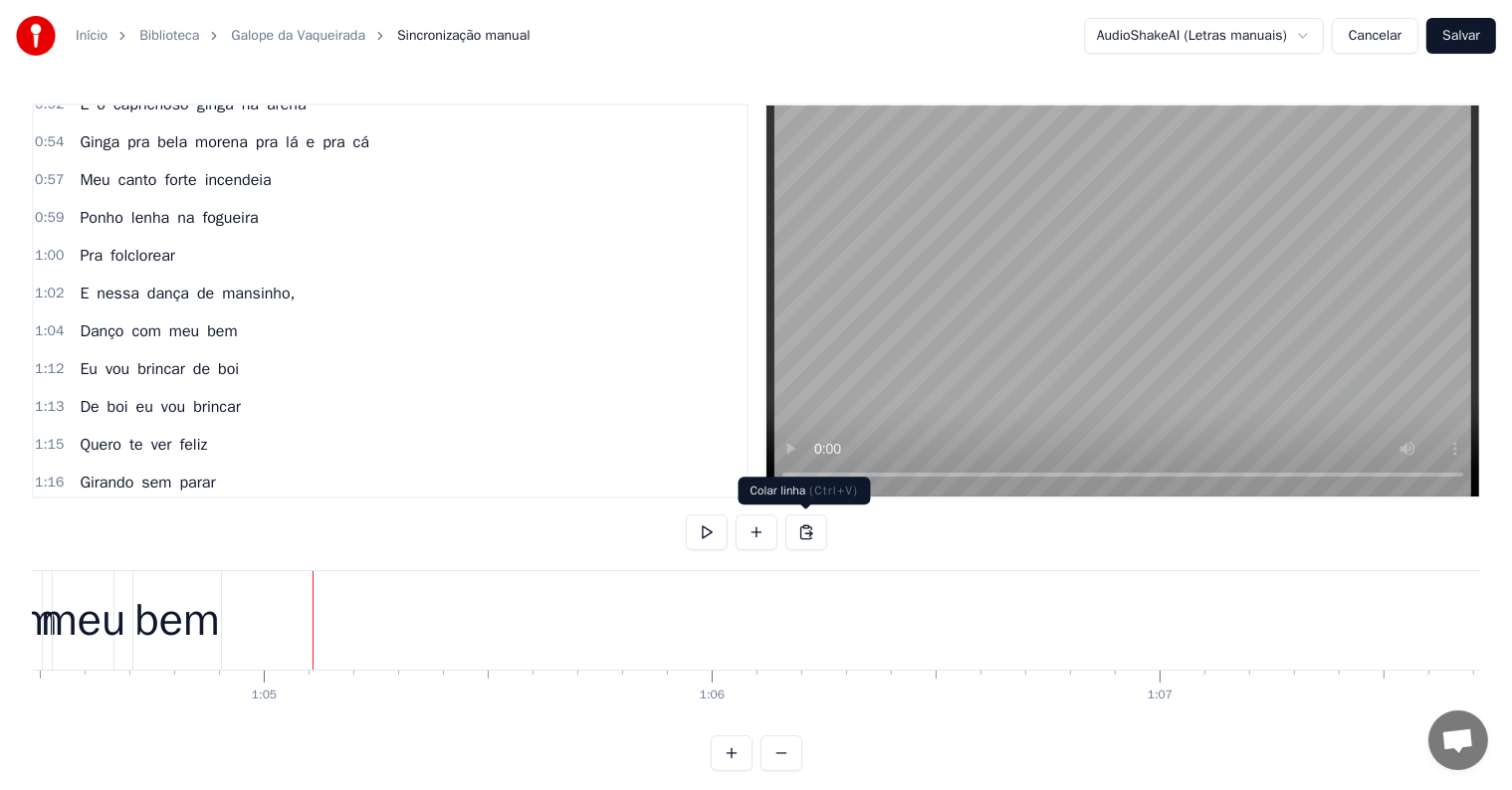click at bounding box center [806, 532] 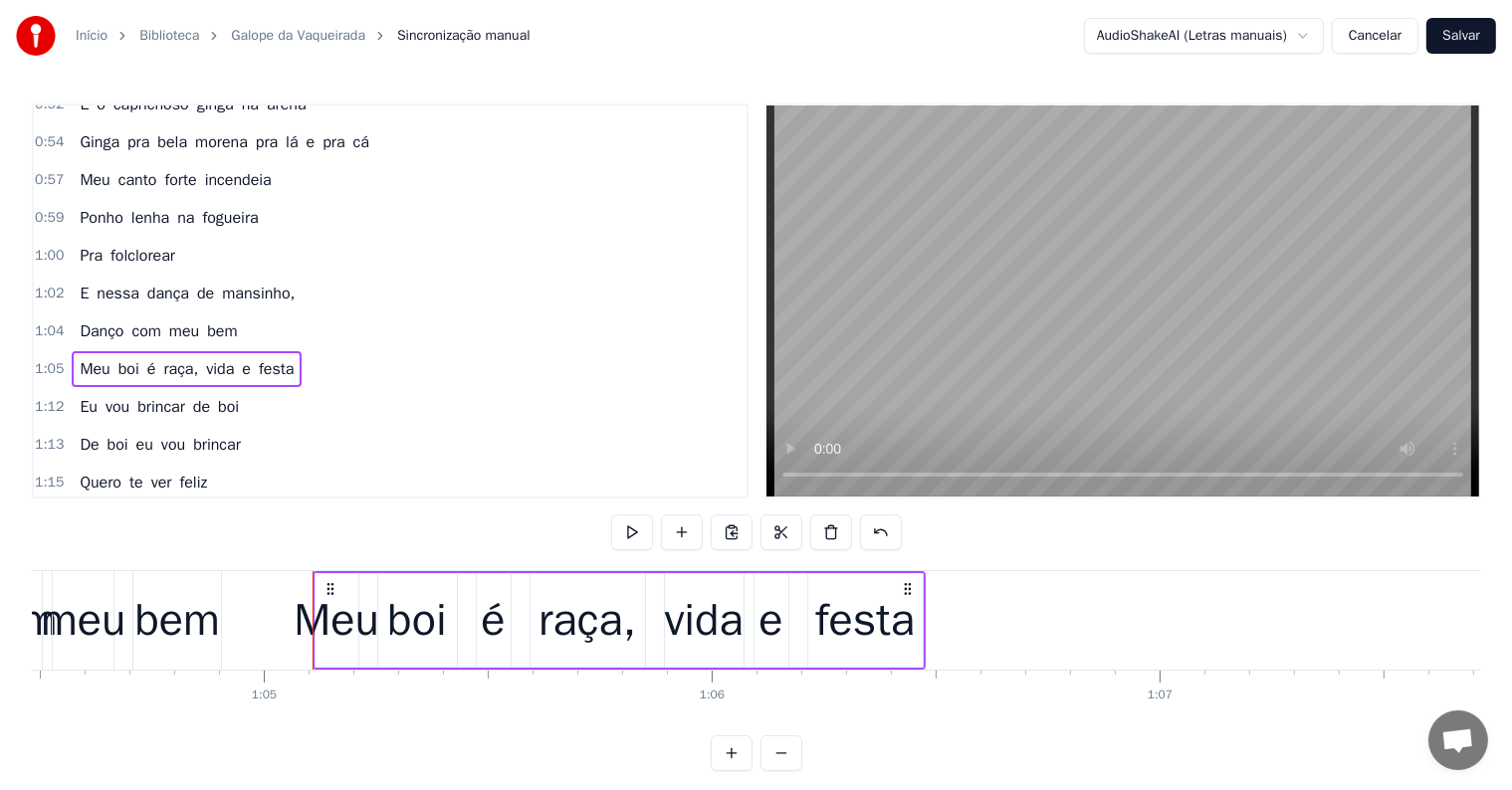 click on "meu" at bounding box center [83, 621] 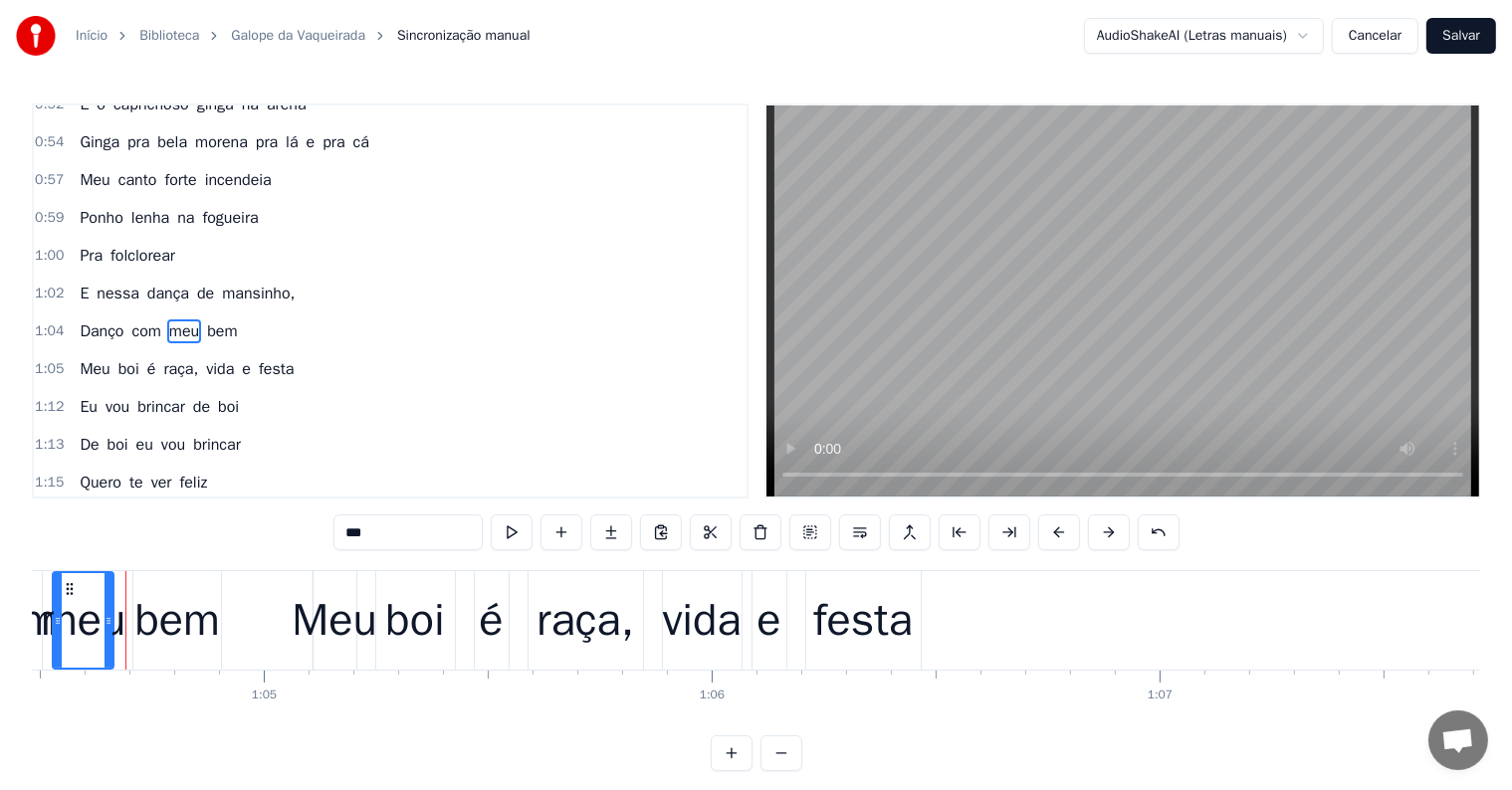 scroll, scrollTop: 700, scrollLeft: 0, axis: vertical 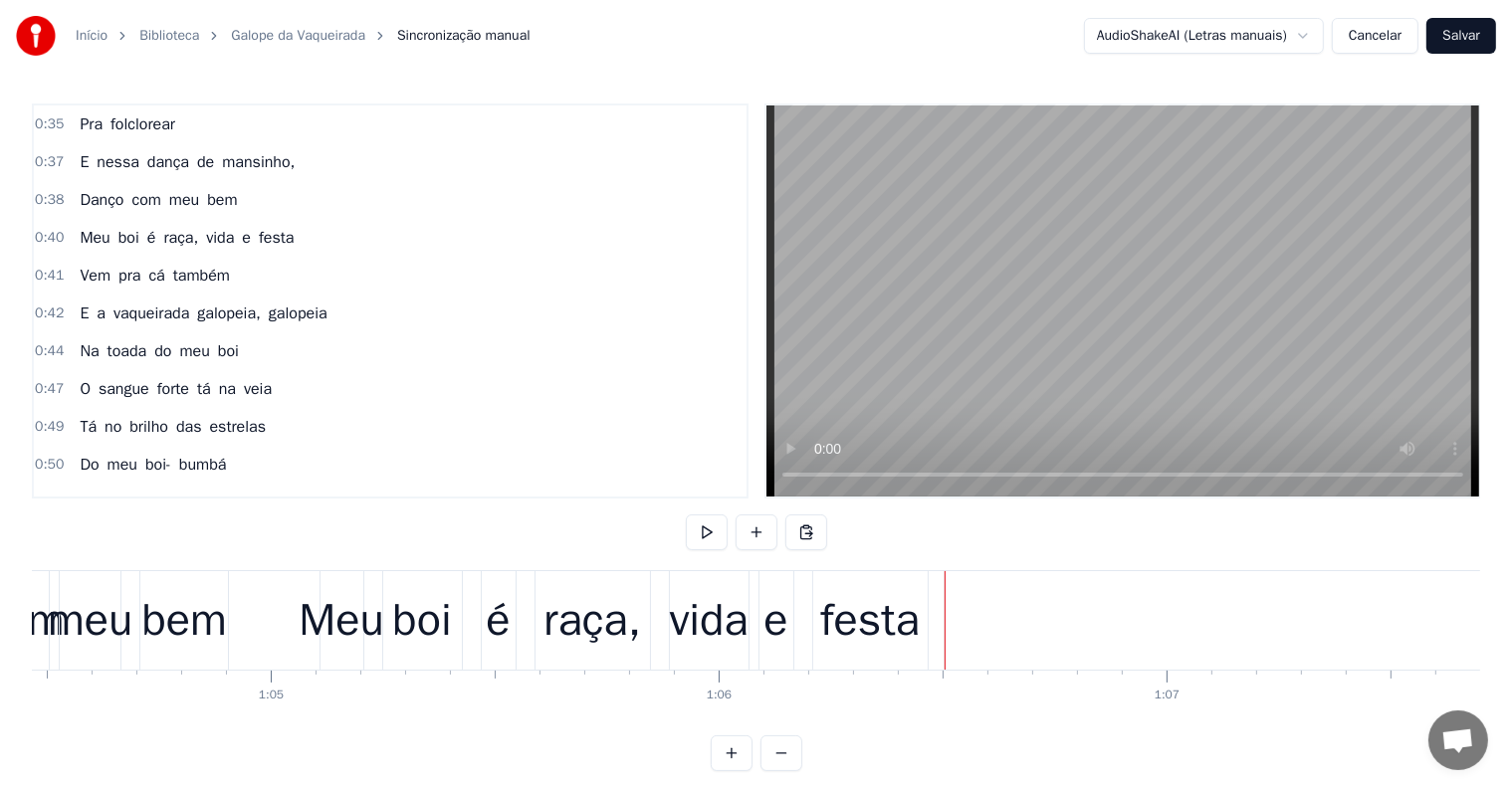 click on "Vem pra cá também" at bounding box center (154, 276) 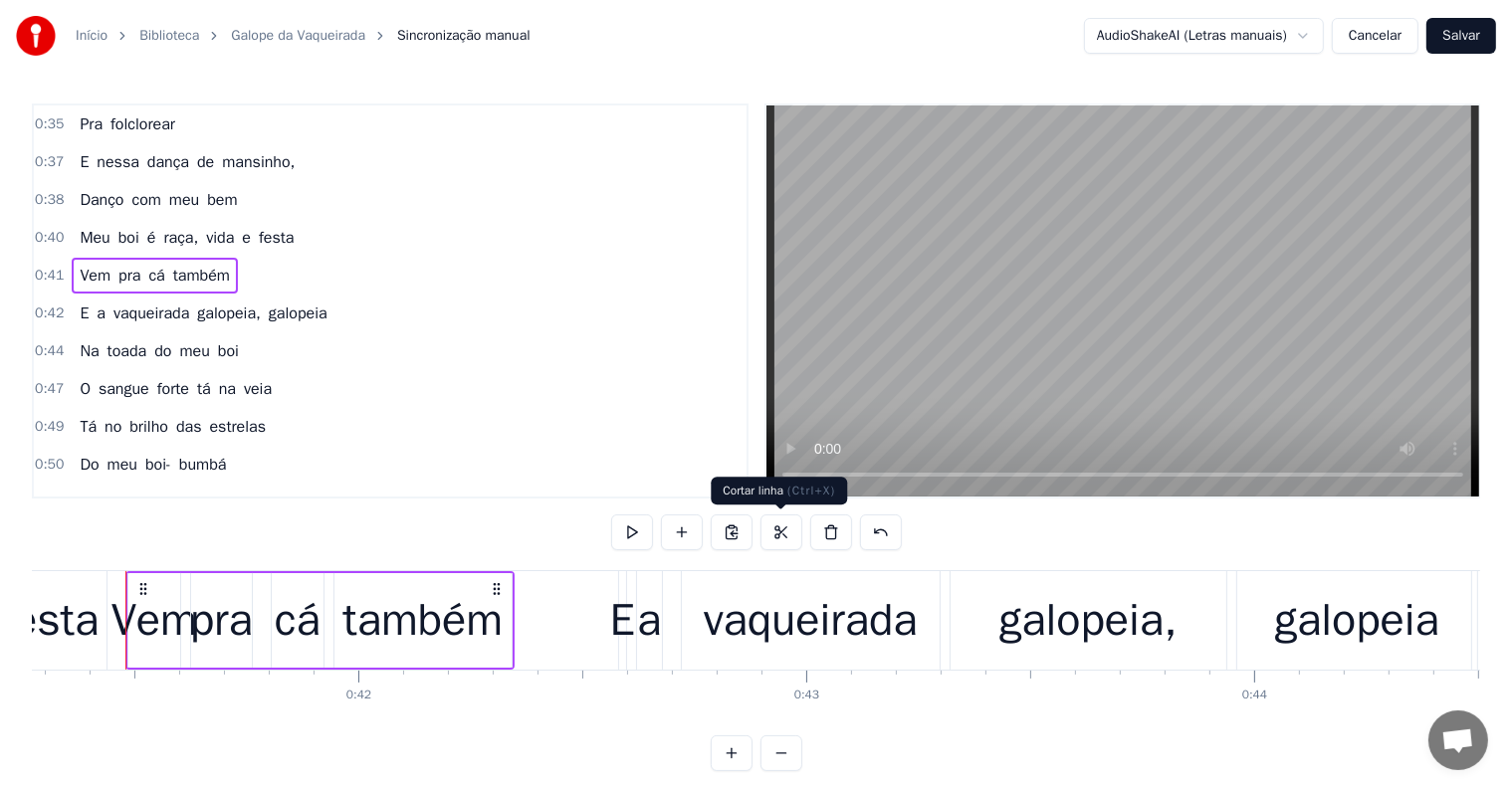 scroll, scrollTop: 0, scrollLeft: 18479, axis: horizontal 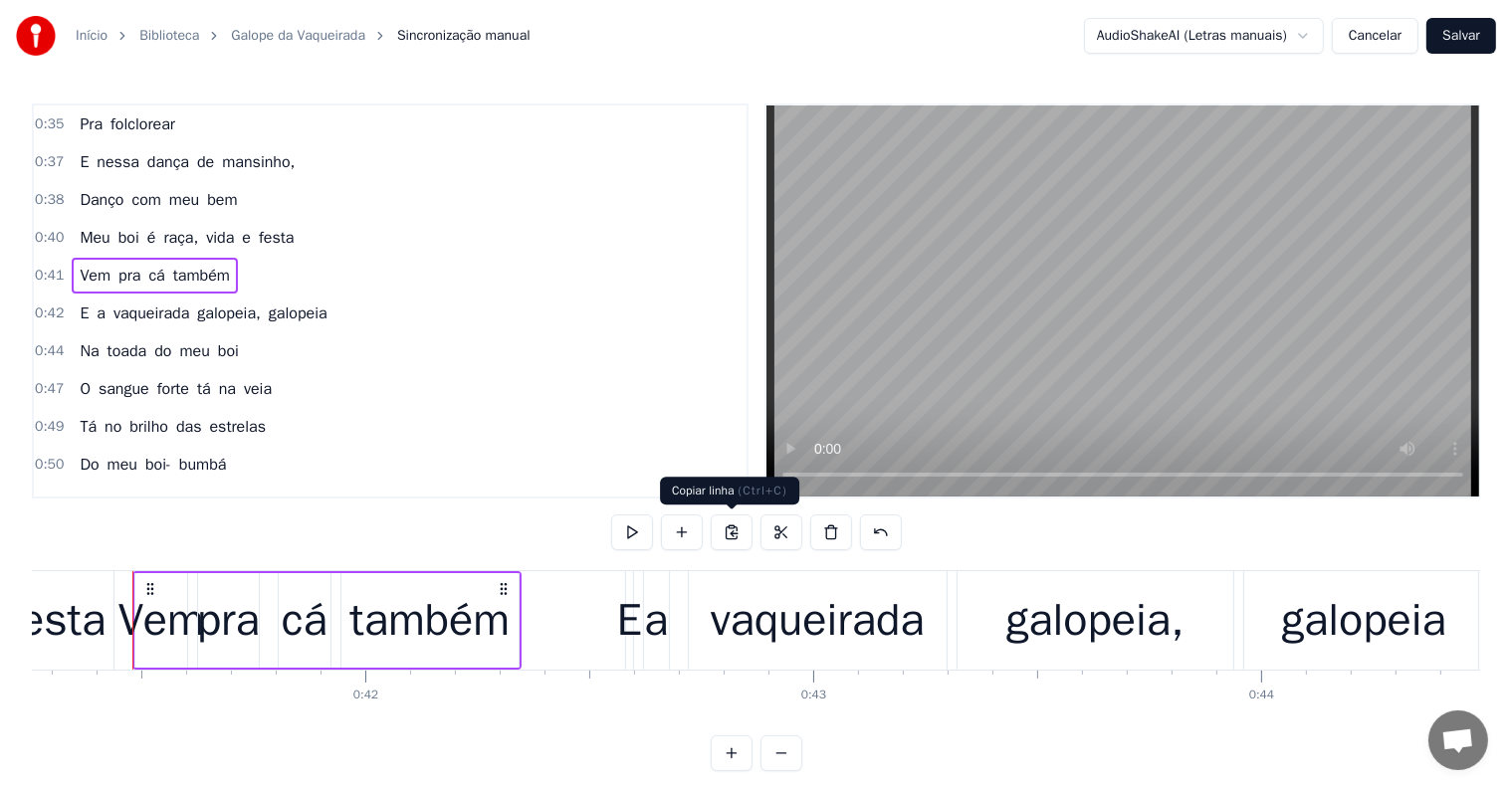 click at bounding box center [732, 532] 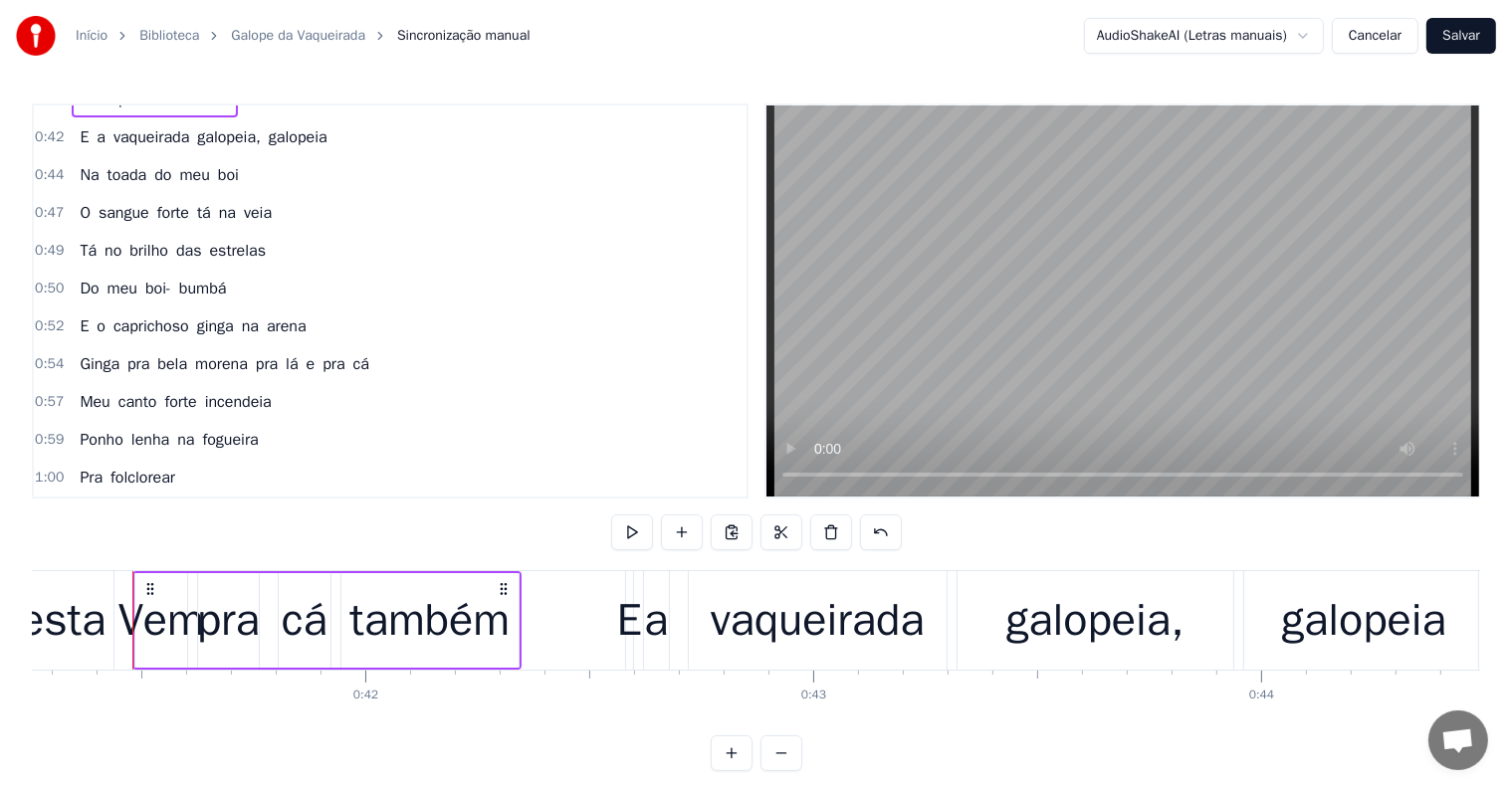 scroll, scrollTop: 601, scrollLeft: 0, axis: vertical 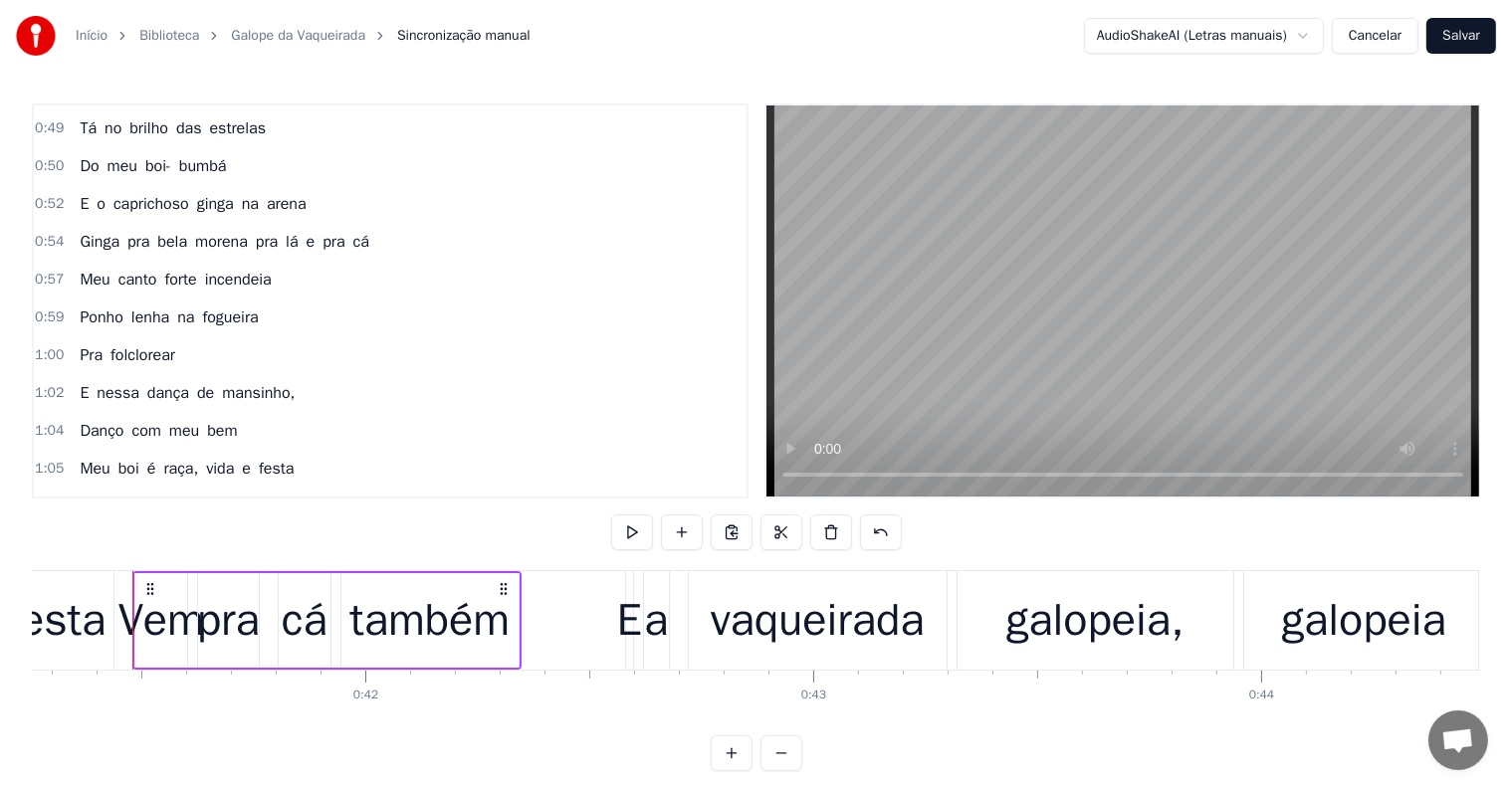 click on "festa" at bounding box center [276, 469] 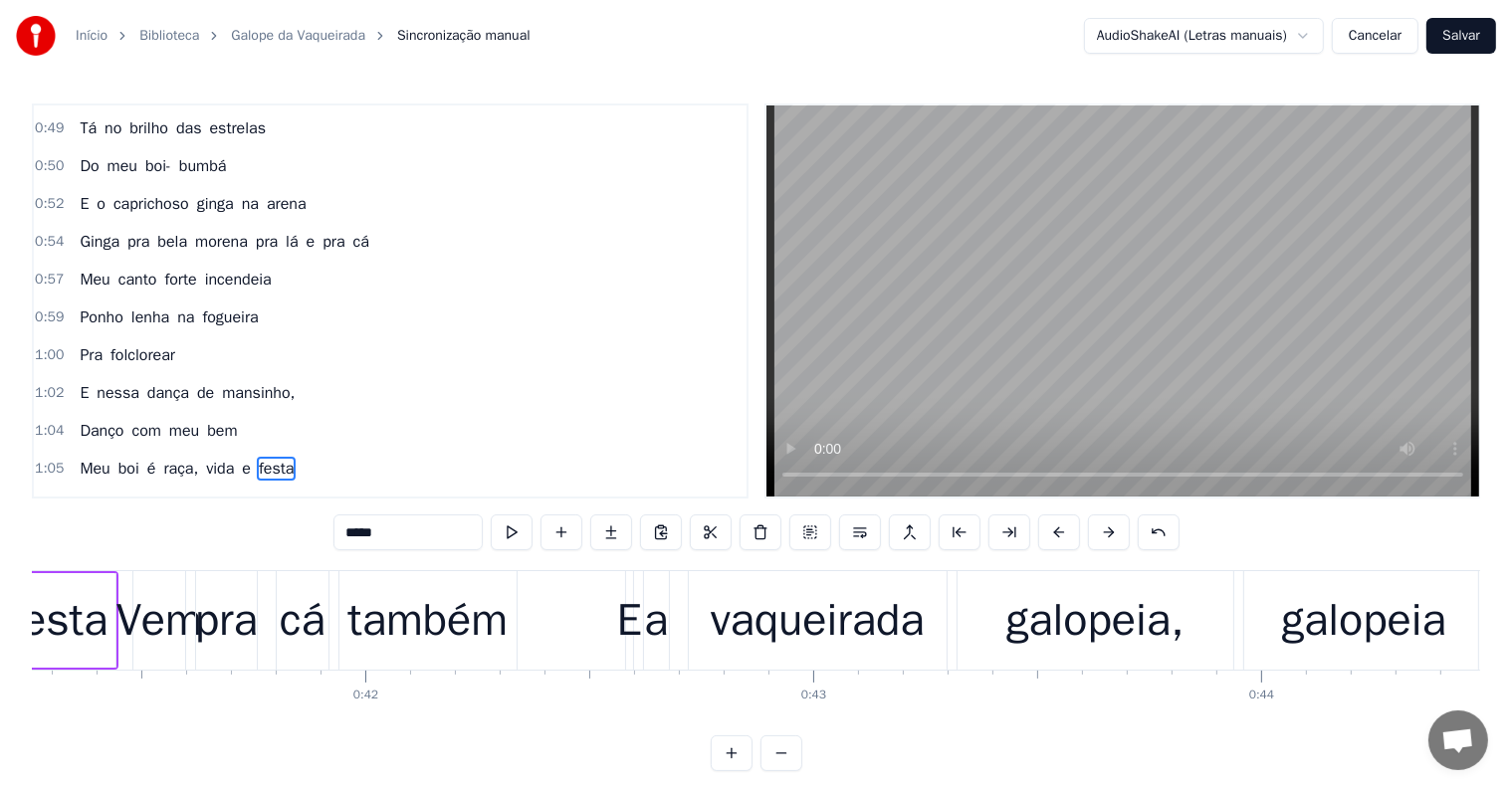 scroll, scrollTop: 737, scrollLeft: 0, axis: vertical 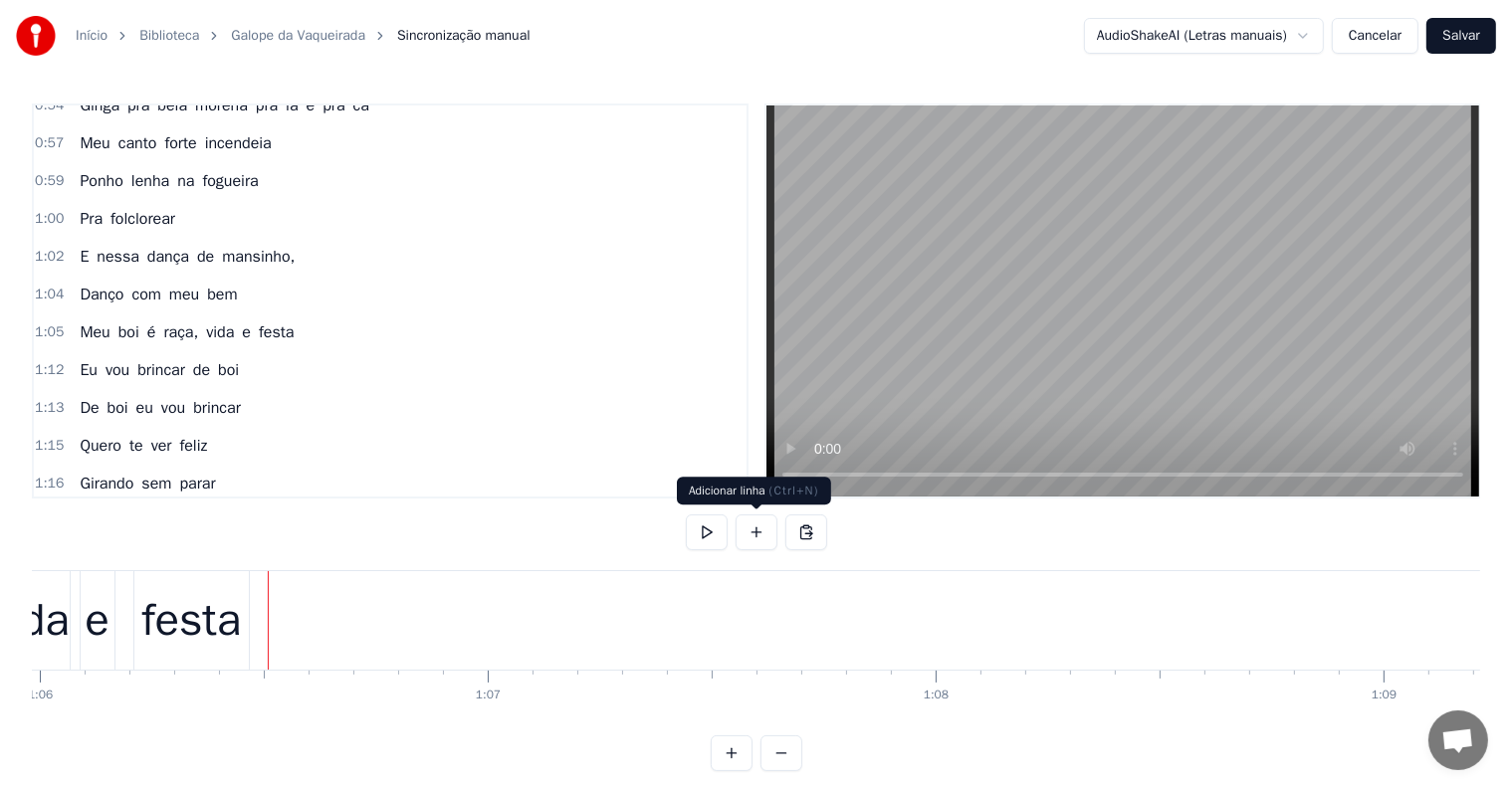 click at bounding box center [756, 532] 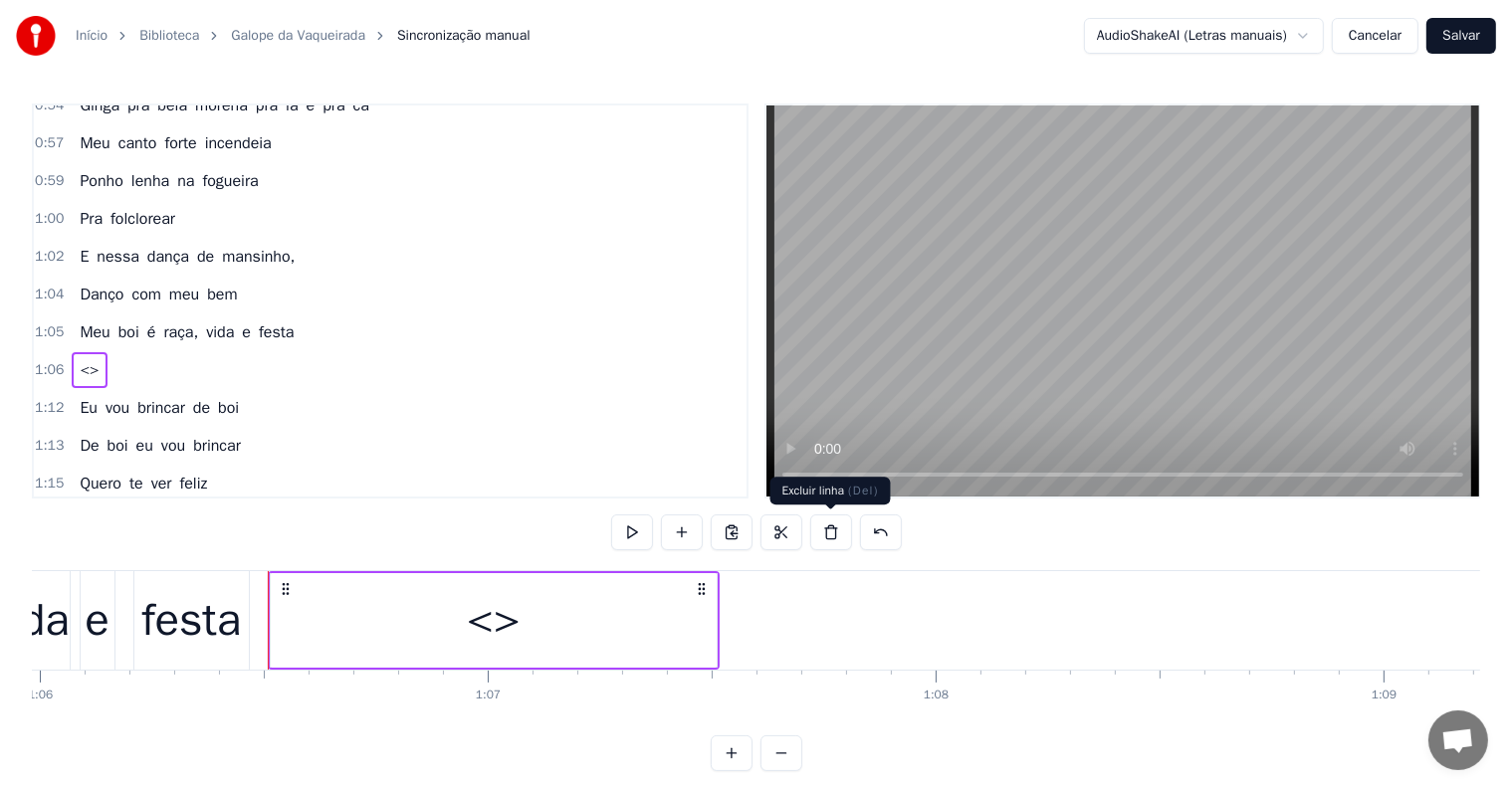 click at bounding box center (831, 532) 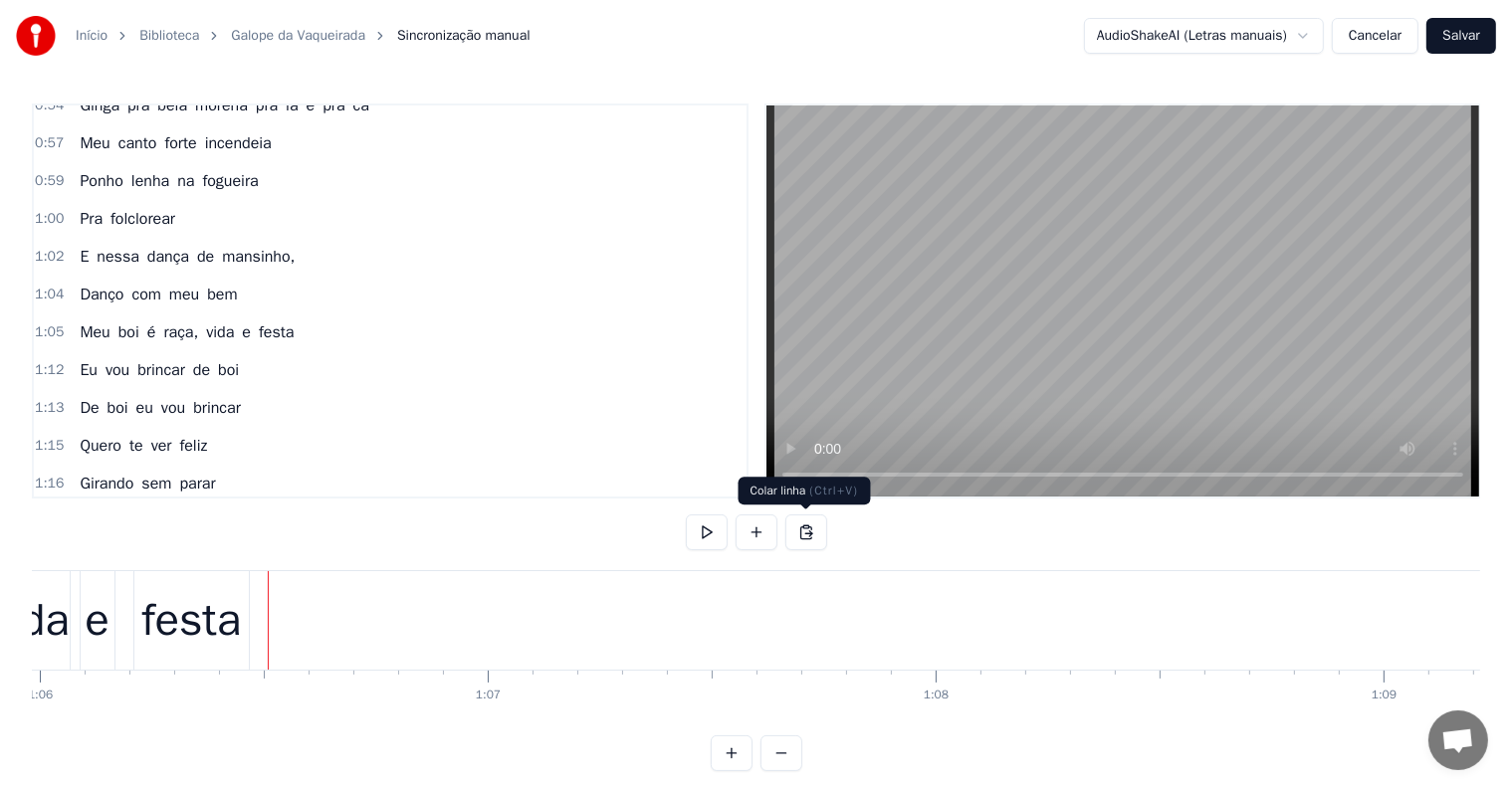 click at bounding box center [806, 532] 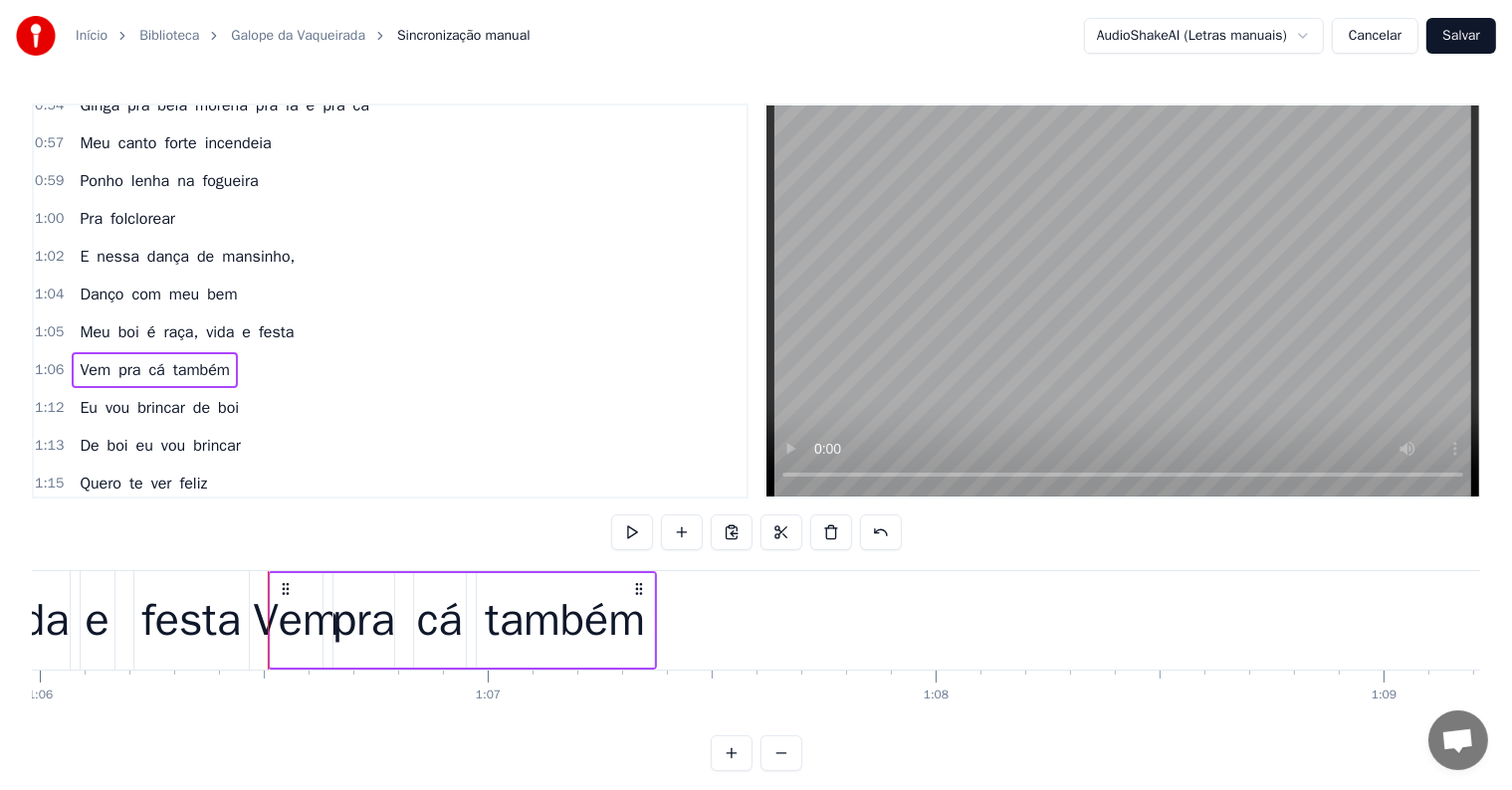 click on "e" at bounding box center [97, 621] 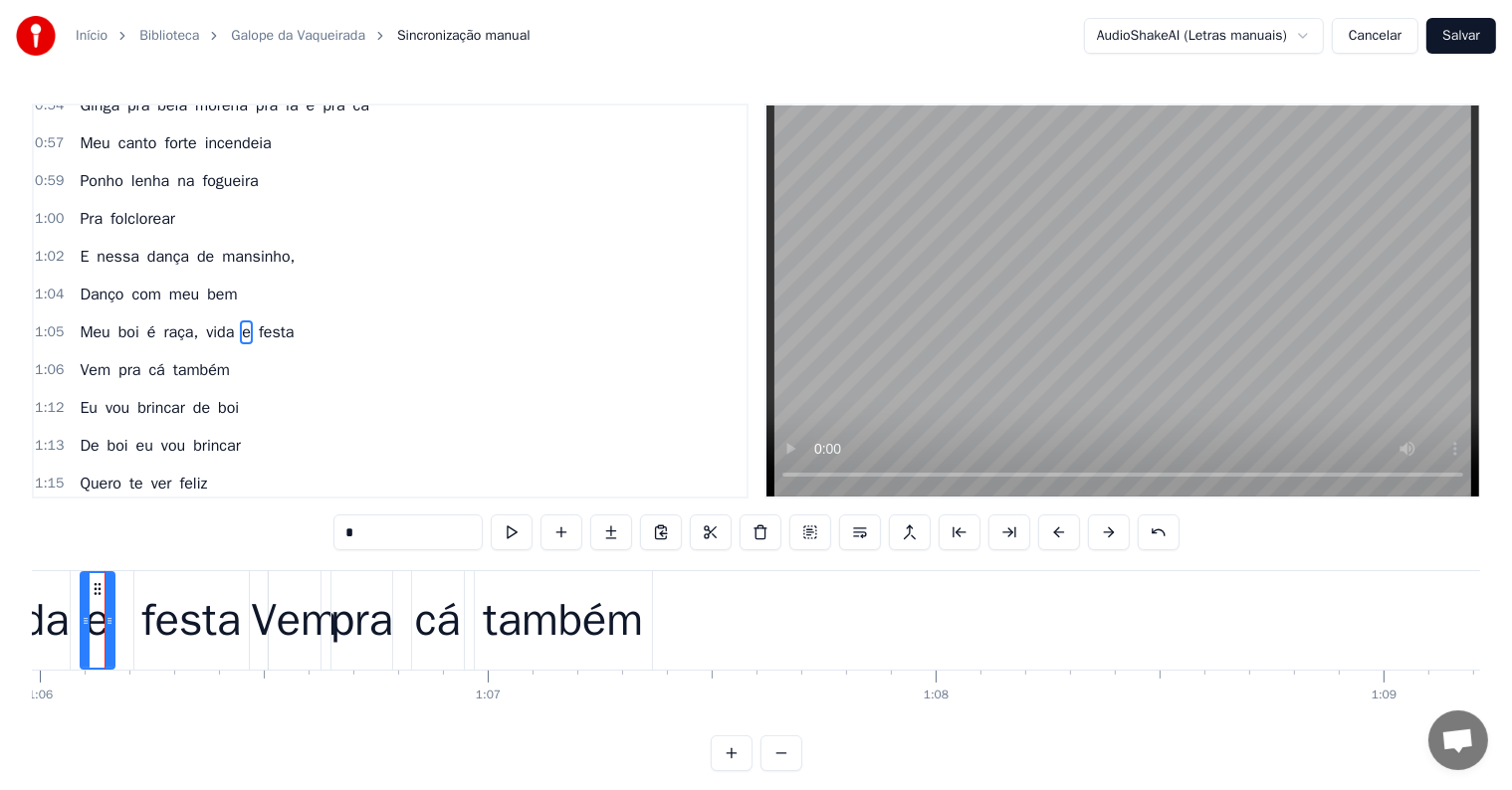 scroll, scrollTop: 0, scrollLeft: 29527, axis: horizontal 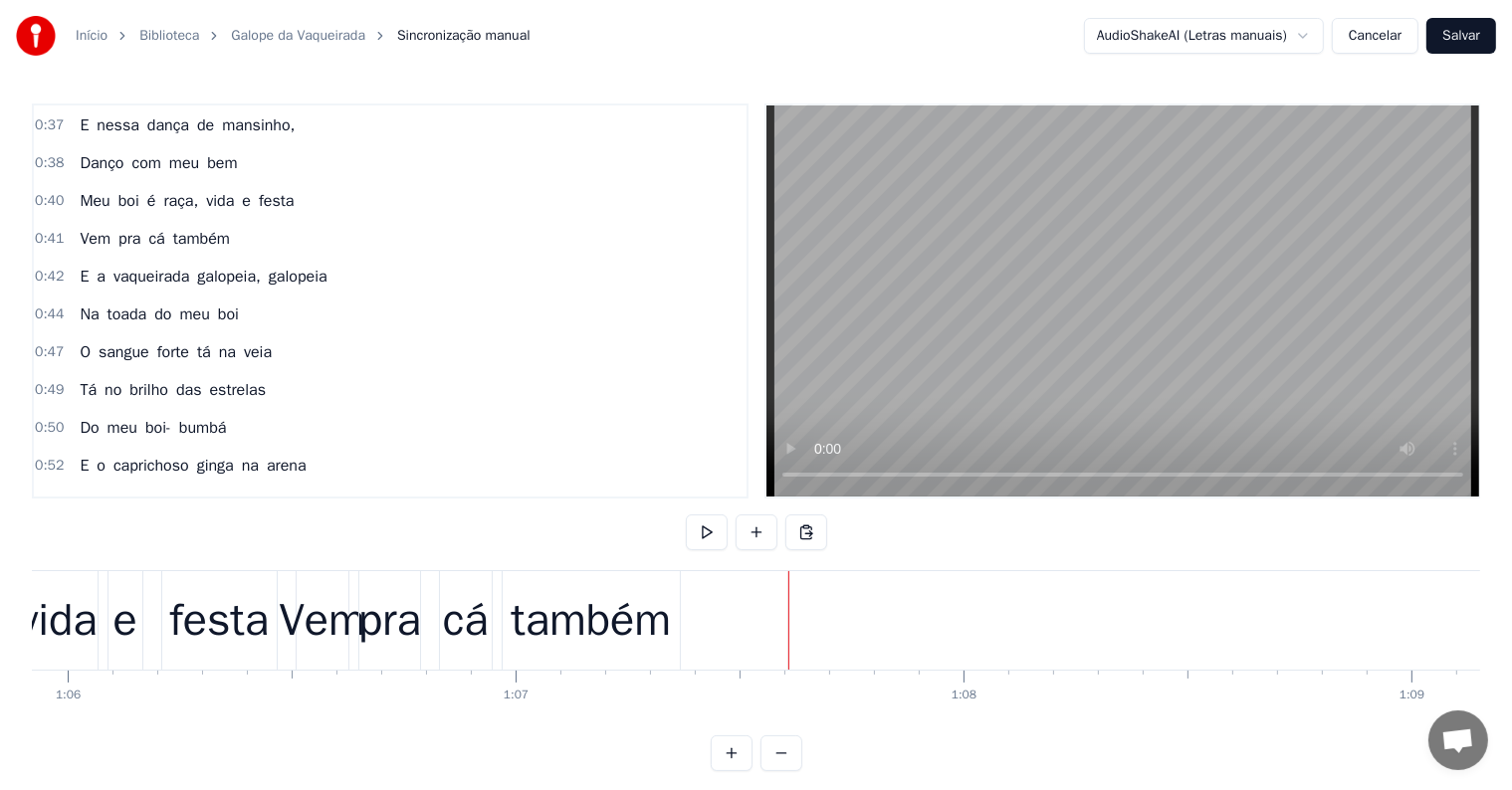 click on "E a vaqueirada galopeia, galopeia" at bounding box center [203, 277] 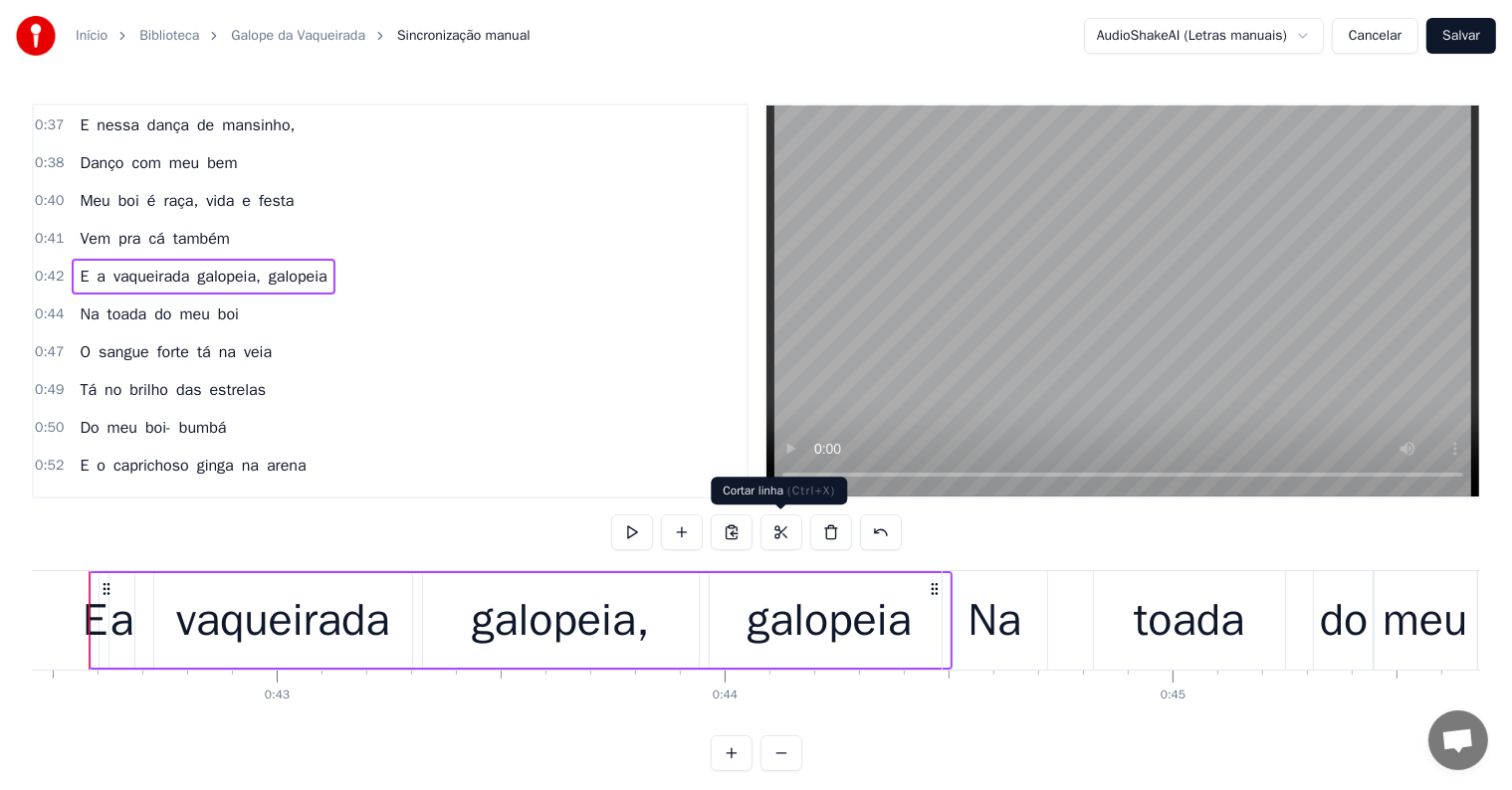 scroll, scrollTop: 0, scrollLeft: 18972, axis: horizontal 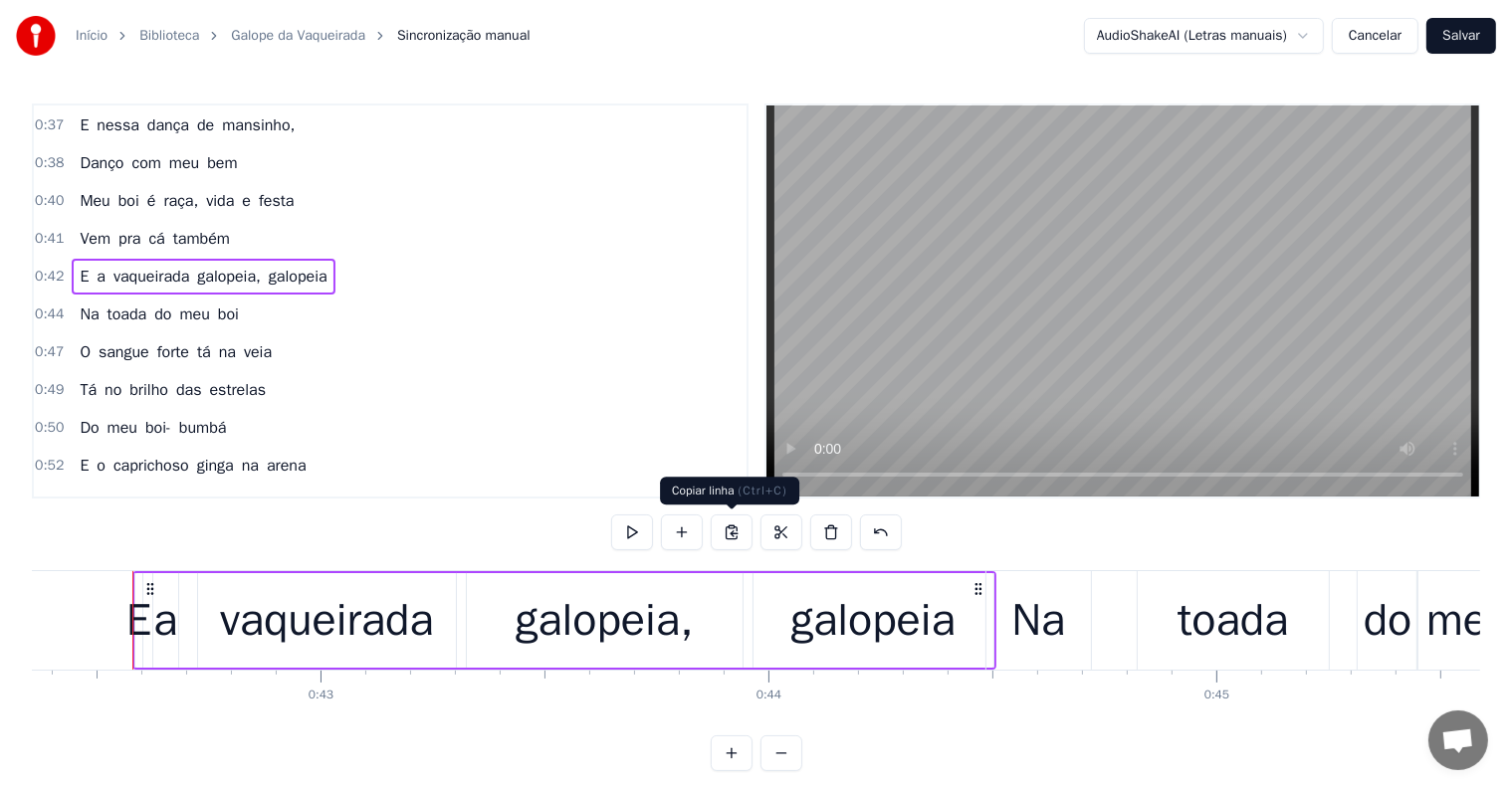 click at bounding box center (732, 532) 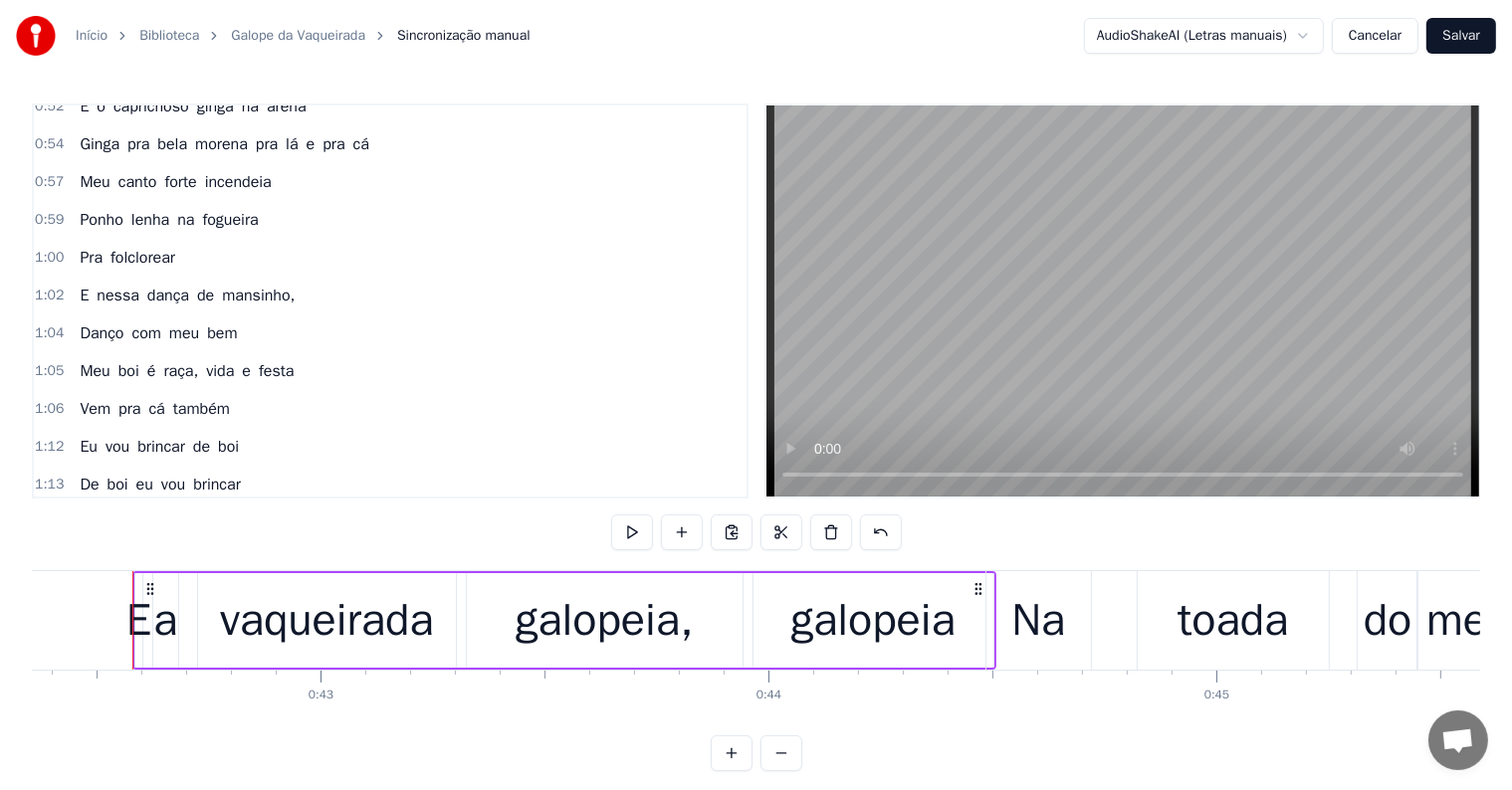 scroll, scrollTop: 837, scrollLeft: 0, axis: vertical 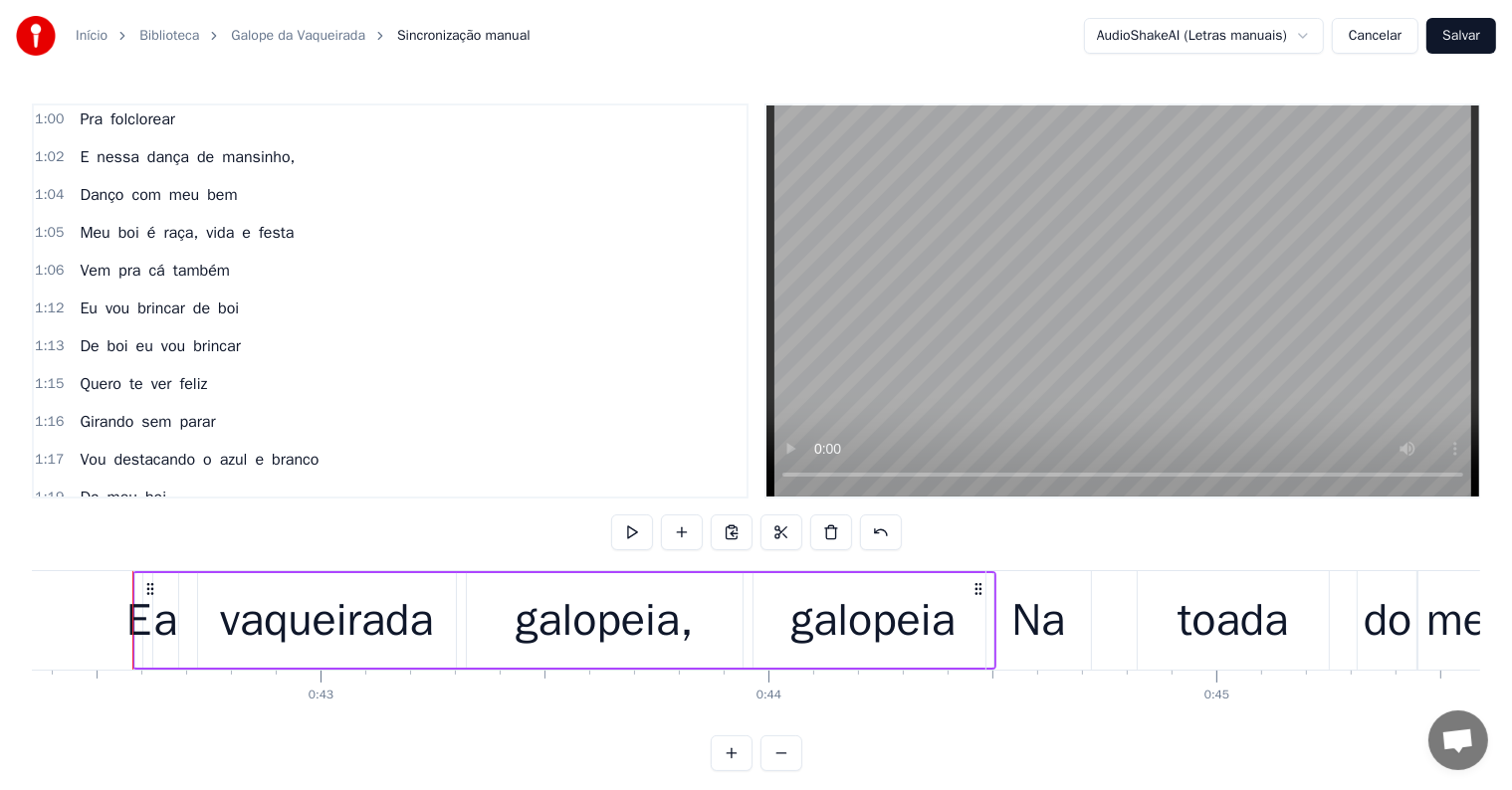 click on "também" at bounding box center [201, 271] 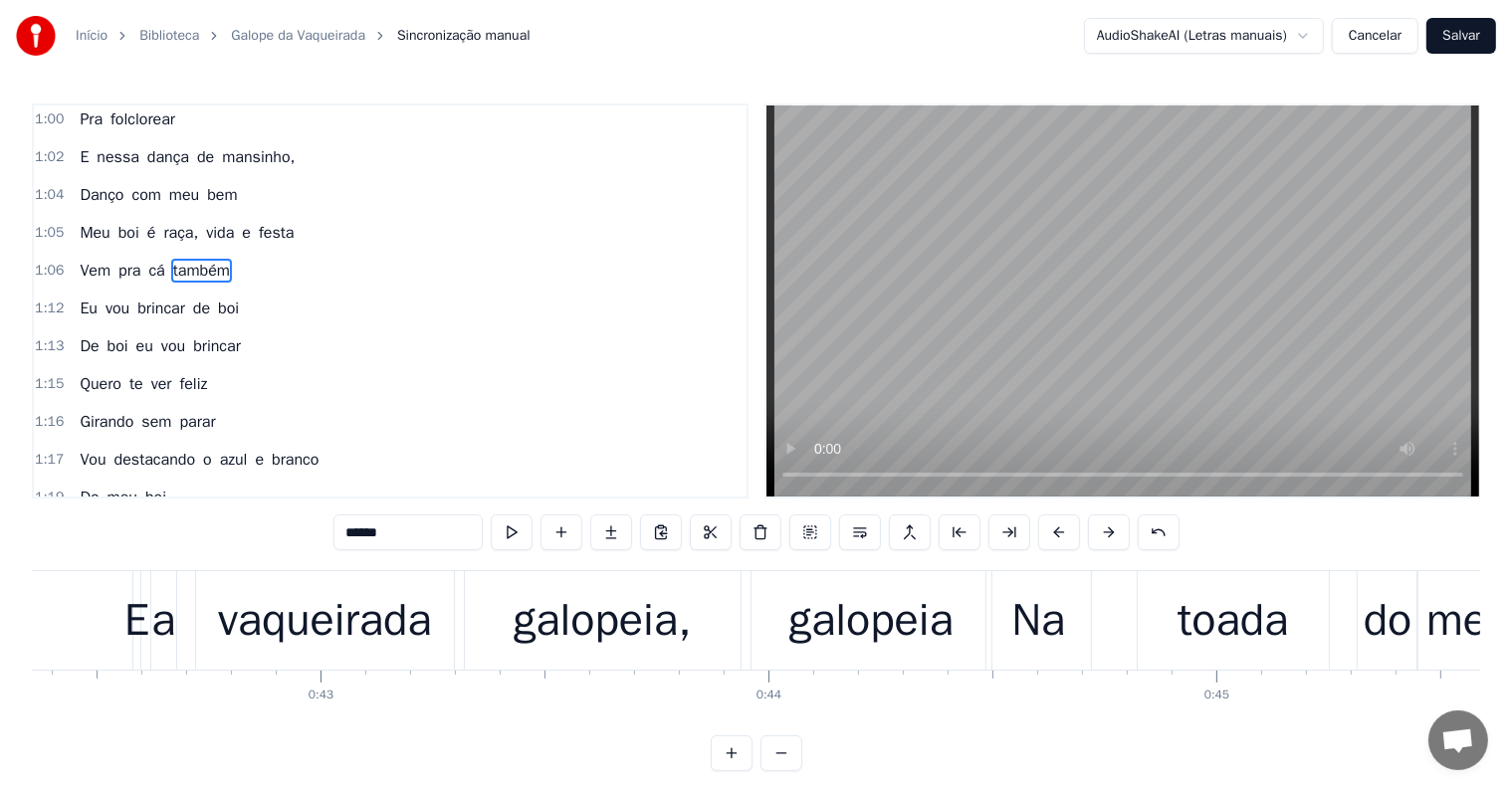 scroll, scrollTop: 830, scrollLeft: 0, axis: vertical 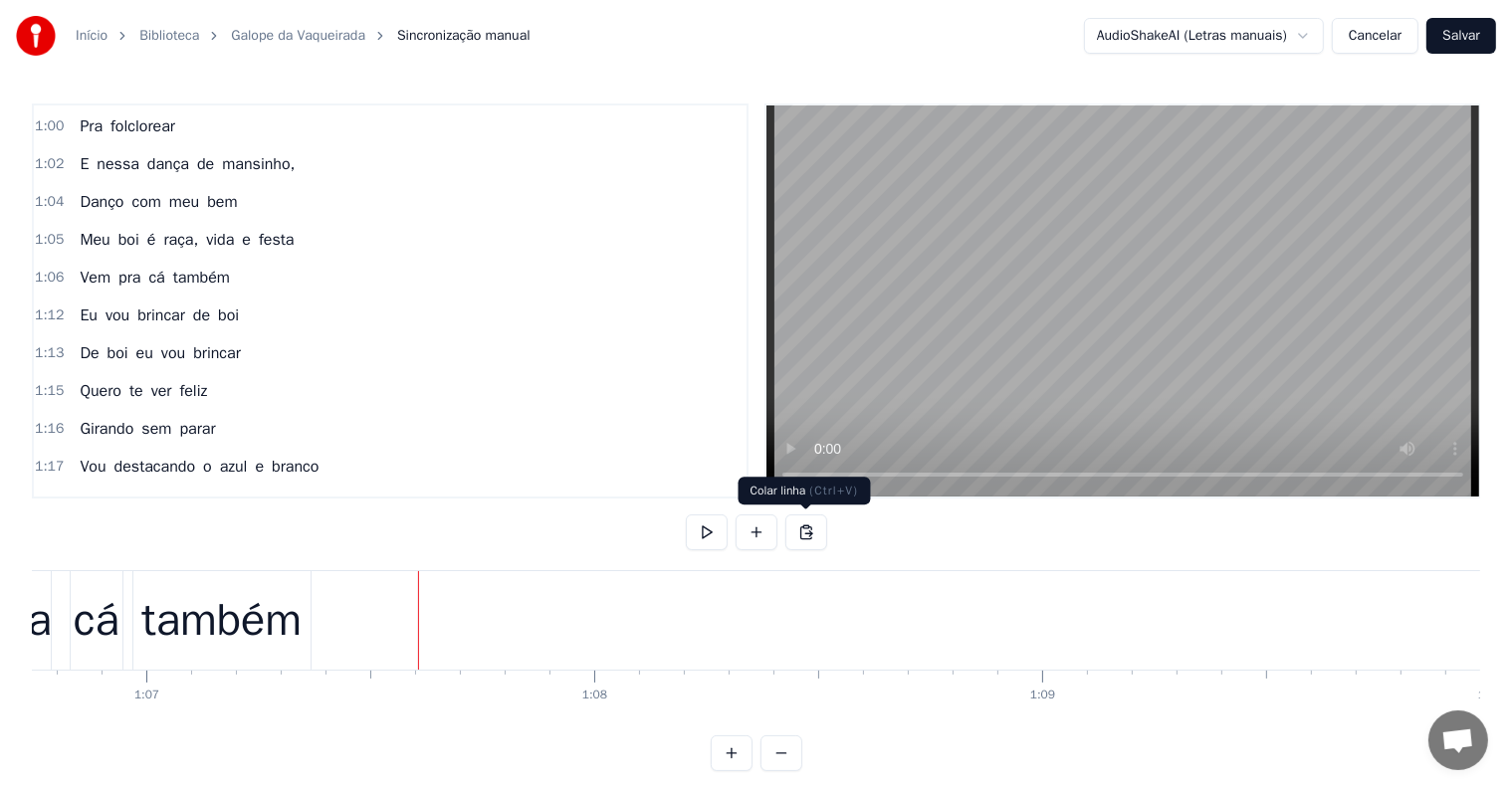 click at bounding box center [806, 532] 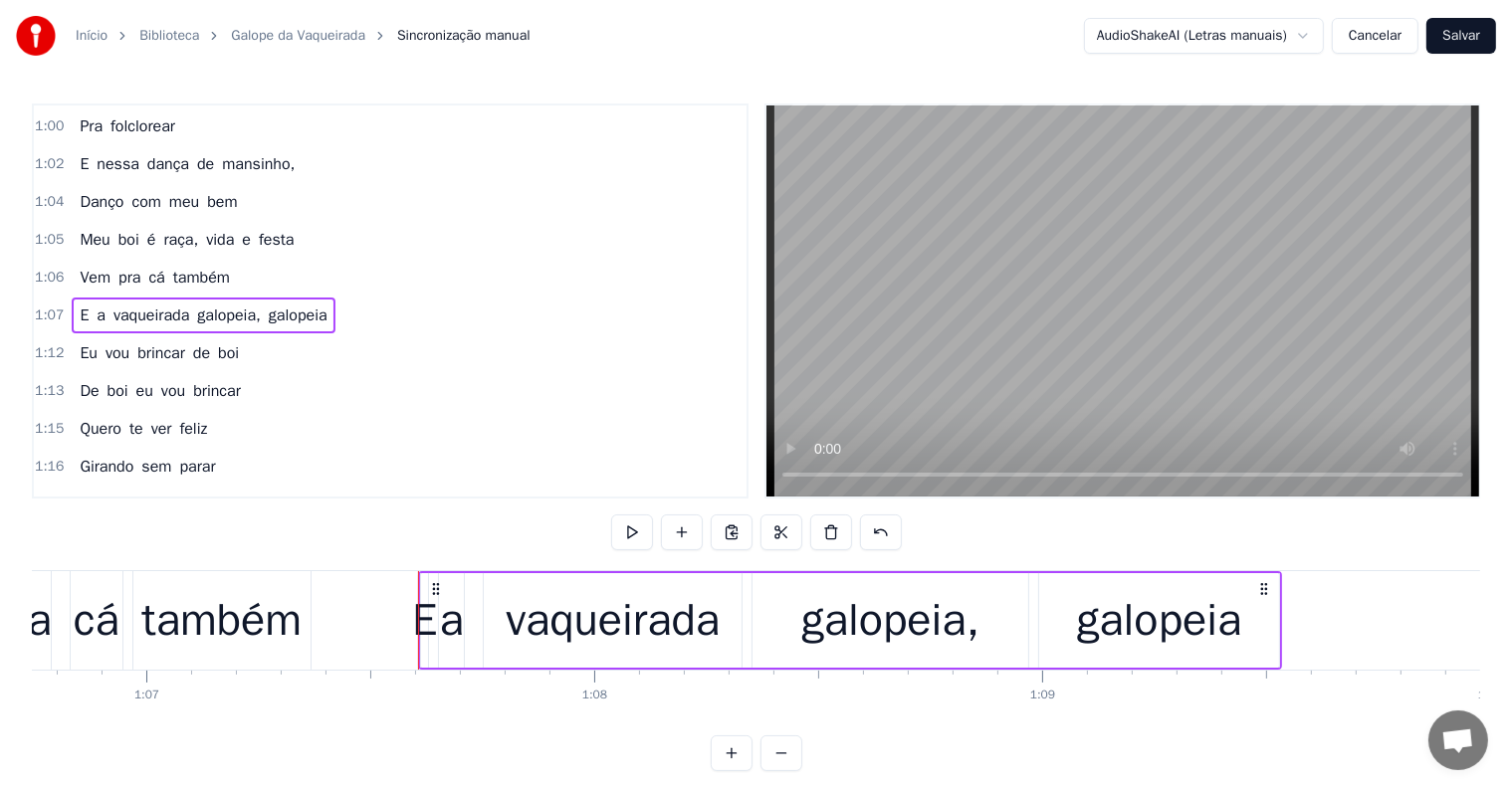 click on "também" at bounding box center (221, 621) 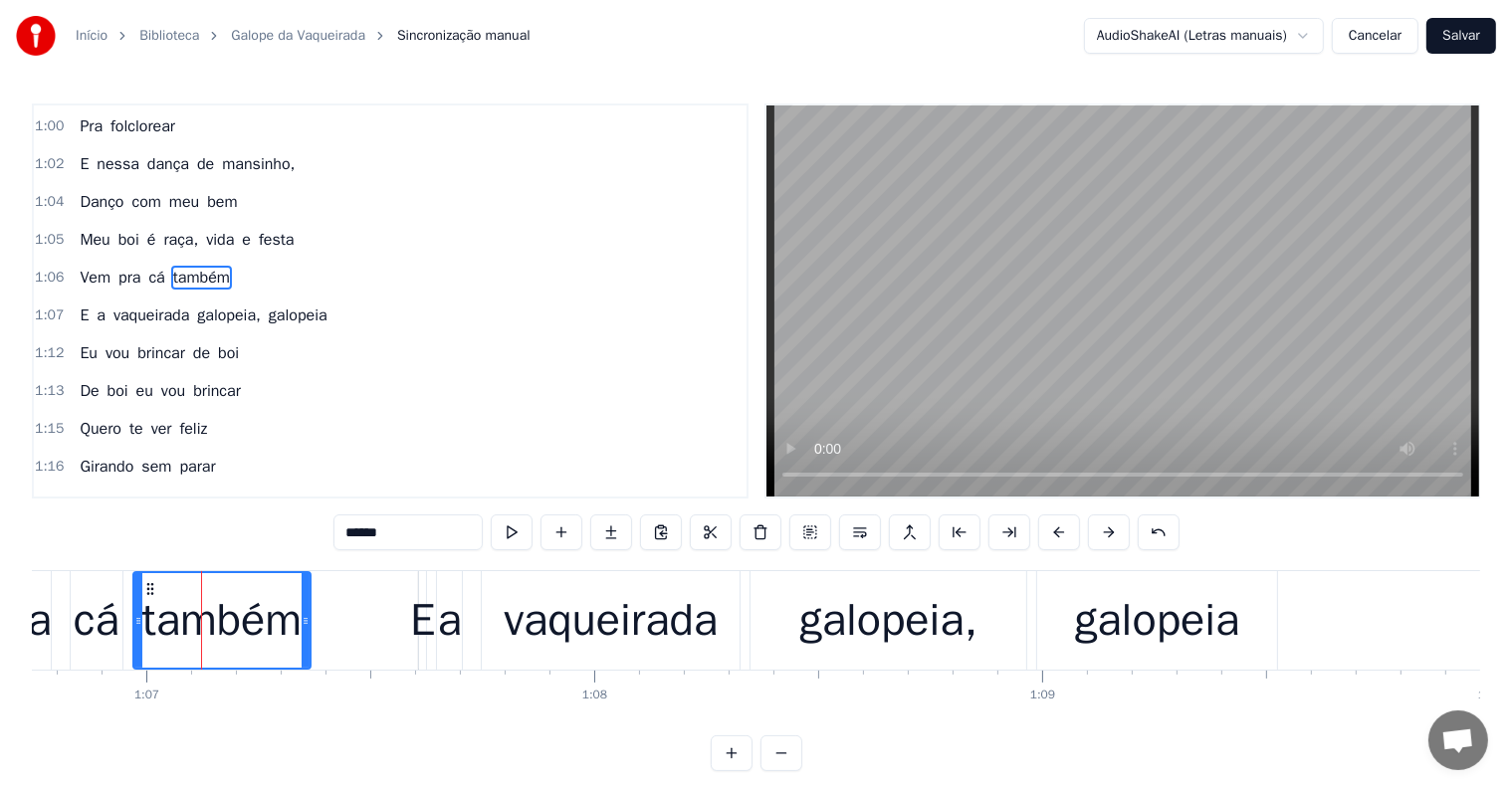 scroll, scrollTop: 774, scrollLeft: 0, axis: vertical 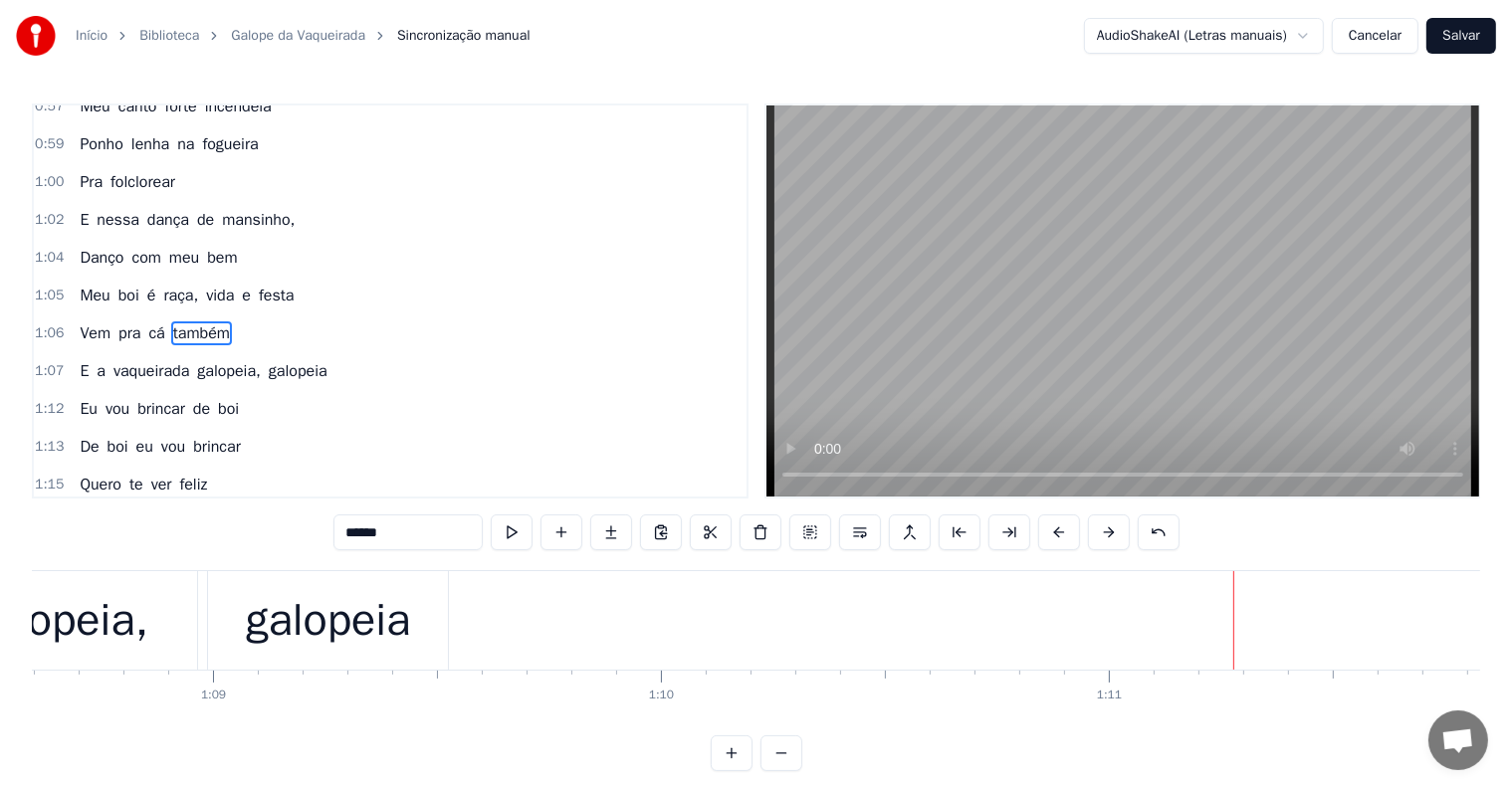 click on "galopeia" at bounding box center [327, 621] 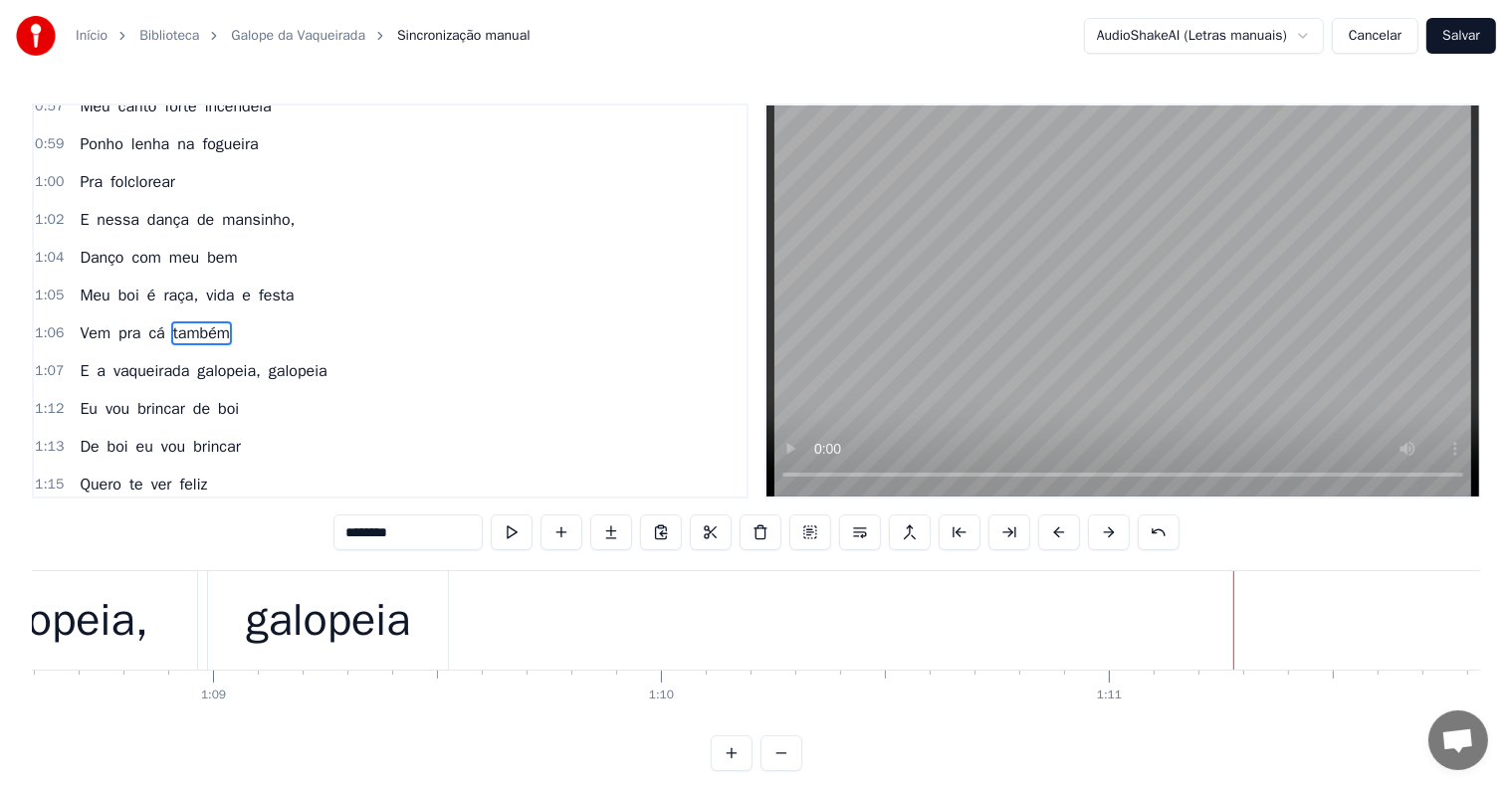 scroll, scrollTop: 811, scrollLeft: 0, axis: vertical 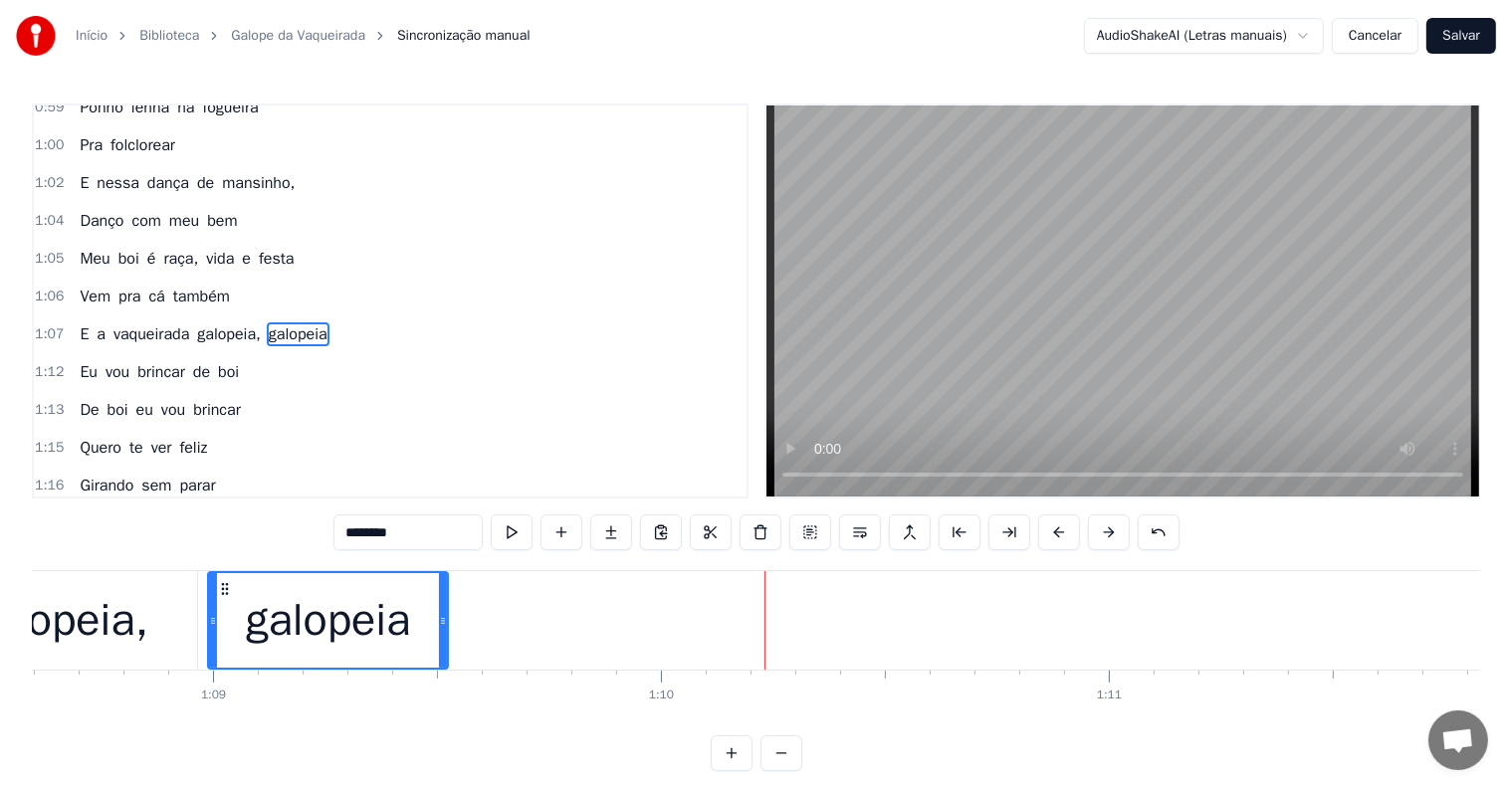 click on "galopeia" at bounding box center [327, 620] 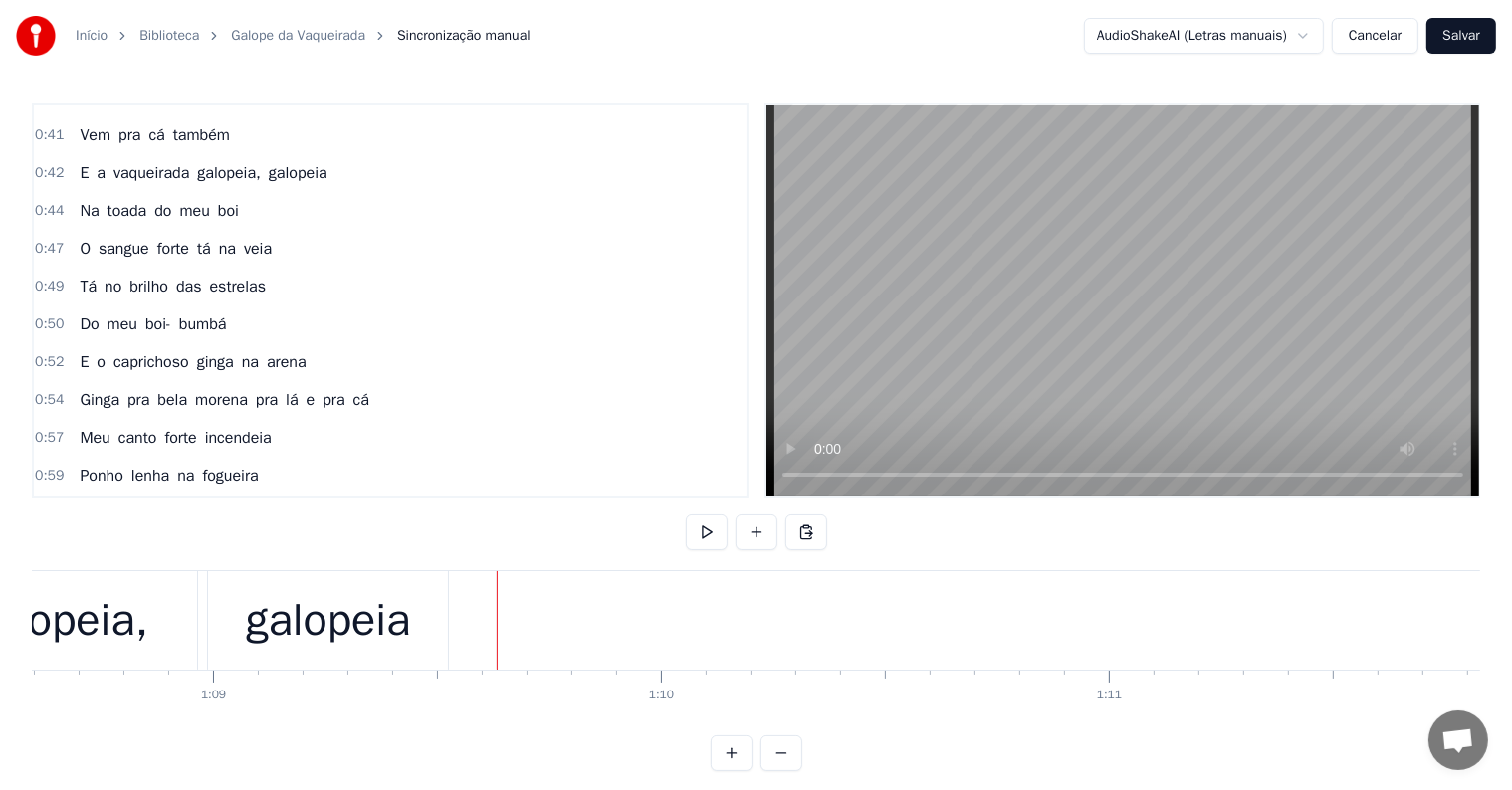 scroll, scrollTop: 413, scrollLeft: 0, axis: vertical 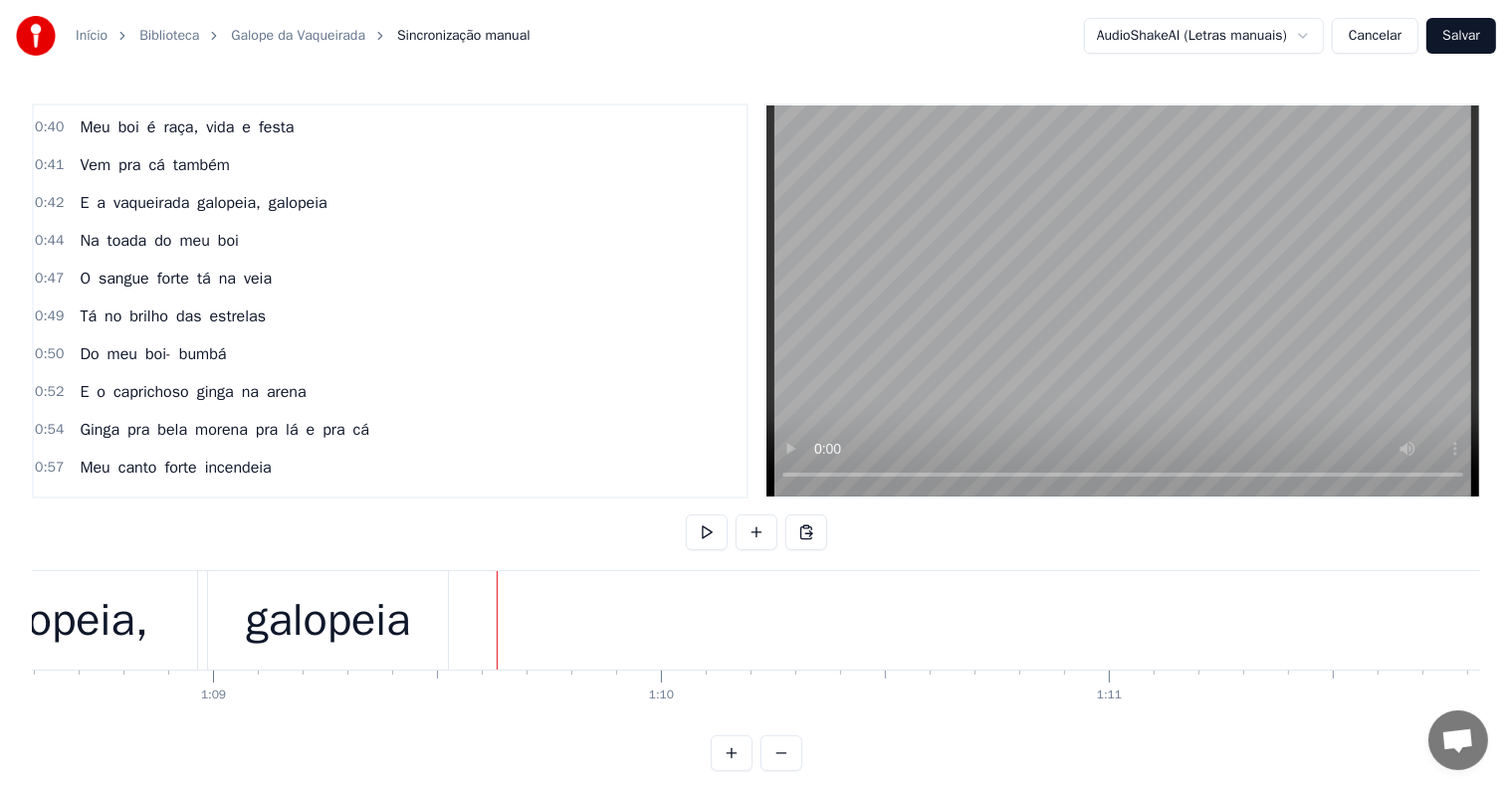 click on "Na toada do meu boi" at bounding box center [158, 241] 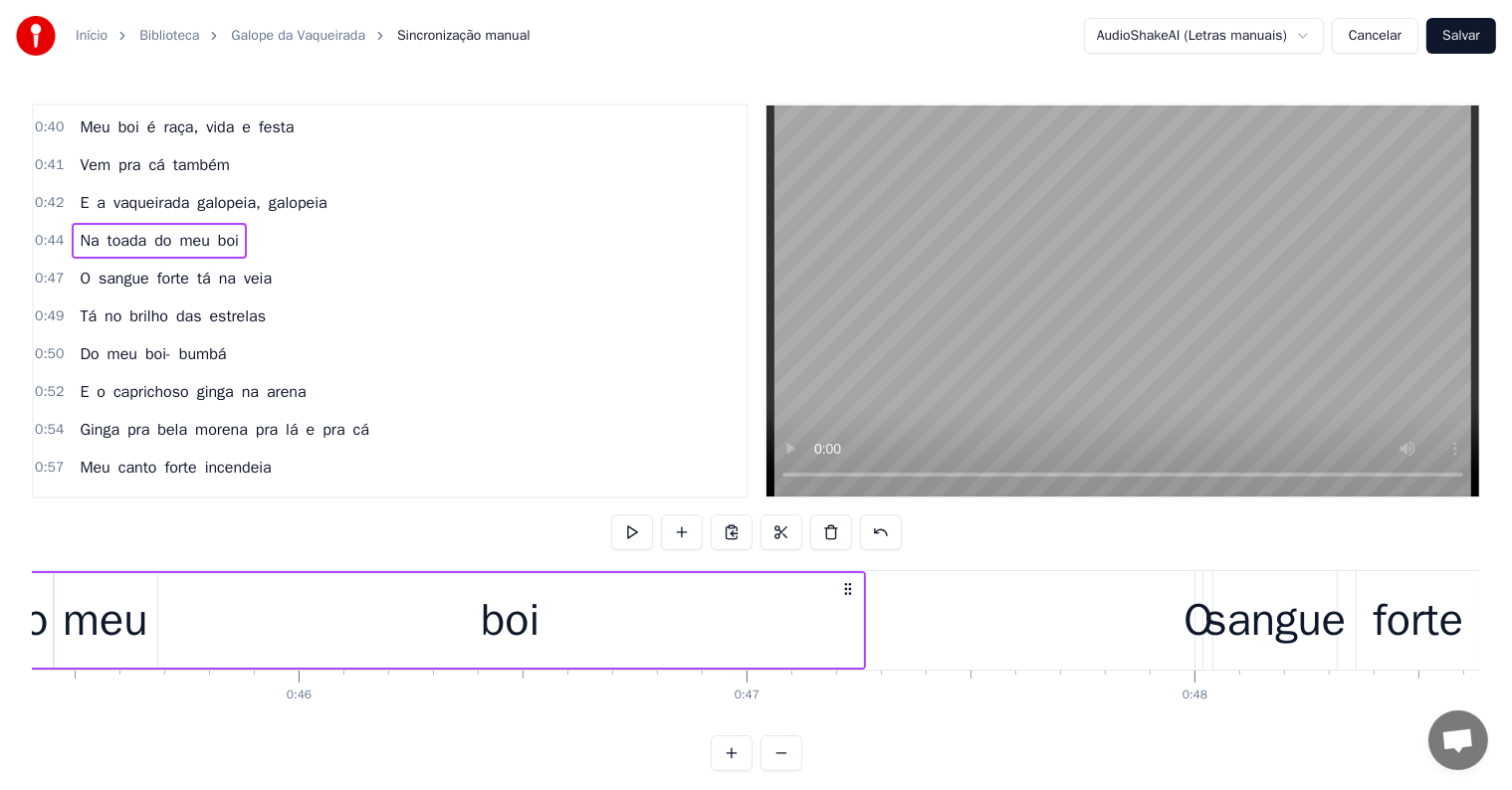 scroll, scrollTop: 0, scrollLeft: 19825, axis: horizontal 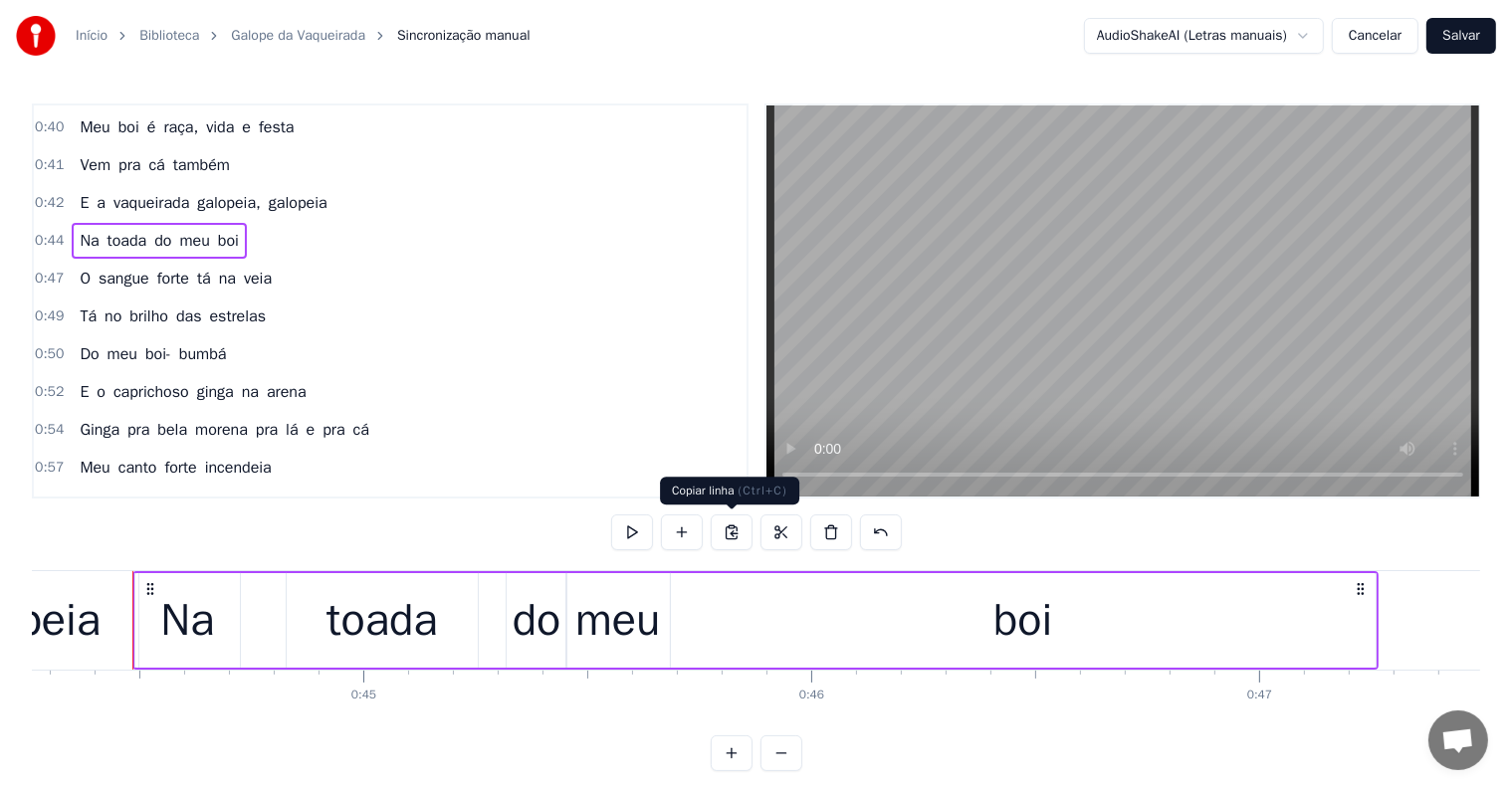 click at bounding box center [732, 532] 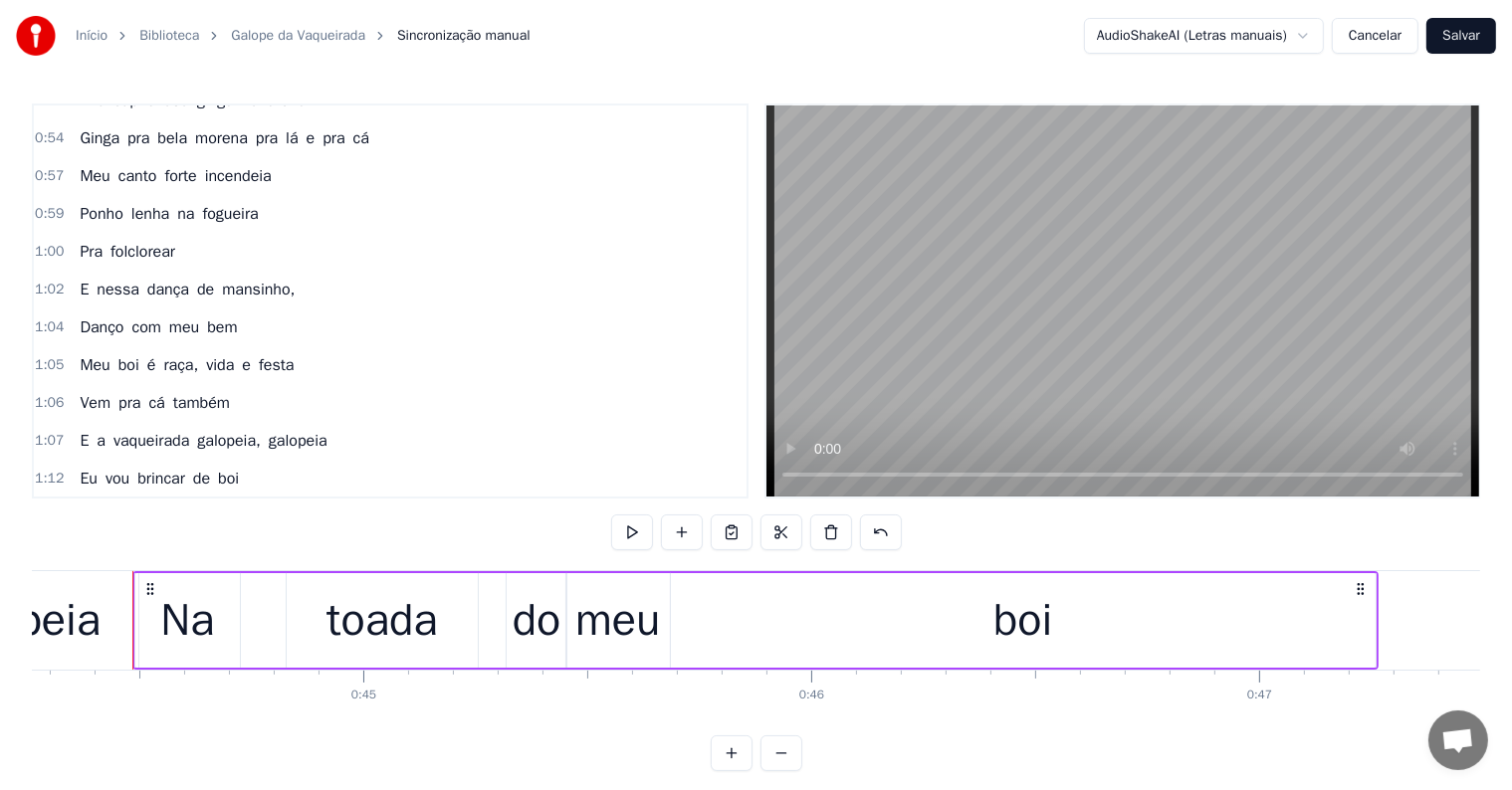 scroll, scrollTop: 711, scrollLeft: 0, axis: vertical 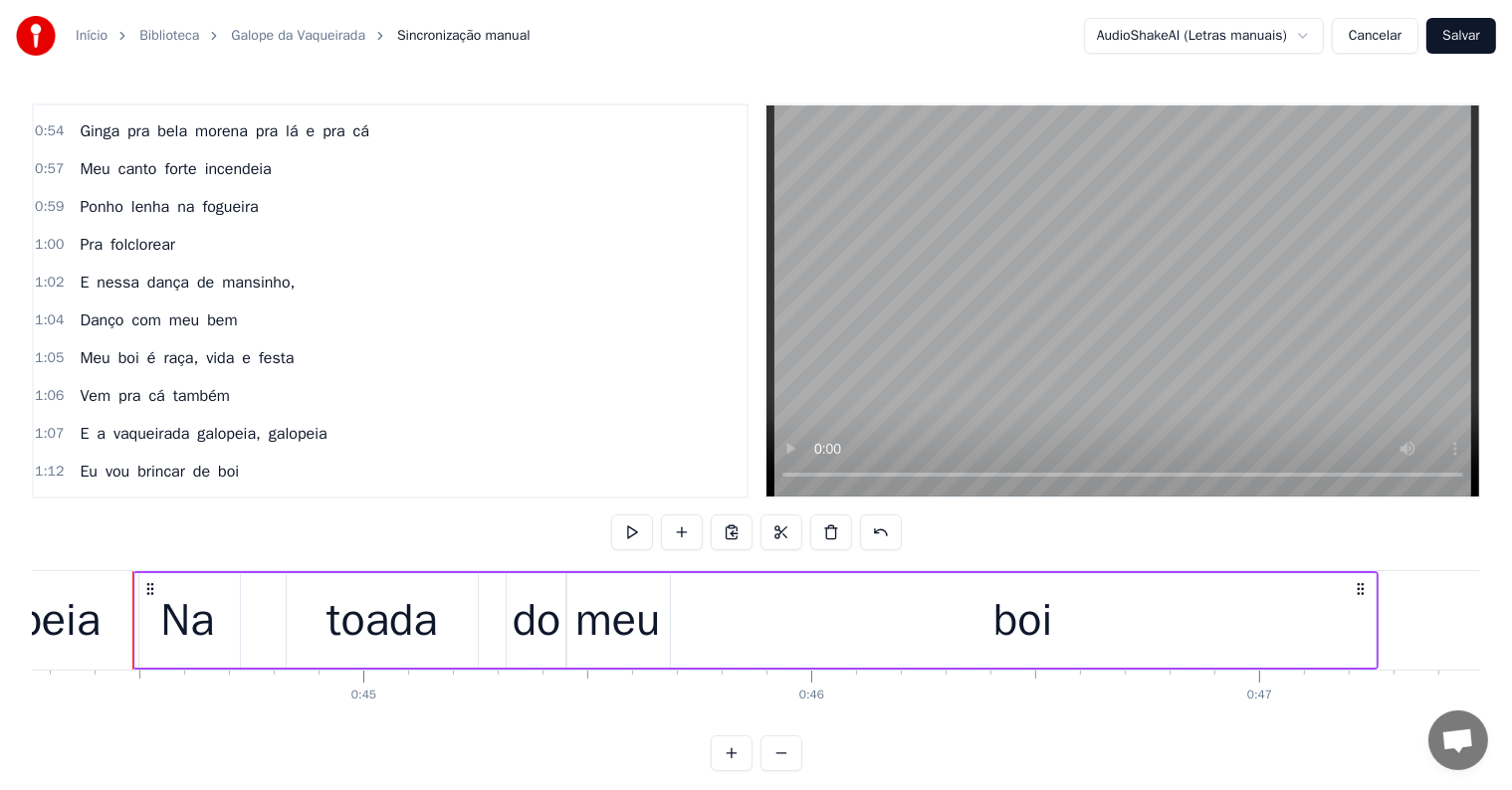 click on "galopeia" at bounding box center (298, 434) 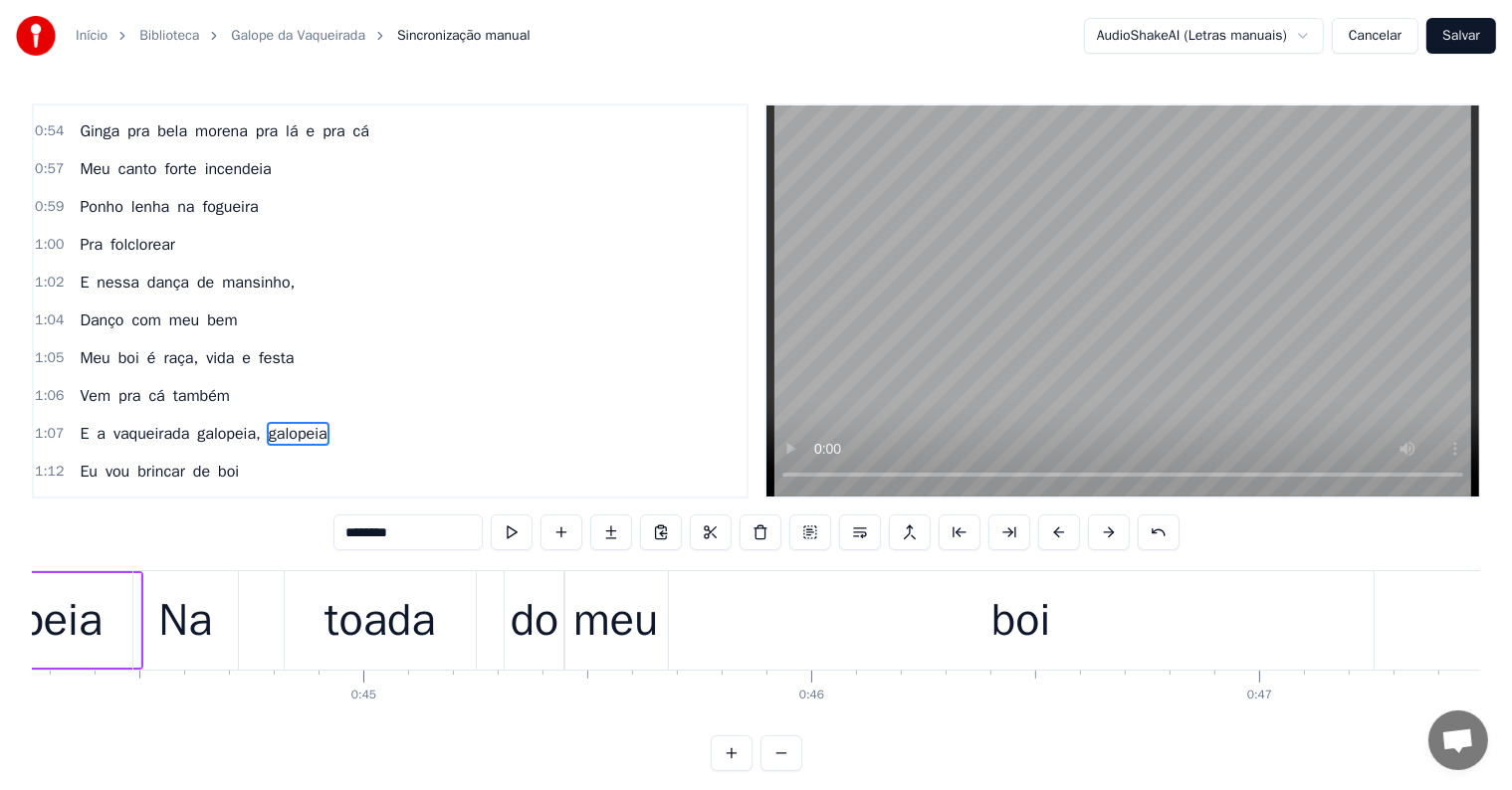 scroll, scrollTop: 793, scrollLeft: 0, axis: vertical 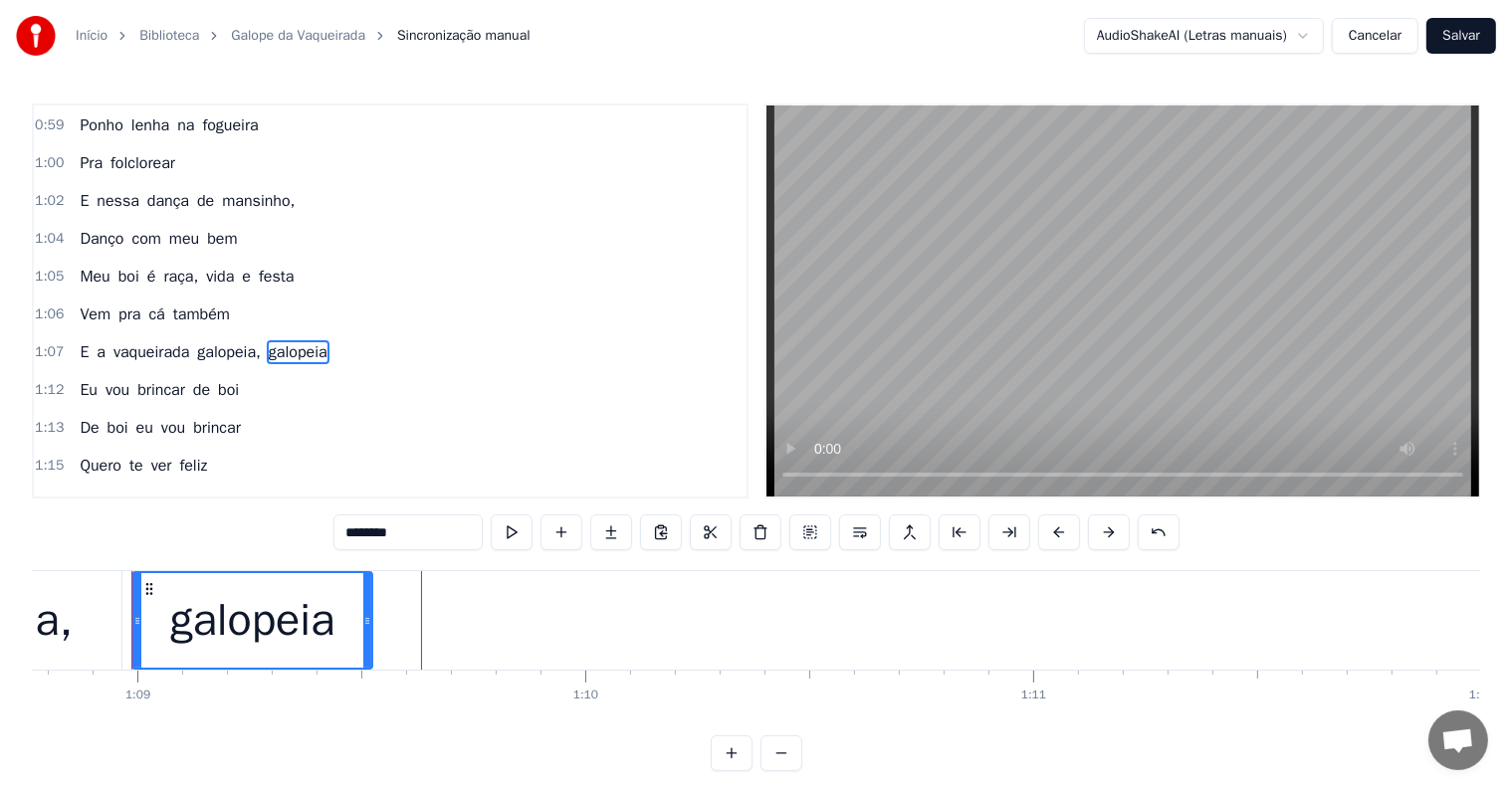click at bounding box center [23720, 620] 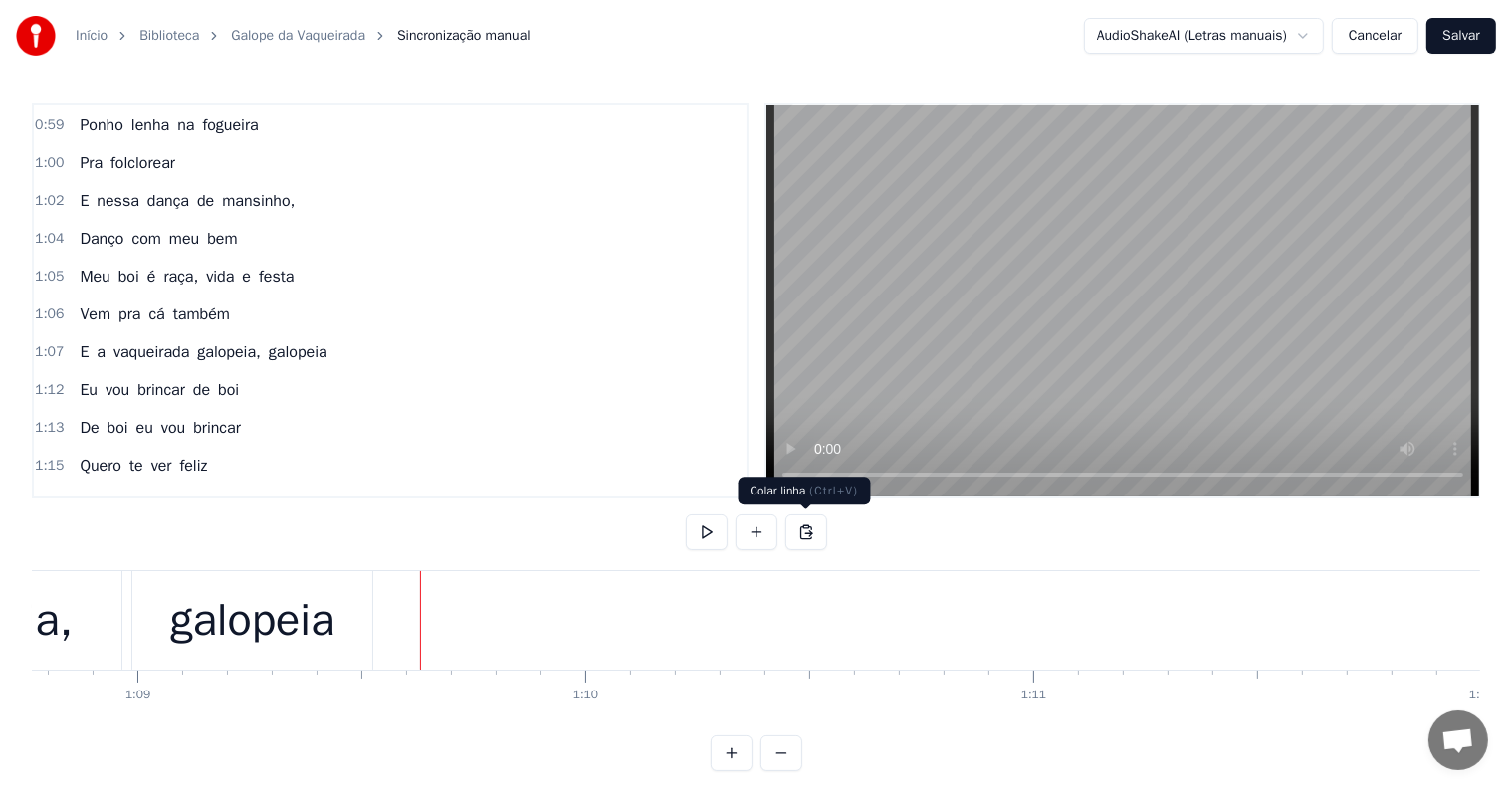 click at bounding box center [806, 532] 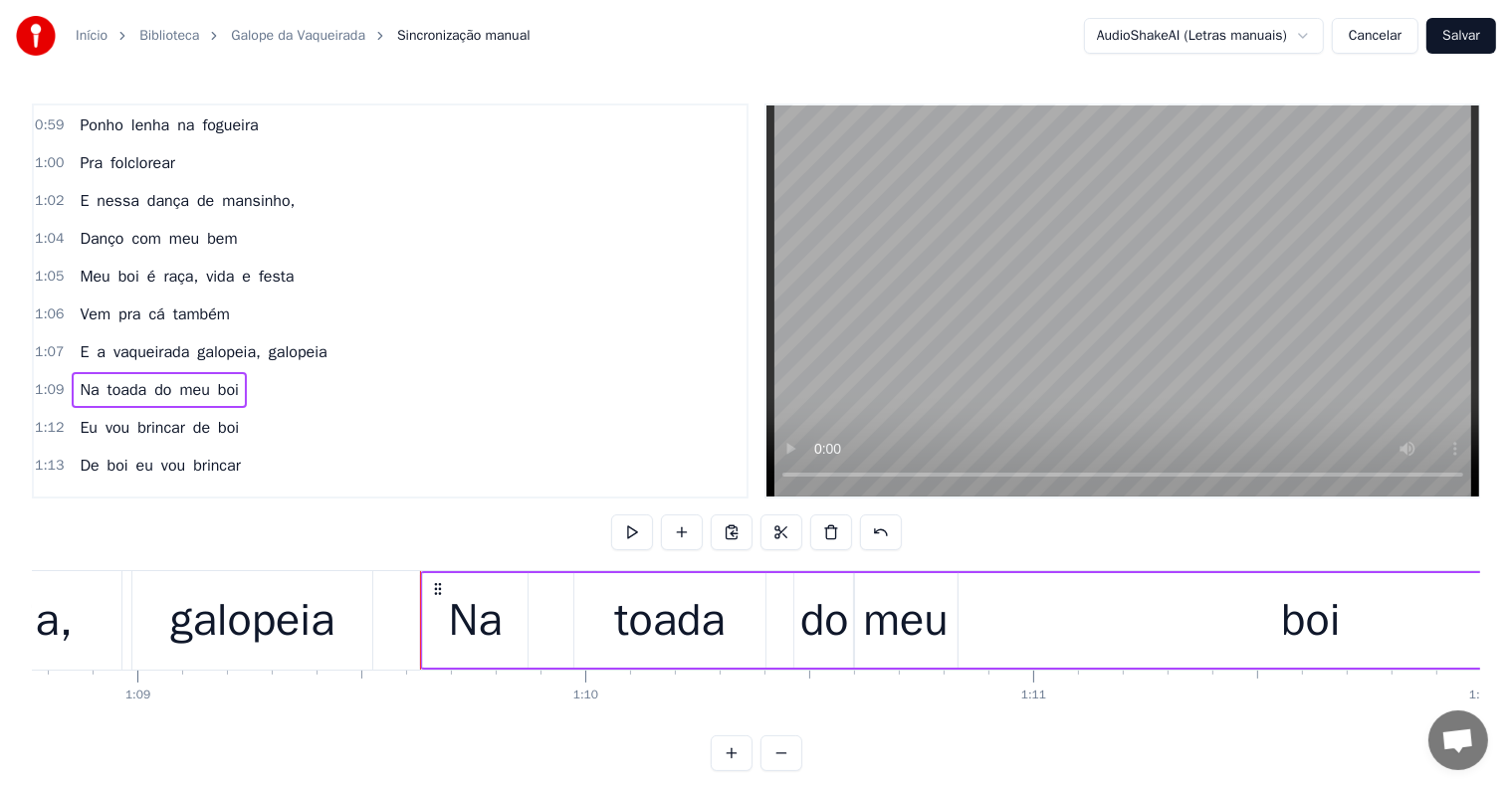 click on "galopeia" at bounding box center [252, 621] 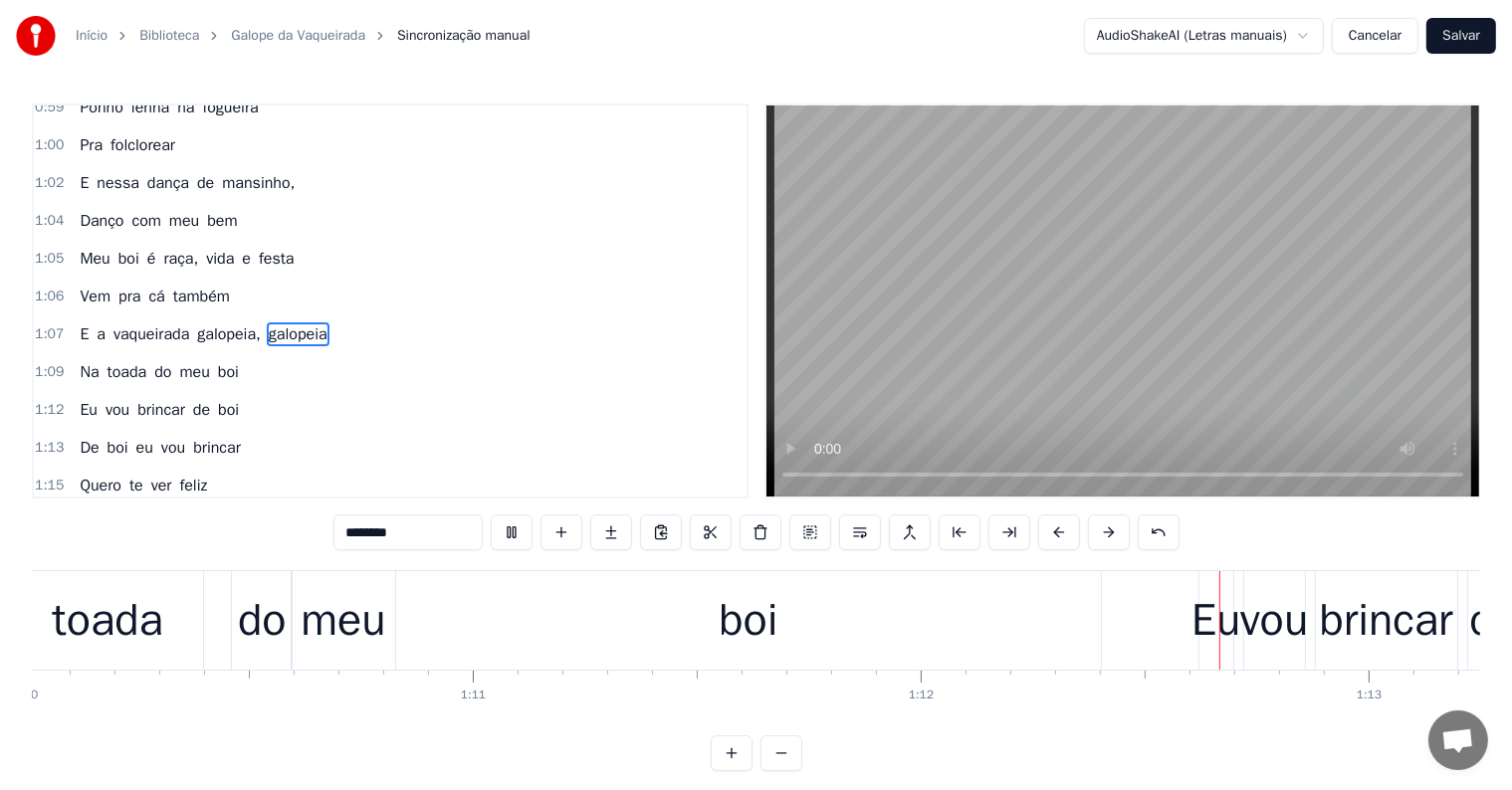 scroll, scrollTop: 0, scrollLeft: 32032, axis: horizontal 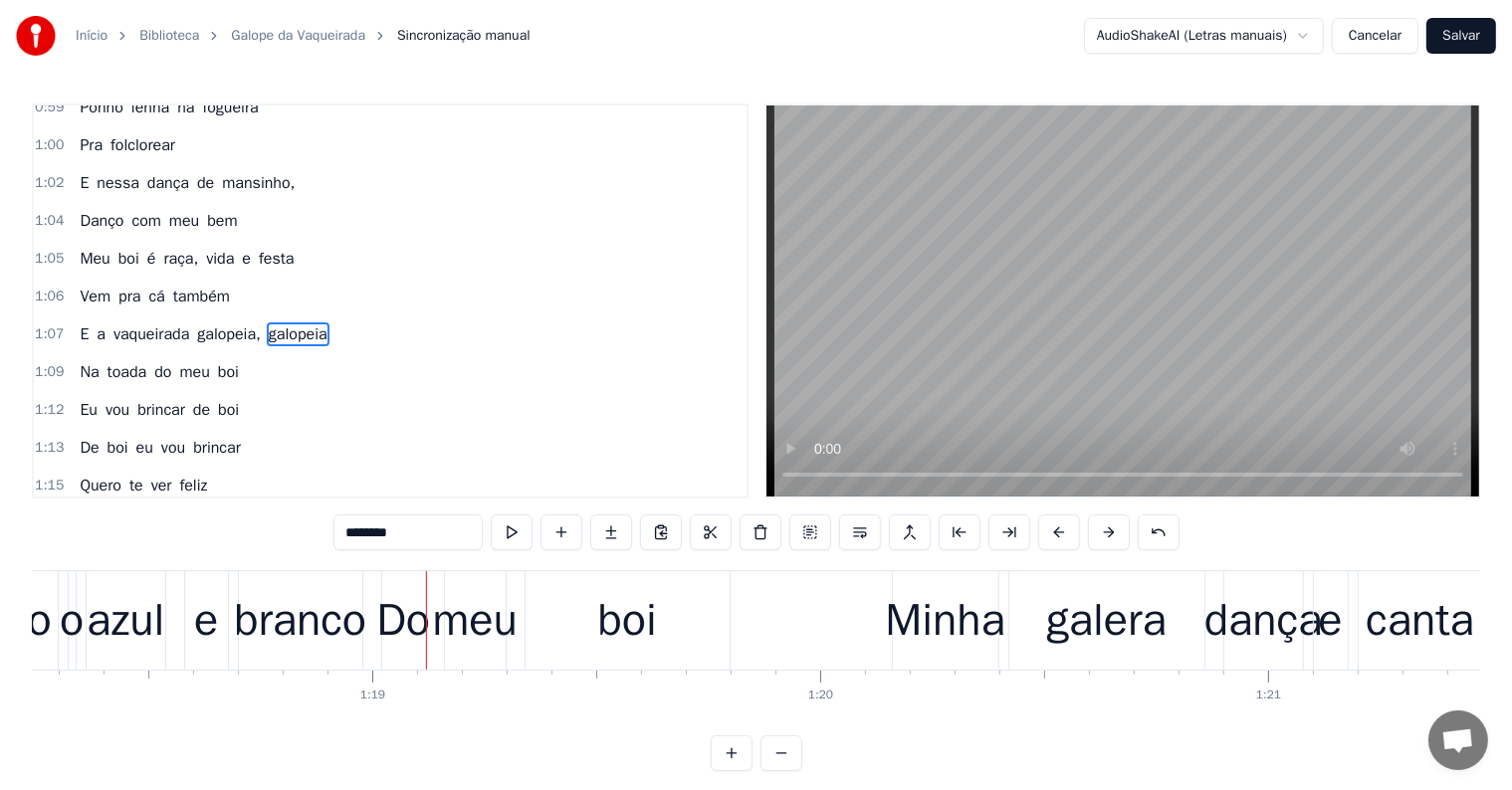 click on "Girando" at bounding box center (107, 523) 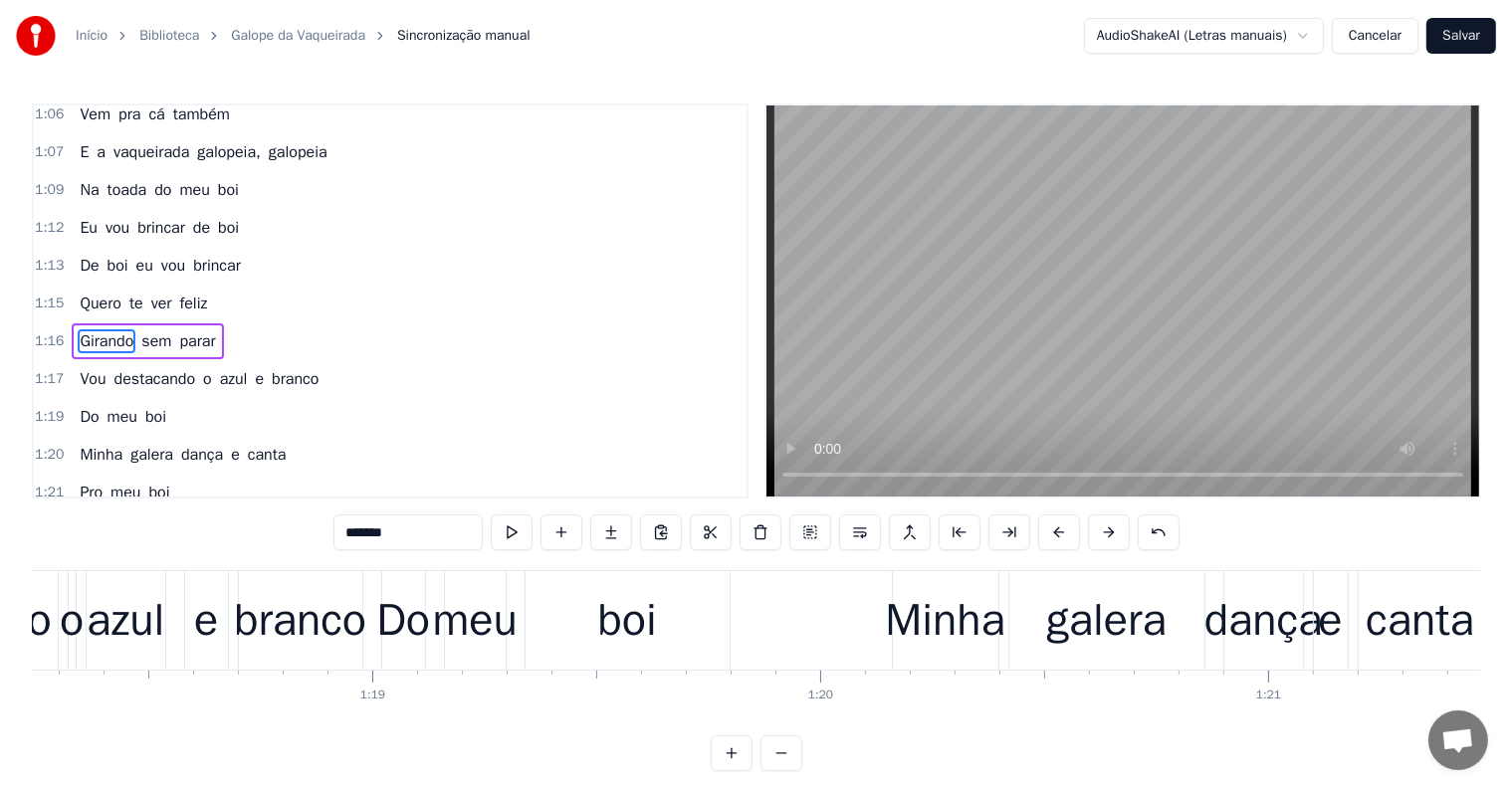 scroll, scrollTop: 994, scrollLeft: 0, axis: vertical 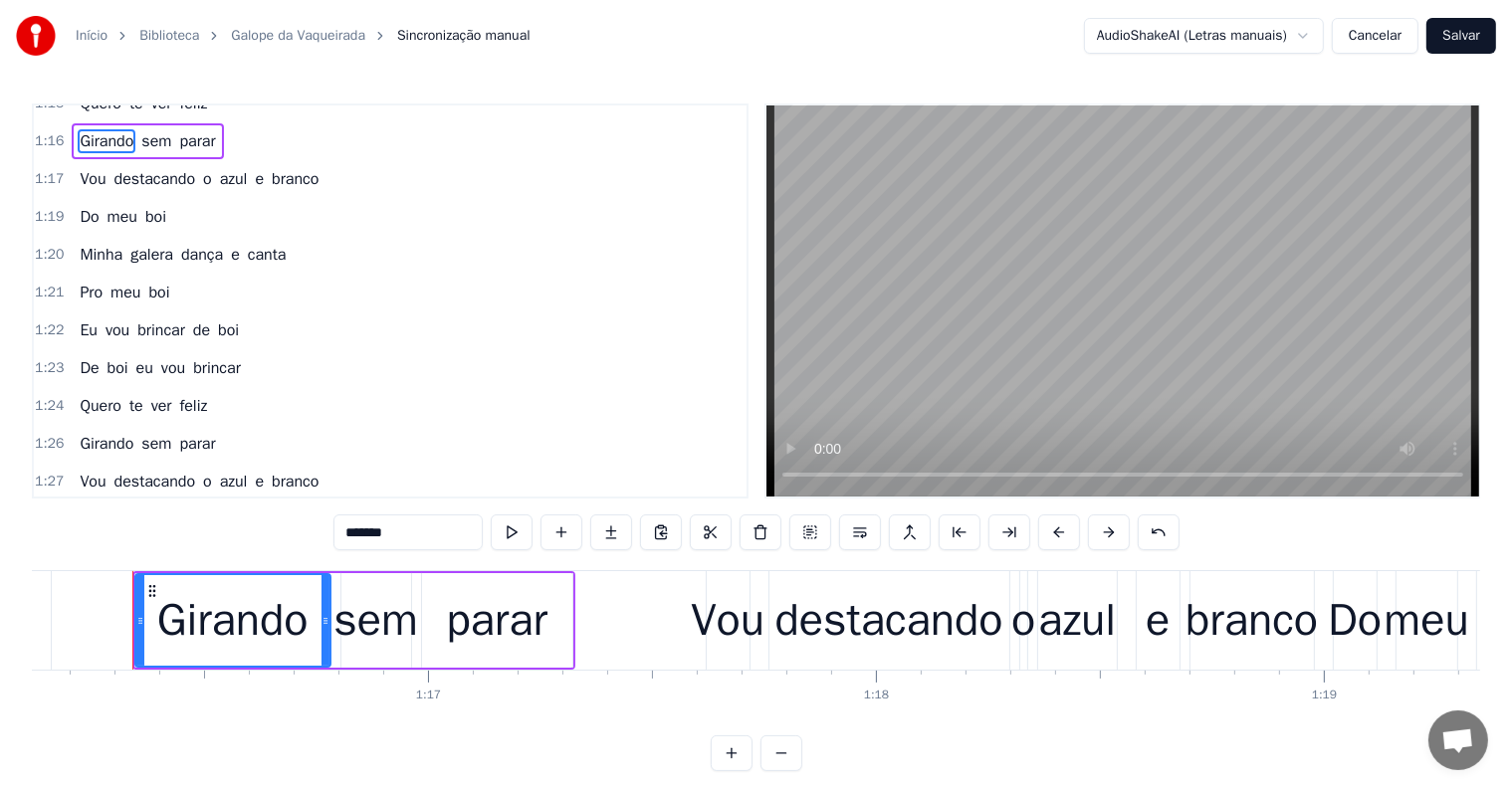 click on "Girando" at bounding box center (107, 444) 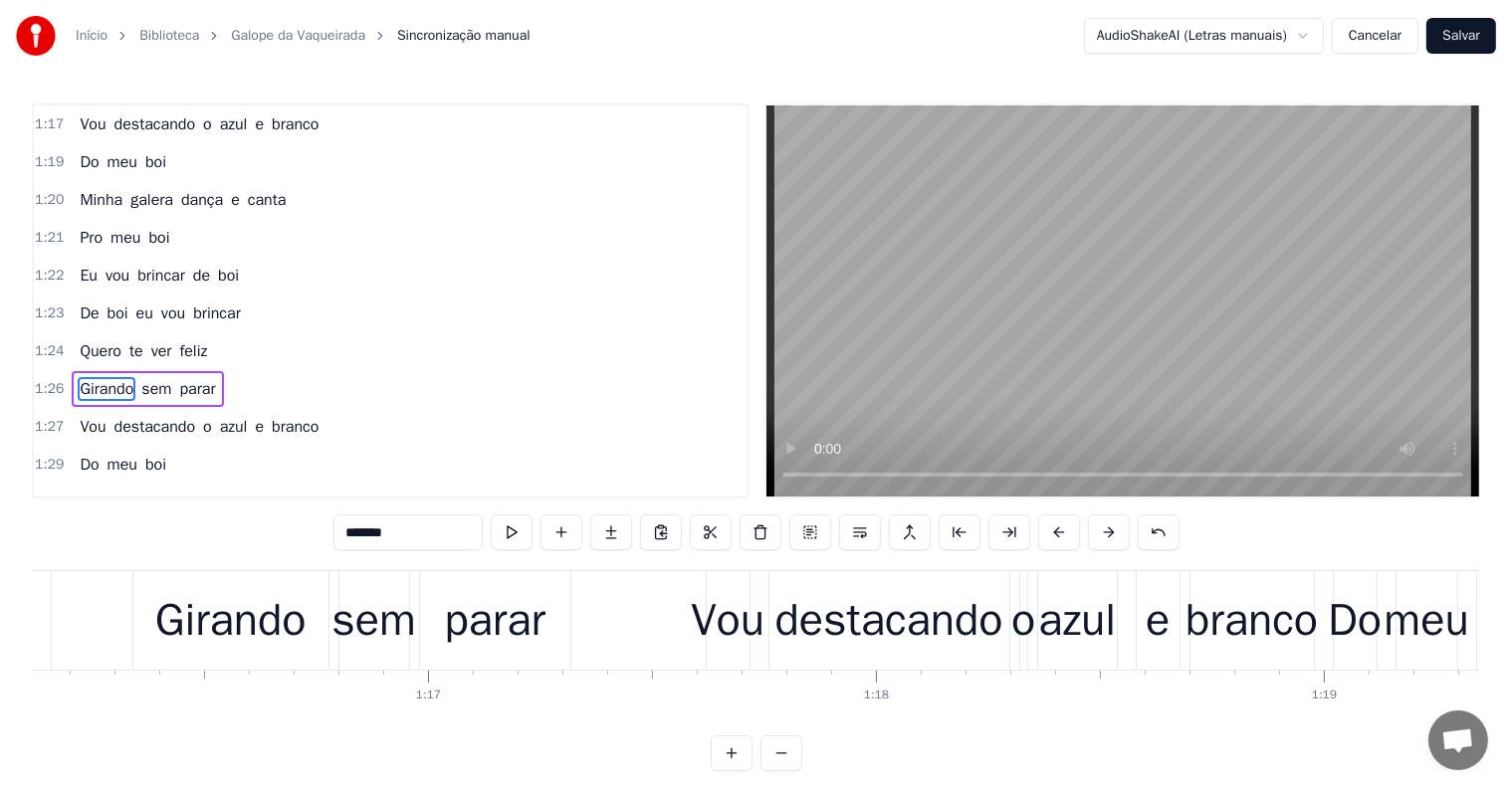 scroll, scrollTop: 1286, scrollLeft: 0, axis: vertical 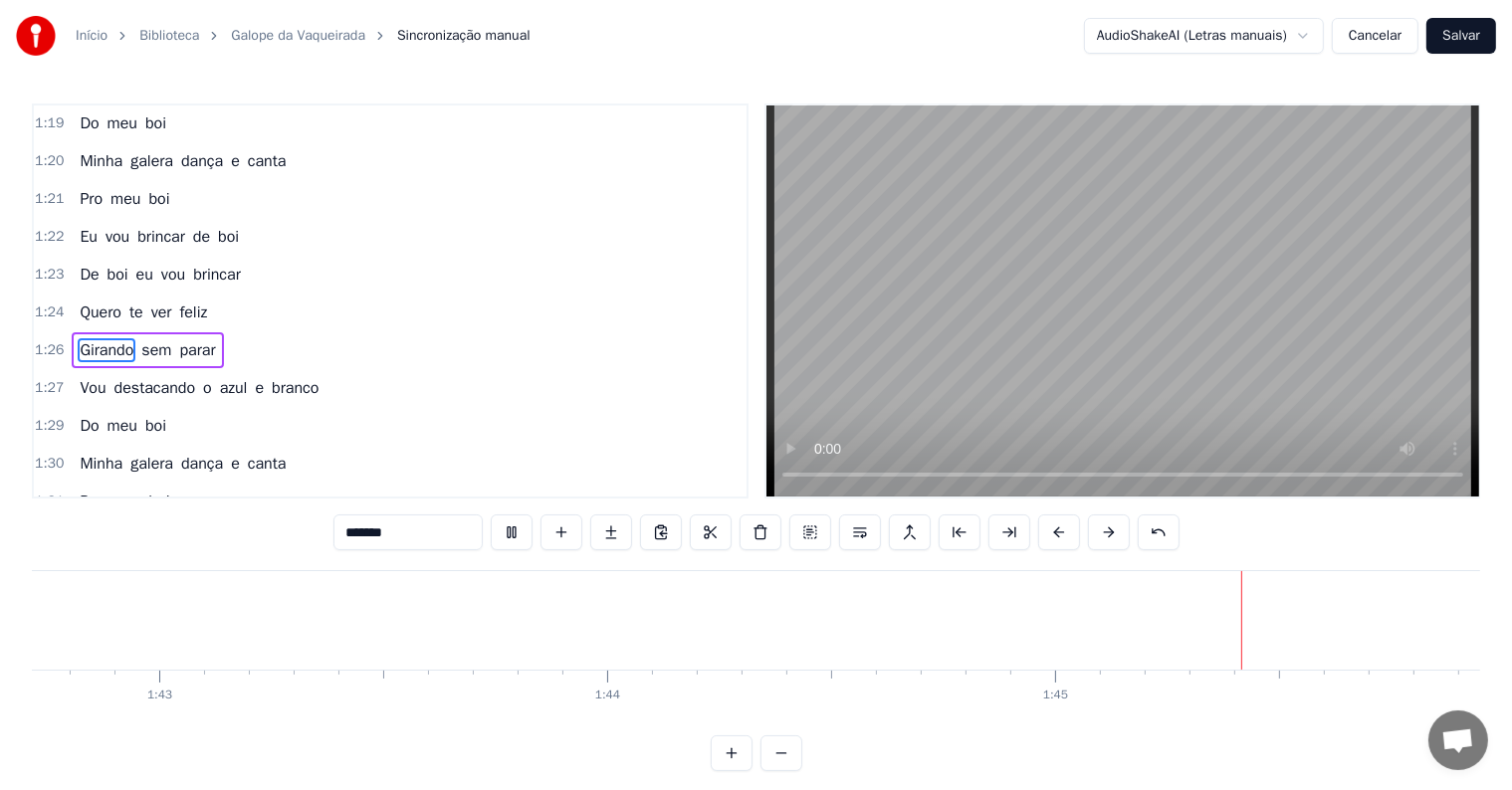 type 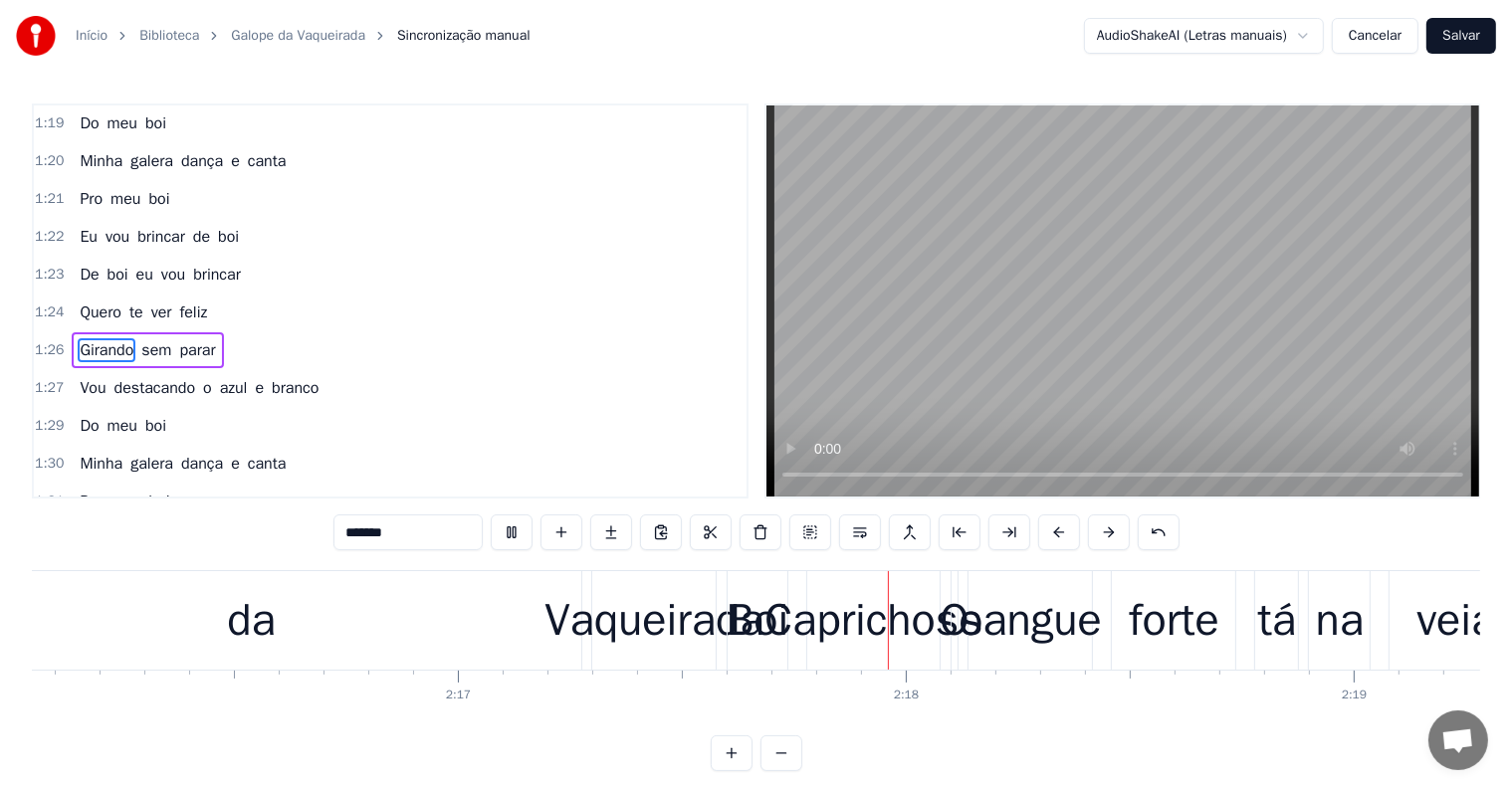 scroll, scrollTop: 0, scrollLeft: 61280, axis: horizontal 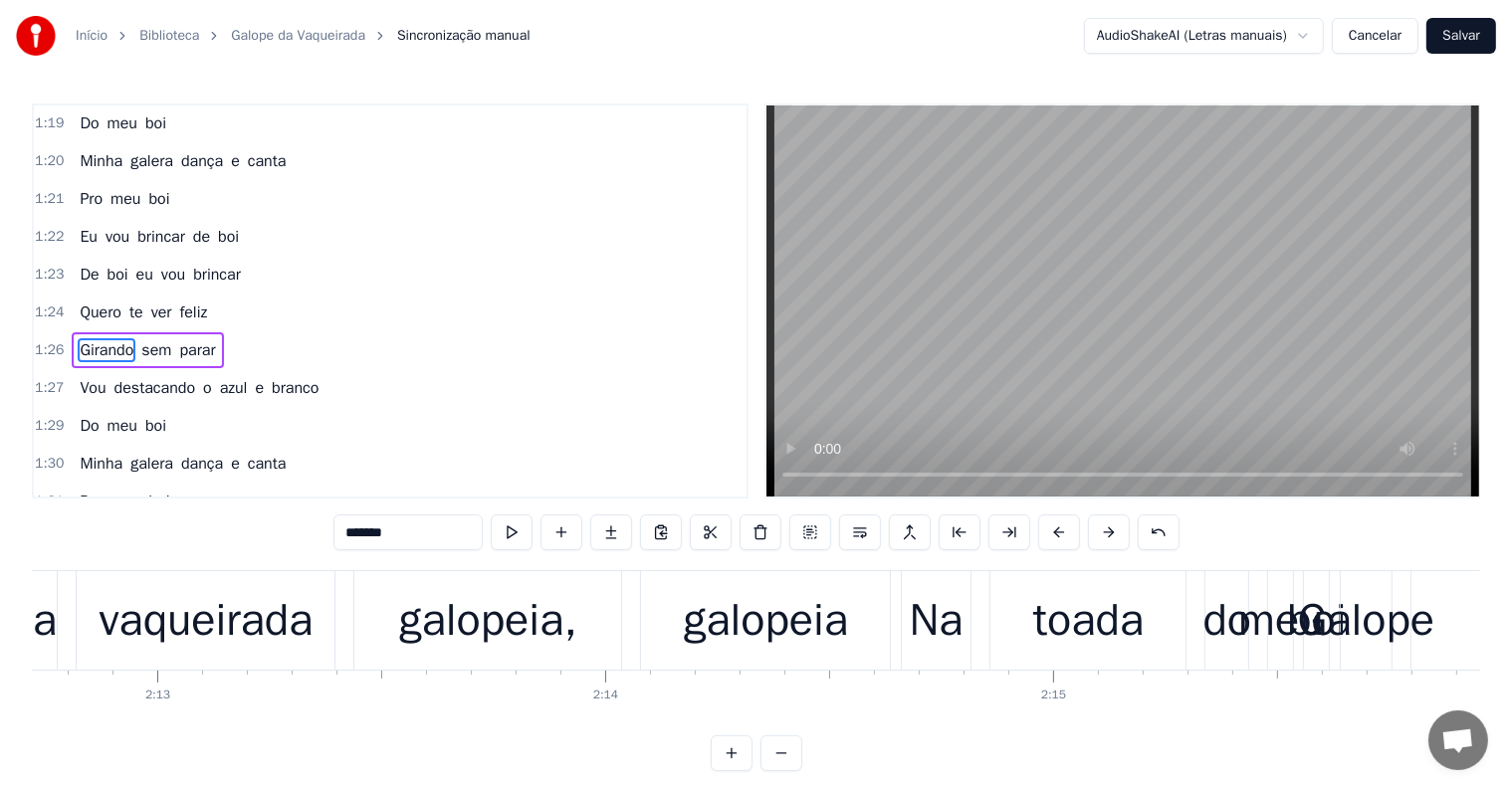 click on "vaqueirada" at bounding box center [206, 621] 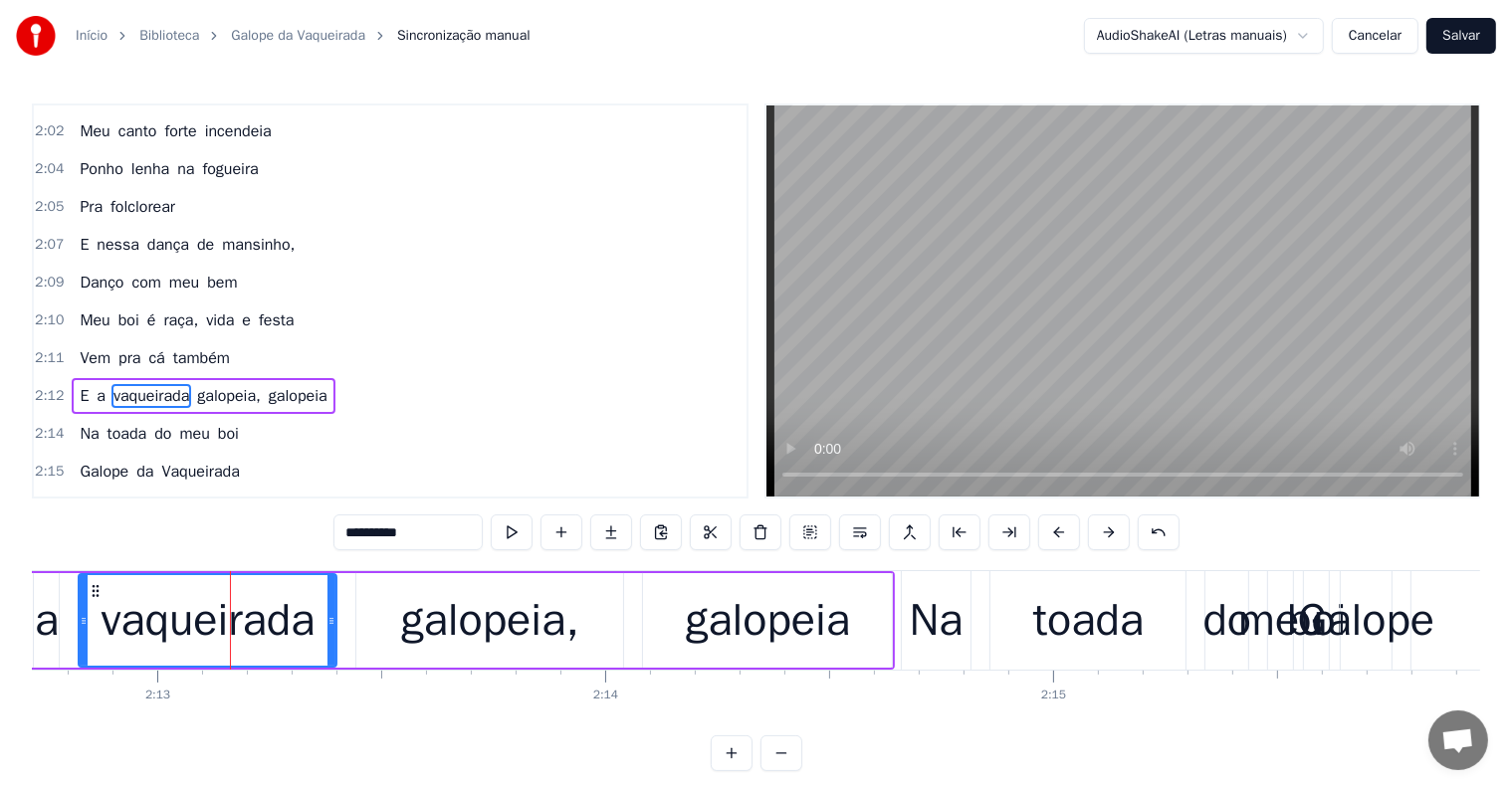 scroll, scrollTop: 1909, scrollLeft: 0, axis: vertical 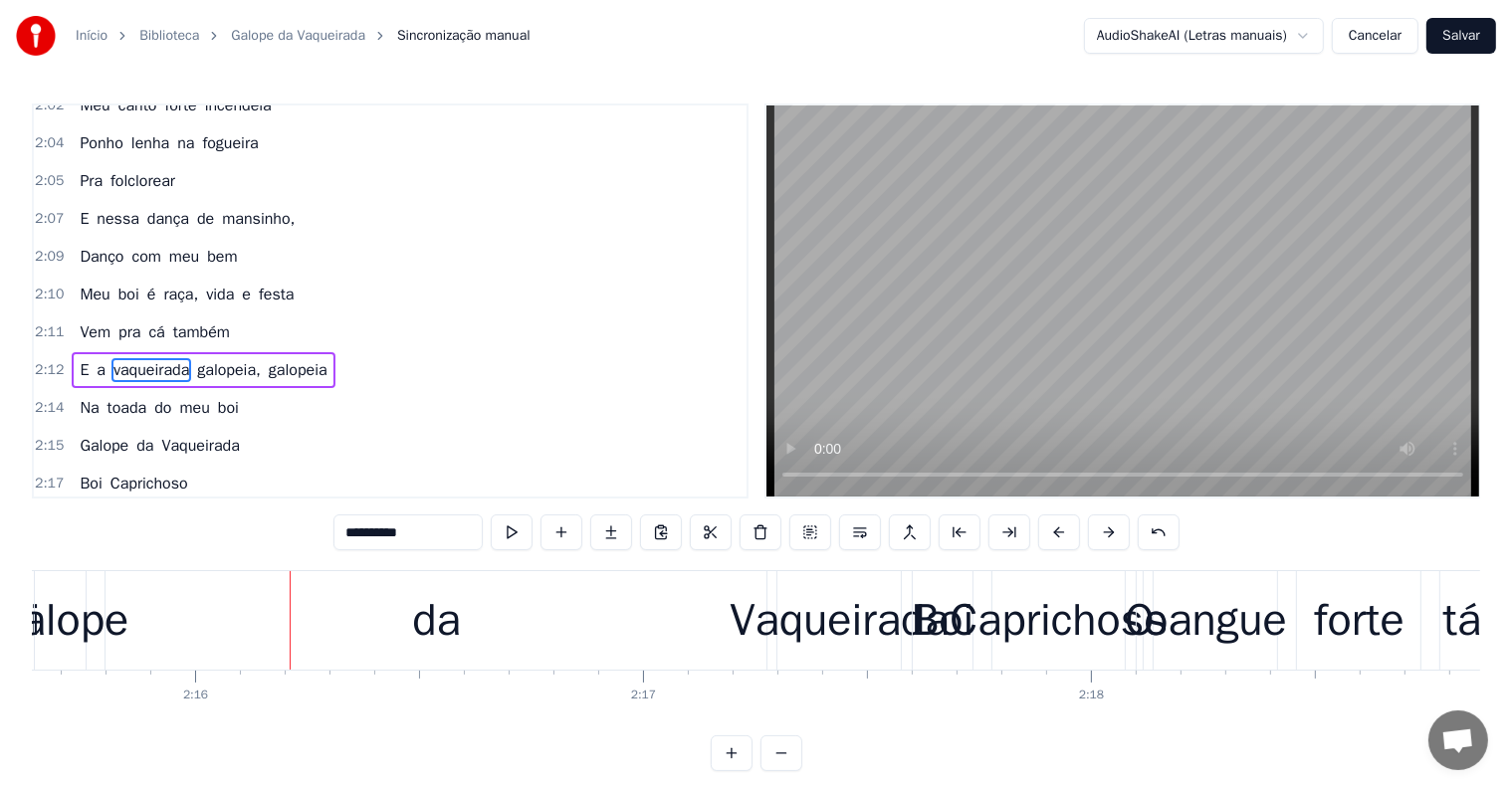 click on "Galope" at bounding box center (60, 621) 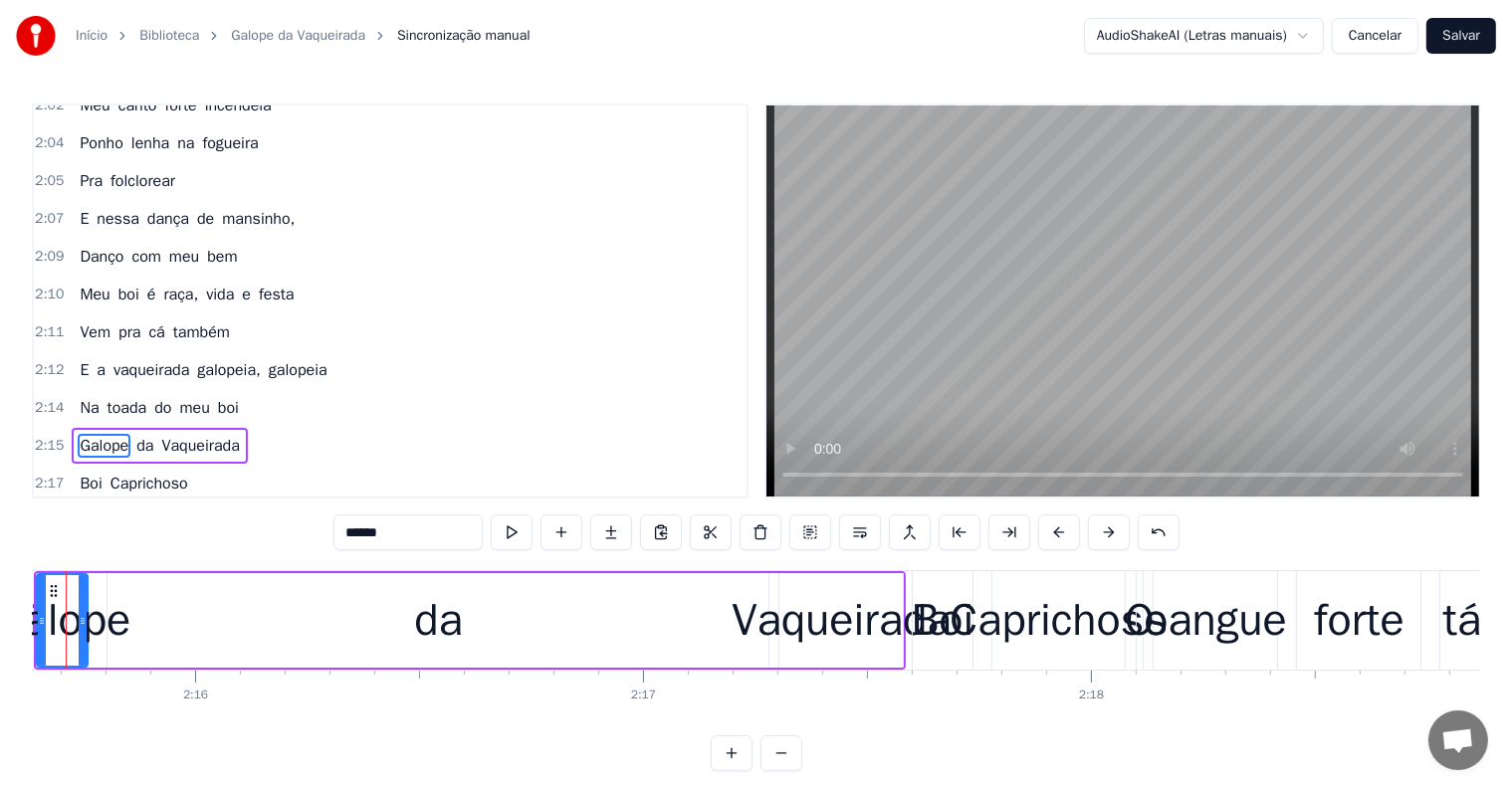 scroll, scrollTop: 1982, scrollLeft: 0, axis: vertical 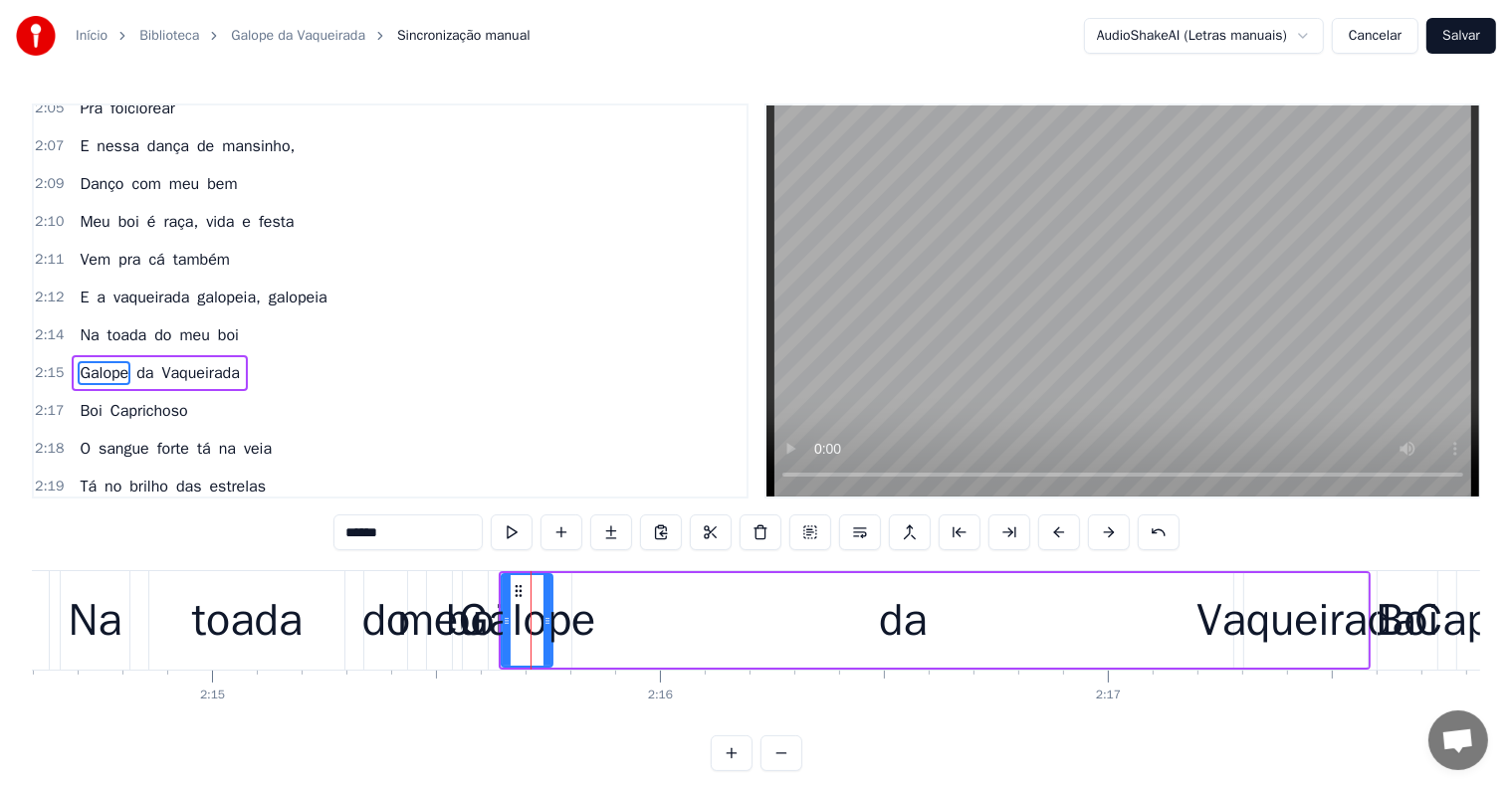 click on "Na" at bounding box center [96, 621] 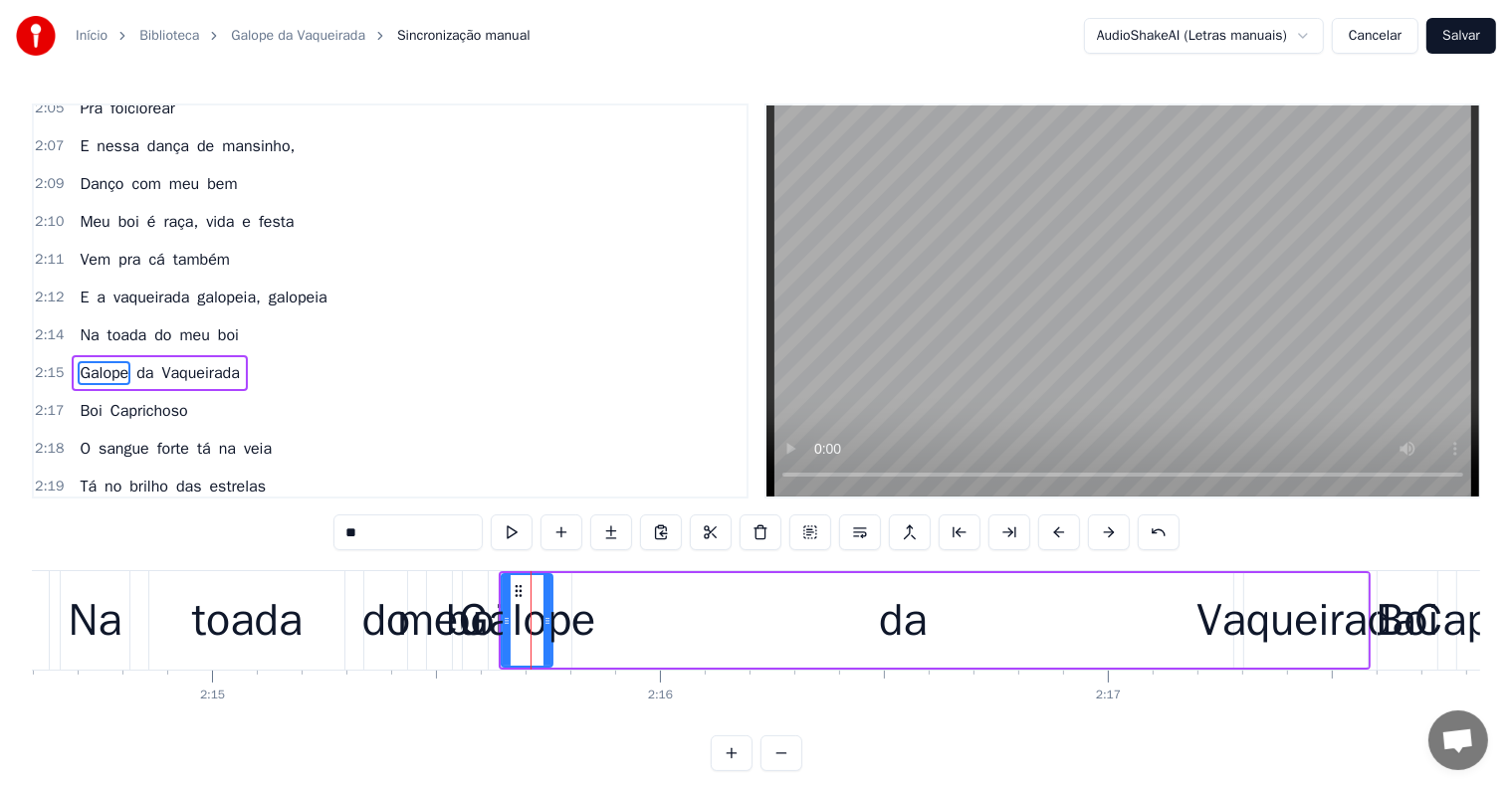 scroll, scrollTop: 1946, scrollLeft: 0, axis: vertical 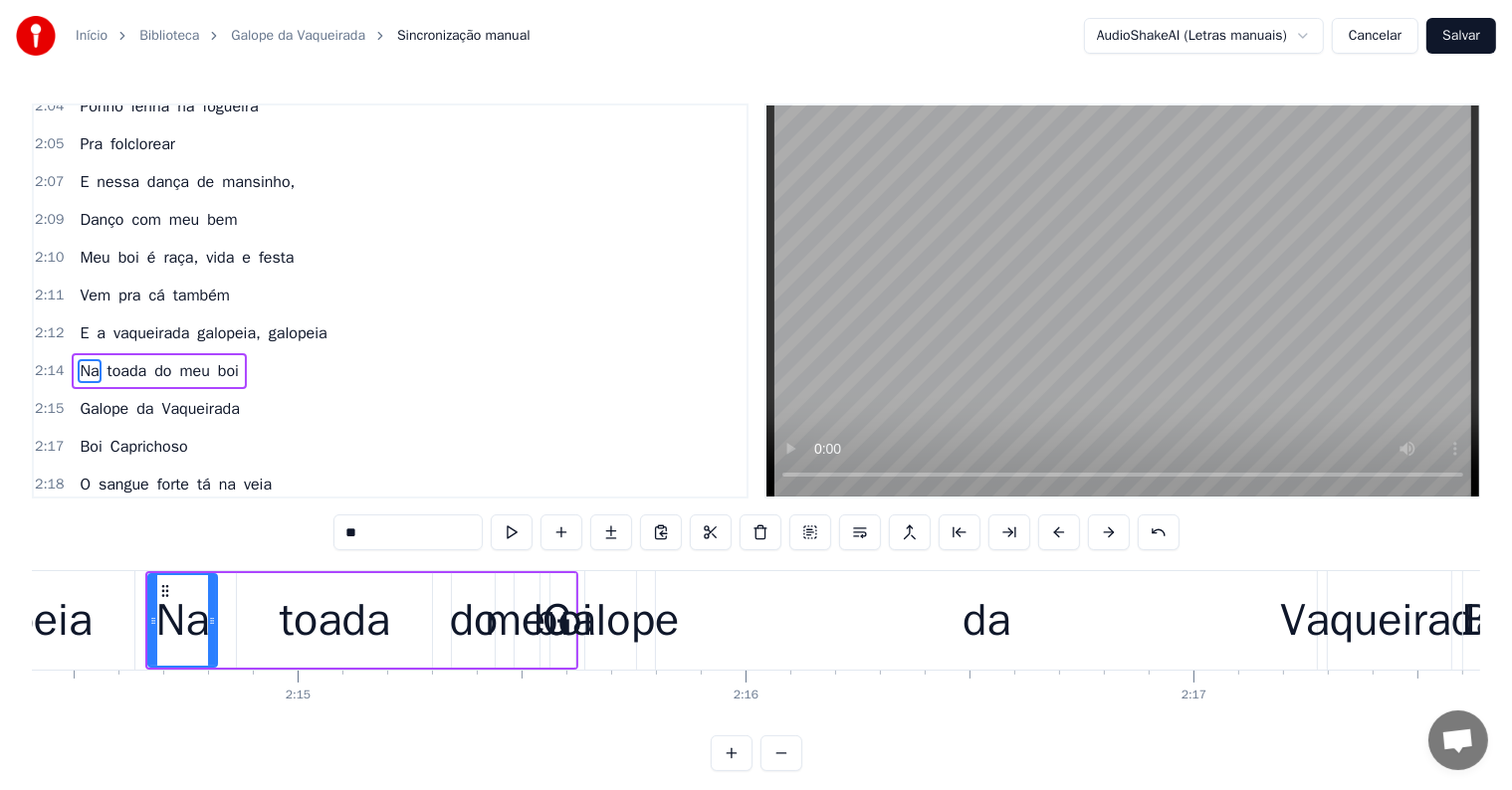 click on "Na" at bounding box center (183, 621) 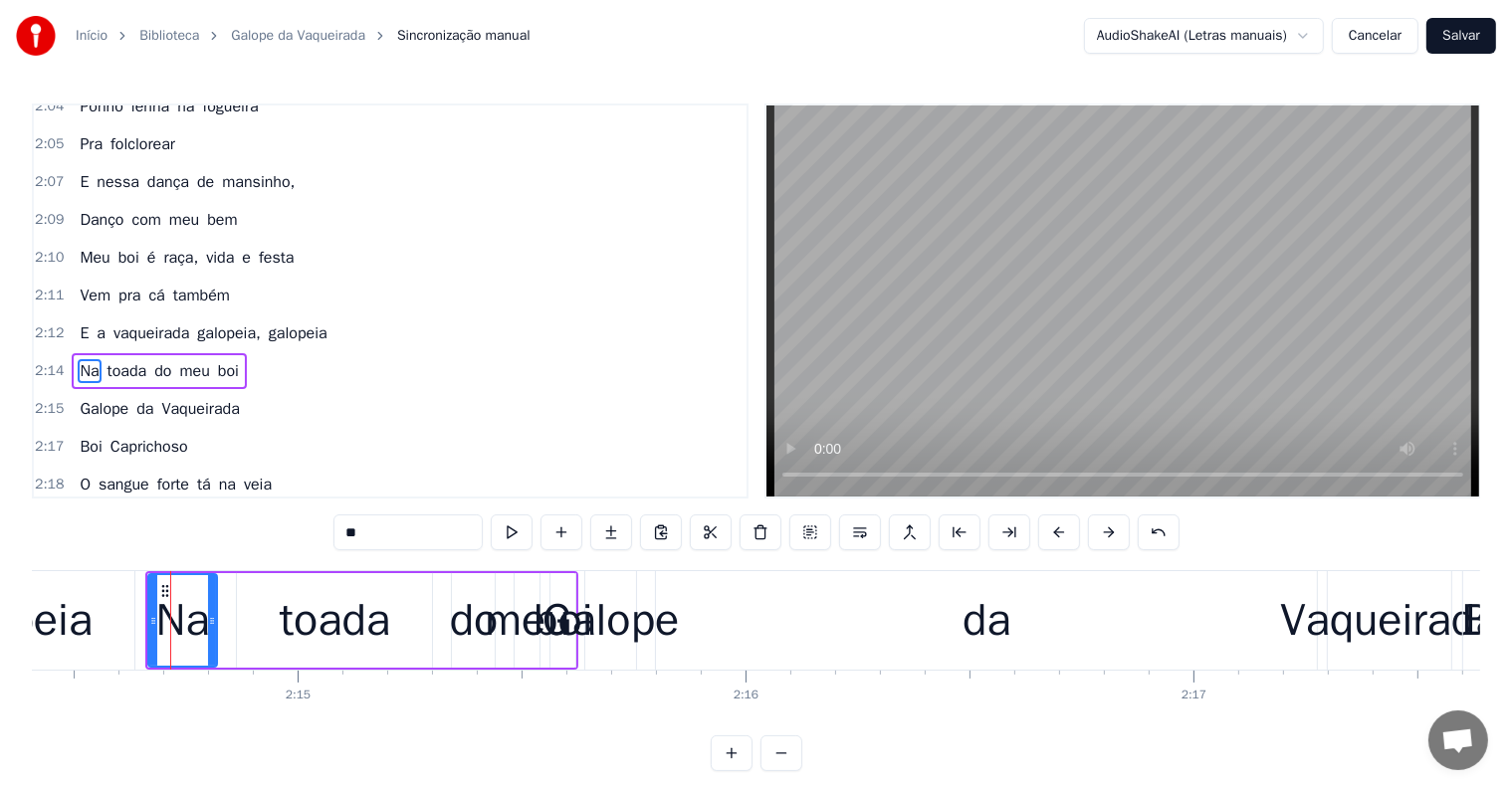 click on "Galope da Vaqueirada" at bounding box center [159, 409] 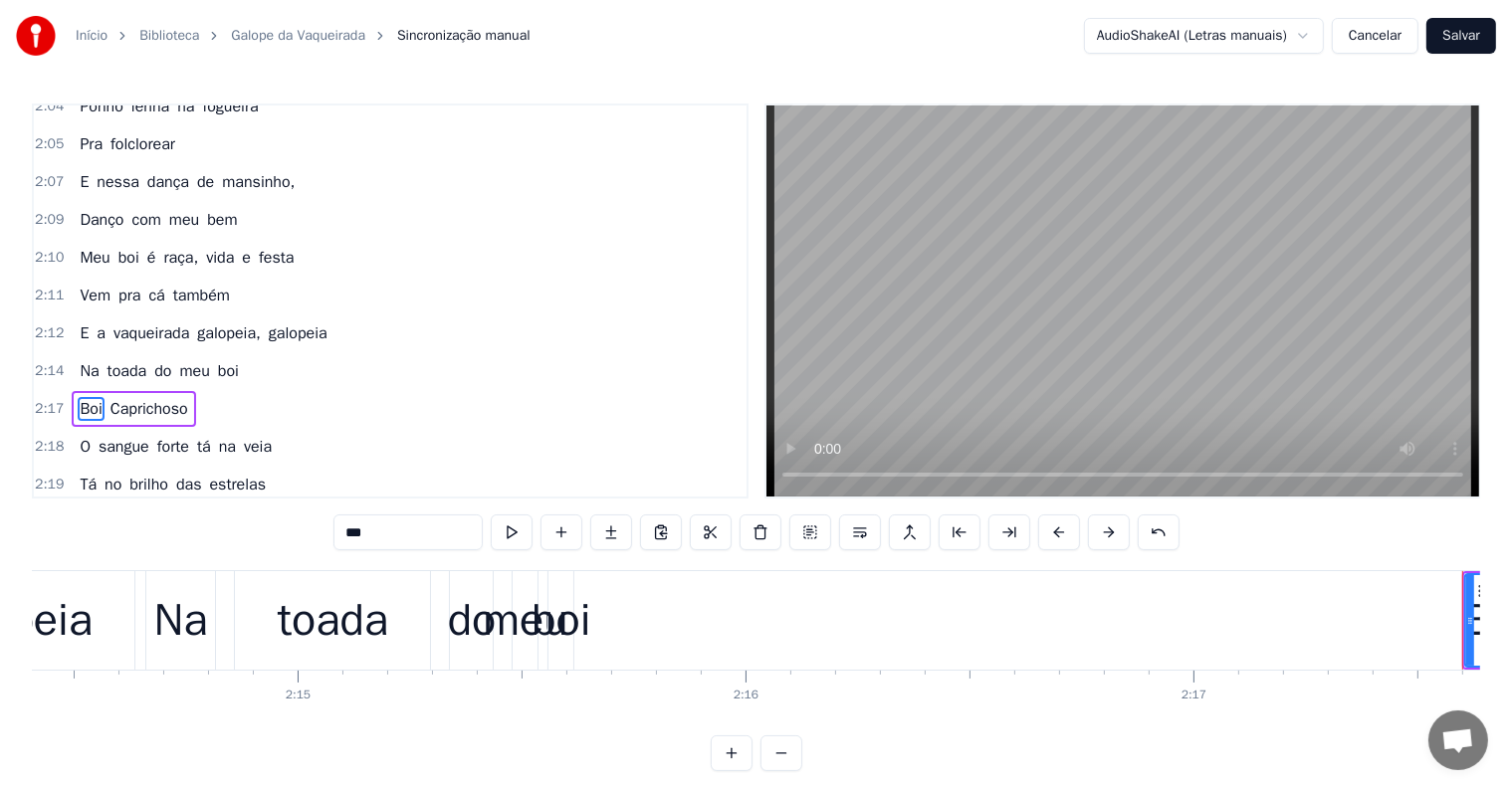 scroll, scrollTop: 1982, scrollLeft: 0, axis: vertical 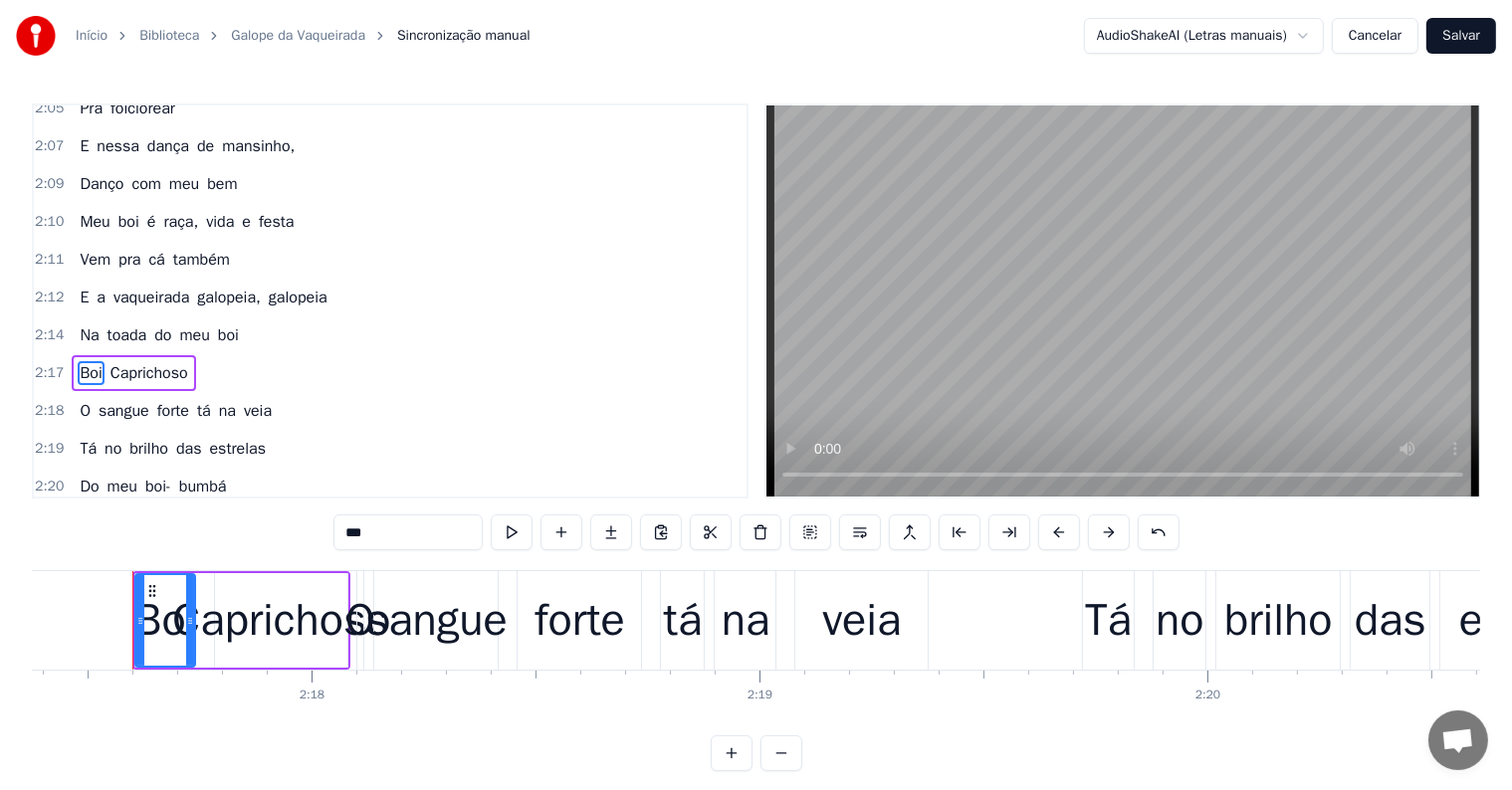 click on "Boi Caprichoso" at bounding box center (133, 373) 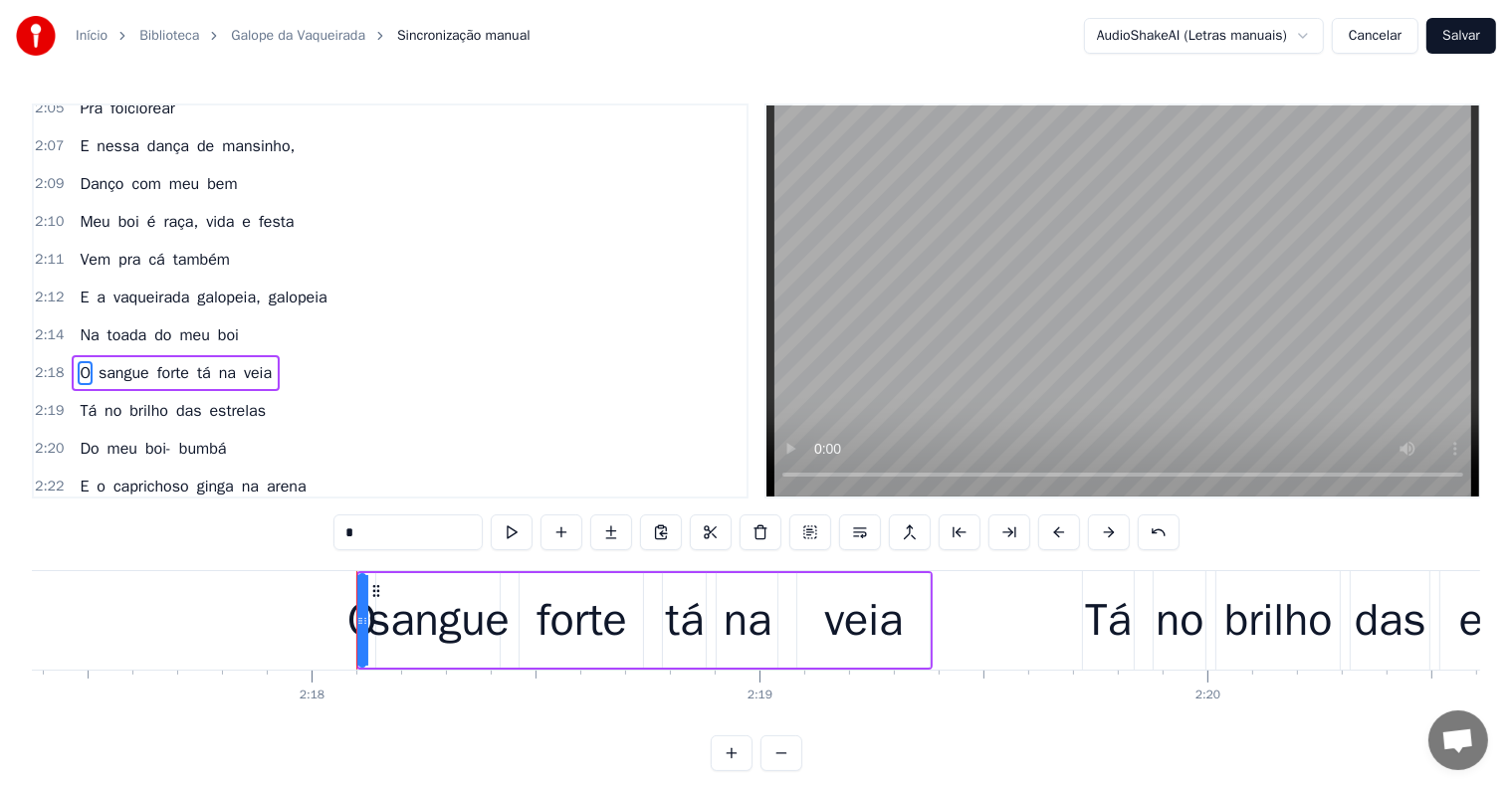 click on "Na" at bounding box center (89, 335) 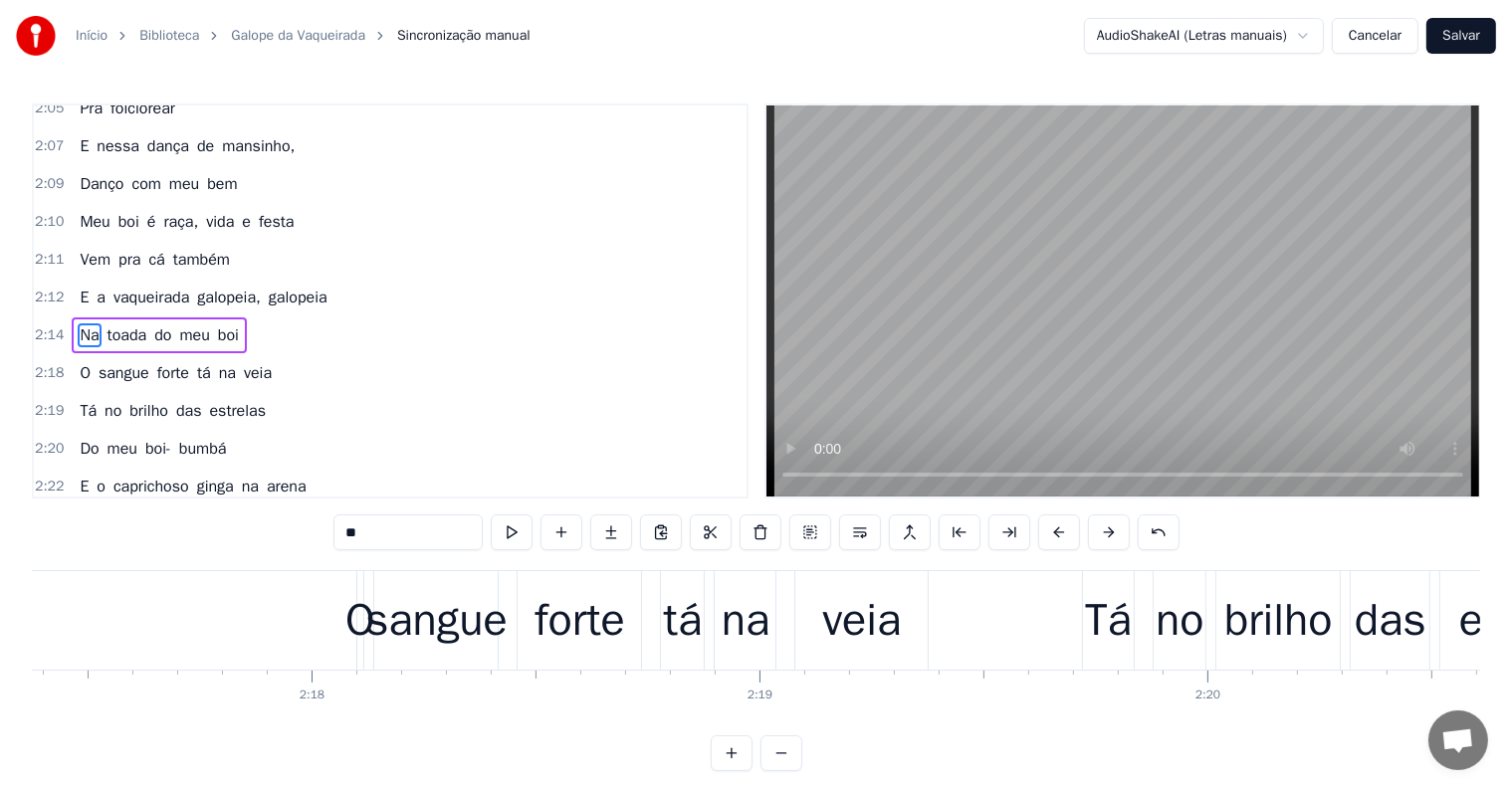 scroll, scrollTop: 1946, scrollLeft: 0, axis: vertical 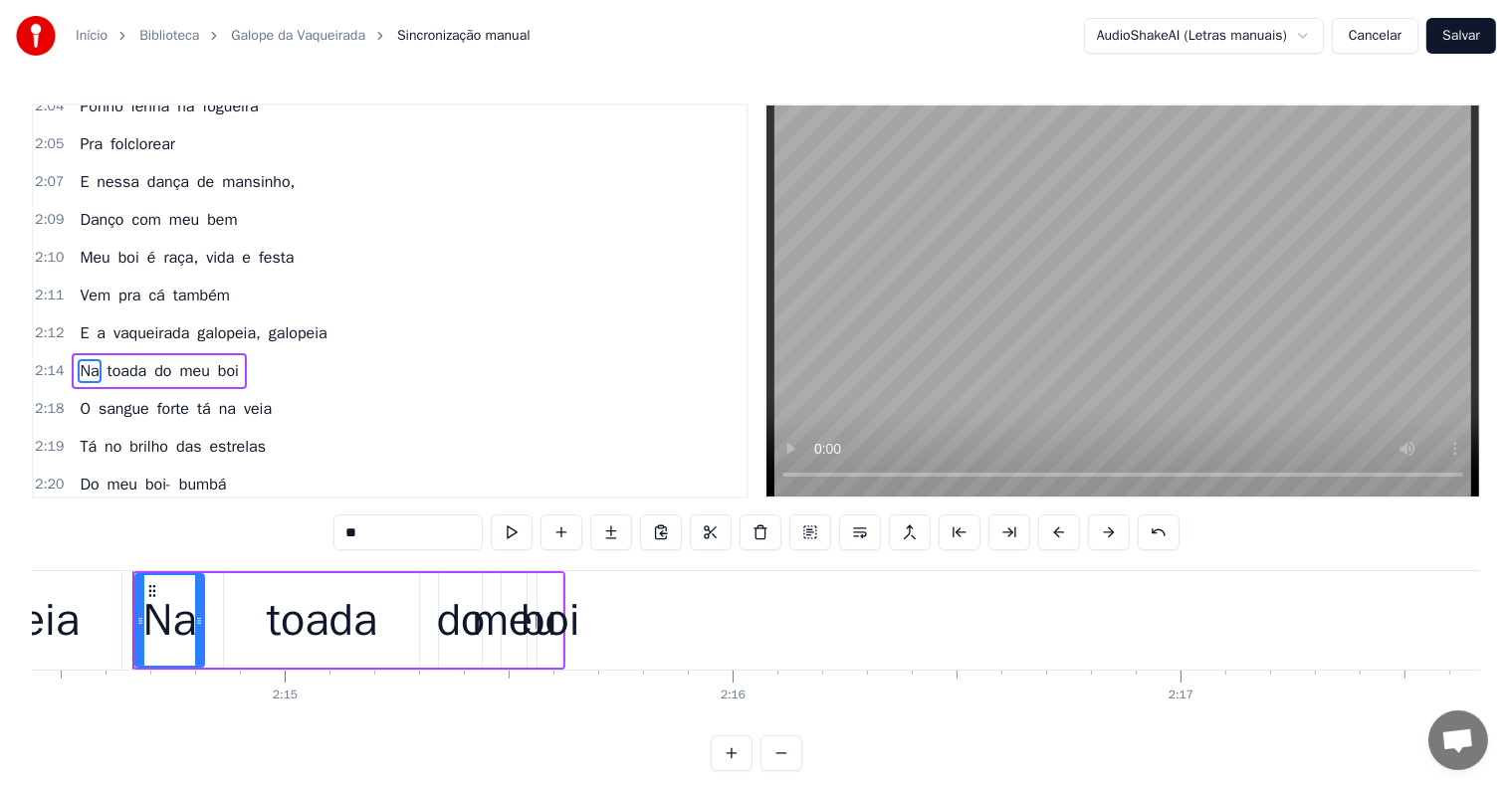 click on "boi" at bounding box center [549, 621] 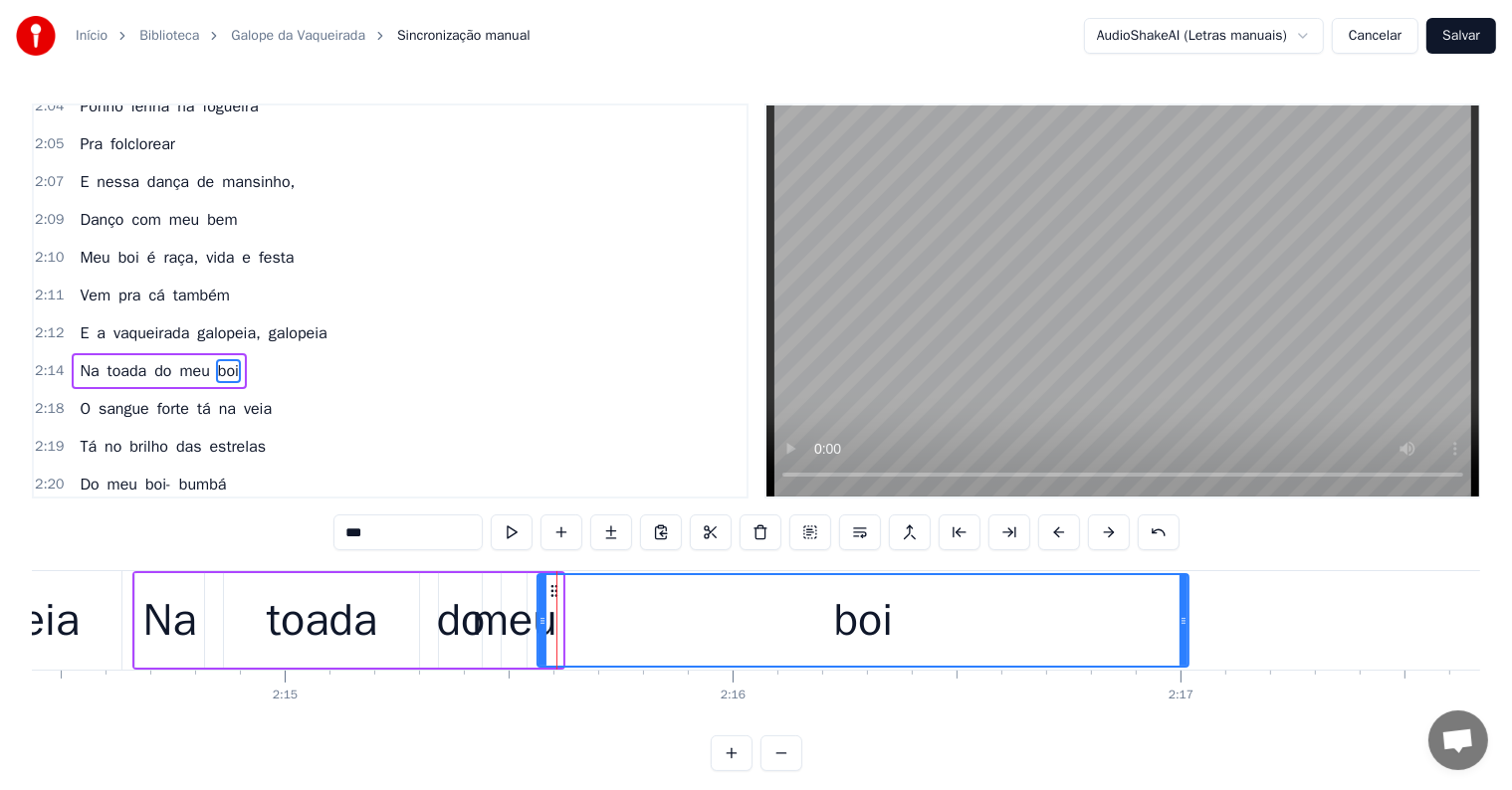 drag, startPoint x: 558, startPoint y: 621, endPoint x: 1205, endPoint y: 655, distance: 647.8927 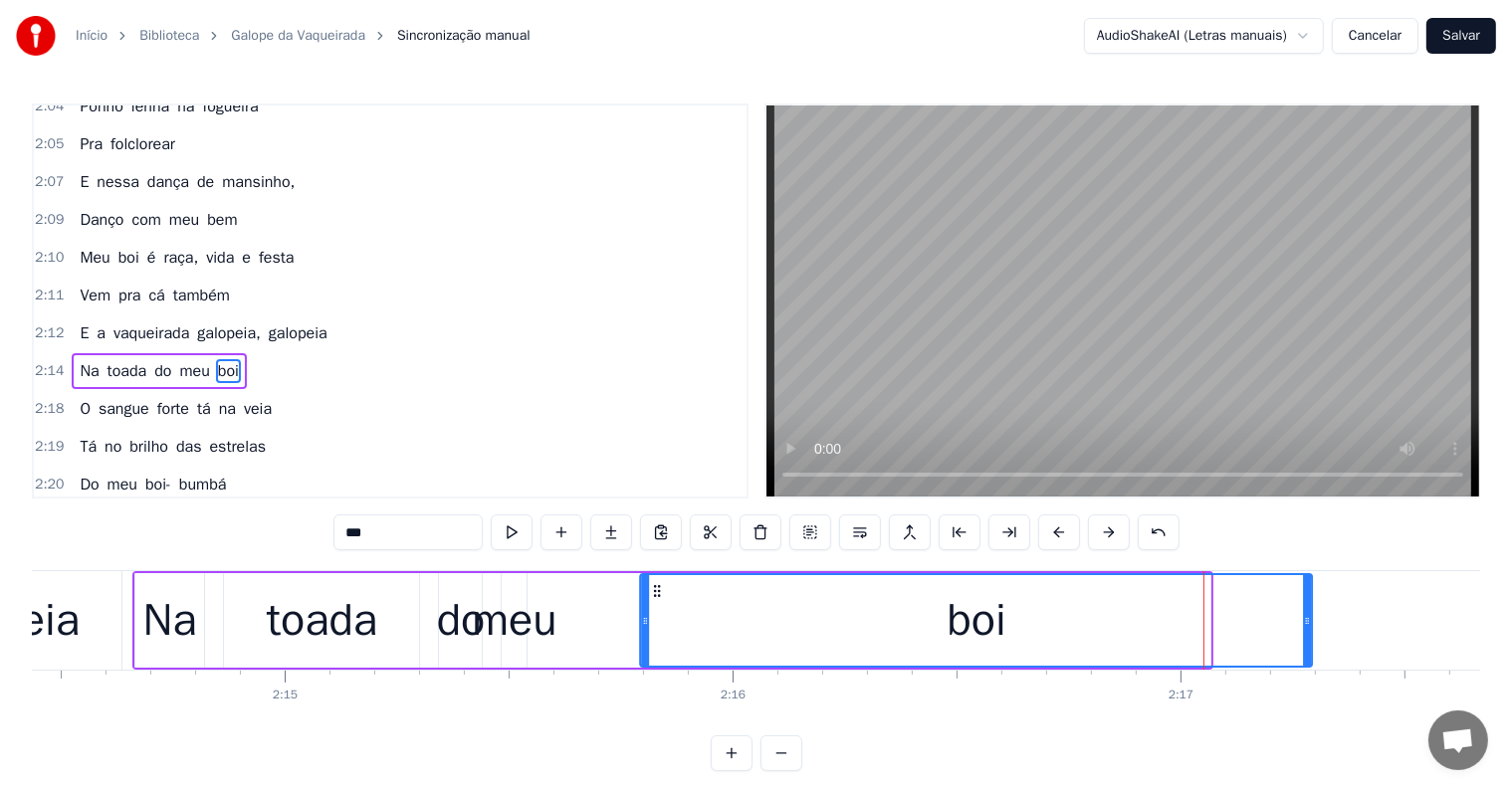 drag, startPoint x: 553, startPoint y: 586, endPoint x: 657, endPoint y: 585, distance: 104.00481 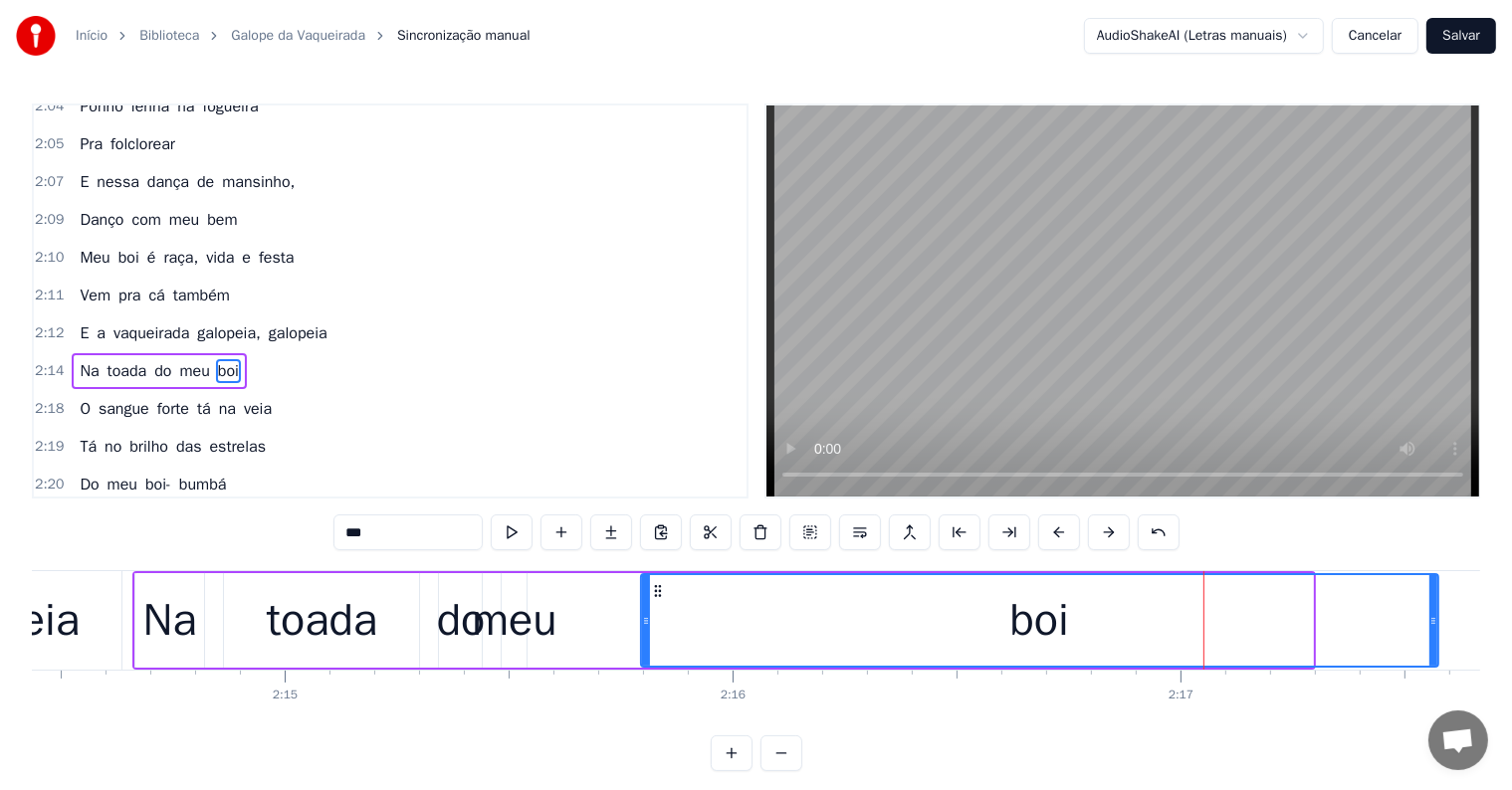 drag, startPoint x: 1308, startPoint y: 624, endPoint x: 1433, endPoint y: 624, distance: 125 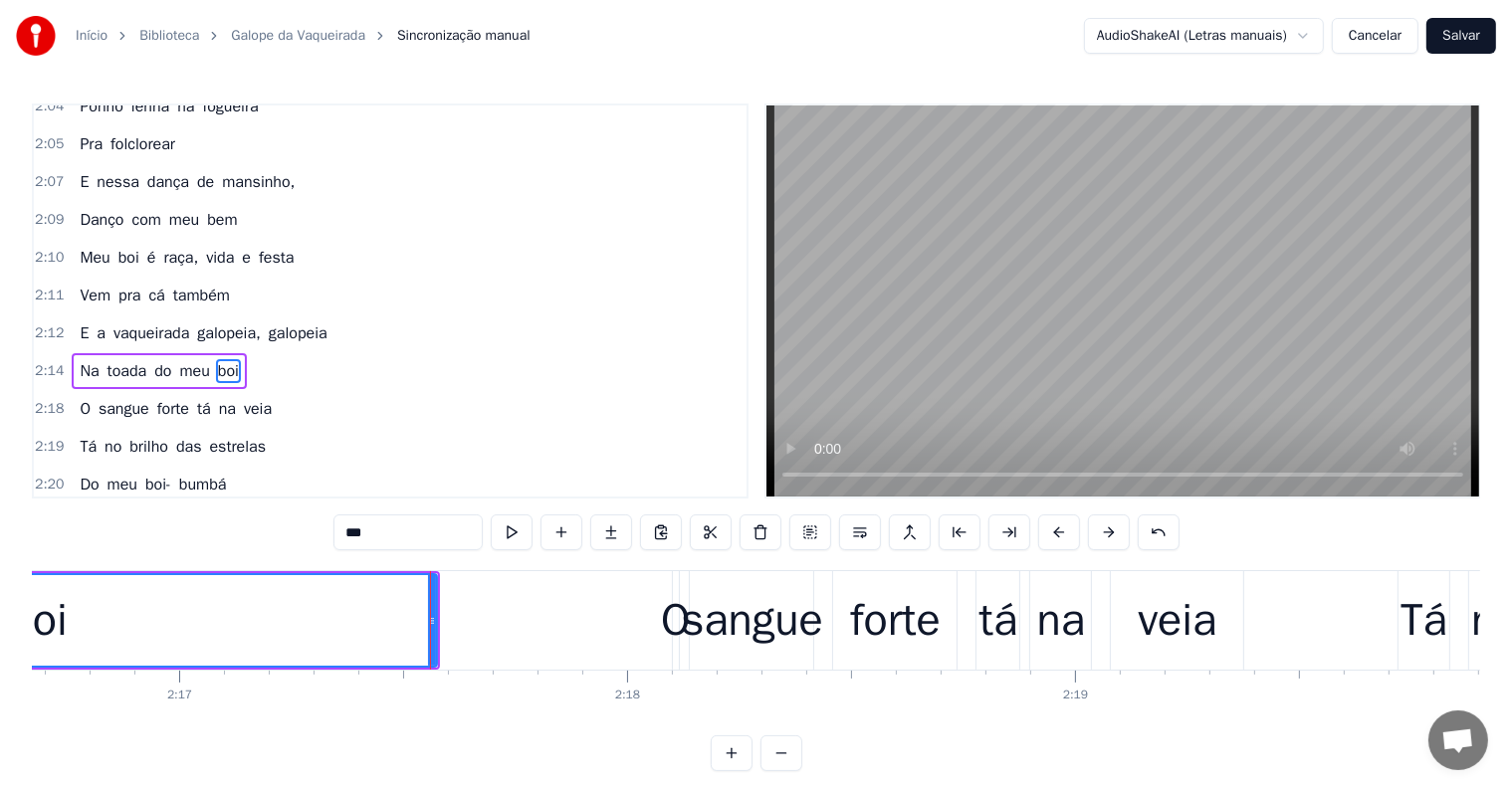 scroll, scrollTop: 0, scrollLeft: 61517, axis: horizontal 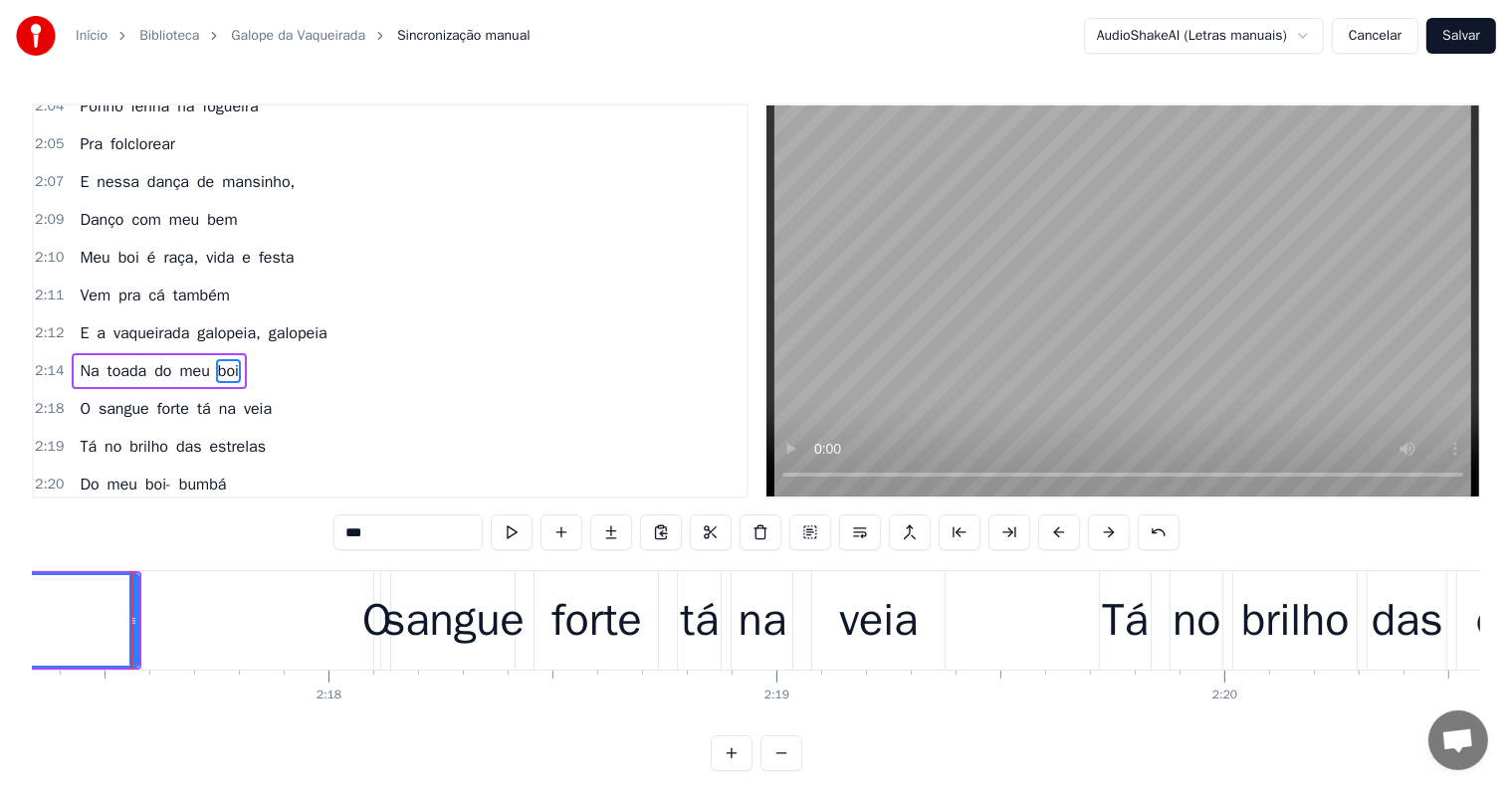 click on "Na" at bounding box center (89, 371) 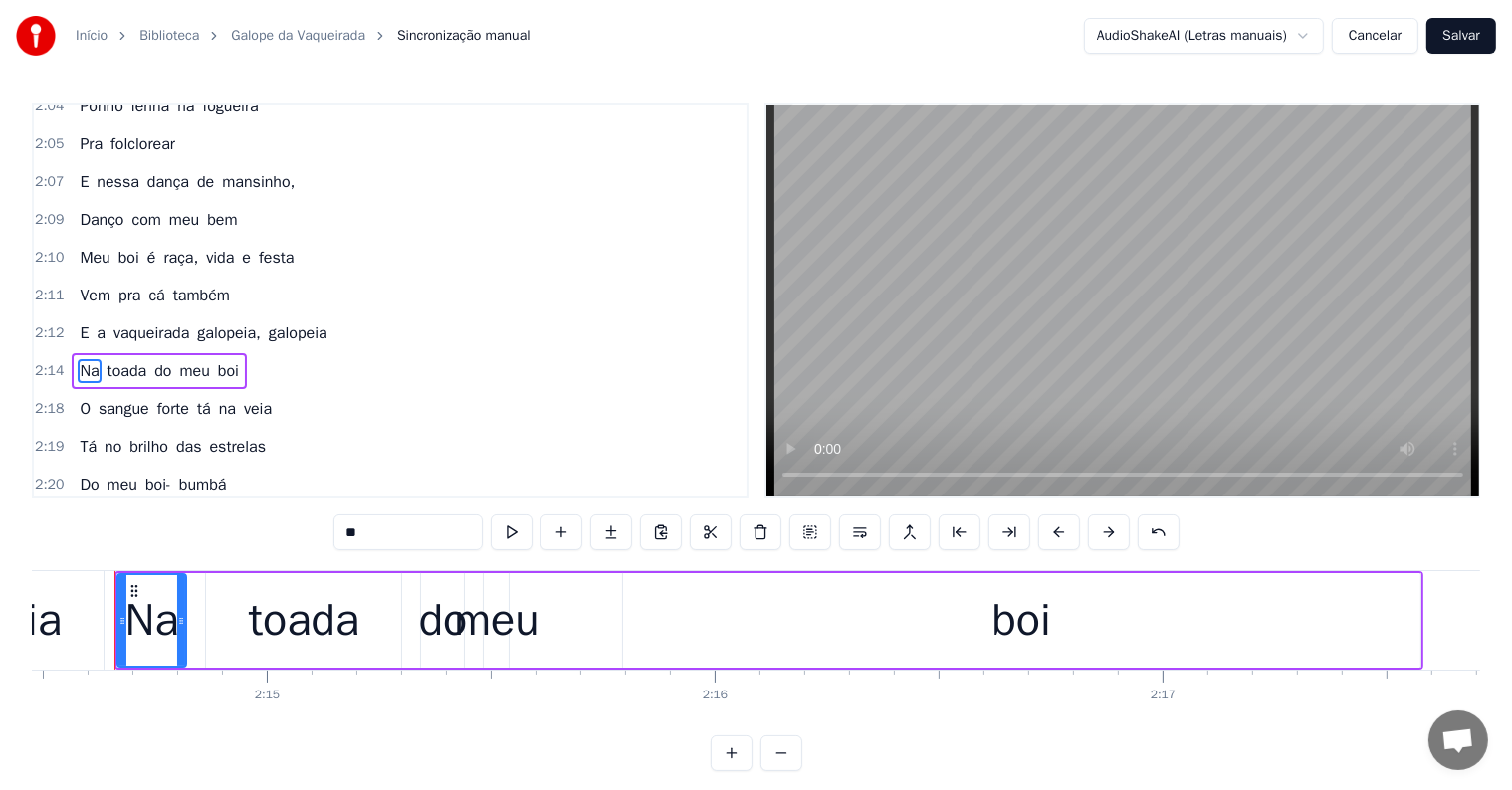 scroll, scrollTop: 0, scrollLeft: 60217, axis: horizontal 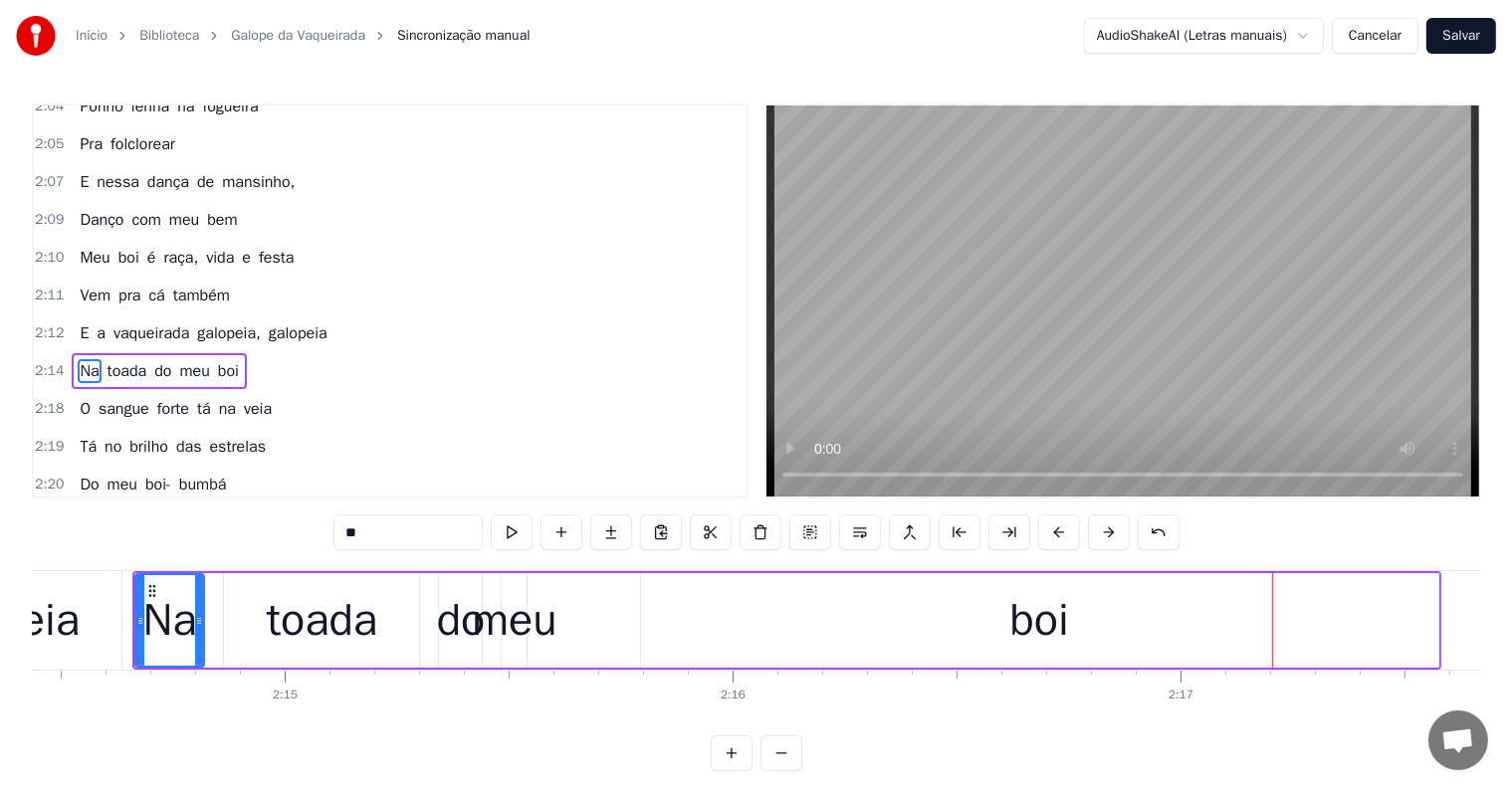 click on "boi" at bounding box center [1039, 620] 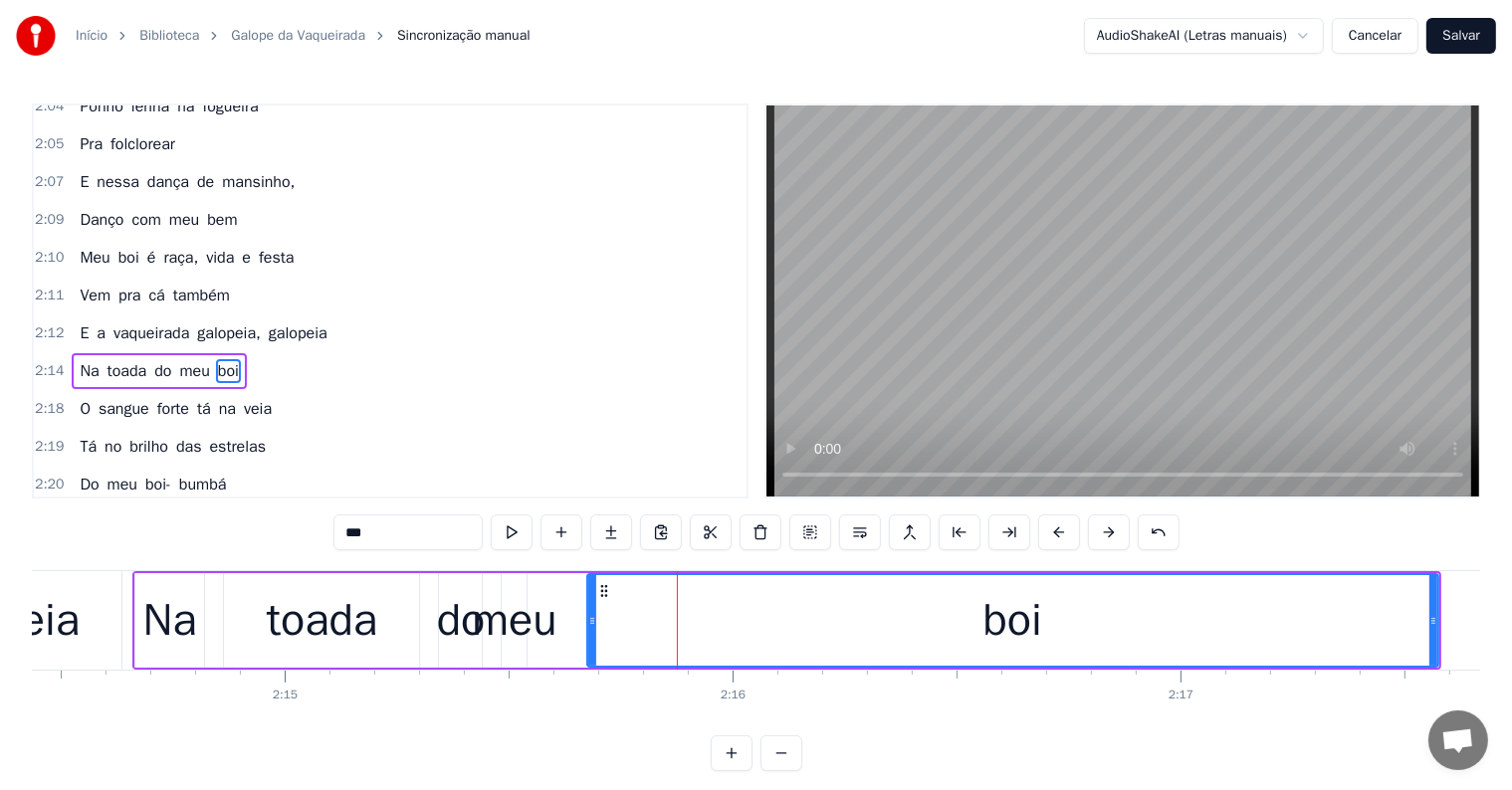 drag, startPoint x: 645, startPoint y: 618, endPoint x: 591, endPoint y: 618, distance: 54 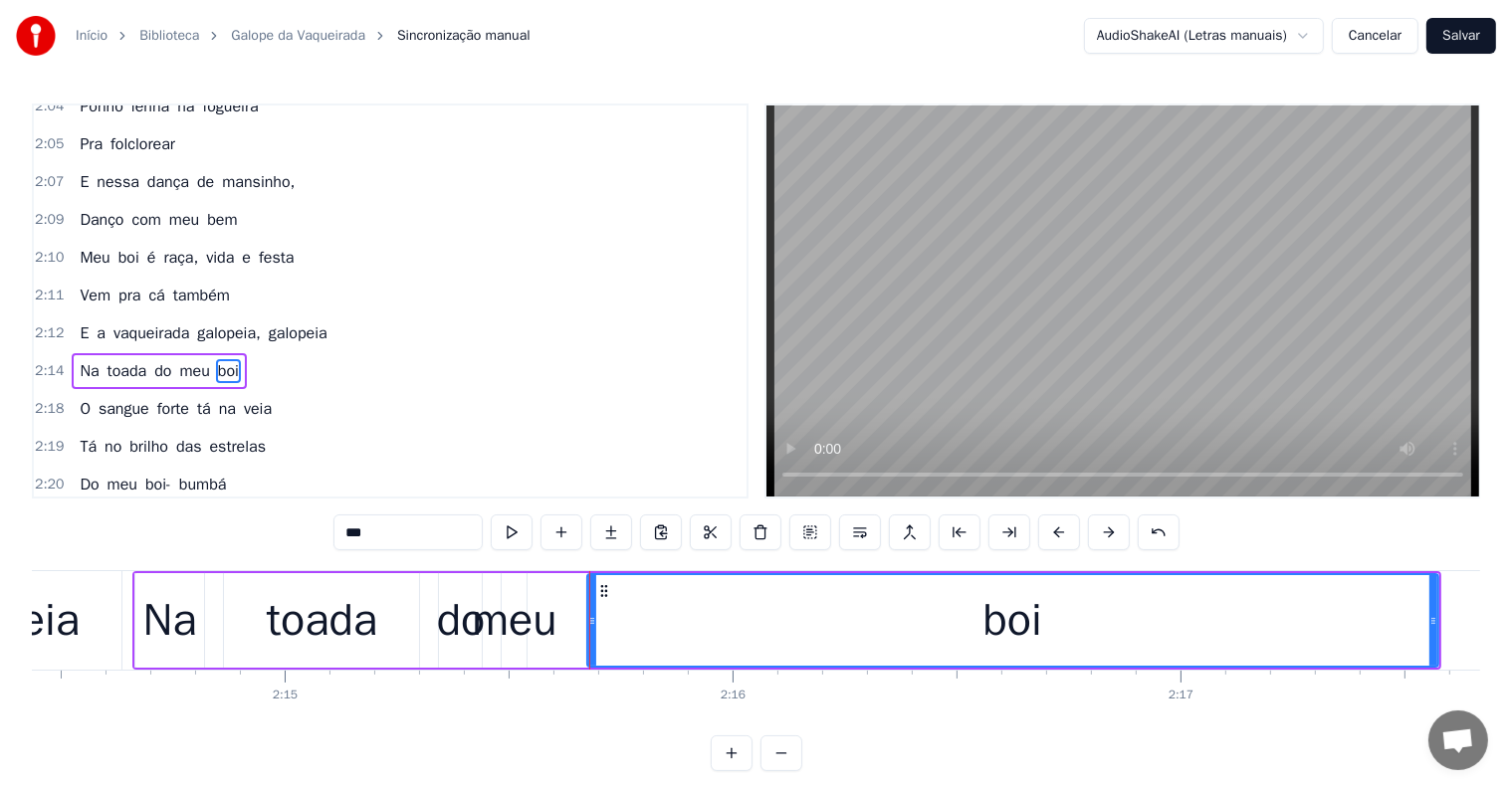 click on "galopeia" at bounding box center [-3, 620] 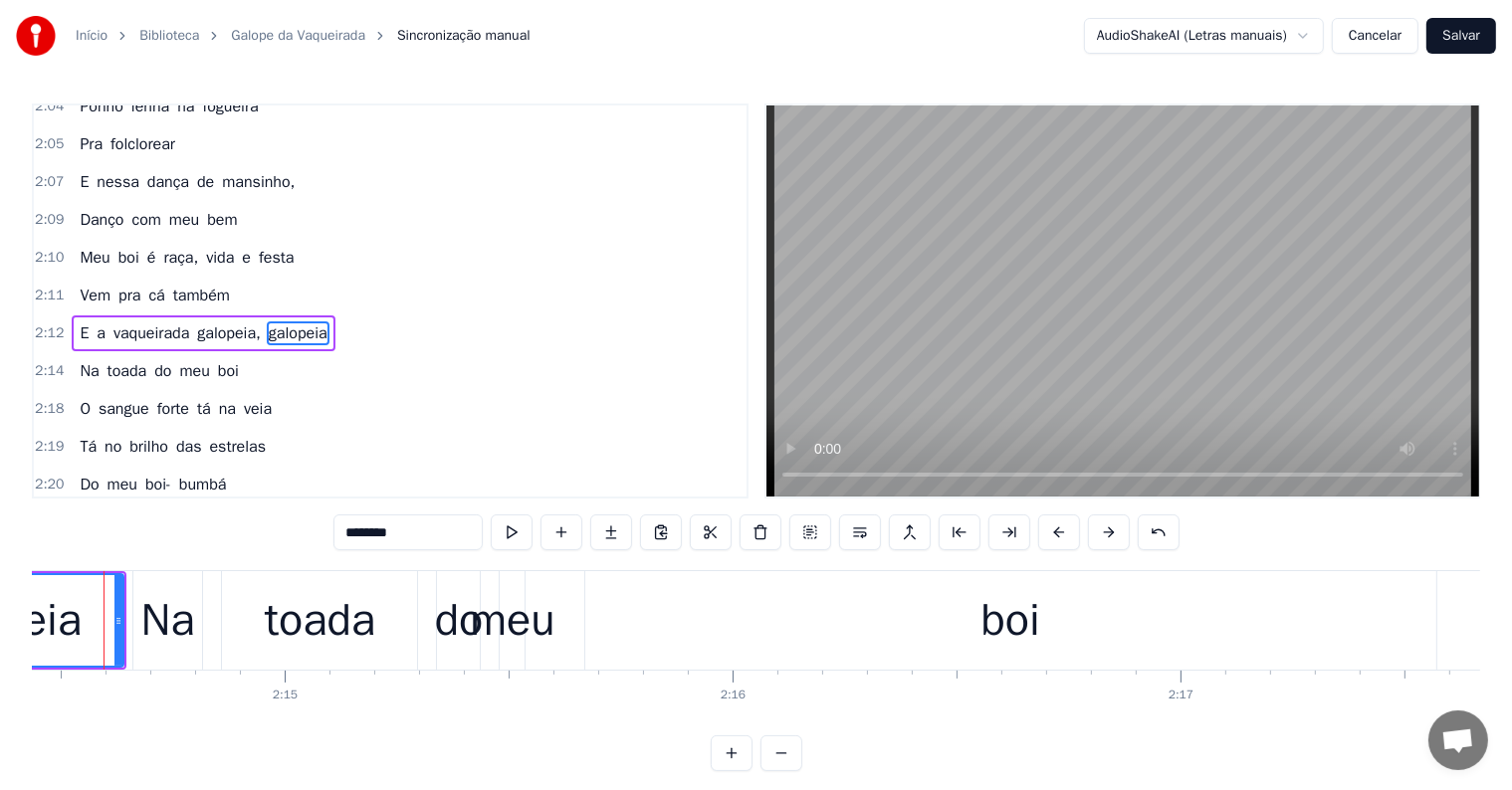scroll, scrollTop: 1909, scrollLeft: 0, axis: vertical 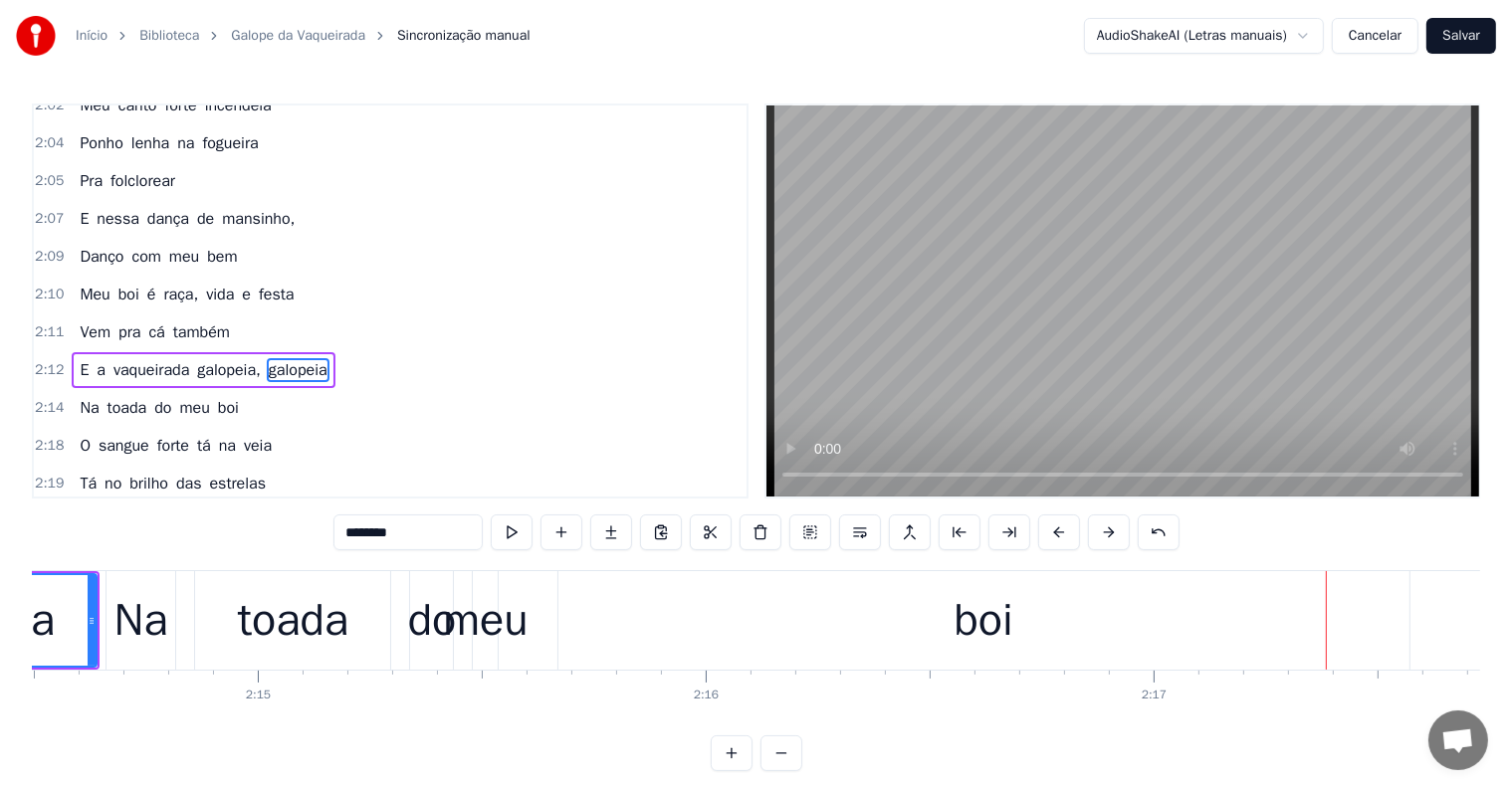 click on "toada" at bounding box center [293, 621] 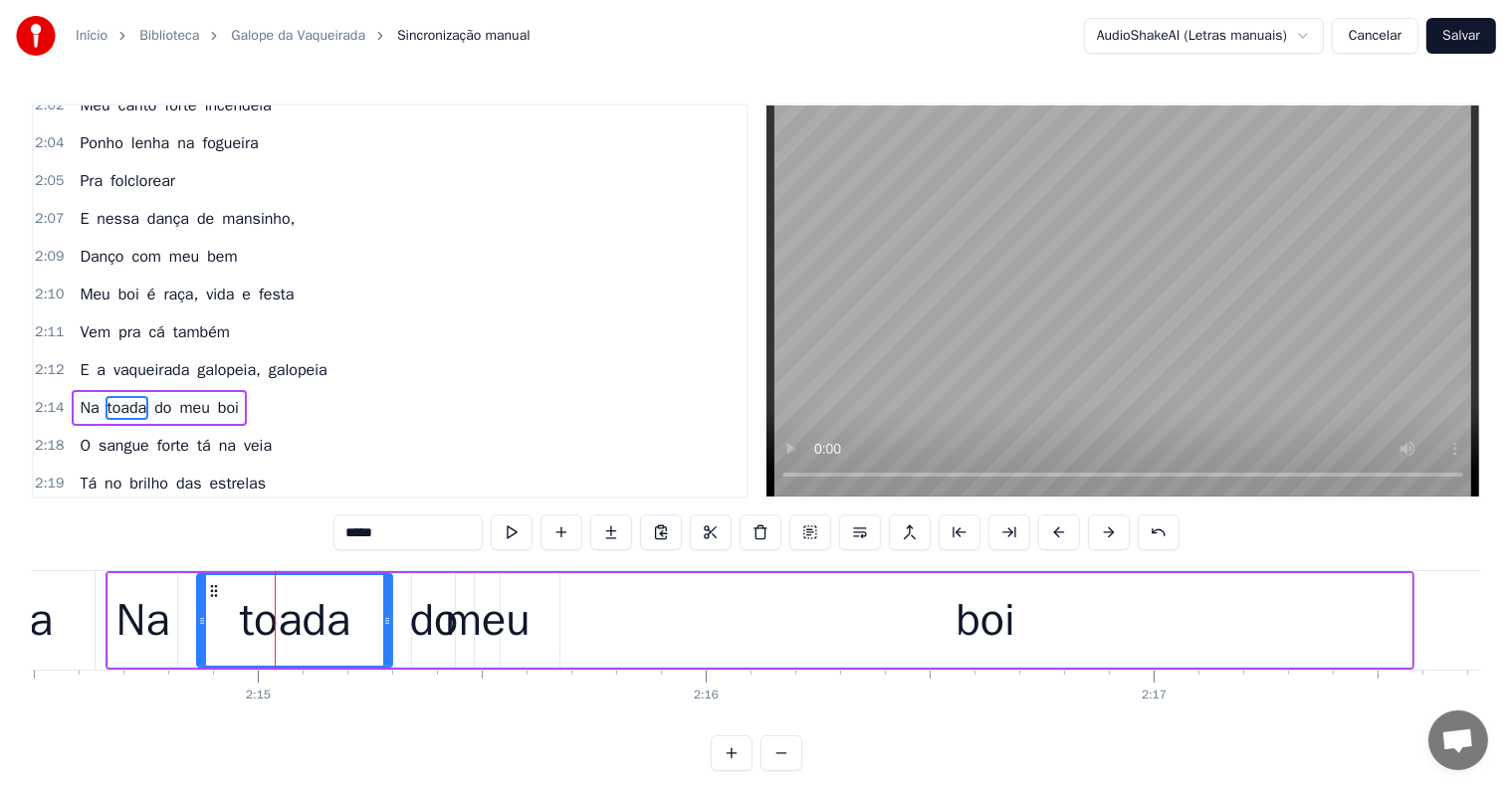 scroll, scrollTop: 1946, scrollLeft: 0, axis: vertical 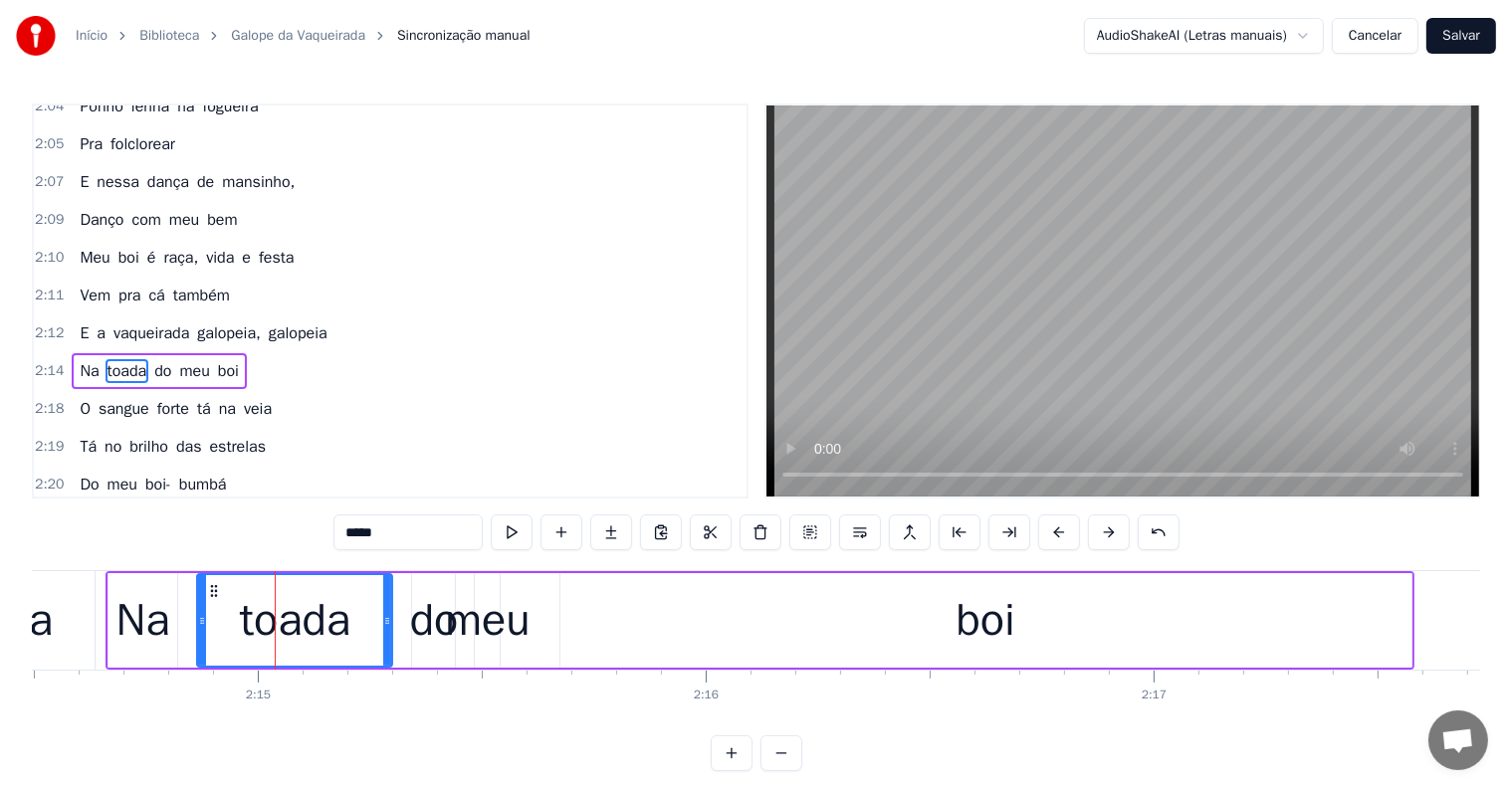 click on "boi" at bounding box center (985, 620) 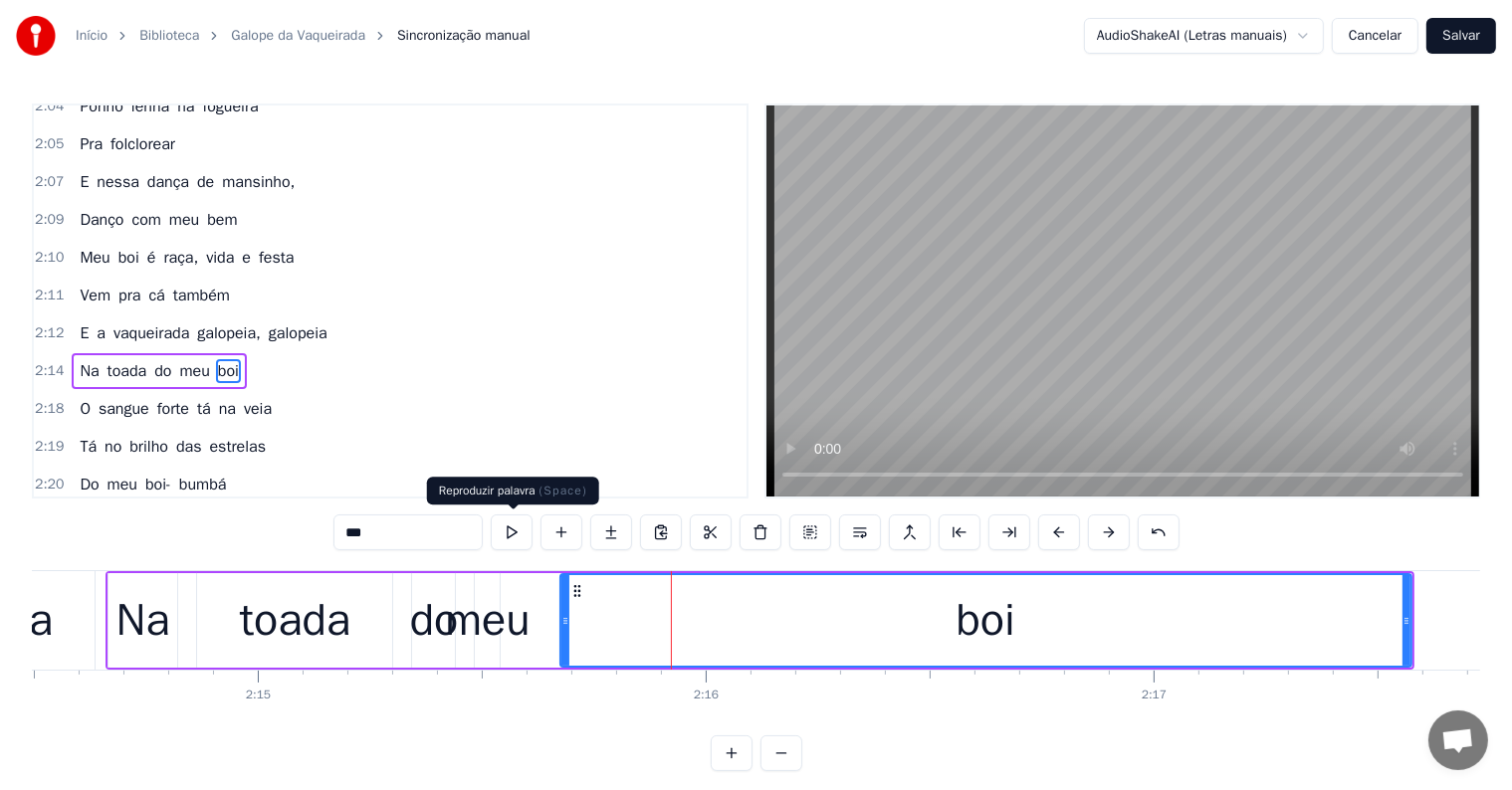 click at bounding box center (512, 532) 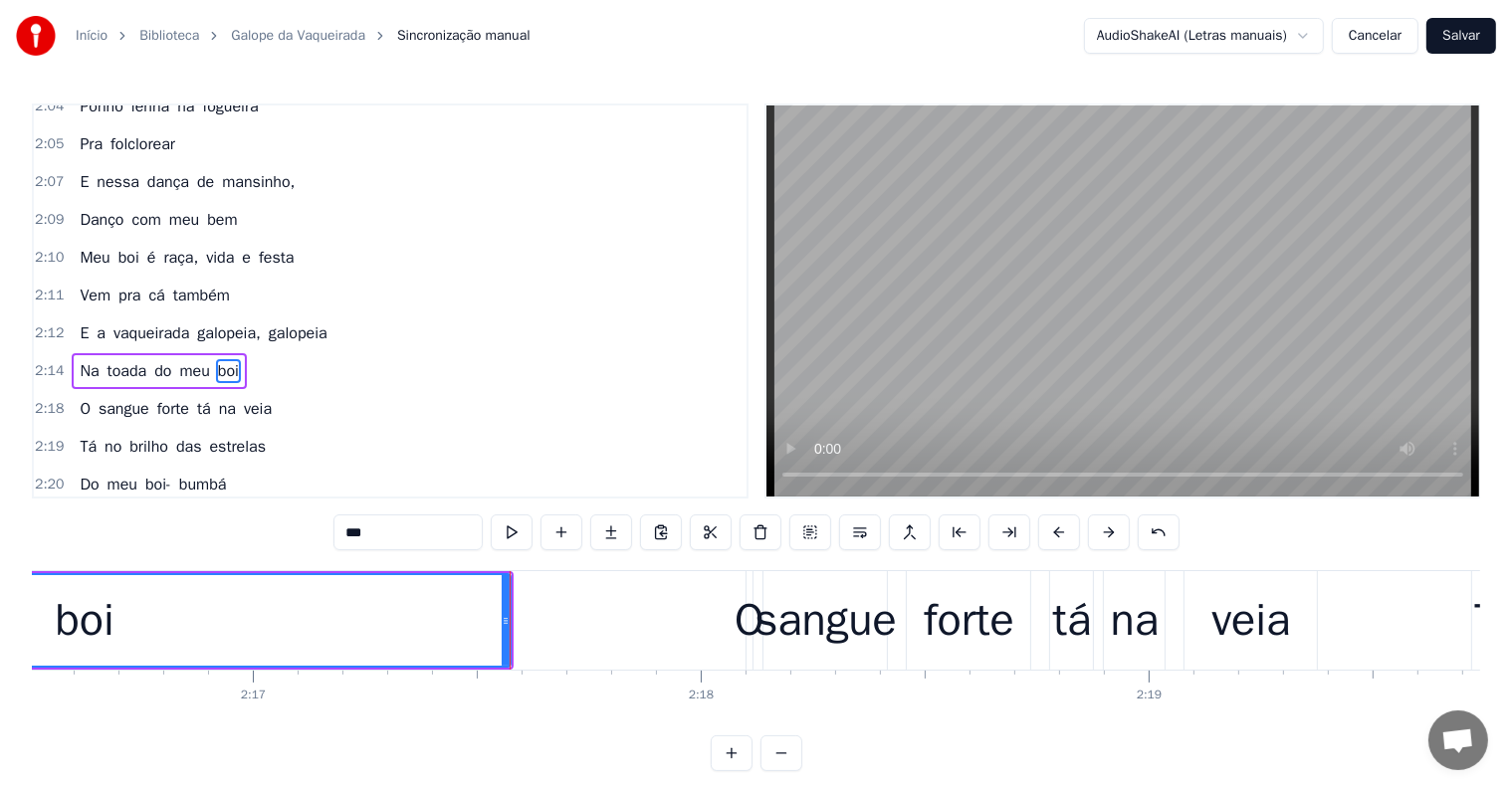 scroll, scrollTop: 0, scrollLeft: 61522, axis: horizontal 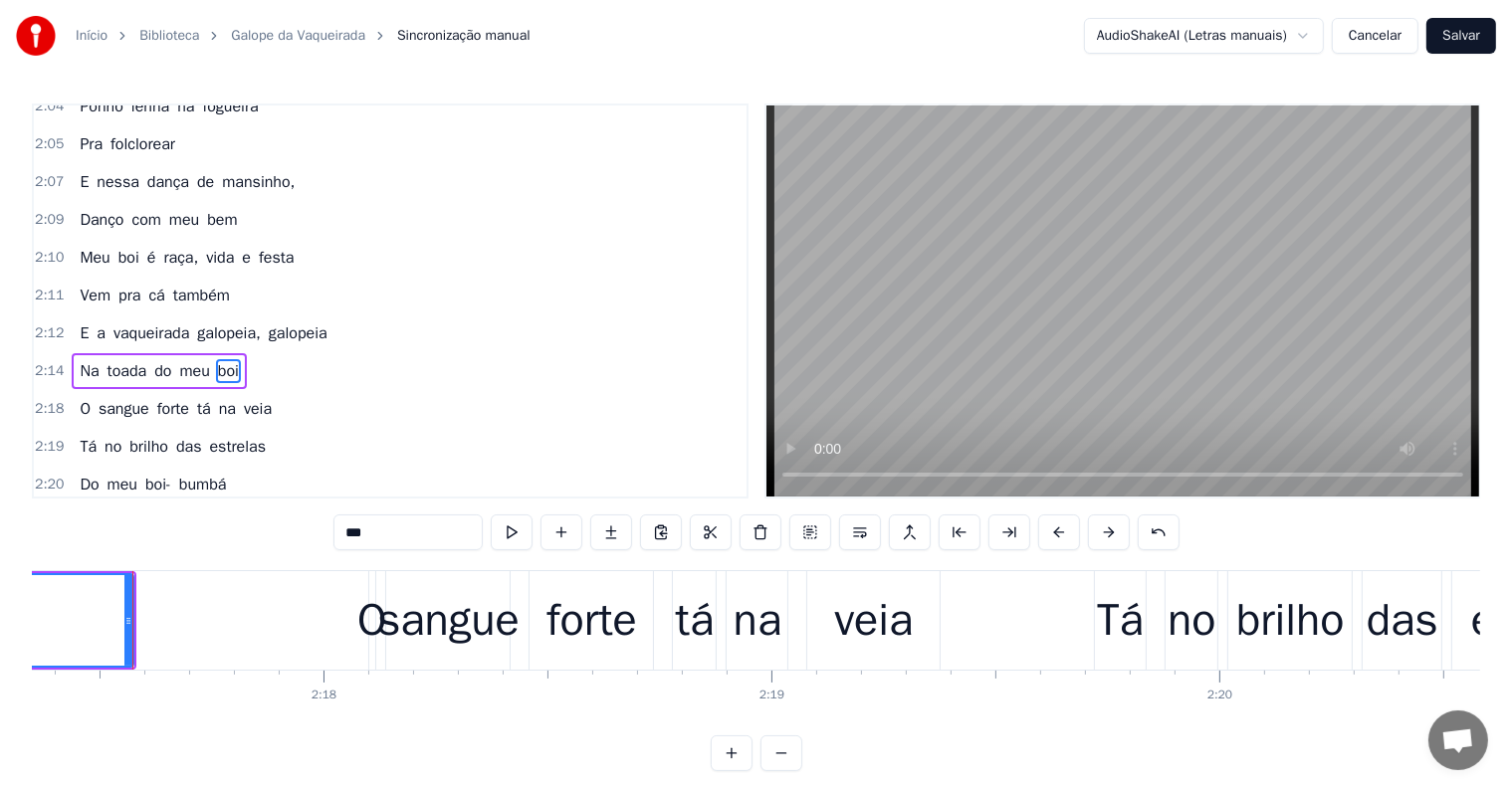 click on "boi" at bounding box center (-293, 620) 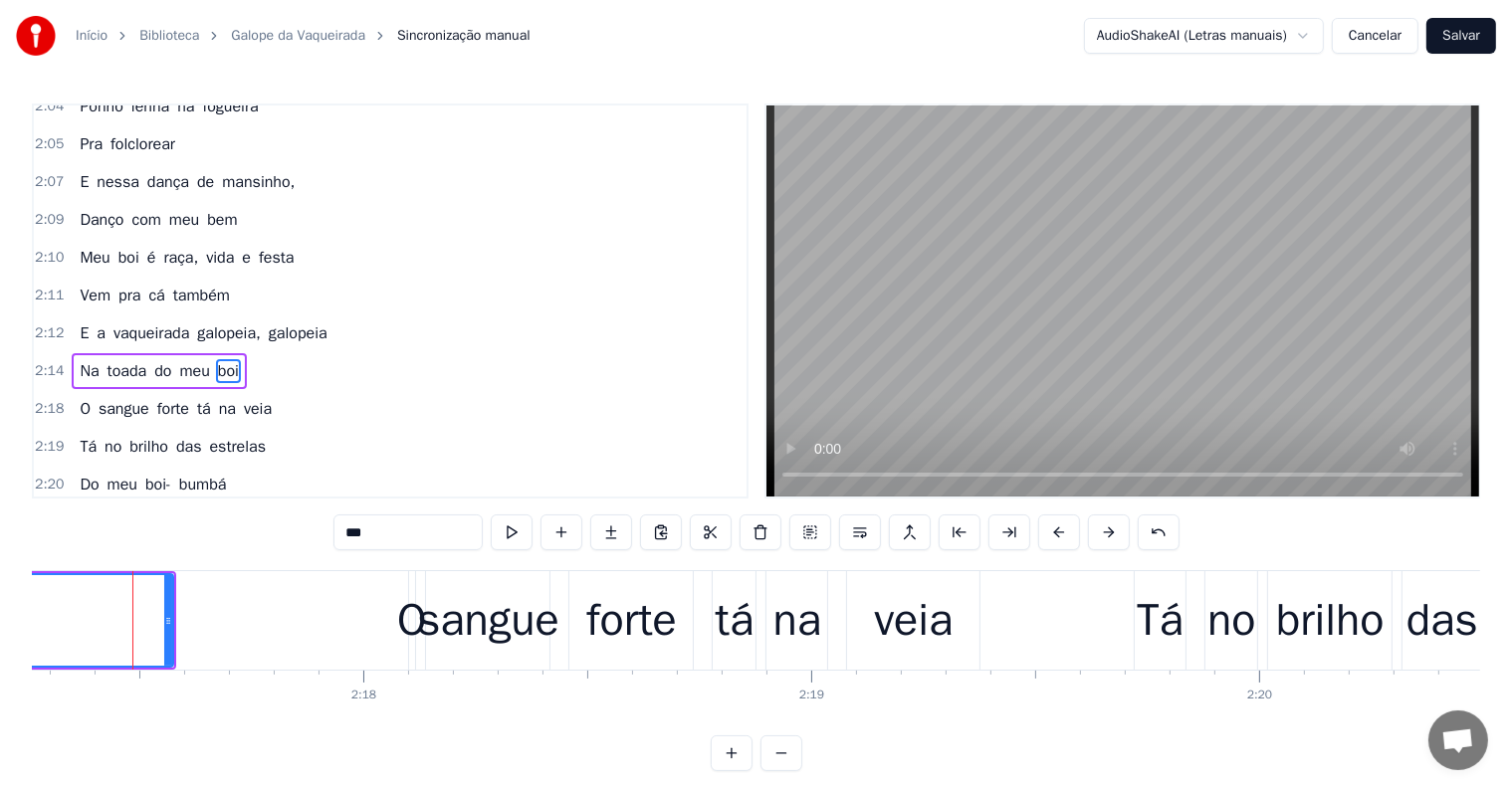 click on "Na" at bounding box center [89, 371] 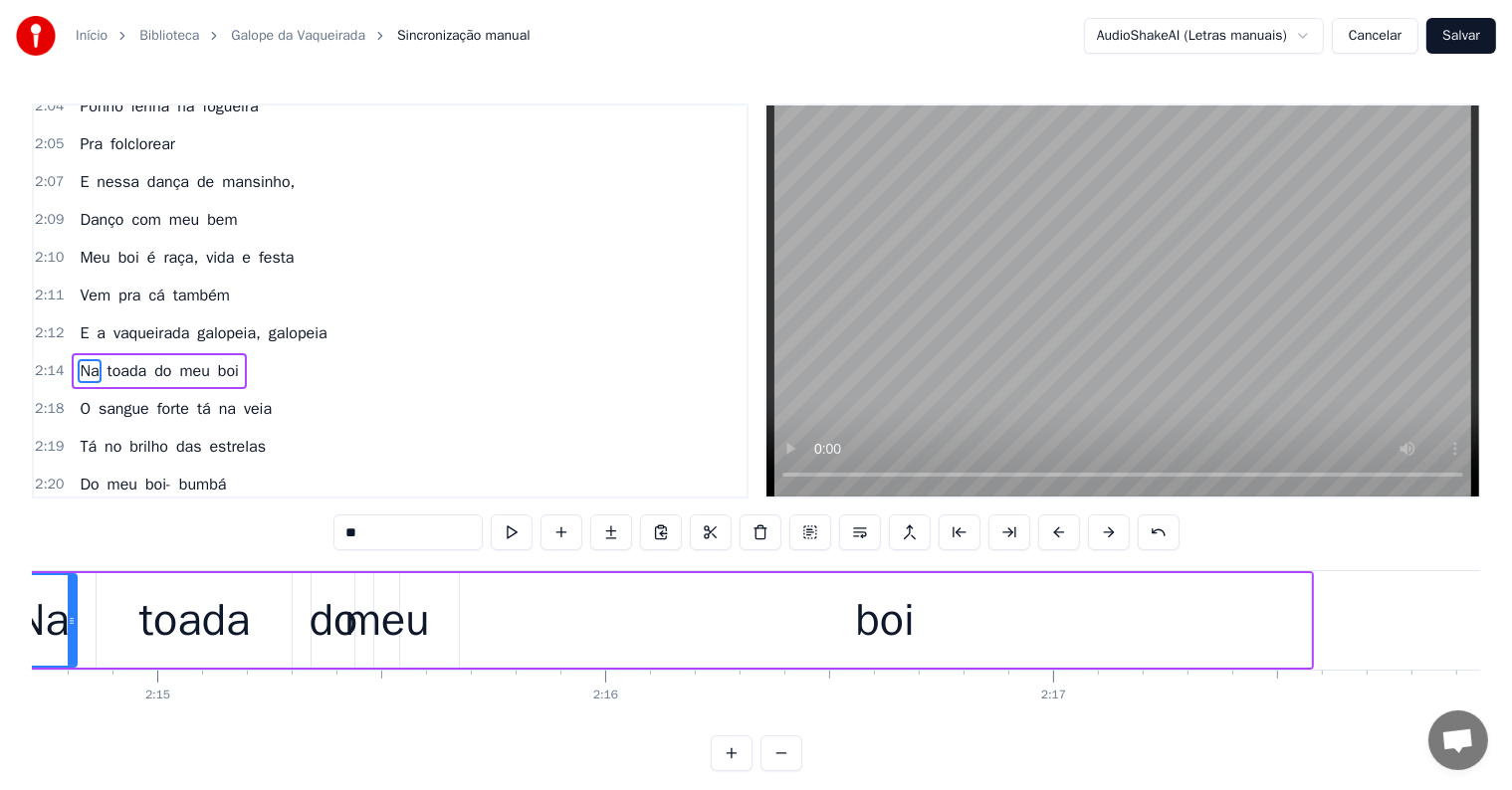 scroll, scrollTop: 0, scrollLeft: 60217, axis: horizontal 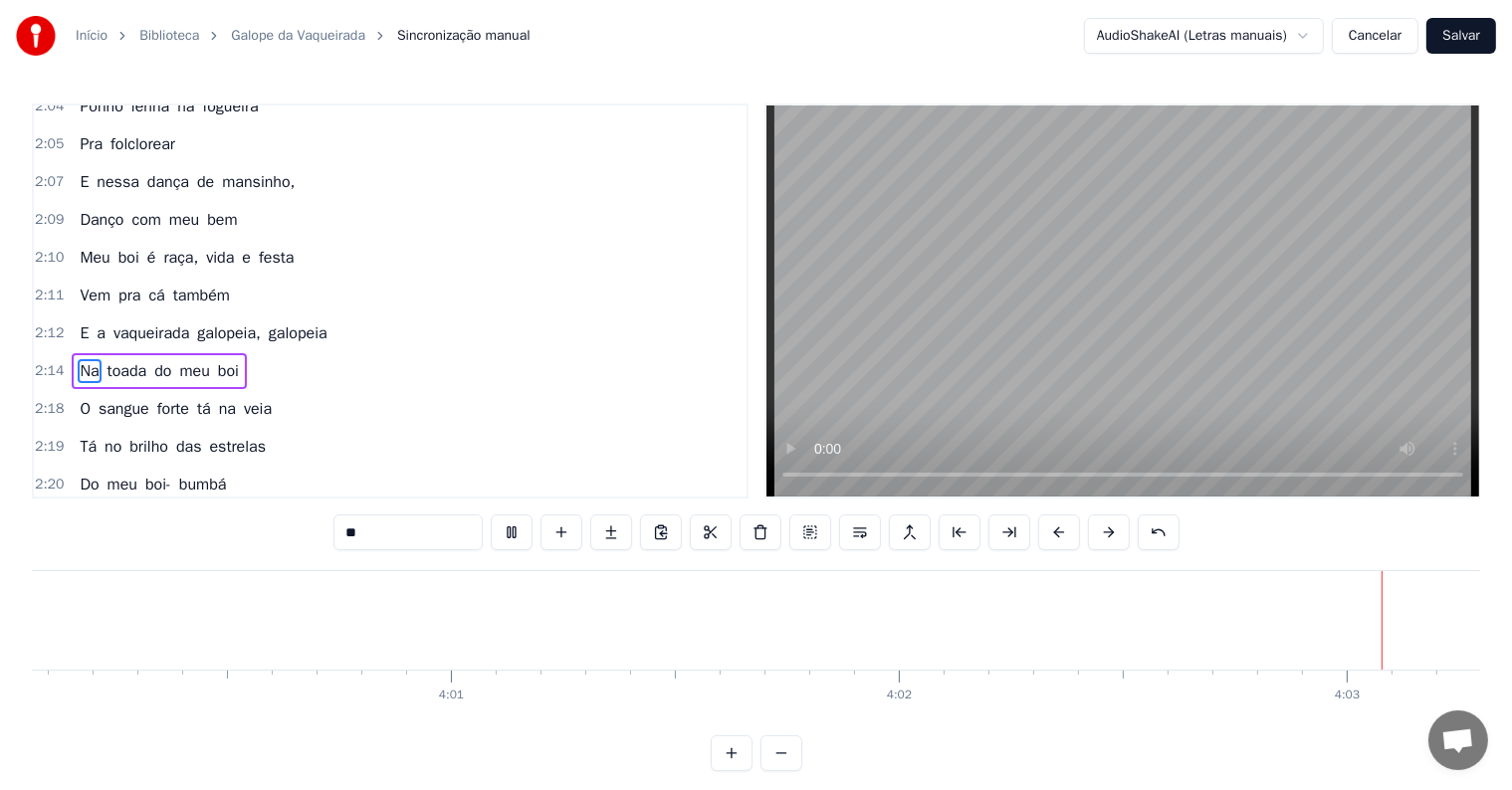click on "Salvar" at bounding box center [1461, 36] 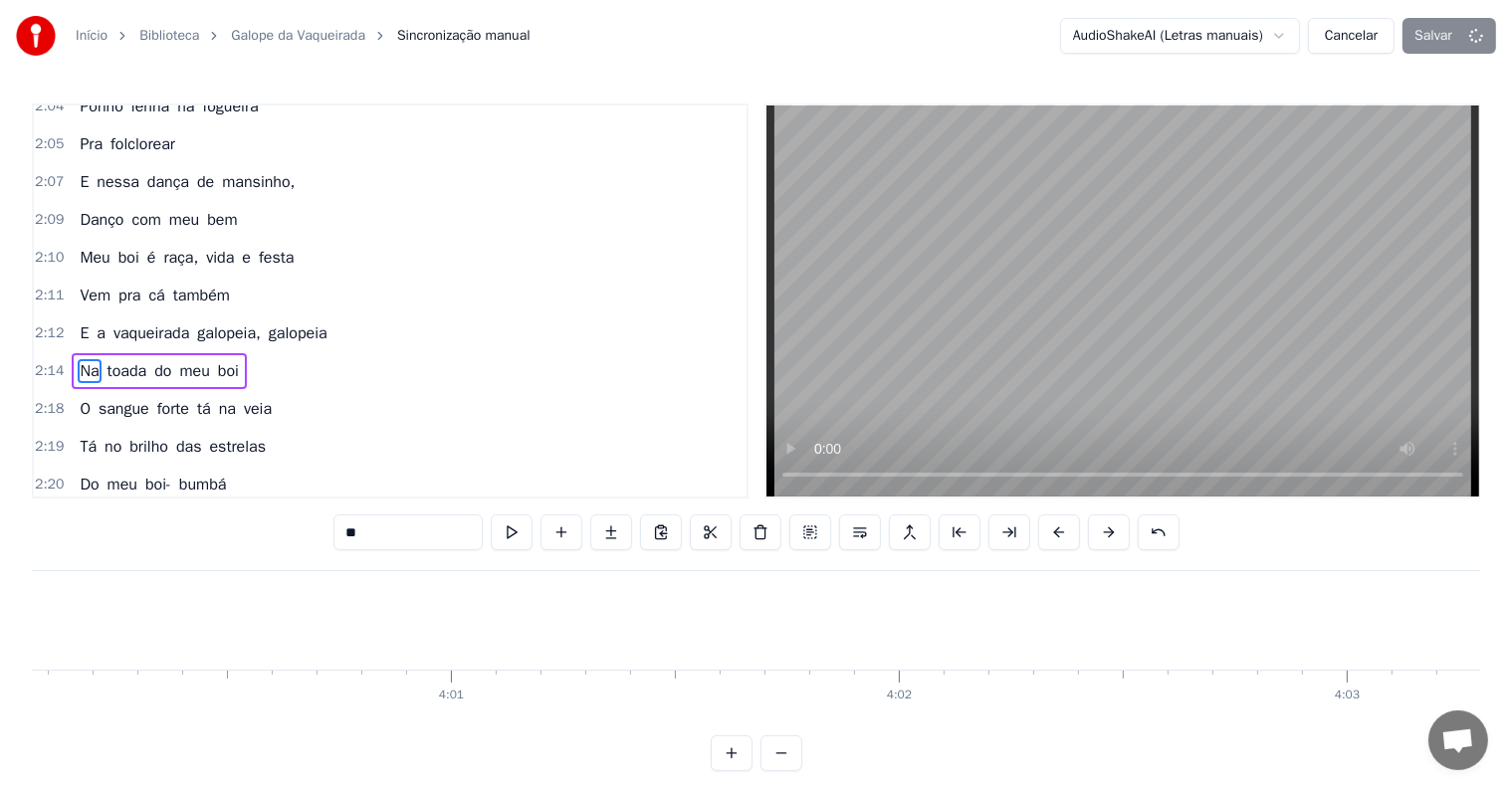 scroll, scrollTop: 0, scrollLeft: 107533, axis: horizontal 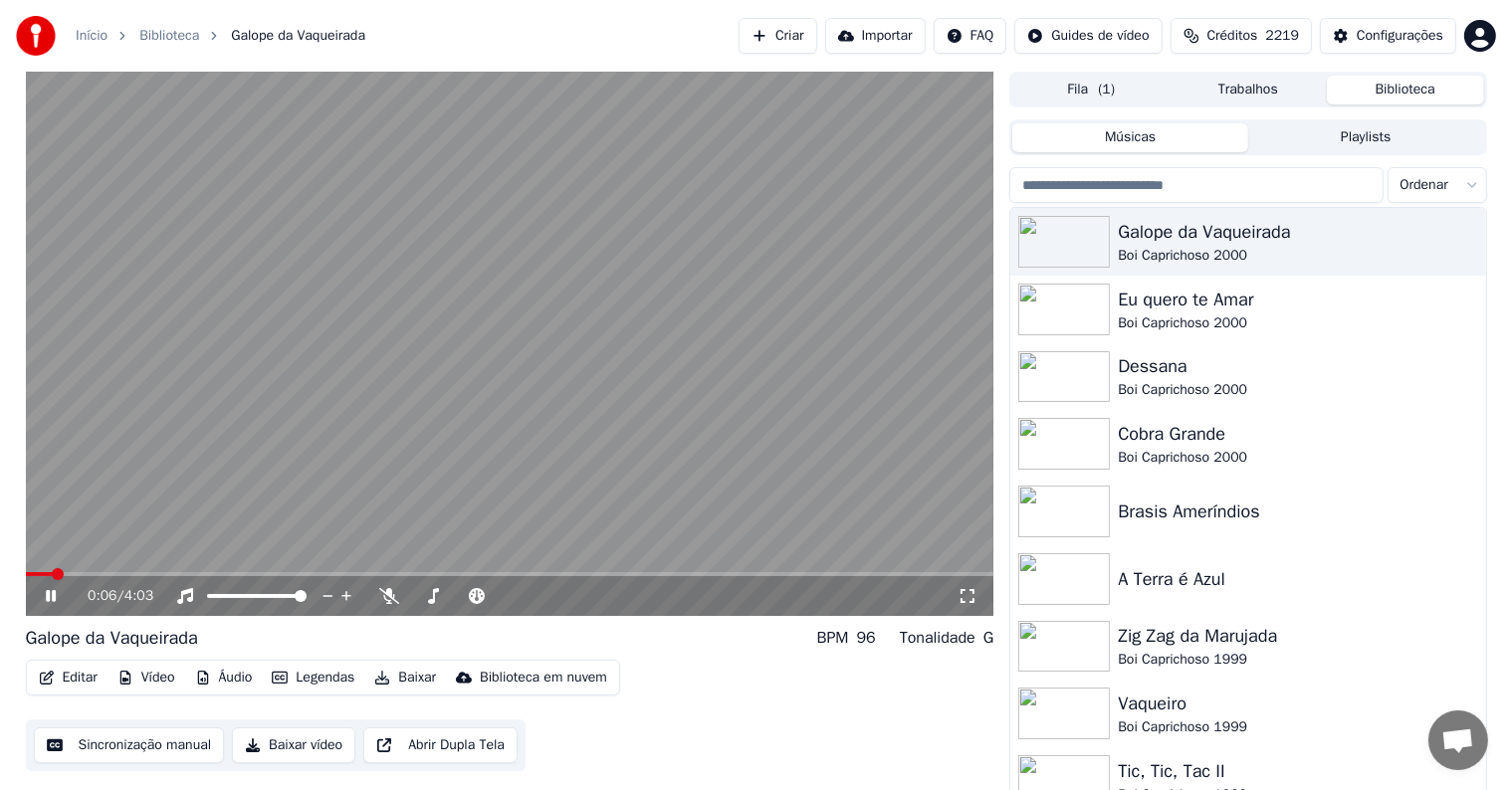 click at bounding box center [510, 343] 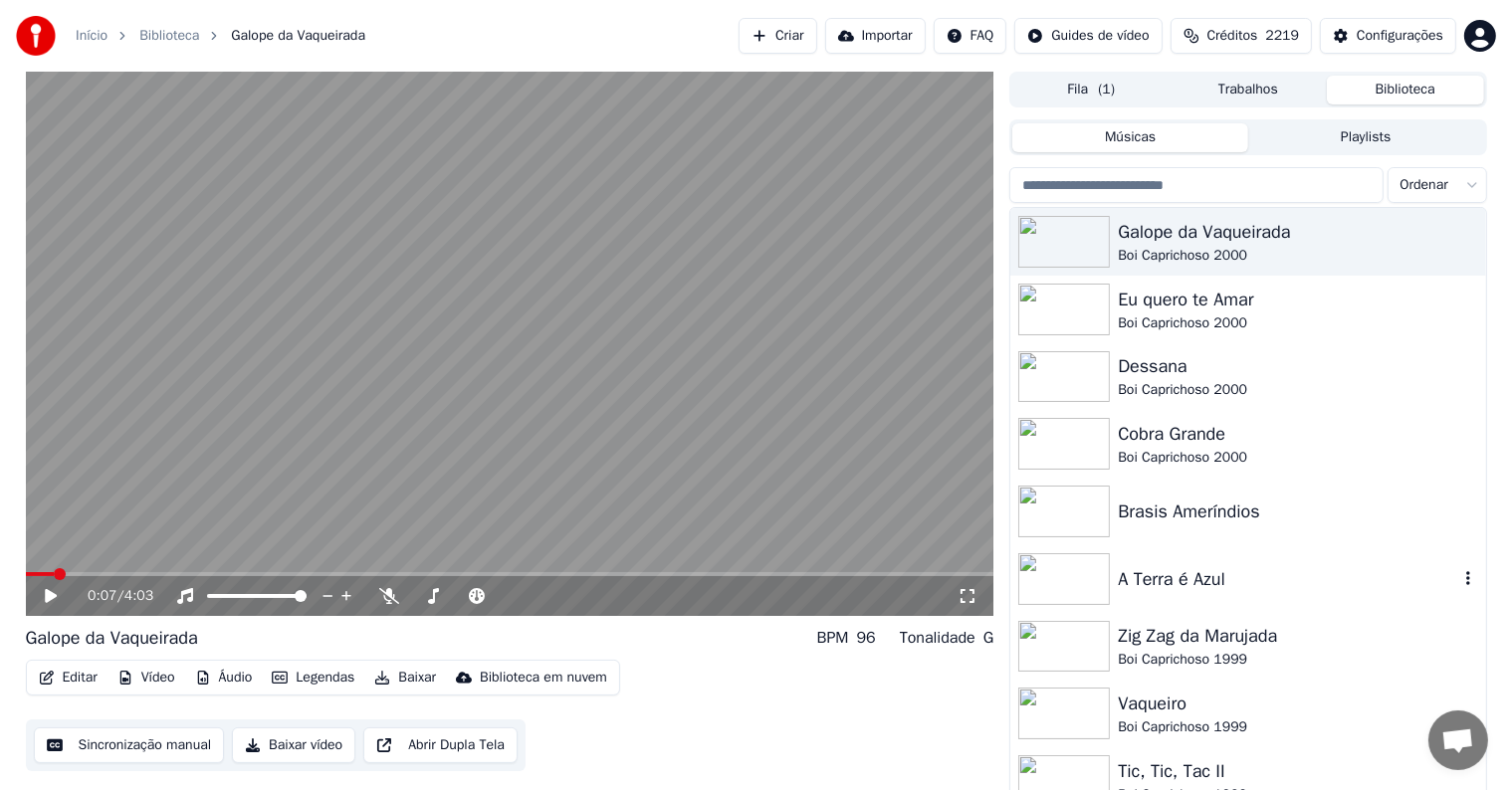 click on "A Terra é Azul" at bounding box center [1287, 579] 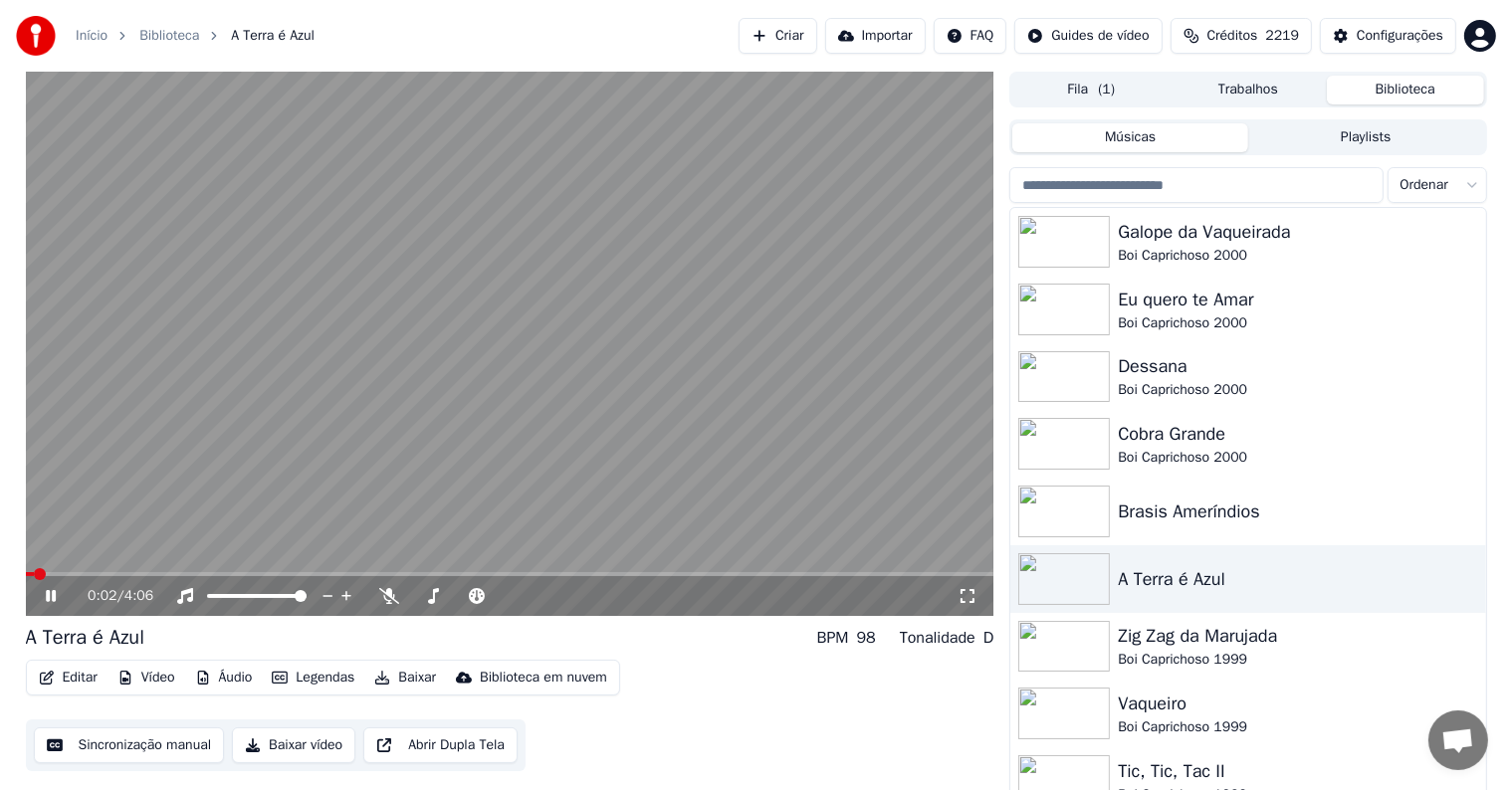 click at bounding box center (510, 343) 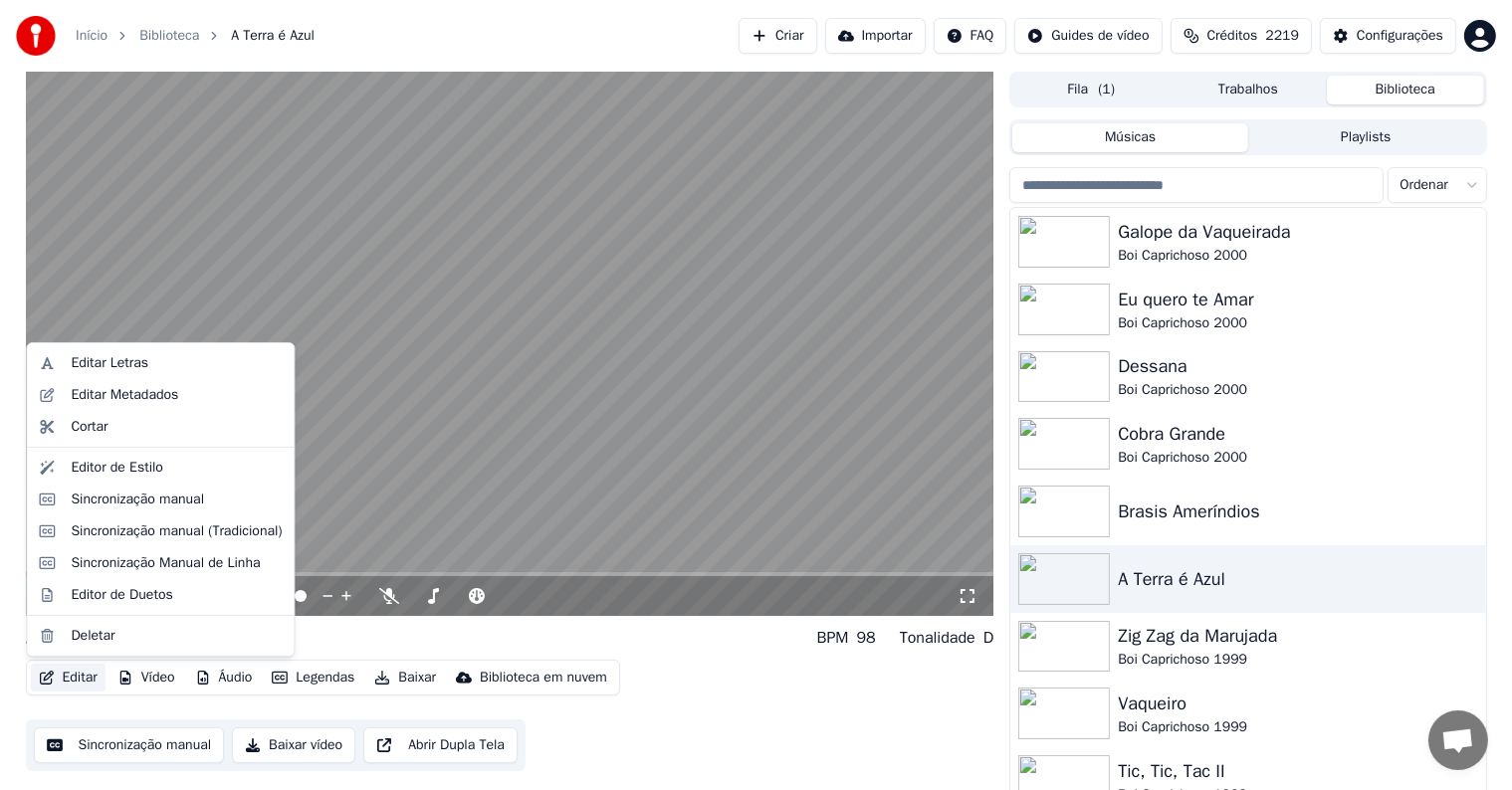 click on "Editar" at bounding box center (68, 678) 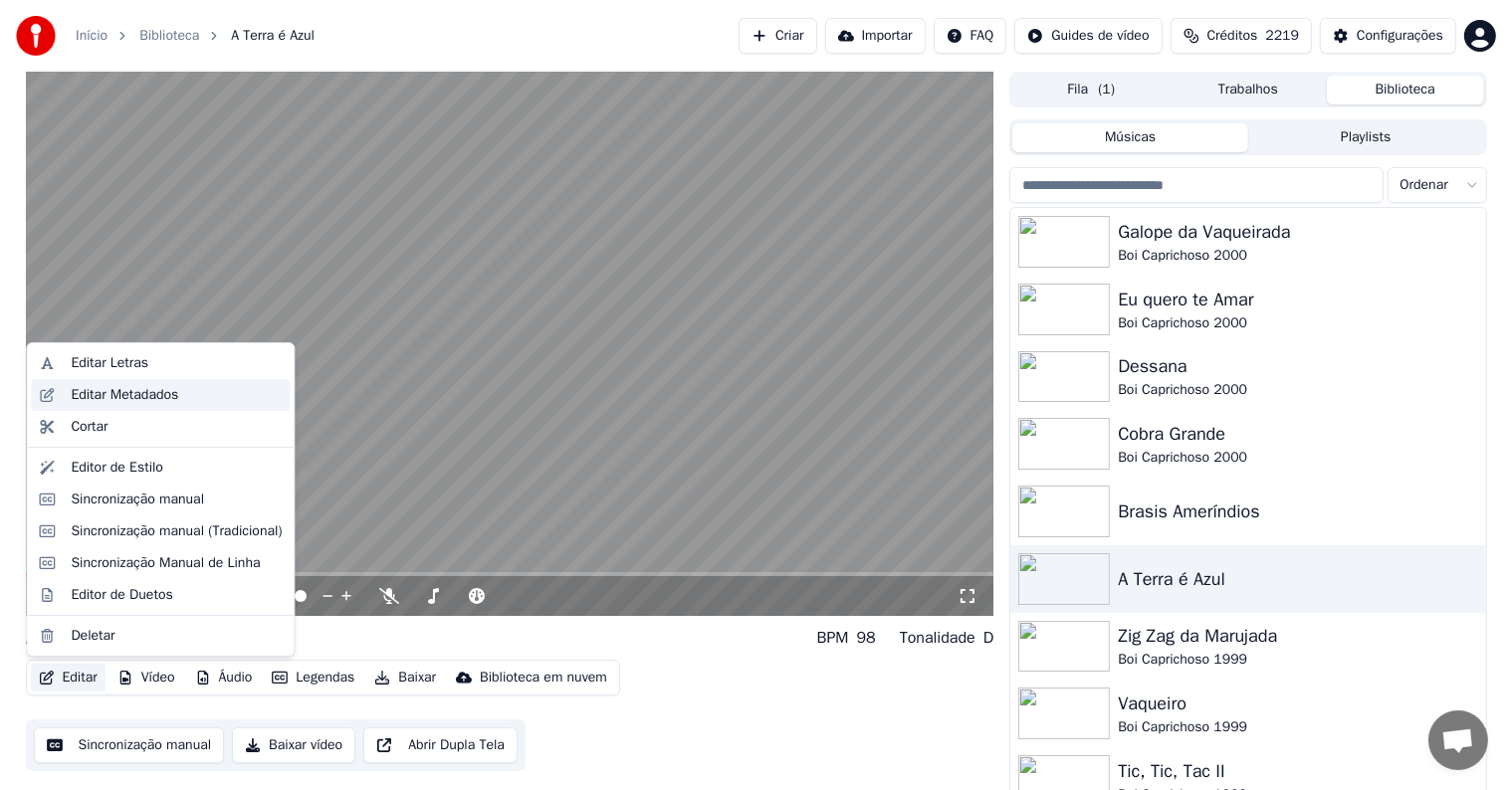 click on "Editar Metadados" at bounding box center (124, 395) 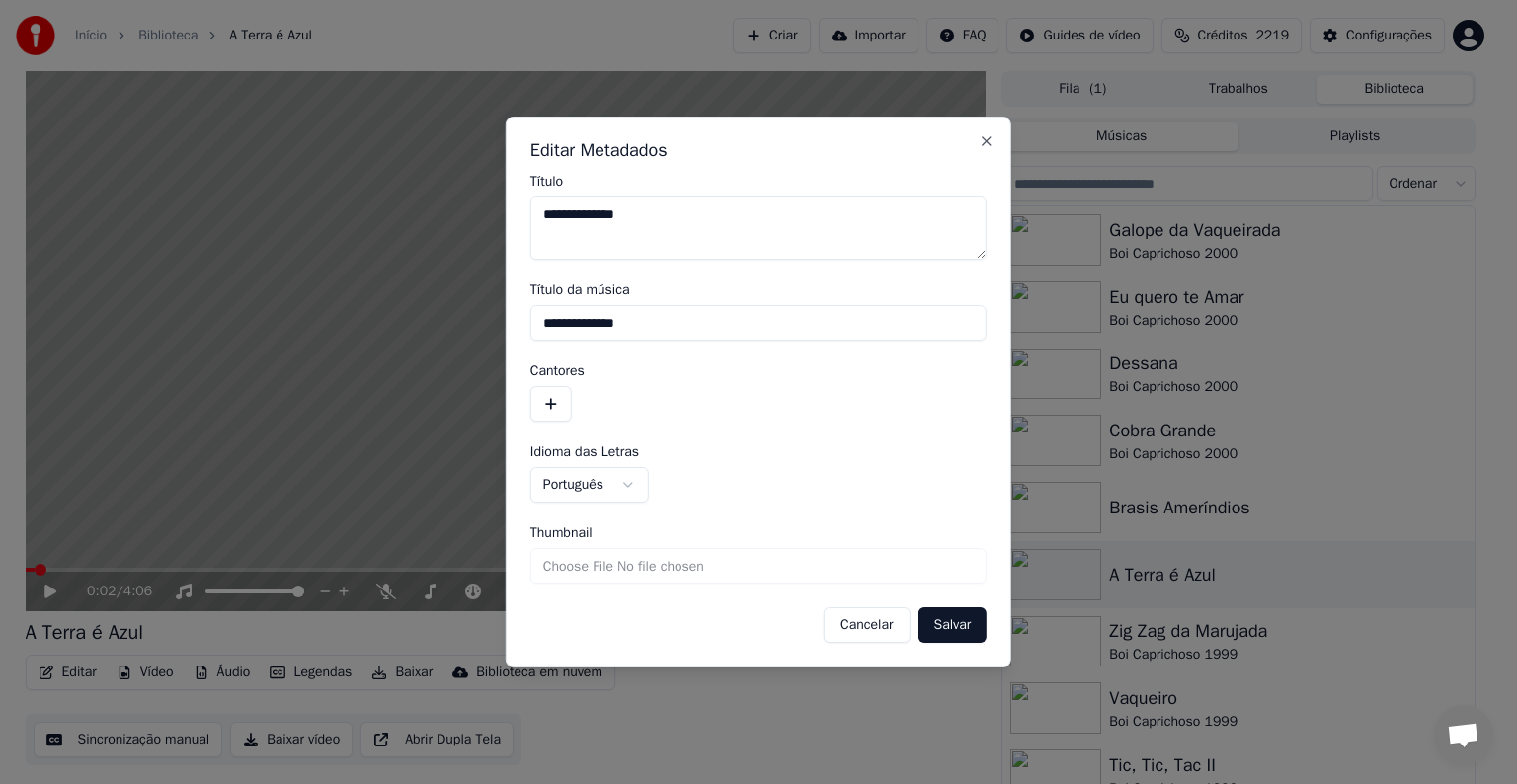 drag, startPoint x: 639, startPoint y: 328, endPoint x: 447, endPoint y: 308, distance: 193.0389 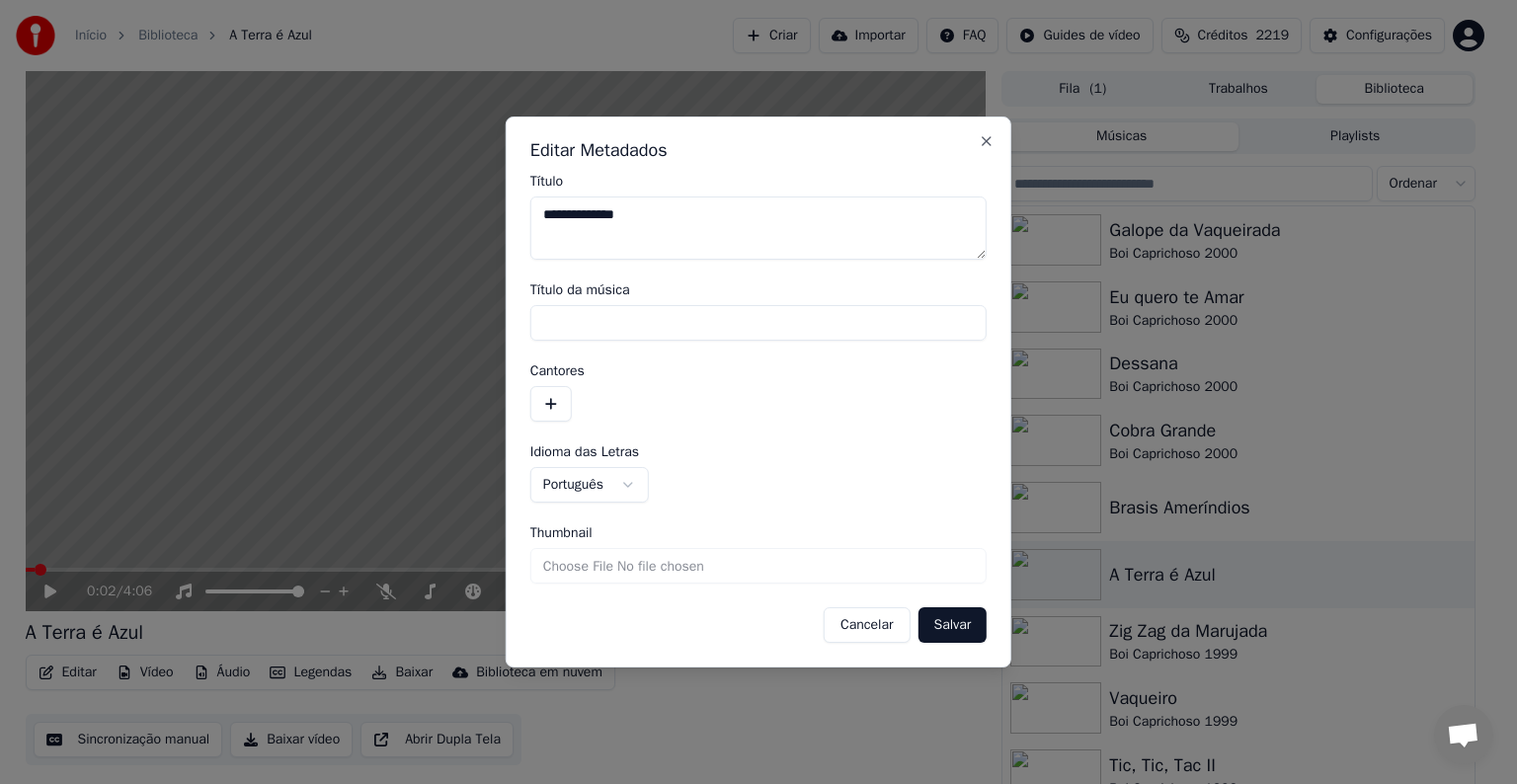 type 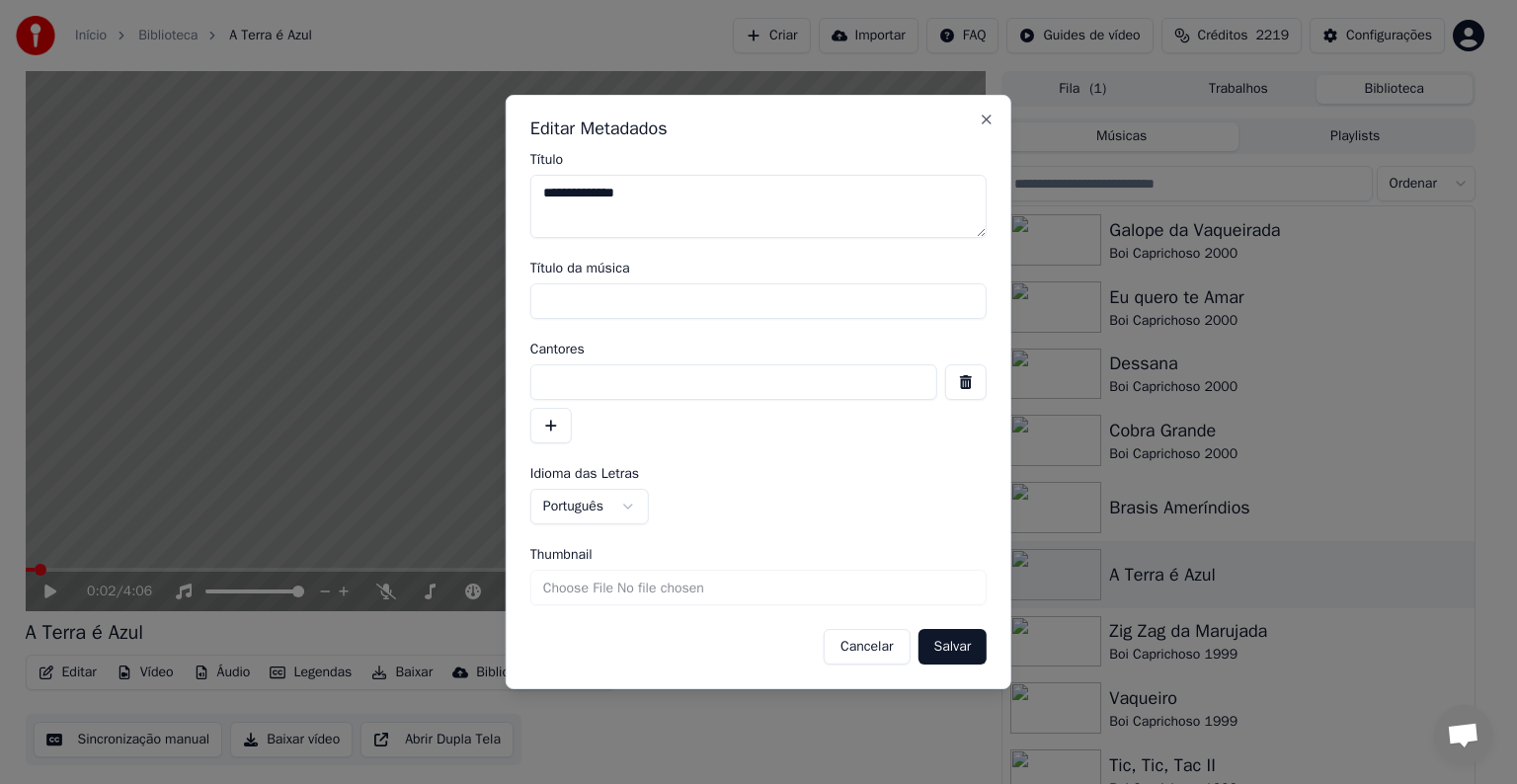 click at bounding box center [734, 382] 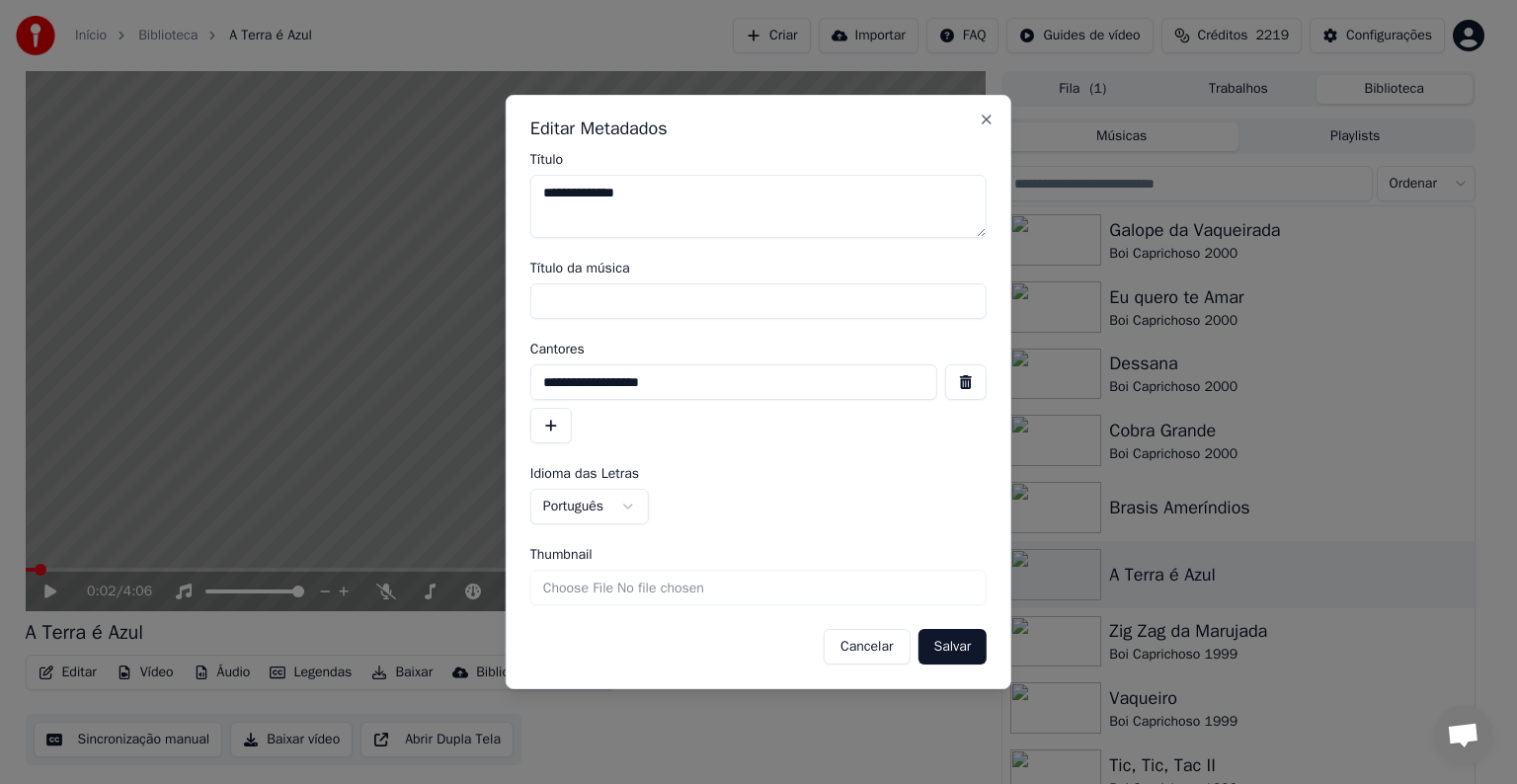 type on "**********" 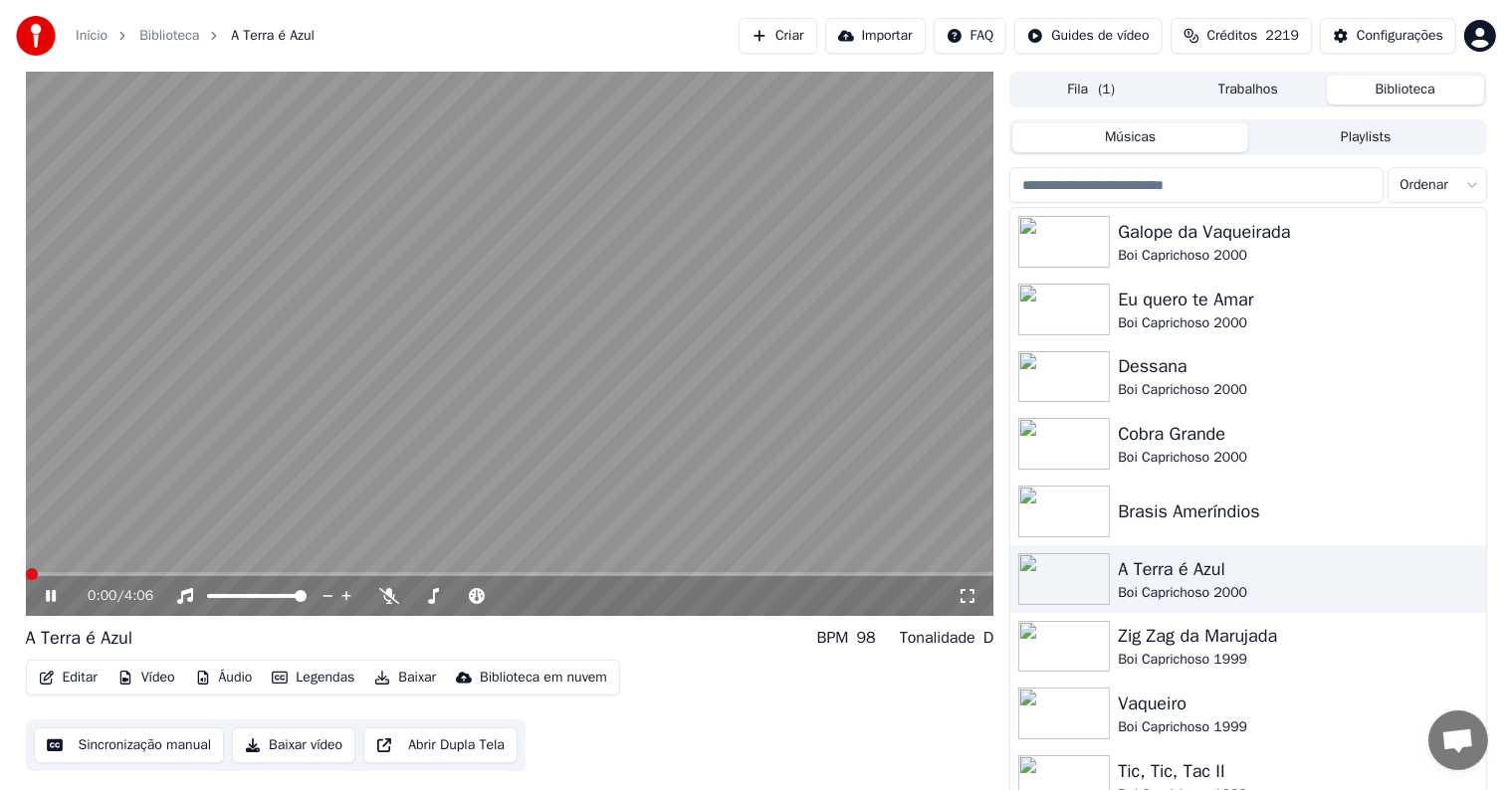 click at bounding box center [510, 343] 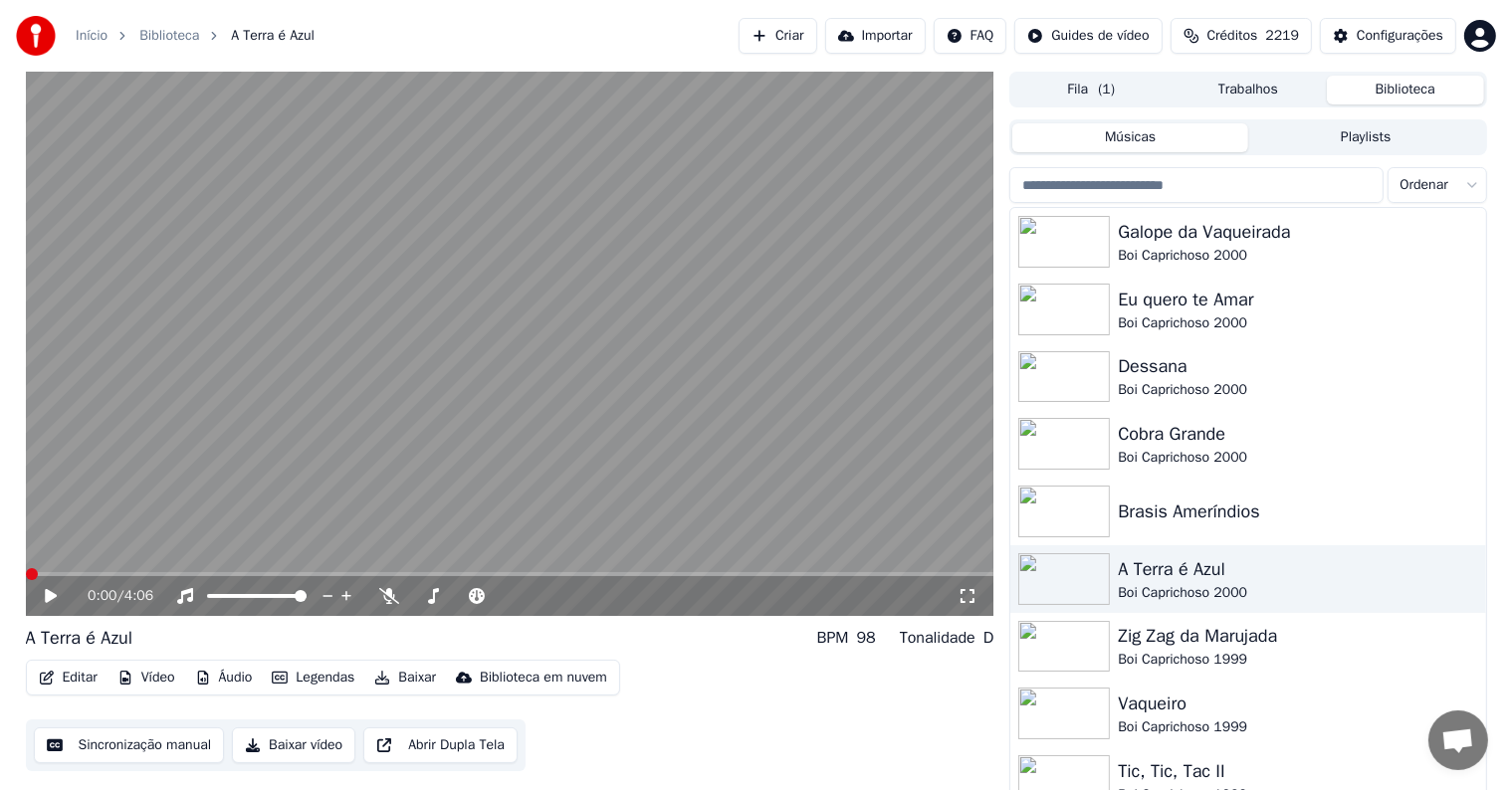 click on "Sincronização manual" at bounding box center [129, 745] 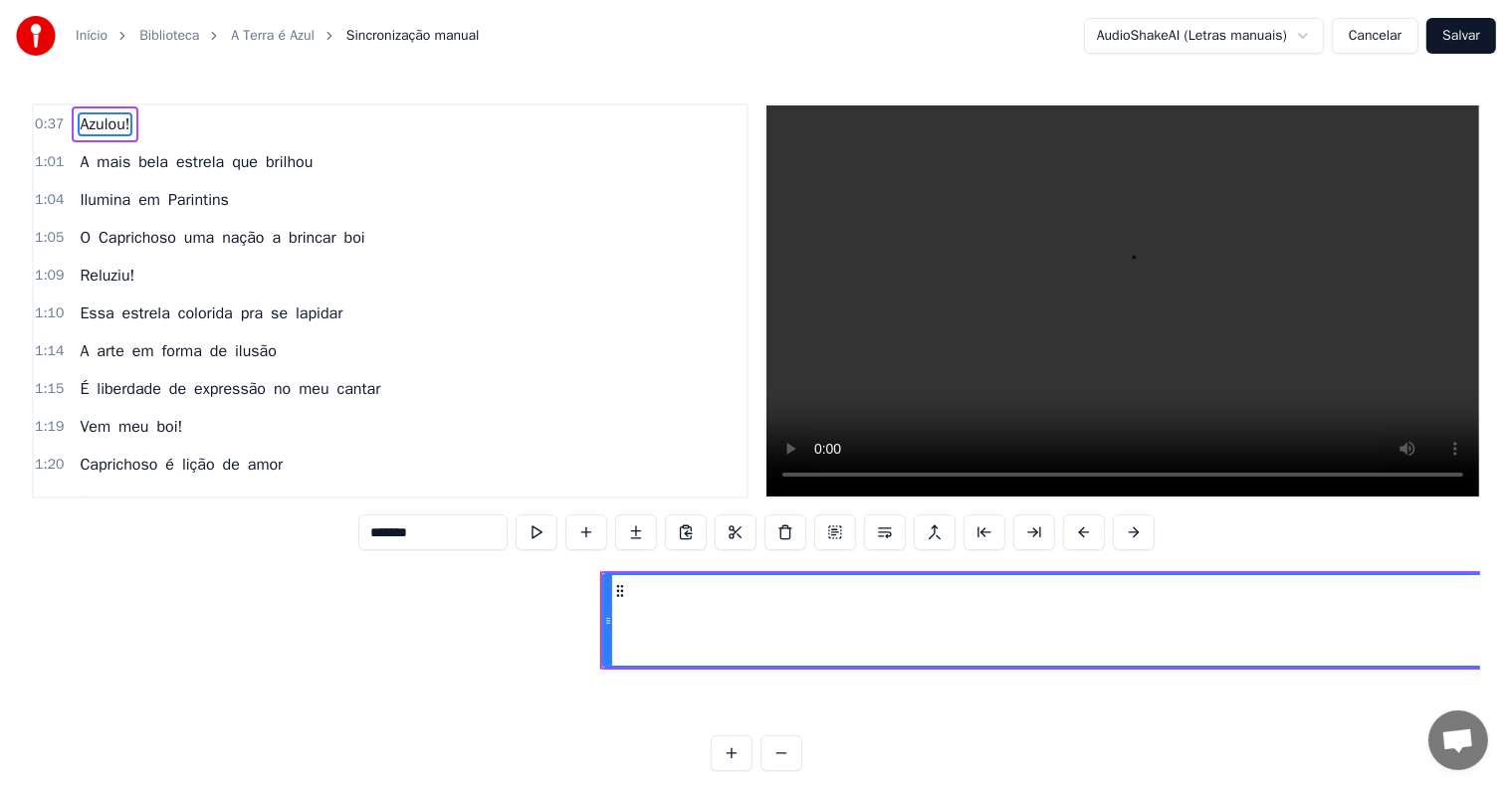 scroll, scrollTop: 0, scrollLeft: 16625, axis: horizontal 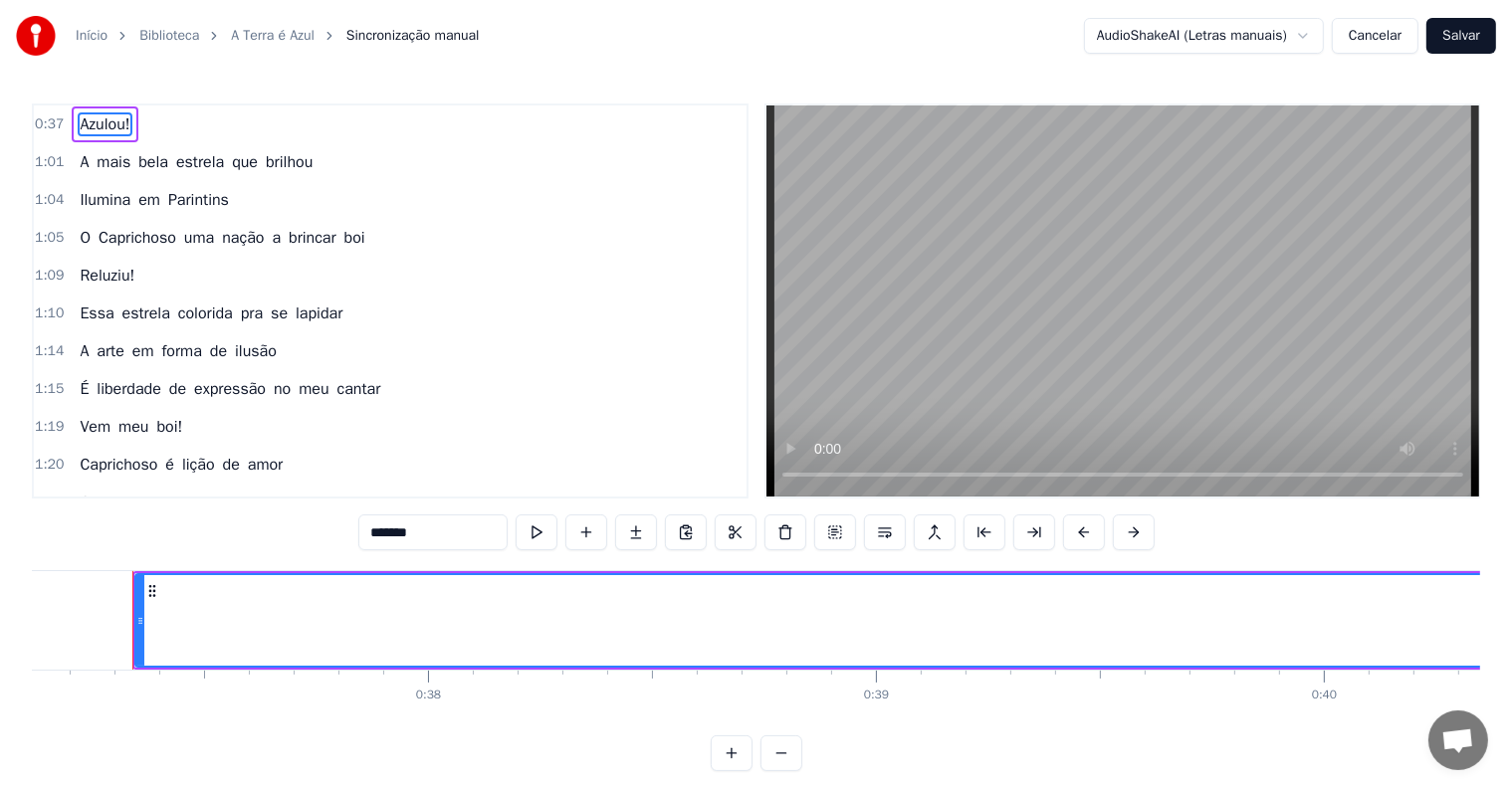 type 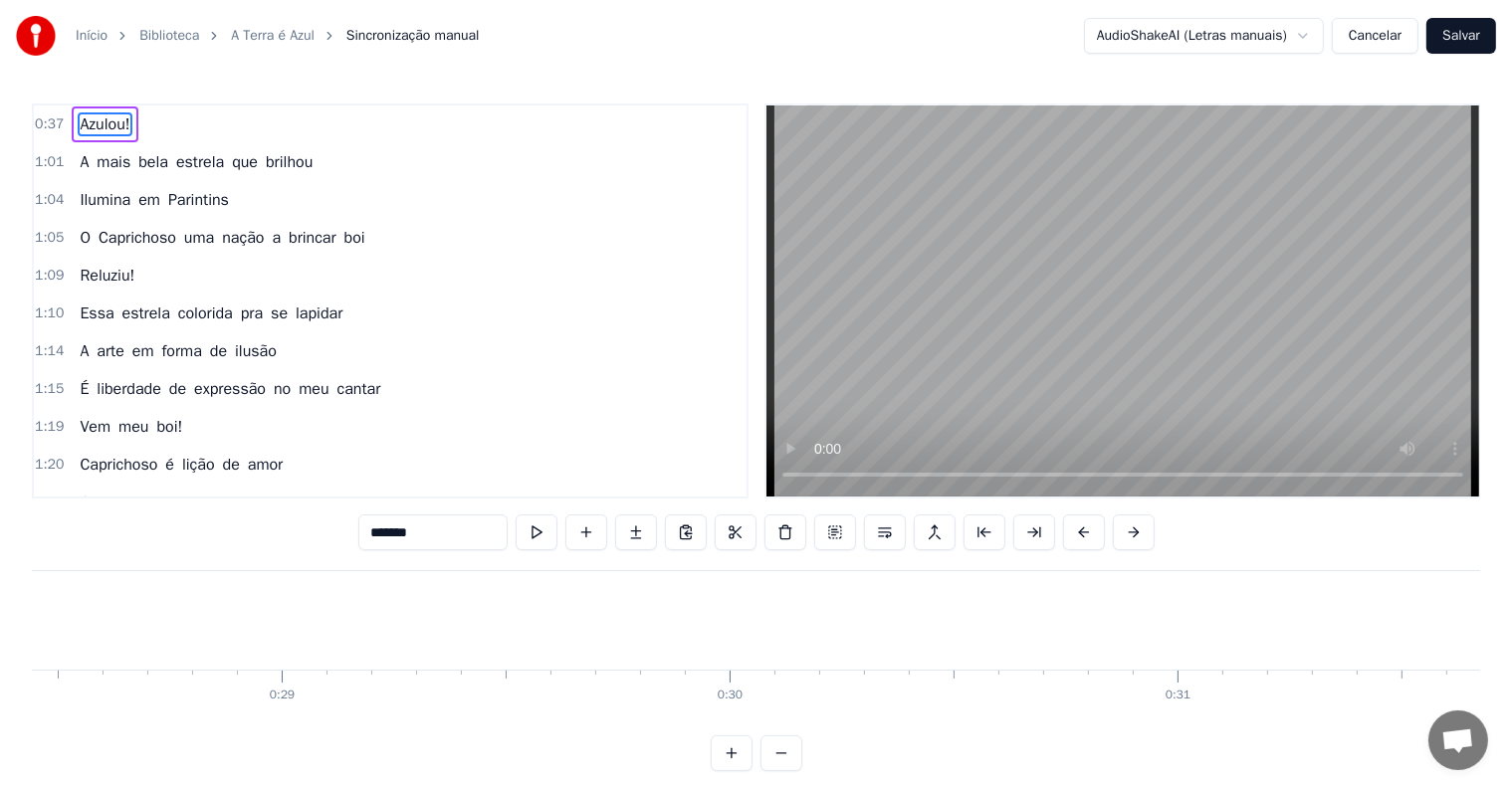 scroll, scrollTop: 0, scrollLeft: 12494, axis: horizontal 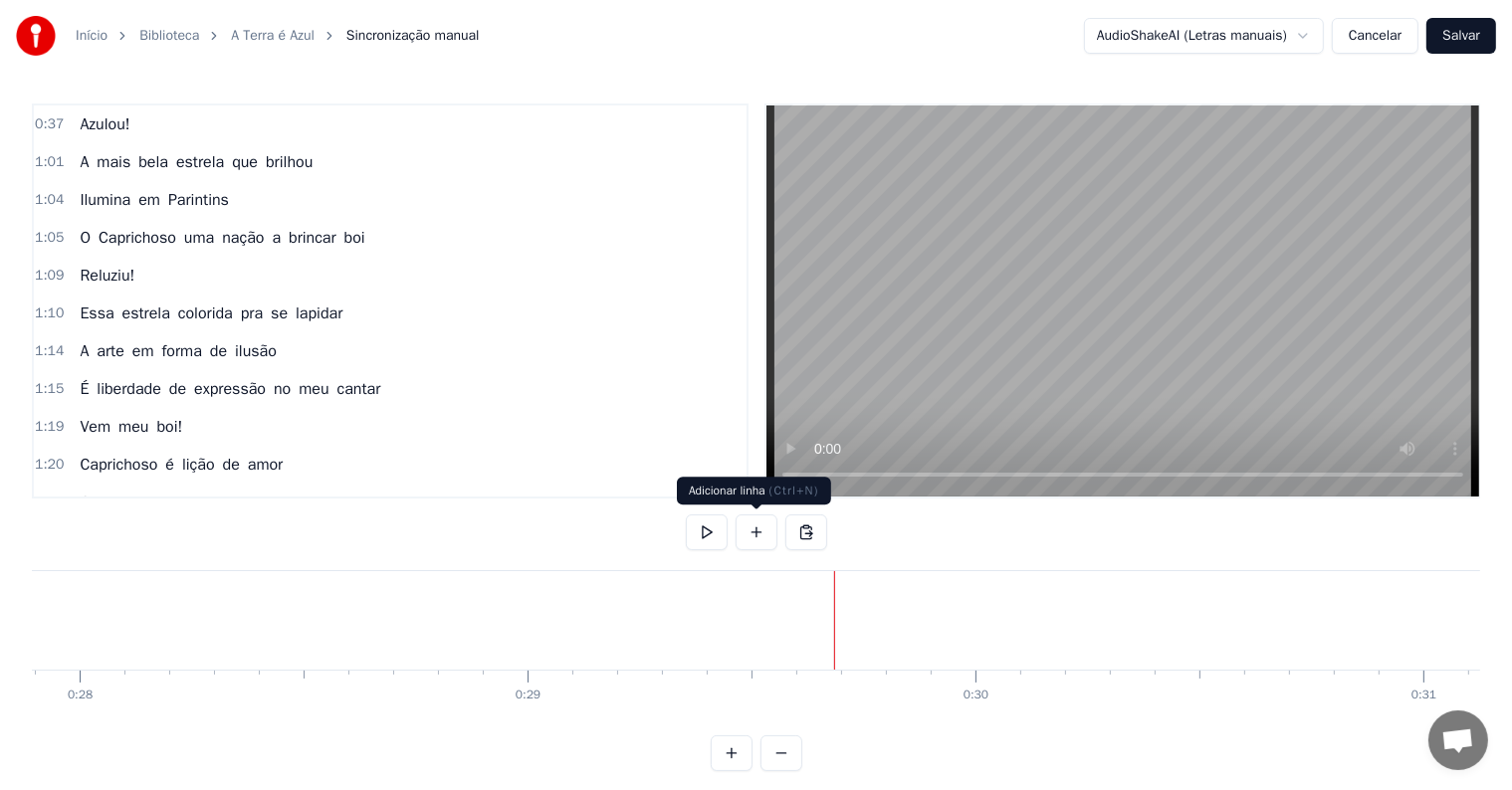 click at bounding box center [756, 532] 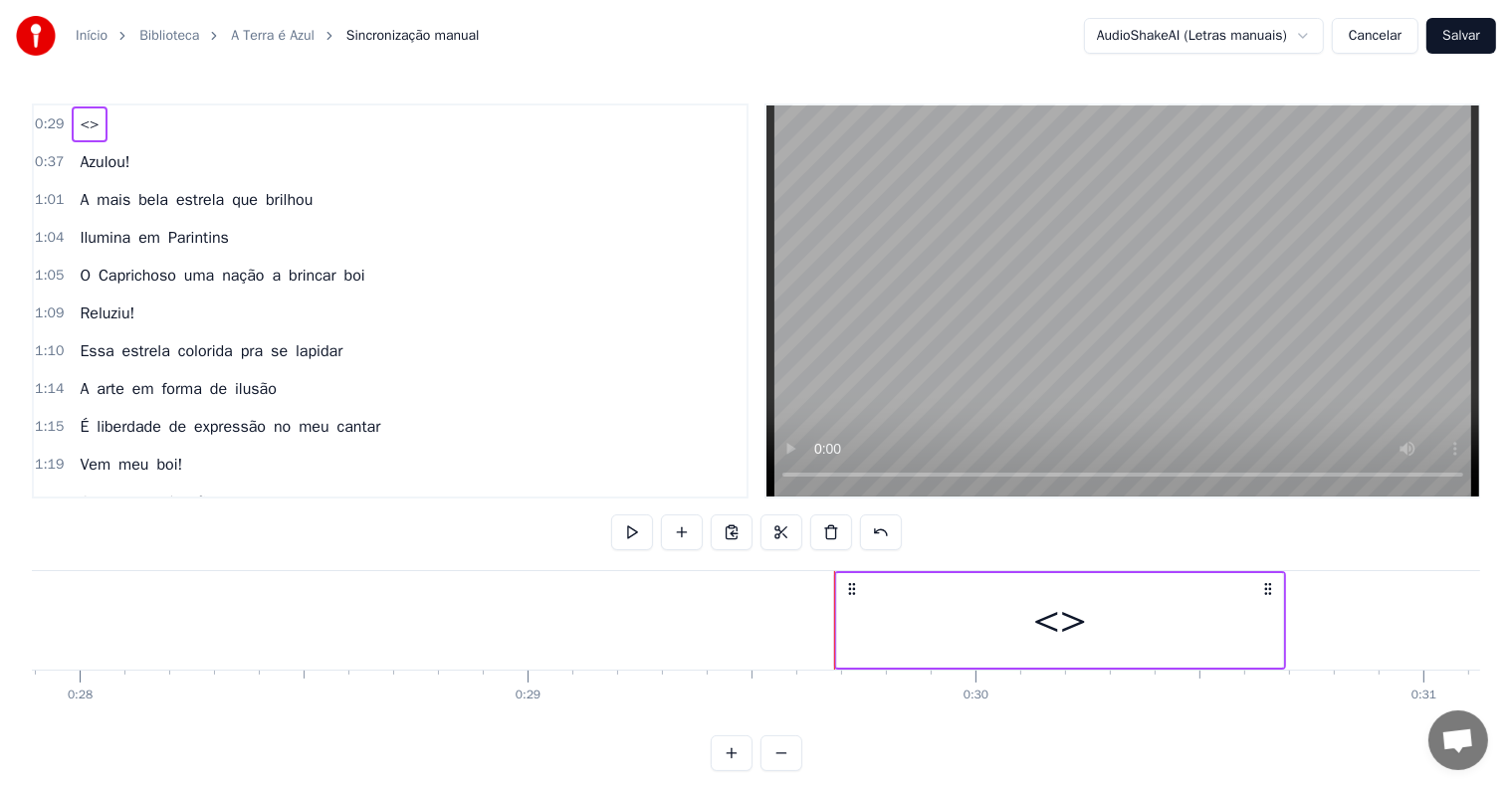 click on "<>" at bounding box center [1060, 620] 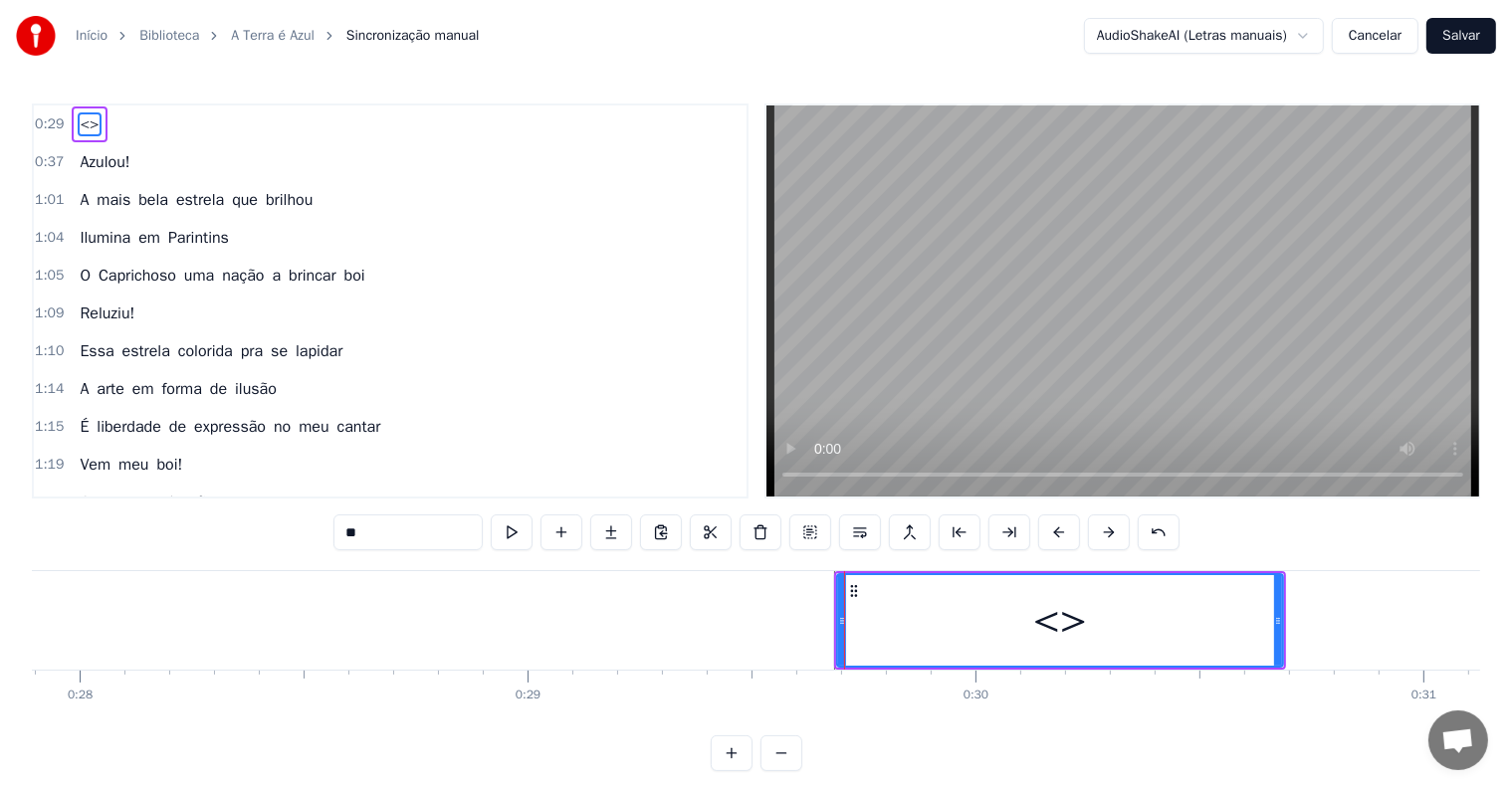 drag, startPoint x: 350, startPoint y: 533, endPoint x: 243, endPoint y: 519, distance: 107.912001 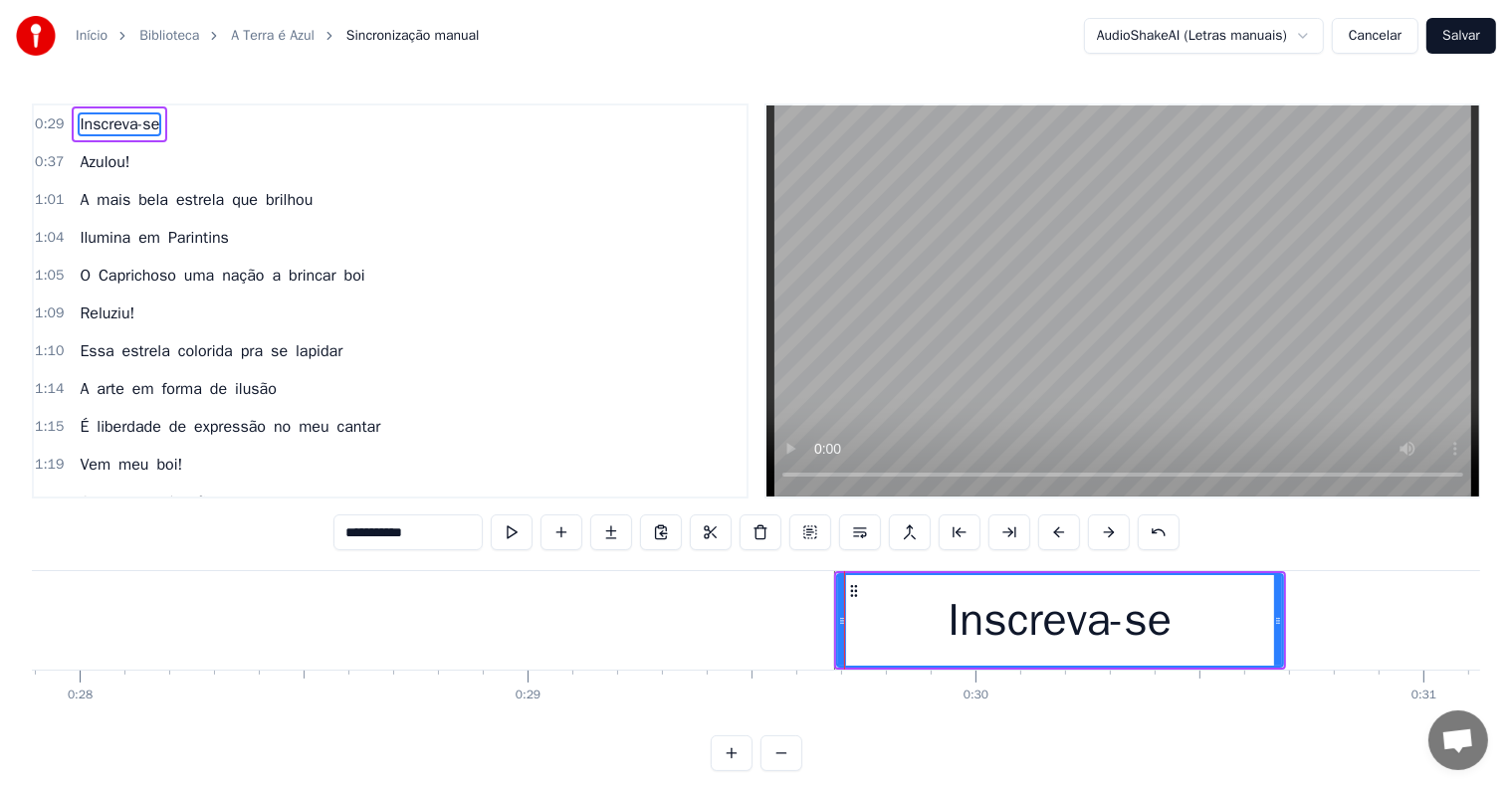 type on "**********" 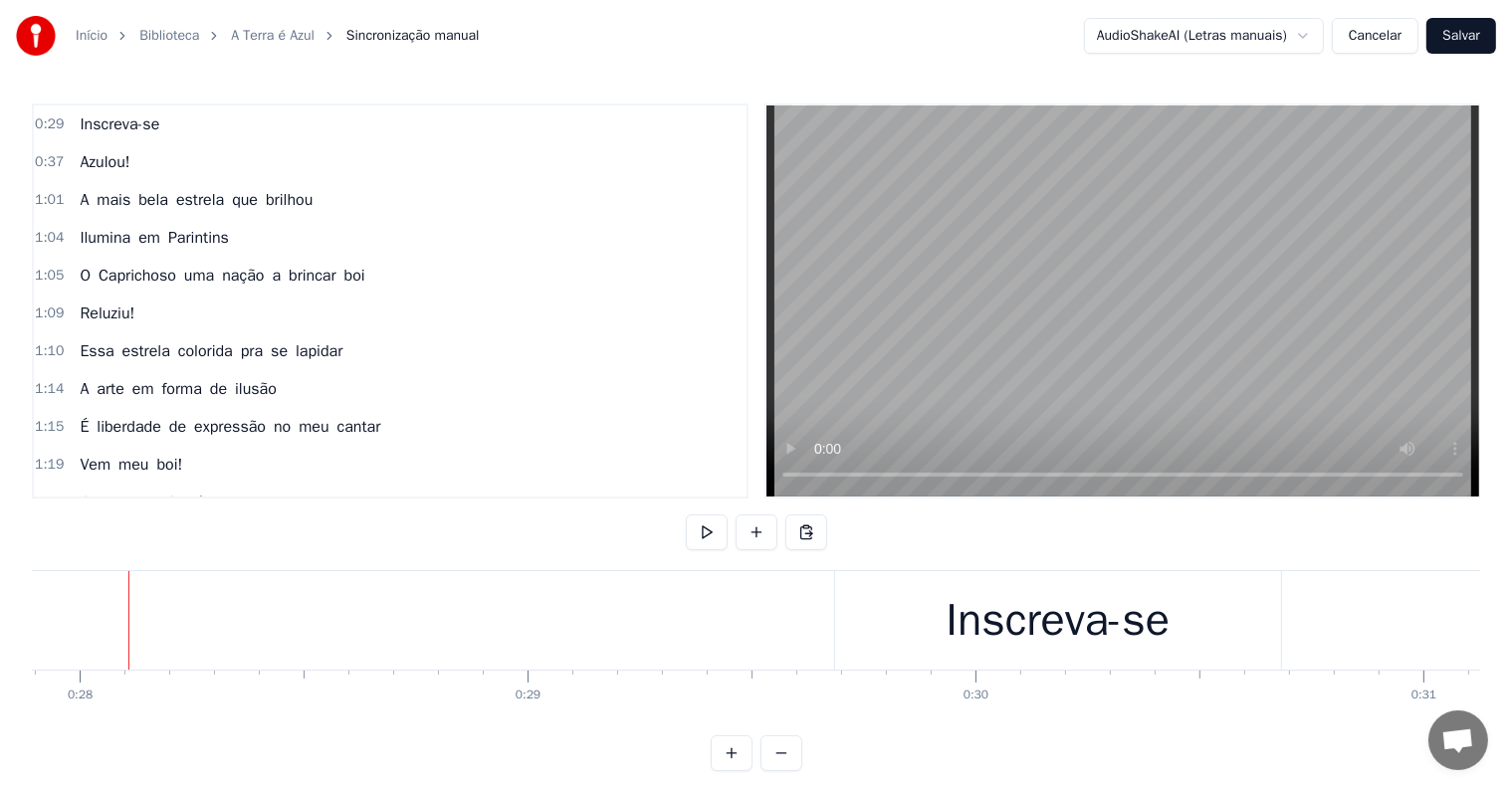 scroll, scrollTop: 0, scrollLeft: 12490, axis: horizontal 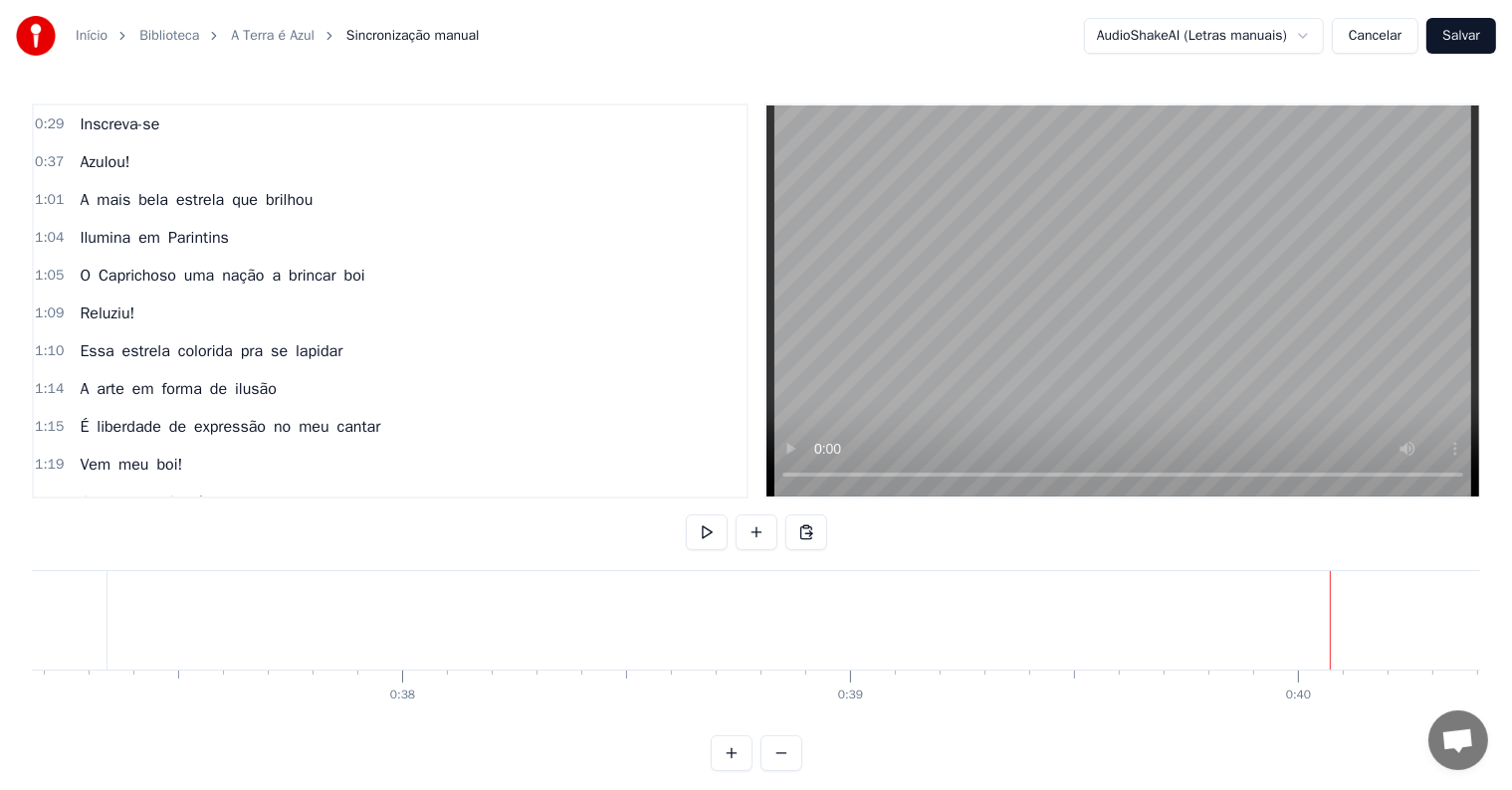 click on "Azulou!" at bounding box center [5356, 620] 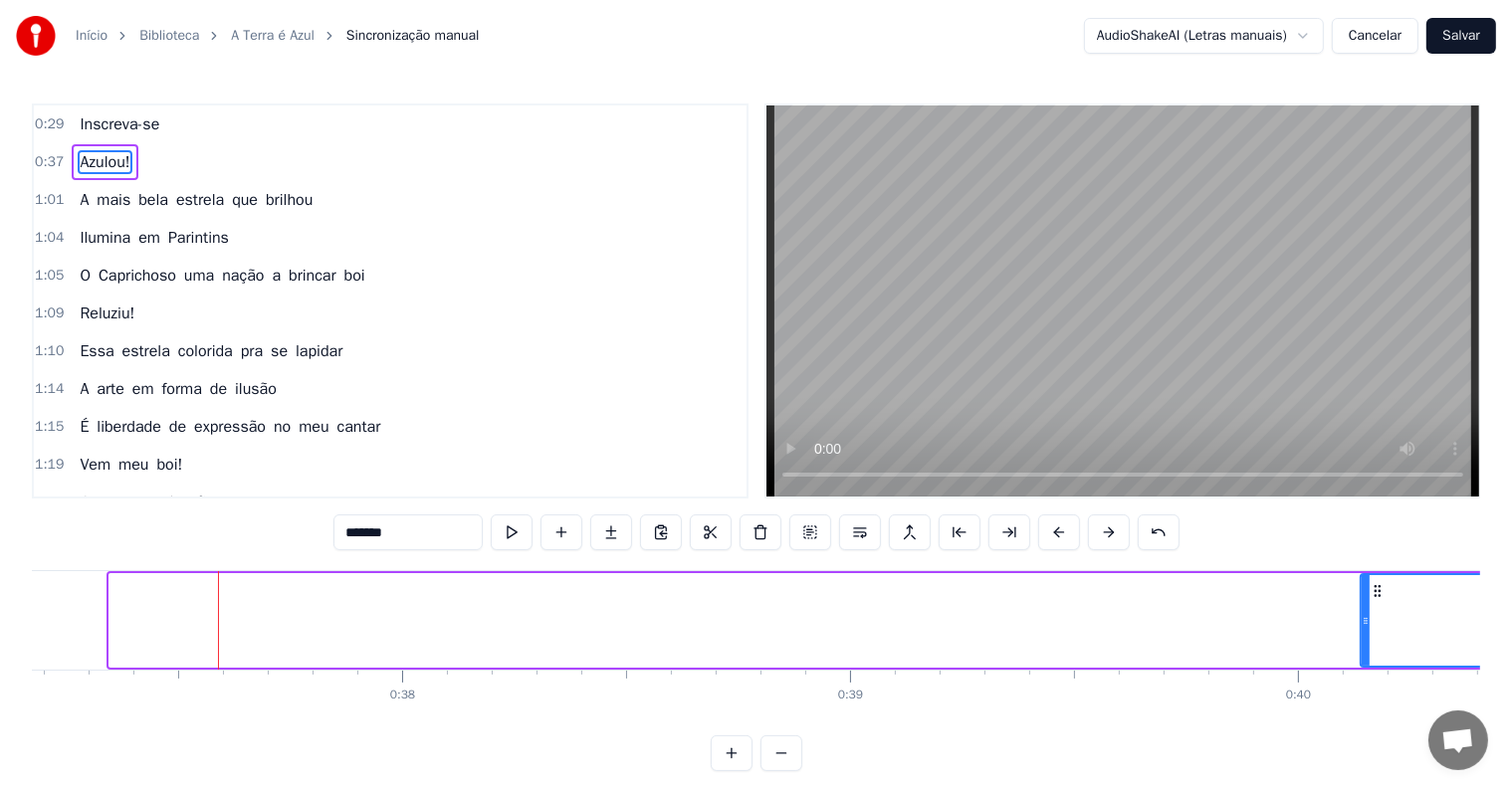 drag, startPoint x: 111, startPoint y: 617, endPoint x: 1367, endPoint y: 593, distance: 1256.2293 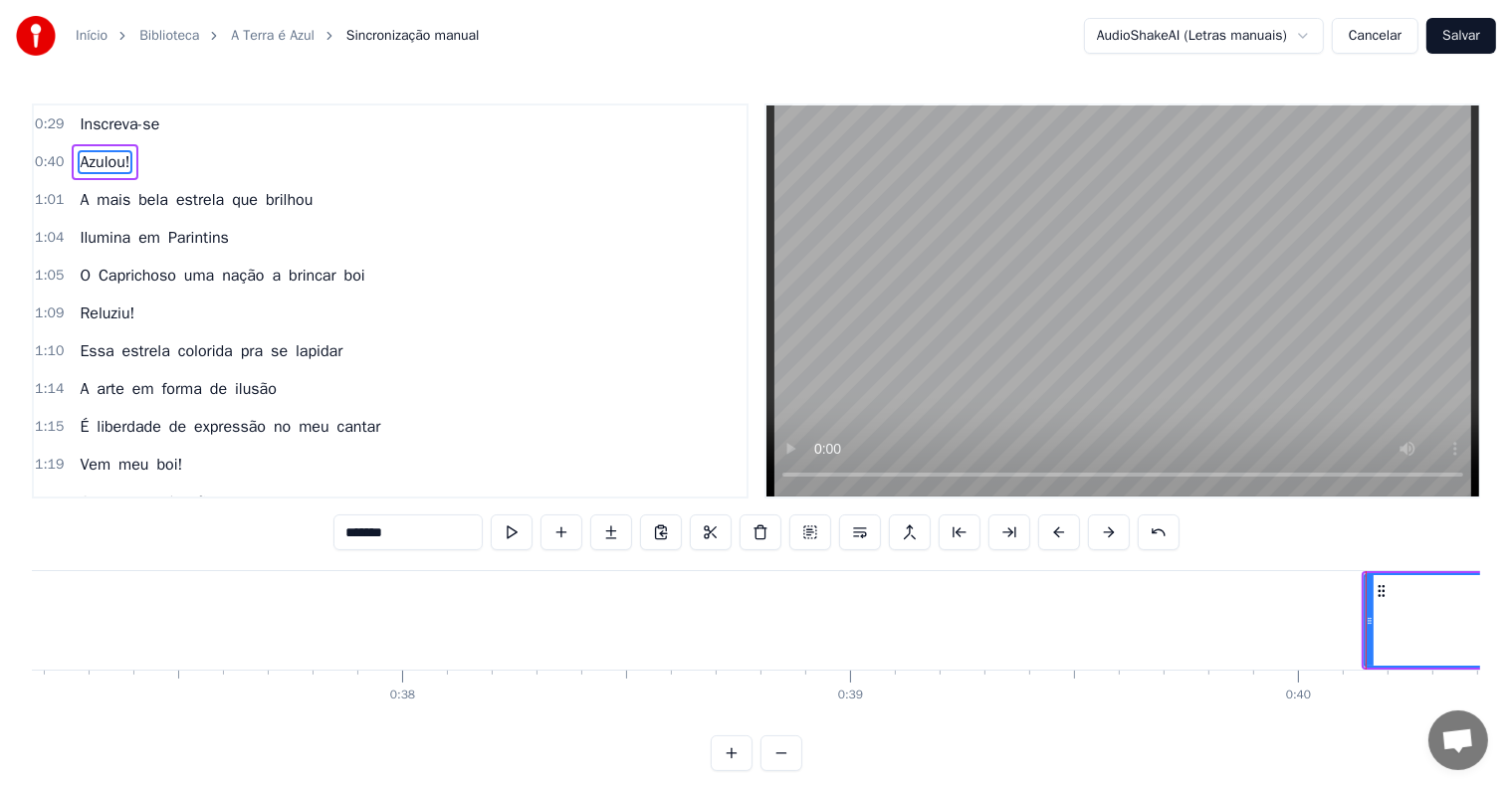 click on "Azulou!" at bounding box center [5985, 620] 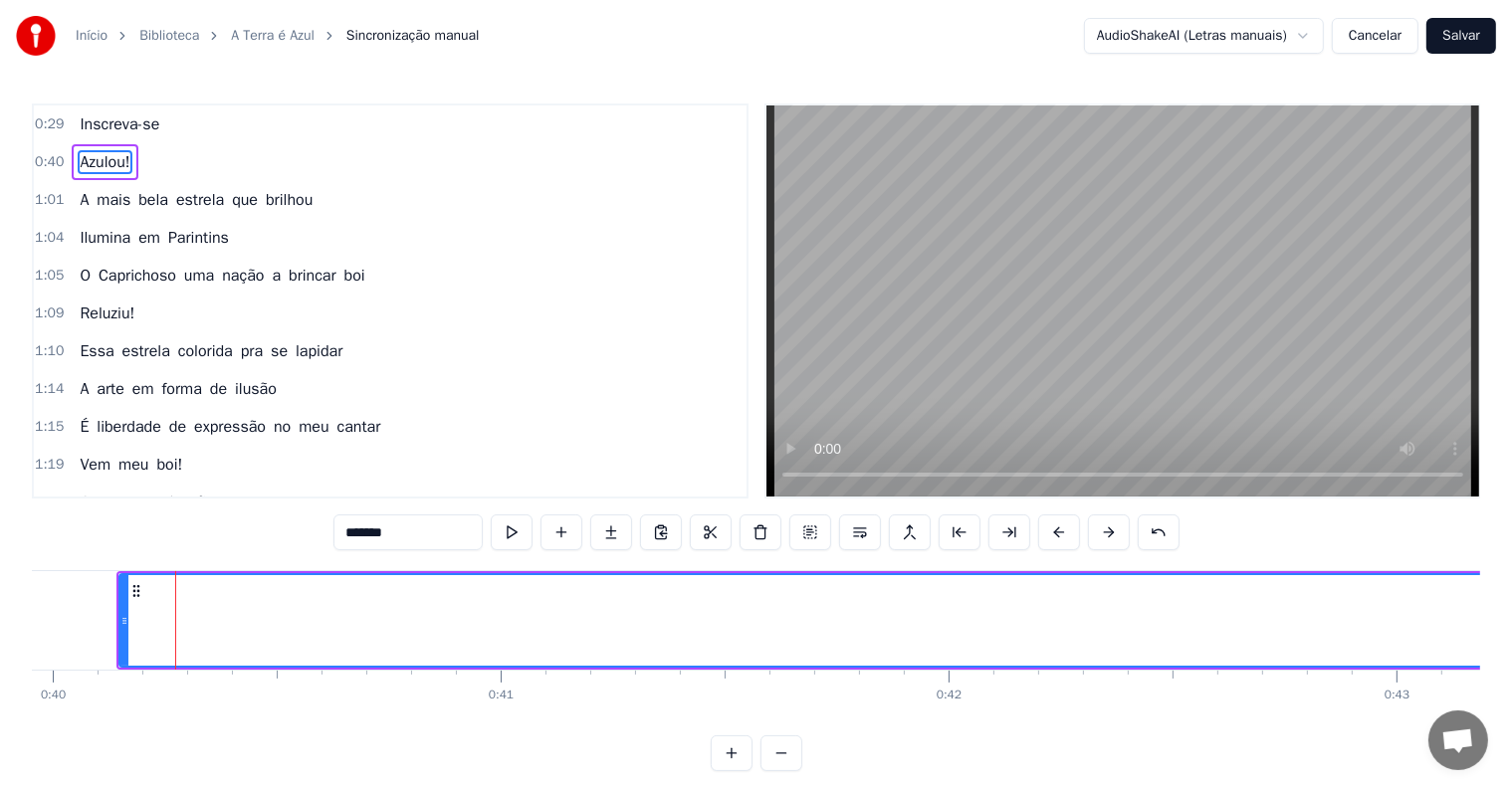 scroll, scrollTop: 0, scrollLeft: 17940, axis: horizontal 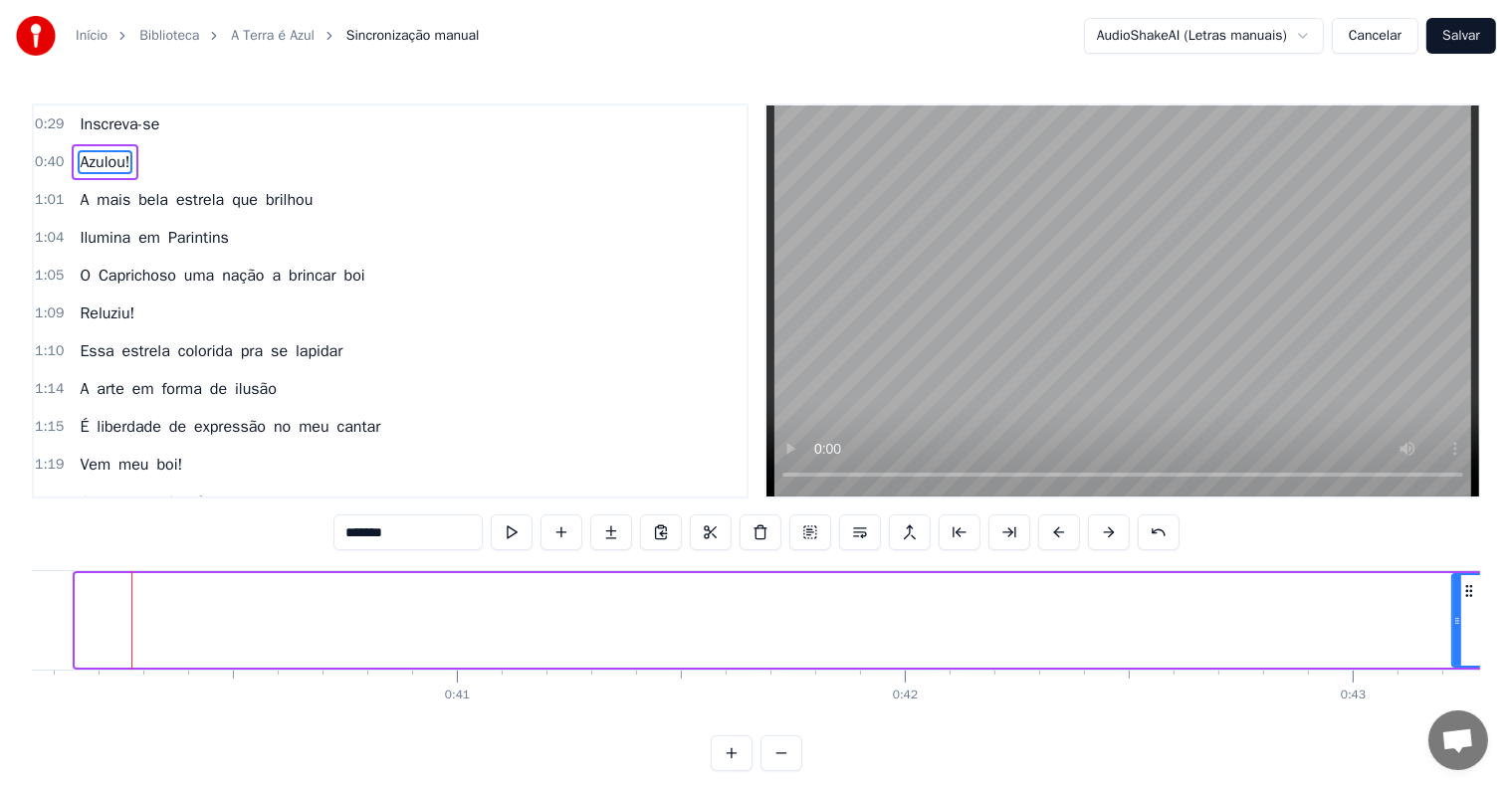 drag, startPoint x: 78, startPoint y: 621, endPoint x: 1457, endPoint y: 633, distance: 1379.052 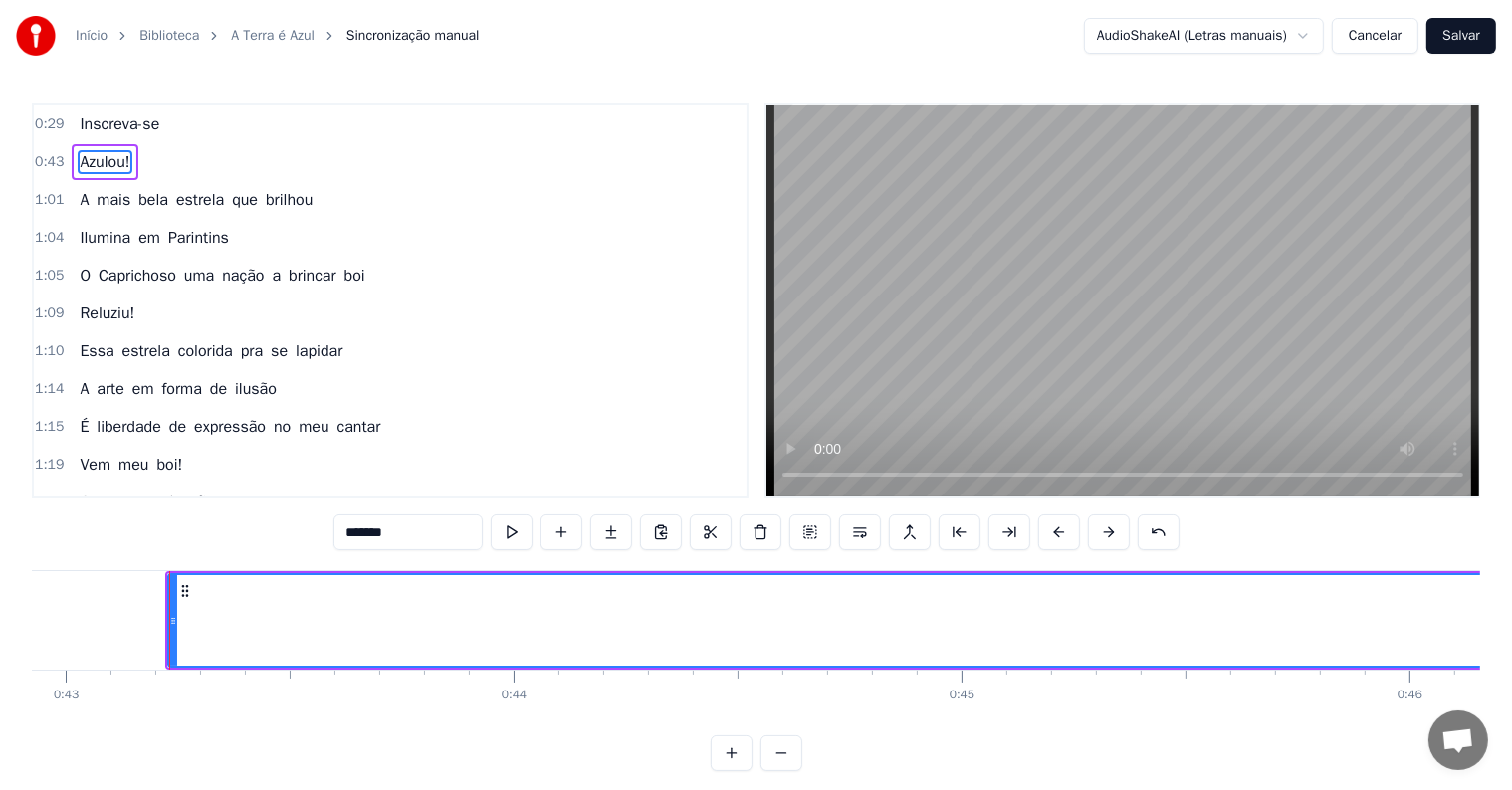 scroll, scrollTop: 0, scrollLeft: 19264, axis: horizontal 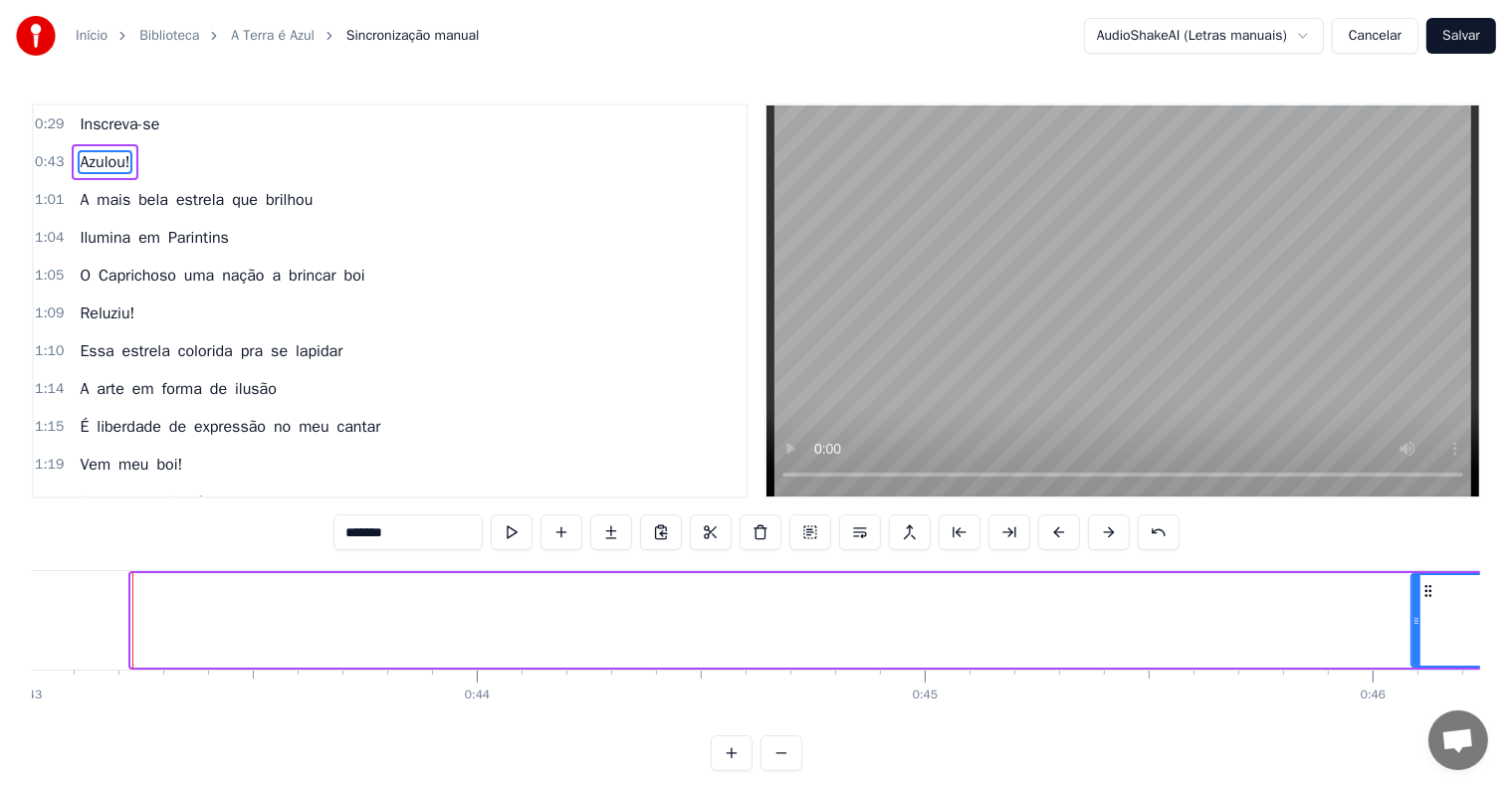drag, startPoint x: 132, startPoint y: 616, endPoint x: 1435, endPoint y: 588, distance: 1303.3008 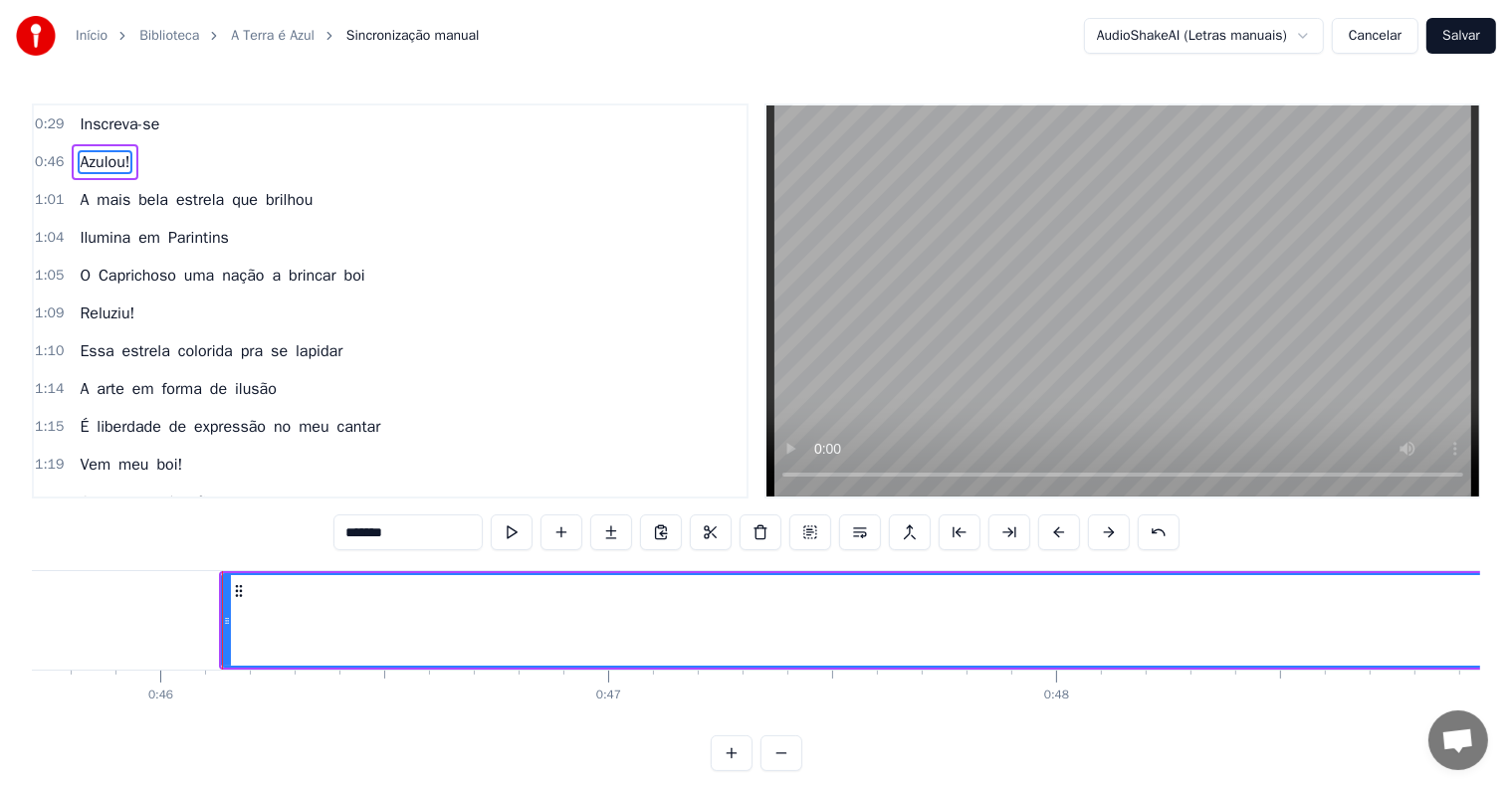 scroll, scrollTop: 0, scrollLeft: 20566, axis: horizontal 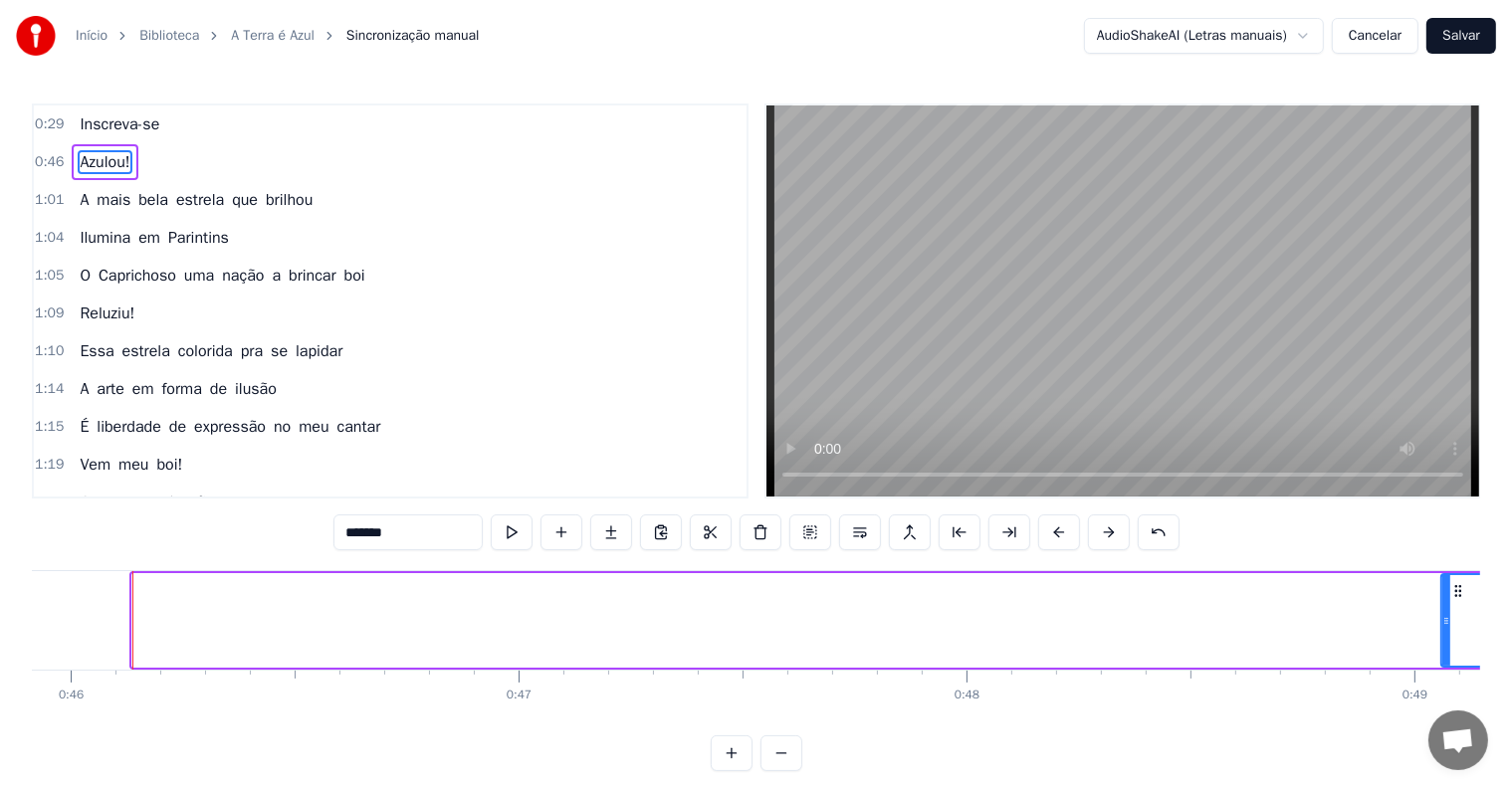 drag, startPoint x: 134, startPoint y: 618, endPoint x: 1443, endPoint y: 621, distance: 1309.0034 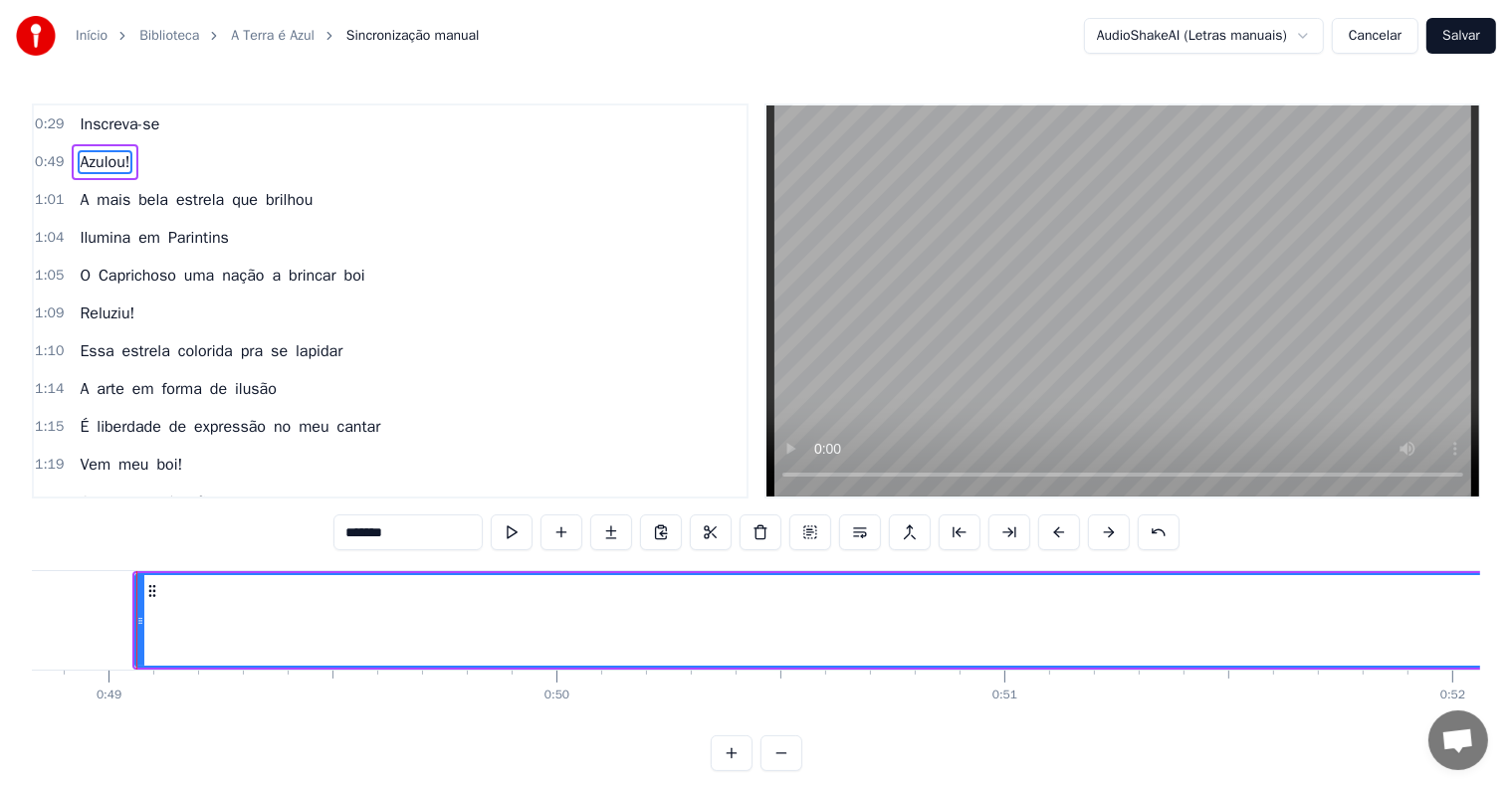 scroll, scrollTop: 0, scrollLeft: 21876, axis: horizontal 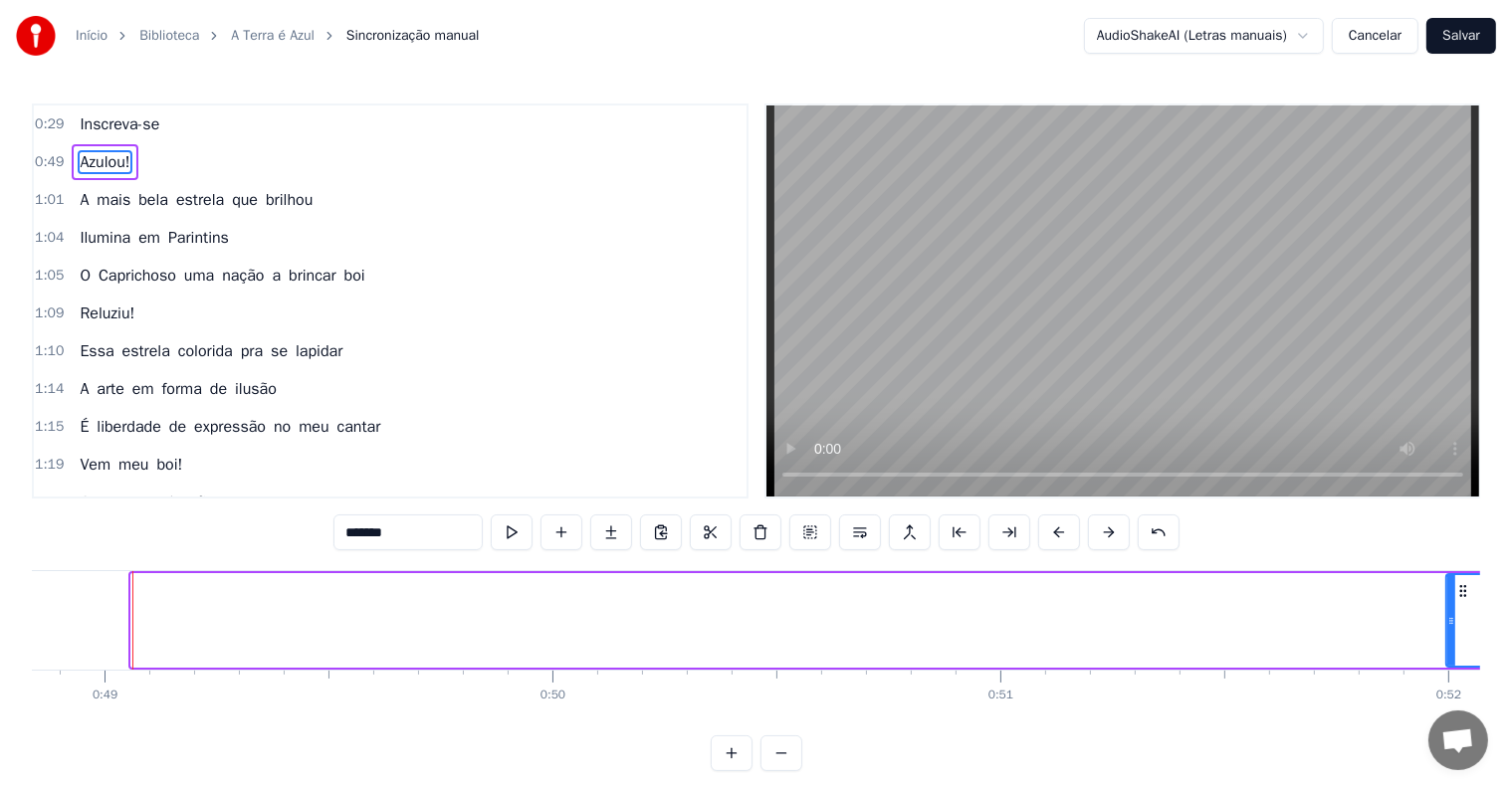 drag, startPoint x: 133, startPoint y: 624, endPoint x: 1448, endPoint y: 624, distance: 1315 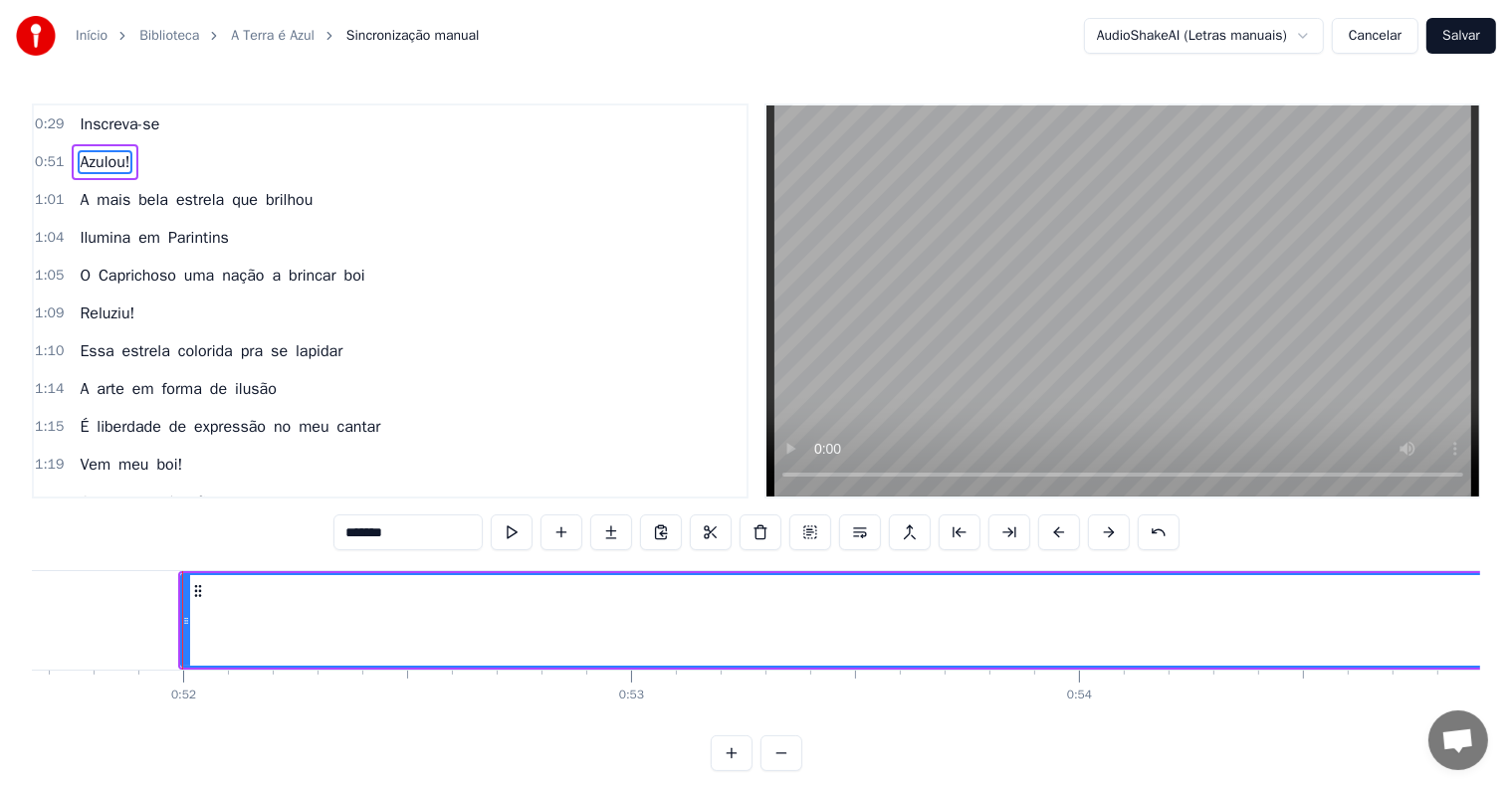 scroll, scrollTop: 0, scrollLeft: 23191, axis: horizontal 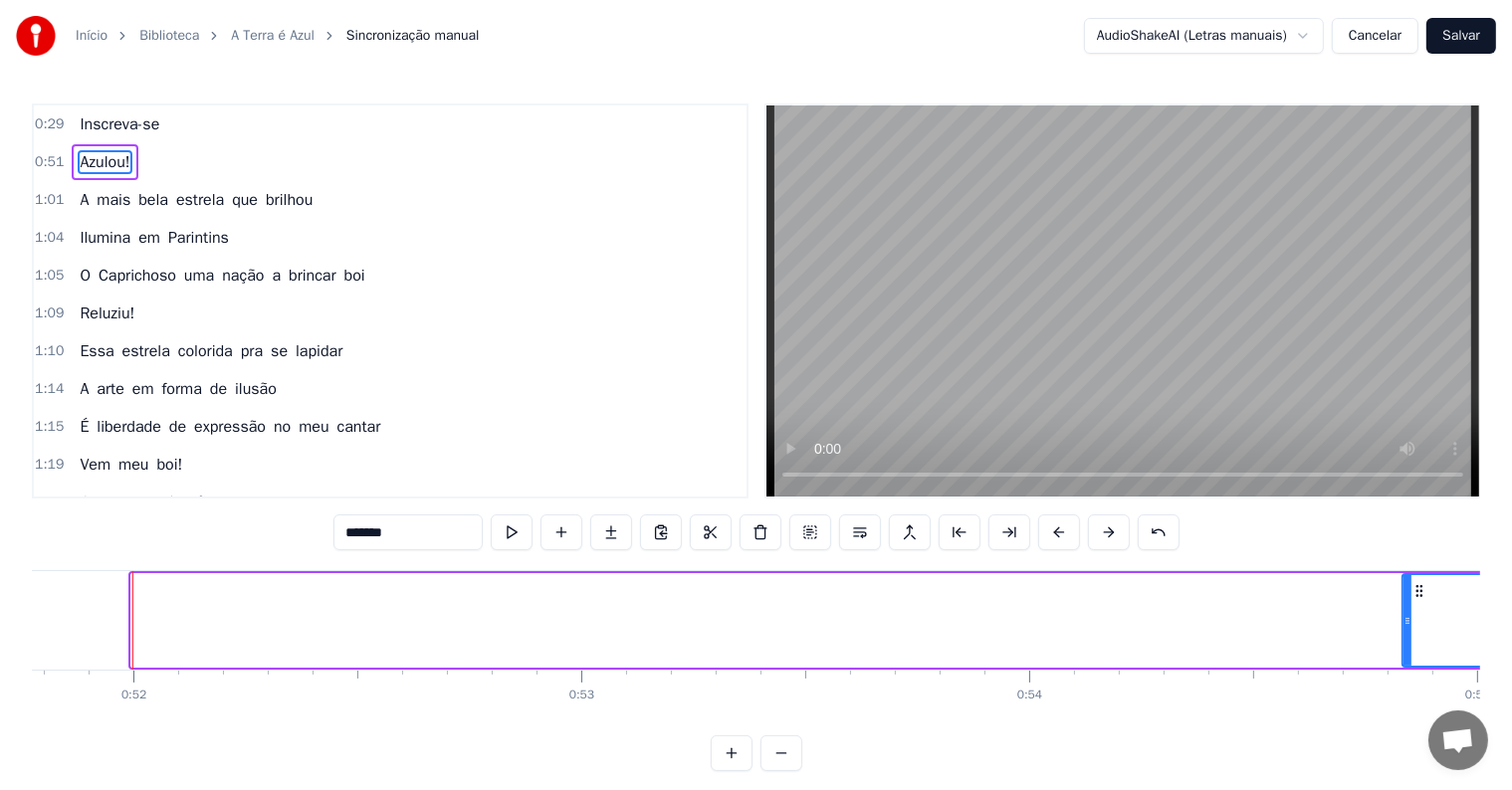 drag, startPoint x: 132, startPoint y: 621, endPoint x: 1404, endPoint y: 629, distance: 1272.025 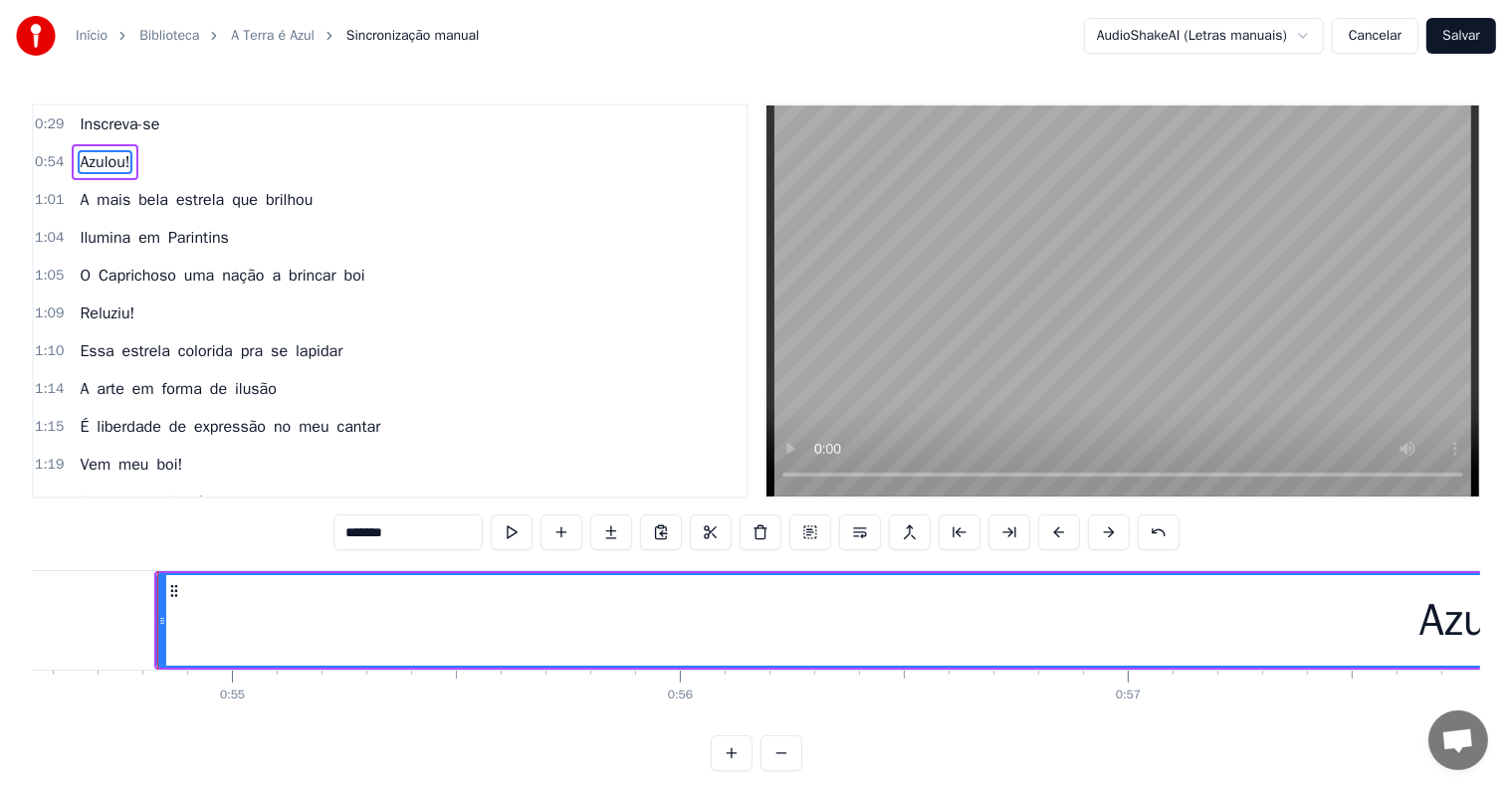 scroll, scrollTop: 0, scrollLeft: 24461, axis: horizontal 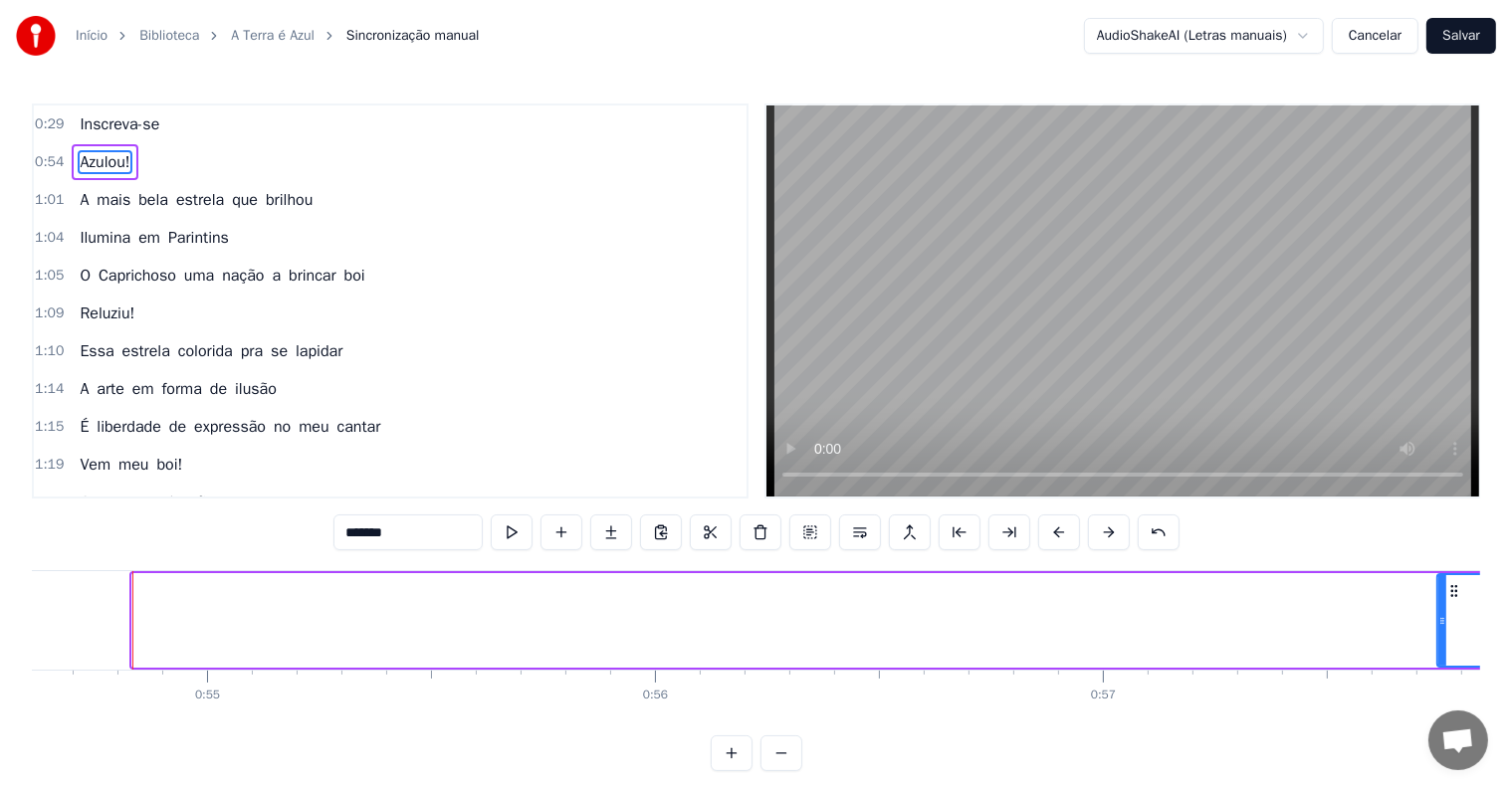 drag, startPoint x: 132, startPoint y: 621, endPoint x: 1437, endPoint y: 629, distance: 1305.0245 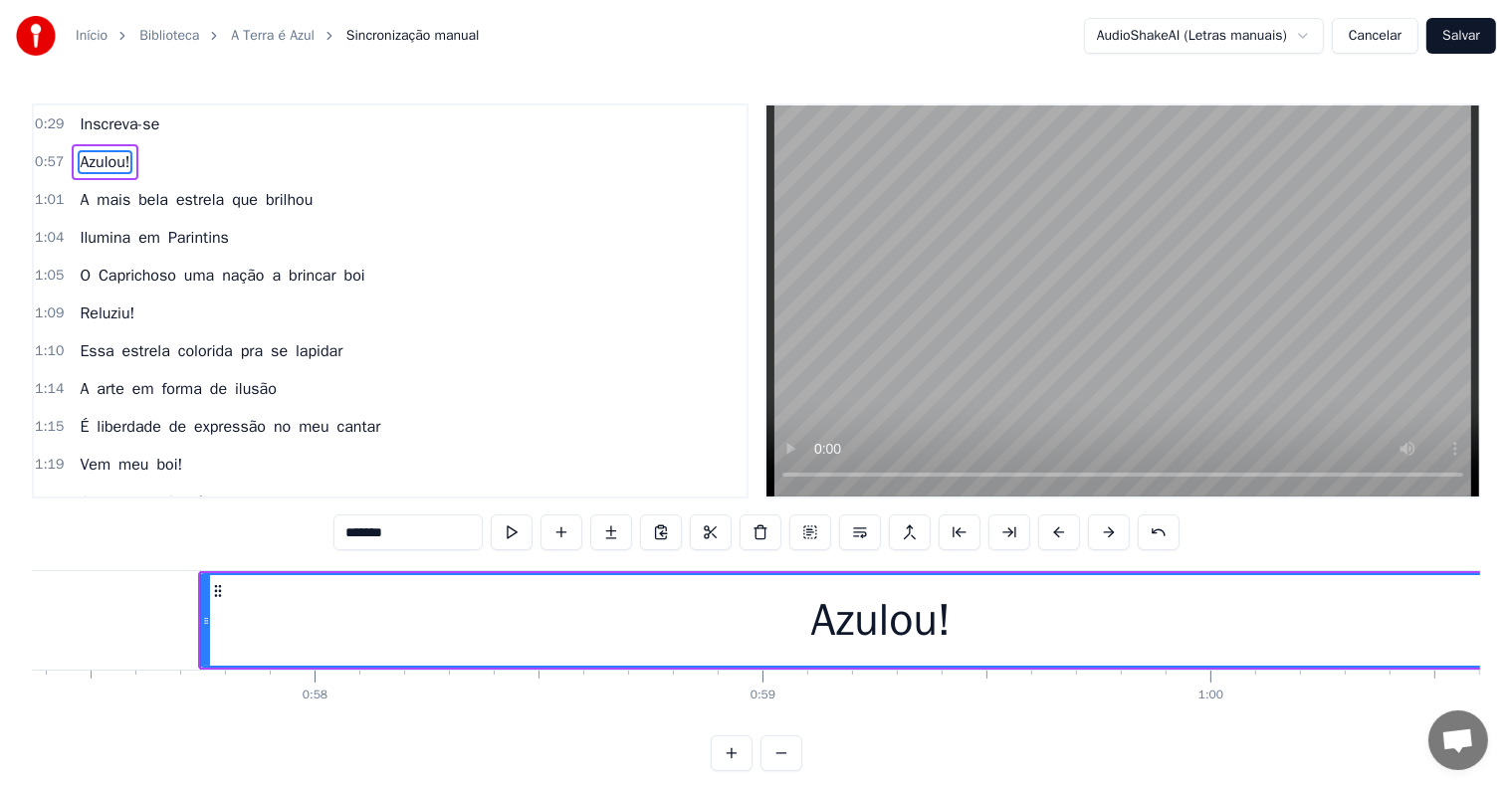 scroll, scrollTop: 0, scrollLeft: 25765, axis: horizontal 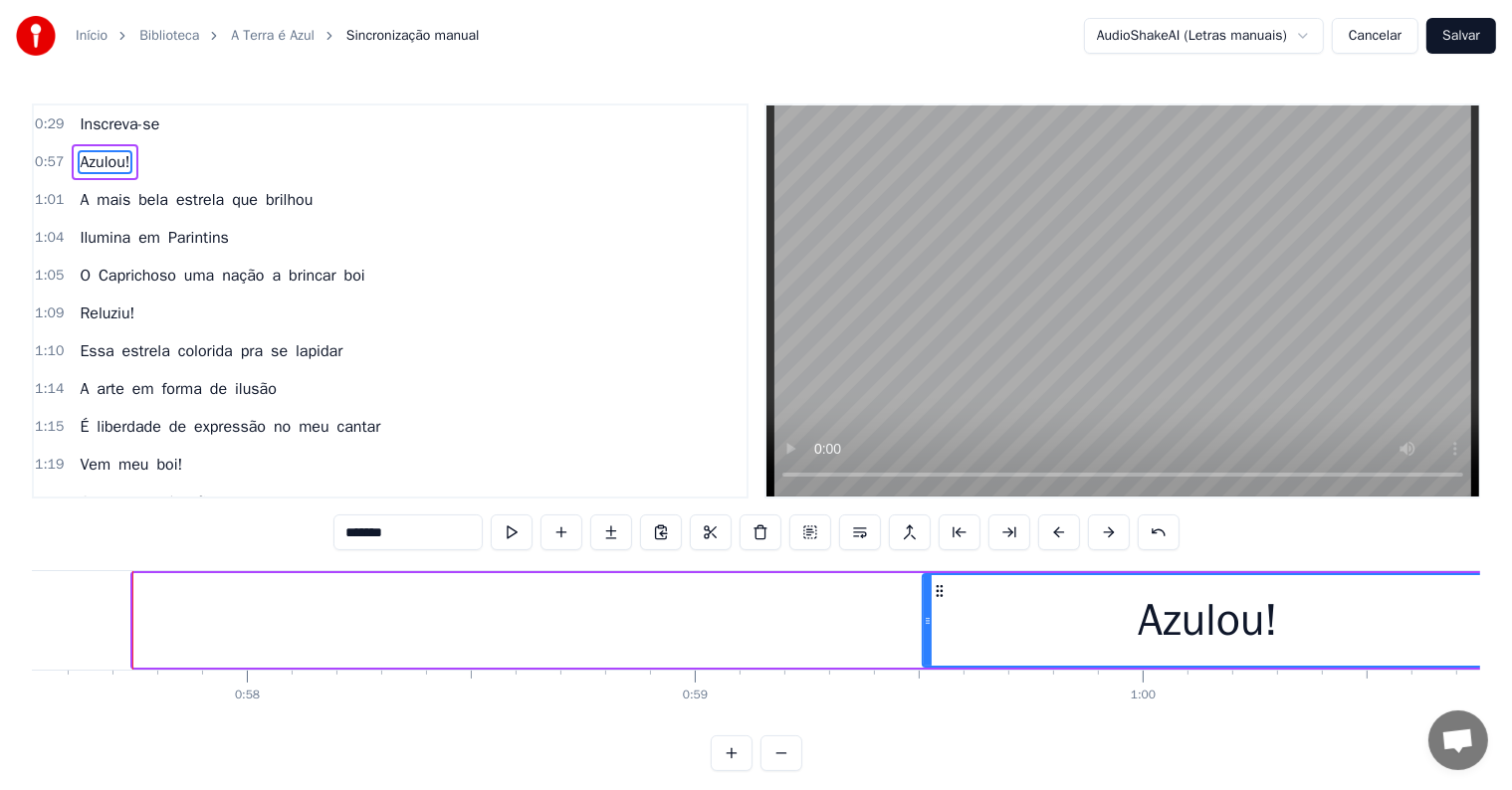 drag, startPoint x: 136, startPoint y: 617, endPoint x: 926, endPoint y: 620, distance: 790.0057 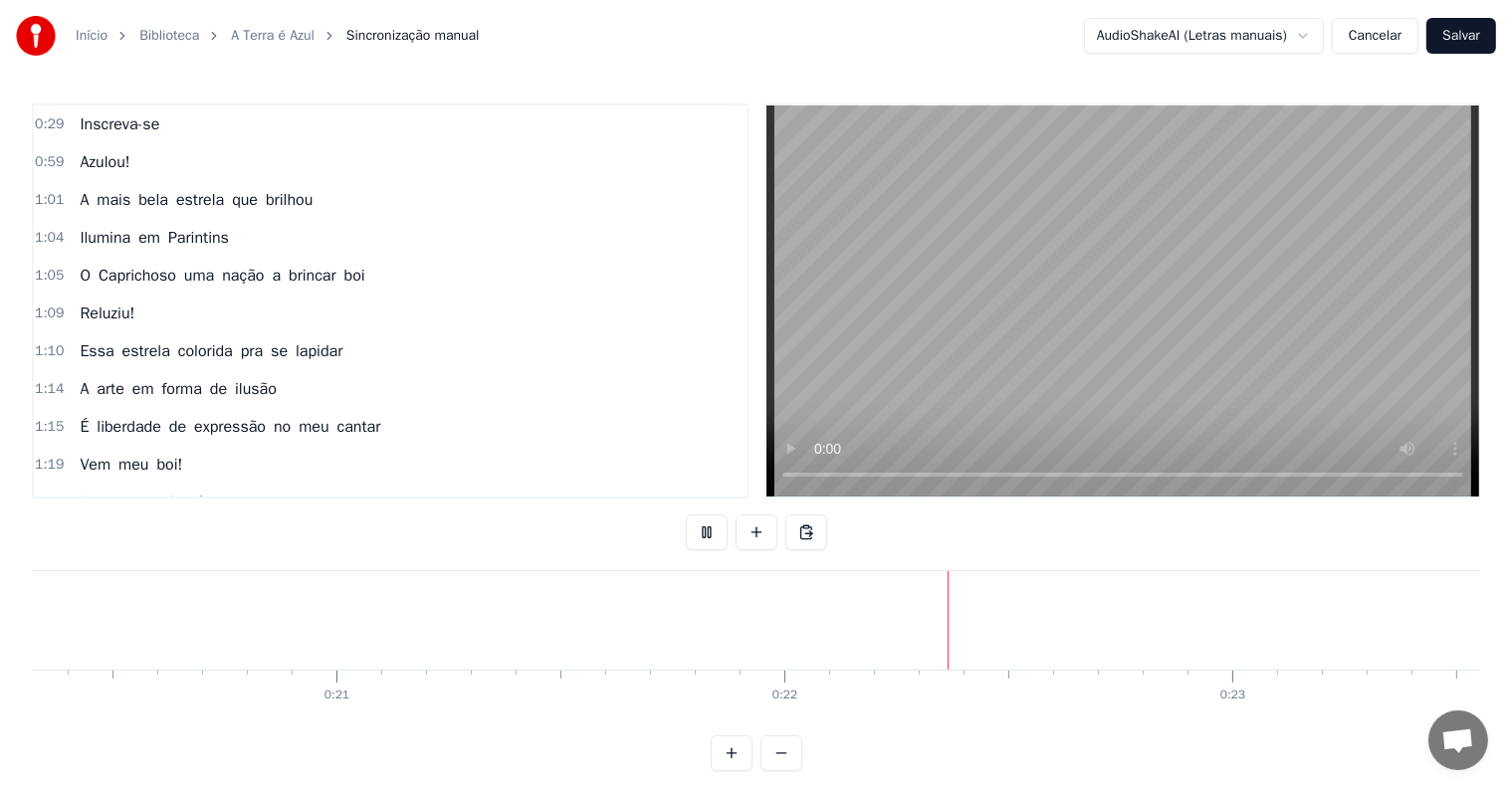 scroll, scrollTop: 0, scrollLeft: 9332, axis: horizontal 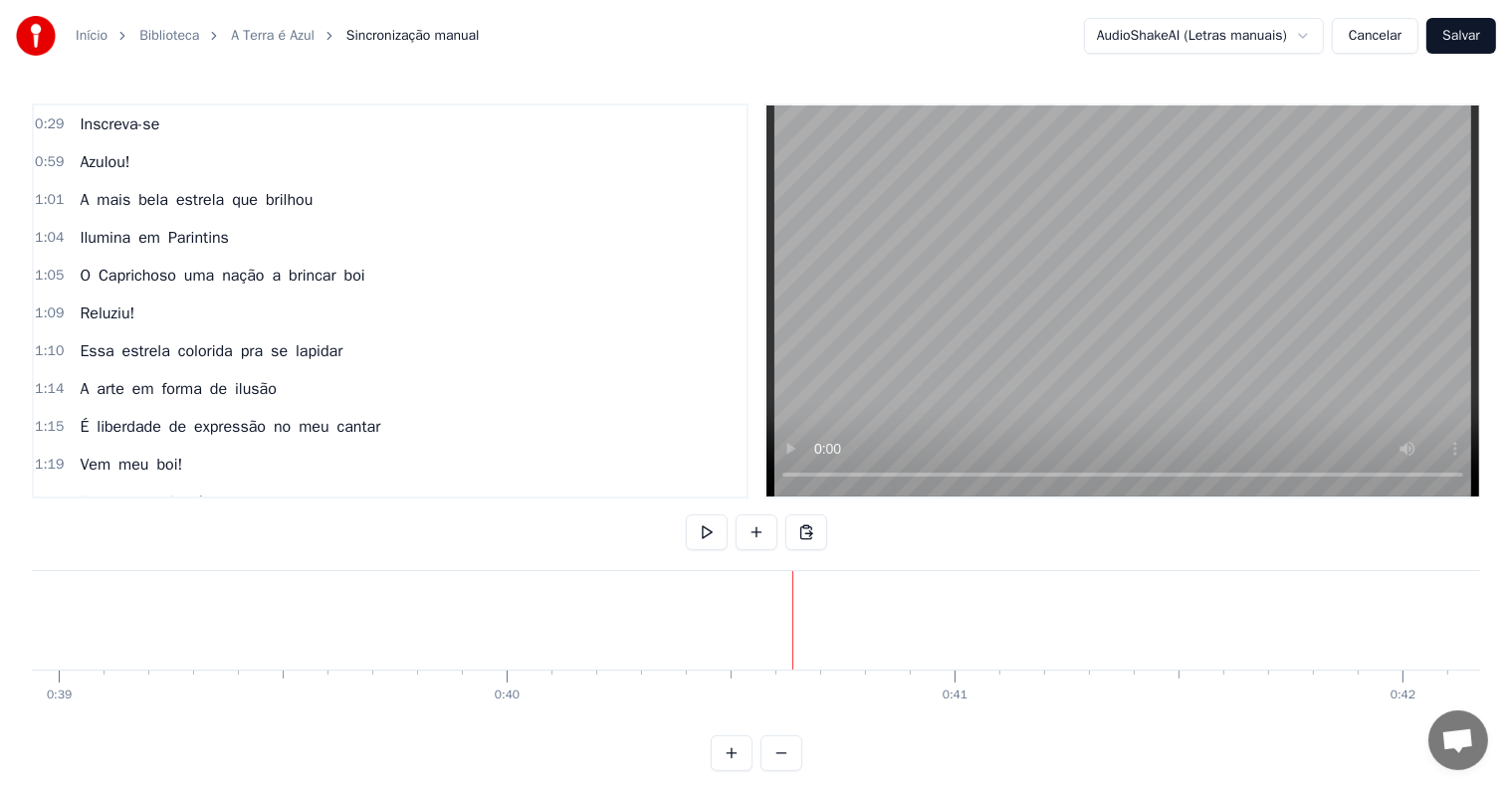 click at bounding box center (37725, 620) 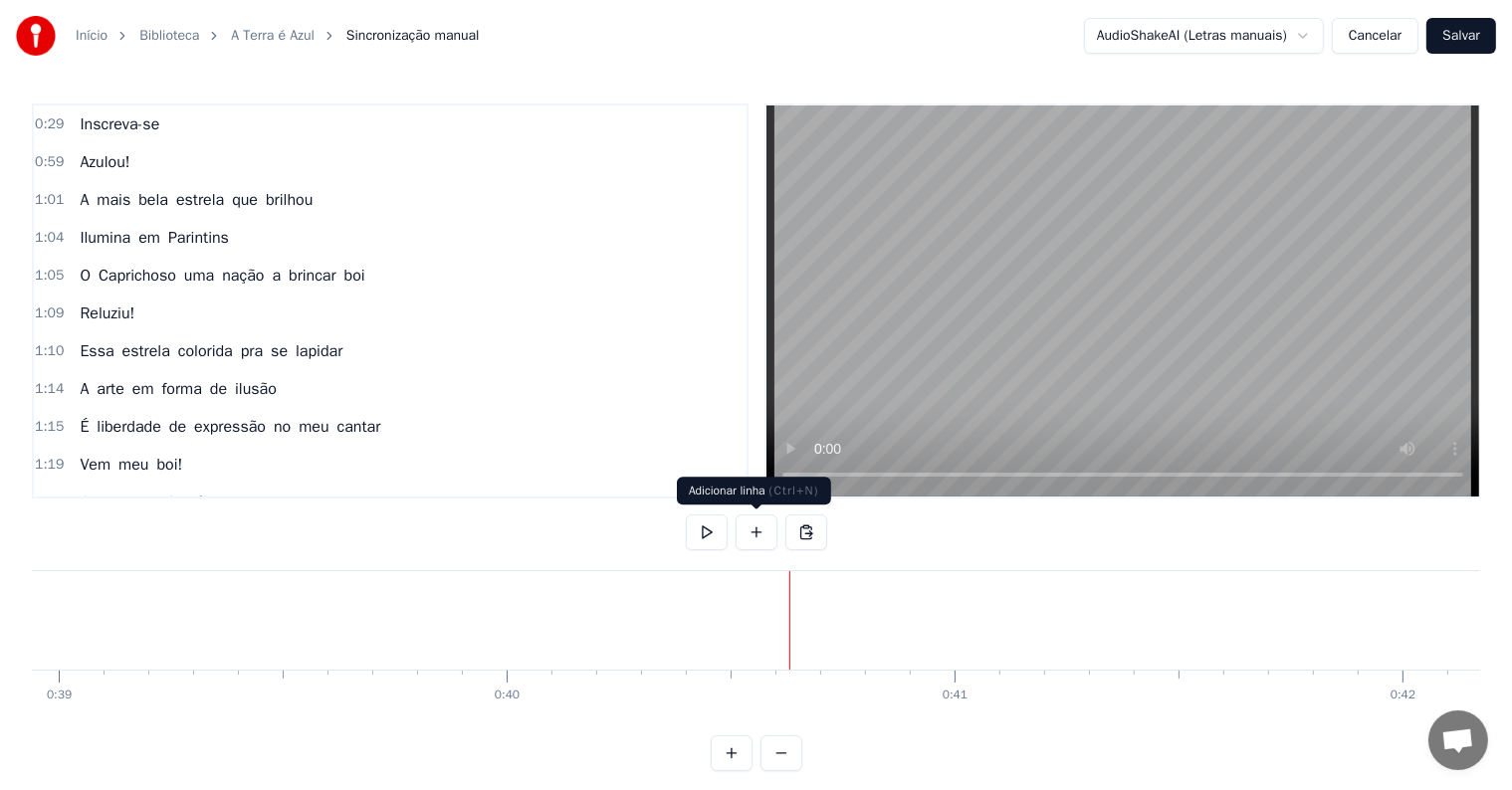 click at bounding box center (756, 532) 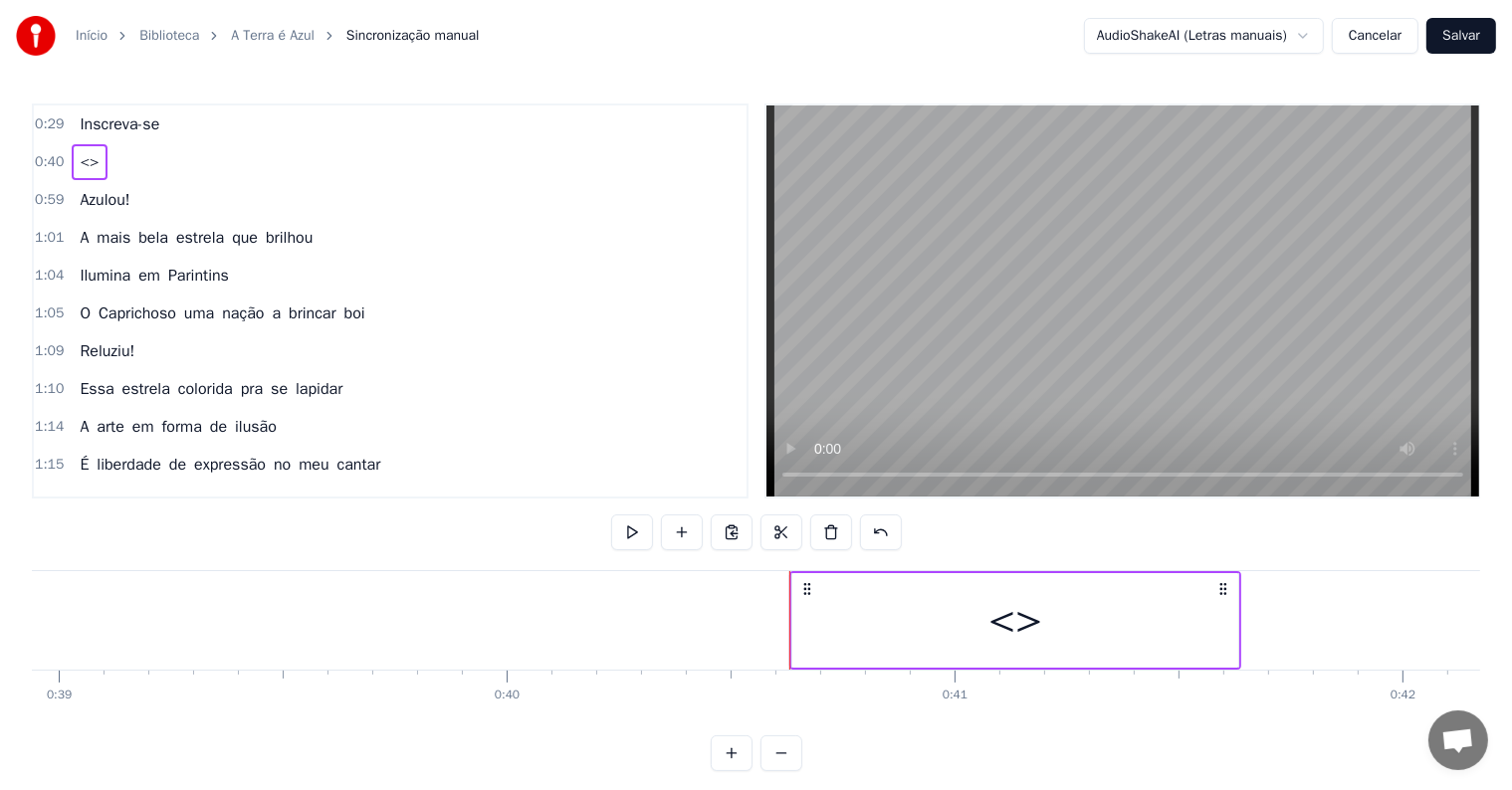 click on "<>" at bounding box center [1015, 620] 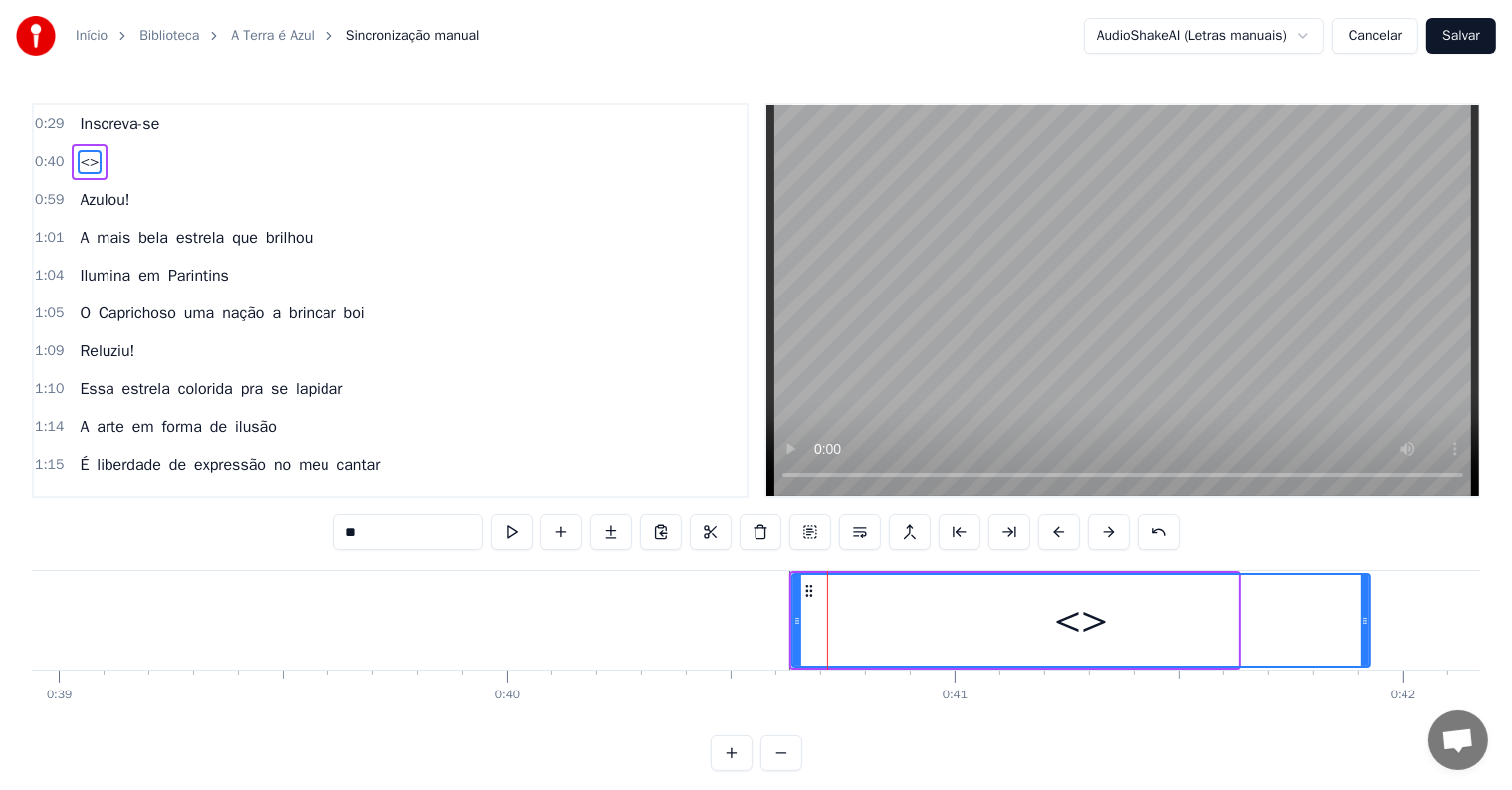 drag, startPoint x: 1235, startPoint y: 620, endPoint x: 1376, endPoint y: 616, distance: 141.05673 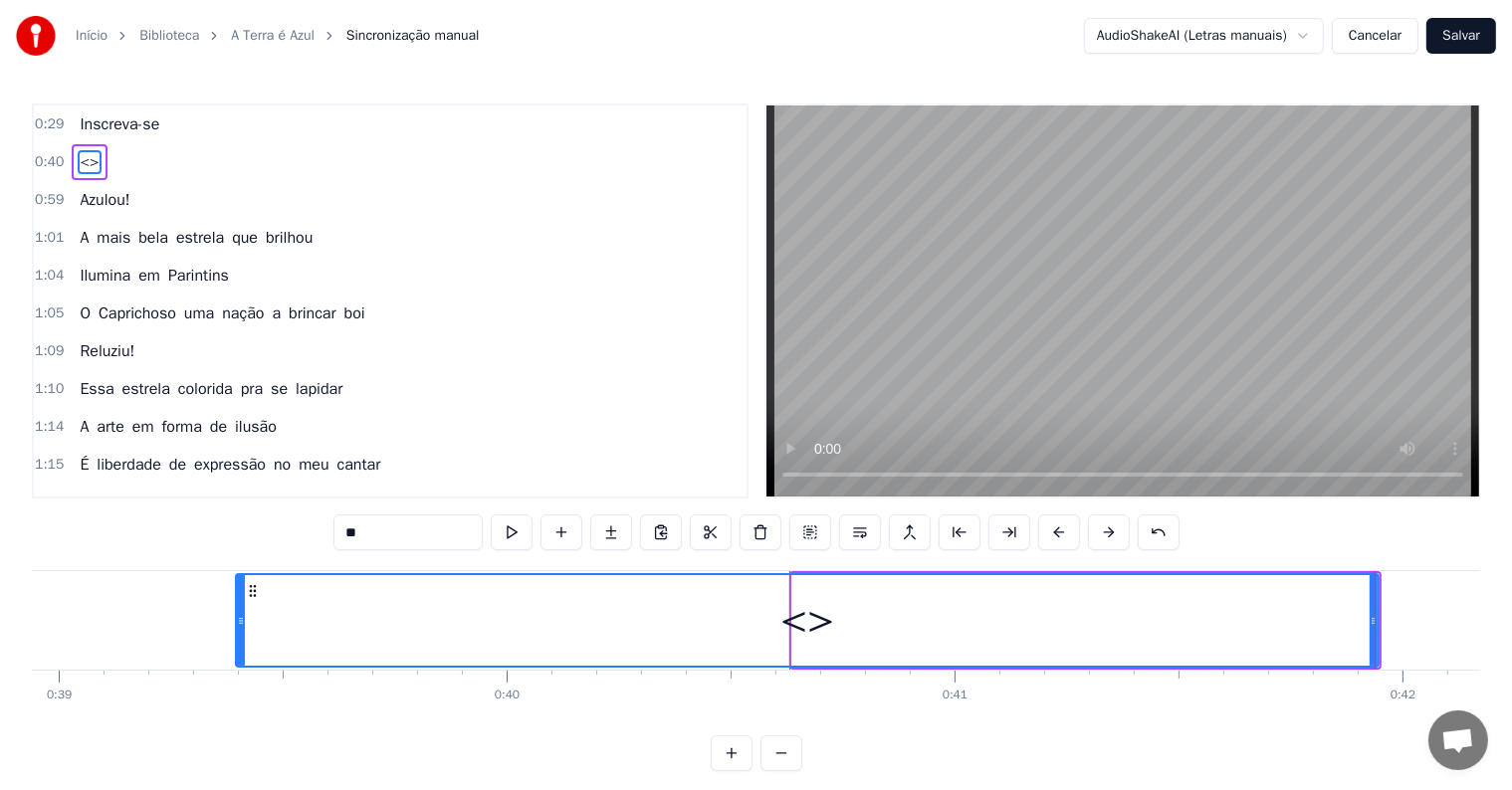 drag, startPoint x: 795, startPoint y: 617, endPoint x: 237, endPoint y: 612, distance: 558.0224 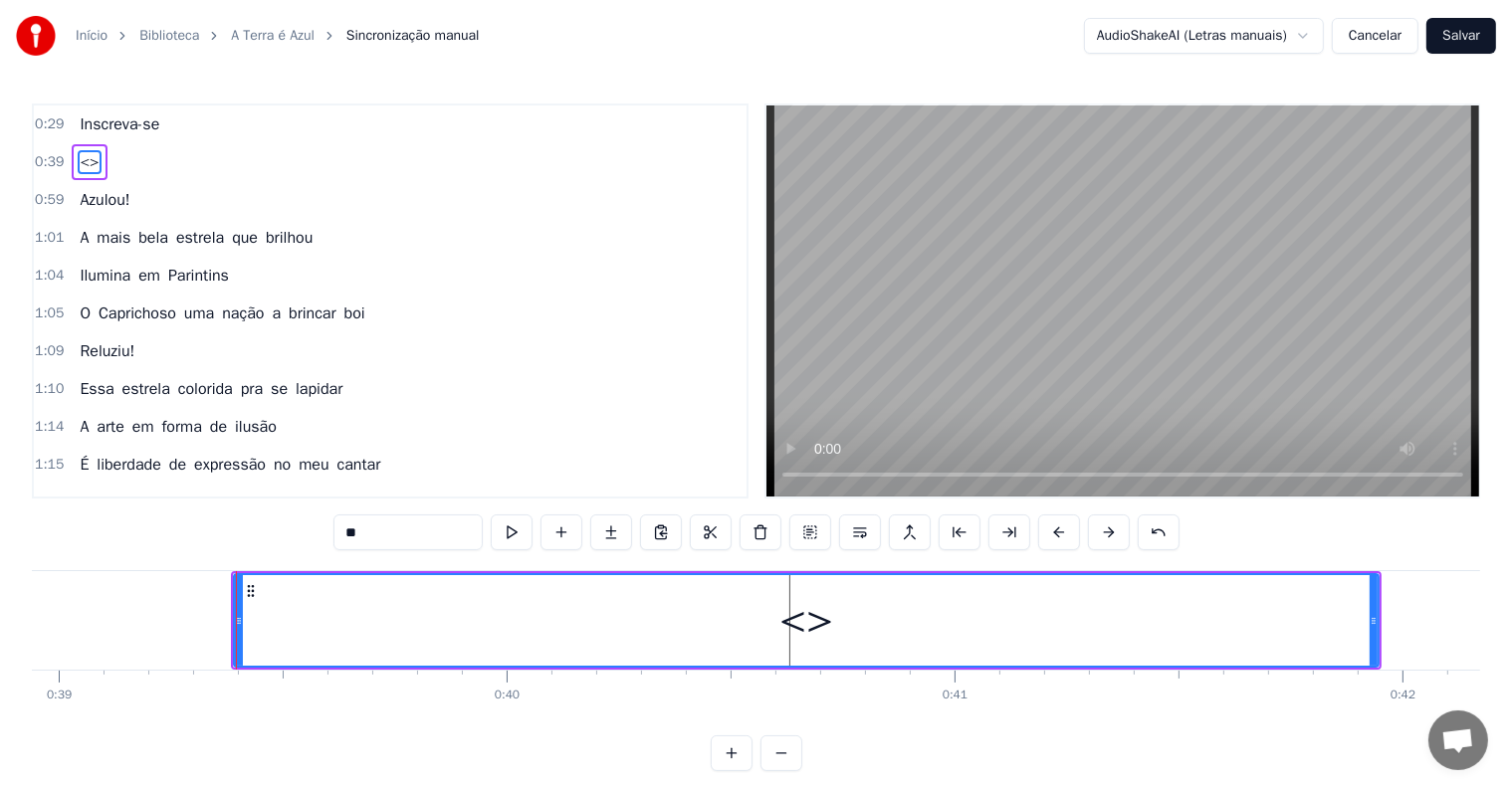 drag, startPoint x: 386, startPoint y: 536, endPoint x: 307, endPoint y: 529, distance: 79.30952 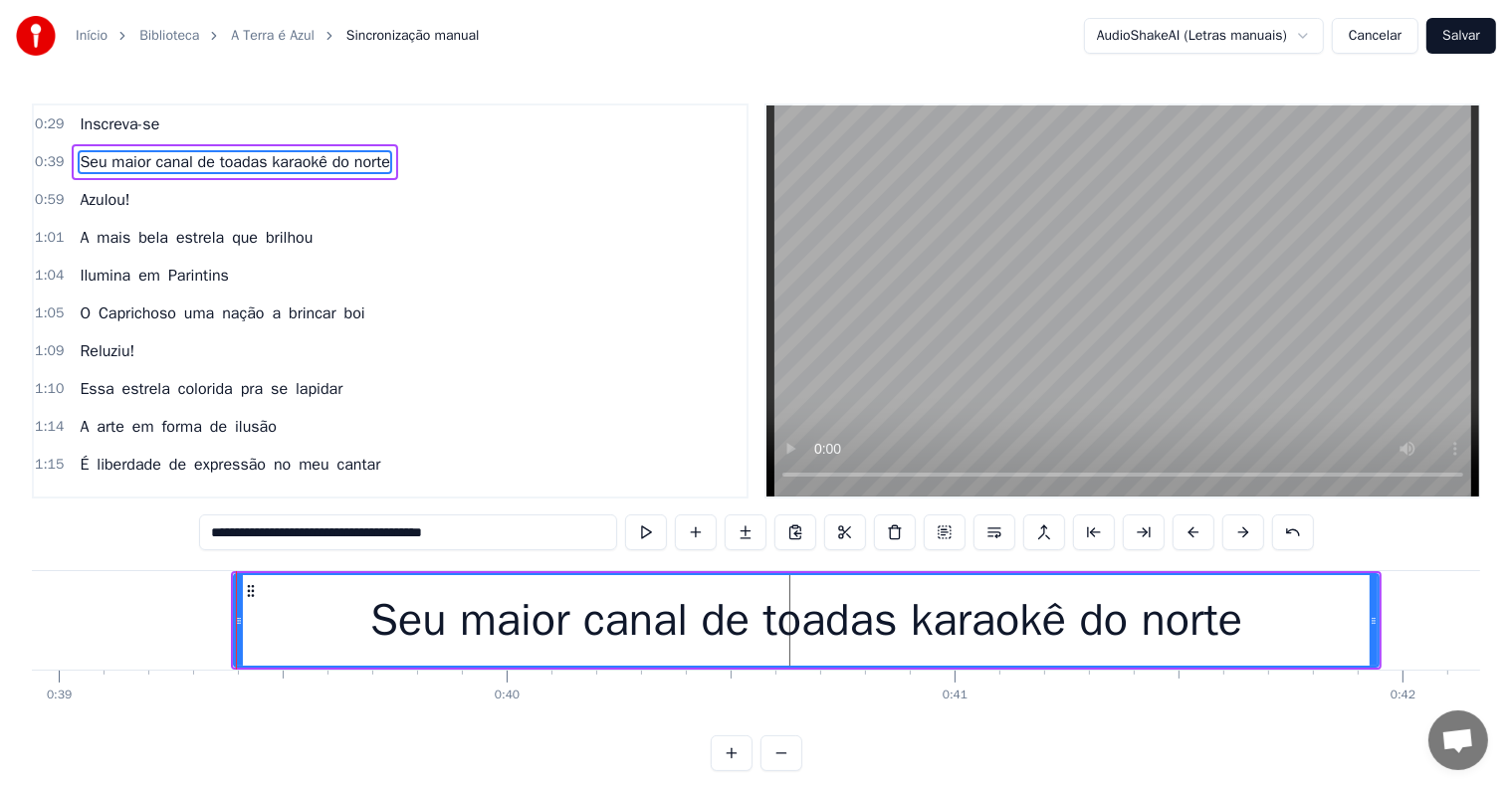 type on "**********" 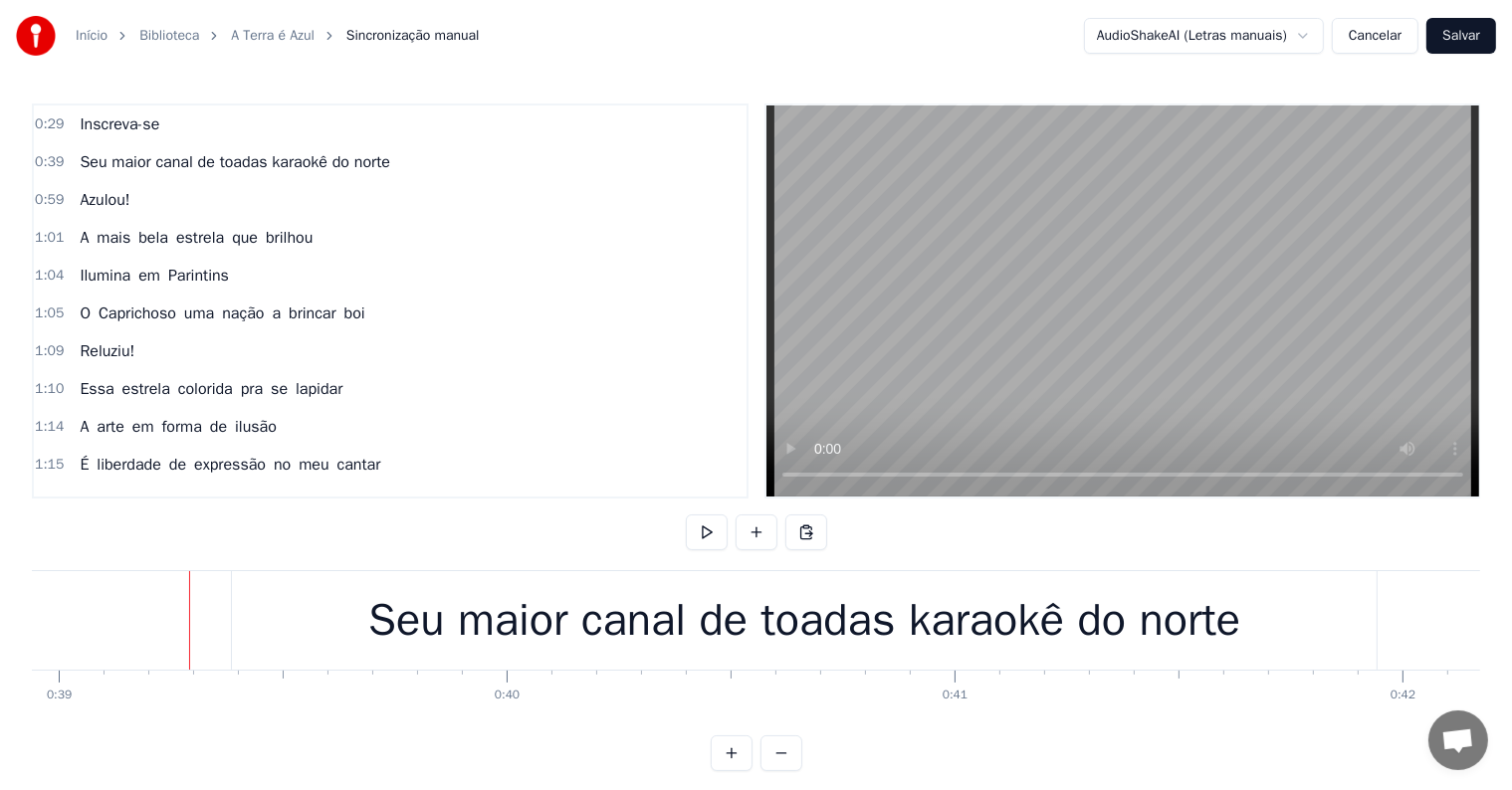 click on "Seu maior canal de toadas karaokê do norte" at bounding box center (804, 621) 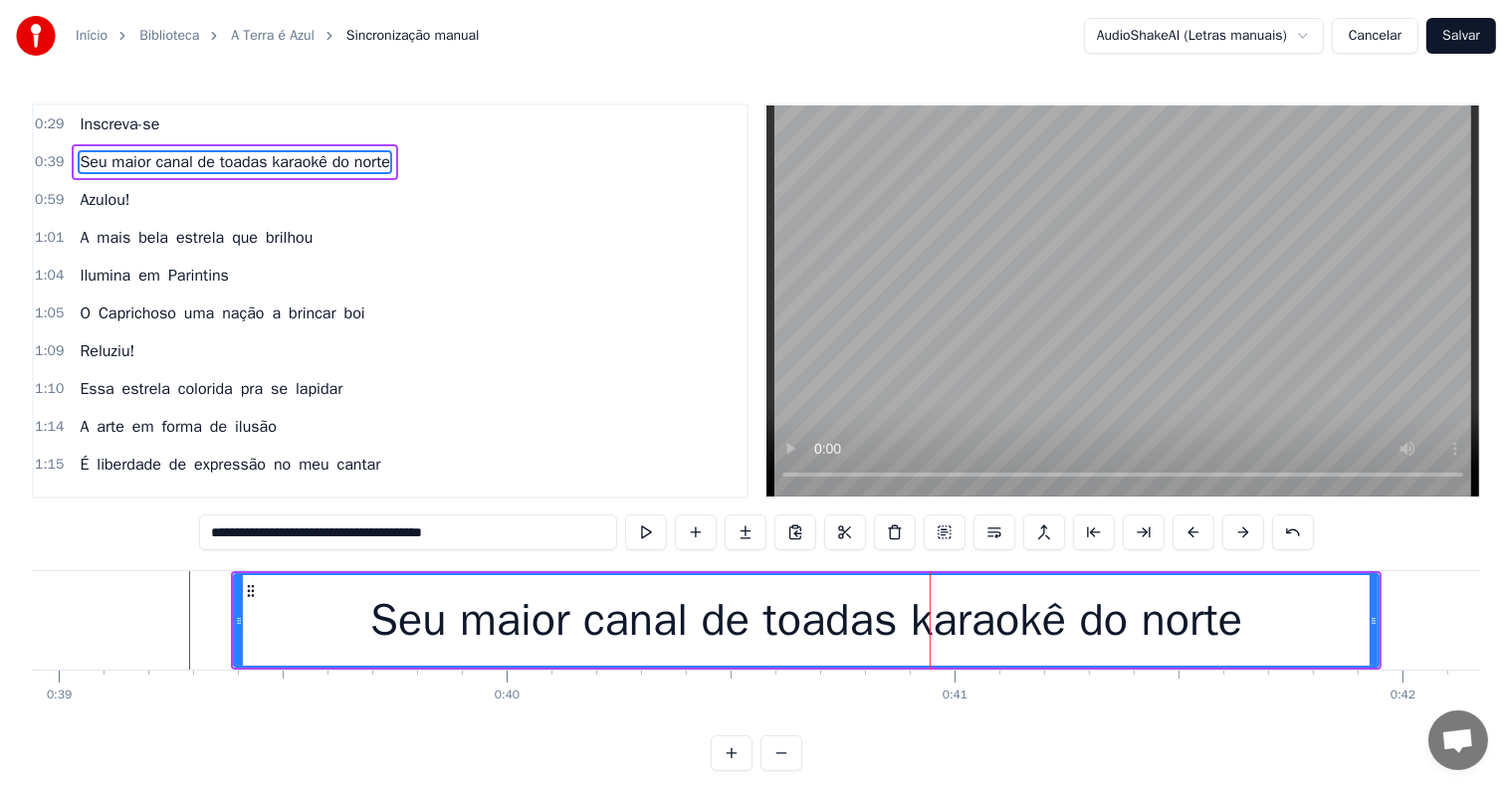 click on "**********" at bounding box center (408, 532) 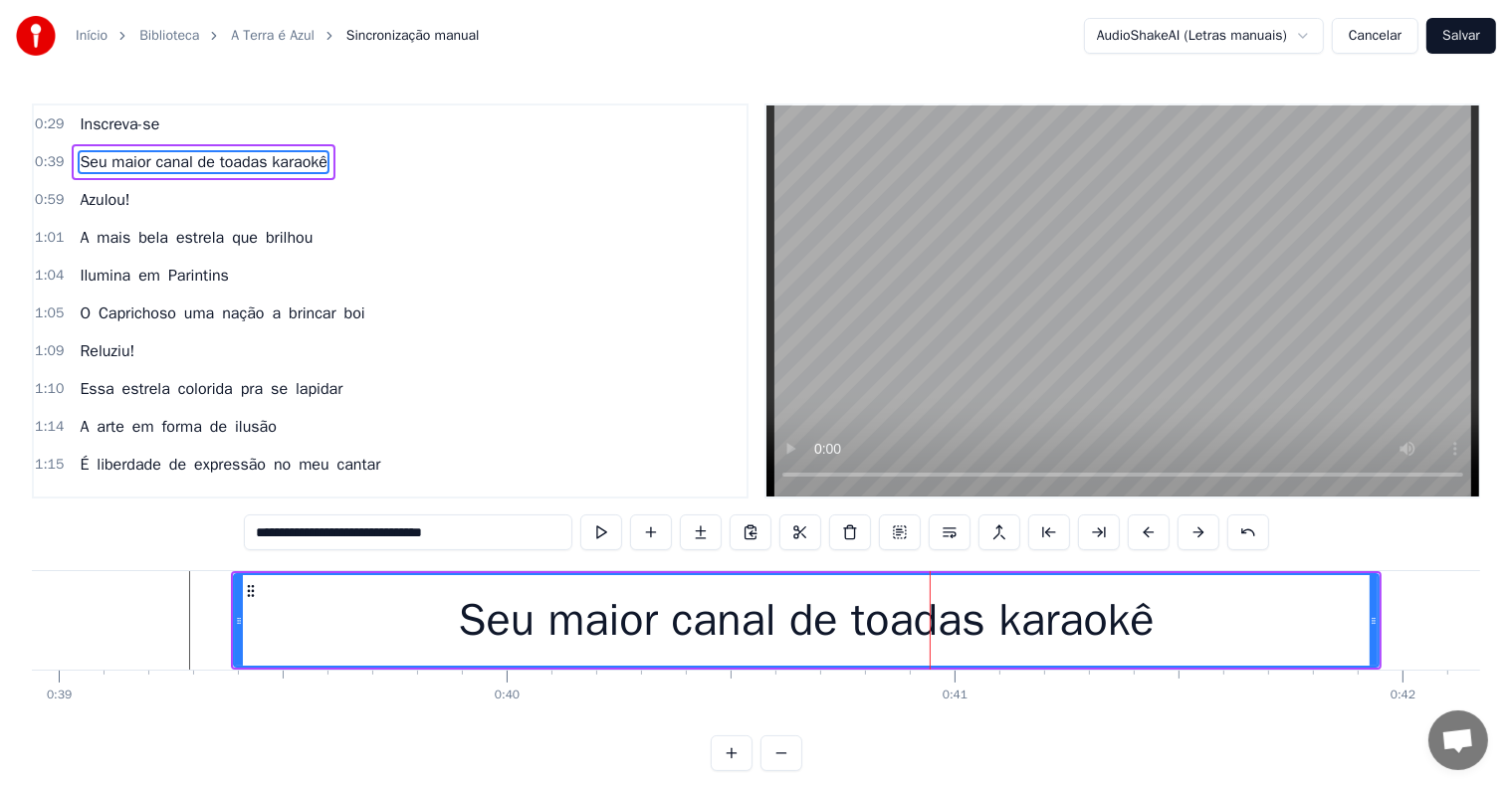 type on "**********" 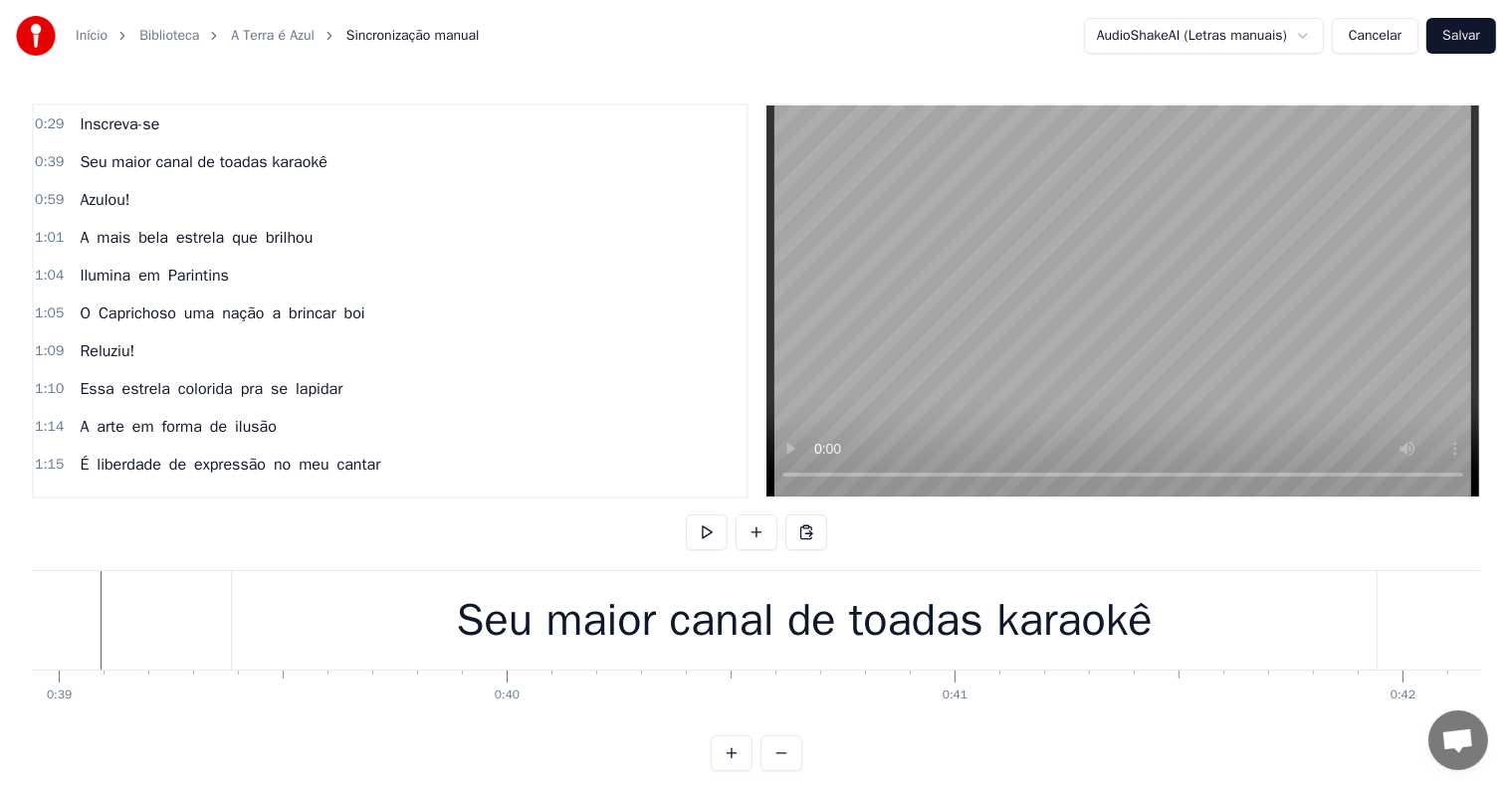 scroll, scrollTop: 0, scrollLeft: 17411, axis: horizontal 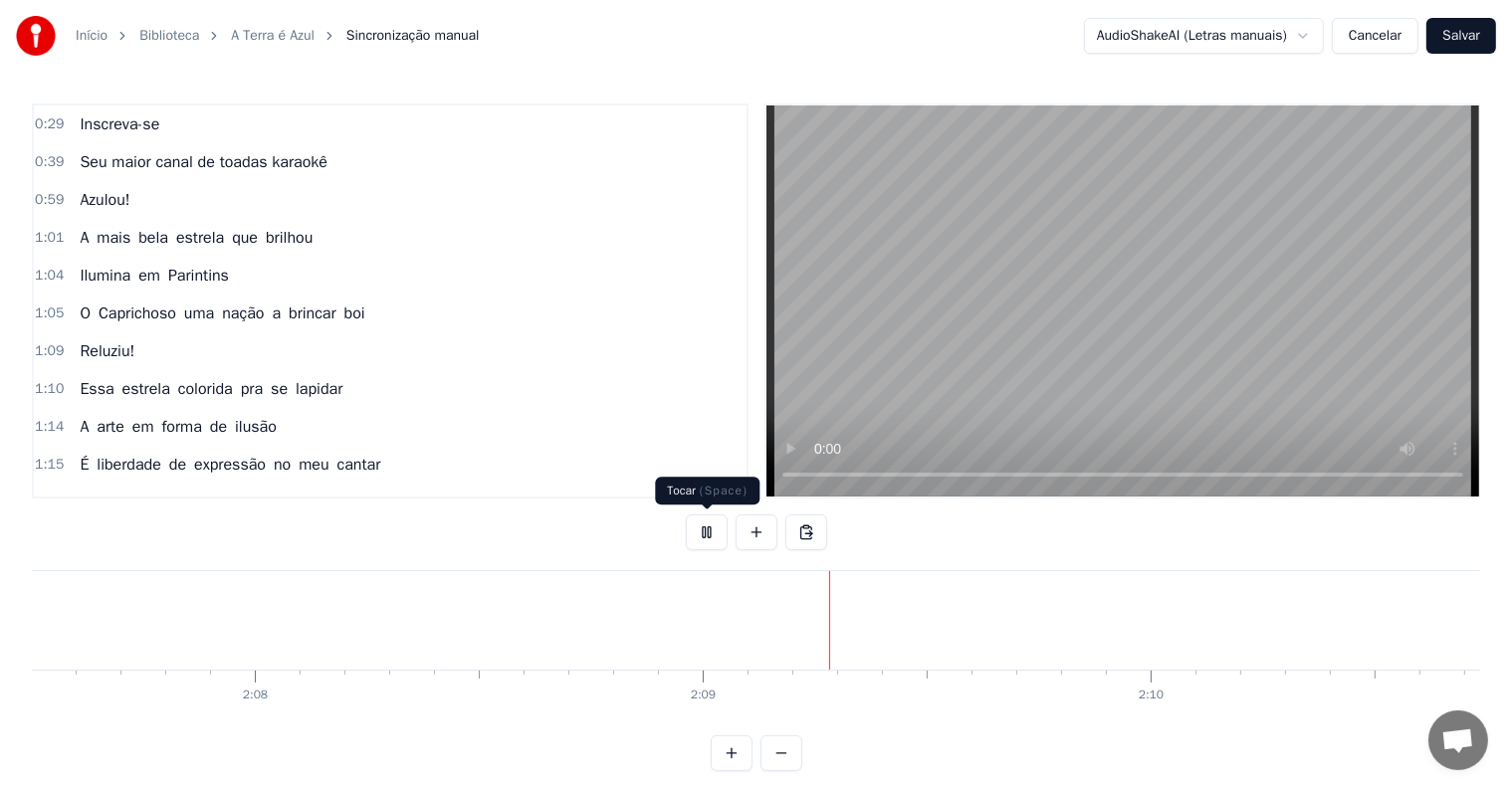 click at bounding box center (707, 532) 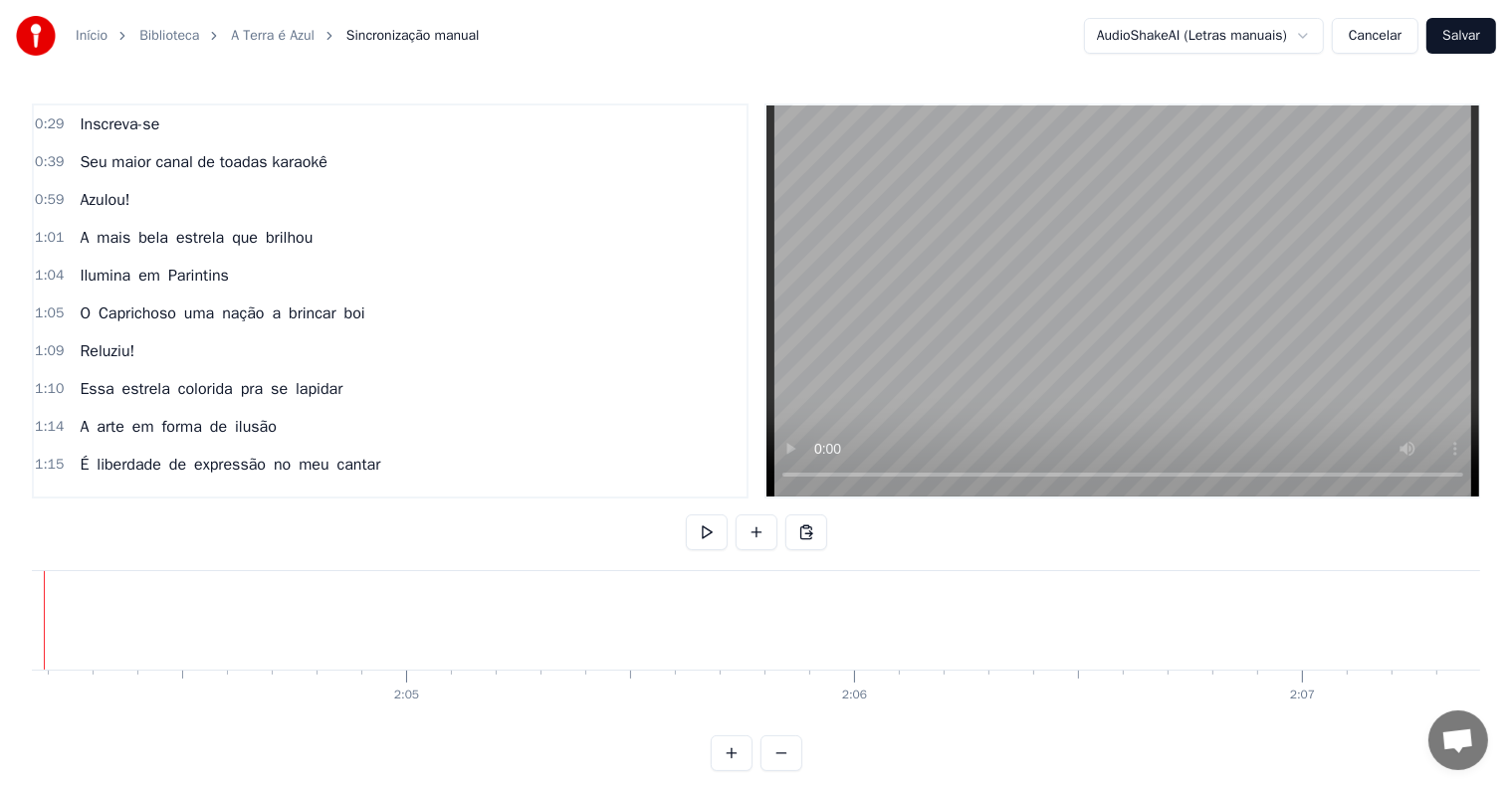 scroll, scrollTop: 0, scrollLeft: 55527, axis: horizontal 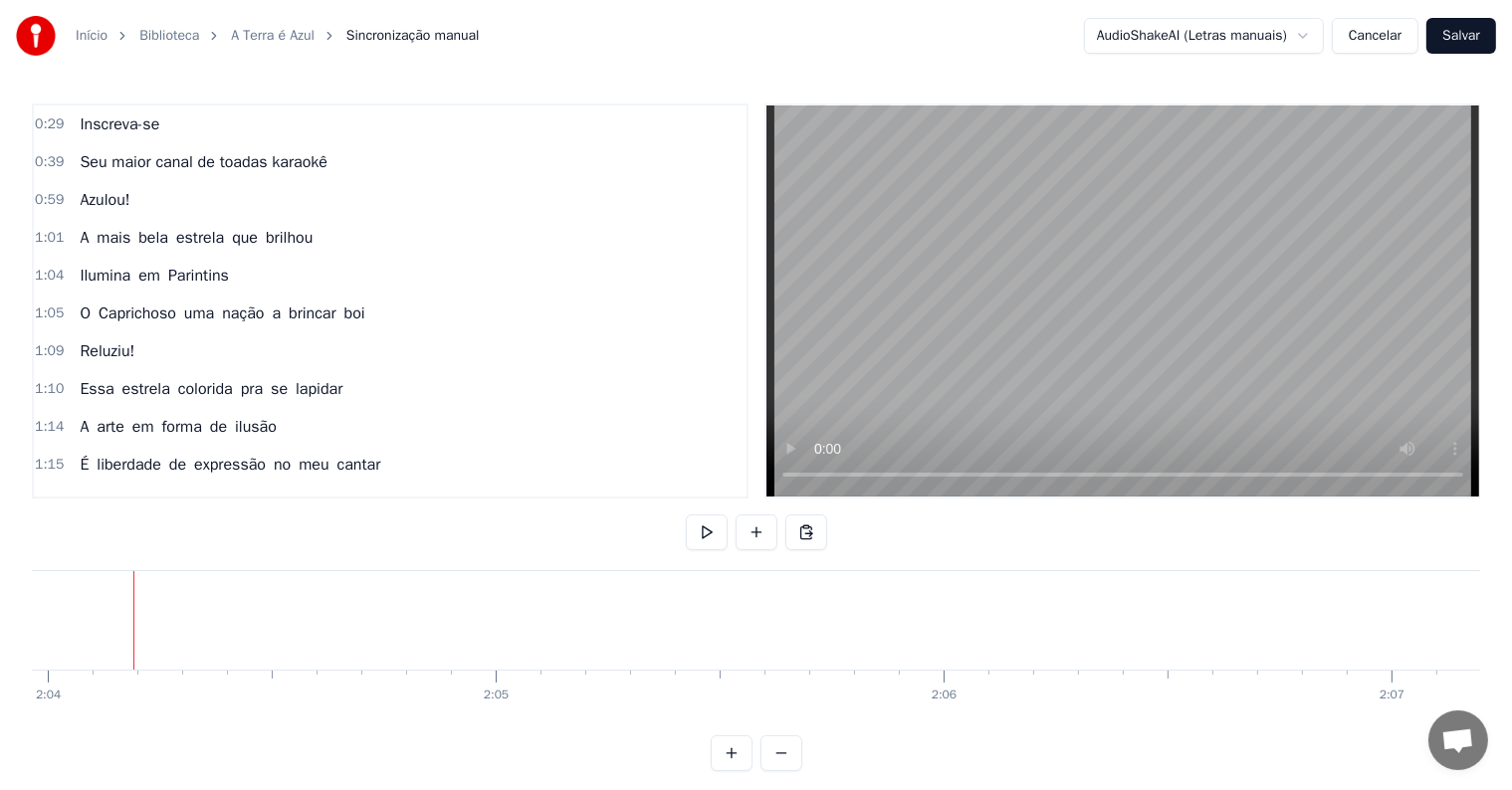 click at bounding box center [133, 620] 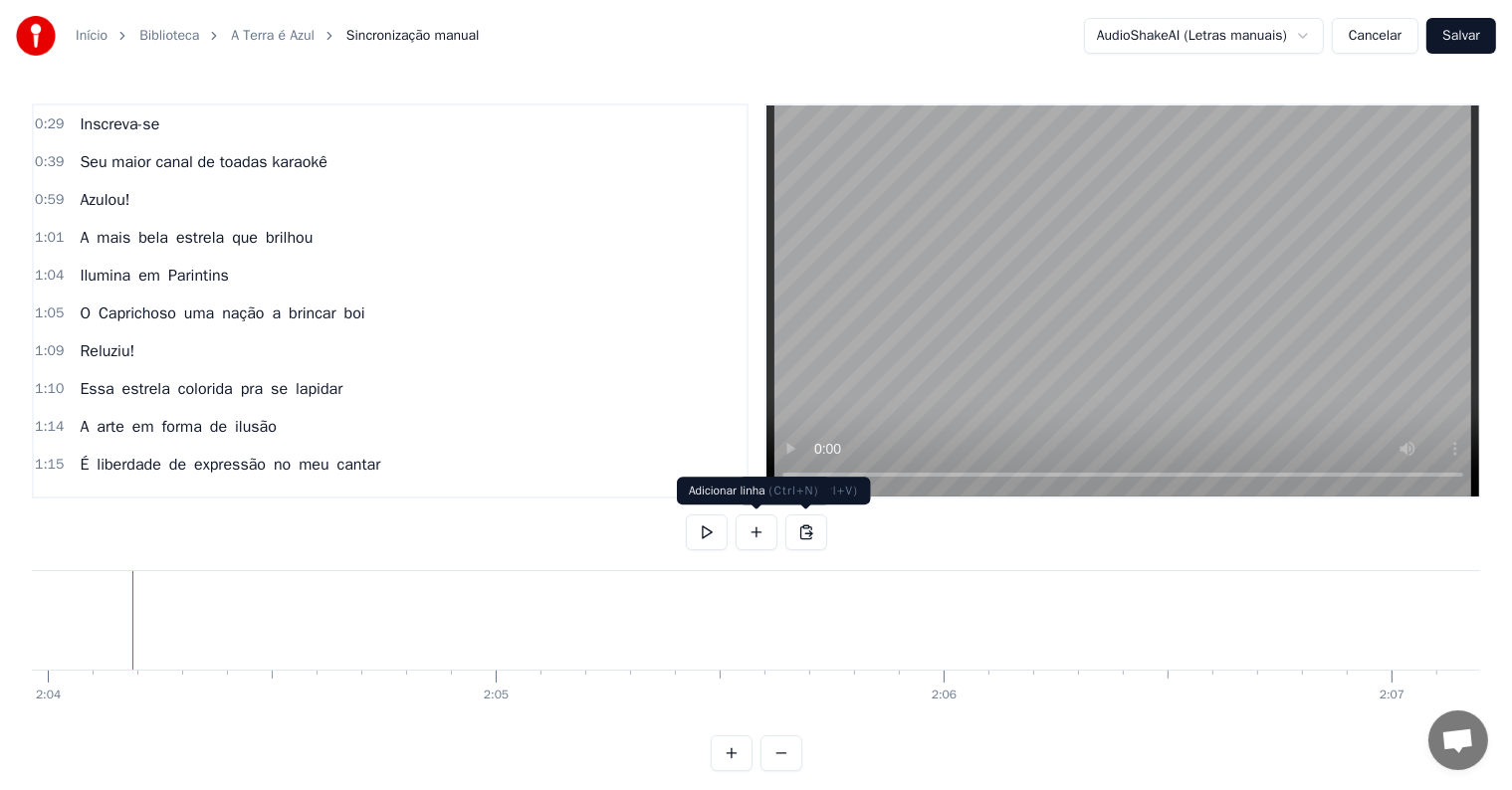 click at bounding box center [756, 532] 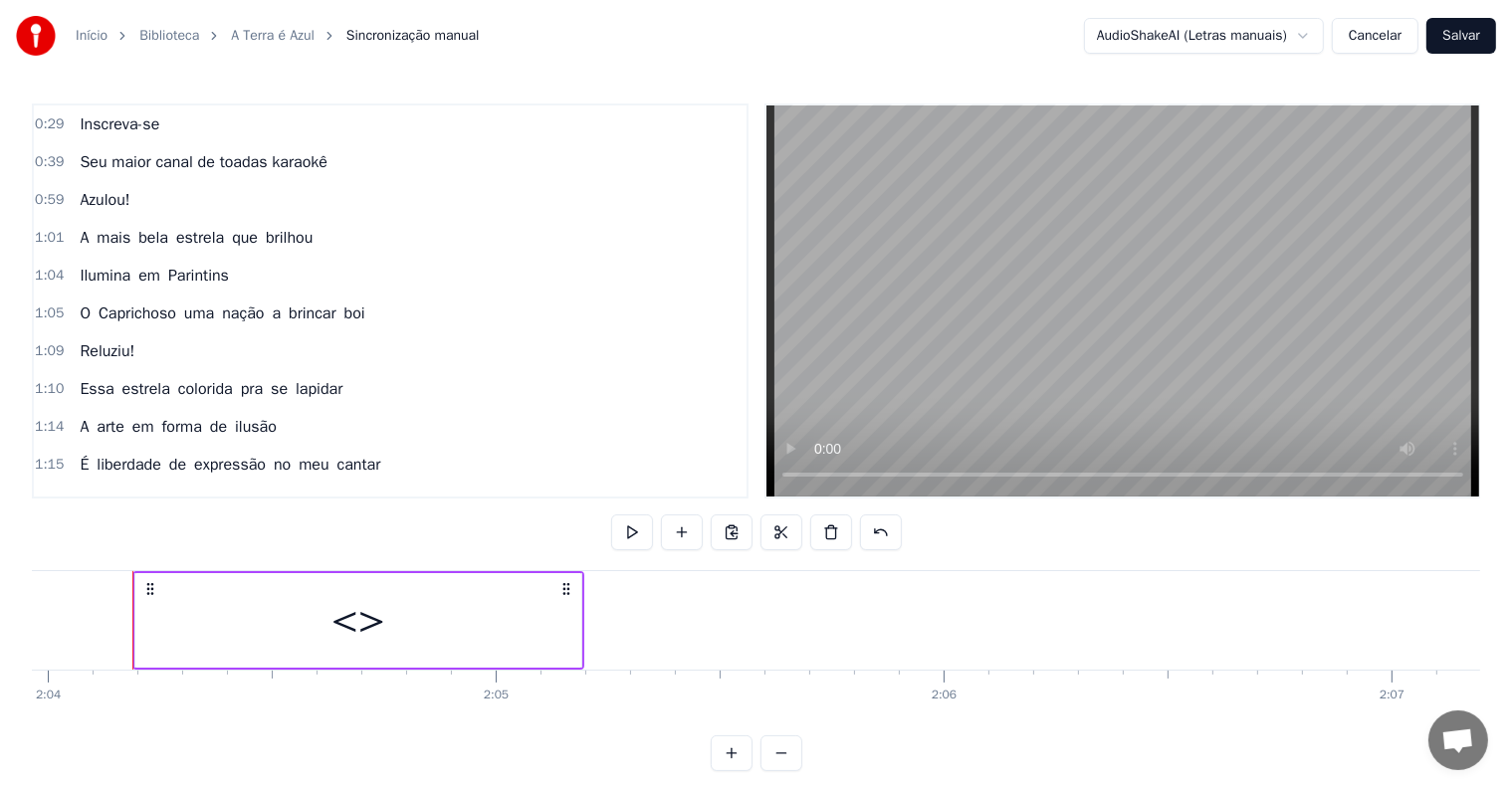click on "<>" at bounding box center [358, 620] 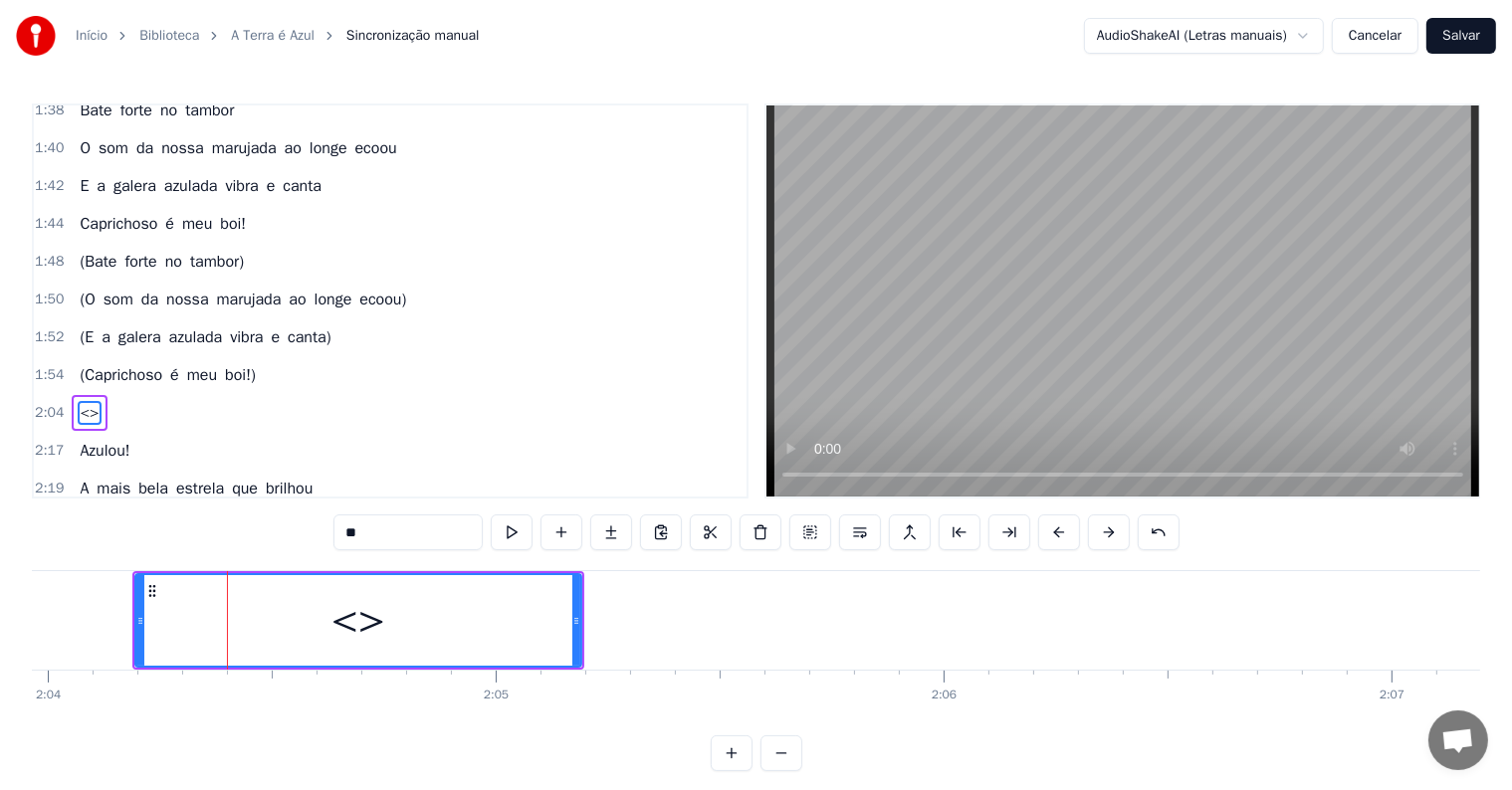 scroll, scrollTop: 811, scrollLeft: 0, axis: vertical 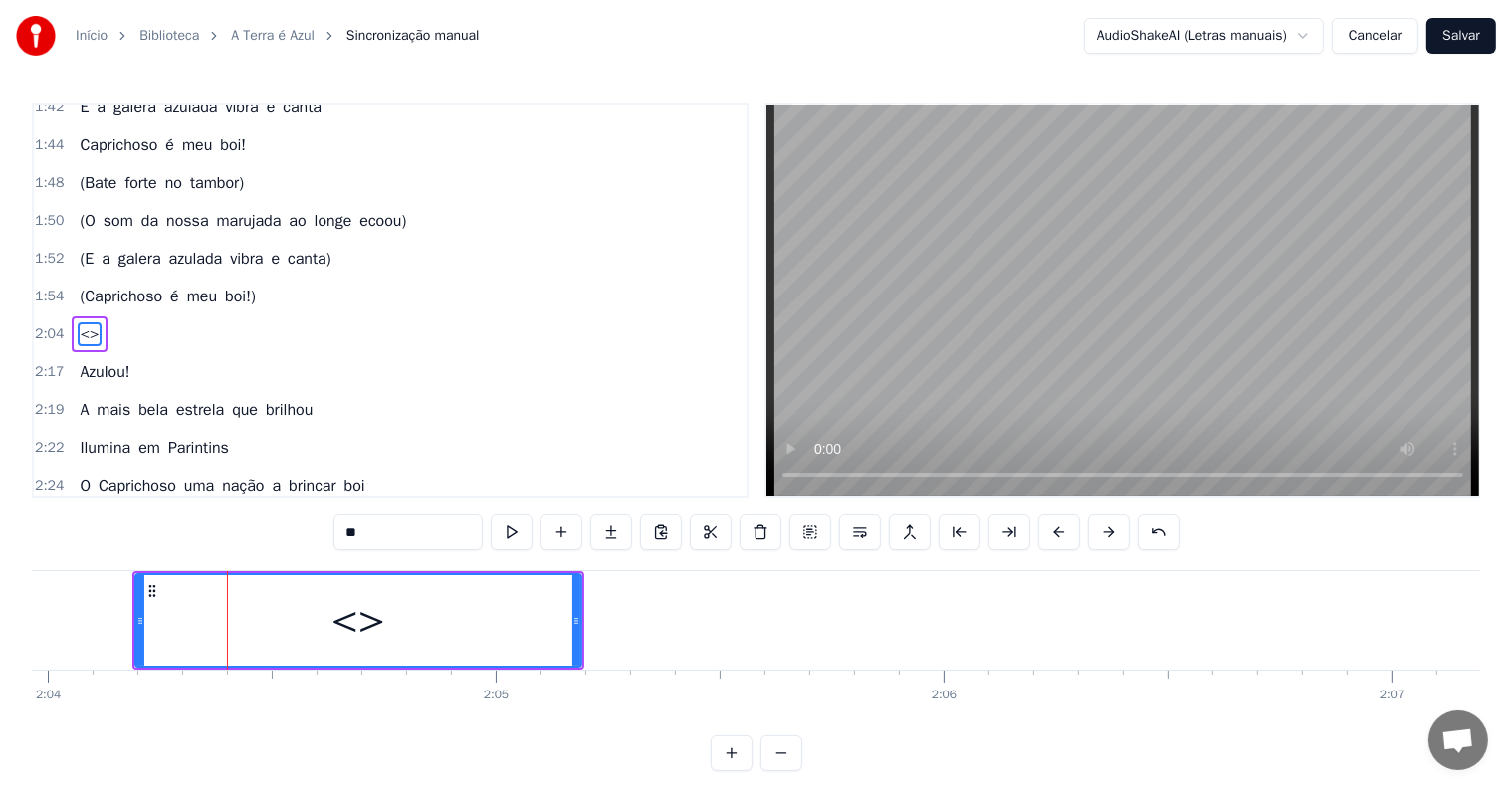 drag, startPoint x: 397, startPoint y: 533, endPoint x: 219, endPoint y: 531, distance: 178.01124 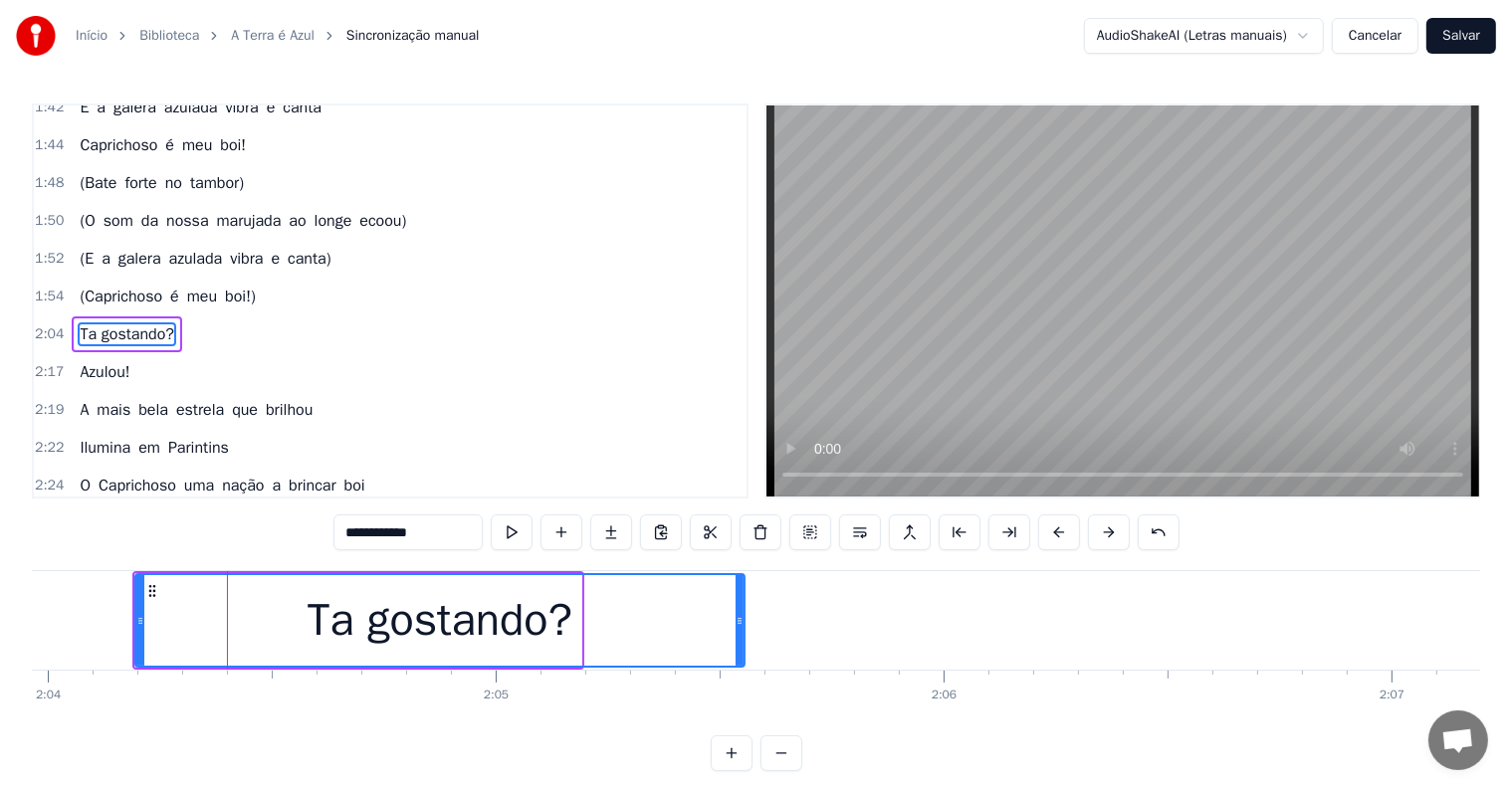 drag, startPoint x: 577, startPoint y: 622, endPoint x: 741, endPoint y: 601, distance: 165.33905 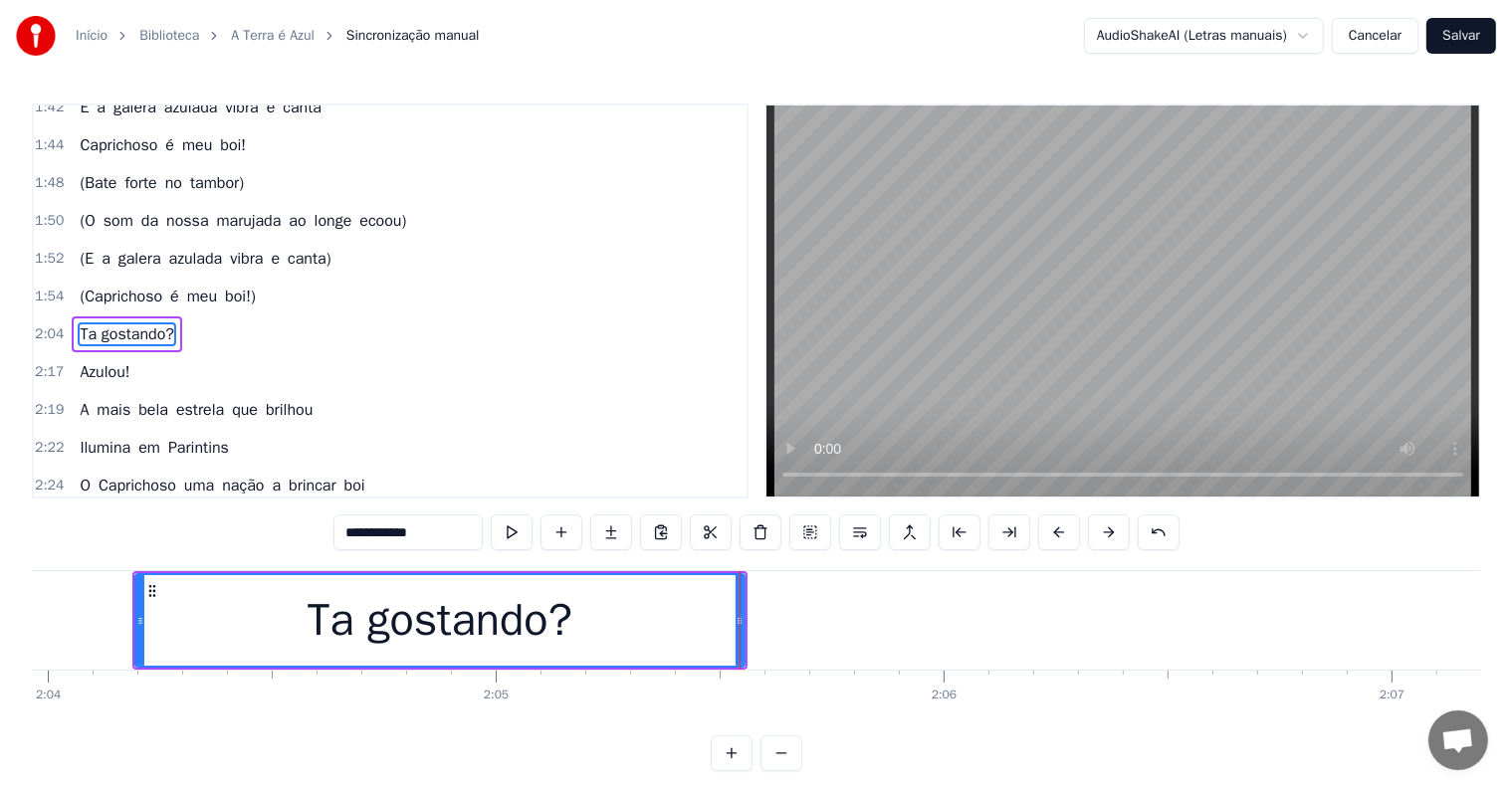 type on "**********" 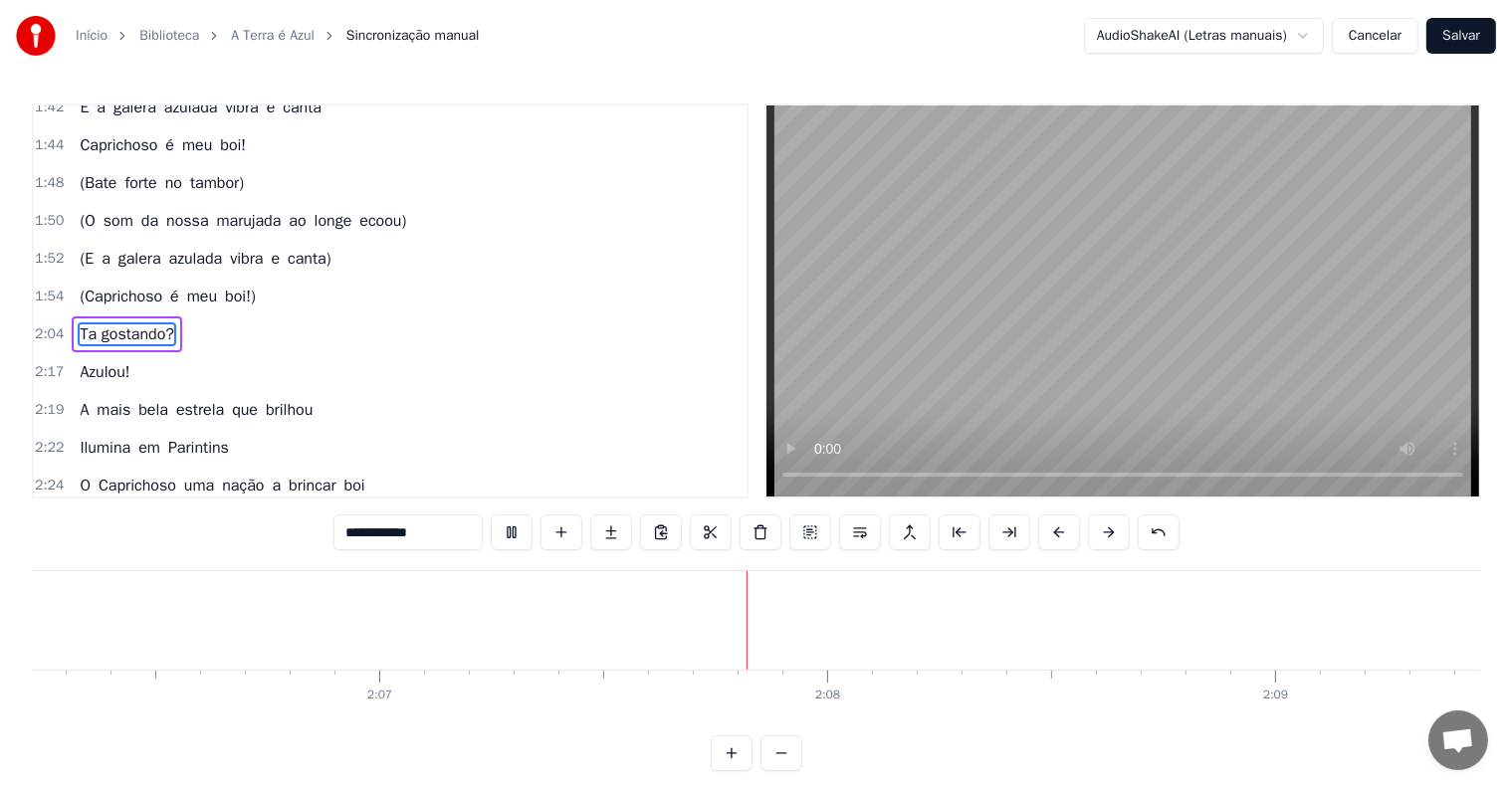 scroll, scrollTop: 0, scrollLeft: 56864, axis: horizontal 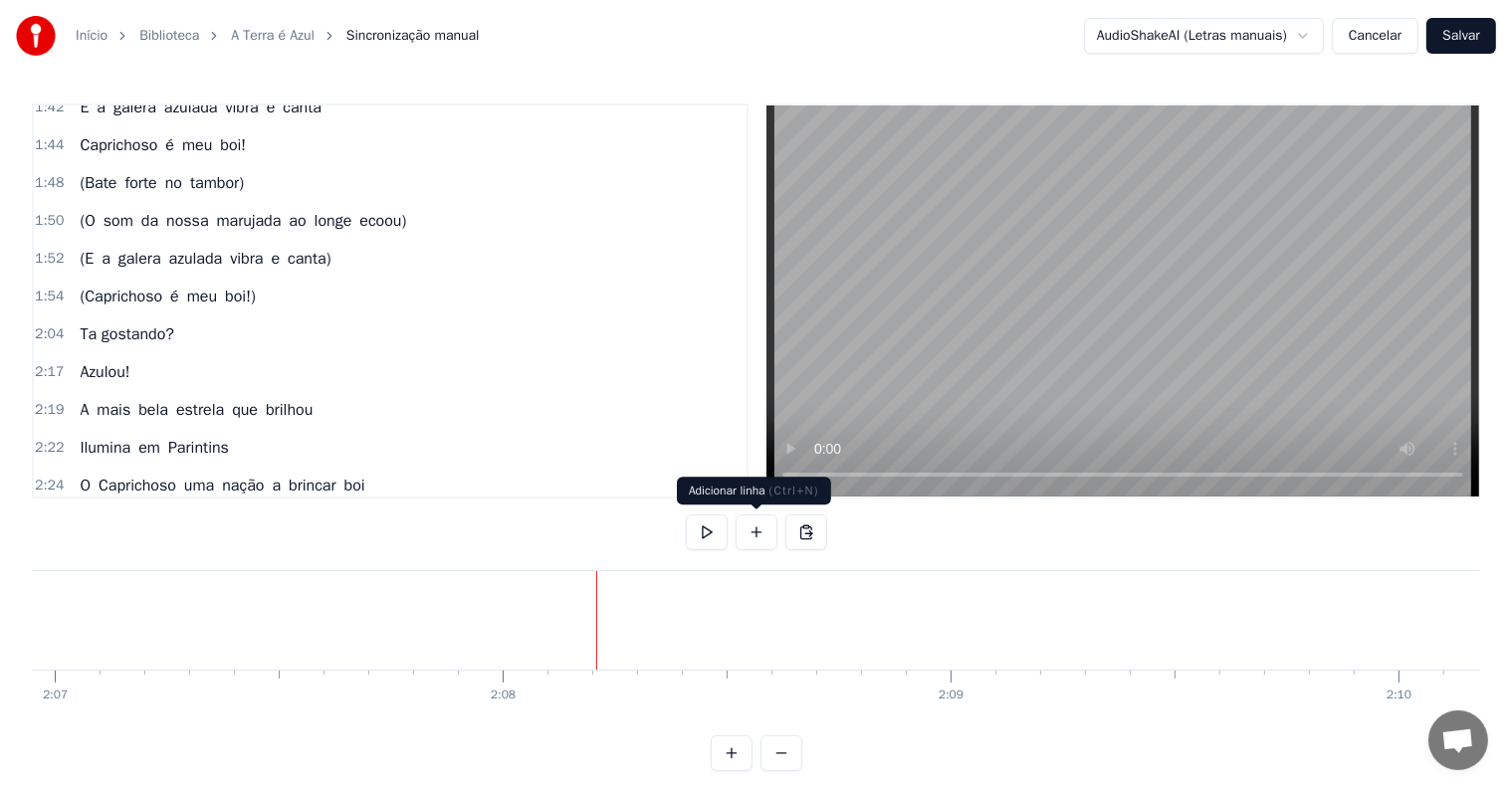 click at bounding box center [756, 532] 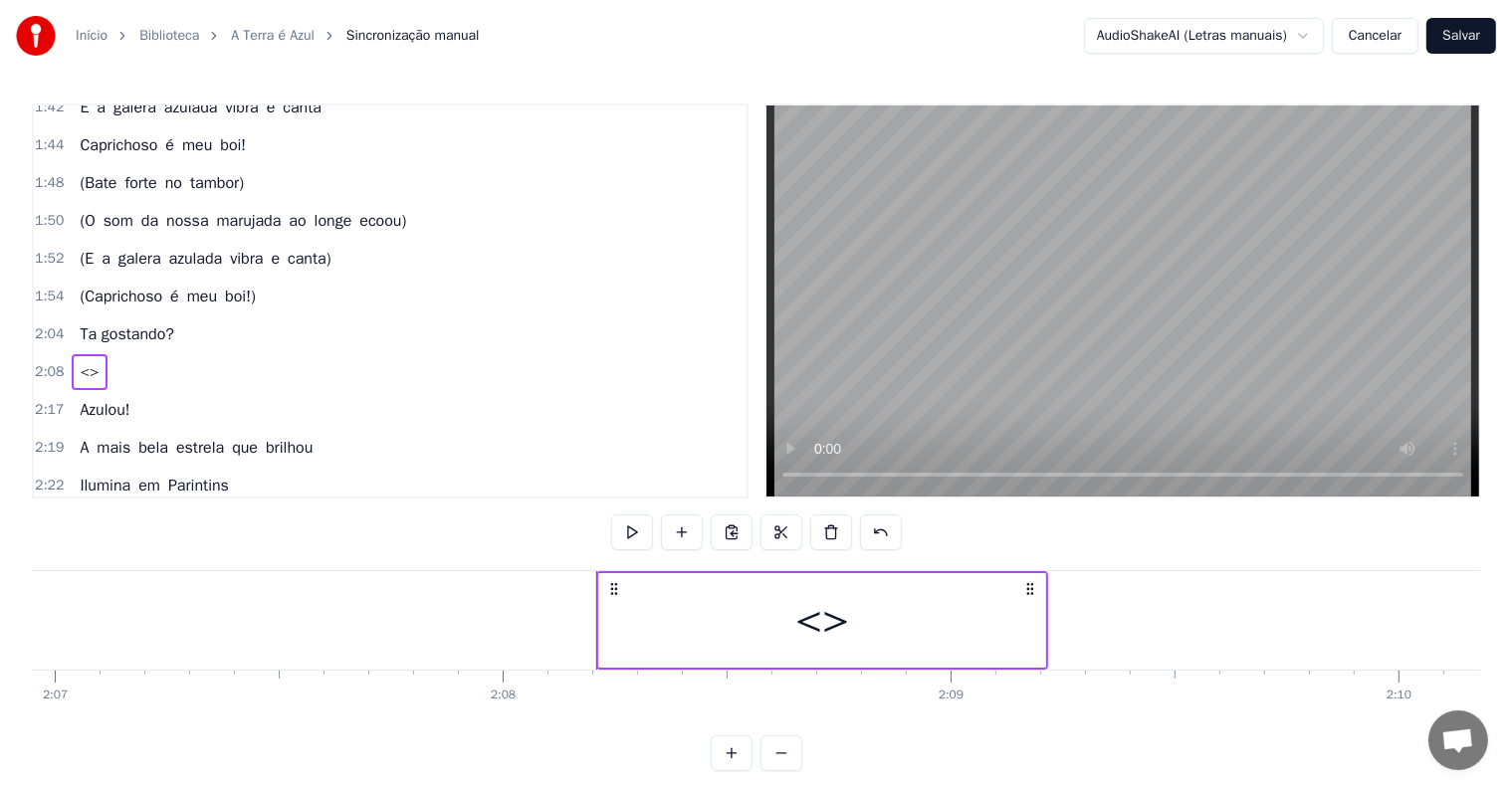 click on "<>" at bounding box center [822, 620] 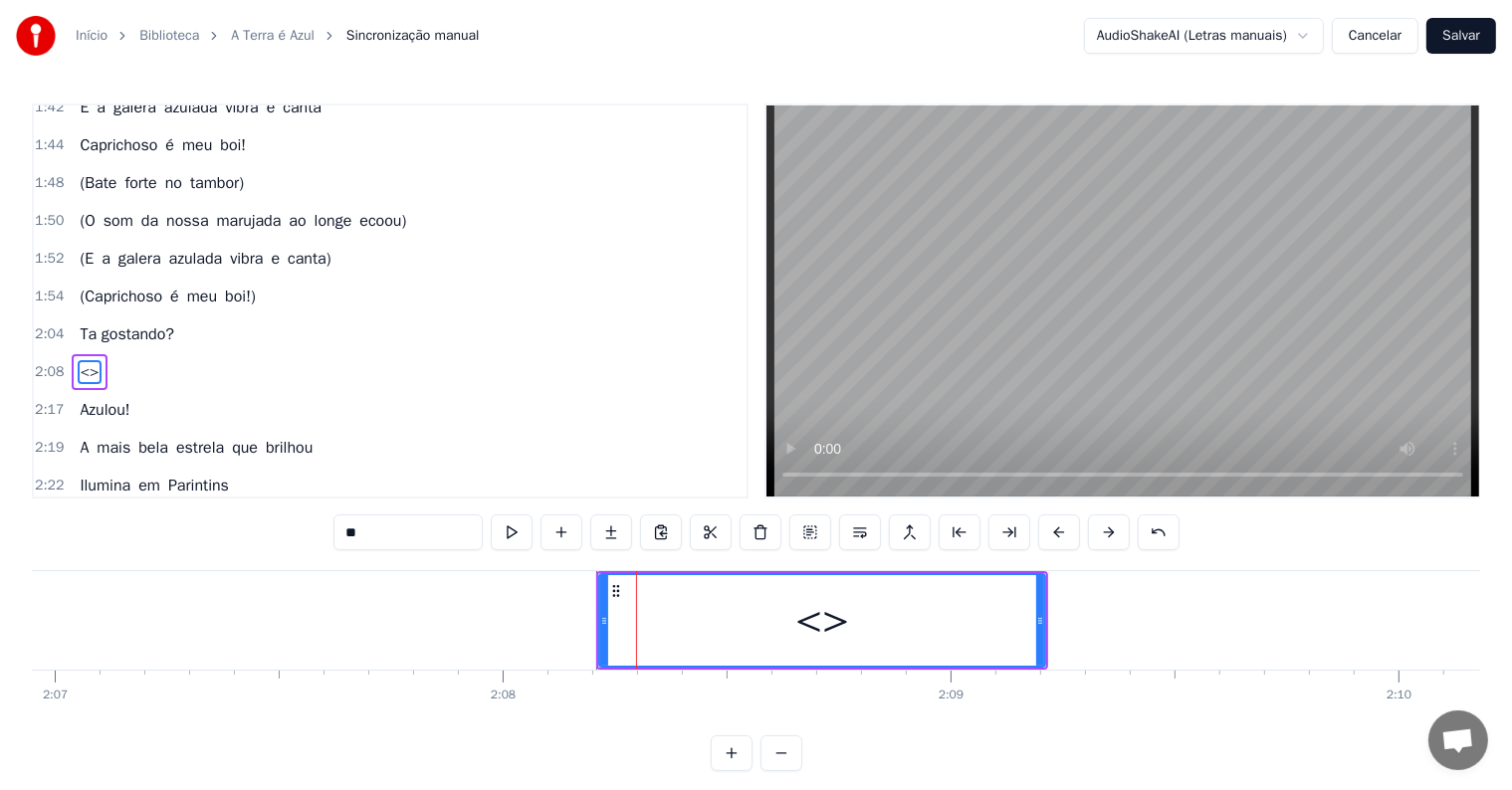 scroll, scrollTop: 848, scrollLeft: 0, axis: vertical 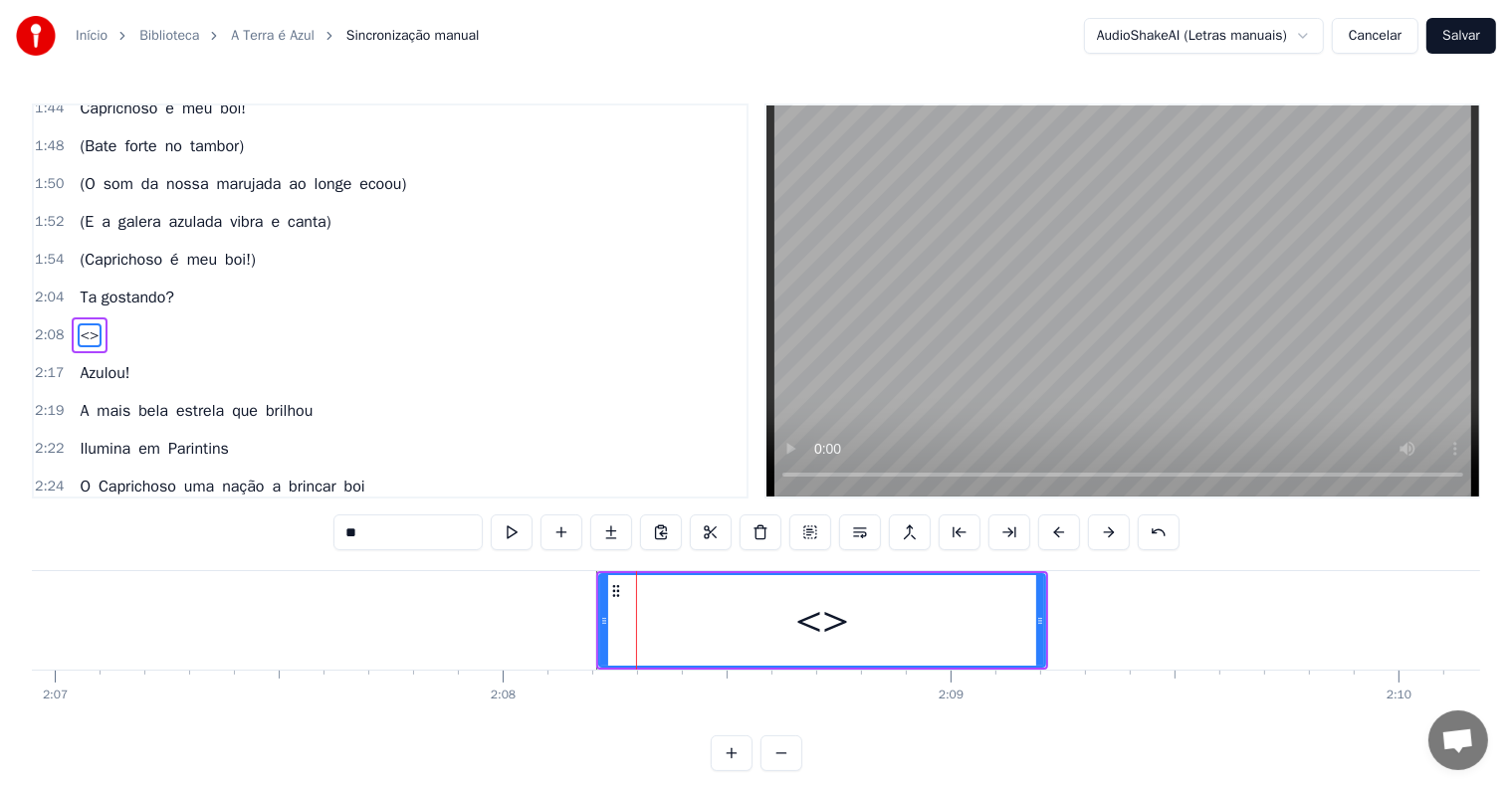 drag, startPoint x: 407, startPoint y: 523, endPoint x: 192, endPoint y: 517, distance: 215.0837 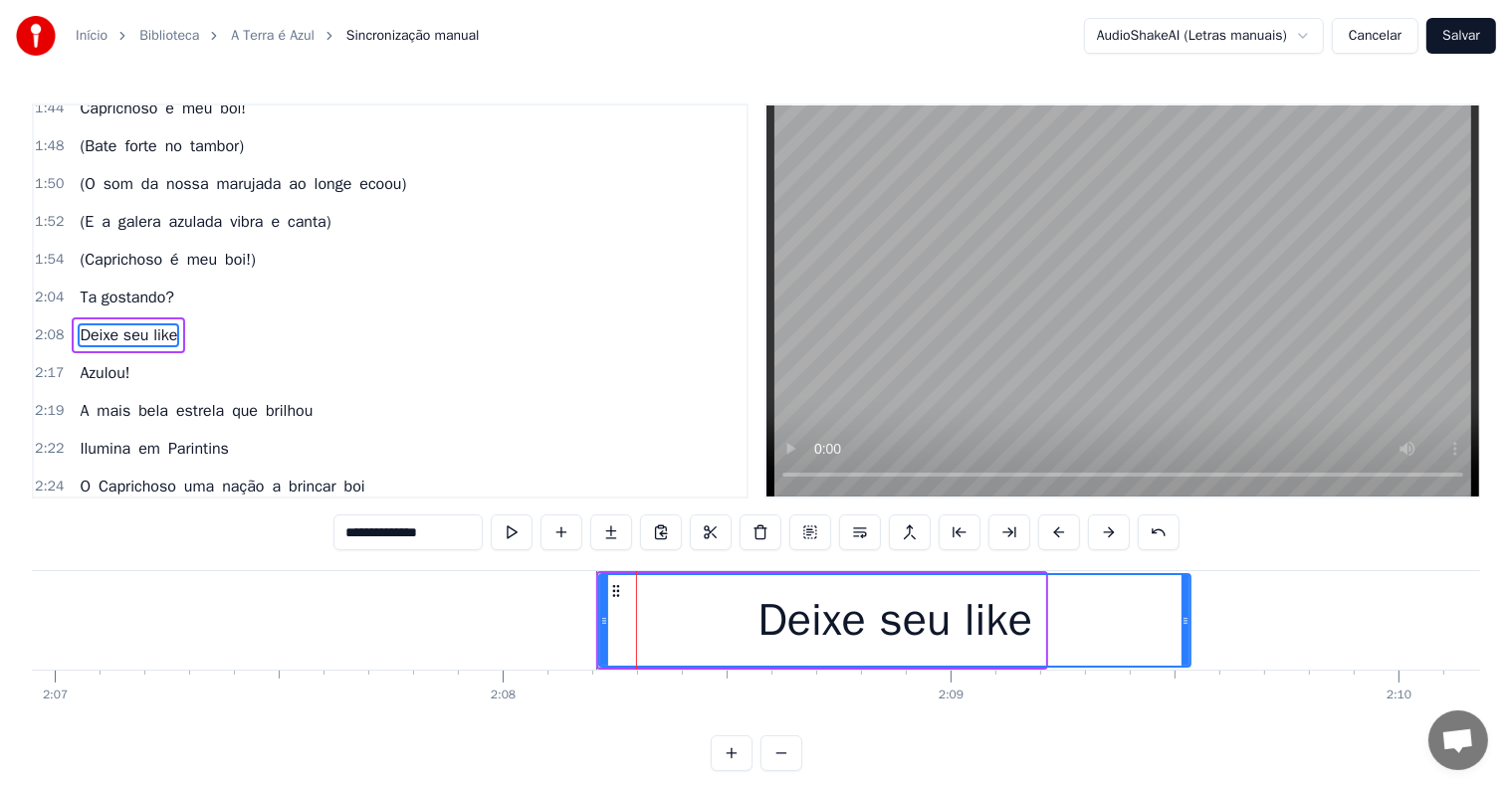 drag, startPoint x: 1039, startPoint y: 619, endPoint x: 1185, endPoint y: 628, distance: 146.27713 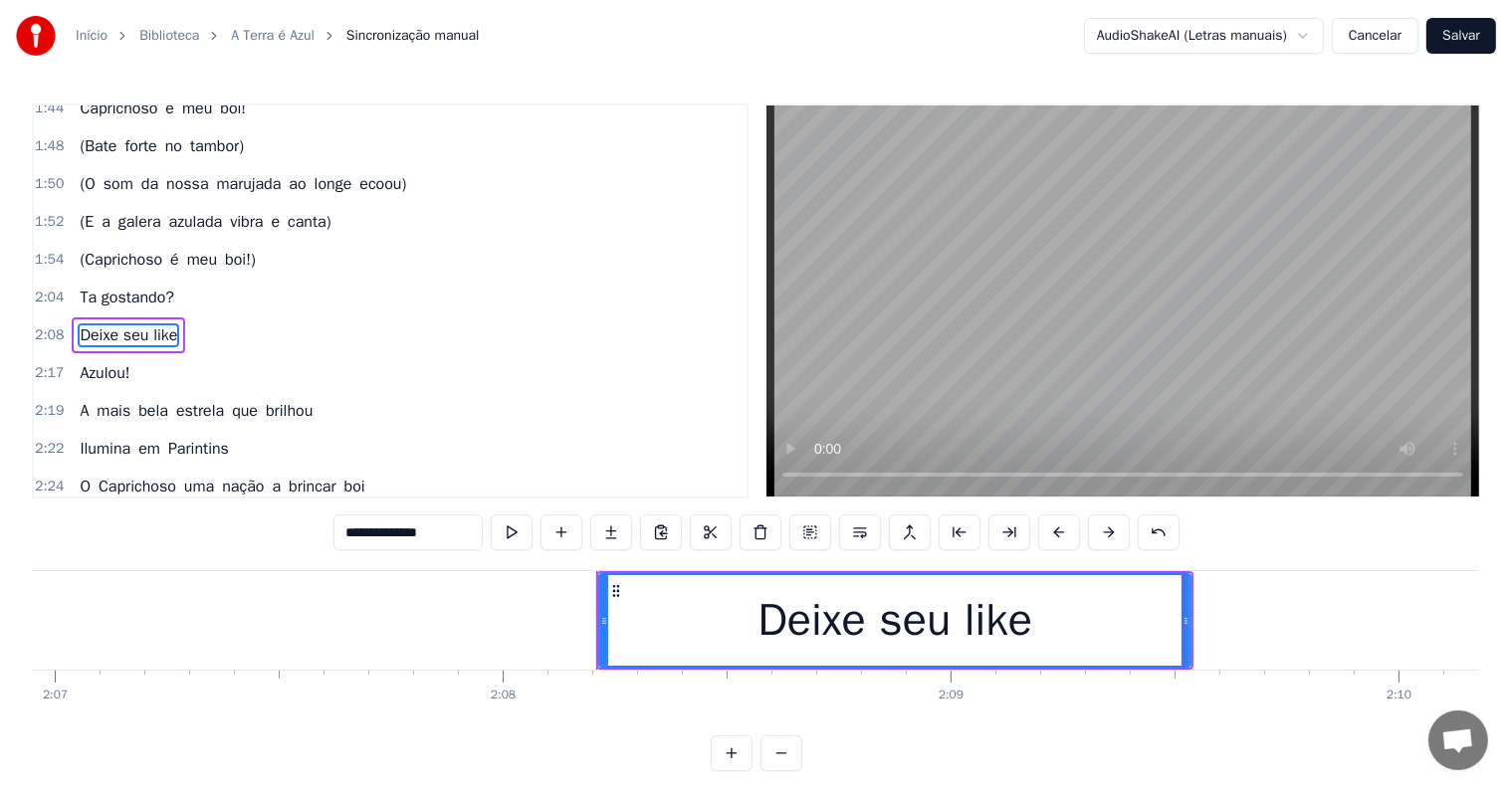 type on "**********" 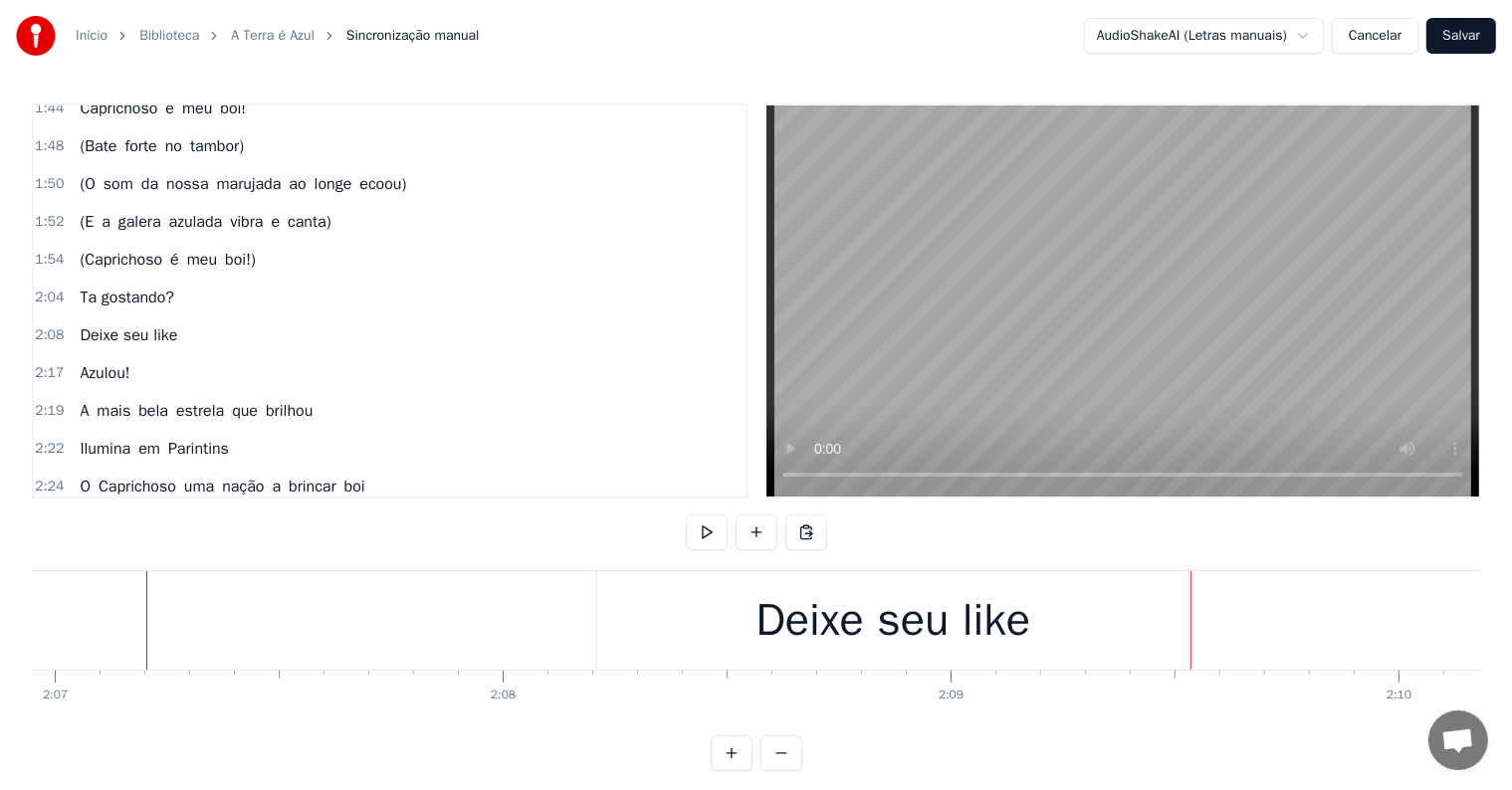 click on "Deixe seu like" at bounding box center (893, 621) 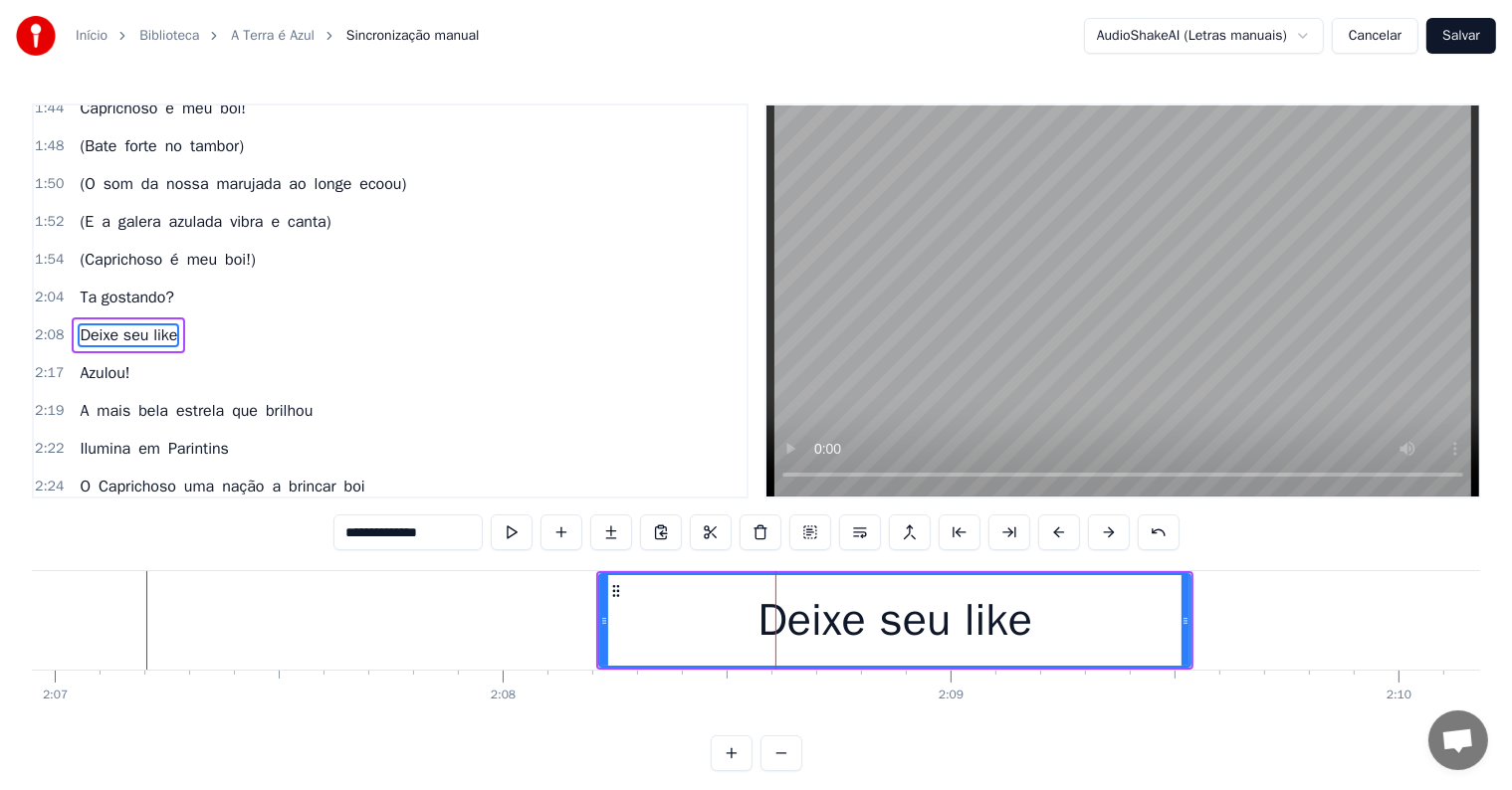 click on "Ta gostando?" at bounding box center [126, 297] 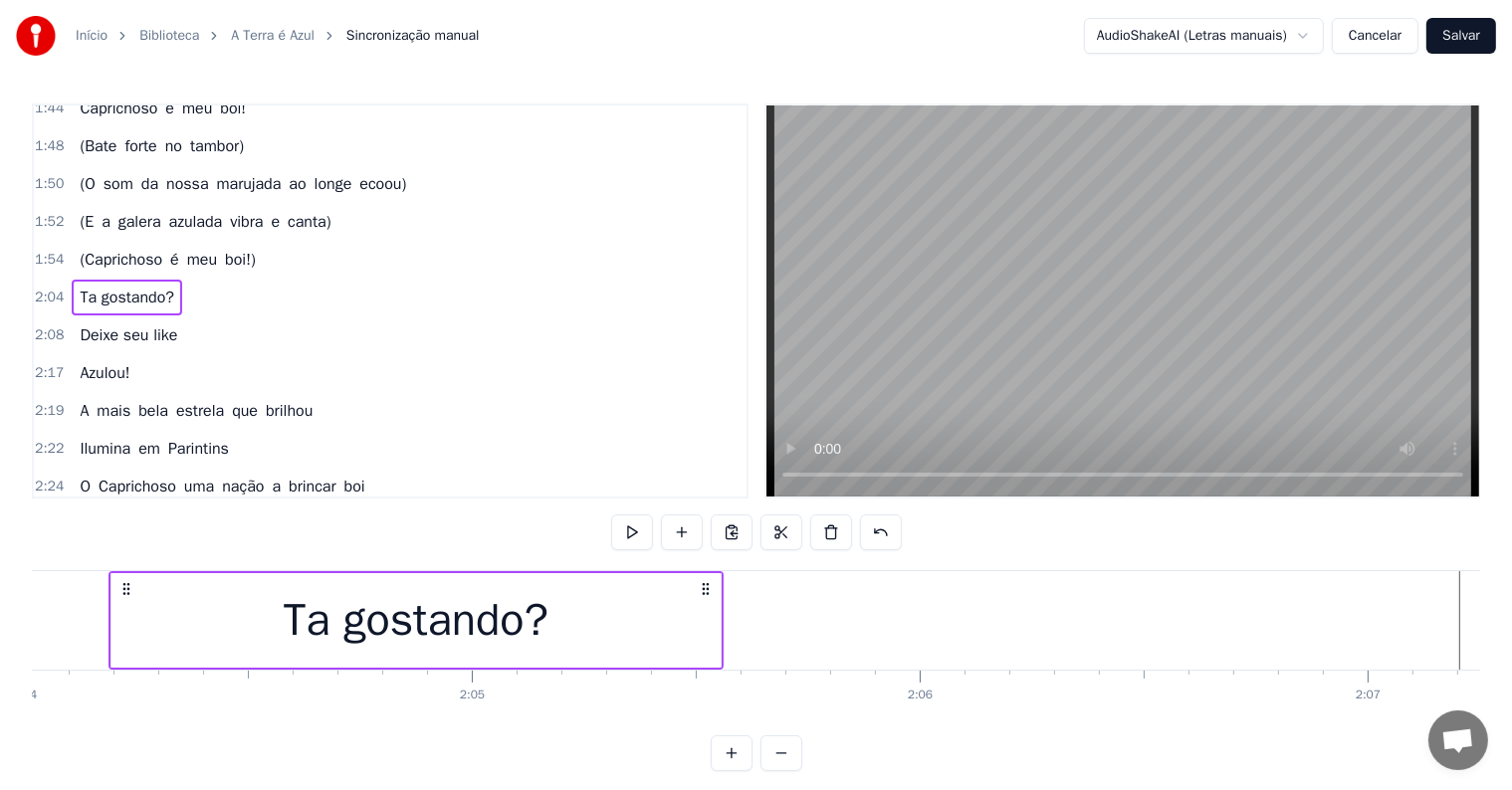 scroll, scrollTop: 0, scrollLeft: 55527, axis: horizontal 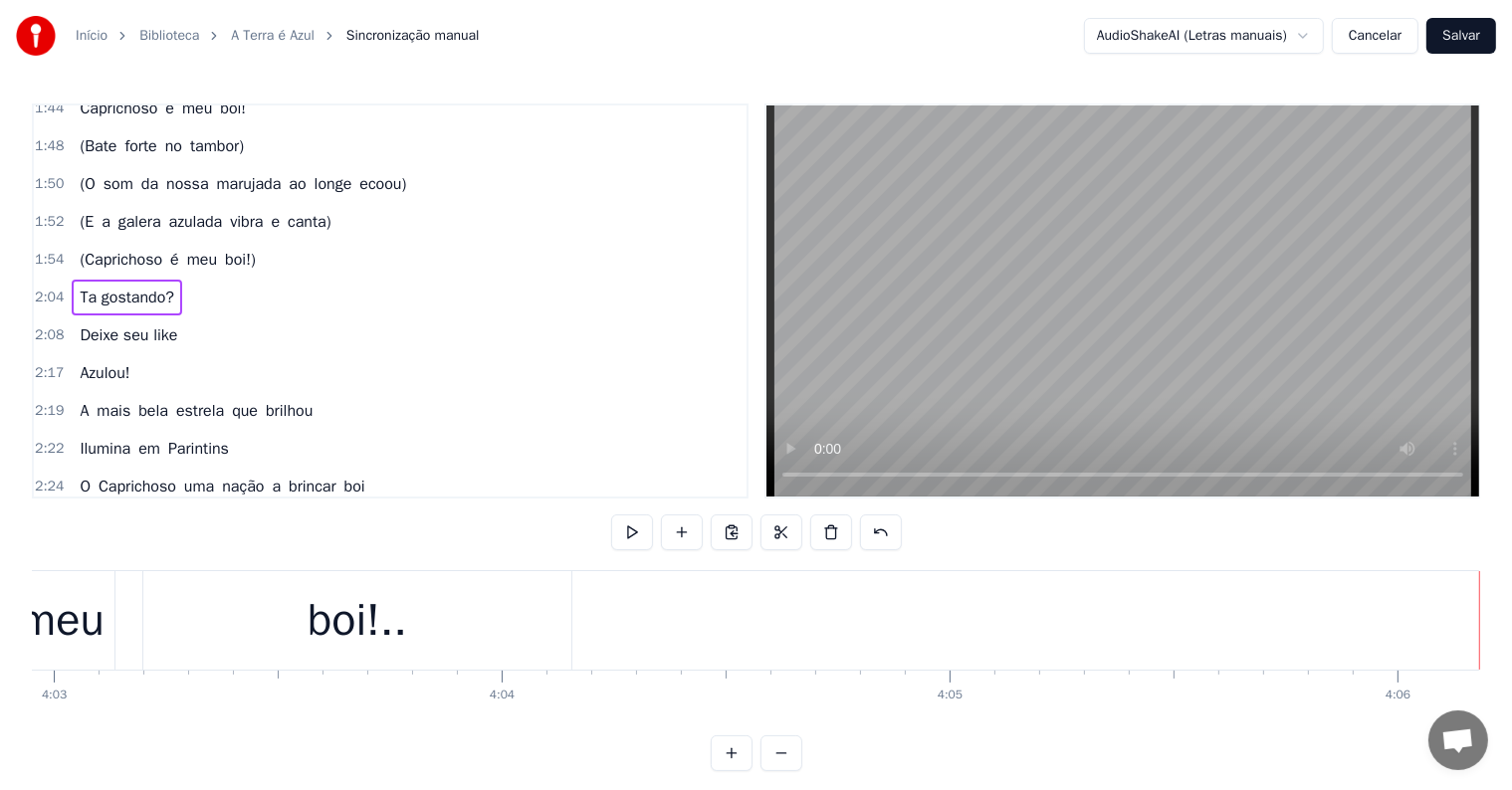 click on "Salvar" at bounding box center (1461, 36) 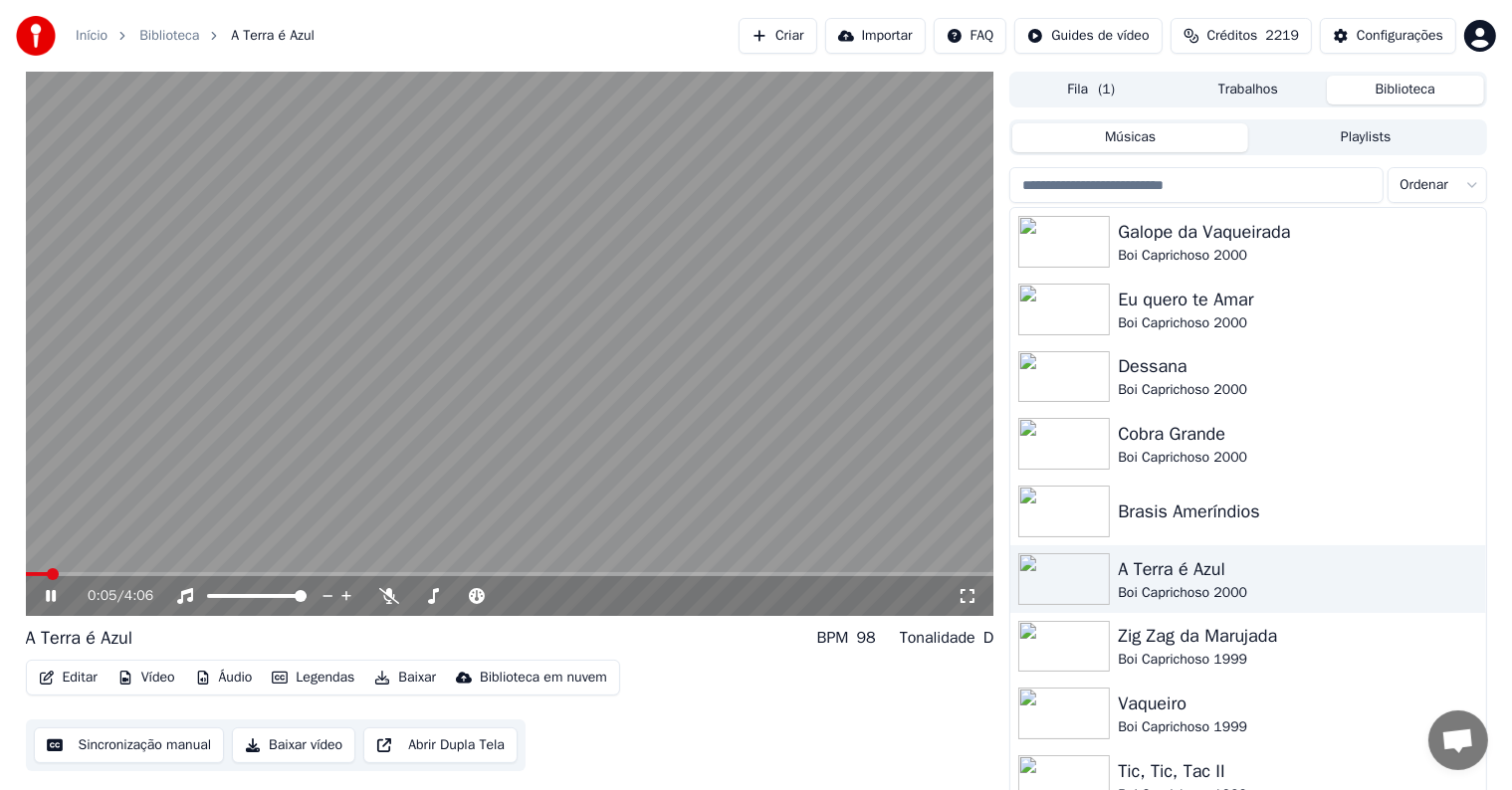 click at bounding box center (510, 343) 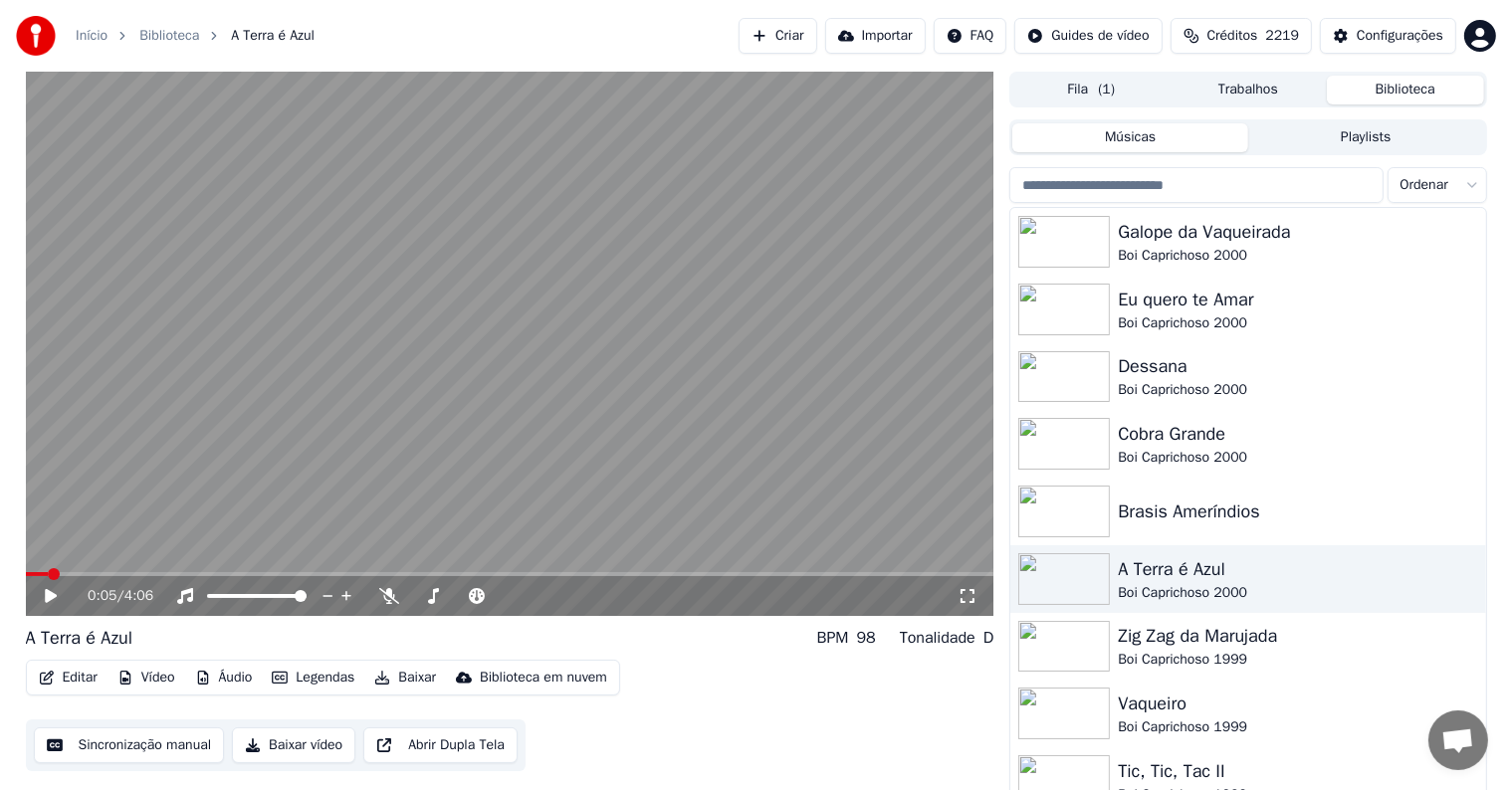 click at bounding box center (510, 343) 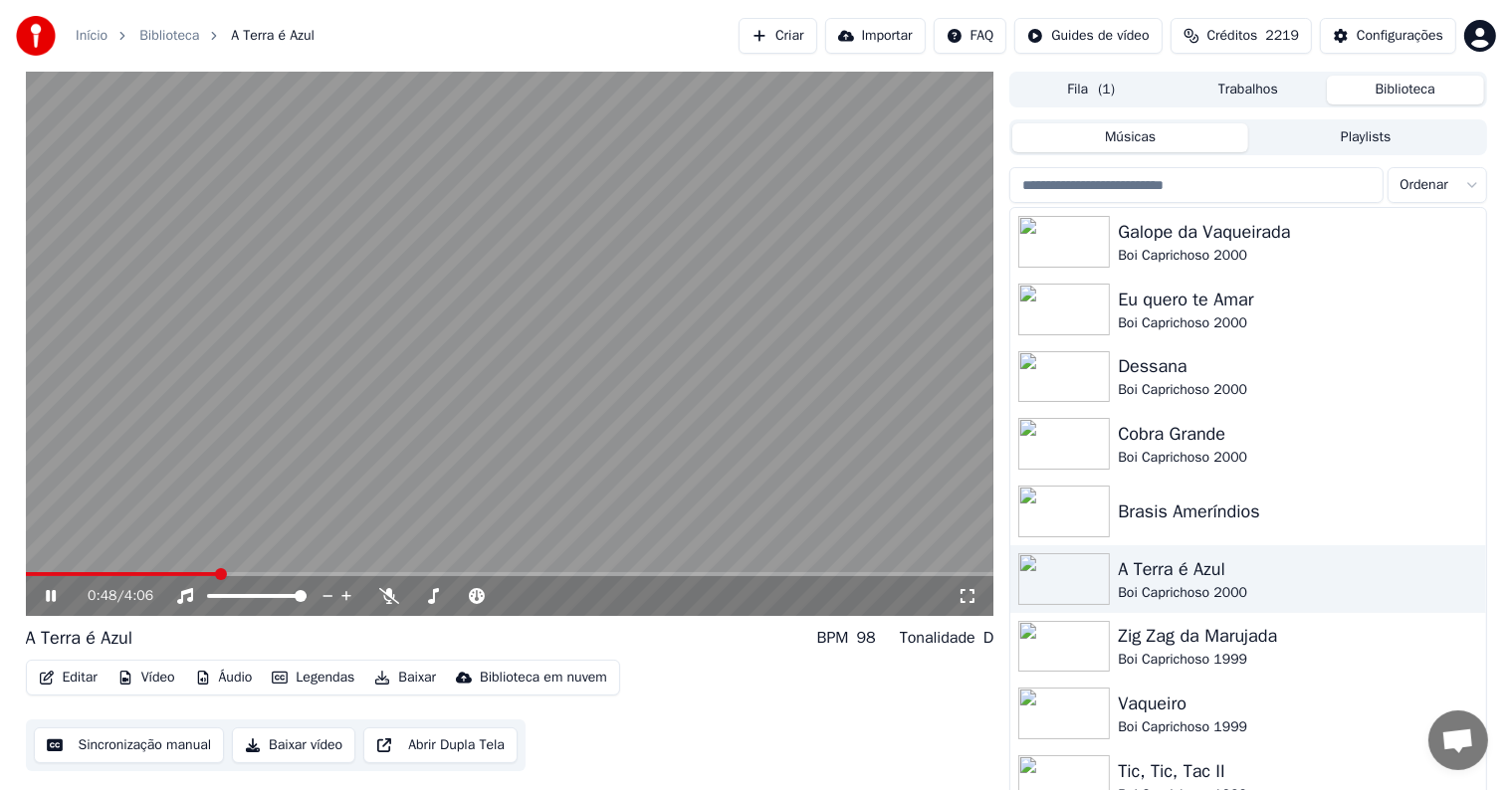 click at bounding box center (510, 343) 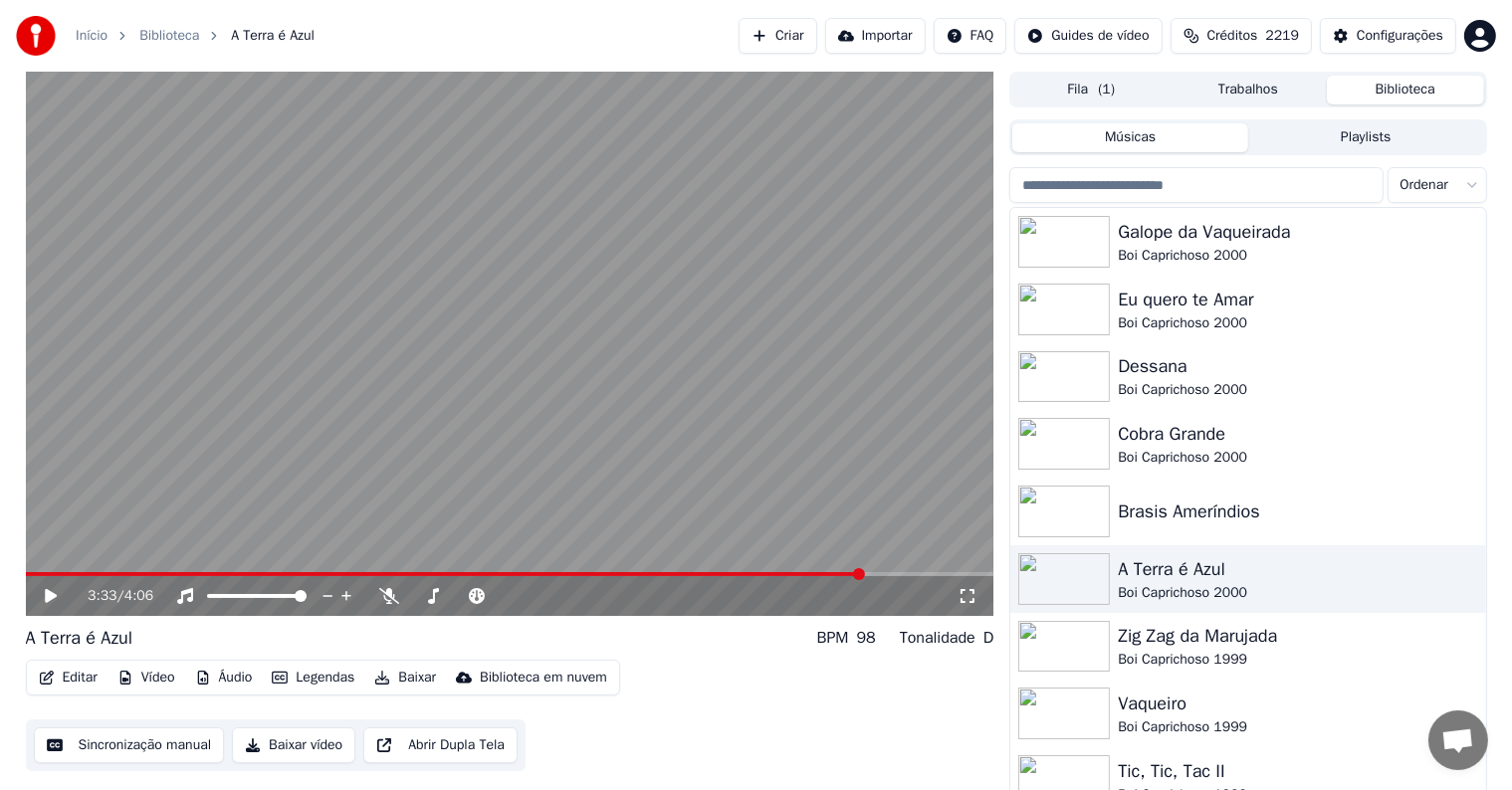click at bounding box center [510, 574] 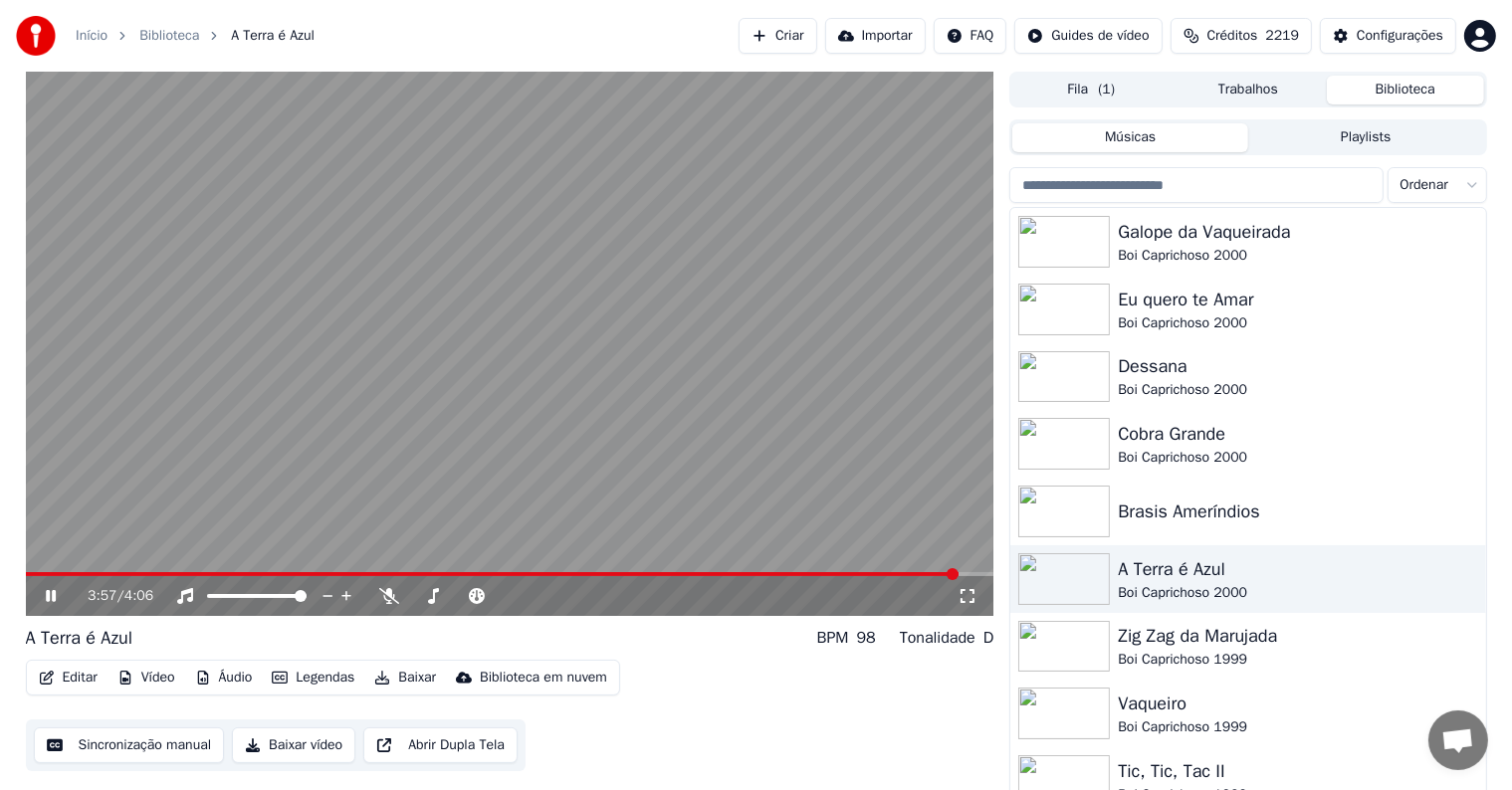 click at bounding box center [510, 343] 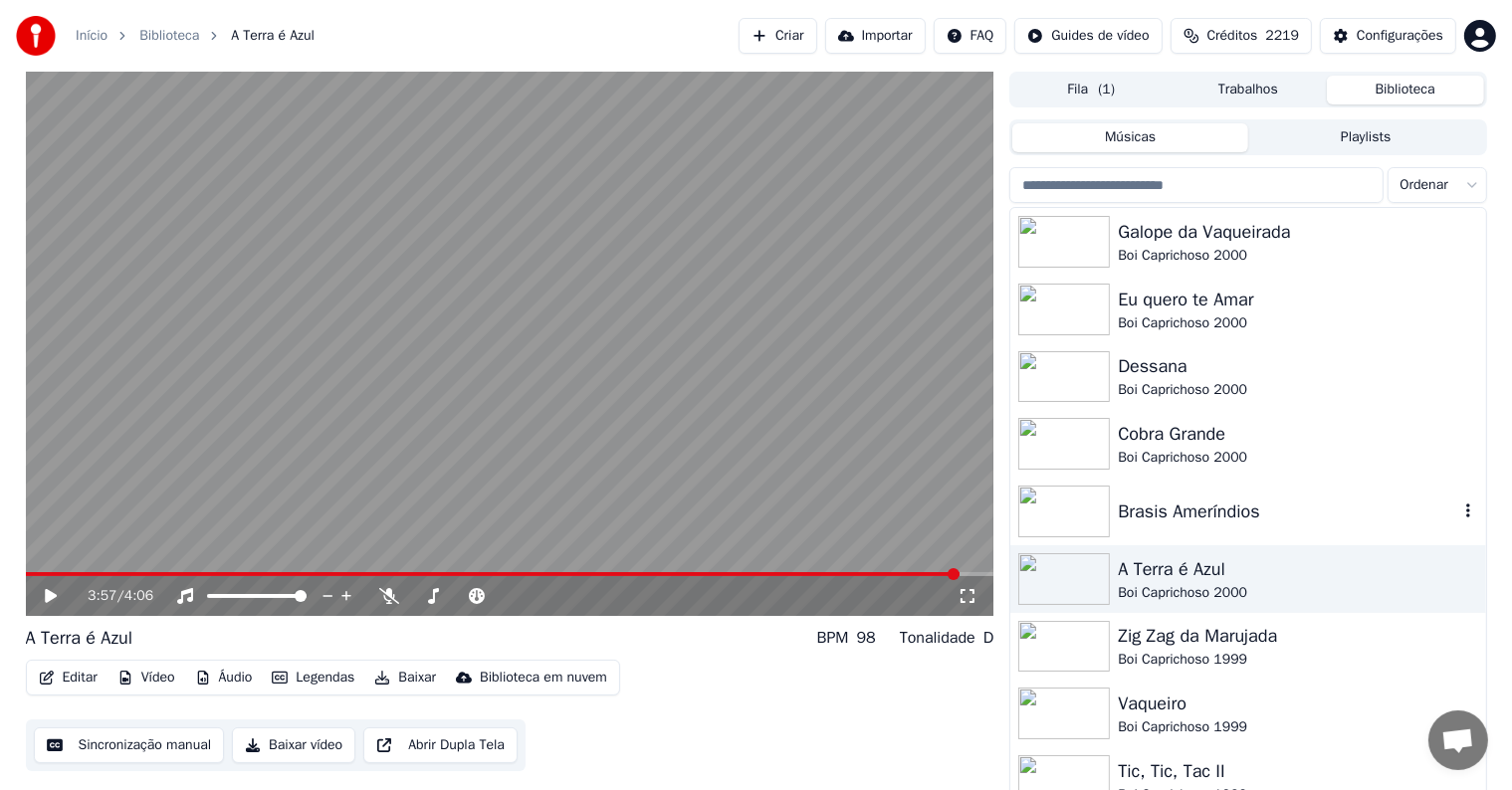 click on "Brasis Ameríndios" at bounding box center [1287, 511] 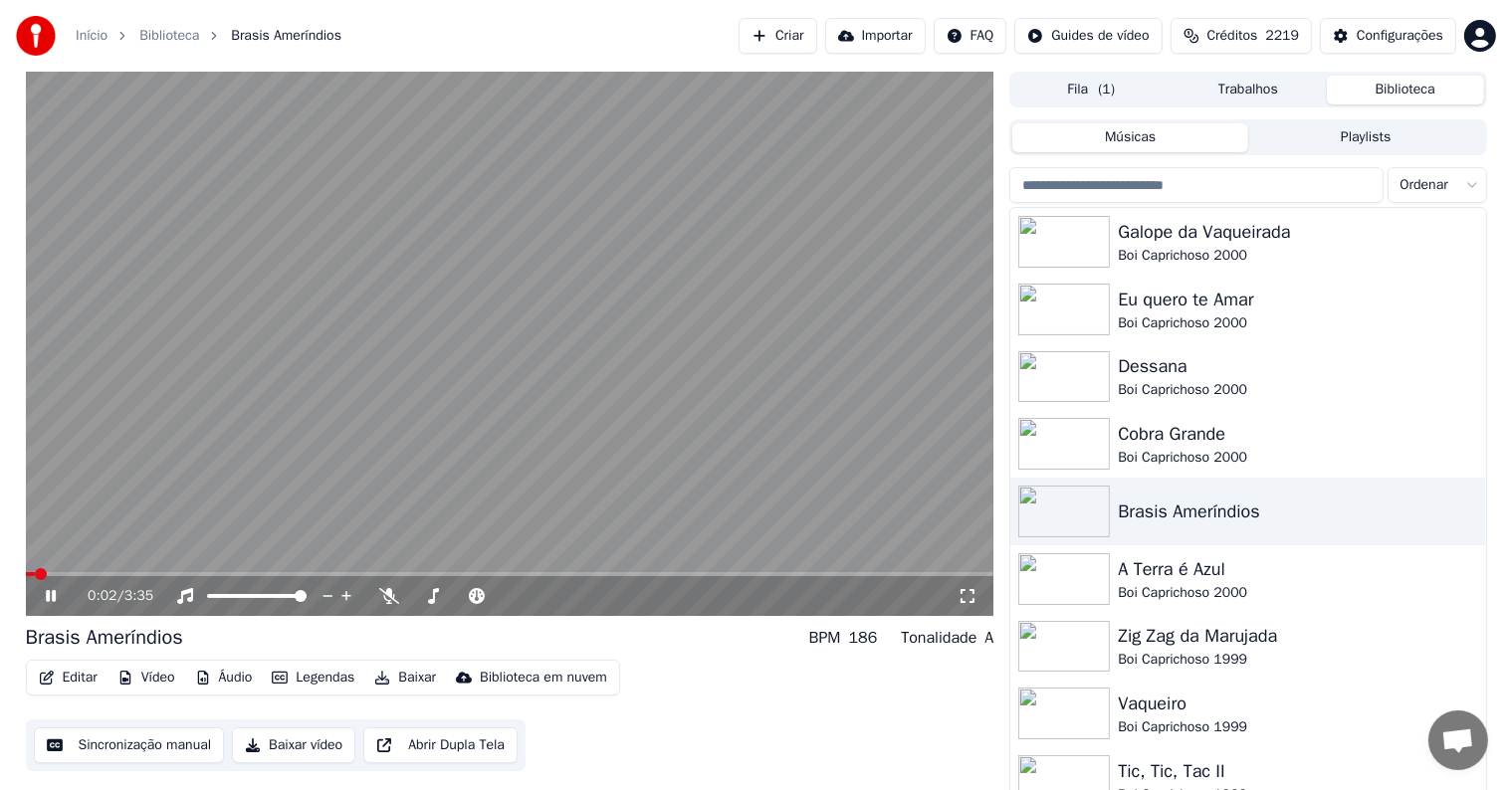 click at bounding box center (510, 343) 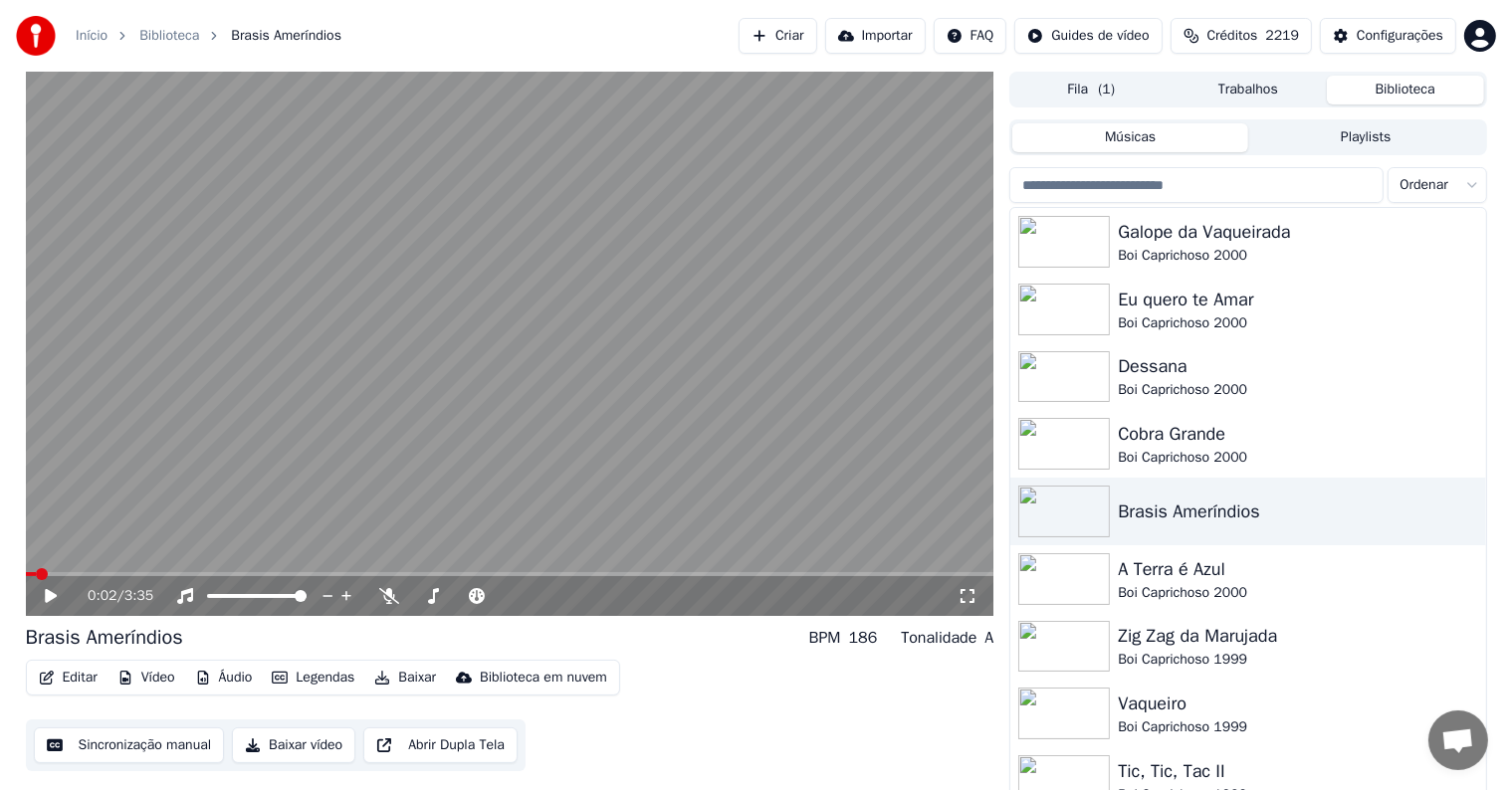 click on "Editar" at bounding box center [68, 678] 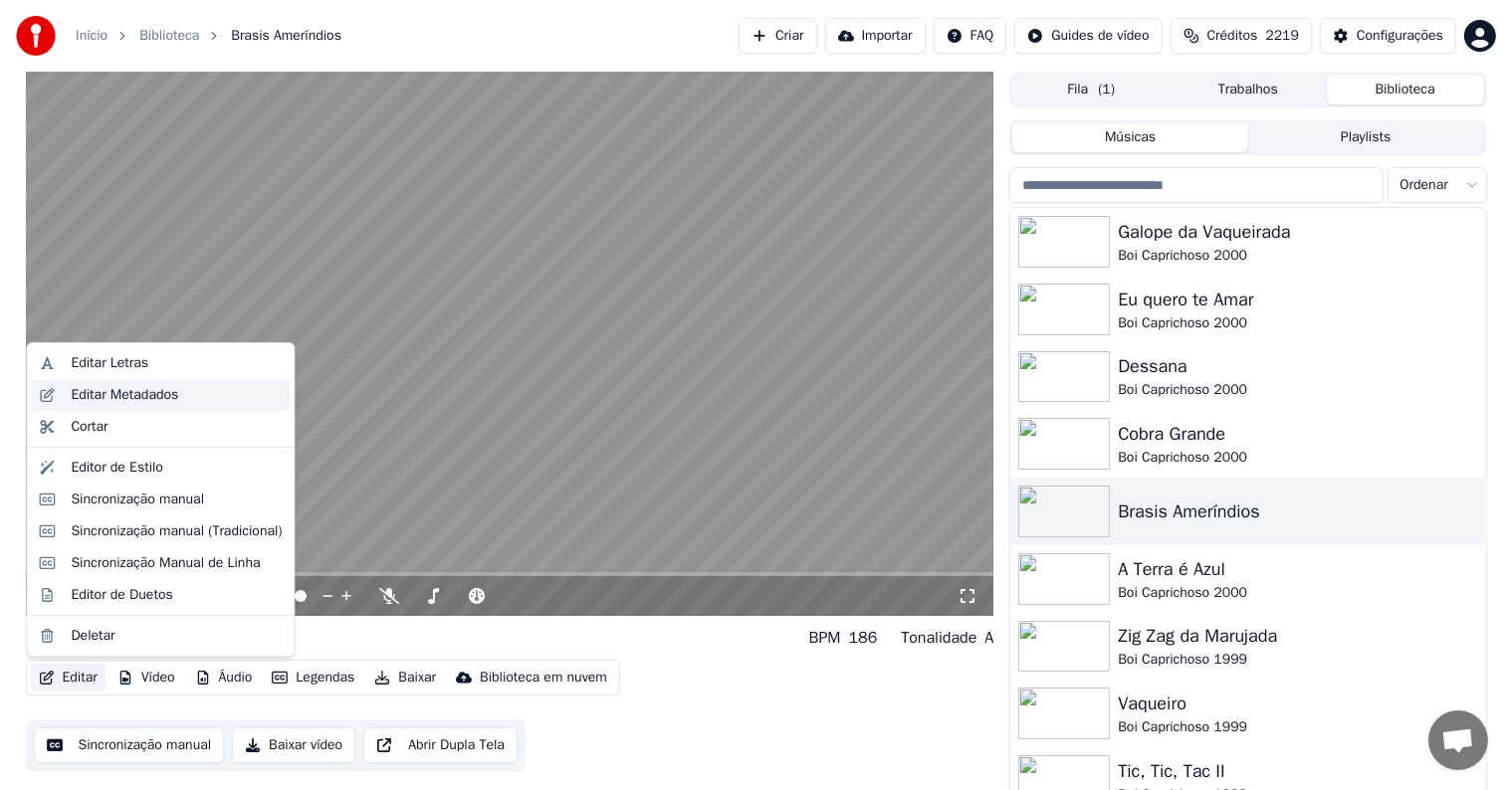 click on "Editar Metadados" at bounding box center (124, 395) 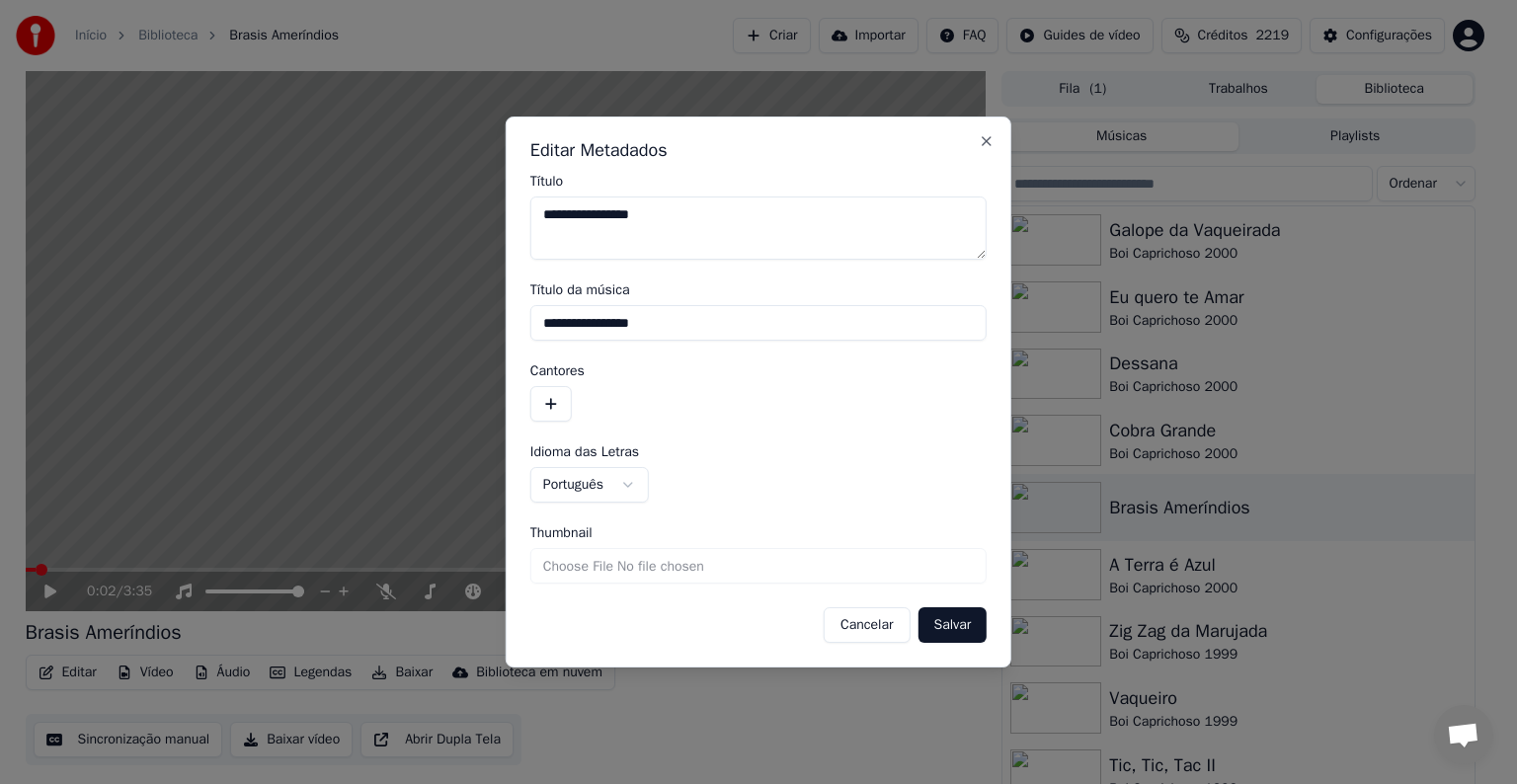 drag, startPoint x: 691, startPoint y: 333, endPoint x: 477, endPoint y: 308, distance: 215.45533 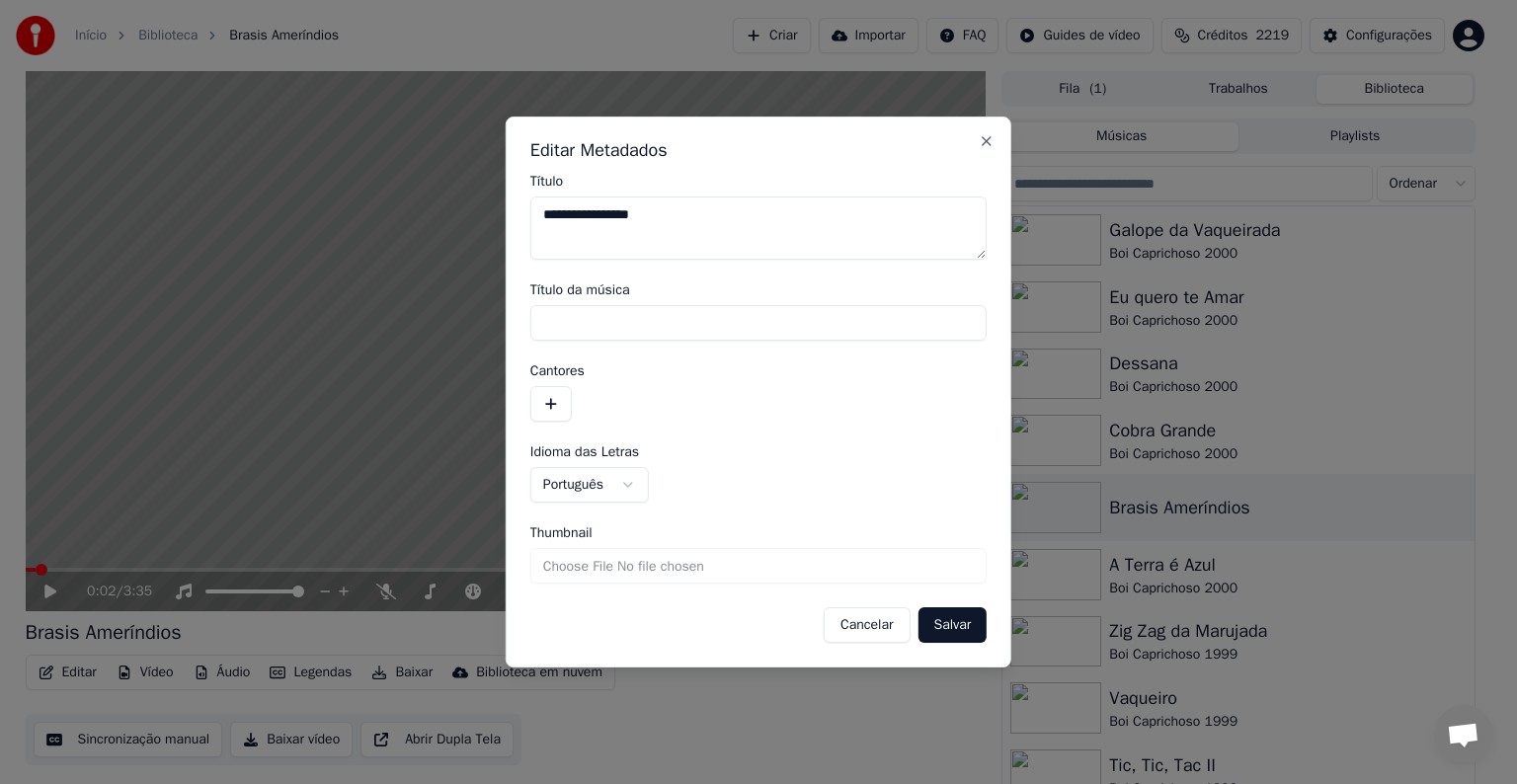 type 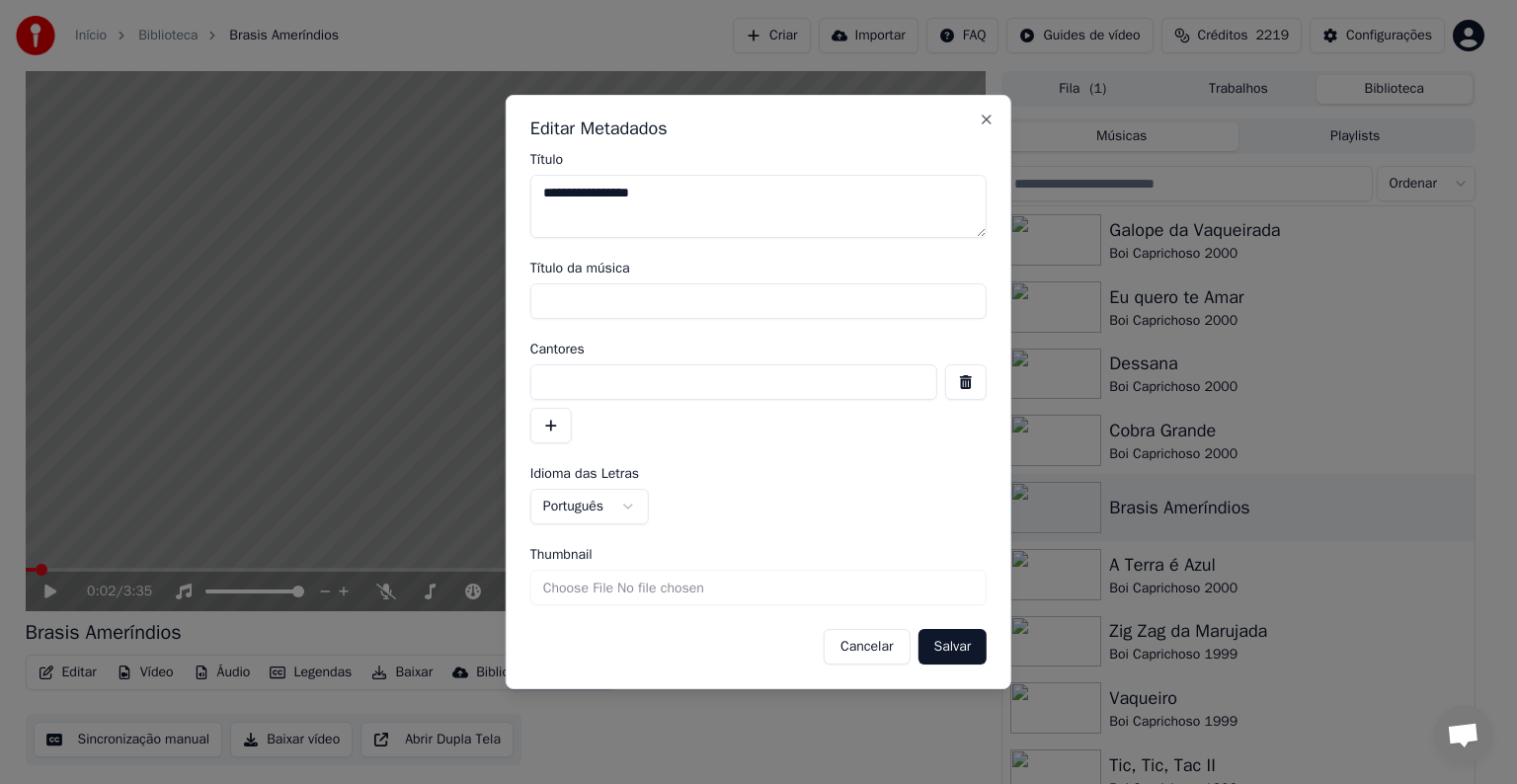 click at bounding box center [734, 382] 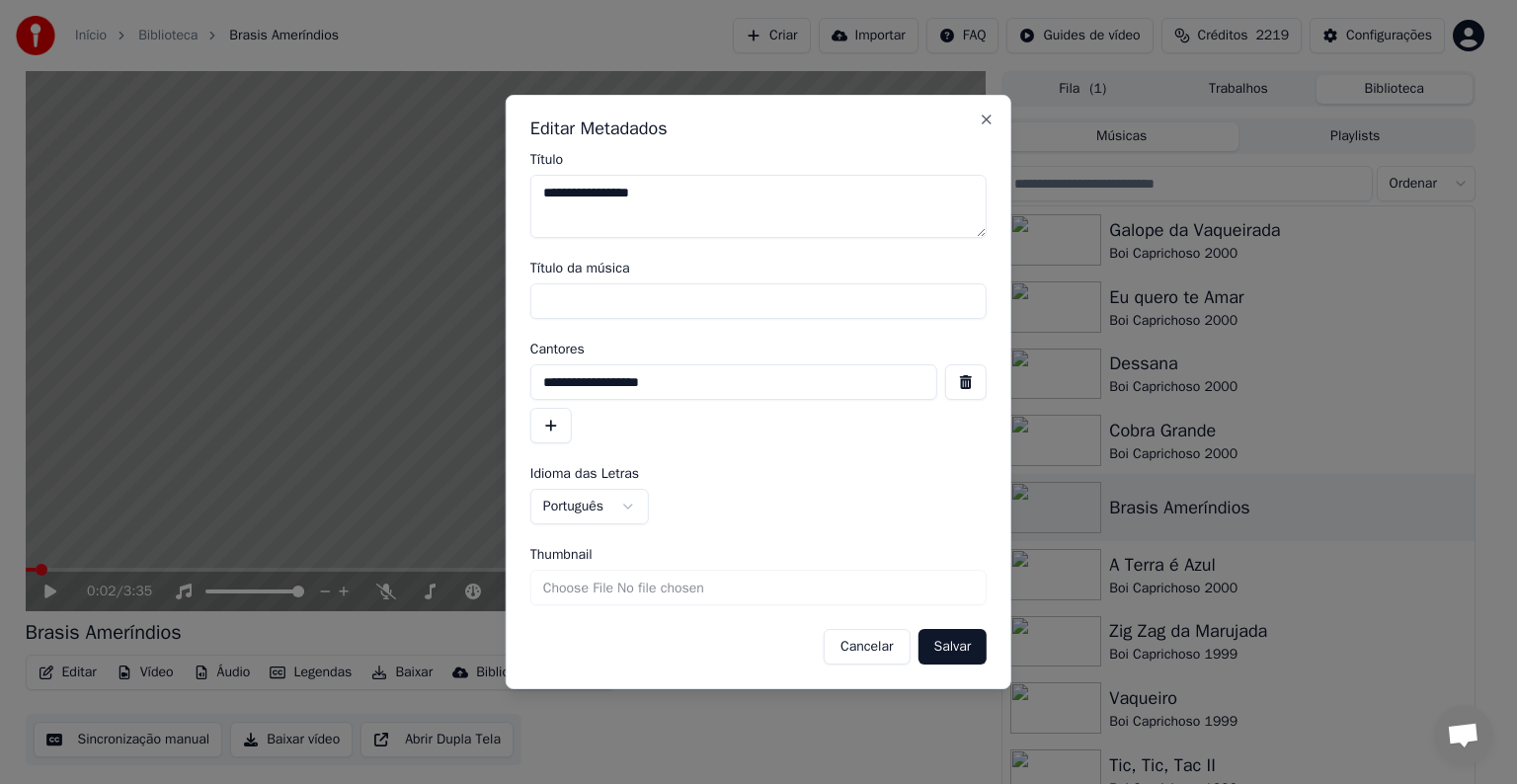 type on "**********" 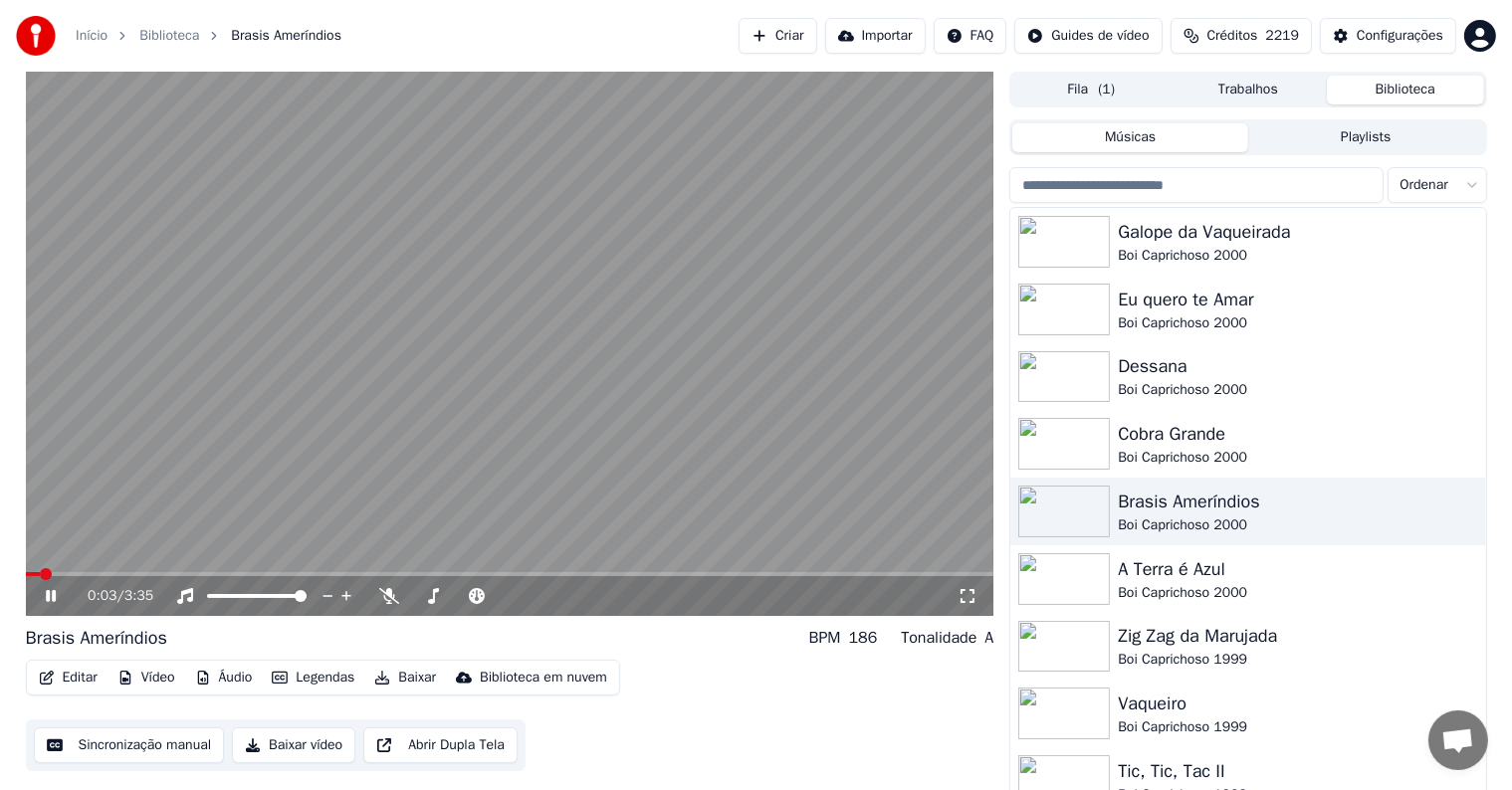 click at bounding box center [510, 343] 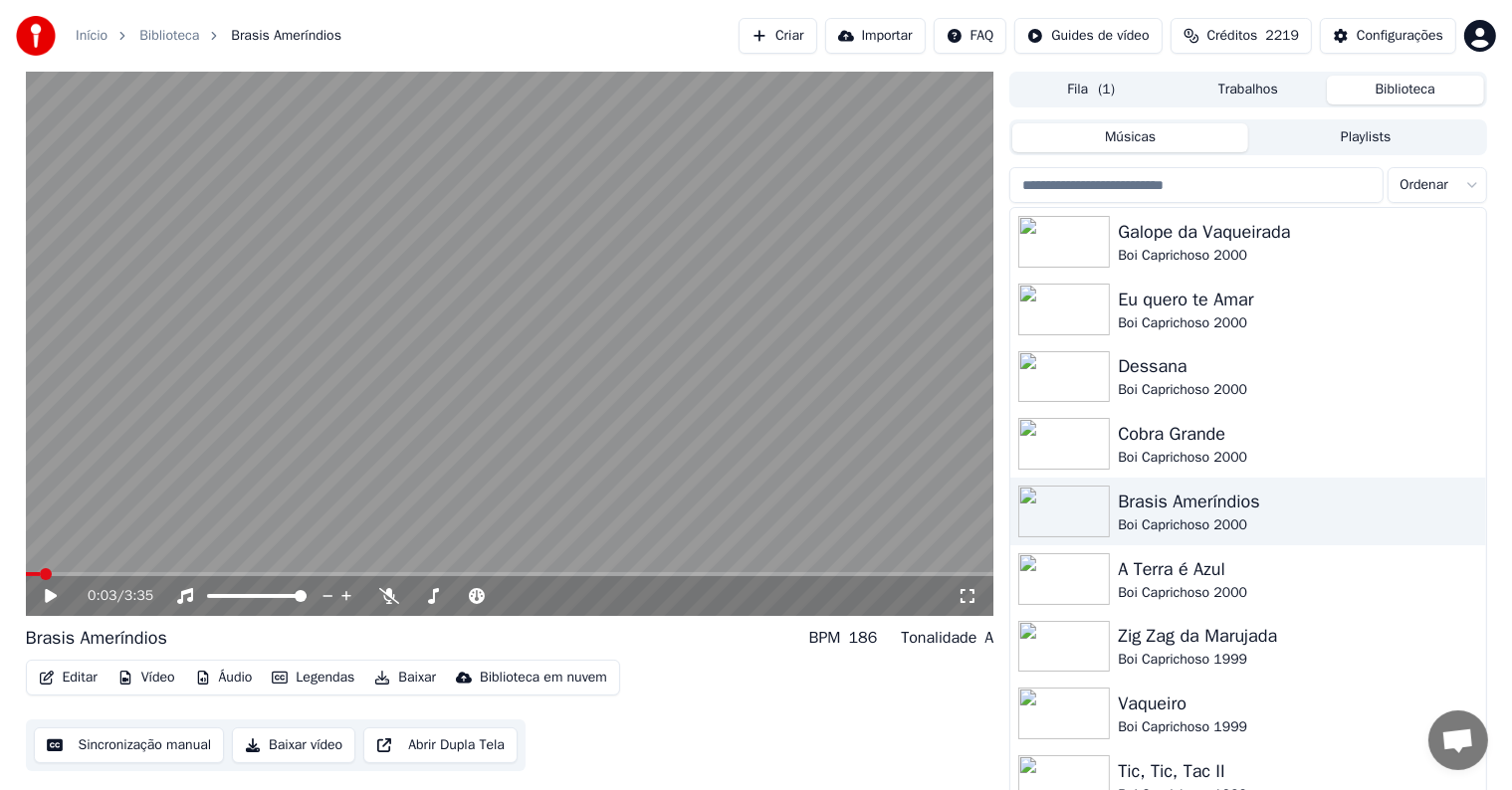 click on "Sincronização manual" at bounding box center [129, 745] 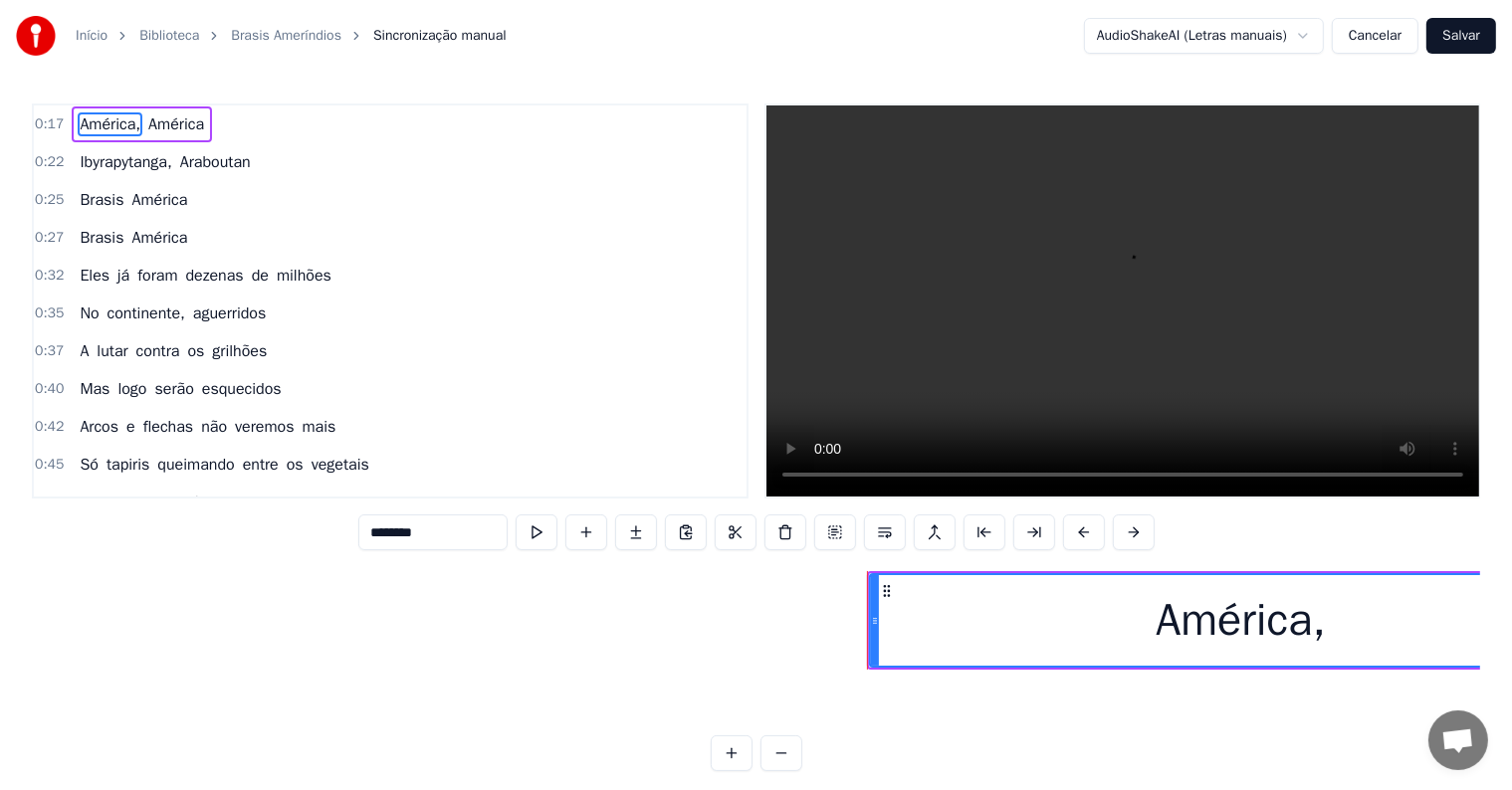 scroll, scrollTop: 0, scrollLeft: 7810, axis: horizontal 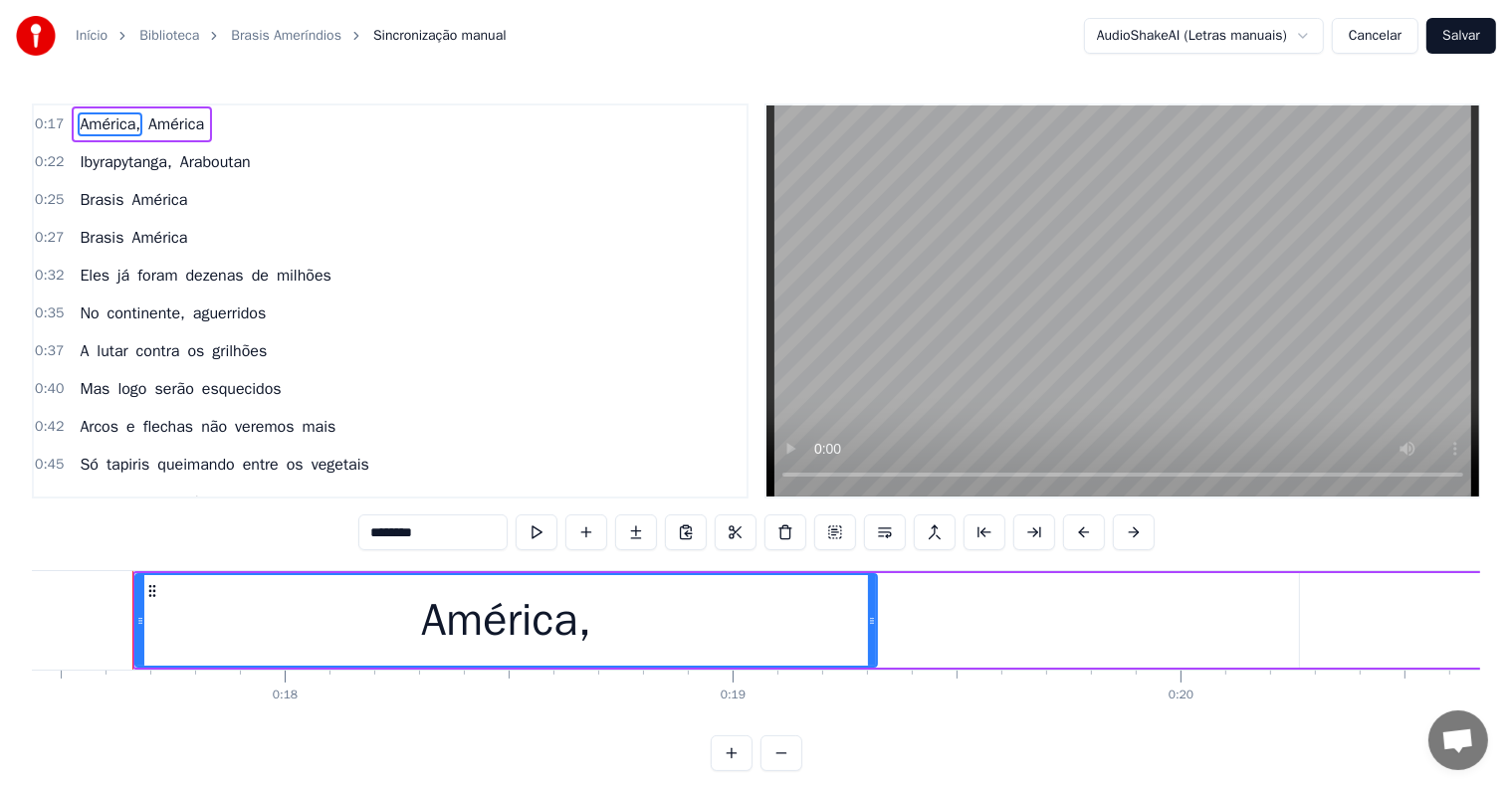 type 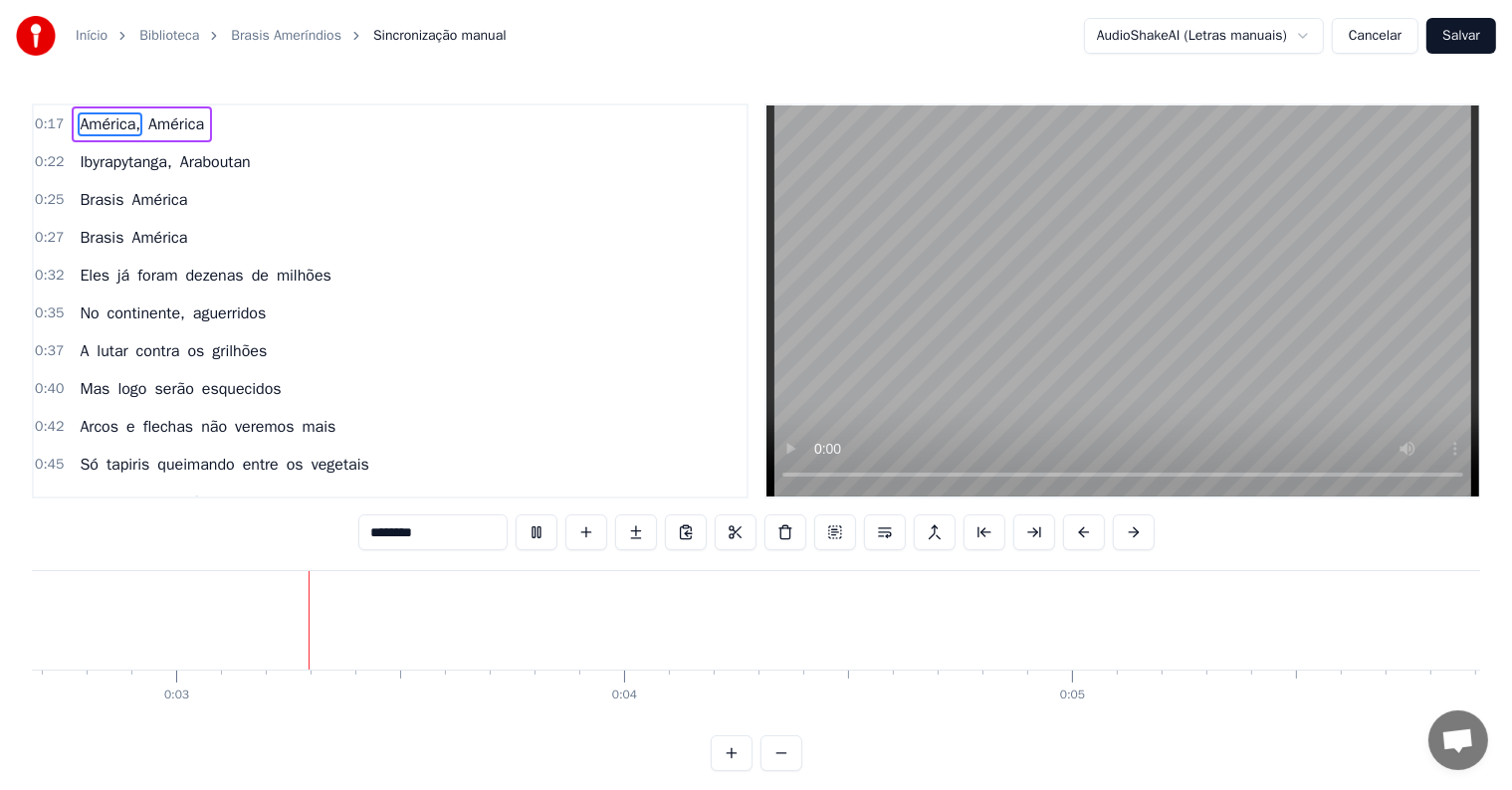 scroll, scrollTop: 0, scrollLeft: 1116, axis: horizontal 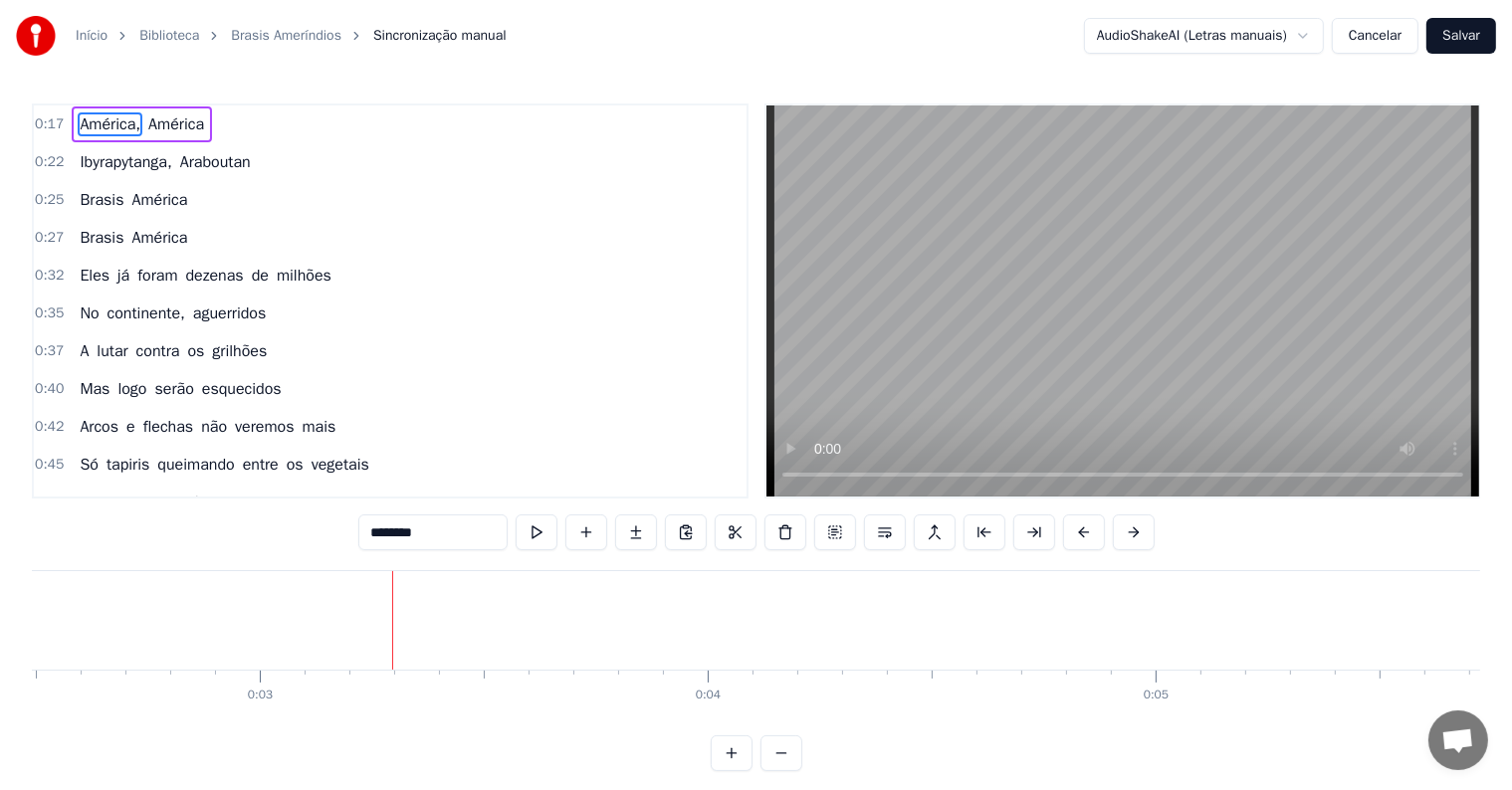 click at bounding box center [392, 620] 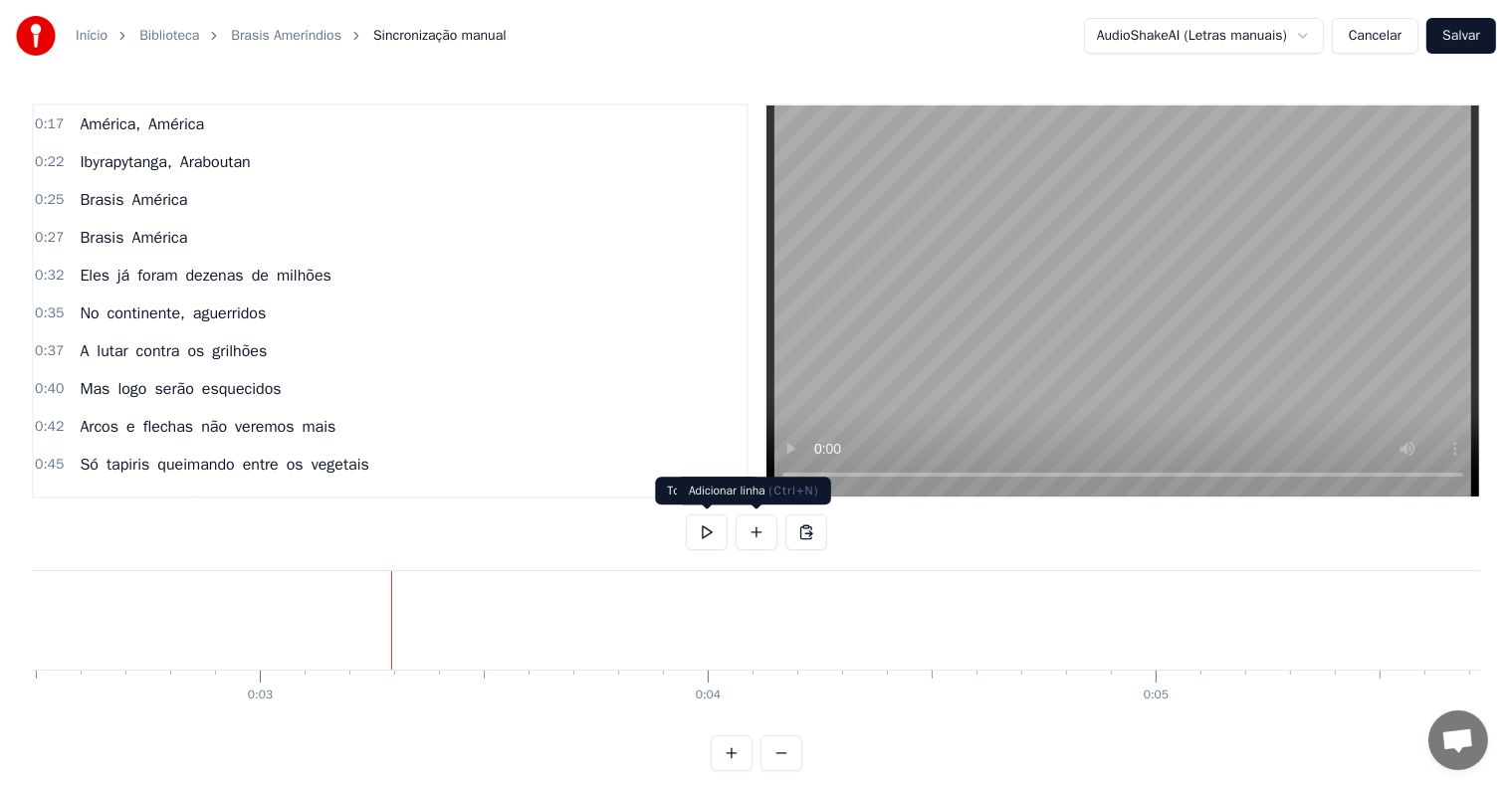 click at bounding box center (756, 532) 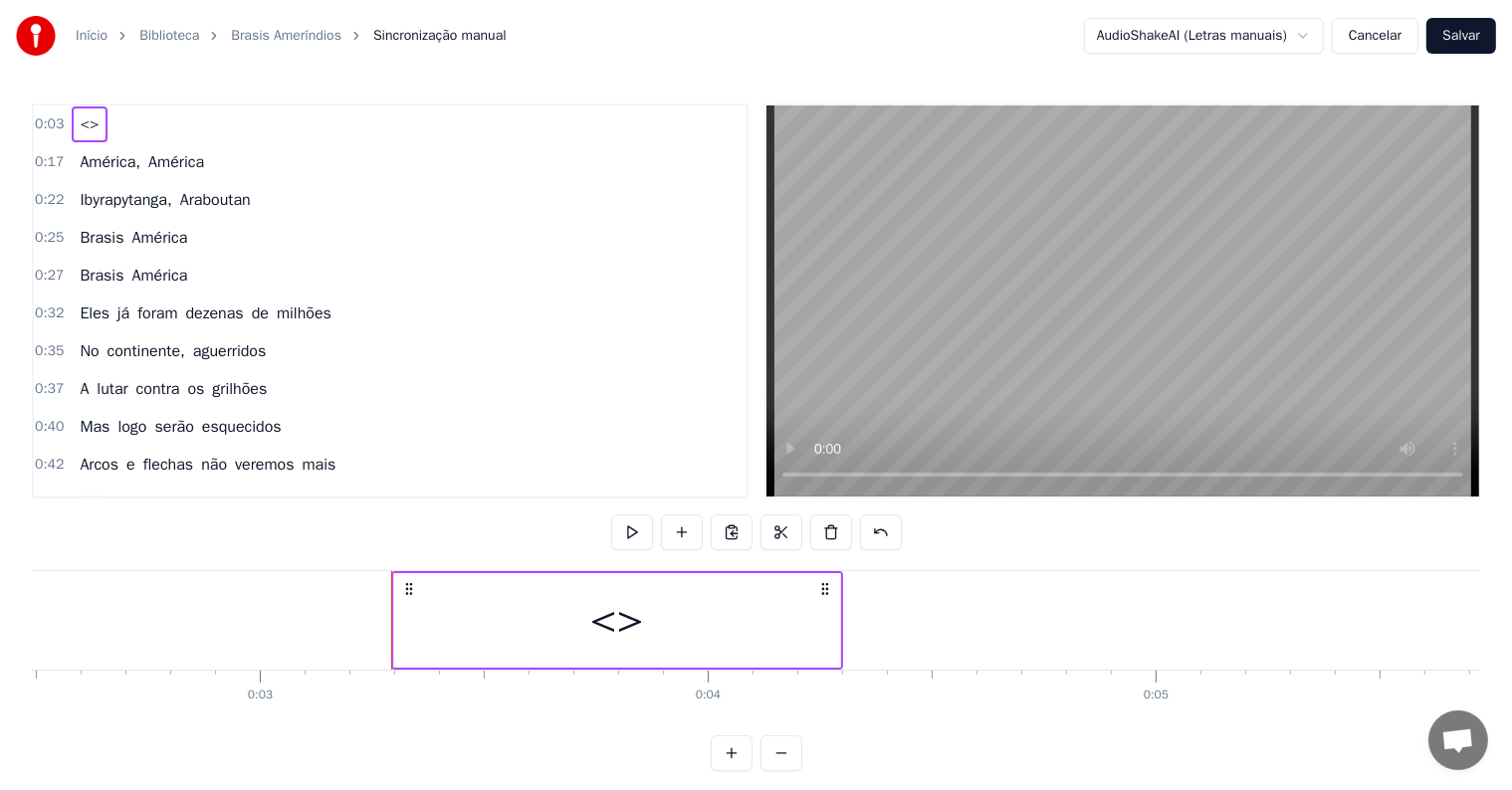 click on "<>" at bounding box center (617, 620) 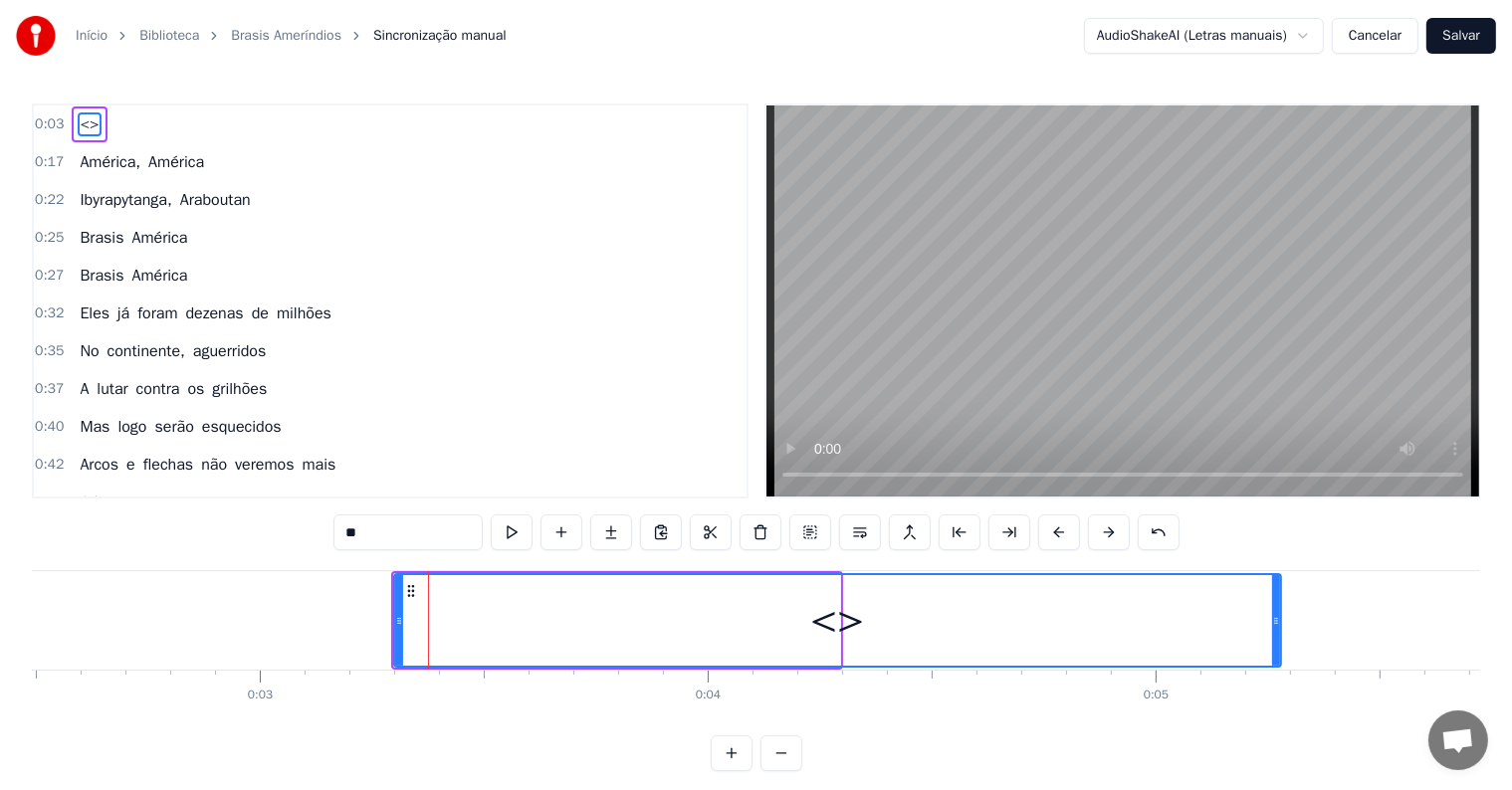 drag, startPoint x: 837, startPoint y: 617, endPoint x: 1278, endPoint y: 665, distance: 443.60455 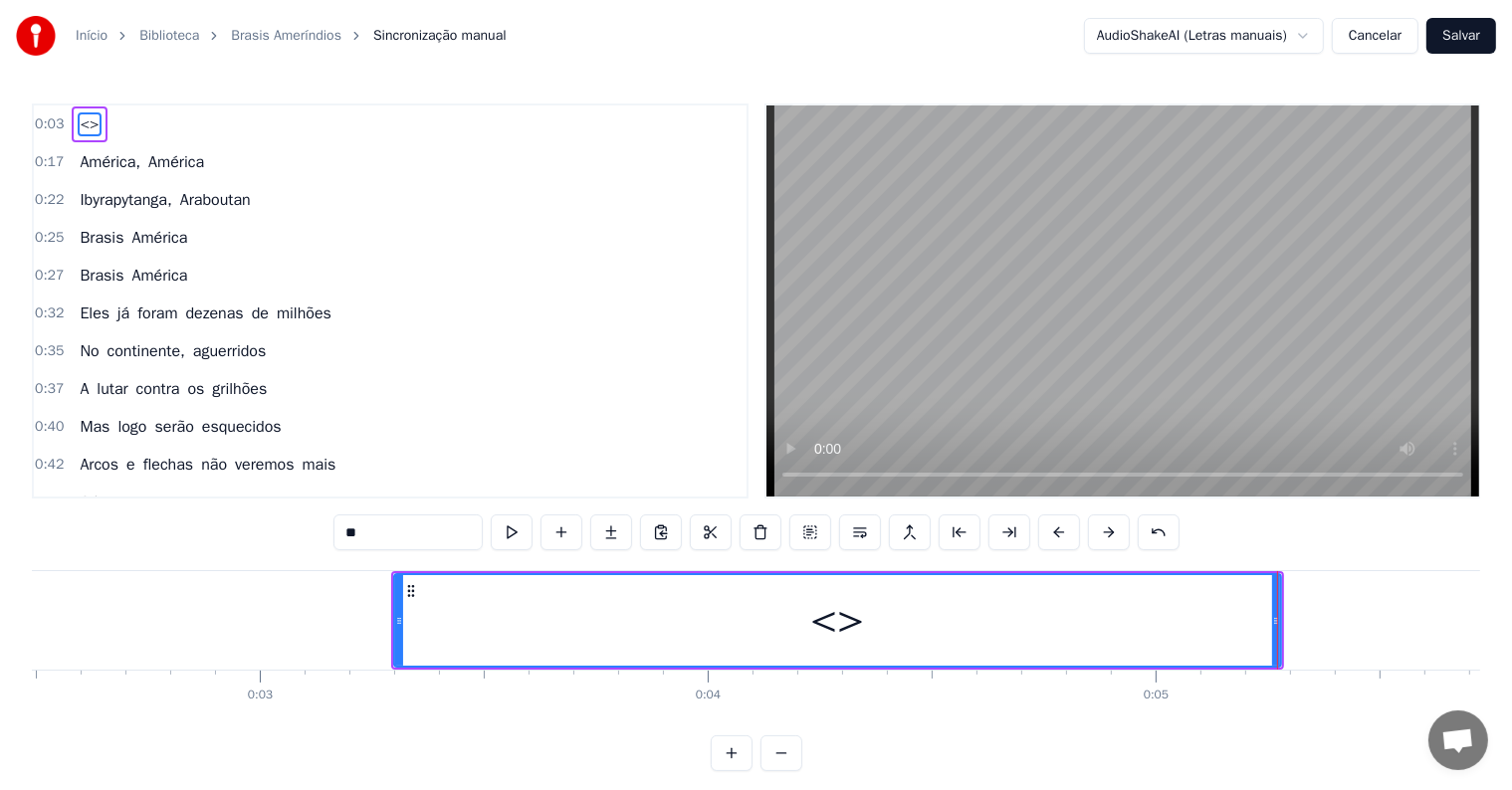 click 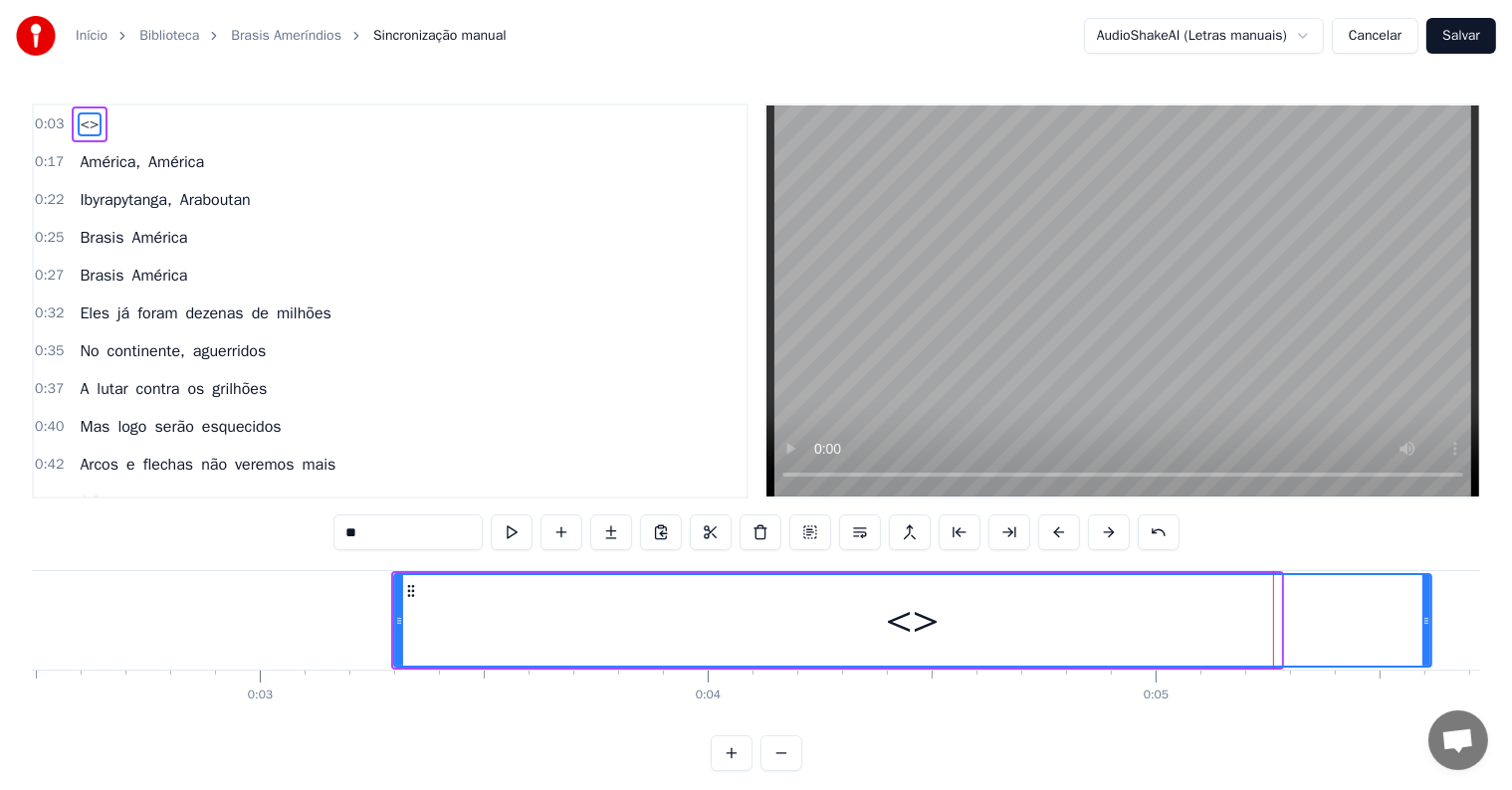 drag, startPoint x: 1274, startPoint y: 620, endPoint x: 1424, endPoint y: 625, distance: 150.08331 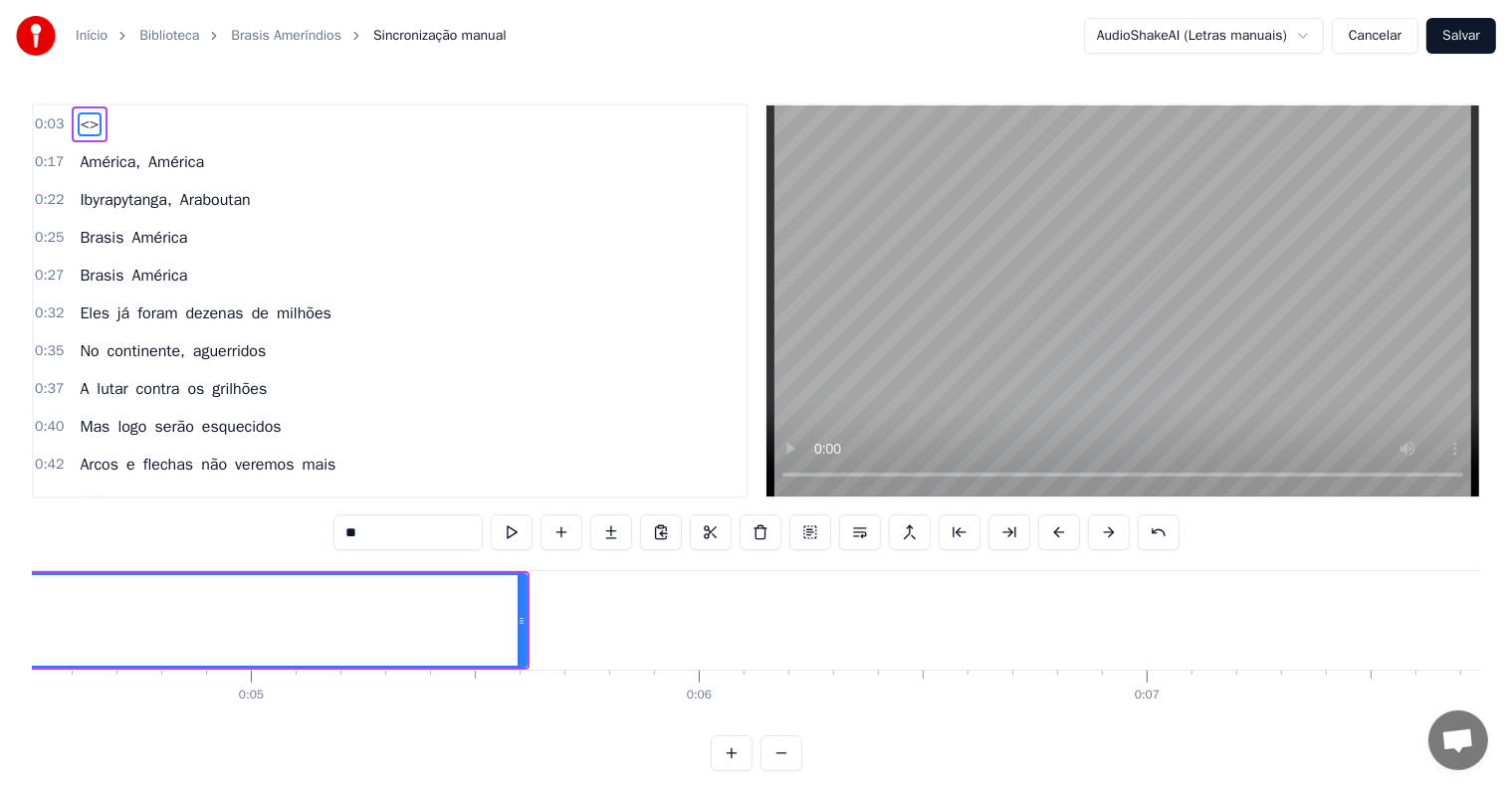 click on "<> América, América Ibyrapytanga, Araboutan Brasis América Brasis América Eles já foram dezenas de milhões No continente, aguerridos A lutar contra os grilhões Mas logo serão esquecidos Arcos e flechas não veremos mais Só tapiris queimando entre os vegetais Ferido em princípios tribais O valente cacique pede paz Ferido em princípios tribais O valente cacique pede paz (Esses Brasis Ameríndios, ah, há, há) Filhos da América (Filhos da América) Civilizados ou não Pra que genocídio à prestação Se no contexto amazônico Nós somos todos irmãos (Esses Brasis Ameríndios, ah, há, há) Filhos da América (Filhos da América) Civilizados ou não Pra que genocídio à prestação Se no contexto amazônico Nós somos todos irmãos Índio mutante Nômade errante Sem pátria, sem chão Hábeis navegadores Verdadeiros descobridores Donos deste torrão Quando te vejo à mercê da sorte Caminhando sem direção Altivos! Erguei vossas cabeças! Tupinambá! Forte e valente! América, América Araboutan" at bounding box center [46208, 620] 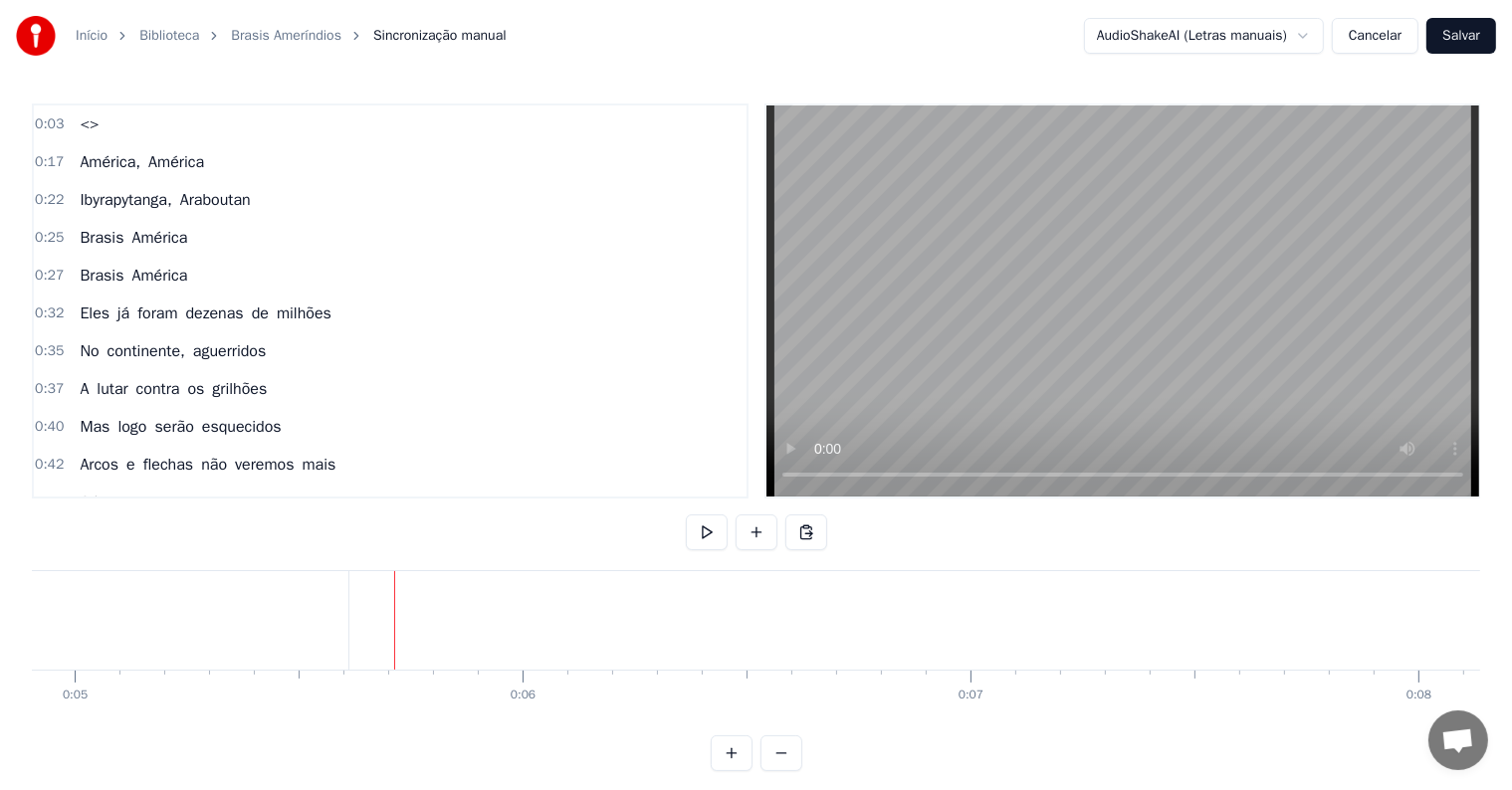 scroll, scrollTop: 0, scrollLeft: 2407, axis: horizontal 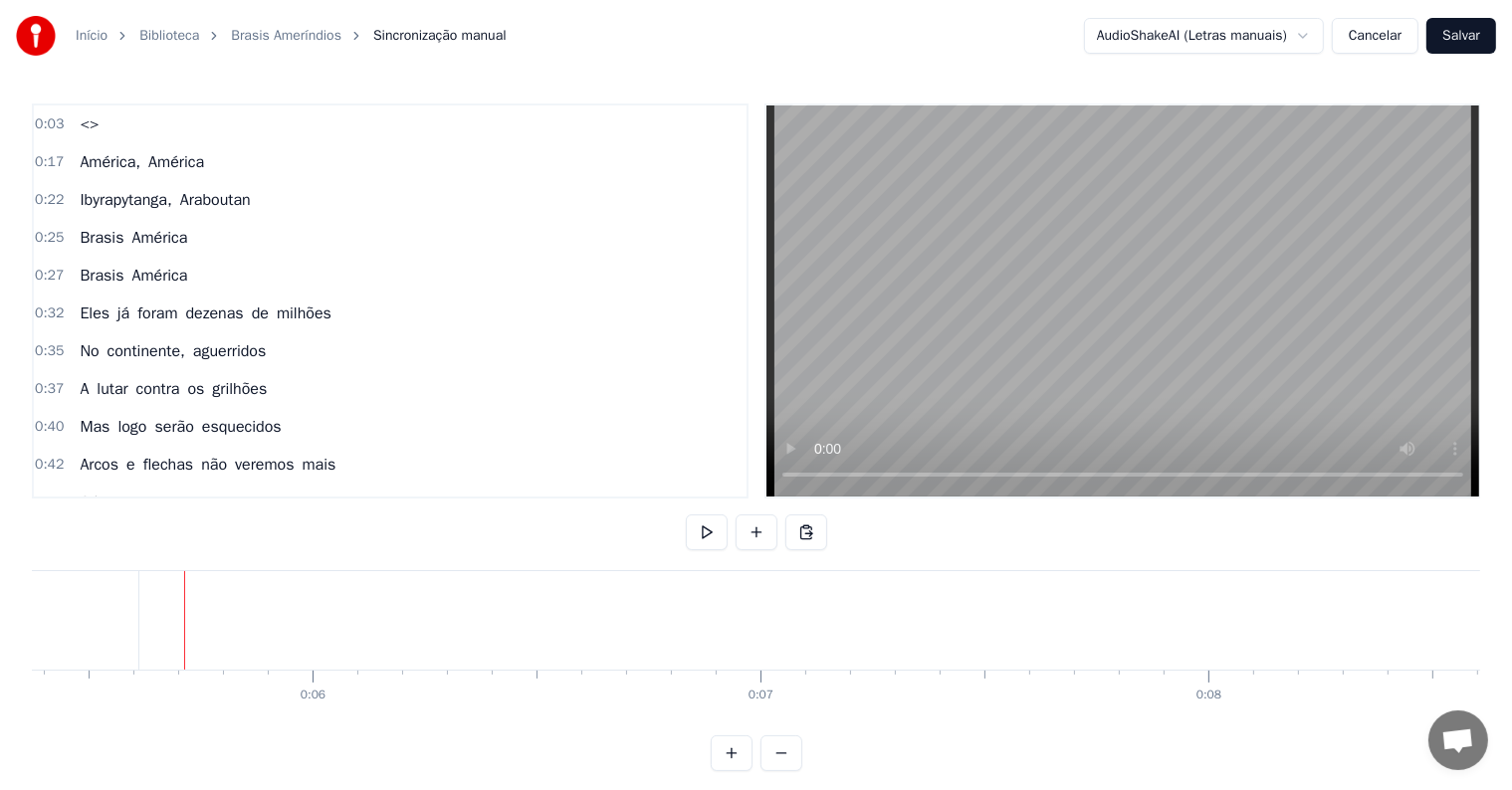 click on "<>" at bounding box center [-380, 620] 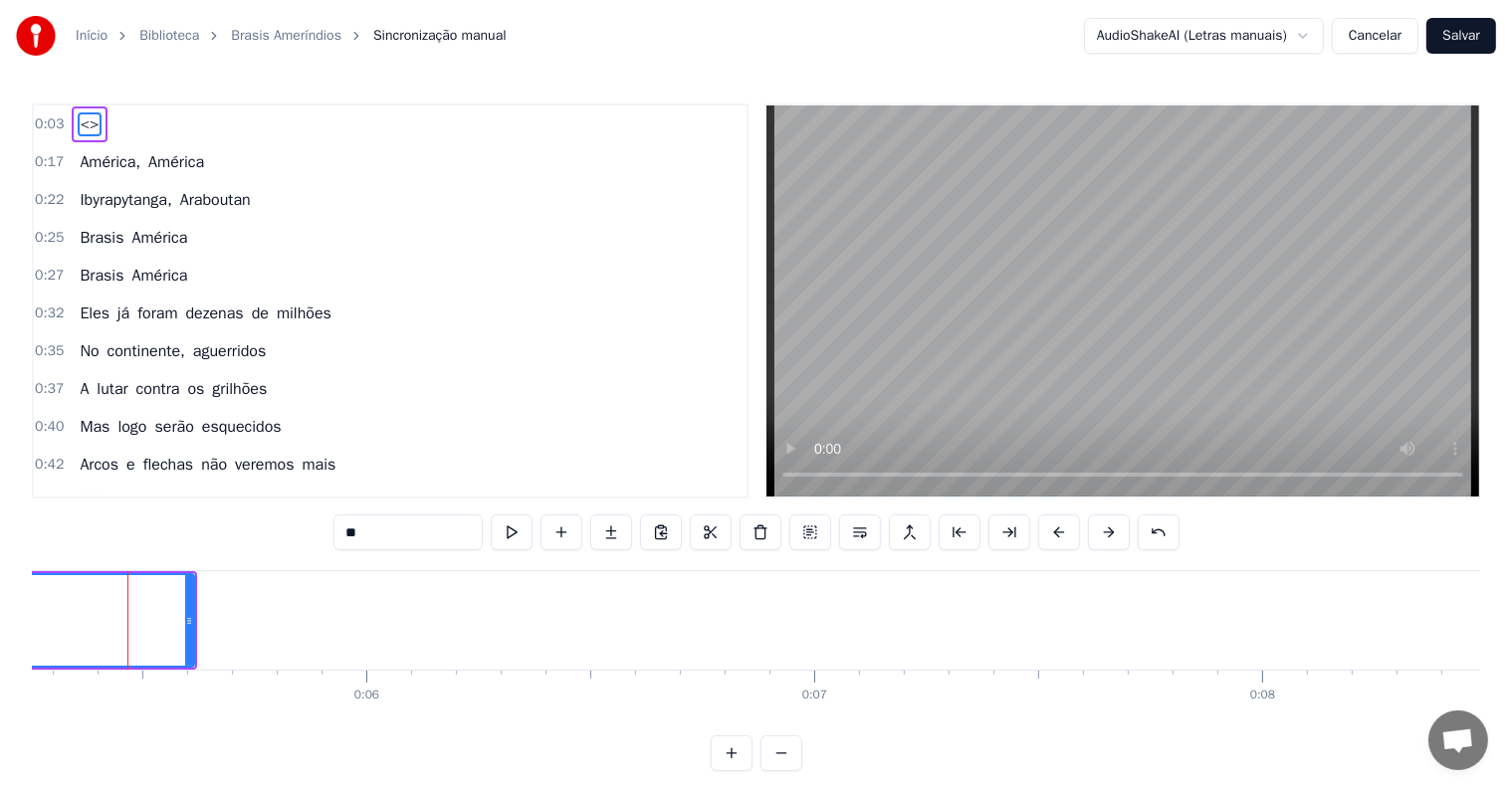 scroll, scrollTop: 0, scrollLeft: 2349, axis: horizontal 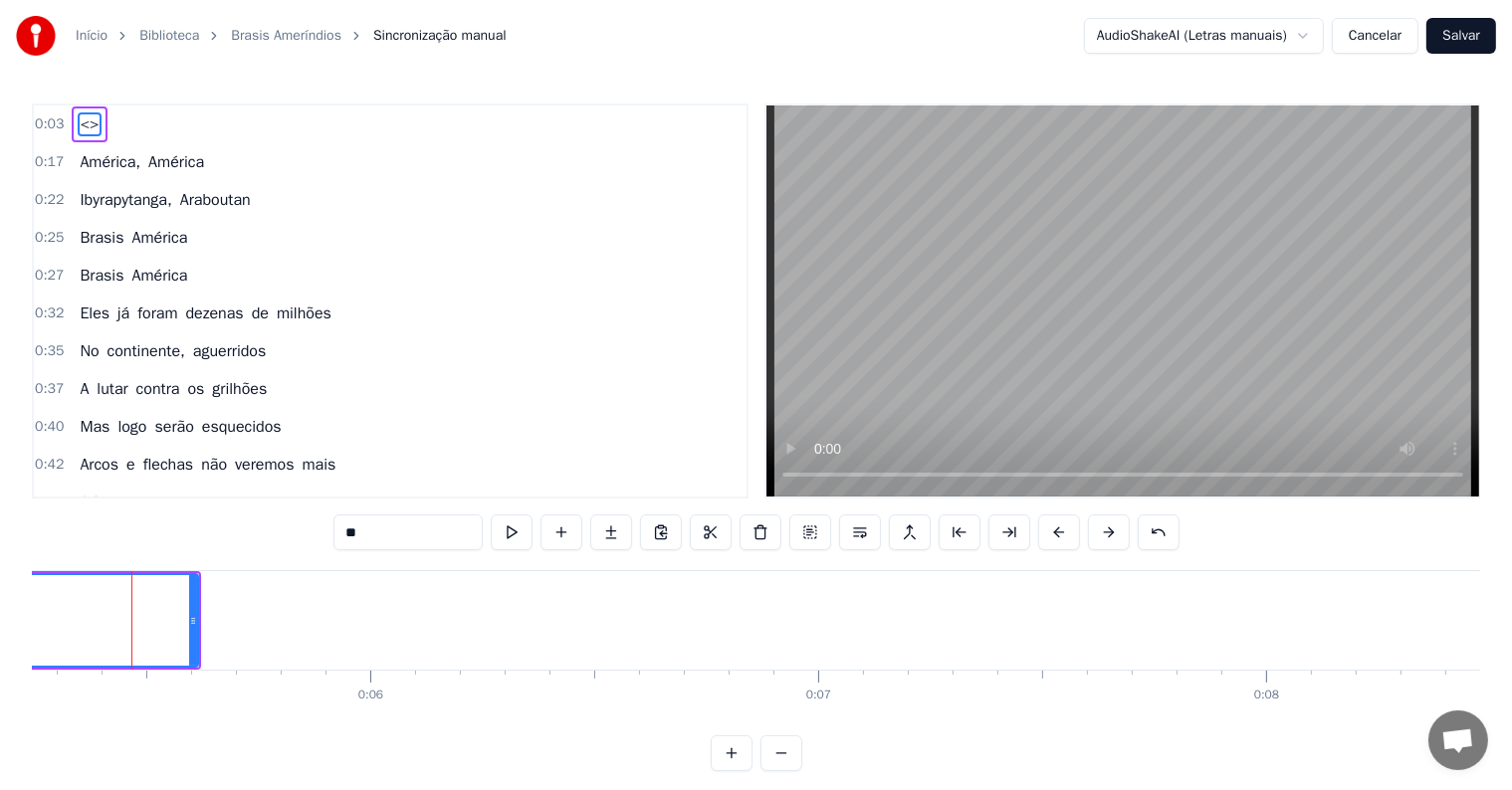 drag, startPoint x: 387, startPoint y: 533, endPoint x: 187, endPoint y: 500, distance: 202.70422 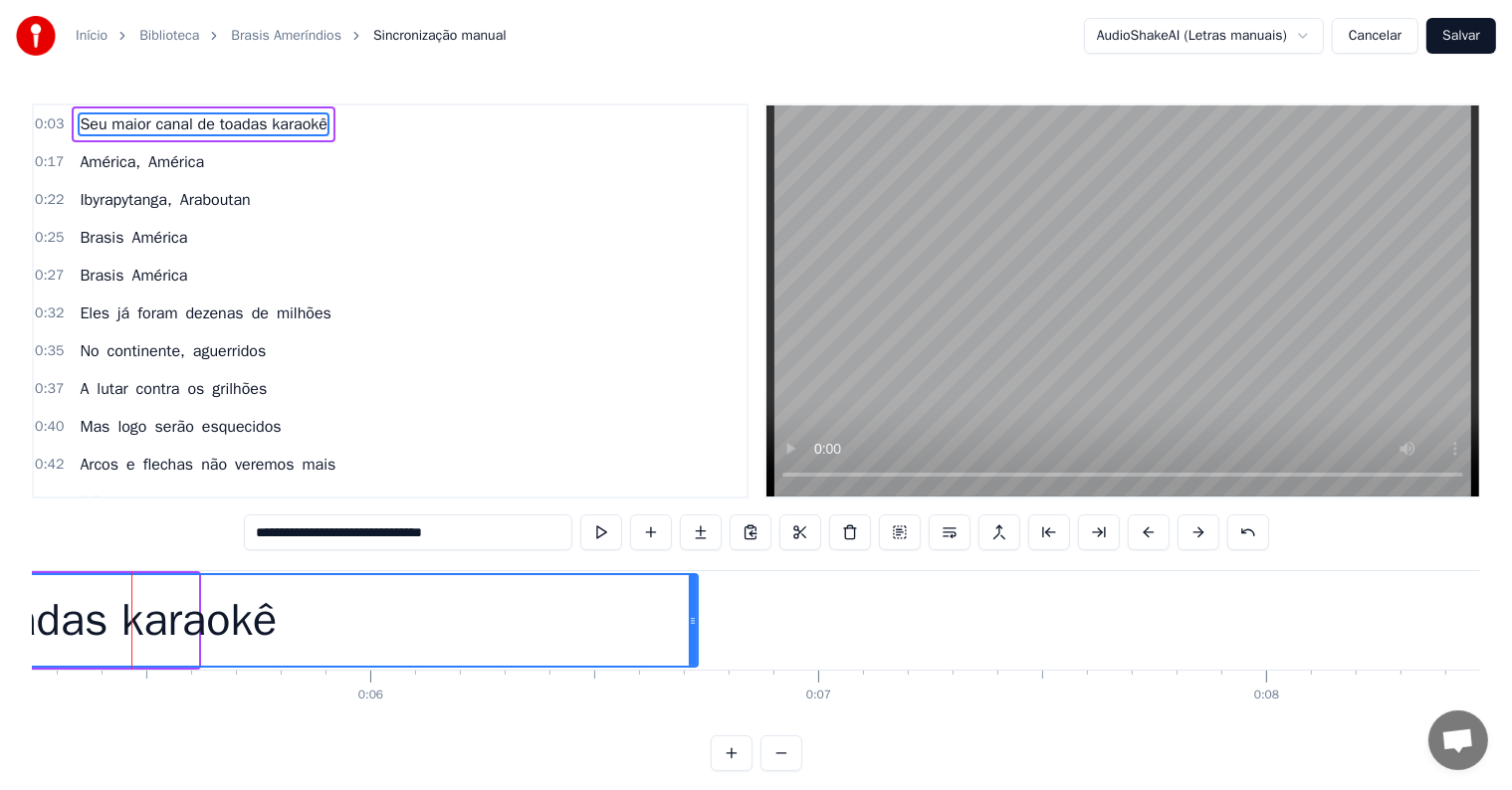 drag, startPoint x: 191, startPoint y: 630, endPoint x: 716, endPoint y: 629, distance: 525.001 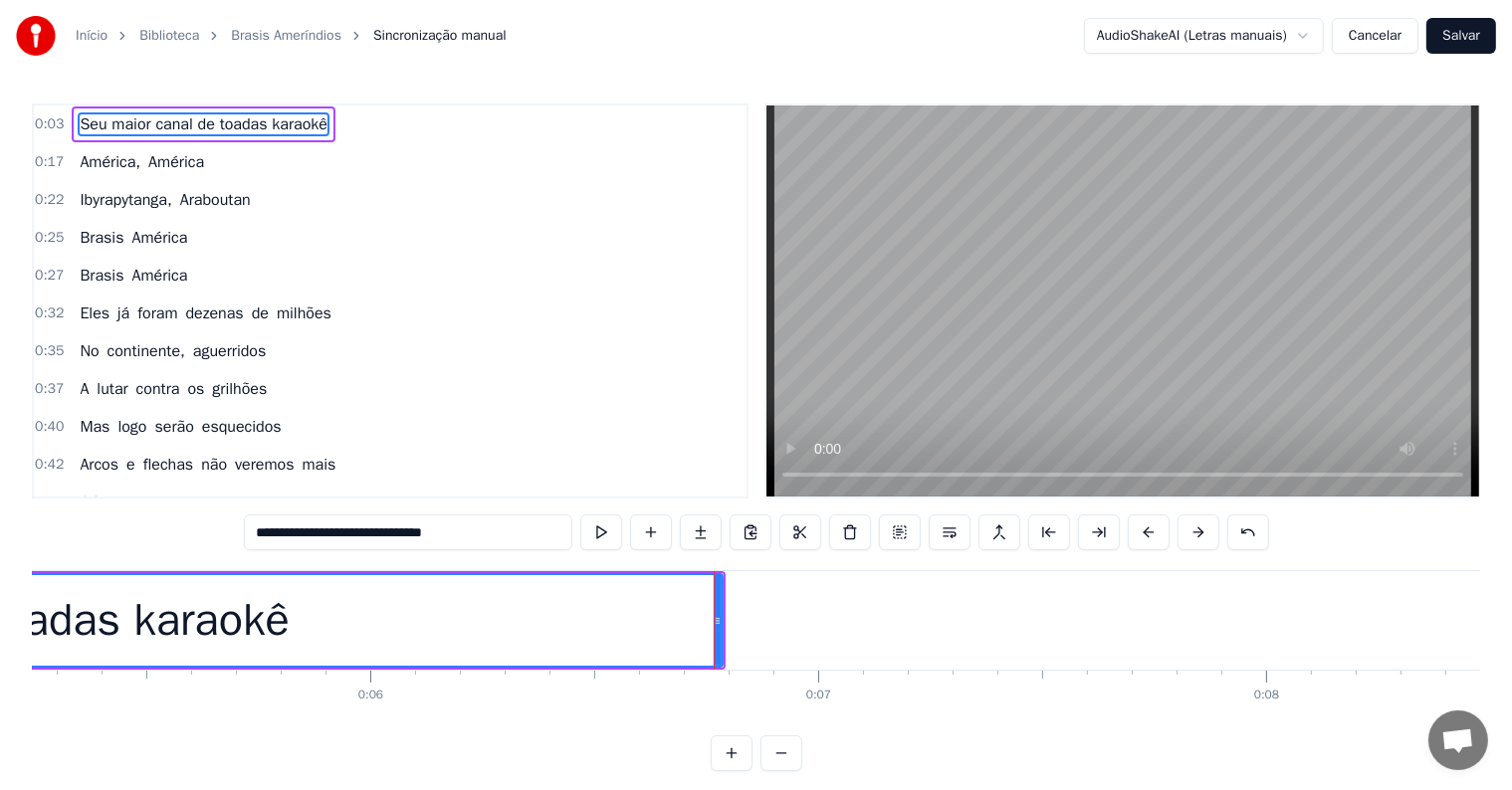 click on "Seu maior canal de toadas karaokê" at bounding box center [203, 124] 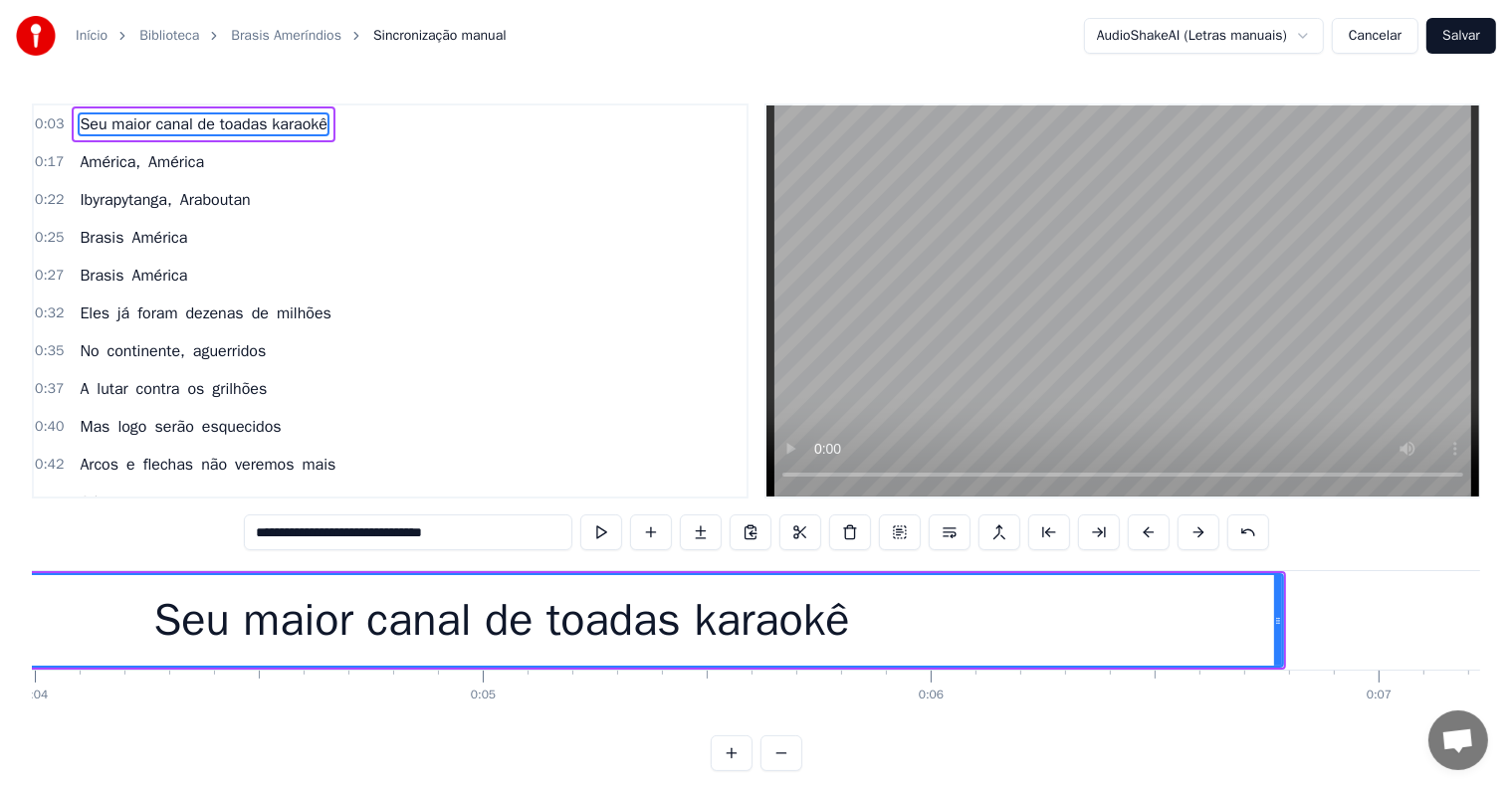 scroll, scrollTop: 0, scrollLeft: 1374, axis: horizontal 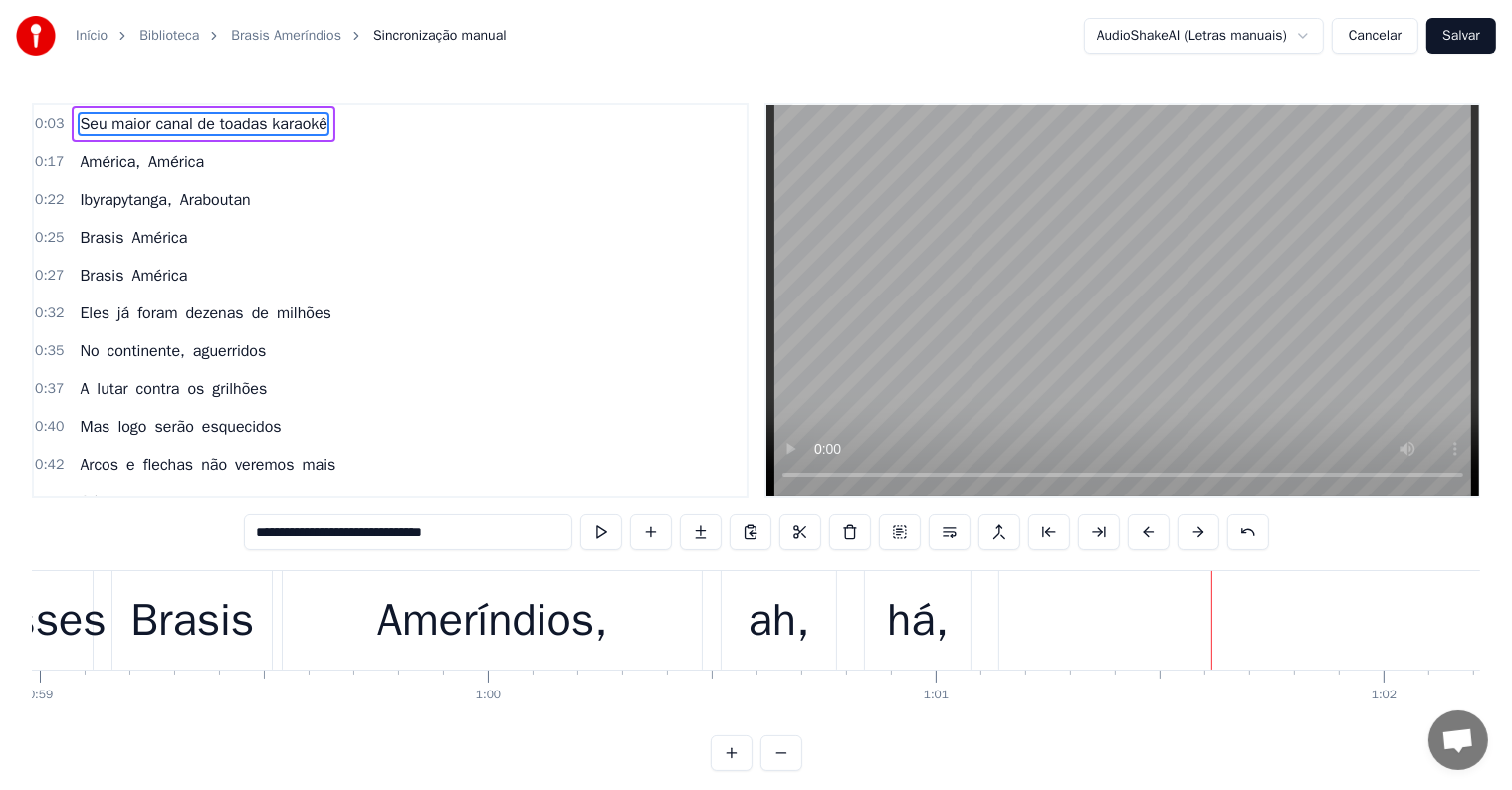 click on "Brasis" at bounding box center [192, 621] 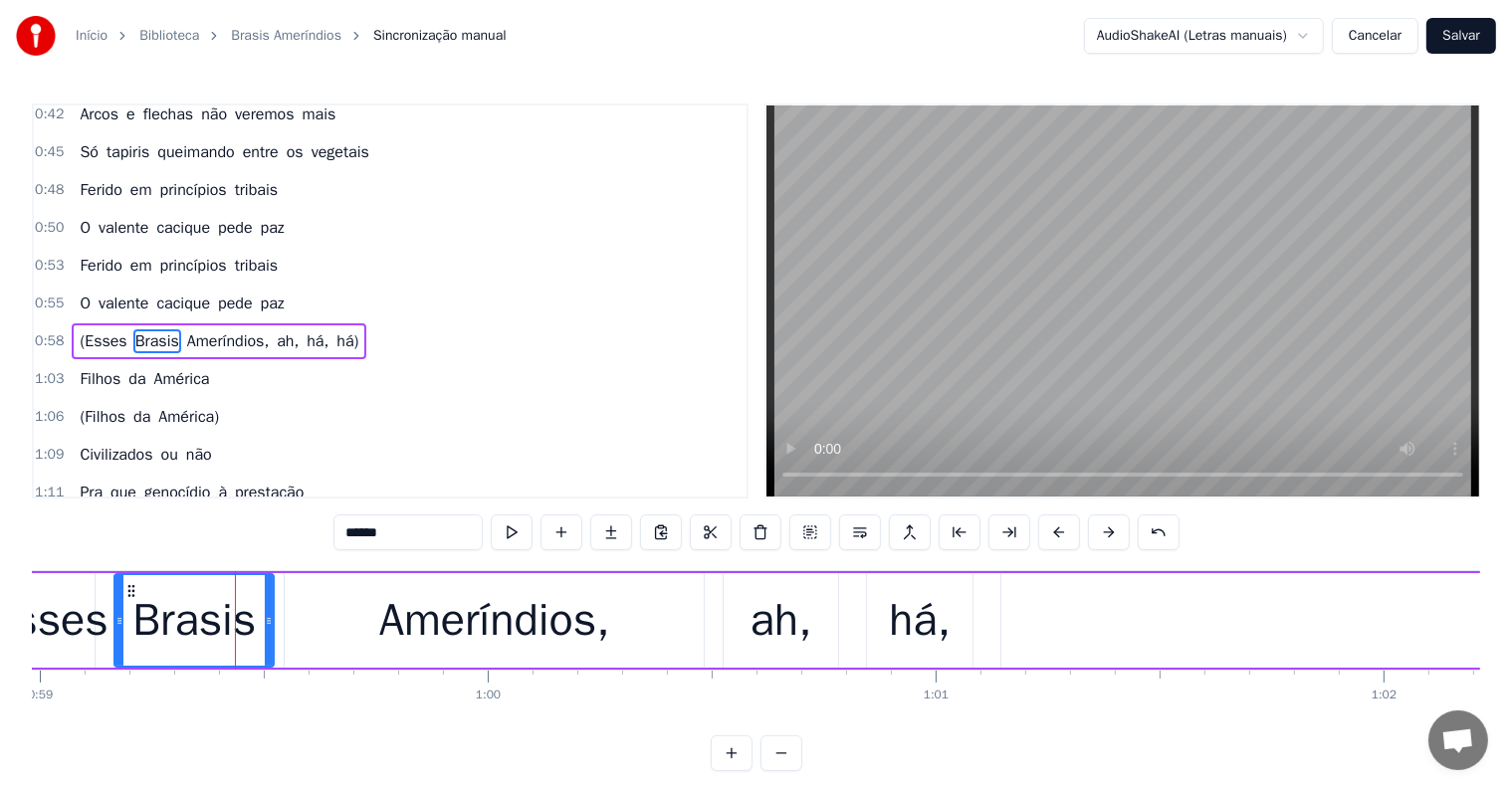 scroll, scrollTop: 371, scrollLeft: 0, axis: vertical 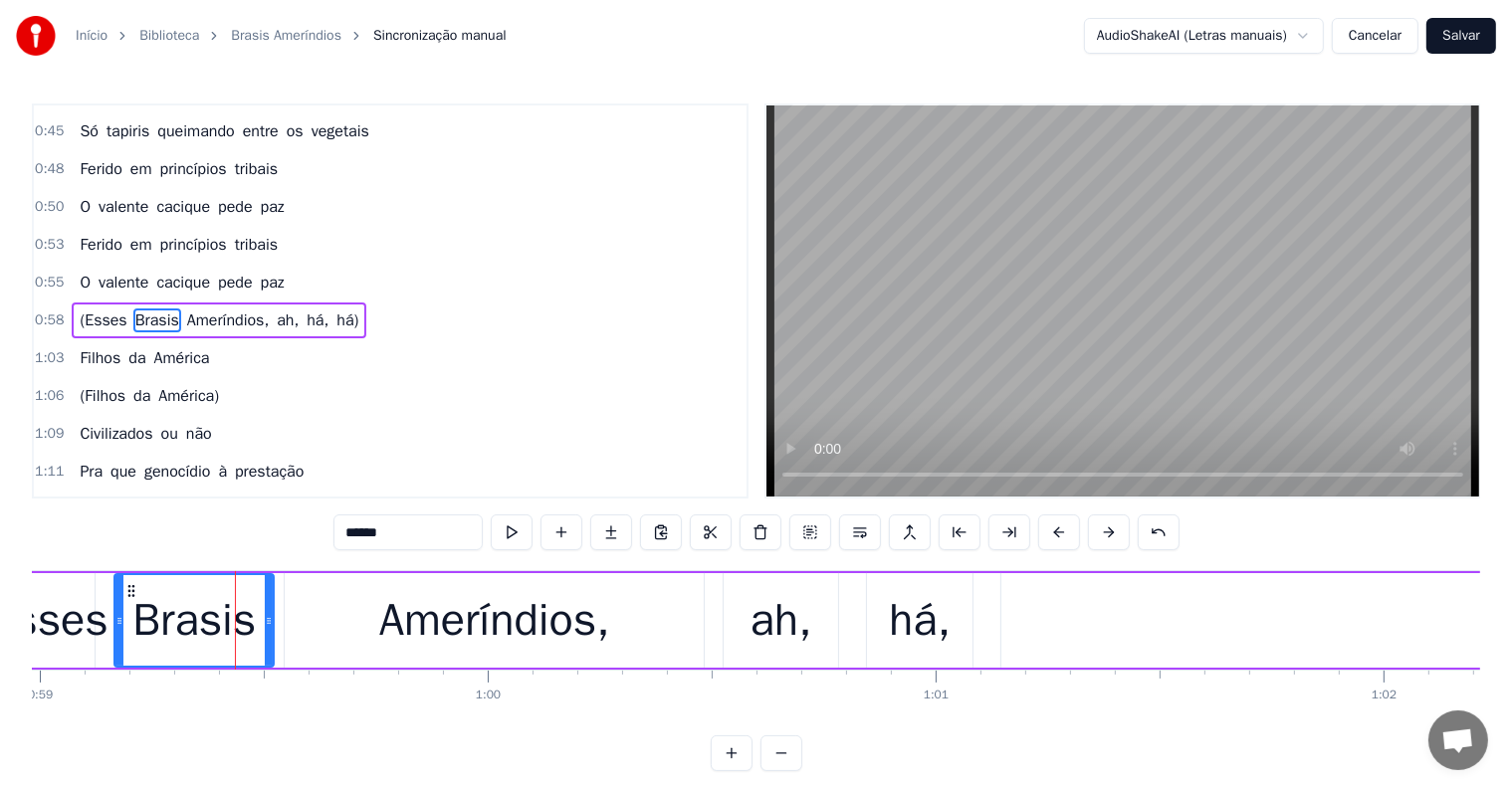 click on "(Esses" at bounding box center [42, 621] 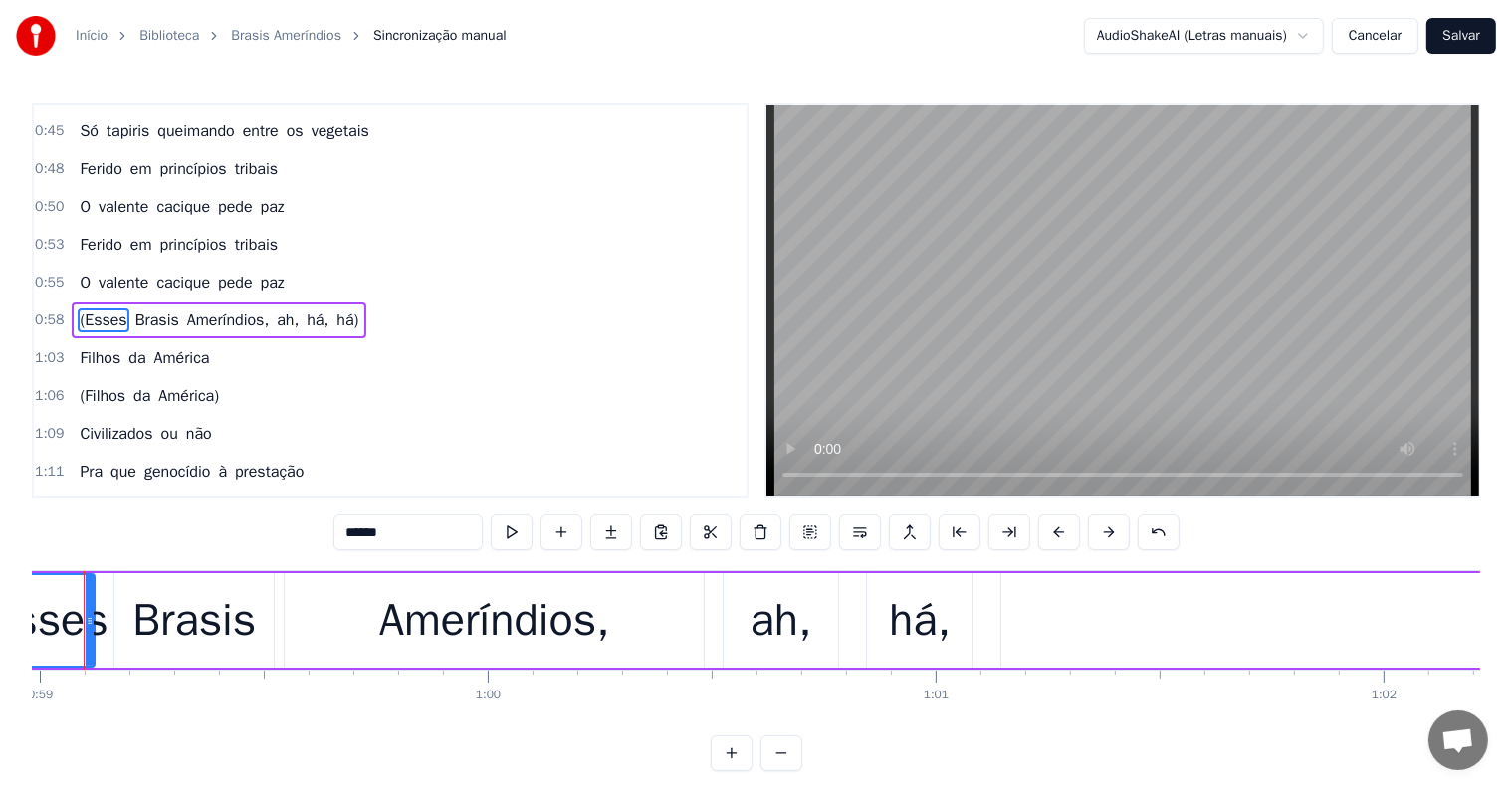 scroll, scrollTop: 0, scrollLeft: 26371, axis: horizontal 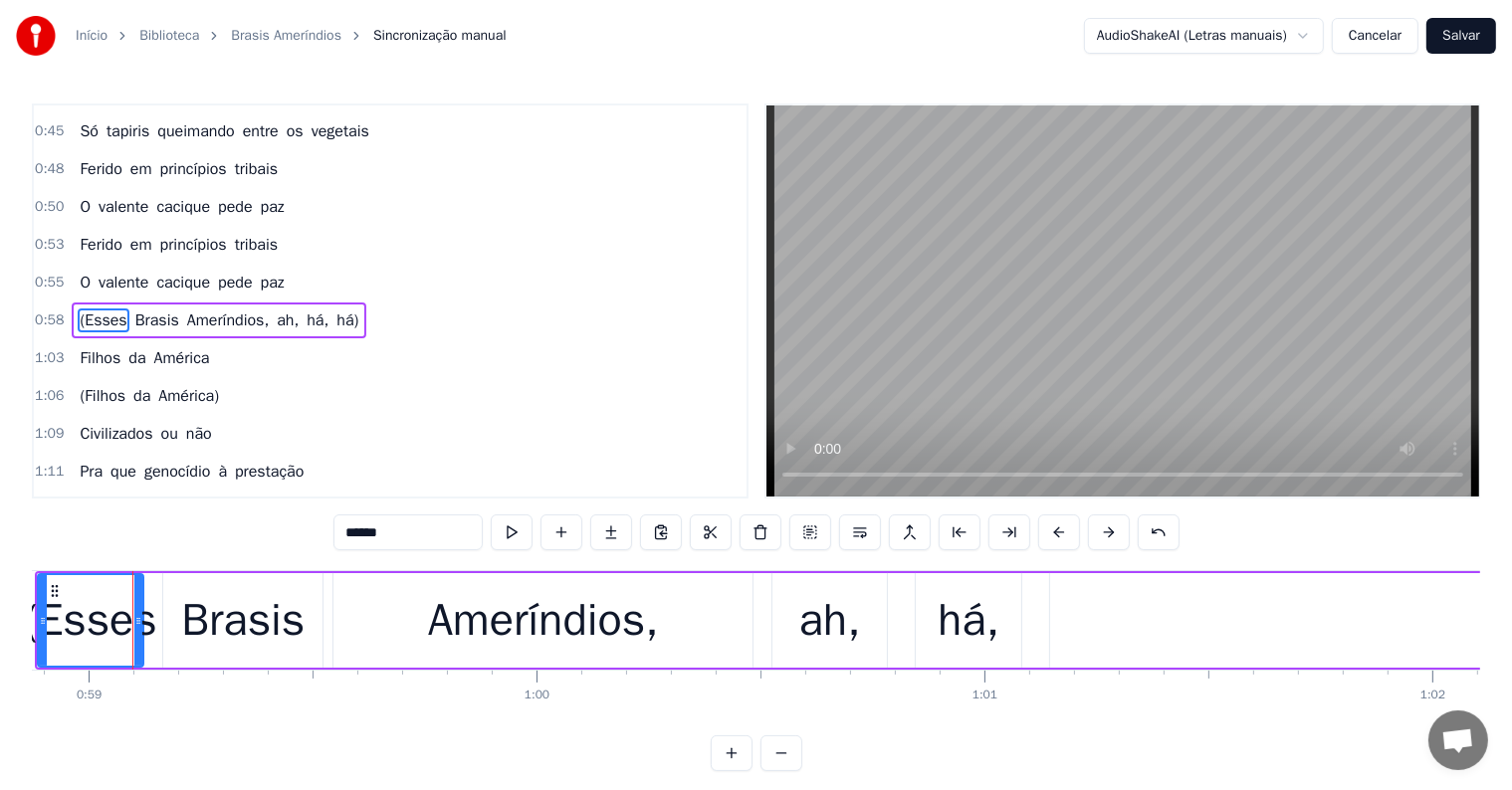 click on "Brasis" at bounding box center (243, 621) 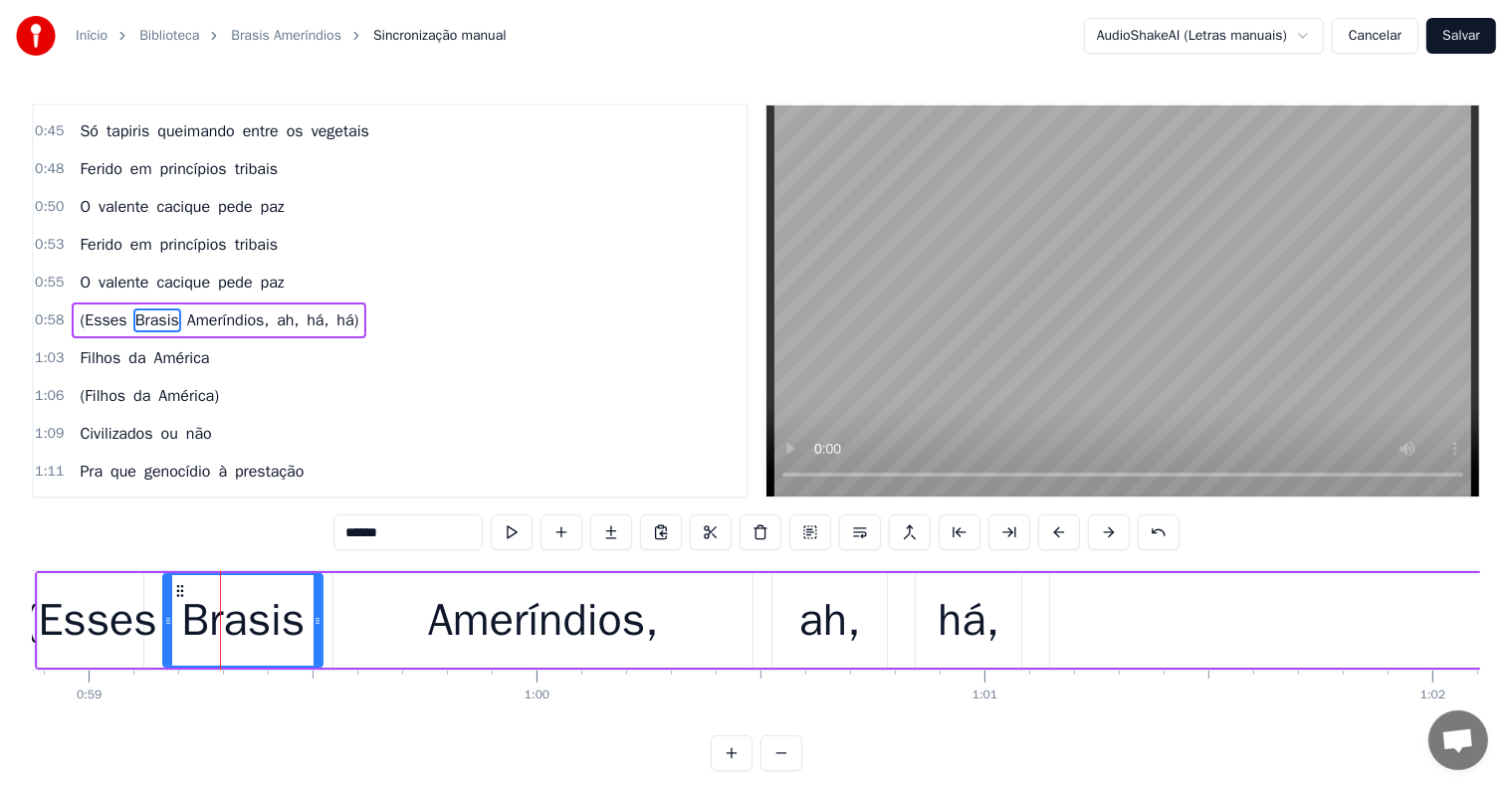 click on "ah," at bounding box center [288, 320] 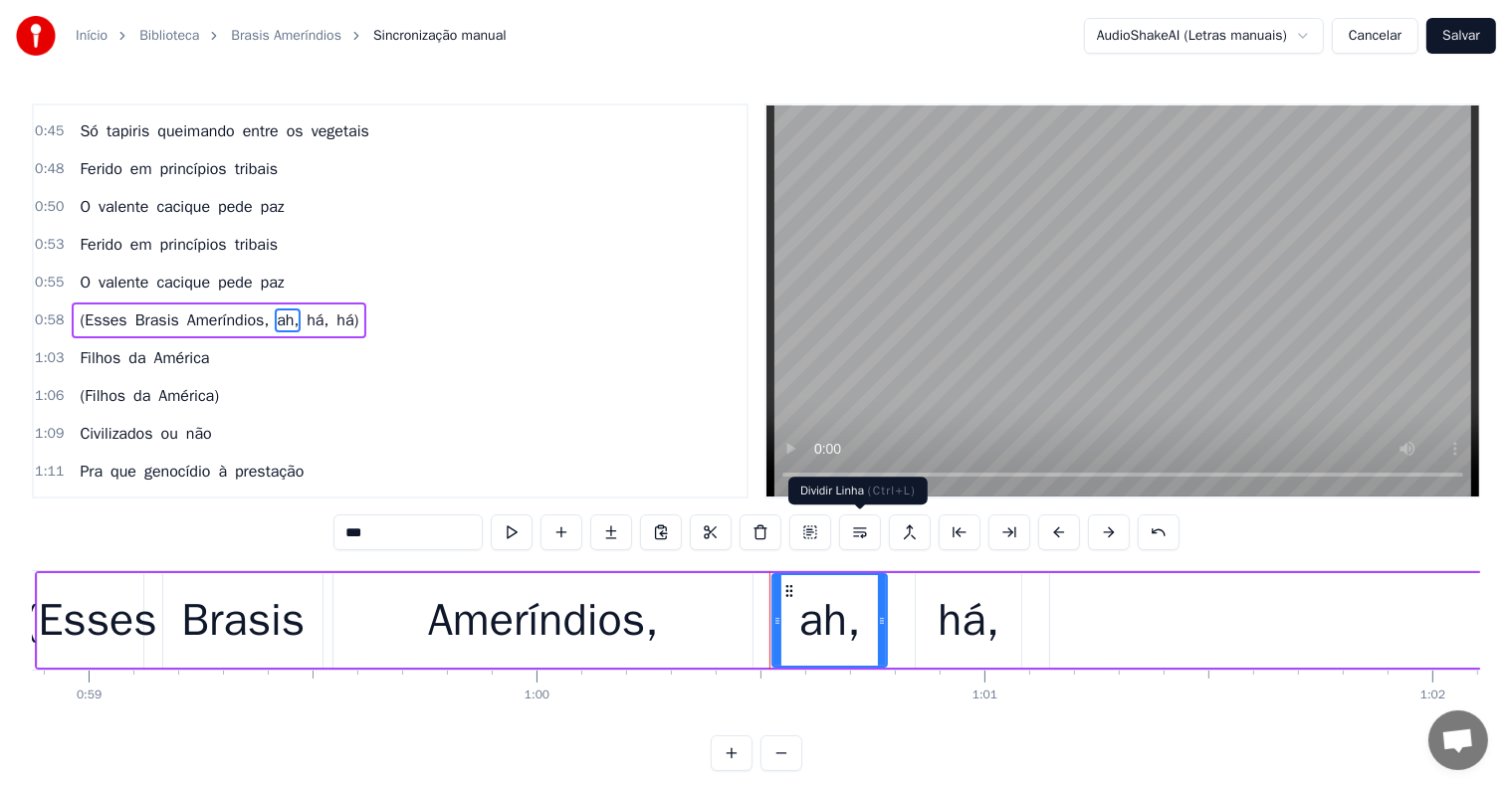 click at bounding box center (860, 532) 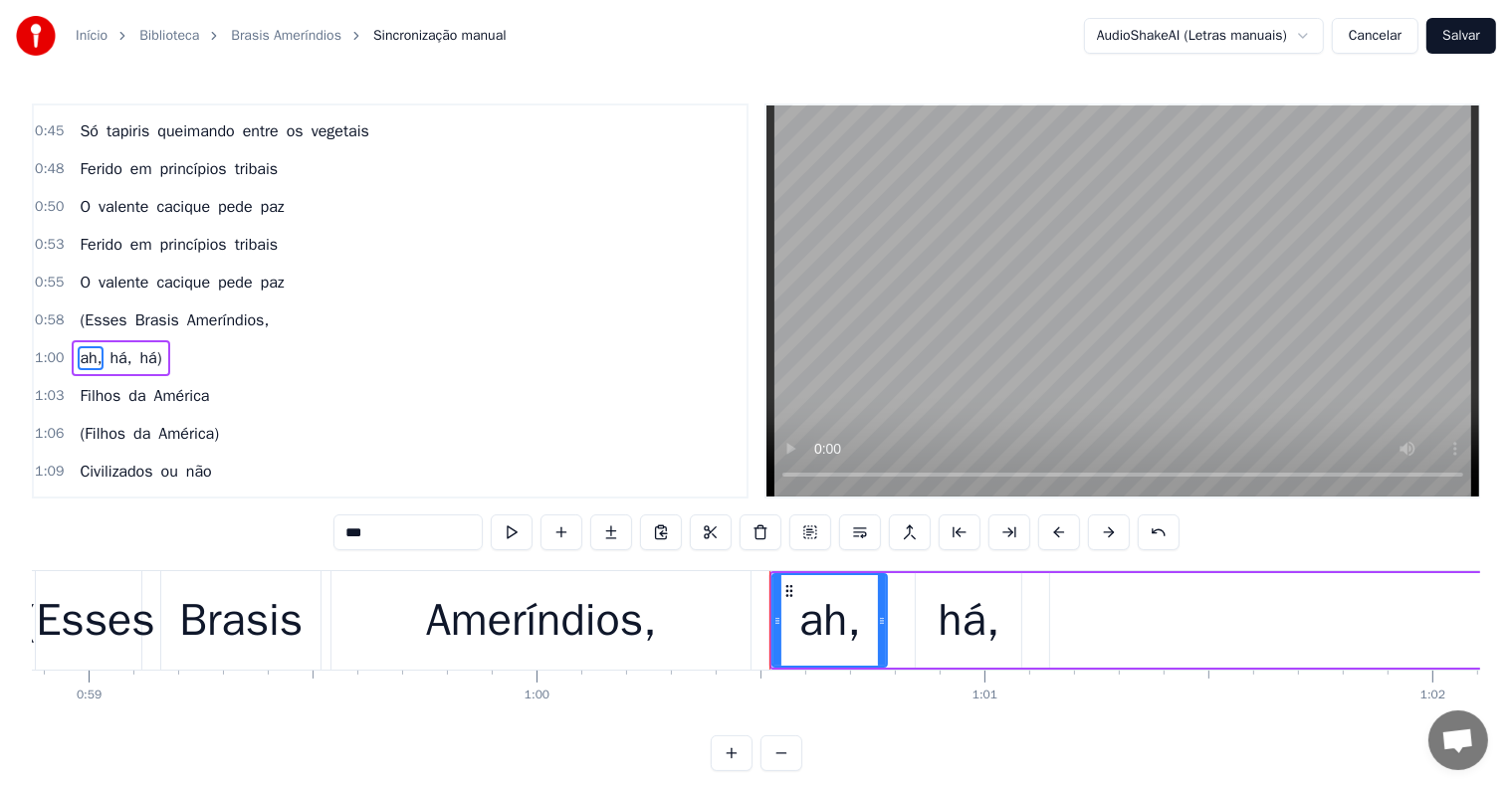 scroll, scrollTop: 408, scrollLeft: 0, axis: vertical 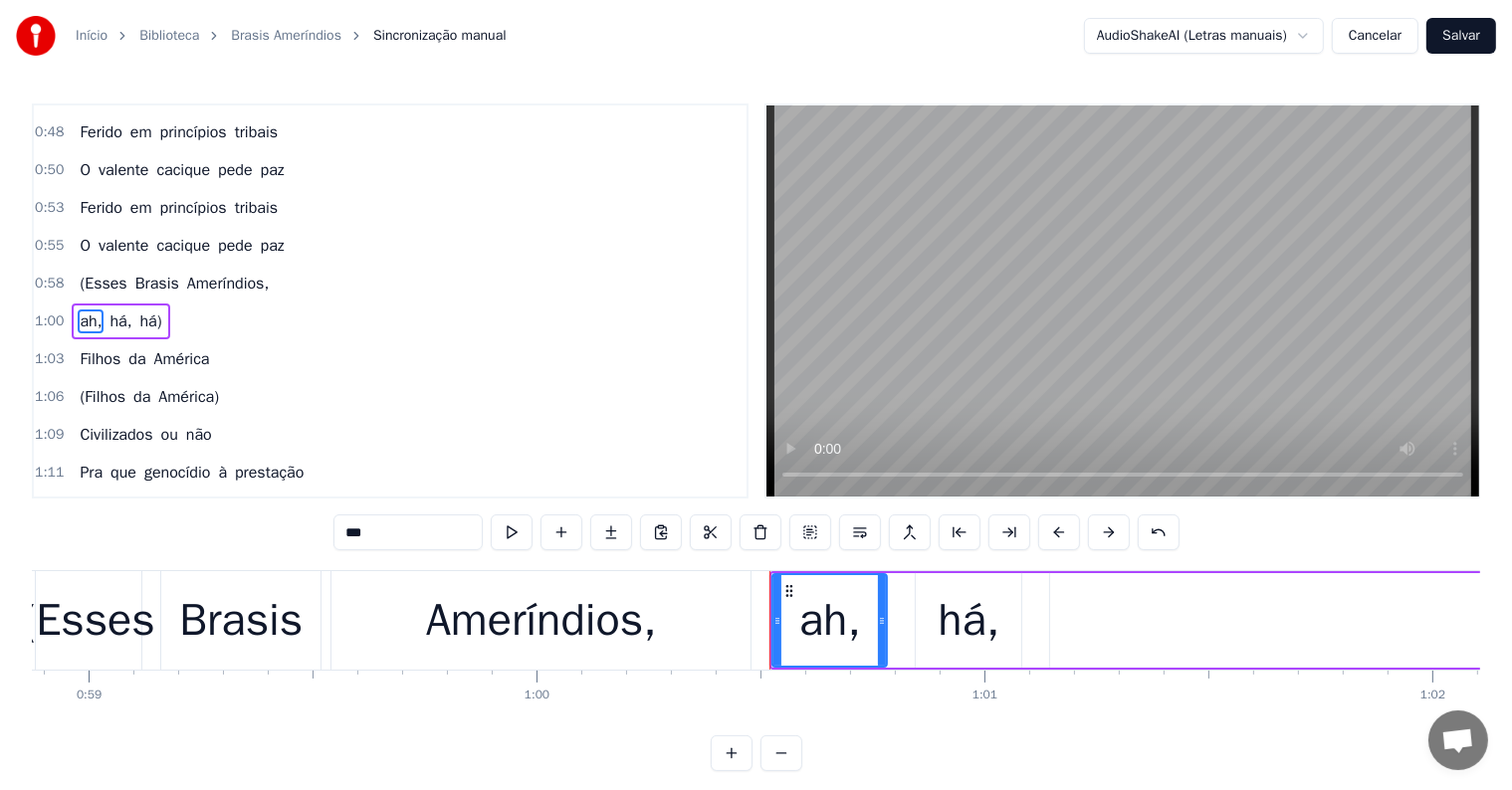 click on "(Esses" at bounding box center (103, 284) 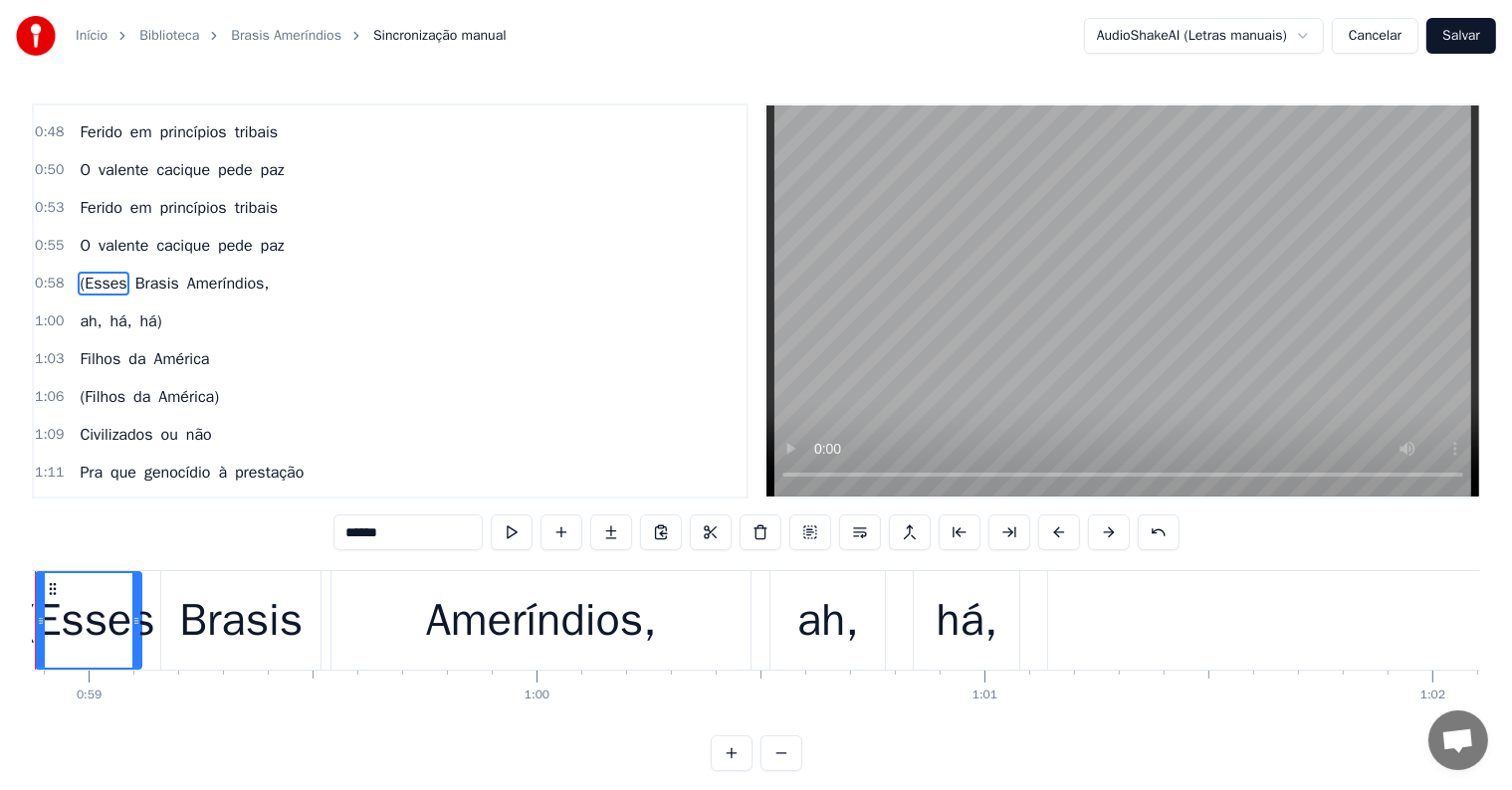 scroll, scrollTop: 384, scrollLeft: 0, axis: vertical 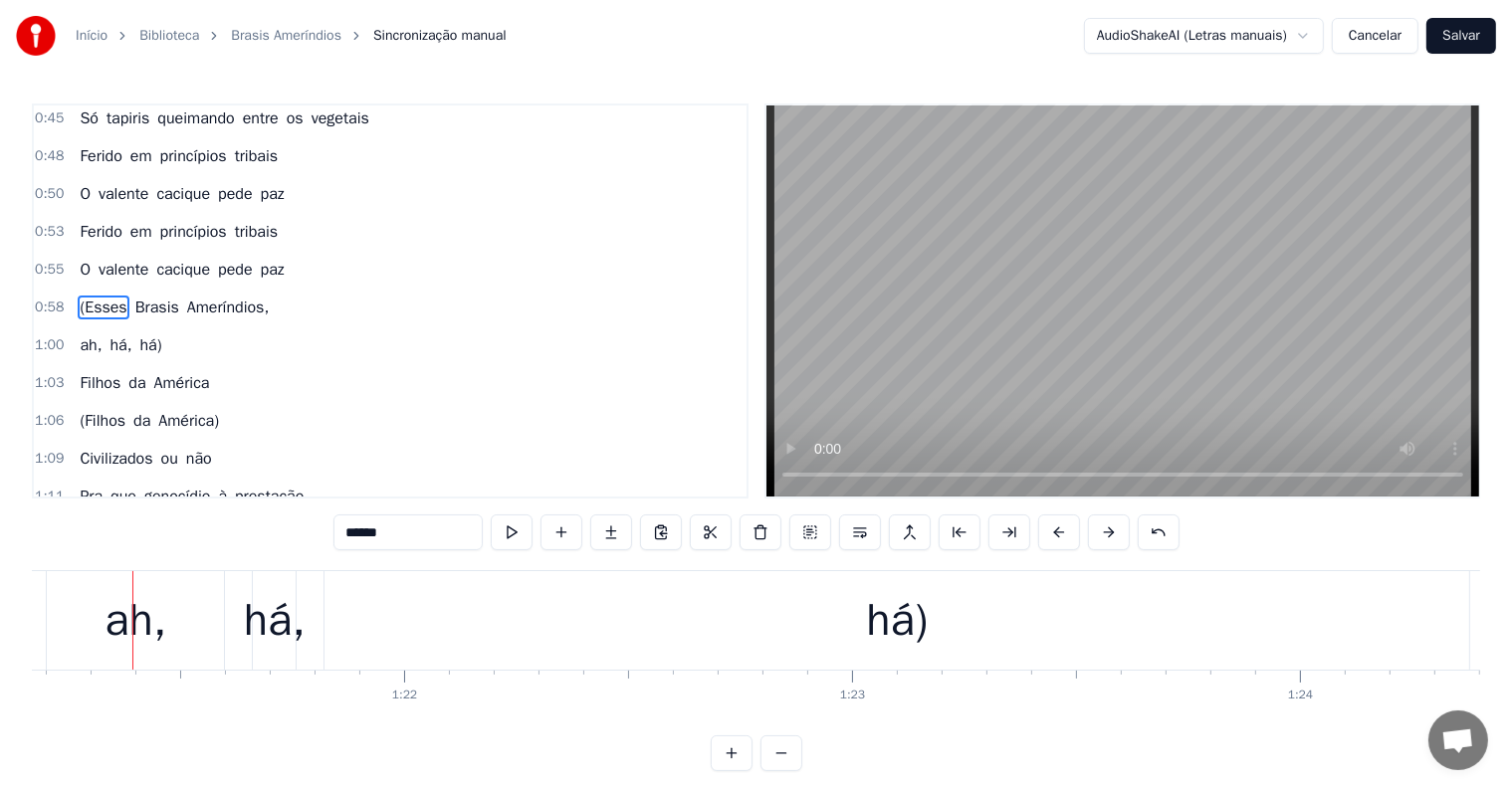 click on "ah," at bounding box center [135, 621] 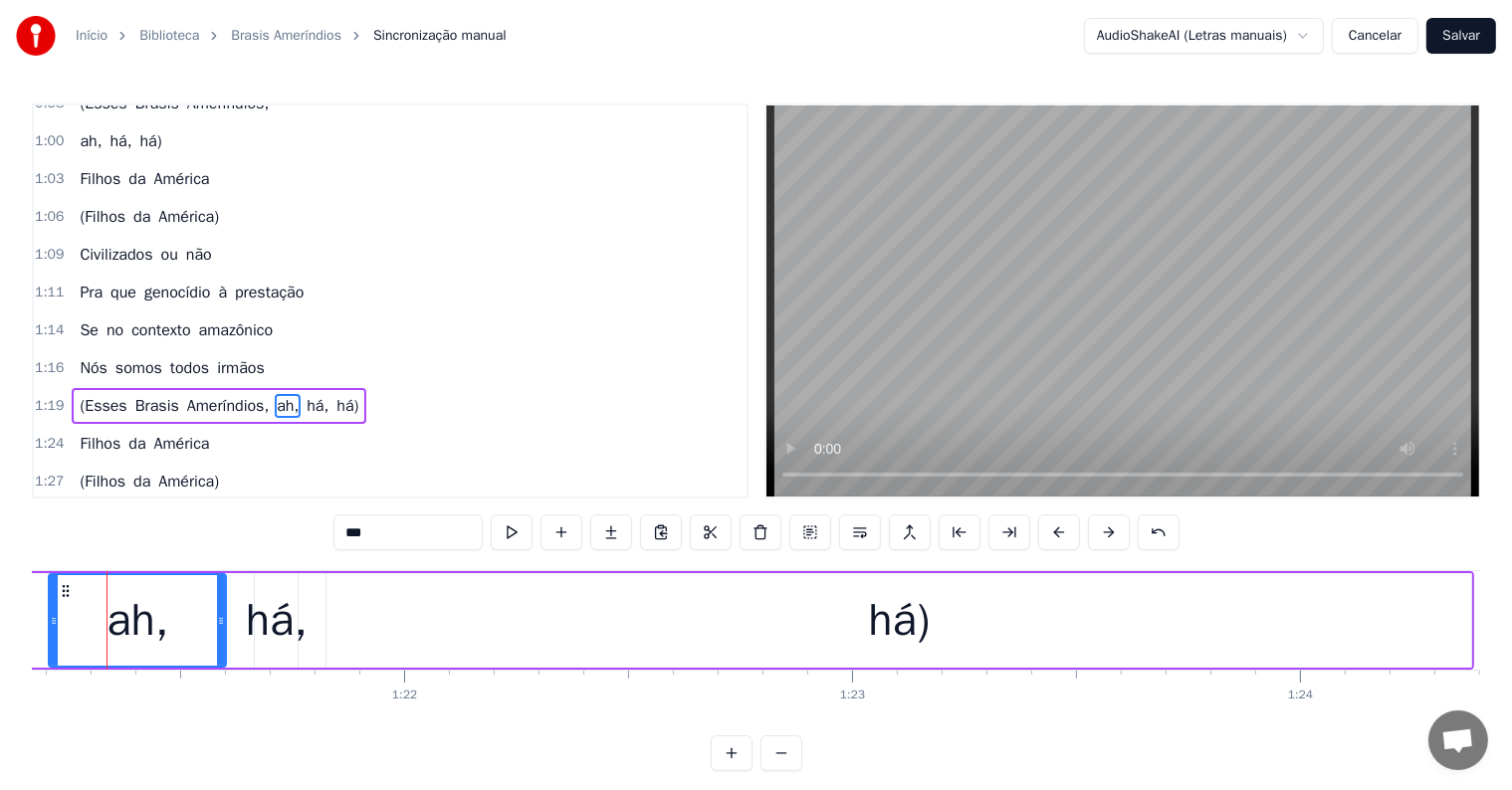 scroll, scrollTop: 665, scrollLeft: 0, axis: vertical 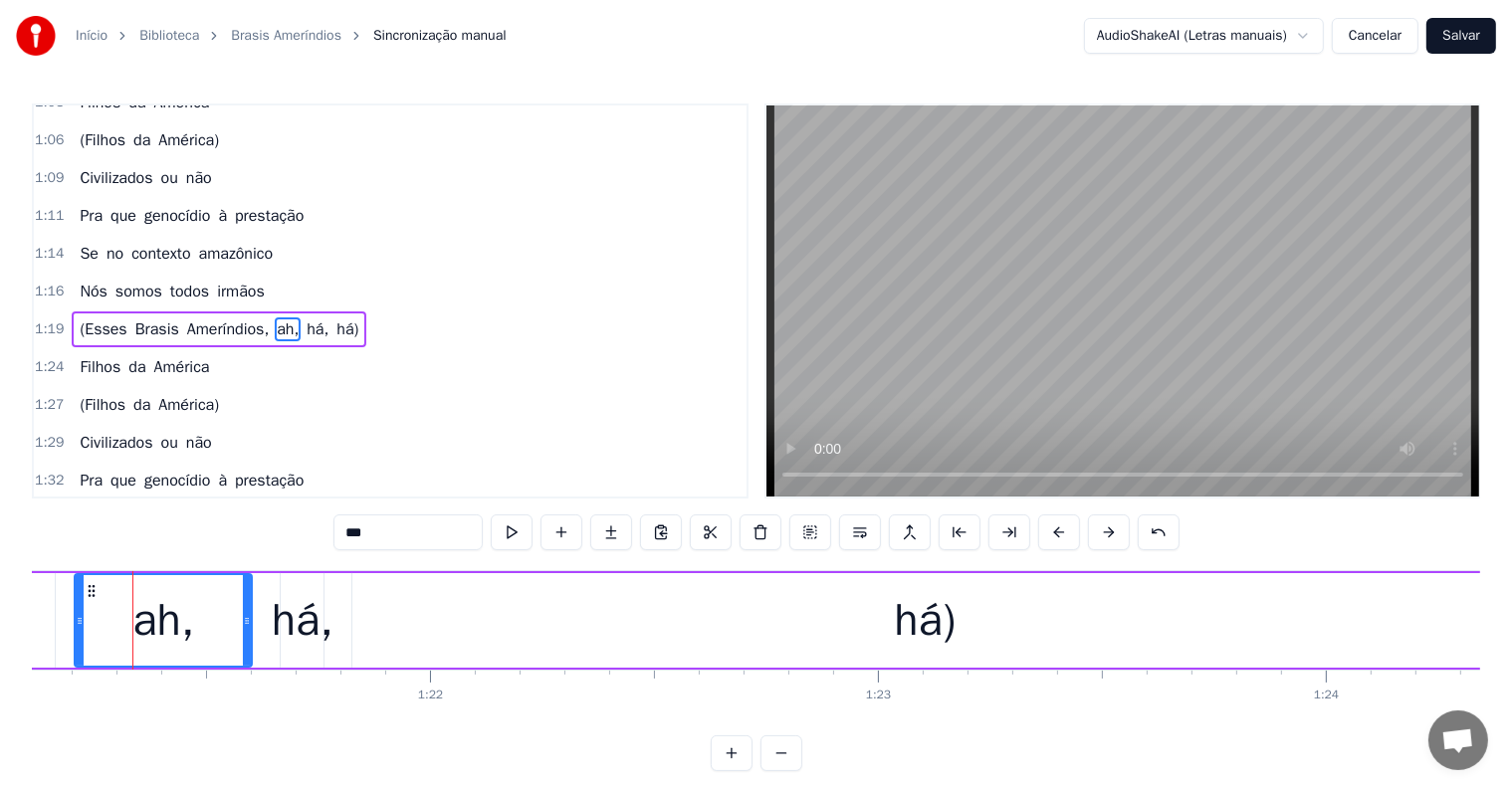 click on "ah," at bounding box center [288, 329] 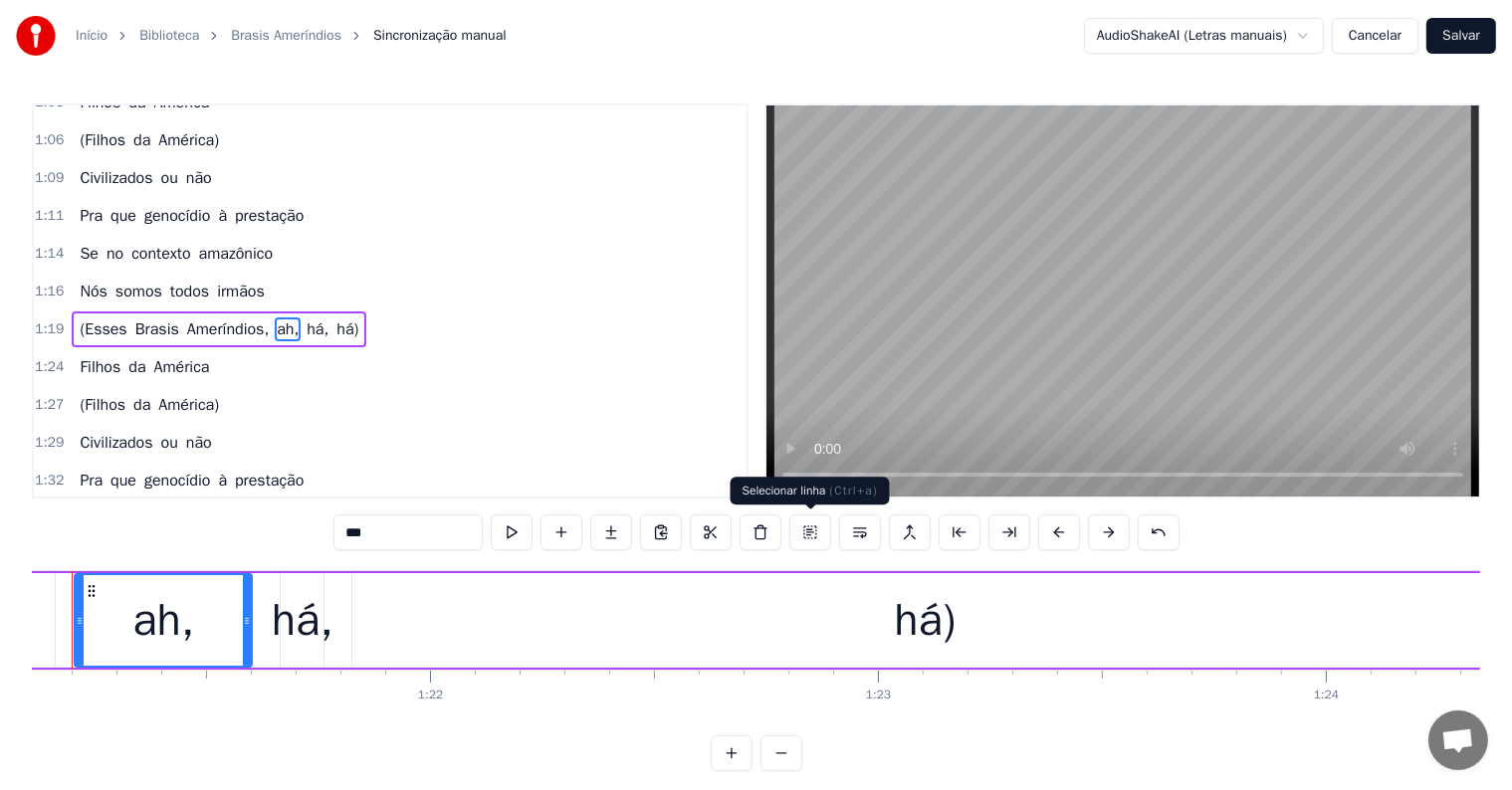 scroll, scrollTop: 0, scrollLeft: 36272, axis: horizontal 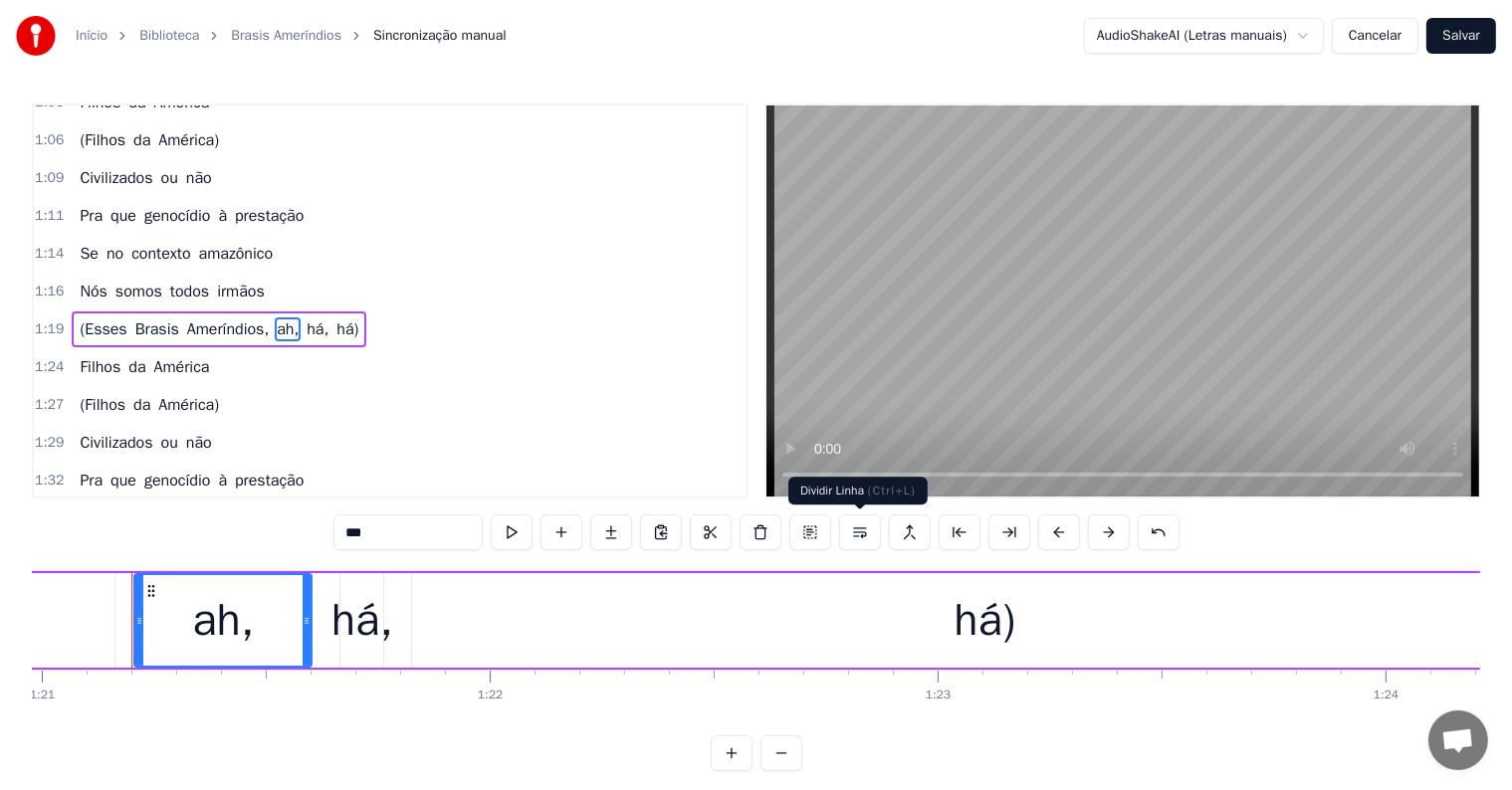click at bounding box center (860, 532) 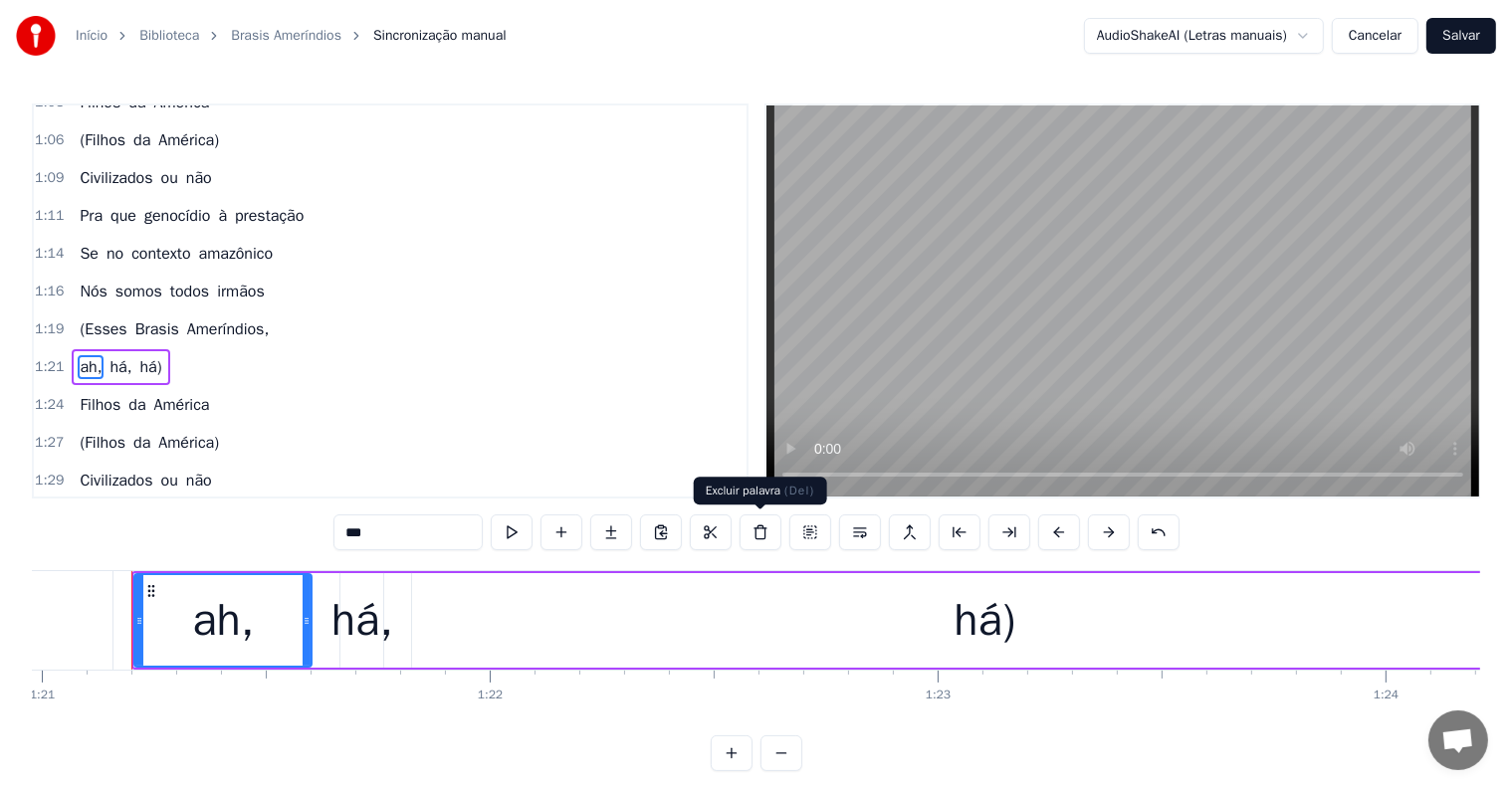 scroll, scrollTop: 700, scrollLeft: 0, axis: vertical 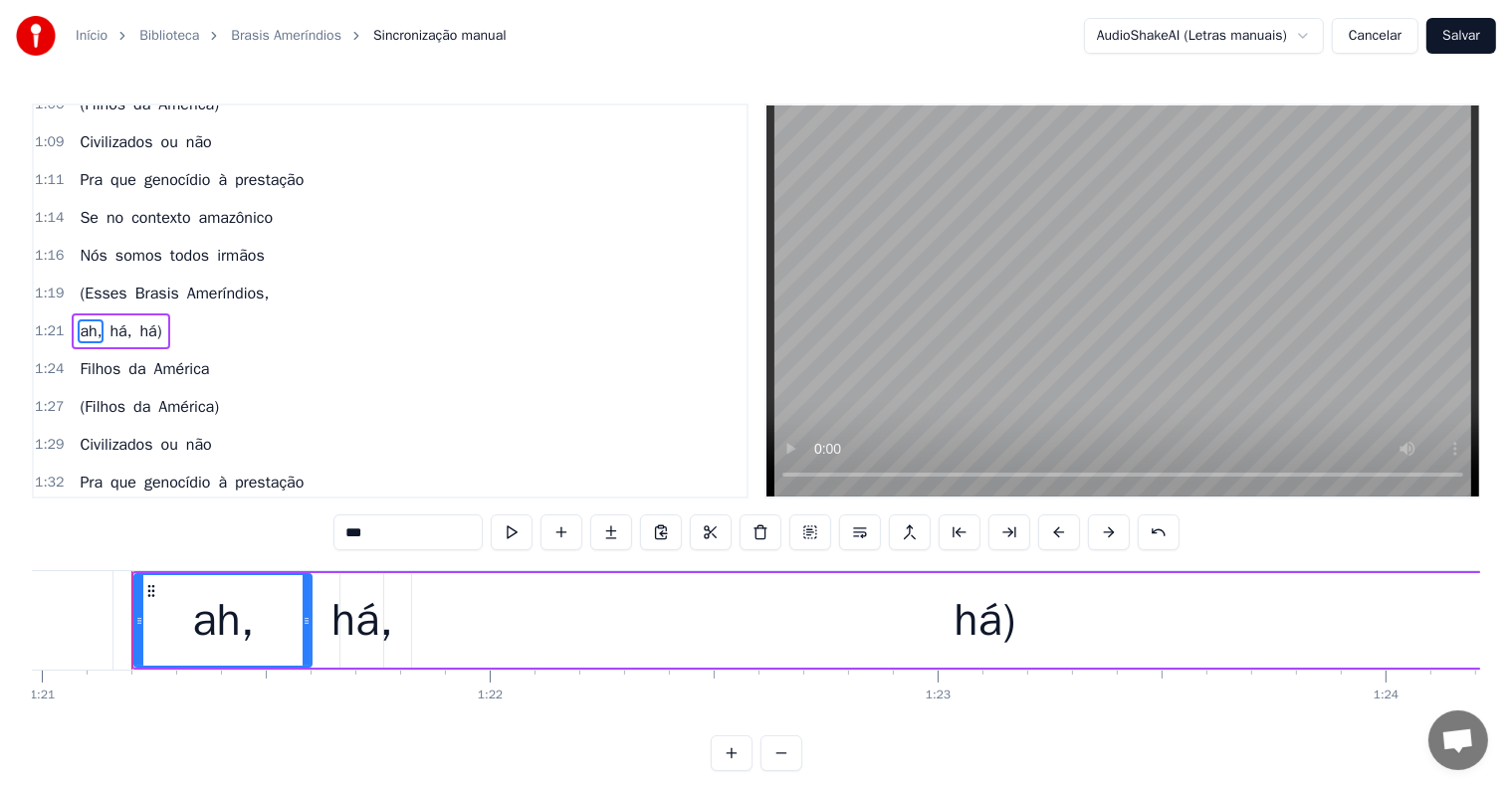 click on "(Esses" at bounding box center (103, 294) 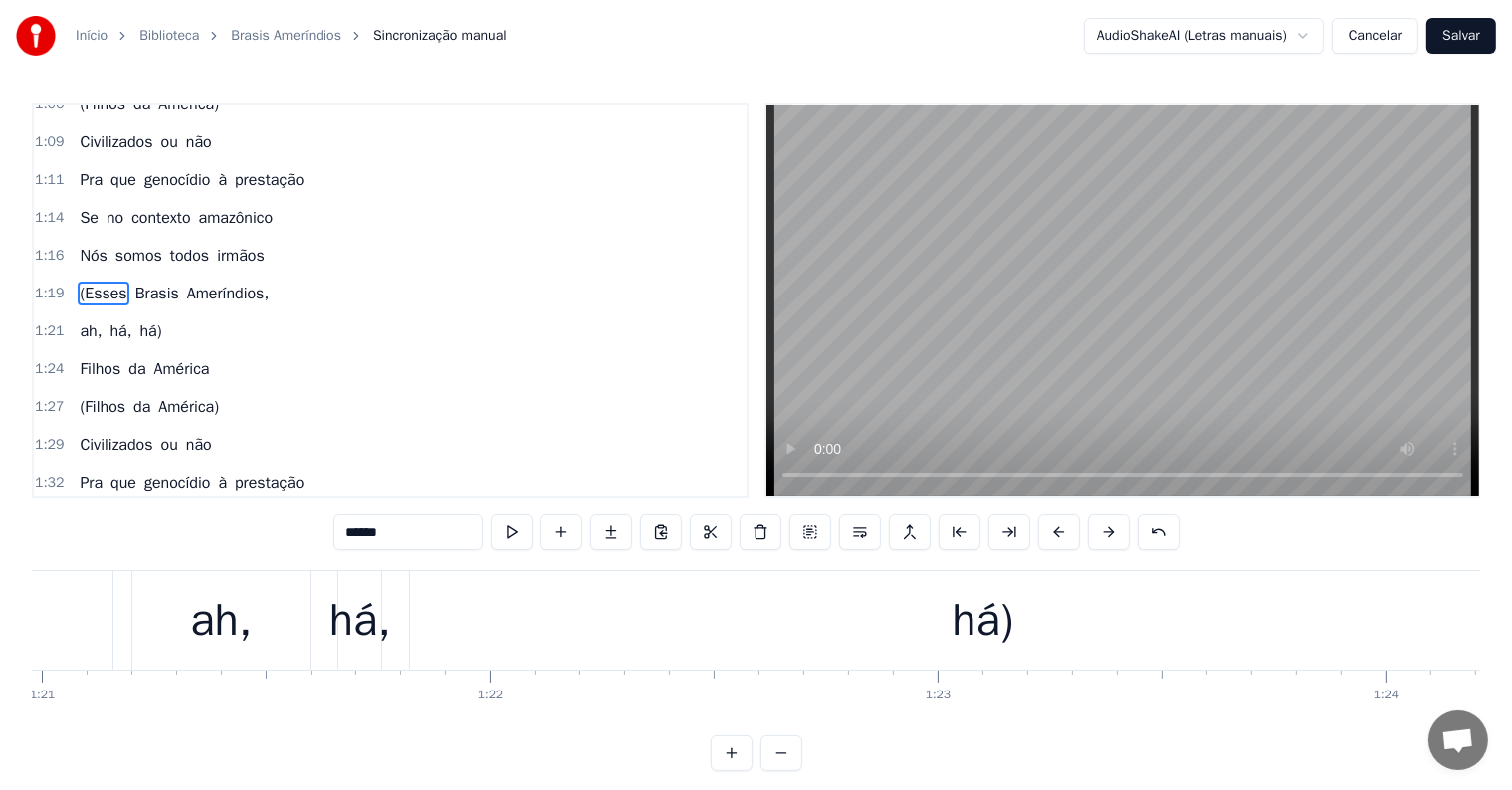 scroll, scrollTop: 693, scrollLeft: 0, axis: vertical 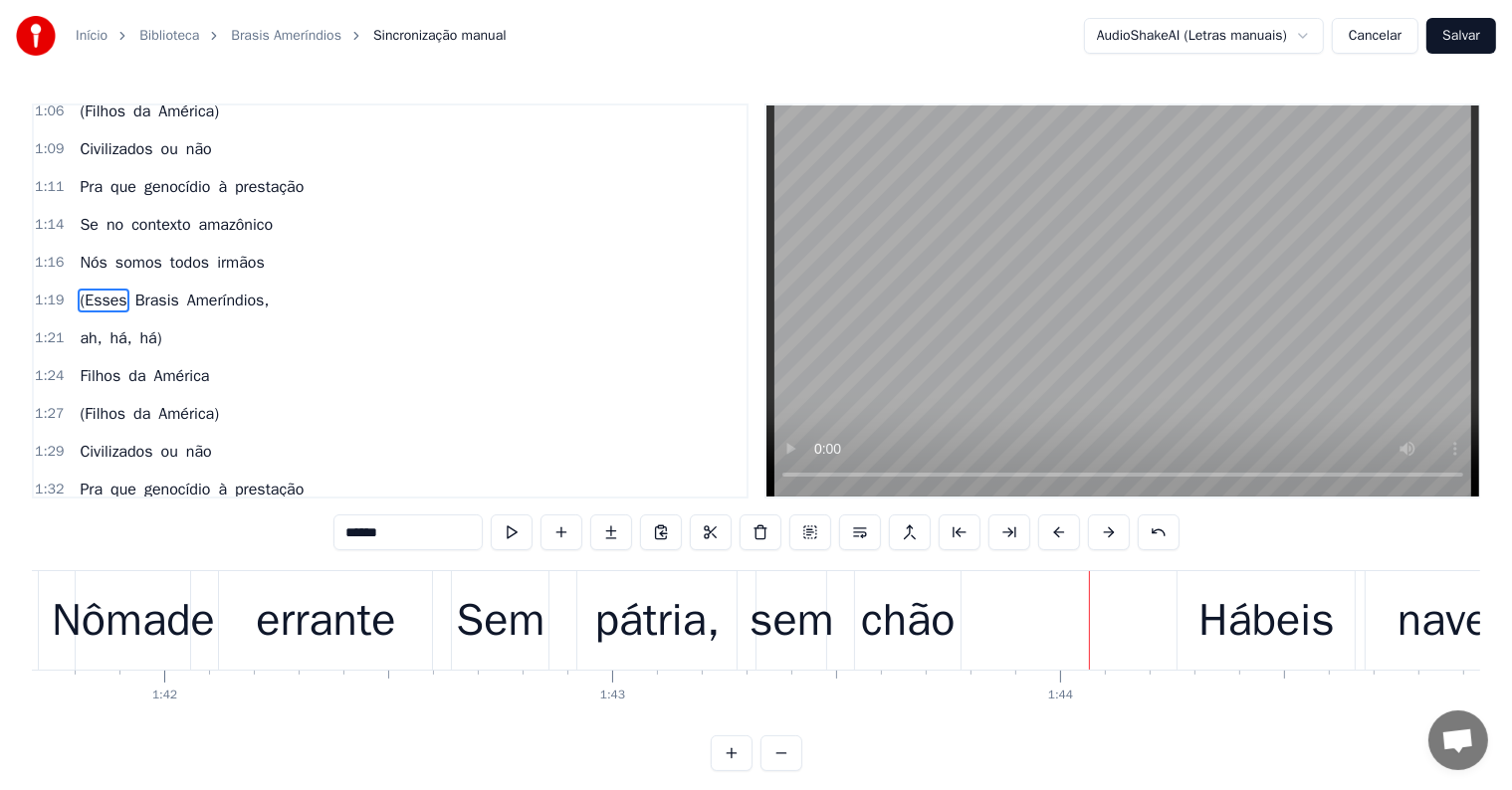 click on "Nômade" at bounding box center (133, 621) 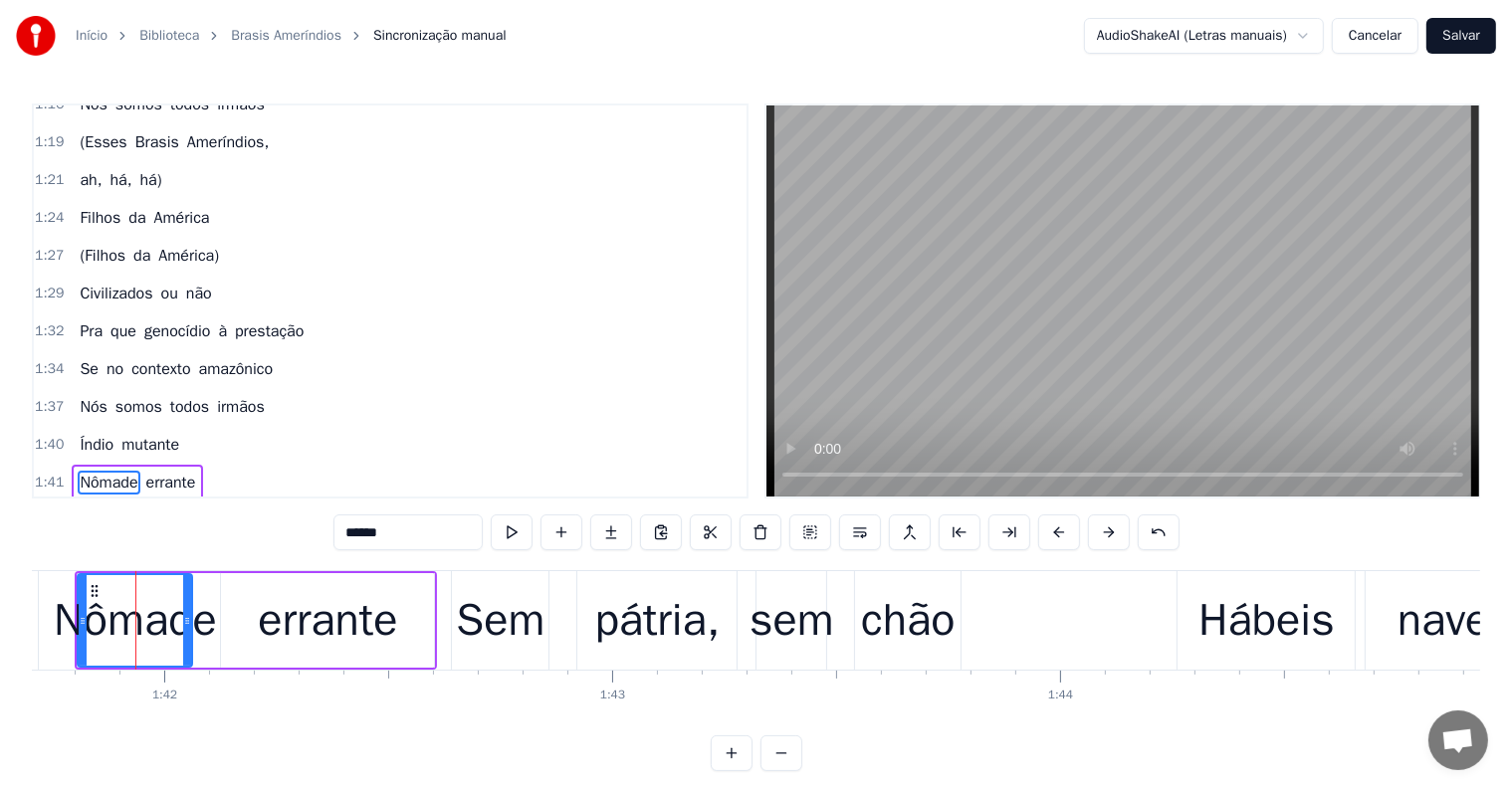 scroll, scrollTop: 994, scrollLeft: 0, axis: vertical 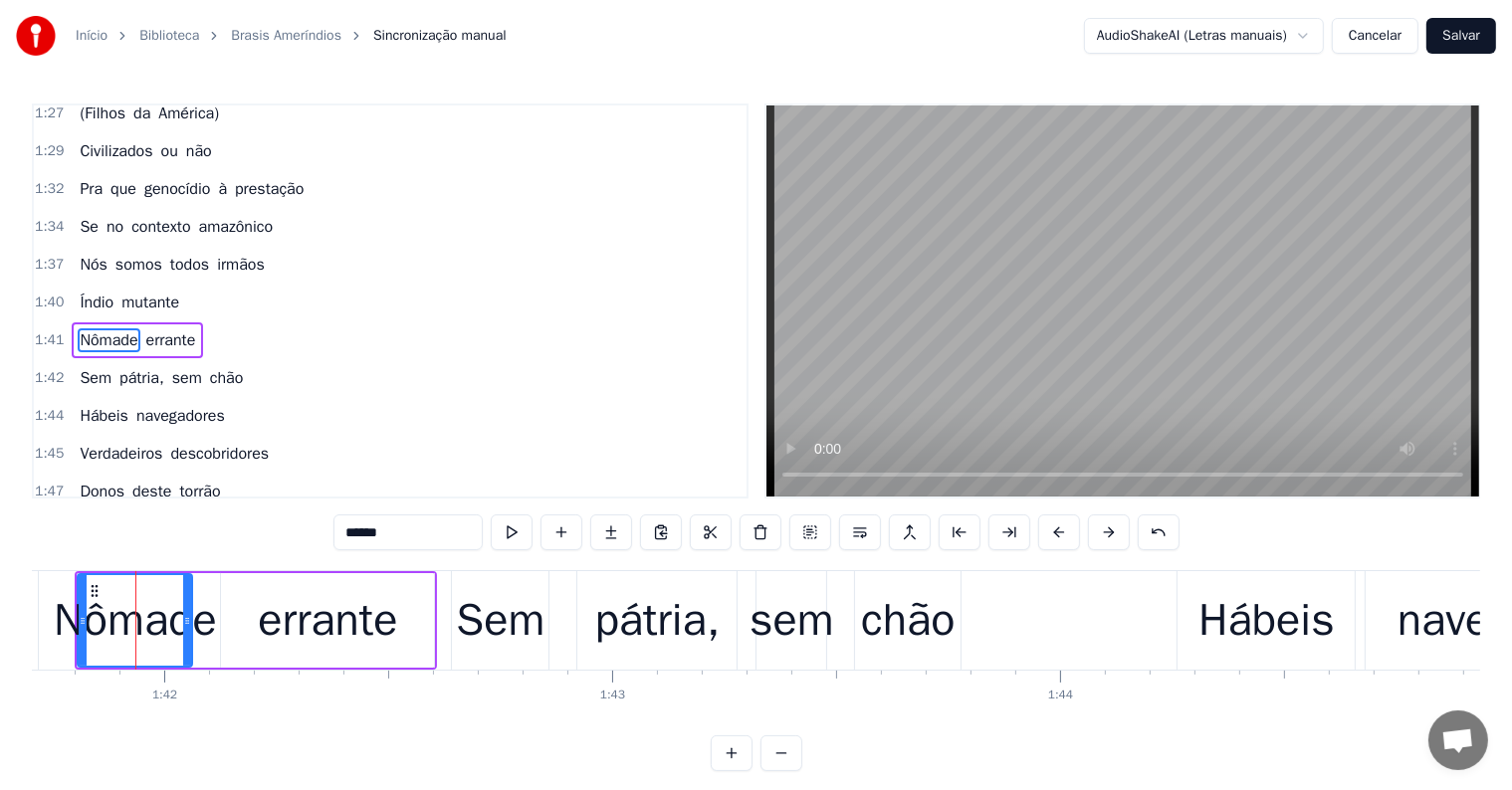 click on "Índio" at bounding box center [97, 302] 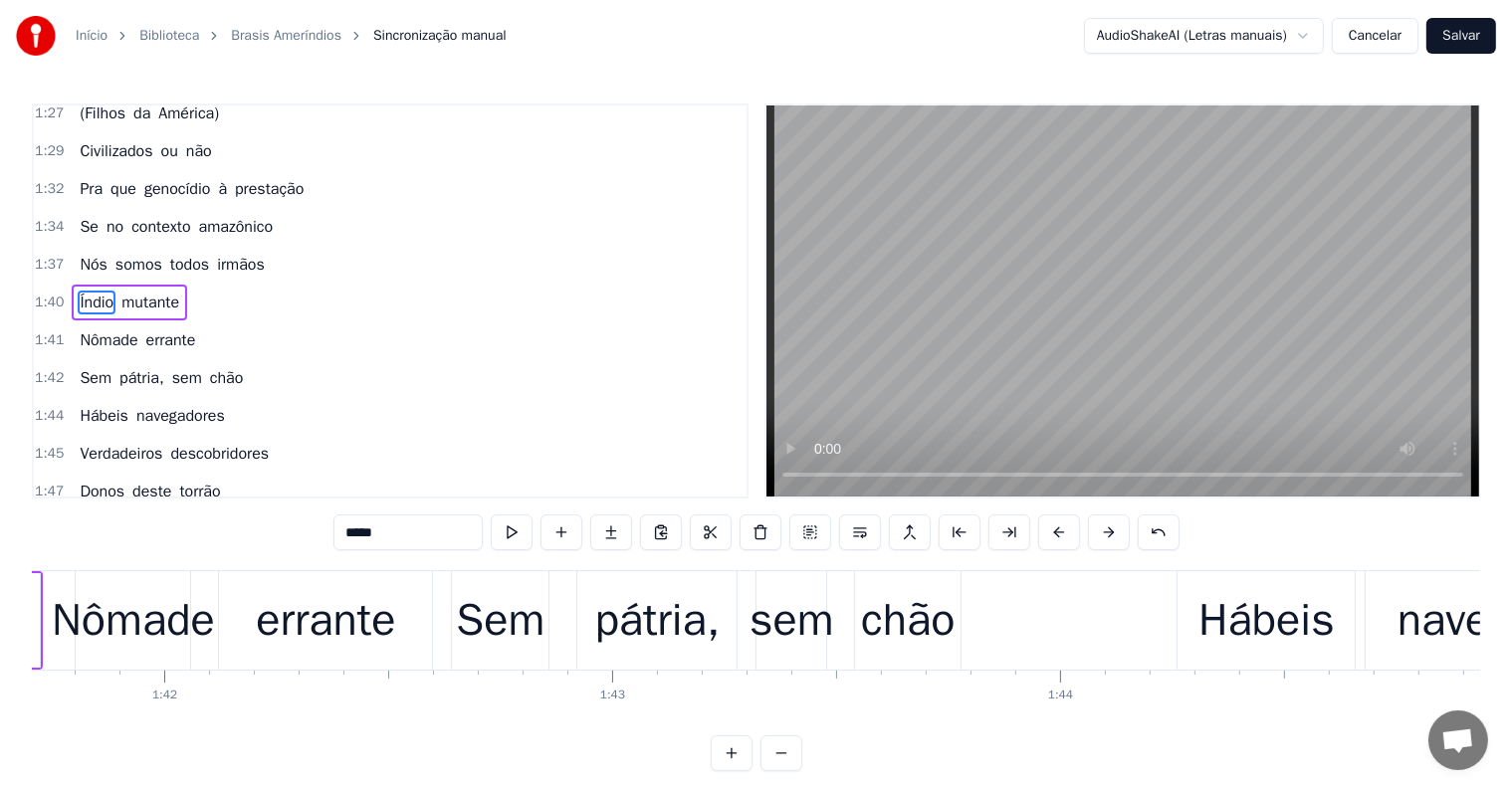scroll, scrollTop: 991, scrollLeft: 0, axis: vertical 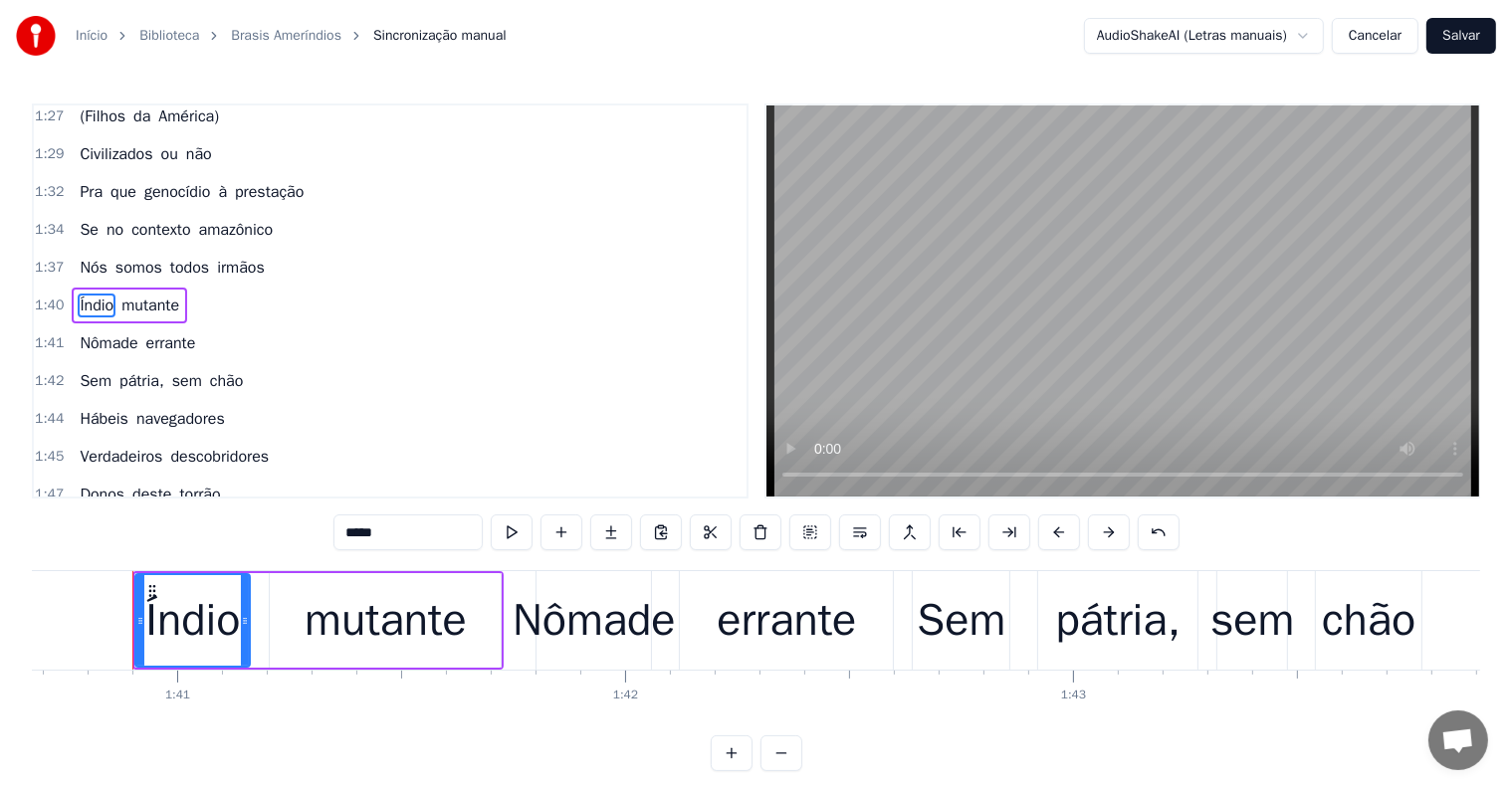 click on "*****" at bounding box center (408, 532) 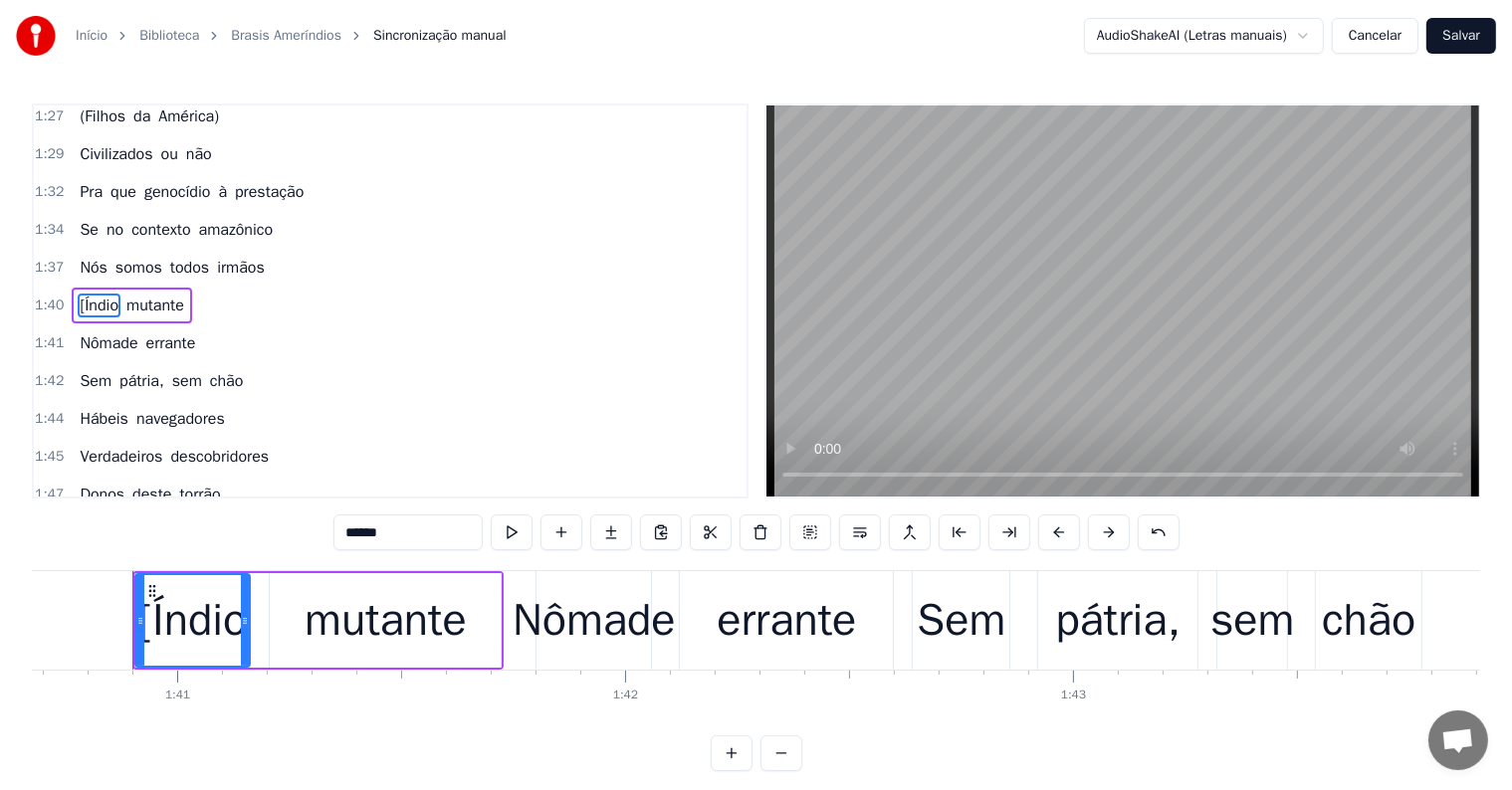 click on "mutante" at bounding box center [385, 621] 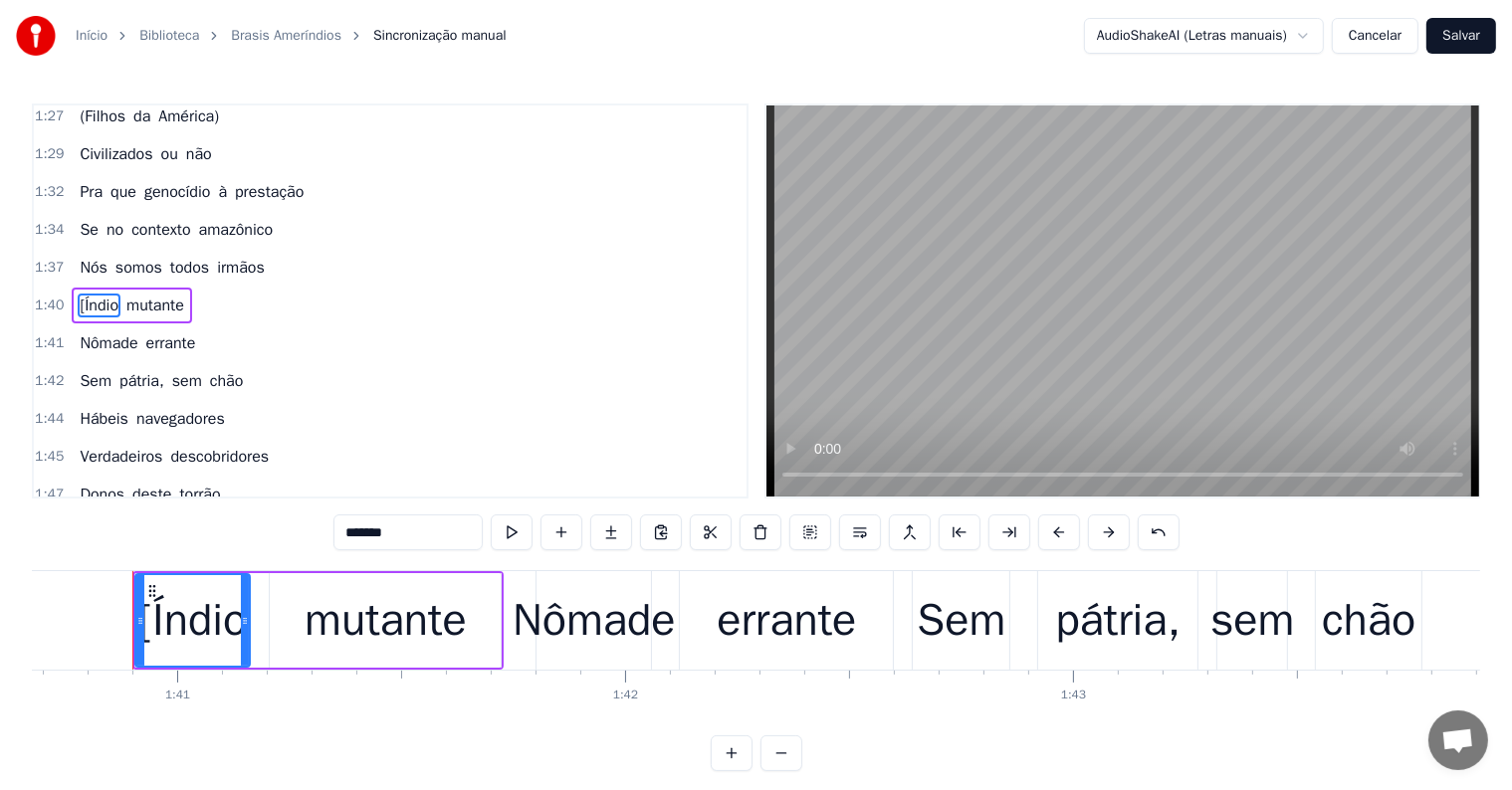 scroll, scrollTop: 957, scrollLeft: 0, axis: vertical 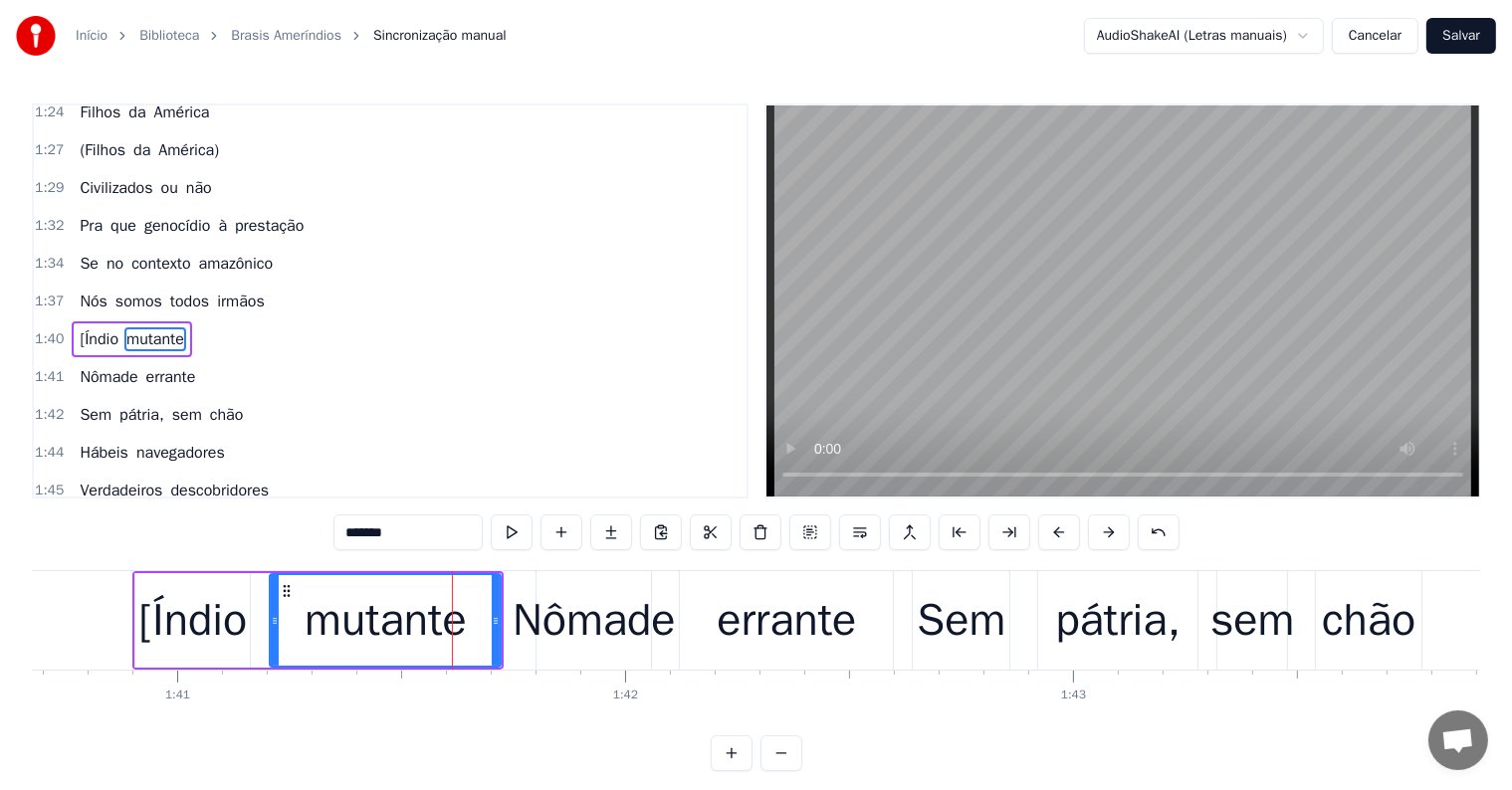 click on "*******" at bounding box center [408, 532] 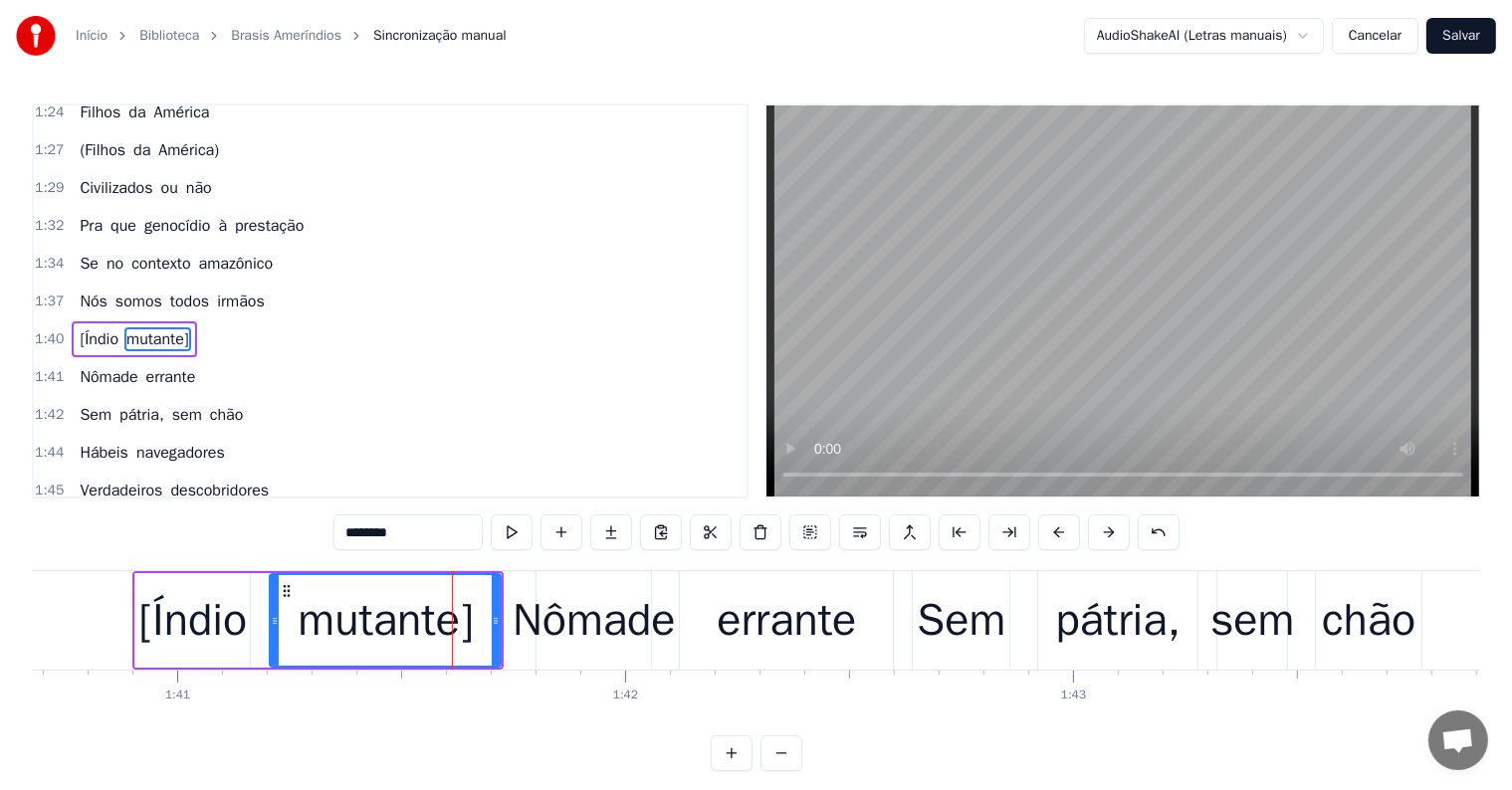click on "Nômade" at bounding box center [594, 621] 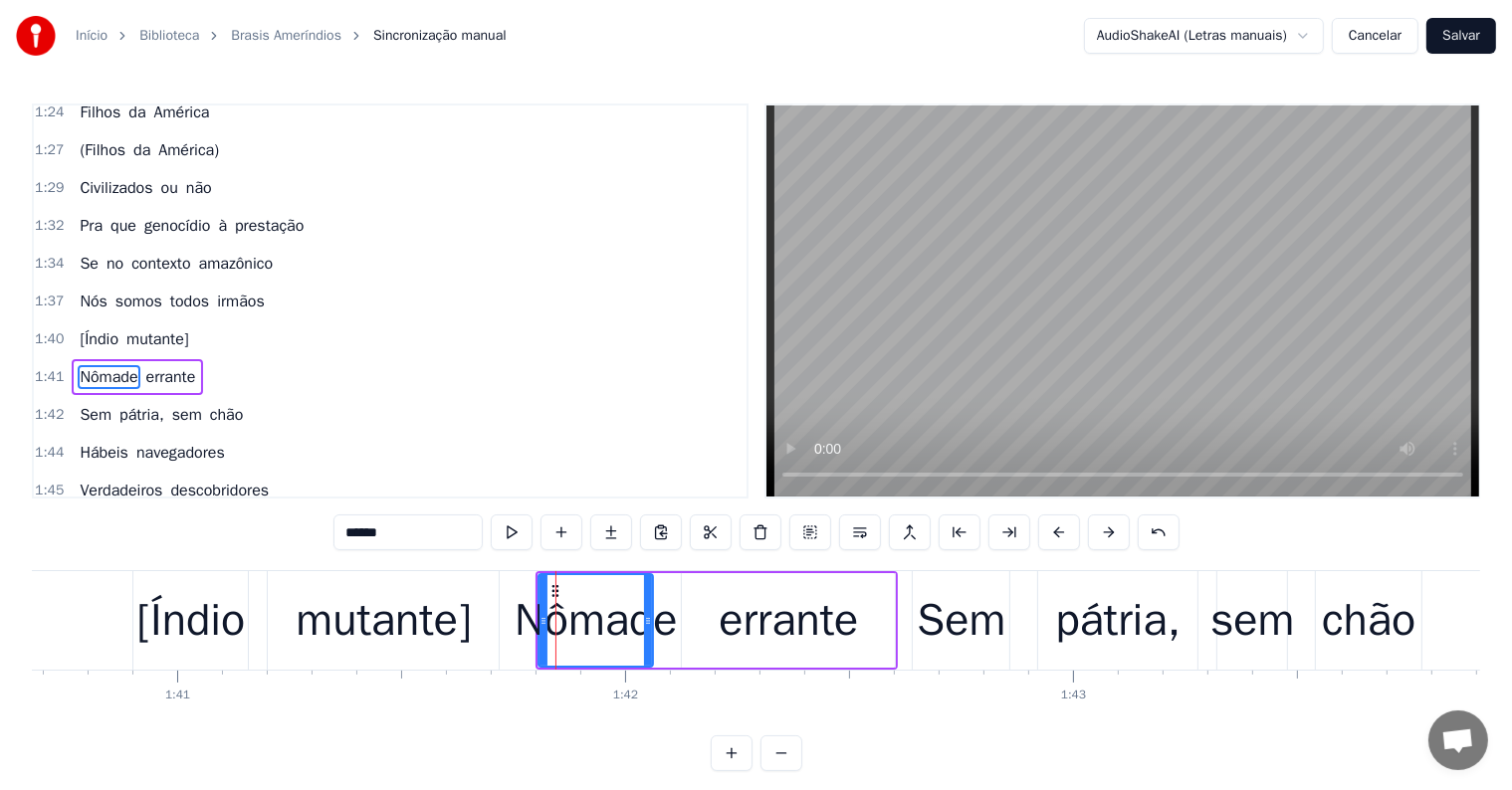 scroll, scrollTop: 994, scrollLeft: 0, axis: vertical 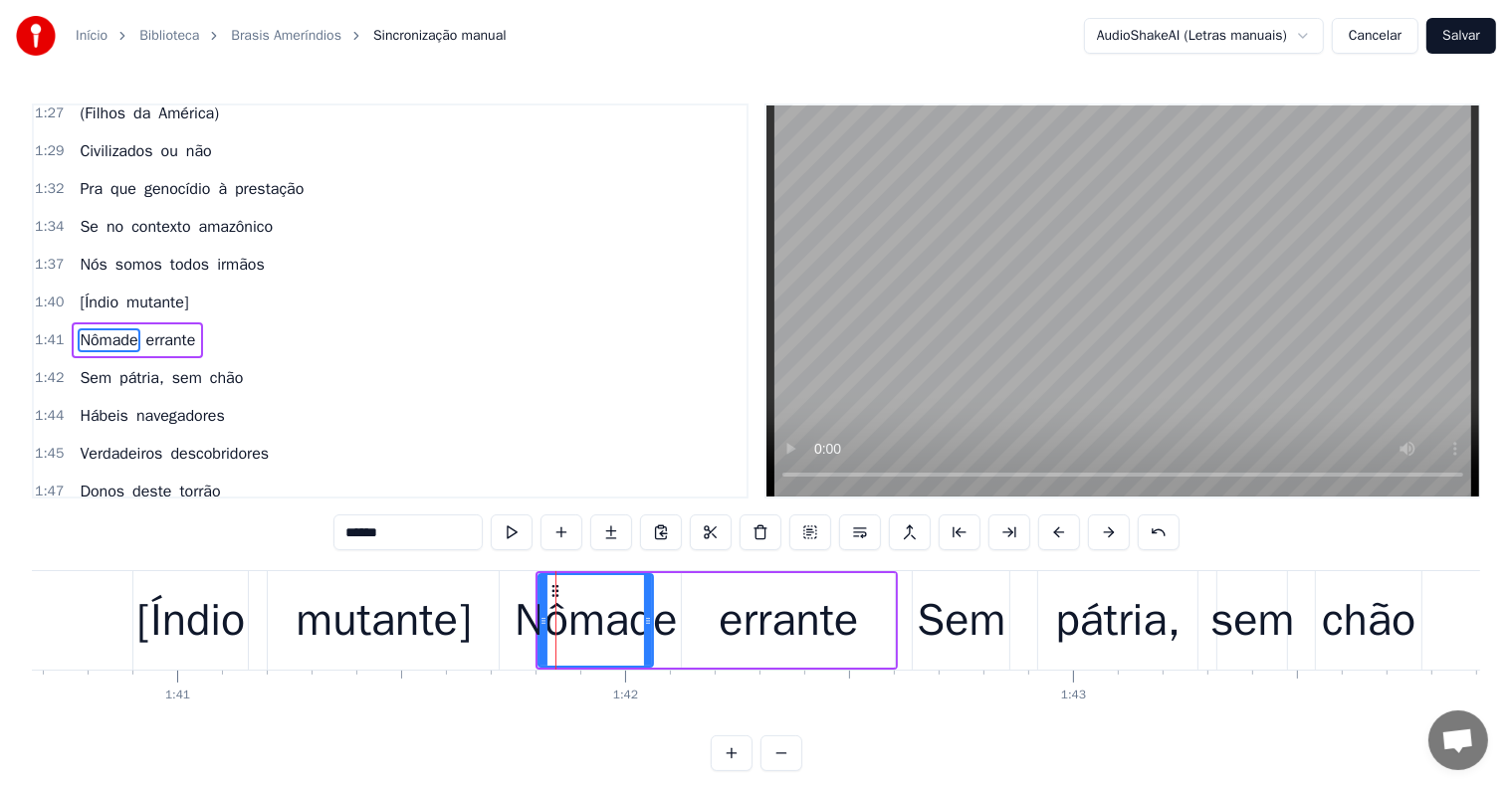 click on "******" at bounding box center [408, 532] 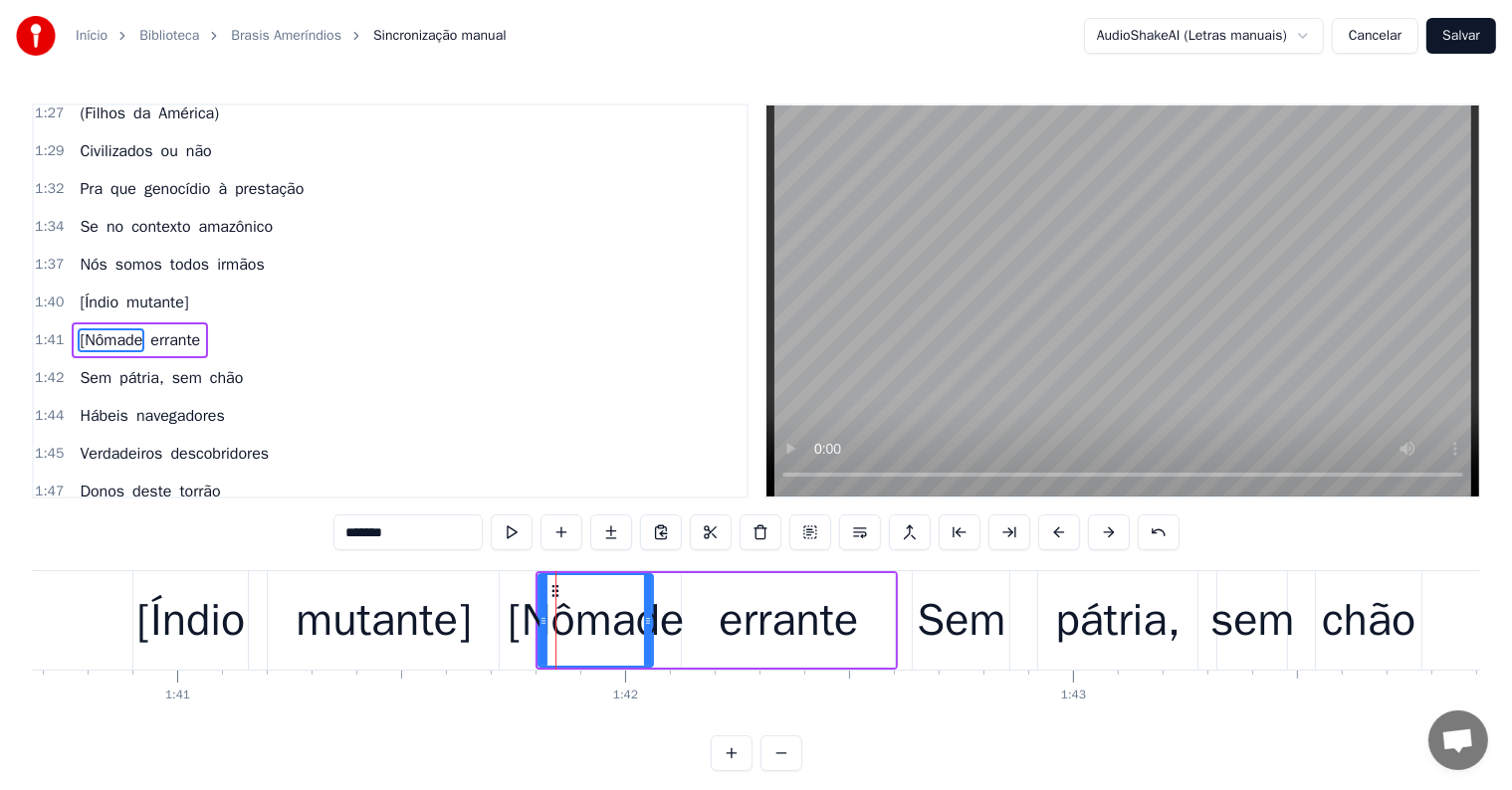 click on "errante" at bounding box center (788, 621) 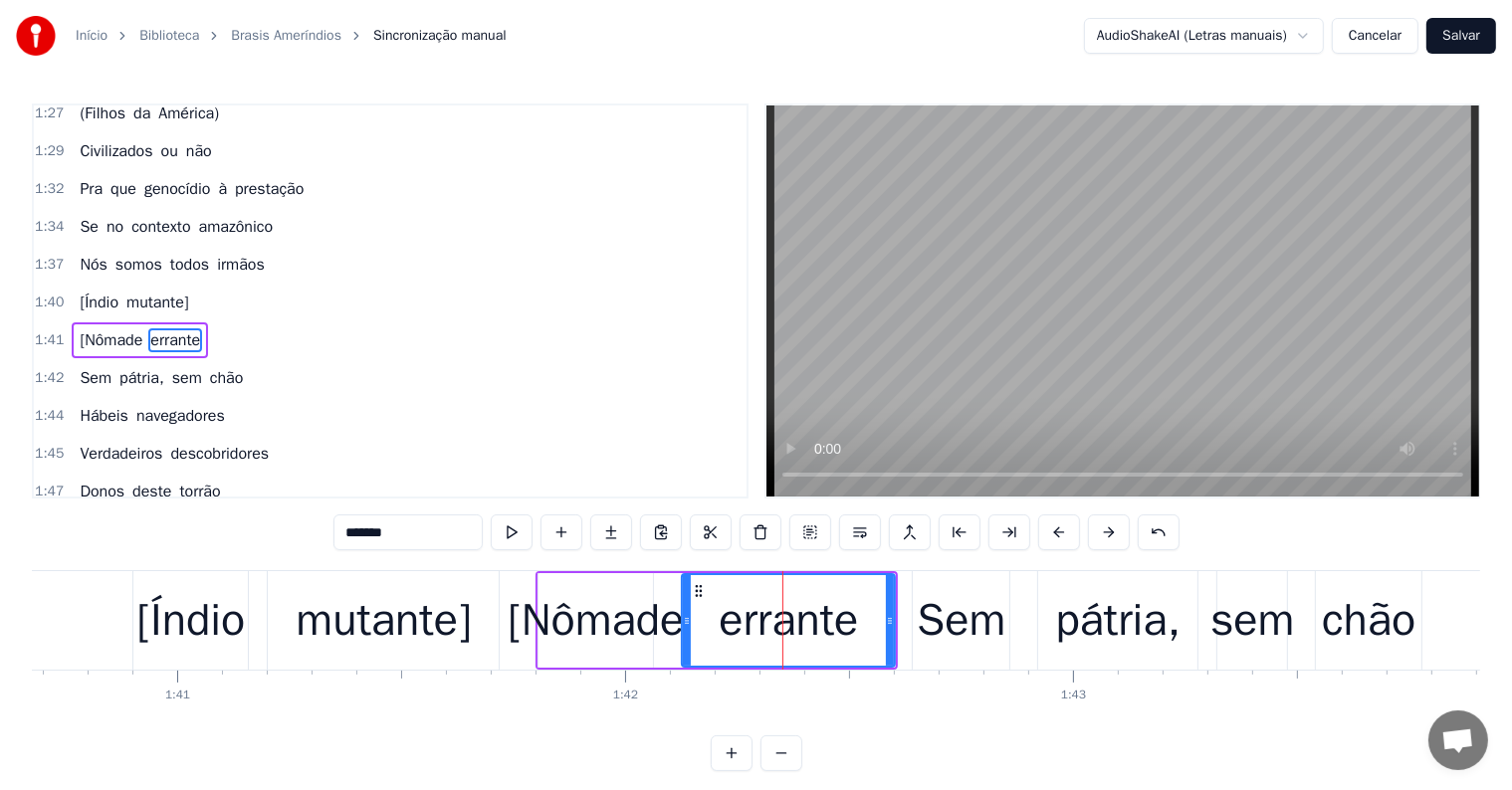 click on "*******" at bounding box center (408, 532) 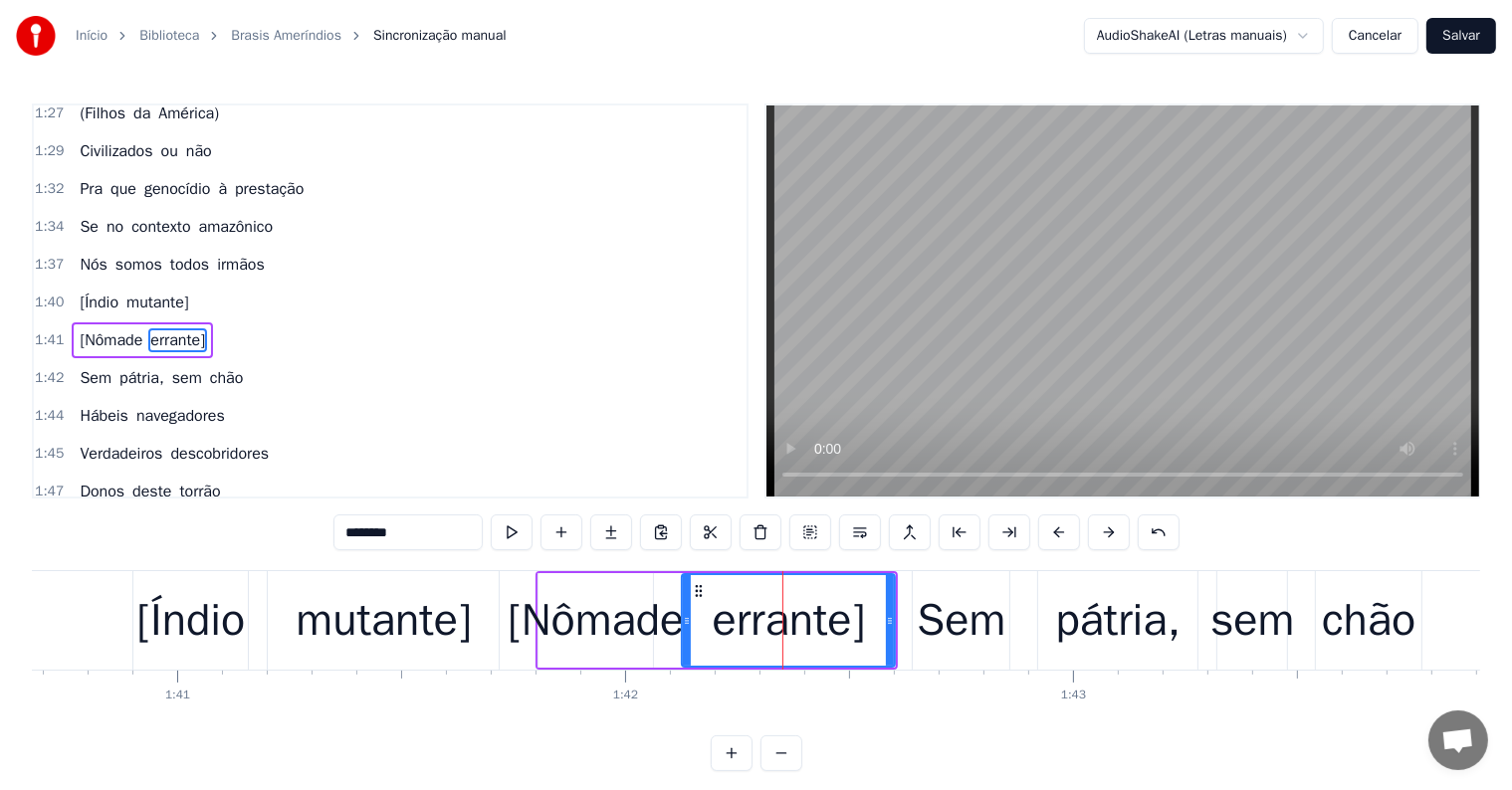 click on "Sem" at bounding box center (961, 621) 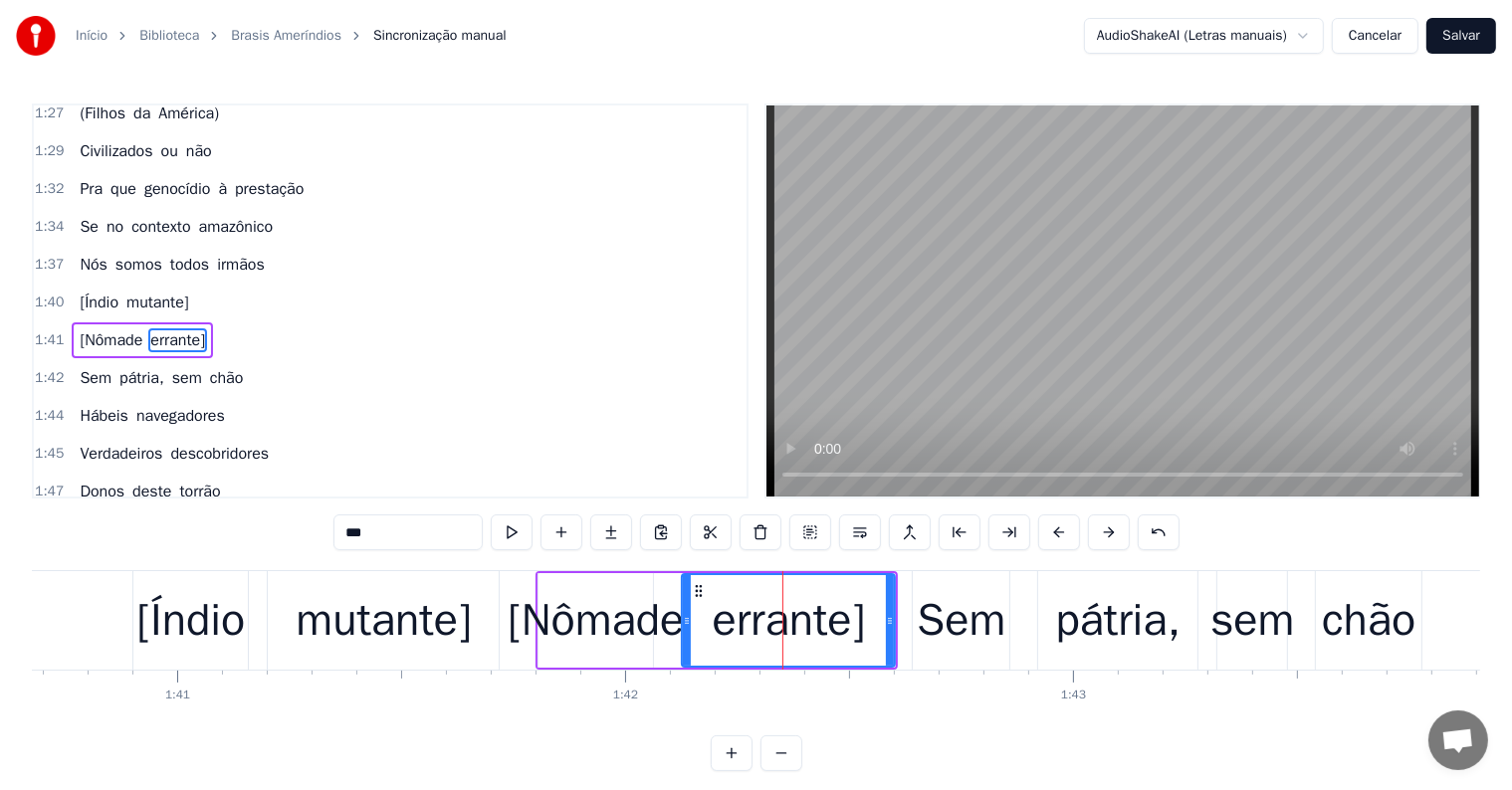 scroll, scrollTop: 1031, scrollLeft: 0, axis: vertical 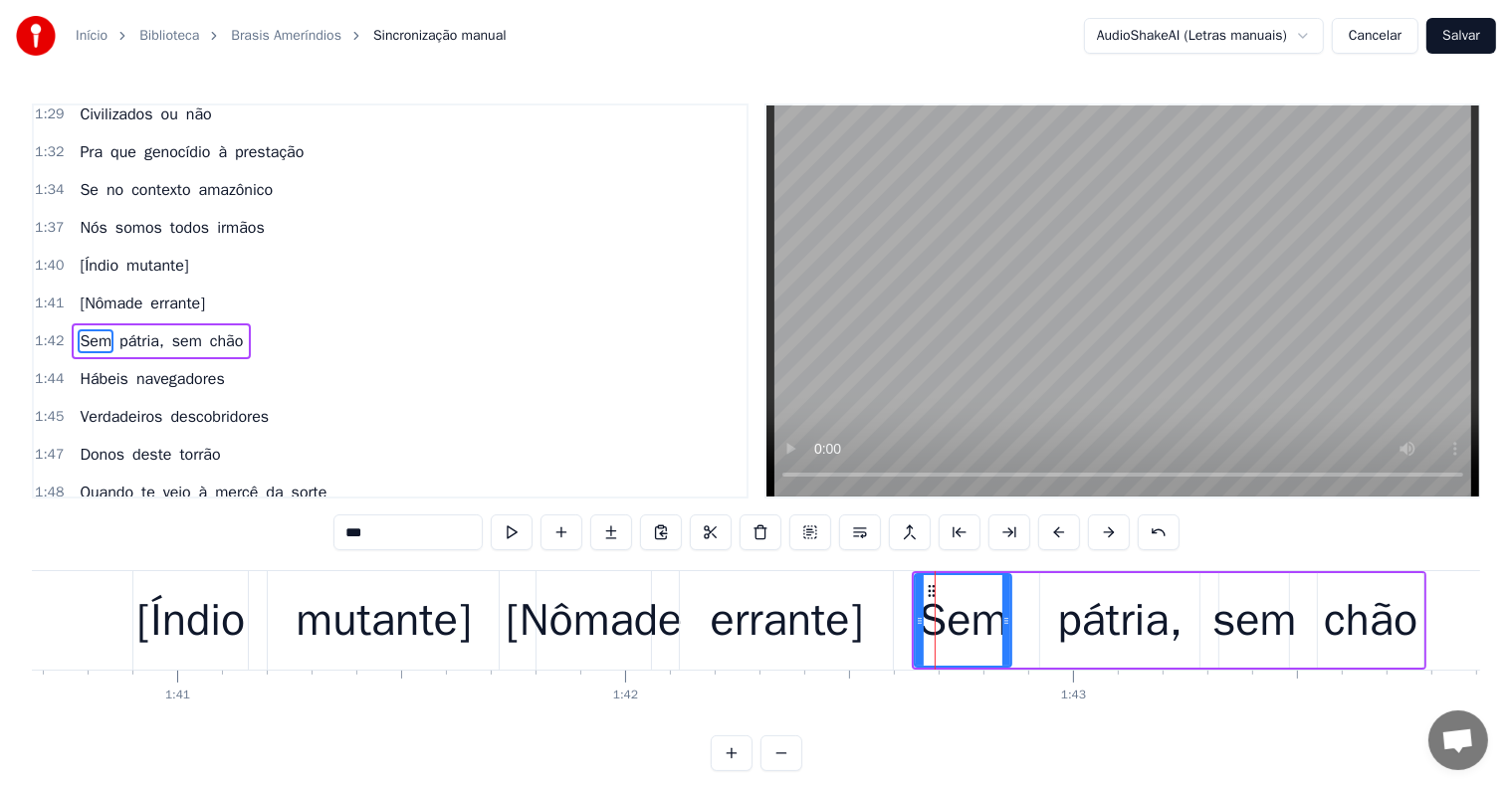 click on "***" at bounding box center (408, 532) 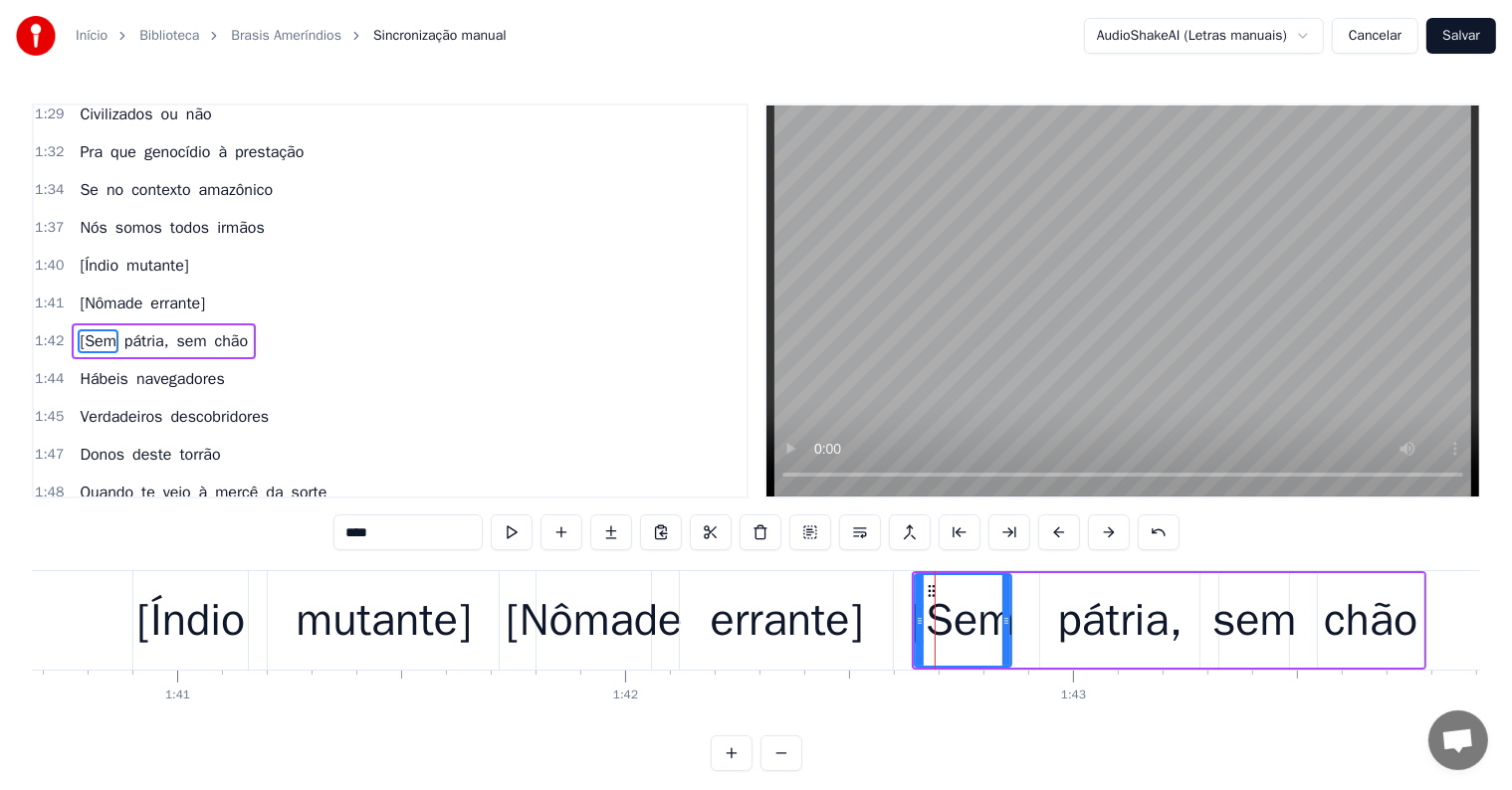 click on "chão" at bounding box center [1371, 621] 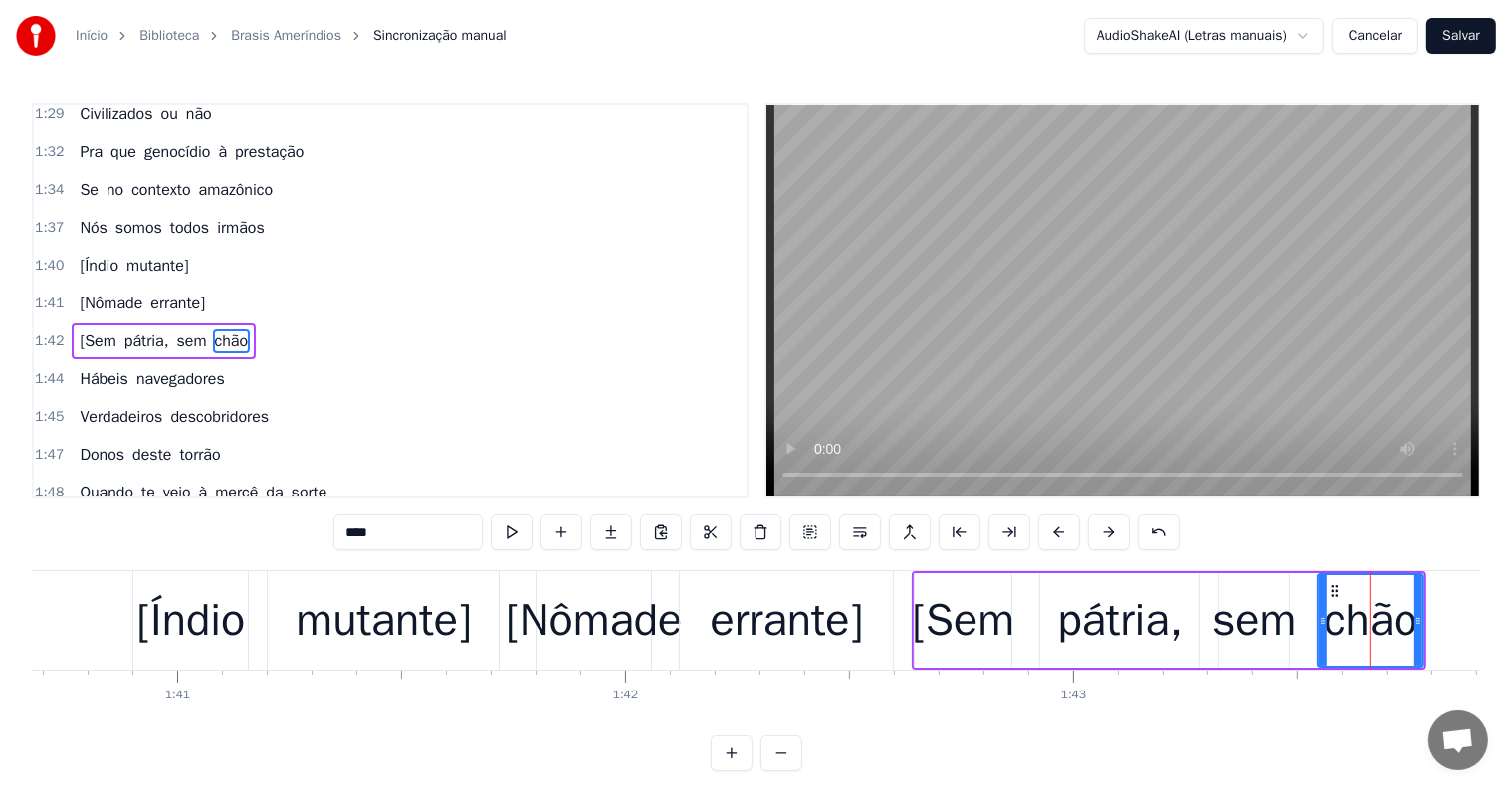 click on "****" at bounding box center (408, 532) 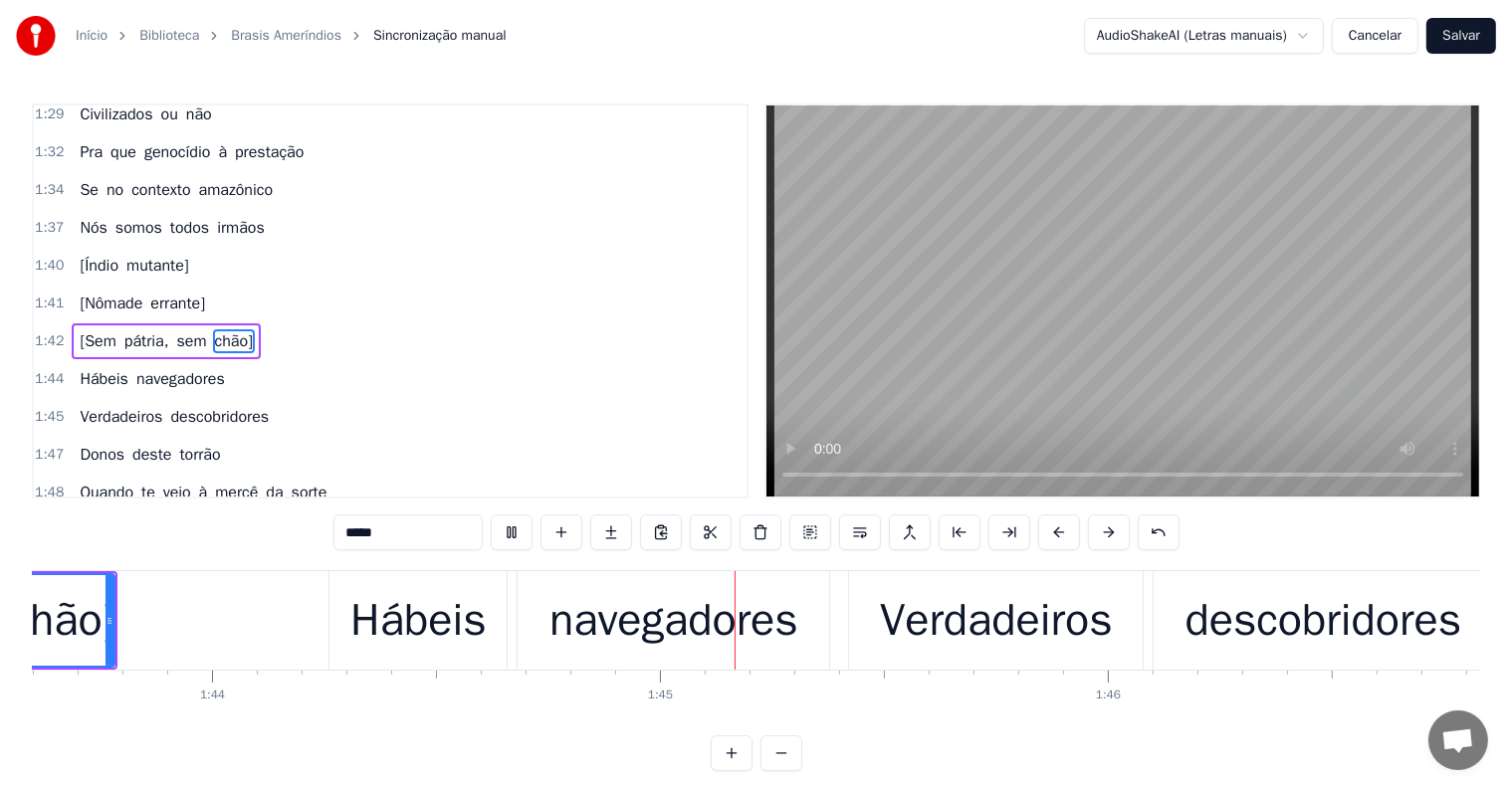 scroll, scrollTop: 0, scrollLeft: 46474, axis: horizontal 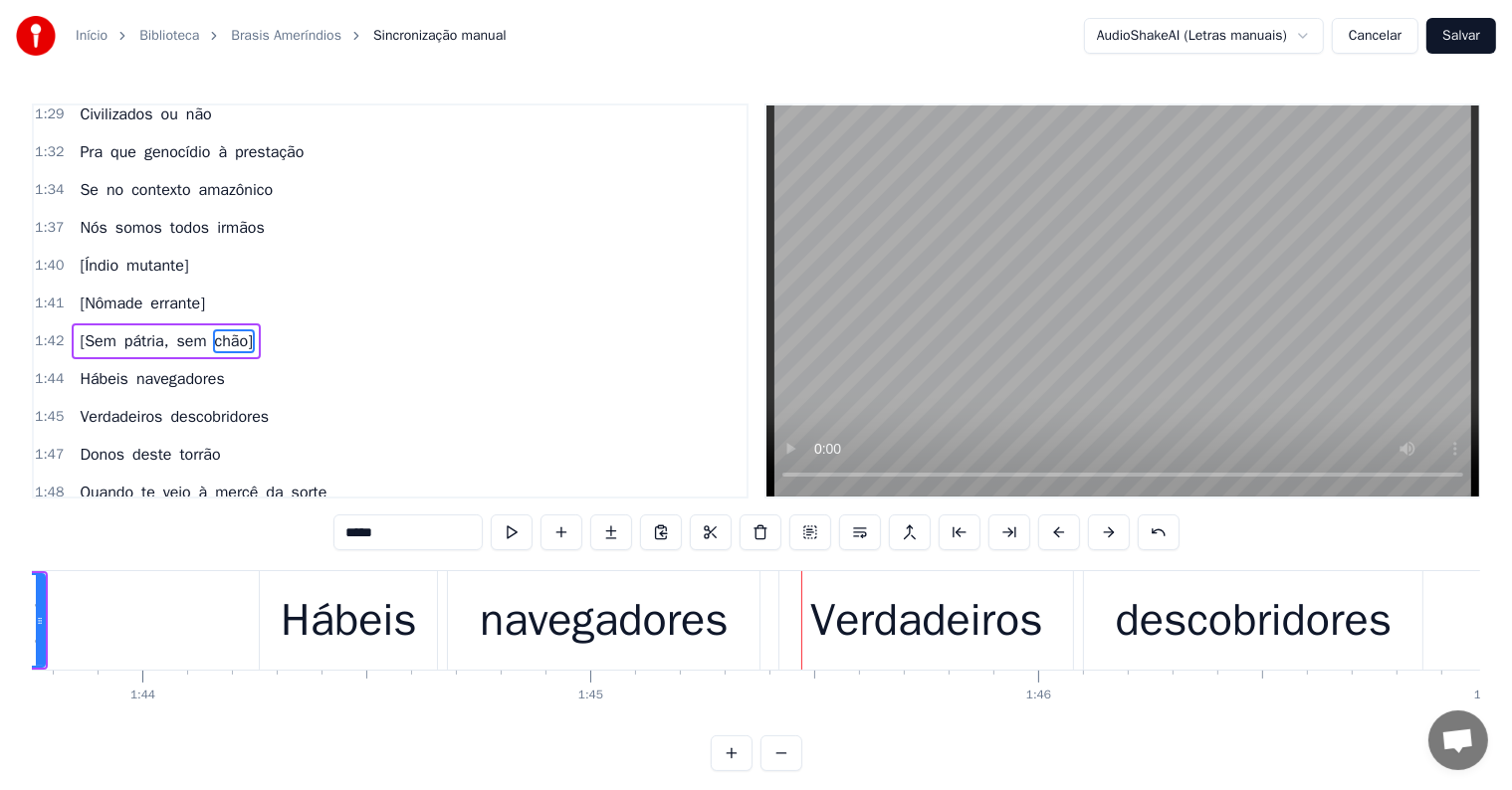 click on "Hábeis" at bounding box center (348, 620) 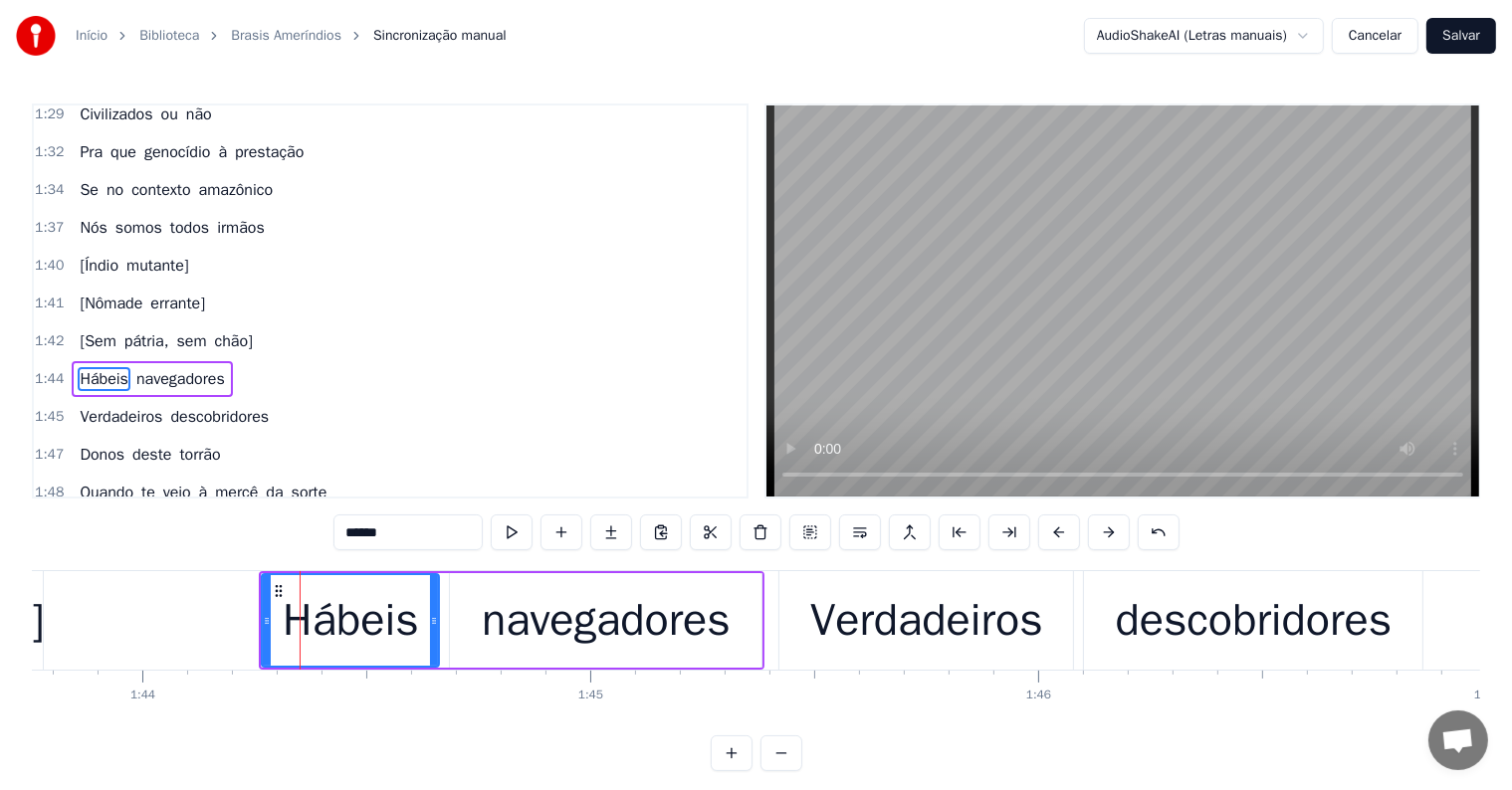 scroll, scrollTop: 1067, scrollLeft: 0, axis: vertical 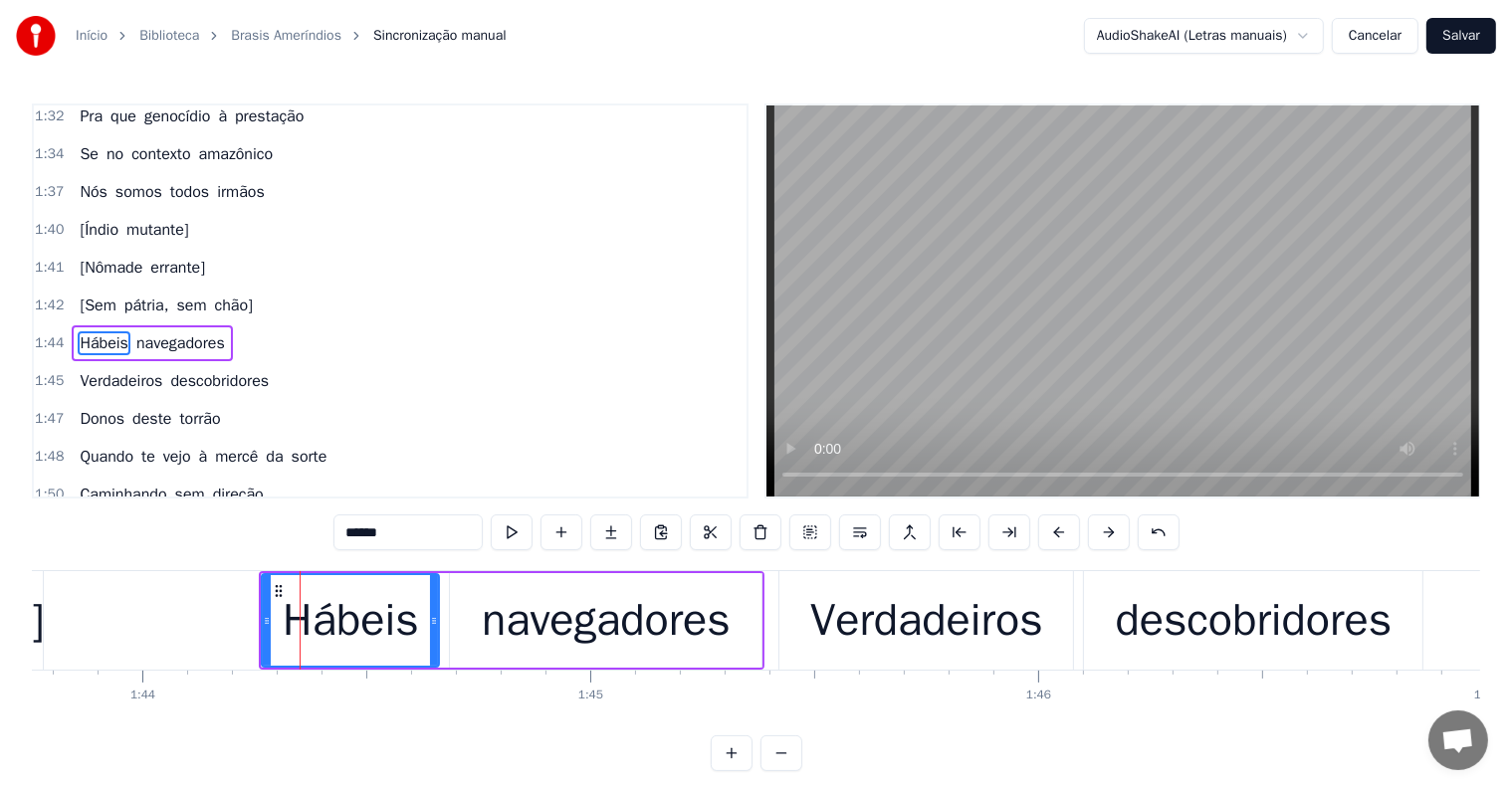 click on "******" at bounding box center (408, 532) 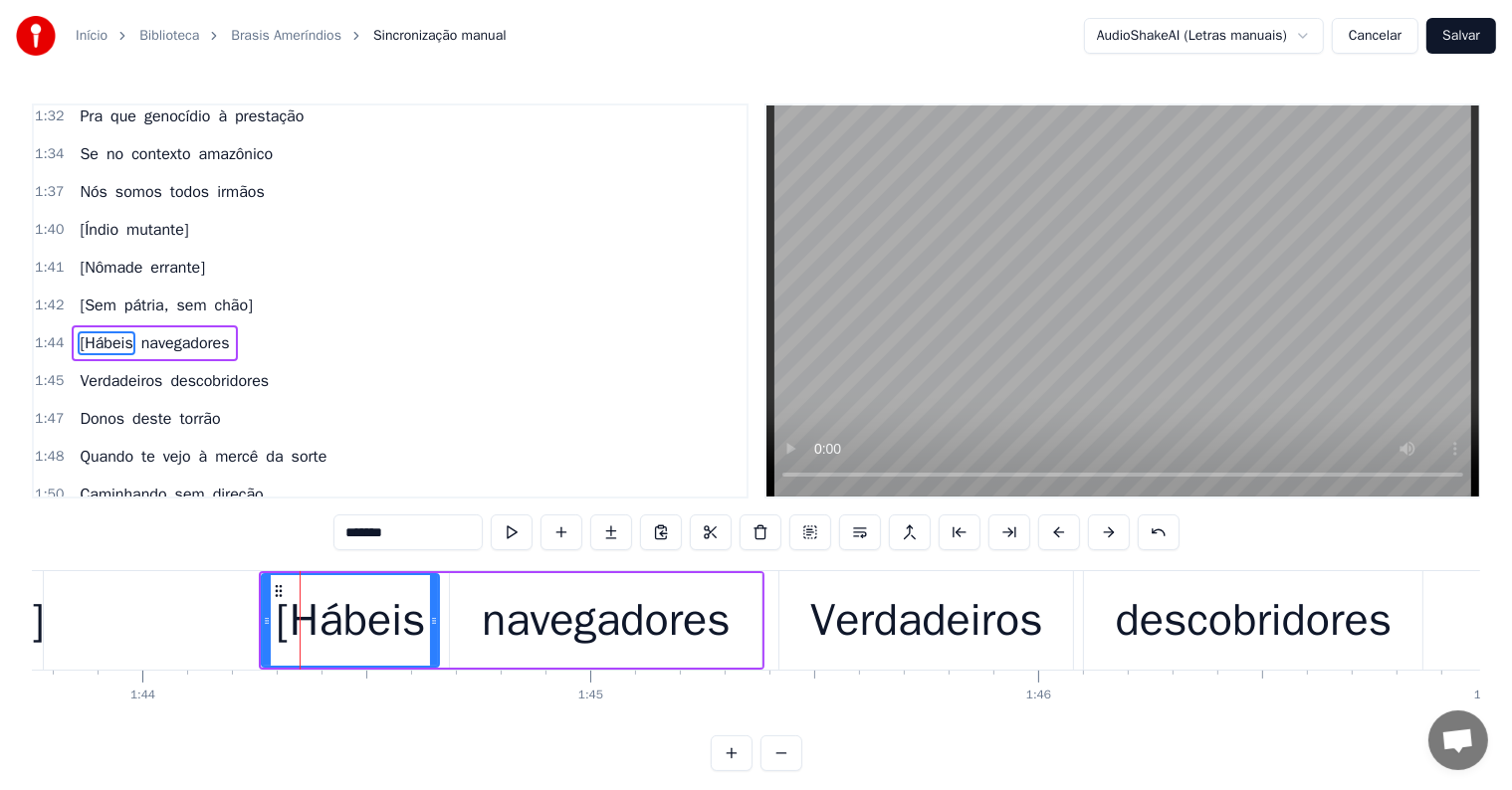 click on "navegadores" at bounding box center [606, 621] 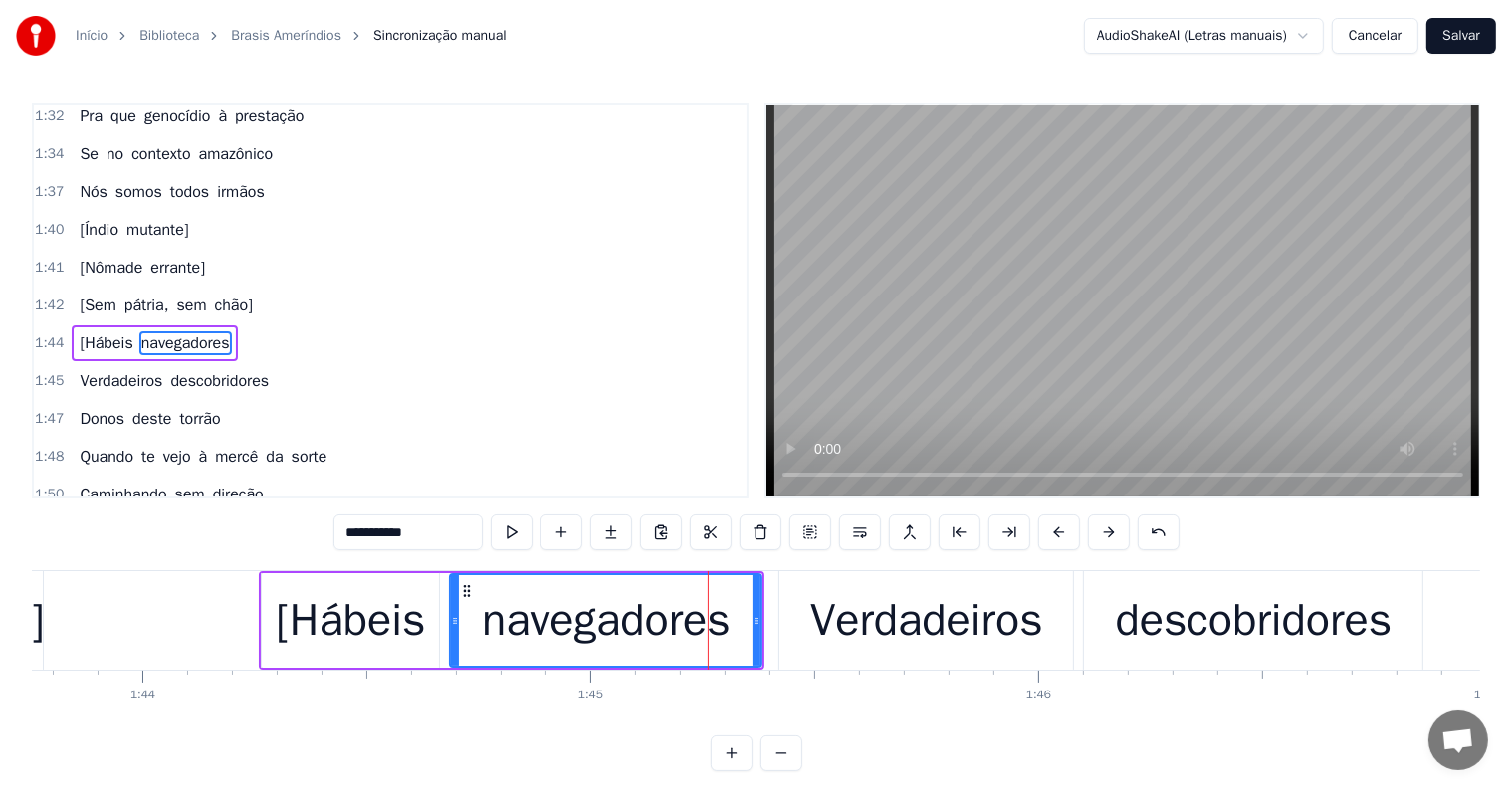 click on "**********" at bounding box center (408, 532) 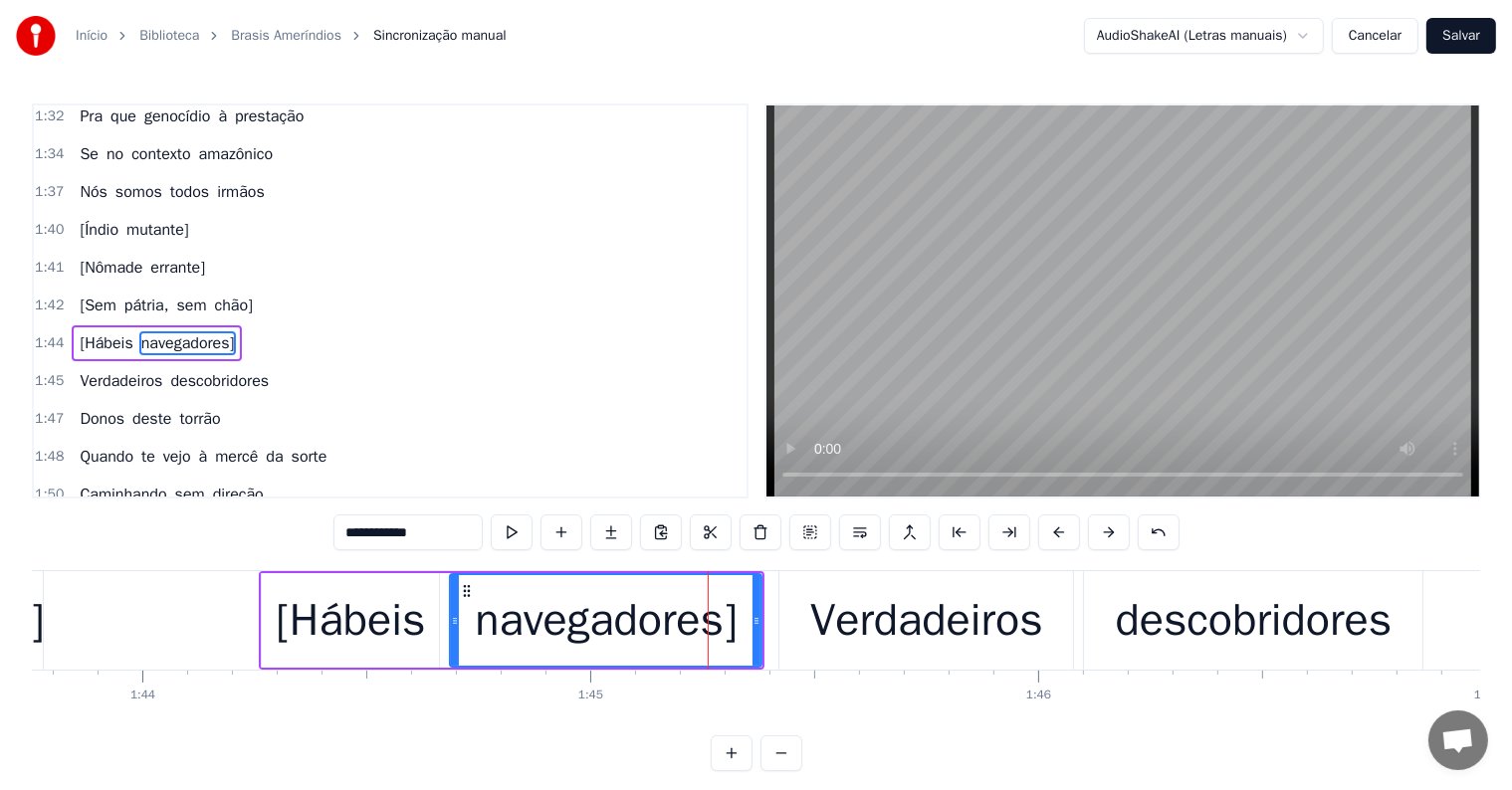 click on "Verdadeiros" at bounding box center [927, 621] 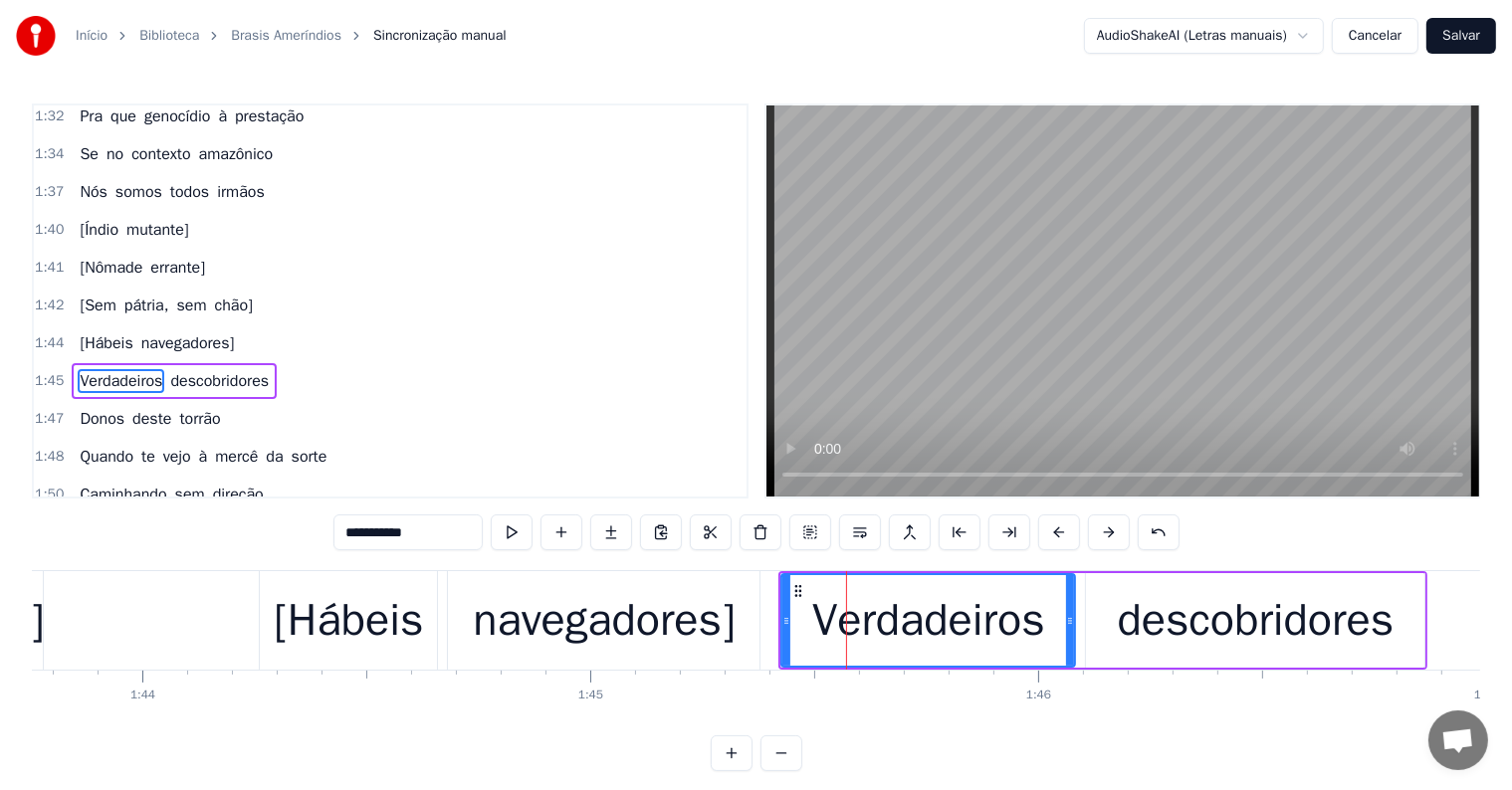 scroll, scrollTop: 1103, scrollLeft: 0, axis: vertical 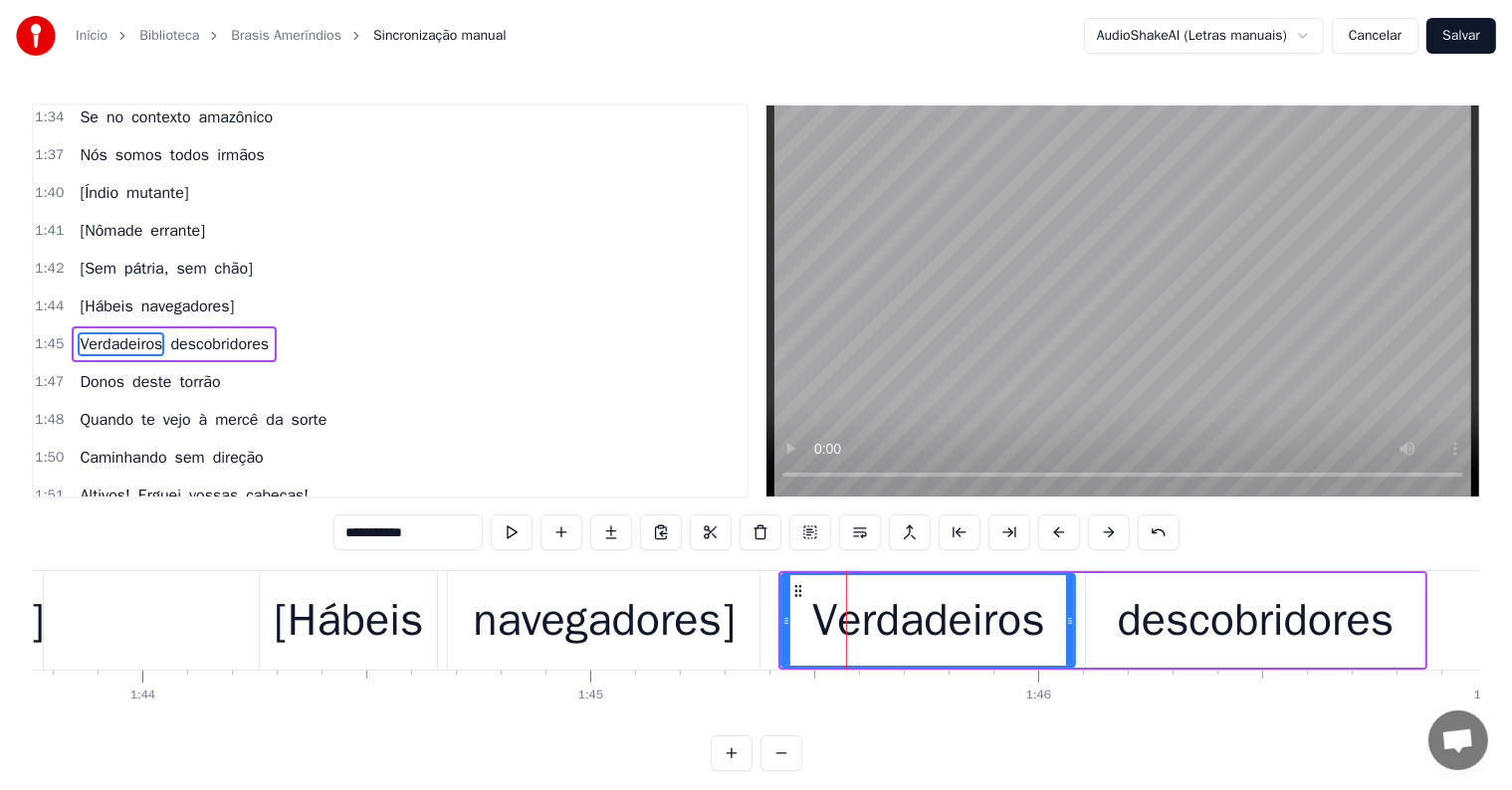 click on "**********" at bounding box center (408, 532) 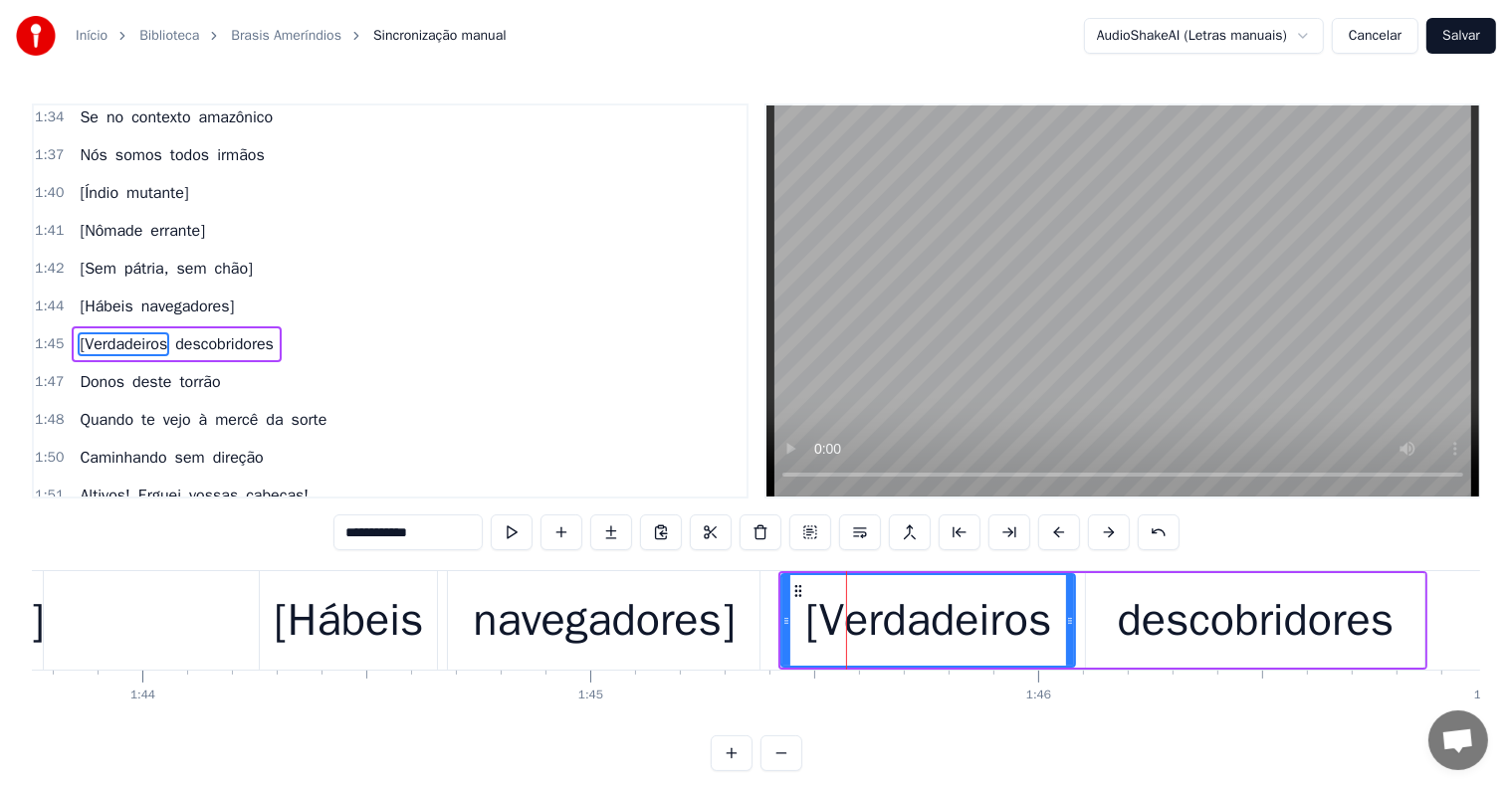 click on "descobridores" at bounding box center (1256, 621) 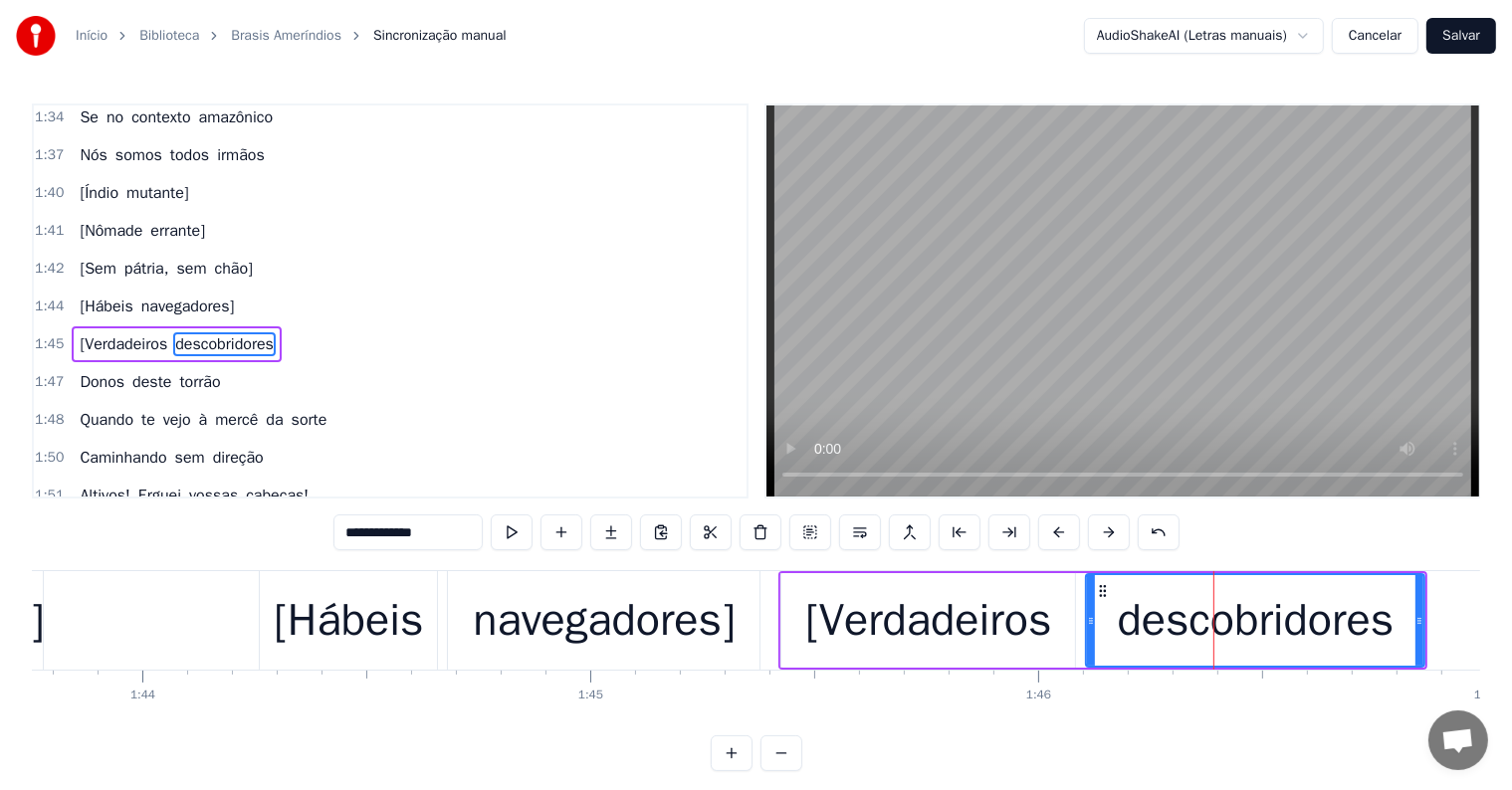 click on "**********" at bounding box center [408, 532] 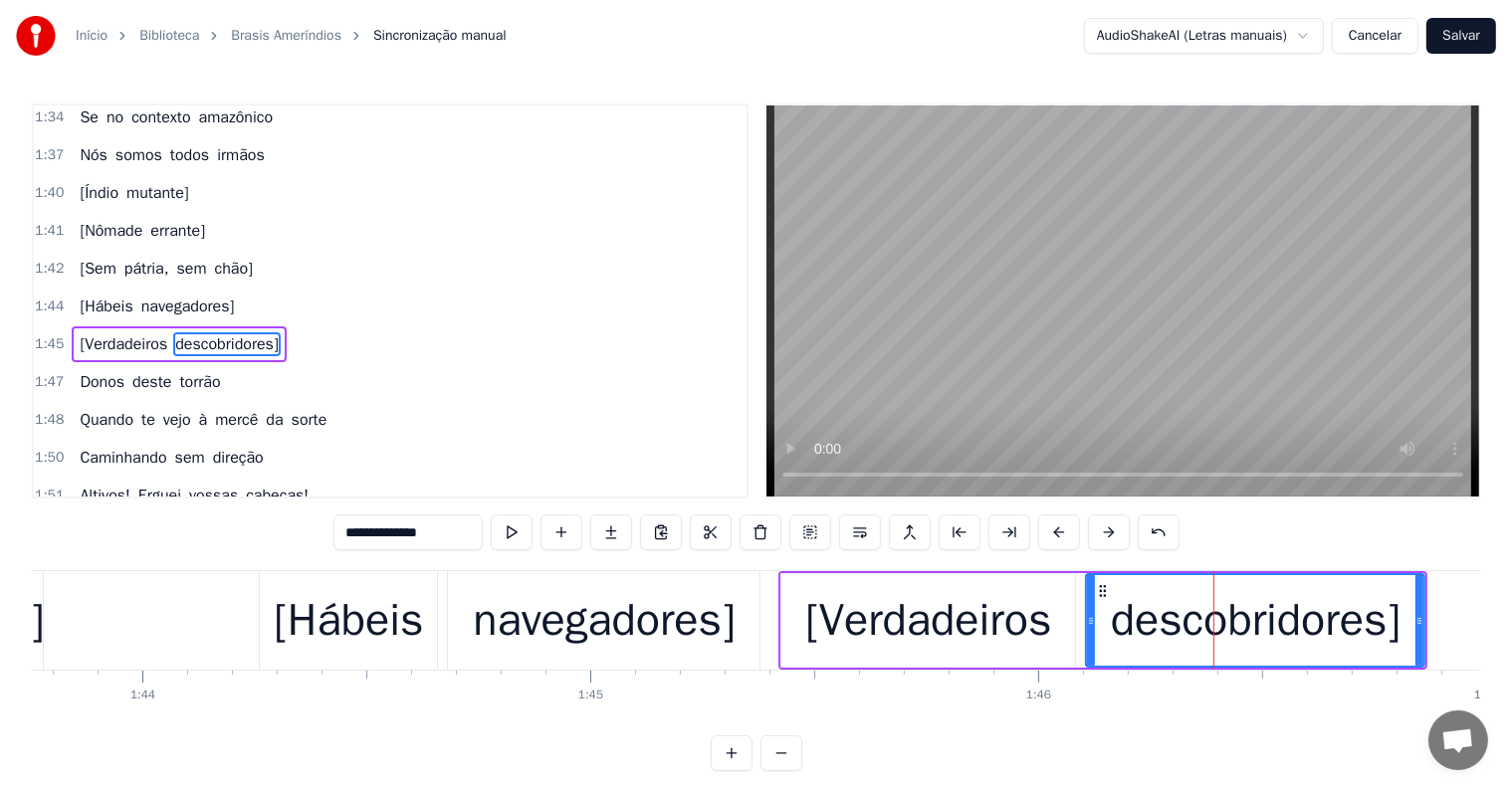 type on "**********" 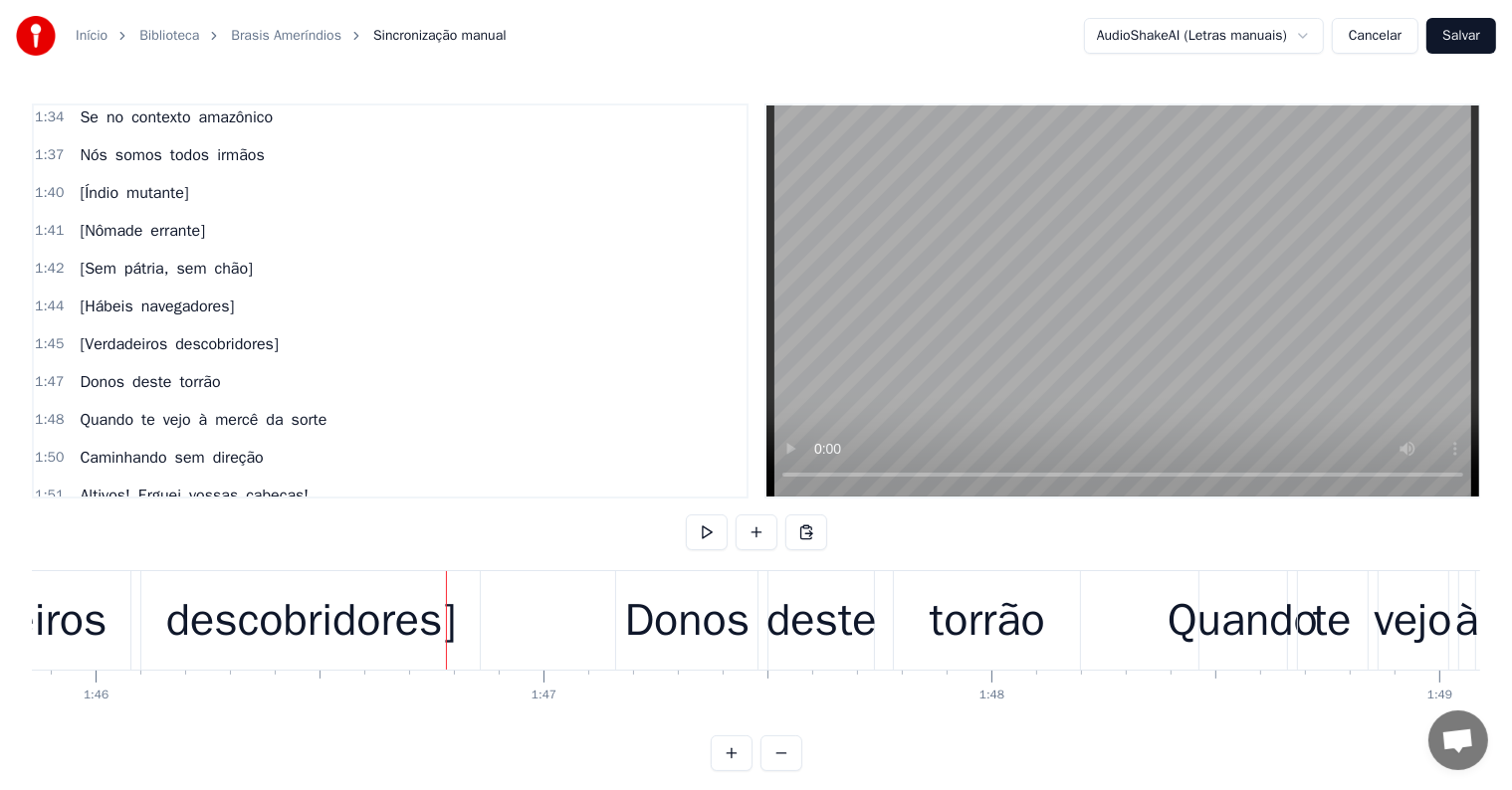 scroll, scrollTop: 0, scrollLeft: 47412, axis: horizontal 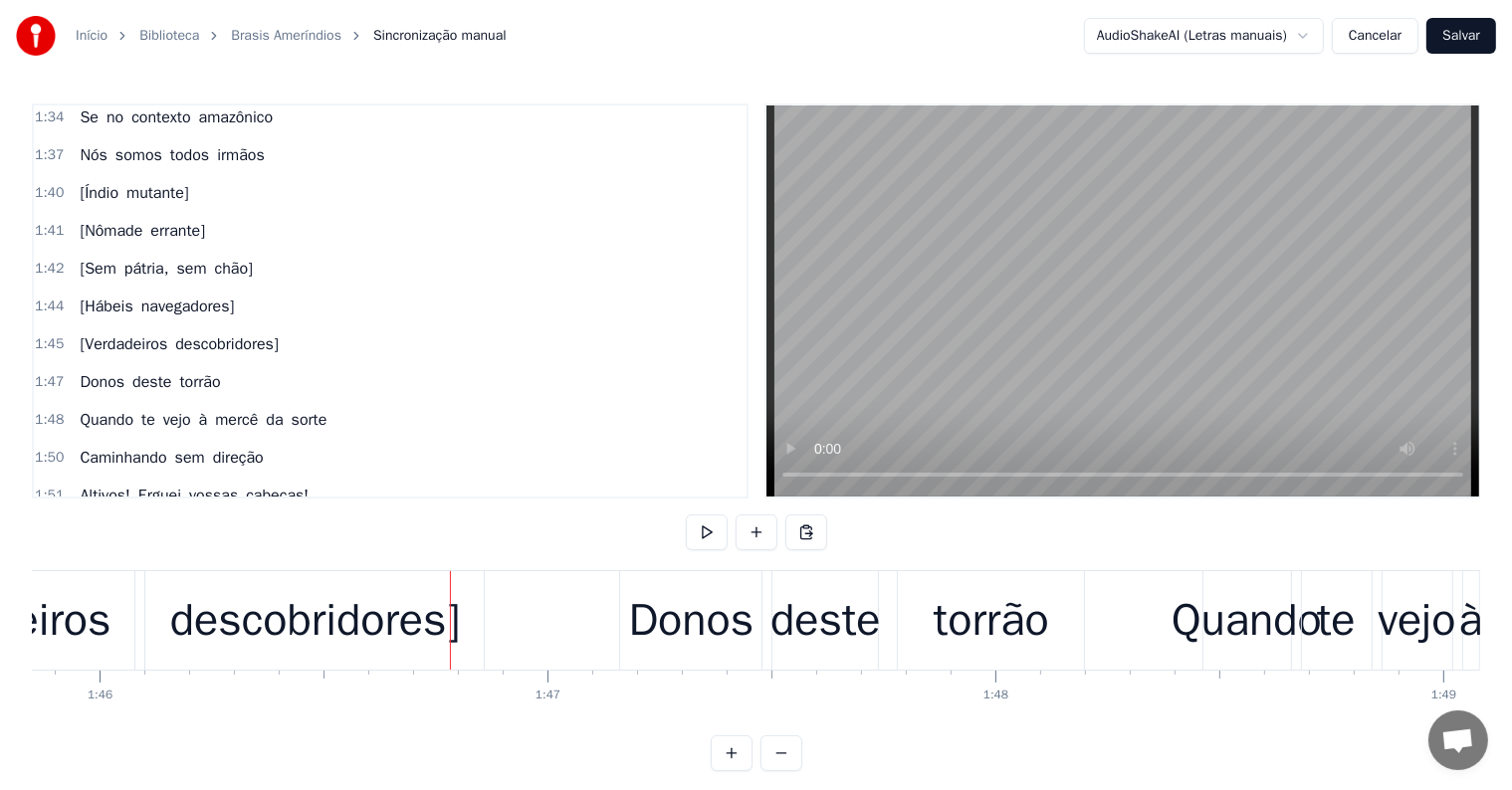 click on "descobridores]" at bounding box center (315, 621) 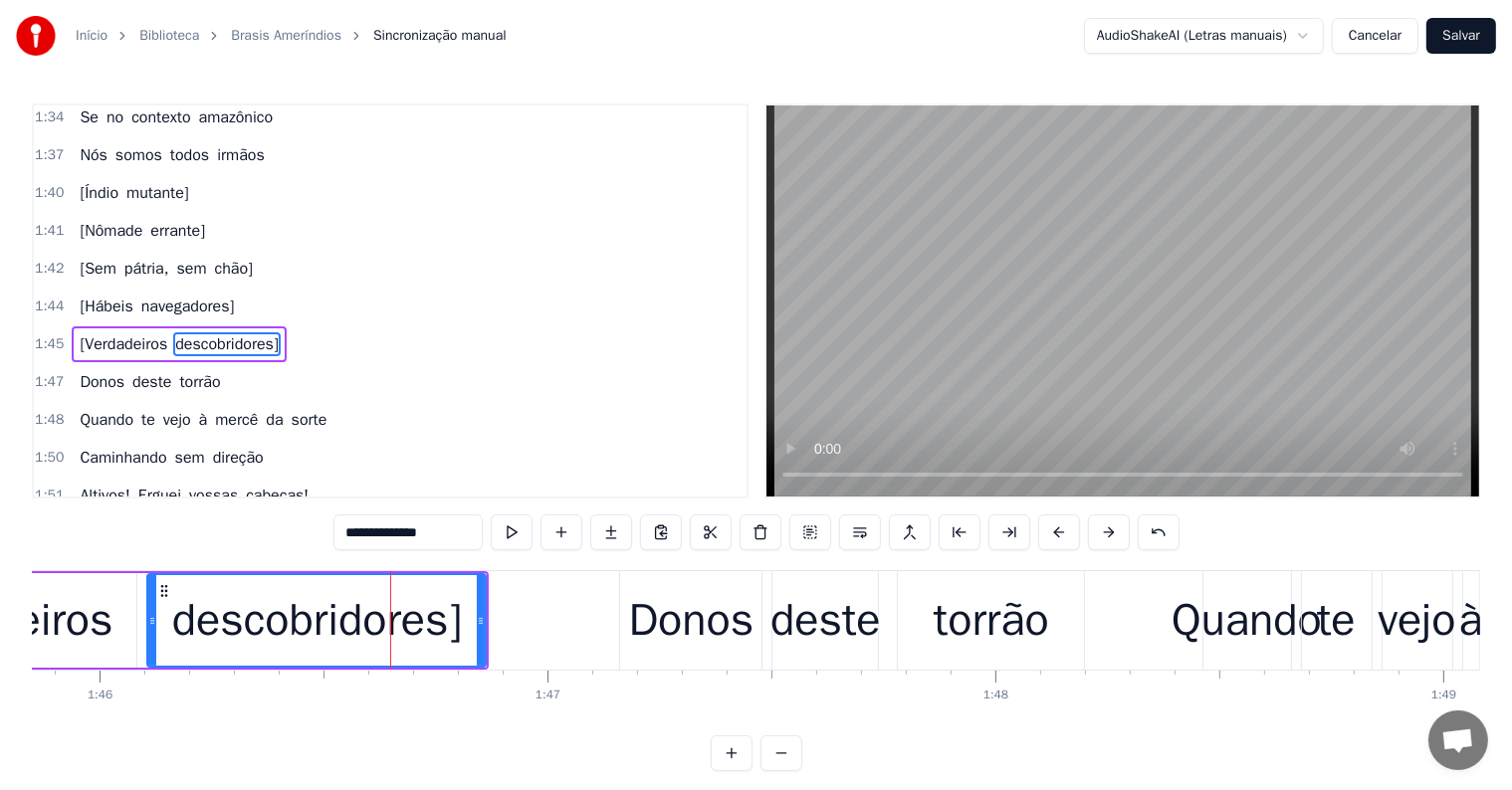 click on "Donos" at bounding box center [691, 621] 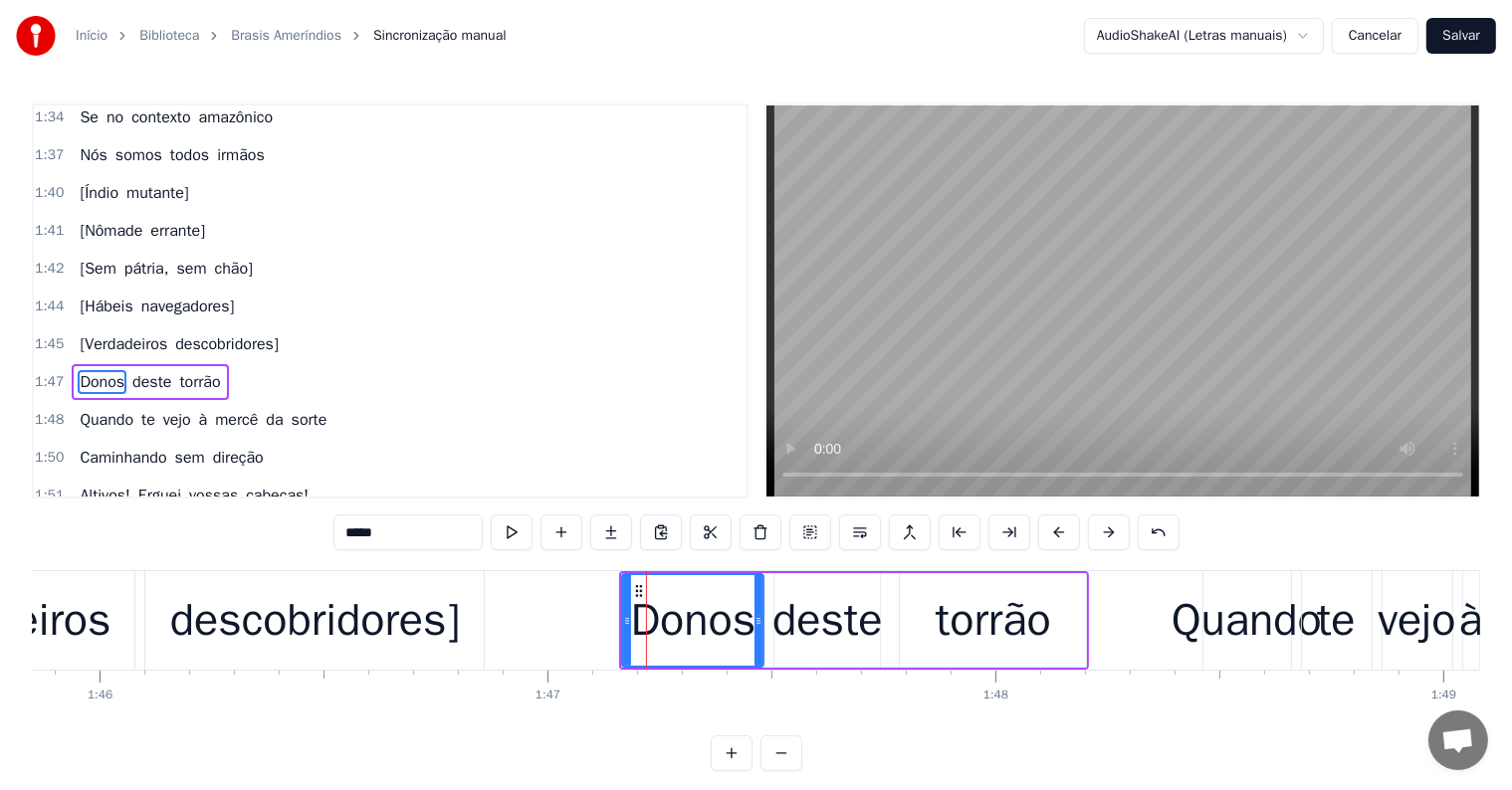 scroll, scrollTop: 1140, scrollLeft: 0, axis: vertical 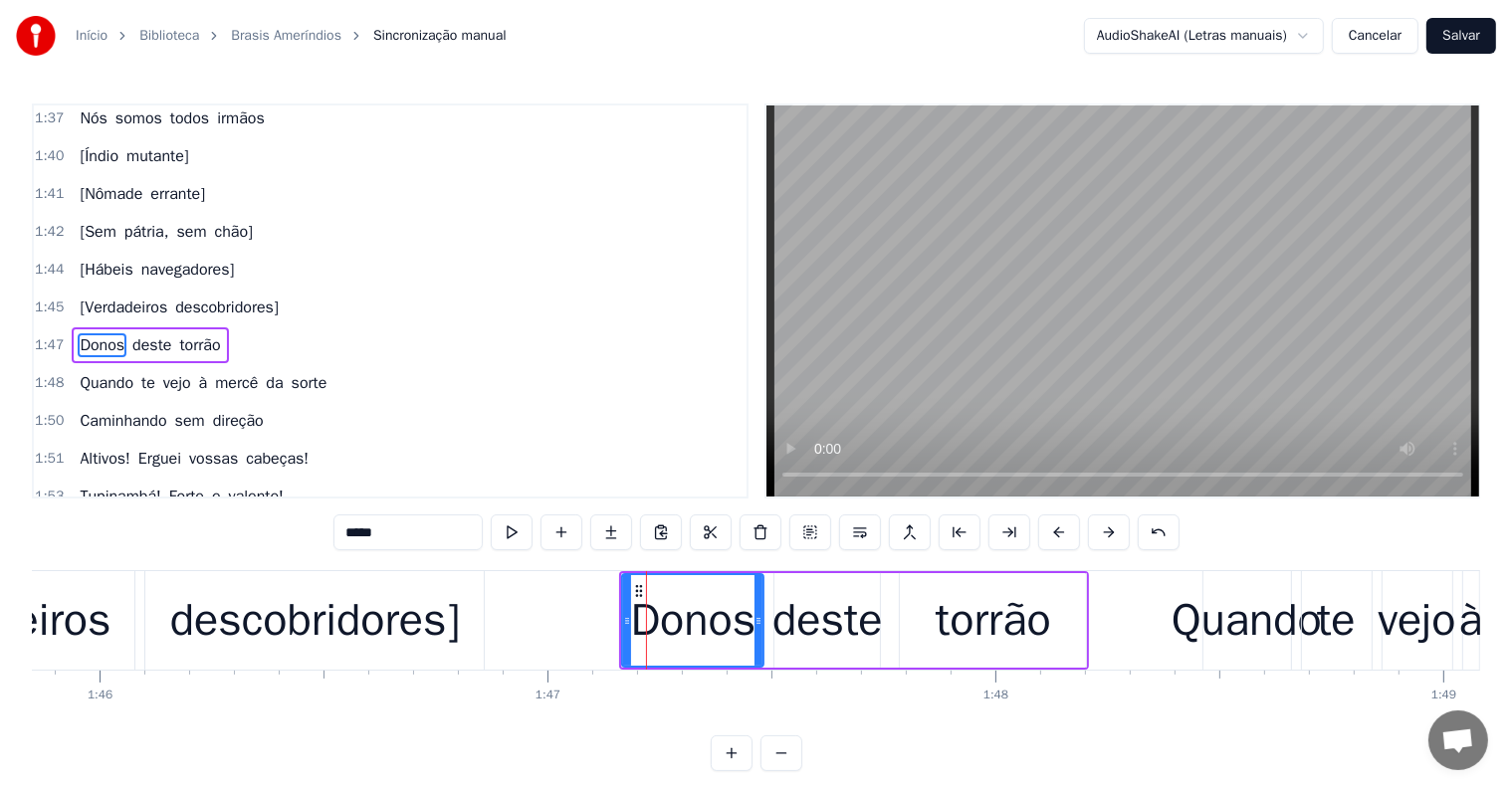 click on "*****" at bounding box center (408, 532) 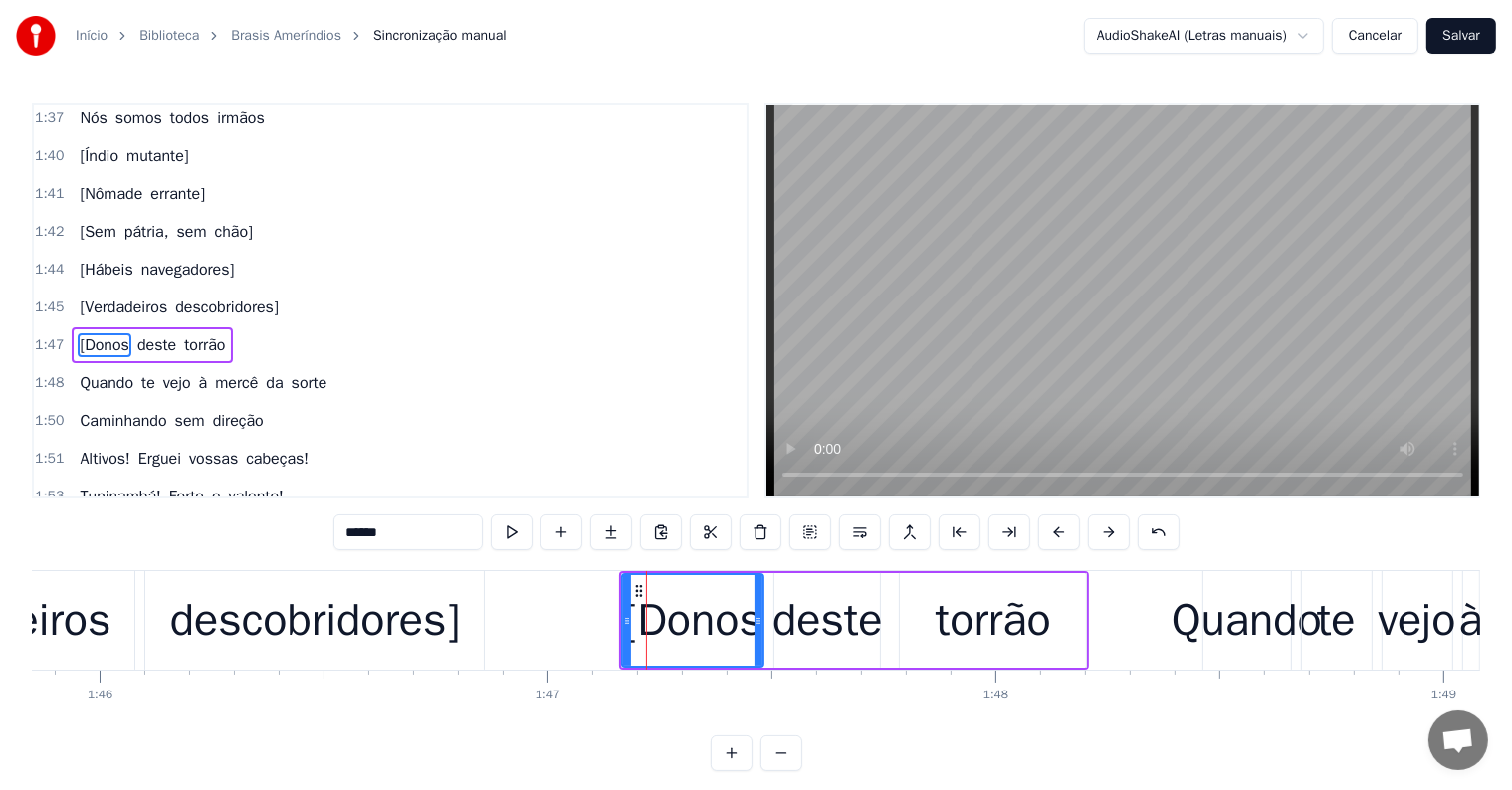 click on "torrão" at bounding box center (993, 621) 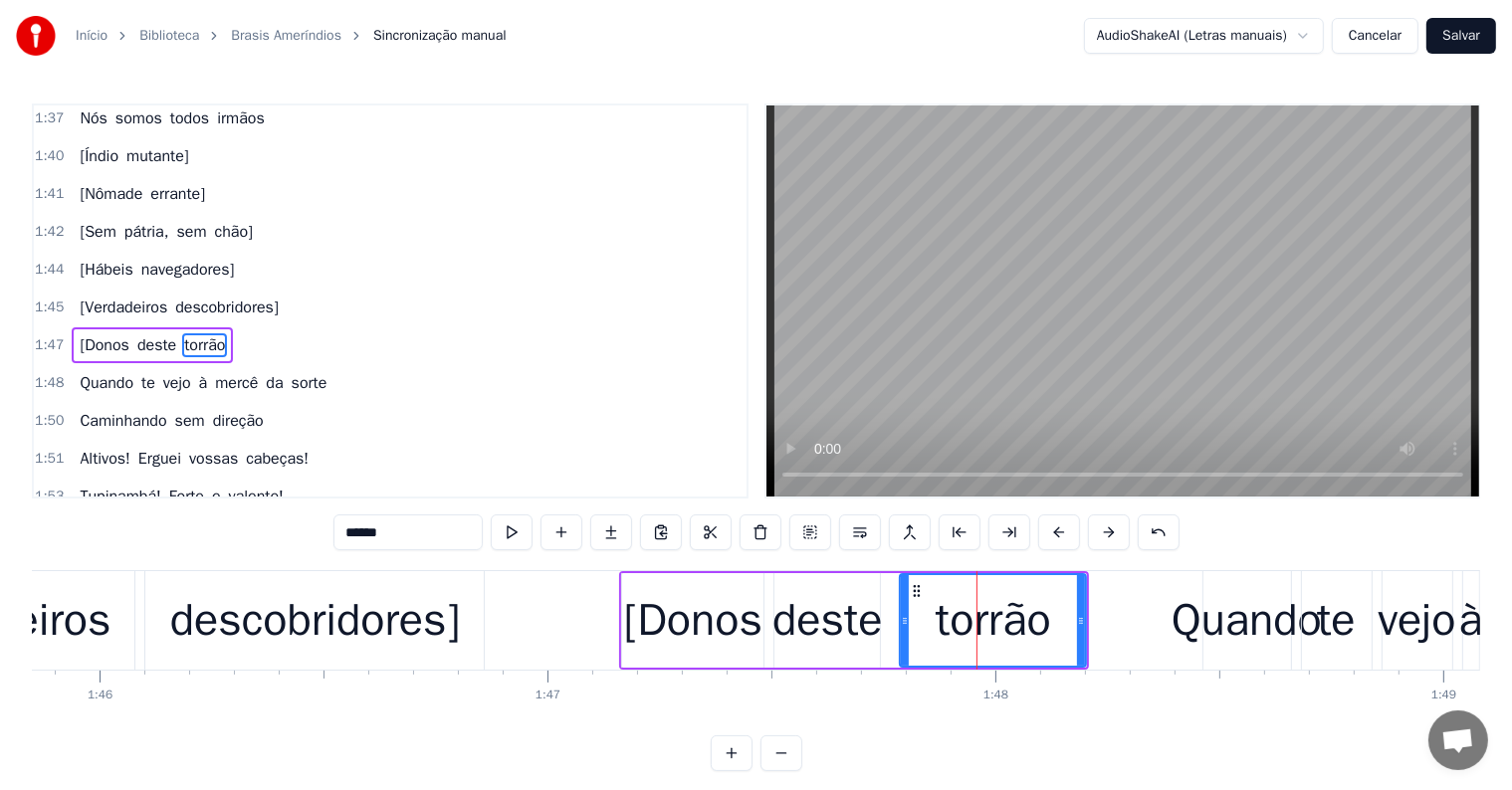 click on "******" at bounding box center (408, 532) 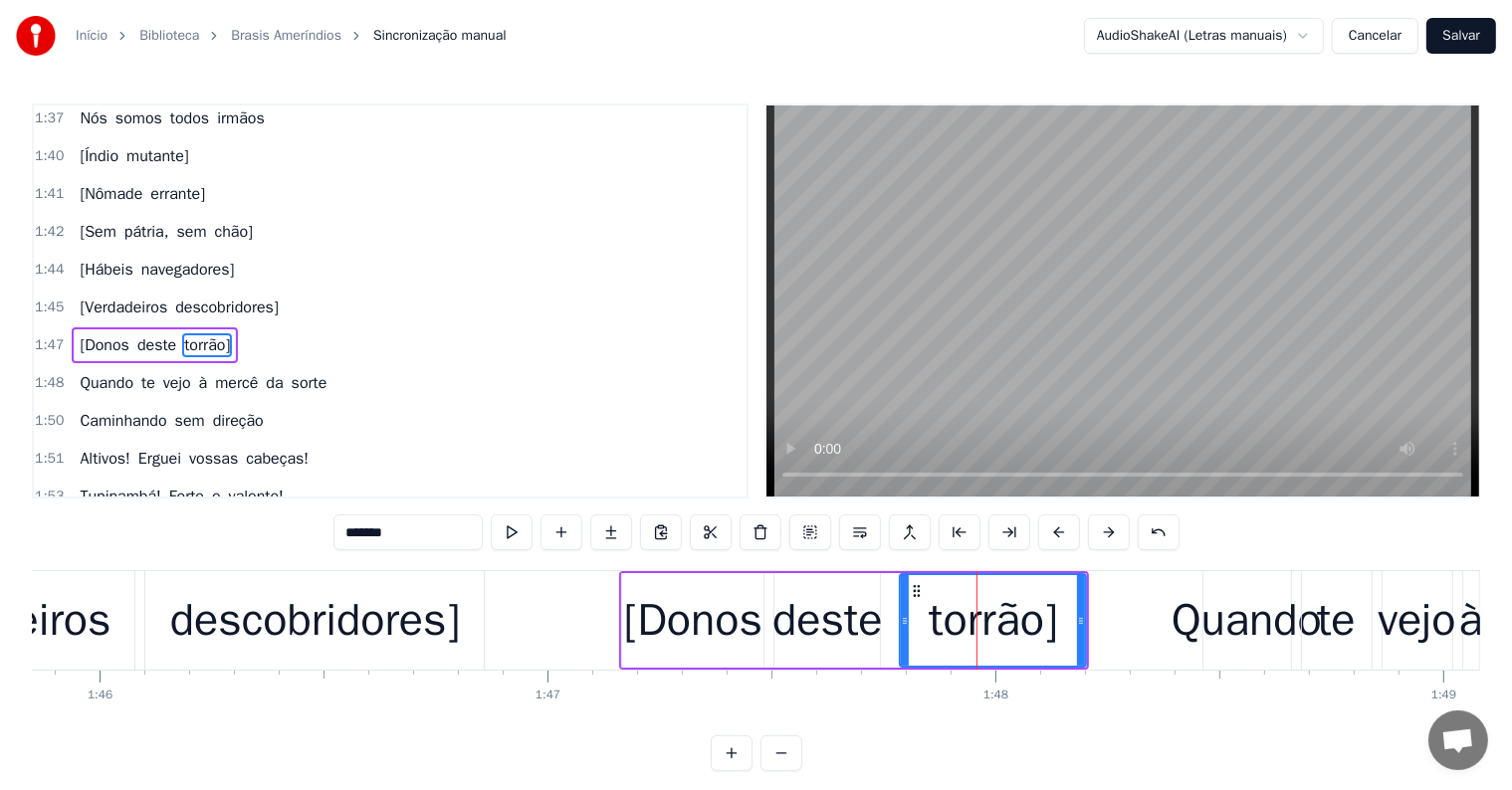 click on "[Verdadeiros" at bounding box center [-13, 620] 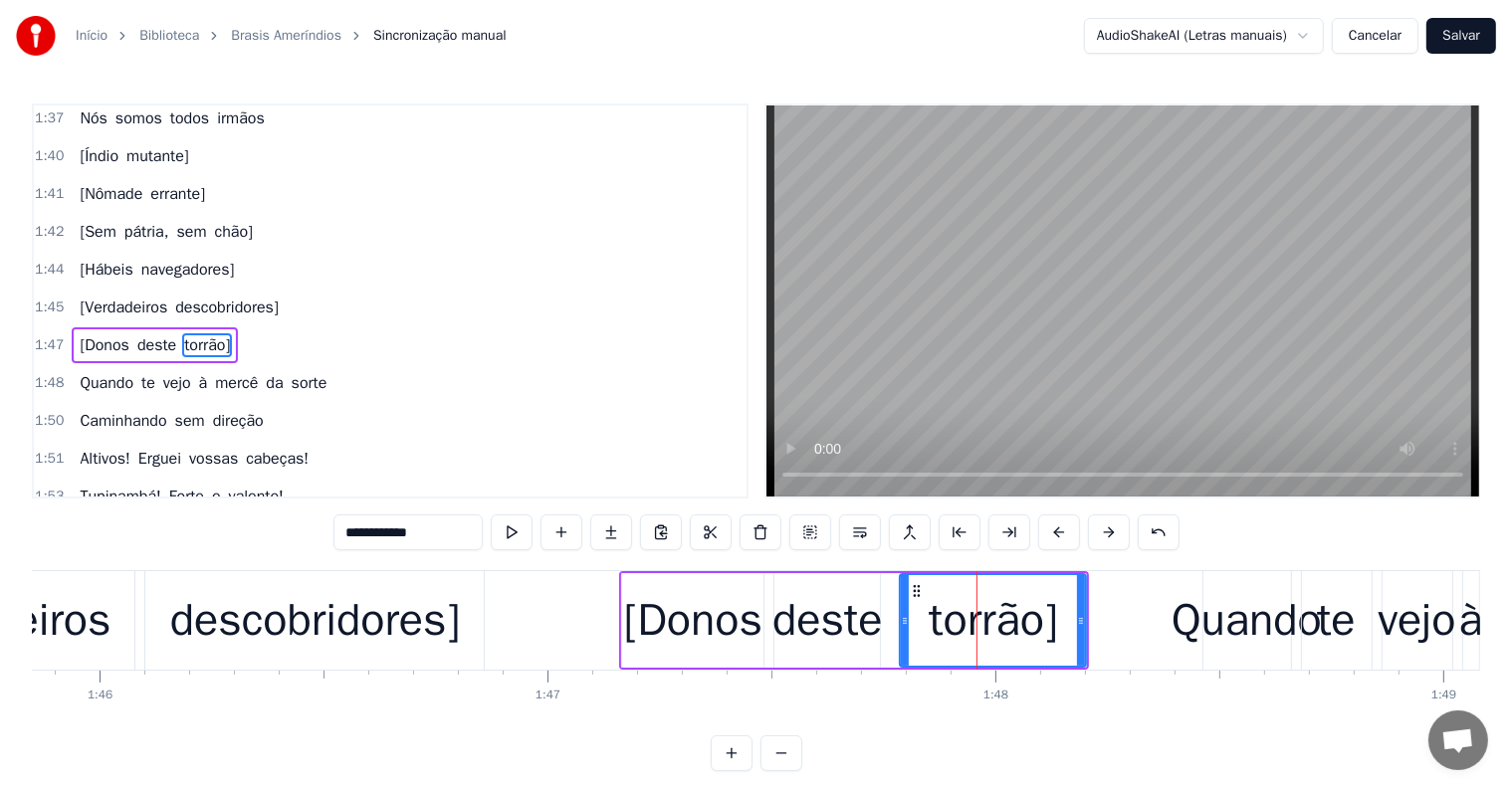 scroll, scrollTop: 1103, scrollLeft: 0, axis: vertical 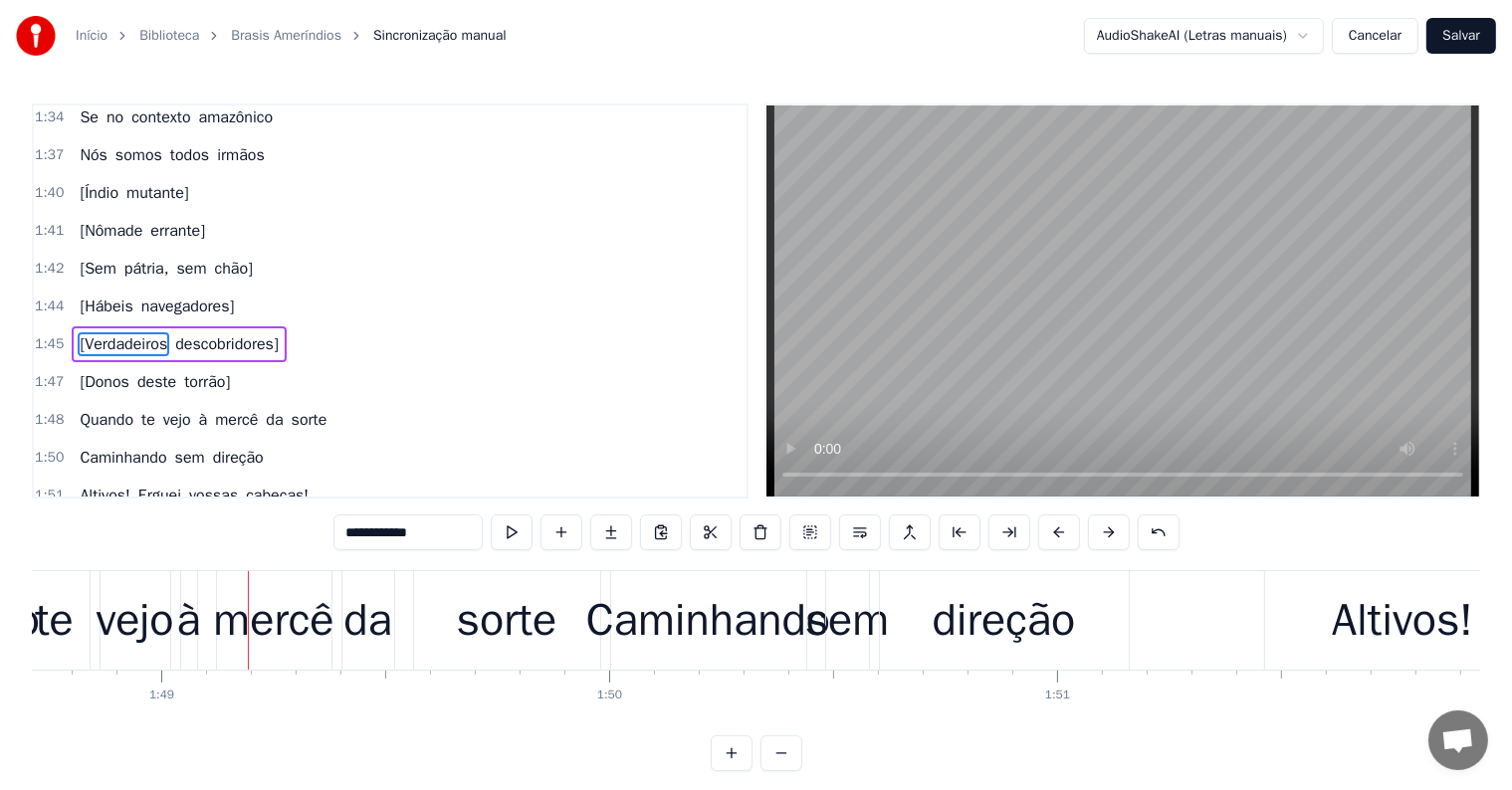click on "[Donos" at bounding box center (105, 382) 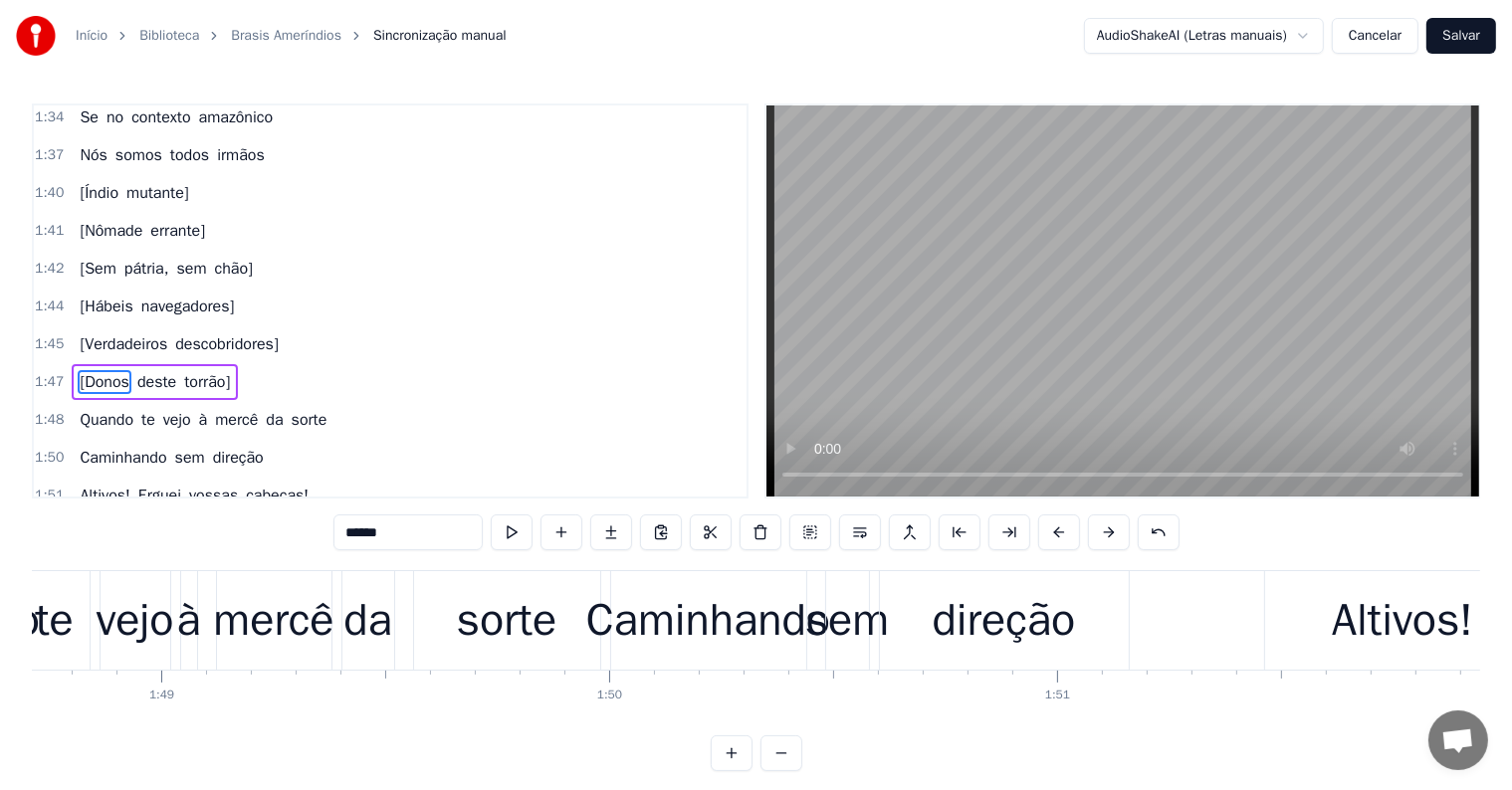 scroll, scrollTop: 1140, scrollLeft: 0, axis: vertical 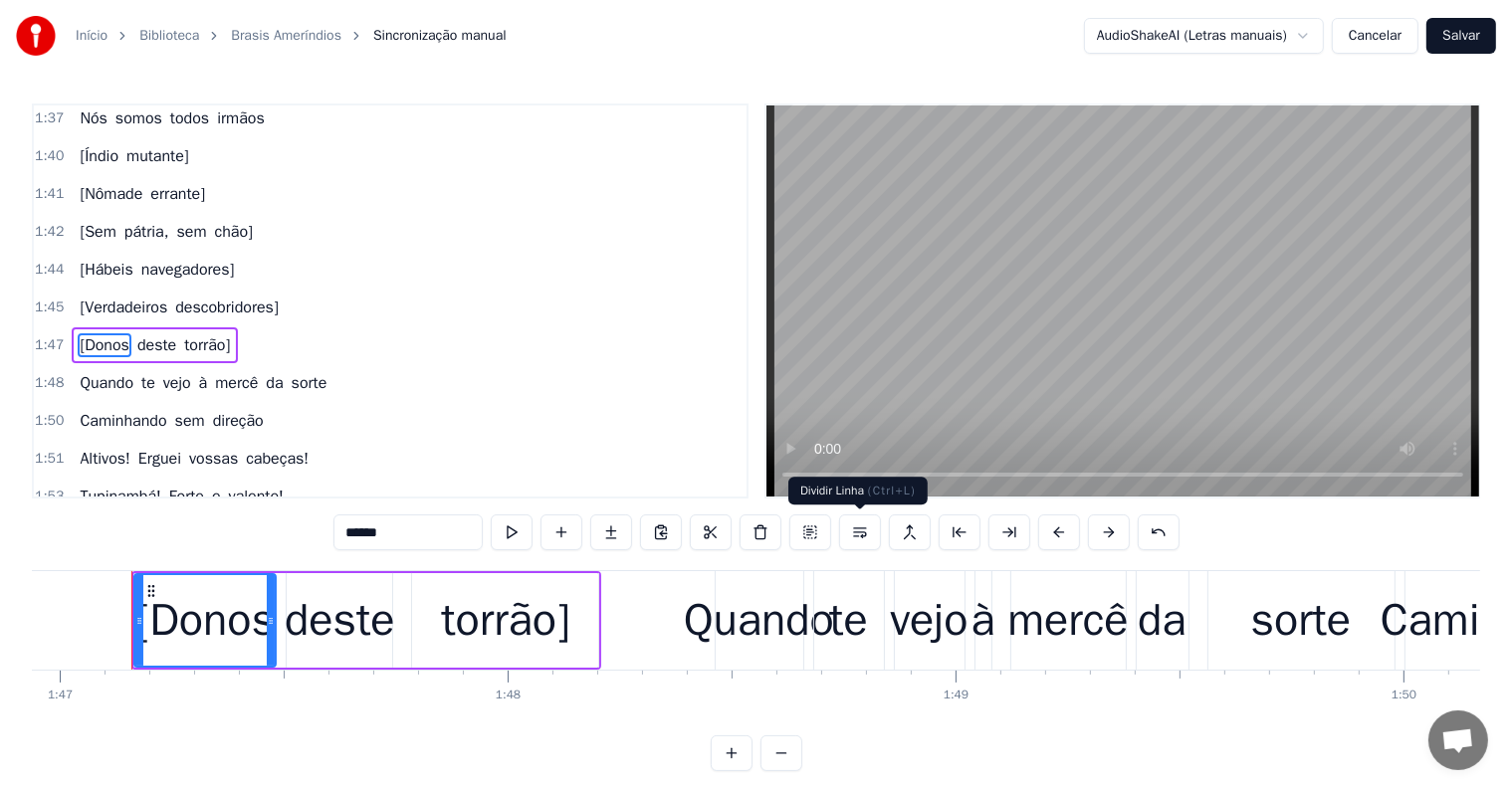 click at bounding box center (860, 532) 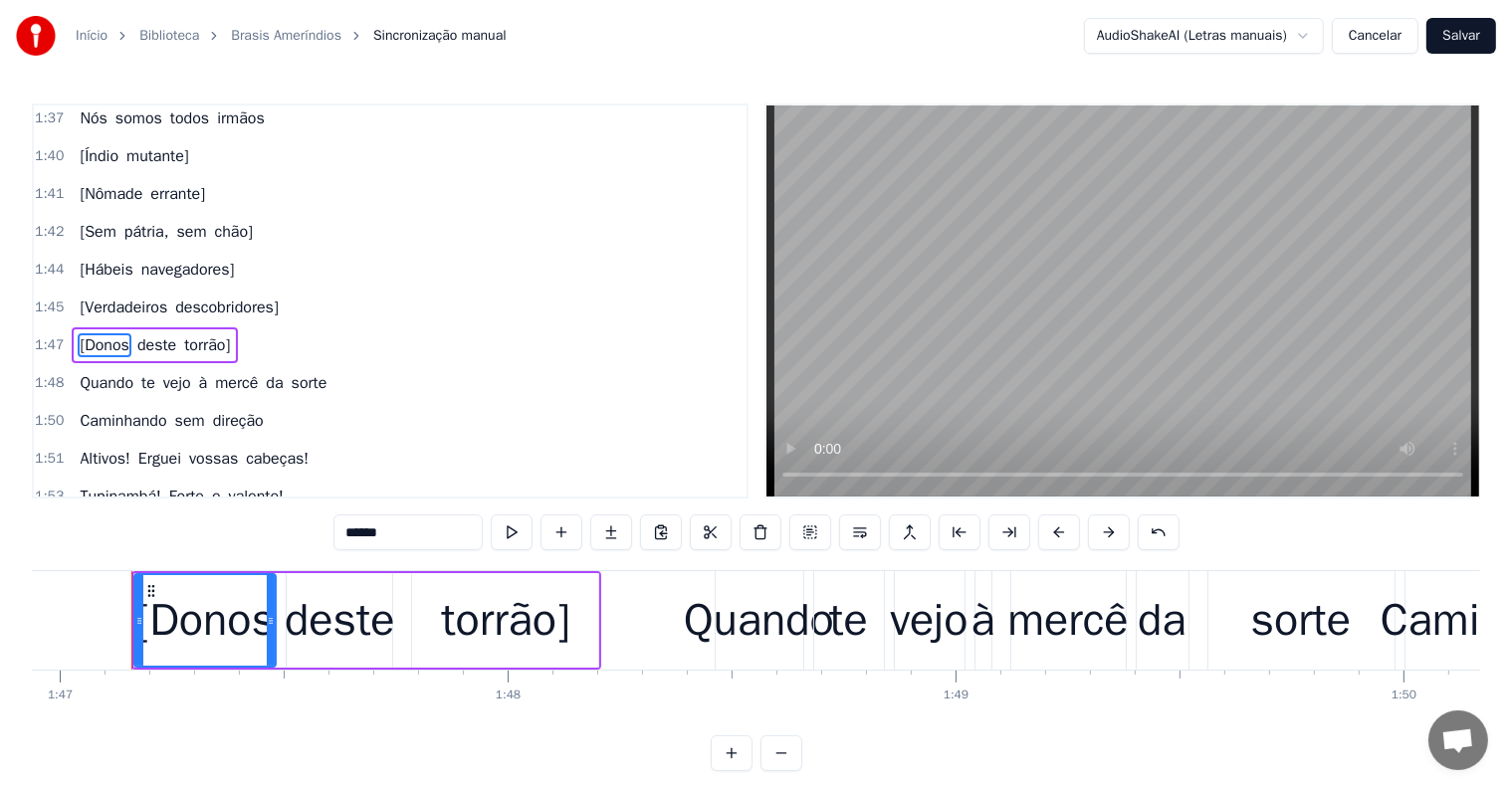 click on "[Donos" at bounding box center [205, 621] 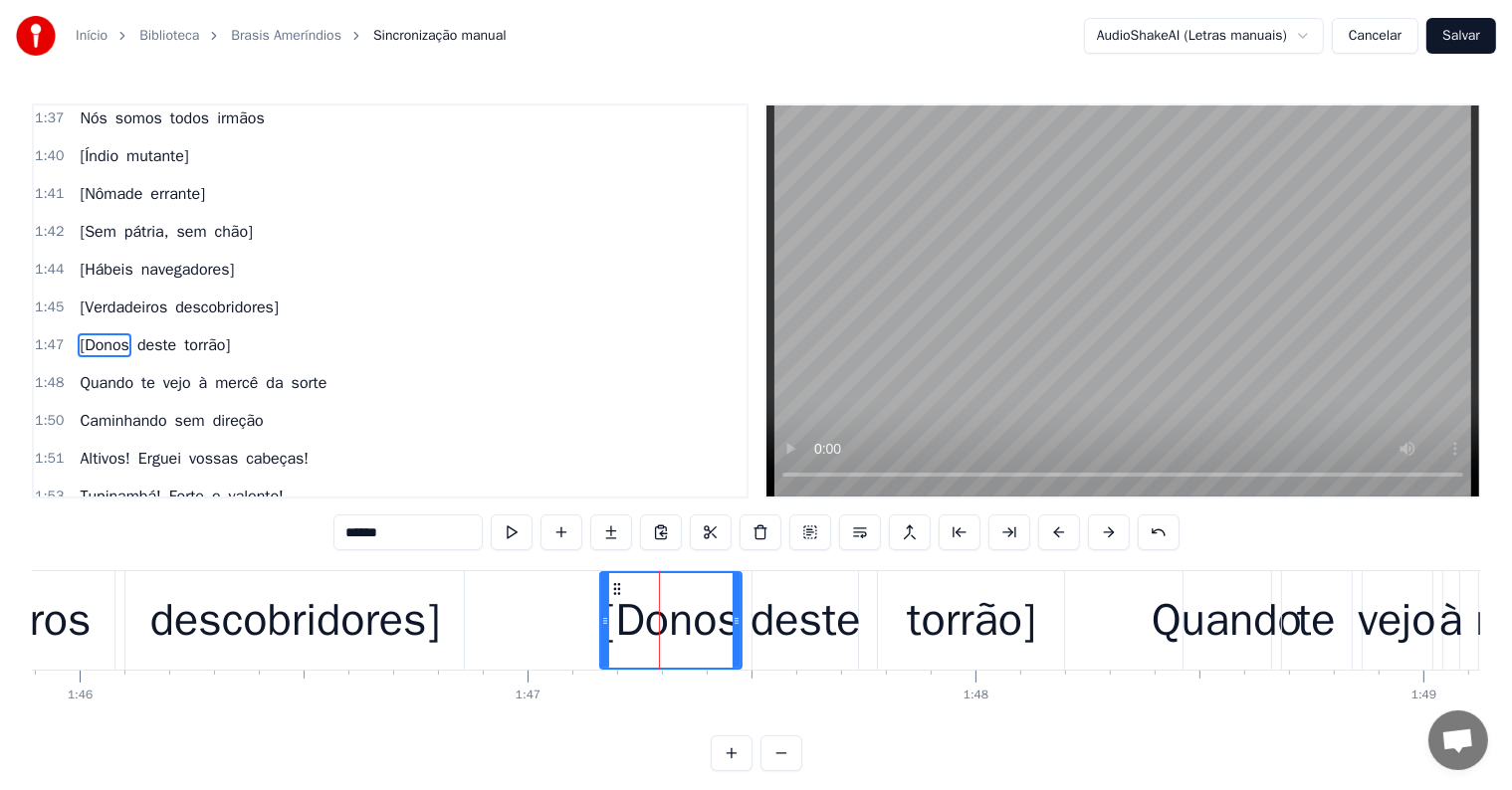 scroll, scrollTop: 0, scrollLeft: 47422, axis: horizontal 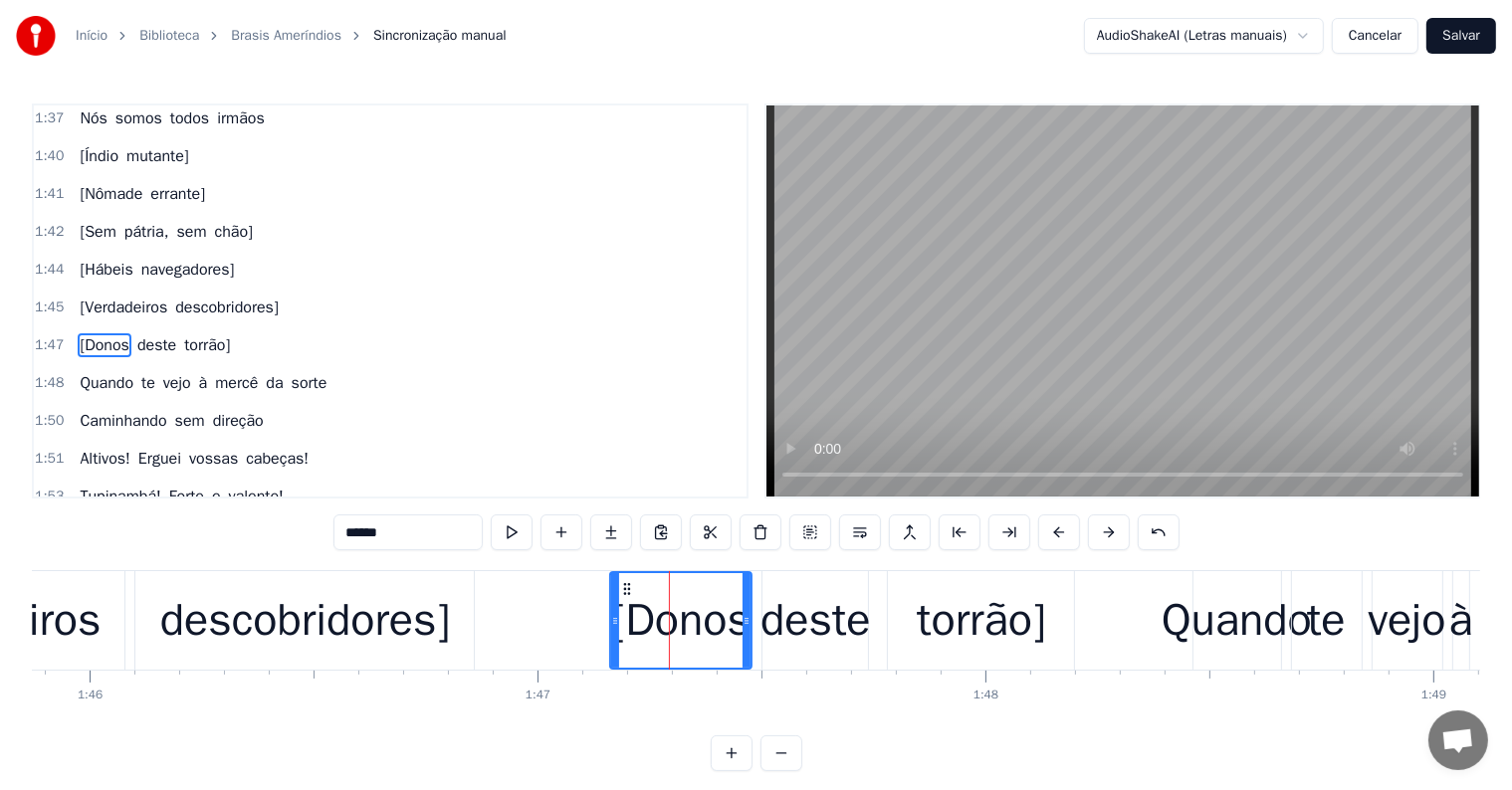 click on "[Verdadeiros" at bounding box center (-23, 621) 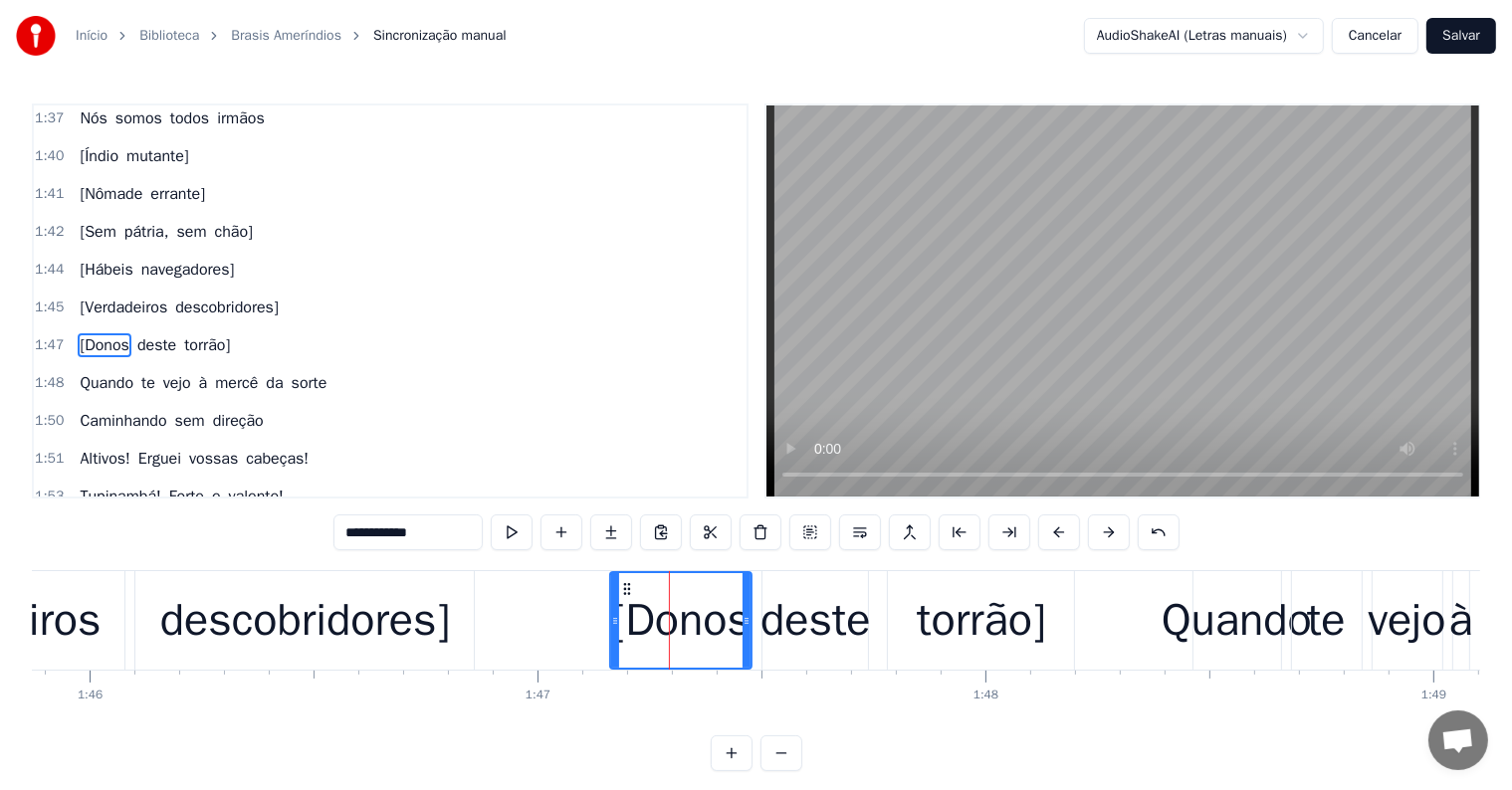 scroll, scrollTop: 1103, scrollLeft: 0, axis: vertical 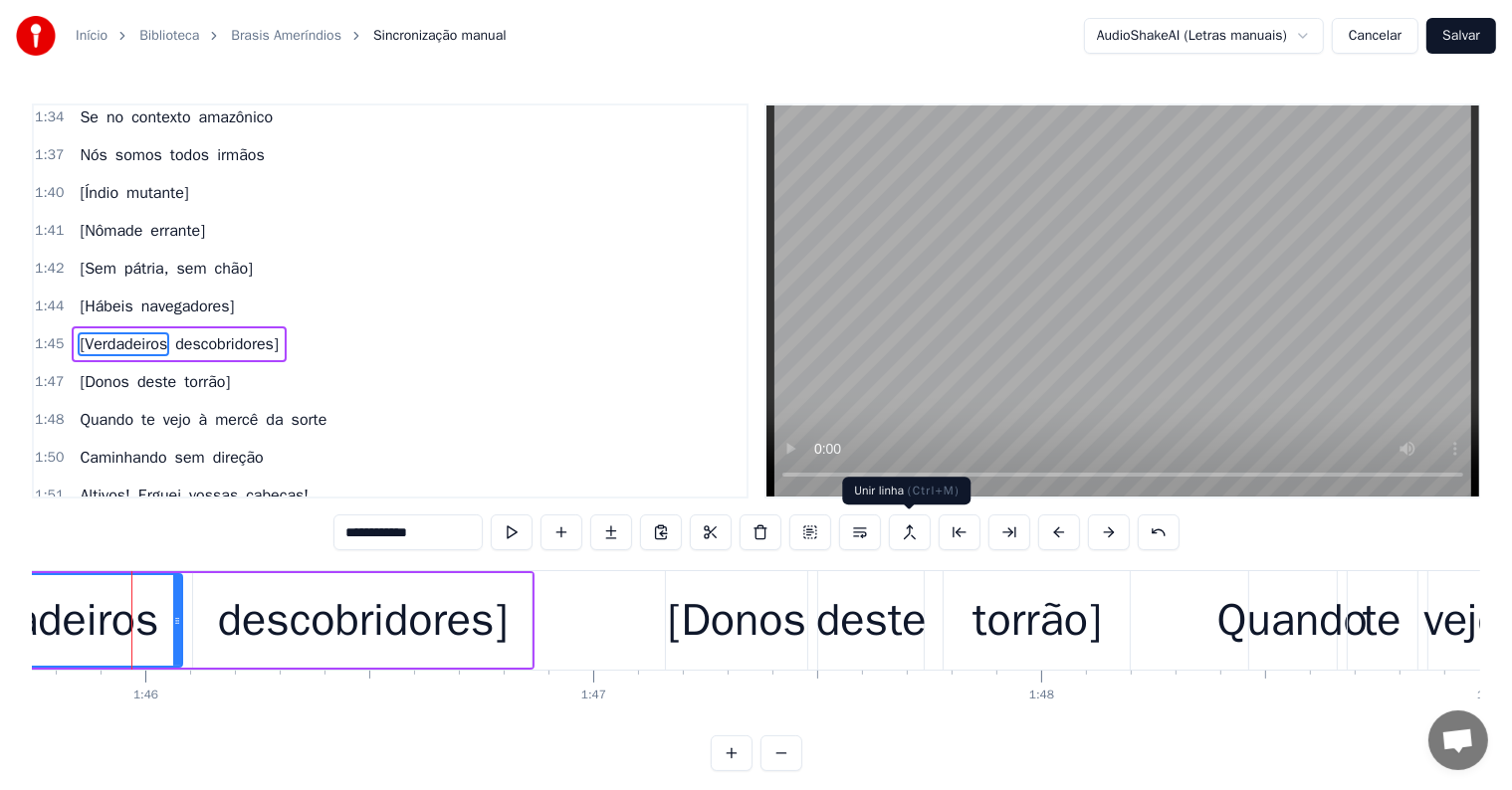 click at bounding box center [910, 532] 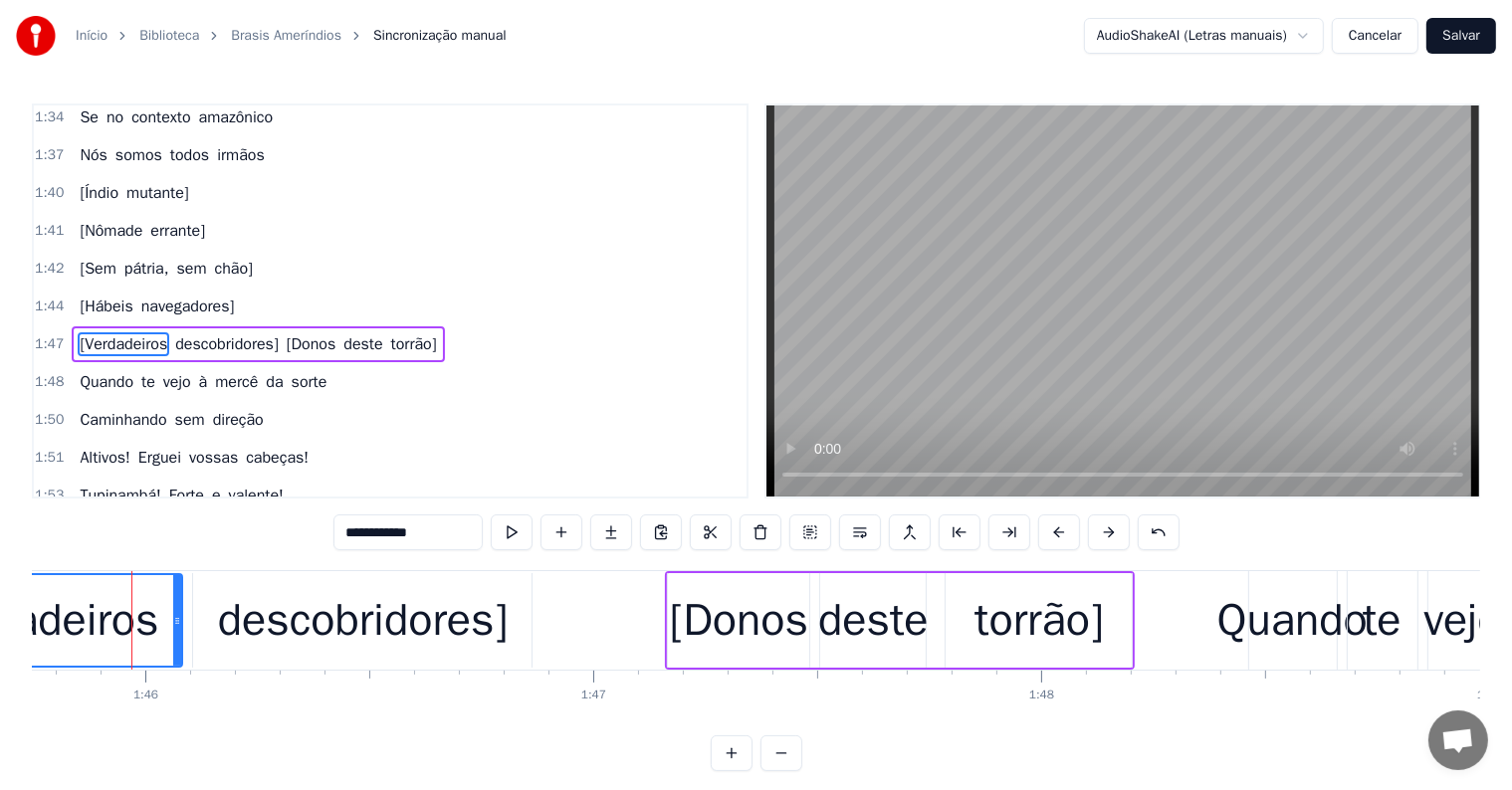 click on "[Hábeis" at bounding box center (106, 306) 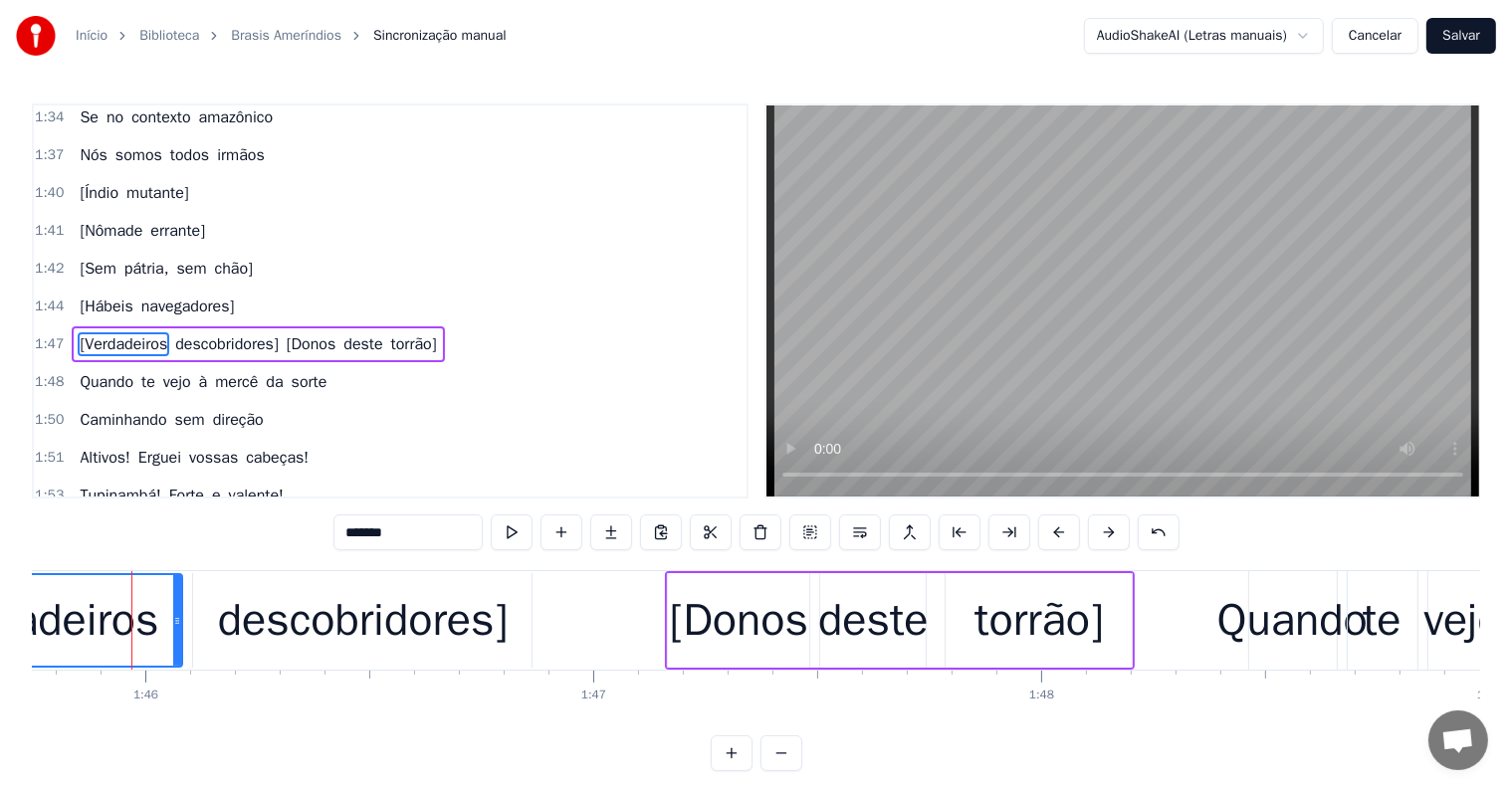 scroll, scrollTop: 1101, scrollLeft: 0, axis: vertical 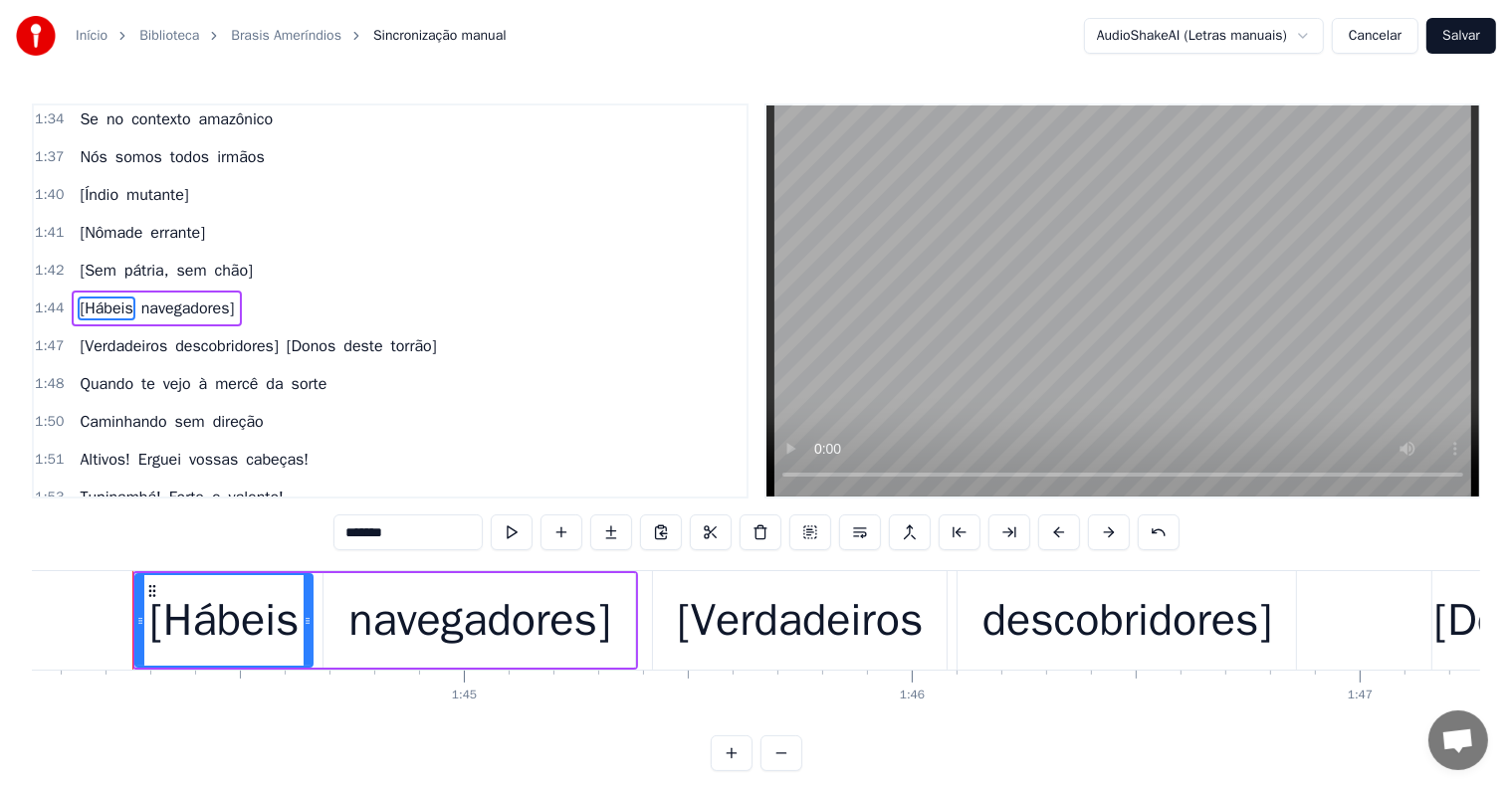 click on "[Verdadeiros" at bounding box center [123, 346] 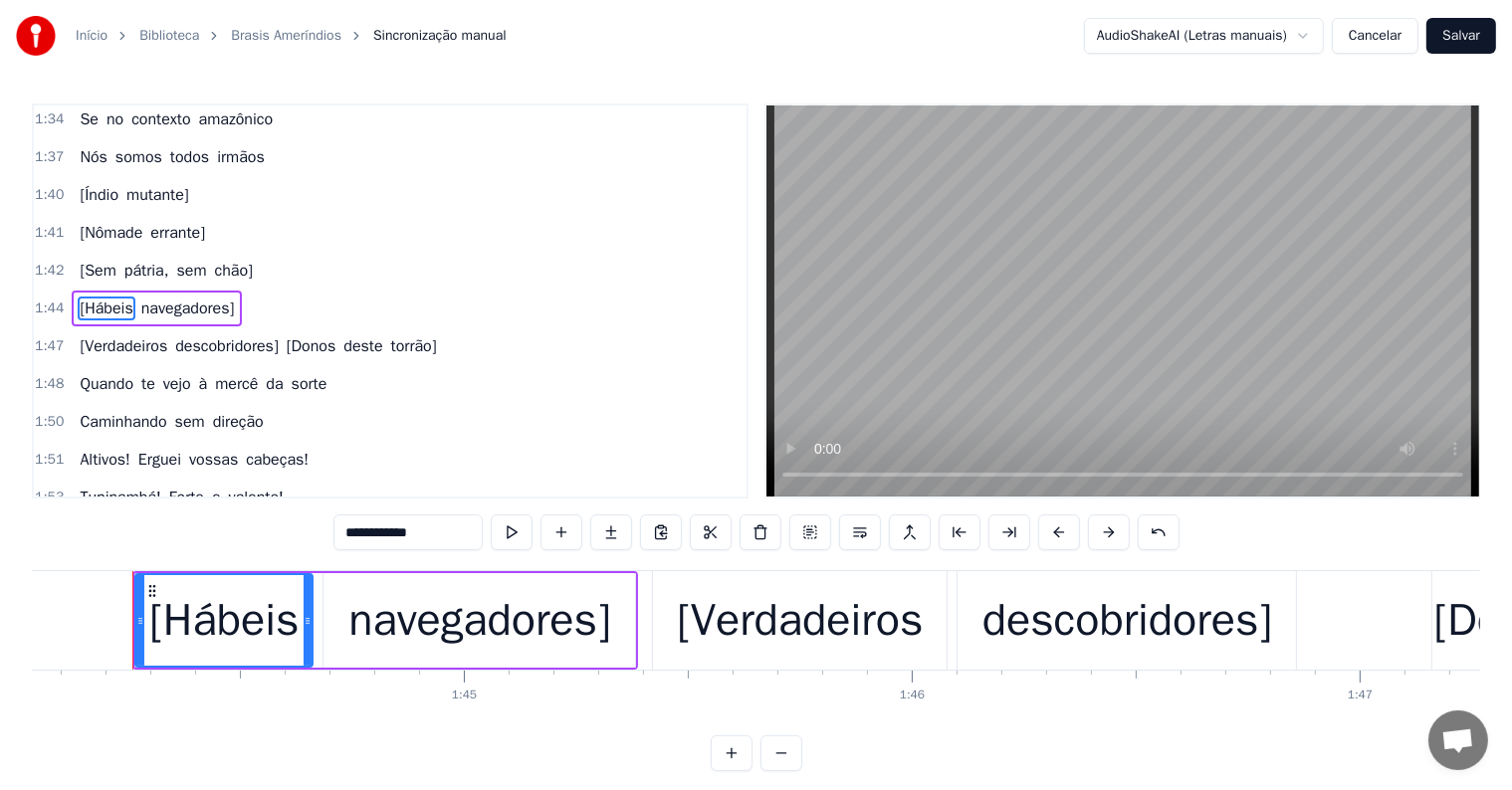 scroll, scrollTop: 1103, scrollLeft: 0, axis: vertical 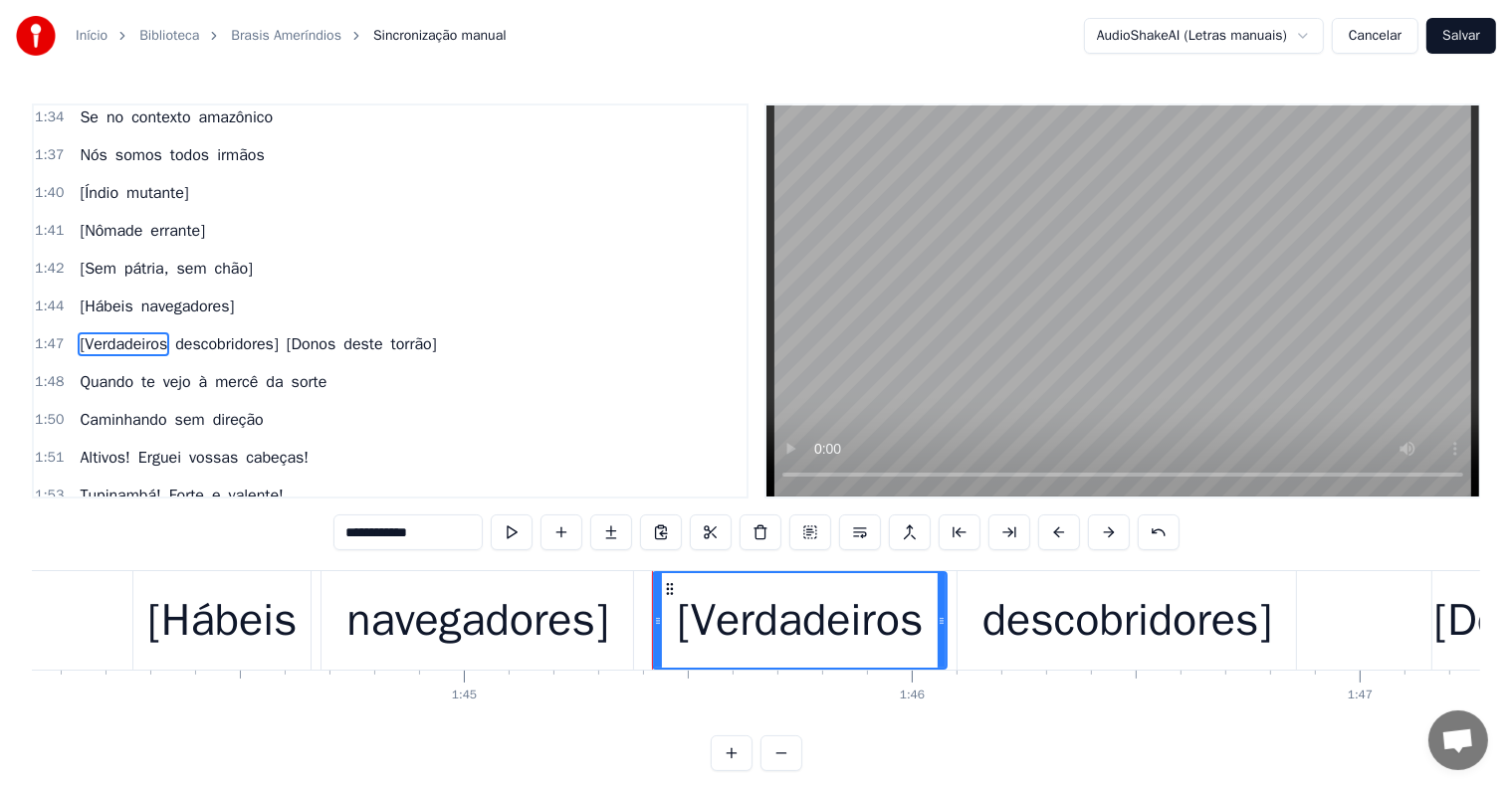 click on "[Hábeis" at bounding box center [106, 306] 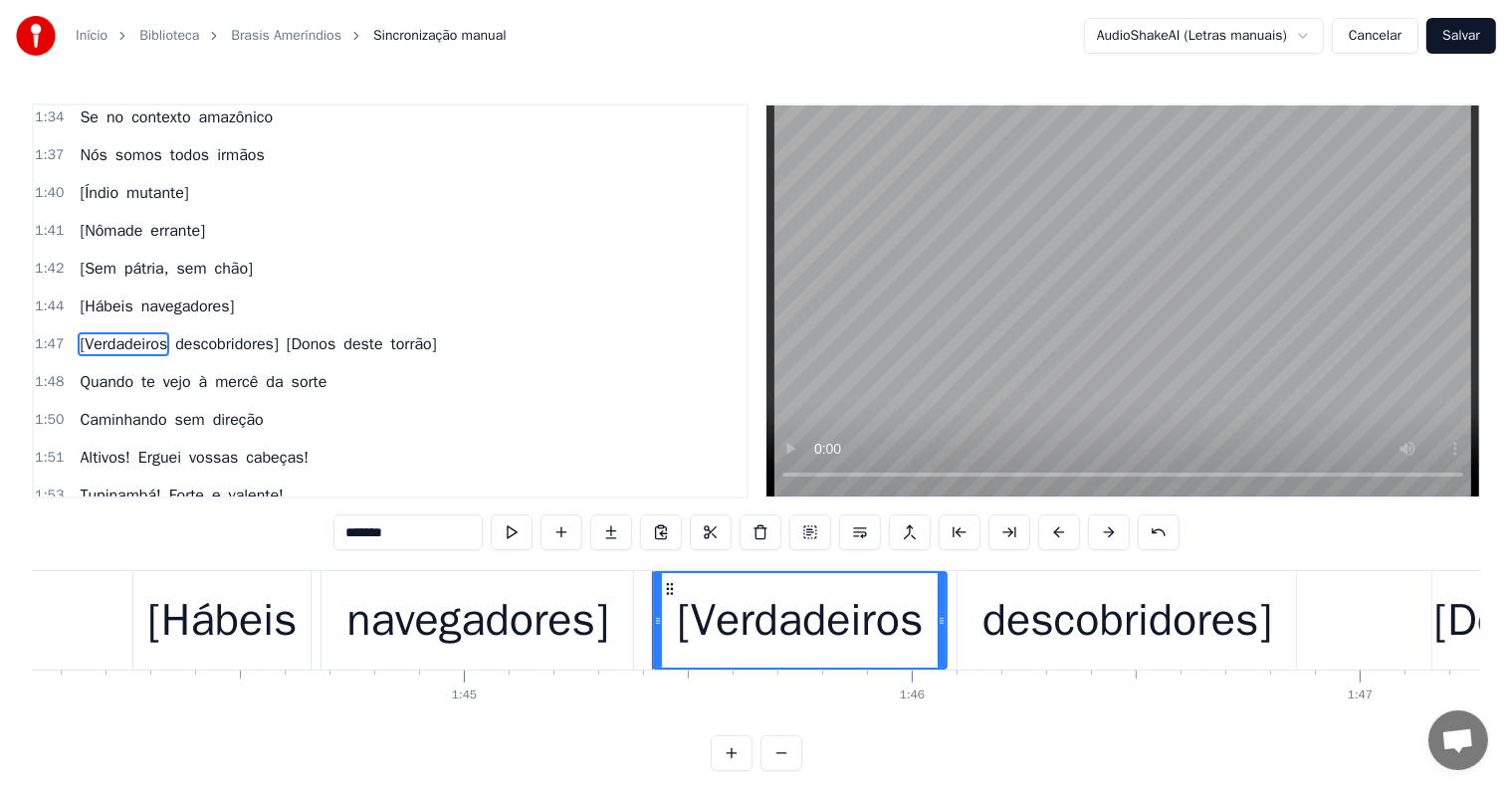 scroll, scrollTop: 1067, scrollLeft: 0, axis: vertical 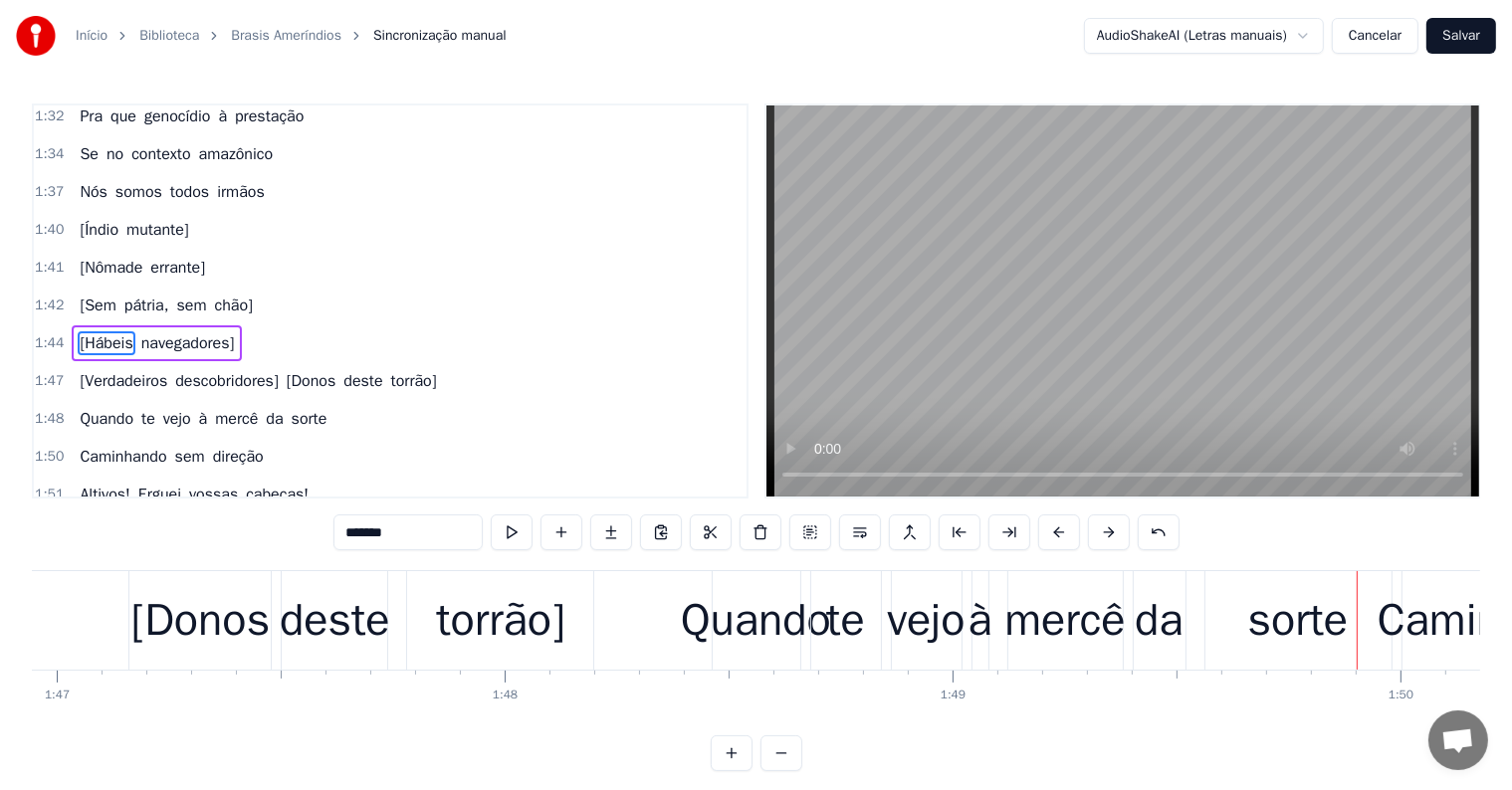 click on "Quando" at bounding box center (756, 621) 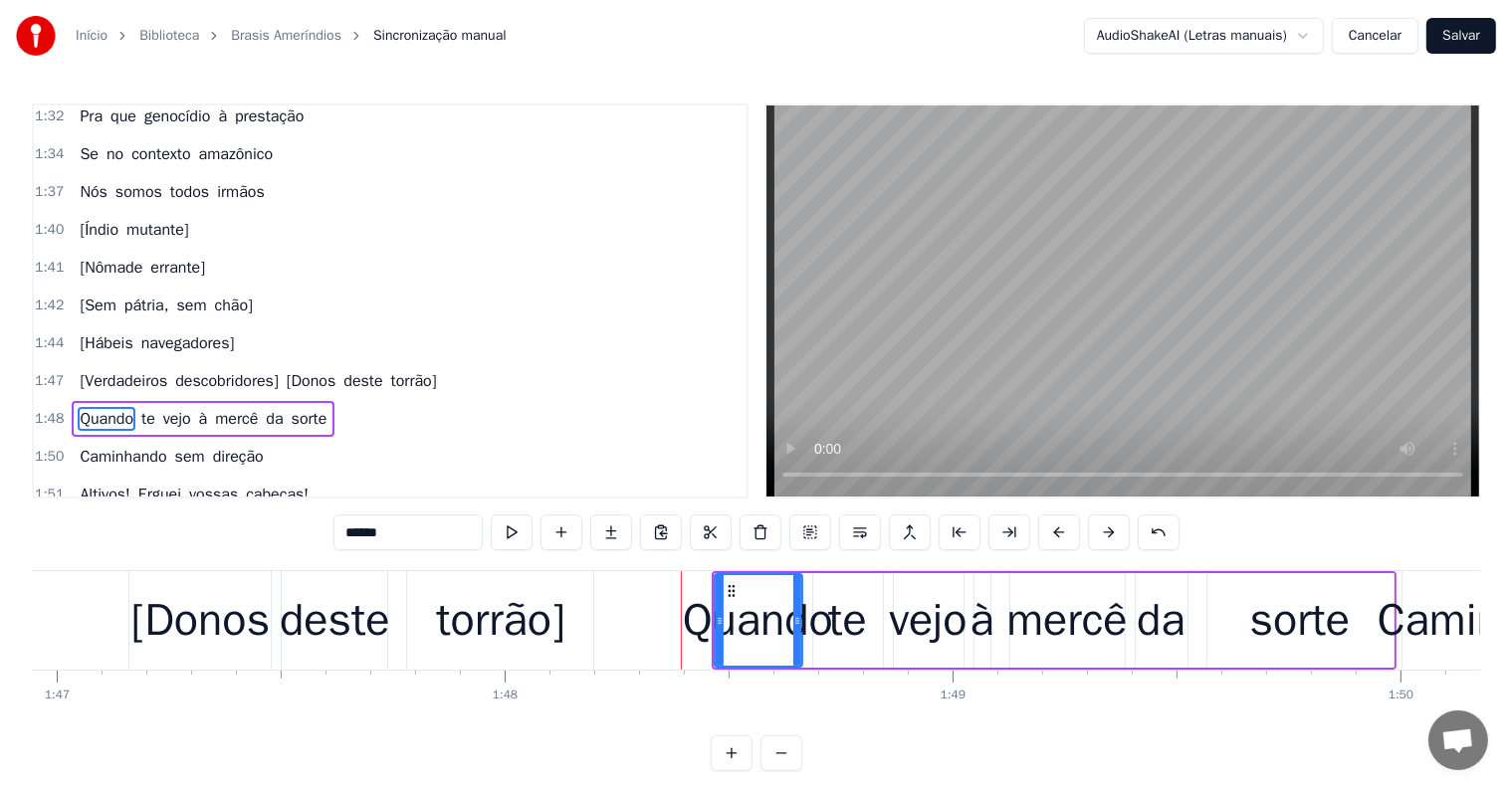 scroll, scrollTop: 1140, scrollLeft: 0, axis: vertical 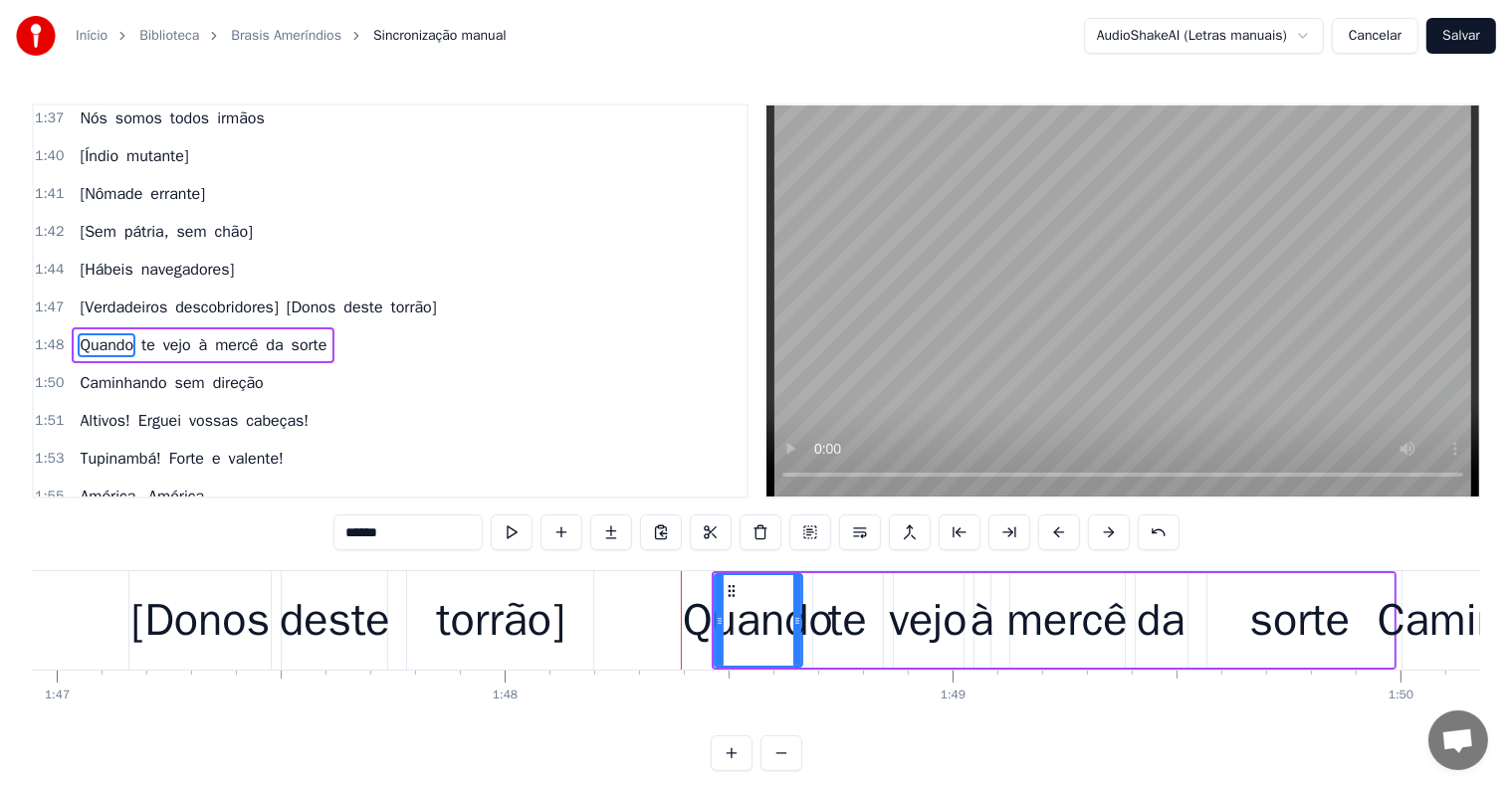 click on "******" at bounding box center [408, 532] 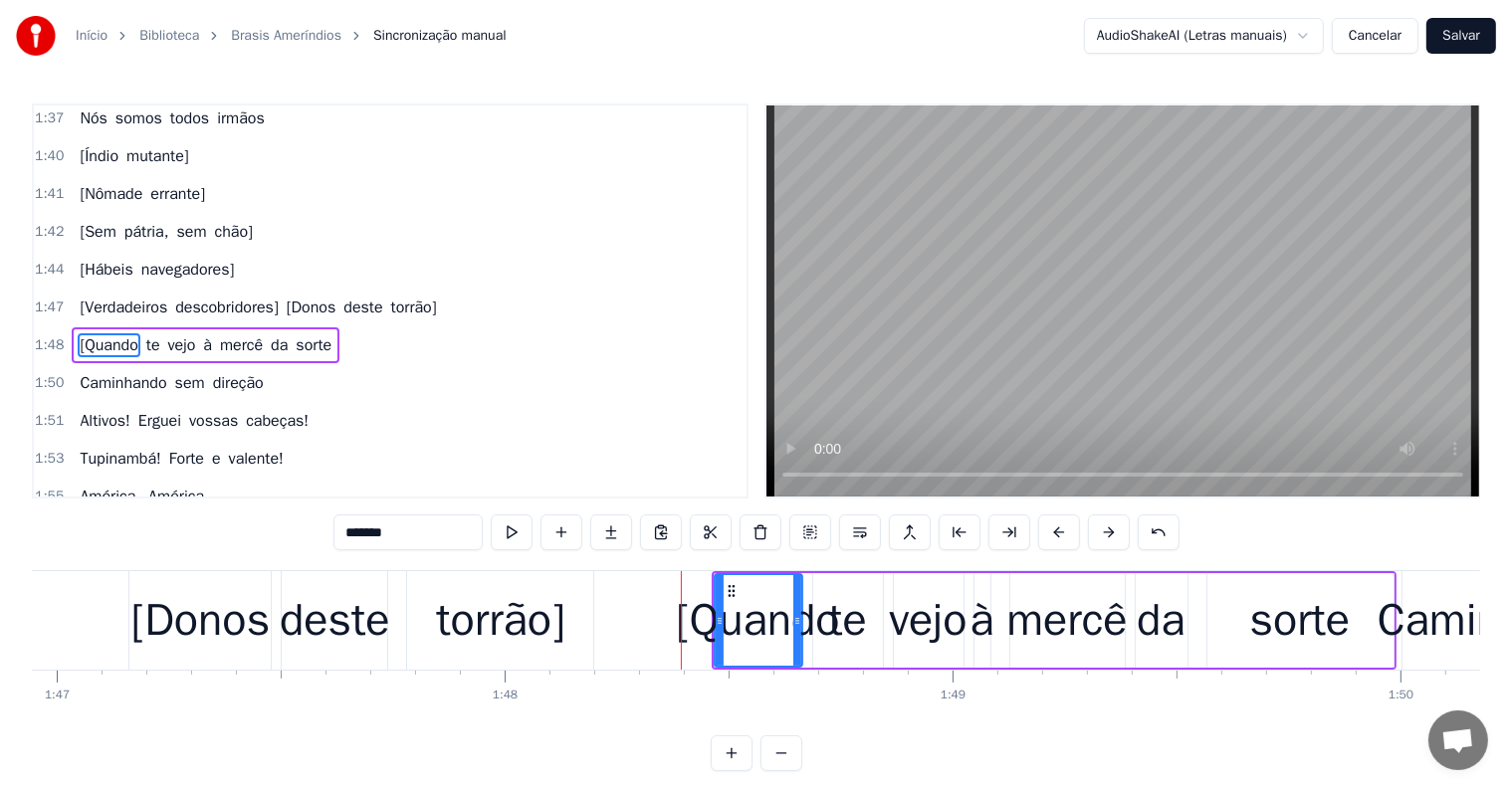 click on "sorte" at bounding box center (1300, 621) 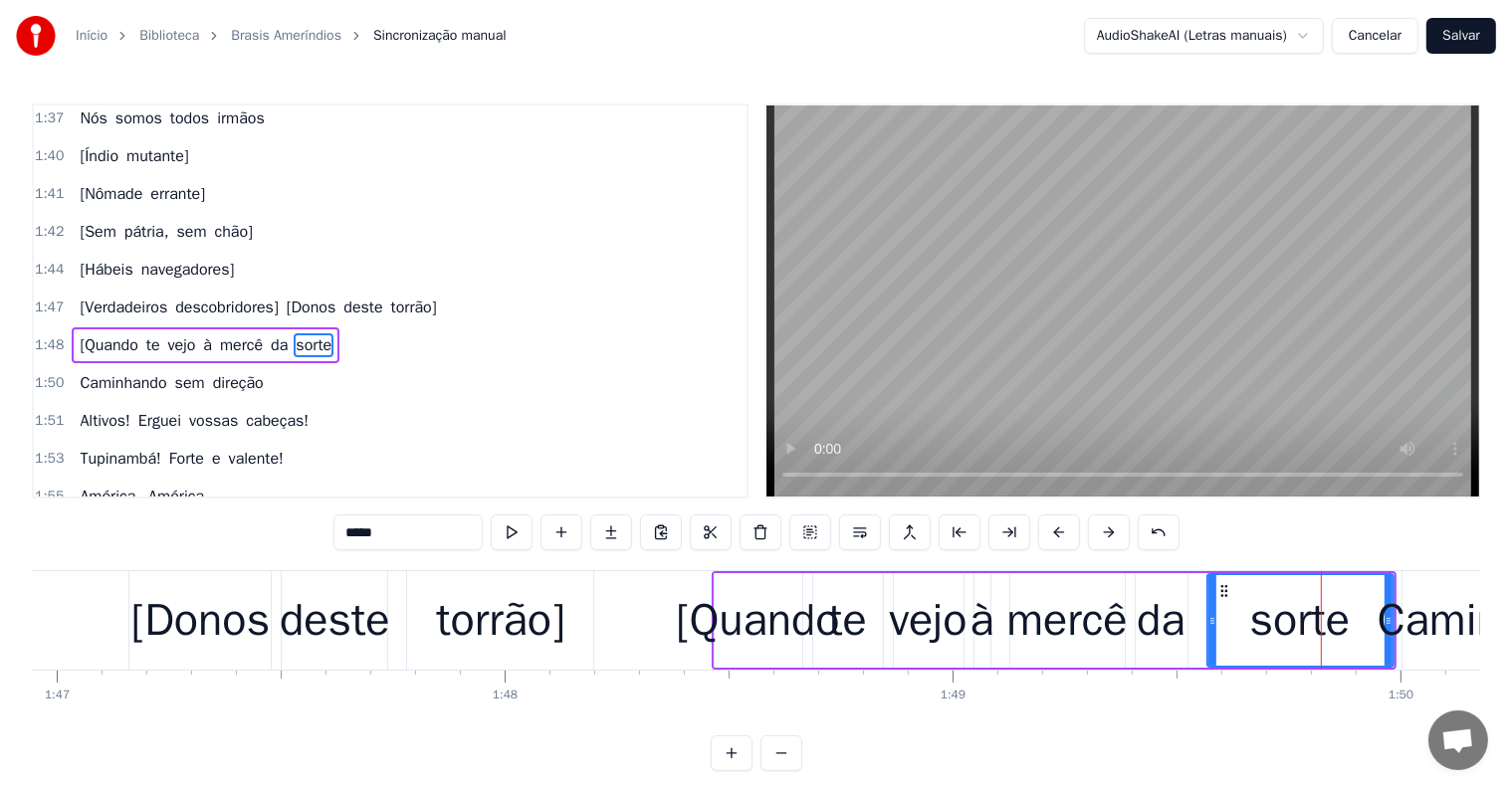 click on "*****" at bounding box center [408, 532] 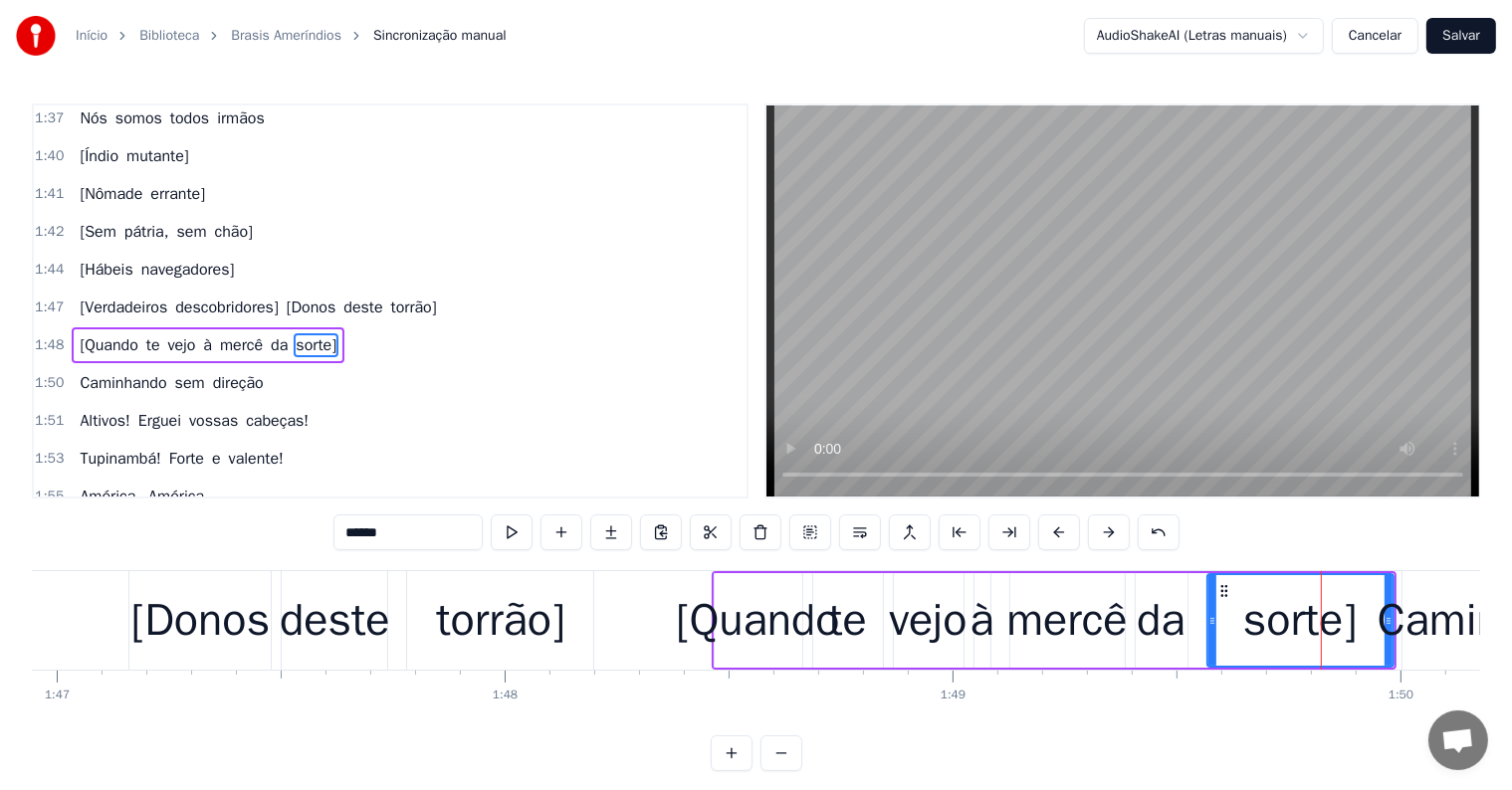 click on "[Donos" at bounding box center [200, 621] 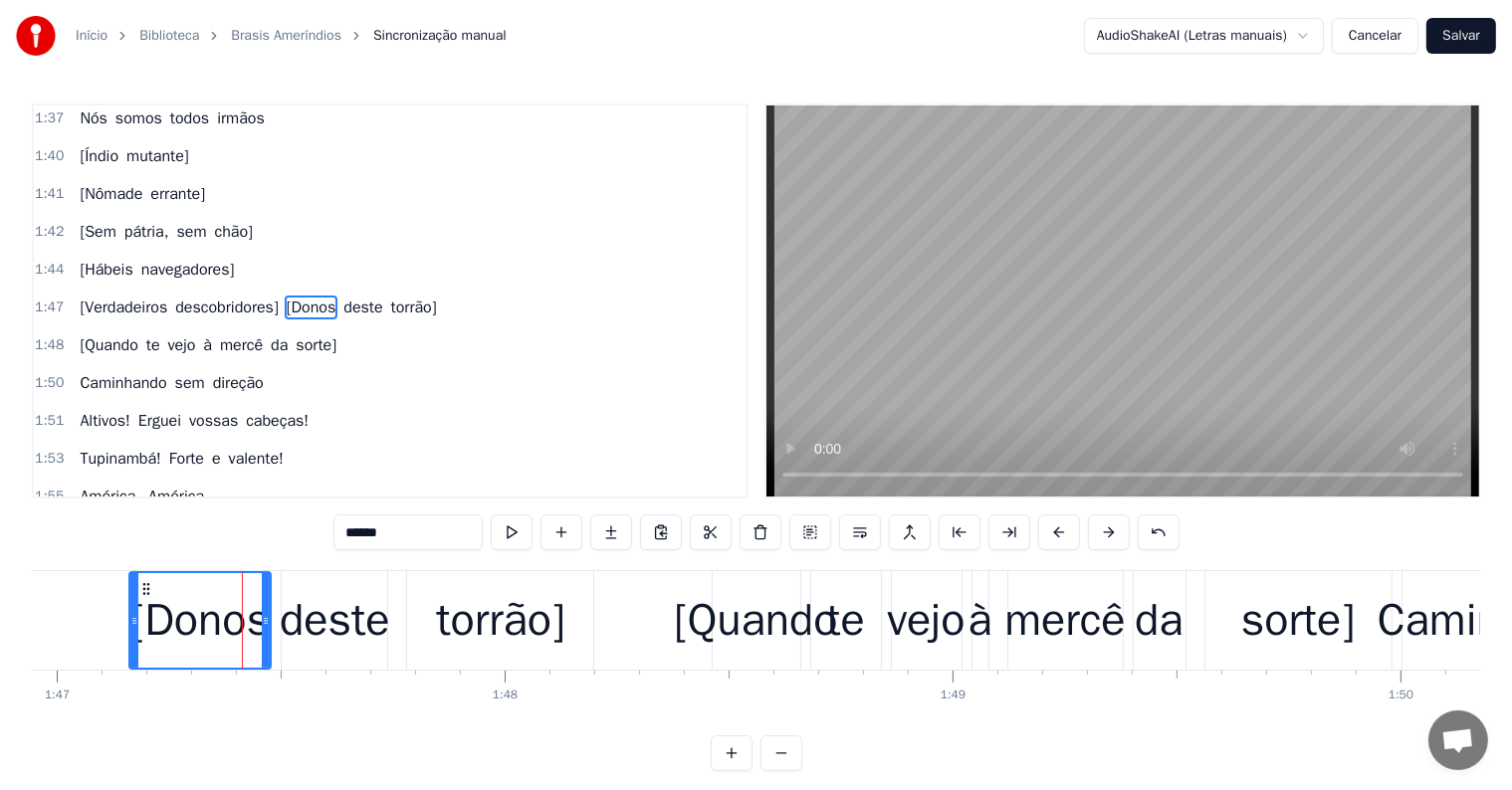 scroll, scrollTop: 1103, scrollLeft: 0, axis: vertical 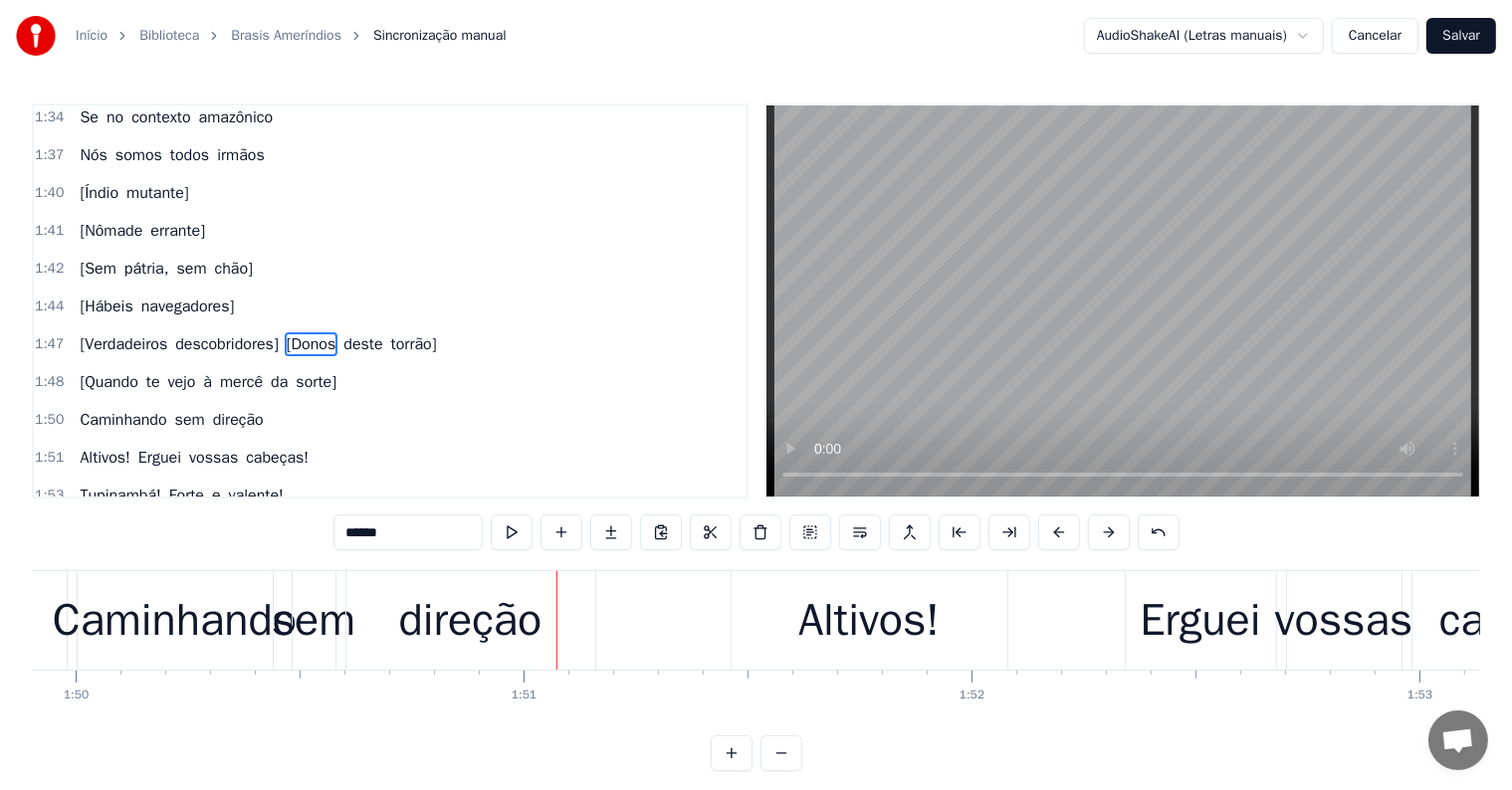click on "Caminhando" at bounding box center [174, 621] 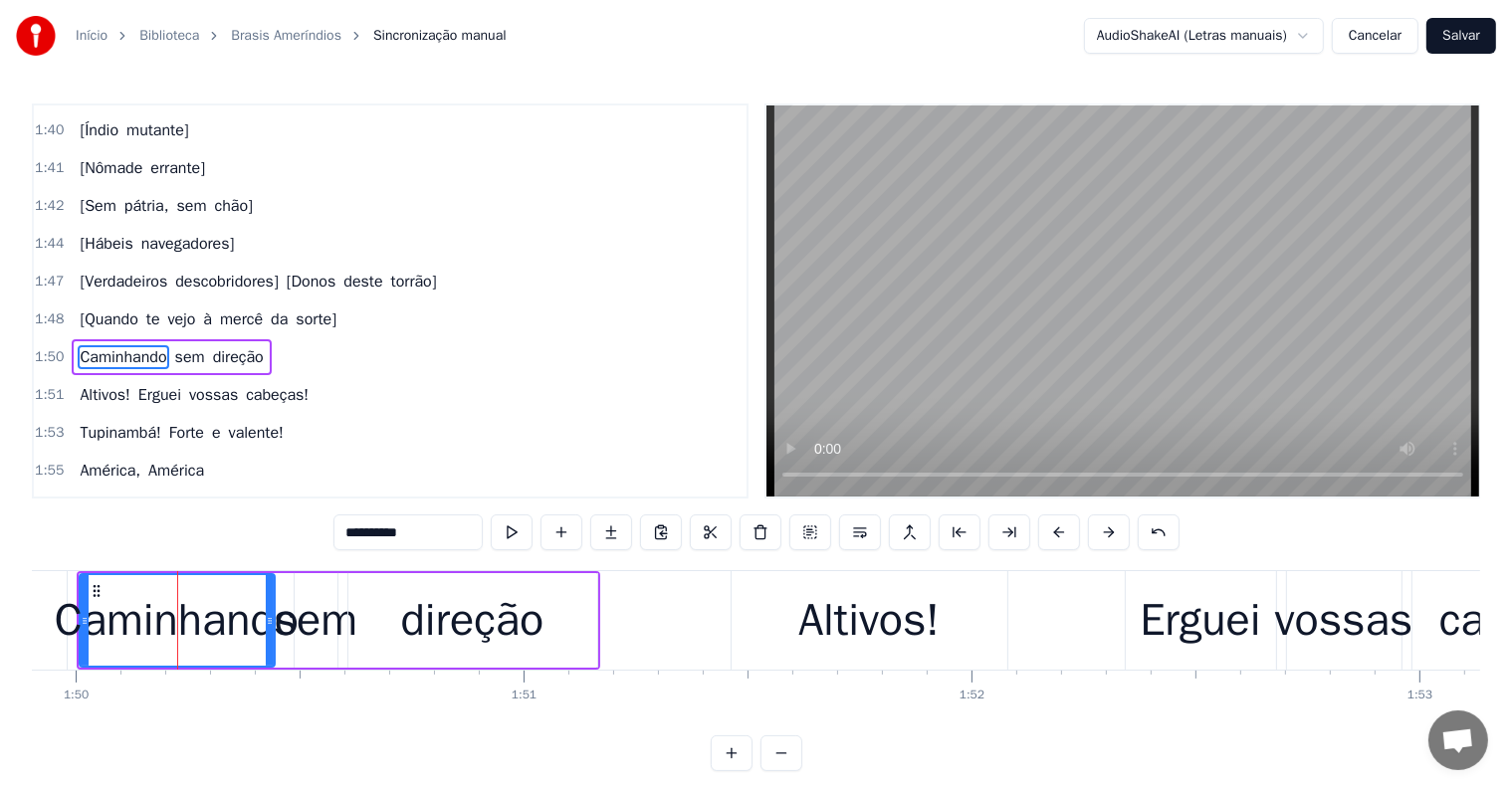 scroll, scrollTop: 1177, scrollLeft: 0, axis: vertical 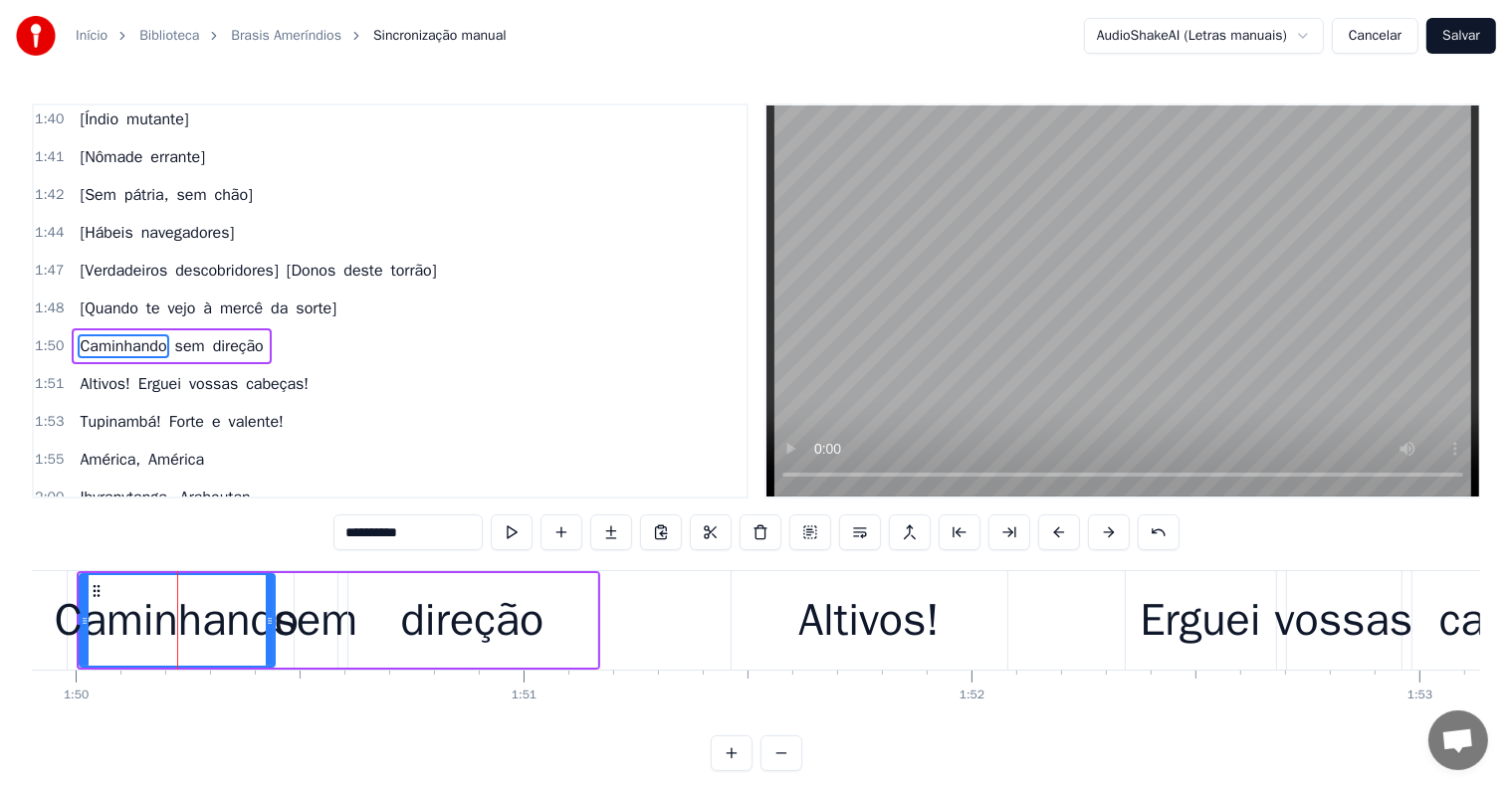 click on "**********" at bounding box center (408, 532) 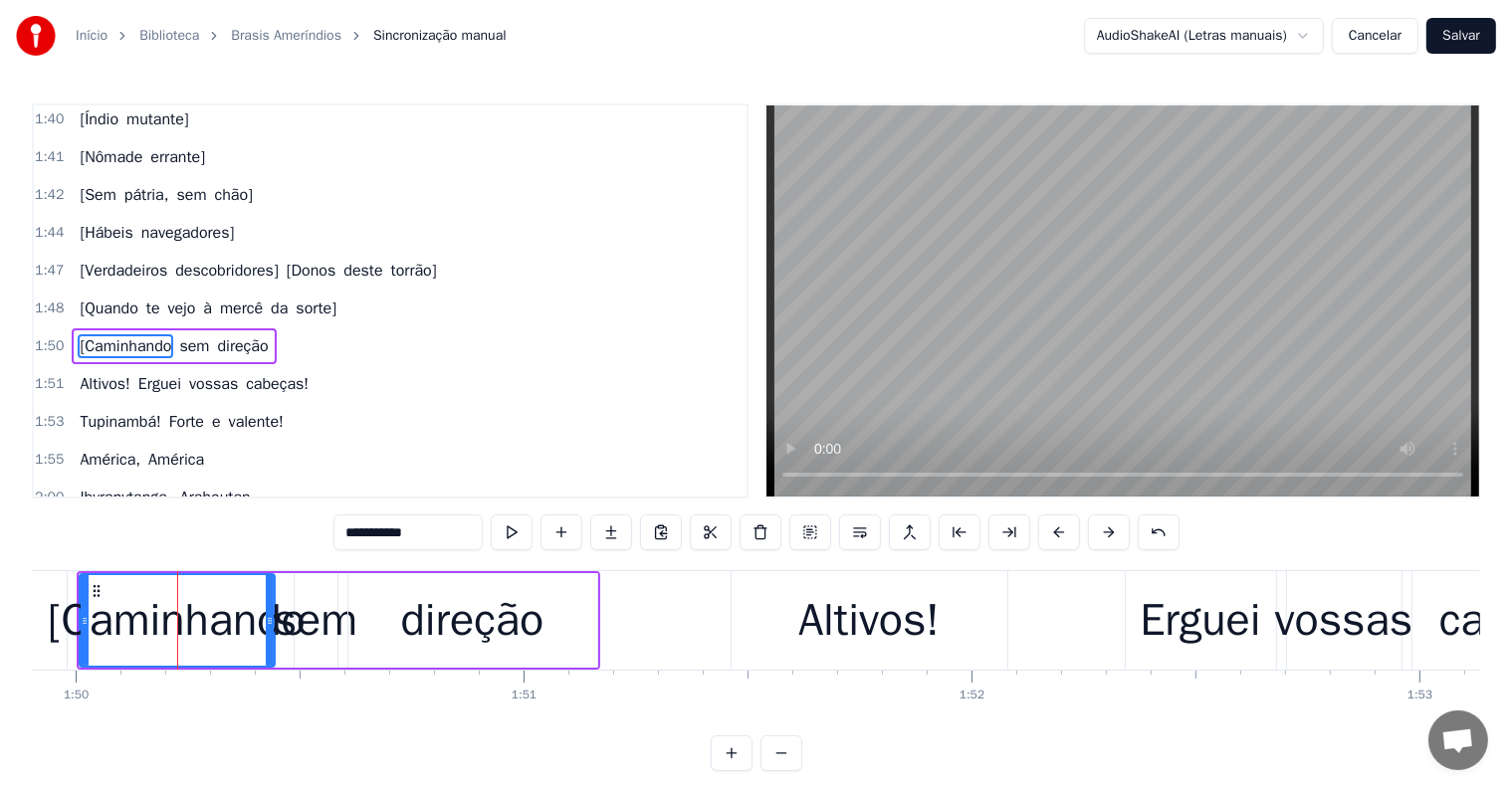 click on "direção" at bounding box center [473, 620] 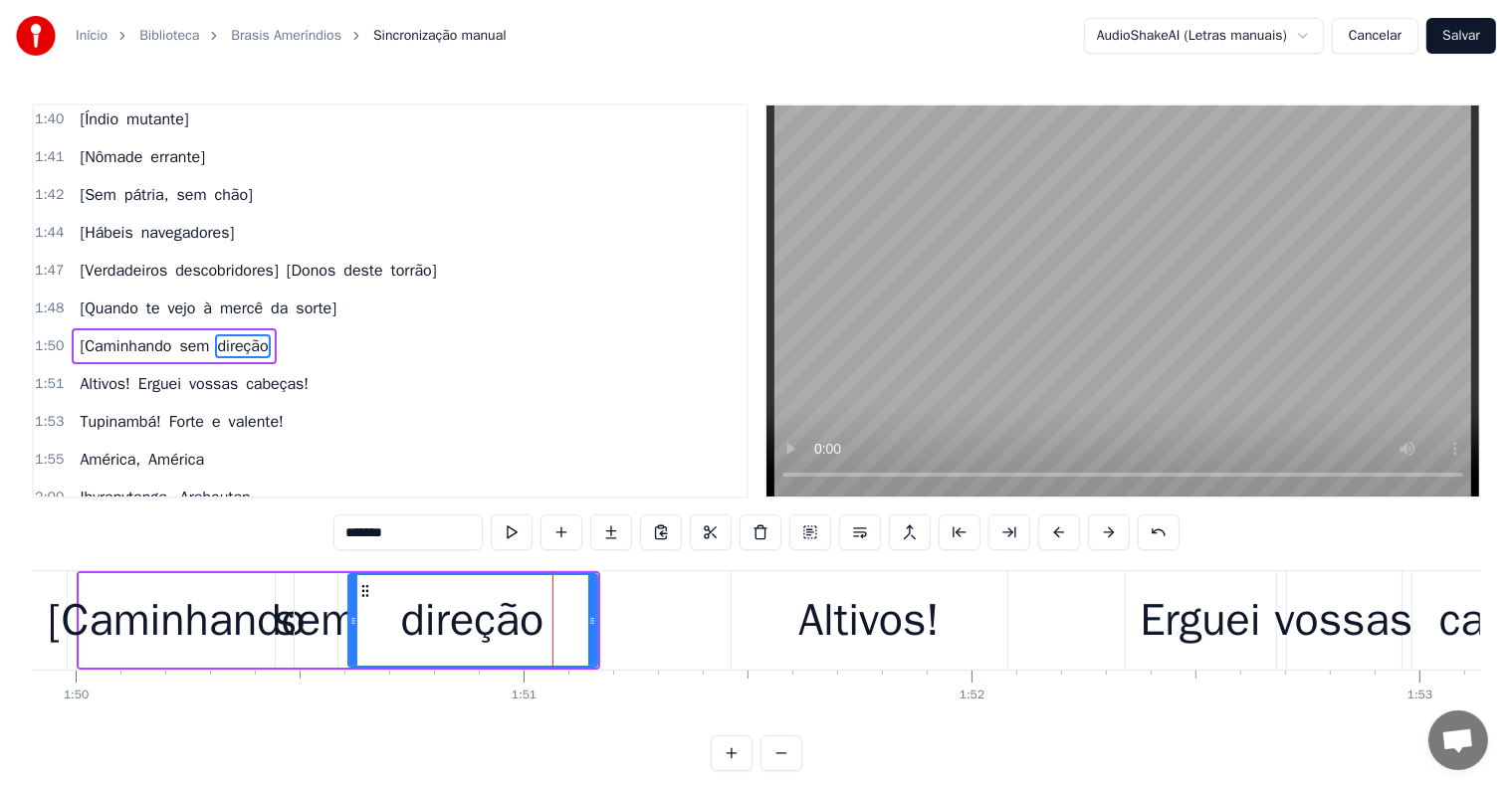click on "*******" at bounding box center [408, 532] 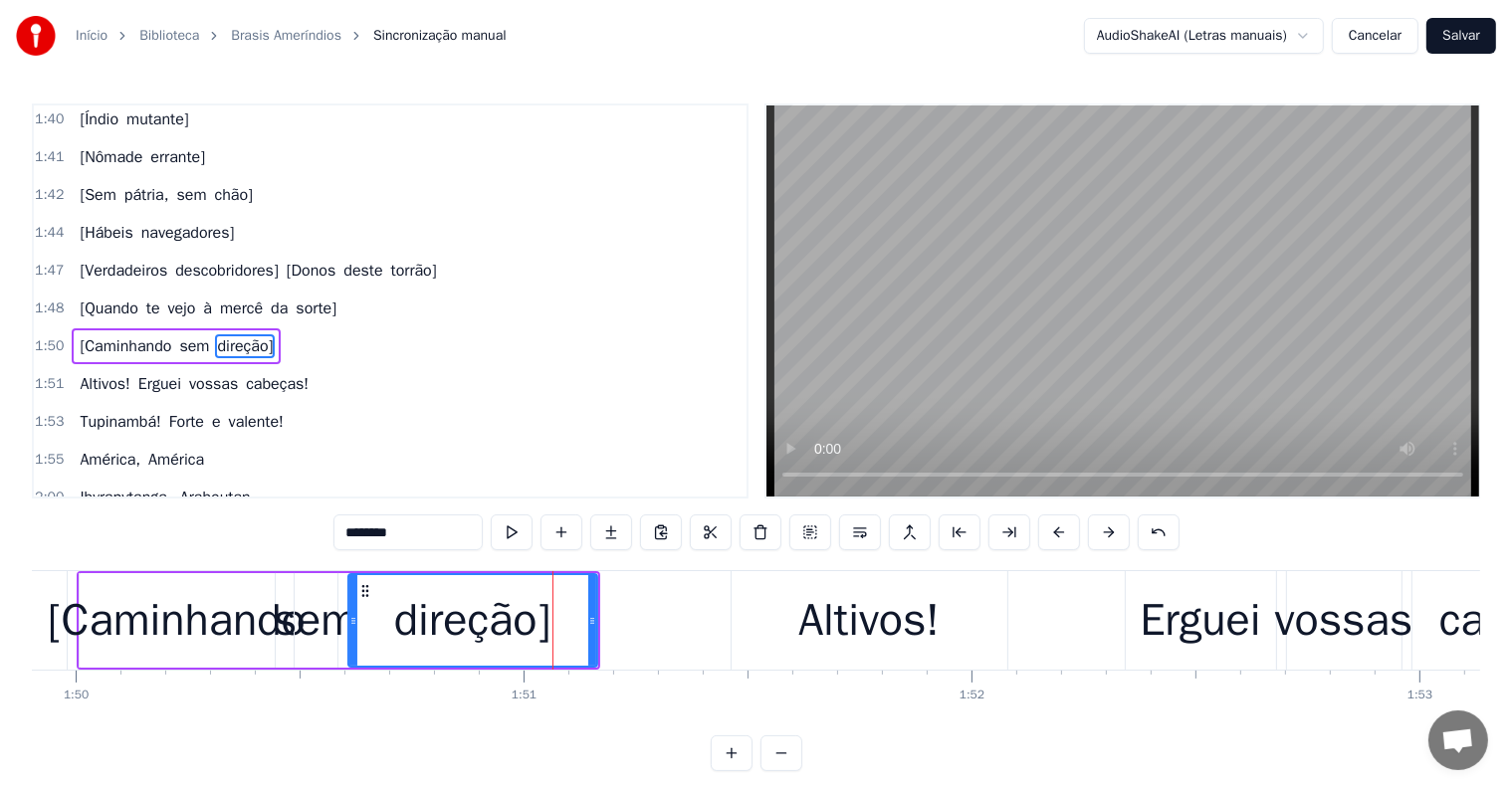 click on "direção]" at bounding box center [472, 621] 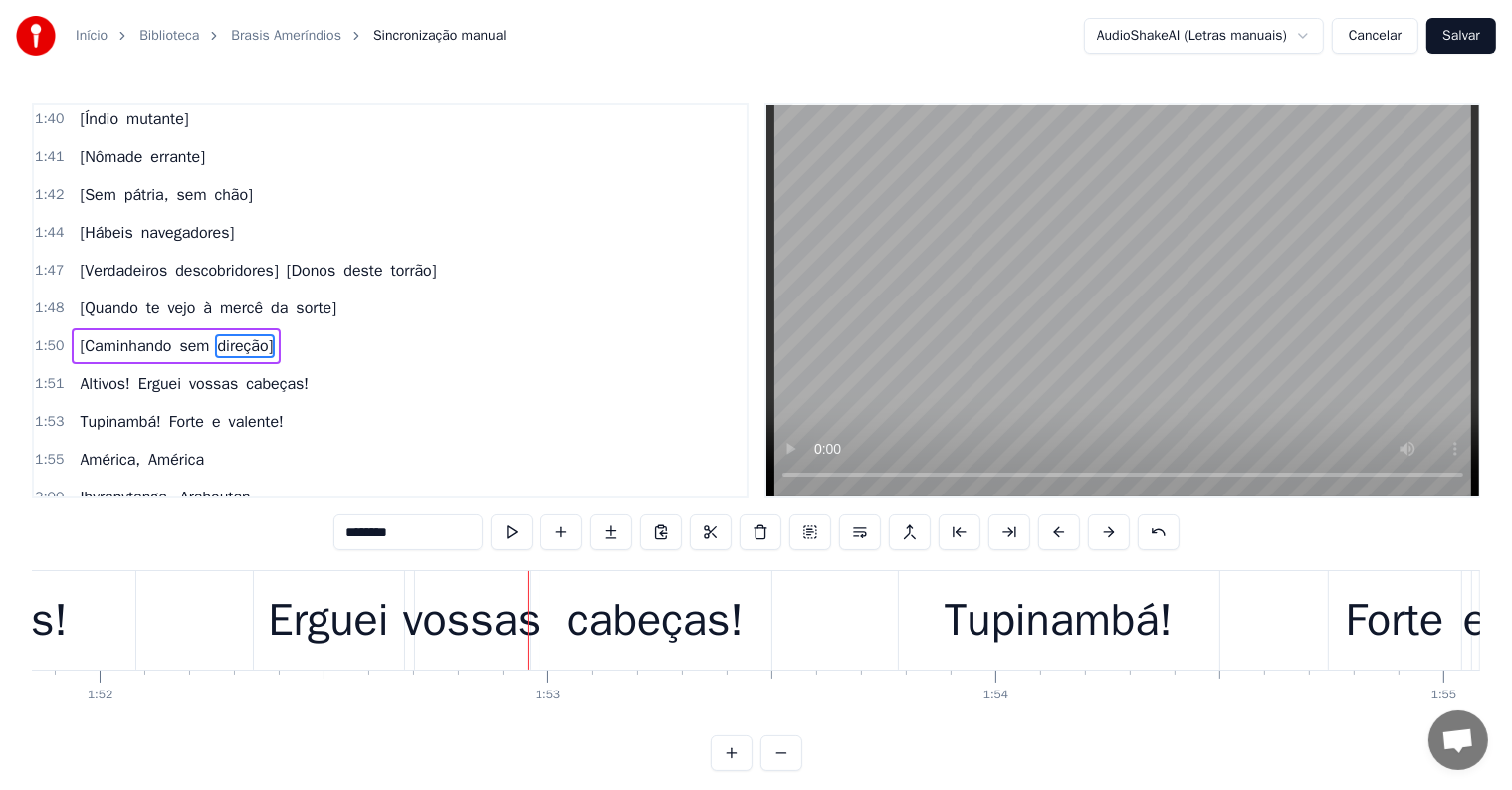 scroll, scrollTop: 0, scrollLeft: 50097, axis: horizontal 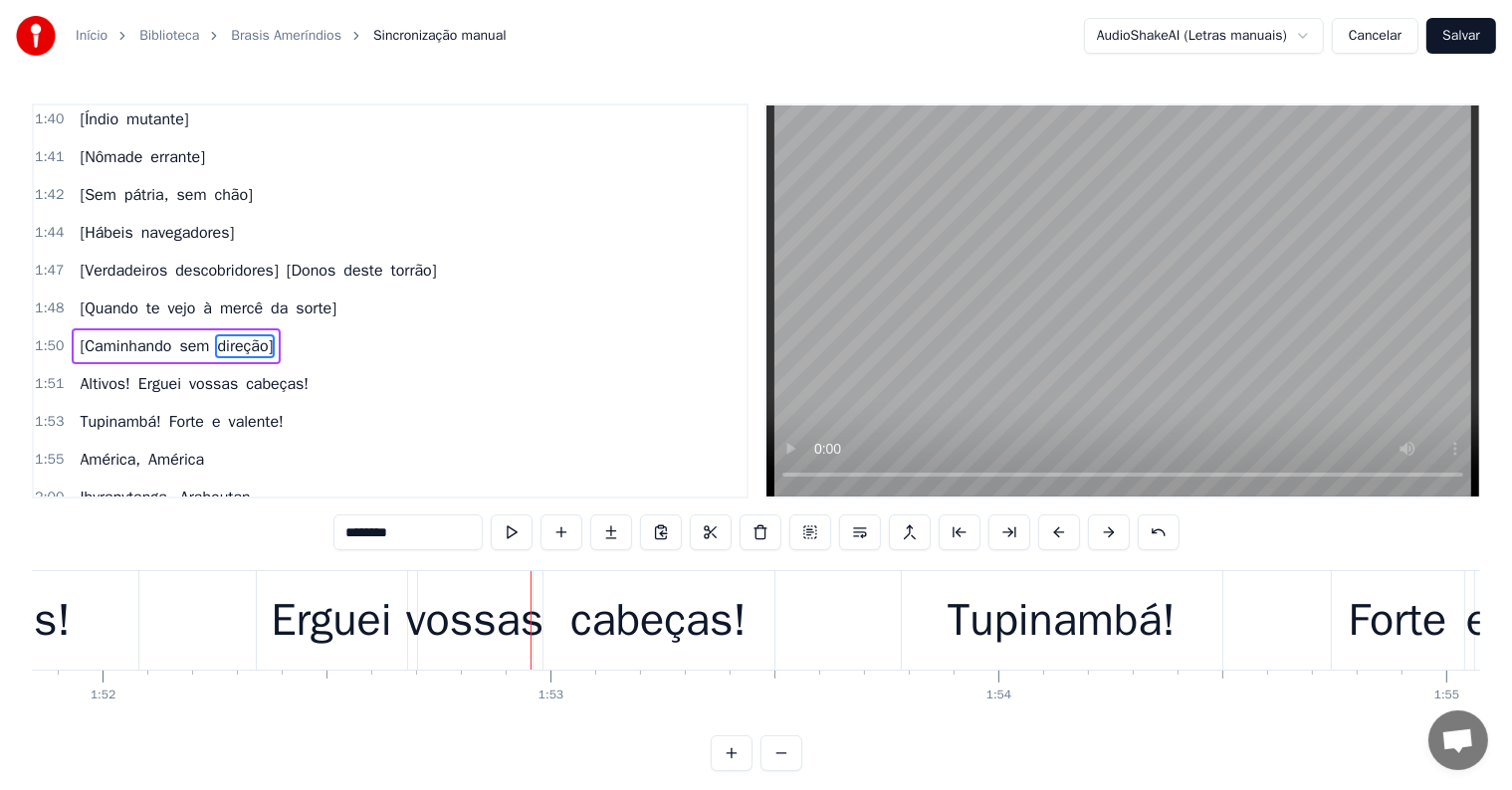 click on "Altivos!" at bounding box center (0, 621) 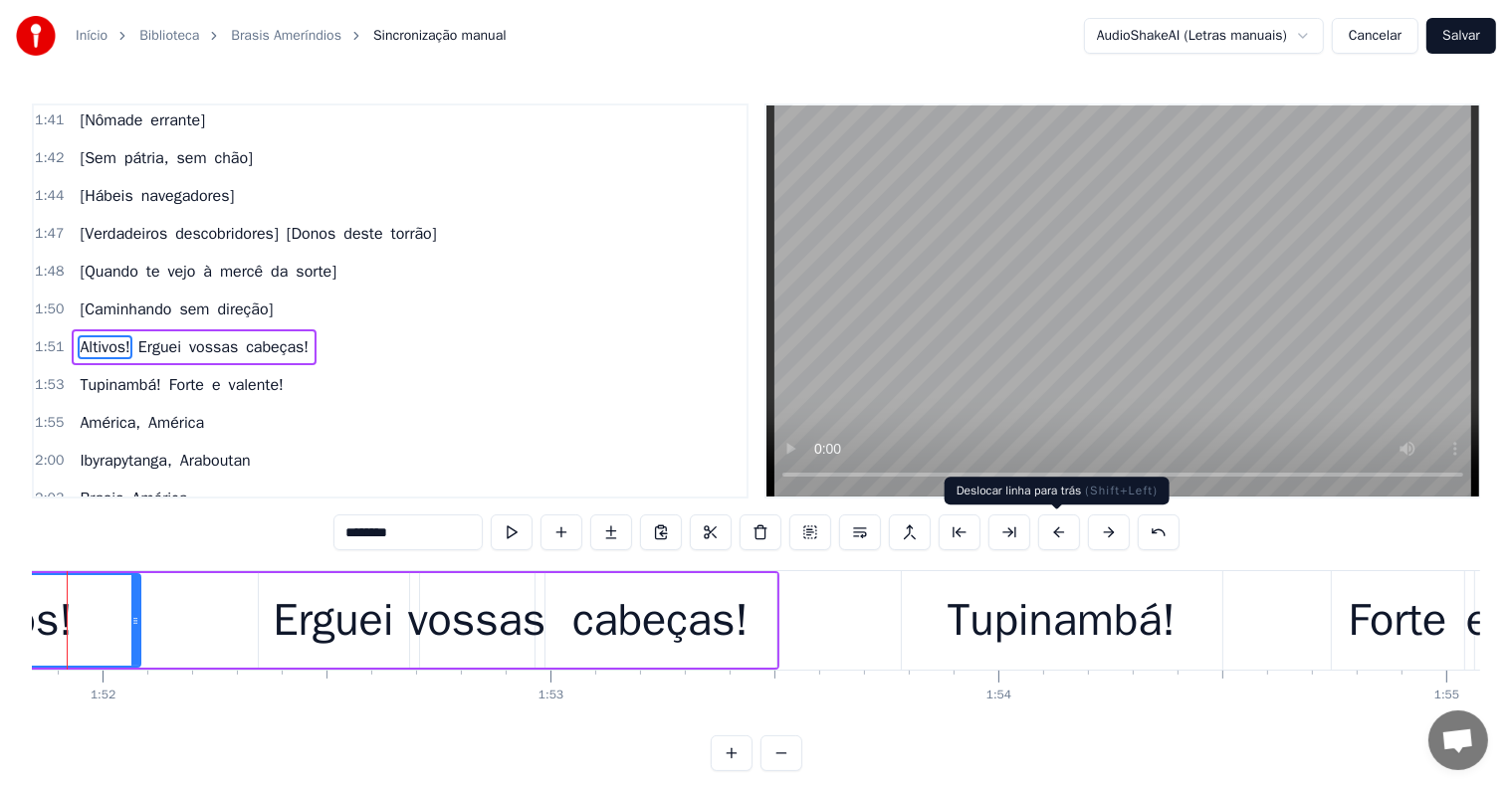 scroll, scrollTop: 0, scrollLeft: 50031, axis: horizontal 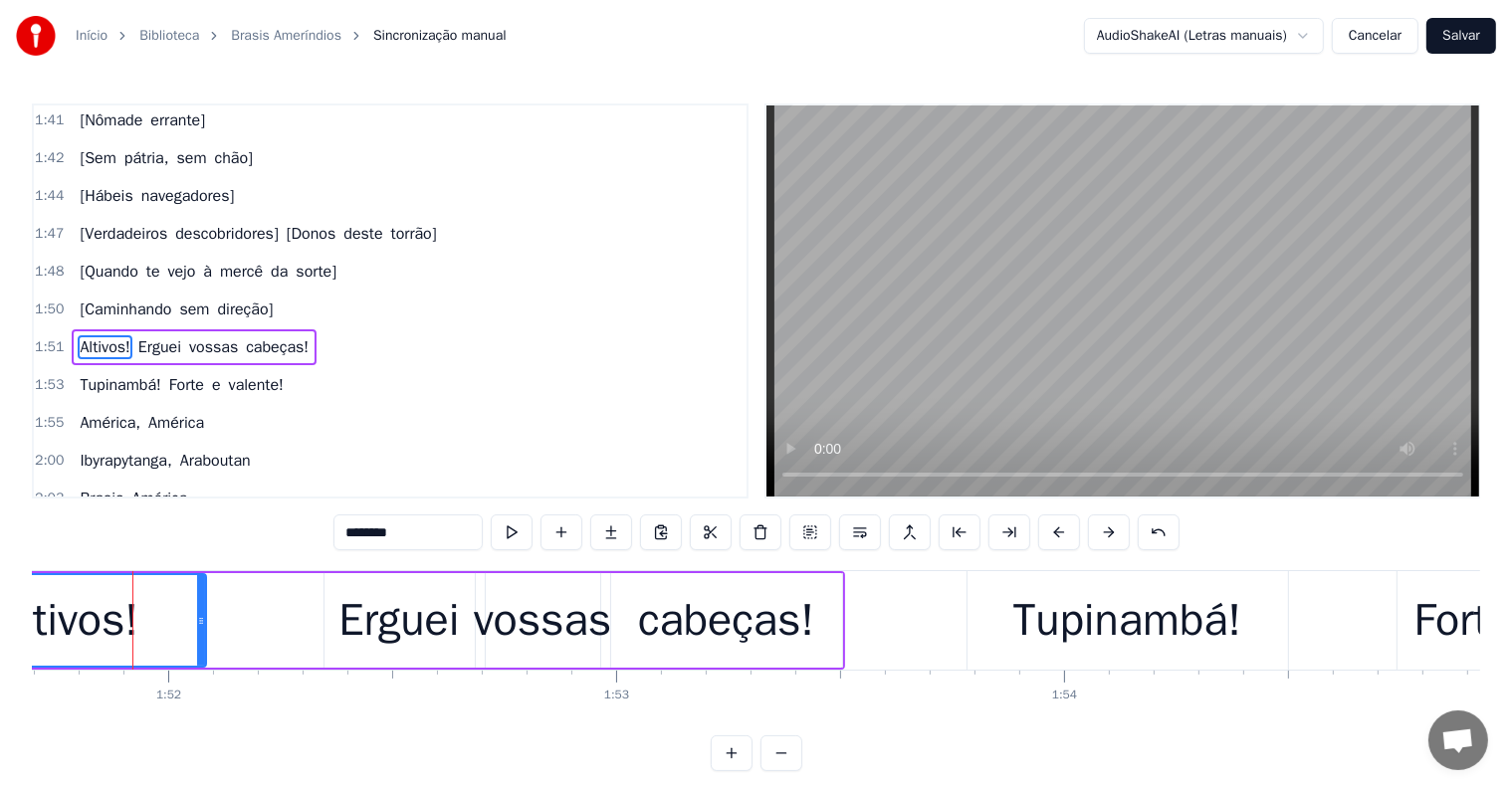 click on "********" at bounding box center [408, 532] 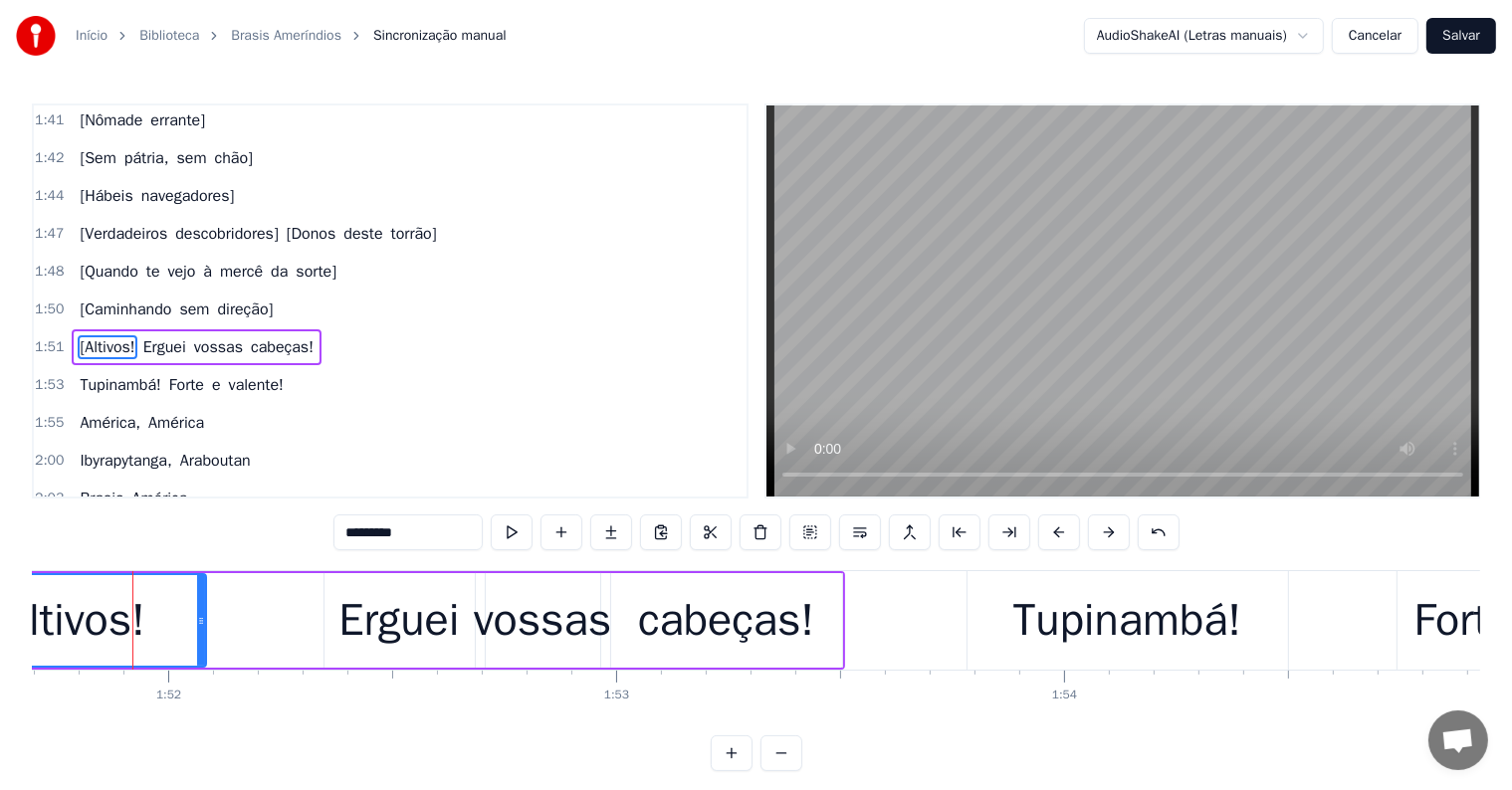 click on "cabeças!" at bounding box center (726, 621) 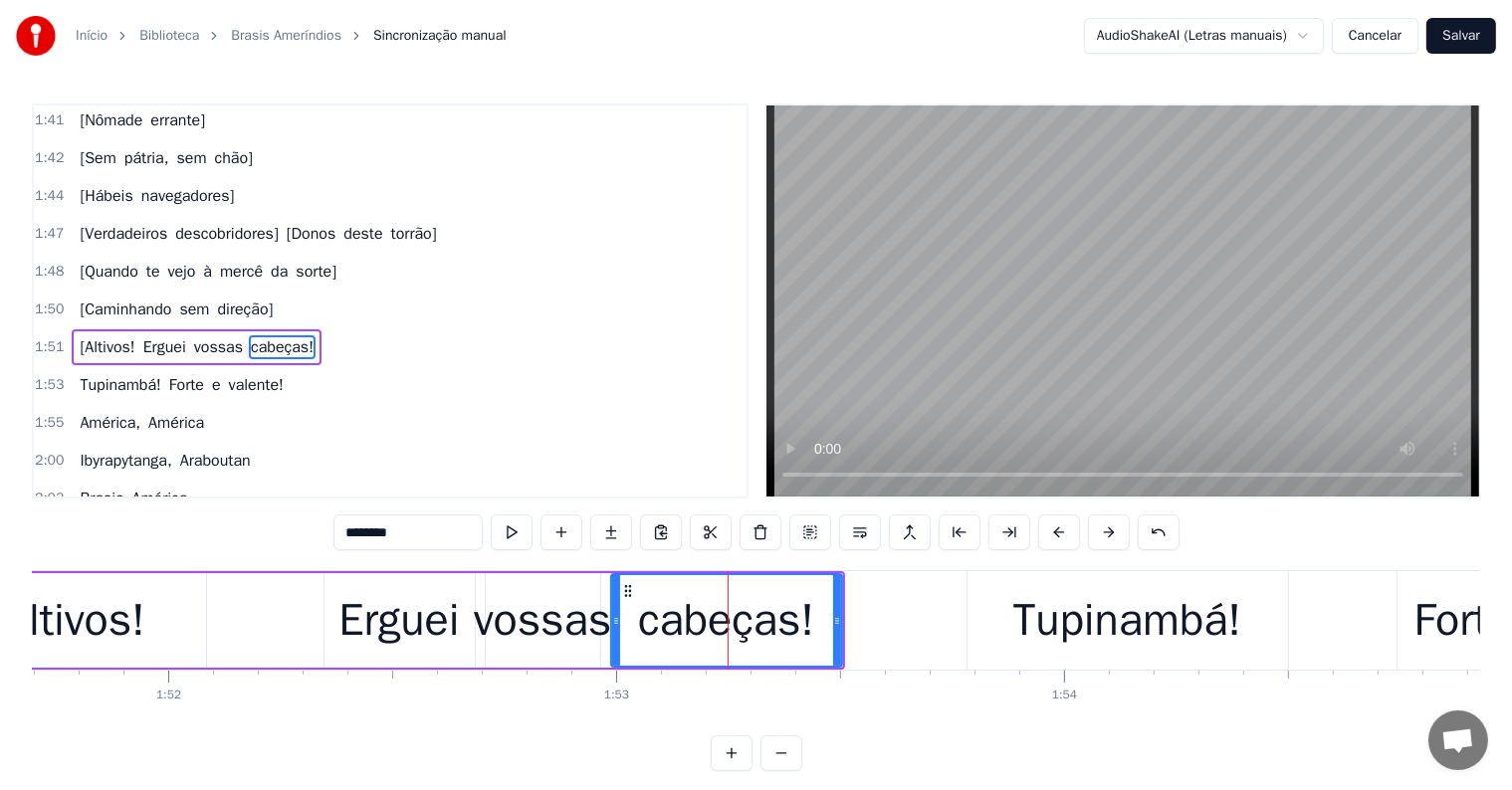 click on "********" at bounding box center [408, 532] 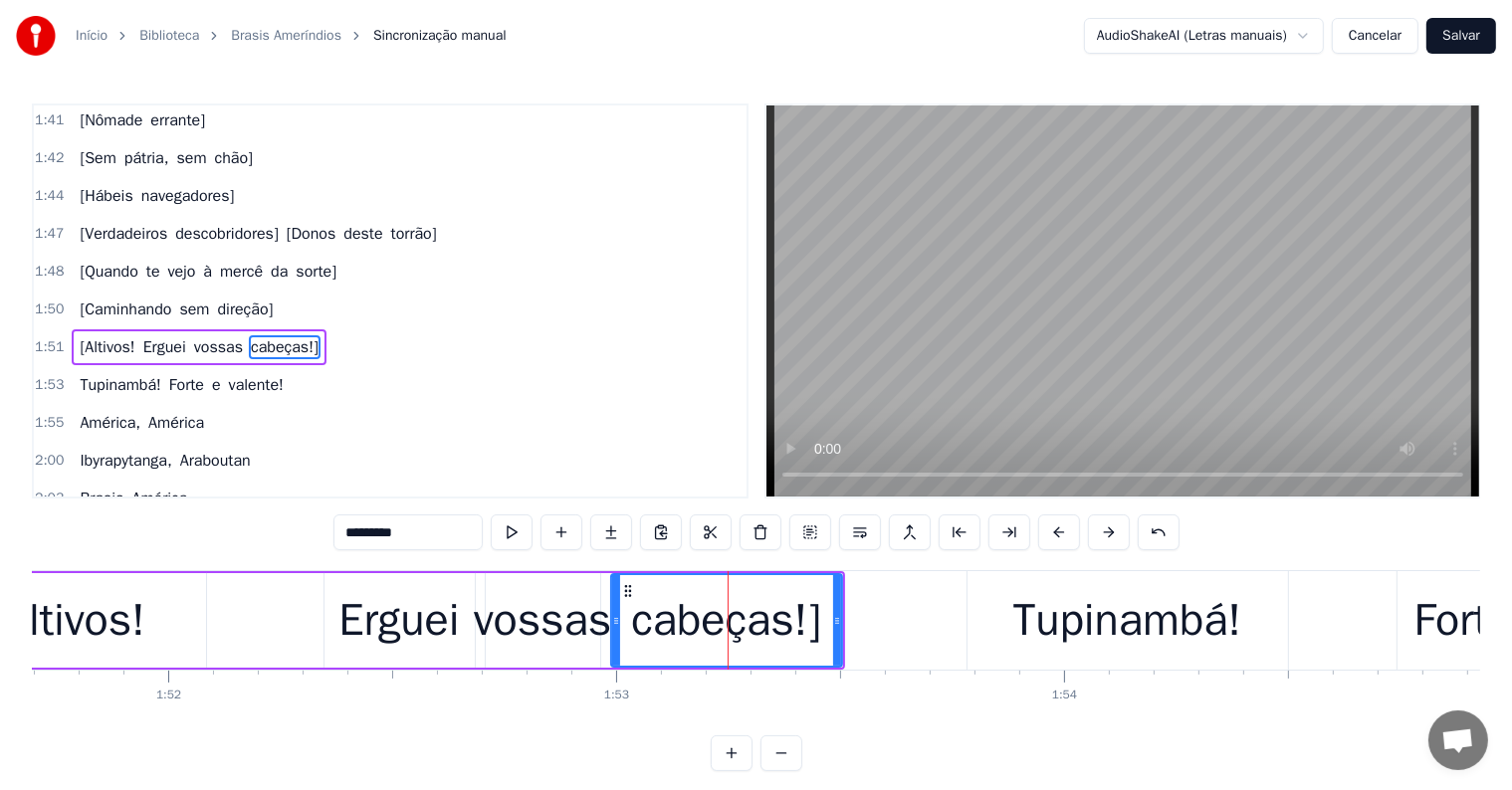 click on "0 0:01 0:02 0:03 0:04 0:05 0:06 0:07 0:08 0:09 0:10 0:11 0:12 0:13 0:14 0:15 0:16 0:17 0:18 0:19 0:20 0:21 0:22 0:23 0:24 0:25 0:26 0:27 0:28 0:29 0:30 0:31 0:32 0:33 0:34 0:35 0:36 0:37 0:38 0:39 0:40 0:41 0:42 0:43 0:44 0:45 0:46 0:47 0:48 0:49 0:50 0:51 0:52 0:53 0:54 0:55 0:56 0:57 0:58 0:59 1:00 1:01 1:02 1:03 1:04 1:05 1:06 1:07 1:08 1:09 1:10 1:11 1:12 1:13 1:14 1:15 1:16 1:17 1:18 1:19 1:20 1:21 1:22 1:23 1:24 1:25 1:26 1:27 1:28 1:29 1:30 1:31 1:32 1:33 1:34 1:35 1:36 1:37 1:38 1:39 1:40 1:41 1:42 1:43 1:44 1:45 1:46 1:47 1:48 1:49 1:50 1:51 1:52 1:53 1:54 1:55 1:56 1:57 1:58 1:59 2:00 2:01 2:02 2:03 2:04 2:05 2:06 2:07 2:08 2:09 2:10 2:11 2:12 2:13 2:14 2:15 2:16 2:17 2:18 2:19 2:20 2:21 2:22 2:23 2:24 2:25 2:26 2:27 2:28 2:29 2:30 2:31 2:32 2:33 2:34 2:35 2:36 2:37 2:38 2:39 2:40 2:41 2:42 2:43 2:44 2:45 2:46 2:47 2:48 2:49 2:50 2:51 2:52 2:53 2:54 2:55 2:56 2:57 2:58 2:59 3:00 3:01 3:02 3:03 3:04 3:05 3:06 3:07 3:08 3:09 3:10 3:11 3:12 3:13 3:14 3:15 3:16 3:17 3:18 3:19 3:20 3:21 3:22 3:23 3:24" at bounding box center (-1803, 686) 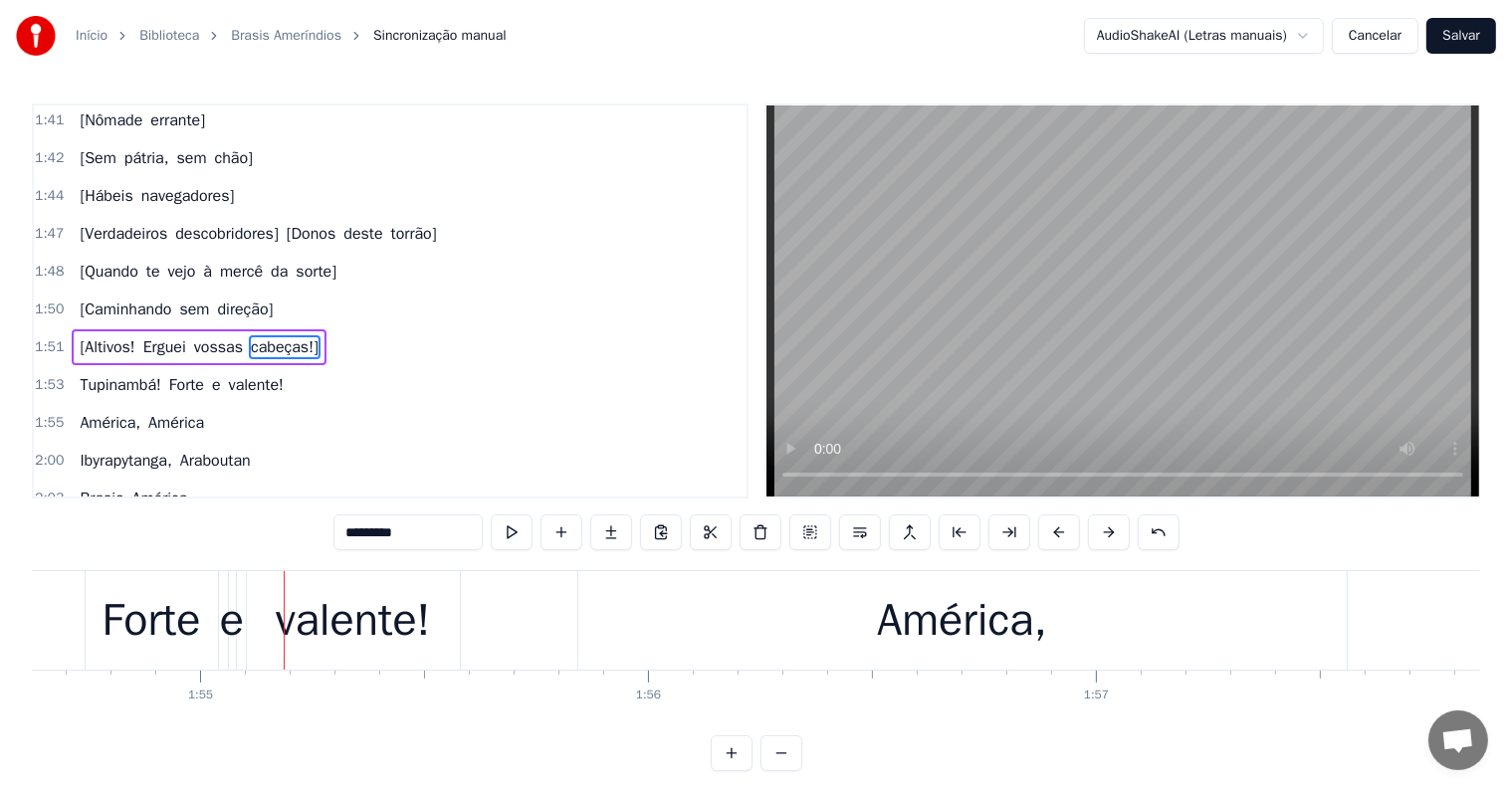 scroll, scrollTop: 0, scrollLeft: 51344, axis: horizontal 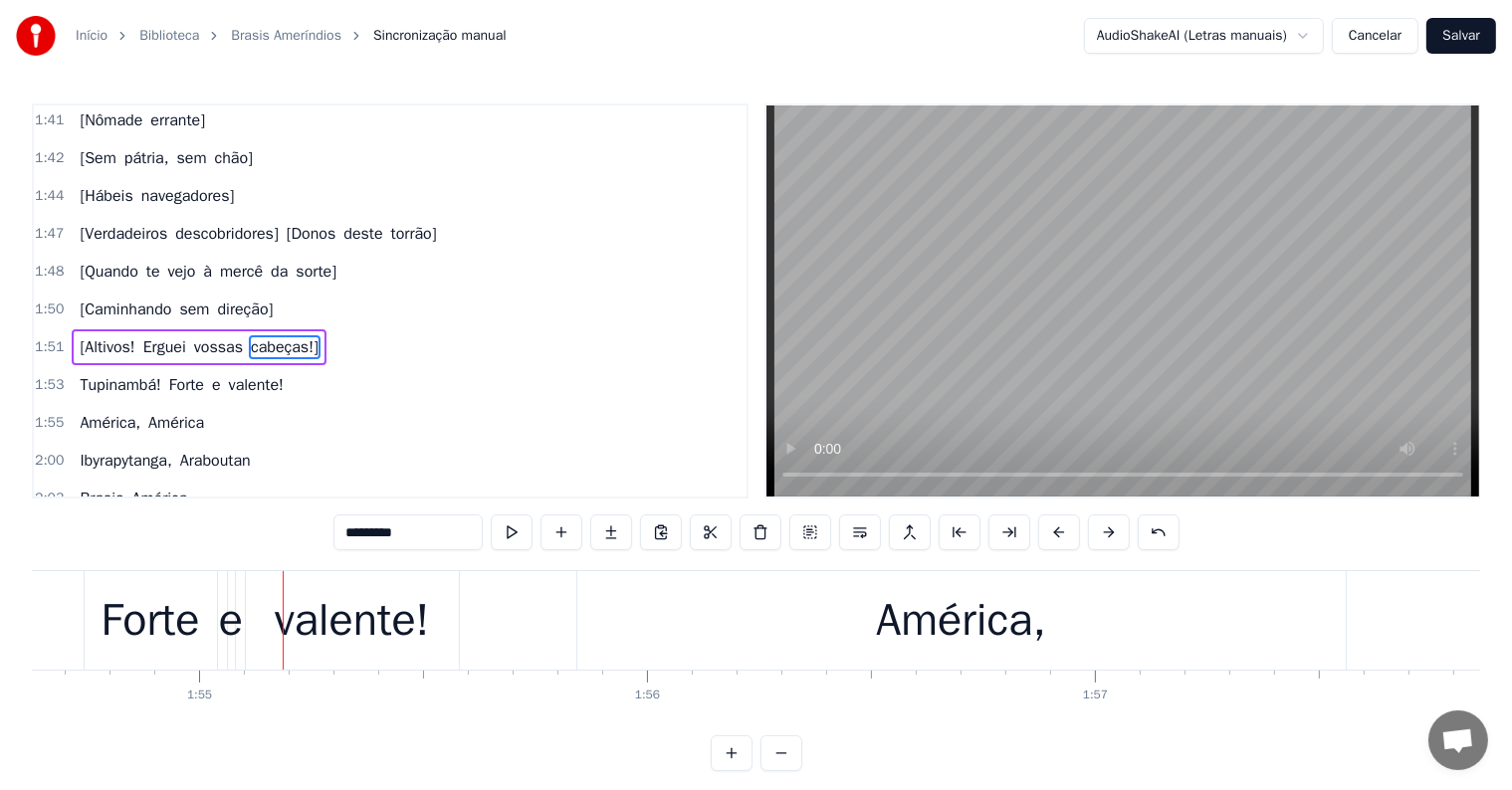 click on "Tupinambá!" at bounding box center (119, 385) 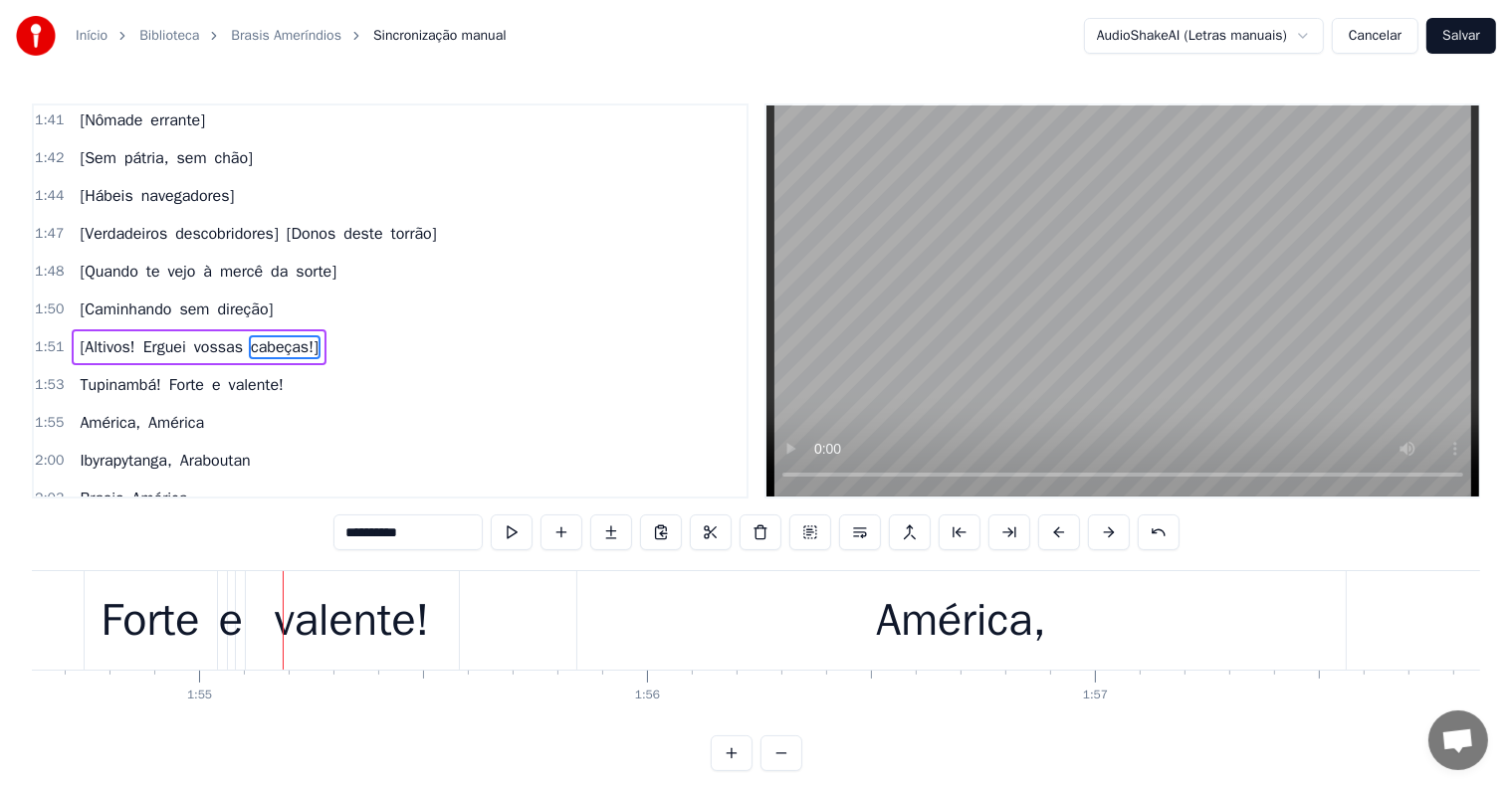scroll, scrollTop: 1250, scrollLeft: 0, axis: vertical 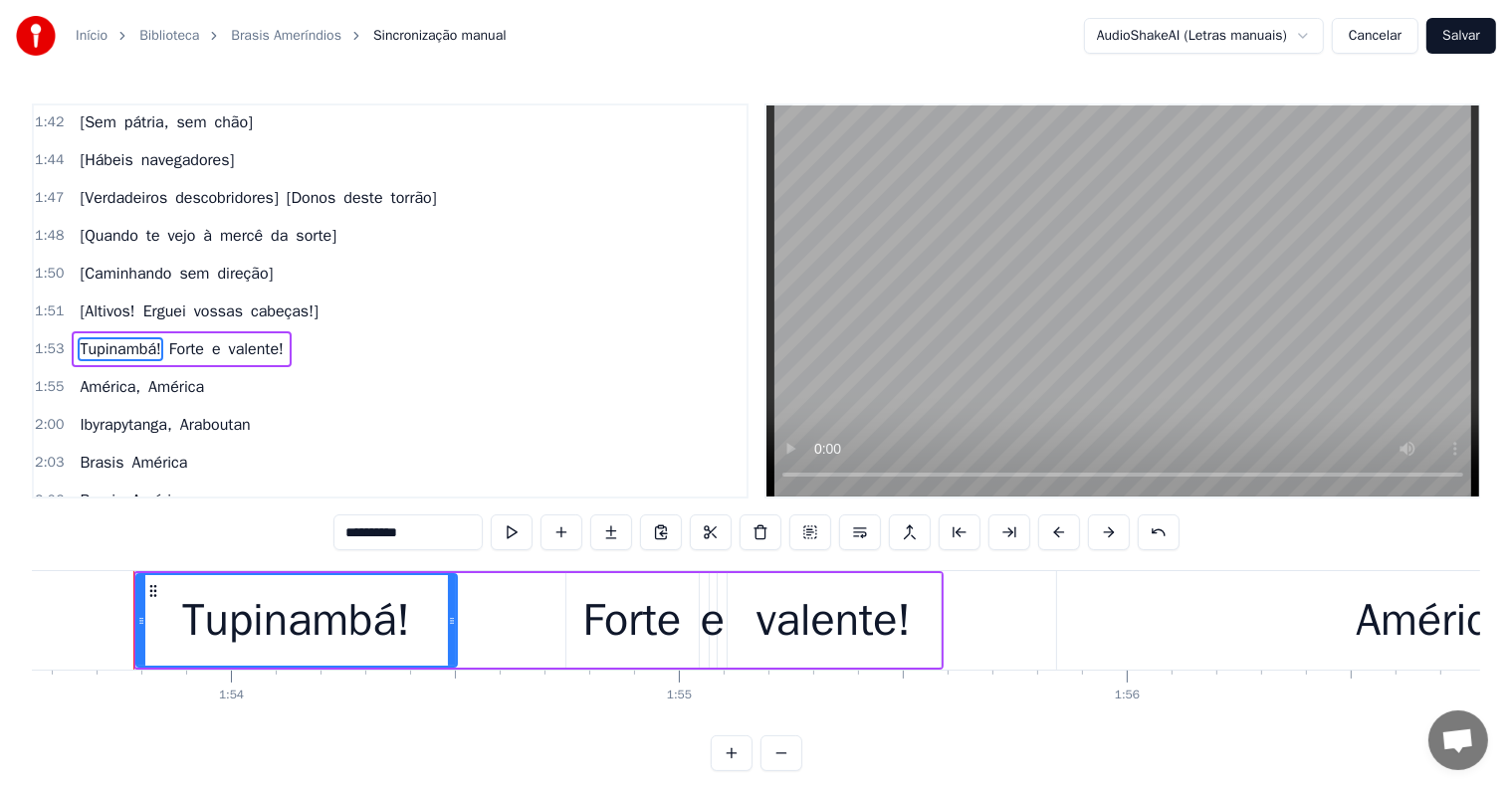click on "**********" at bounding box center (408, 532) 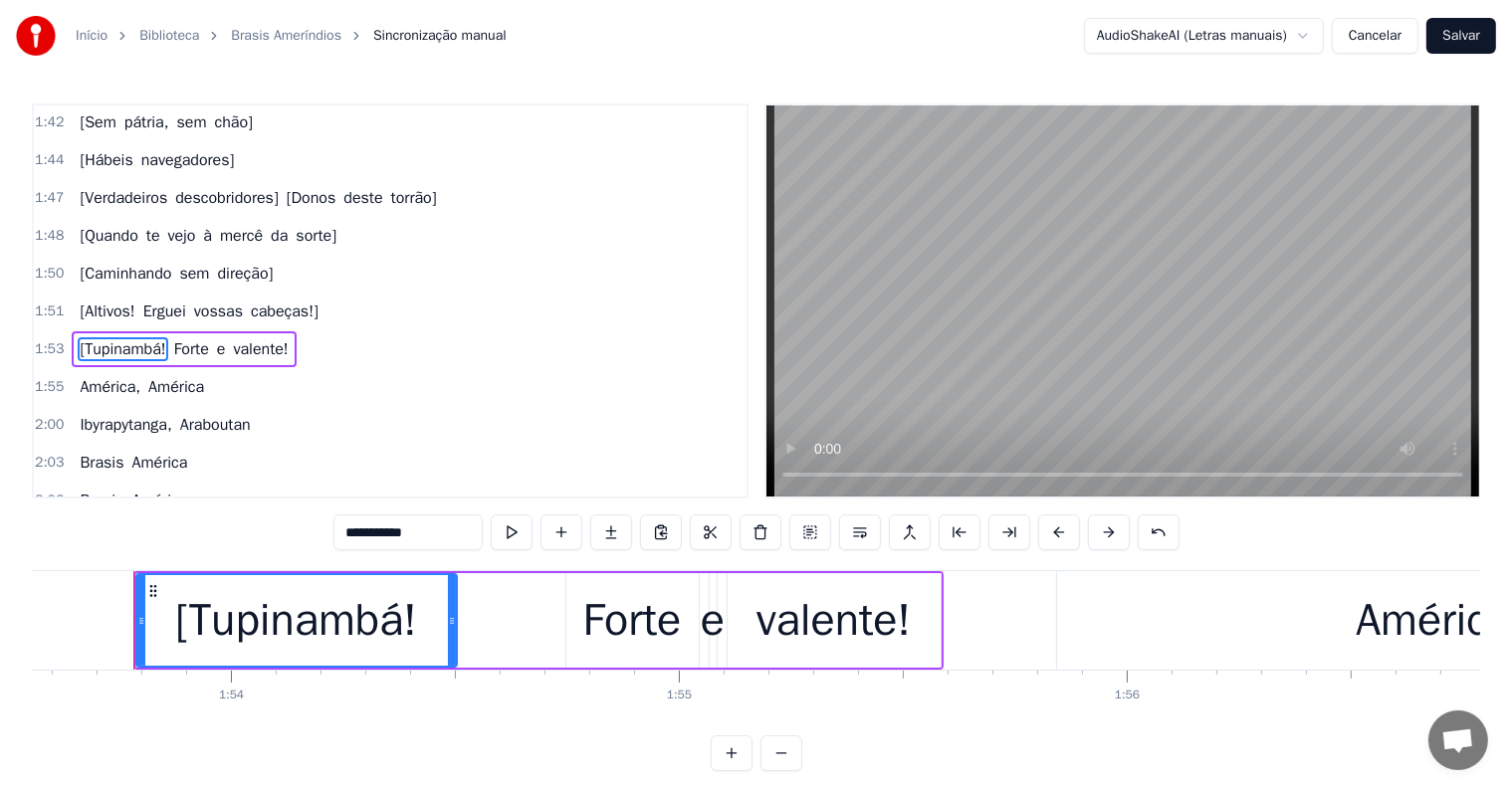 click on "valente!" at bounding box center (833, 621) 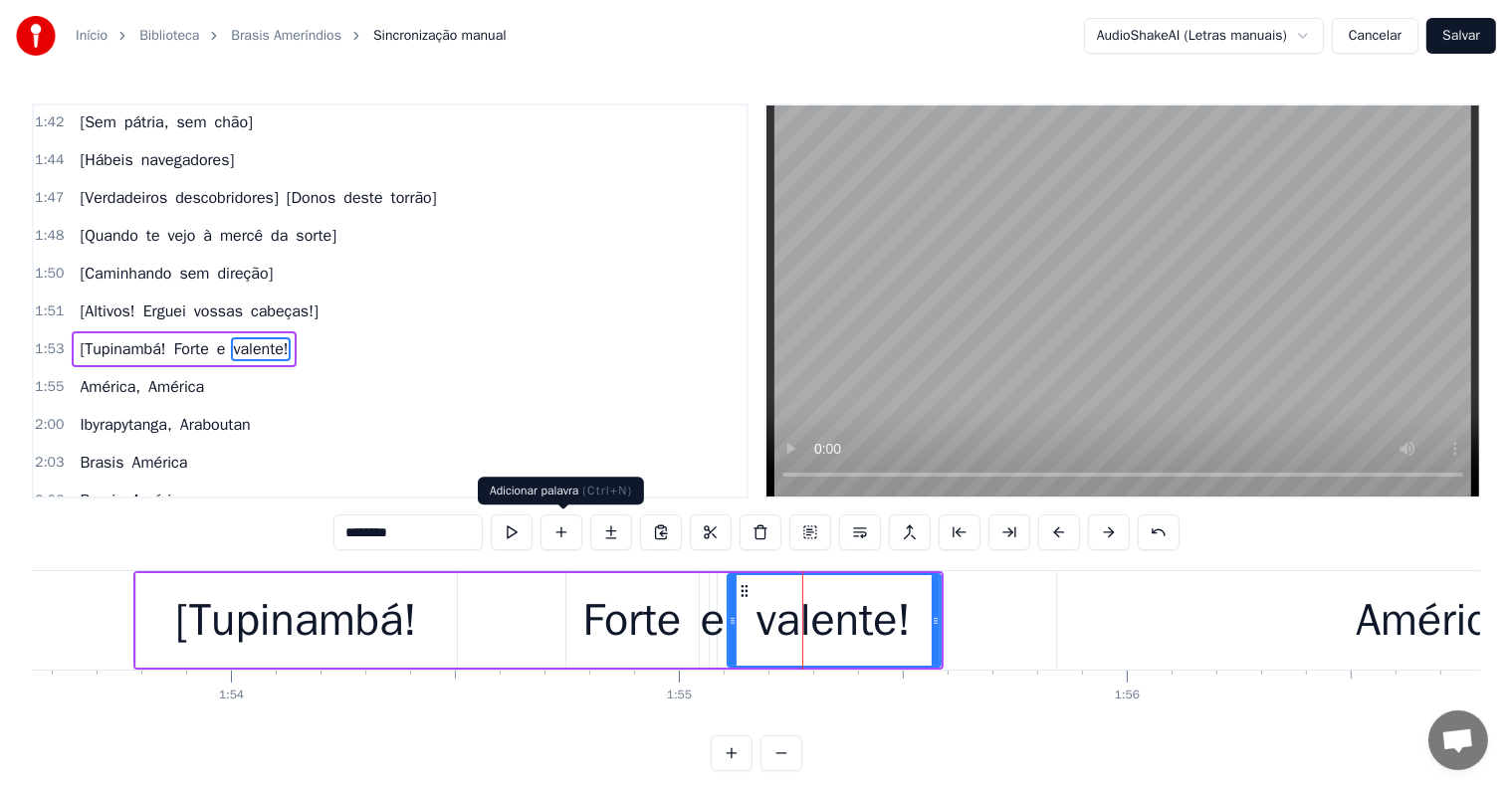 click on "********" at bounding box center [408, 532] 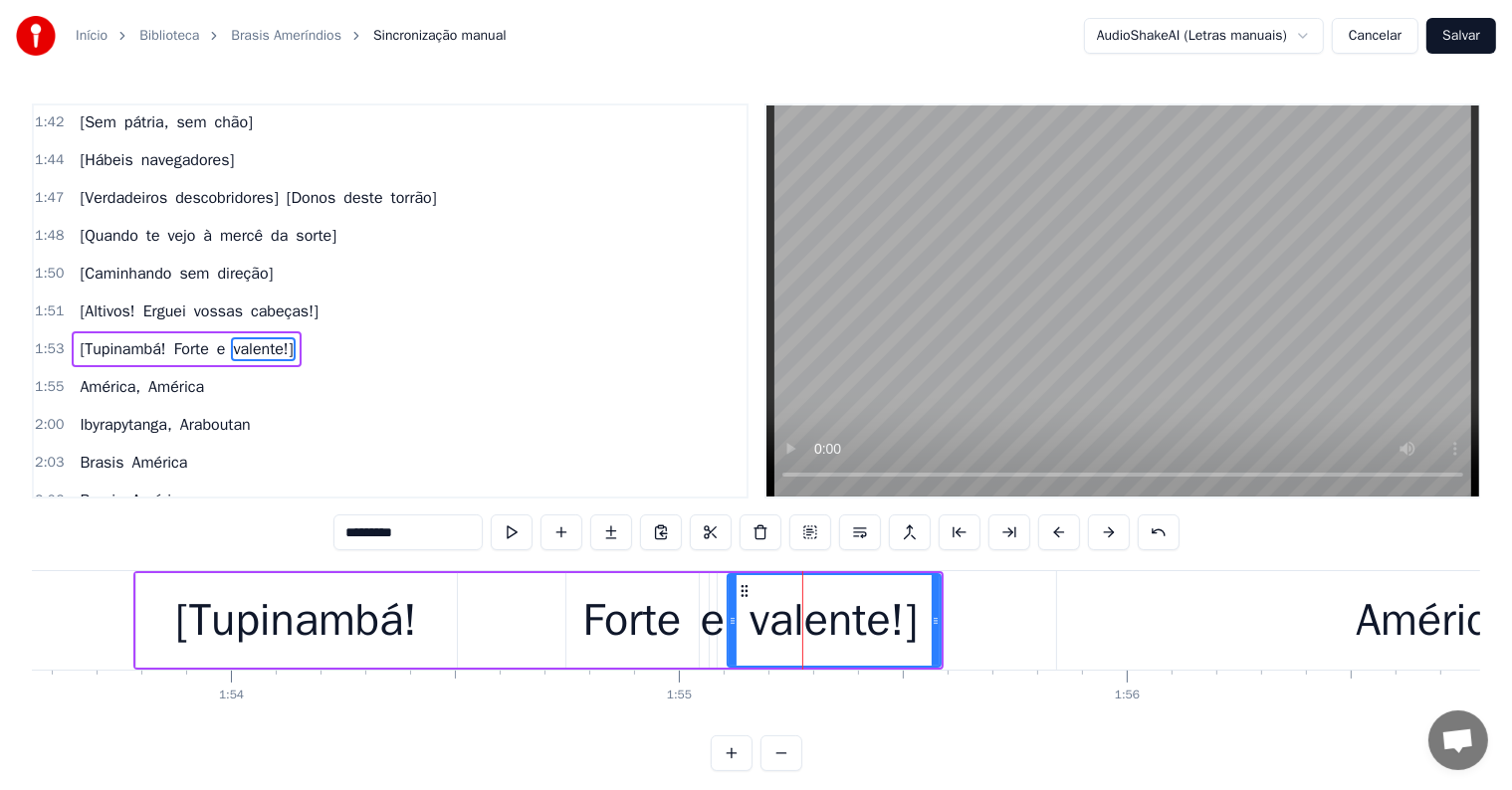 click on "[Tupinambá!" at bounding box center [297, 620] 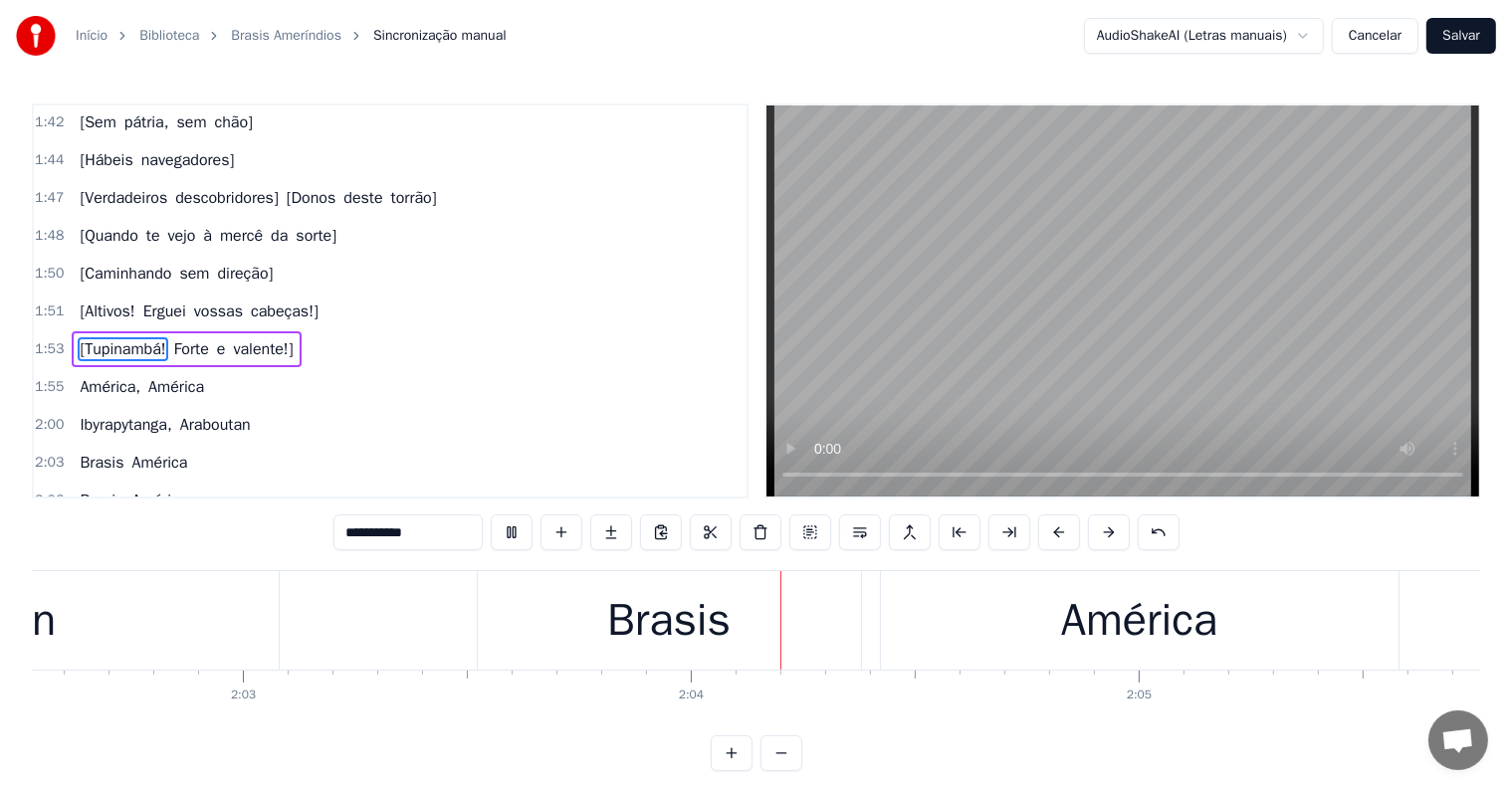 scroll, scrollTop: 0, scrollLeft: 55155, axis: horizontal 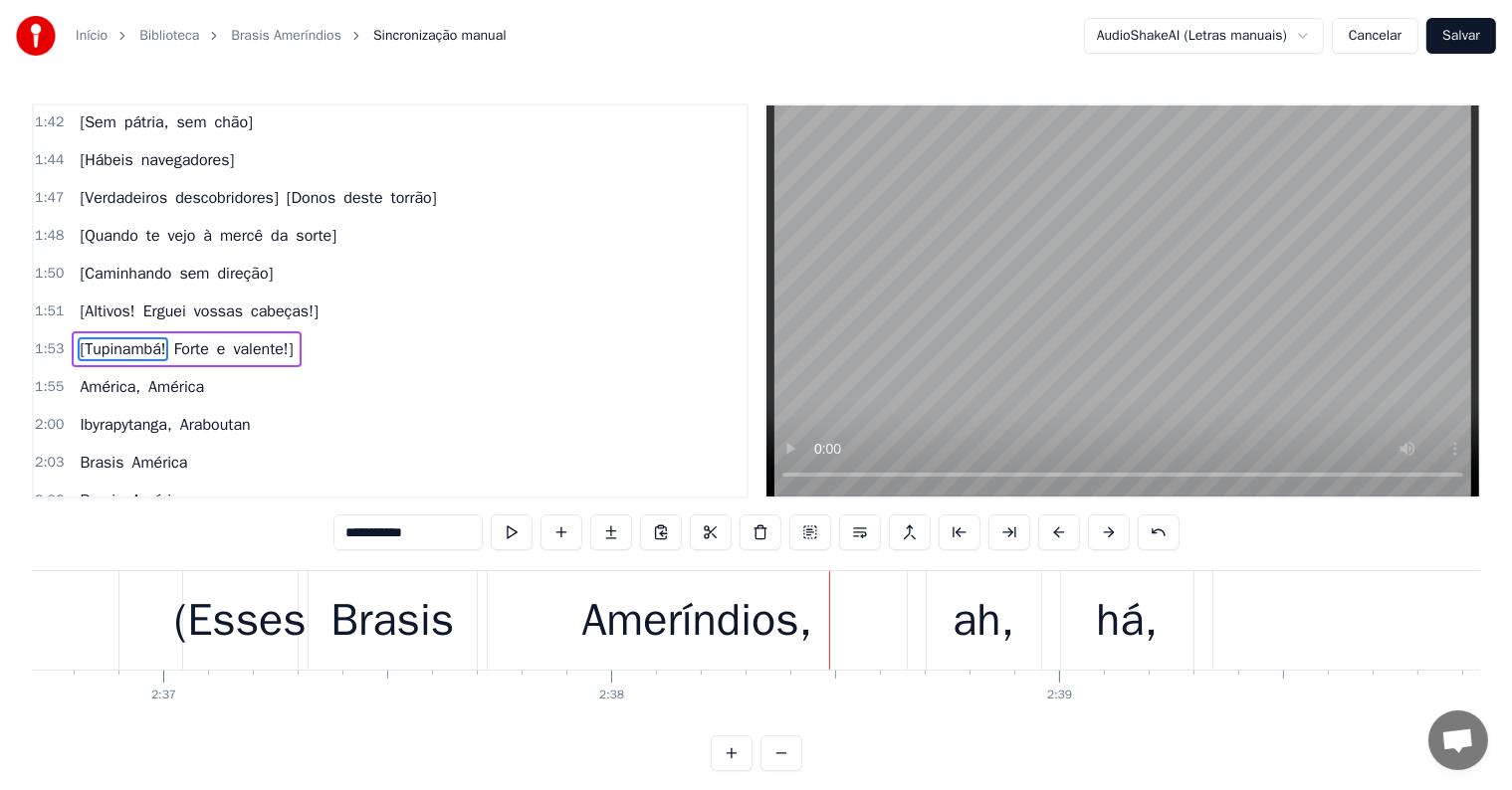 click on "(Esses" at bounding box center [240, 621] 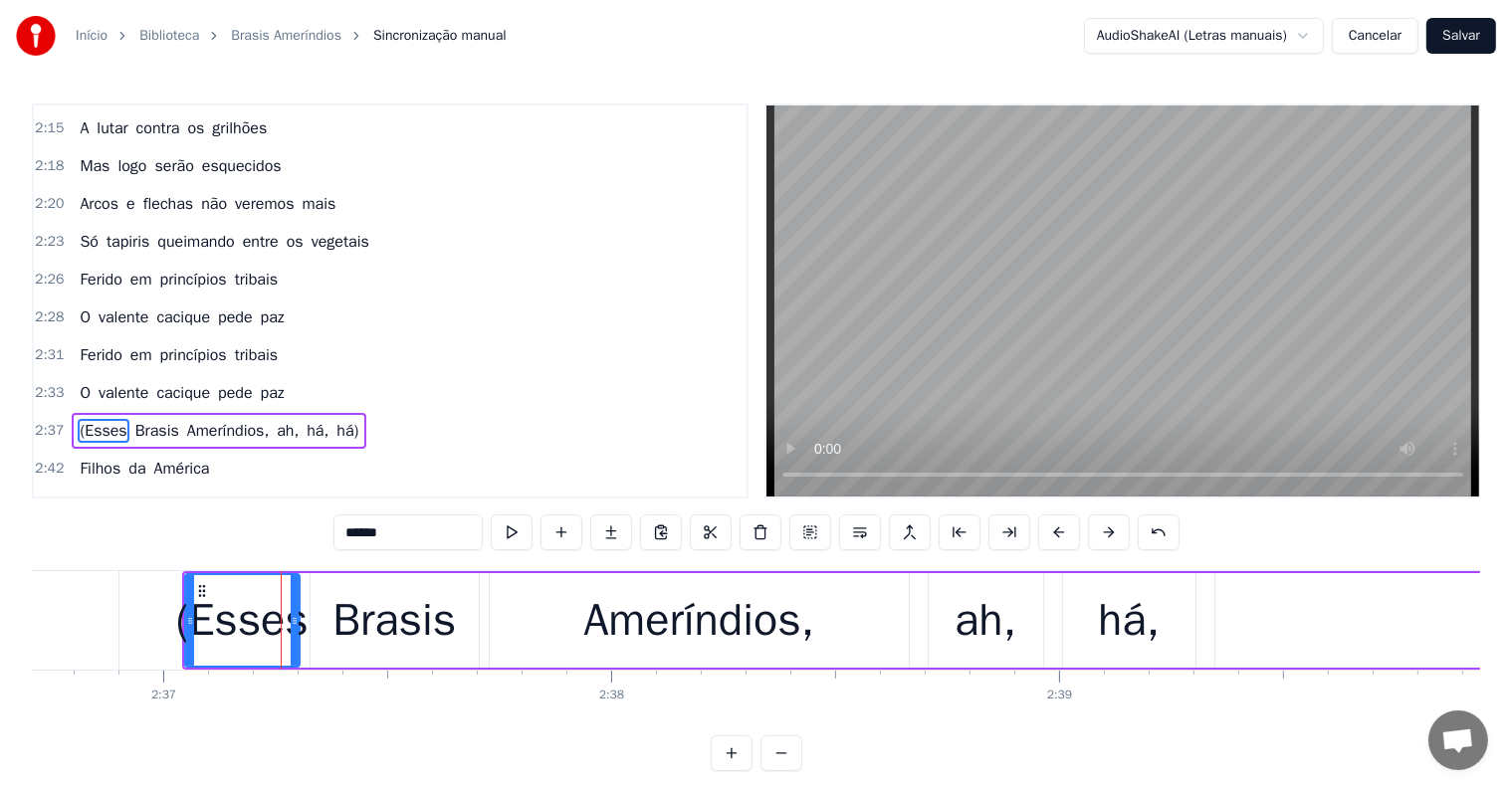 scroll, scrollTop: 1799, scrollLeft: 0, axis: vertical 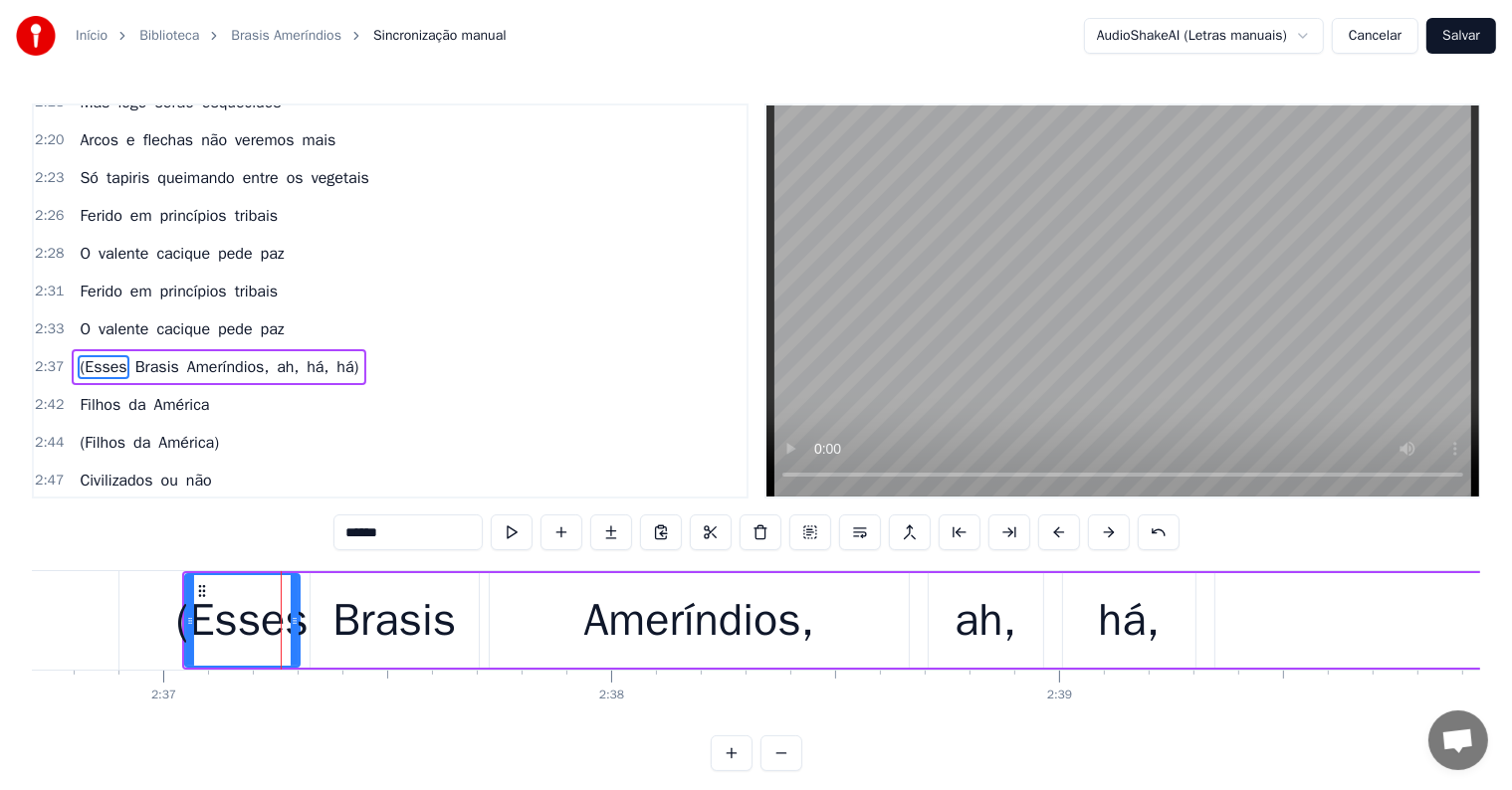 click on "ah," at bounding box center (288, 367) 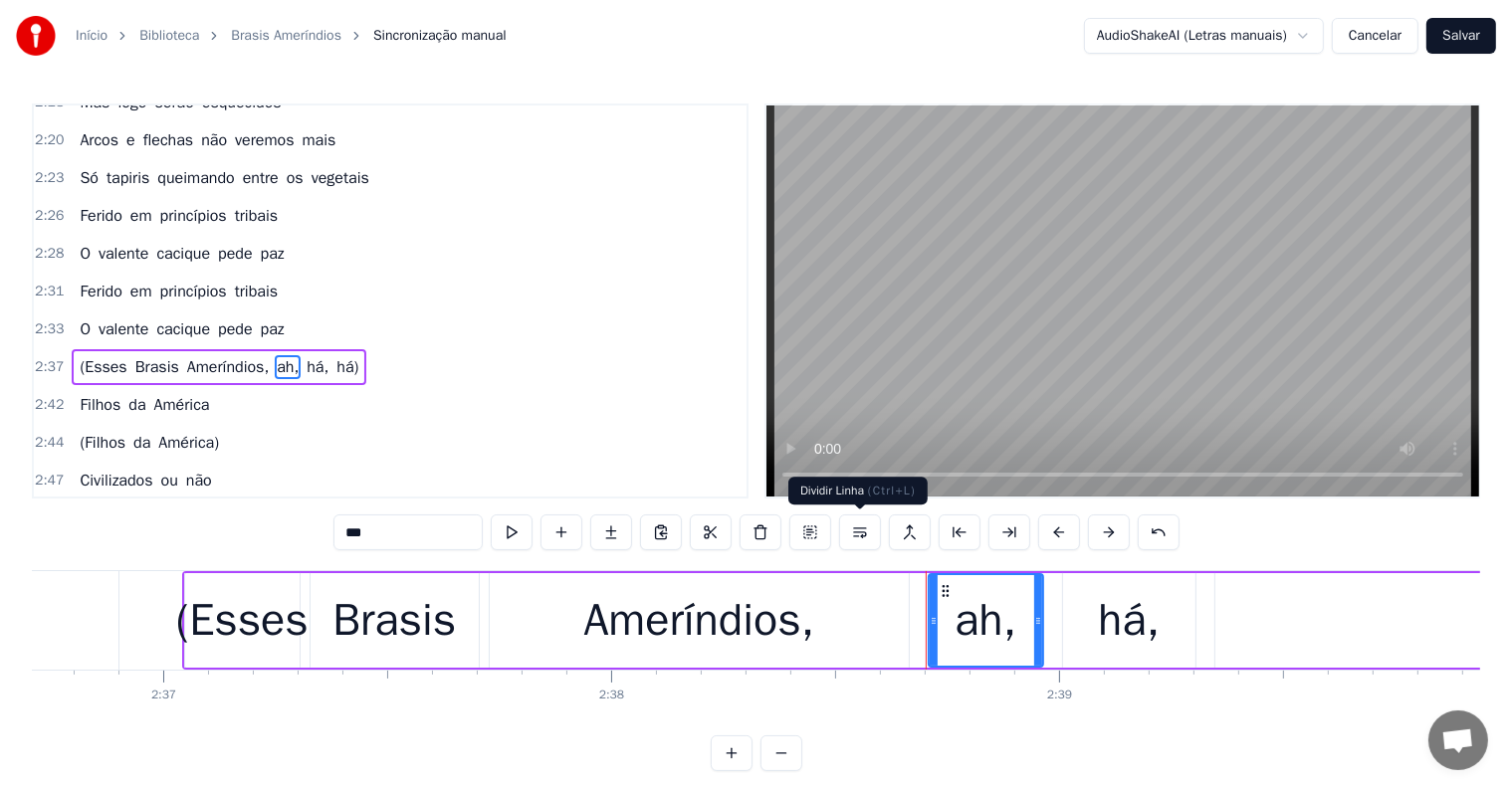 click at bounding box center [860, 532] 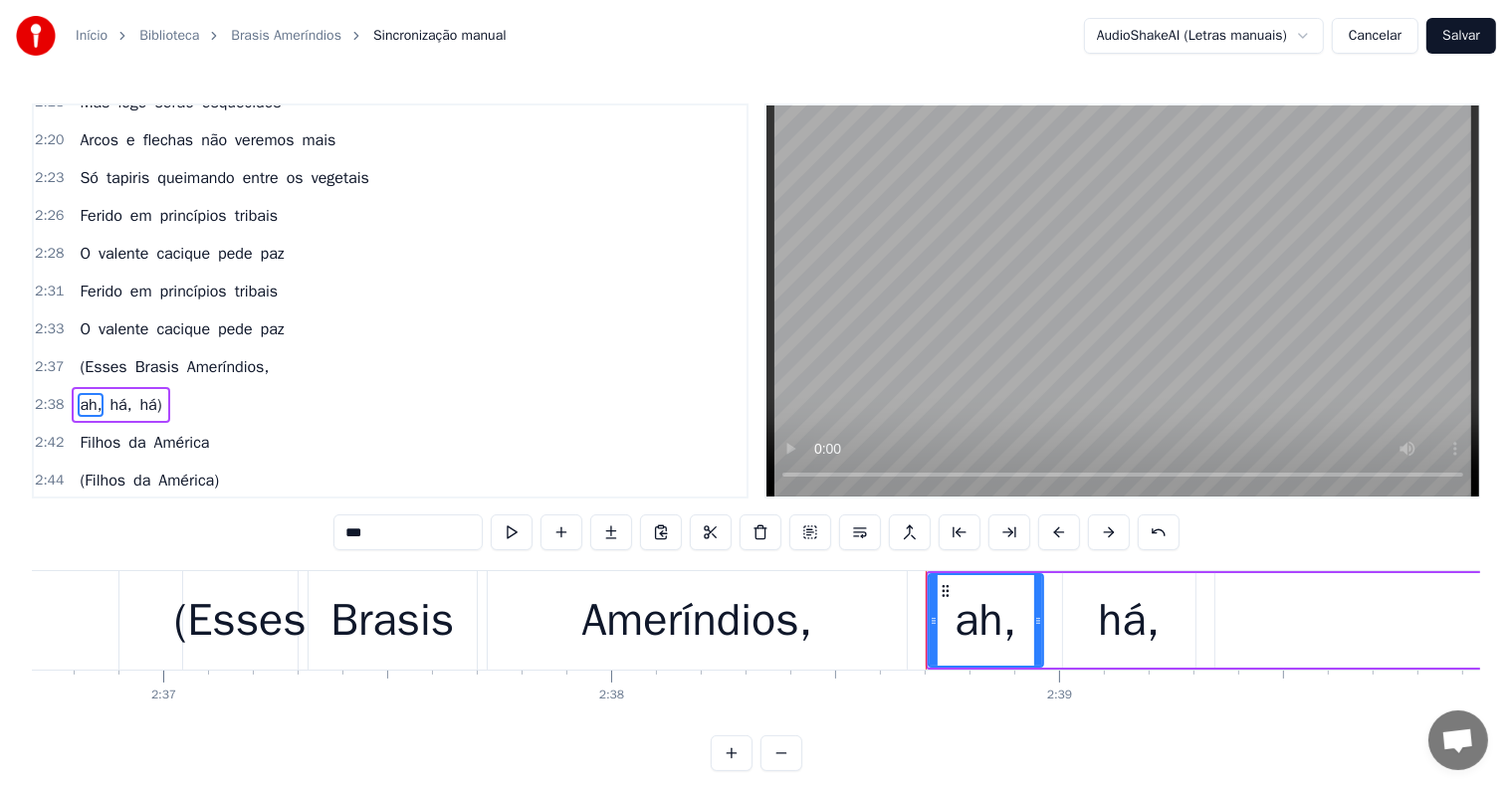 scroll, scrollTop: 1836, scrollLeft: 0, axis: vertical 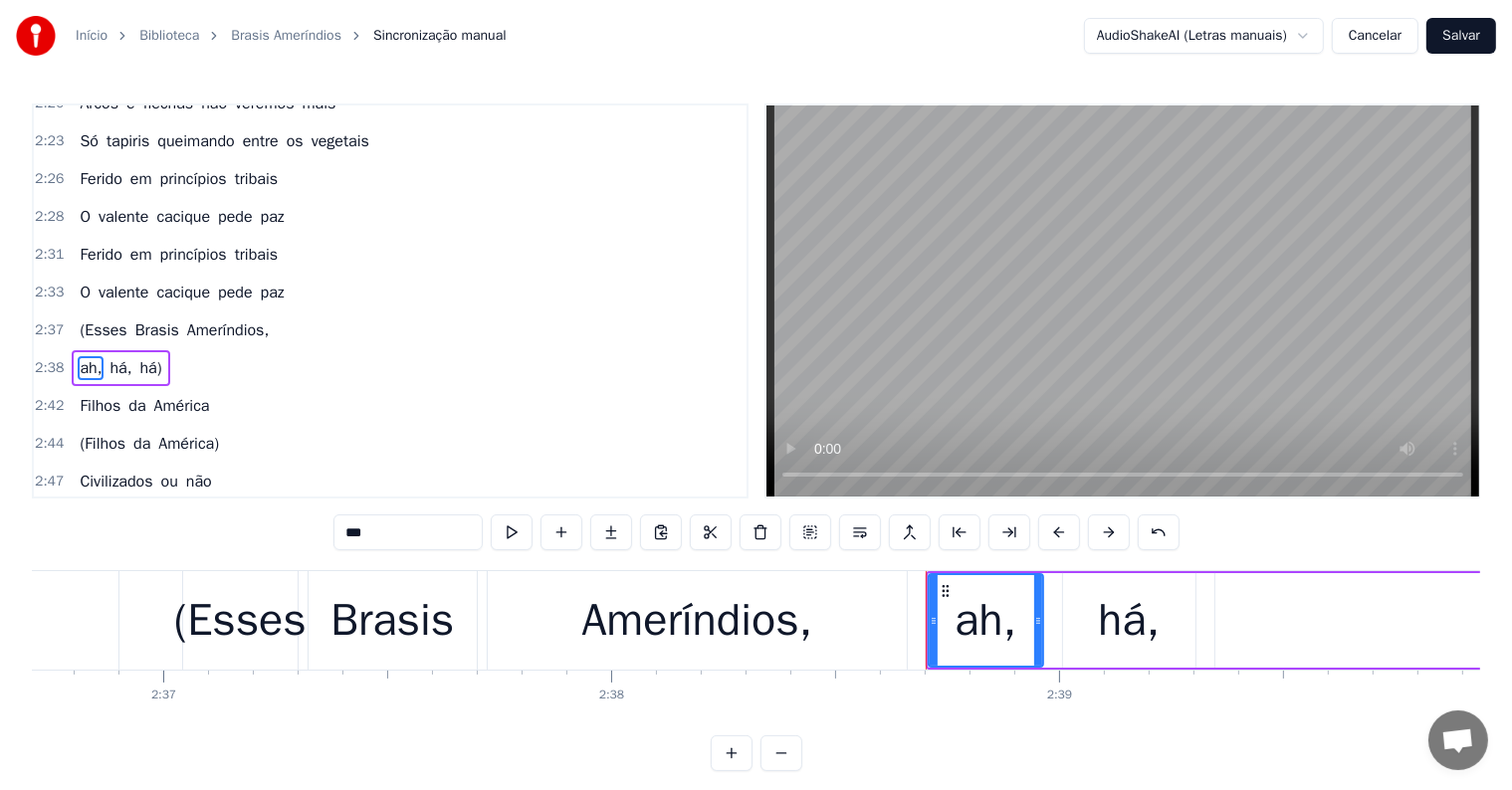 click on "(Esses" at bounding box center [103, 330] 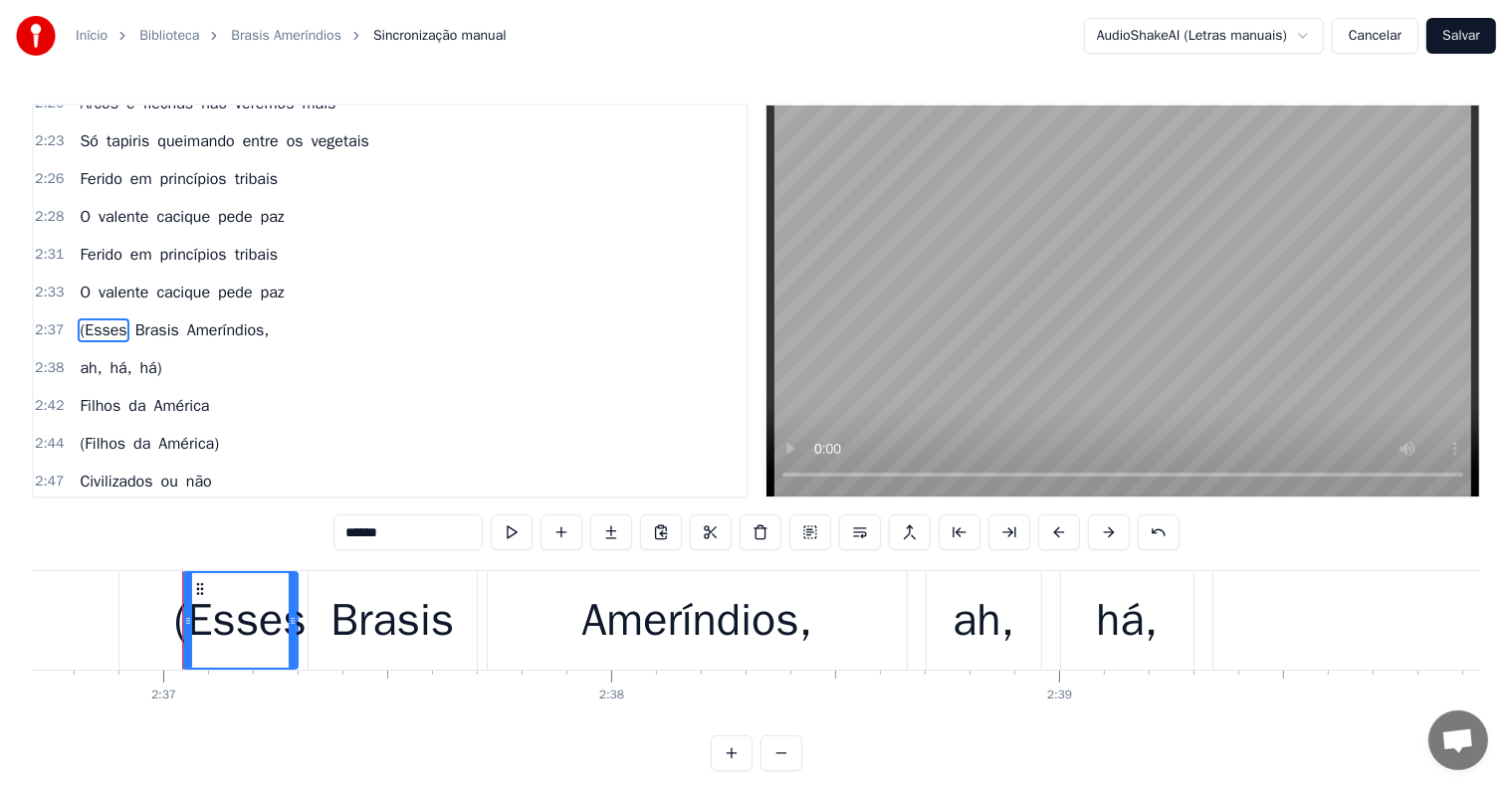 scroll, scrollTop: 1799, scrollLeft: 0, axis: vertical 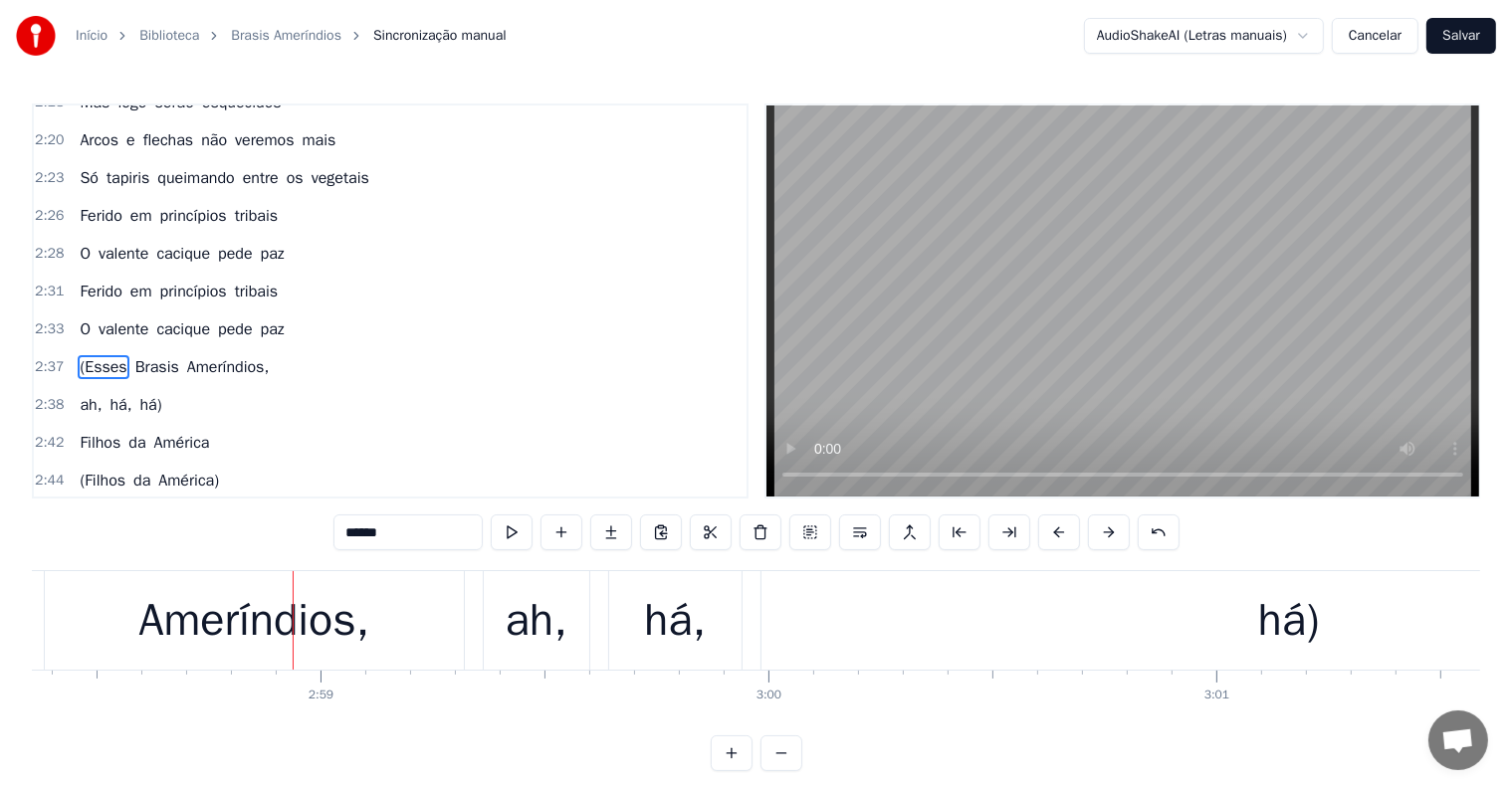 click on "ah," at bounding box center (537, 621) 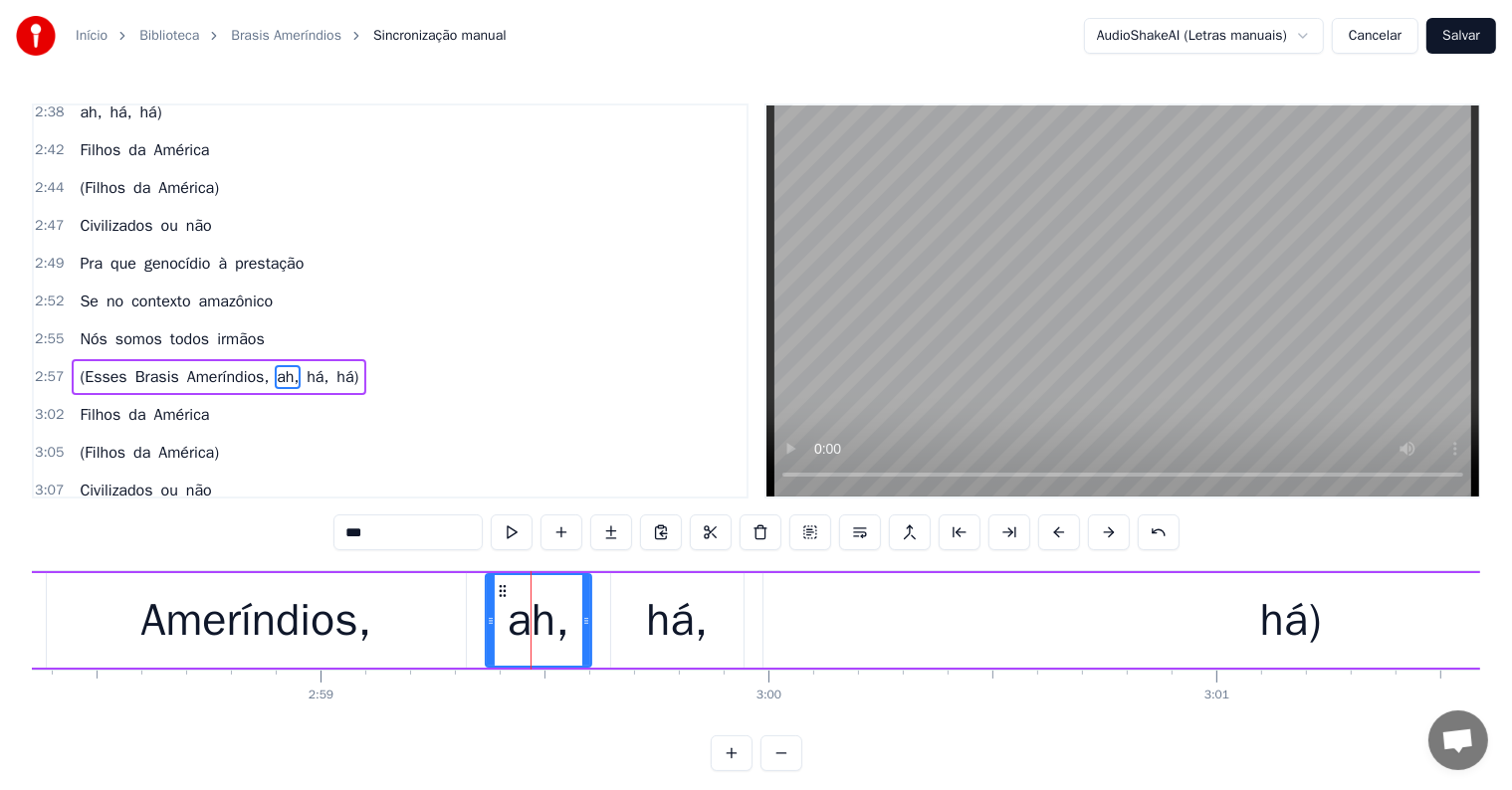 scroll, scrollTop: 2092, scrollLeft: 0, axis: vertical 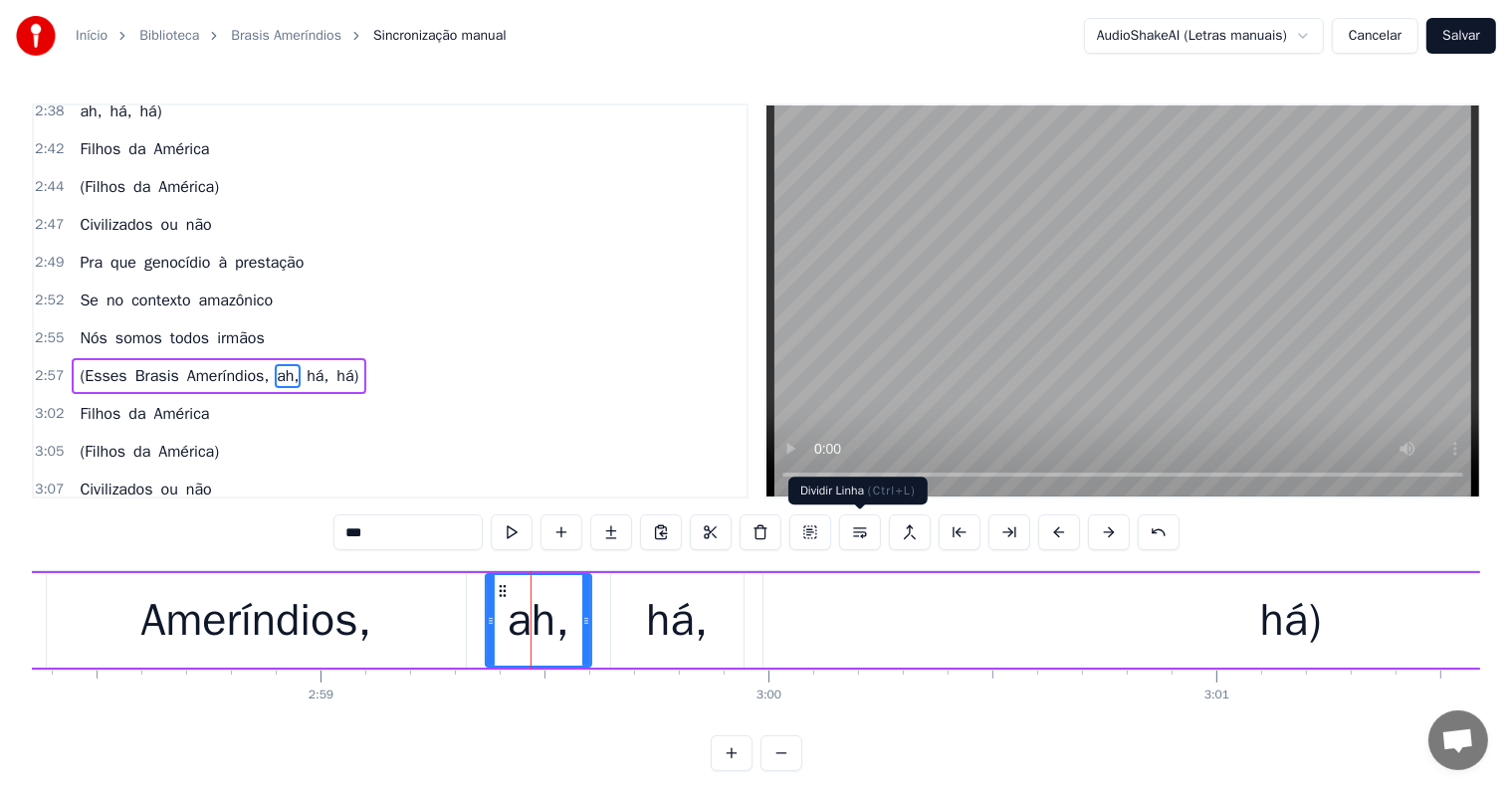 click at bounding box center [860, 532] 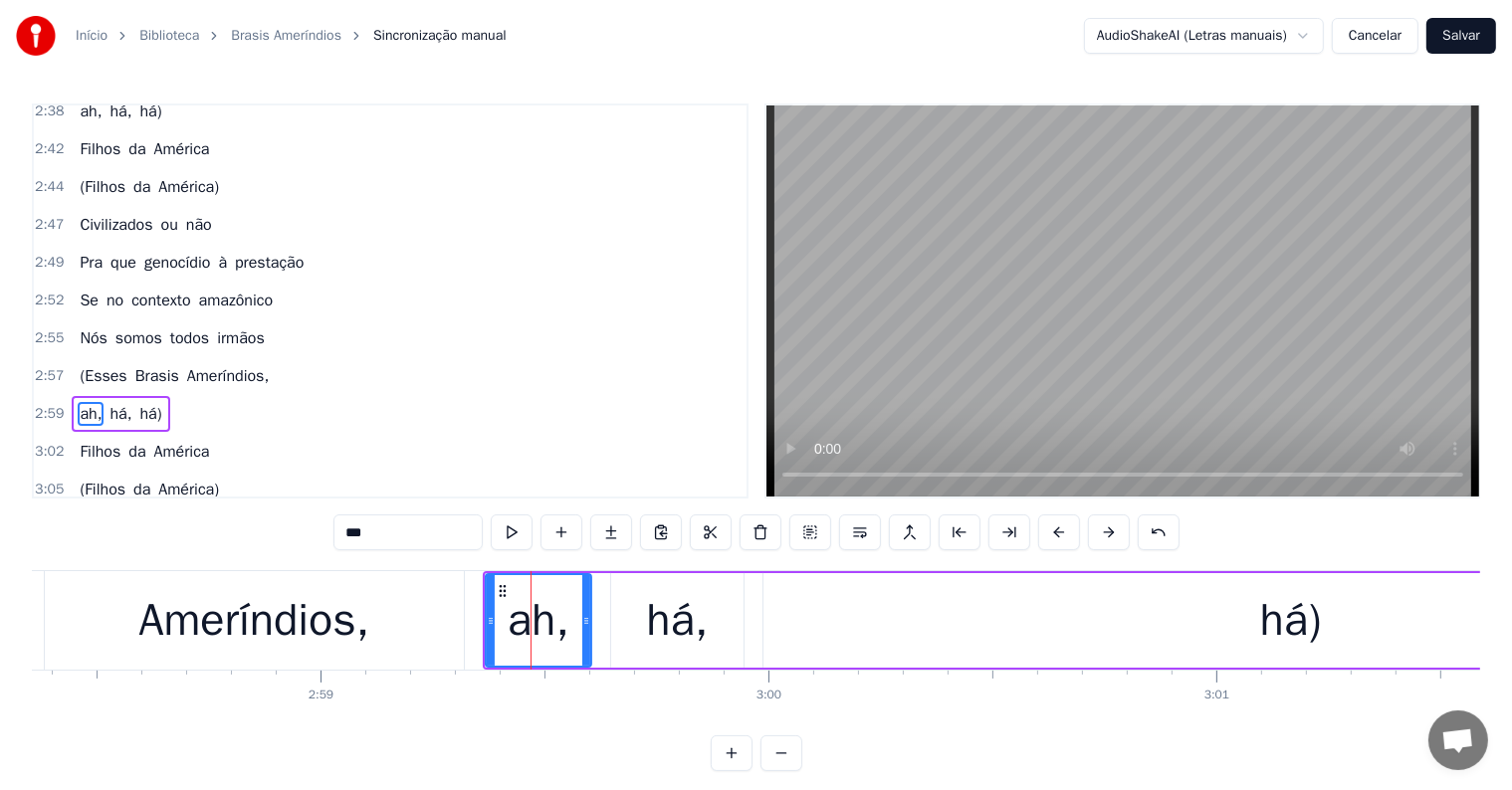 scroll, scrollTop: 2129, scrollLeft: 0, axis: vertical 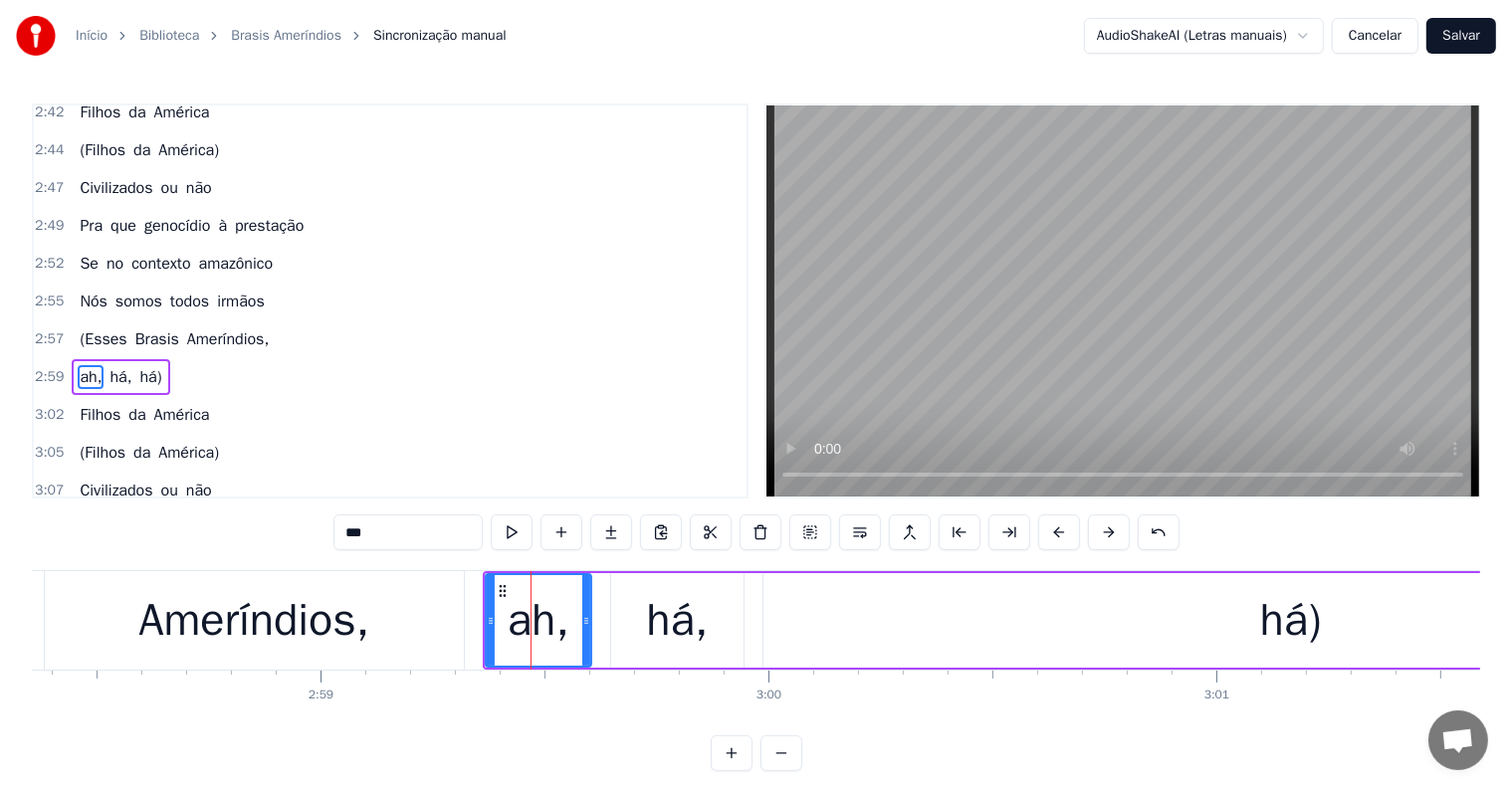 click on "(Esses" at bounding box center (103, 339) 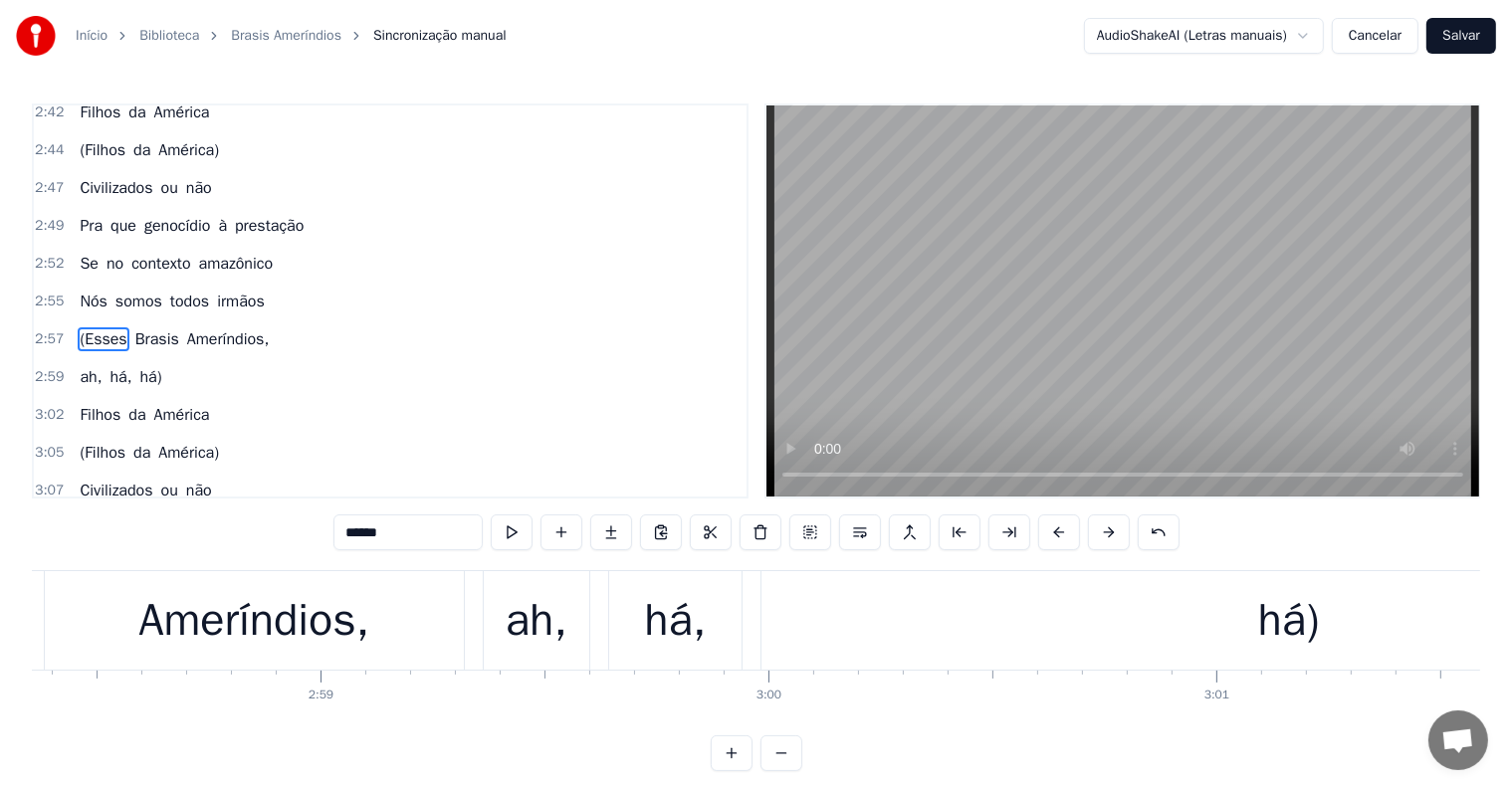 scroll, scrollTop: 2092, scrollLeft: 0, axis: vertical 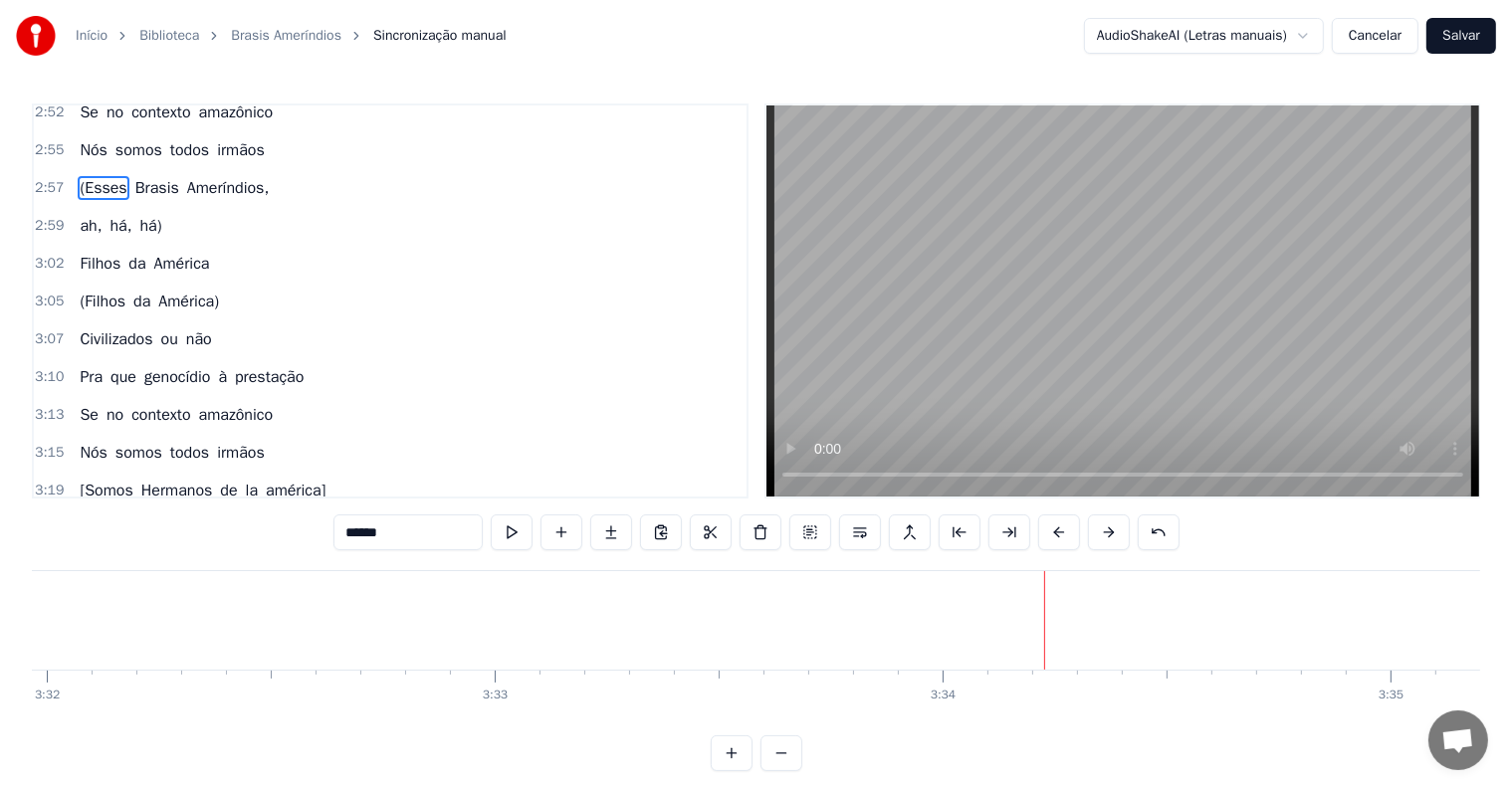 click on "[Hermanos" at bounding box center (117, 566) 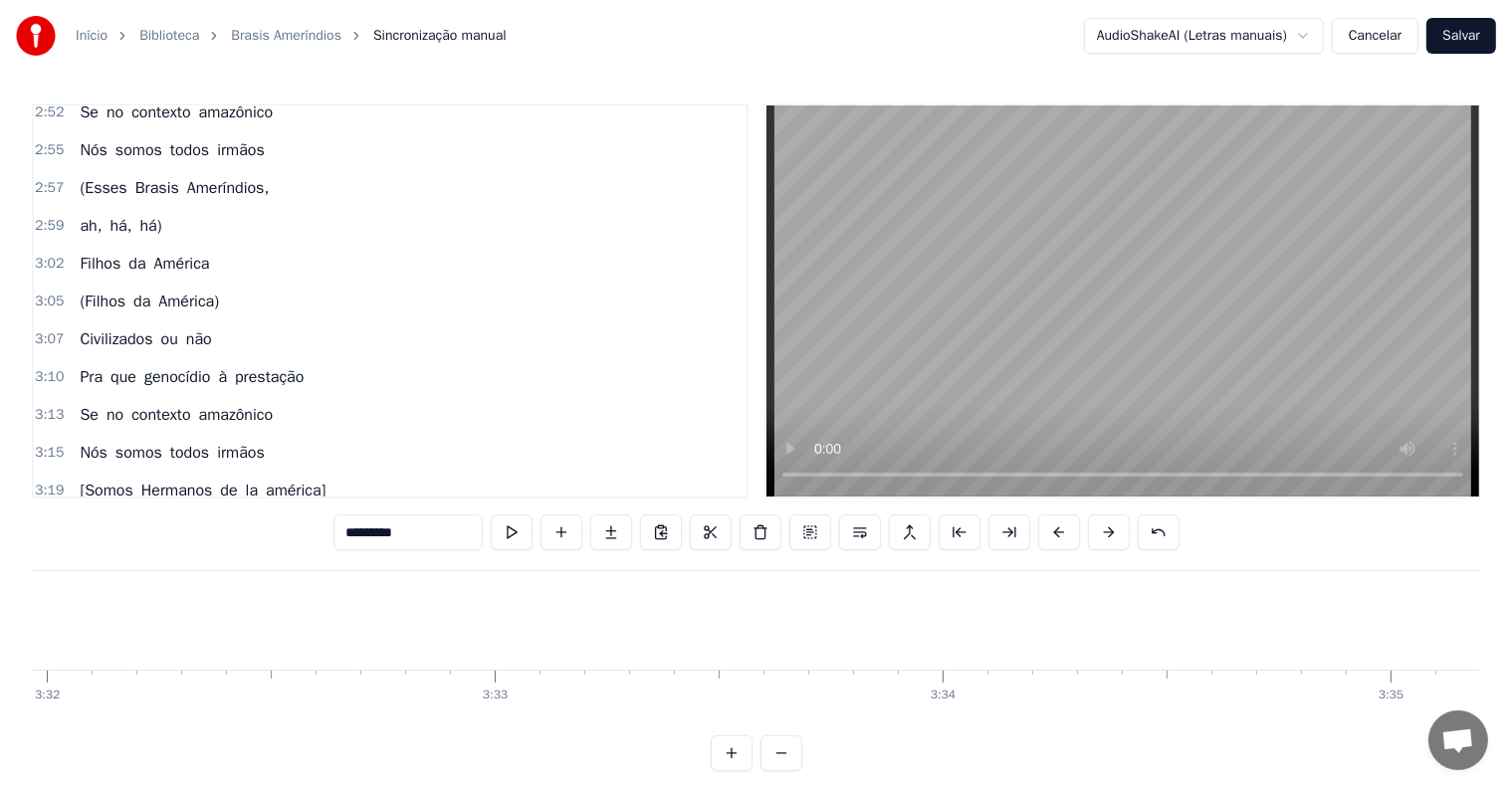 scroll, scrollTop: 30, scrollLeft: 0, axis: vertical 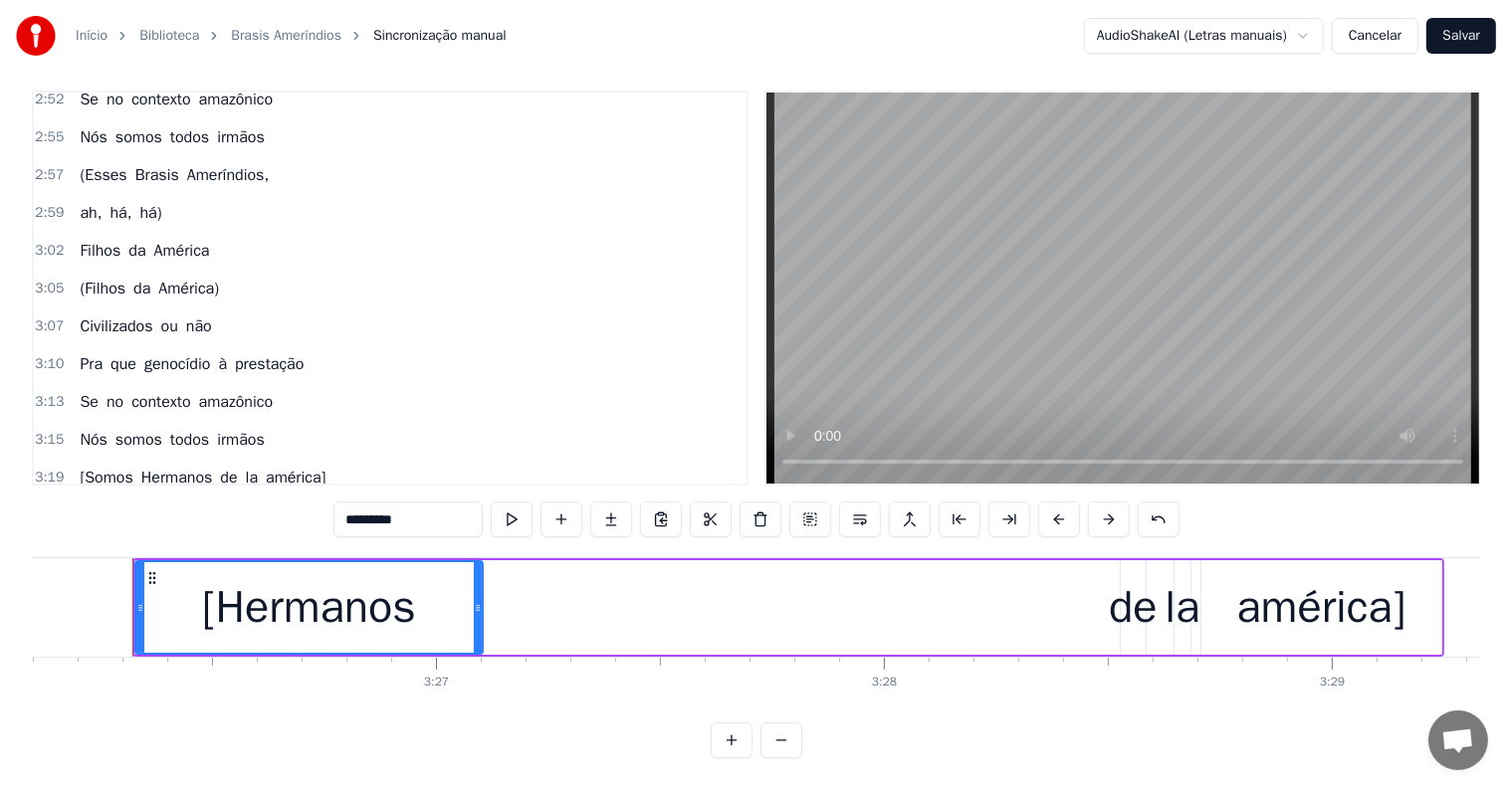 click on "de" at bounding box center (172, 553) 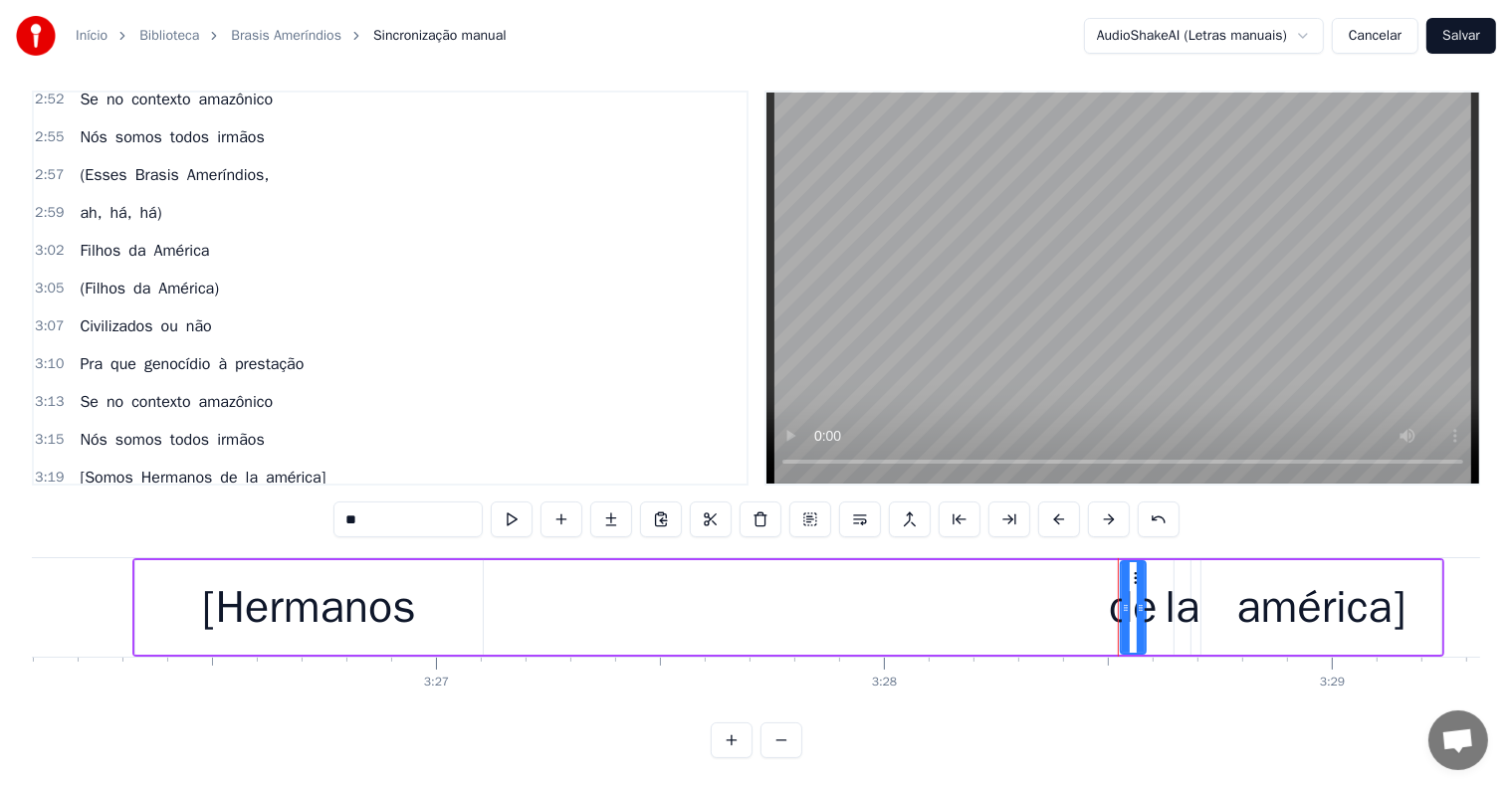 click on "[Hermanos" at bounding box center [117, 553] 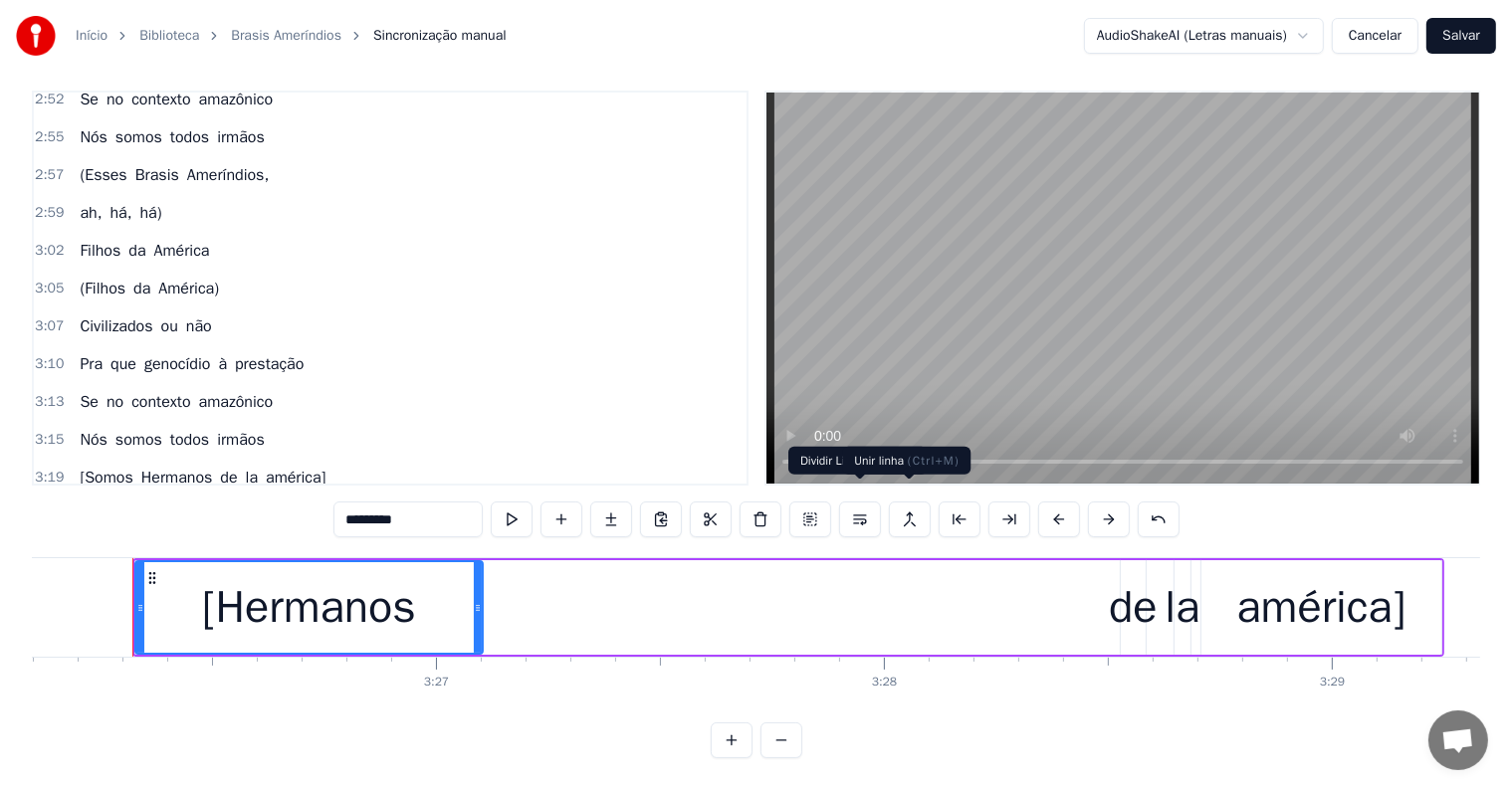 click at bounding box center (910, 519) 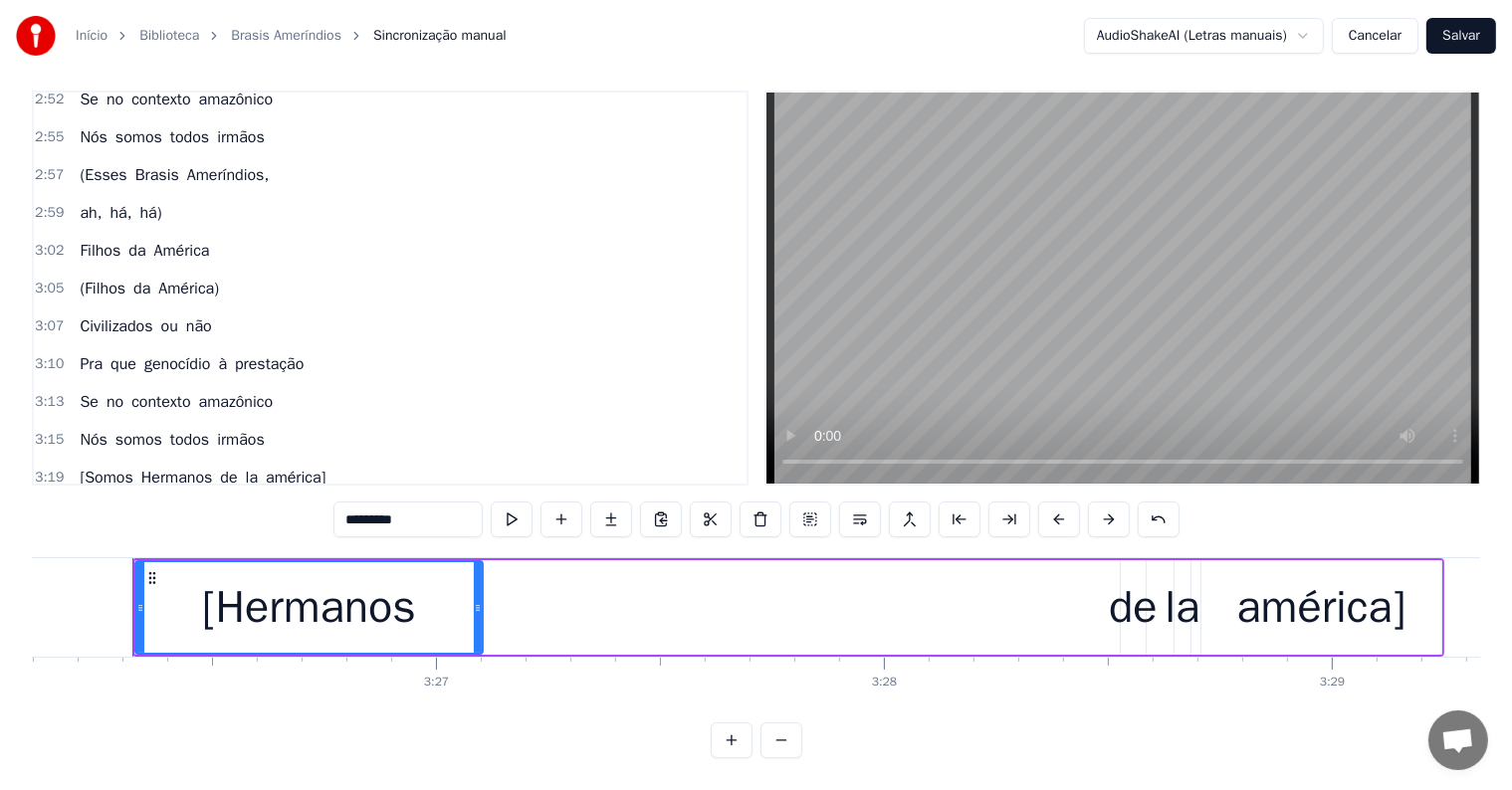 click on "américa]" at bounding box center (239, 515) 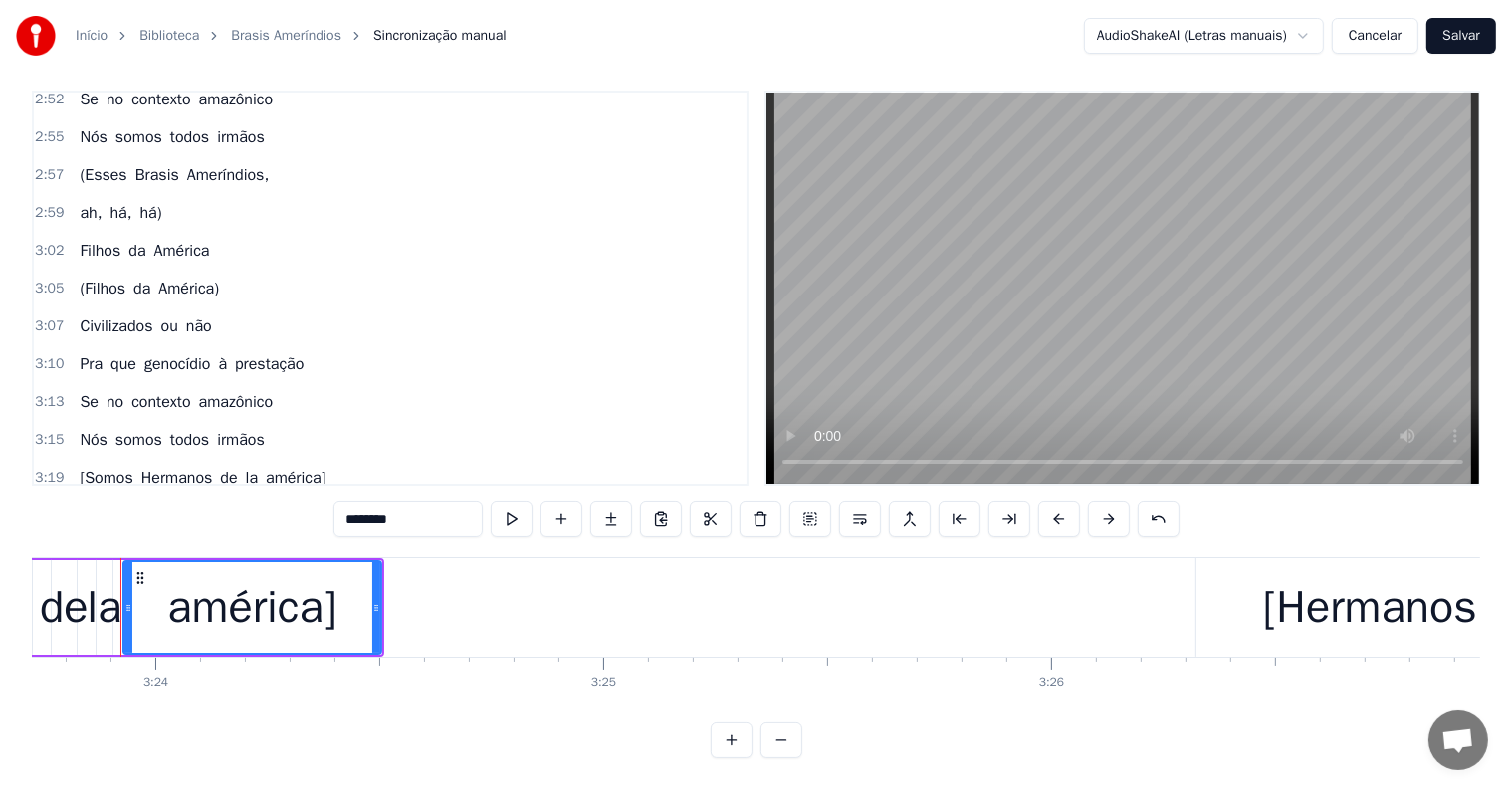 scroll, scrollTop: 0, scrollLeft: 91242, axis: horizontal 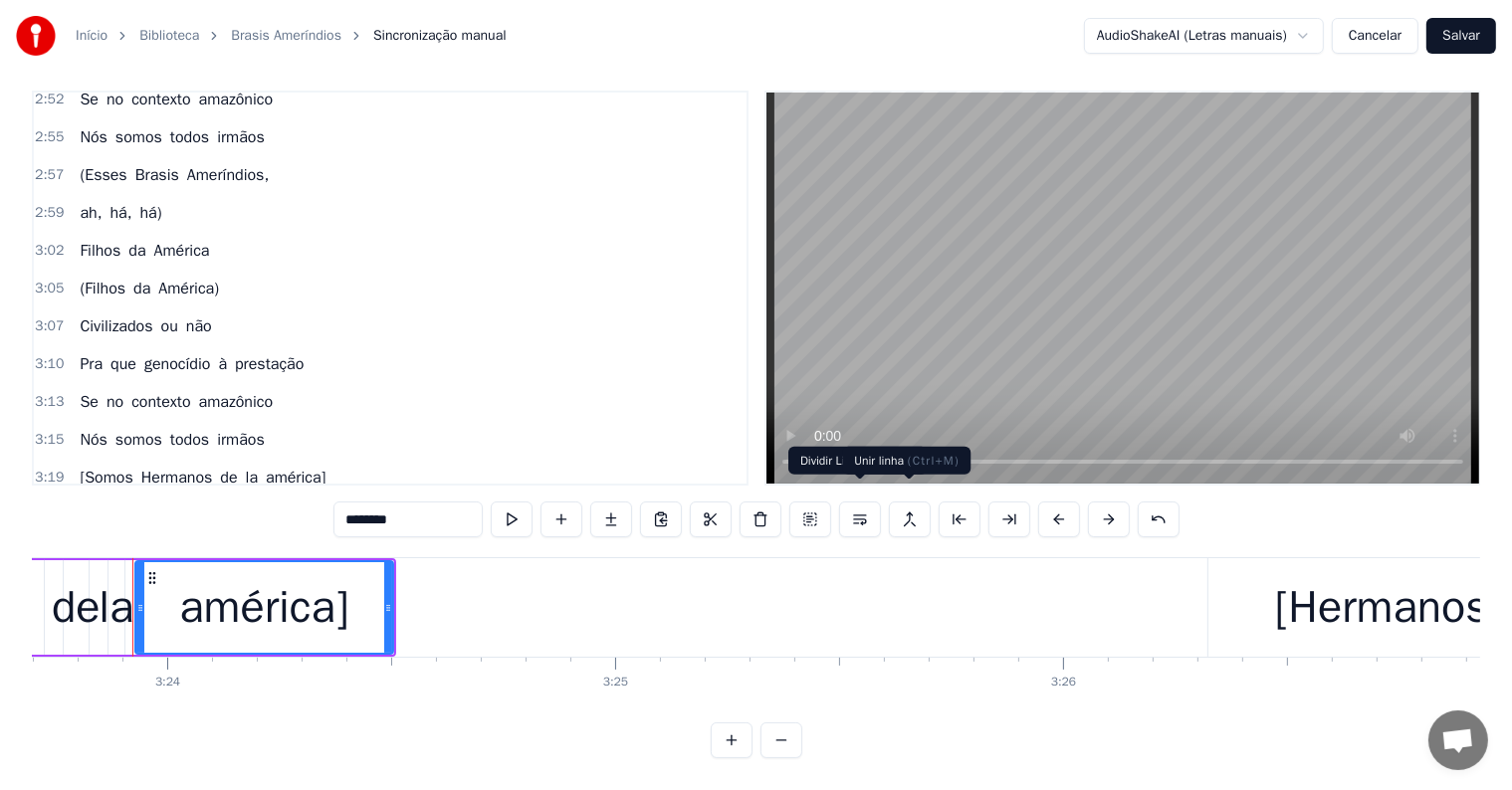 click at bounding box center [910, 519] 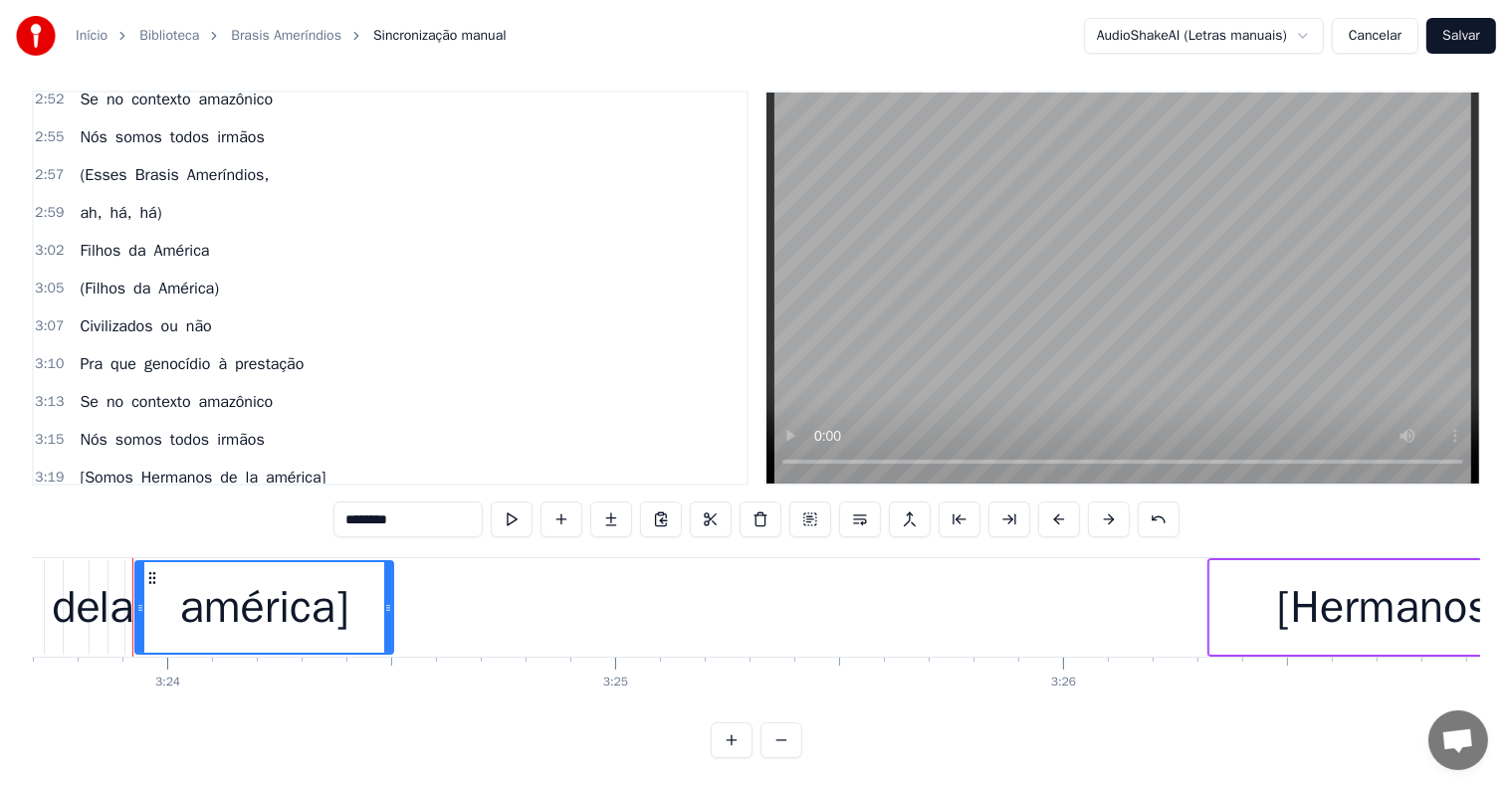 scroll, scrollTop: 2245, scrollLeft: 0, axis: vertical 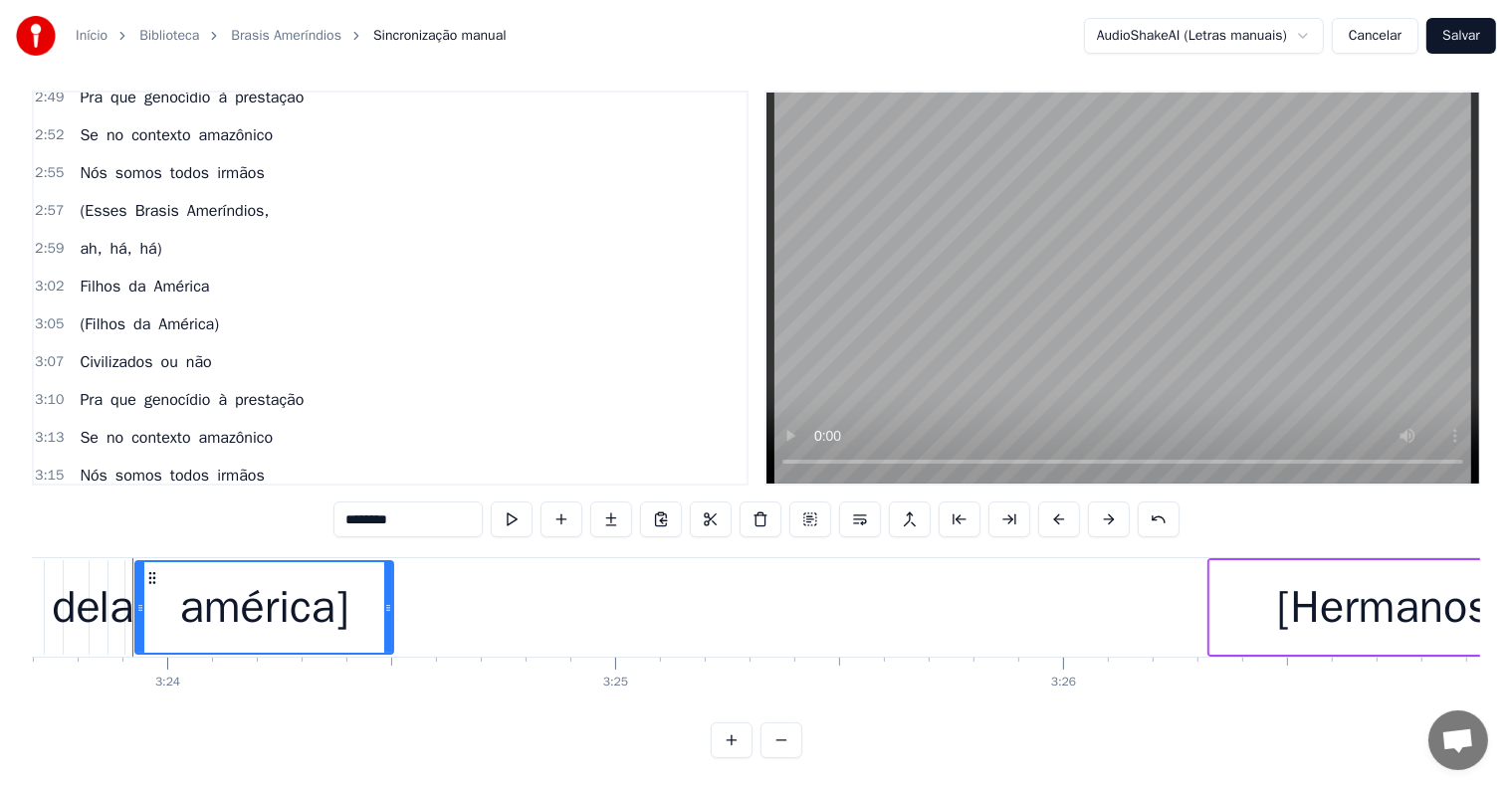 click on "[Hermanos" at bounding box center [117, 551] 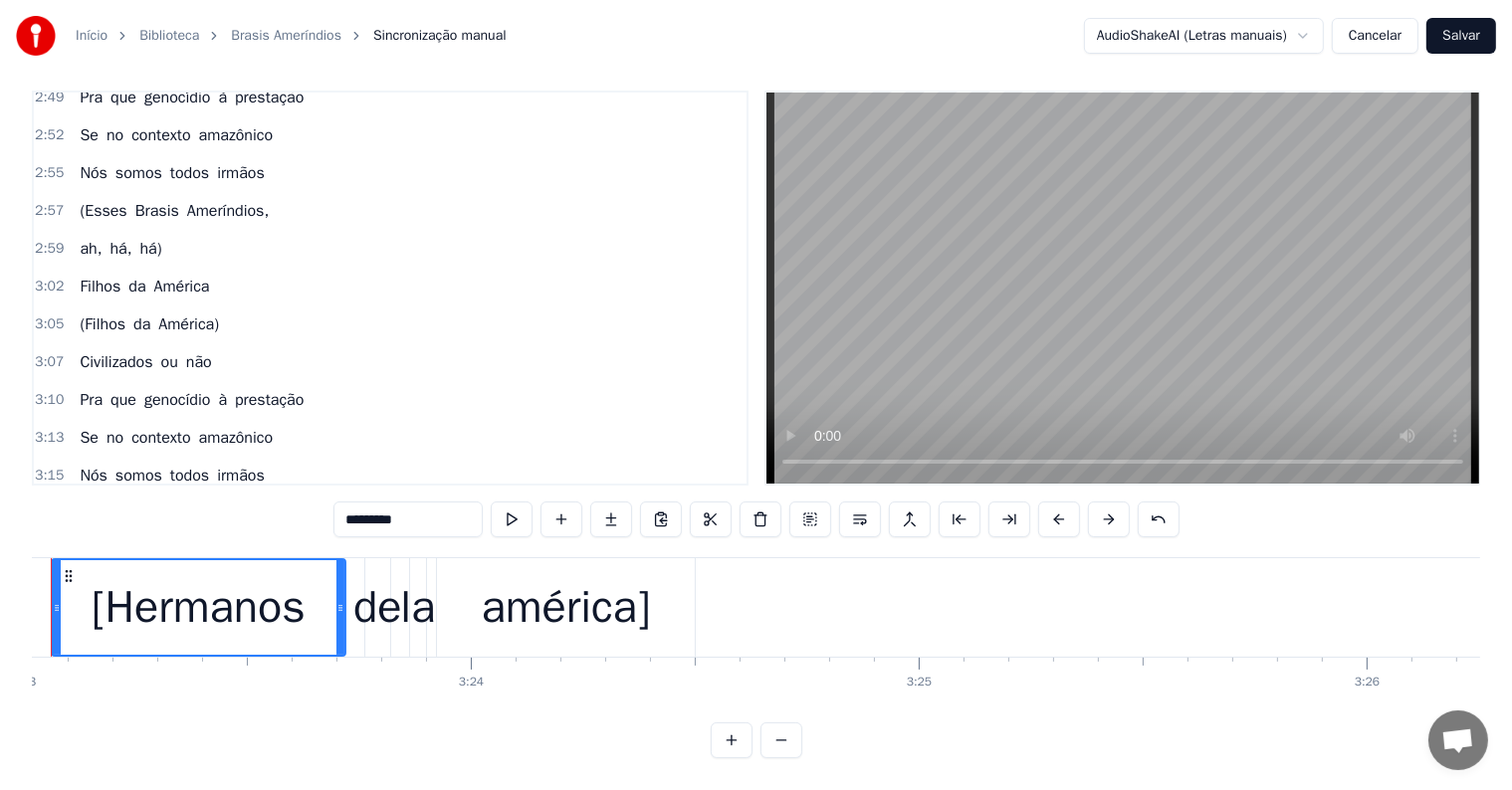 scroll, scrollTop: 0, scrollLeft: 90856, axis: horizontal 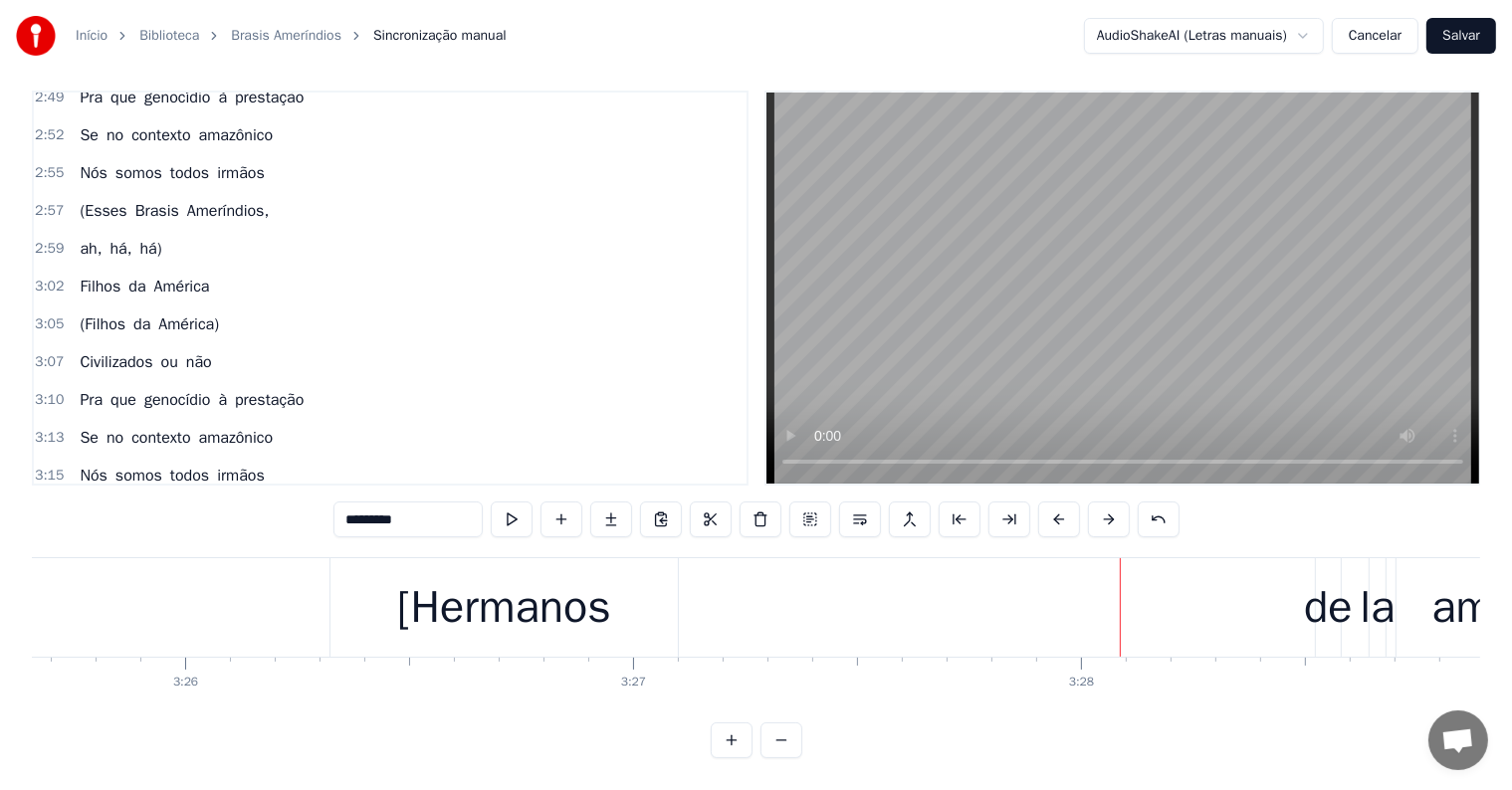click on "[Hermanos" at bounding box center [316, 551] 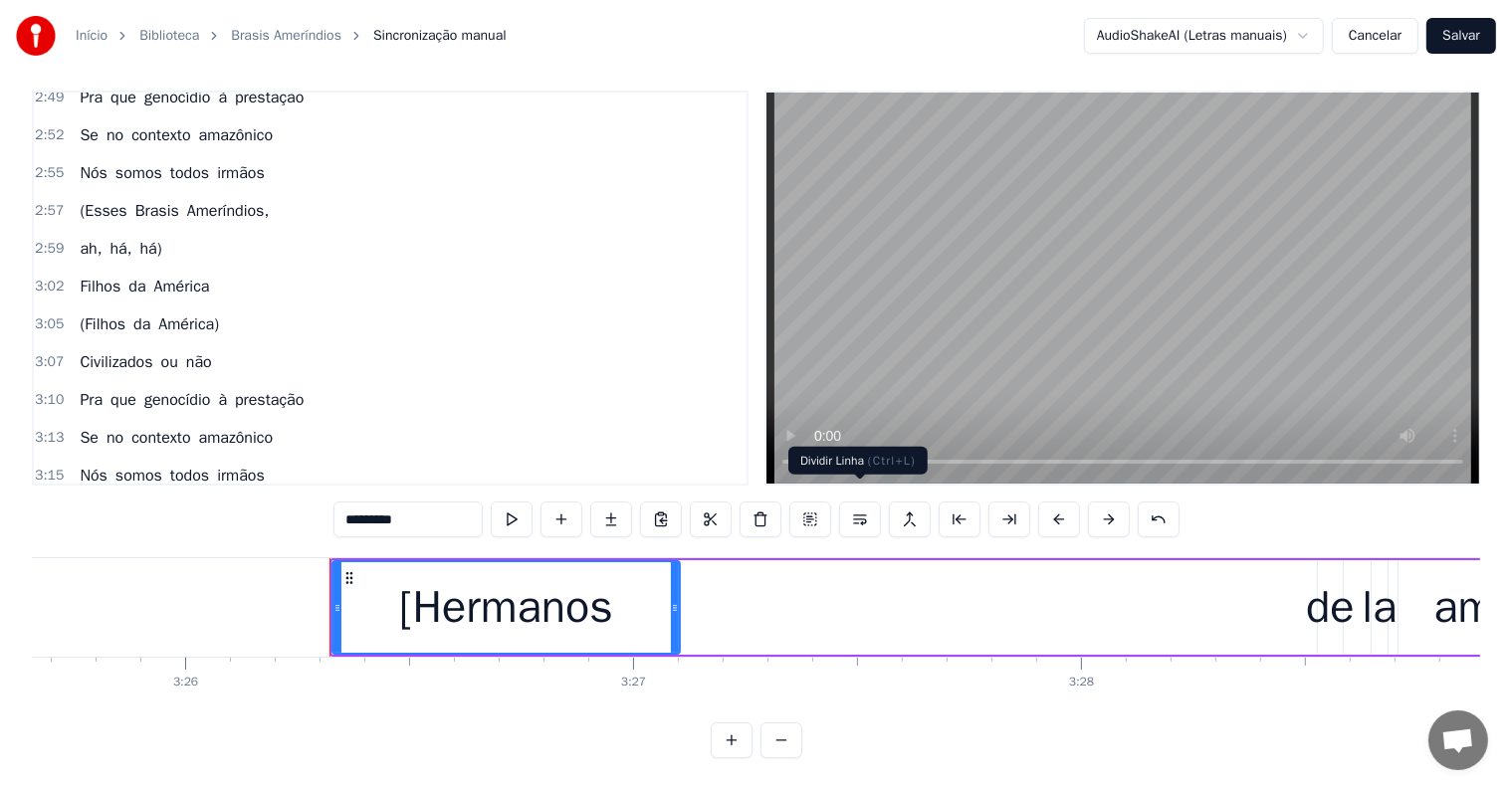 click at bounding box center [860, 519] 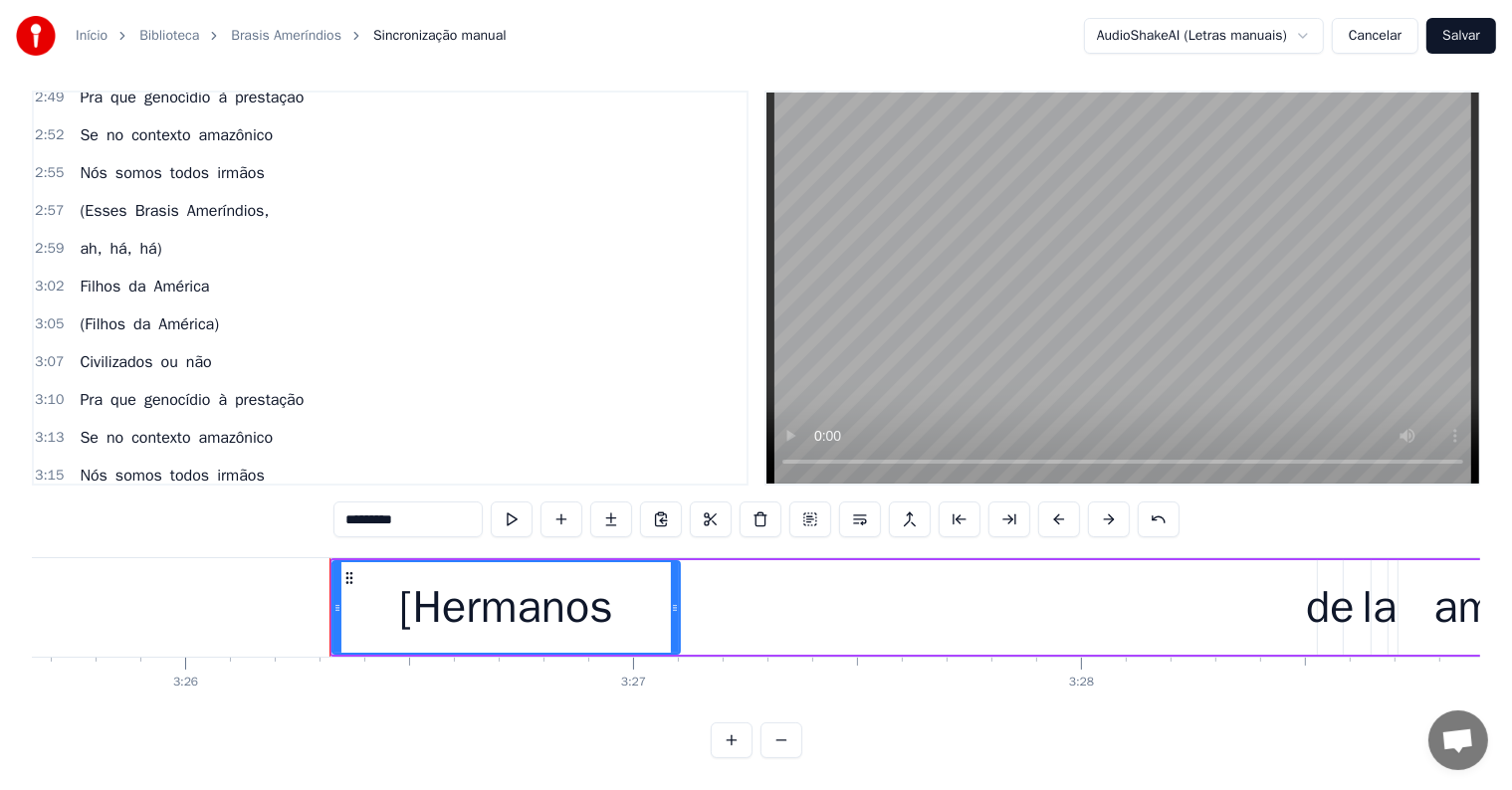 scroll, scrollTop: 2280, scrollLeft: 0, axis: vertical 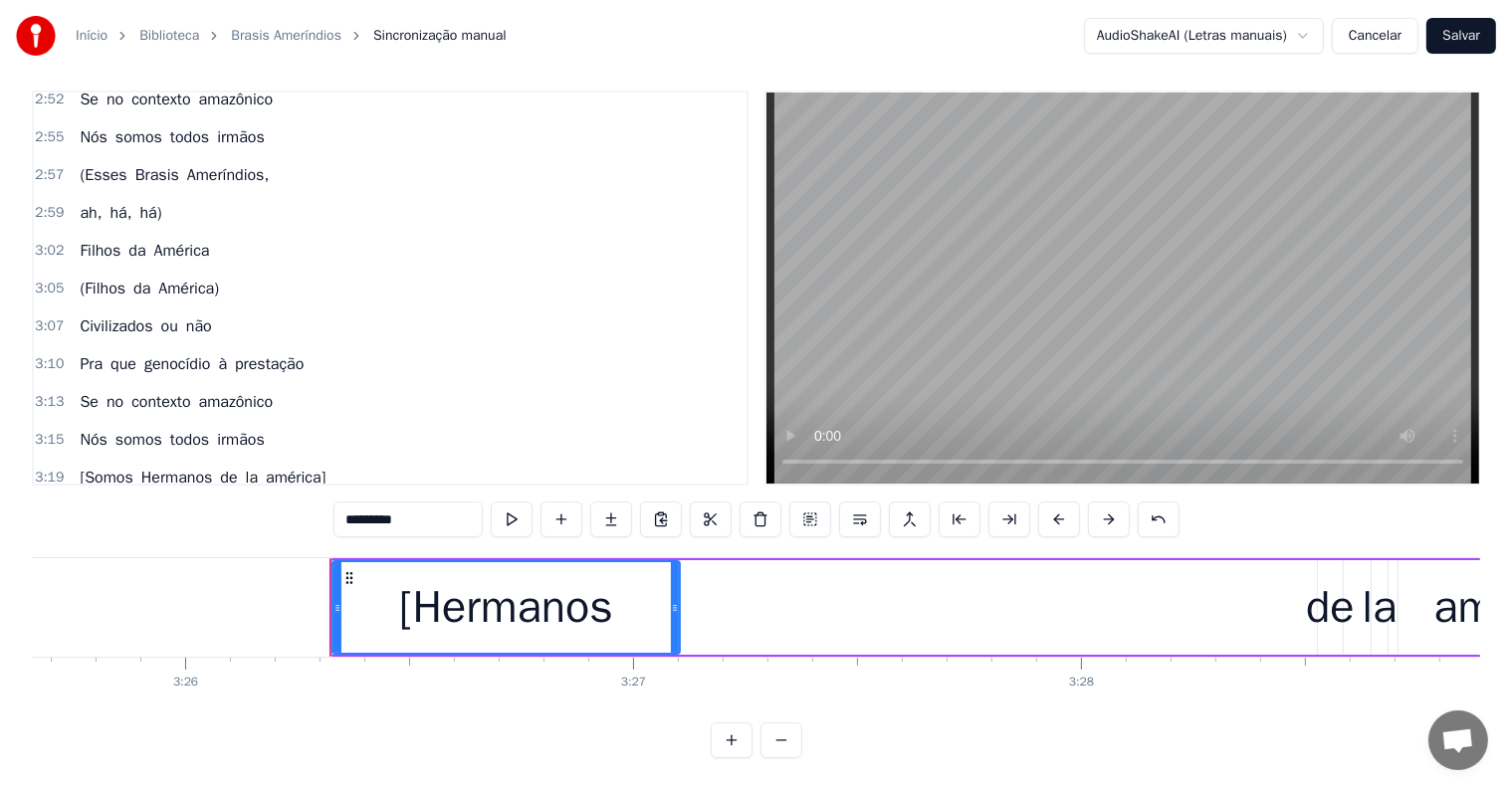 click on "[Hermanos" at bounding box center (117, 553) 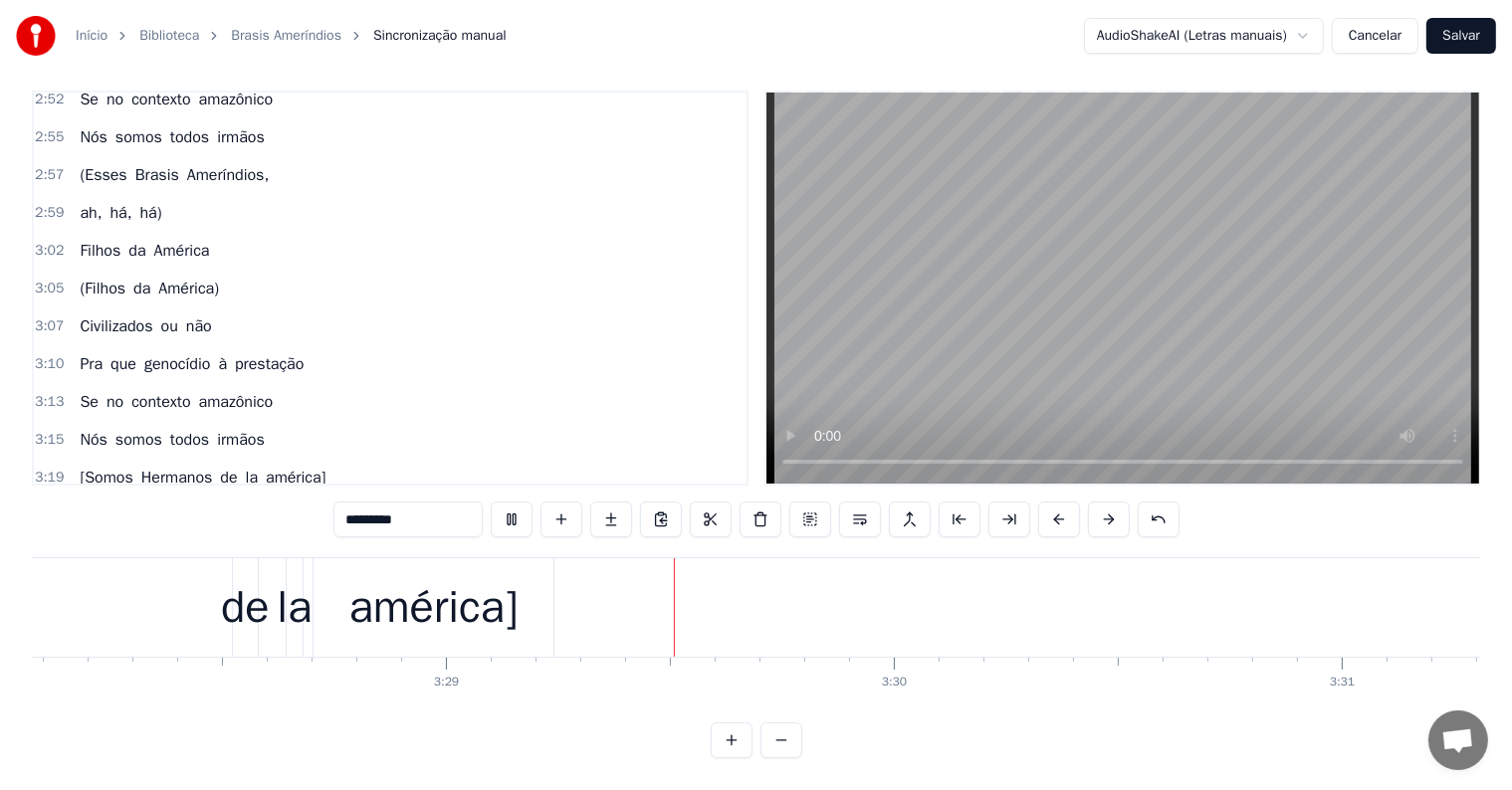 scroll, scrollTop: 0, scrollLeft: 93416, axis: horizontal 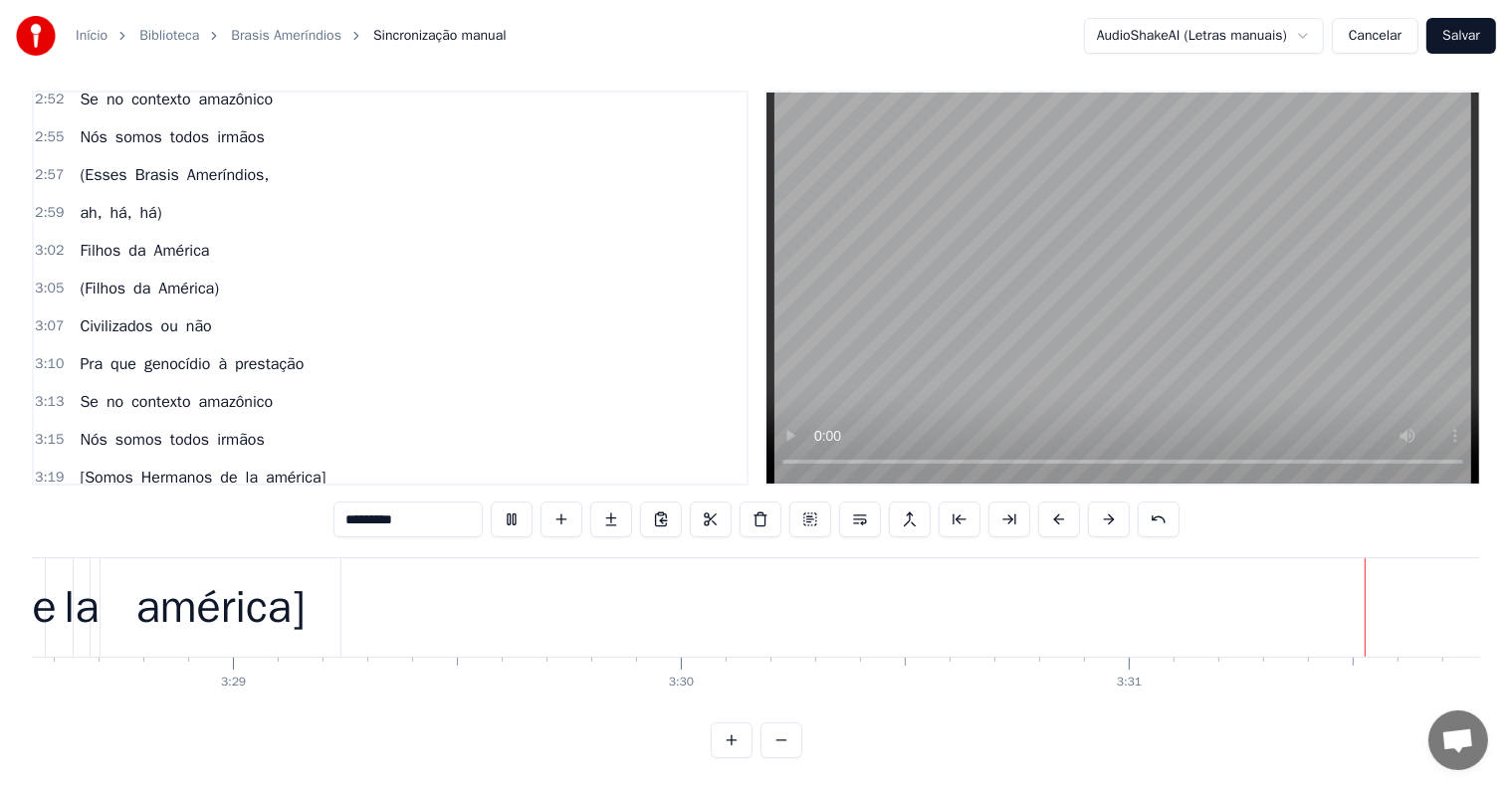 click on "Salvar" at bounding box center [1461, 36] 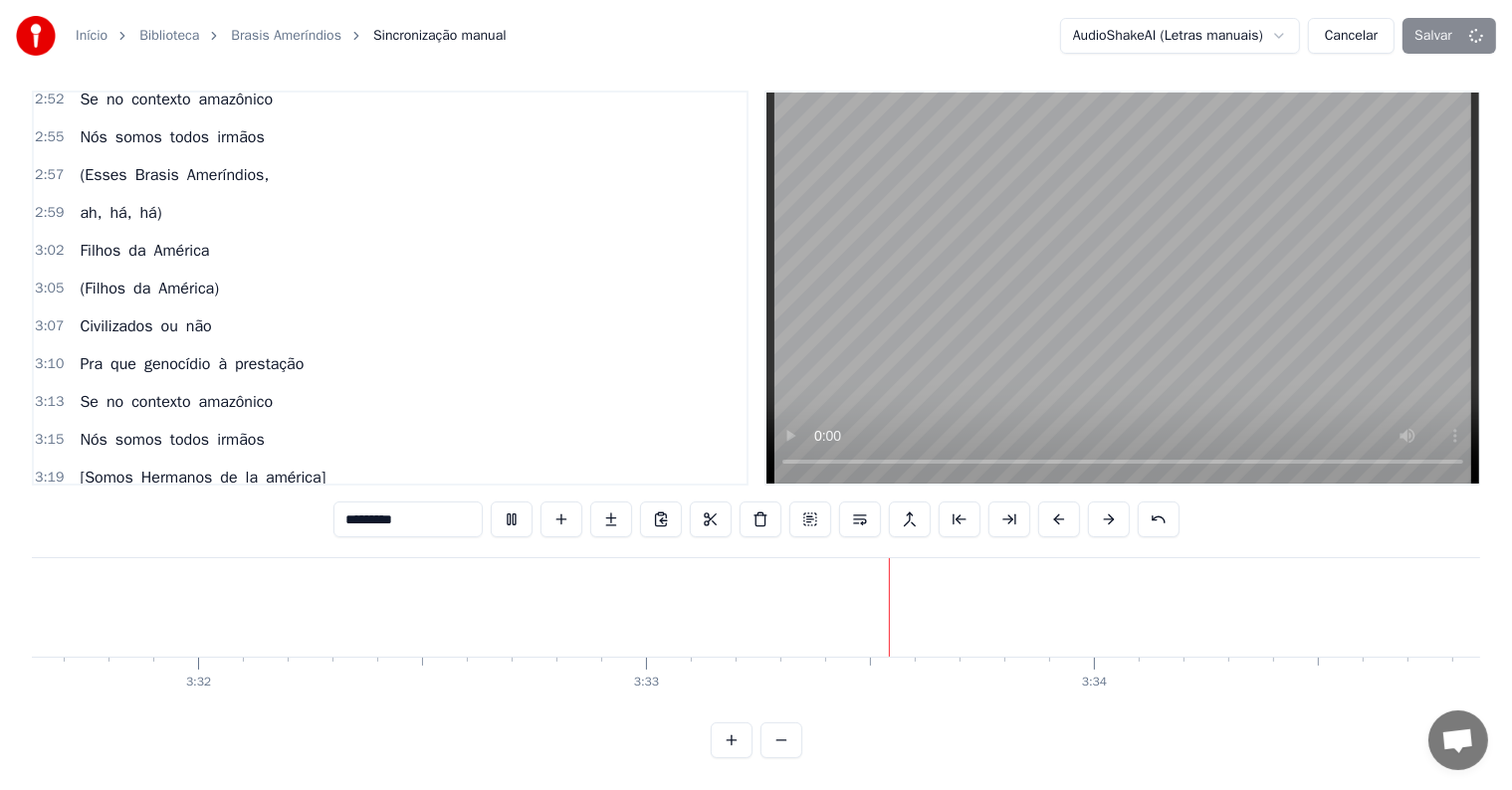 scroll, scrollTop: 0, scrollLeft: 94945, axis: horizontal 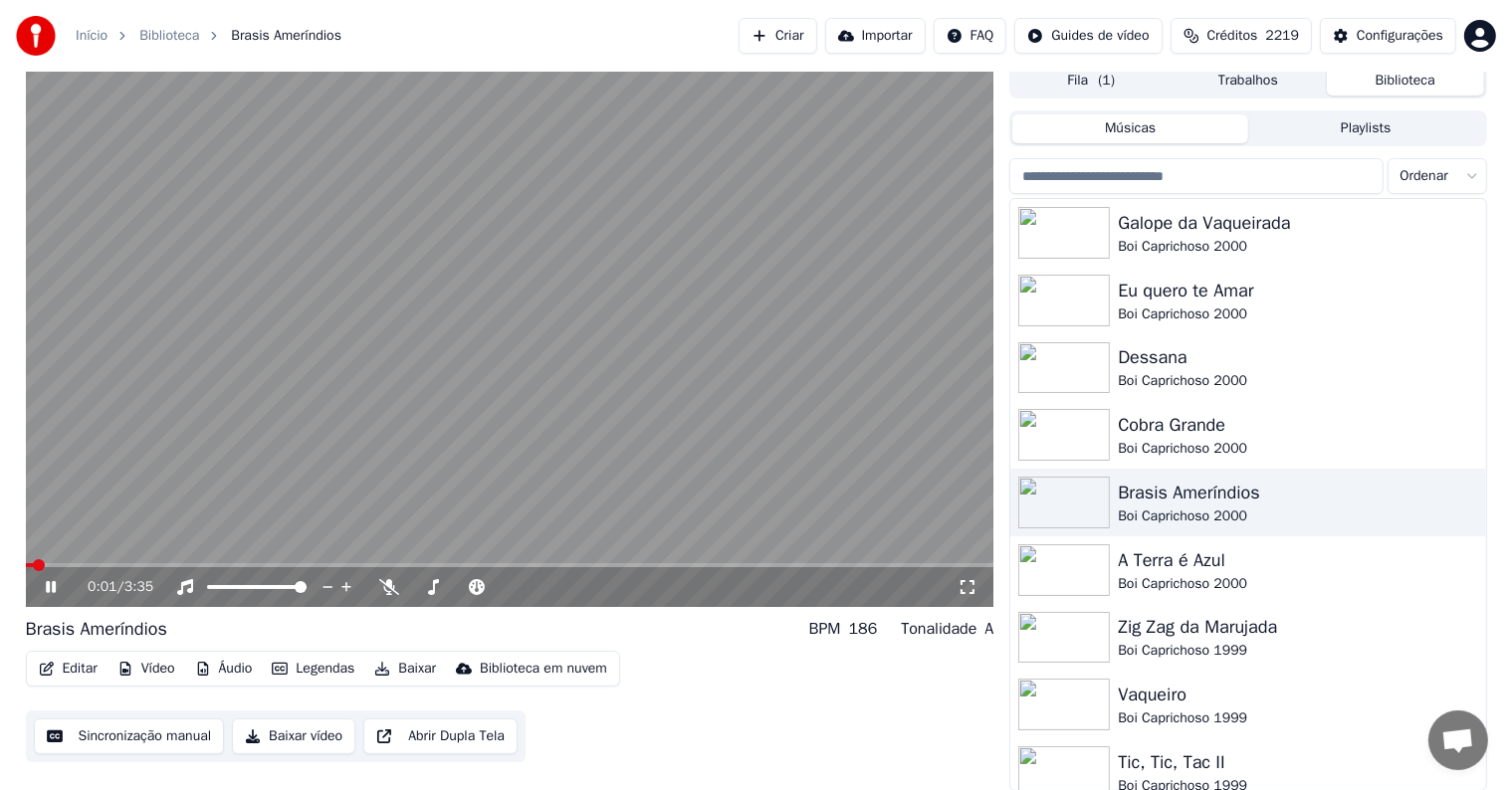 click at bounding box center (510, 334) 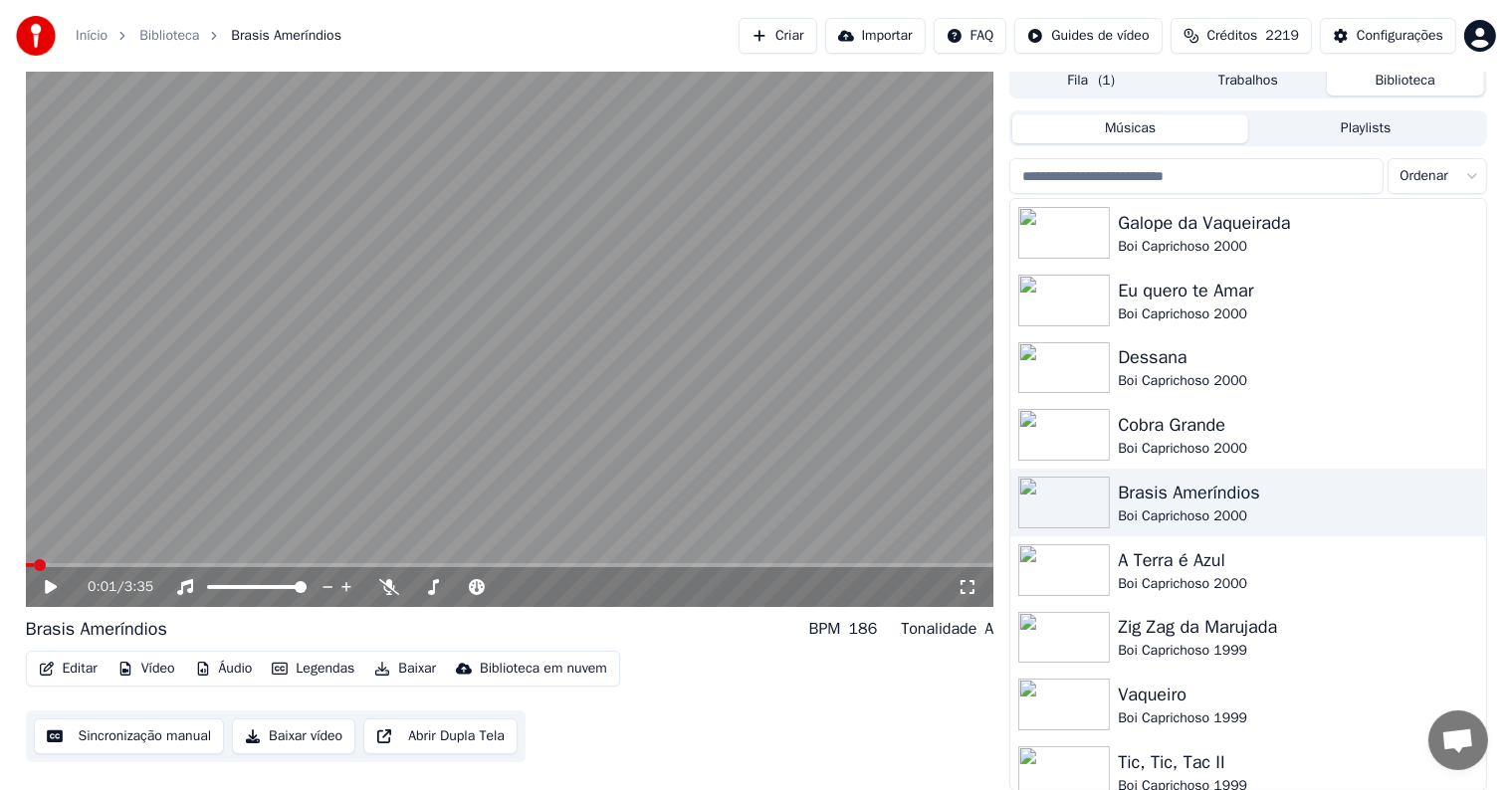 click at bounding box center (510, 334) 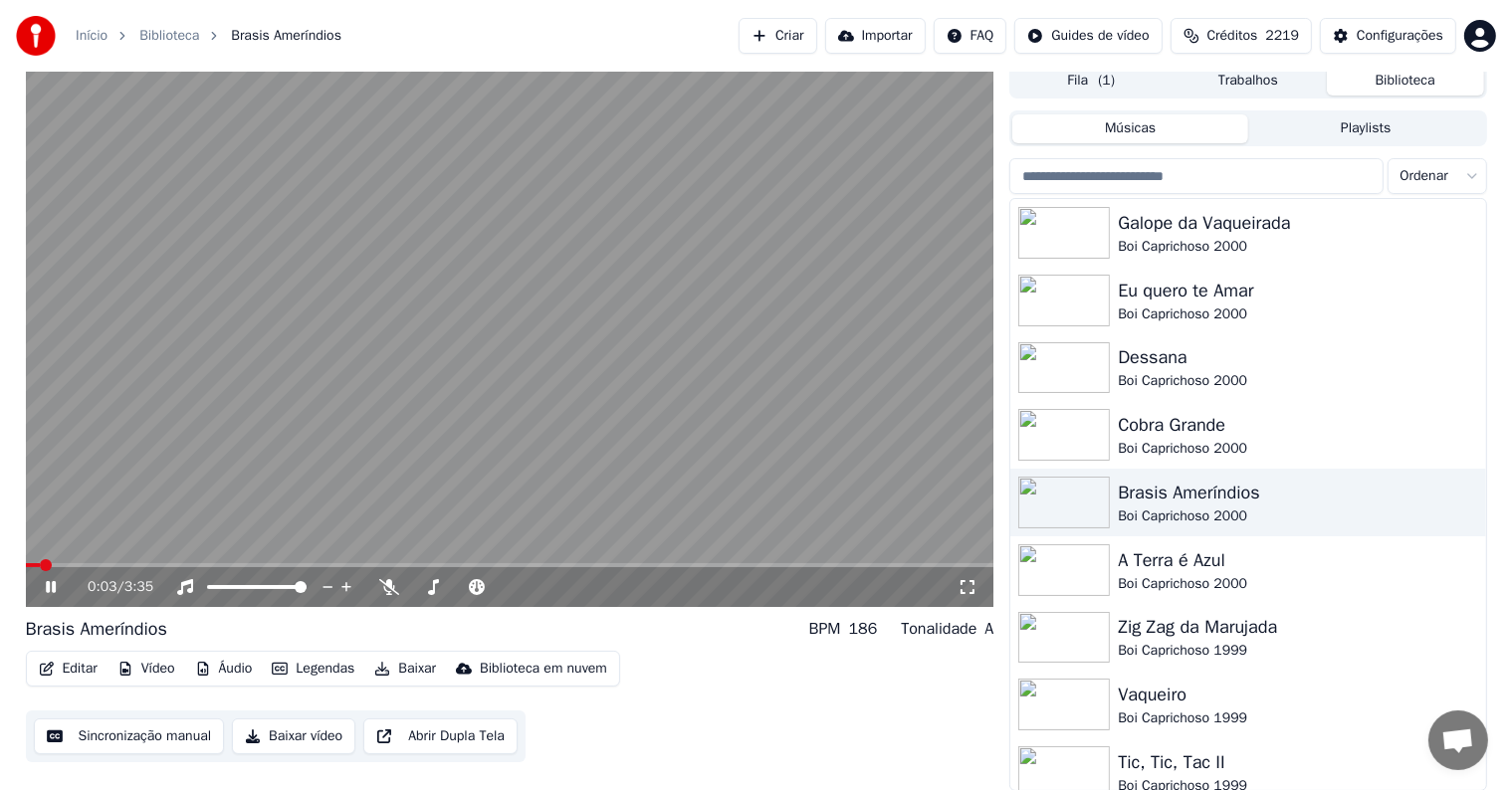 click at bounding box center (510, 334) 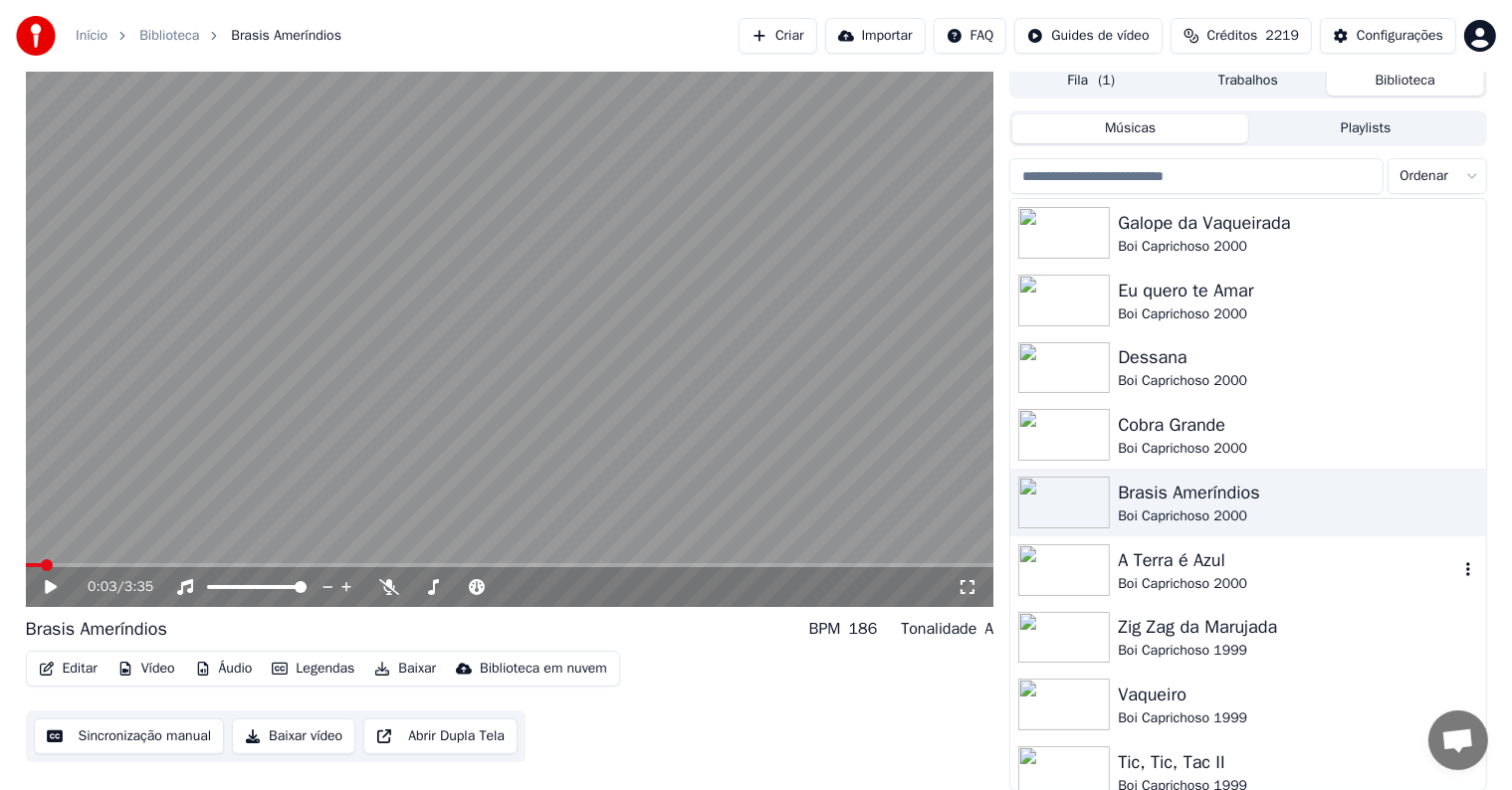 click on "A Terra é Azul" at bounding box center [1287, 560] 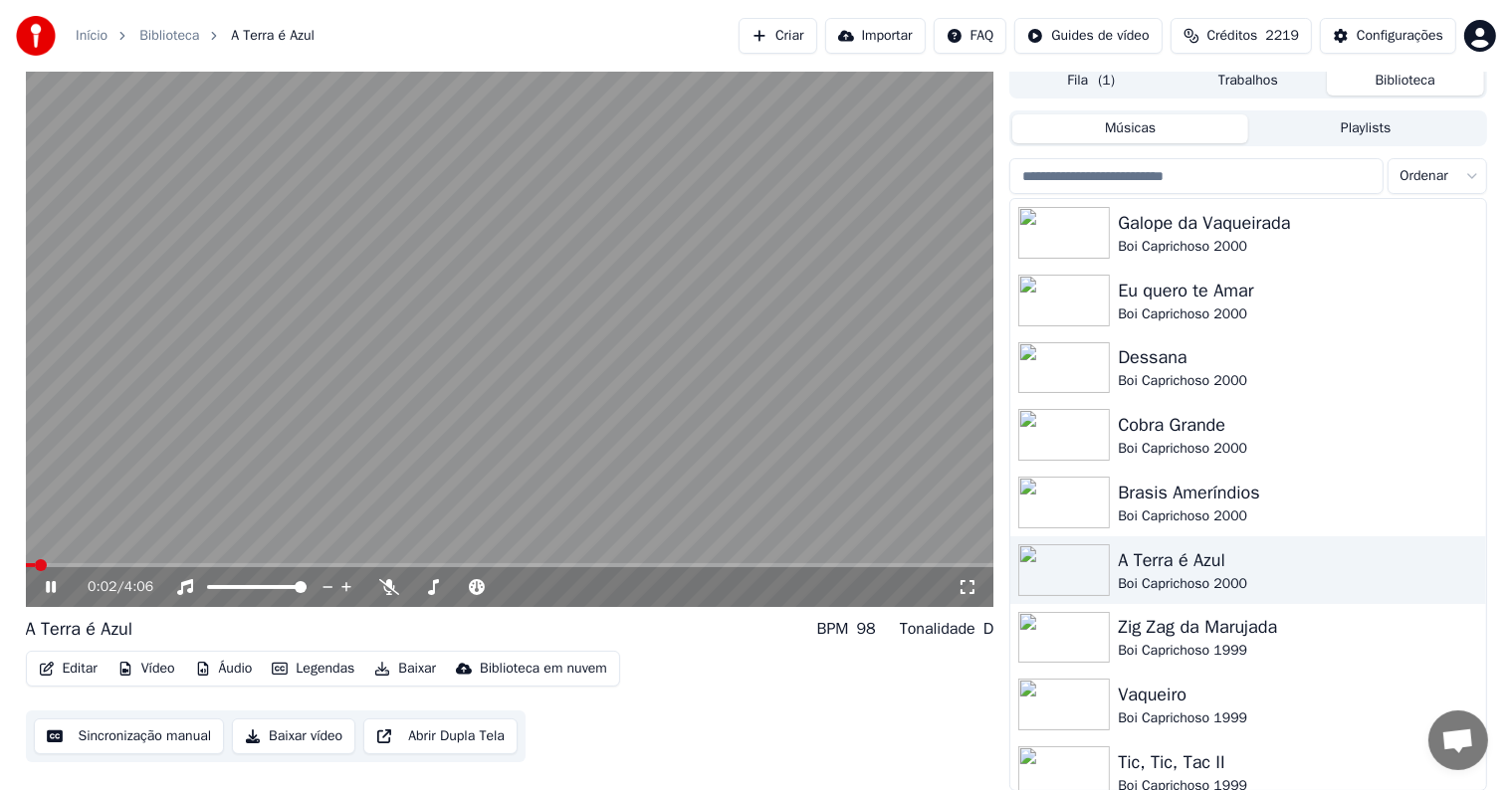 click on "Baixar" at bounding box center [405, 669] 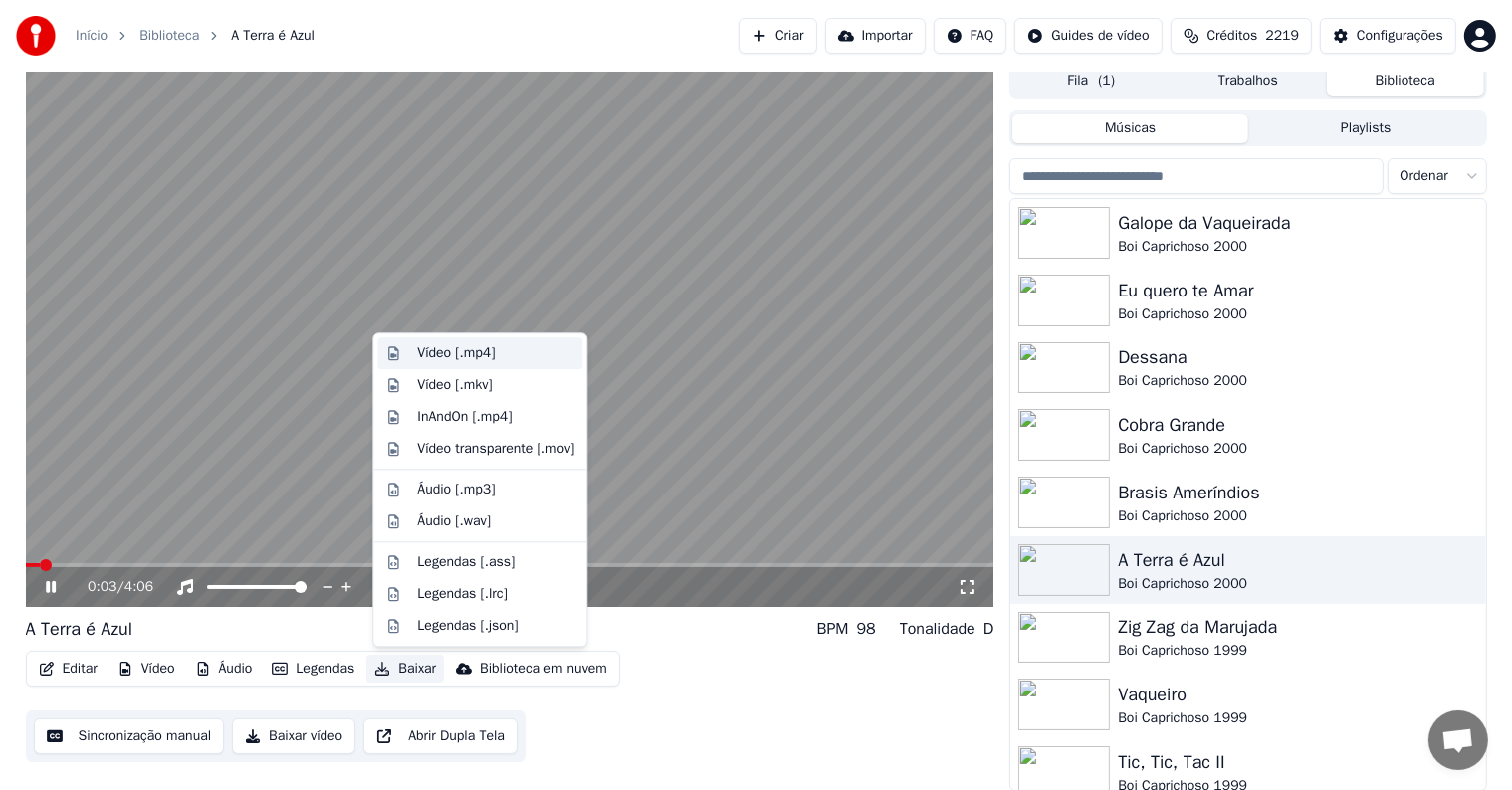click on "Vídeo [.mp4]" at bounding box center [456, 353] 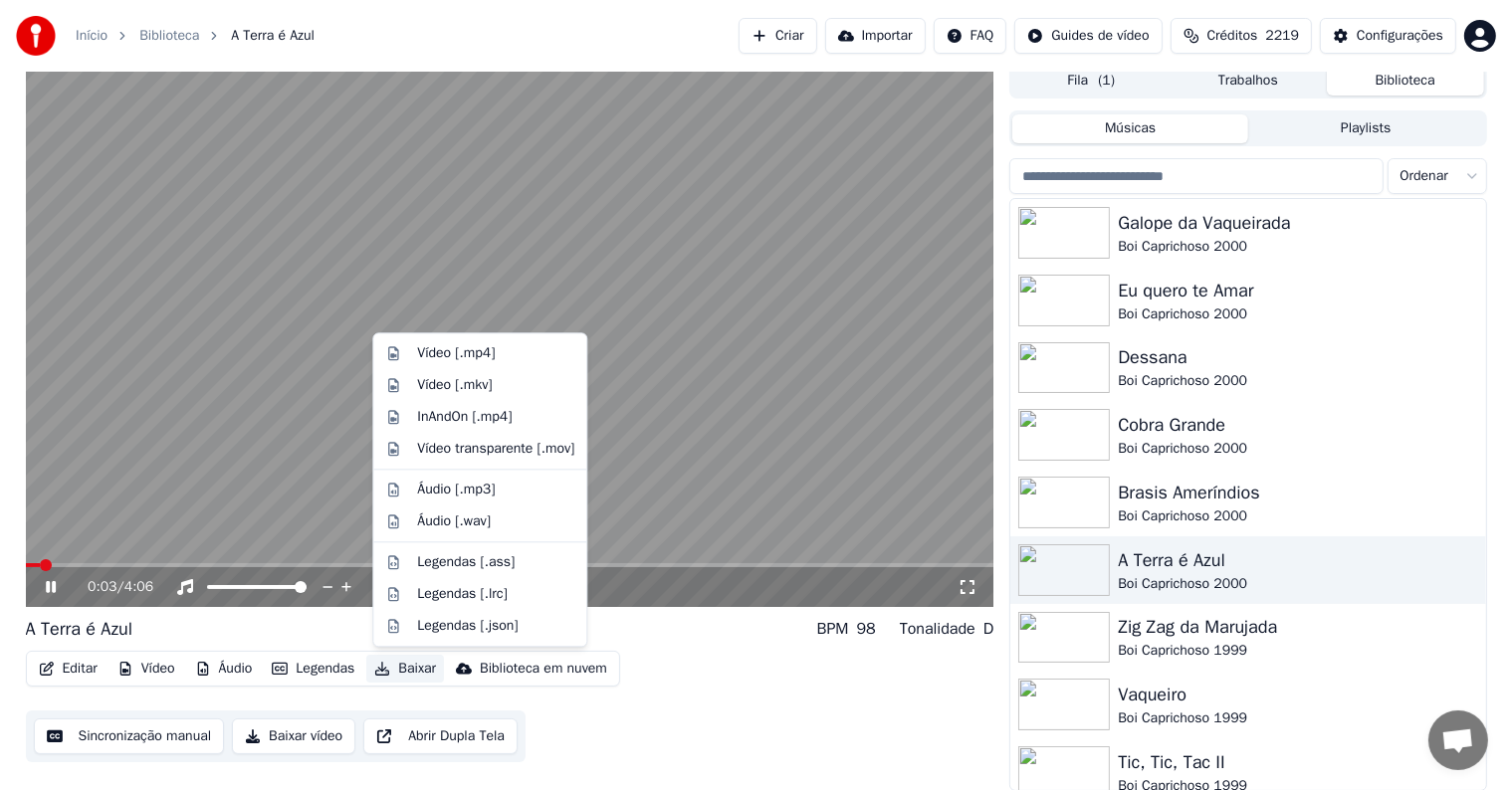 scroll, scrollTop: 0, scrollLeft: 0, axis: both 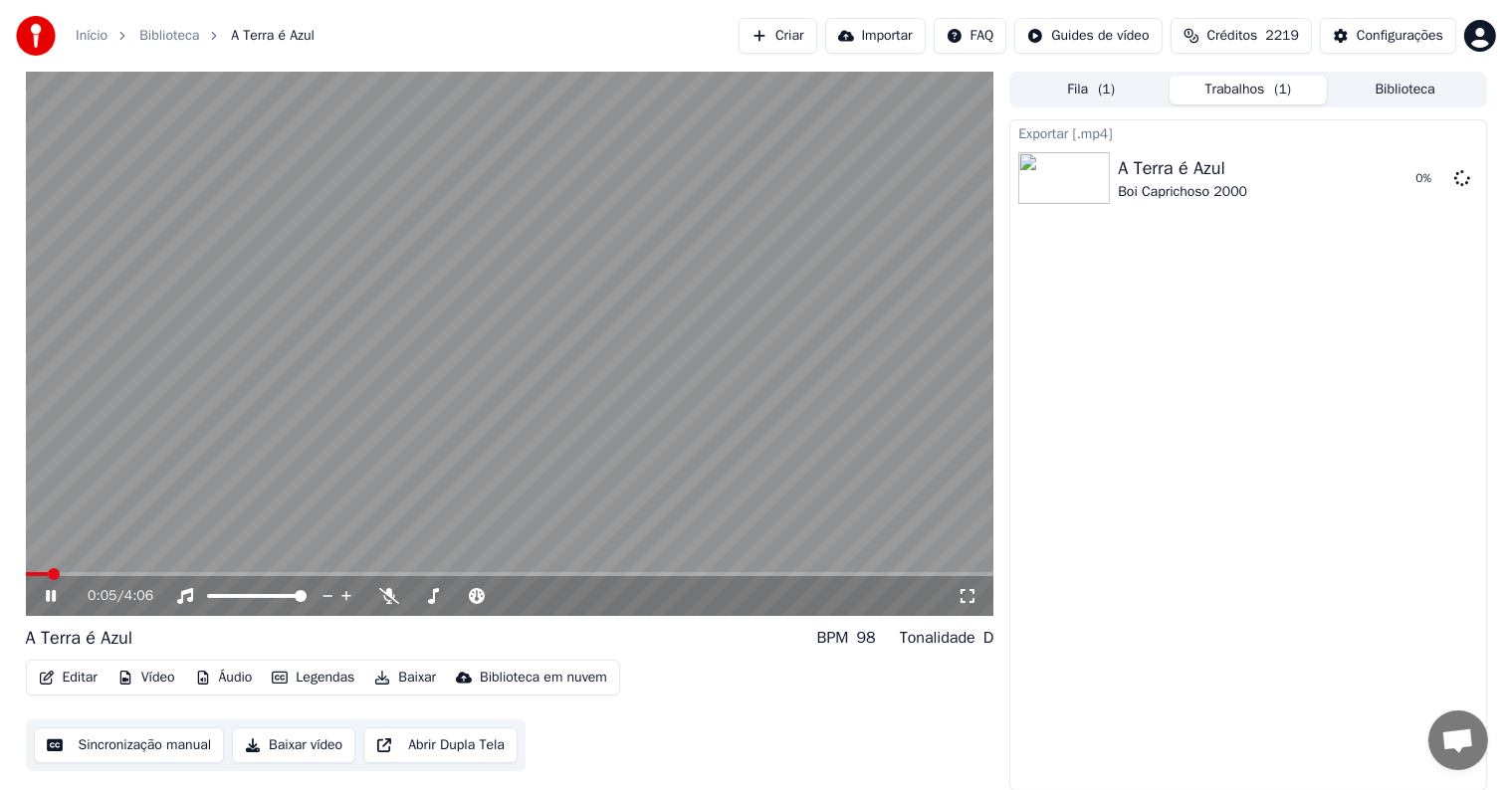 click on "Biblioteca" at bounding box center [1405, 90] 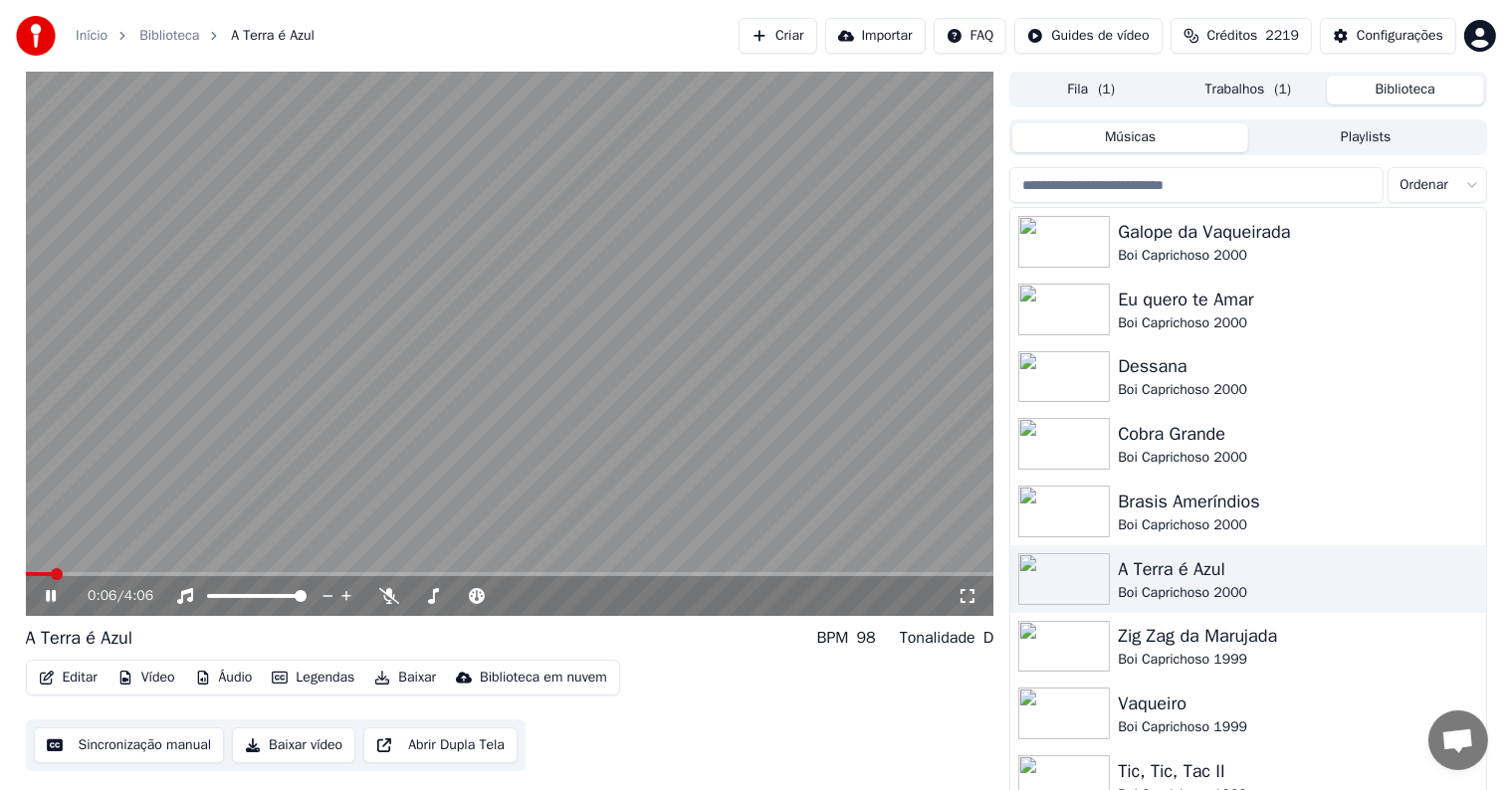 click on "Trabalhos ( 1 )" at bounding box center [1248, 90] 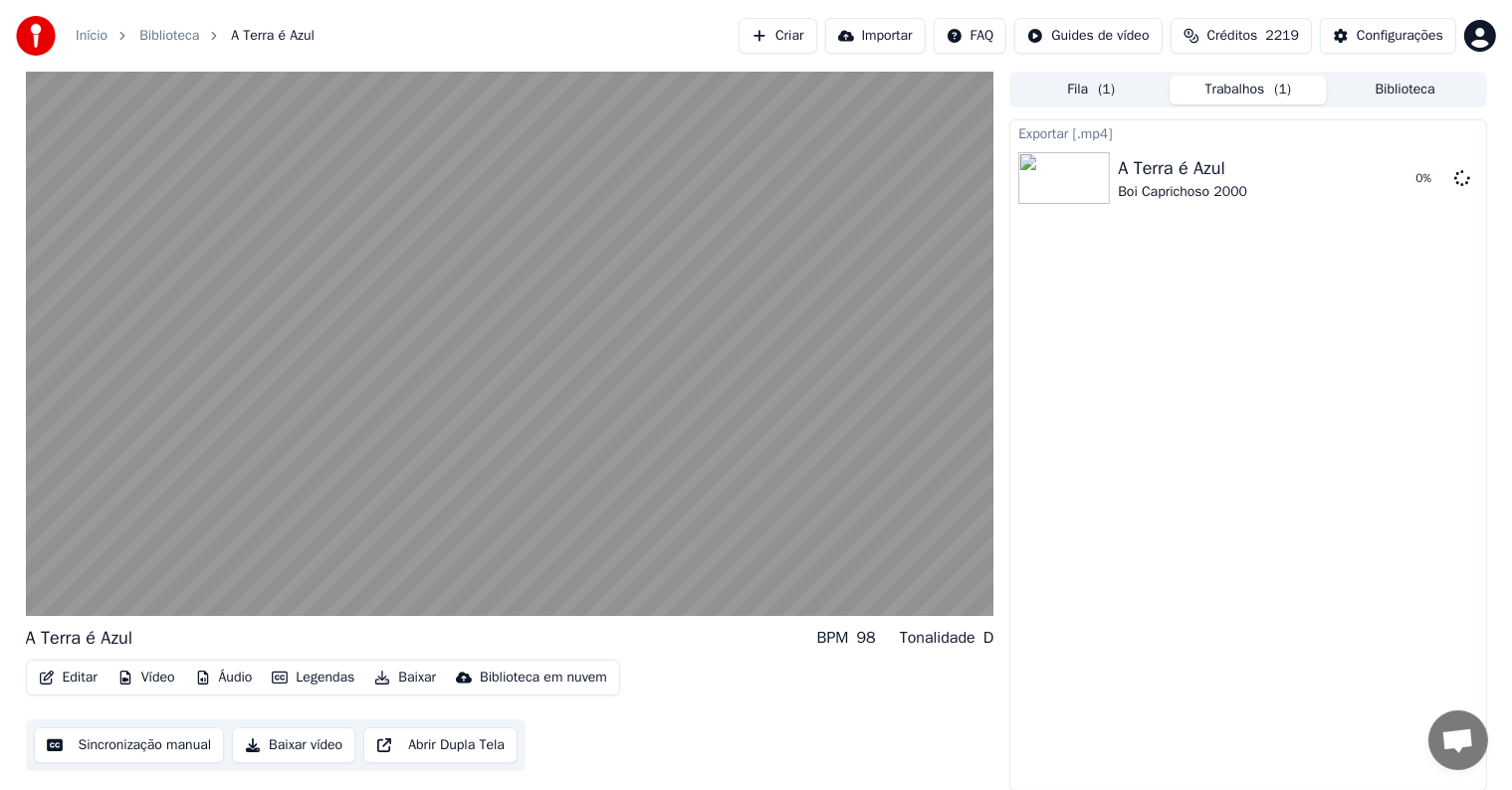 click on "Fila ( 1 )" at bounding box center [1091, 90] 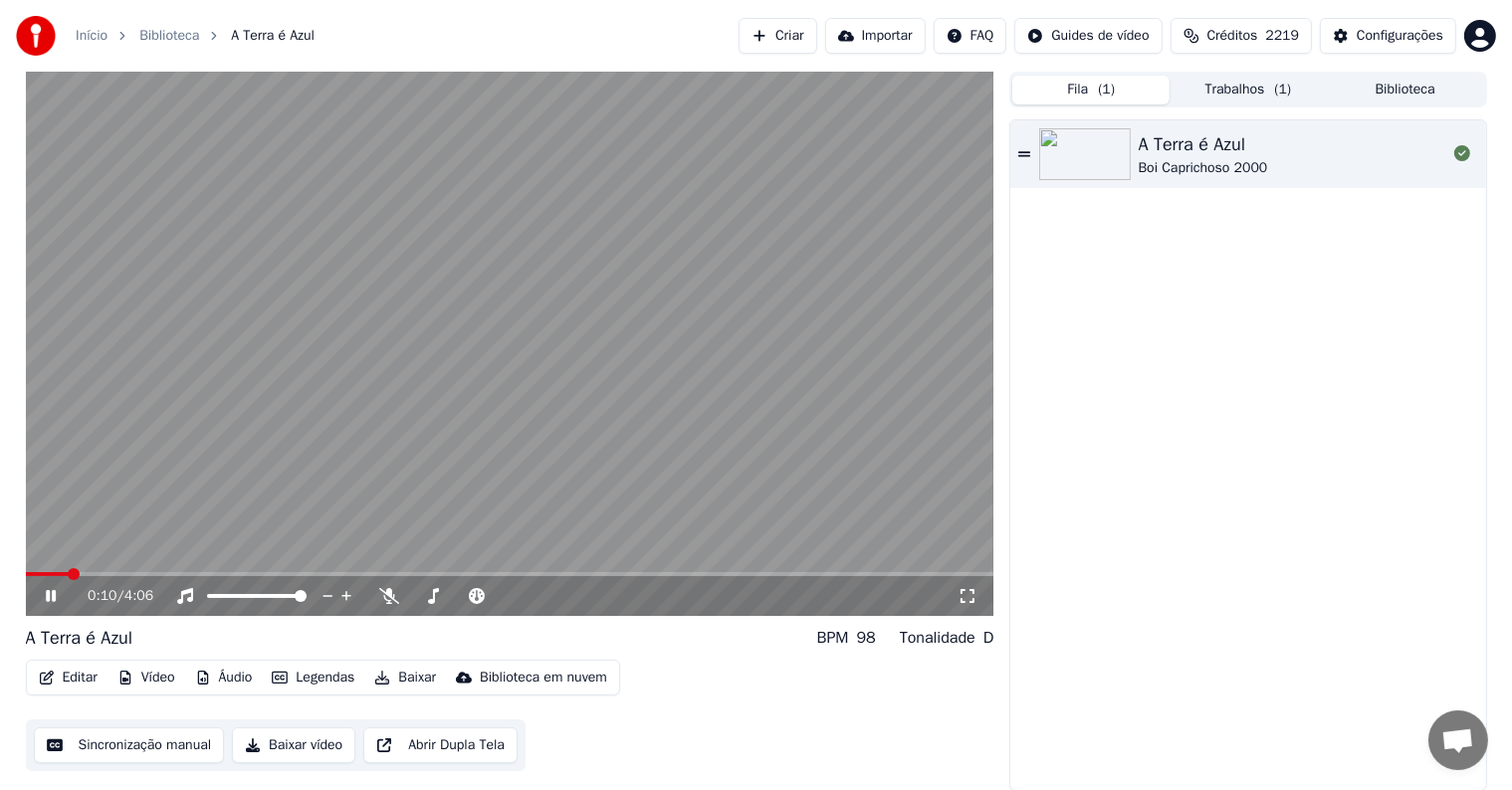 click on "Trabalhos ( 1 )" at bounding box center (1248, 90) 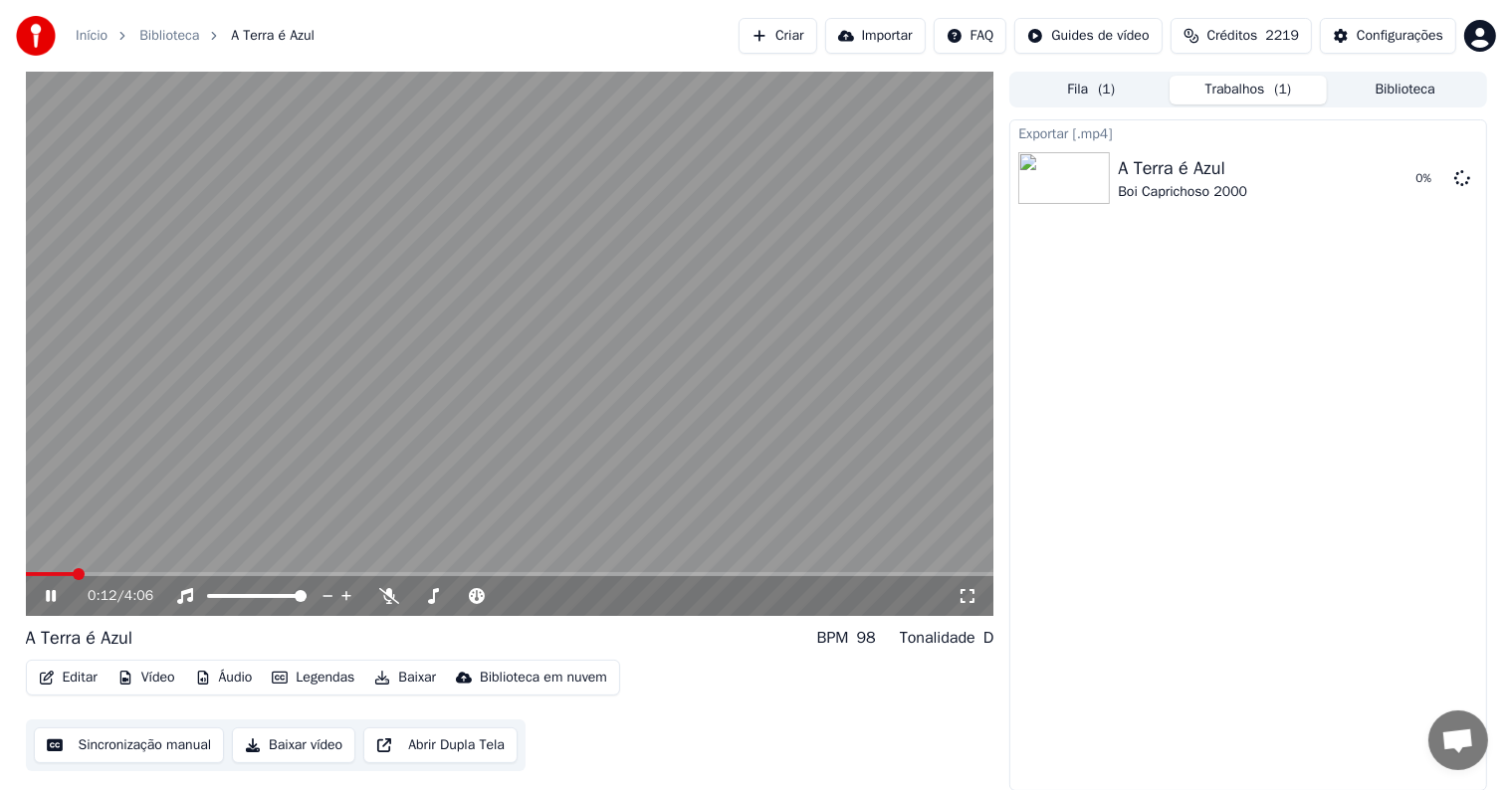 click on "Biblioteca" at bounding box center (1405, 90) 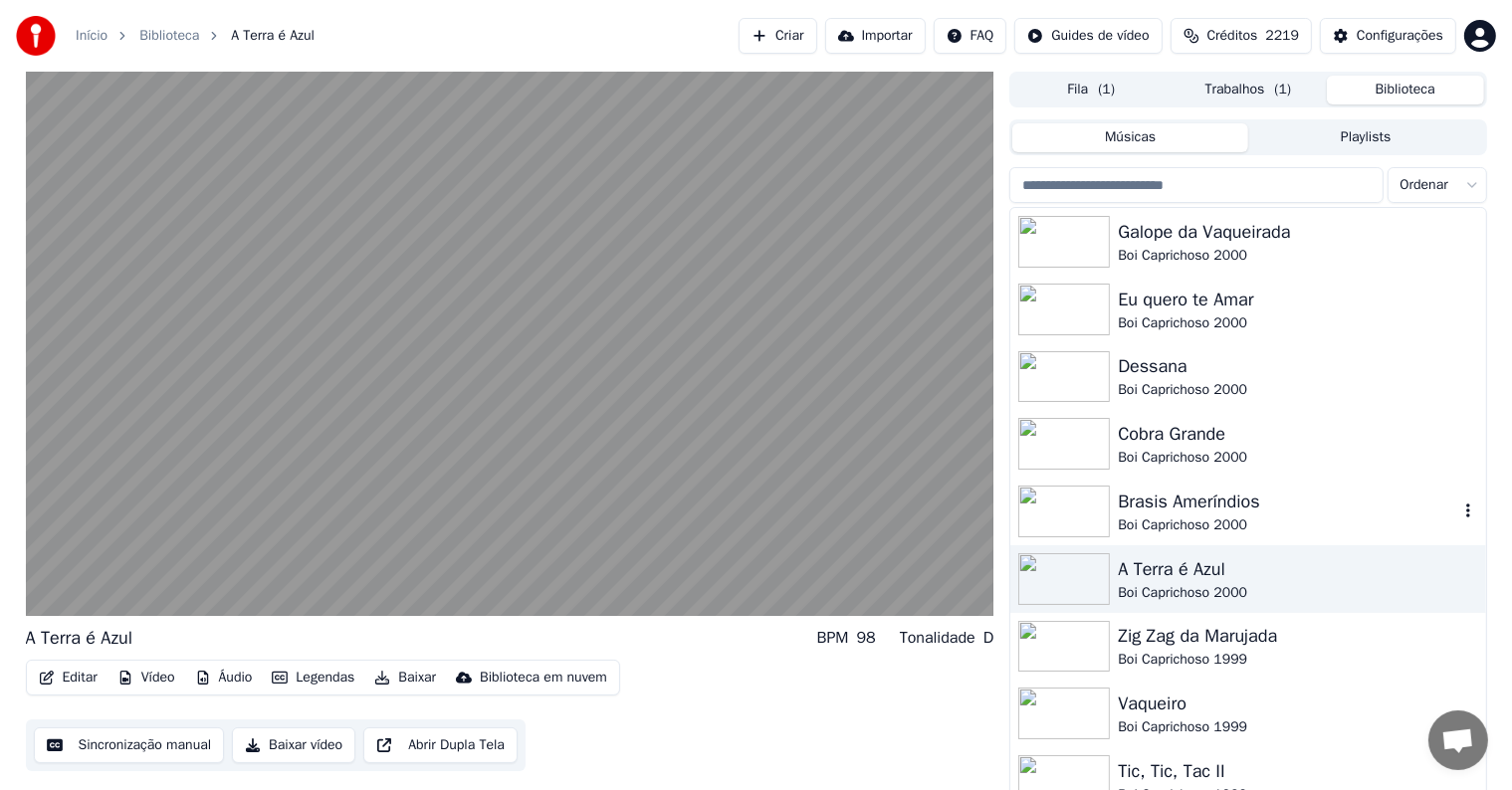 click on "Brasis Ameríndios" at bounding box center (1287, 501) 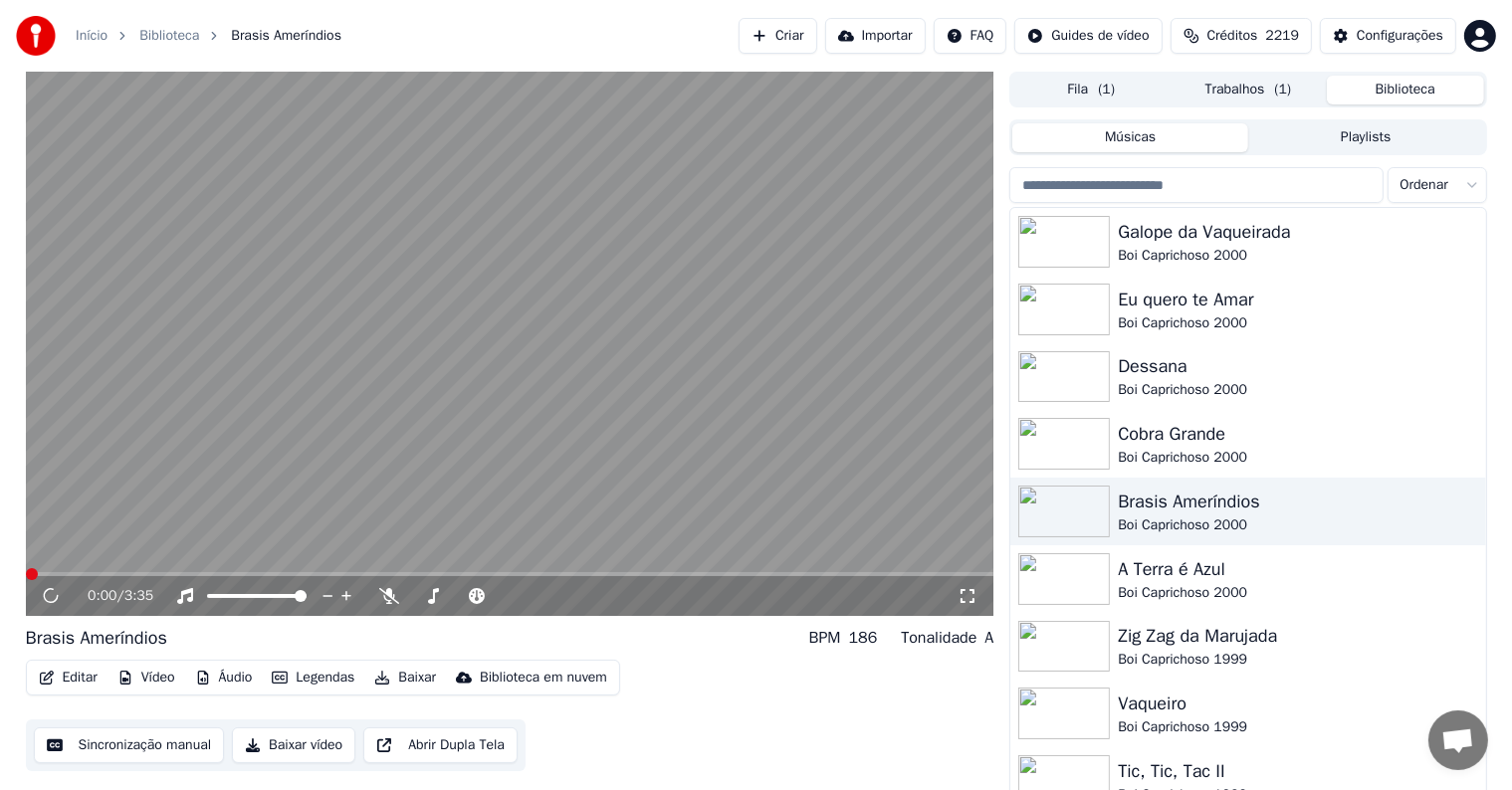 click on "Baixar" at bounding box center [405, 678] 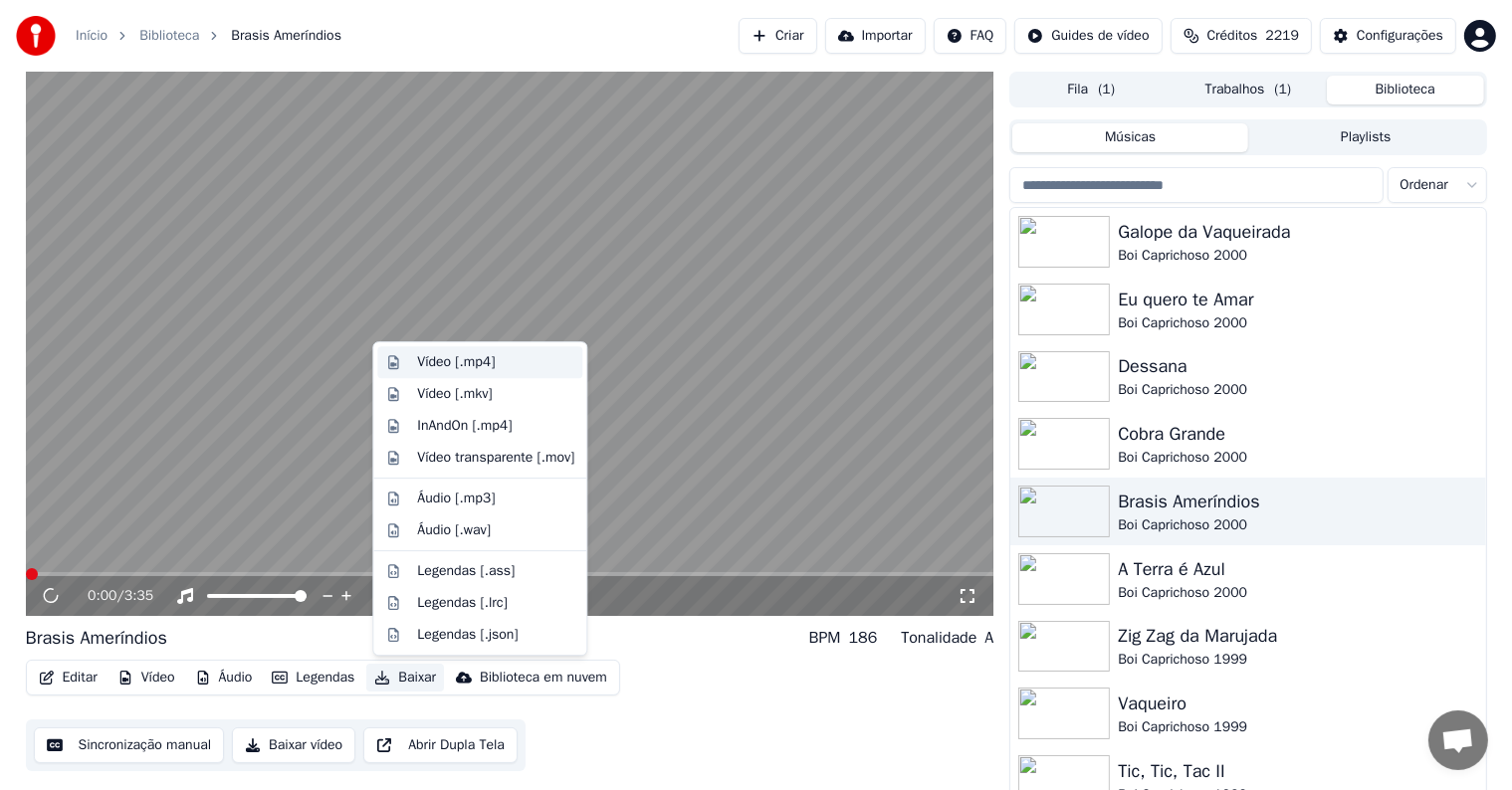 click on "Vídeo [.mp4]" at bounding box center (456, 362) 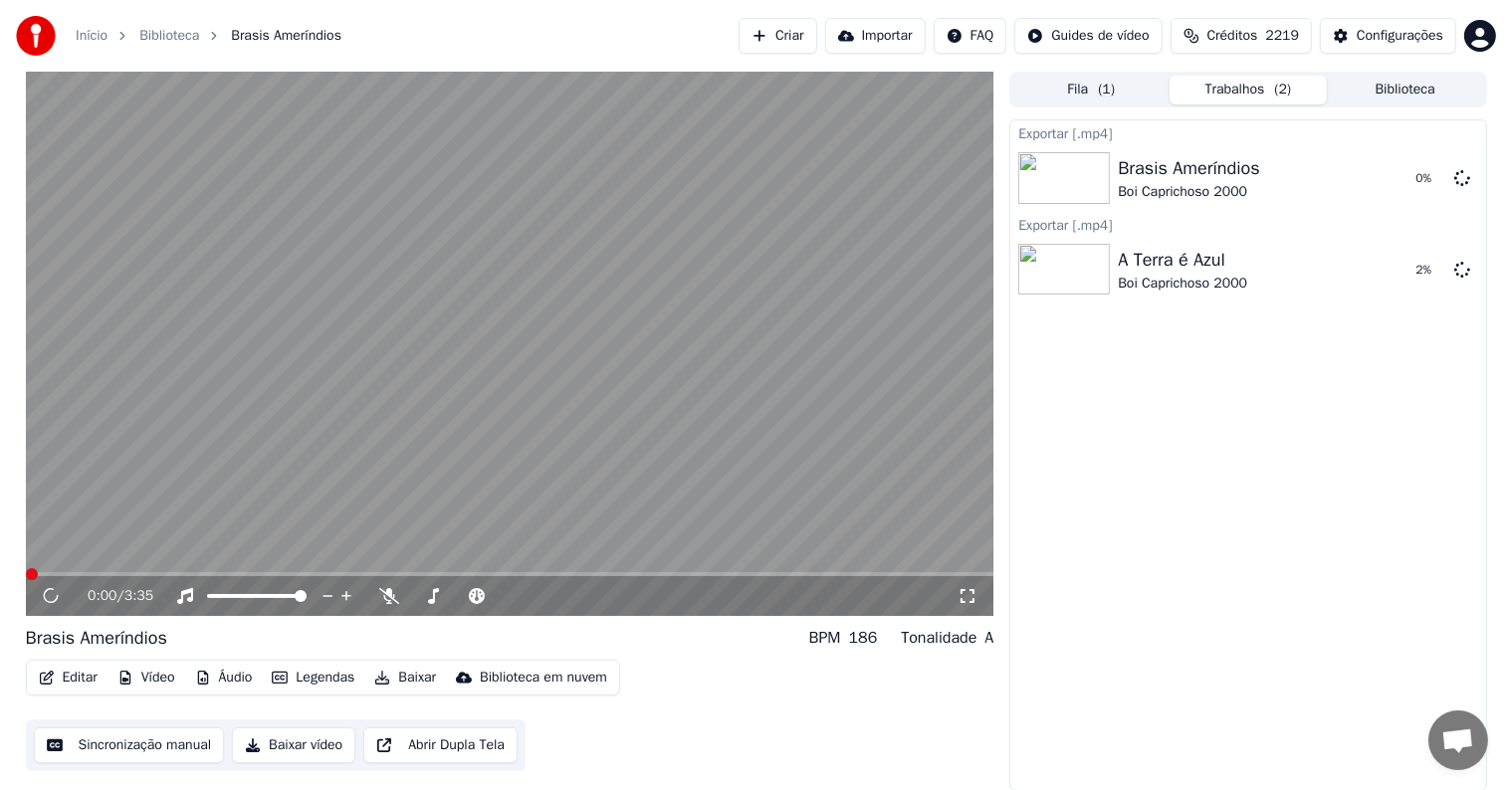 click on "Biblioteca" at bounding box center (1405, 90) 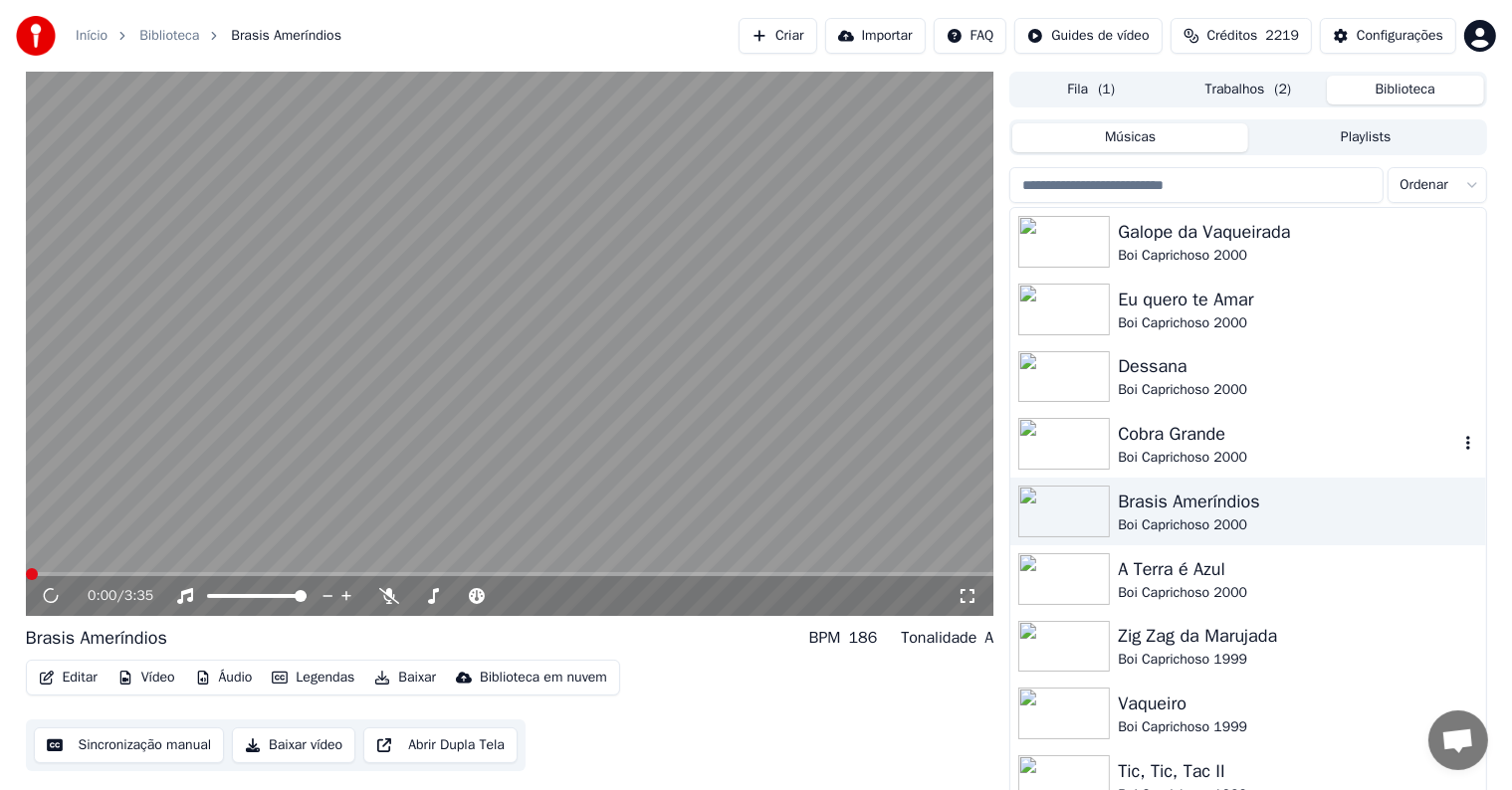 click on "Cobra Grande" at bounding box center (1287, 434) 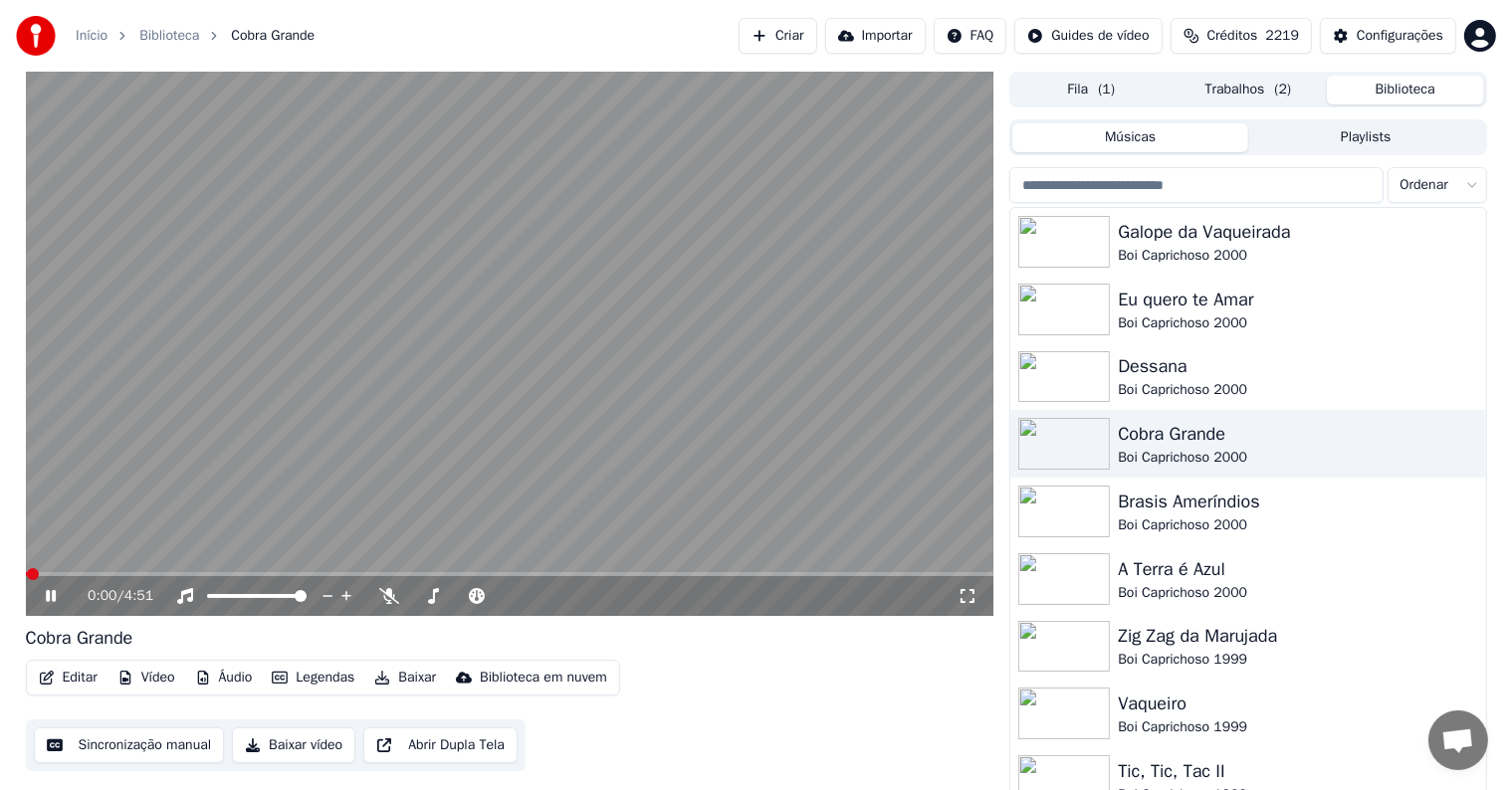 click on "Baixar" at bounding box center [405, 678] 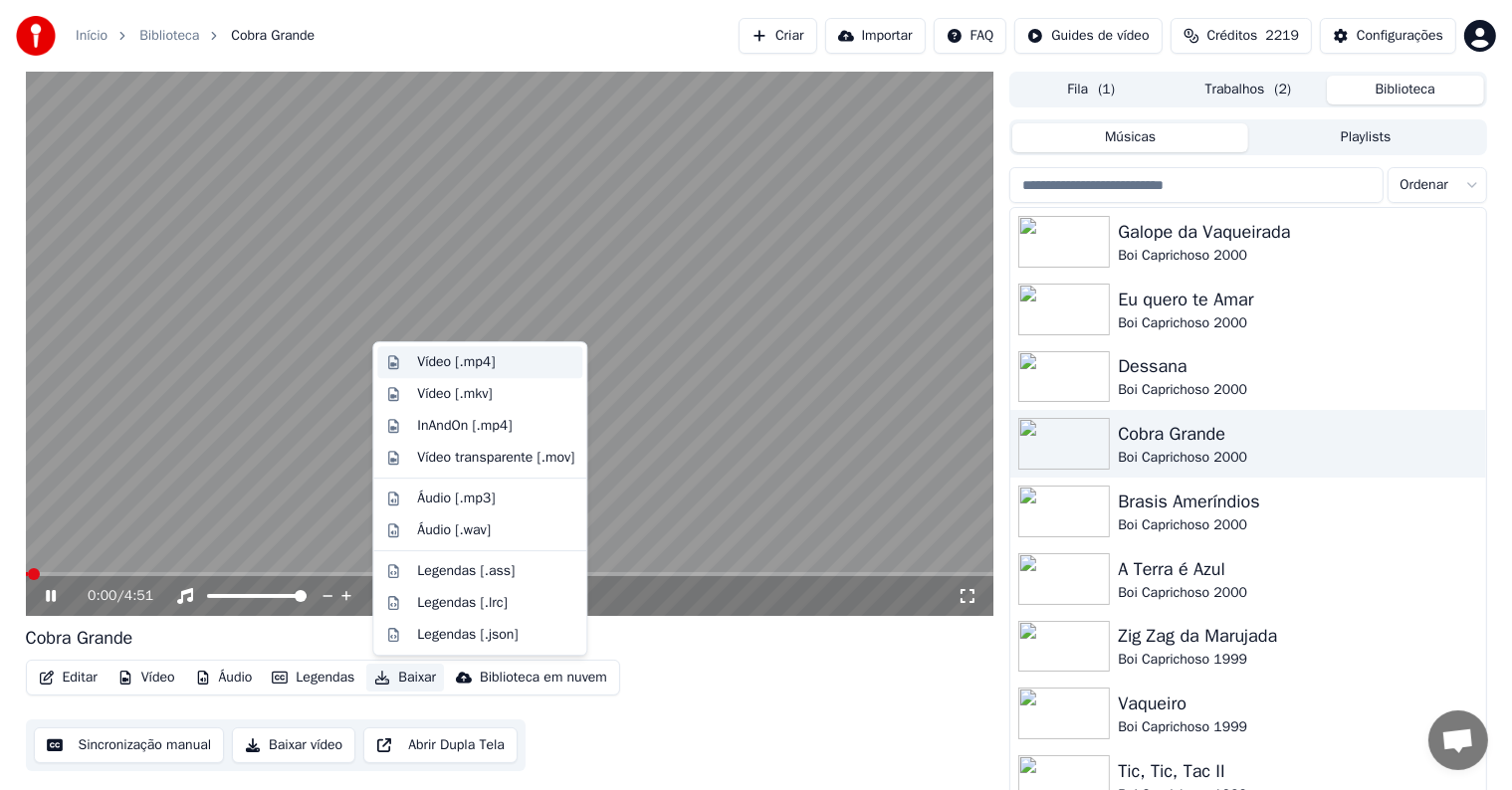 click on "Vídeo [.mp4]" at bounding box center (456, 362) 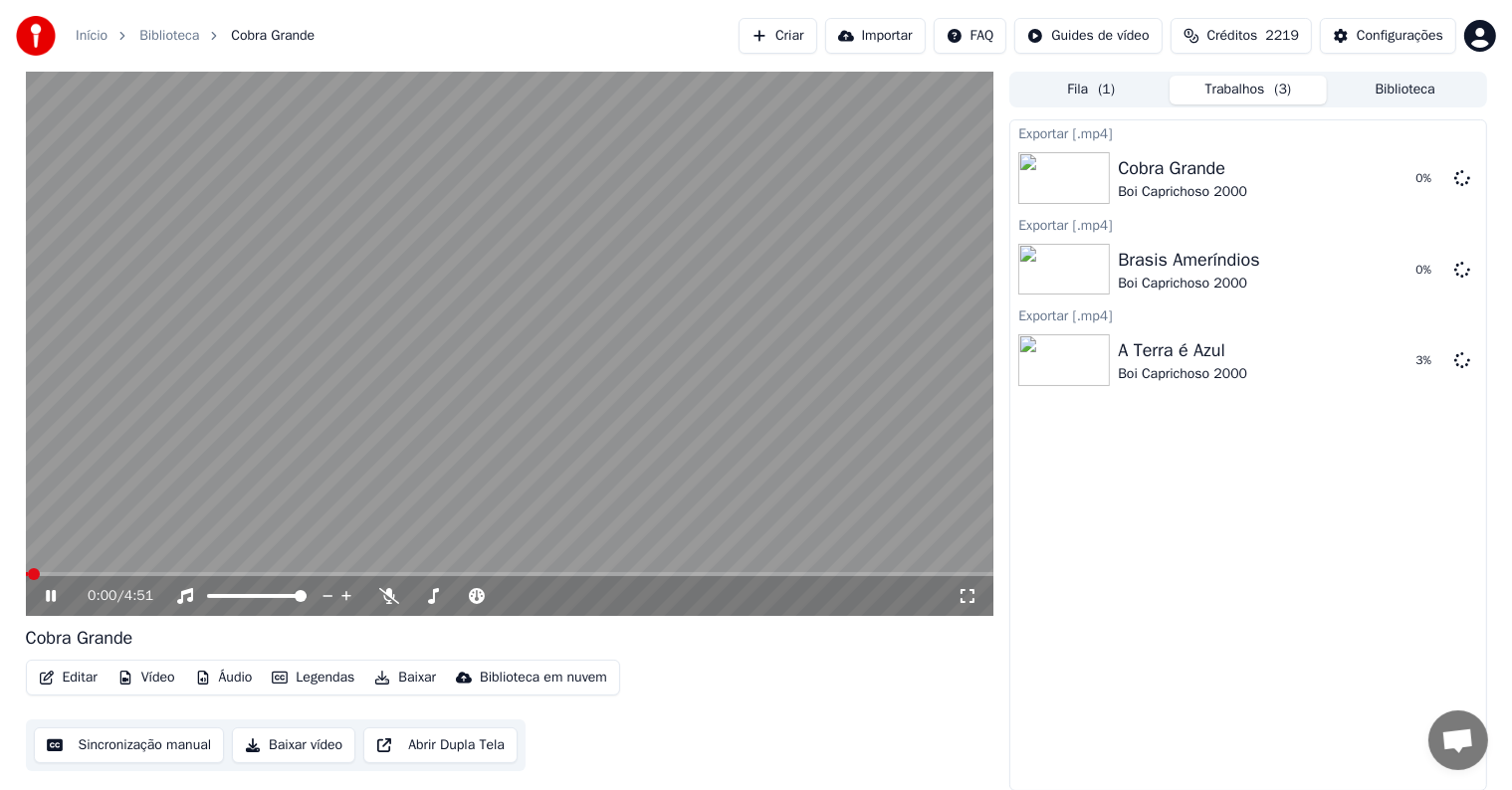 click at bounding box center (510, 343) 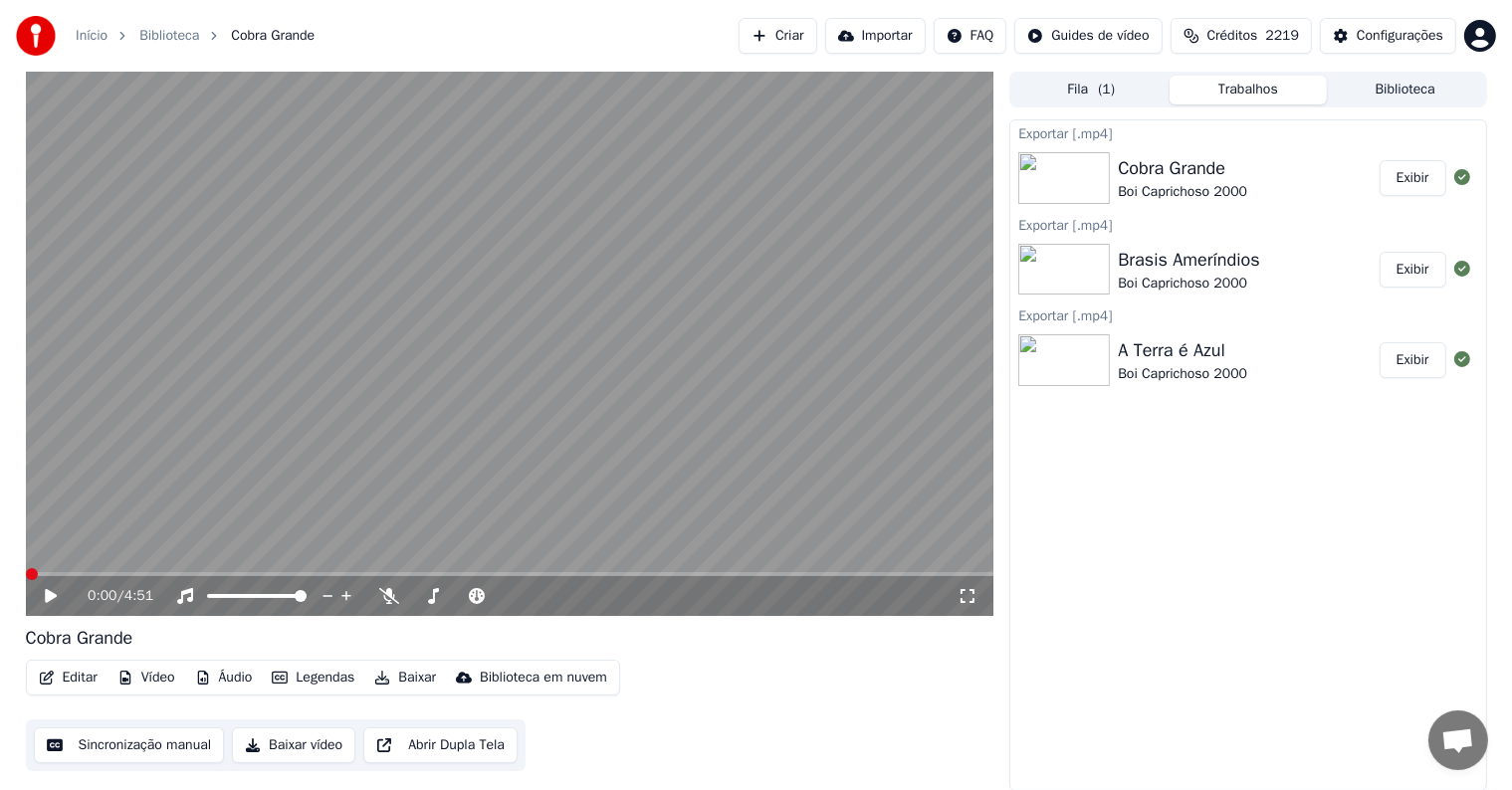 click on "Exibir" at bounding box center (1412, 178) 